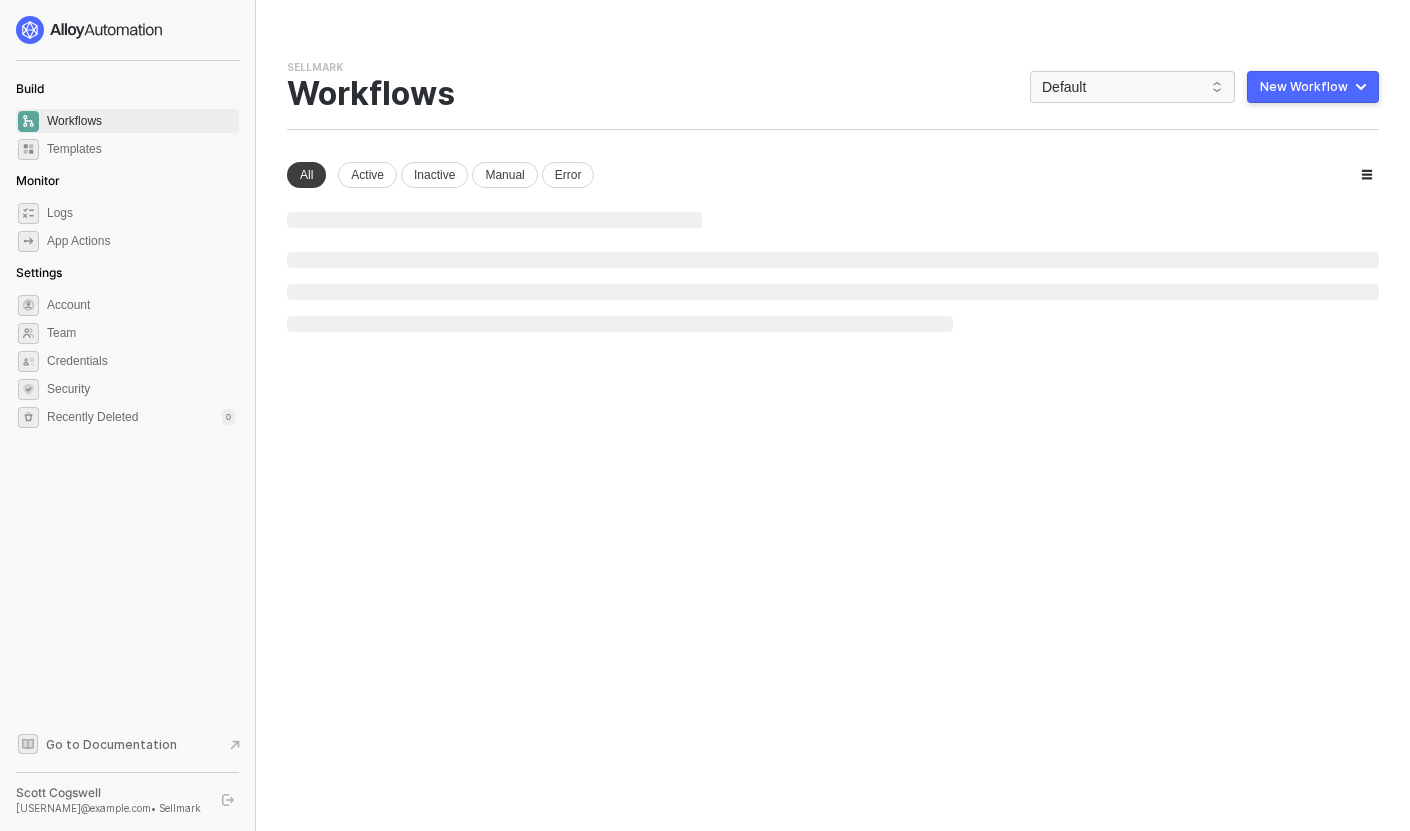 scroll, scrollTop: 0, scrollLeft: 0, axis: both 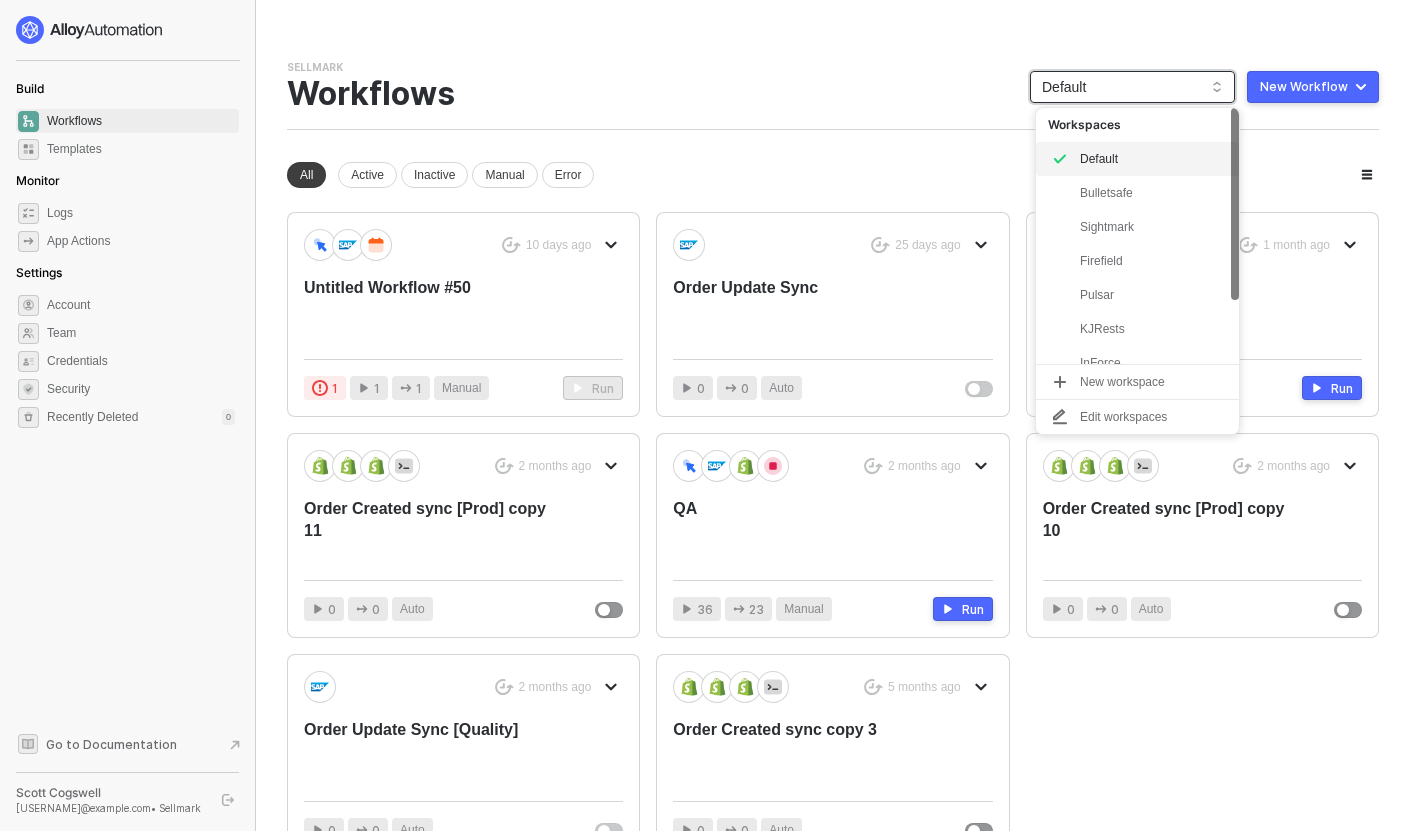 click on "Default" at bounding box center (1132, 87) 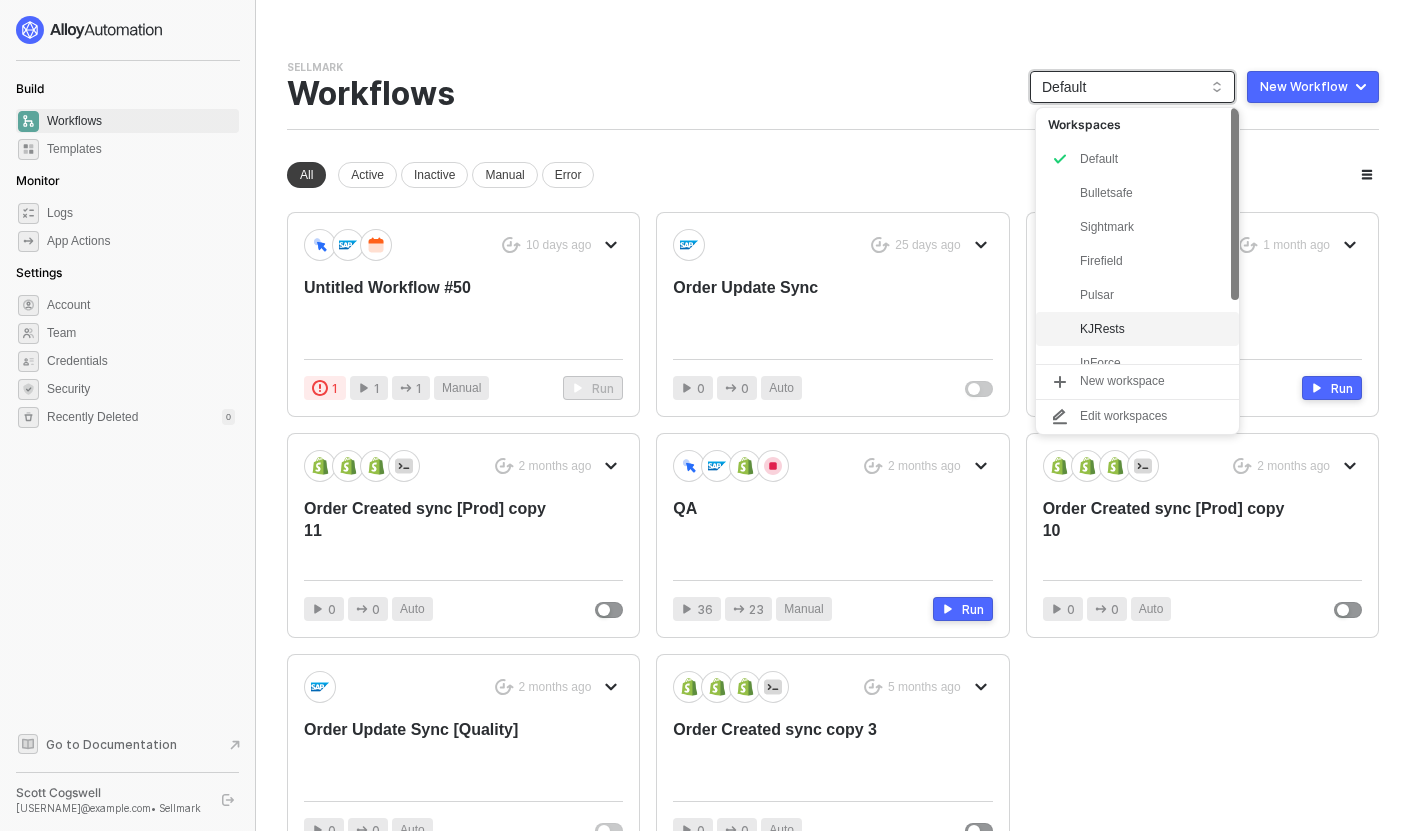 click on "KJRests" at bounding box center [1153, 329] 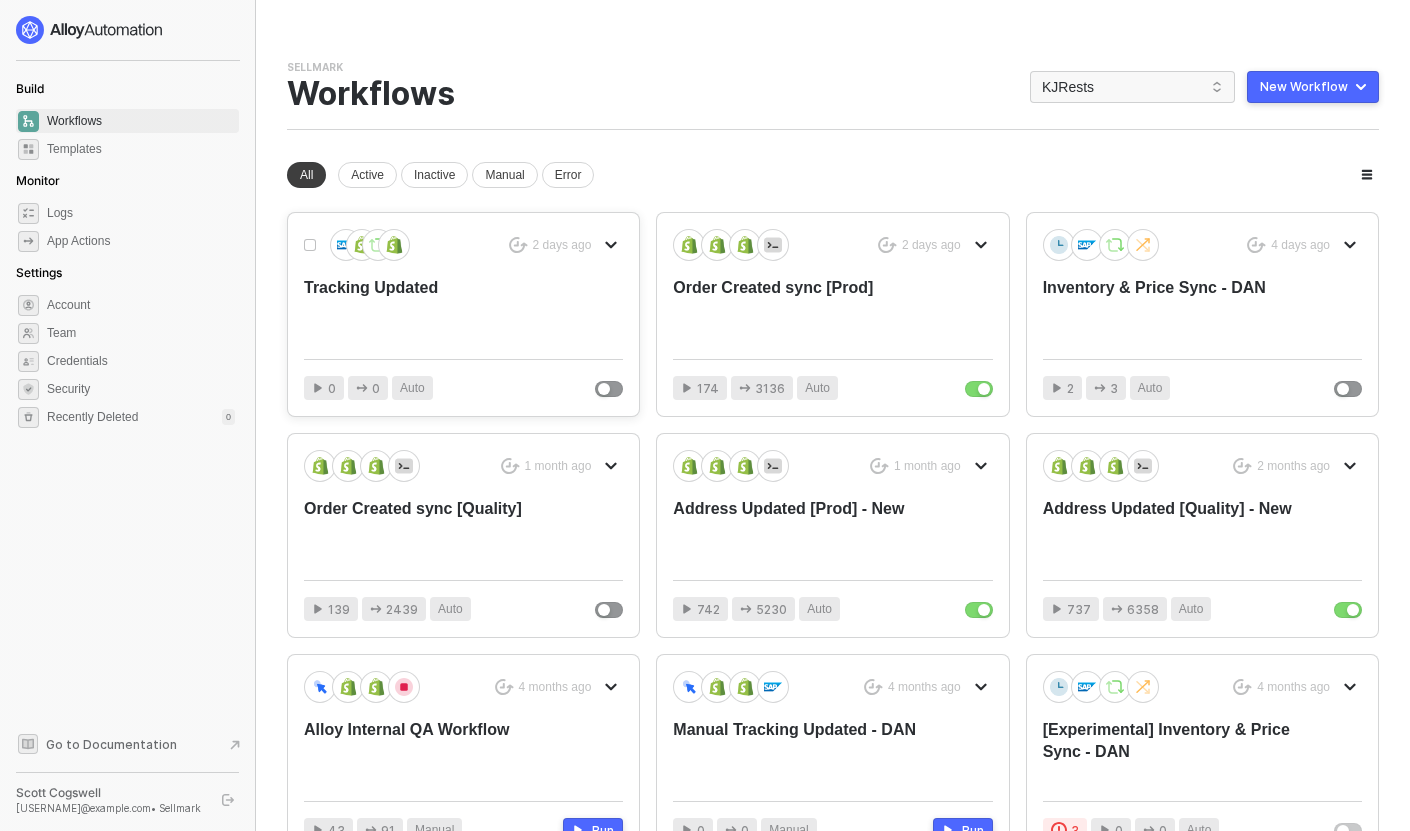 click on "Tracking Updated" at bounding box center (431, 310) 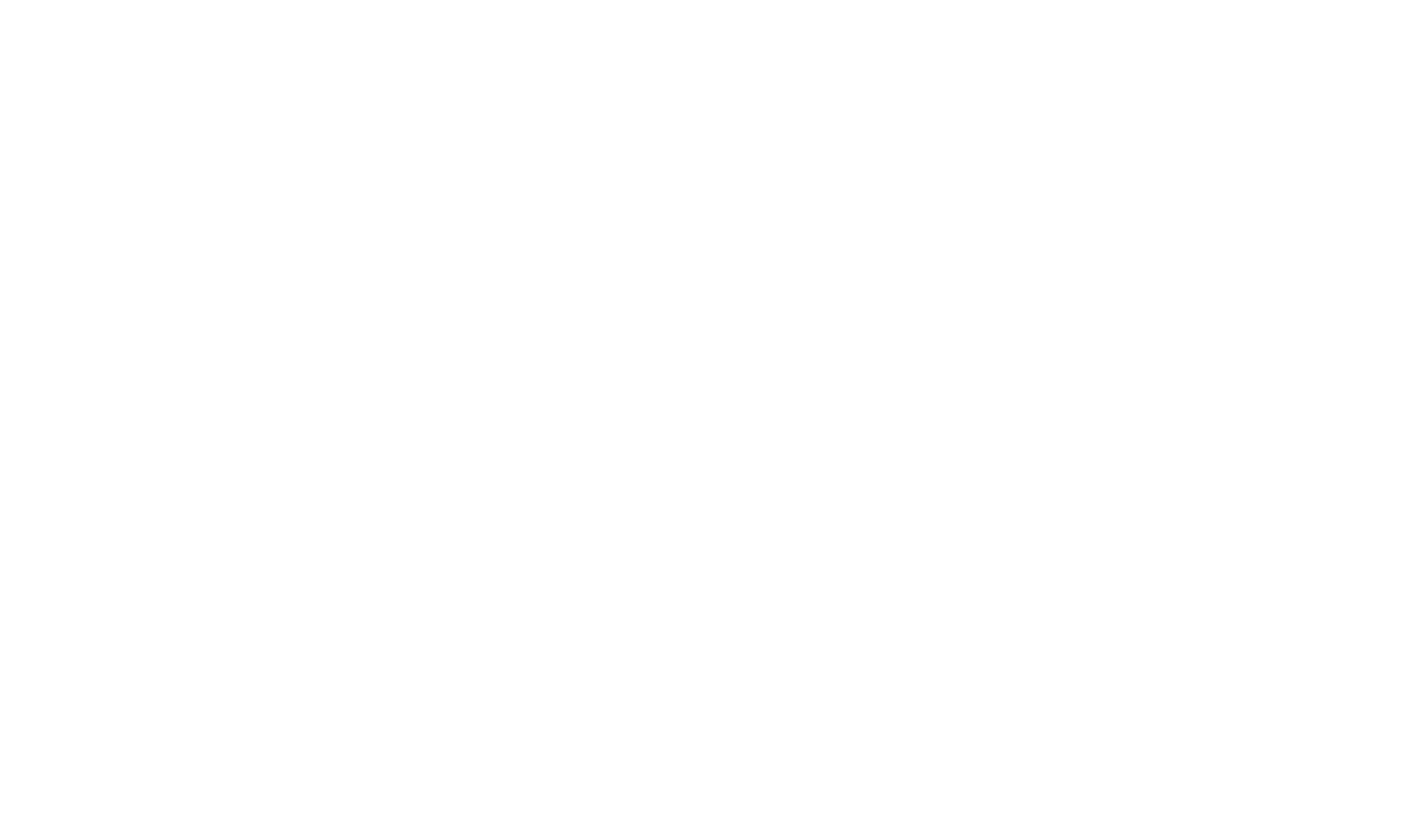 scroll, scrollTop: 0, scrollLeft: 0, axis: both 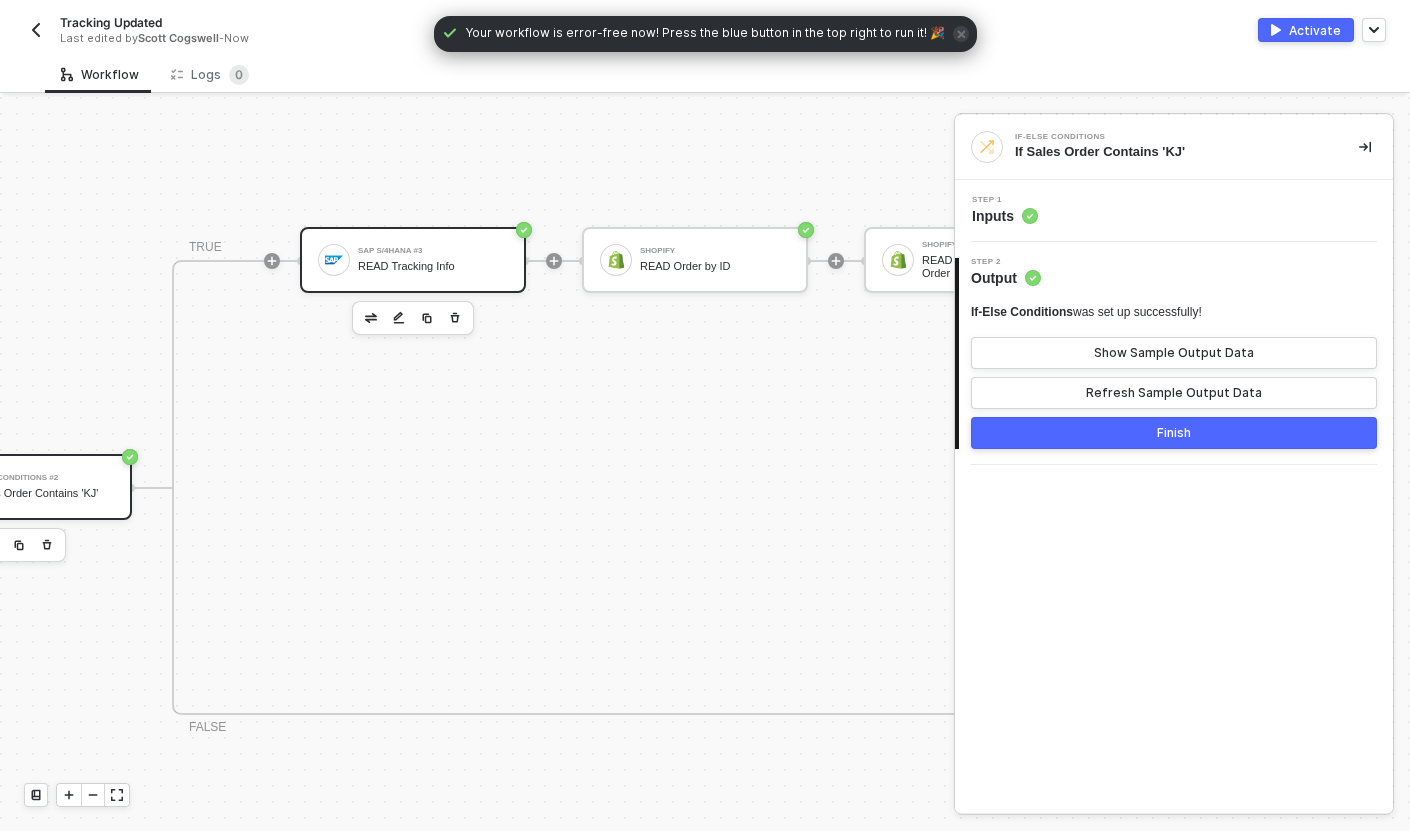 click on "SAP S/4HANA #3 READ Tracking Info" at bounding box center (433, 260) 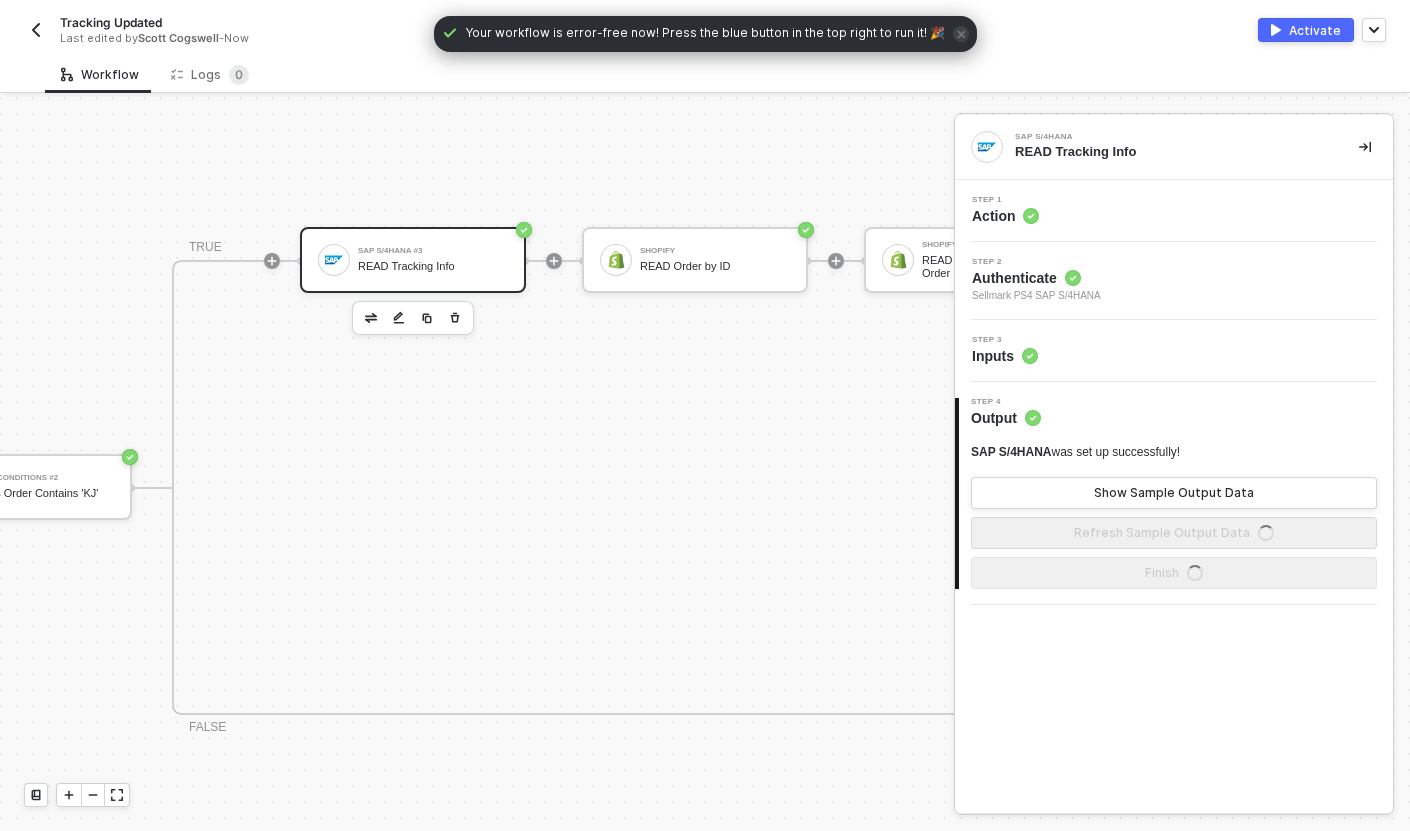 click on "Step 3 Inputs" at bounding box center [1176, 351] 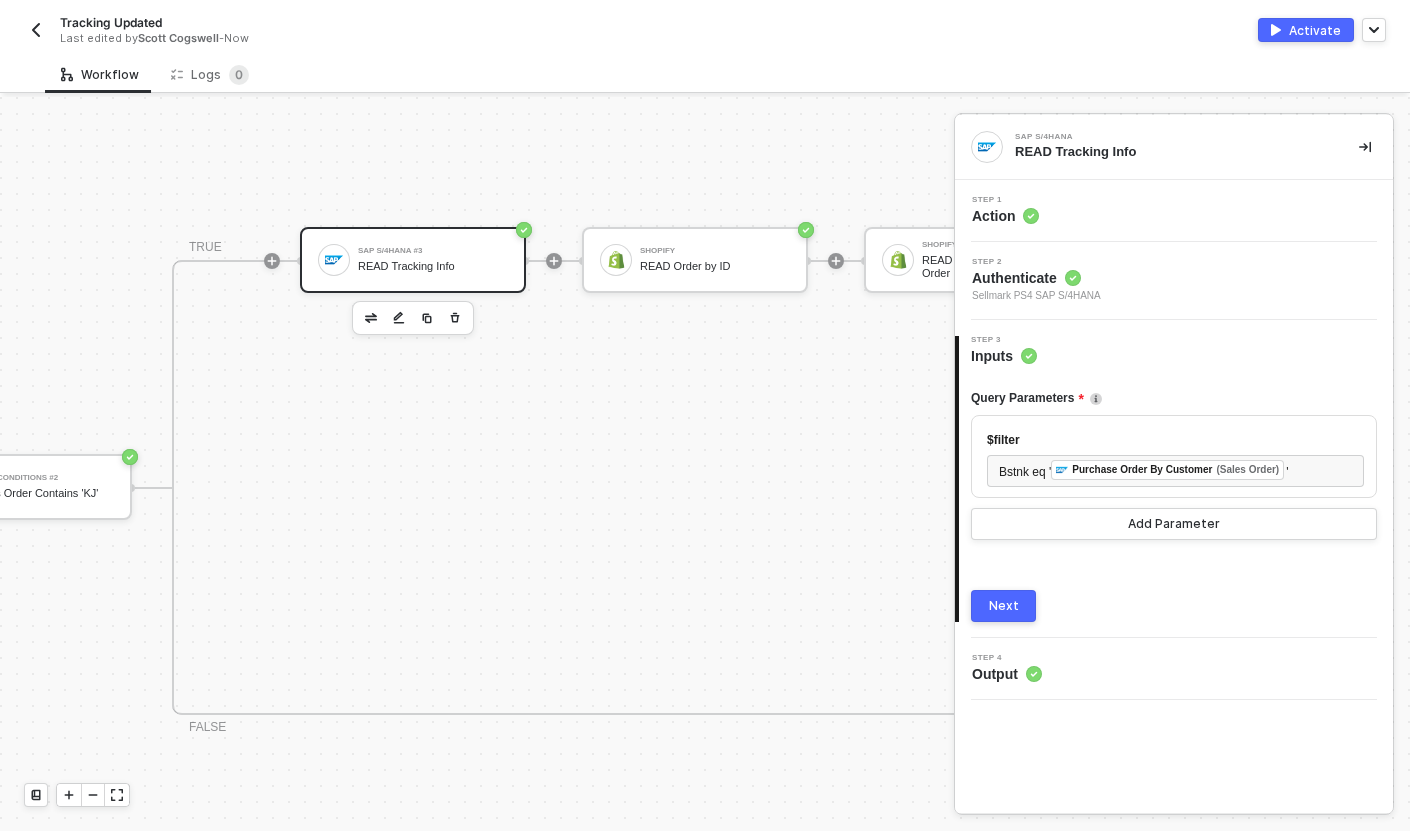 click on "Next" at bounding box center [1004, 606] 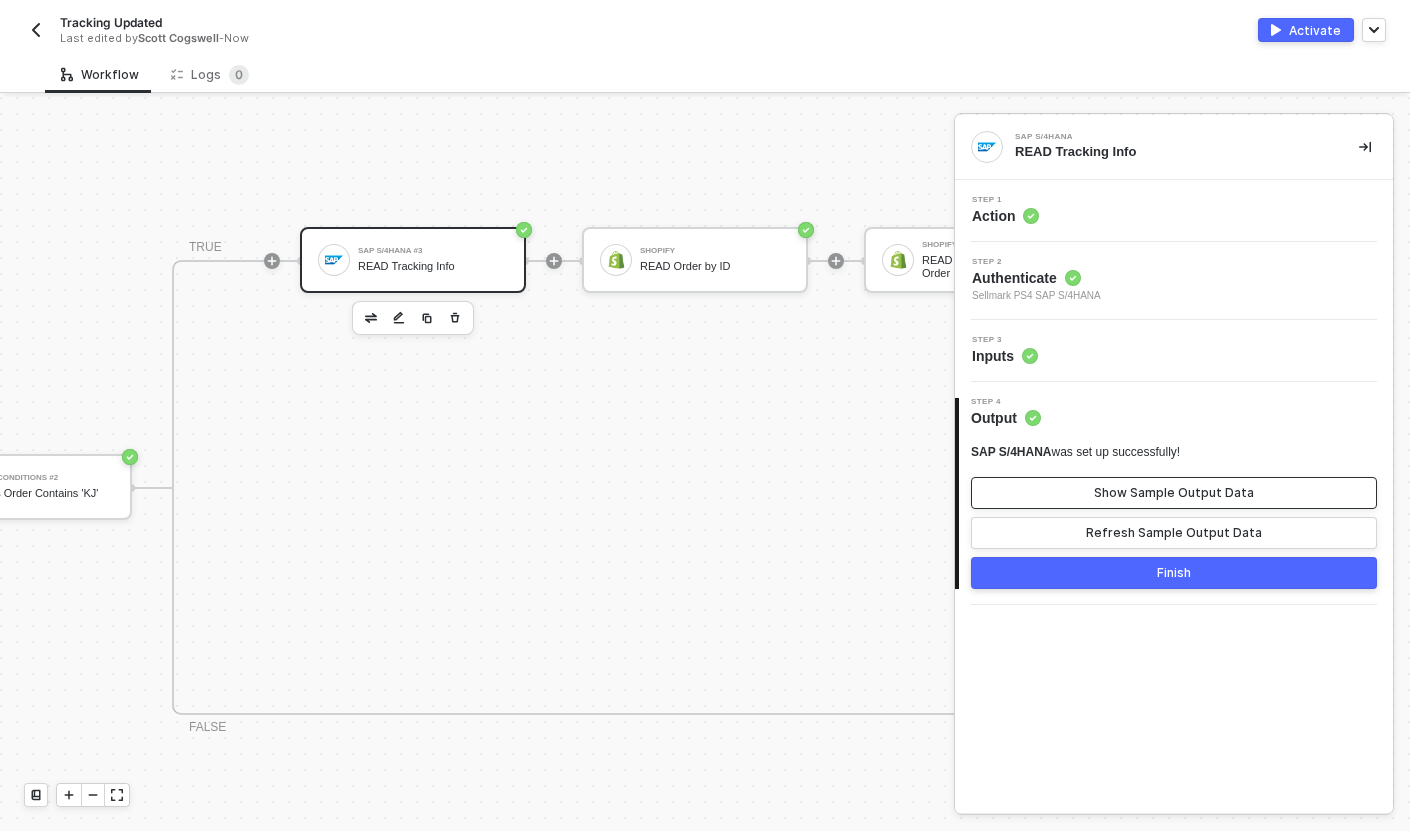 click on "Show Sample Output Data" at bounding box center [1174, 493] 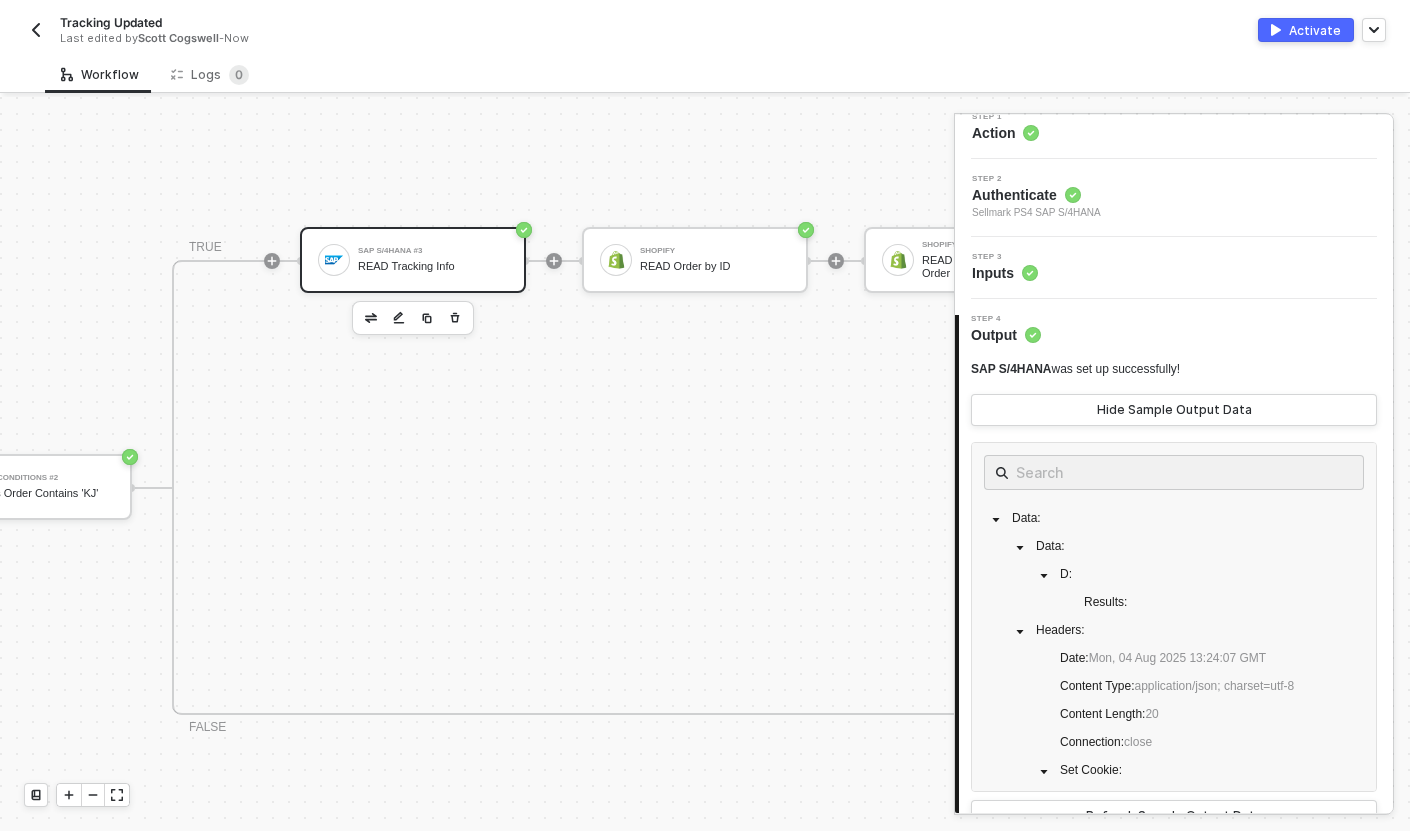 scroll, scrollTop: 158, scrollLeft: 0, axis: vertical 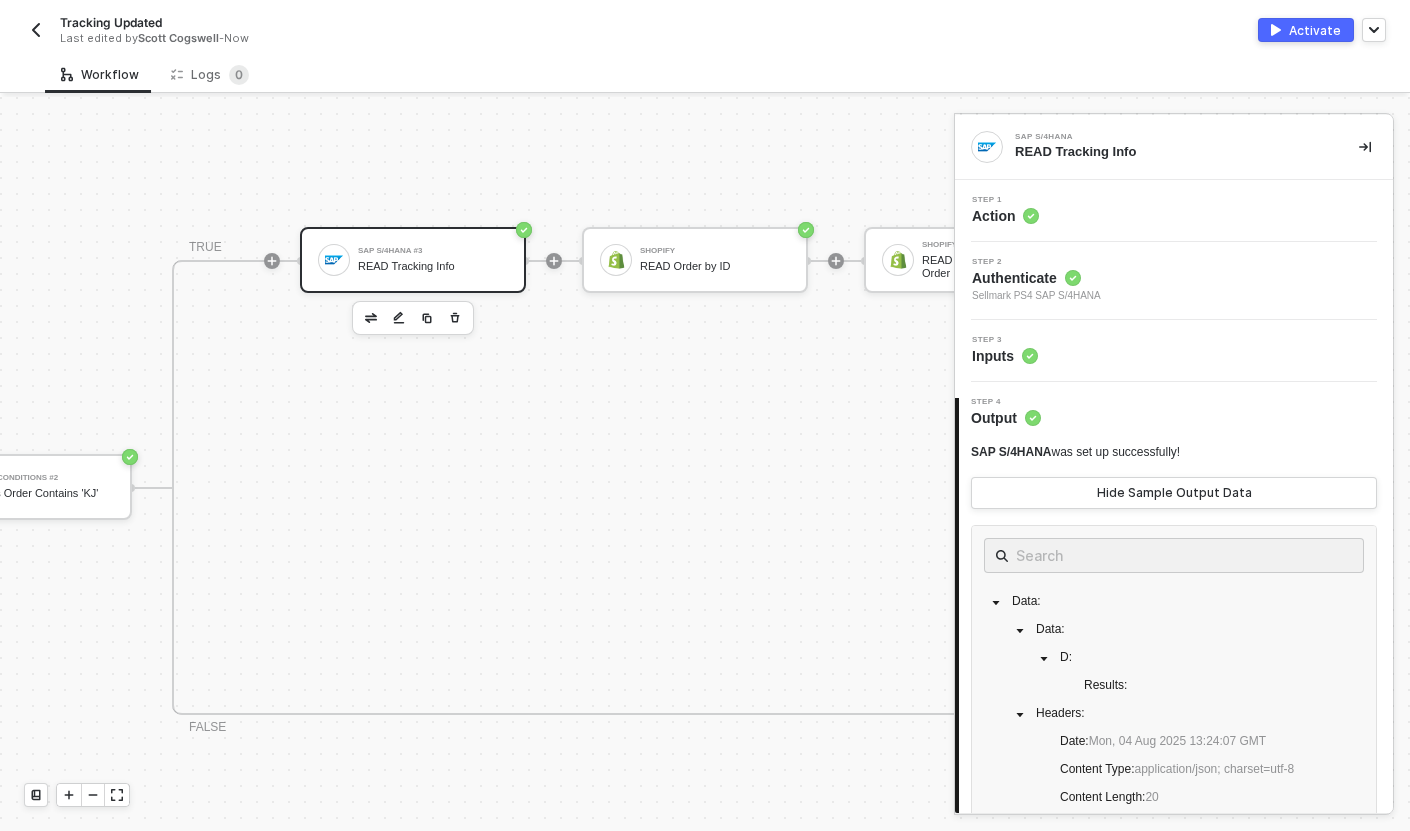 click on "Step 1 Action" at bounding box center [1176, 211] 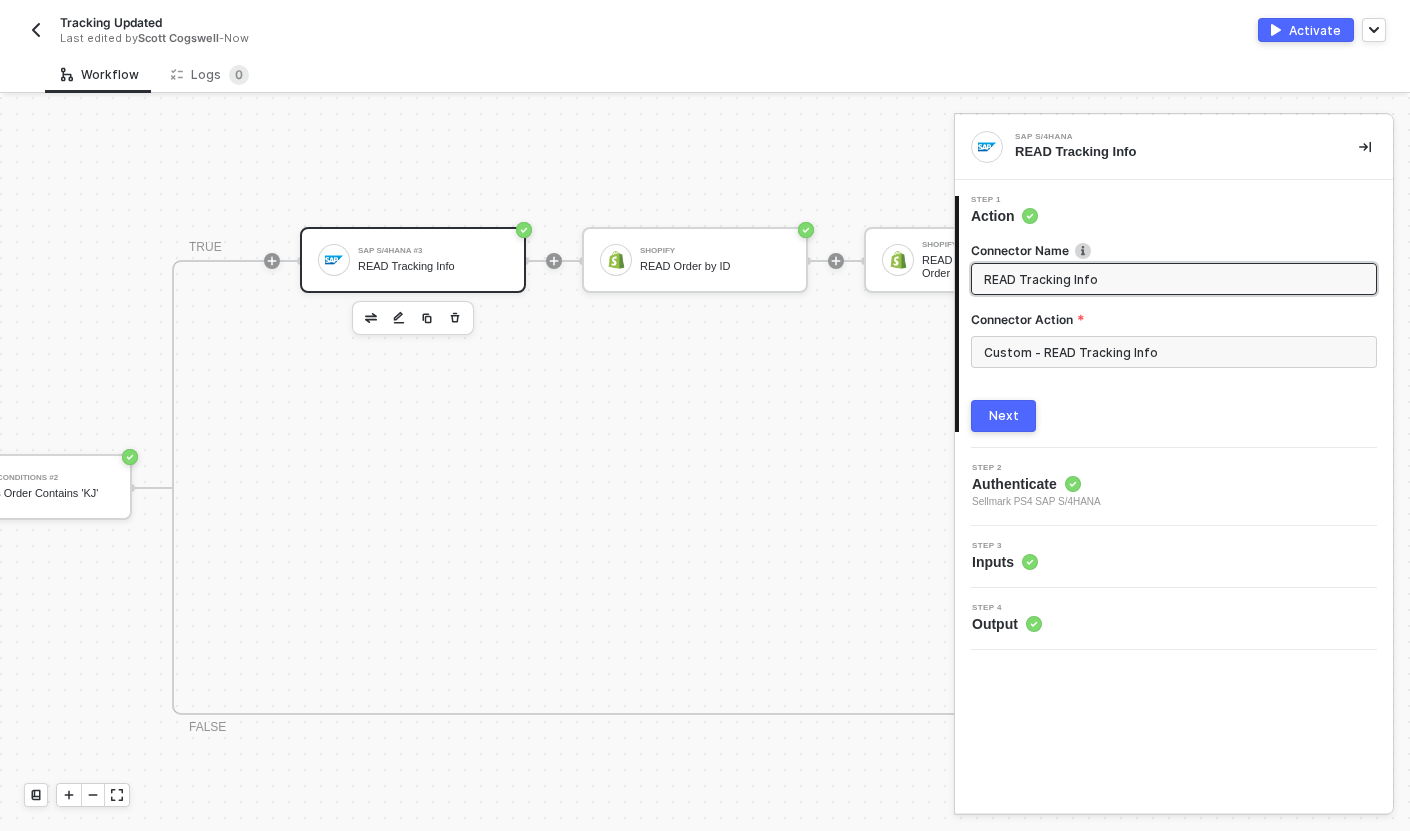 click 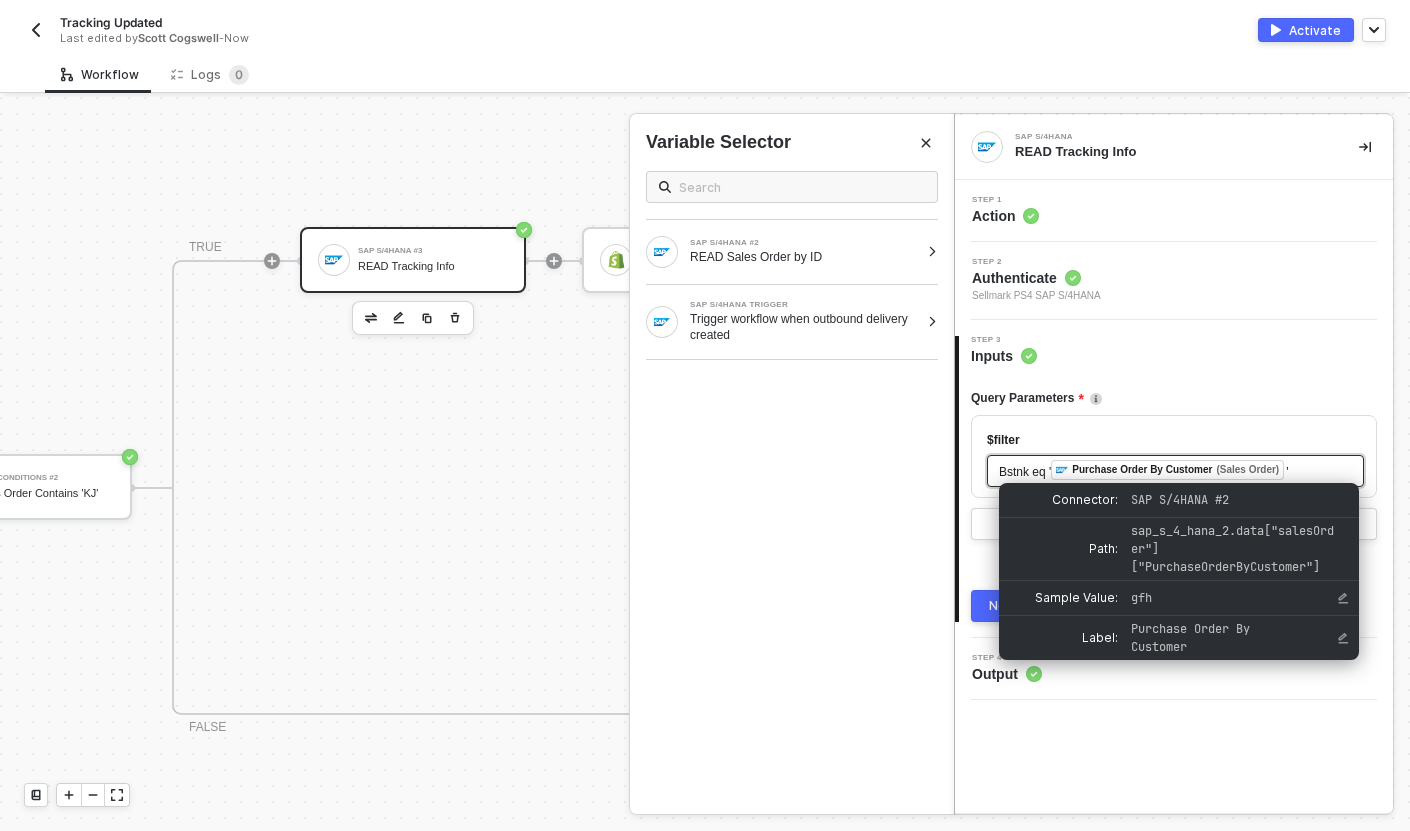 click on "Purchase Order By Customer (Sales Order)" at bounding box center [1168, 472] 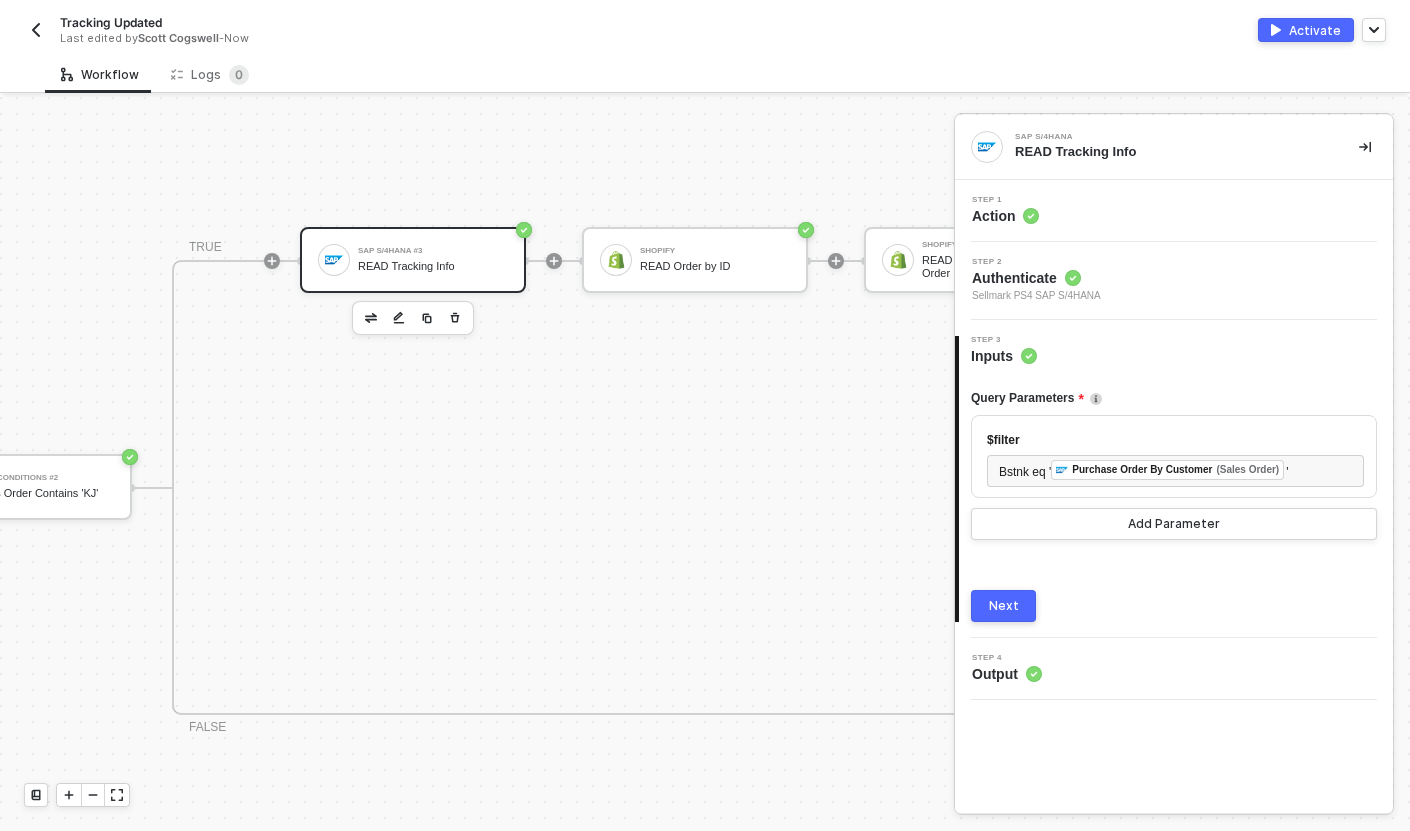 click on "Step 1 Action" at bounding box center (1176, 211) 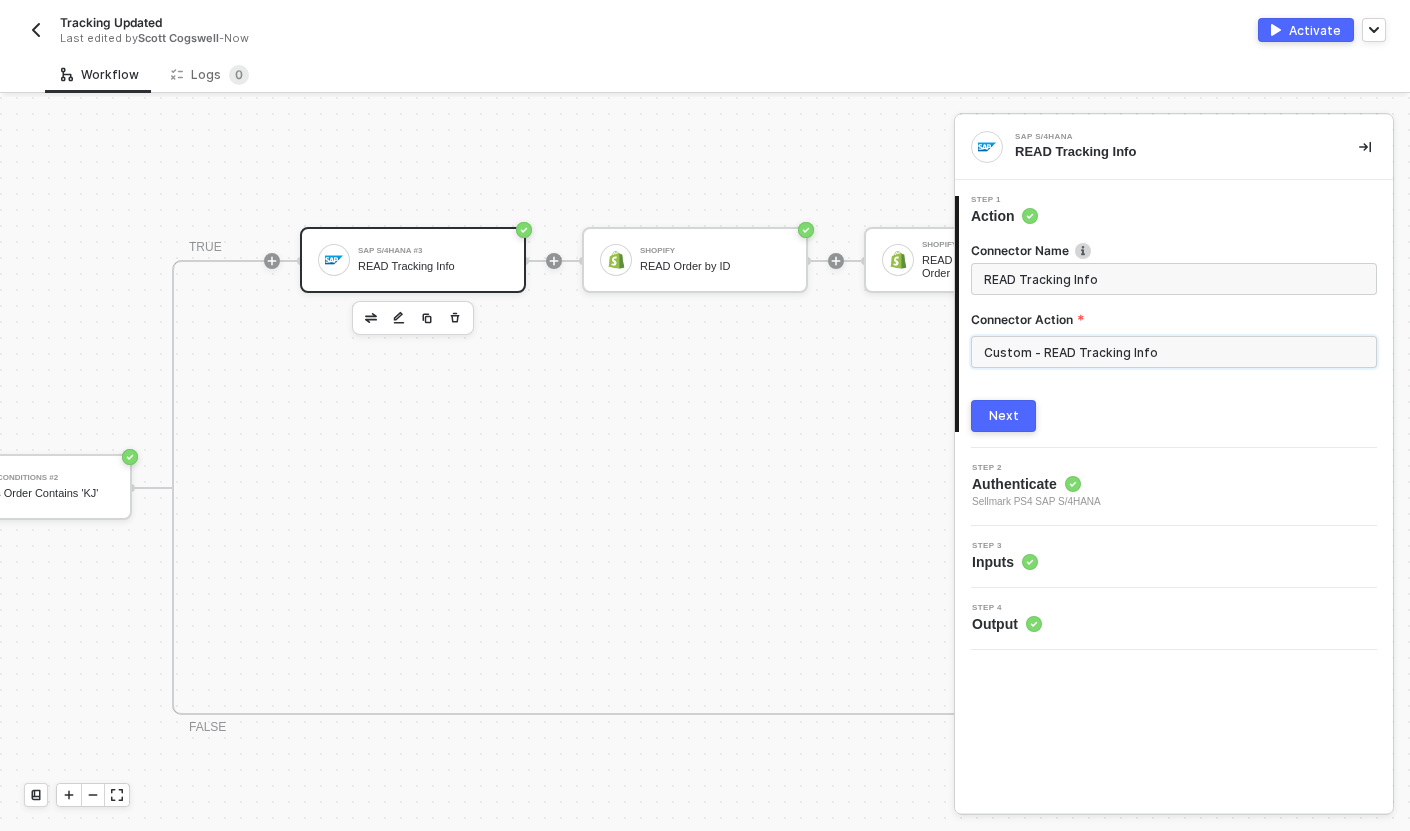 click on "Custom - READ Tracking Info" at bounding box center (1174, 352) 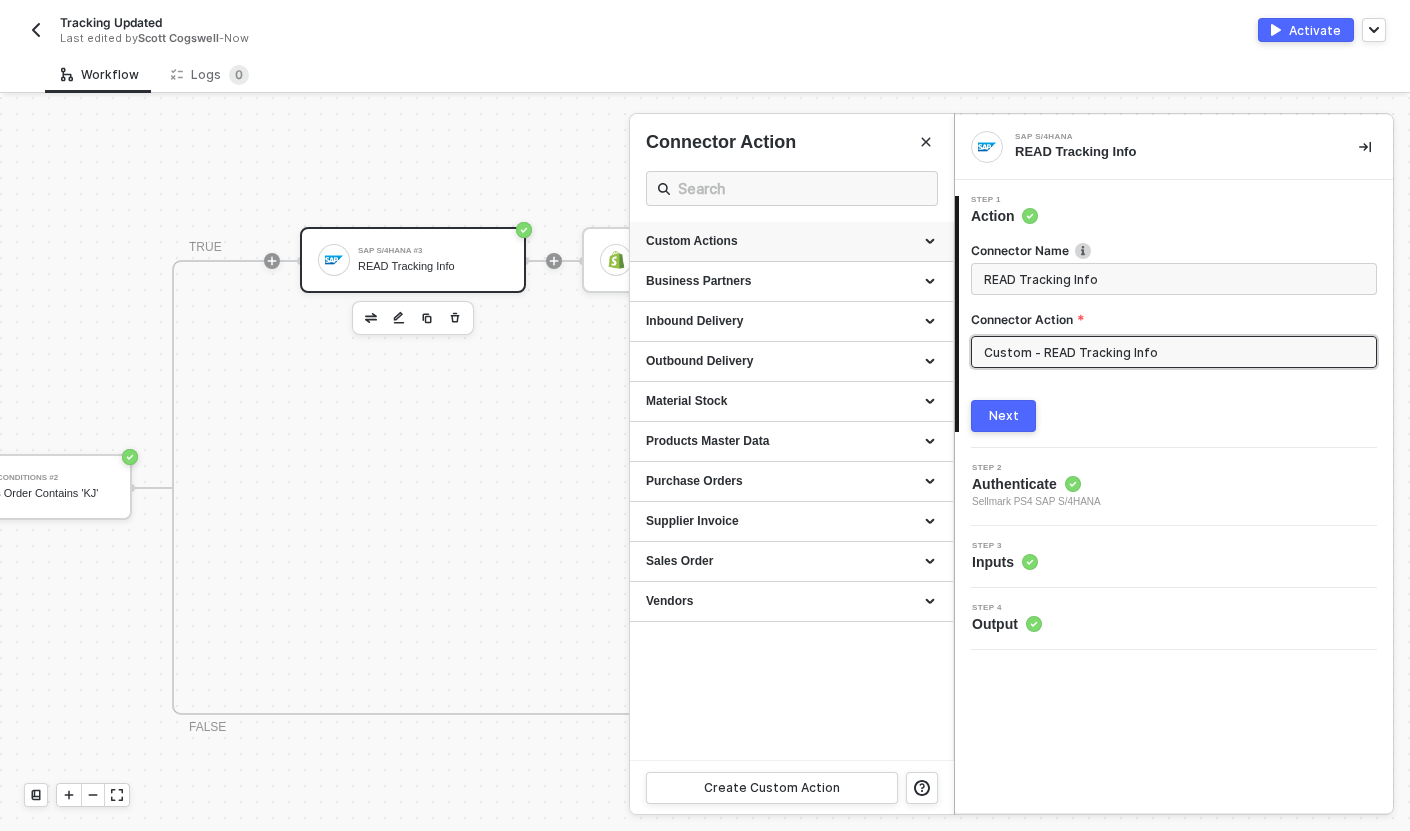 click on "Custom Actions" at bounding box center (791, 242) 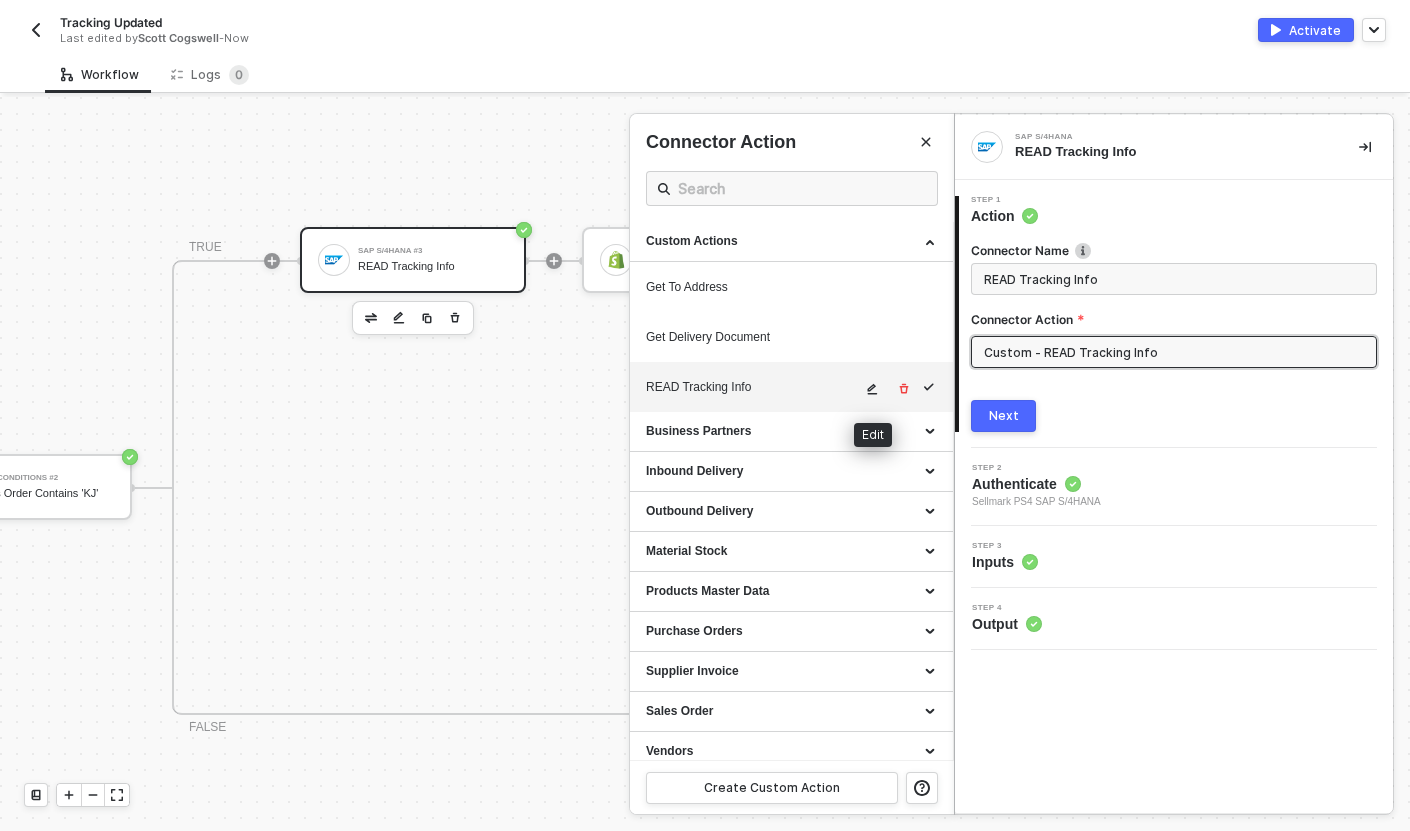 click 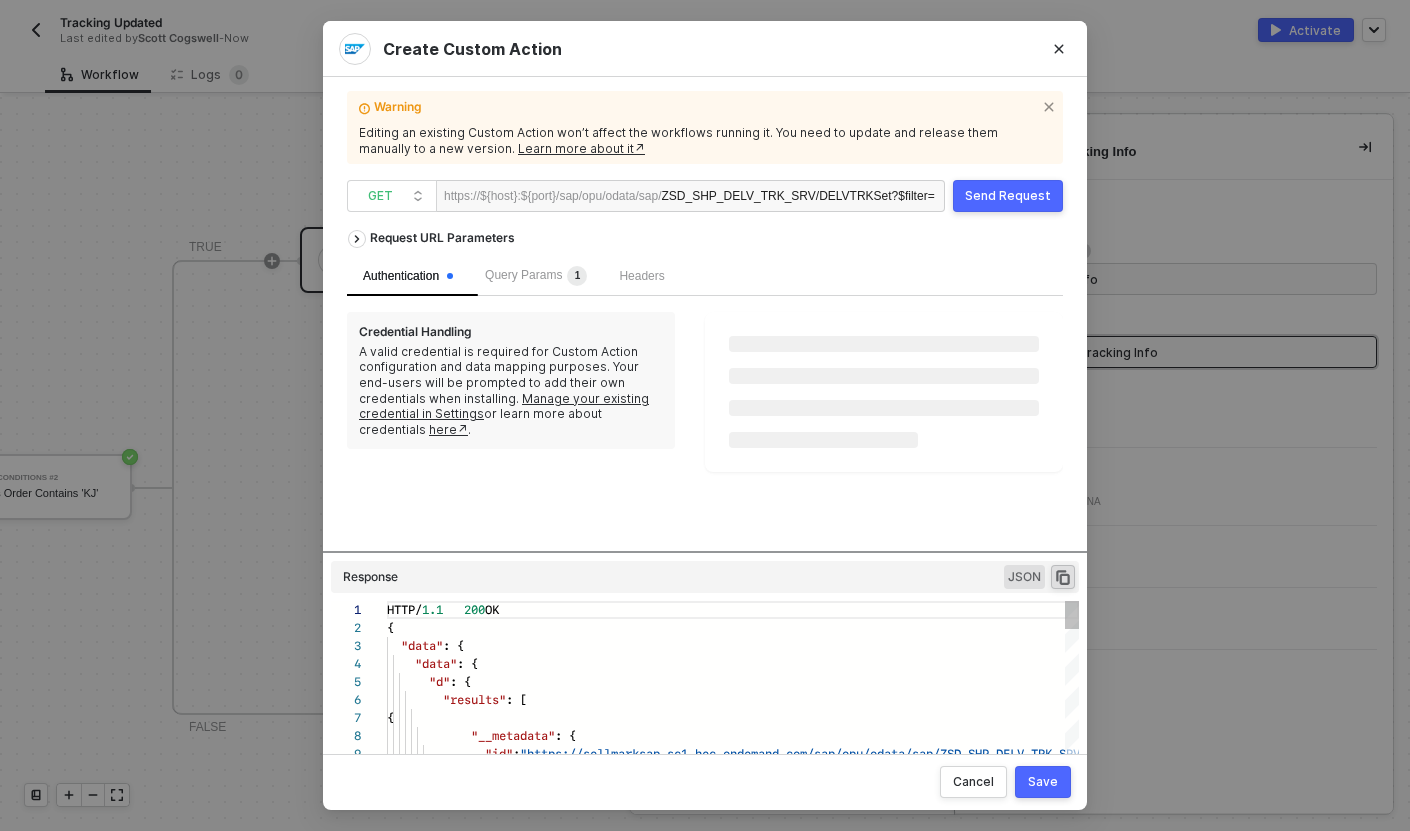 scroll, scrollTop: 162, scrollLeft: 0, axis: vertical 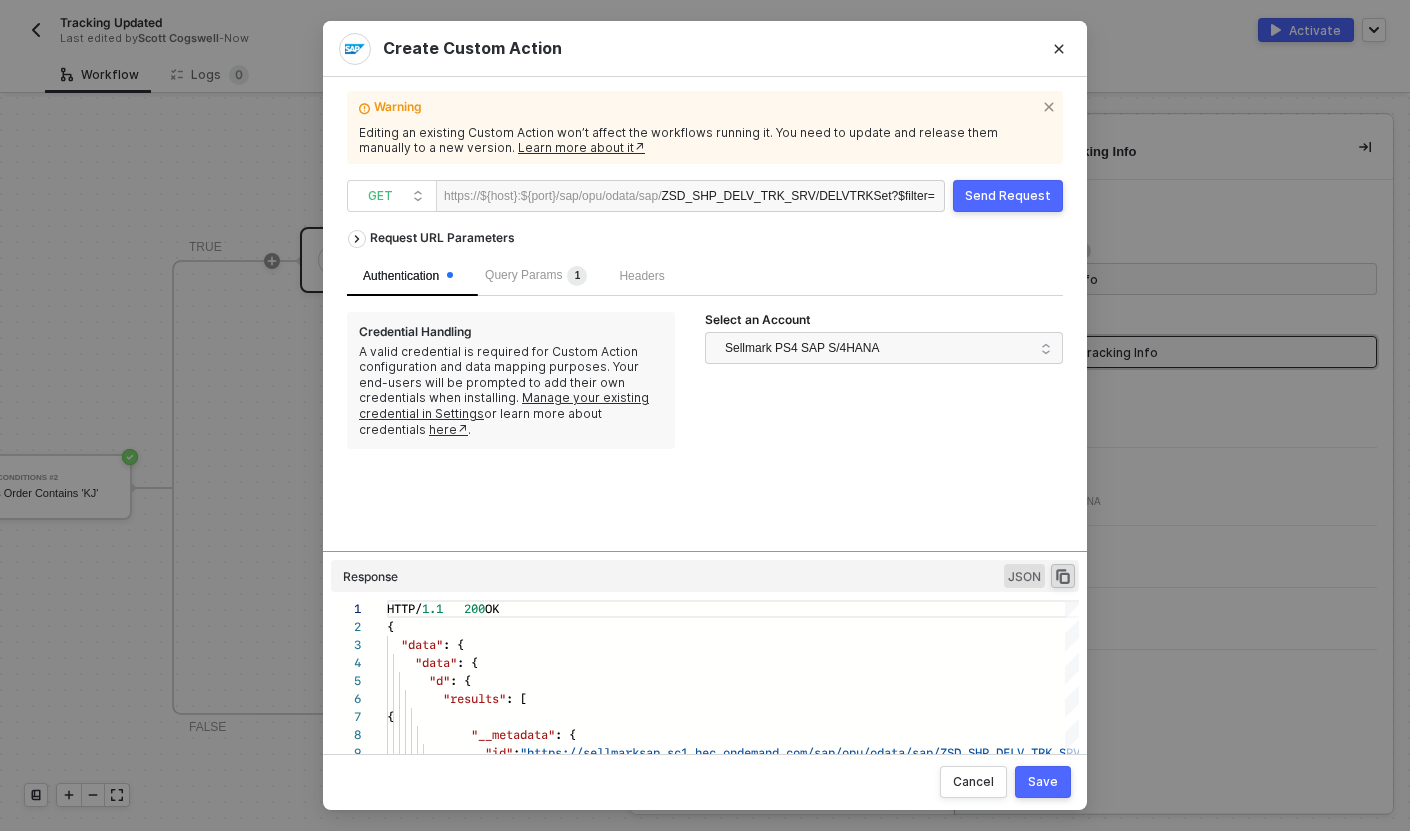 click on "Query Params 1" at bounding box center [536, 276] 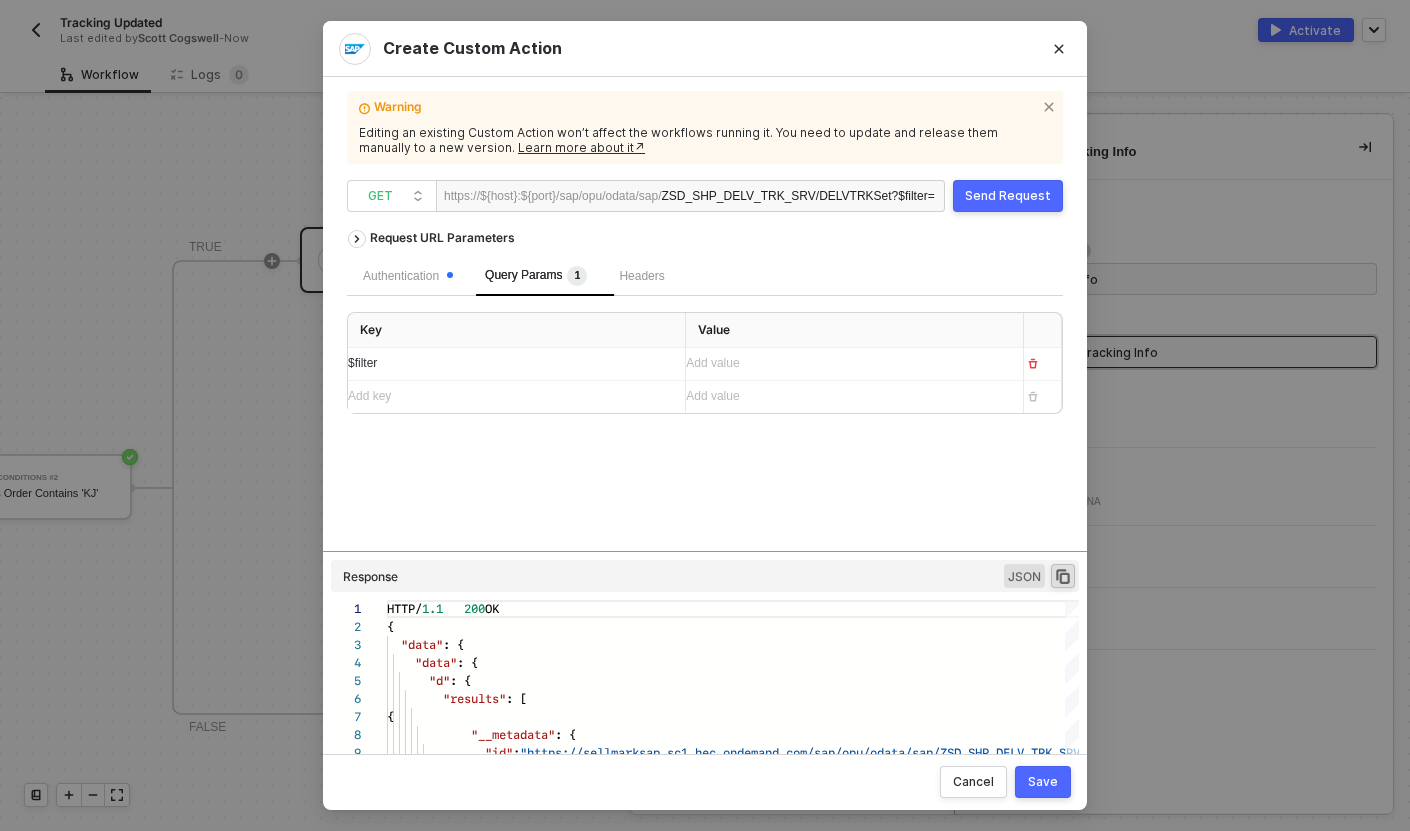 scroll, scrollTop: 0, scrollLeft: 13, axis: horizontal 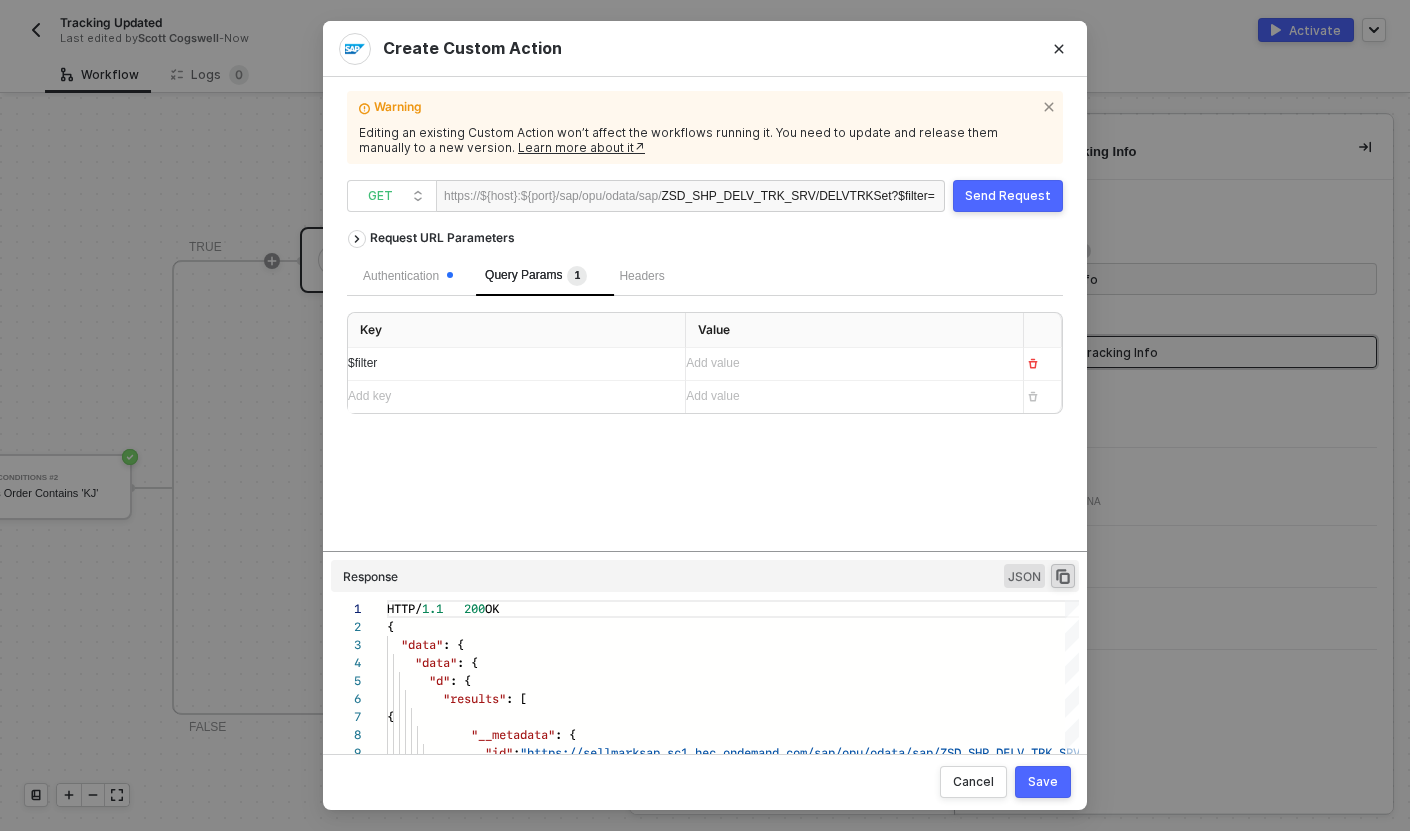 click on "Add value ﻿" at bounding box center [846, 363] 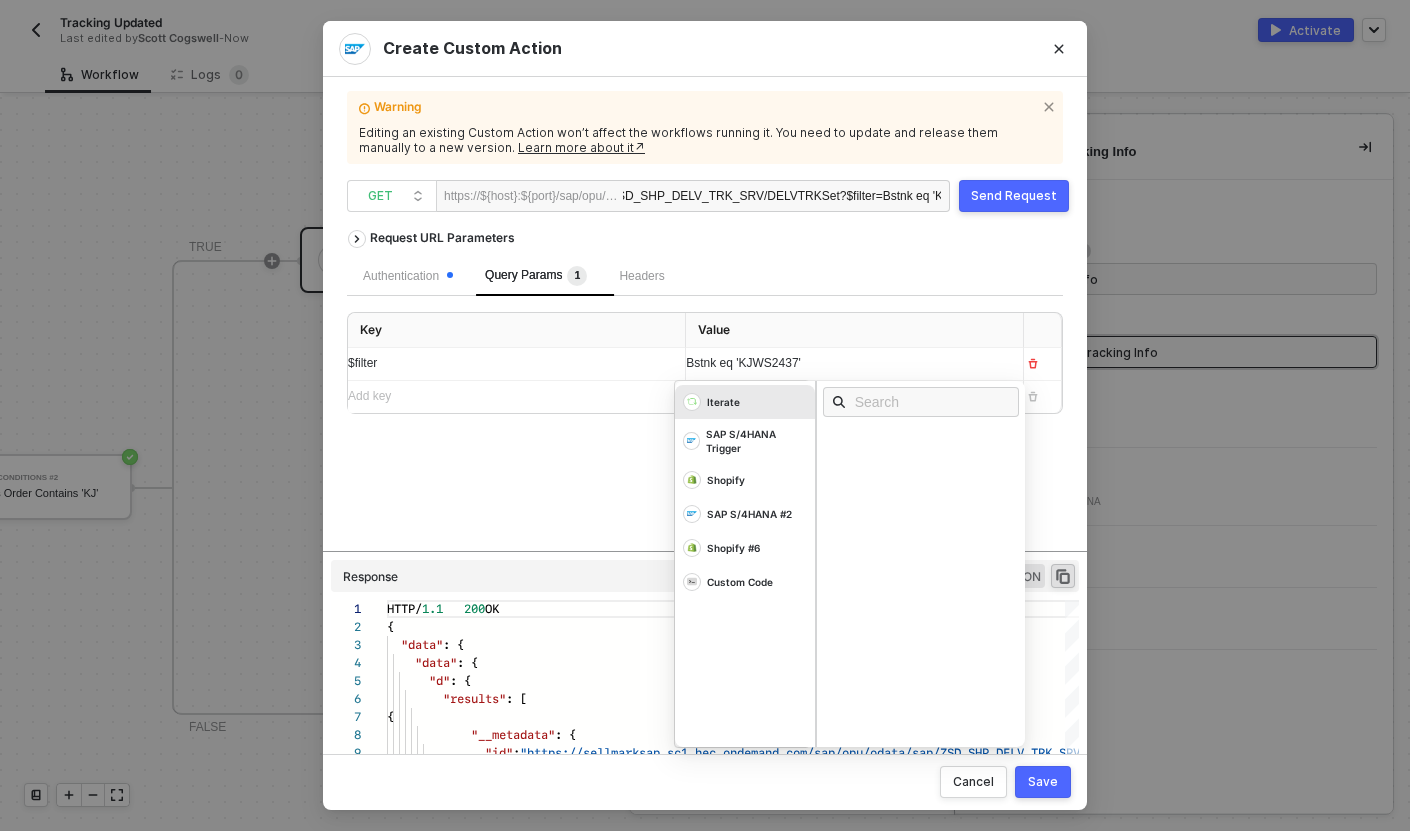 click on "Request URL Parameters Authentication Query Params 1 Headers Key Value $filter Bstnk eq 'KJWS2437' Iterate SAP S/4HANA Trigger Shopify SAP S/4HANA #2 Shopify #6 Custom Code Add key ﻿ Add value ﻿" at bounding box center [705, 385] 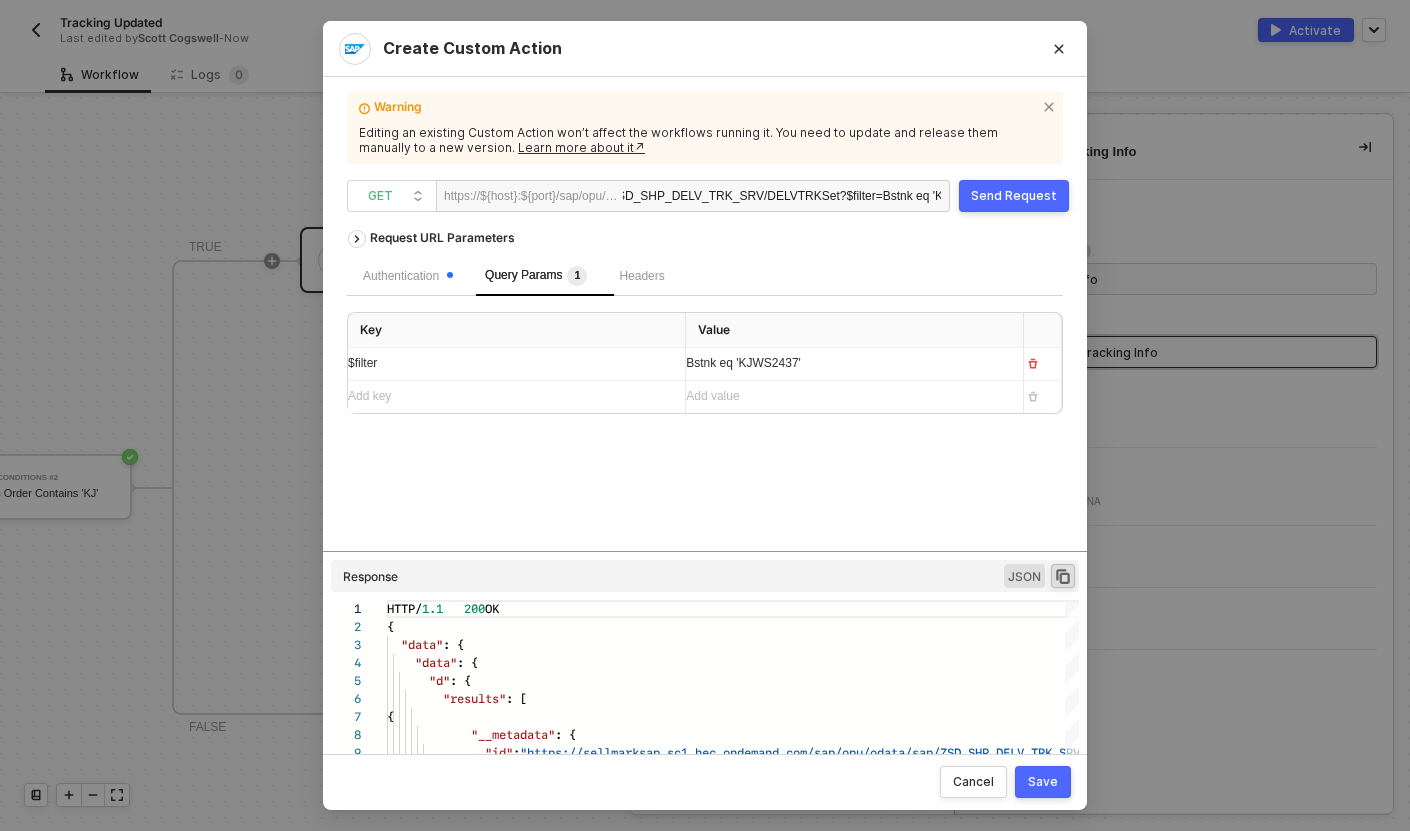 click on "Send Request" at bounding box center [1014, 196] 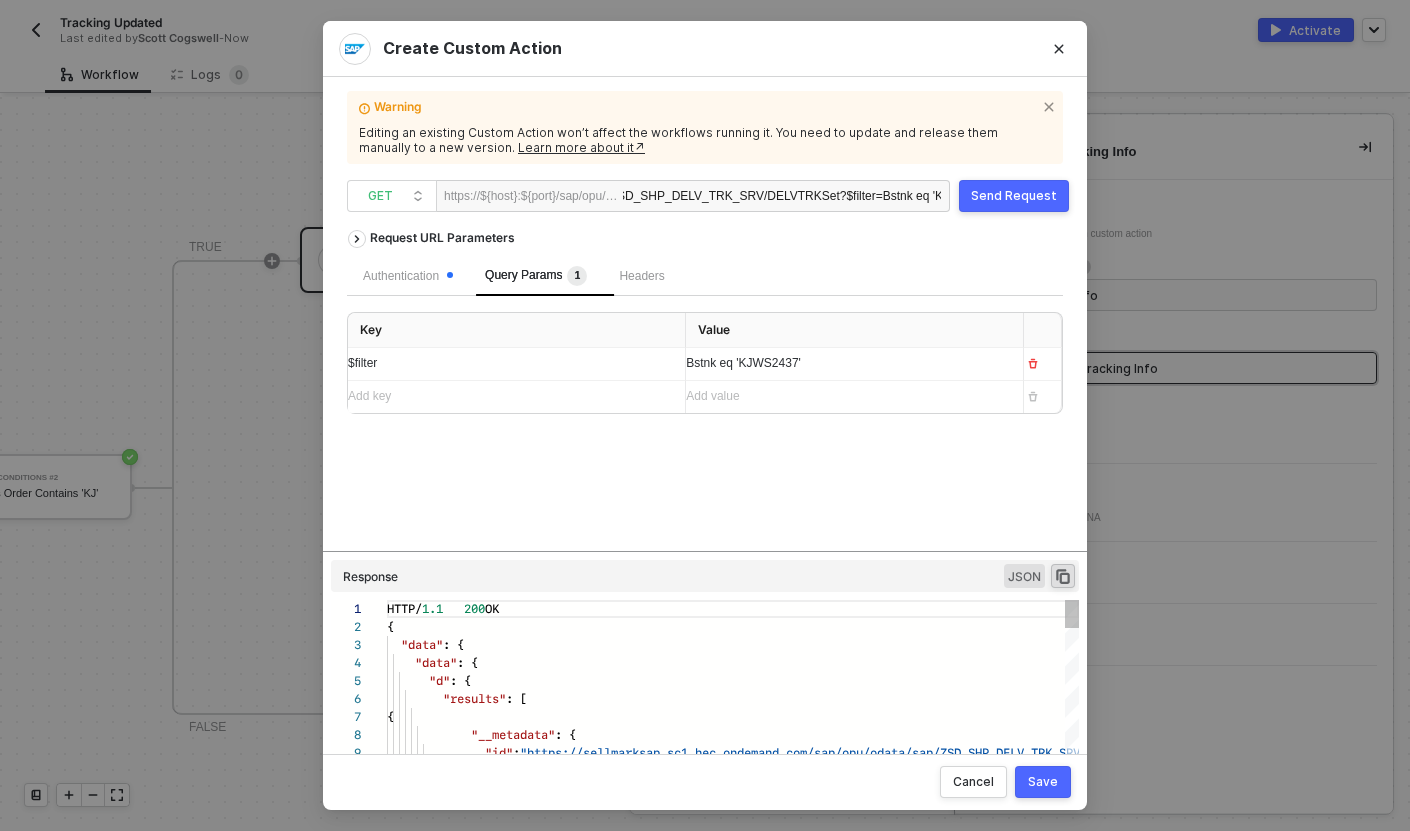 scroll, scrollTop: 162, scrollLeft: 0, axis: vertical 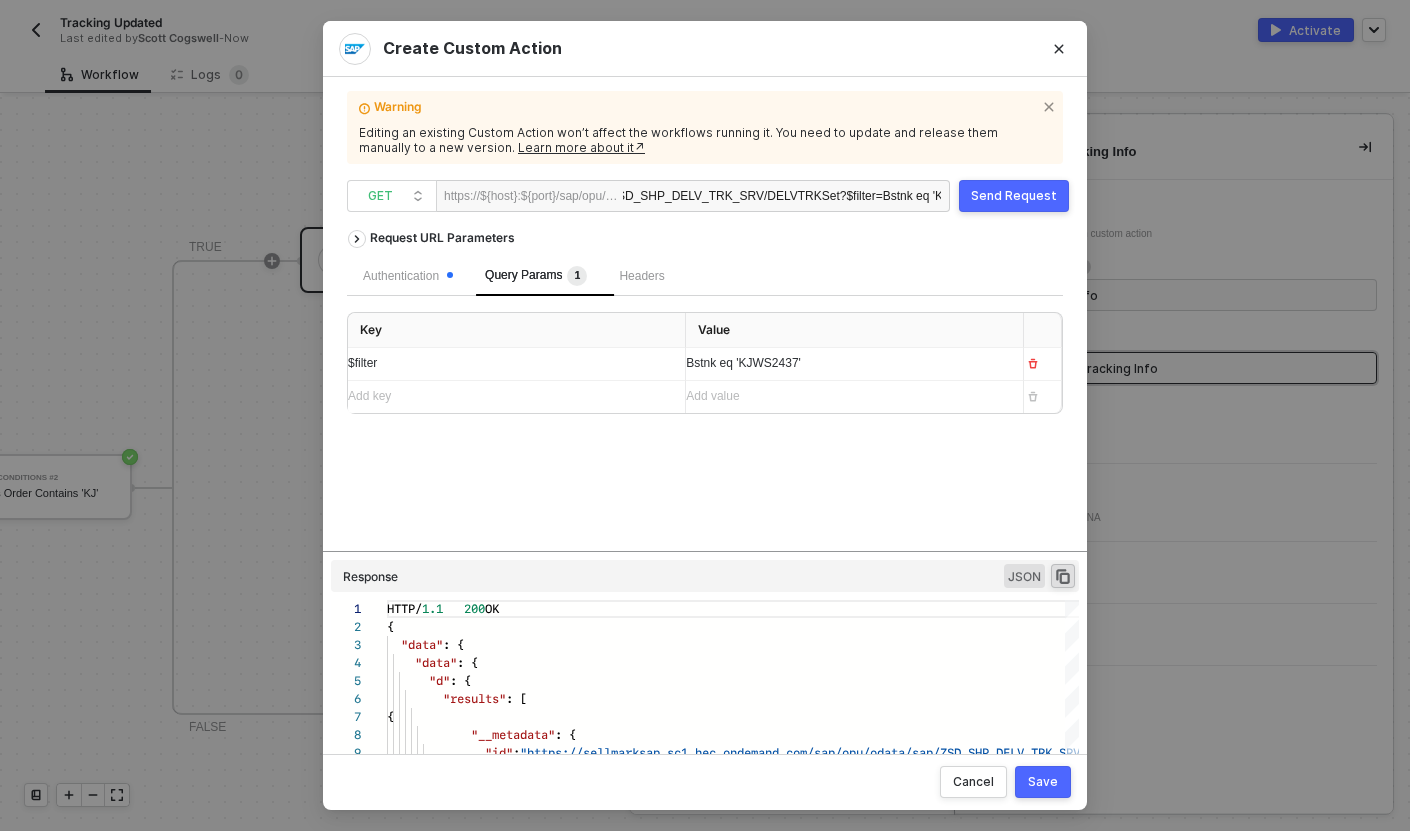 click on "Request URL Parameters Authentication Query Params 1 Headers Key Value $filter Bstnk eq 'KJWS2437' Add key ﻿ Add value ﻿" at bounding box center [705, 385] 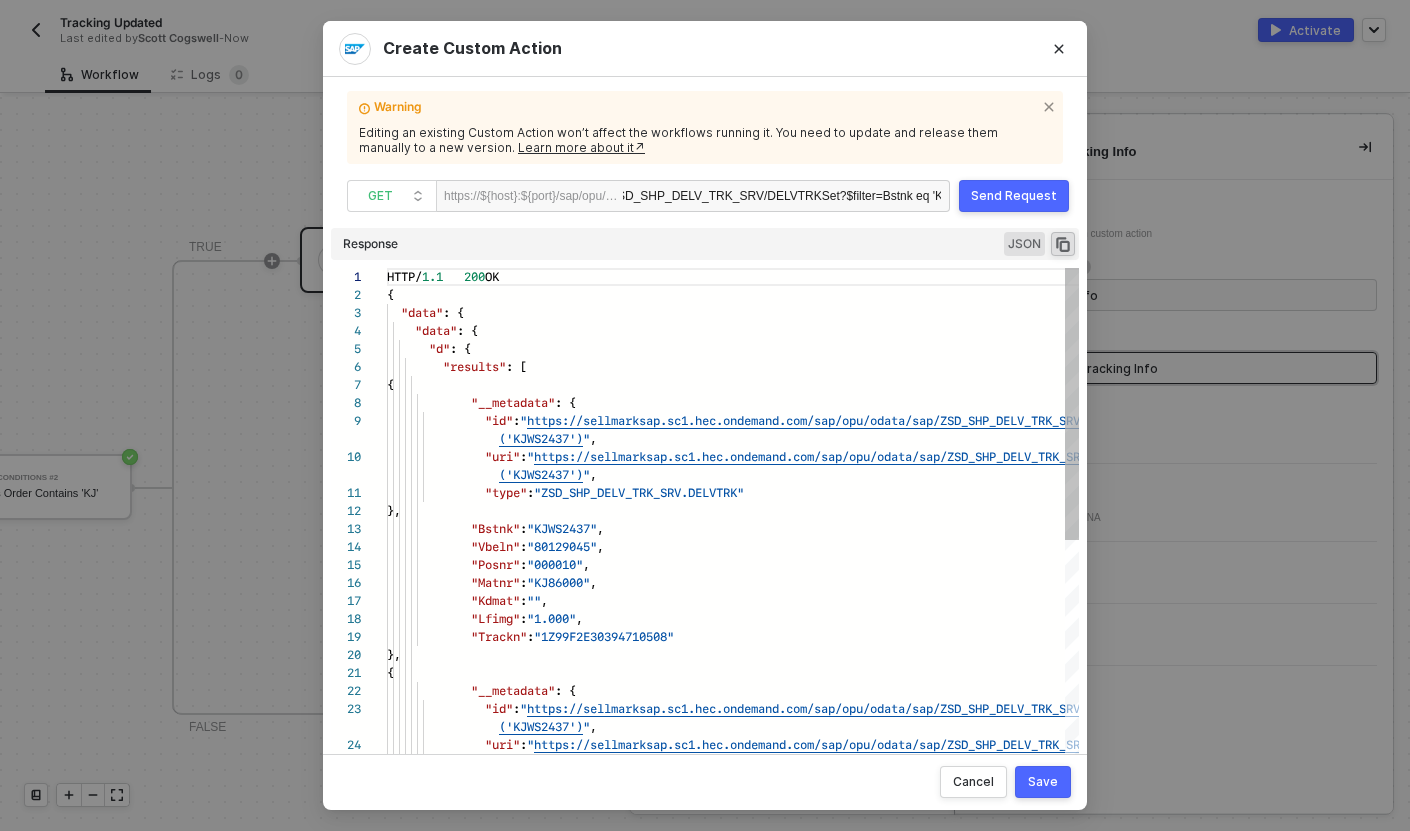 drag, startPoint x: 716, startPoint y: 551, endPoint x: 754, endPoint y: 236, distance: 317.28378 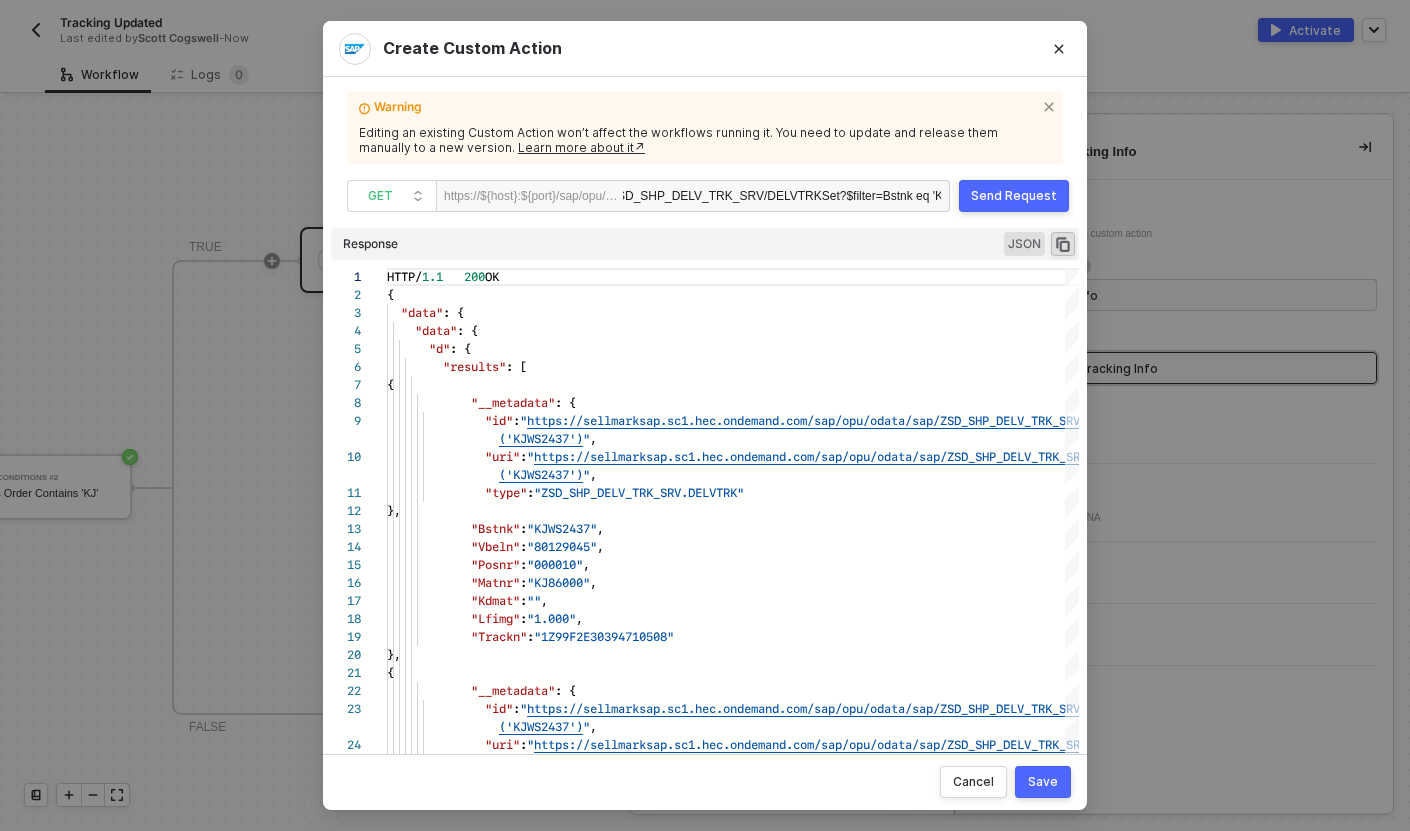 click on "Save" at bounding box center [1043, 782] 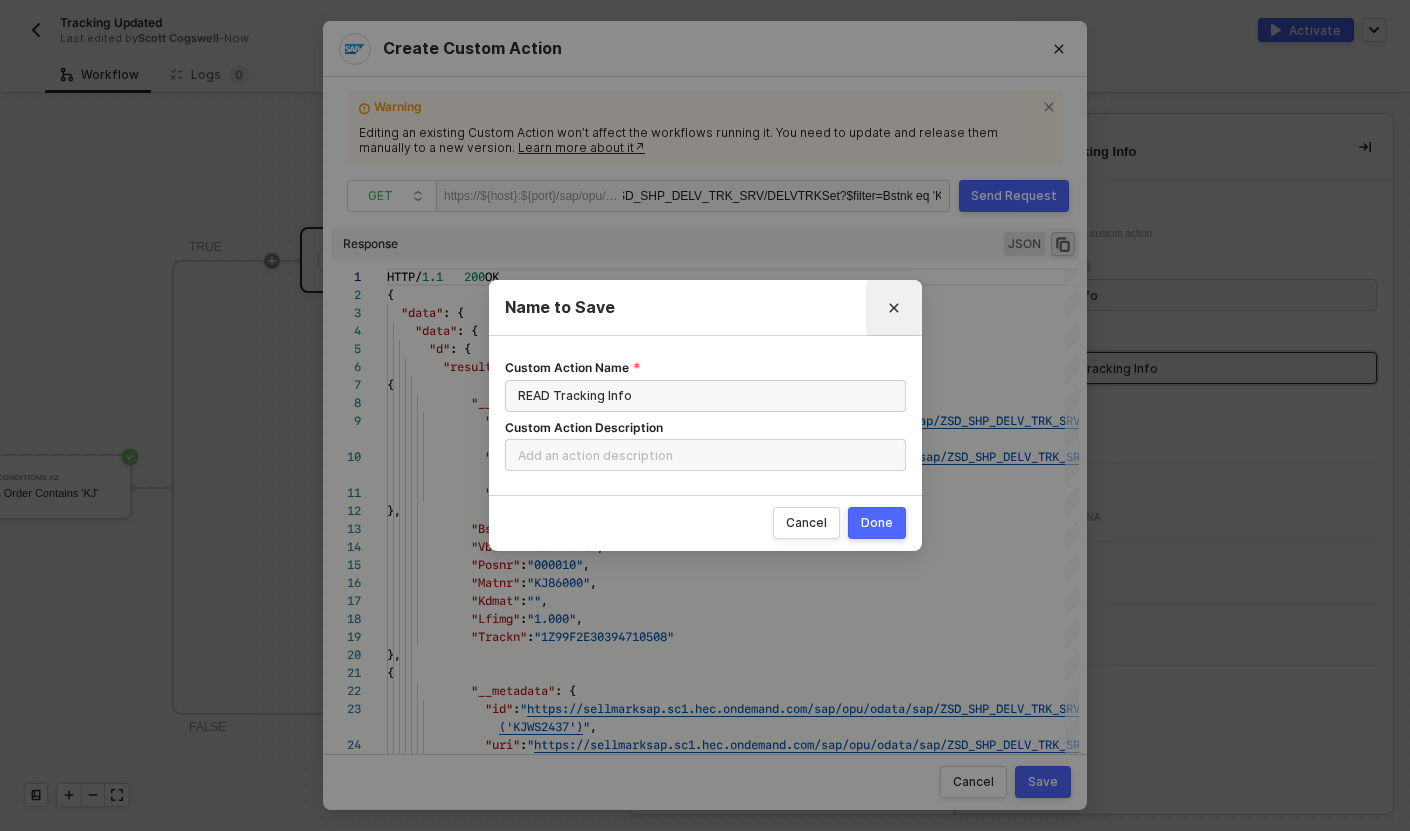 click 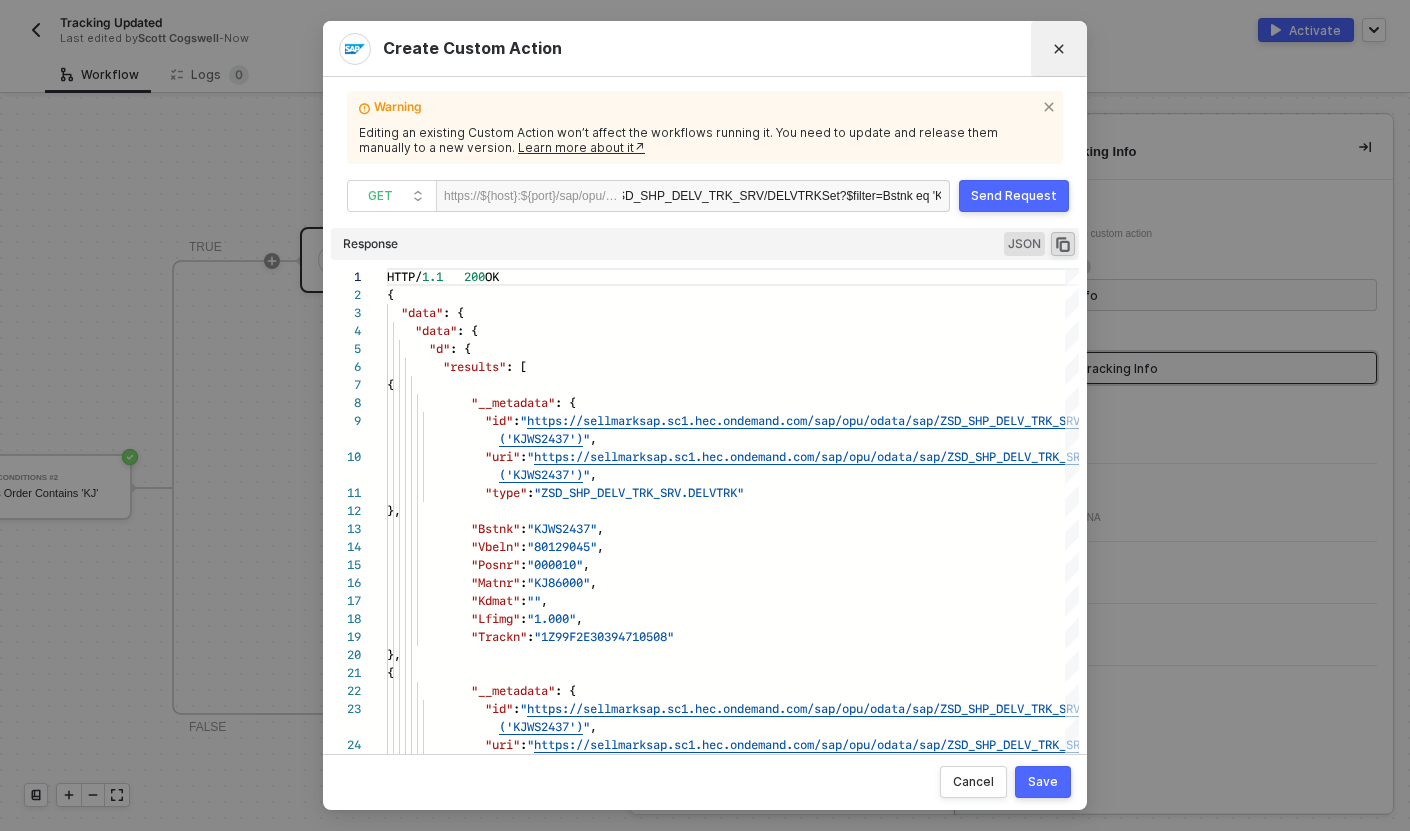 click 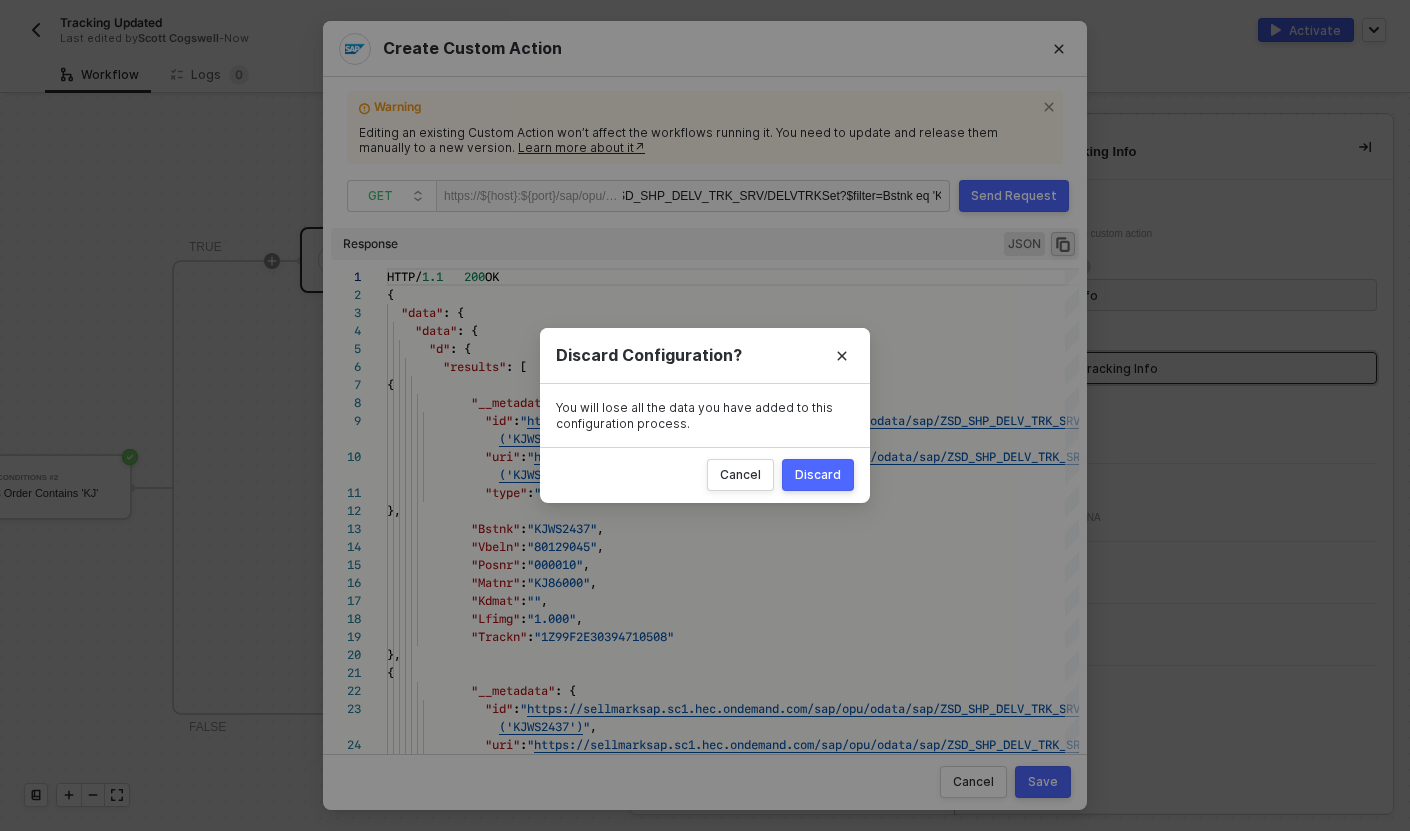 click on "Discard" at bounding box center [818, 475] 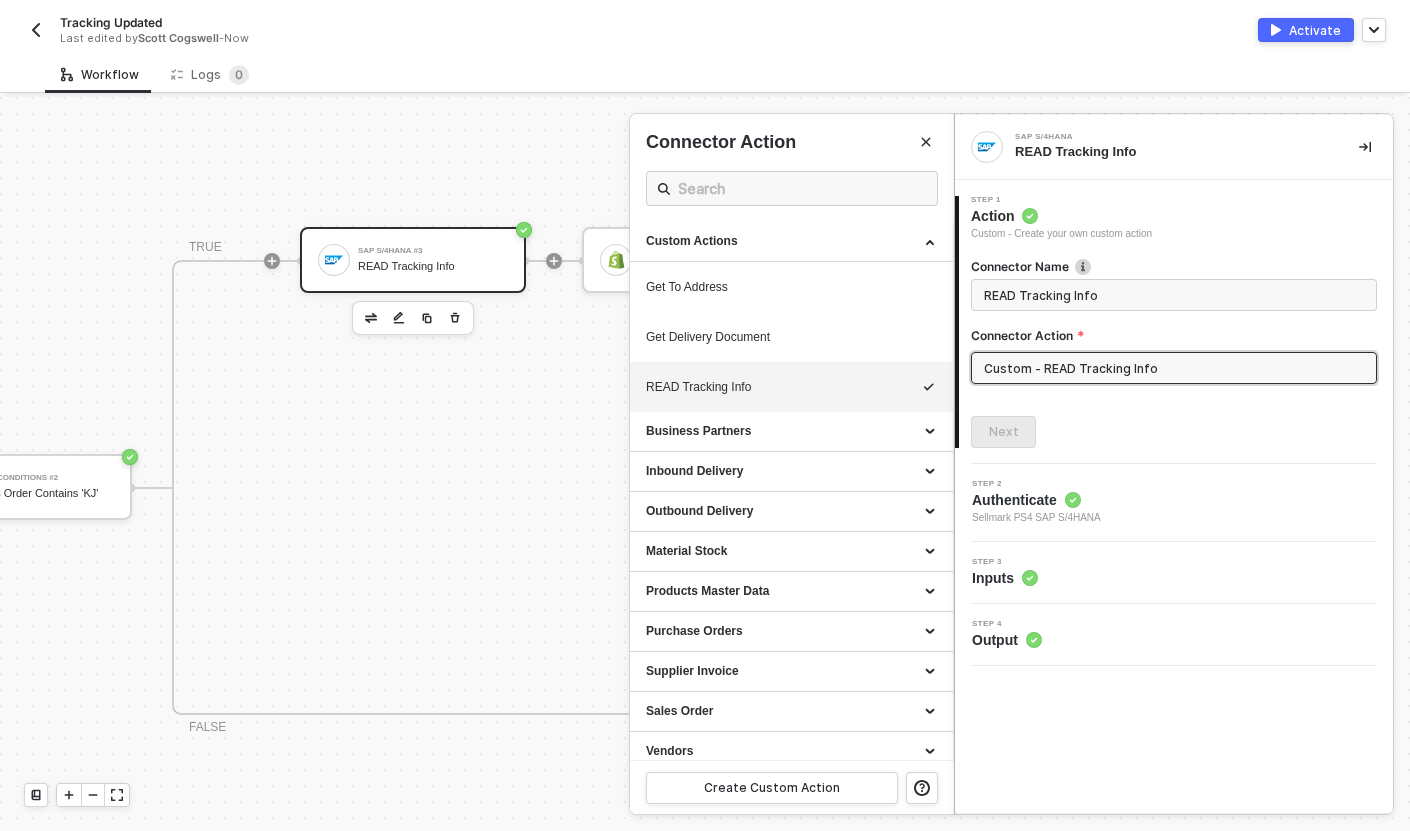 click on "Step 3 Inputs" at bounding box center (1176, 573) 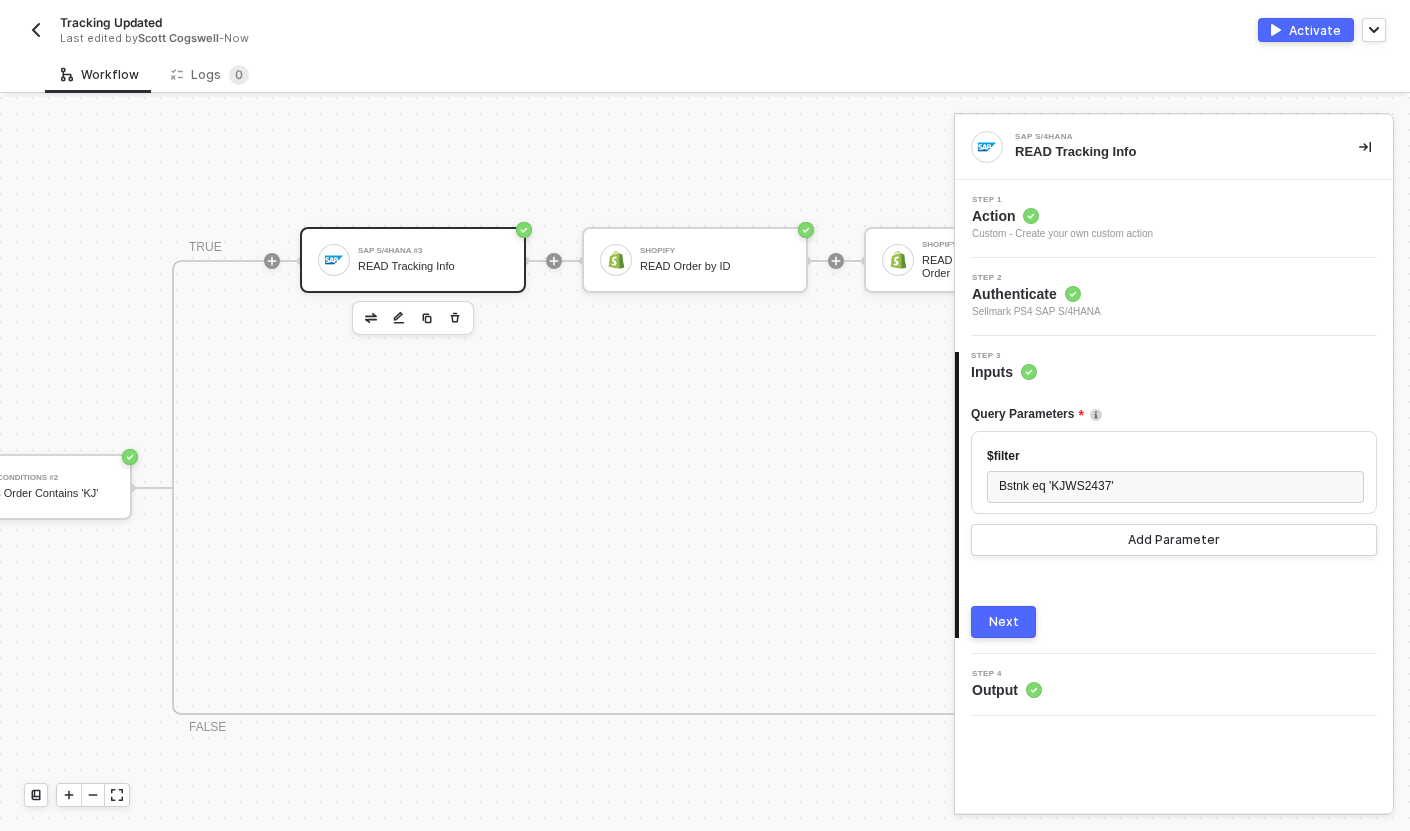 click on "Next" at bounding box center (1004, 622) 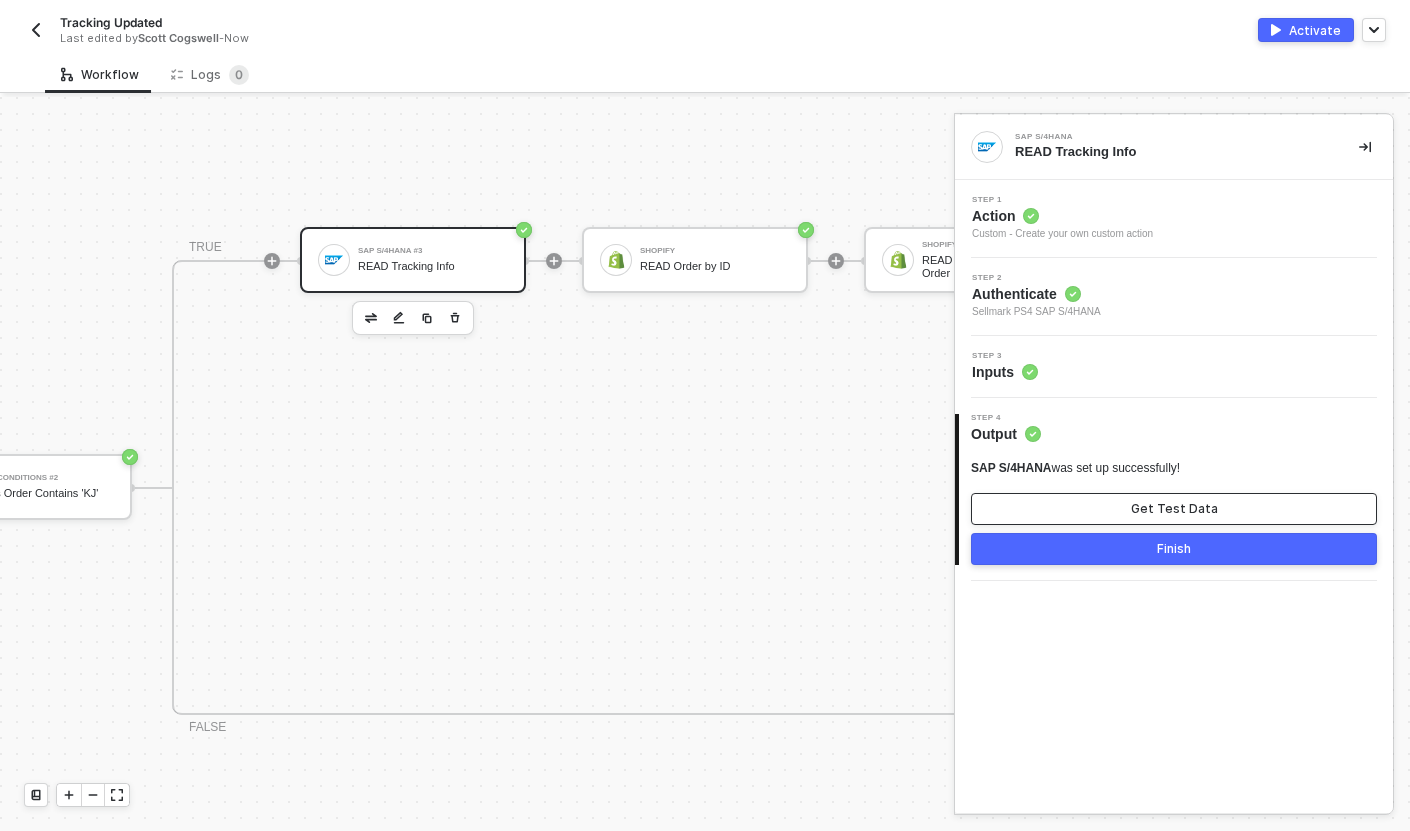 click on "Get Test Data" at bounding box center (1174, 509) 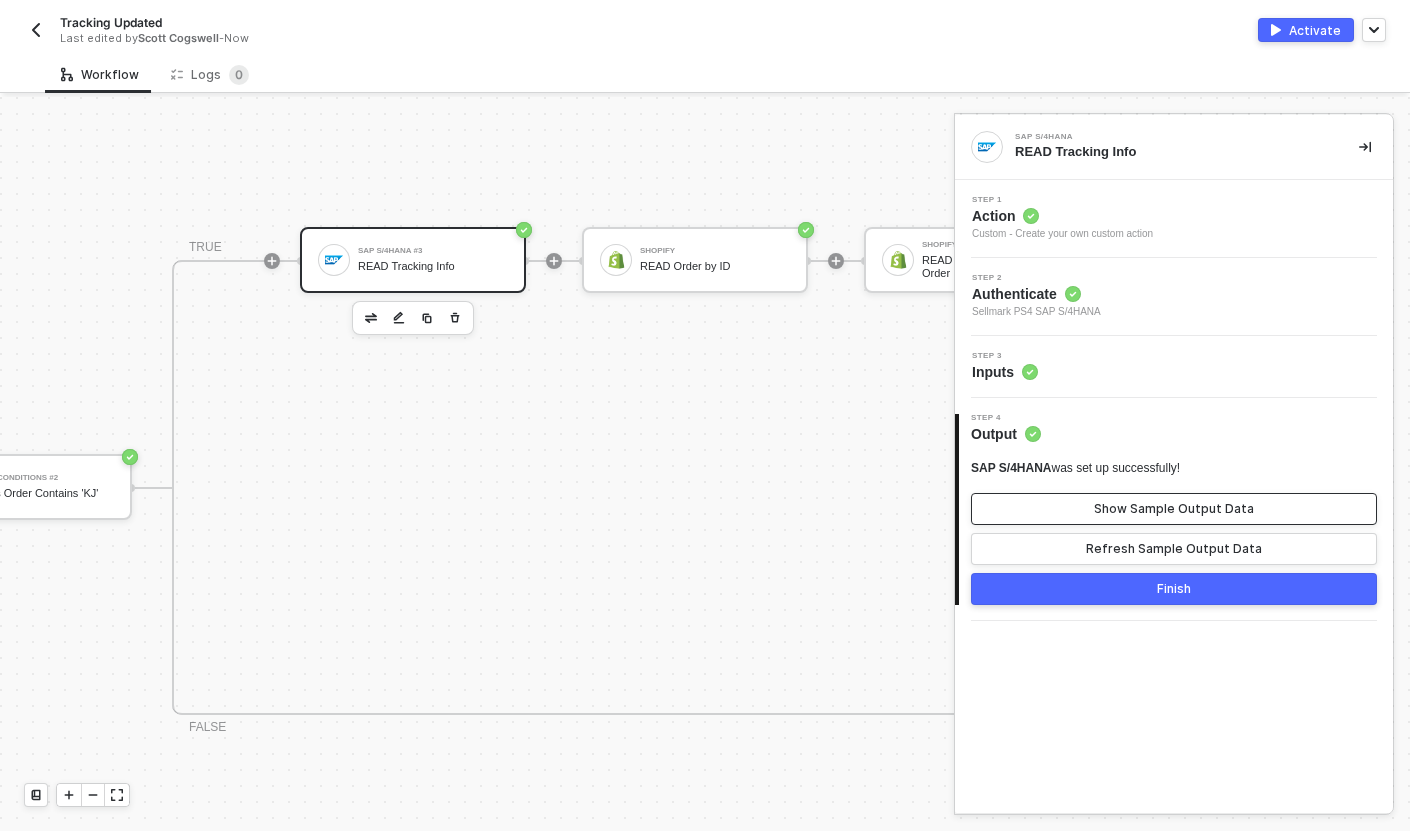 click on "Show Sample Output Data" at bounding box center (1174, 509) 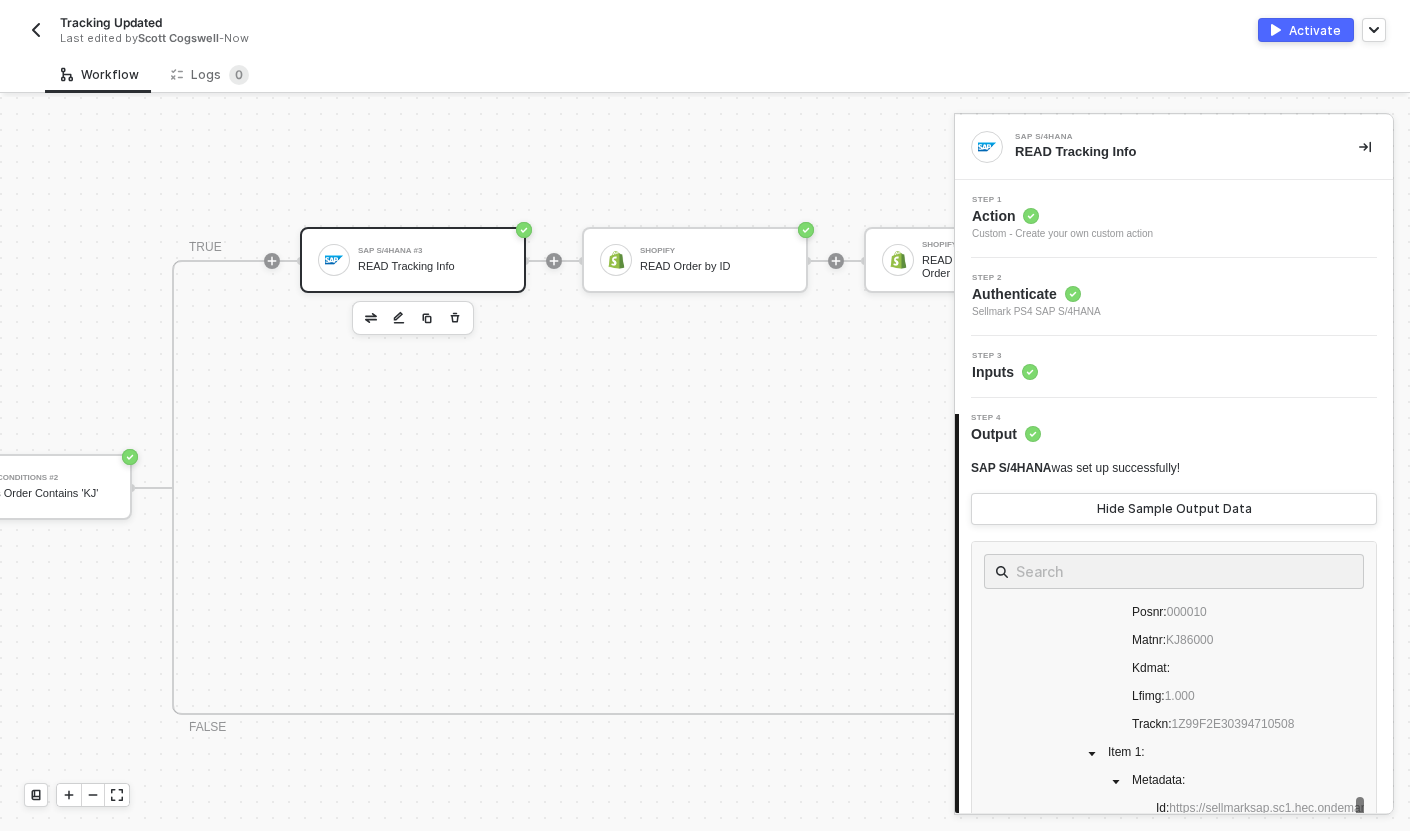 scroll, scrollTop: 381, scrollLeft: 0, axis: vertical 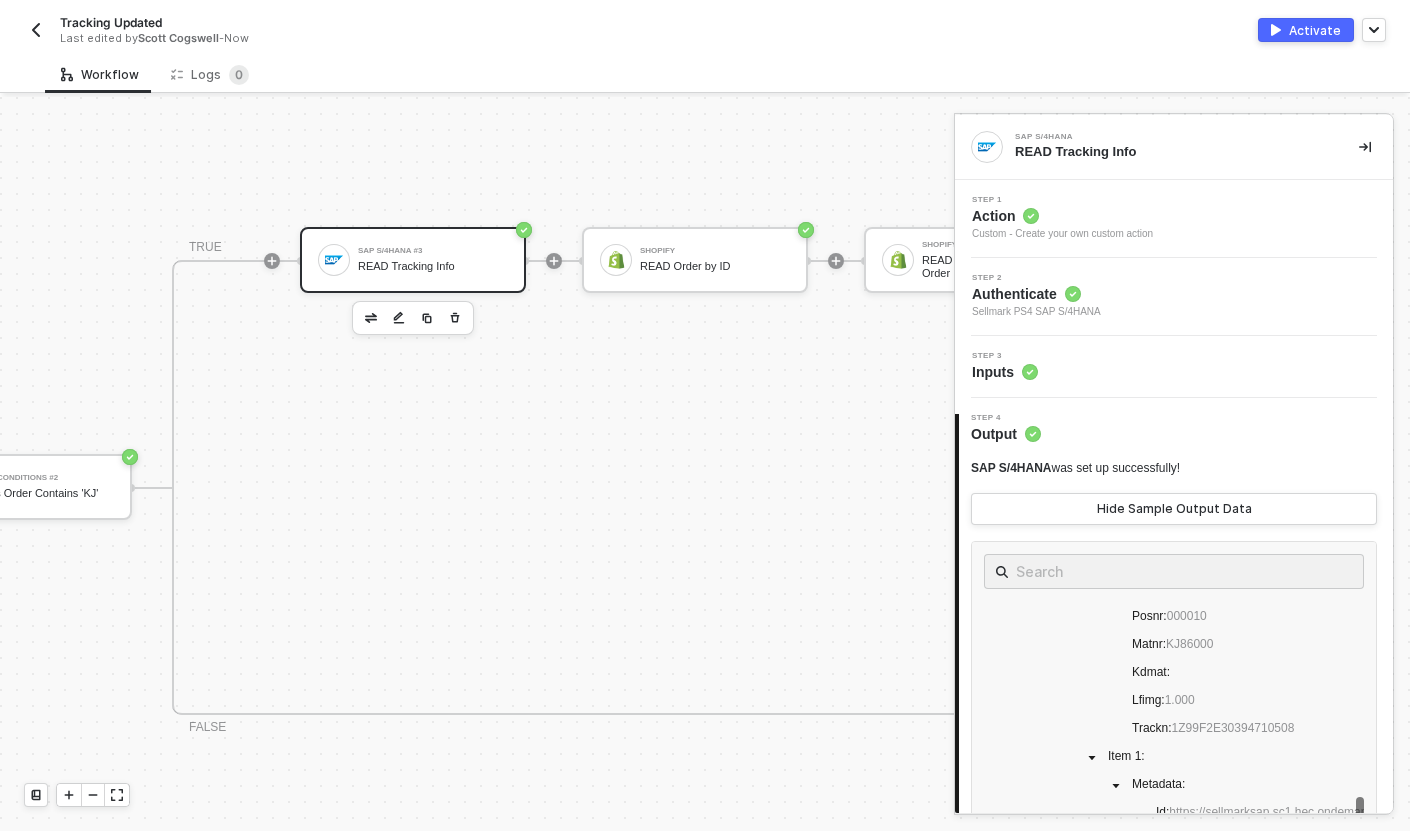 click at bounding box center [427, 318] 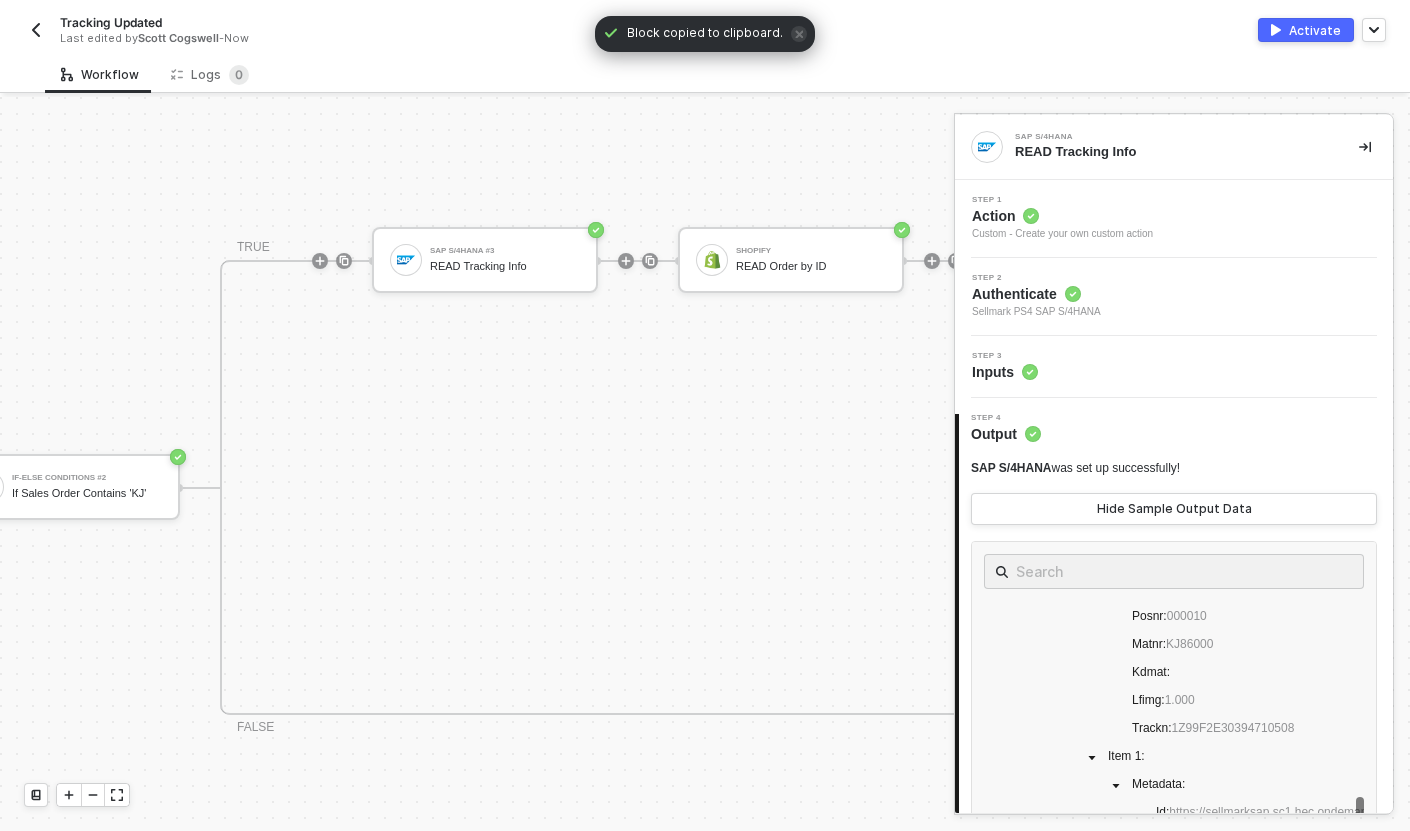 click 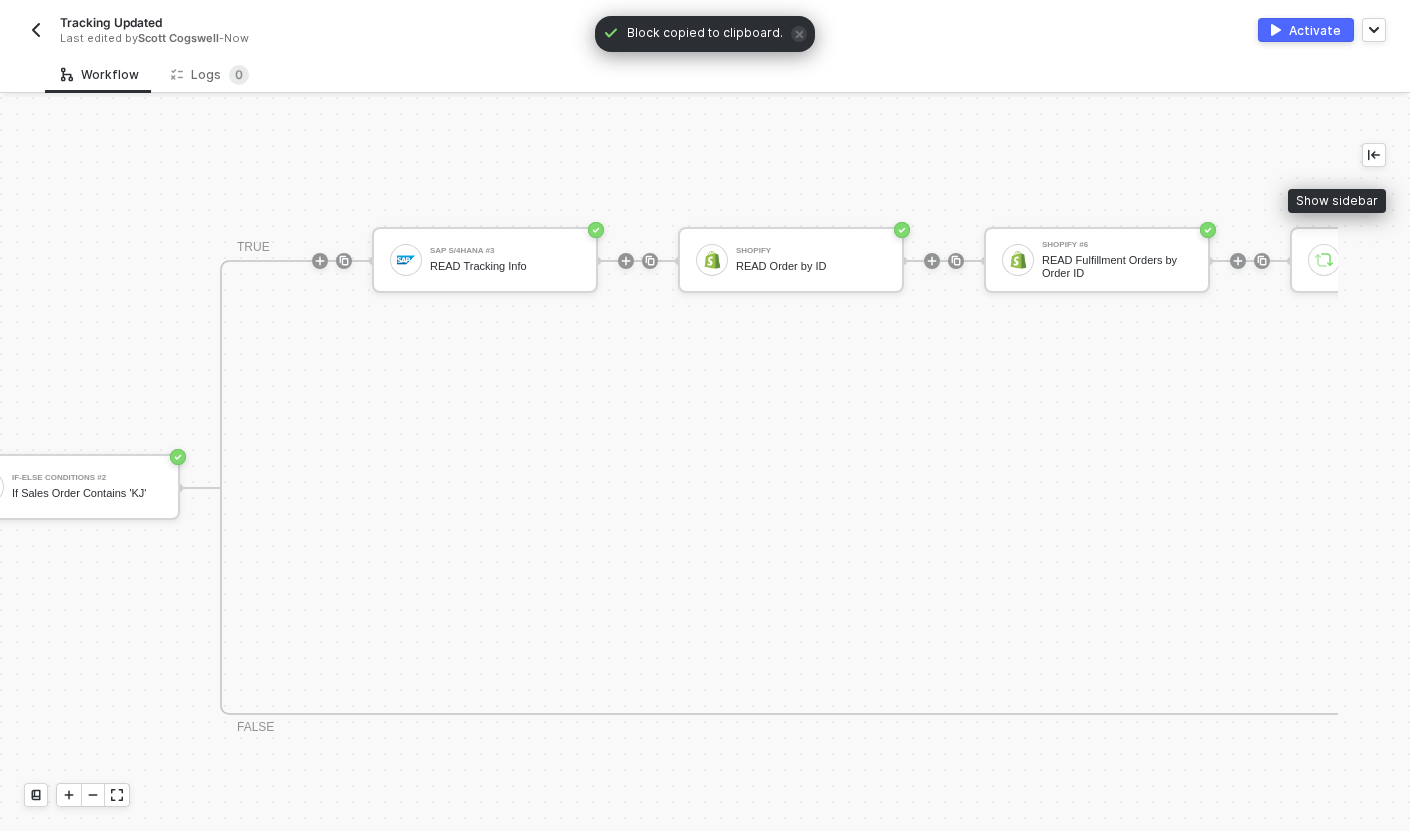 click on "TRUE SAP S/4HANA #3 READ Tracking Info Shopify READ Order by ID Shopify #6 READ Fulfillment Orders by Order ID Iterate For Each Fulfillment Order Custom Code Find Material No in Fulfillment Order Line Items If-Else Conditions If Material No in Fulfillment Order Line Items TRUE Shopify #5 UPDATE Fulfillment Tracking Number Stop Workflow Stop Workflow FALSE FALSE Stop Workflow #2 Stop Workflow" at bounding box center (1828, 487) 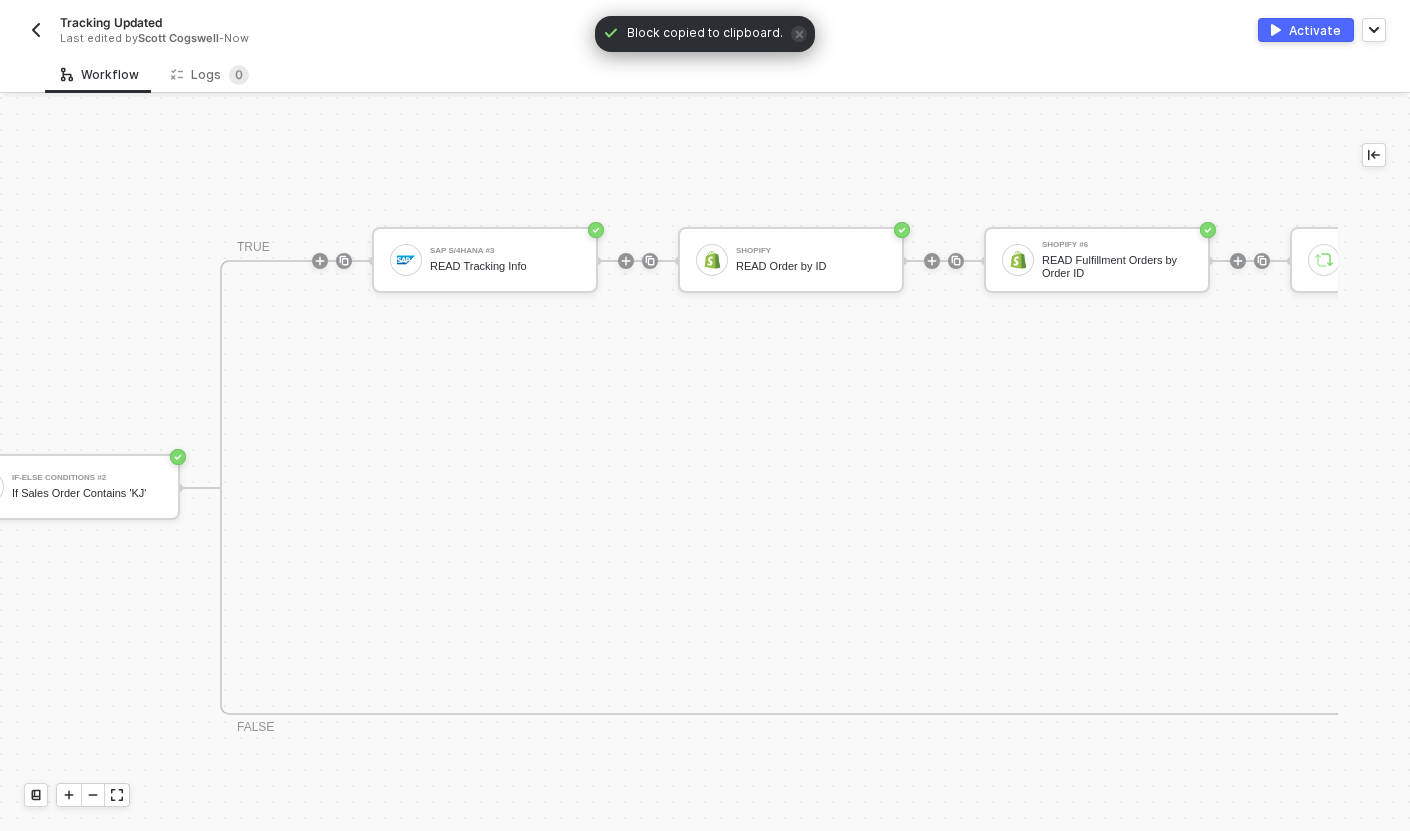 scroll, scrollTop: 775, scrollLeft: 810, axis: both 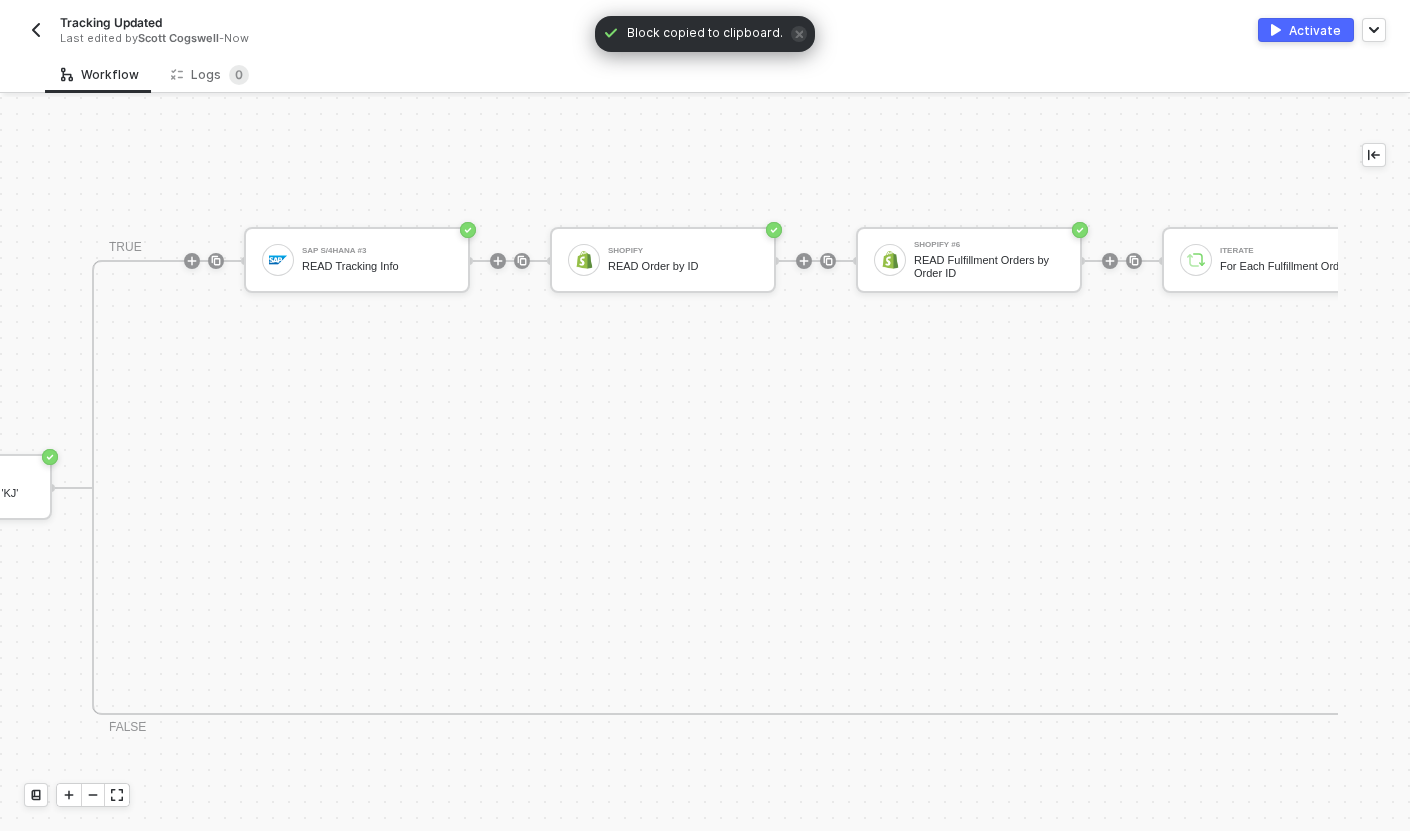 click 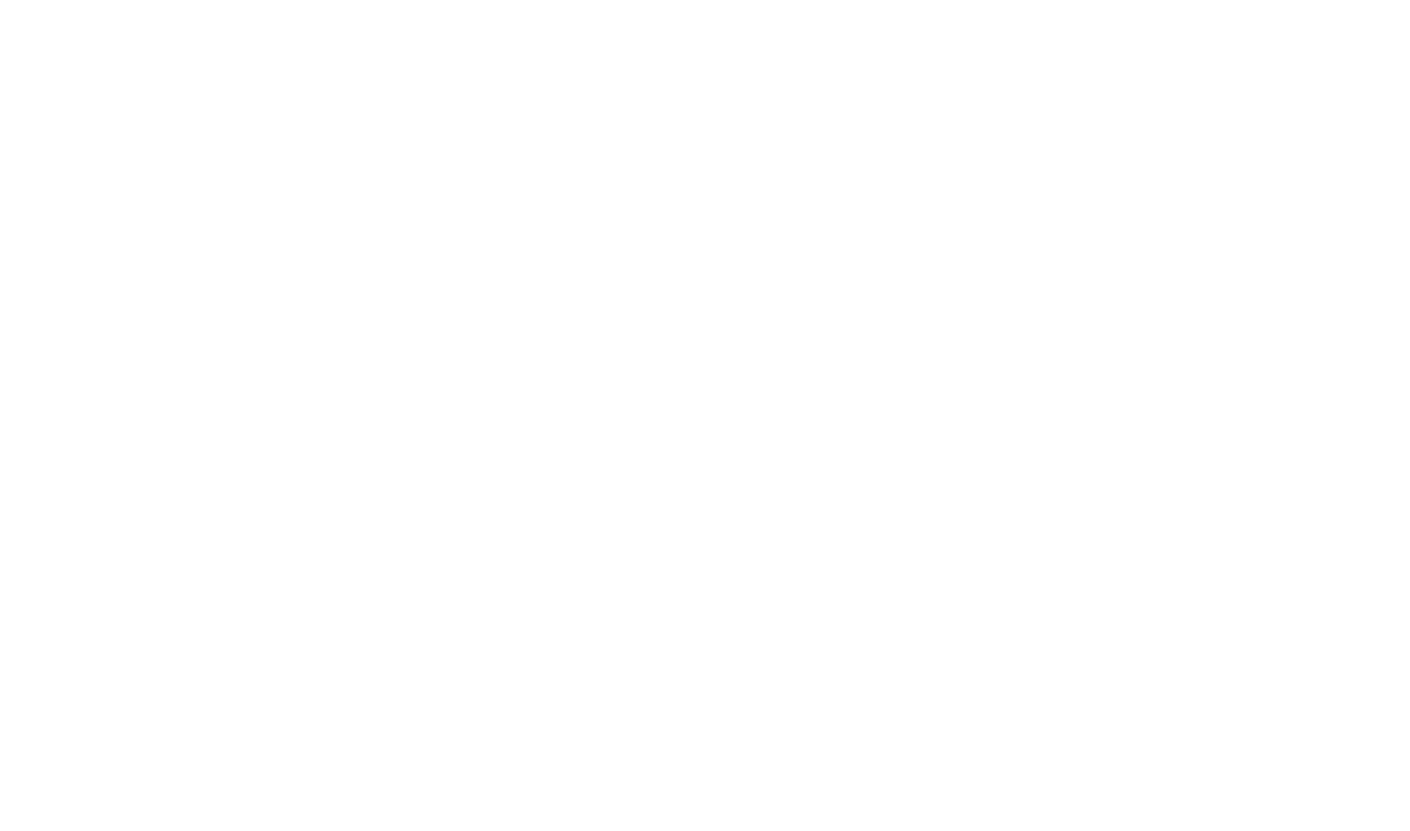 scroll, scrollTop: 0, scrollLeft: 0, axis: both 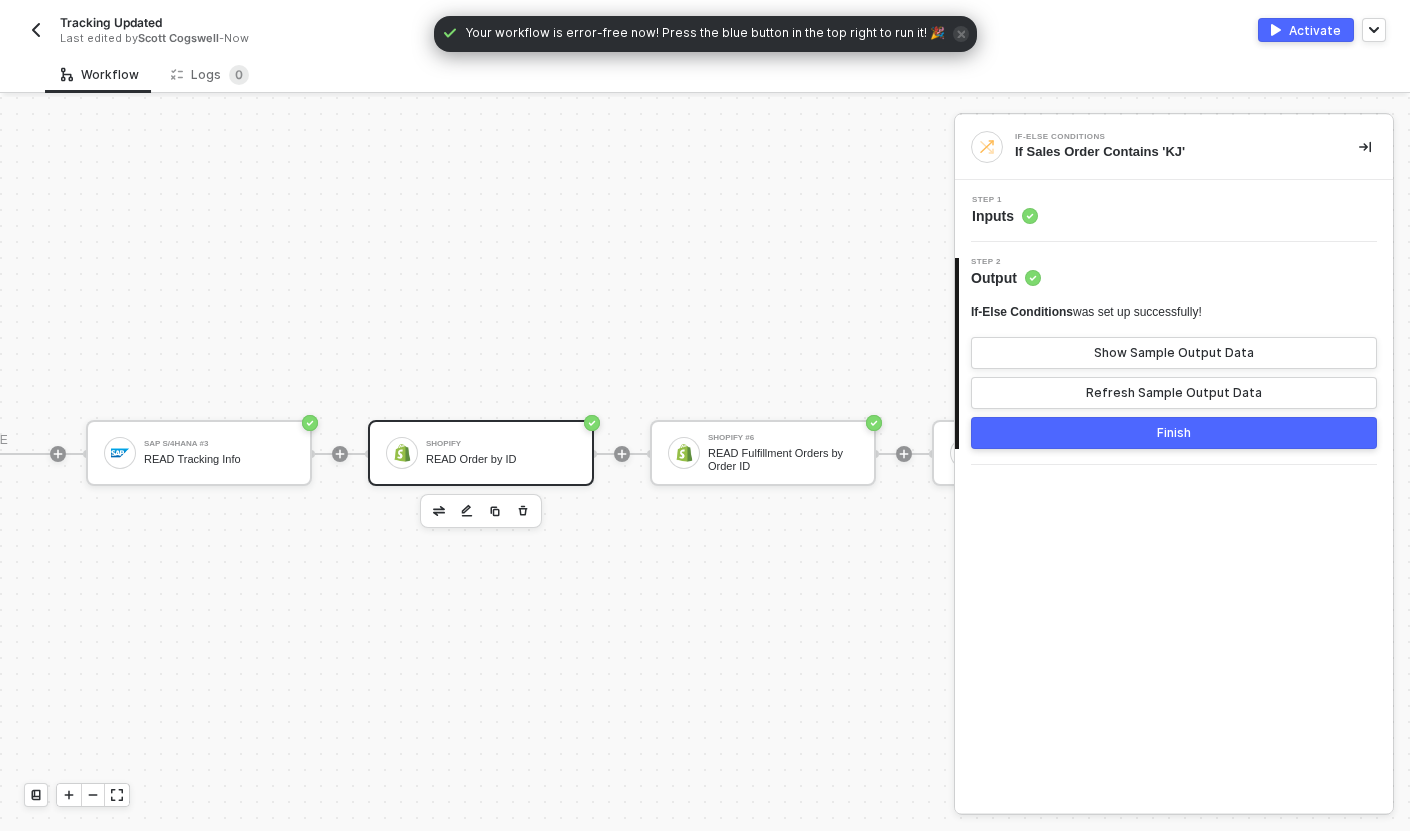 click on "Shopify READ Order by ID" at bounding box center [481, 453] 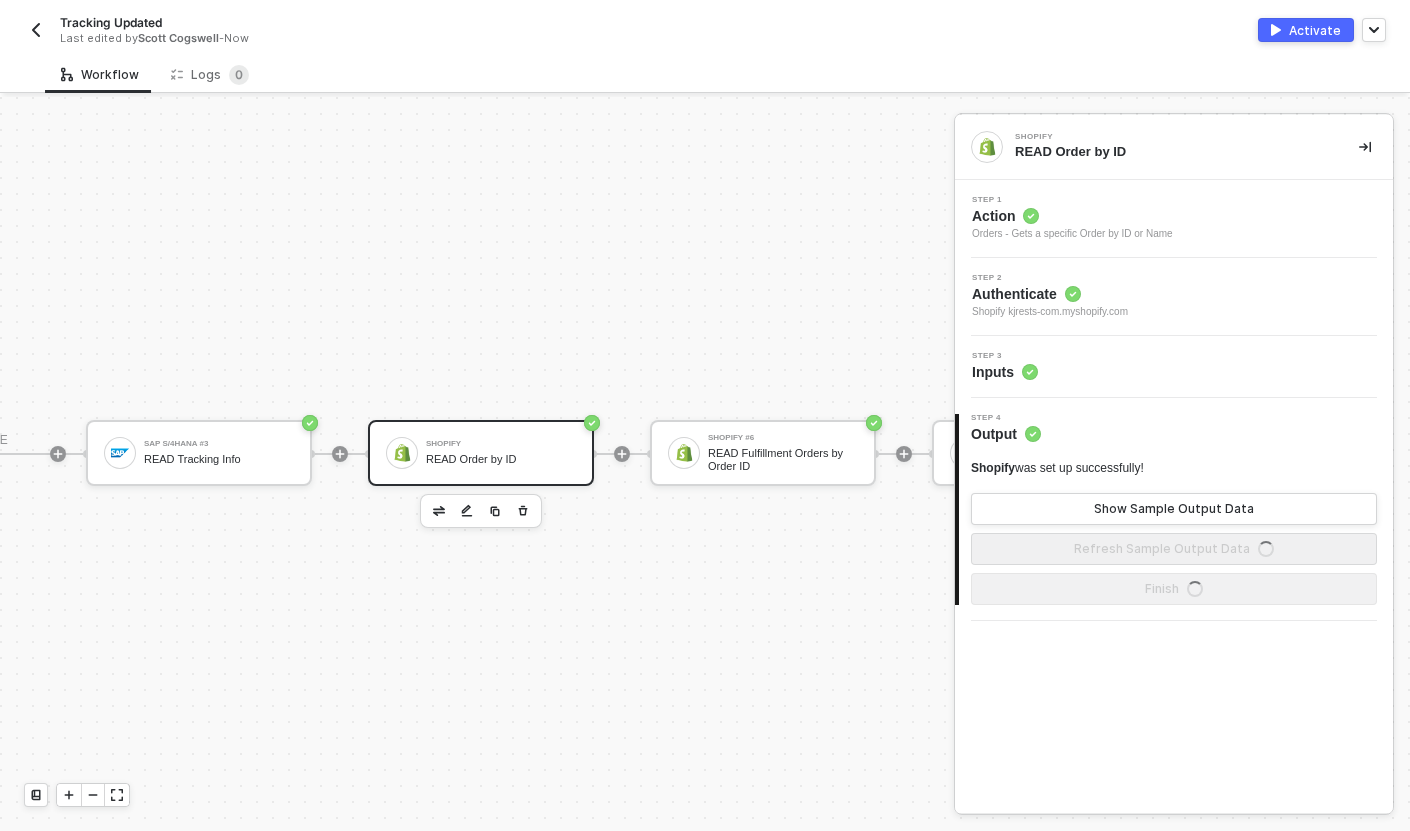 click on "Step 3 Inputs" at bounding box center (1176, 367) 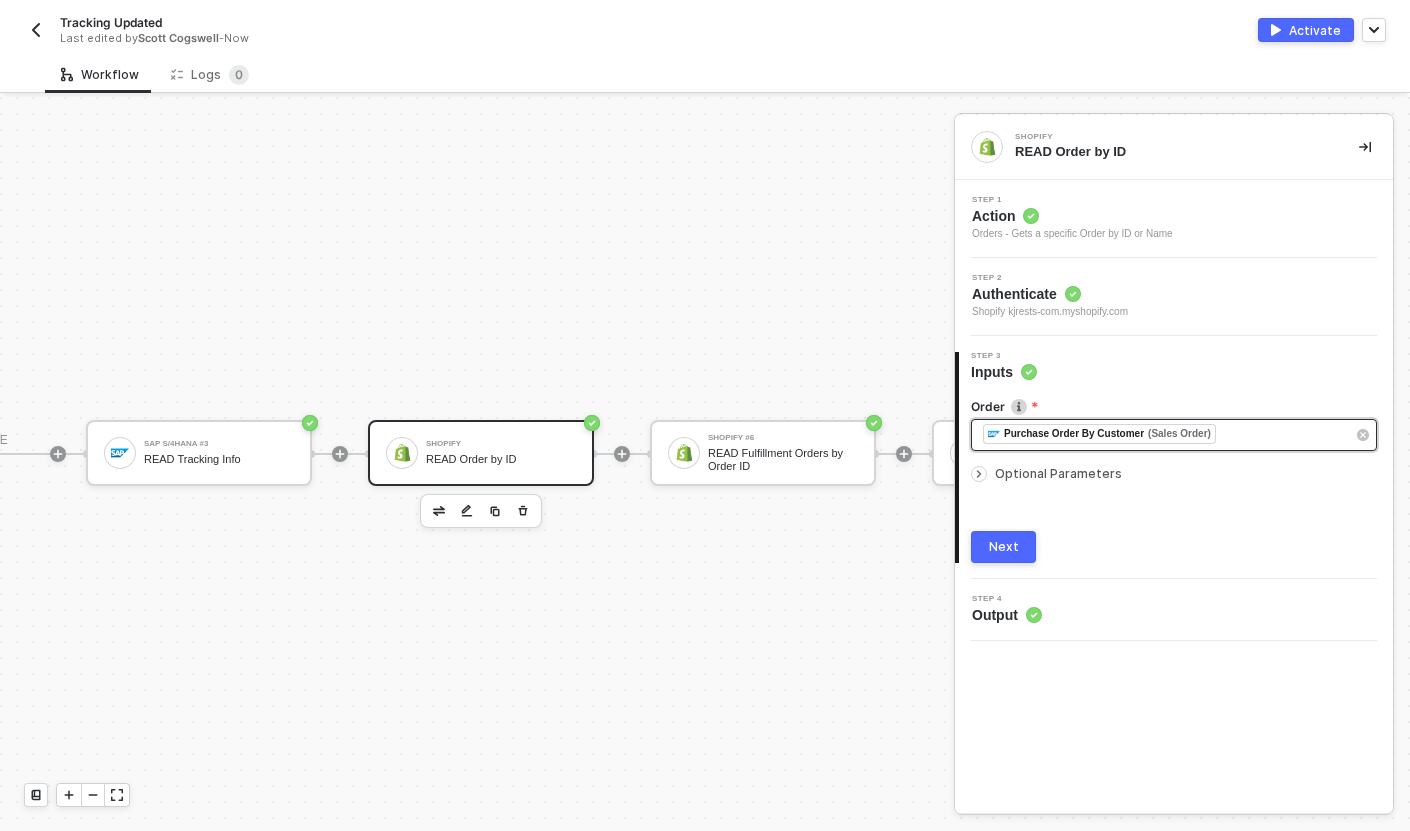 click on "﻿ ﻿ Purchase Order By Customer (Sales Order) ﻿" at bounding box center [1164, 435] 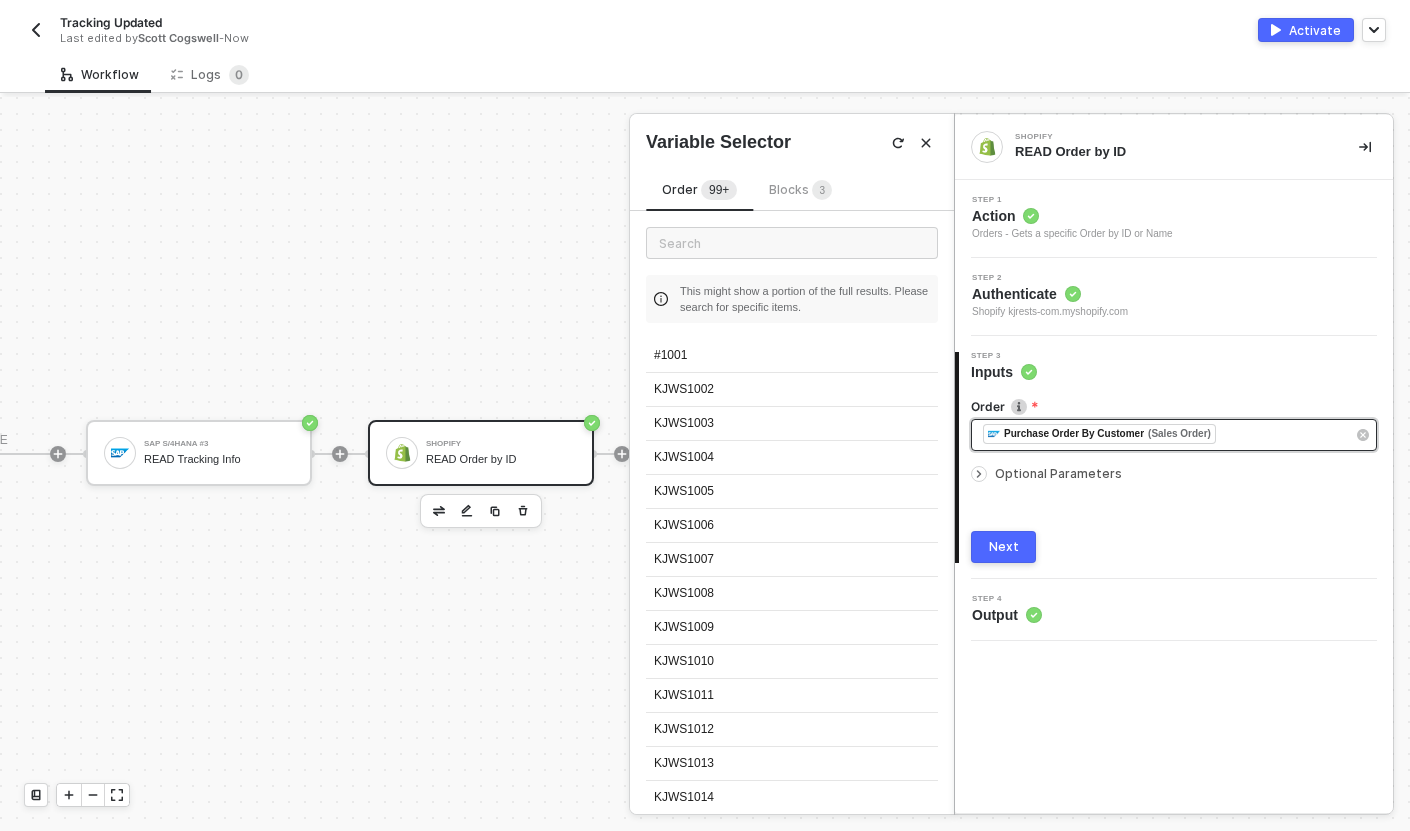 click on "﻿ ﻿ Purchase Order By Customer (Sales Order) ﻿" at bounding box center (1174, 435) 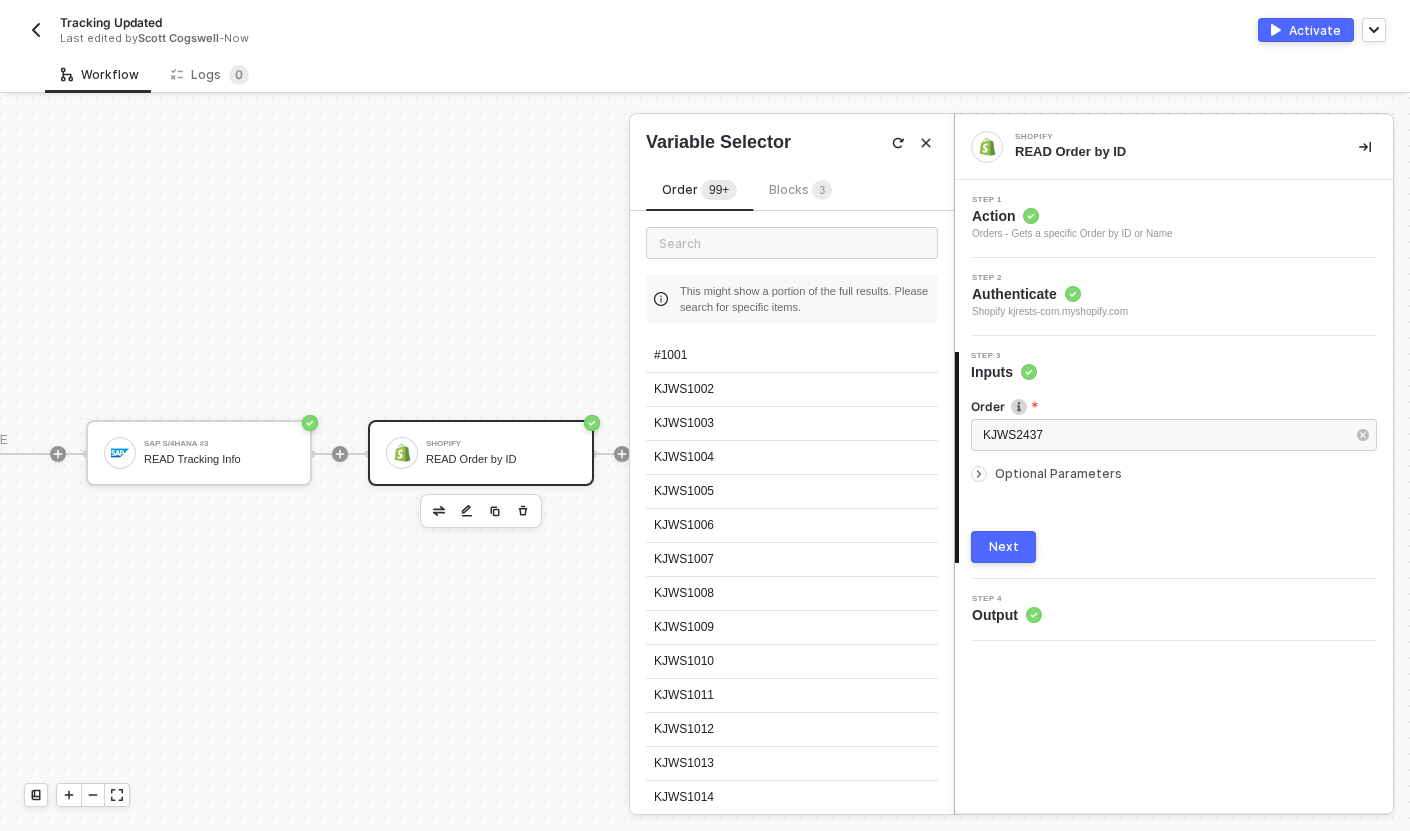 click on "Next" at bounding box center [1004, 547] 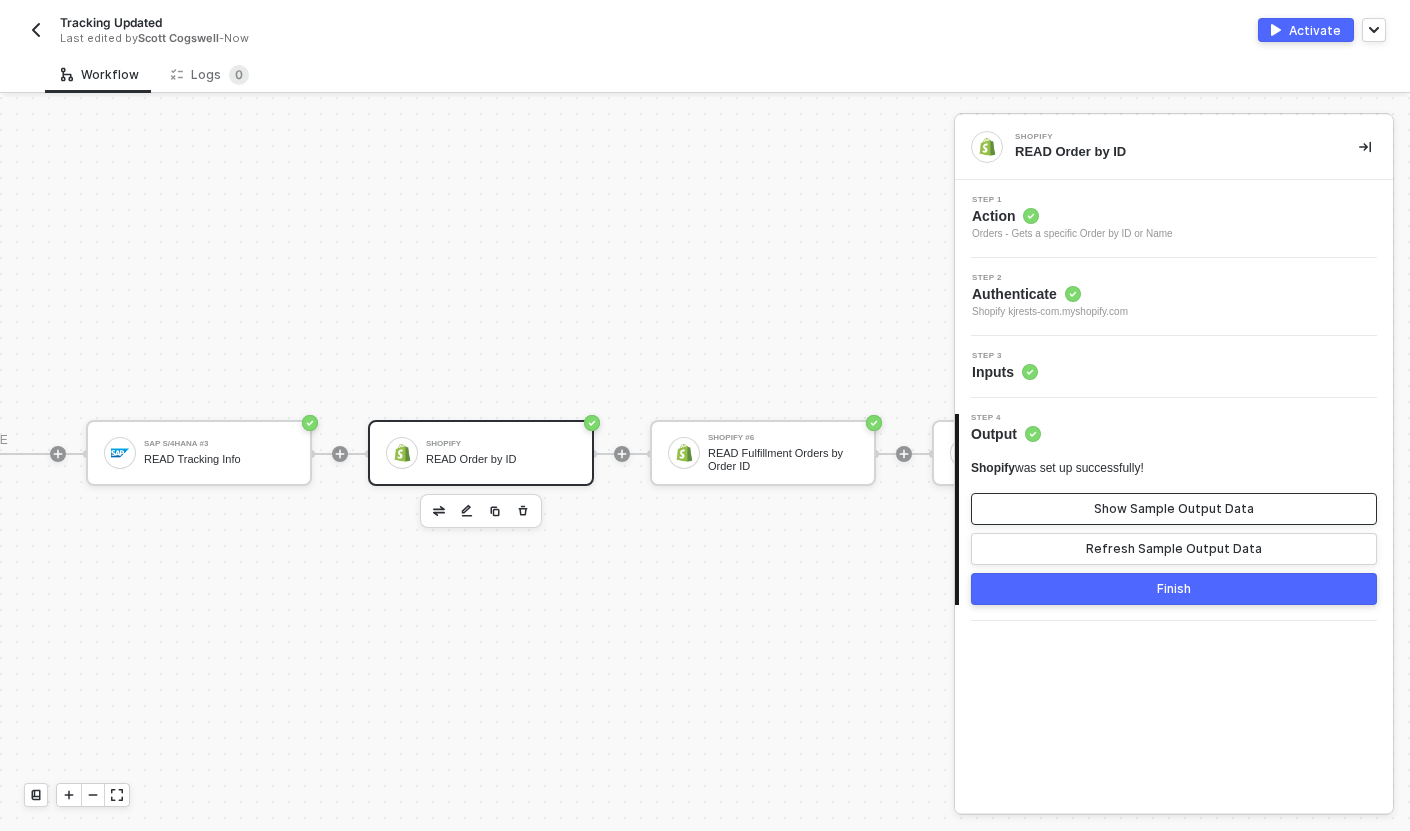 click on "Show Sample Output Data" at bounding box center (1174, 509) 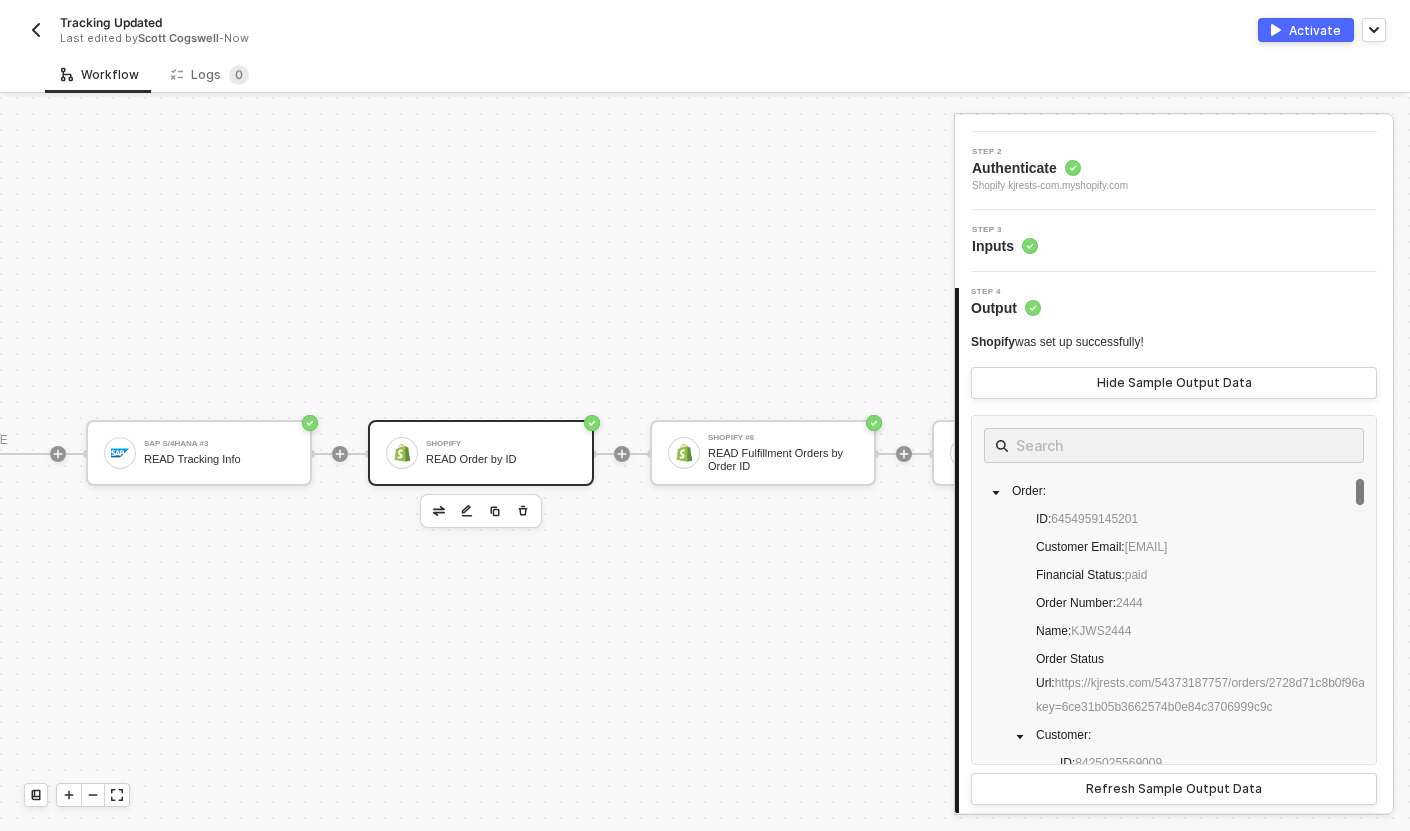 scroll, scrollTop: 130, scrollLeft: 0, axis: vertical 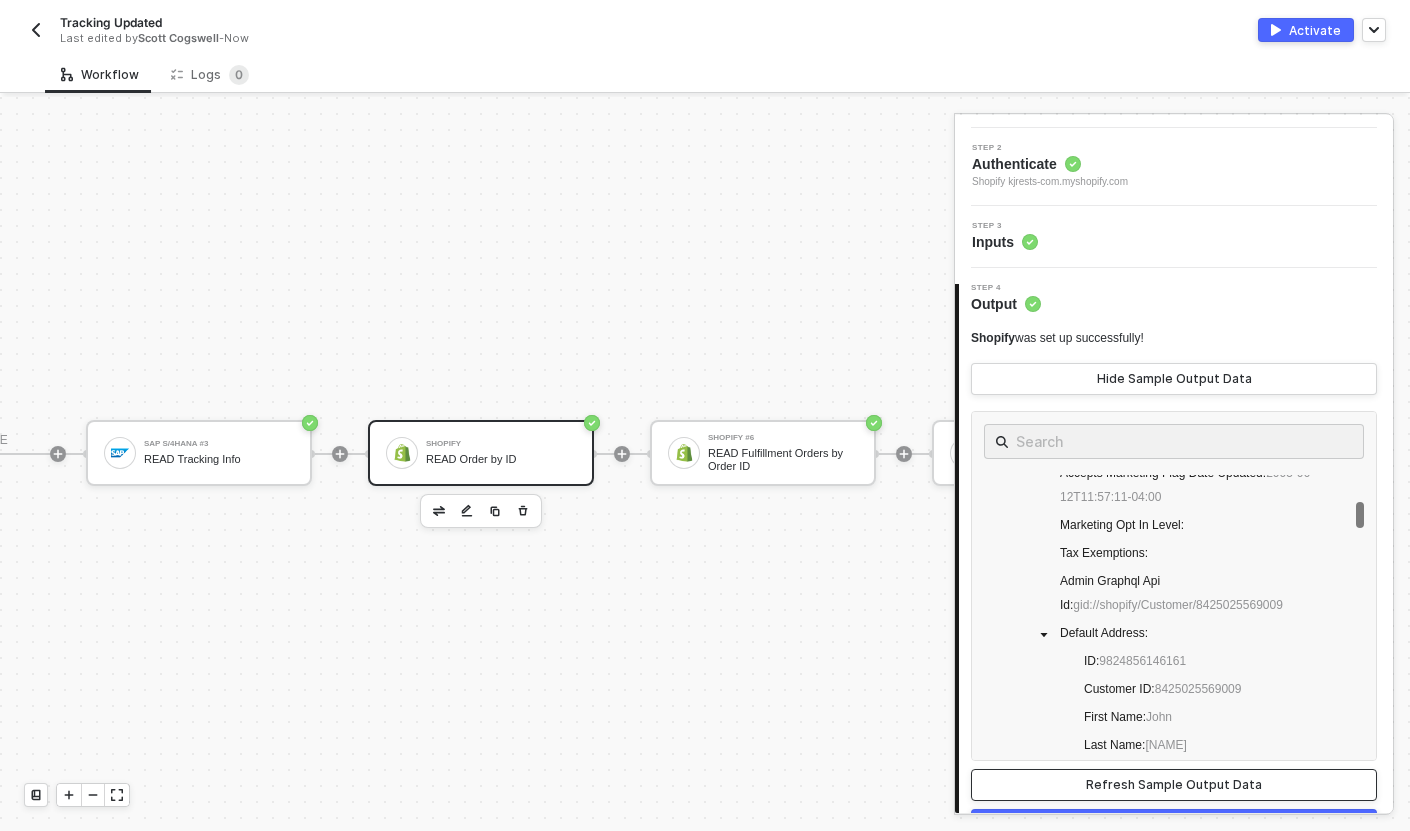 click on "Refresh Sample Output Data" at bounding box center (1174, 785) 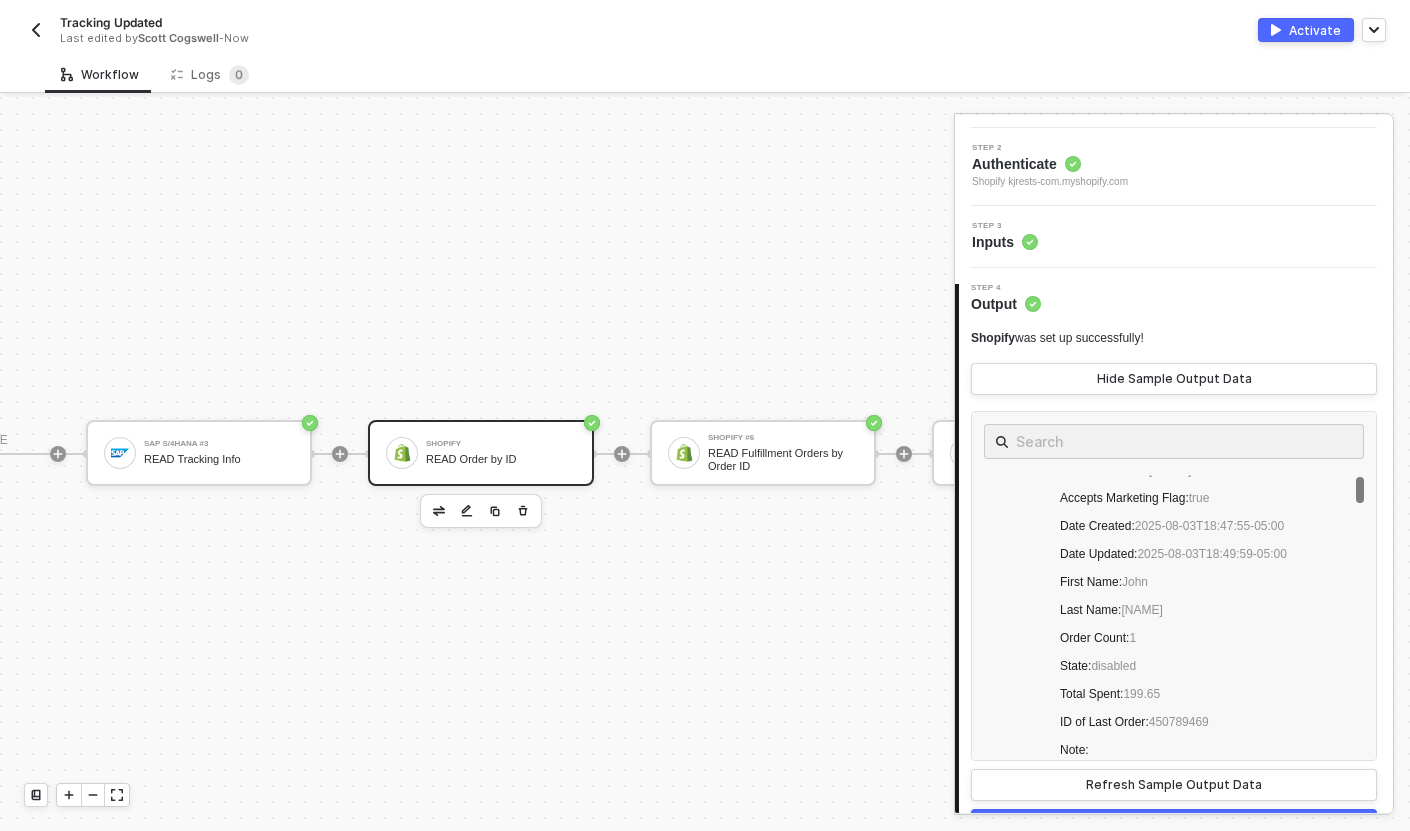 scroll, scrollTop: 0, scrollLeft: 0, axis: both 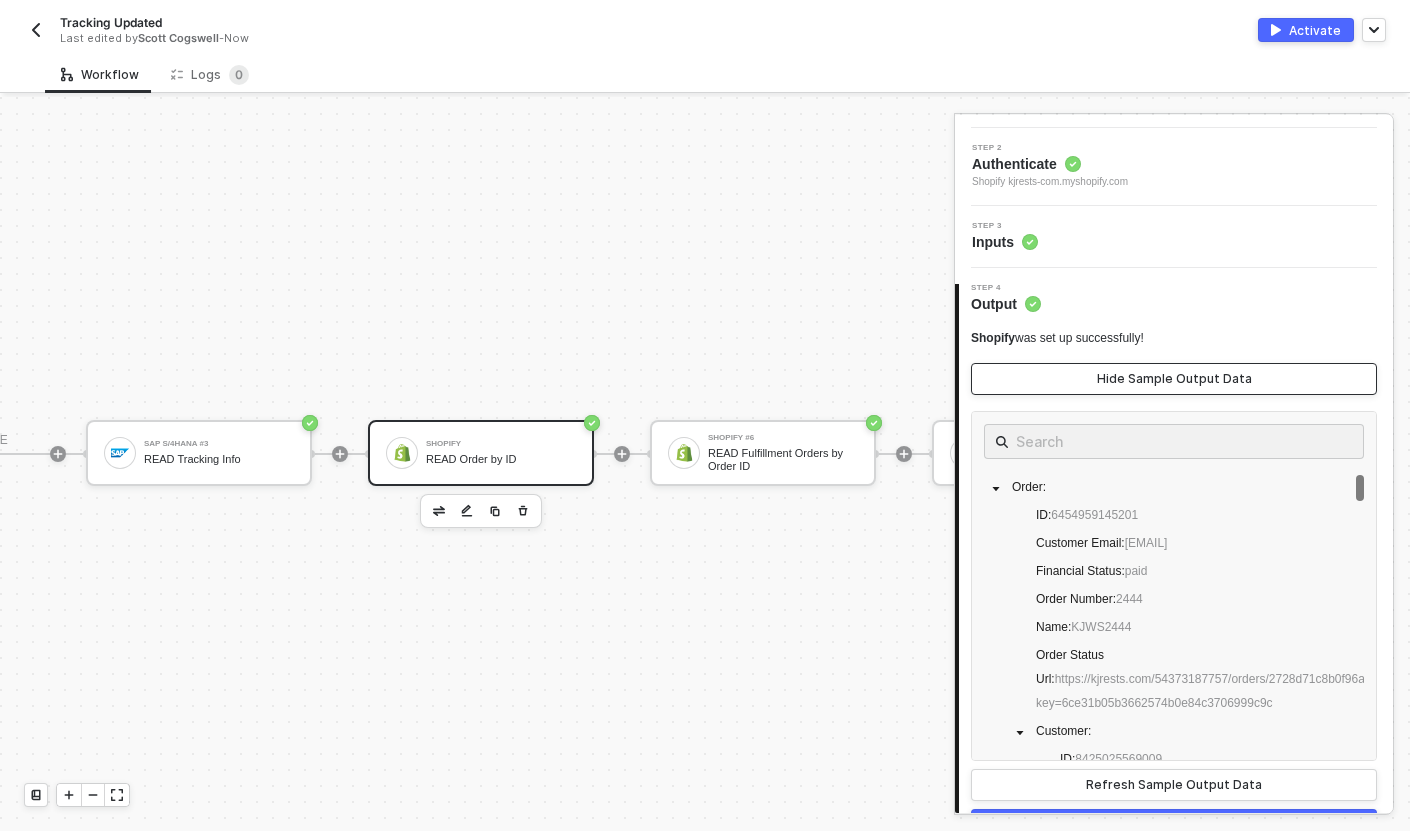 click on "Hide Sample Output Data" at bounding box center (1174, 379) 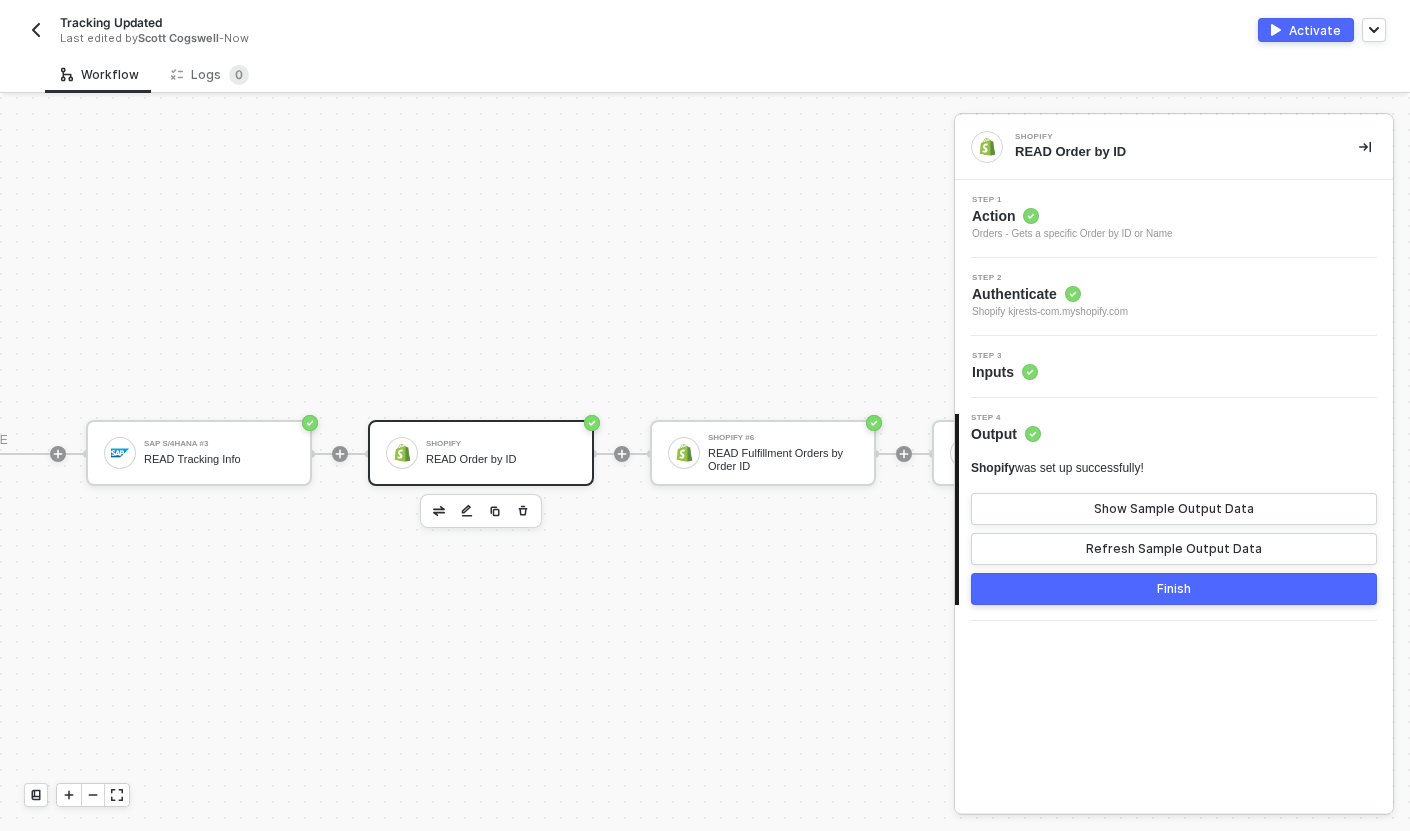 scroll, scrollTop: 0, scrollLeft: 0, axis: both 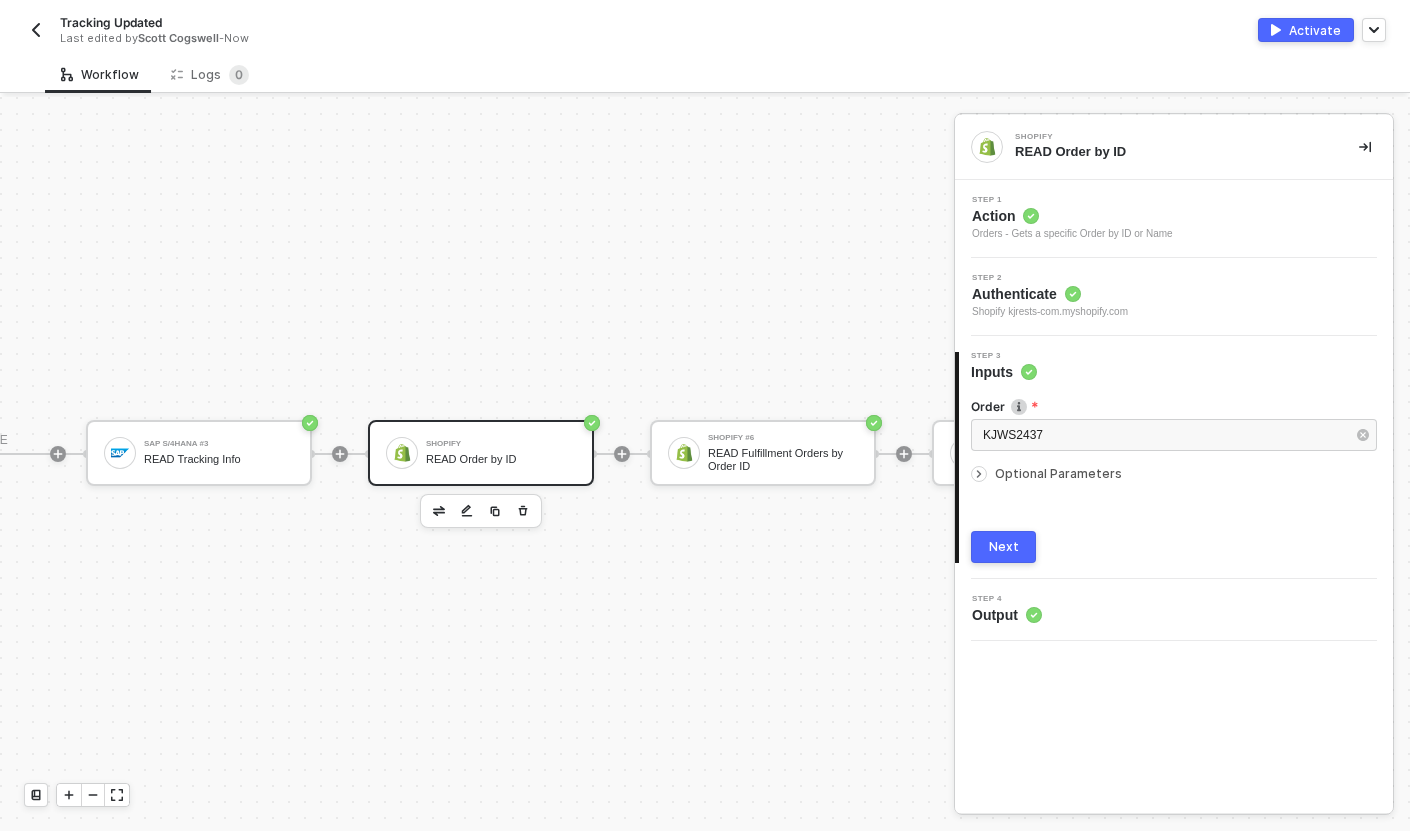 click on "Optional Parameters" at bounding box center (1058, 473) 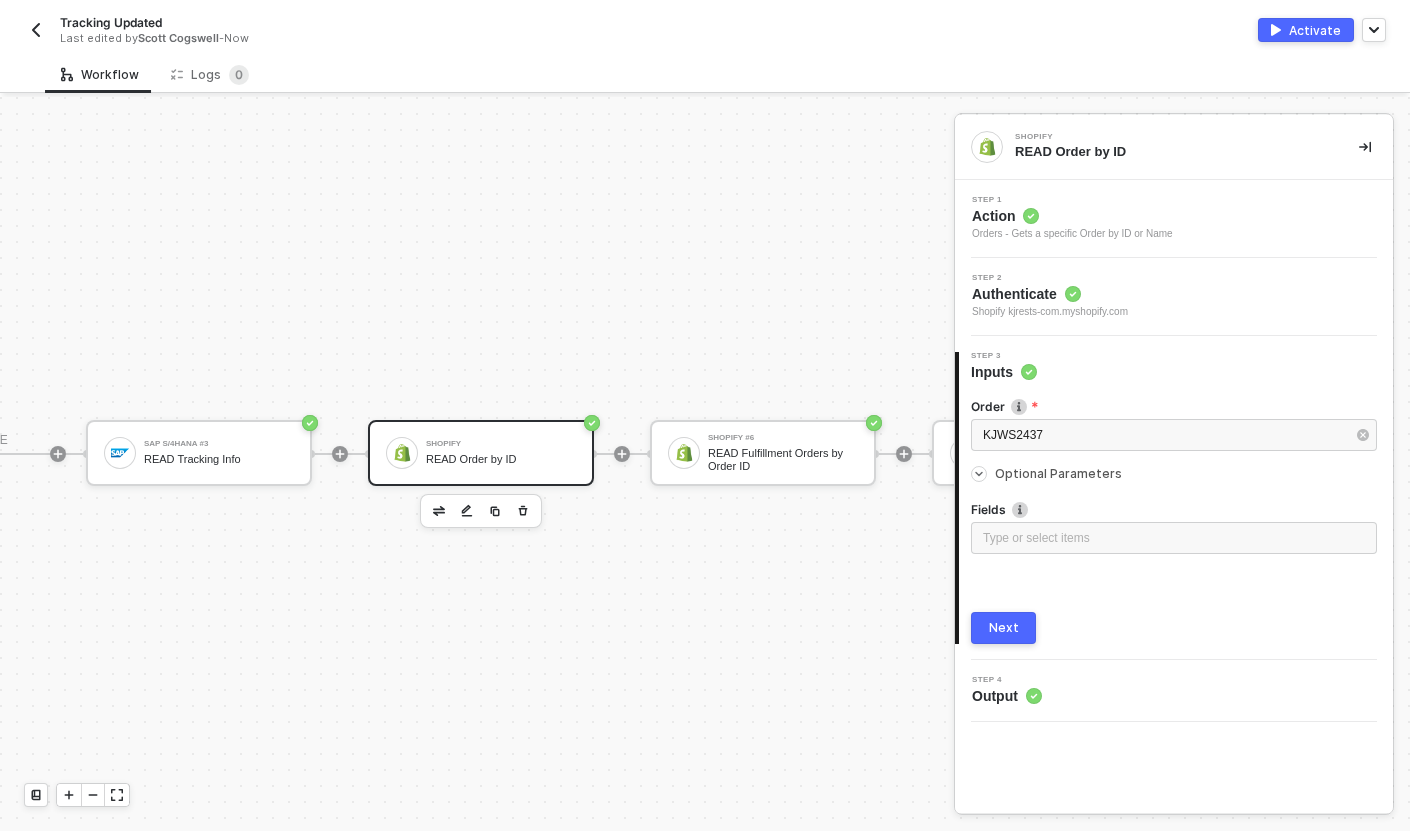 click on "Optional Parameters" at bounding box center [1058, 473] 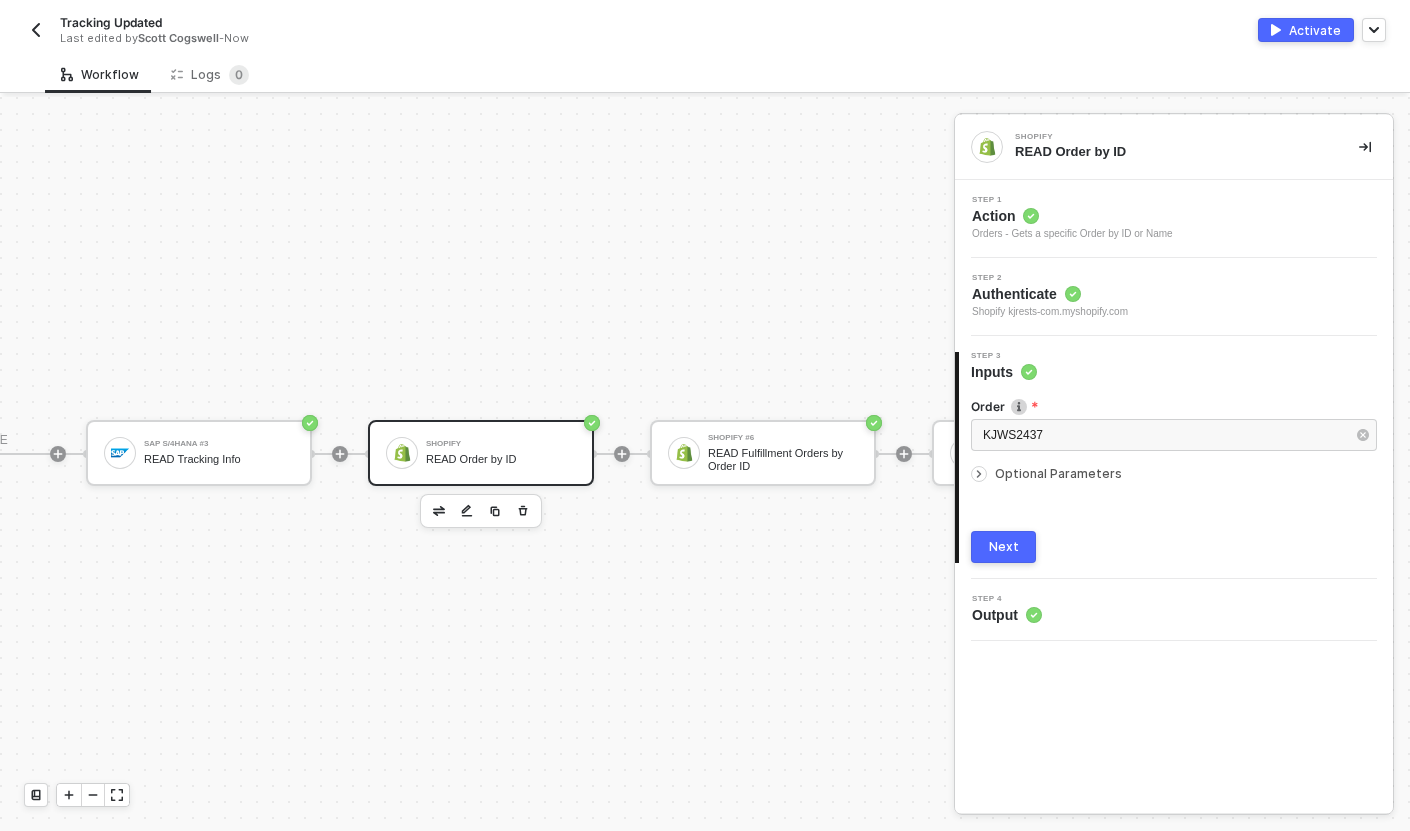 click on "Order" at bounding box center (1174, 406) 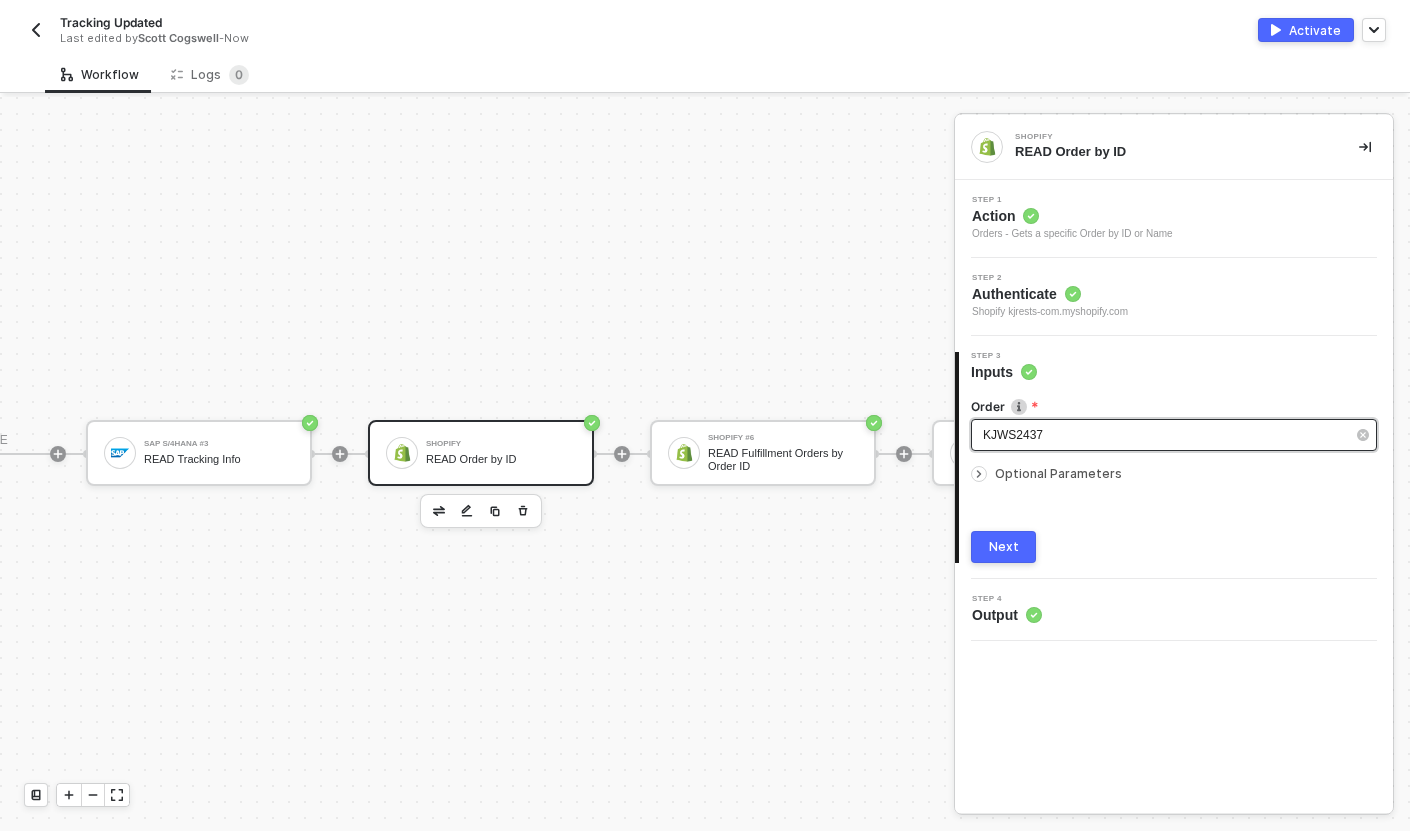 click on "KJWS2437" at bounding box center [1164, 435] 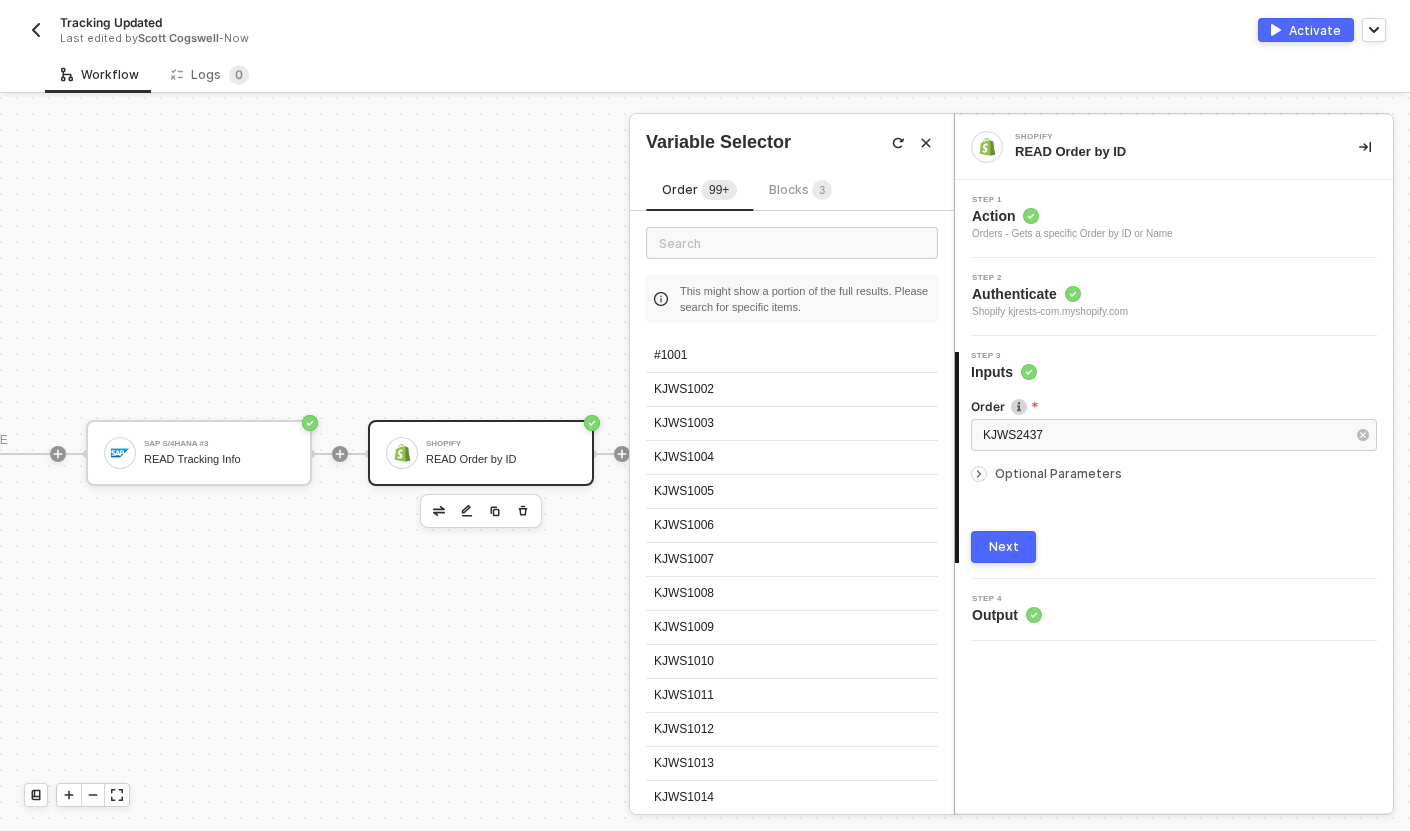 click on "Next" at bounding box center [1003, 547] 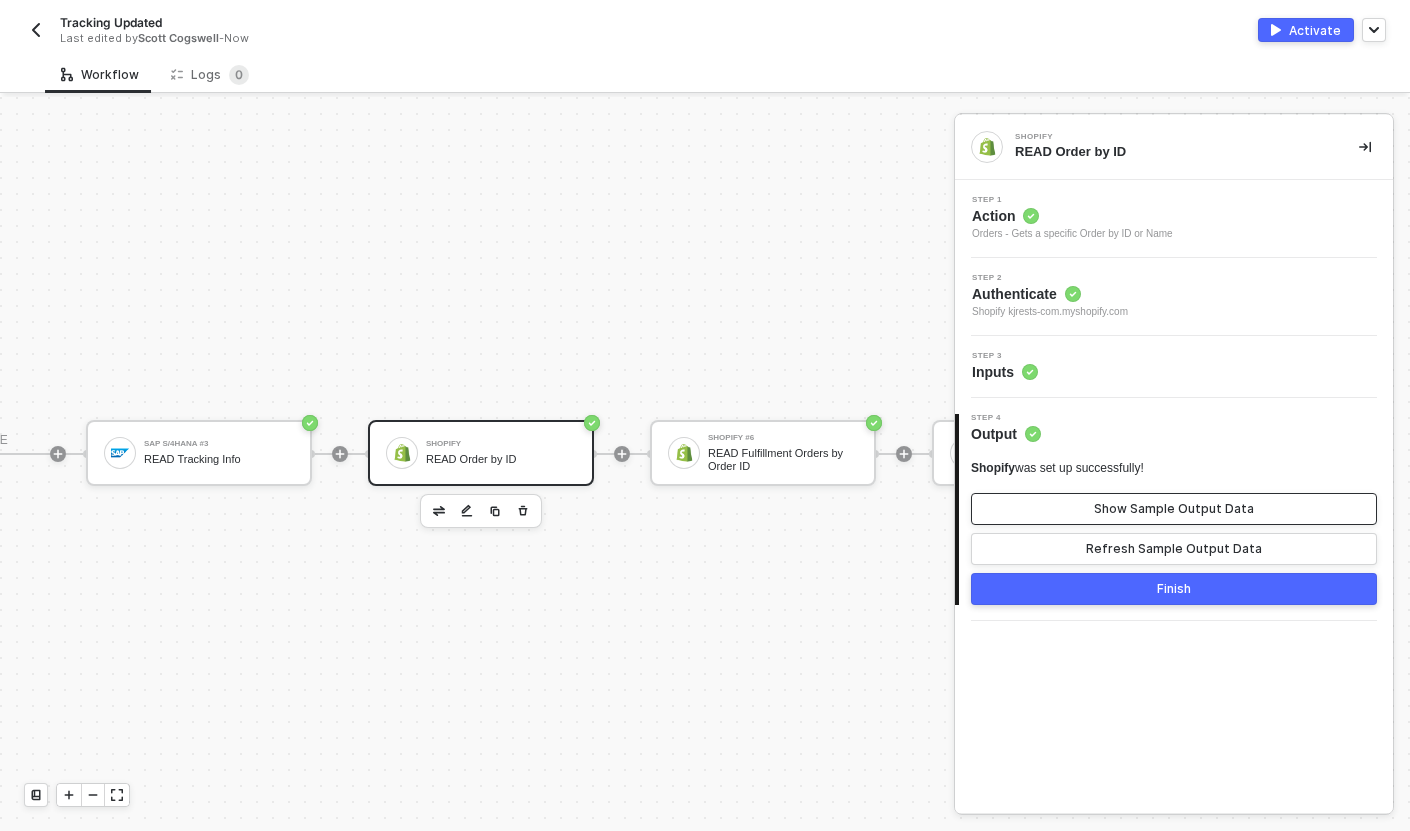 click on "Show Sample Output Data" at bounding box center [1174, 509] 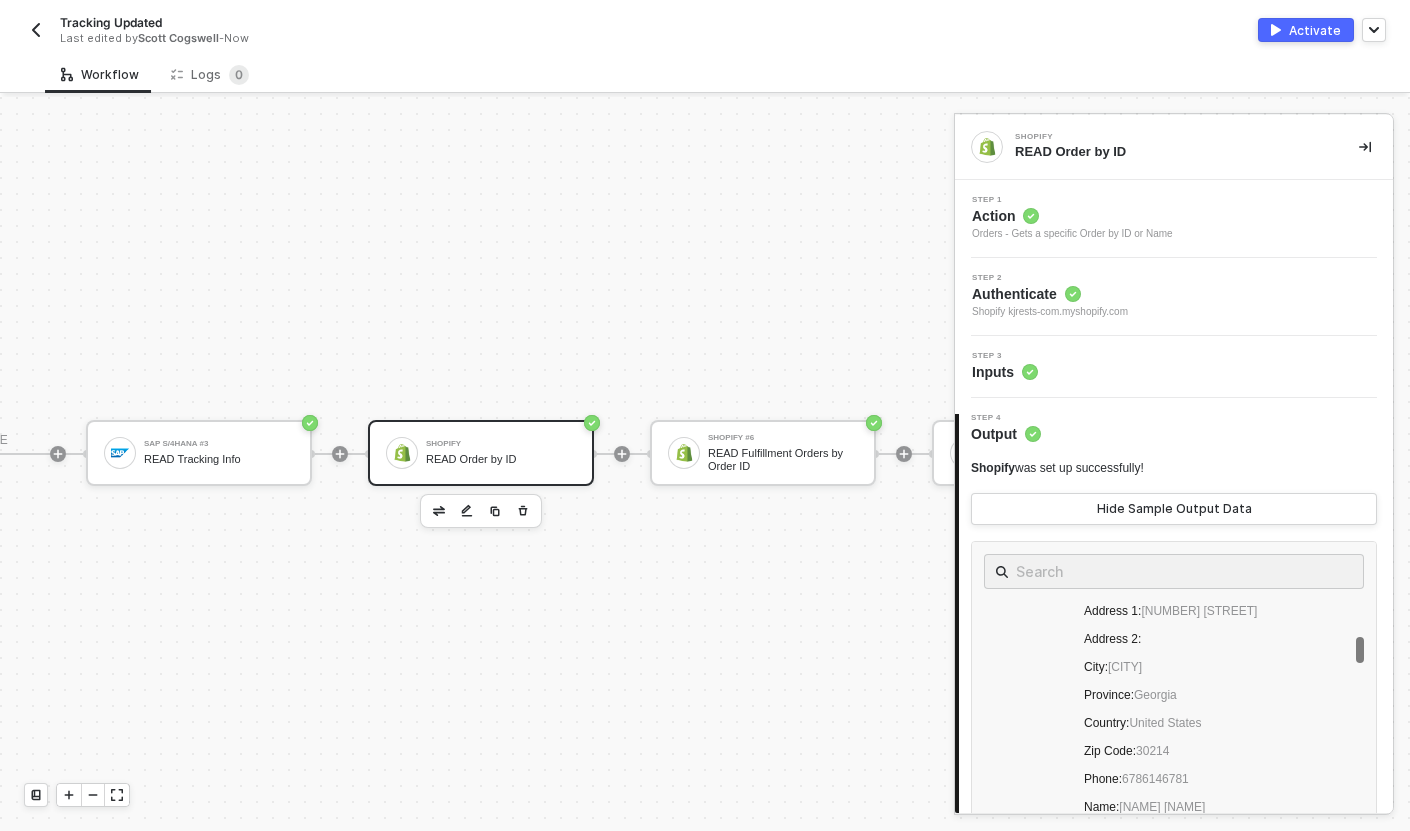 scroll, scrollTop: 975, scrollLeft: 0, axis: vertical 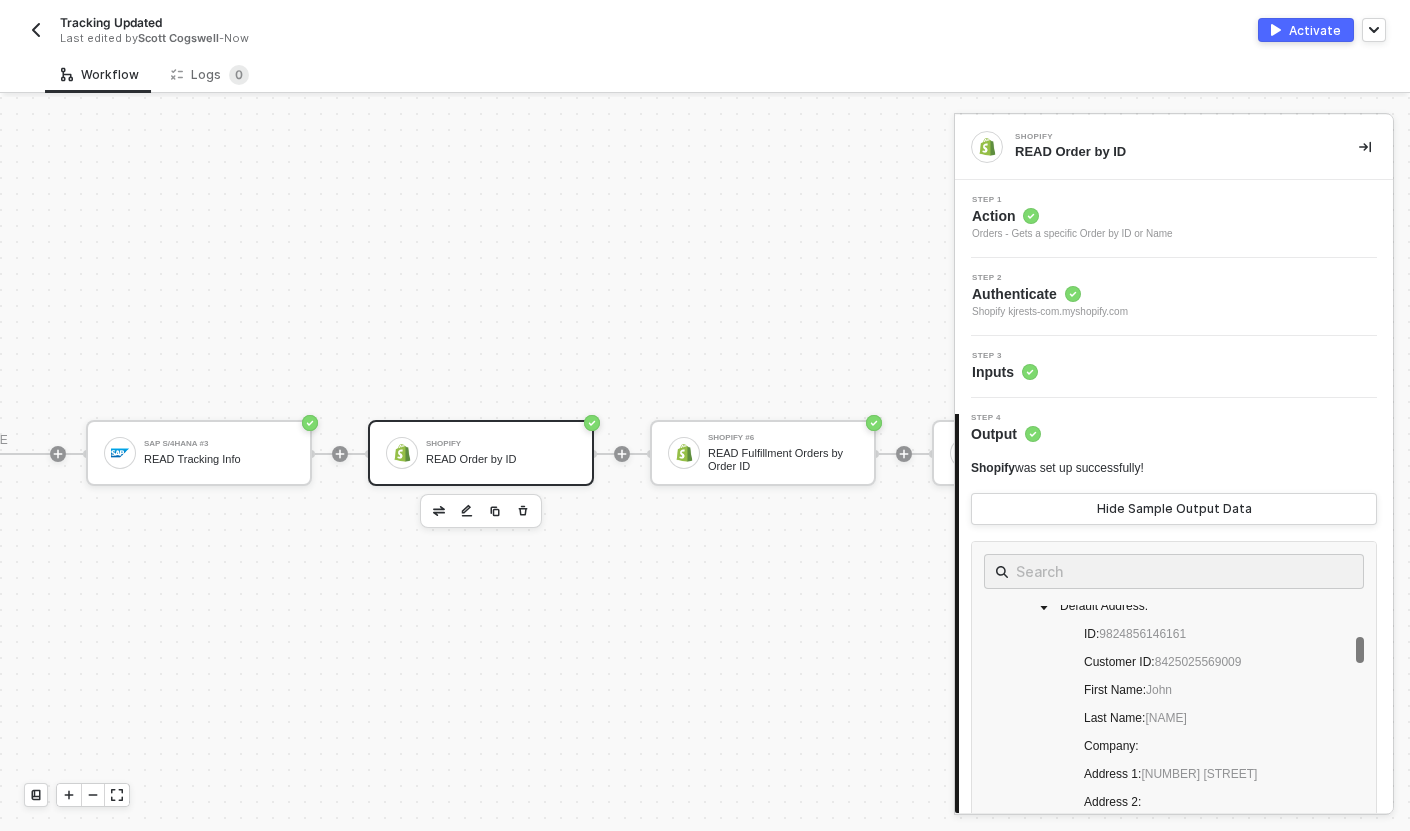 click on "Step 3 Inputs" at bounding box center (1176, 367) 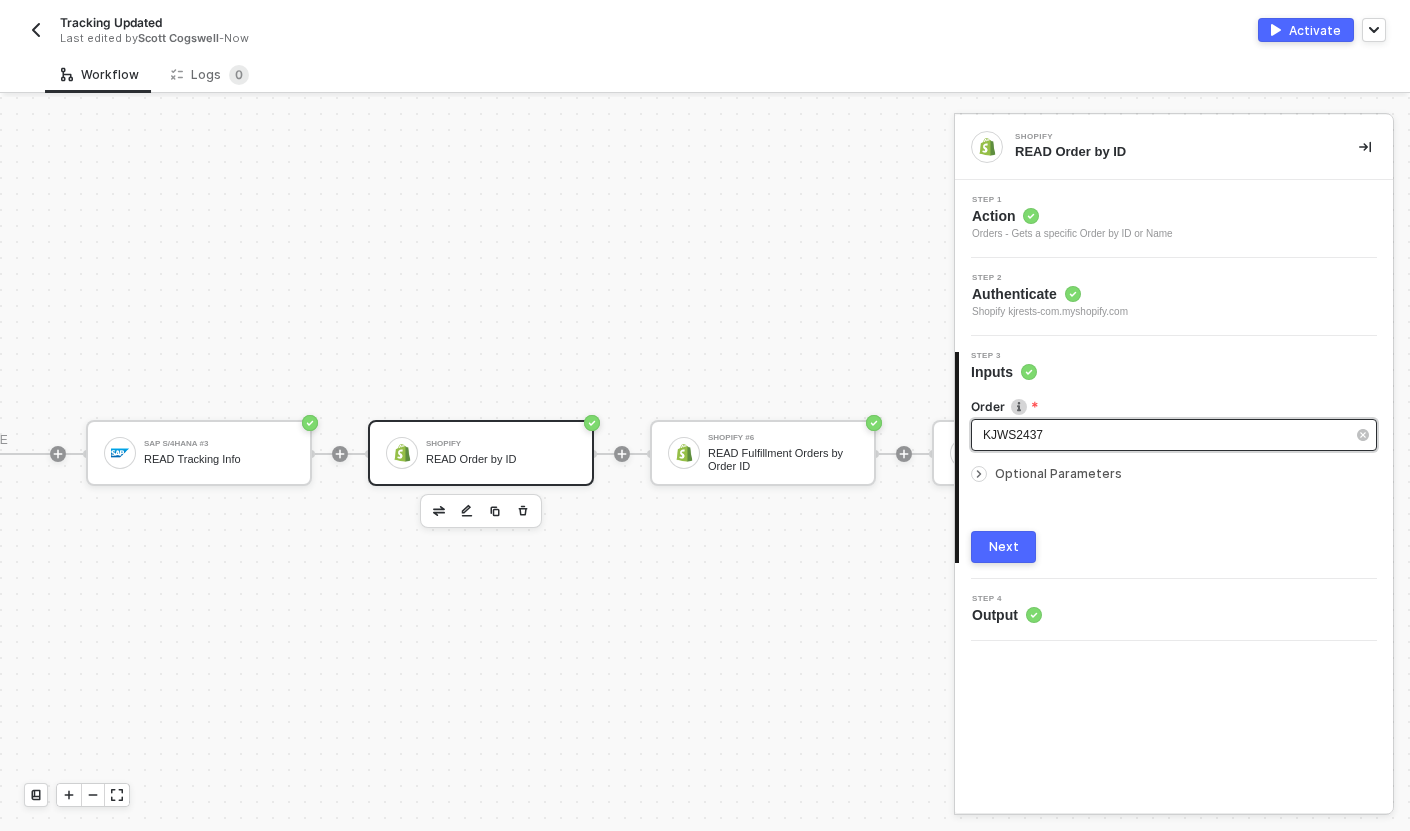 click on "KJWS2437" at bounding box center [1164, 435] 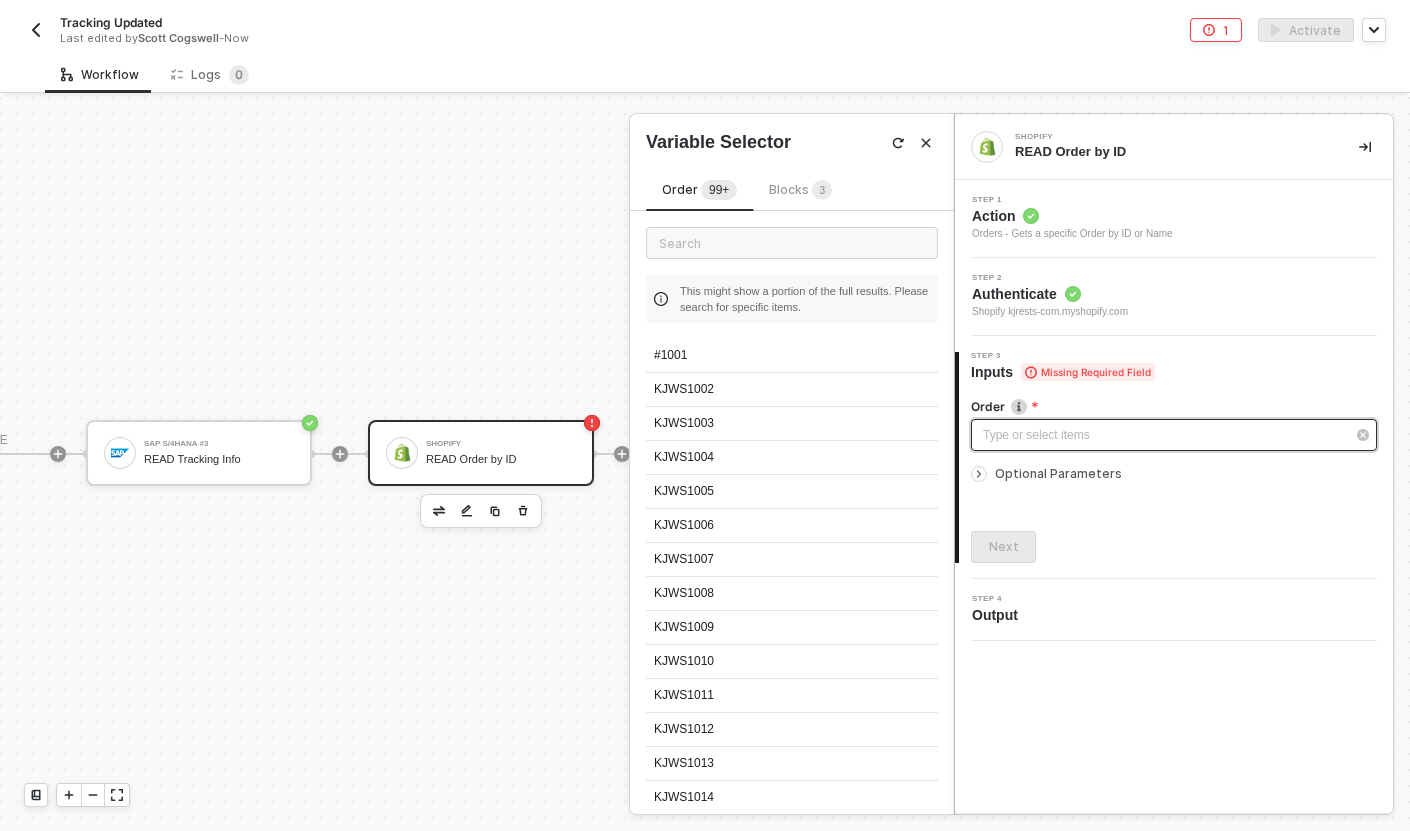 click on "Type or select items ﻿" at bounding box center [1164, 435] 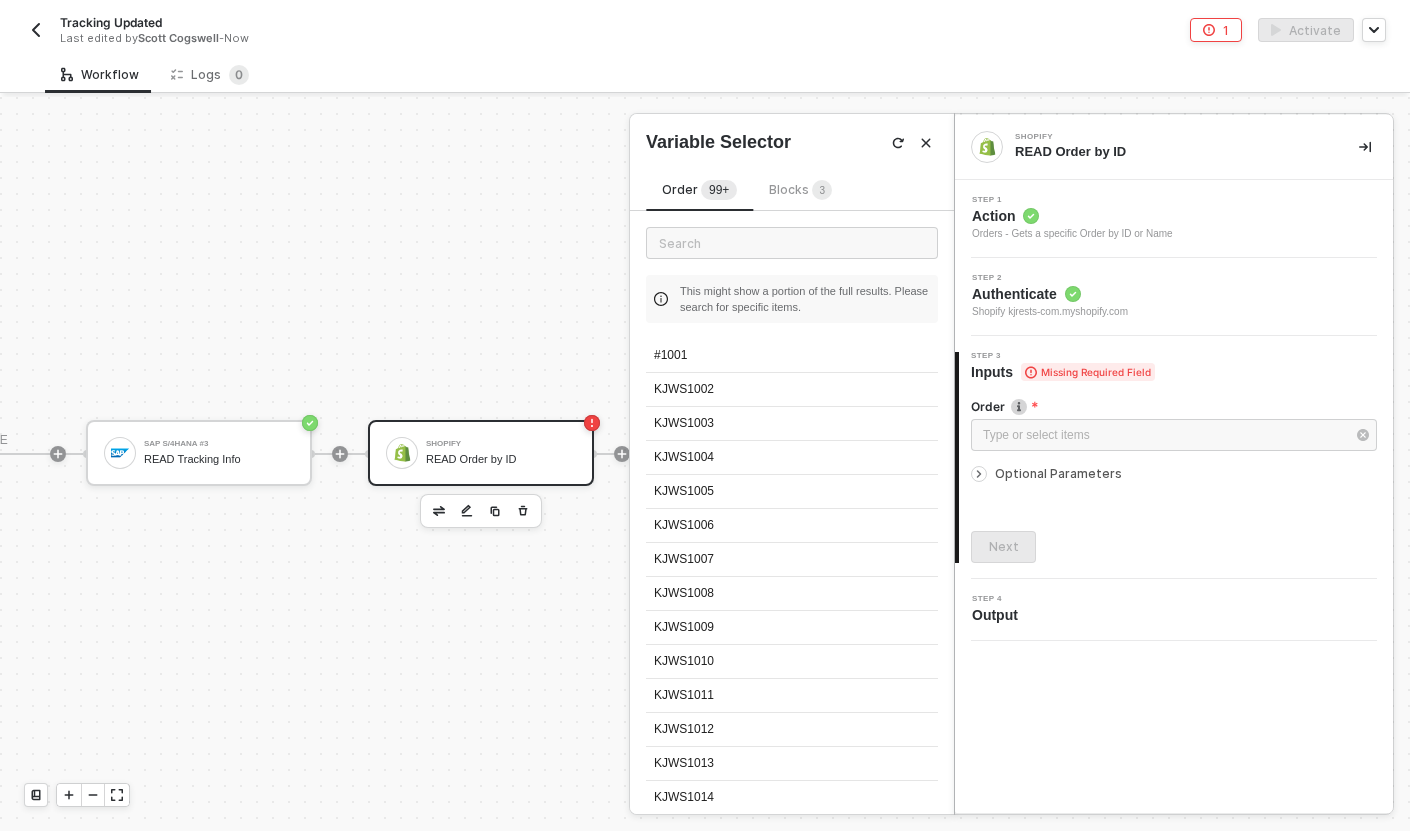 click on "Blocks   3" at bounding box center [800, 189] 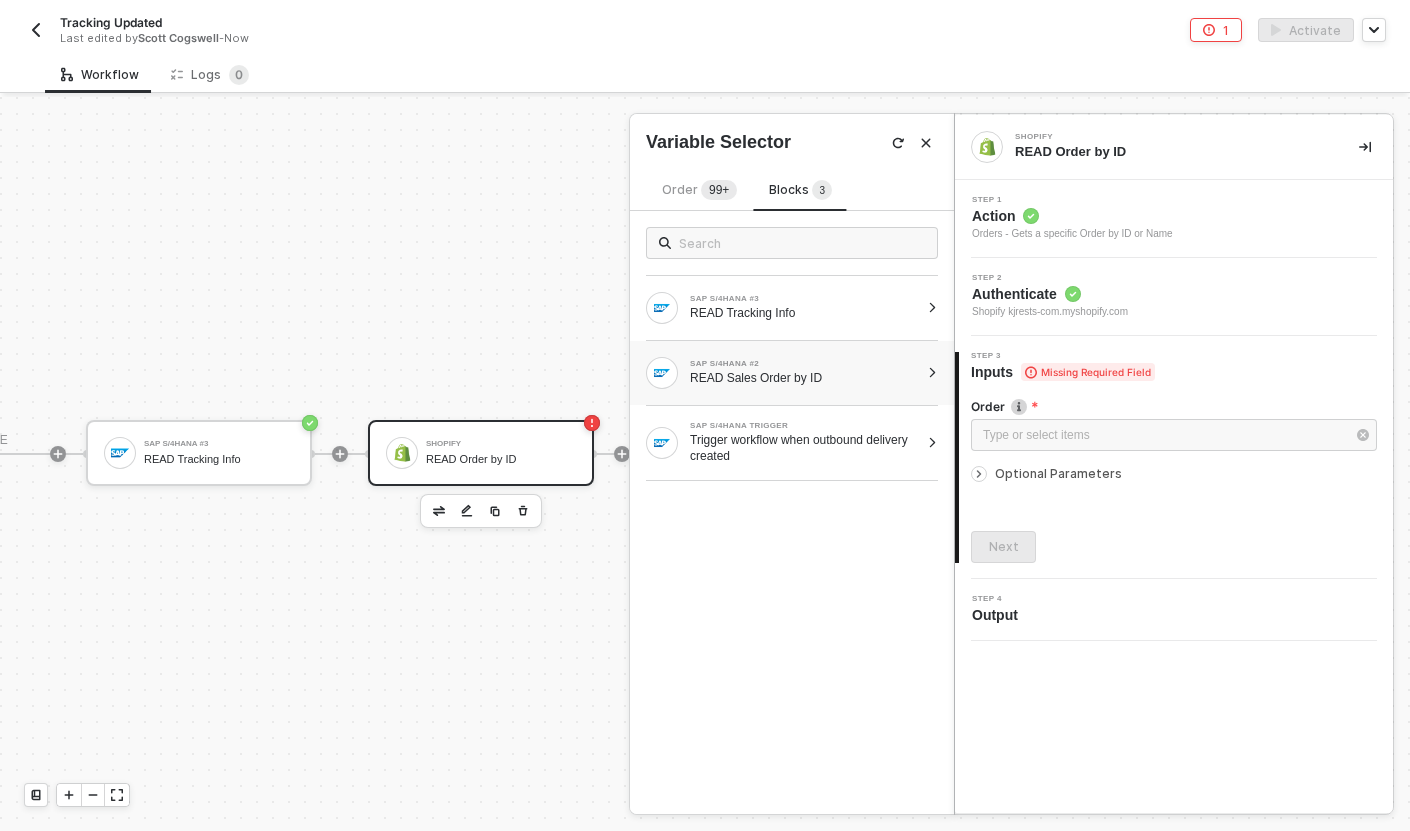 click on "SAP S/4HANA #2" at bounding box center (804, 364) 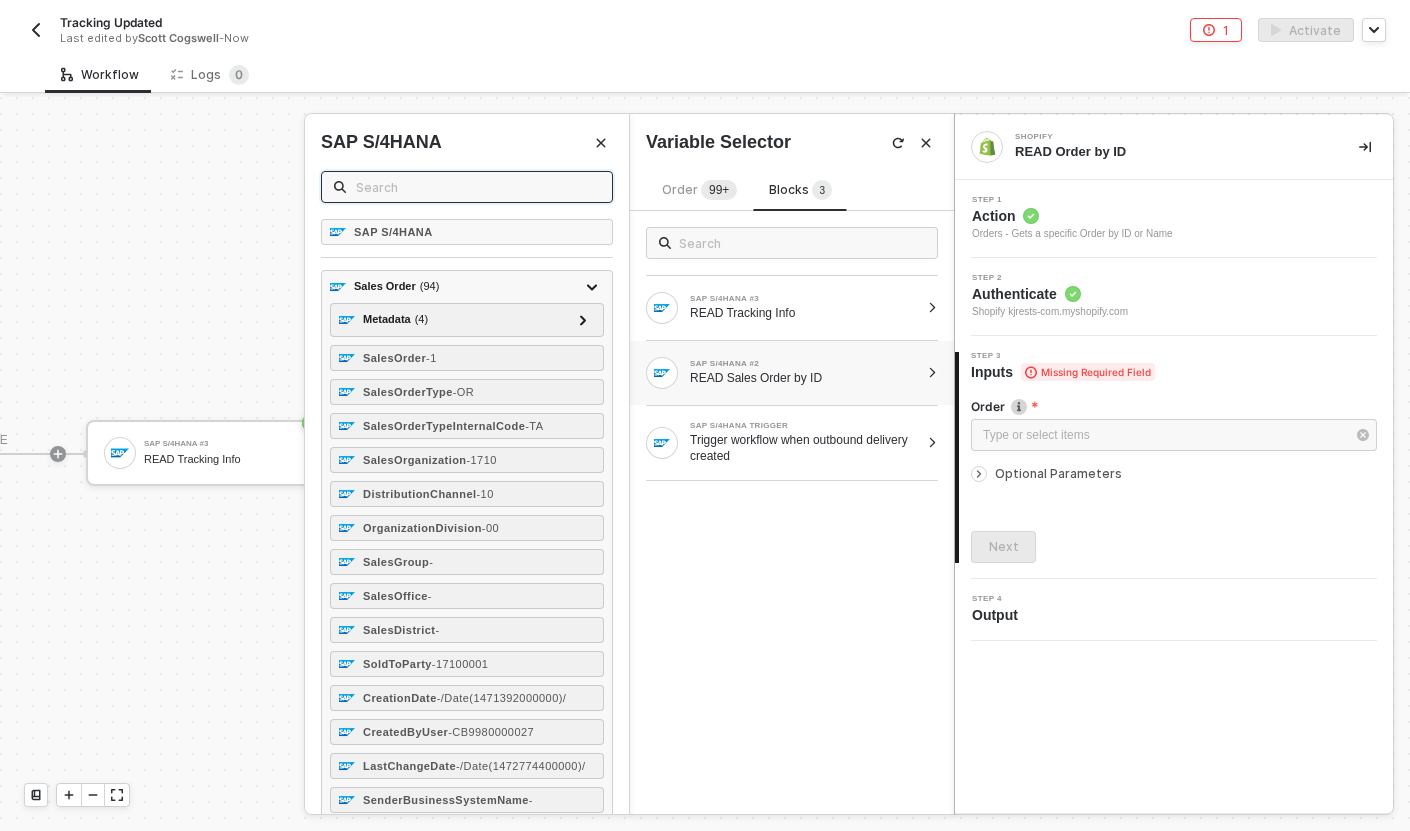 click at bounding box center [478, 187] 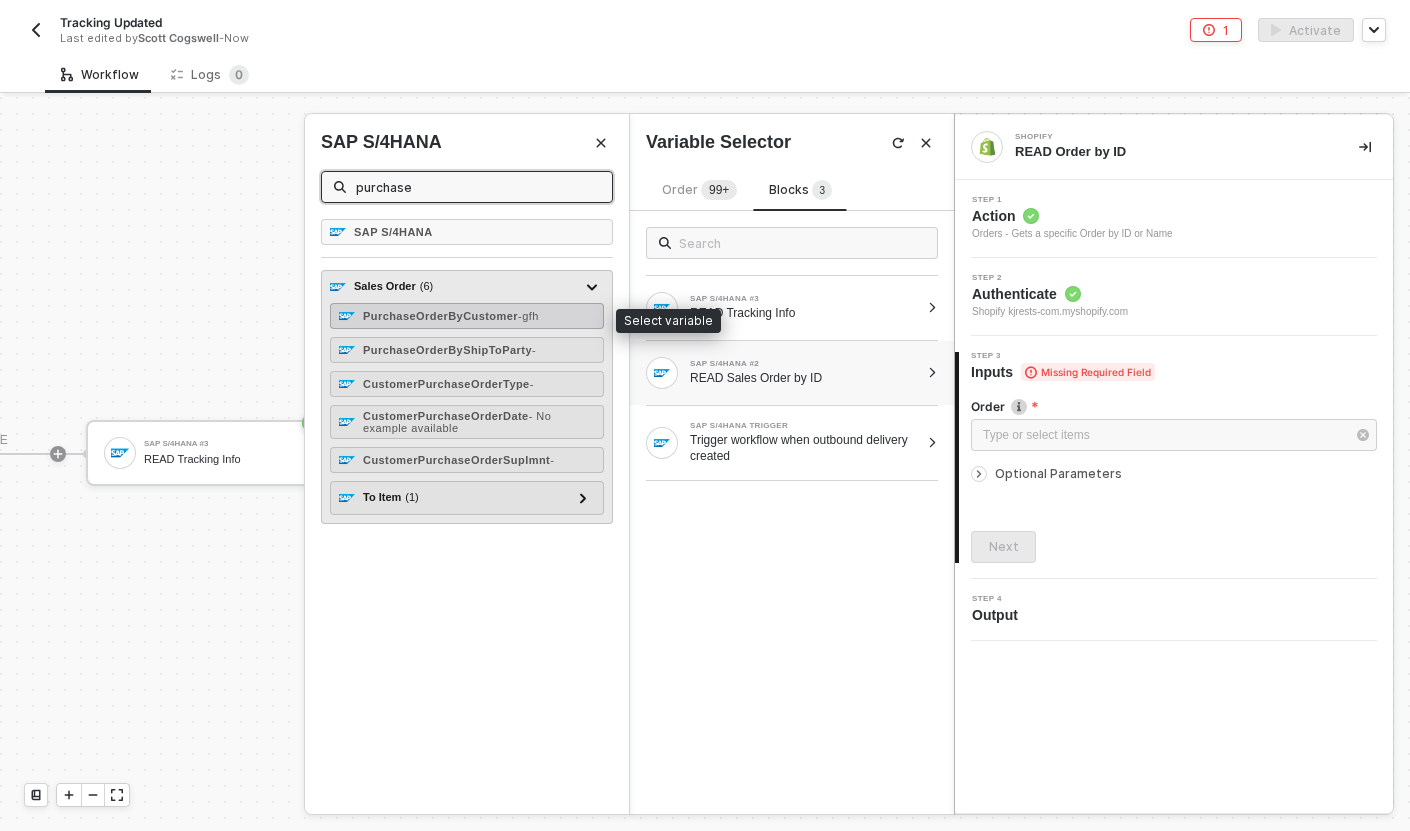 type on "purchase" 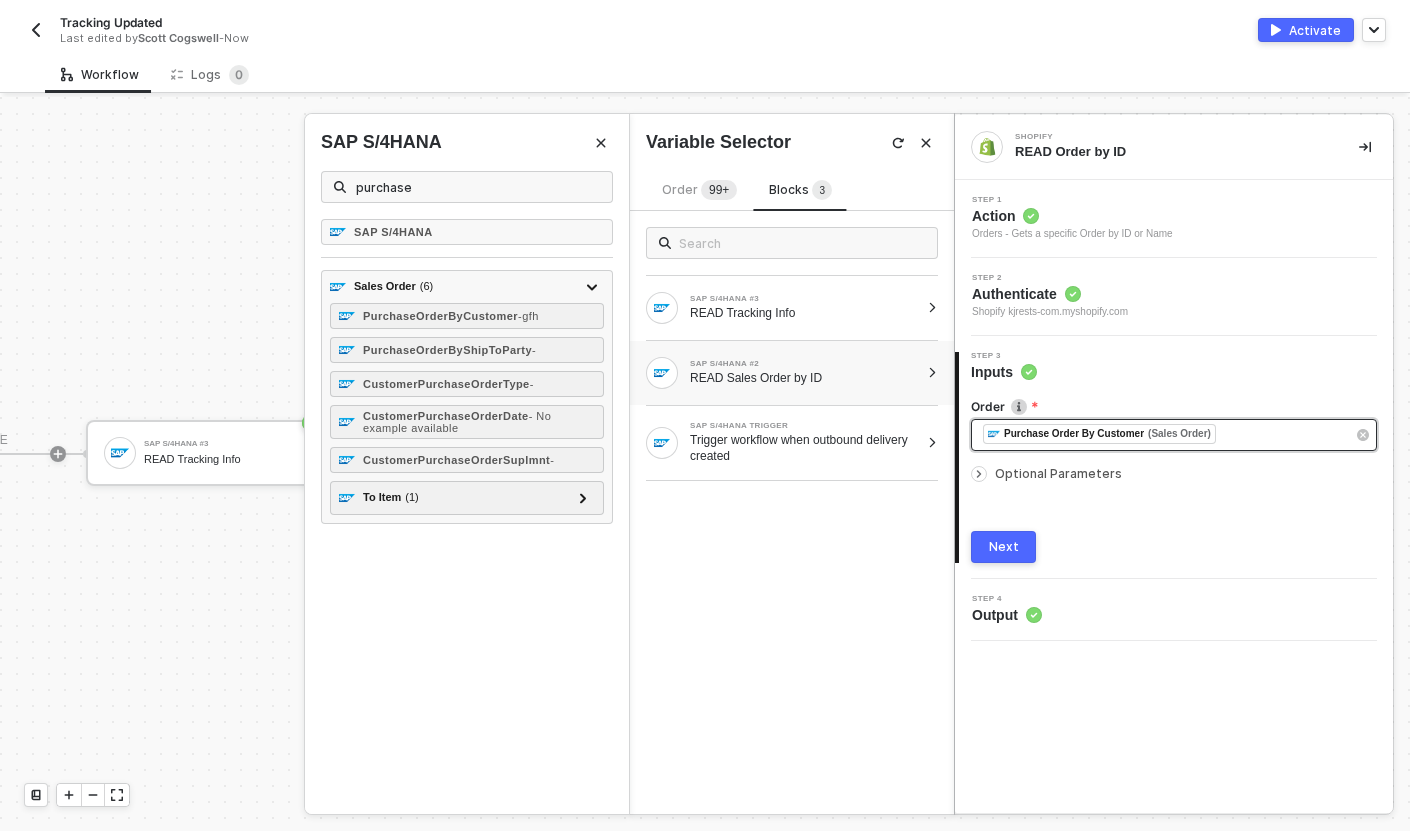 click on "﻿ ﻿ Purchase Order By Customer (Sales Order) ﻿" at bounding box center [1164, 435] 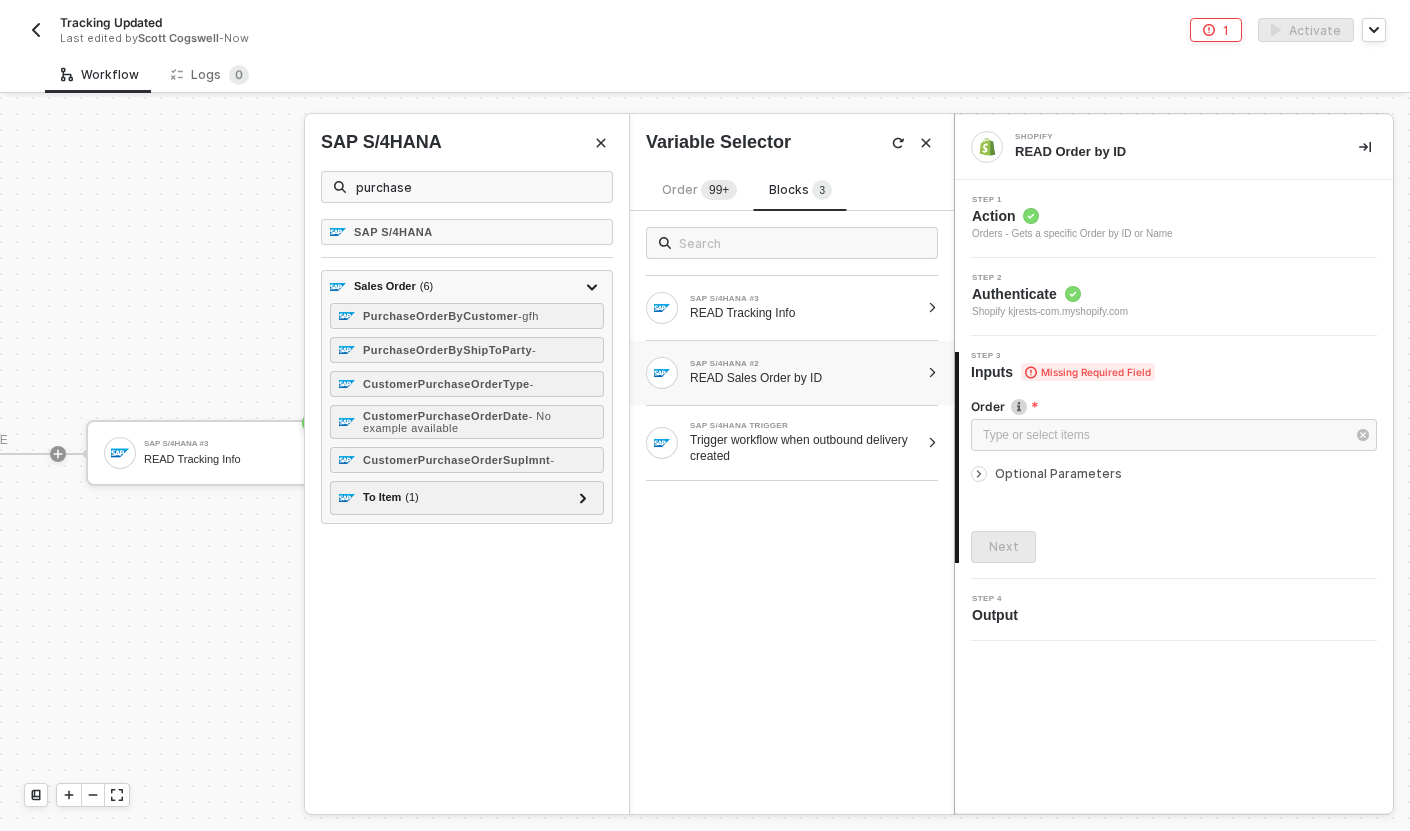 click at bounding box center (926, 143) 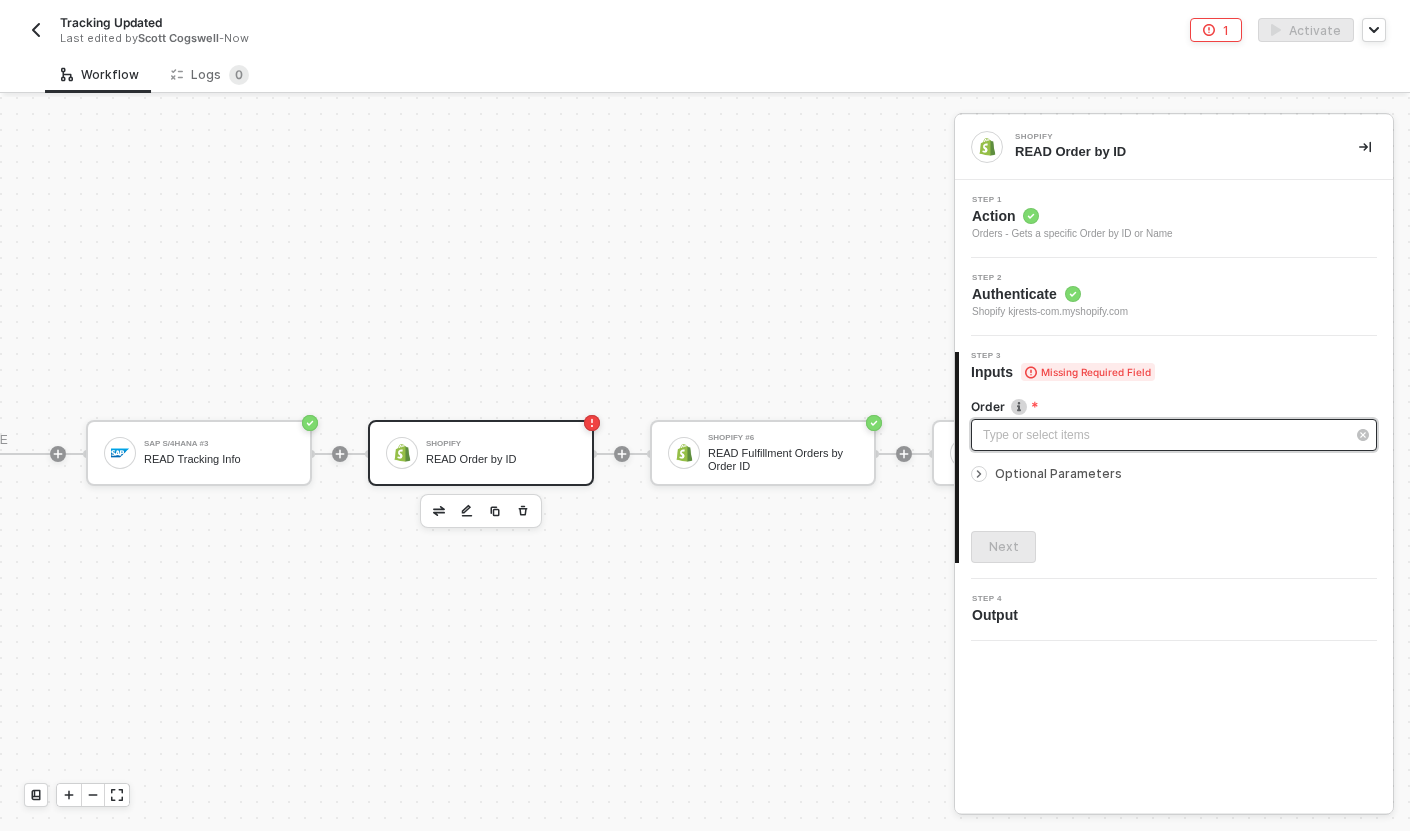 click on "Type or select items ﻿" at bounding box center [1164, 435] 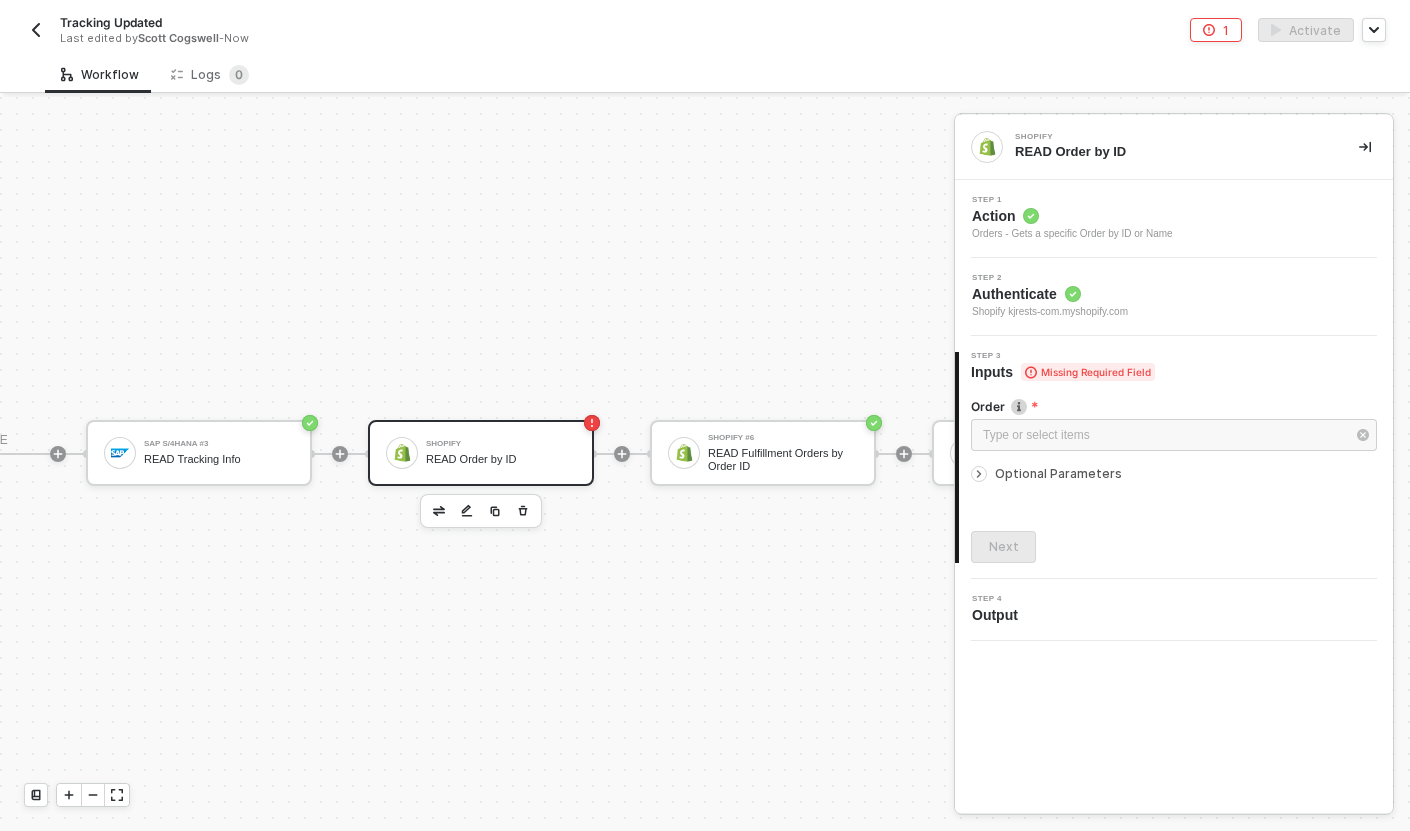 click on "SAP S/4HANA Trigger Trigger workflow when outbound delivery created SAP S/4HANA #2 READ Sales Order by ID If-Else Conditions #2 If Sales Order Contains 'KJ' TRUE SAP S/4HANA #3 READ Tracking Info Shopify READ Order by ID Shopify #6 READ Fulfillment Orders by Order ID Iterate For Each Fulfillment Order Custom Code Find Material No in Fulfillment Order Line Items If-Else Conditions If Material No in Fulfillment Order Line Items TRUE Shopify #5 UPDATE Fulfillment Tracking Number Stop Workflow Stop Workflow FALSE FALSE Stop Workflow #2 Stop Workflow" at bounding box center [1025, 680] 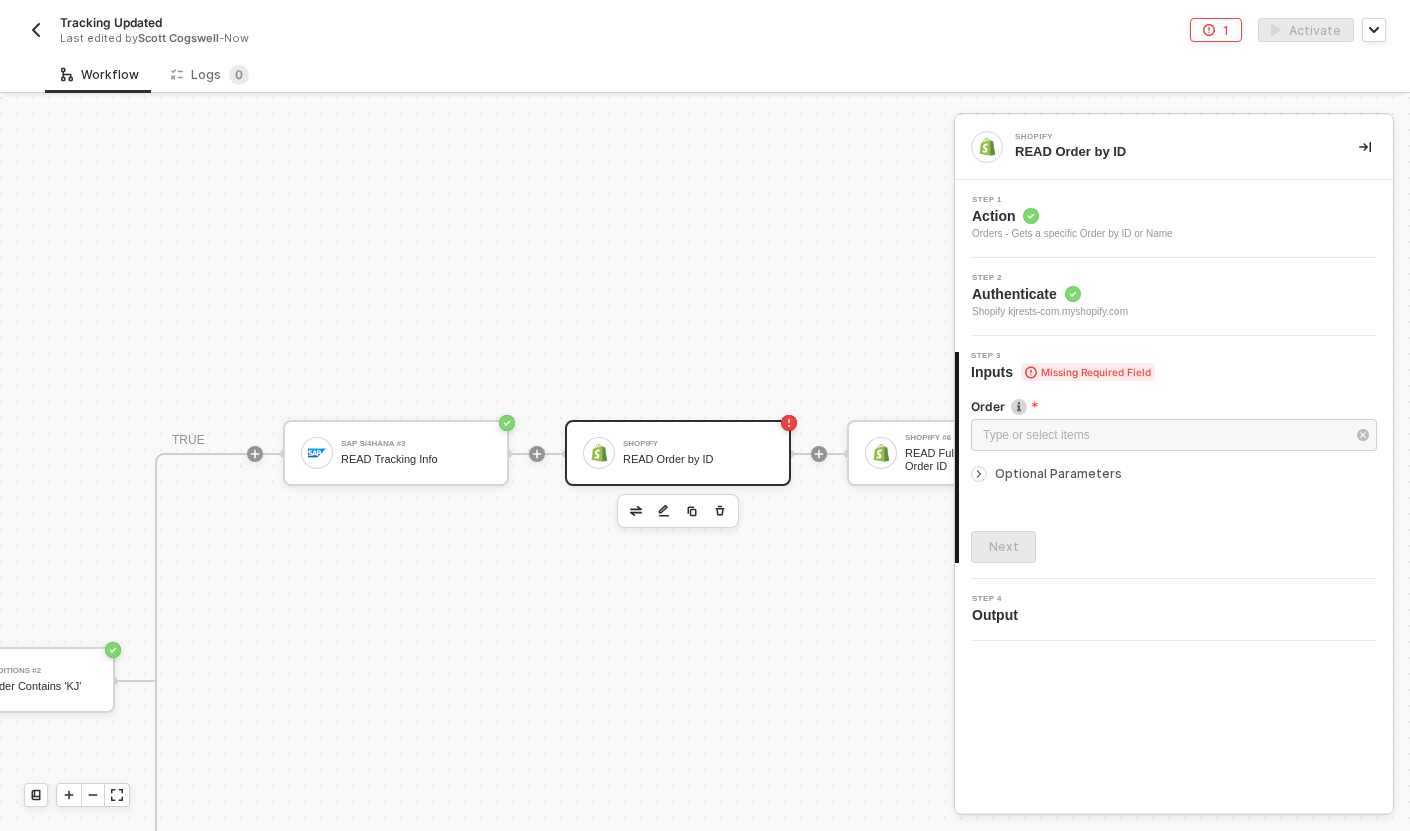 scroll, scrollTop: 582, scrollLeft: 797, axis: both 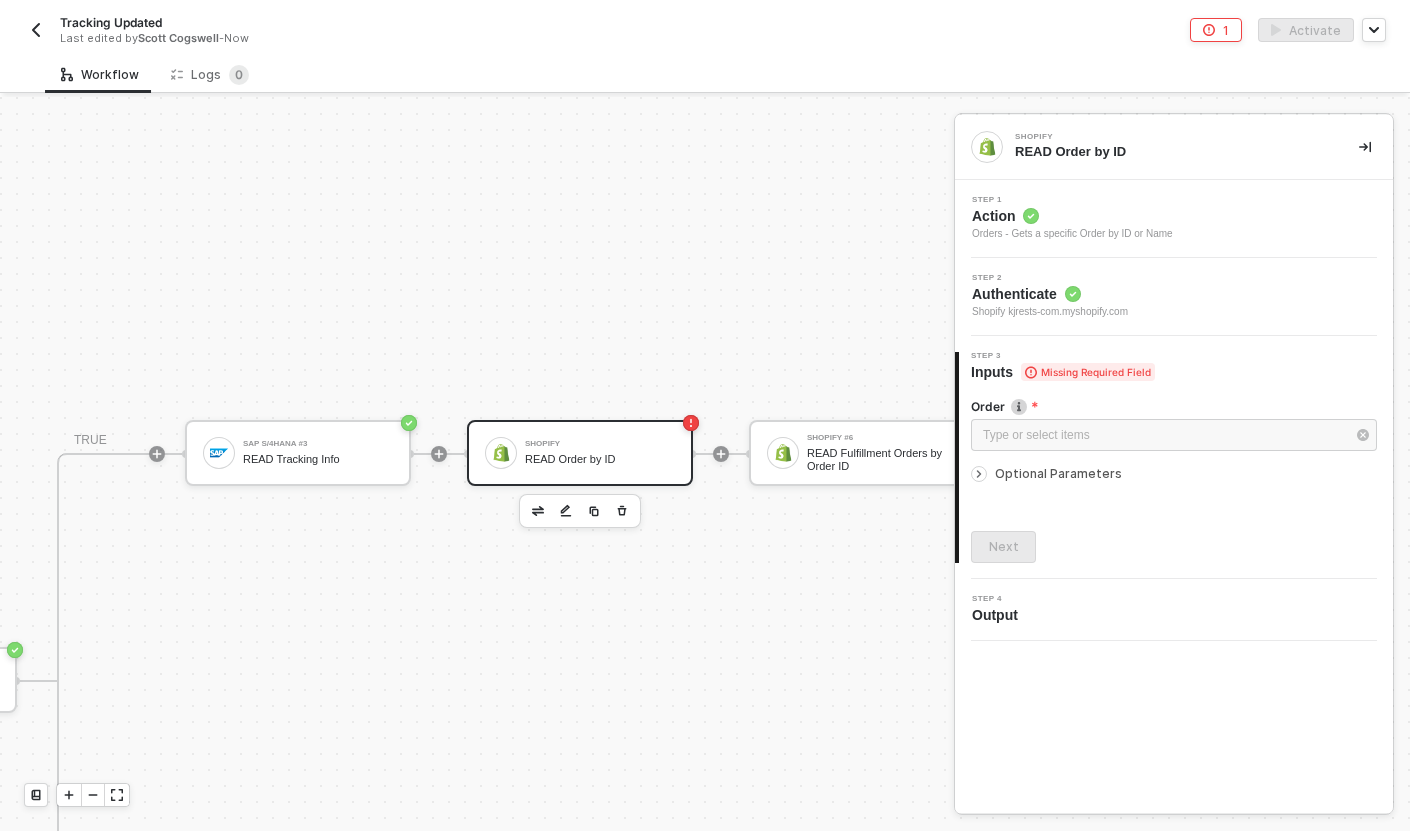 click at bounding box center (1174, 459) 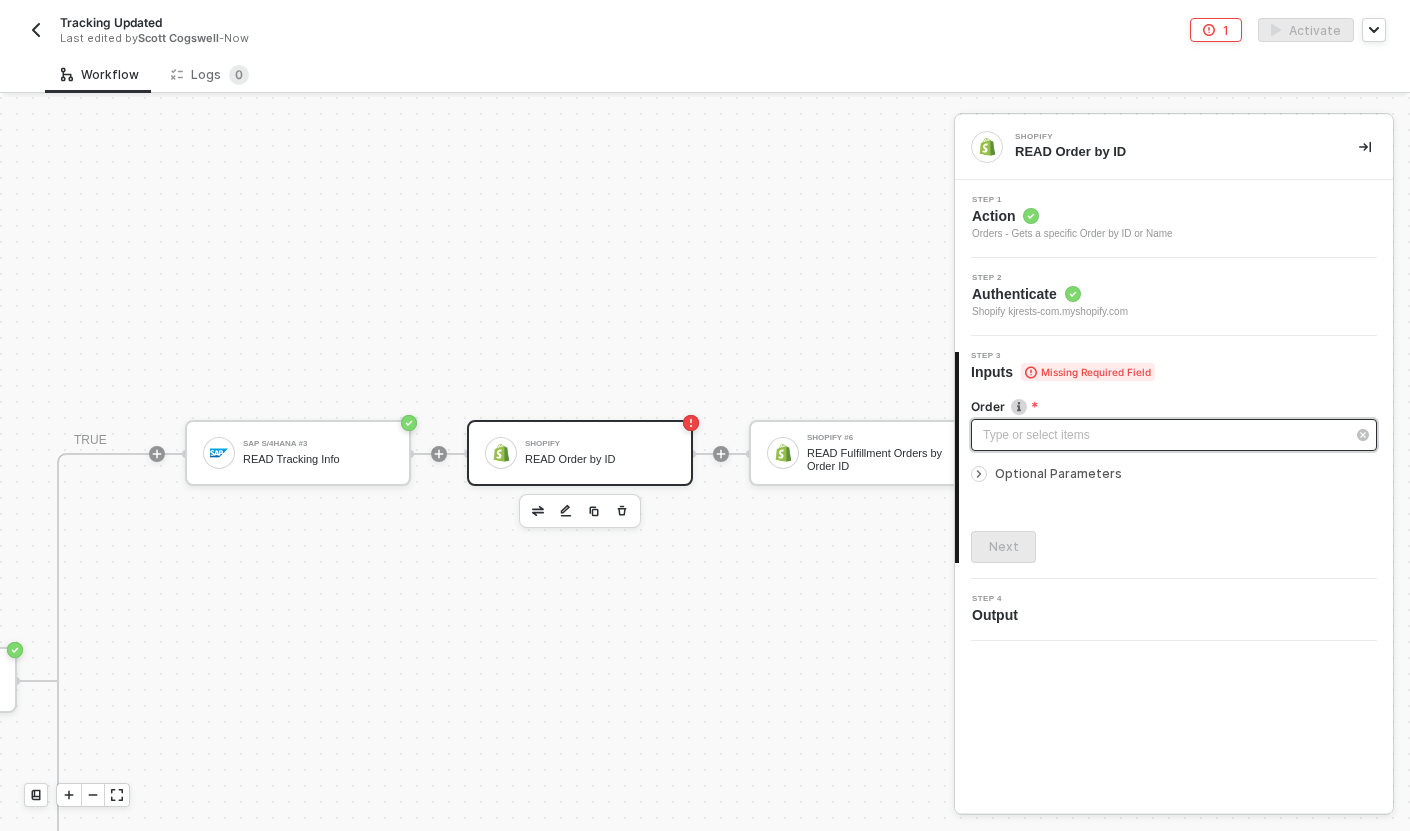 click on "Type or select items ﻿" at bounding box center (1164, 435) 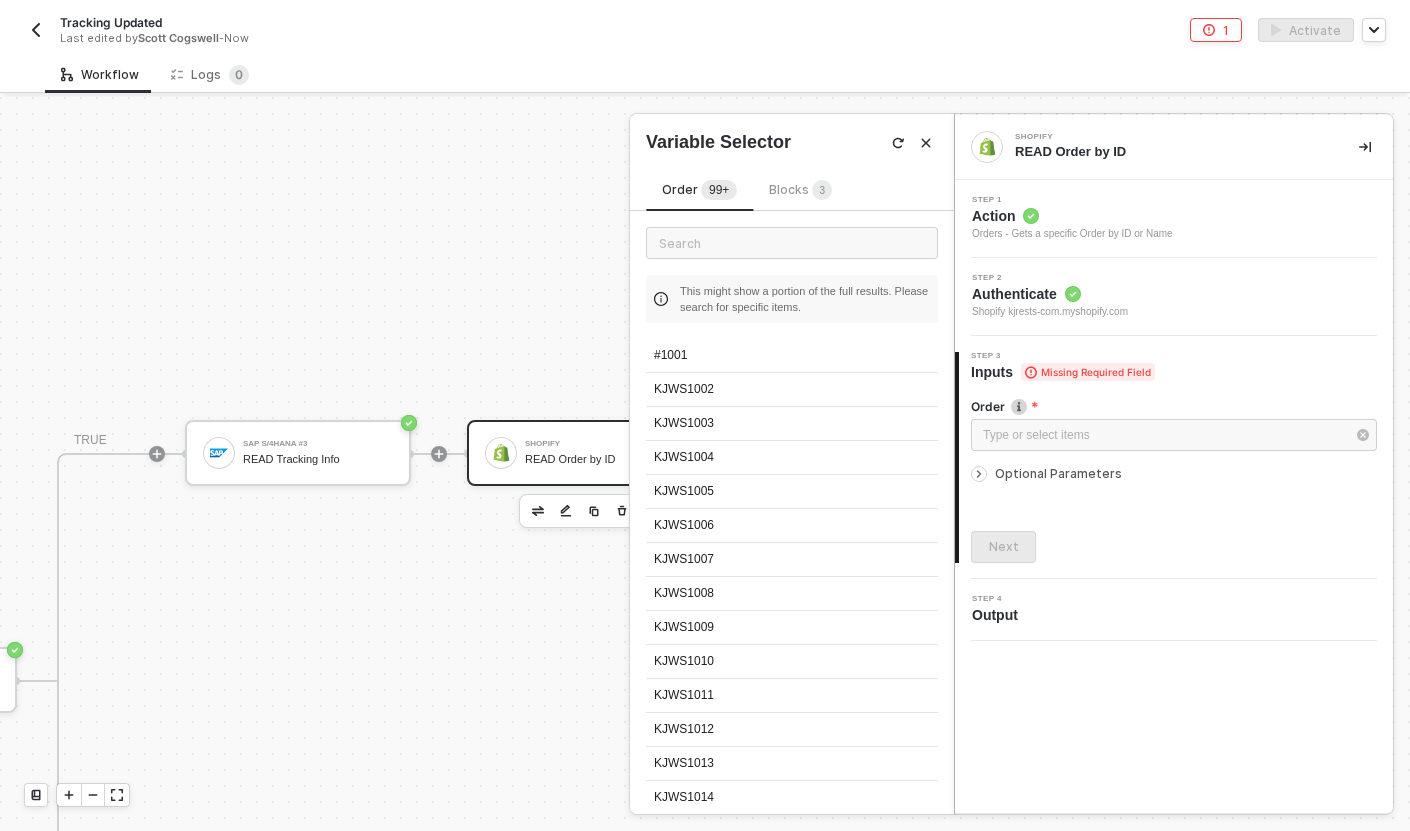 click on "Blocks   3" at bounding box center [800, 189] 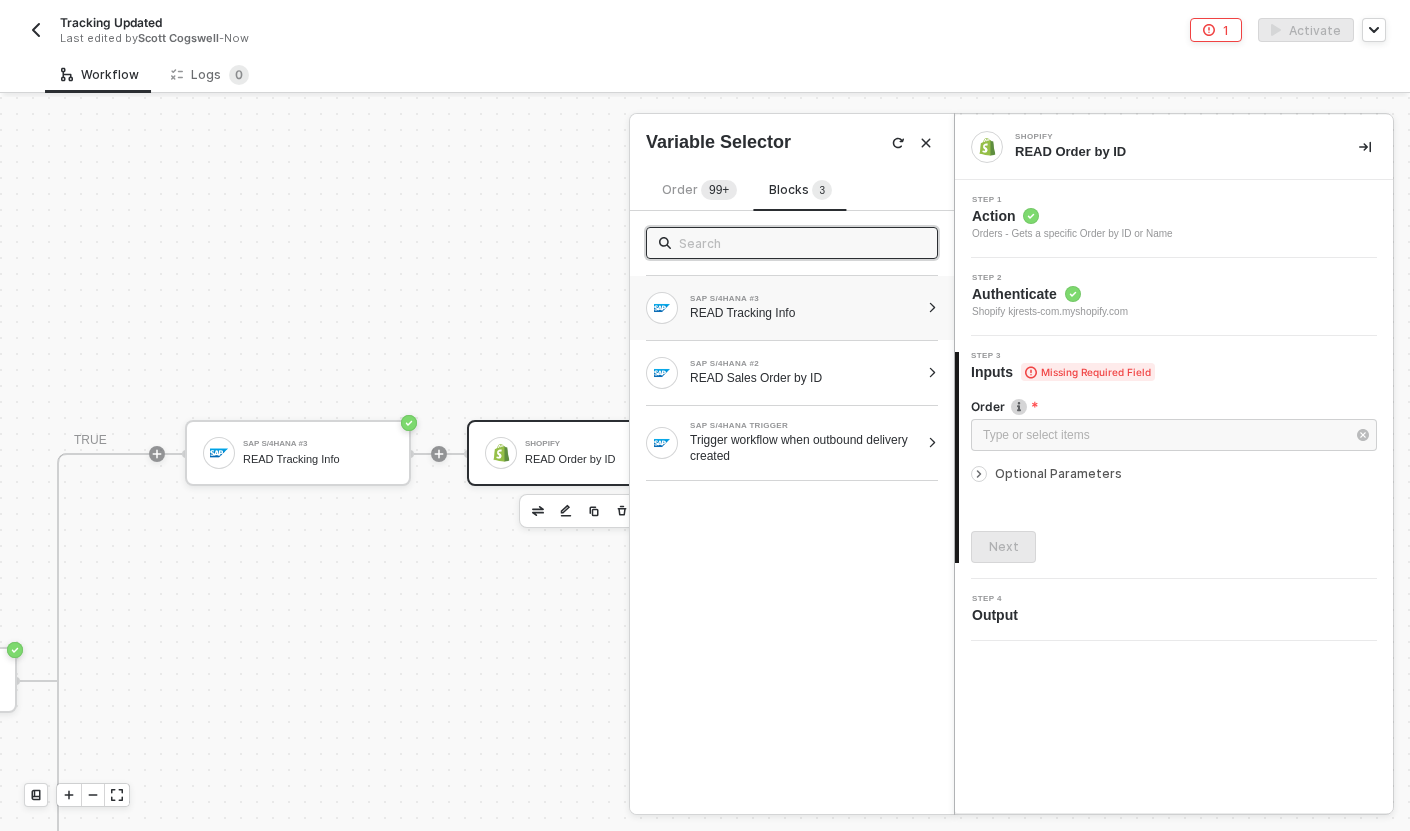 click on "SAP S/4HANA #3 READ Tracking Info" at bounding box center [804, 308] 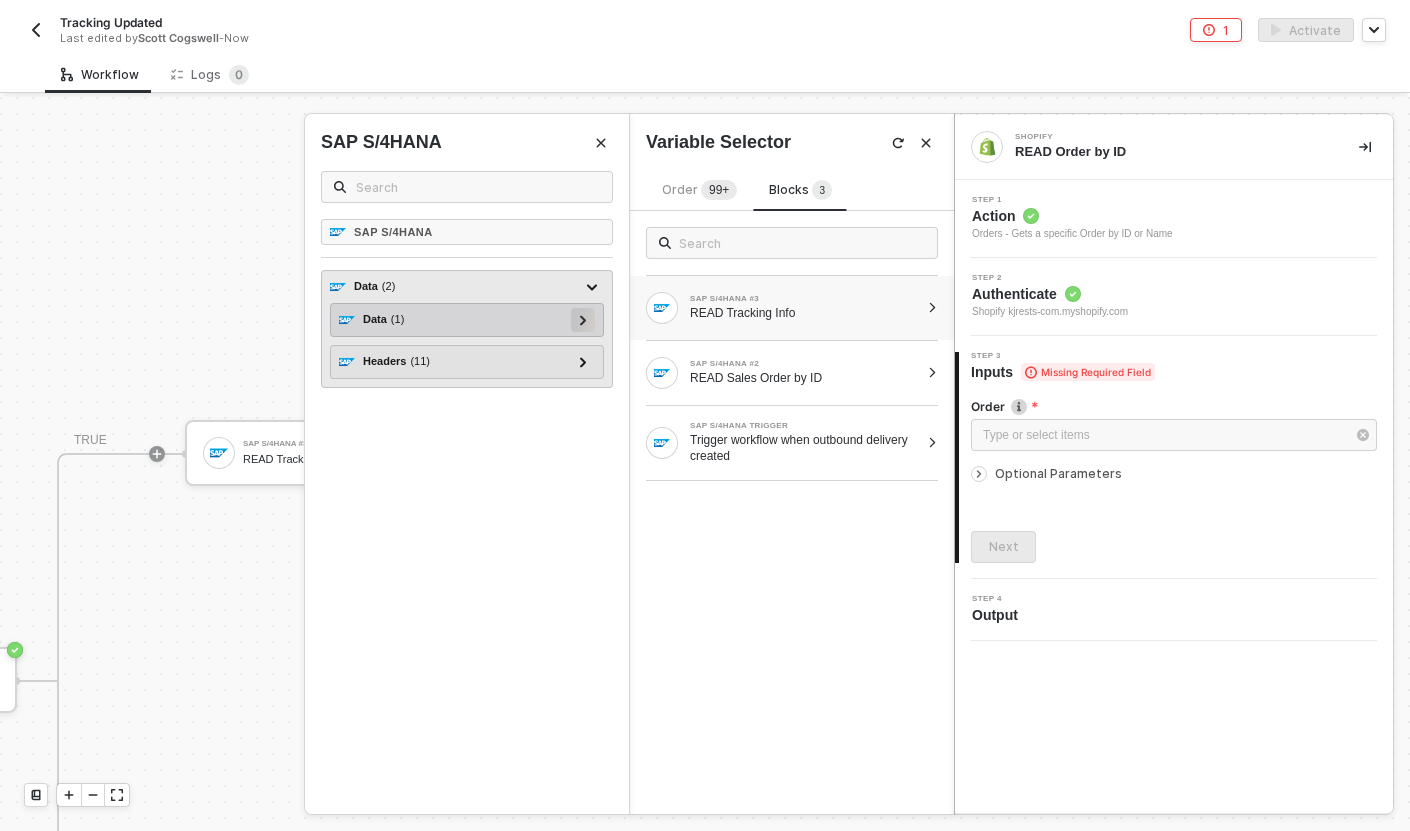 click 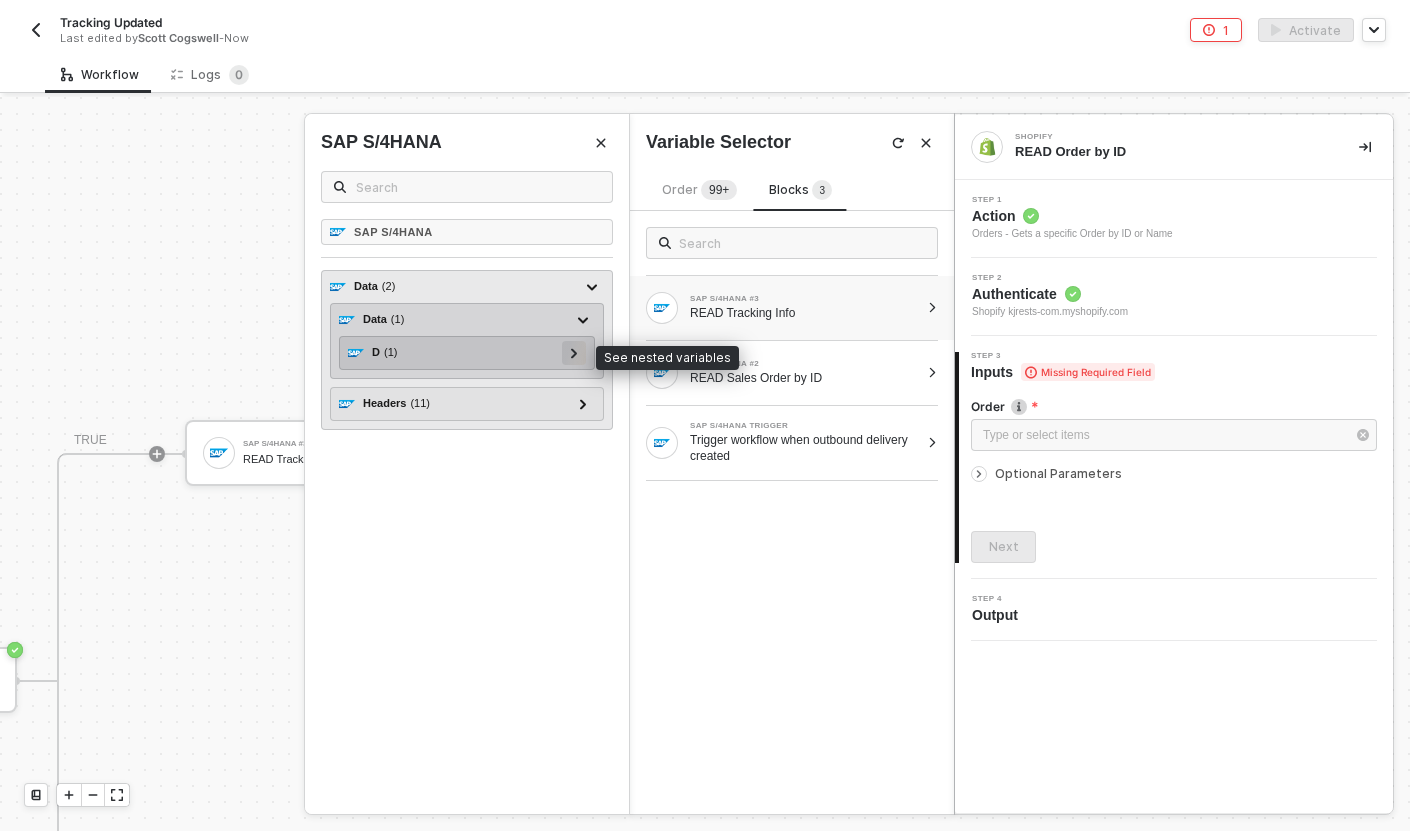 click 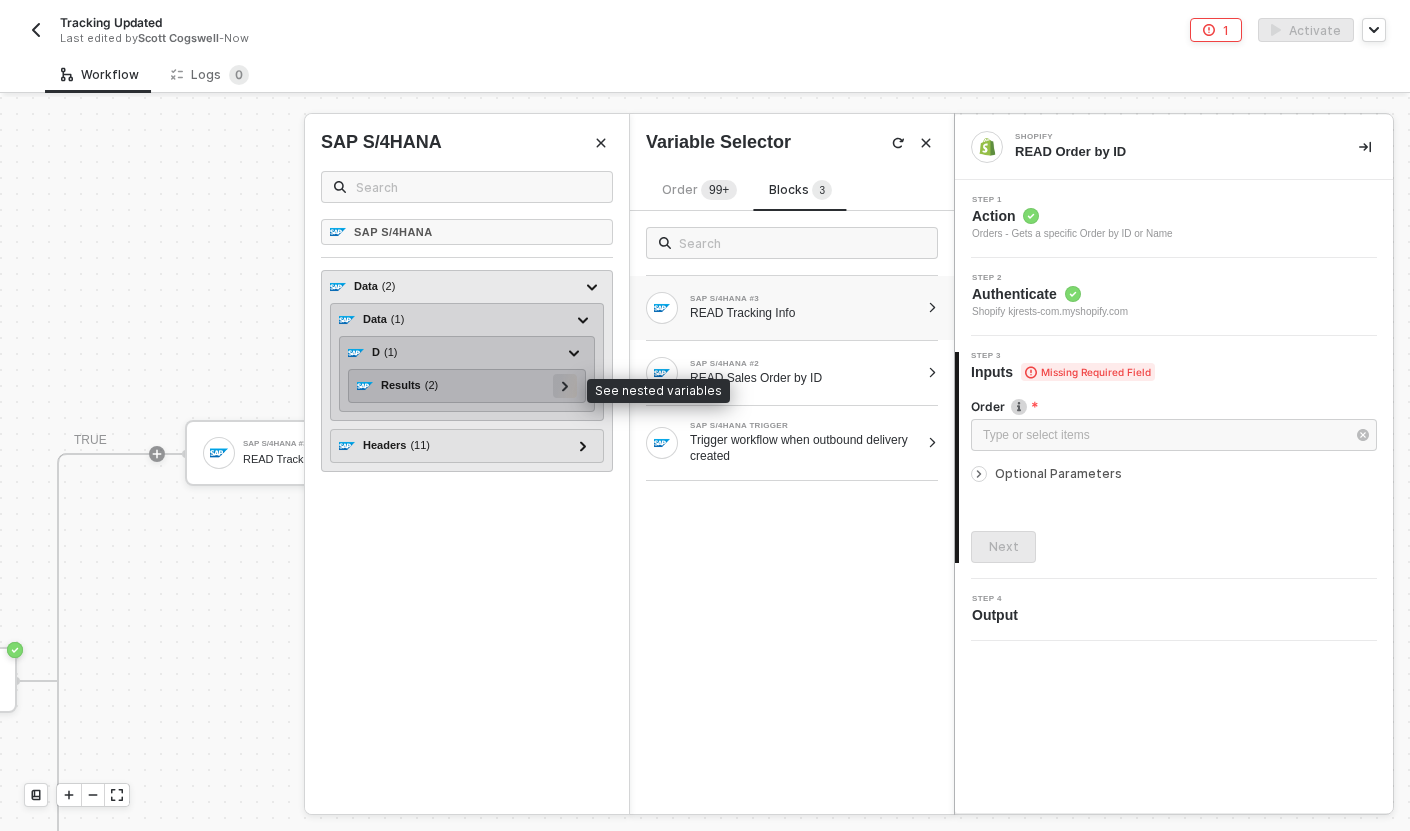 click 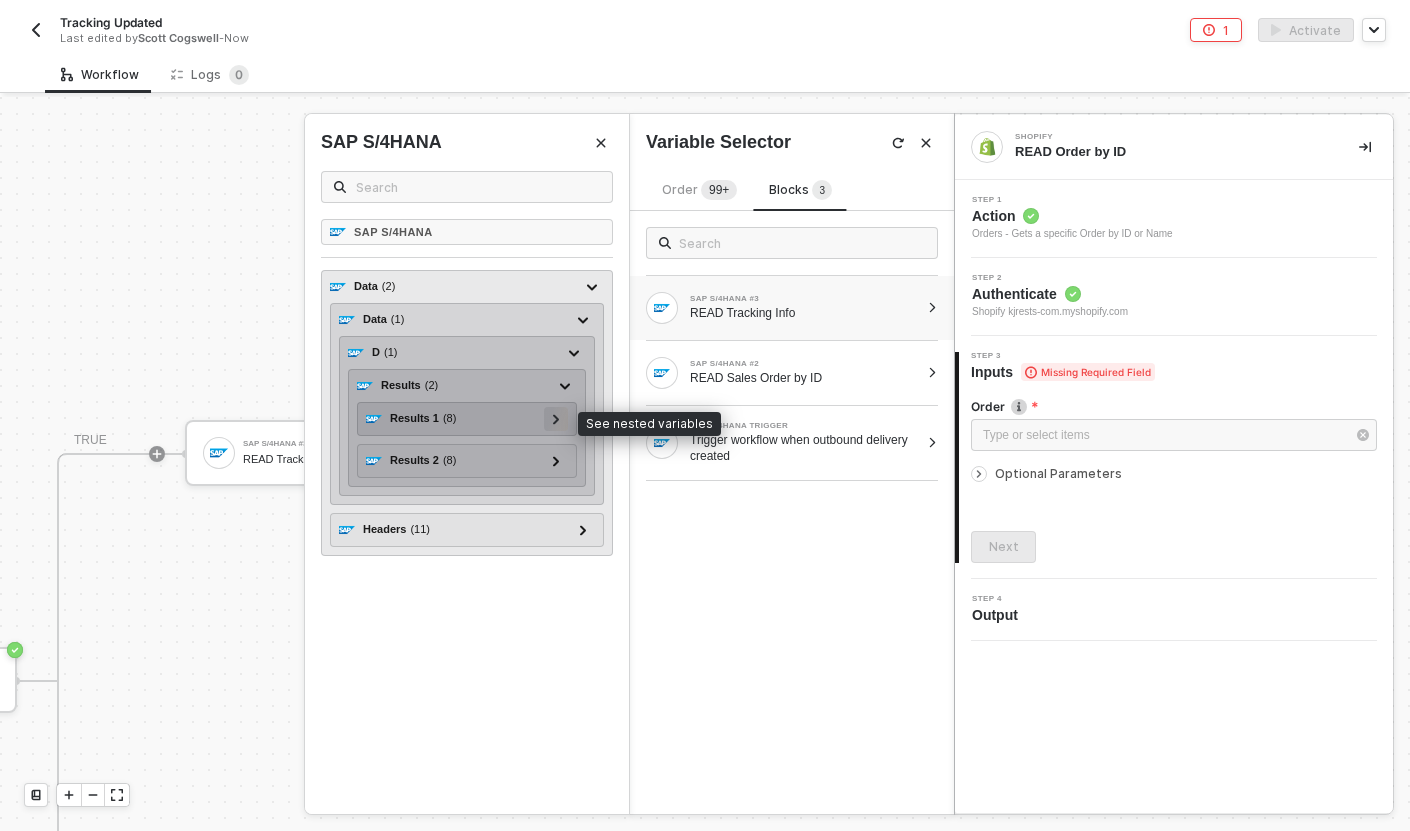 click 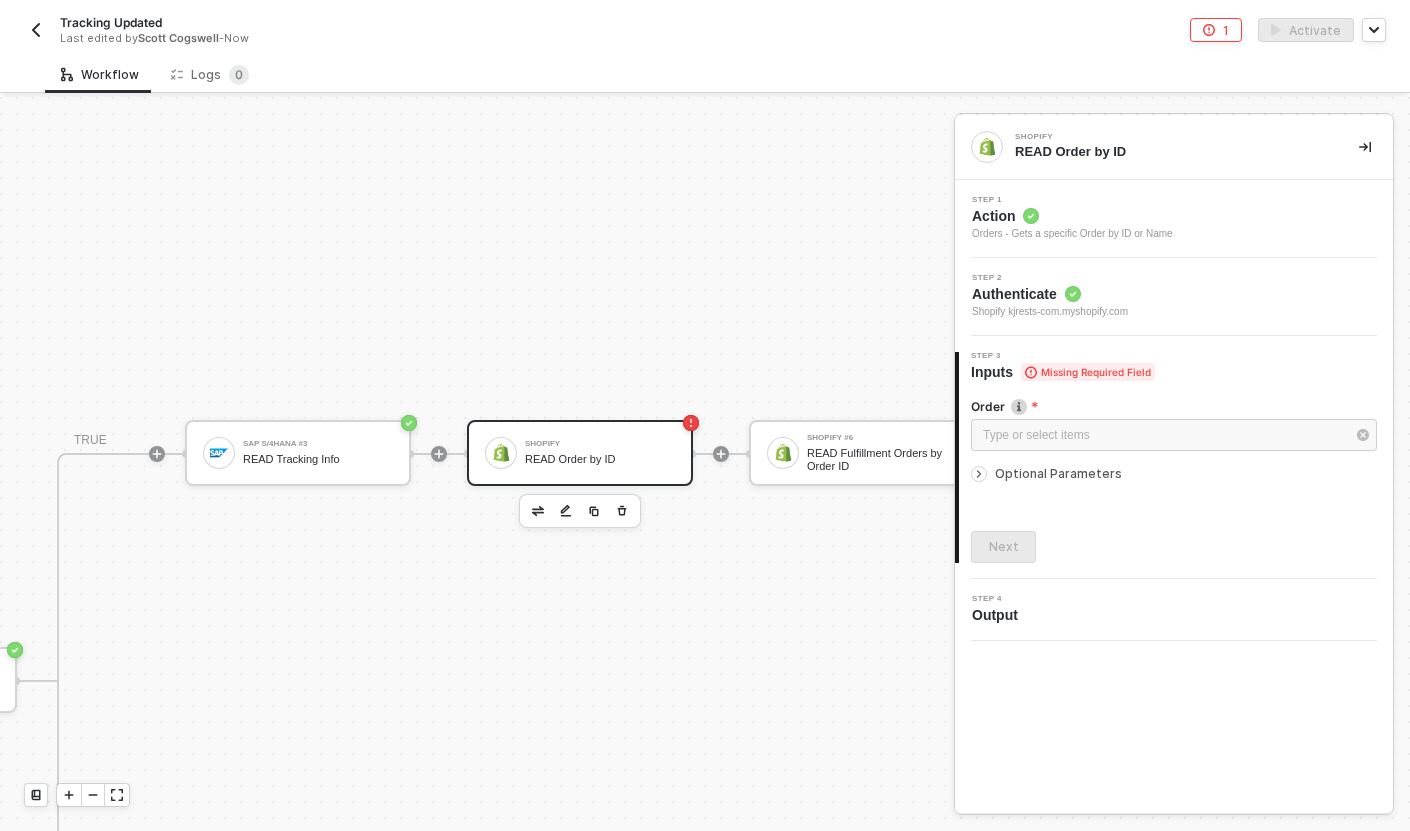 click on "Optional Parameters" at bounding box center (1174, 474) 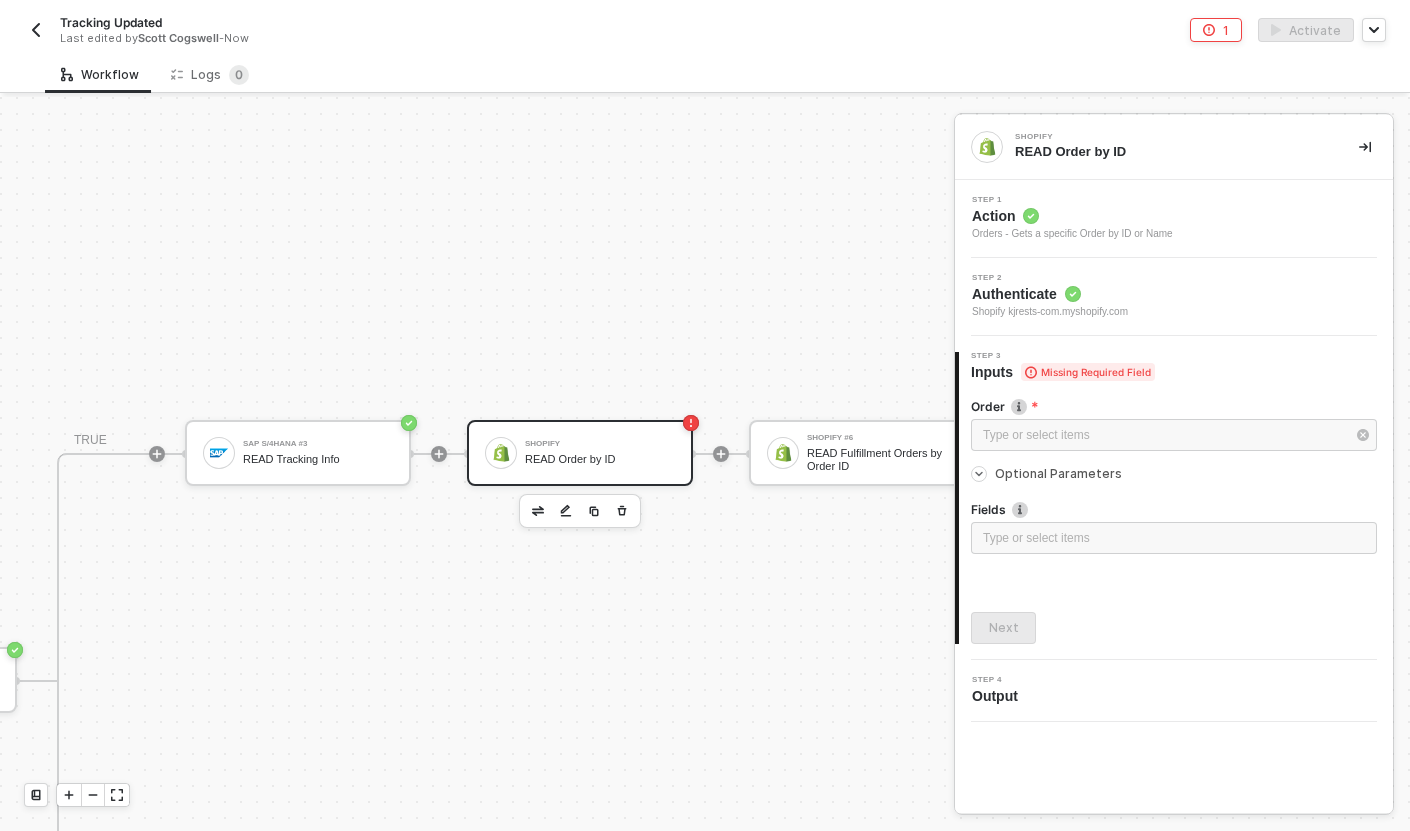 click on "Fields" at bounding box center (1174, 509) 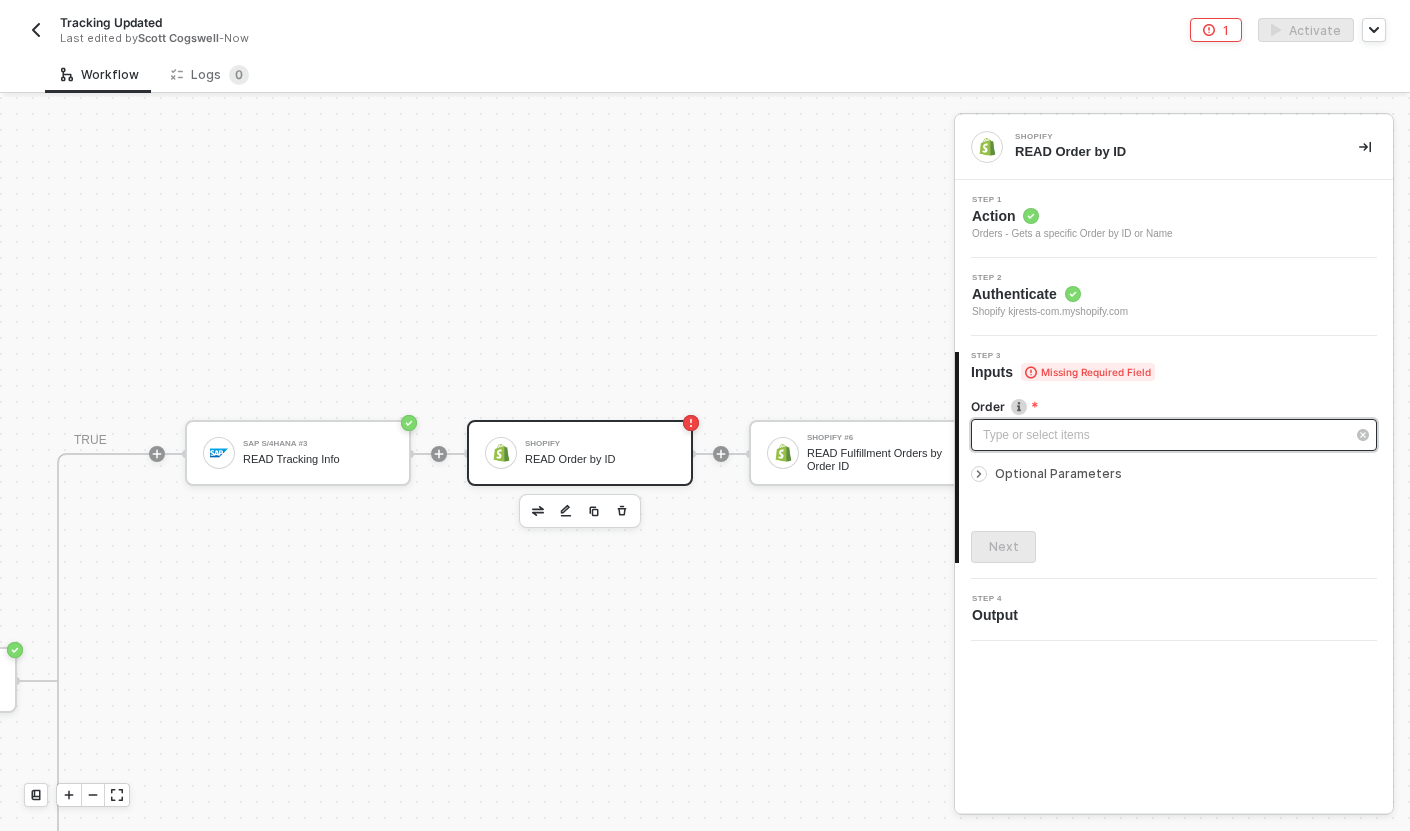 click on "Type or select items ﻿" at bounding box center (1164, 435) 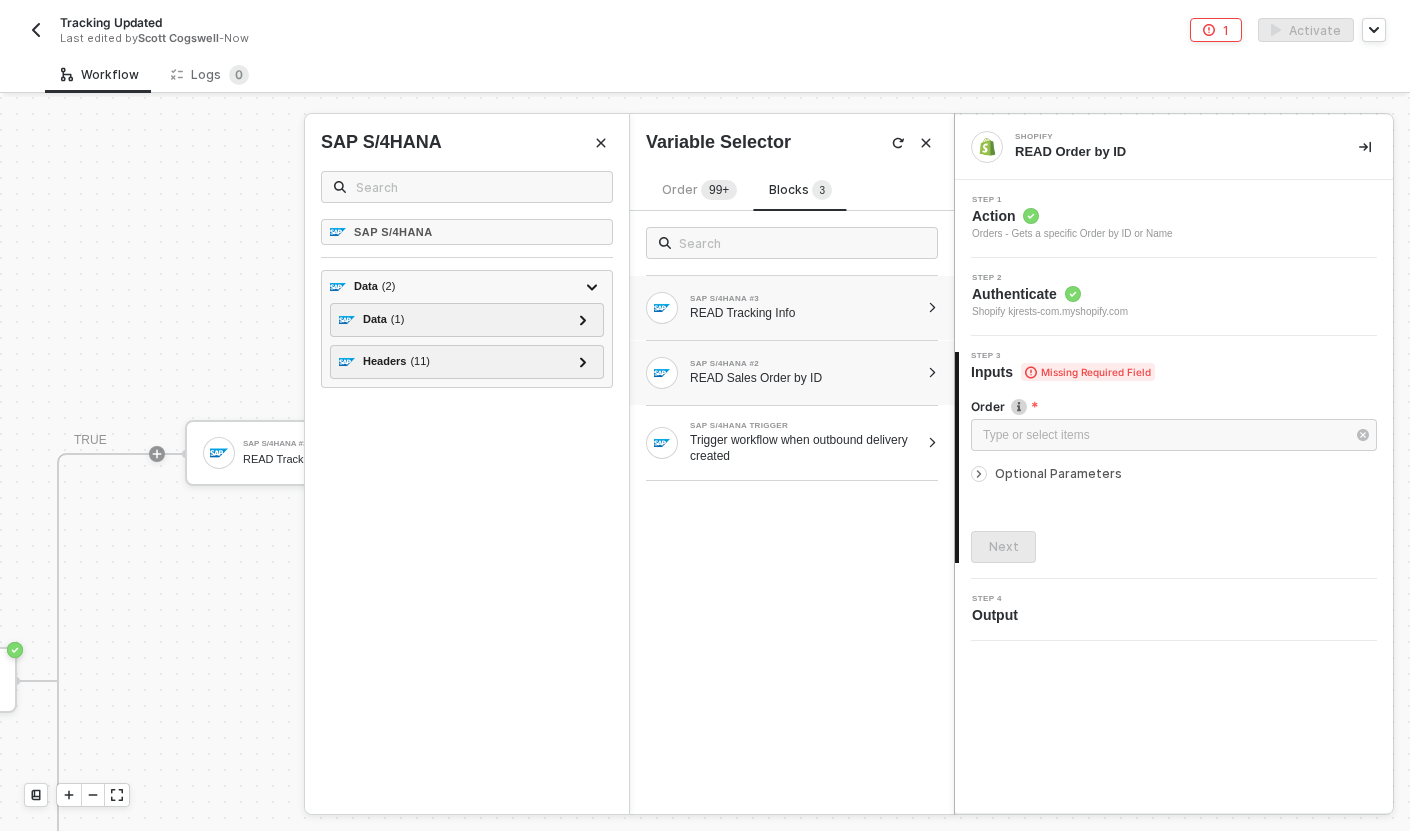 click on "SAP S/4HANA #2 READ Sales Order by ID" at bounding box center (792, 373) 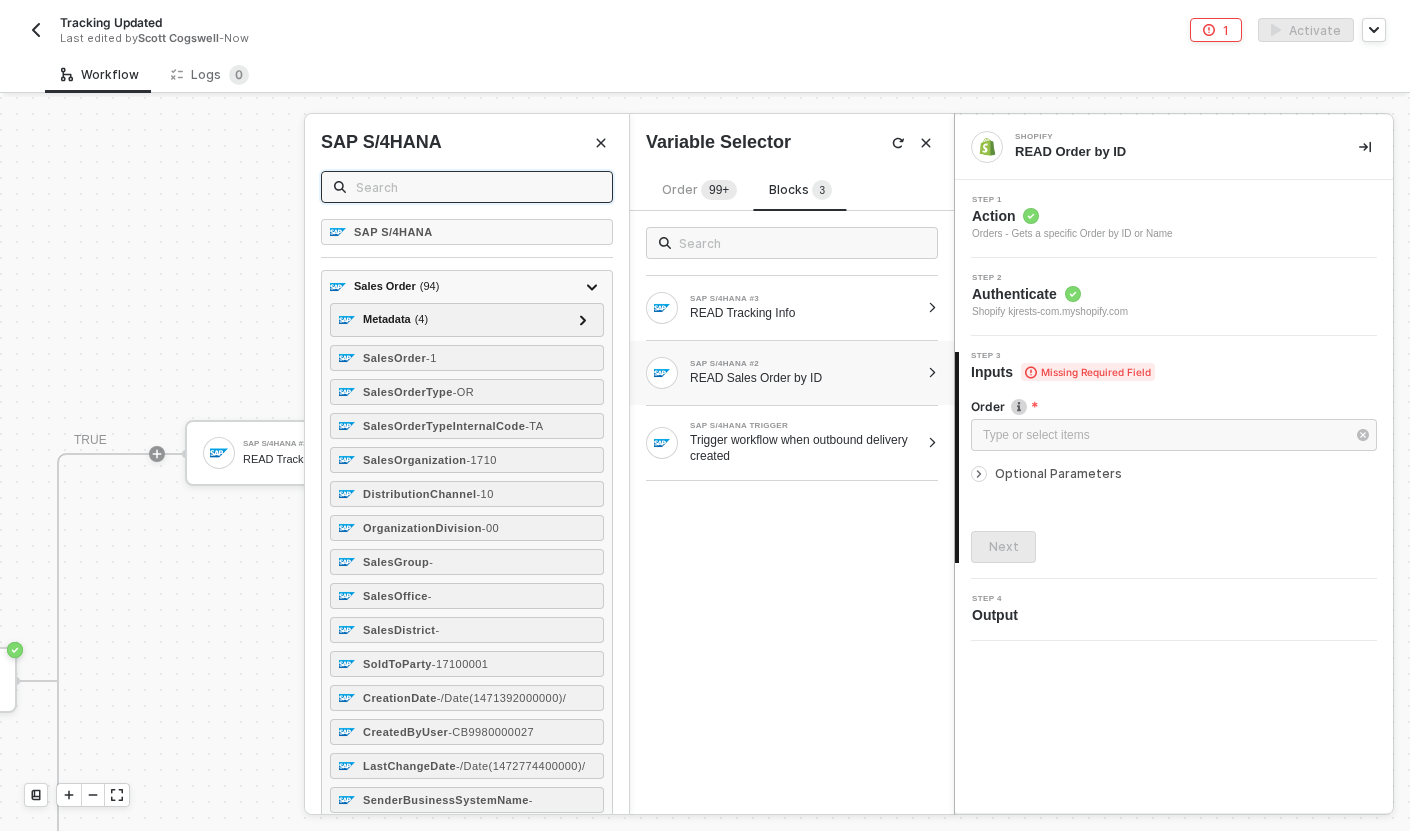 click at bounding box center (478, 187) 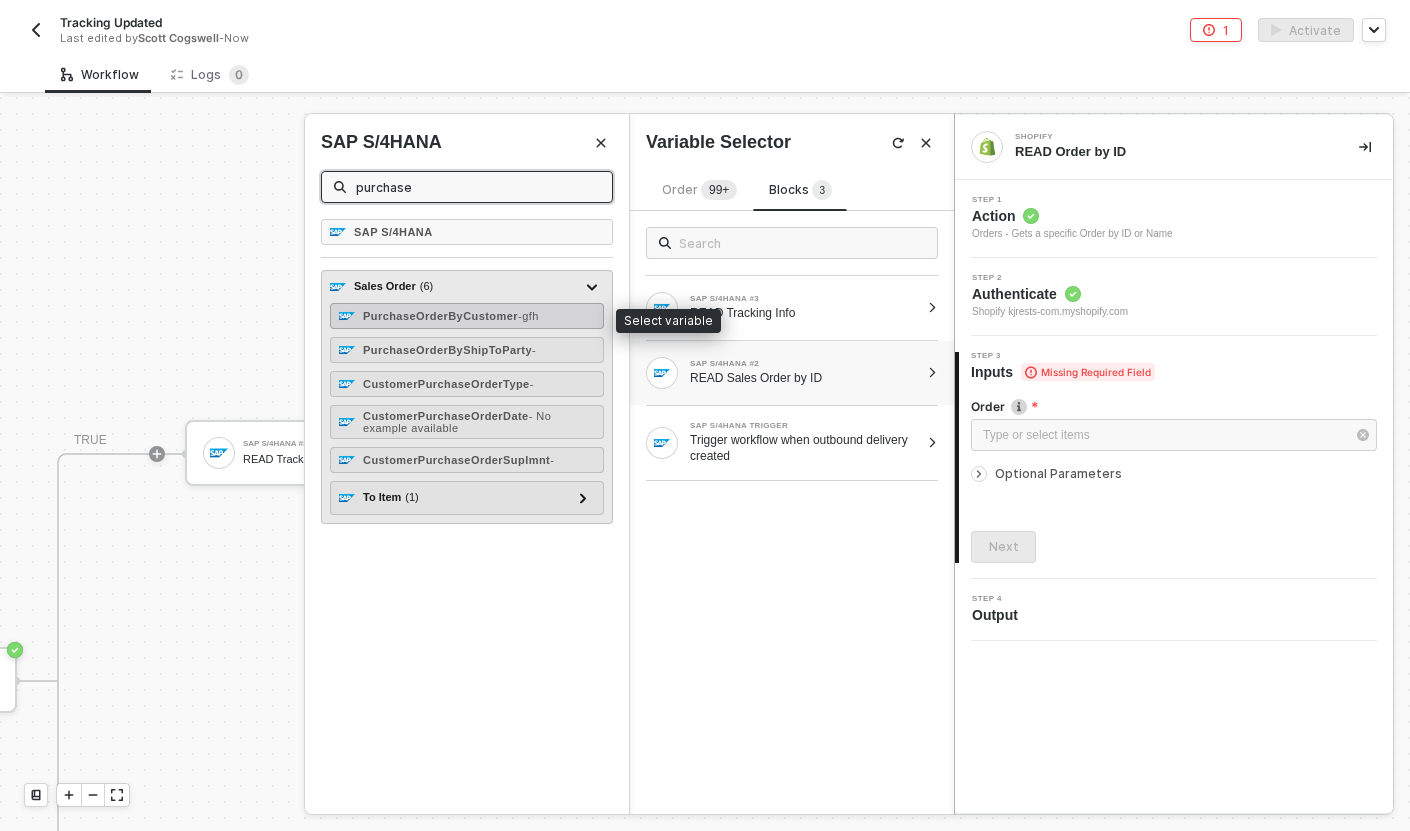type on "purchase" 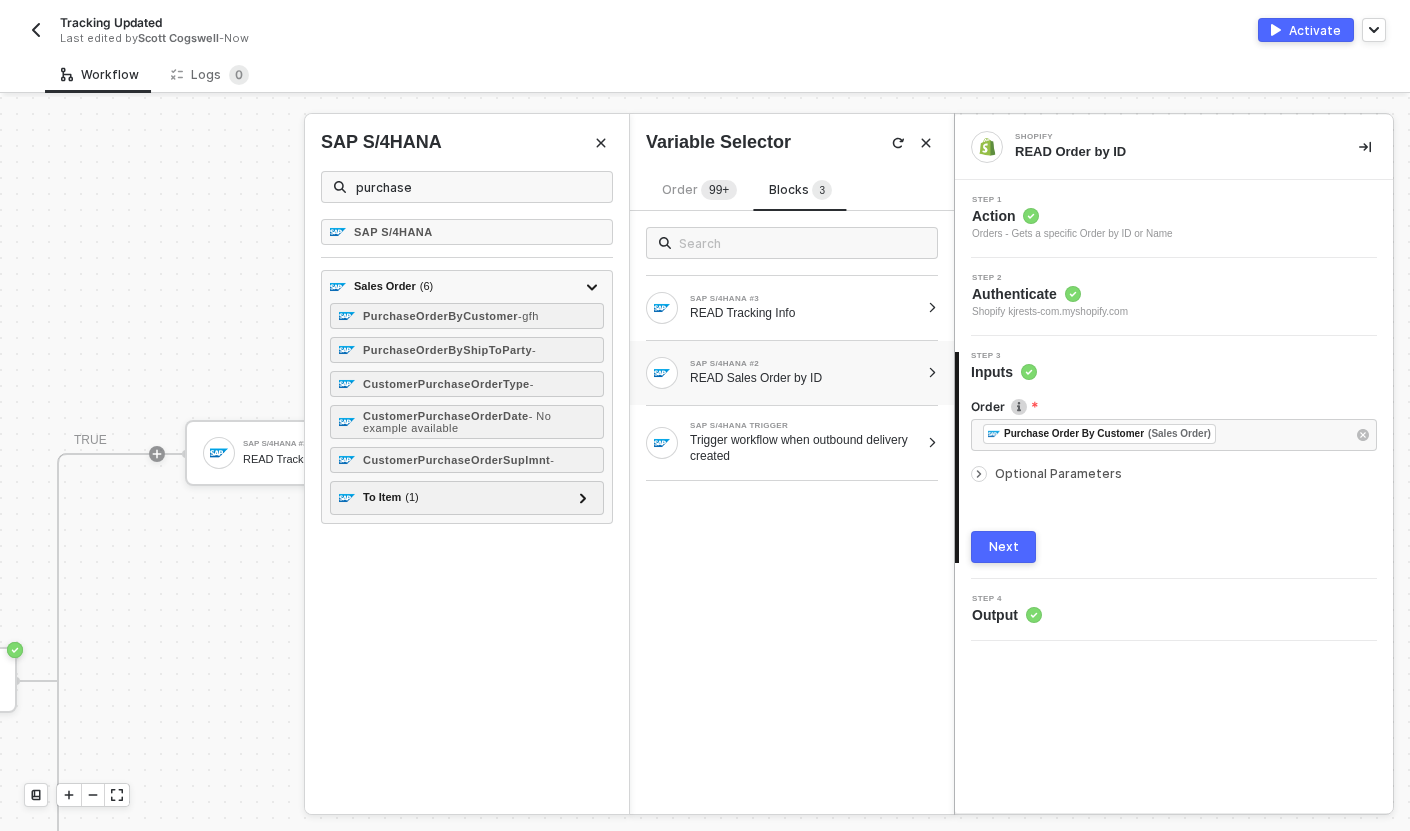 click on "Next" at bounding box center (1003, 547) 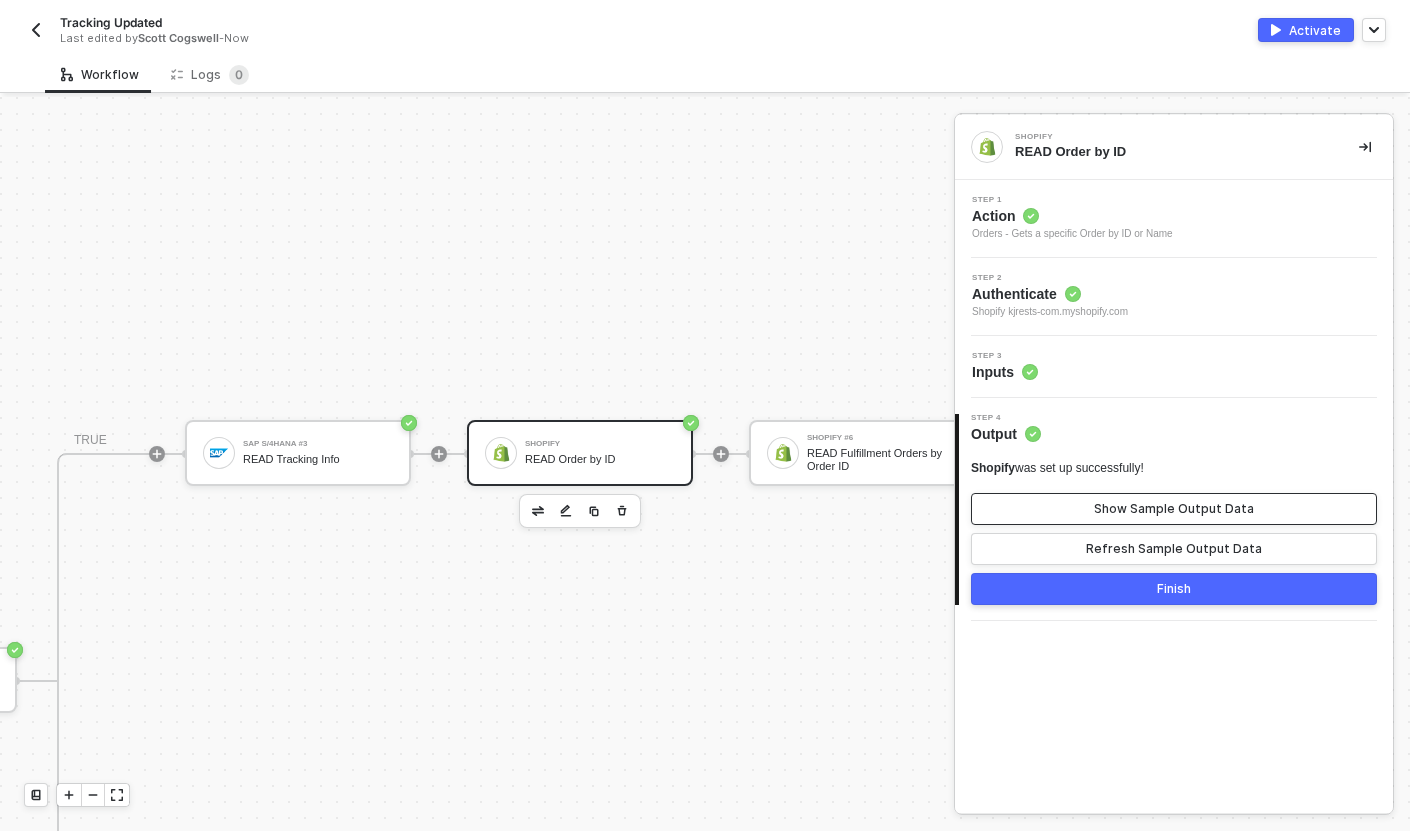 click on "Show Sample Output Data" at bounding box center [1174, 509] 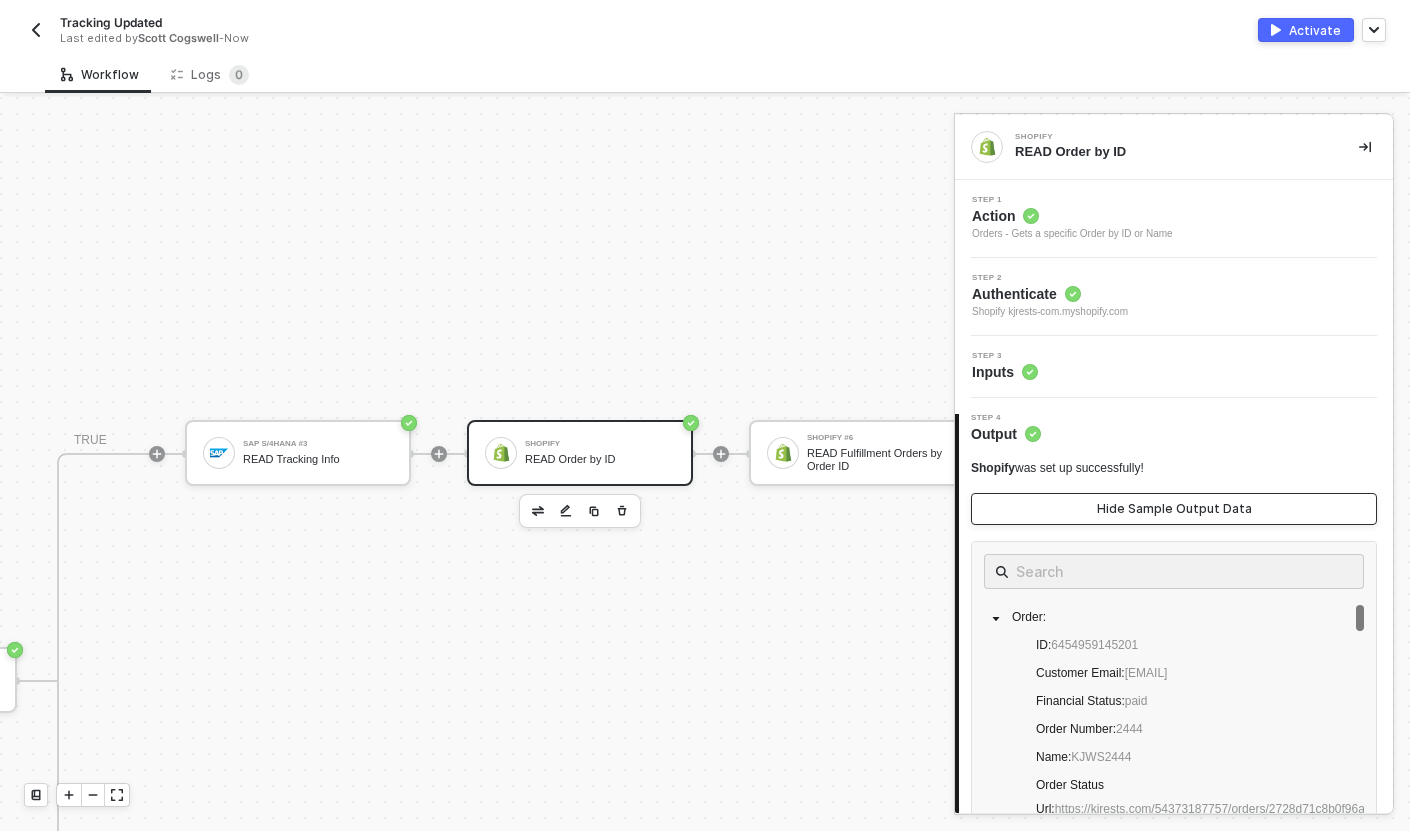 click on "Hide Sample Output Data" at bounding box center (1174, 509) 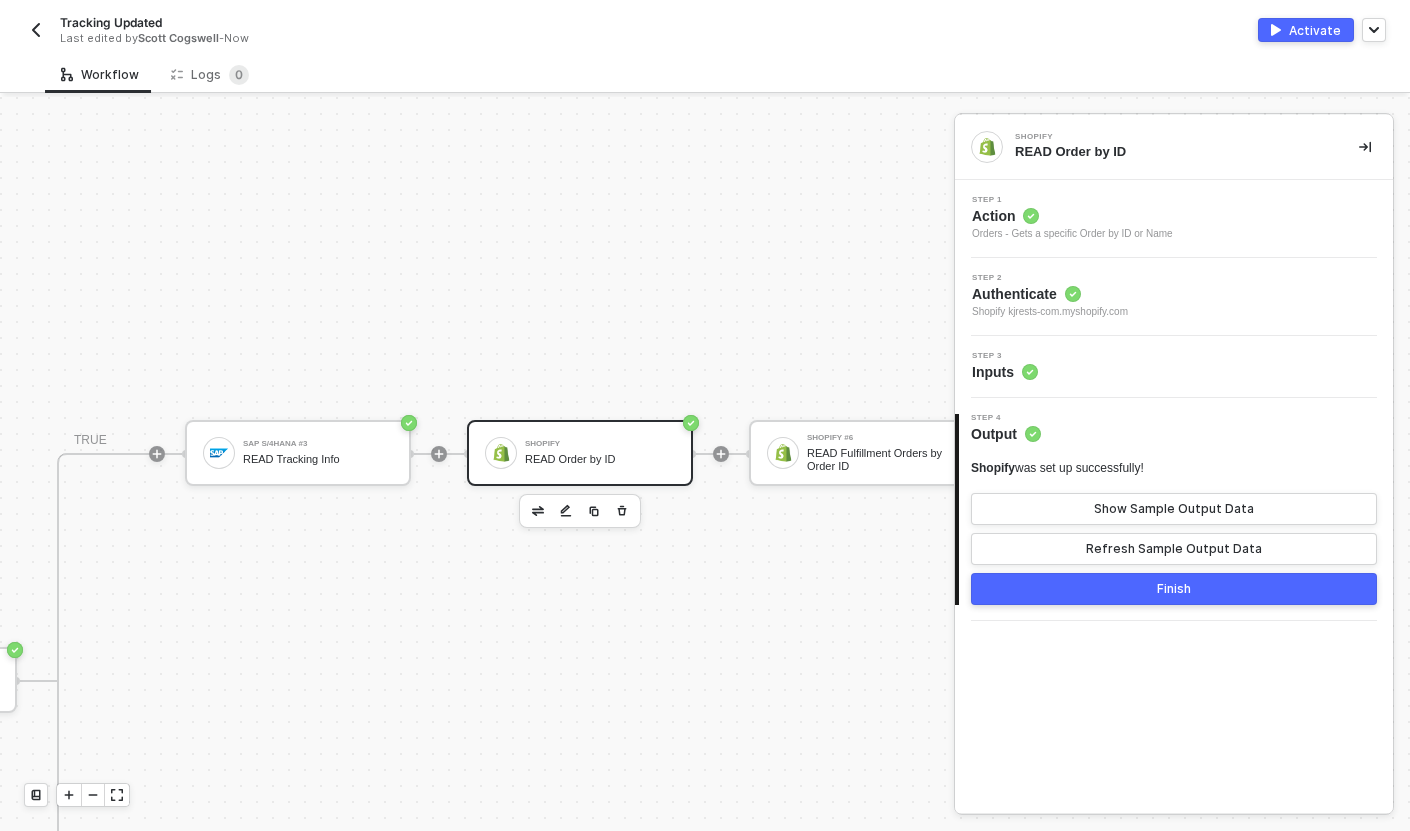 click on "Finish" at bounding box center [1174, 589] 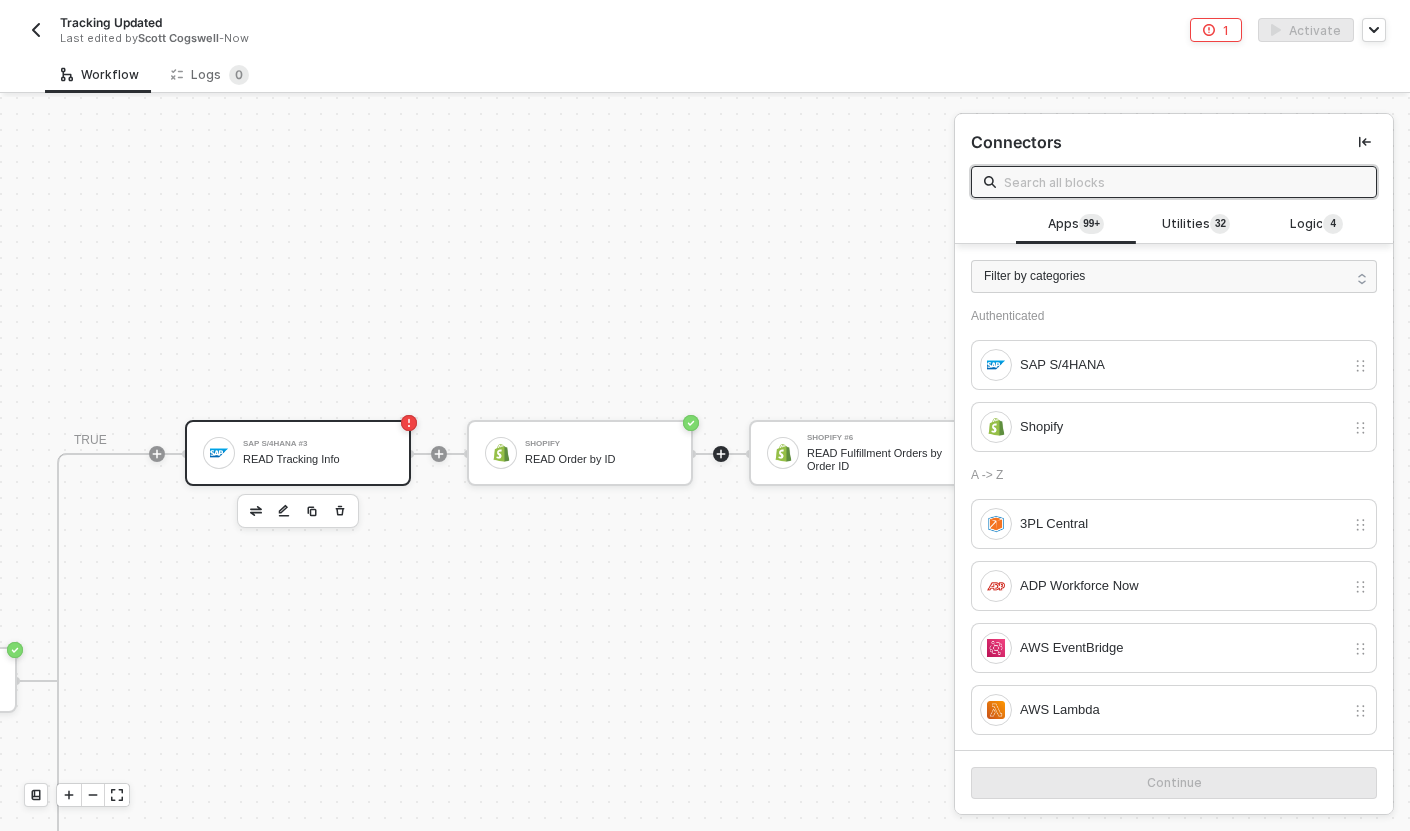 click on "SAP S/4HANA #3 READ Tracking Info" at bounding box center (318, 453) 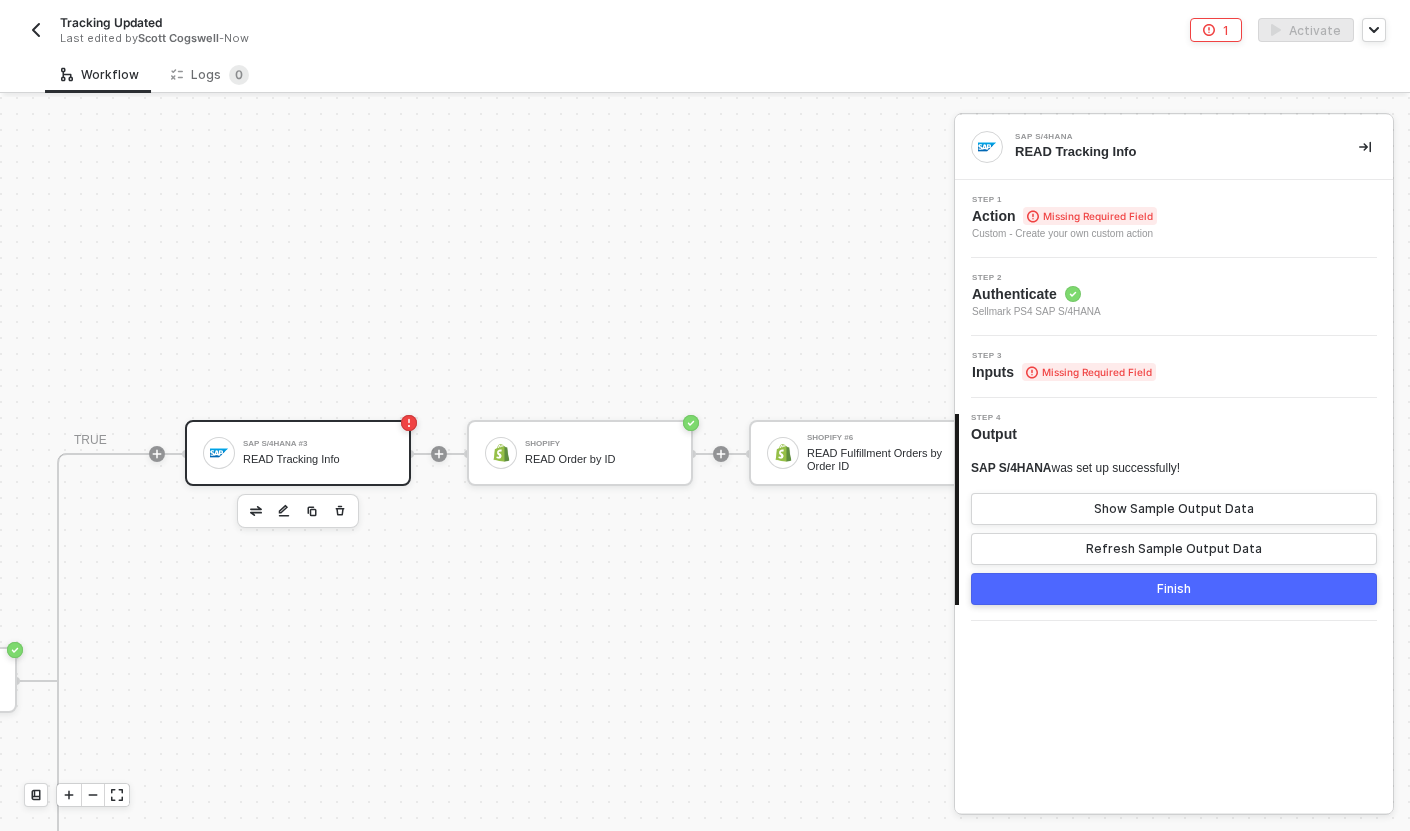 click on "Step 3 Inputs      Missing Required Field" at bounding box center [1176, 367] 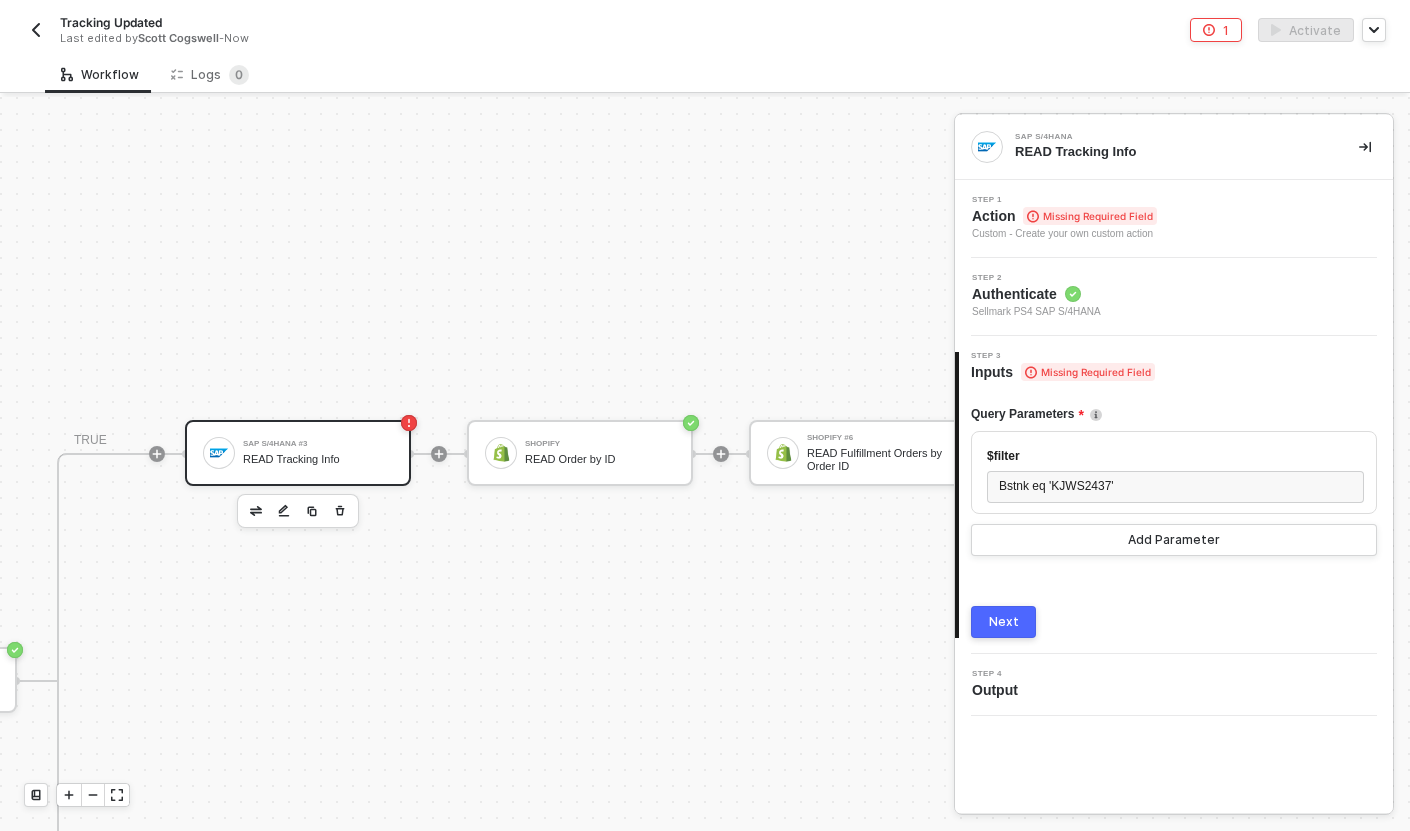 click on "Step 1 Action      Missing Required Field Custom - Create your own custom action" at bounding box center (1174, 219) 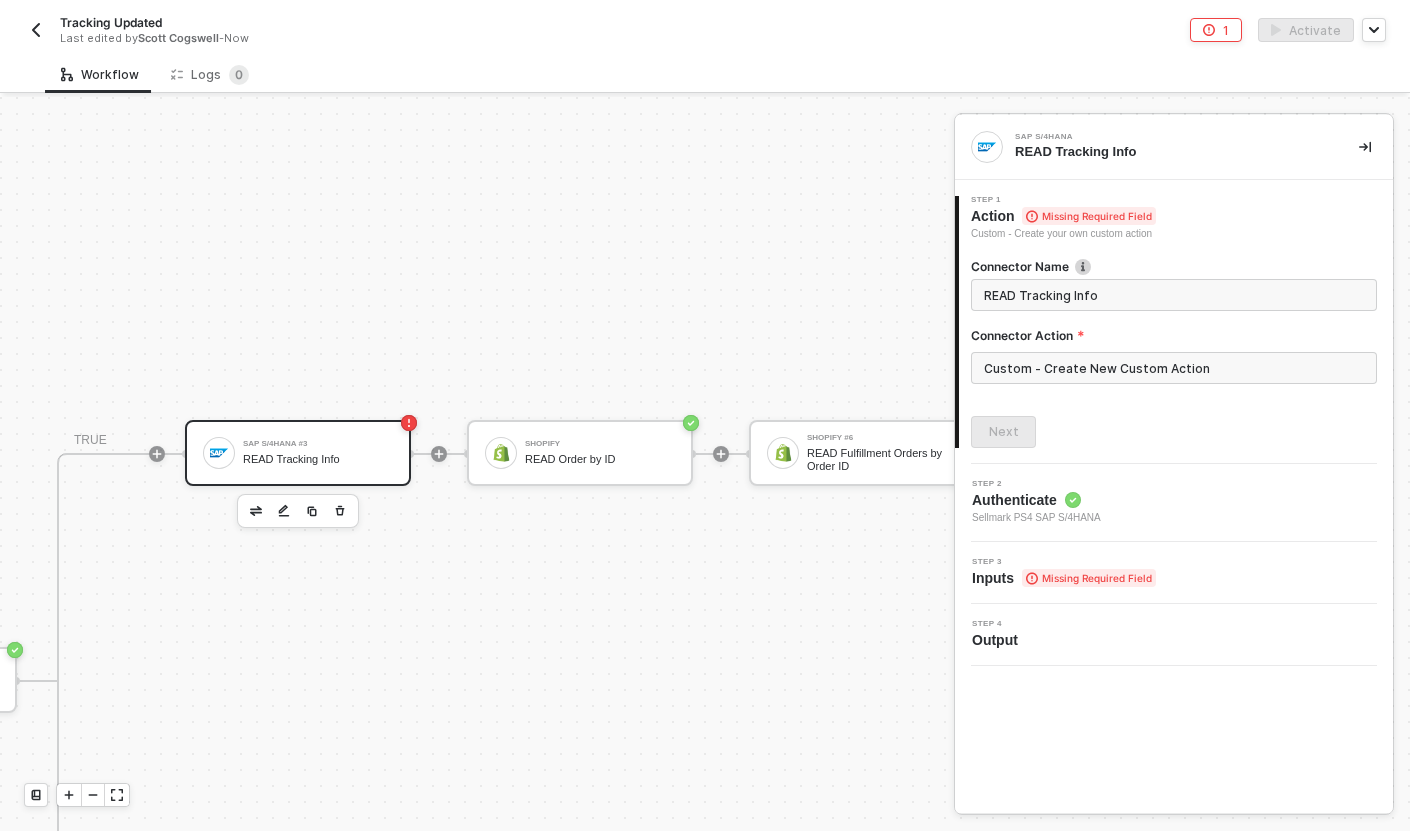 click on "Connector Action" at bounding box center (1174, 335) 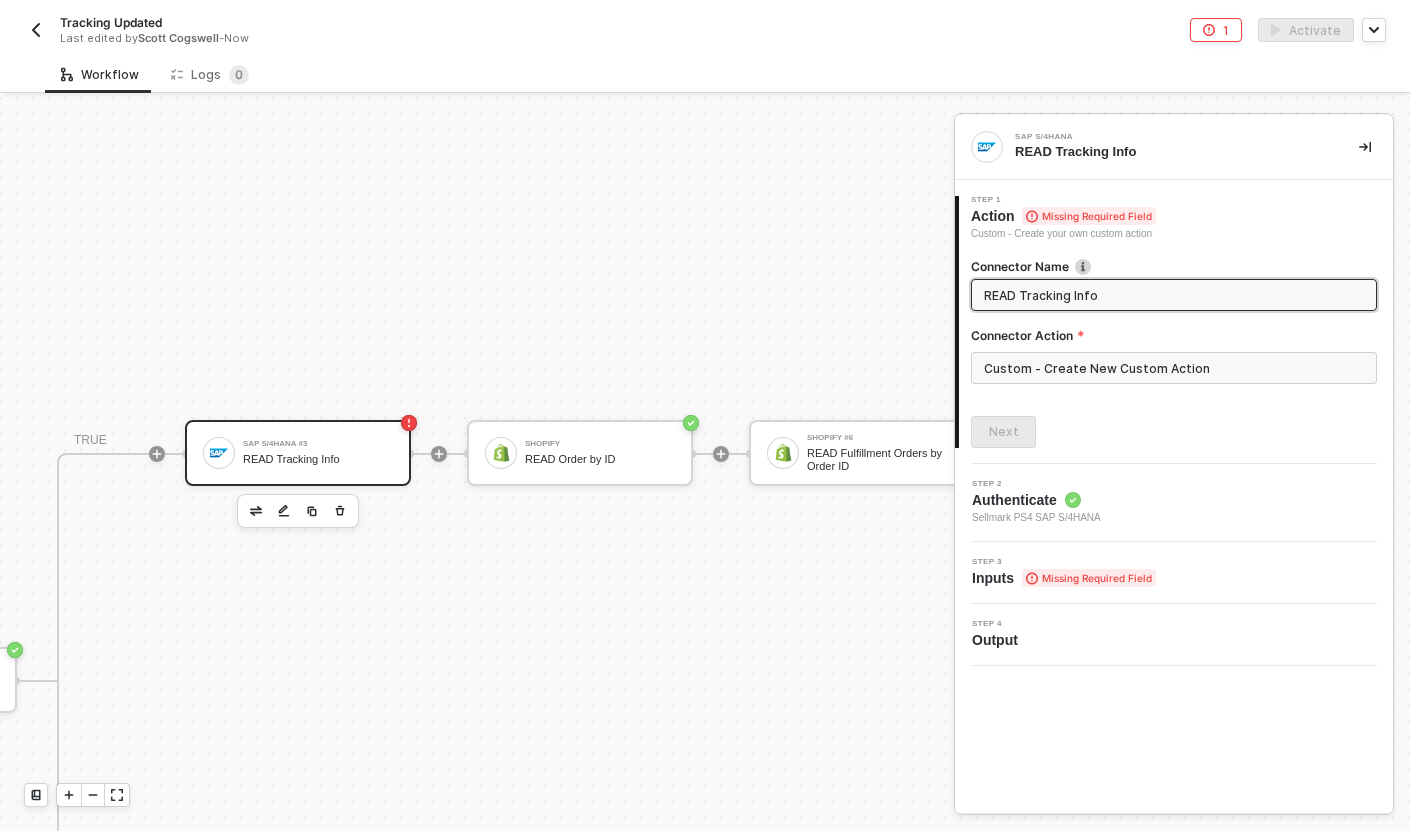 click on "TRUE SAP S/4HANA #3 READ Tracking Info Shopify READ Order by ID Shopify #6 READ Fulfillment Orders by Order ID Iterate For Each Fulfillment Order Custom Code Find Material No in Fulfillment Order Line Items If-Else Conditions If Material No in Fulfillment Order Line Items TRUE Shopify #5 UPDATE Fulfillment Tracking Number Stop Workflow Stop Workflow FALSE FALSE Stop Workflow #2 Stop Workflow" at bounding box center [1533, 680] 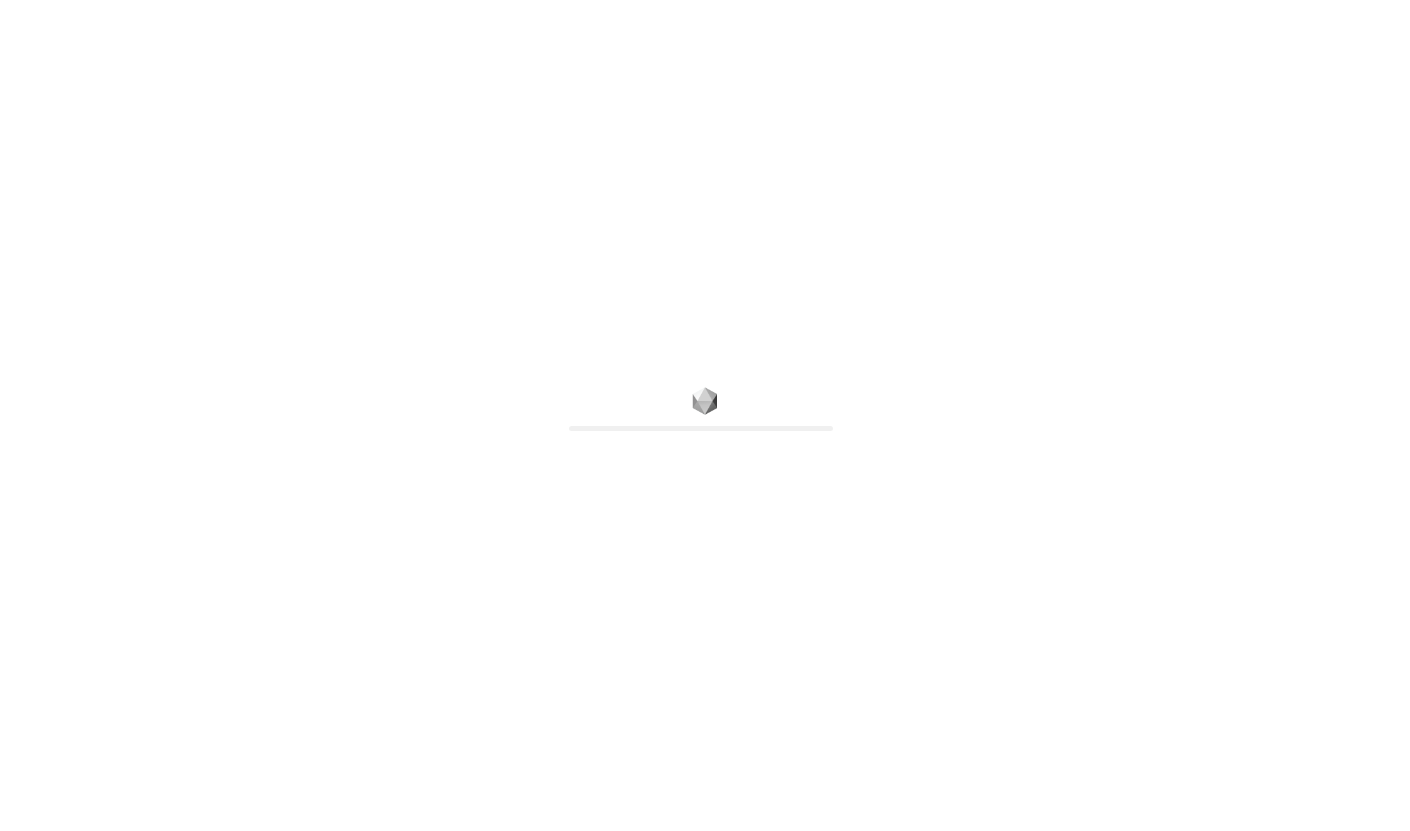 scroll, scrollTop: 0, scrollLeft: 0, axis: both 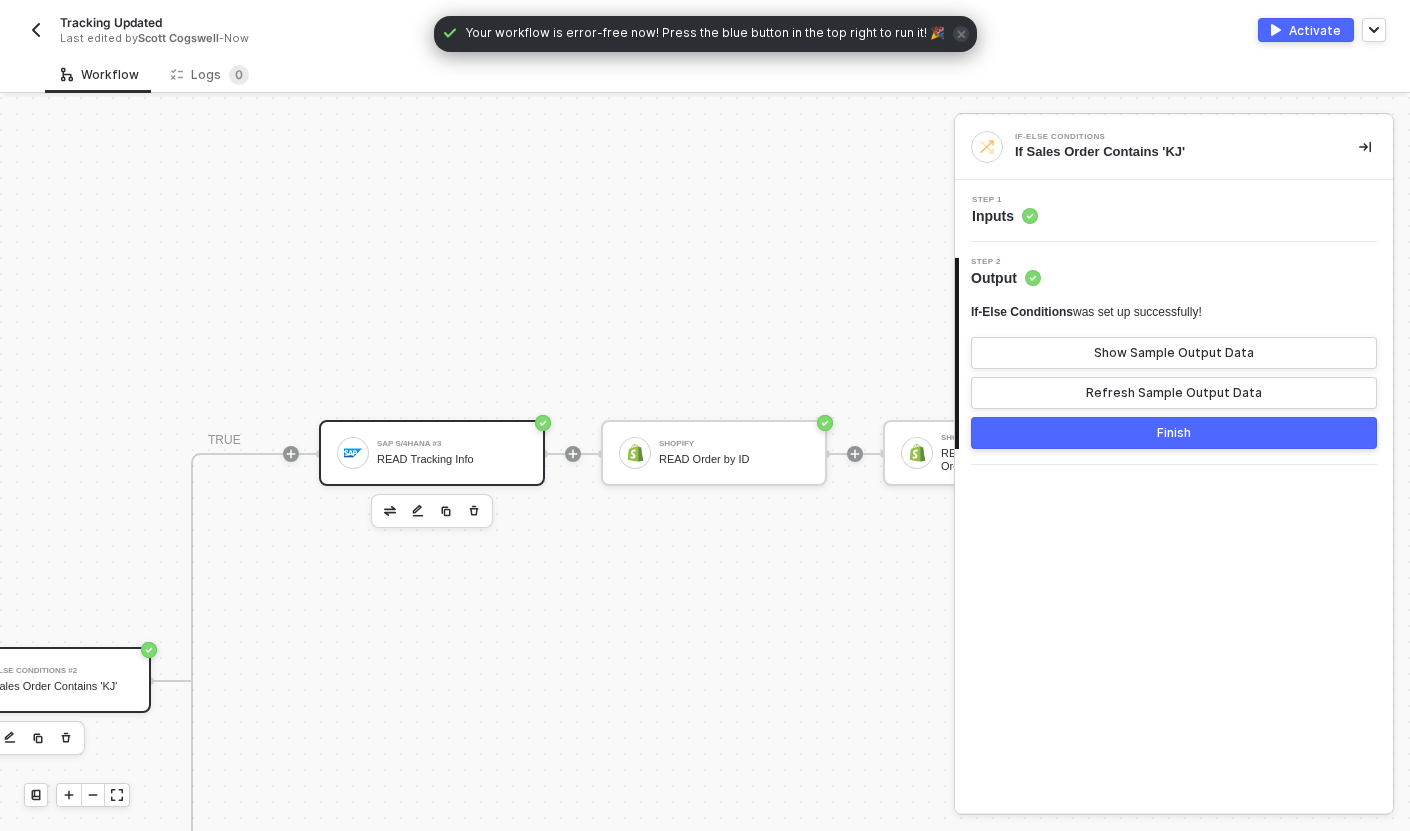 click on "SAP S/4HANA #3 READ Tracking Info" at bounding box center [452, 453] 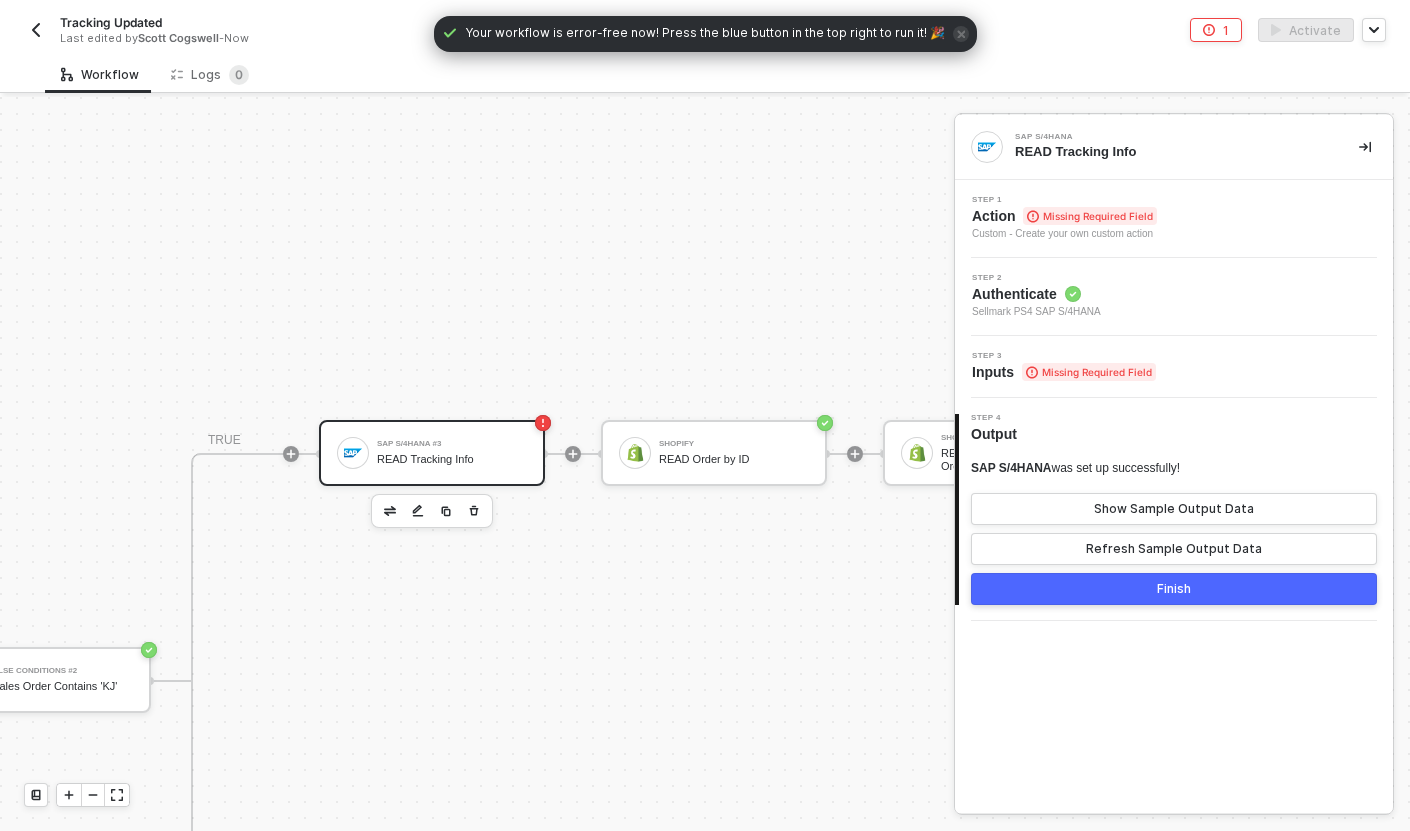 click on "Step 1 Action      Missing Required Field Custom - Create your own custom action" at bounding box center (1176, 219) 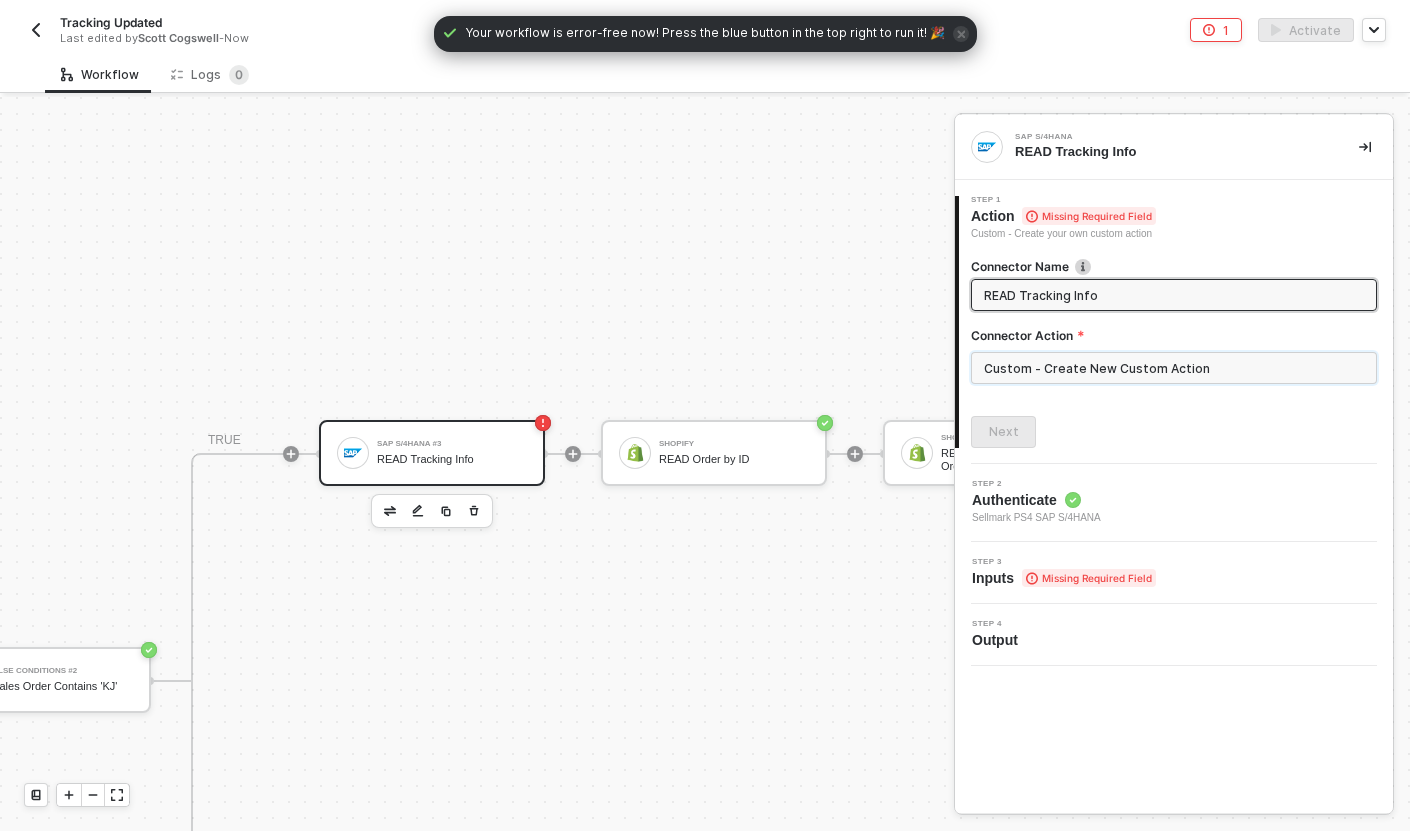 click on "Custom - Create New Custom Action" at bounding box center [1174, 368] 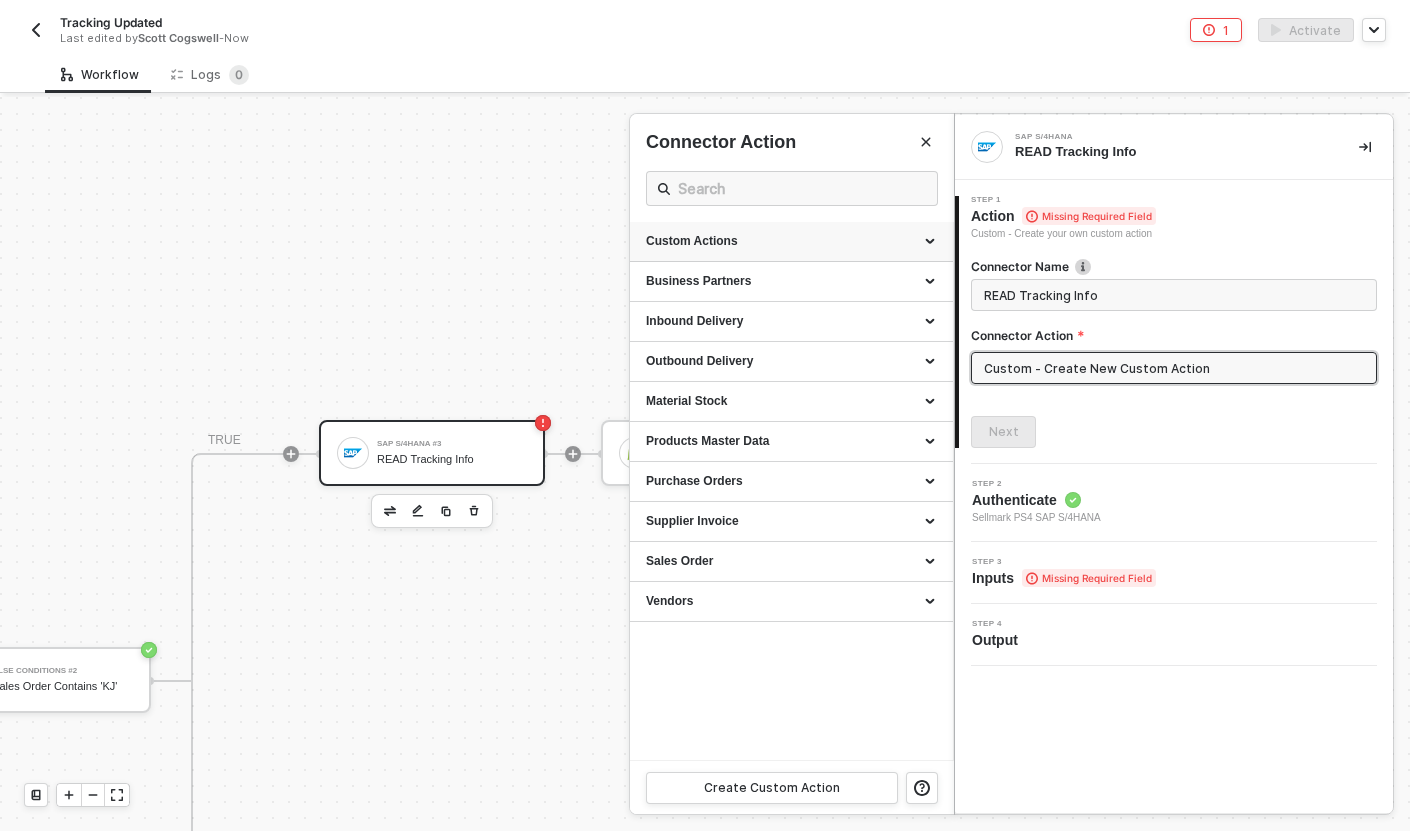 click at bounding box center [932, 242] 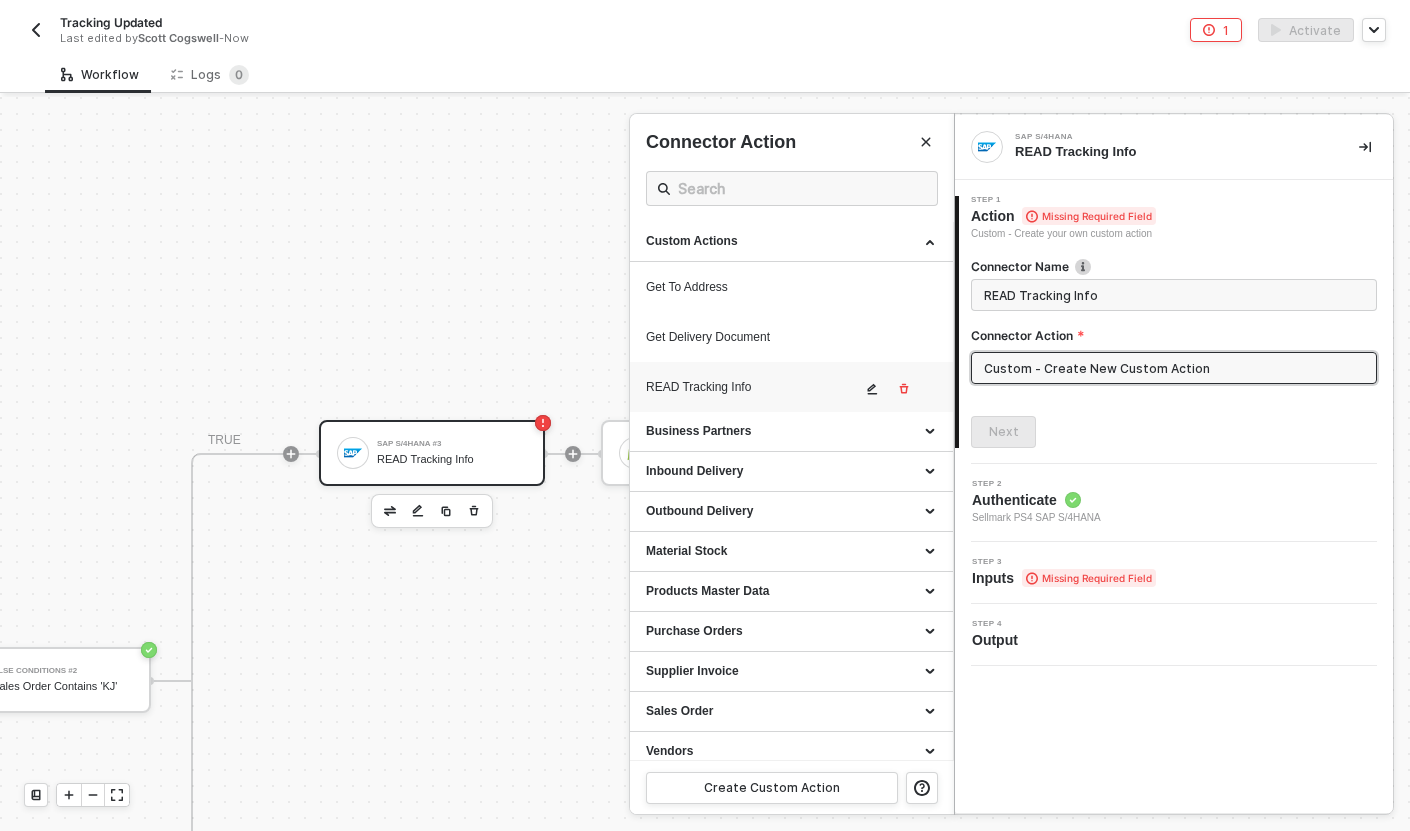 click on "READ Tracking Info" at bounding box center (753, 387) 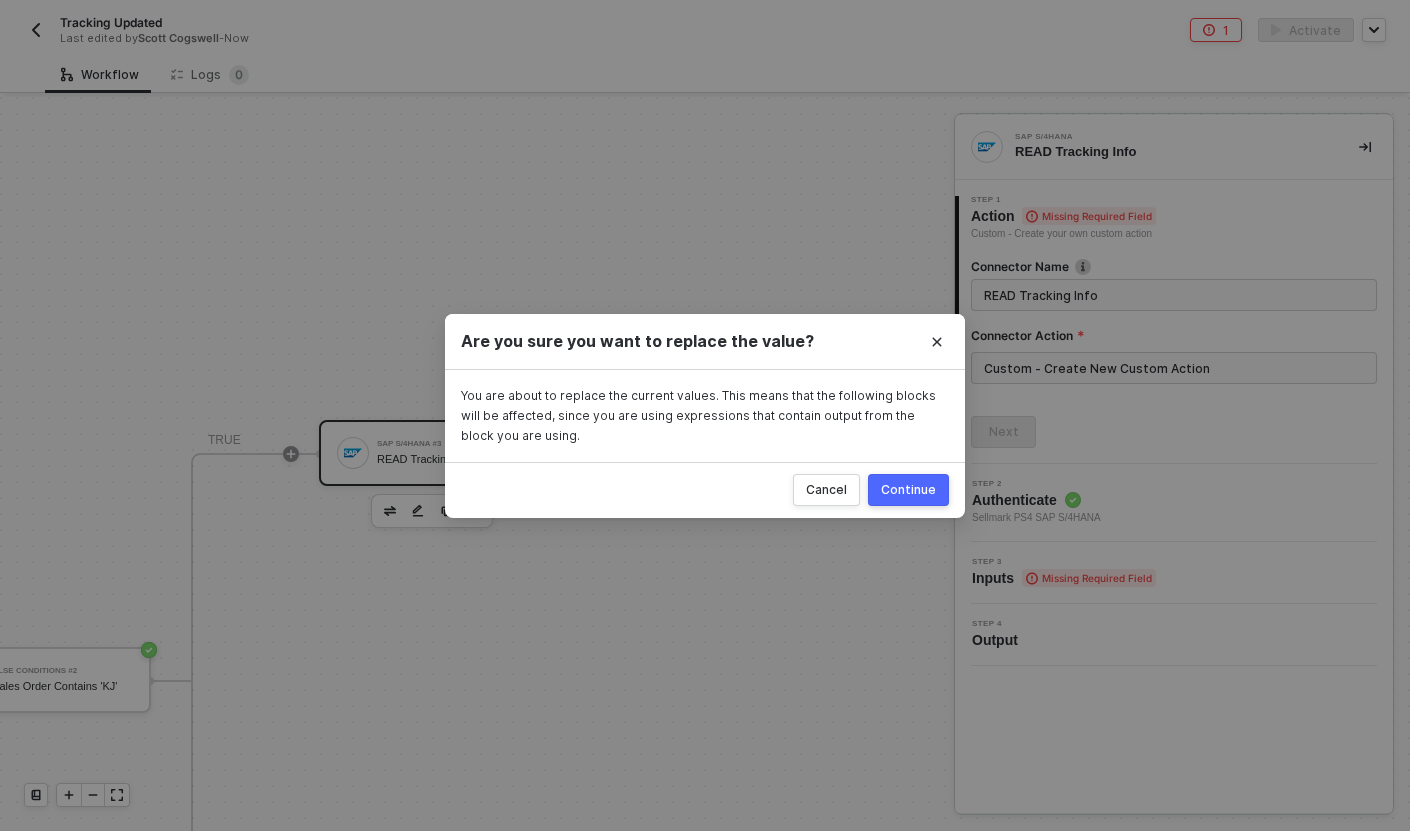 click on "Continue" at bounding box center [908, 490] 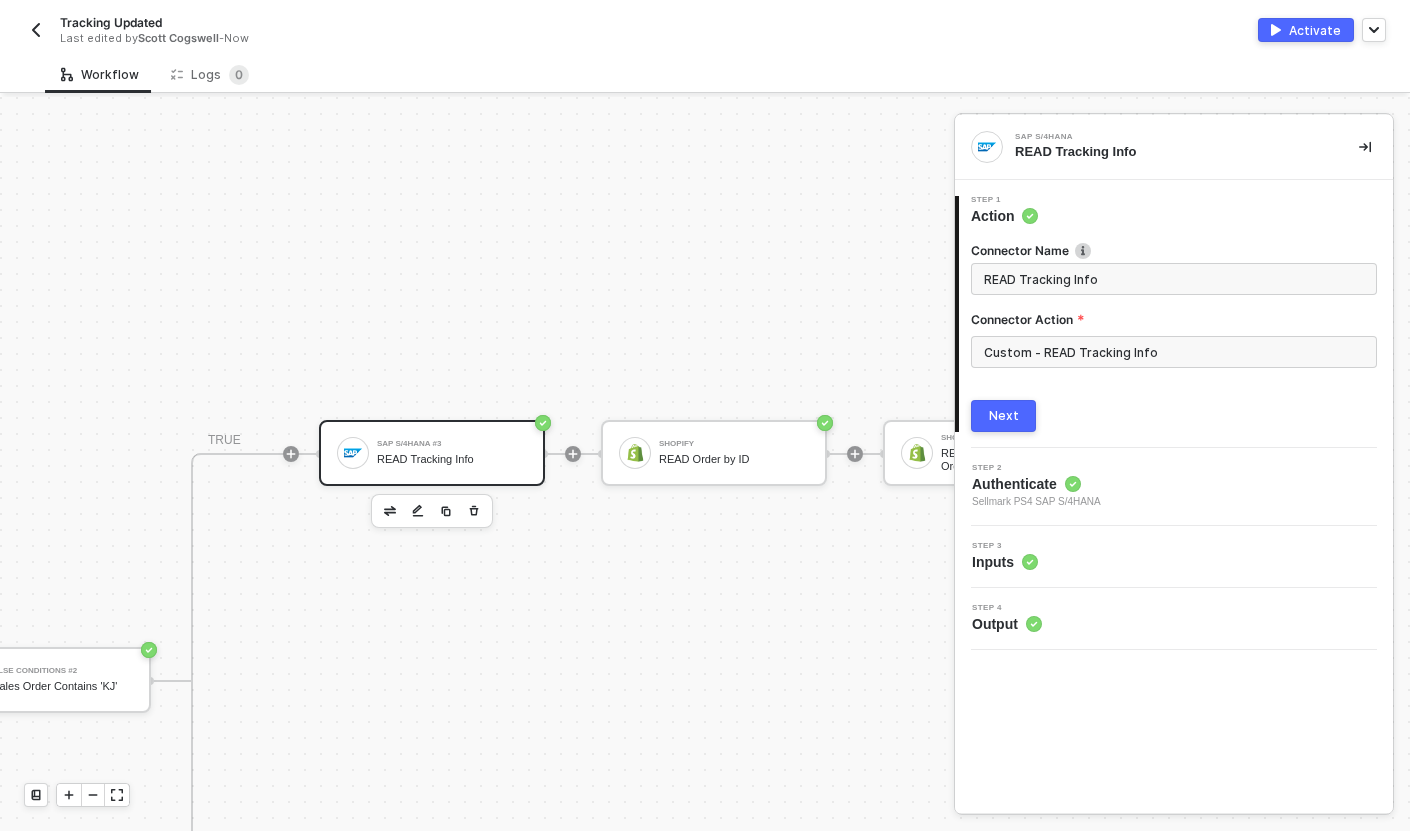 click on "Step 3 Inputs" at bounding box center (1176, 557) 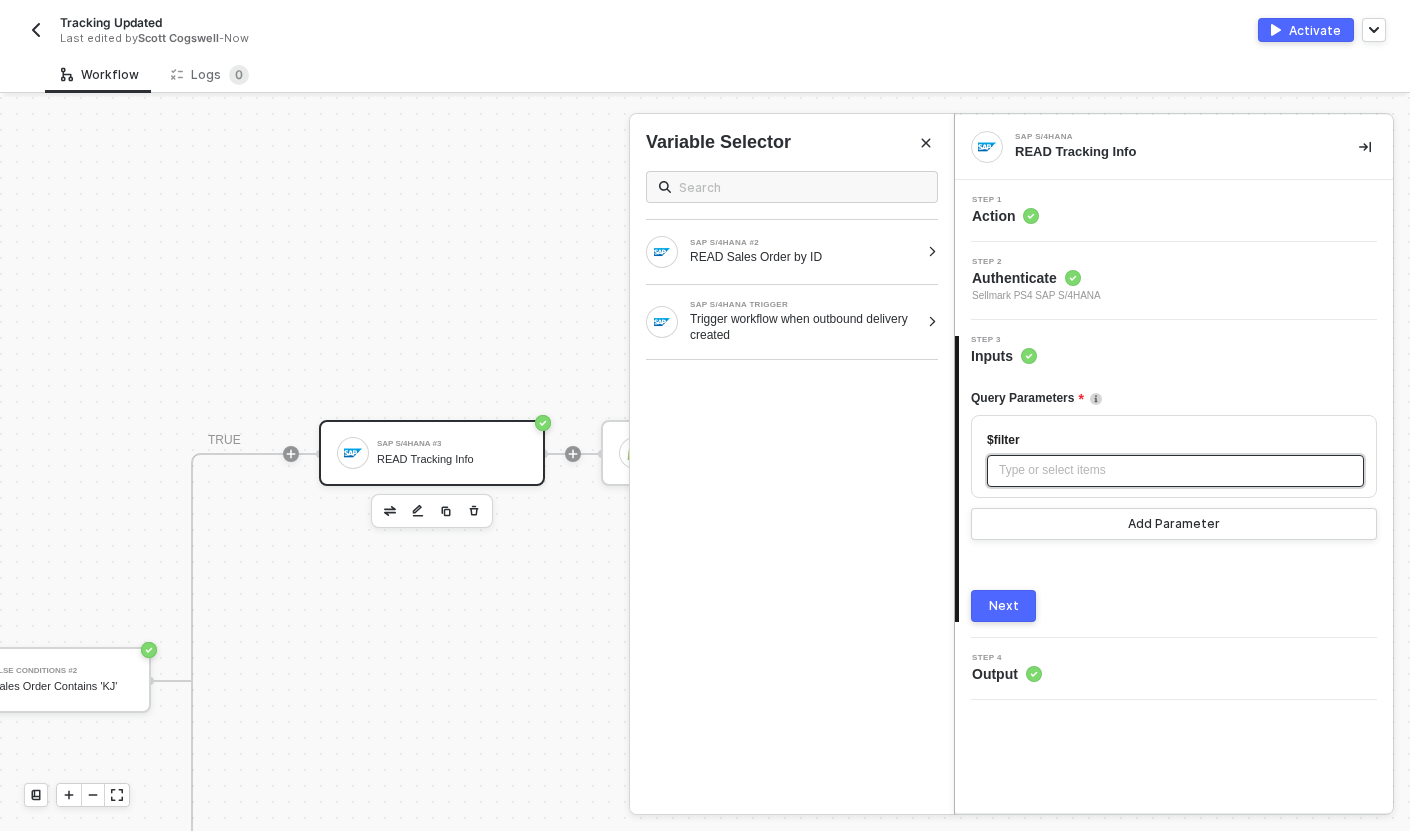 click on "Type or select items ﻿" at bounding box center [1175, 470] 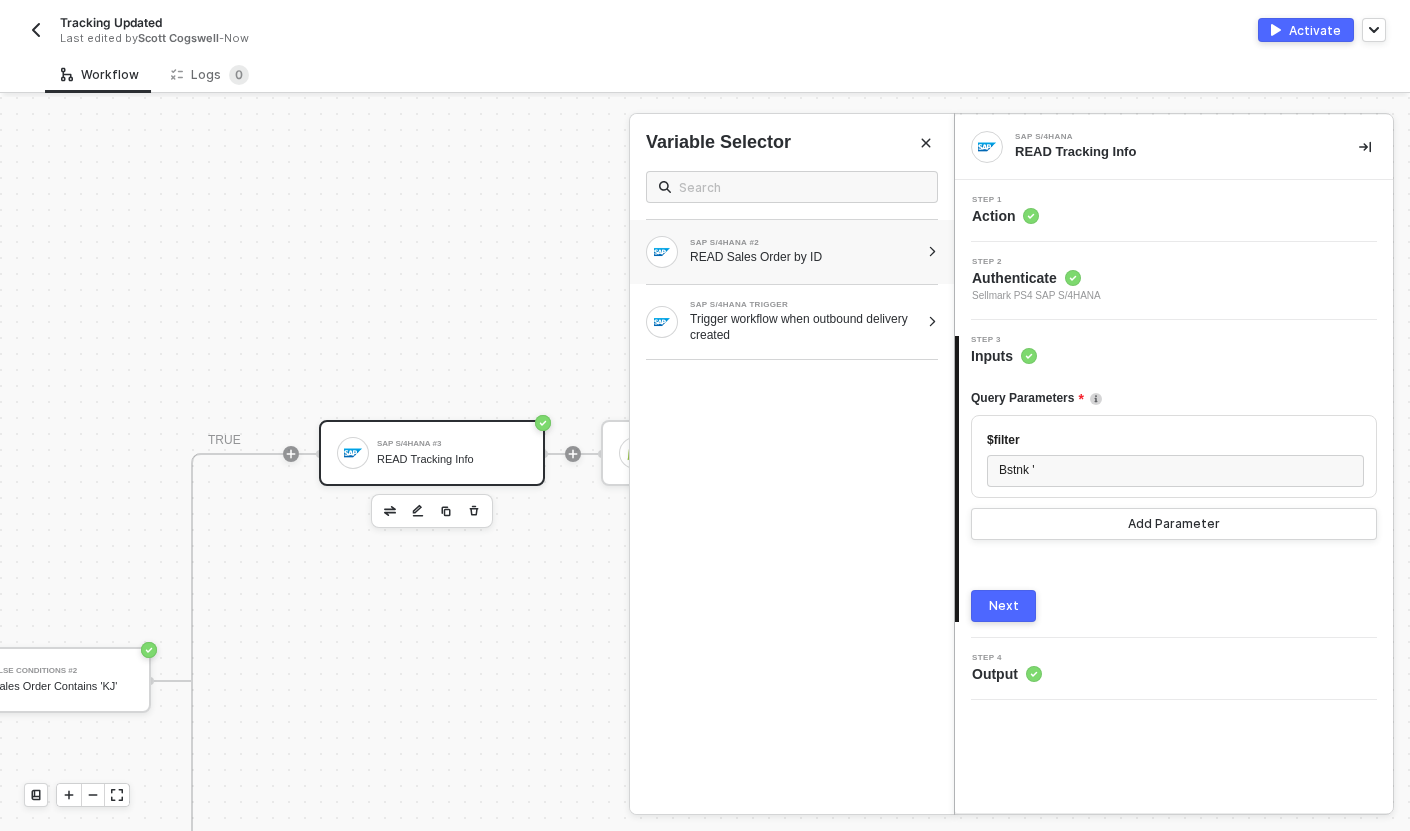 click on "READ Sales Order by ID" at bounding box center (804, 257) 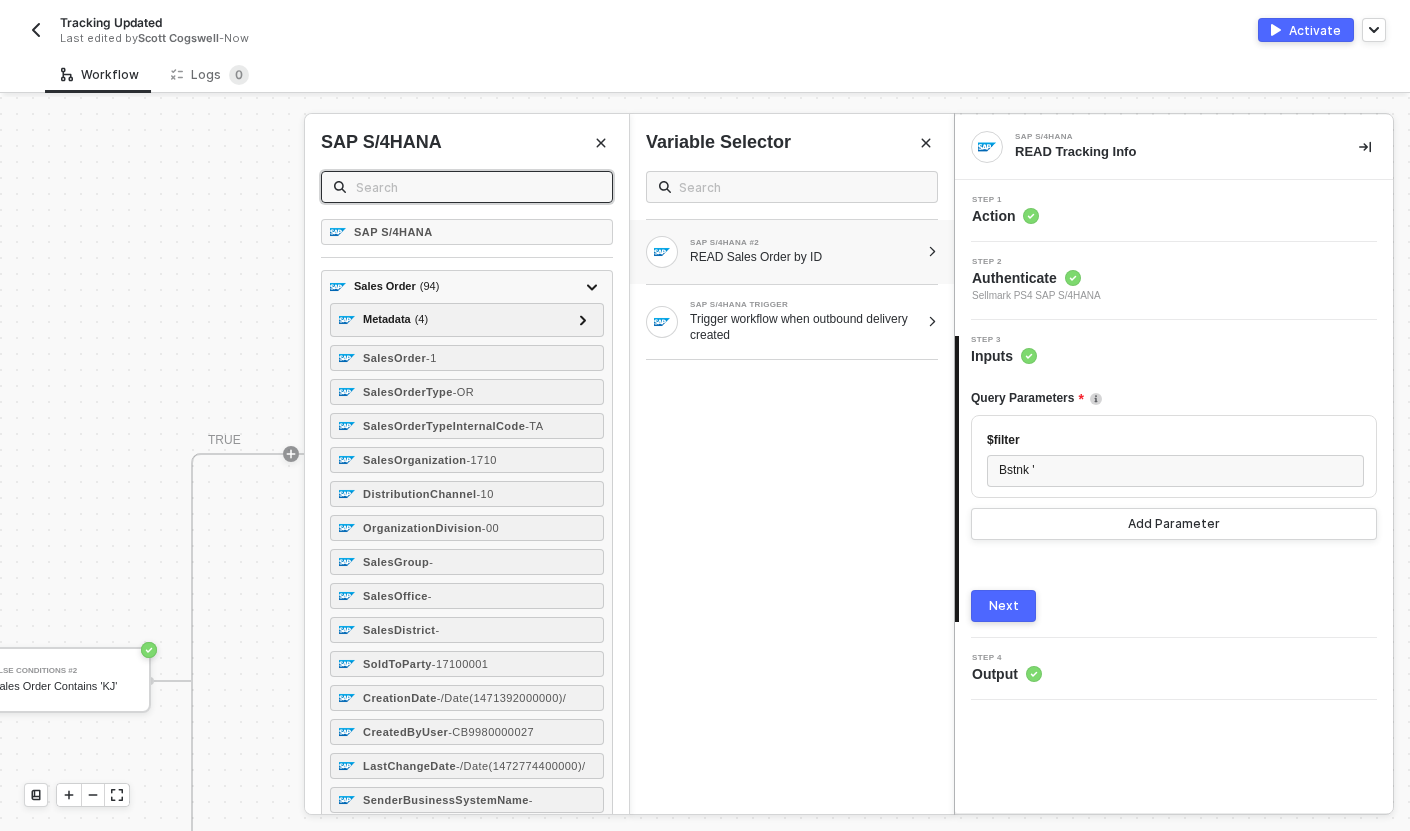 click at bounding box center [478, 187] 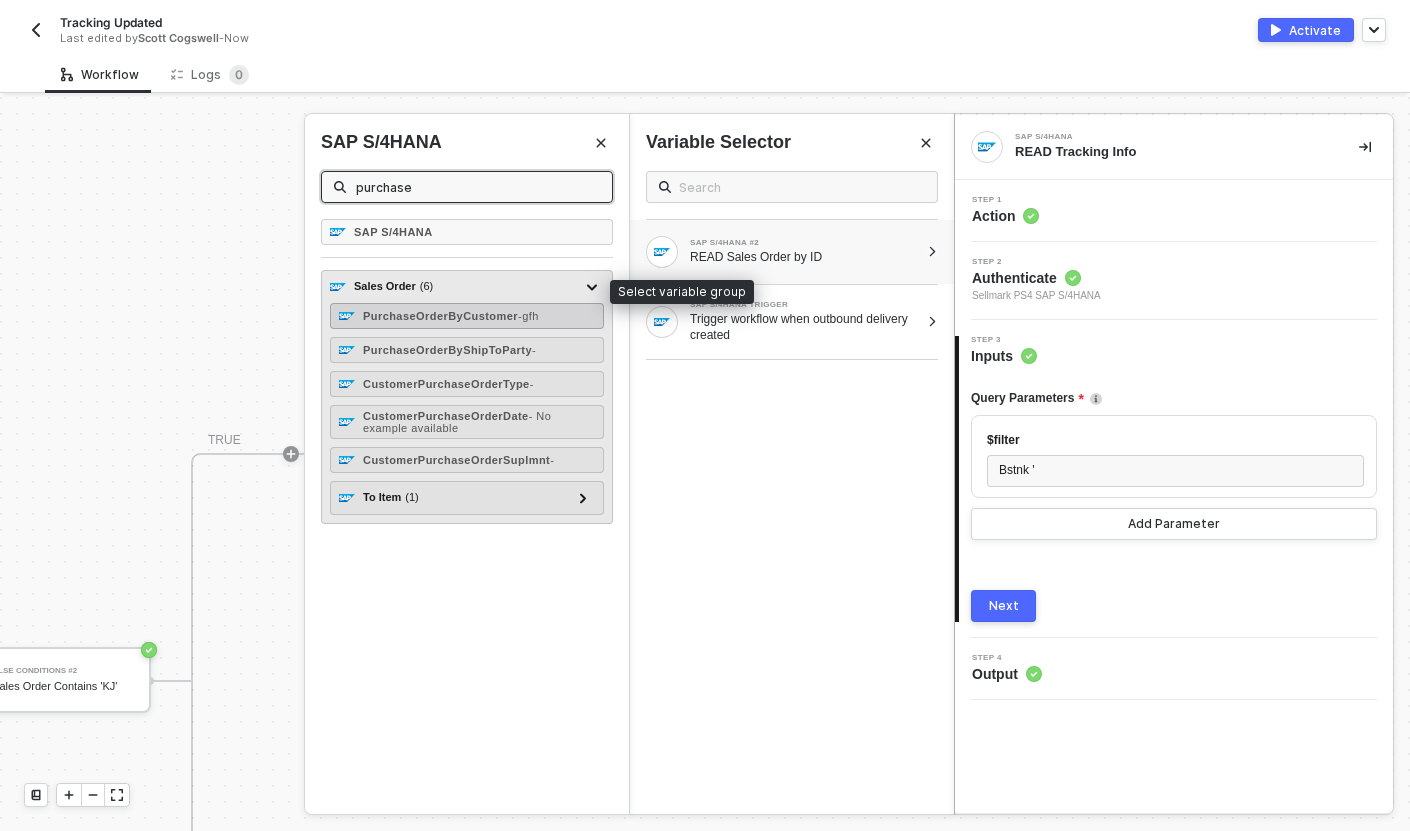 type on "purchase" 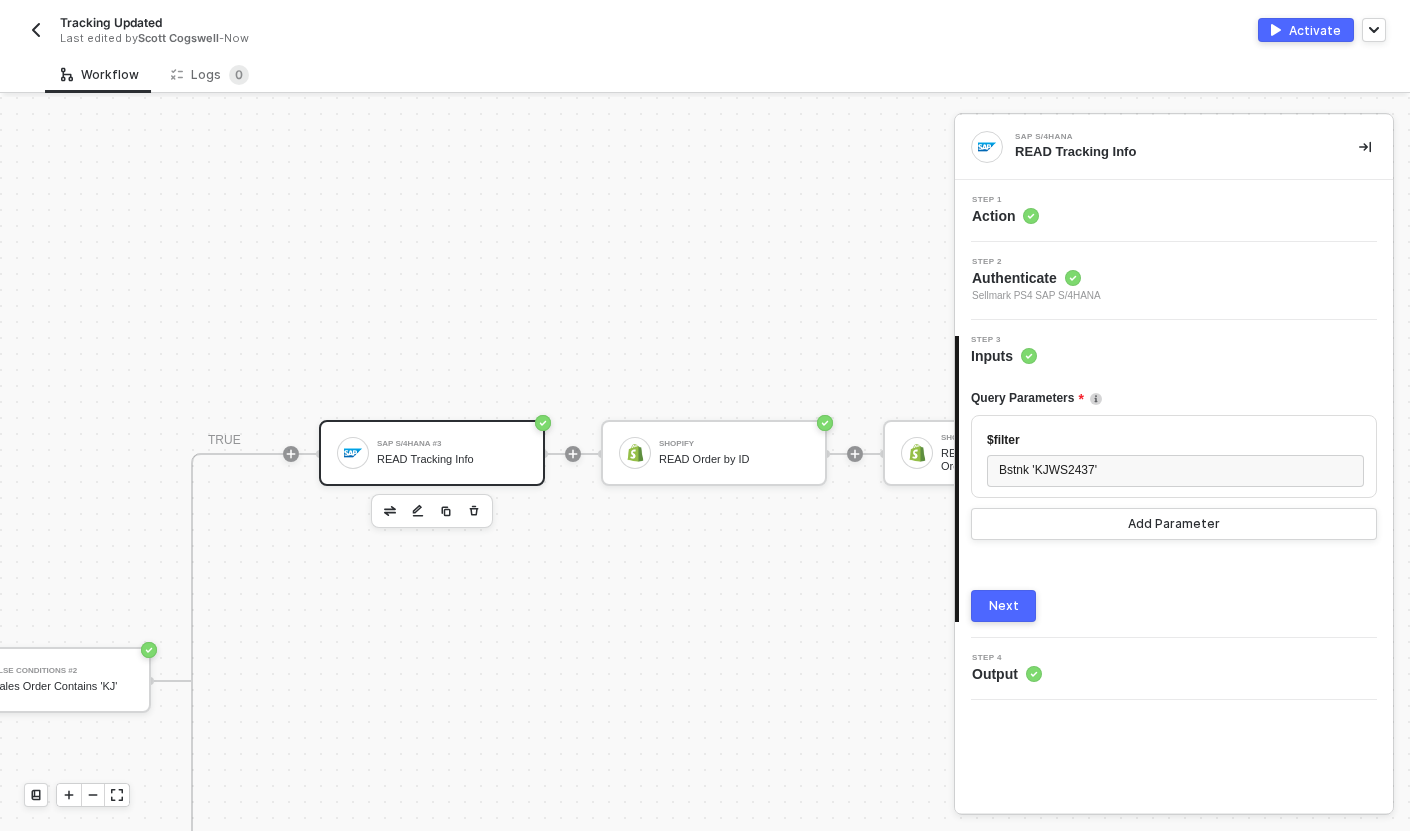 click on "Next" at bounding box center (1003, 606) 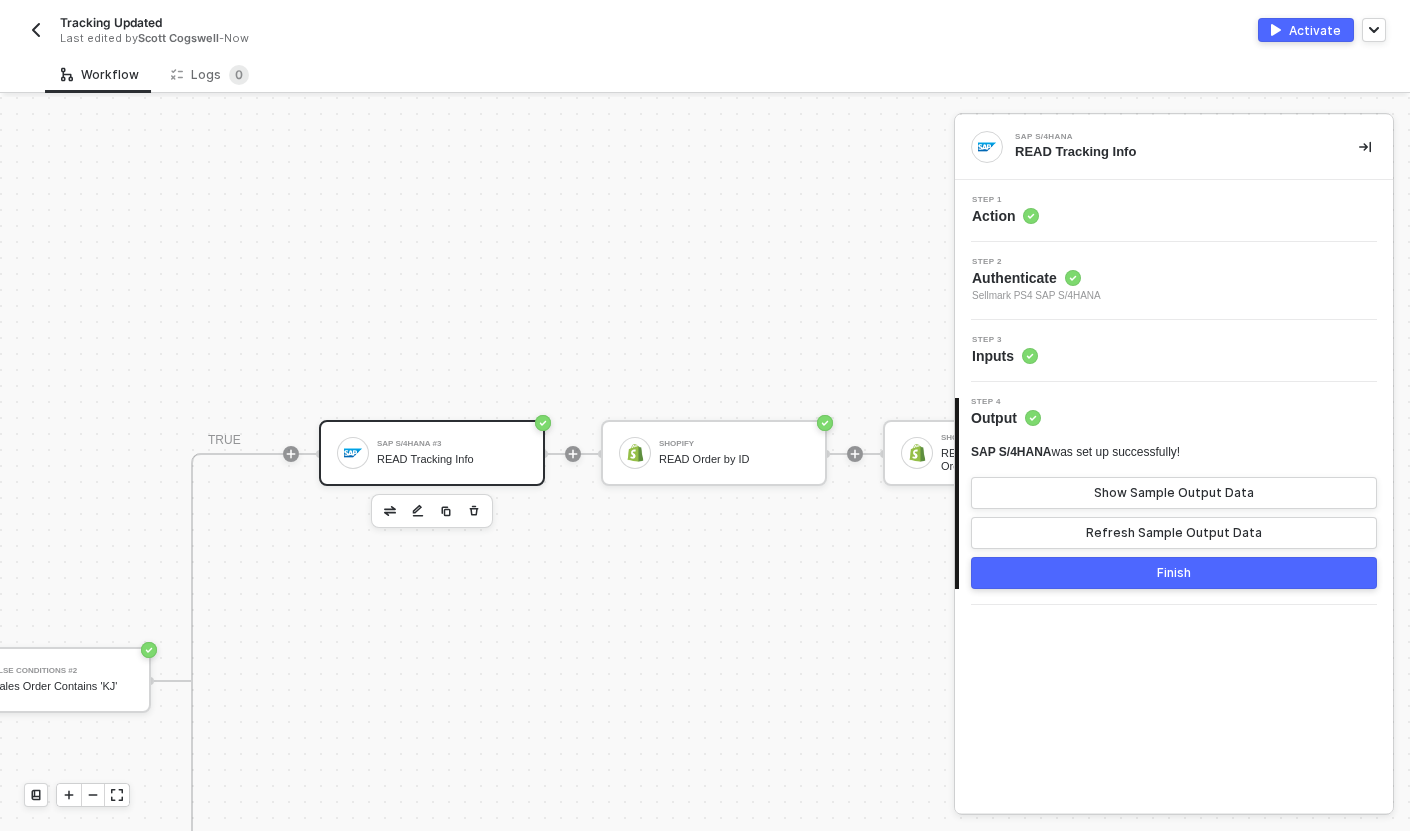 click on "Step 3 Inputs" at bounding box center (1176, 351) 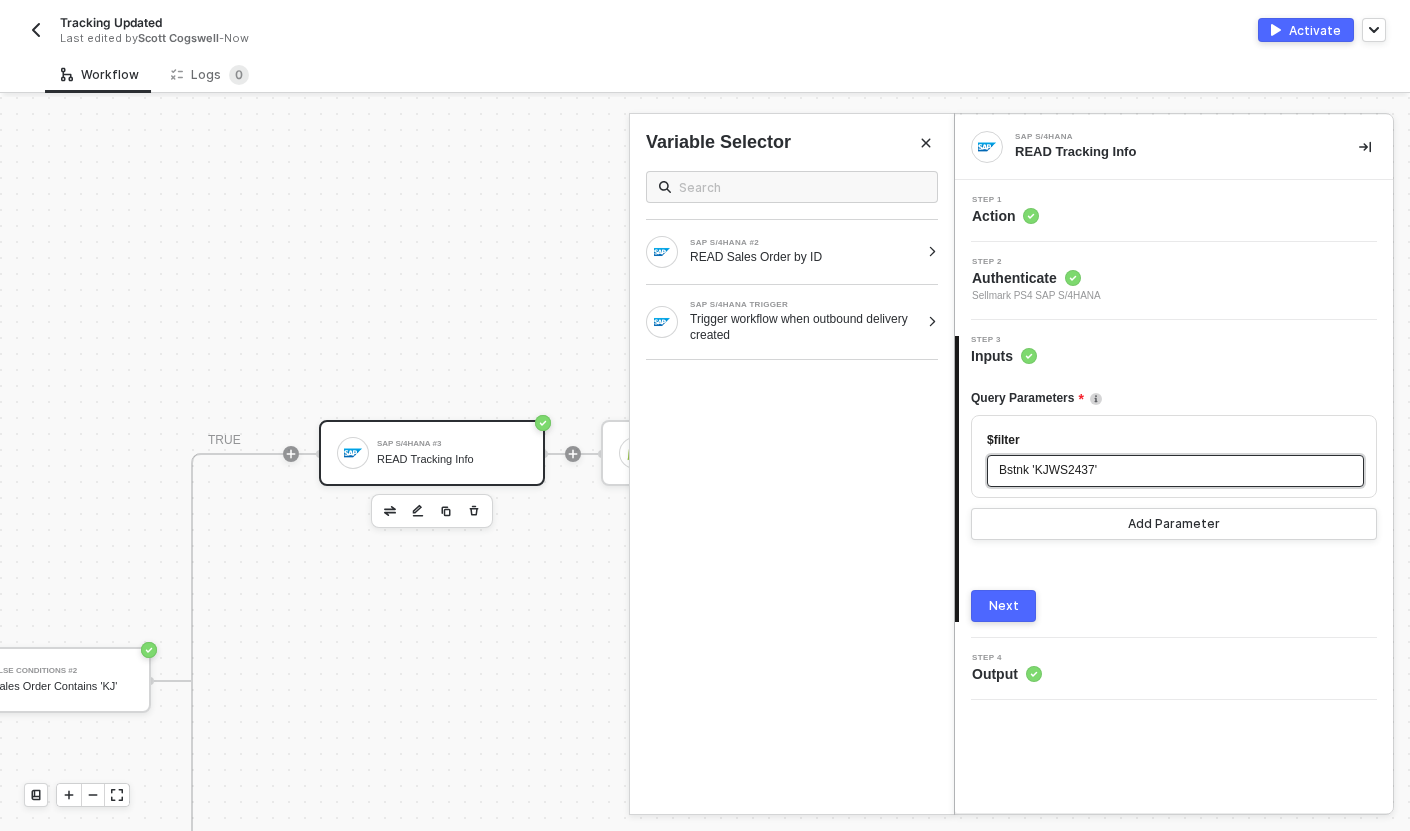 click on "Bstnk 'KJWS2437'" at bounding box center [1048, 470] 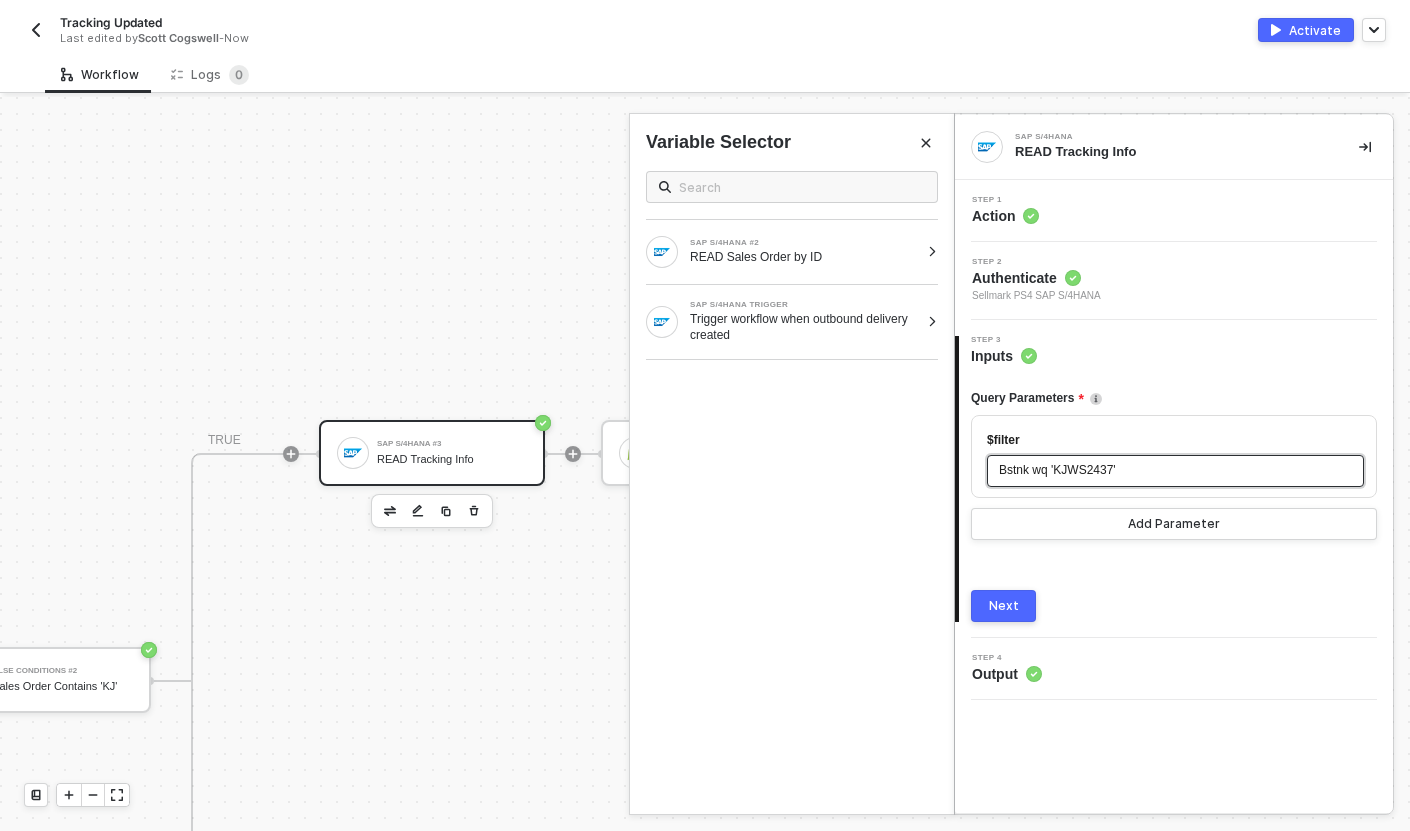 click on "Bstnk wq 'KJWS2437'" at bounding box center [1175, 470] 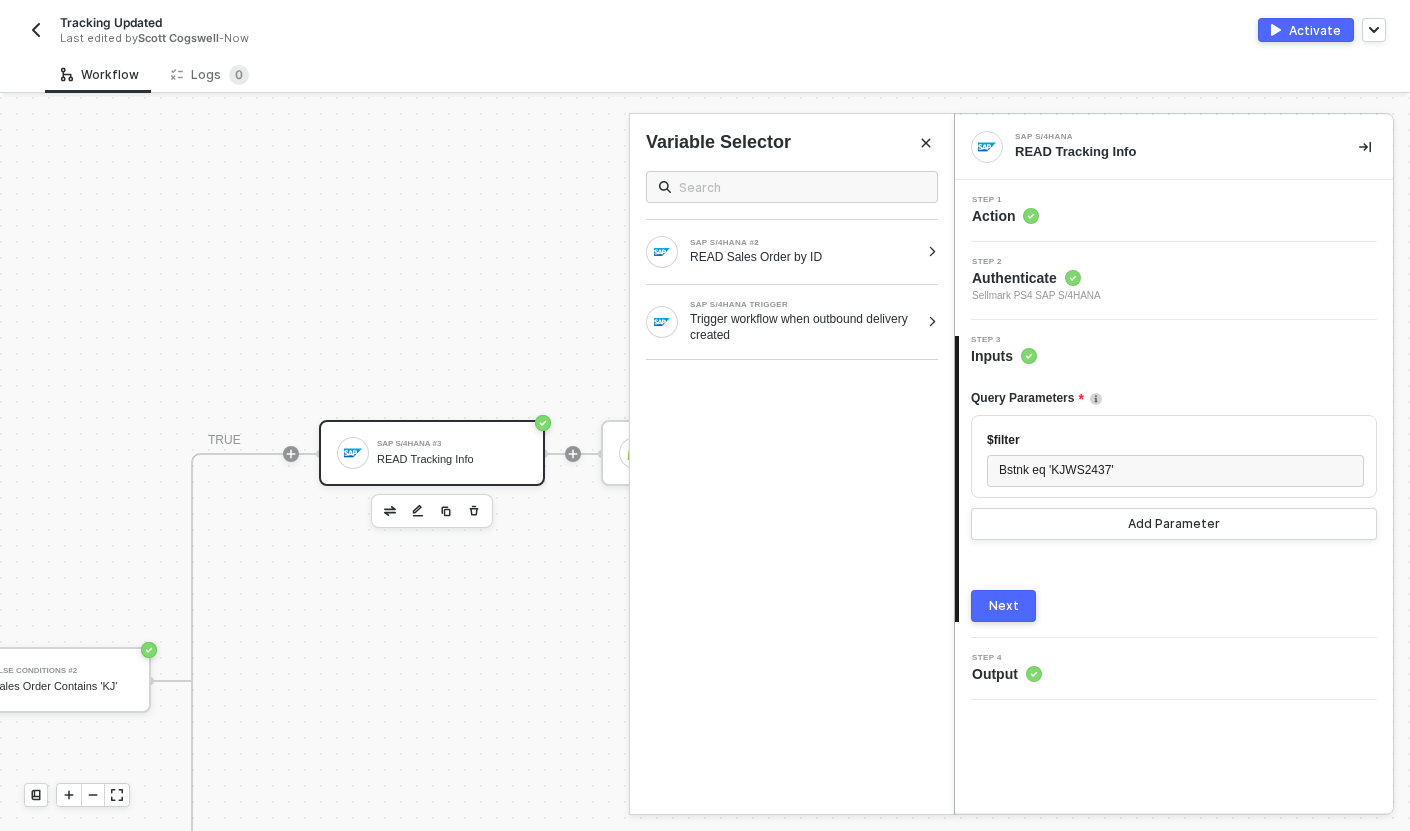 click on "Next" at bounding box center [1004, 606] 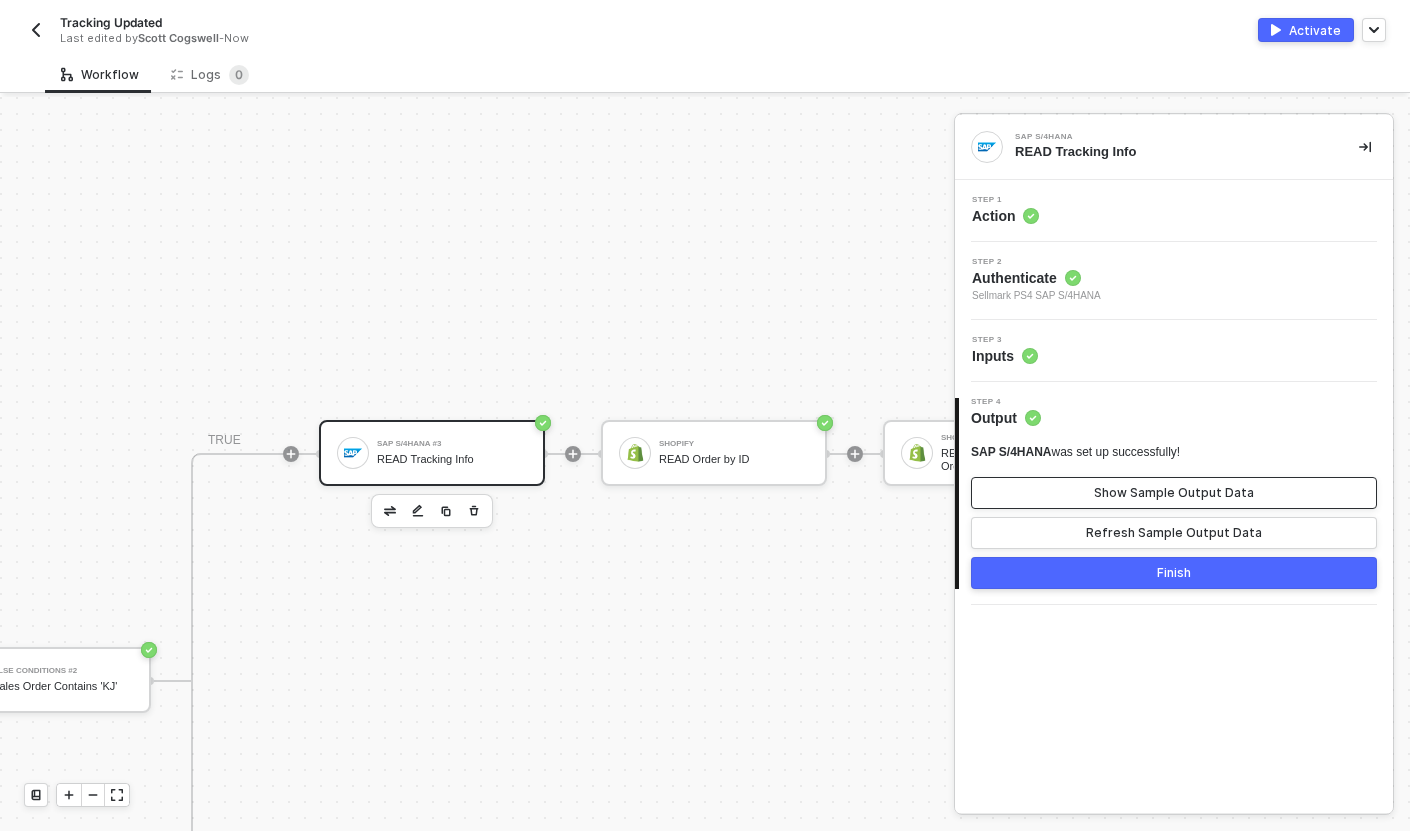 click on "Show Sample Output Data" at bounding box center [1174, 493] 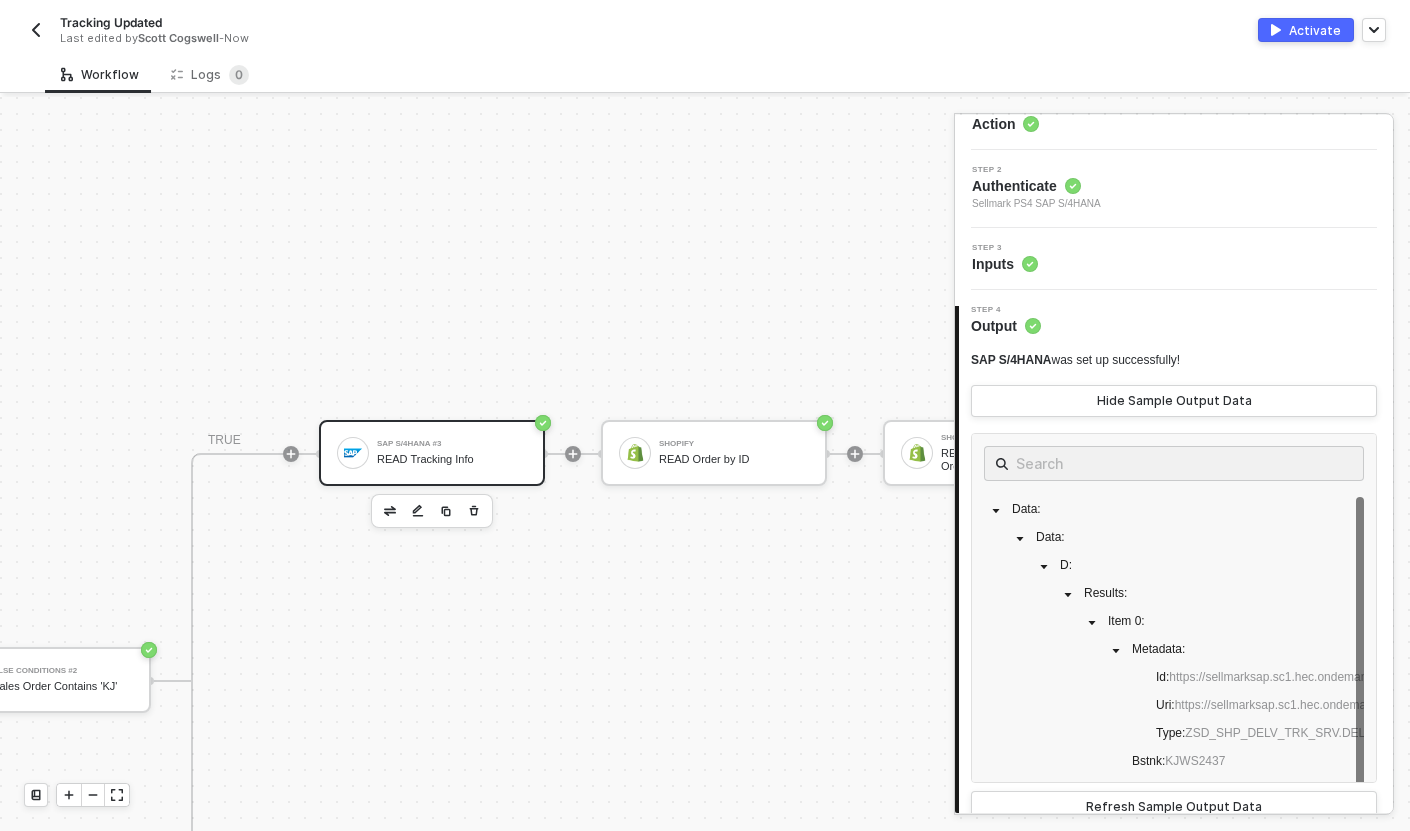 scroll, scrollTop: 158, scrollLeft: 0, axis: vertical 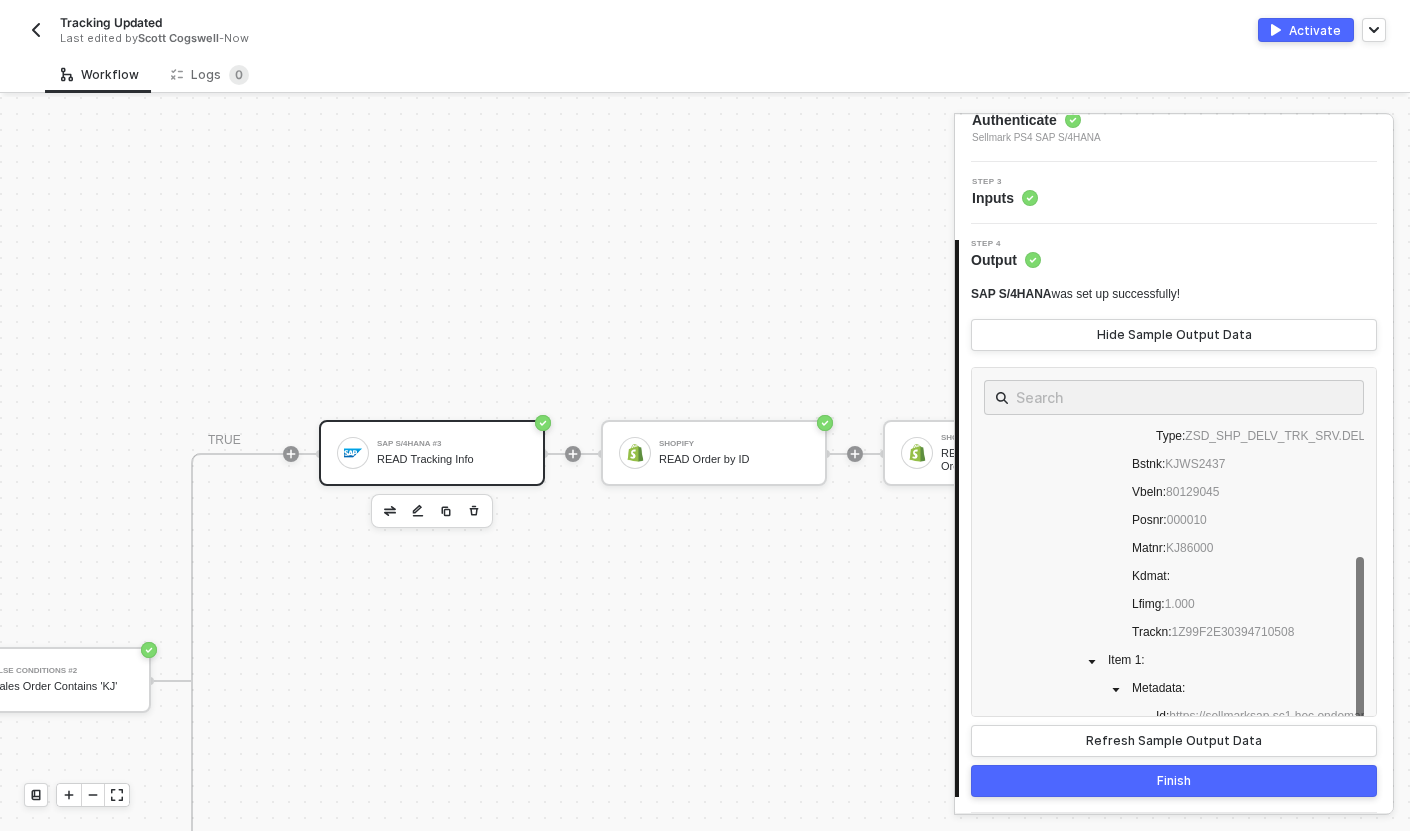 click on "Finish" at bounding box center (1174, 781) 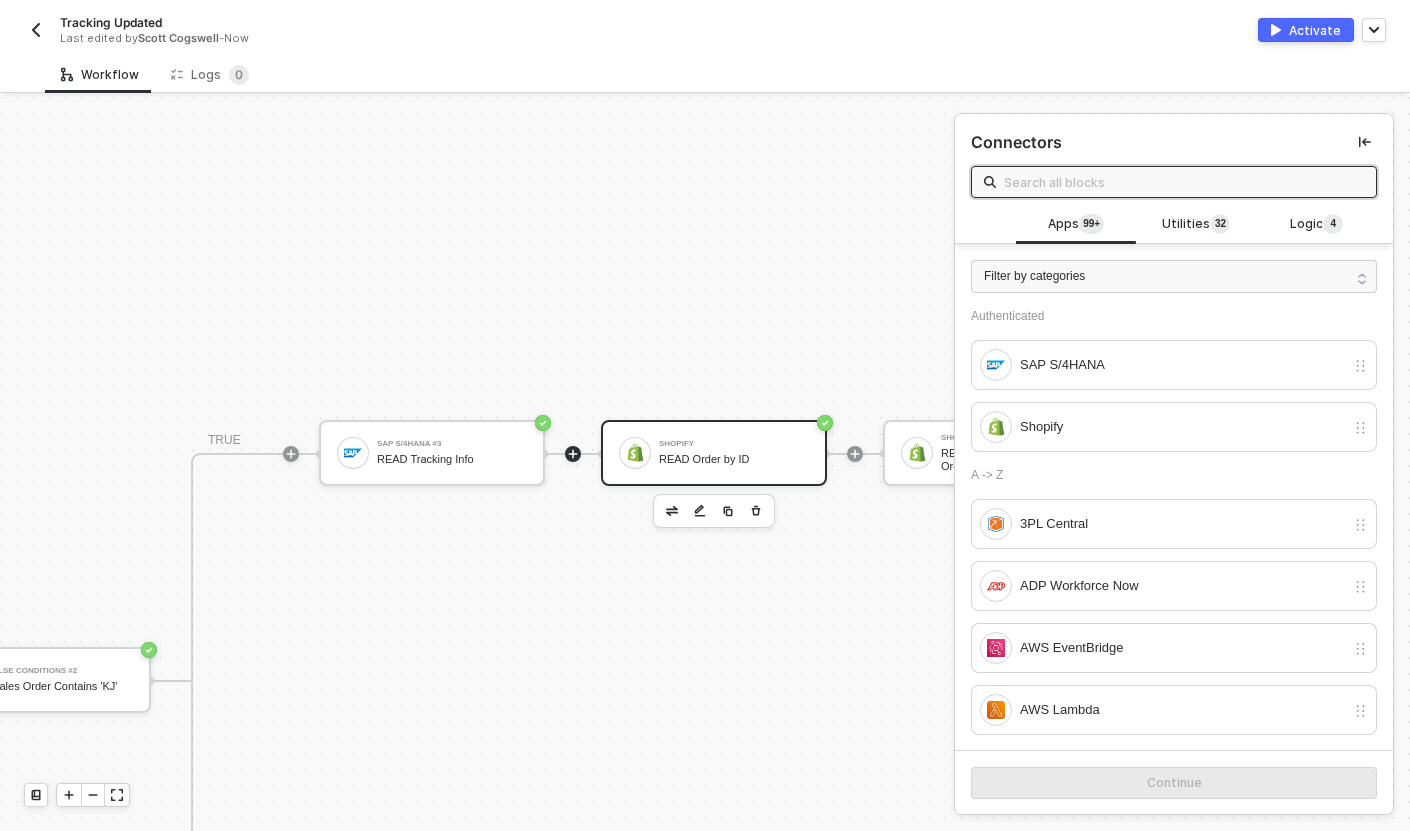 click on "READ Order by ID" at bounding box center (734, 459) 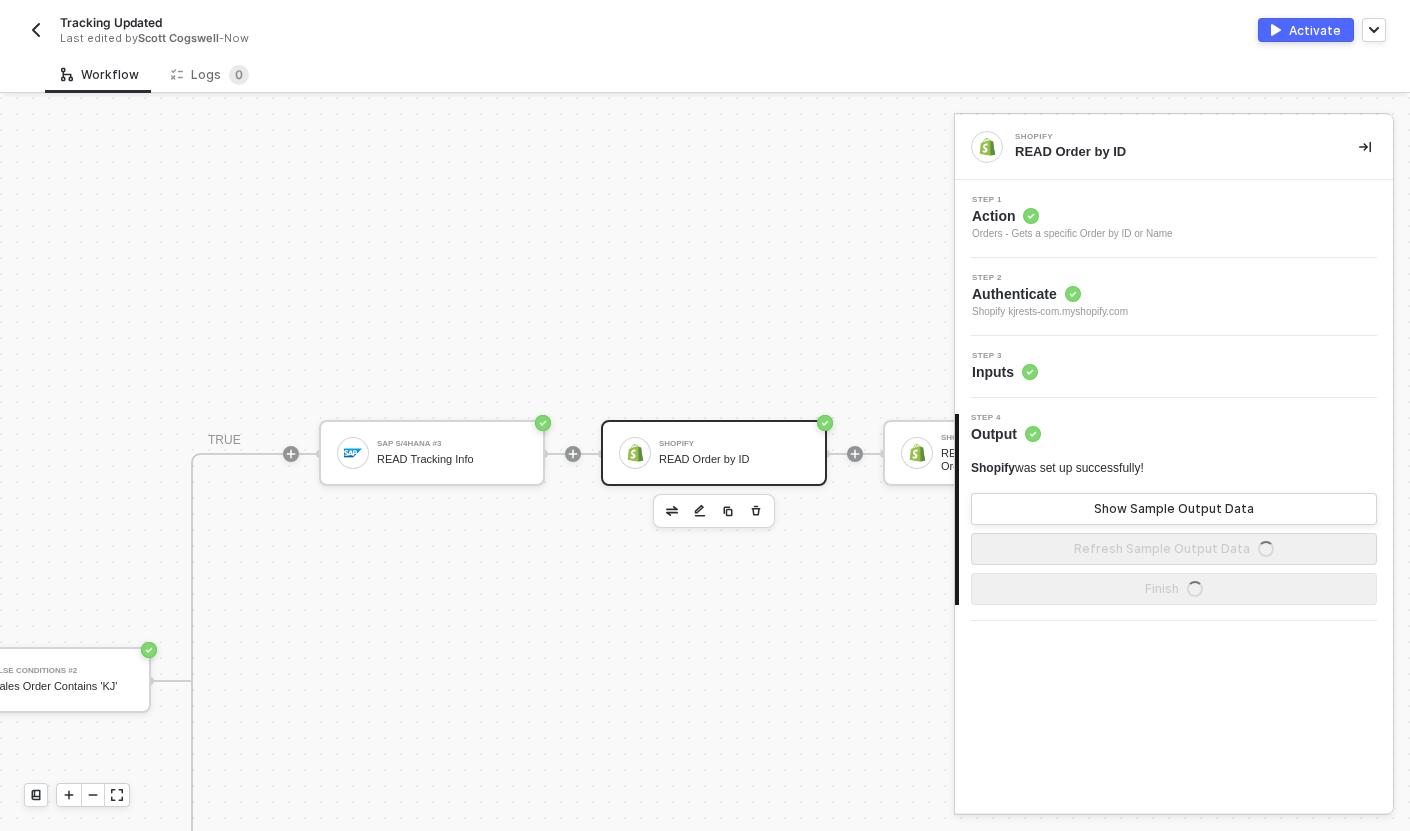 click on "Step 3 Inputs" at bounding box center (1176, 367) 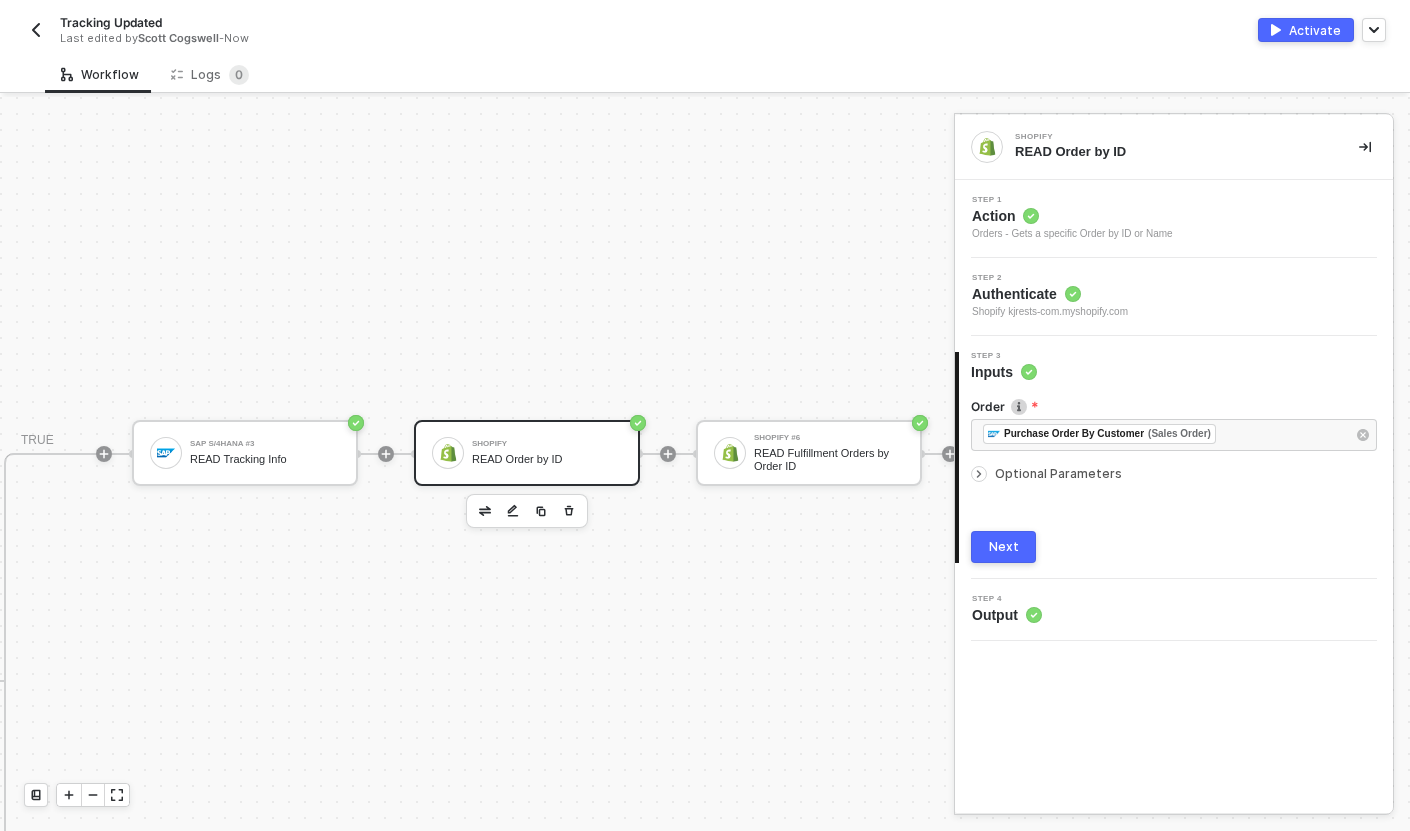 scroll, scrollTop: 582, scrollLeft: 942, axis: both 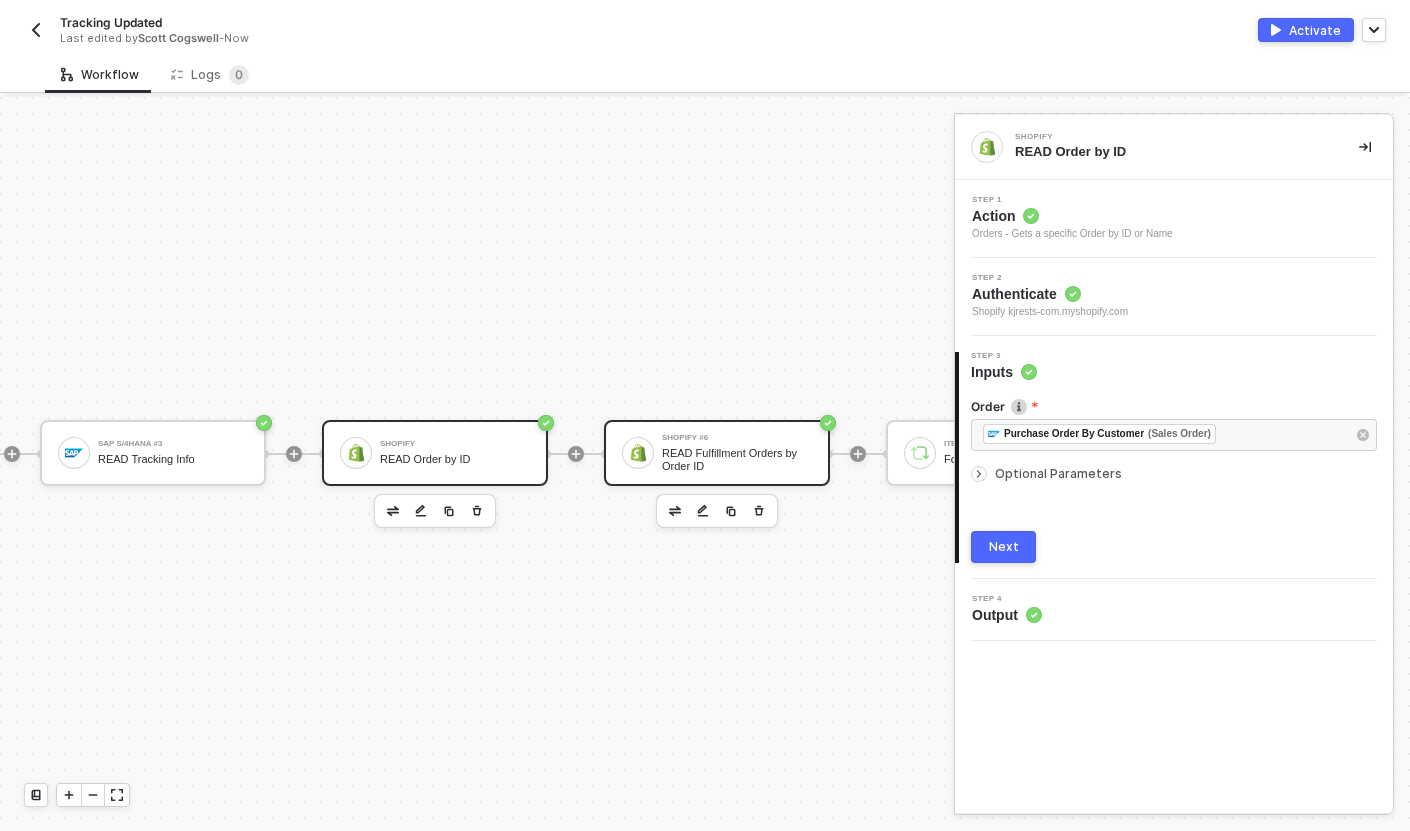 click on "Shopify #6 READ Fulfillment Orders by Order ID" at bounding box center (737, 453) 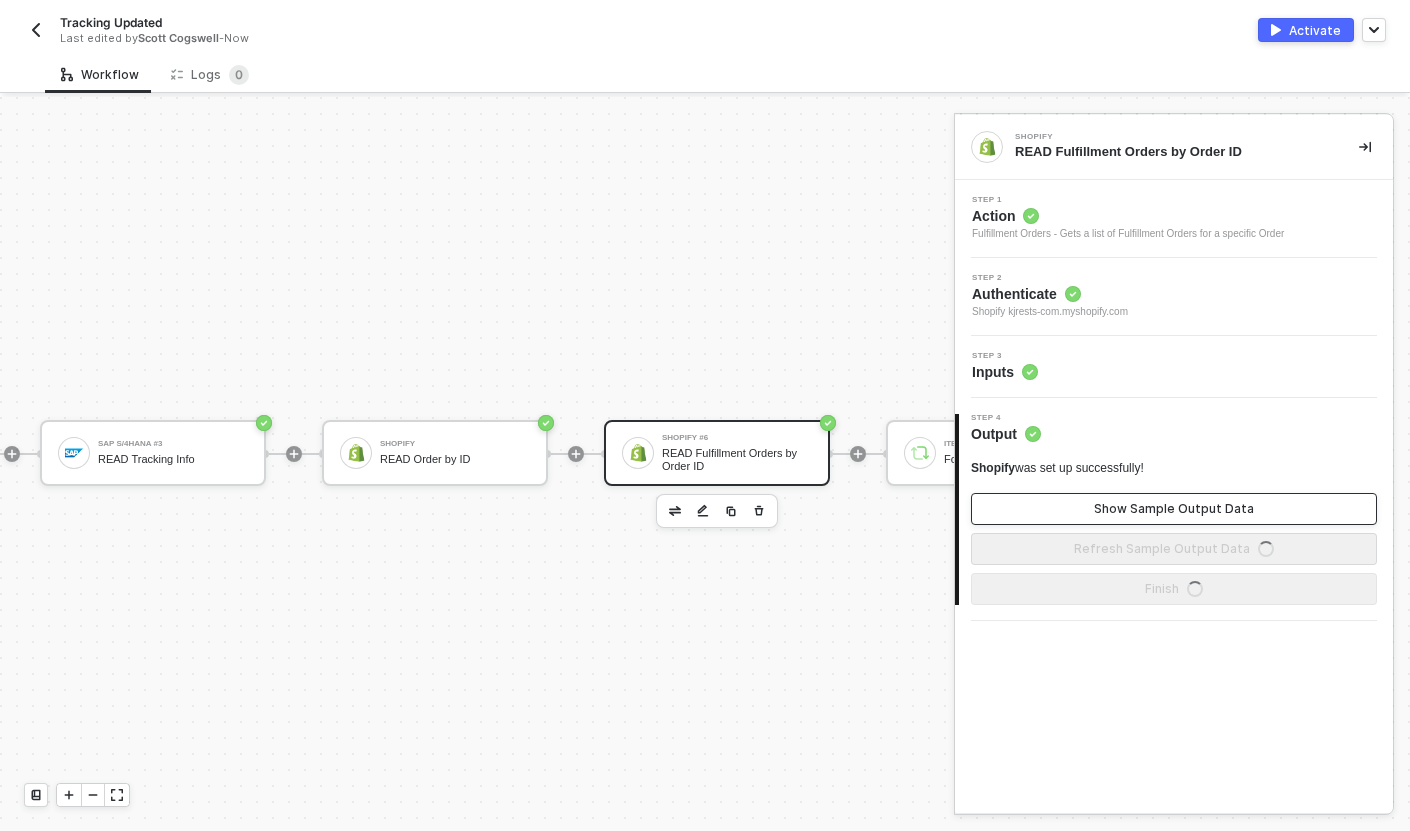 click on "Show Sample Output Data" at bounding box center (1174, 509) 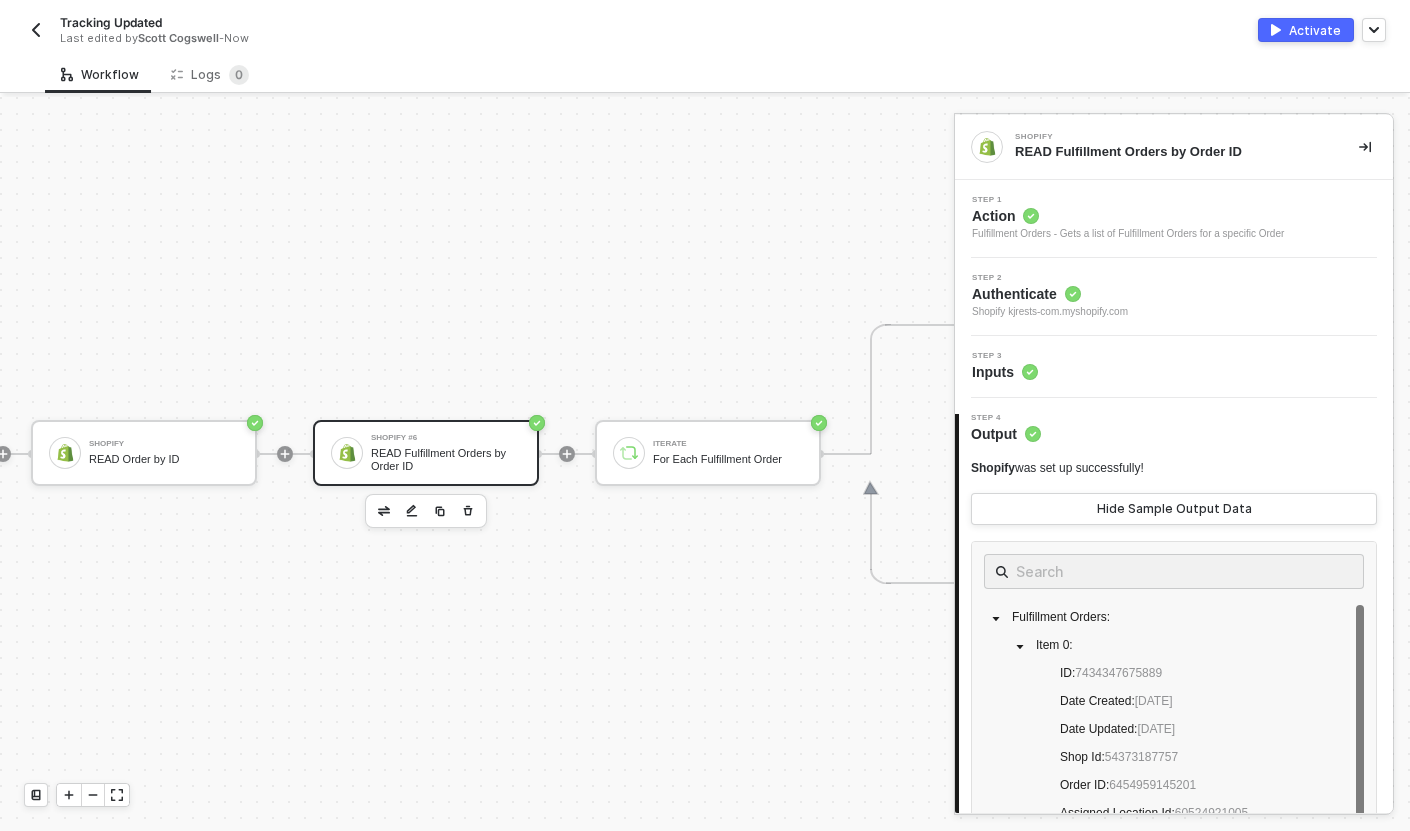 scroll, scrollTop: 582, scrollLeft: 1266, axis: both 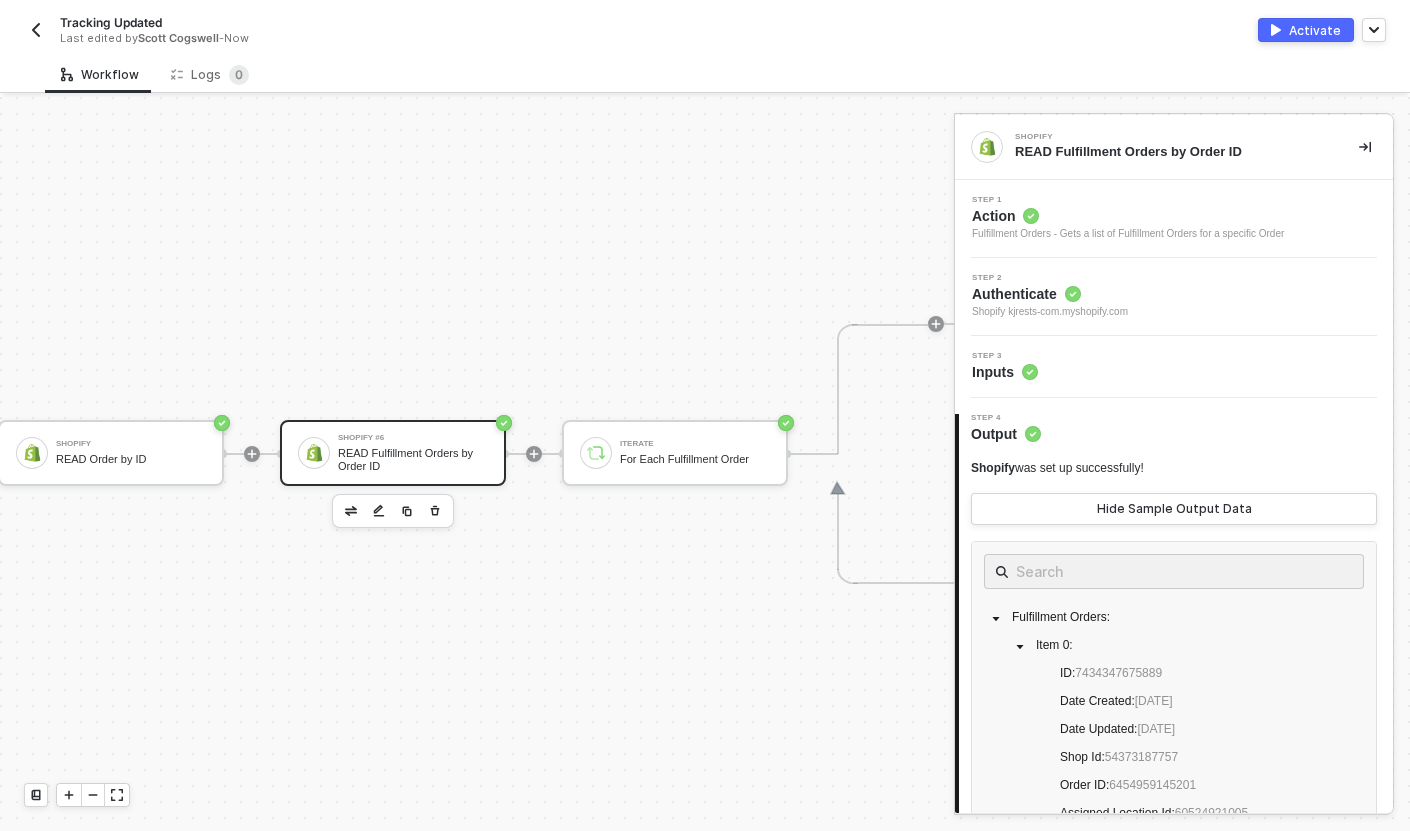 click on "Workflow Logs 0" at bounding box center [727, 74] 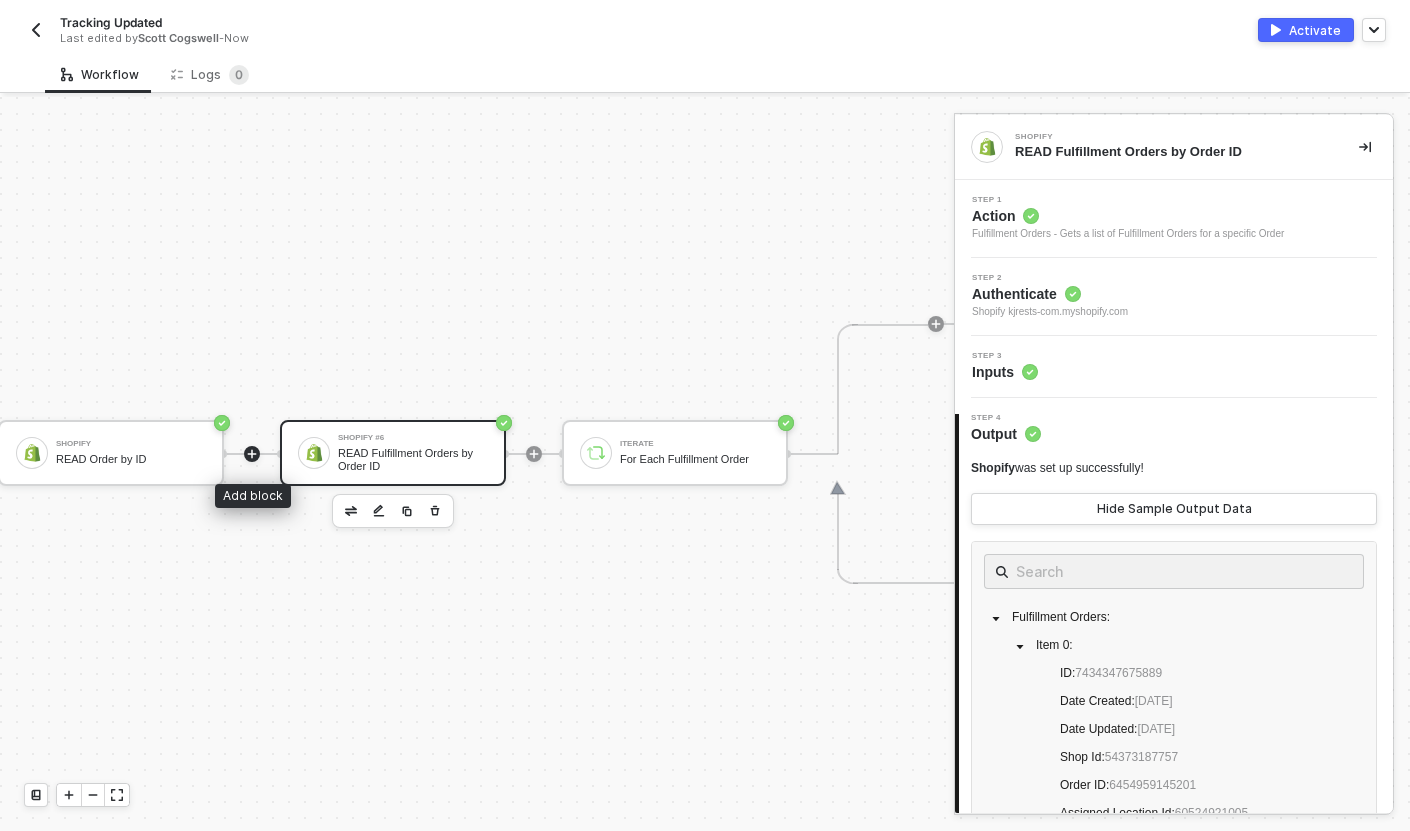 click 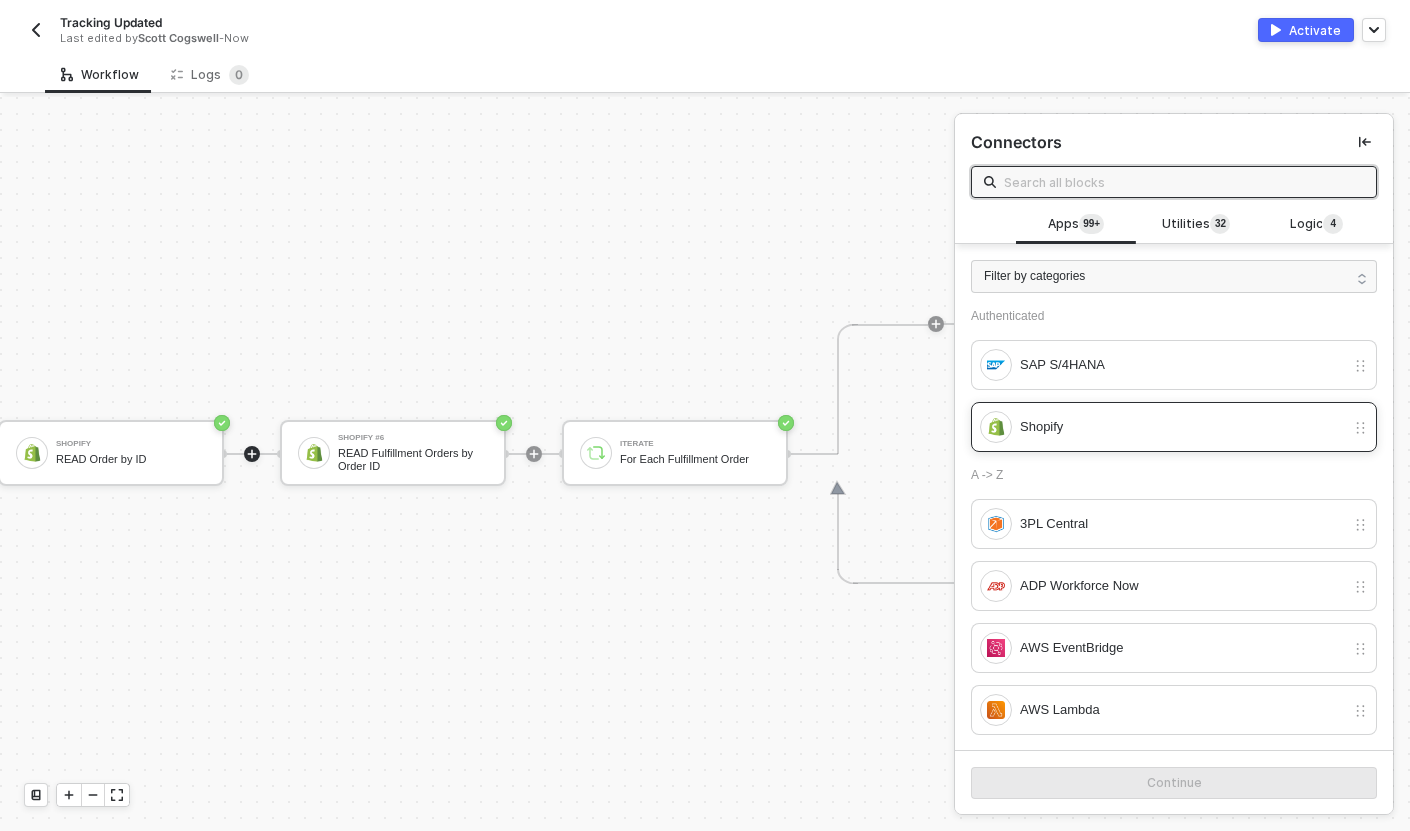 click on "Shopify" at bounding box center (1182, 427) 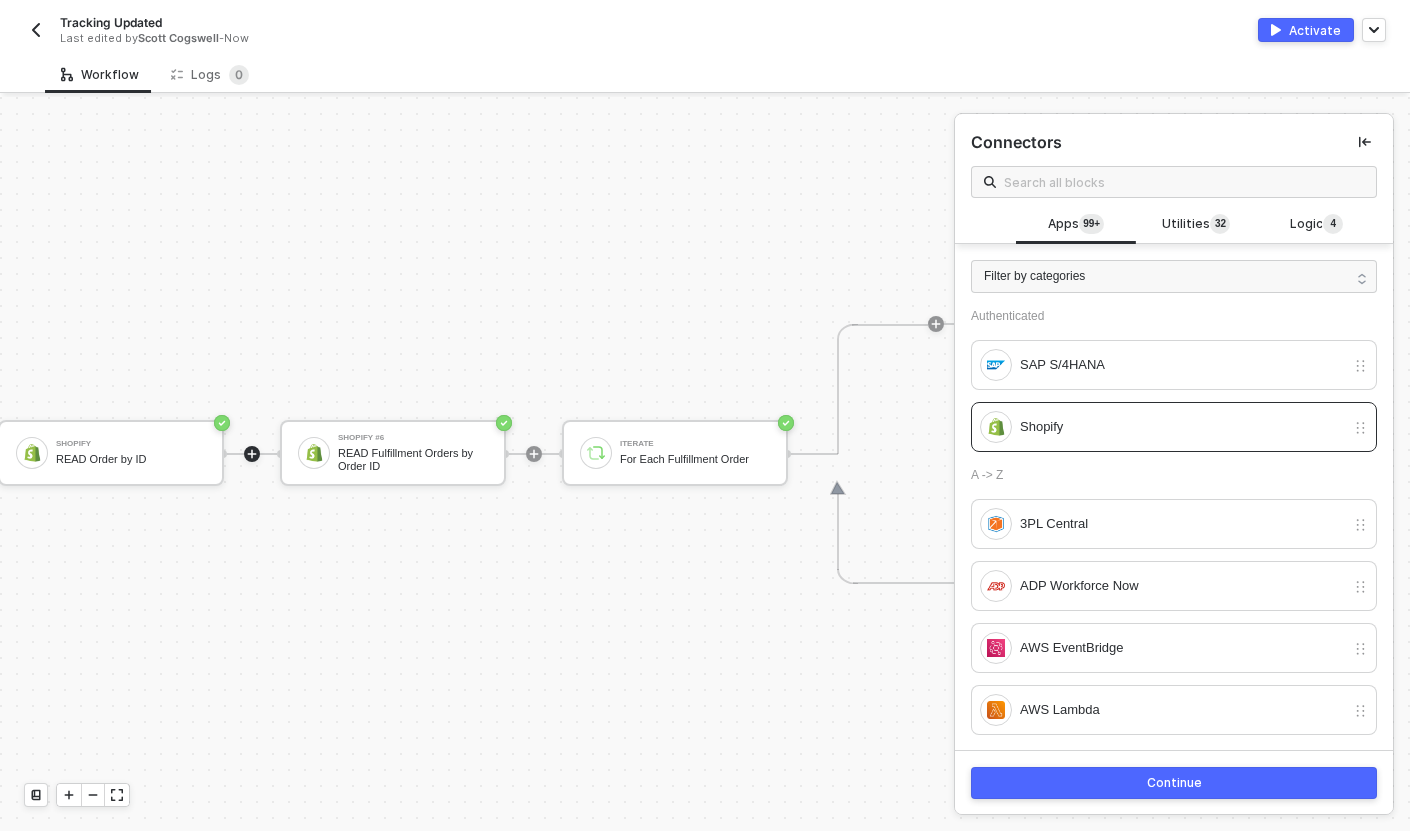 click on "Continue" at bounding box center (1174, 783) 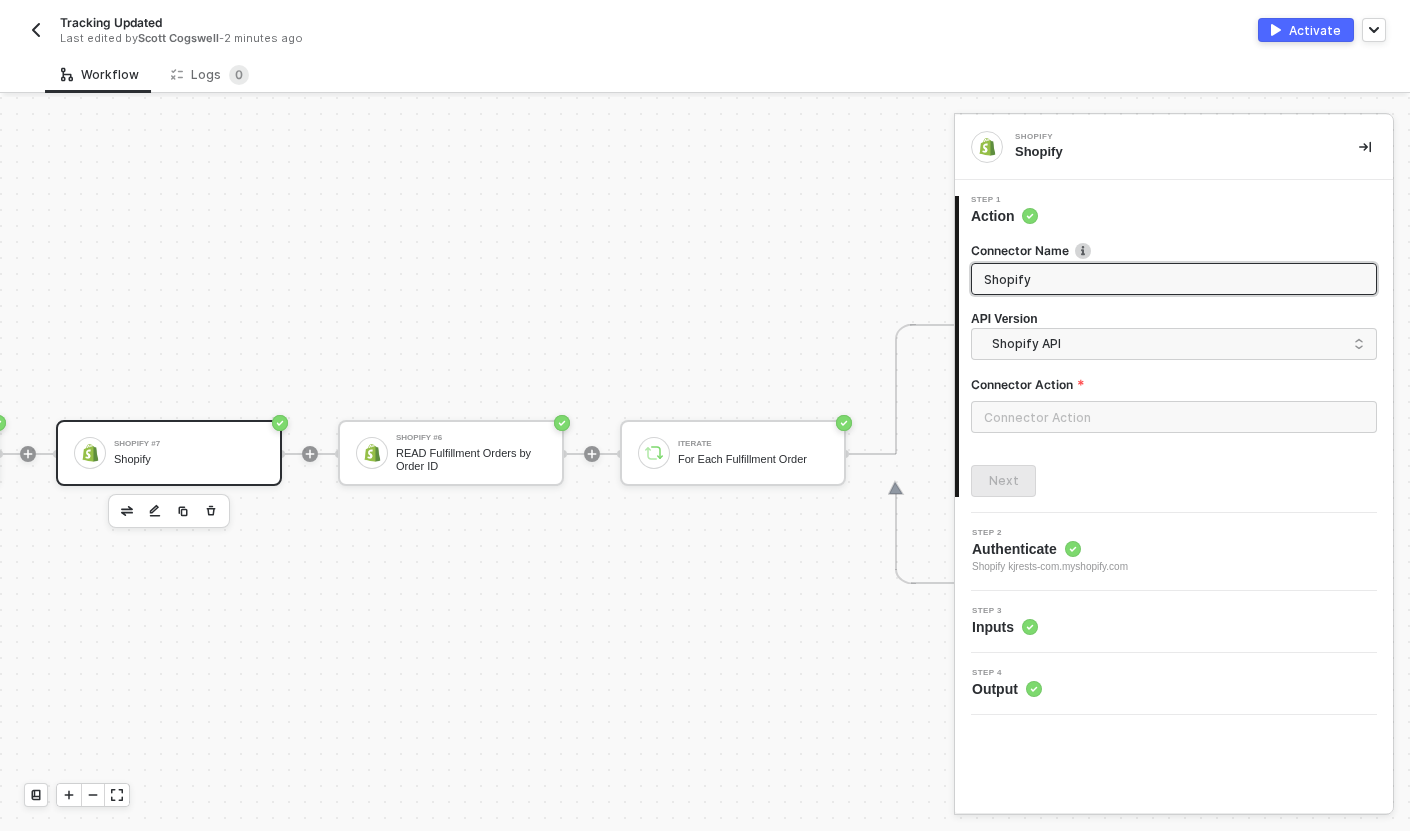 scroll, scrollTop: 582, scrollLeft: 1483, axis: both 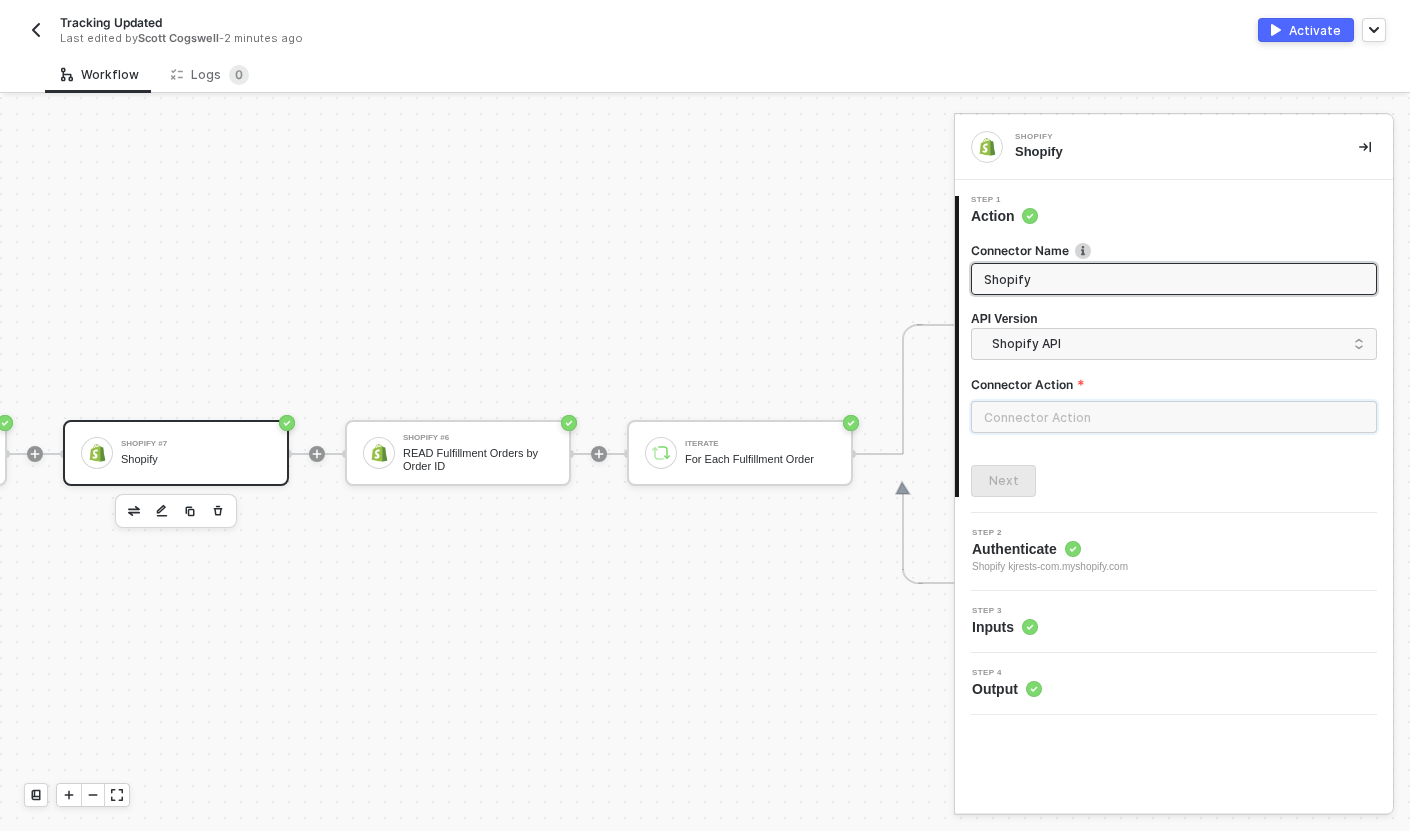 click at bounding box center [1174, 417] 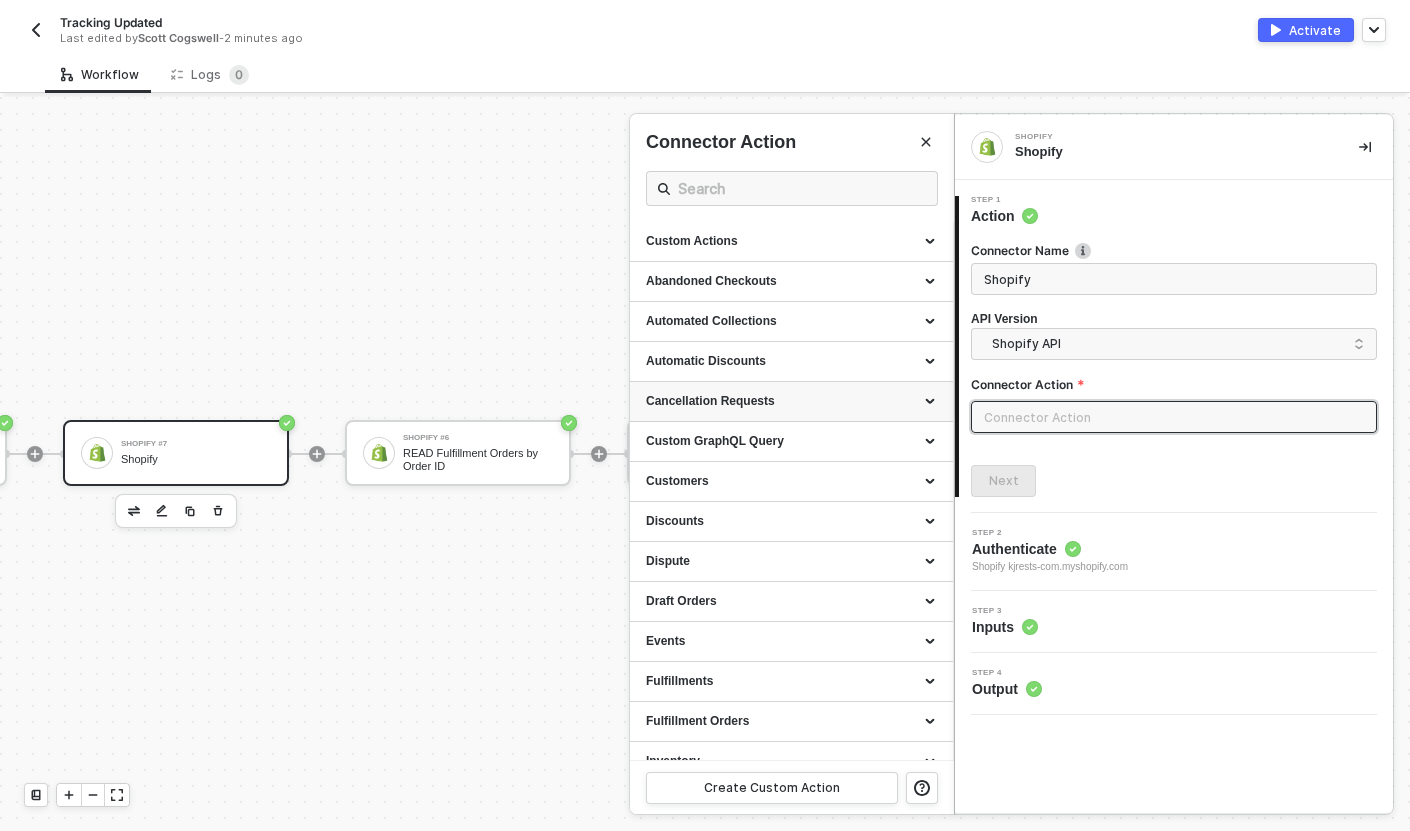 scroll, scrollTop: 77, scrollLeft: 0, axis: vertical 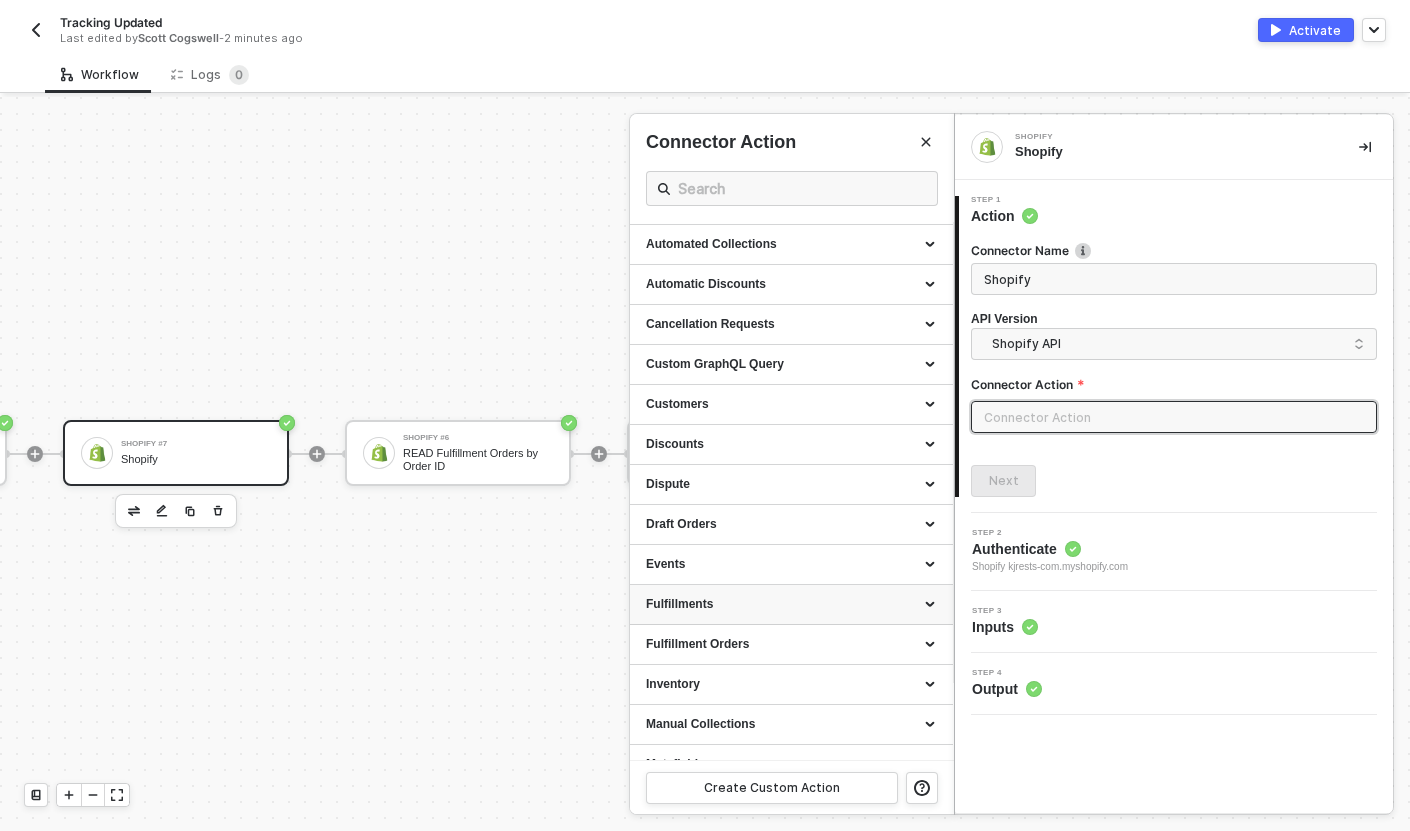 click at bounding box center (932, 605) 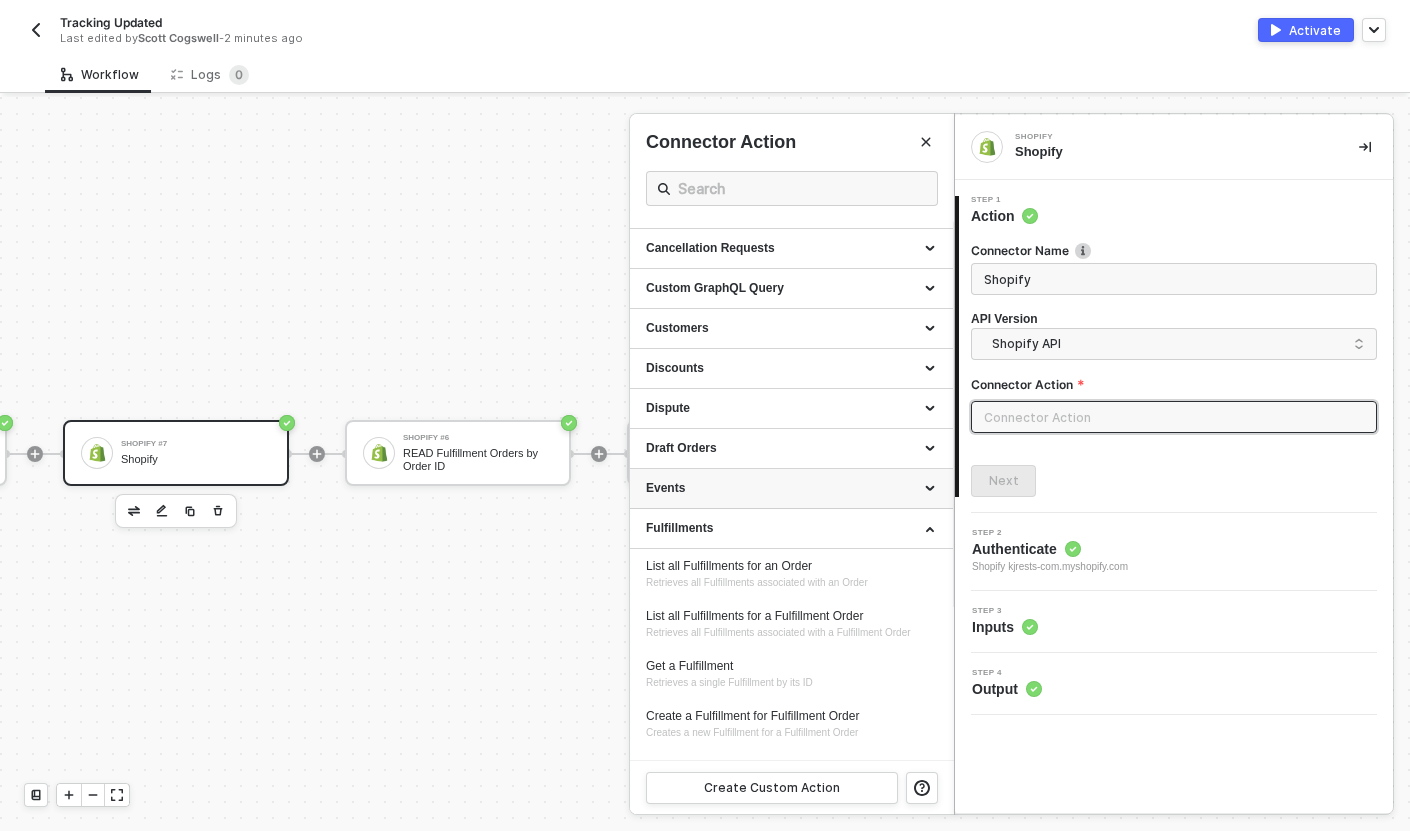 scroll, scrollTop: 154, scrollLeft: 0, axis: vertical 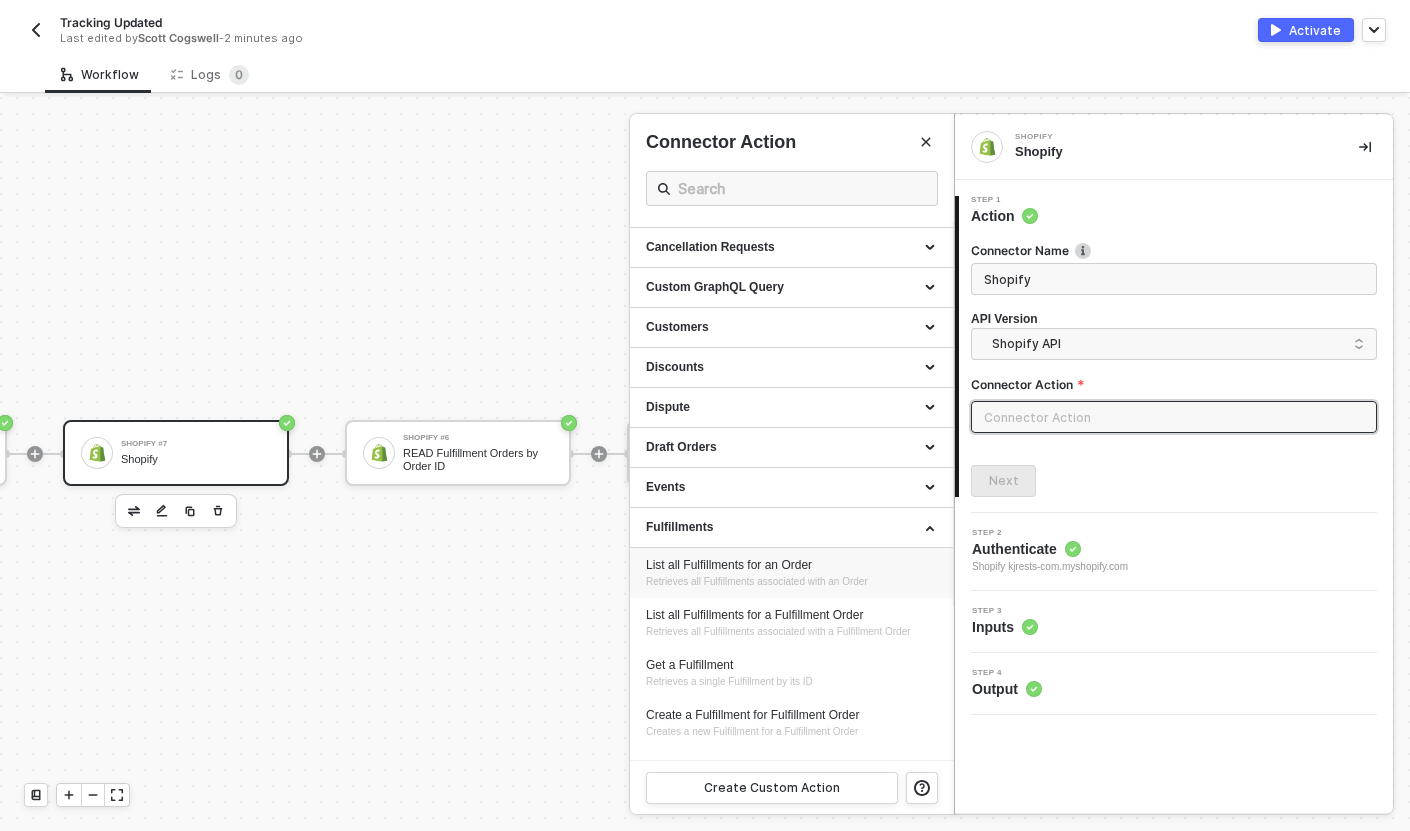 click on "List all Fulfillments for an Order Retrieves all Fulfillments associated with an Order" at bounding box center (791, 573) 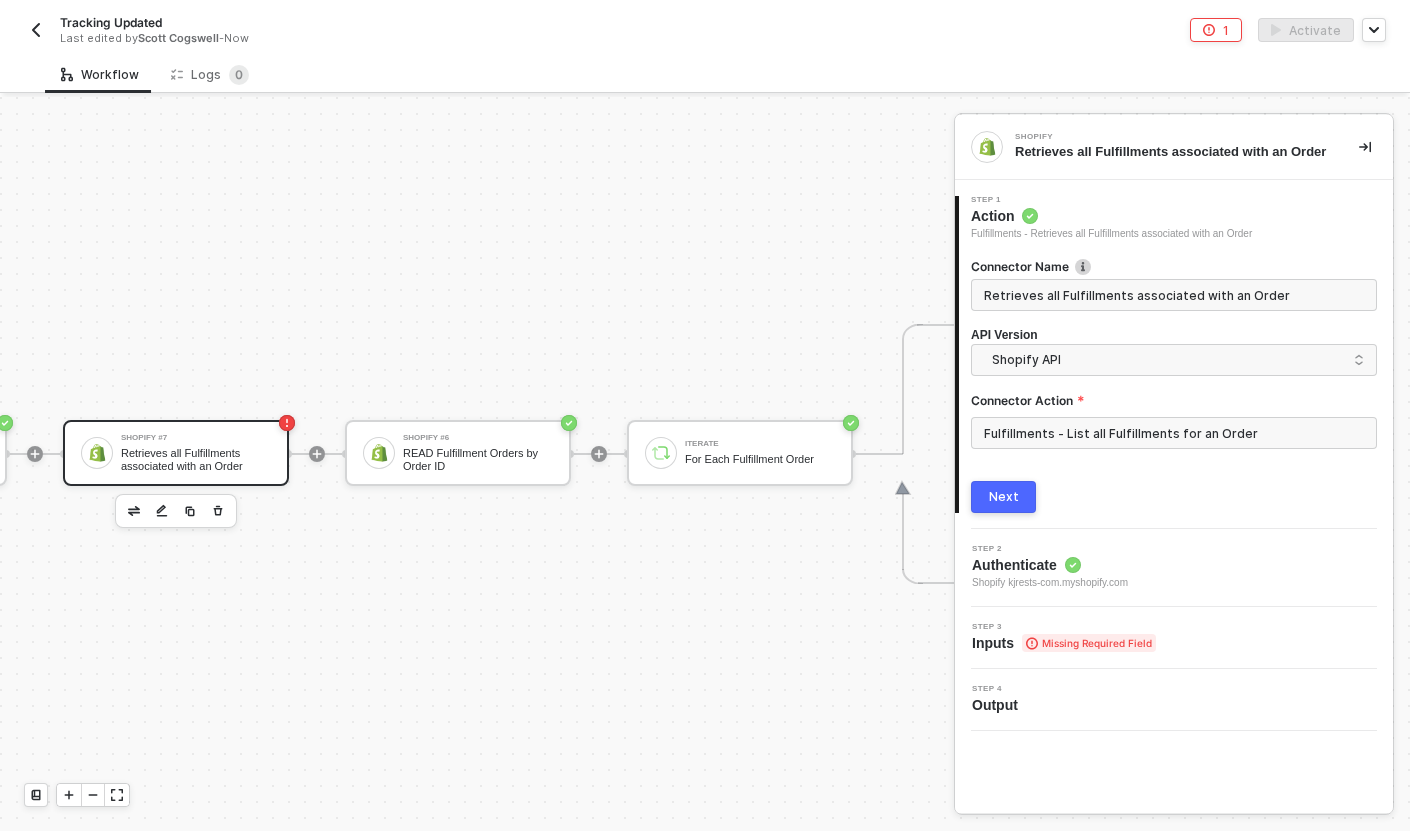 click on "Next" at bounding box center (1004, 497) 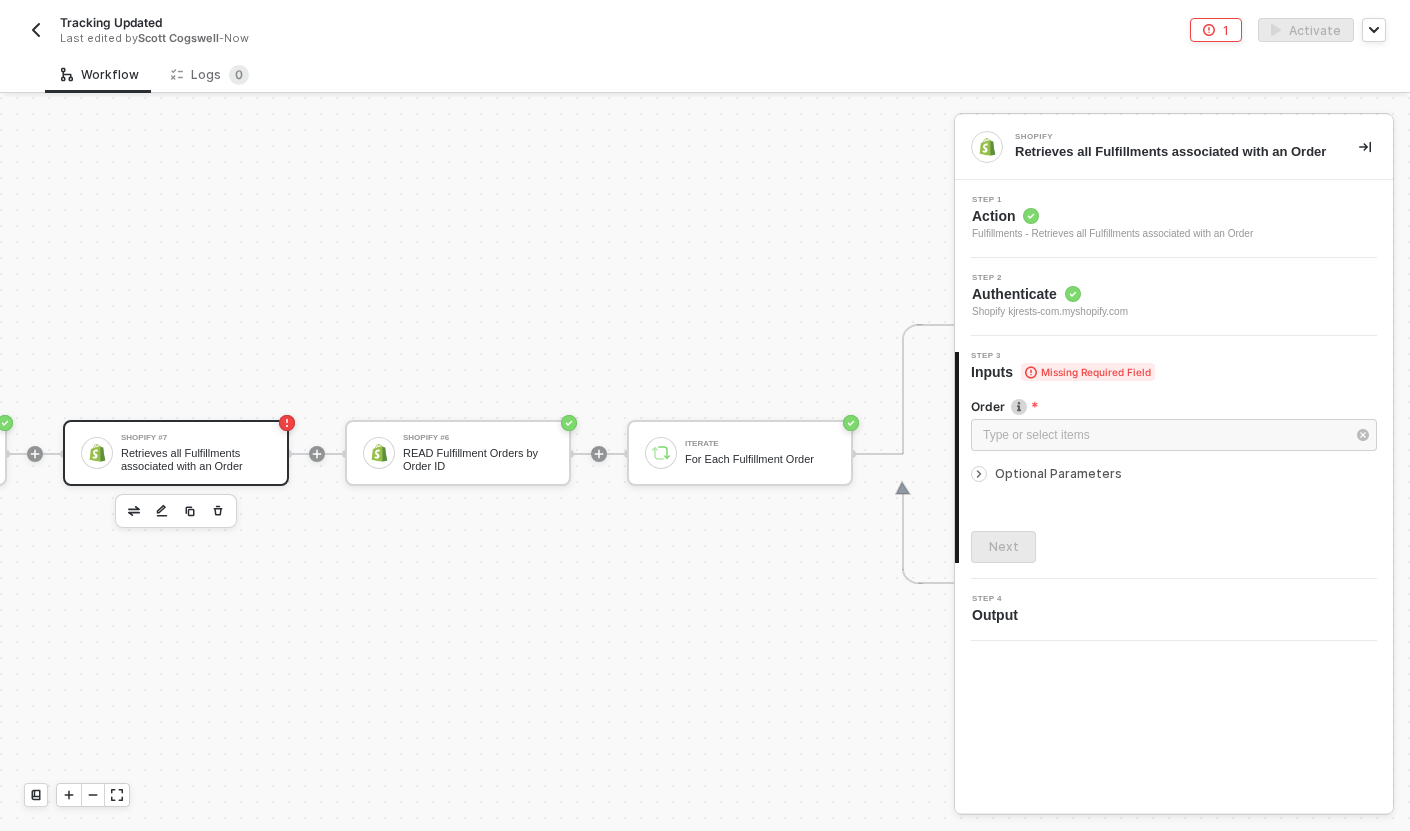 click on "Fulfillments - Retrieves all Fulfillments associated with an Order" at bounding box center (1112, 234) 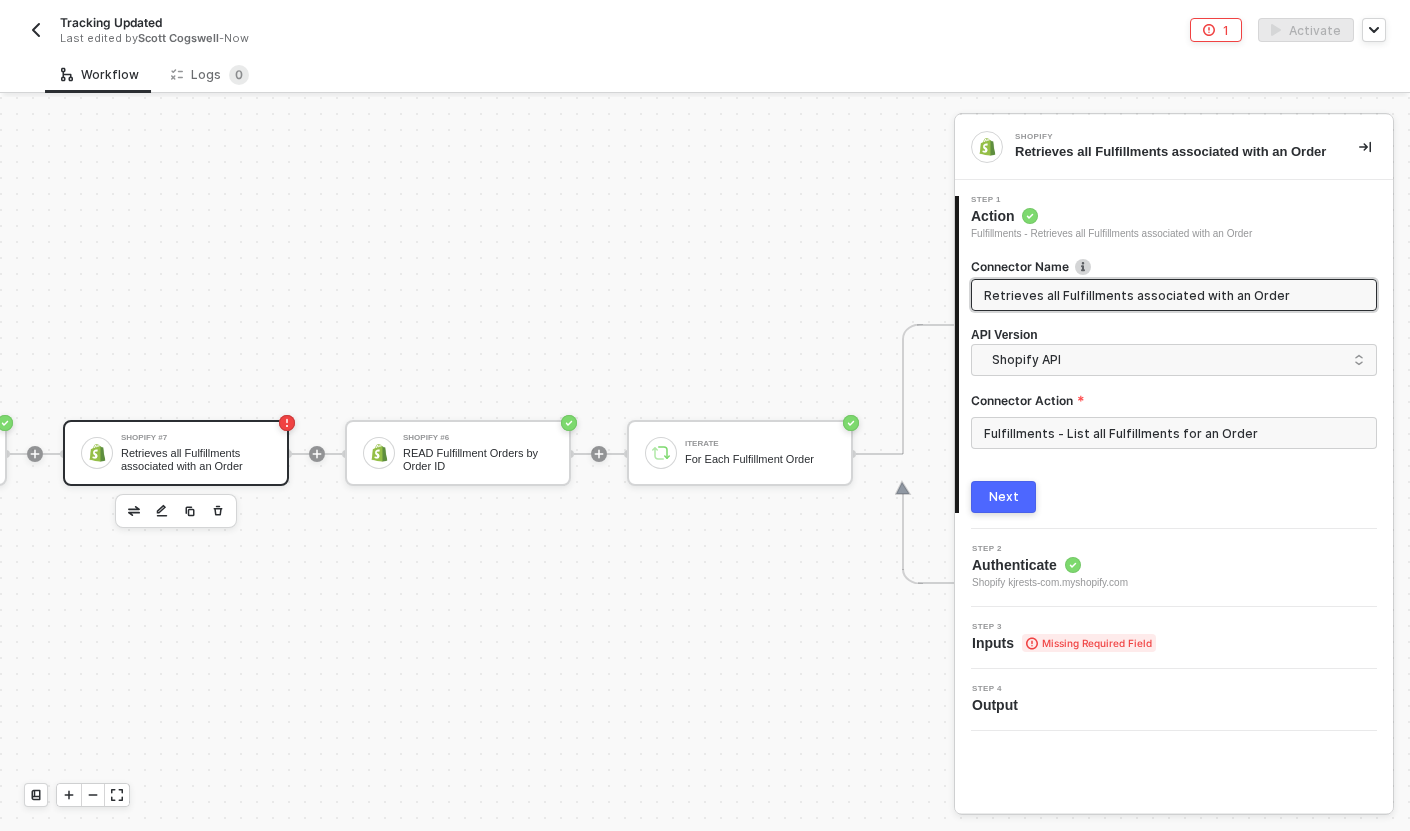 click on "Retrieves all Fulfillments associated with an Order" at bounding box center [1172, 295] 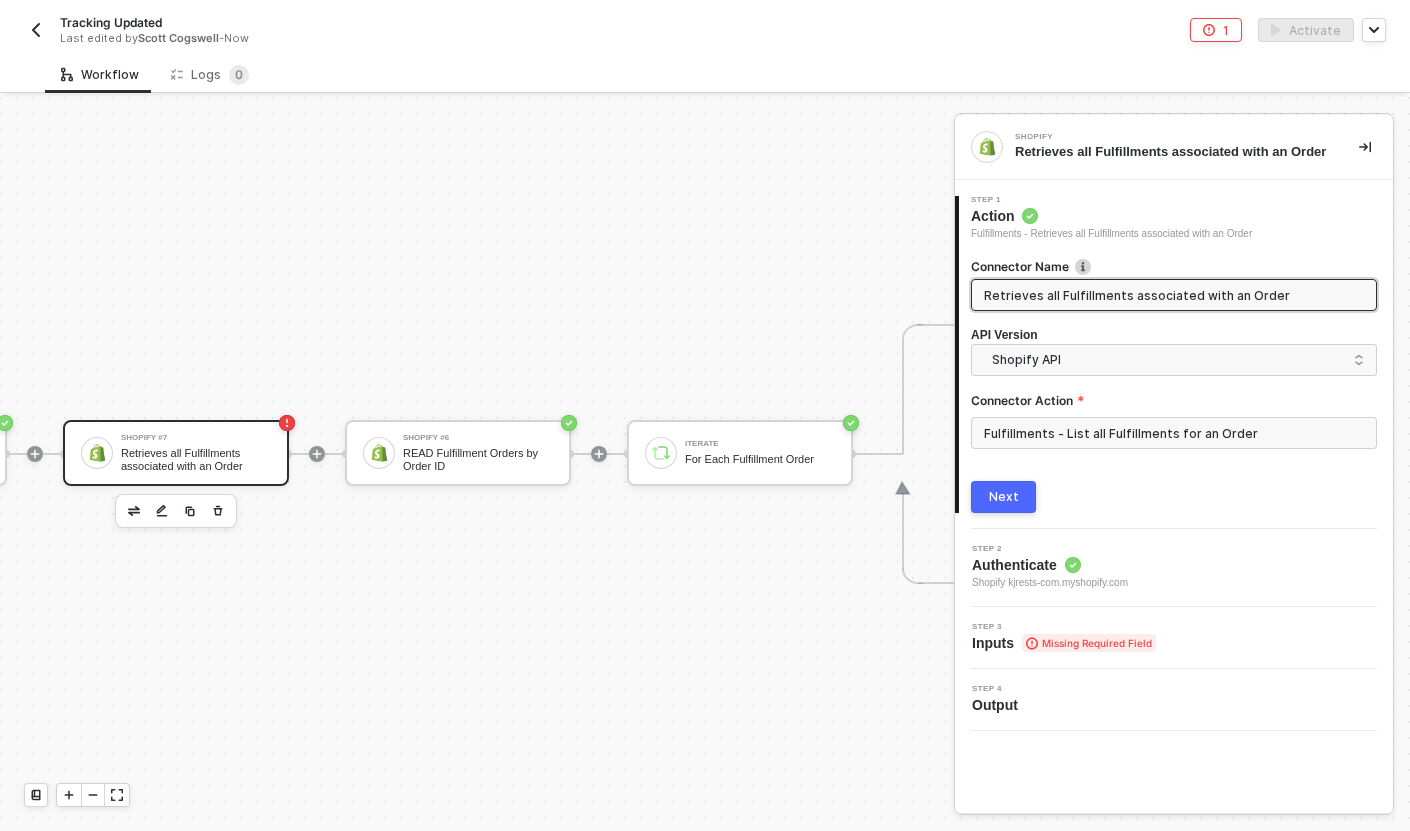 click on "Retrieves all Fulfillments associated with an Order" at bounding box center [1172, 295] 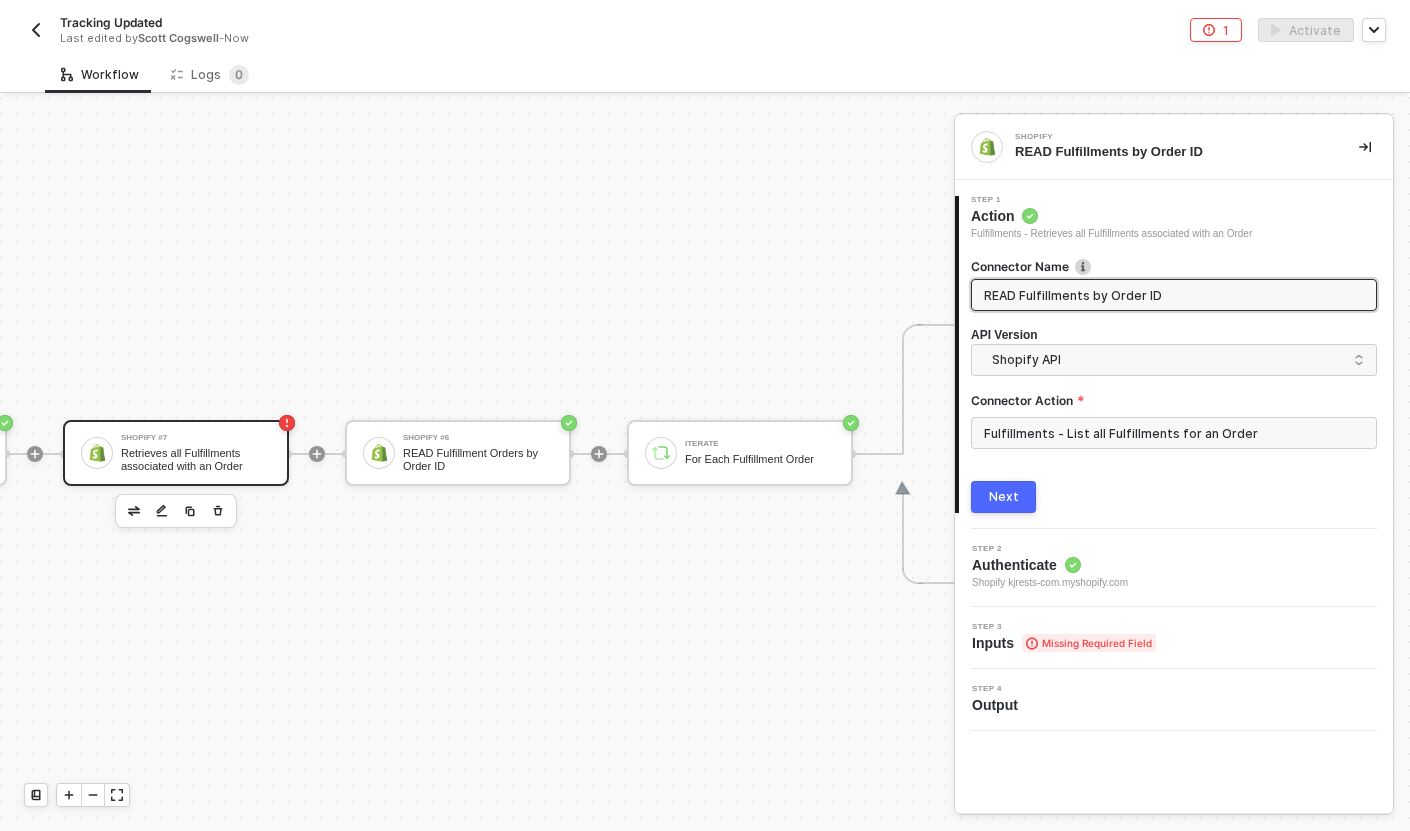 type on "READ Fulfillments by Order ID" 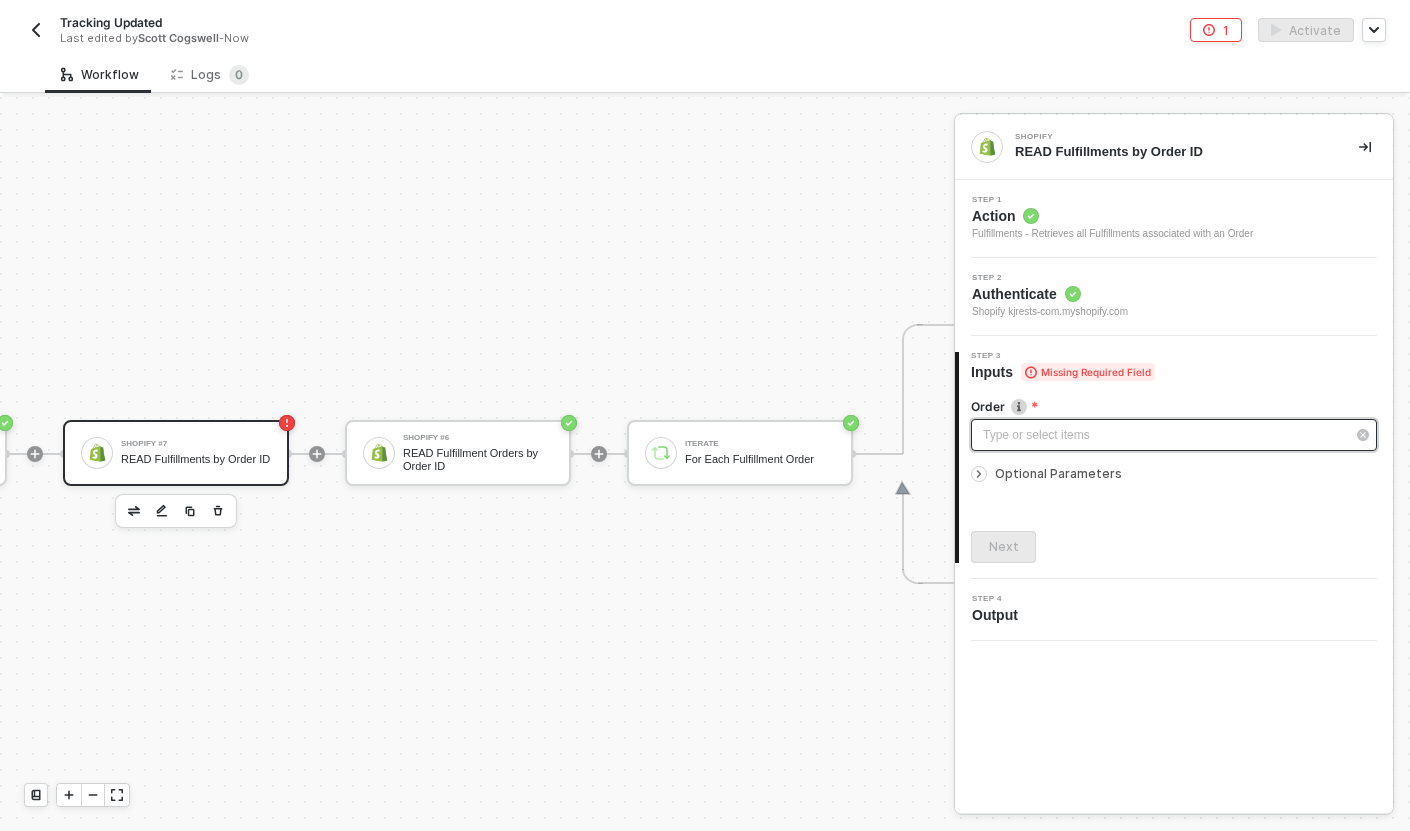 click on "Type or select items ﻿" at bounding box center (1164, 435) 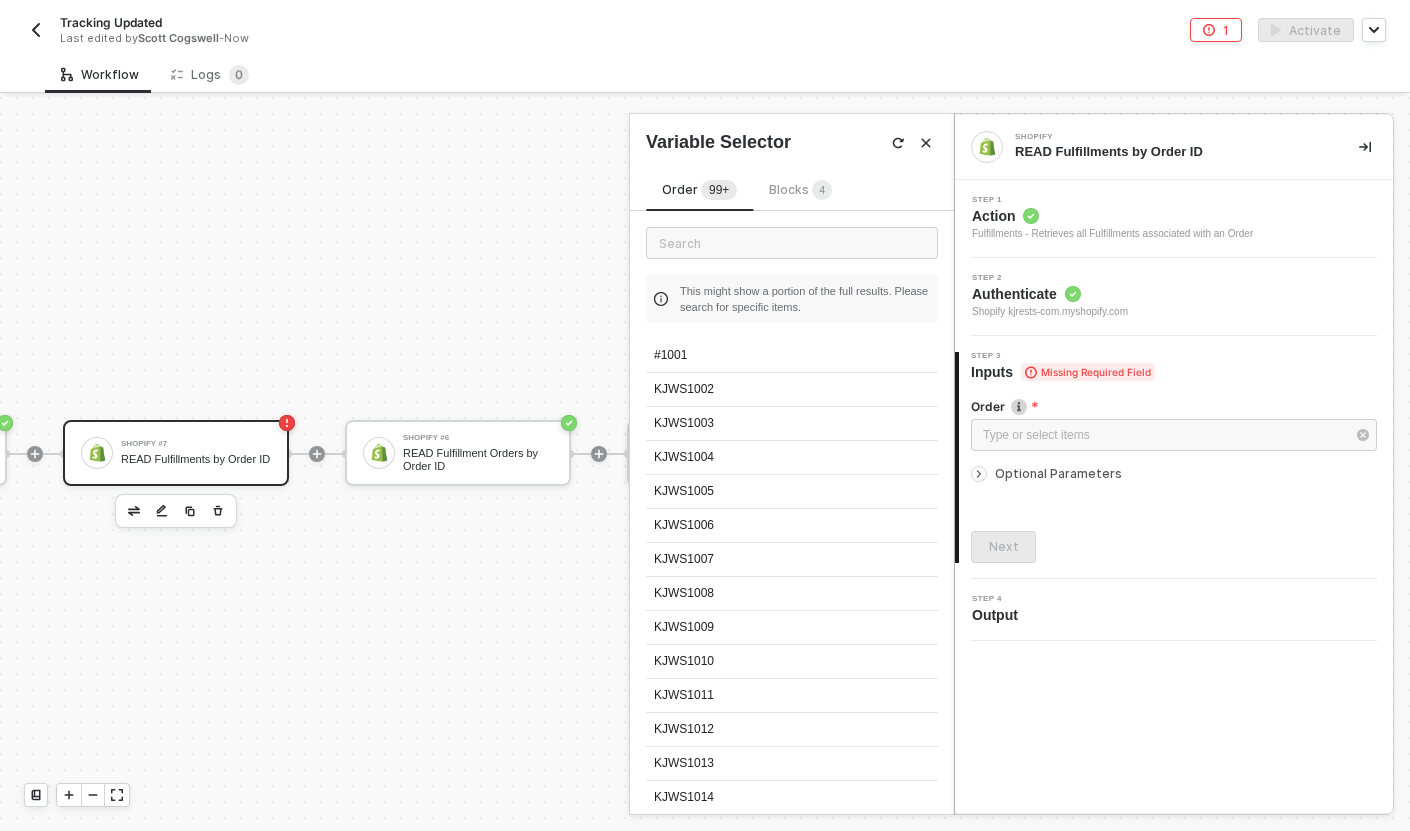 click on "Blocks   4" at bounding box center [800, 189] 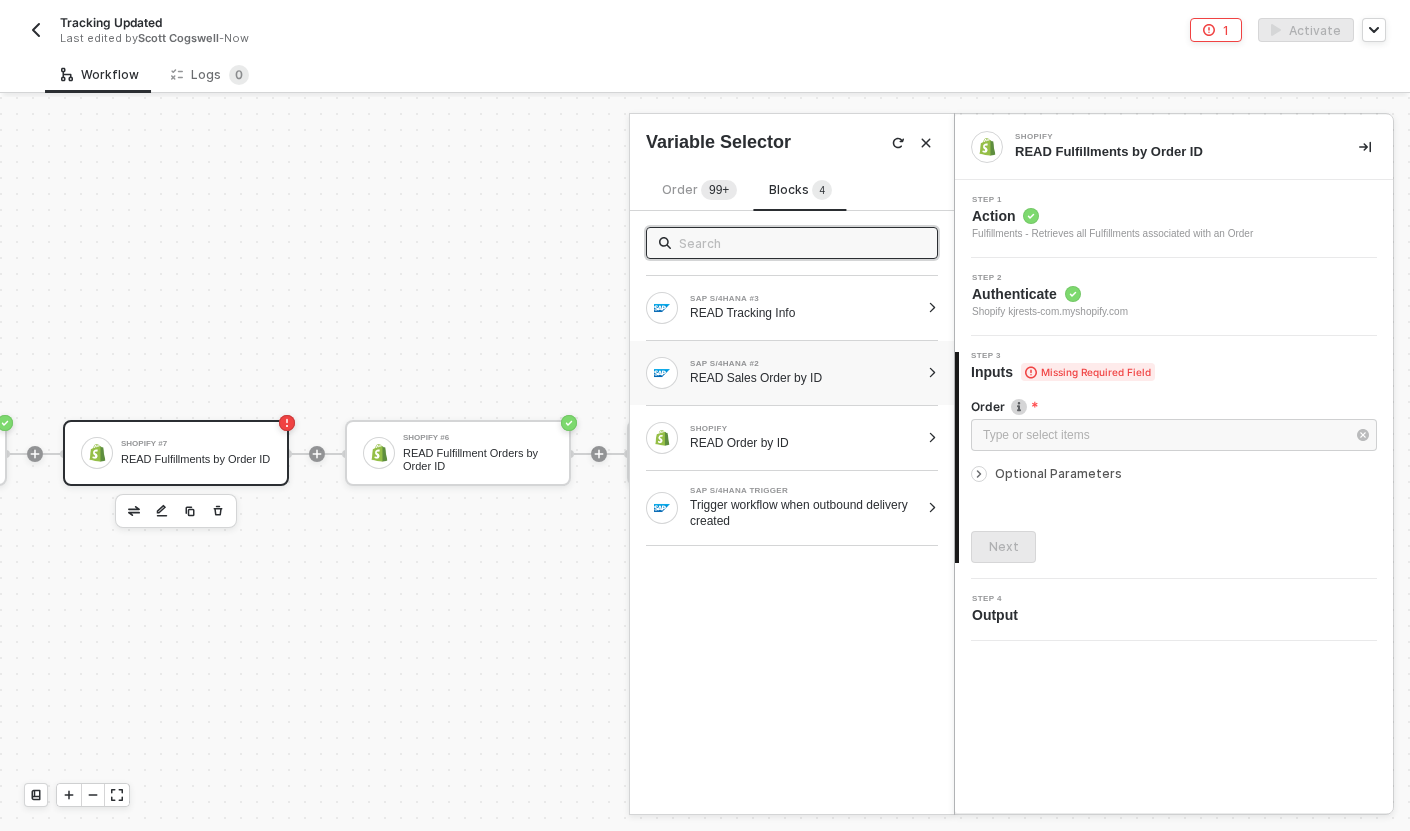 click on "SAP S/4HANA #2" at bounding box center (804, 364) 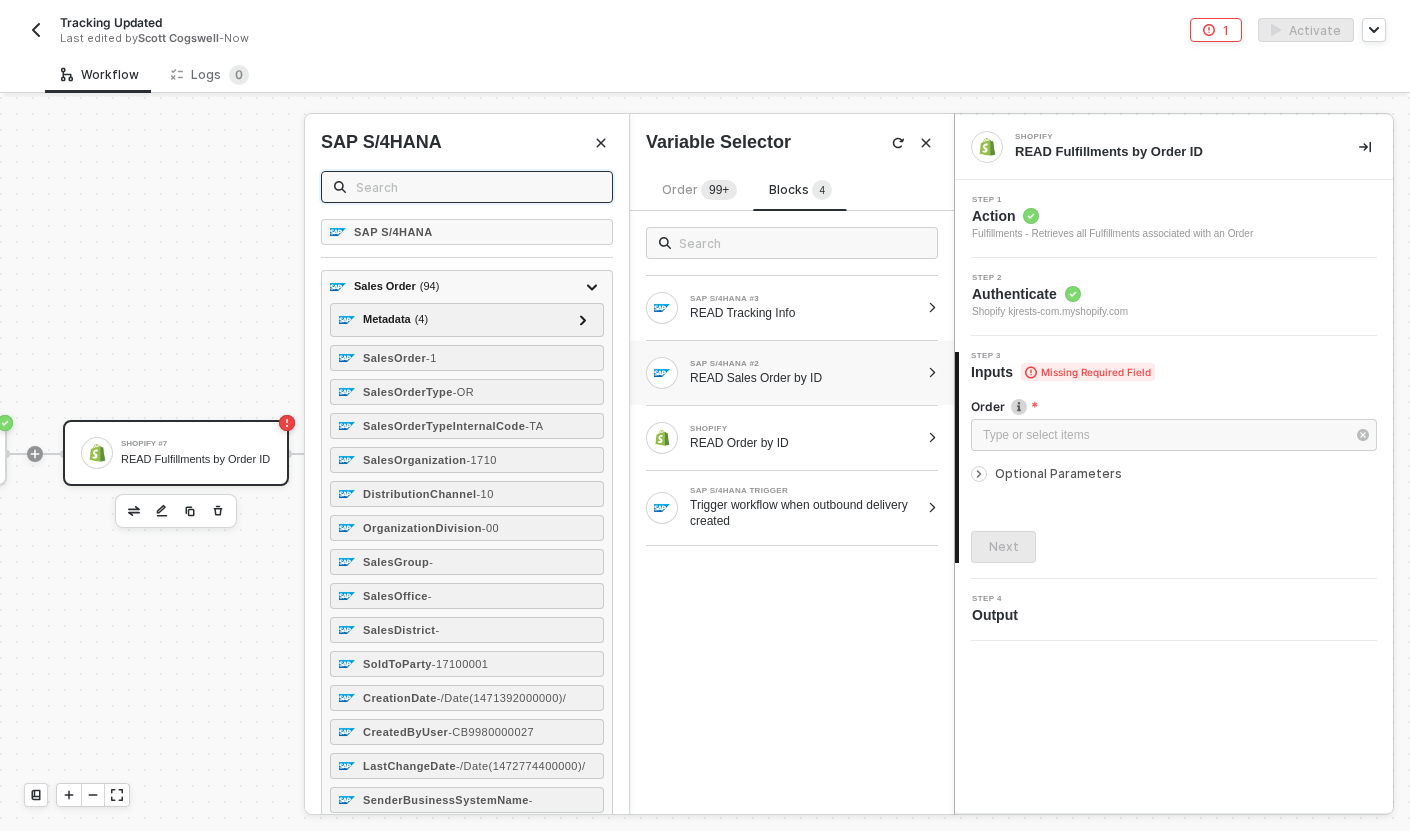 click at bounding box center (478, 187) 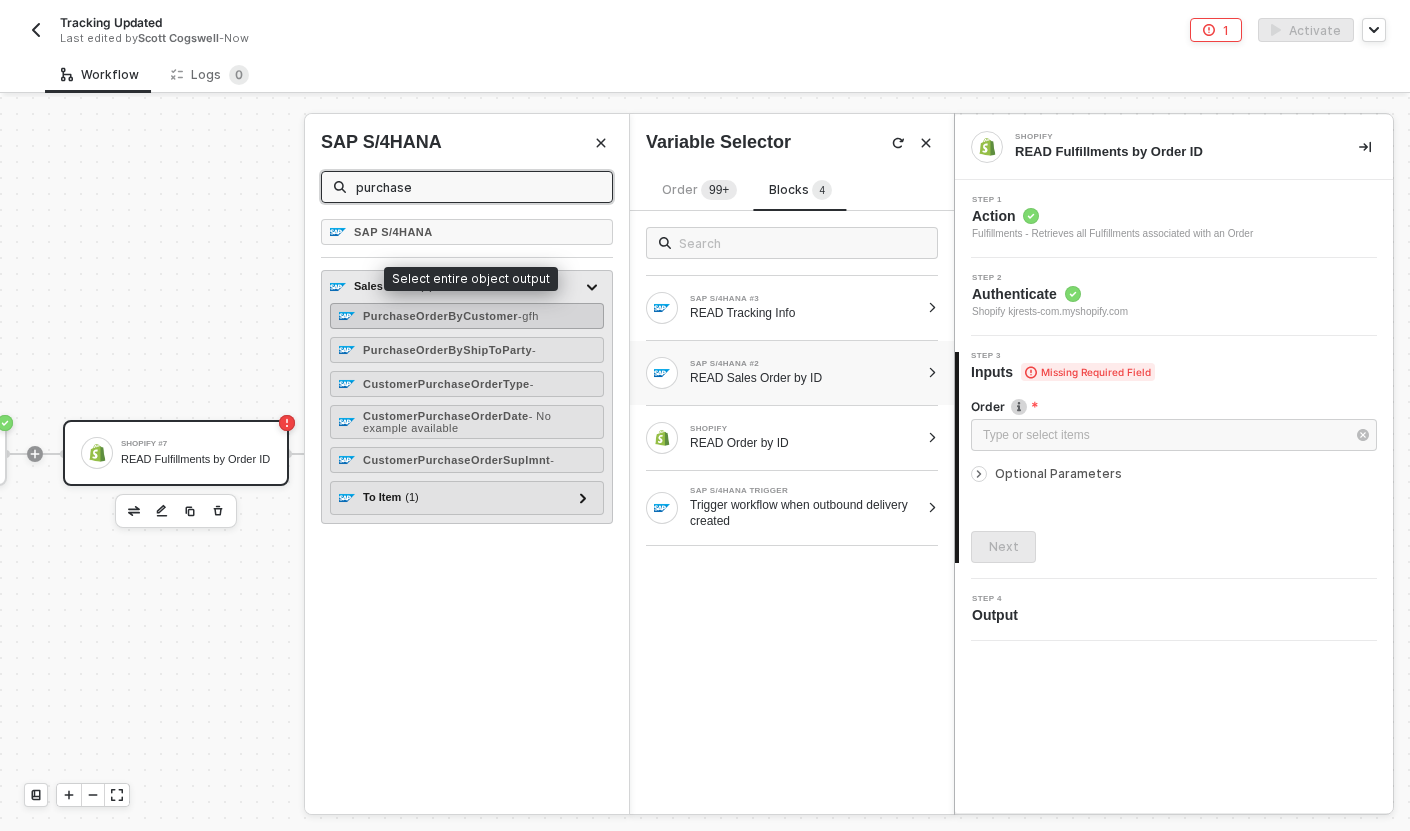 type on "purchase" 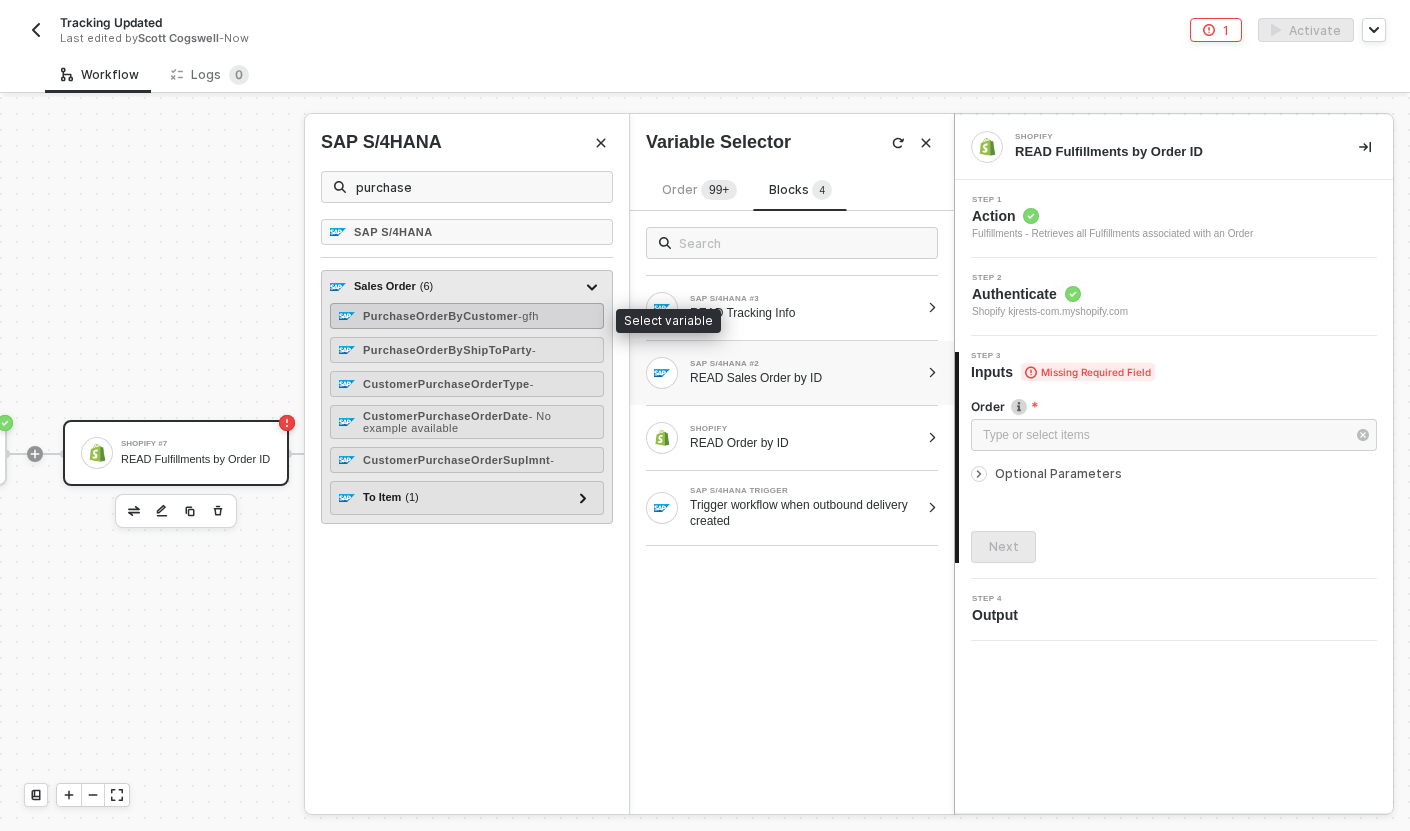 click on "PurchaseOrderByCustomer" at bounding box center (440, 316) 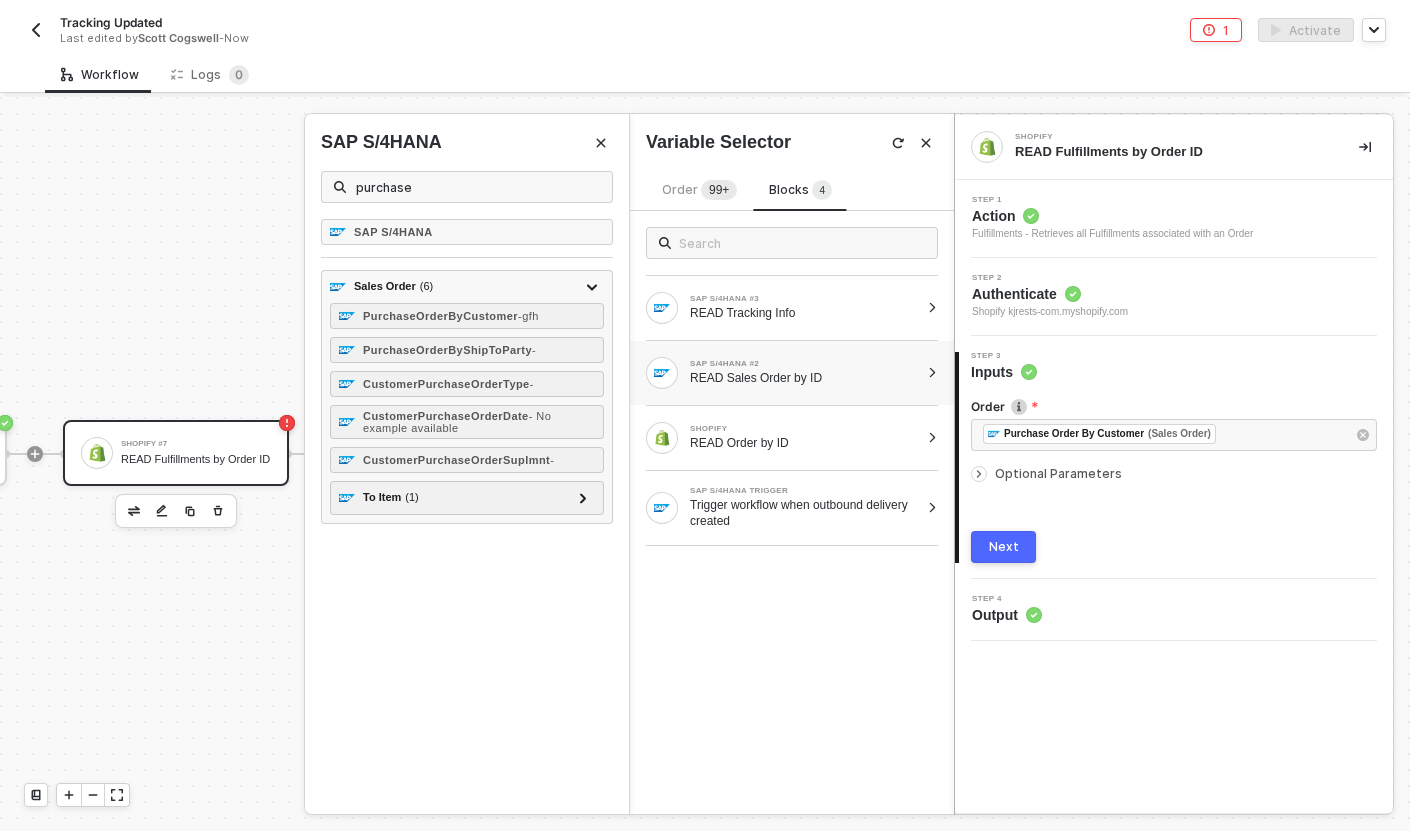 click on "Next" at bounding box center (1004, 547) 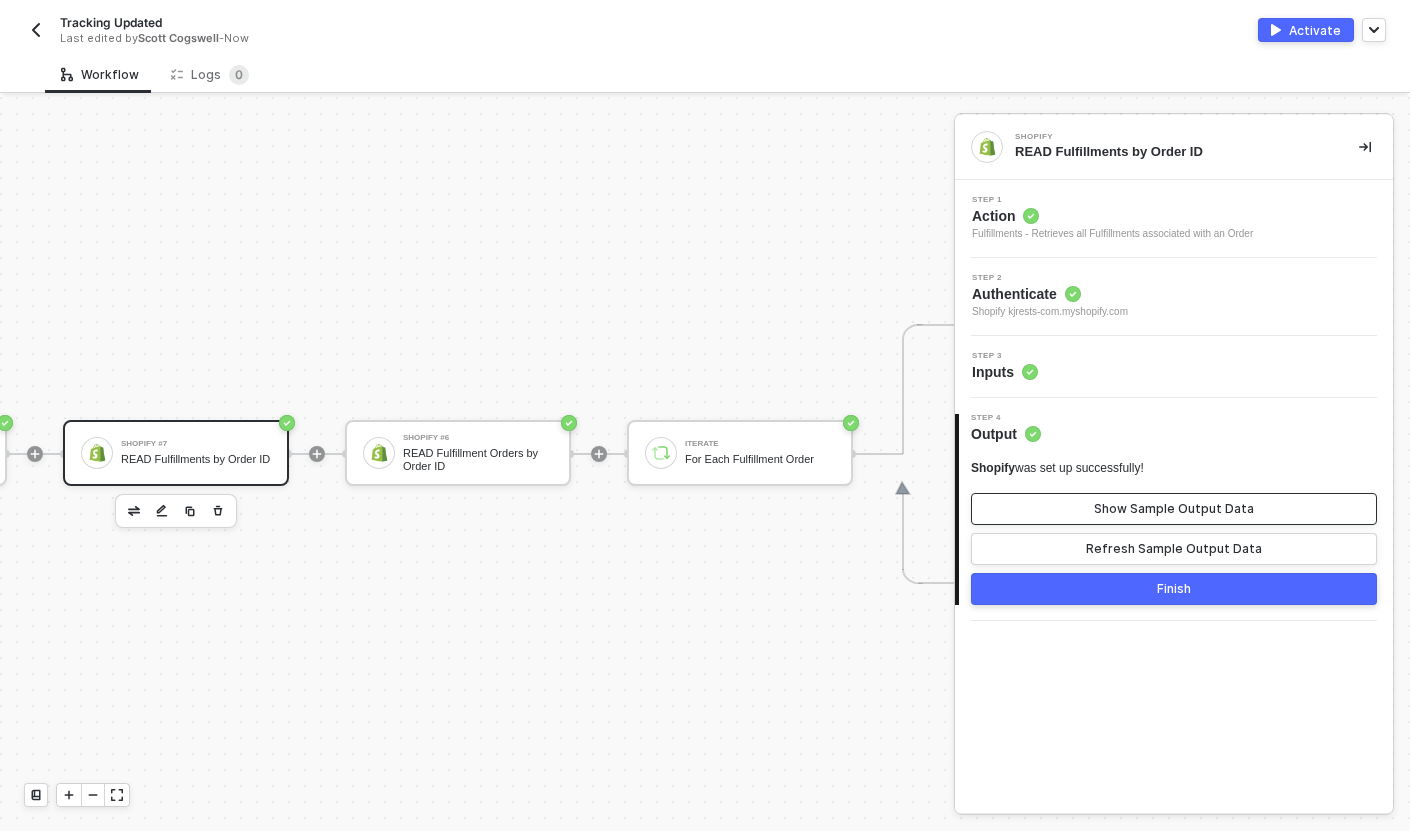 click on "Show Sample Output Data" at bounding box center (1174, 509) 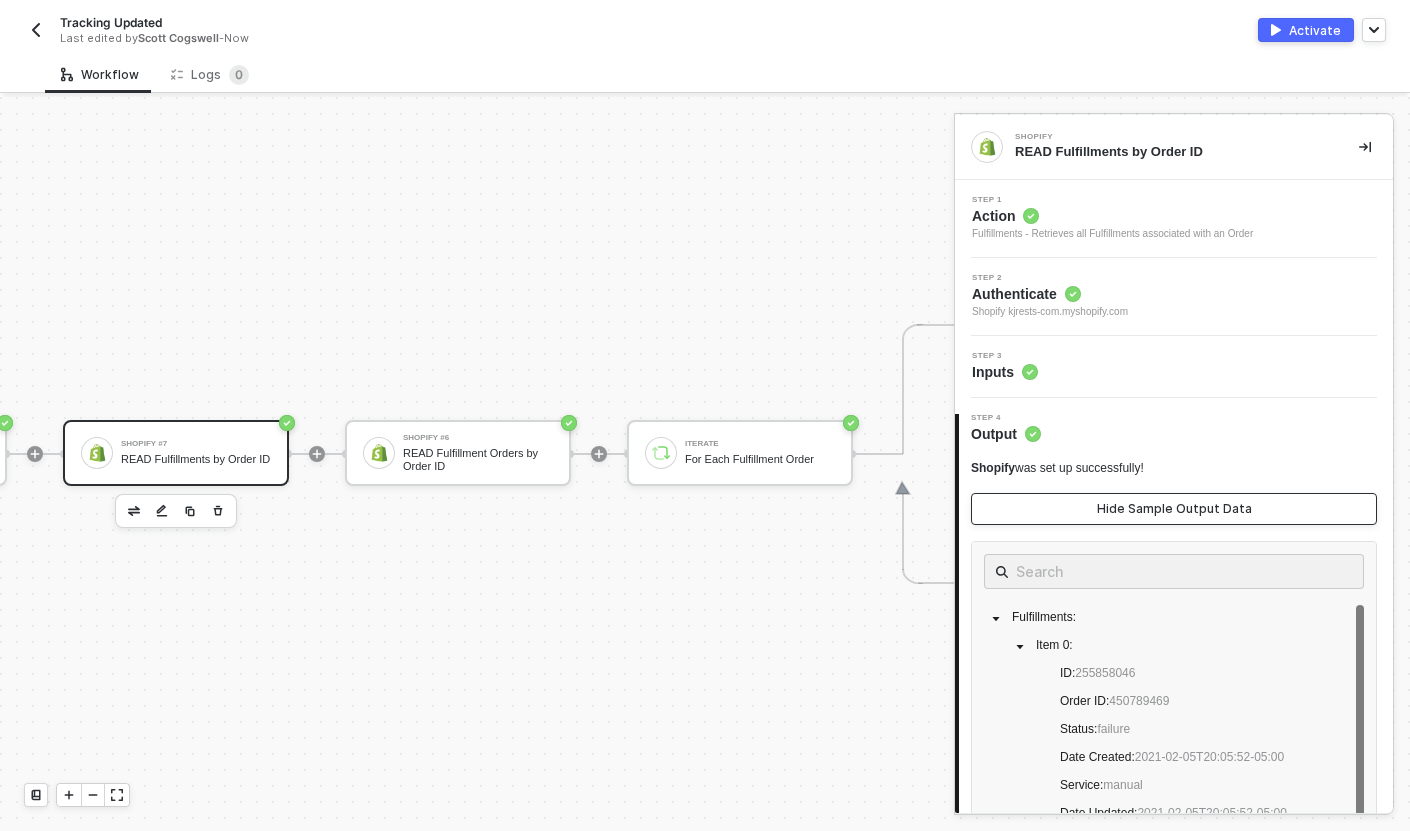 click on "Hide Sample Output Data" at bounding box center (1174, 509) 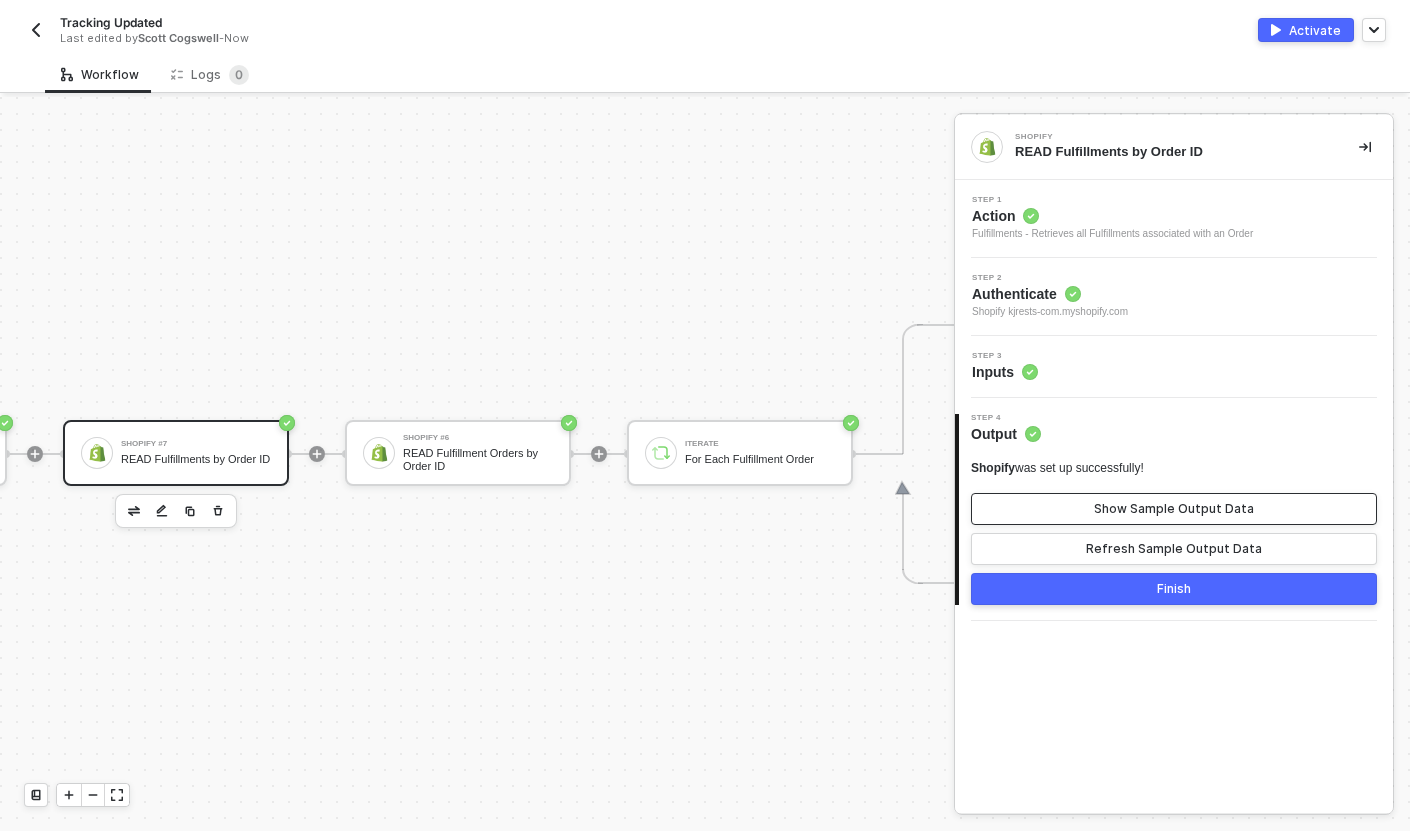 click on "Show Sample Output Data" at bounding box center [1174, 509] 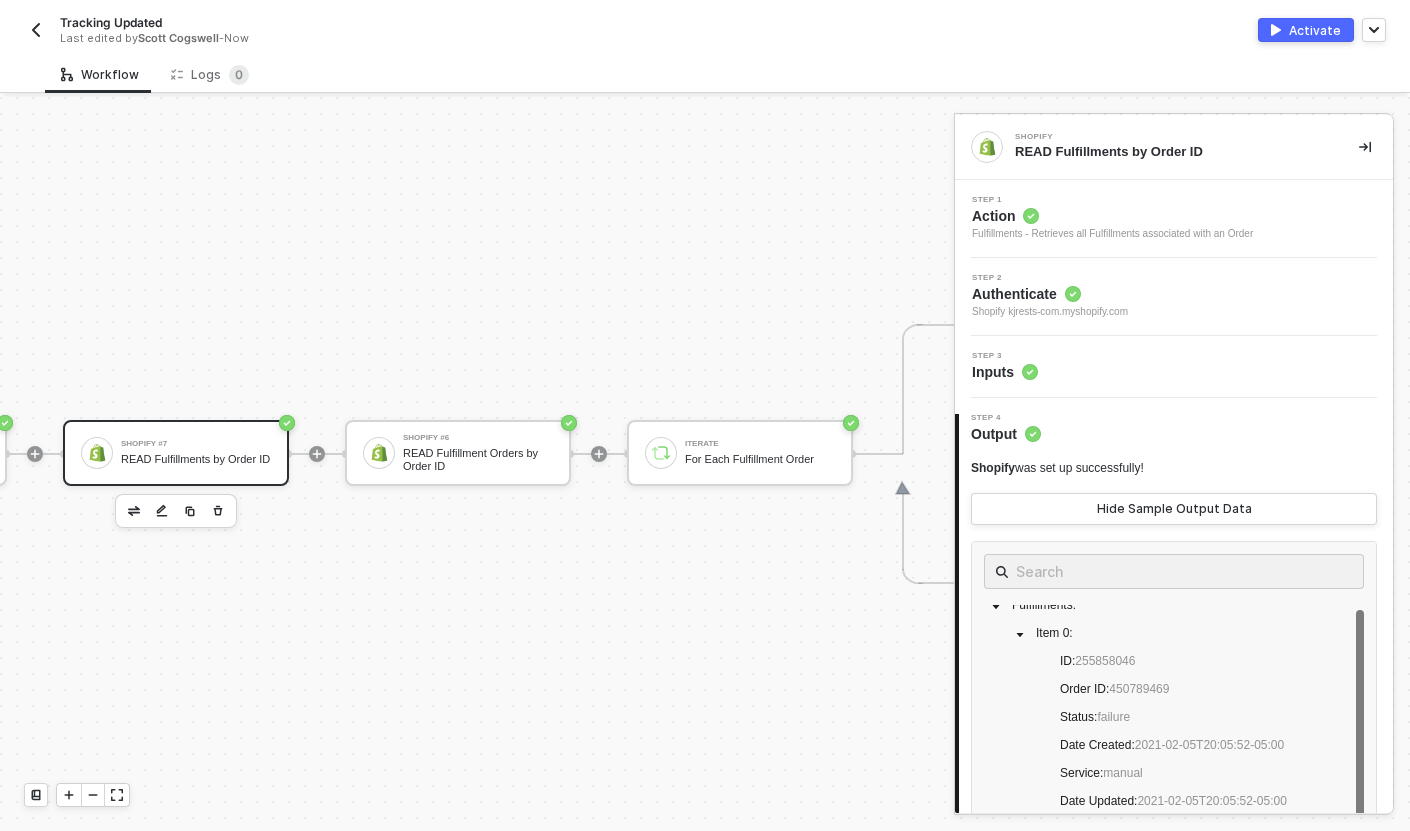 scroll, scrollTop: 15, scrollLeft: 0, axis: vertical 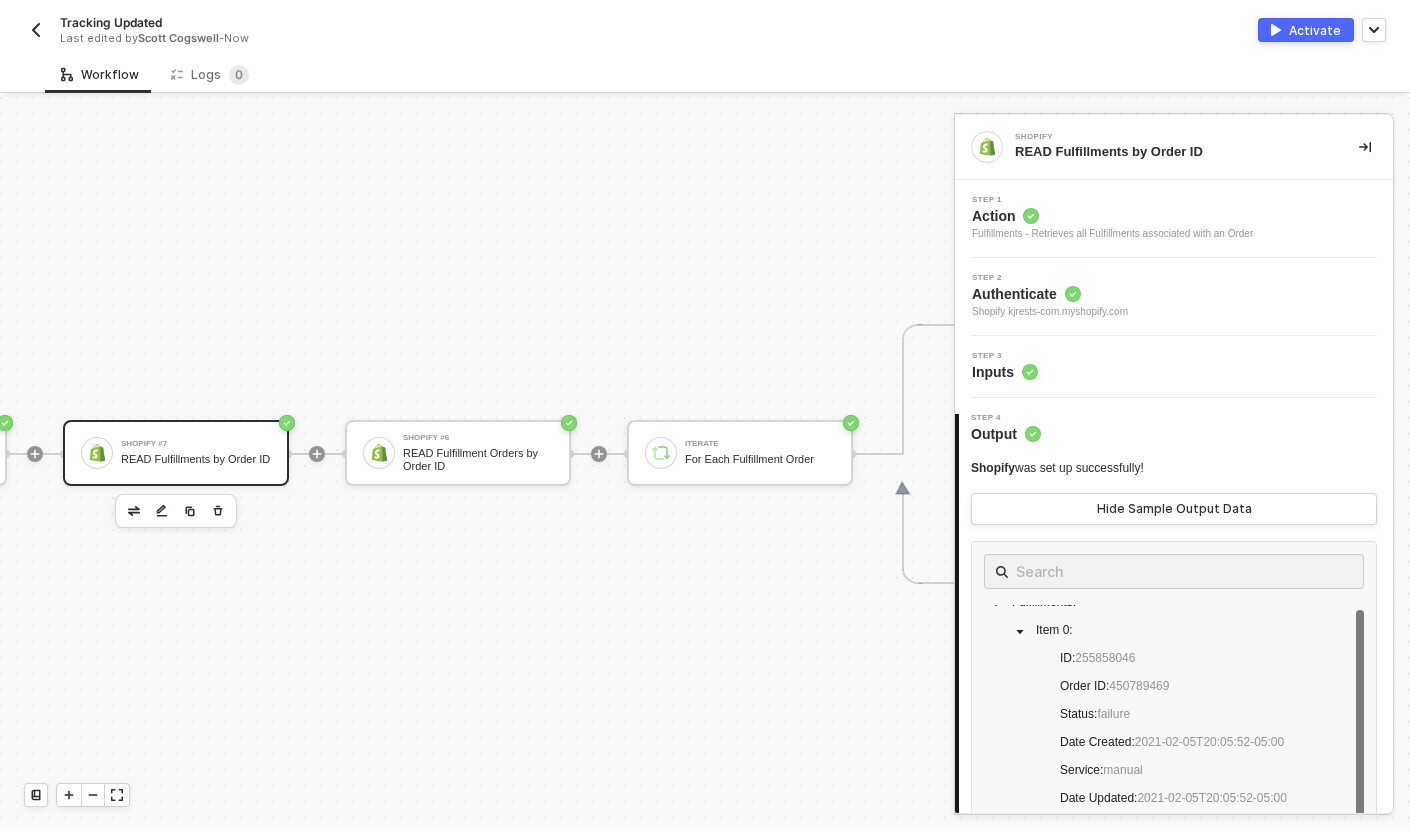 click on "Step 3 Inputs" at bounding box center [1176, 367] 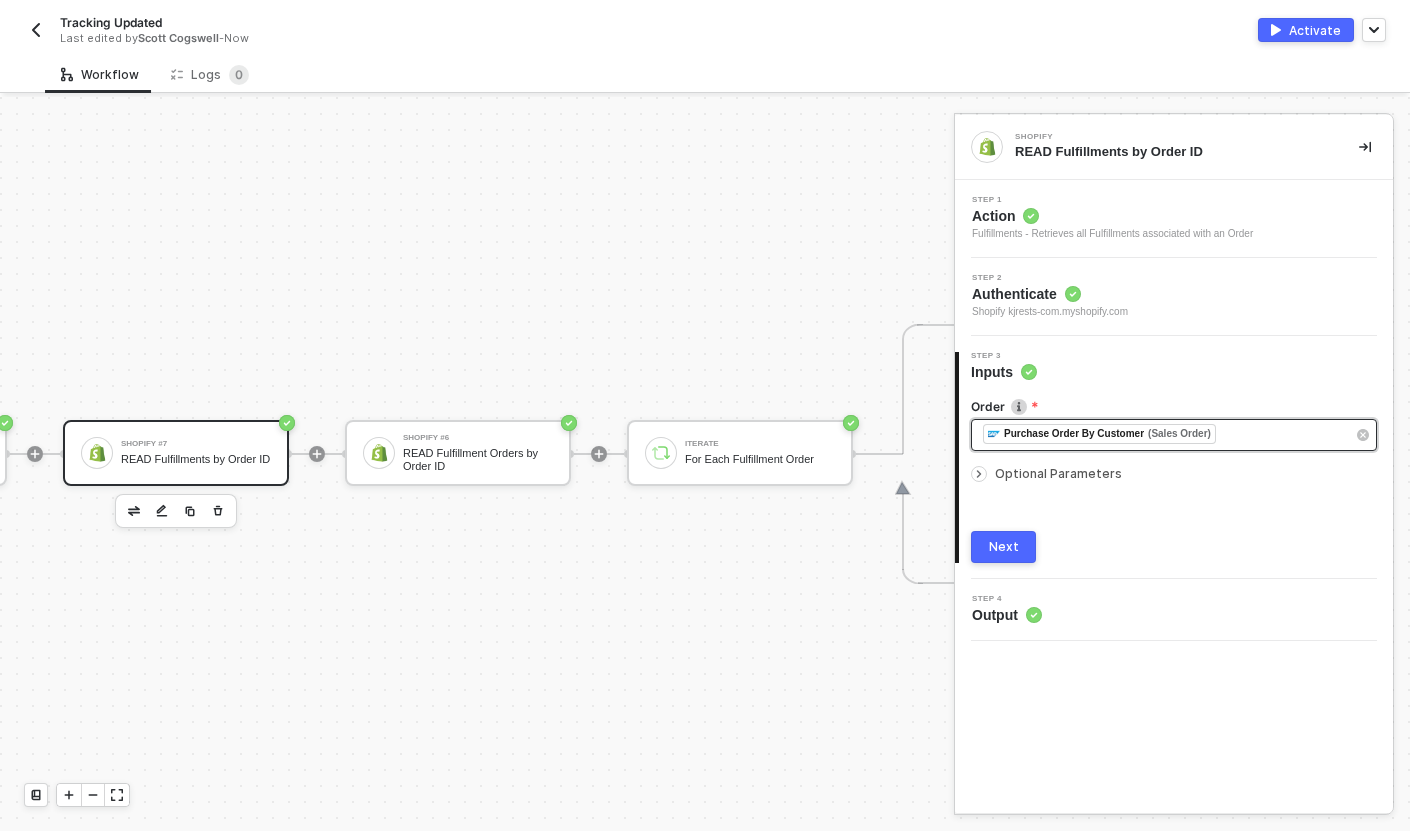 click on "﻿ ﻿ Purchase Order By Customer (Sales Order) ﻿" at bounding box center (1164, 435) 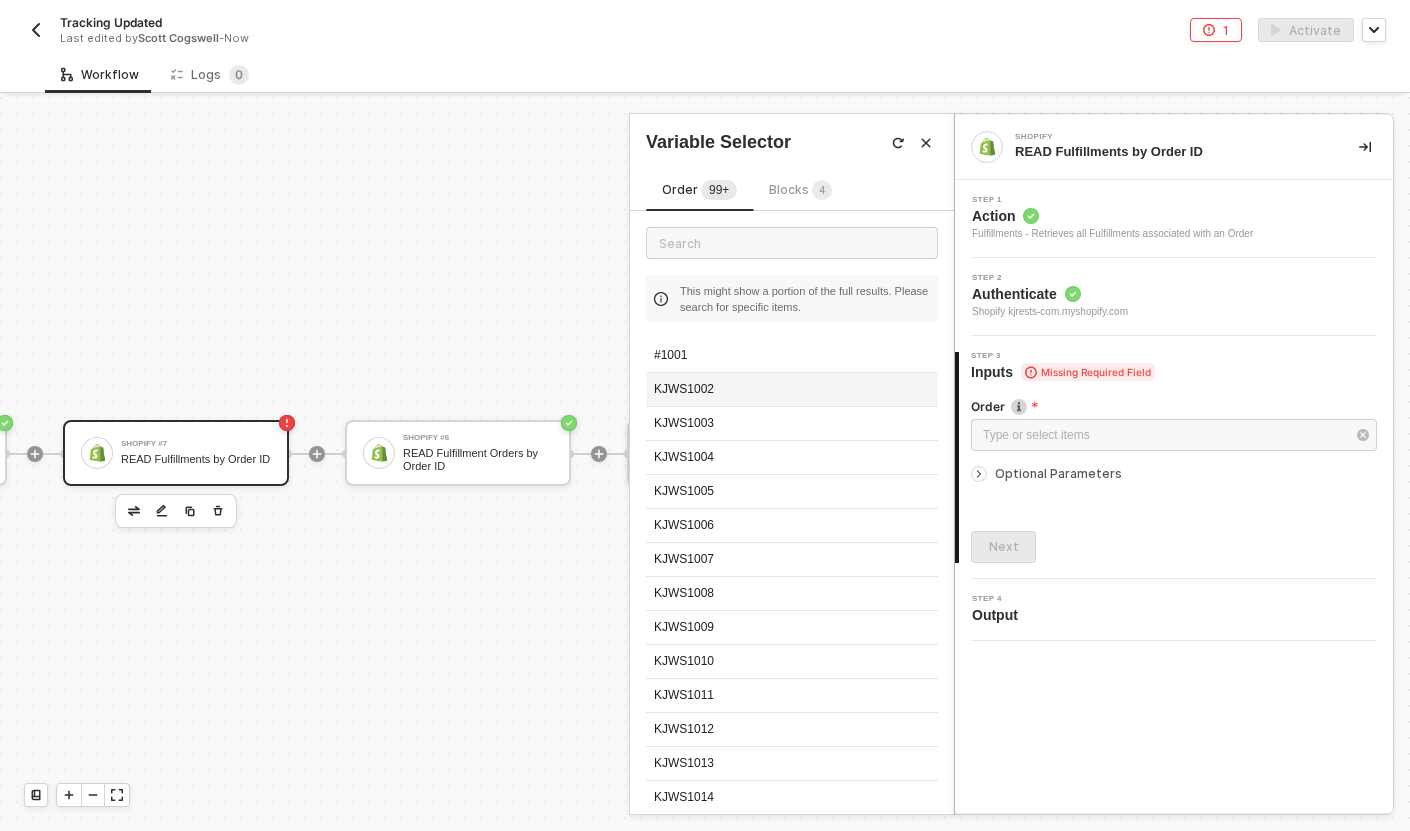 click on "KJWS1002" at bounding box center (792, 390) 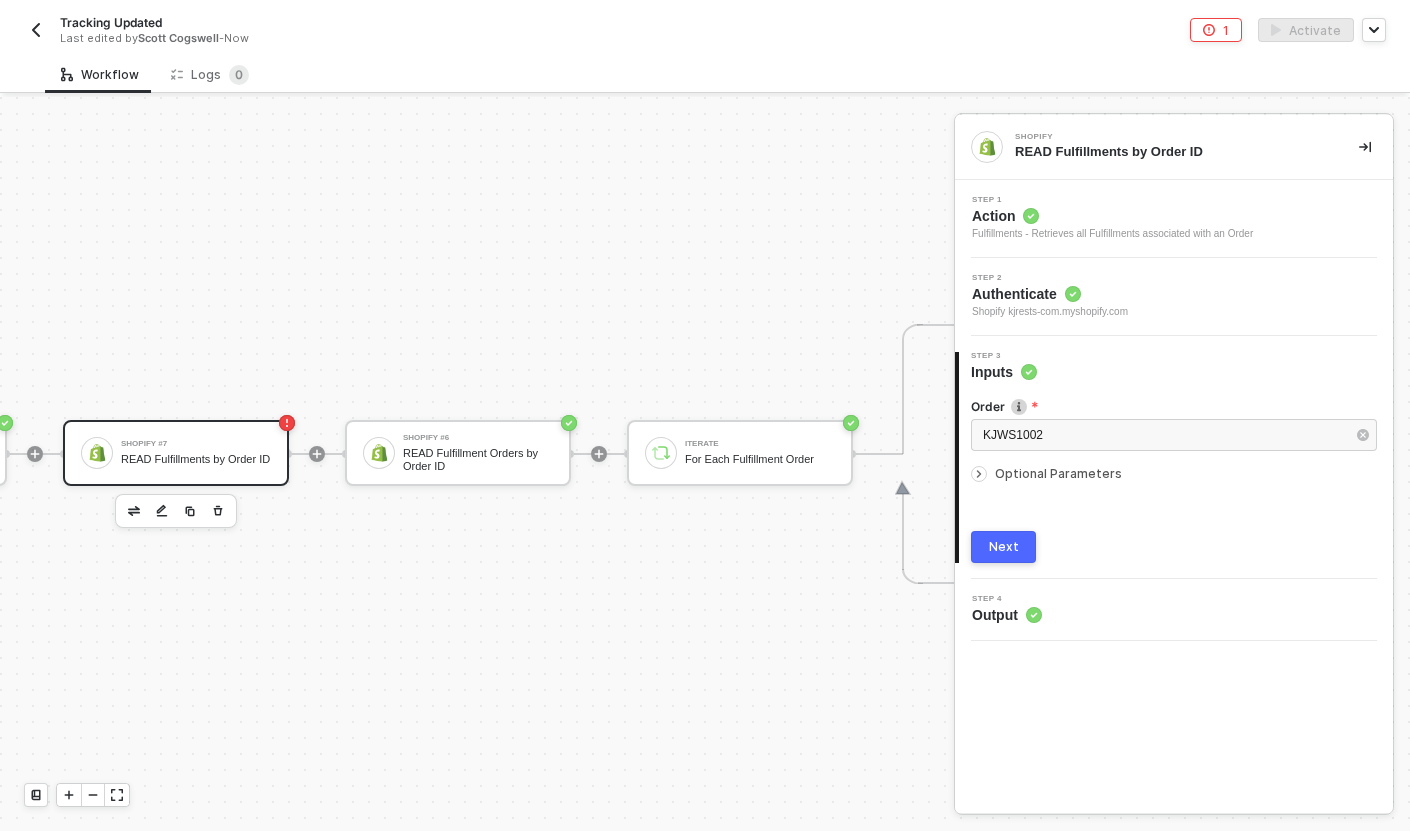 click on "Next" at bounding box center [1004, 547] 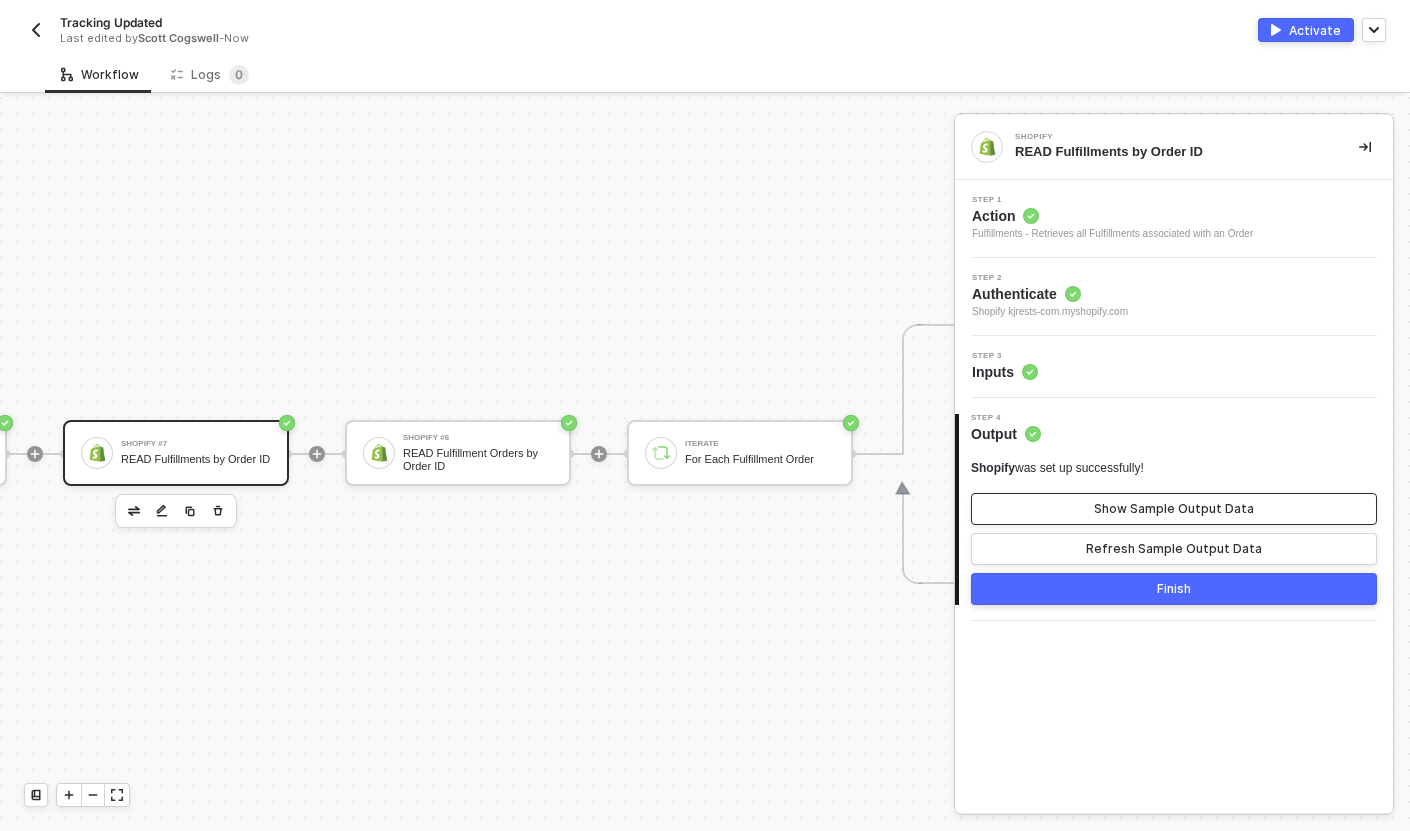 click on "Show Sample Output Data" at bounding box center [1174, 509] 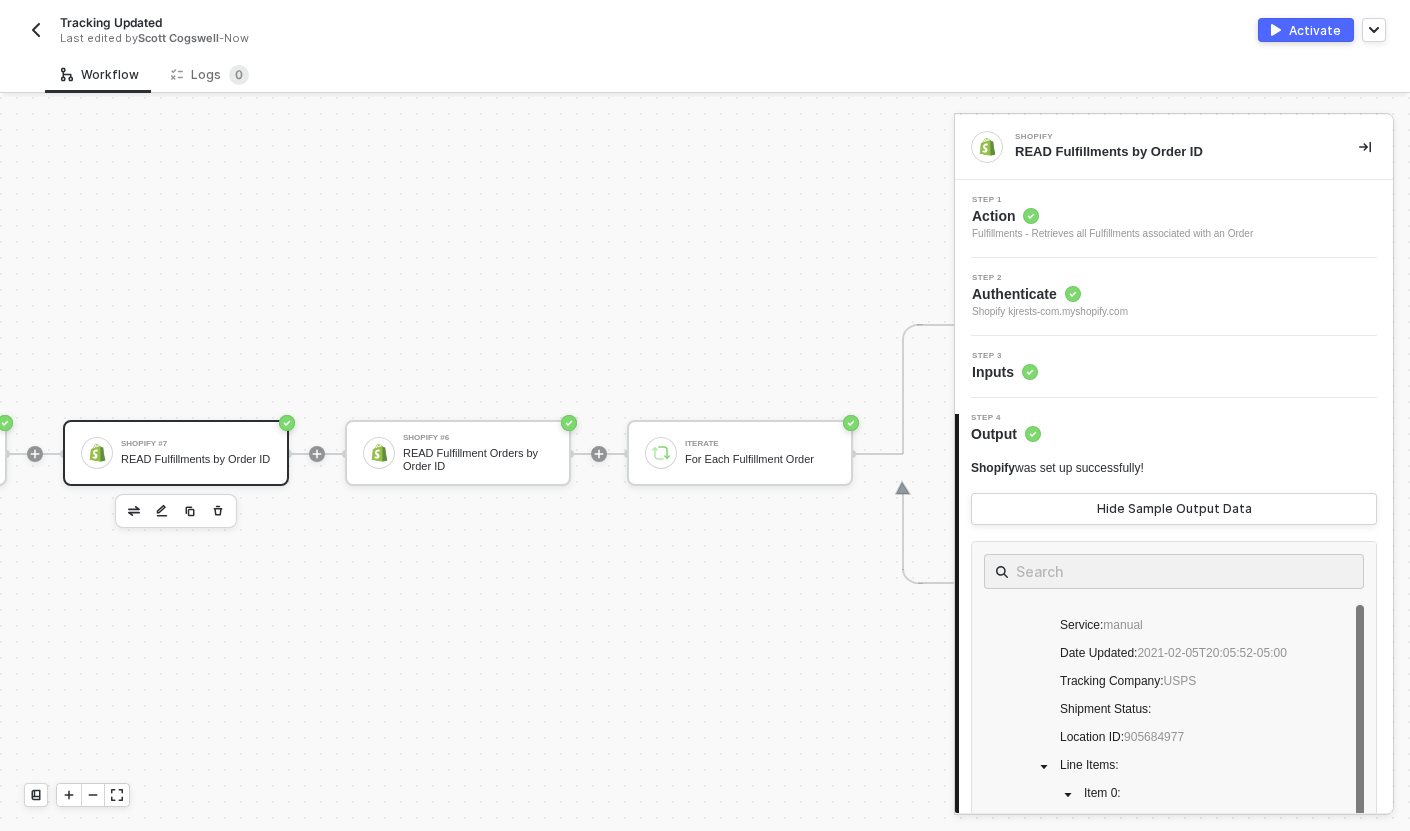 scroll, scrollTop: 0, scrollLeft: 0, axis: both 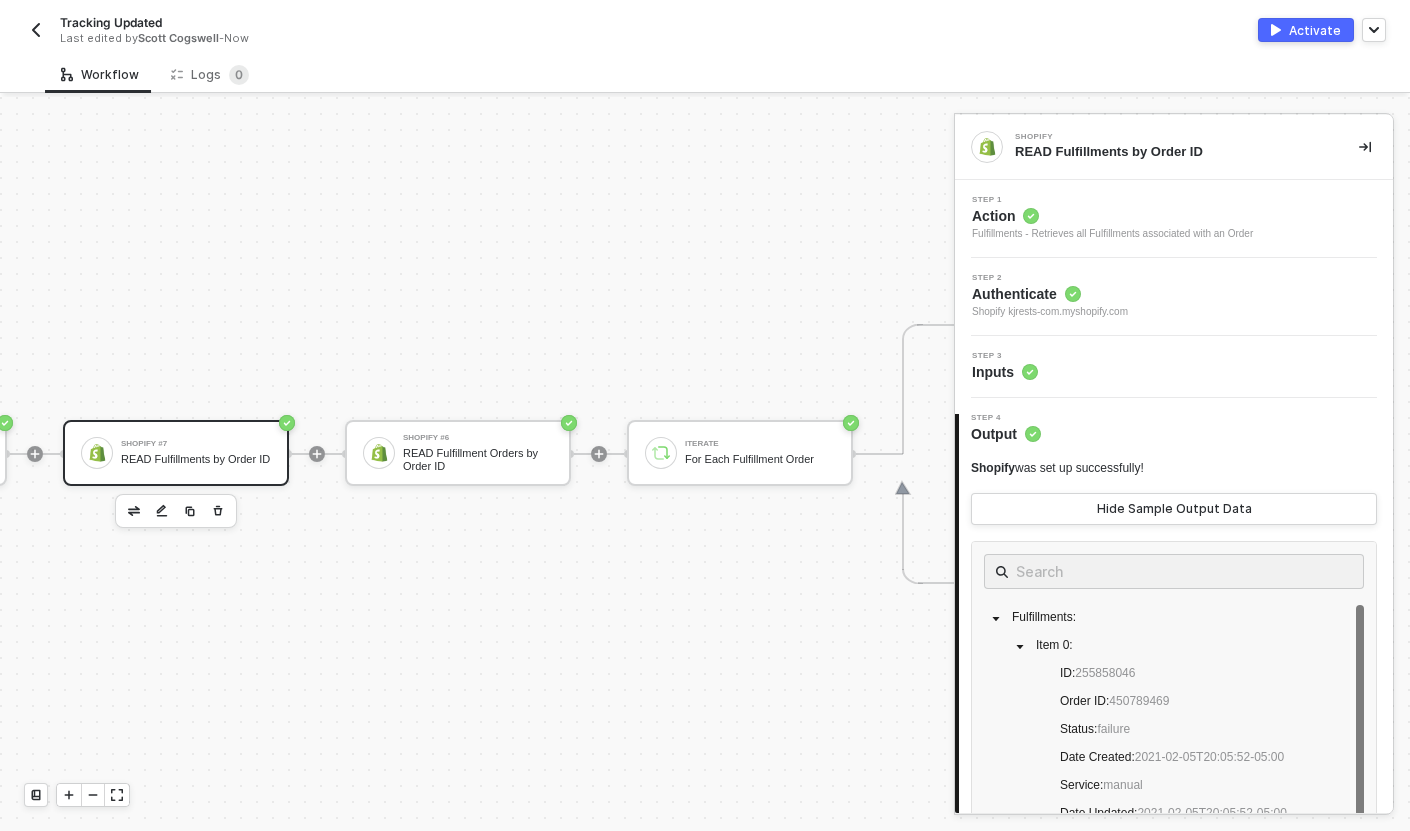click on "Step 3 Inputs" at bounding box center (1176, 367) 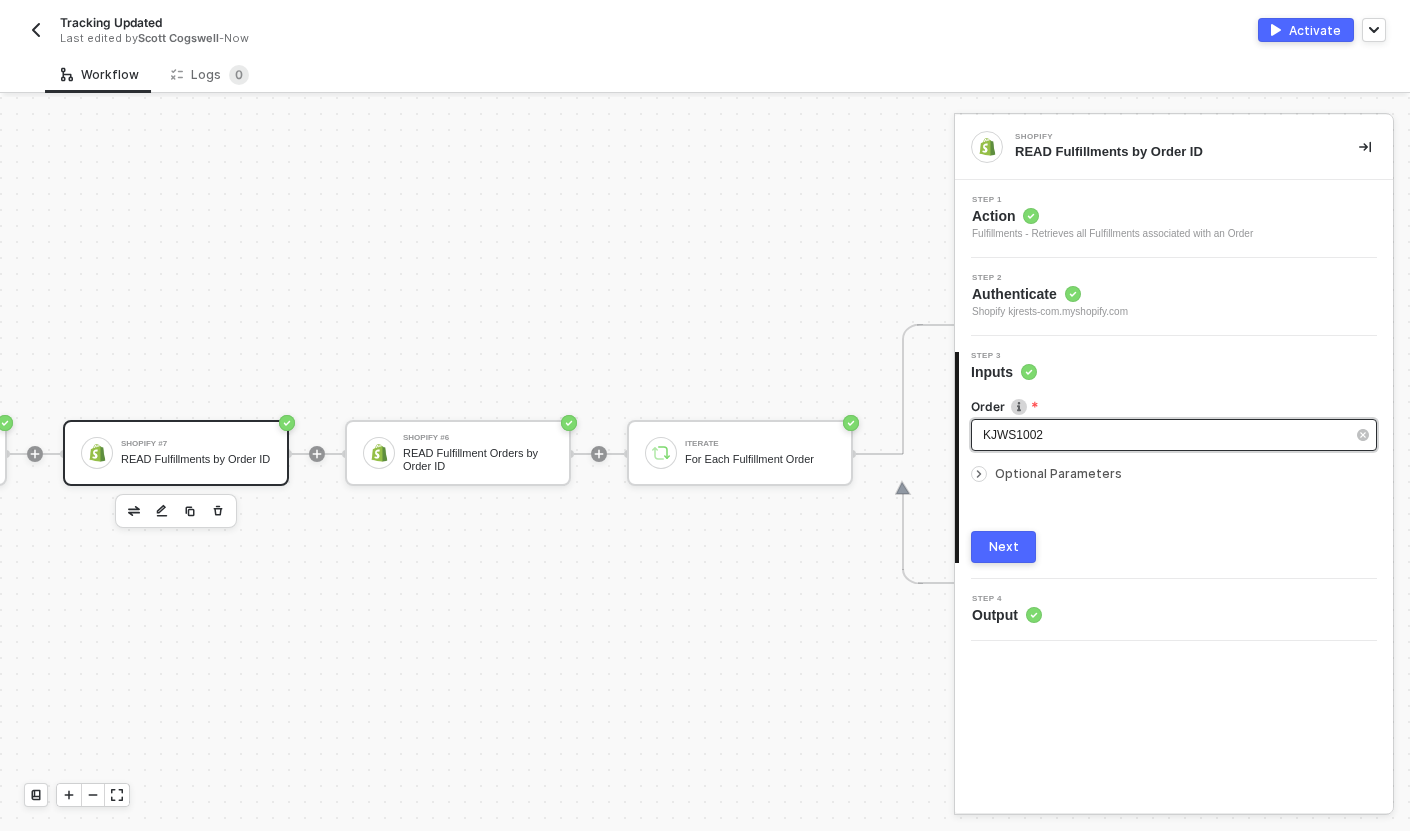 click on "KJWS1002" at bounding box center [1164, 435] 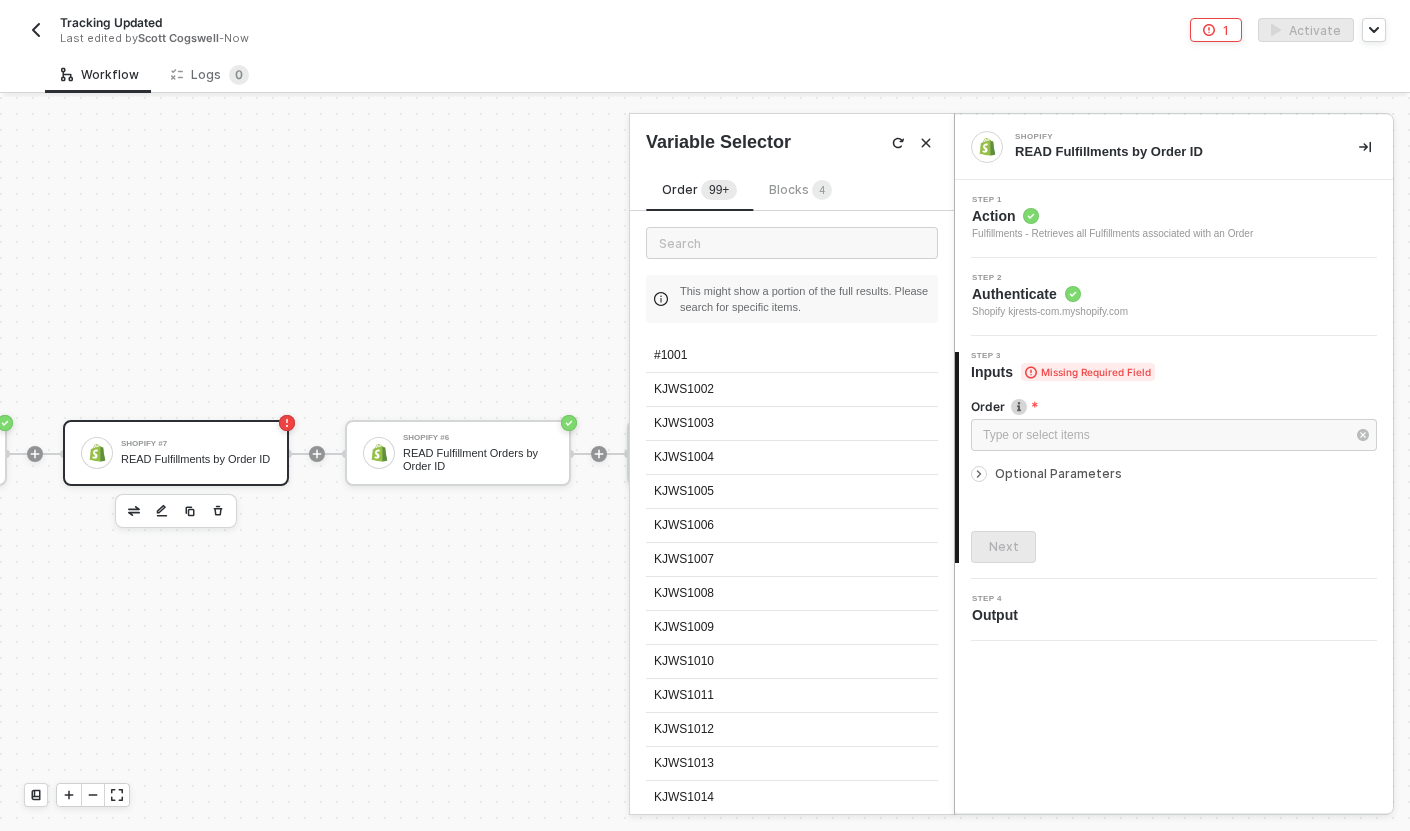 click on "Order   99+ Blocks   4   This might show a portion of the full results. Please search for specific items. #1001 KJWS1002 KJWS1003 KJWS1004 KJWS1005 KJWS1006 KJWS1007 KJWS1008 KJWS1009 KJWS1010 KJWS1011 KJWS1012 KJWS1013 KJWS1014 KJWS1015 KJWS1016 KJWS1017 KJWS1018 KJWS1019 KJWS1020 KJWS1021 KJWS1022 KJWS1023 KJWS1024 KJWS1025 KJWS1026 KJWS1027 KJWS1028 KJWS1029 KJWS1030 KJWS1031 KJWS1032 KJWS1033 KJWS1034 KJWS1035 KJWS1036 KJWS1037 KJWS1038 KJWS1039 KJWS1040 KJWS1041 KJWS1042 KJWS1043 KJWS1044 KJWS1045 KJWS1046 KJWS1047 KJWS1048 KJWS1049 KJWS1050 KJWS1051 KJWS1052 KJWS1053 KJWS1054 KJWS1055 KJWS1056 KJWS1057 KJWS1058 KJWS1059 KJWS1060 KJWS1061 KJWS1062 KJWS1063 KJWS1064 KJWS1065 KJWS1066 KJWS1067 KJWS1068 KJWS1069 KJWS1070 KJWS1071 KJWS1072 KJWS1073 KJWS1074 KJWS1075 KJWS1076 KJWS1077 KJWS1078 KJWS1079 KJWS1080 KJWS1081 KJWS1082 KJWS1083 KJWS1084 KJWS1085 KJWS1086 KJWS1087 KJWS1088 KJWS1089 KJWS1090 KJWS1091 KJWS1092 KJWS1093 KJWS1094 KJWS1095 KJWS1096 KJWS1097 KJWS1098 KJWS1099 KJWS1100" at bounding box center (792, 484) 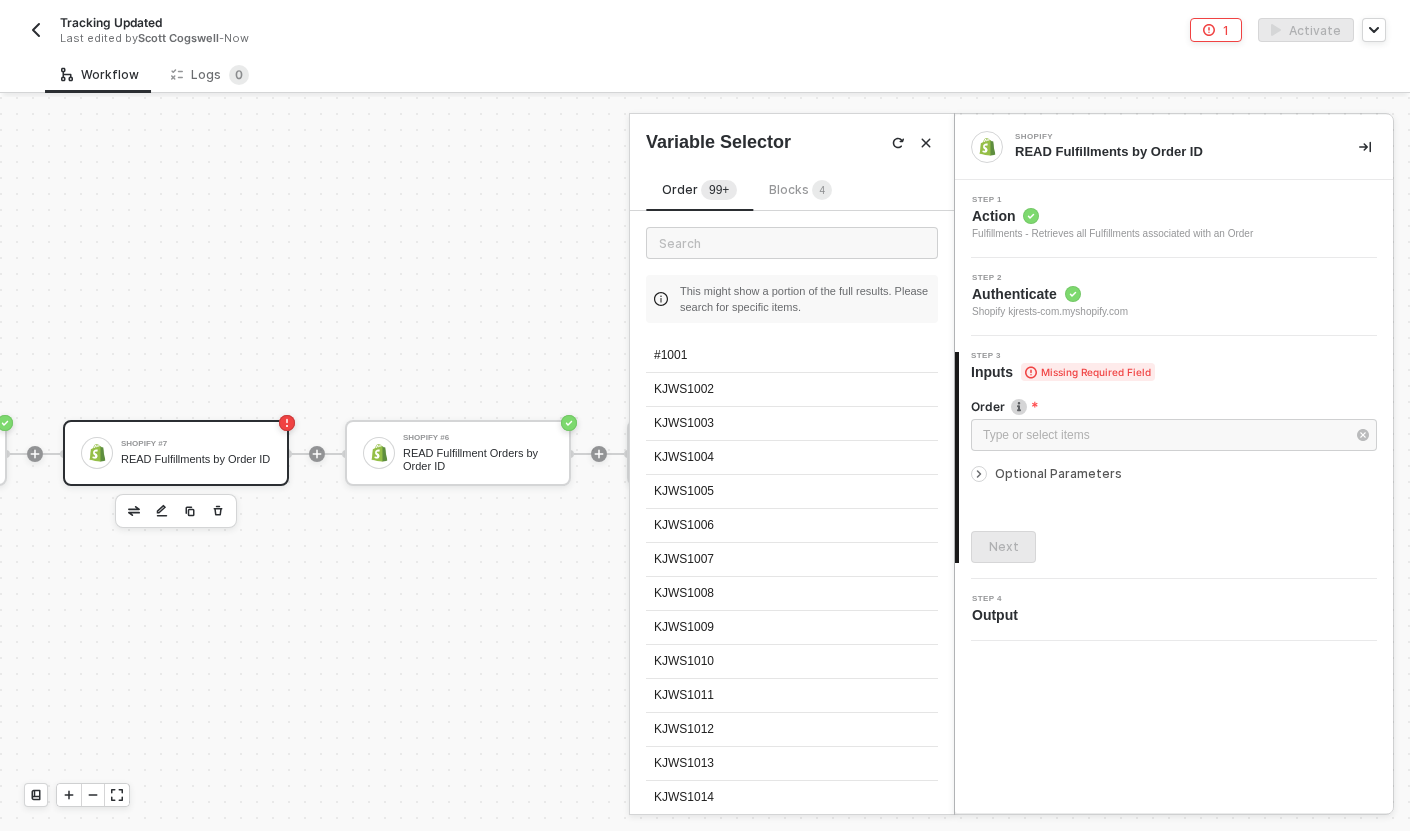 click on "Blocks   4" at bounding box center (800, 189) 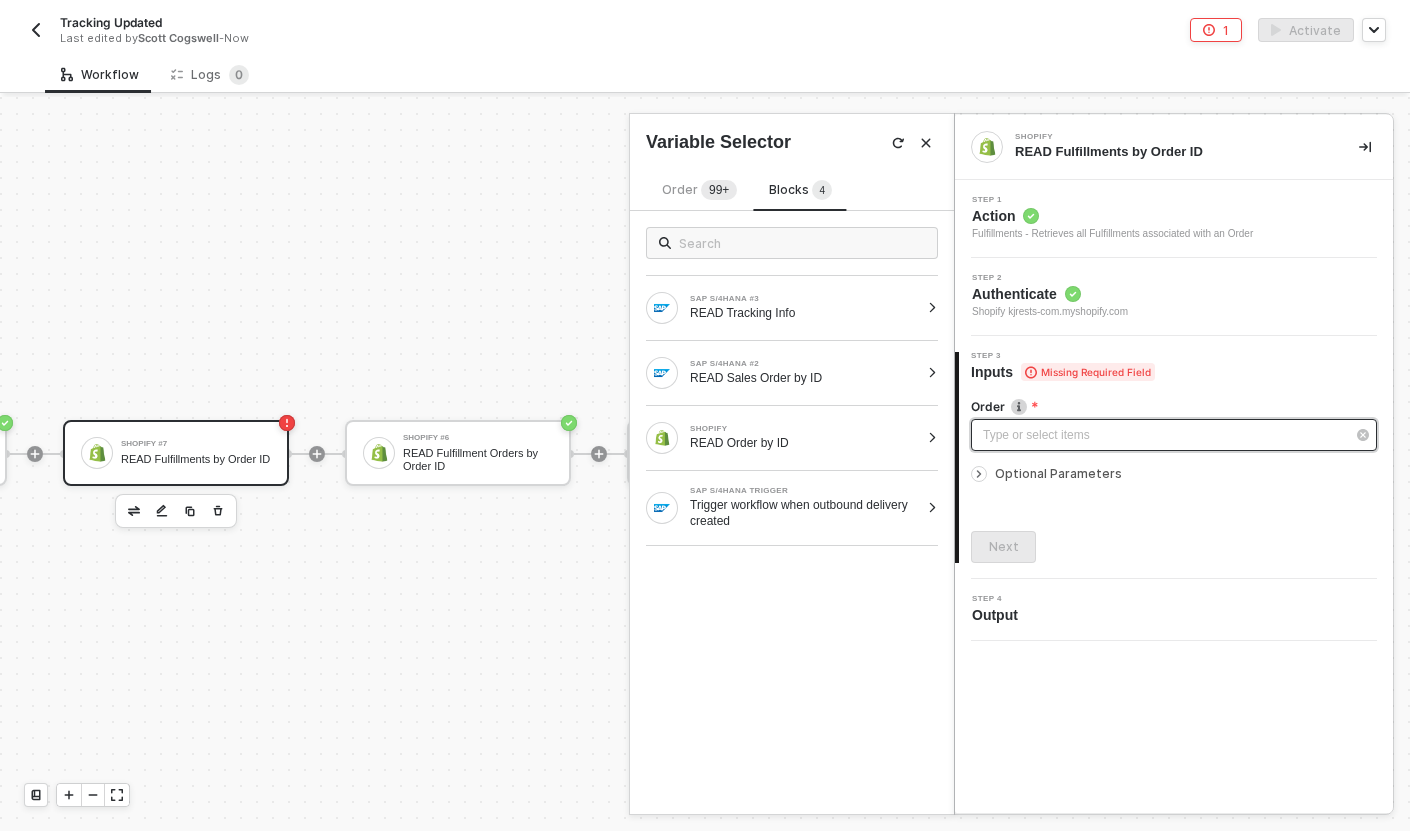 click on "Type or select items ﻿" at bounding box center [1164, 435] 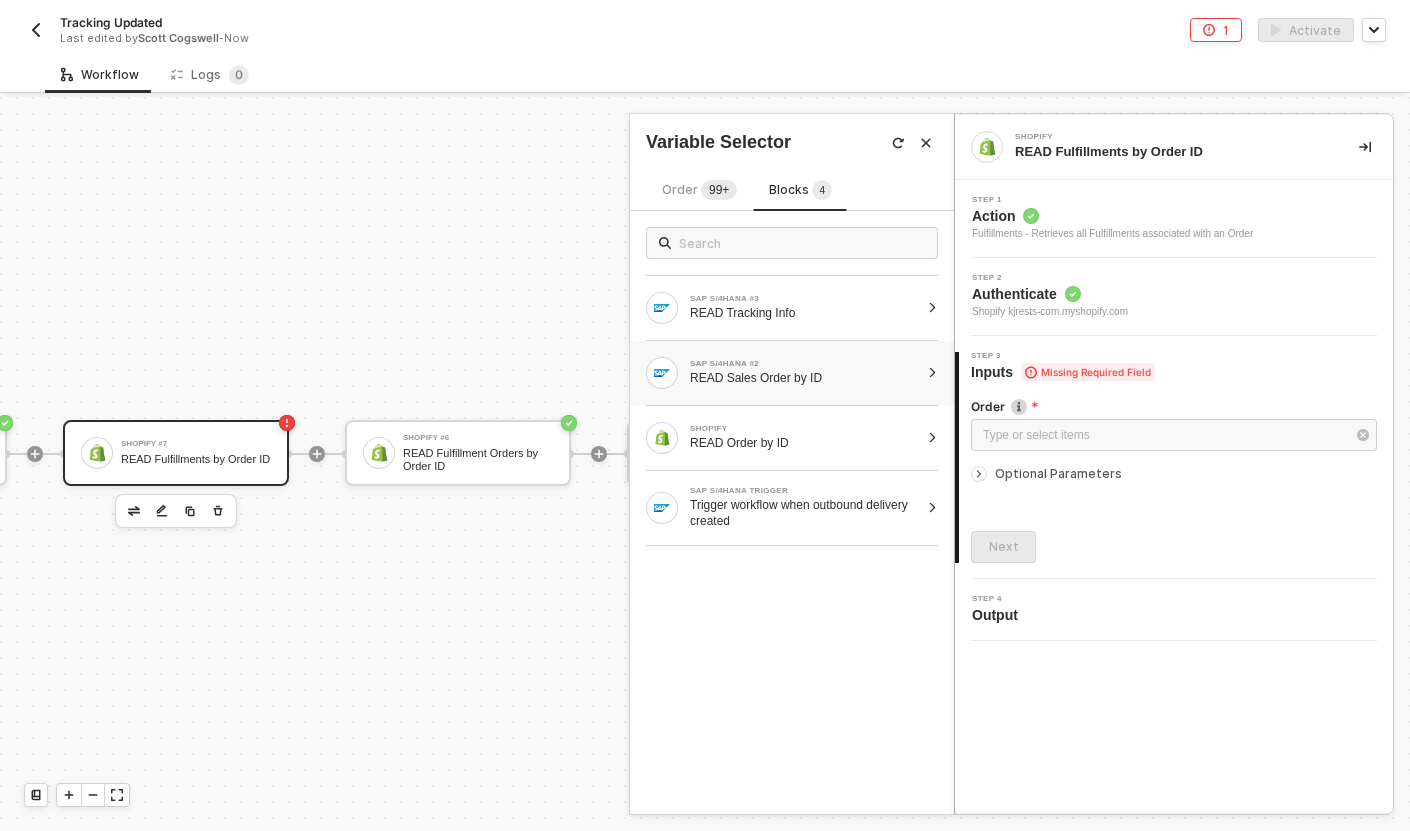 click on "READ Sales Order by ID" at bounding box center (804, 378) 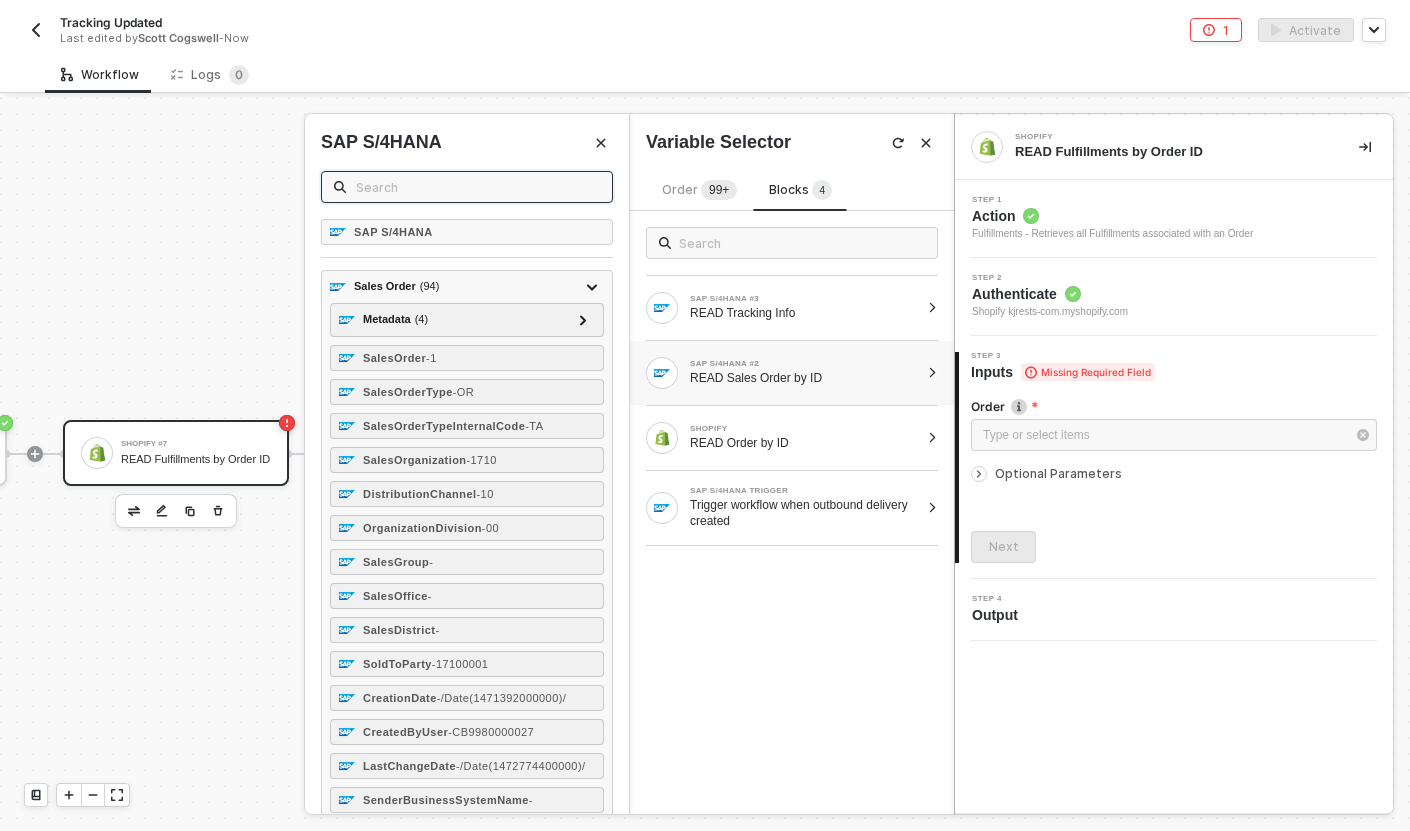 click at bounding box center (478, 187) 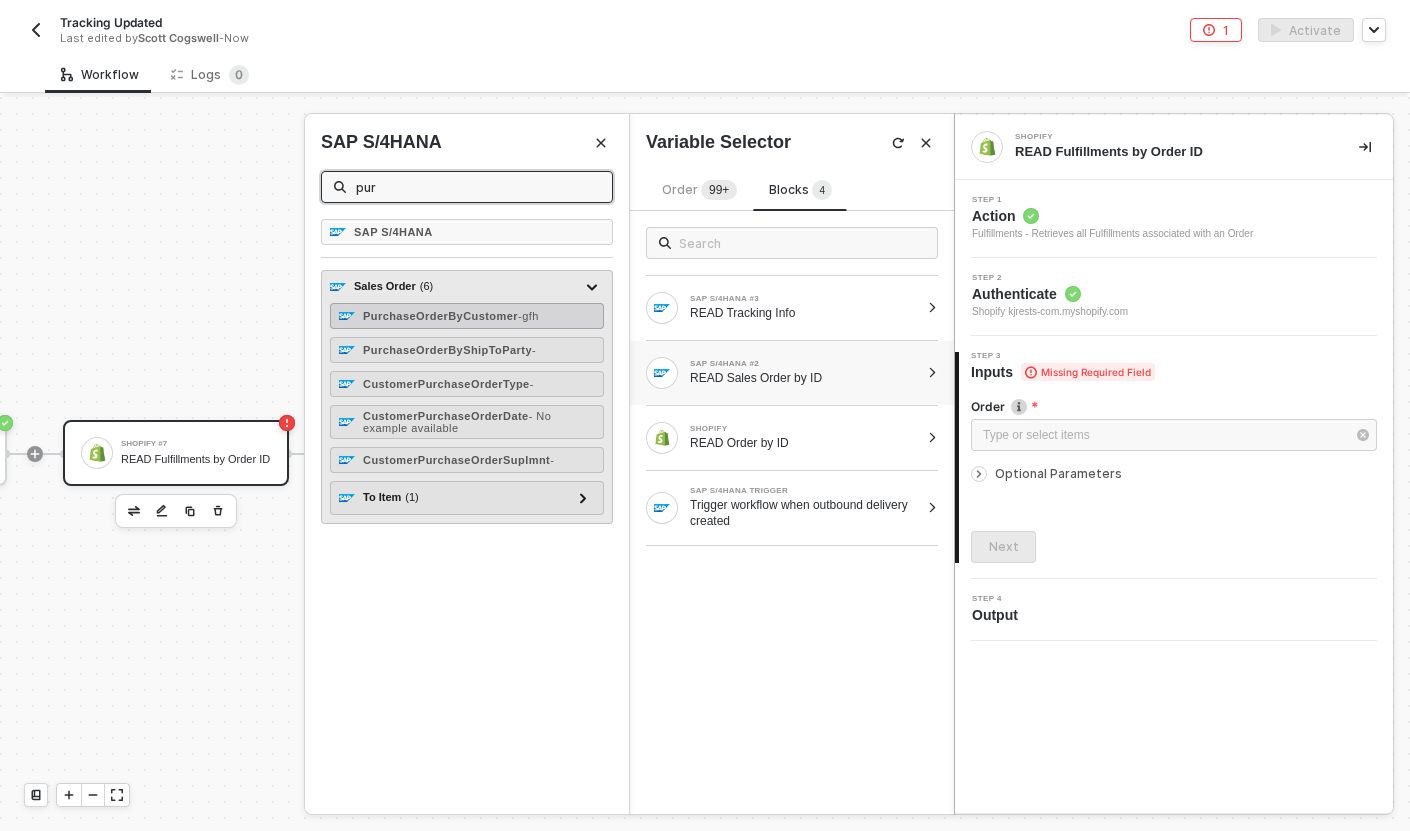 type on "pur" 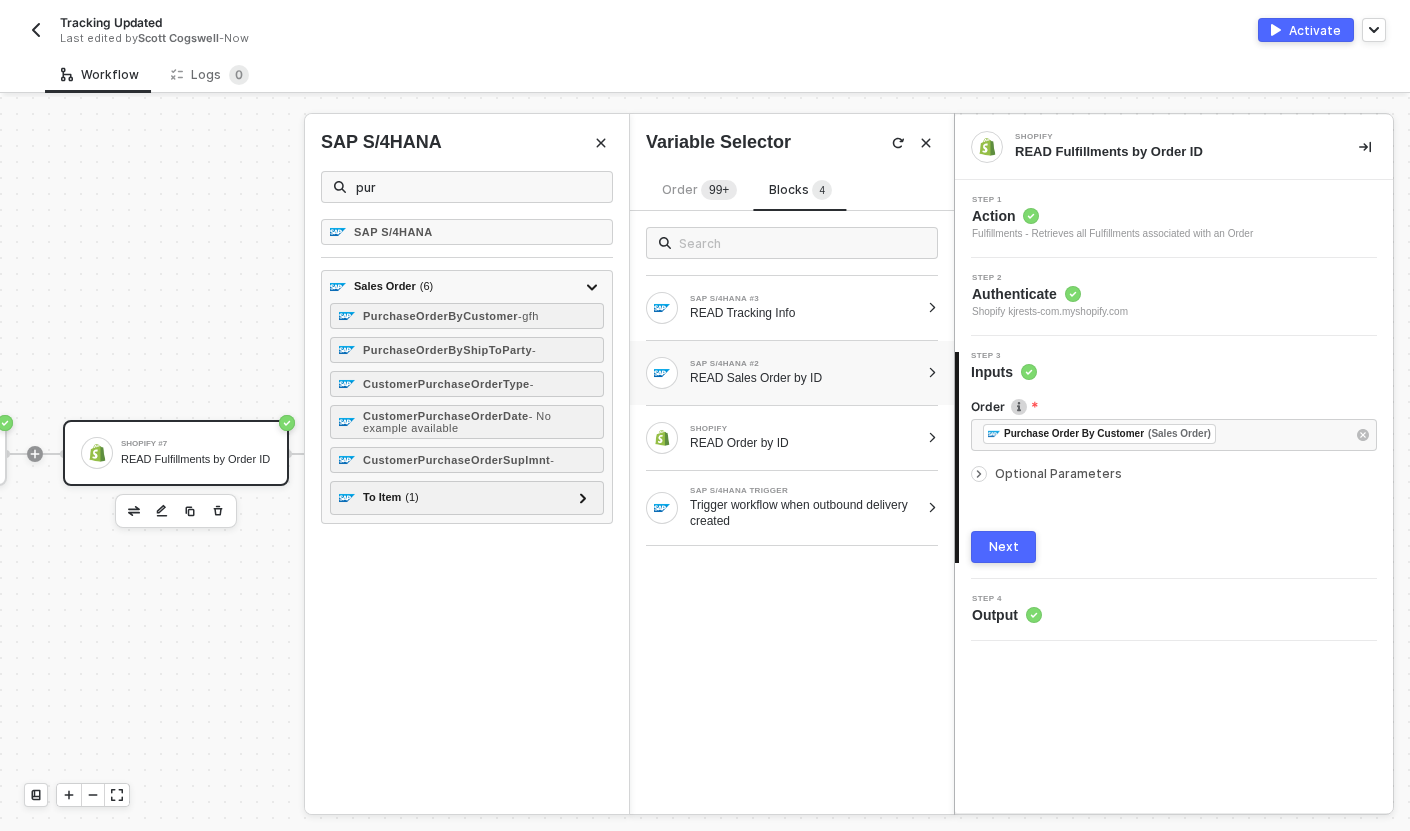 click on "Next" at bounding box center (1004, 547) 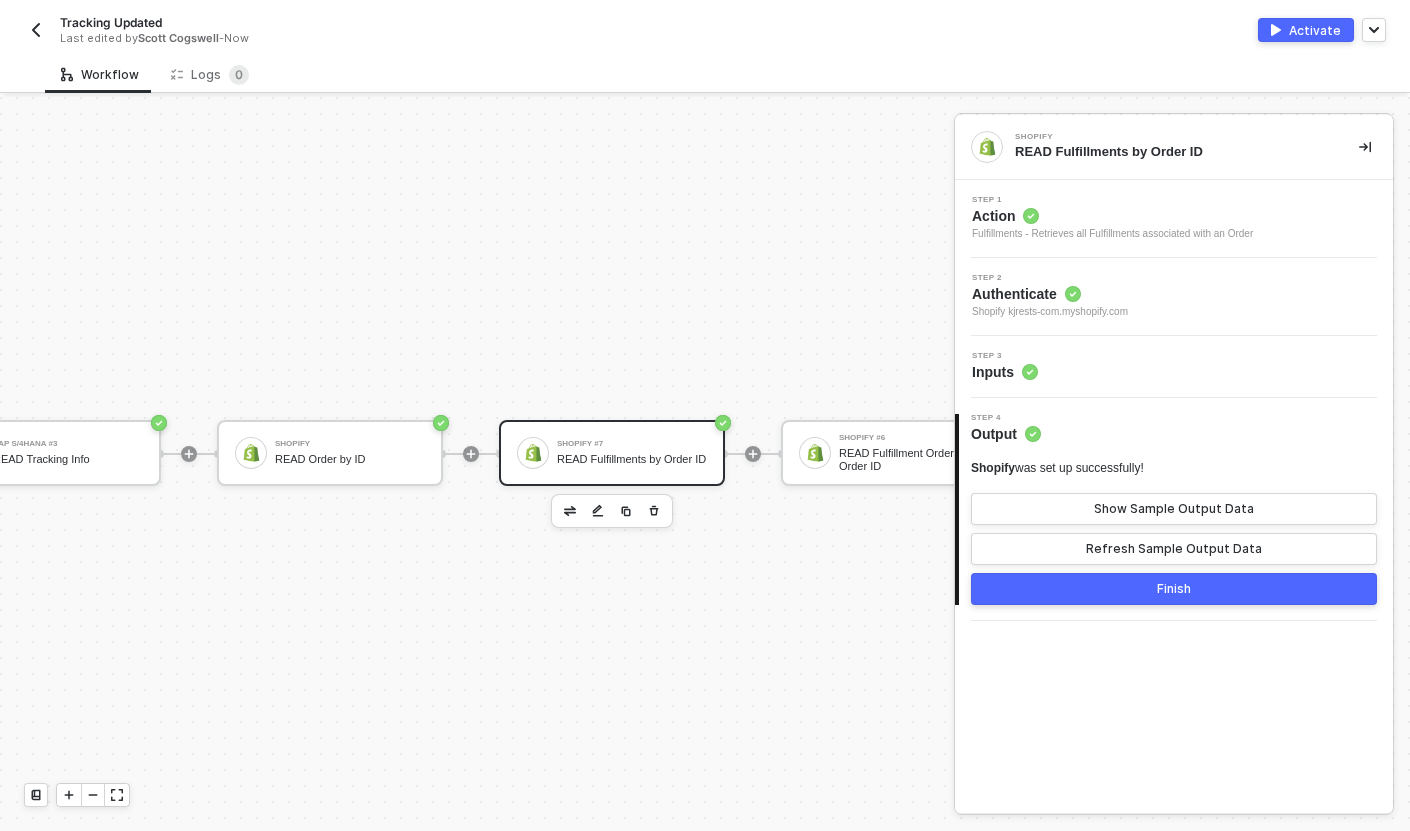 scroll, scrollTop: 582, scrollLeft: 1037, axis: both 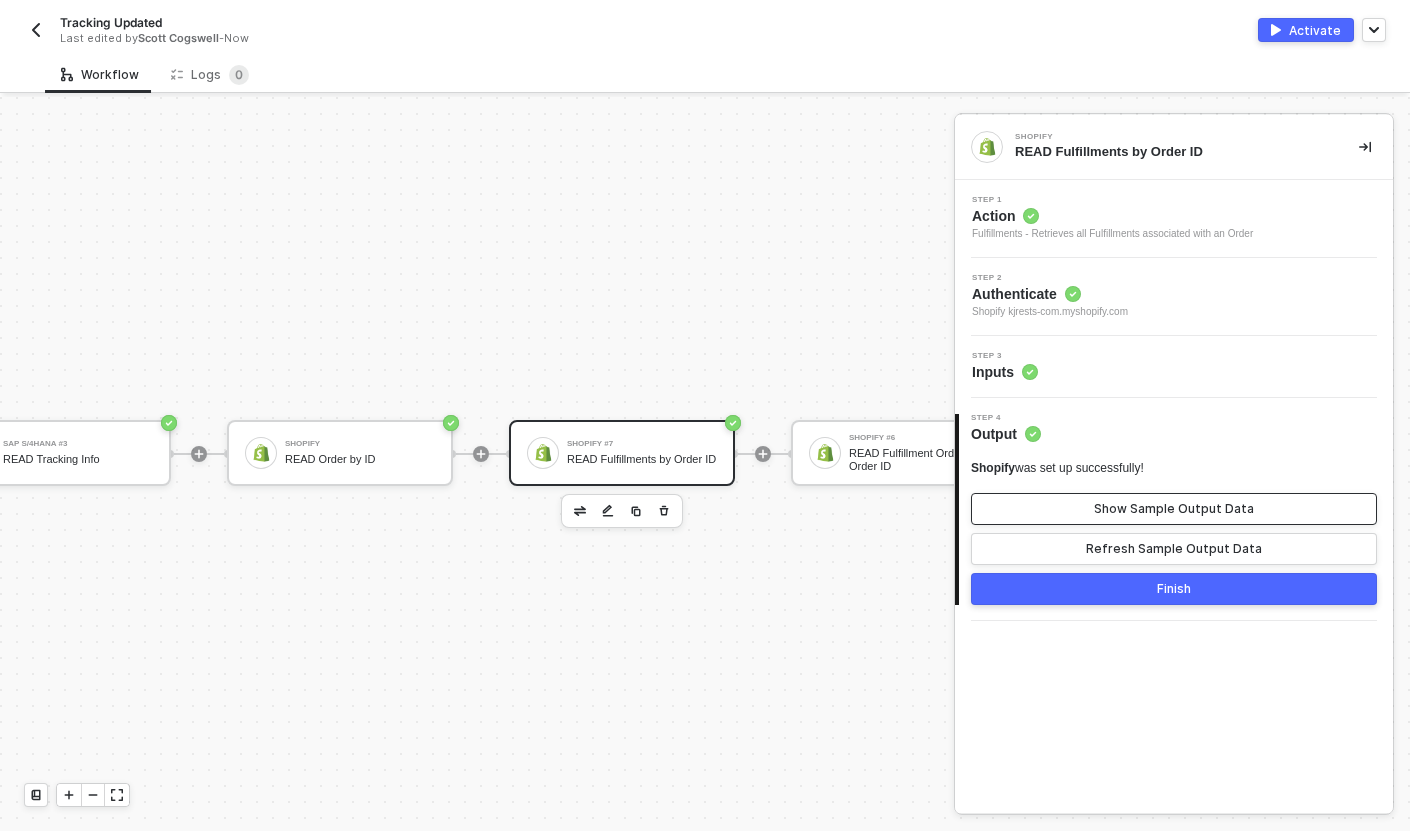 click on "Show Sample Output Data" at bounding box center [1174, 509] 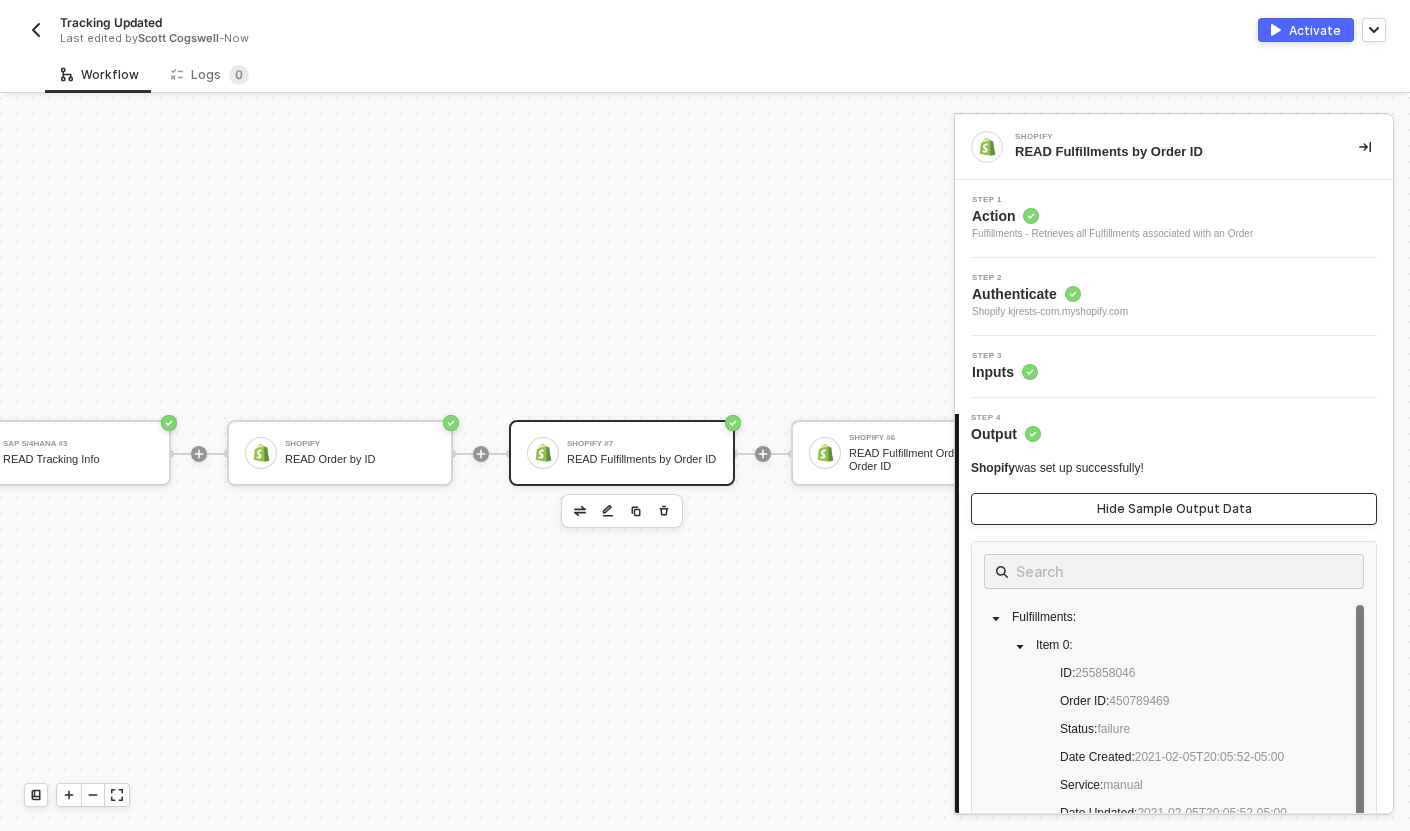 click on "Hide Sample Output Data" at bounding box center (1174, 509) 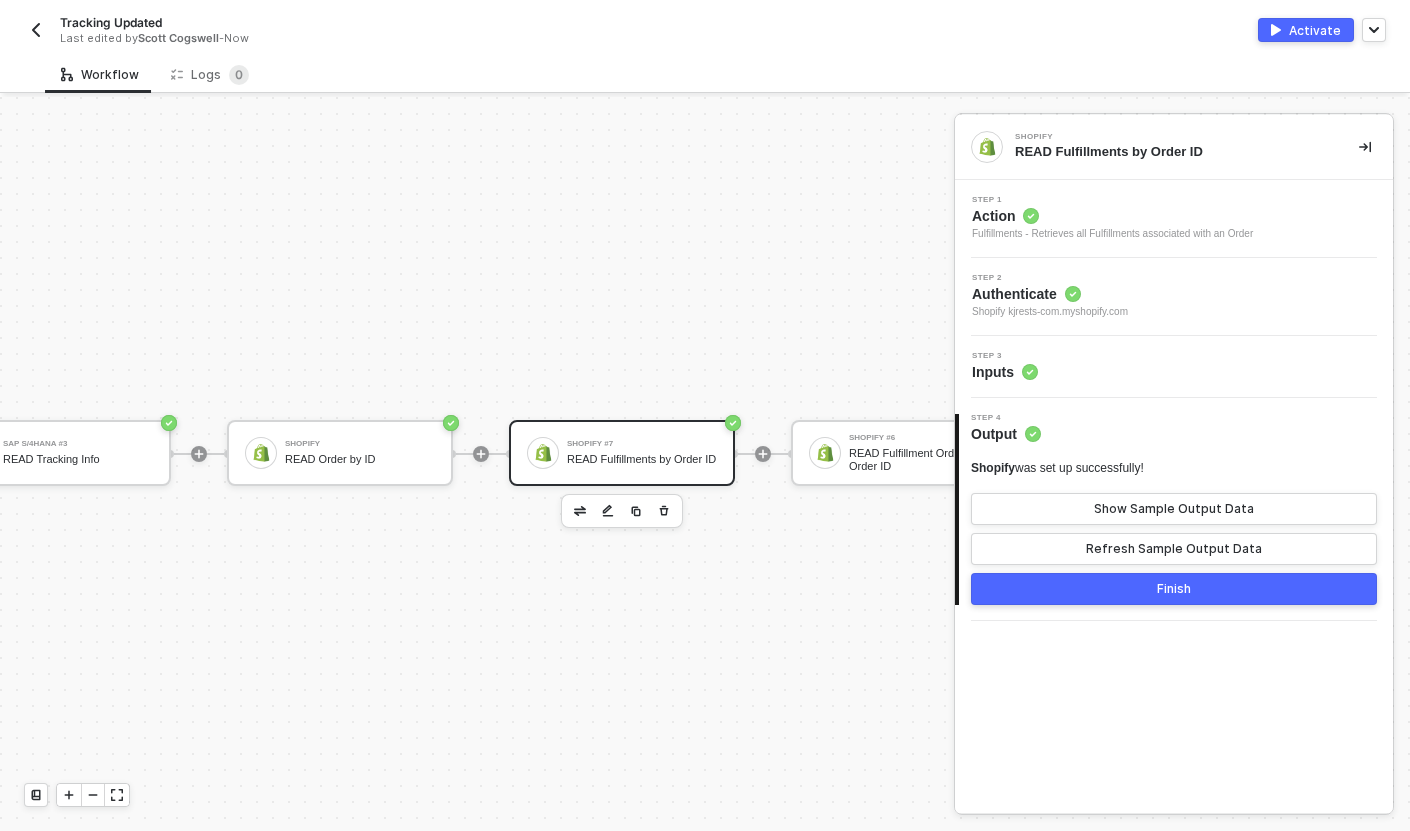 click on "Finish" at bounding box center (1174, 589) 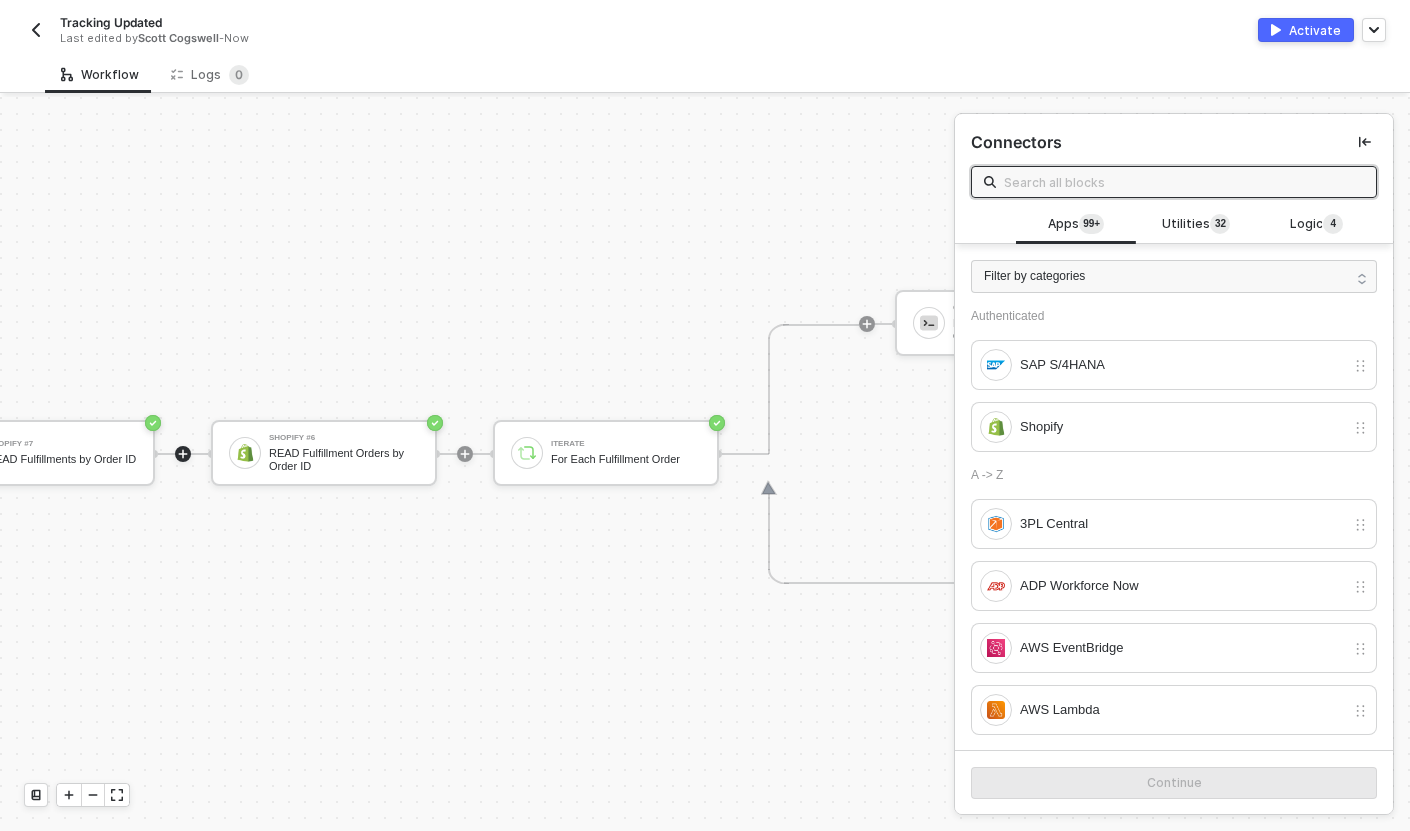 scroll, scrollTop: 582, scrollLeft: 1618, axis: both 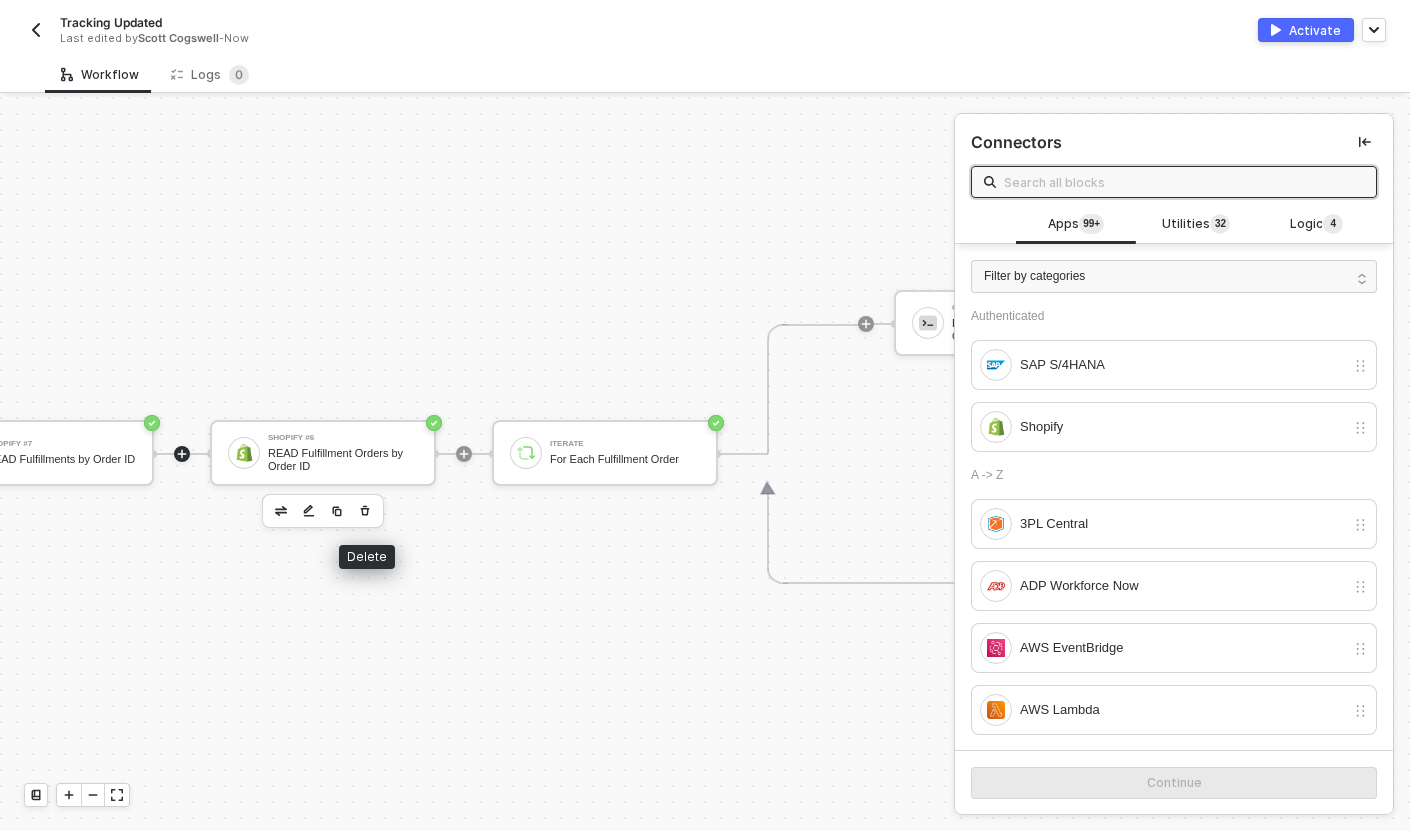 click at bounding box center (365, 511) 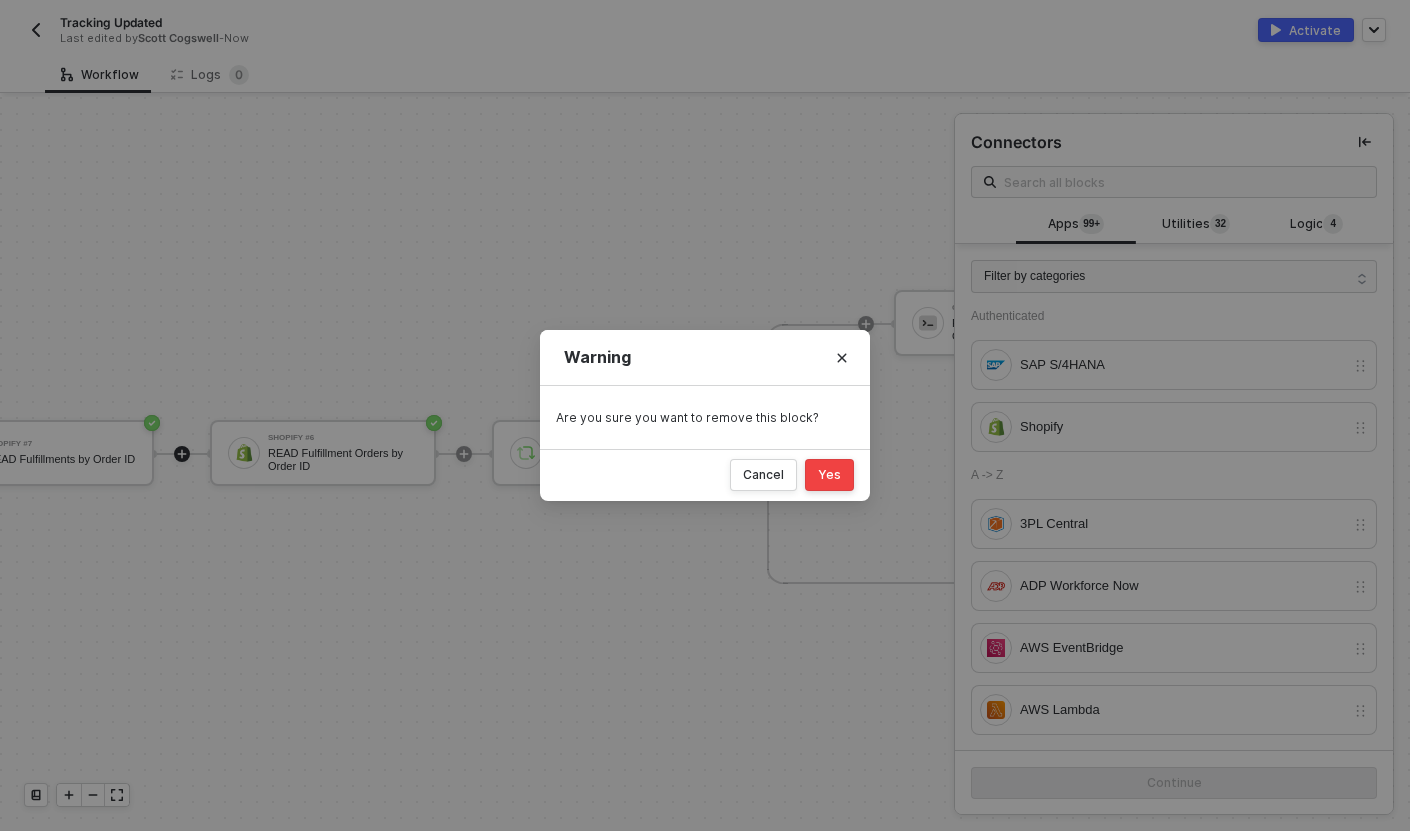 click on "Yes" at bounding box center [829, 475] 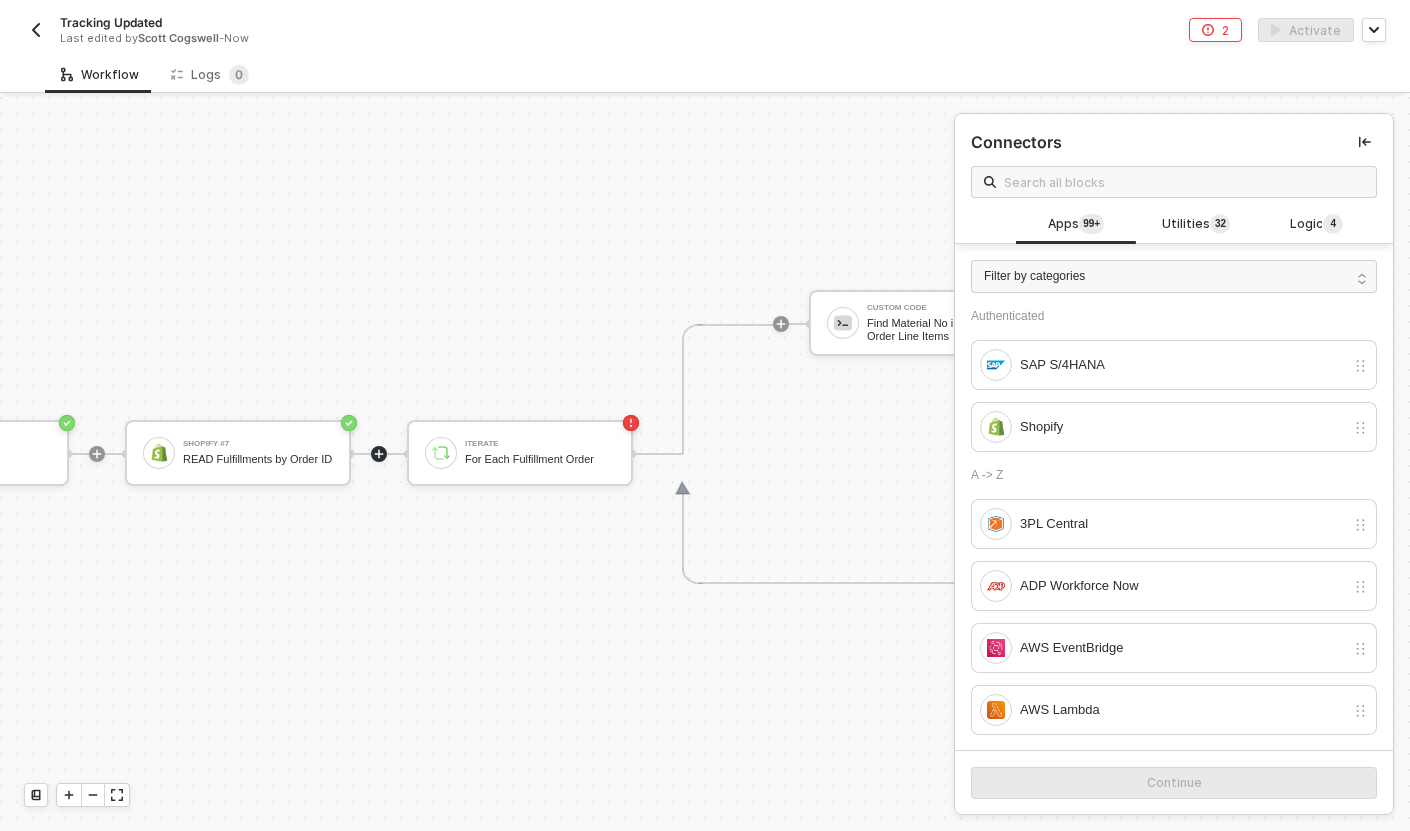 scroll, scrollTop: 582, scrollLeft: 1419, axis: both 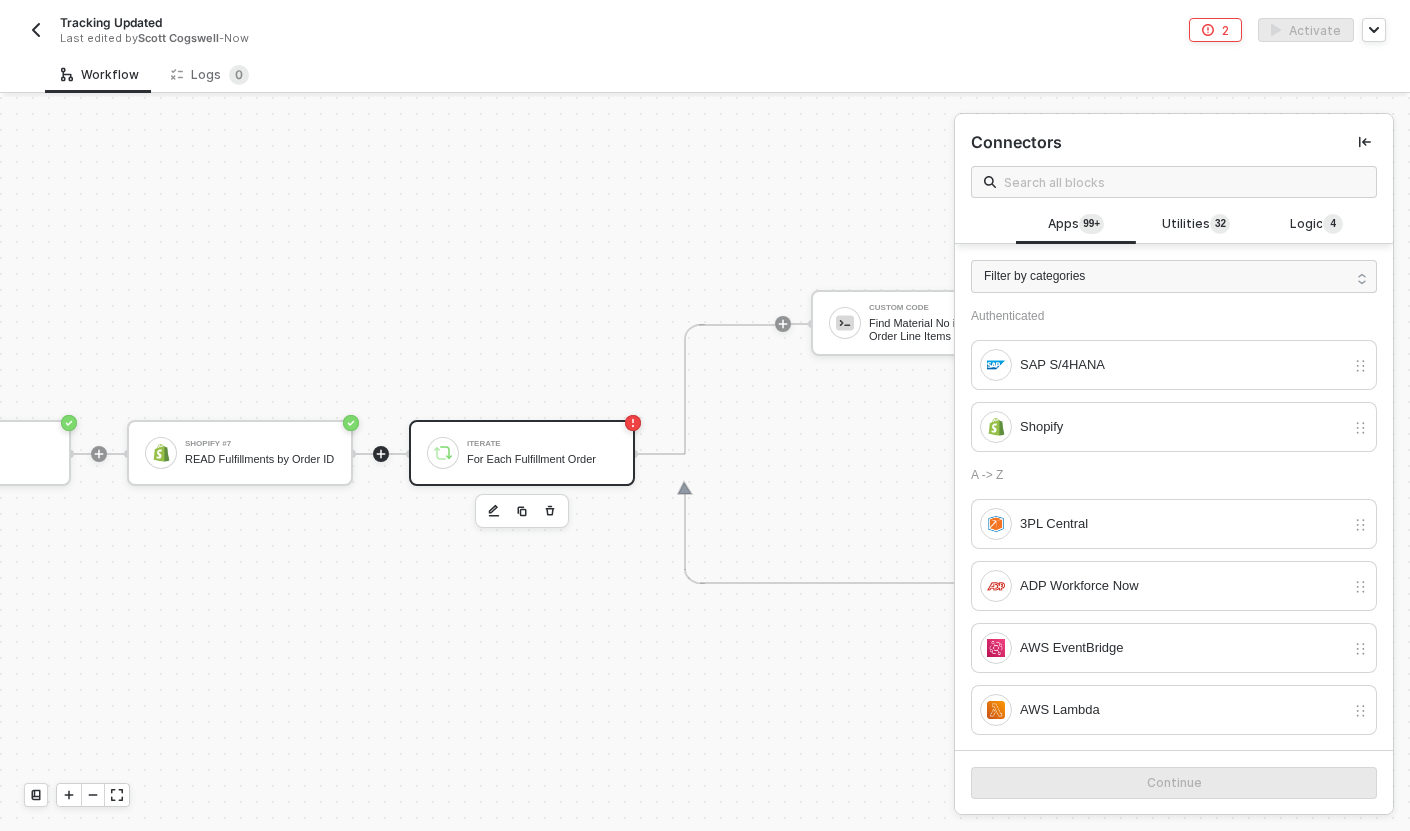 click on "Iterate For Each Fulfillment Order" at bounding box center (542, 453) 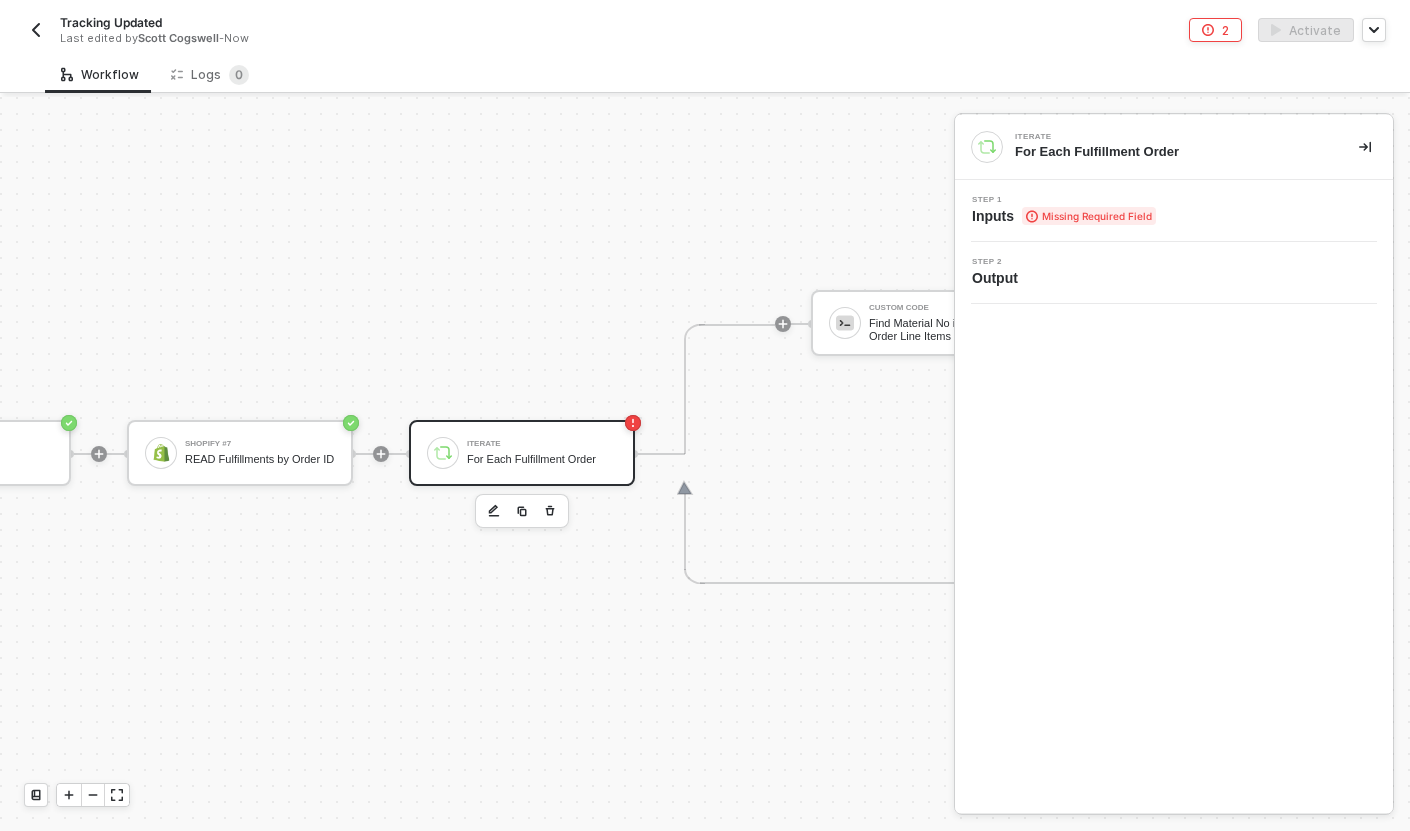 click on "Step 1 Inputs      Missing Required Field" at bounding box center (1176, 211) 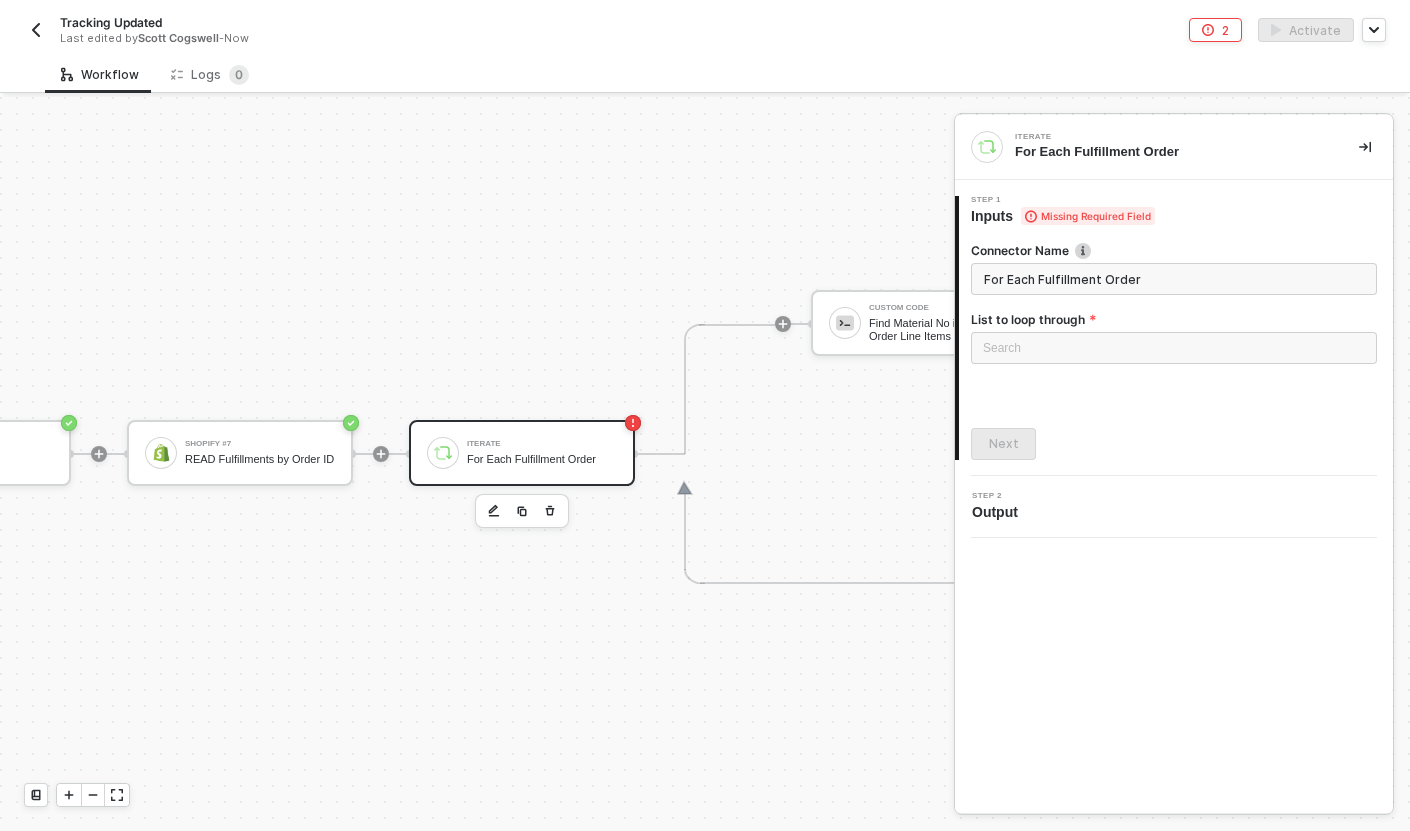 click on "For Each Fulfillment Order" at bounding box center [1174, 279] 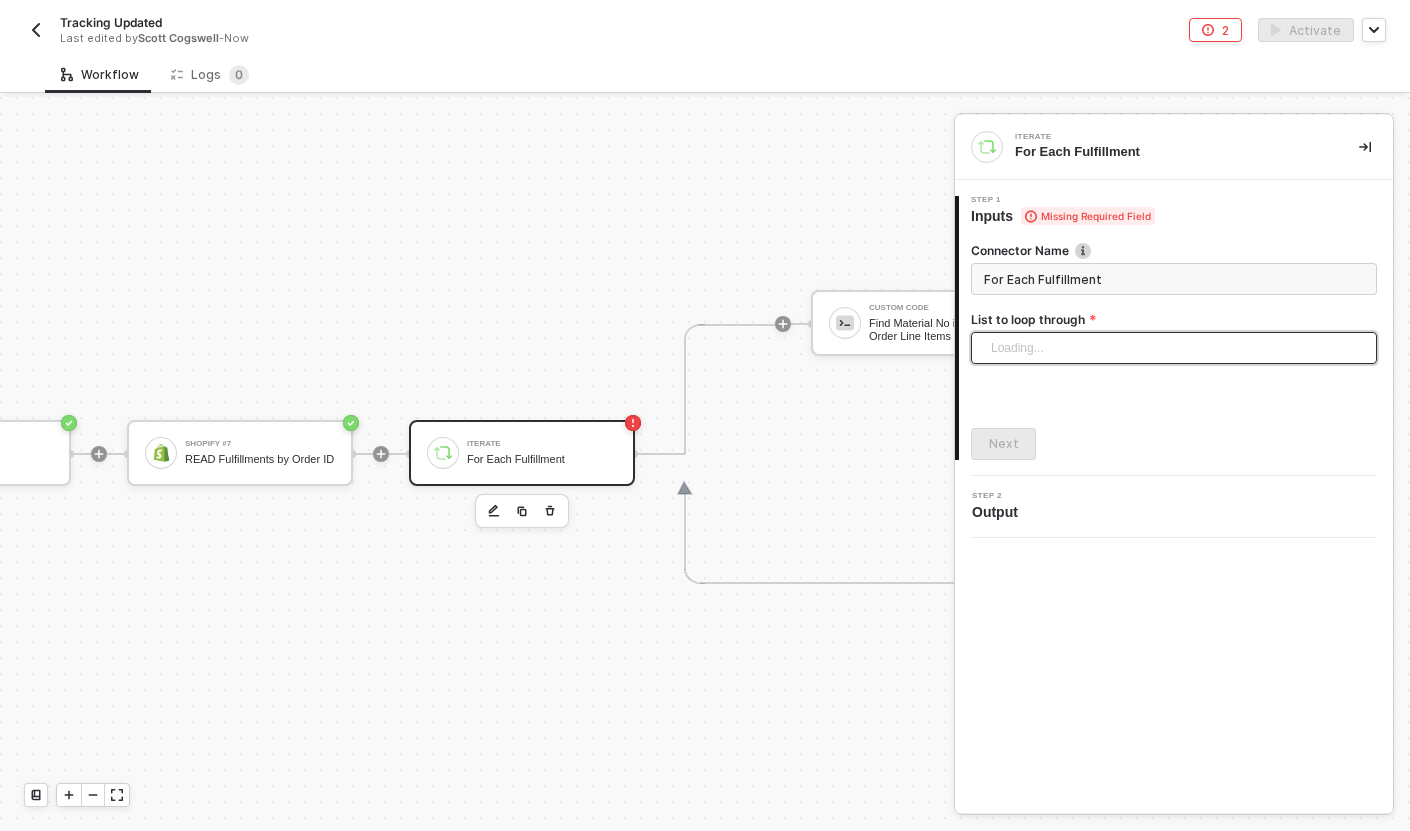 click on "Loading..." at bounding box center (1174, 348) 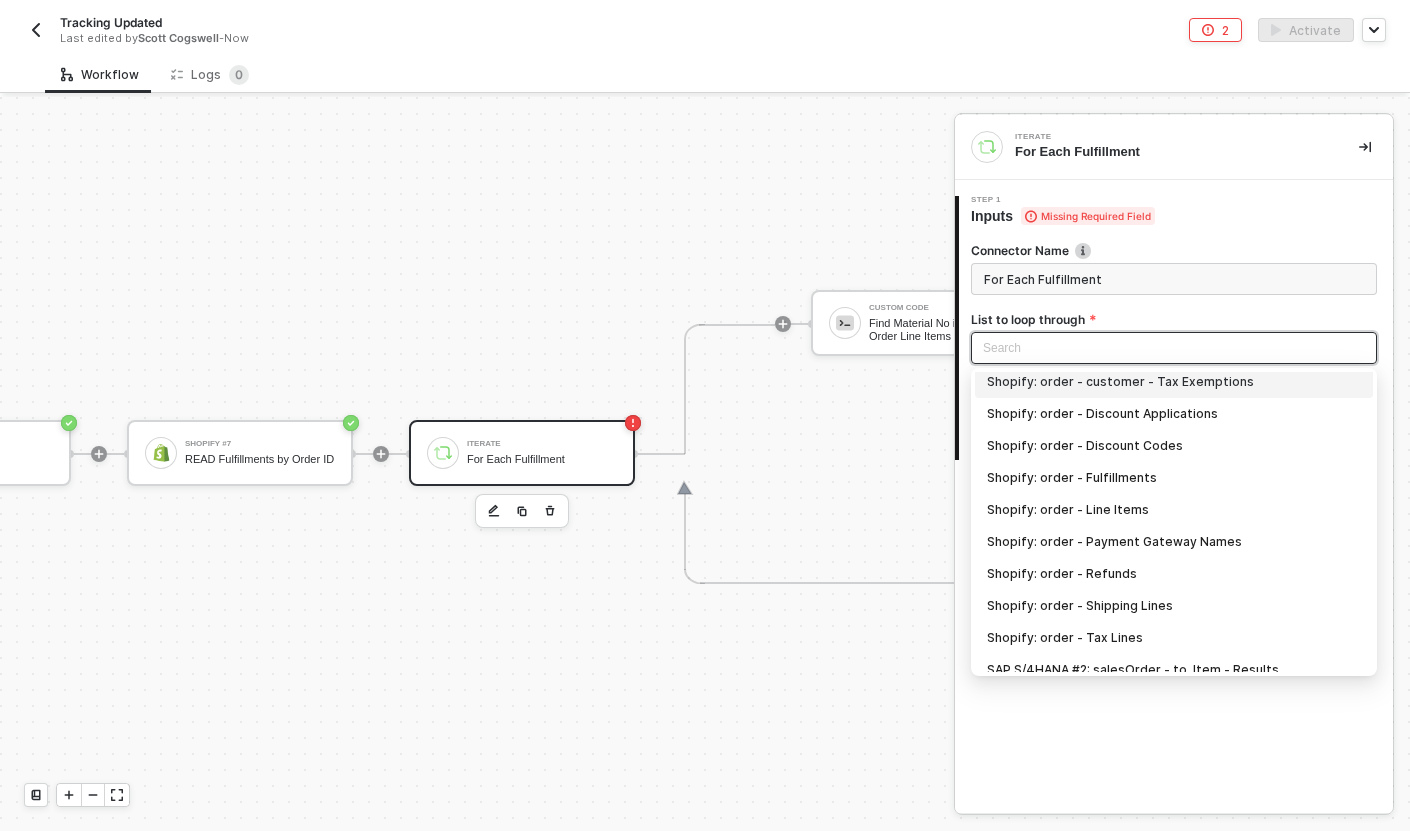 scroll, scrollTop: 468, scrollLeft: 0, axis: vertical 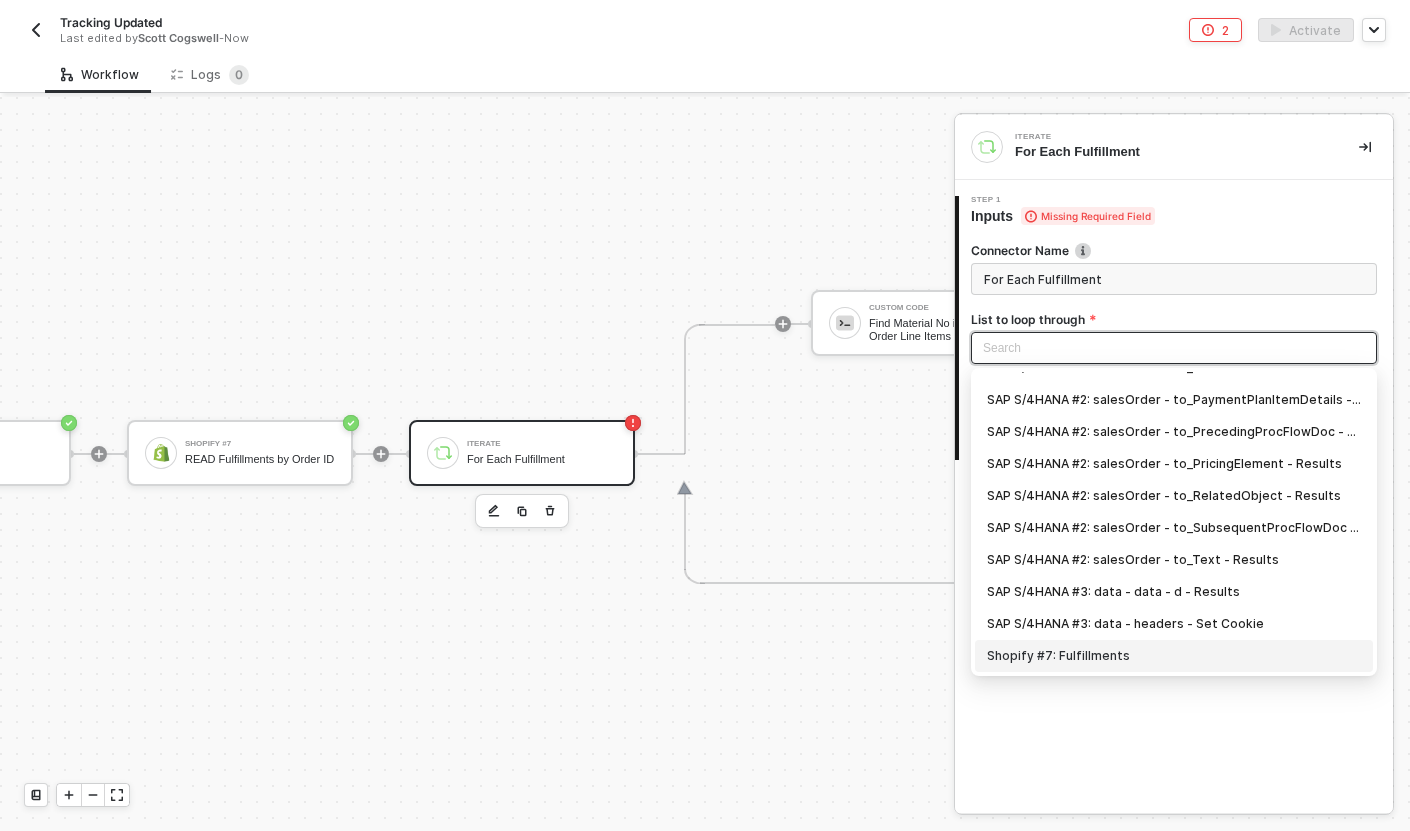 click on "Shopify #7:  Fulfillments" at bounding box center [1174, 656] 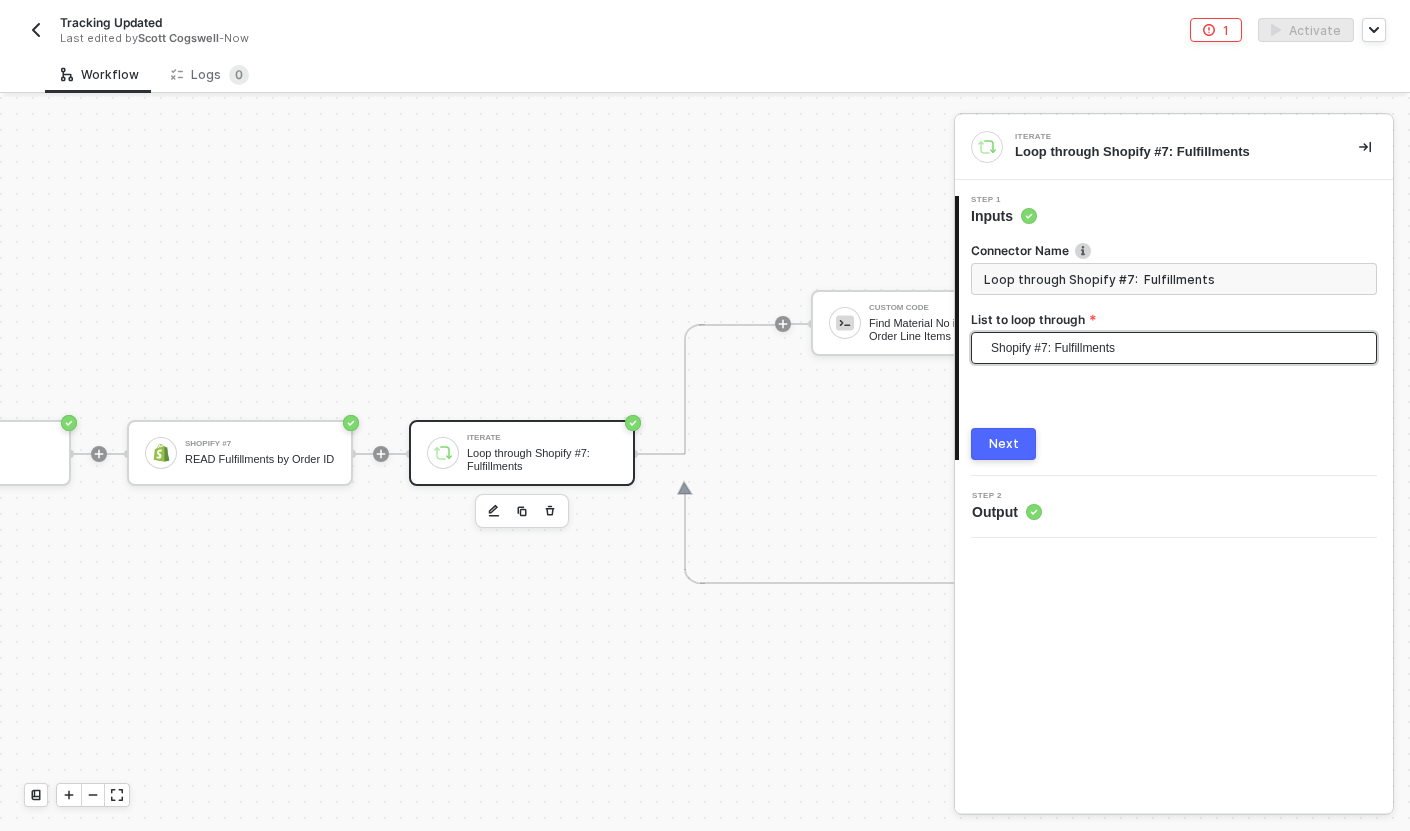 click on "Next" at bounding box center [1003, 444] 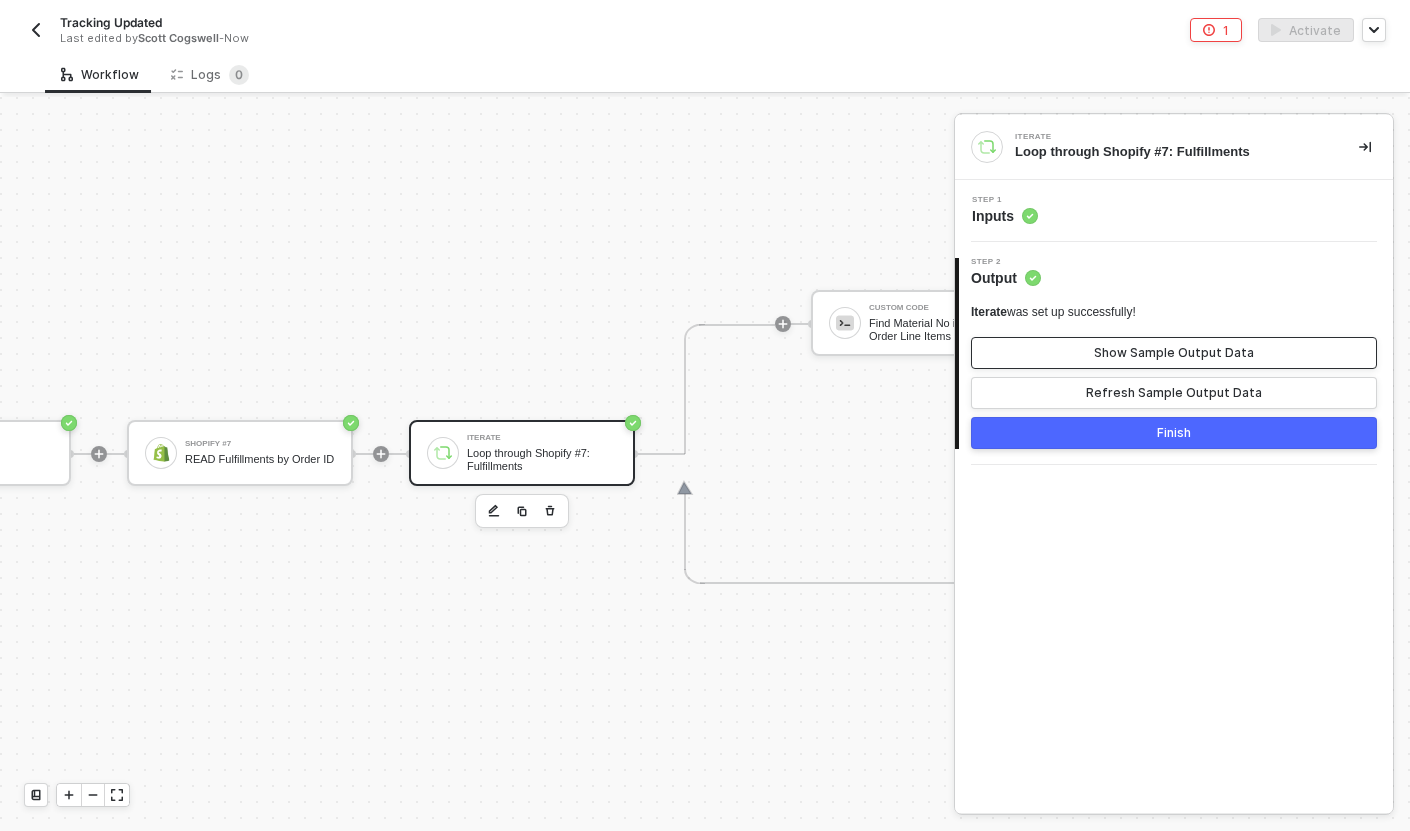 click on "Show Sample Output Data" at bounding box center [1174, 353] 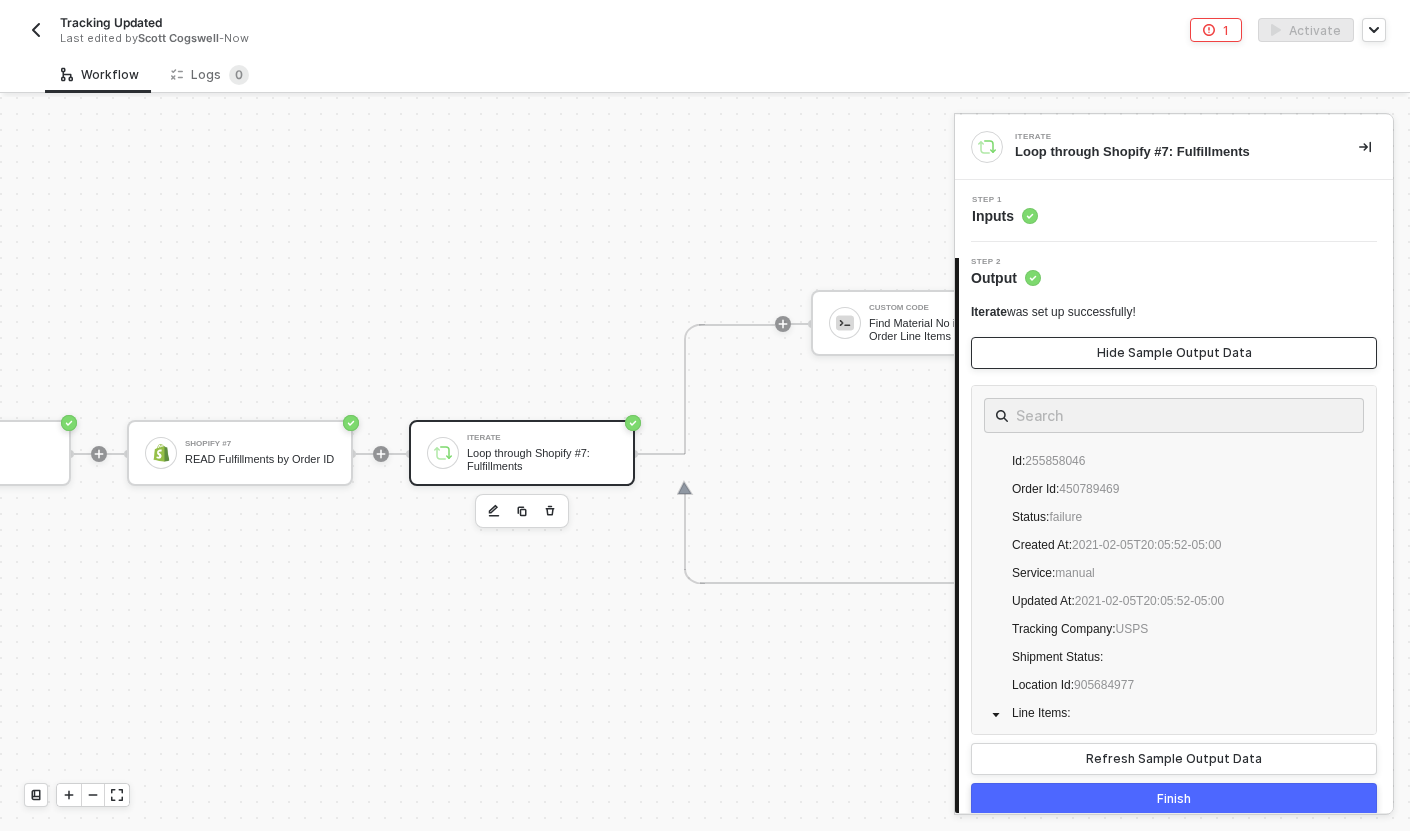click on "Hide Sample Output Data" at bounding box center [1174, 353] 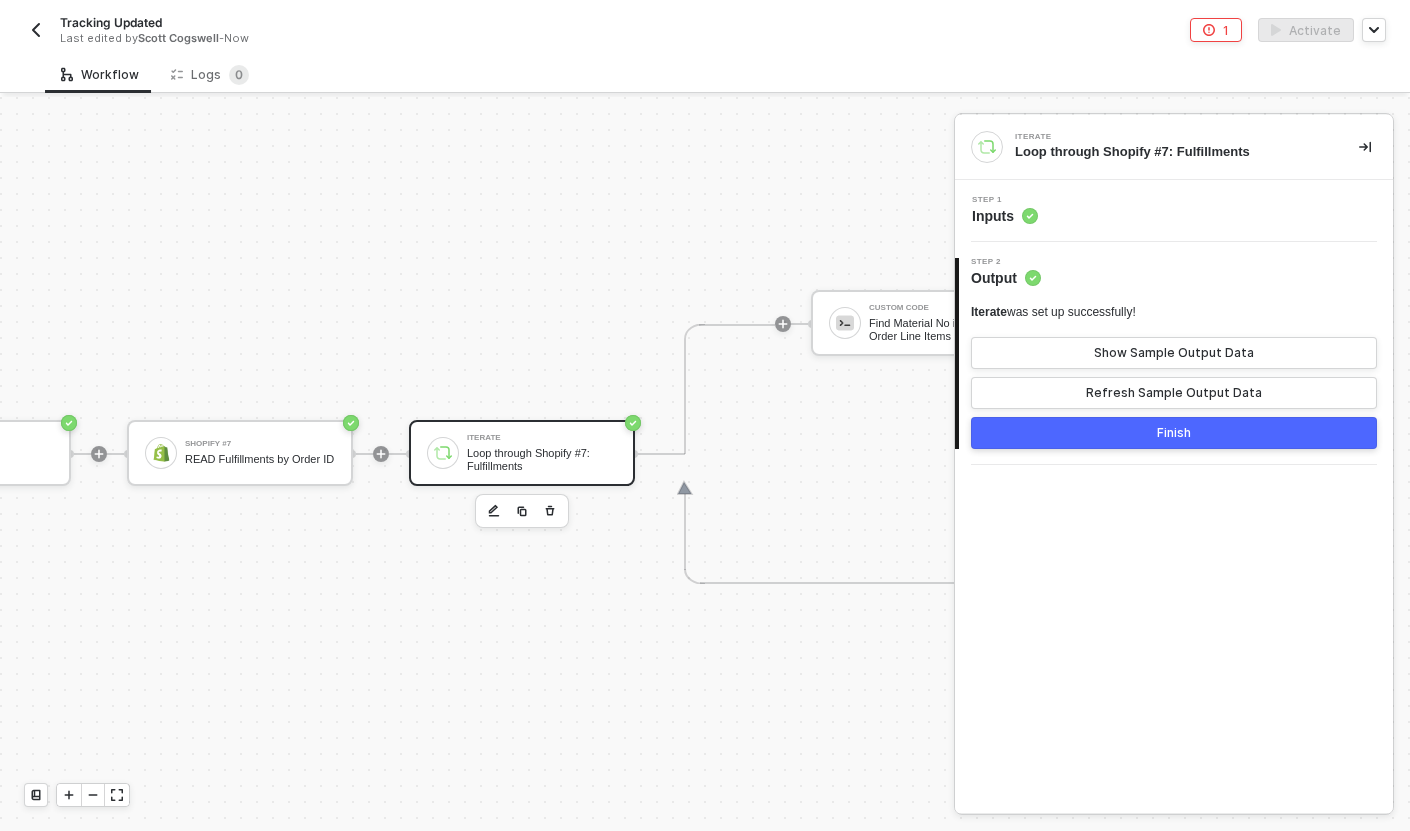 click on "Iterate" at bounding box center [542, 438] 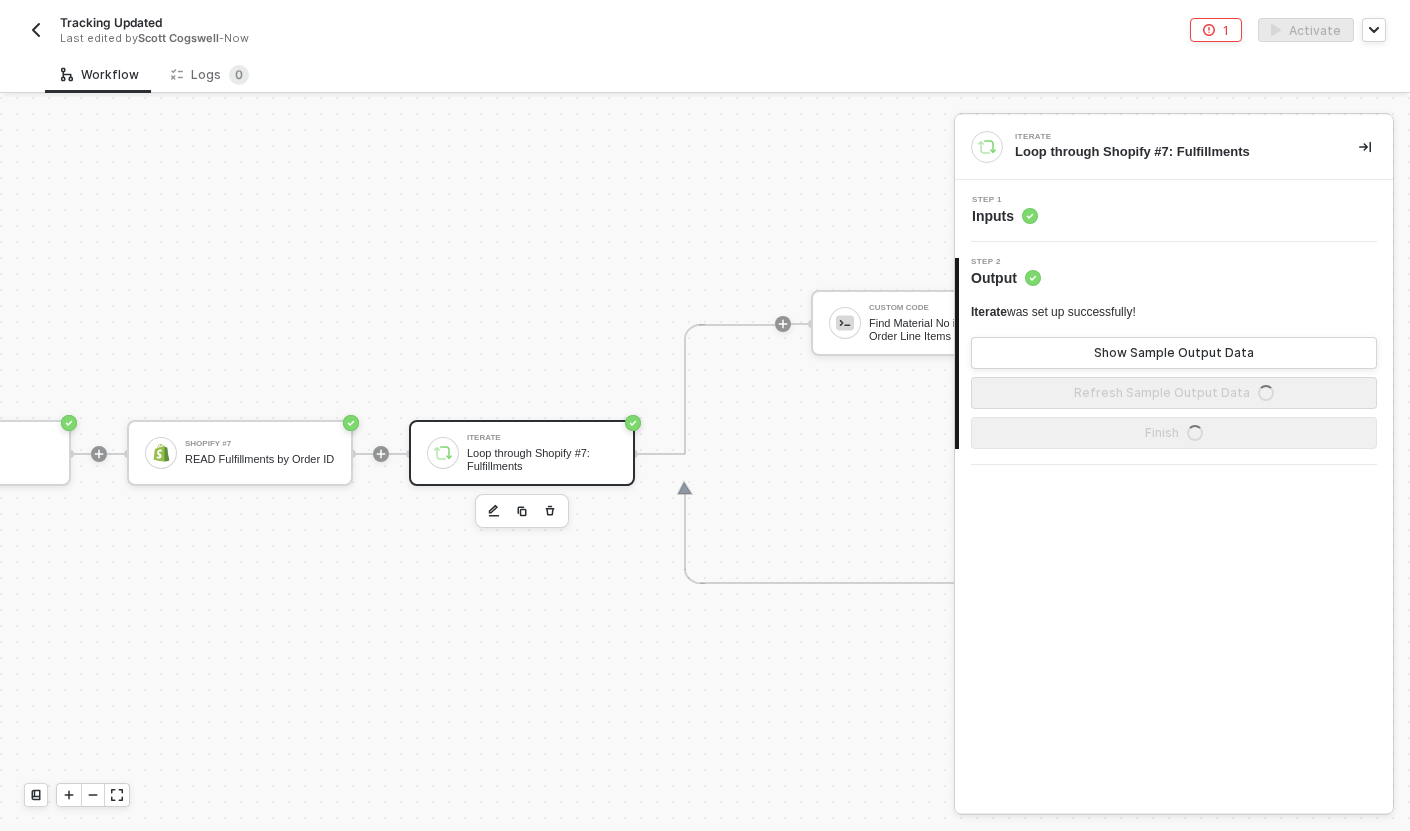 click on "Step 1 Inputs" at bounding box center (1176, 211) 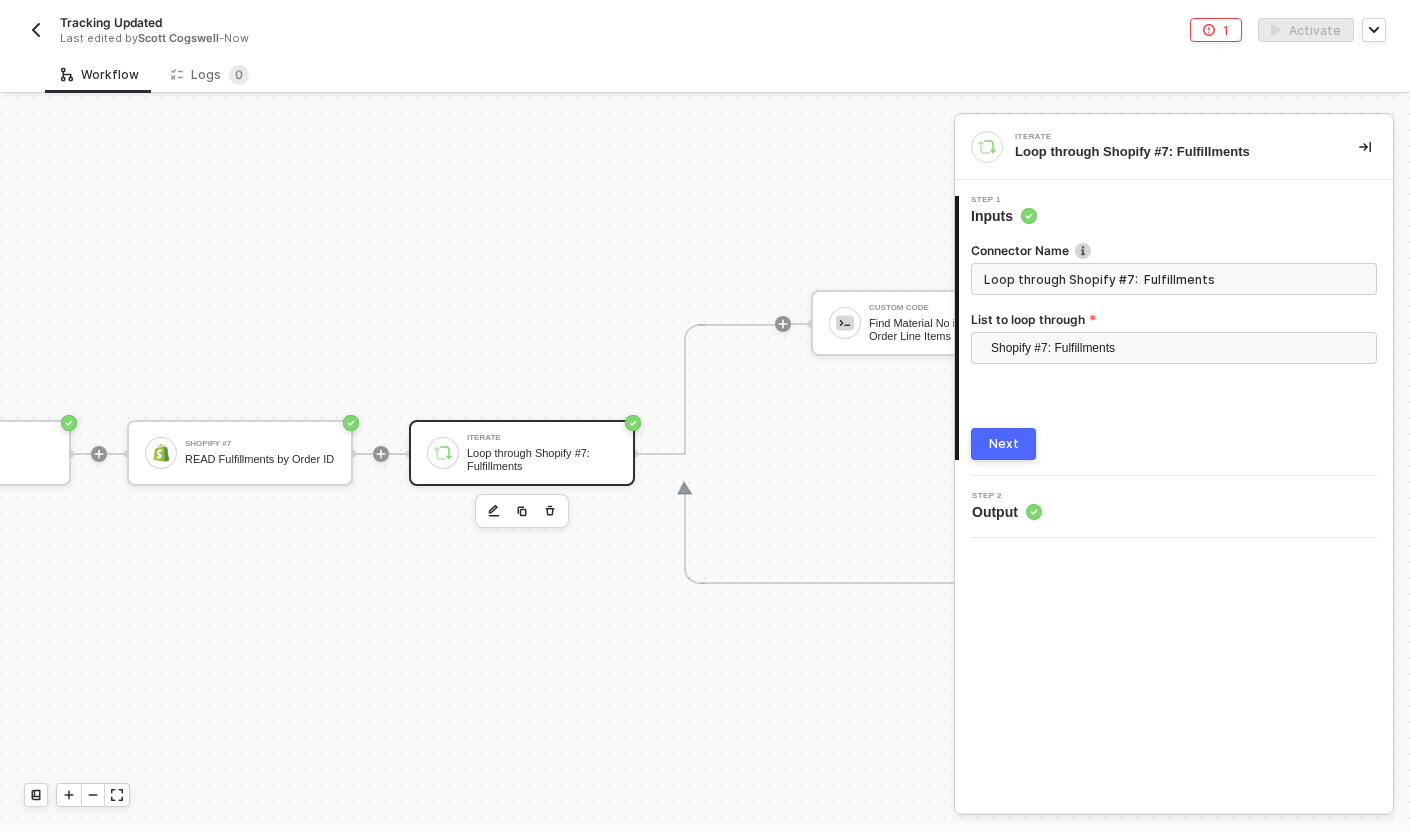 click on "Loop through Shopify #7:  Fulfillments" at bounding box center [1174, 279] 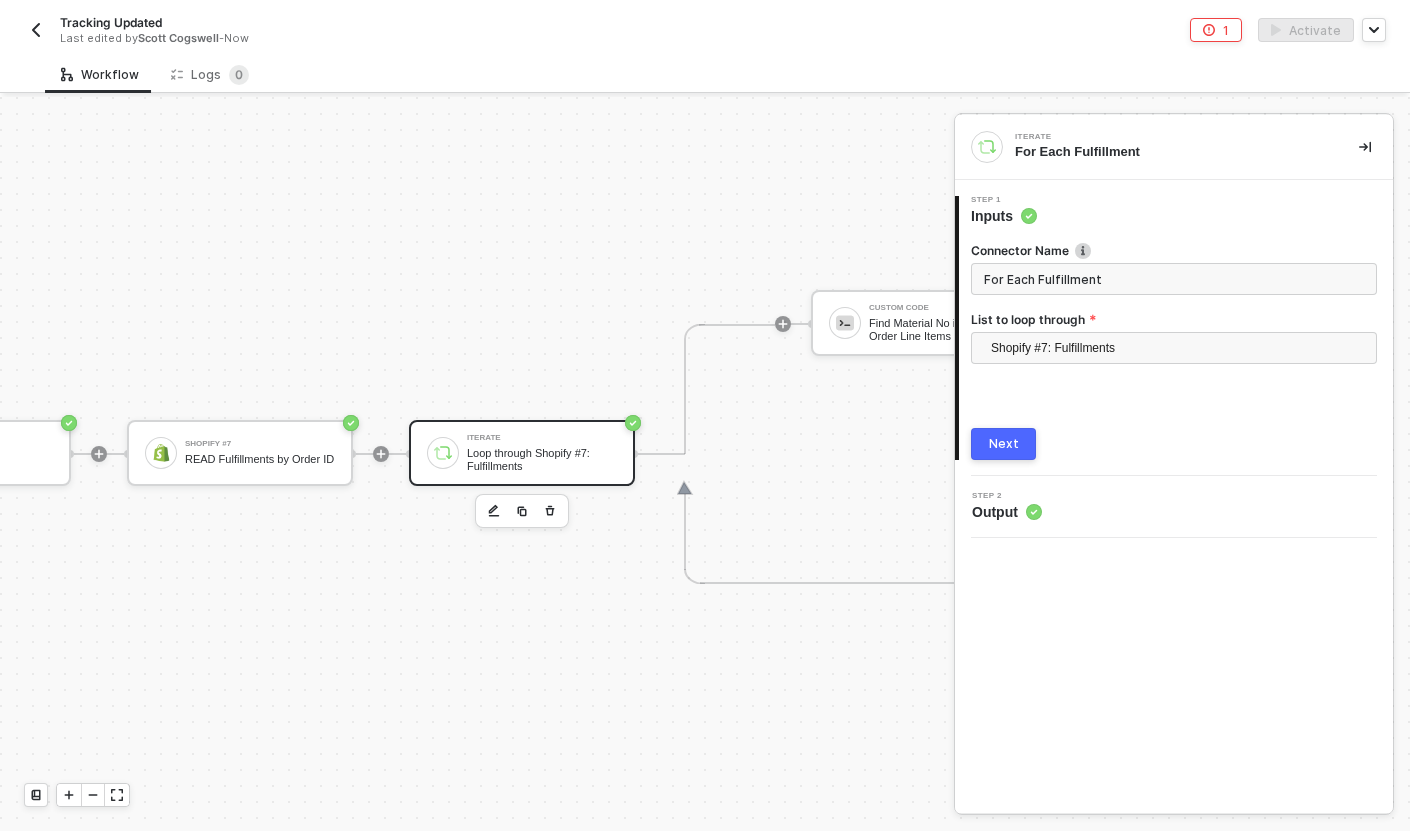 type on "For Each Fulfillment" 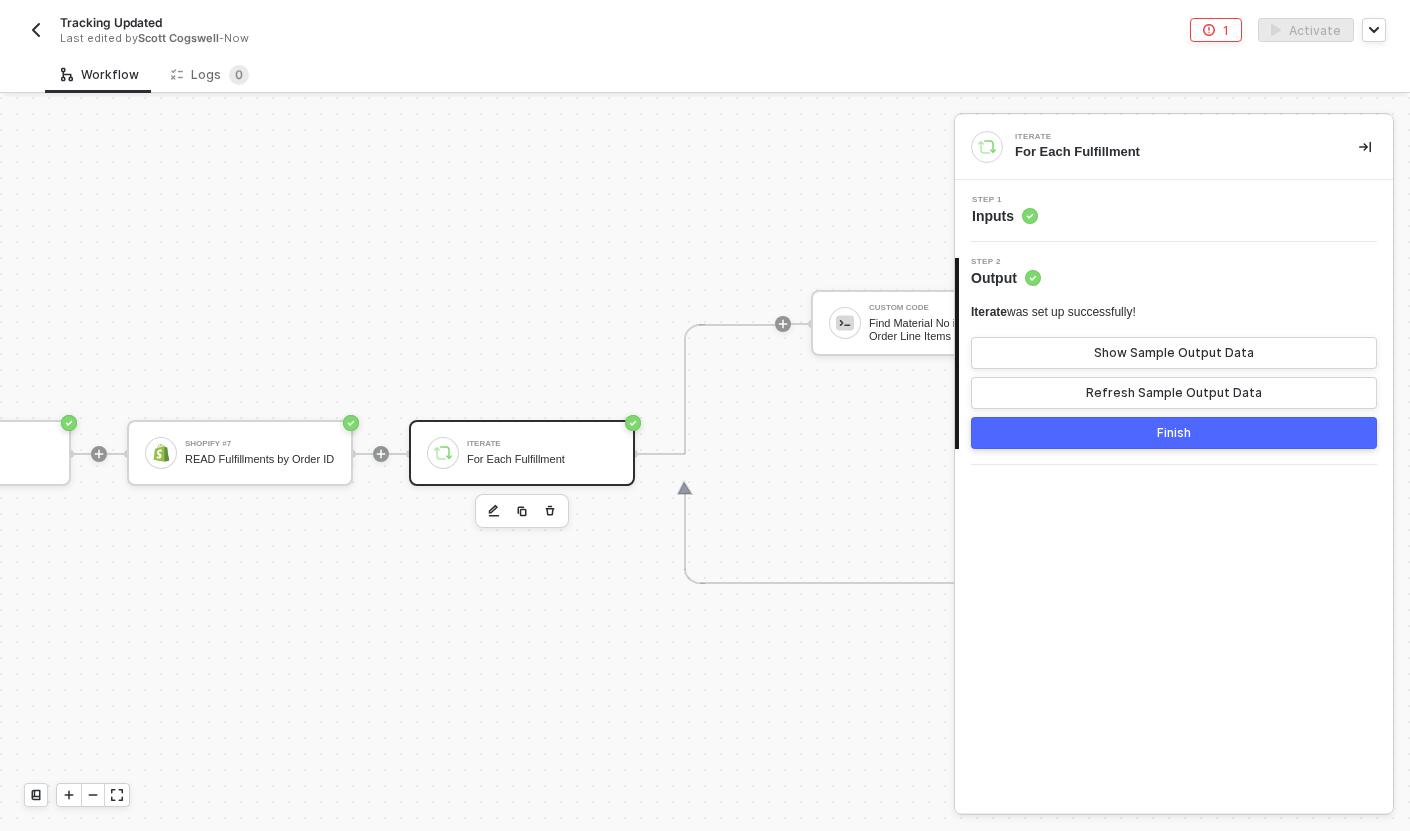 click on "2 Step 2 Output    Iterate  was set up successfully! Show Sample Output Data Refresh Sample Output Data Finish" at bounding box center [1174, 353] 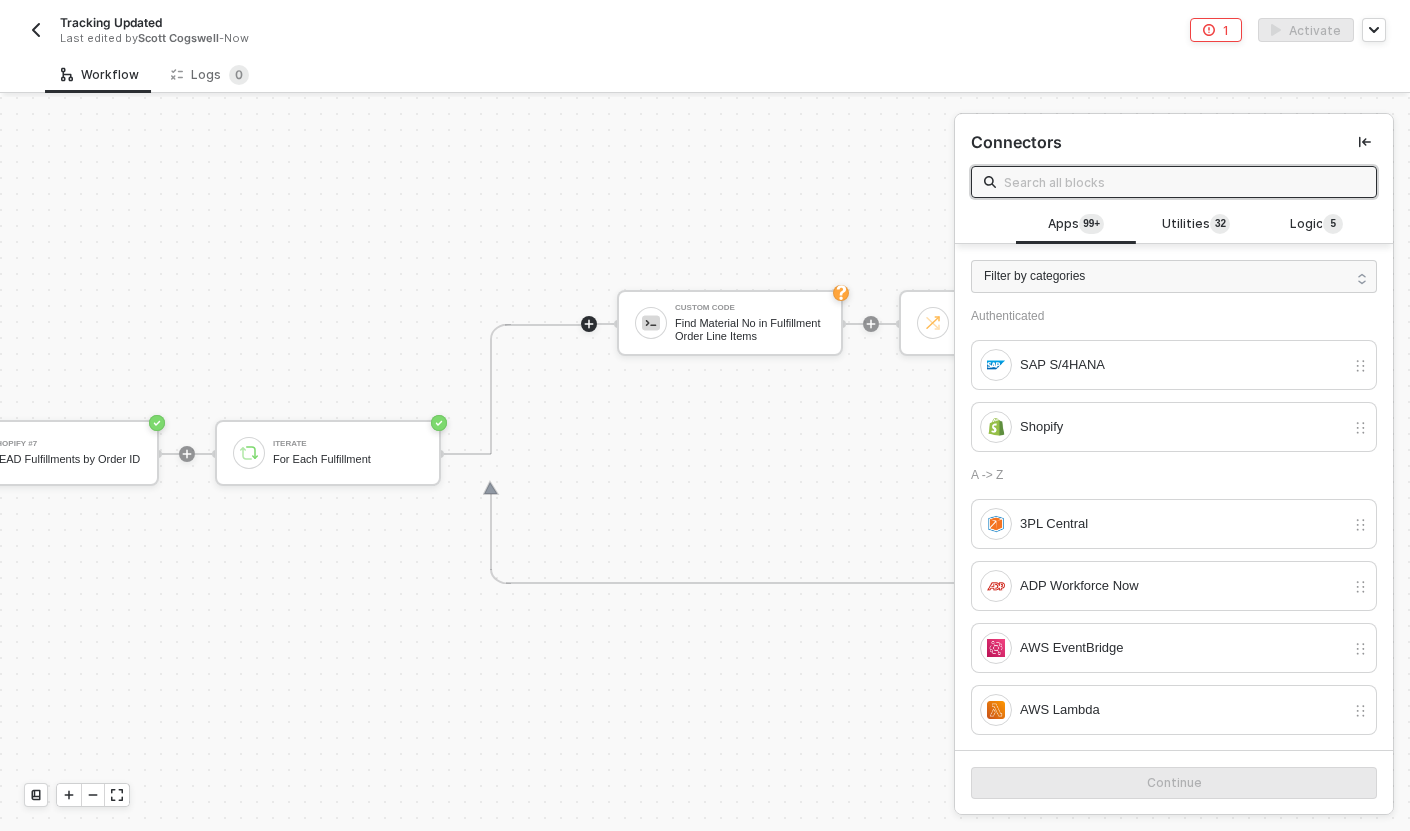 scroll, scrollTop: 582, scrollLeft: 1615, axis: both 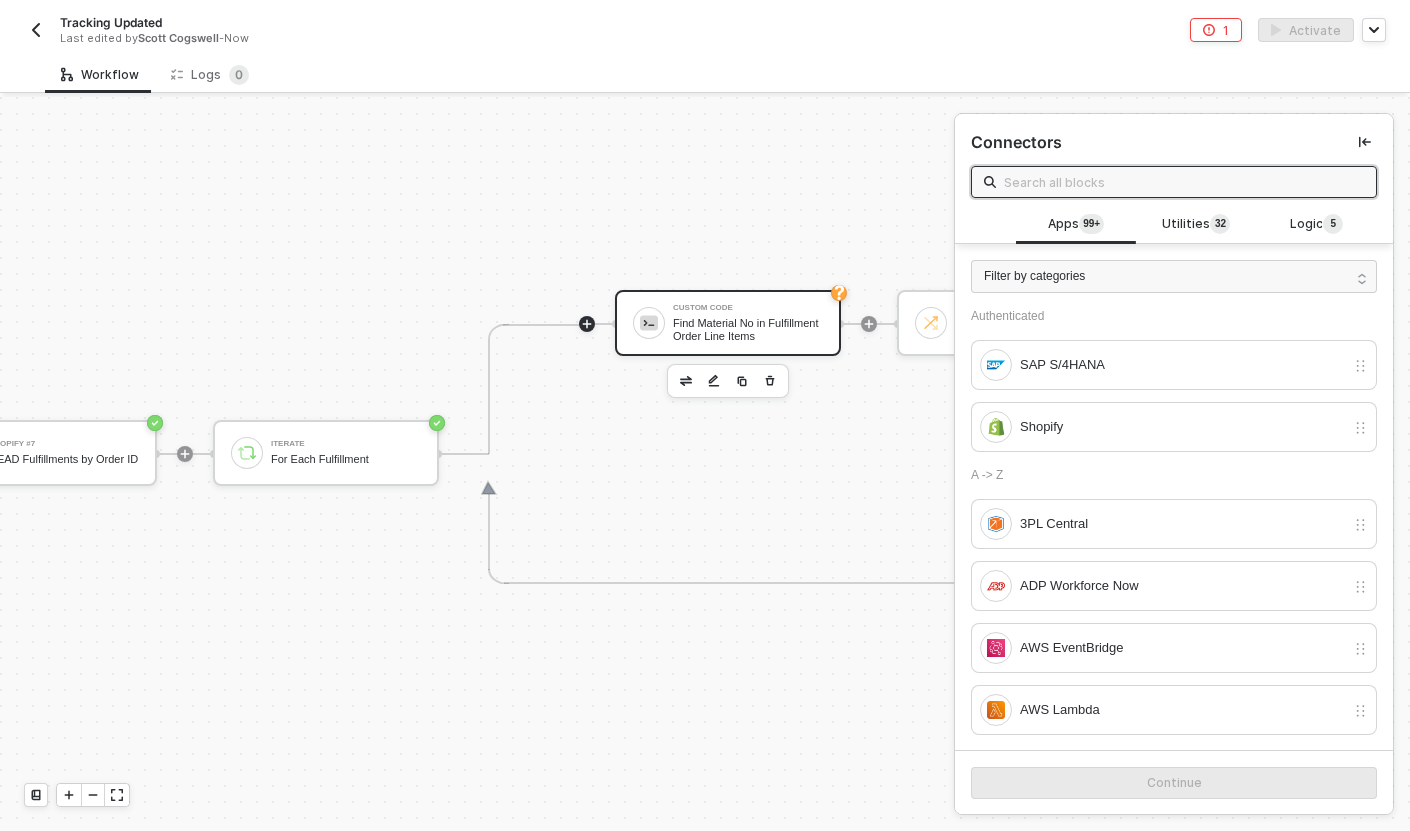 click on "Find Material No in Fulfillment Order Line Items" at bounding box center [748, 329] 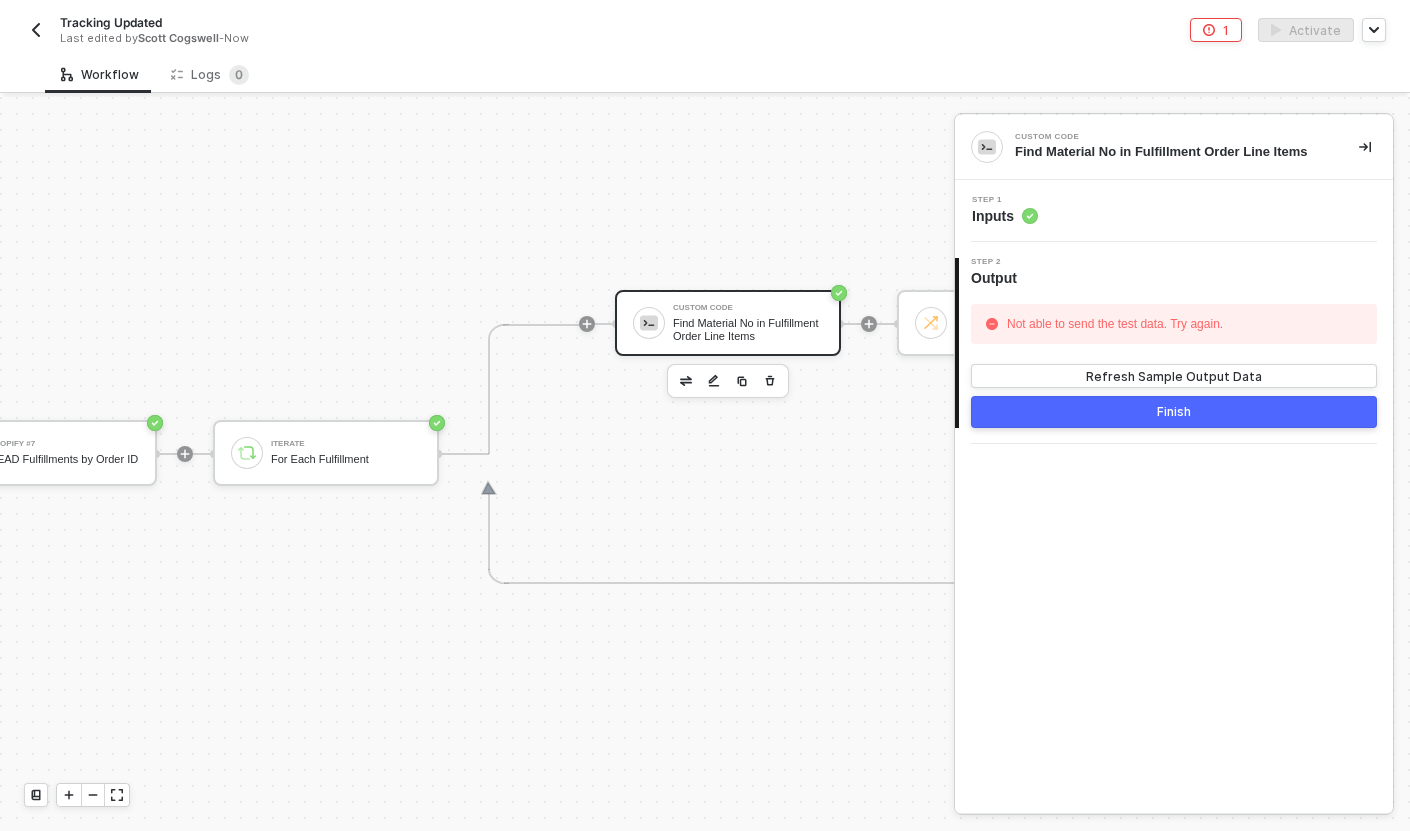 click on "Step 1 Inputs" at bounding box center [1174, 211] 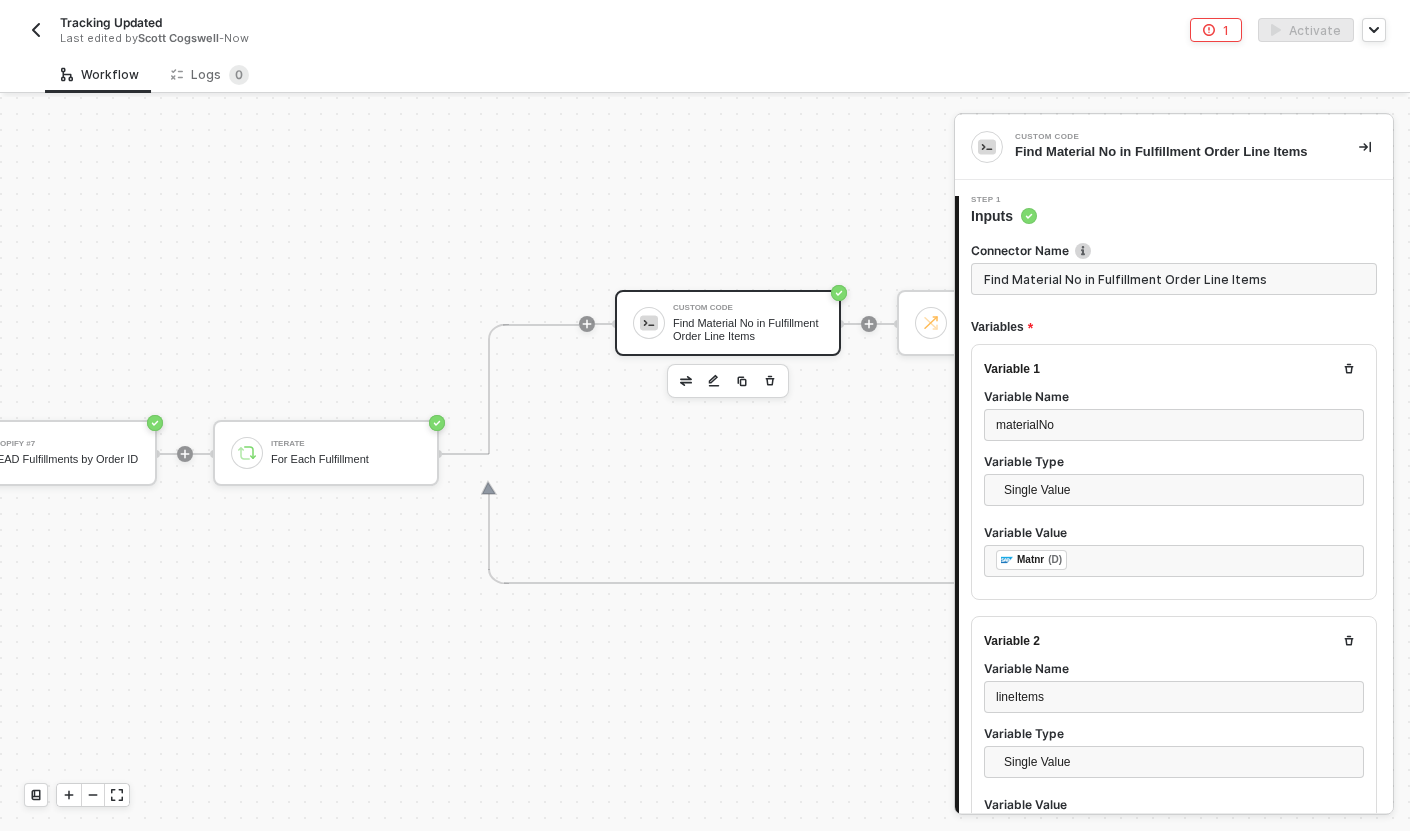 type on "const materialNo = inputData.materialNo;
const lineItems = inputData.lineItems;
const exists = lineItems.some(item => item.inventory_item_id === materialNo);
const output = {
exists" 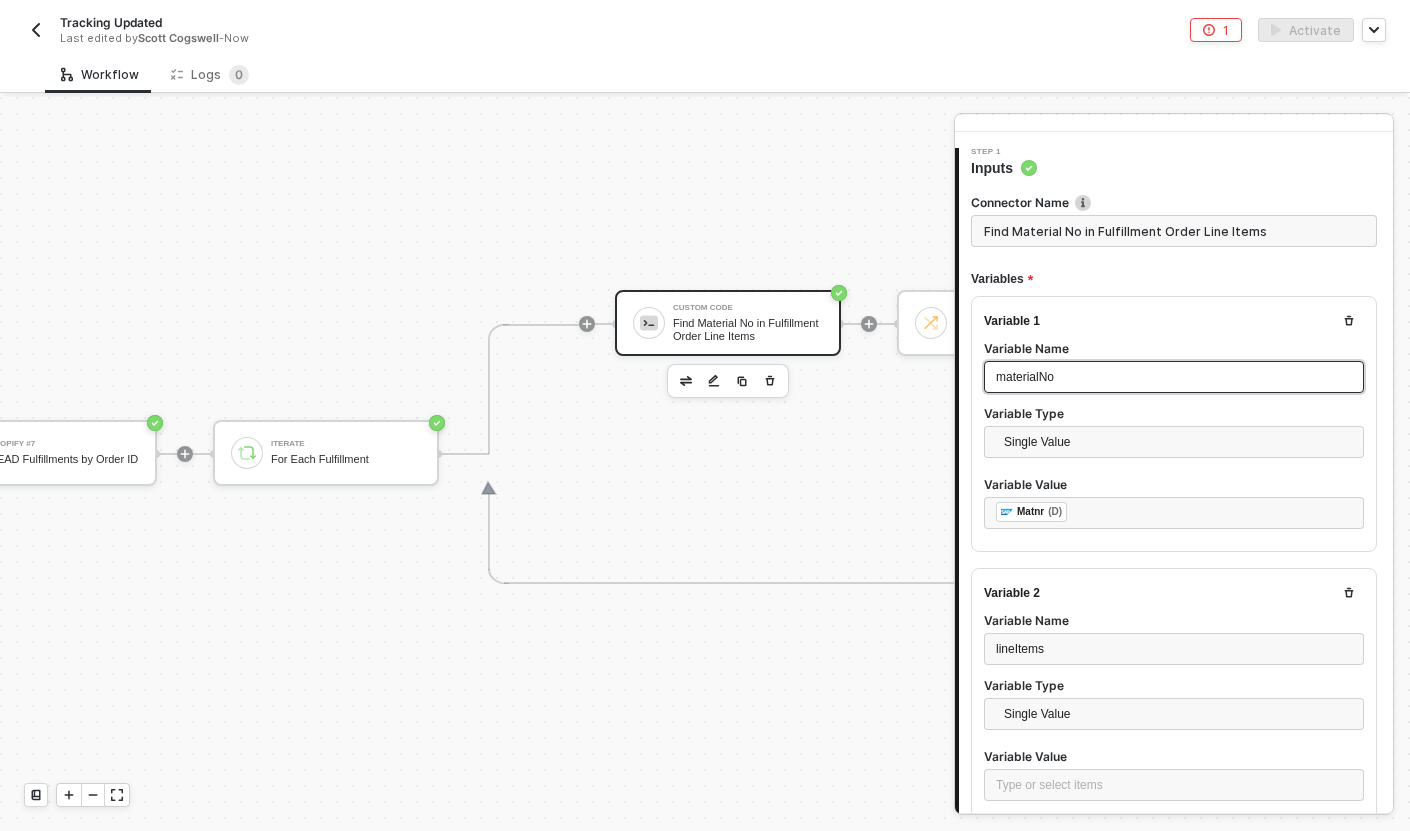 scroll, scrollTop: 60, scrollLeft: 0, axis: vertical 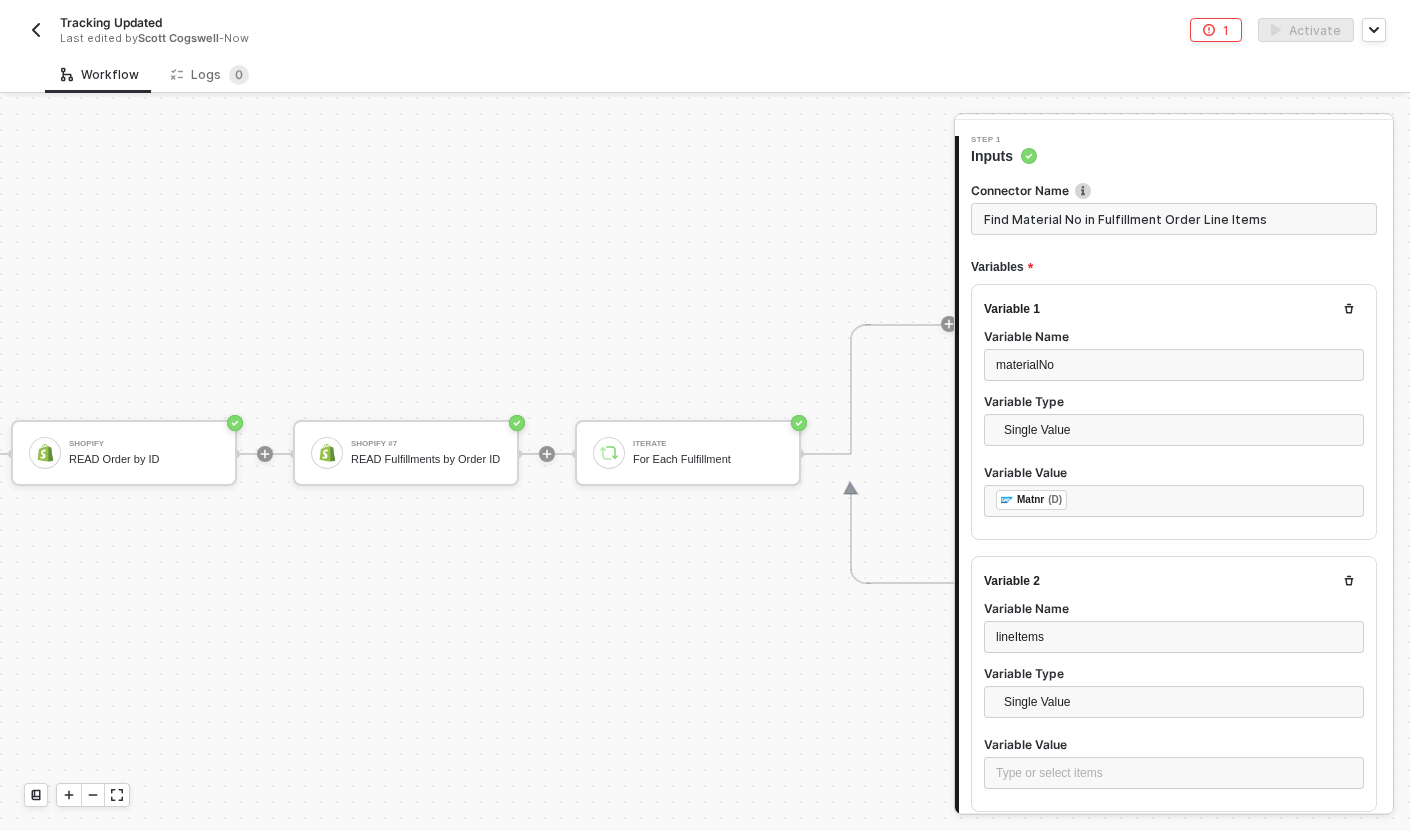 click on "SAP S/4HANA Trigger Trigger workflow when outbound delivery created SAP S/4HANA #2 READ Sales Order by ID If-Else Conditions #2 If Sales Order Contains 'KJ' TRUE SAP S/4HANA #3 READ Tracking Info Shopify READ Order by ID Shopify #7 READ Fulfillments by Order ID Iterate For Each Fulfillment Custom Code Find Material No in Fulfillment Order Line Items If-Else Conditions If Material No in Fulfillment Order Line Items TRUE Shopify #5 UPDATE Fulfillment Tracking Number Stop Workflow Stop Workflow FALSE FALSE Stop Workflow #2 Stop Workflow" at bounding box center (668, 680) 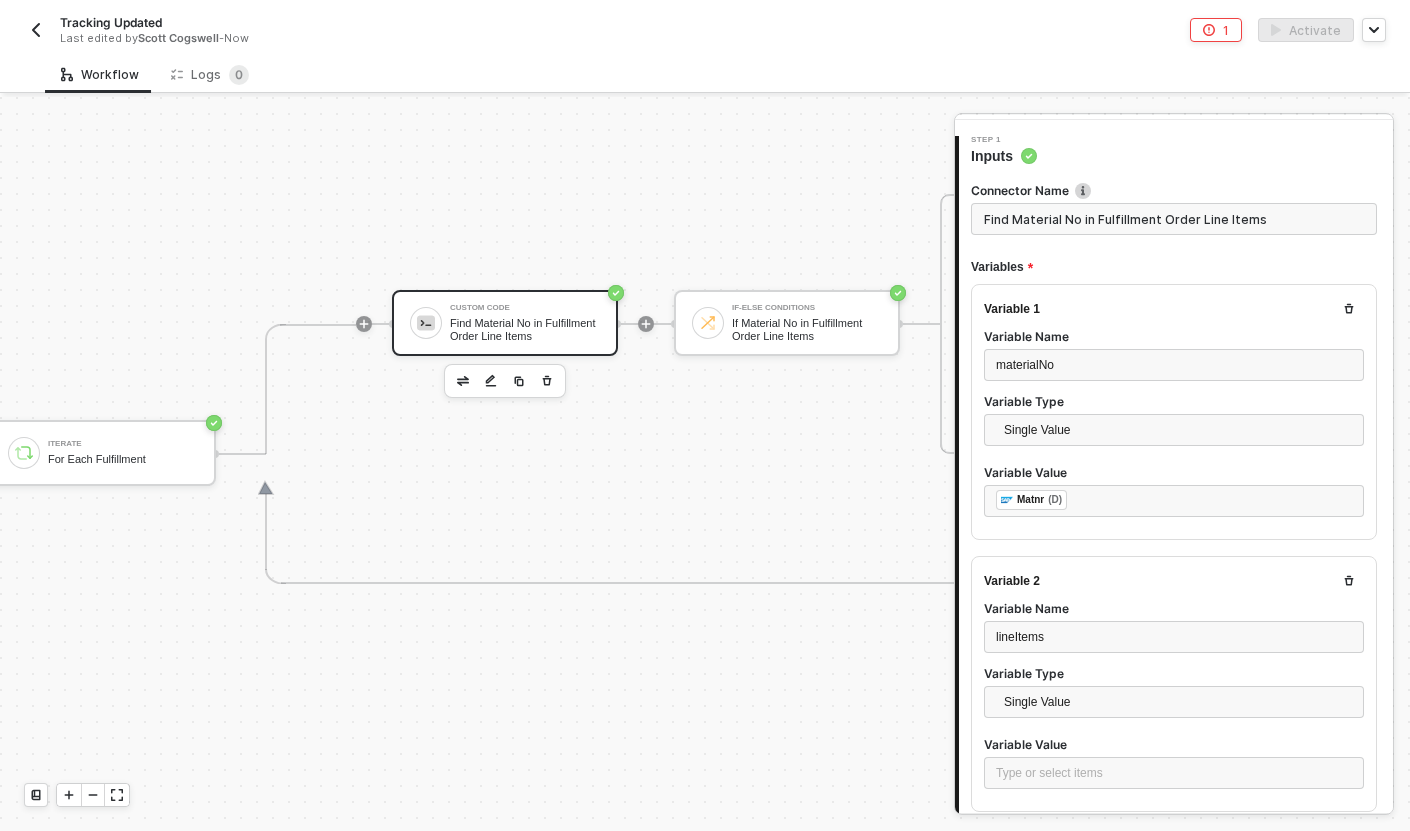 scroll, scrollTop: 582, scrollLeft: 1887, axis: both 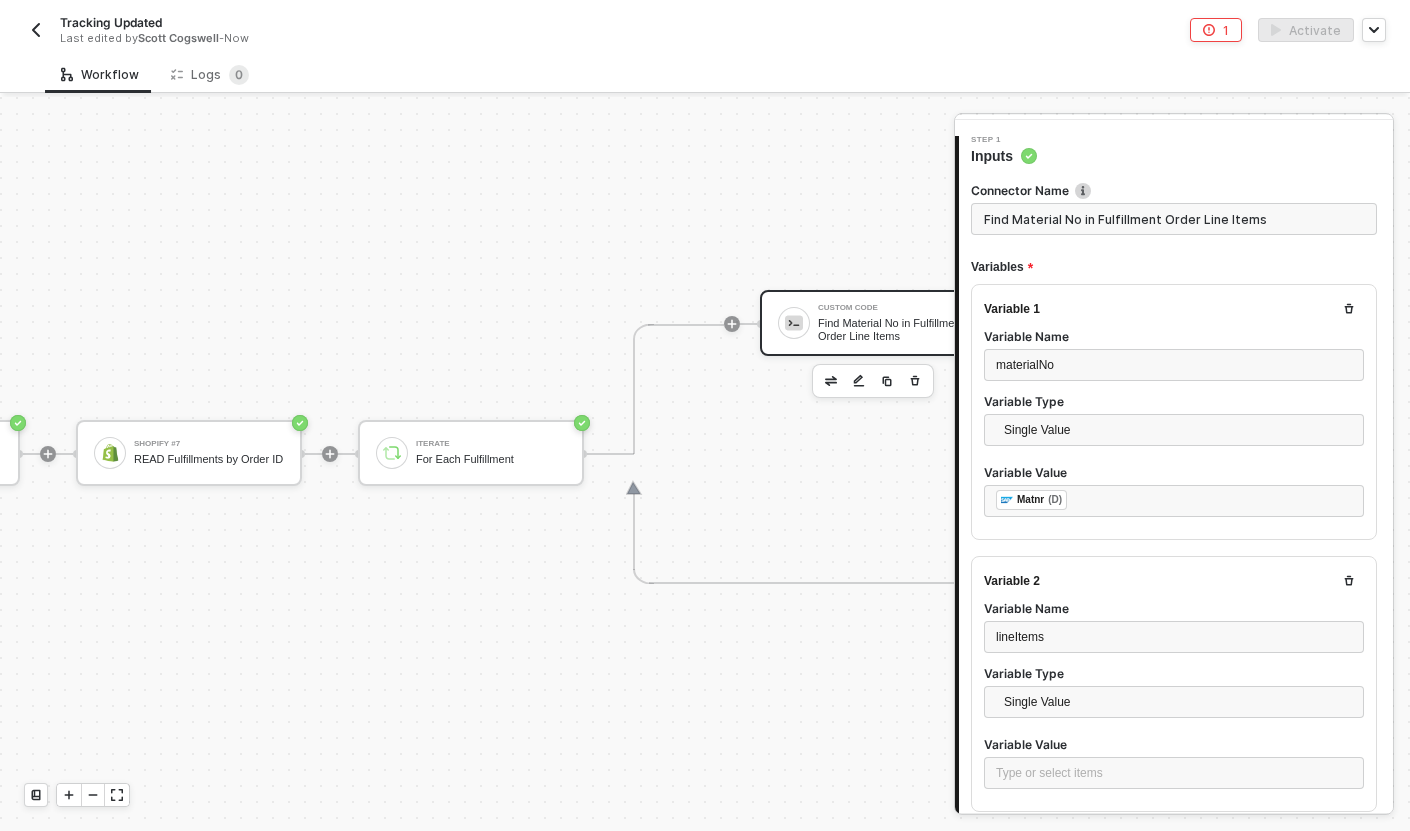 click on "SAP S/4HANA Trigger Trigger workflow when outbound delivery created SAP S/4HANA #2 READ Sales Order by ID If-Else Conditions #2 If Sales Order Contains 'KJ' TRUE SAP S/4HANA #3 READ Tracking Info Shopify READ Order by ID Shopify #7 READ Fulfillments by Order ID Iterate For Each Fulfillment Custom Code Find Material No in Fulfillment Order Line Items If-Else Conditions If Material No in Fulfillment Order Line Items TRUE Shopify #5 UPDATE Fulfillment Tracking Number Stop Workflow Stop Workflow FALSE FALSE Stop Workflow #2 Stop Workflow" at bounding box center [451, 680] 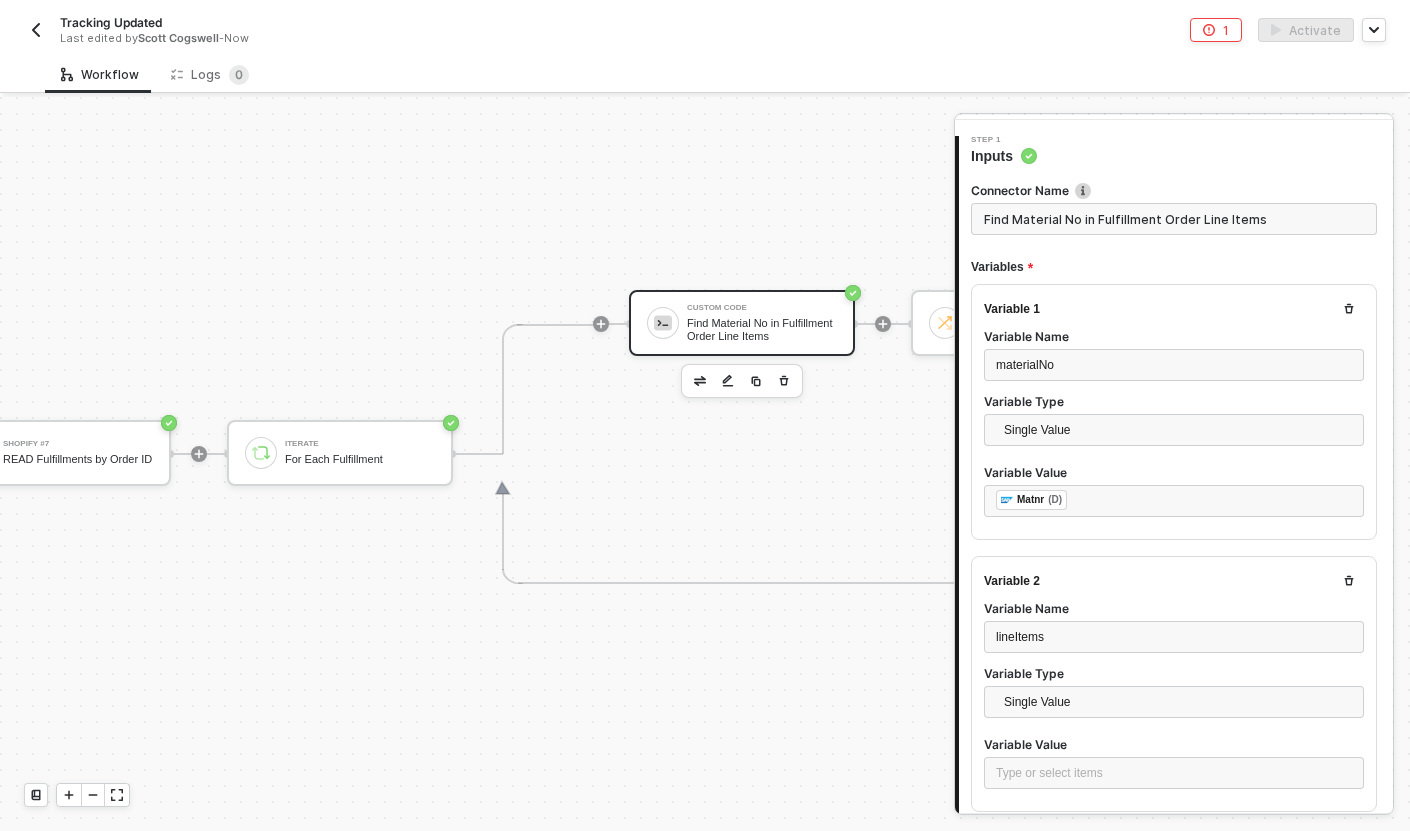 scroll, scrollTop: 582, scrollLeft: 1397, axis: both 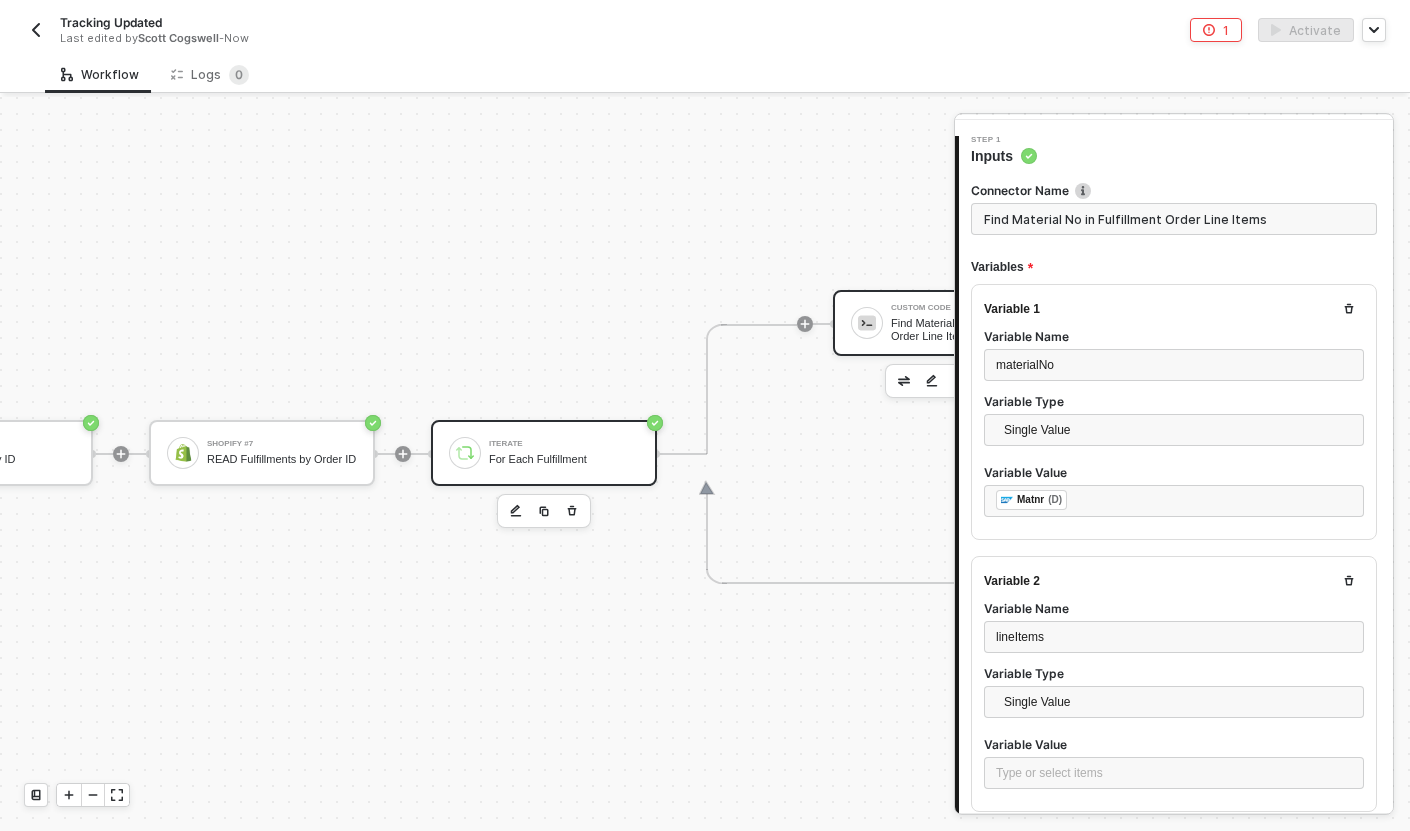 click on "Iterate For Each Fulfillment" at bounding box center [564, 453] 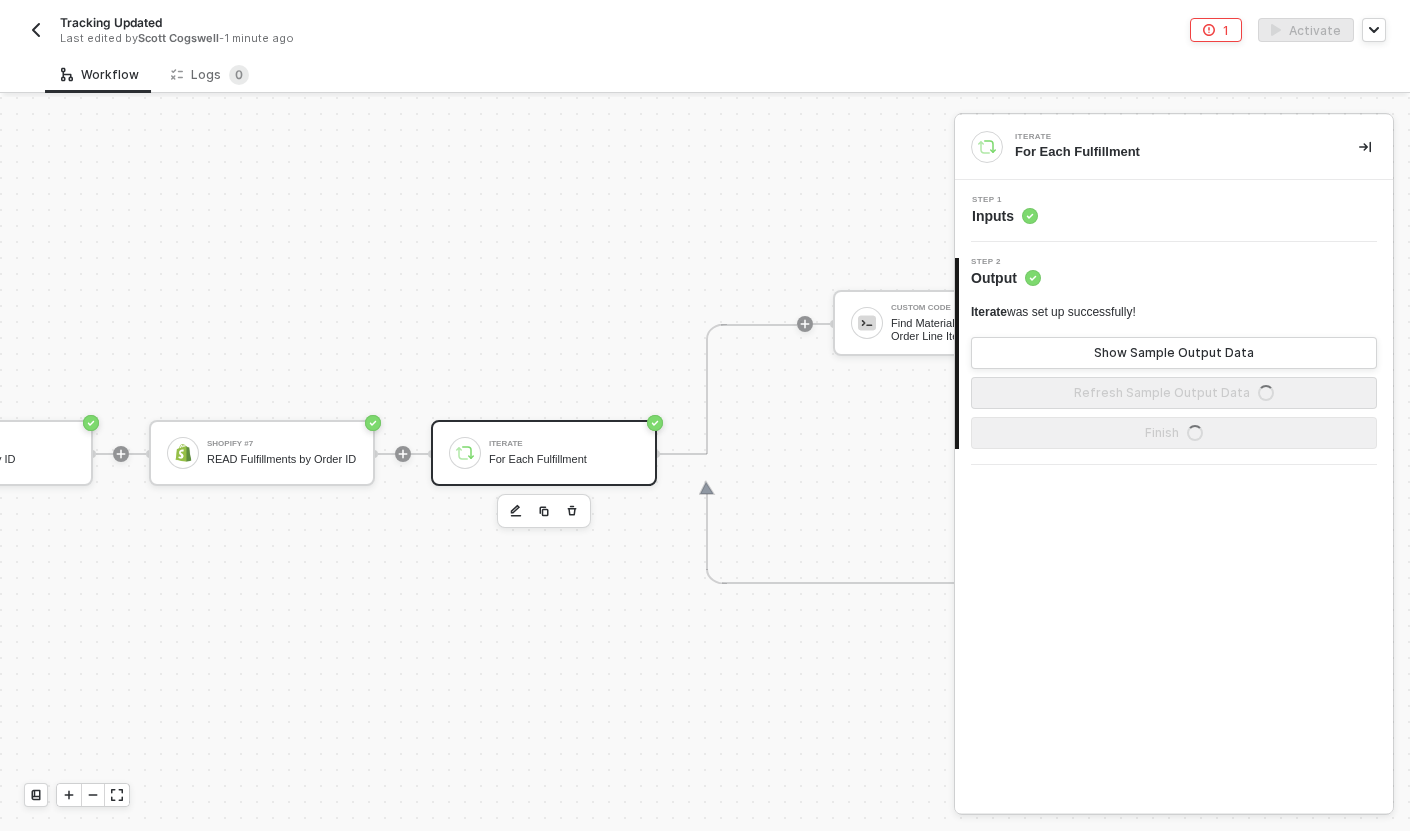 click on "Step 1 Inputs" at bounding box center [1176, 211] 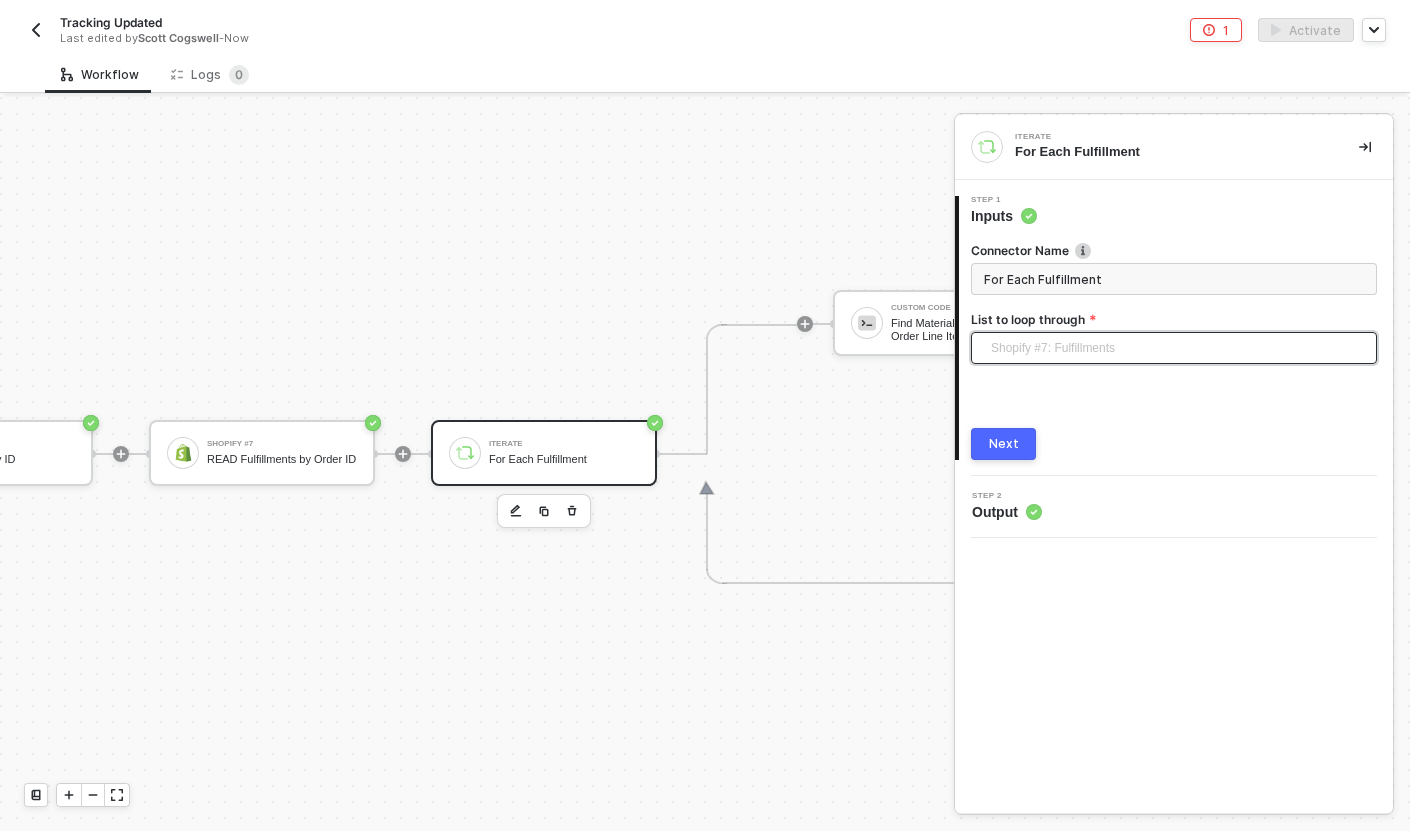 click on "Shopify #7:  Fulfillments" at bounding box center [1178, 348] 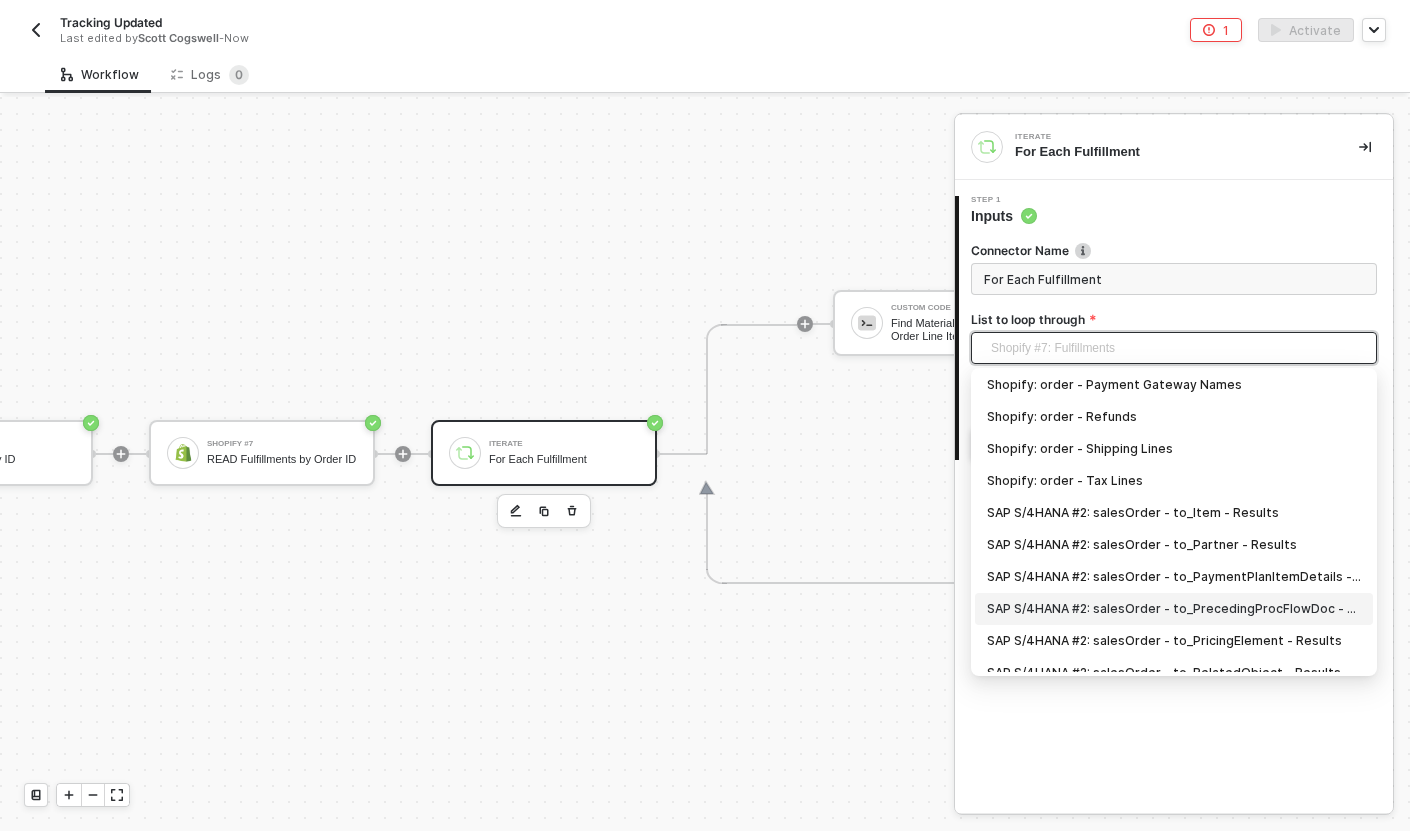 scroll, scrollTop: 284, scrollLeft: 0, axis: vertical 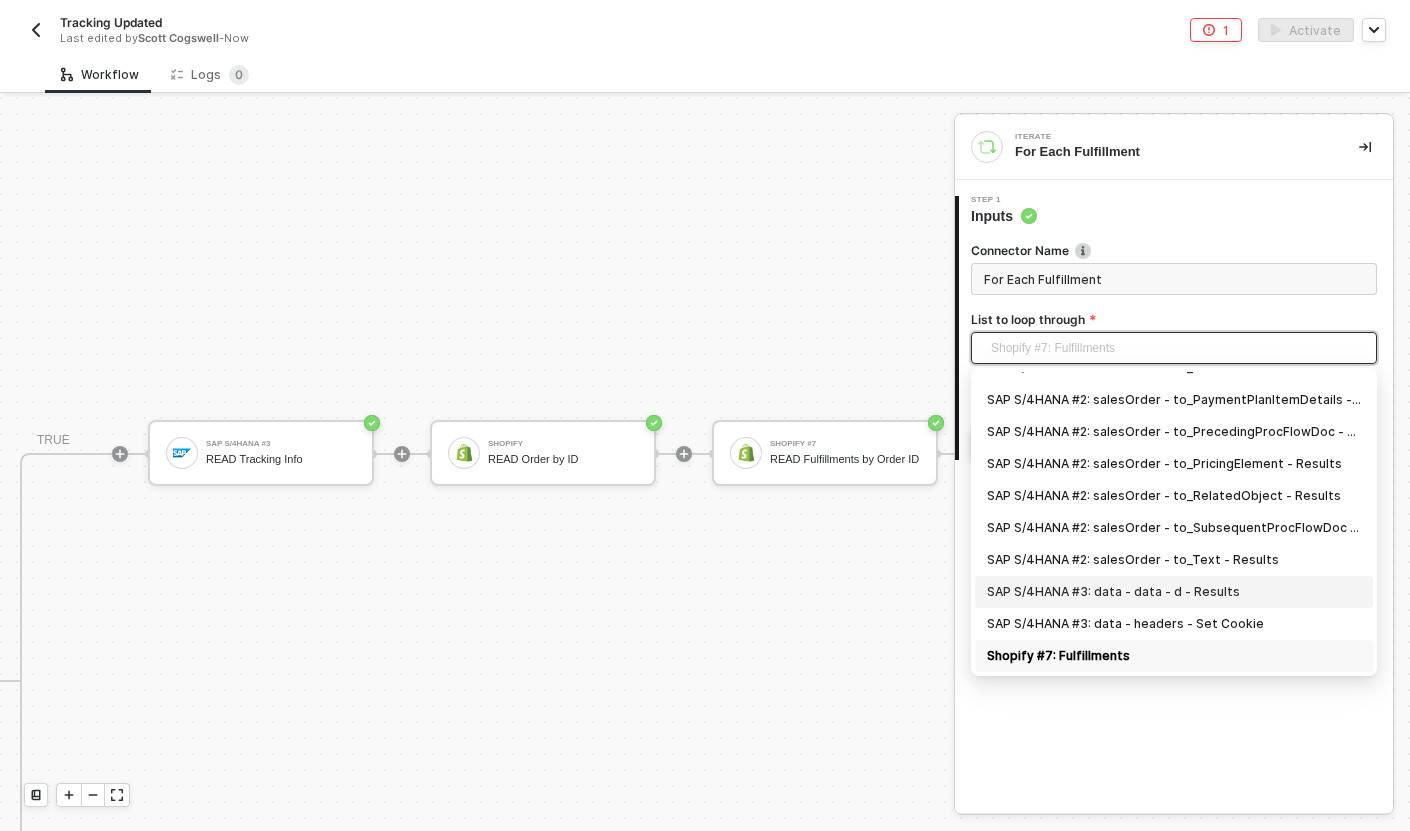 click on "SAP S/4HANA #3:  data - data - d - Results" at bounding box center [1174, 592] 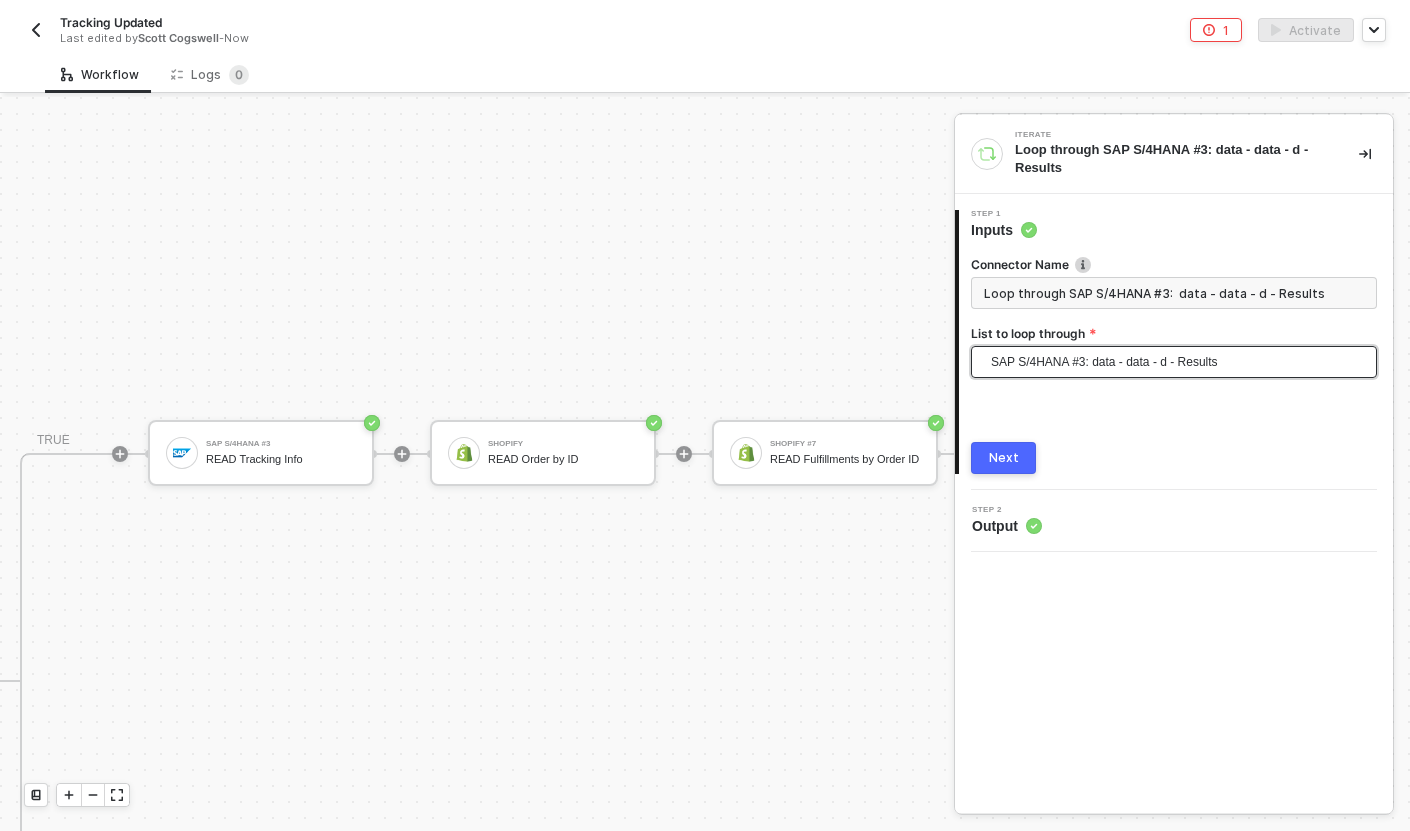 click on "Connector Name Loop through SAP S/4HANA #3:  data - data - d - Results List to loop through SAP S/4HANA #3:  data - data - d - Results SAP S/4HANA #3:  data - data - d - Results SAP S/4HANA Trigger:  to_DeliveryDocumentItem - Results SAP S/4HANA Trigger:  to_DeliveryDocumentPartner - Results SAP S/4HANA Trigger:  to_DeliveryDocumentText - Results SAP S/4HANA Trigger:  to_HandlingUnitHeaderDelivery - Results Shopify:  order - customer - Tax Exemptions Shopify:  order - Discount Applications Shopify:  order - Discount Codes Shopify:  order - Fulfillments Shopify:  order - Line Items Shopify:  order - Payment Gateway Names Shopify:  order - Refunds Shopify:  order - Shipping Lines Shopify:  order - Tax Lines SAP S/4HANA #2:  salesOrder - to_Item - Results SAP S/4HANA #2:  salesOrder - to_Partner - Results SAP S/4HANA #2:  salesOrder - to_PaymentPlanItemDetails - Results SAP S/4HANA #2:  salesOrder - to_PrecedingProcFlowDoc - Results SAP S/4HANA #2:  salesOrder - to_PricingElement - Results" at bounding box center (1174, 326) 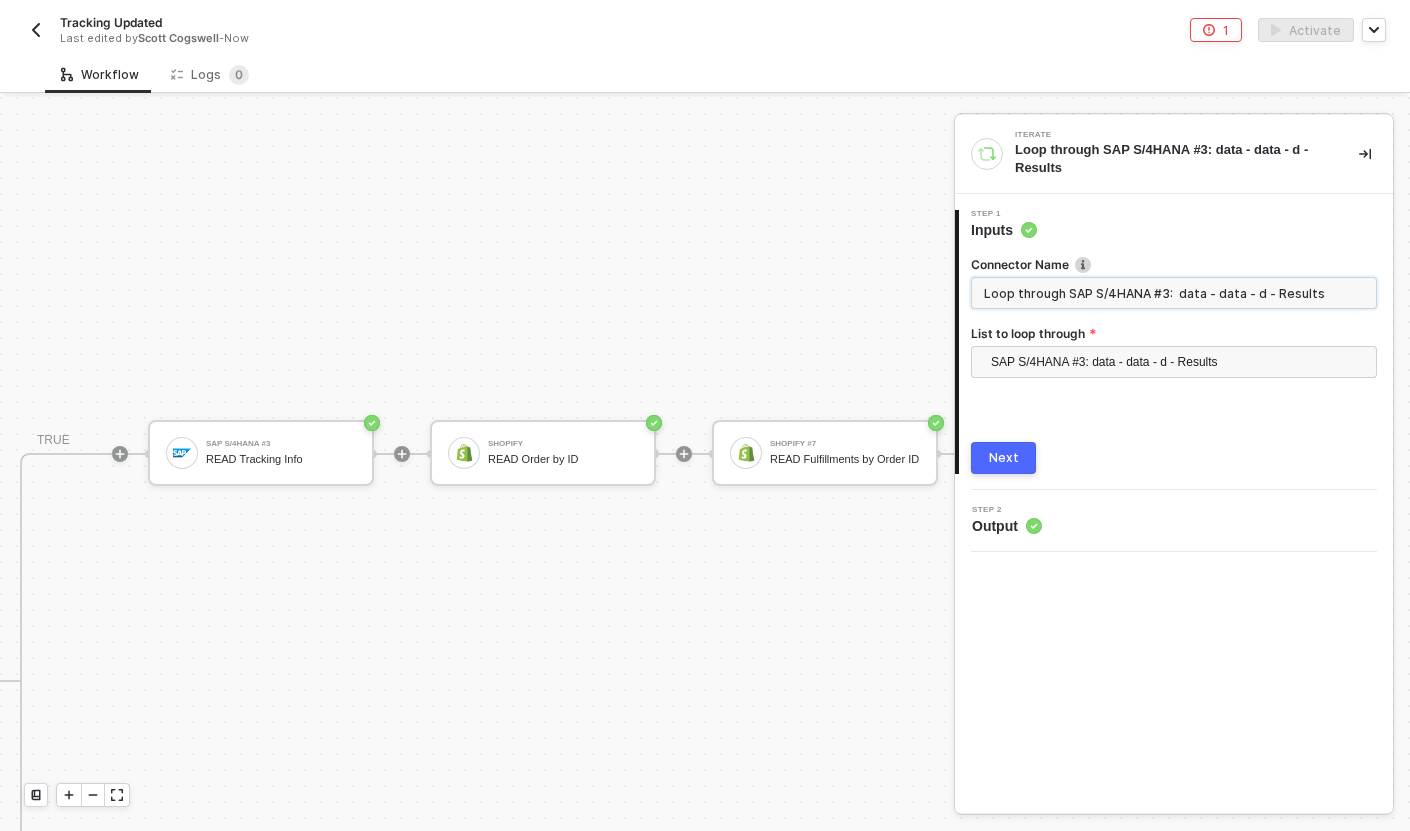 click on "Loop through SAP S/4HANA #3:  data - data - d - Results" at bounding box center [1174, 293] 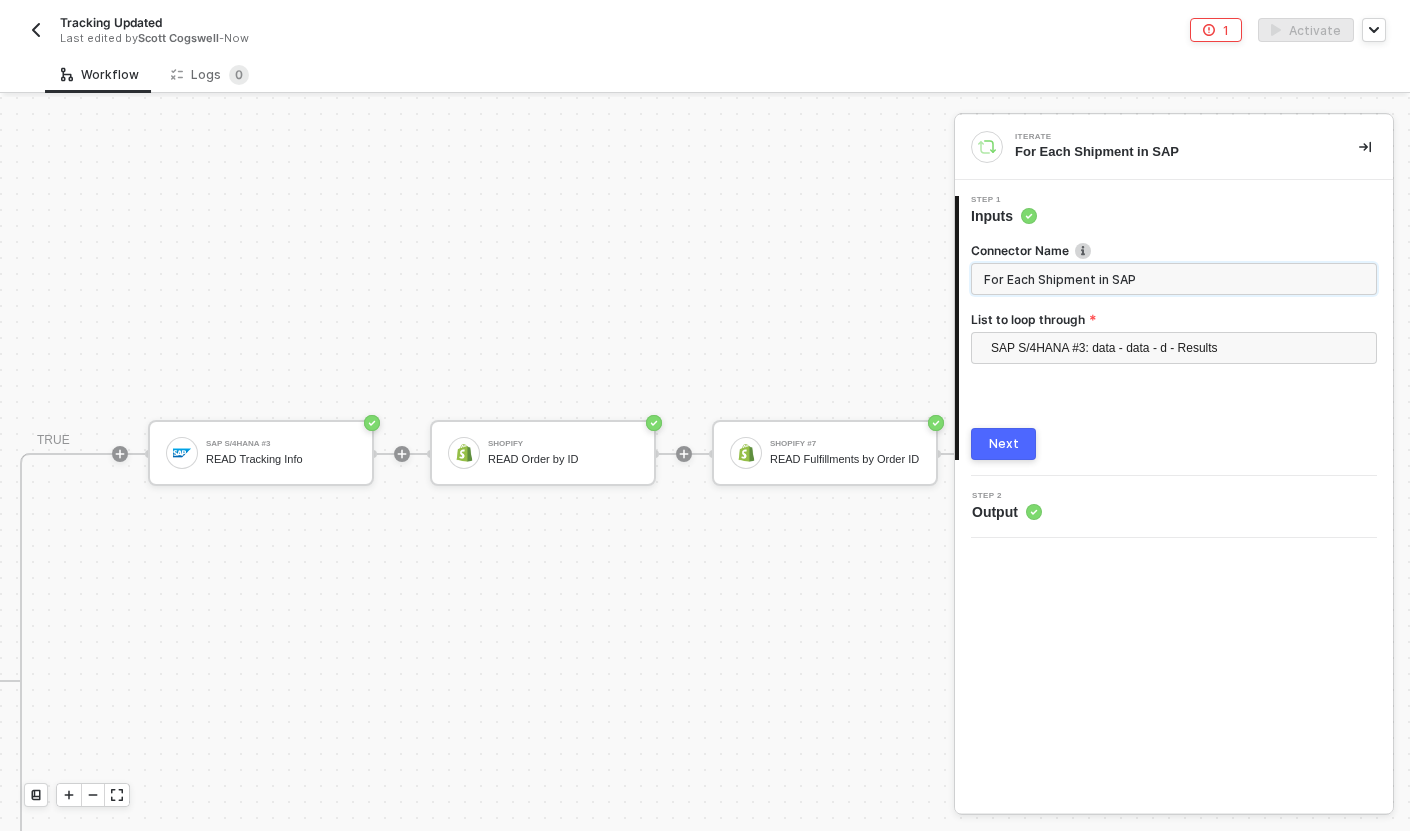 type on "For Each Shipment in SAP" 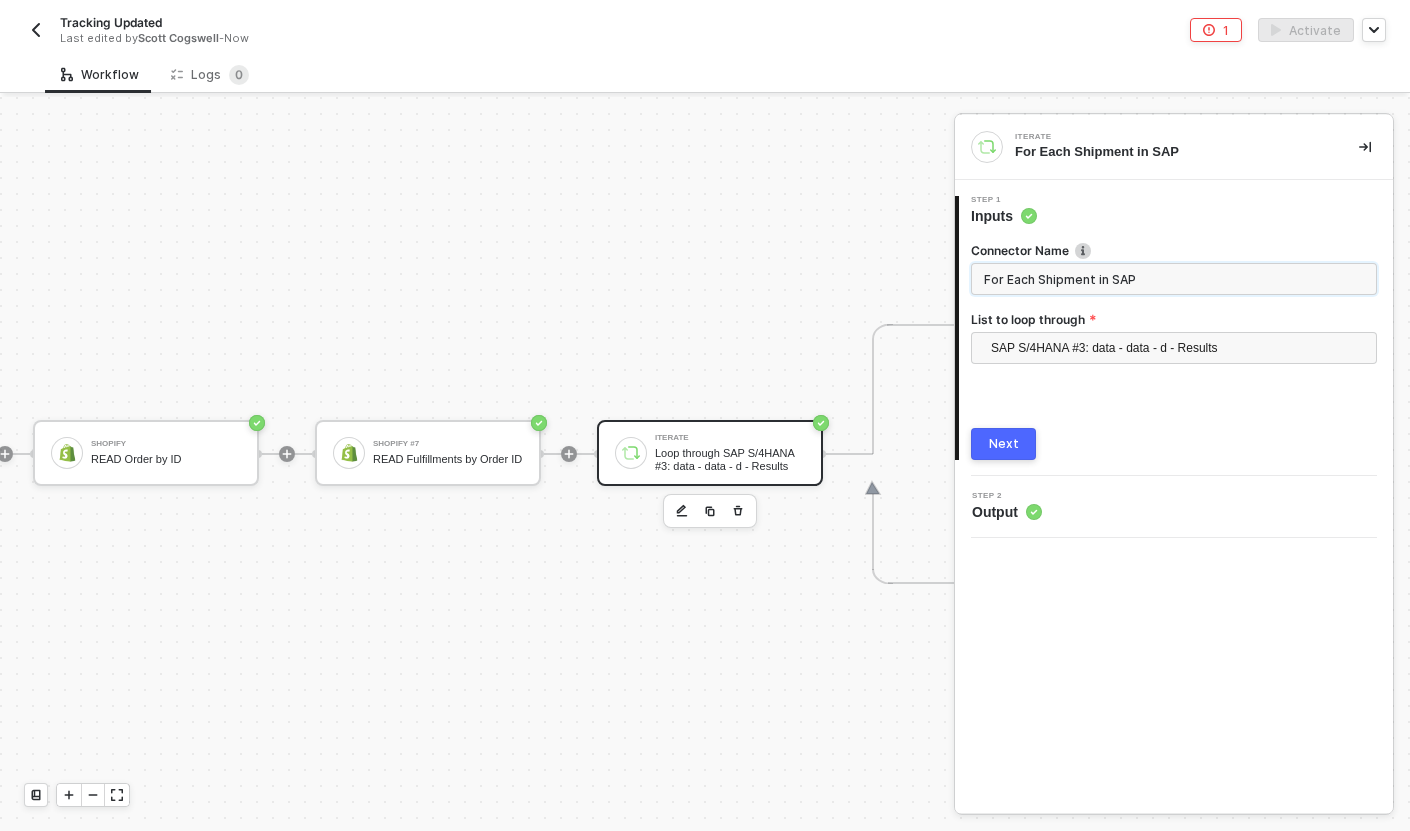 scroll, scrollTop: 582, scrollLeft: 1347, axis: both 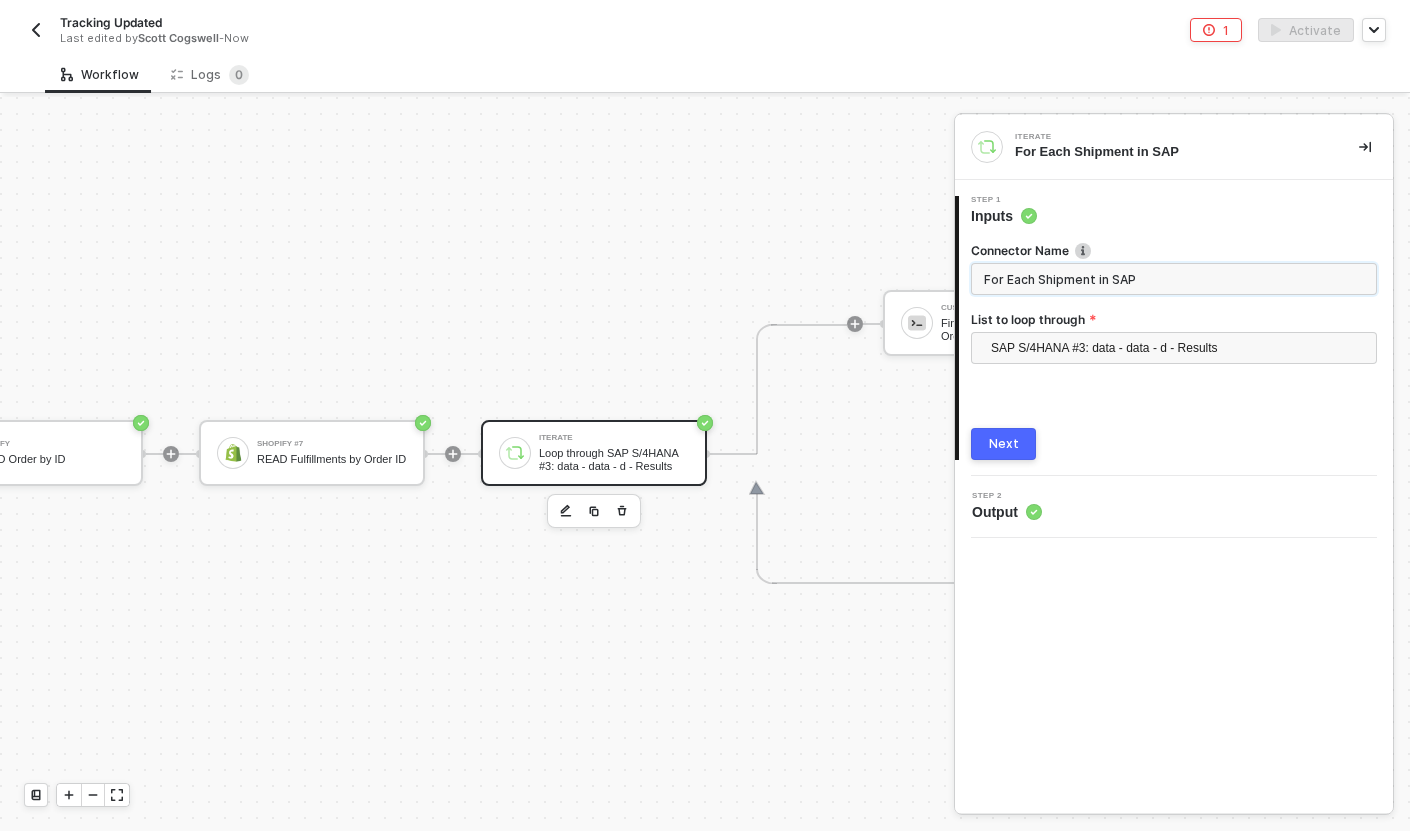 click on "For Each Shipment in SAP" at bounding box center (1174, 279) 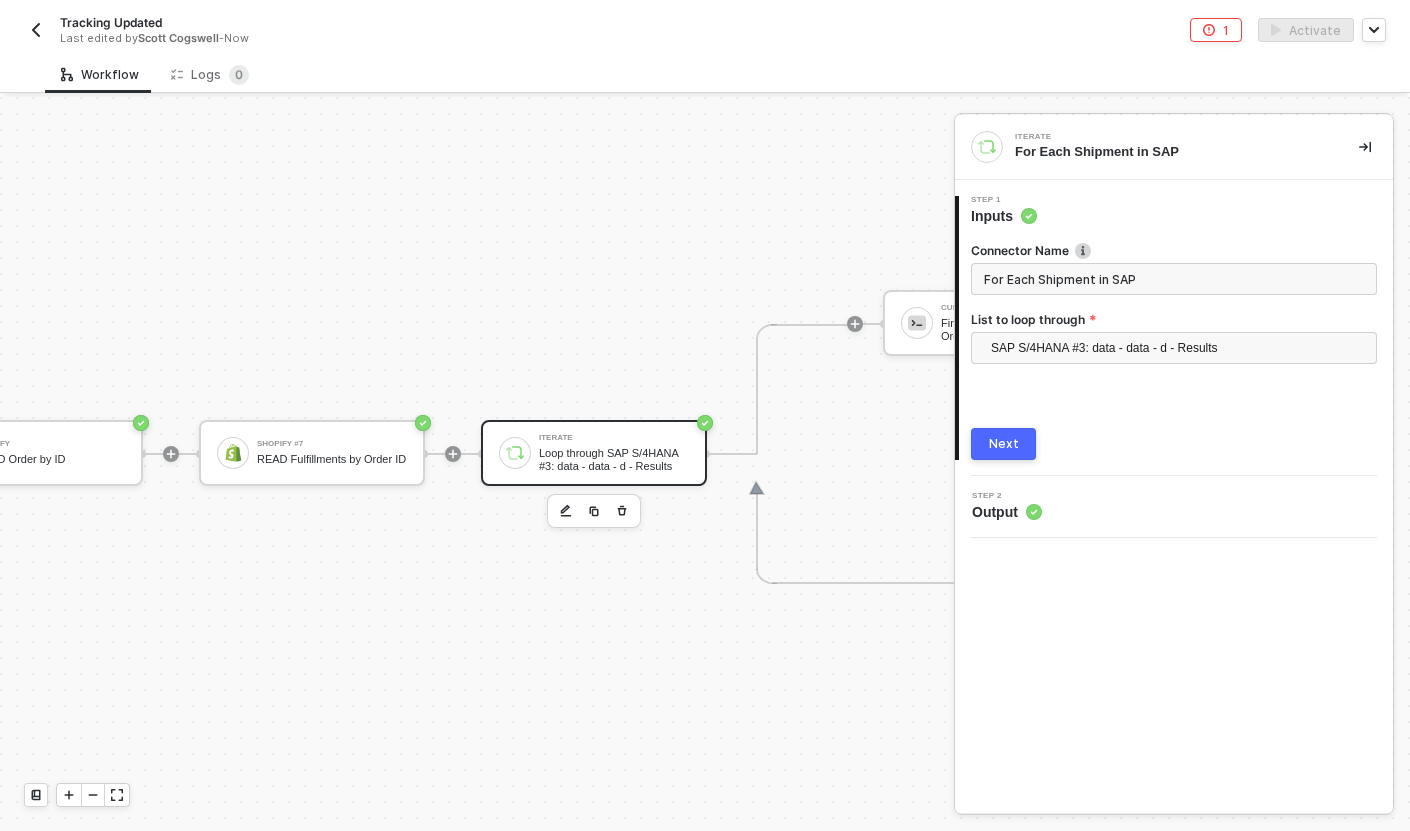 click on "Next" at bounding box center [1004, 444] 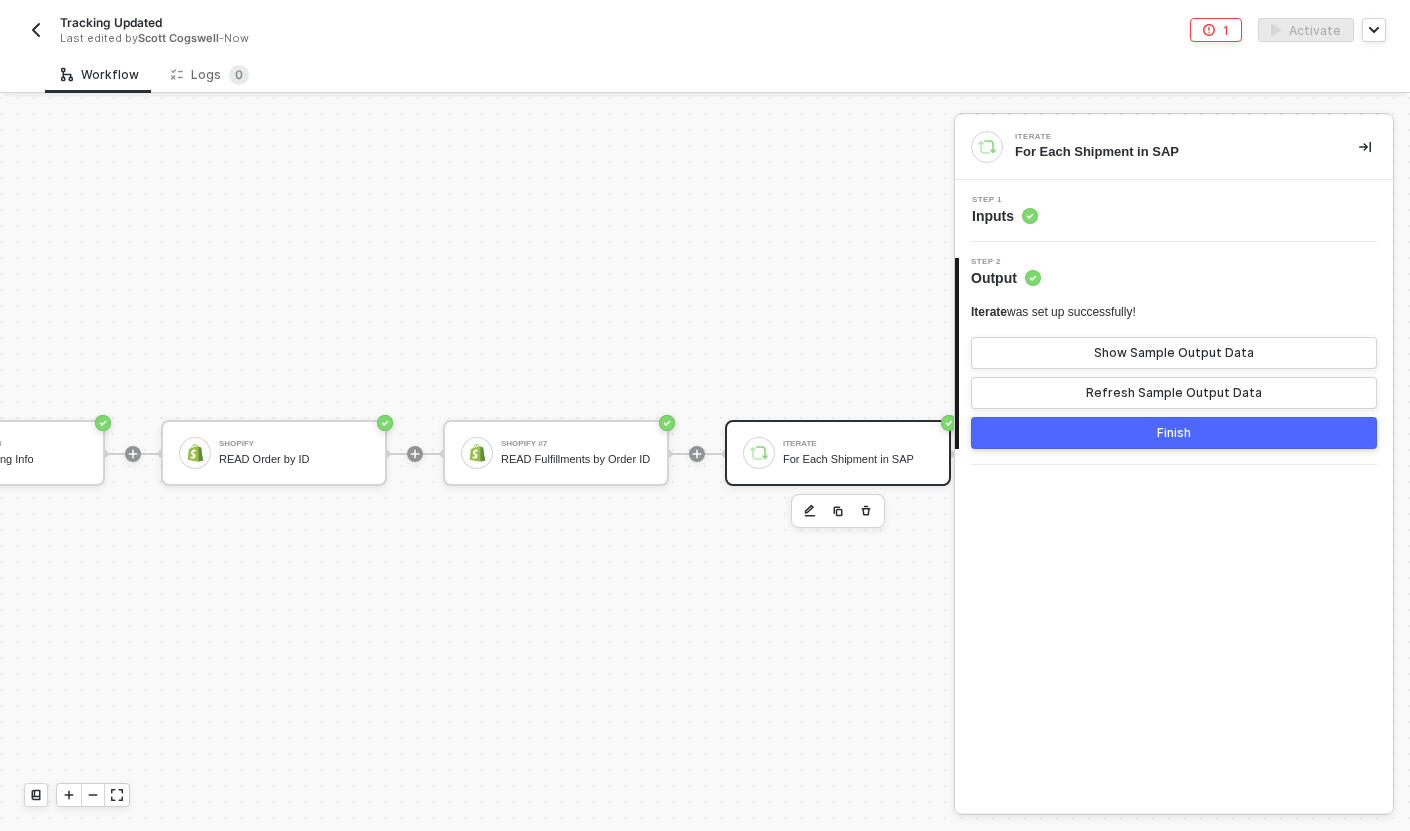 scroll, scrollTop: 582, scrollLeft: 1107, axis: both 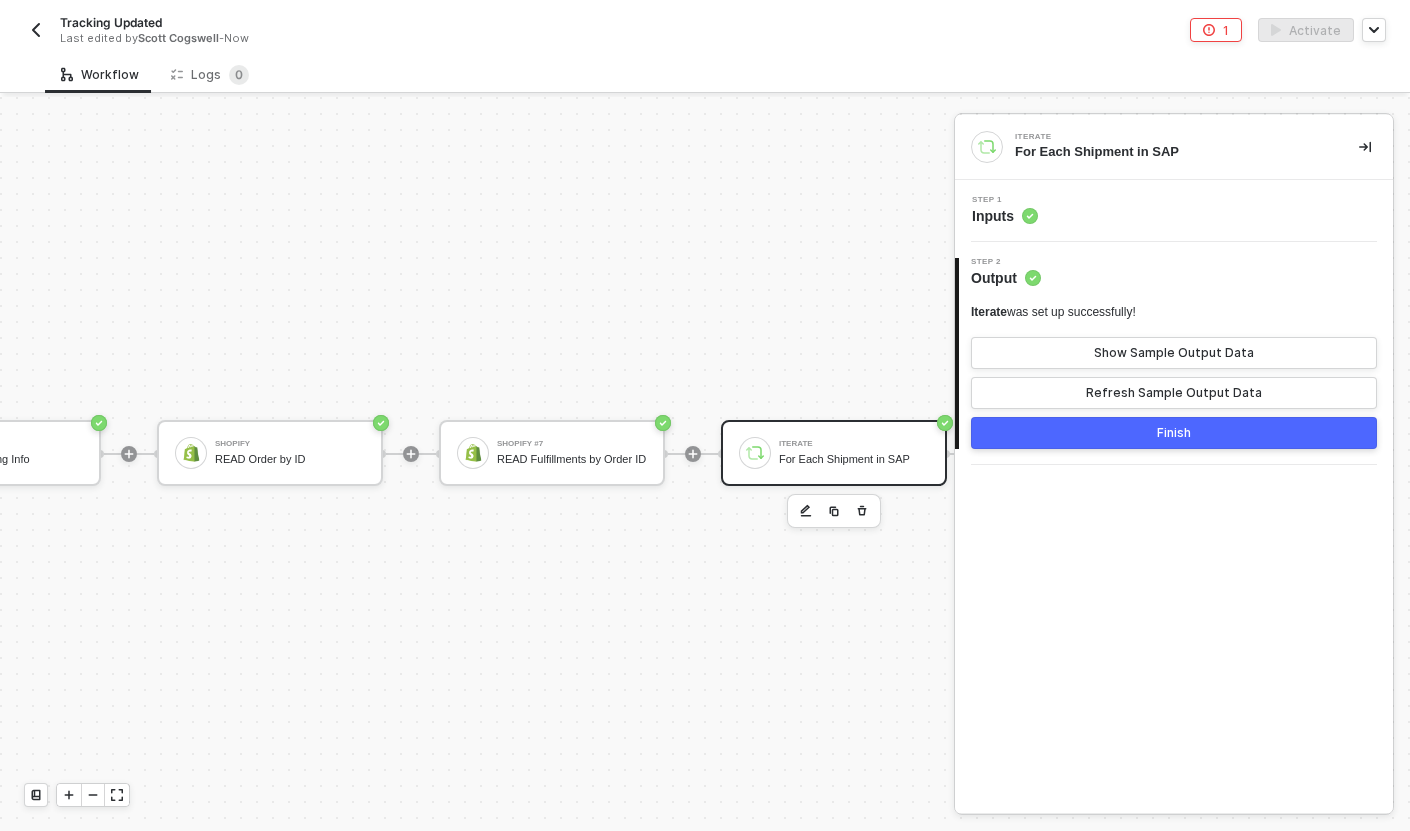 click on "For Each Shipment in SAP" at bounding box center (854, 459) 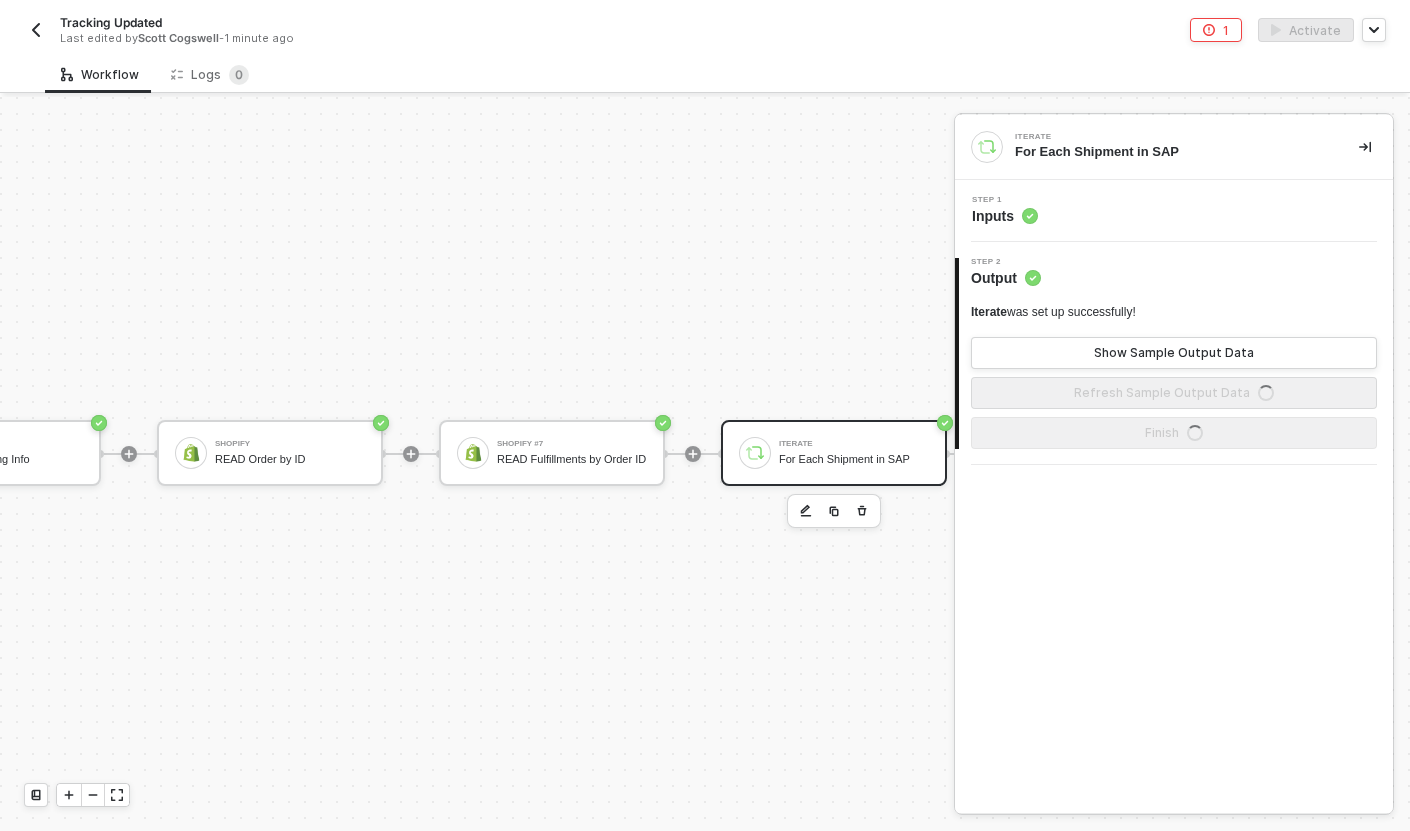 click on "Step 1 Inputs" at bounding box center [1176, 211] 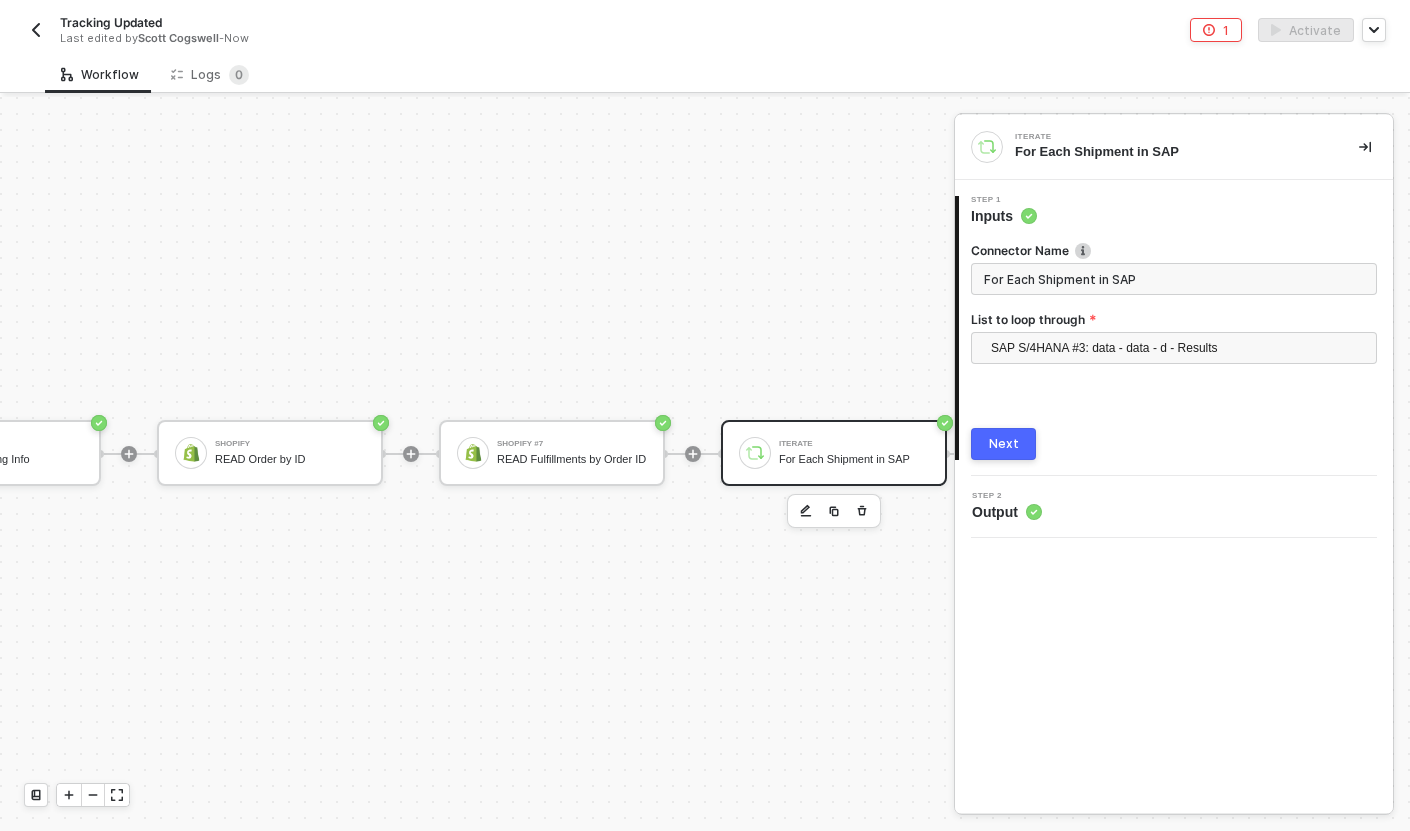 scroll, scrollTop: 582, scrollLeft: 840, axis: both 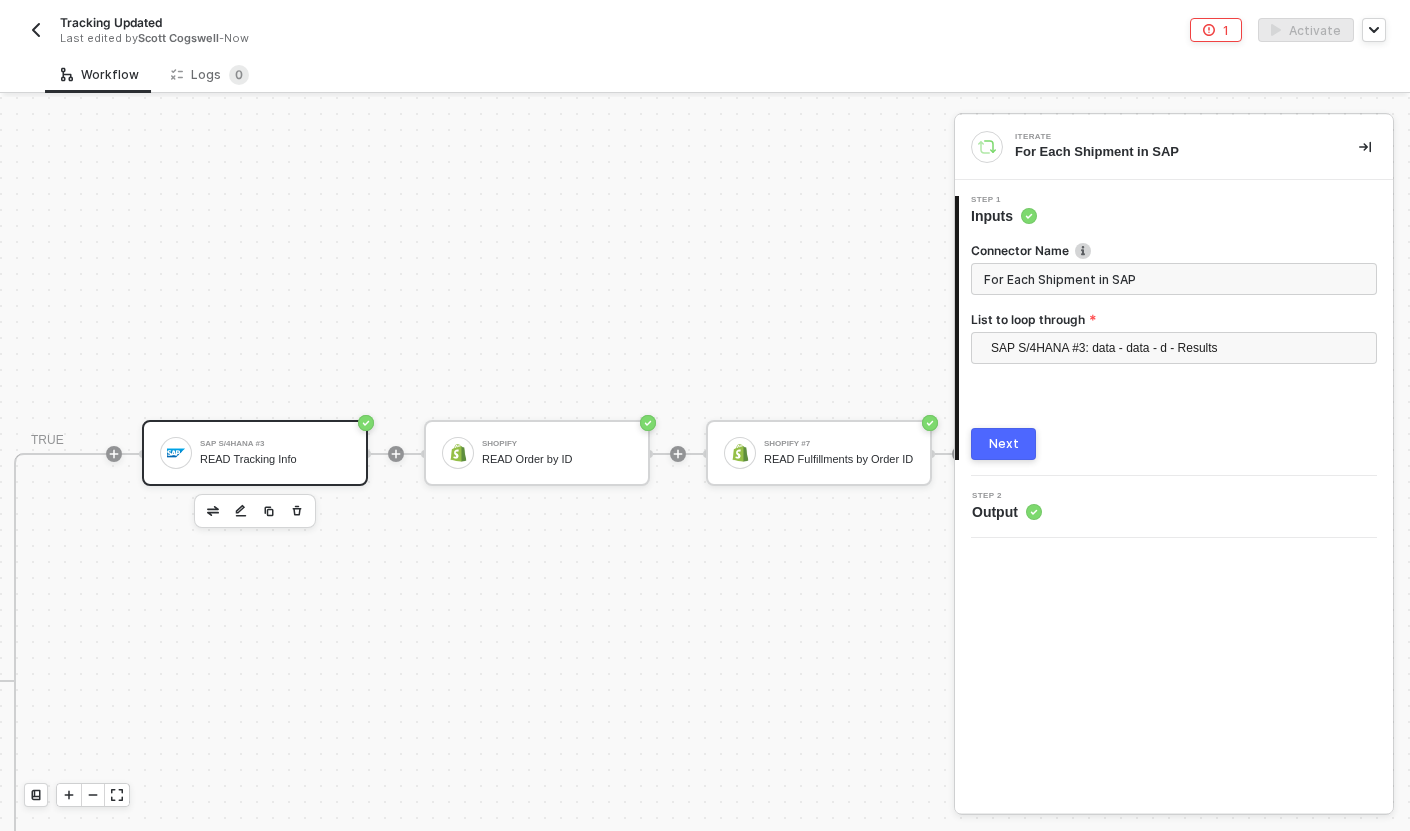 click on "SAP S/4HANA #3 READ Tracking Info" at bounding box center (275, 453) 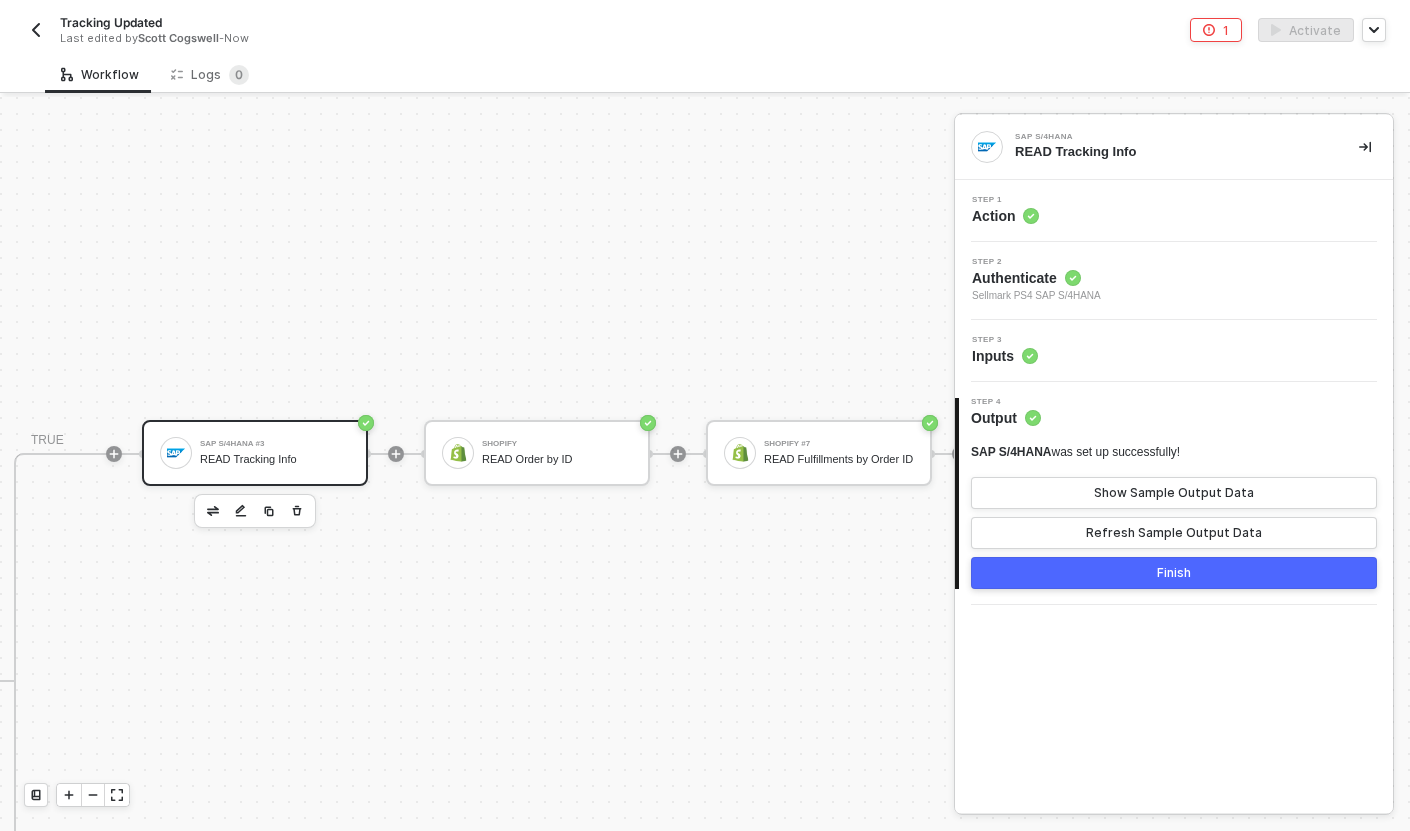 click on "Step 1 Action" at bounding box center (1176, 211) 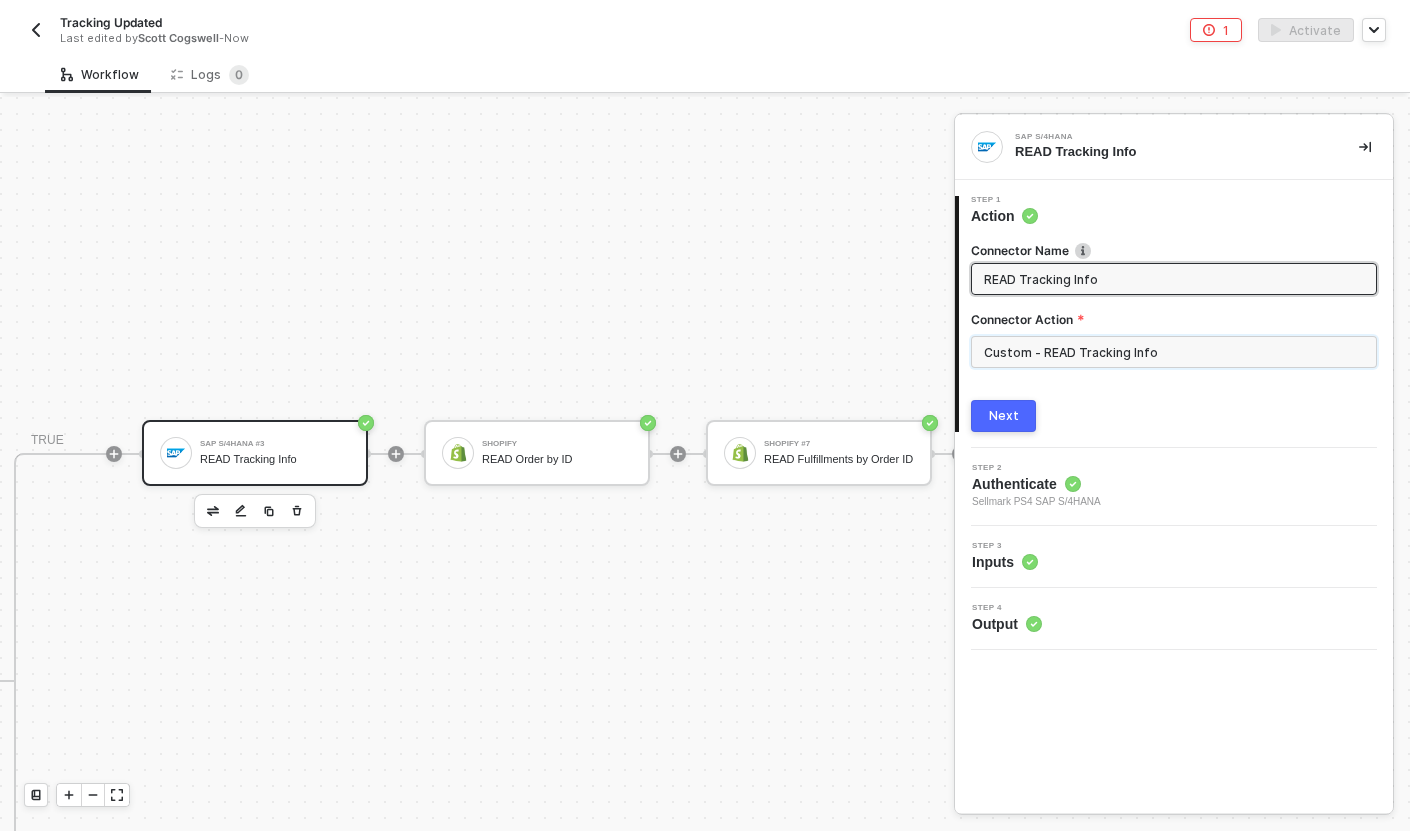 click on "Custom - READ Tracking Info" at bounding box center (1174, 352) 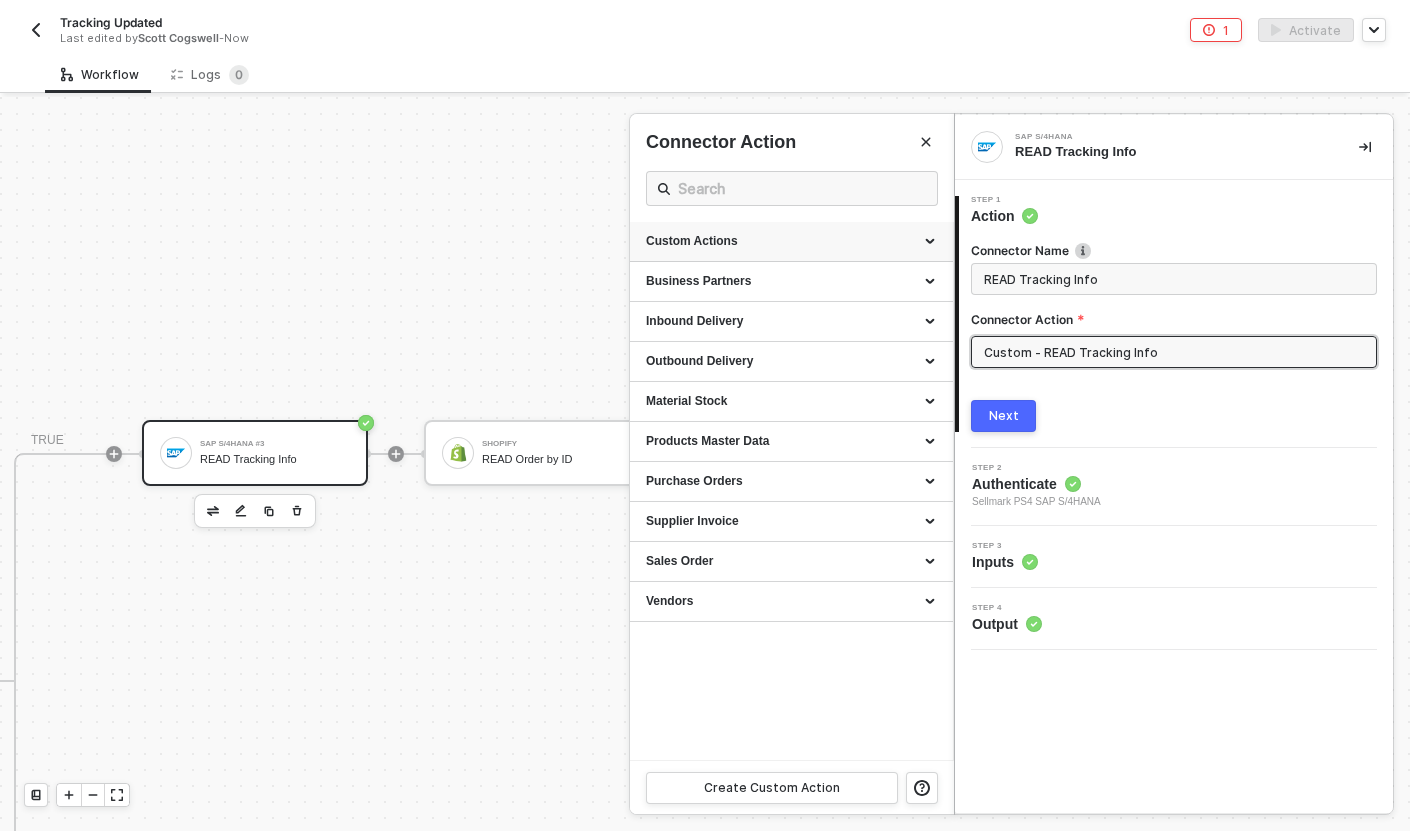 click on "Custom Actions" at bounding box center (791, 241) 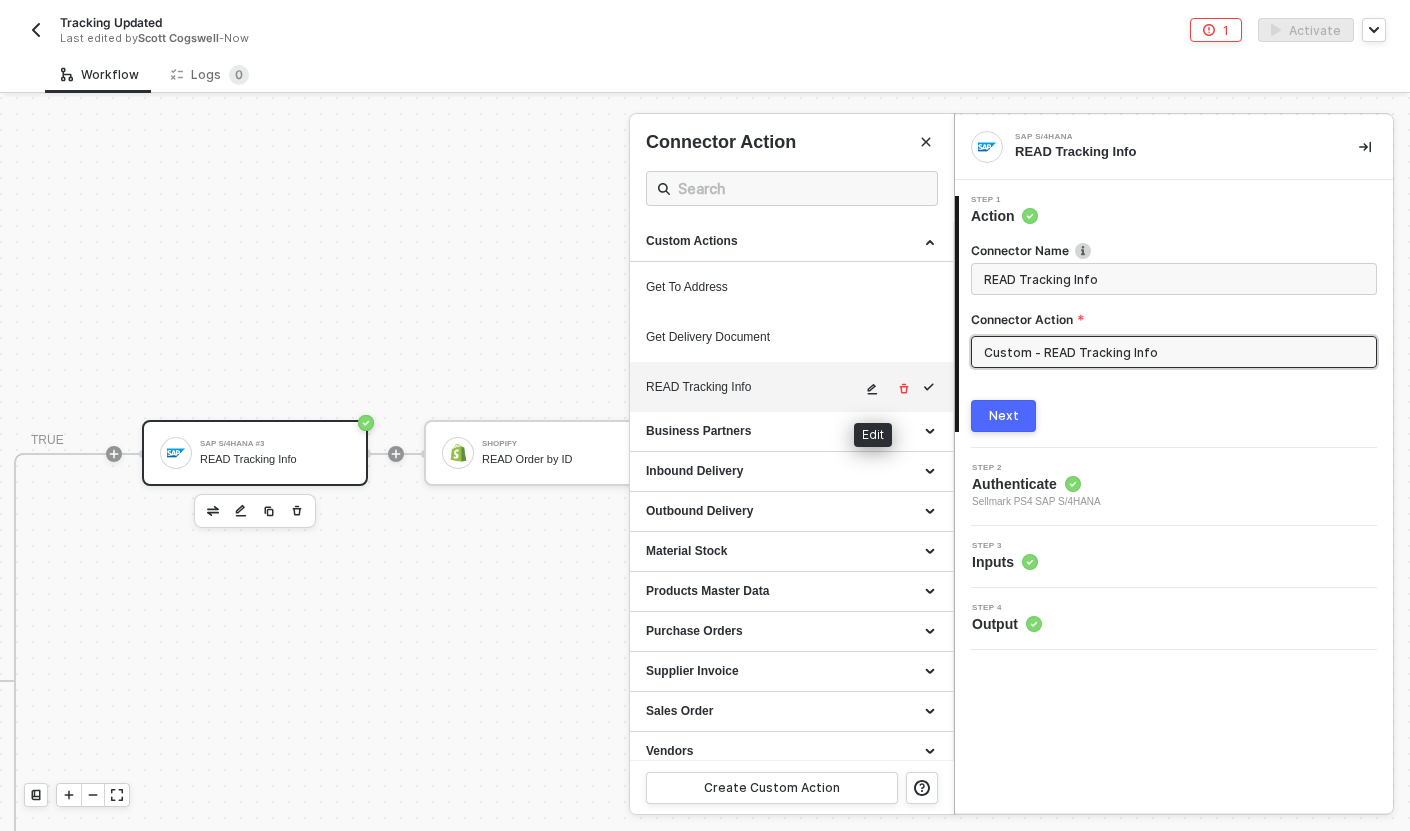 click 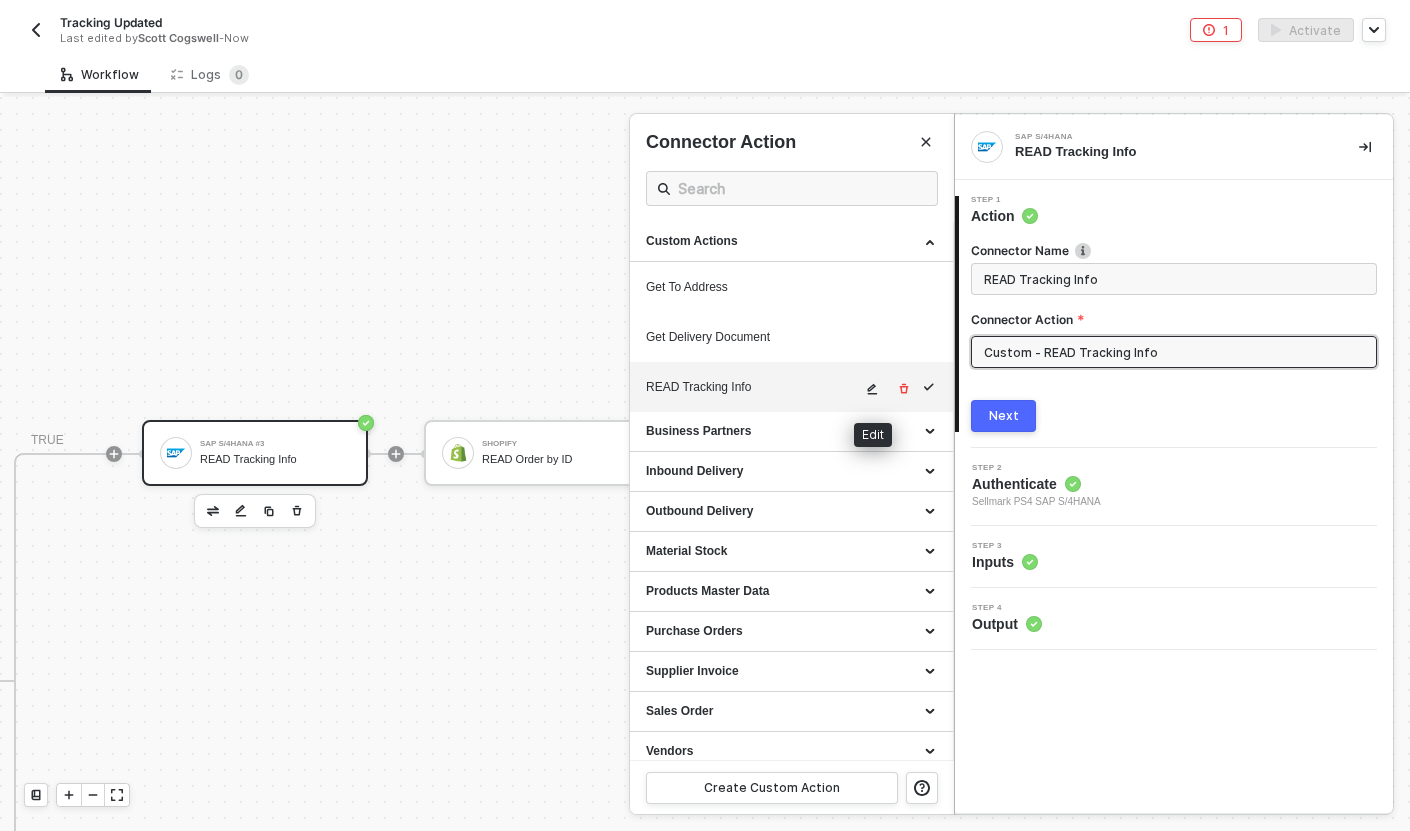 scroll, scrollTop: 162, scrollLeft: 0, axis: vertical 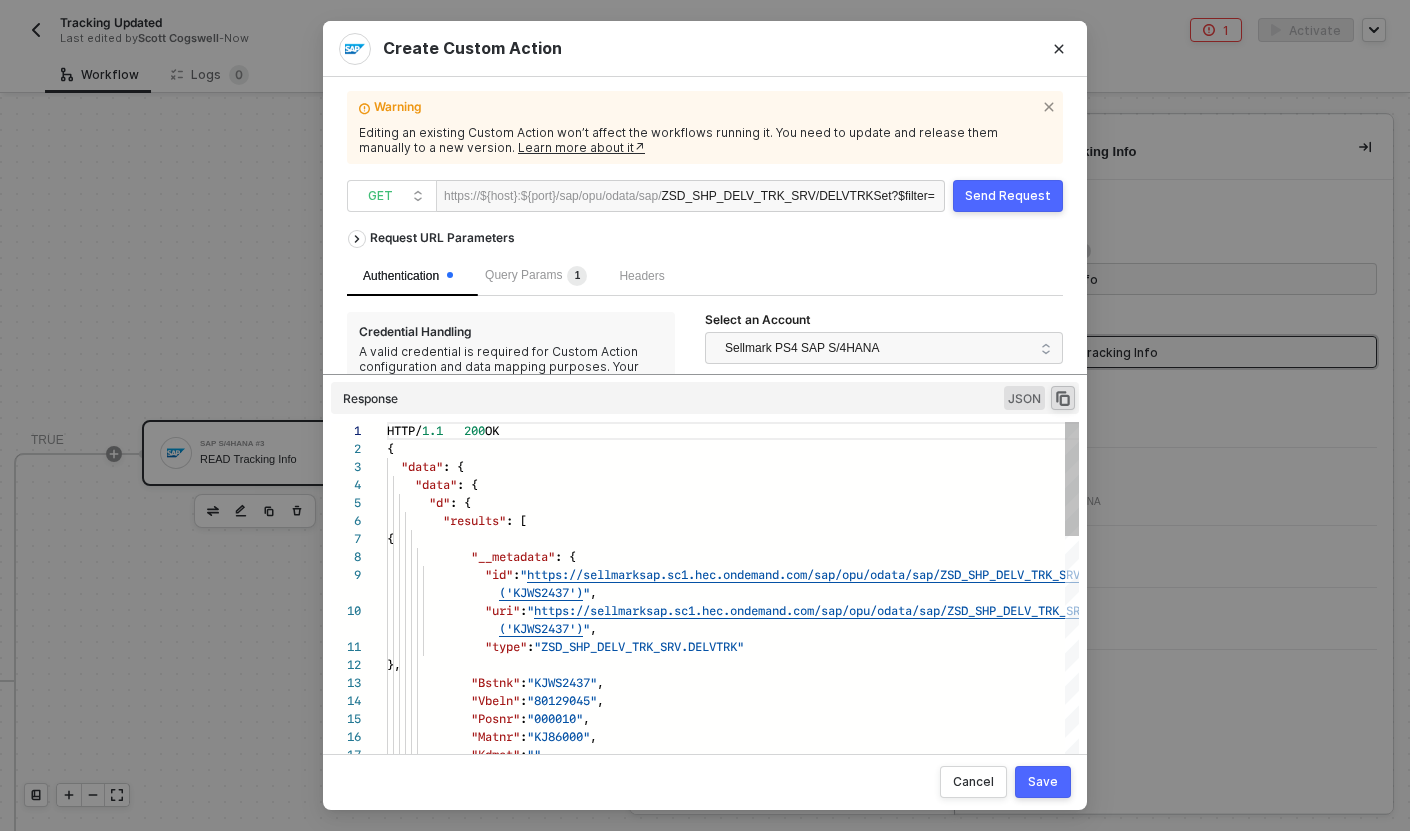 drag, startPoint x: 797, startPoint y: 551, endPoint x: 790, endPoint y: 438, distance: 113.216606 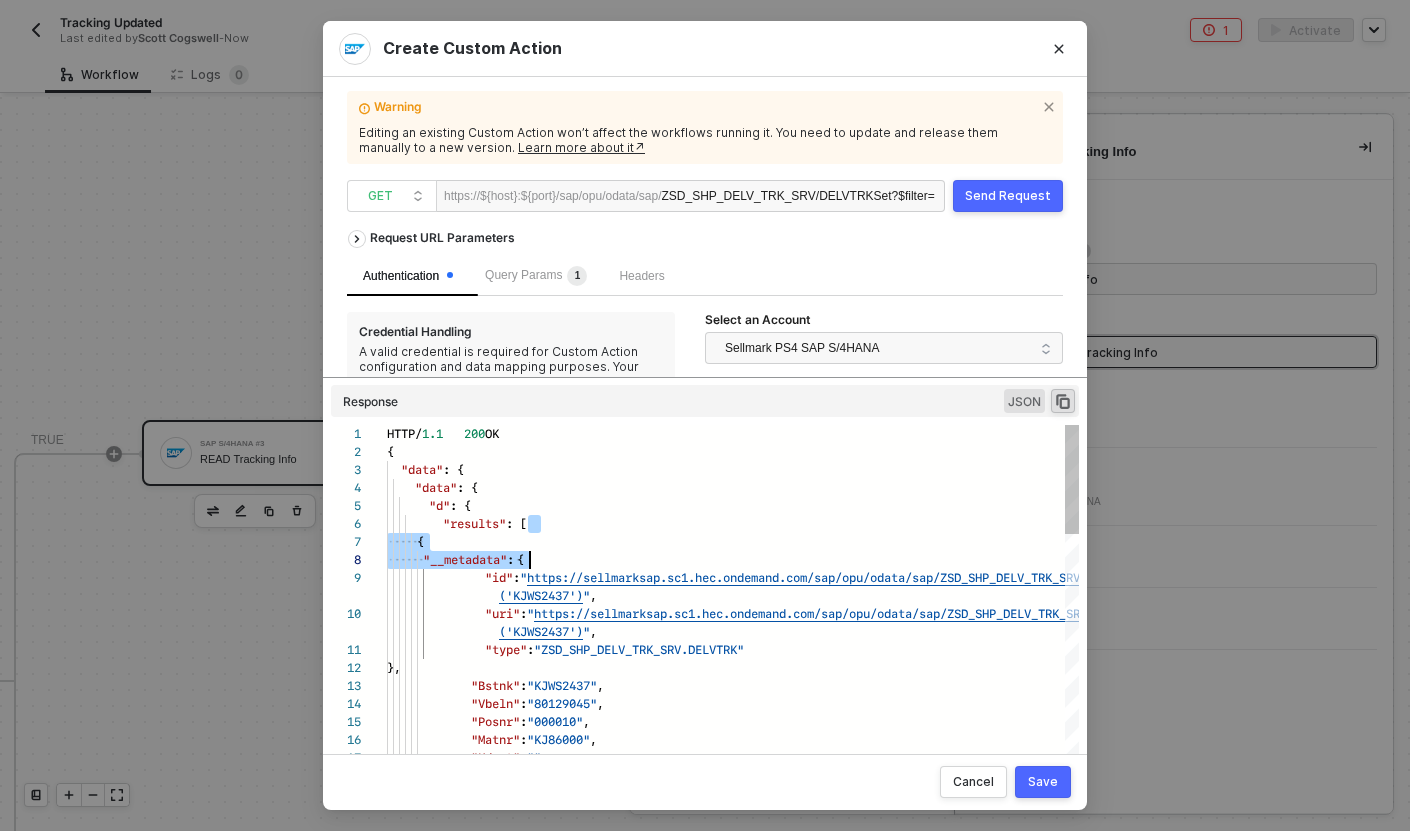 scroll, scrollTop: 90, scrollLeft: 245, axis: both 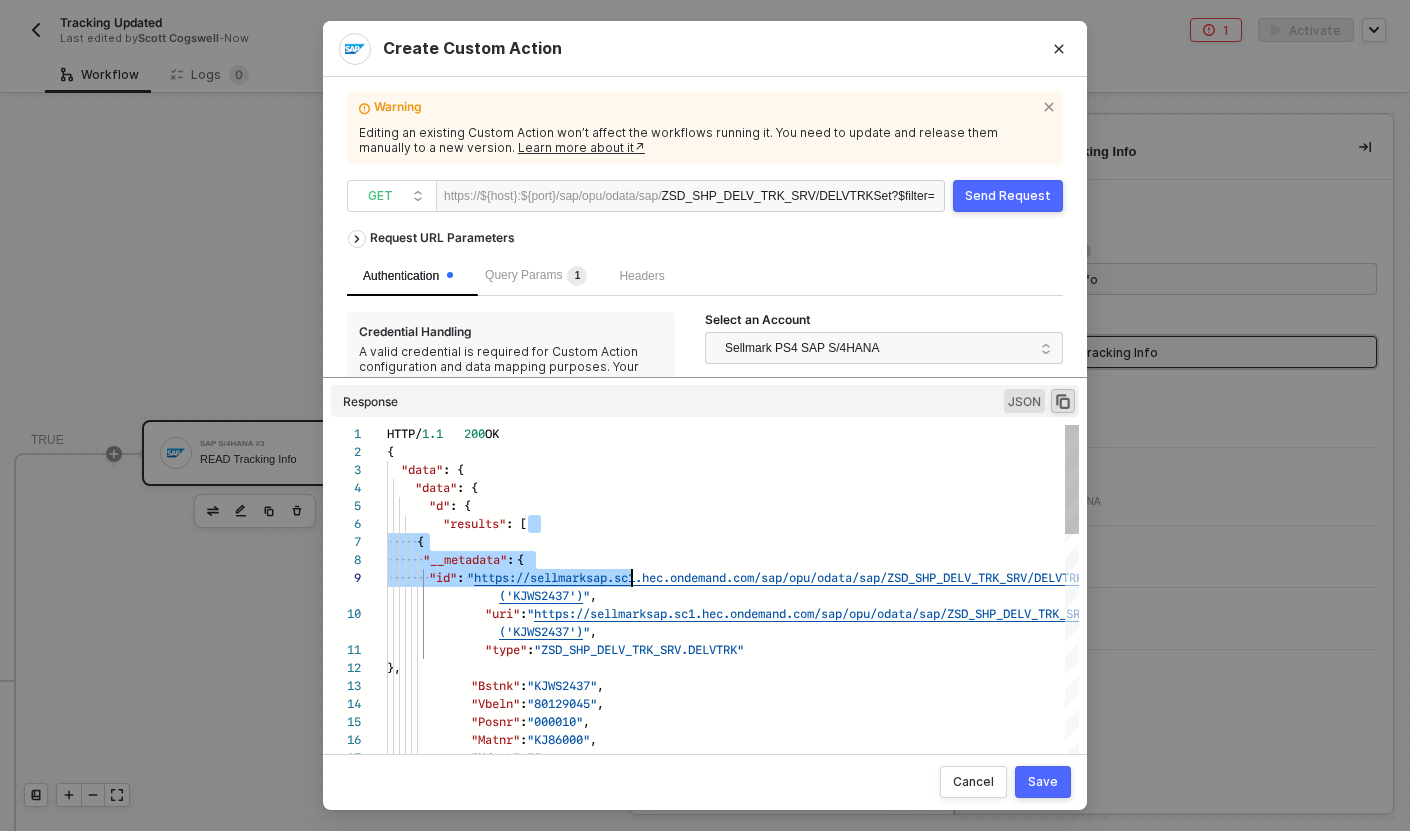 drag, startPoint x: 527, startPoint y: 527, endPoint x: 635, endPoint y: 570, distance: 116.24543 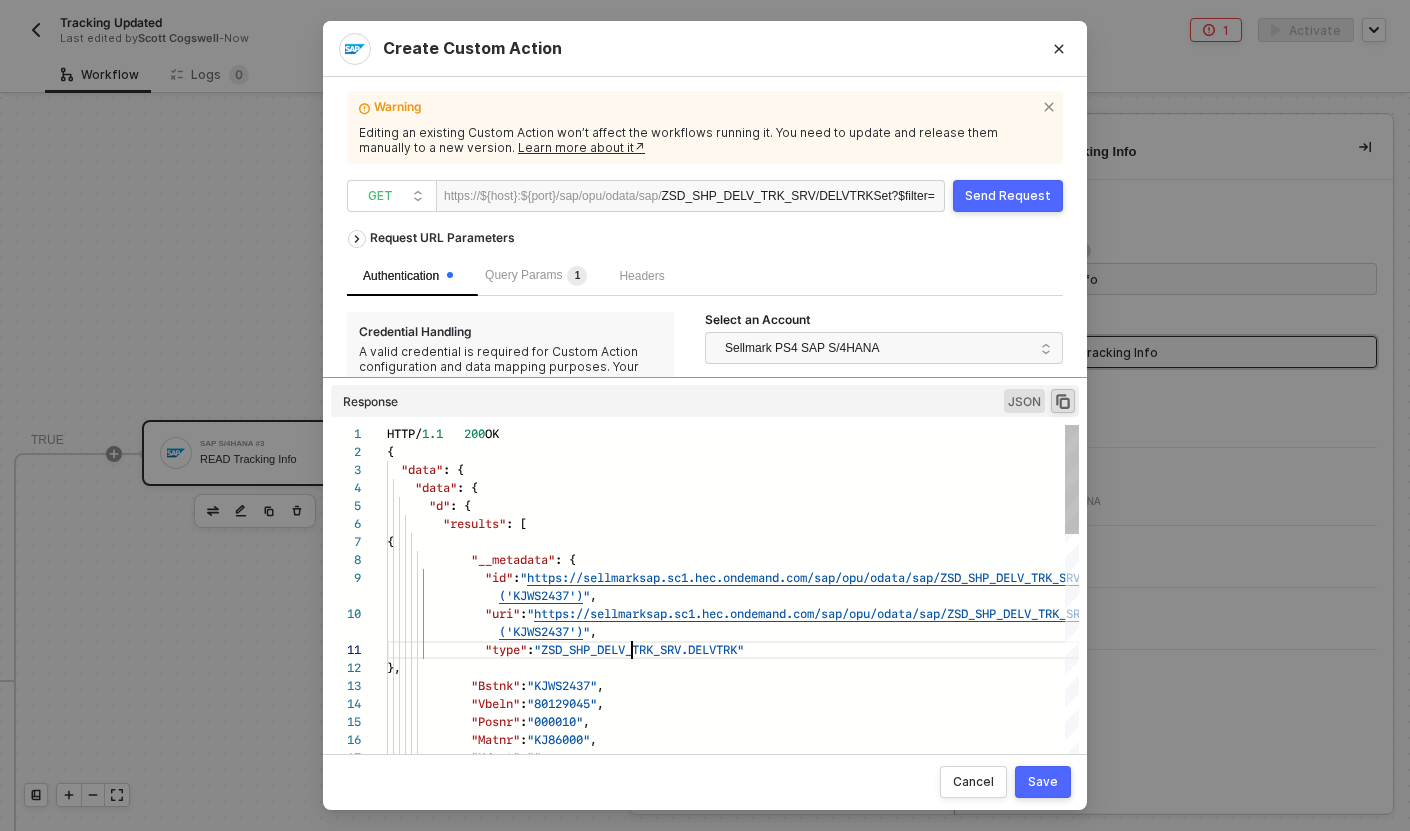 click on ""ZSD_SHP_DELV_TRK_SRV.DELVTRK"" at bounding box center [639, 649] 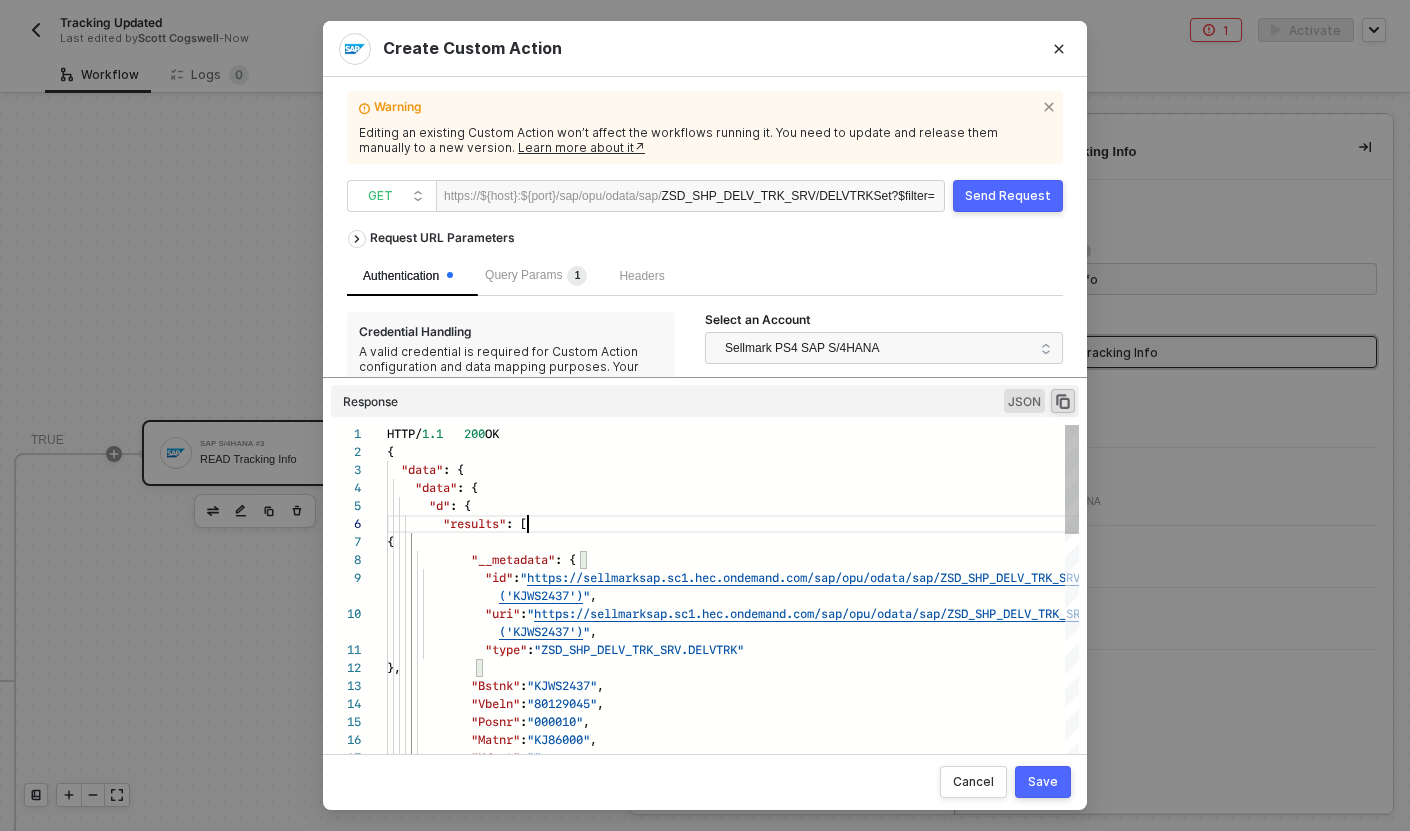 scroll, scrollTop: 90, scrollLeft: 141, axis: both 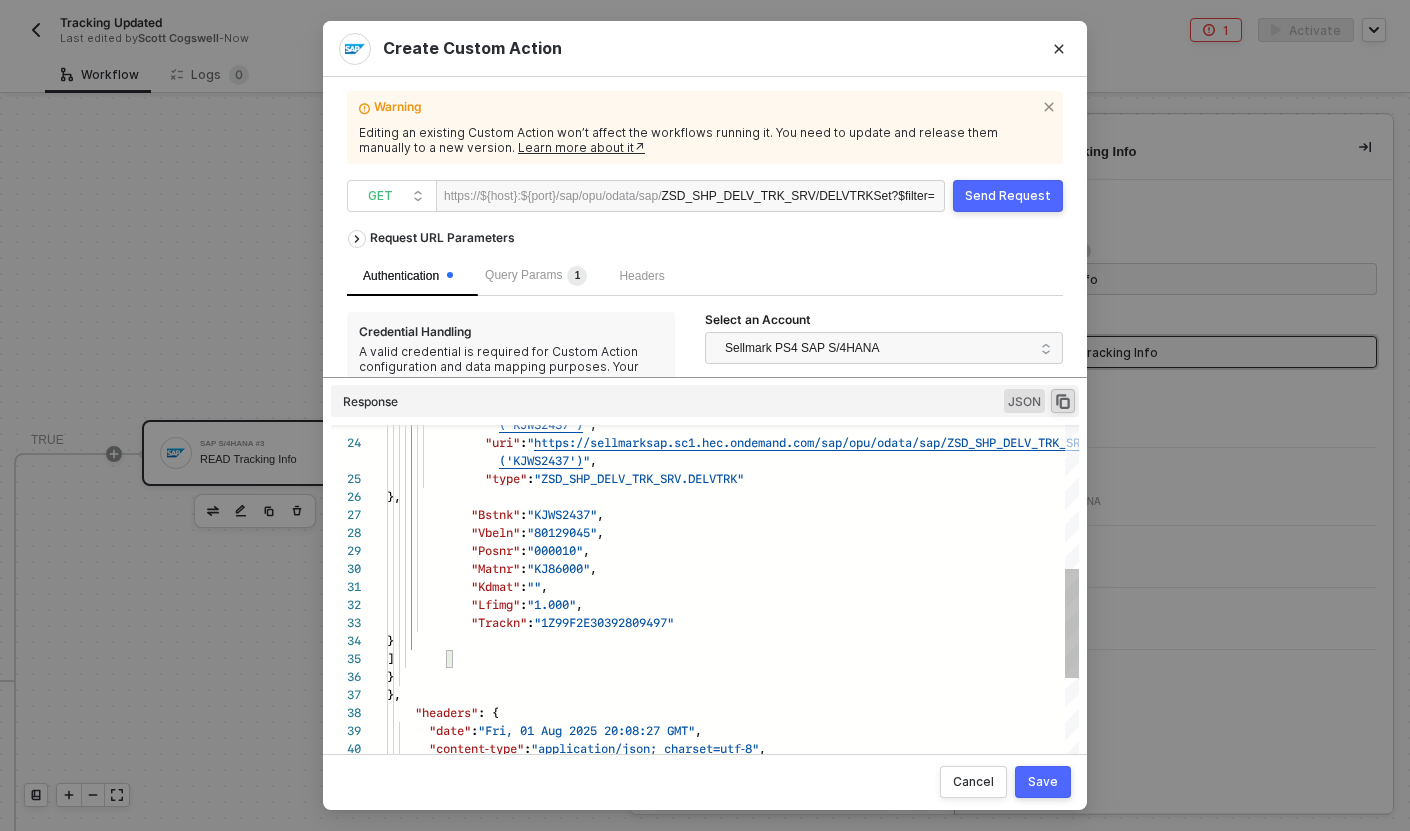 type on "HTTP/1.1   200   OK
{
"data": {
"data": {
"d": {
"results": [
{
"__metadata": {
"id": "https://sellmarksap.sc1.hec.ondemand.com/sap/opu/odata/sap/ZSD_SHP_DELV_TRK_SRV/DELVTRKSet('KJWS2437')",
…            "Bstnk": "KJWS2437",
"Vbeln": "80129045",
"Posnr": "000010",
"Matnr": "KJ86000",
"Kdmat": "",
"Lfimg": "1.000",
"Trackn": "1Z99F2E30392809497"
}
]
}" 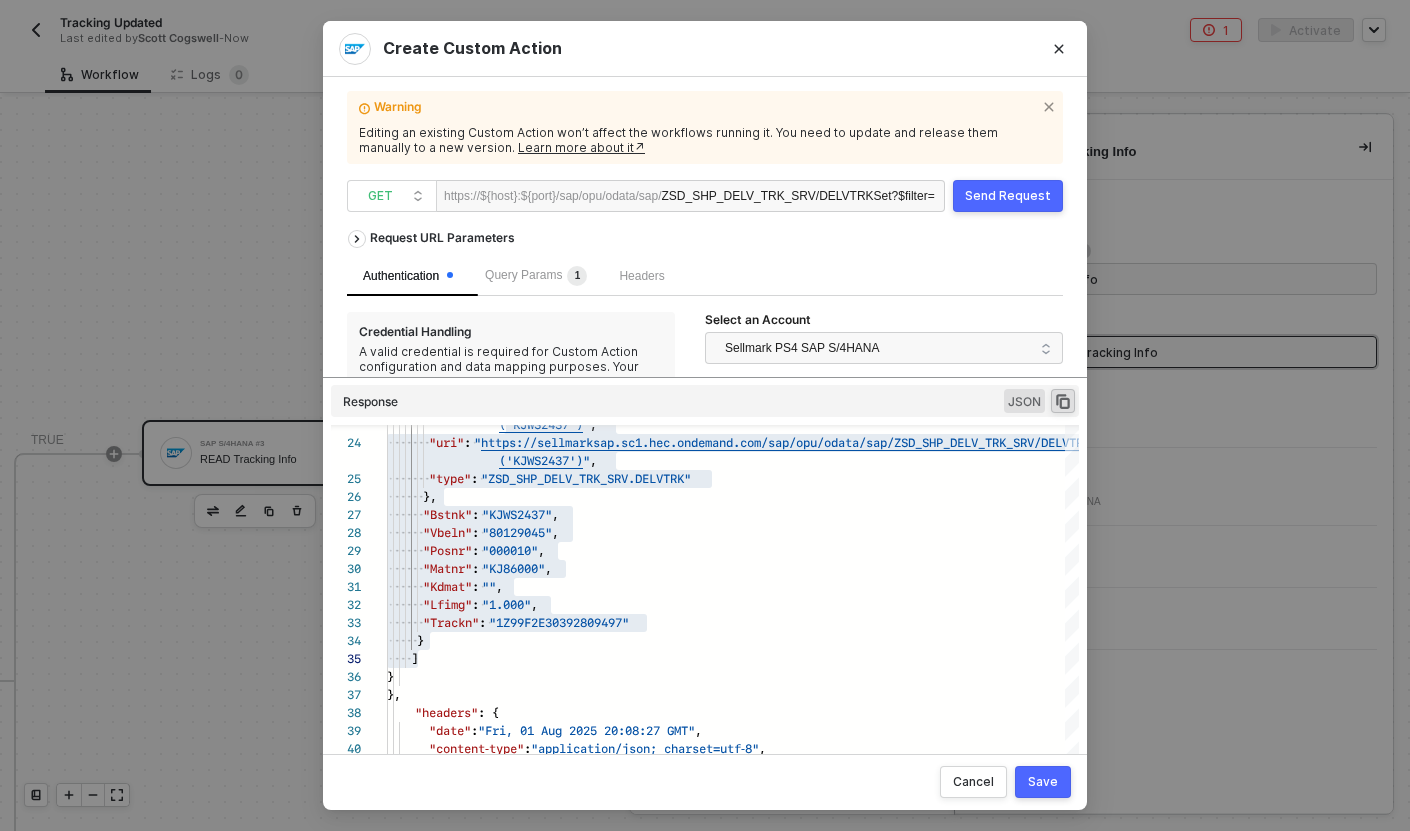click on "Create Custom Action Warning Editing an existing Custom Action won’t affect the workflows running it. You need to update and release them manually to a new version.   Learn more about it↗ GET https://${host}:${port}/sap/opu/odata/sap/ ZSD_SHP_DELV_TRK_SRV/DELVTRKSet ?$filter= Send Request Request URL Parameters Authentication Query Params 1 Headers Credential Handling A valid credential is required for Custom Action configuration and data mapping purposes. Your end-users will be prompted to add their own credentials when installing.   Manage your existing credential in Settings  or learn more about credentials   here↗ . Select an Account Sellmark PS4 SAP S/4HANA   Response JSON 24 25 26 27 28 29 30 31 32 33 34 35 36 37 38 39 40 41 42                  ('KJWS2437') " , ·· ·· ·· ·· ·· ·· ·· "uri" : · " https://sellmarksap.sc1.hec.ondemand.com/sap/opu/o data/sap/ZSD_SHP_DELV_TRK_SRV/DELVTRKSet                  ('KJWS2437') " , ·· ·· ·· ·· ·· ·· :" at bounding box center [705, 415] 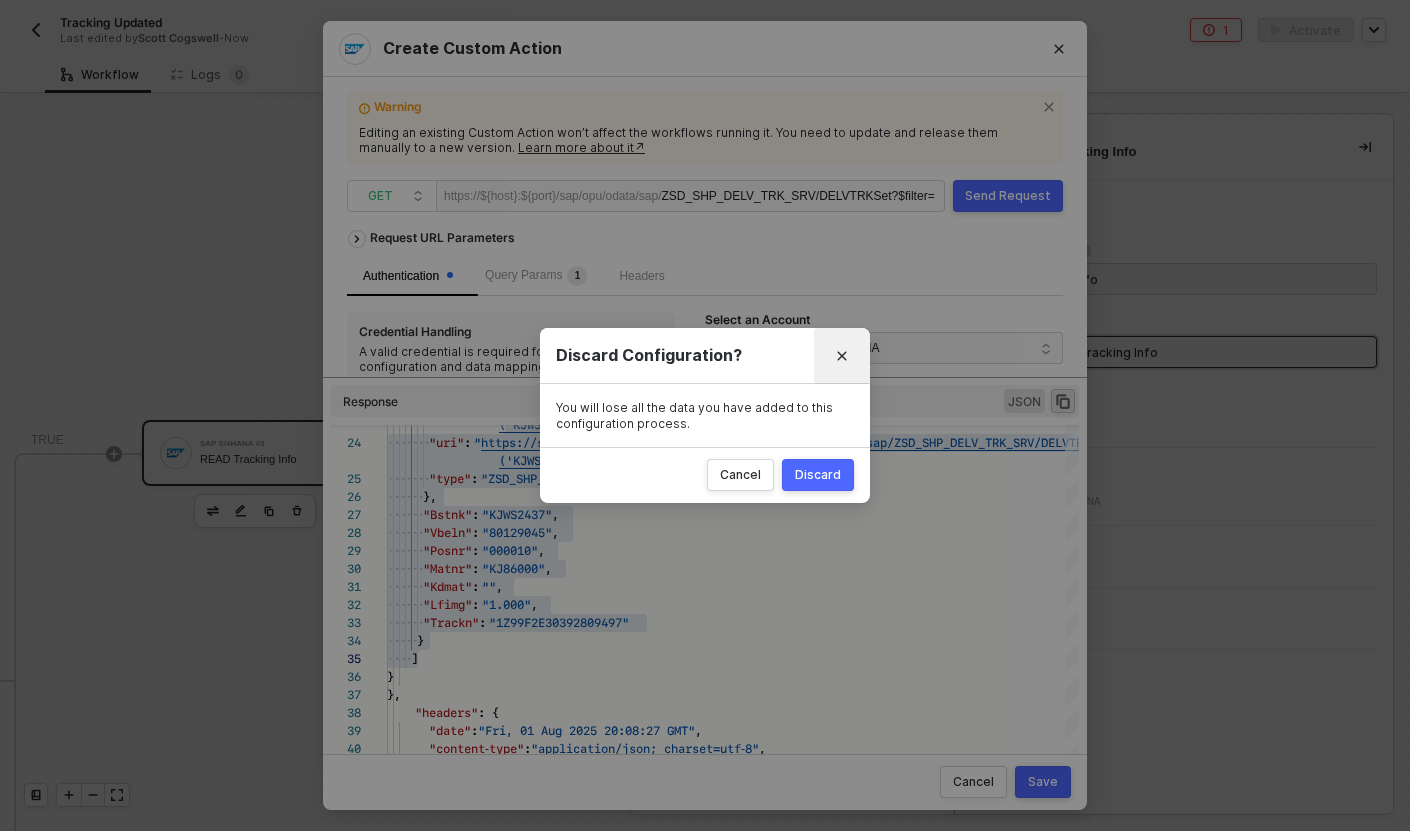 click at bounding box center [842, 356] 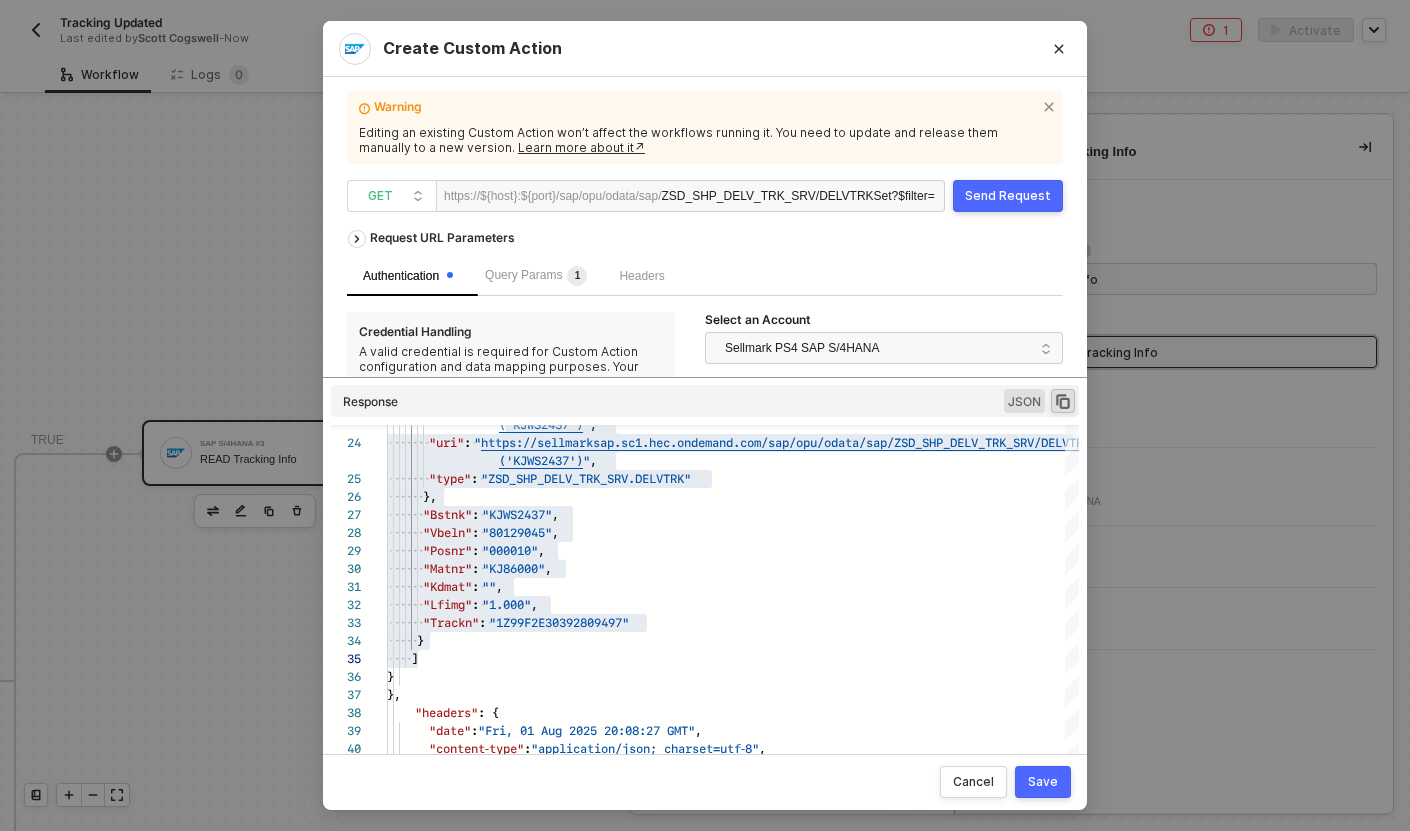 click on "Create Custom Action Warning Editing an existing Custom Action won’t affect the workflows running it. You need to update and release them manually to a new version.   Learn more about it↗ GET https://${host}:${port}/sap/opu/odata/sap/ ZSD_SHP_DELV_TRK_SRV/DELVTRKSet ?$filter= Send Request Request URL Parameters Authentication Query Params 1 Headers Credential Handling A valid credential is required for Custom Action configuration and data mapping purposes. Your end-users will be prompted to add their own credentials when installing.   Manage your existing credential in Settings  or learn more about credentials   here↗ . Select an Account Sellmark PS4 SAP S/4HANA   Response JSON 24 25 26 27 28 29 30 31 32 33 34 35 36 37 38 39 40 41 42                  ('KJWS2437') " , ·· ·· ·· ·· ·· ·· ·· "uri" : · " https://sellmarksap.sc1.hec.ondemand.com/sap/opu/o data/sap/ZSD_SHP_DELV_TRK_SRV/DELVTRKSet                  ('KJWS2437') " , ·· ·· ·· ·· ·· ·· :" at bounding box center (705, 415) 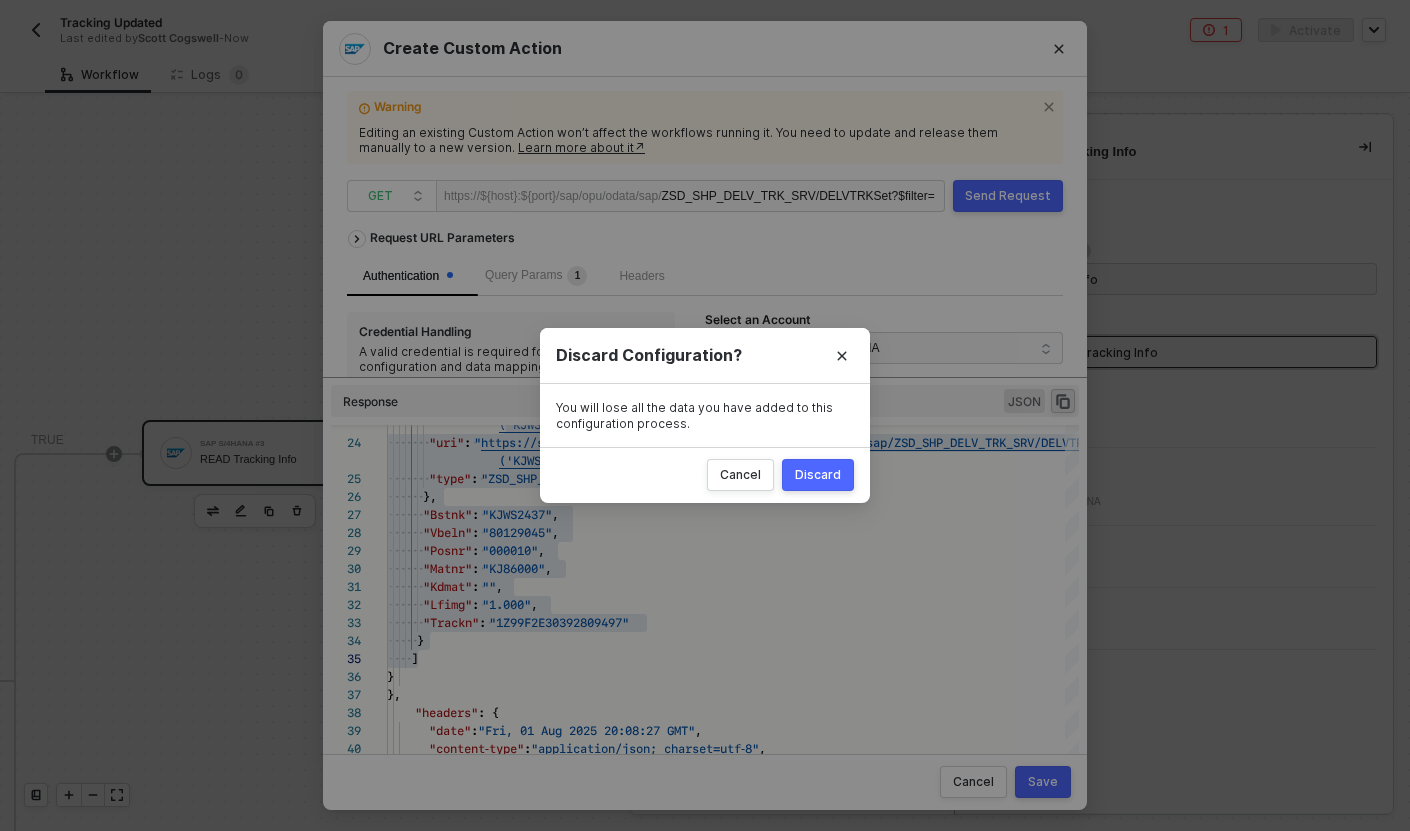 click on "Discard" at bounding box center (818, 475) 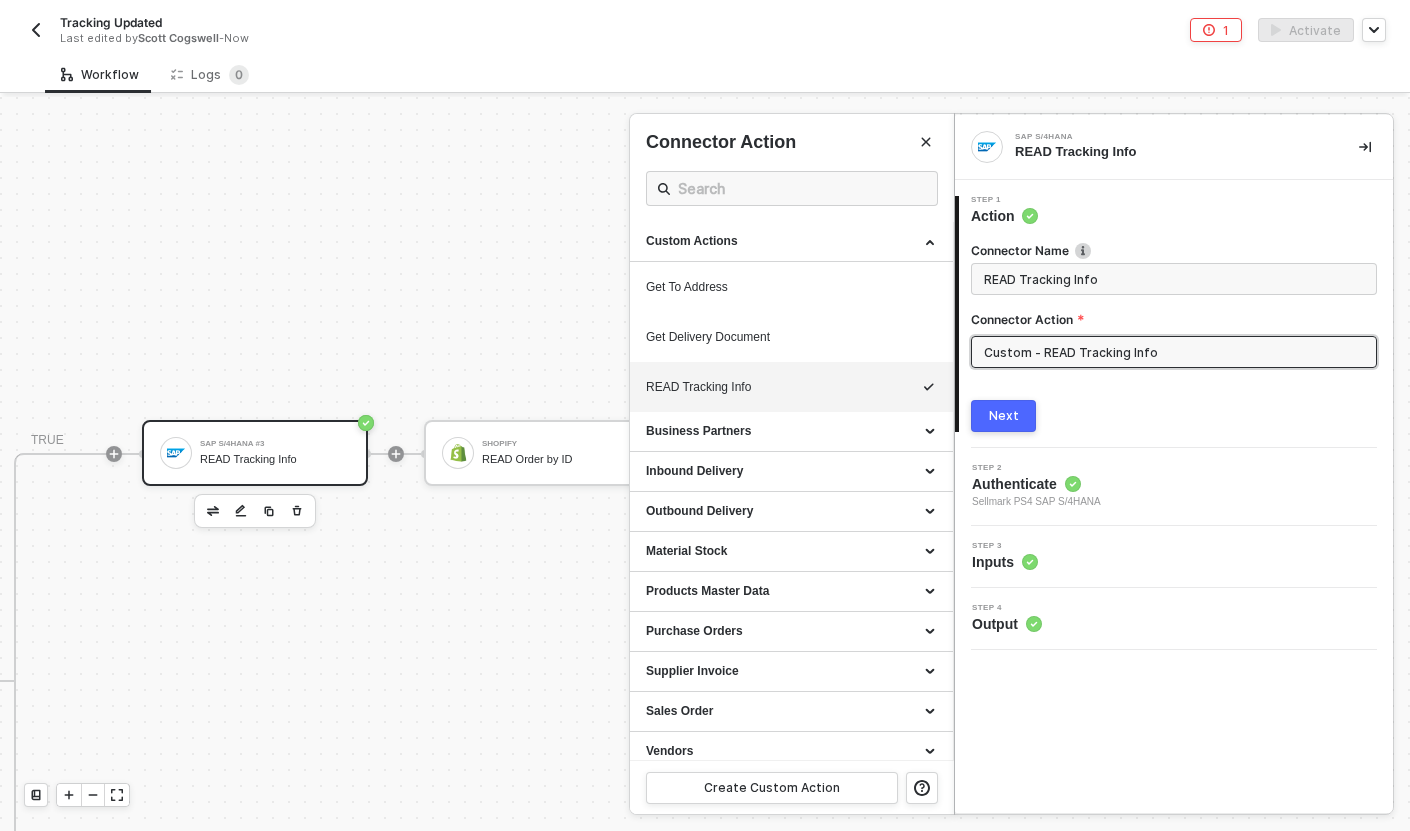 click at bounding box center [705, 464] 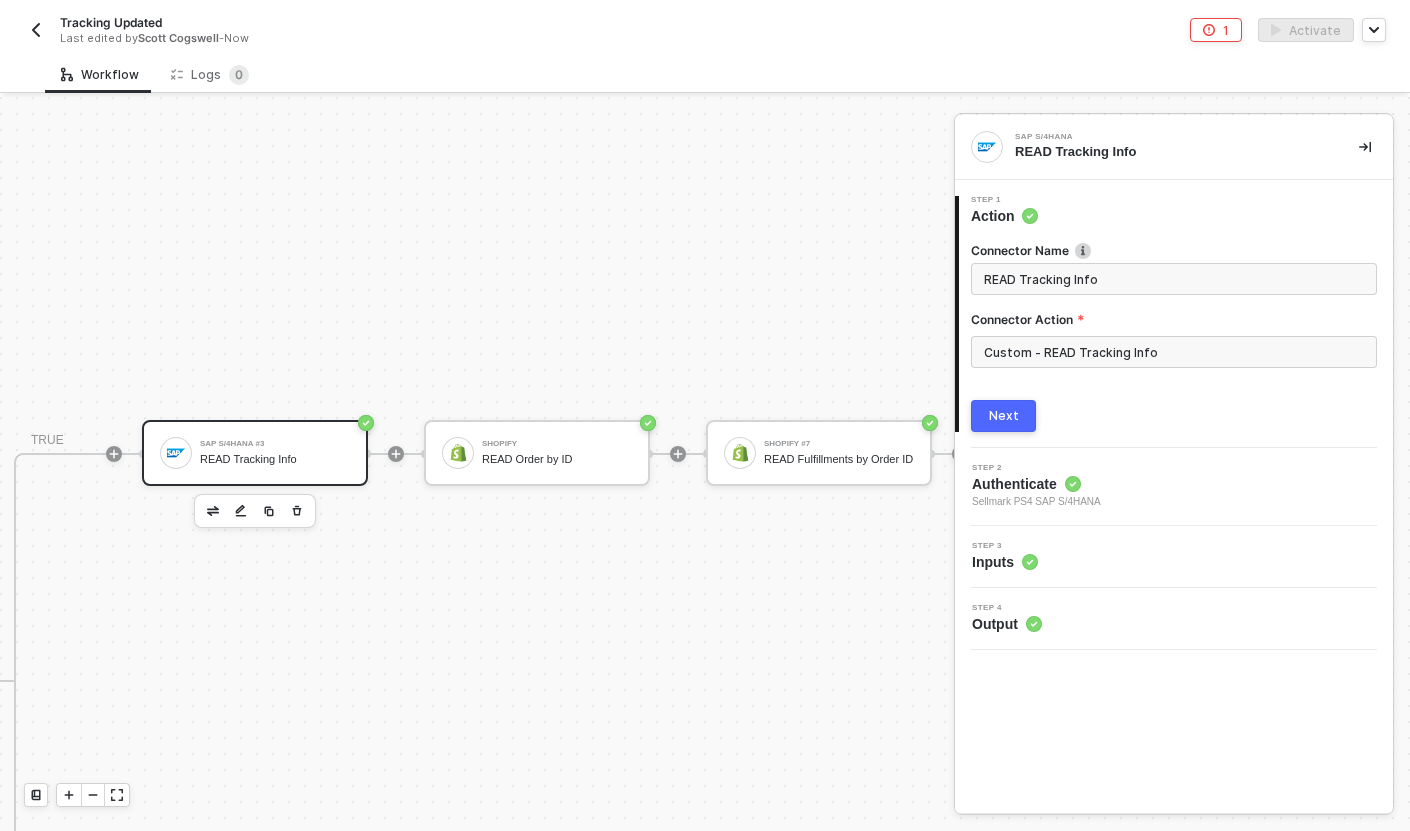 click on "SAP S/4HANA READ Tracking Info 1 Step 1 Action    Connector Name READ Tracking Info Connector Action Custom - READ Tracking Info Next 2 Step 2 Authenticate    Sellmark PS4 SAP S/4HANA 3 Step 3 Inputs    4 Step 4 Output" at bounding box center [1174, 464] 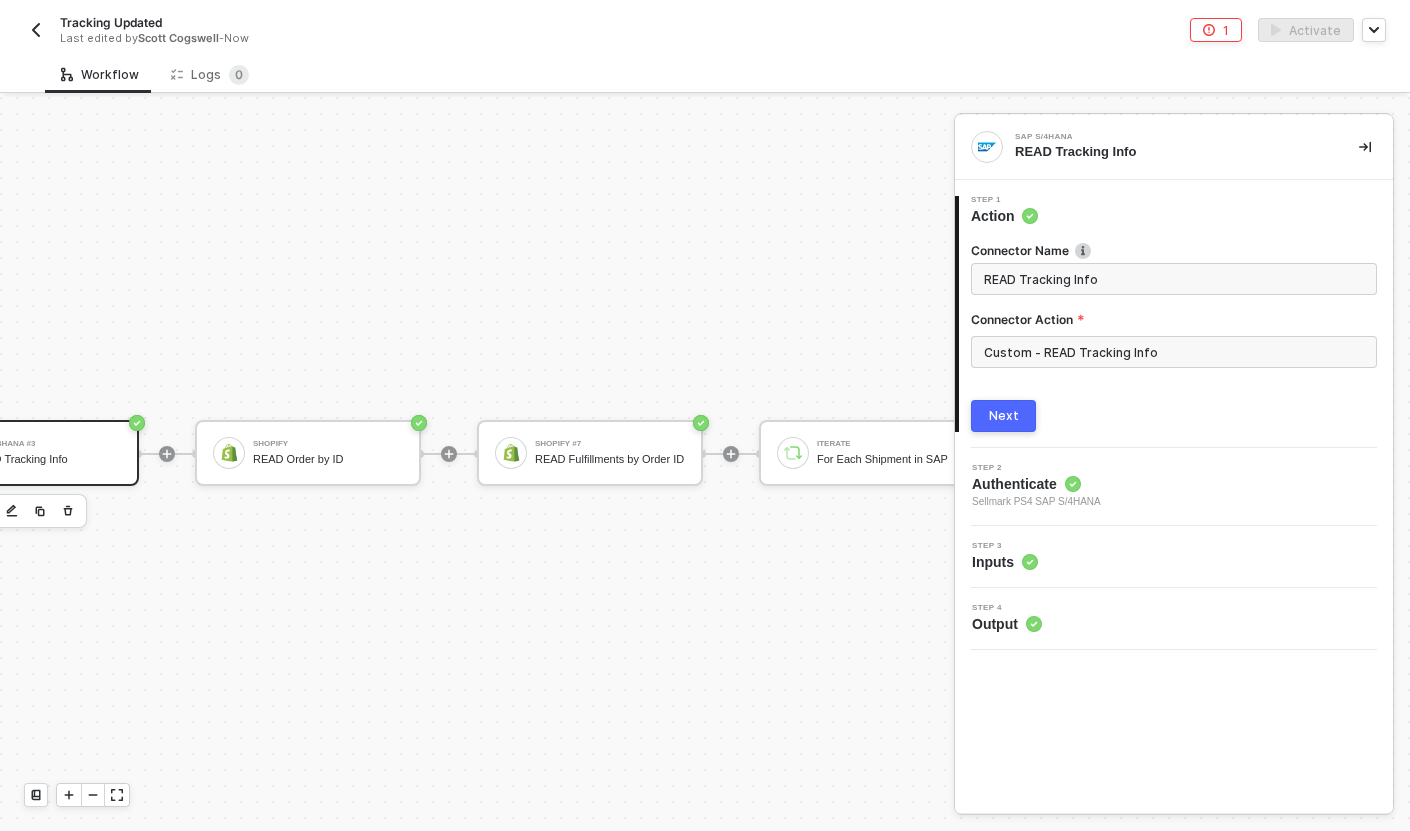 scroll, scrollTop: 582, scrollLeft: 1100, axis: both 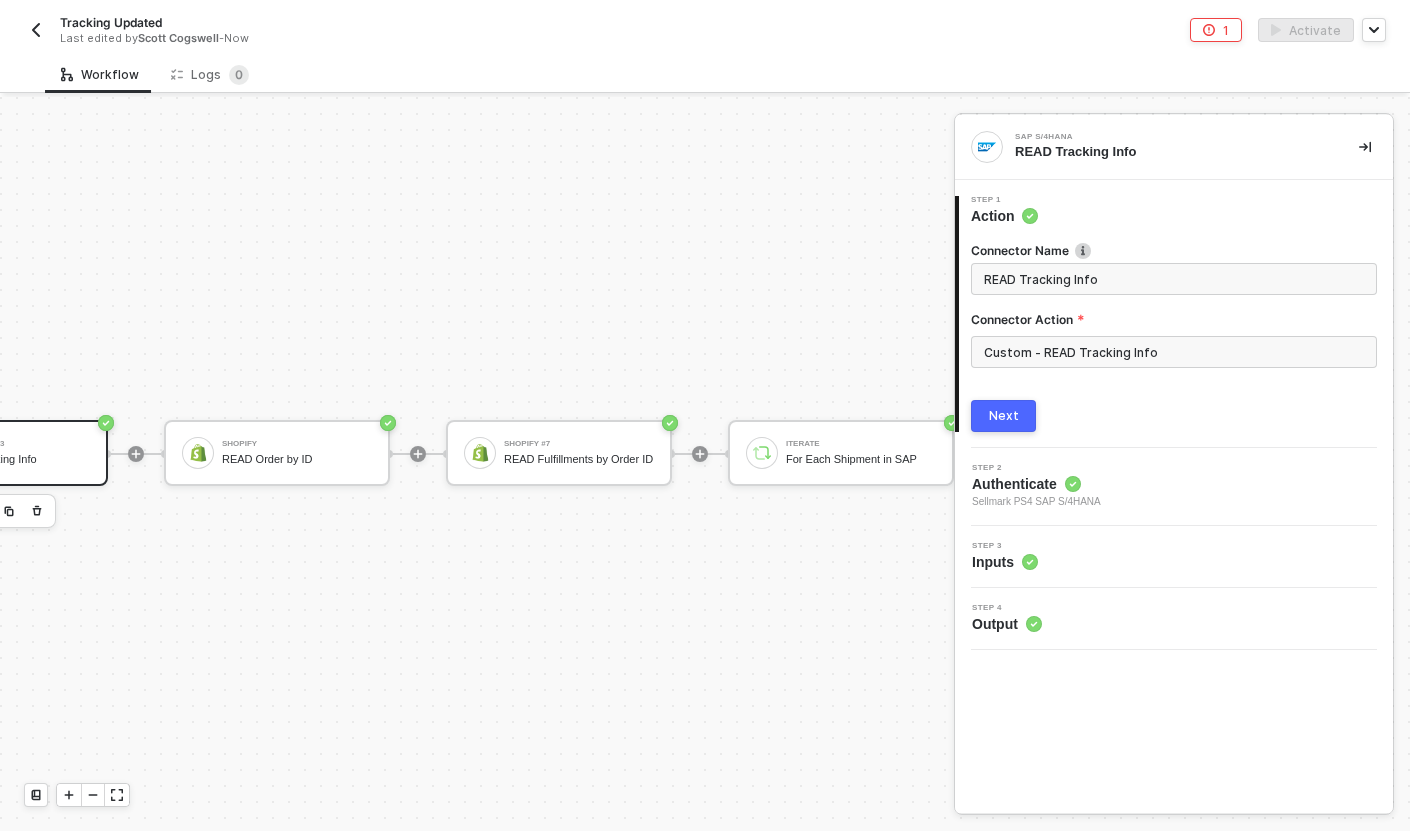 click on "Step 1 Action" at bounding box center [1176, 211] 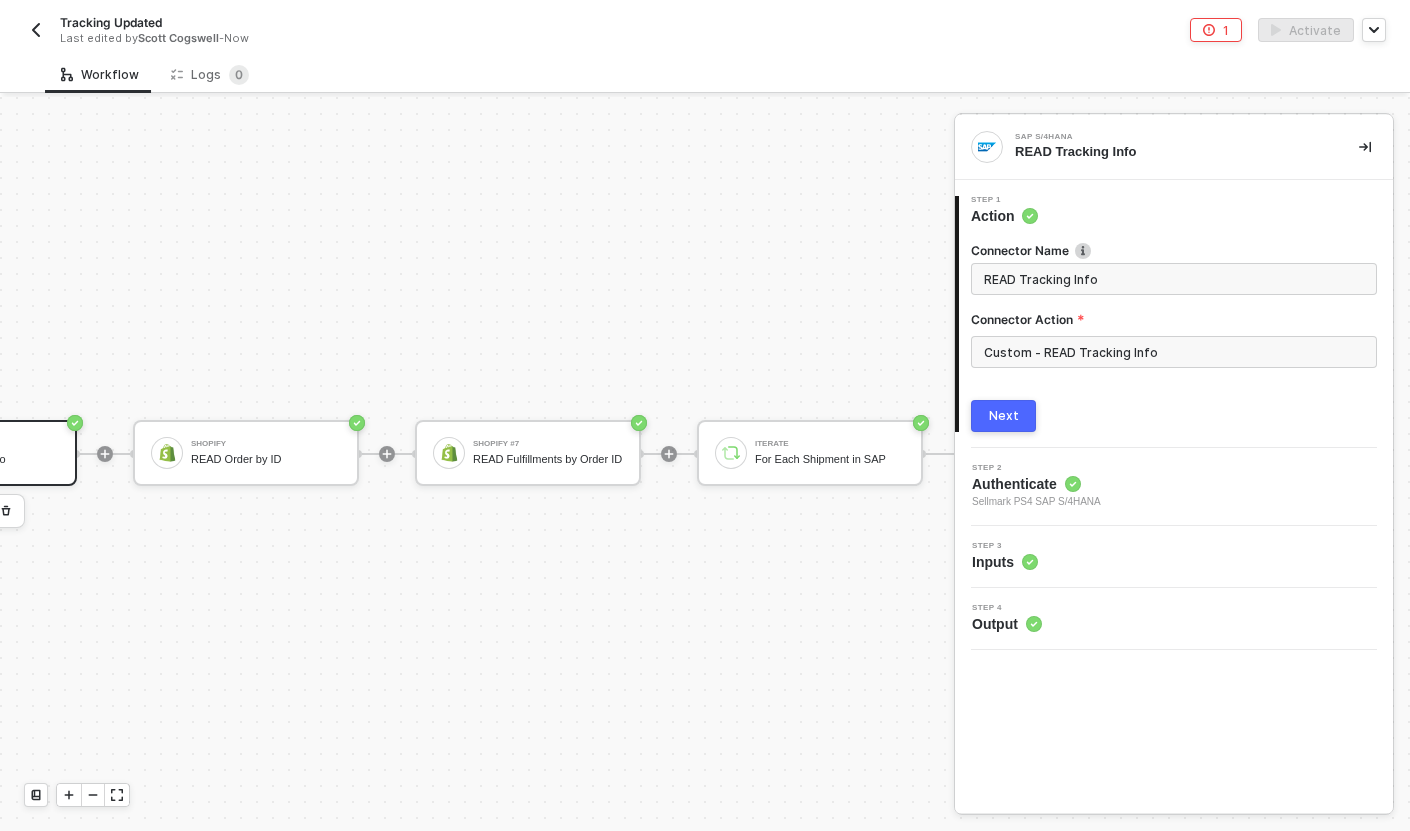 scroll, scrollTop: 582, scrollLeft: 1130, axis: both 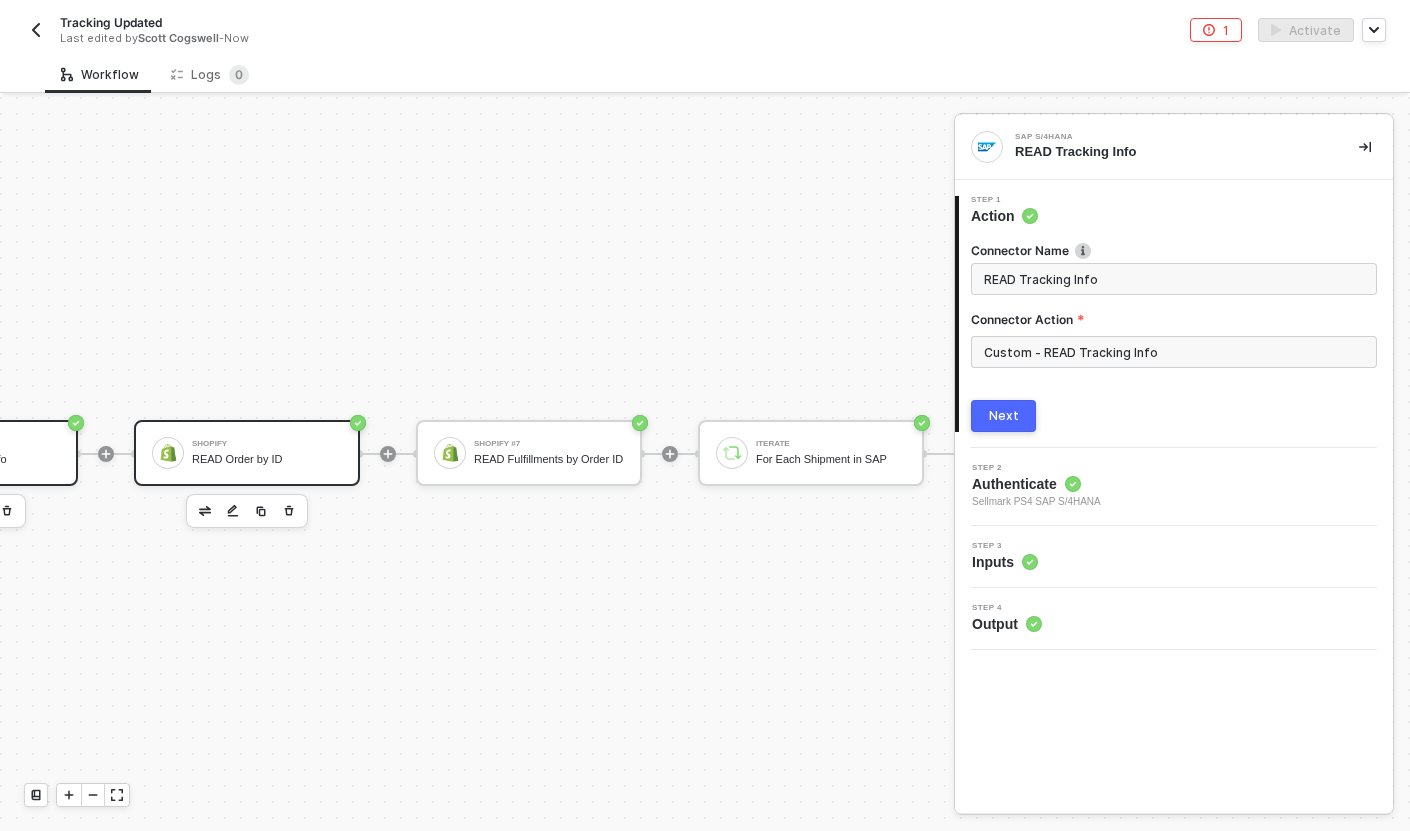 click on "Shopify READ Order by ID" at bounding box center [247, 453] 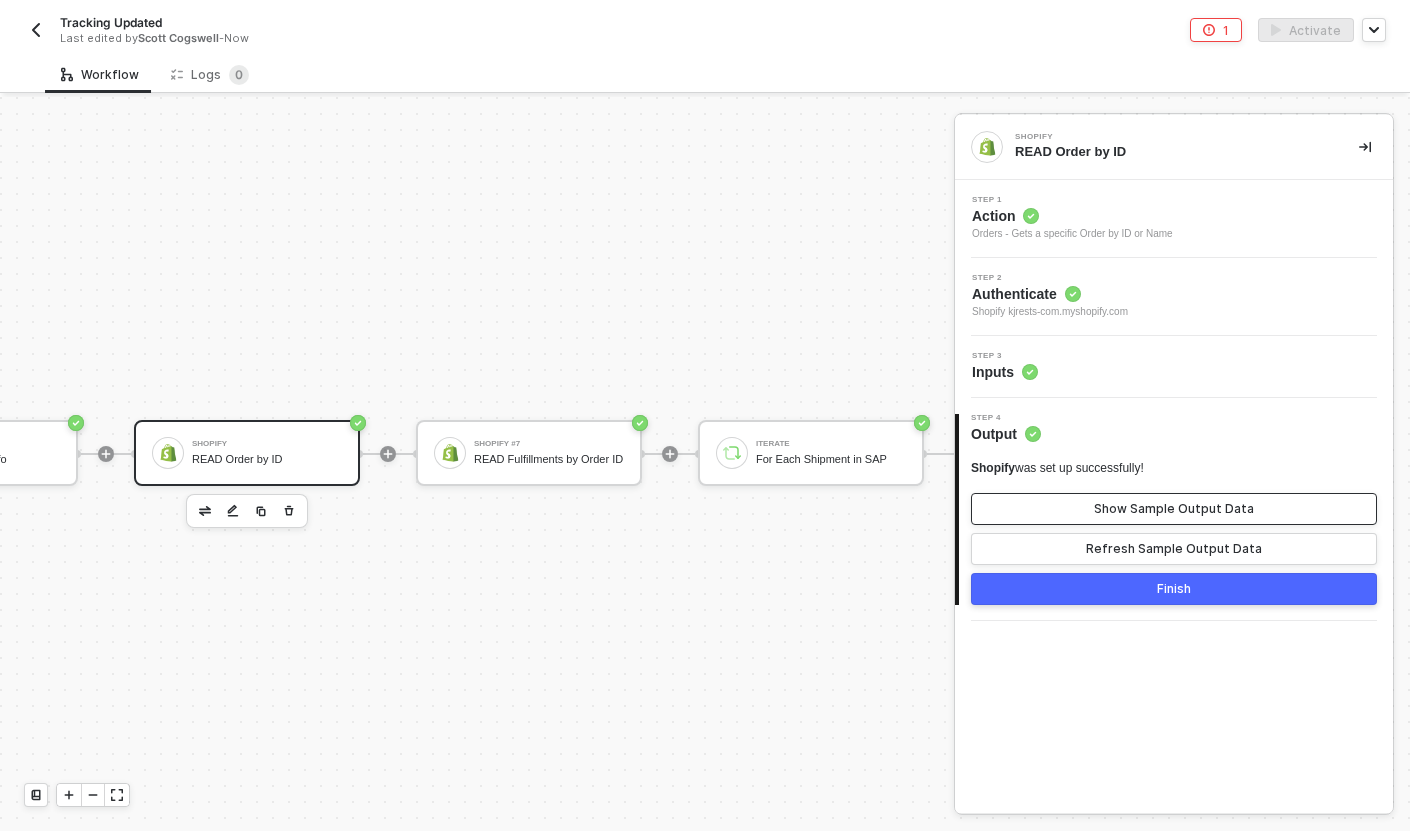 click on "Show Sample Output Data" at bounding box center (1174, 509) 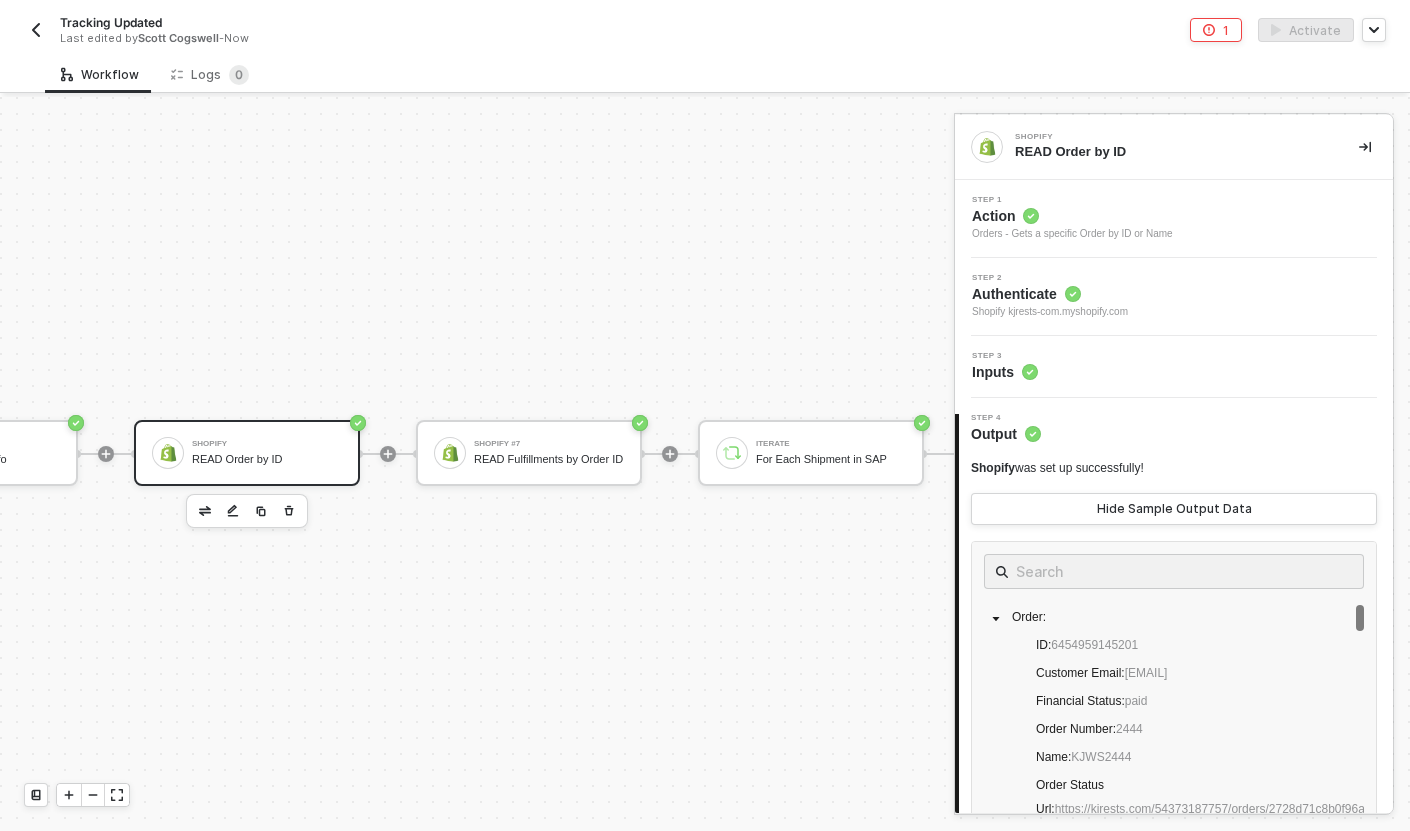 scroll, scrollTop: 193, scrollLeft: 0, axis: vertical 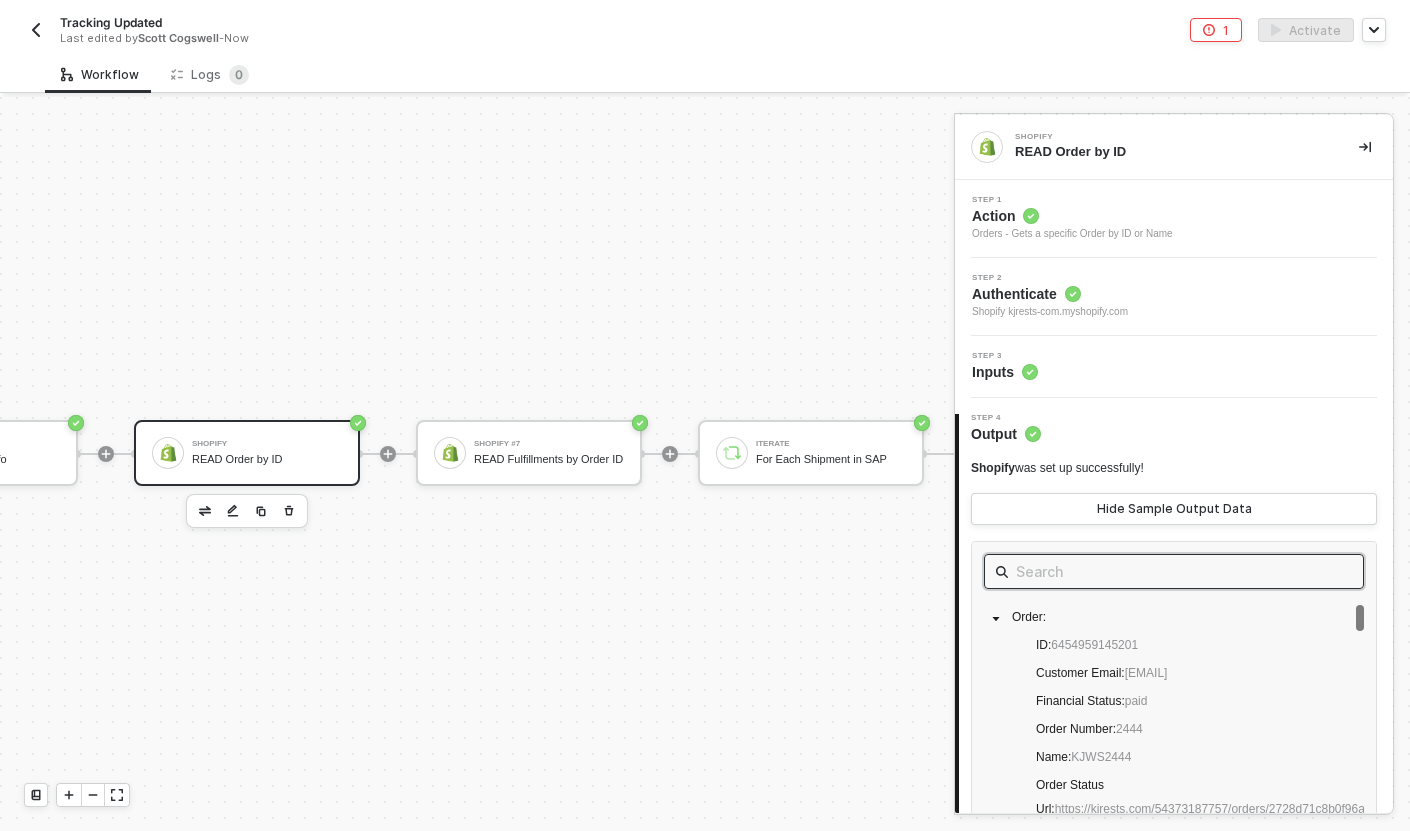 click at bounding box center (1174, 571) 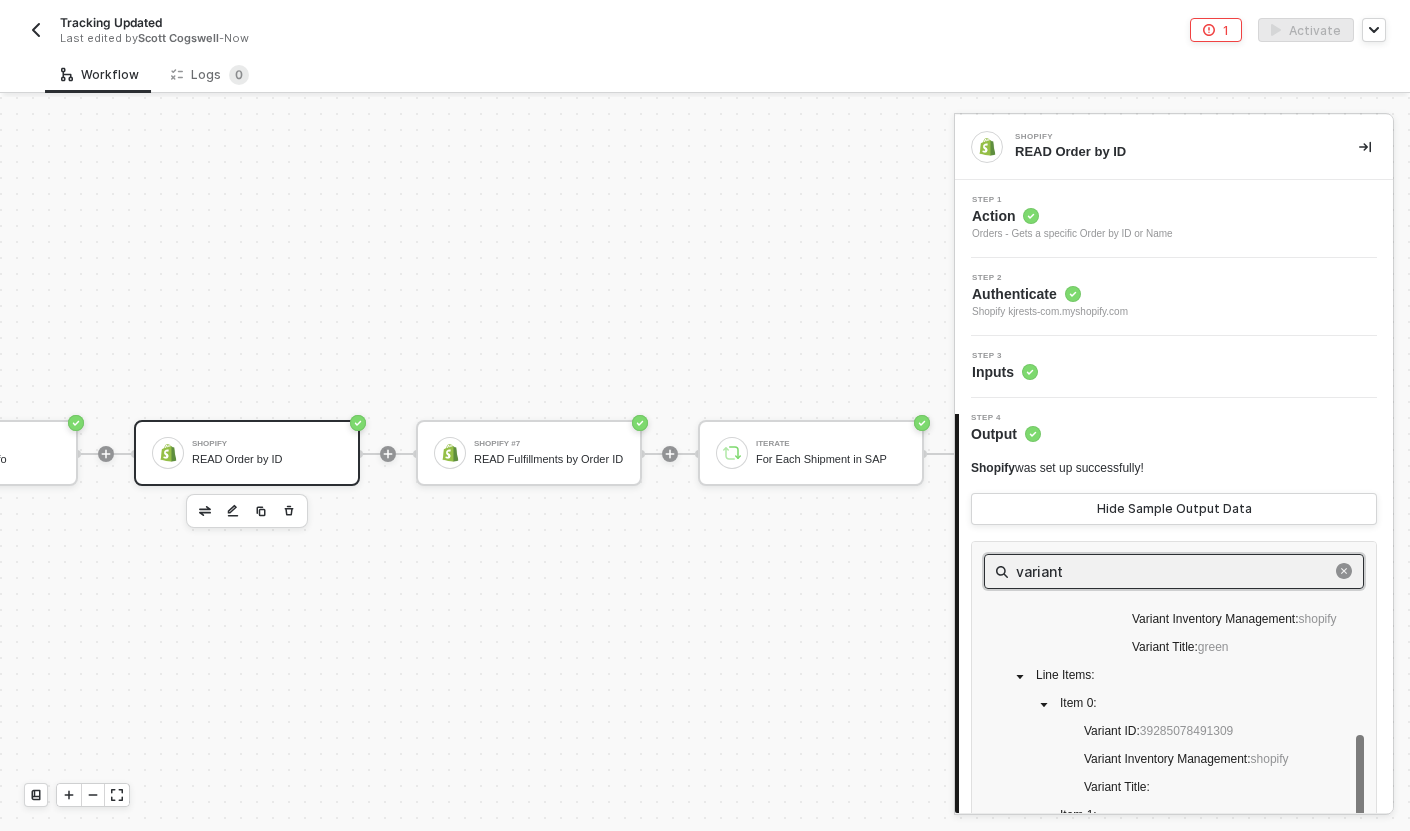 scroll, scrollTop: 224, scrollLeft: 0, axis: vertical 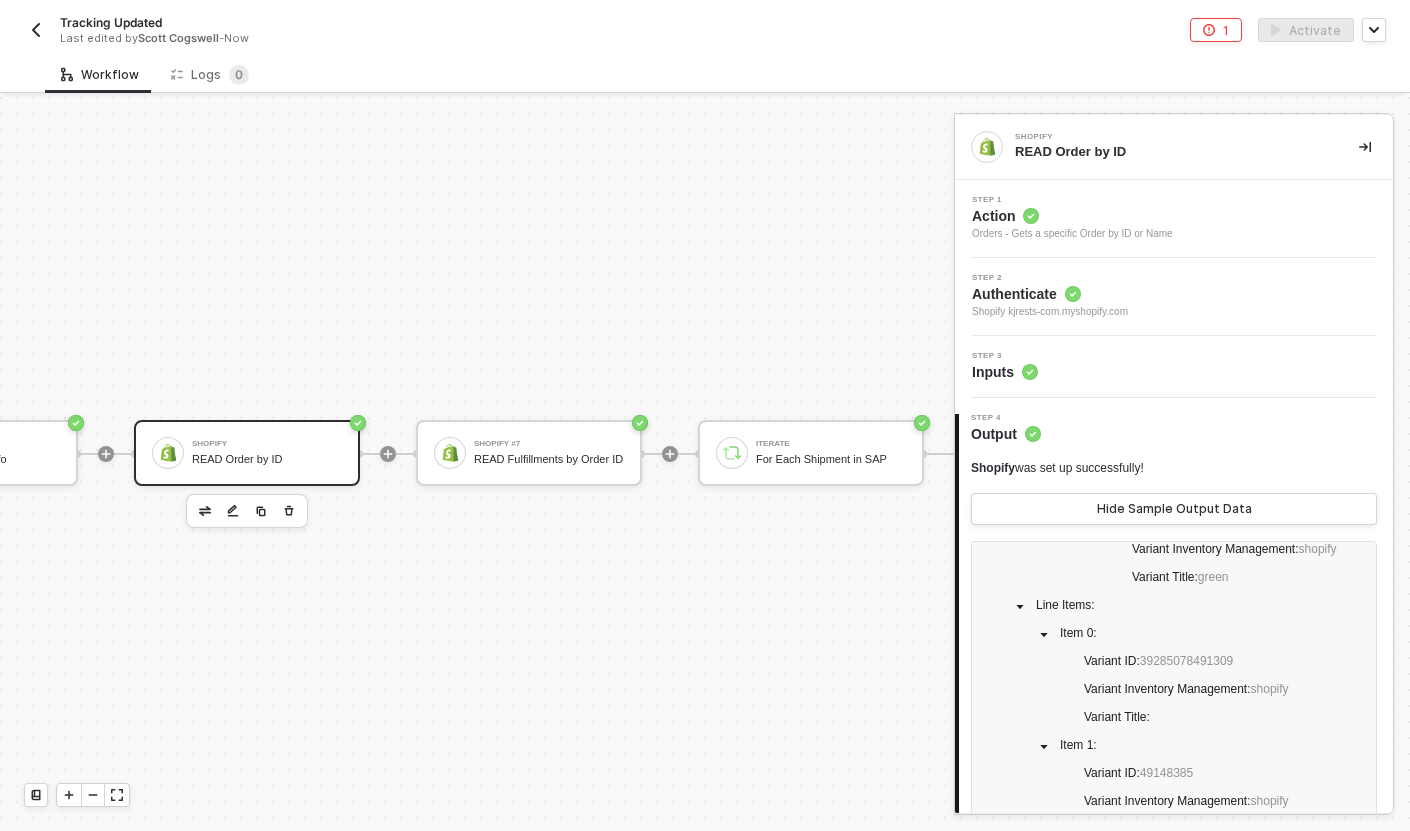 type on "variant" 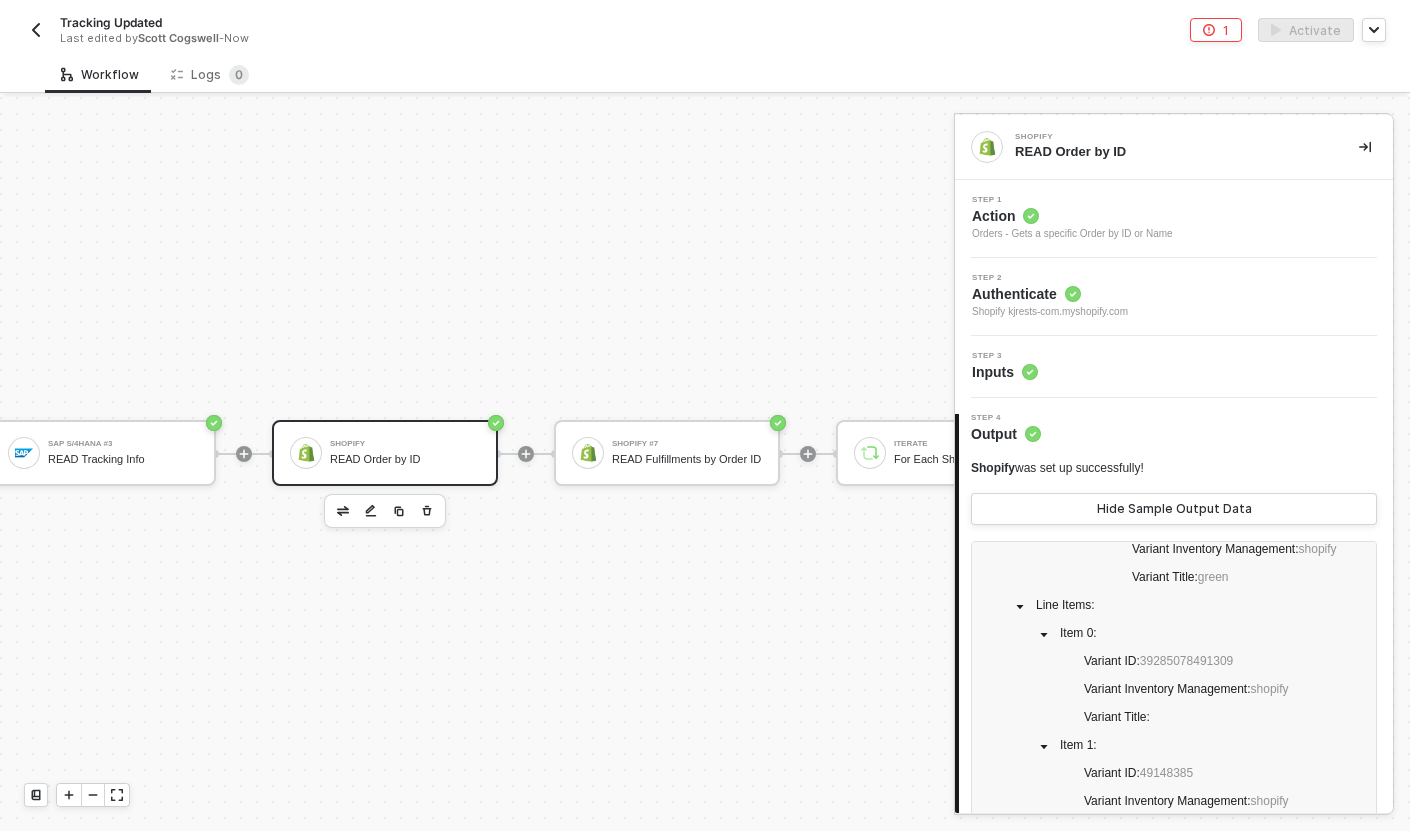 scroll, scrollTop: 582, scrollLeft: 1298, axis: both 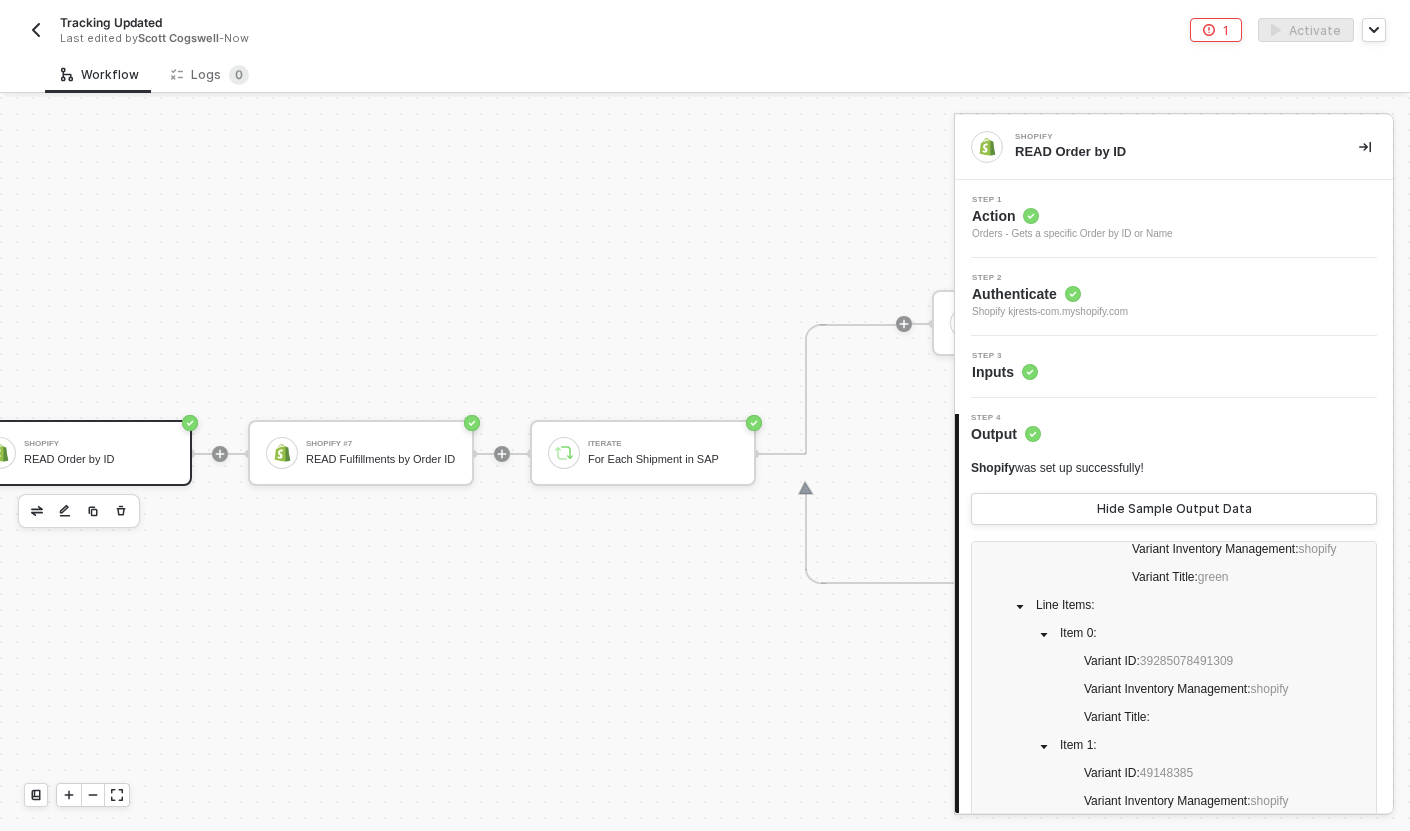 click on "TRUE SAP S/4HANA #3 READ Tracking Info Shopify READ Order by ID Shopify #7 READ Fulfillments by Order ID Iterate For Each Shipment in SAP Custom Code Find Material No in Fulfillment Order Line Items If-Else Conditions If Material No in Fulfillment Order Line Items TRUE Shopify #5 UPDATE Fulfillment Tracking Number Stop Workflow Stop Workflow FALSE FALSE Stop Workflow #2 Stop Workflow" at bounding box center [1032, 680] 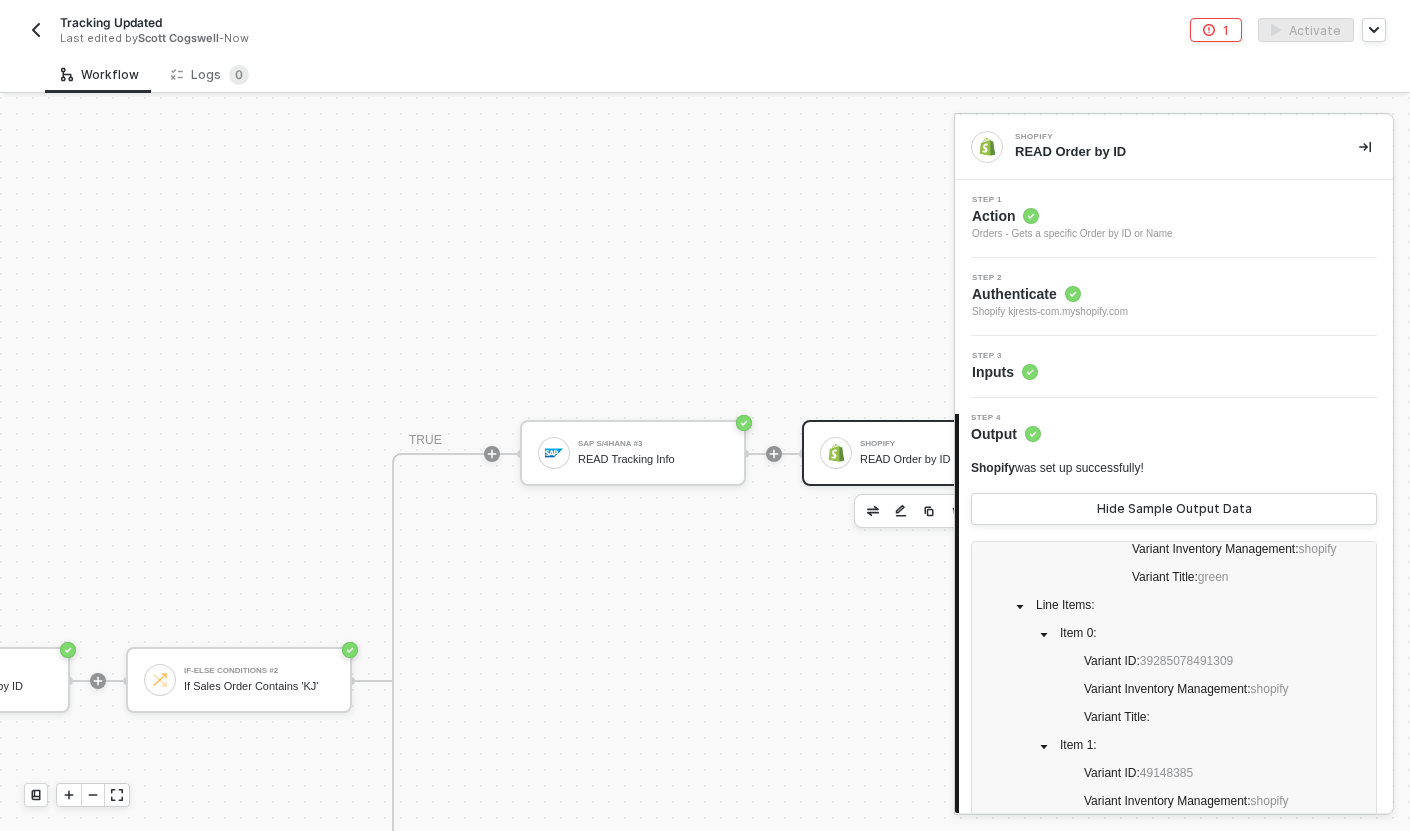 scroll, scrollTop: 582, scrollLeft: 932, axis: both 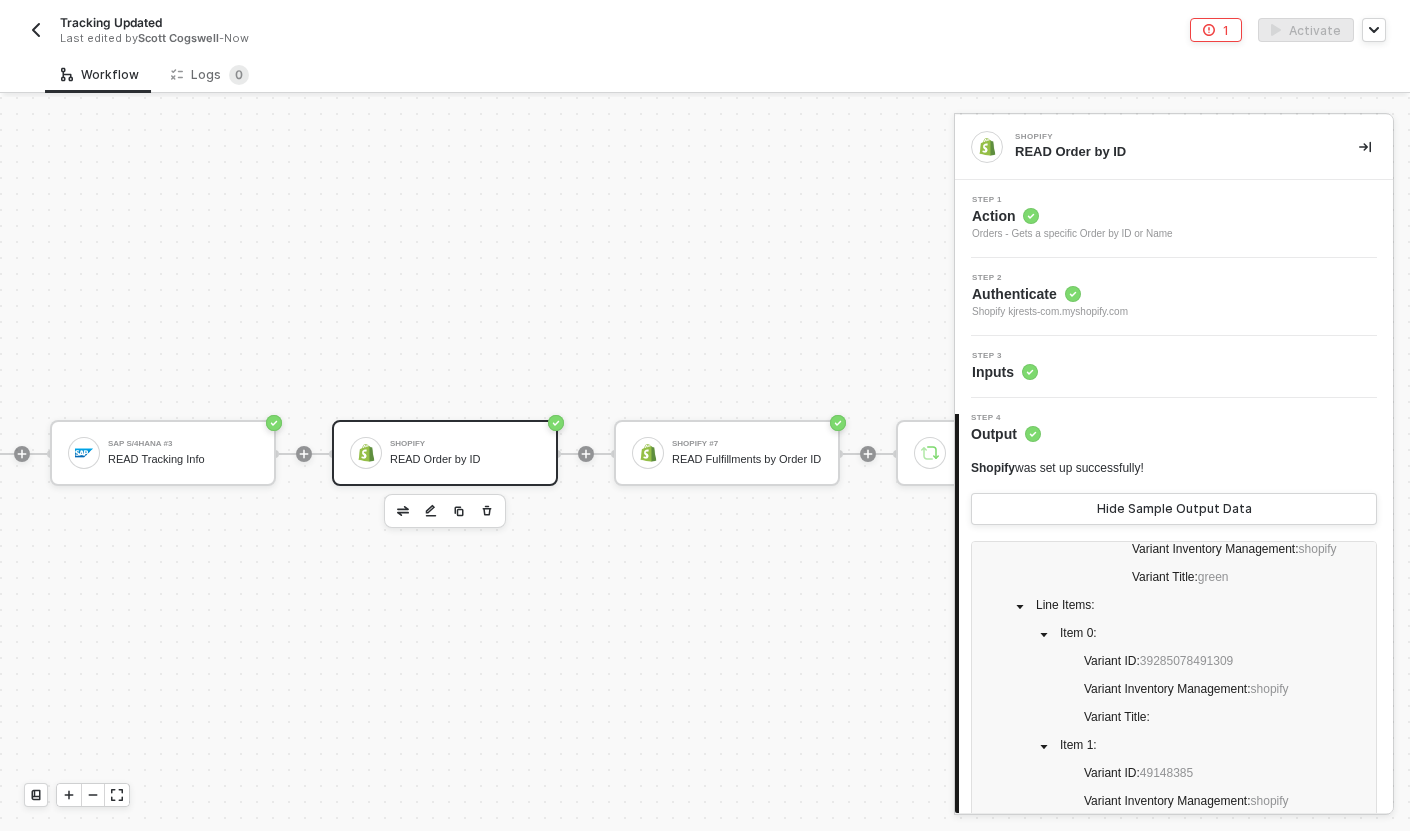 click on "TRUE SAP S/4HANA #3 READ Tracking Info Shopify READ Order by ID Shopify #7 READ Fulfillments by Order ID Iterate For Each Shipment in SAP Custom Code Find Material No in Fulfillment Order Line Items If-Else Conditions If Material No in Fulfillment Order Line Items TRUE Shopify #5 UPDATE Fulfillment Tracking Number Stop Workflow Stop Workflow FALSE FALSE Stop Workflow #2 Stop Workflow" at bounding box center [1398, 680] 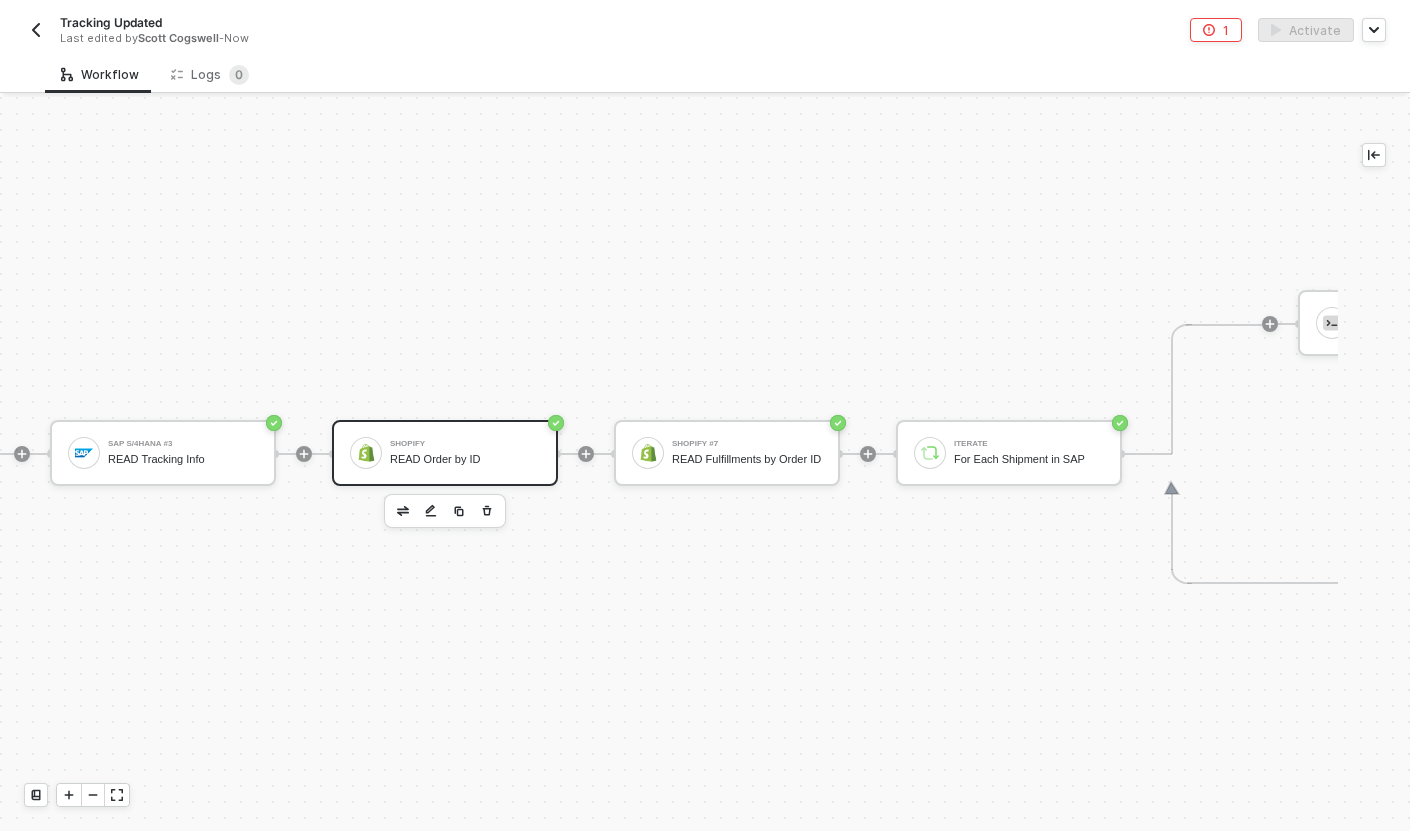 click 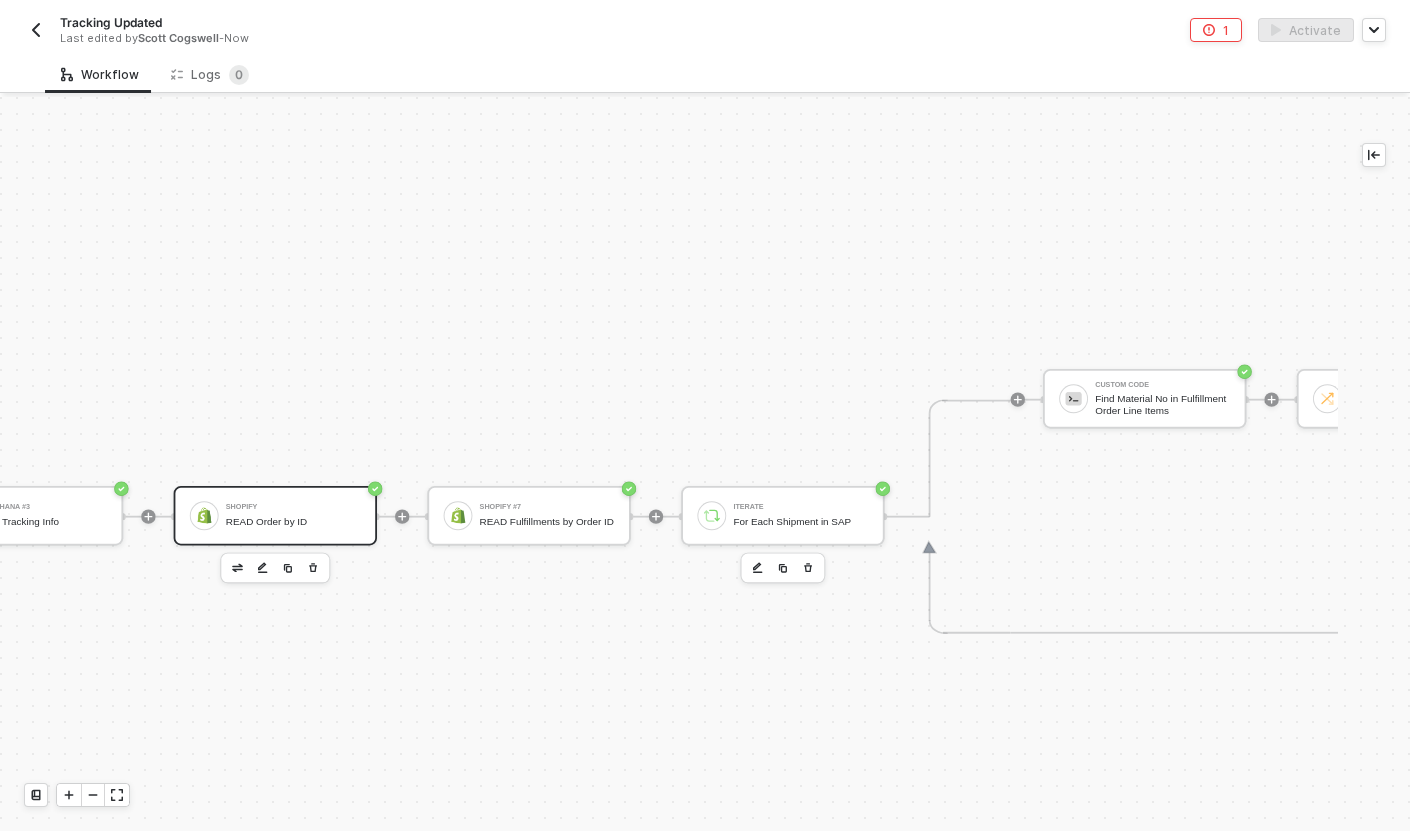 scroll, scrollTop: 542, scrollLeft: 2112, axis: both 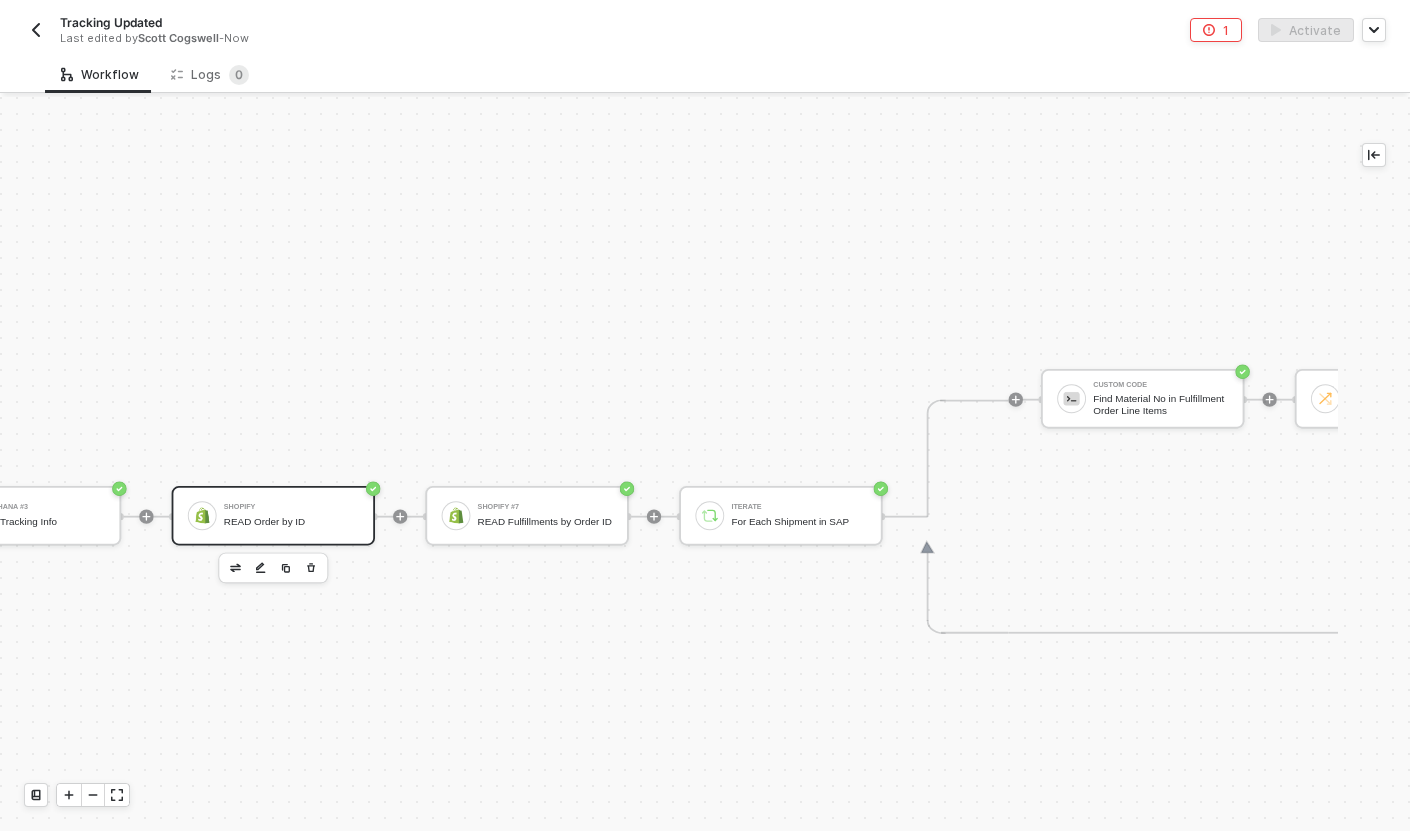 click on "SAP S/4HANA Trigger Trigger workflow when outbound delivery created SAP S/4HANA #2 READ Sales Order by ID If-Else Conditions #2 If Sales Order Contains 'KJ' TRUE SAP S/4HANA #3 READ Tracking Info Shopify READ Order by ID Shopify #7 READ Fulfillments by Order ID Iterate For Each Shipment in SAP Custom Code Find Material No in Fulfillment Order Line Items If-Else Conditions If Material No in Fulfillment Order Line Items TRUE Shopify #5 UPDATE Fulfillment Tracking Number Stop Workflow Stop Workflow FALSE FALSE Stop Workflow #2 Stop Workflow" at bounding box center (705, 464) 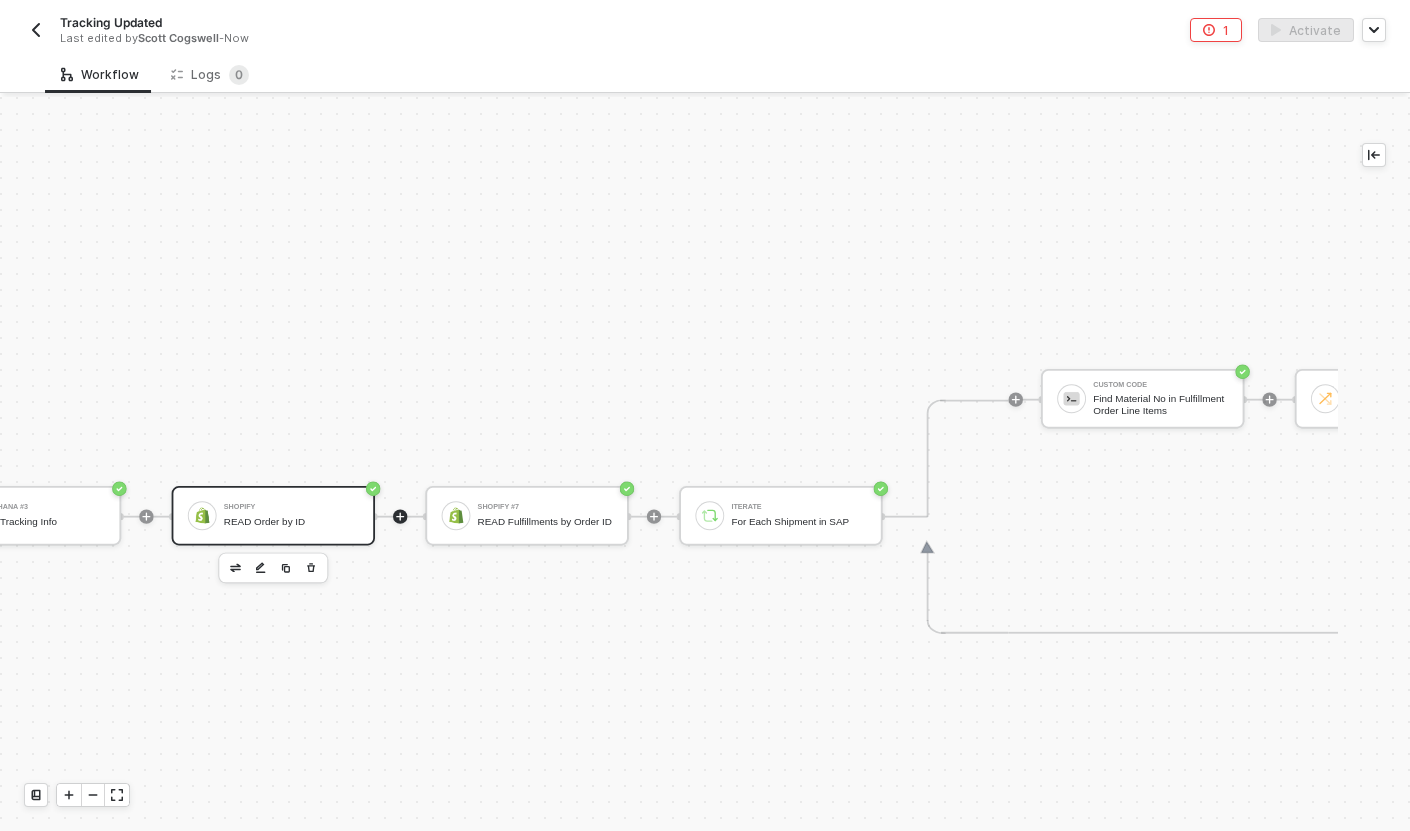 click 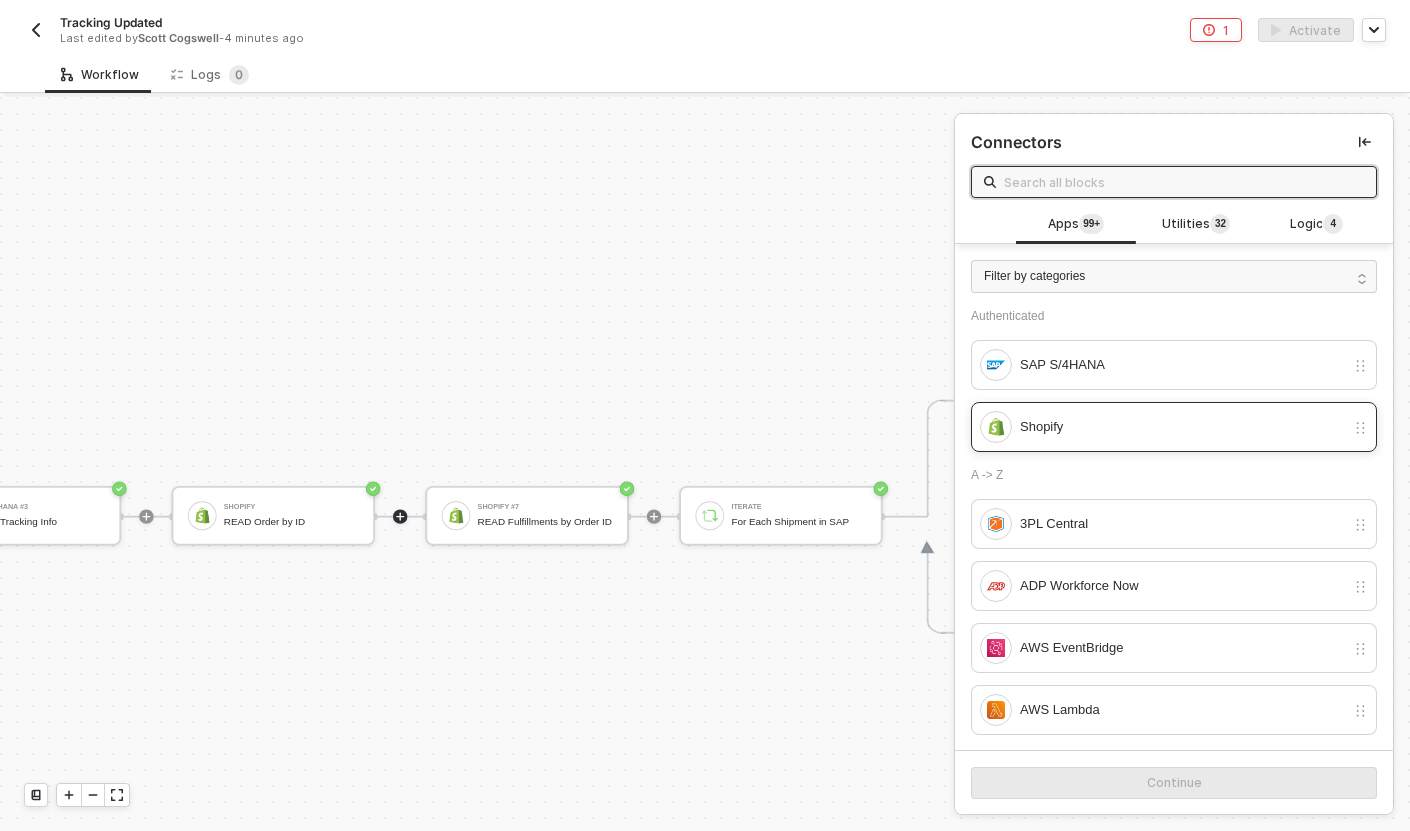 click on "Shopify" at bounding box center (1182, 427) 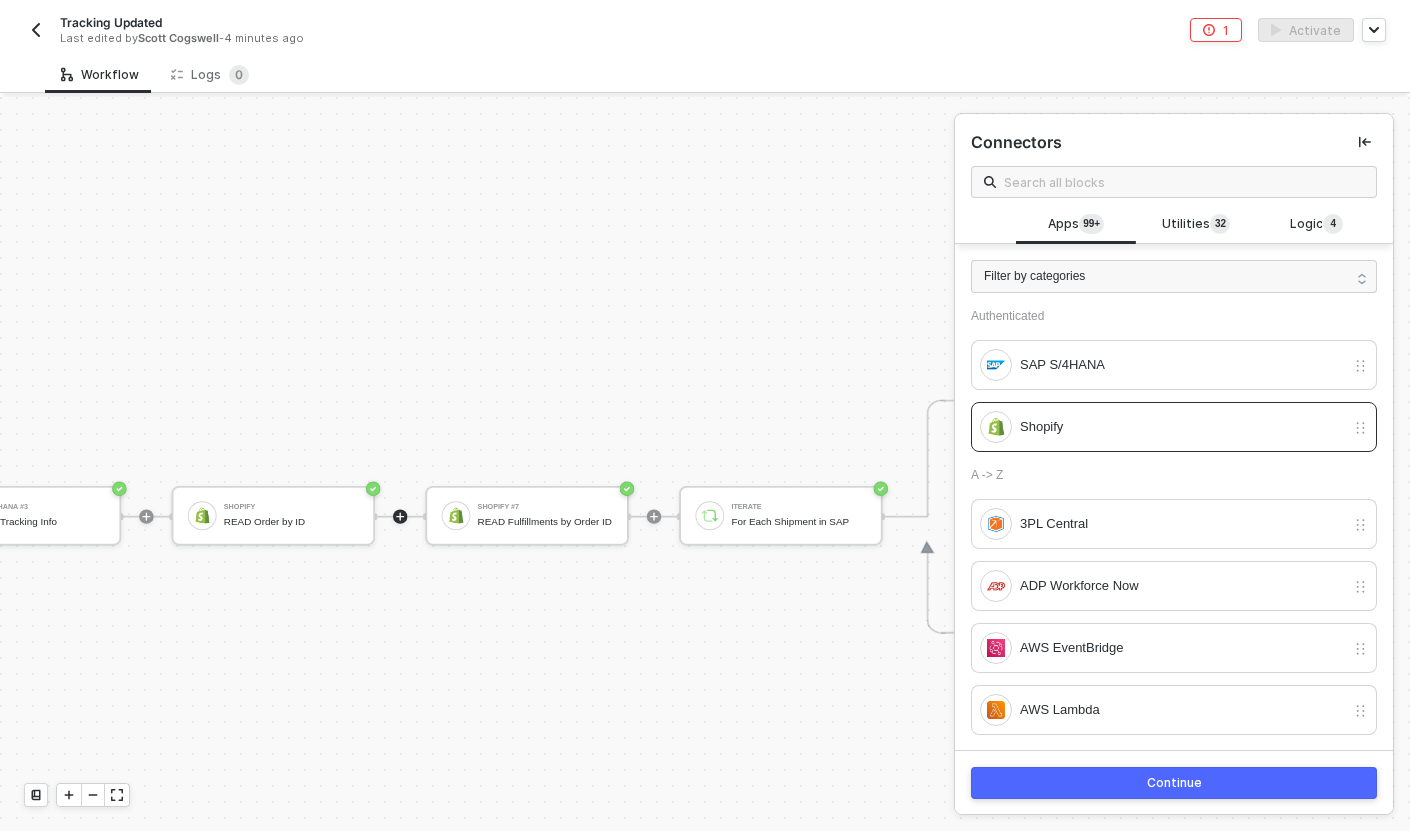 click on "Continue" at bounding box center [1174, 782] 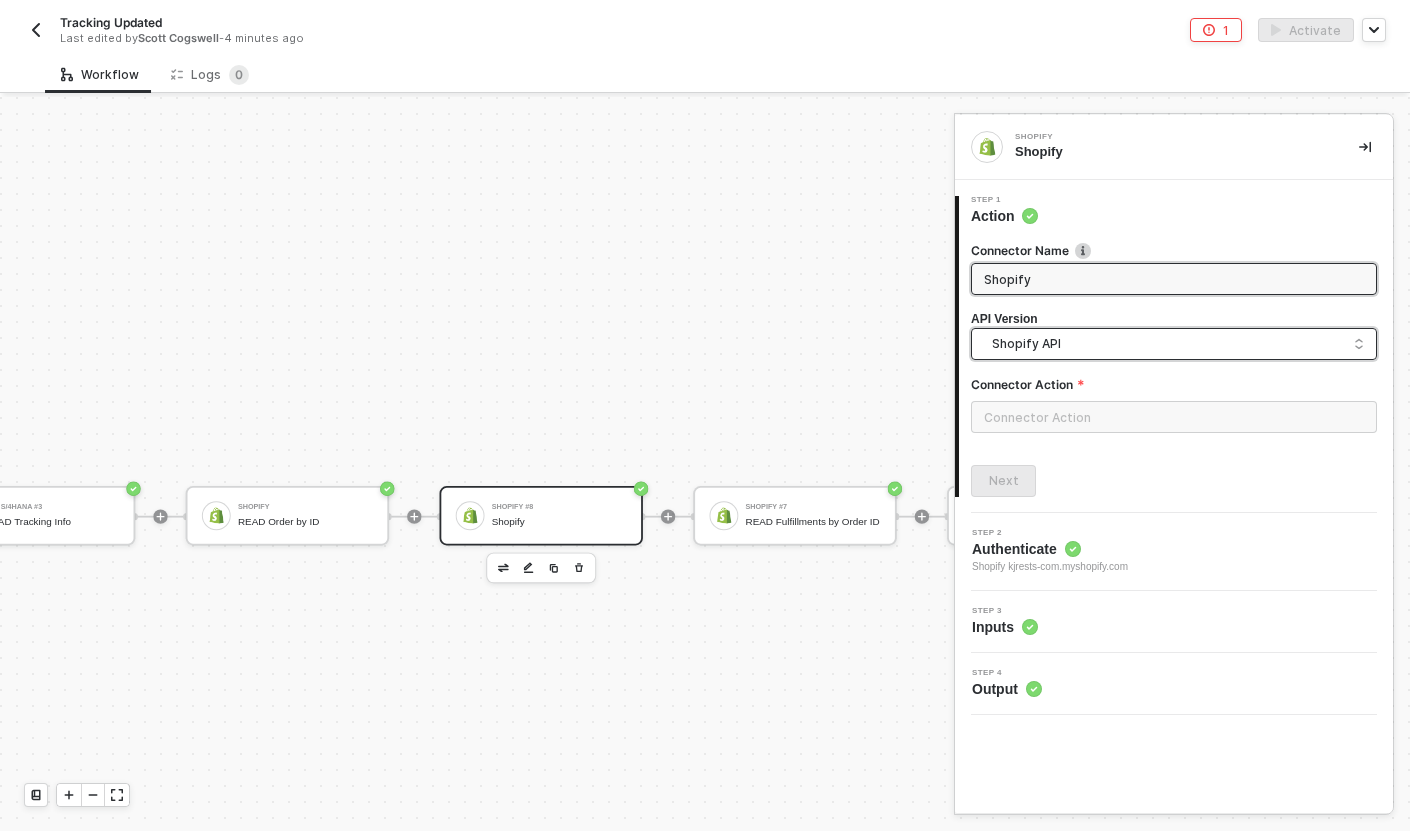click on "Shopify API" at bounding box center [1178, 344] 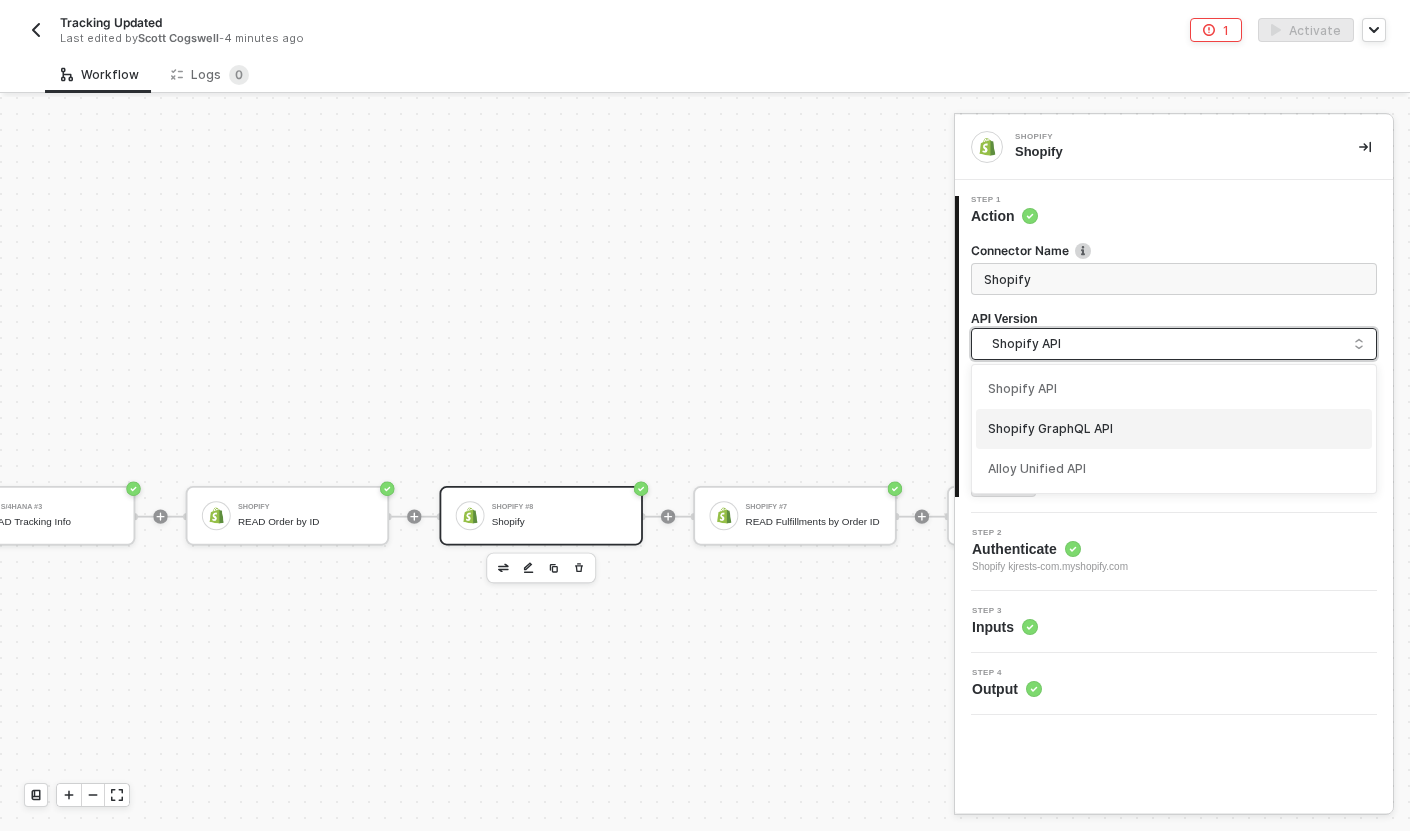 click on "Shopify GraphQL API" at bounding box center (1174, 429) 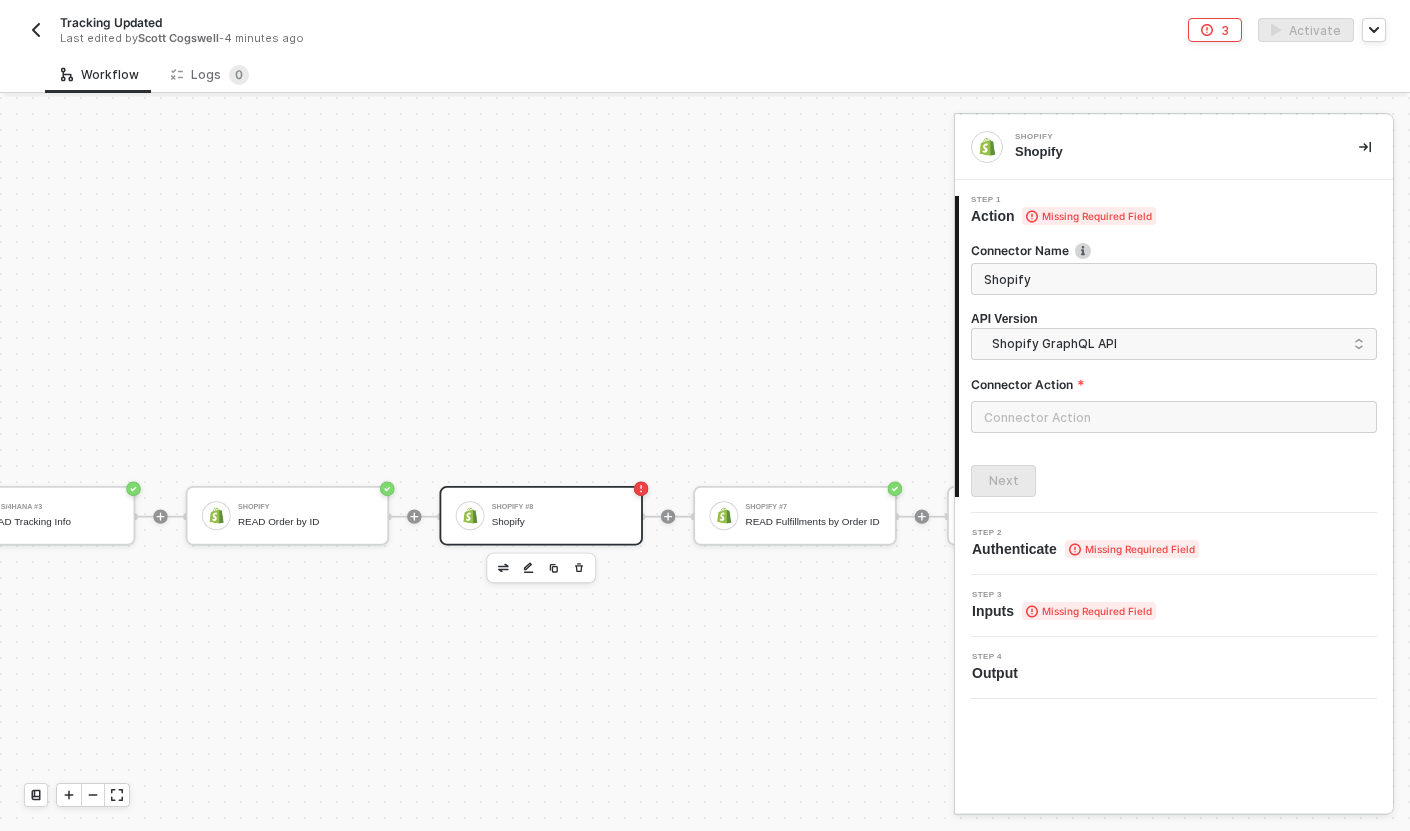 click at bounding box center (1174, 425) 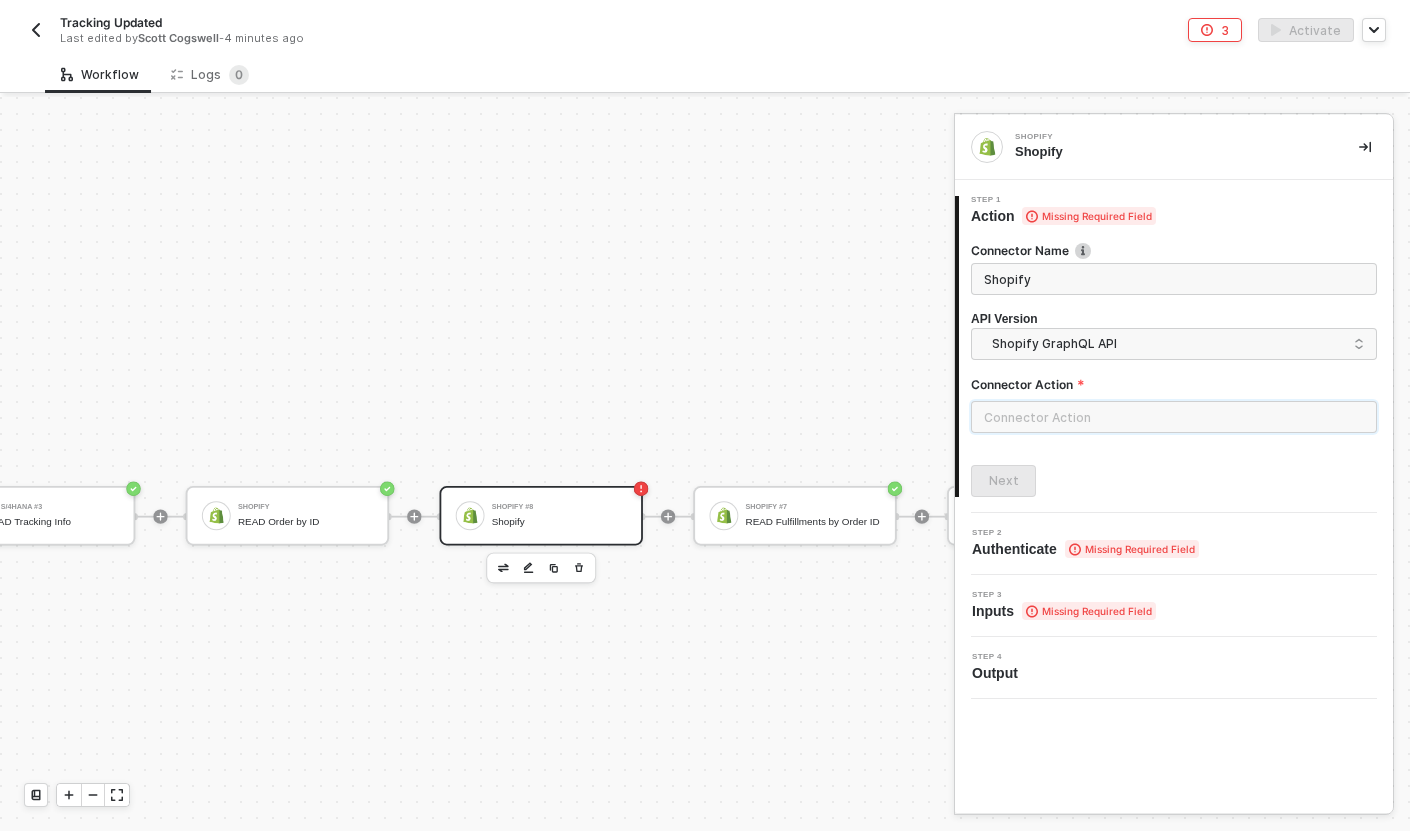 click at bounding box center [1174, 417] 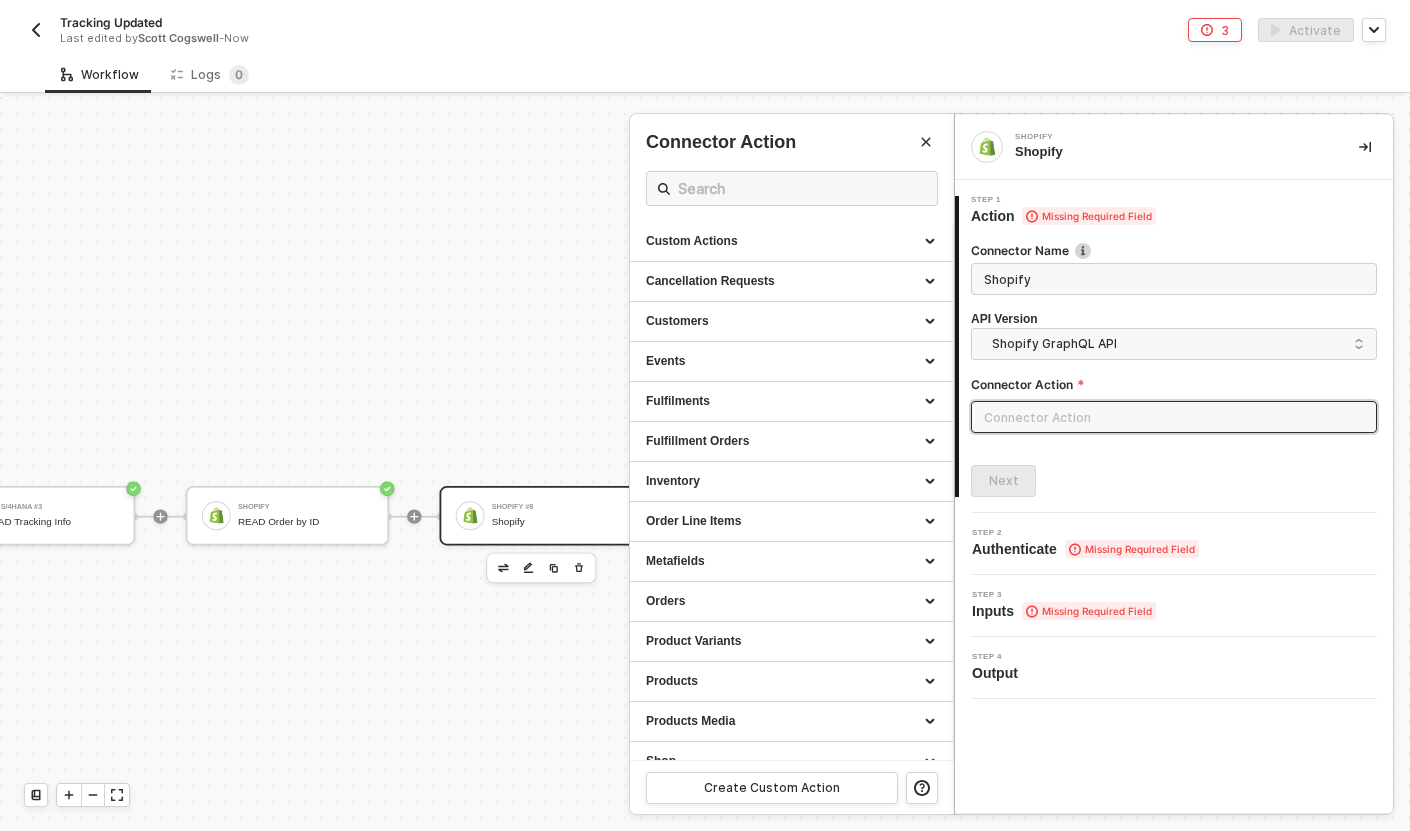 click on "Shopify Shopify 1 Step 1 Action      Missing Required Field Connector Name Shopify API Version Shopify GraphQL API shopifyV1 shopifyGraphQL shopifyUnifiedApi Shopify API Shopify GraphQL API Alloy Unified API Connector Action Next 2 Step 2 Authenticate      Missing Required Field 3 Step 3 Inputs      Missing Required Field 4 Step 4 Output" at bounding box center [1174, 464] 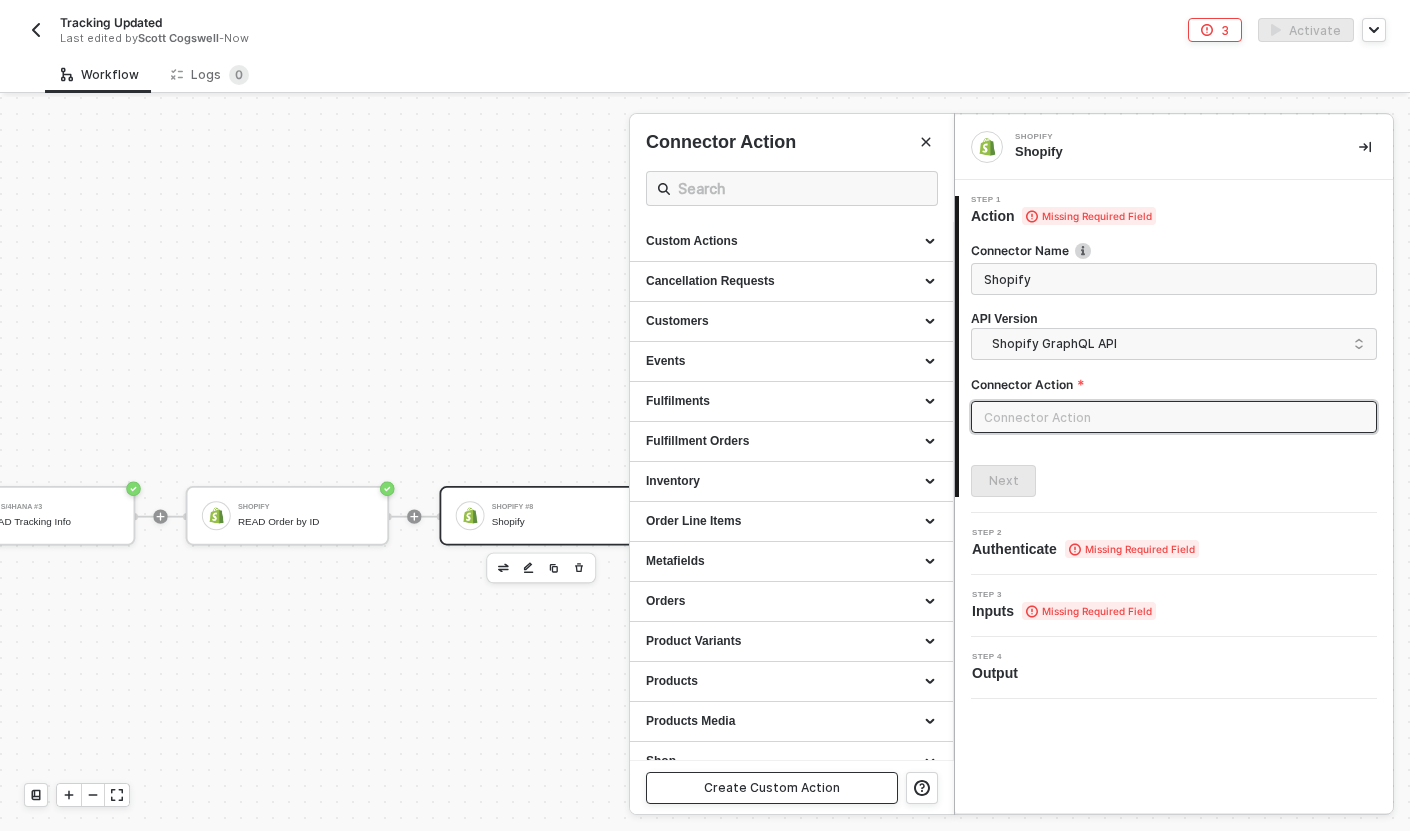 click on "Create Custom Action" at bounding box center [772, 788] 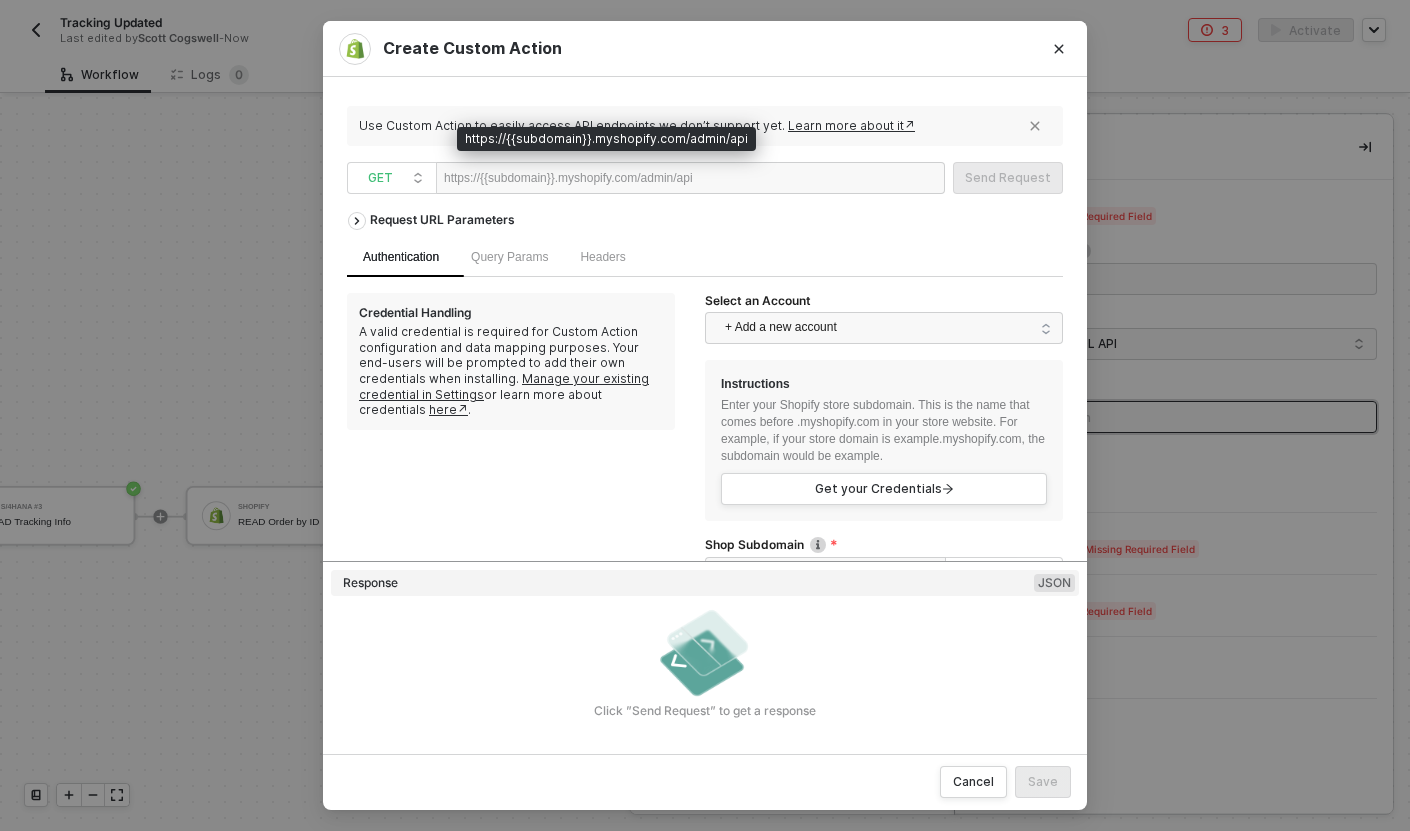 click at bounding box center (754, 179) 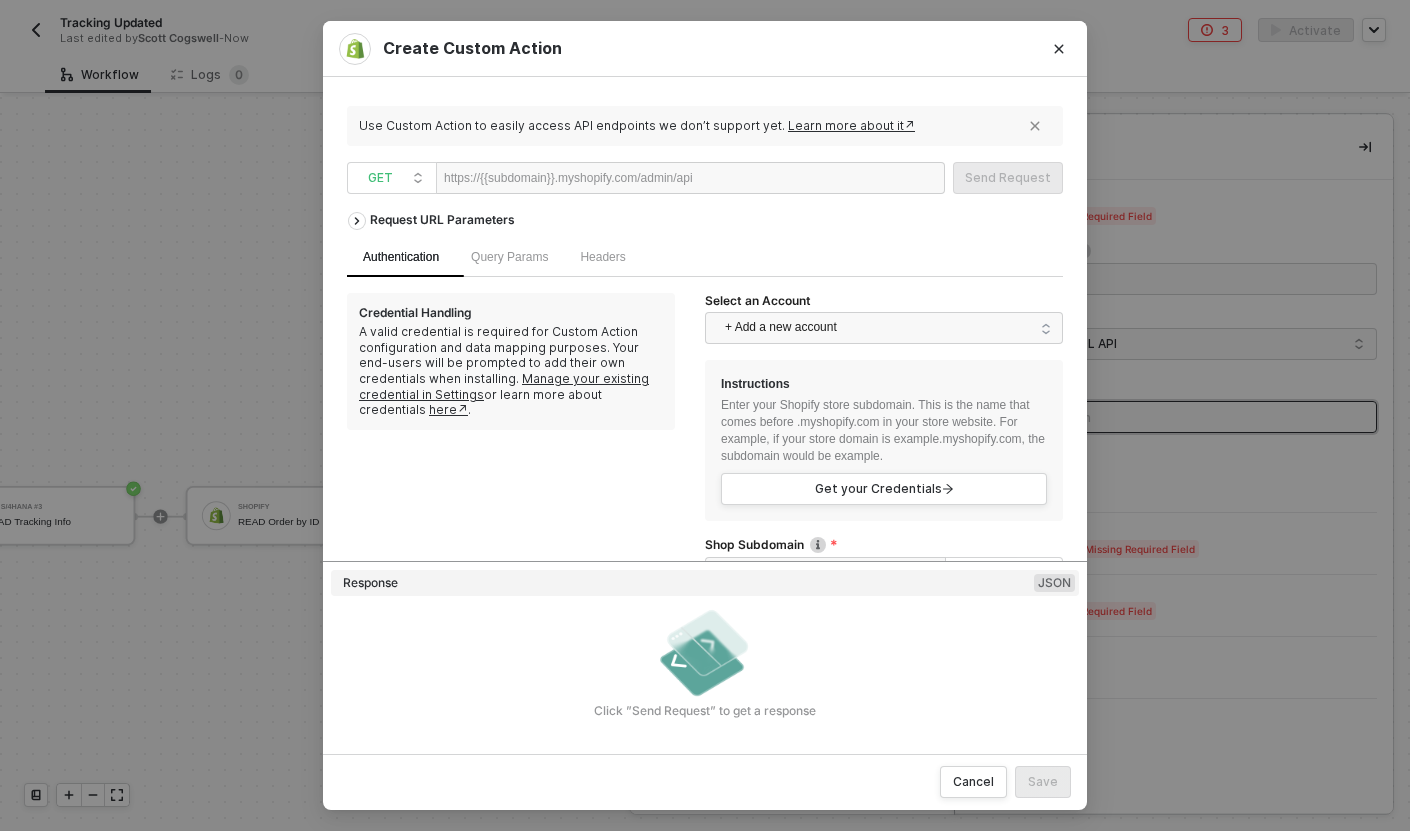 paste 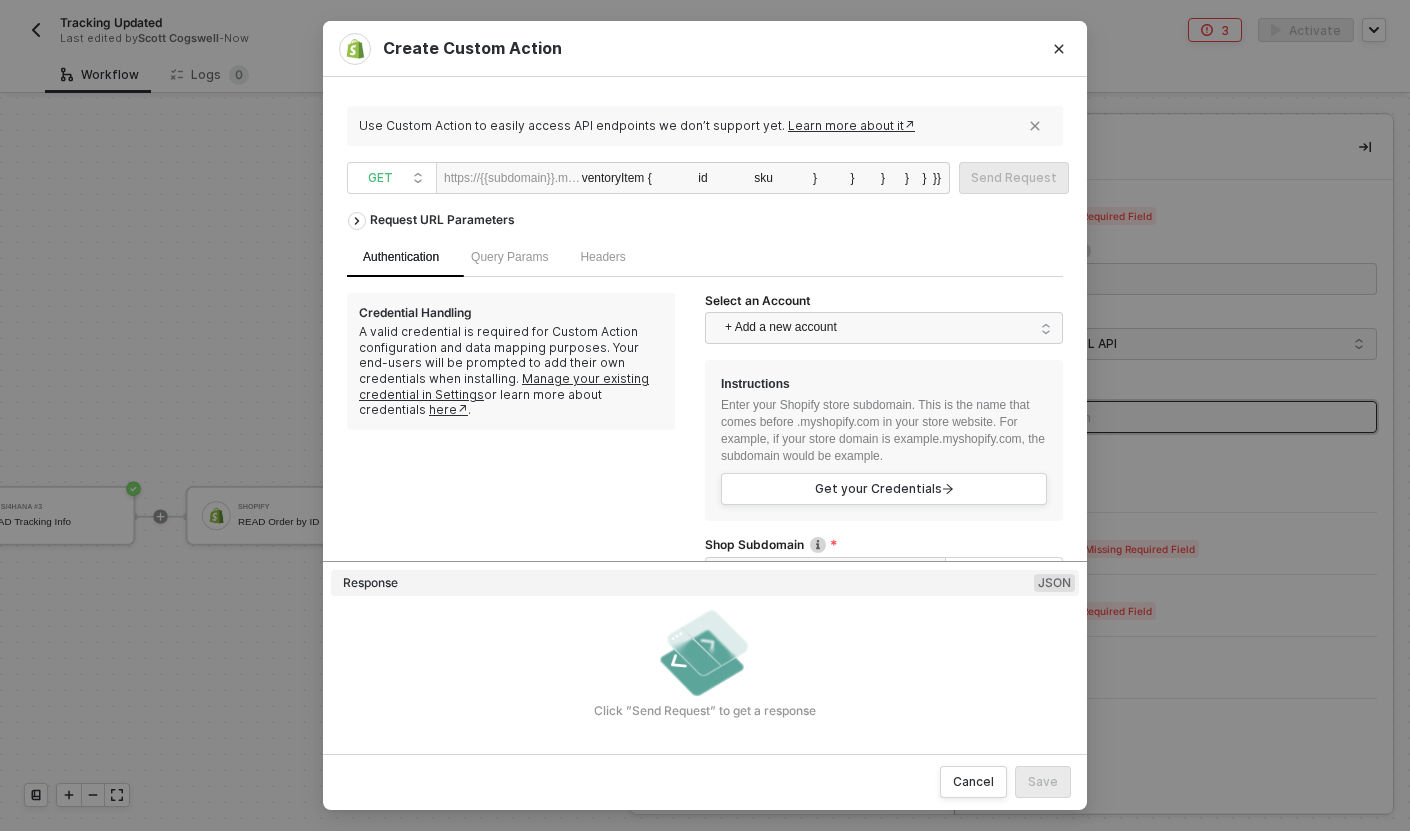 scroll, scrollTop: 0, scrollLeft: 0, axis: both 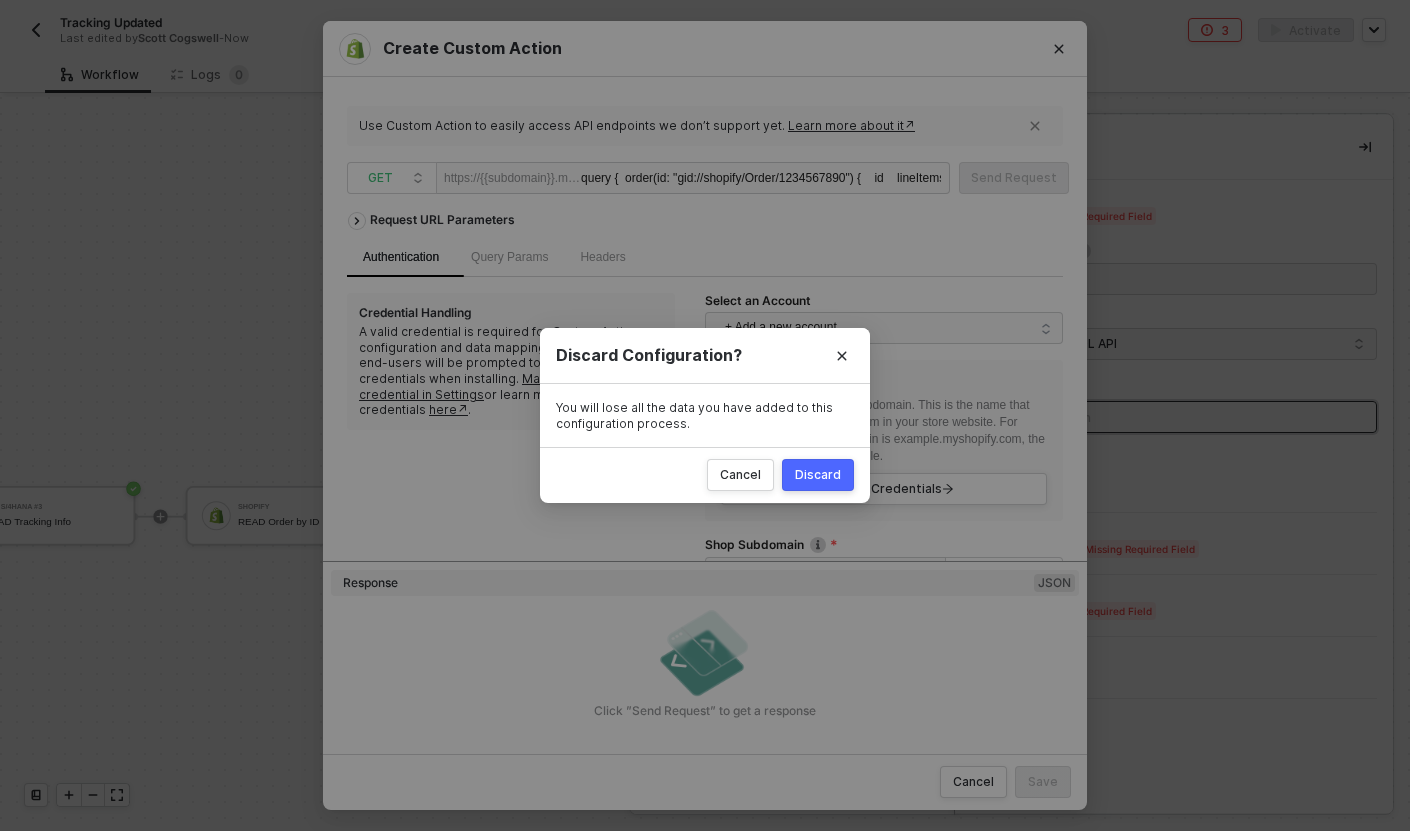 click on "Discard" at bounding box center (818, 475) 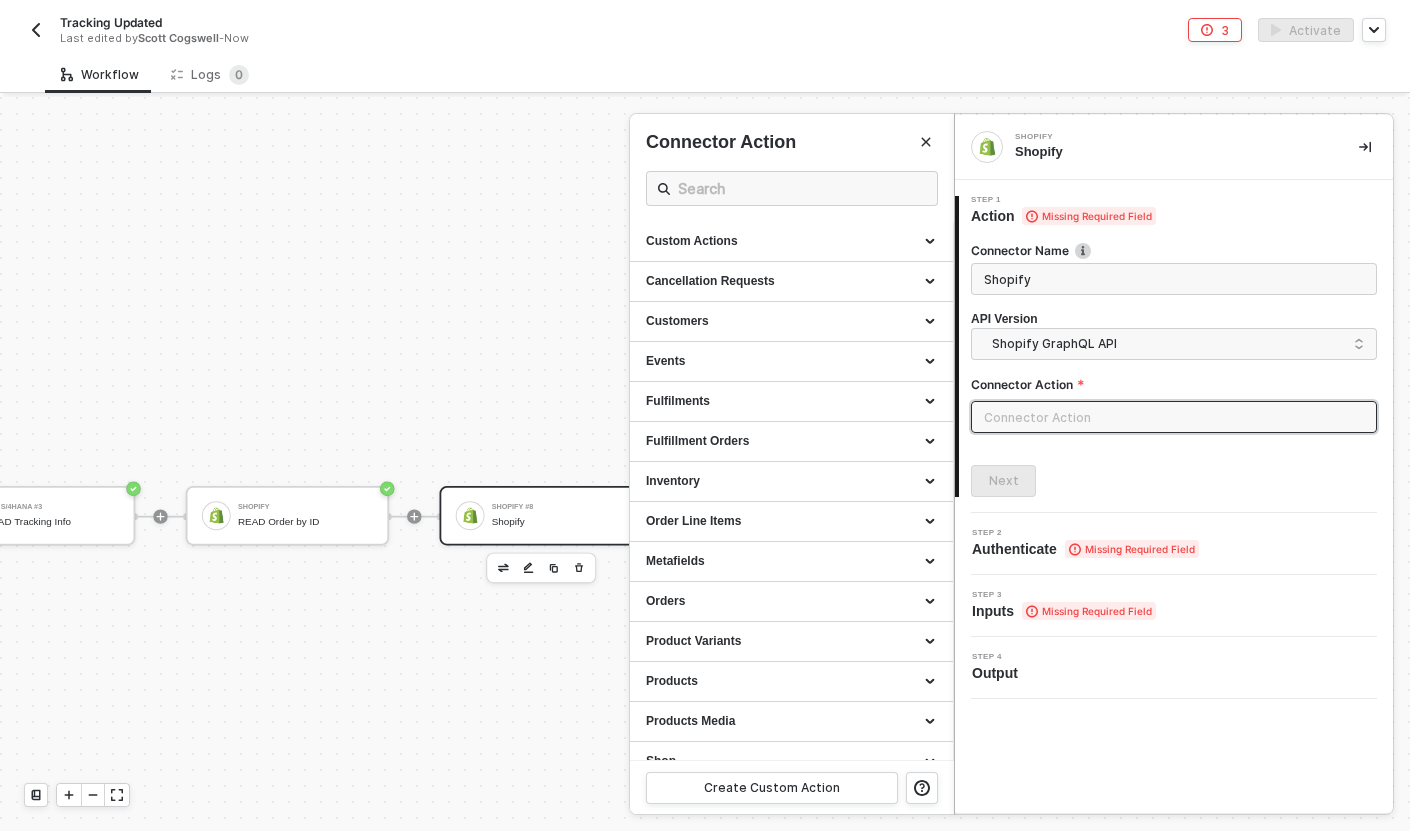 click at bounding box center (1174, 417) 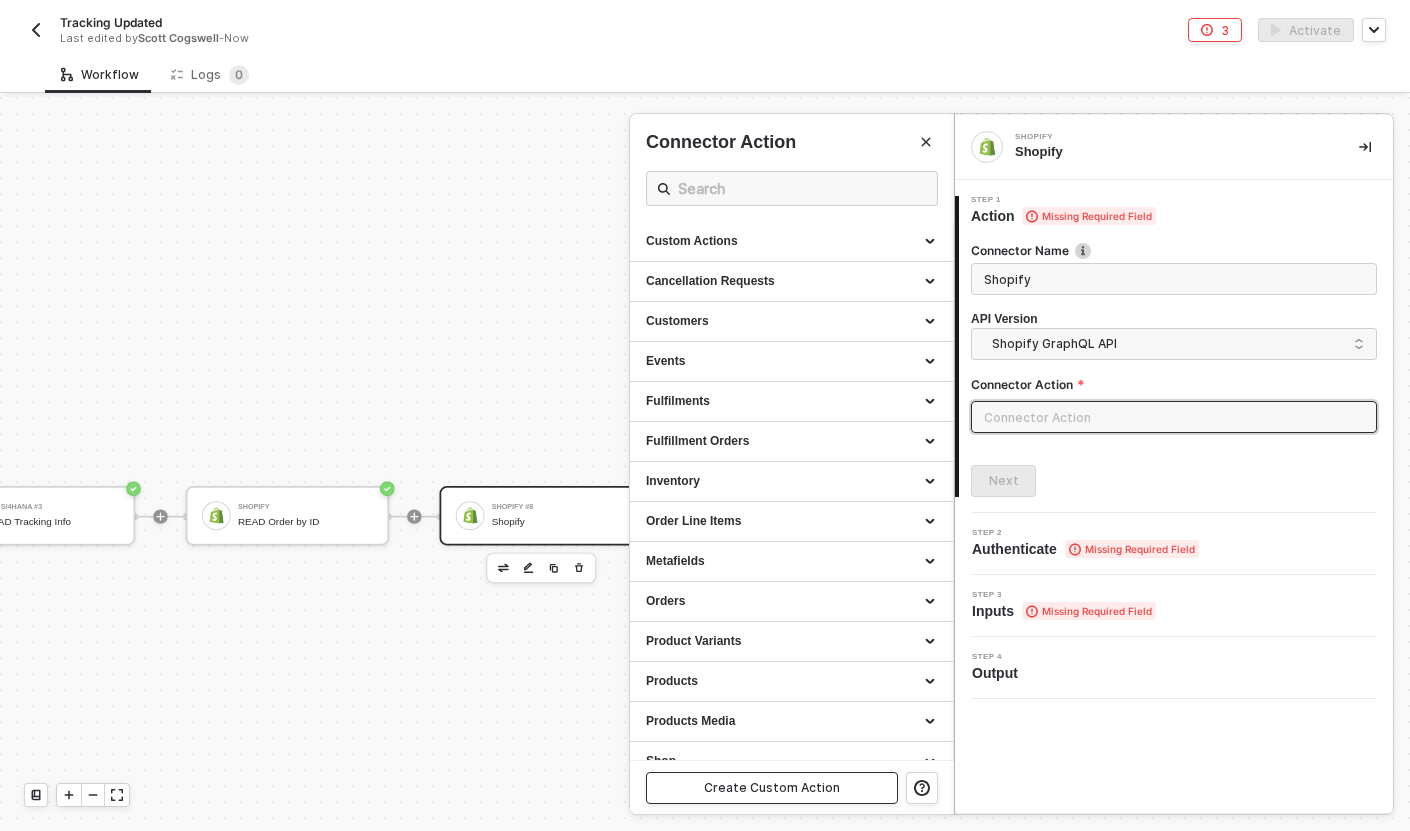 click on "Create Custom Action" at bounding box center (772, 788) 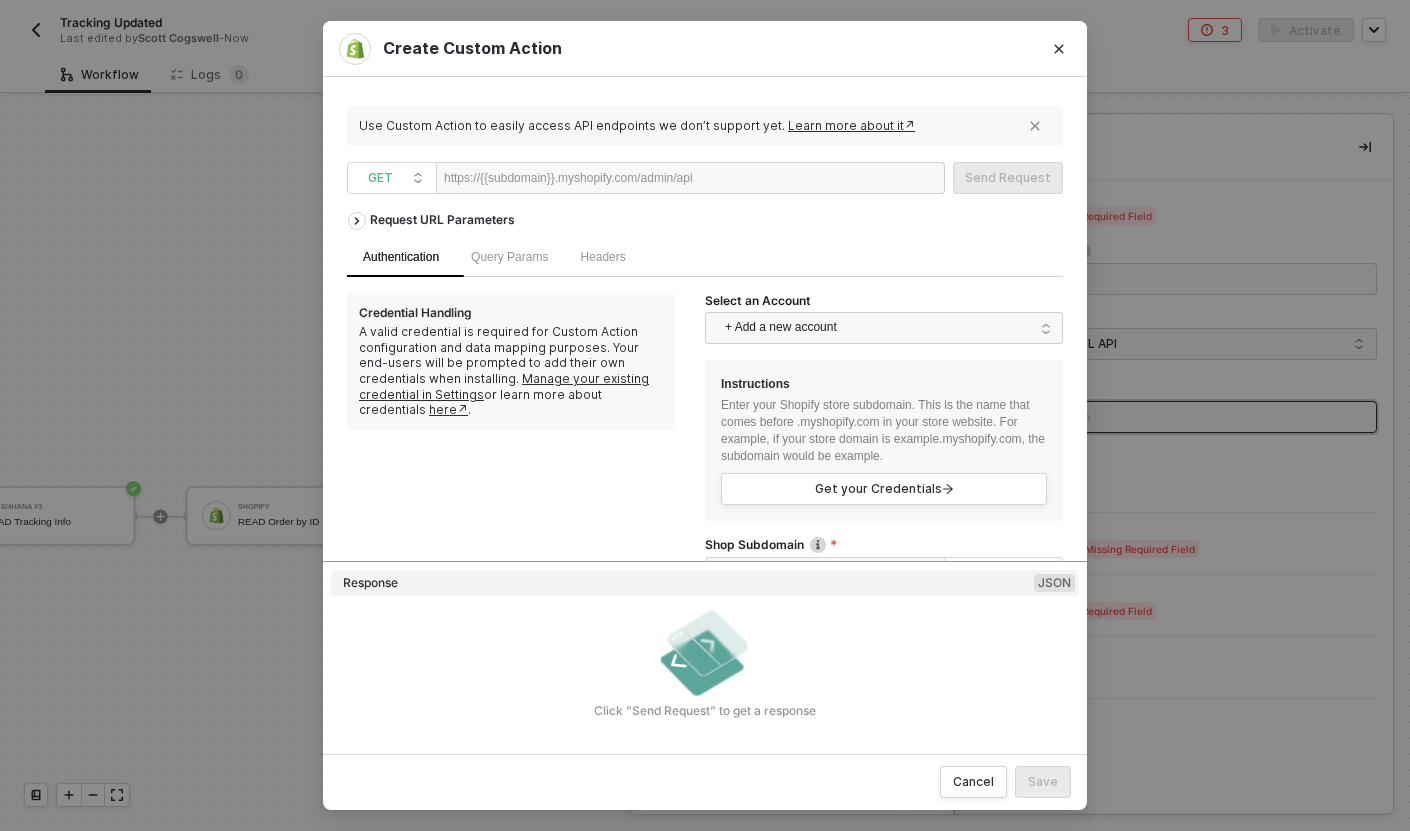 click at bounding box center (754, 179) 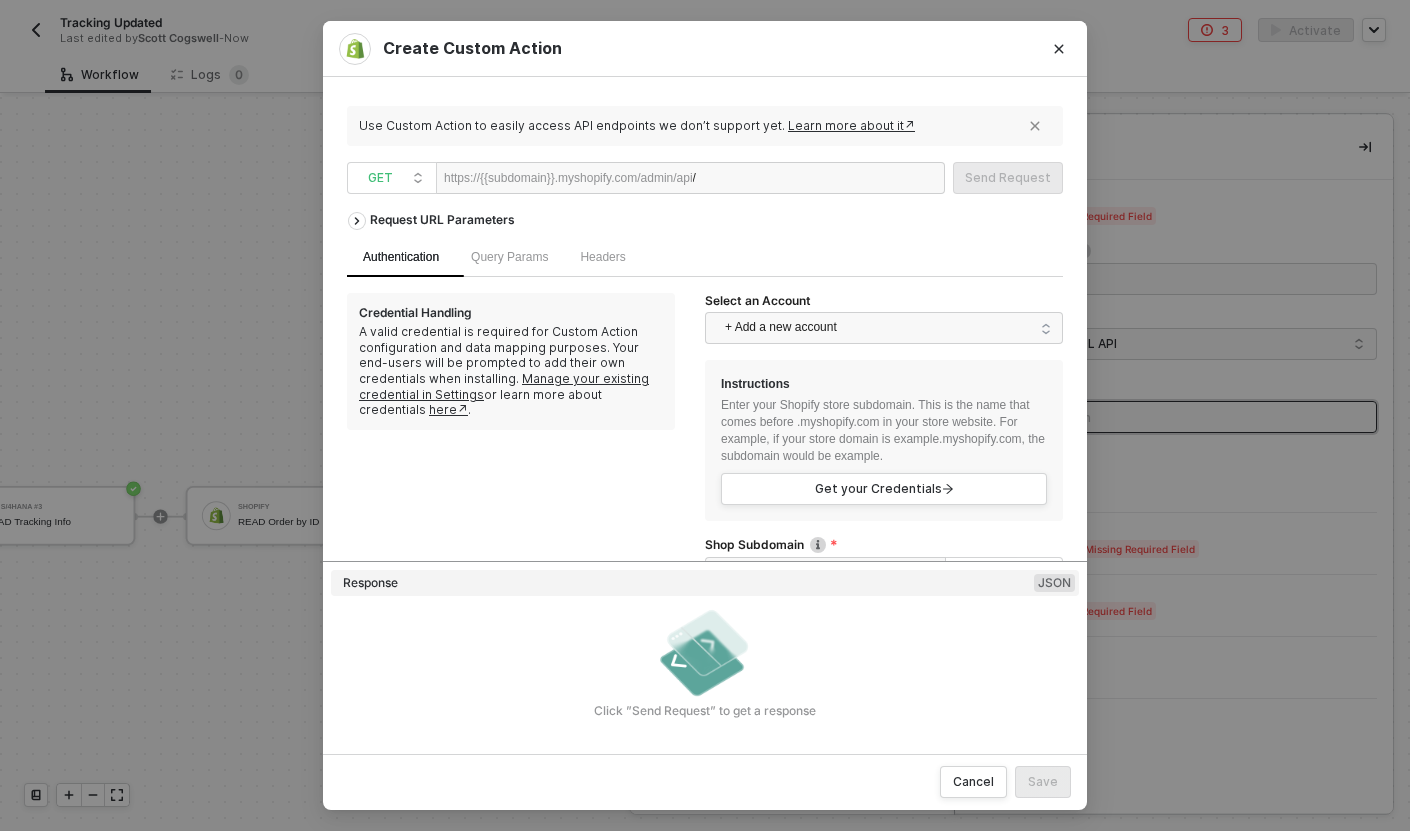 click on "/" at bounding box center (754, 179) 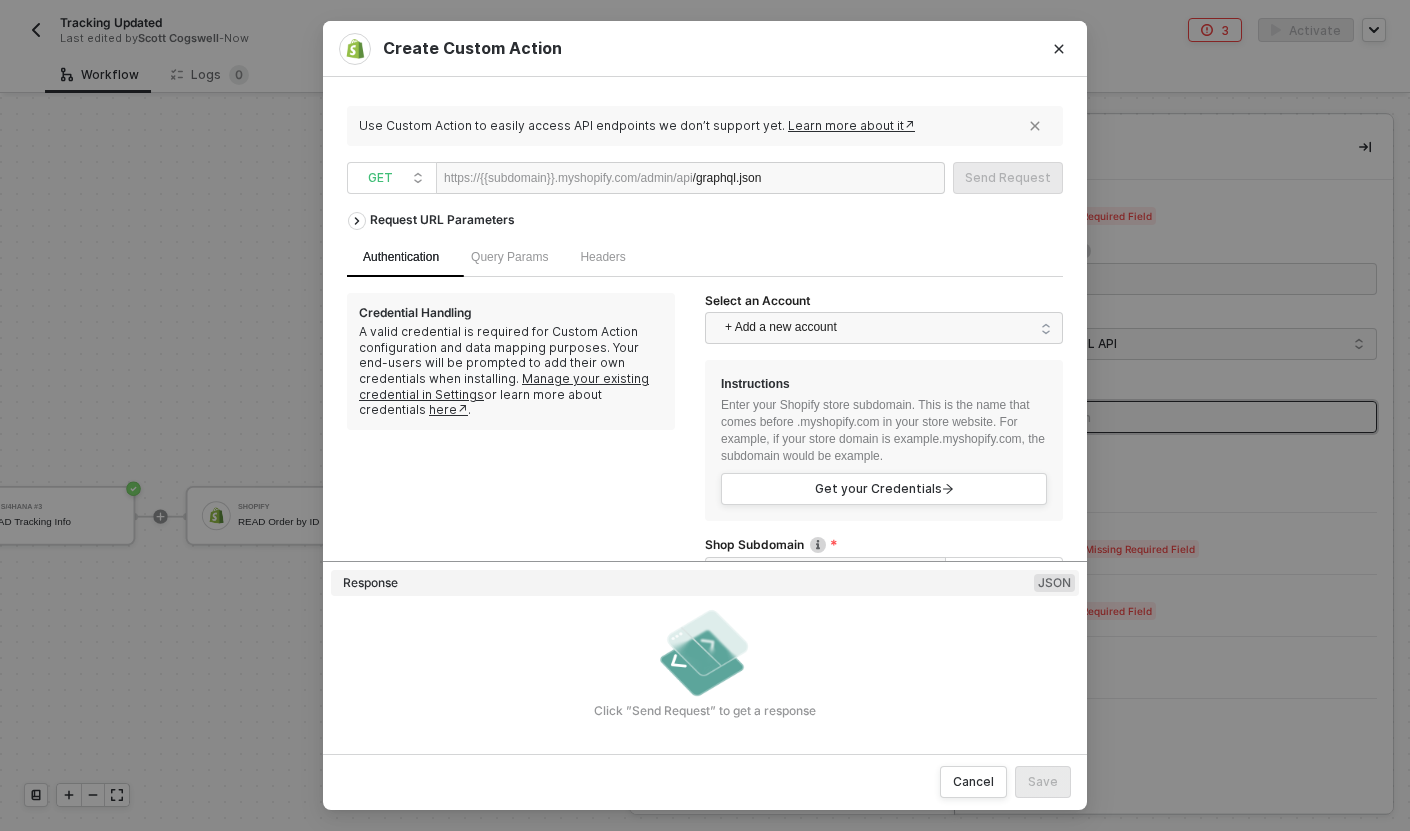 click on "Authentication Query Params Headers" at bounding box center [705, 257] 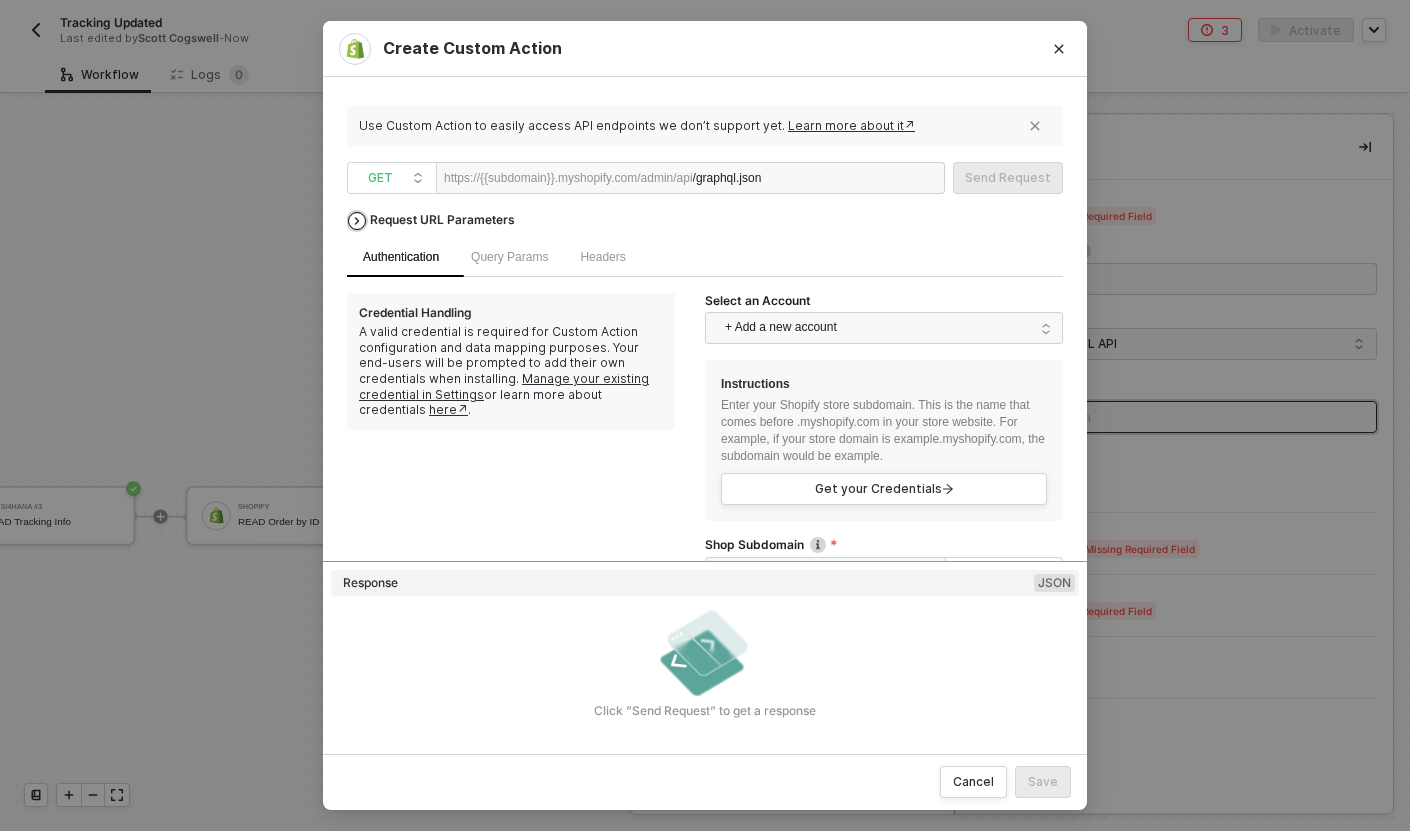 click on "Request URL Parameters" at bounding box center [442, 220] 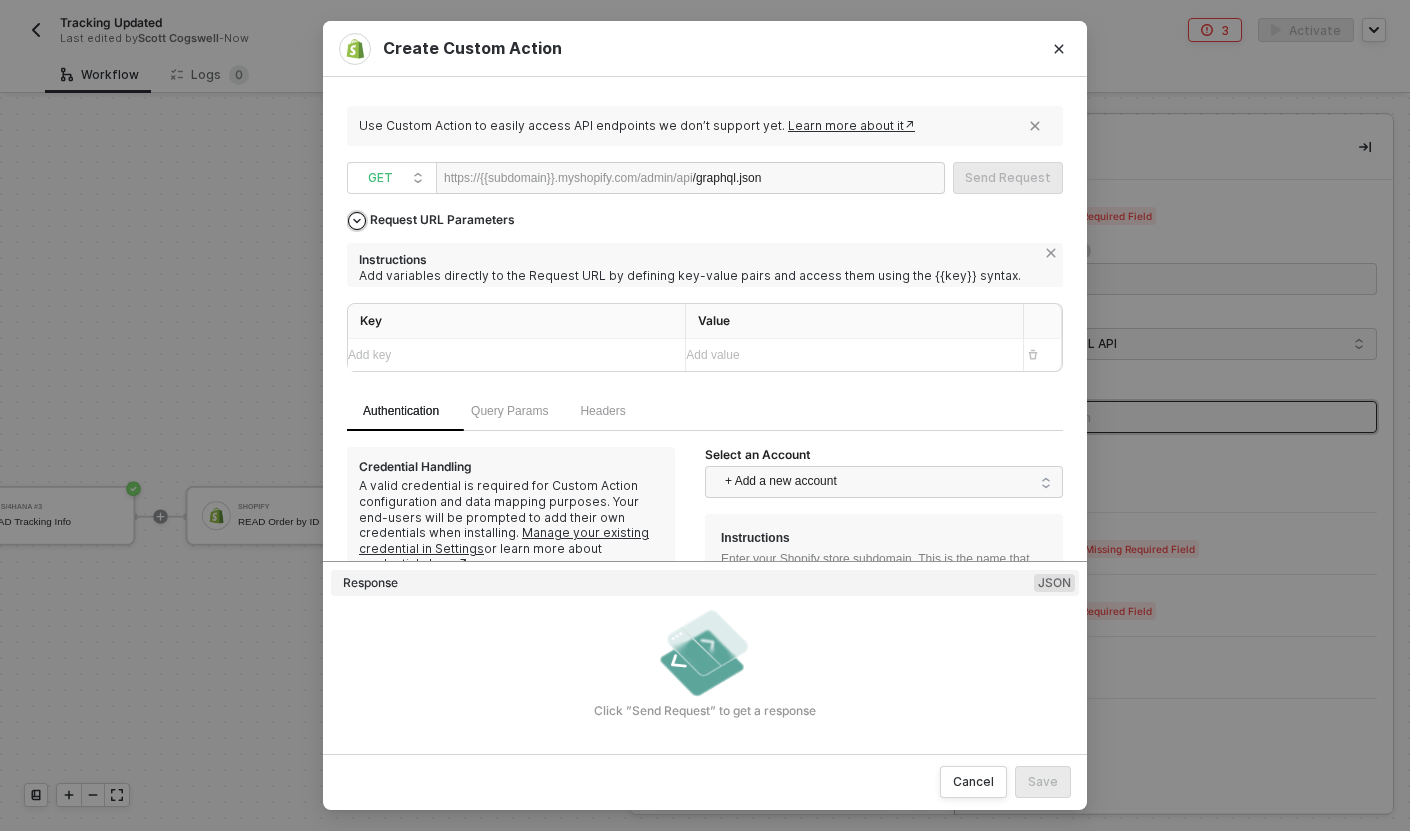 click on "Request URL Parameters" at bounding box center [442, 220] 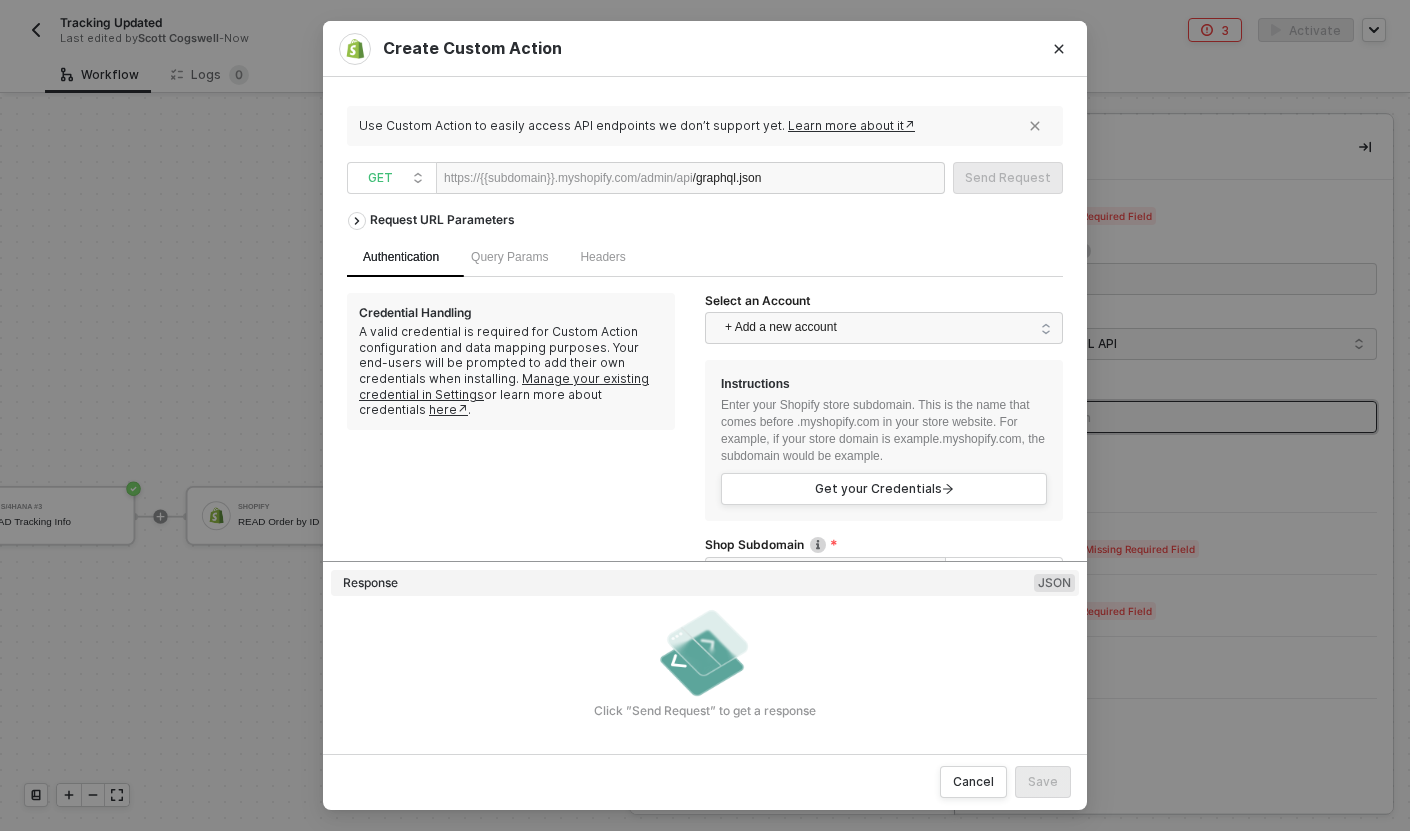 click on "/graphql.json" at bounding box center (754, 179) 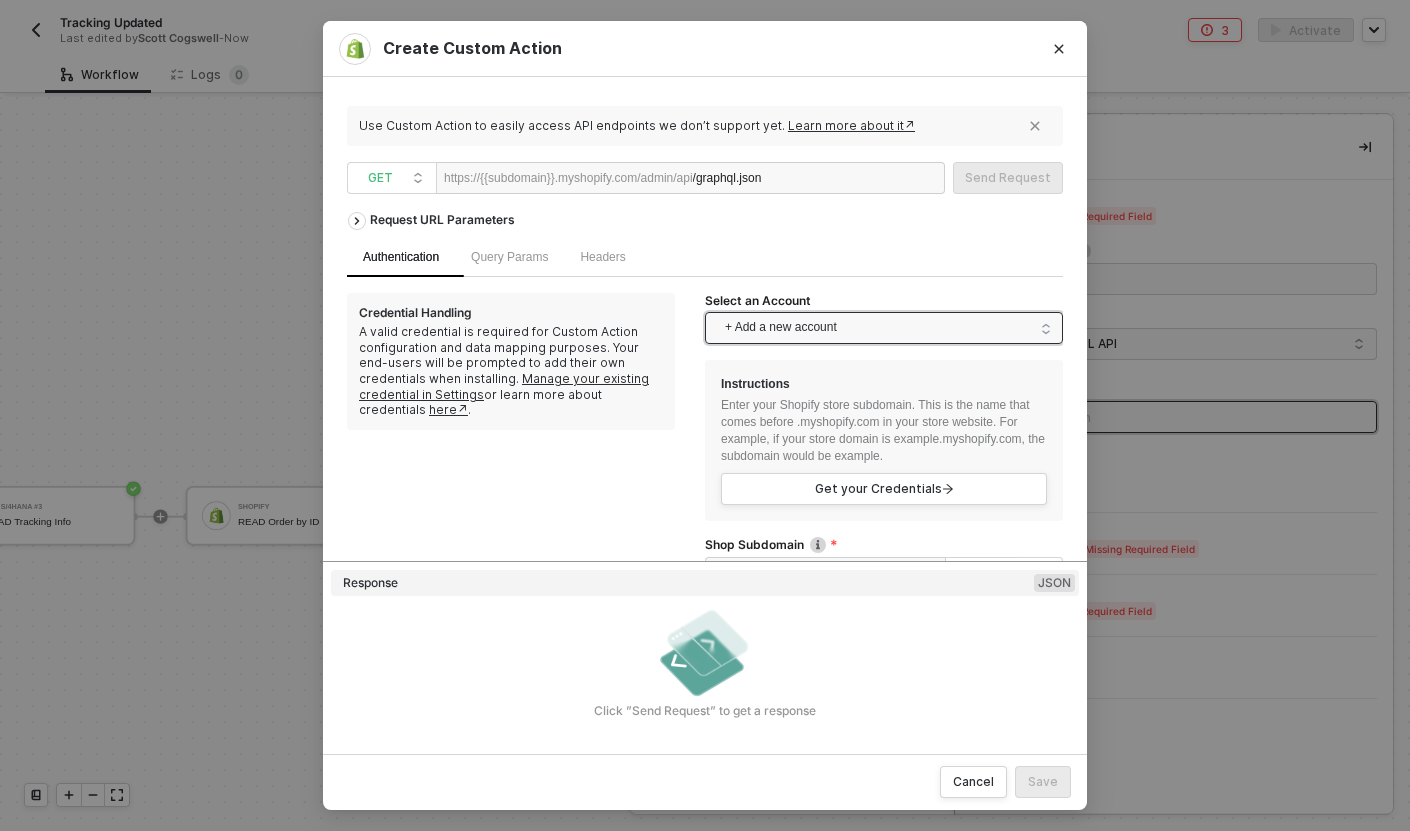 click on "+ Add a new account" at bounding box center (888, 328) 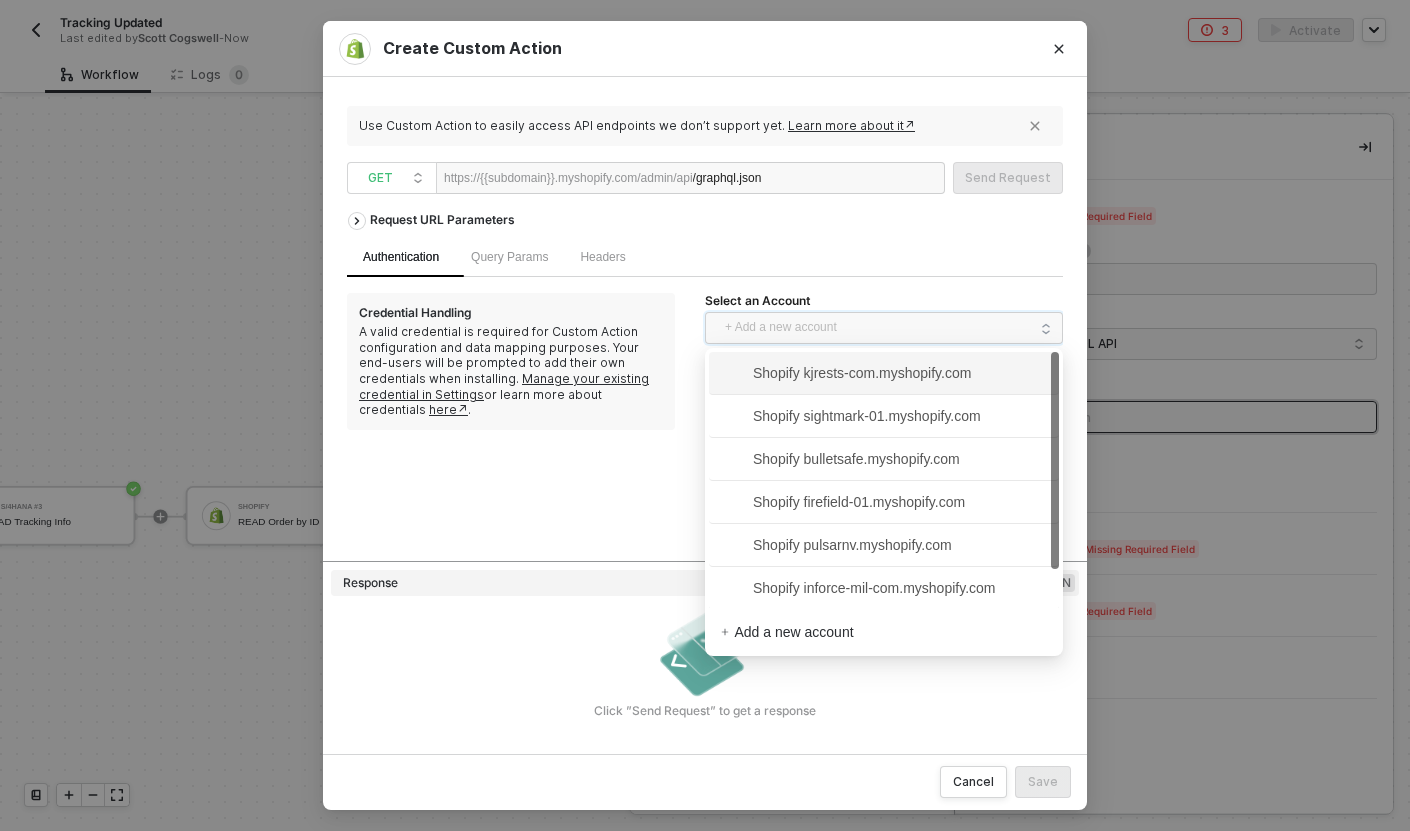 click on "Shopify kjrests-com.myshopify.com" at bounding box center [846, 373] 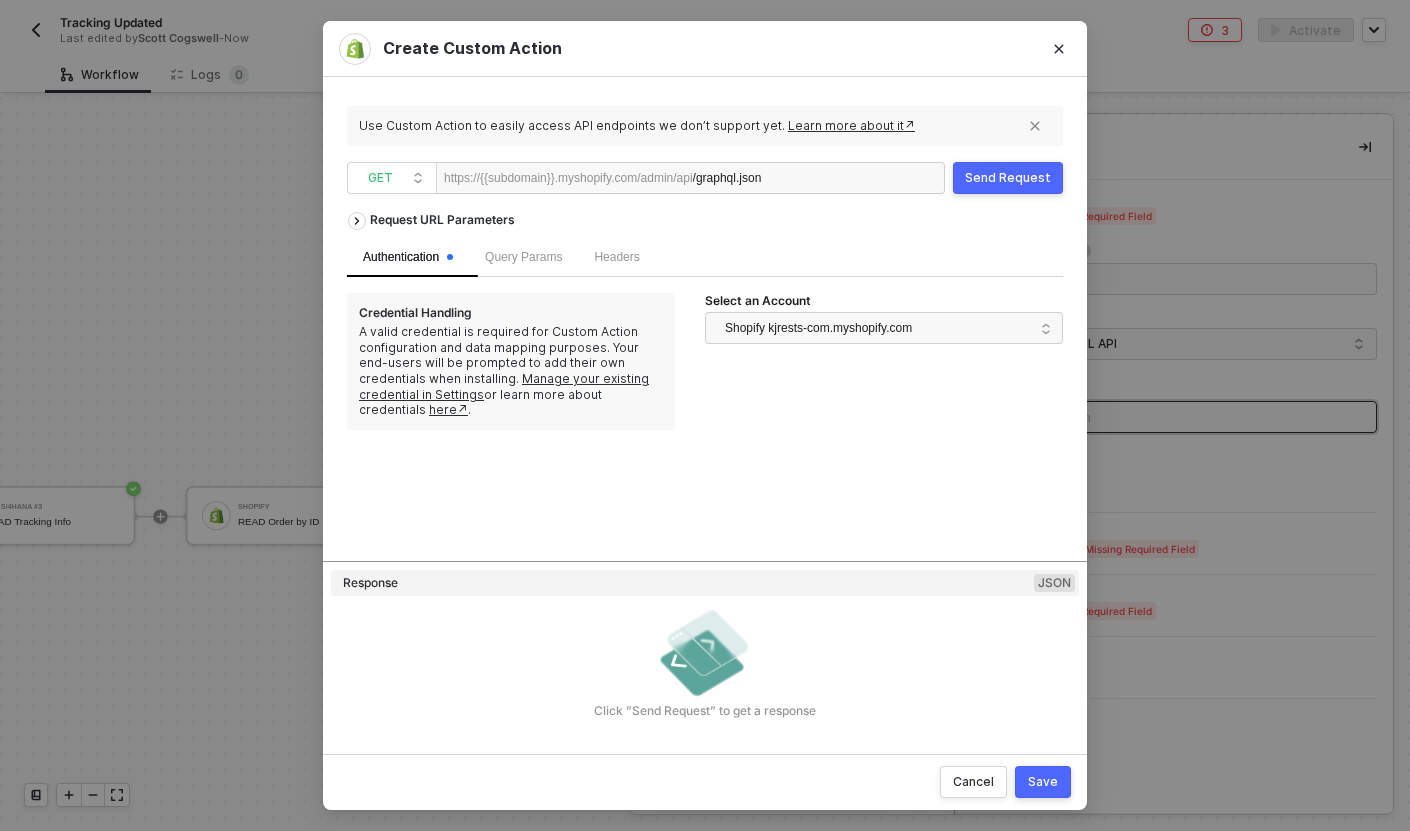 click on "Send Request" at bounding box center (1008, 178) 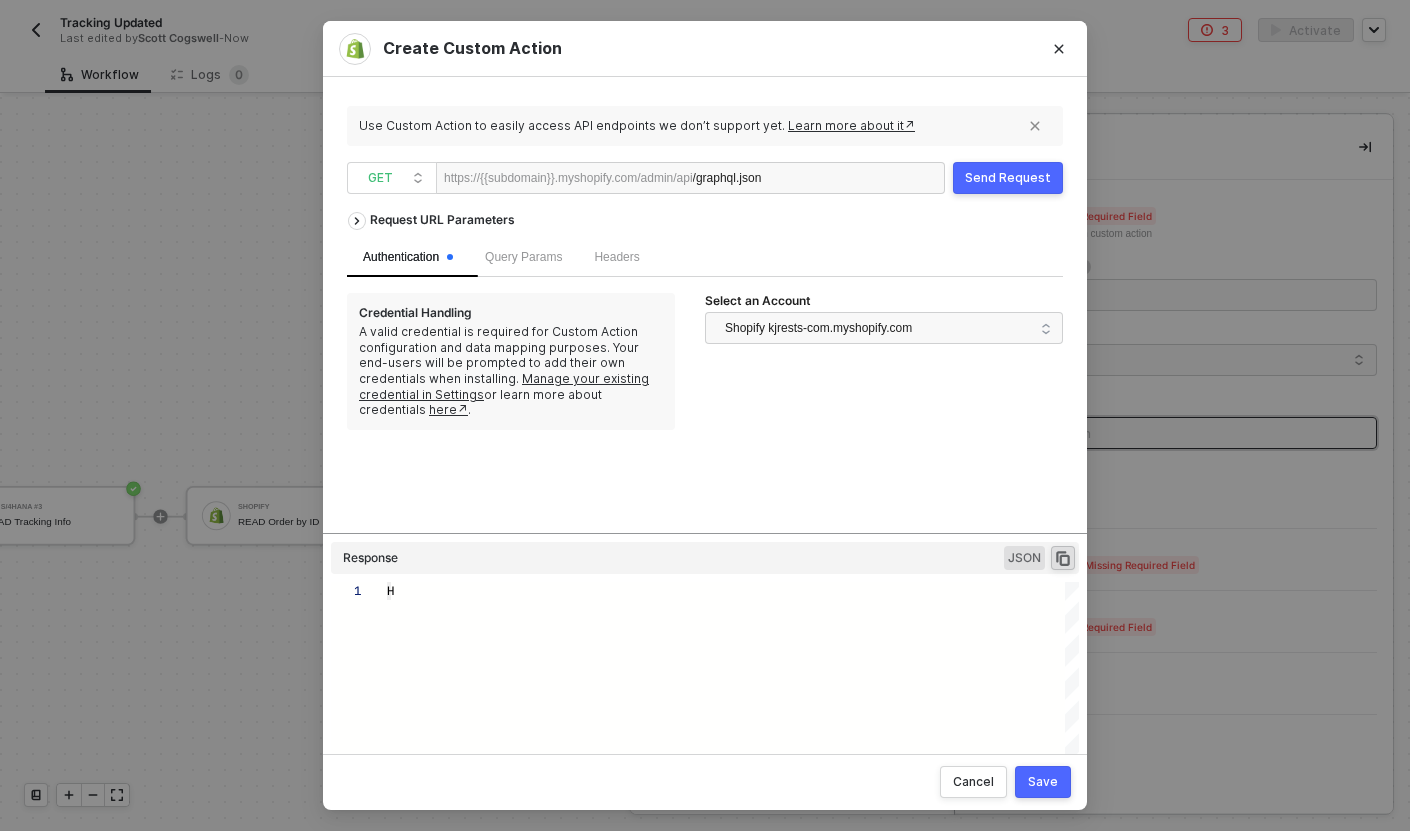 type on "HTTP/1.1   404   Not Found
{
"errors": "Not Found"
}" 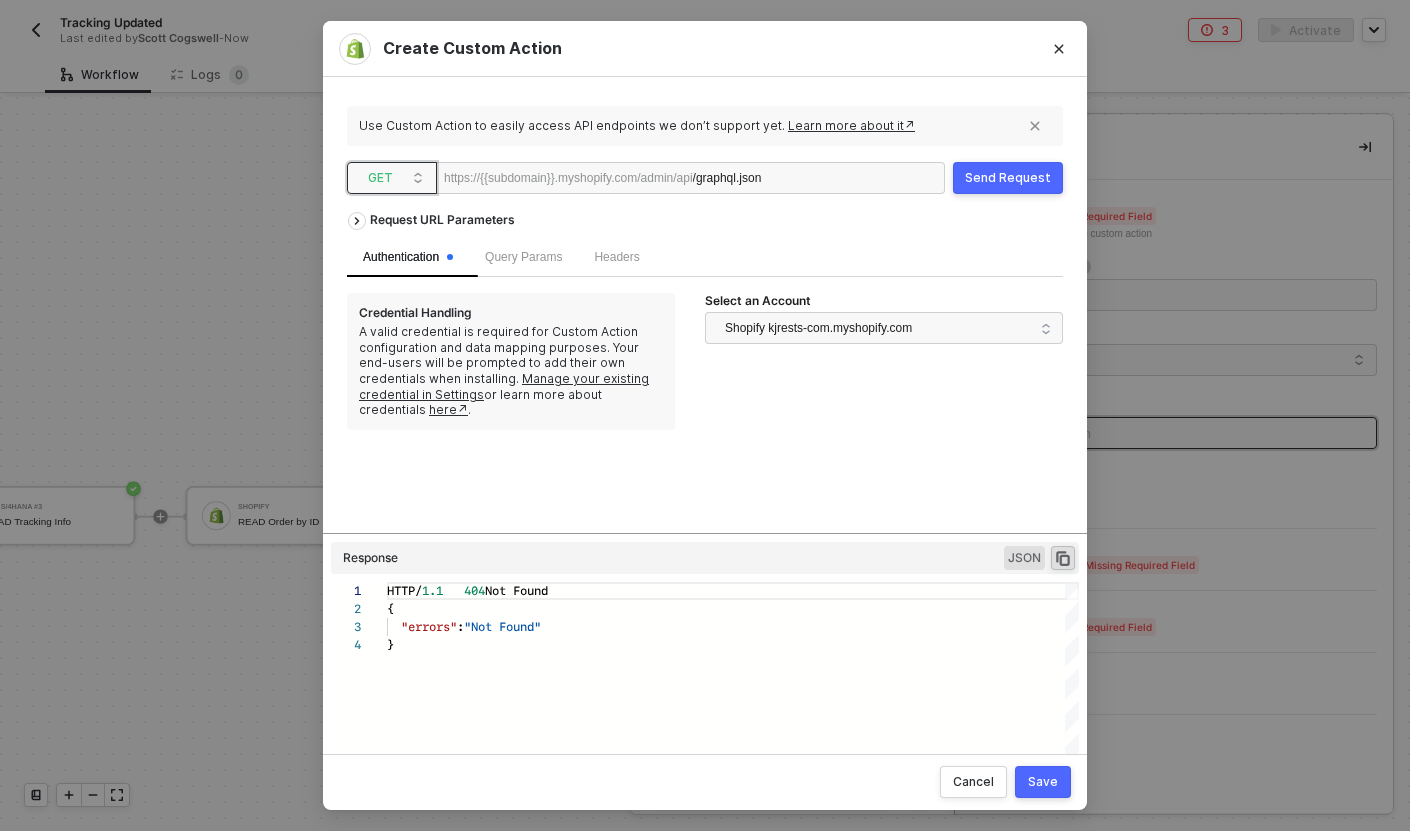 click on "GET" at bounding box center (396, 178) 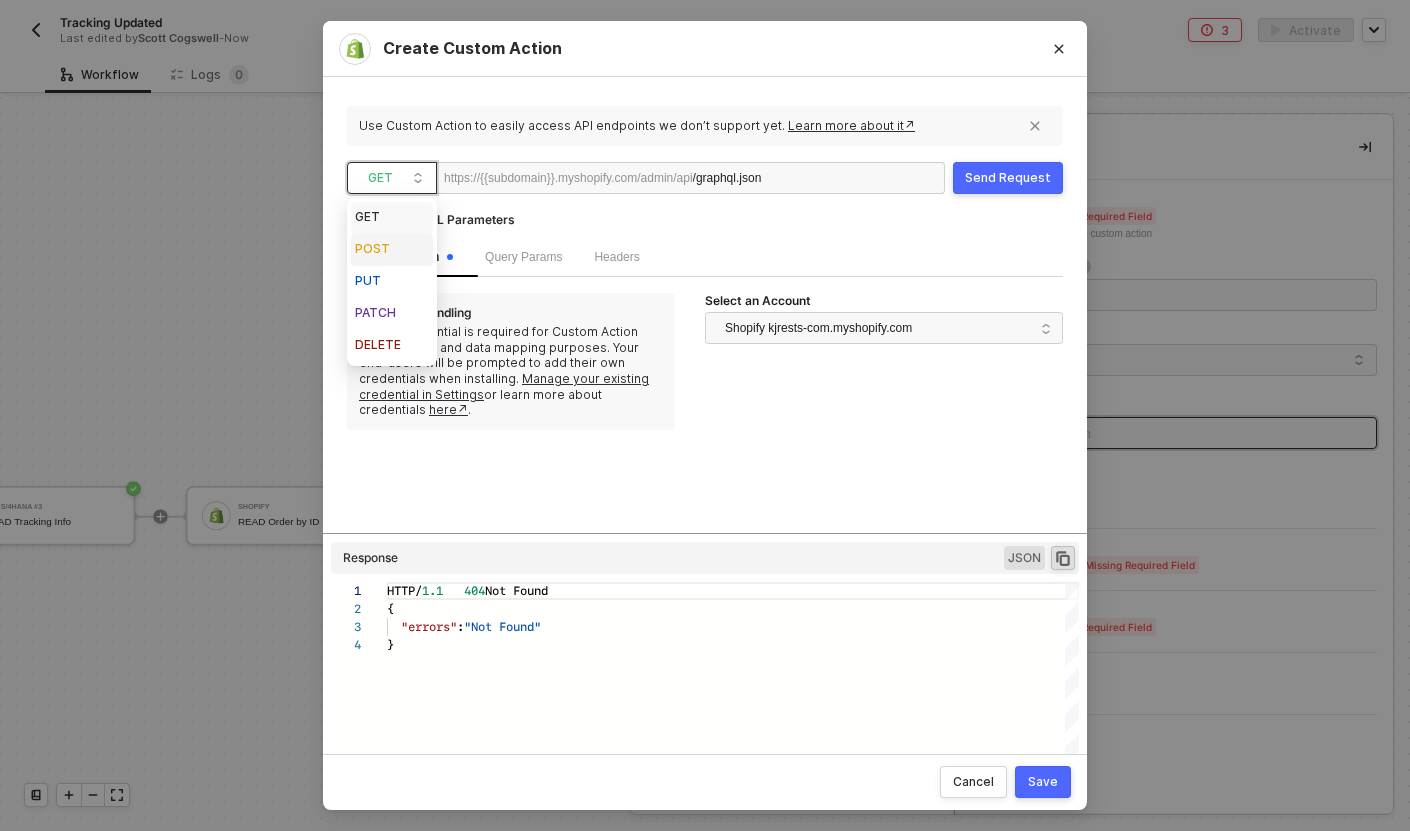 click on "POST" at bounding box center [392, 250] 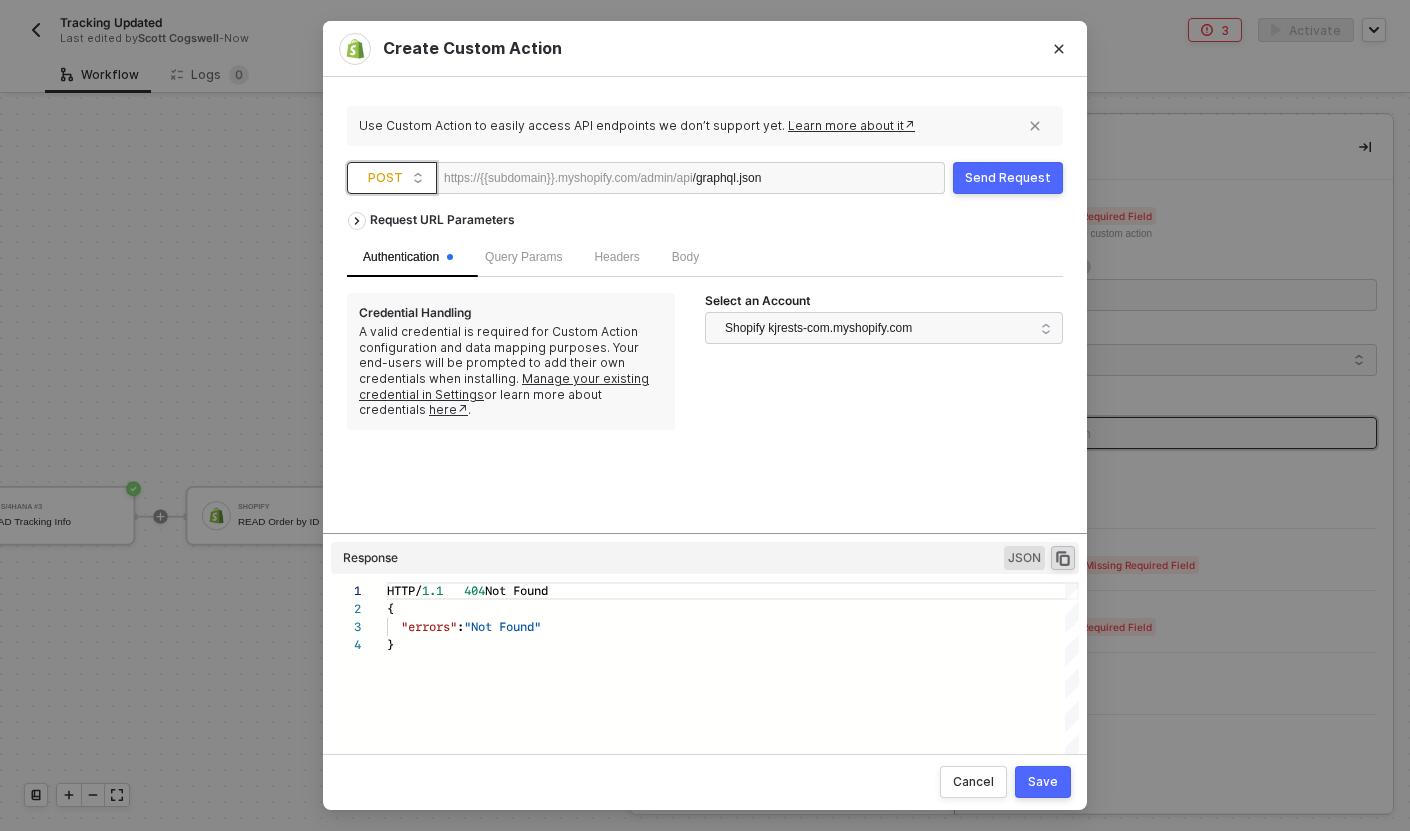 click on "Send Request" at bounding box center (1008, 178) 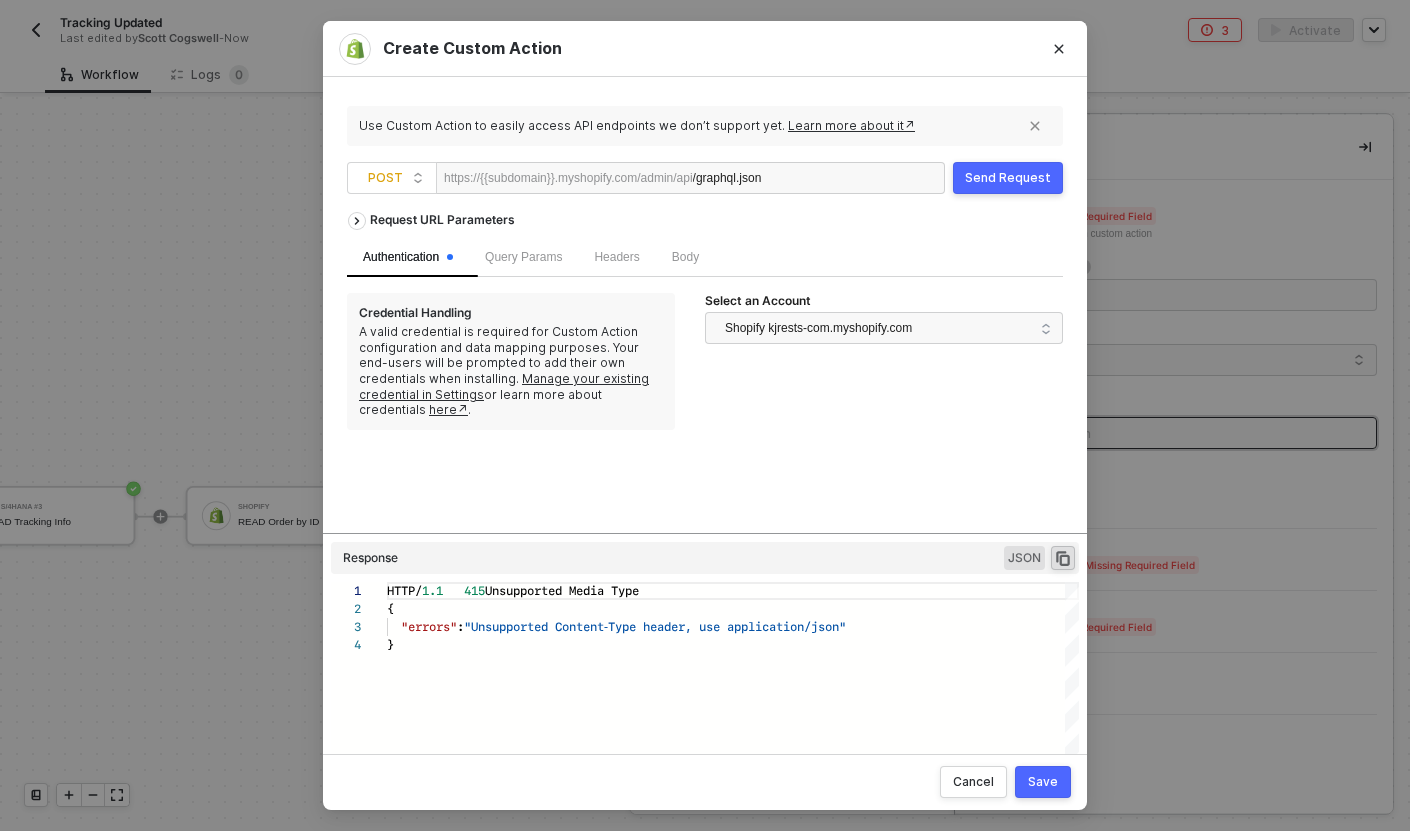 scroll, scrollTop: 54, scrollLeft: 0, axis: vertical 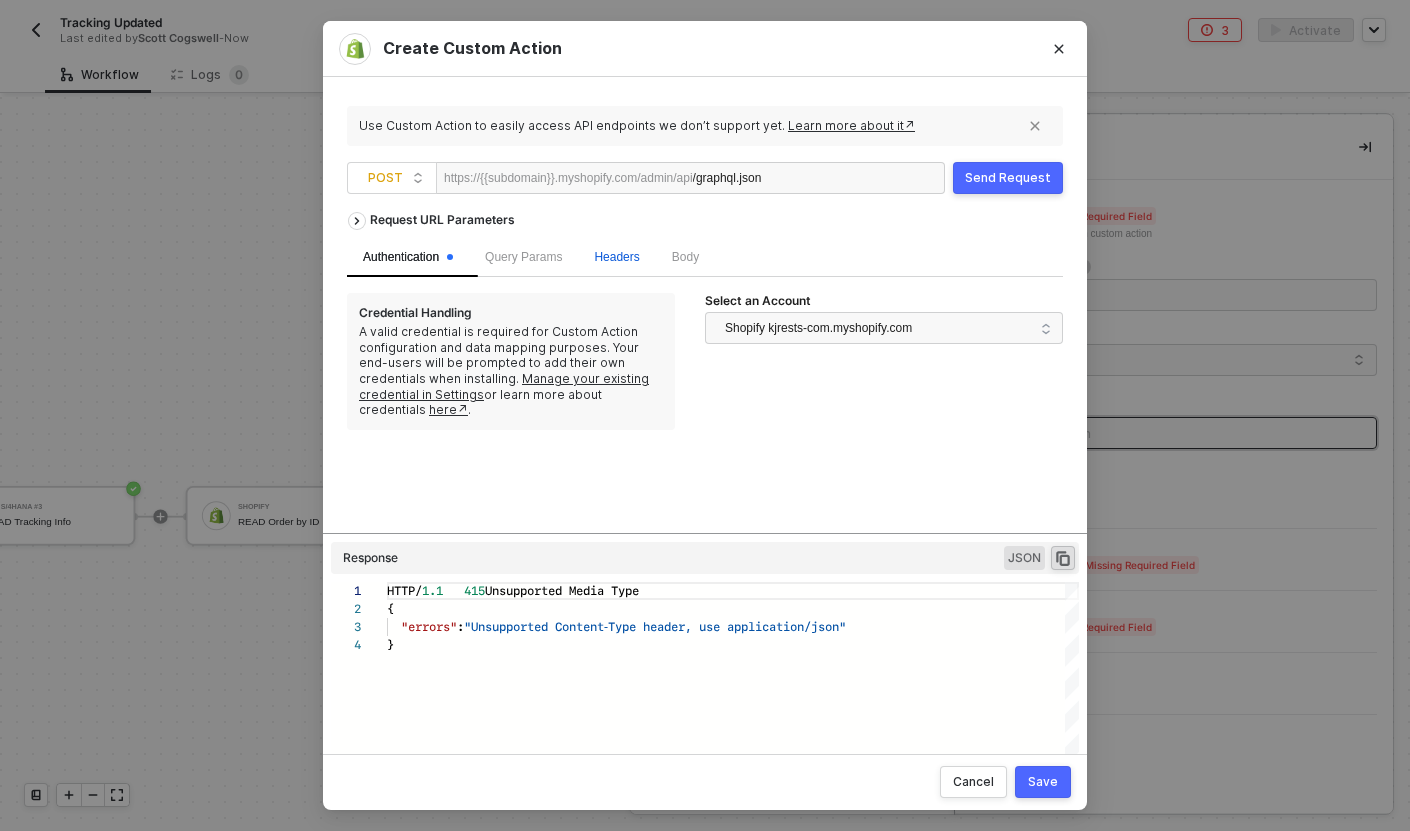 click on "Headers" at bounding box center [616, 257] 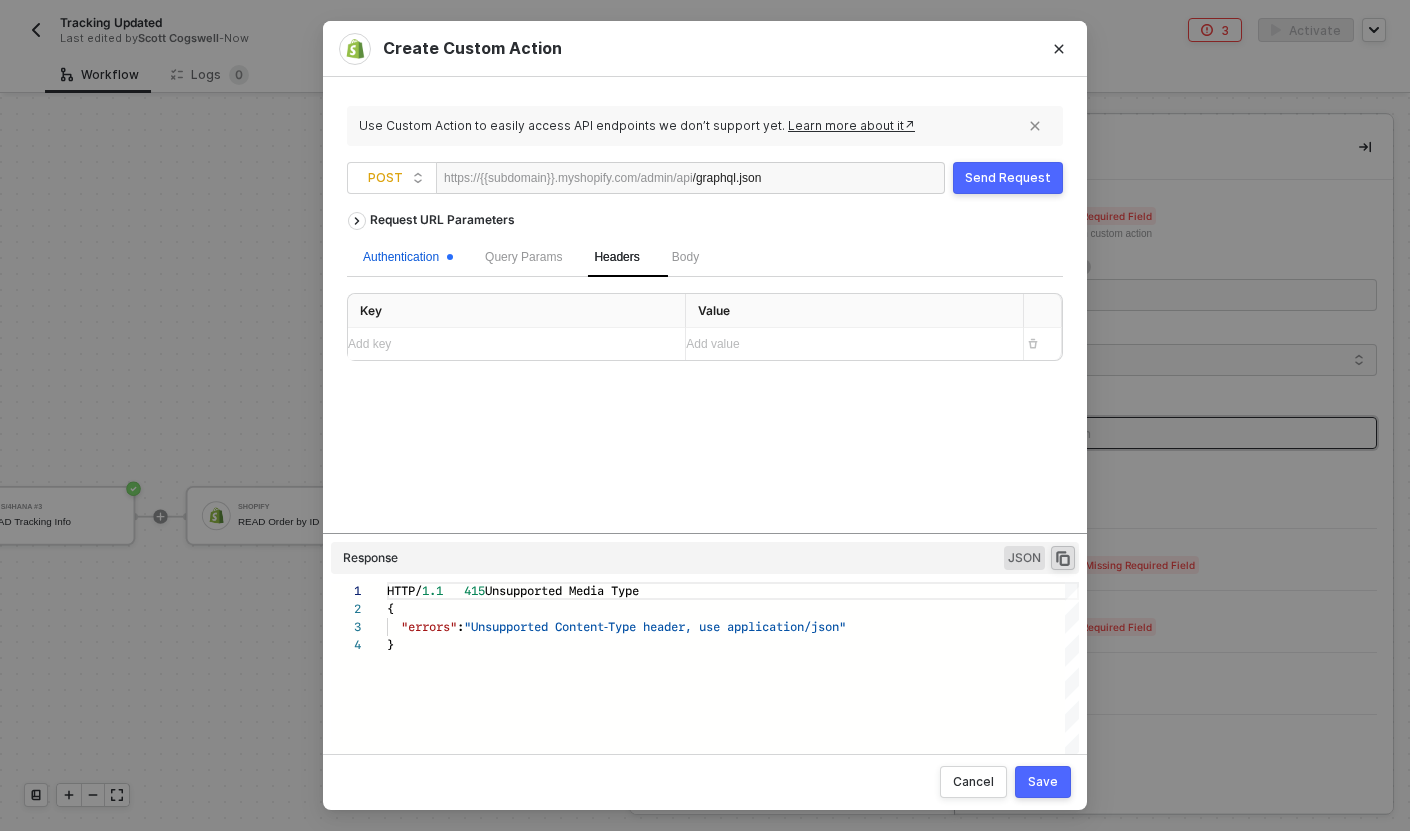 click on "Authentication" at bounding box center (408, 257) 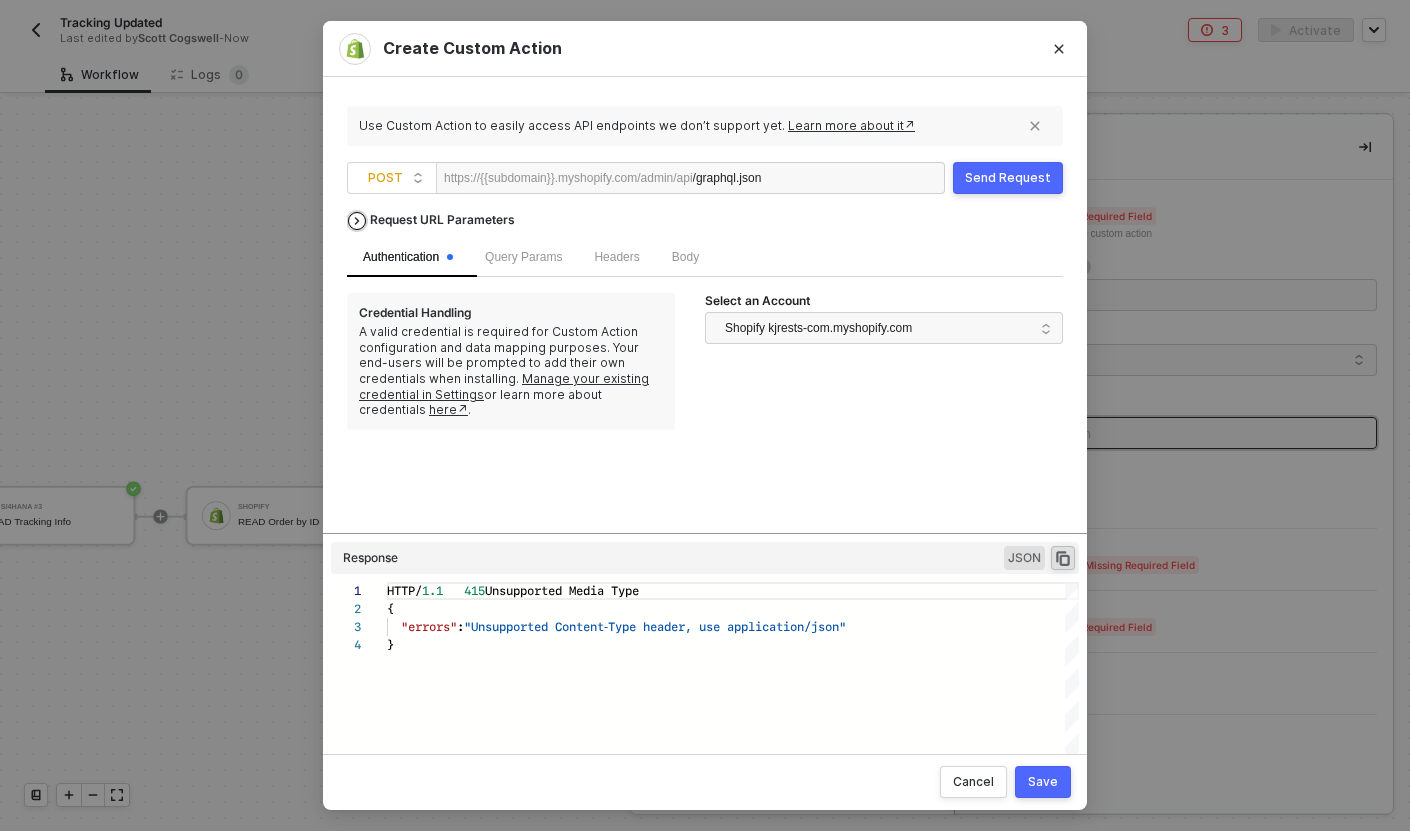 click on "Request URL Parameters" at bounding box center [442, 220] 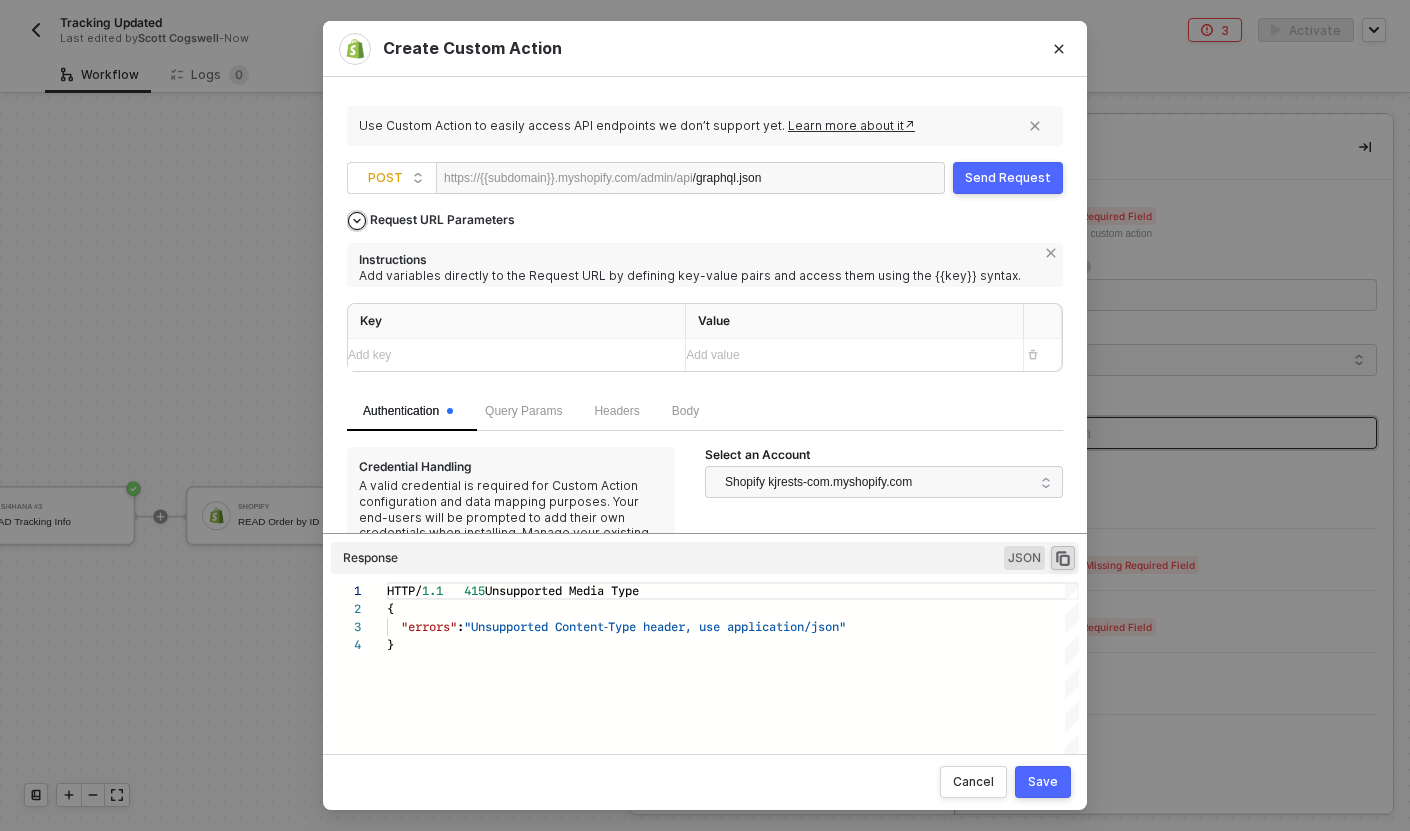 click on "Request URL Parameters" at bounding box center (442, 220) 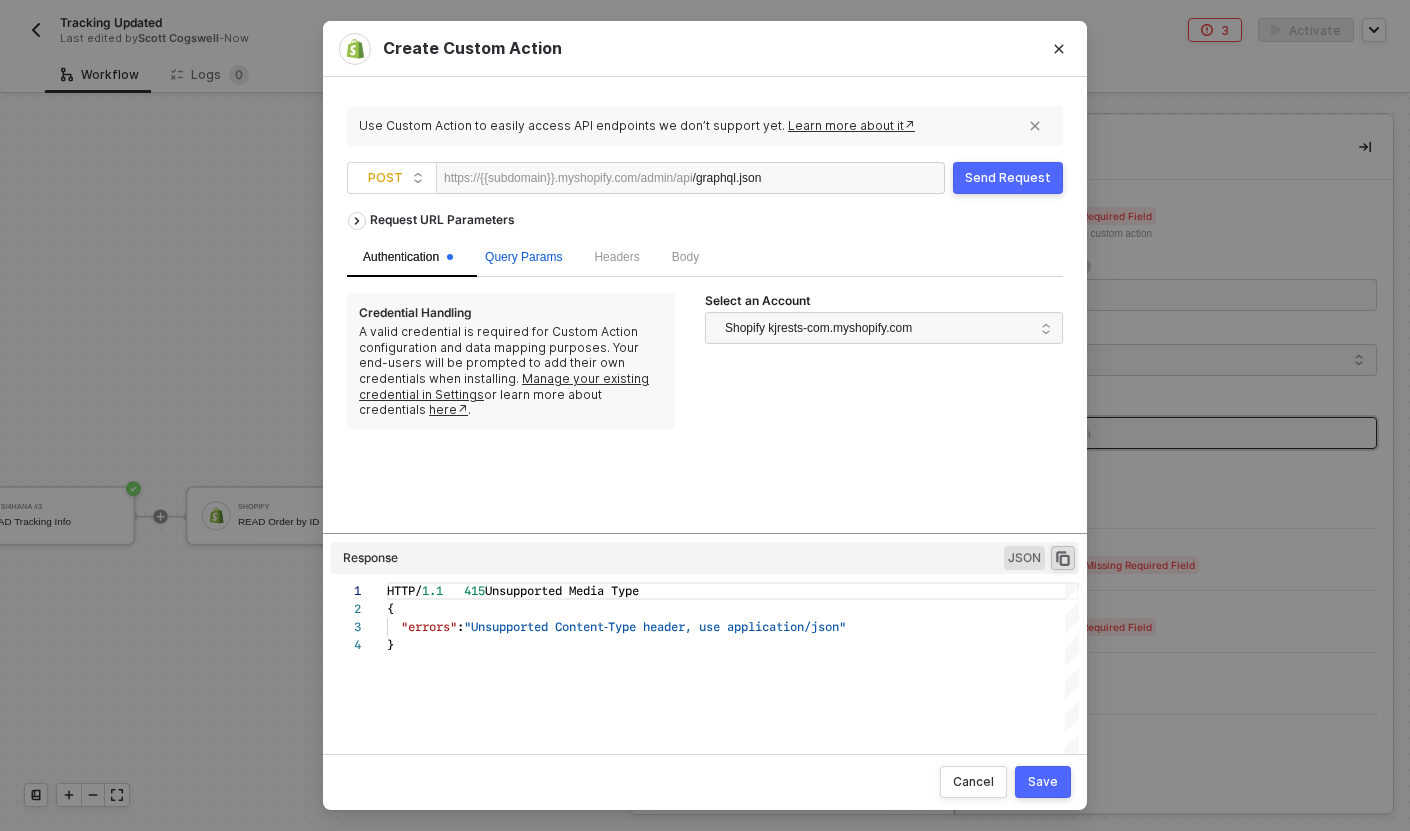 click on "Query Params" at bounding box center [523, 257] 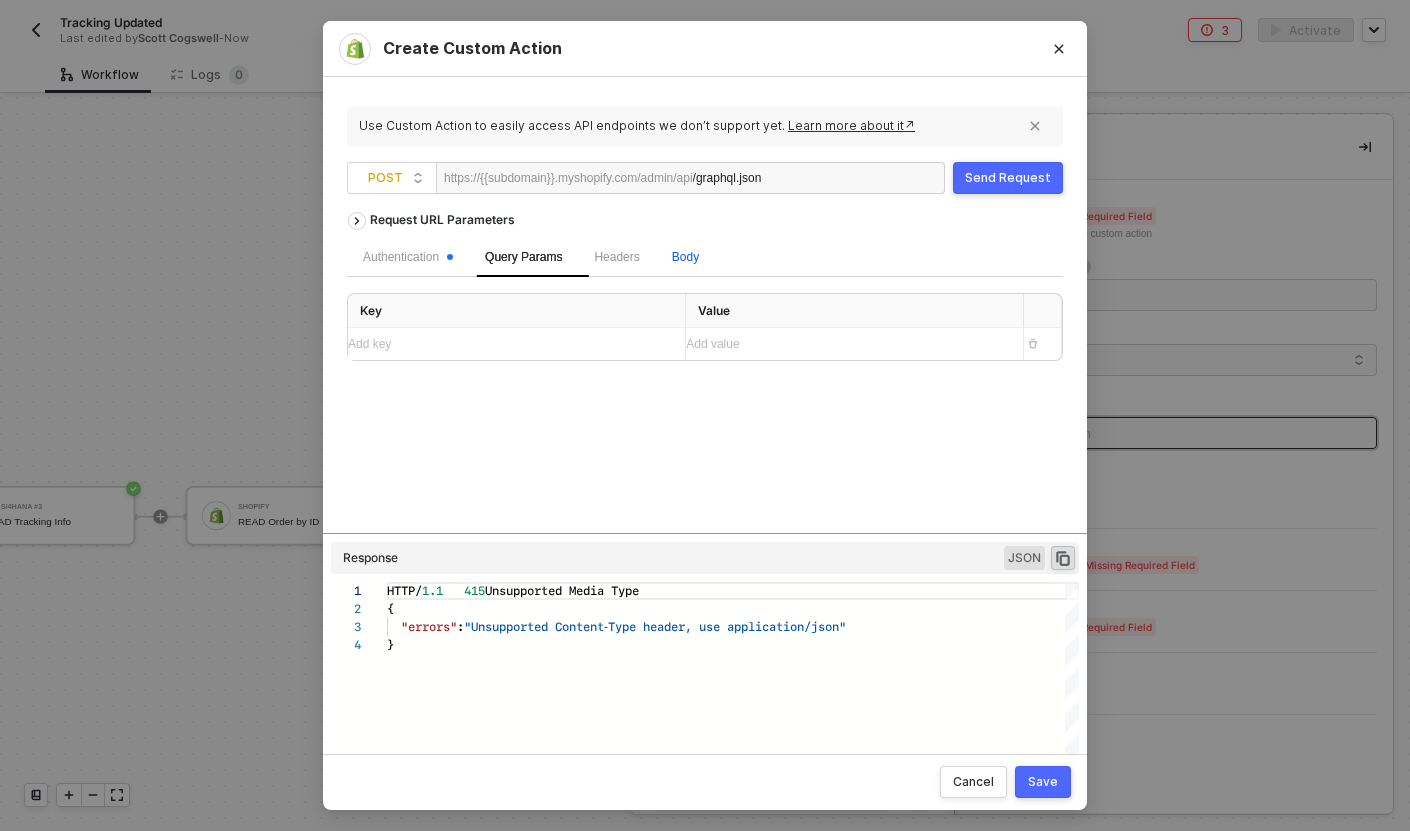 click on "Body" at bounding box center (685, 257) 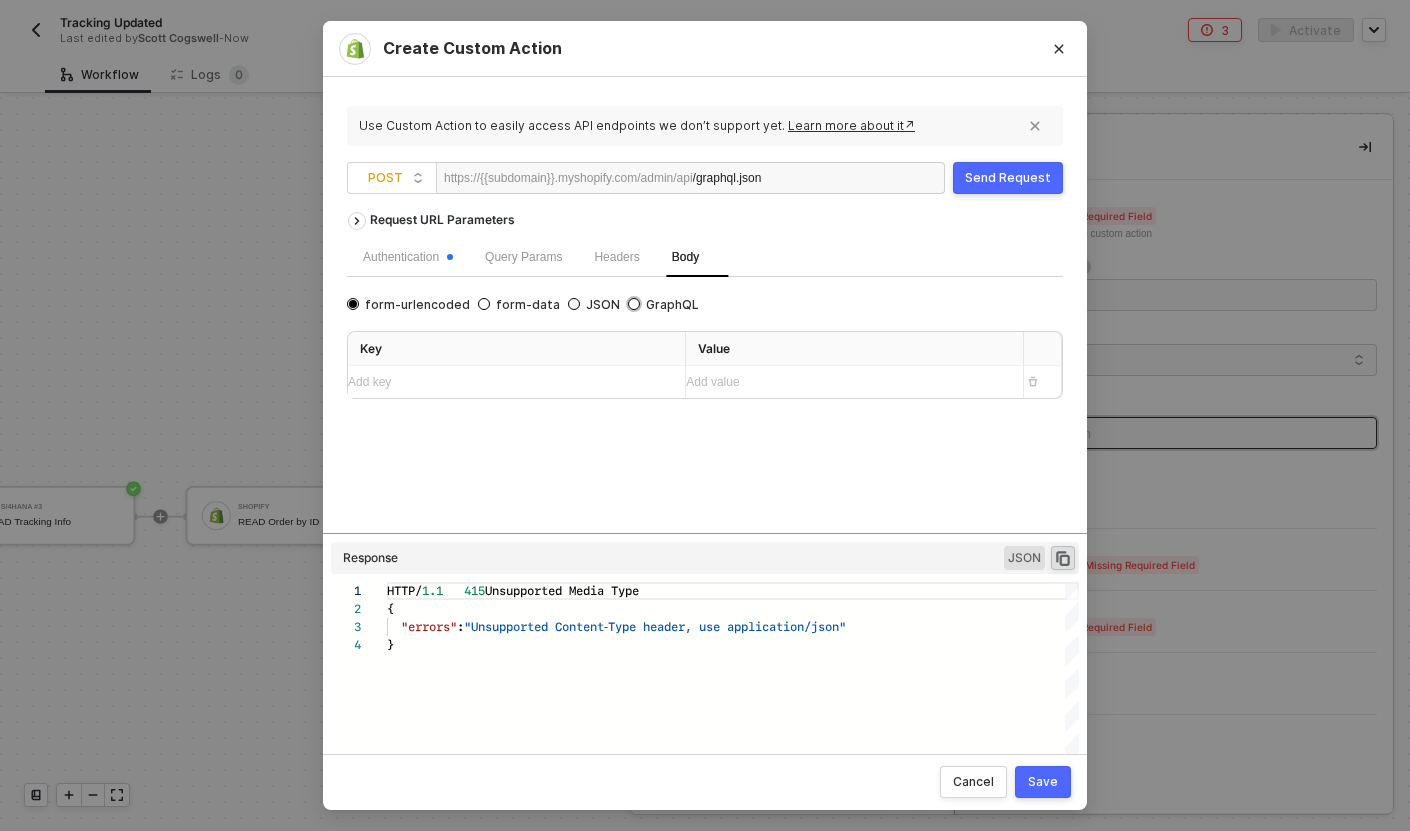 click on "GraphQL" at bounding box center (669, 305) 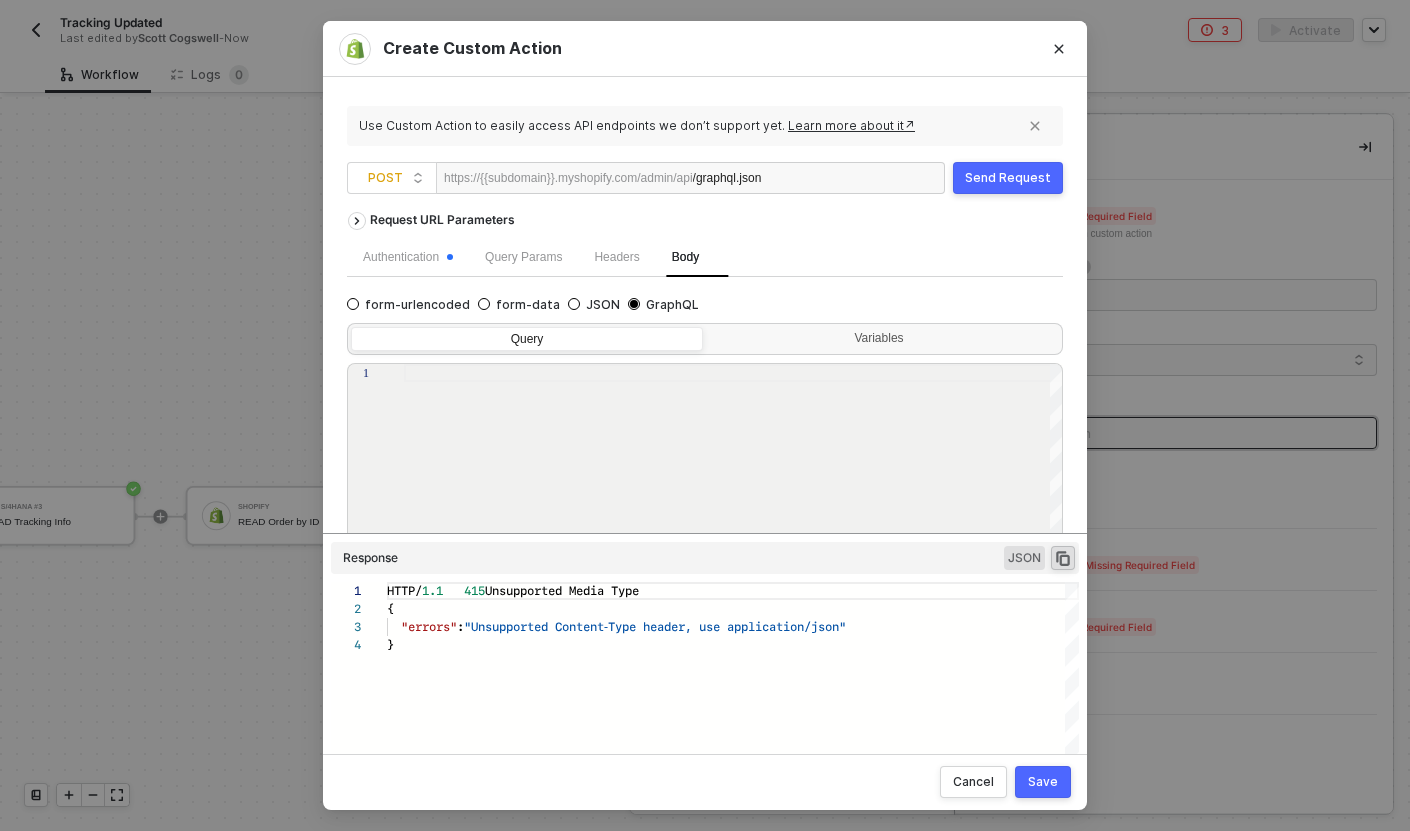 click at bounding box center [734, 502] 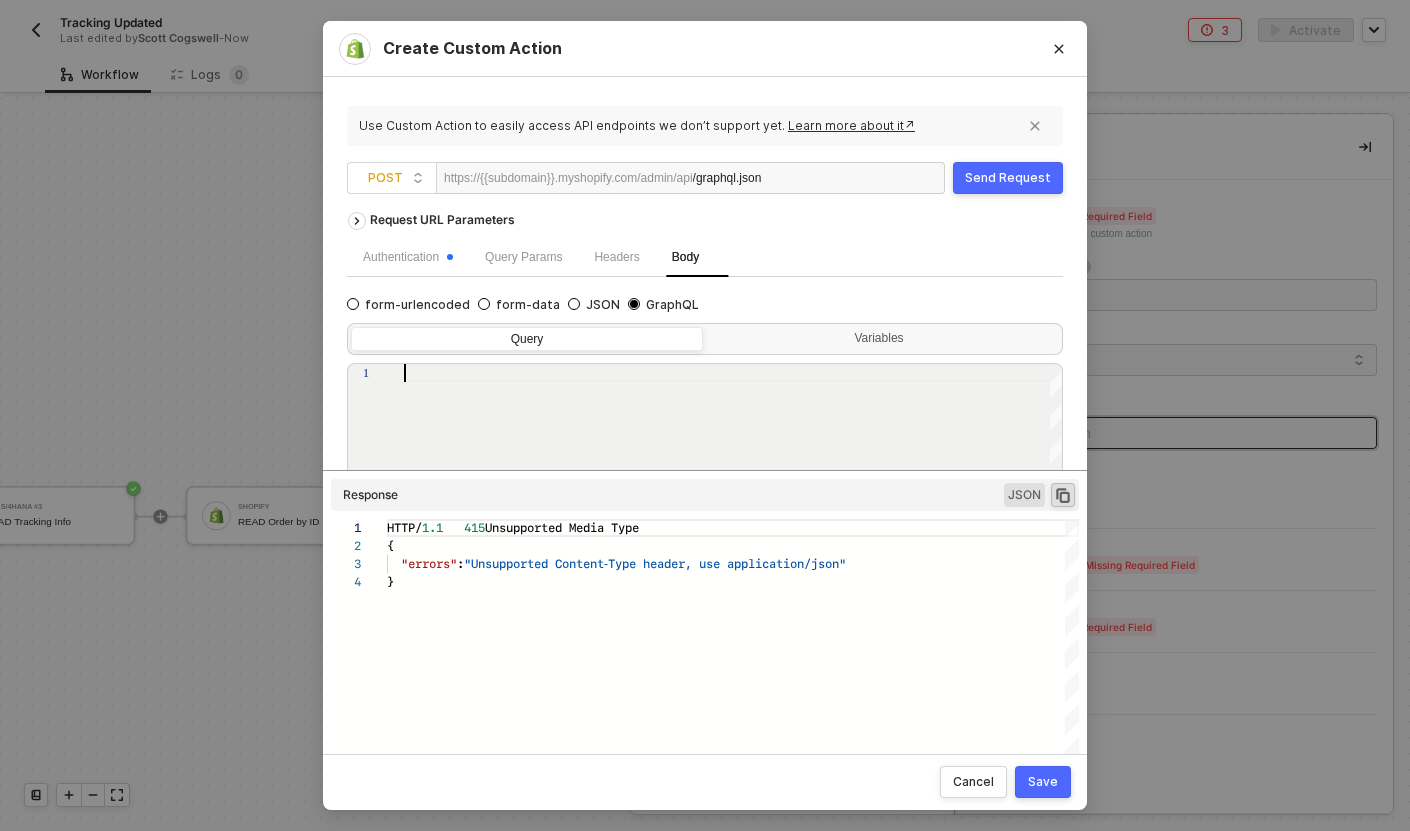 drag, startPoint x: 768, startPoint y: 532, endPoint x: 734, endPoint y: 750, distance: 220.63545 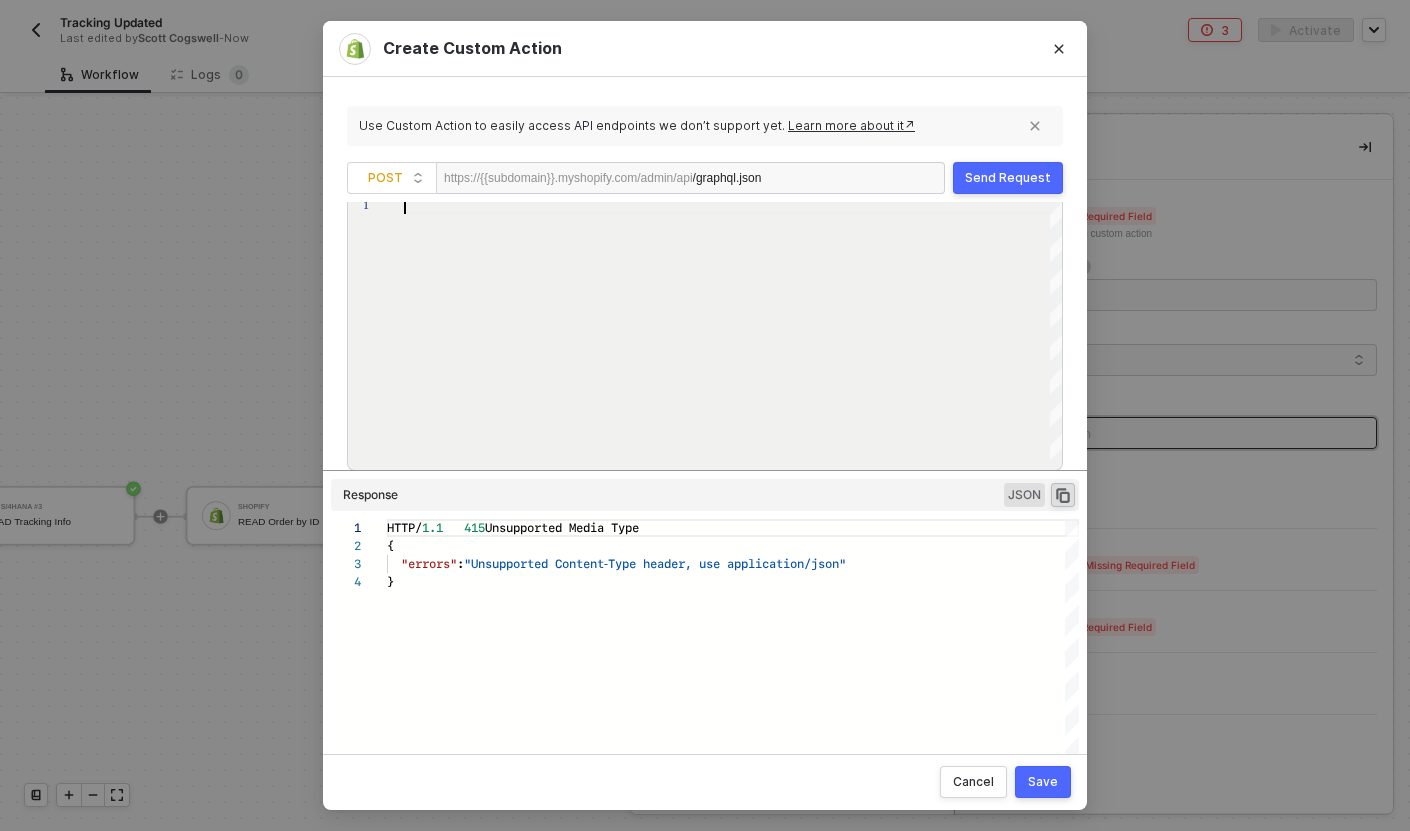 type on "d" 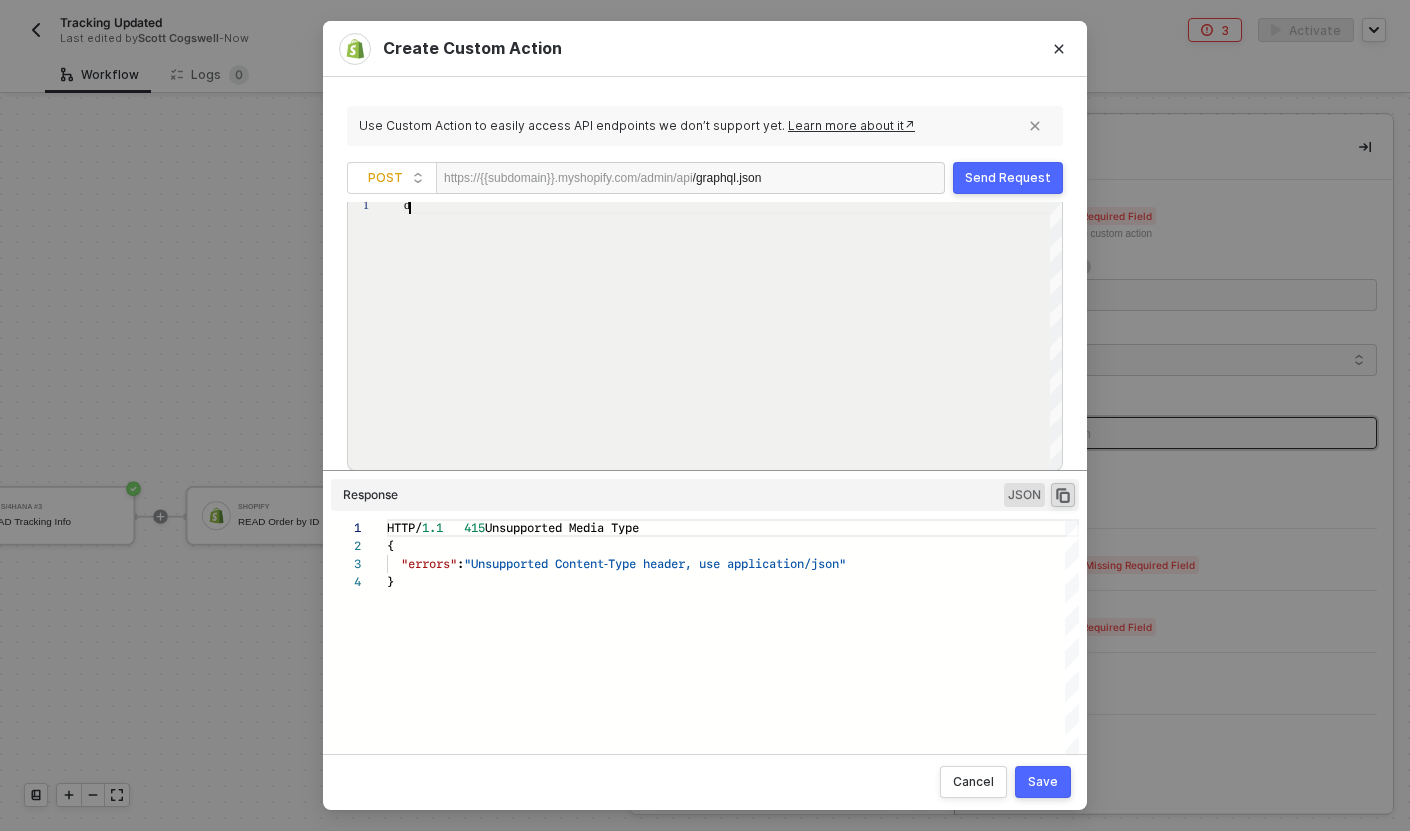 scroll, scrollTop: 0, scrollLeft: 5, axis: horizontal 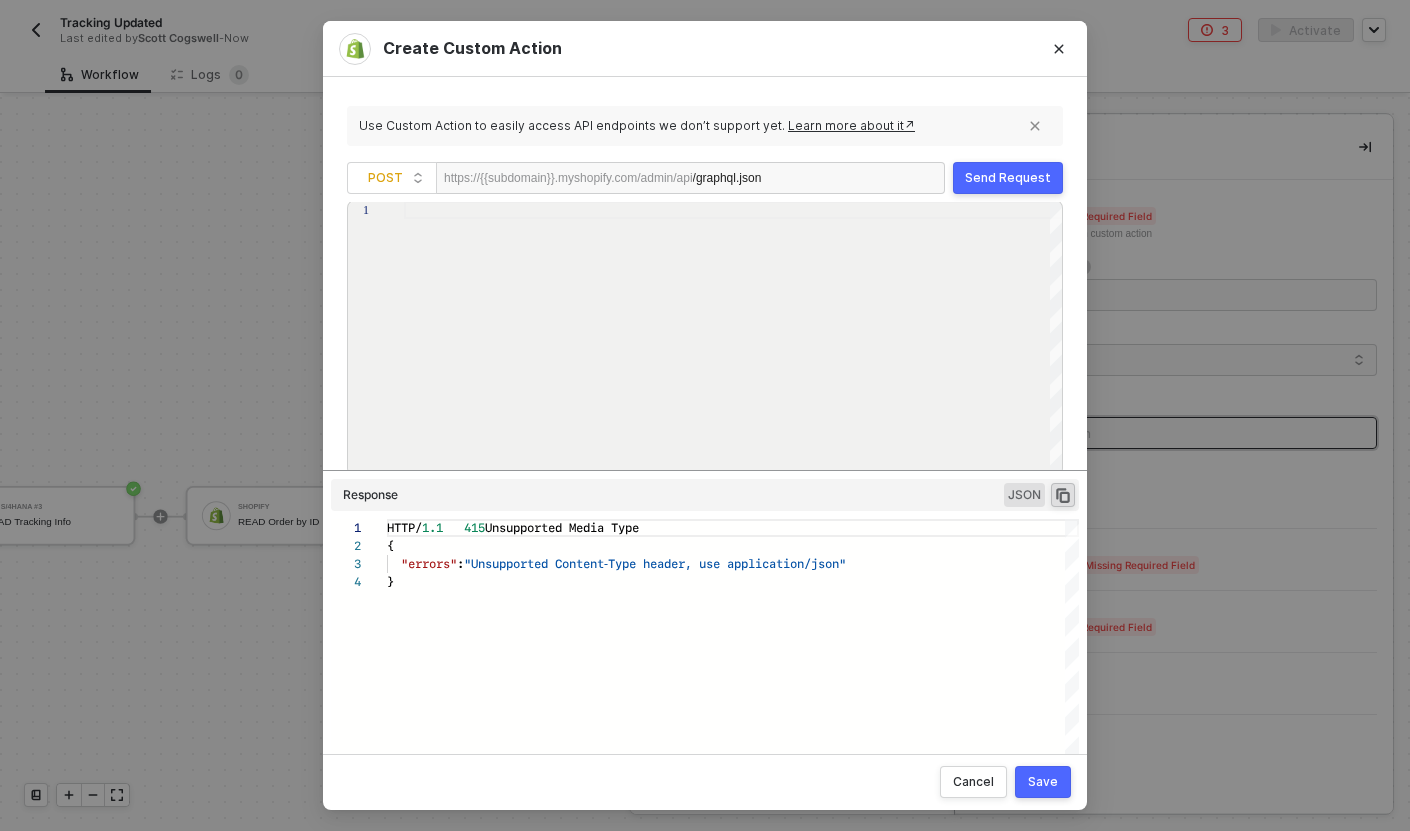 click on "Create Custom Action Use Custom Action to easily access API endpoints we don’t support yet.   Learn more about it↗ POST https://{{subdomain}}.myshopify.com/admin/api /graphql.json Send Request Request URL Parameters Authentication Query Params Headers Body form-urlencoded form-data JSON GraphQL Query Variables 1 Enter to Rename, ⇧Enter to Preview Response JSON 1 2 3 4 HTTP/ 1.1     415    Unsupported Media Type {    "errors" :  "Unsupported Content-Type header, use application/ json" } HTTP/1.1   415   Unsupported Media Type
{
"errors": "Unsupported Content-Type header, use application/json"
} Enter to Rename, ⇧Enter to Preview Cancel Save" at bounding box center [705, 415] 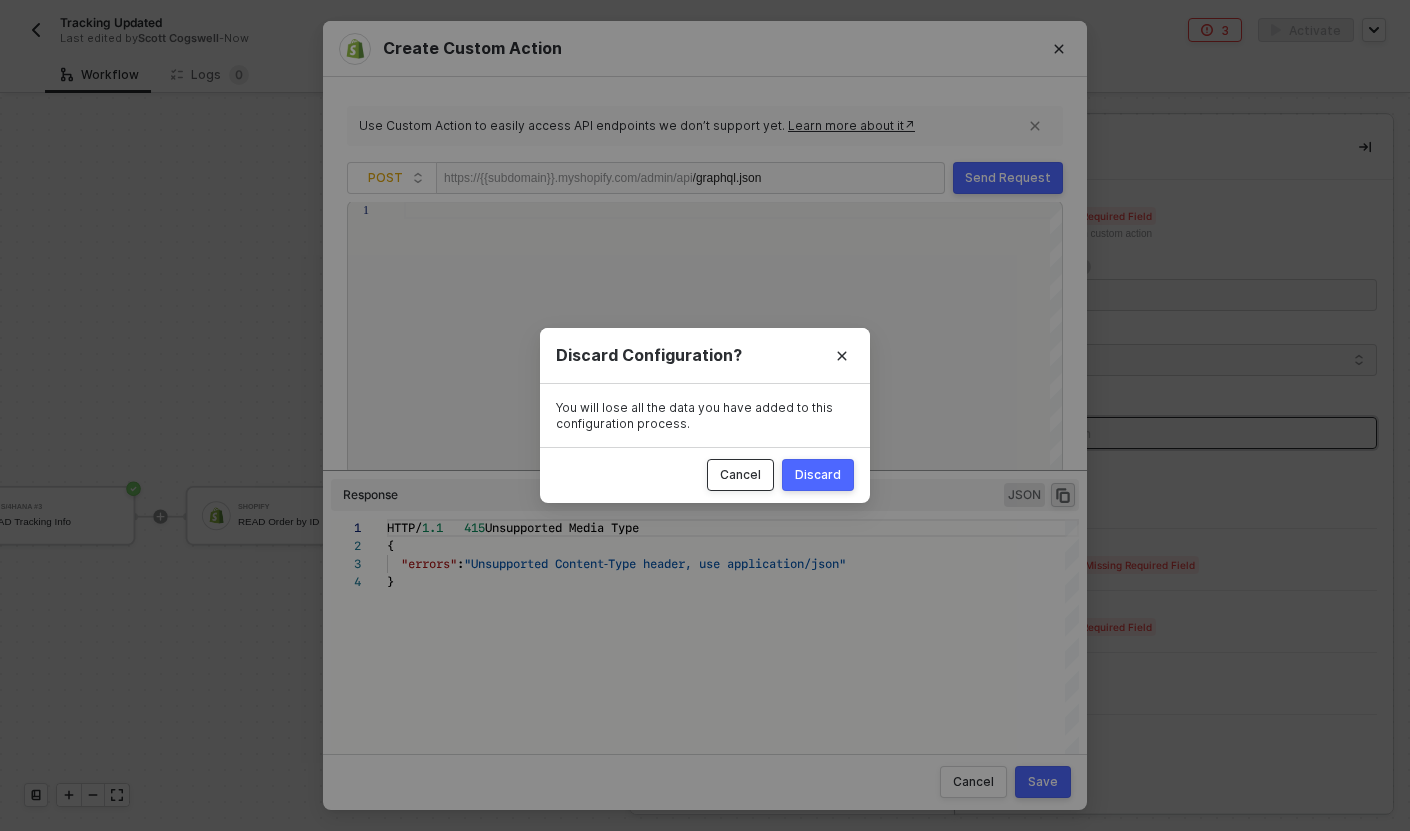 click on "Cancel" at bounding box center [740, 475] 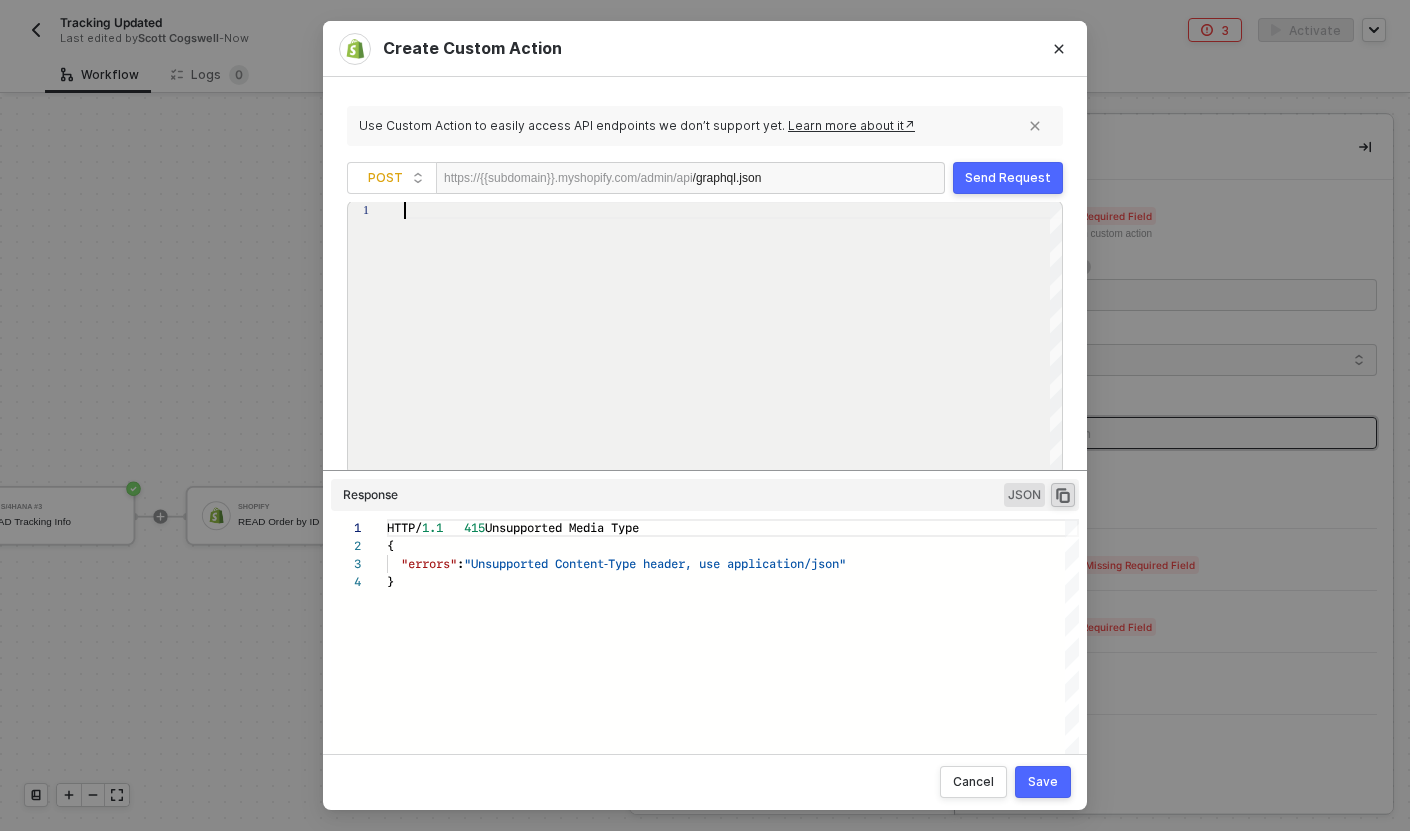 click at bounding box center [734, 339] 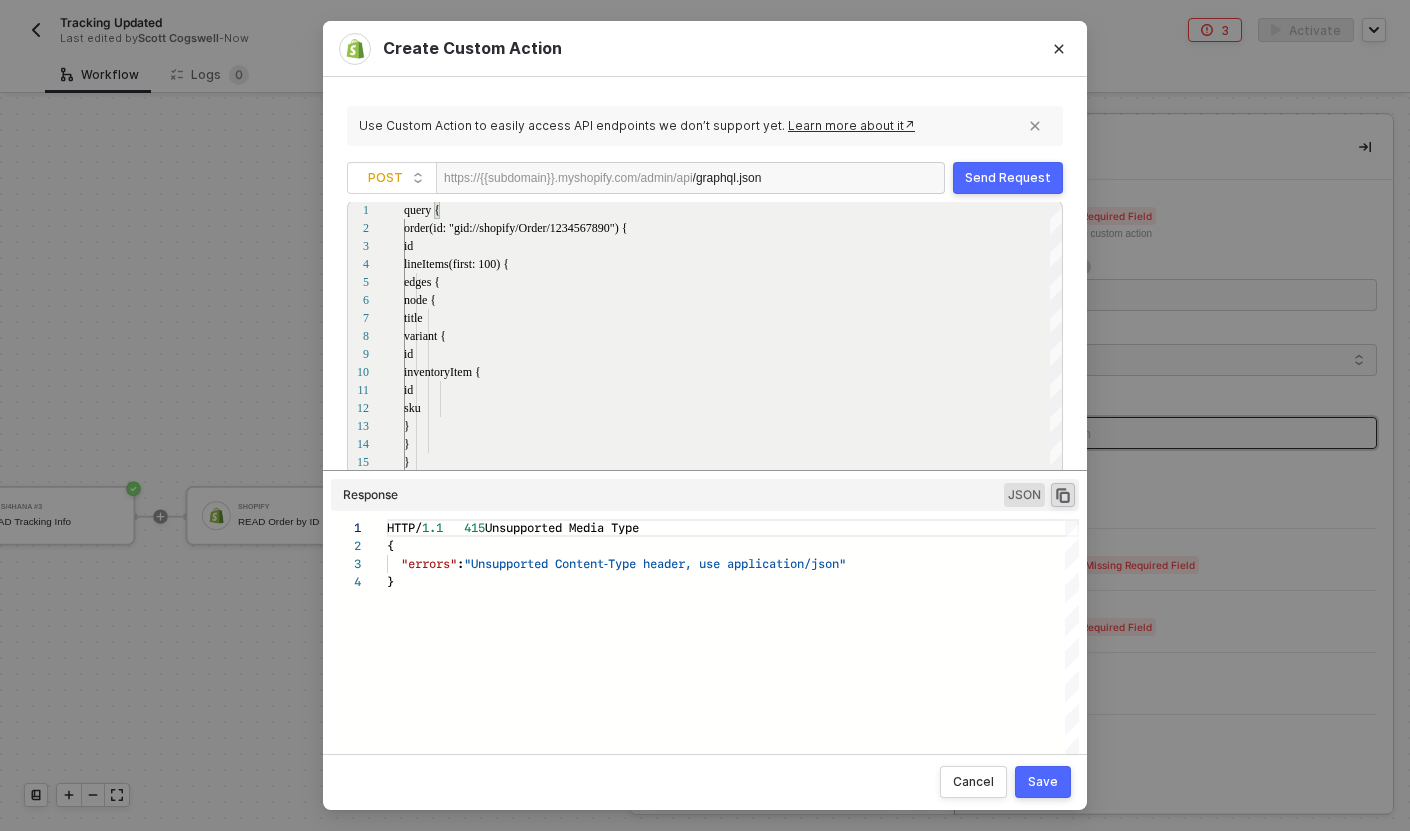 click on "Send Request" at bounding box center (1008, 178) 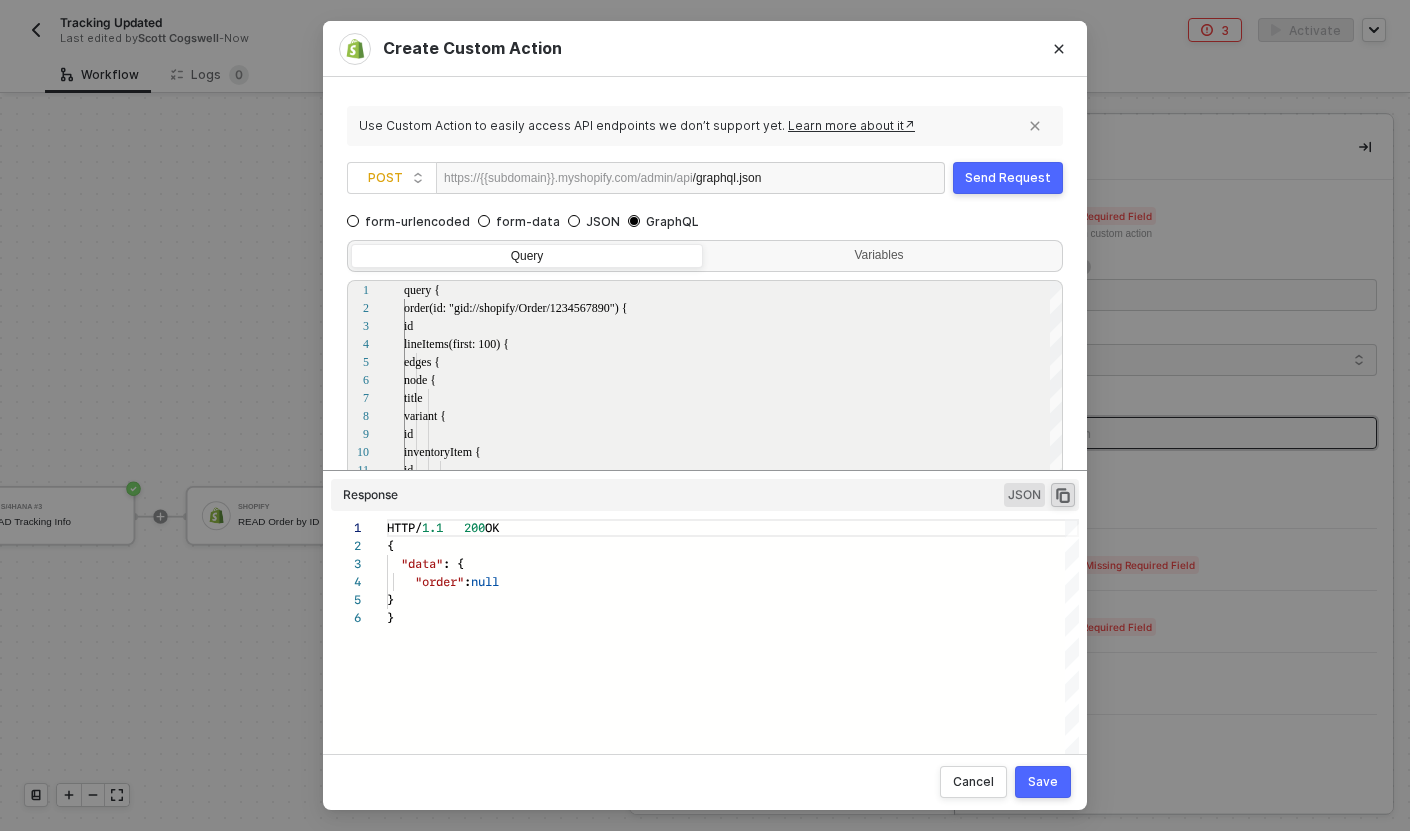scroll, scrollTop: 90, scrollLeft: 0, axis: vertical 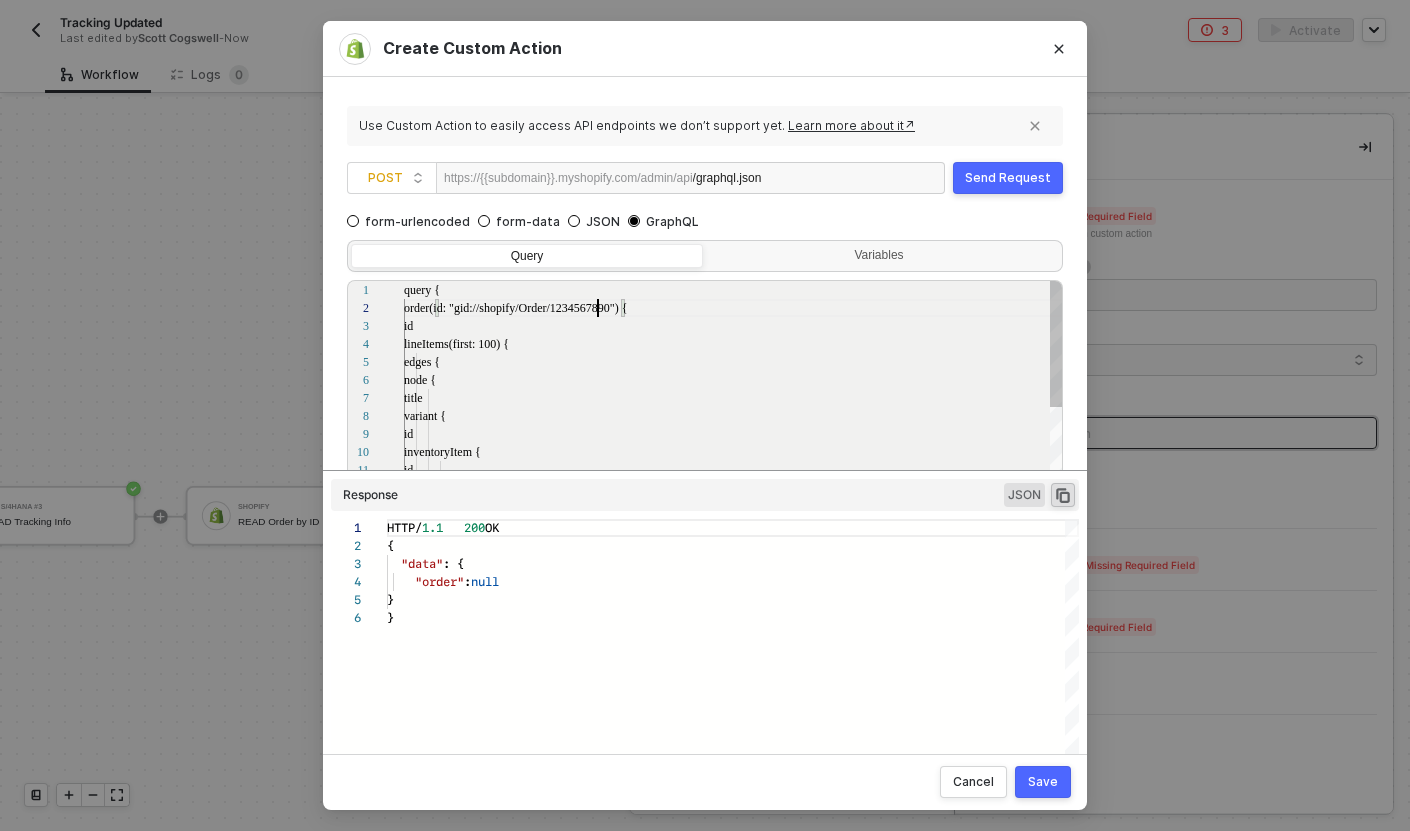 click on "node {           title           variant {             id             inventoryItem {               id               sku             }           }         }       }       edges {     lineItems(first: 100) {     id query {   order(id: "gid://shopify/Order/1234567890") {" at bounding box center (500404, 500281) 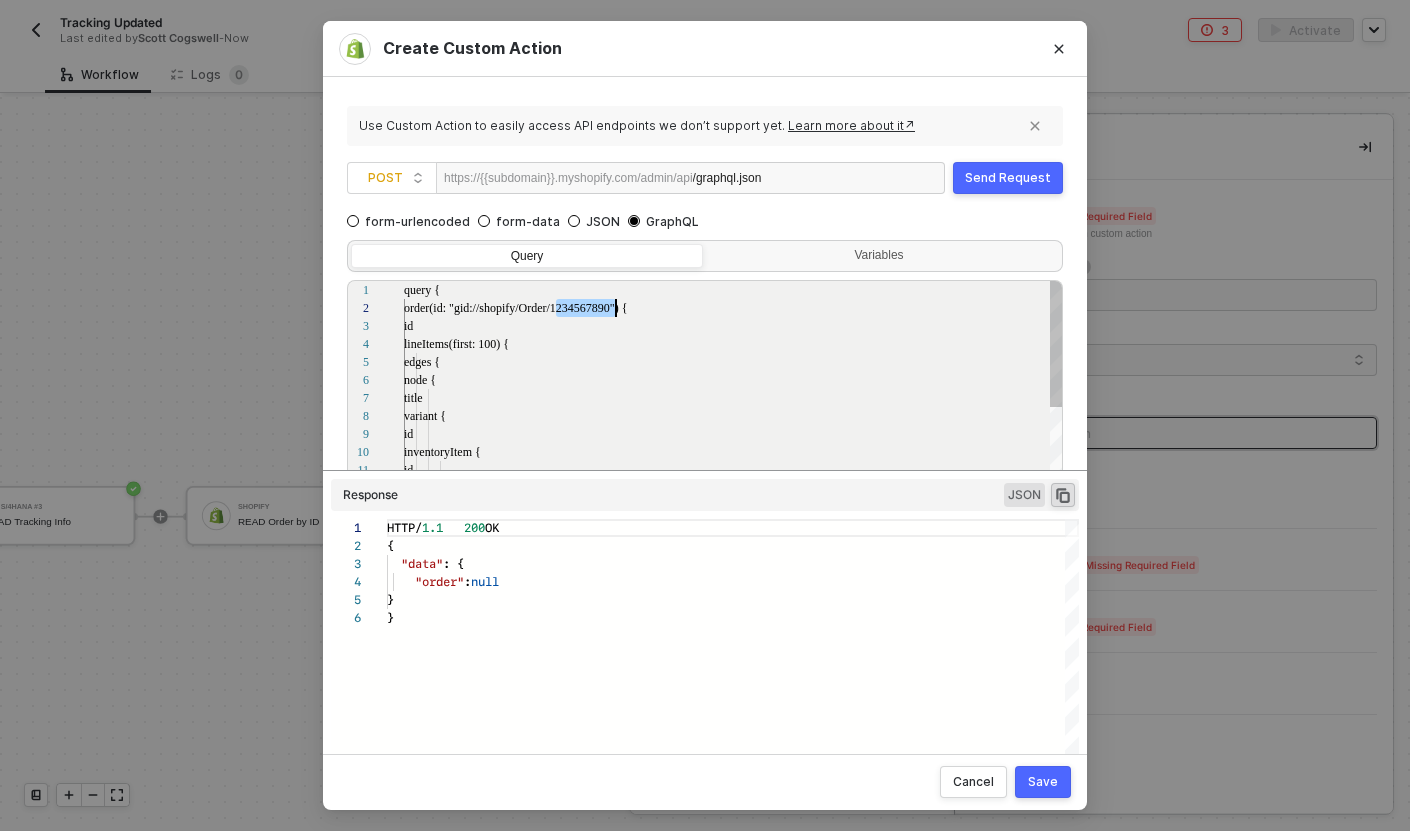 paste on "") {
id
lineItems(first: 100) {
edges {
node {
title
variant {
id
inventoryItem {
id" 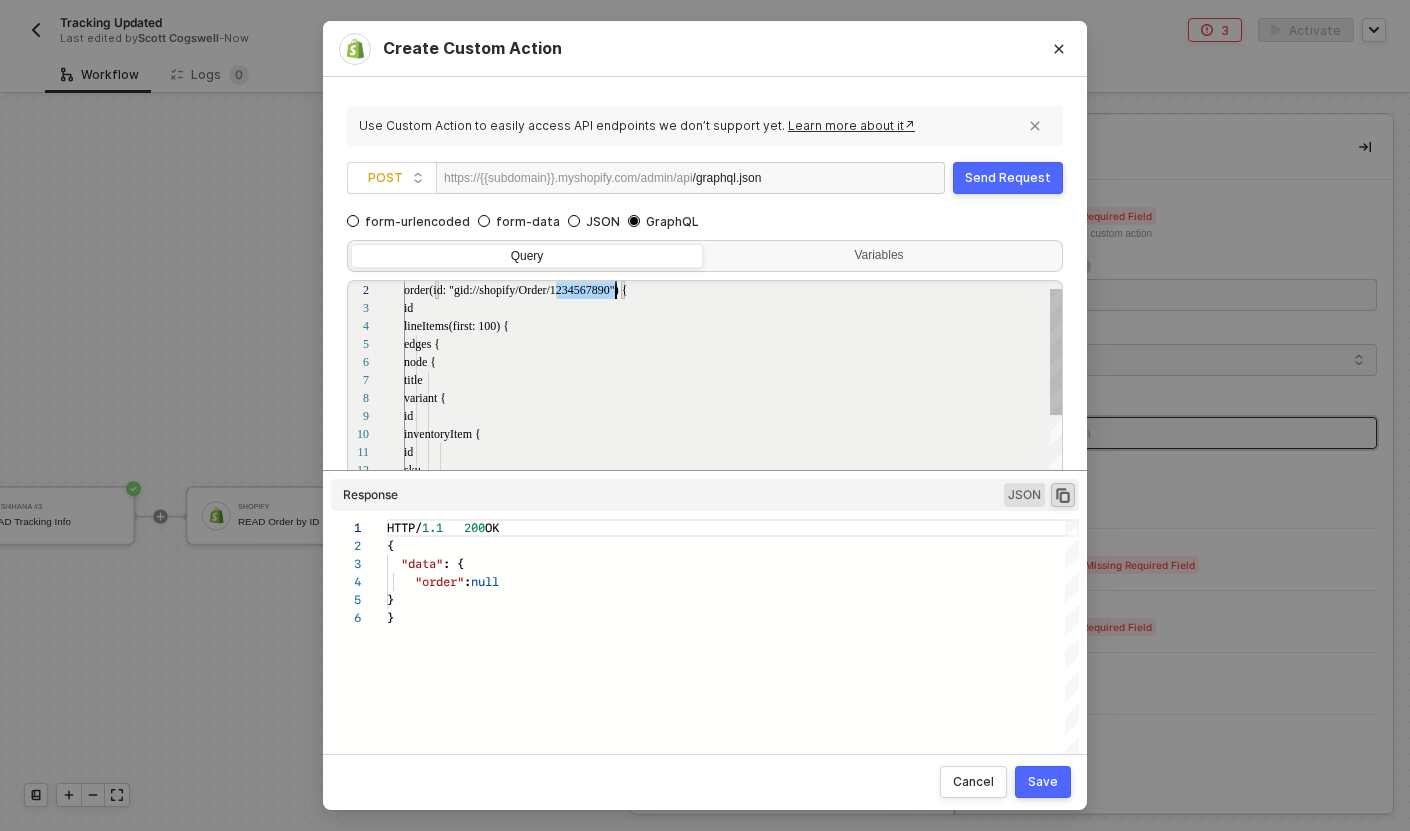 scroll, scrollTop: 18, scrollLeft: 212, axis: both 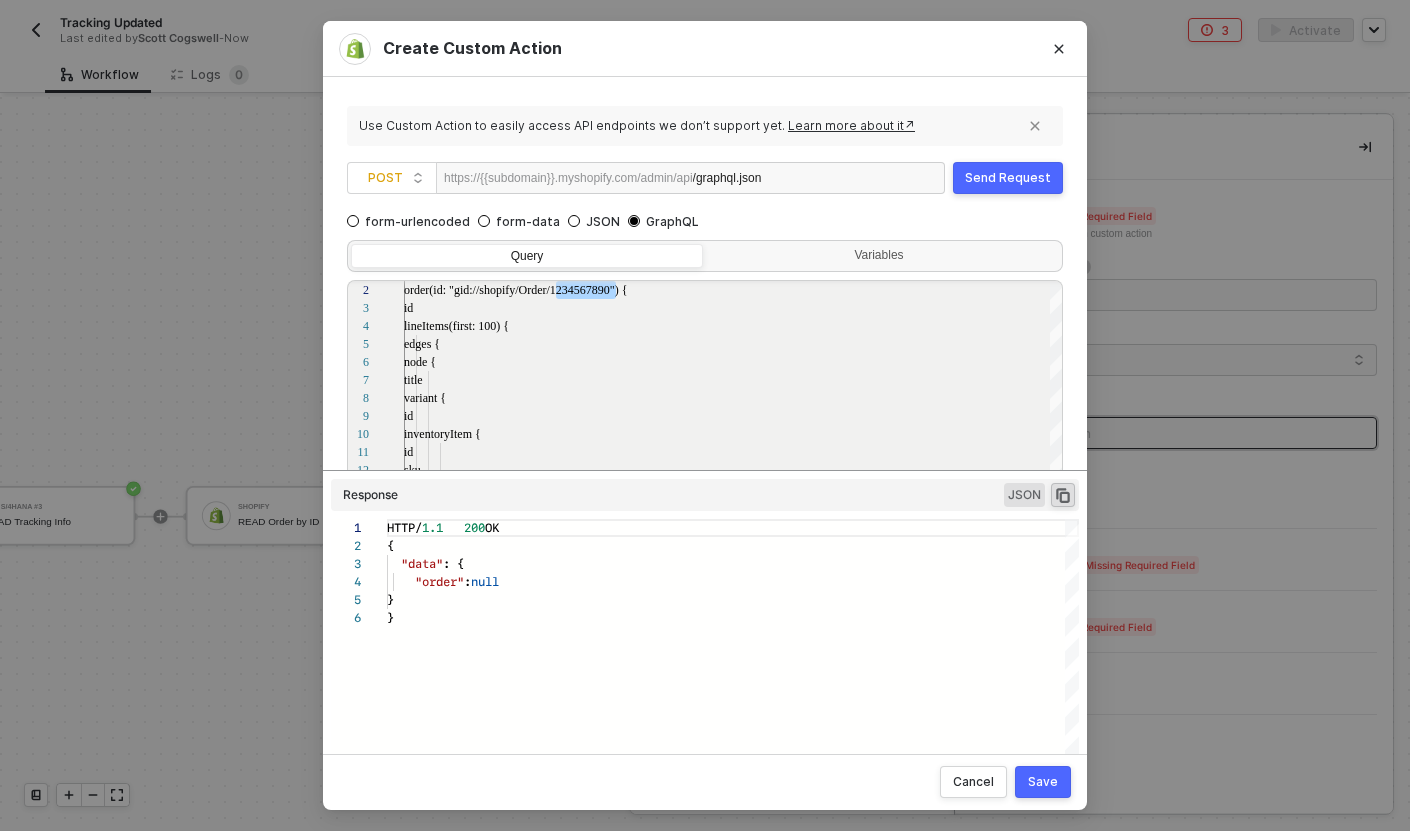 paste on "KJWS2437" 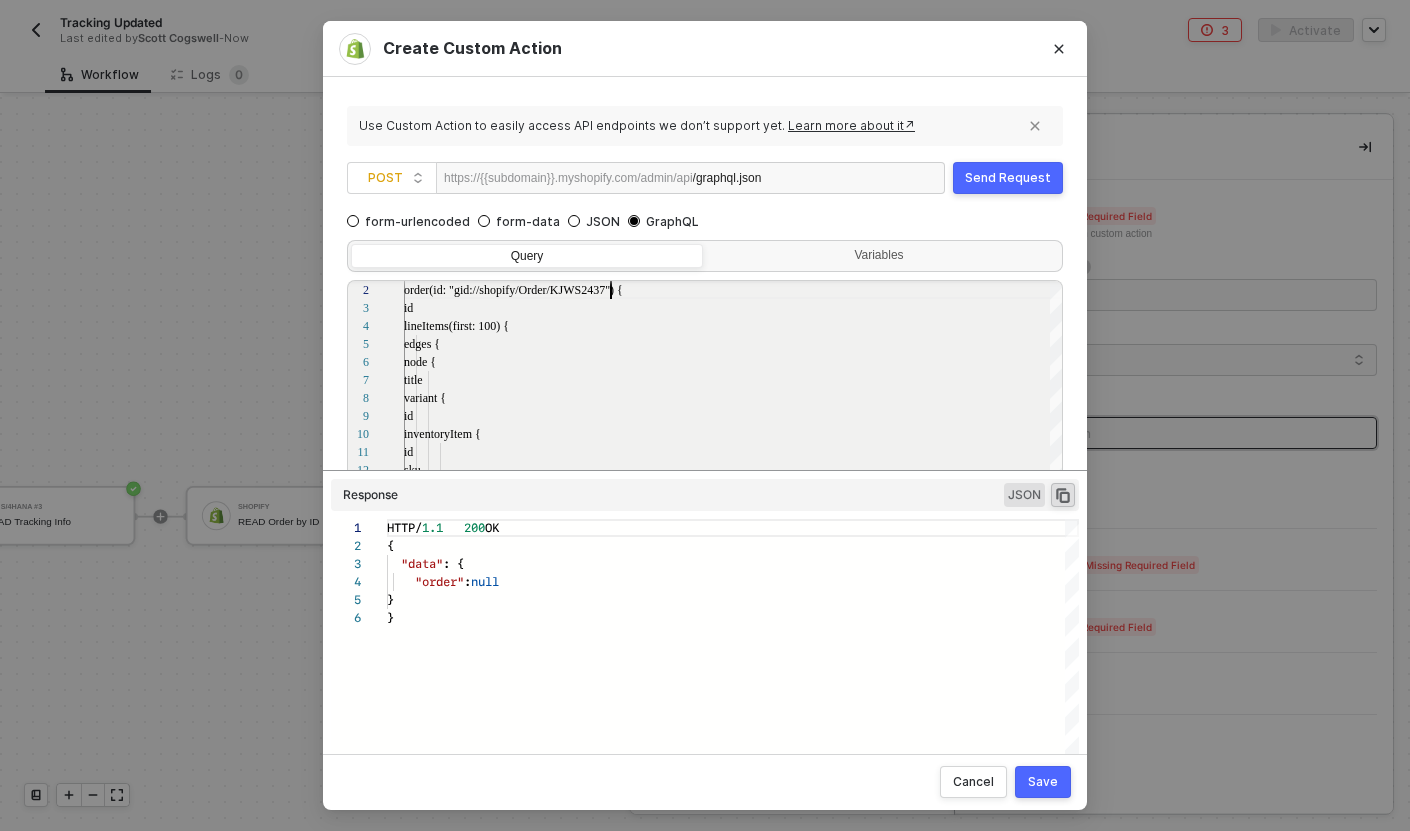scroll, scrollTop: 18, scrollLeft: 207, axis: both 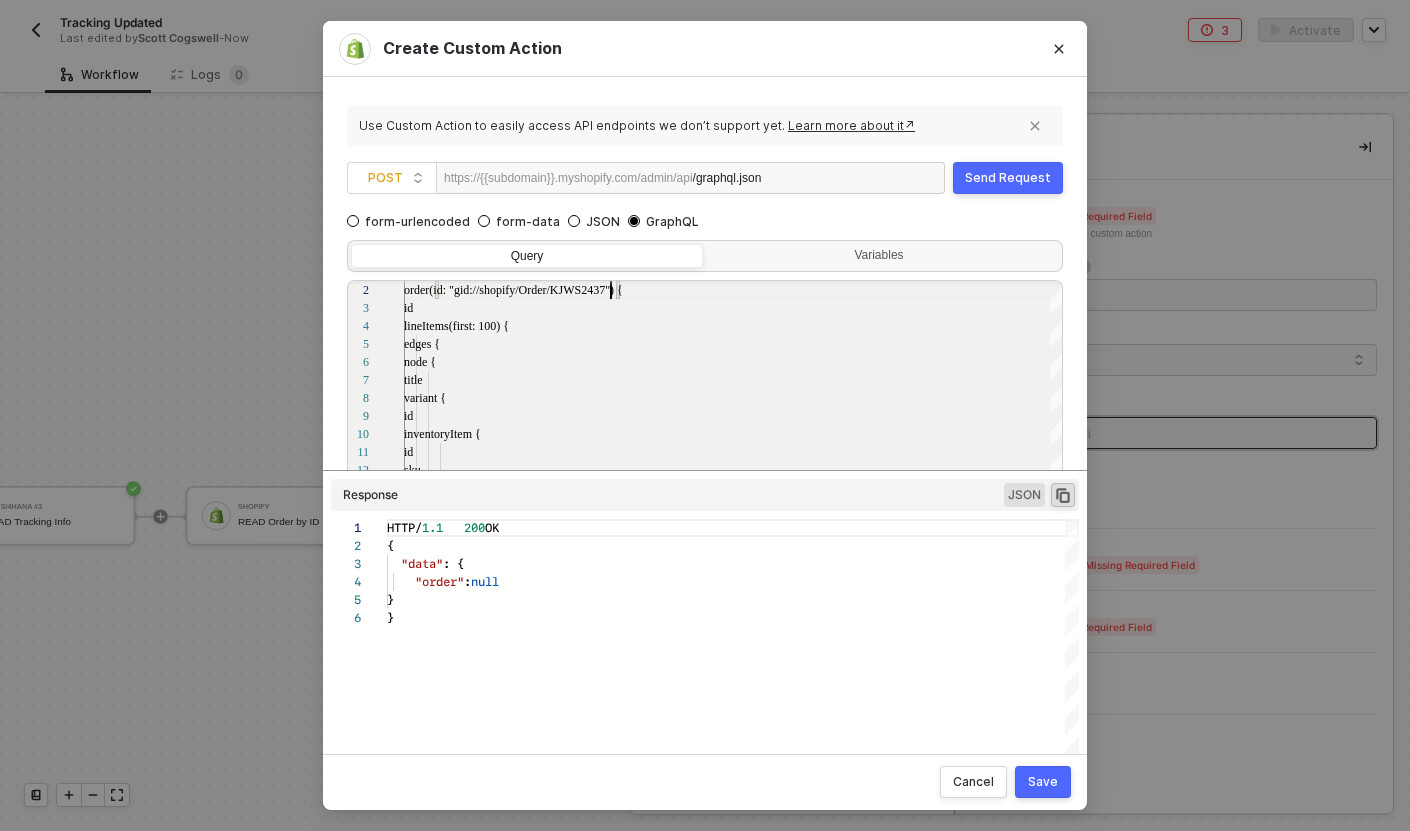 click on "Send Request" at bounding box center (1008, 178) 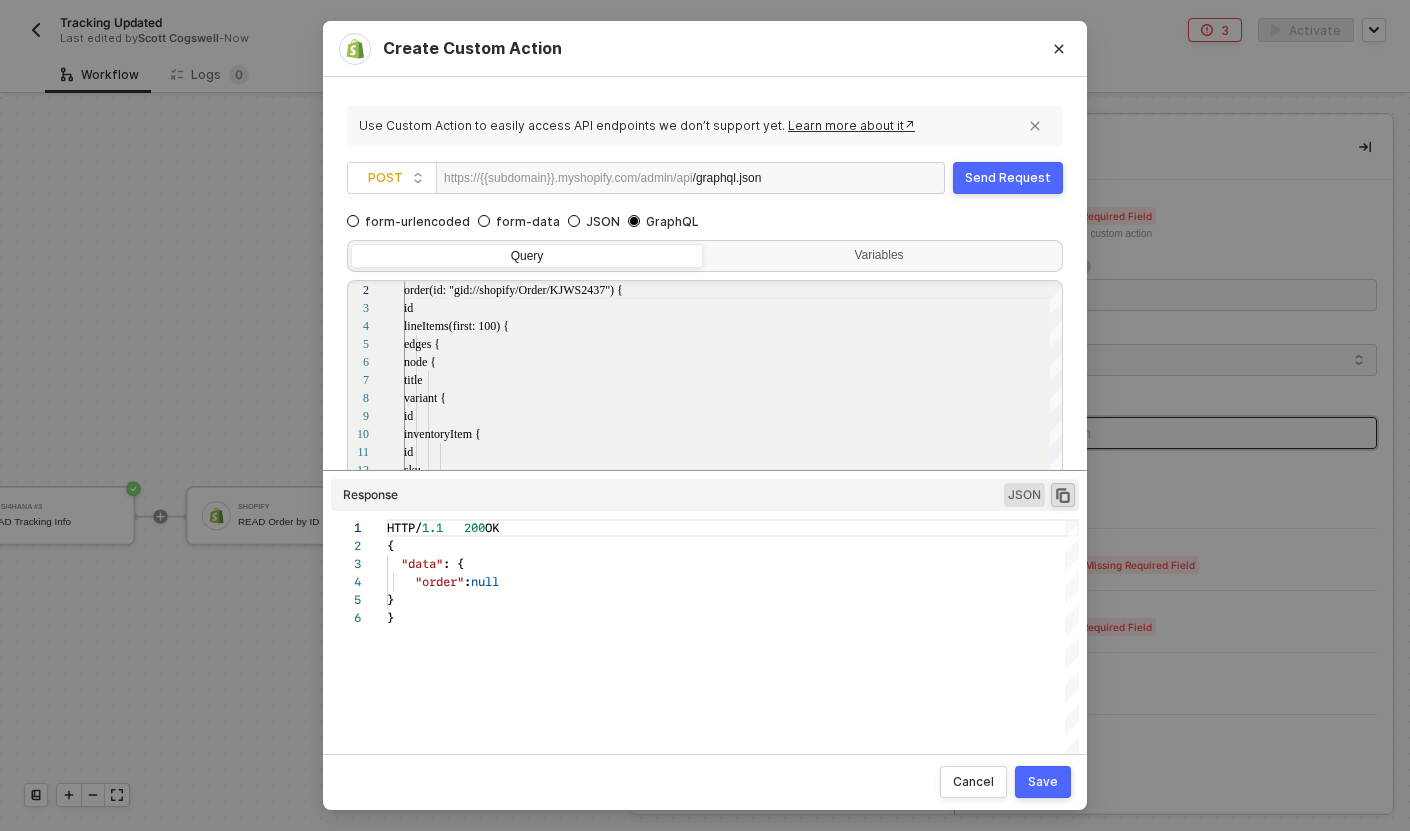 scroll, scrollTop: 90, scrollLeft: 0, axis: vertical 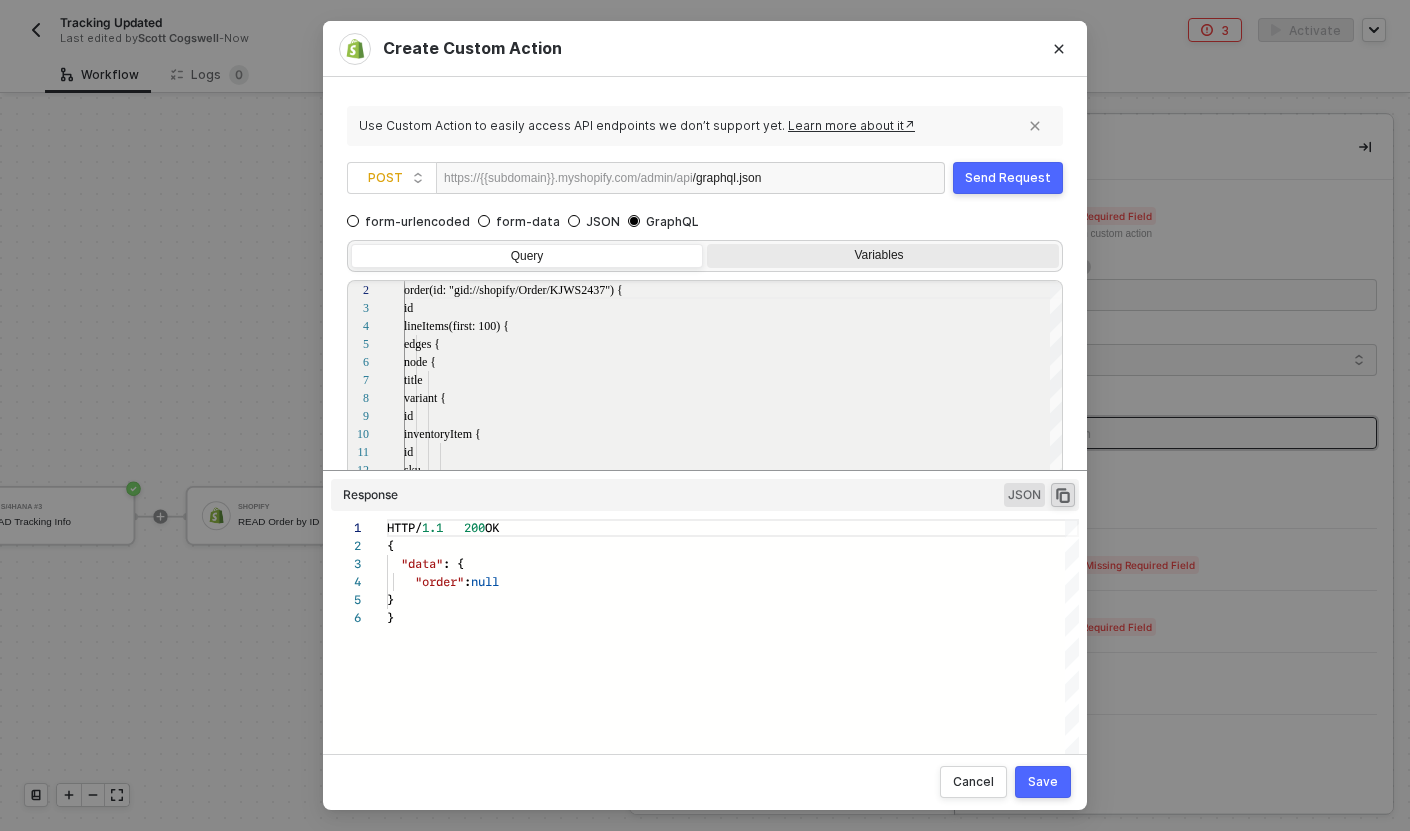 click on "Variables" at bounding box center (881, 256) 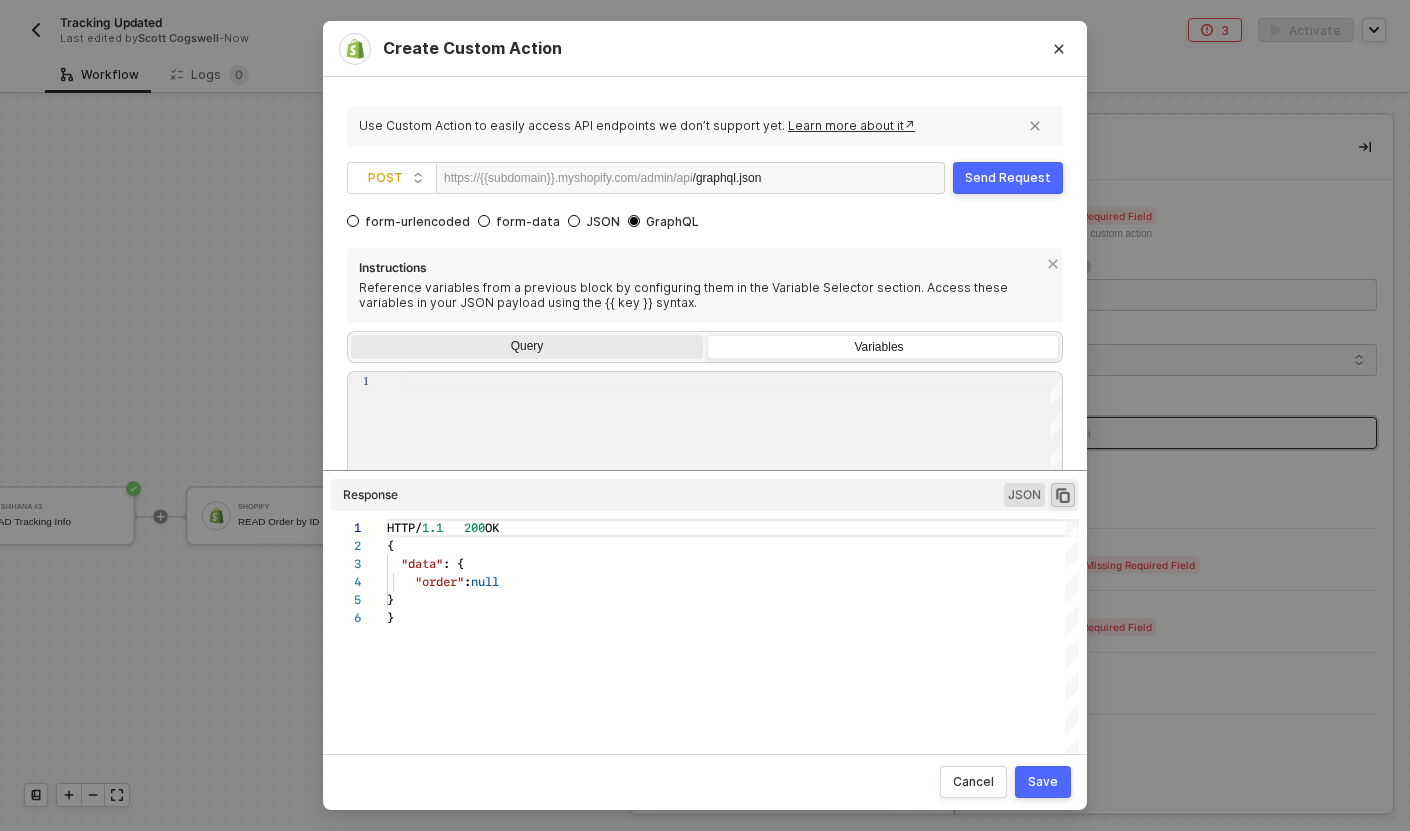 click on "Query" at bounding box center (527, 349) 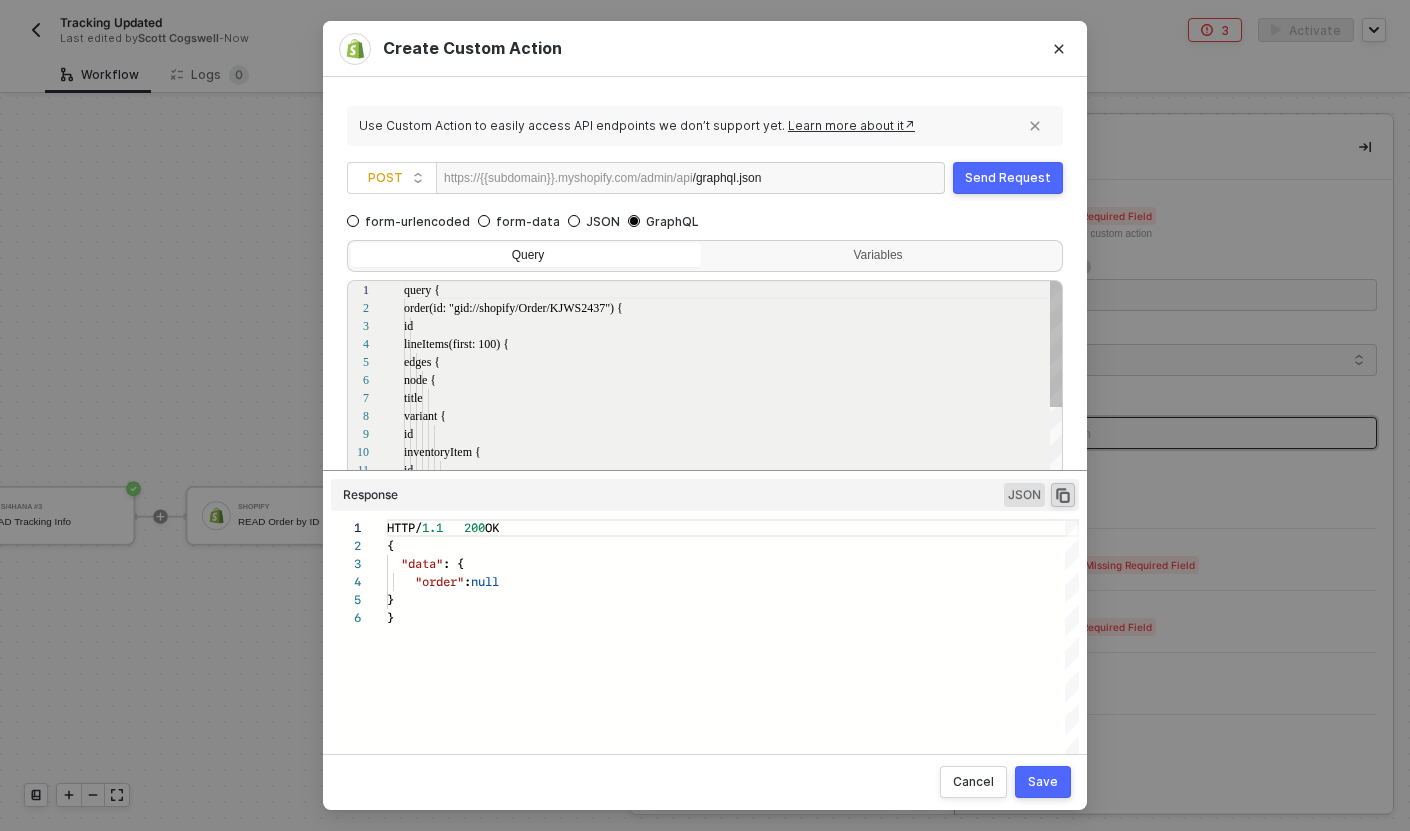 scroll, scrollTop: 180, scrollLeft: 0, axis: vertical 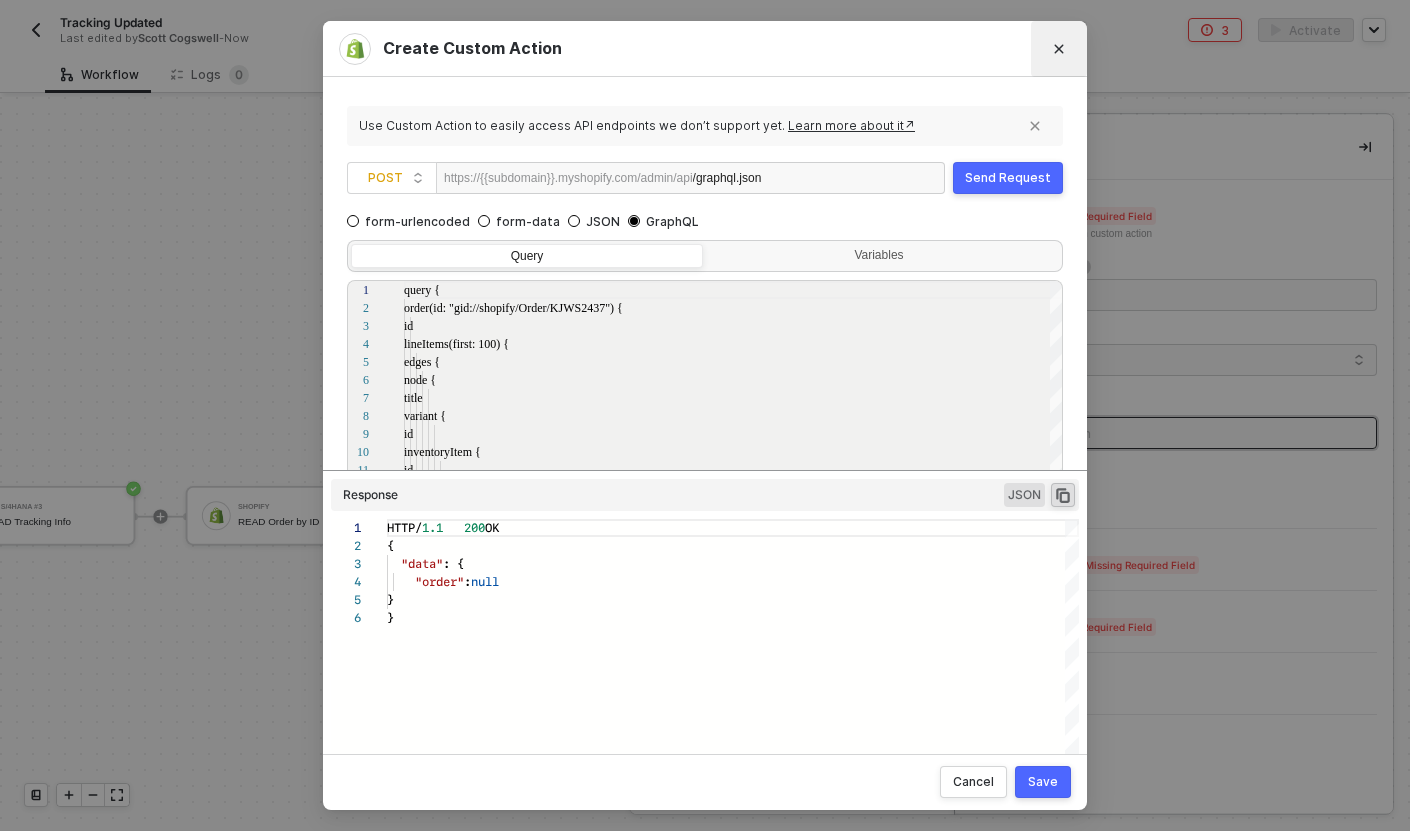 click at bounding box center (1059, 49) 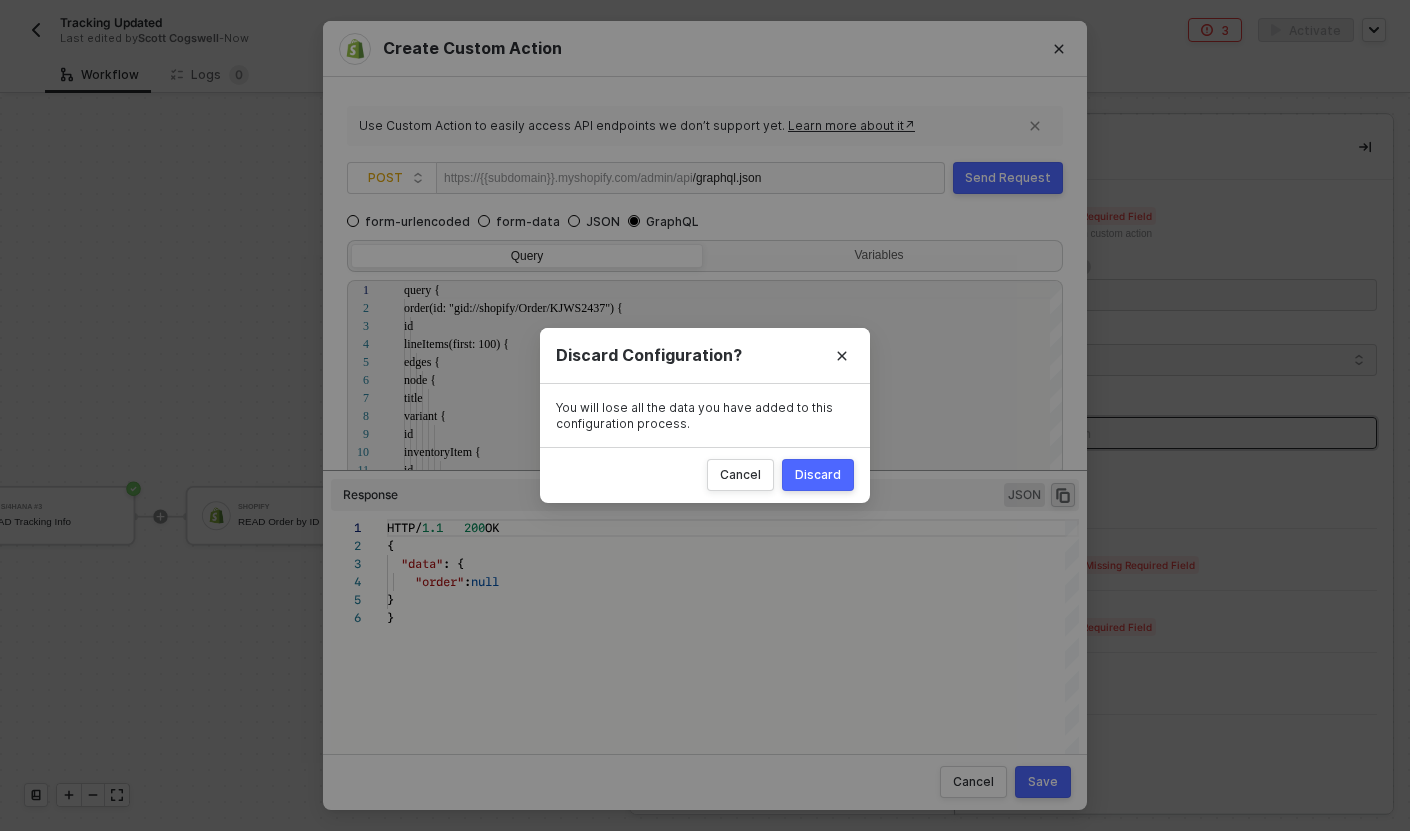 click on "Discard" at bounding box center [818, 475] 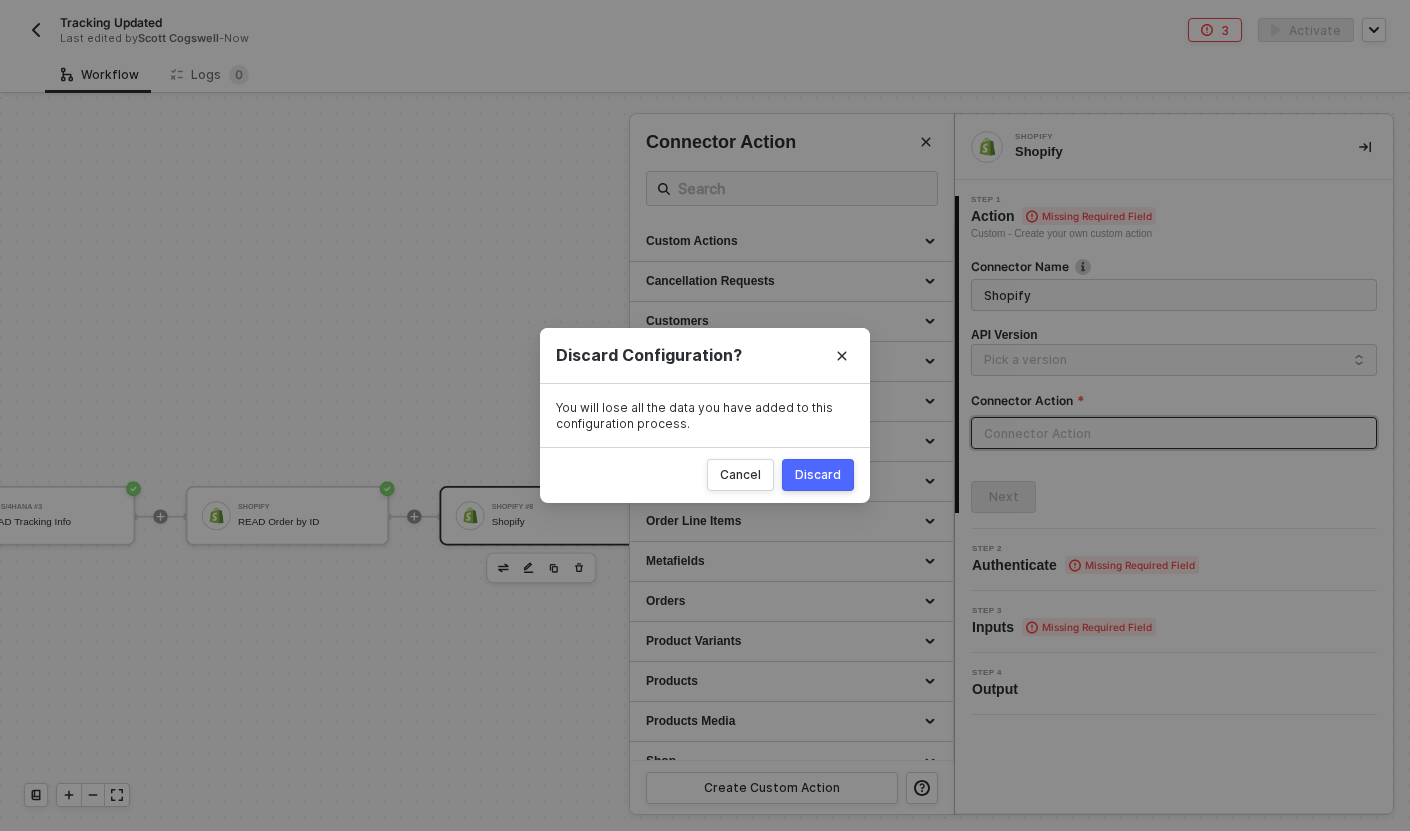 scroll, scrollTop: 0, scrollLeft: 0, axis: both 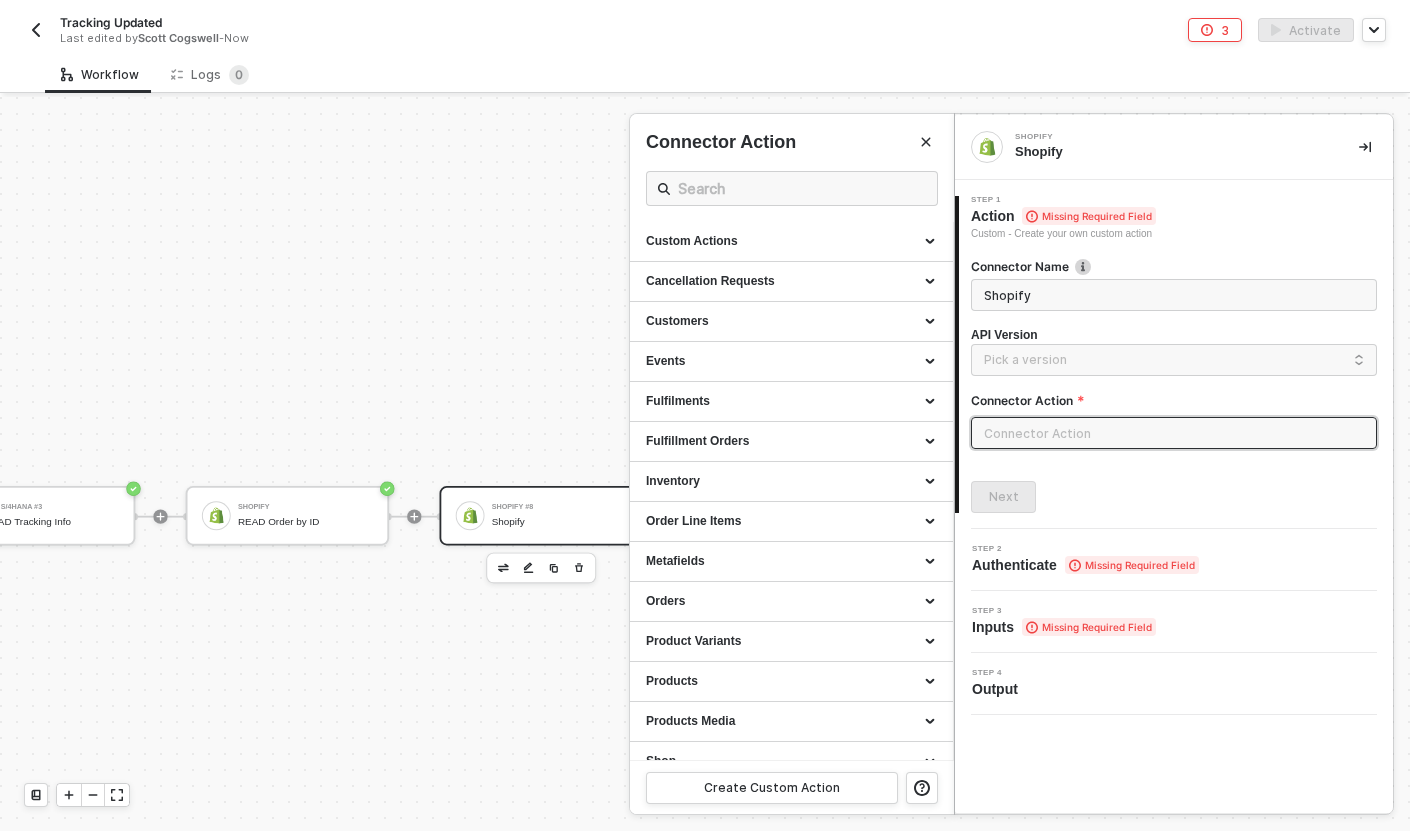 click at bounding box center [705, 464] 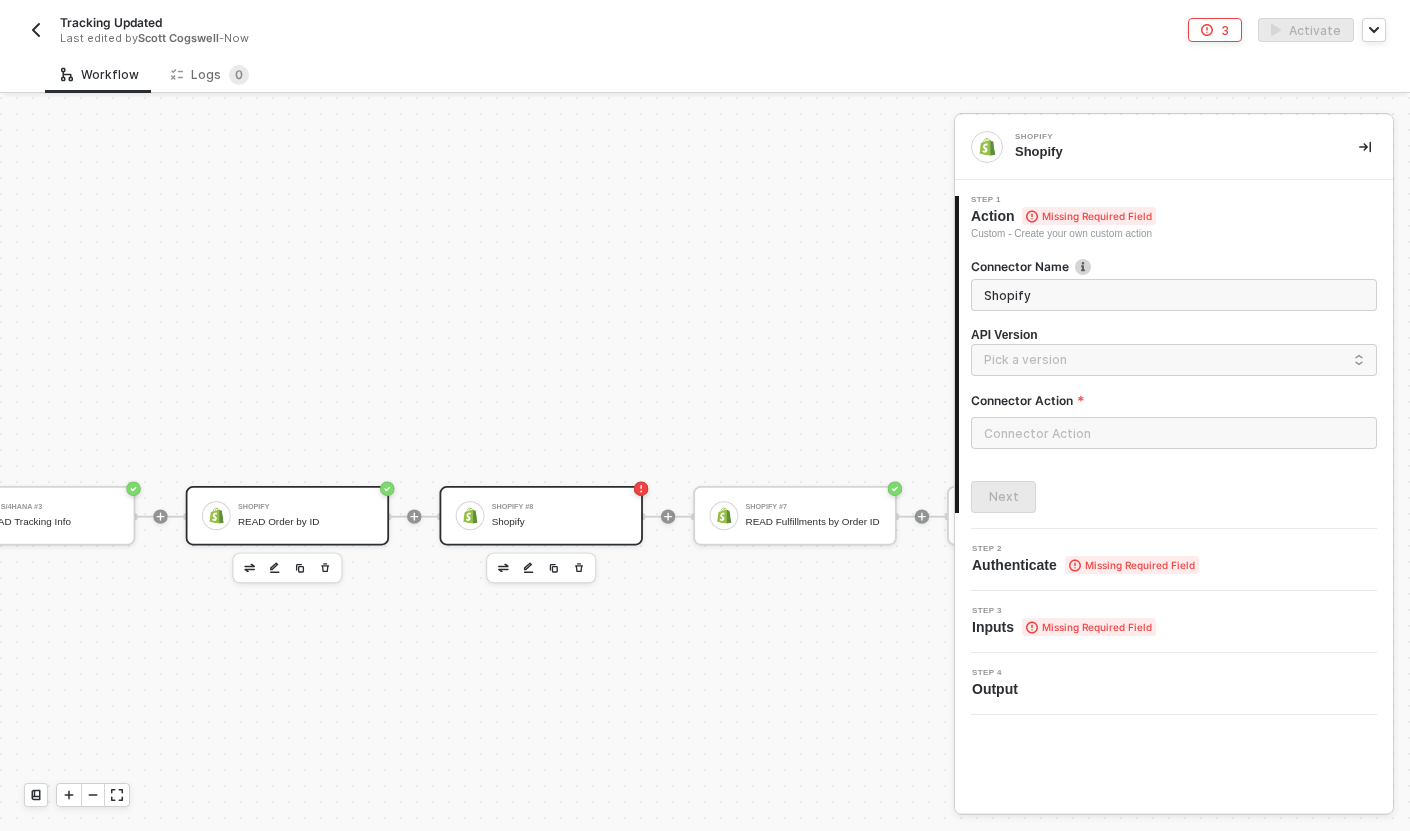 click on "Shopify READ Order by ID" at bounding box center [287, 515] 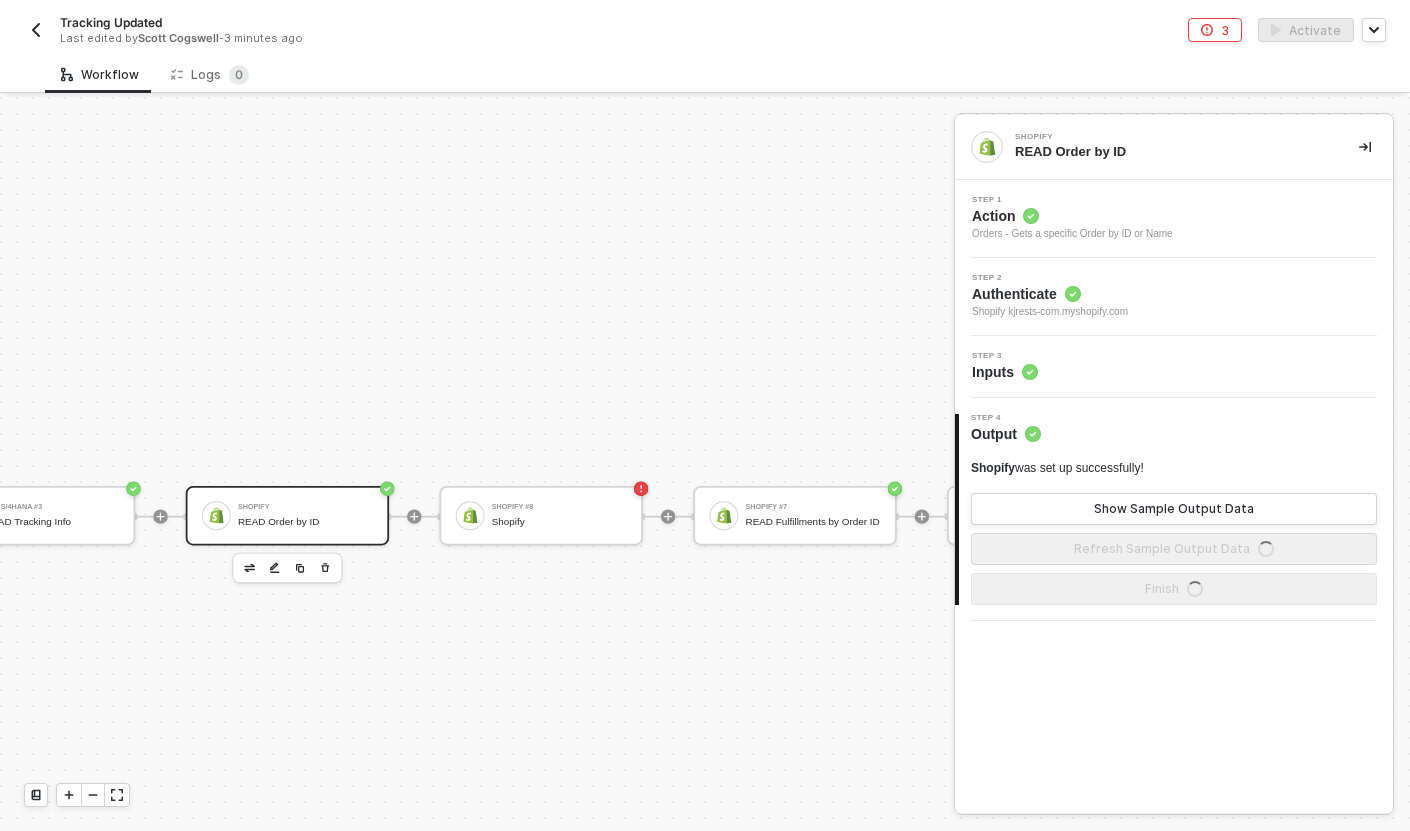 click on "Step 3 Inputs" at bounding box center [1174, 367] 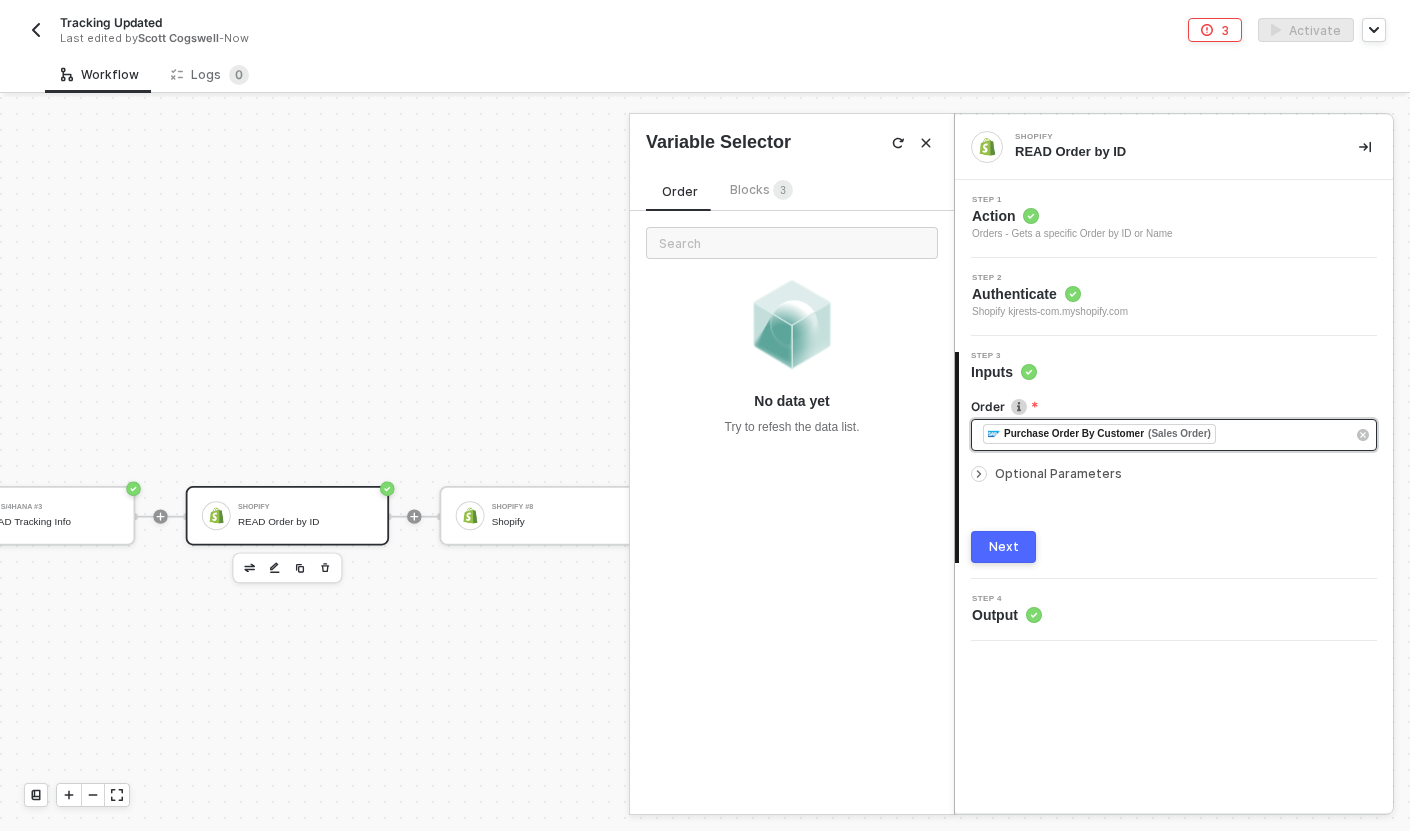 click on "﻿ ﻿ Purchase Order By Customer (Sales Order) ﻿" at bounding box center [1164, 435] 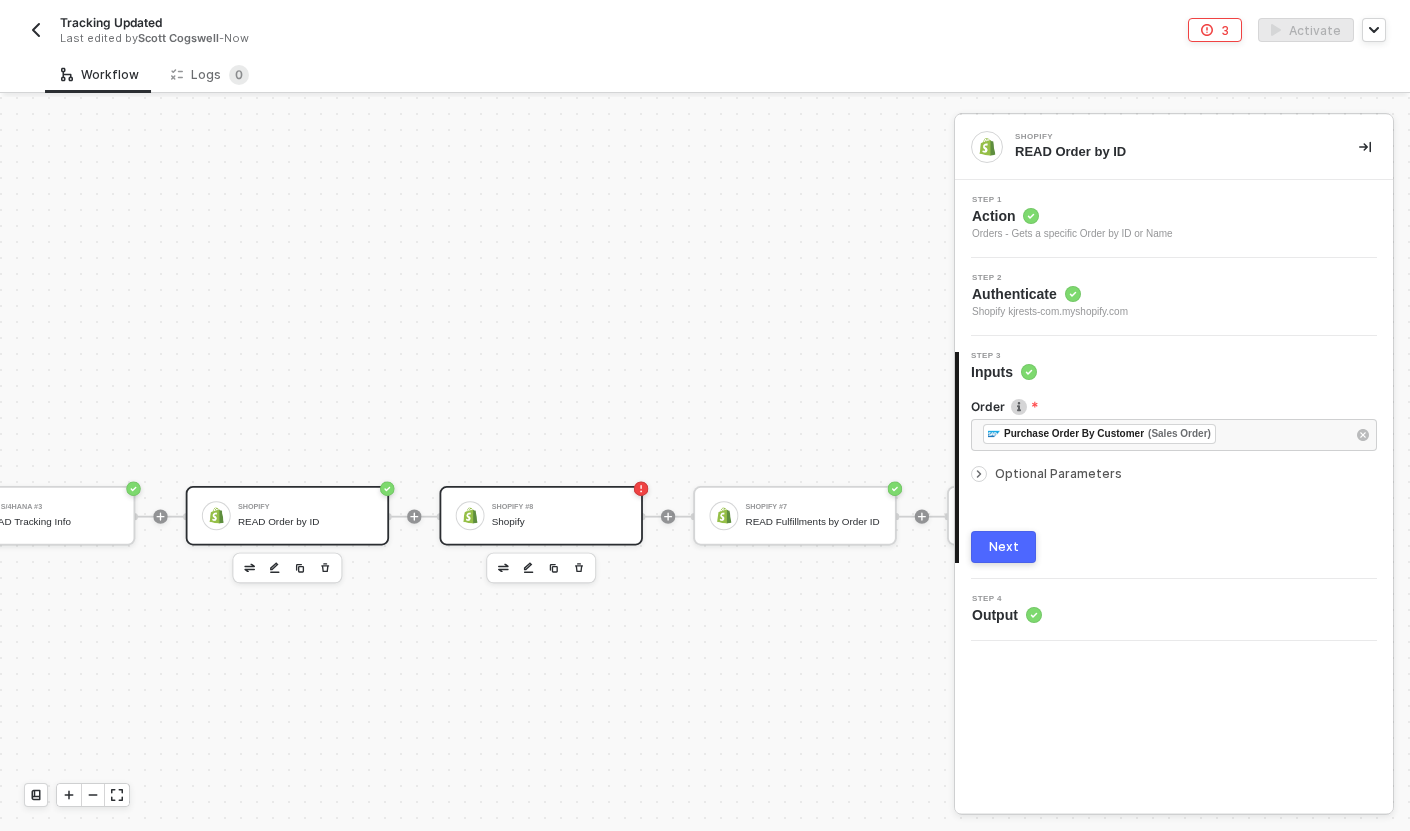 click on "Shopify #8 Shopify" at bounding box center (559, 516) 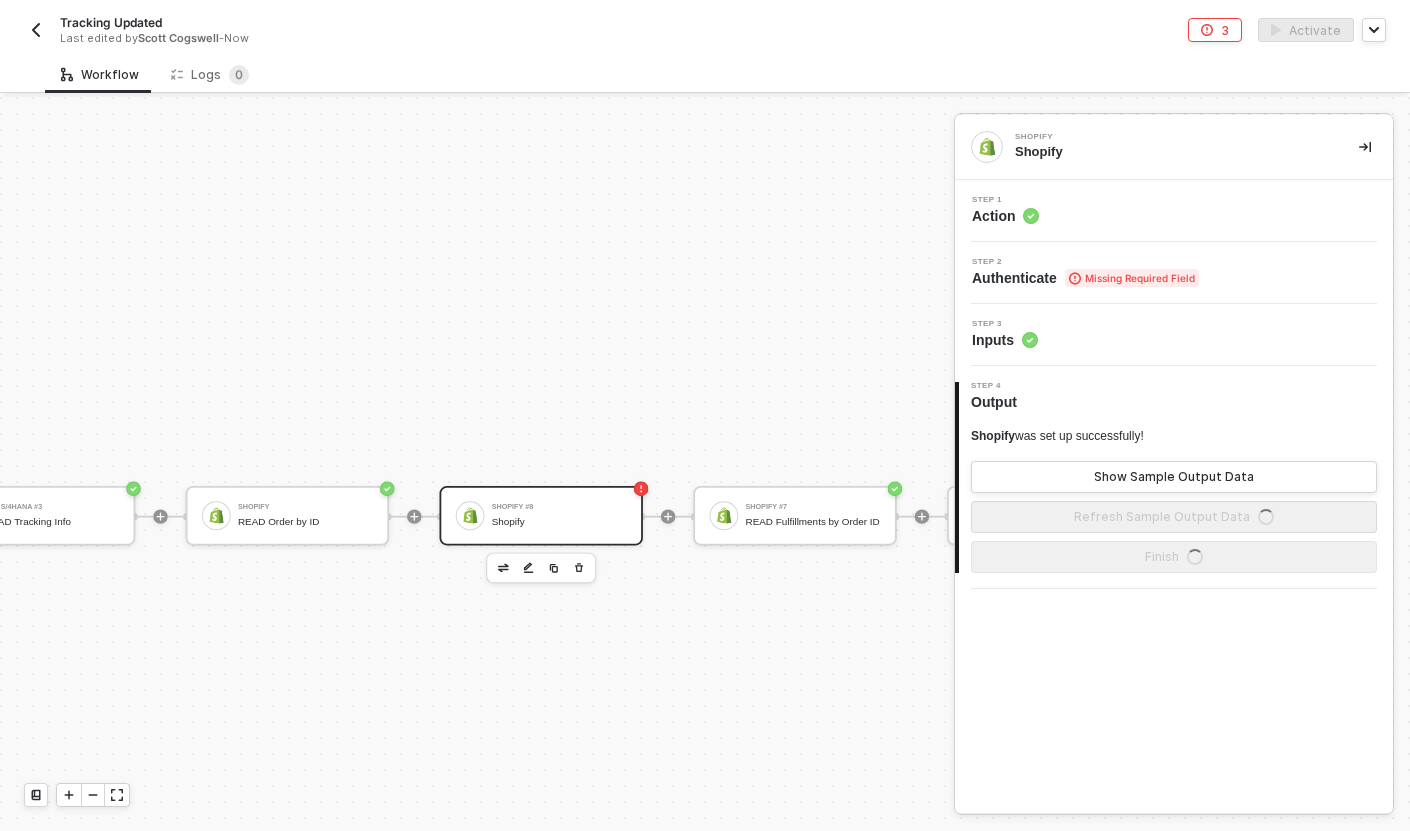 click on "Step 1 Action" at bounding box center [1176, 211] 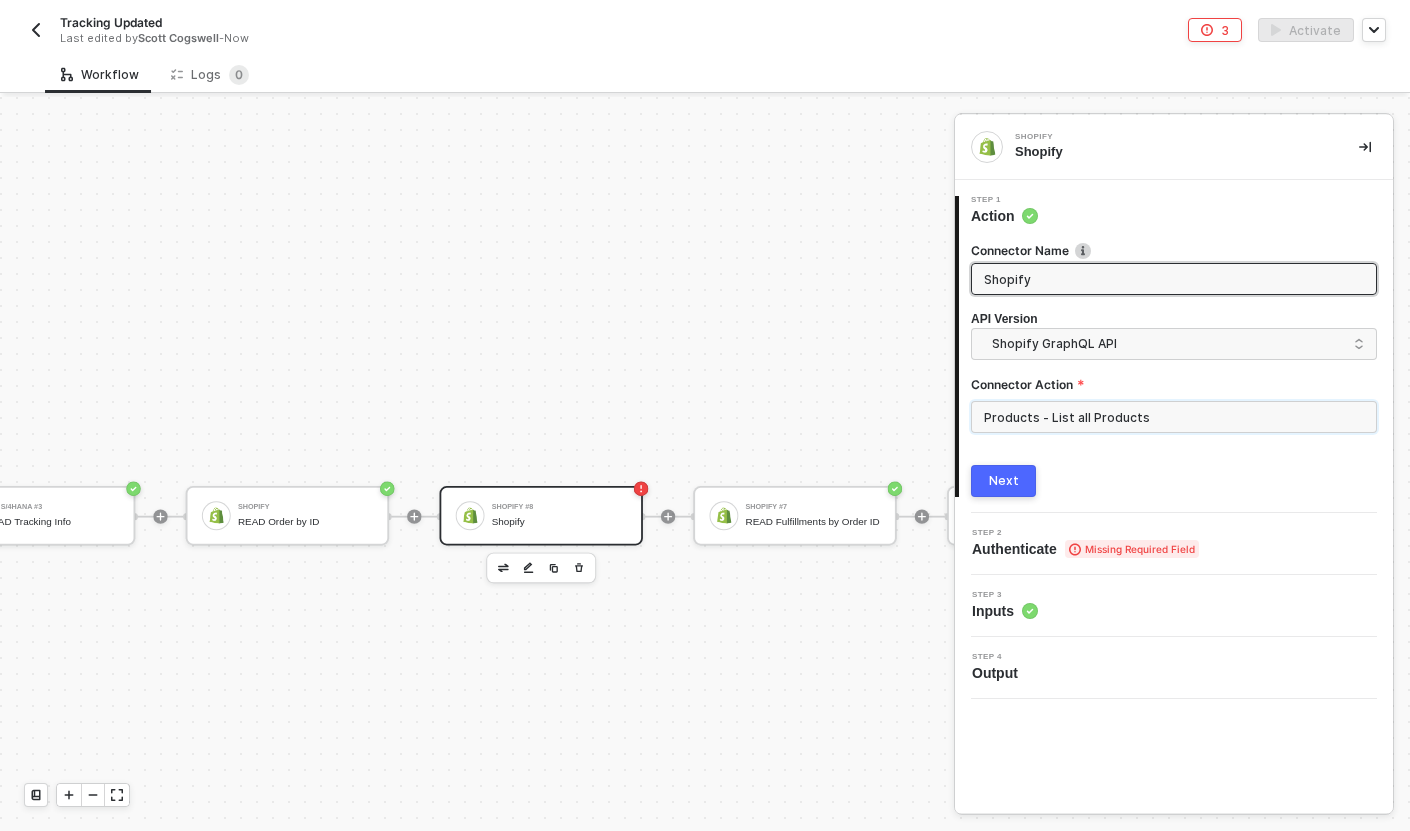 click on "Products - List all Products" at bounding box center (1174, 417) 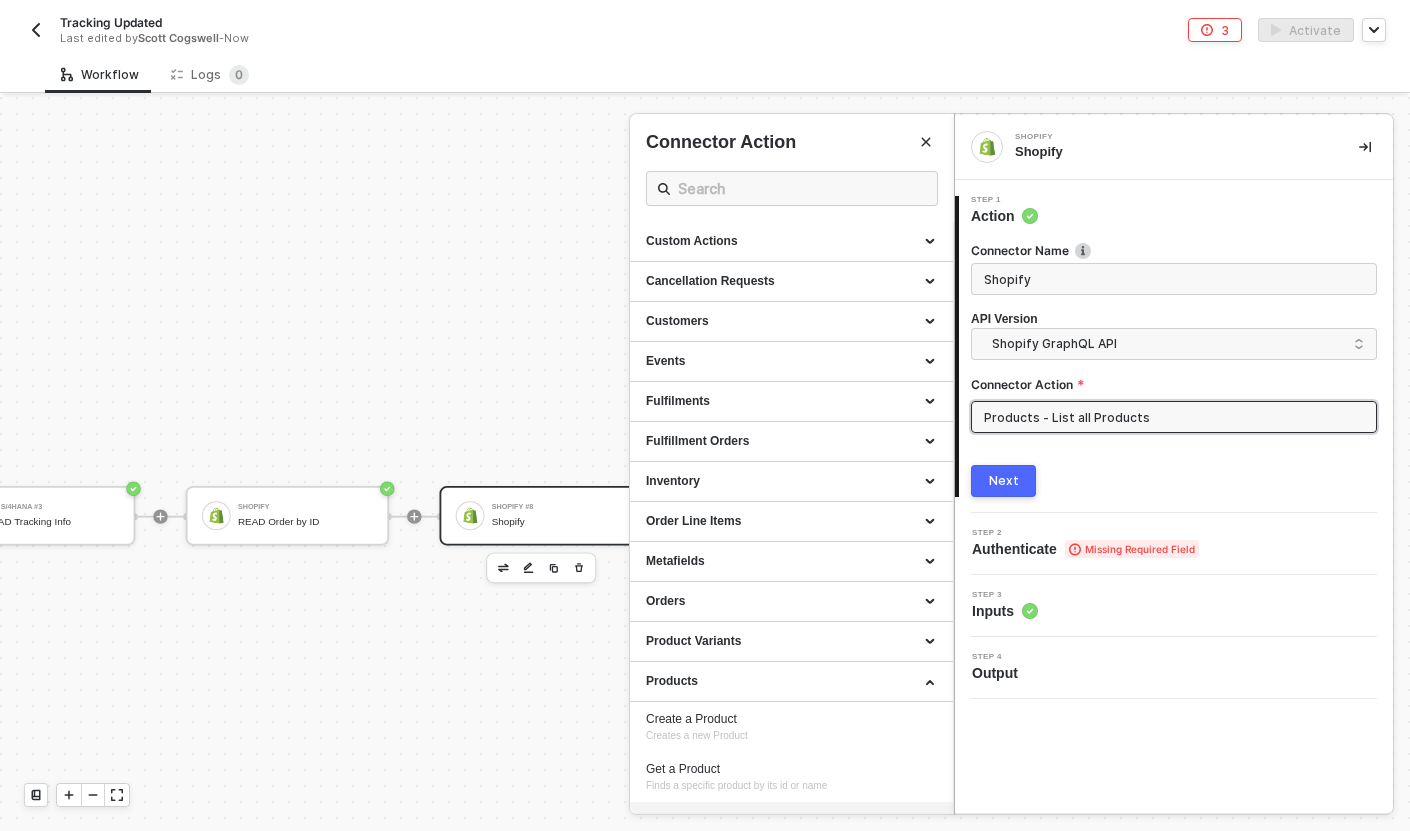 click at bounding box center [705, 464] 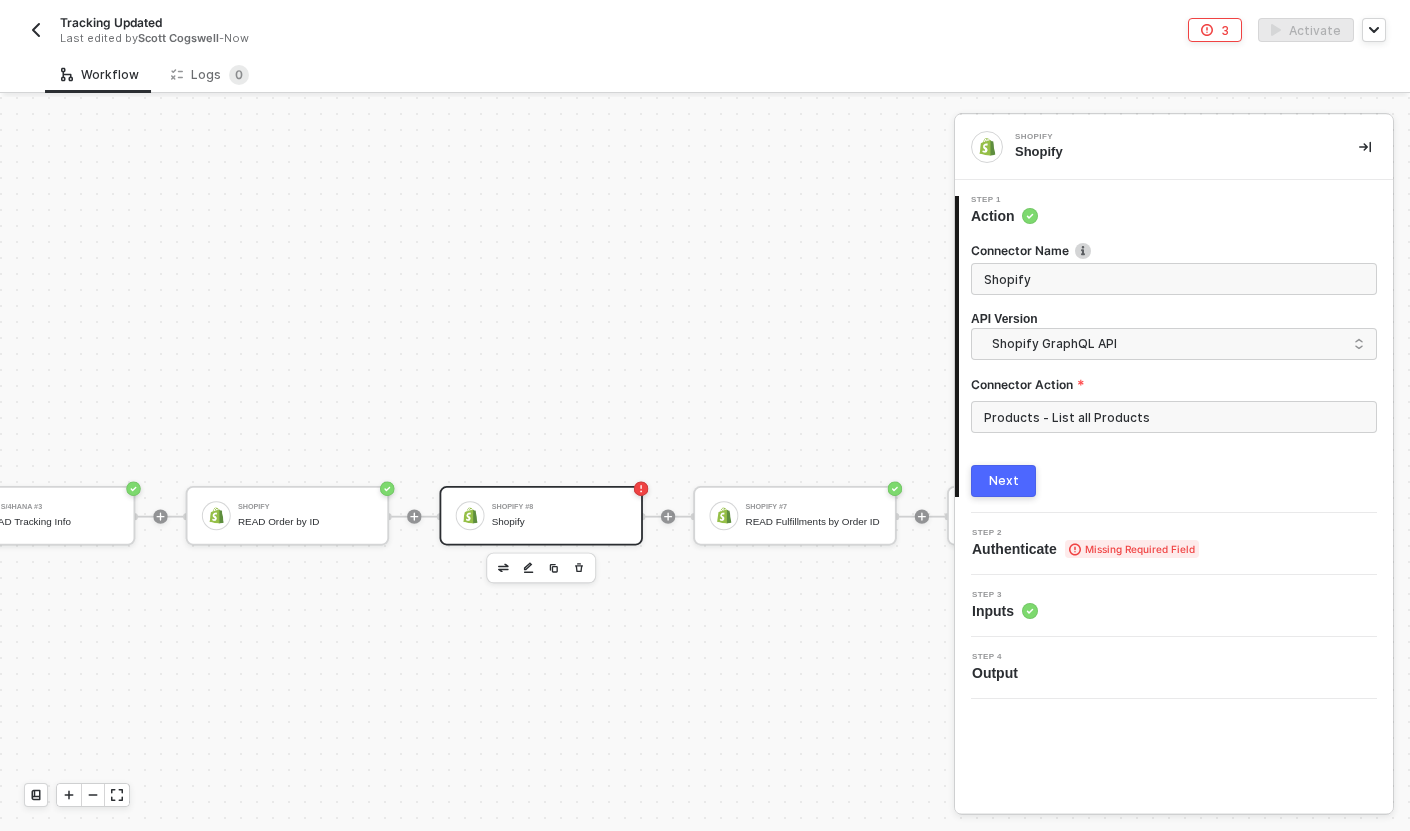 click on "Shopify #8" at bounding box center [559, 507] 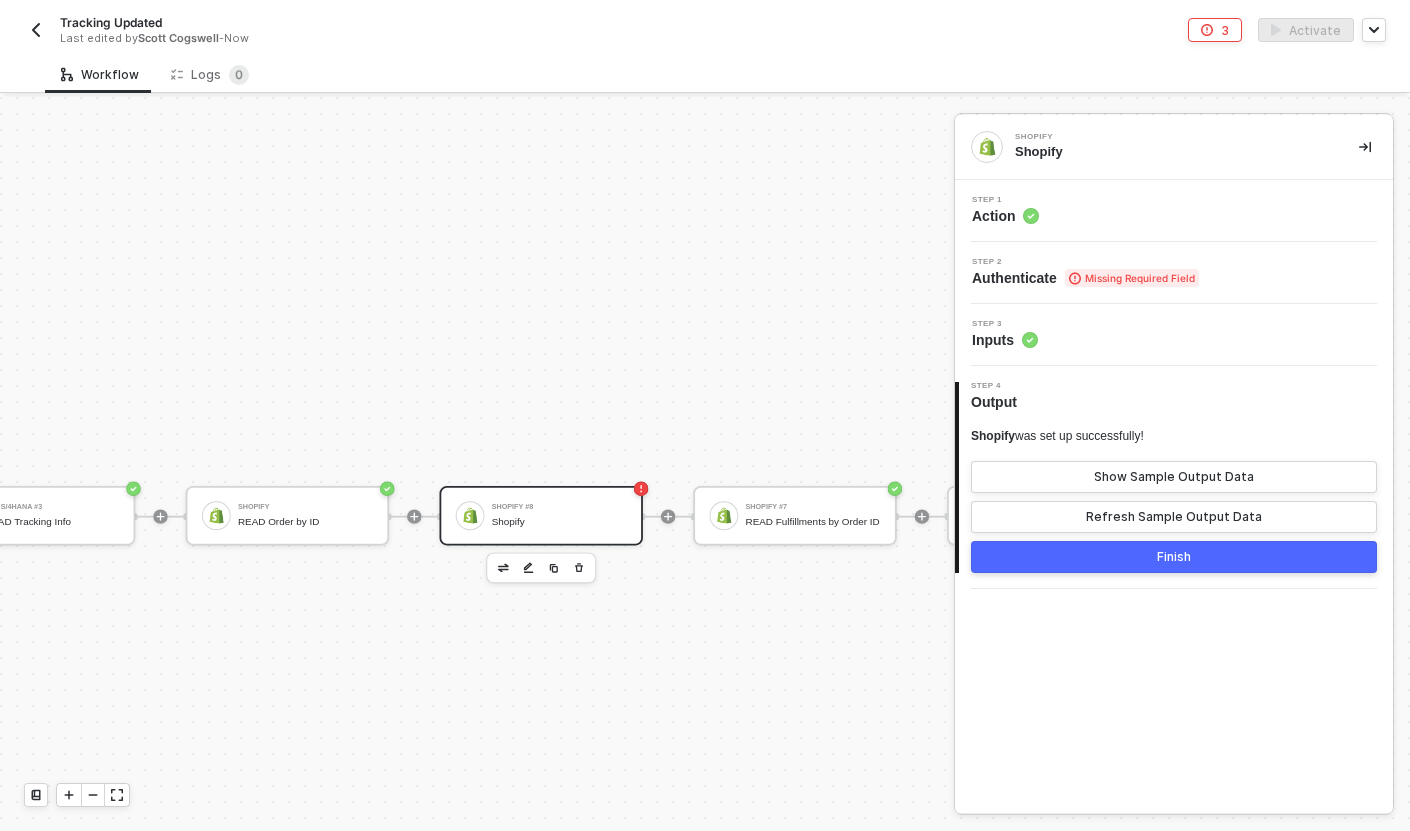 click on "Step 1 Action" at bounding box center [1174, 211] 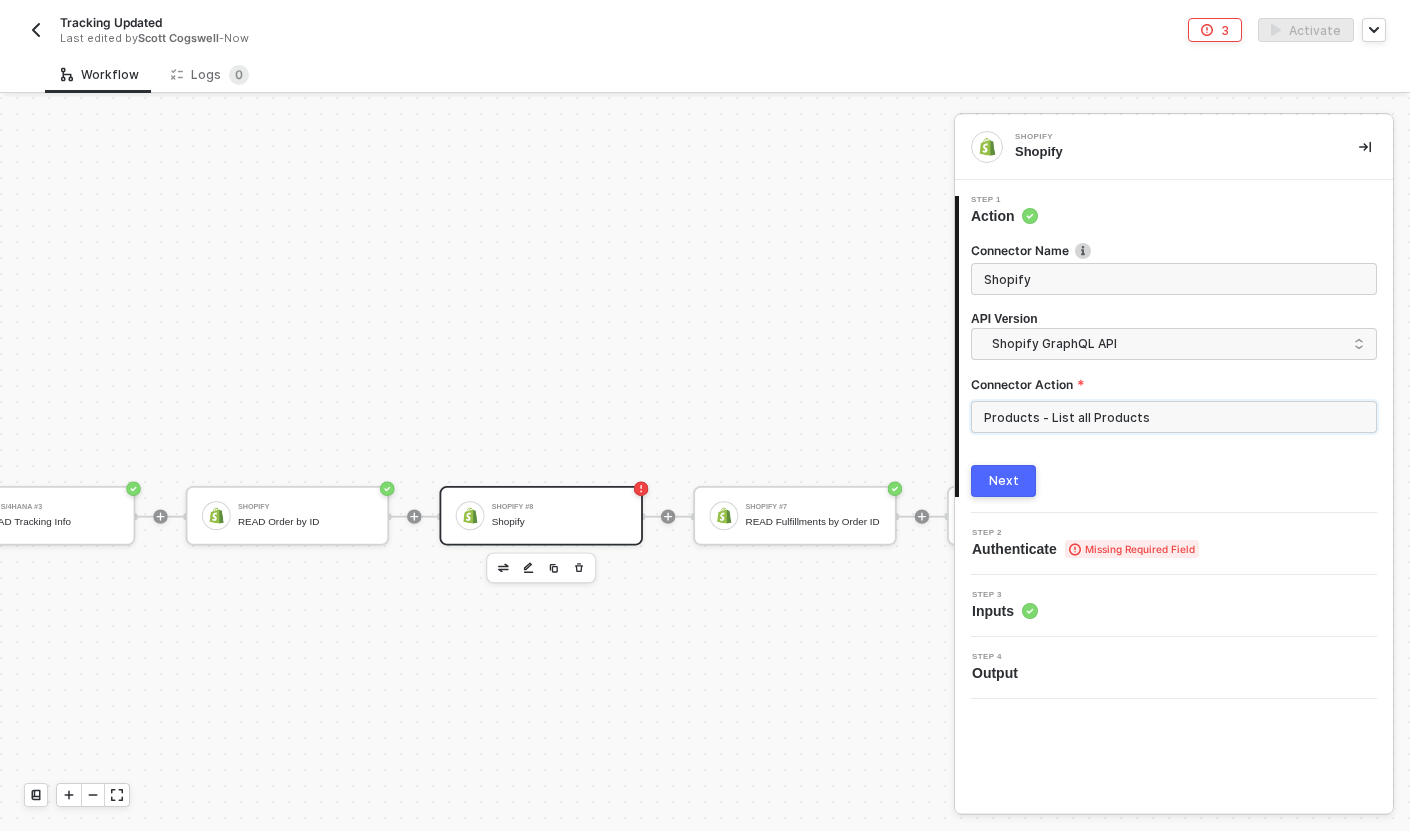 click on "Products - List all Products" at bounding box center [1174, 417] 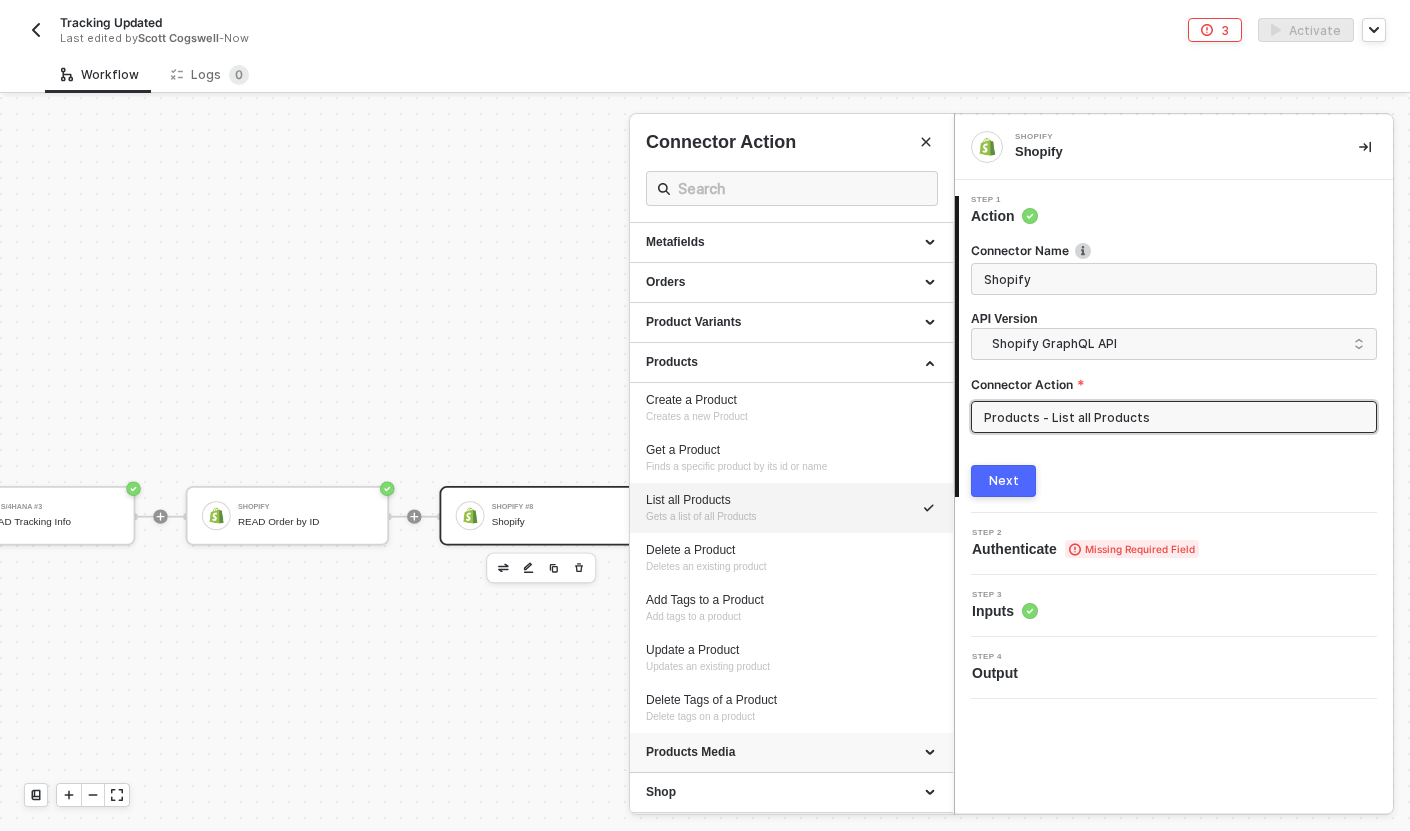 scroll, scrollTop: 0, scrollLeft: 0, axis: both 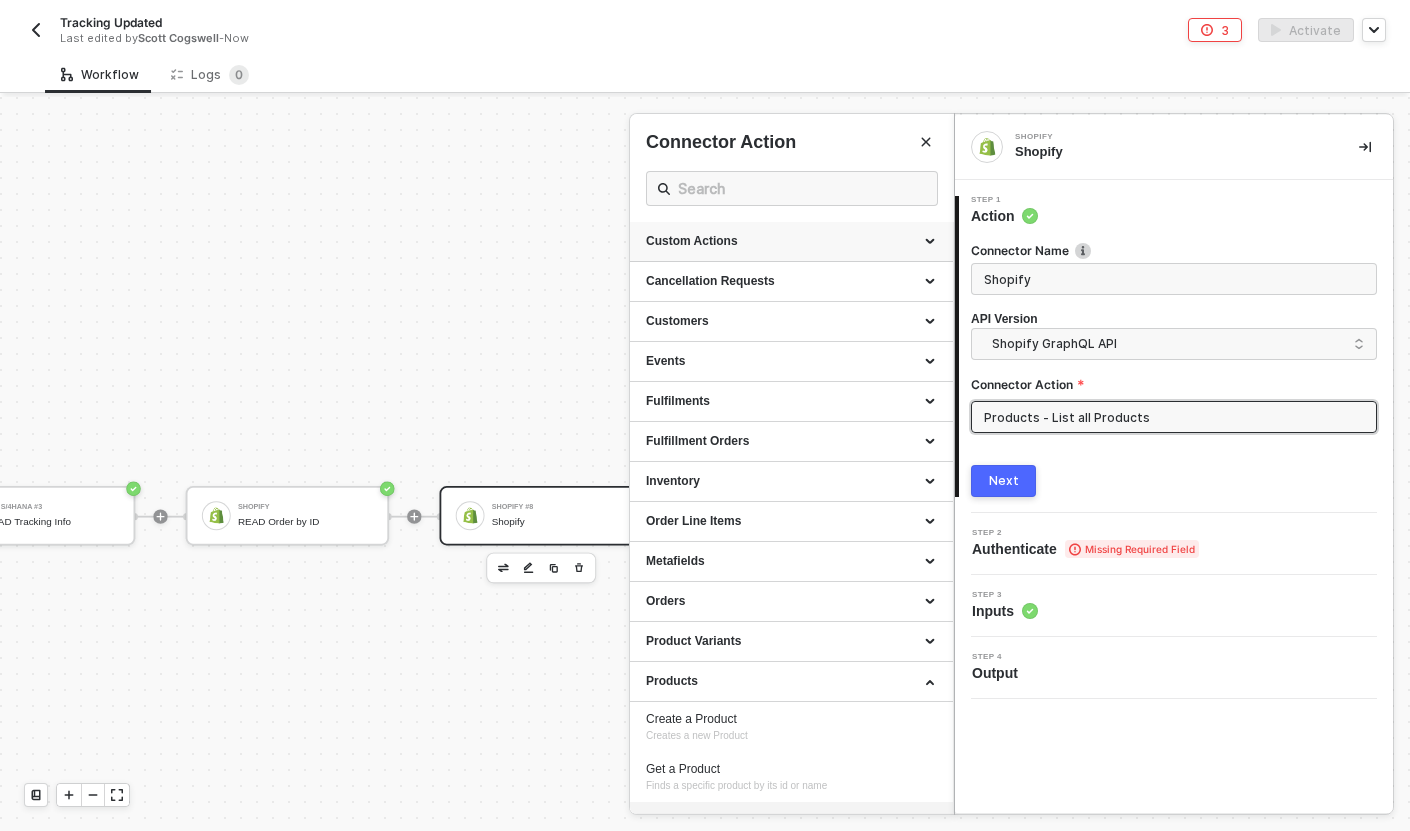 click on "Custom Actions" at bounding box center (791, 242) 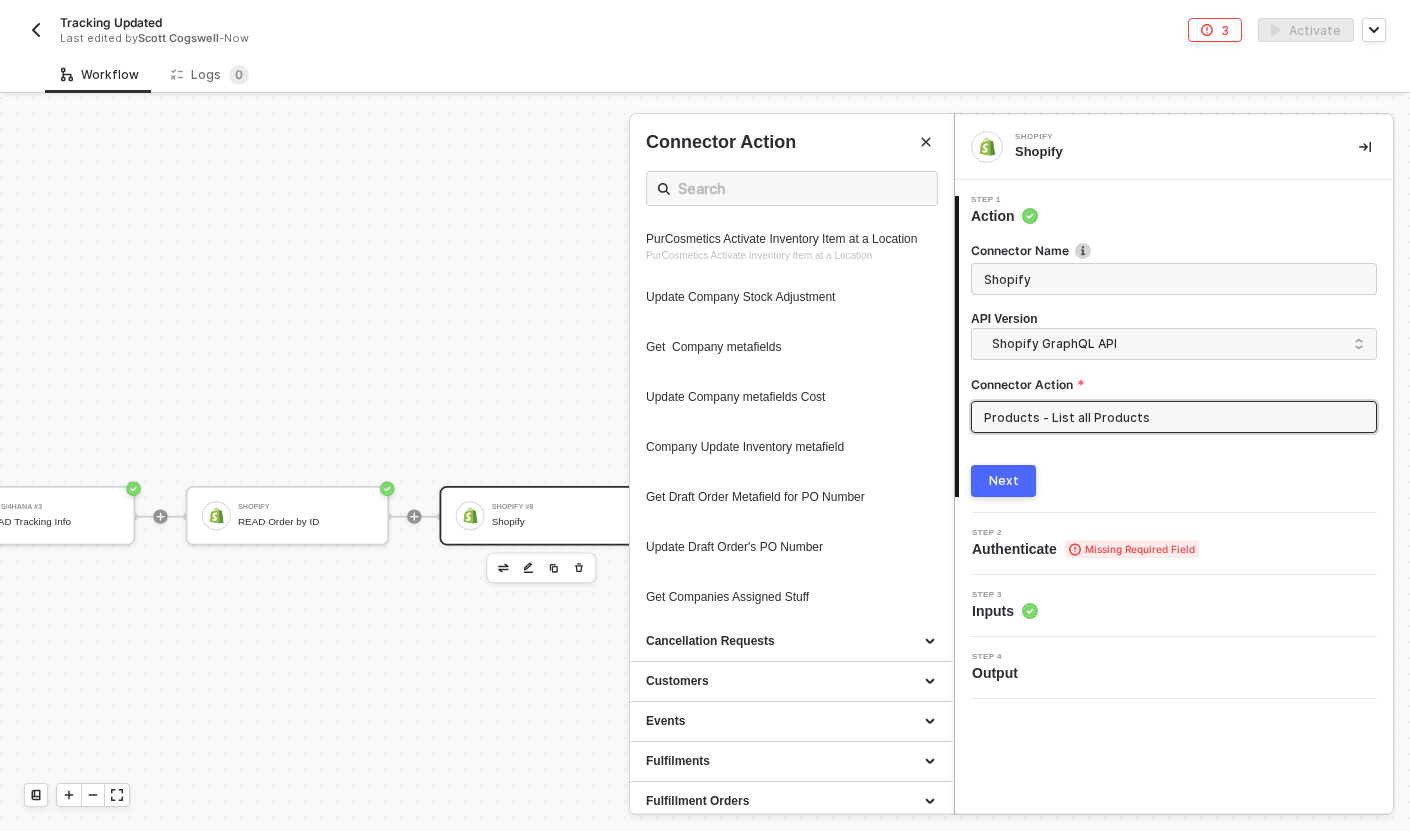 scroll, scrollTop: 1285, scrollLeft: 0, axis: vertical 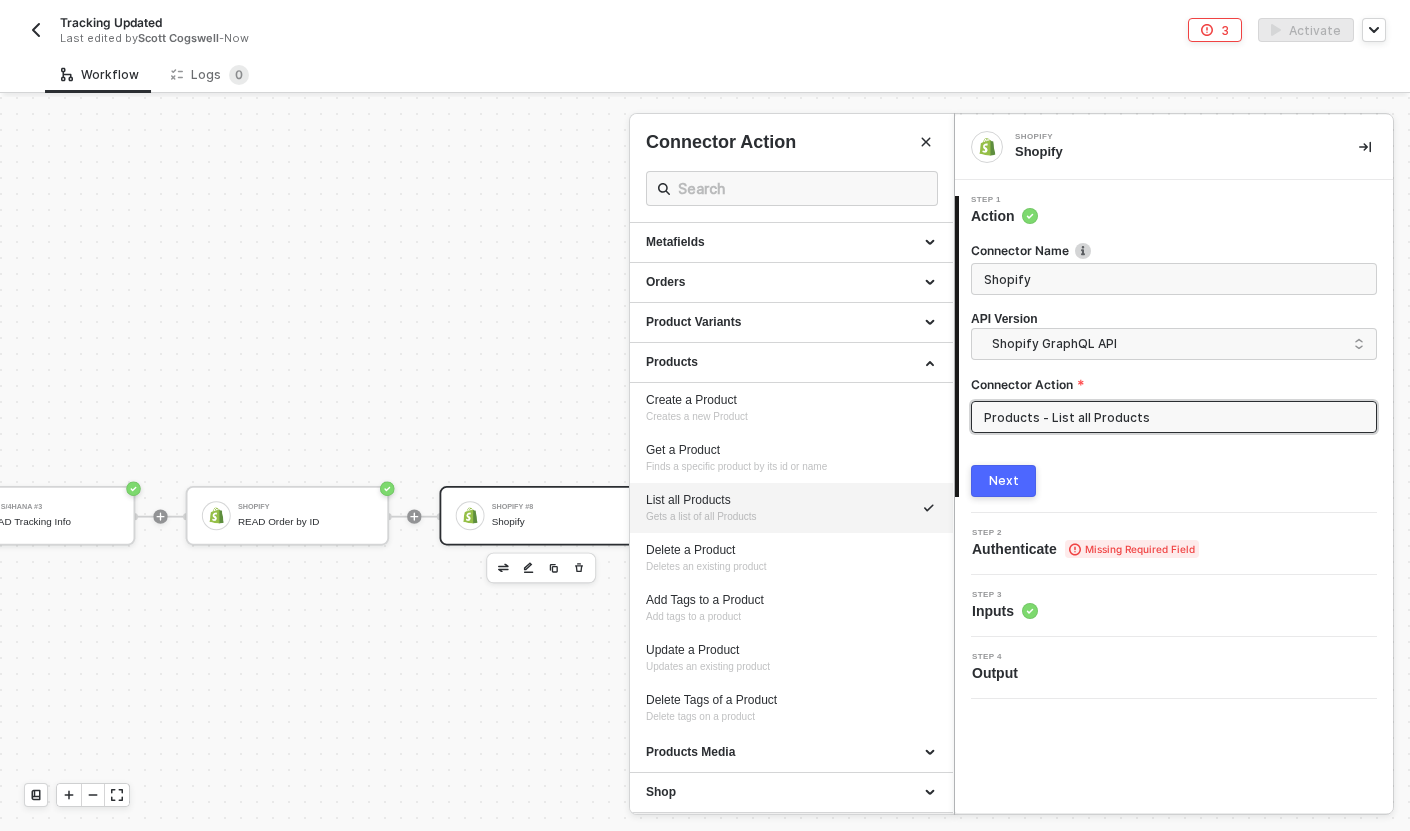 click at bounding box center [705, 464] 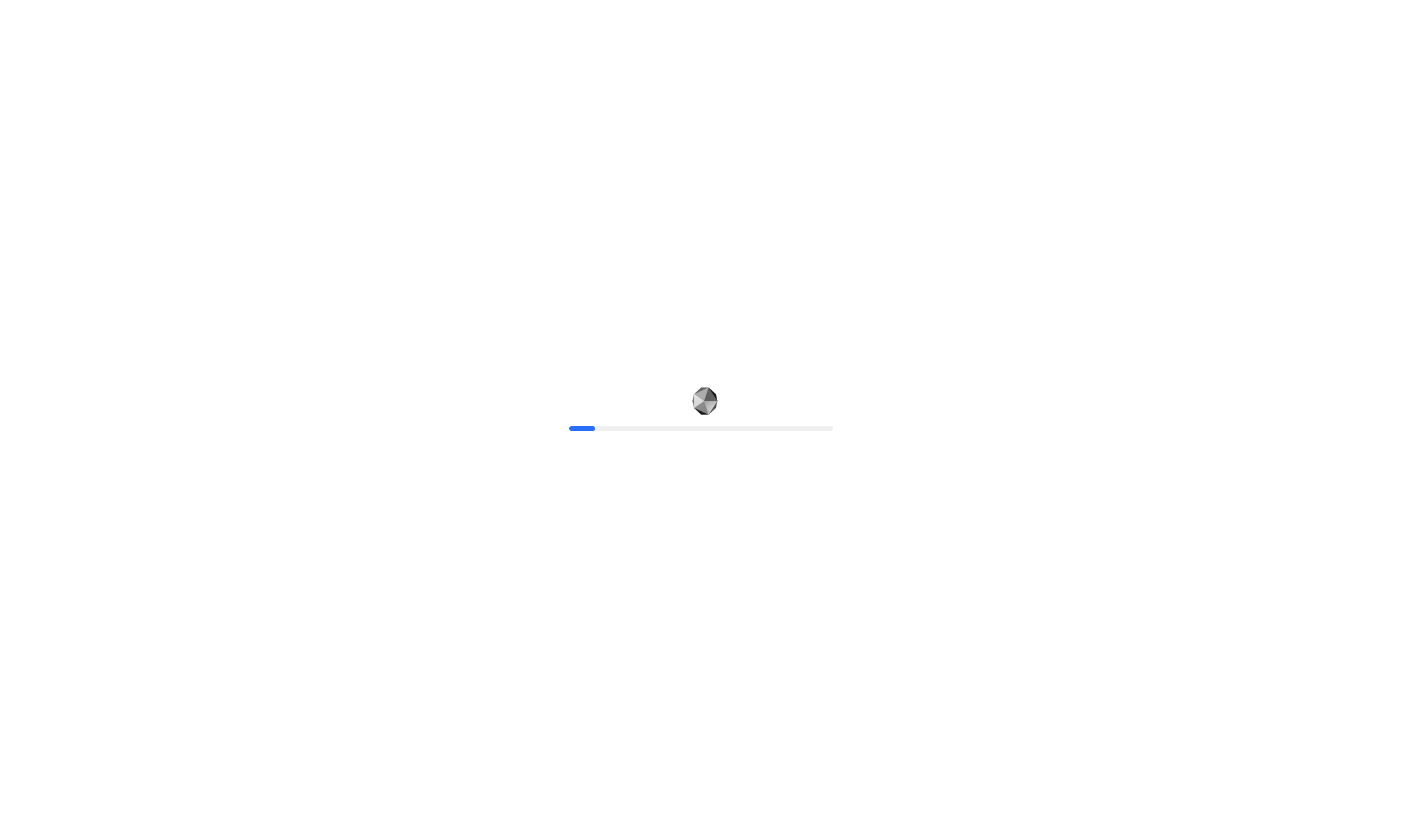 scroll, scrollTop: 0, scrollLeft: 0, axis: both 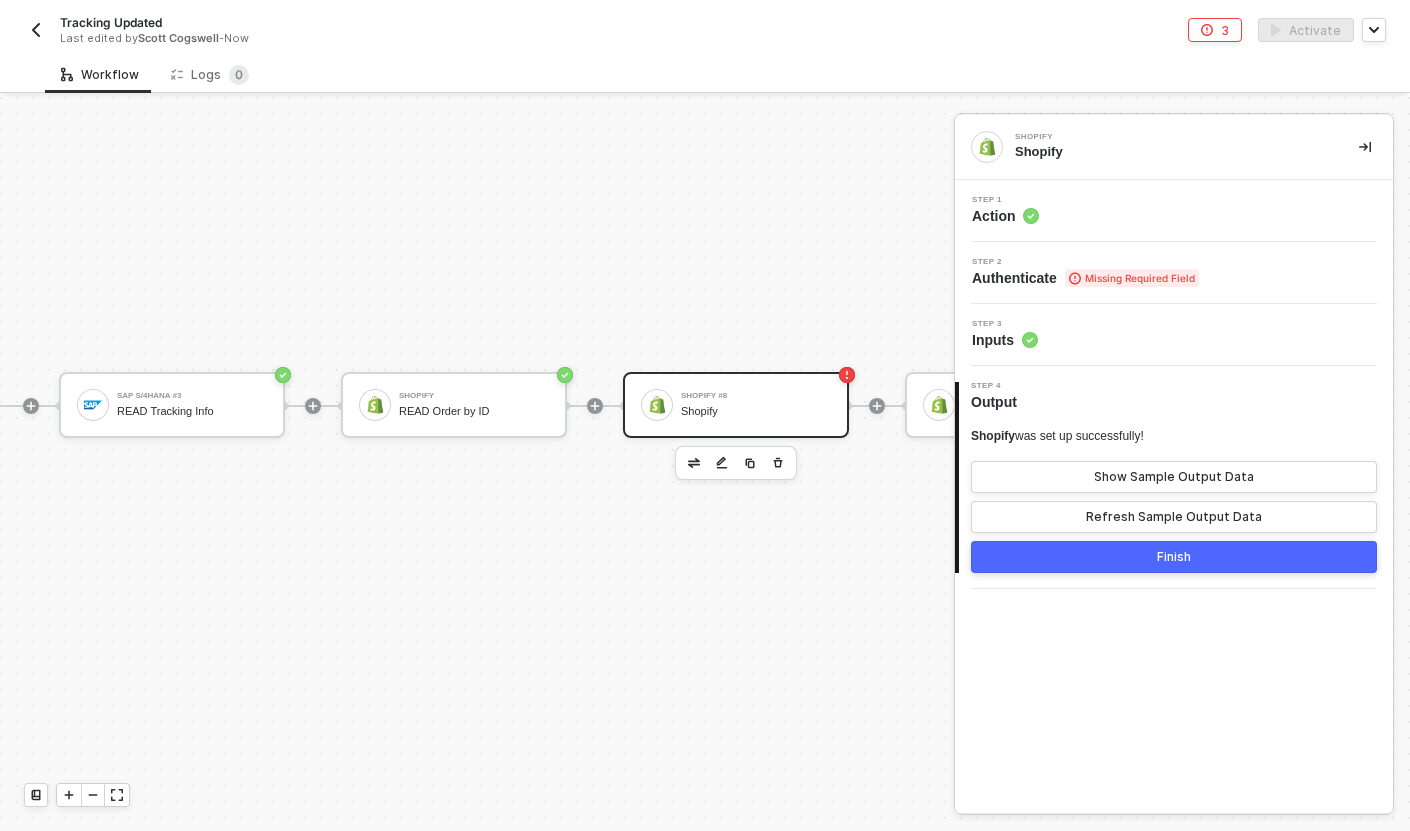click on "Step 1 Action" at bounding box center [1176, 211] 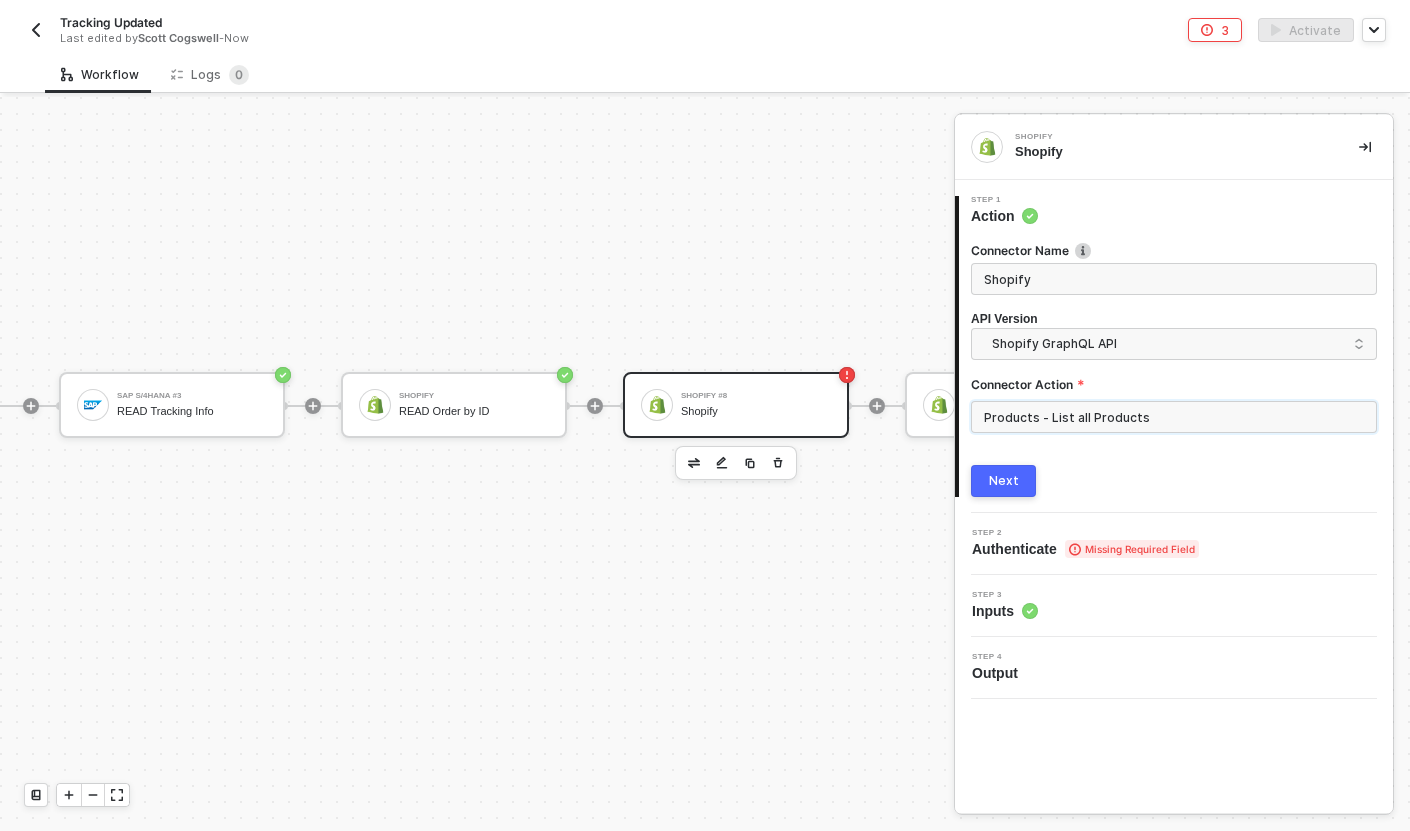 click on "Products - List all Products" at bounding box center [1174, 417] 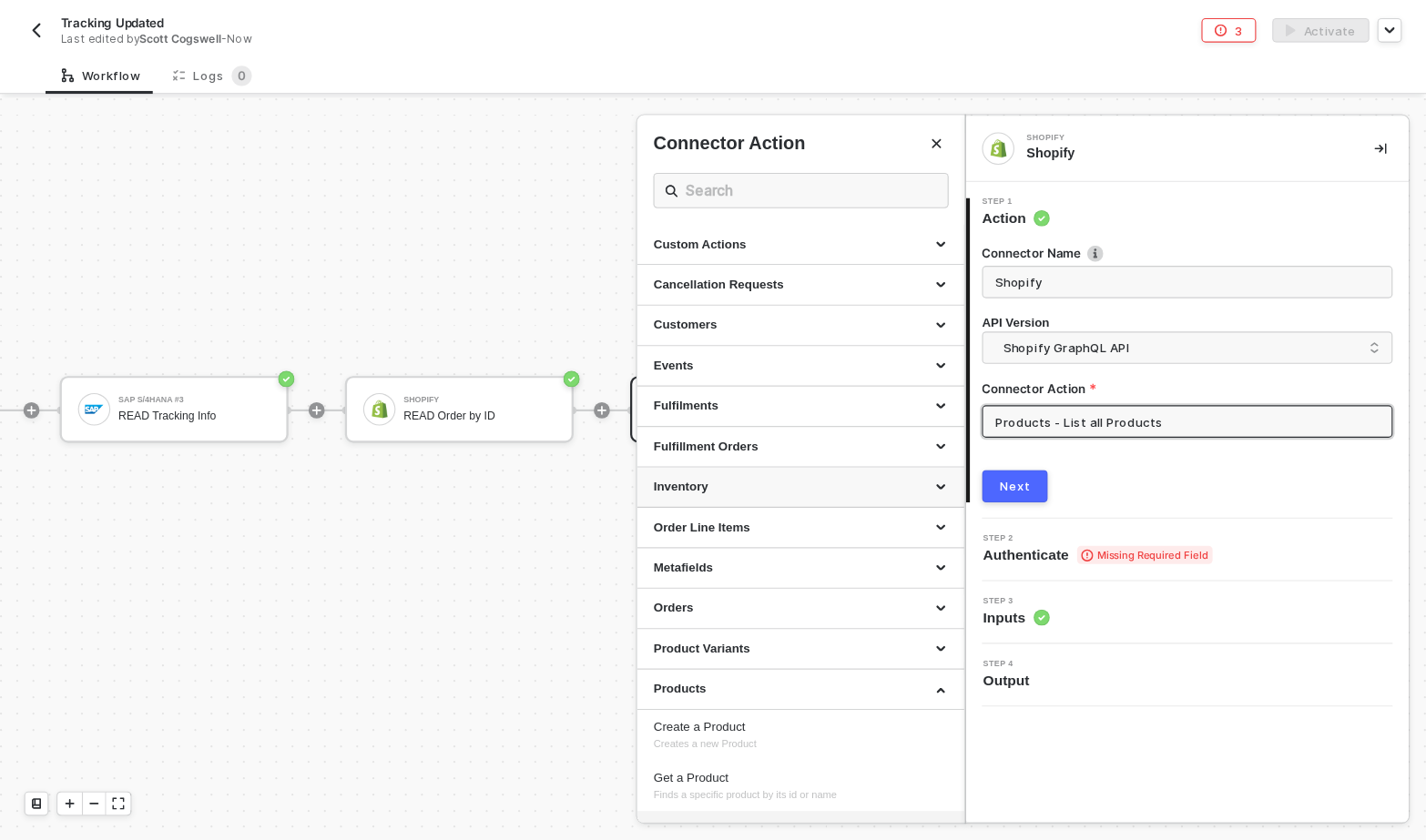scroll, scrollTop: 290, scrollLeft: 0, axis: vertical 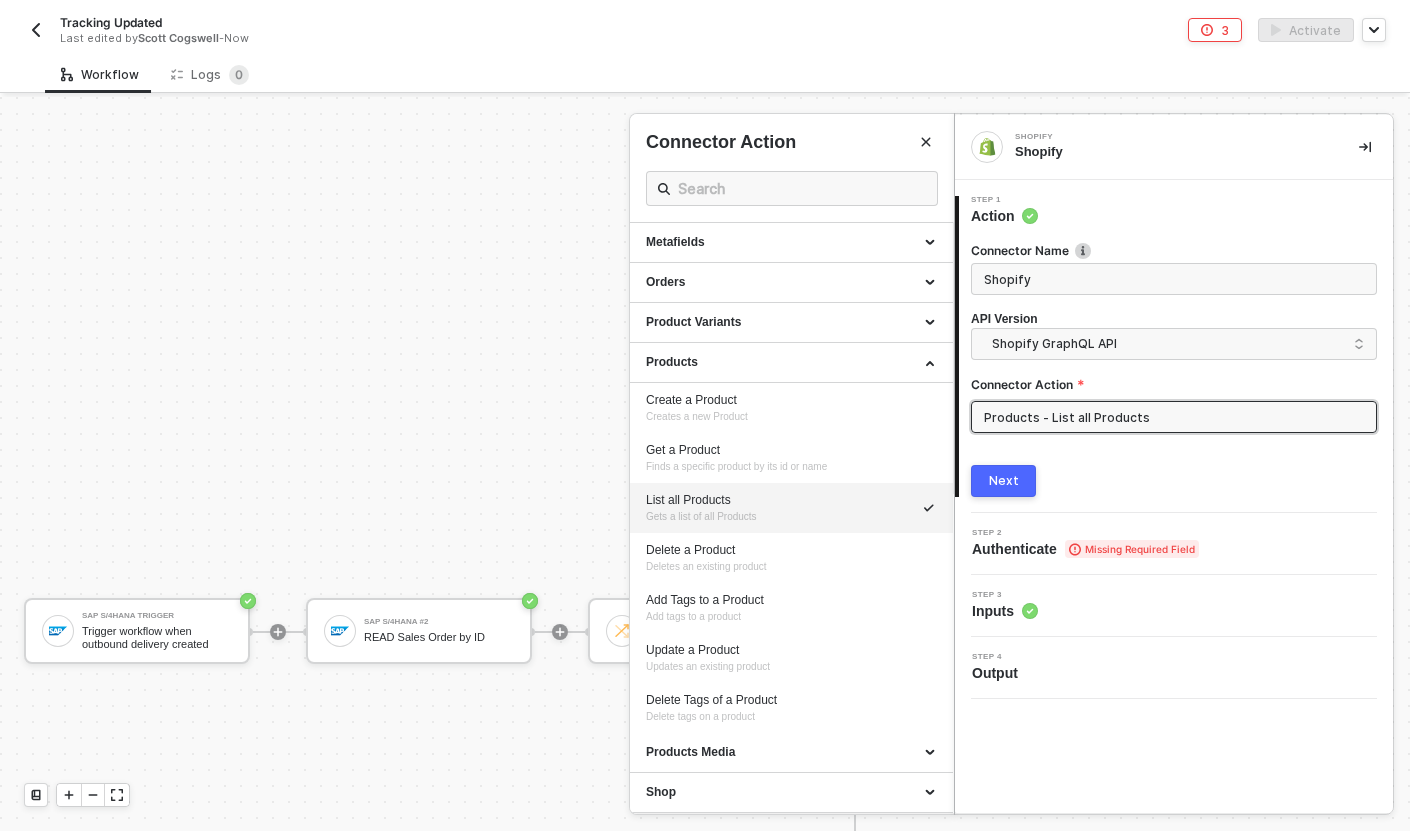 click on "Products - List all Products" at bounding box center [1174, 417] 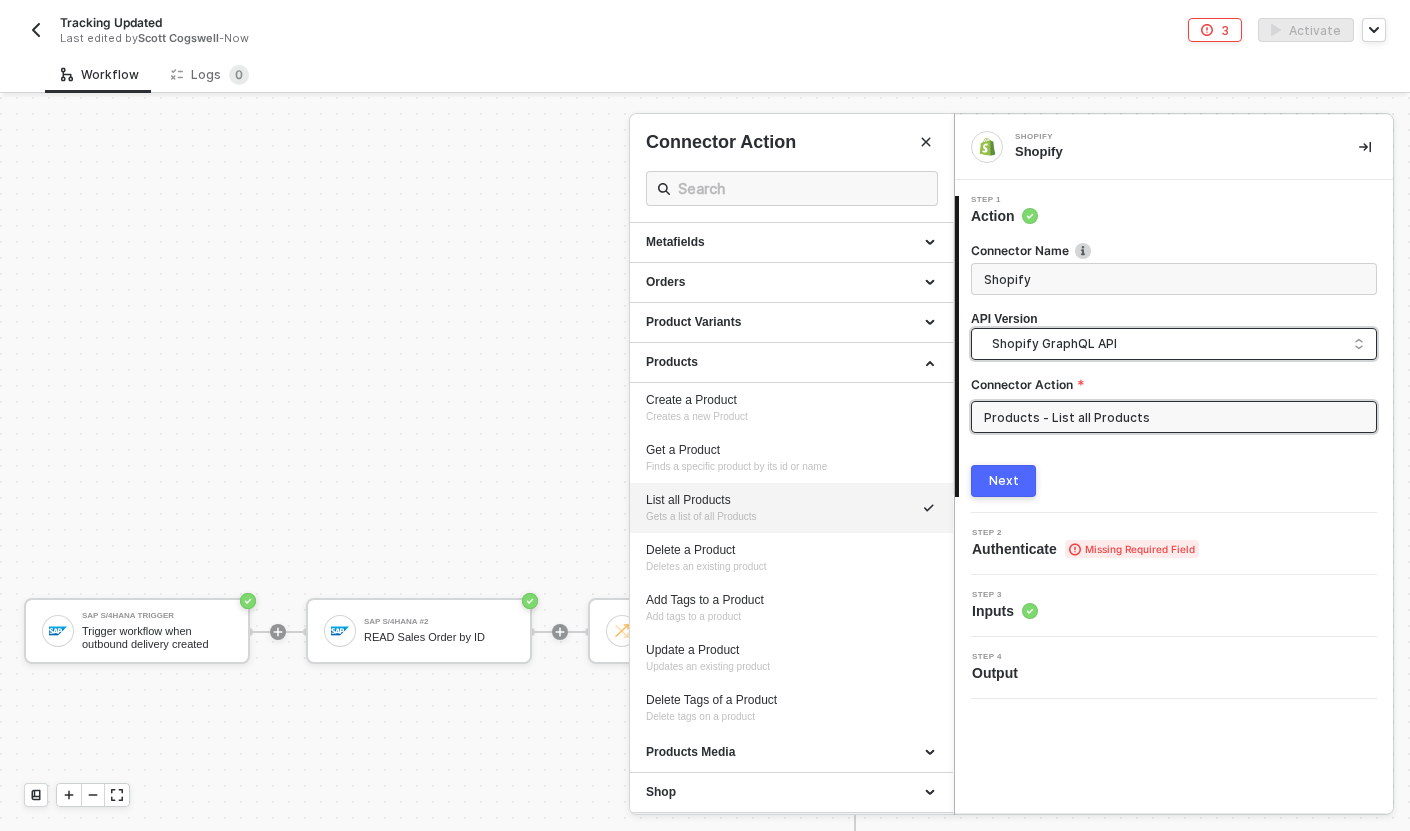 click on "Shopify GraphQL API" at bounding box center (1178, 344) 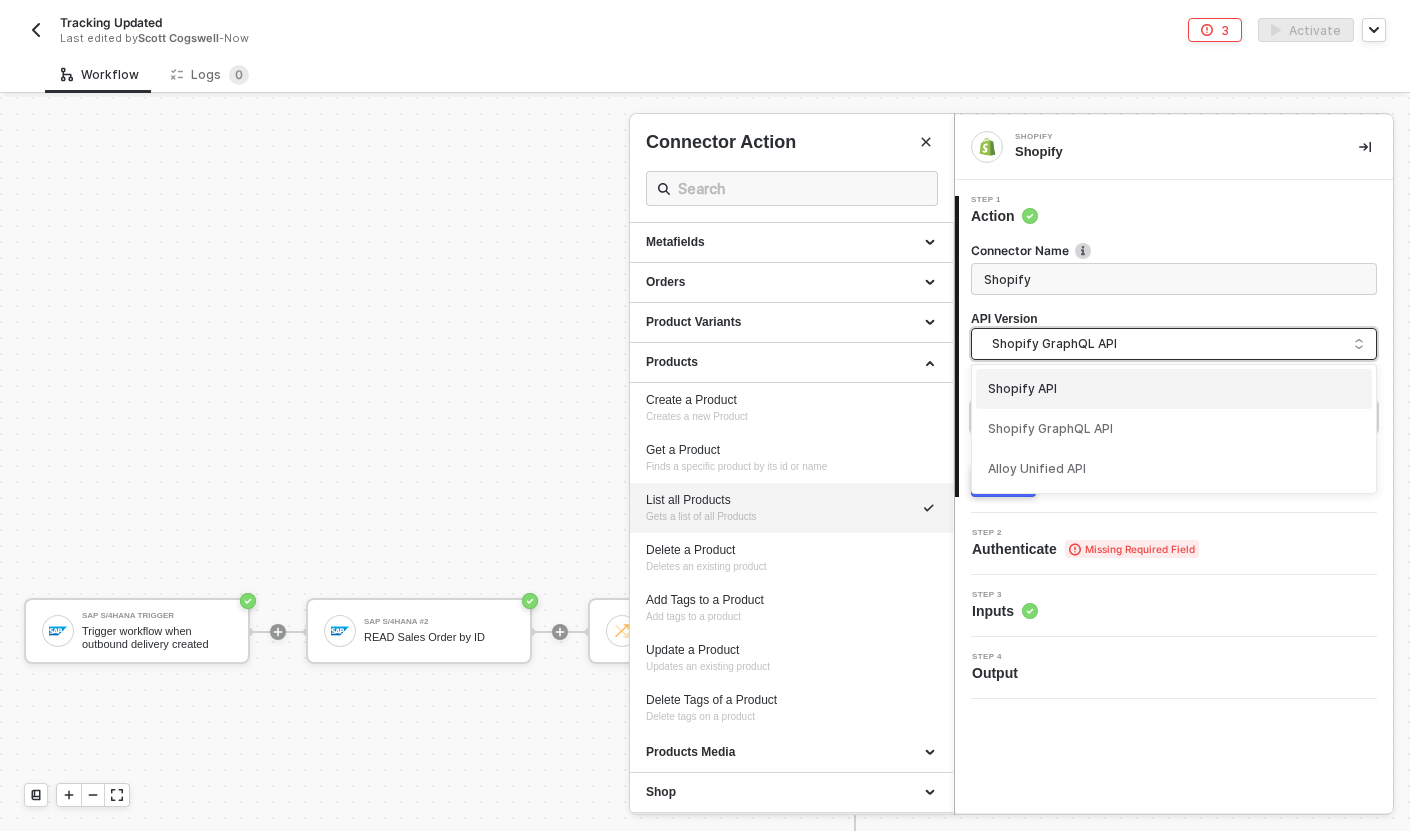 click on "Shopify API" at bounding box center [1174, 389] 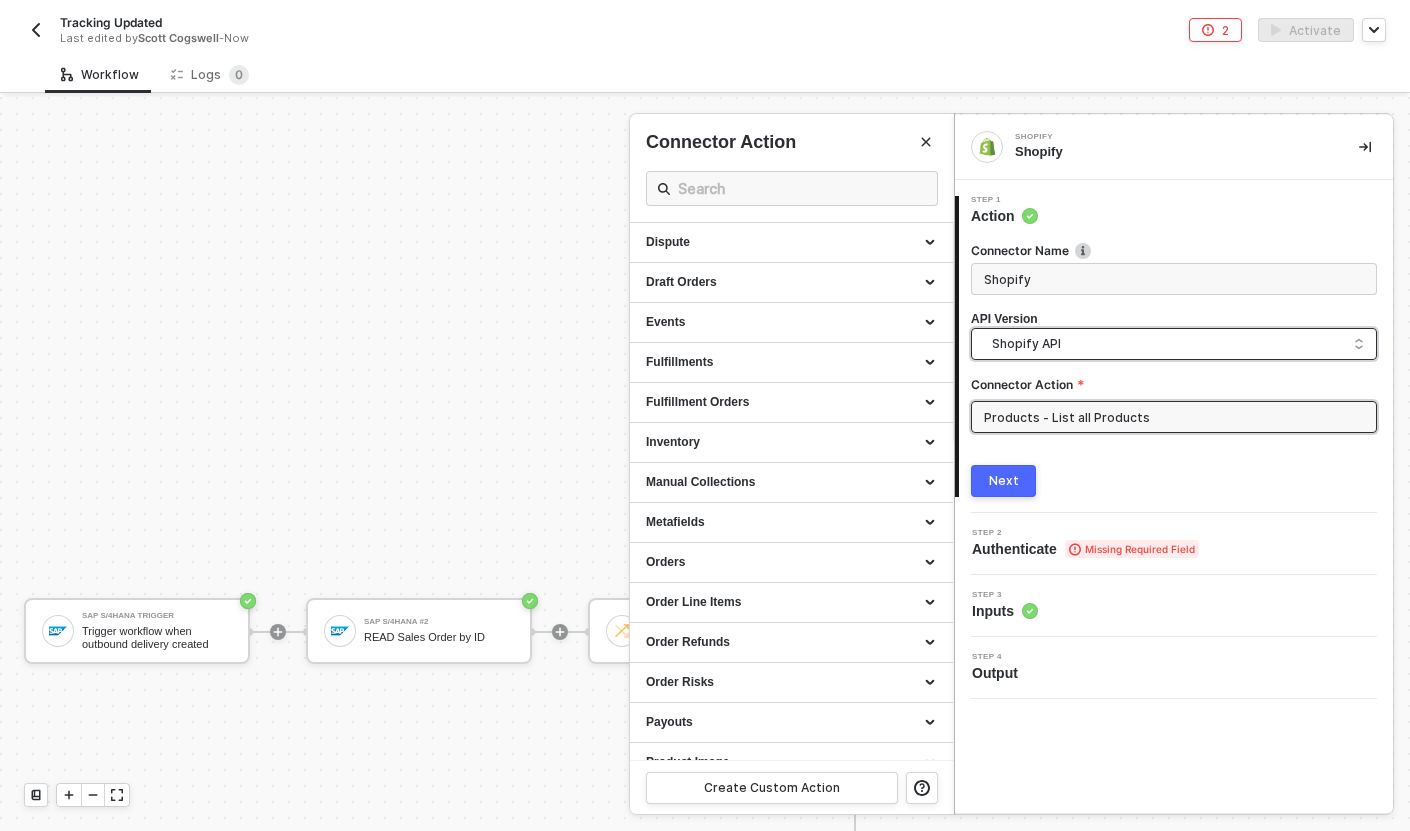 click on "Shopify API" at bounding box center [1178, 344] 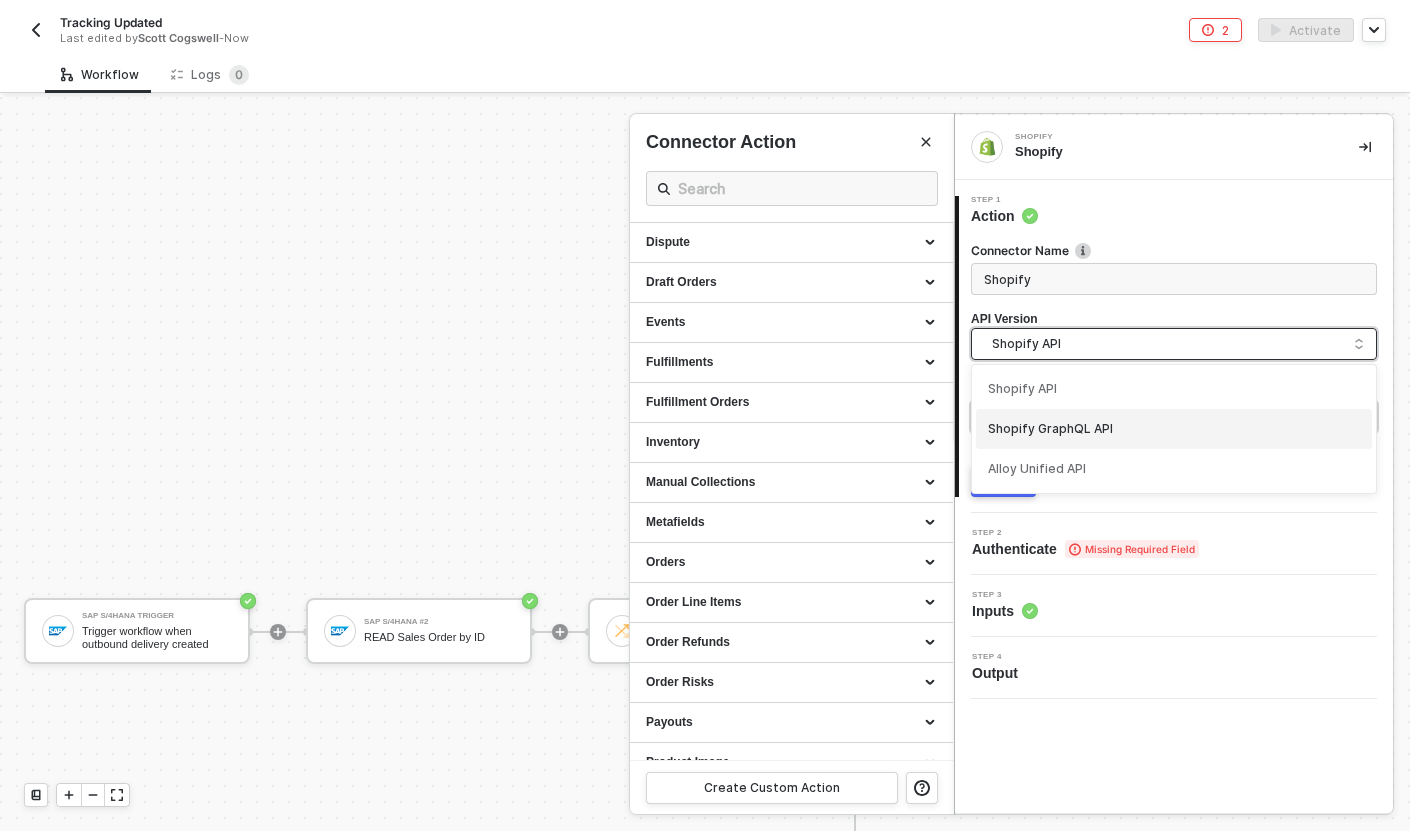 click on "Shopify GraphQL API" at bounding box center (1174, 429) 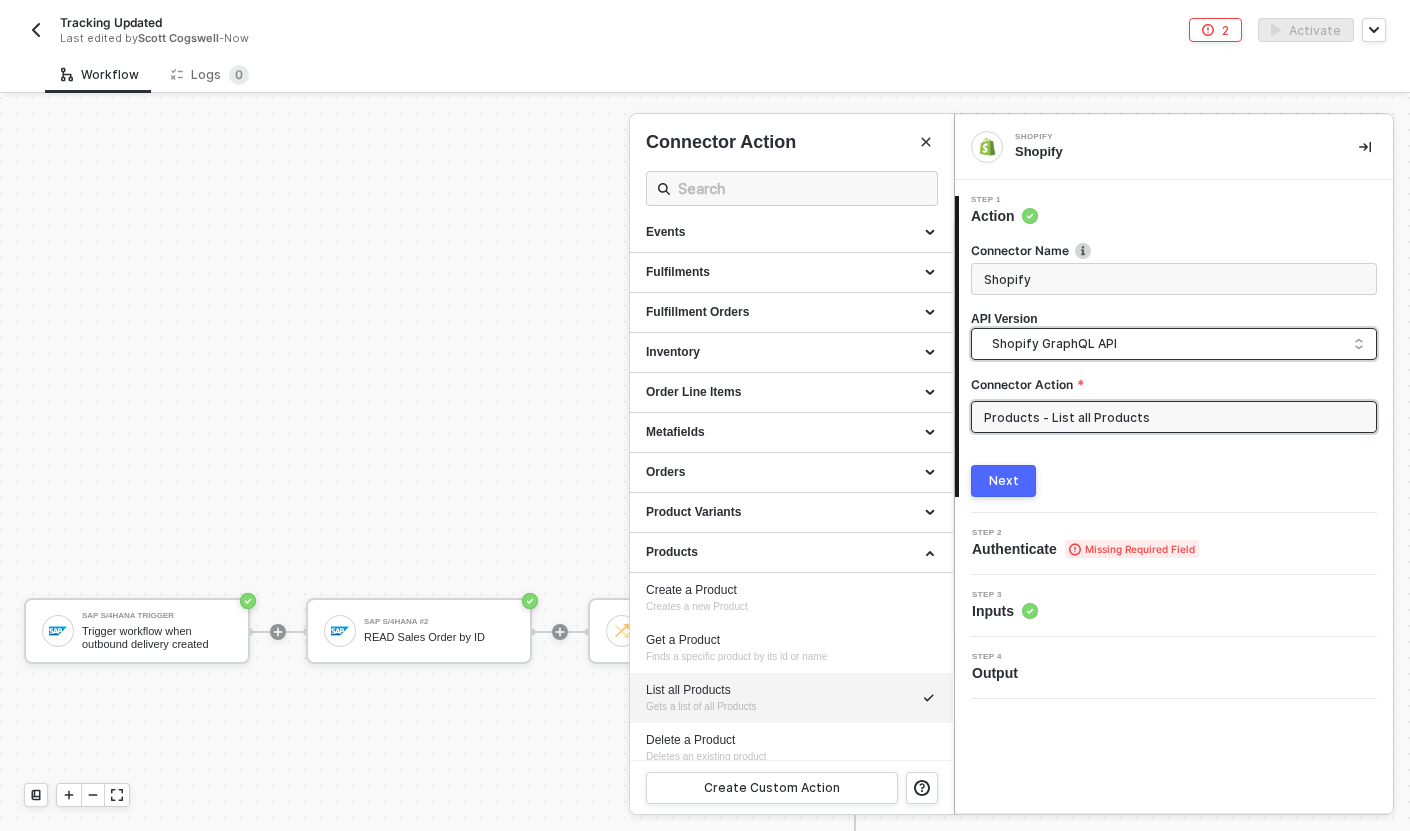 scroll, scrollTop: 319, scrollLeft: 0, axis: vertical 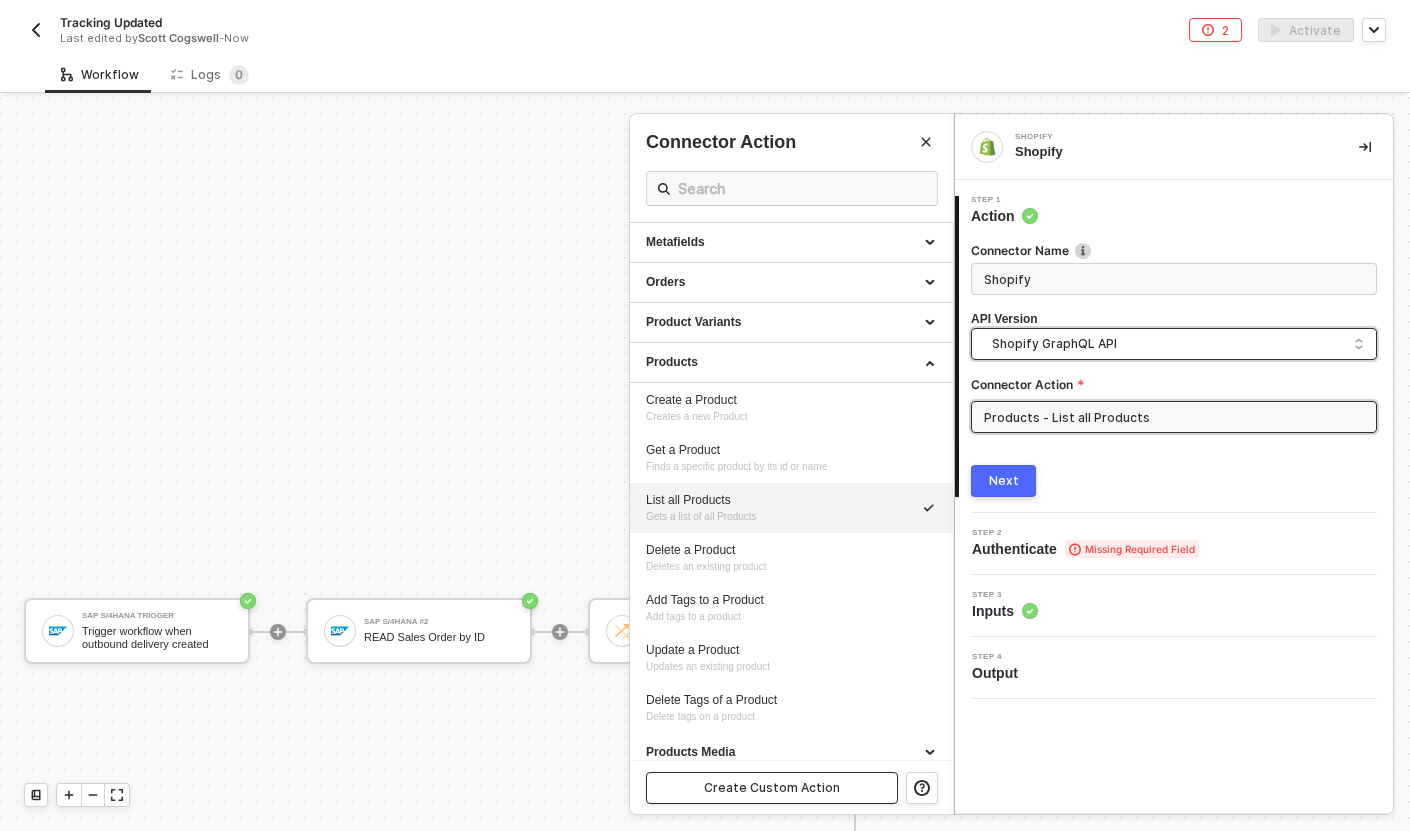click on "Create Custom Action" at bounding box center [772, 788] 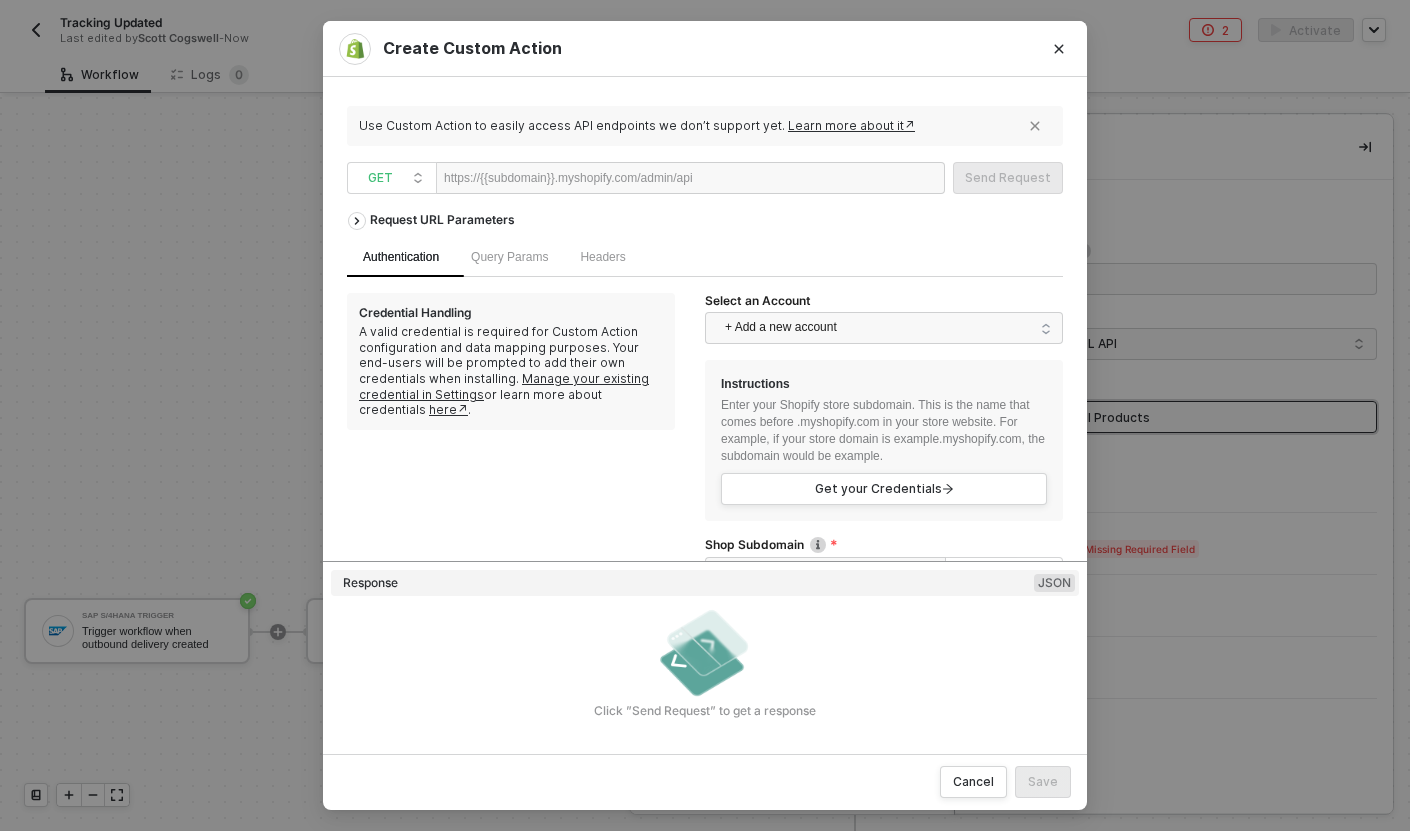 click at bounding box center [754, 179] 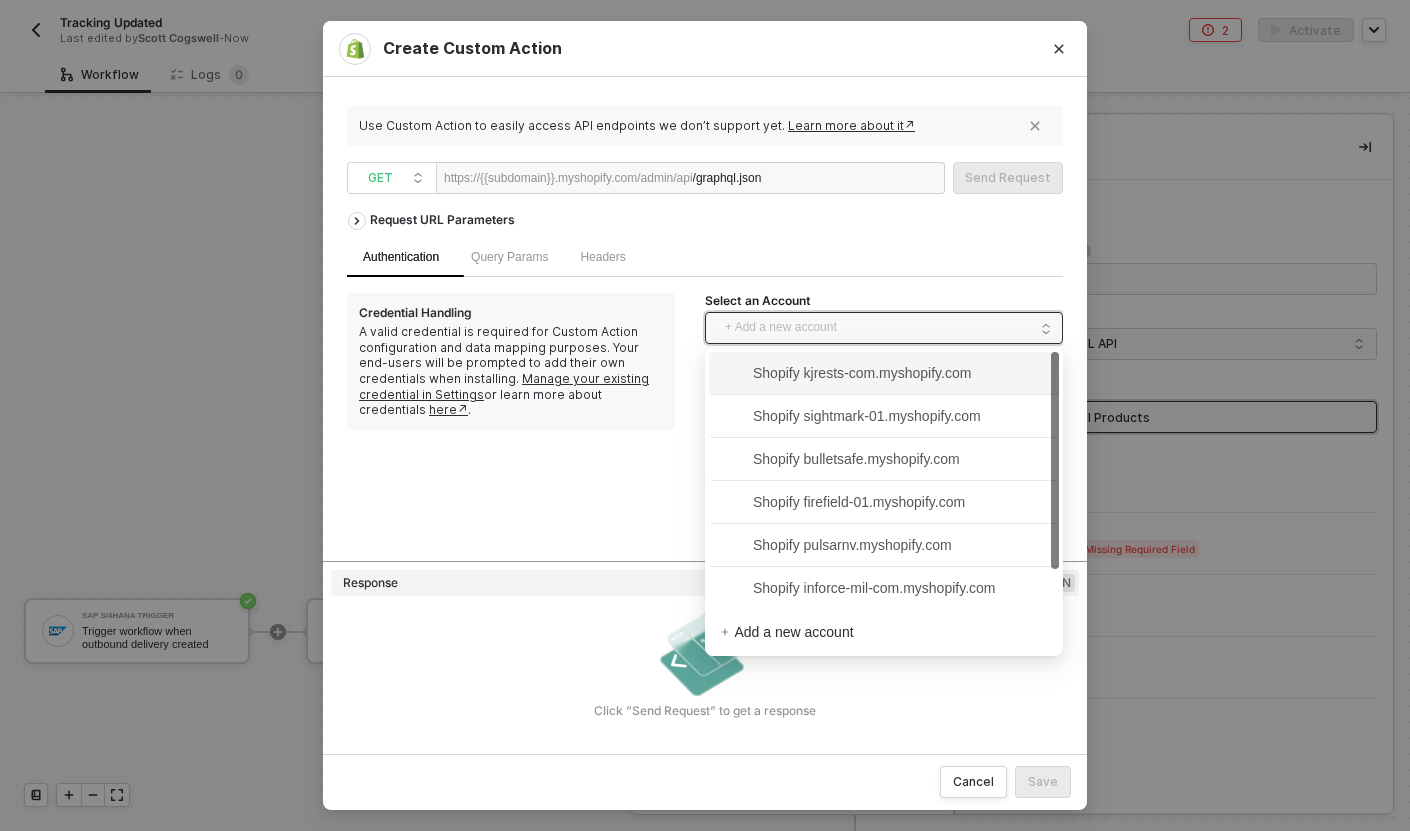click on "+ Add a new account" at bounding box center (888, 328) 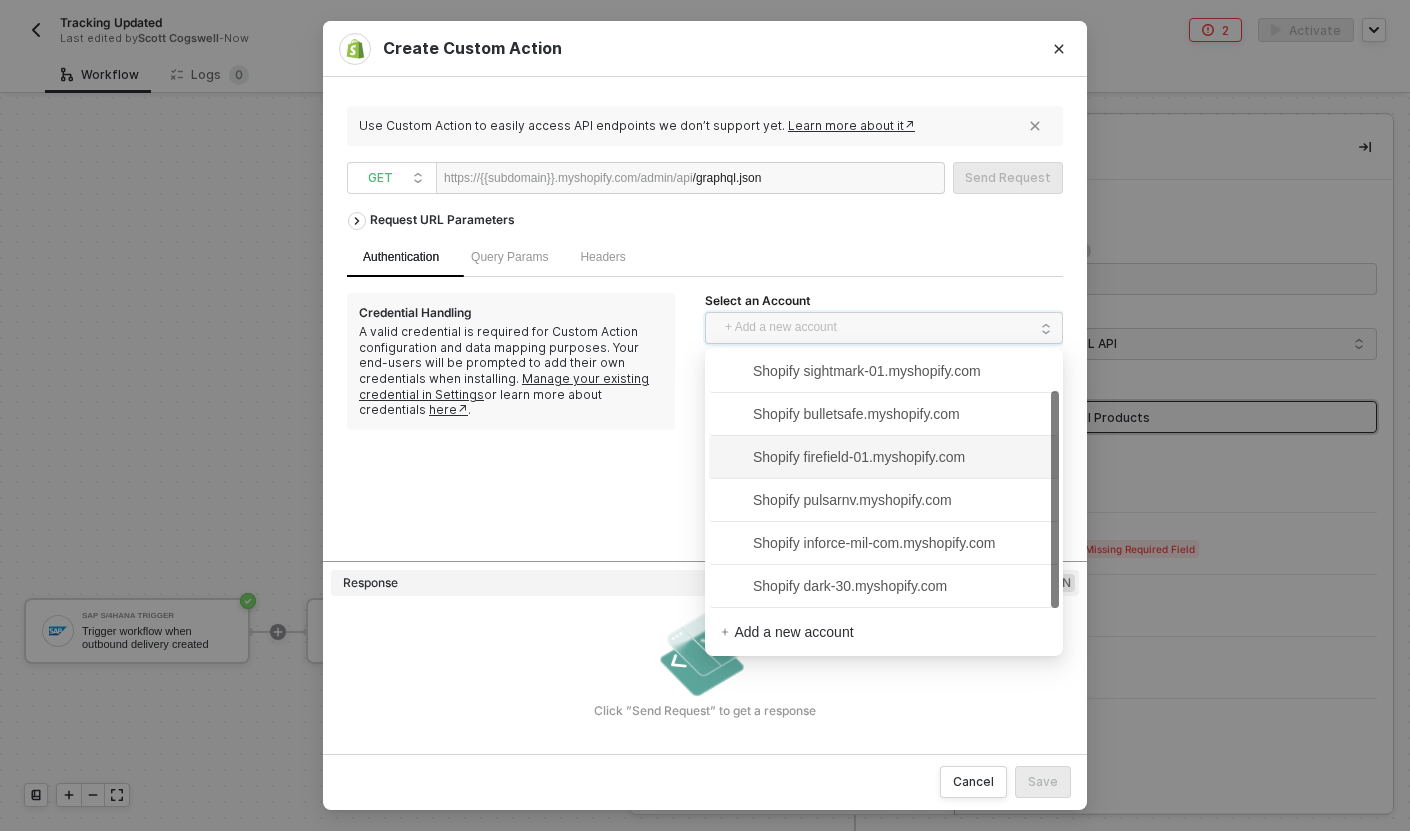scroll, scrollTop: 0, scrollLeft: 0, axis: both 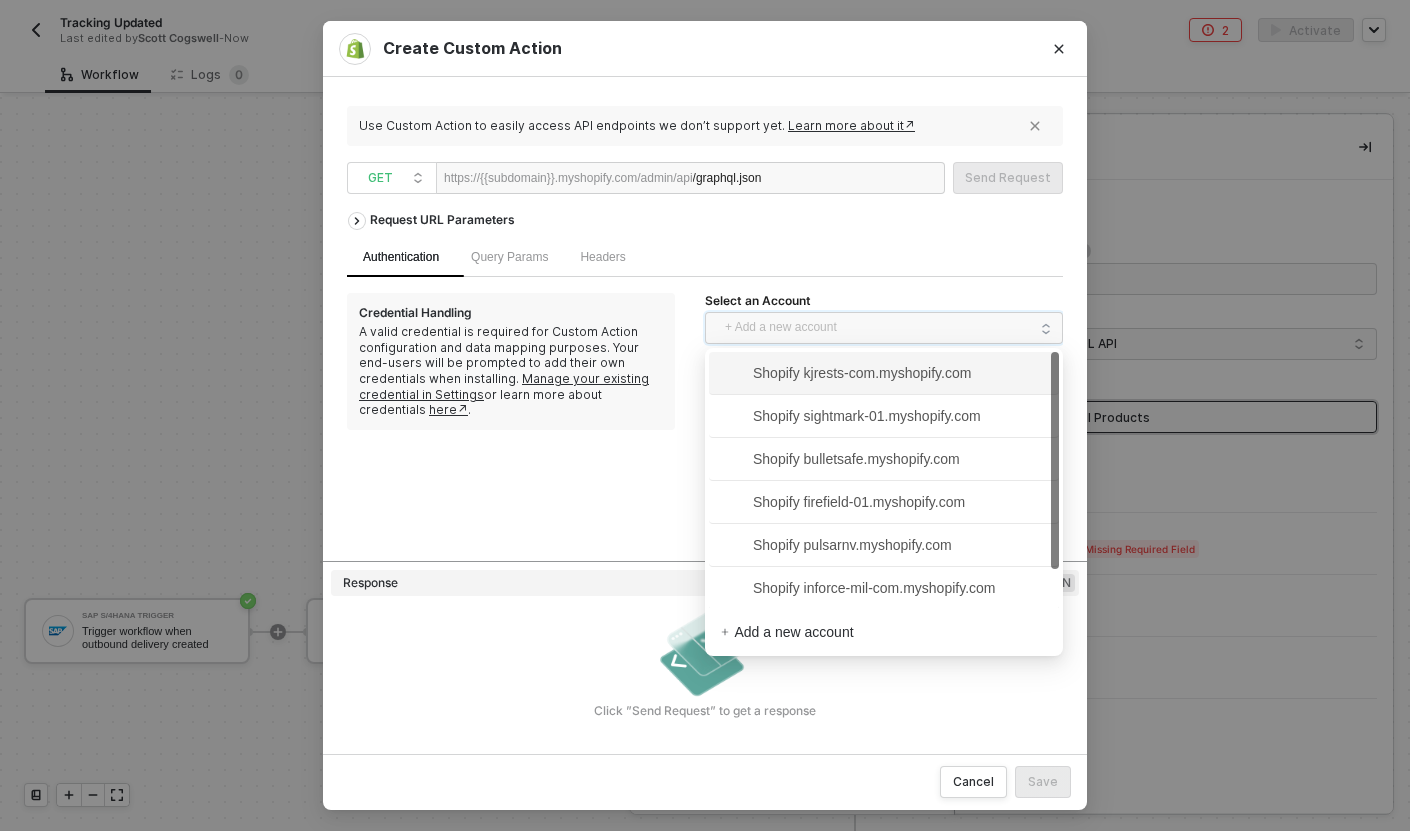 click on "Shopify kjrests-com.myshopify.com" at bounding box center (846, 373) 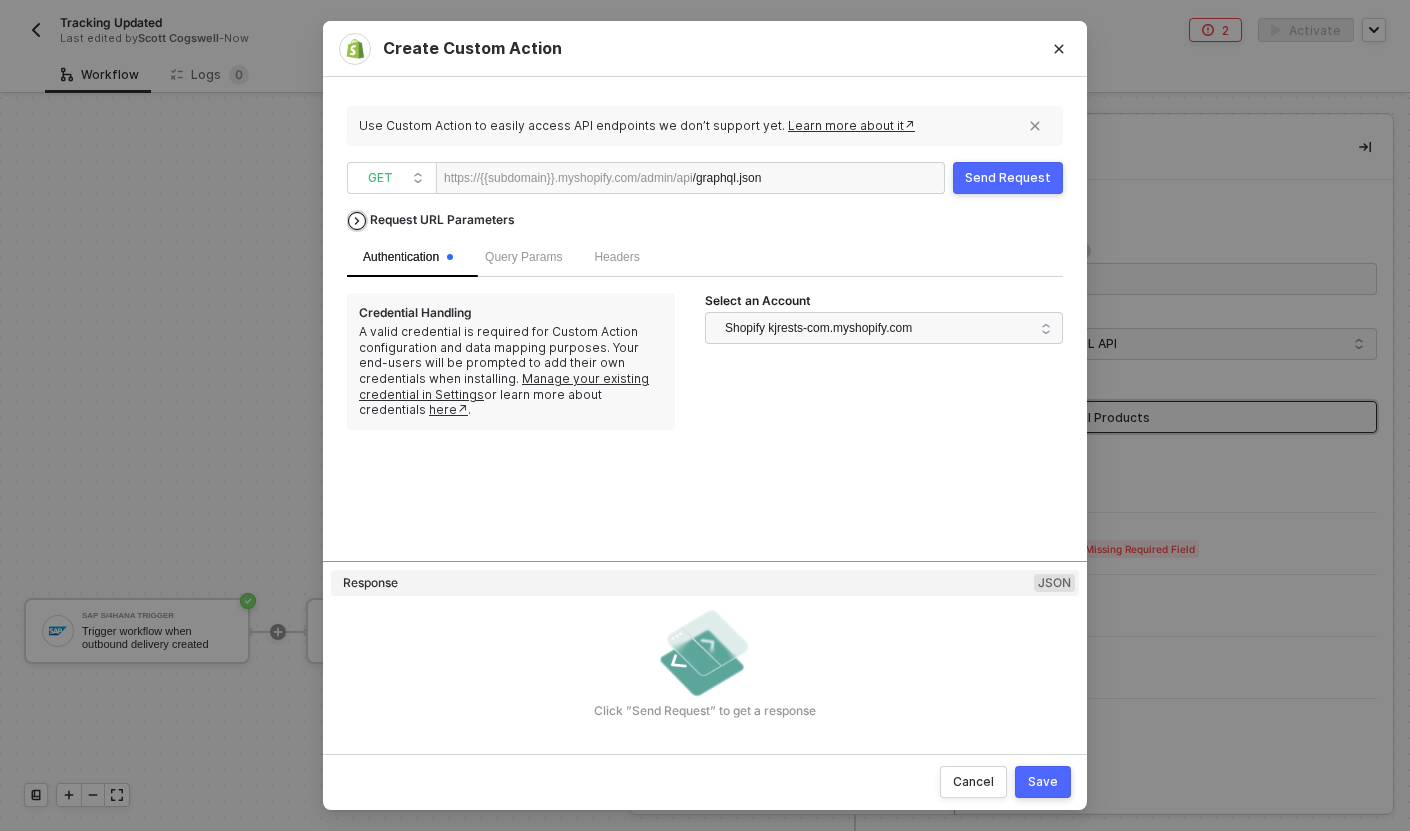 click on "Request URL Parameters" at bounding box center [442, 220] 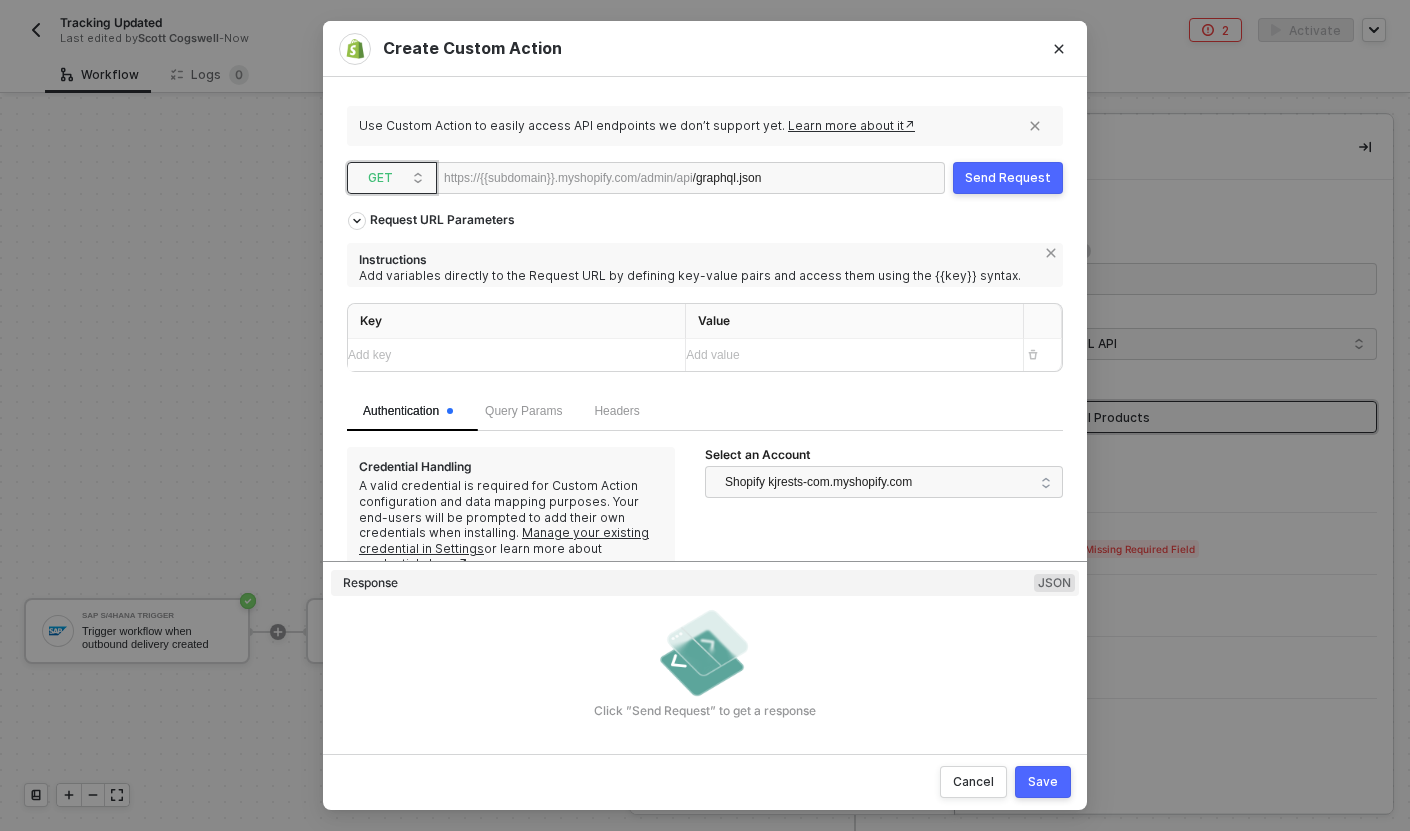 click on "GET" at bounding box center [396, 178] 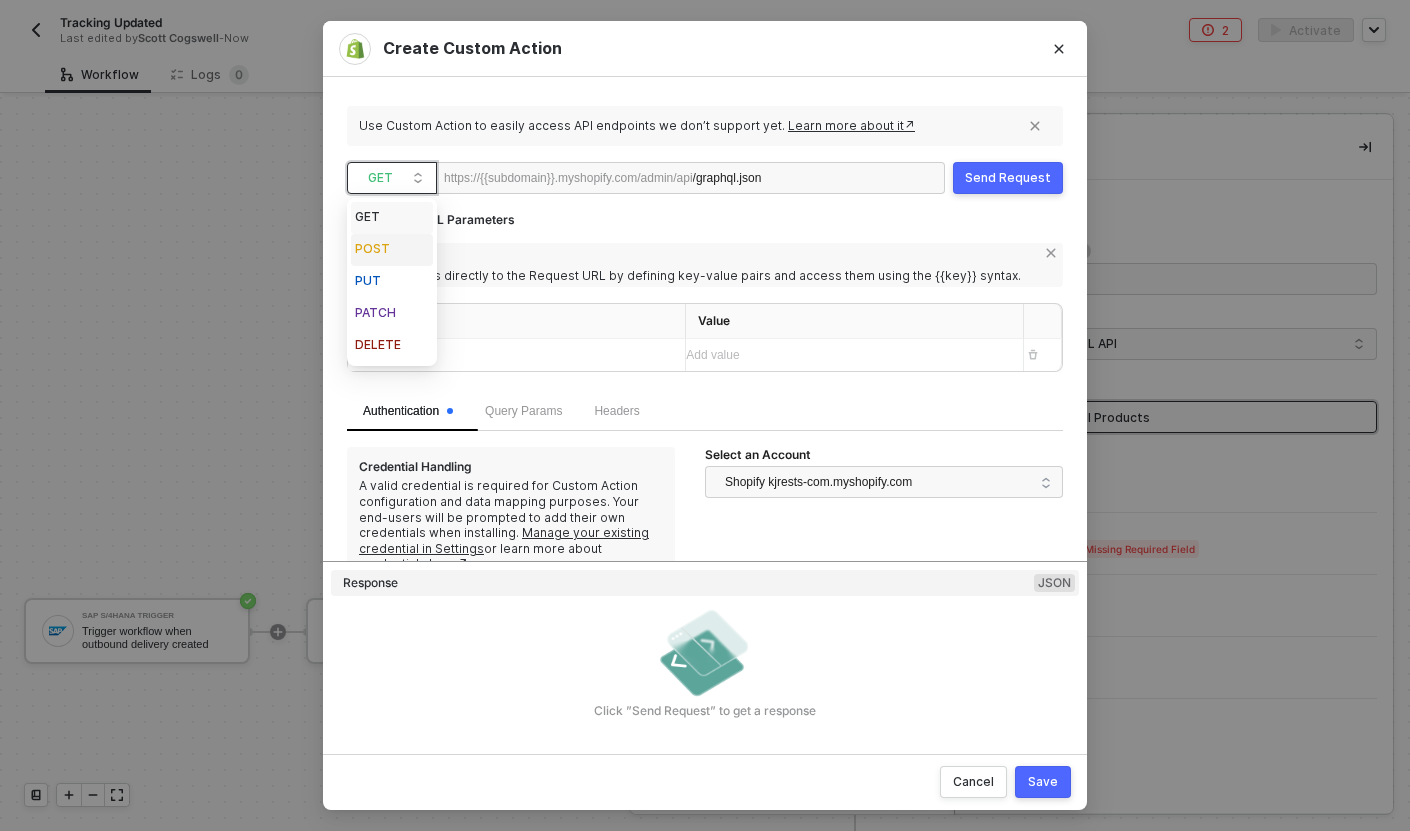 click on "POST" at bounding box center [392, 250] 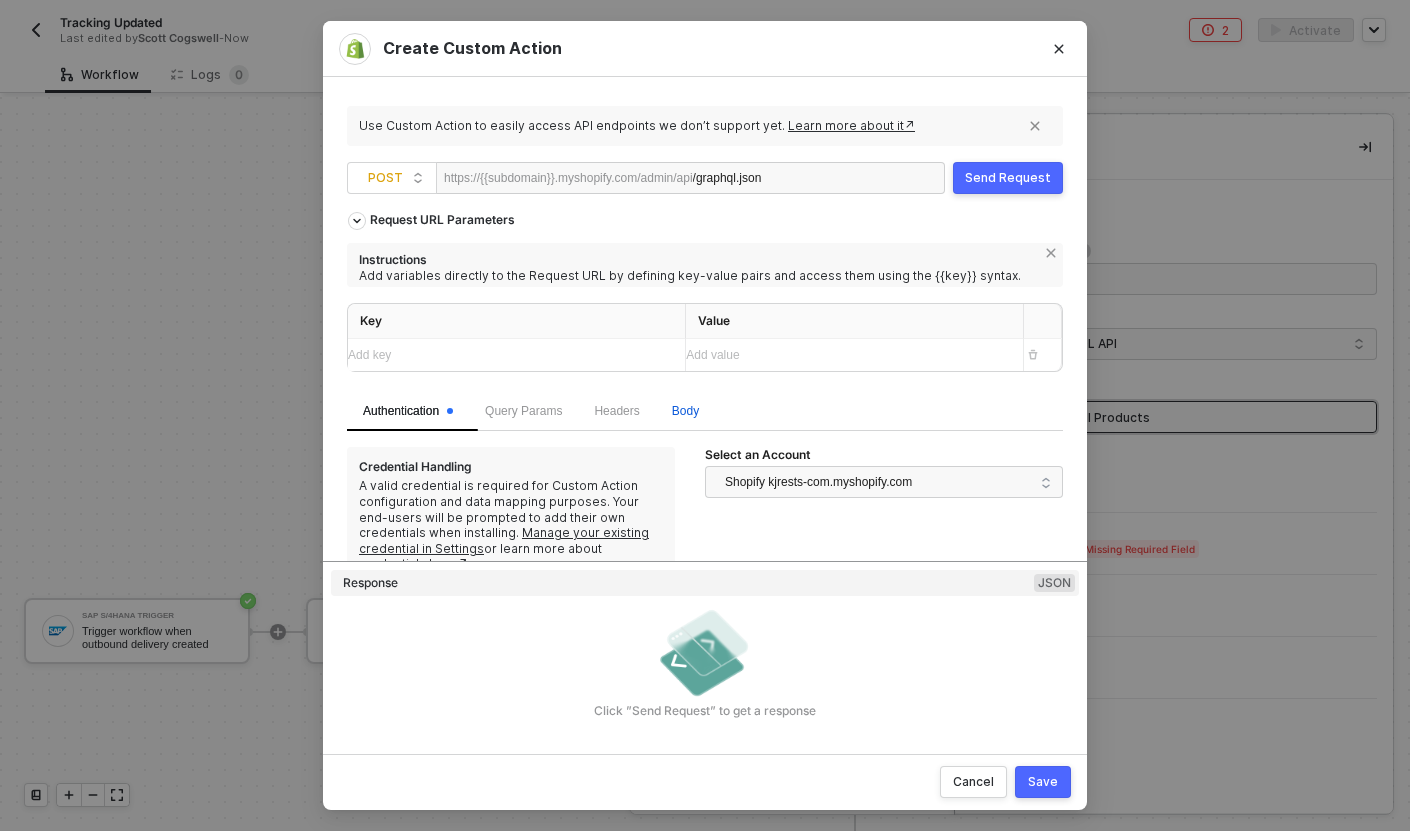 click on "Body" at bounding box center [685, 411] 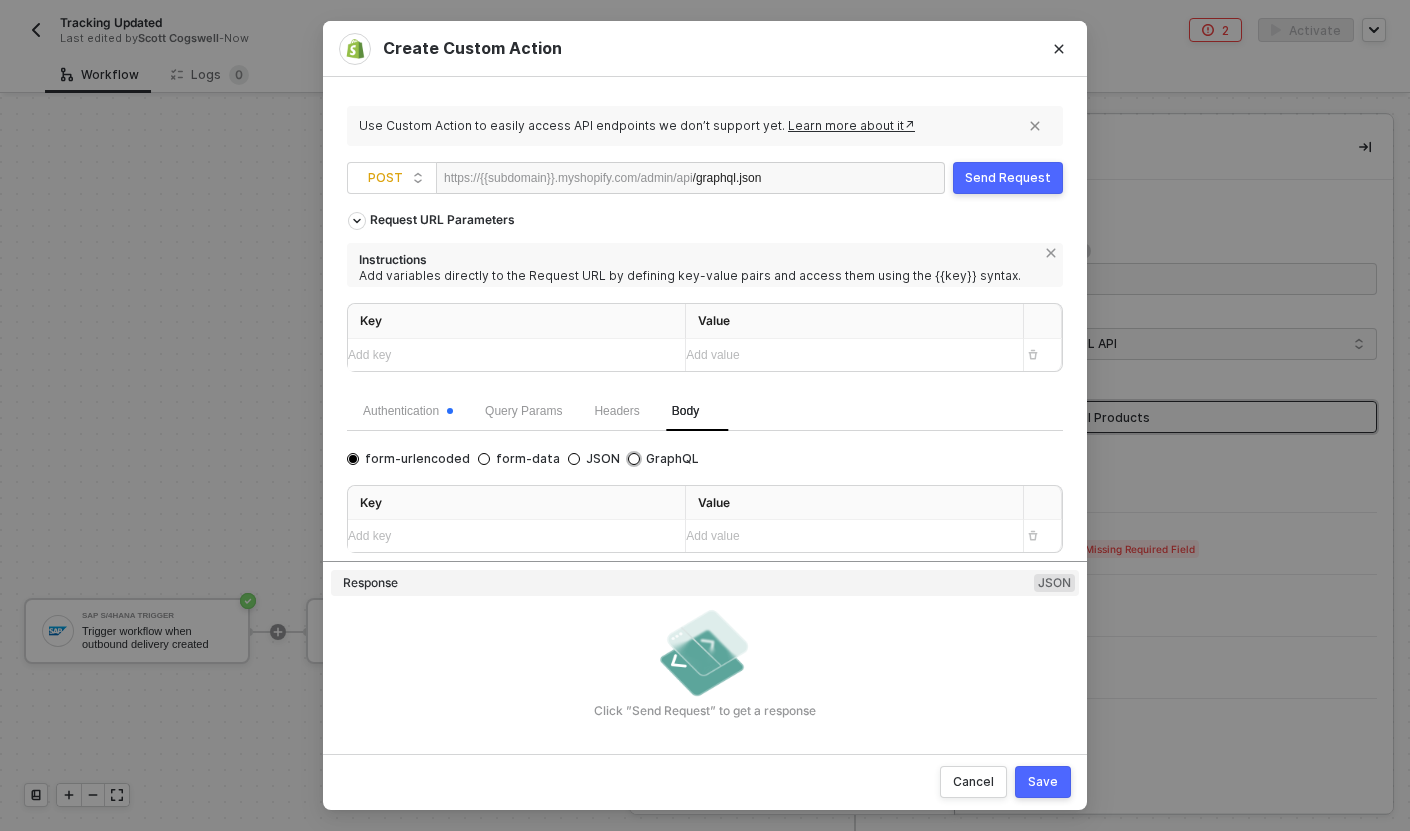 click on "GraphQL" at bounding box center (669, 459) 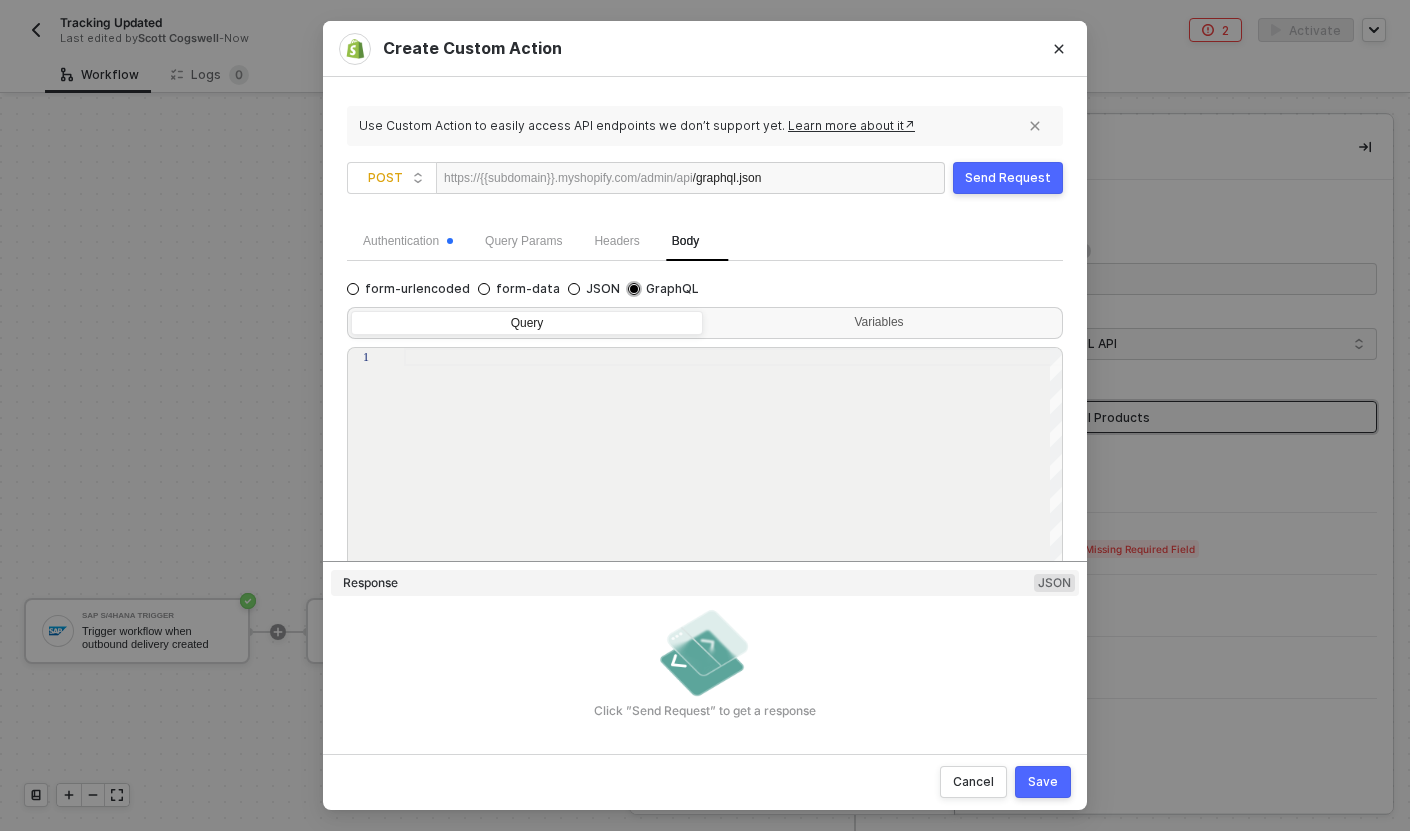 scroll, scrollTop: 171, scrollLeft: 0, axis: vertical 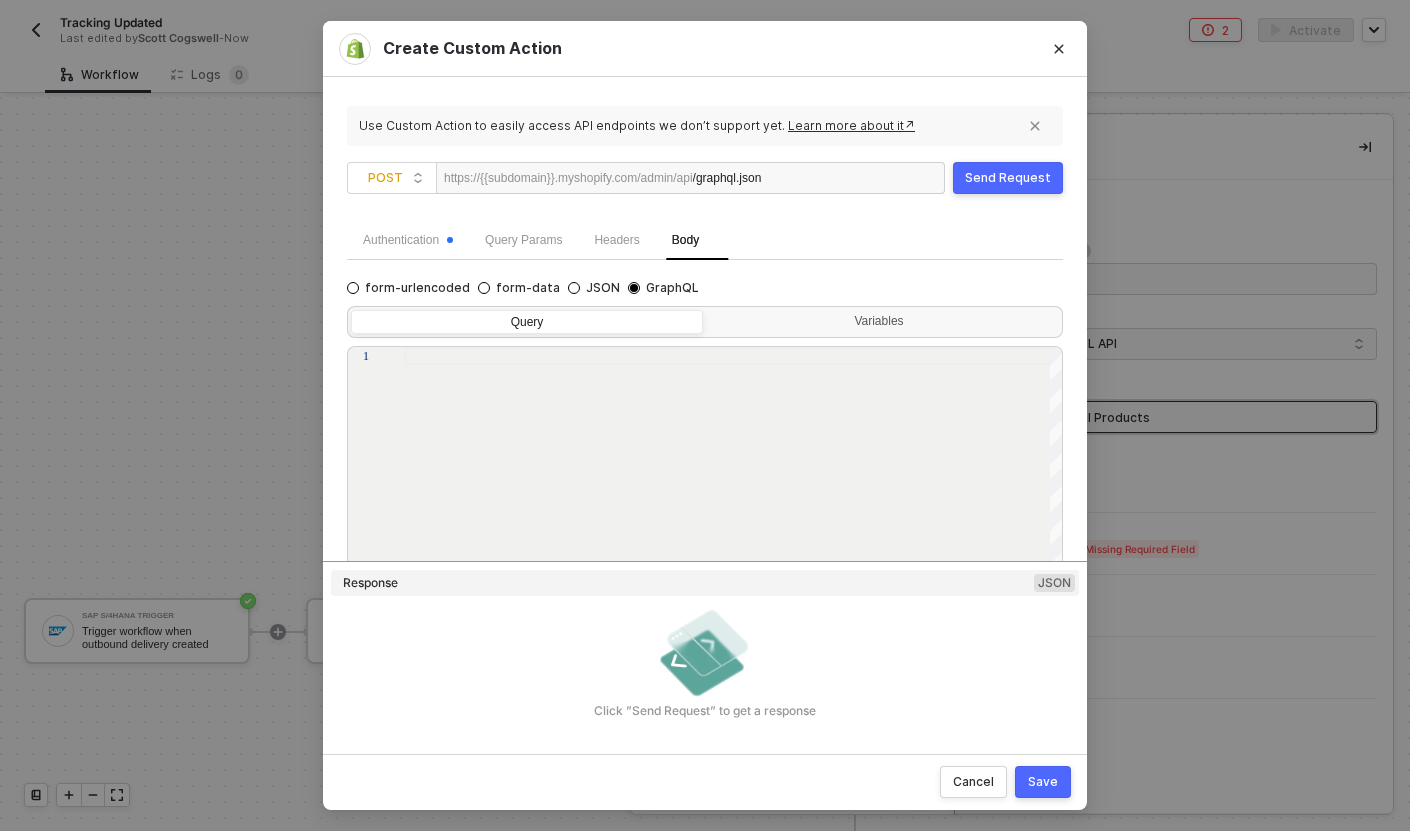 click at bounding box center (734, 485) 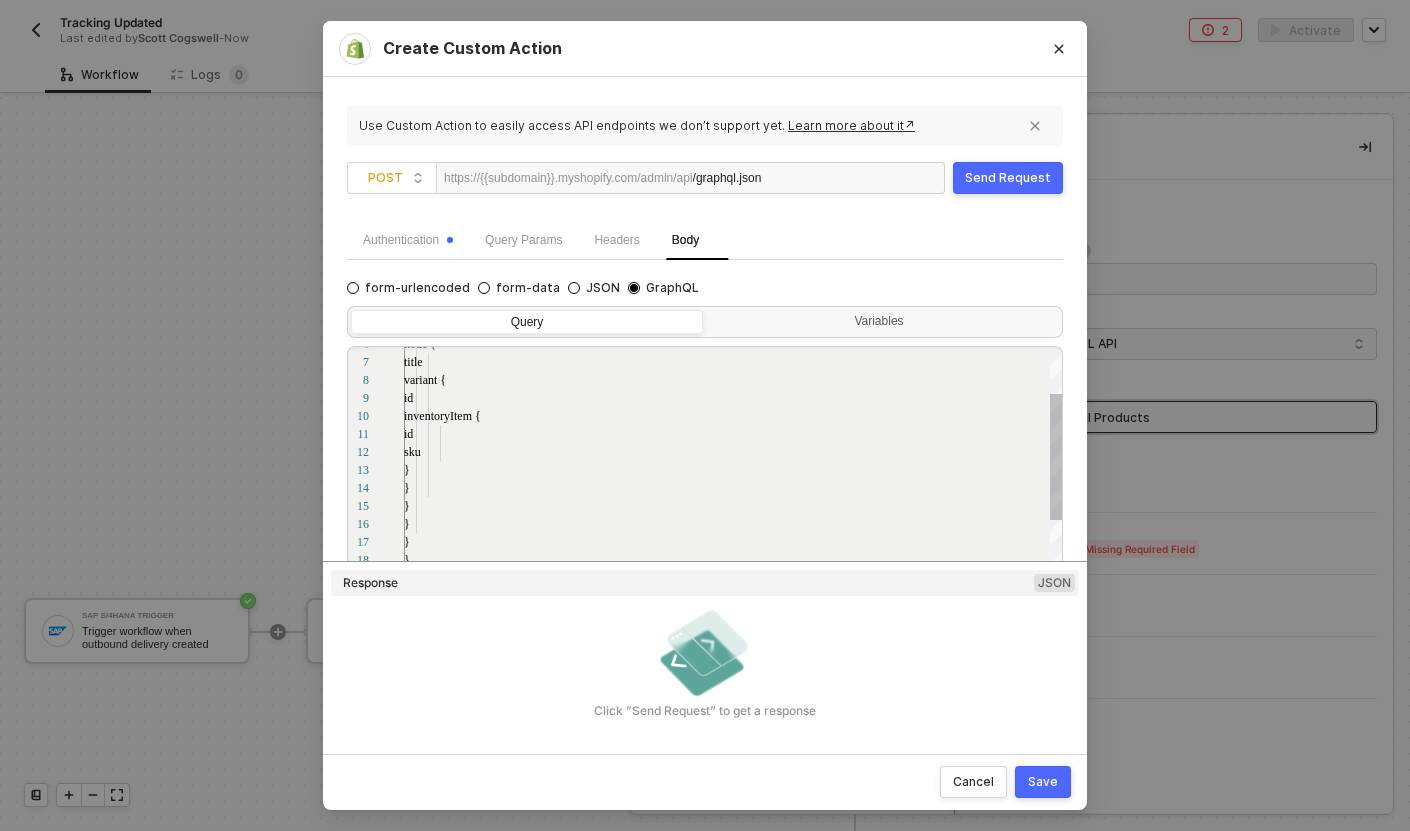 scroll, scrollTop: 144, scrollLeft: 6, axis: both 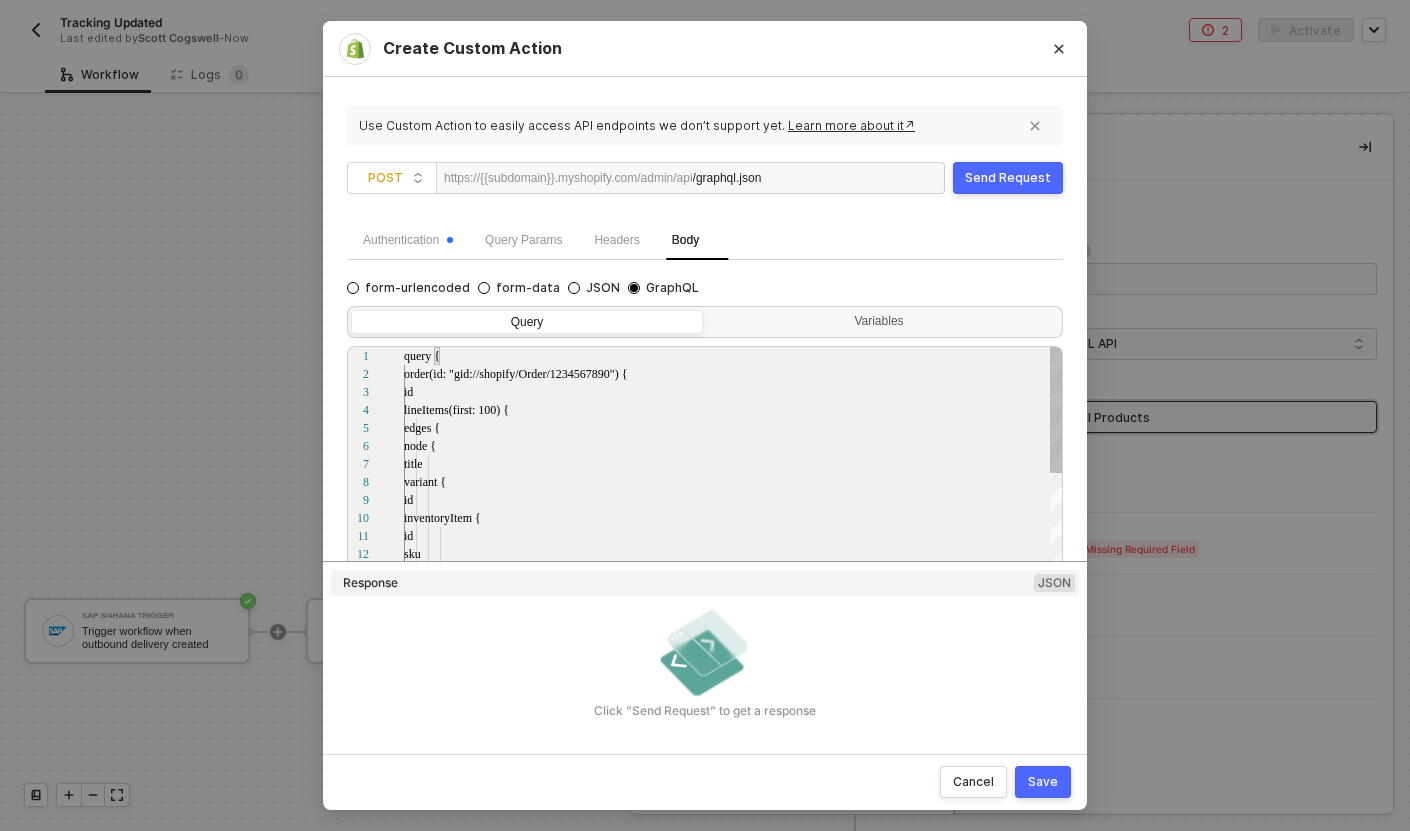 click on "order(id: "gid://shopify/Order/1234567890") {" at bounding box center (516, 374) 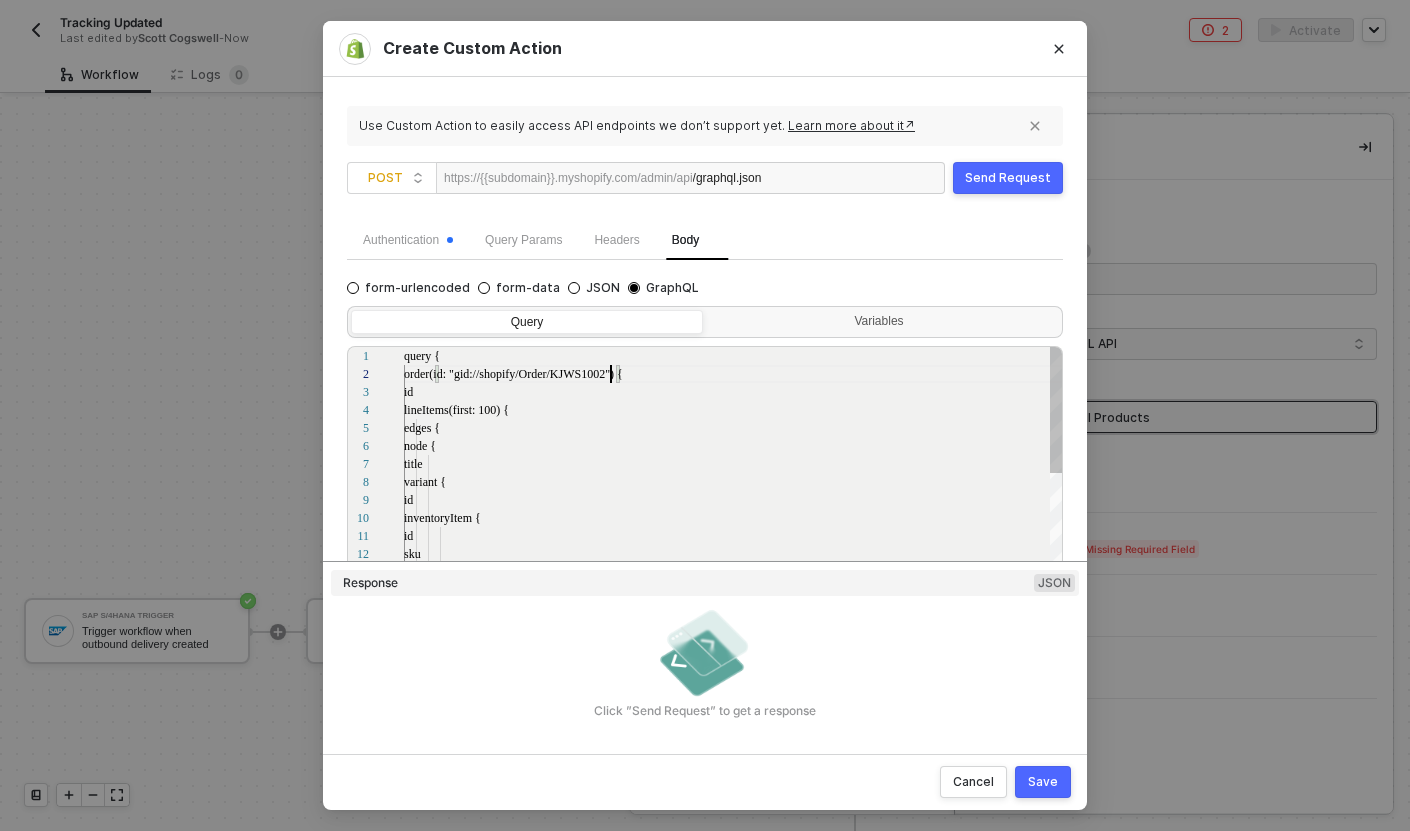 scroll, scrollTop: 18, scrollLeft: 207, axis: both 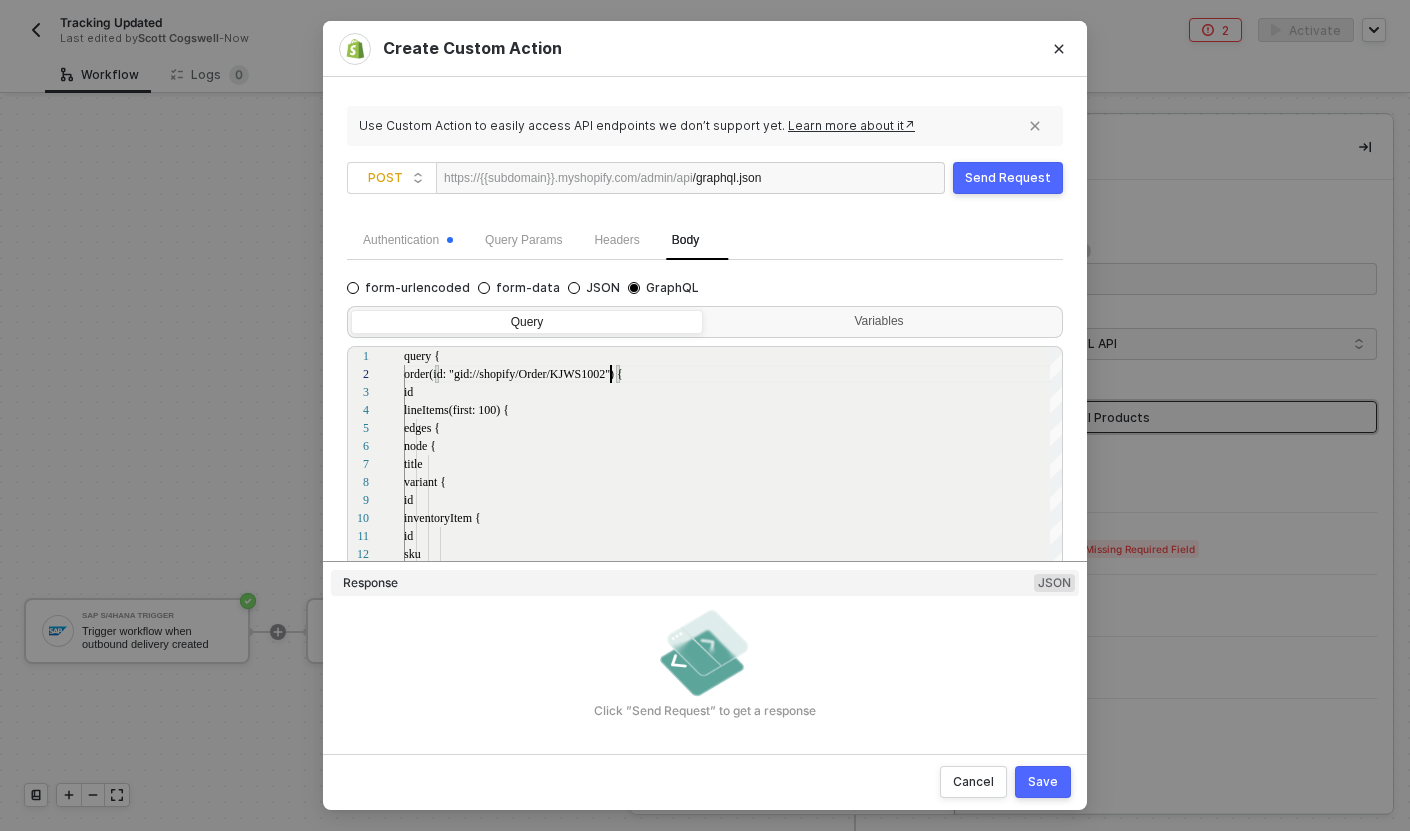 click on "Send Request" at bounding box center (1008, 178) 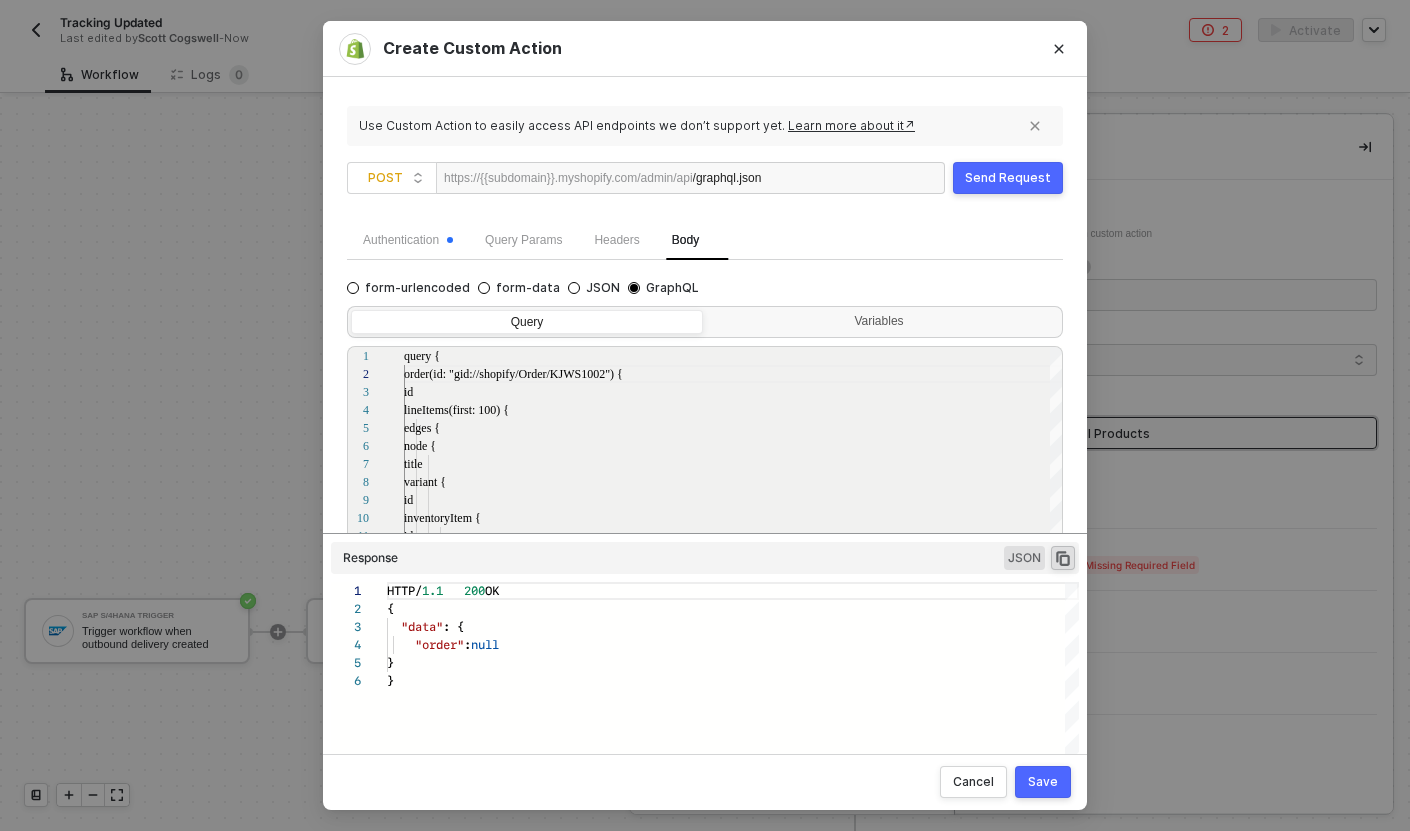 scroll, scrollTop: 90, scrollLeft: 0, axis: vertical 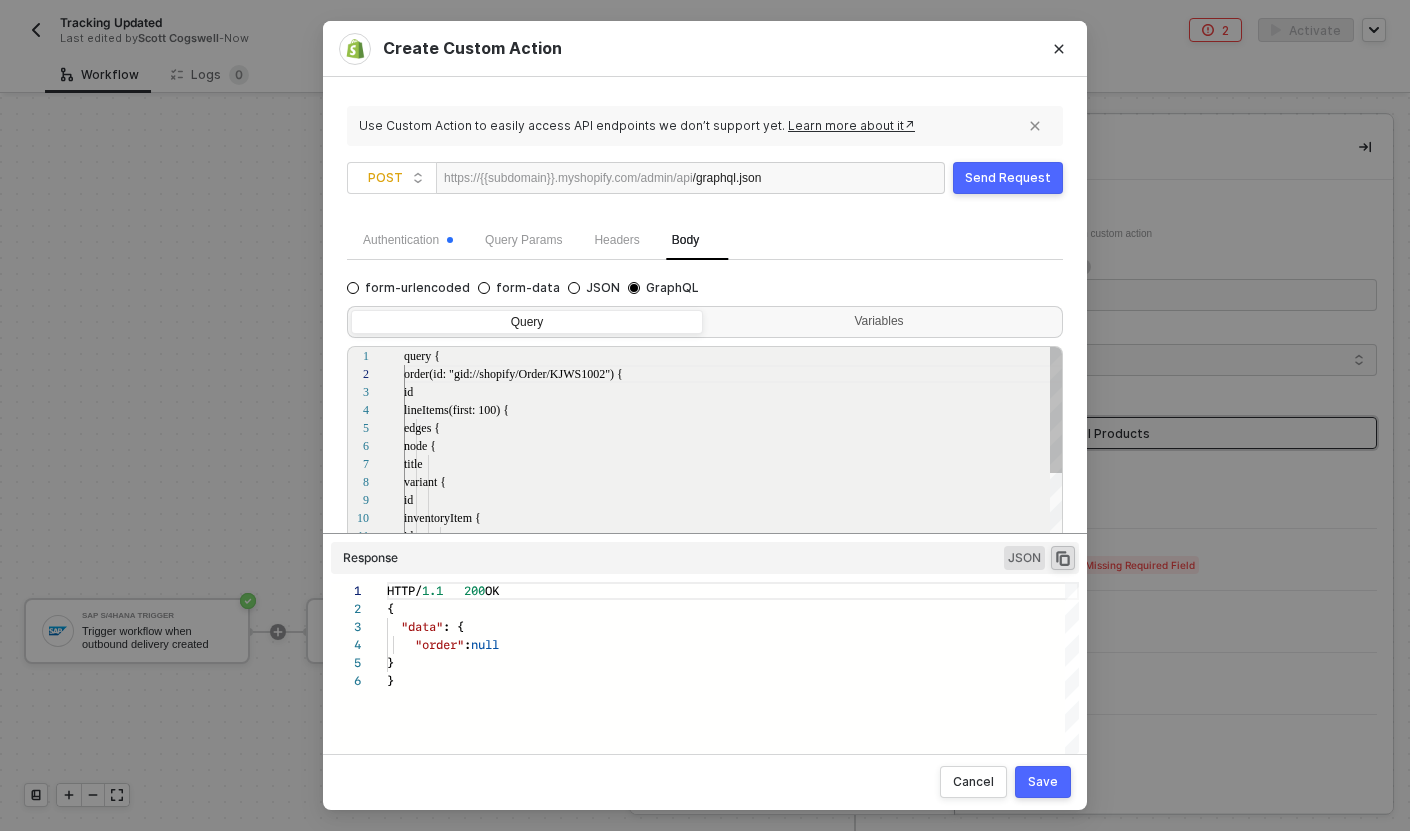click on "order(id: "gid://shopify/Order/KJWS1002") {" at bounding box center [513, 374] 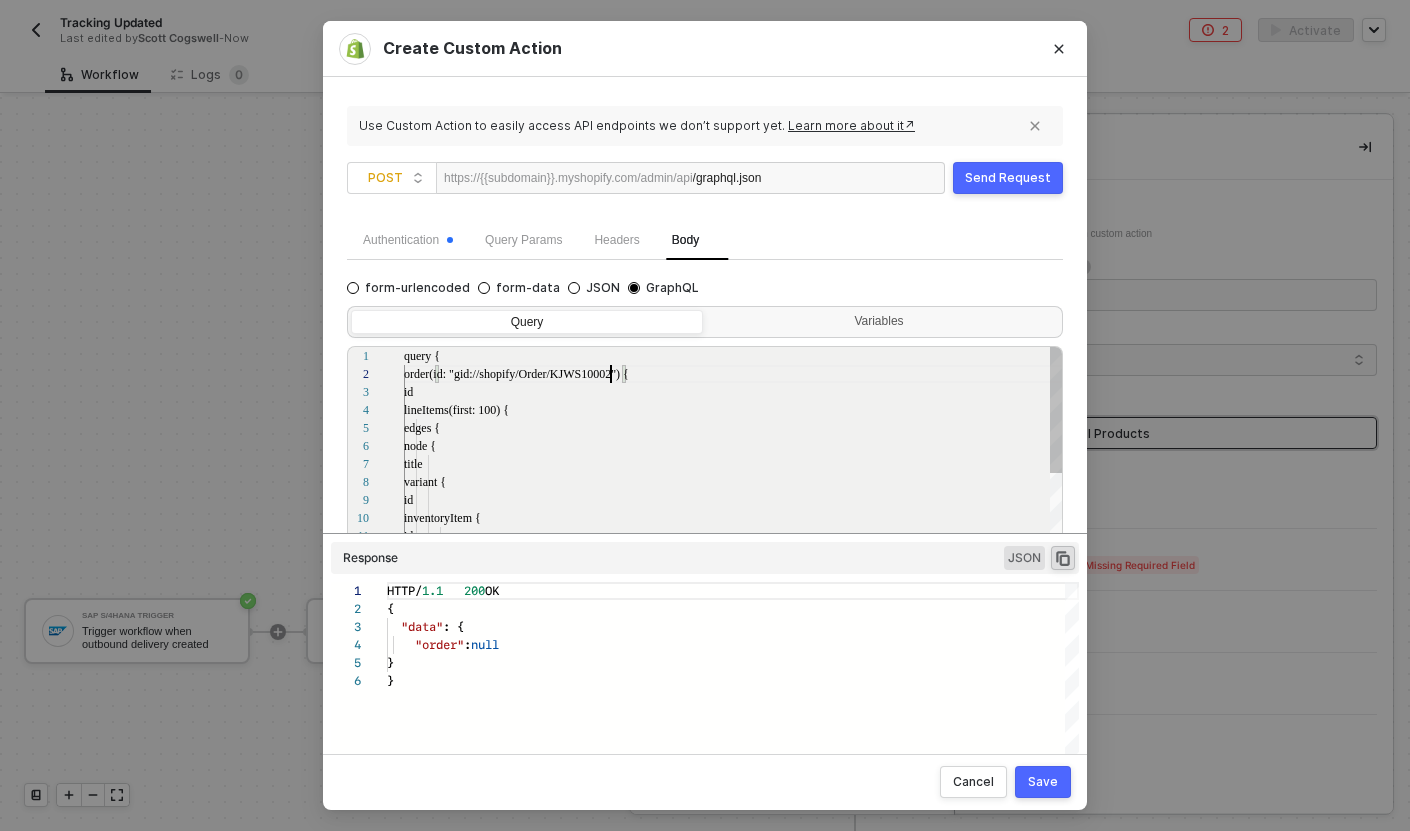 scroll, scrollTop: 18, scrollLeft: 207, axis: both 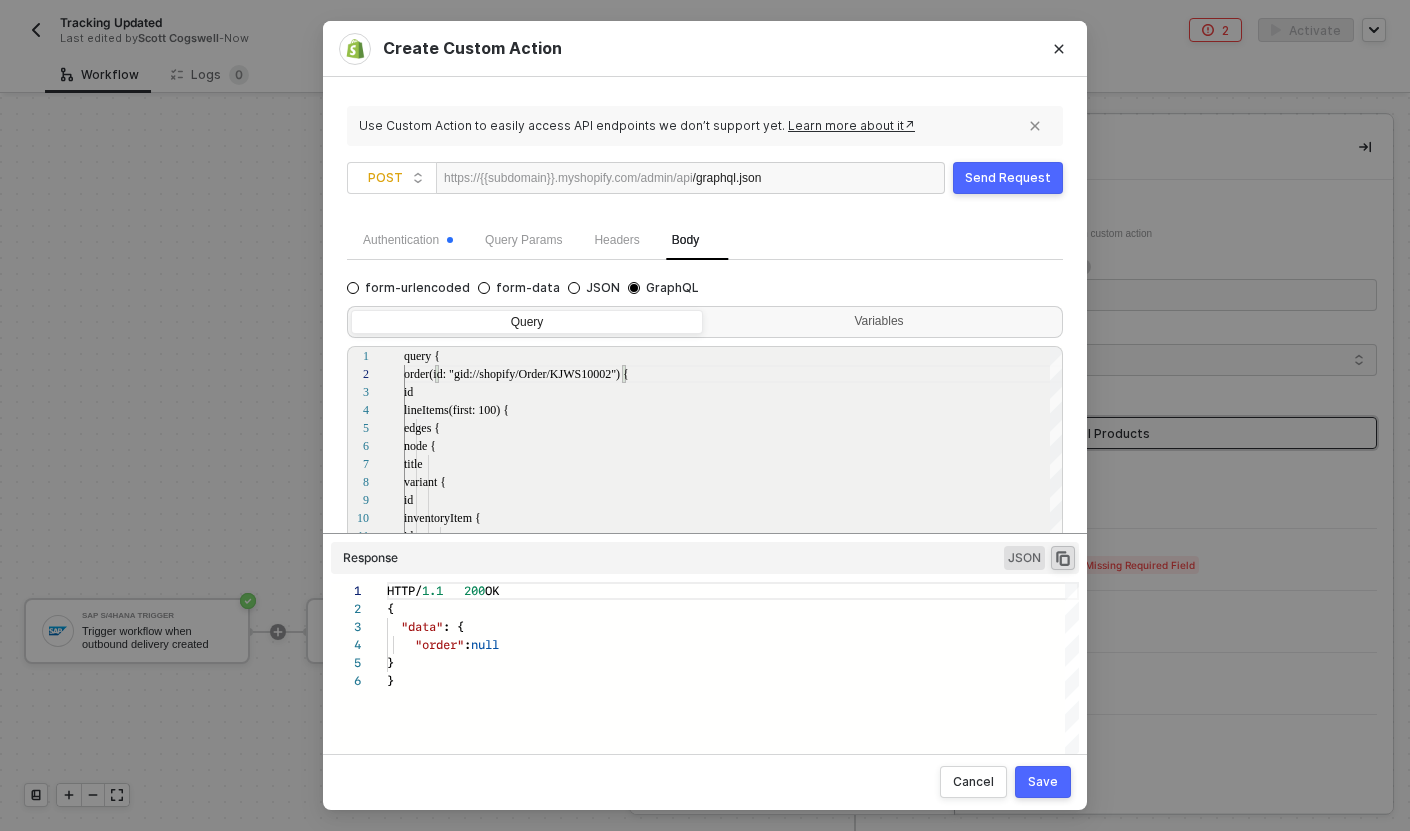type on "query {
order(id: "gid://shopify/Order/KJWS10002") {
id
lineItems(first: 100) {
edges {
node {
title
variant {
id
inventoryItem {" 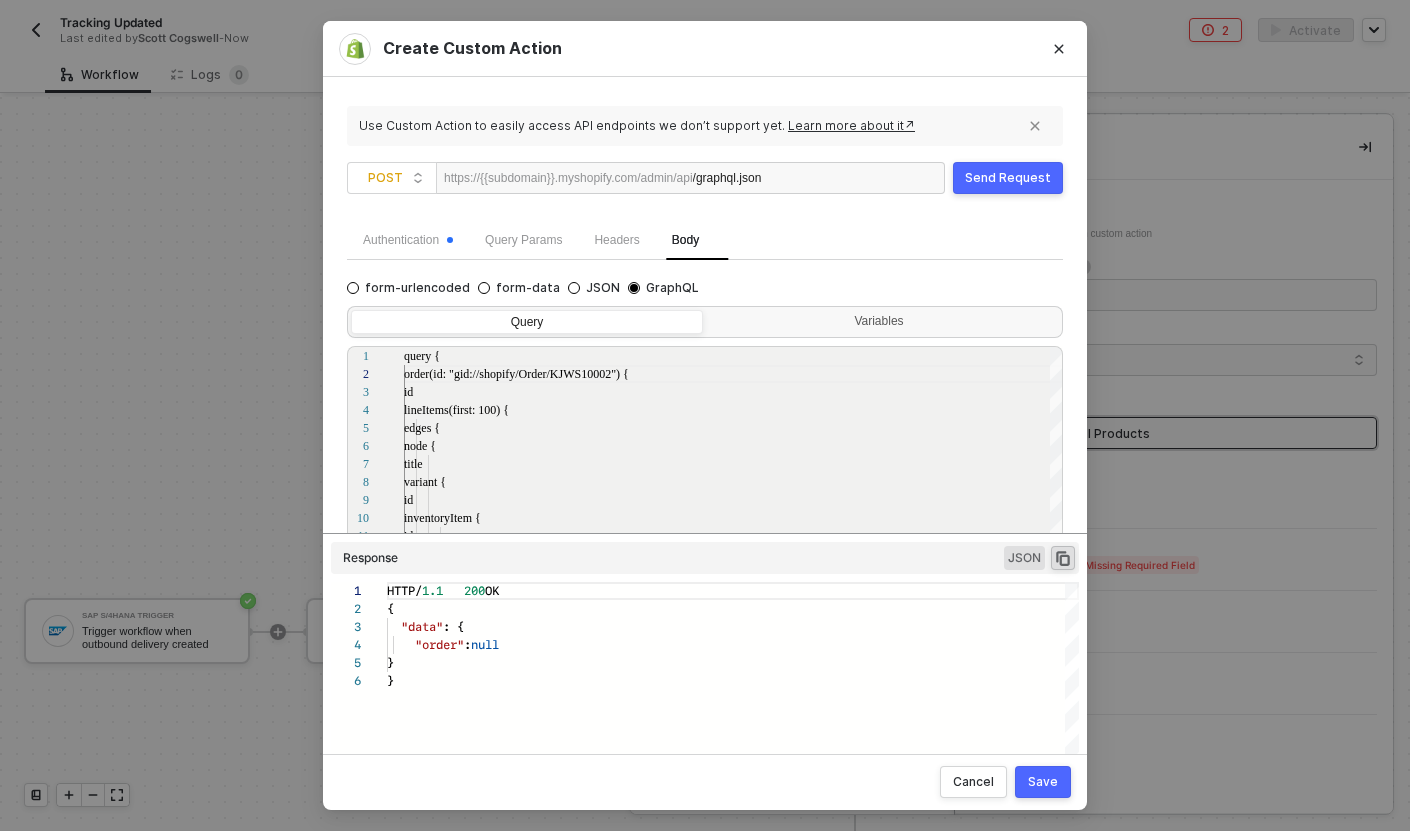 scroll, scrollTop: 90, scrollLeft: 0, axis: vertical 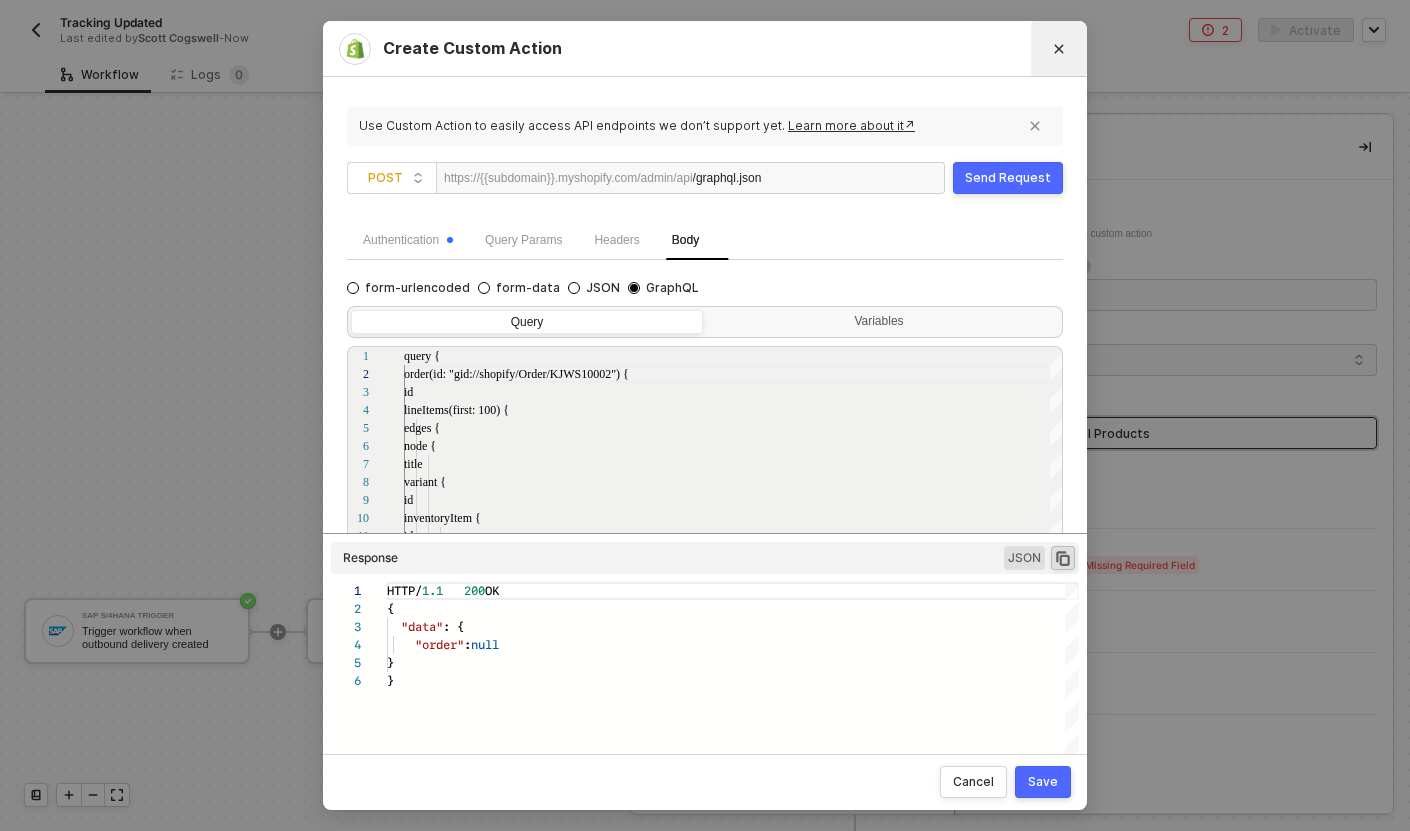click 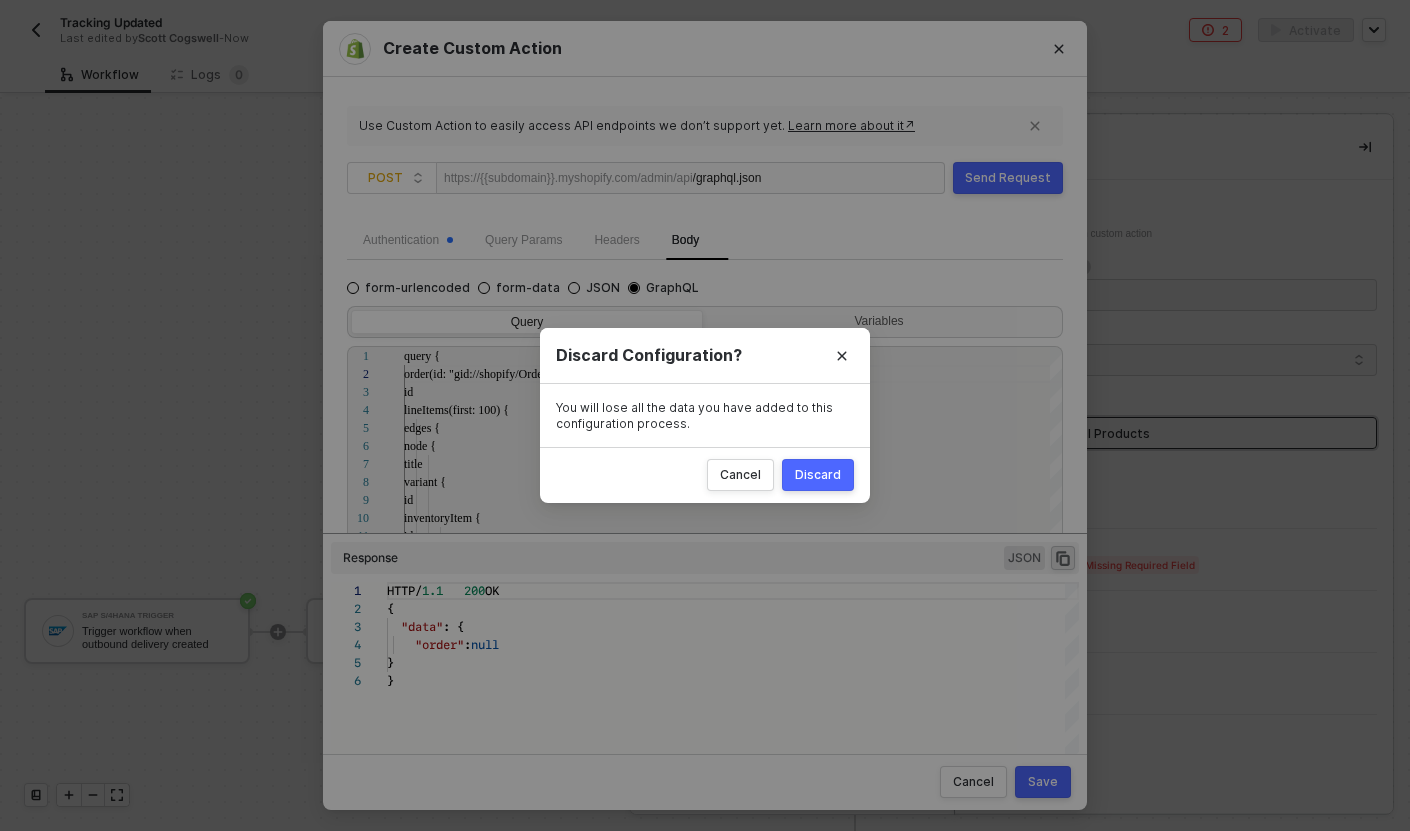 click on "Discard" at bounding box center (818, 475) 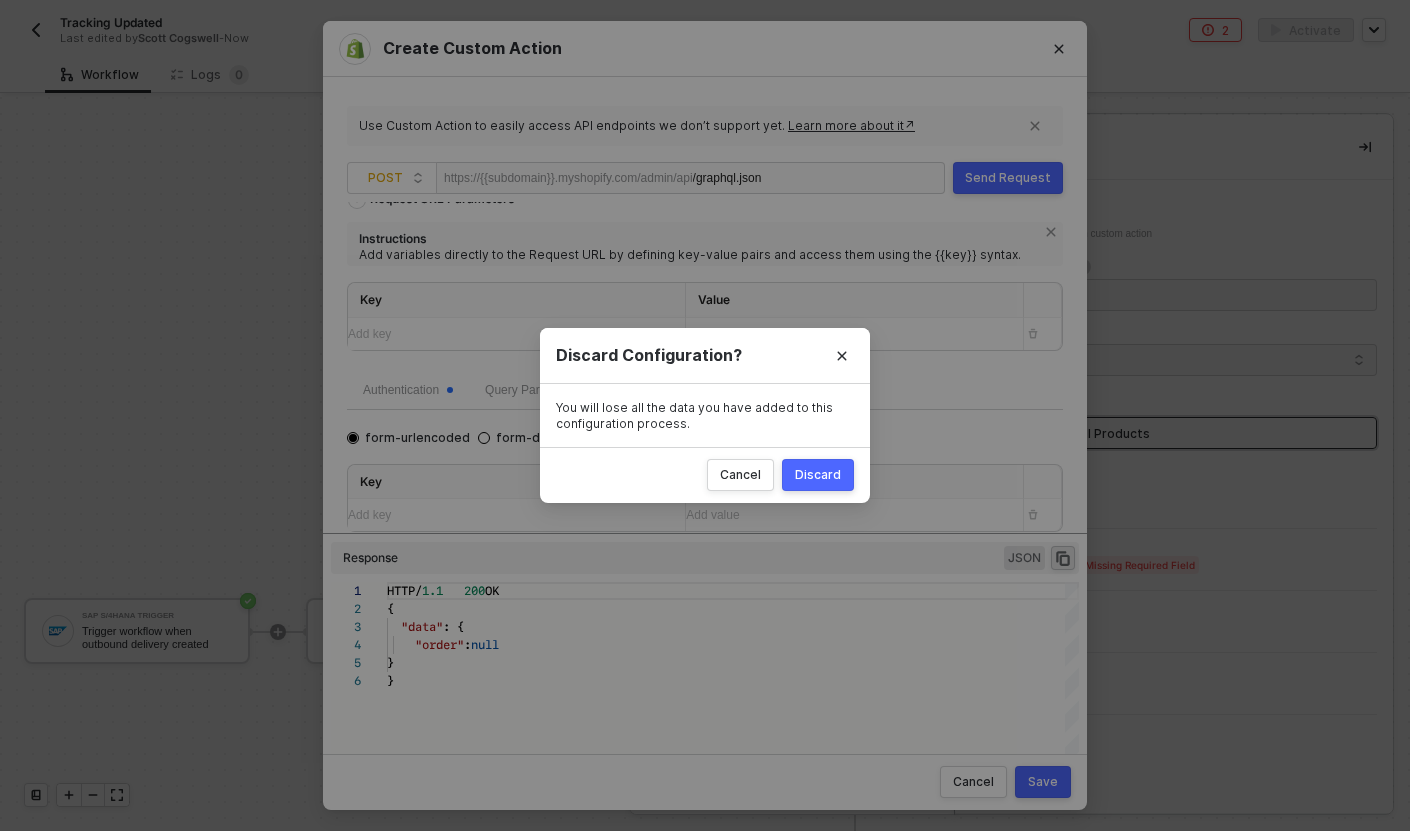 scroll, scrollTop: 20, scrollLeft: 0, axis: vertical 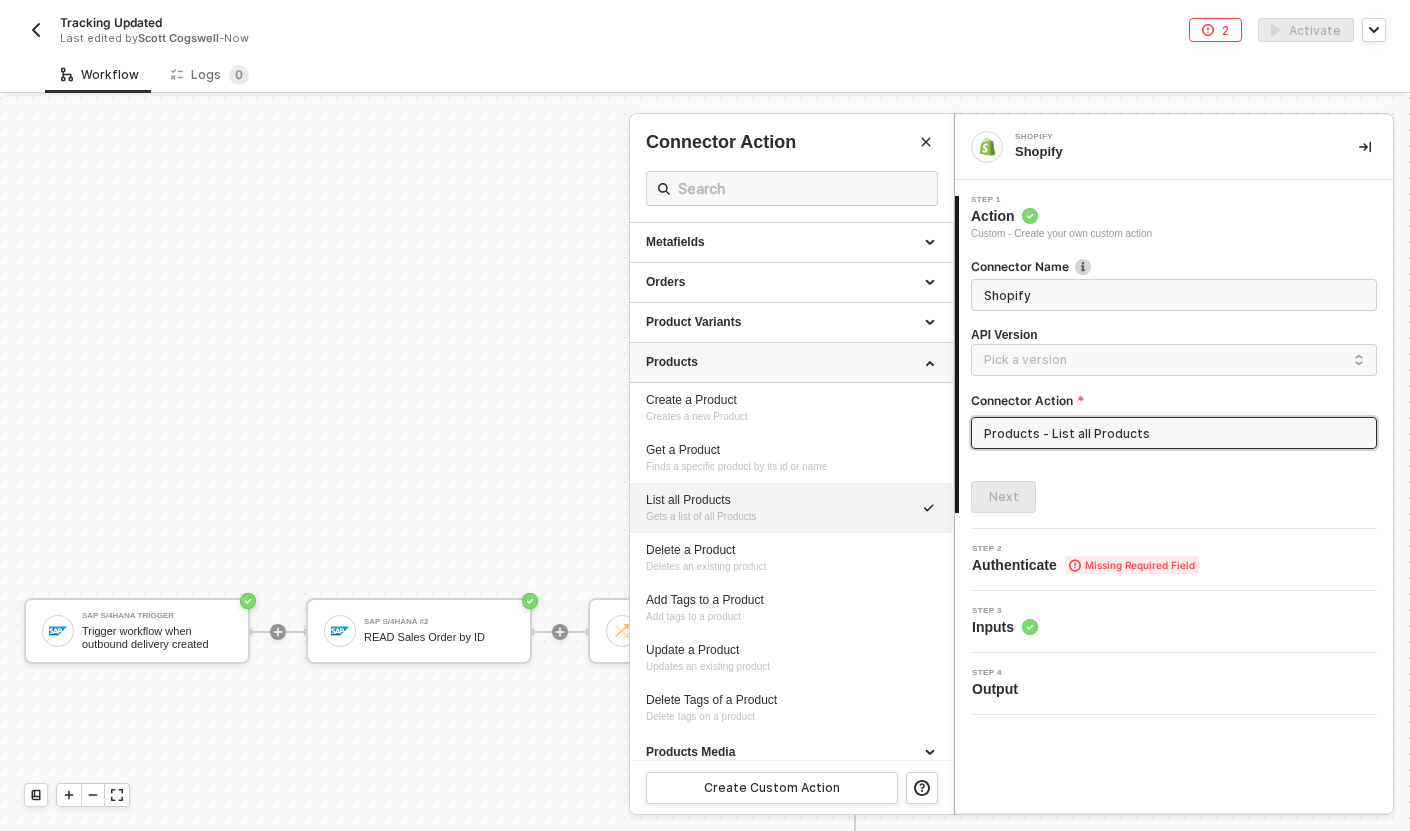 click at bounding box center [932, 361] 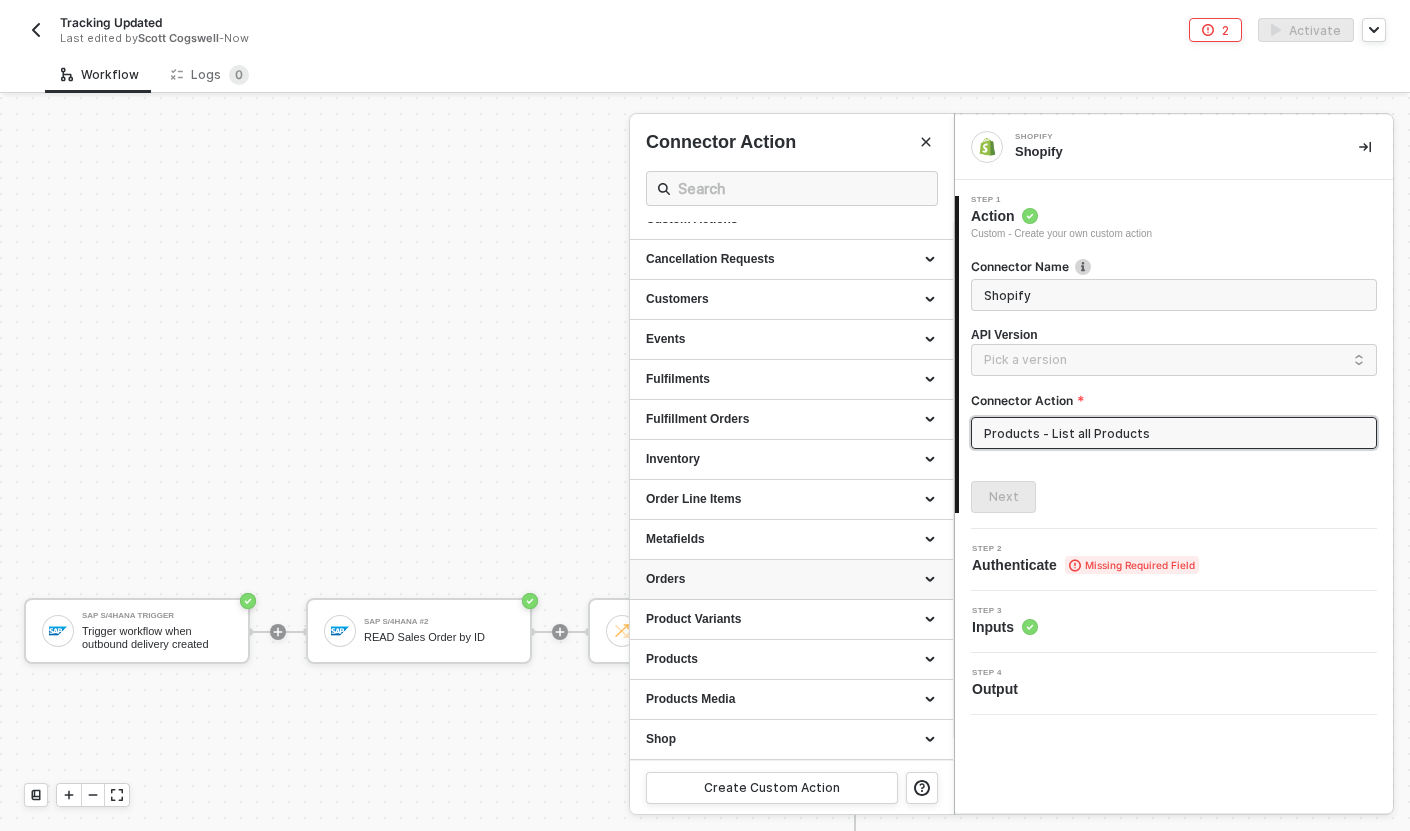 scroll, scrollTop: 0, scrollLeft: 0, axis: both 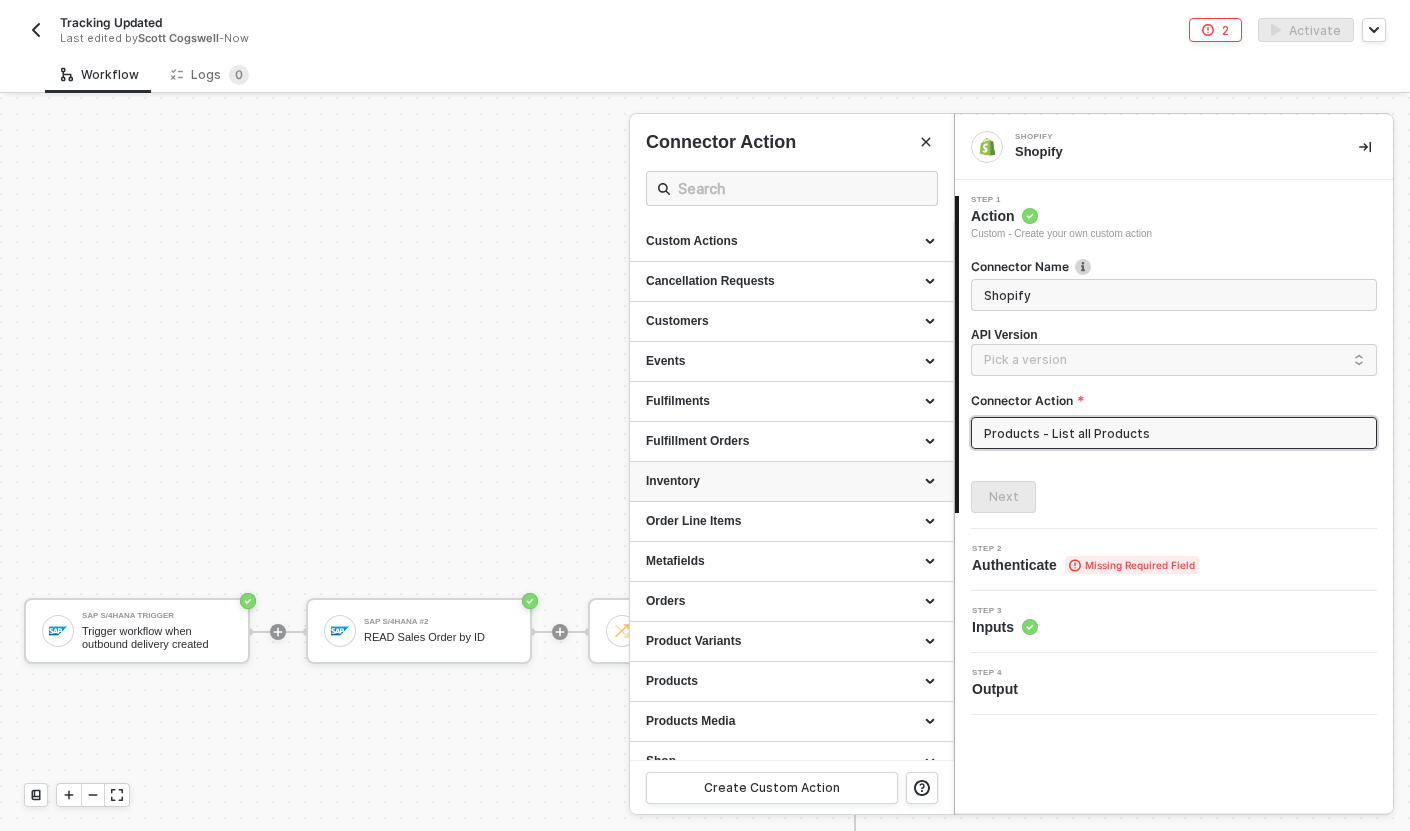 click on "Inventory" at bounding box center [791, 481] 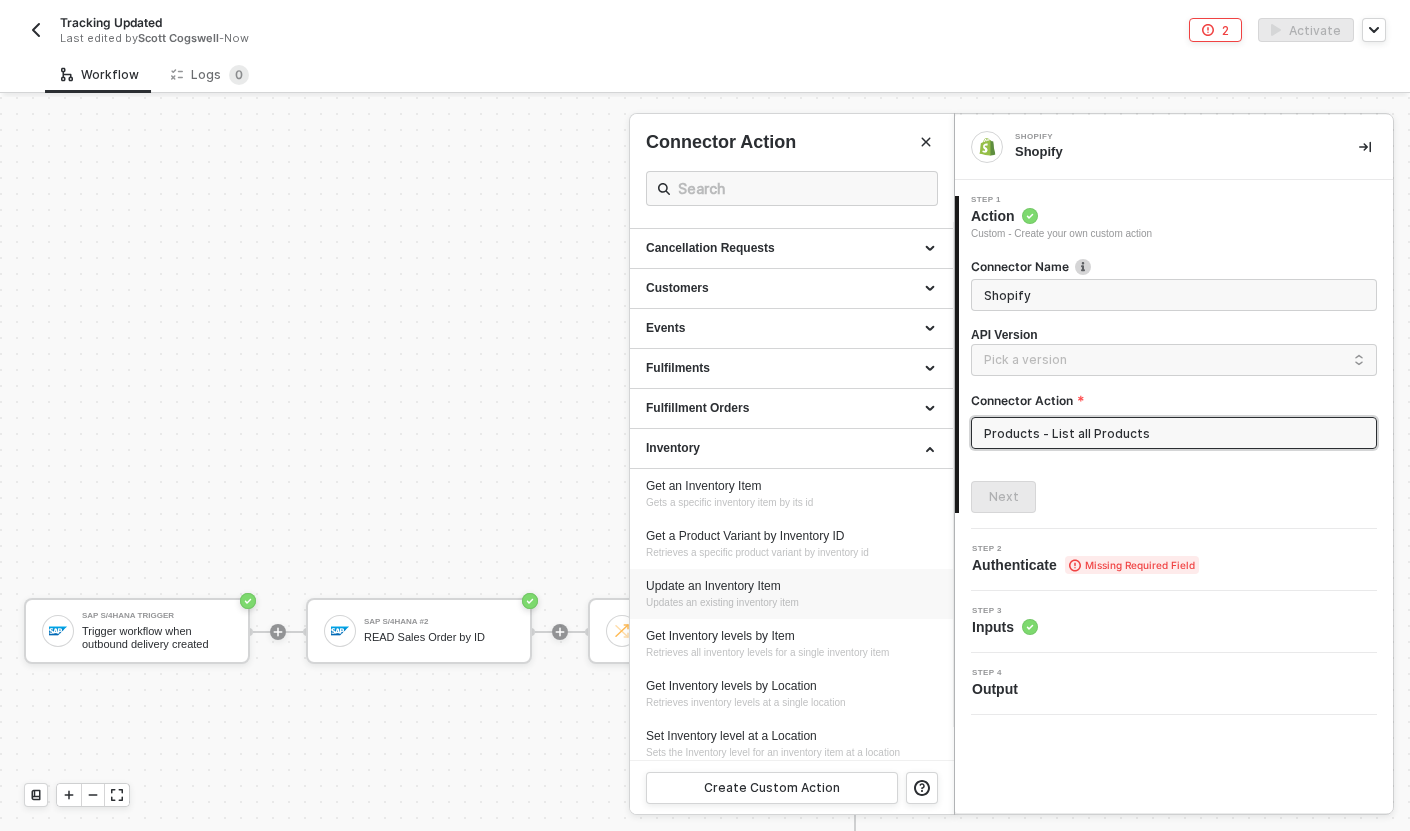 scroll, scrollTop: 26, scrollLeft: 0, axis: vertical 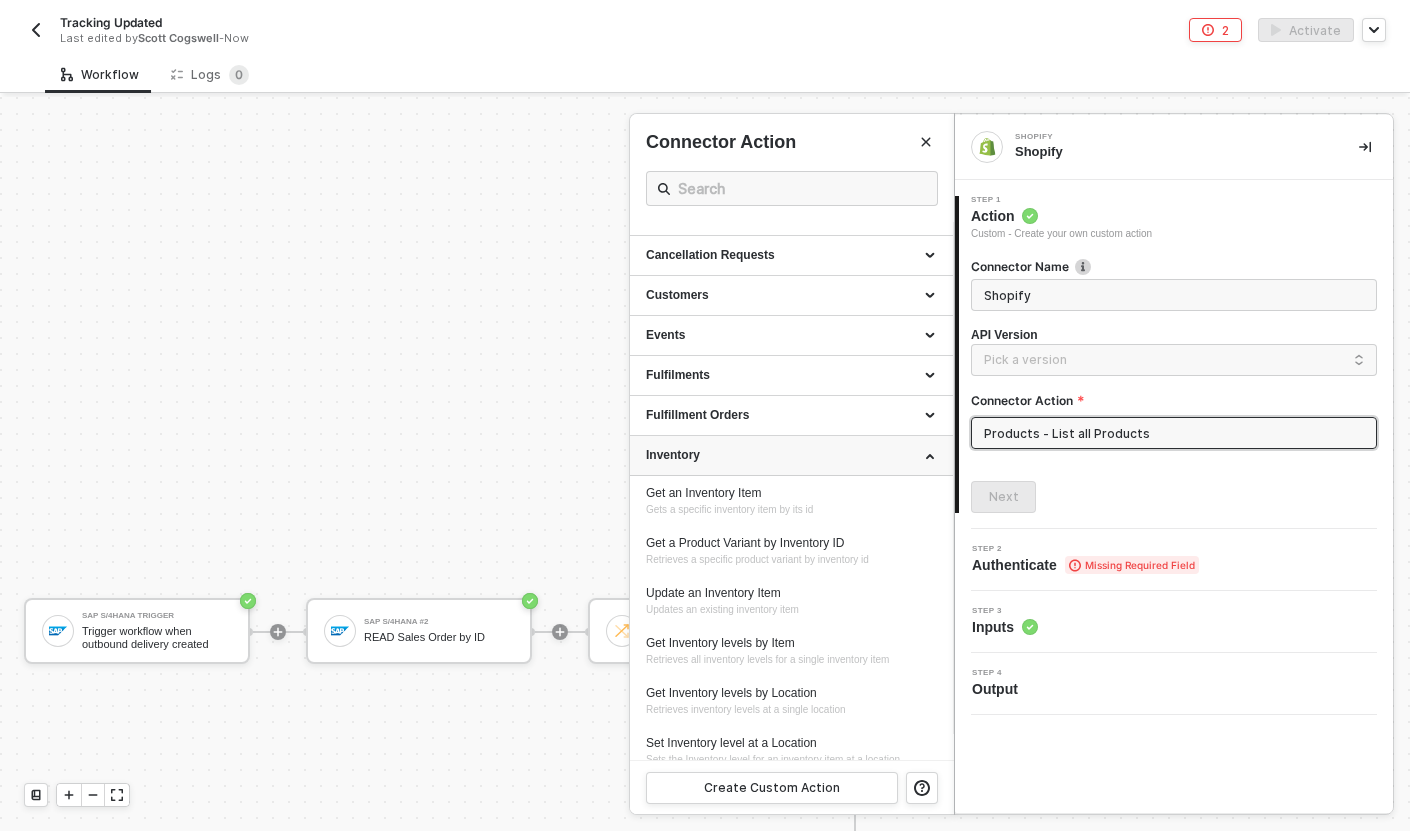 click on "Inventory" at bounding box center [791, 455] 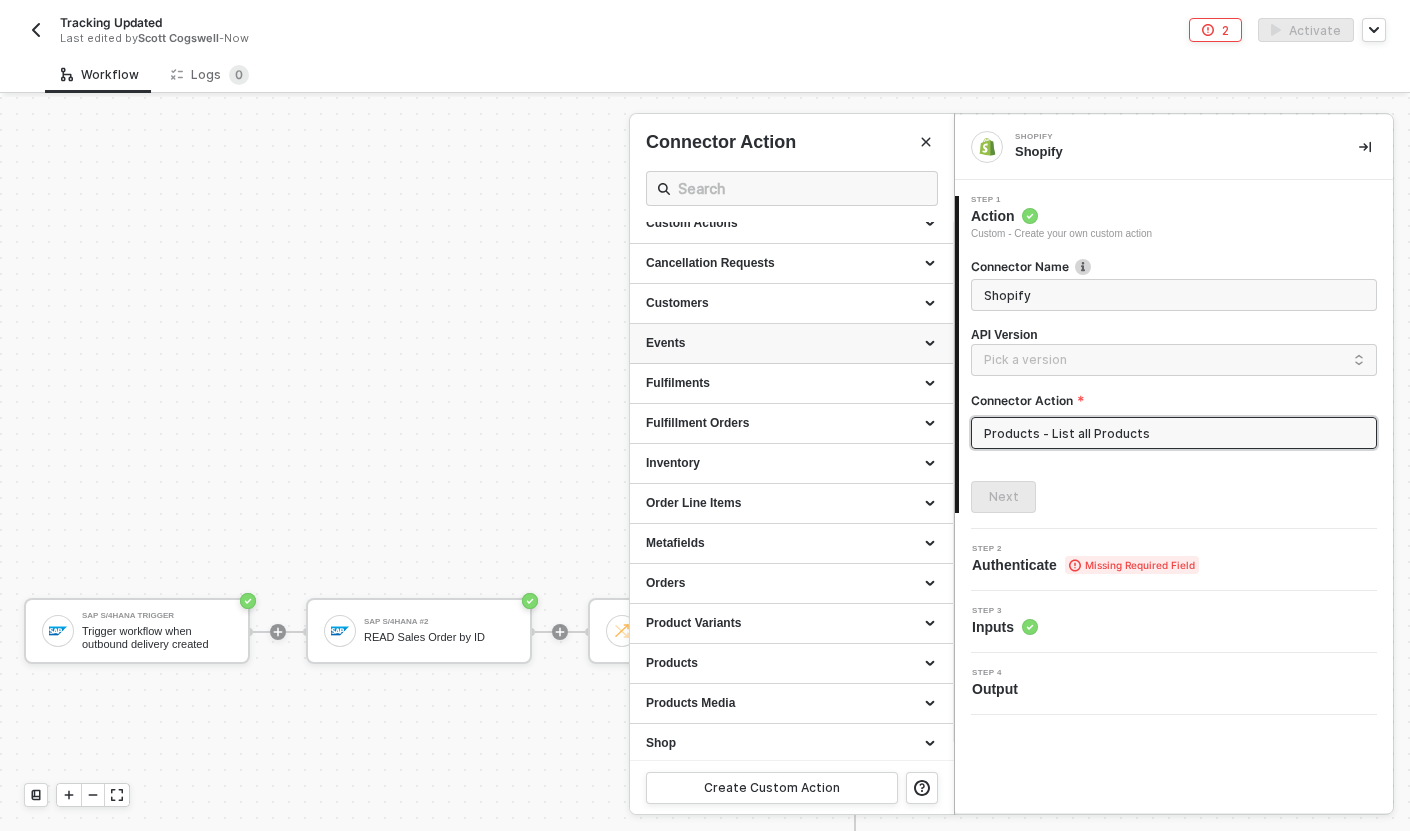 scroll, scrollTop: 22, scrollLeft: 0, axis: vertical 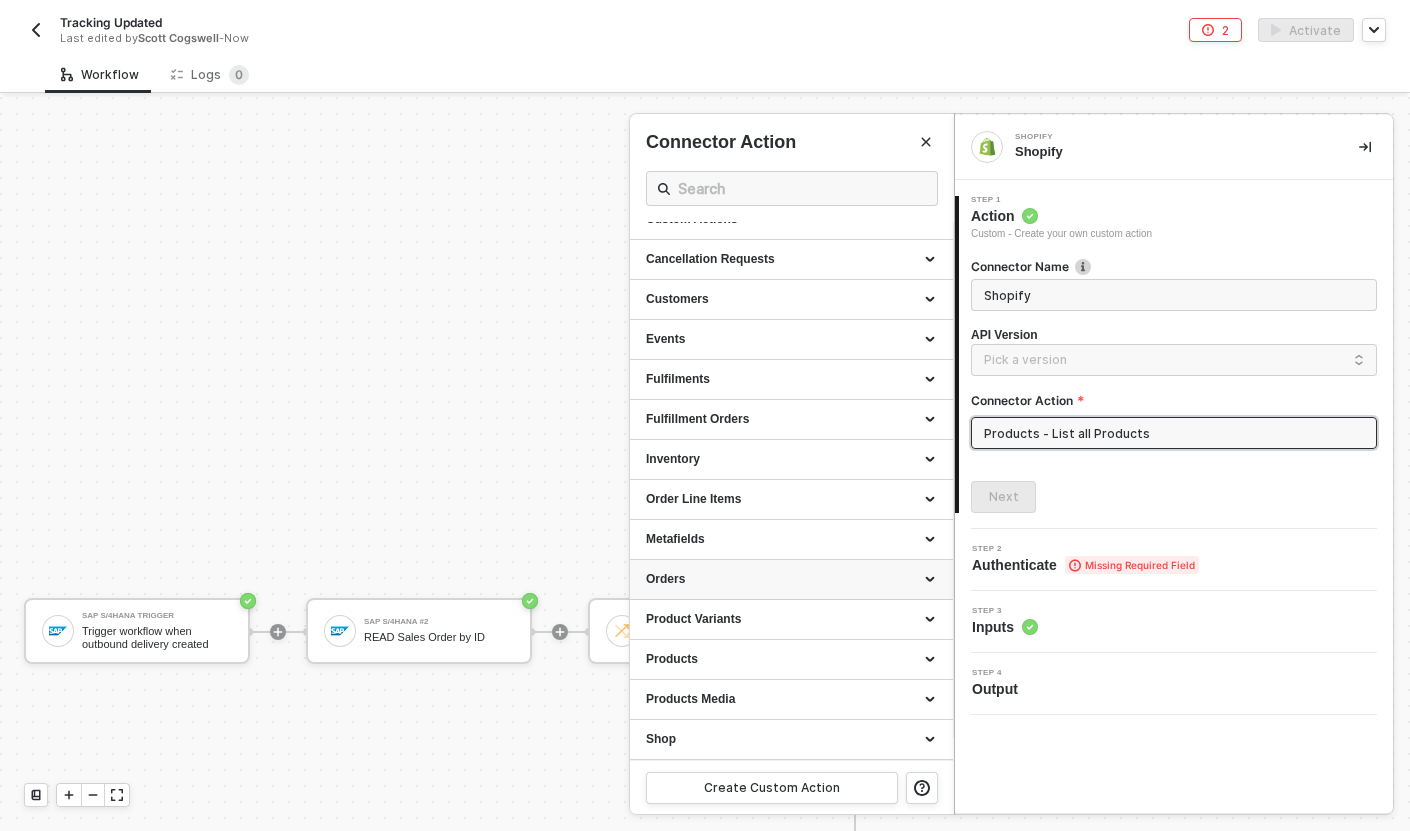 click on "Orders" at bounding box center [791, 579] 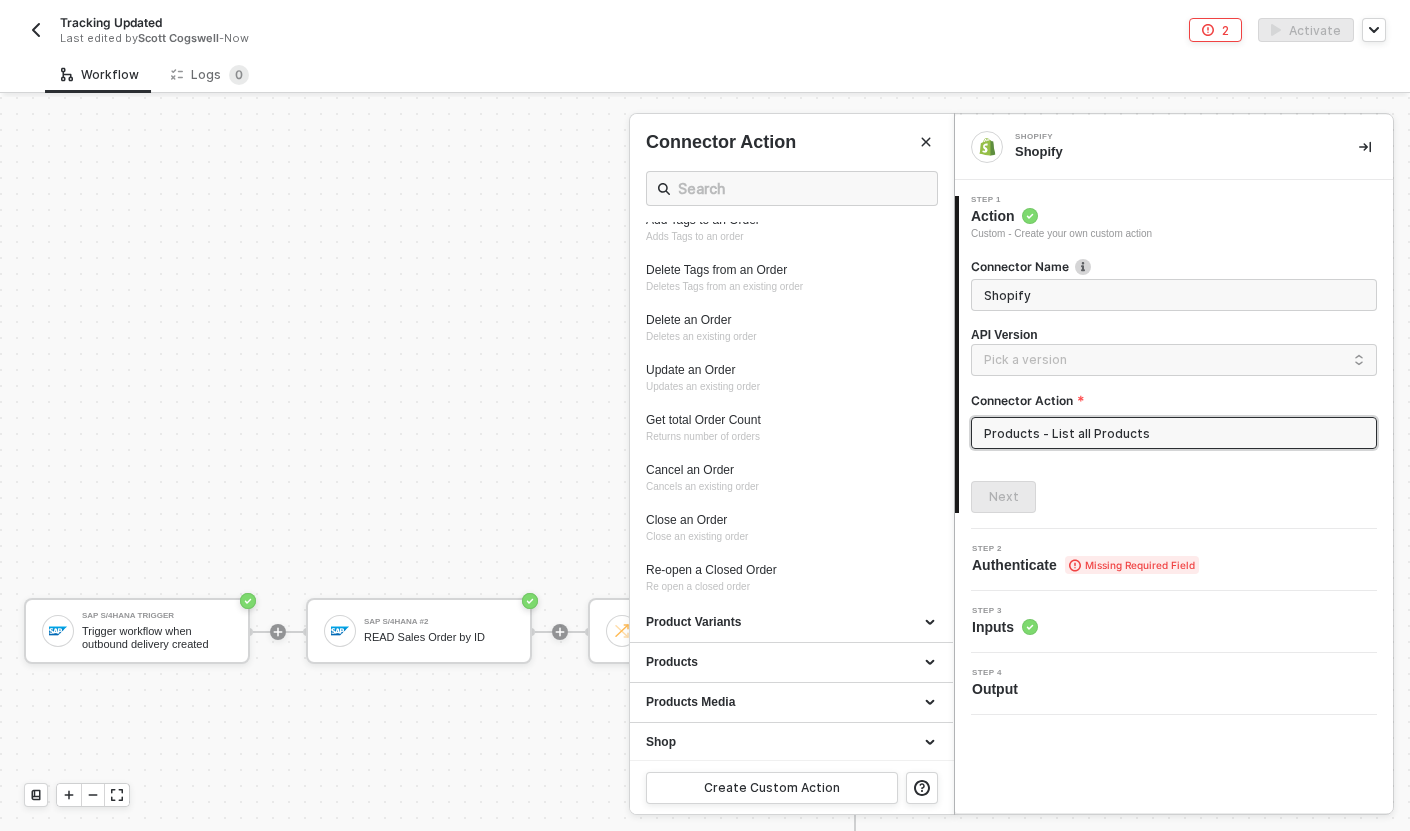 scroll, scrollTop: 572, scrollLeft: 0, axis: vertical 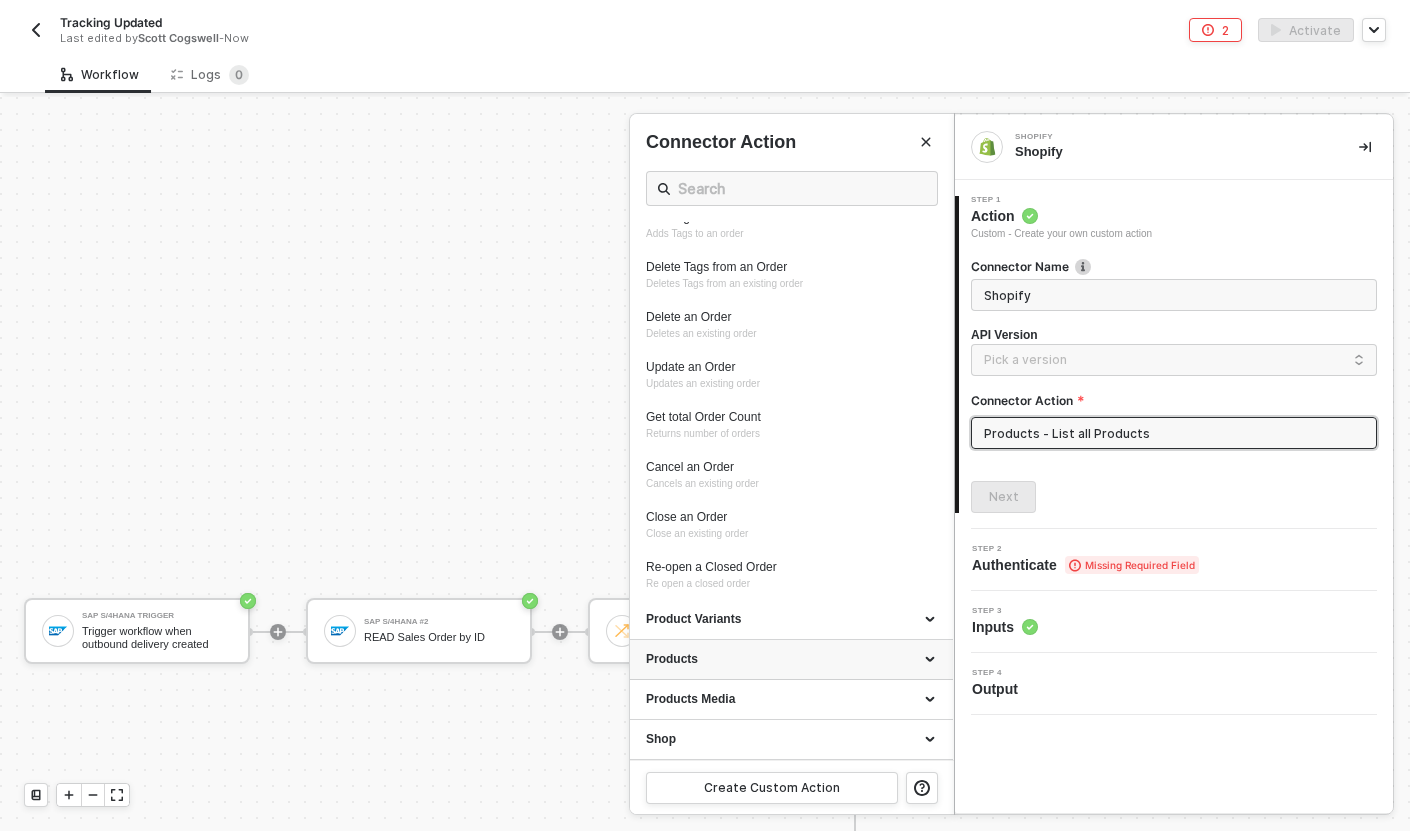 click on "Products" at bounding box center (791, 659) 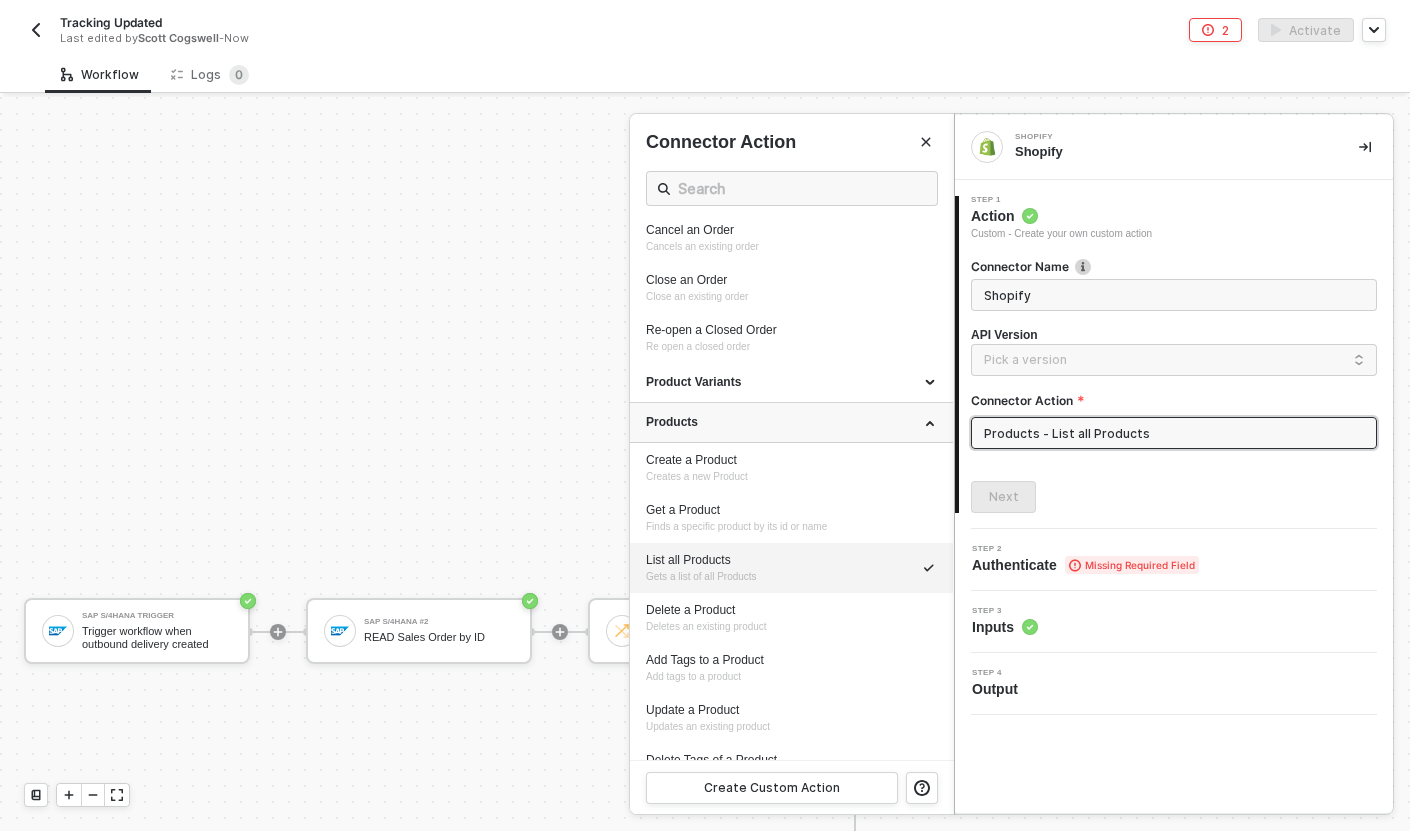 scroll, scrollTop: 841, scrollLeft: 0, axis: vertical 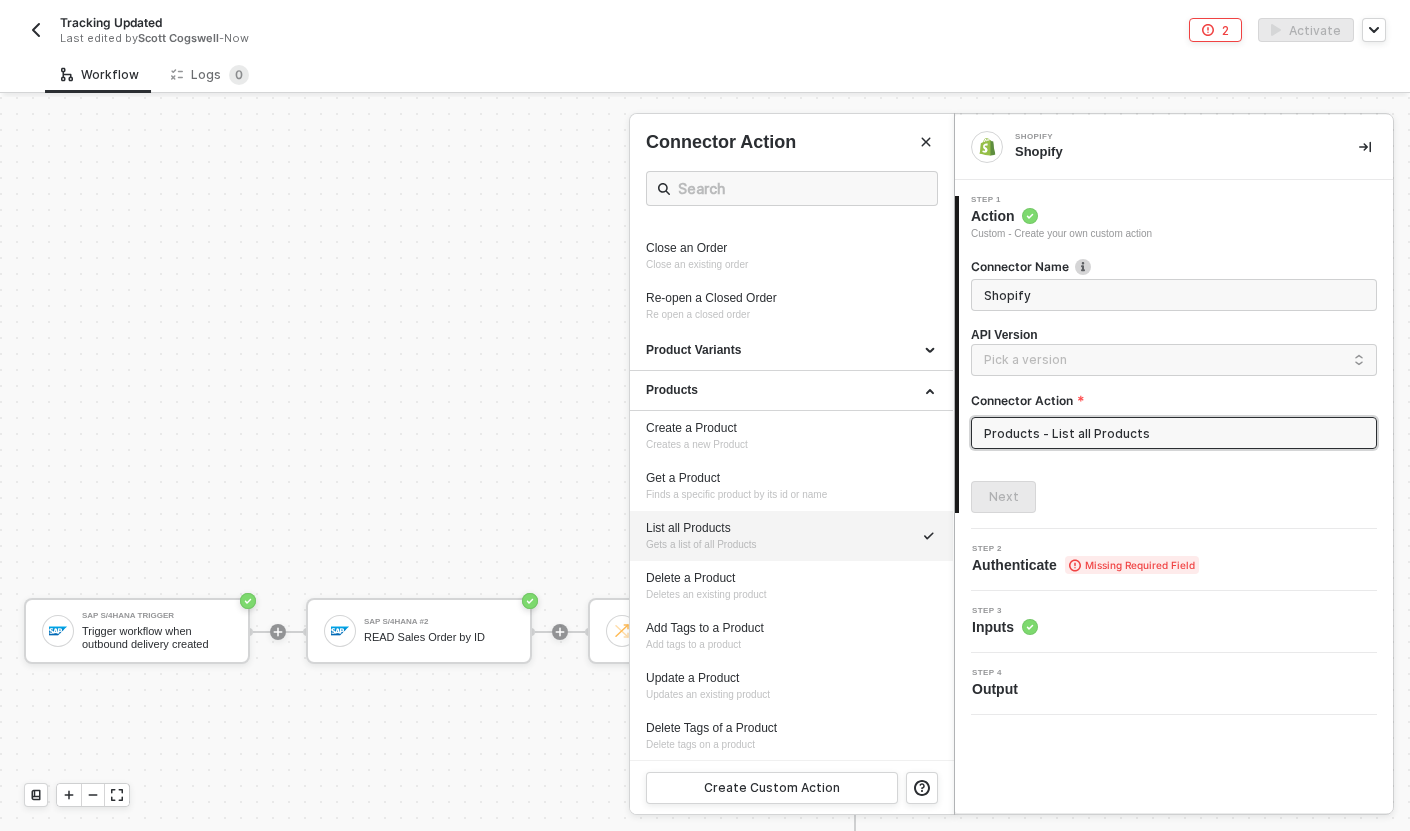 click on "2 Step 2 Authenticate      Missing Required Field" at bounding box center [1174, 560] 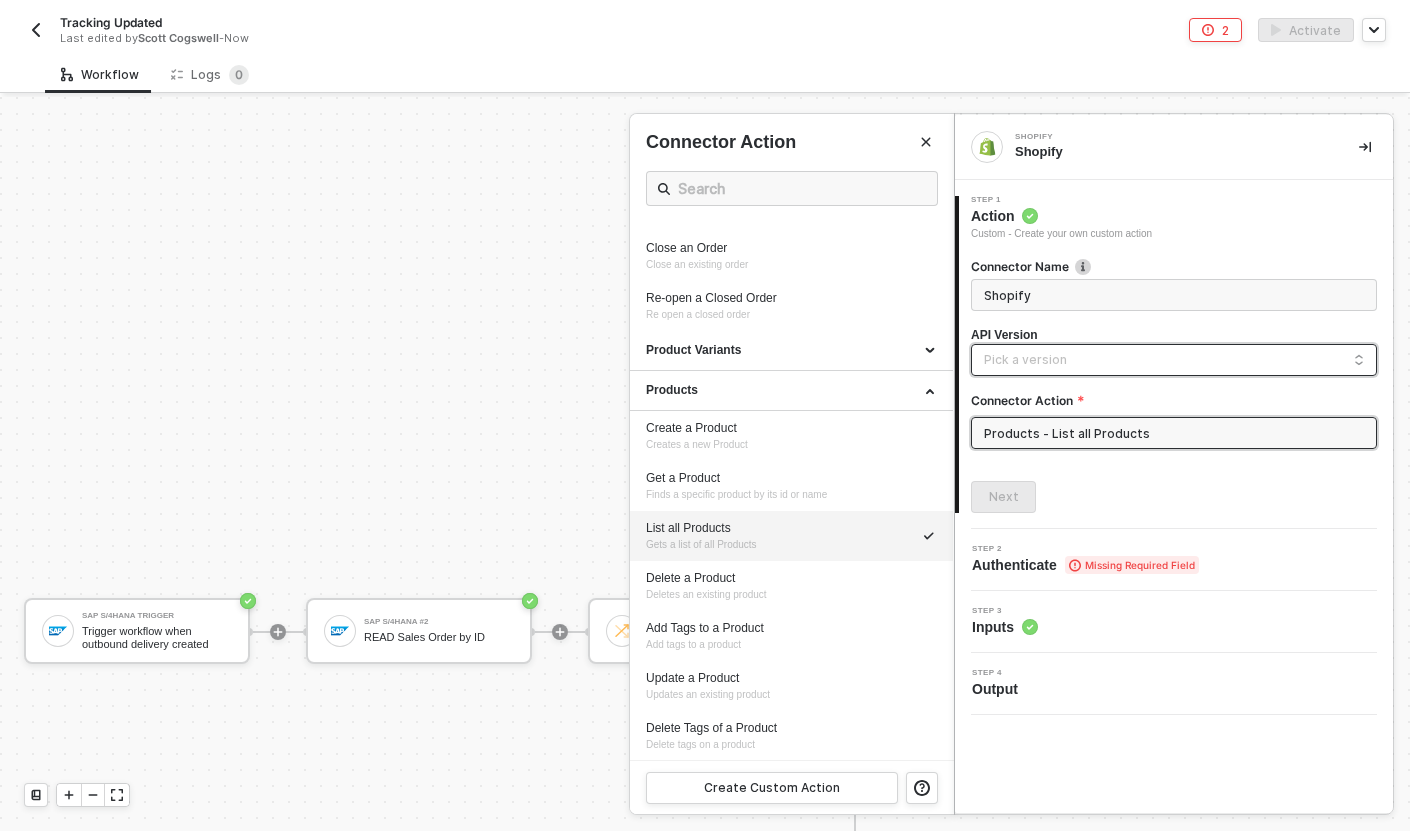 click at bounding box center (1174, 361) 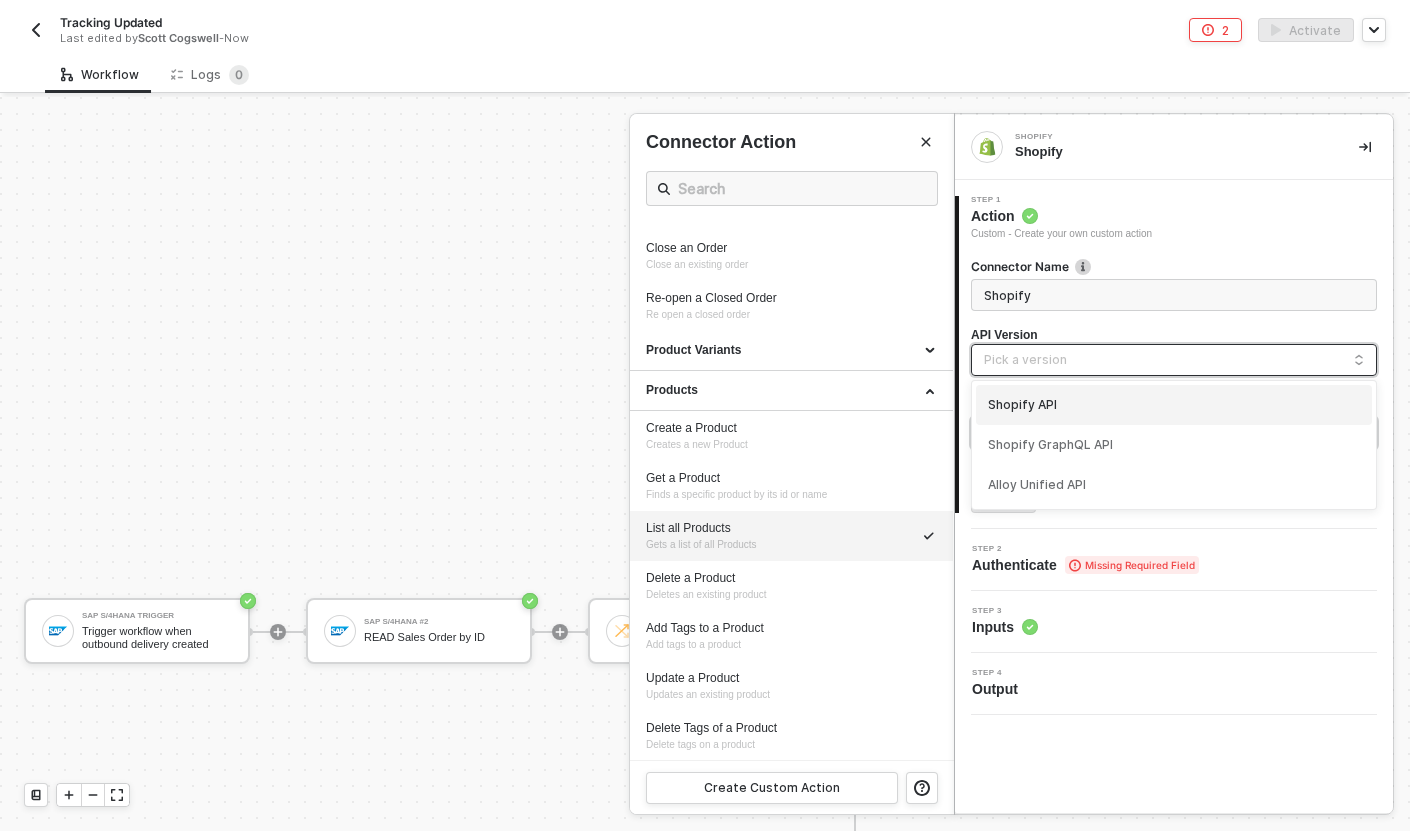 click on "Shopify API" at bounding box center [1174, 405] 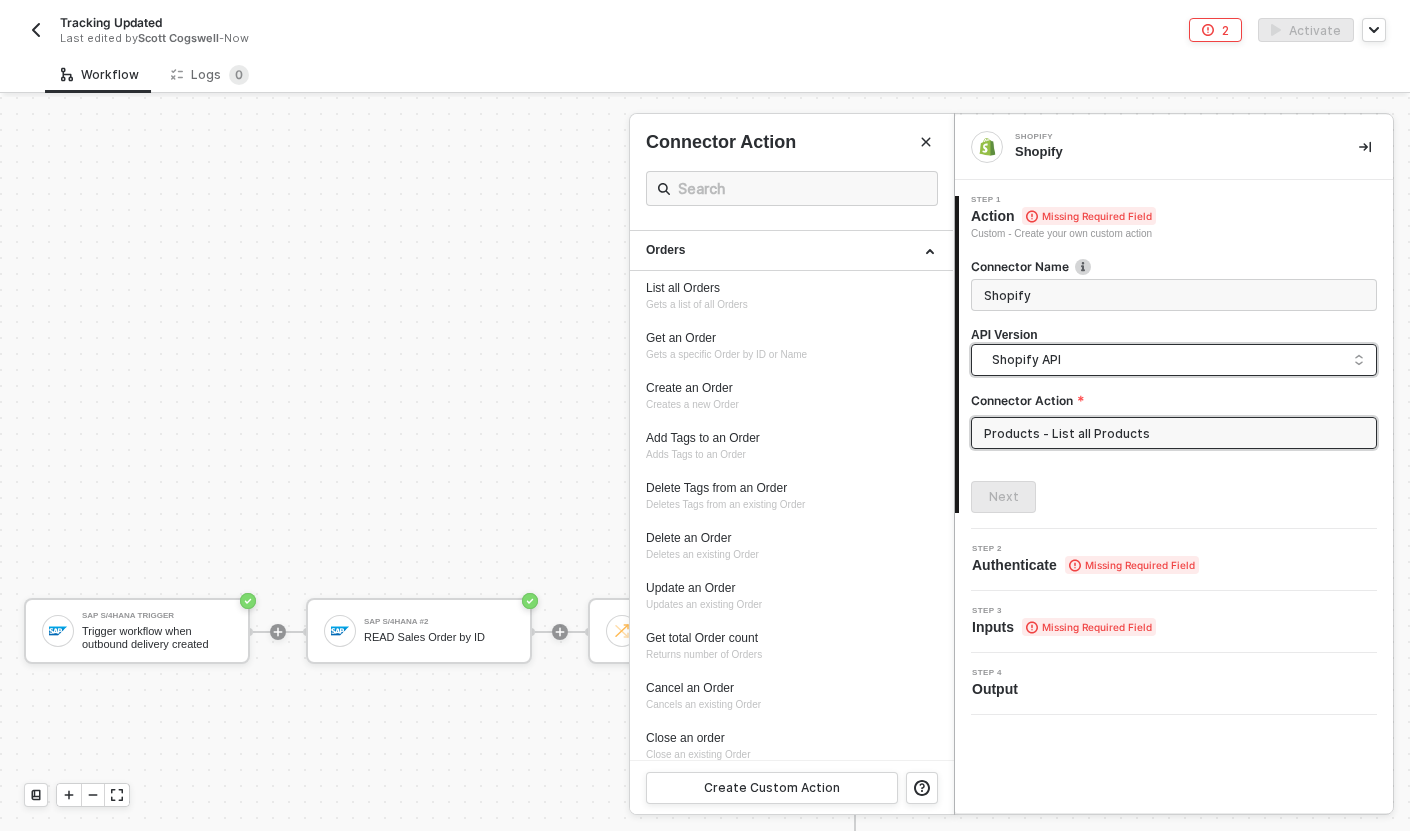 scroll, scrollTop: 841, scrollLeft: 0, axis: vertical 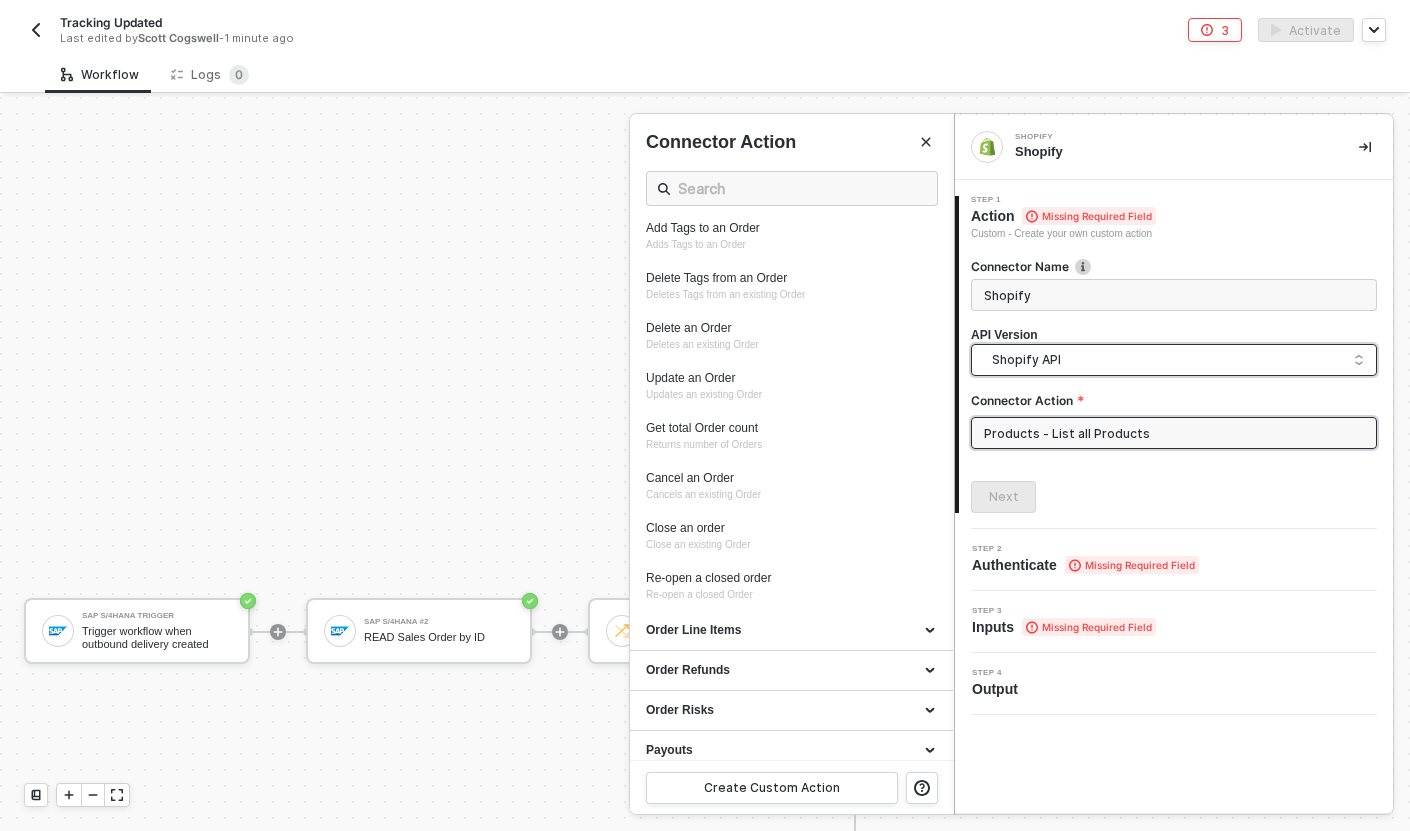 click at bounding box center [705, 464] 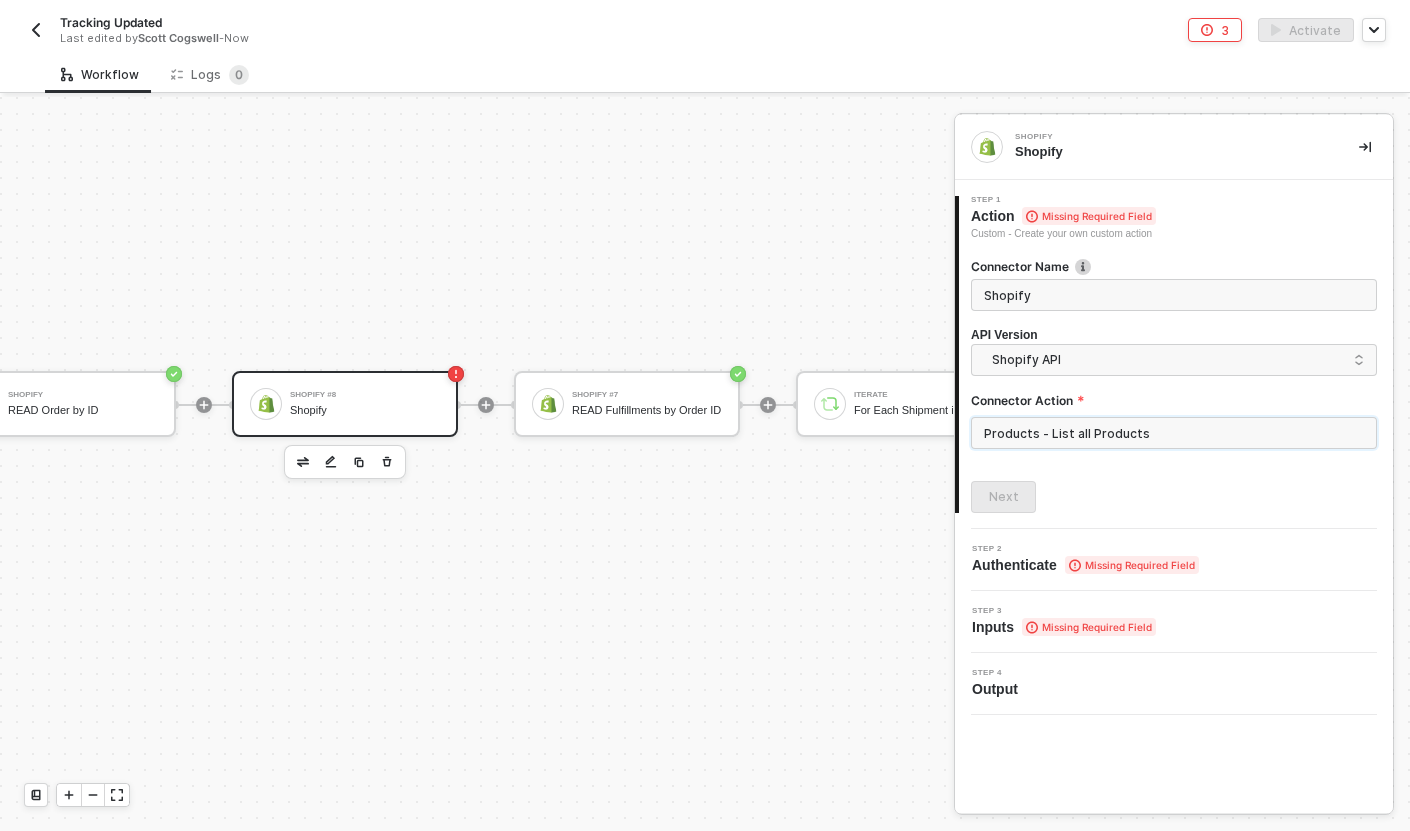 scroll, scrollTop: 631, scrollLeft: 1284, axis: both 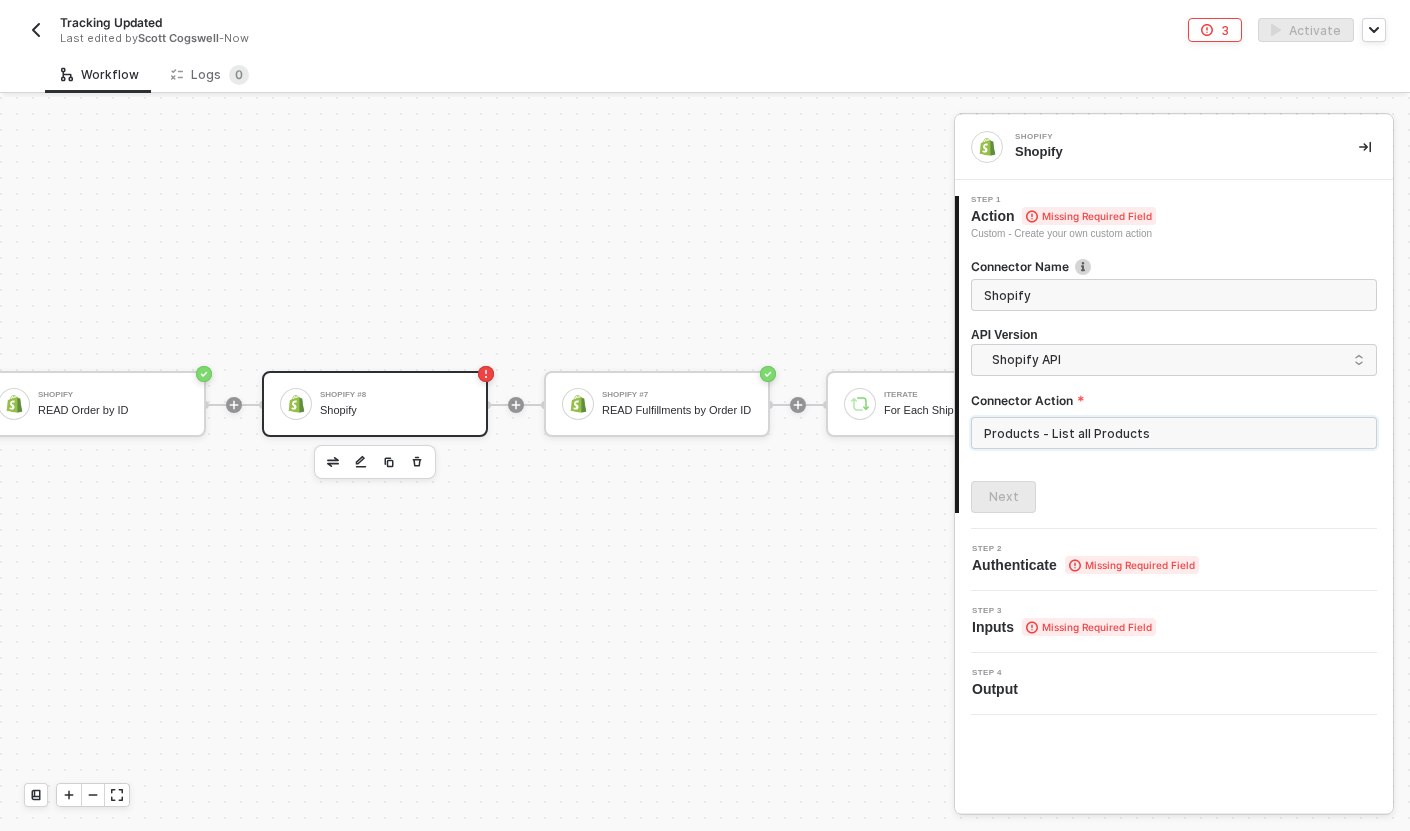 click on "Products - List all Products" at bounding box center [1174, 433] 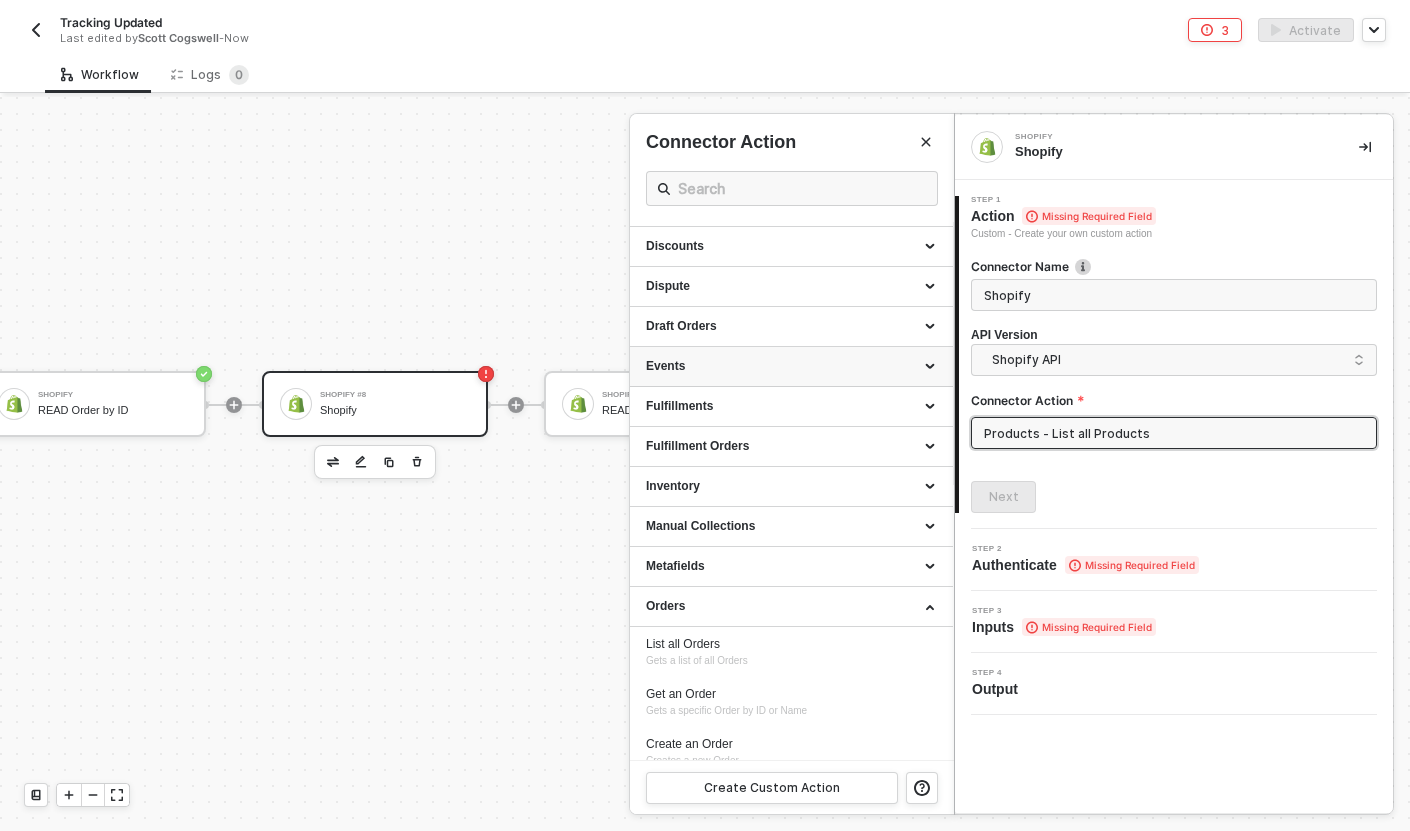 scroll, scrollTop: 279, scrollLeft: 0, axis: vertical 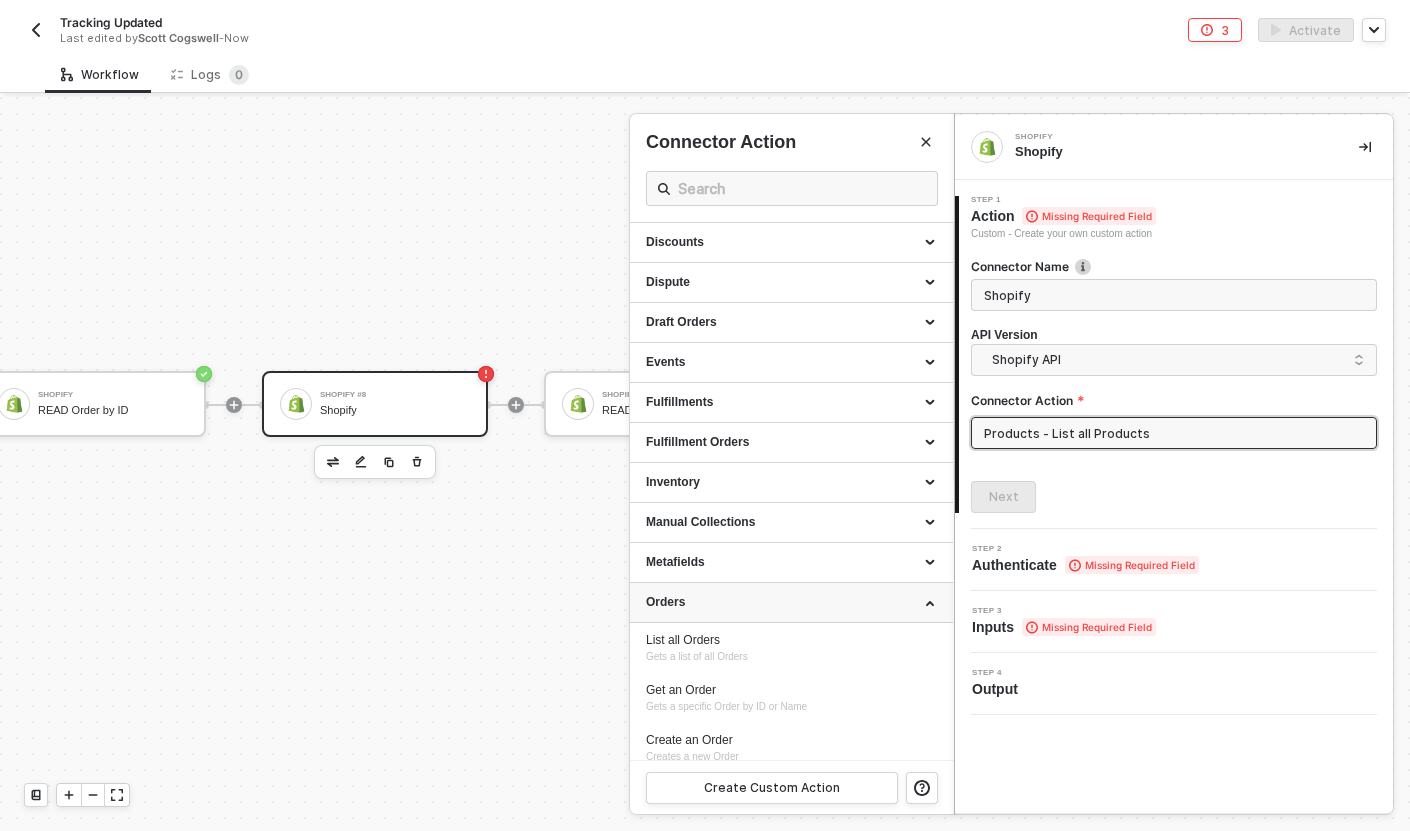 click on "Orders" at bounding box center [791, 602] 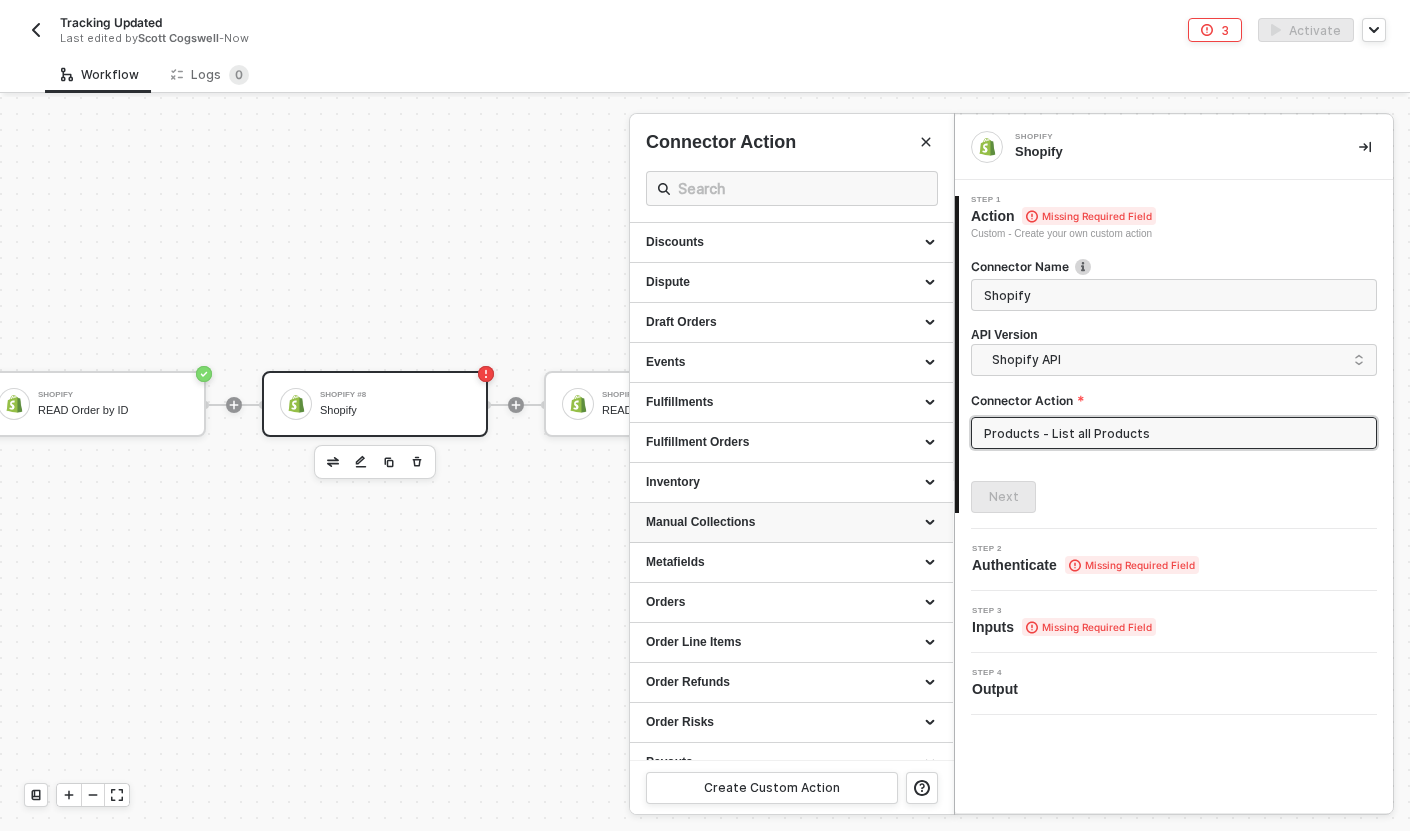 scroll, scrollTop: 289, scrollLeft: 0, axis: vertical 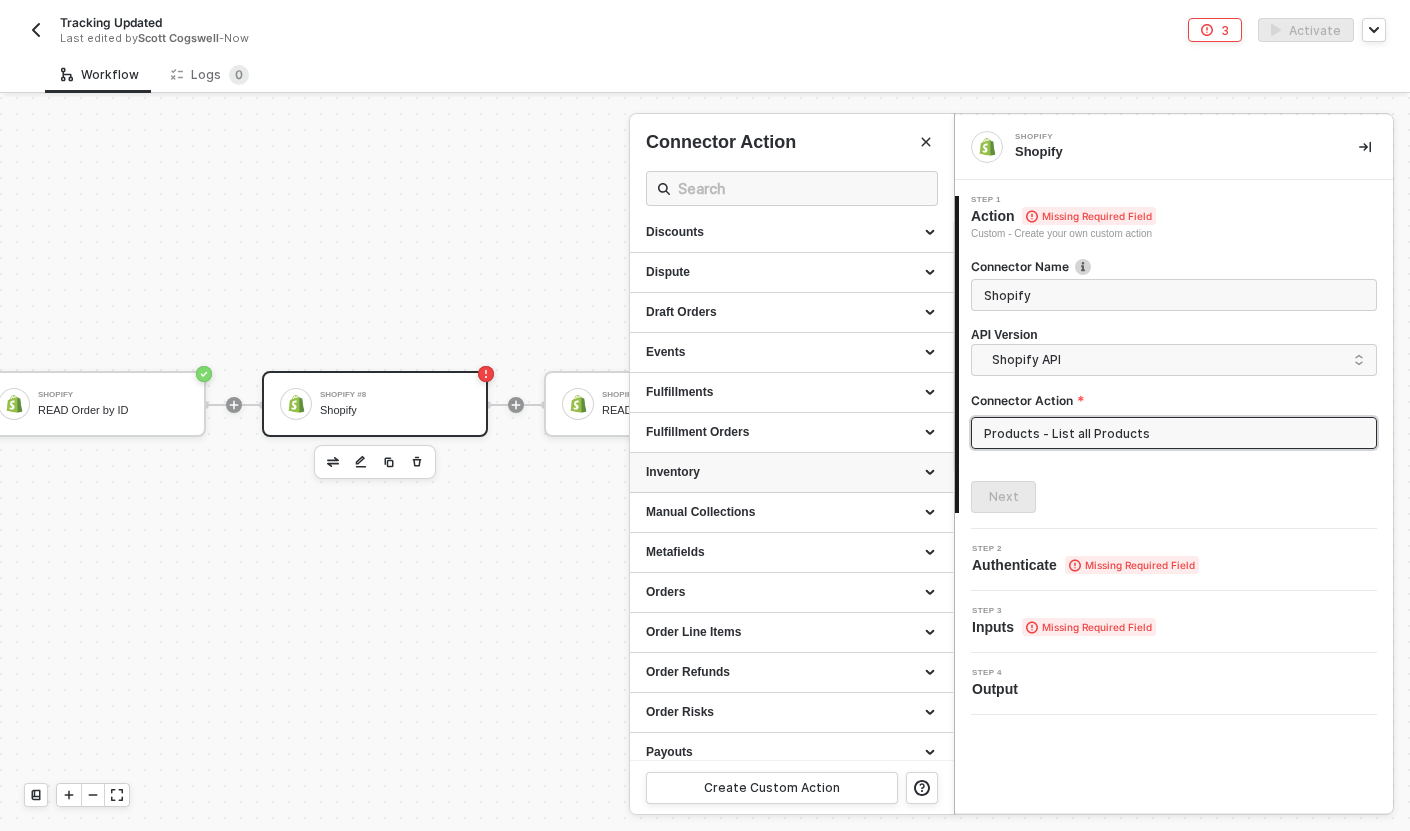 click on "Inventory" at bounding box center [791, 472] 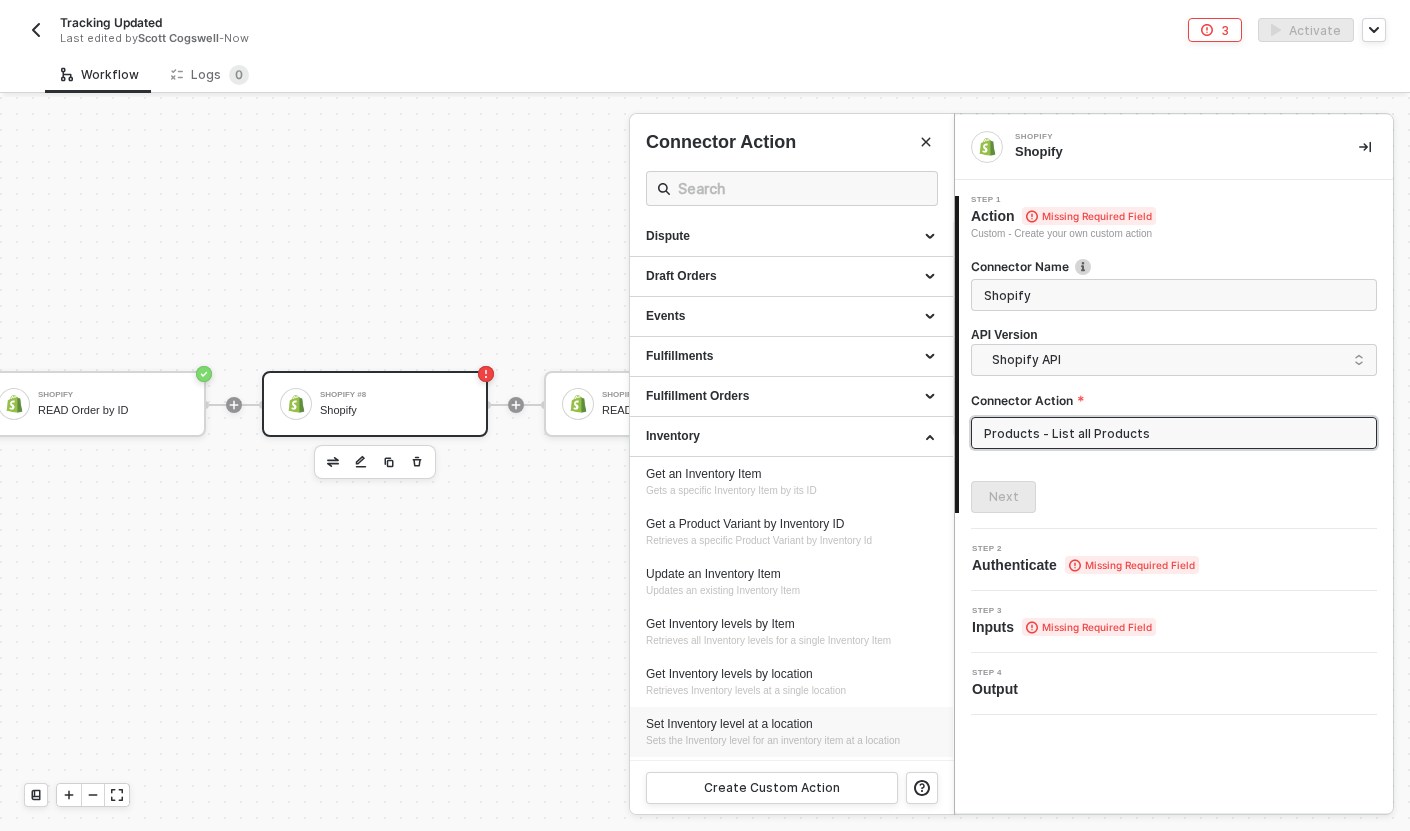 scroll, scrollTop: 320, scrollLeft: 0, axis: vertical 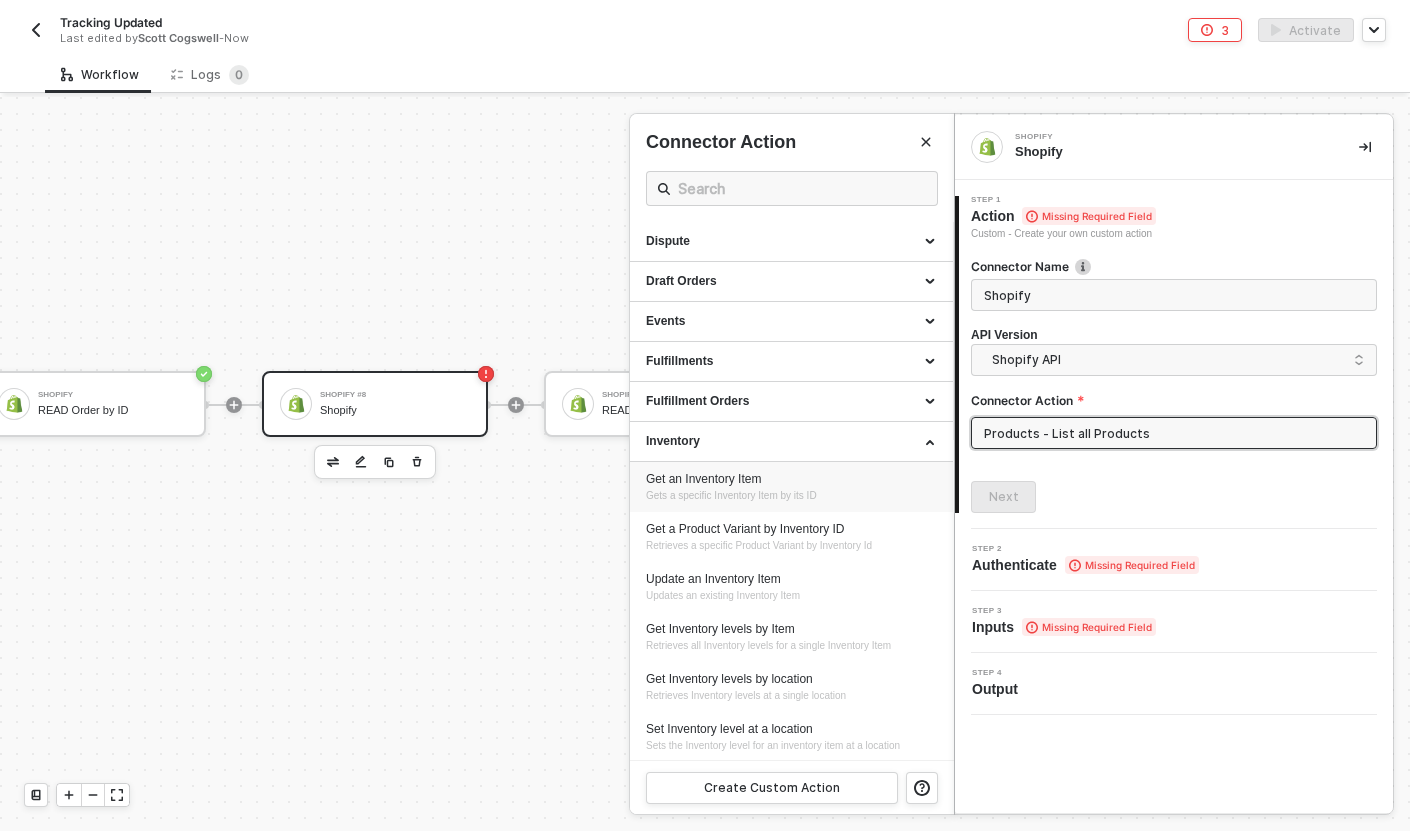 click on "Get an Inventory Item" at bounding box center [791, 479] 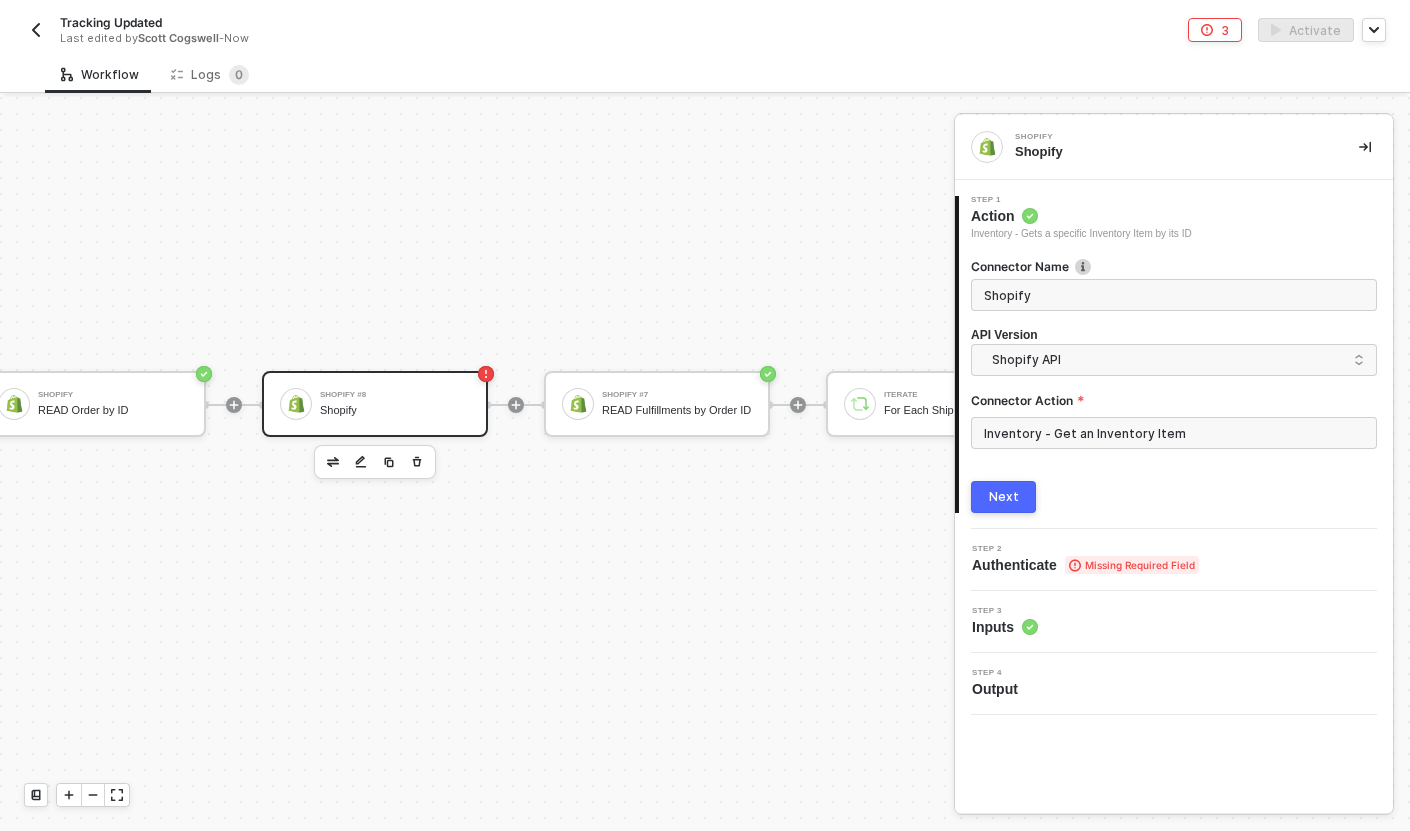 click on "Next" at bounding box center (1004, 497) 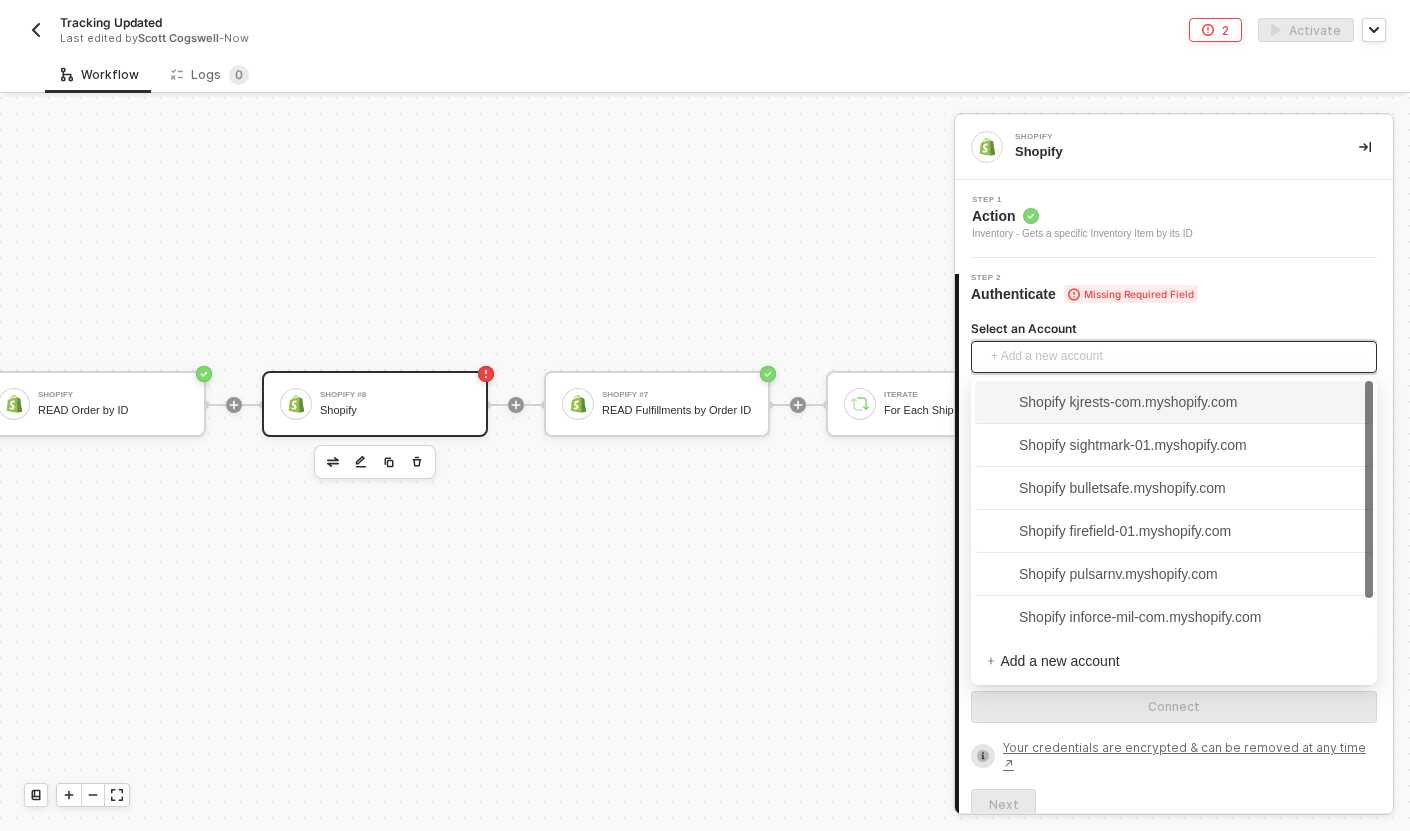 click on "+ Add a new account" at bounding box center [1178, 357] 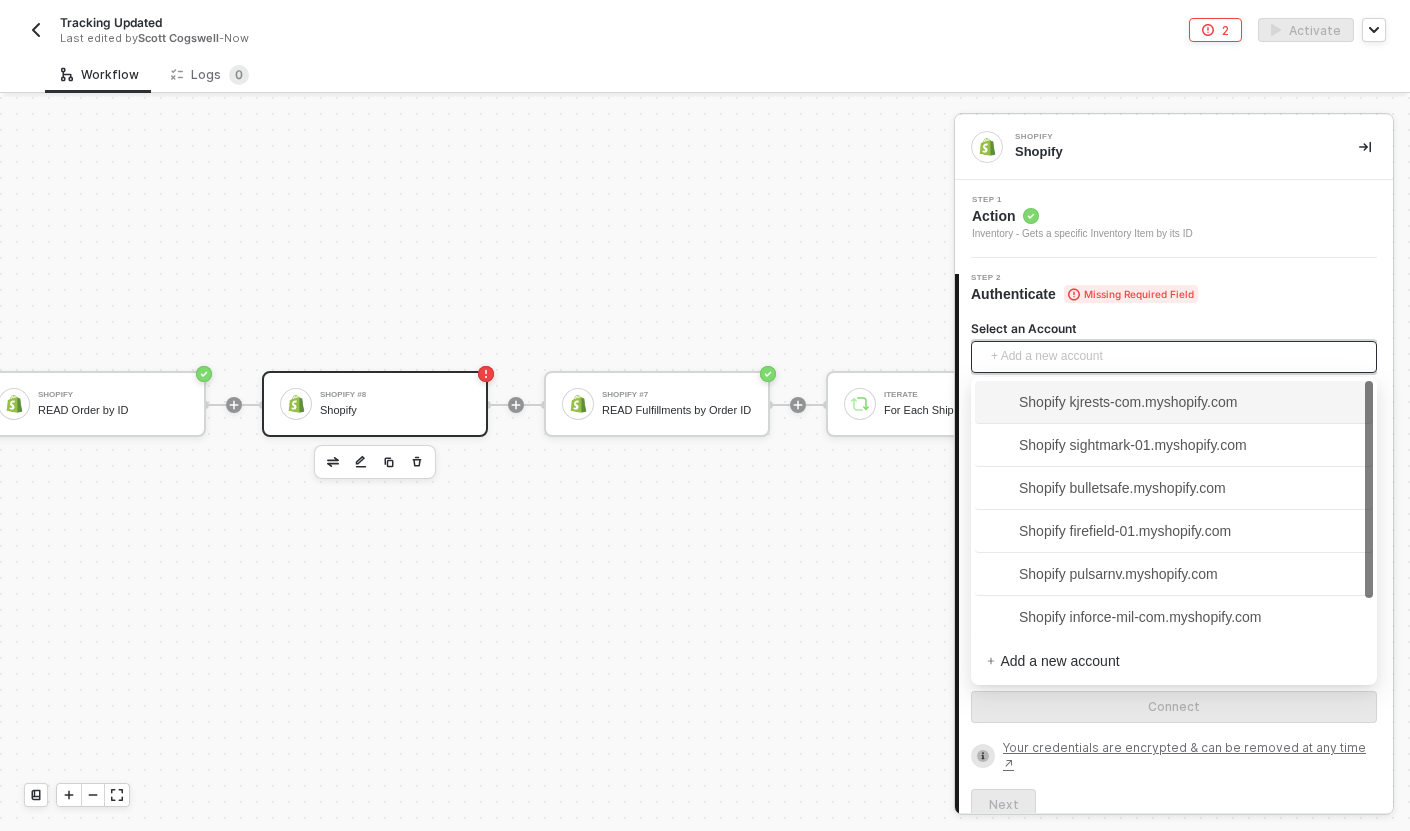 click on "Shopify kjrests-com.myshopify.com" at bounding box center [1112, 402] 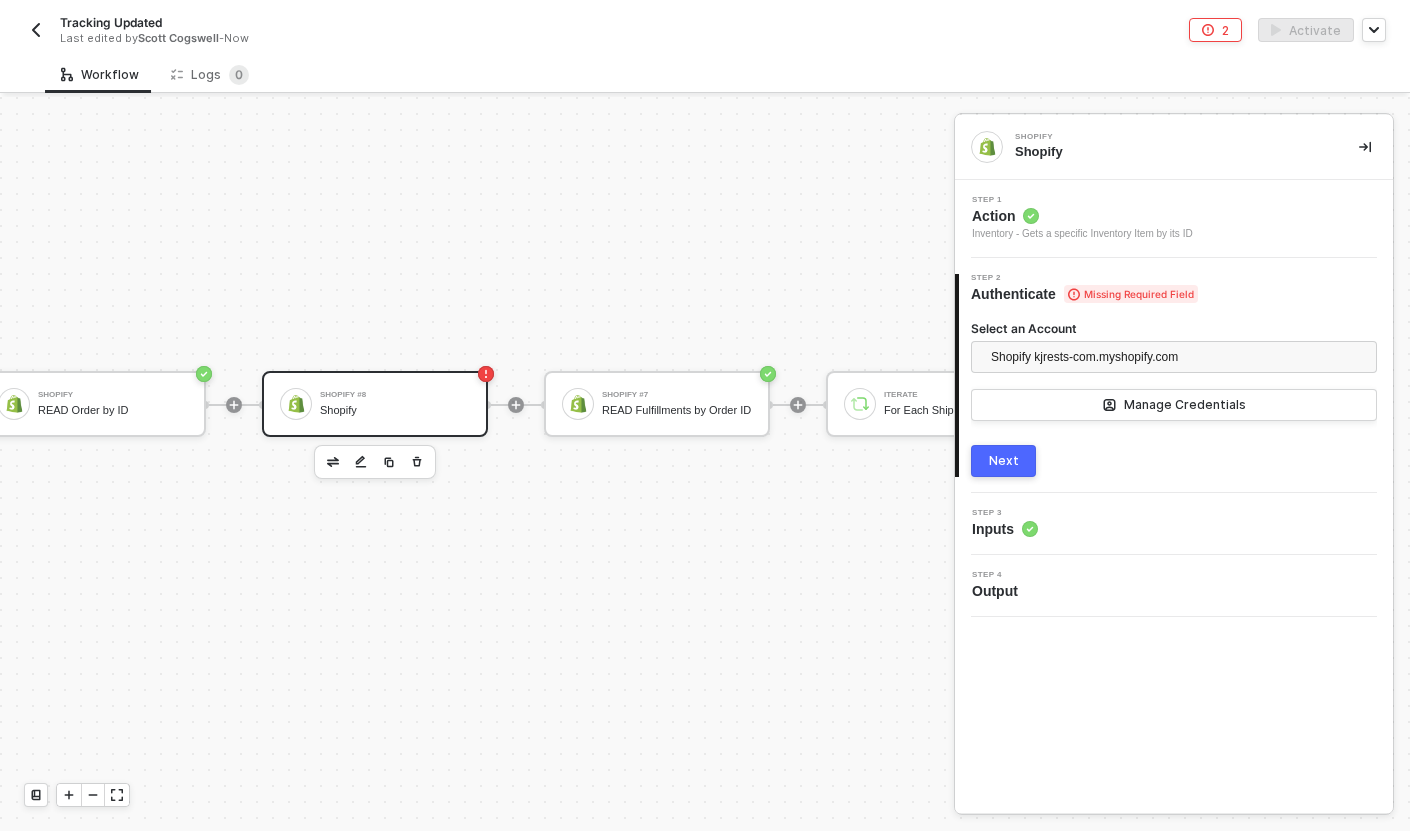 click on "Next" at bounding box center [1004, 461] 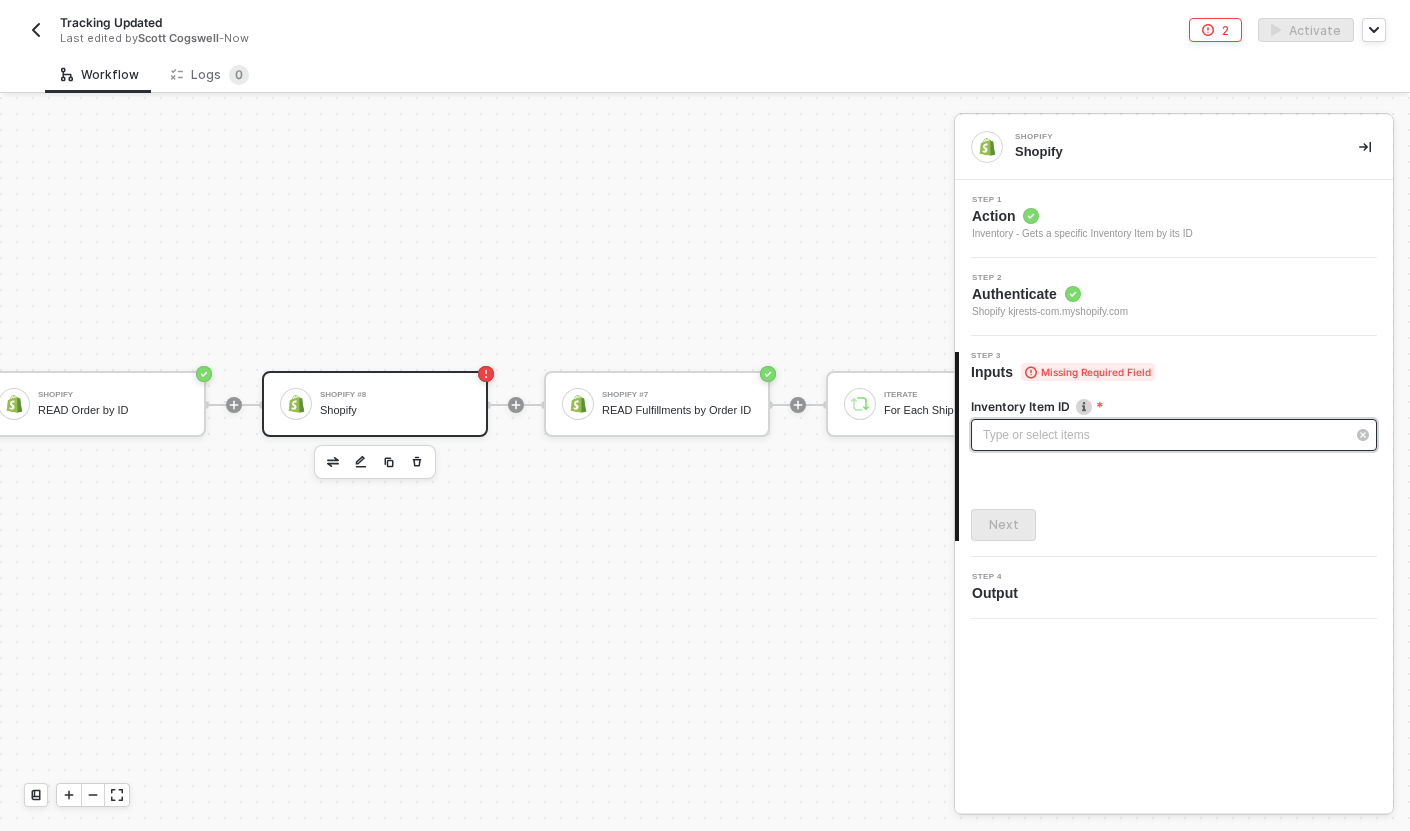 click on "Type or select items ﻿" at bounding box center [1164, 435] 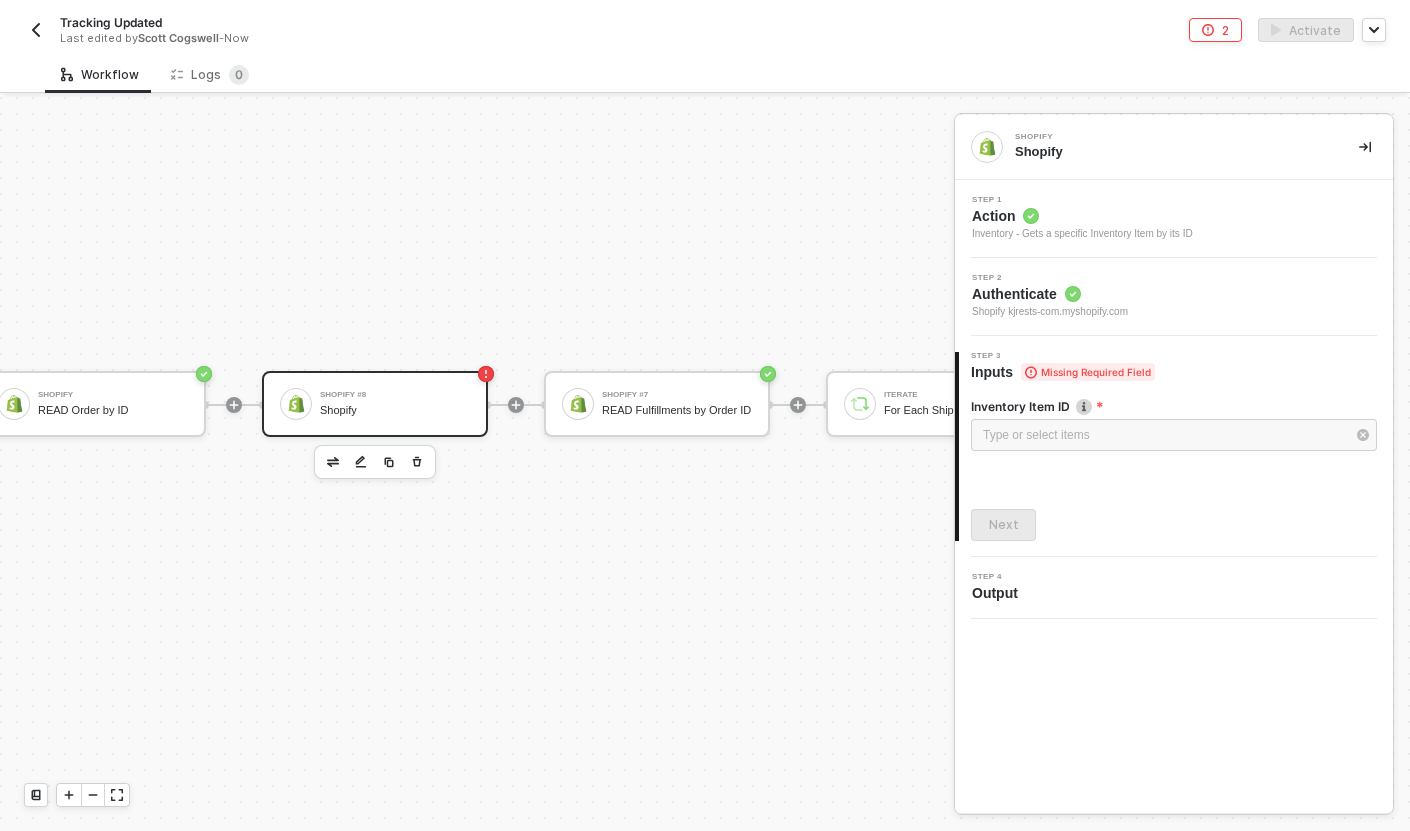 click on "Action" at bounding box center (1082, 216) 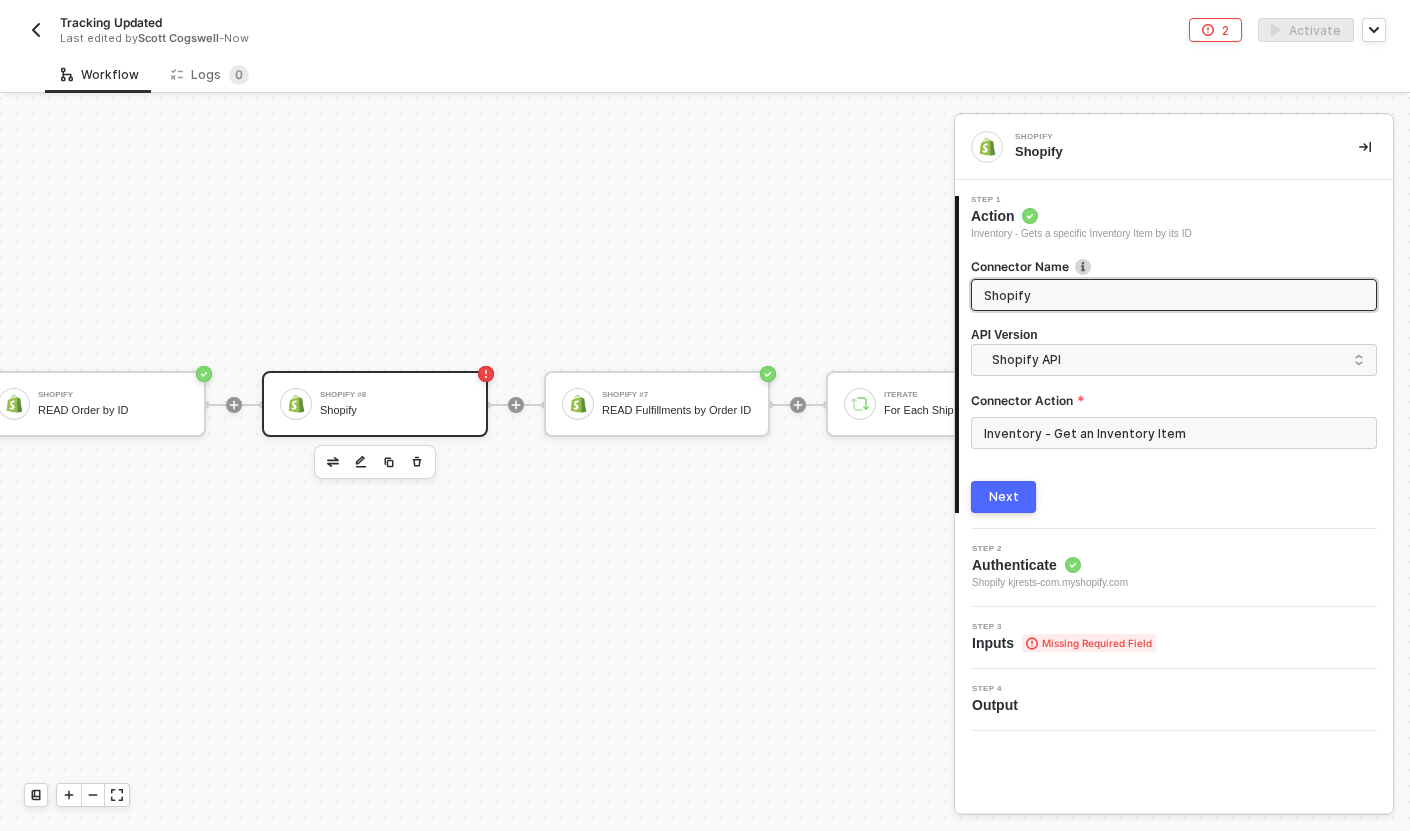 click on "Next" at bounding box center (1003, 497) 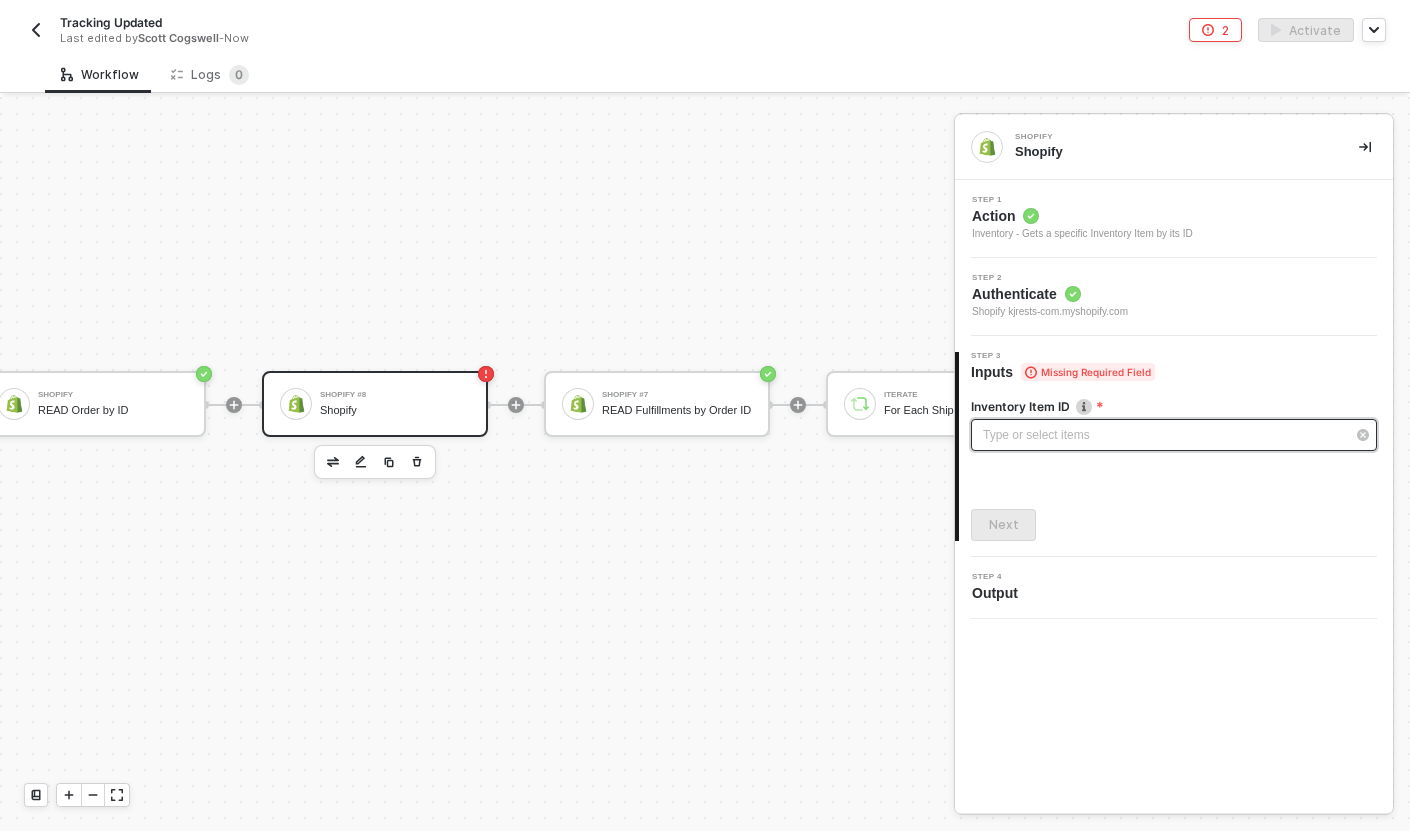 click on "Type or select items ﻿" at bounding box center (1164, 435) 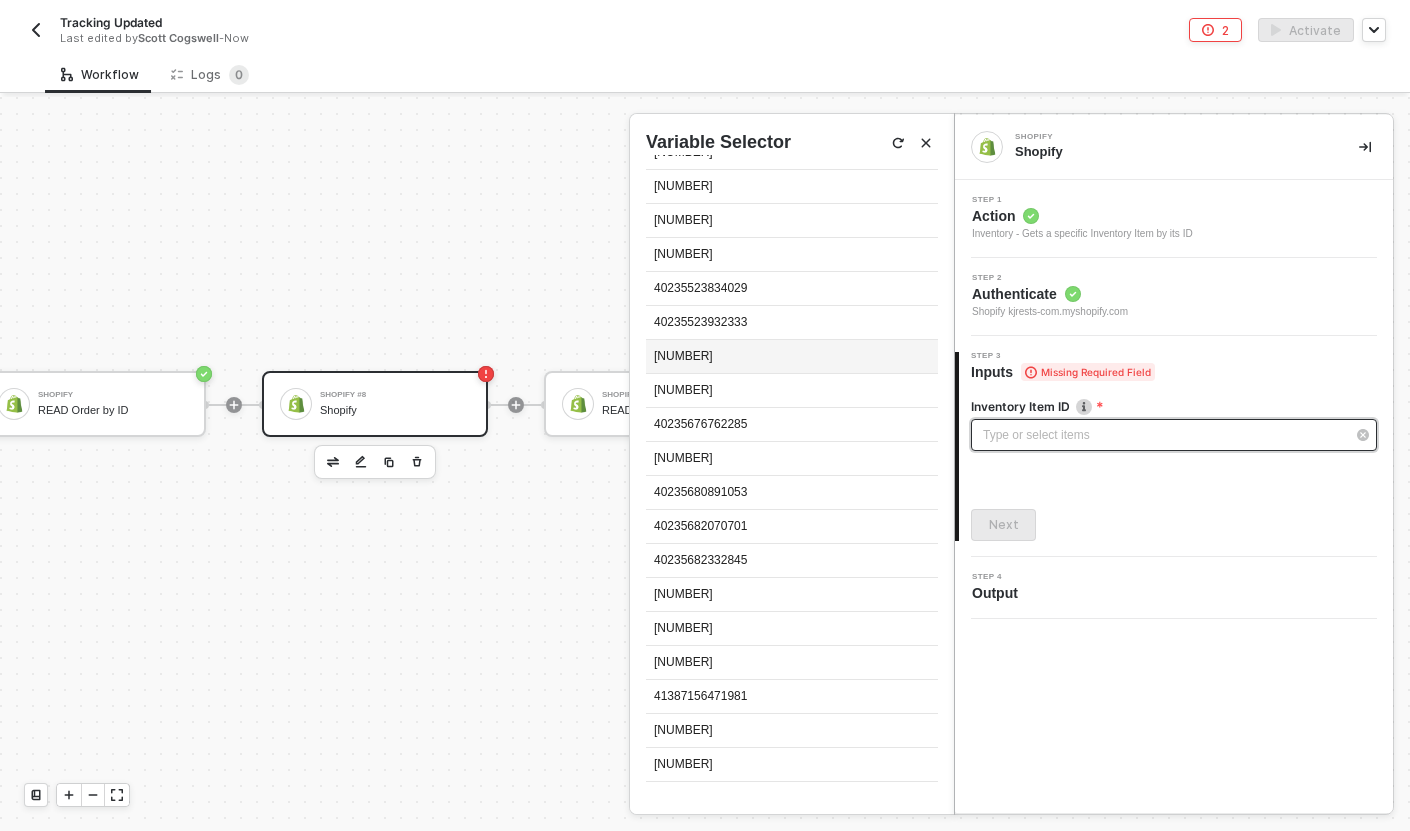 scroll, scrollTop: 0, scrollLeft: 0, axis: both 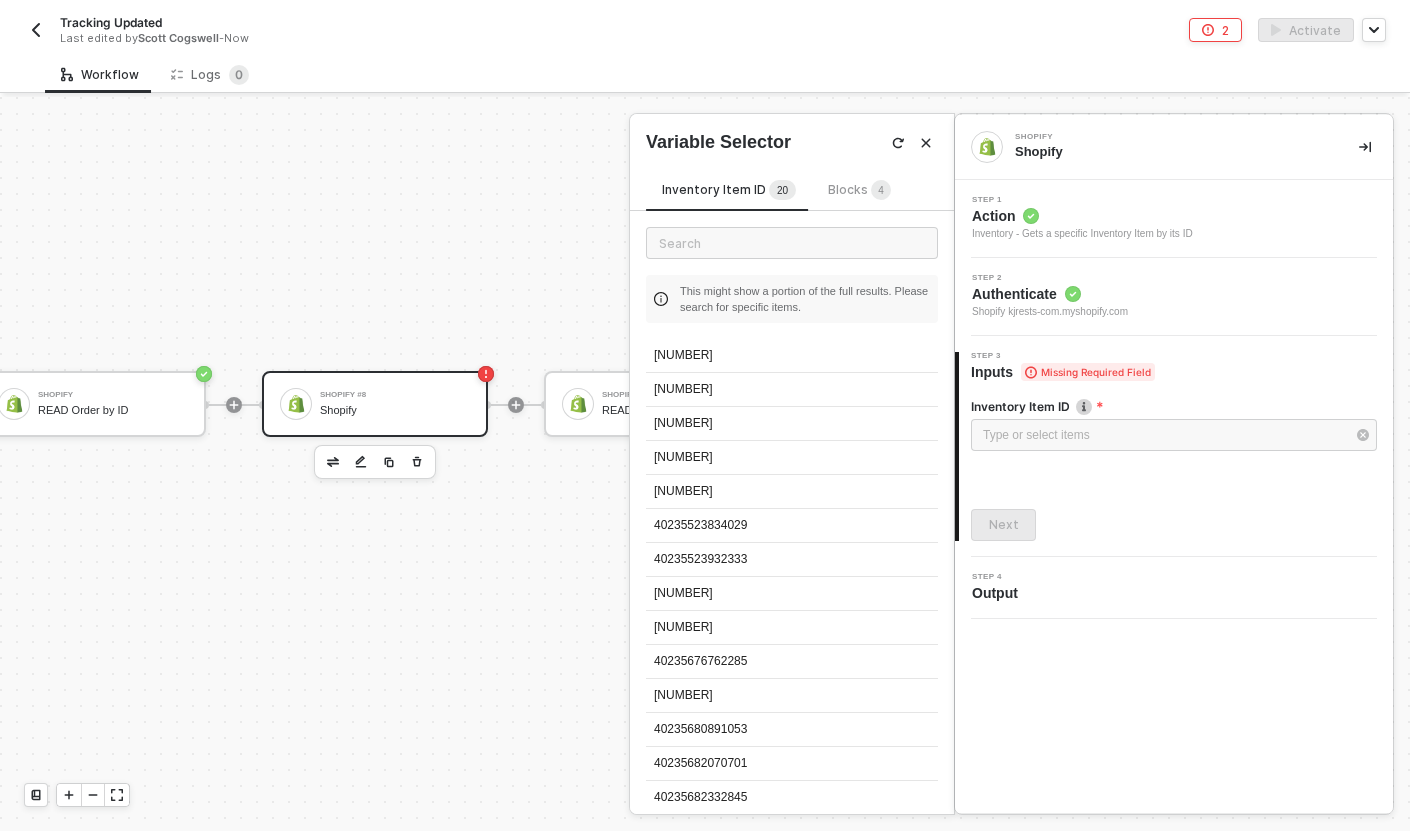 click on "Step 2 Authenticate    Shopify kjrests-com.myshopify.com" at bounding box center (1176, 297) 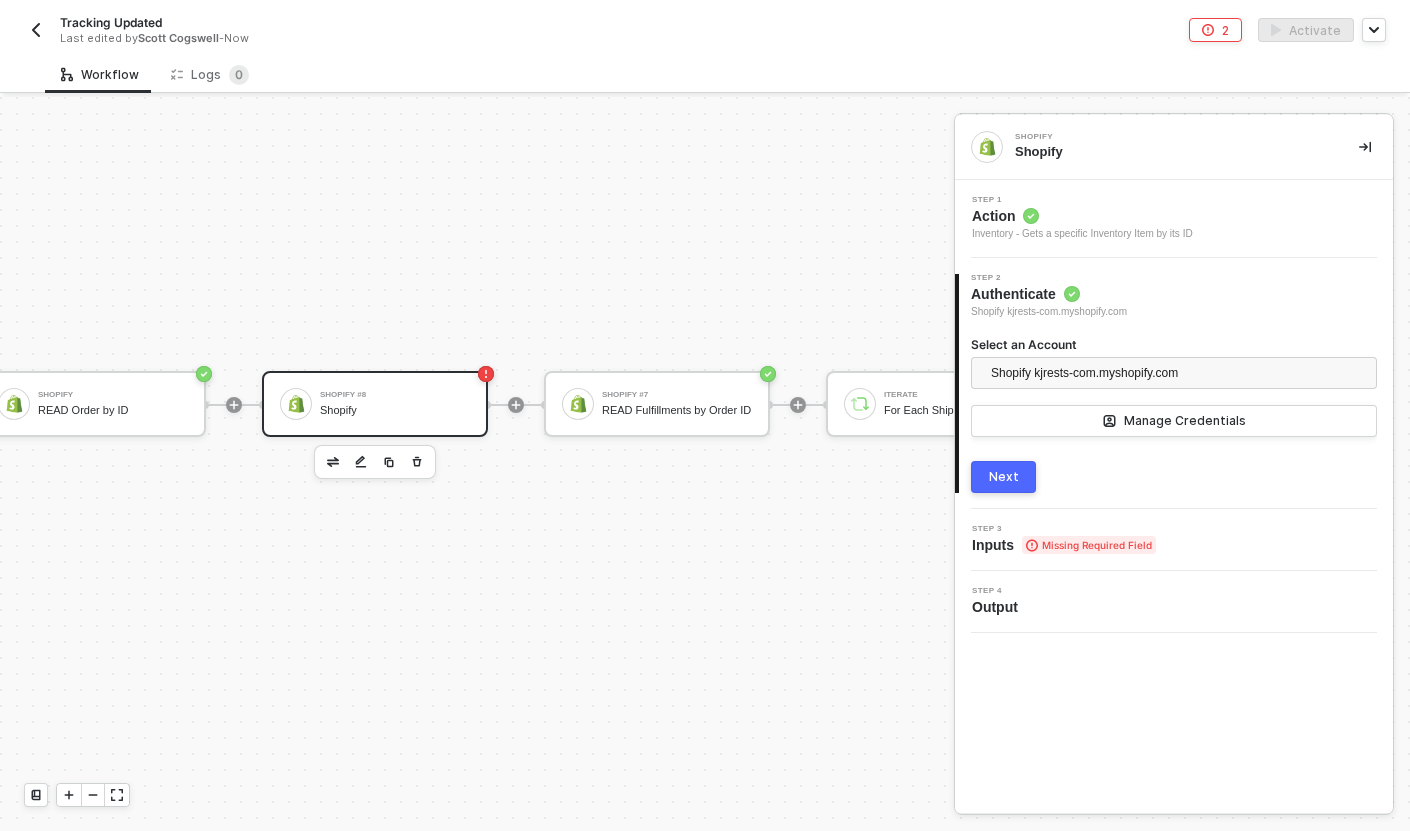 click on "Shopify #8 Shopify" at bounding box center [395, 404] 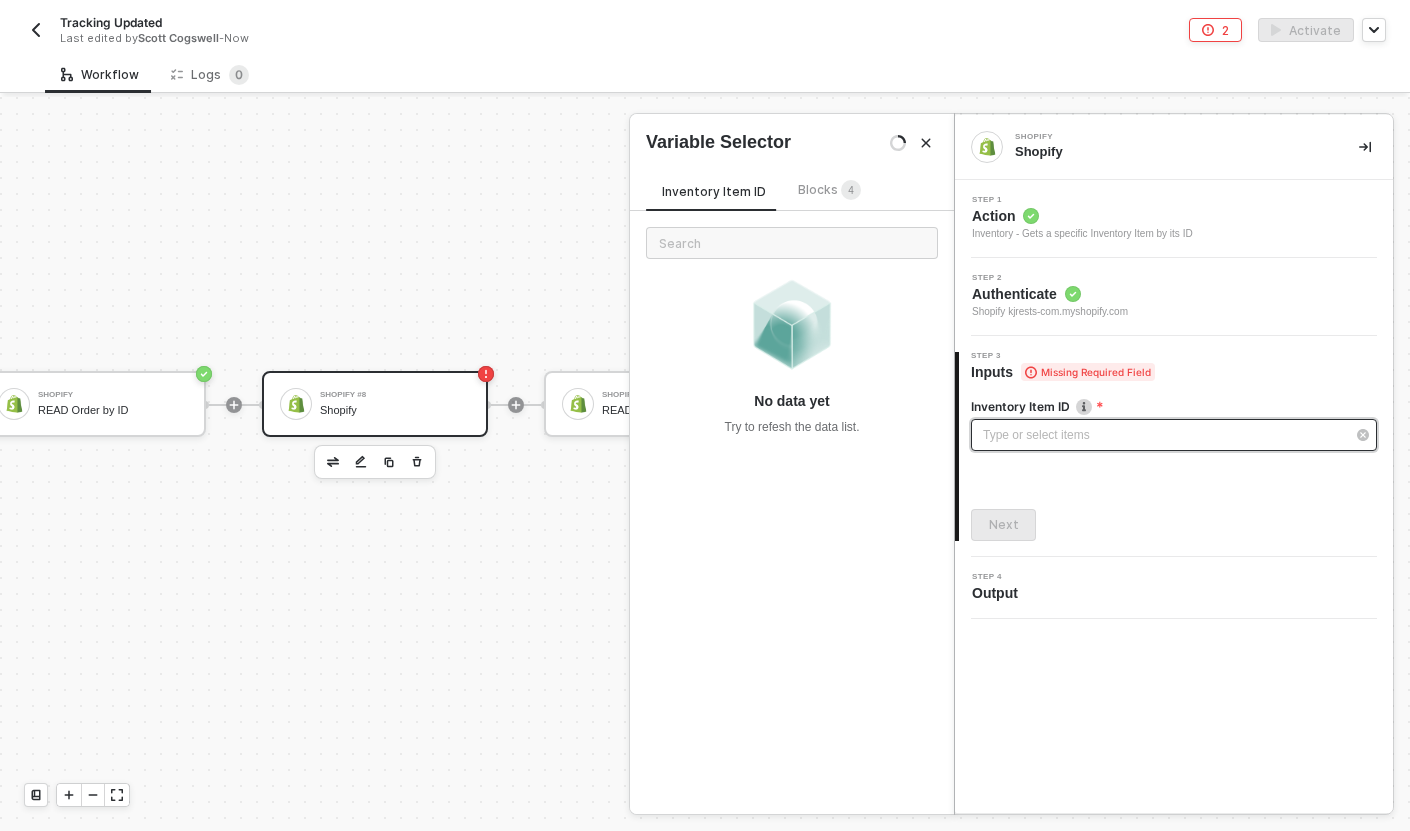 click on "Type or select items ﻿" at bounding box center (1164, 435) 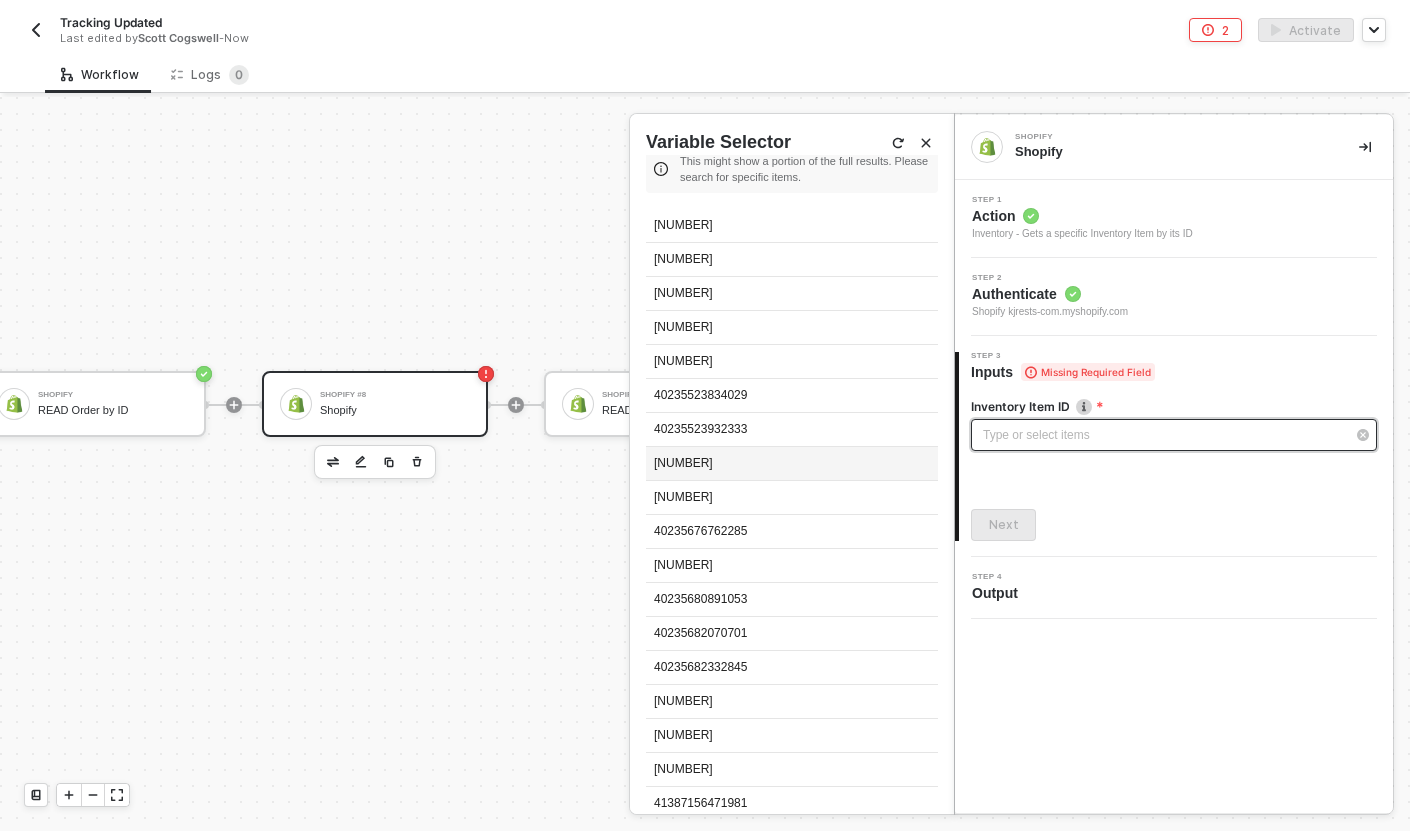 scroll, scrollTop: 110, scrollLeft: 0, axis: vertical 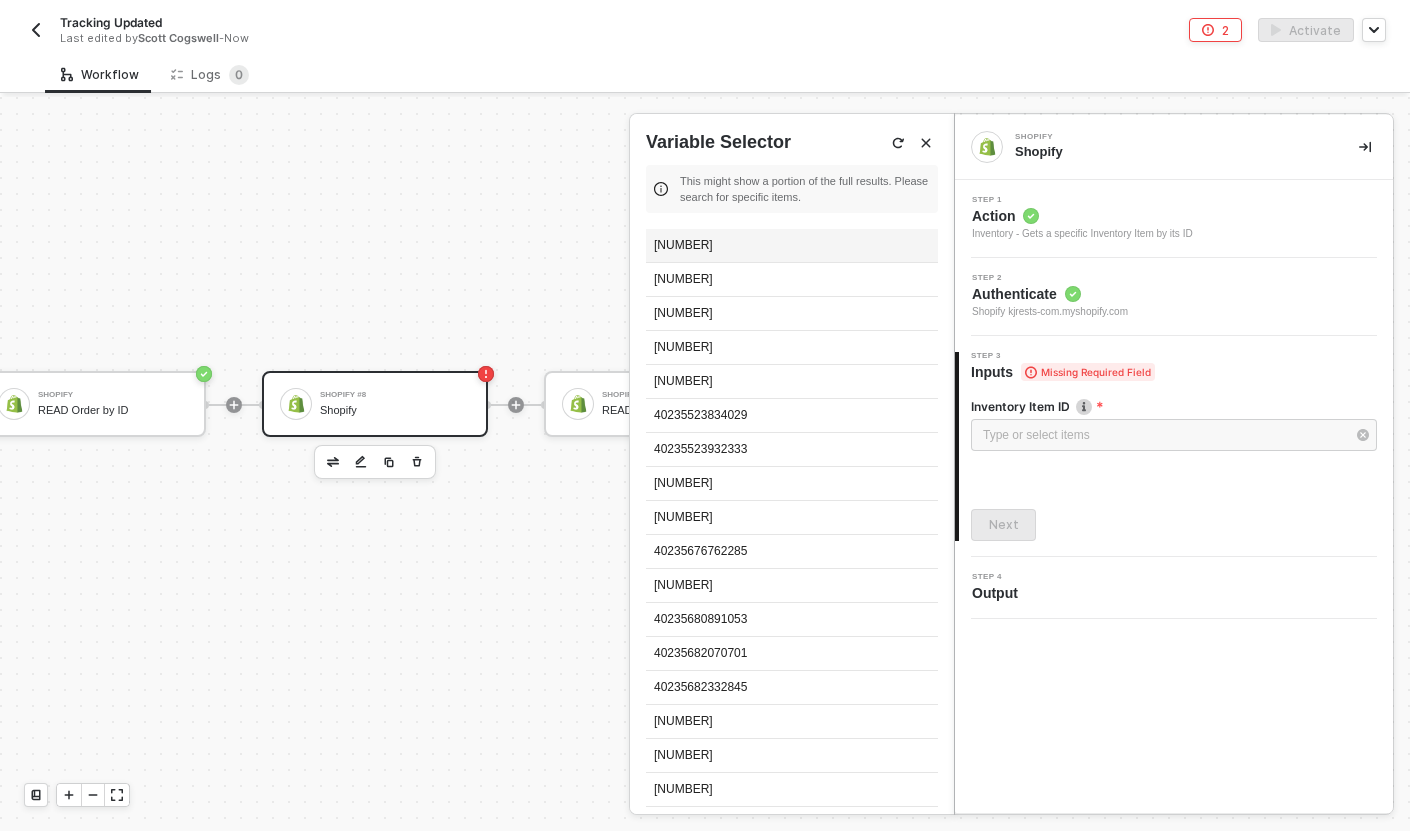 click on "40196549476525" at bounding box center (792, 246) 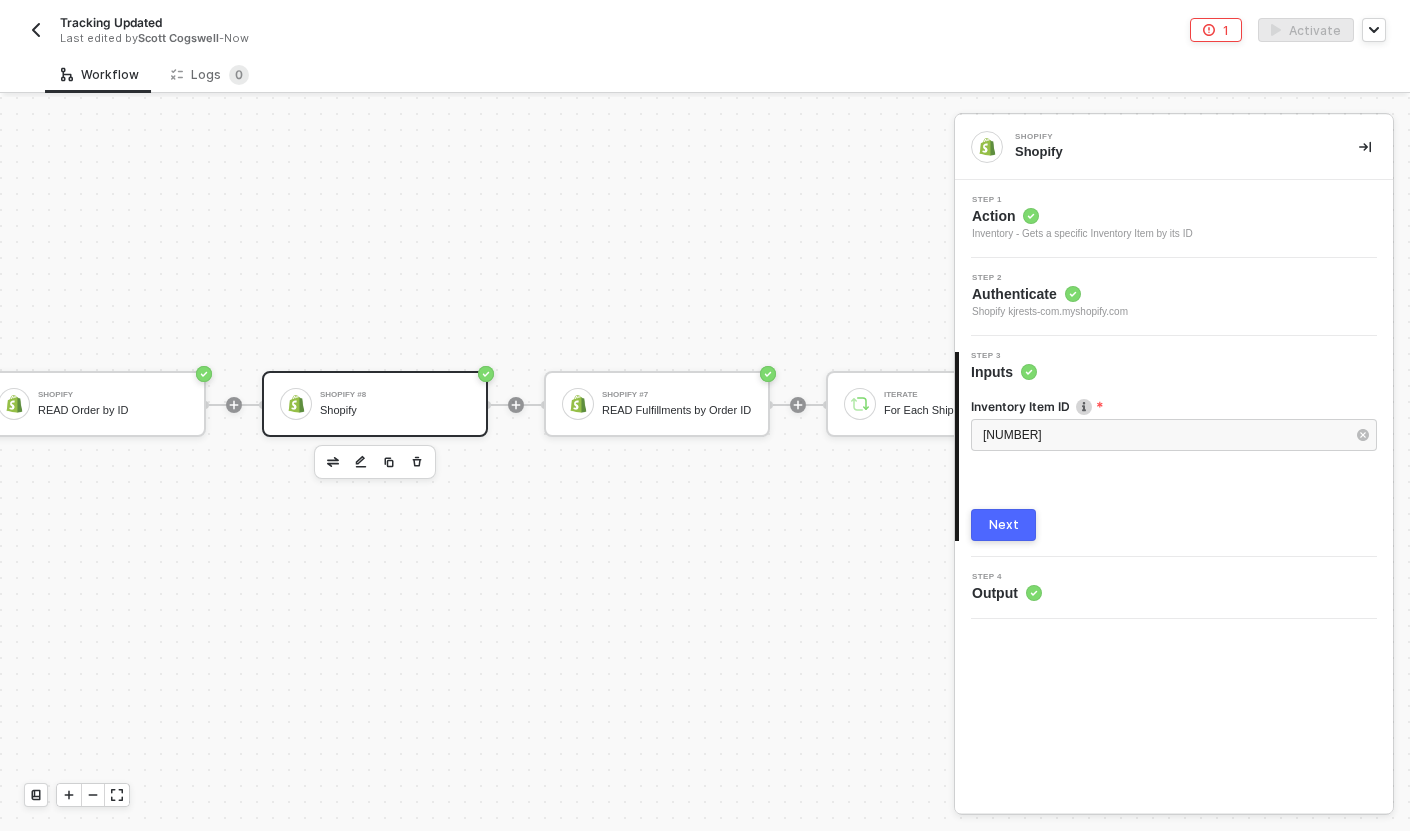 click on "Next" at bounding box center [1004, 525] 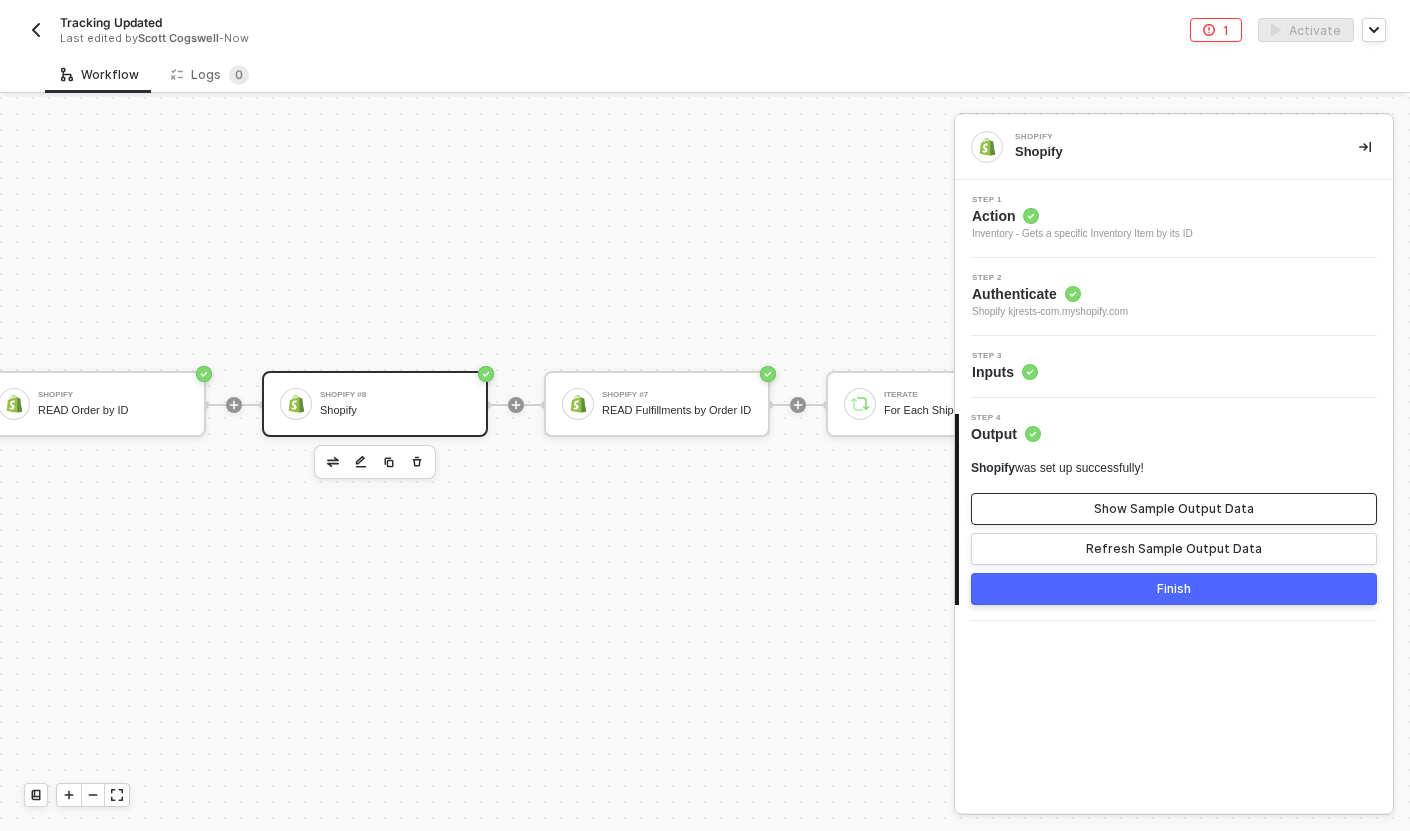 click on "Show Sample Output Data" at bounding box center [1174, 509] 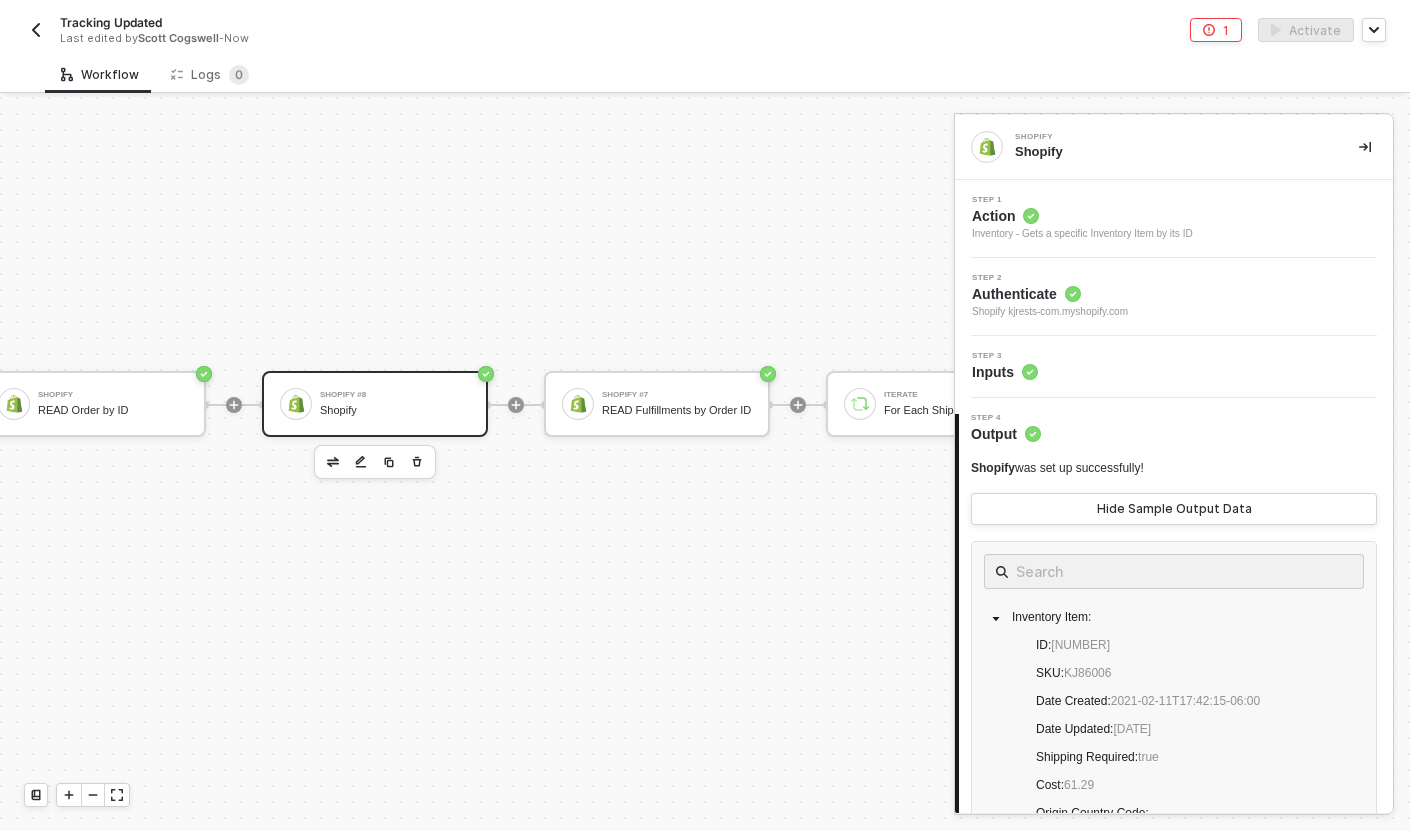scroll, scrollTop: 40, scrollLeft: 0, axis: vertical 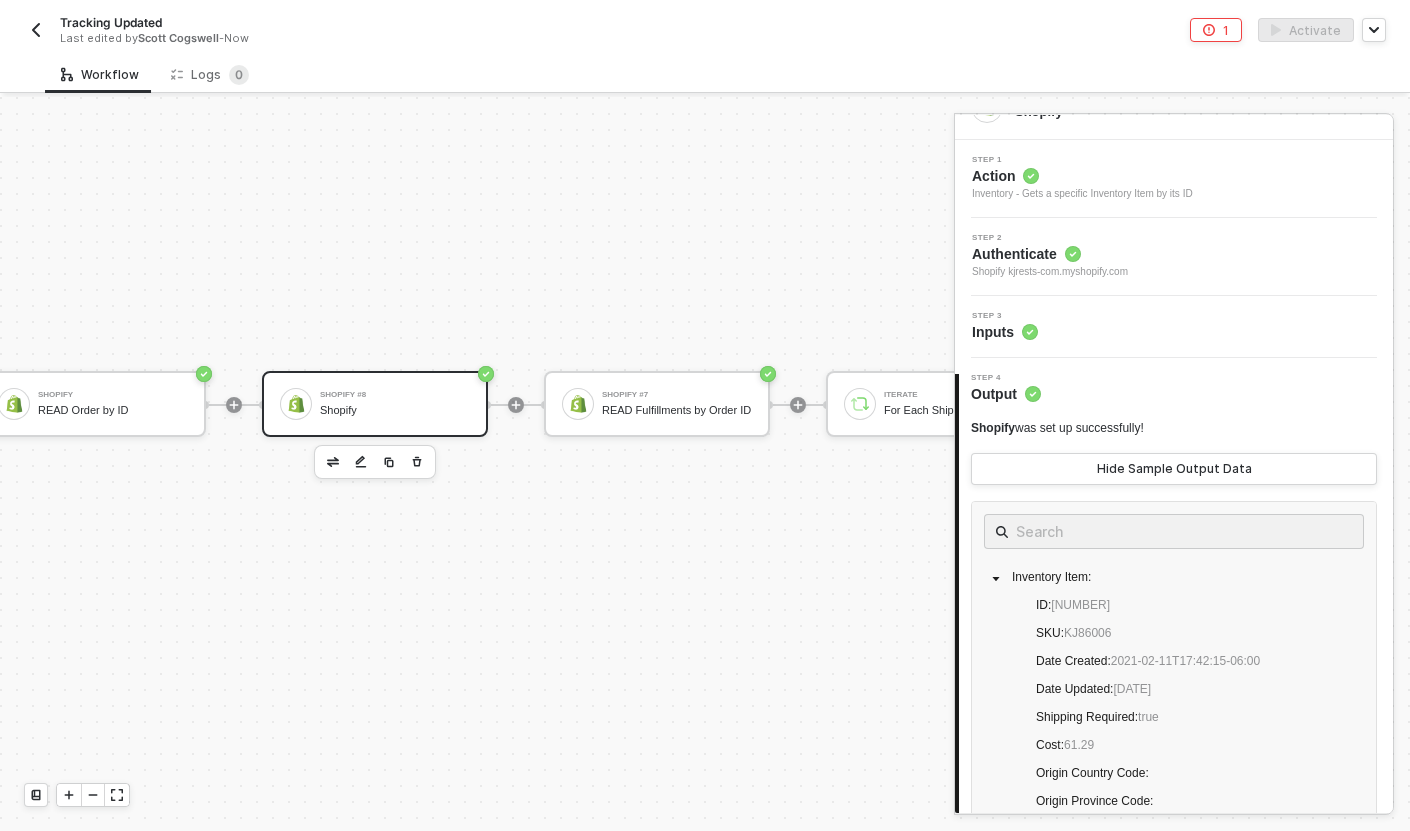 click on "Step 3 Inputs" at bounding box center [1174, 327] 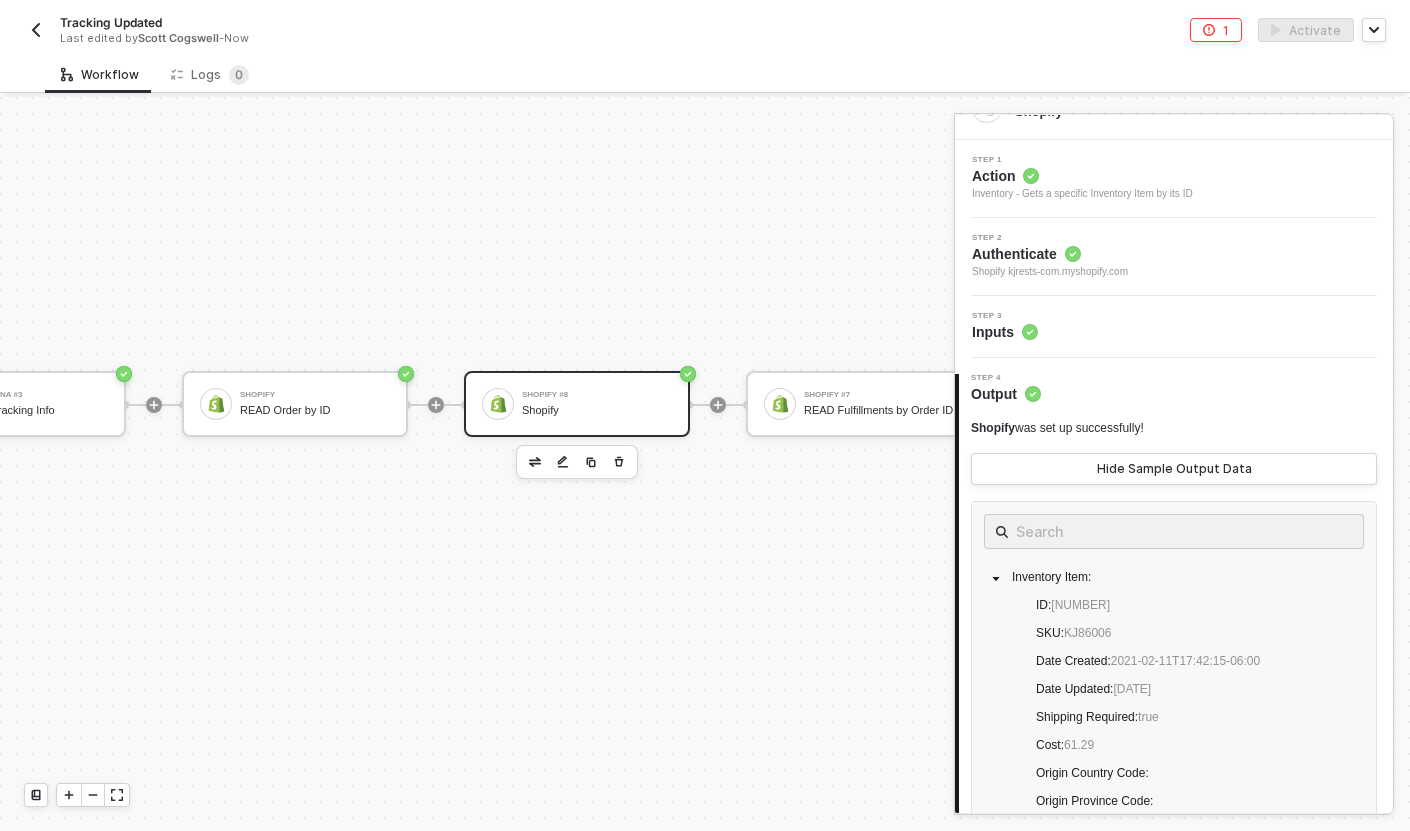 scroll, scrollTop: 631, scrollLeft: 1076, axis: both 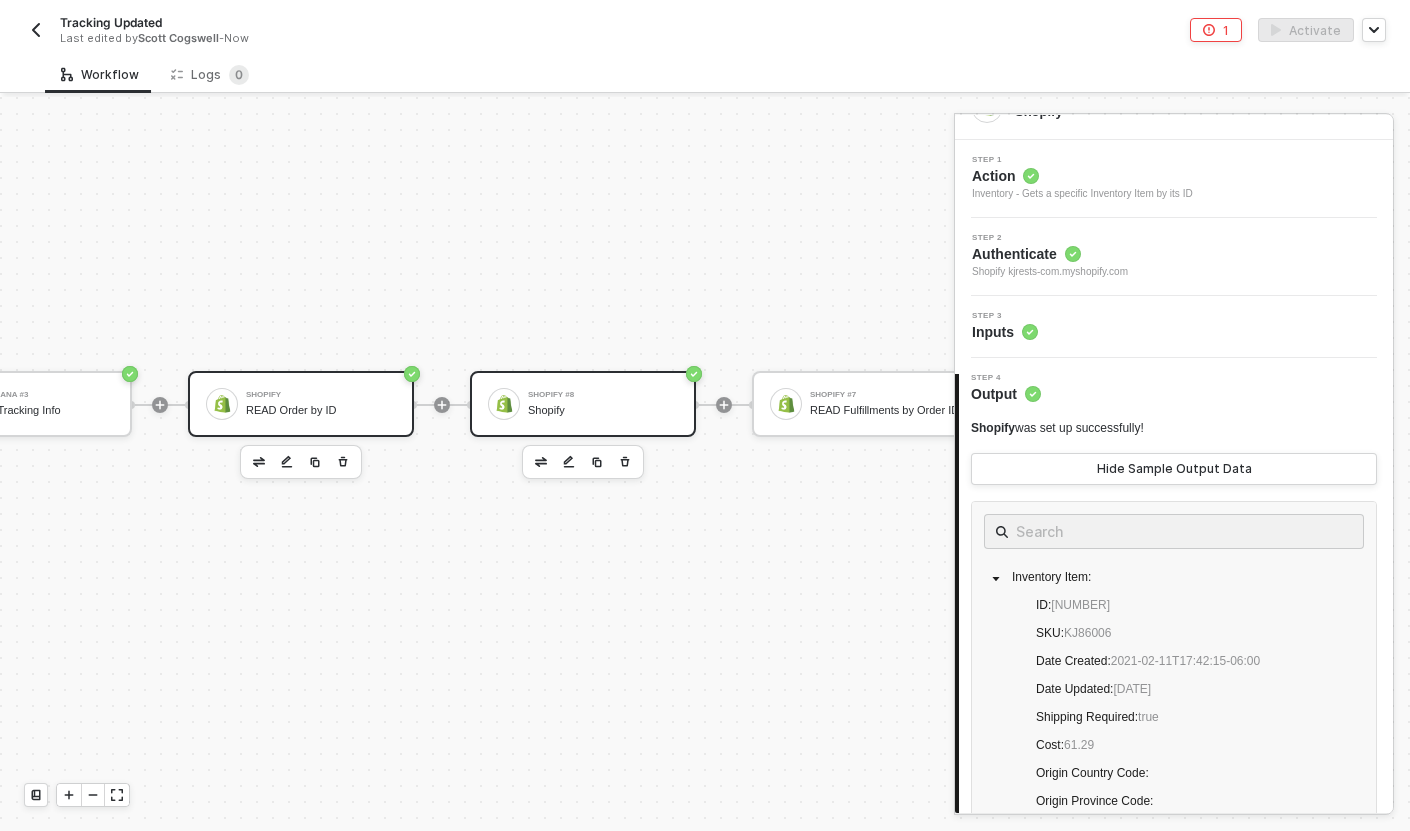 click on "READ Order by ID" at bounding box center [321, 410] 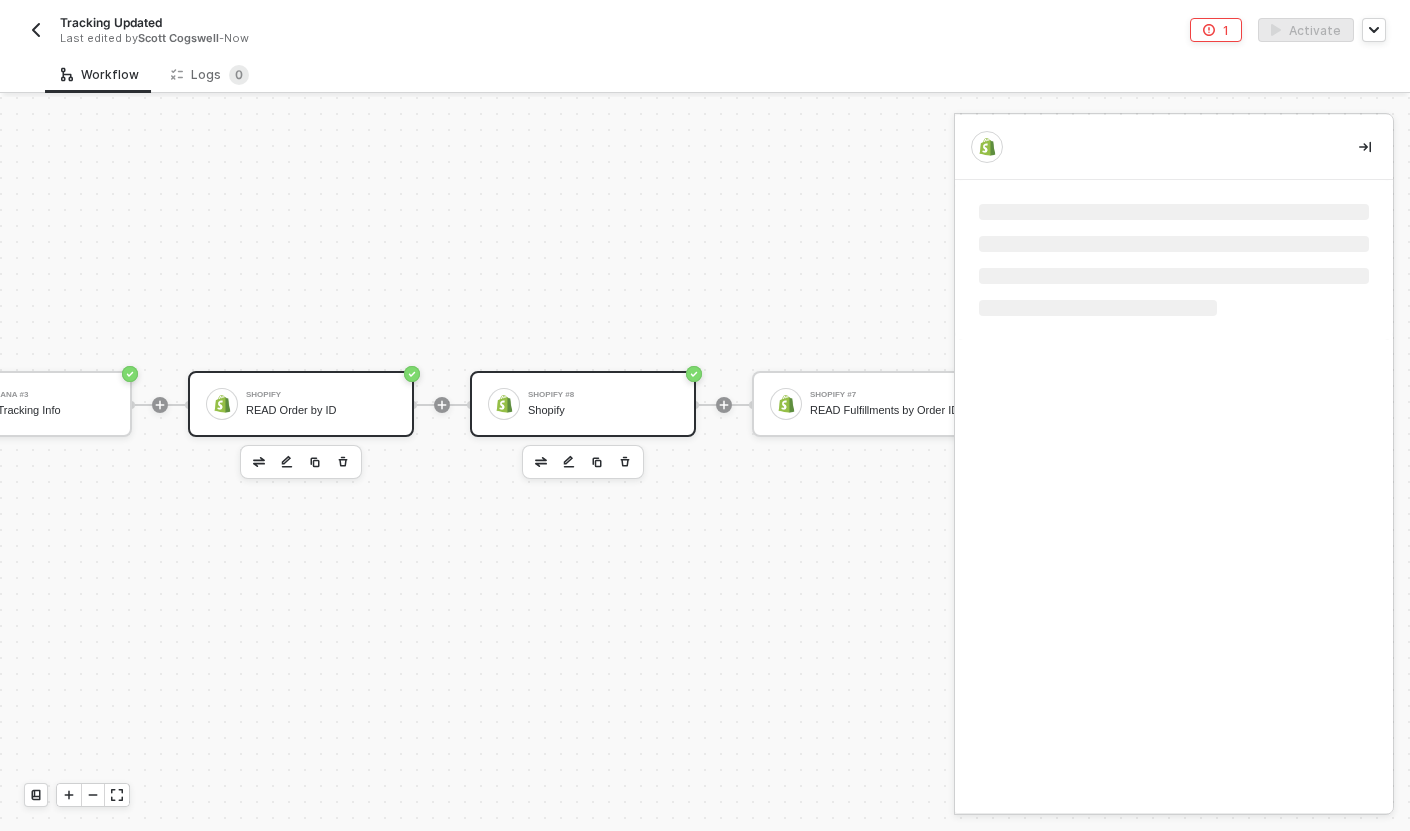 scroll, scrollTop: 0, scrollLeft: 0, axis: both 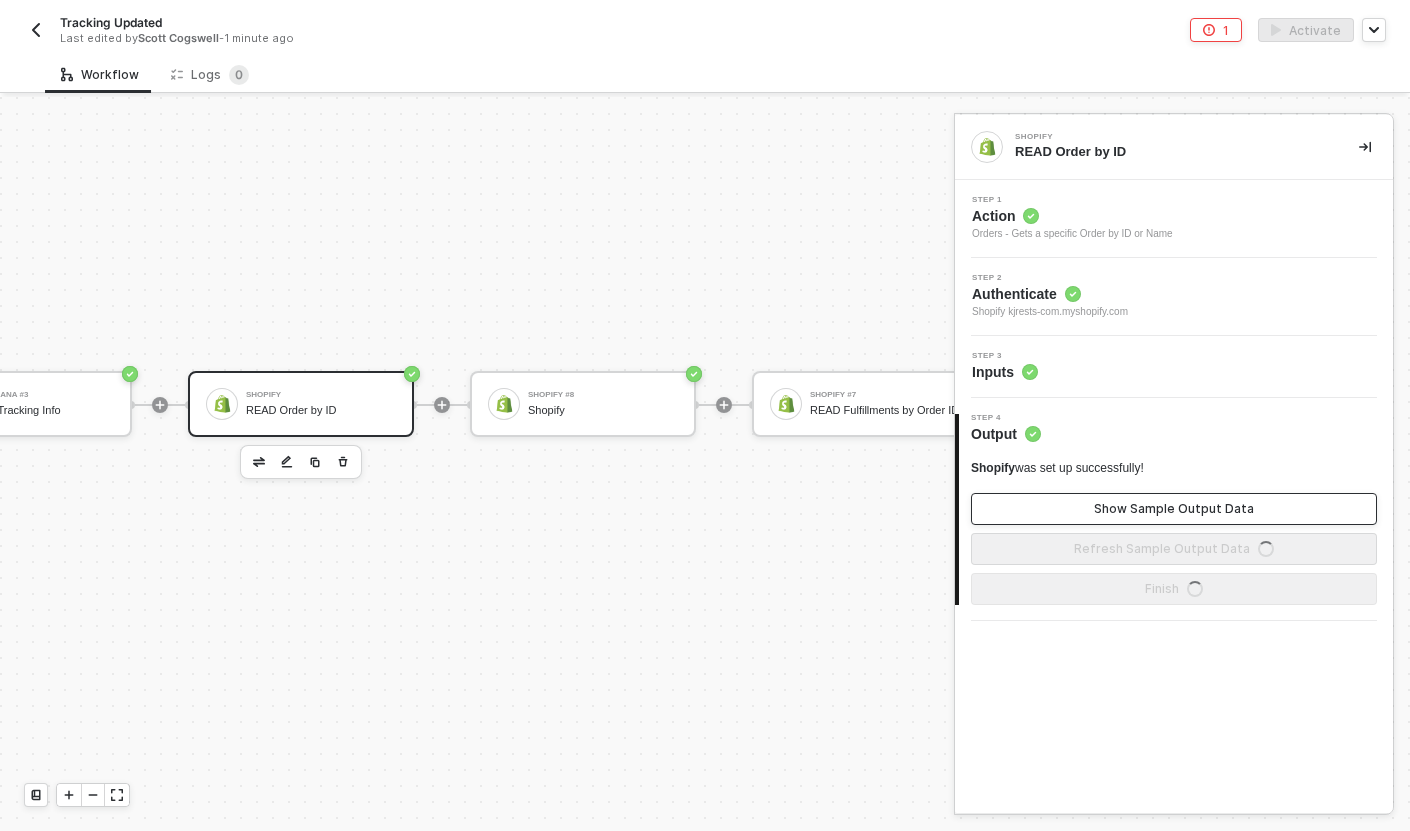 click on "Show Sample Output Data" at bounding box center (1174, 509) 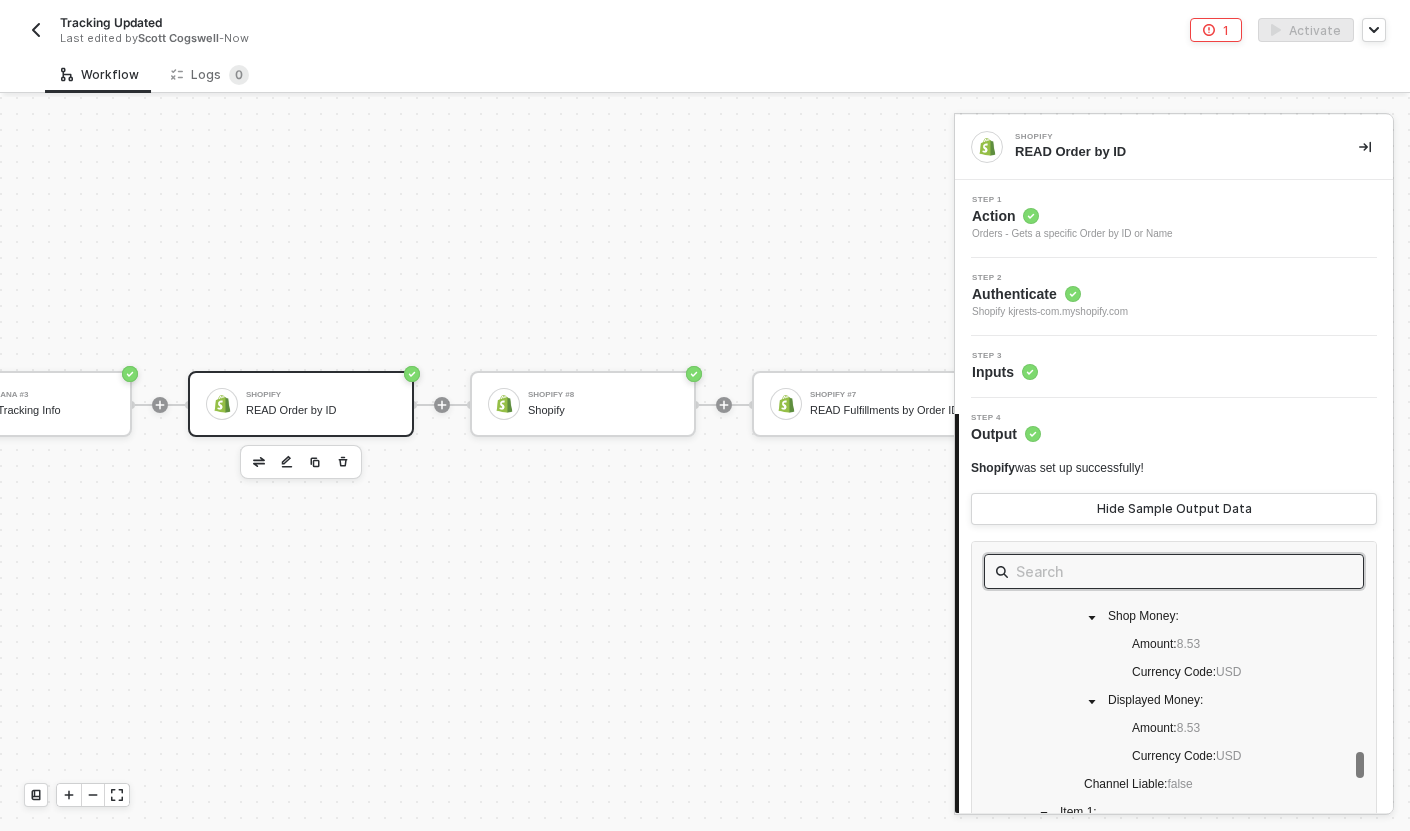 scroll, scrollTop: 4512, scrollLeft: 0, axis: vertical 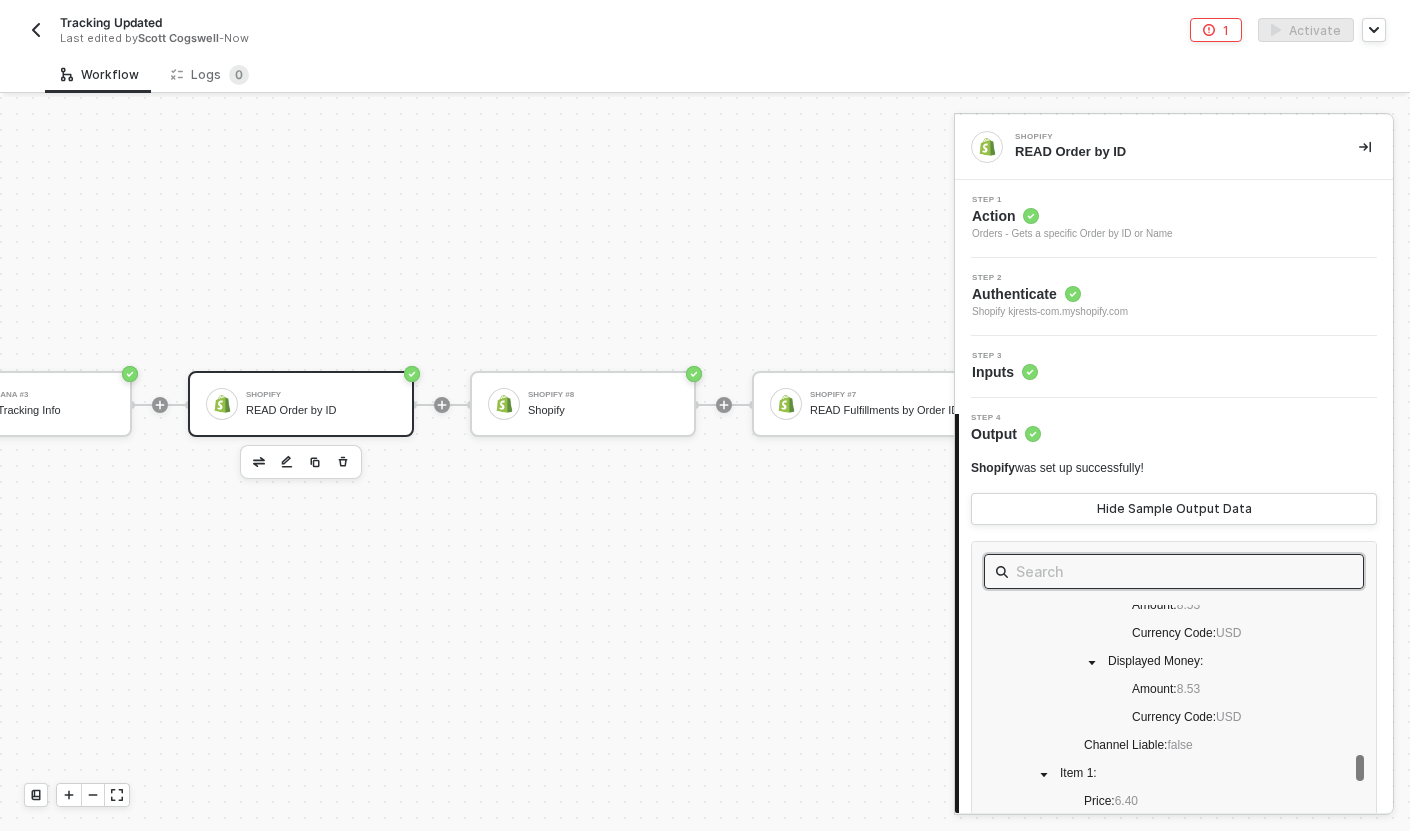 click at bounding box center [1174, 571] 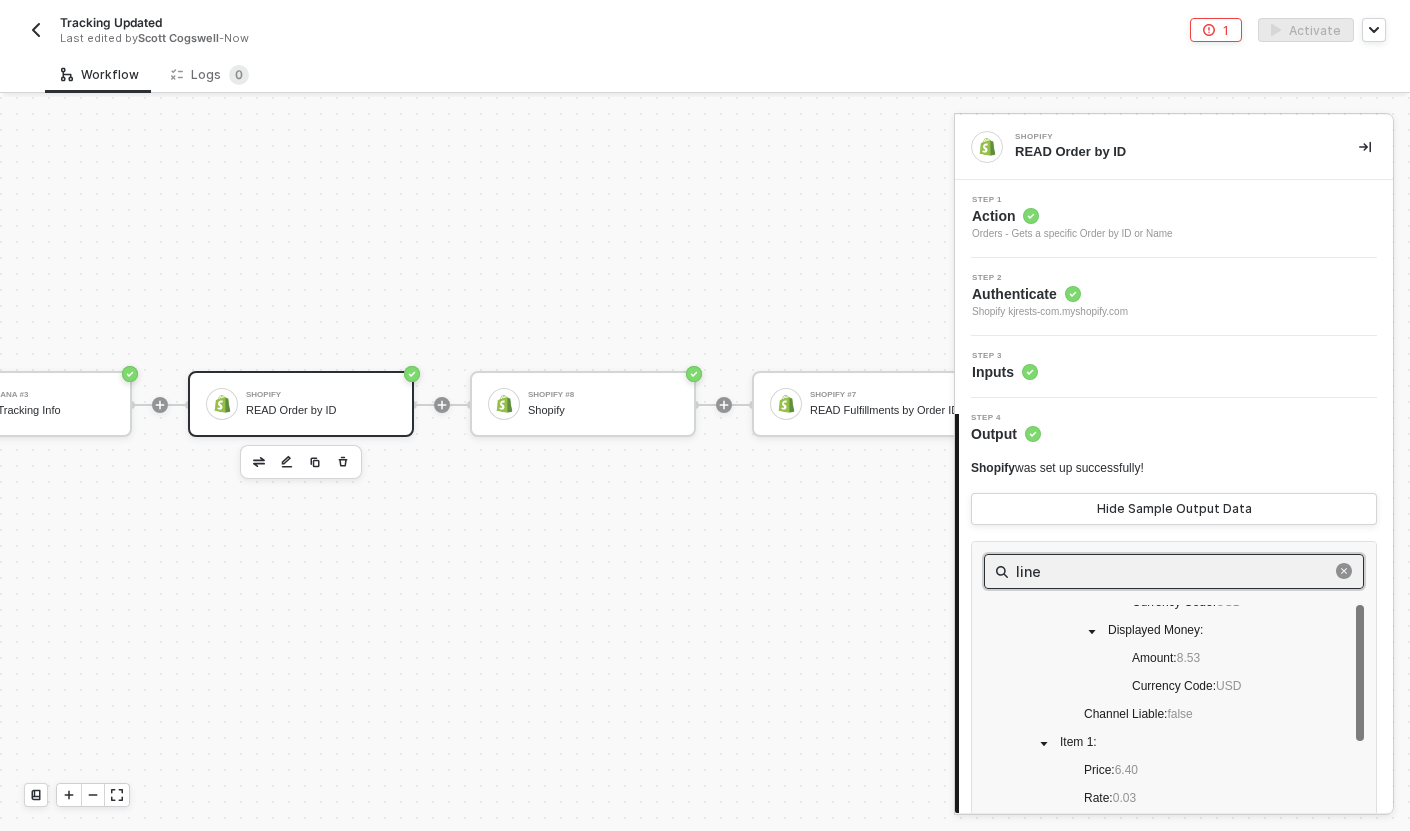 scroll, scrollTop: 0, scrollLeft: 0, axis: both 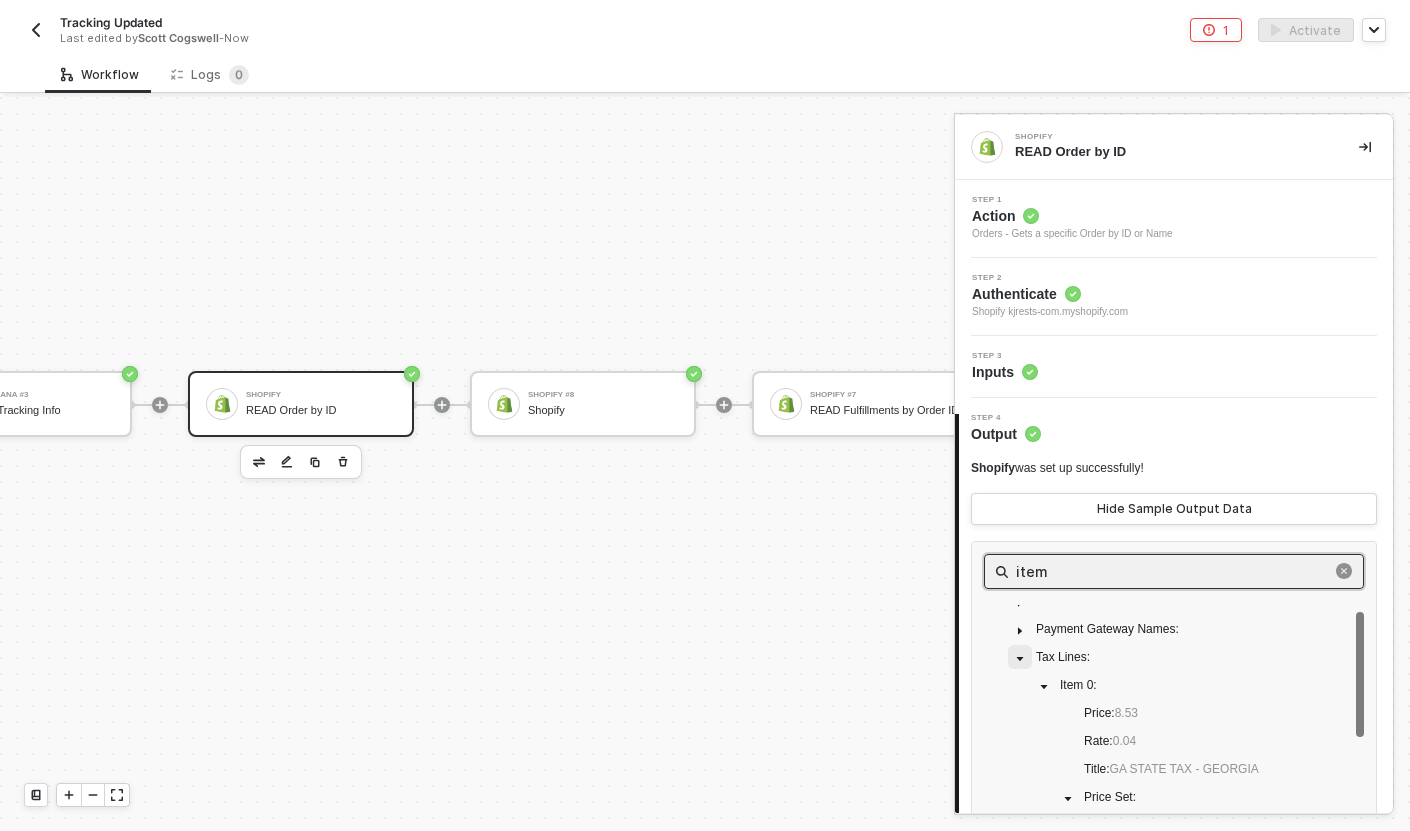 type on "item" 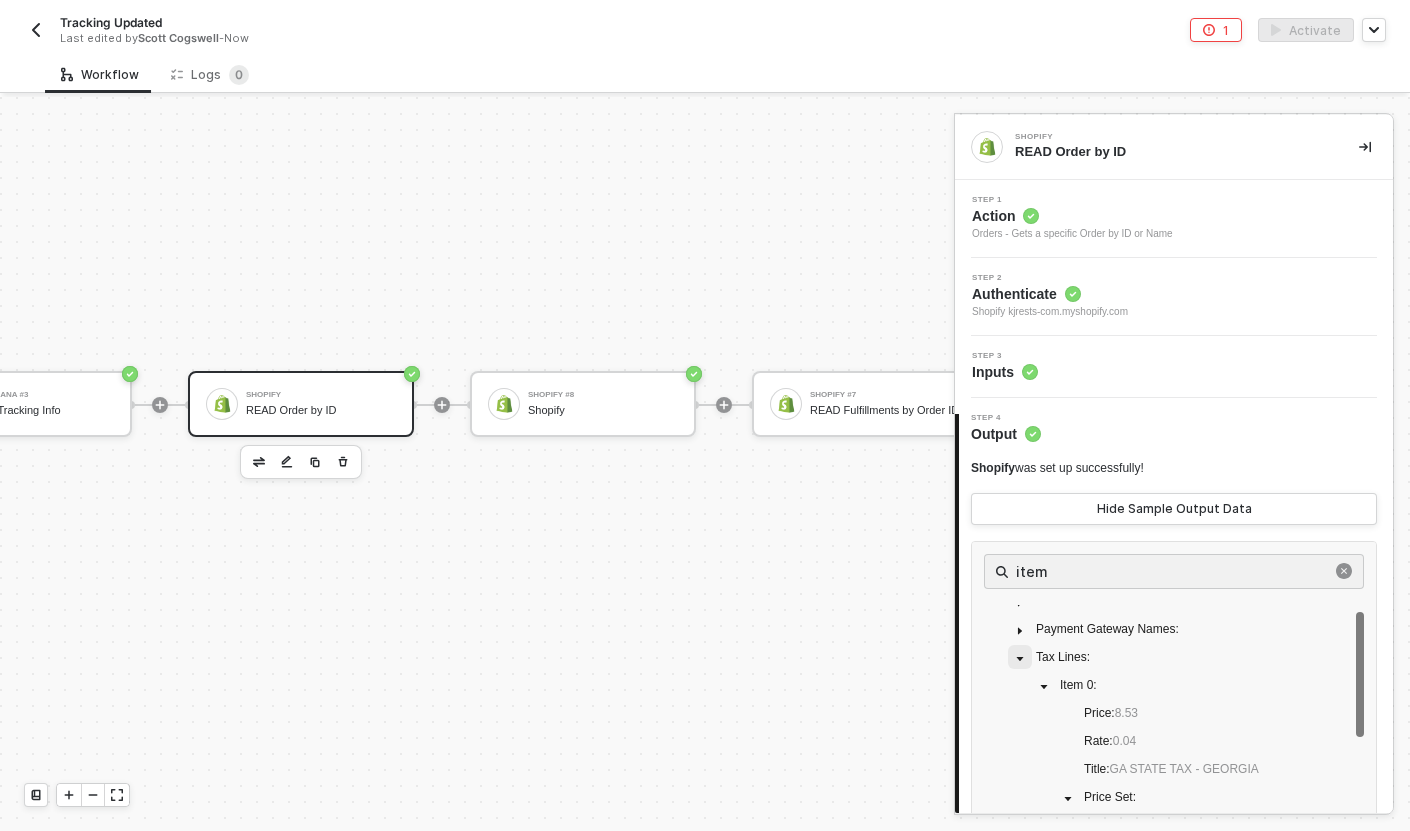 click 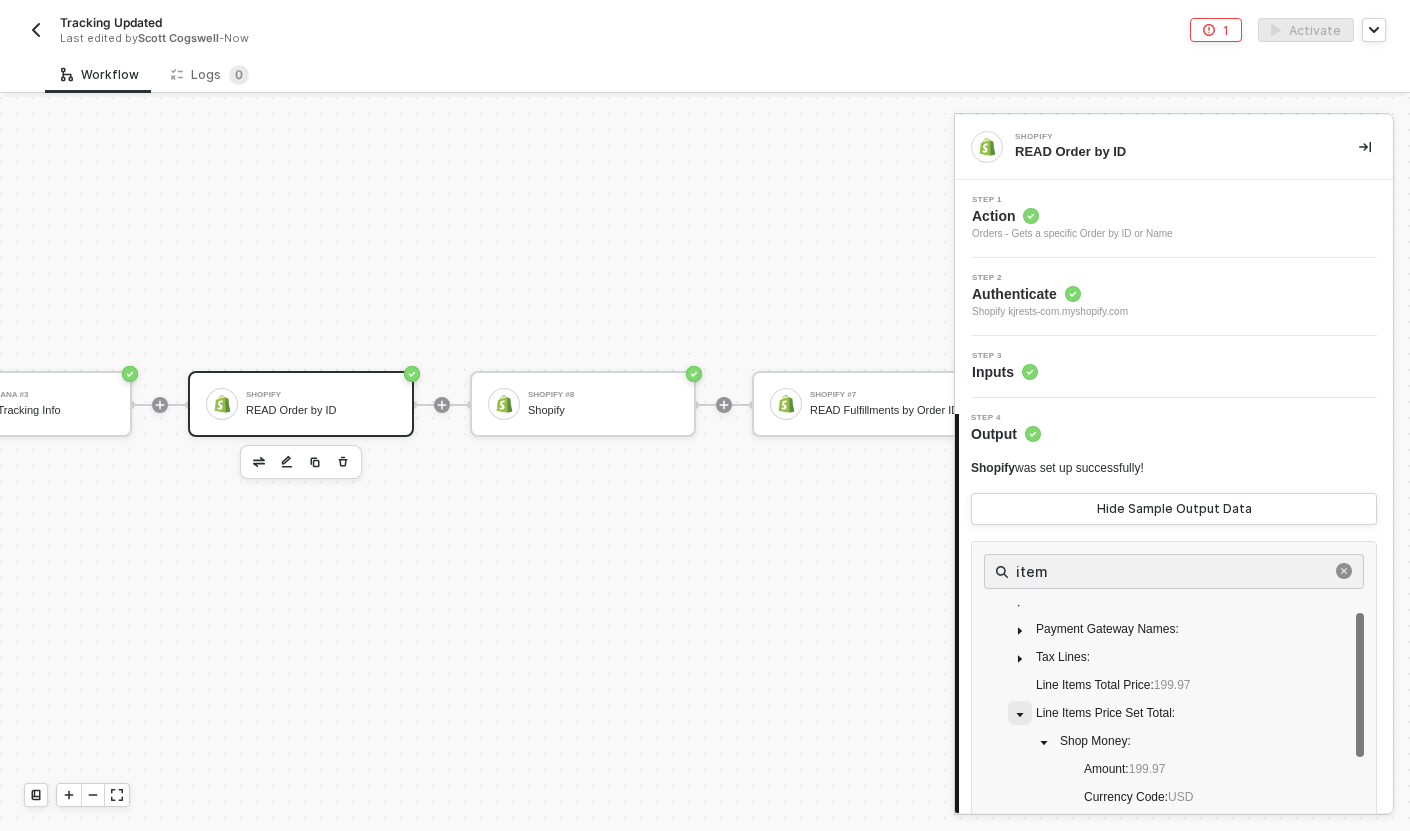 click 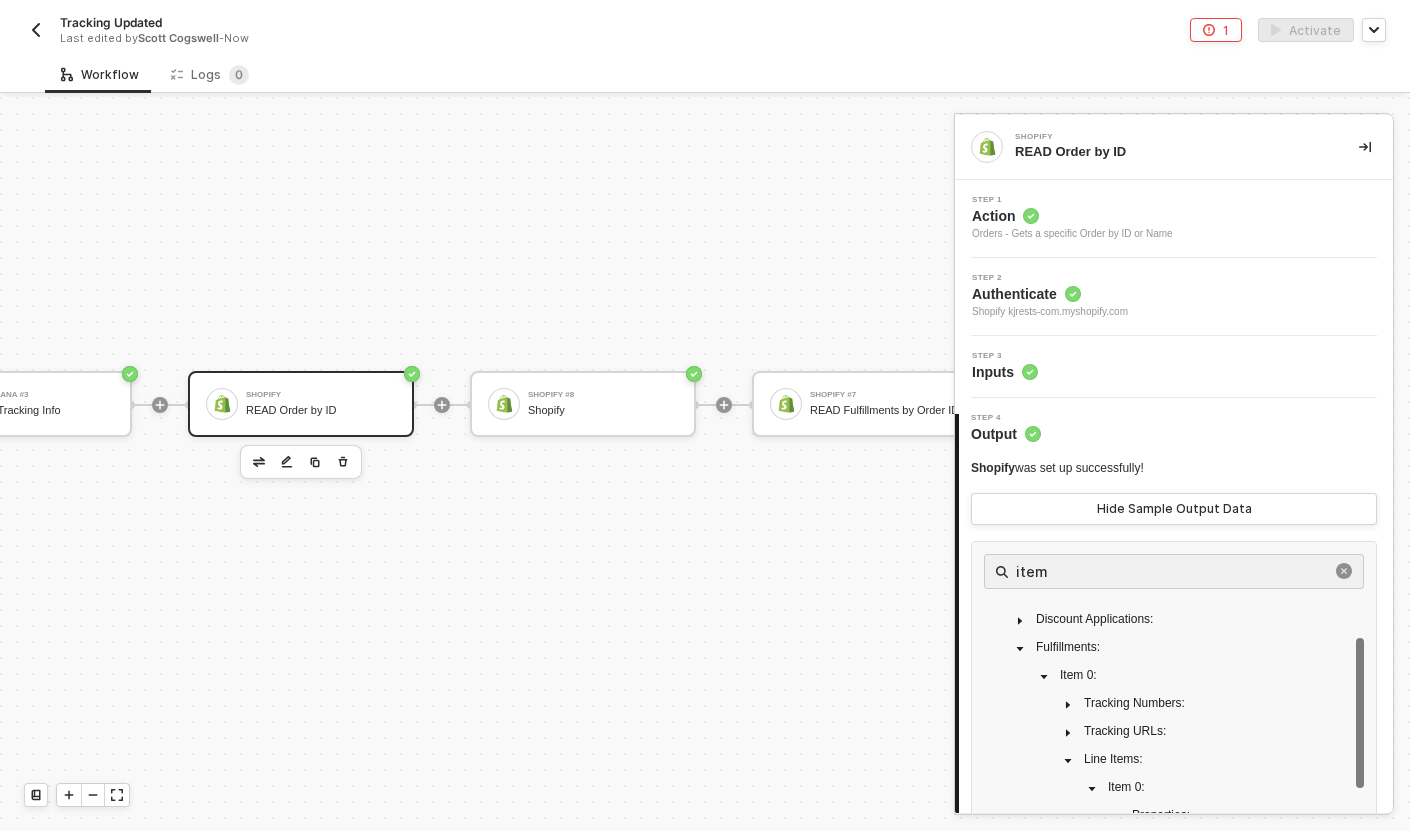 scroll, scrollTop: 133, scrollLeft: 0, axis: vertical 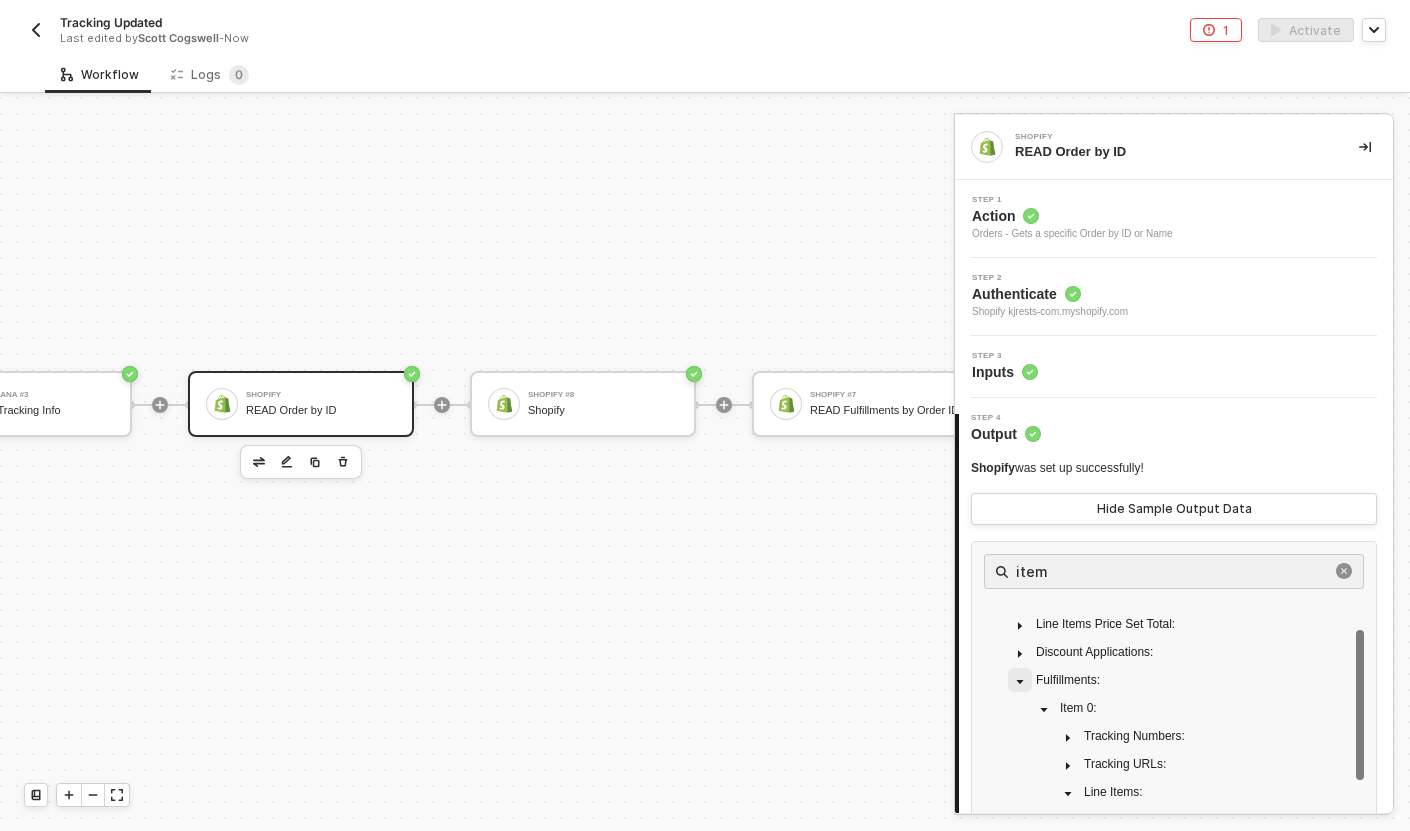 click 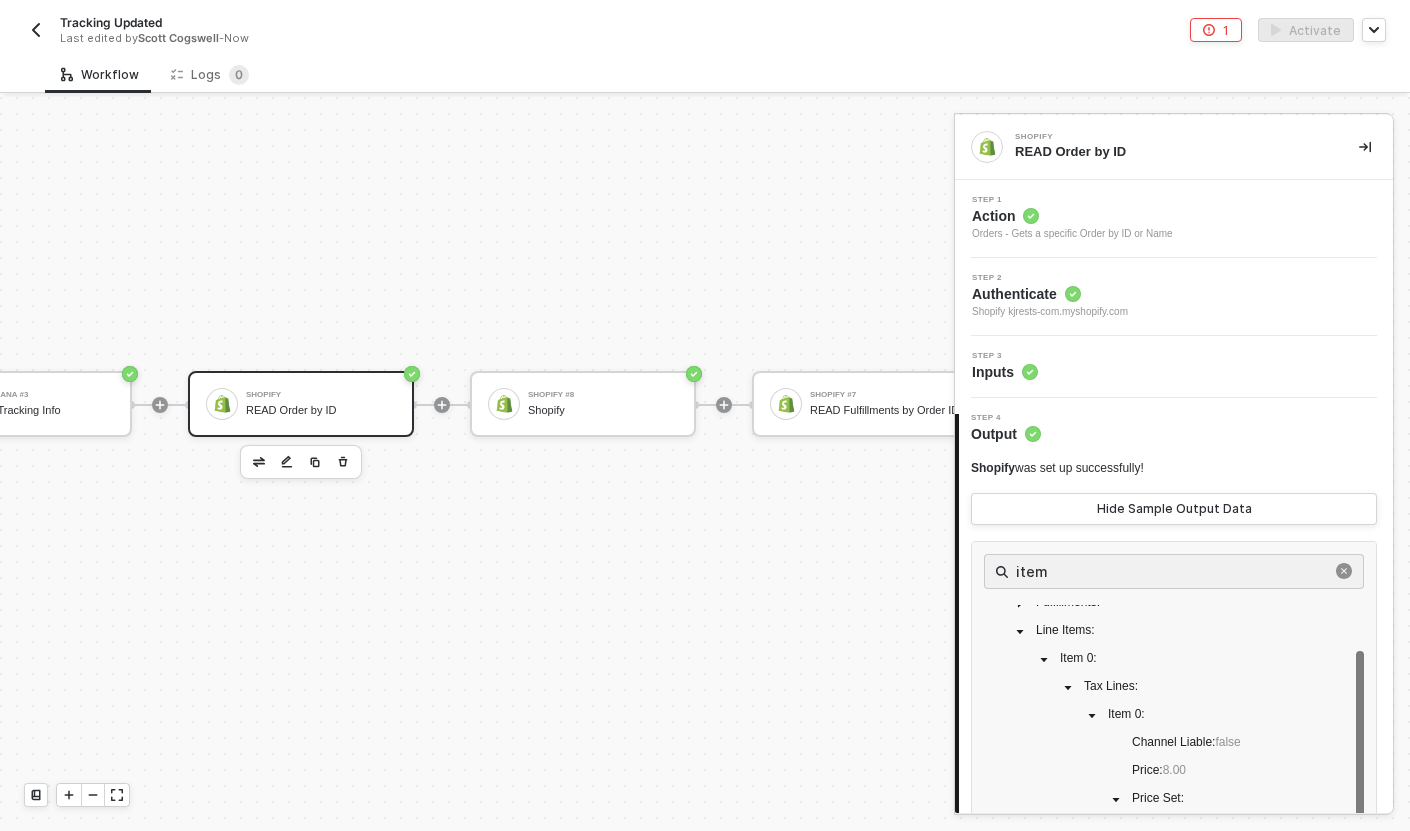 scroll, scrollTop: 209, scrollLeft: 0, axis: vertical 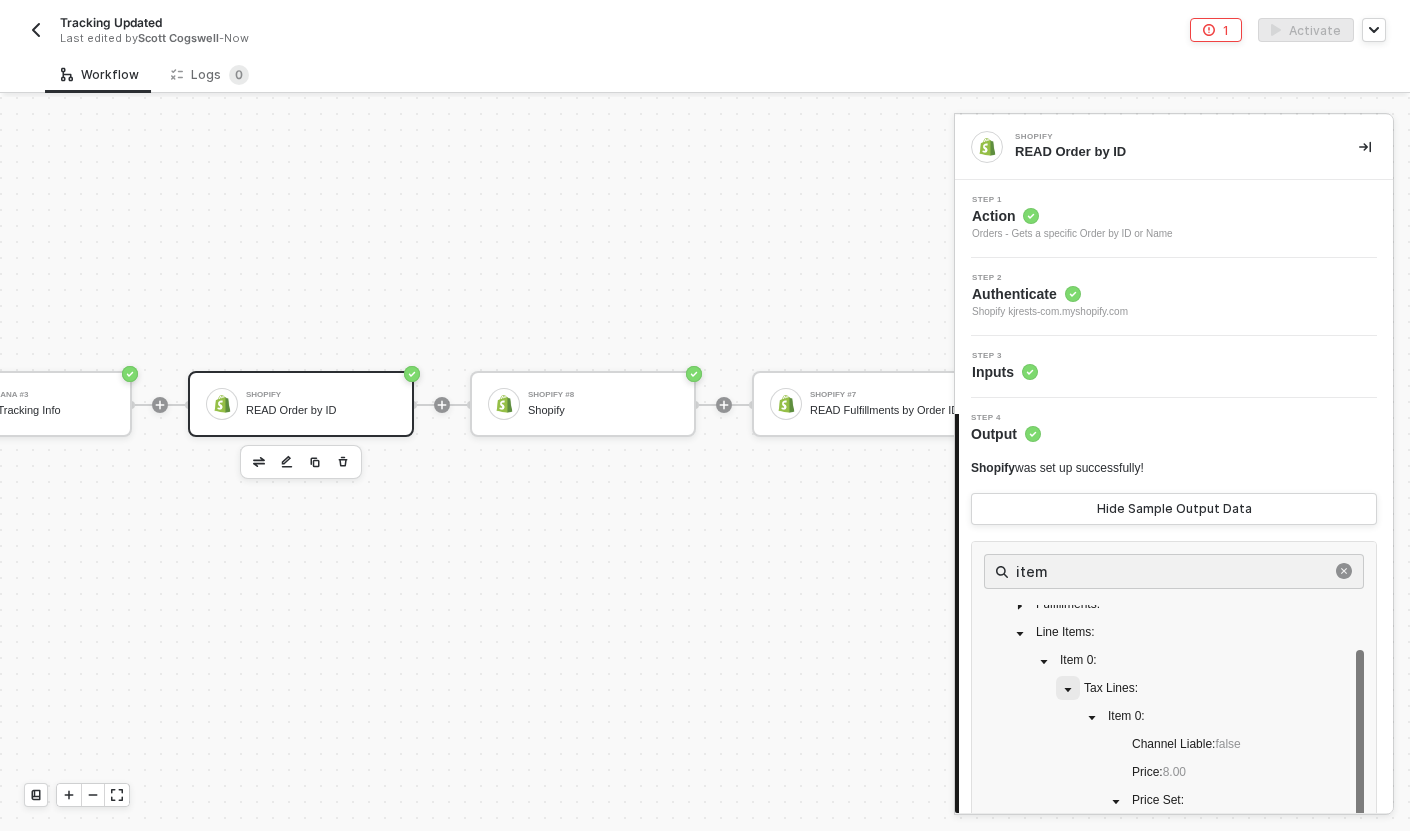 click 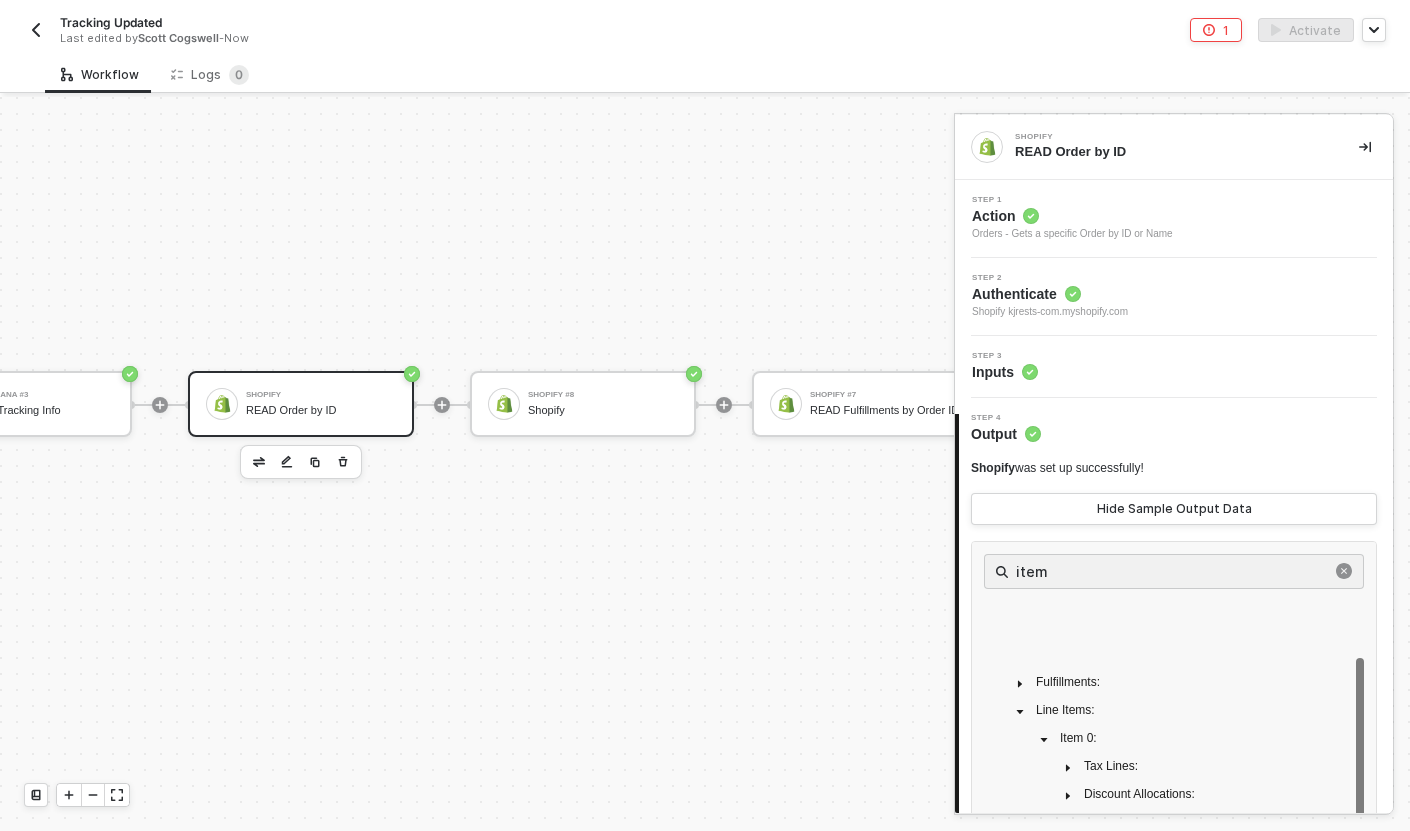 scroll, scrollTop: 199, scrollLeft: 0, axis: vertical 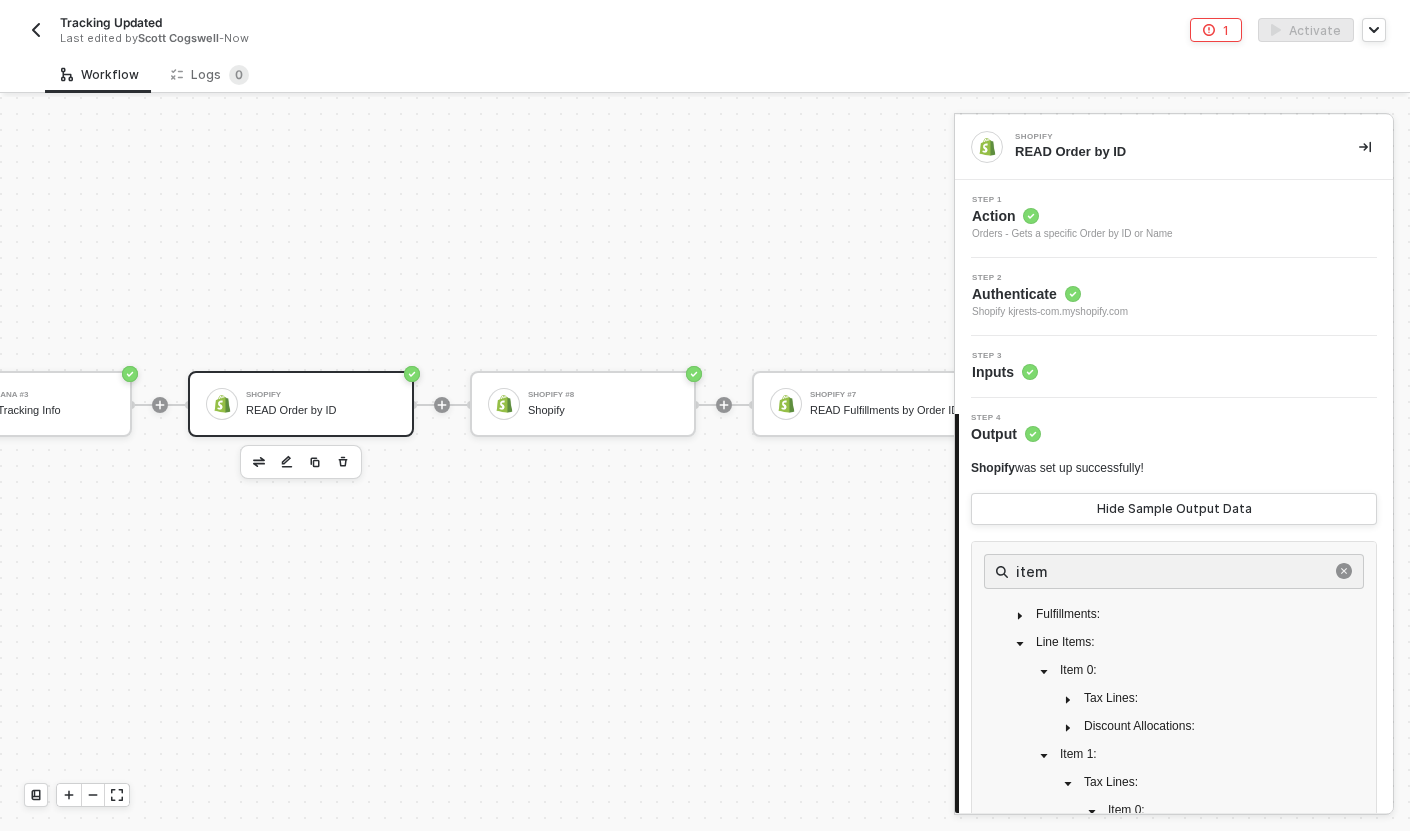 click on "Step 2 Authenticate    Shopify kjrests-com.myshopify.com" at bounding box center (1176, 297) 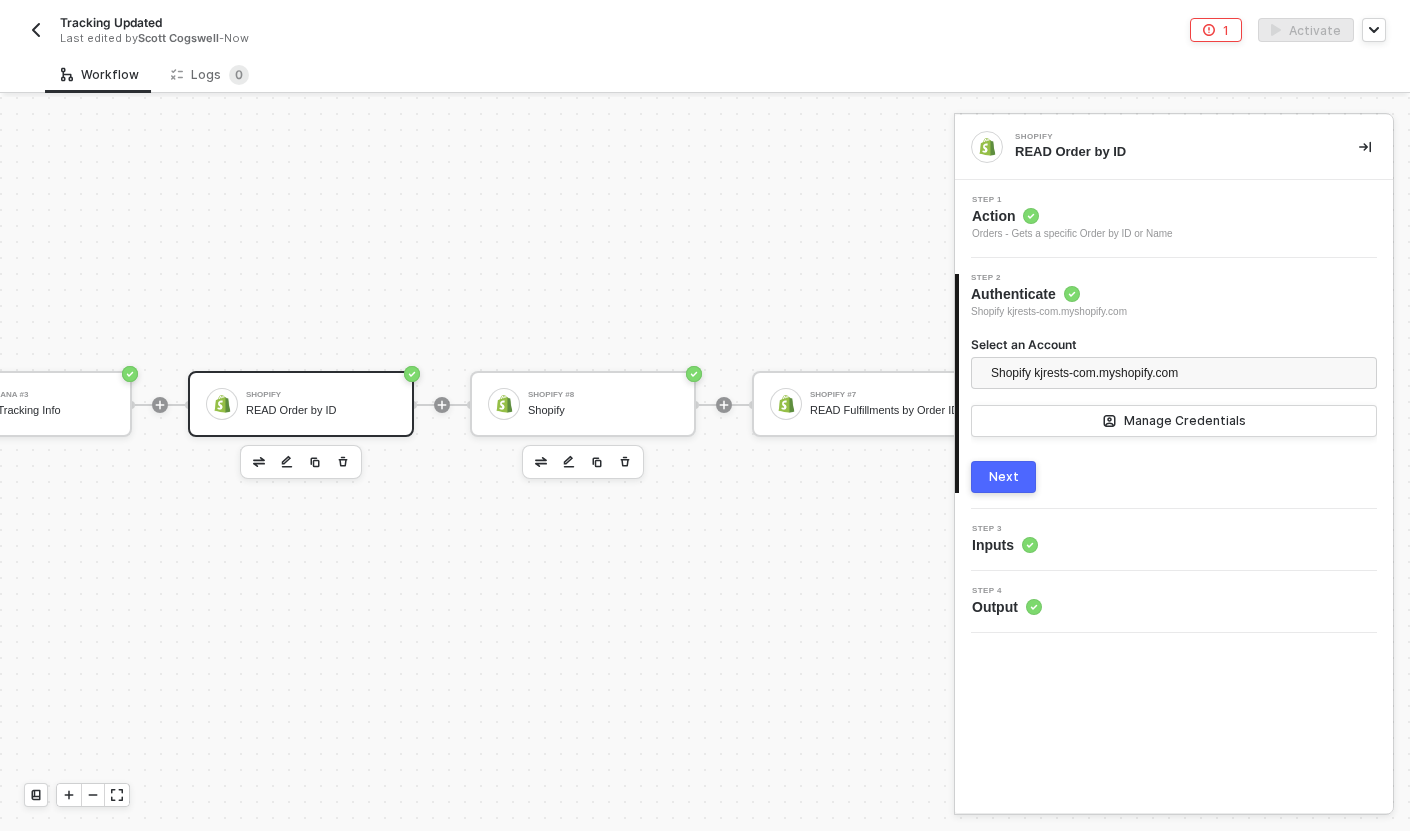 click 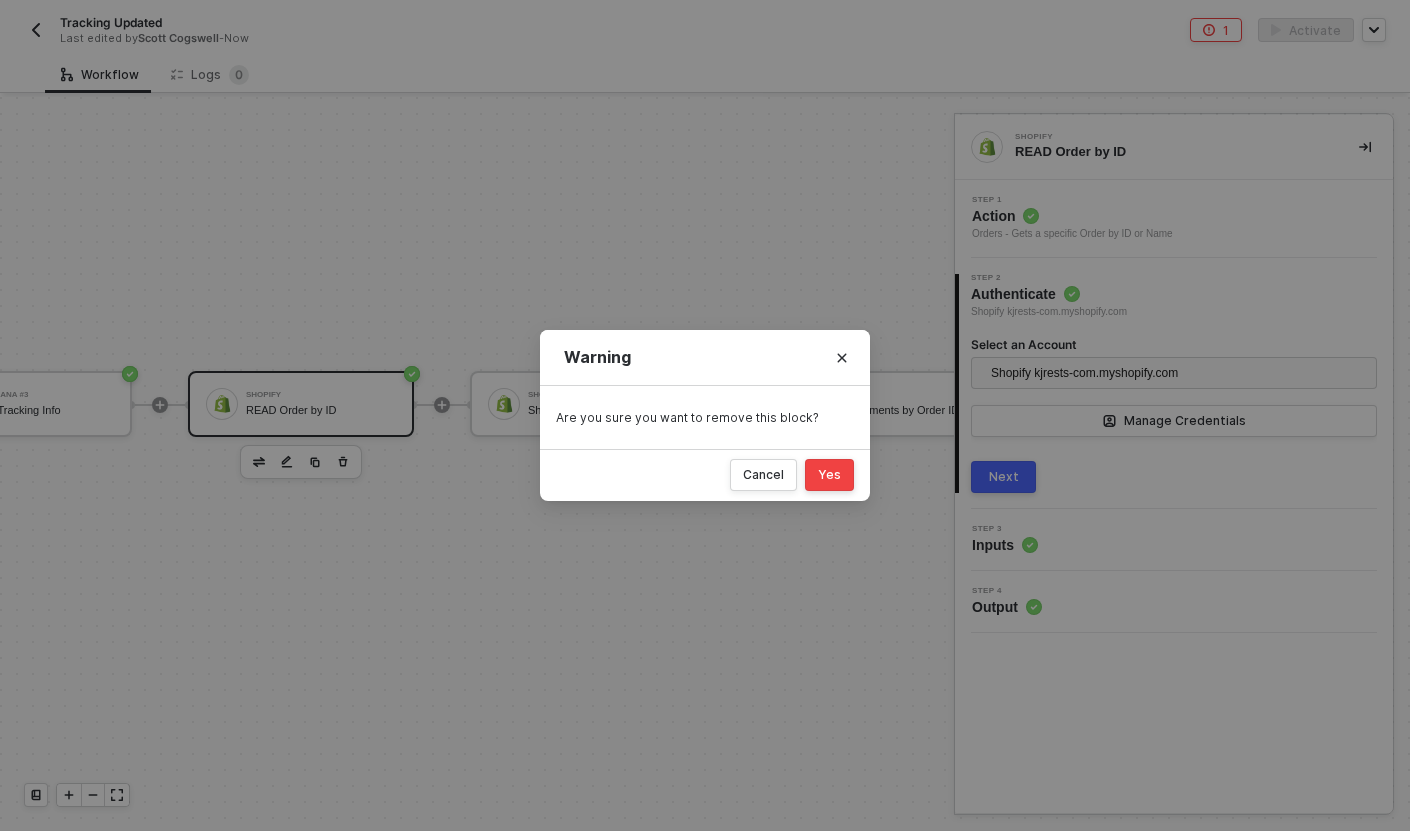 click on "Yes" at bounding box center (829, 475) 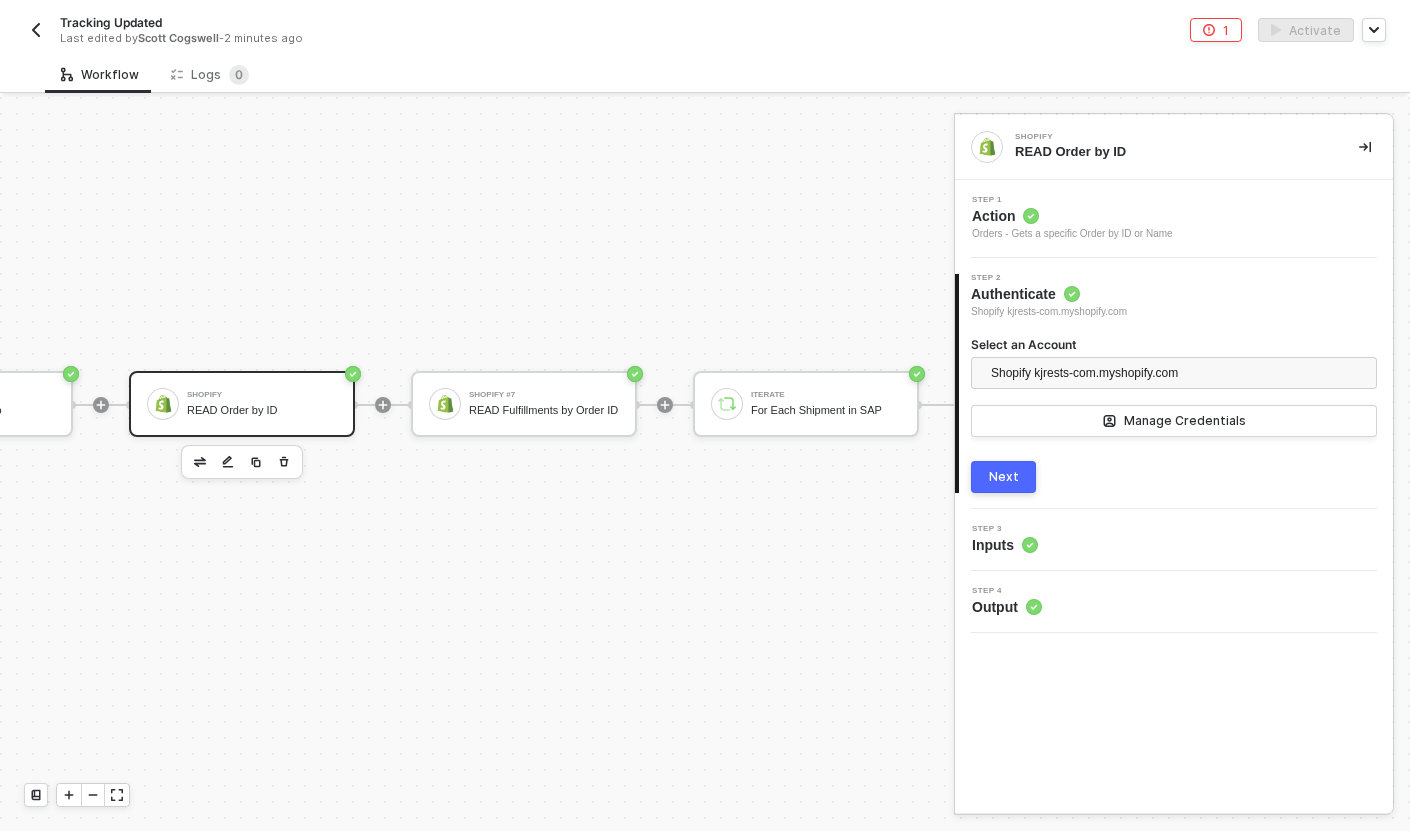 scroll, scrollTop: 631, scrollLeft: 1136, axis: both 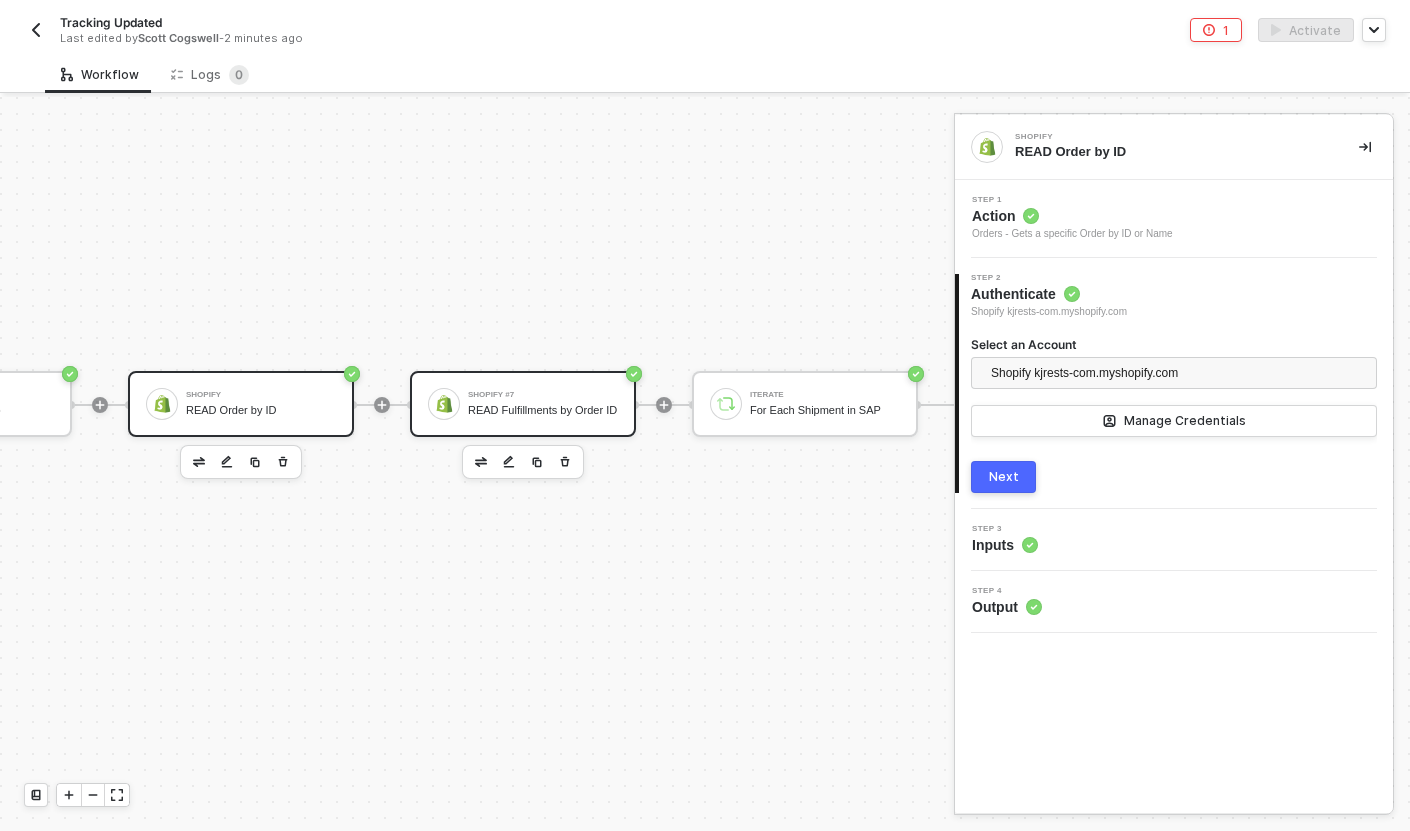 click on "Shopify #7" at bounding box center (543, 395) 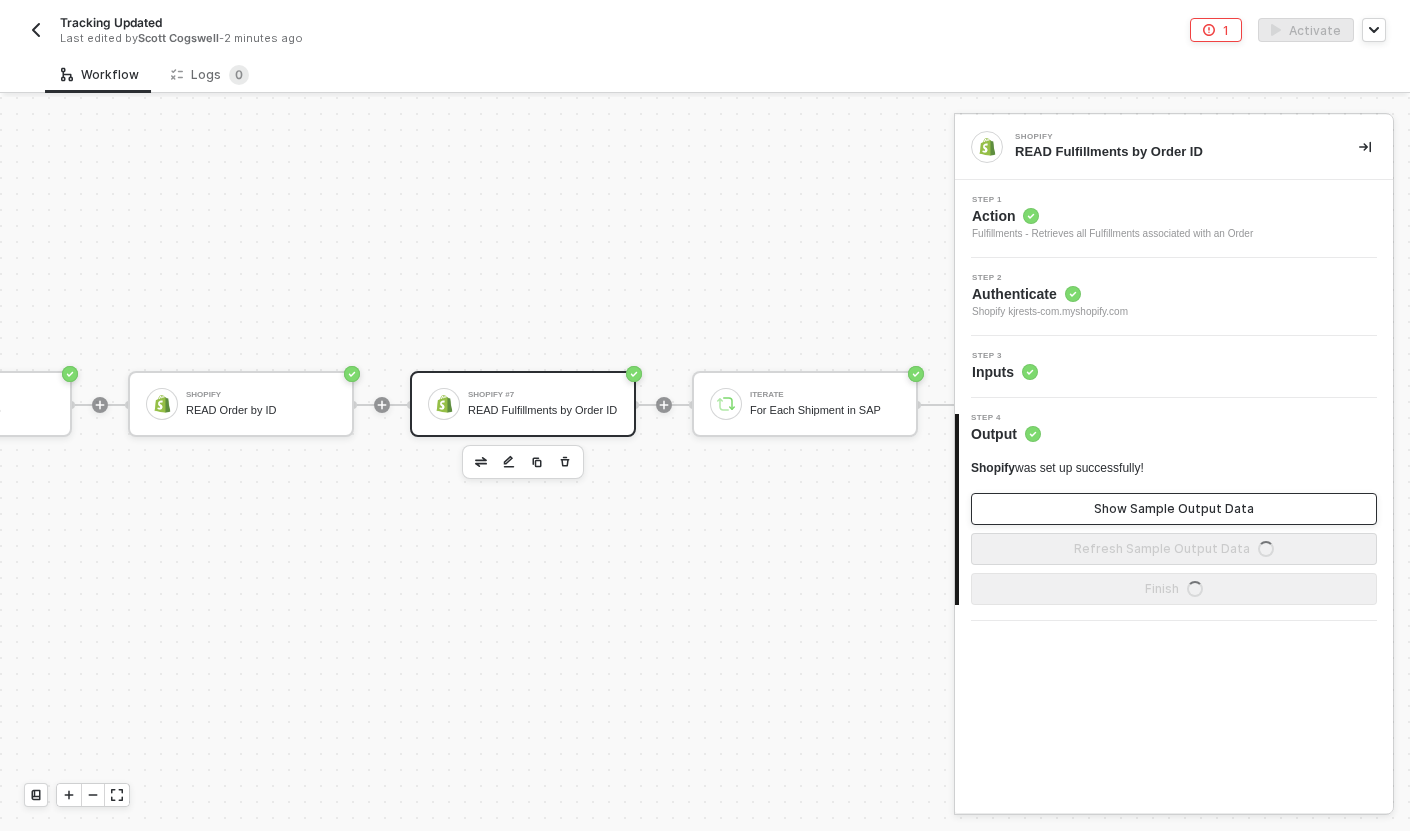 click on "Show Sample Output Data" at bounding box center (1174, 509) 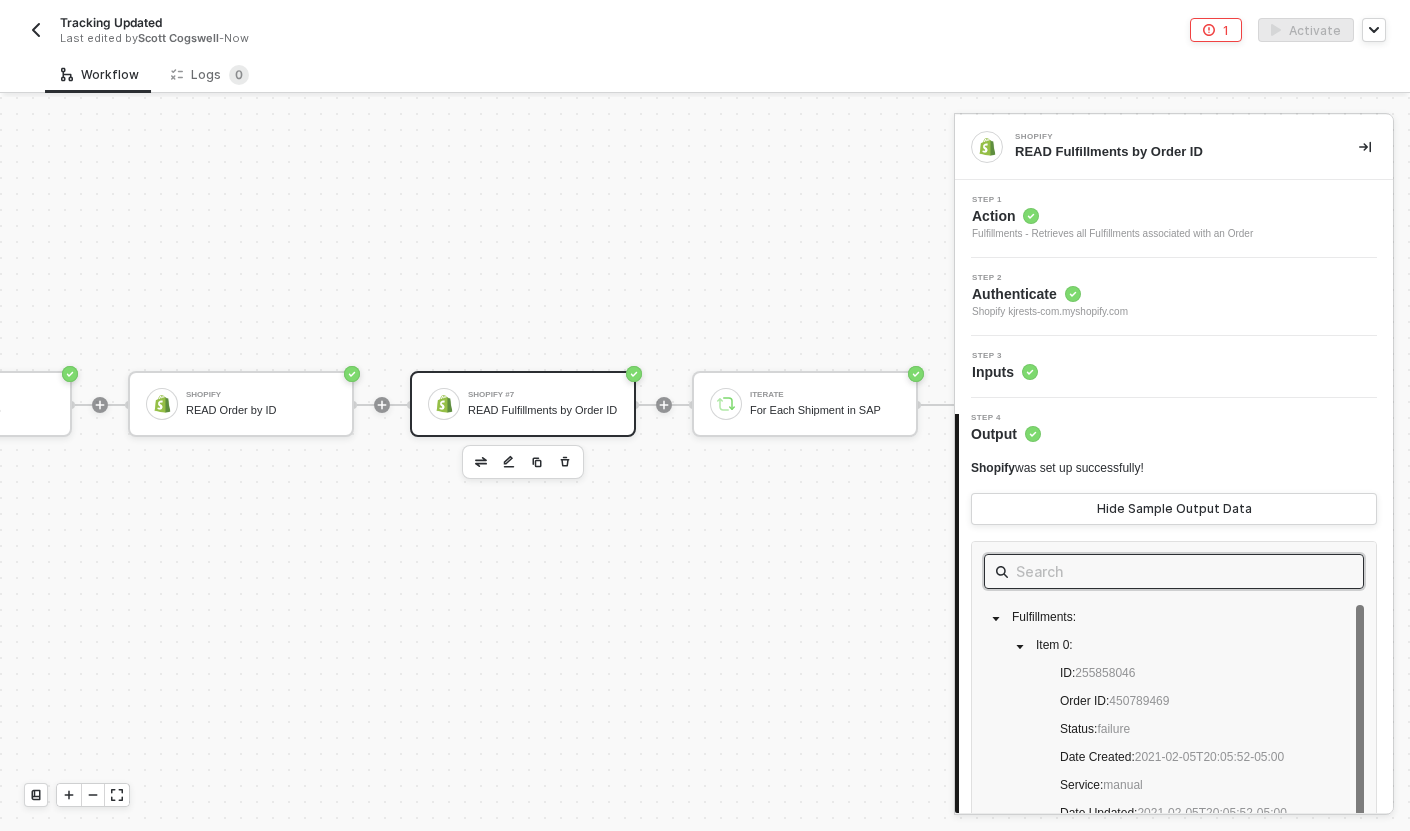click at bounding box center [1174, 571] 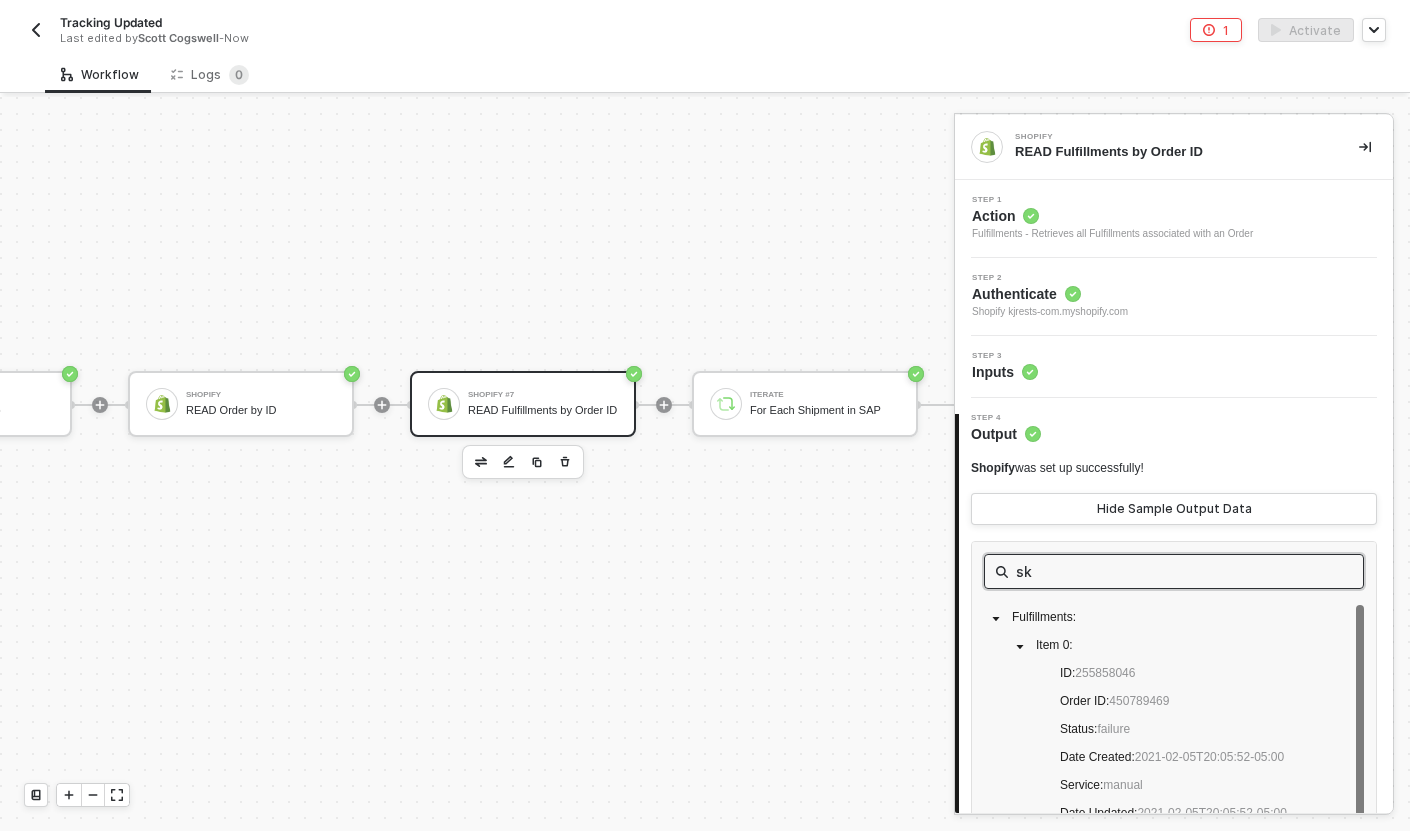 type on "sku" 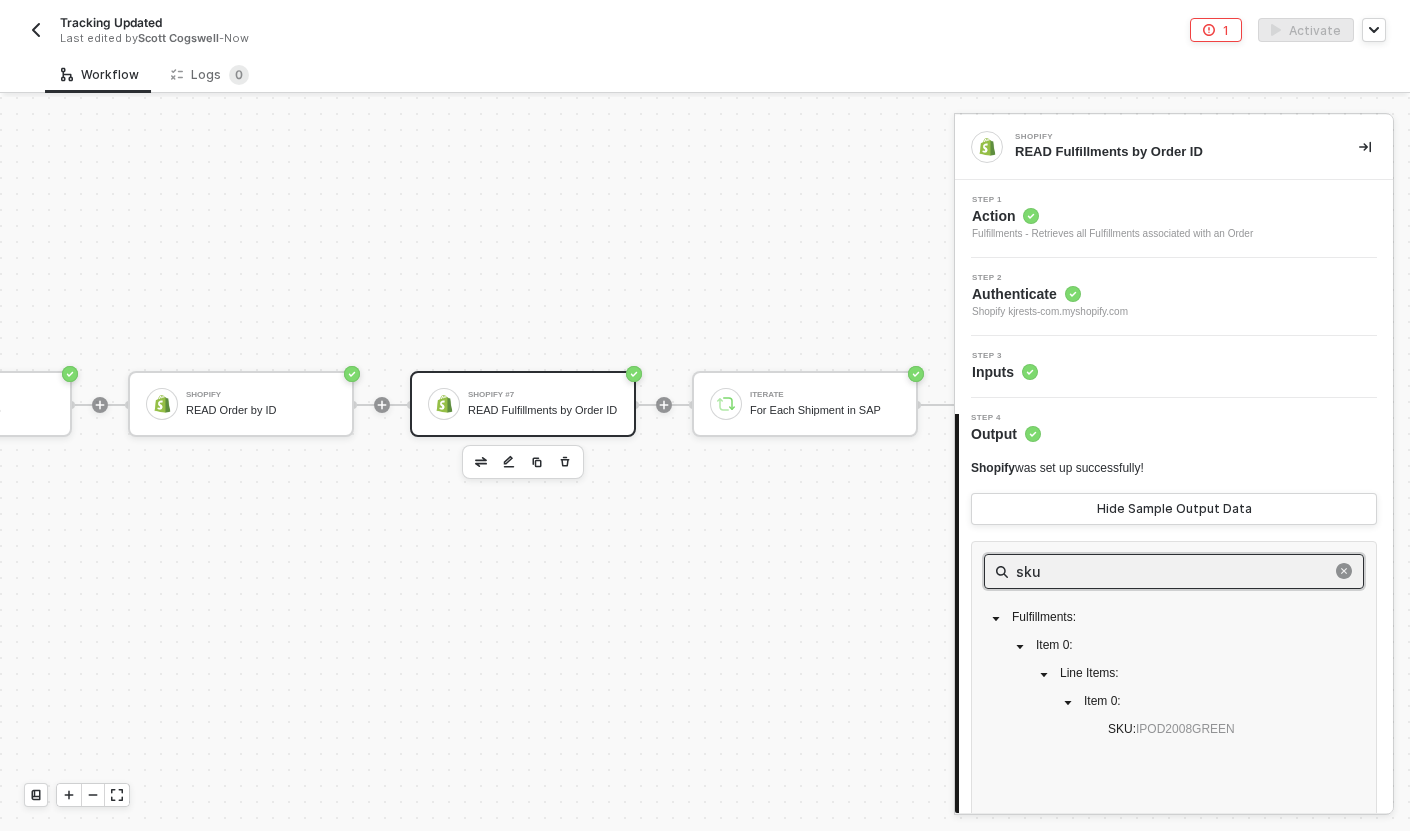 type 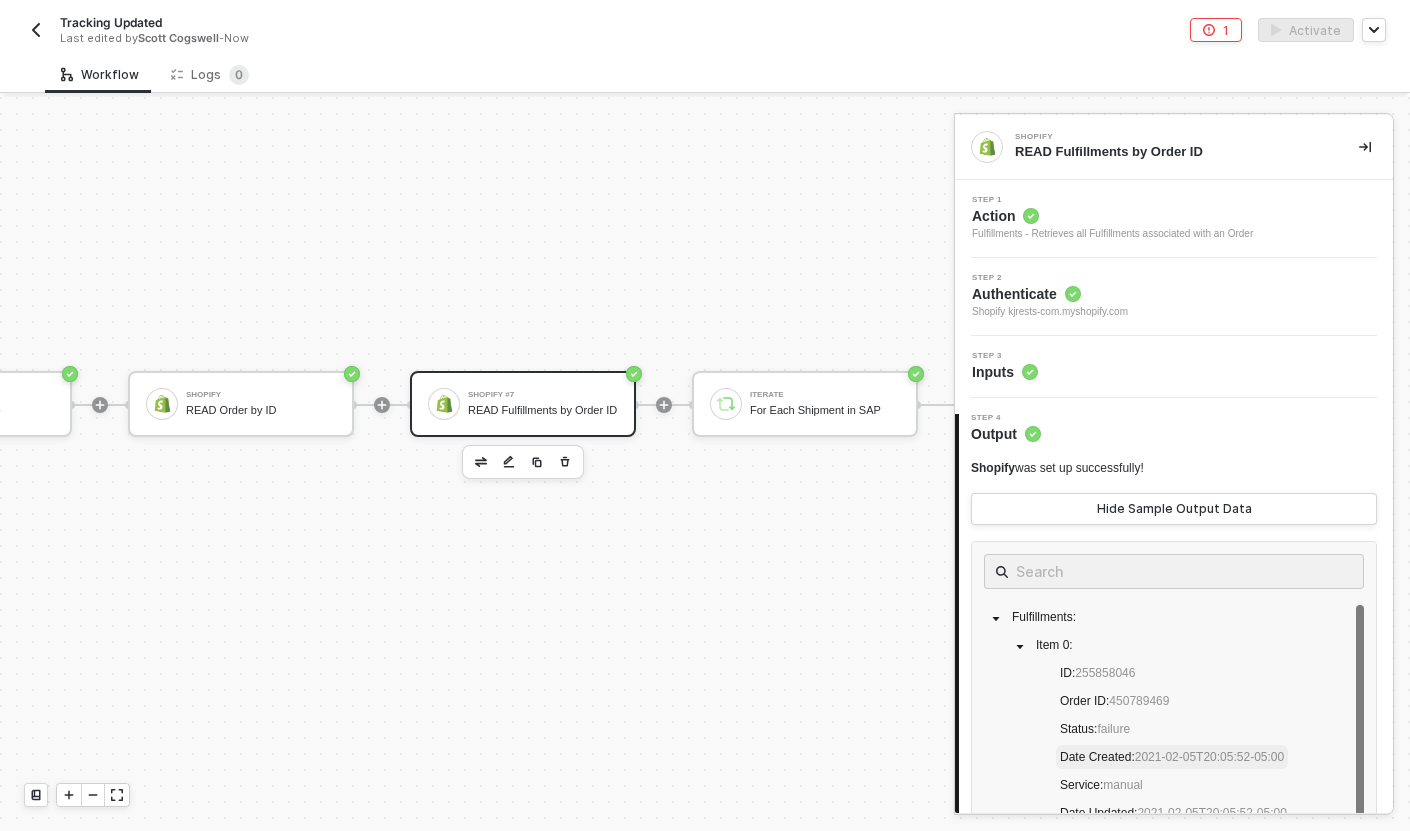 click on "Date Created :  2021-02-05T20:05:52-05:00" at bounding box center [1172, 757] 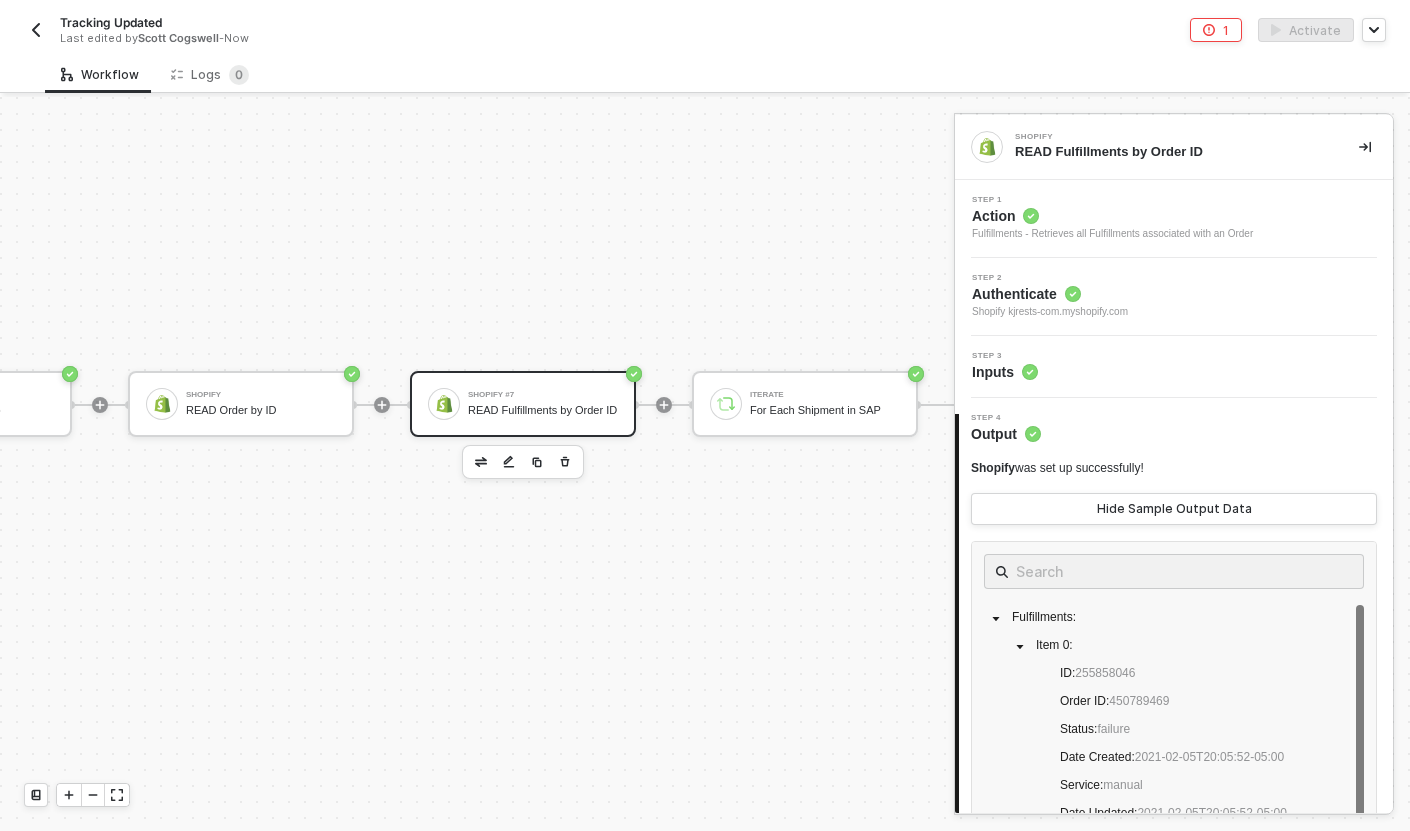 click on "Fulfillments :  Item 0 :  ID :  255858046 Order ID :  450789469 Status :  failure Date Created :  2021-02-05T20:05:52-05:00 Service :  manual Date Updated :  2021-02-05T20:05:52-05:00 Tracking Company :  USPS Shipment Status :  Location ID :  905684977 Line Items :  Item 0 :  ID :  466157049 Variant ID :  39072856 Title :  IPod Nano - 8gb Quantity :  1 SKU :  IPOD2008GREEN Variant Title :  green Vendor :  Fulfillment Service :  manual Product ID :  632910392 Shipping Required :  true Taxable :  true Gift Card :  false Name :  IPod Nano - 8gb - green Variant Inventory Management :  shopify Properties :  Item 0 :  Name :  Custom Engraving Front" at bounding box center (1174, 716) 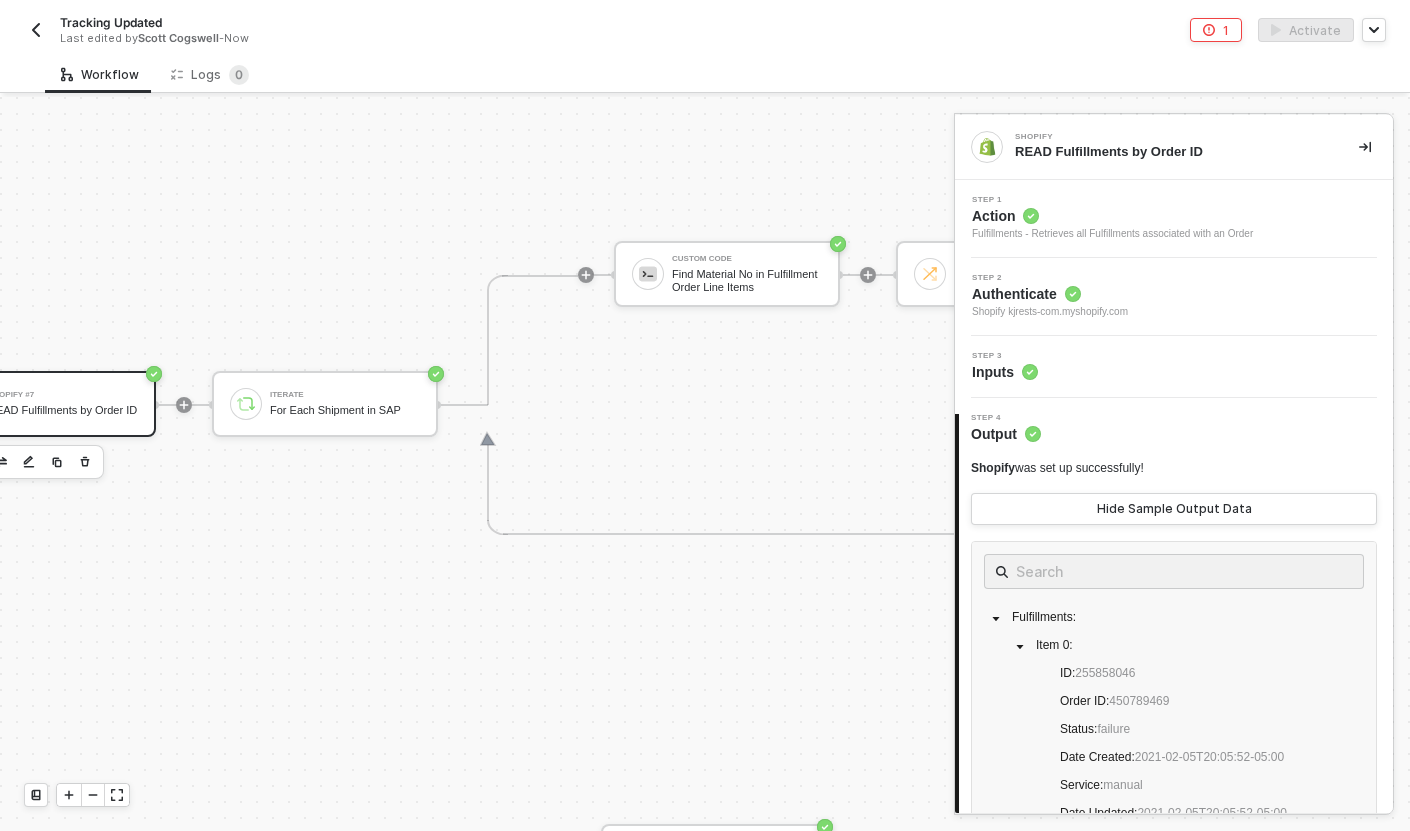 scroll, scrollTop: 631, scrollLeft: 1638, axis: both 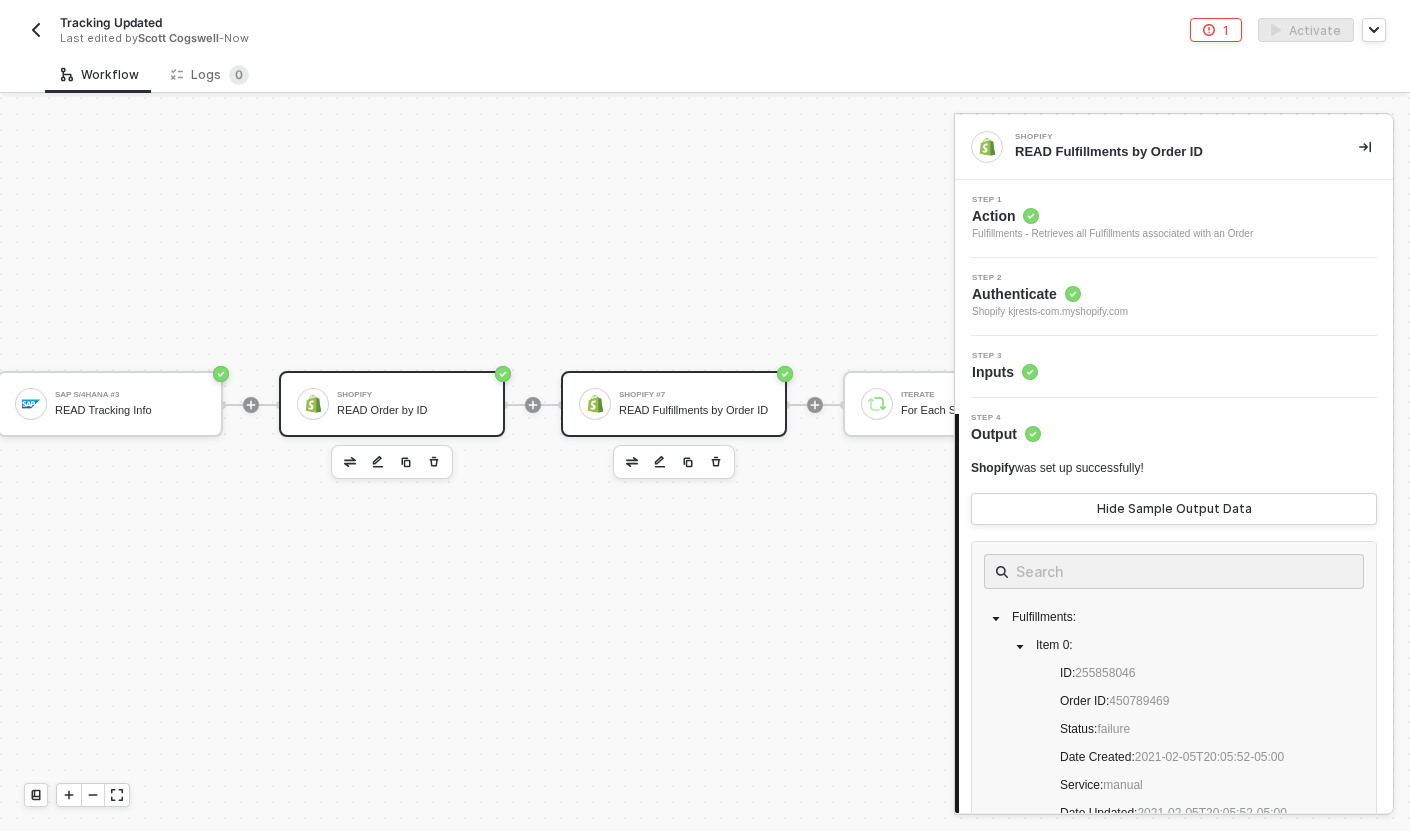 click on "READ Order by ID" at bounding box center (412, 410) 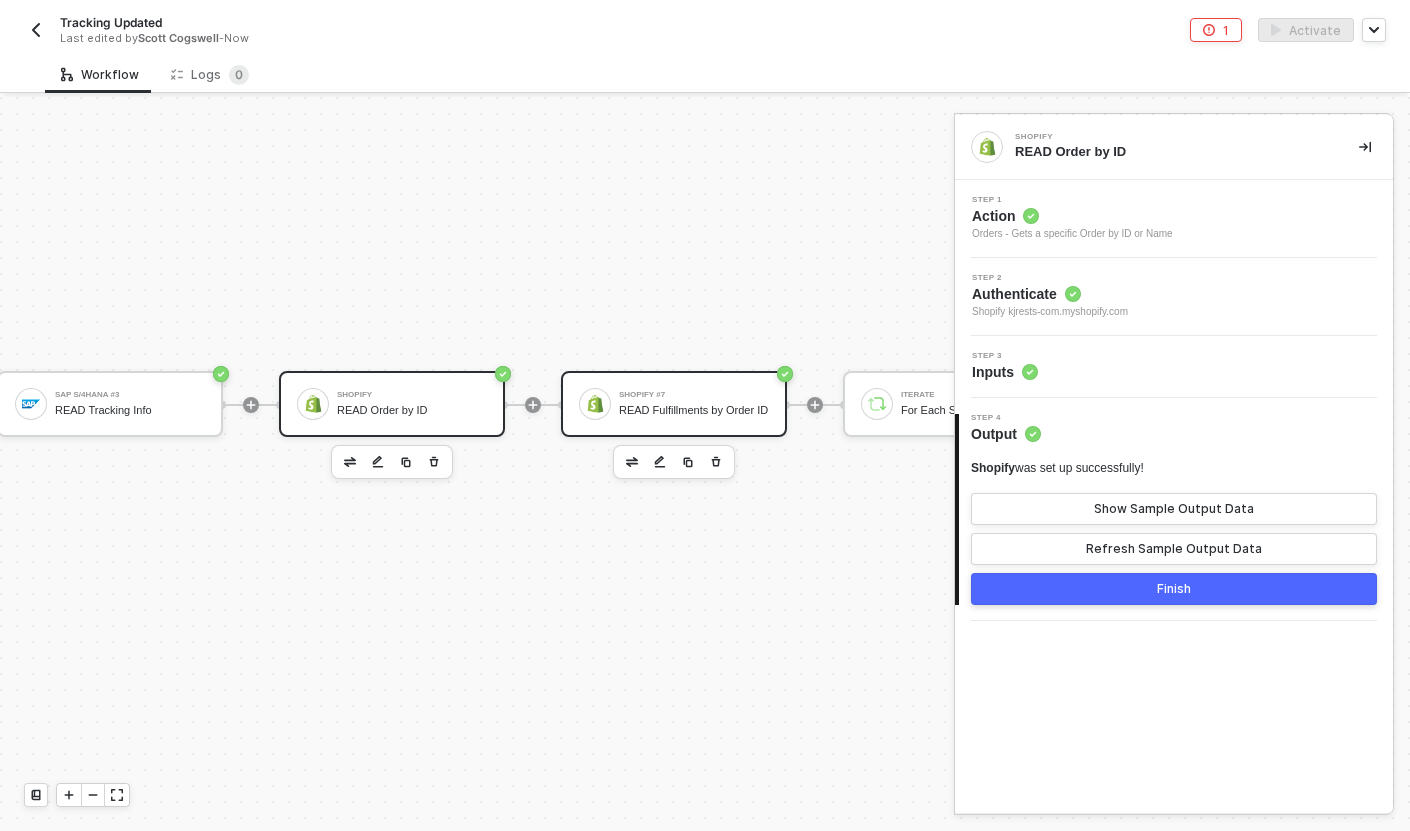 click on "READ Fulfillments by Order ID" at bounding box center [694, 410] 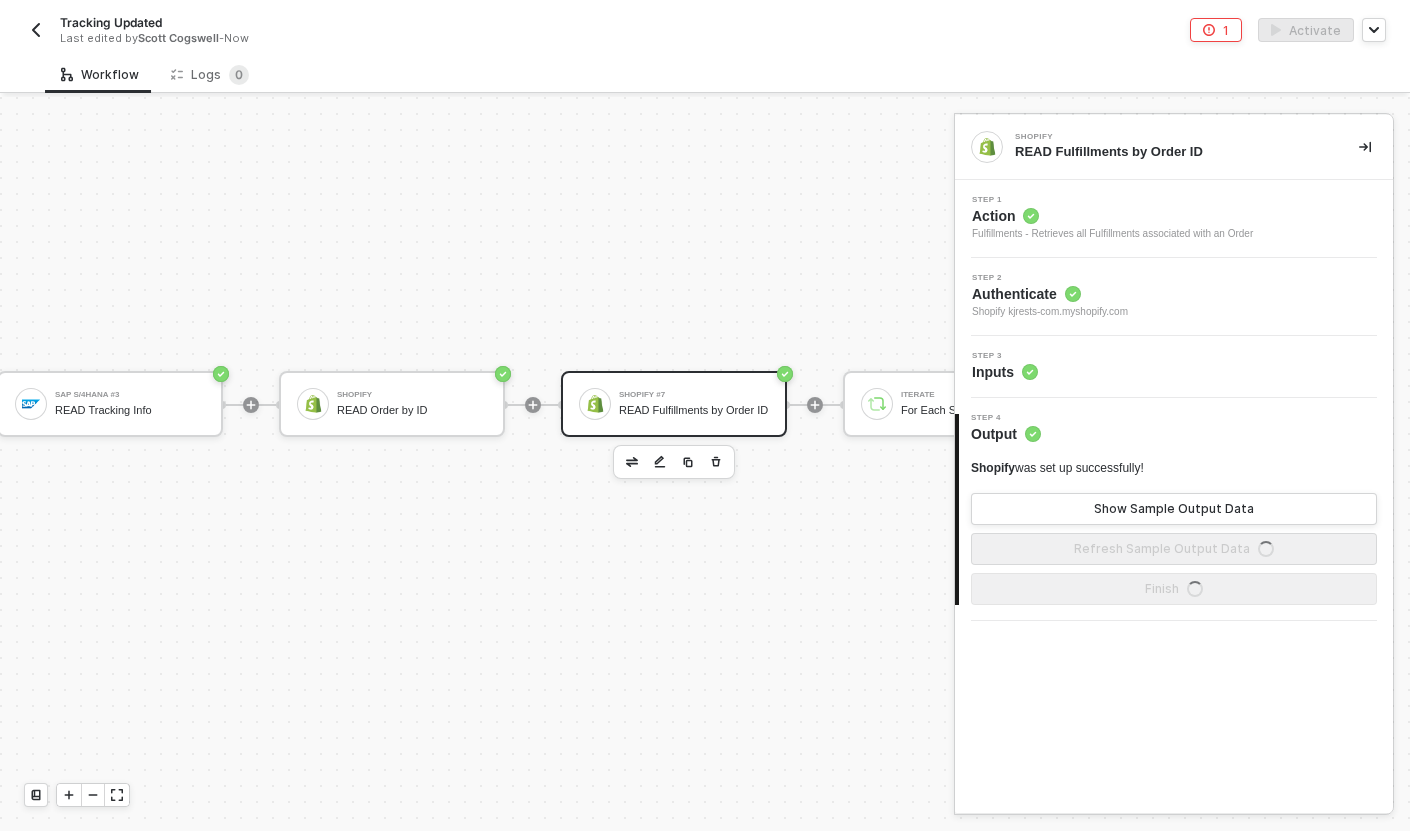 click on "Step 3 Inputs" at bounding box center (1176, 367) 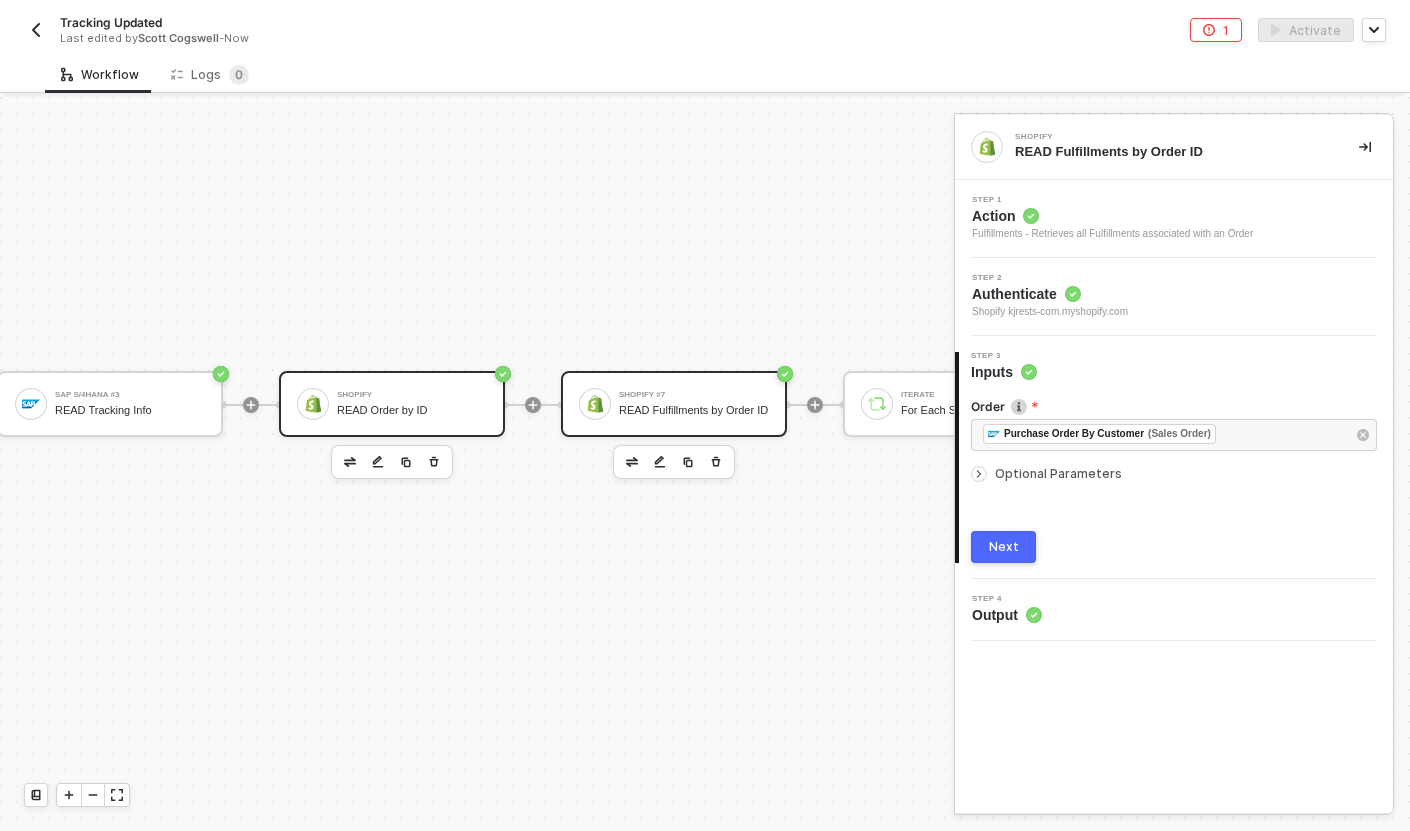 click on "Shopify READ Order by ID" at bounding box center (412, 404) 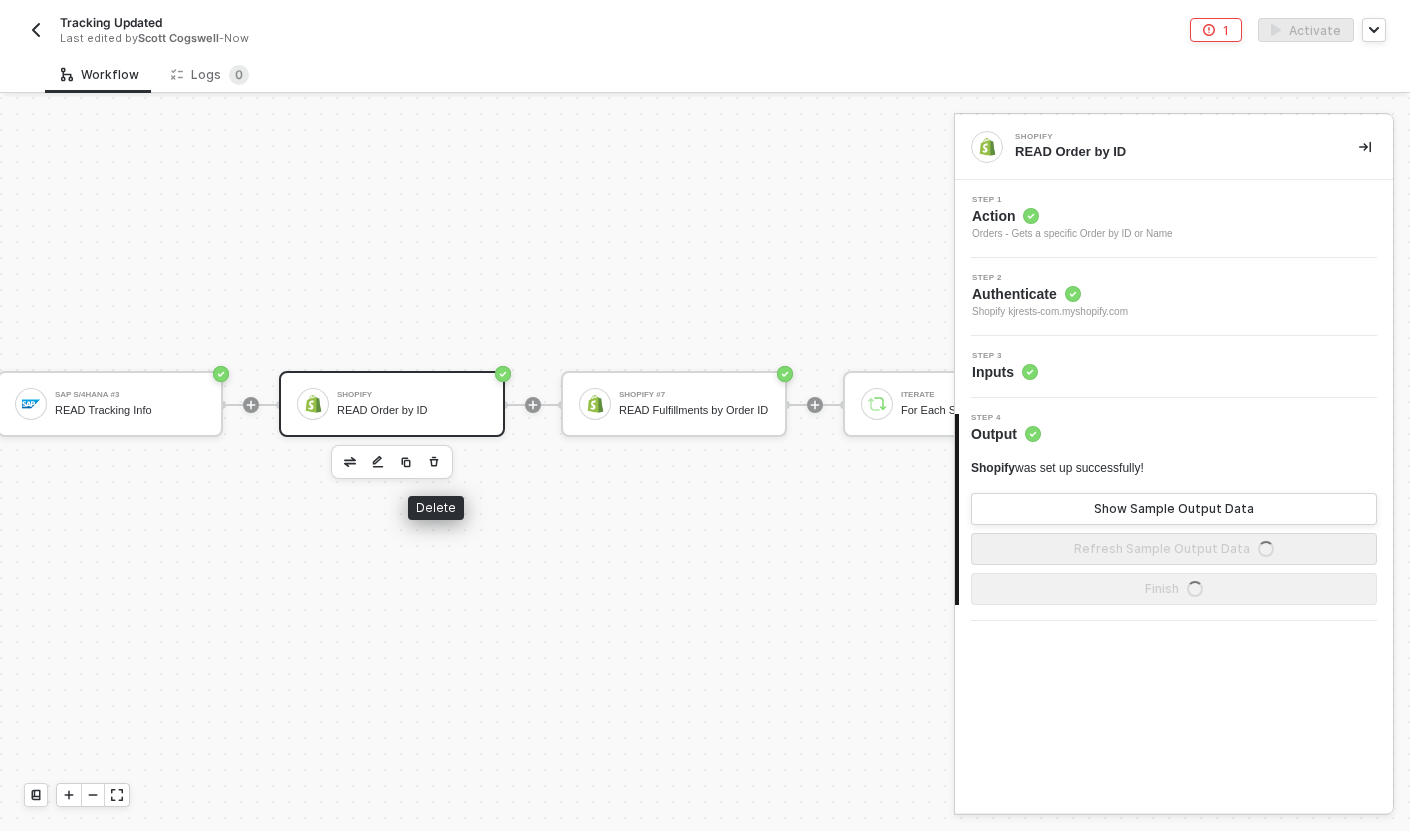 click 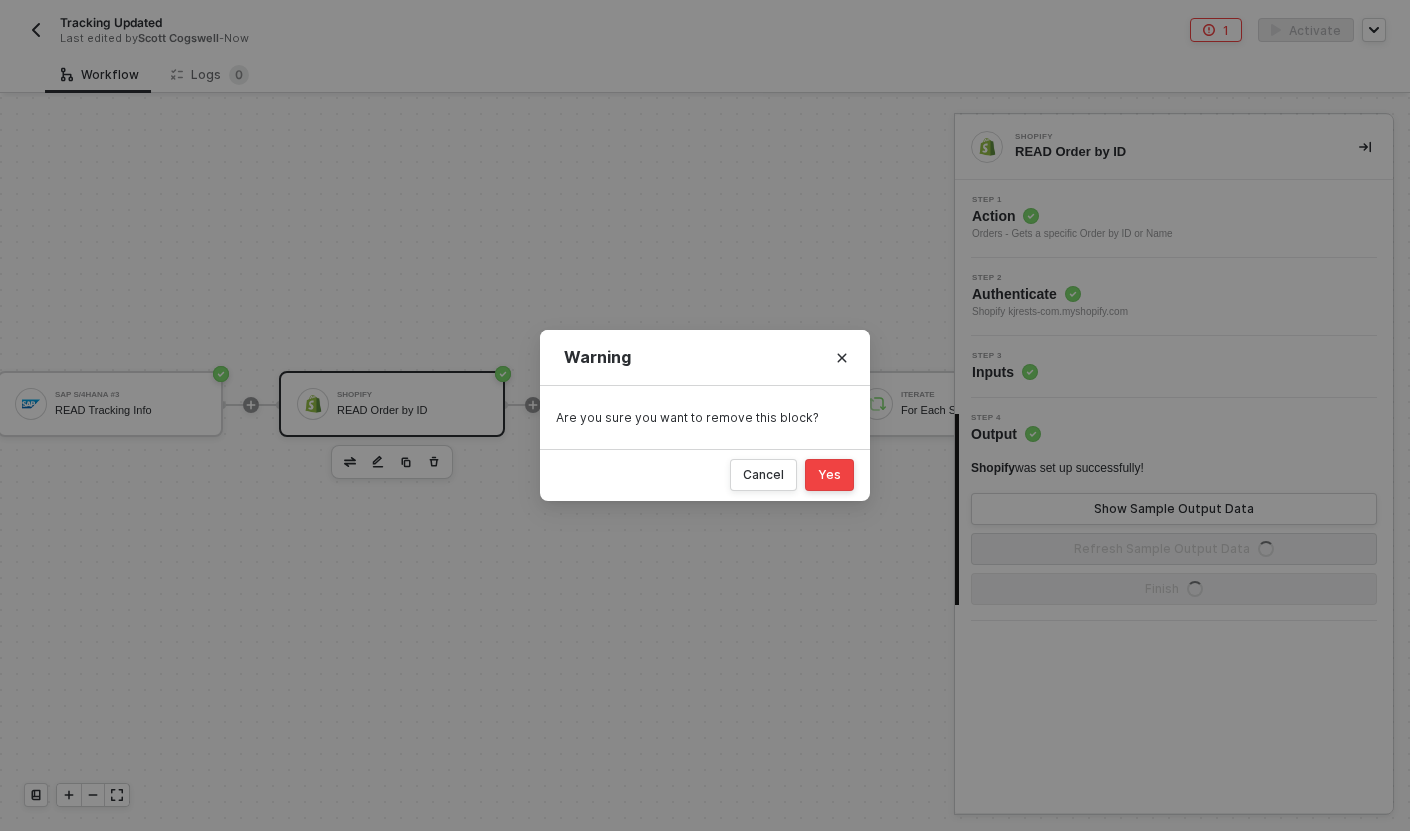click on "Yes" at bounding box center (829, 475) 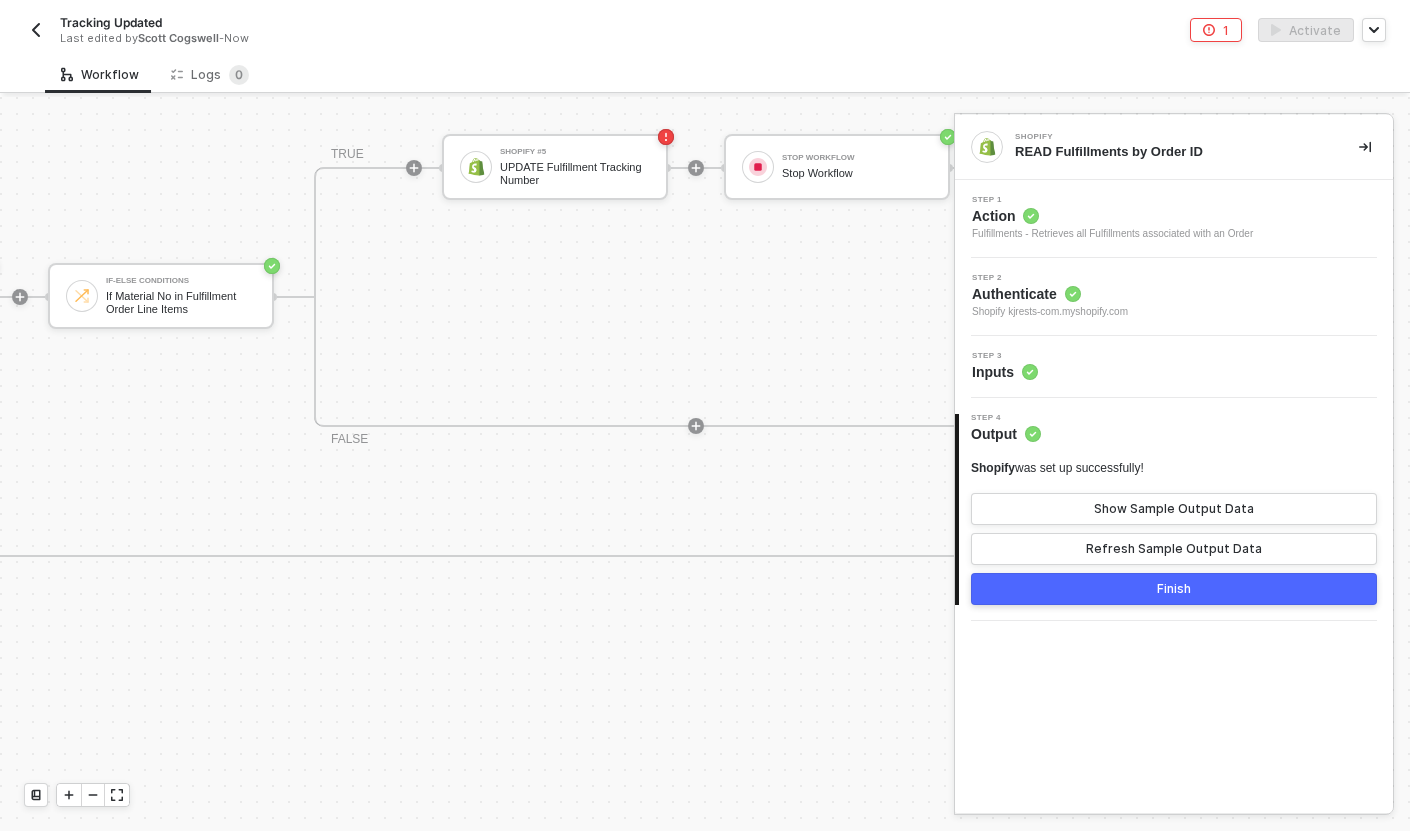 scroll, scrollTop: 609, scrollLeft: 2186, axis: both 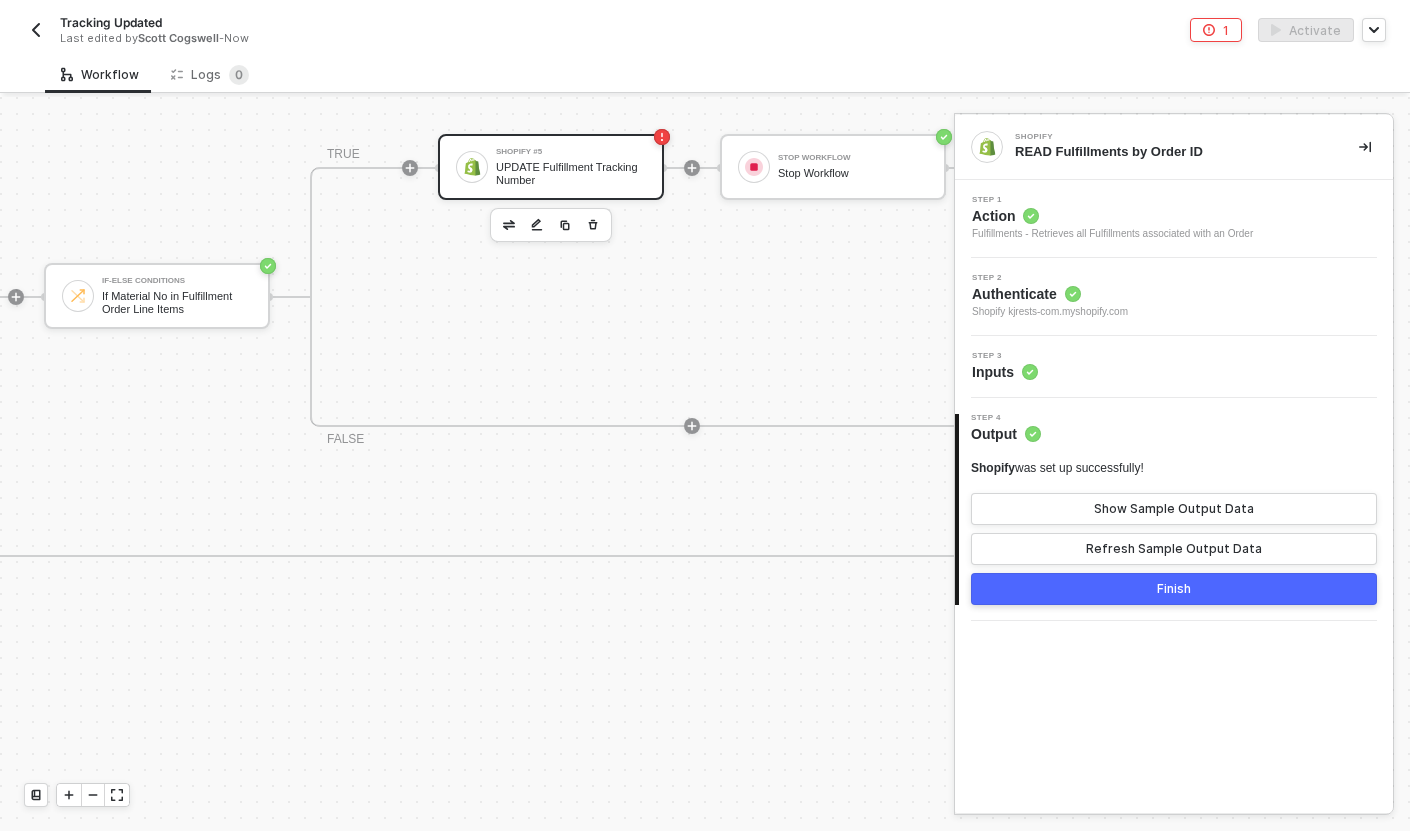 click on "UPDATE Fulfillment Tracking Number" at bounding box center (571, 173) 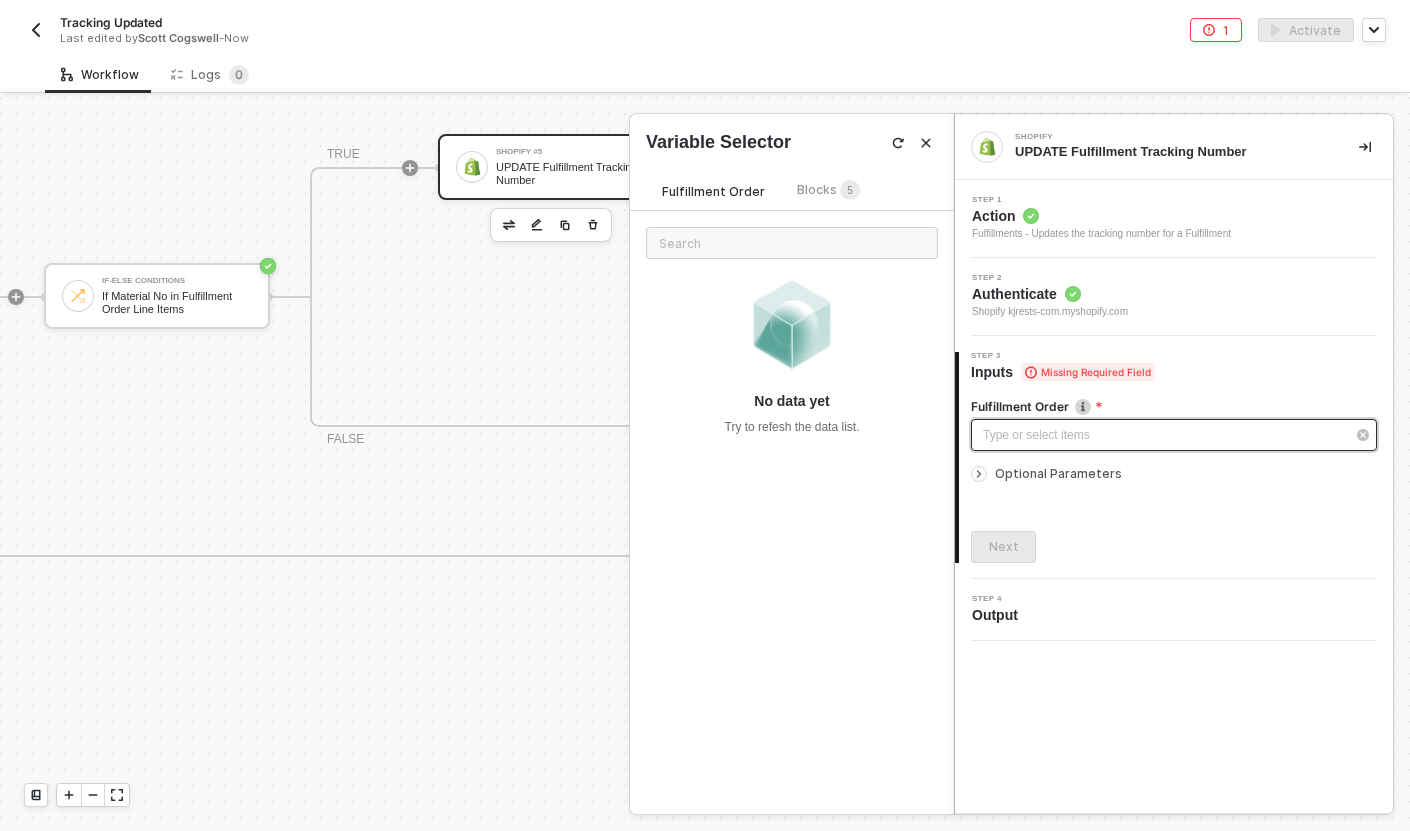 click on "Type or select items ﻿" at bounding box center (1164, 435) 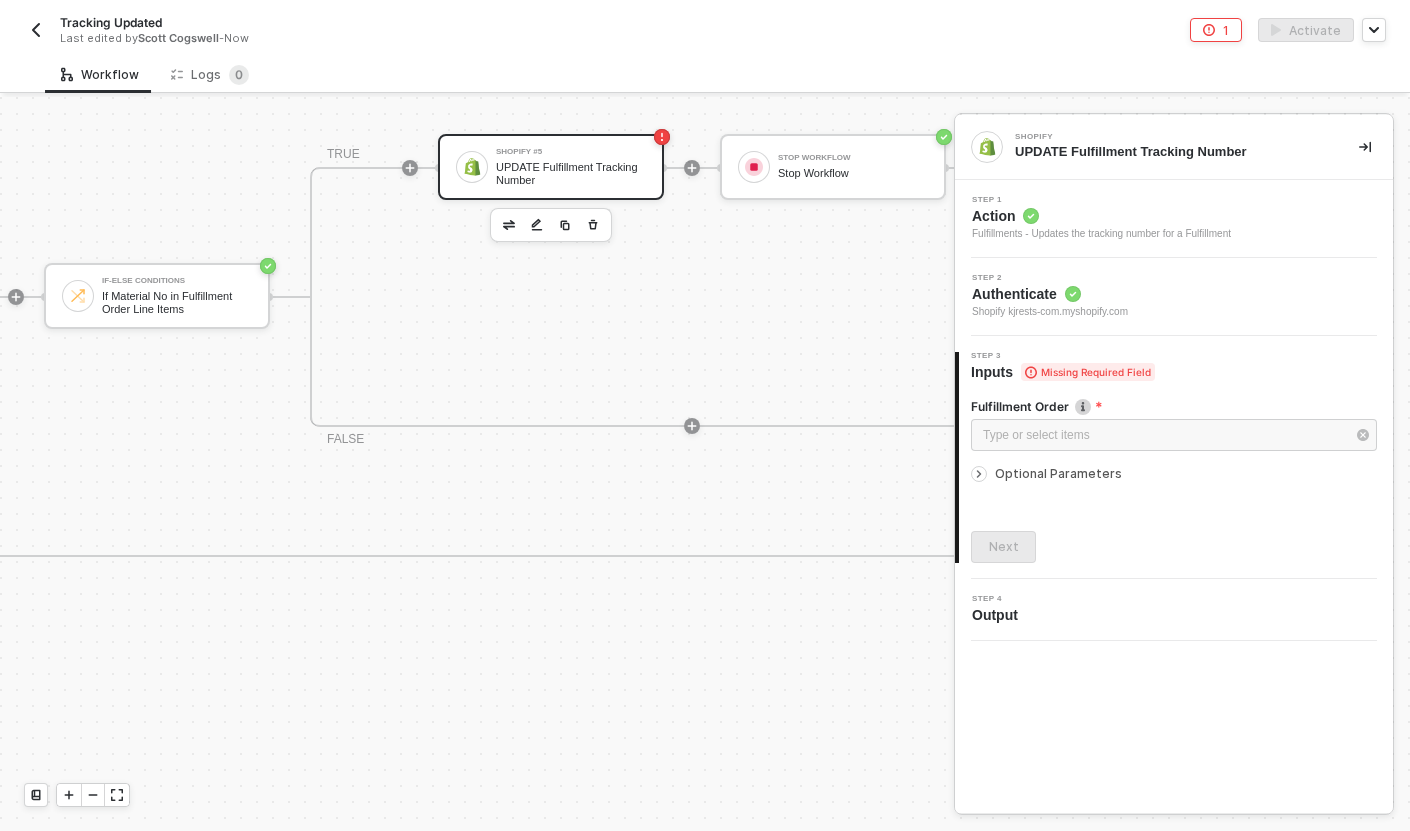 click on "Step 1 Action    Fulfillments - Updates the tracking number for a Fulfillment" at bounding box center (1176, 219) 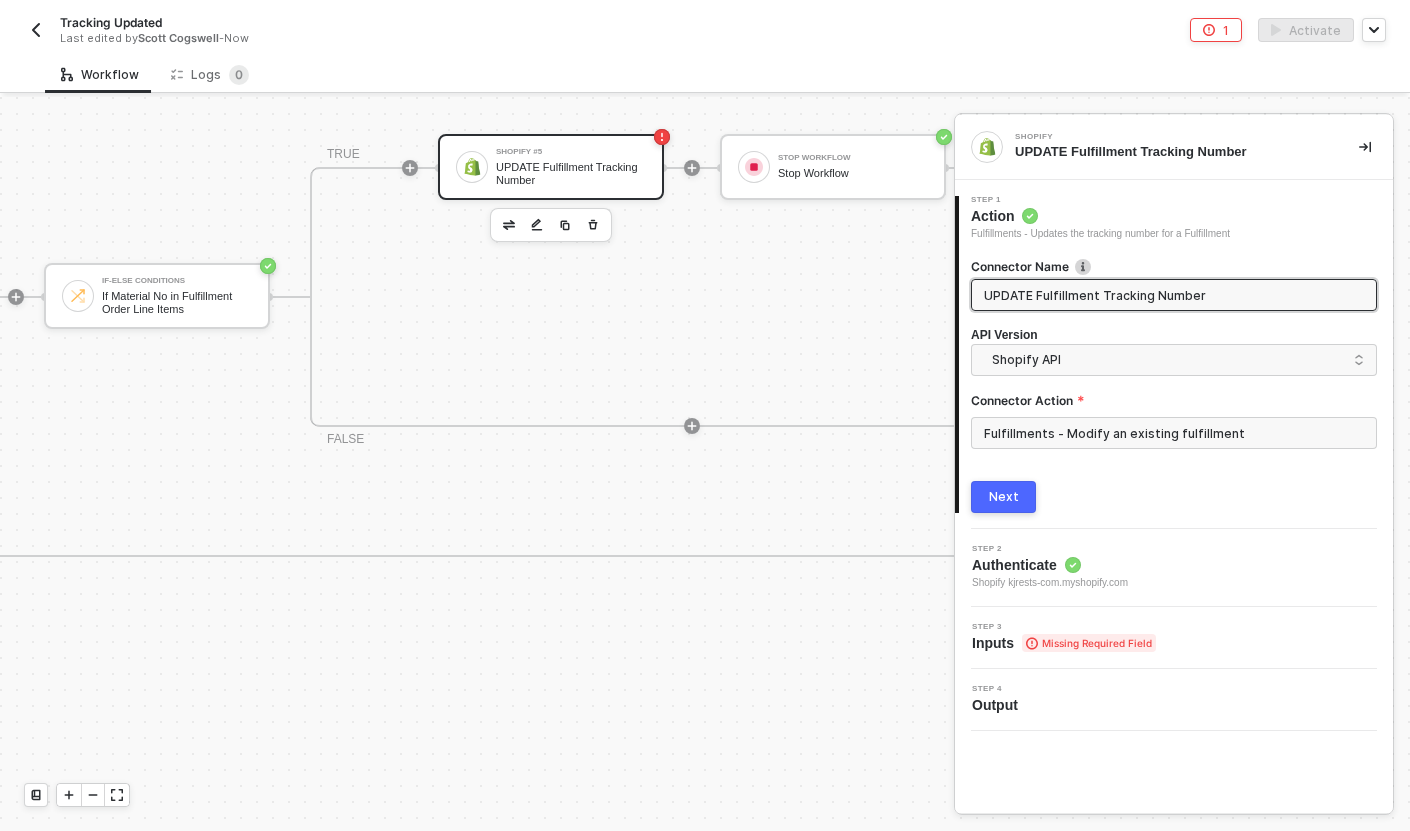 click on "3 Step 3 Inputs      Missing Required Field" at bounding box center (1174, 638) 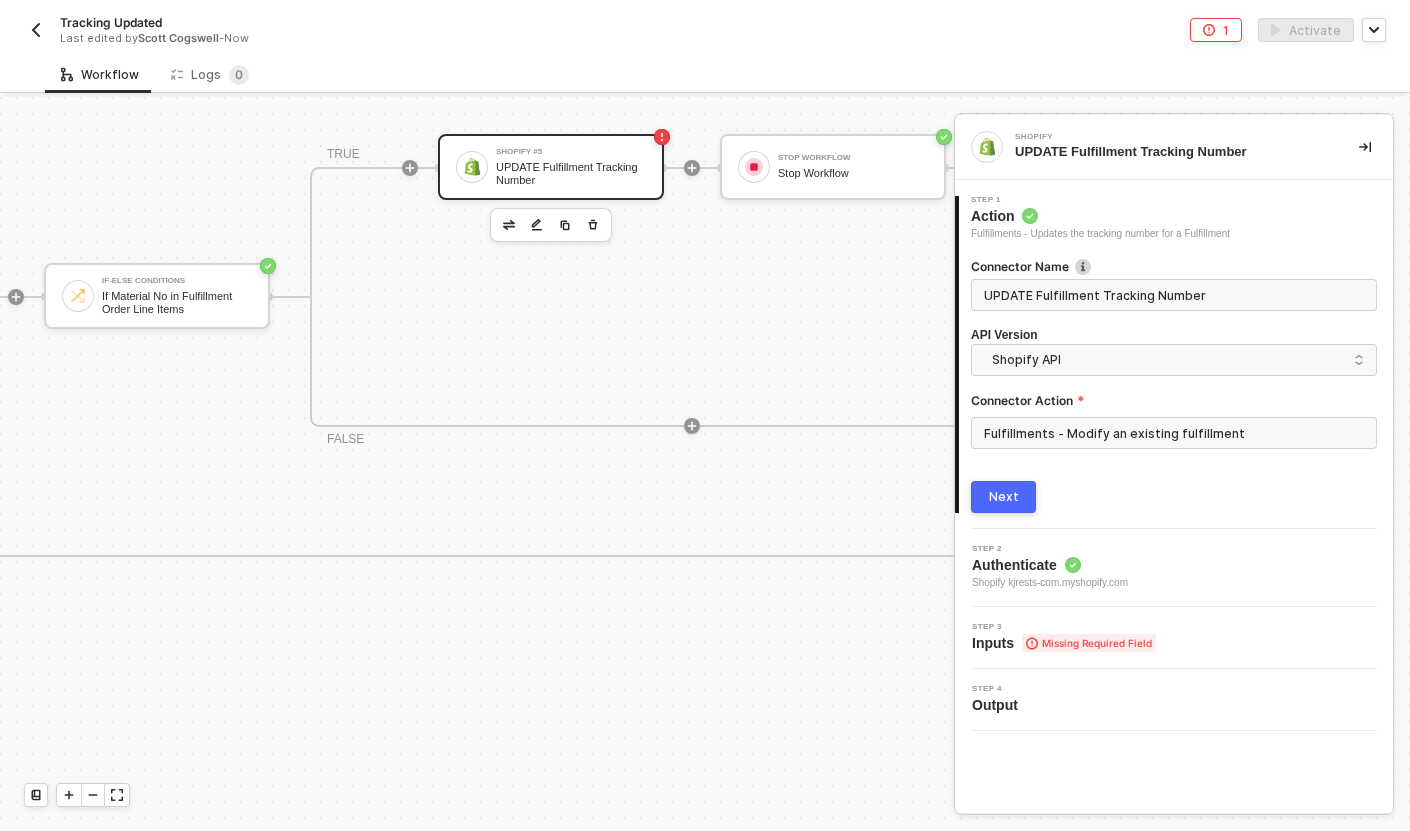 click on "Step 3 Inputs      Missing Required Field" at bounding box center [1176, 638] 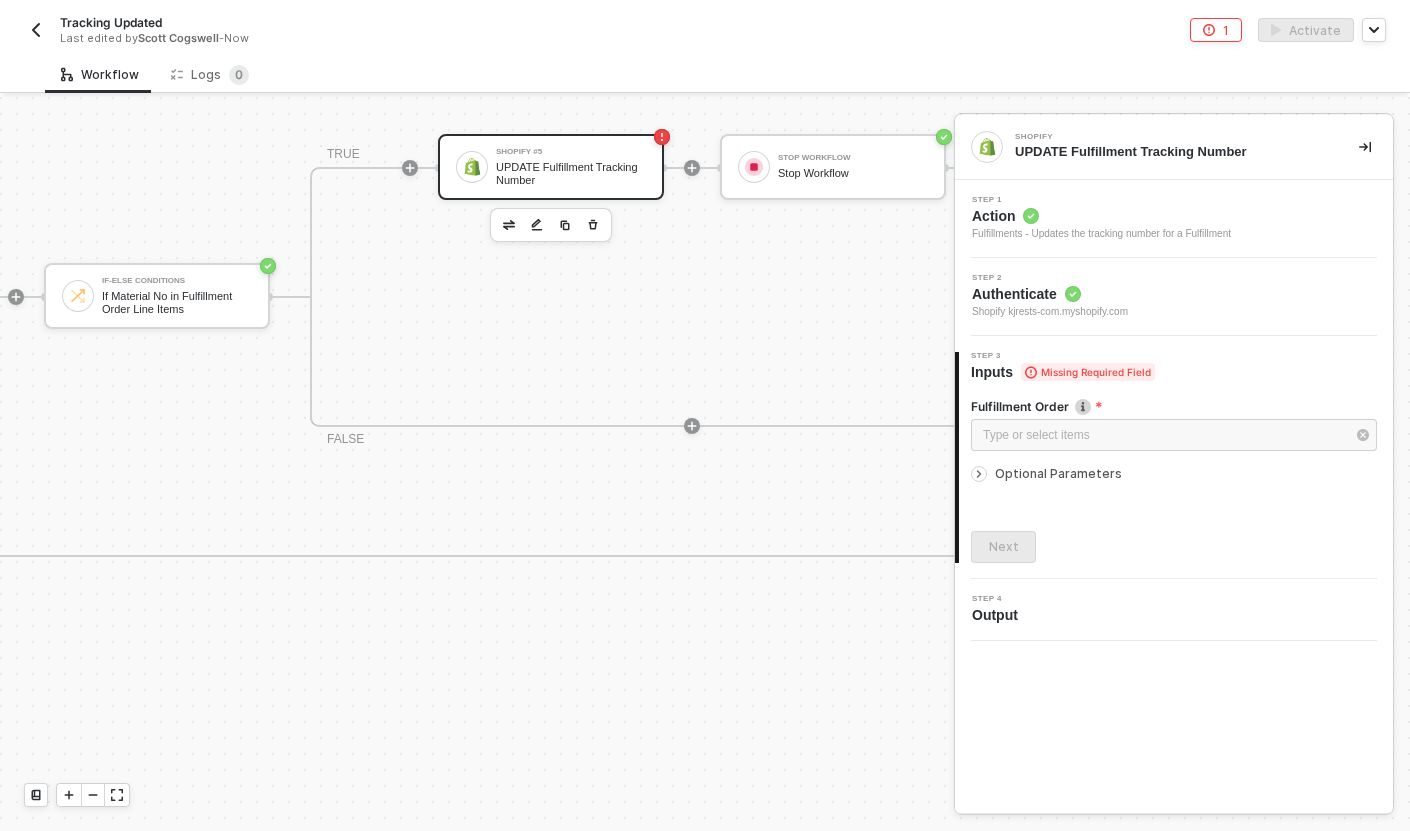 click on "Optional Parameters" at bounding box center (1058, 473) 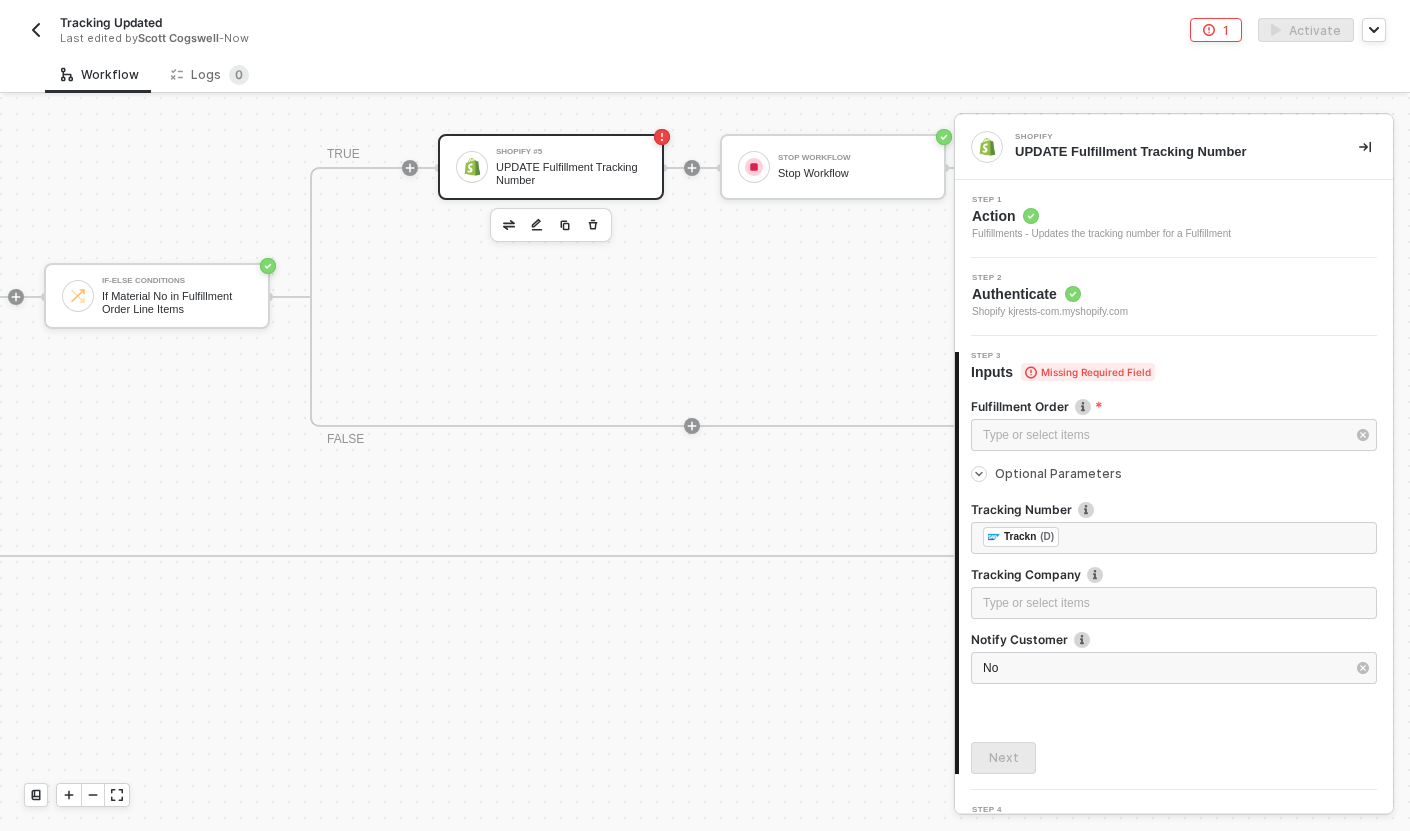 click on "Optional Parameters" at bounding box center (1058, 473) 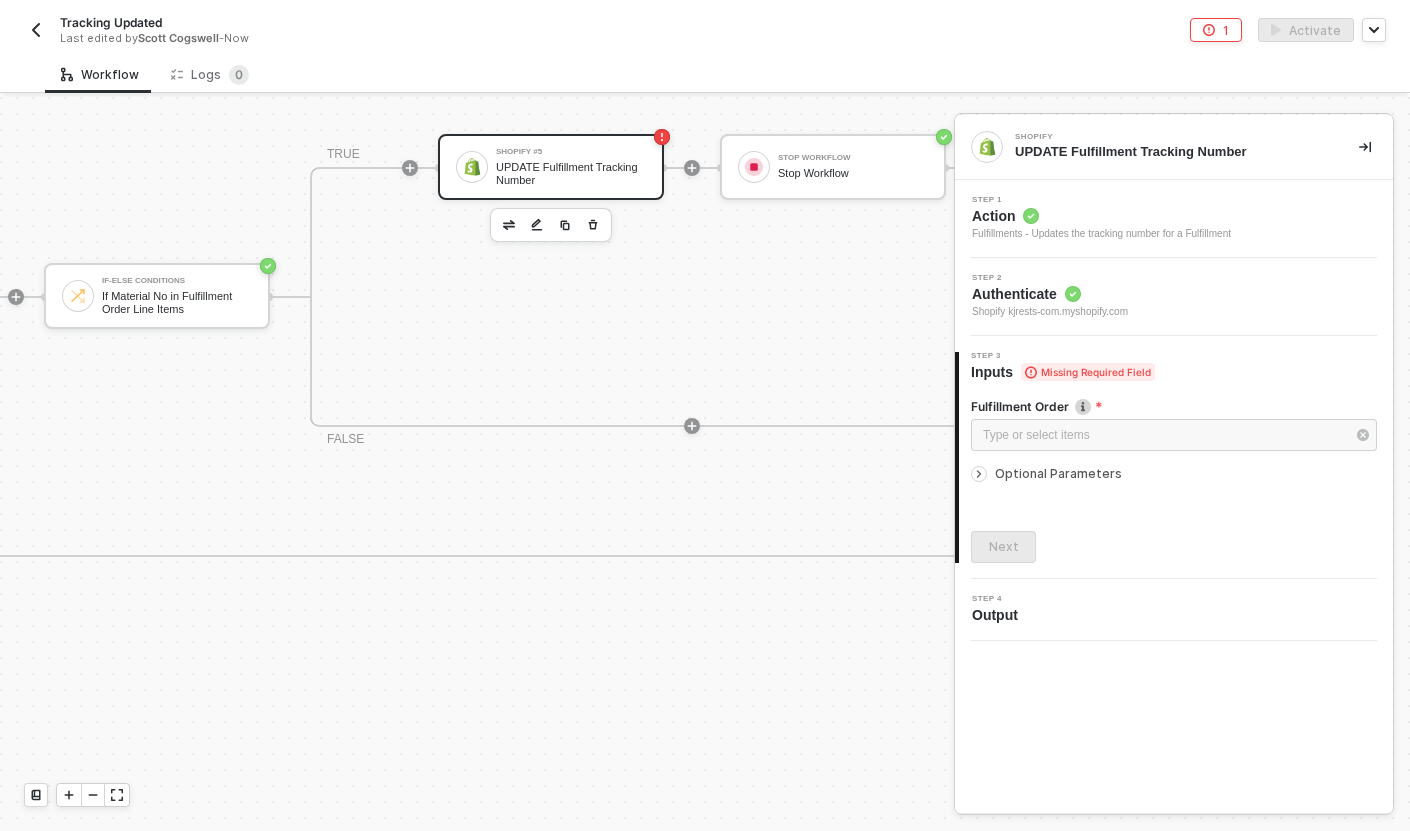 click on "Step 1" at bounding box center [1101, 200] 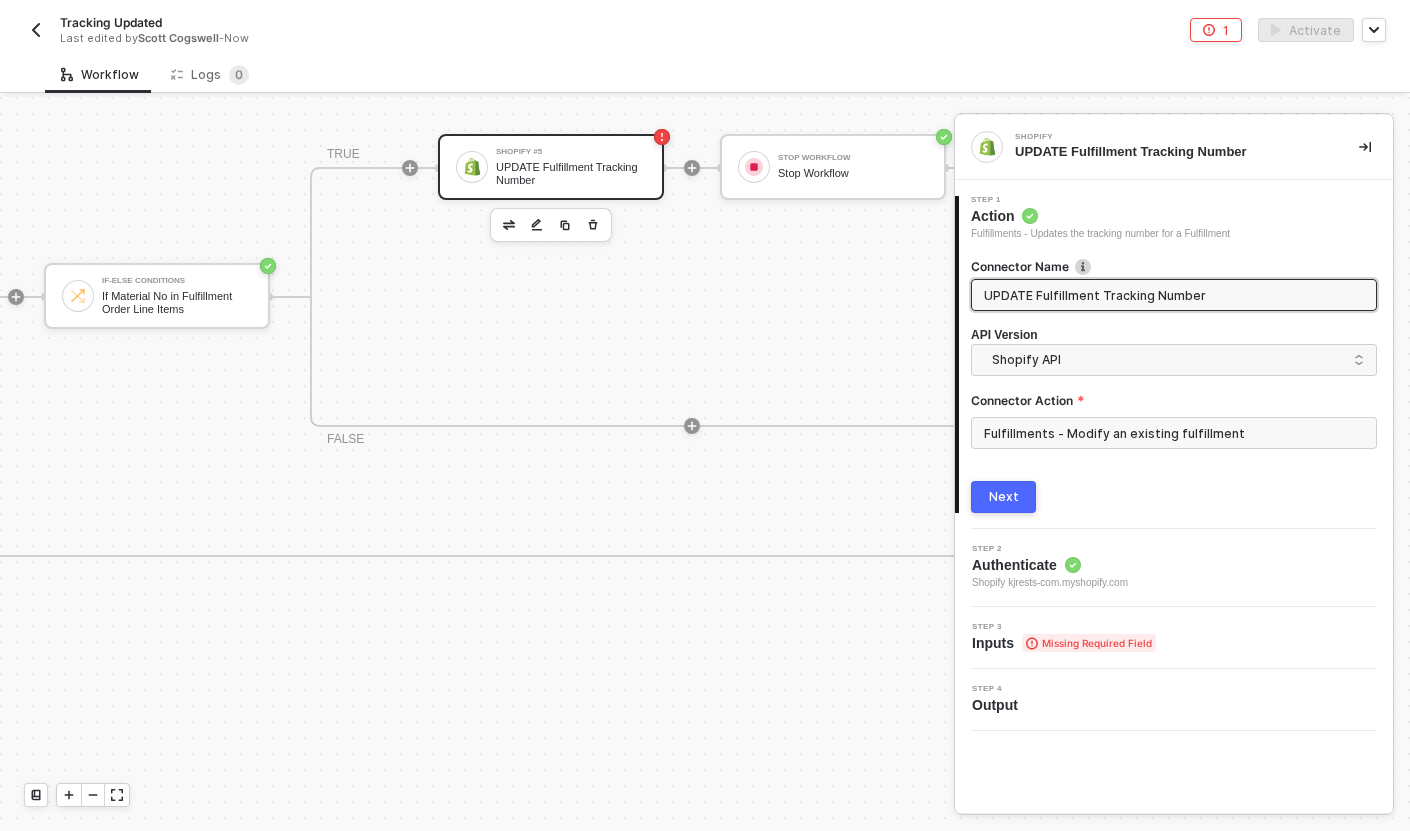 click on "Step 3 Inputs      Missing Required Field" at bounding box center (1176, 638) 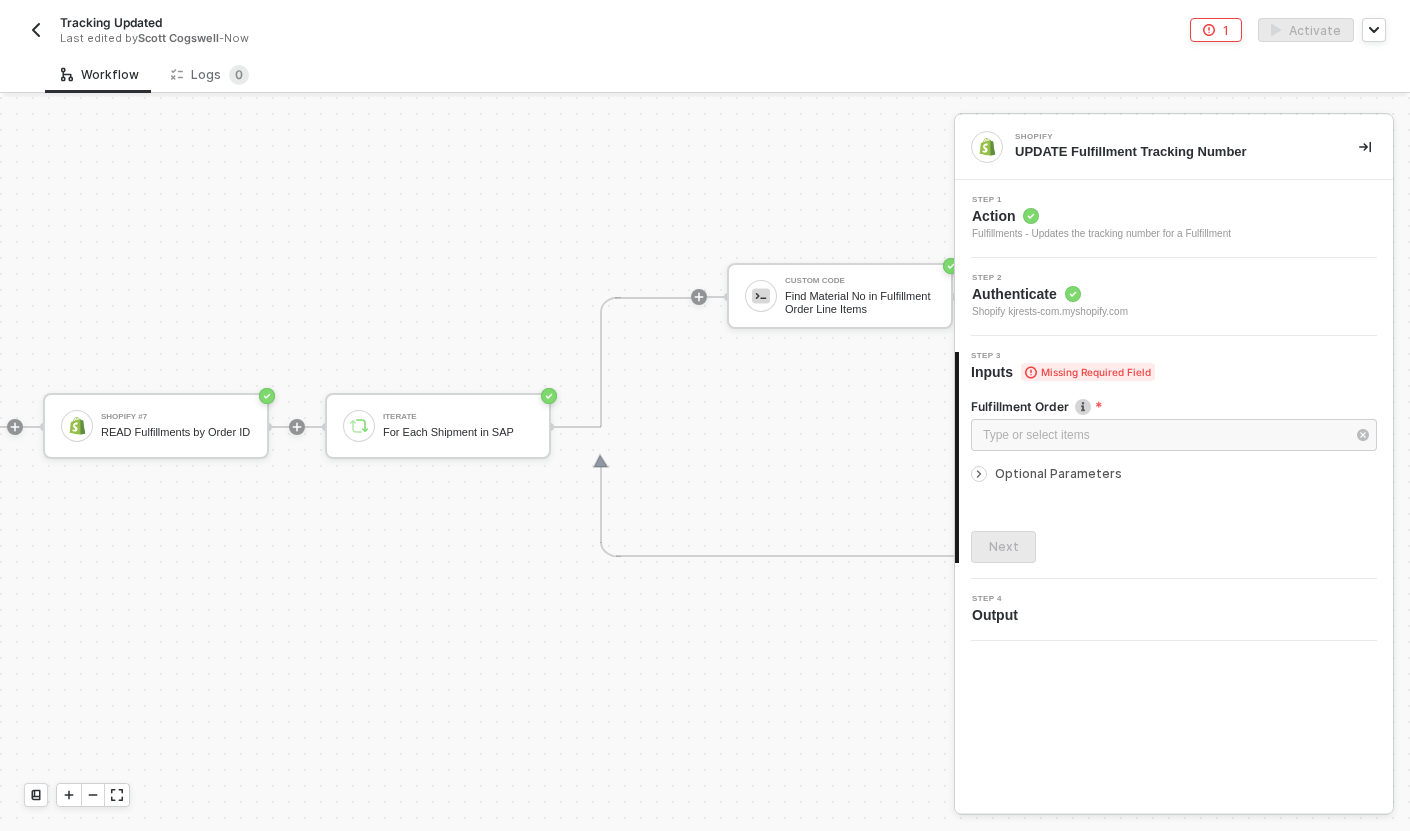 scroll, scrollTop: 609, scrollLeft: 1299, axis: both 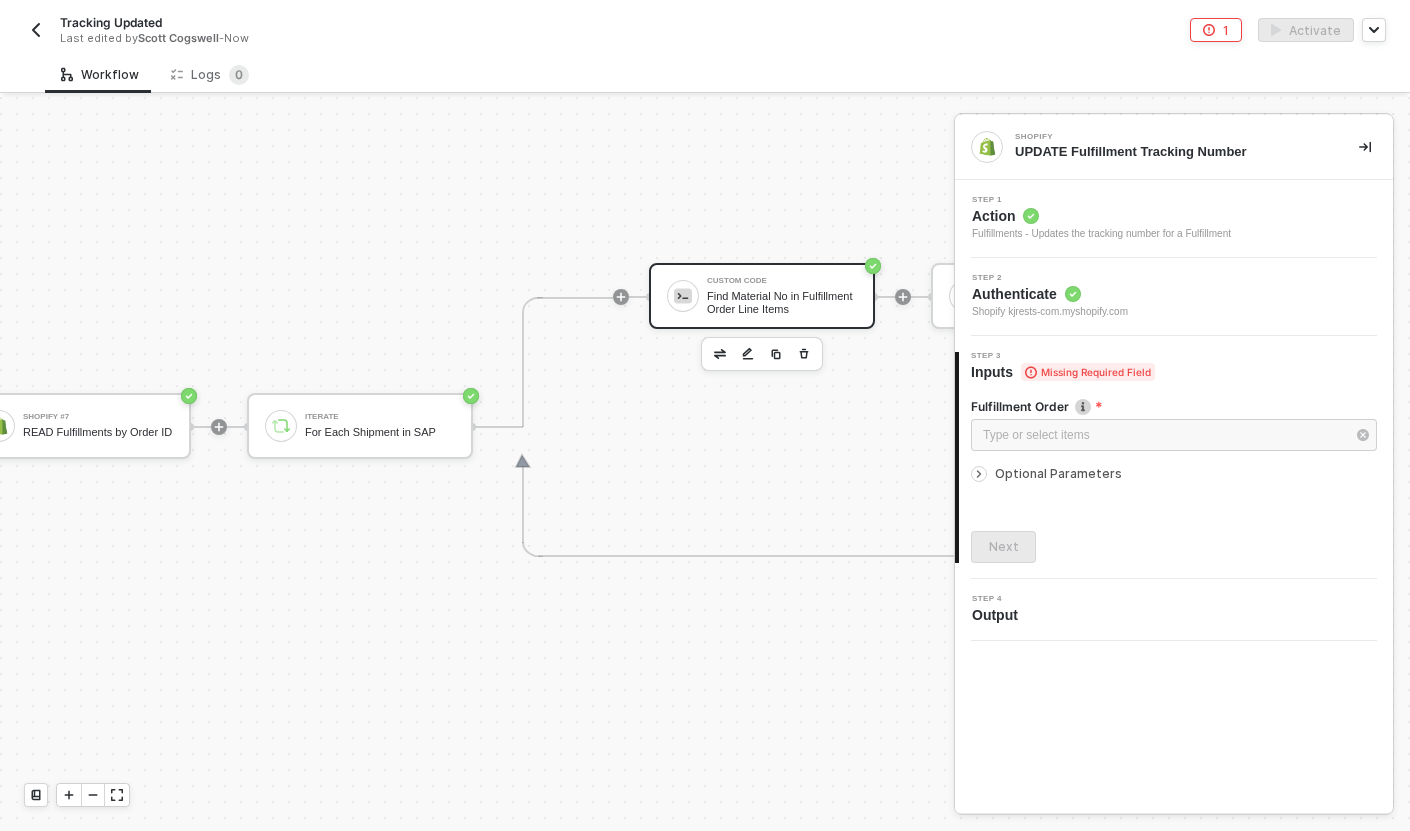 click on "Custom Code Find Material No in Fulfillment Order Line Items" at bounding box center (782, 296) 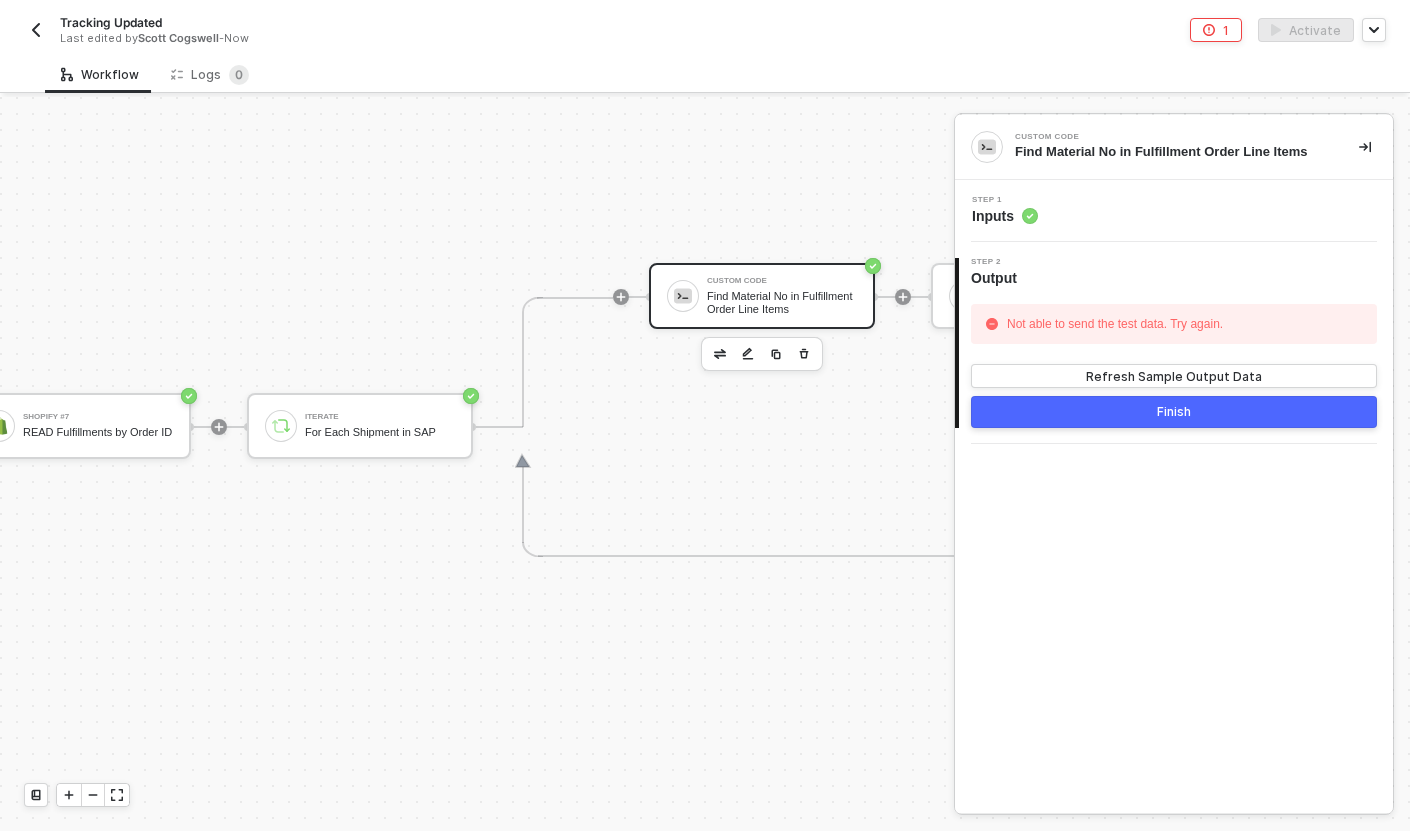 click on "Step 1 Inputs" at bounding box center (1176, 211) 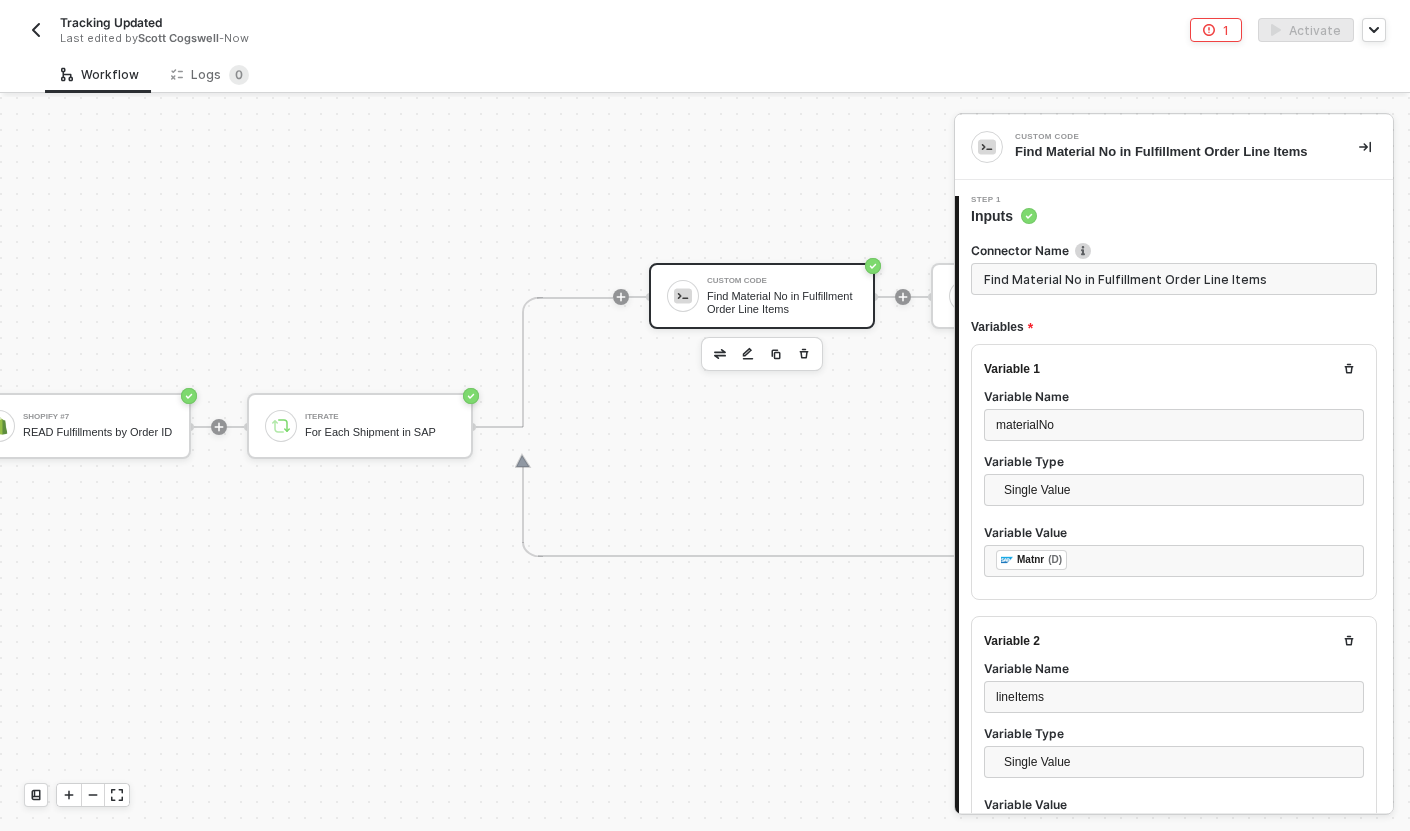 scroll, scrollTop: 147, scrollLeft: 0, axis: vertical 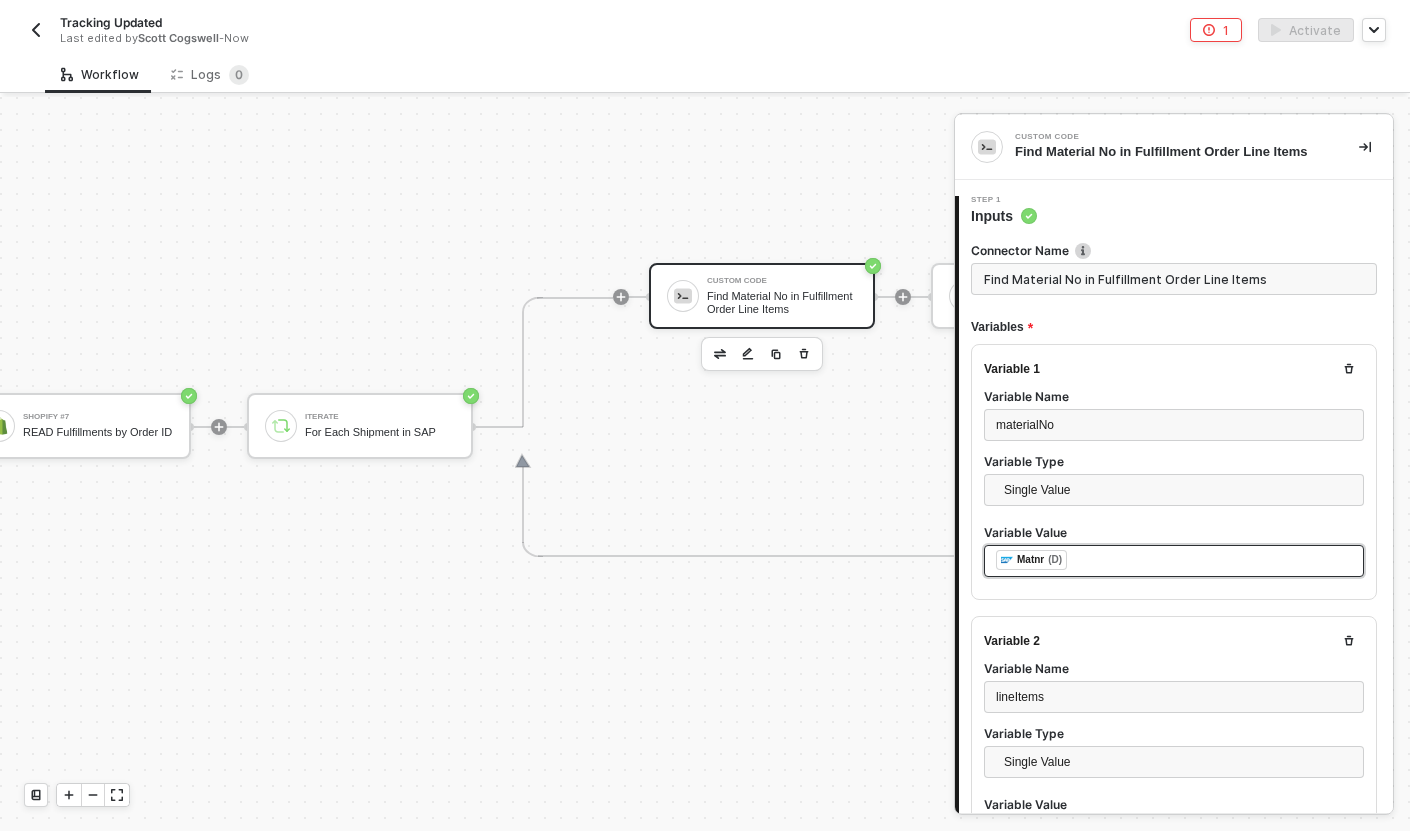 click on "﻿ ﻿ Matnr (D) ﻿" at bounding box center (1174, 561) 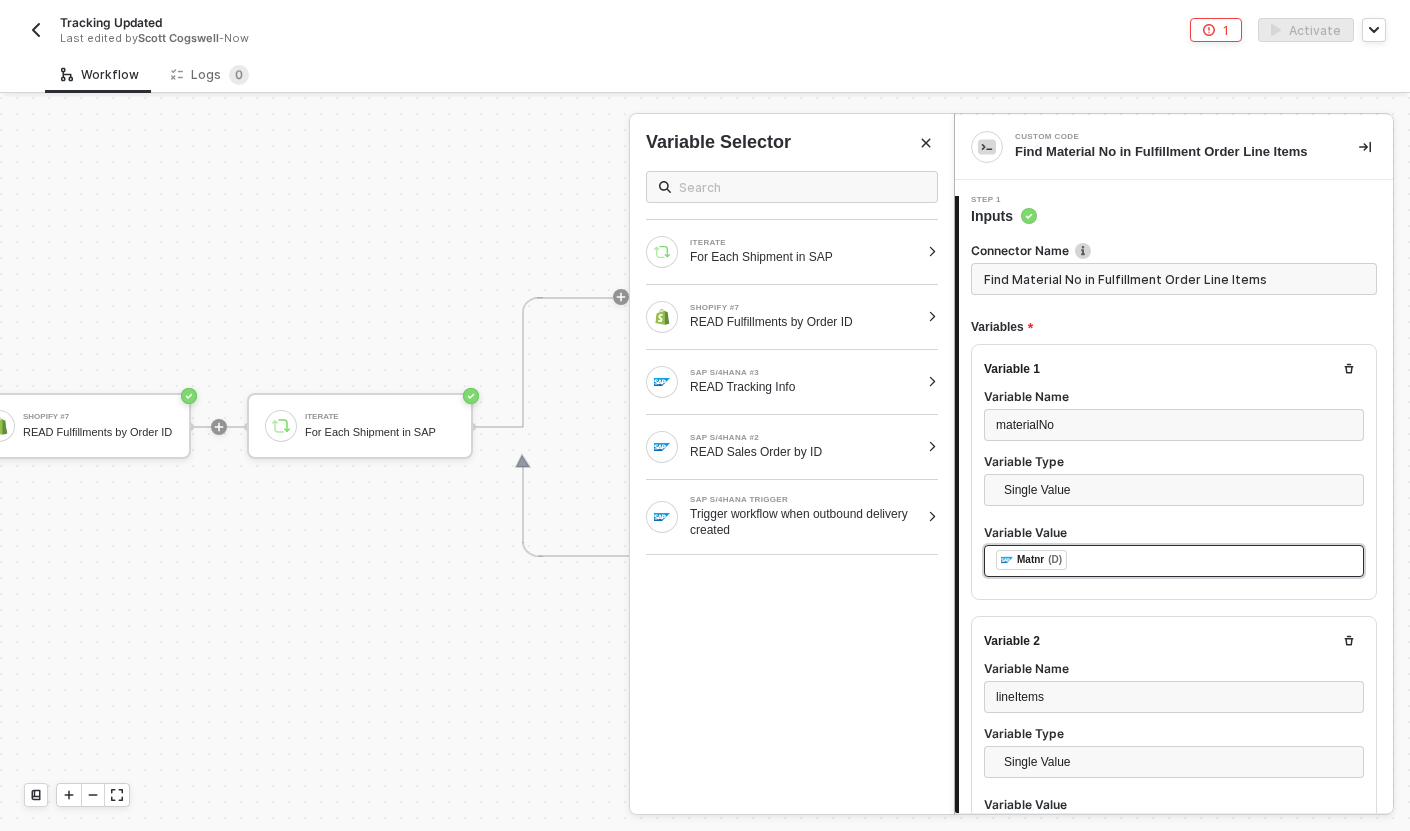 click on "﻿ ﻿ Matnr (D) ﻿" at bounding box center (1174, 561) 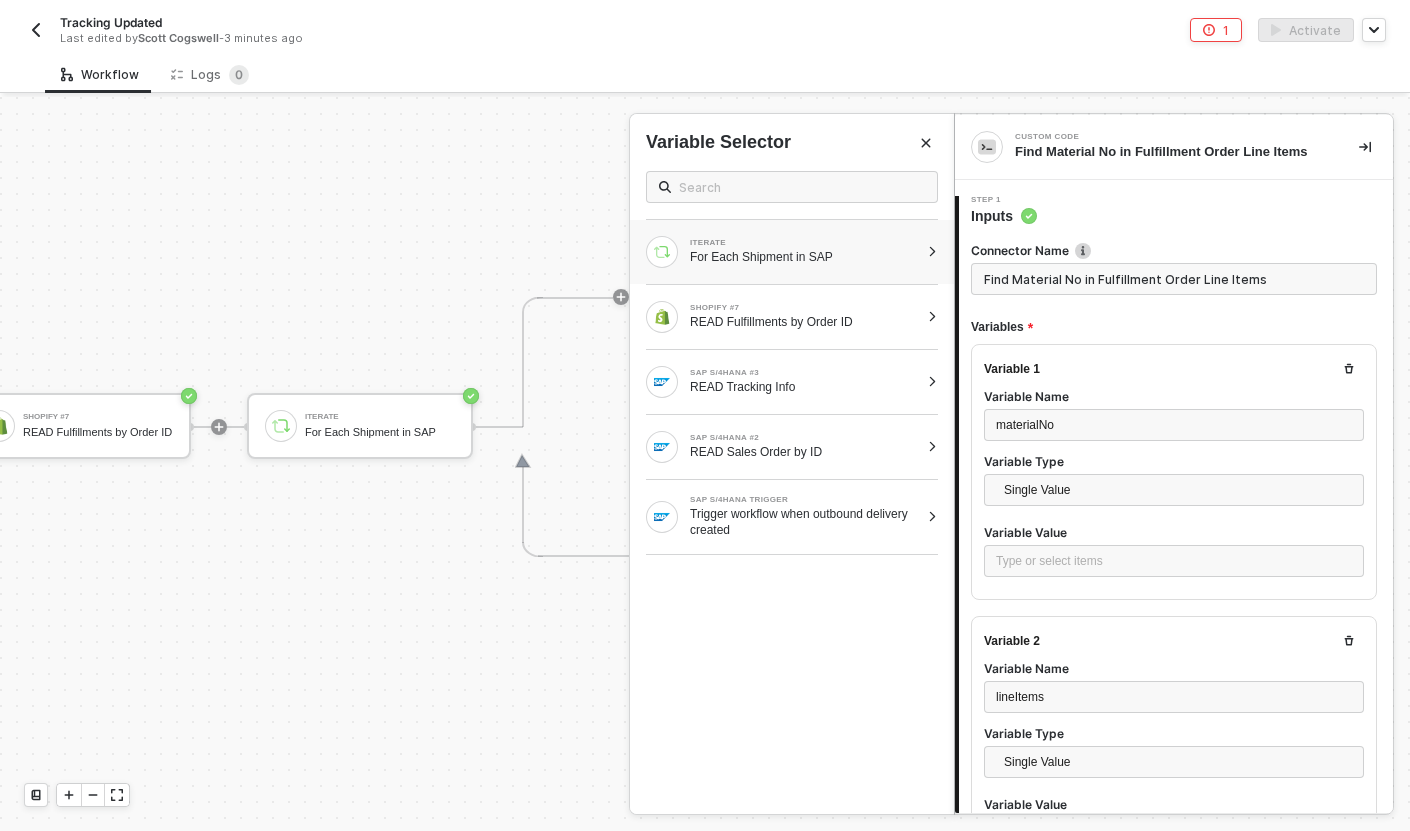 click on "ITERATE" at bounding box center (804, 243) 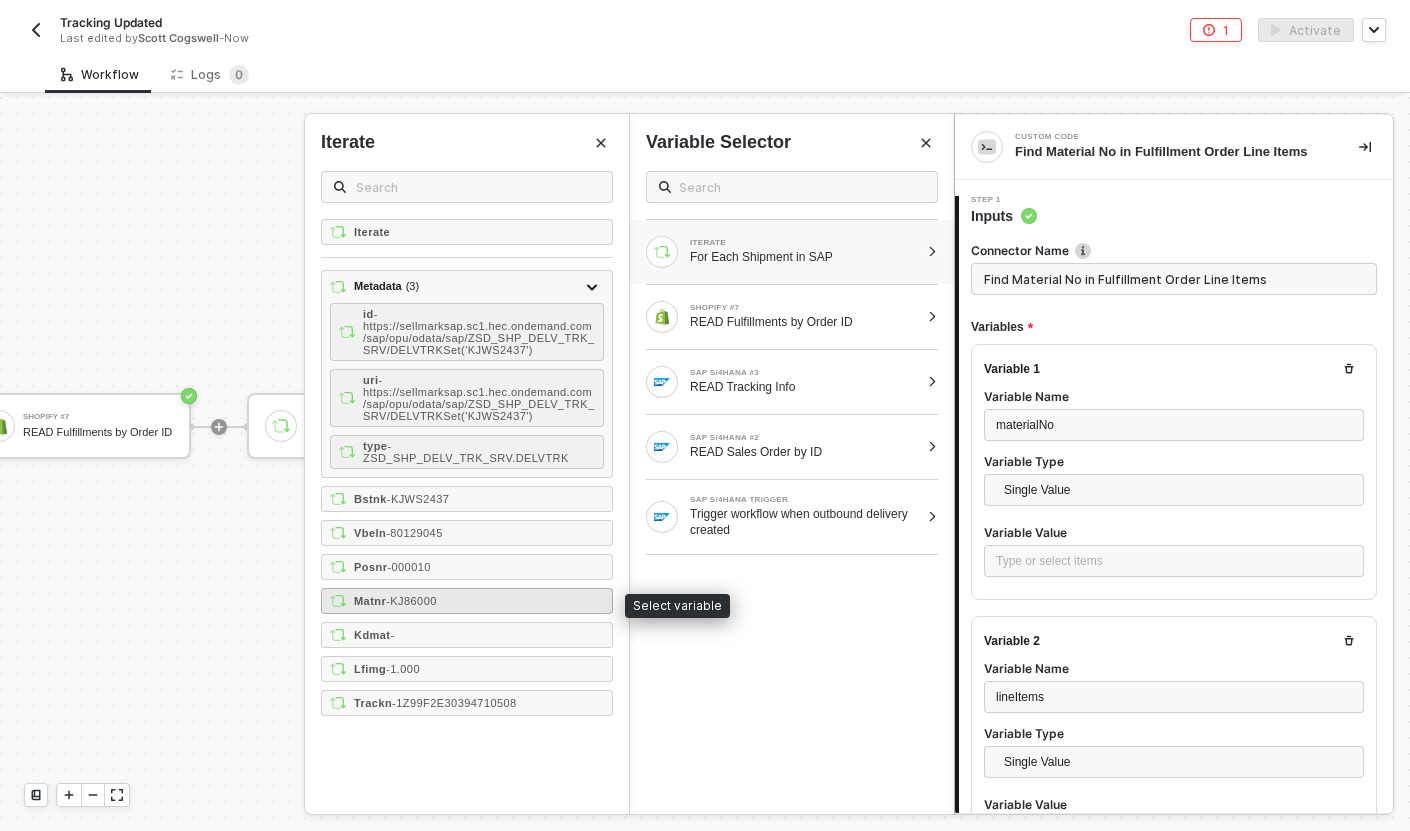 click on "Matnr  -  KJ86000" at bounding box center [467, 601] 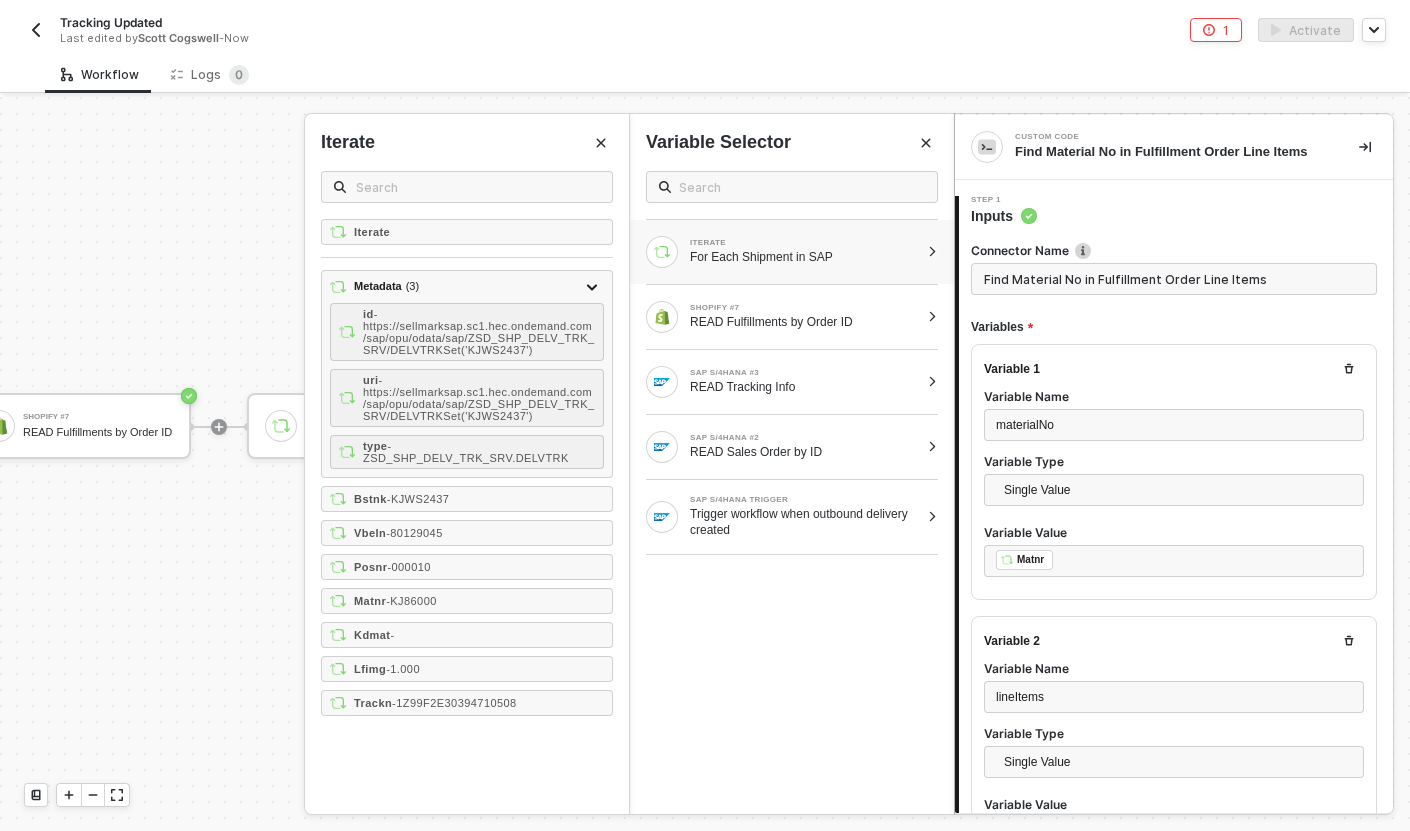click on "Variable 1 Variable Name materialNo Variable Type Single Value Variable Value ﻿ ﻿ Matnr ﻿ Variable 2 Variable Name lineItems Variable Type Single Value Variable Value Type or select items ﻿ Add Variable" at bounding box center (1174, 632) 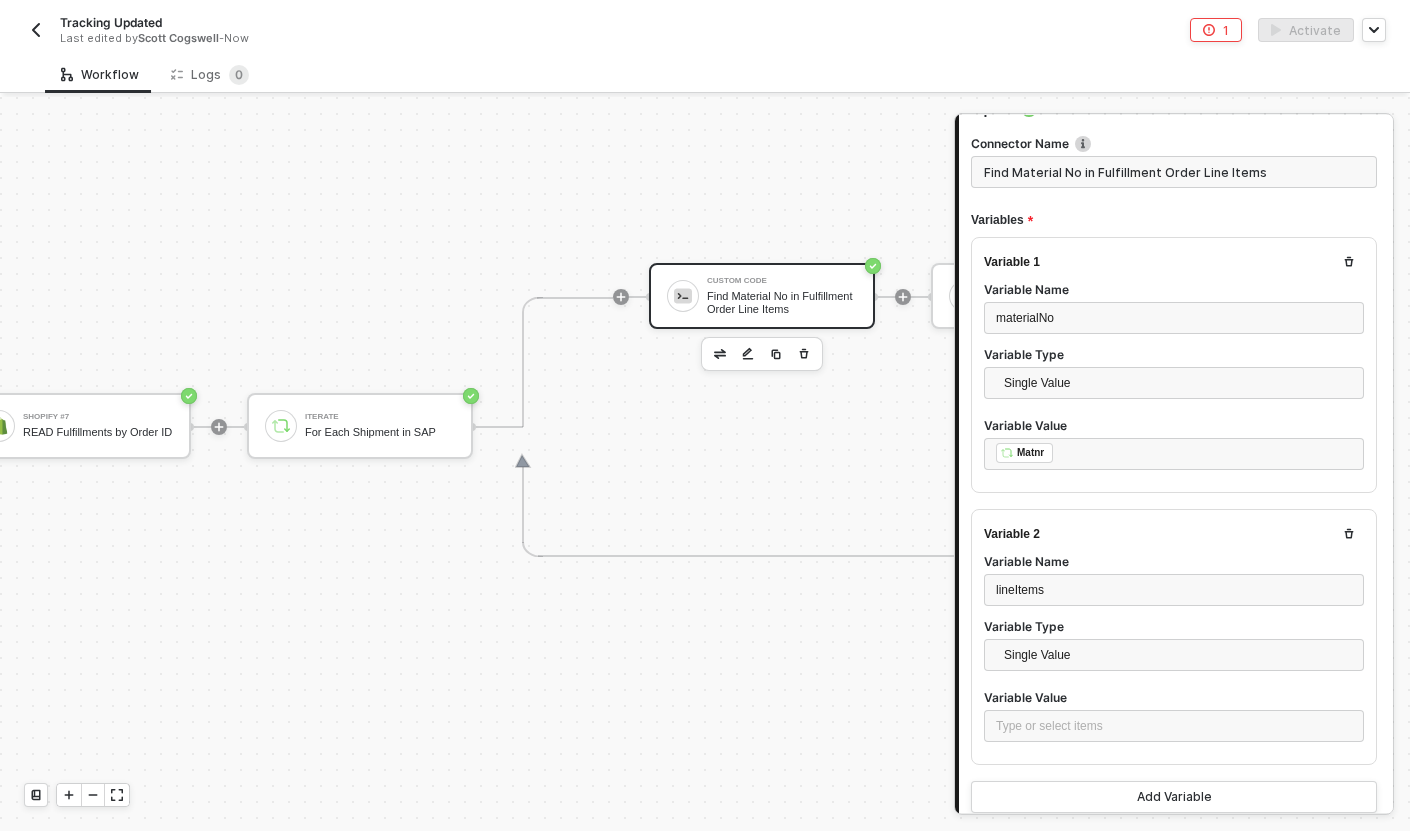 scroll, scrollTop: 109, scrollLeft: 0, axis: vertical 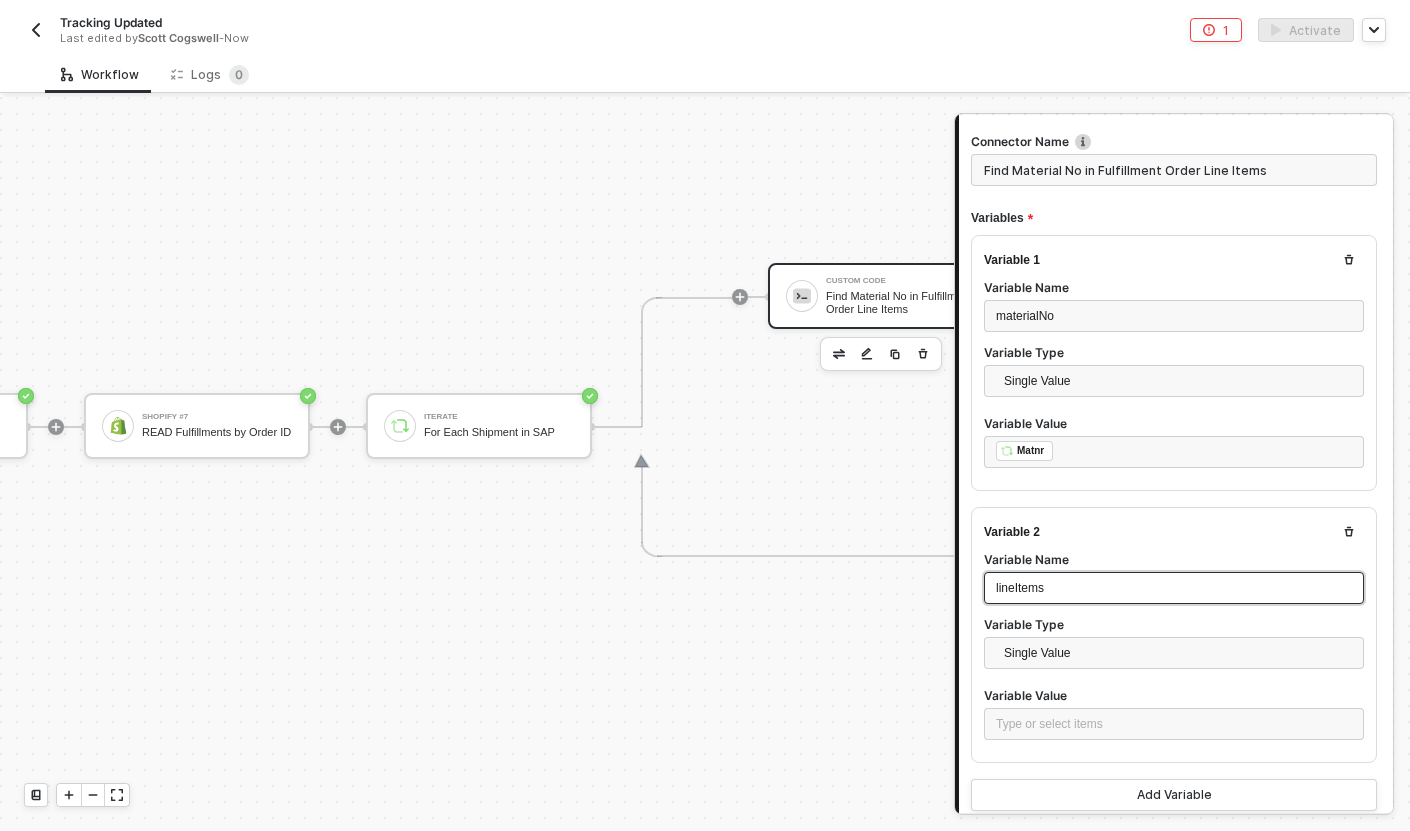 click on "lineItems" at bounding box center [1174, 588] 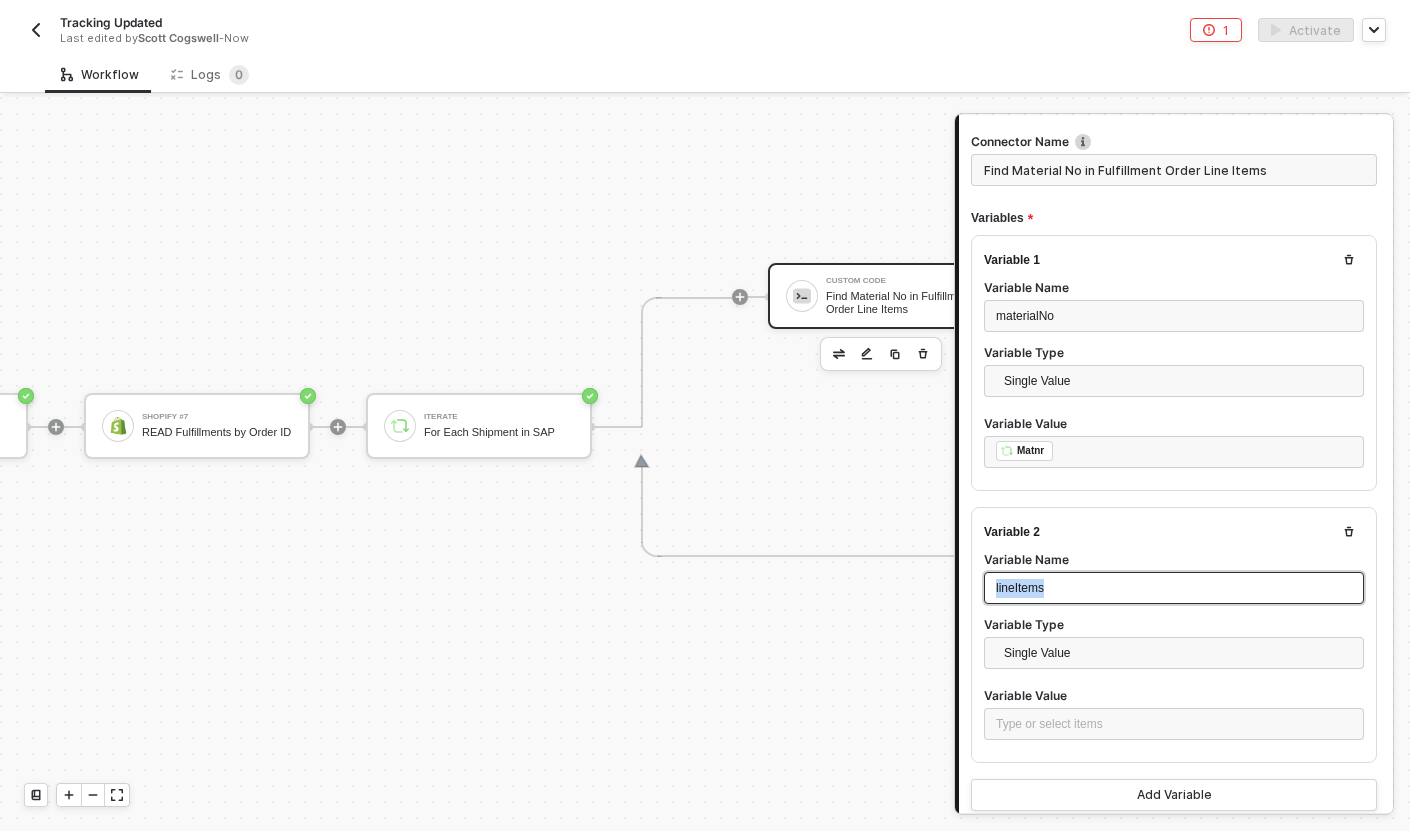 click on "lineItems" at bounding box center [1174, 588] 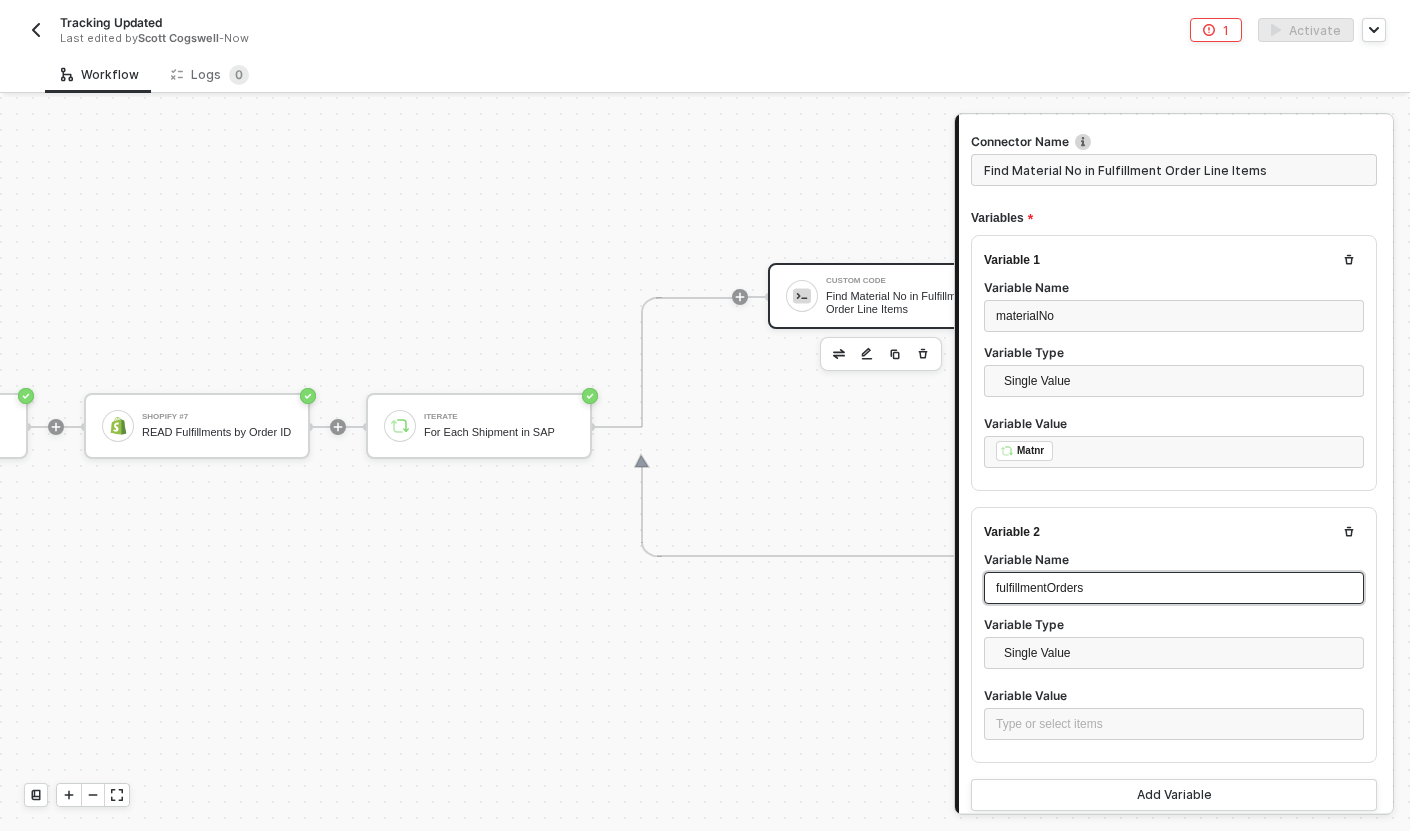 click on "fulfillmentOrders" at bounding box center (1039, 588) 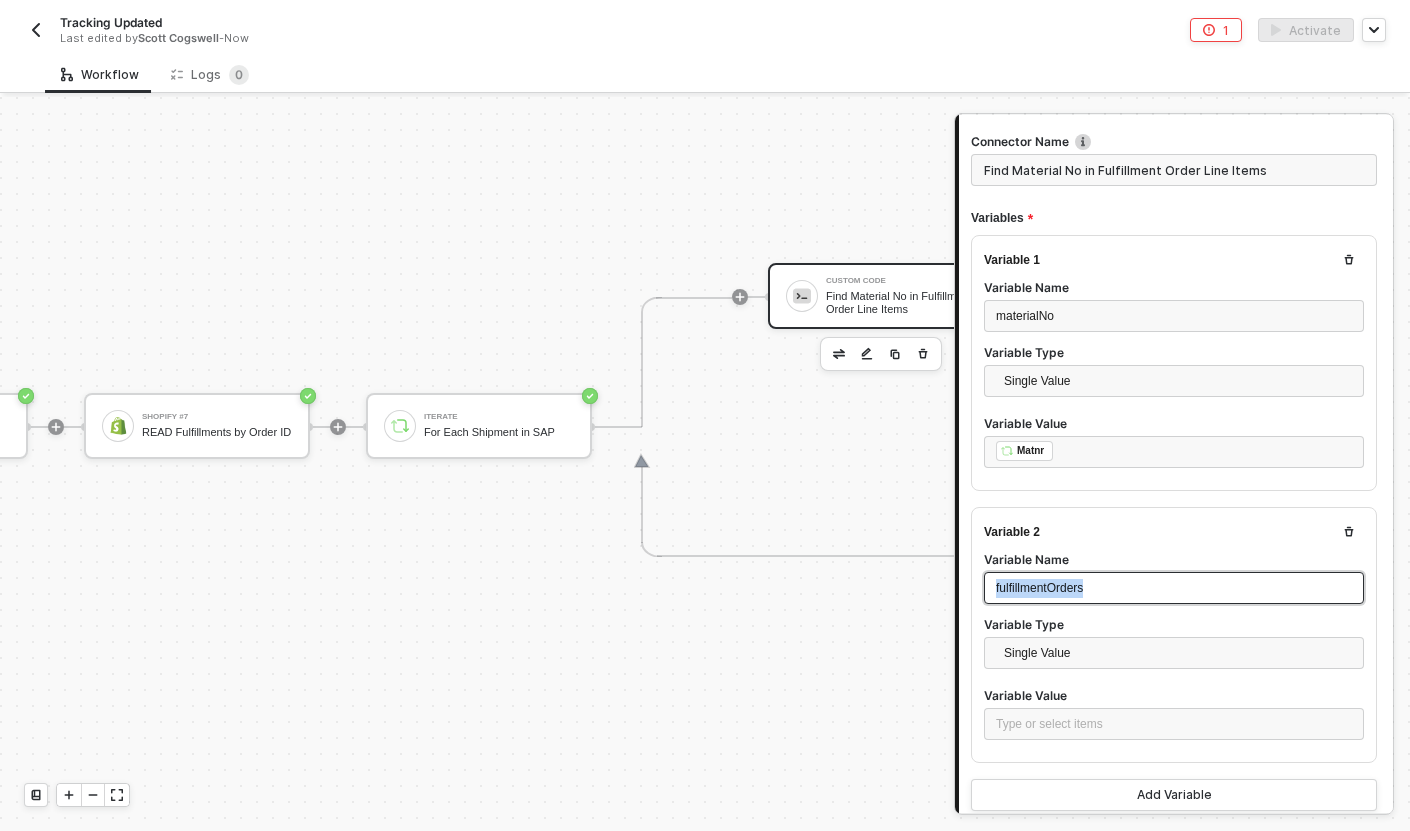 click on "fulfillmentOrders" at bounding box center (1039, 588) 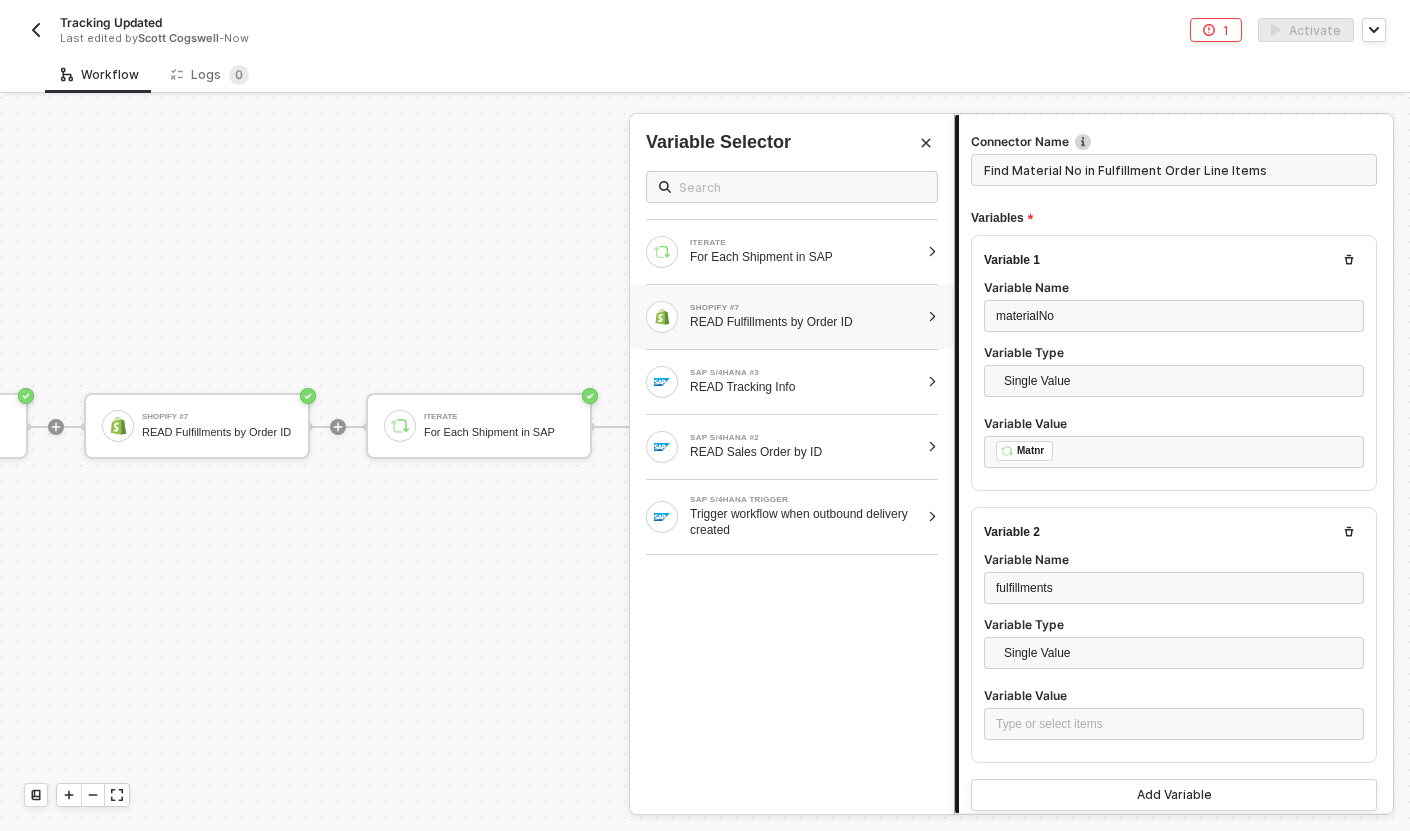 click on "READ Fulfillments by Order ID" at bounding box center (804, 322) 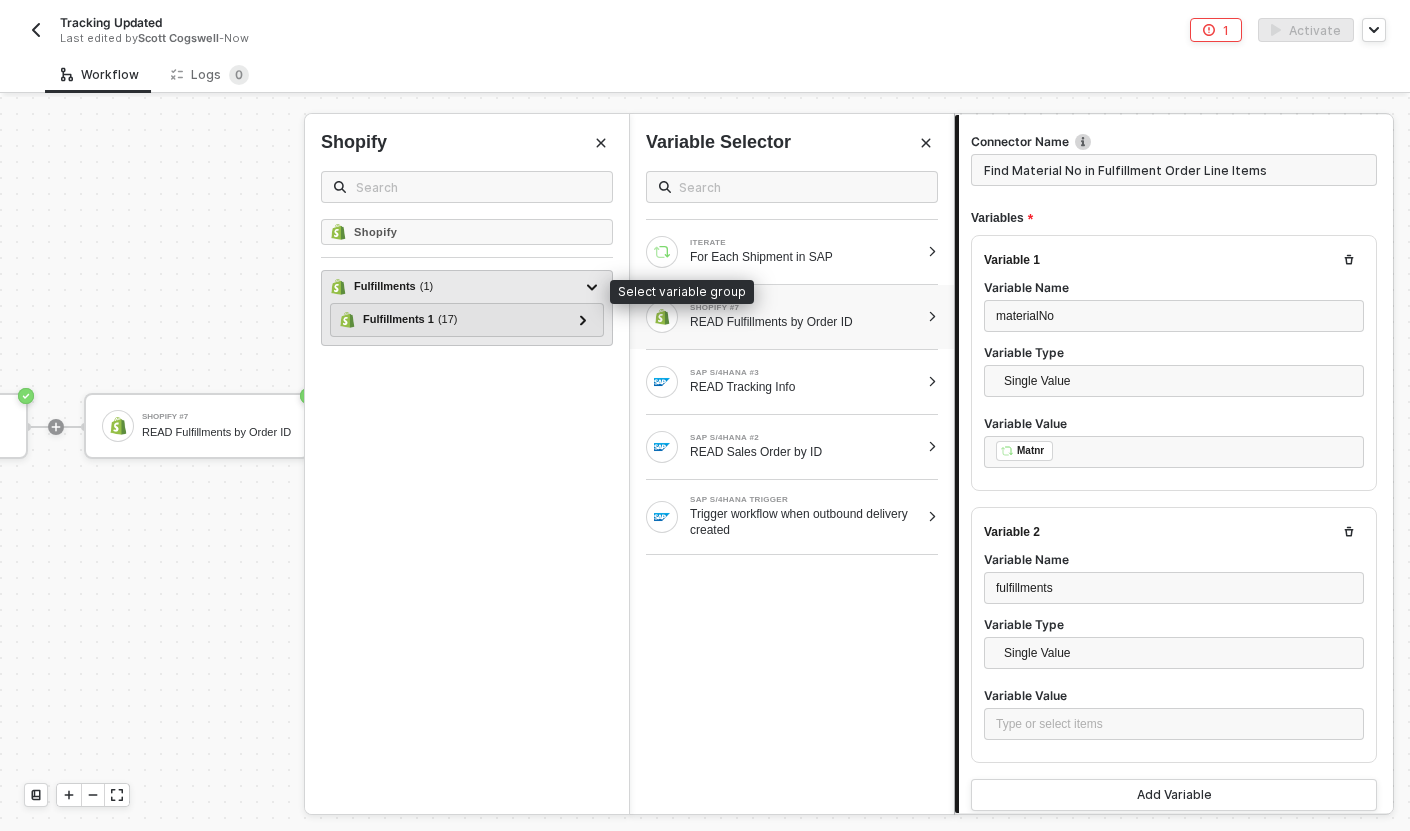 click on "Fulfillments ( 1 )" at bounding box center (455, 287) 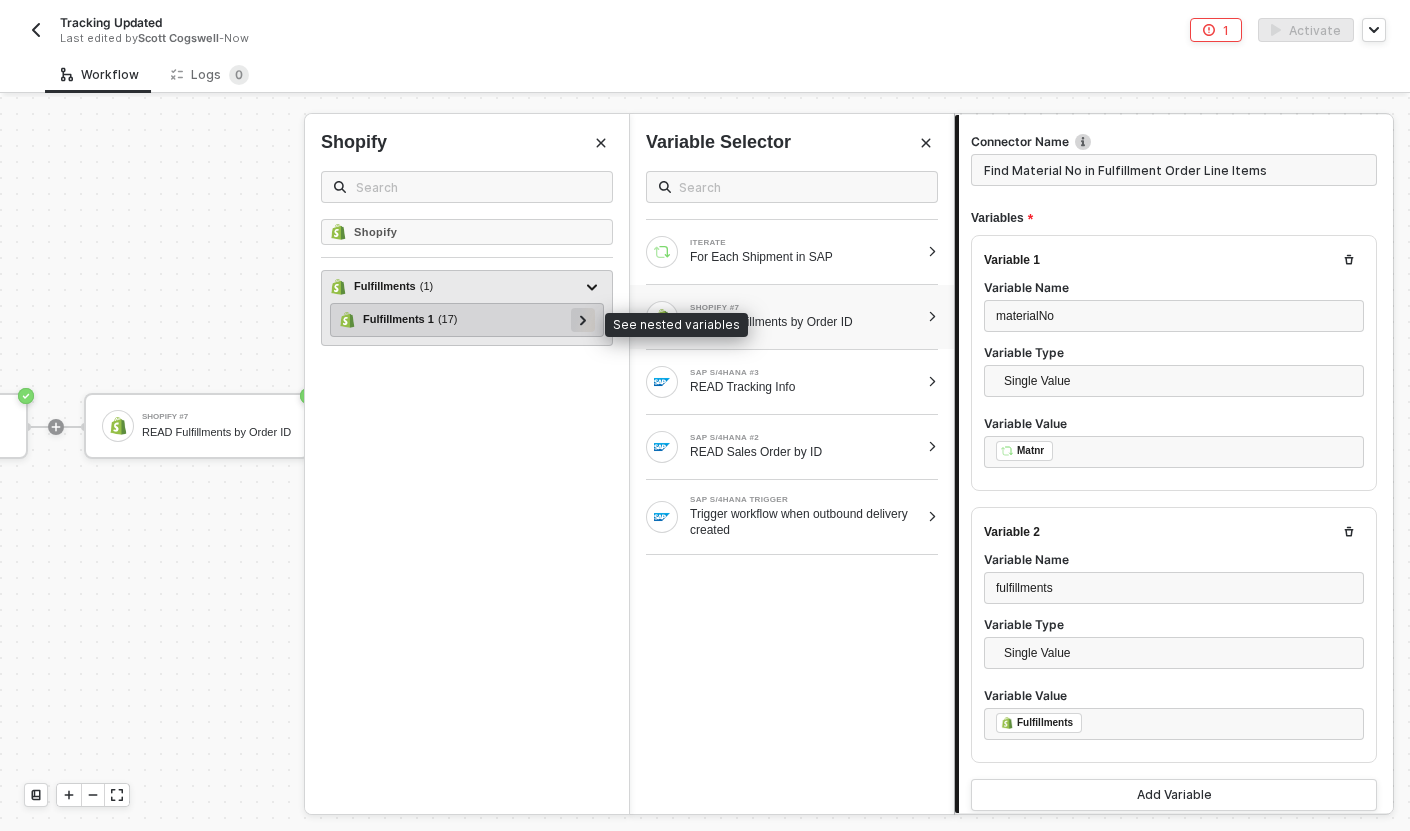 click at bounding box center (583, 319) 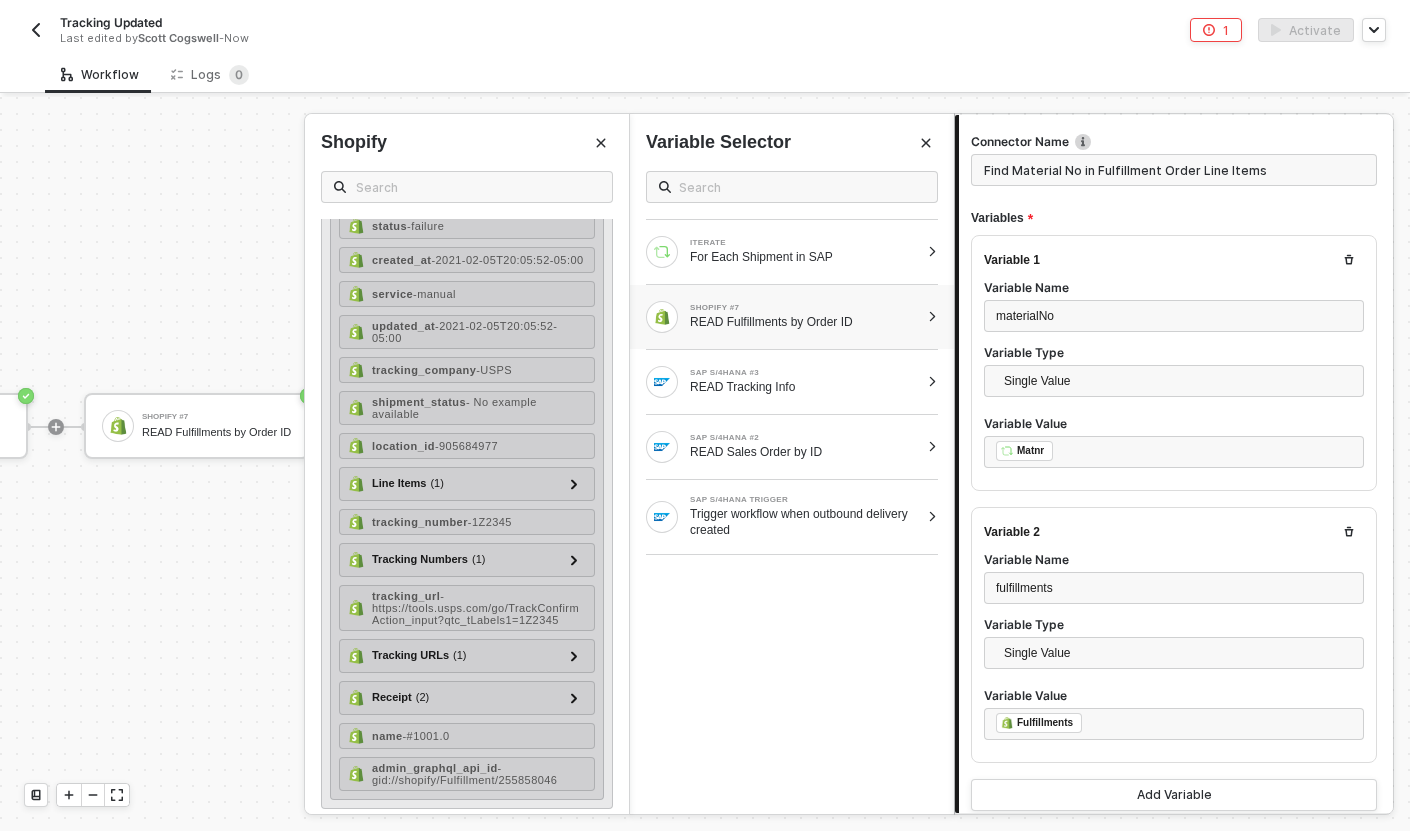 scroll, scrollTop: 222, scrollLeft: 0, axis: vertical 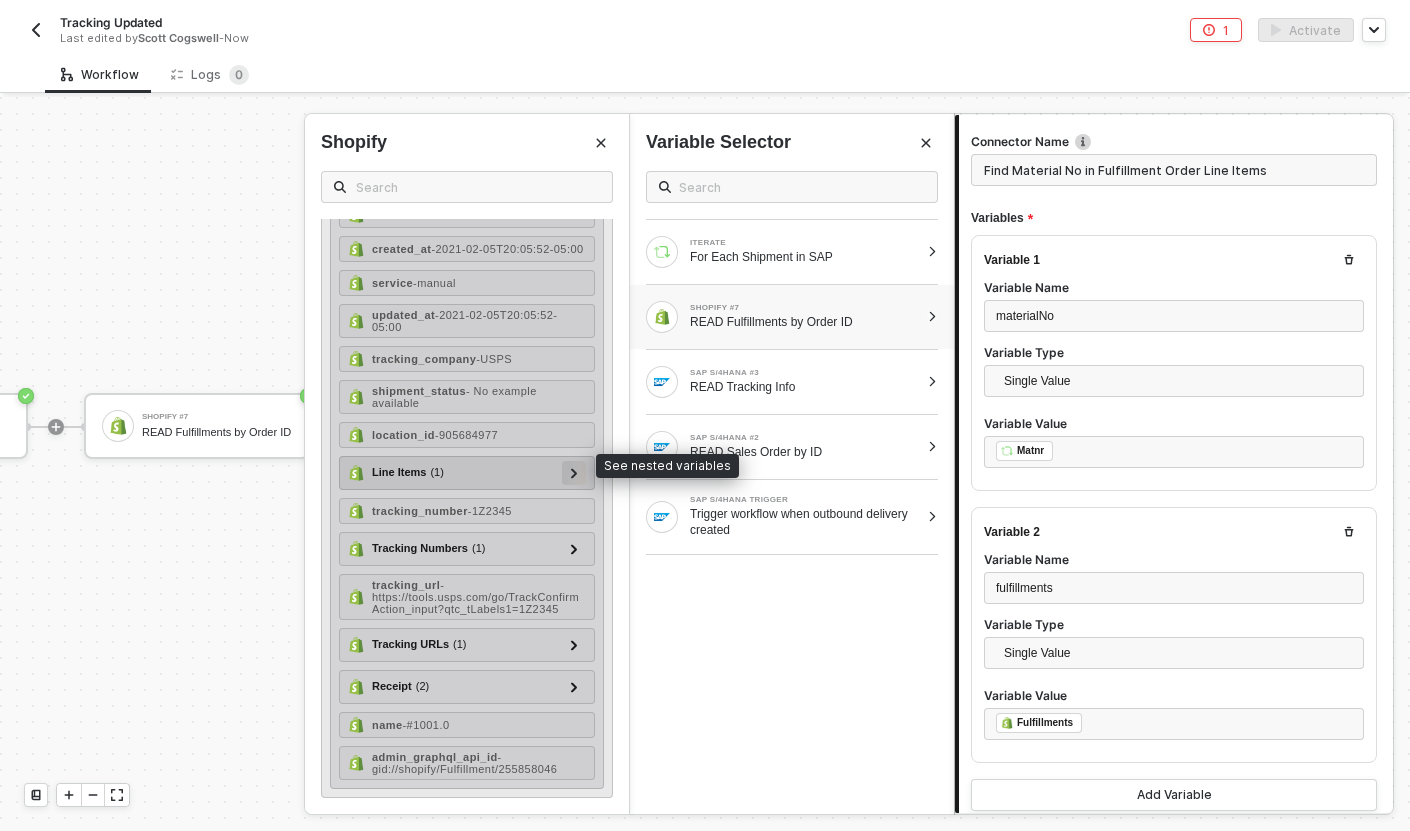 click at bounding box center (574, 472) 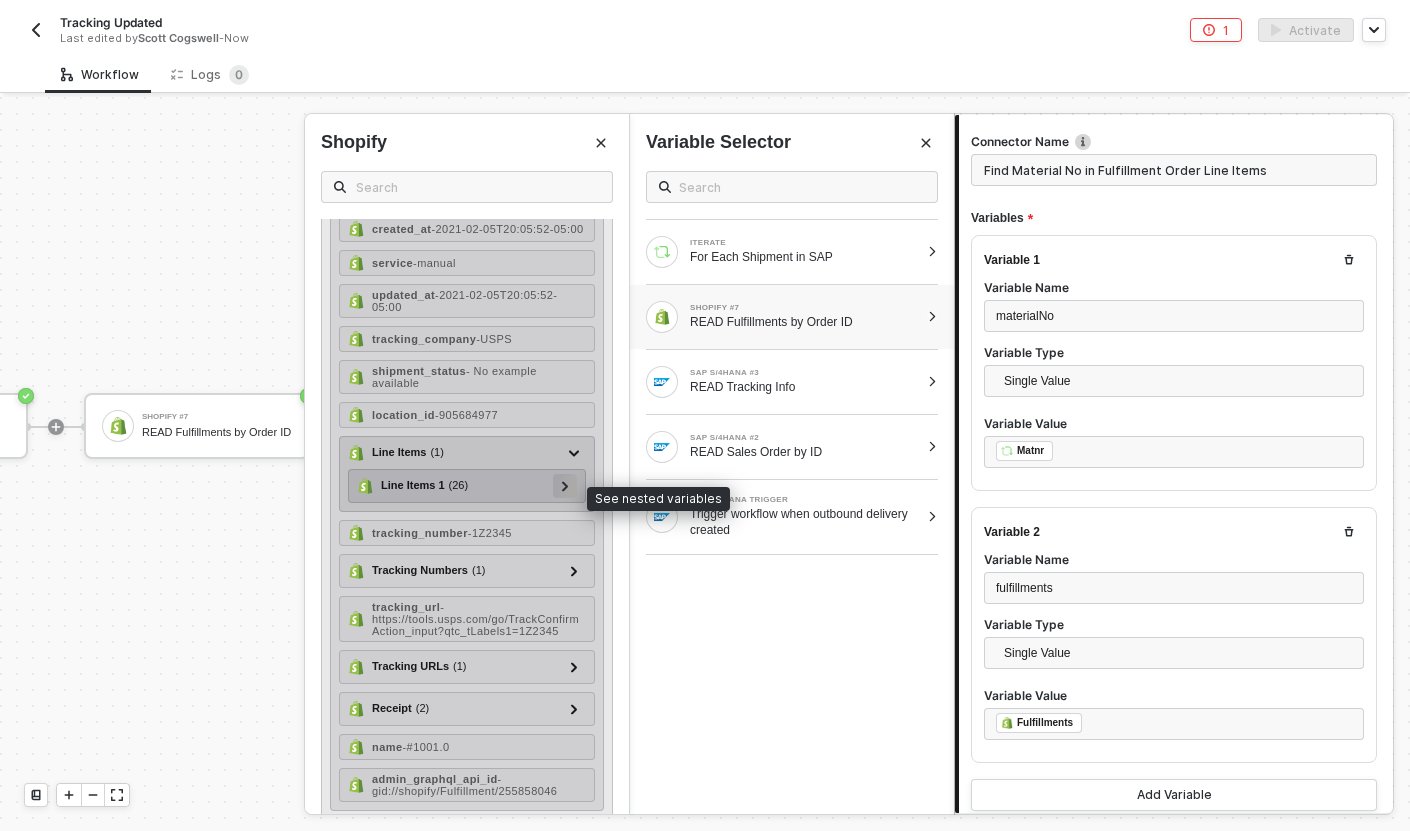 click at bounding box center [565, 485] 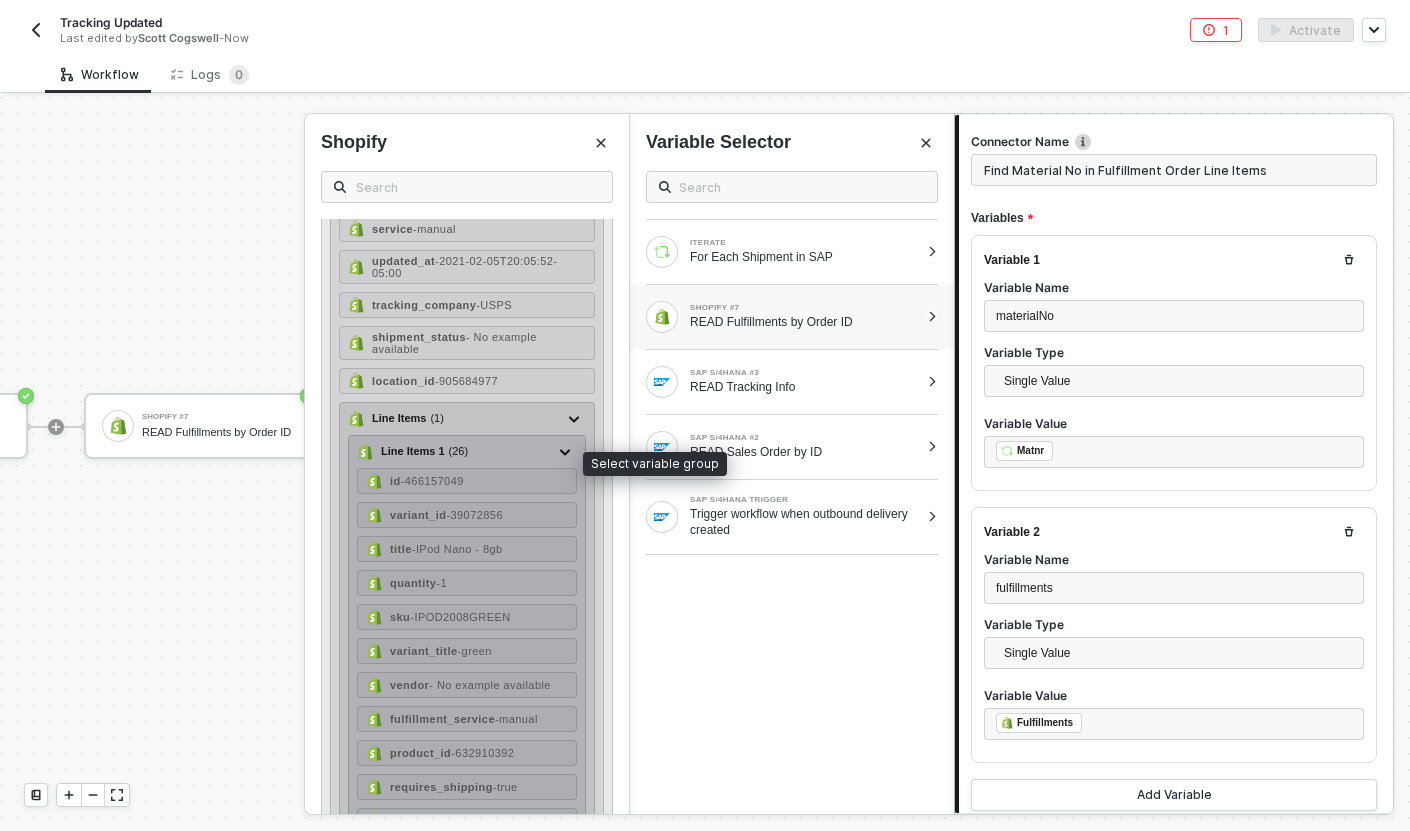 scroll, scrollTop: 259, scrollLeft: 0, axis: vertical 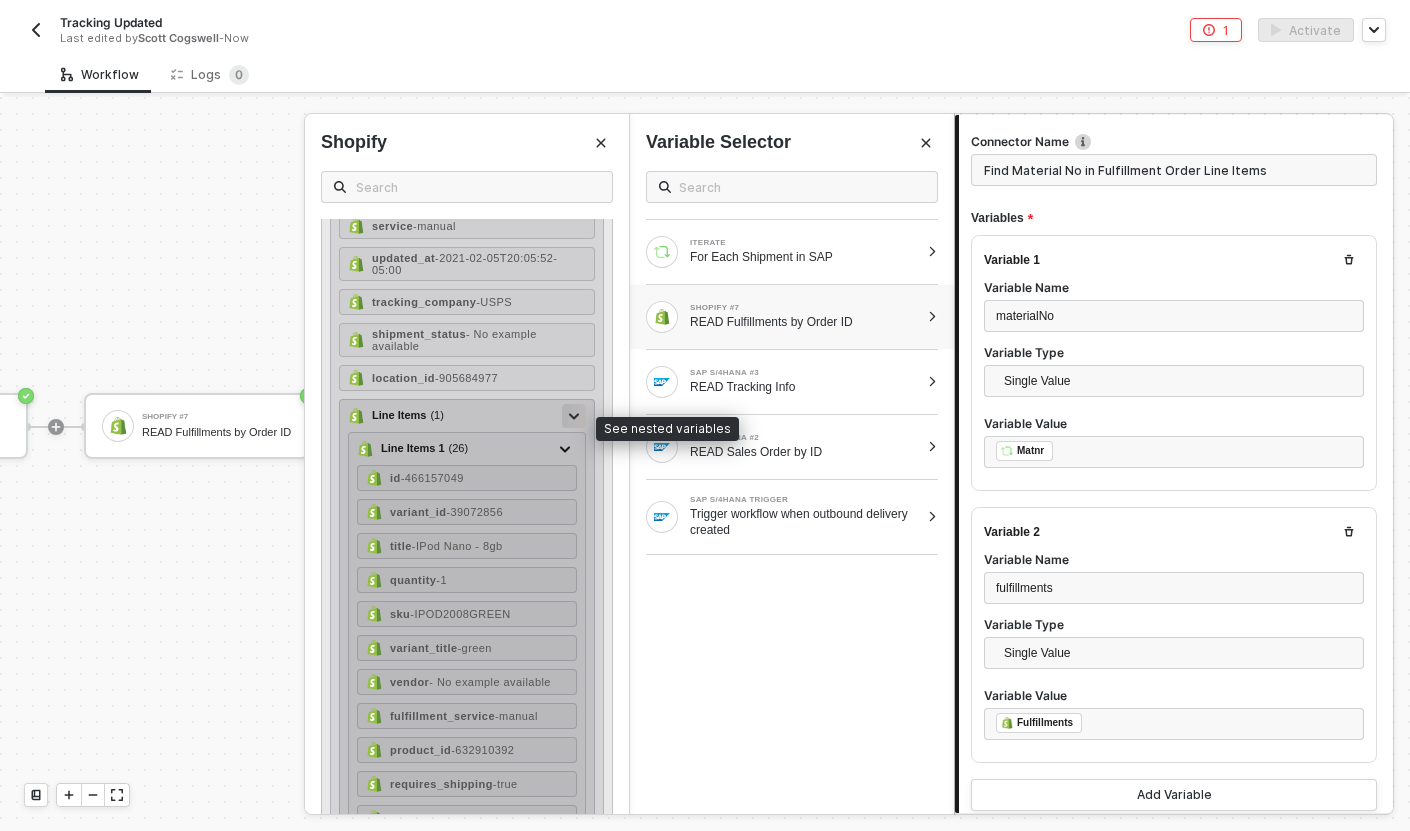 click at bounding box center (574, 415) 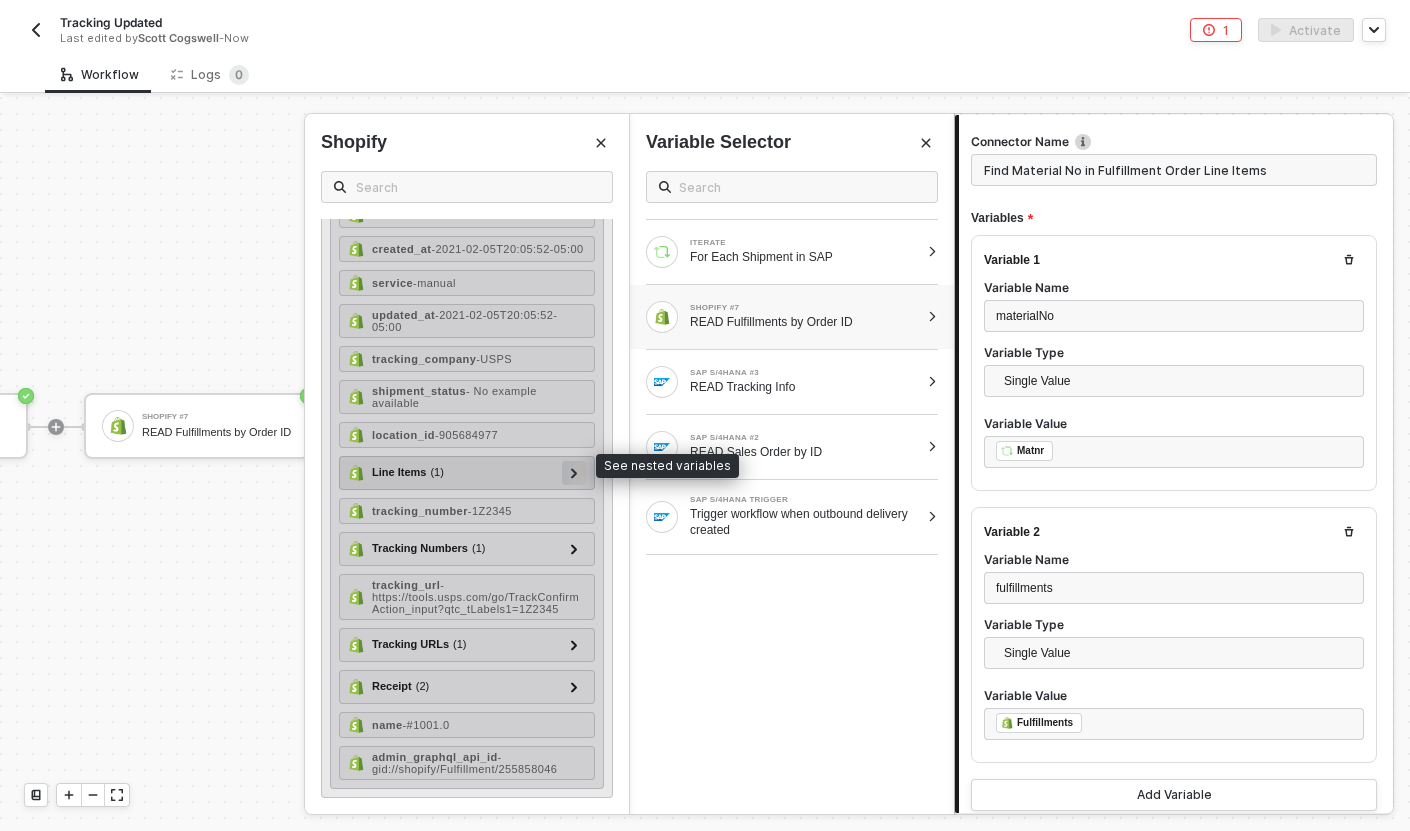 scroll, scrollTop: 222, scrollLeft: 0, axis: vertical 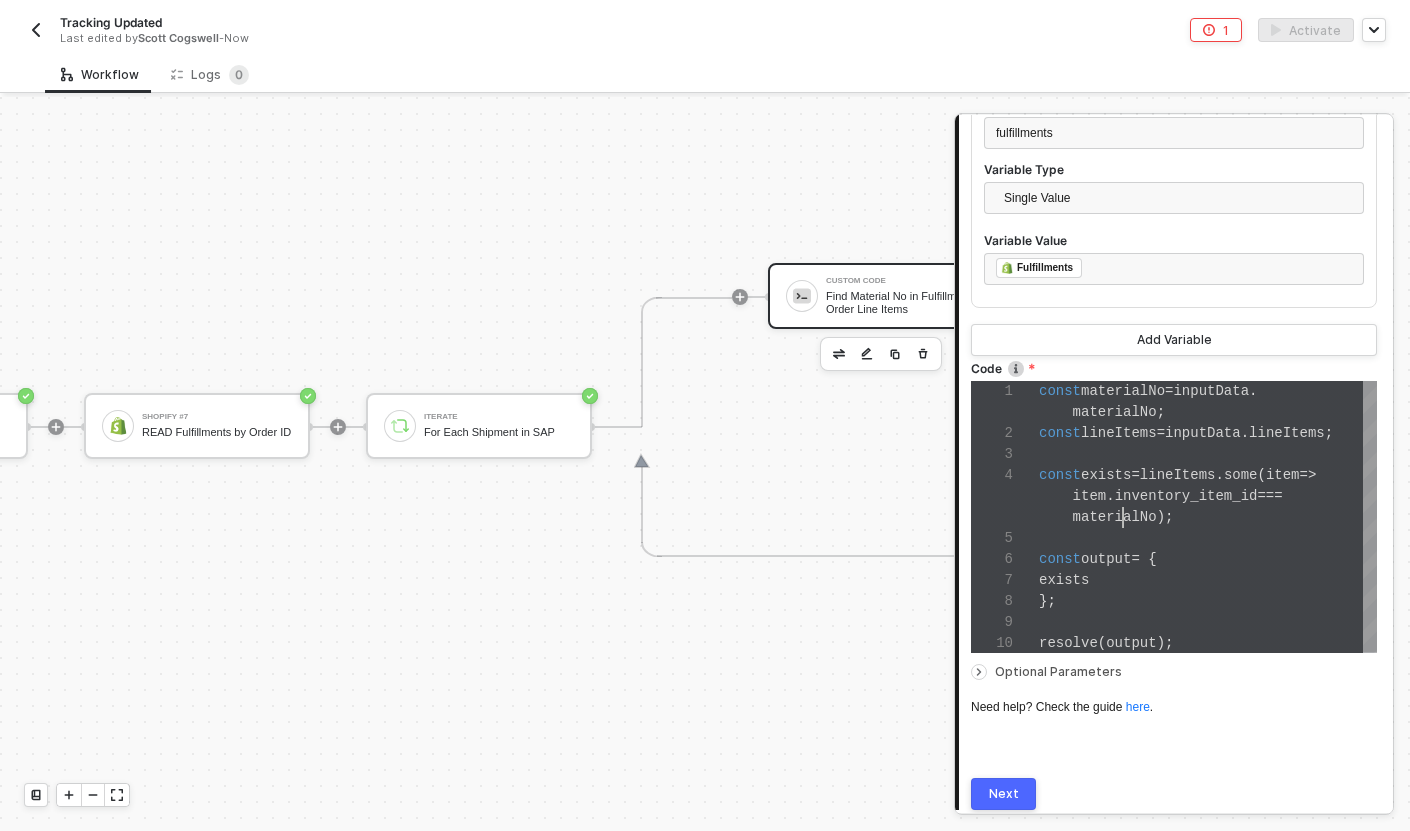 click on "materialNo" at bounding box center [1115, 517] 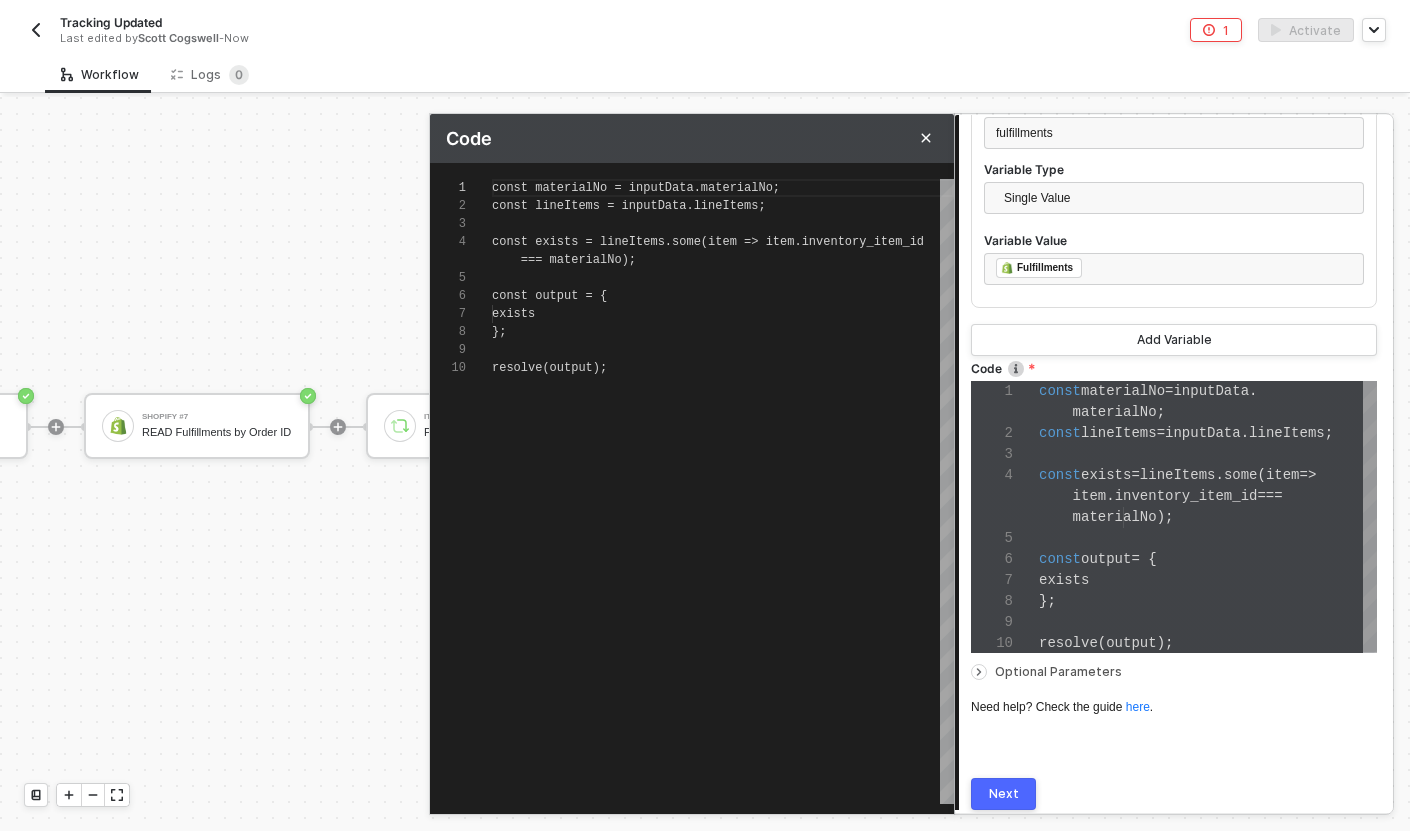 scroll, scrollTop: 162, scrollLeft: 0, axis: vertical 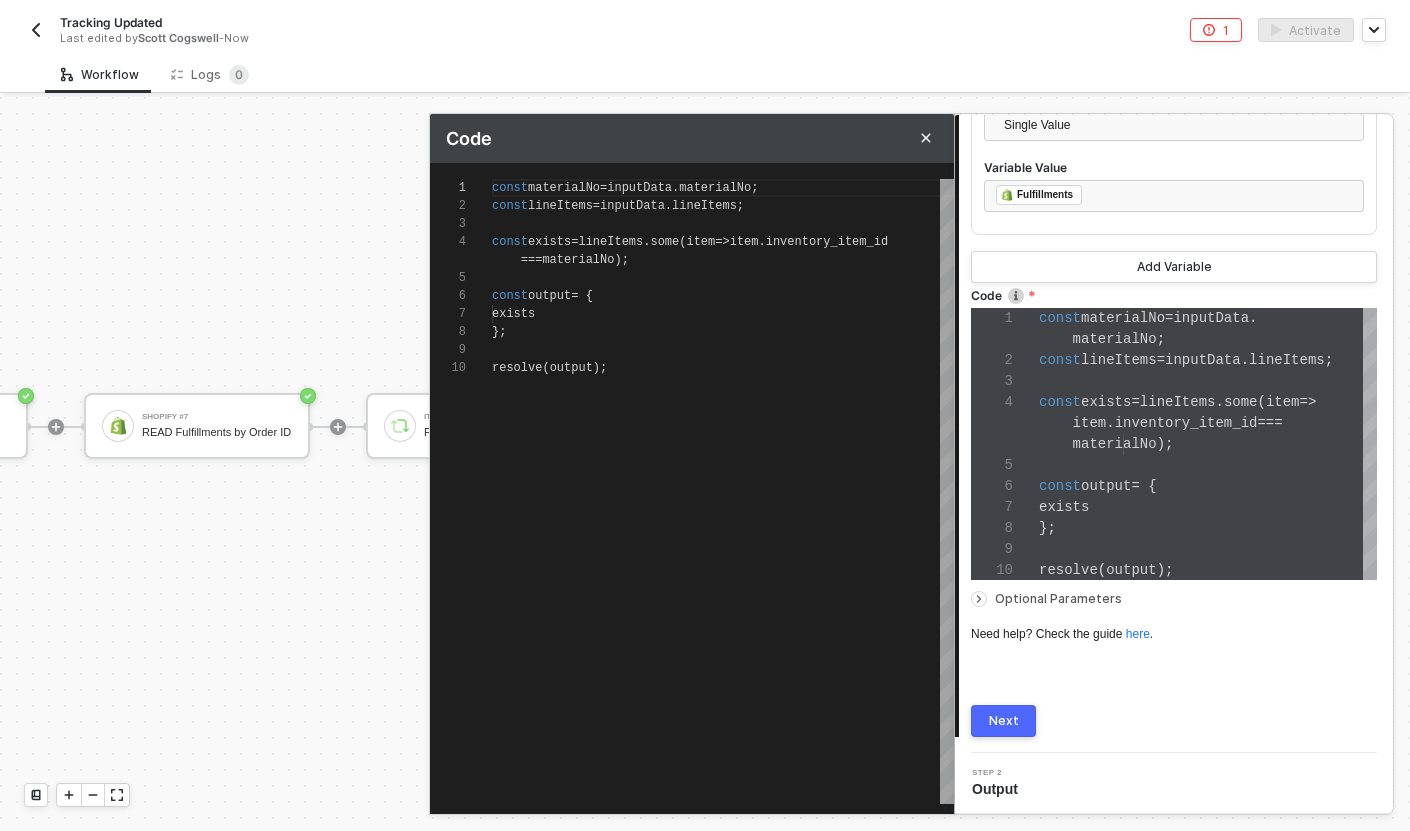 click on "Next" at bounding box center [1003, 721] 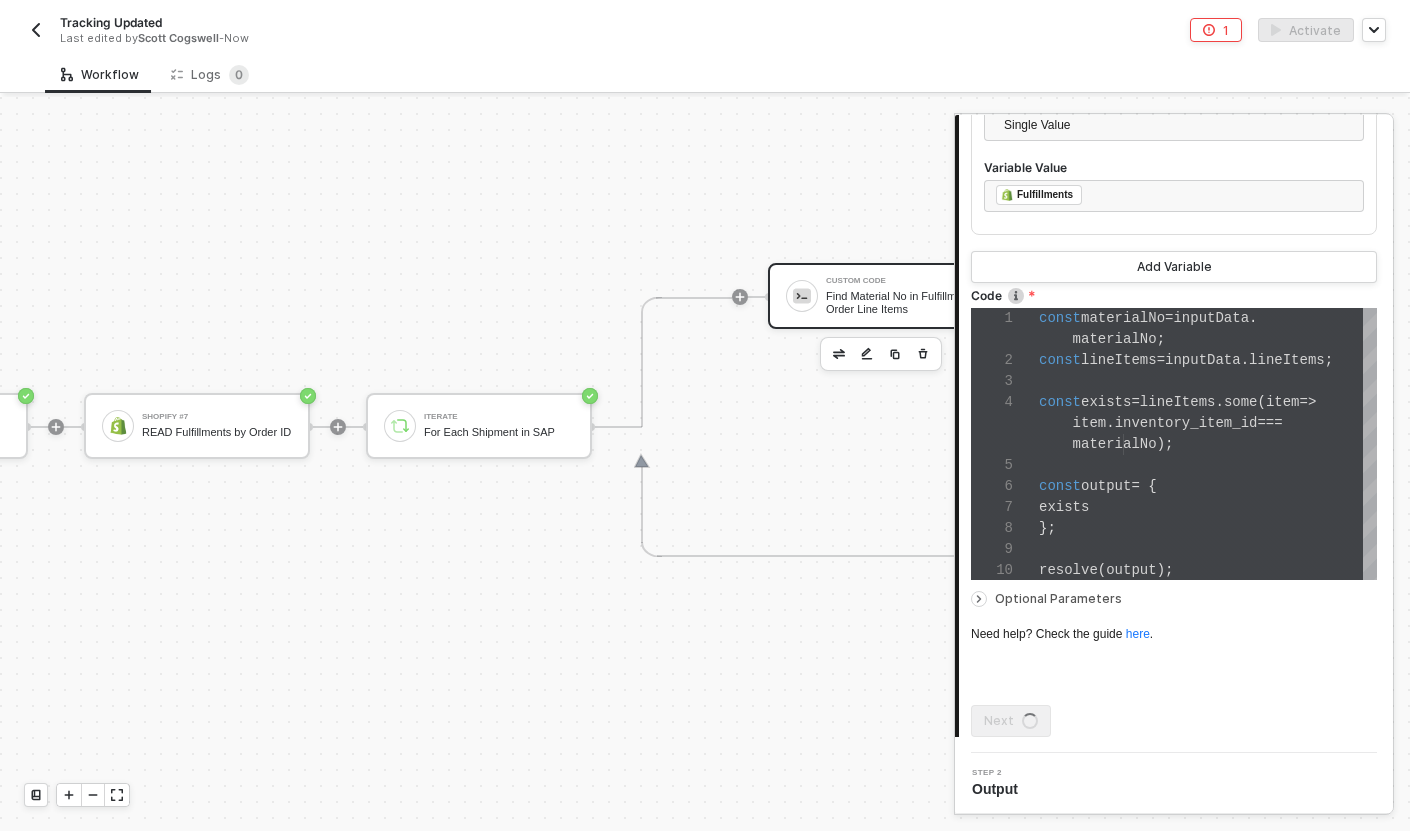 scroll, scrollTop: 0, scrollLeft: 0, axis: both 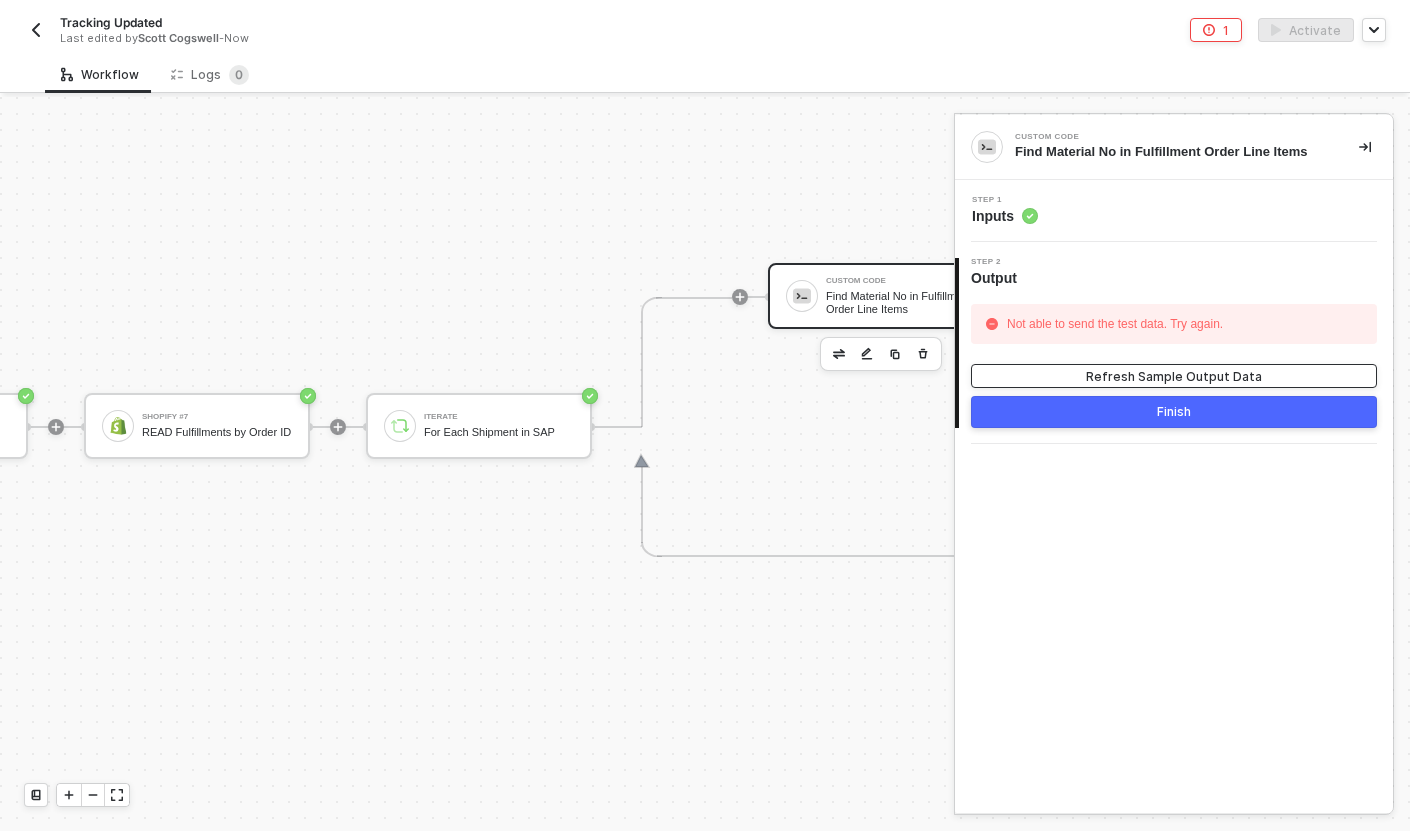 click on "Refresh Sample Output Data" at bounding box center (1174, 376) 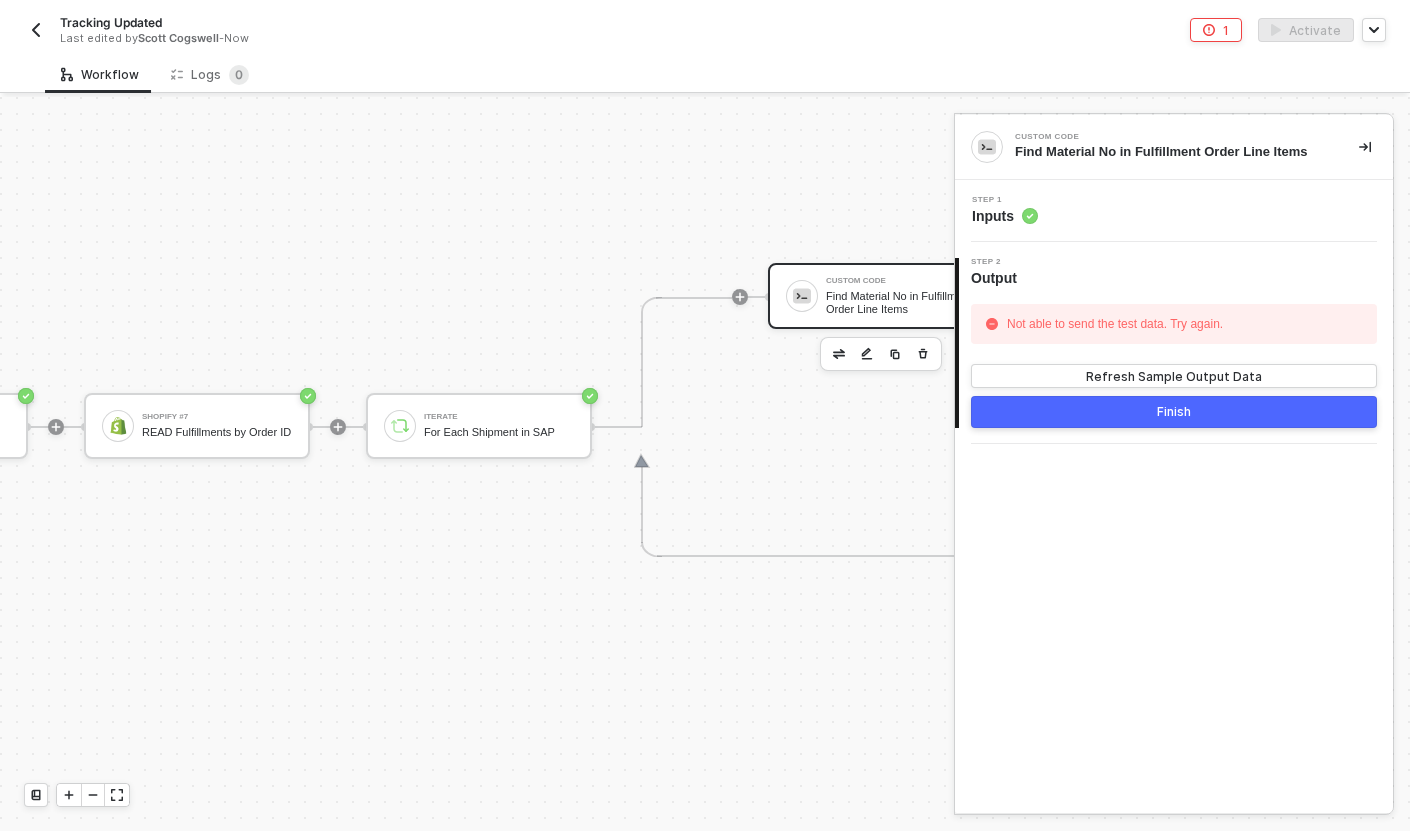 click on "Custom Code Find Material No in Fulfillment Order Line Items" at bounding box center (1174, 147) 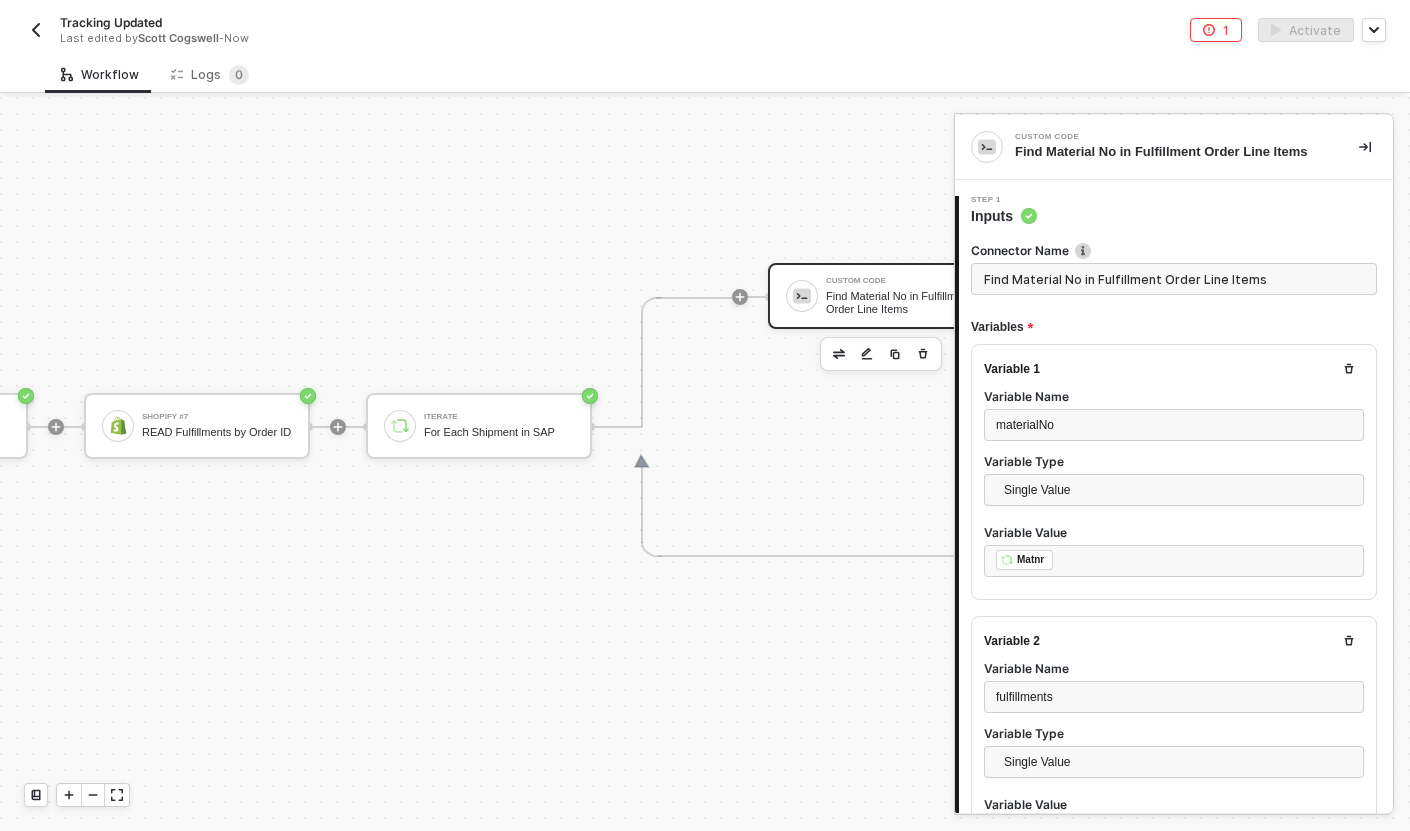 type on "const materialNo = inputData.materialNo;
const lineItems = inputData.lineItems;
const exists = lineItems.some(item => item.inventory_item_id === materialNo);
const output = {
exists" 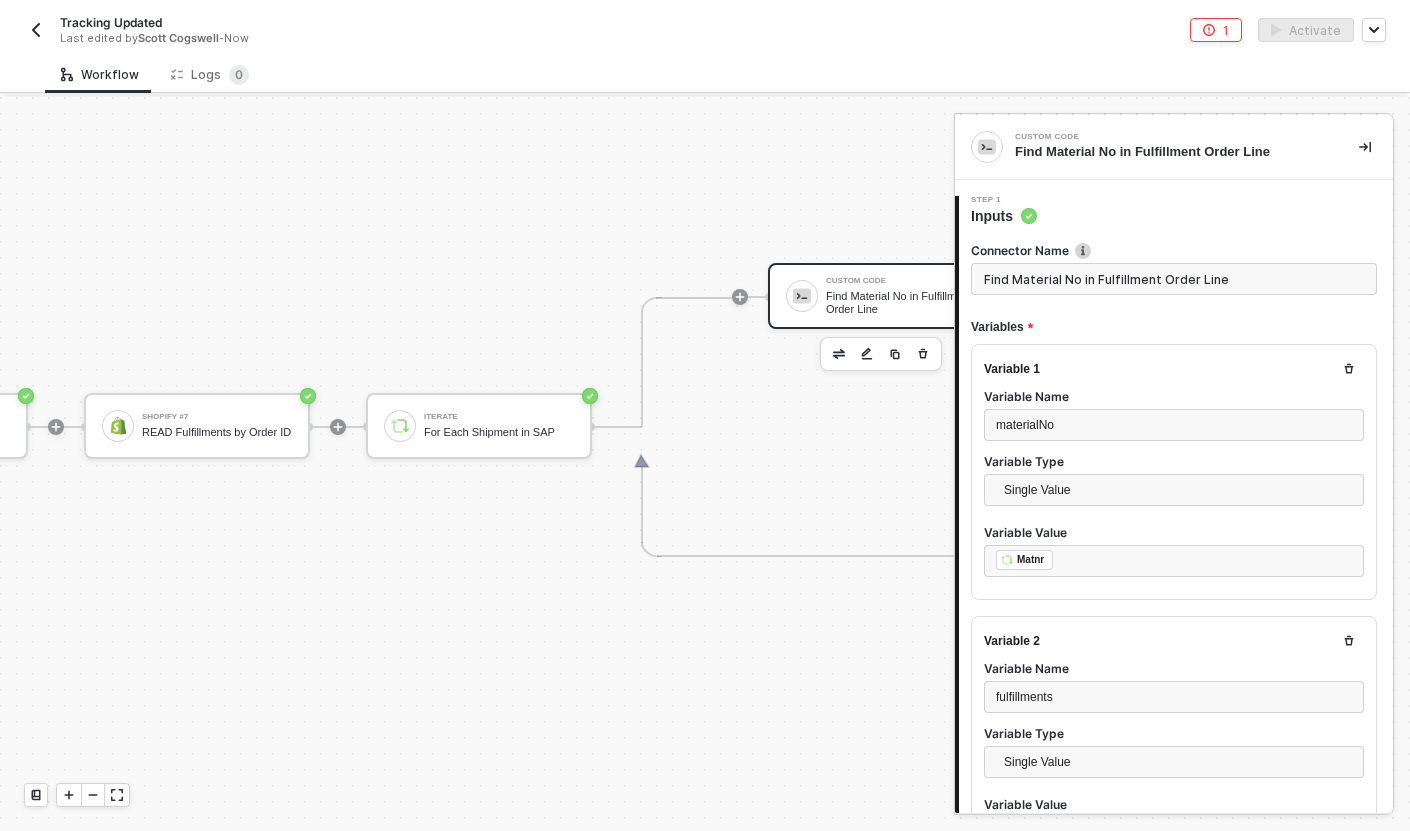 click on "Find Material No in Fulfillment Order Line" at bounding box center (1174, 279) 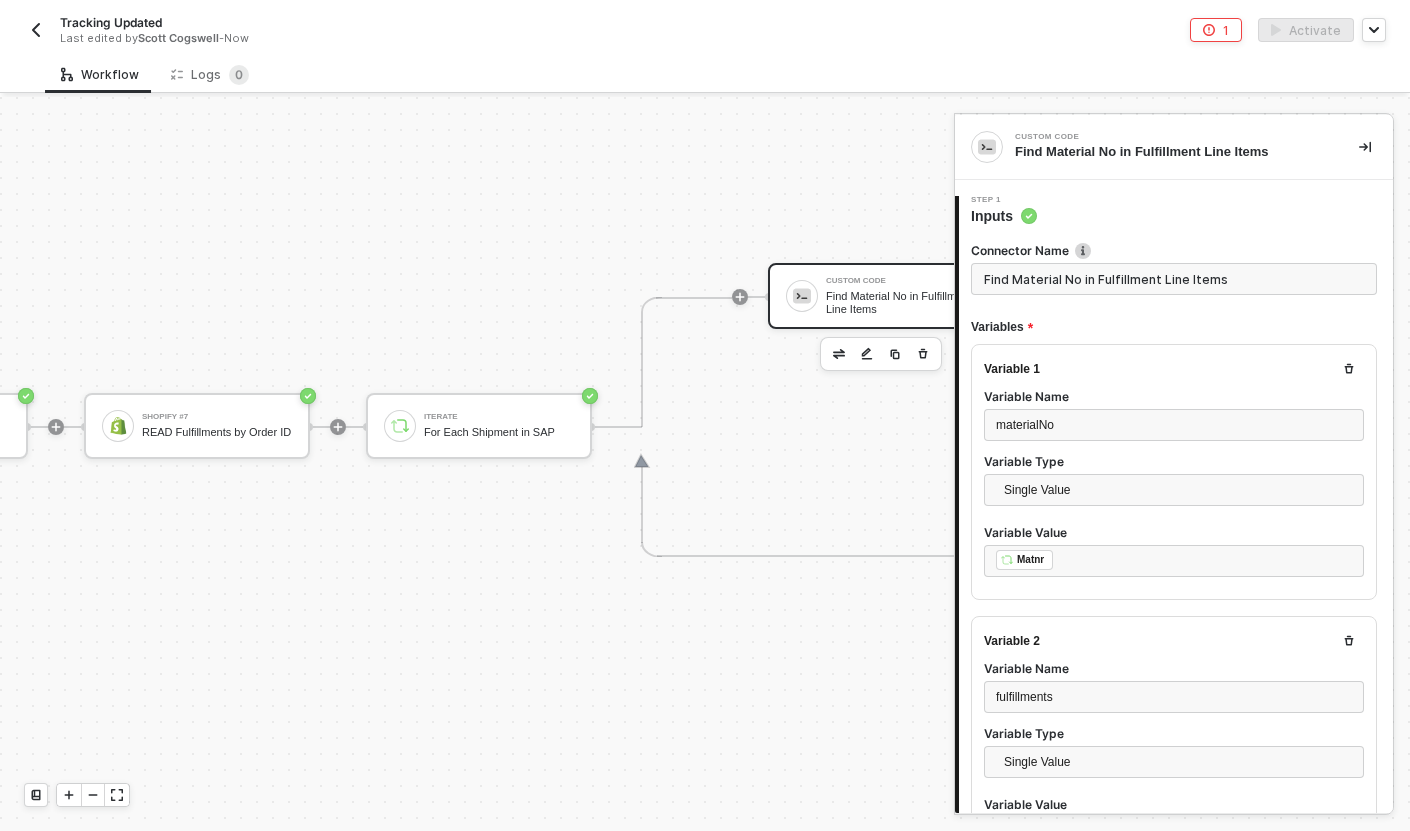 type on "Find Material No in Fulfillment Line Items" 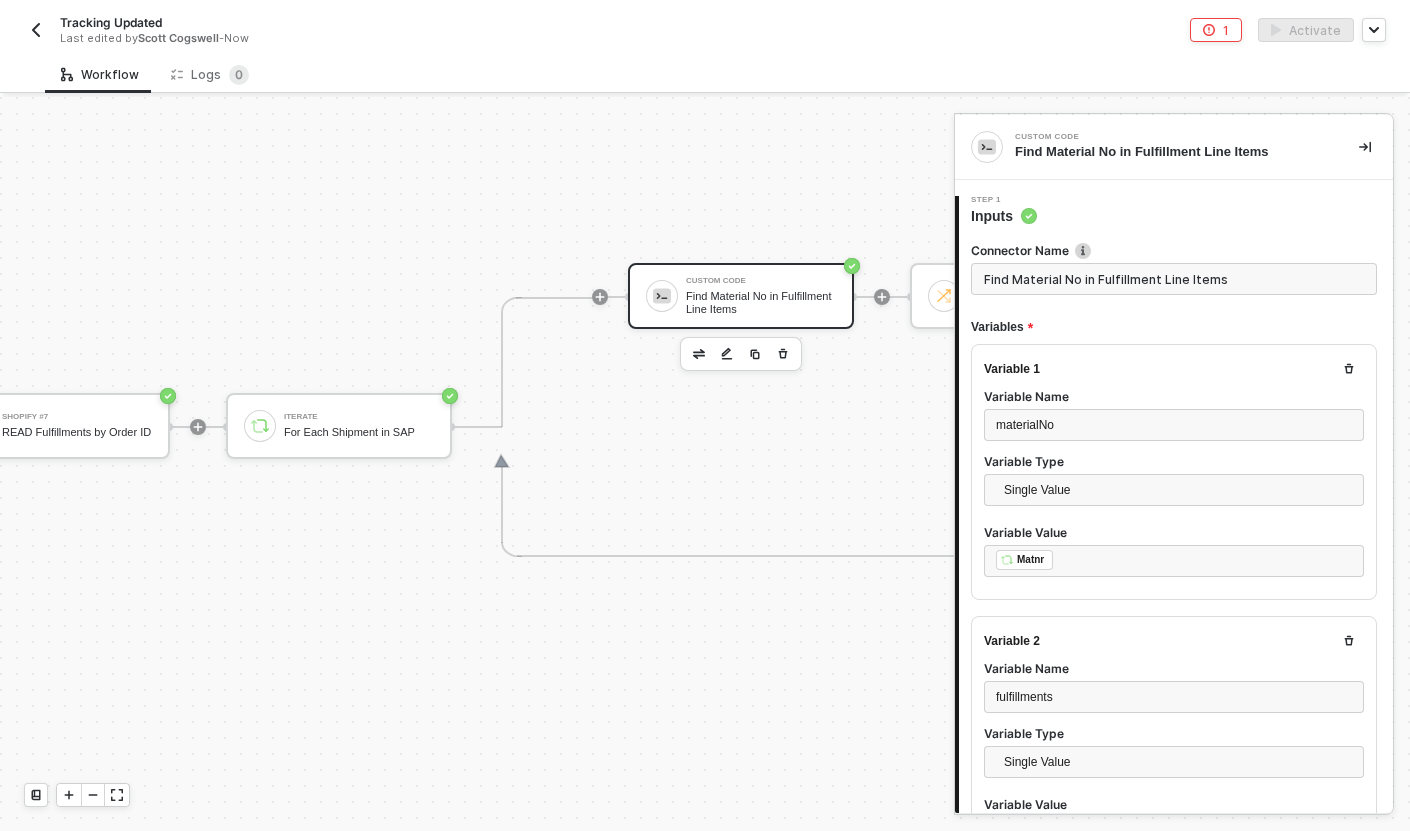 scroll, scrollTop: 609, scrollLeft: 1333, axis: both 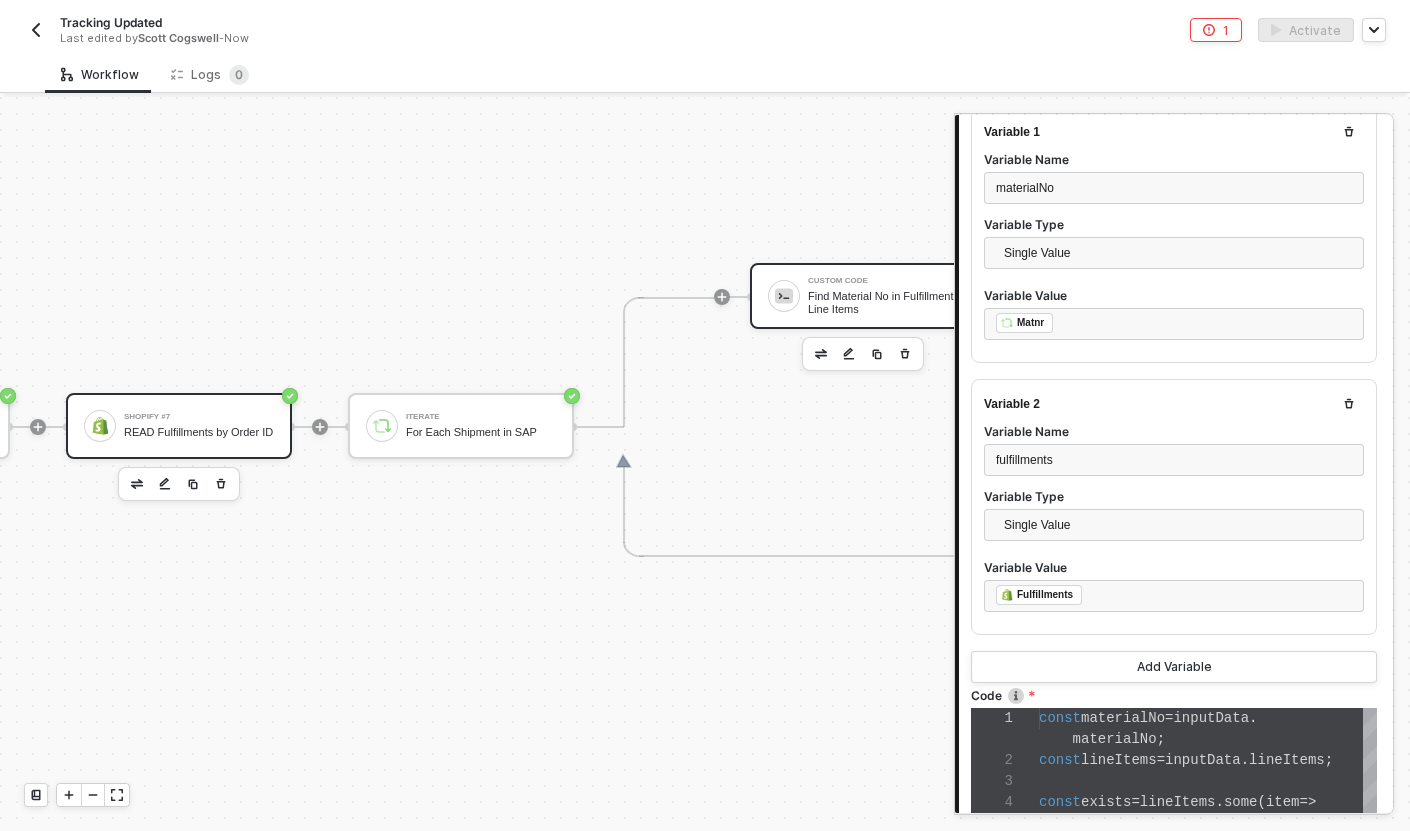 click on "READ Fulfillments by Order ID" at bounding box center (199, 432) 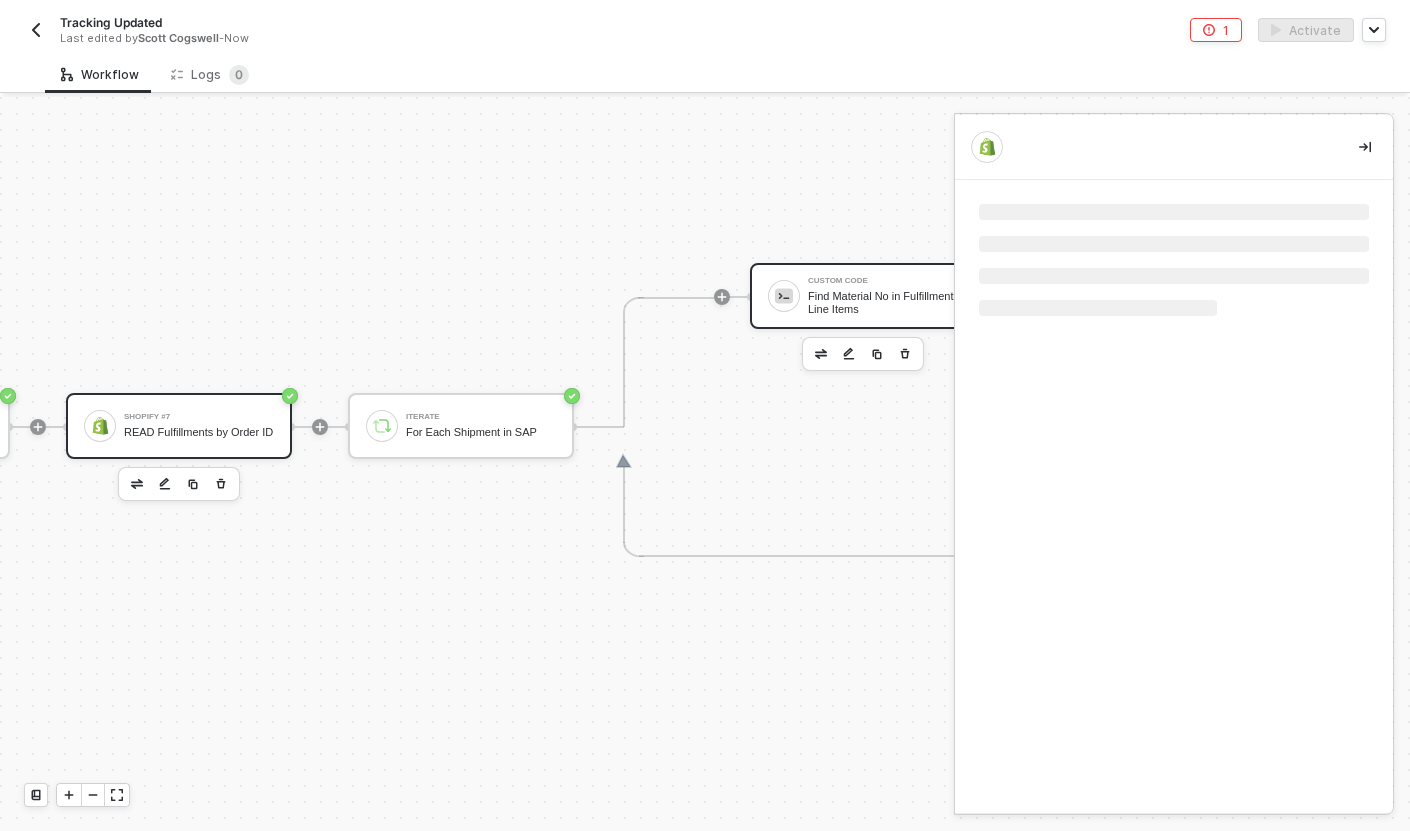 scroll, scrollTop: 0, scrollLeft: 0, axis: both 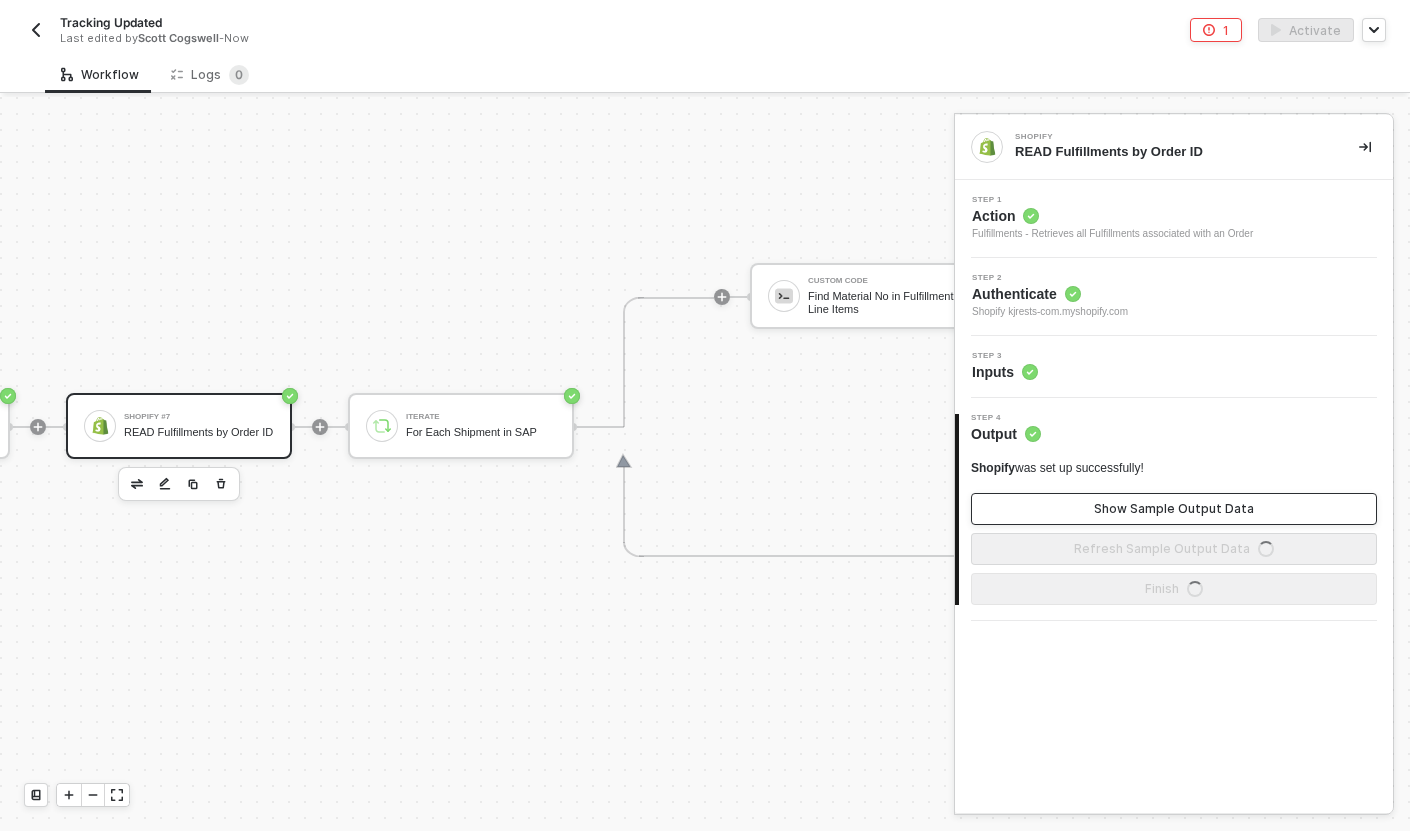 click on "Show Sample Output Data" at bounding box center [1174, 509] 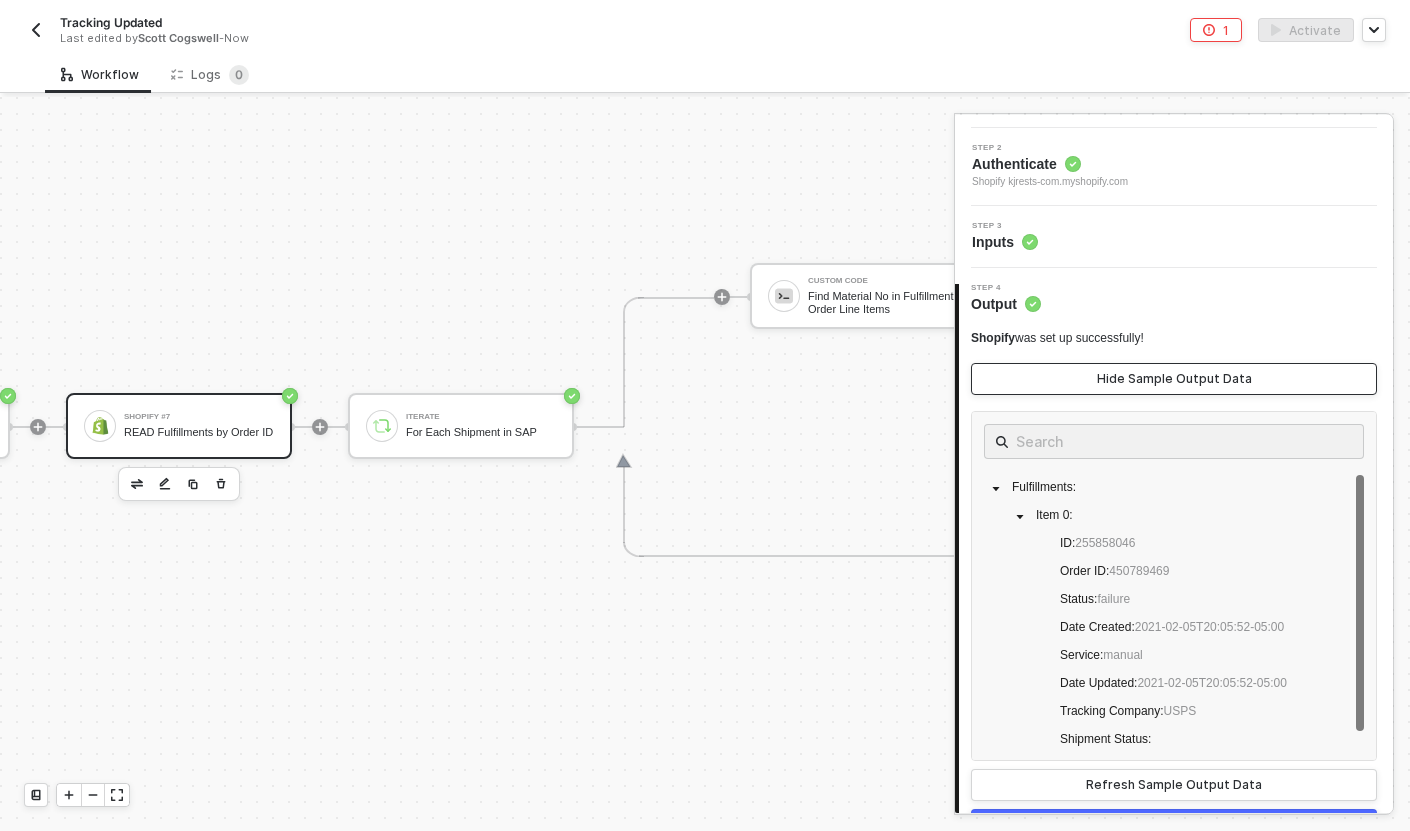 scroll, scrollTop: 135, scrollLeft: 0, axis: vertical 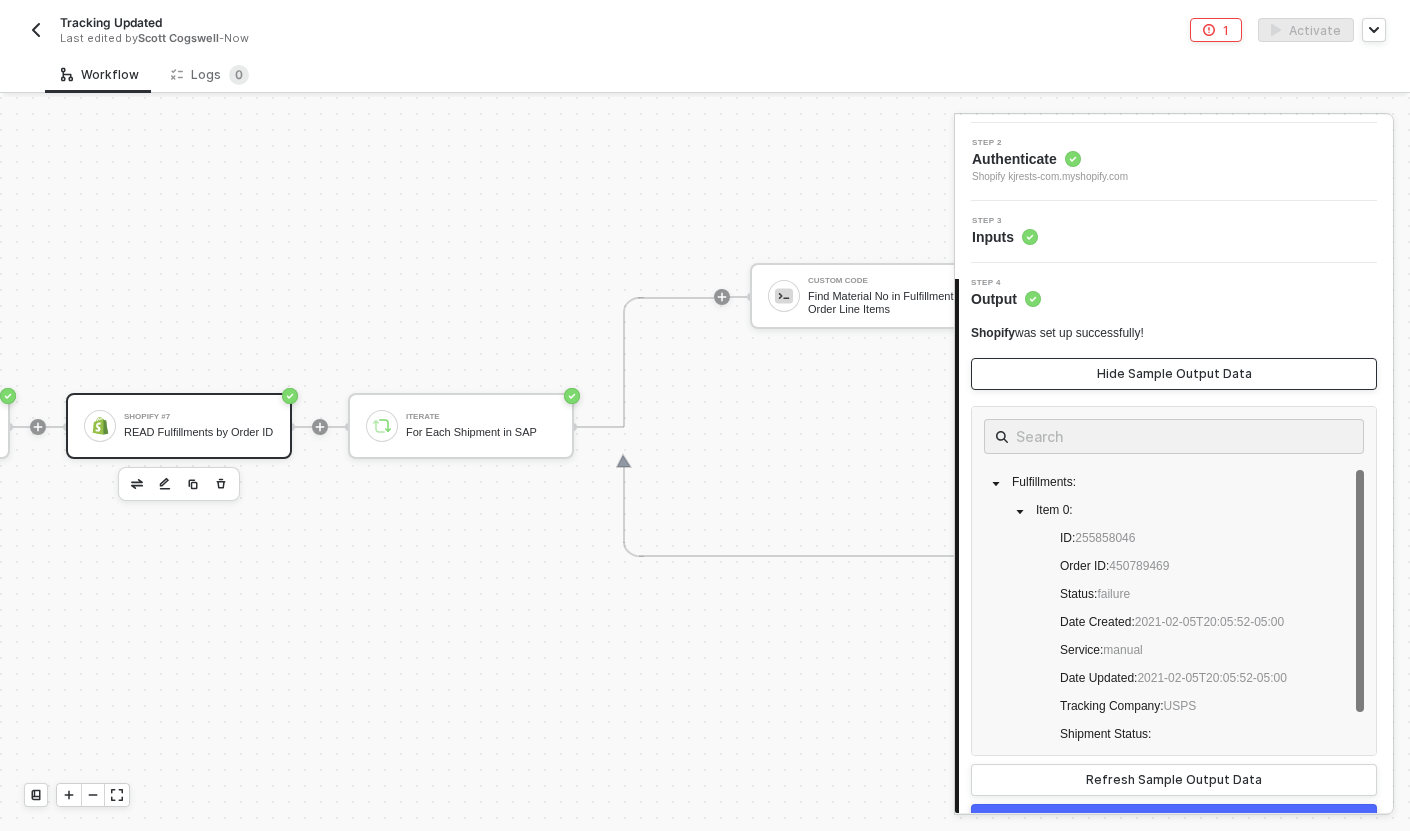 click on "Hide Sample Output Data" at bounding box center (1174, 374) 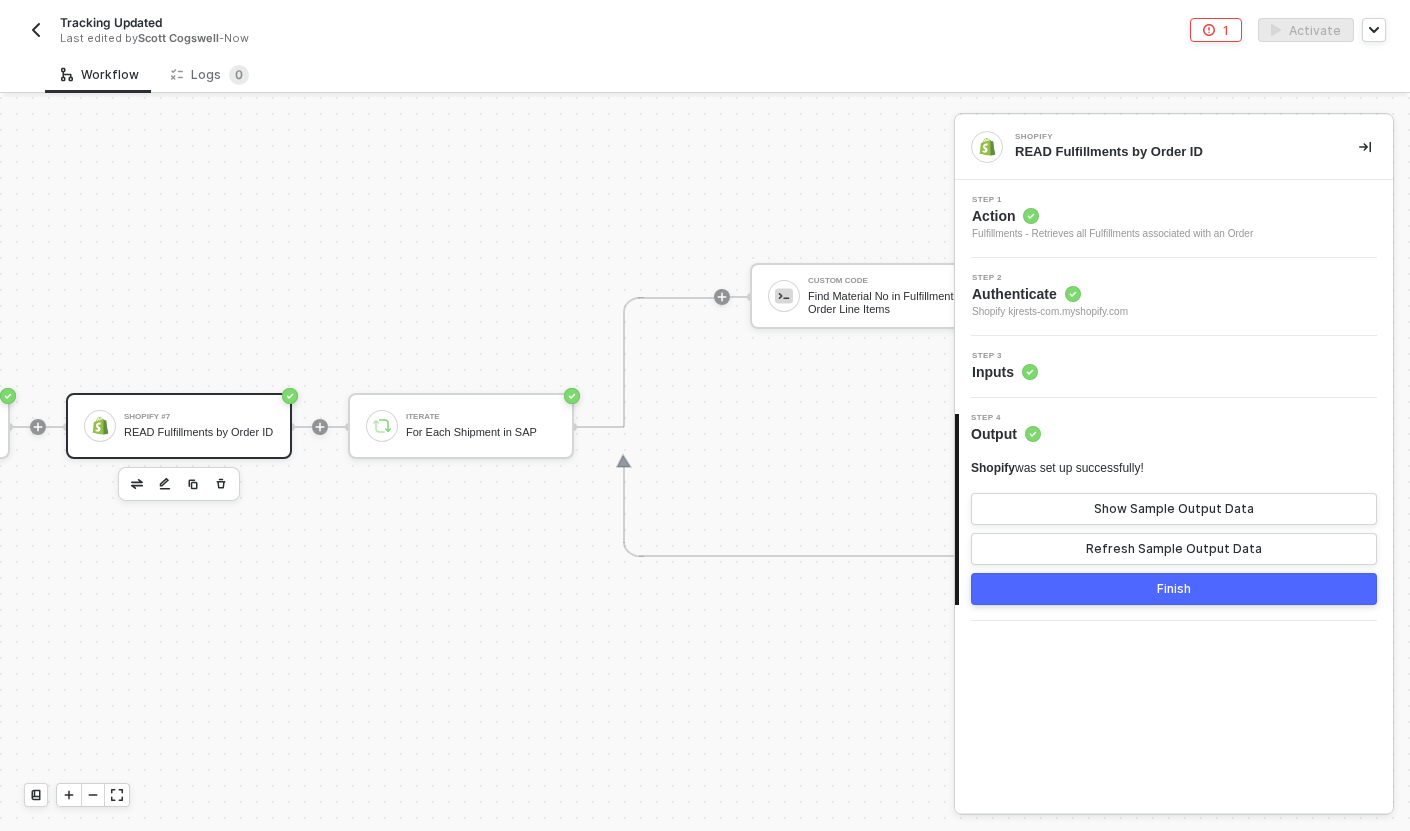 scroll, scrollTop: 0, scrollLeft: 0, axis: both 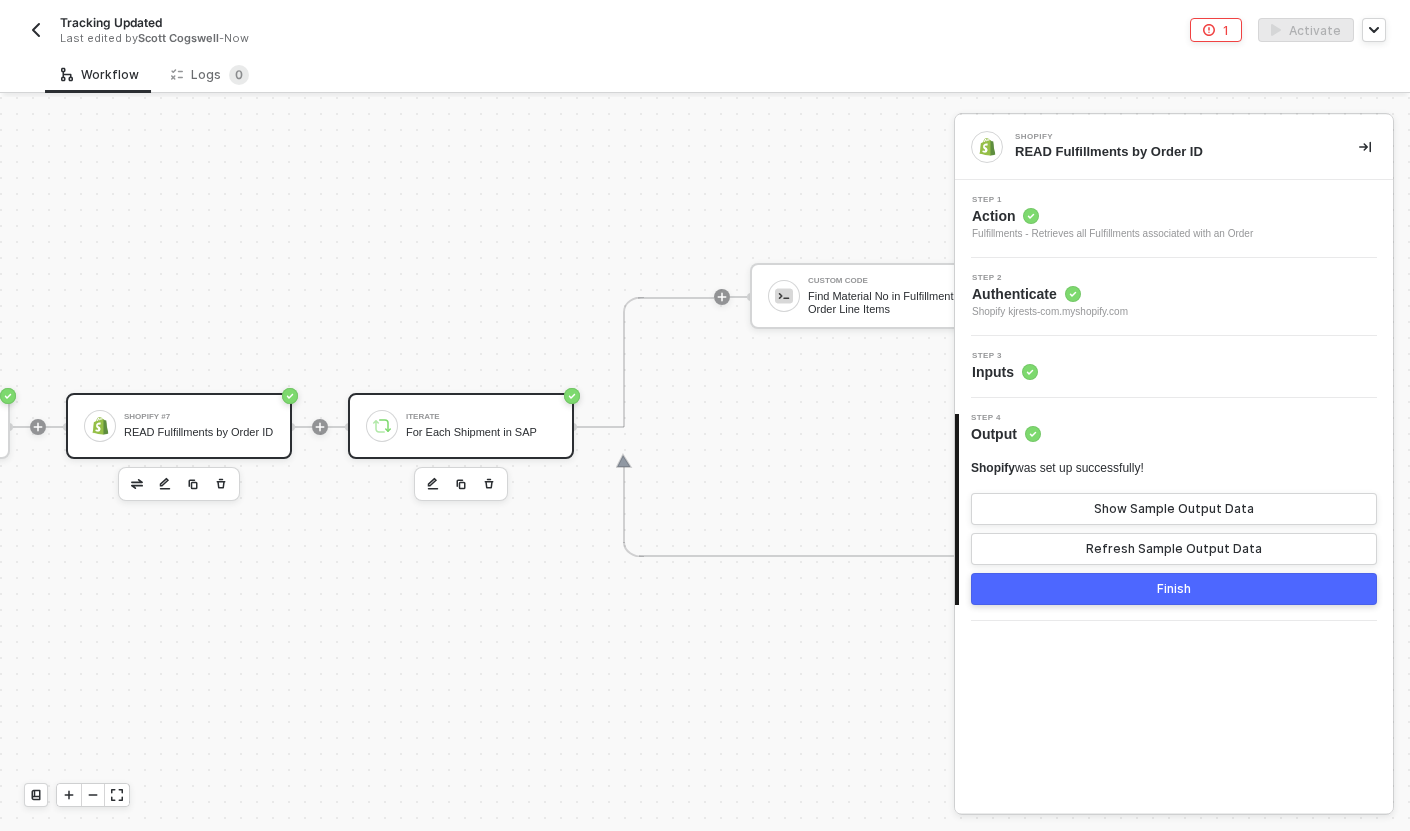 click on "Iterate" at bounding box center (481, 417) 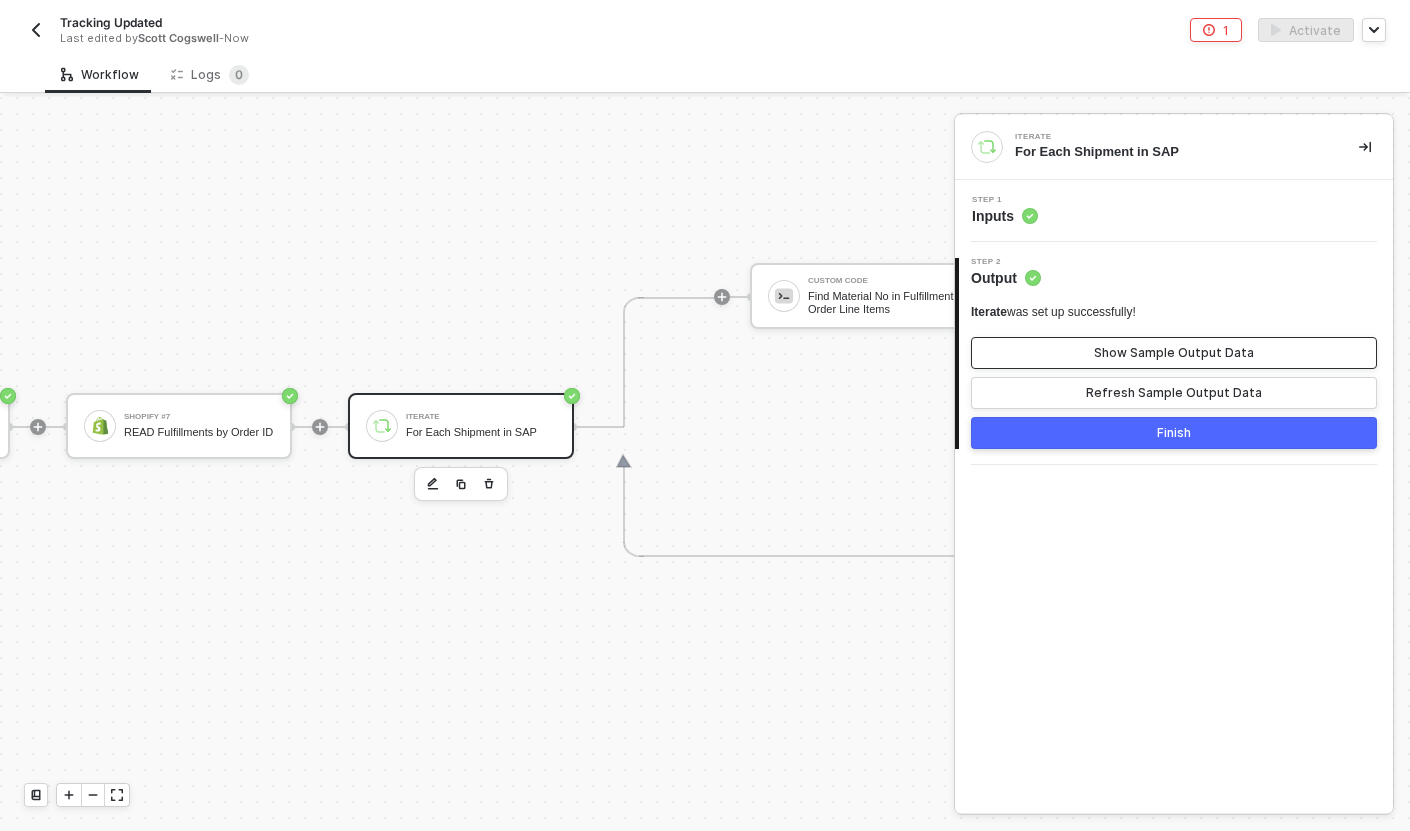 click on "Show Sample Output Data" at bounding box center [1174, 353] 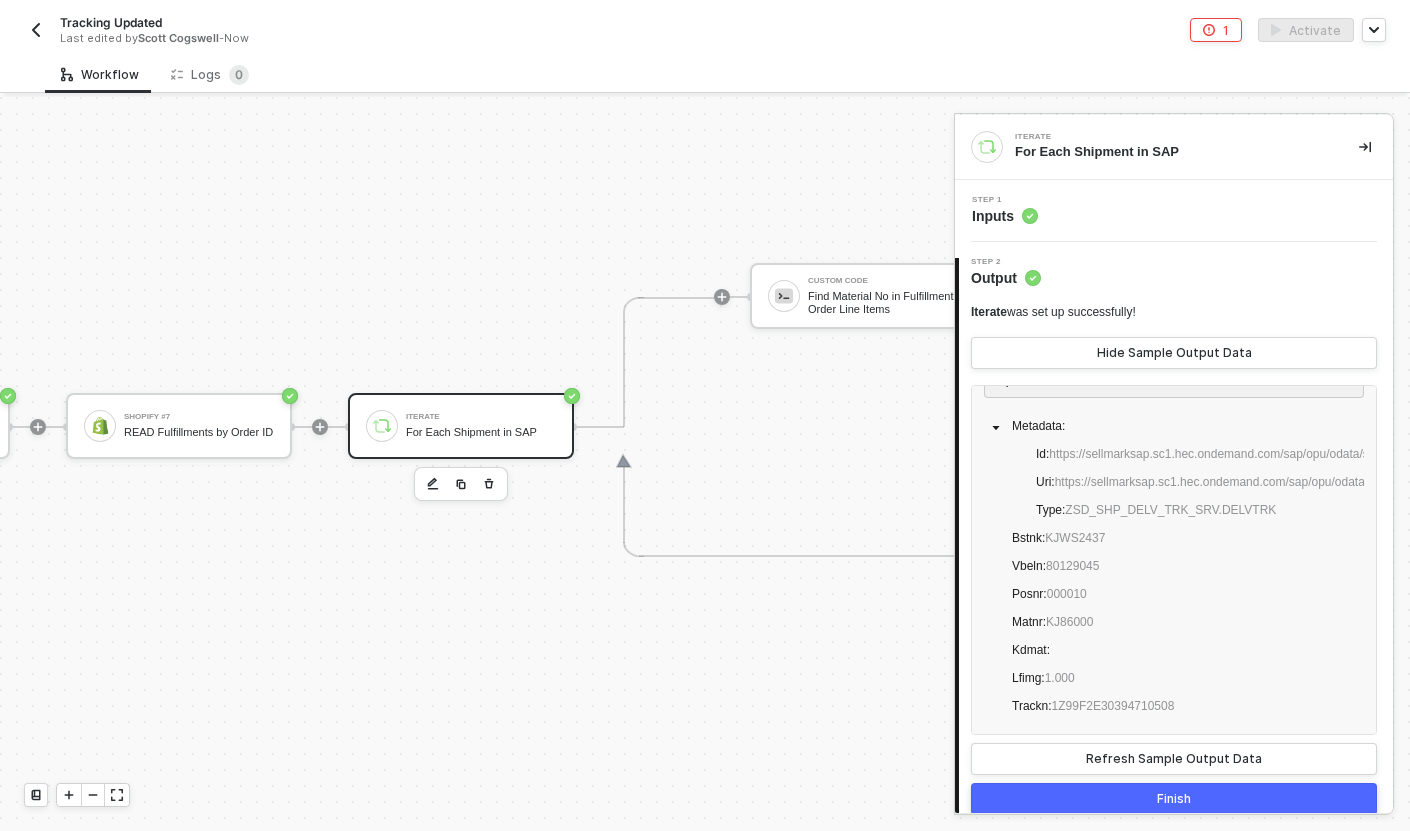 scroll, scrollTop: 0, scrollLeft: 0, axis: both 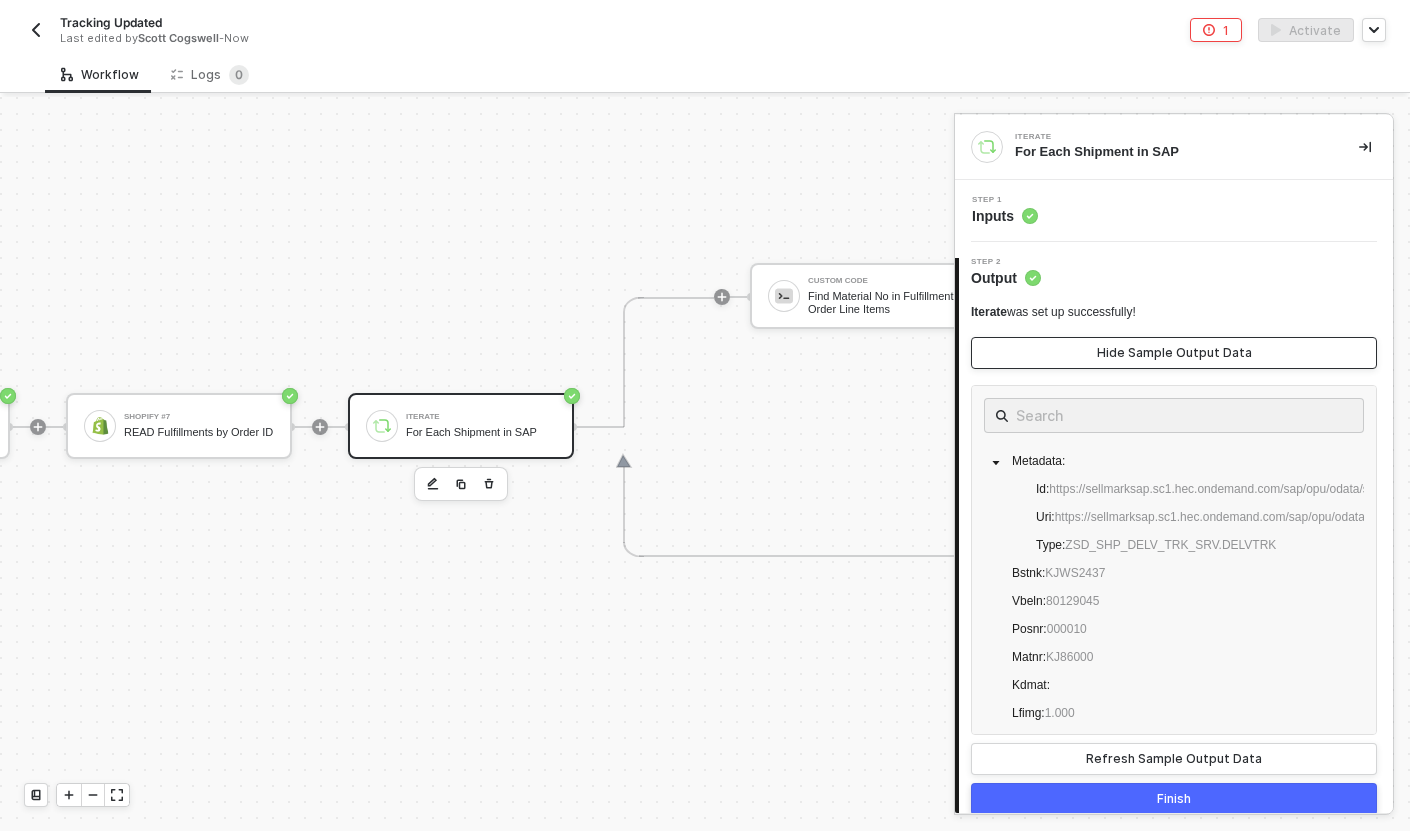 click on "Hide Sample Output Data" at bounding box center [1174, 353] 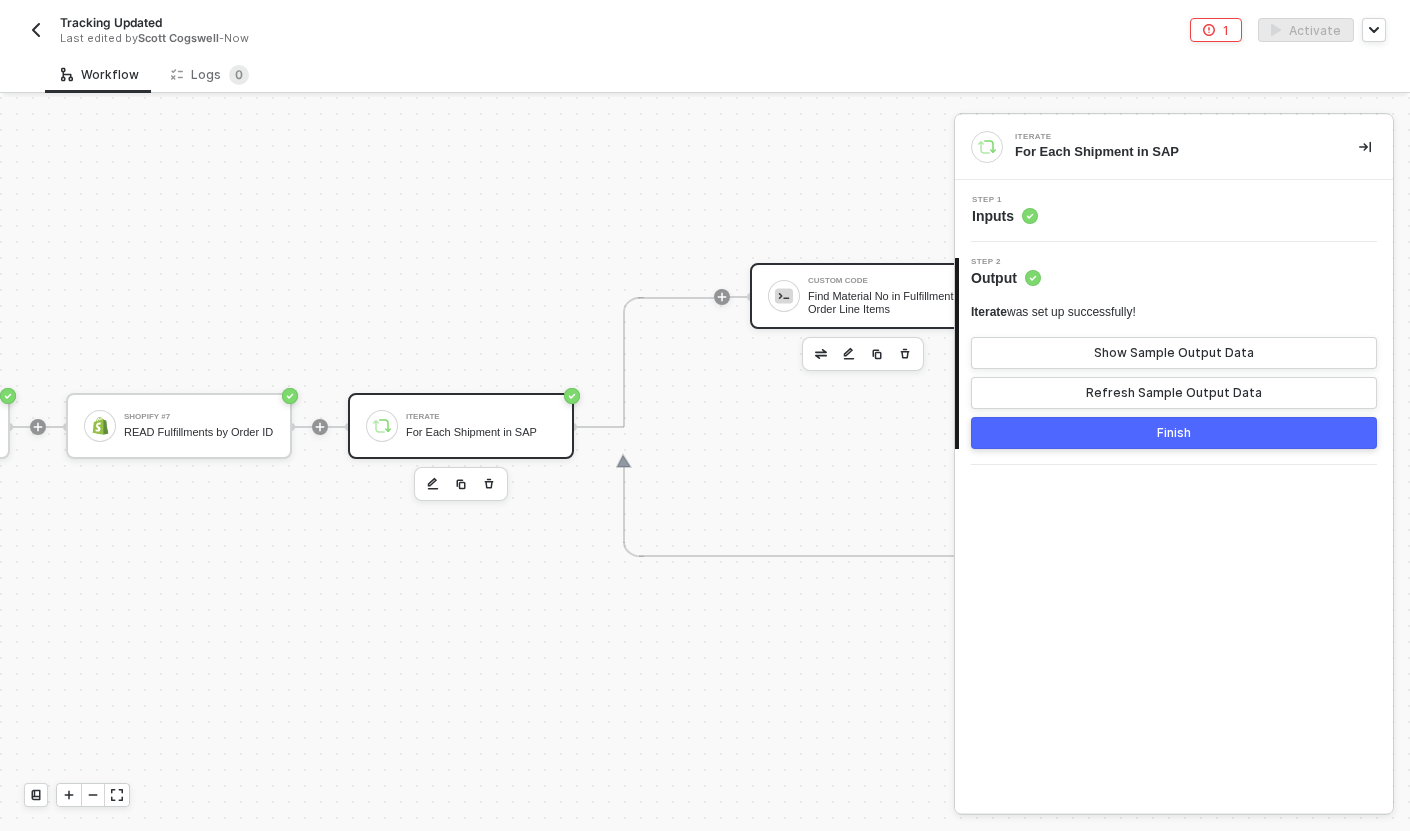 click on "Custom Code Find Material No in Fulfillment Order Line Items" at bounding box center [883, 296] 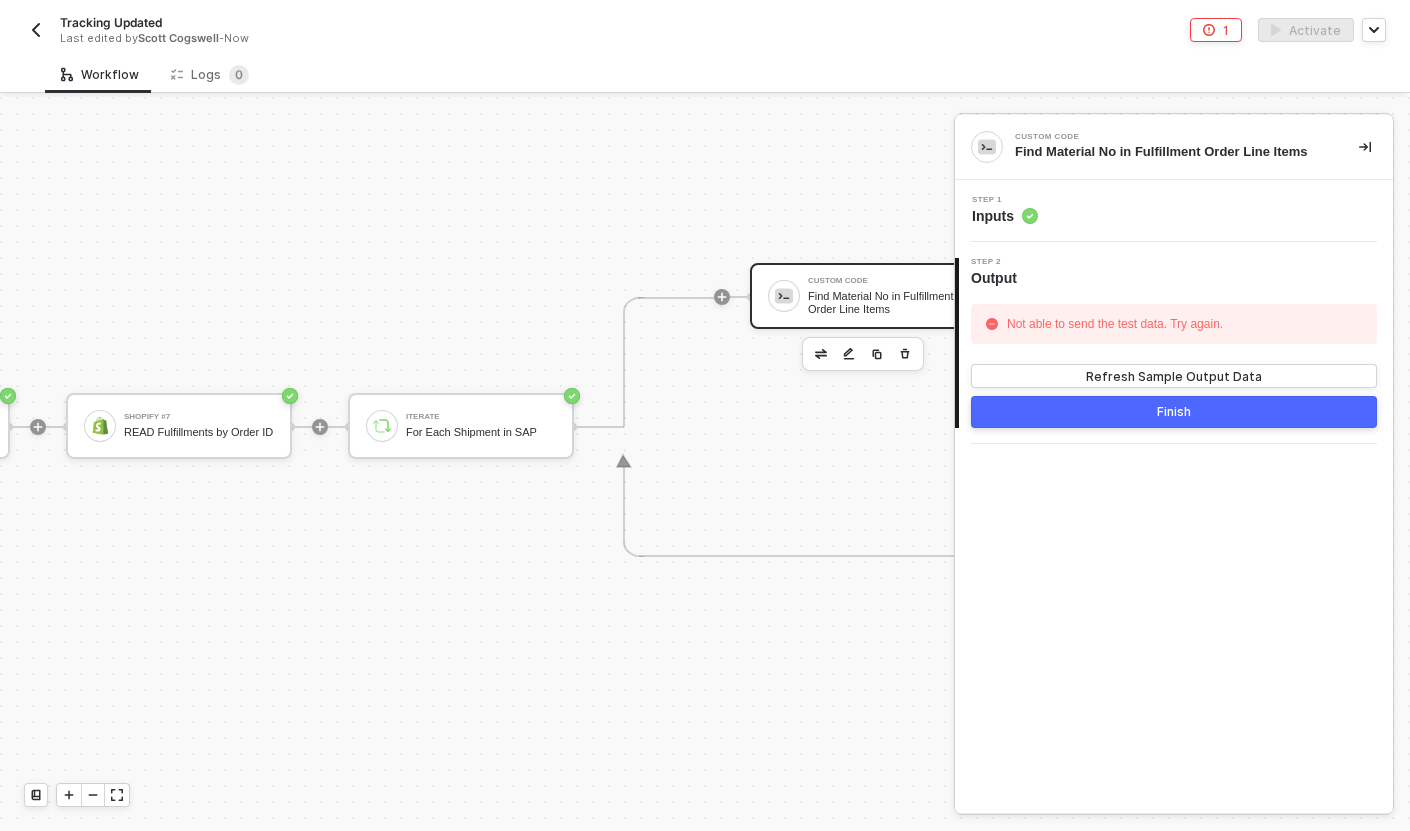 click on "Step 1 Inputs" at bounding box center (1174, 211) 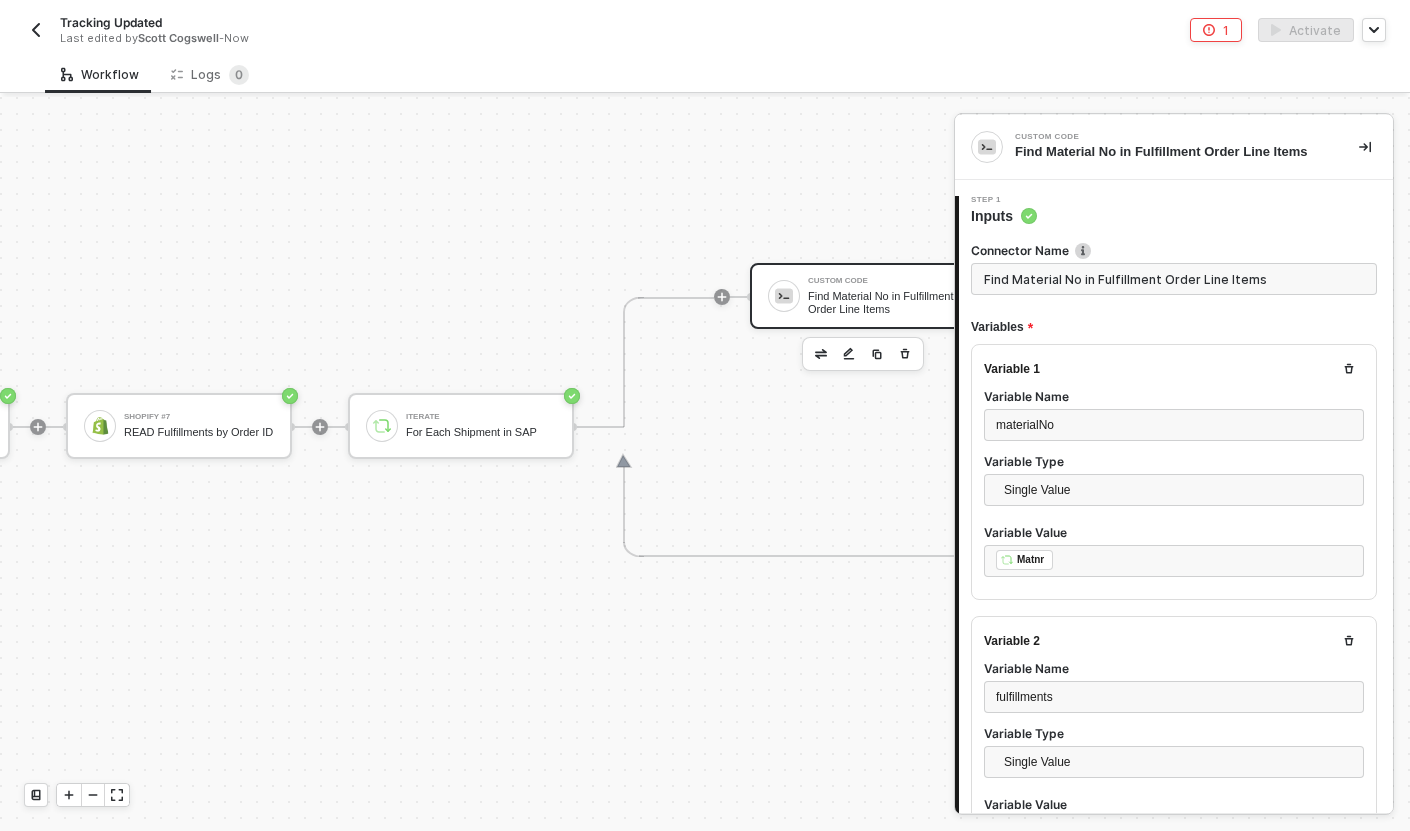 scroll, scrollTop: 147, scrollLeft: 0, axis: vertical 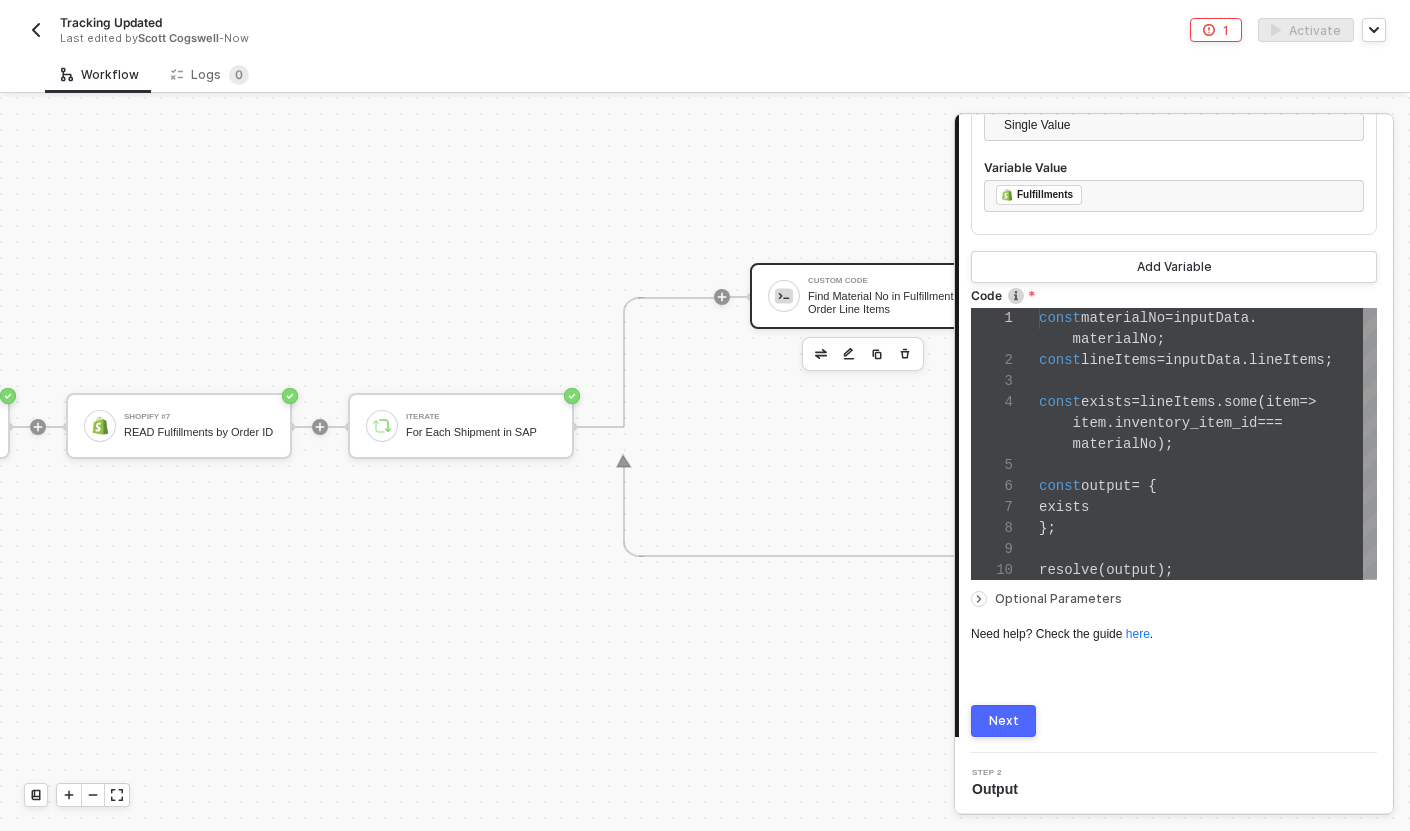 type on "};
resolve(output);" 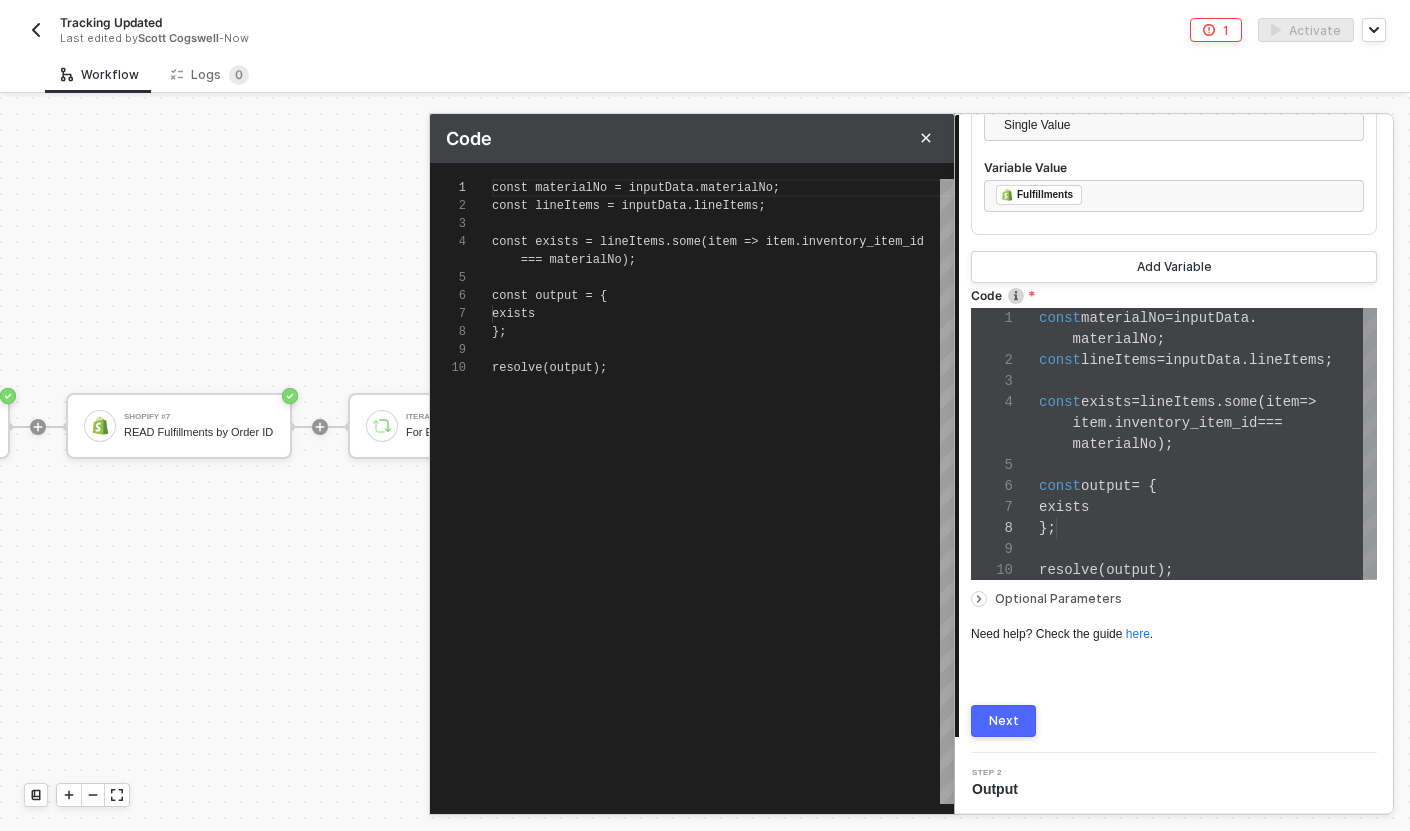 scroll, scrollTop: 162, scrollLeft: 0, axis: vertical 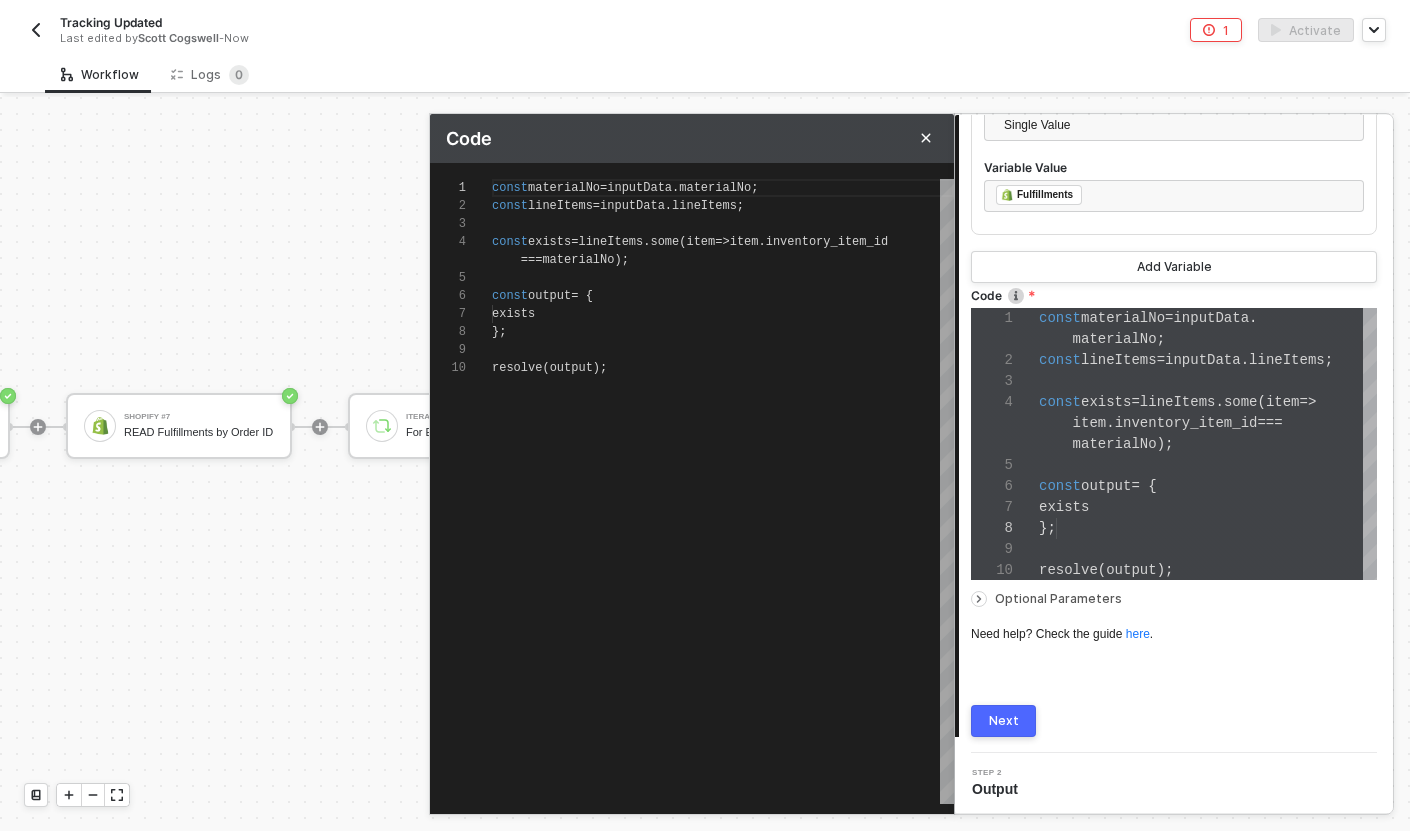click on "===  materialNo );" at bounding box center [723, 260] 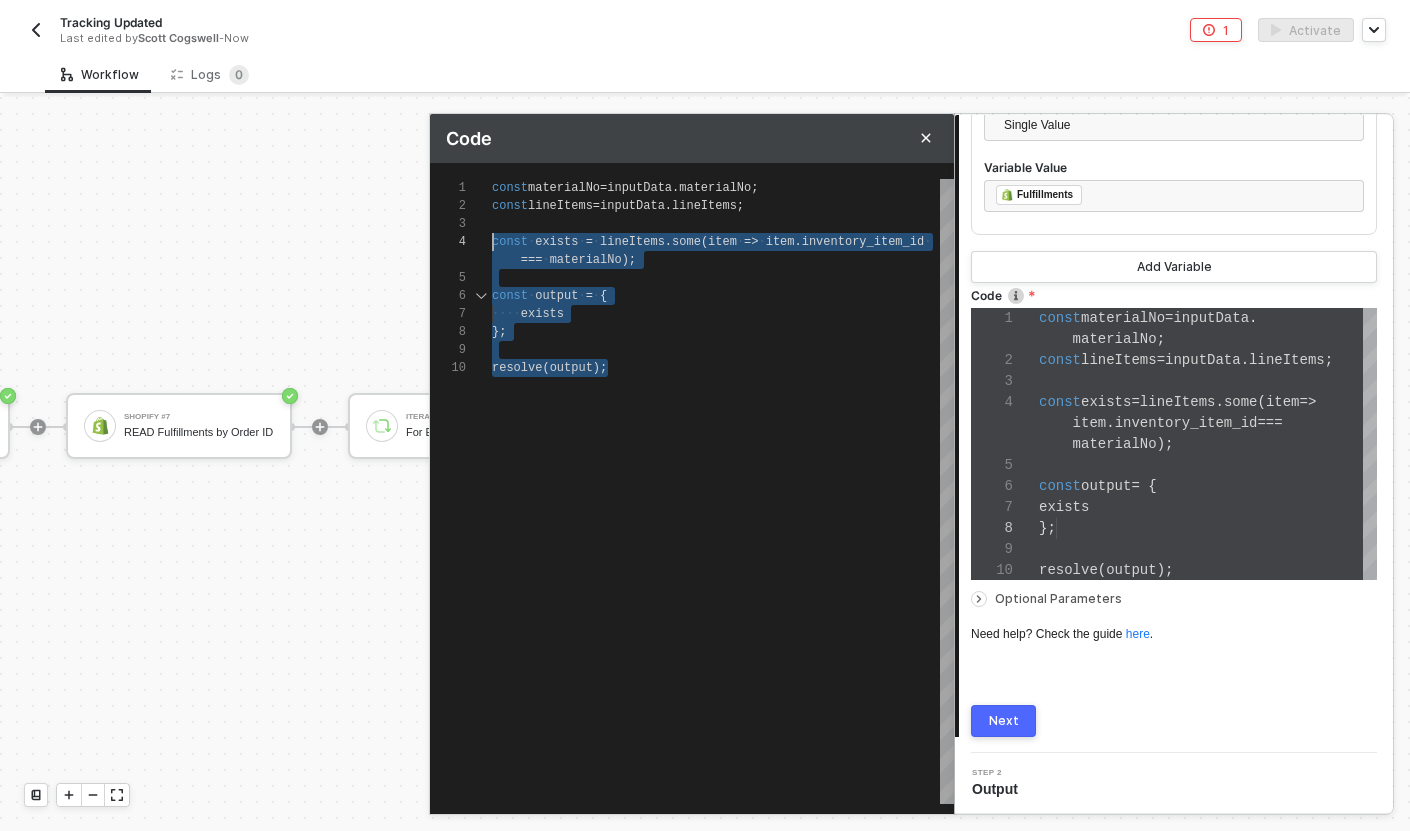 scroll, scrollTop: 54, scrollLeft: 0, axis: vertical 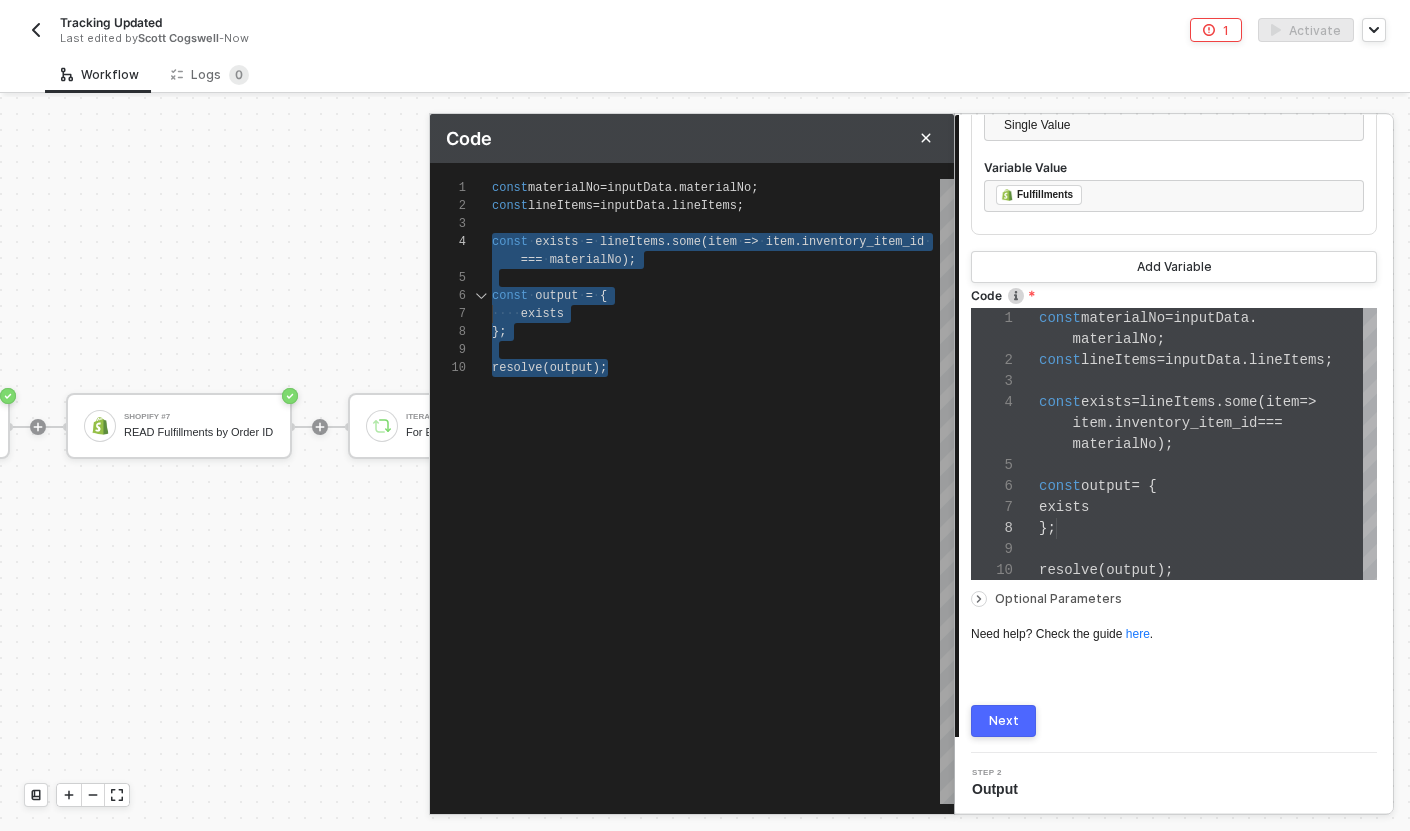 type on "const materialNo = inputData.materialNo;
const lineItems = inputData.lineItems;
re" 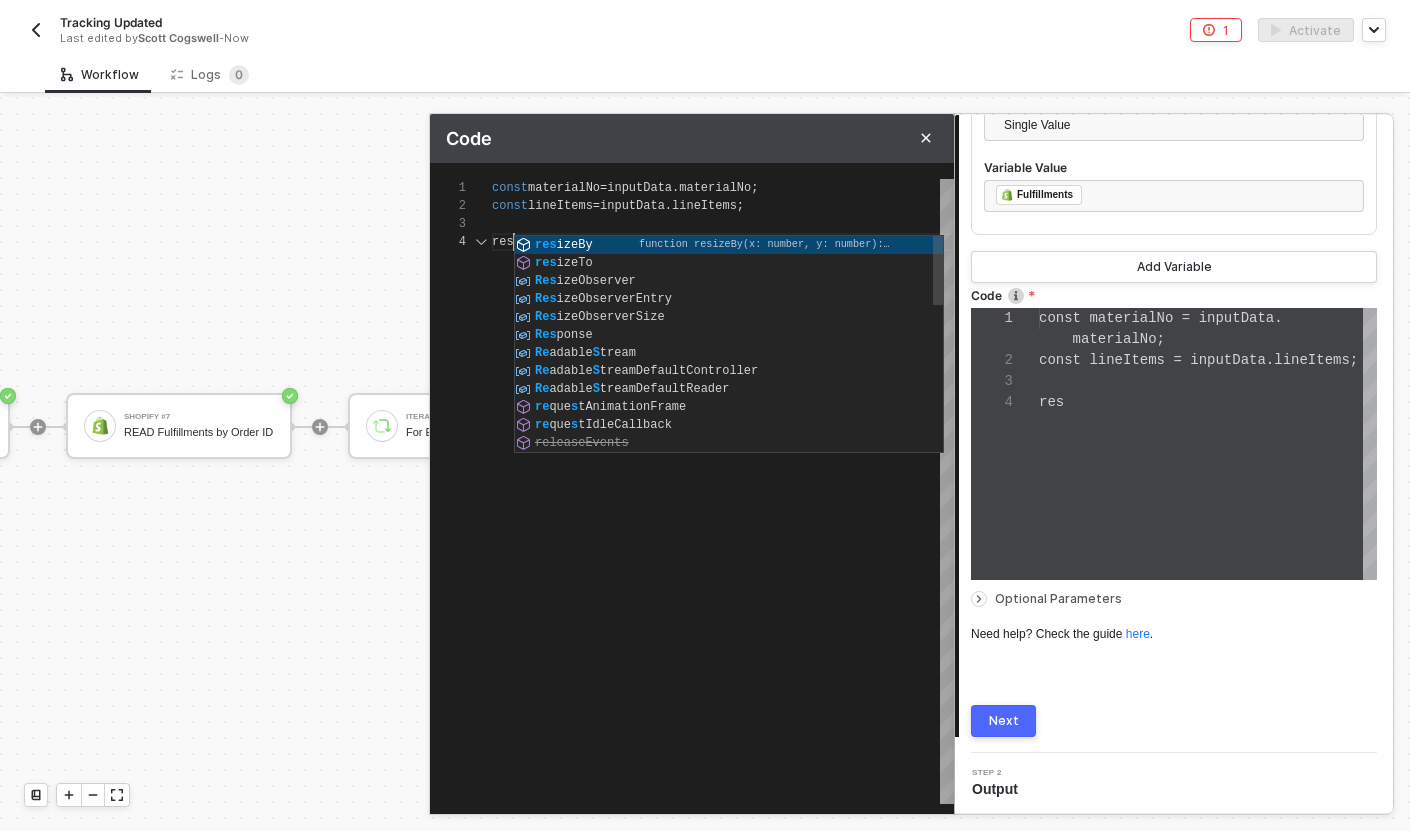 type on "const materialNo = inputData.materialNo;
const lineItems = inputData.lineItems;
reso" 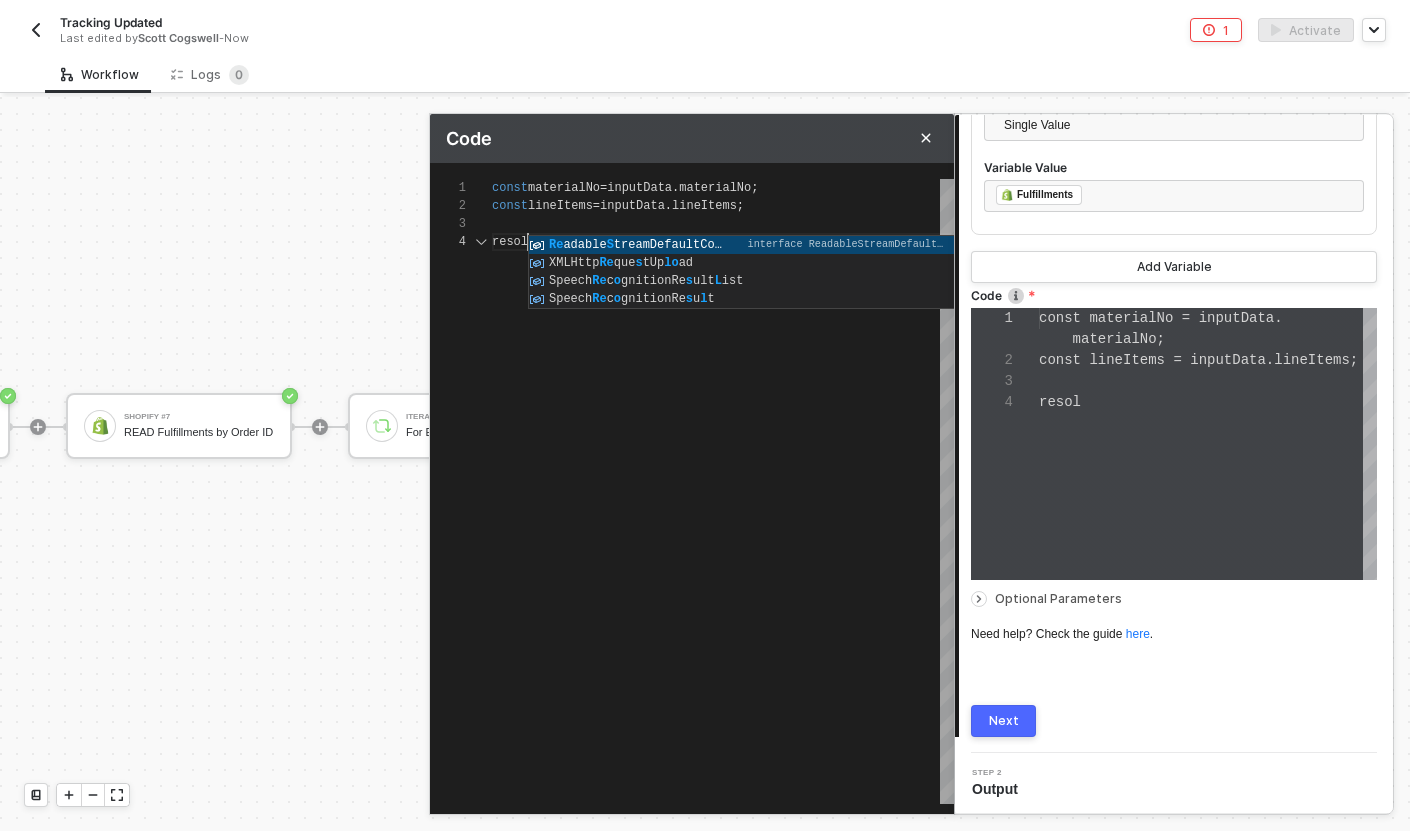 type on "const materialNo = inputData.materialNo;
const lineItems = inputData.lineItems;
resolv" 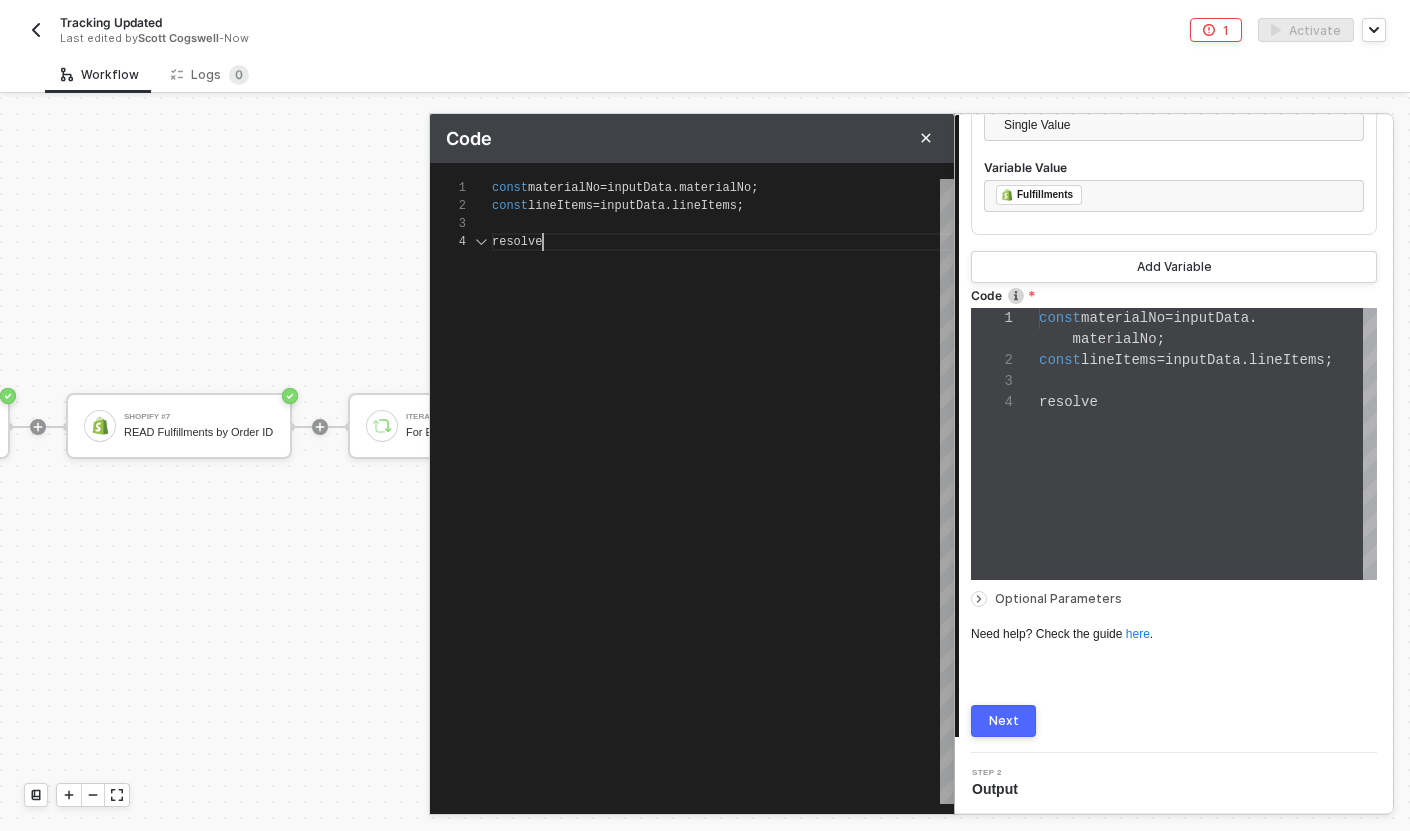 type on "const materialNo = inputData.materialNo;
const lineItems = inputData.lineItems;
const exists = lineItems.some(item => item.inventory_item_id === materialNo);
const output = {
exists" 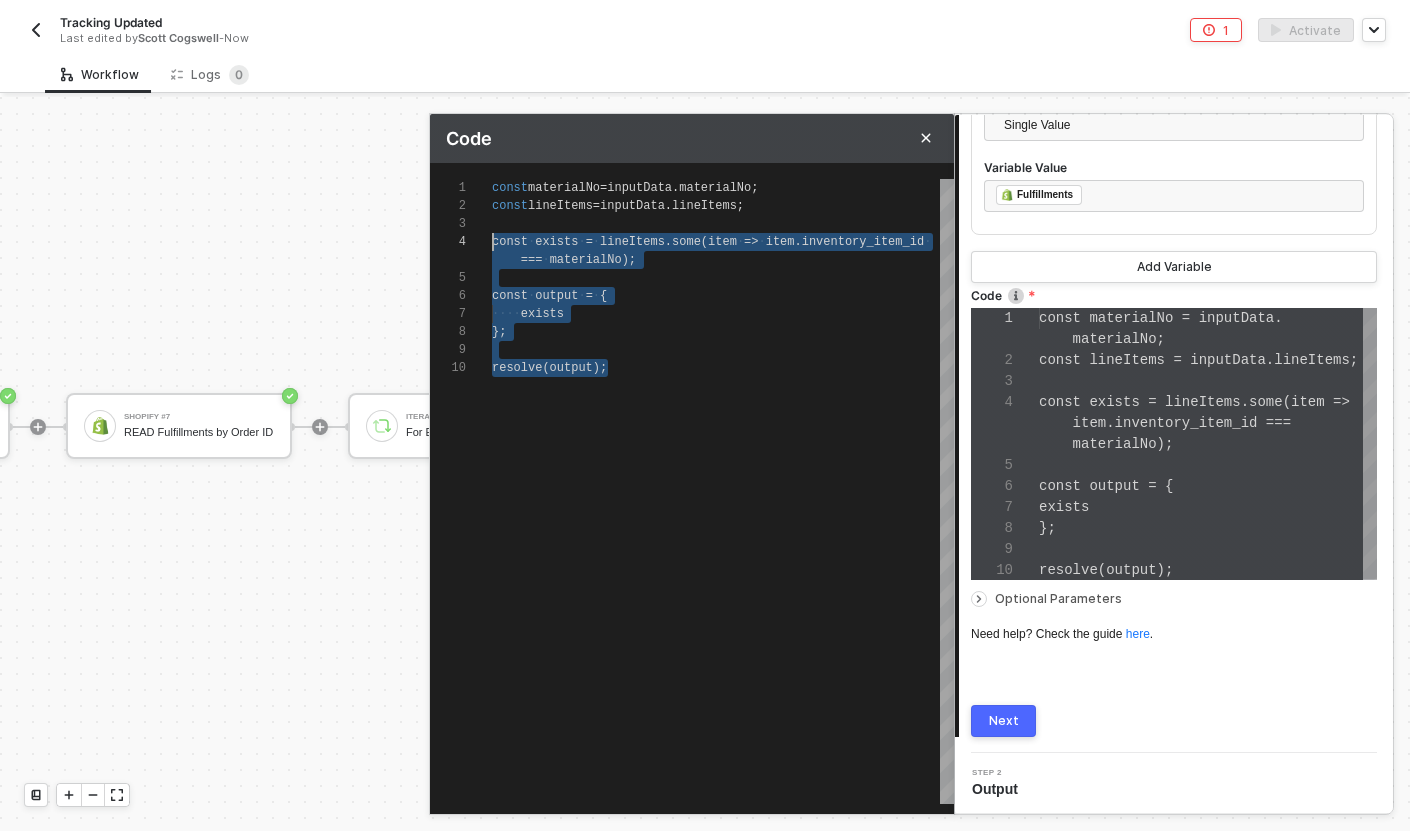 scroll, scrollTop: 54, scrollLeft: 0, axis: vertical 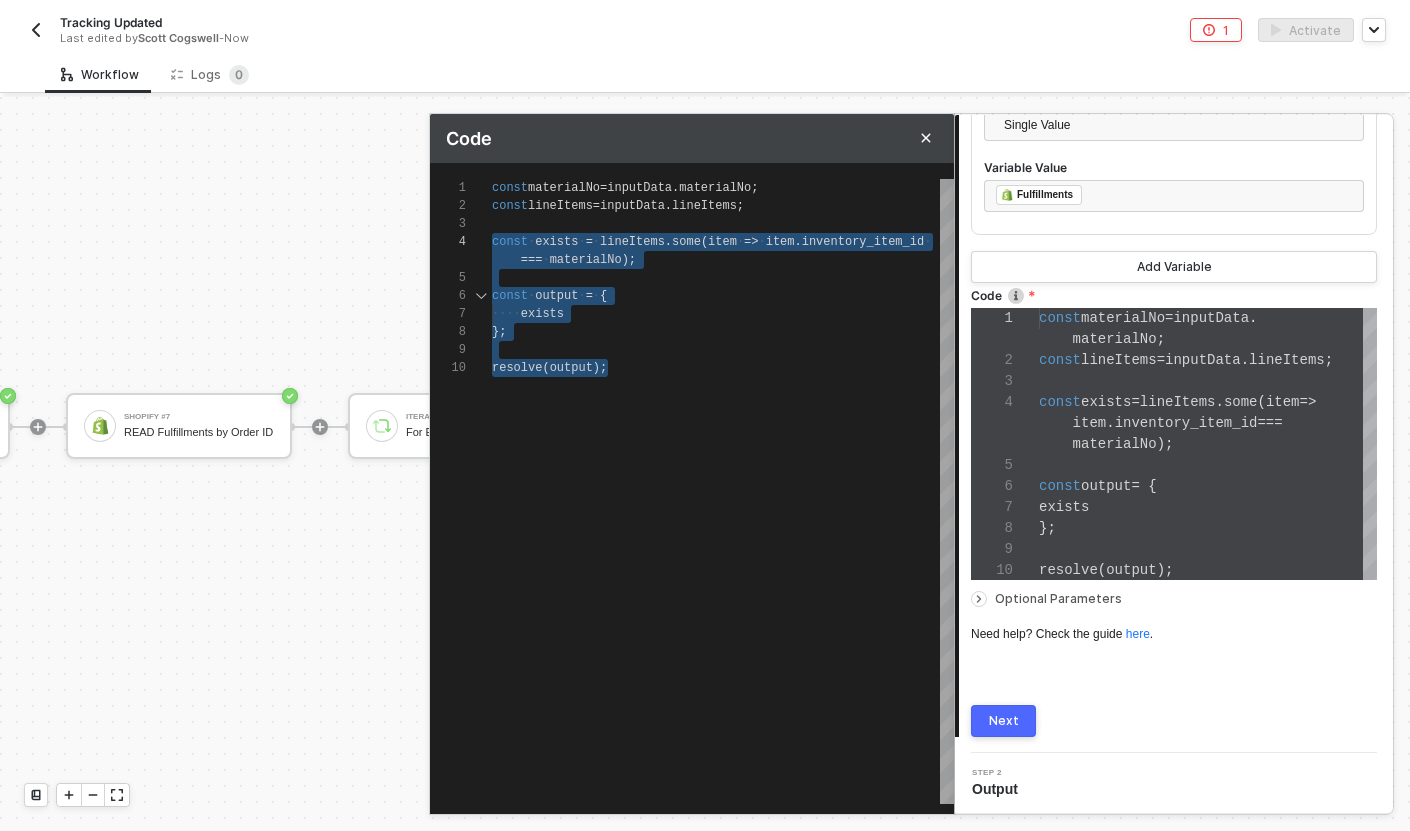 click on "exists" at bounding box center [556, 242] 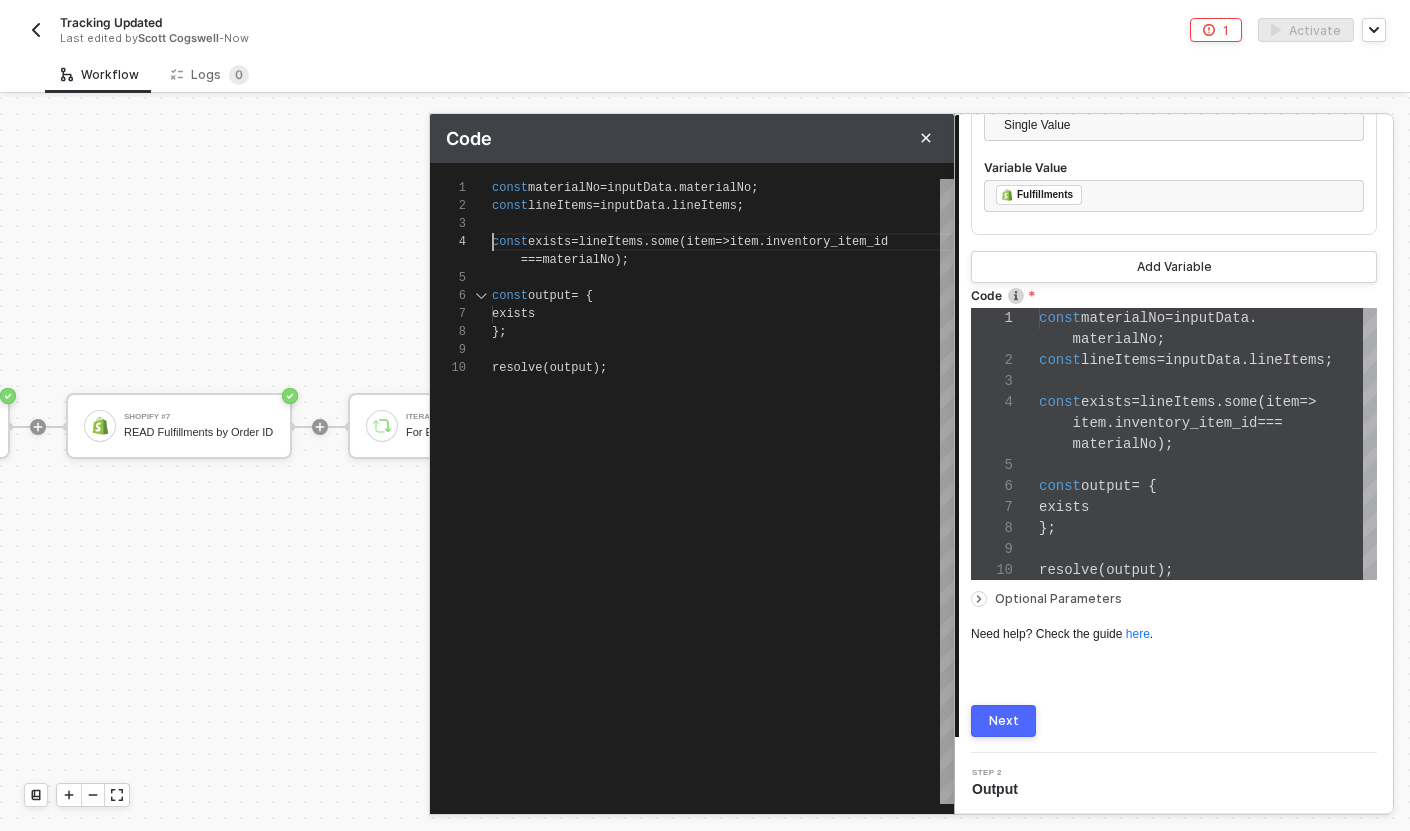 type on "const materialNo = inputData.materialNo;
const lineItems = inputData.lineItems;
const exists = lineItems.some(item => item.inventory_item_id === materialNo);
const output = {" 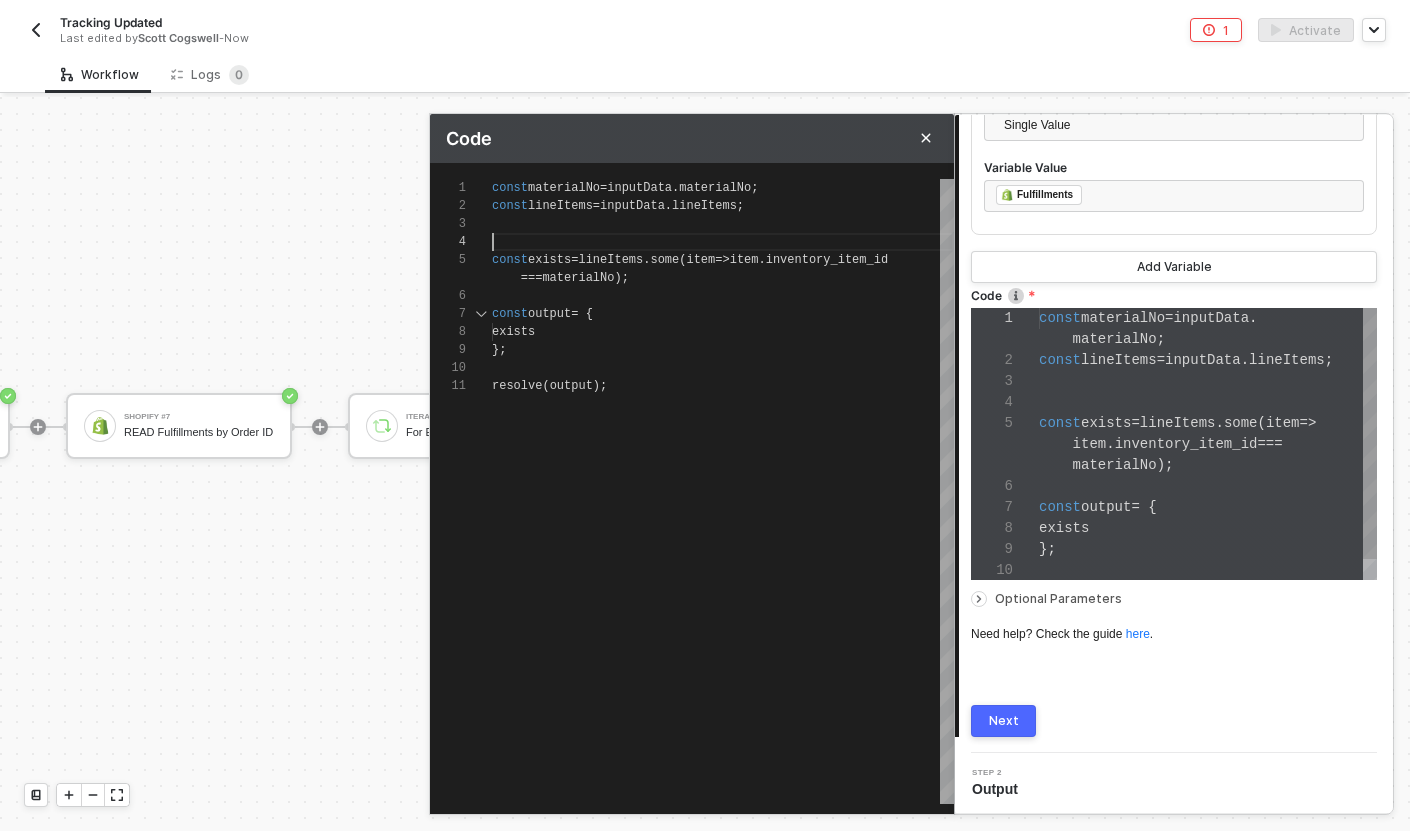 scroll, scrollTop: 54, scrollLeft: 0, axis: vertical 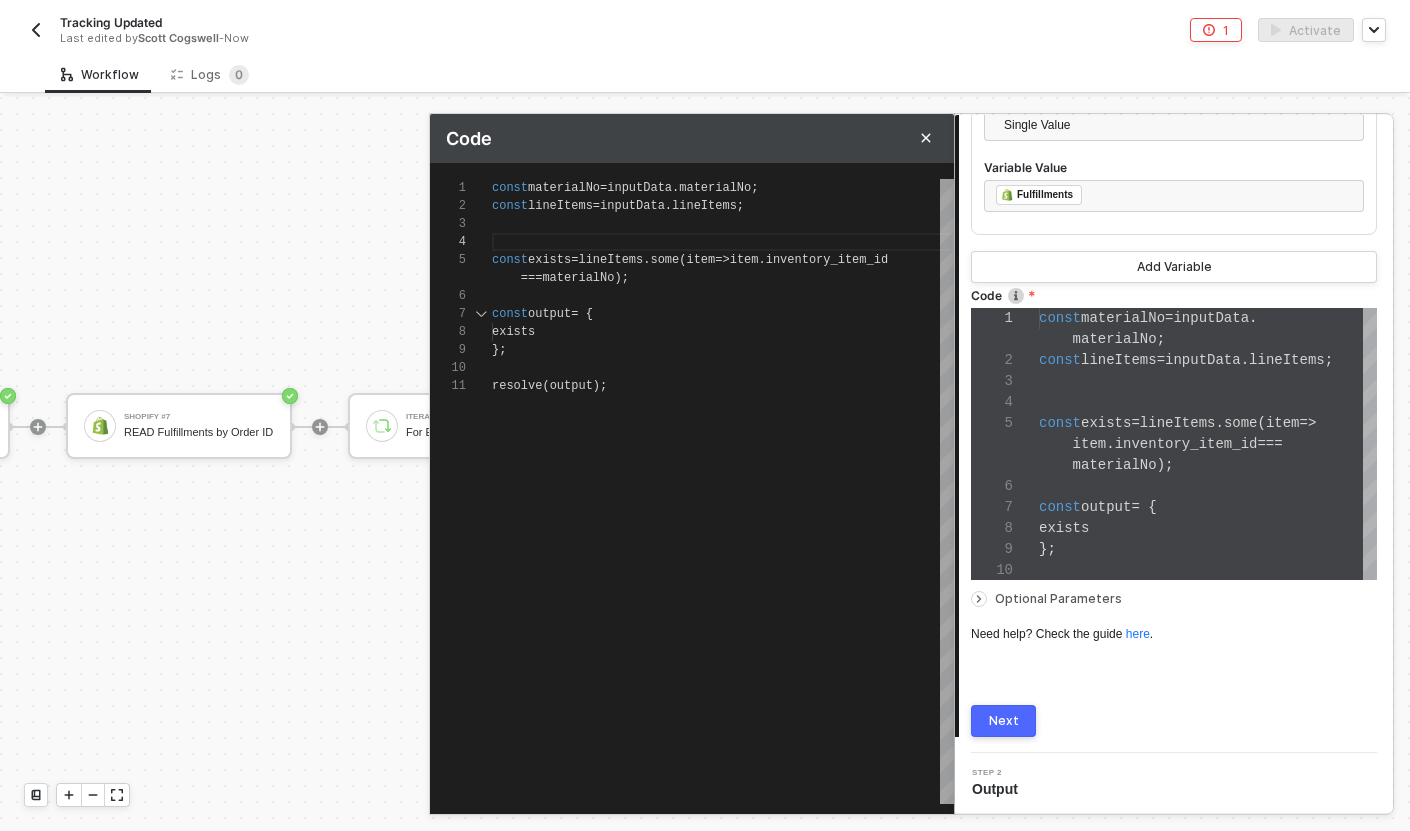 type on "const materialNo = inputData.materialNo;
const lineItems = inputData.lineItems;
/
const exists = lineItems.some(item => item.inventory_item_id === materialNo);
const output = {" 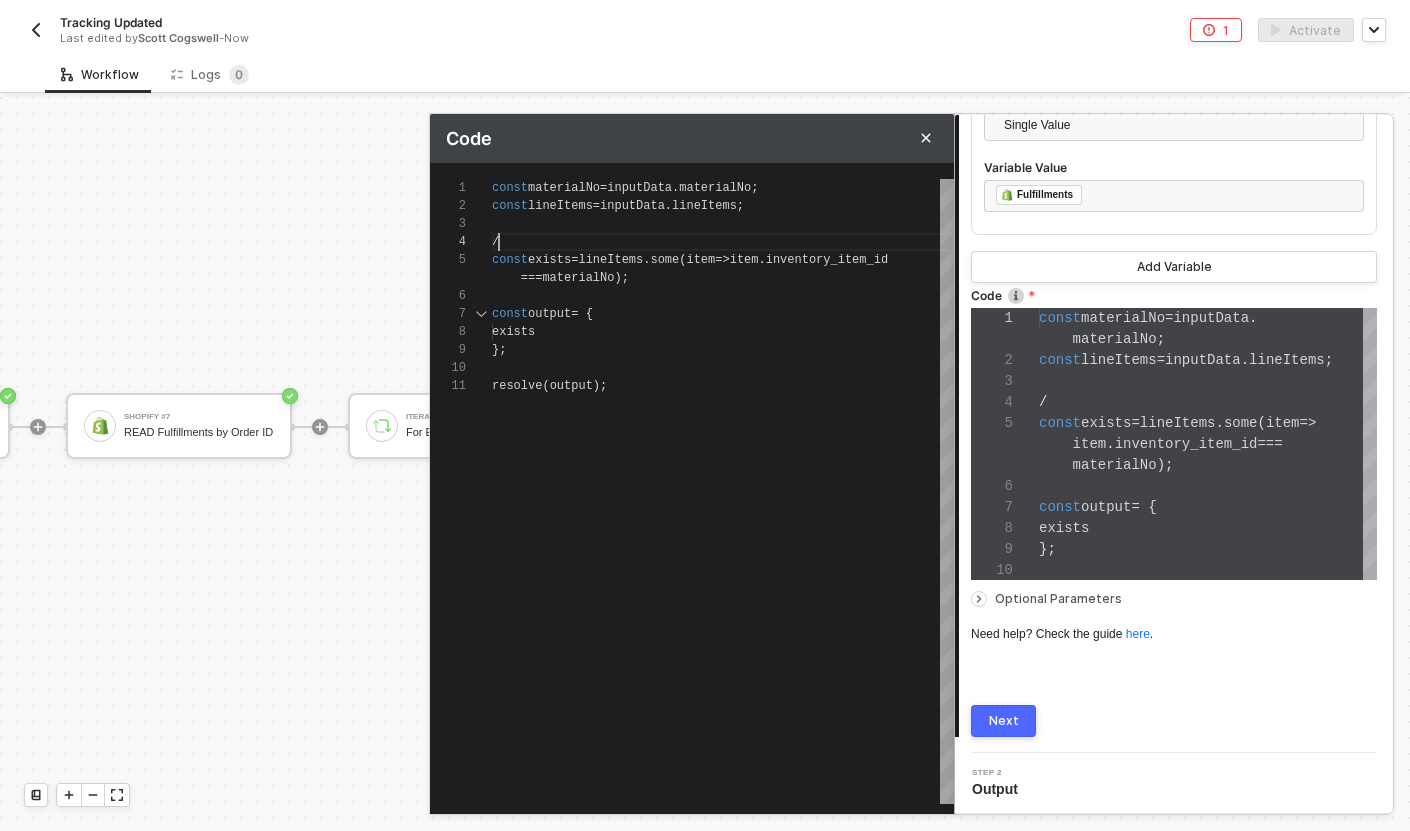 type on "const materialNo = inputData.materialNo;
const lineItems = inputData.lineItems;
/*
const exists = lineItems.some(item => item.inventory_item_id === materialNo);
const output = {" 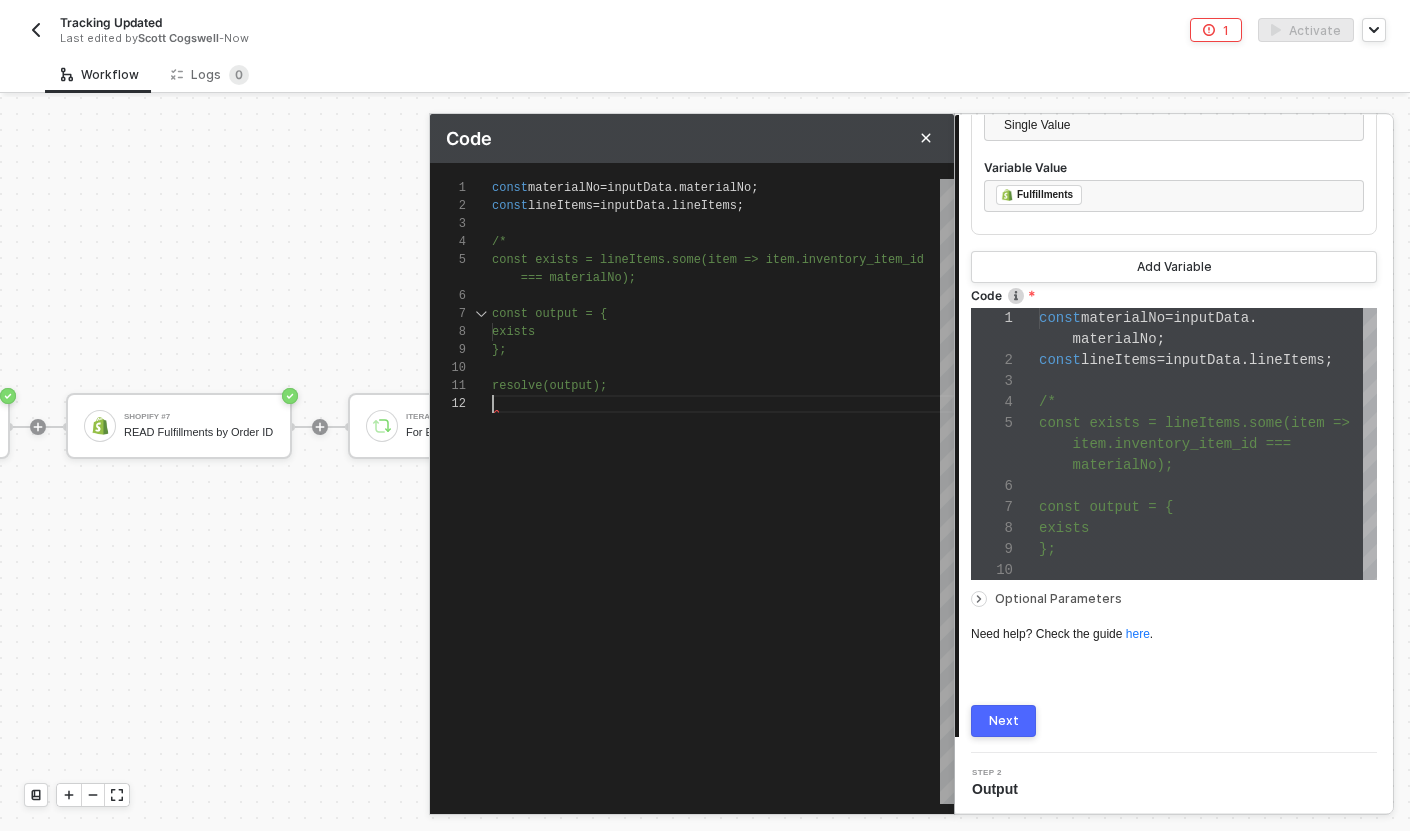 scroll, scrollTop: 36, scrollLeft: 0, axis: vertical 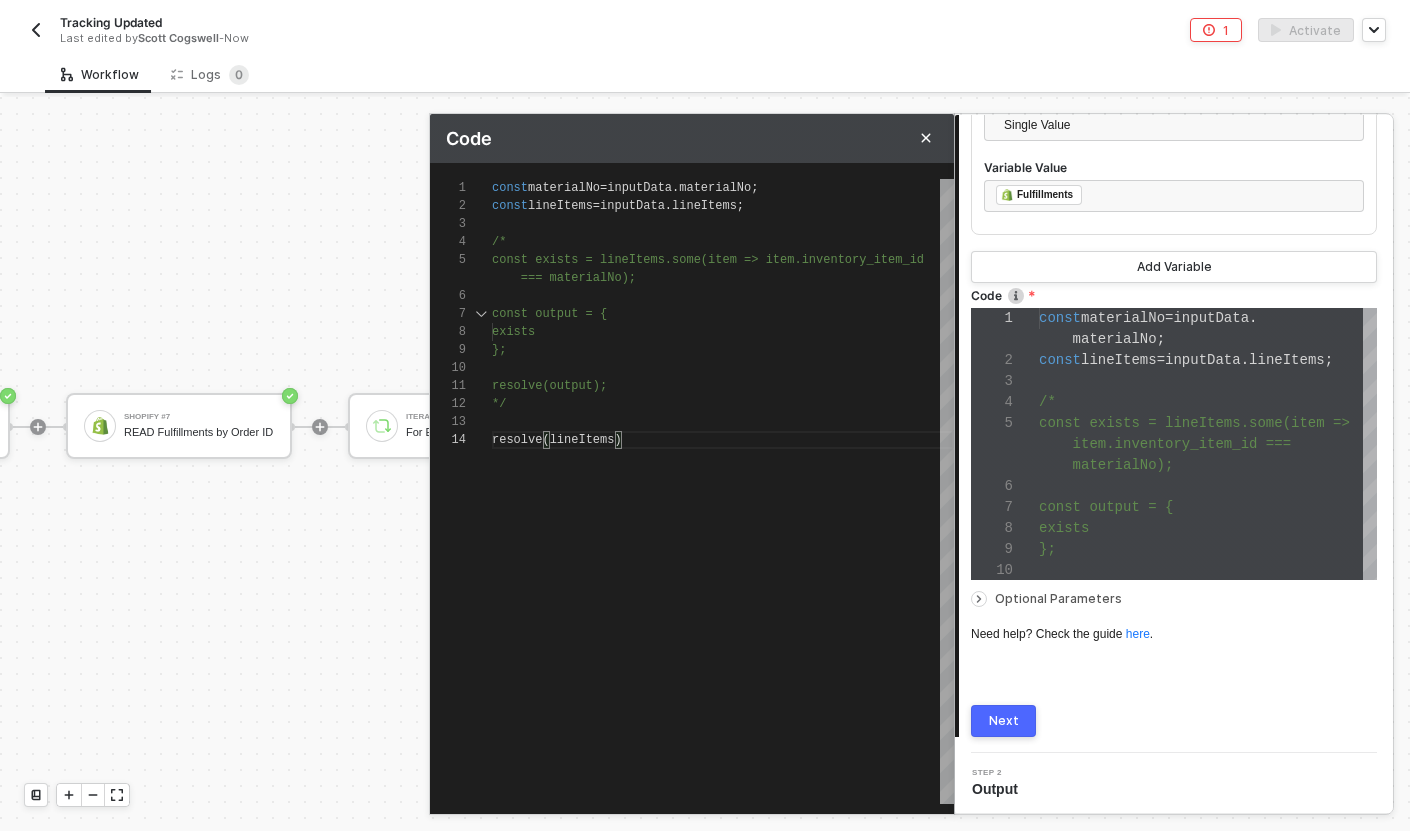 type on "resolve(output);
*/
resolve(lineItems);" 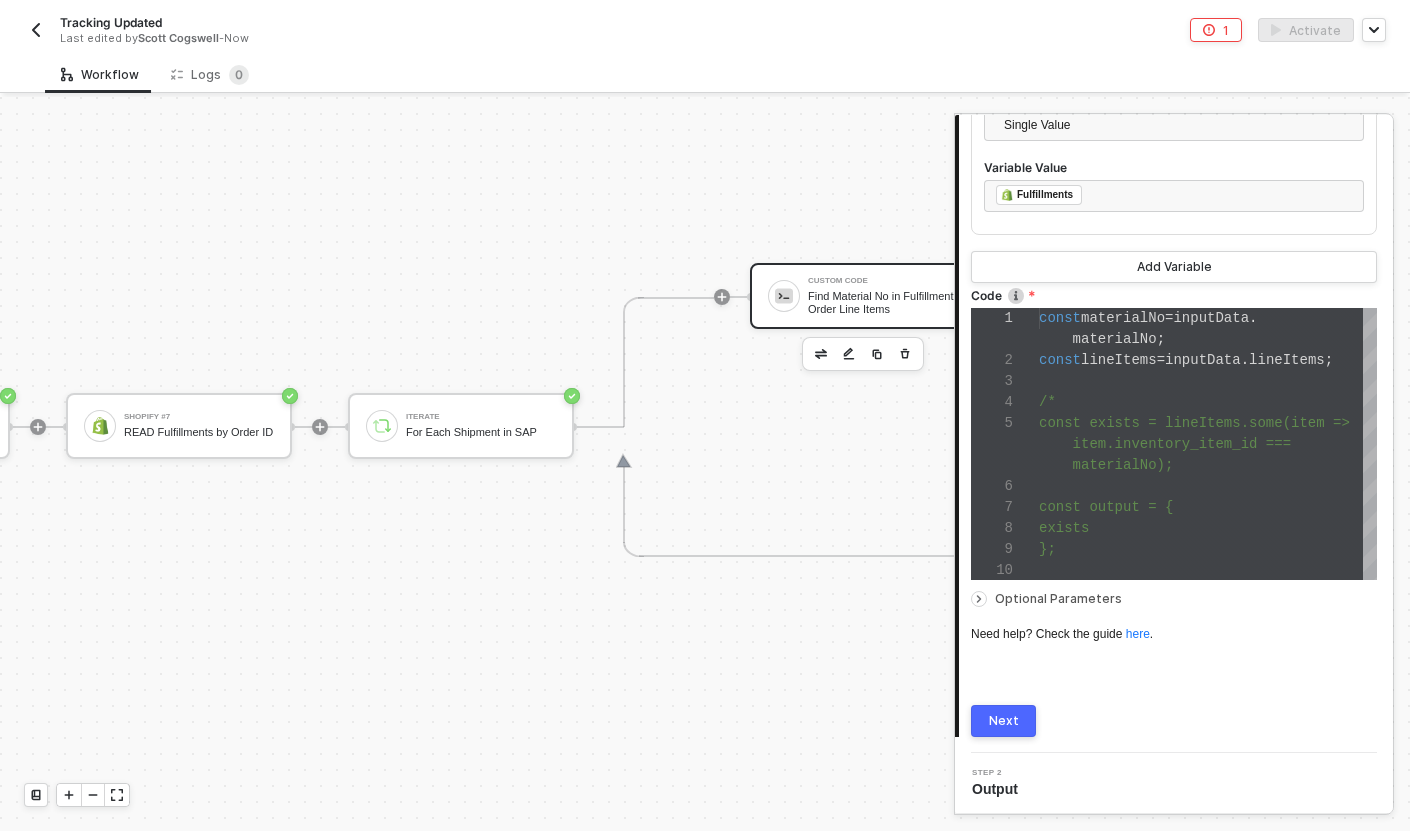 click on "Next" at bounding box center [1003, 721] 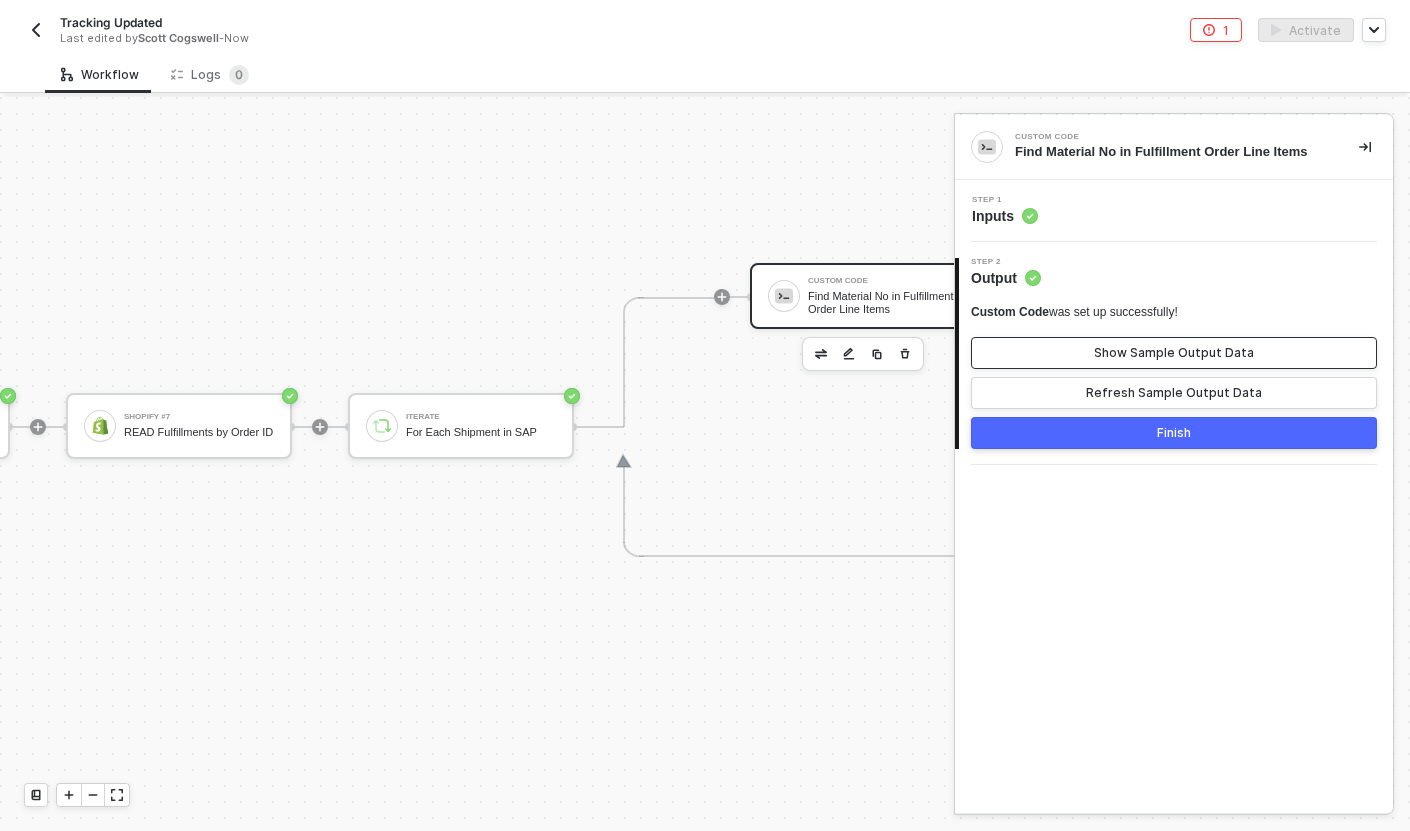 click on "Show Sample Output Data" at bounding box center [1174, 353] 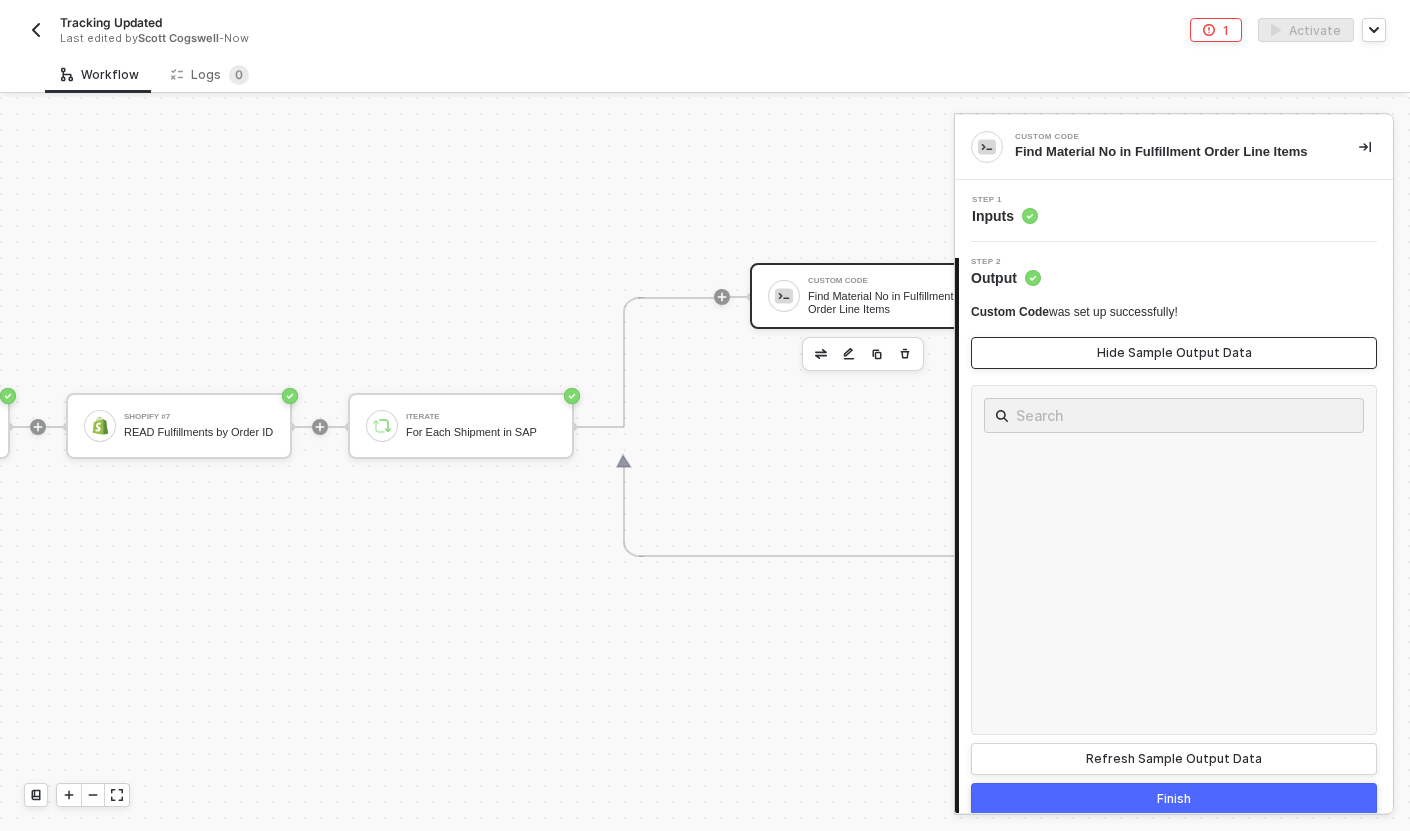 click on "Hide Sample Output Data" at bounding box center (1174, 353) 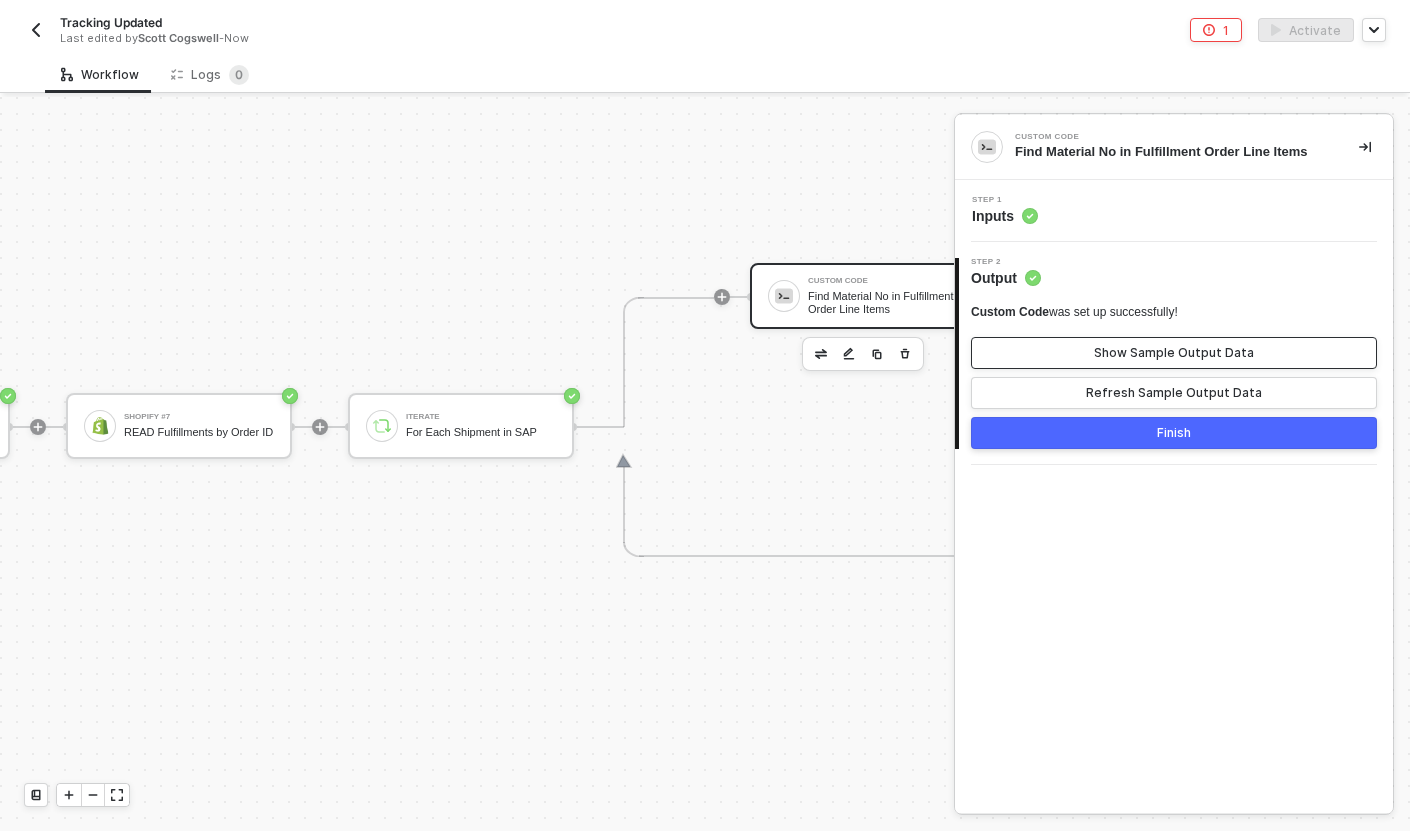 click on "Show Sample Output Data" at bounding box center [1174, 353] 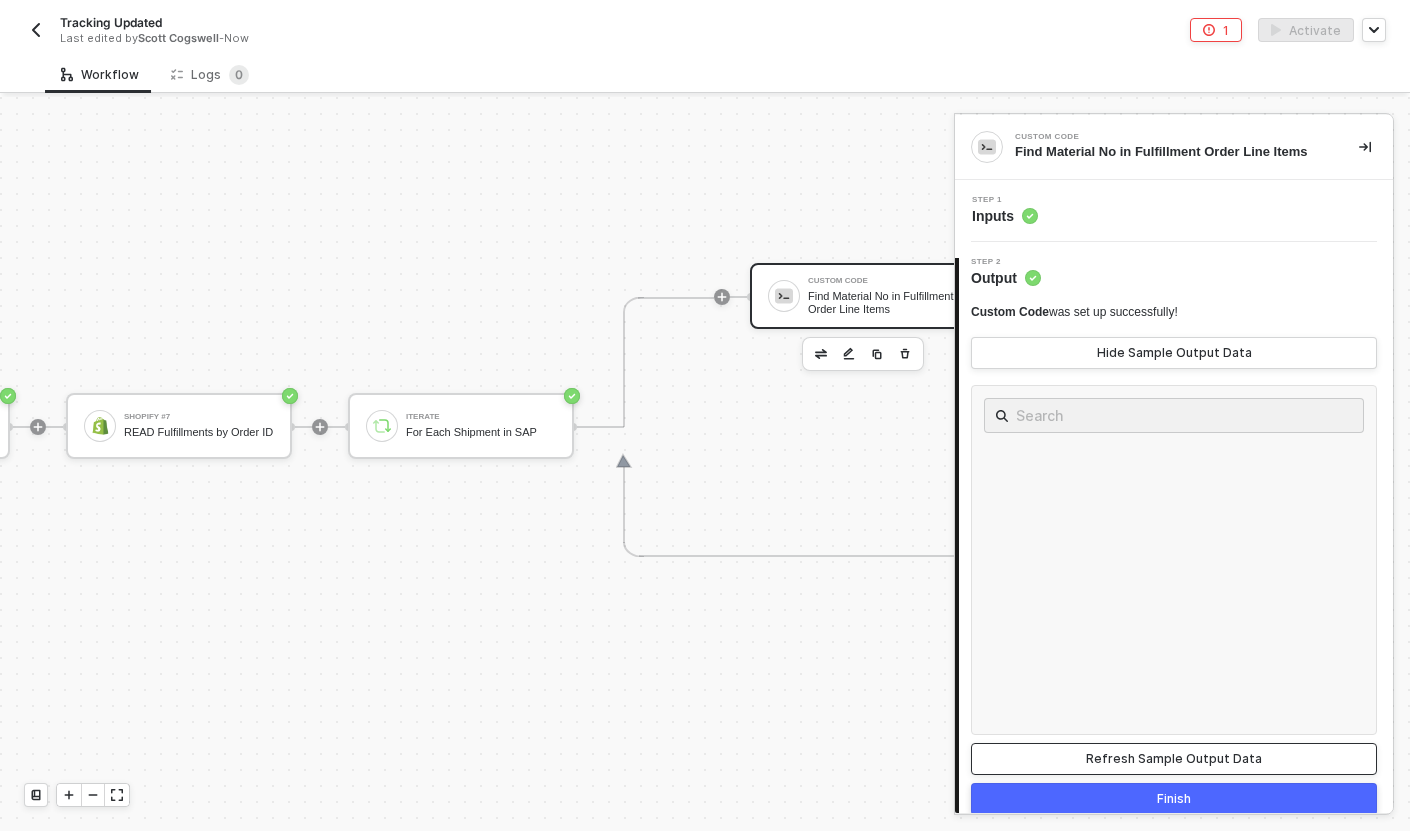 click on "Refresh Sample Output Data" at bounding box center (1174, 759) 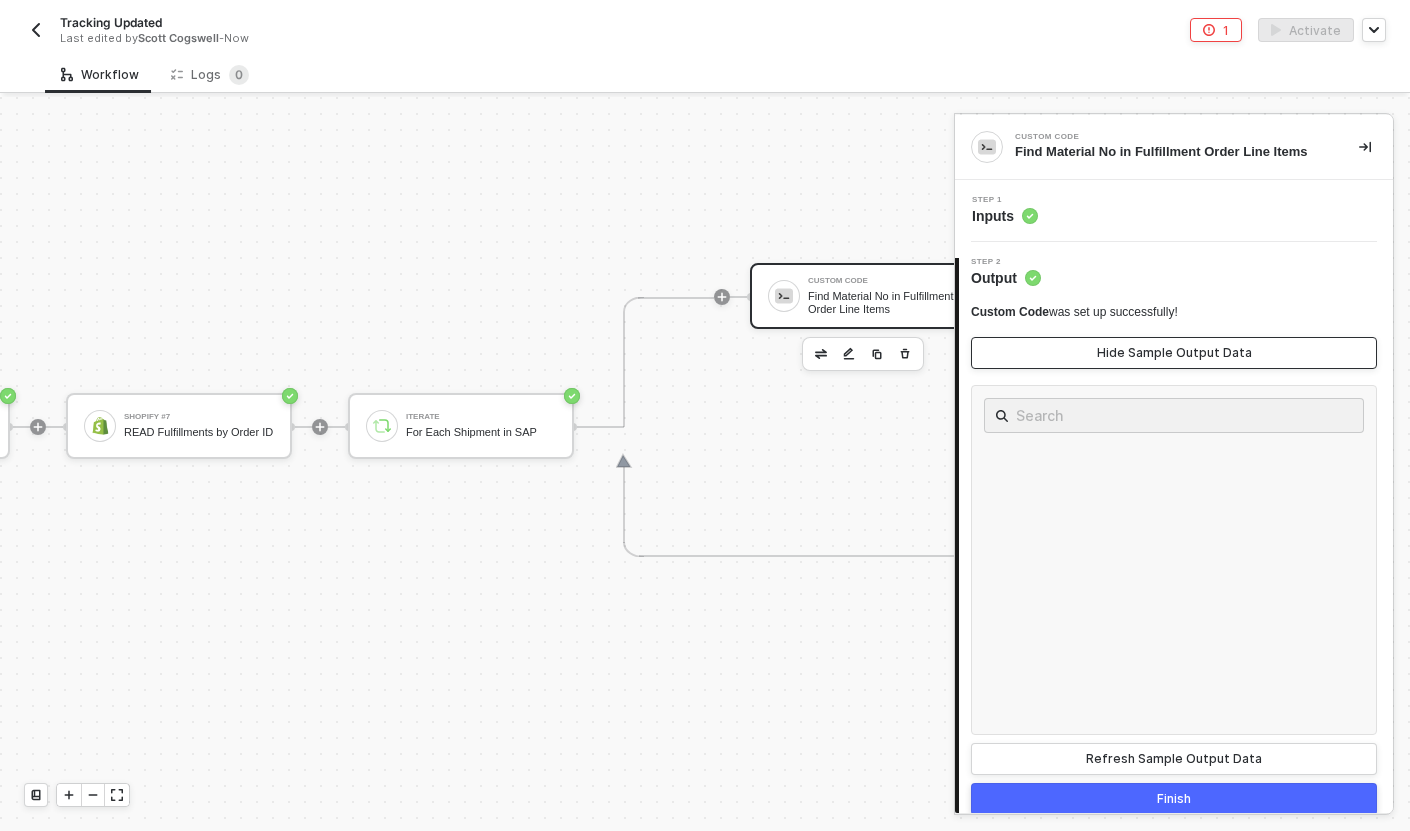 click on "Hide Sample Output Data" at bounding box center [1174, 353] 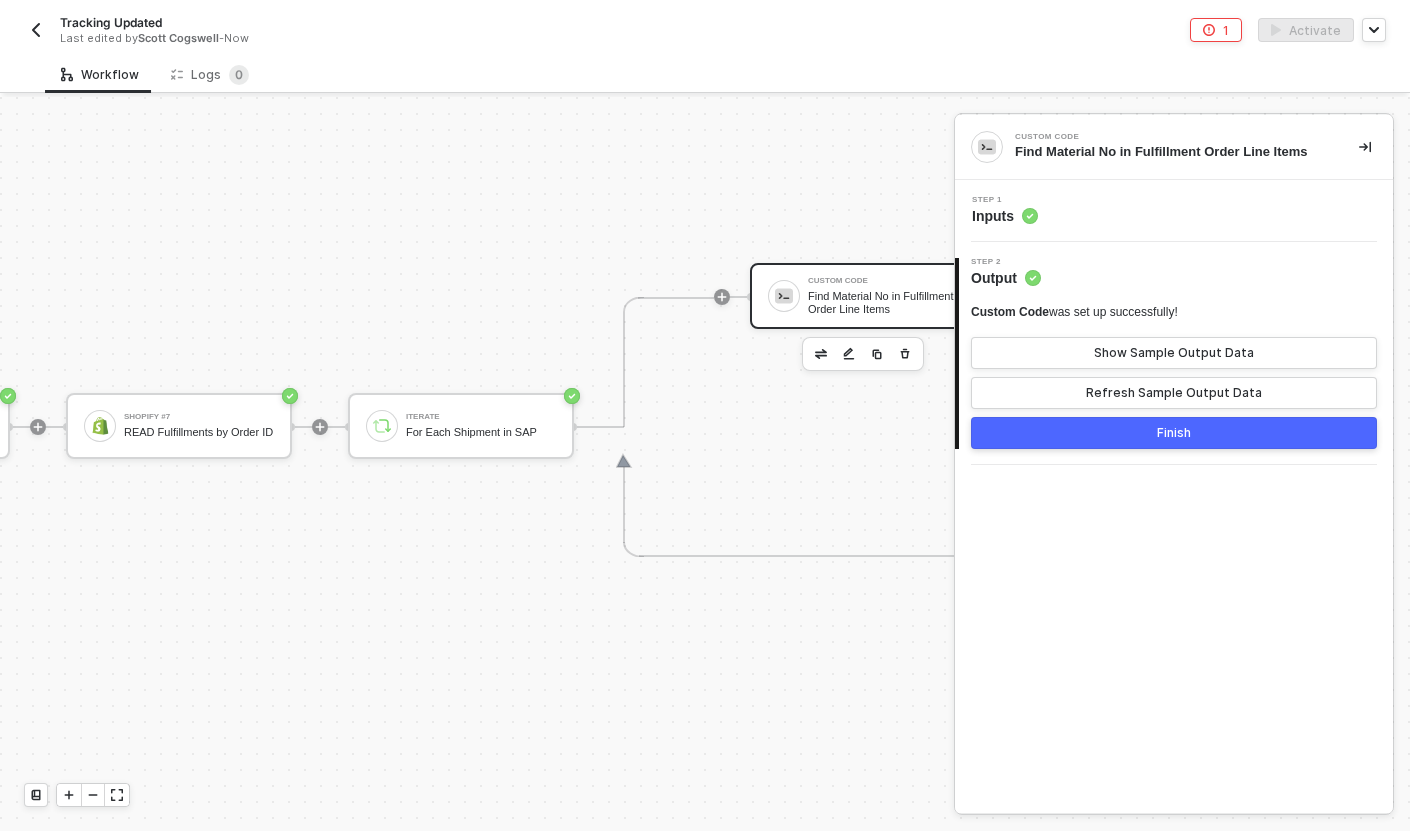 click on "Step 1 Inputs" at bounding box center (1176, 211) 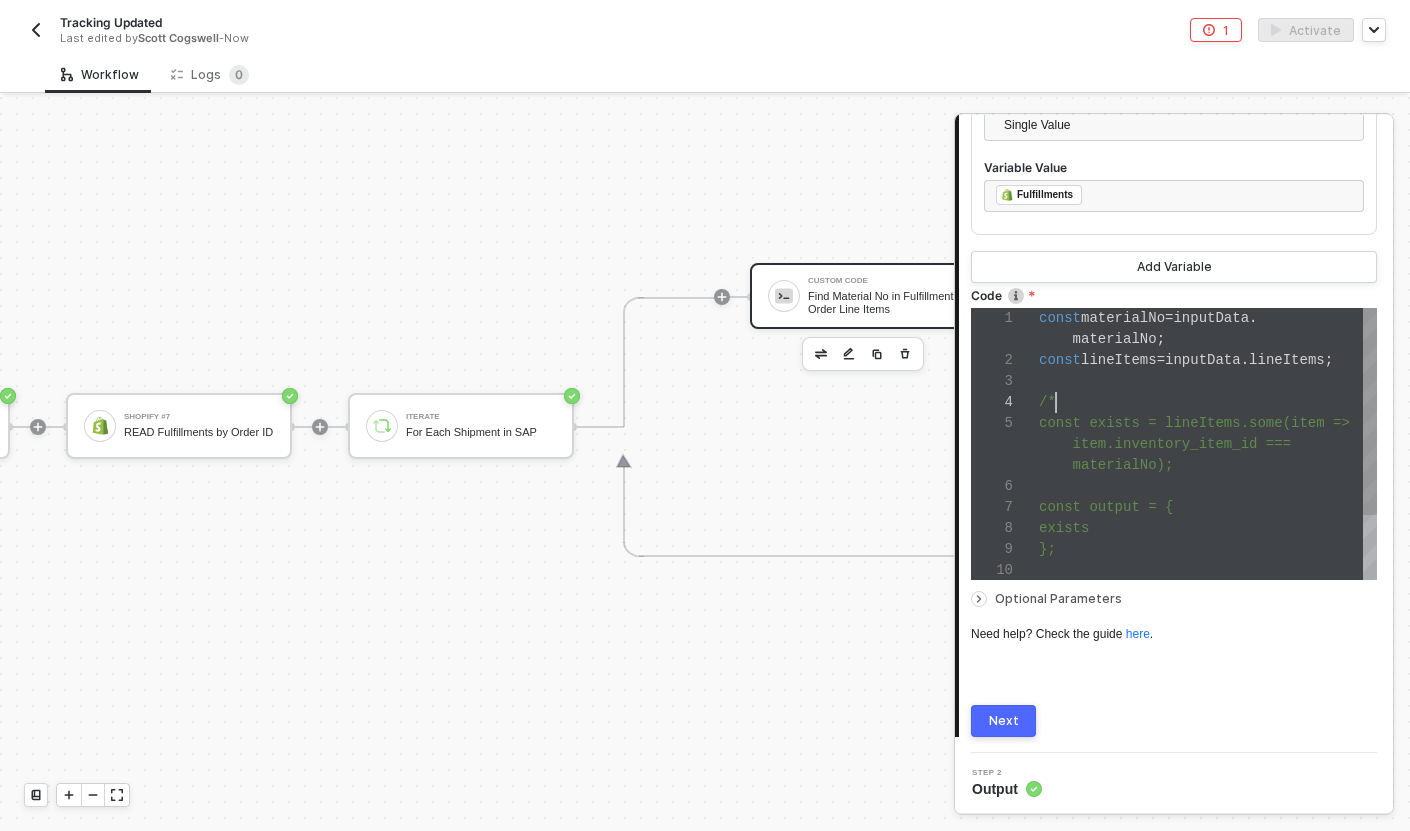 click on "/*" at bounding box center [1208, 402] 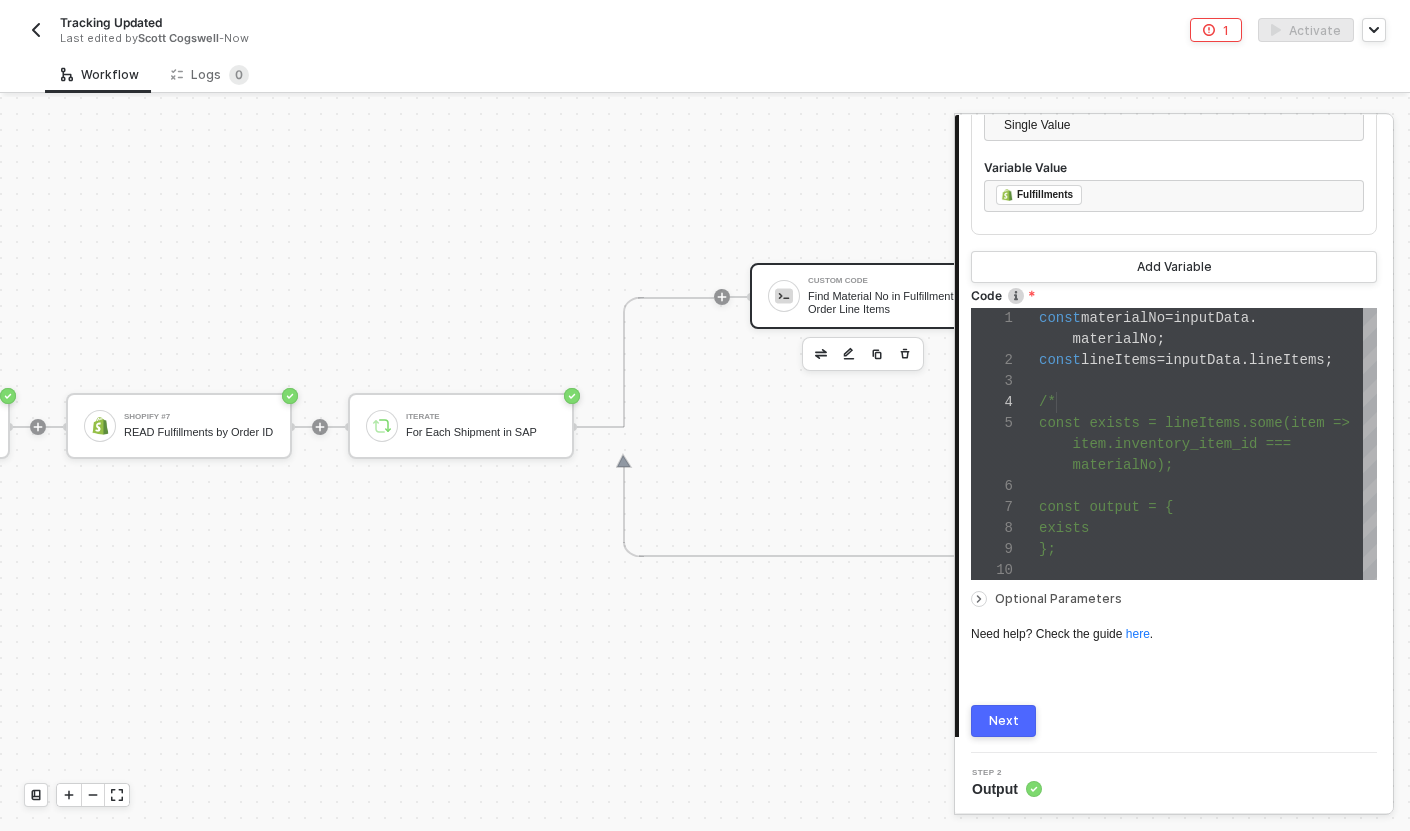 click on "SAP S/4HANA Trigger Trigger workflow when outbound delivery created SAP S/4HANA #2 READ Sales Order by ID If-Else Conditions #2 If Sales Order Contains 'KJ' TRUE SAP S/4HANA #3 READ Tracking Info Shopify #7 READ Fulfillments by Order ID Iterate For Each Shipment in SAP Custom Code Find Material No in Fulfillment Order Line Items If-Else Conditions If Material No in Fulfillment Order Line Items TRUE Shopify #5 UPDATE Fulfillment Tracking Number Stop Workflow Stop Workflow FALSE FALSE Stop Workflow #2 Stop Workflow" at bounding box center [582, 653] 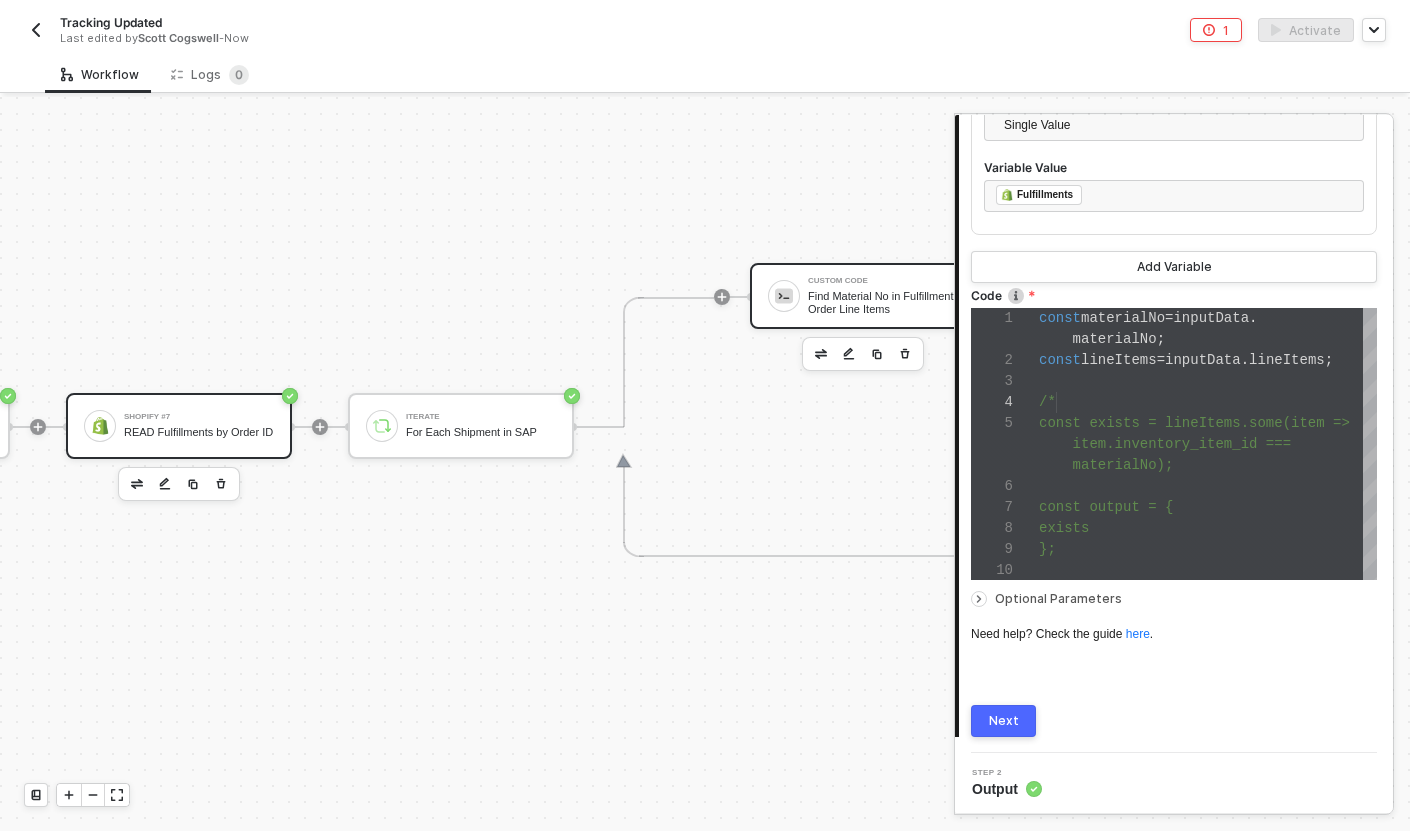 click on "READ Fulfillments by Order ID" at bounding box center [199, 432] 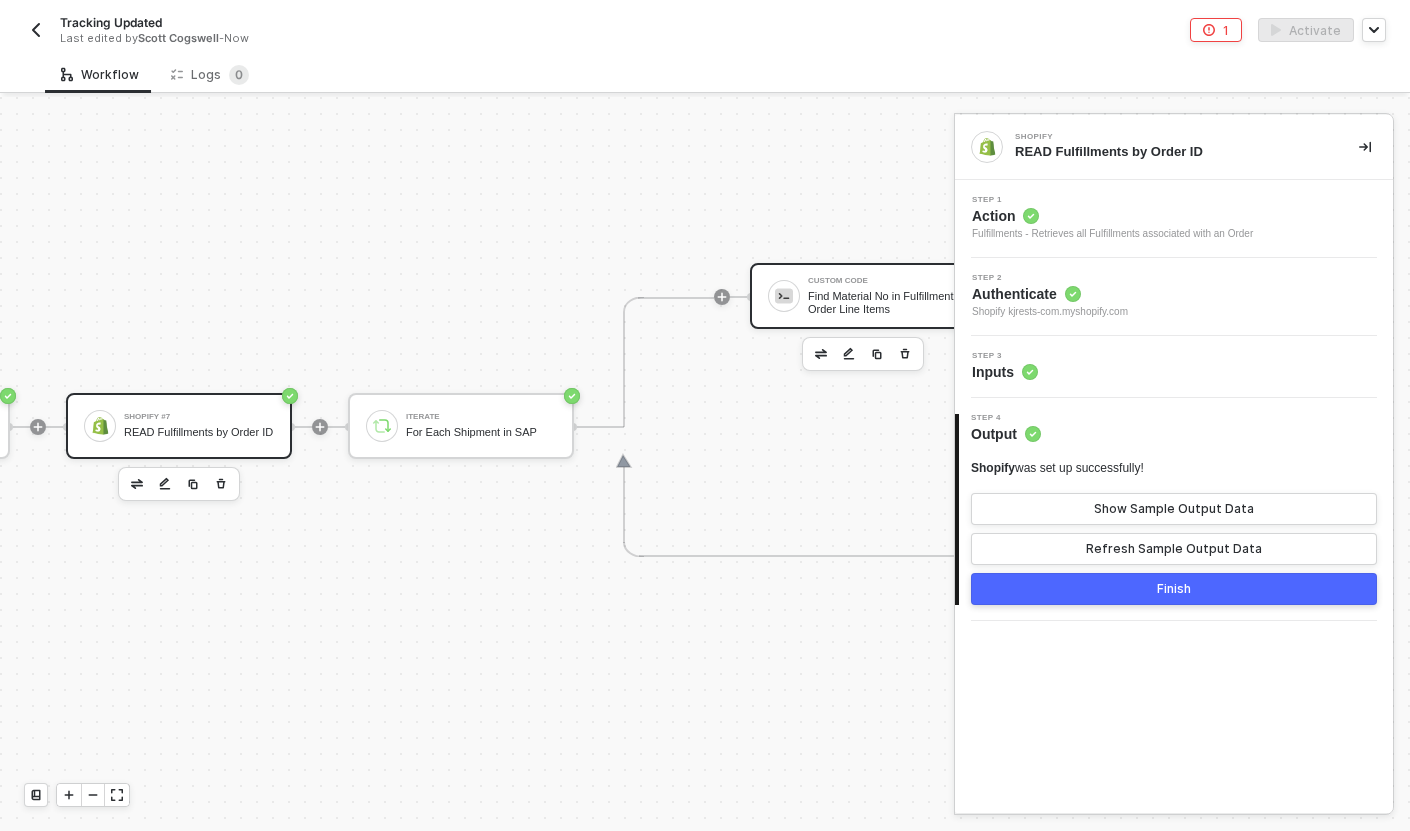 click on "Custom Code" at bounding box center [883, 281] 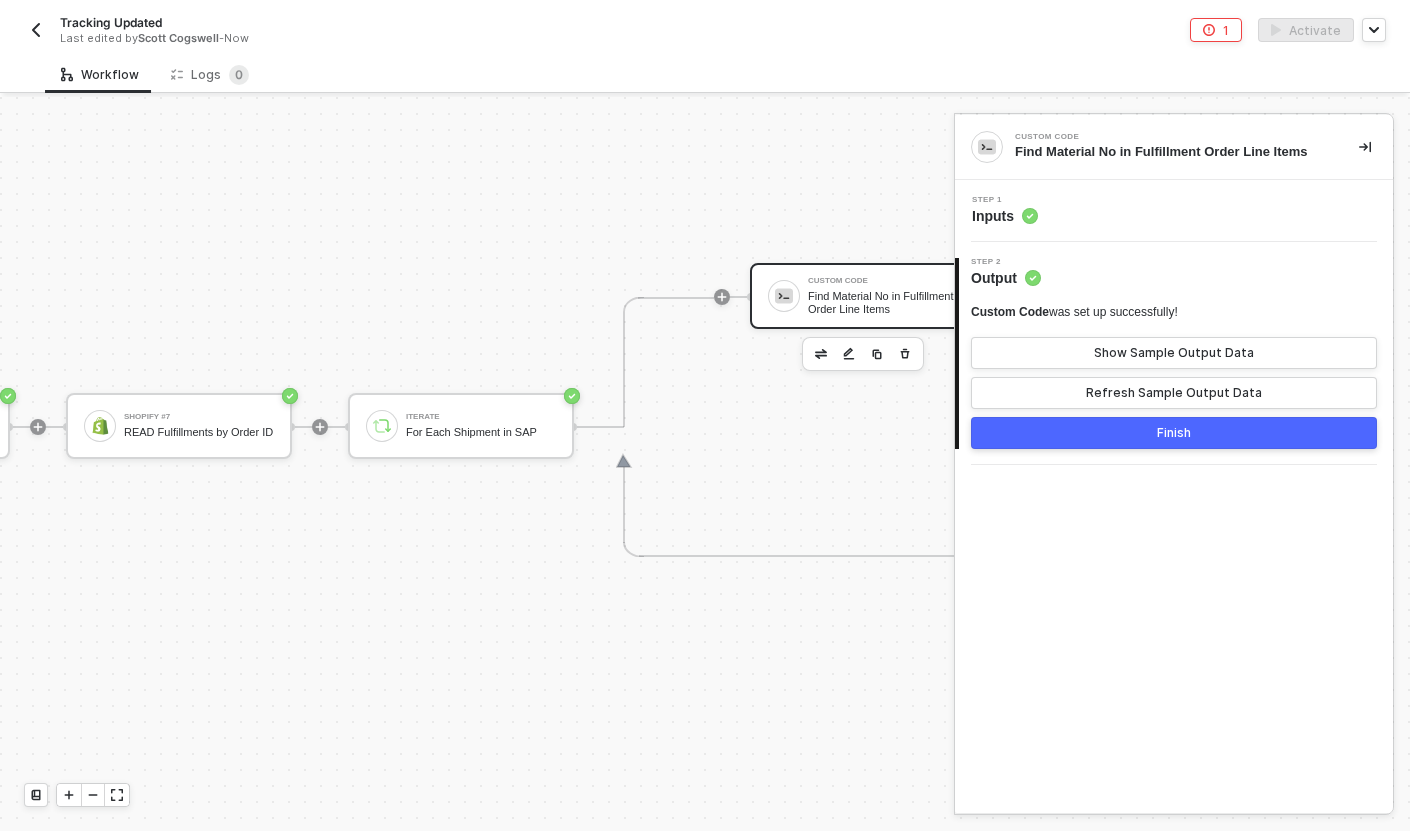 click on "Step 1 Inputs" at bounding box center [1176, 211] 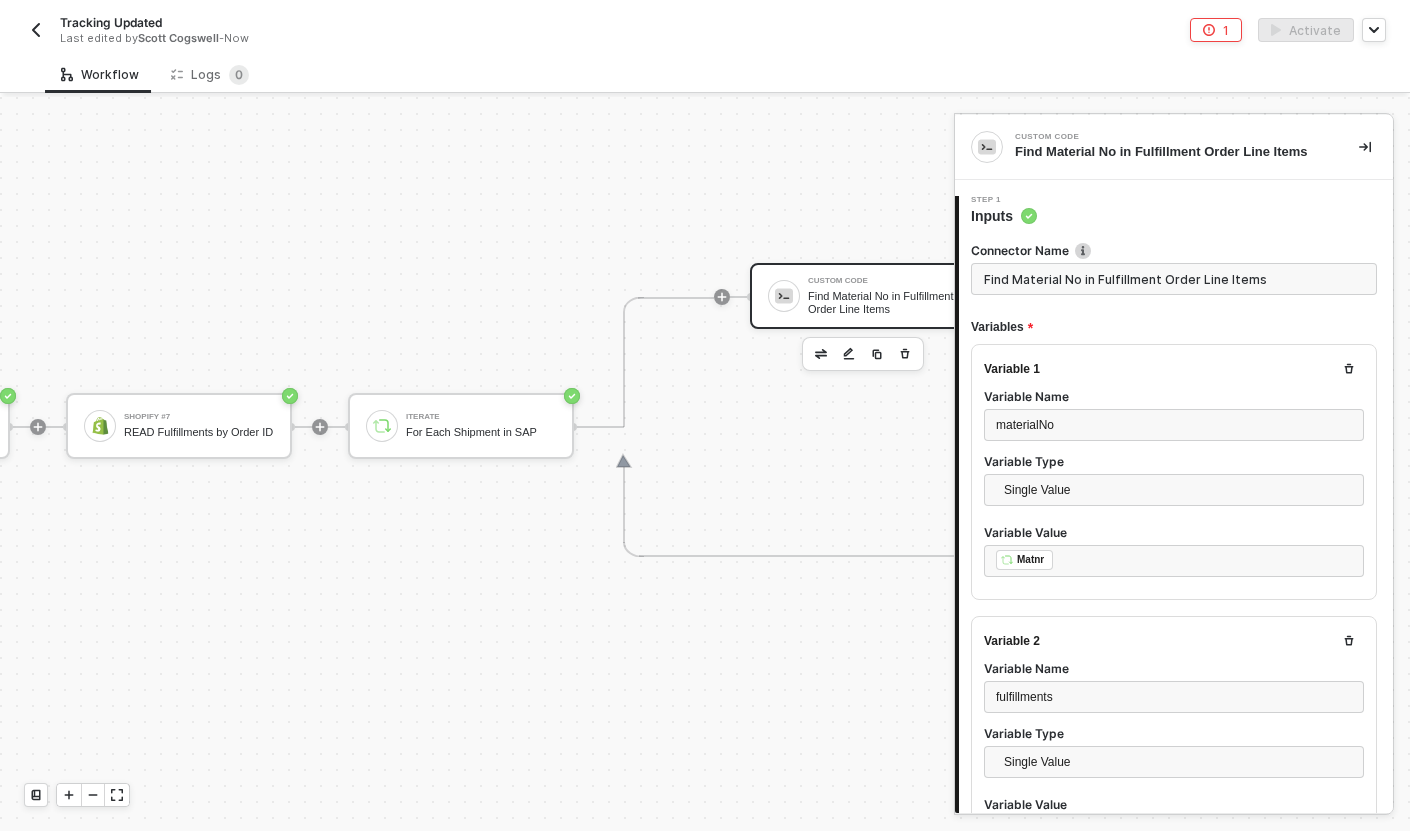 type on "const materialNo = inputData.materialNo;
const lineItems = inputData.lineItems;
/*
const exists = lineItems.some(item => item.inventory_item_id === materialNo);
const output = {" 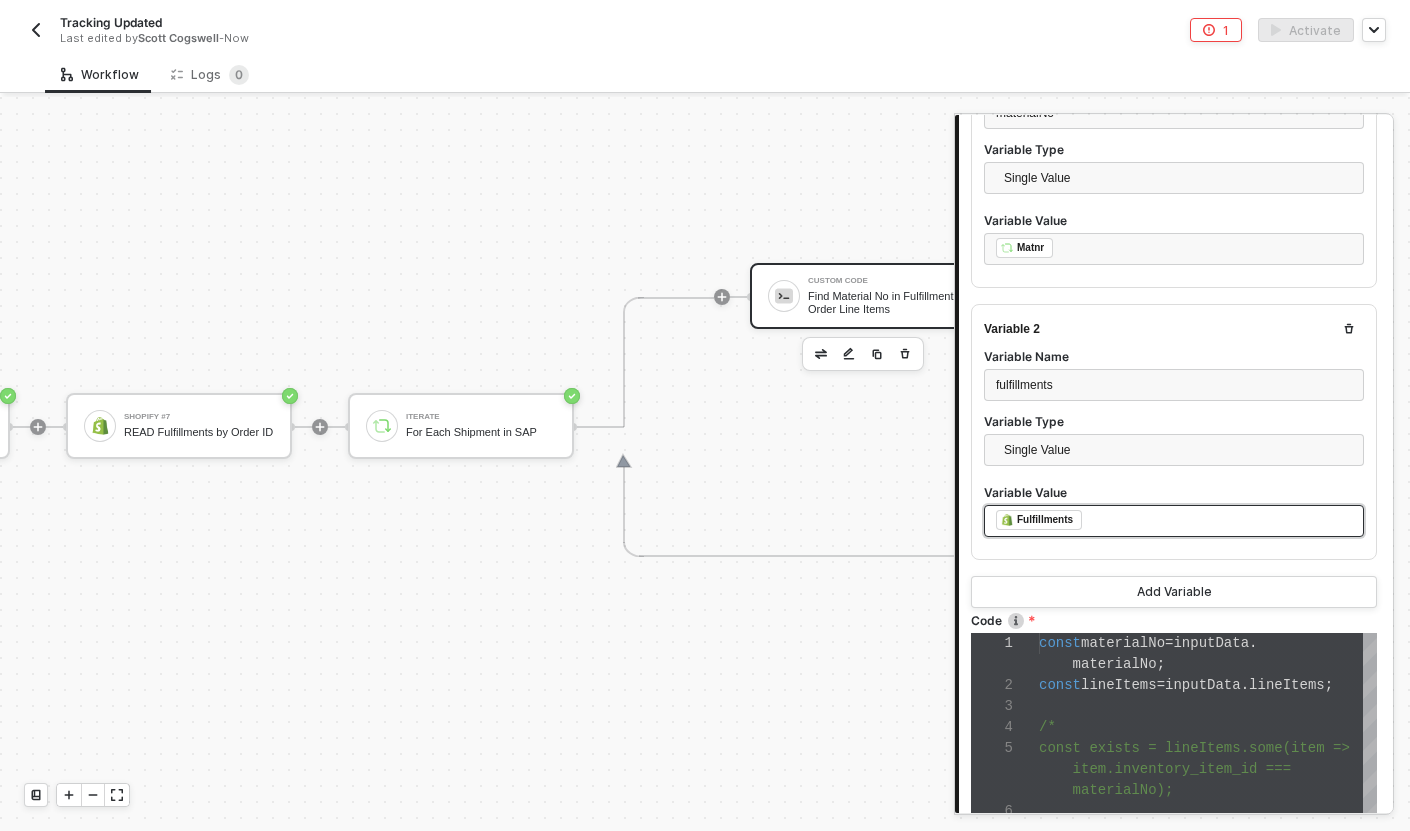 click on "﻿ ﻿ Fulfillments ﻿" at bounding box center [1174, 521] 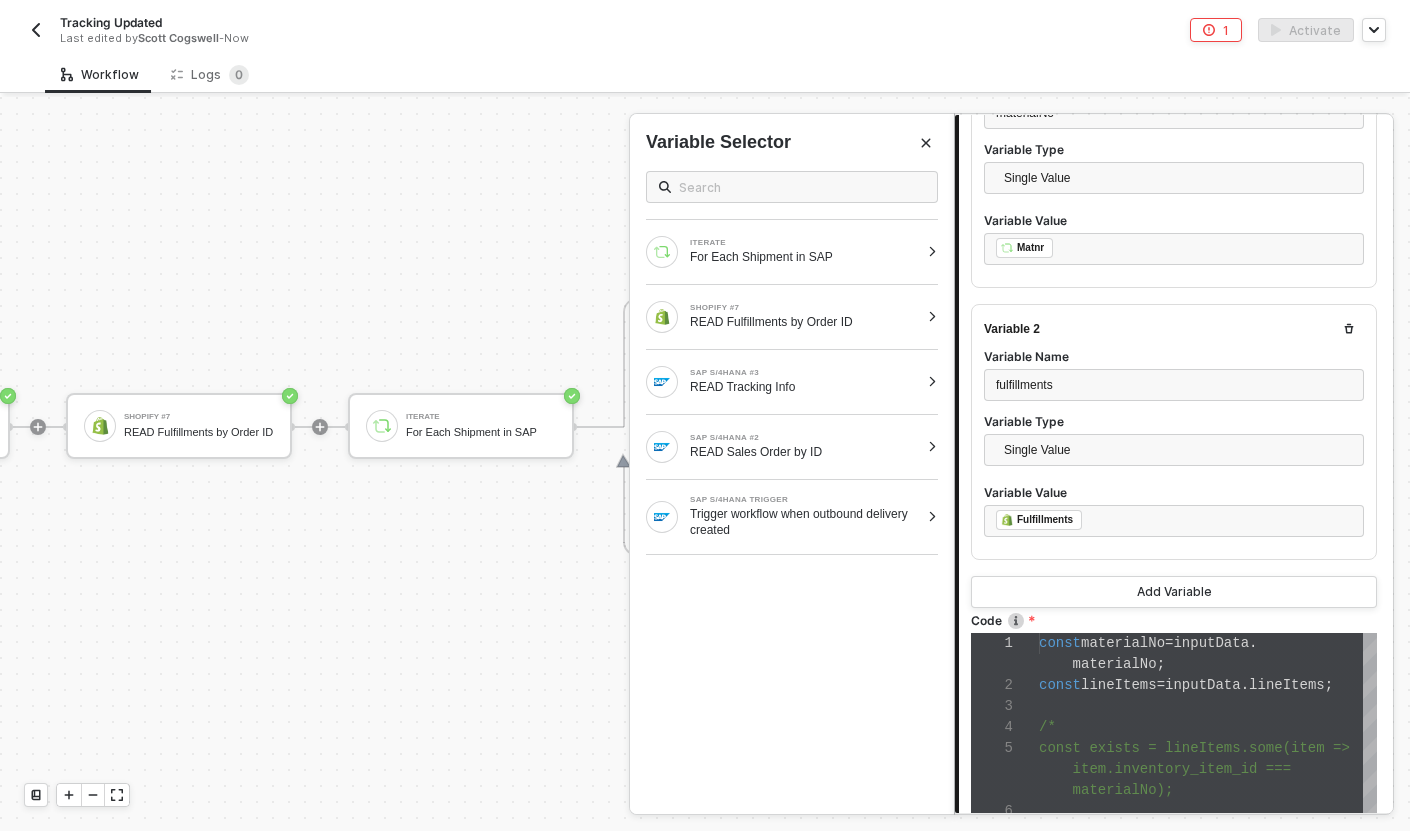 click on "Variable Name" at bounding box center (1174, 358) 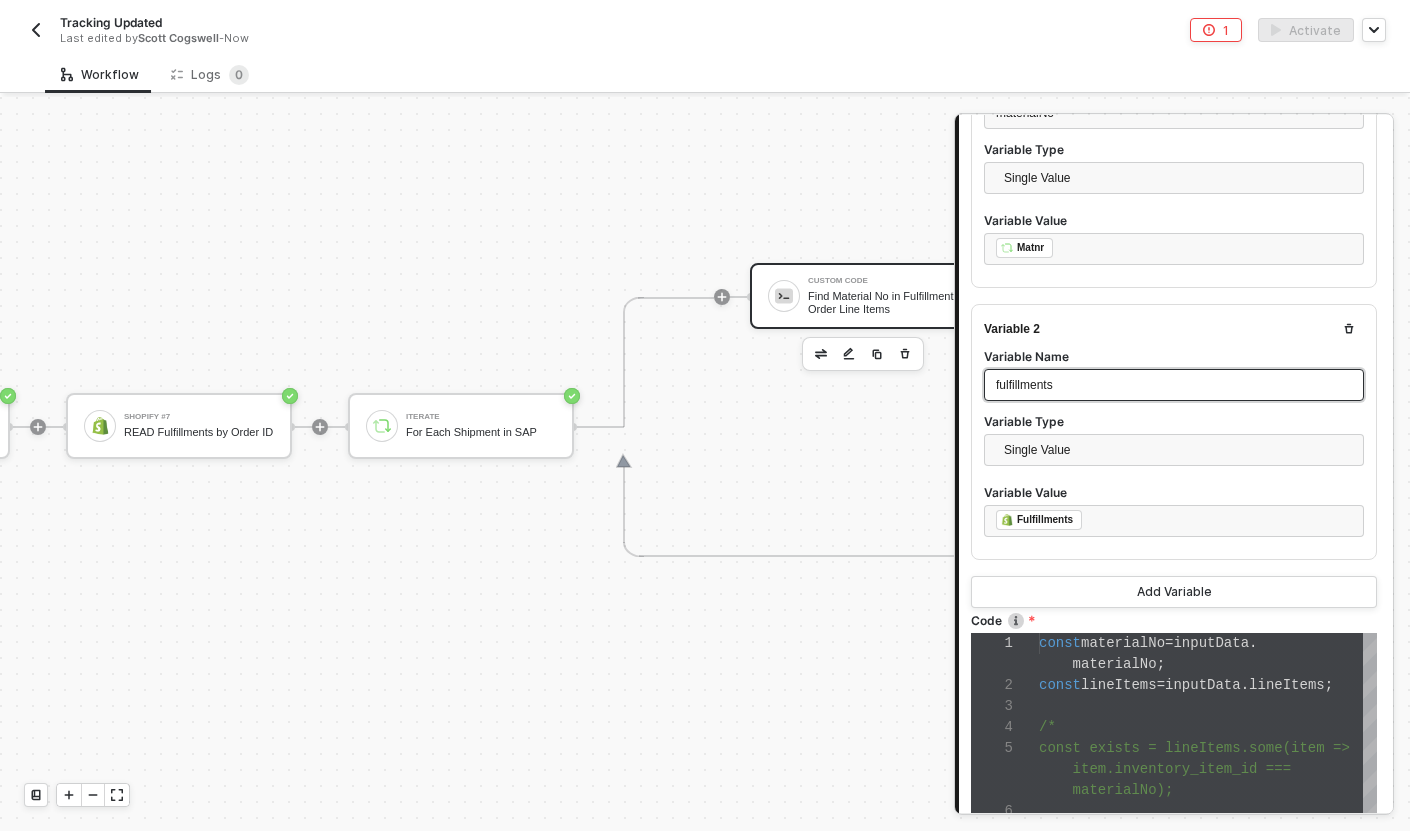 click on "fulfillments" at bounding box center (1174, 385) 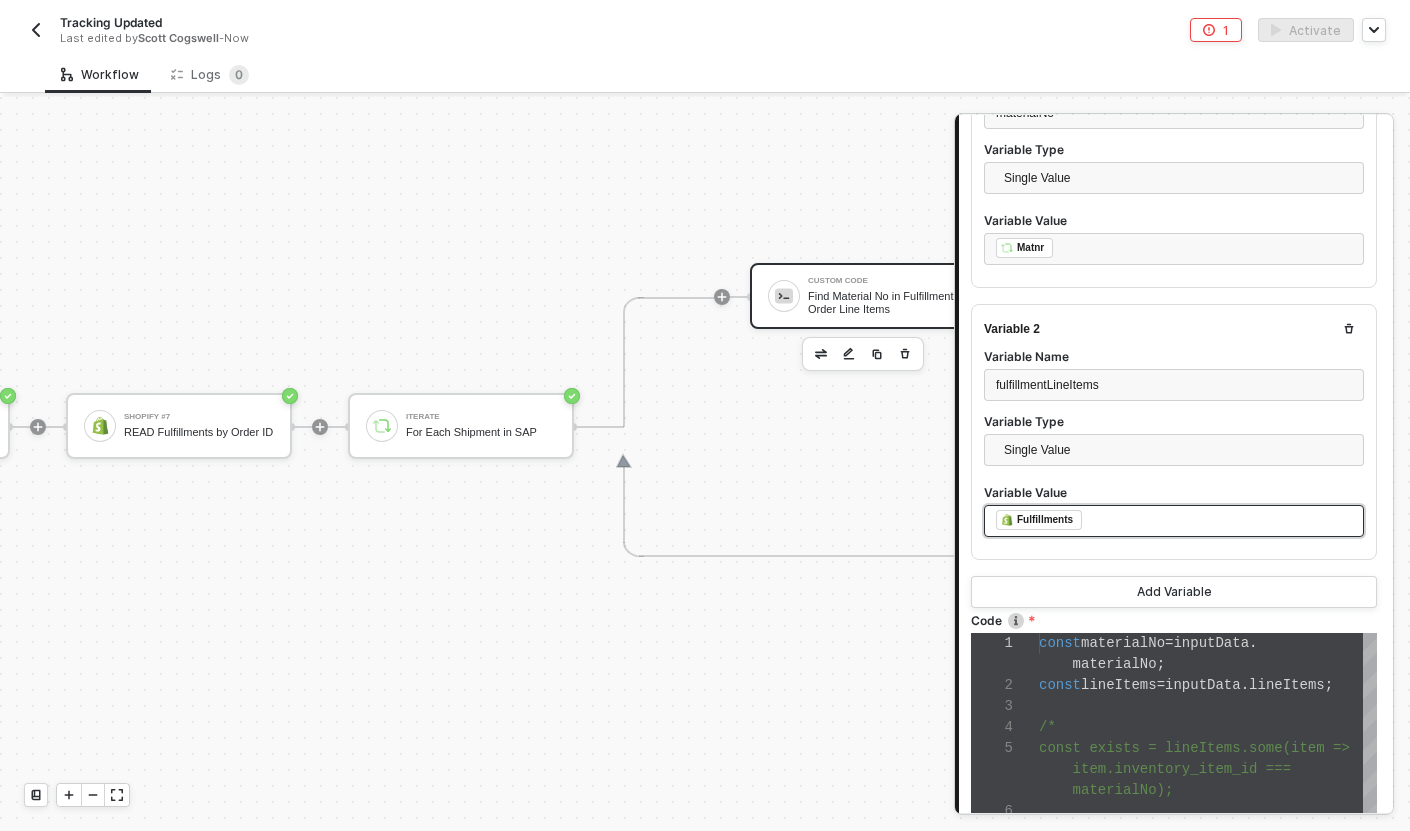 click on "﻿ ﻿ Fulfillments ﻿" at bounding box center [1174, 521] 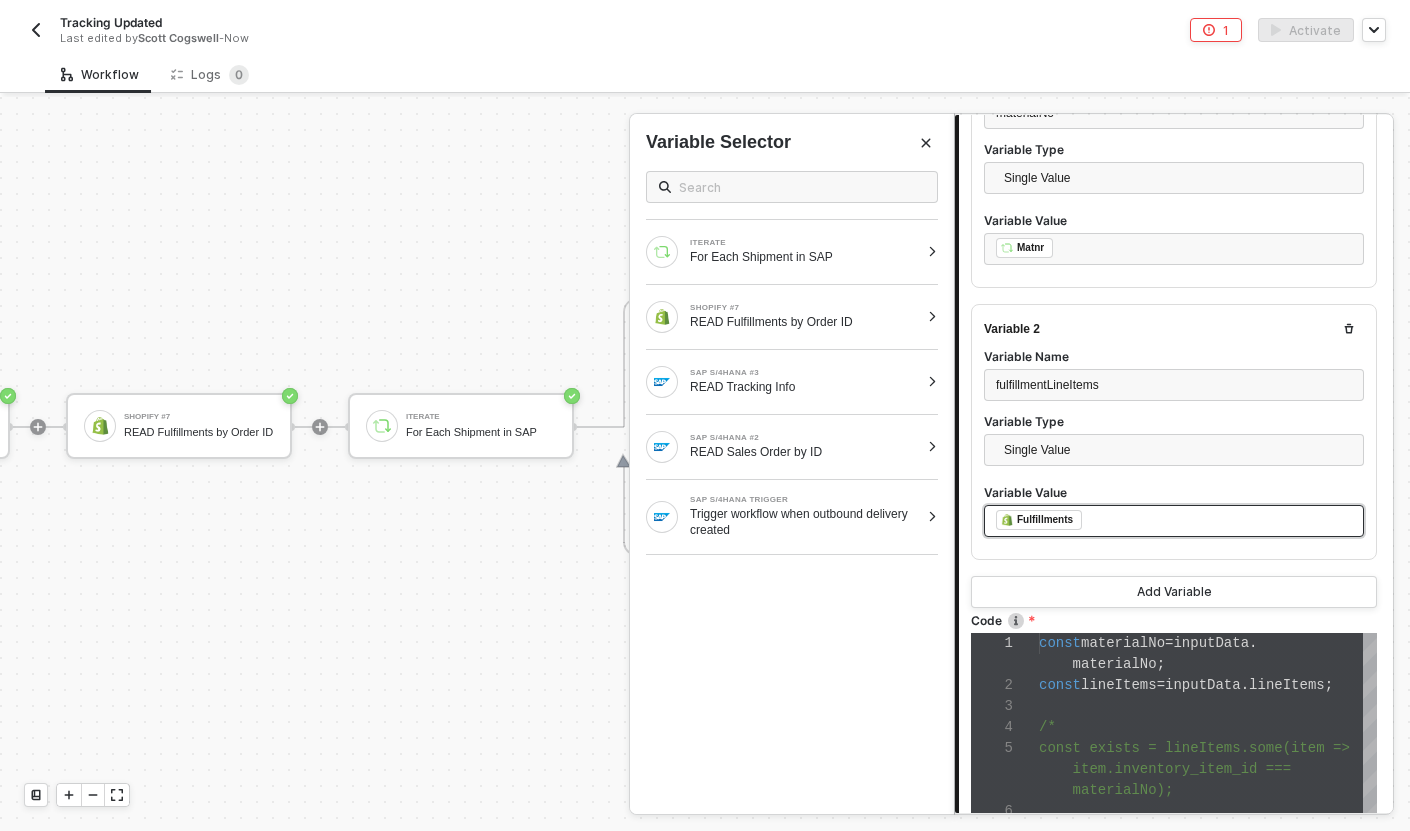 click on "﻿ ﻿ Fulfillments ﻿" at bounding box center (1174, 521) 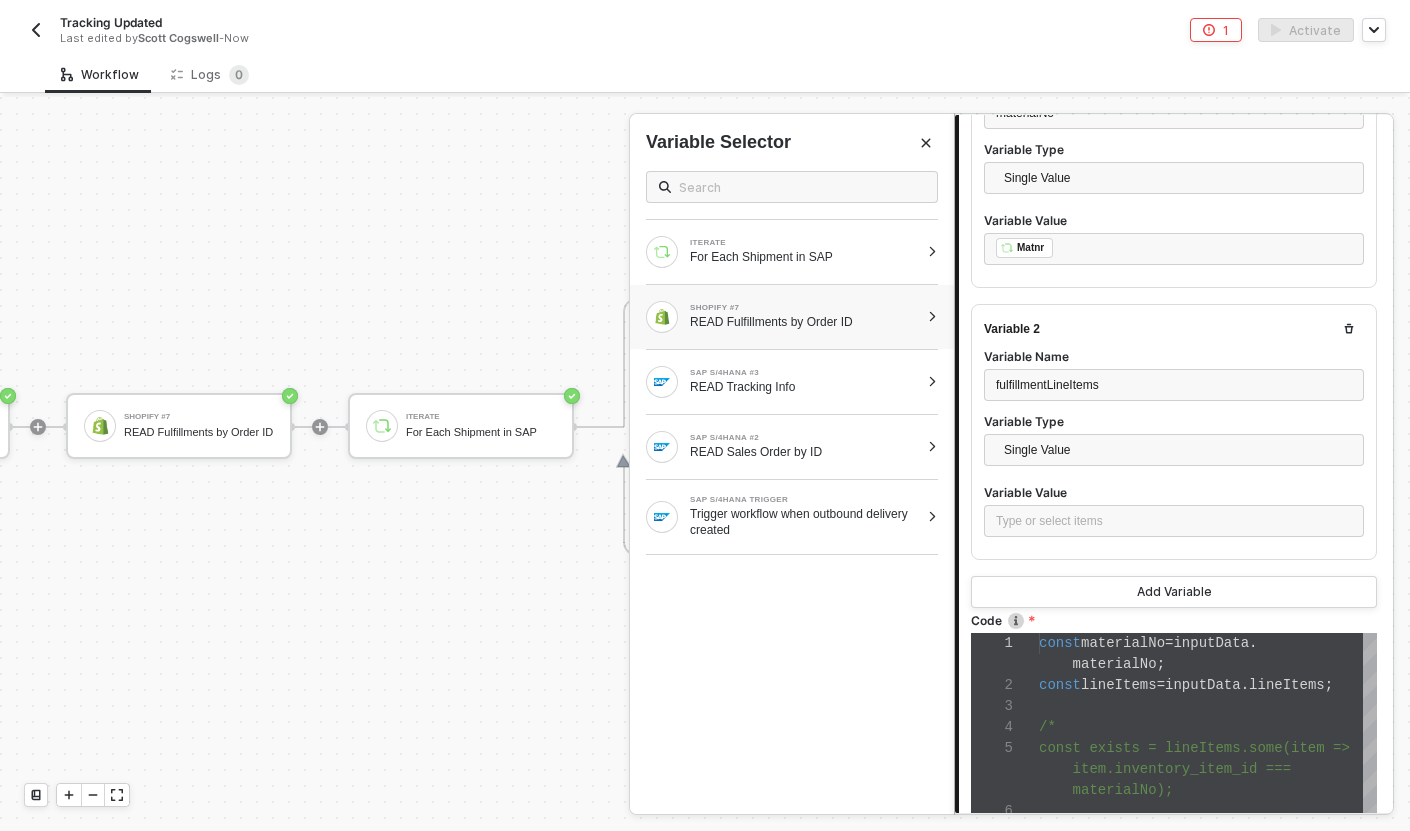 click on "READ Fulfillments by Order ID" at bounding box center (804, 322) 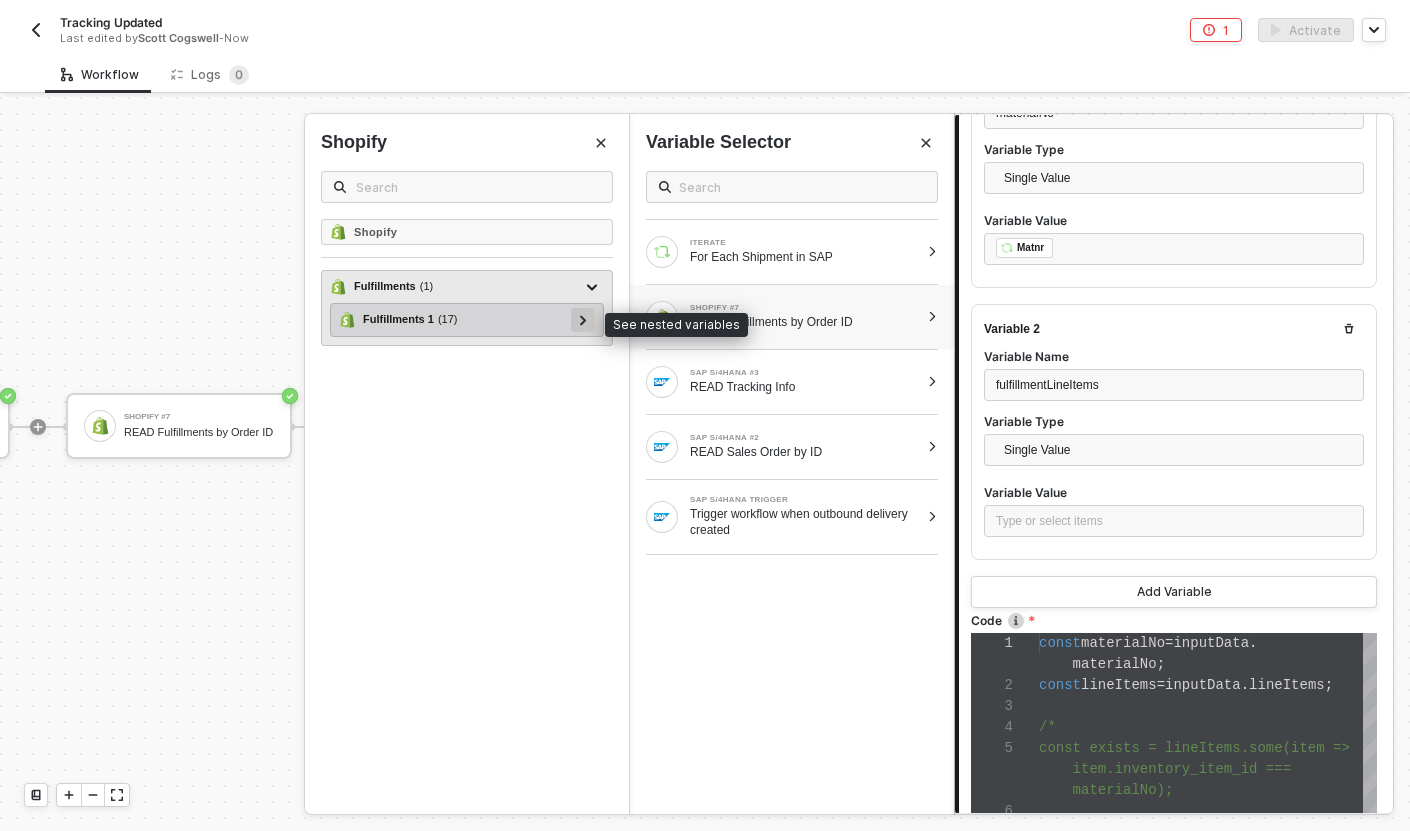 click at bounding box center (583, 319) 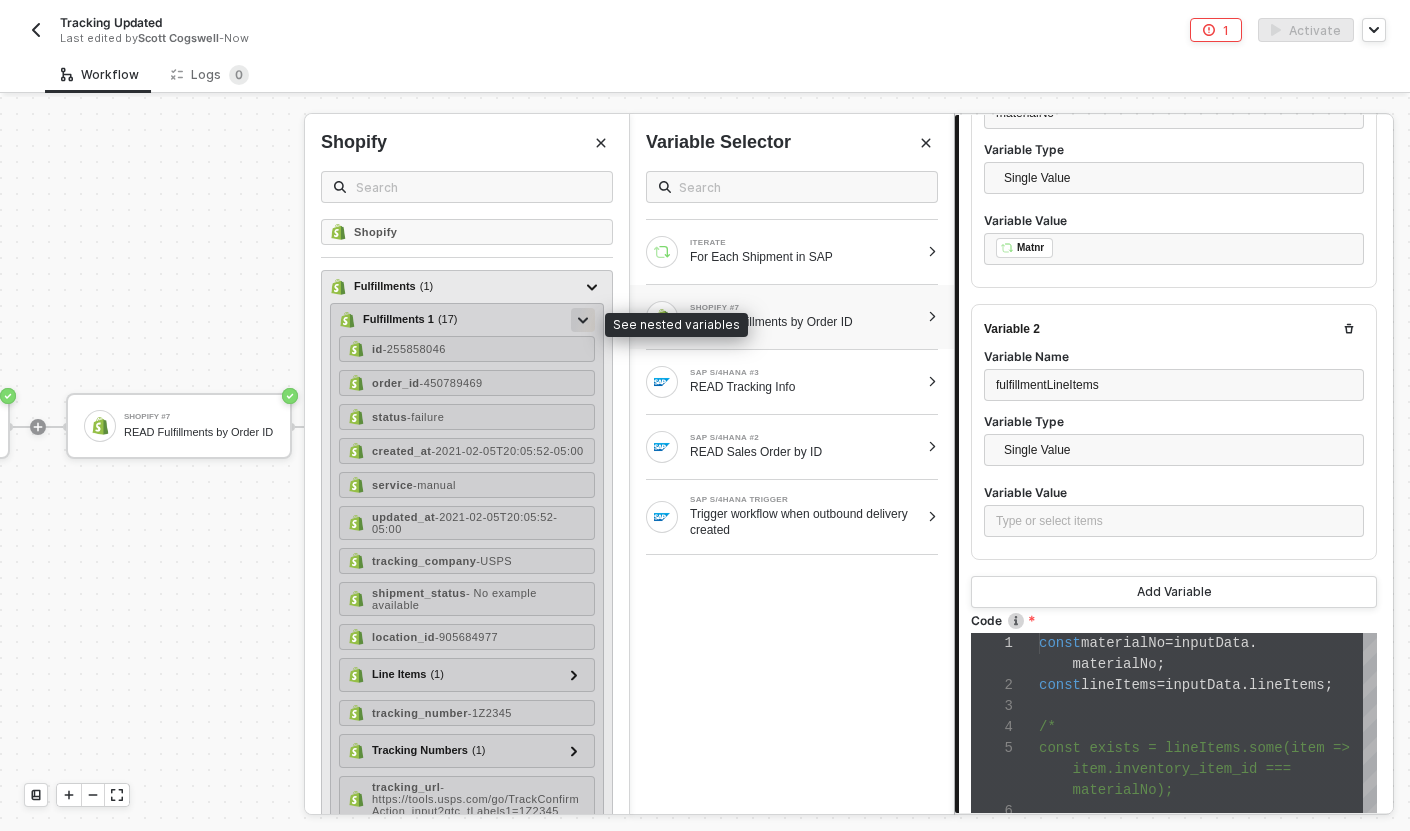 click 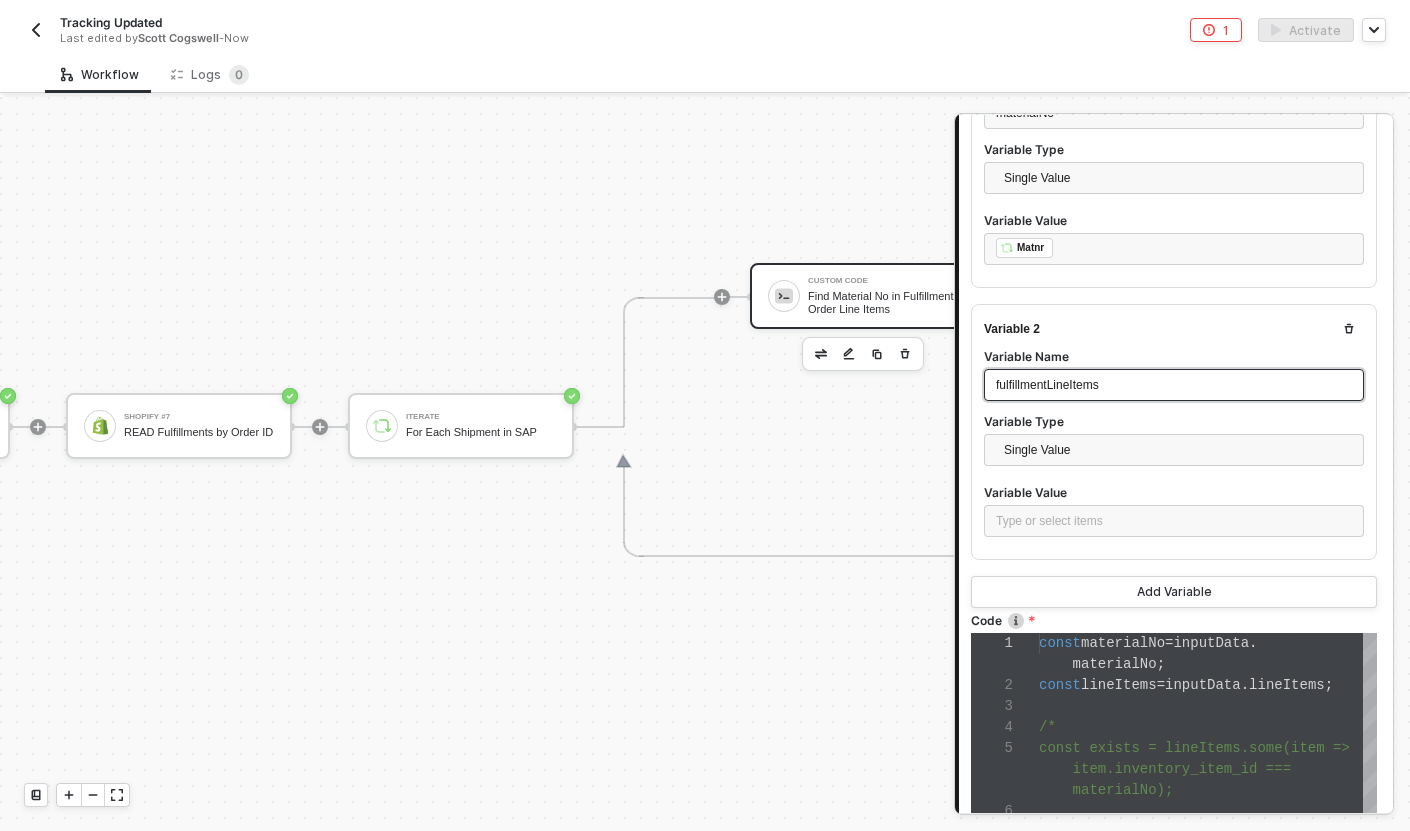 click on "fulfillmentLineItems" at bounding box center [1174, 385] 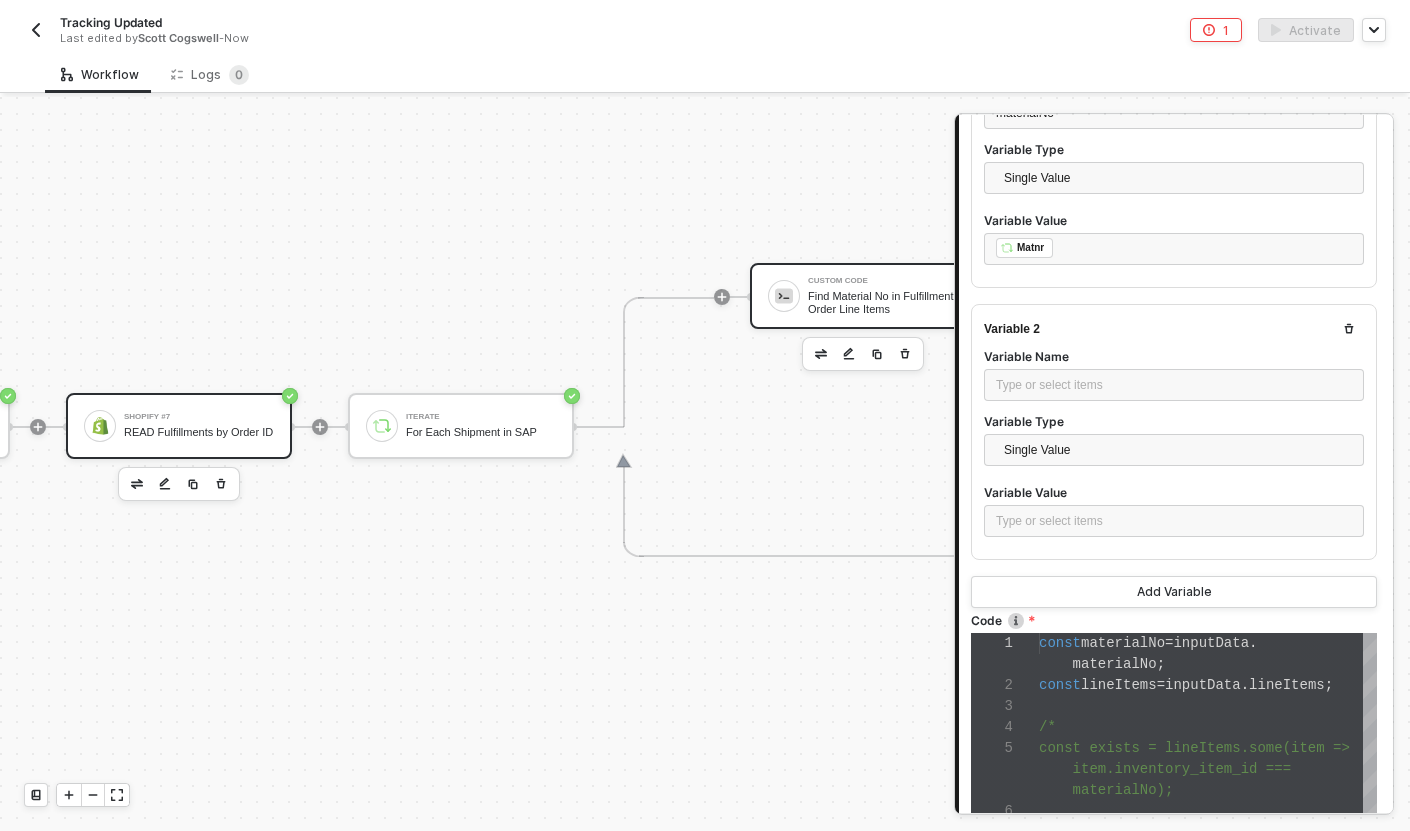 click on "READ Fulfillments by Order ID" at bounding box center (199, 432) 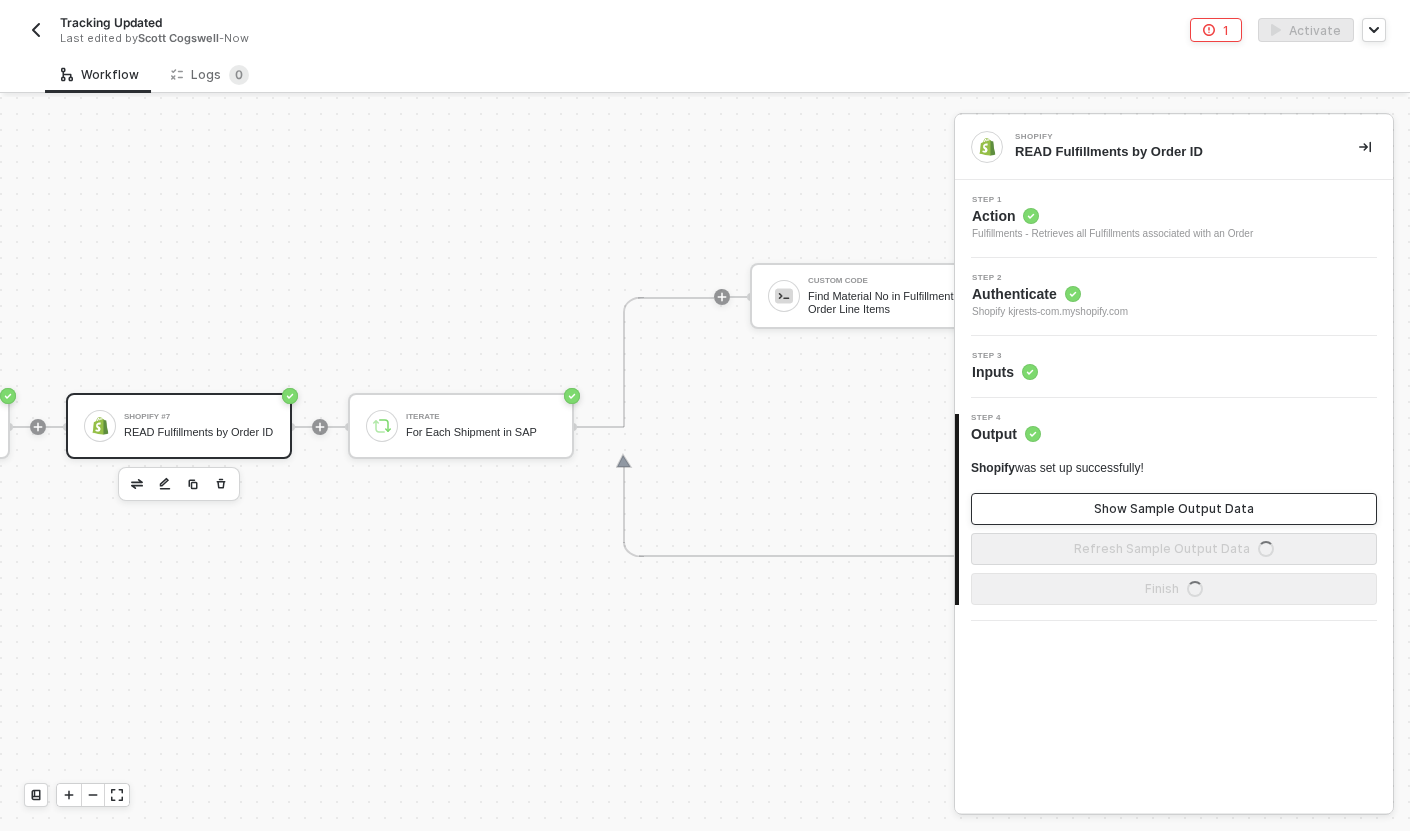 click on "Show Sample Output Data" at bounding box center [1174, 509] 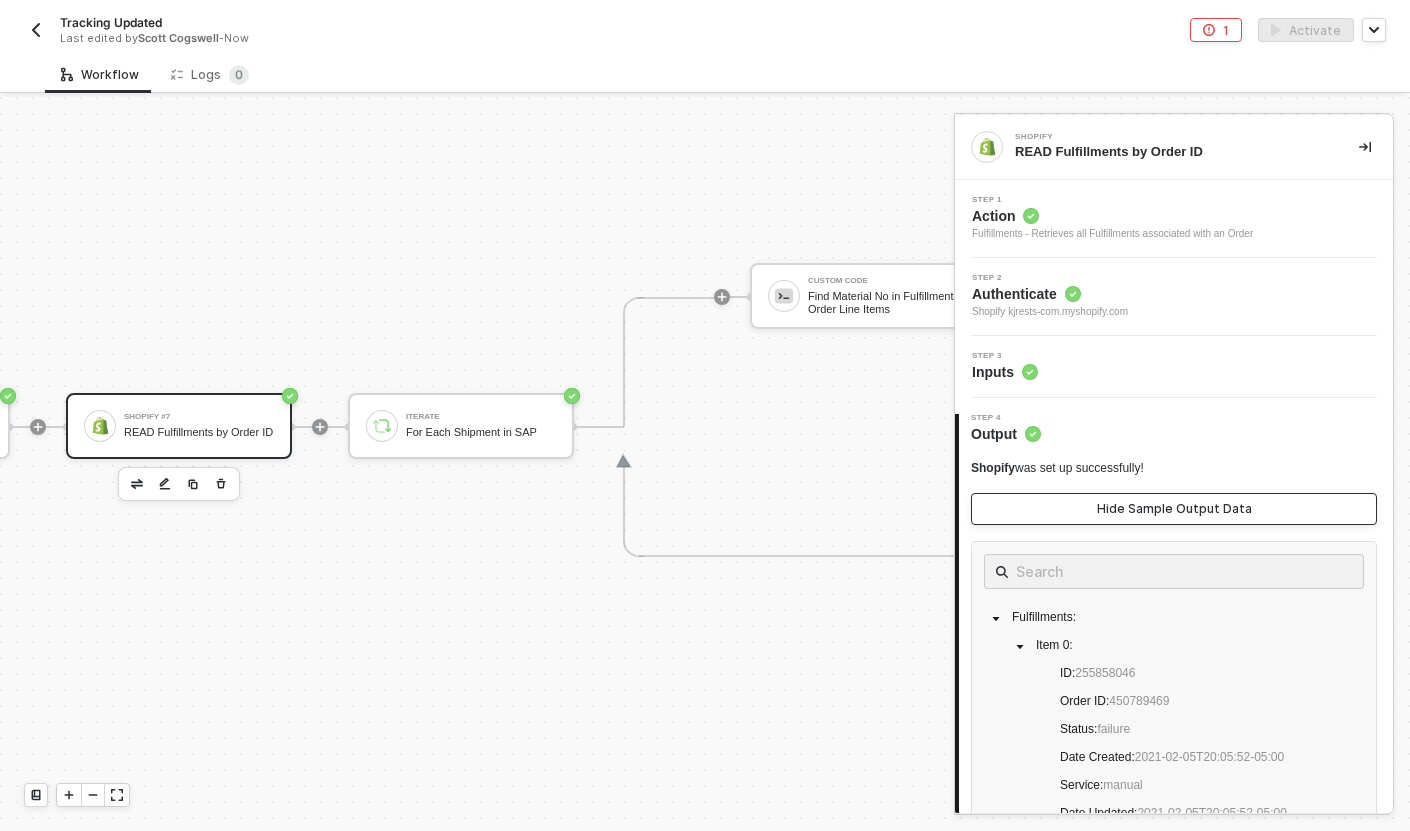 click on "Hide Sample Output Data" at bounding box center (1174, 509) 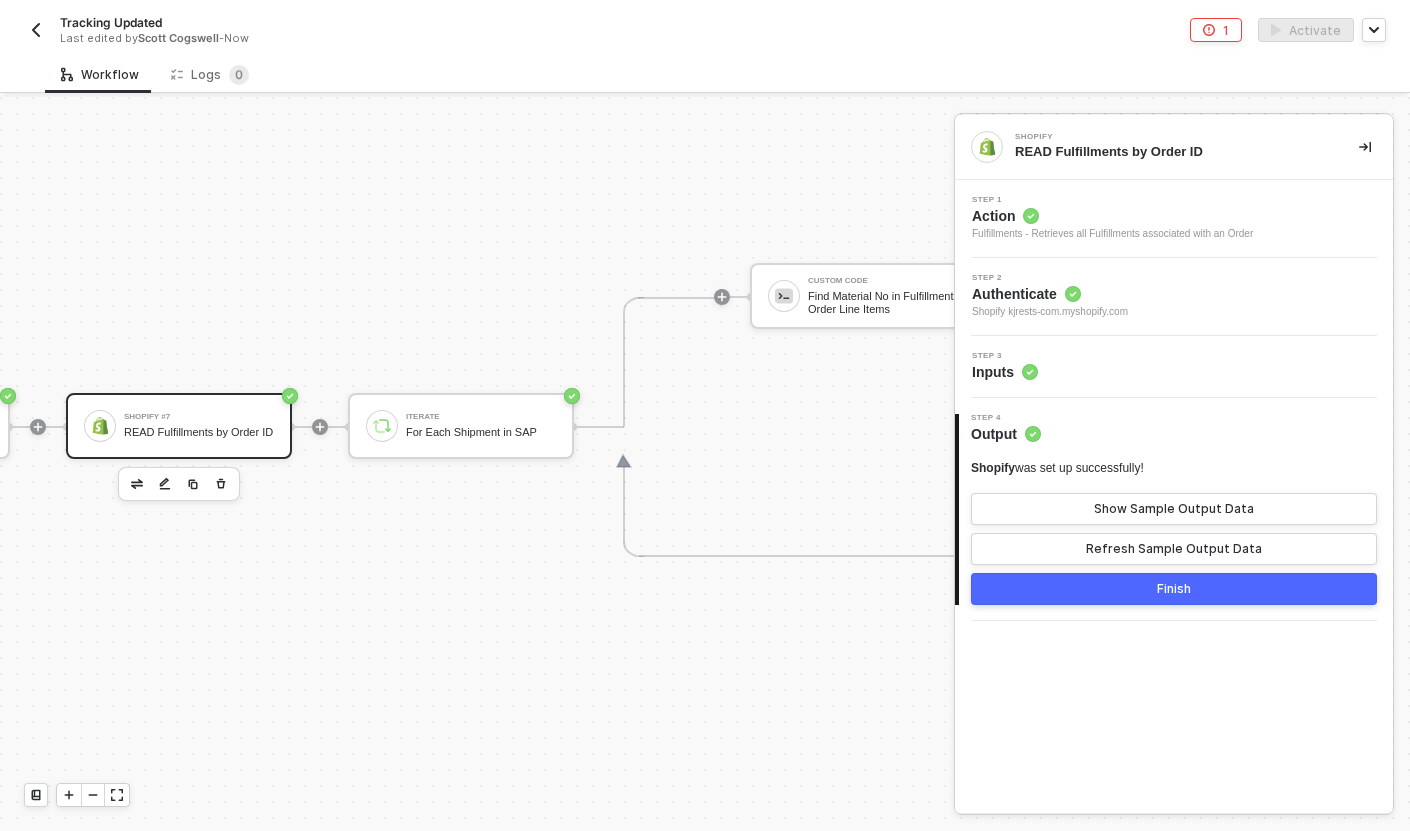 click on "Step 3 Inputs" at bounding box center [1174, 367] 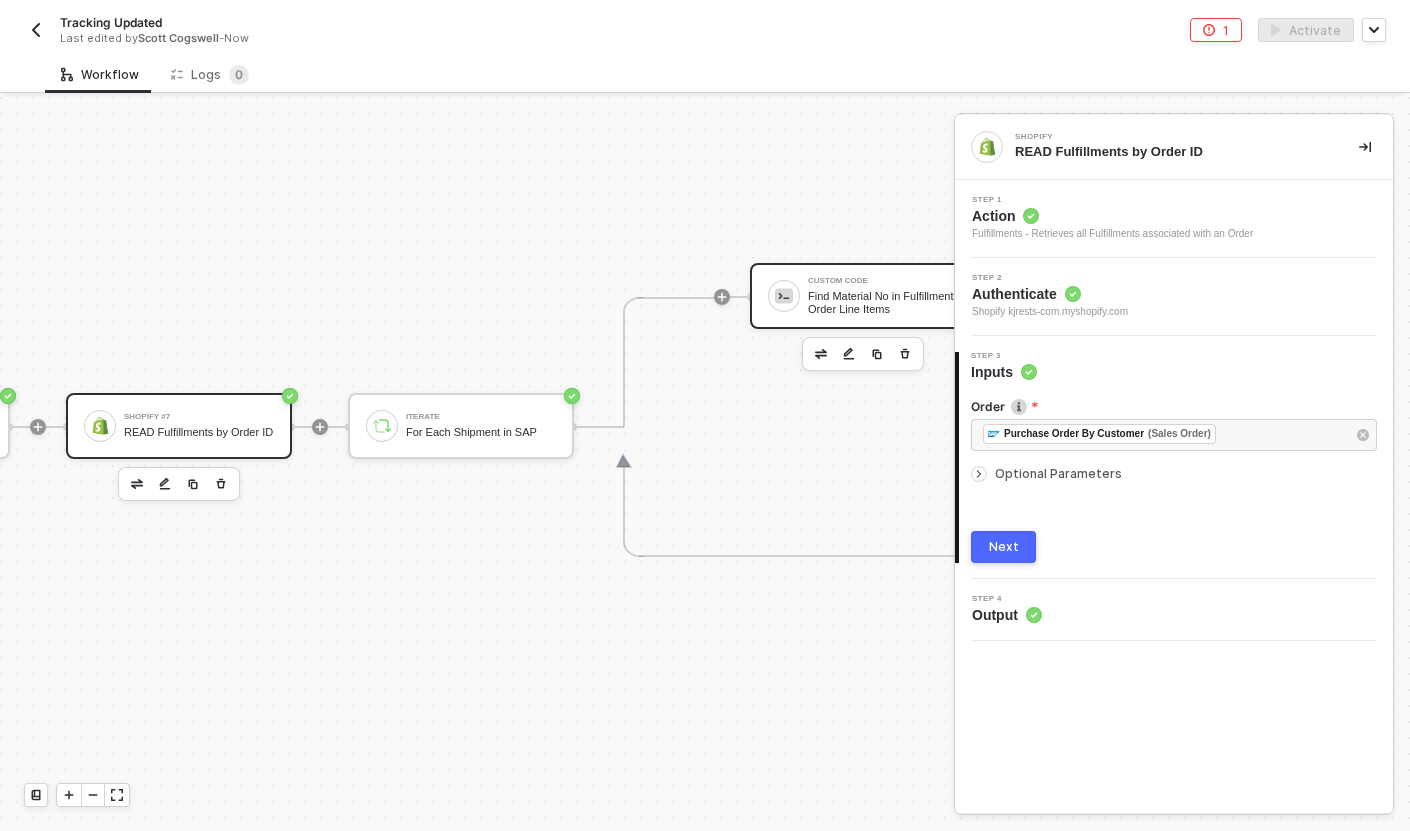 click on "Custom Code Find Material No in Fulfillment Order Line Items" at bounding box center [879, 296] 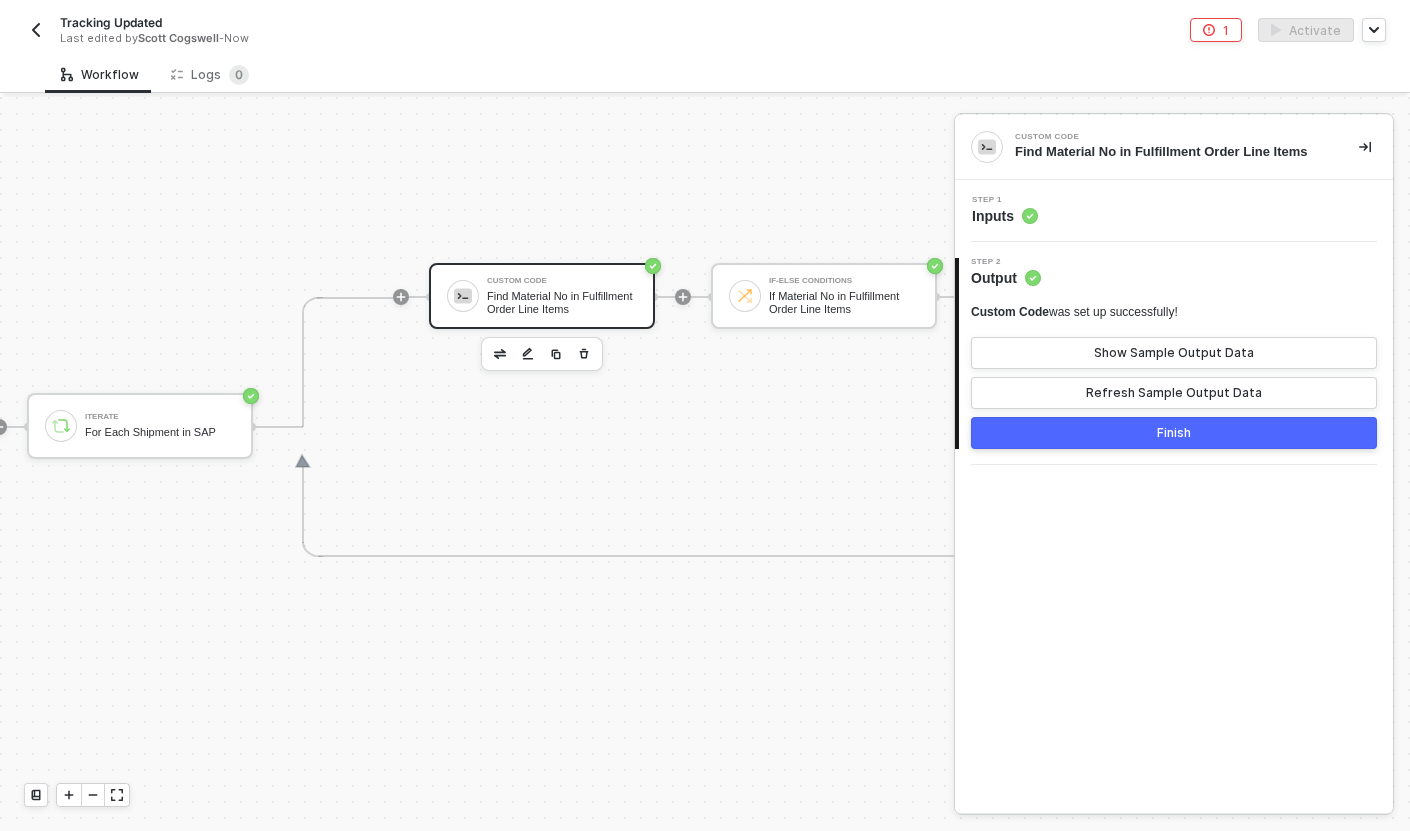 scroll, scrollTop: 609, scrollLeft: 1612, axis: both 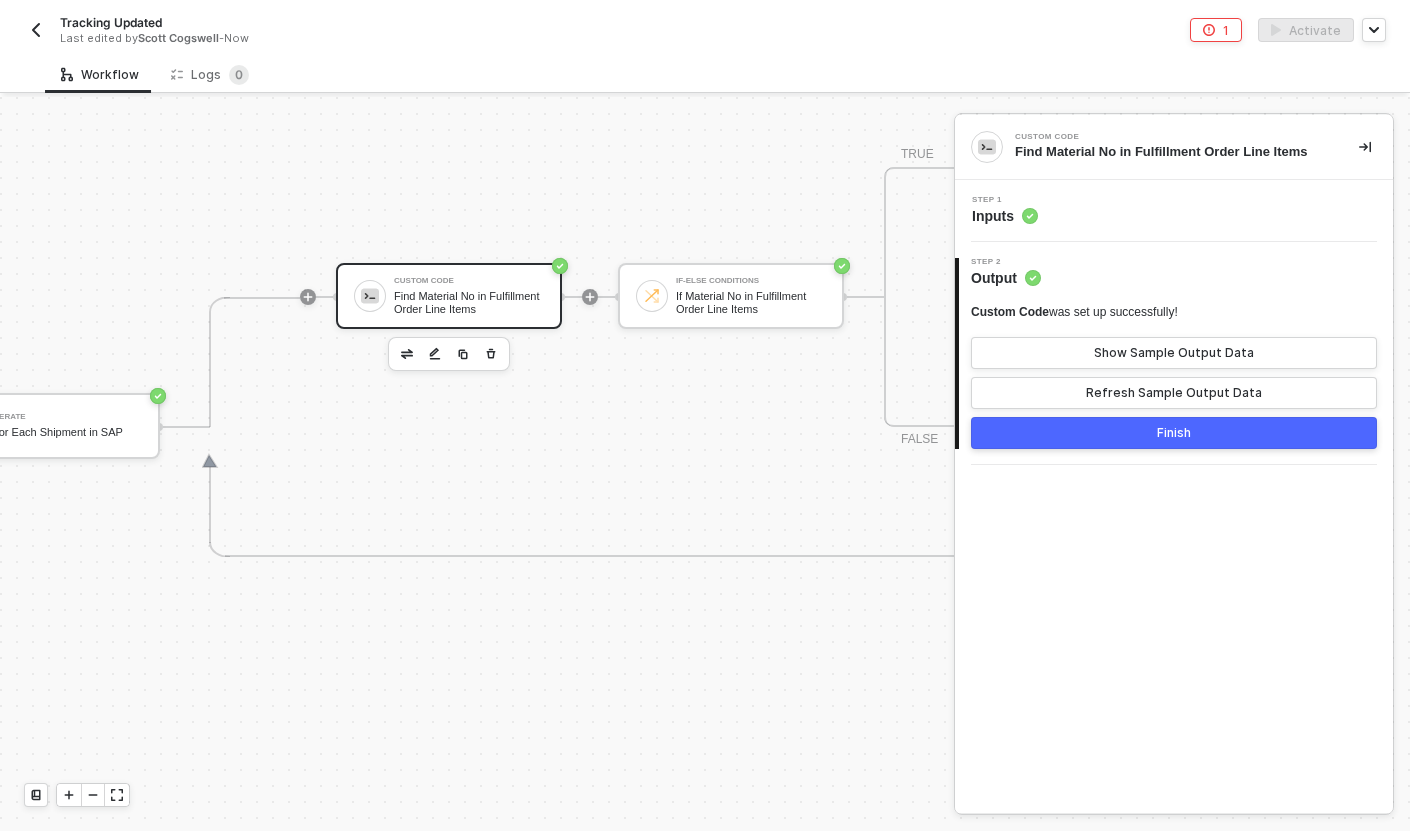 click on "Step 1 Inputs" at bounding box center [1176, 211] 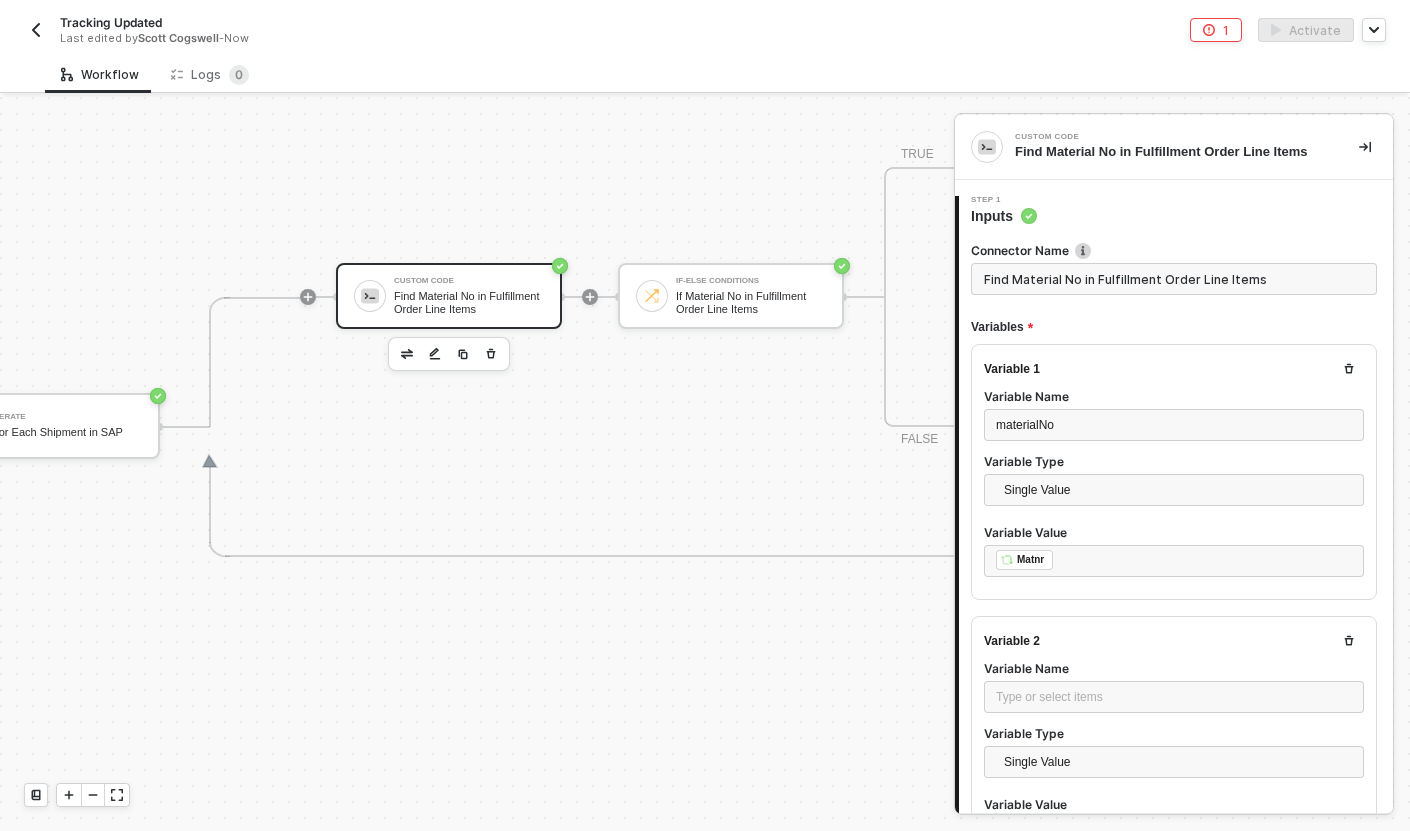 scroll, scrollTop: 147, scrollLeft: 0, axis: vertical 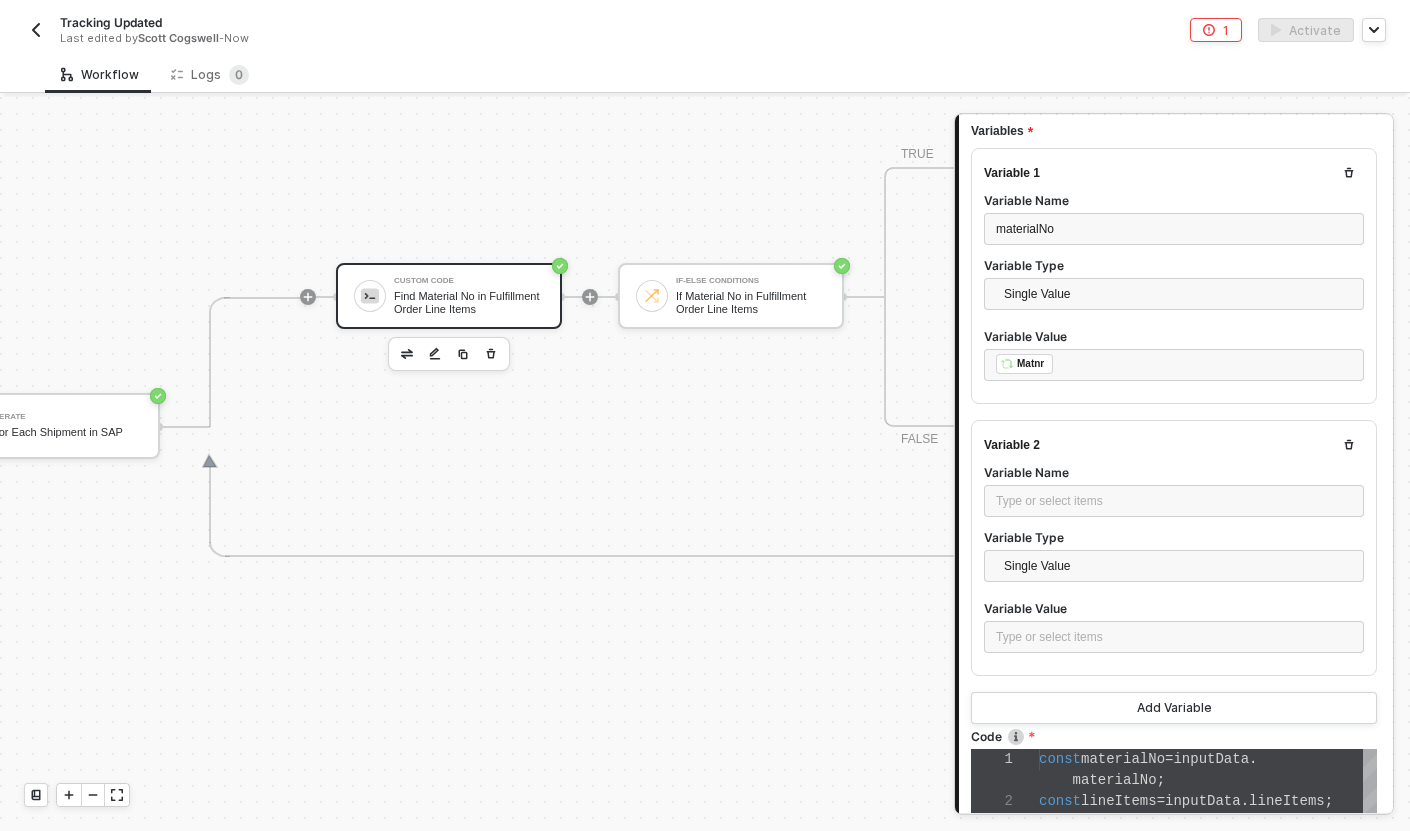 click 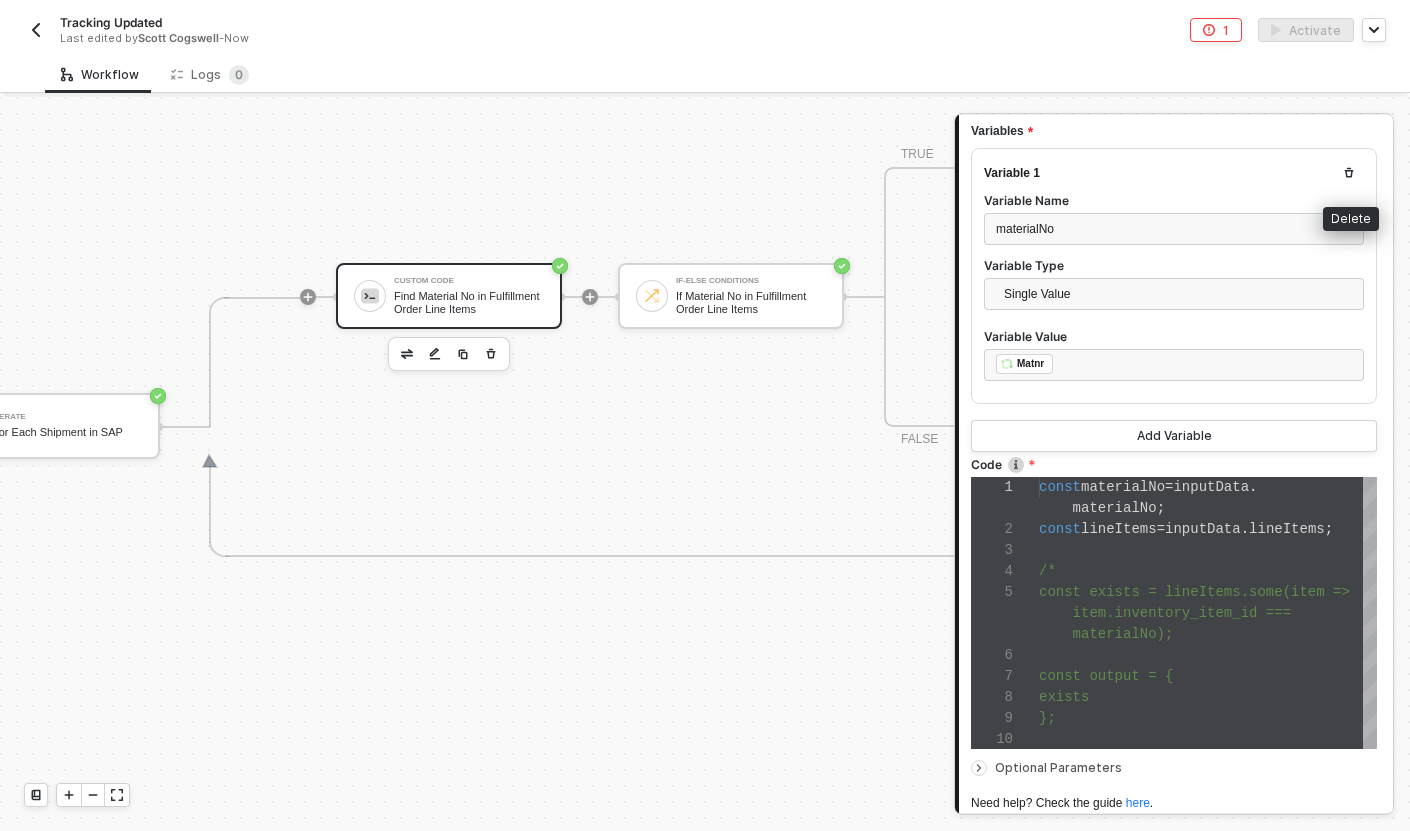 click 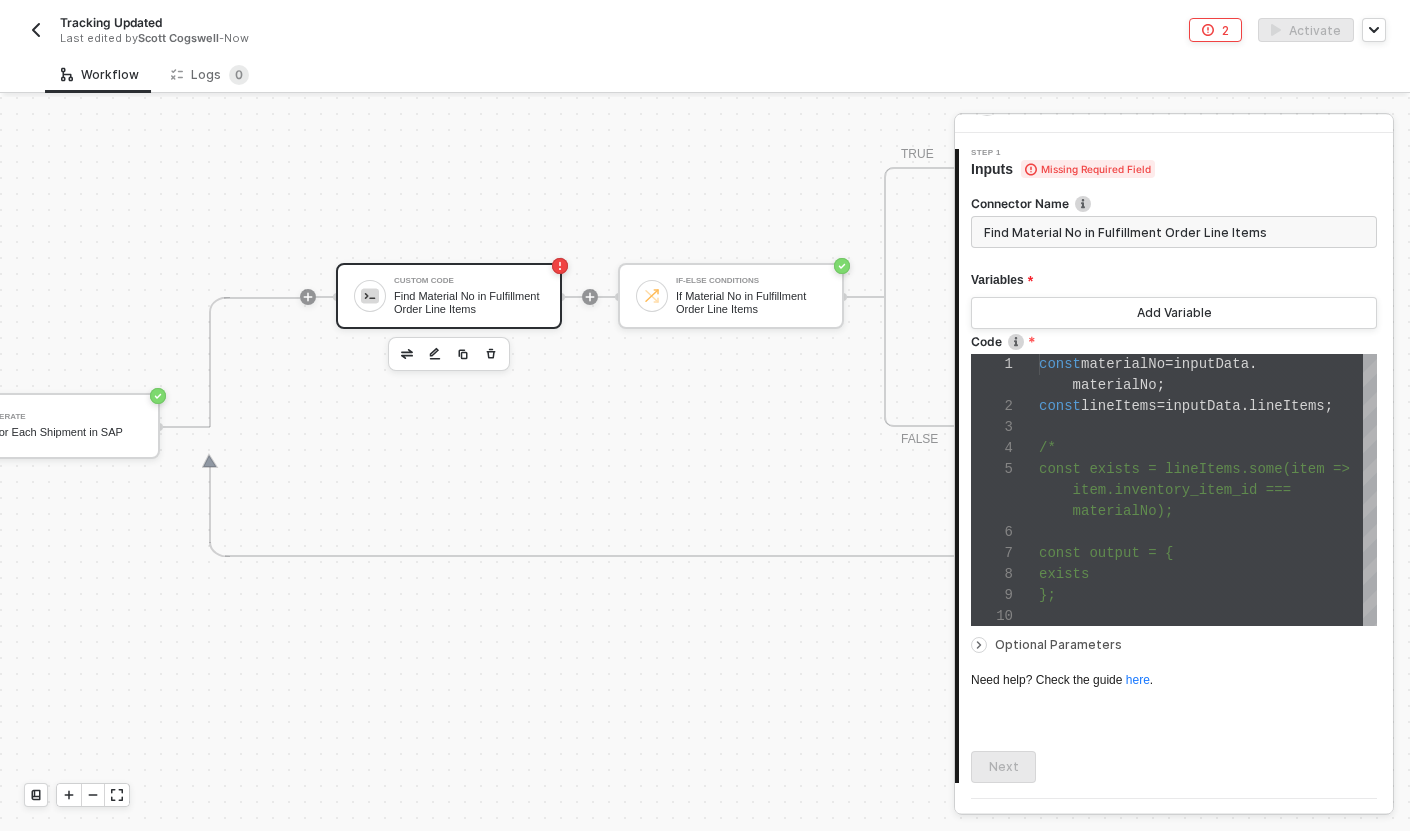scroll, scrollTop: 31, scrollLeft: 0, axis: vertical 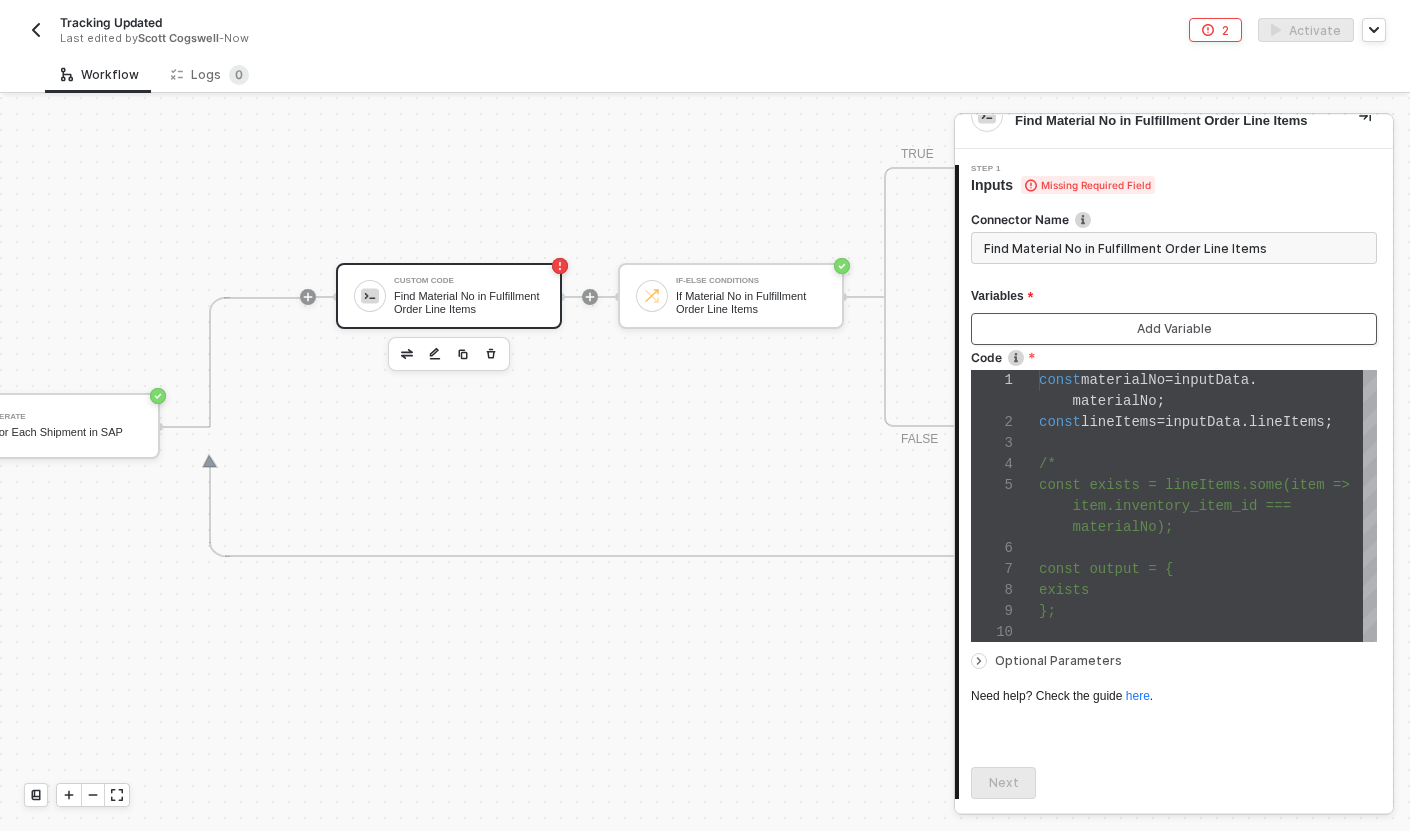 click on "Add Variable" at bounding box center [1174, 329] 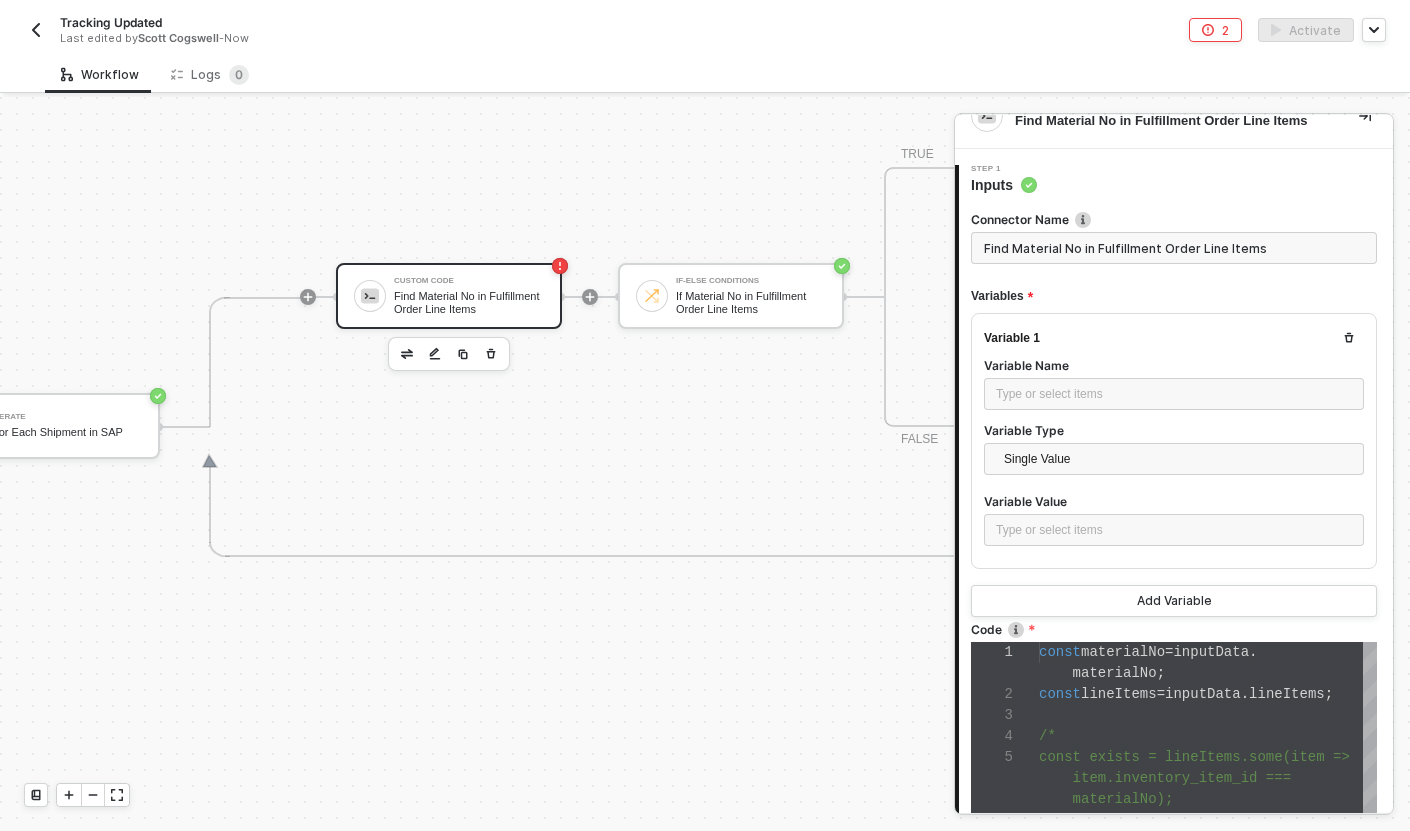 click at bounding box center (1174, 418) 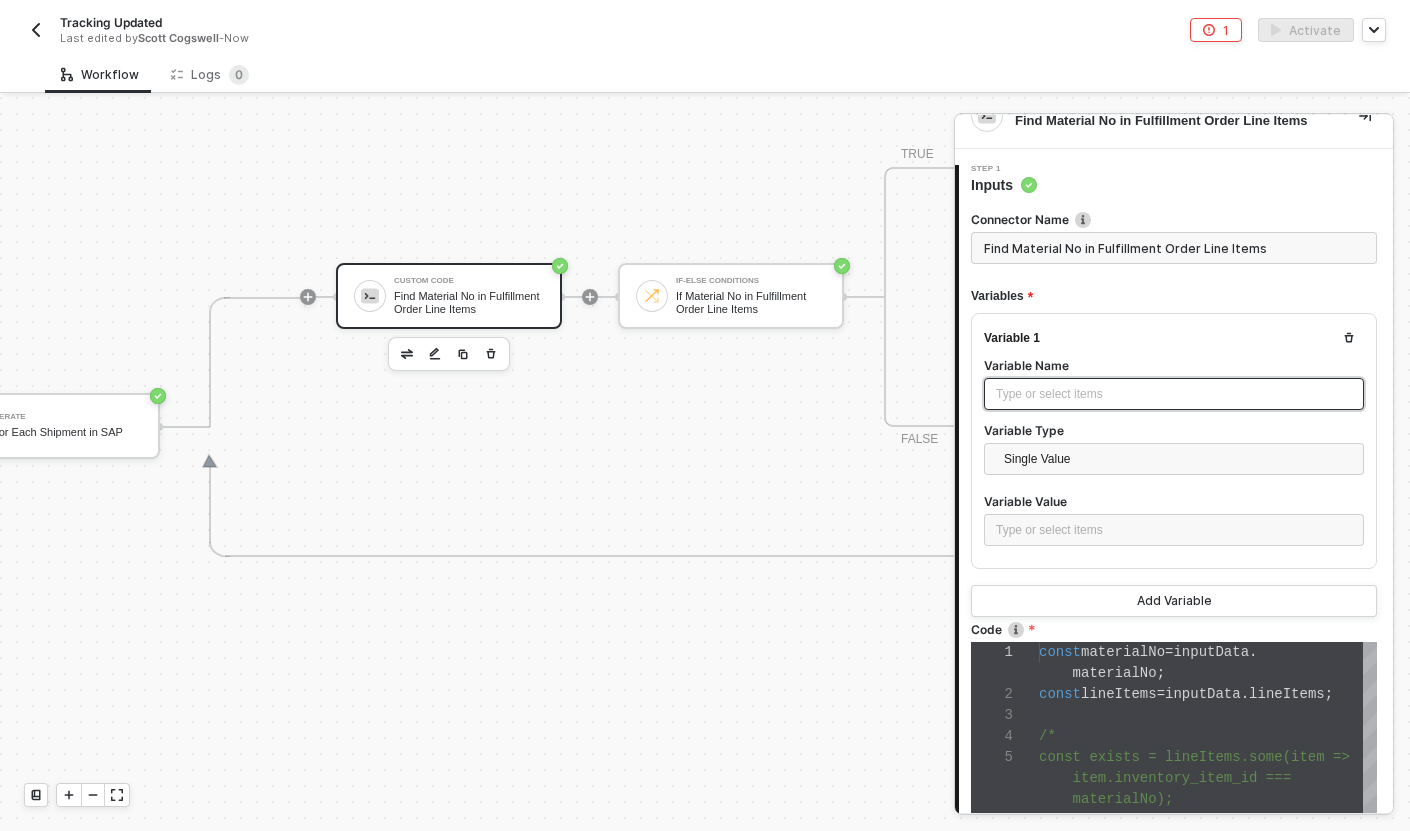 click on "Type or select items ﻿" at bounding box center [1174, 394] 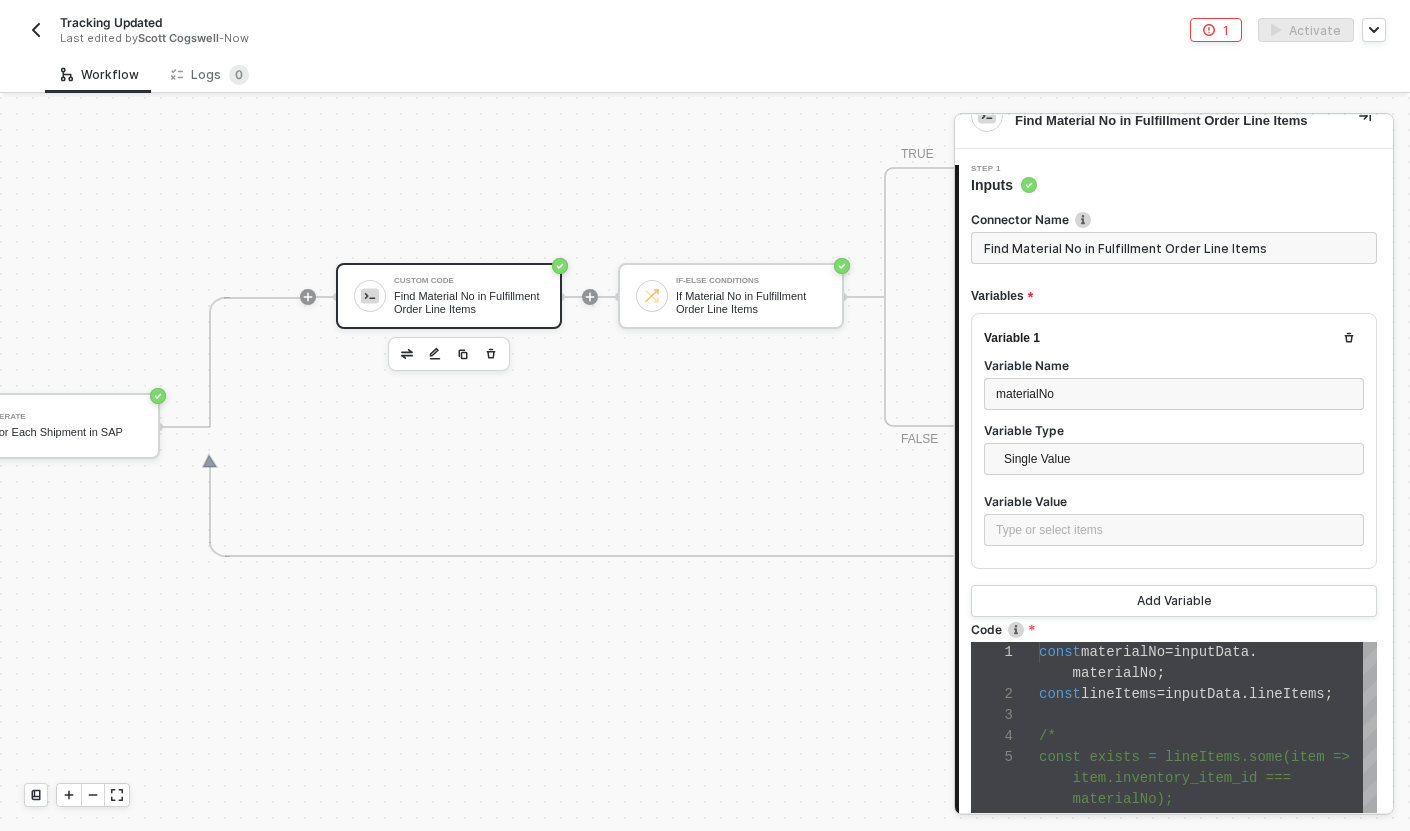 click on "Type or select items ﻿" at bounding box center (1174, 532) 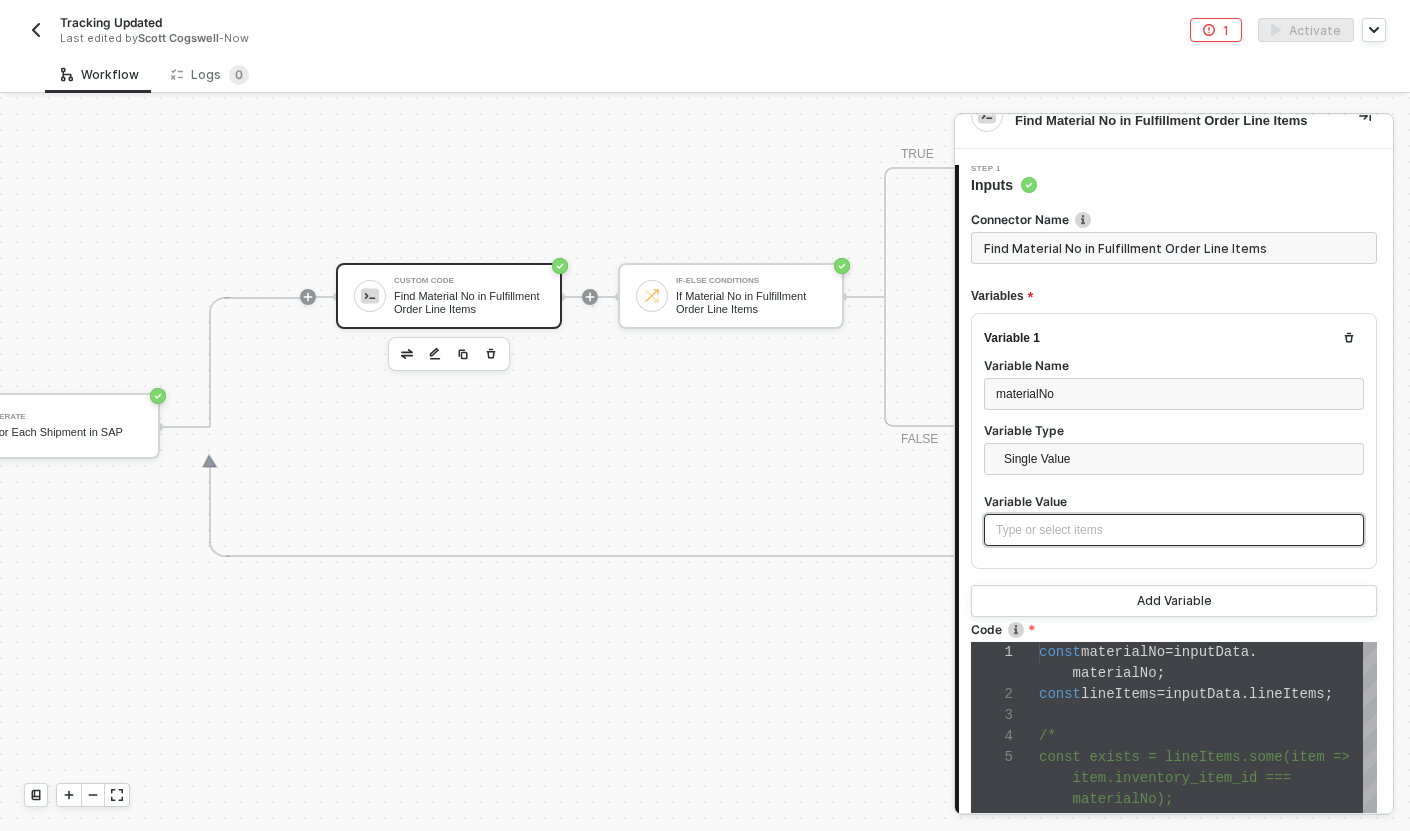 click on "Type or select items ﻿" at bounding box center [1174, 530] 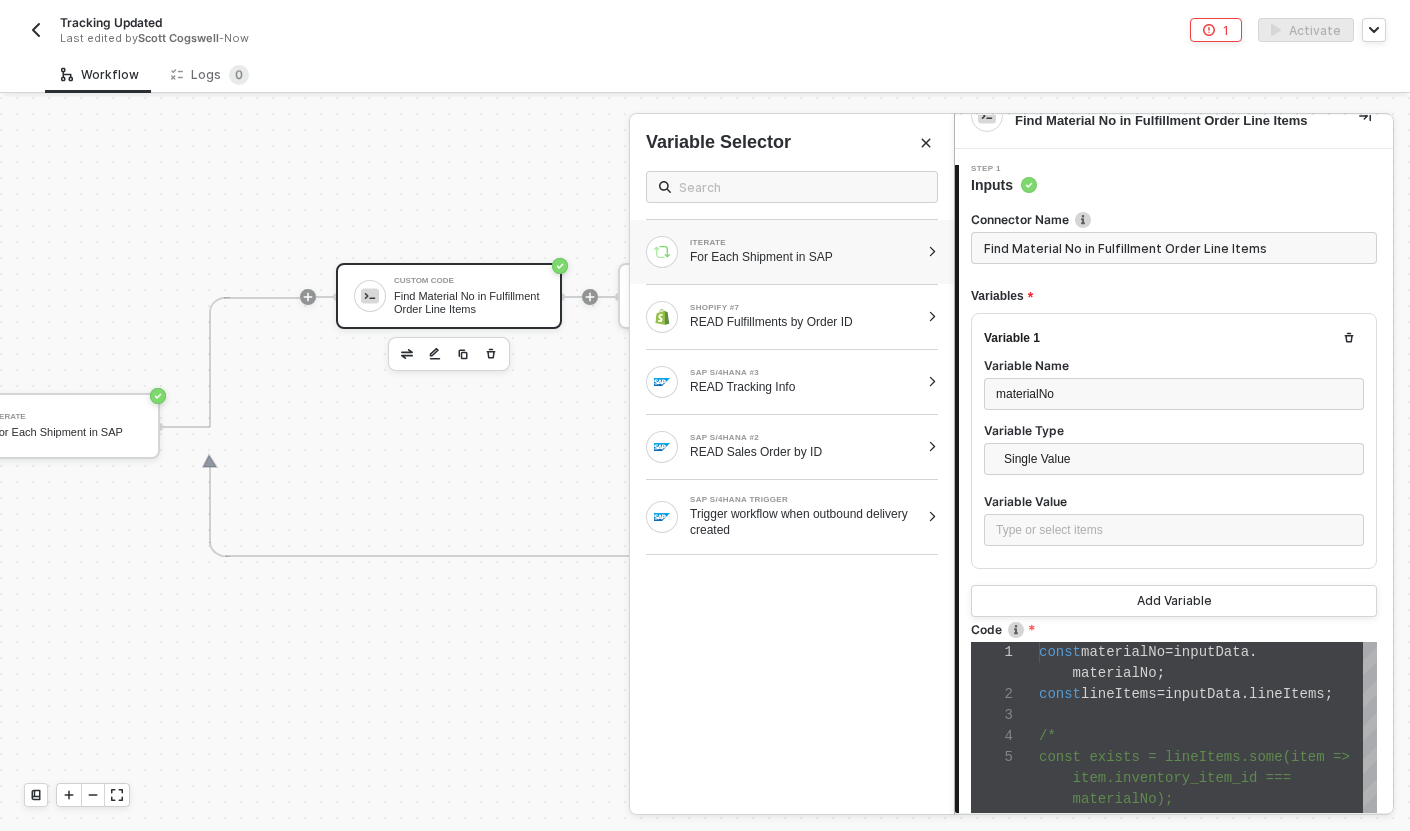 click on "For Each Shipment in SAP" at bounding box center [804, 257] 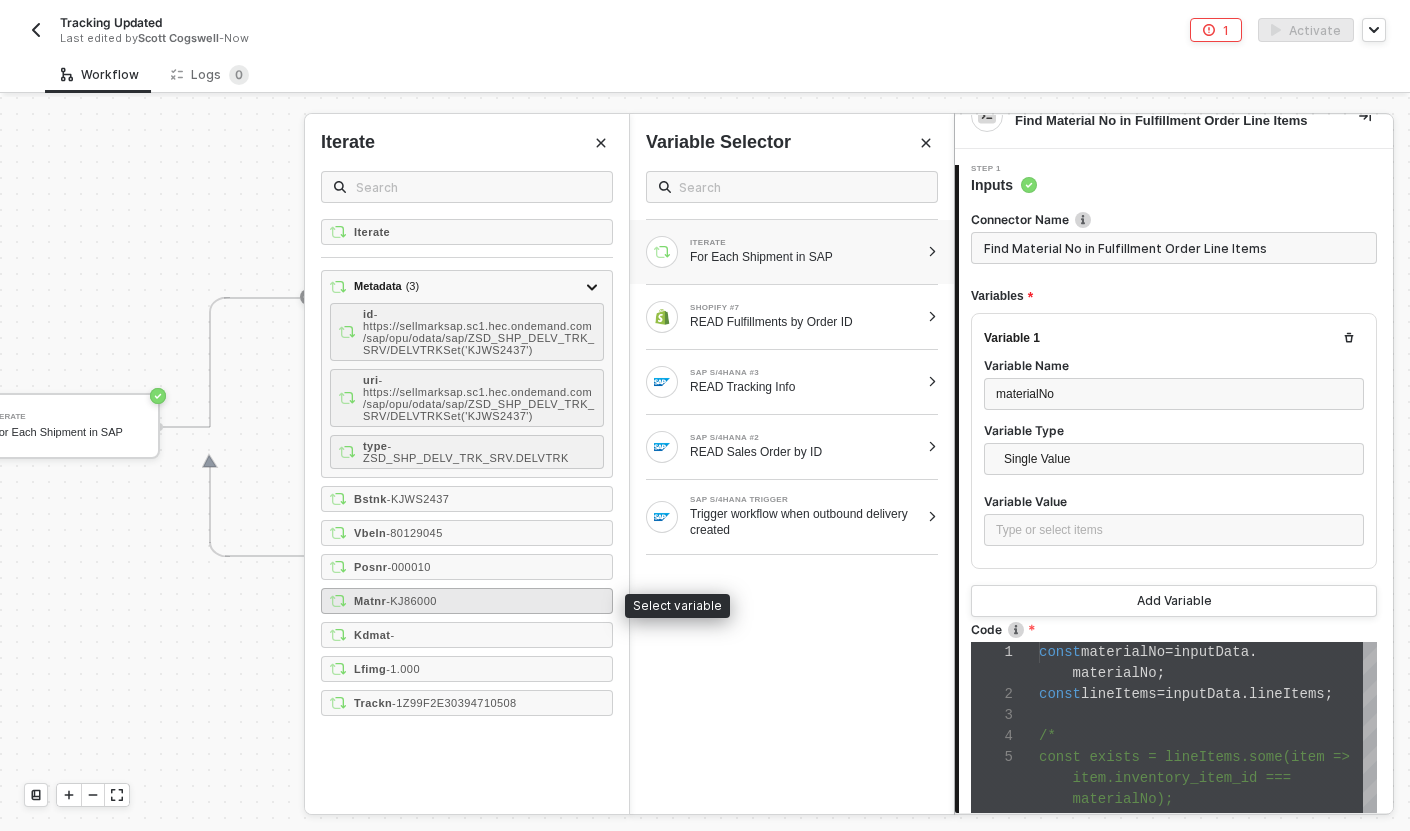 click on "Matnr  -  KJ86000" at bounding box center [467, 601] 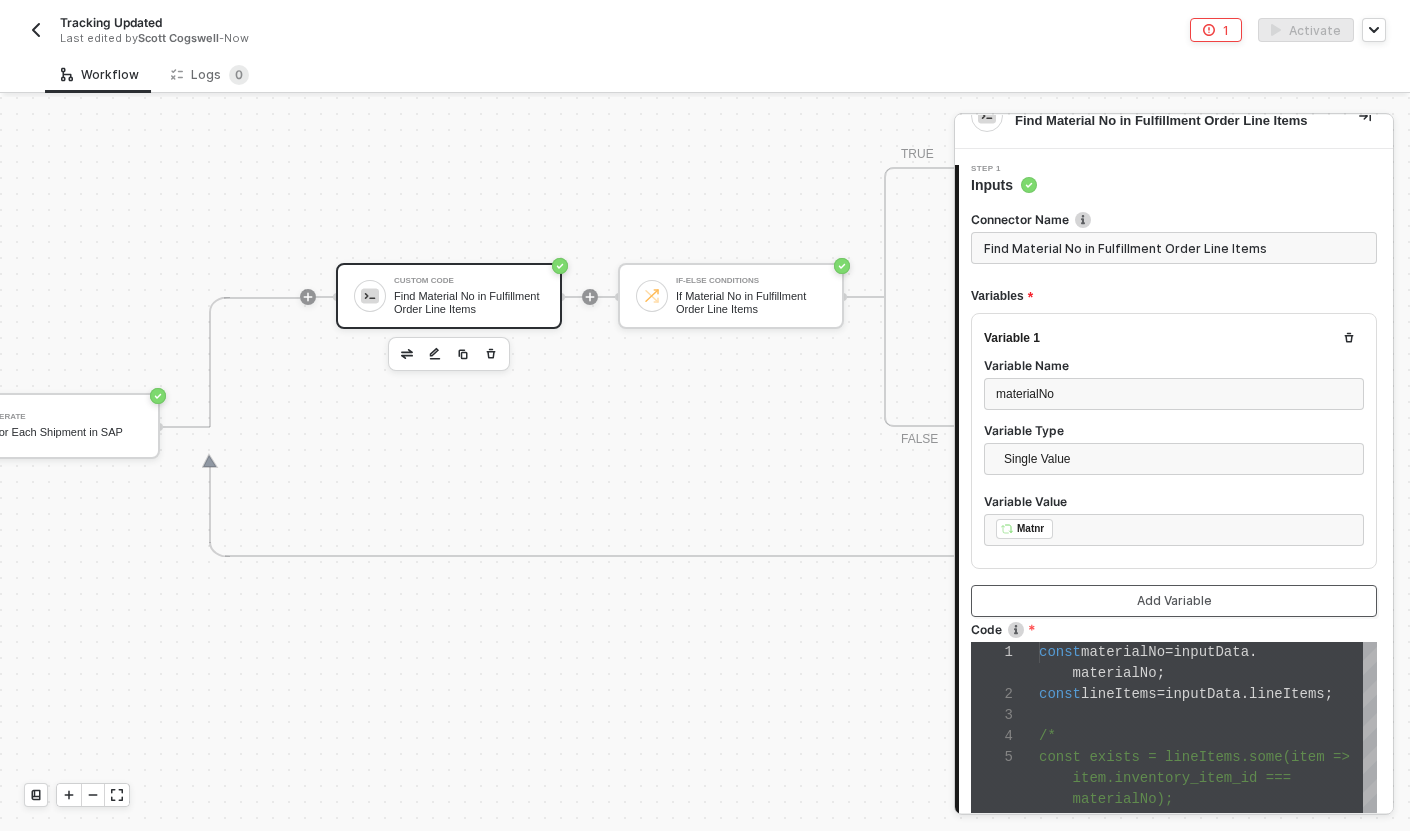 click on "Add Variable" at bounding box center [1174, 601] 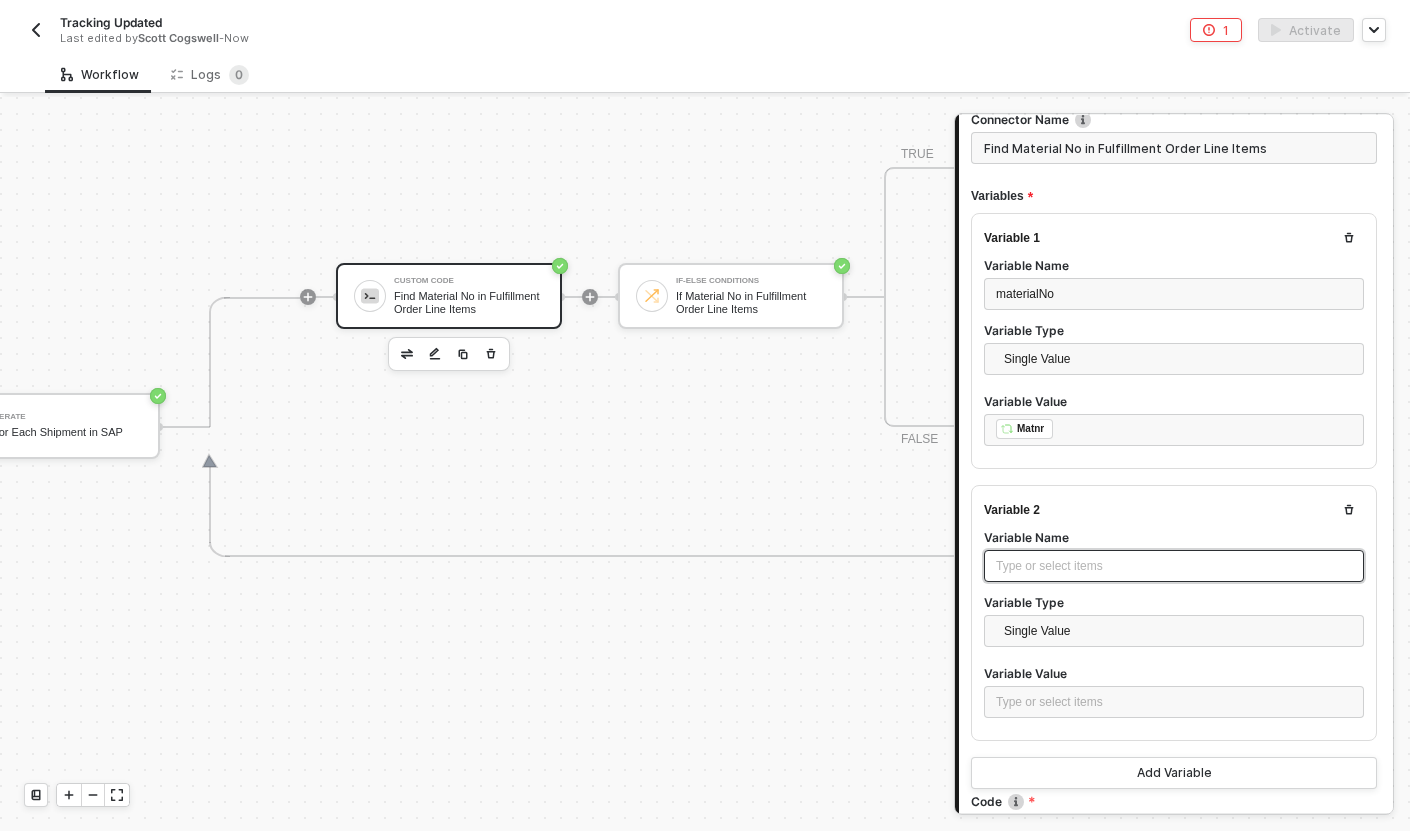 click on "Type or select items ﻿" at bounding box center (1174, 566) 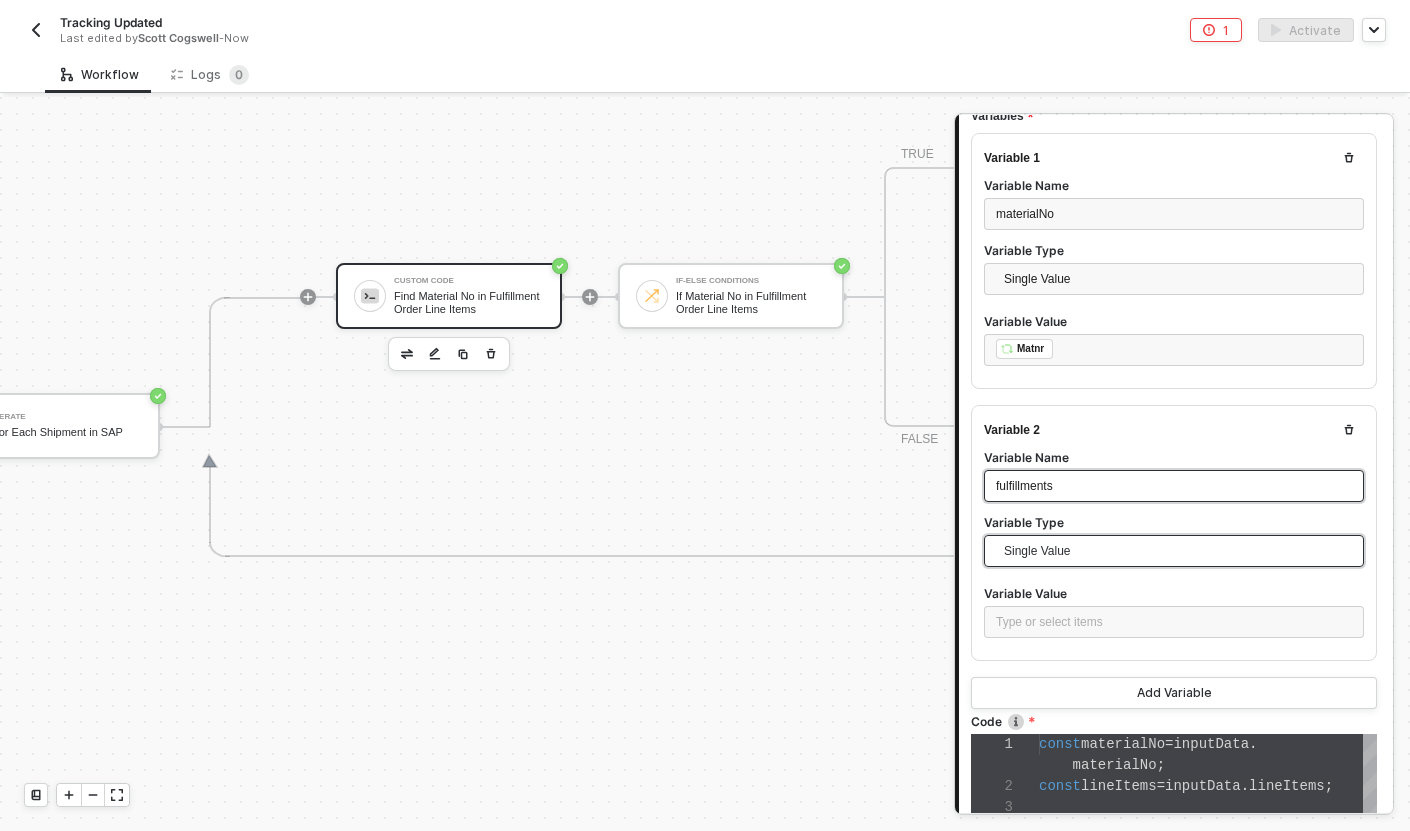 click on "Single Value" at bounding box center [1178, 551] 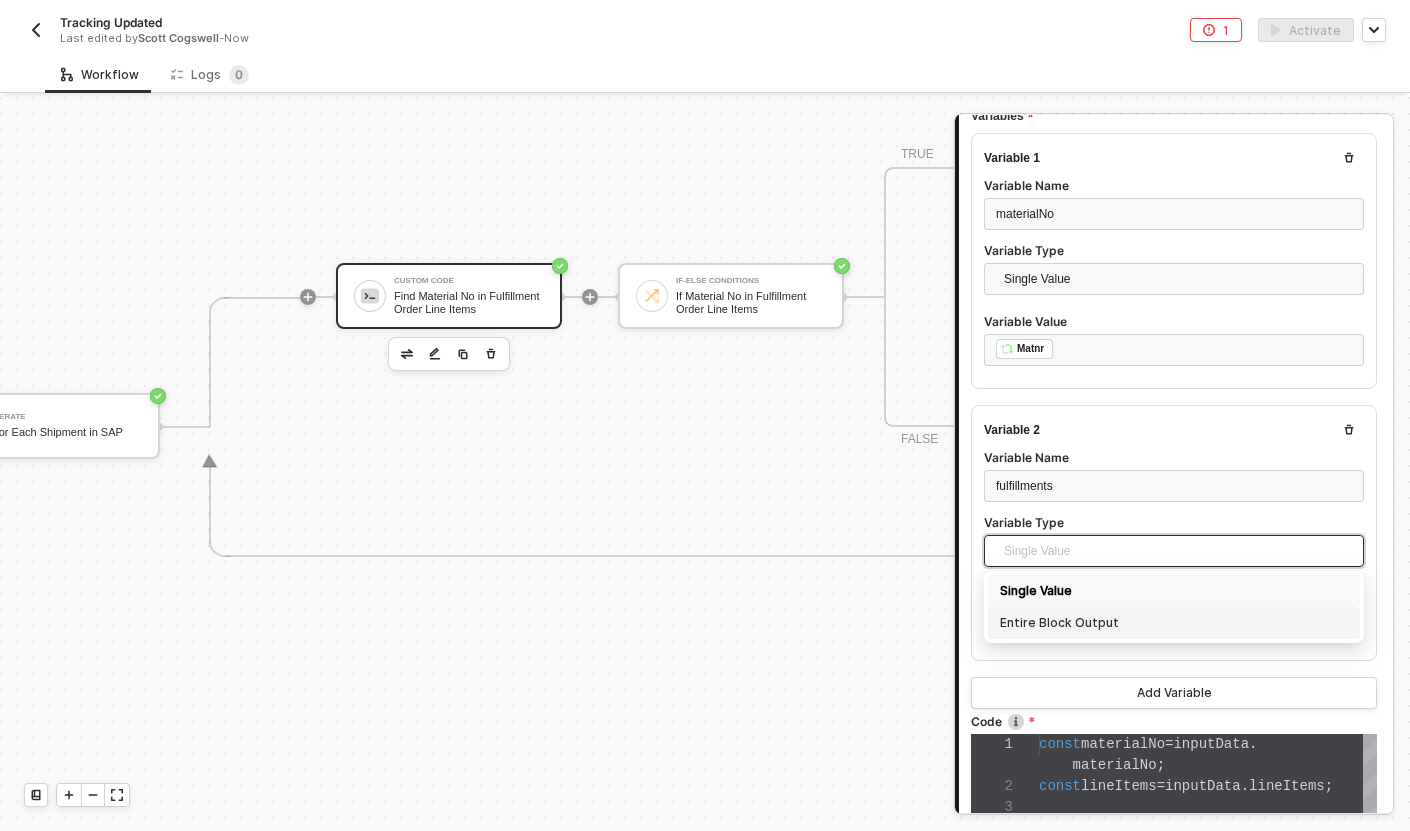 click on "Entire Block Output" at bounding box center (1174, 623) 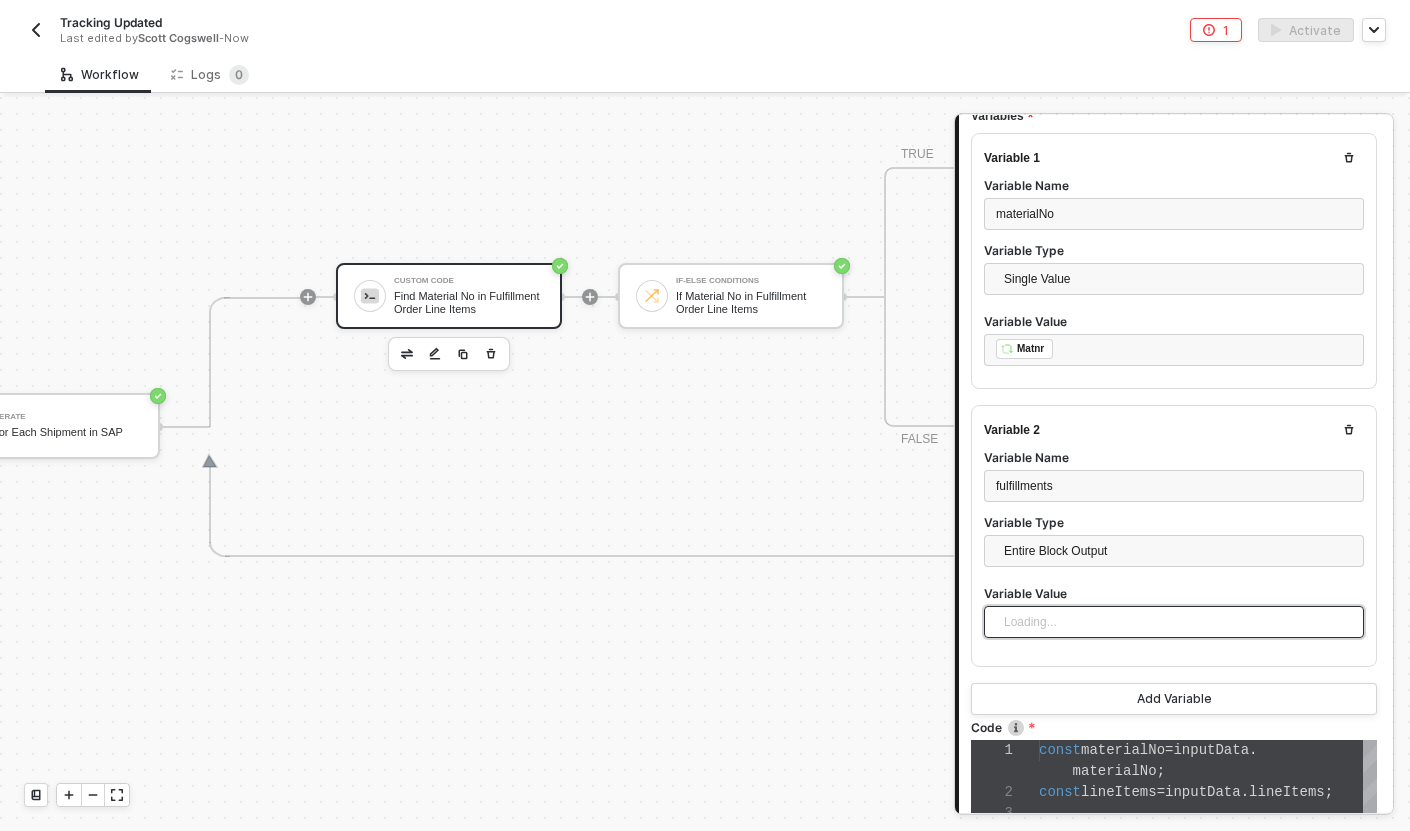 click on "Loading..." at bounding box center (1174, 622) 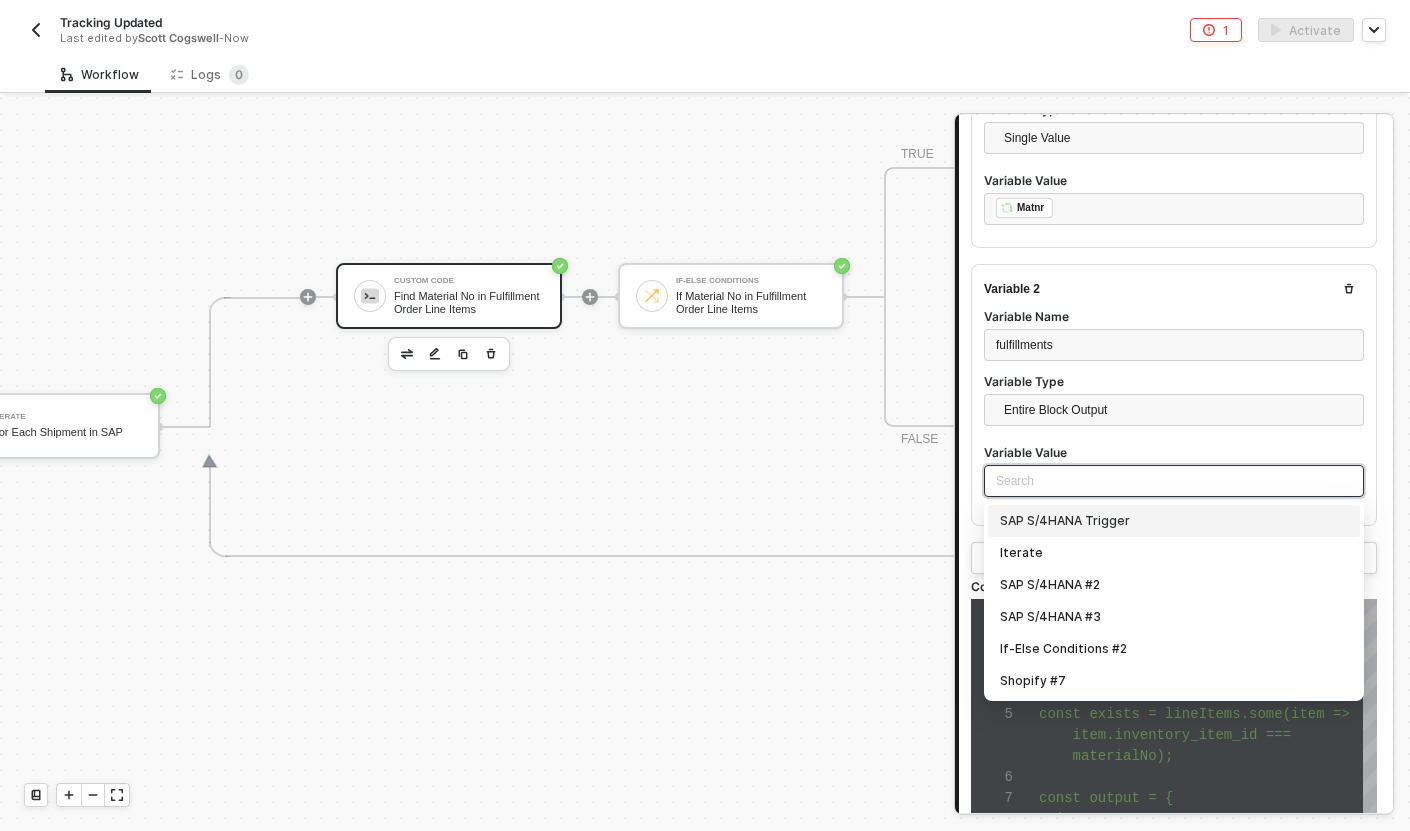 scroll, scrollTop: 353, scrollLeft: 0, axis: vertical 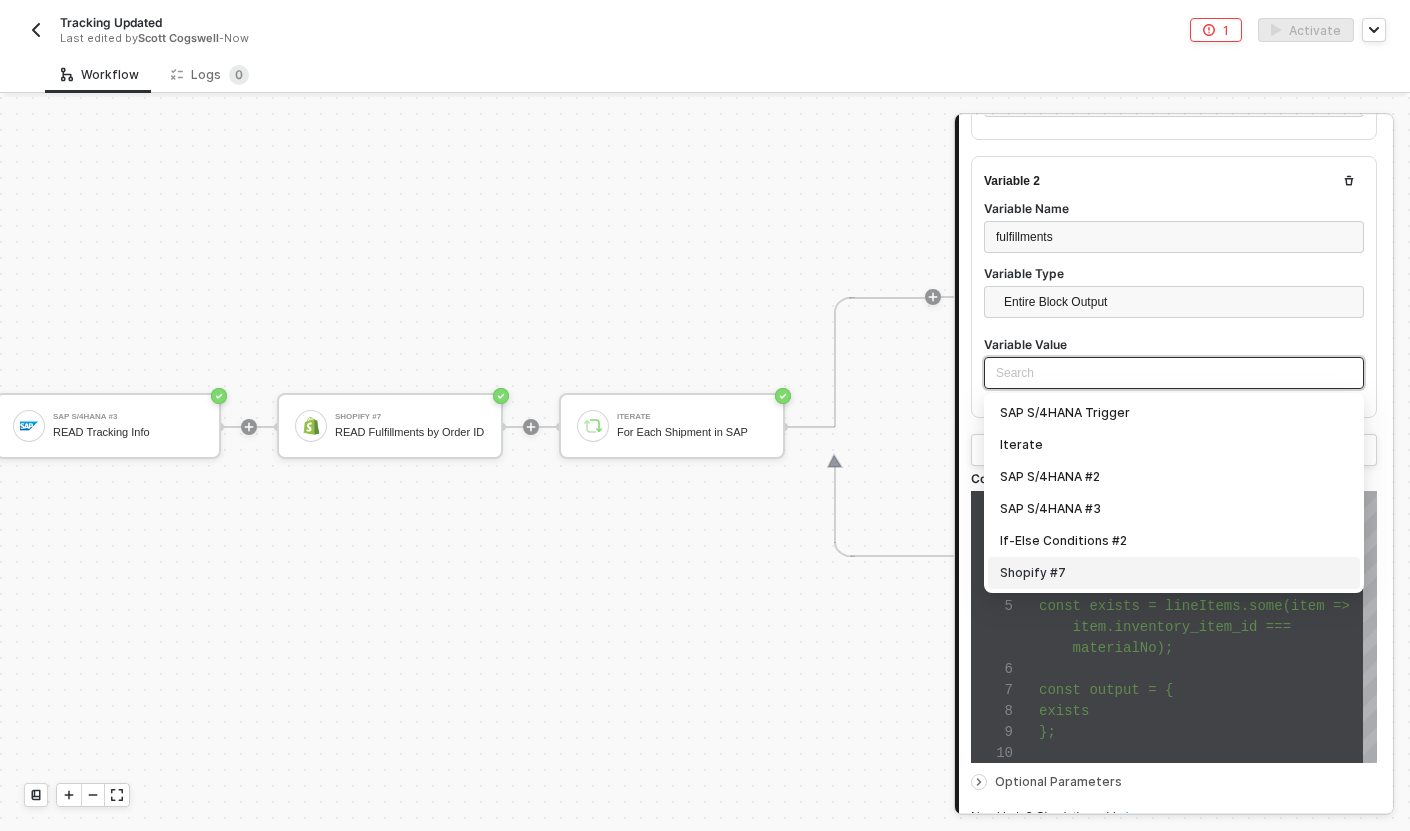 click on "Shopify #7" at bounding box center (1174, 573) 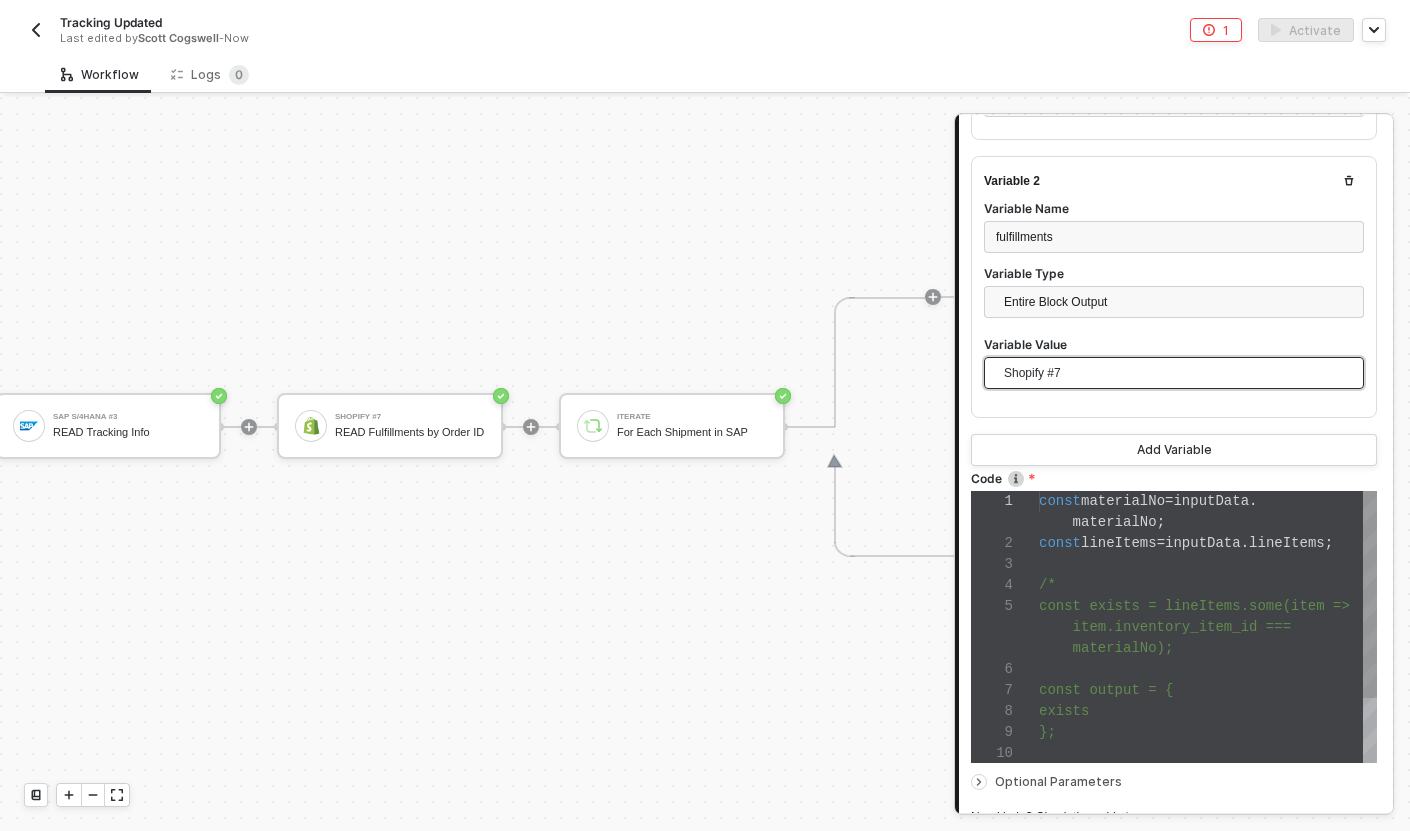 click on "/*" at bounding box center (1208, 585) 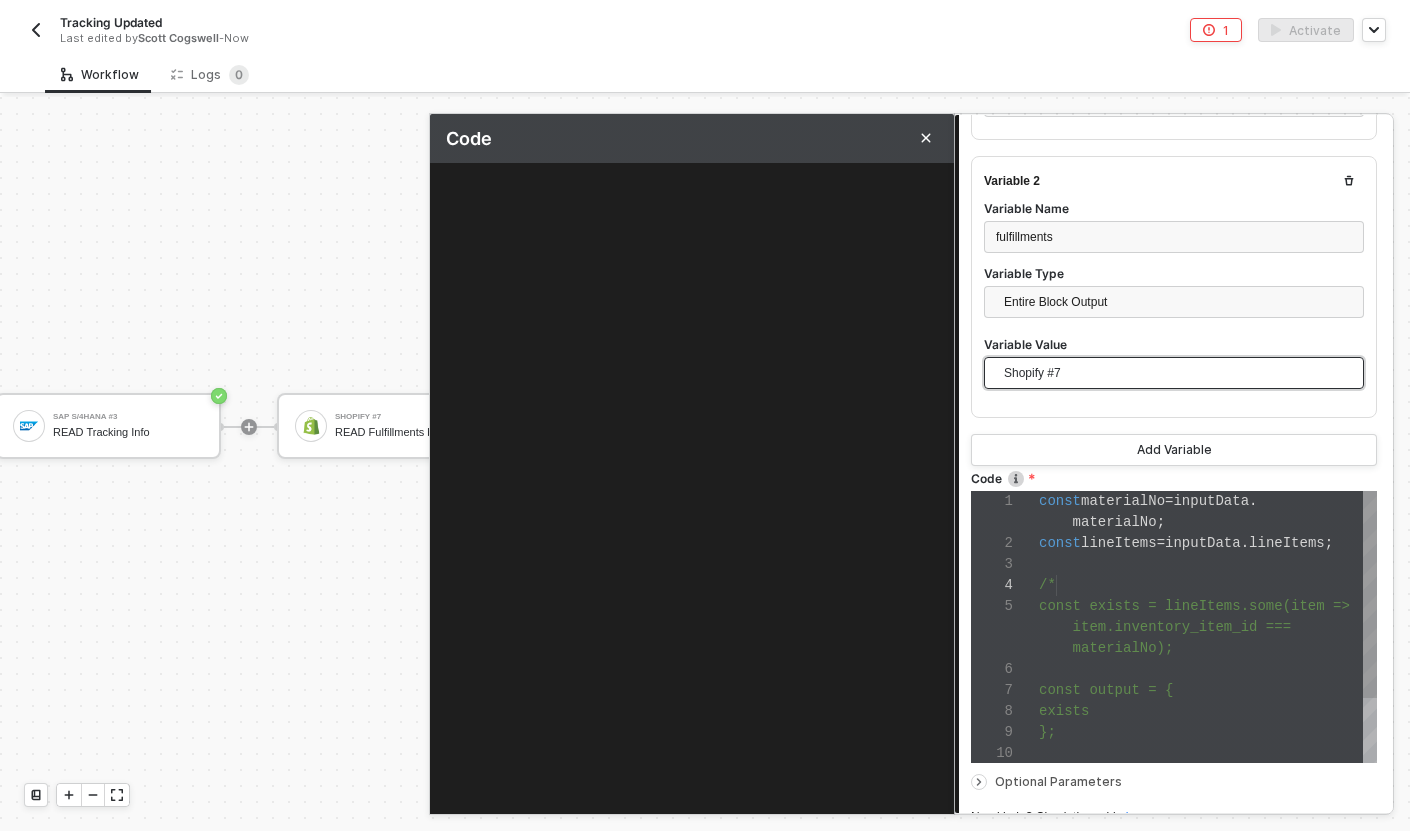 type on "const materialNo = inputData.materialNo;
const lineItems = inputData.lineItems;
/*
const exists = lineItems.some(item => item.inventory_item_id === materialNo);
const output = {
exists
};" 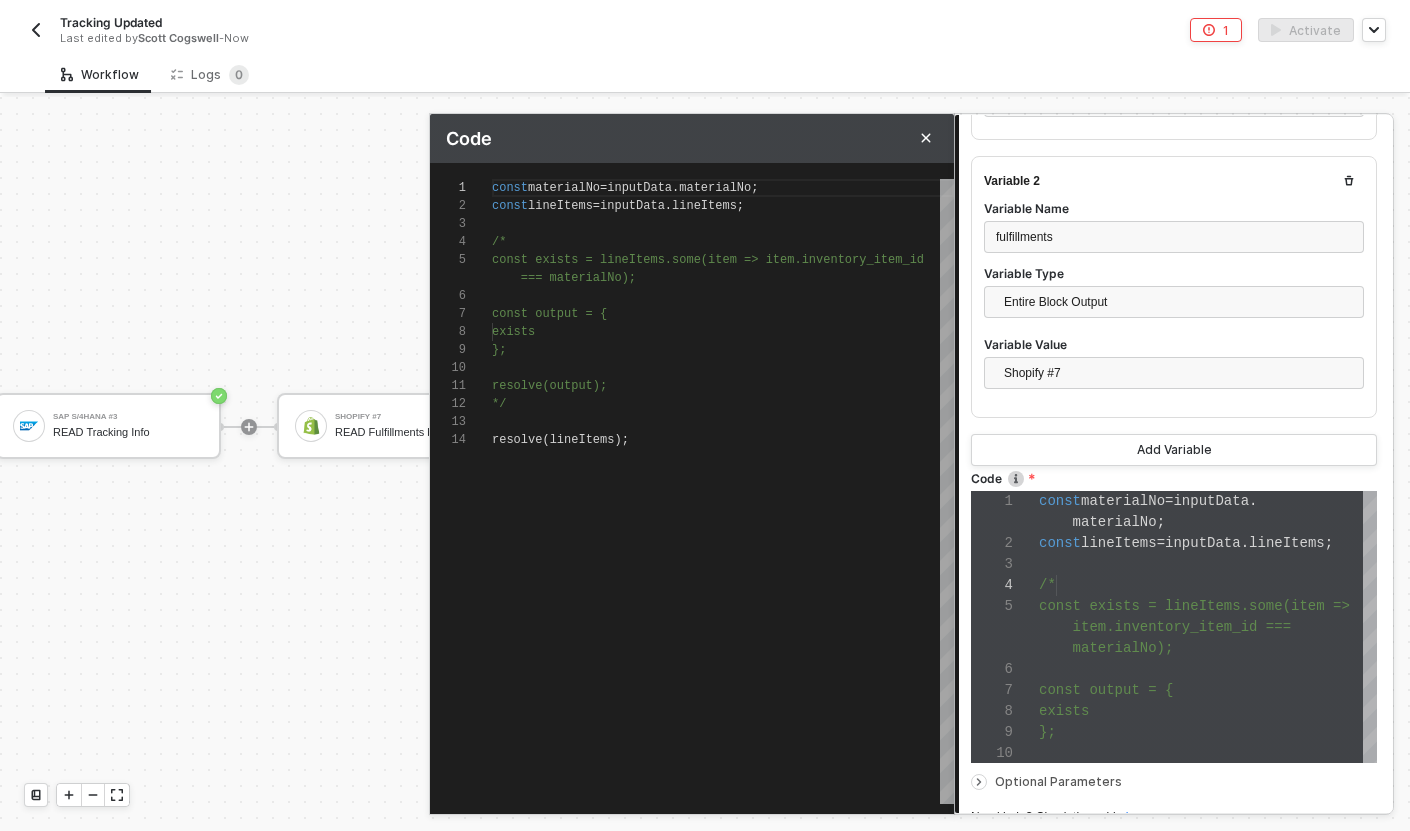 click on "lineItems" at bounding box center (704, 206) 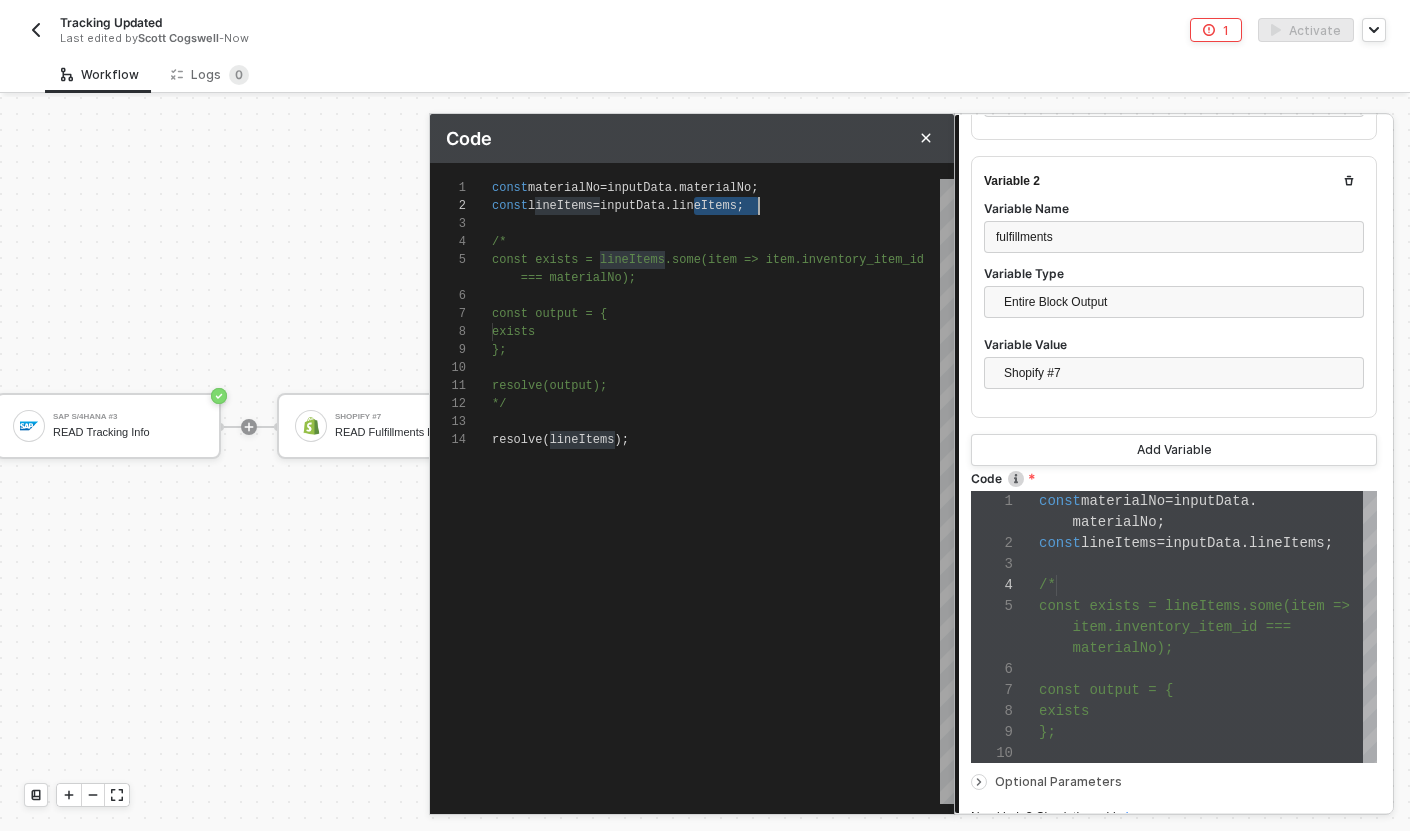 type on "const materialNo = inputData.materialNo;
const lineItems = inputData.;
/*
const exists = lineItems.some(item => item.inventory_item_id === materialNo);
const output = {" 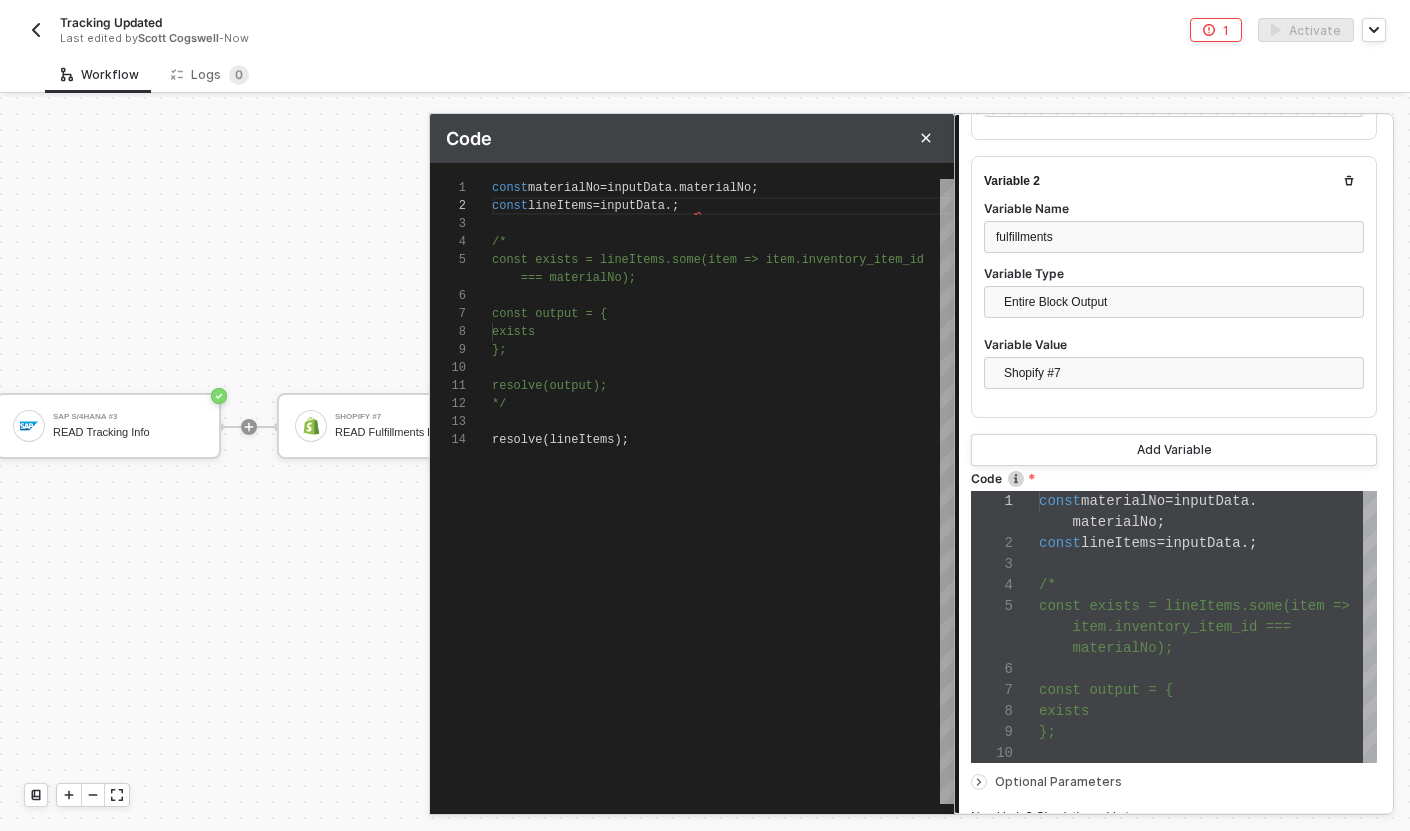 type on "const materialNo = inputData.materialNo;
const lineItems = inputData;
/*
const exists = lineItems.some(item => item.inventory_item_id === materialNo);
const output = {" 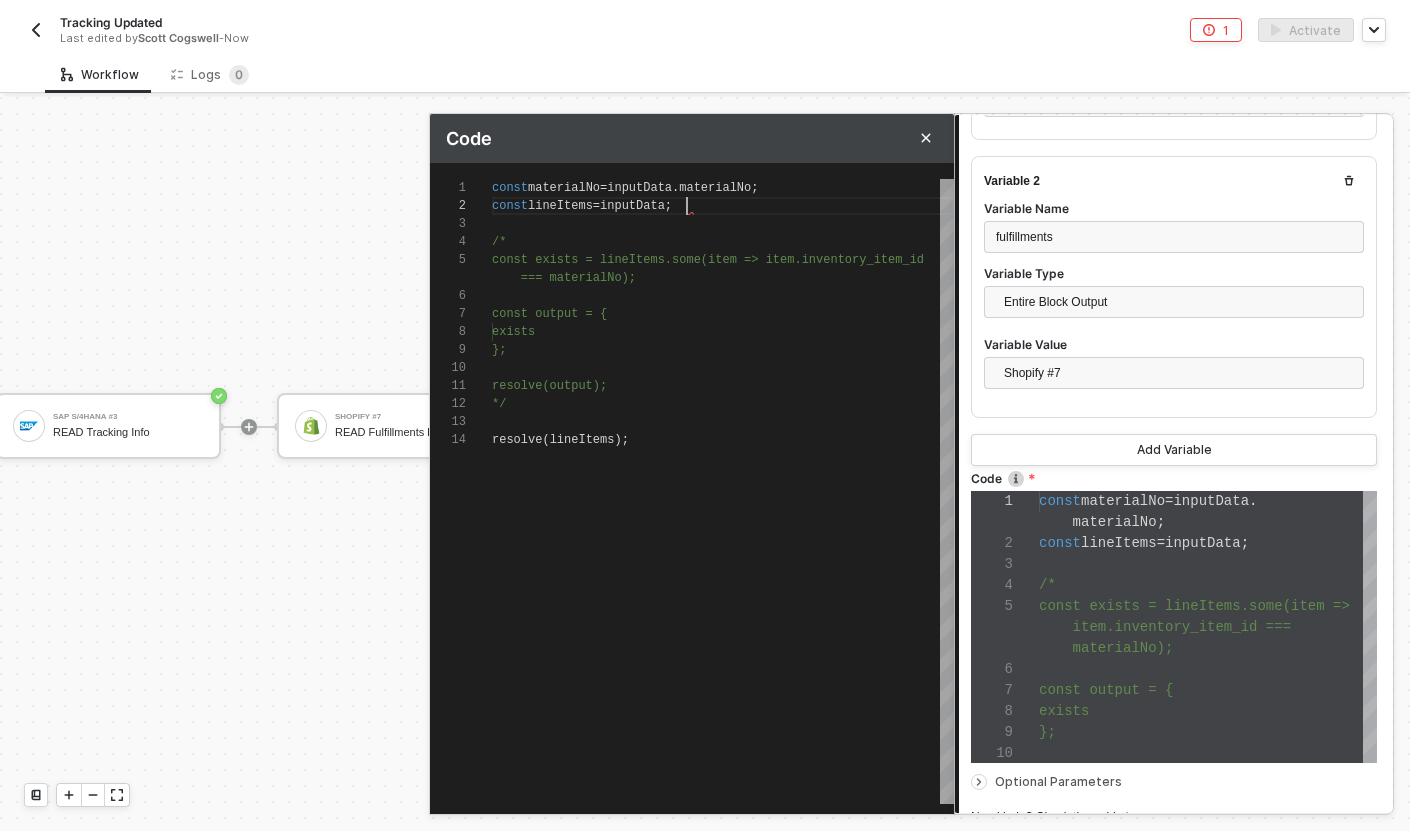 scroll, scrollTop: 18, scrollLeft: 195, axis: both 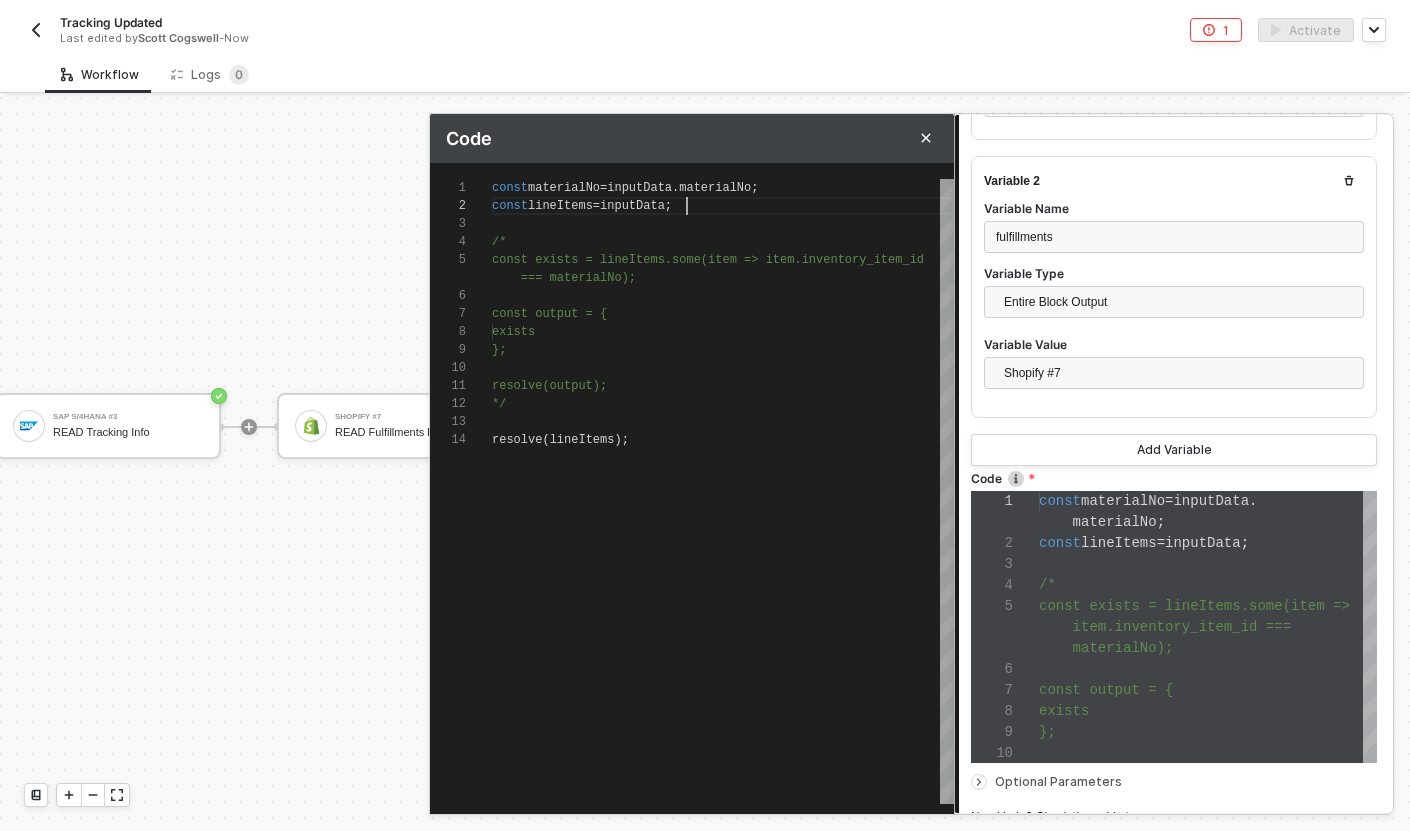 type on "const materialNo = inputData.materialNo;
const lineItems = inputData.;
/*
const exists = lineItems.some(item => item.inventory_item_id === materialNo);
const output = {" 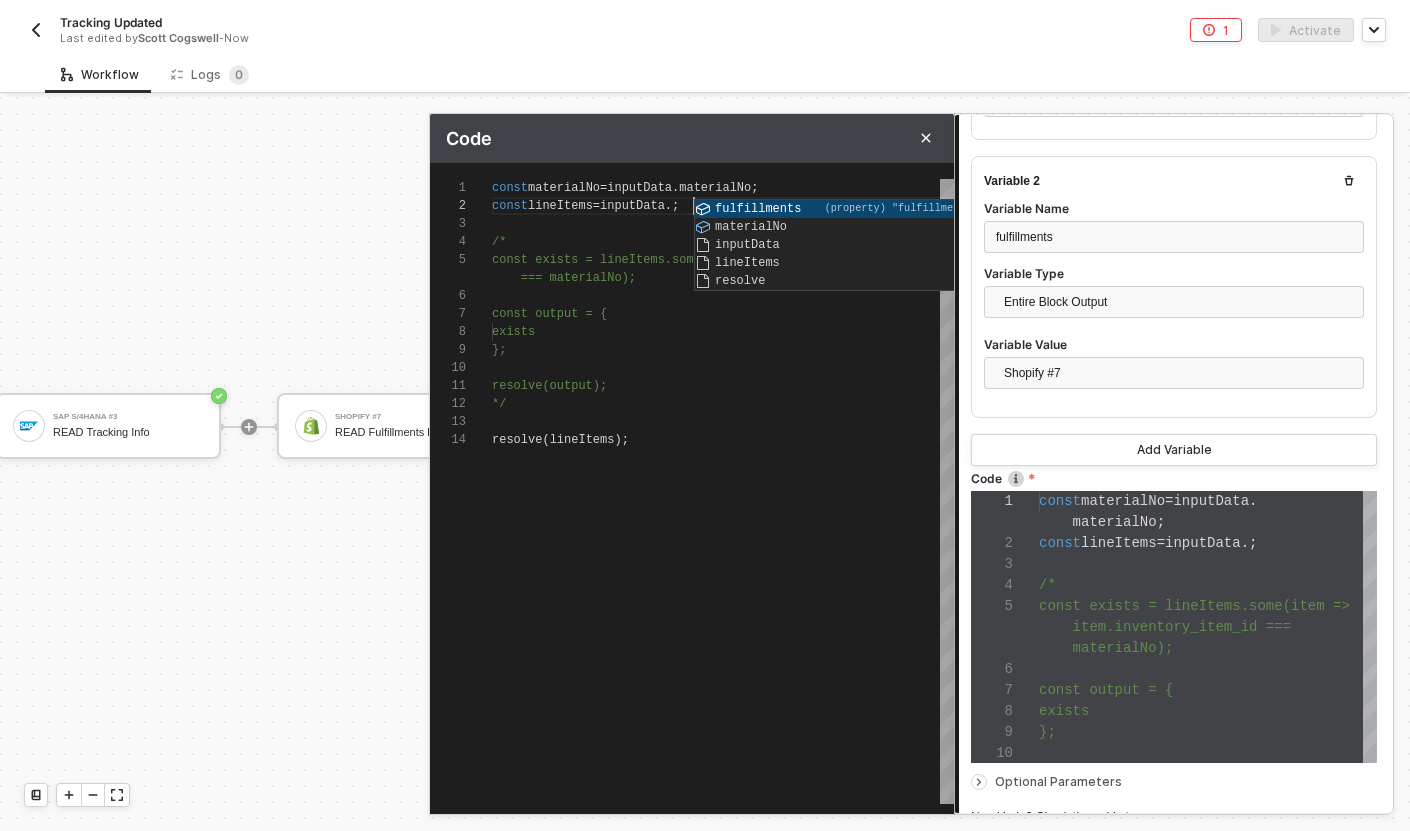 type on "const materialNo = inputData.materialNo;
const lineItems = inputData.f;
/*
const exists = lineItems.some(item => item.inventory_item_id === materialNo);
const output = {" 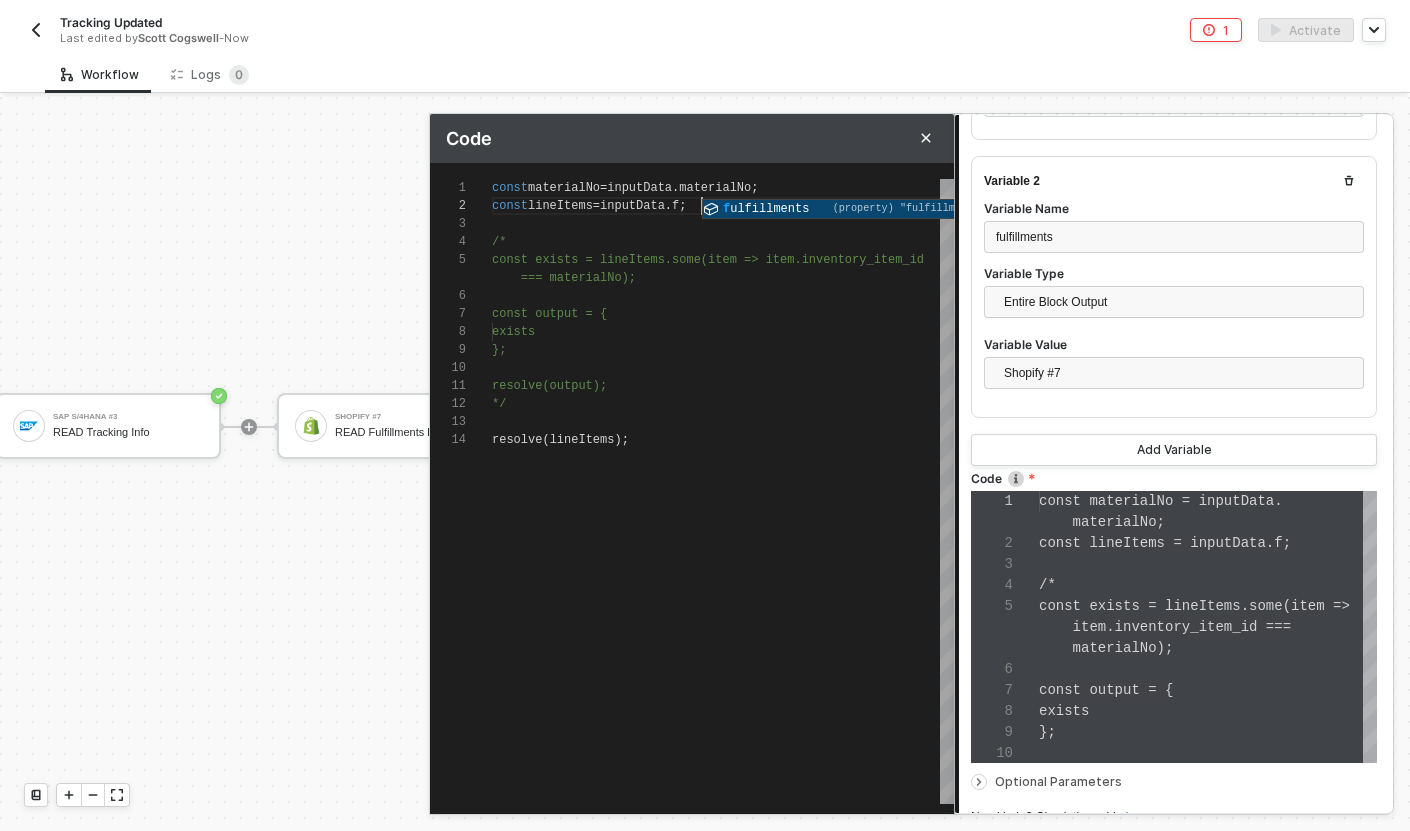 type on "const materialNo = inputData.materialNo;
const lineItems = inputData.fu;
/*
const exists = lineItems.some(item => item.inventory_item_id === materialNo);
const output = {" 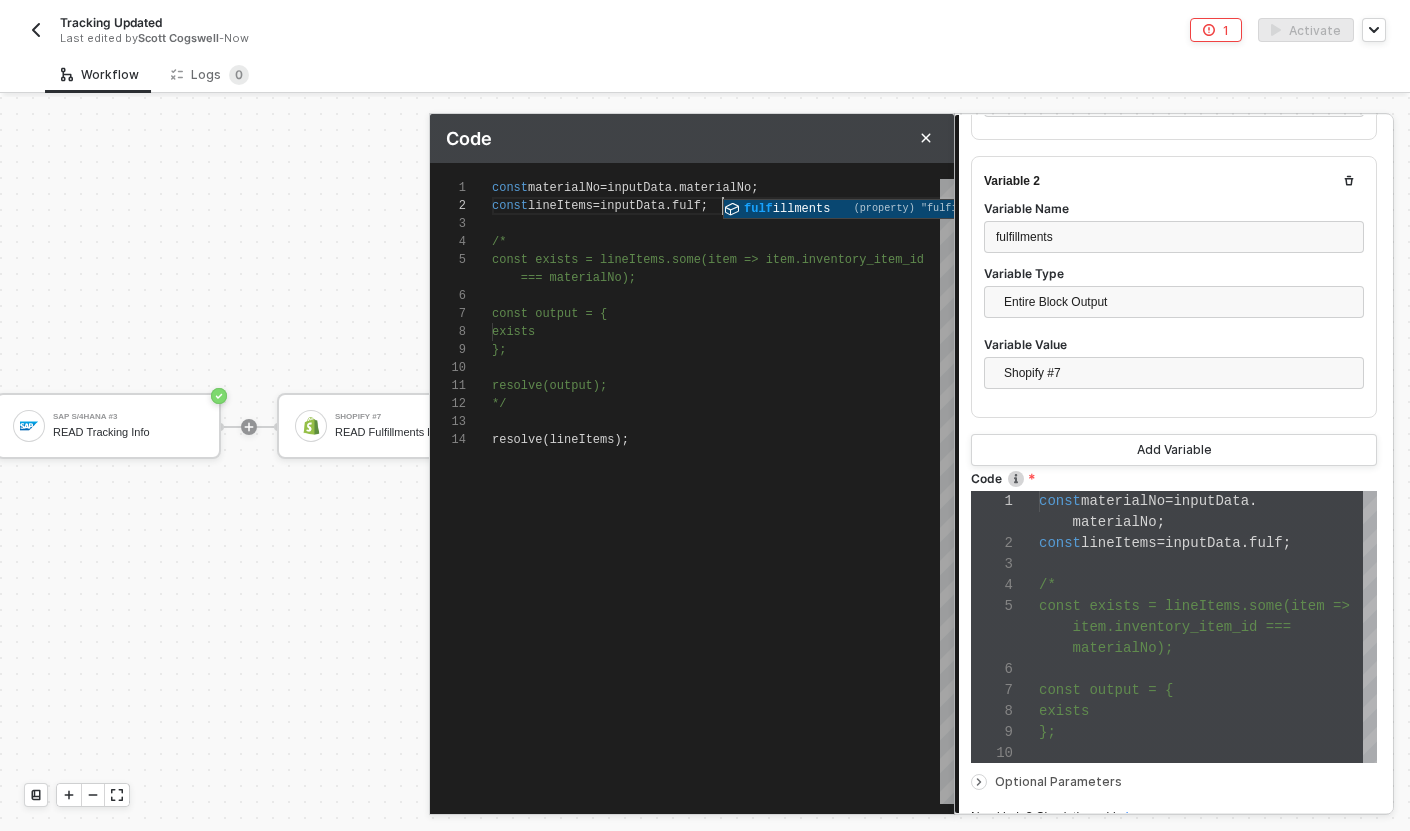 type on "const materialNo = inputData.materialNo;
const lineItems = inputData.fulfi;
/*
const exists = lineItems.some(item => item.inventory_item_id === materialNo);
const output = {" 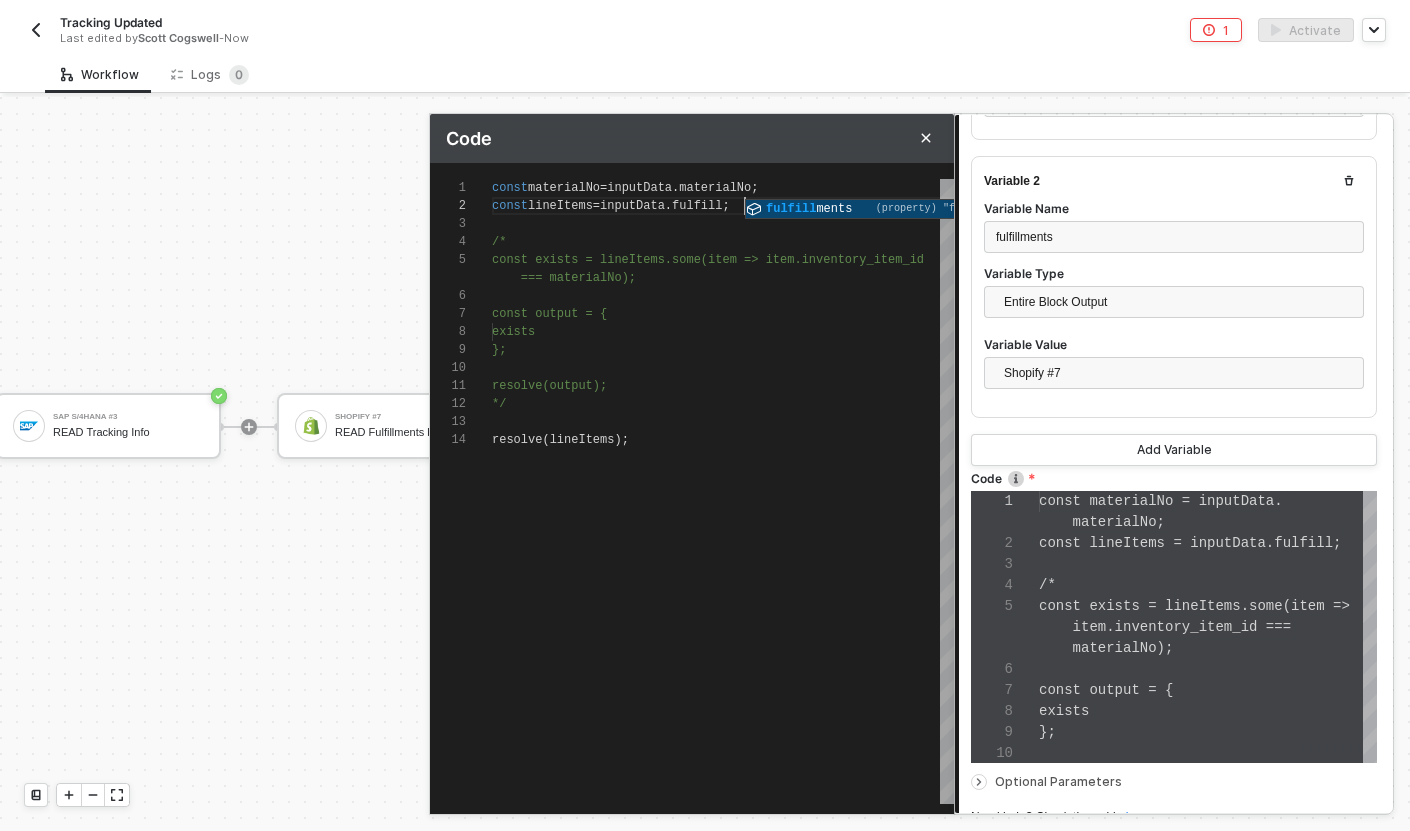 type on "const materialNo = inputData.materialNo;
const lineItems = inputData.fulfillm;
/*
const exists = lineItems.some(item => item.inventory_item_id === materialNo);
const output = {" 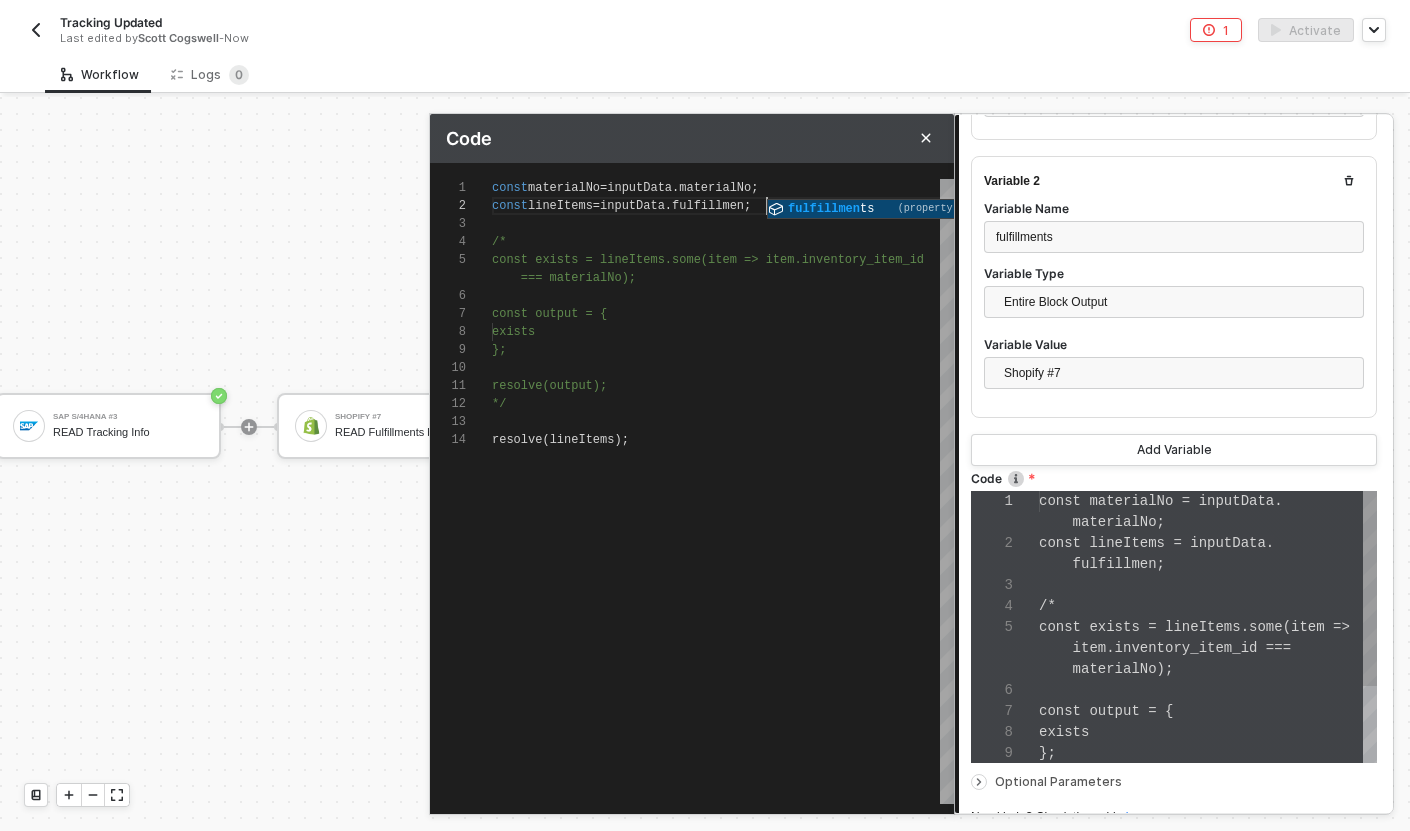 scroll, scrollTop: 18, scrollLeft: 274, axis: both 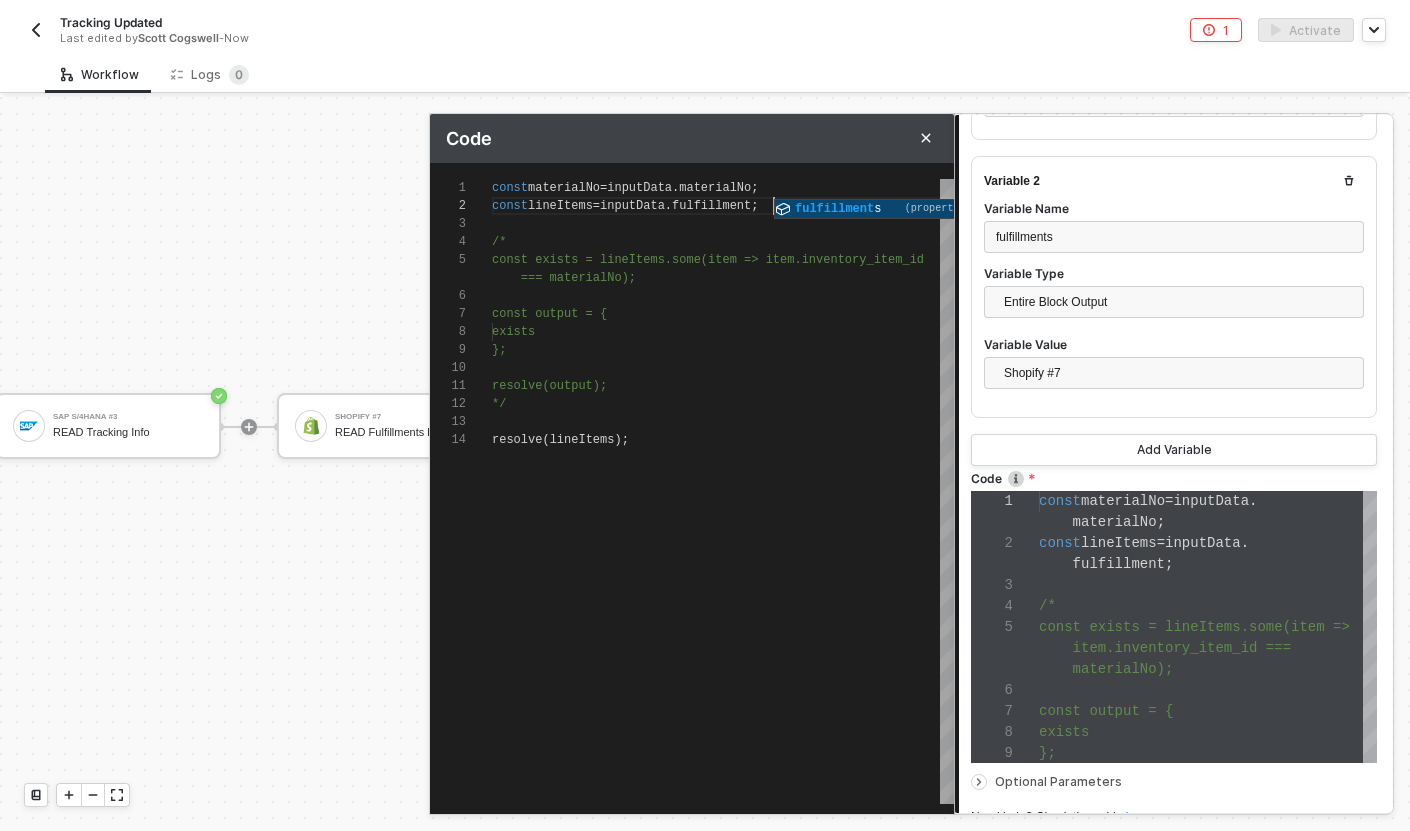 type on "const materialNo = inputData.materialNo;
const lineItems = inputData.fulfillments;
/*
const exists = lineItems.some(item => item.inventory_item_id === materialNo);" 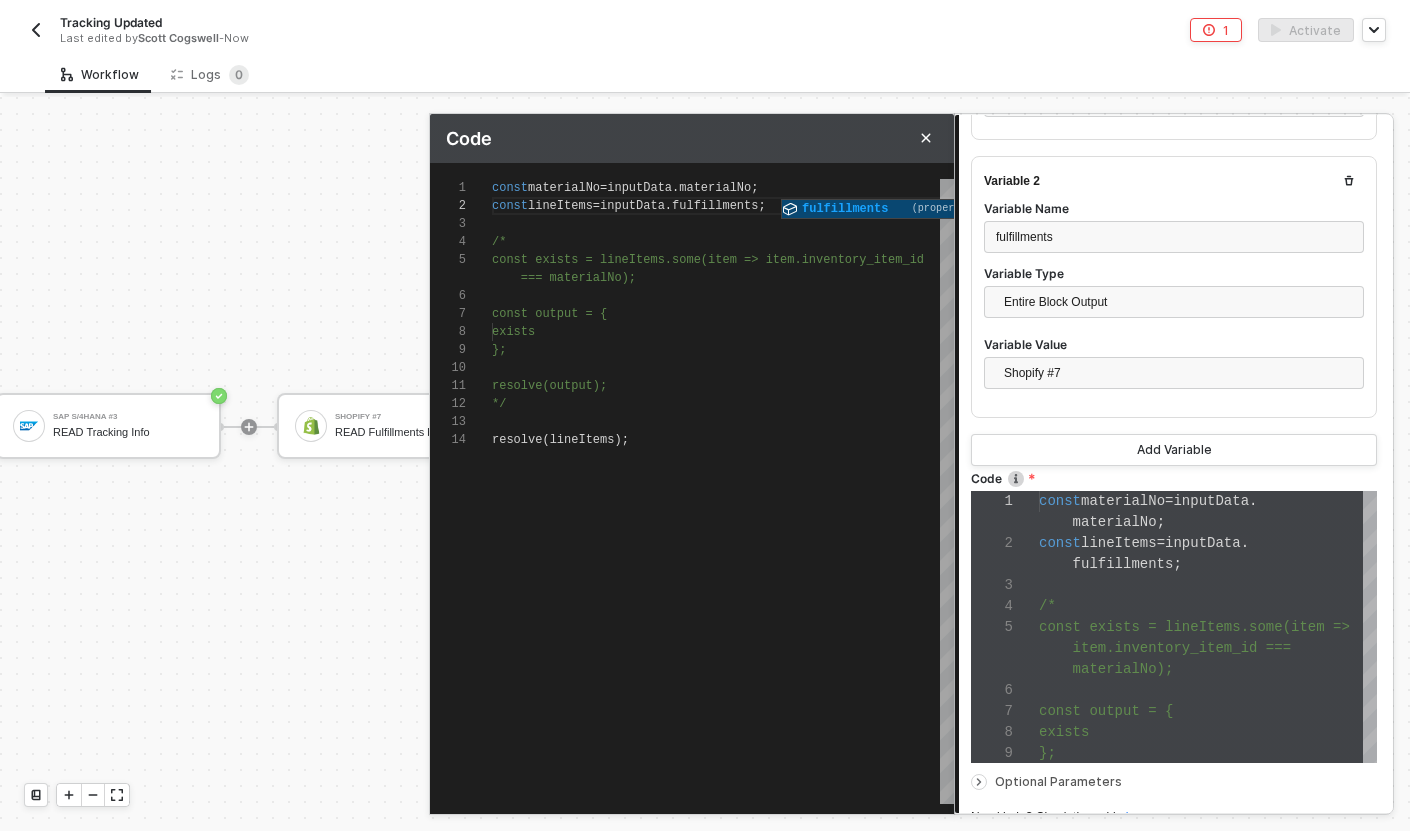 click on "/*" at bounding box center [723, 242] 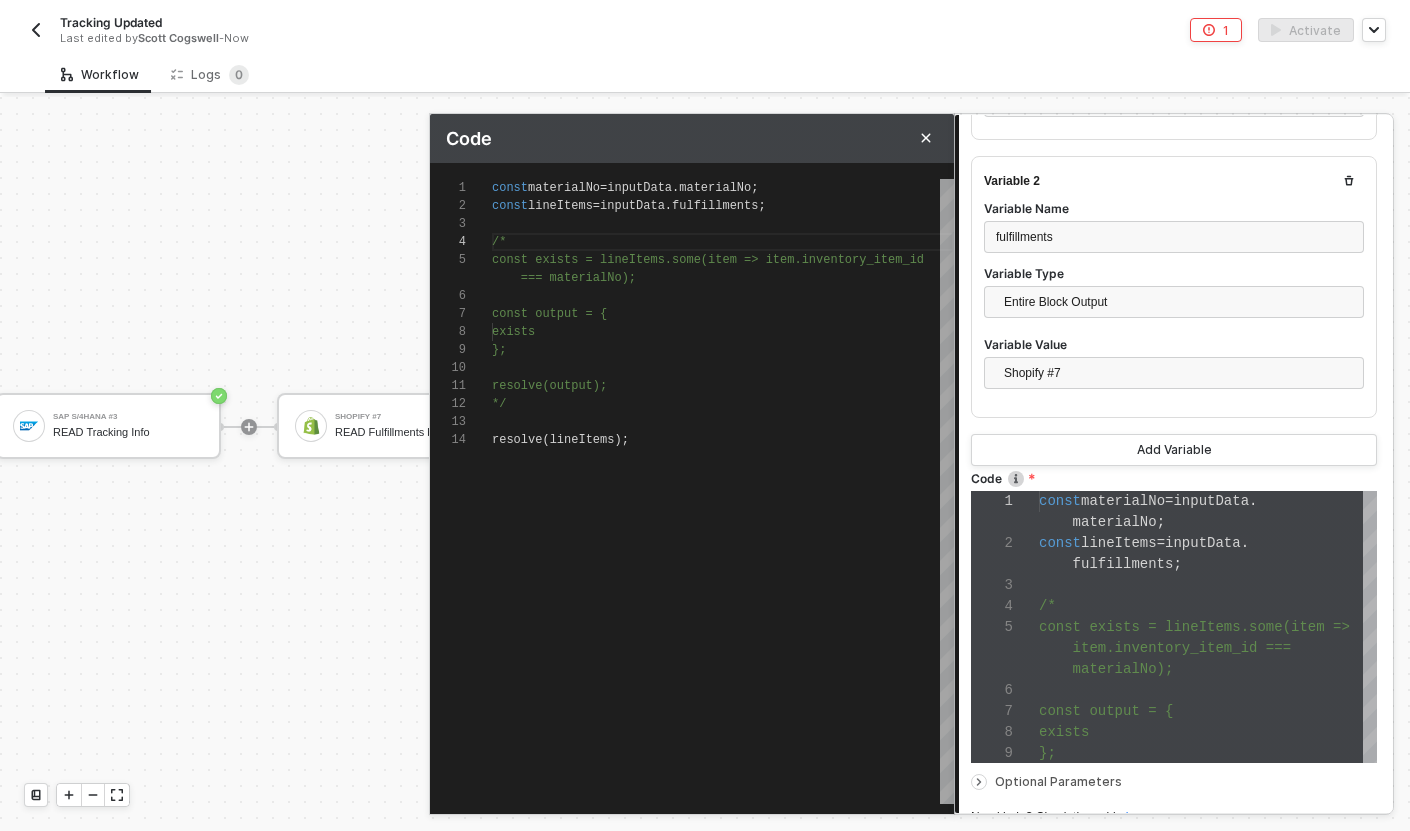 click on "1 2 3 4 5 6 7 8 9 10 11 12 13 14 const  materialNo  =  inputData . materialNo ; const  lineItems  =  inputData . fulfillments ; /* const exists = lineItems.some(item => item.invento ry_item_id       === materialNo); const output = {     exists }; resolve(output); */ resolve ( lineItems ); const materialNo = inputData.materialNo;
const lineItems = inputData.fulfillments;
/*
const exists = lineItems.some(item => item.inventory_item_id === materialNo);
const output = {
exists
};" at bounding box center (692, 491) 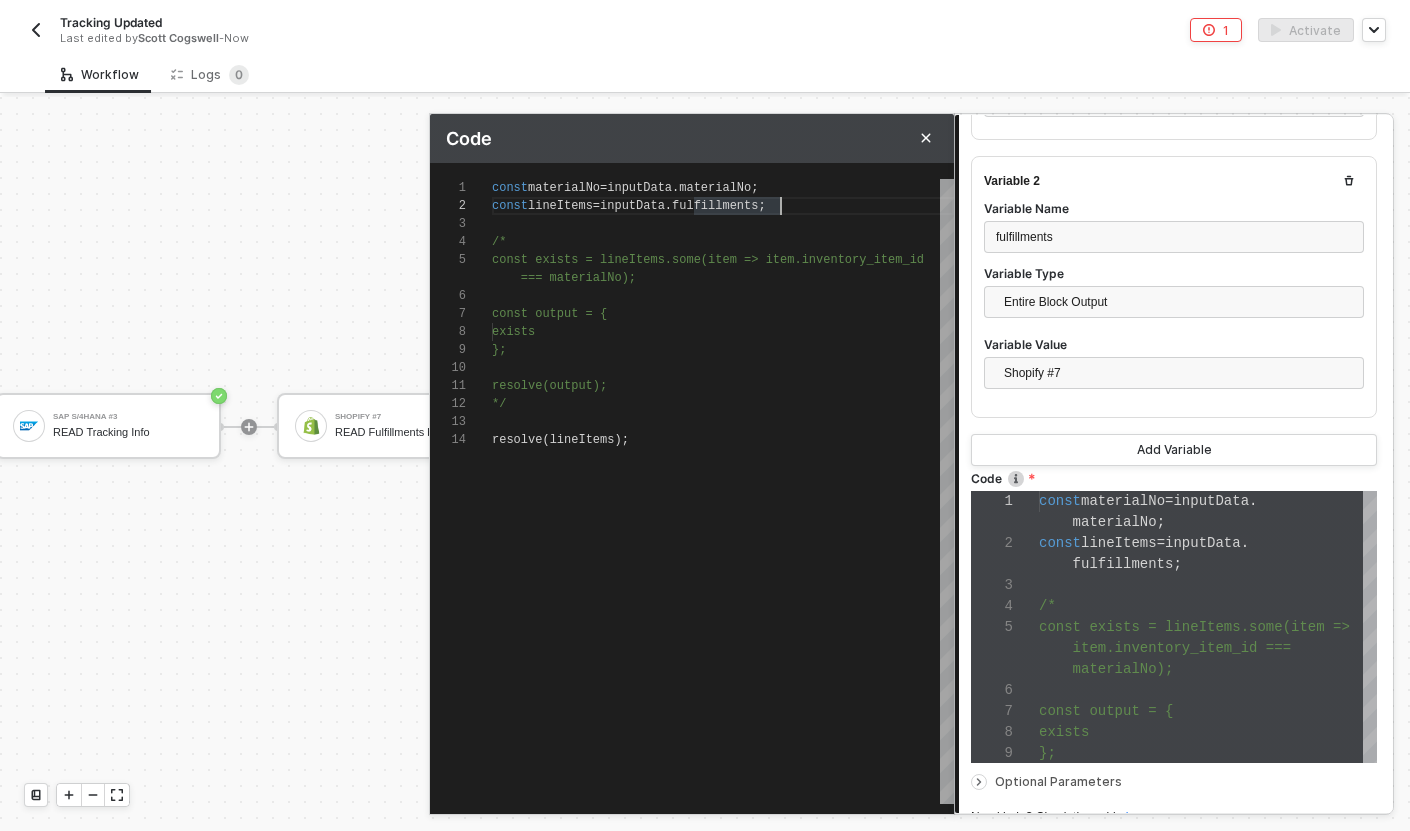 type on "const materialNo = inputData.materialNo;
const lineItems = inputData.fulfillments.;
/*
const exists = lineItems.some(item => item.inventory_item_id === materialNo);" 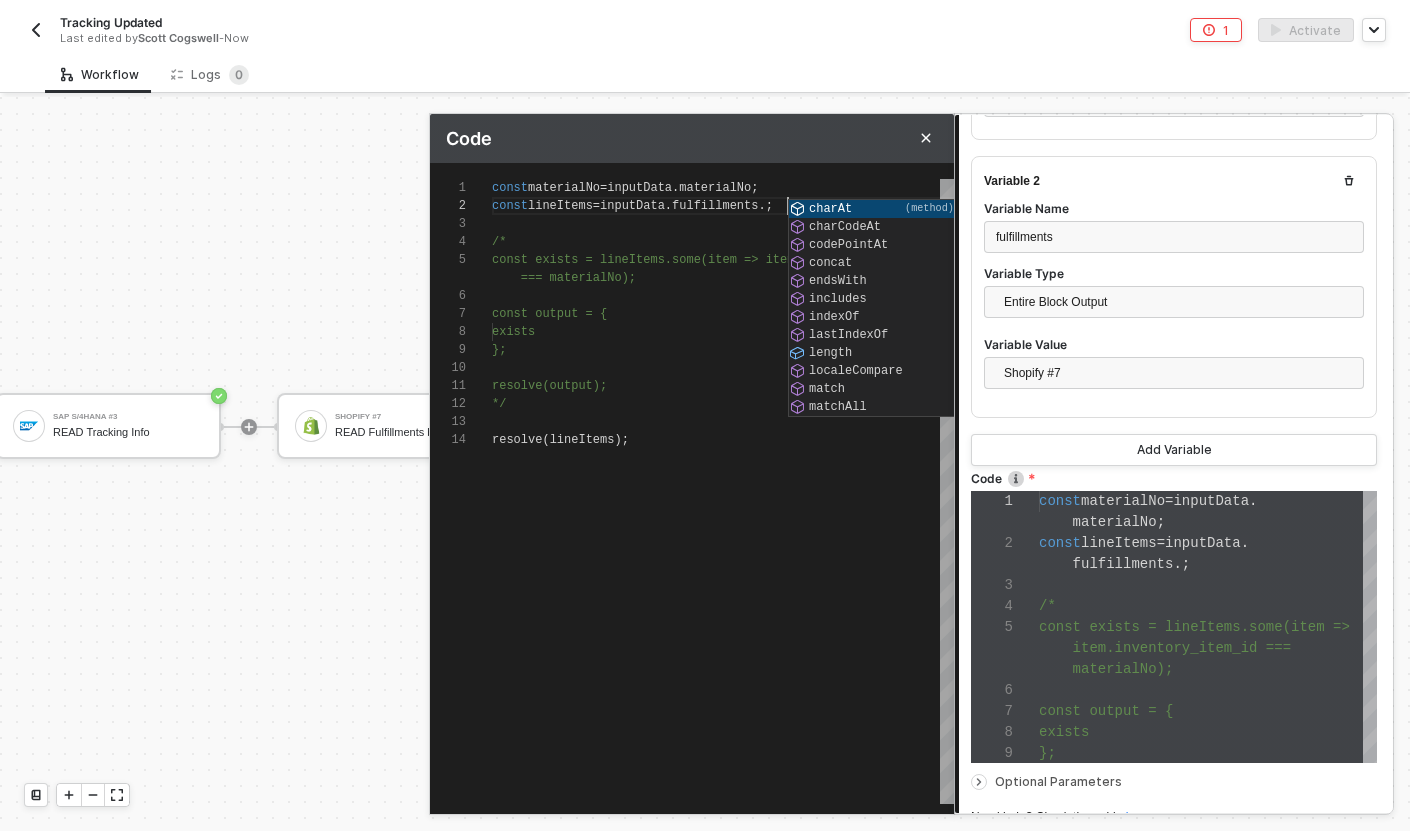 type on "const materialNo = inputData.materialNo;
const lineItems = inputData.fulfillments.l;
/*
const exists = lineItems.some(item => item.inventory_item_id === materialNo);" 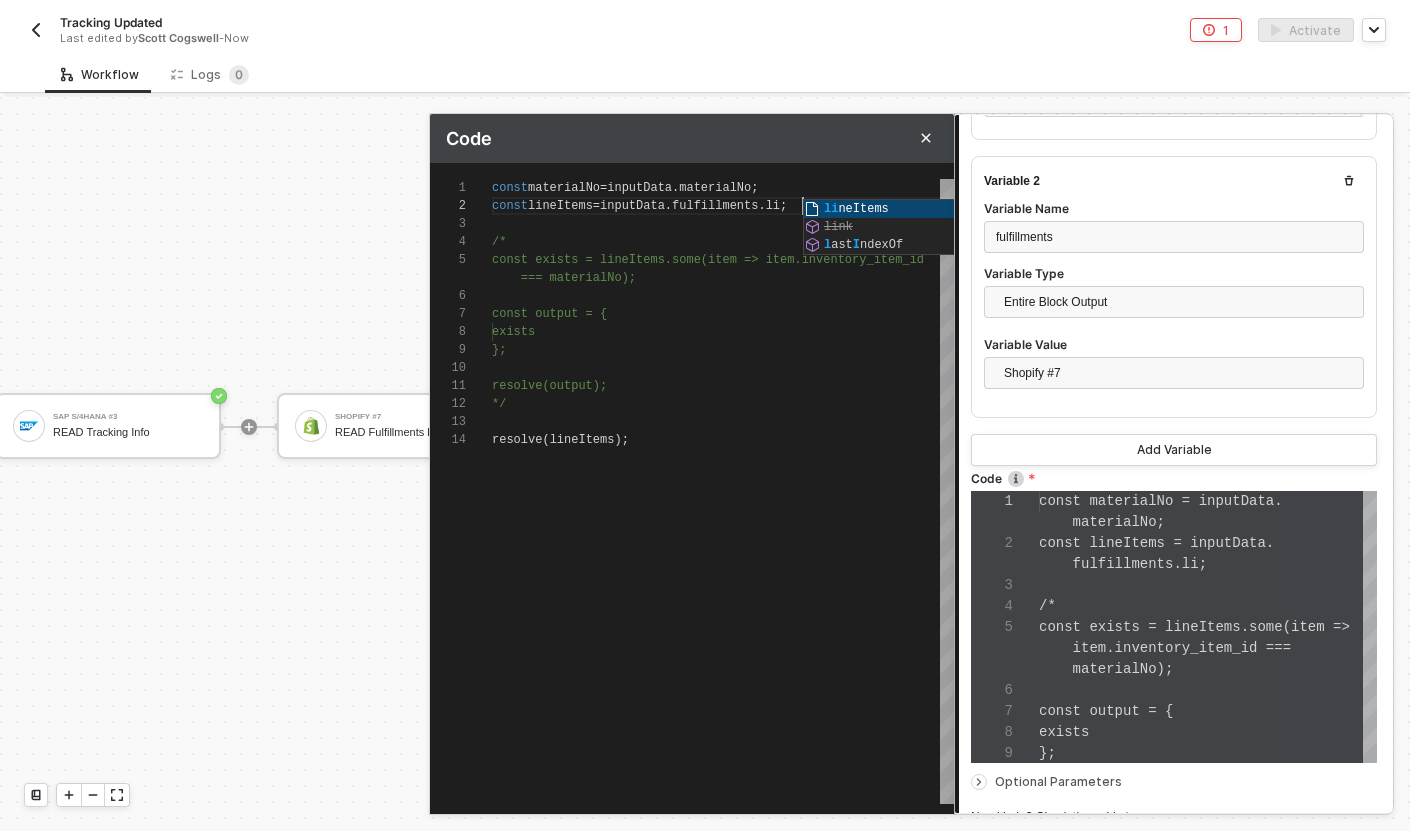 type on "const materialNo = inputData.materialNo;
const lineItems = inputData.fulfillments.lin;
/*
const exists = lineItems.some(item => item.inventory_item_id === materialNo);" 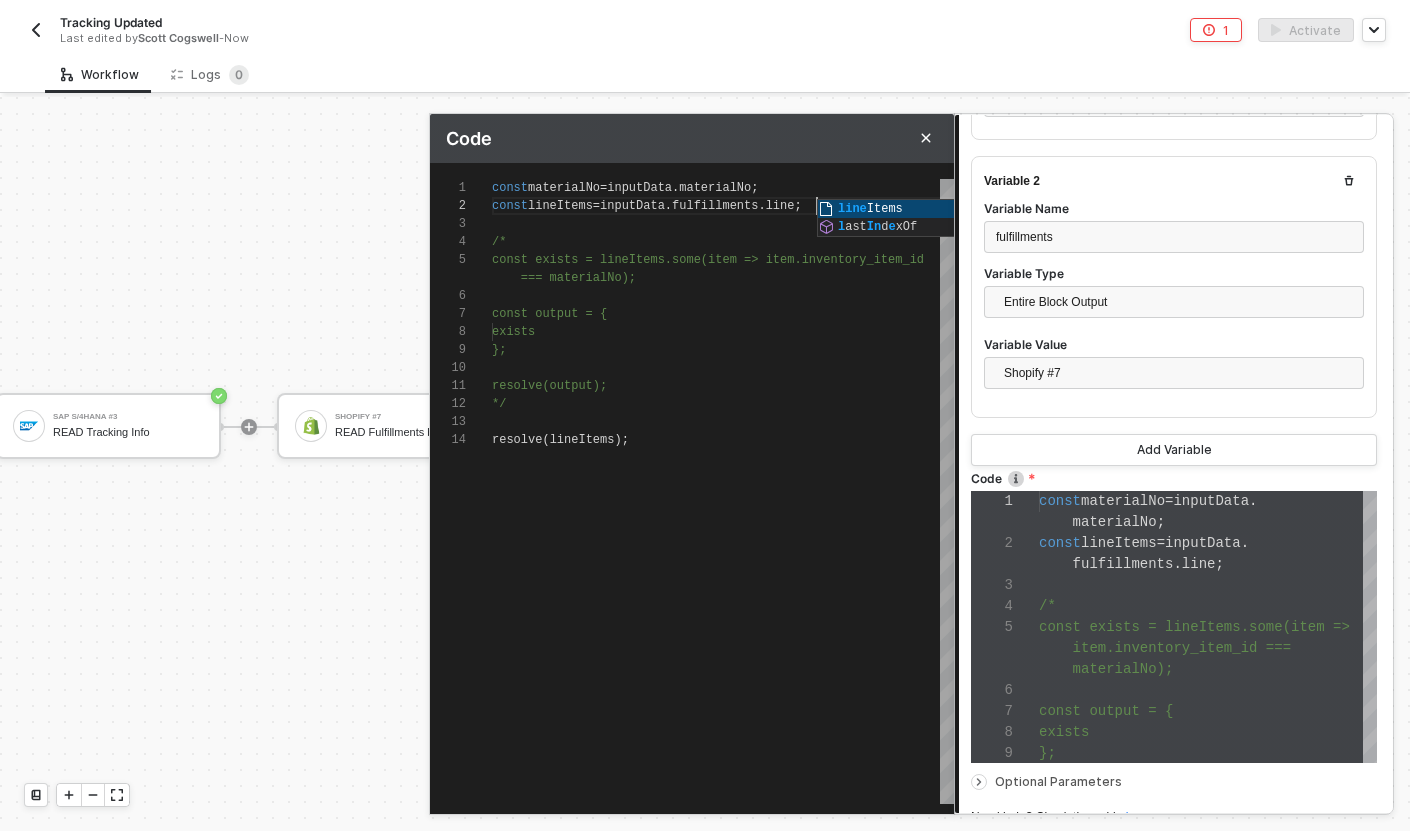 type on "const materialNo = inputData.materialNo;
const lineItems = inputData.fulfillments.lineItems;
/*
const exists = lineItems.some(item => item.inventory_item_id === materialNo);" 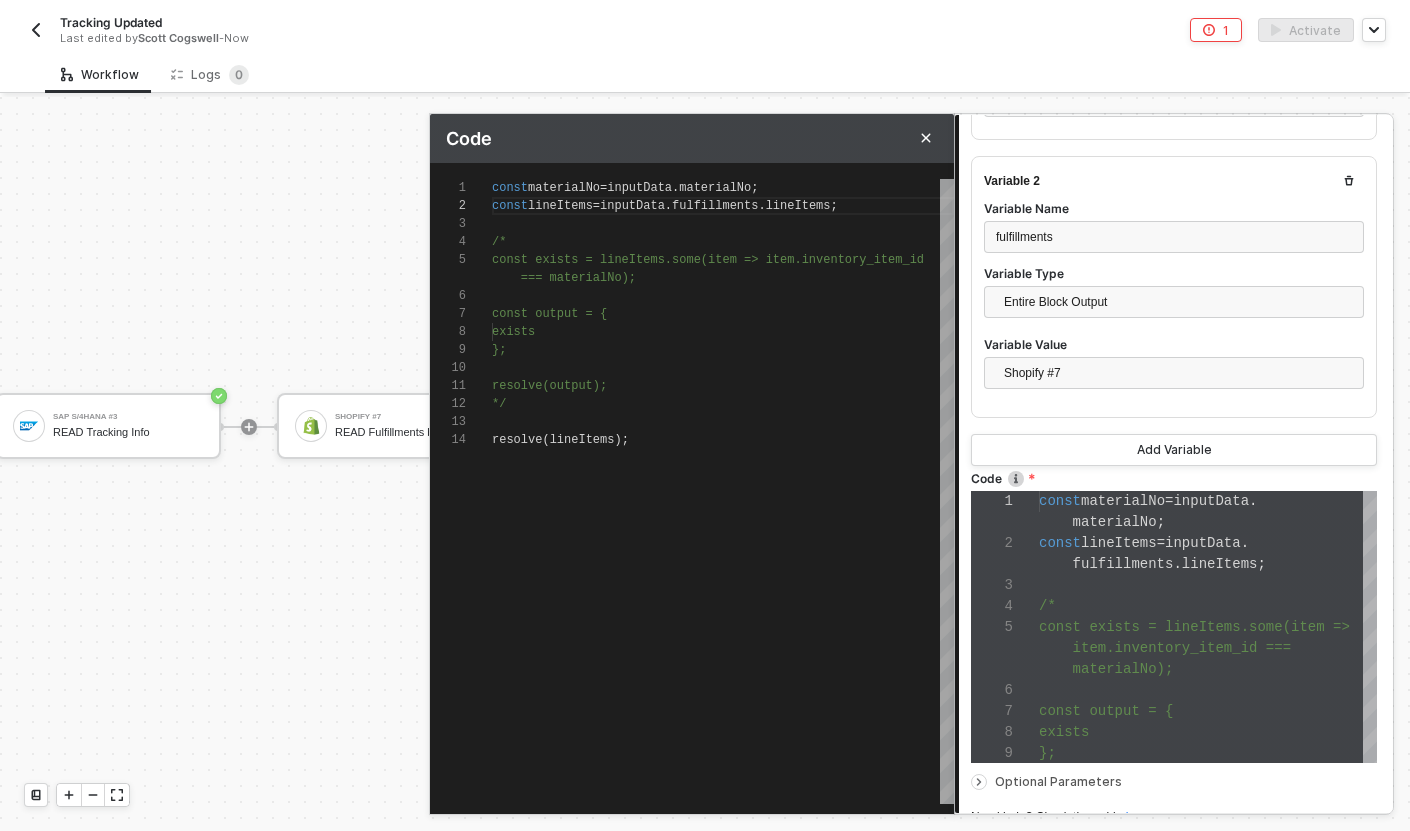 click on "const output = {" at bounding box center (723, 314) 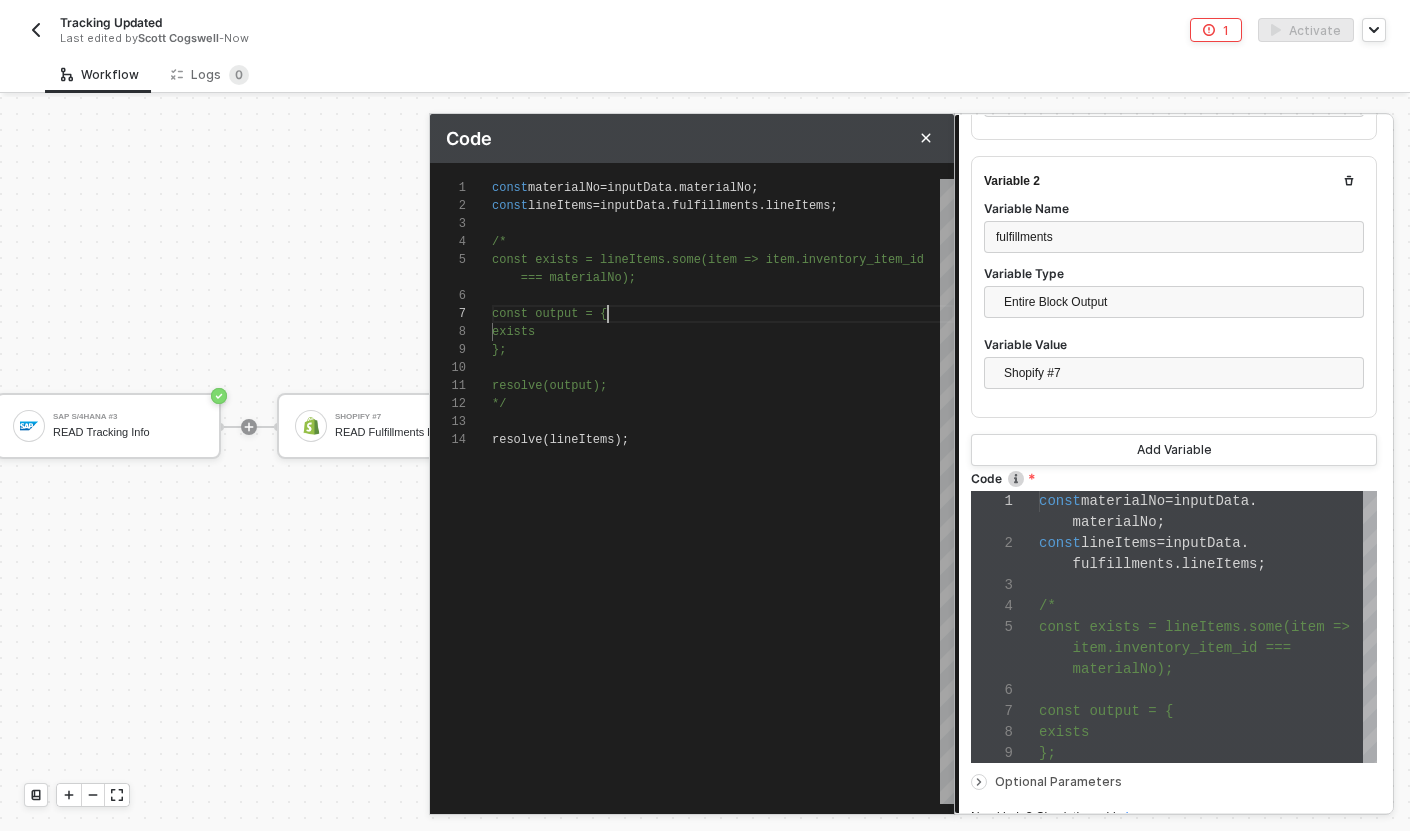 scroll, scrollTop: 108, scrollLeft: 116, axis: both 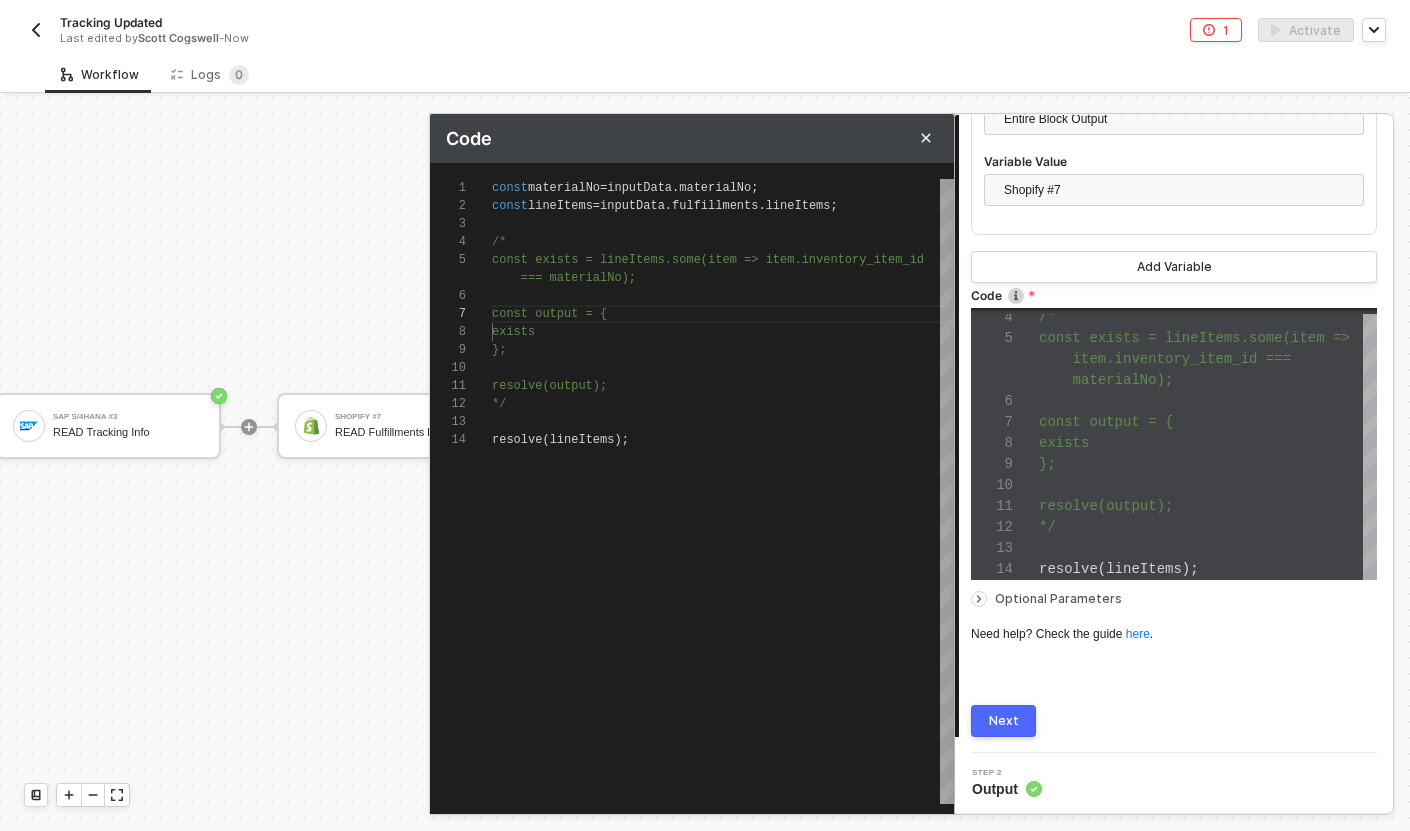 click on "Next" at bounding box center (1004, 721) 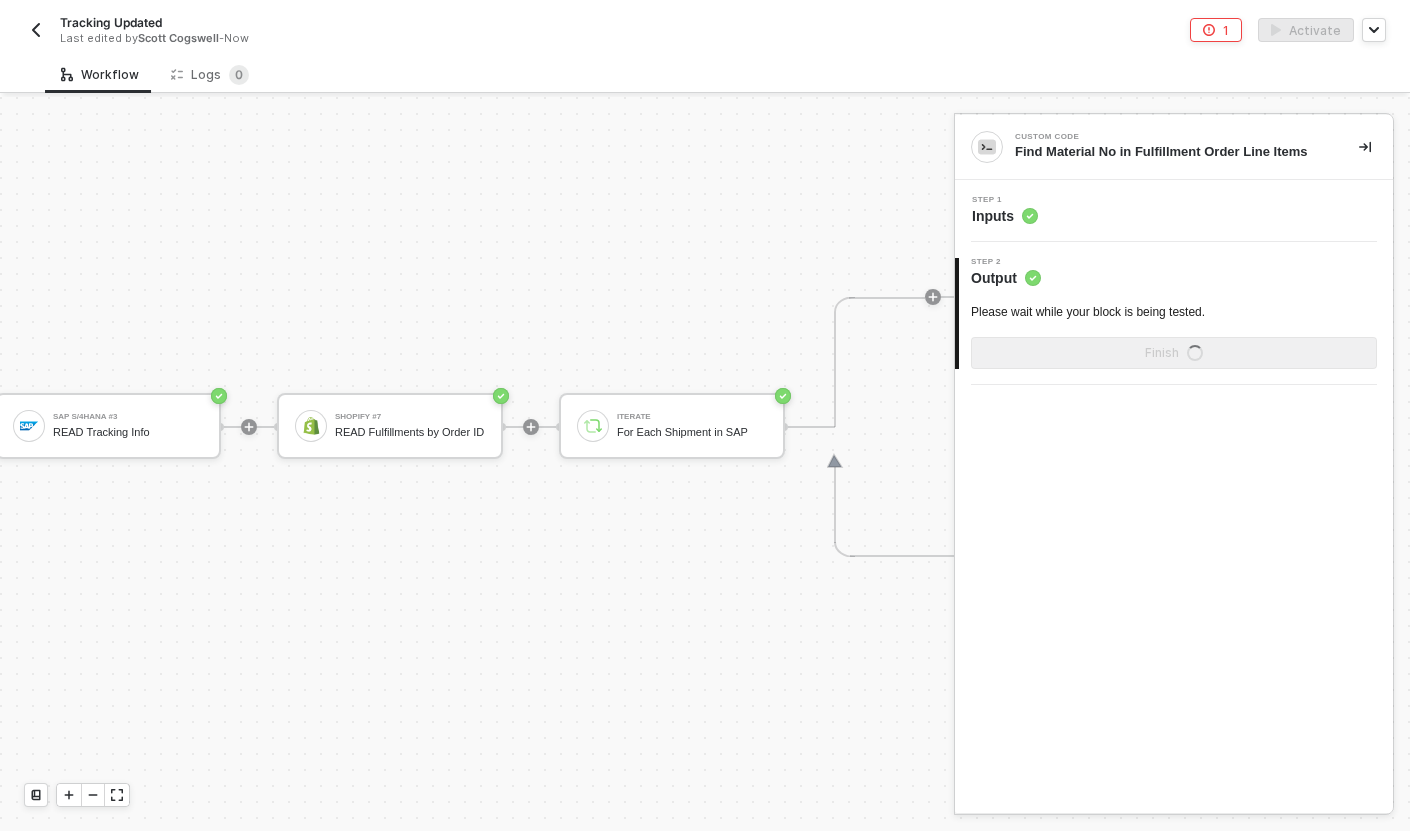 scroll, scrollTop: 0, scrollLeft: 0, axis: both 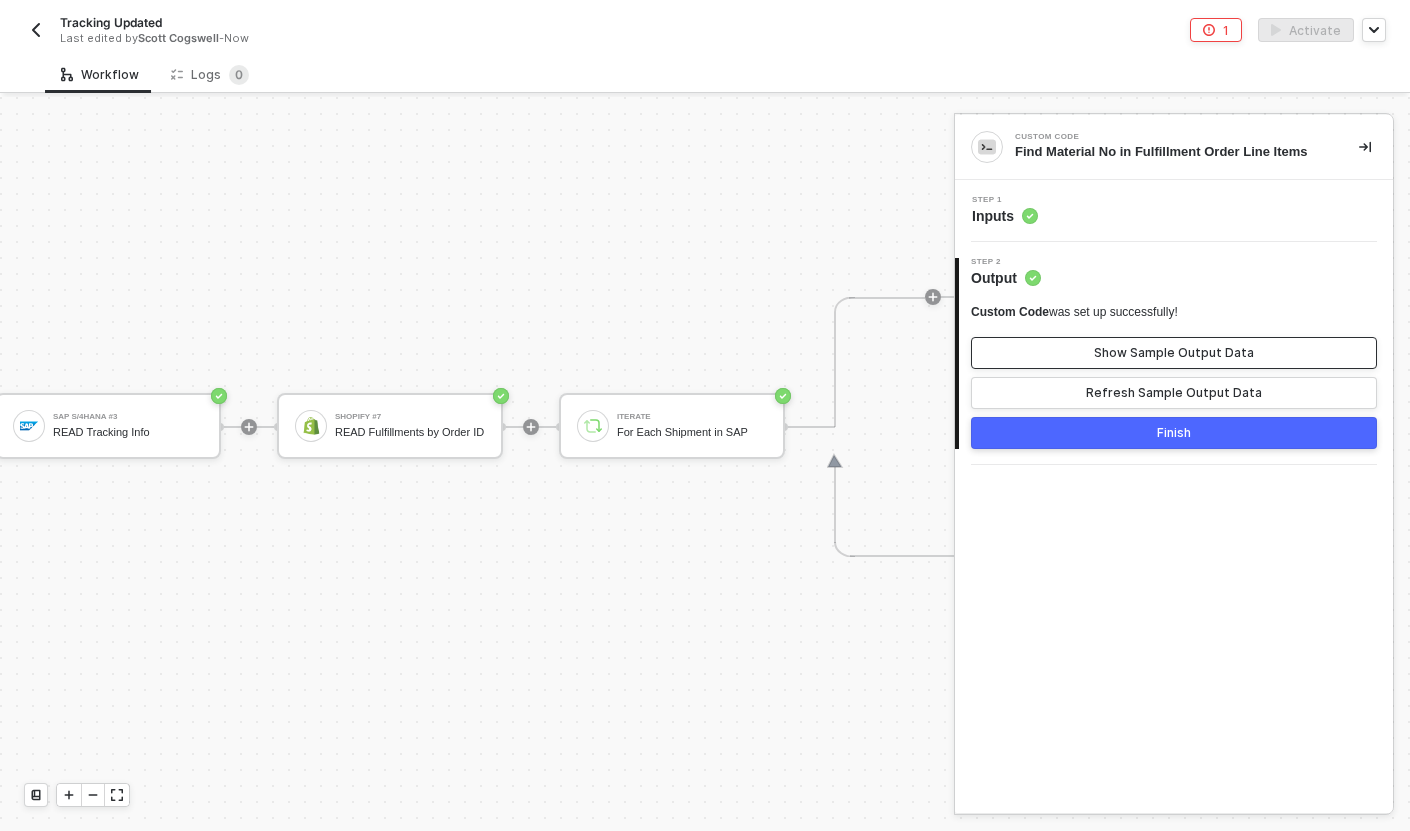 click on "Show Sample Output Data" at bounding box center [1174, 353] 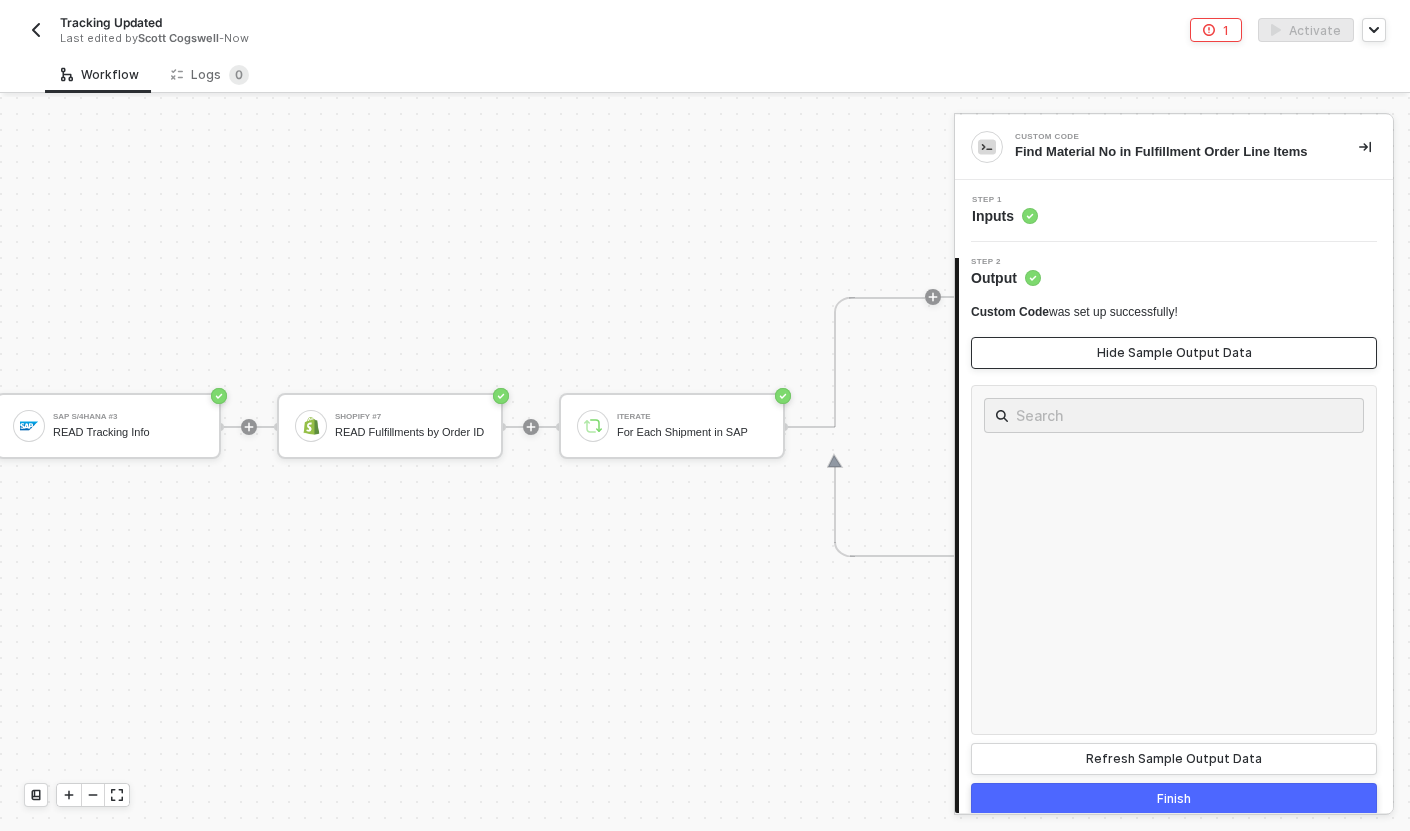 click on "Hide Sample Output Data" at bounding box center (1174, 353) 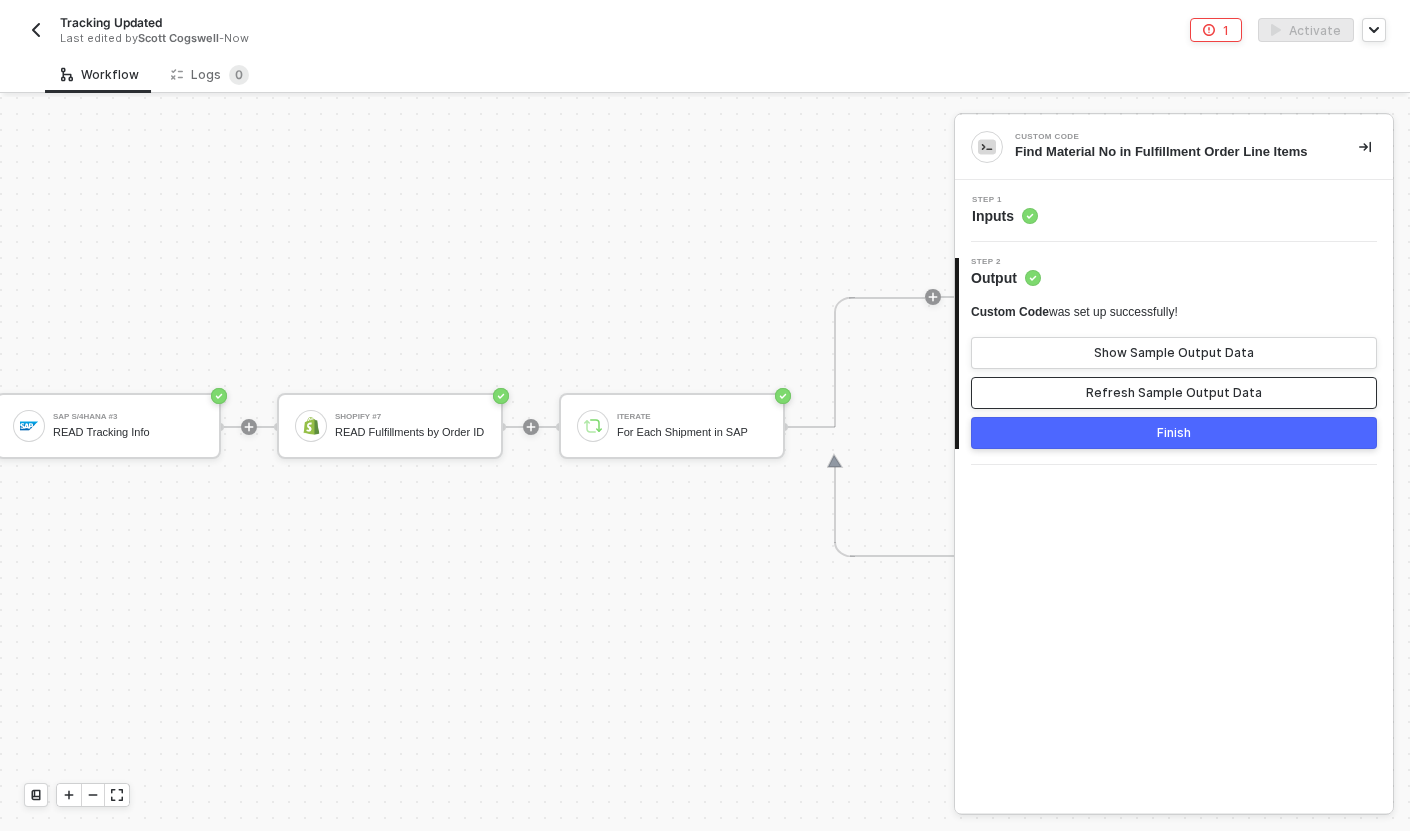 click on "Refresh Sample Output Data" at bounding box center [1174, 393] 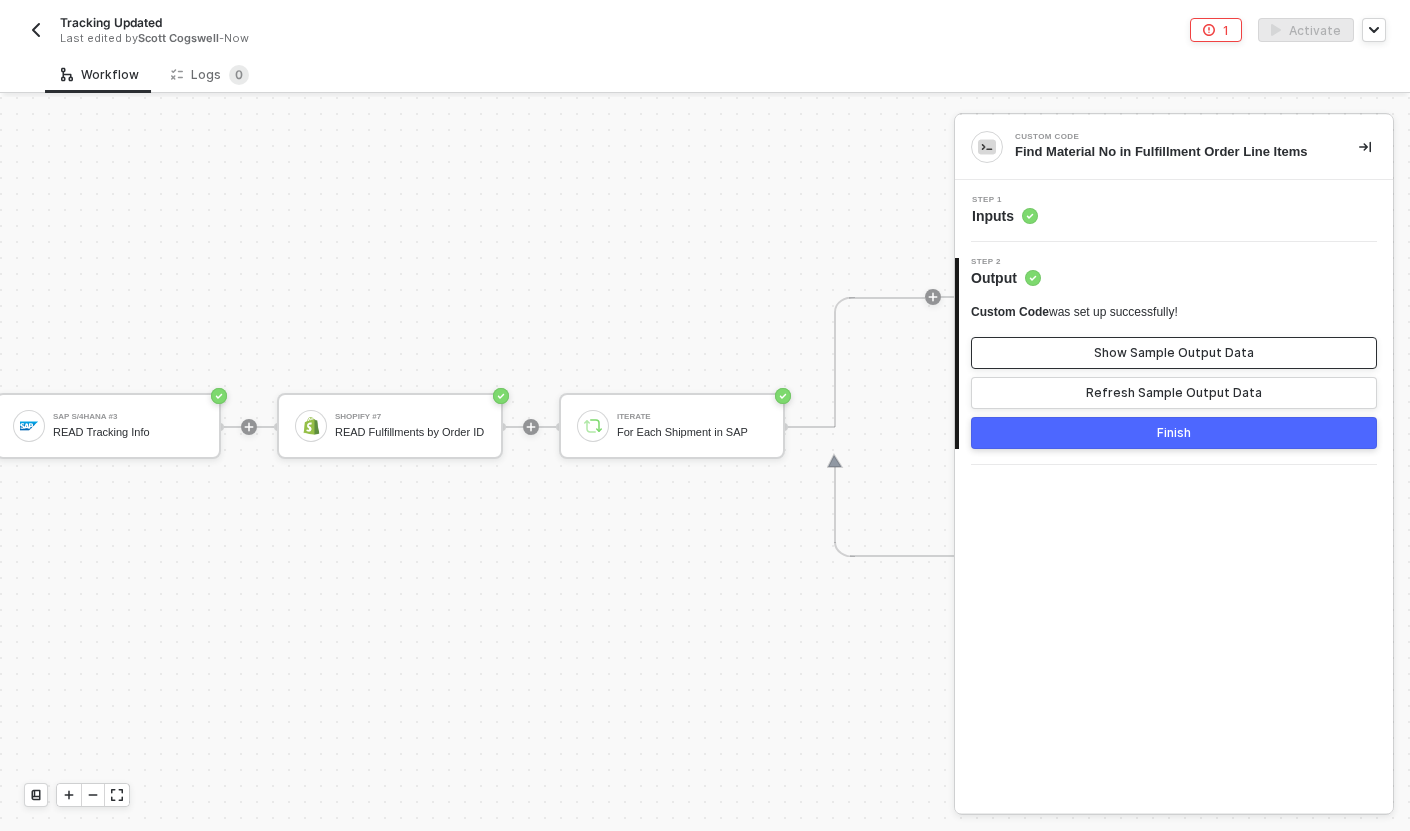 click on "Show Sample Output Data" at bounding box center (1174, 353) 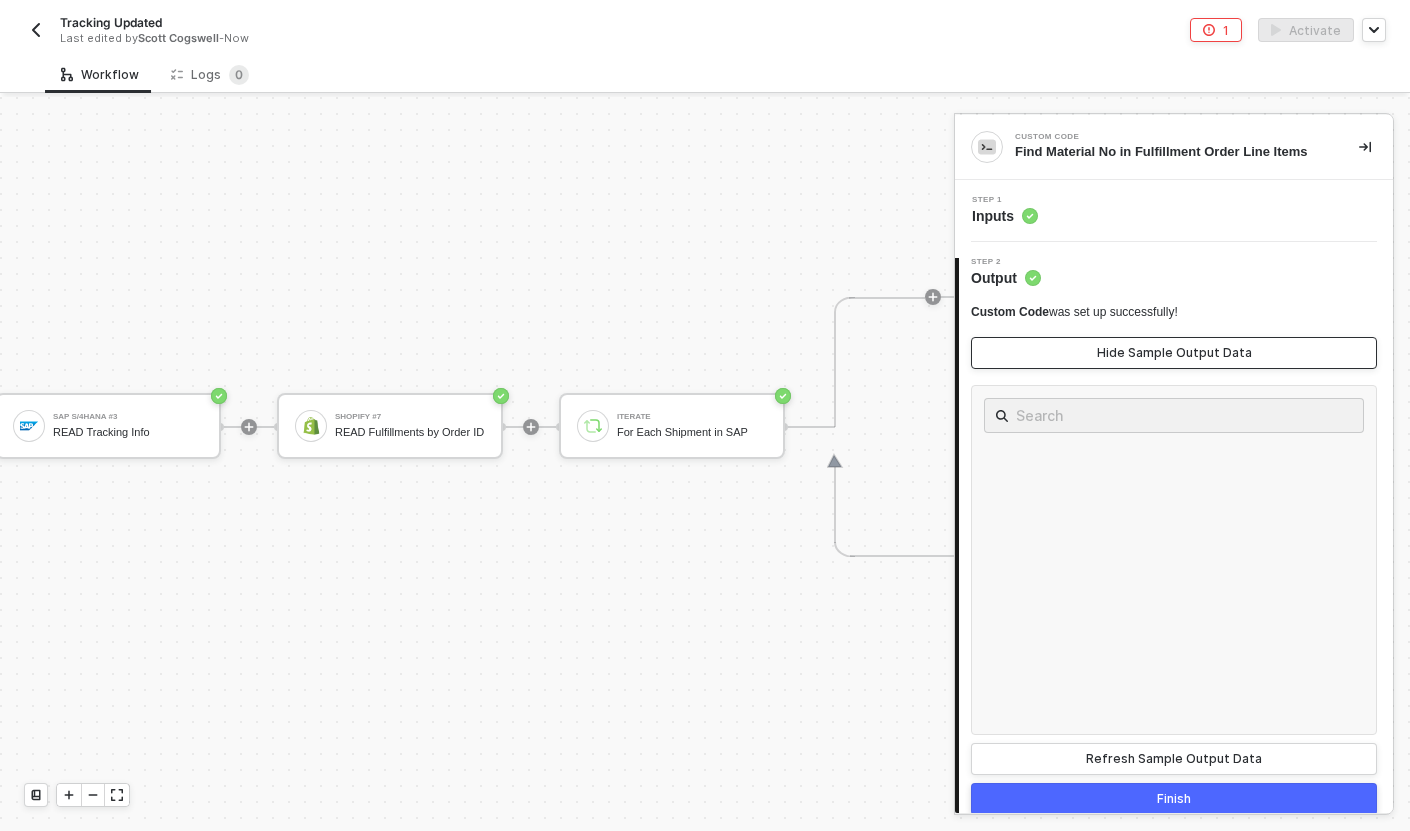 click on "Hide Sample Output Data" at bounding box center (1174, 353) 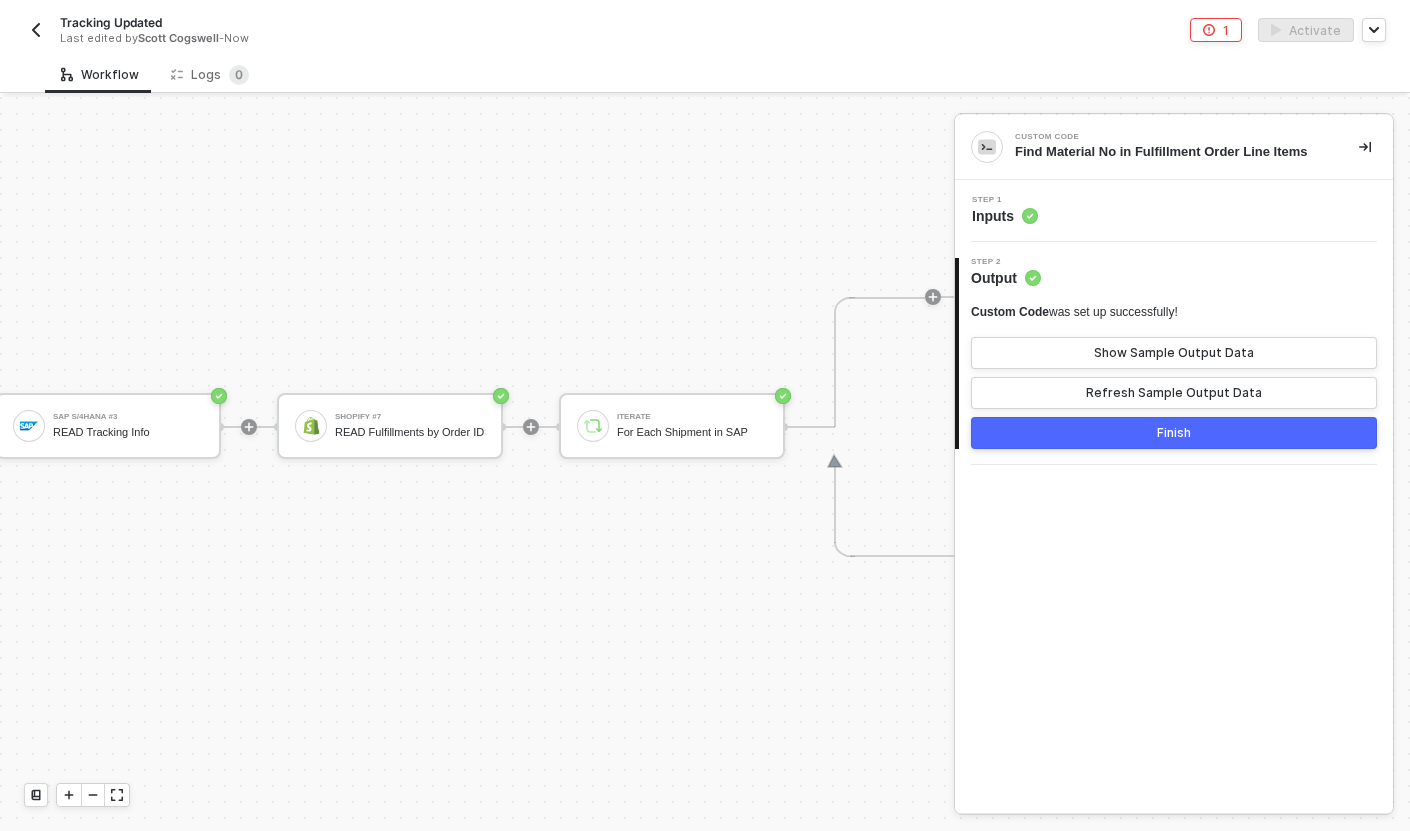 click on "Step 1 Inputs" at bounding box center (1174, 211) 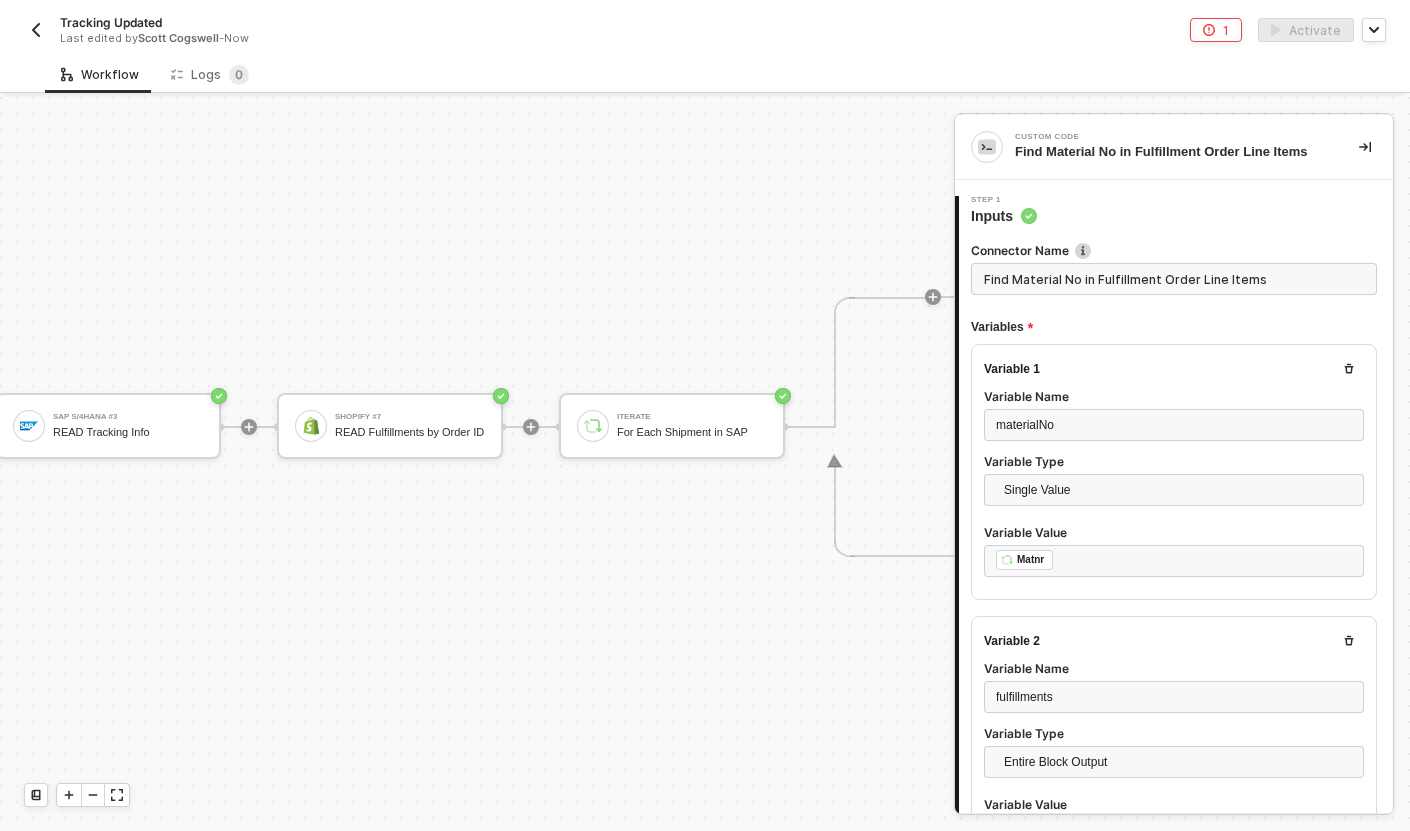 scroll, scrollTop: 126, scrollLeft: 0, axis: vertical 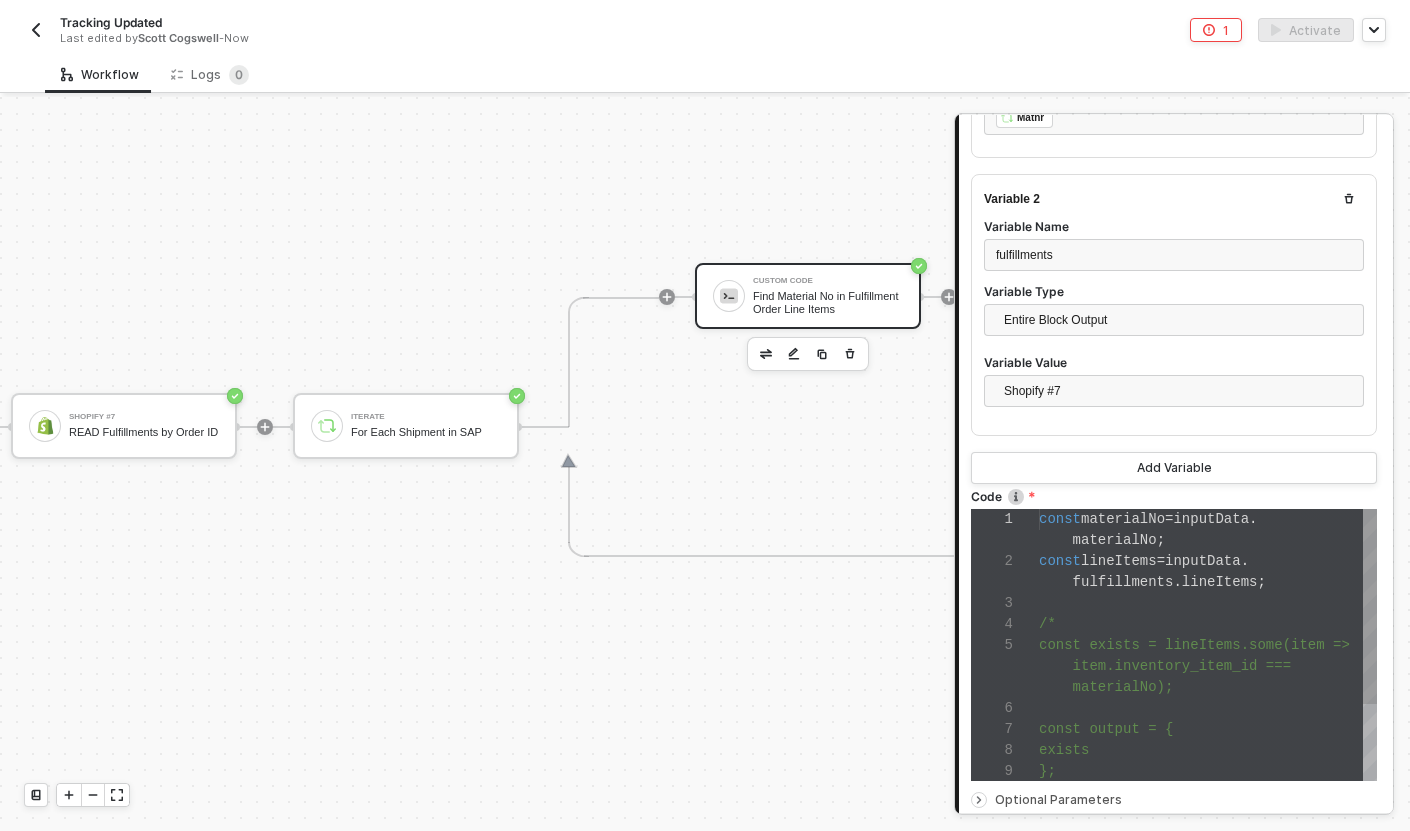 click on "materialNo);" at bounding box center (1208, 687) 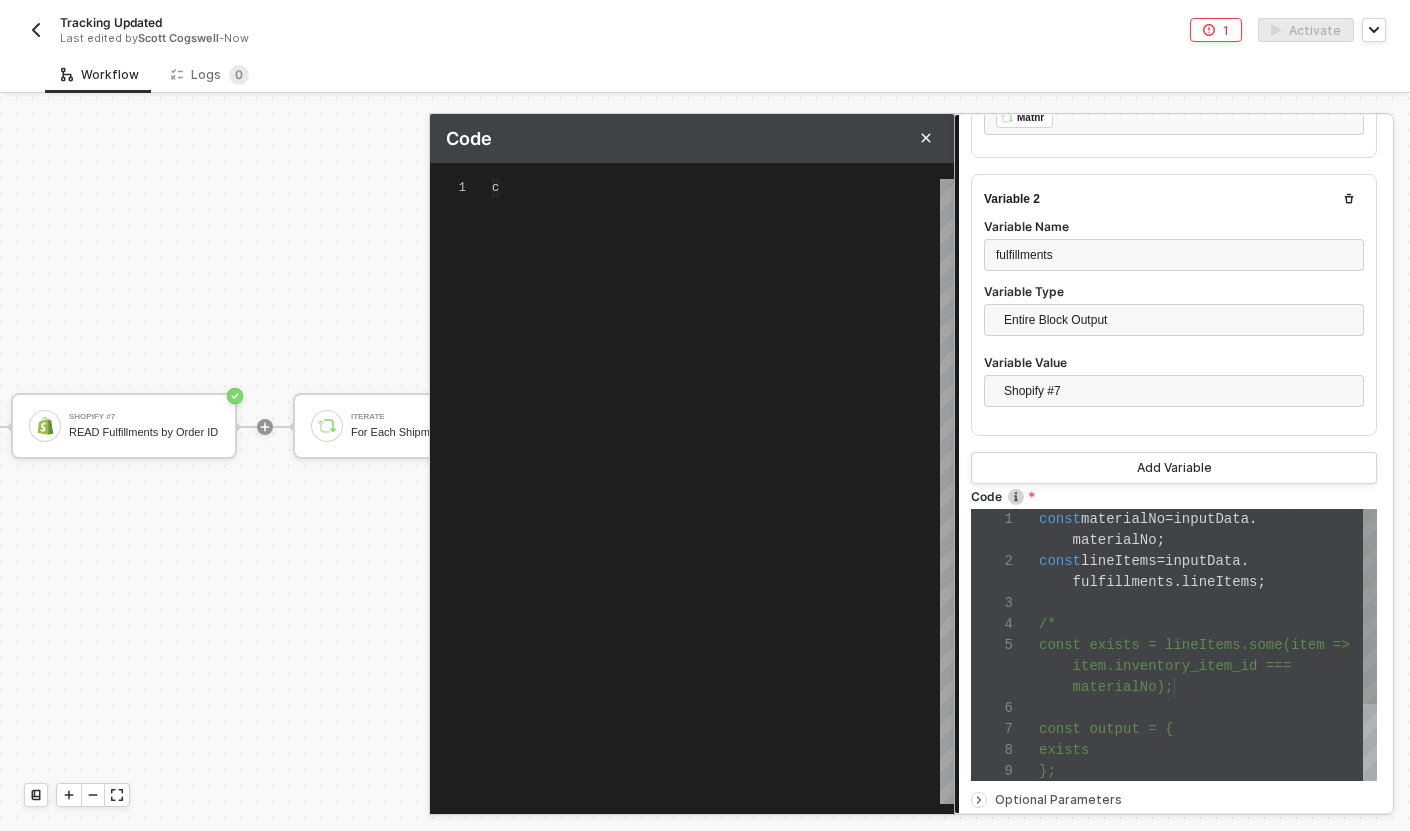 type on "const materialNo = inputData.materialNo;
const lineItems = inputData.fulfillments.lineItems;
/*
const exists = lineItems.some(item => item.inventory_item_id === materialNo);
const output = {
exists
};" 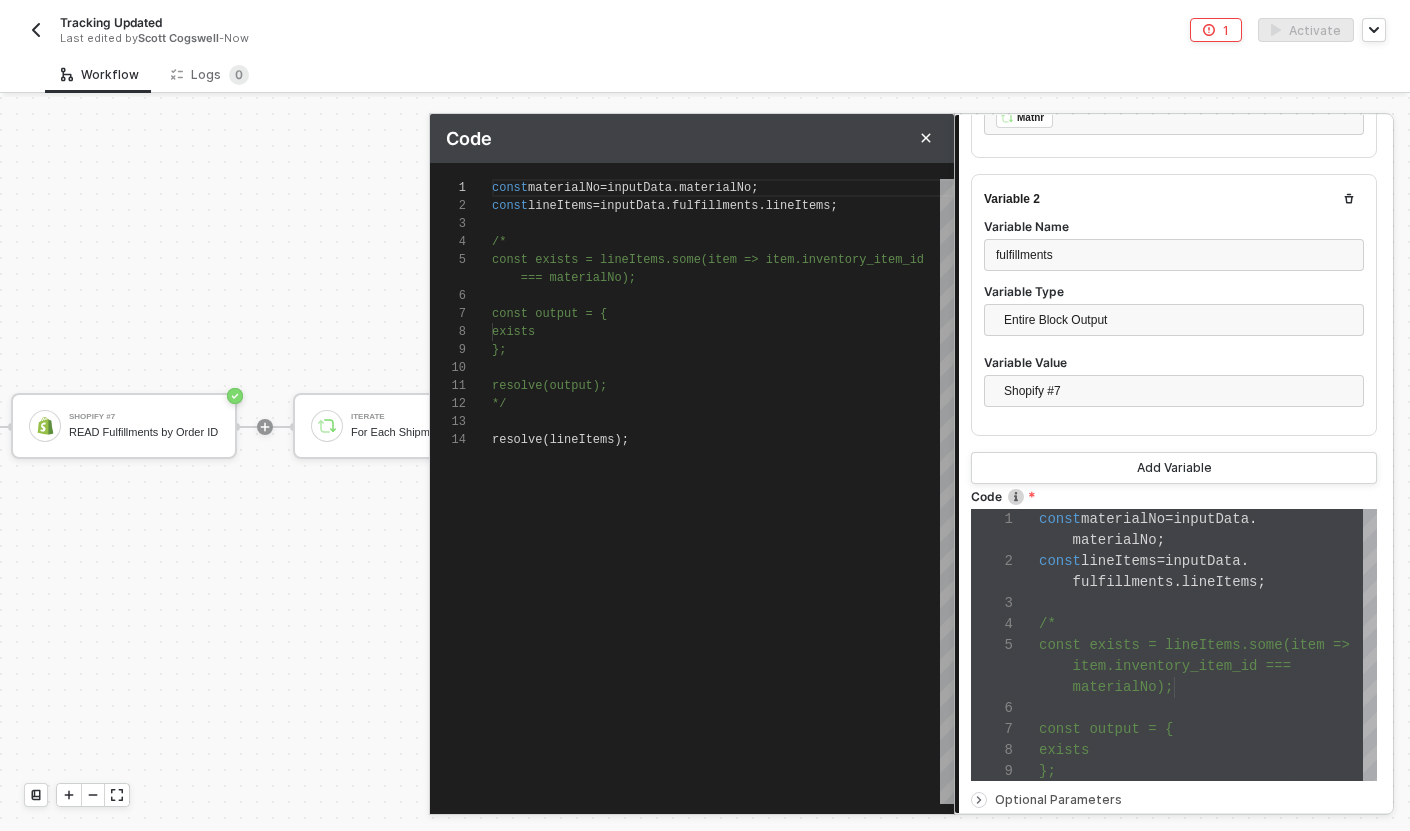 click on "1 2 3 4 5 6 7 8 9 10 11 12 13 14 const  materialNo  =  inputData . materialNo ; const  lineItems  =  inputData . fulfillments . lineItems ; /* const exists = lineItems.some(item => item.invento ry_item_id       === materialNo); const output = {     exists }; resolve(output); */ resolve ( lineItems ); const materialNo = inputData.materialNo;
const lineItems = inputData.fulfillments.lineItems;
/*
const exists = lineItems.some(item => item.inventory_item_id === materialNo);
const output = {
exists
};" at bounding box center (692, 491) 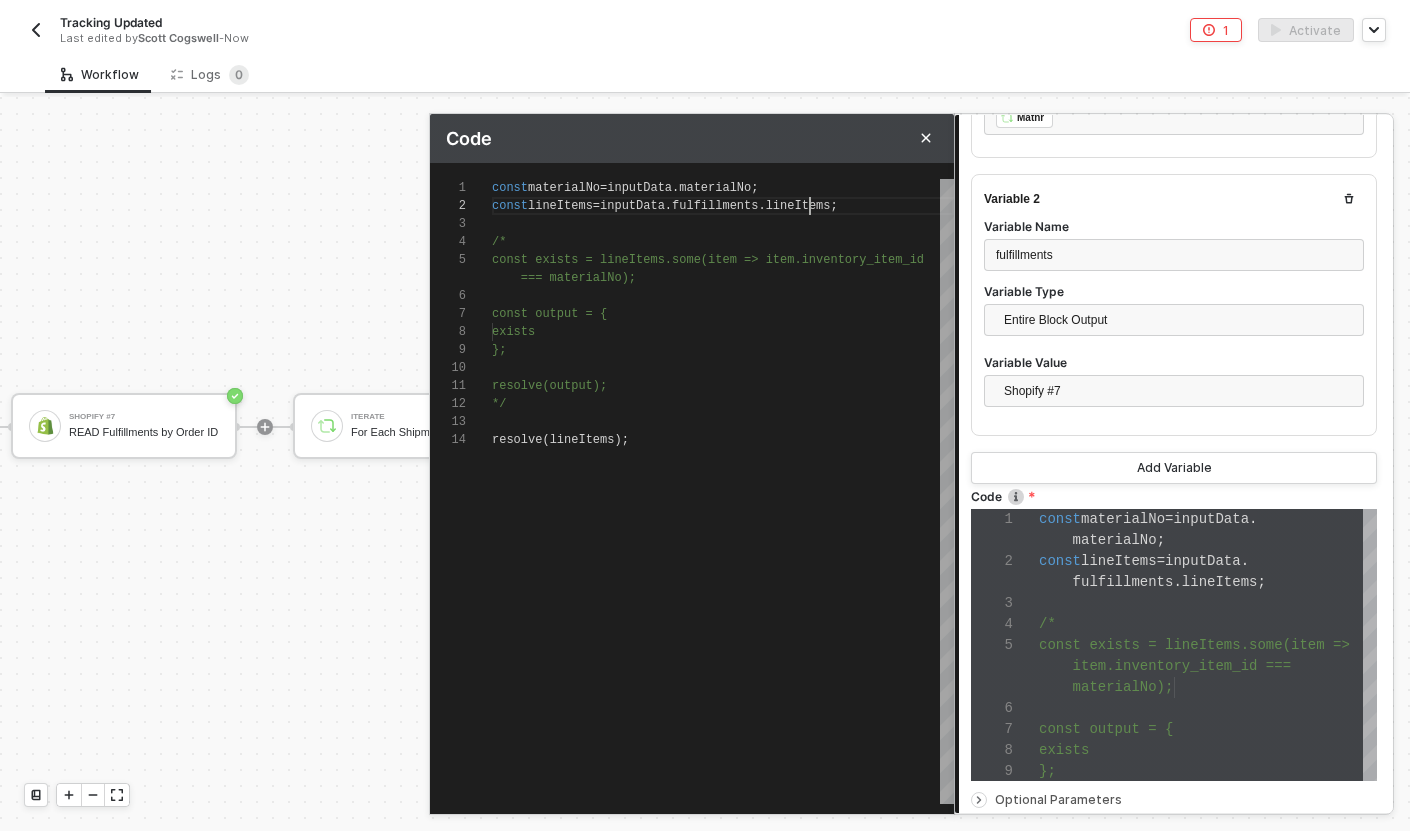 click on "1 2 3 4 5 6 7 8 9 10 11 12 13 14 const  materialNo  =  inputData . materialNo ; const  lineItems  =  inputData . fulfillments . lineItems ; /* const exists = lineItems.some(item => item.invento ry_item_id       === materialNo); const output = {     exists }; resolve(output); */ resolve ( lineItems ); const materialNo = inputData.materialNo;
const lineItems = inputData.fulfillments.lineItems;
/*
const exists = lineItems.some(item => item.inventory_item_id === materialNo);
const output = {
exists
};" at bounding box center [692, 491] 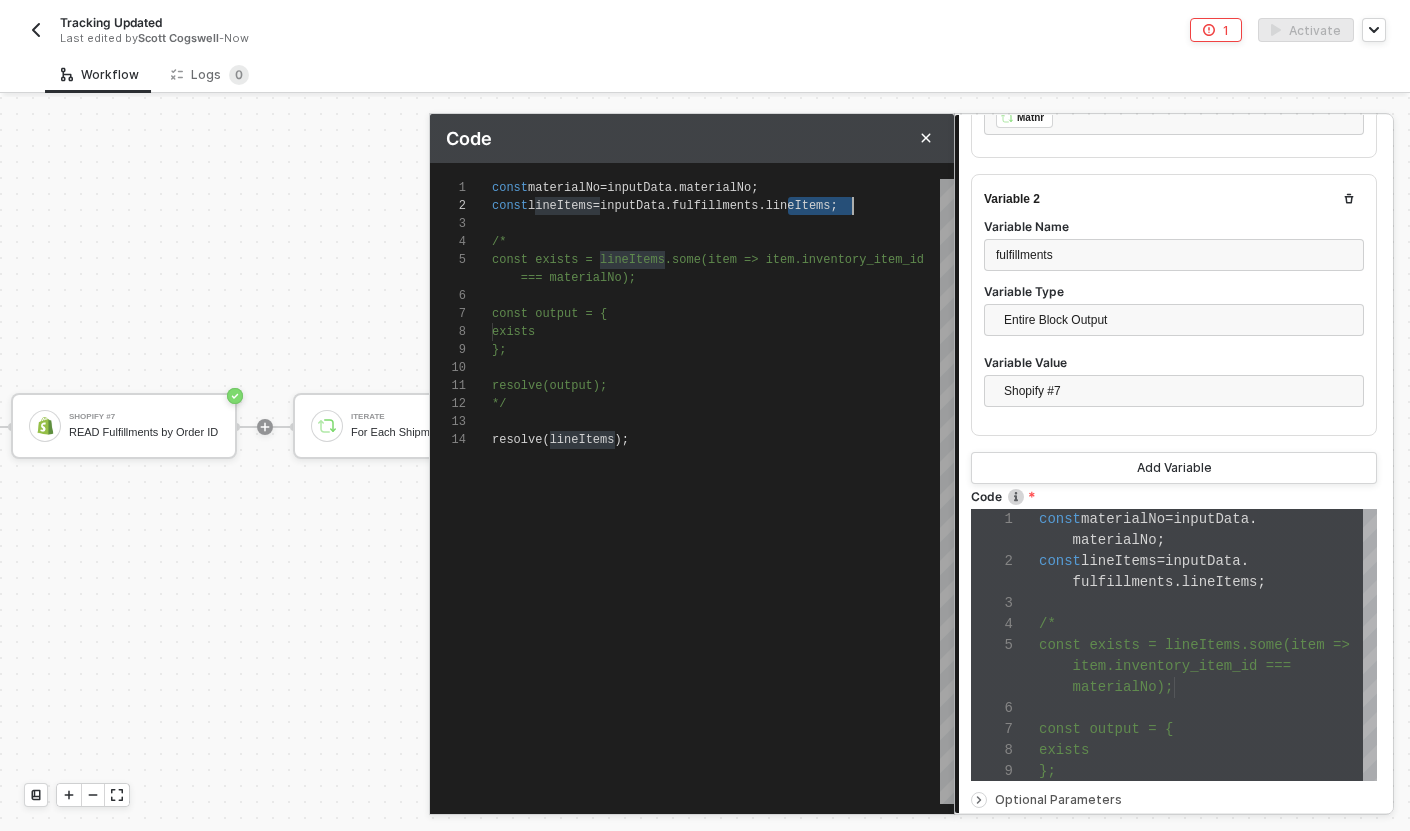 type on "const materialNo = inputData.materialNo;
const lineItems = inputData.fulfillments.;
/*
const exists = lineItems.some(item => item.inventory_item_id === materialNo);" 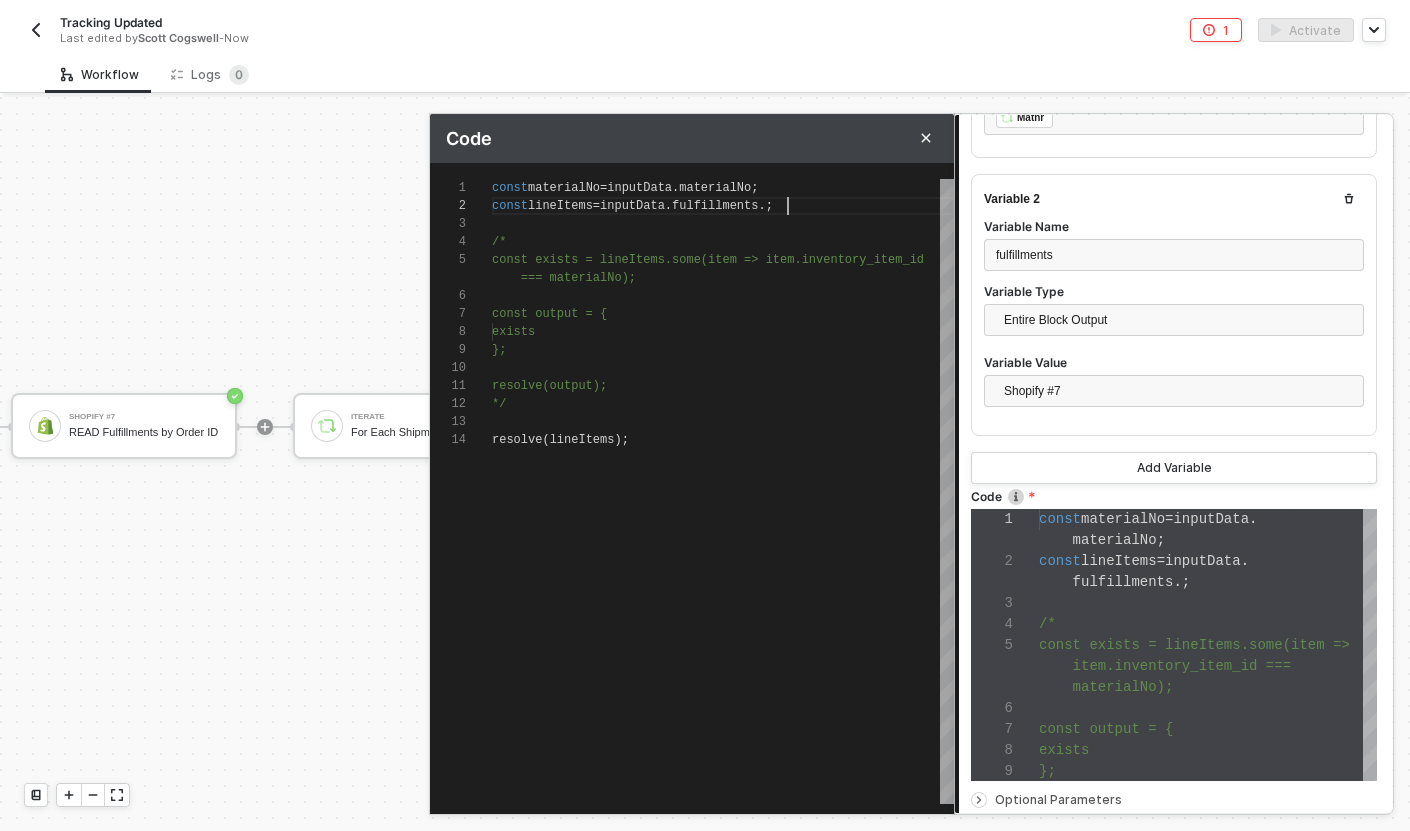 scroll, scrollTop: 18, scrollLeft: 296, axis: both 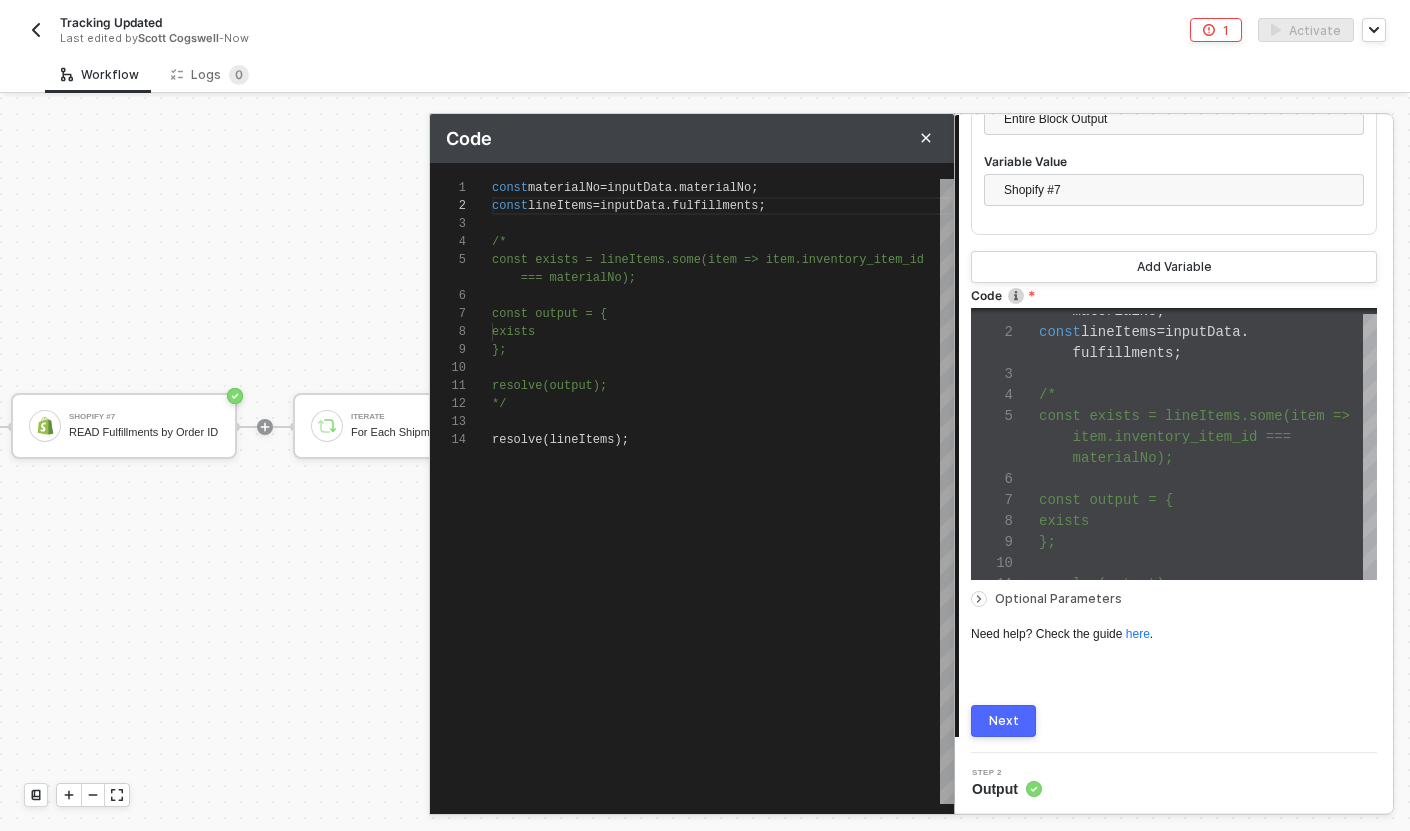 click on "Next" at bounding box center (1003, 721) 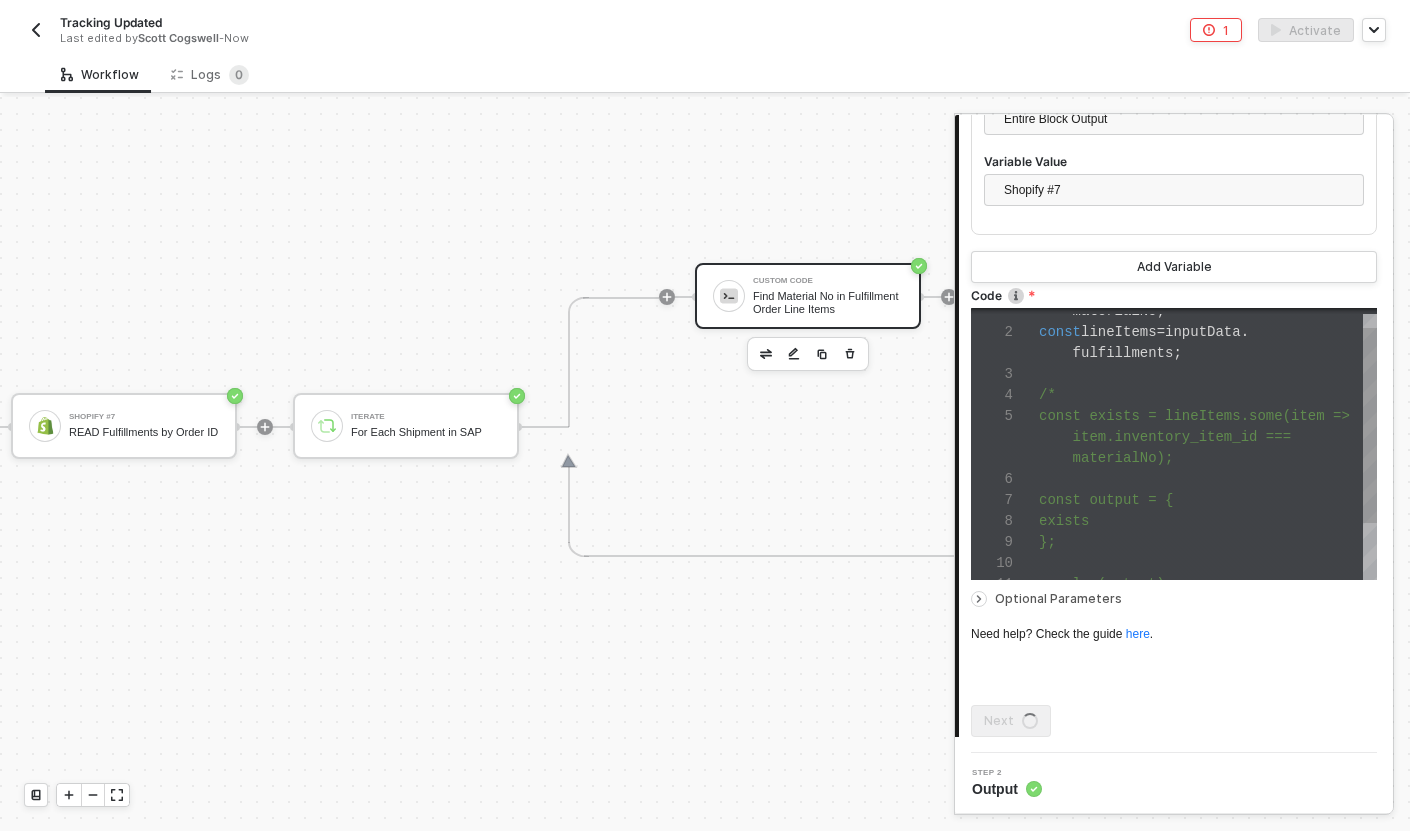 scroll, scrollTop: 0, scrollLeft: 0, axis: both 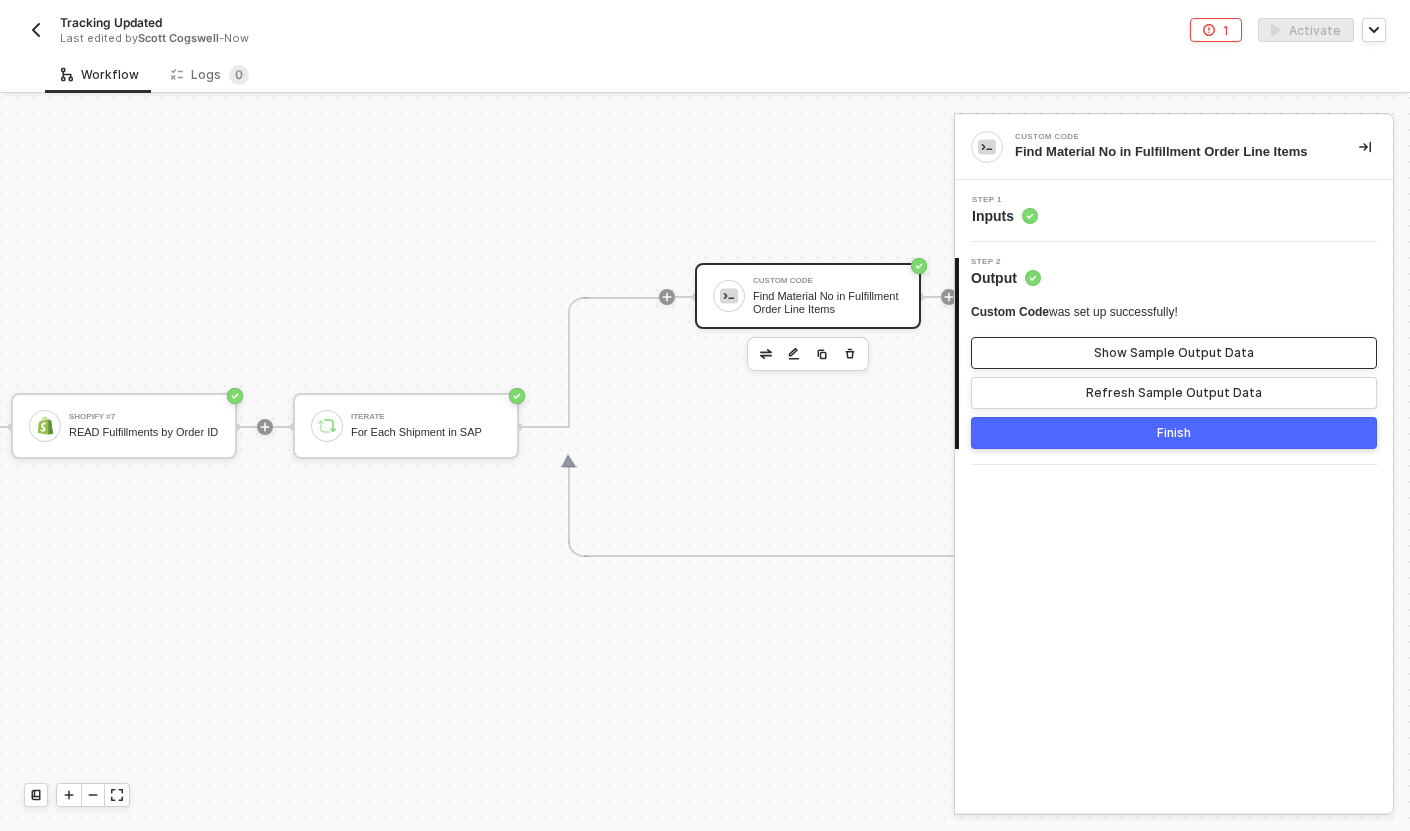 click on "Show Sample Output Data" at bounding box center (1174, 353) 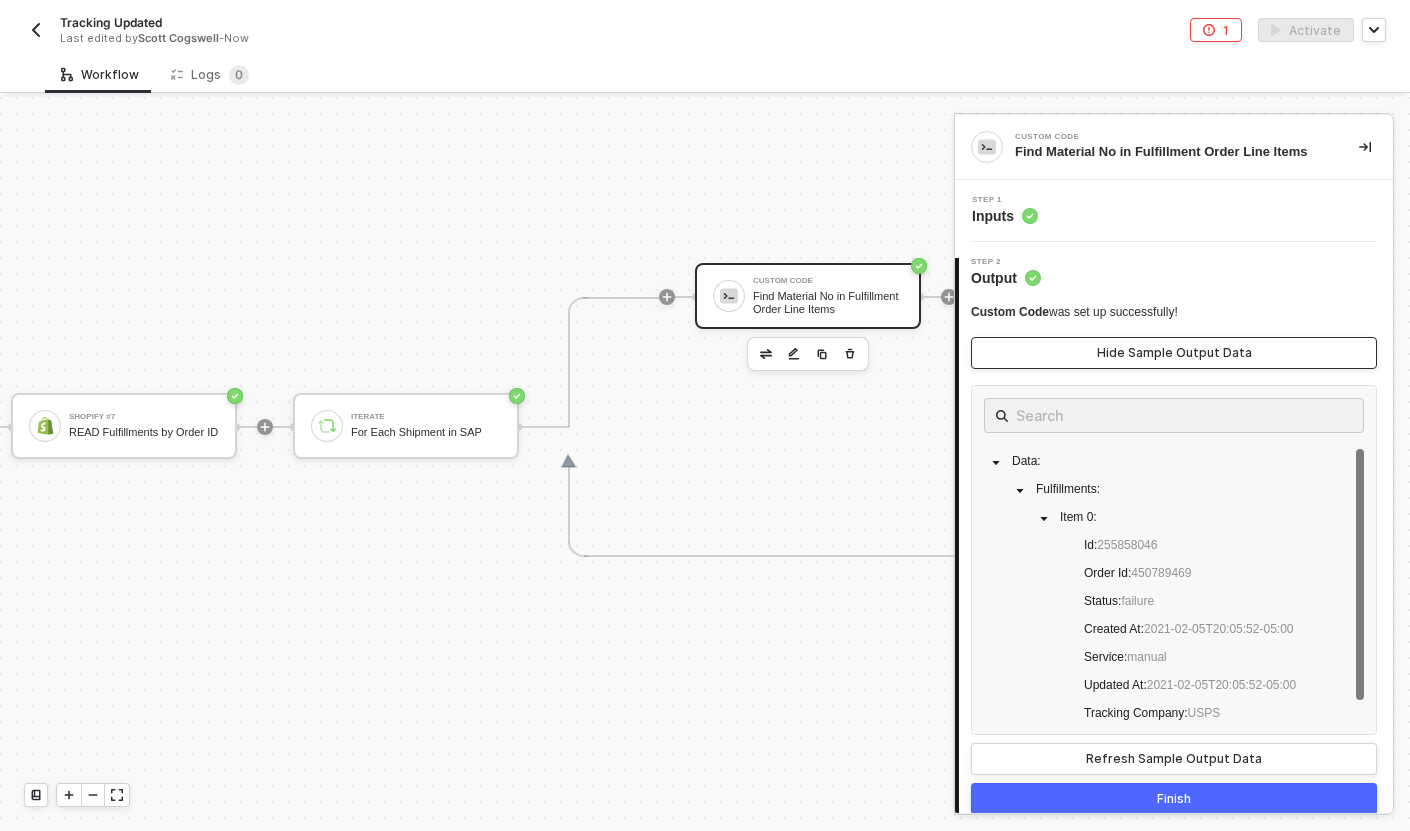 click on "Hide Sample Output Data" at bounding box center [1174, 353] 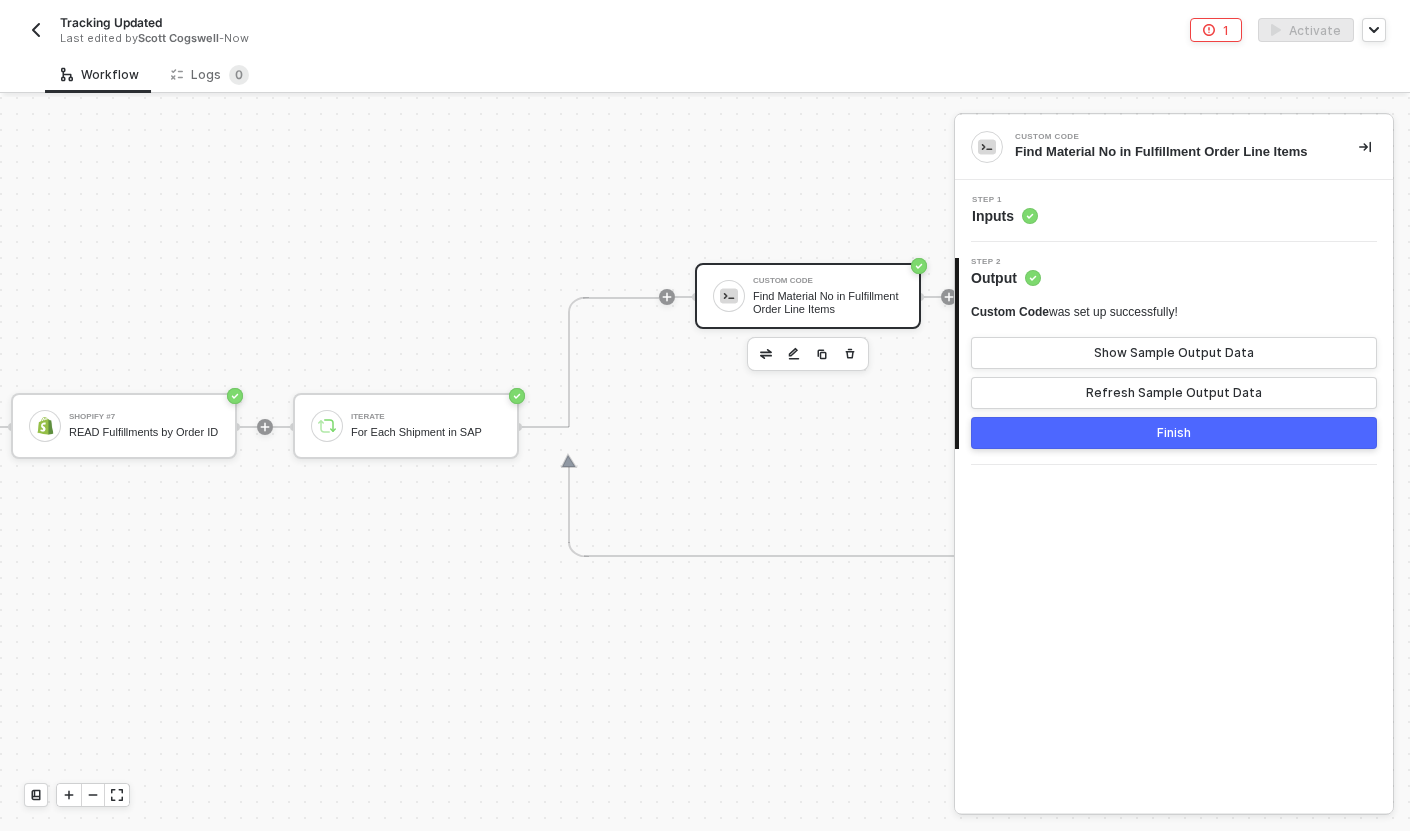 click on "Step 1 Inputs" at bounding box center (1176, 211) 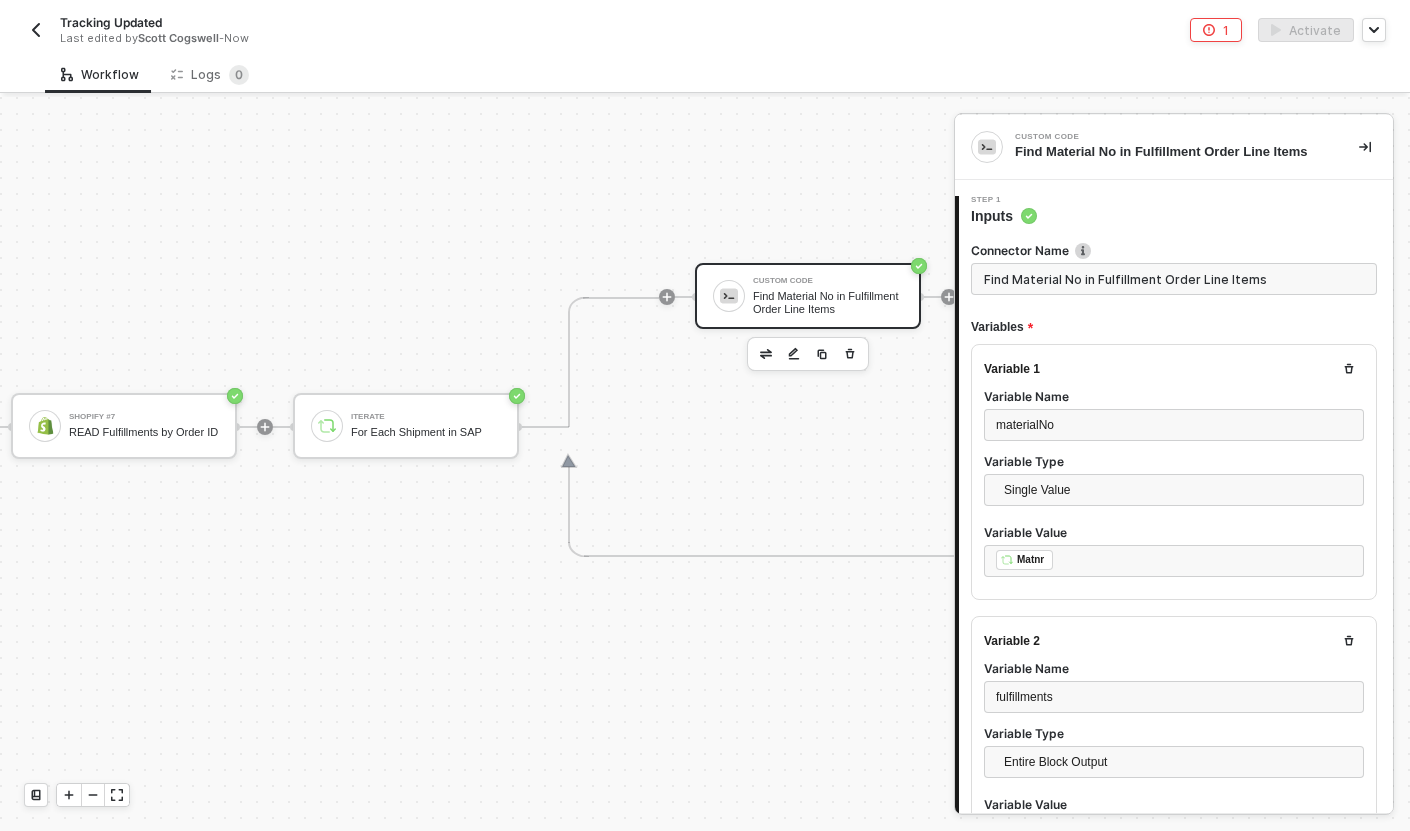 type on "const materialNo = inputData.materialNo;
const lineItems = inputData.fulfillments;
/*
const exists = lineItems.some(item => item.inventory_item_id === materialNo);" 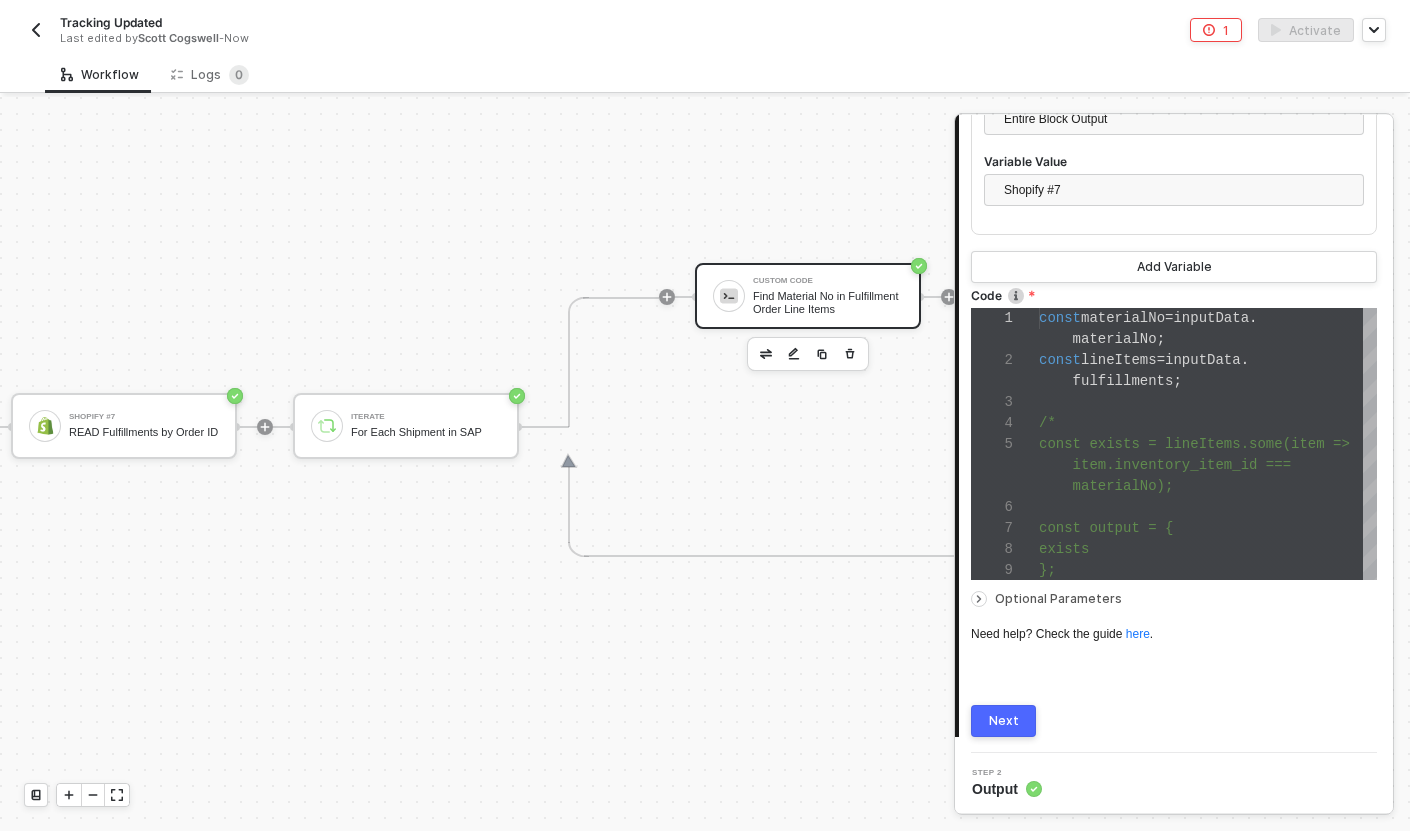 click on "Optional Parameters" at bounding box center (1058, 598) 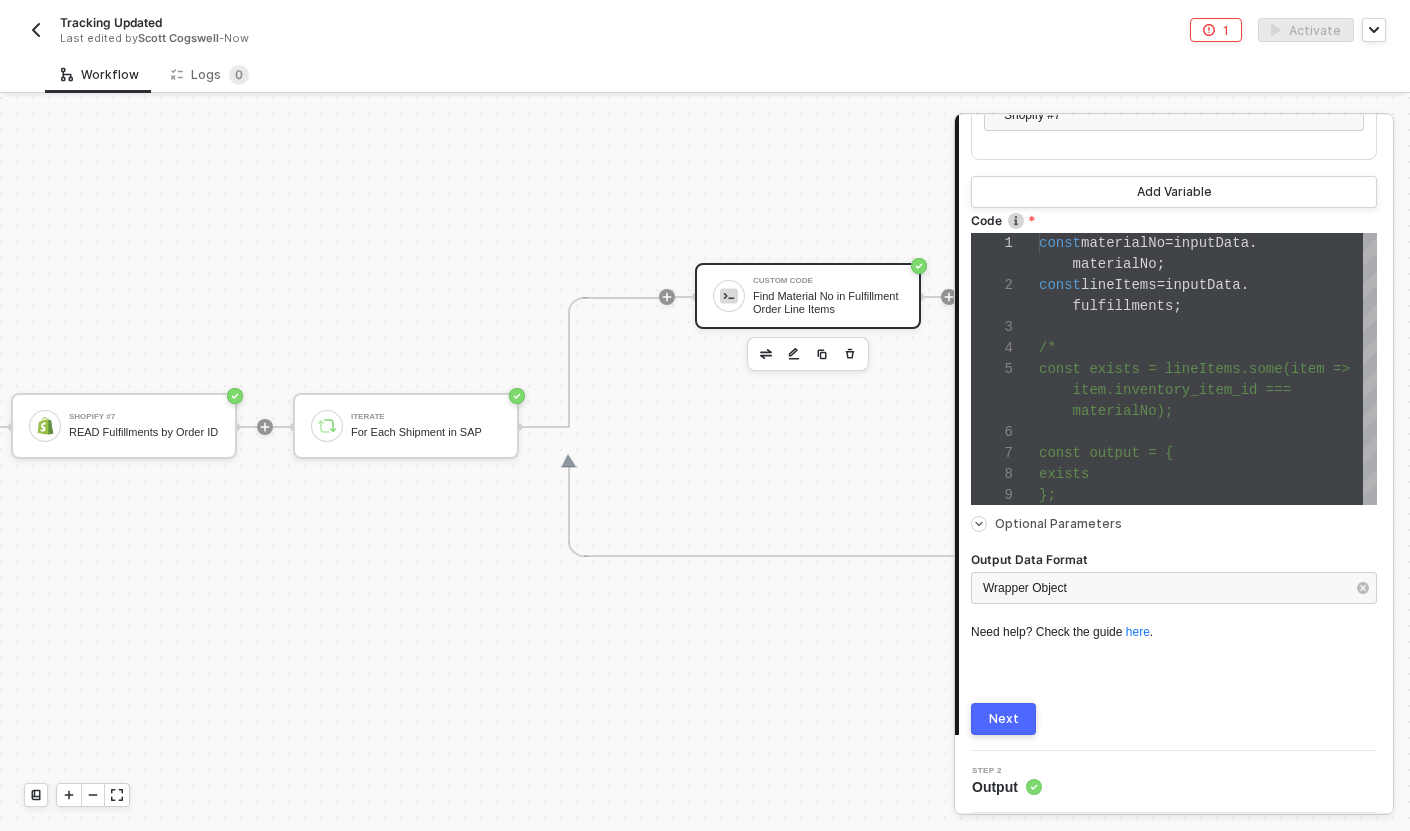 scroll, scrollTop: 716, scrollLeft: 0, axis: vertical 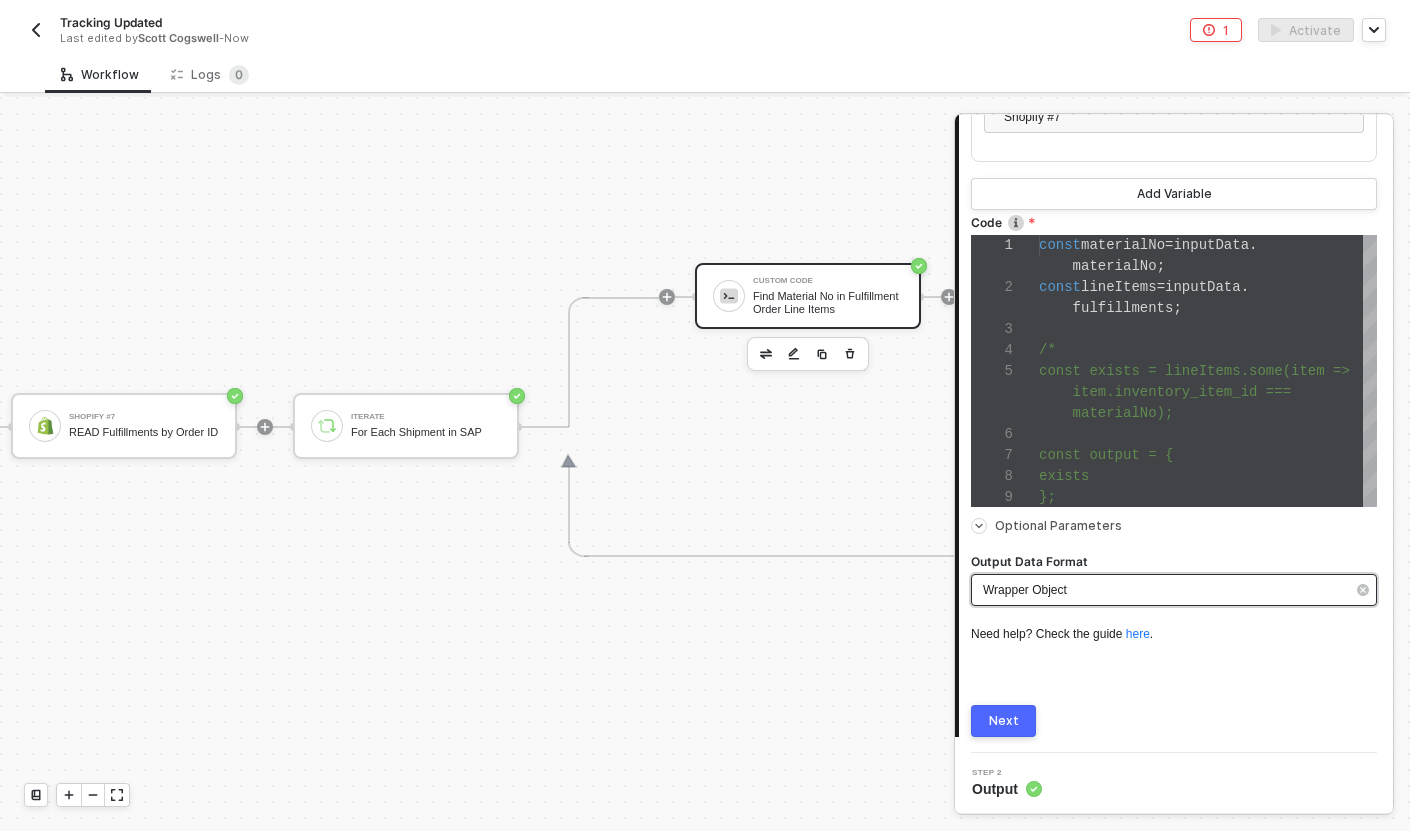 click on "Wrapper Object" at bounding box center (1025, 590) 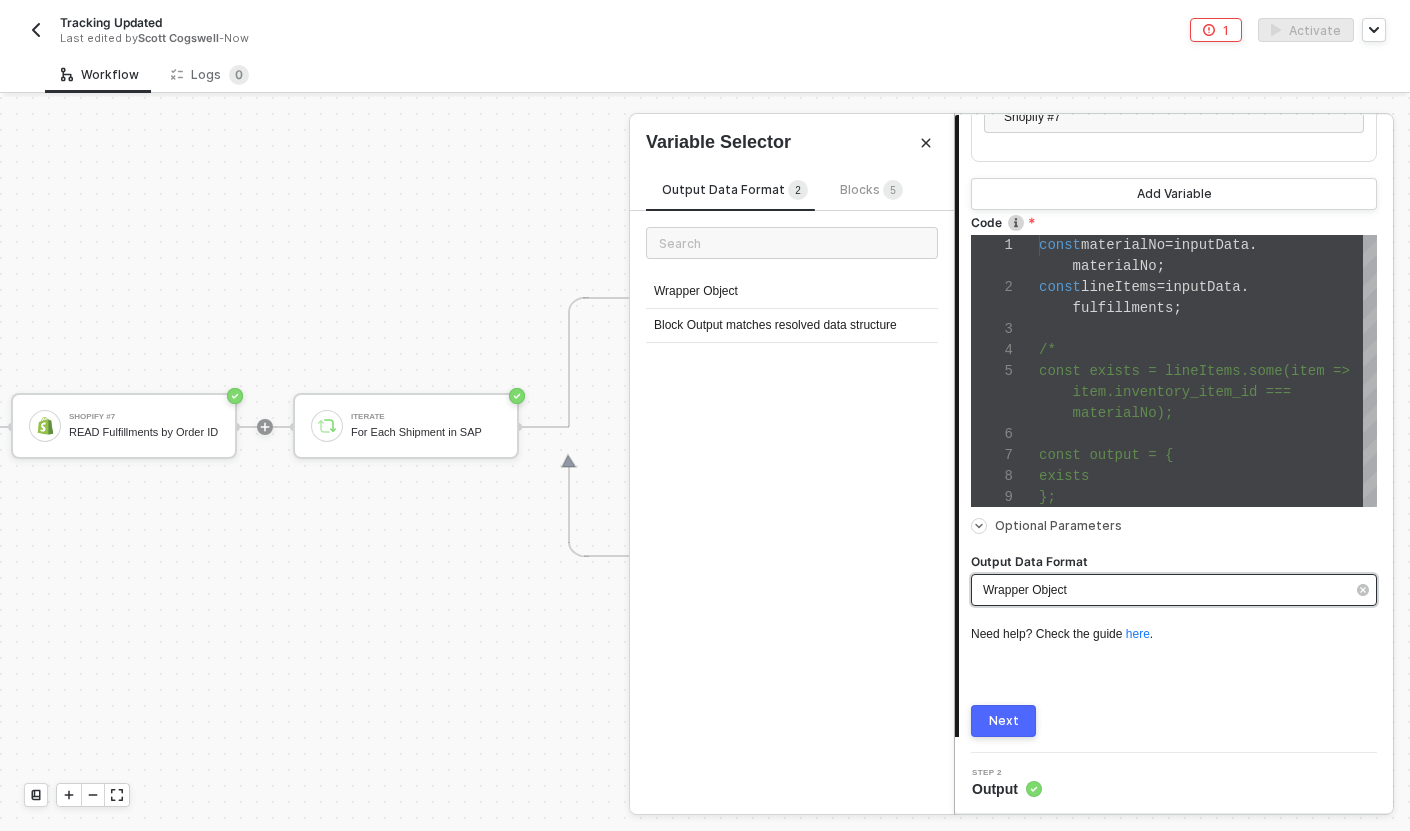 click on "Wrapper Object" at bounding box center (1025, 590) 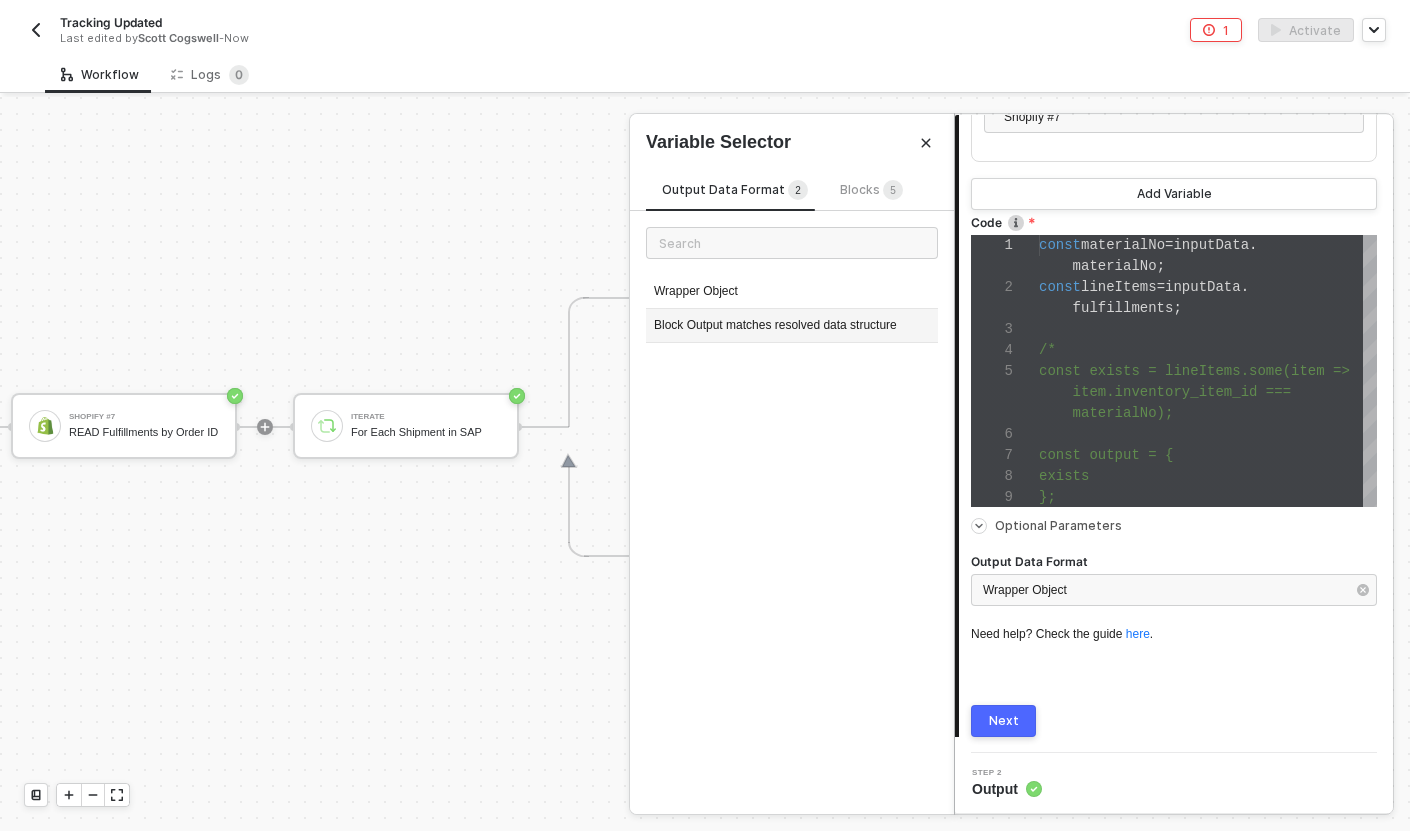 click on "Block Output matches resolved data structure" at bounding box center [792, 326] 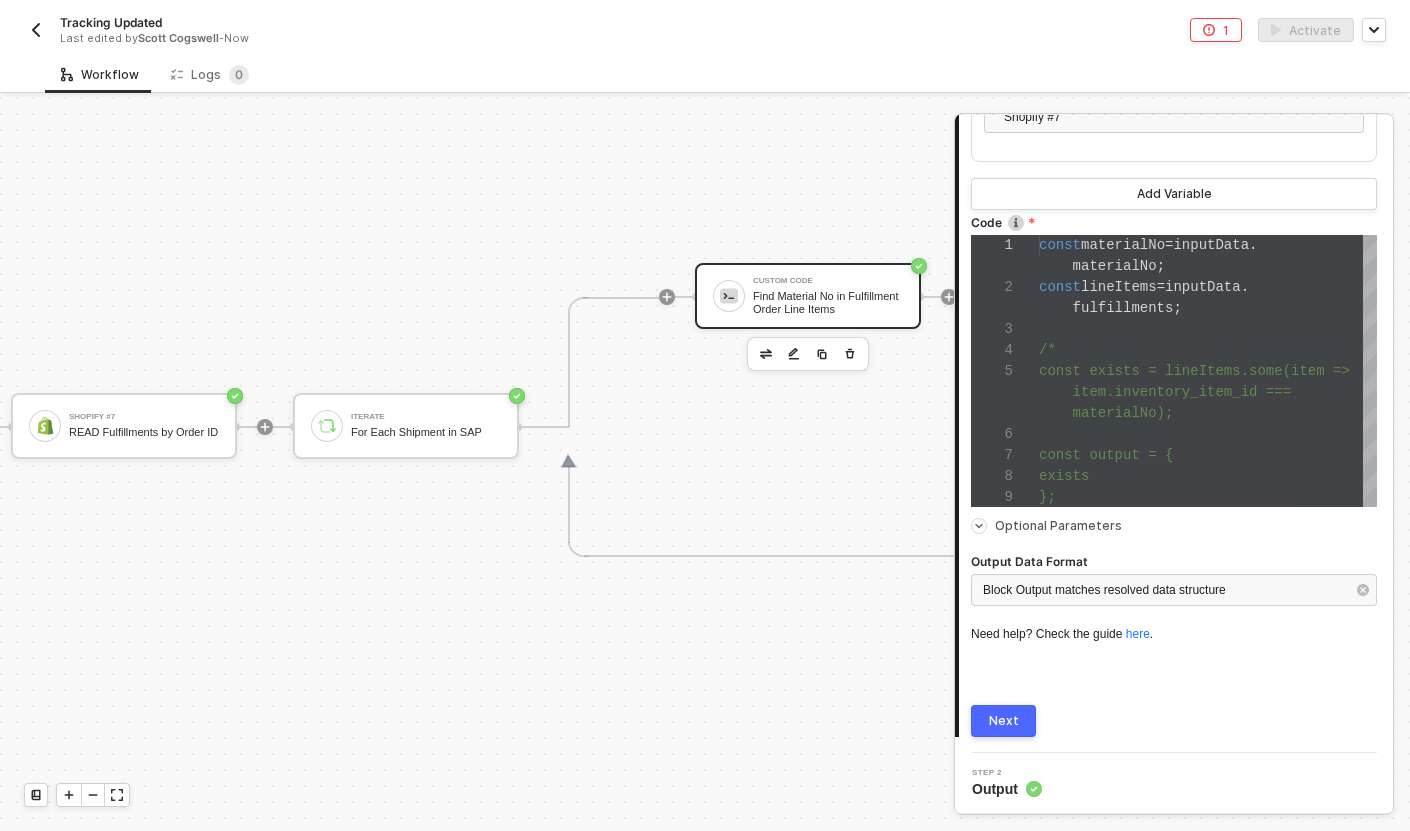 click on "Next" at bounding box center (1003, 721) 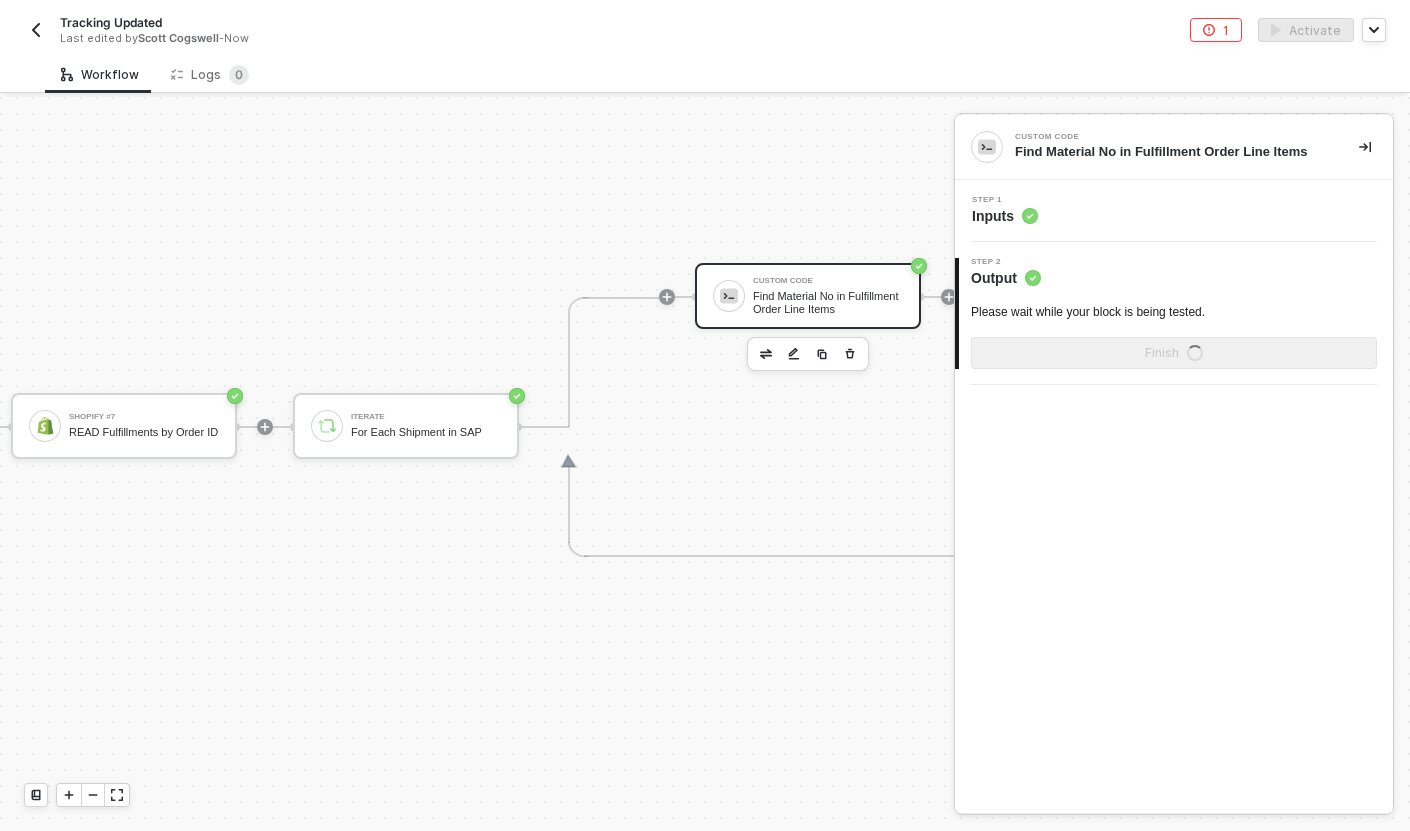 scroll, scrollTop: 0, scrollLeft: 0, axis: both 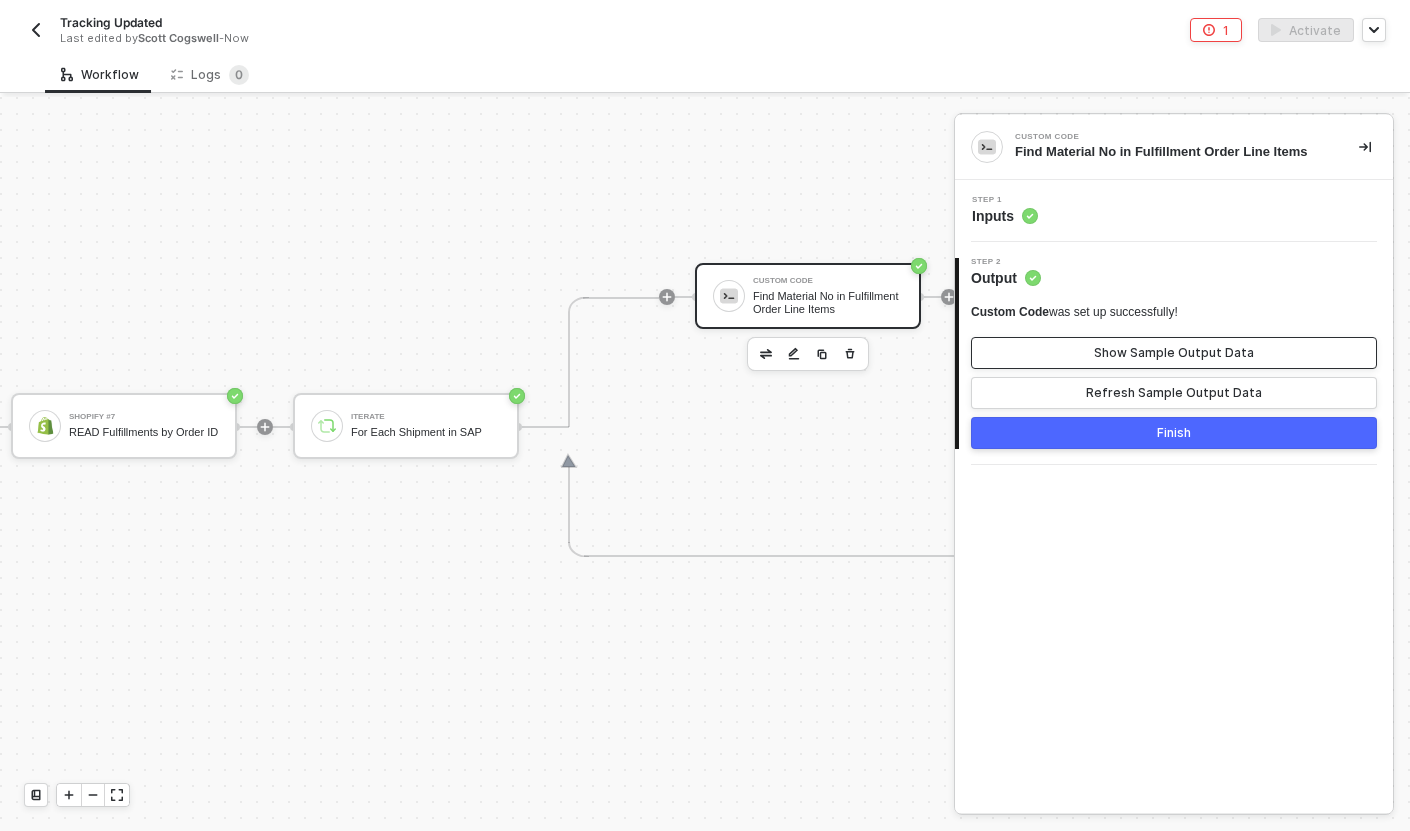 click on "Show Sample Output Data" at bounding box center (1174, 353) 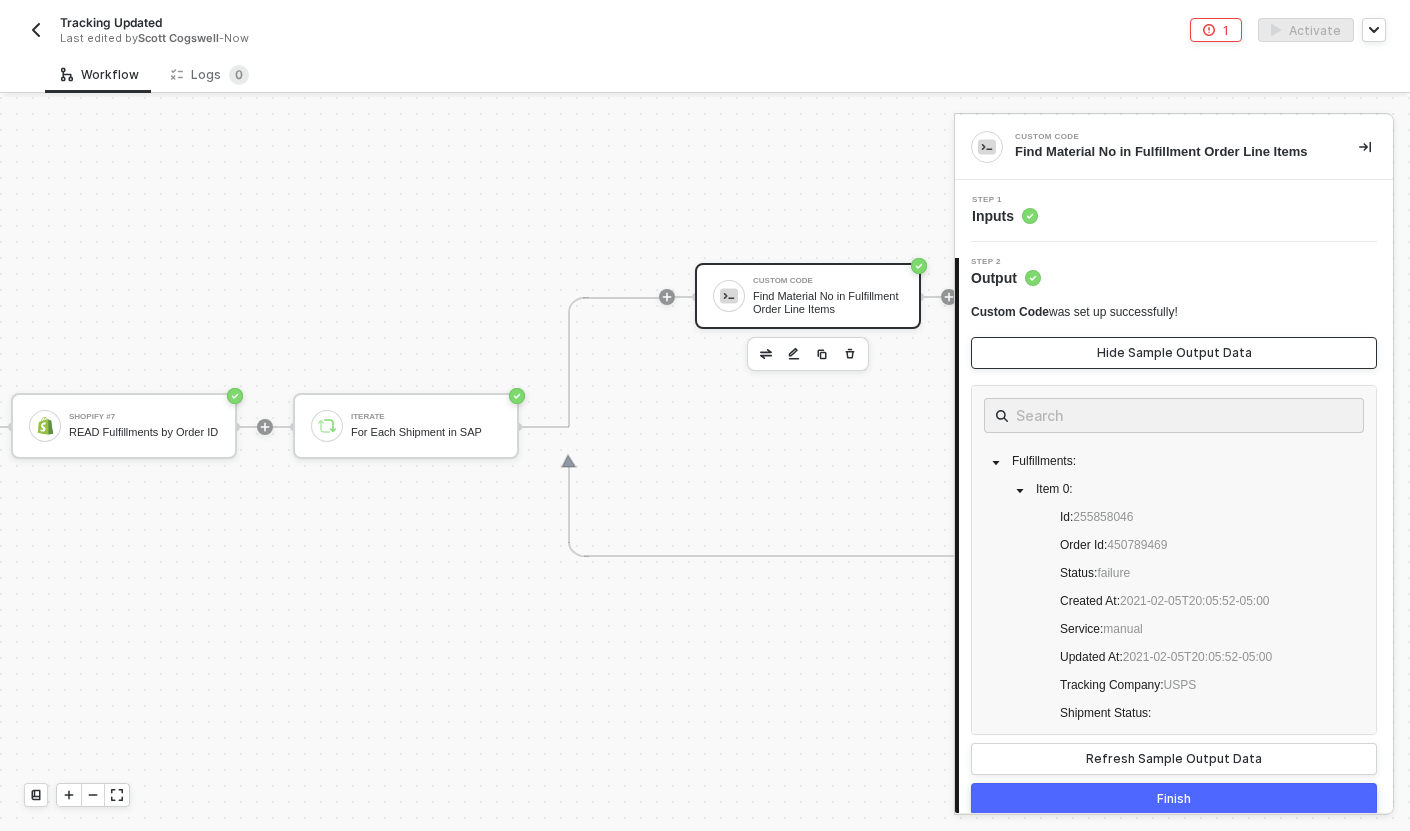click on "Hide Sample Output Data" at bounding box center (1174, 353) 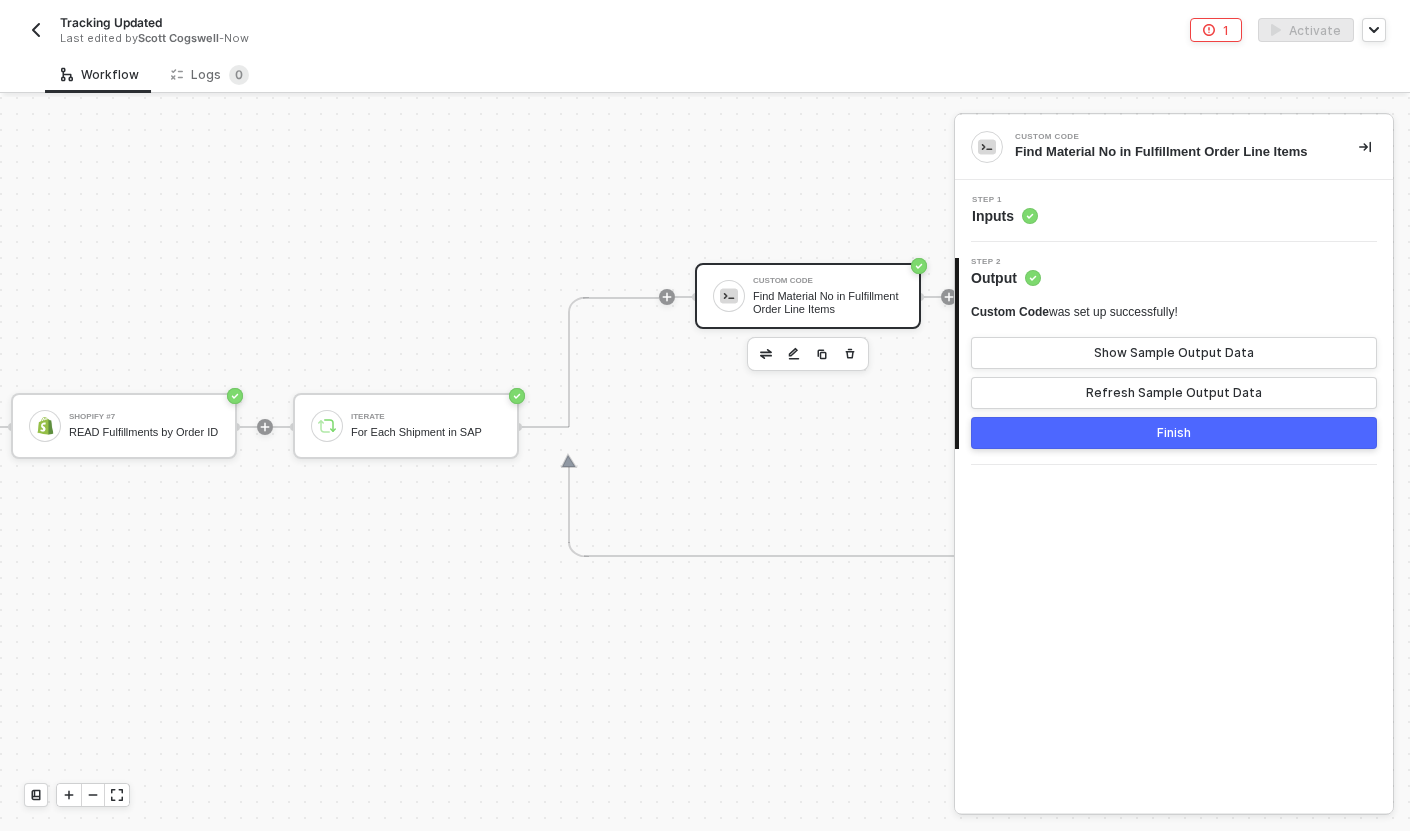 click on "Step 1 Inputs" at bounding box center [1176, 211] 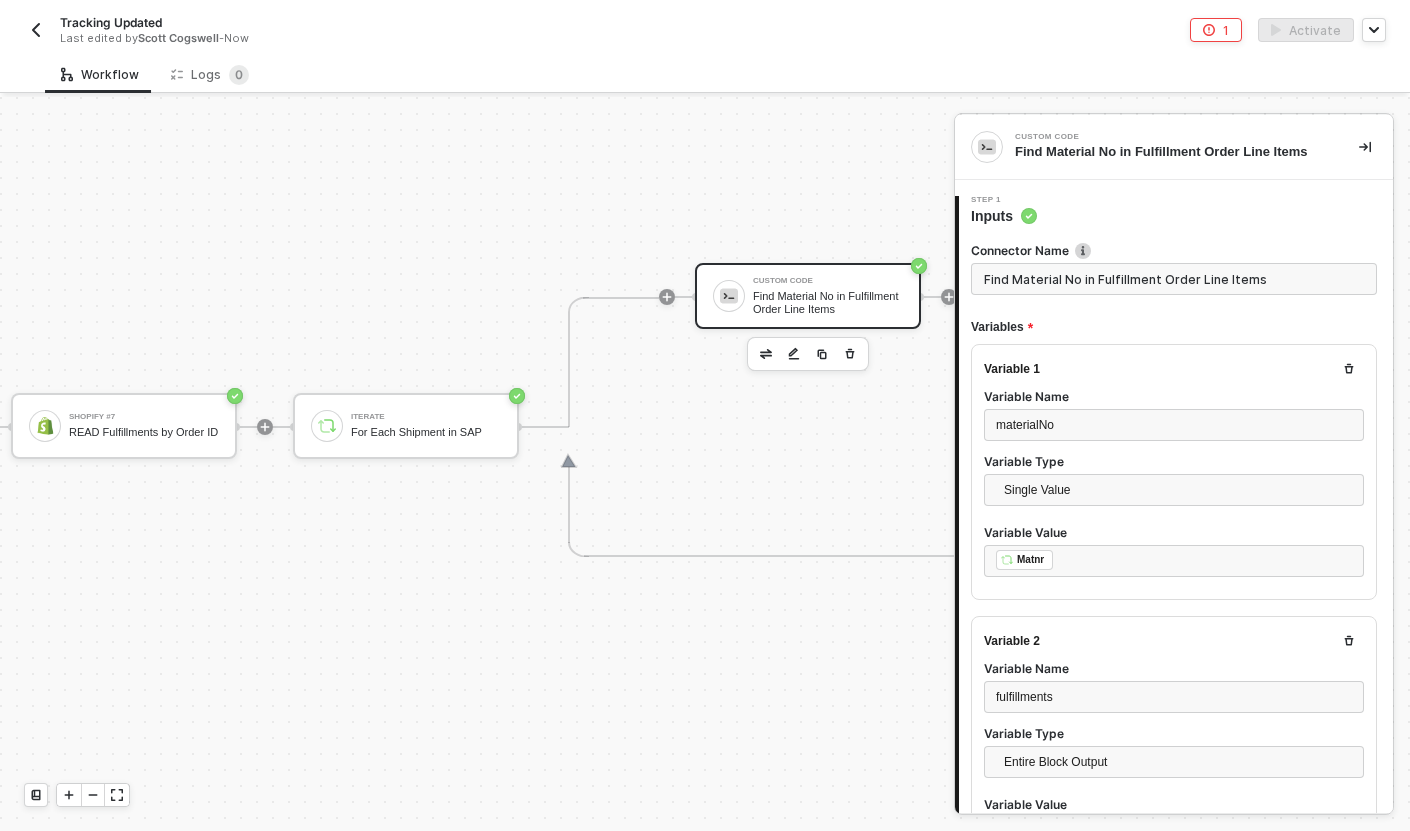 type on "const materialNo = inputData.materialNo;
const lineItems = inputData.fulfillments;
/*
const exists = lineItems.some(item => item.inventory_item_id === materialNo);" 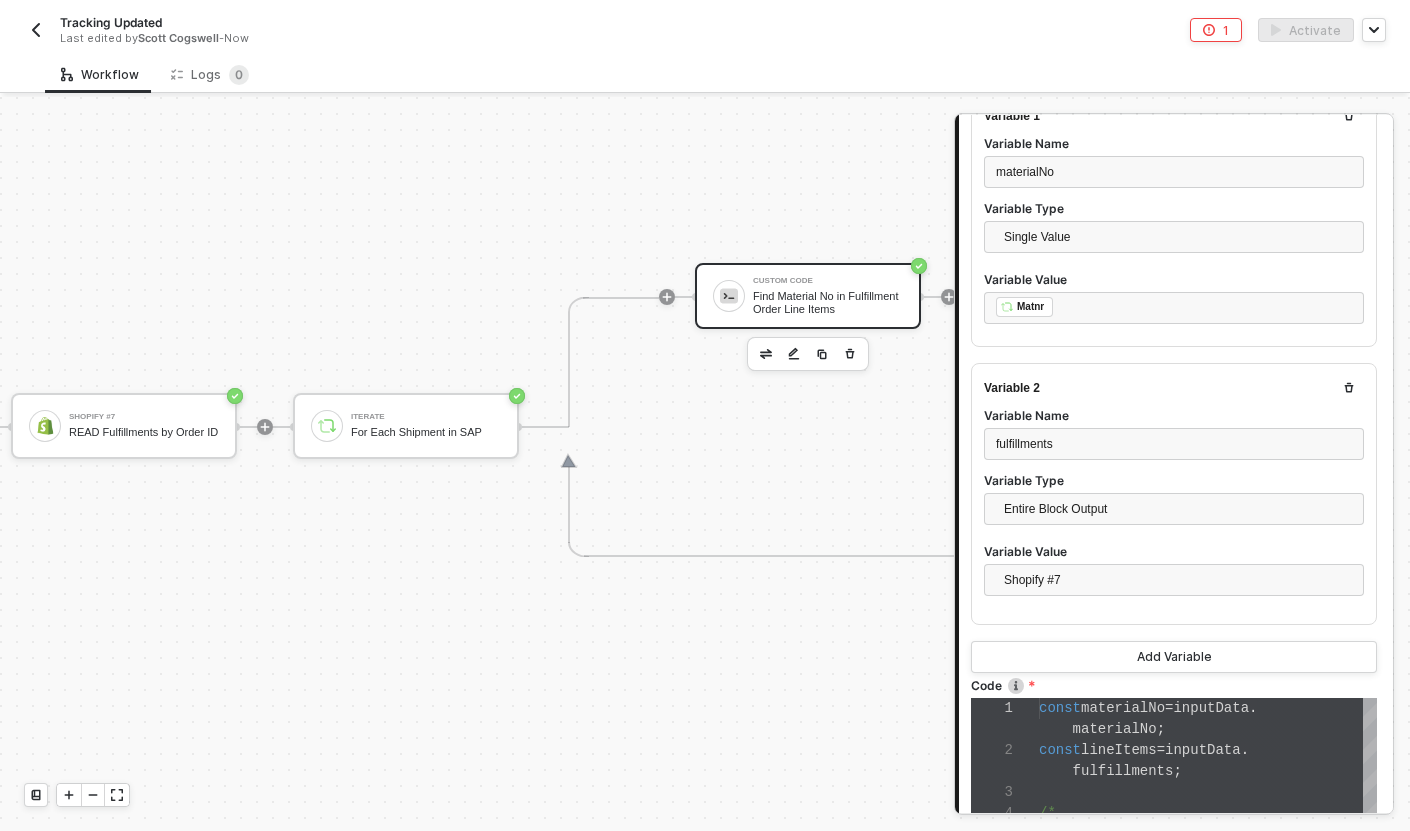scroll, scrollTop: 643, scrollLeft: 0, axis: vertical 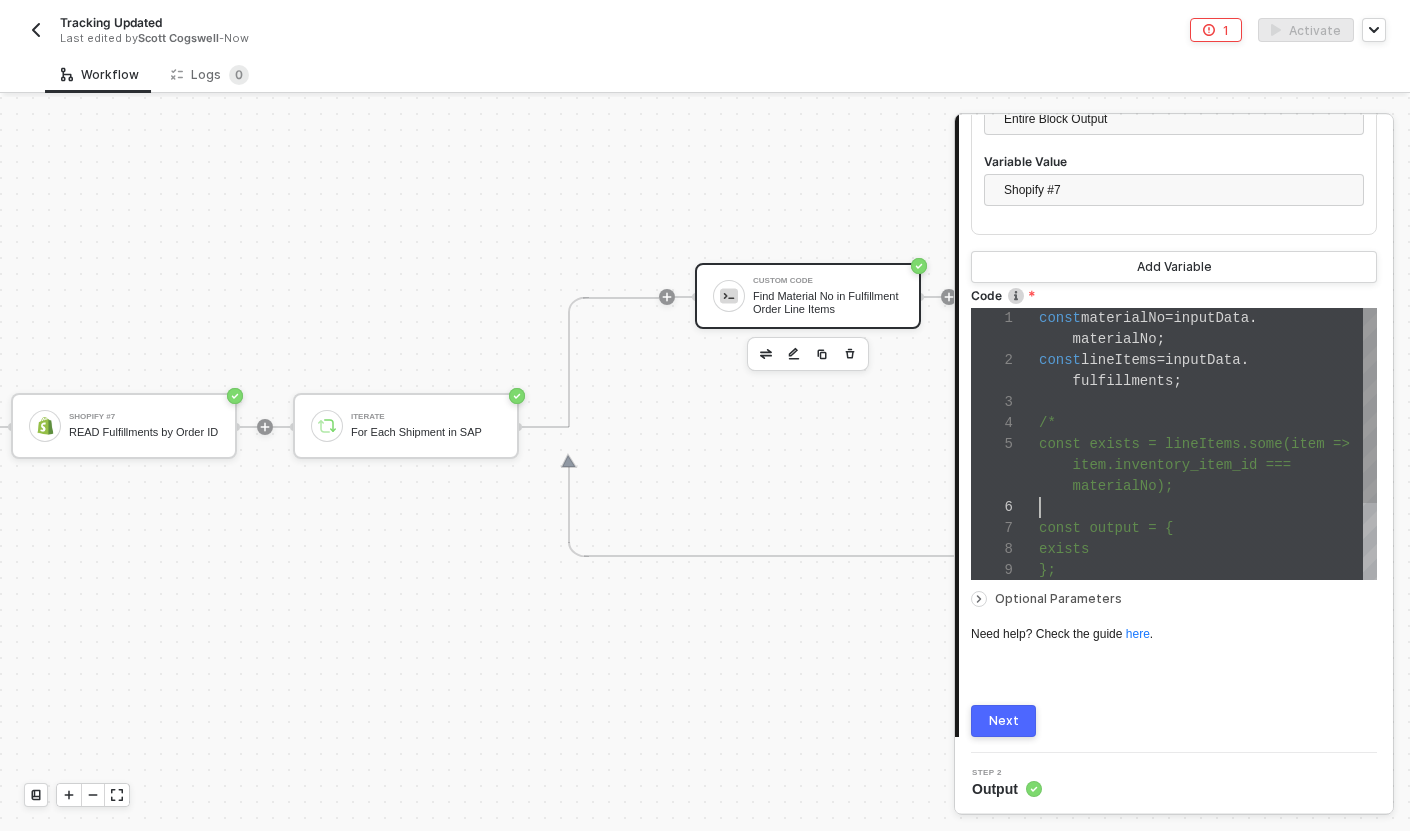 click at bounding box center [1208, 507] 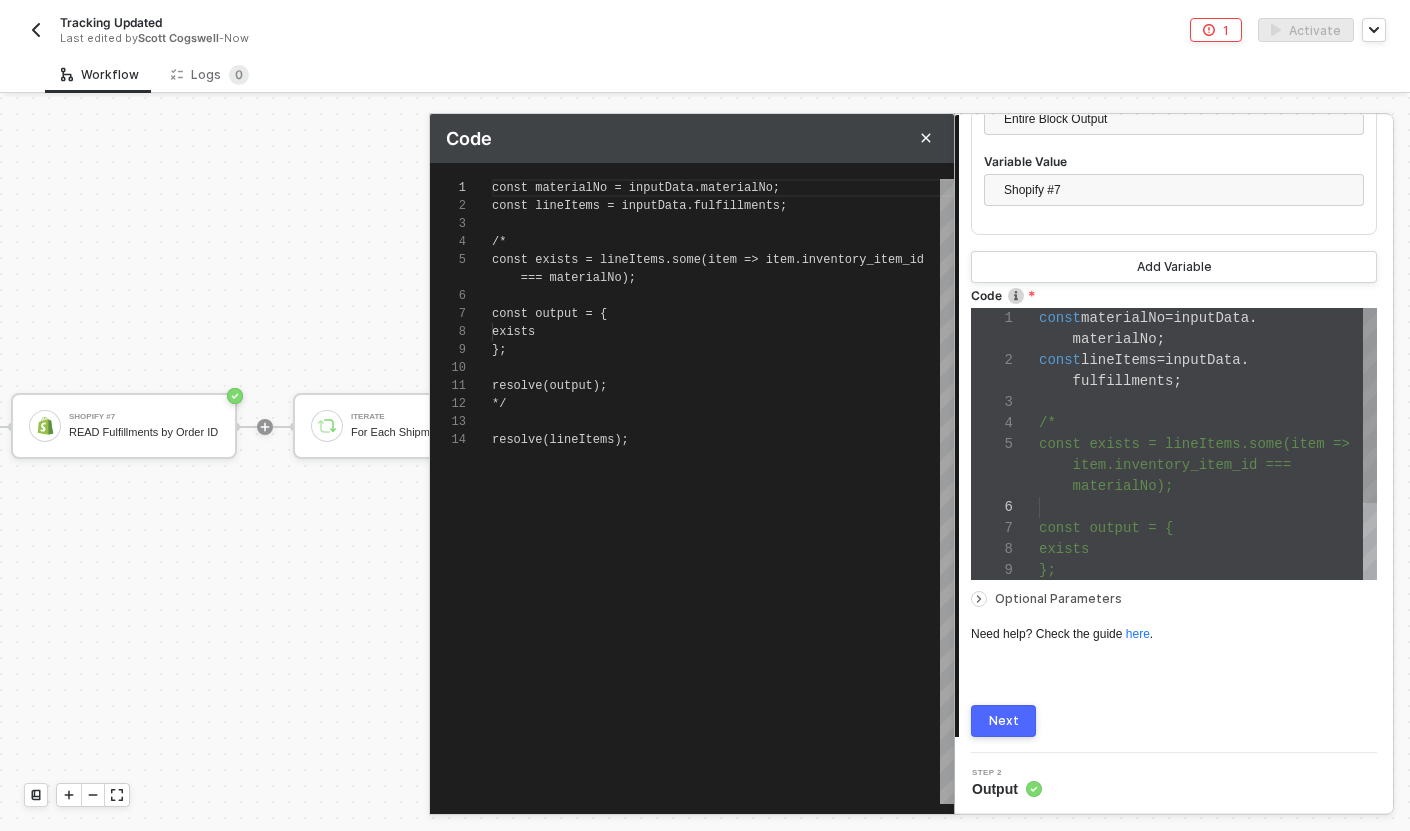 scroll, scrollTop: 162, scrollLeft: 0, axis: vertical 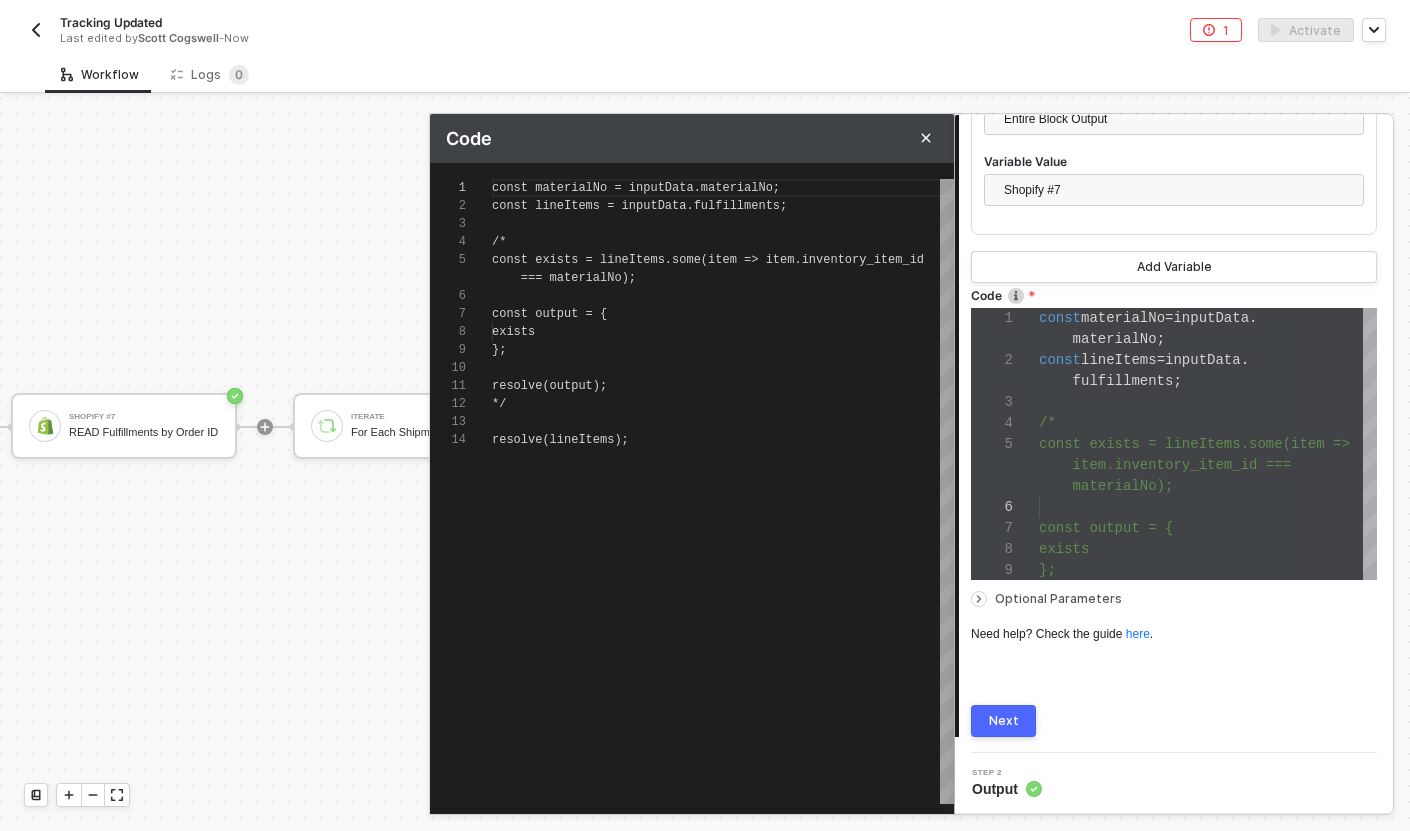 click at bounding box center (723, 368) 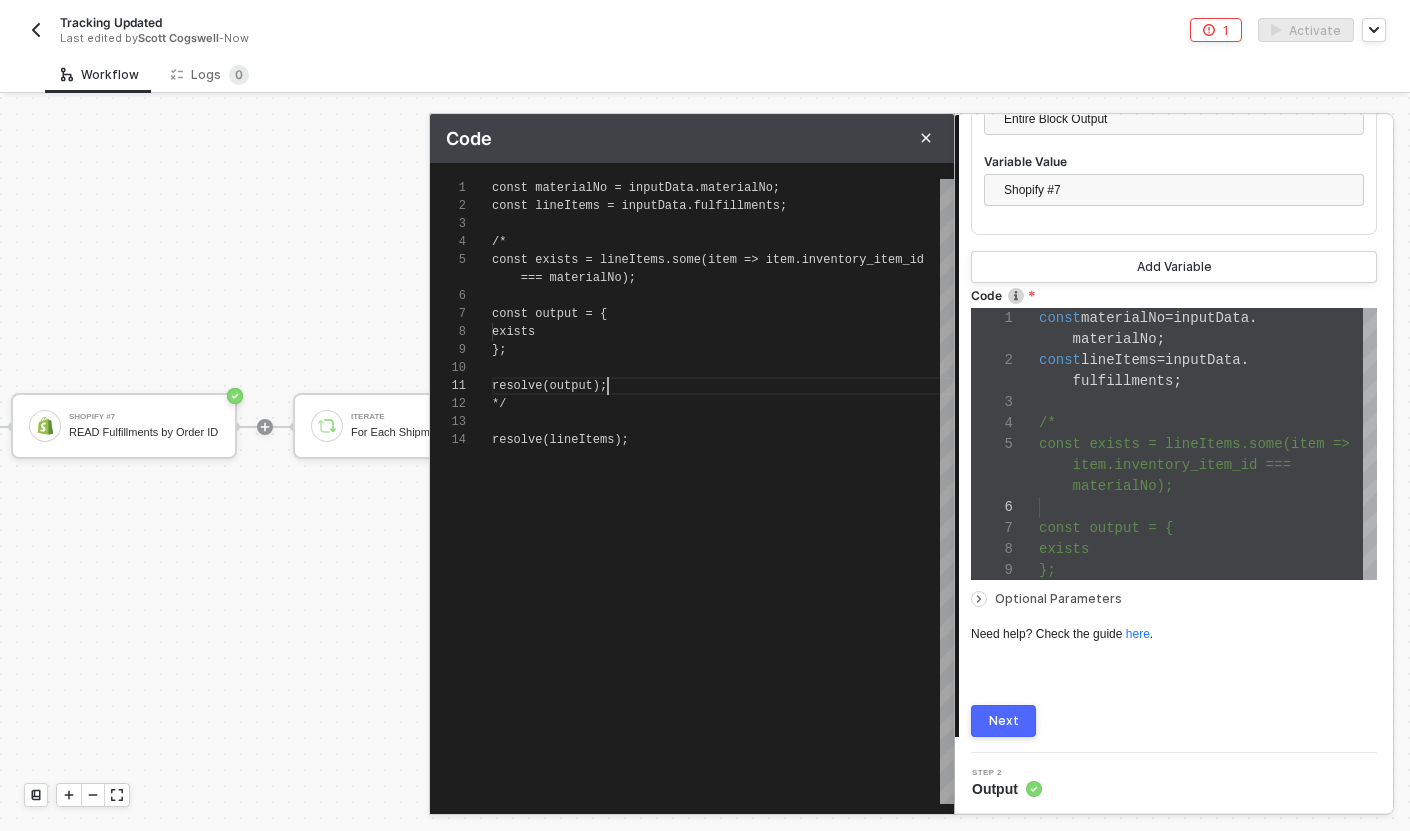 scroll, scrollTop: 18, scrollLeft: 116, axis: both 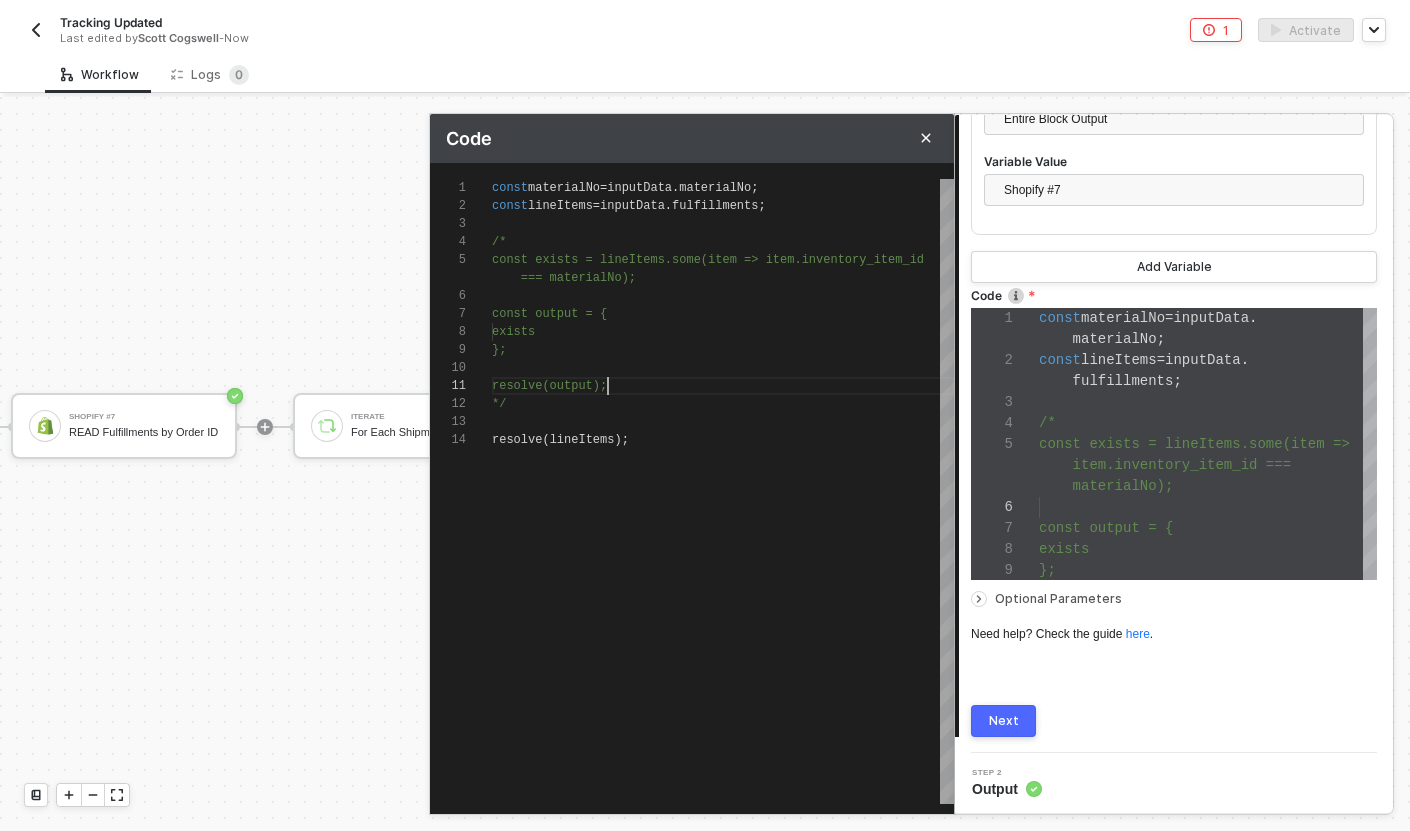 type on "const materialNo = inputData.materialNo;
const lineItems = inputData.fulfillments;
/*
const exists = lineItems.some(item => item.inventory_item_id === materialNo);
const output = {
exists
};" 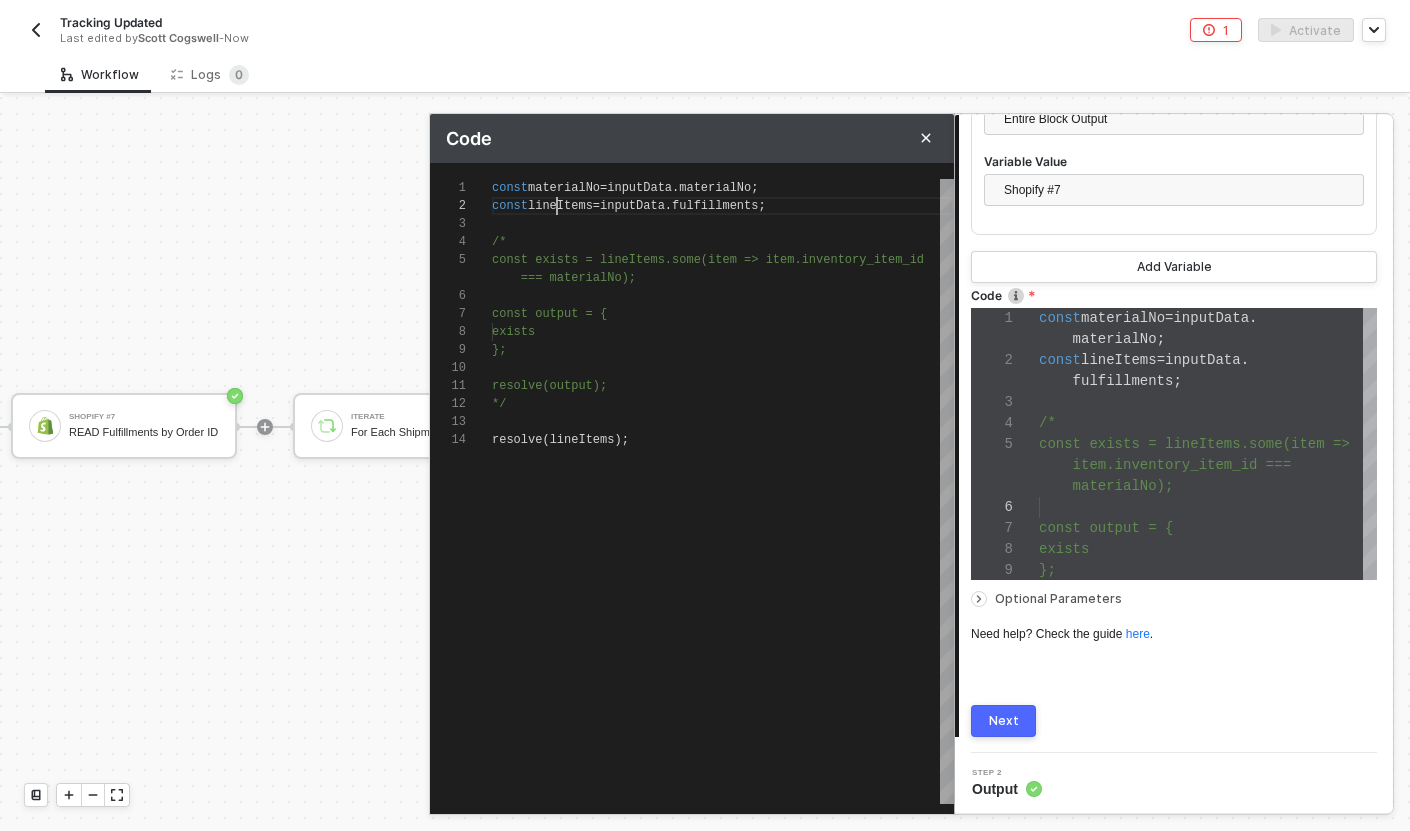 click on "lineItems" at bounding box center (560, 206) 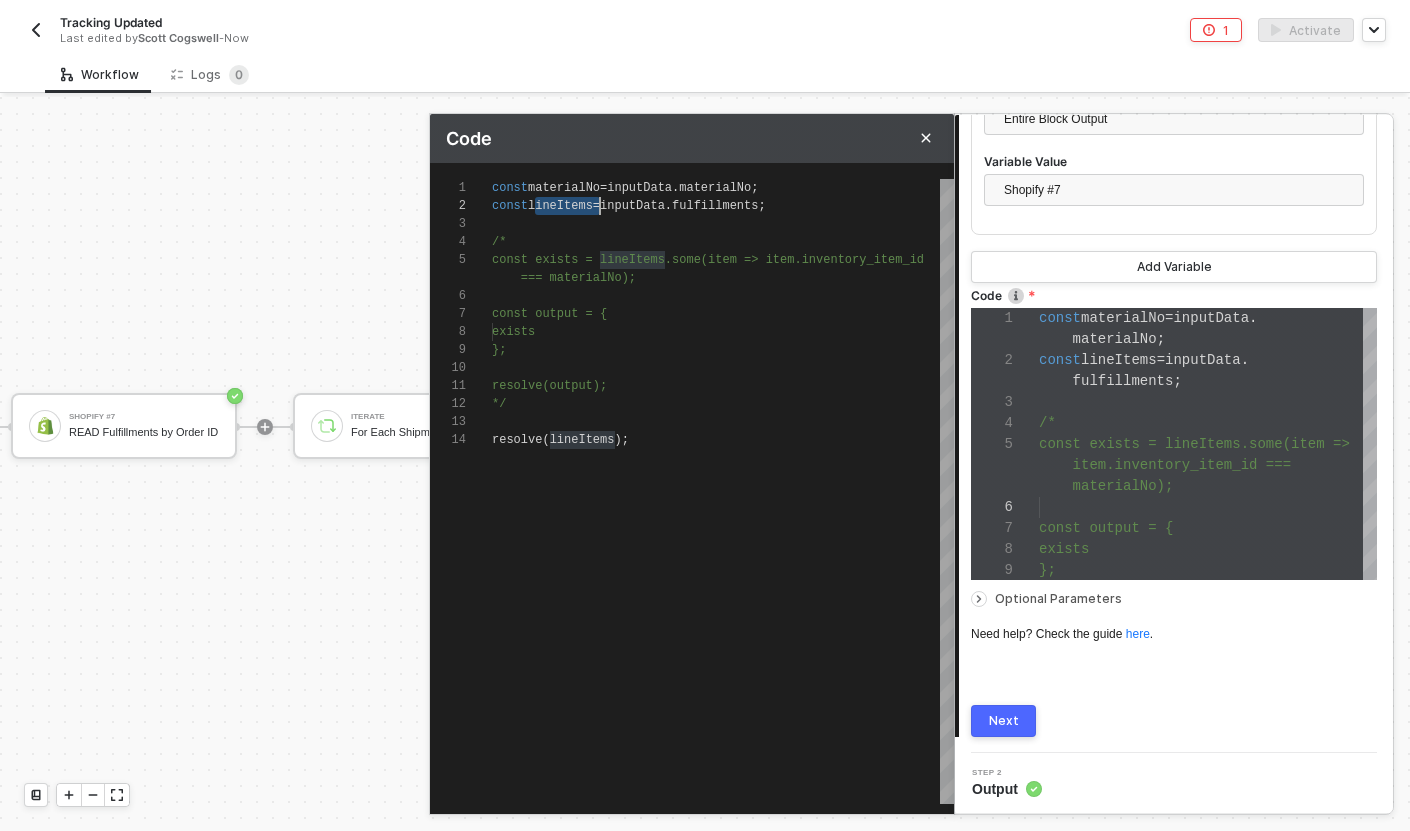 type on "const materialNo = inputData.materialNo;
const f = inputData.fulfillments;
/*
const exists = lineItems.some(item => item.inventory_item_id === materialNo);
const output = {" 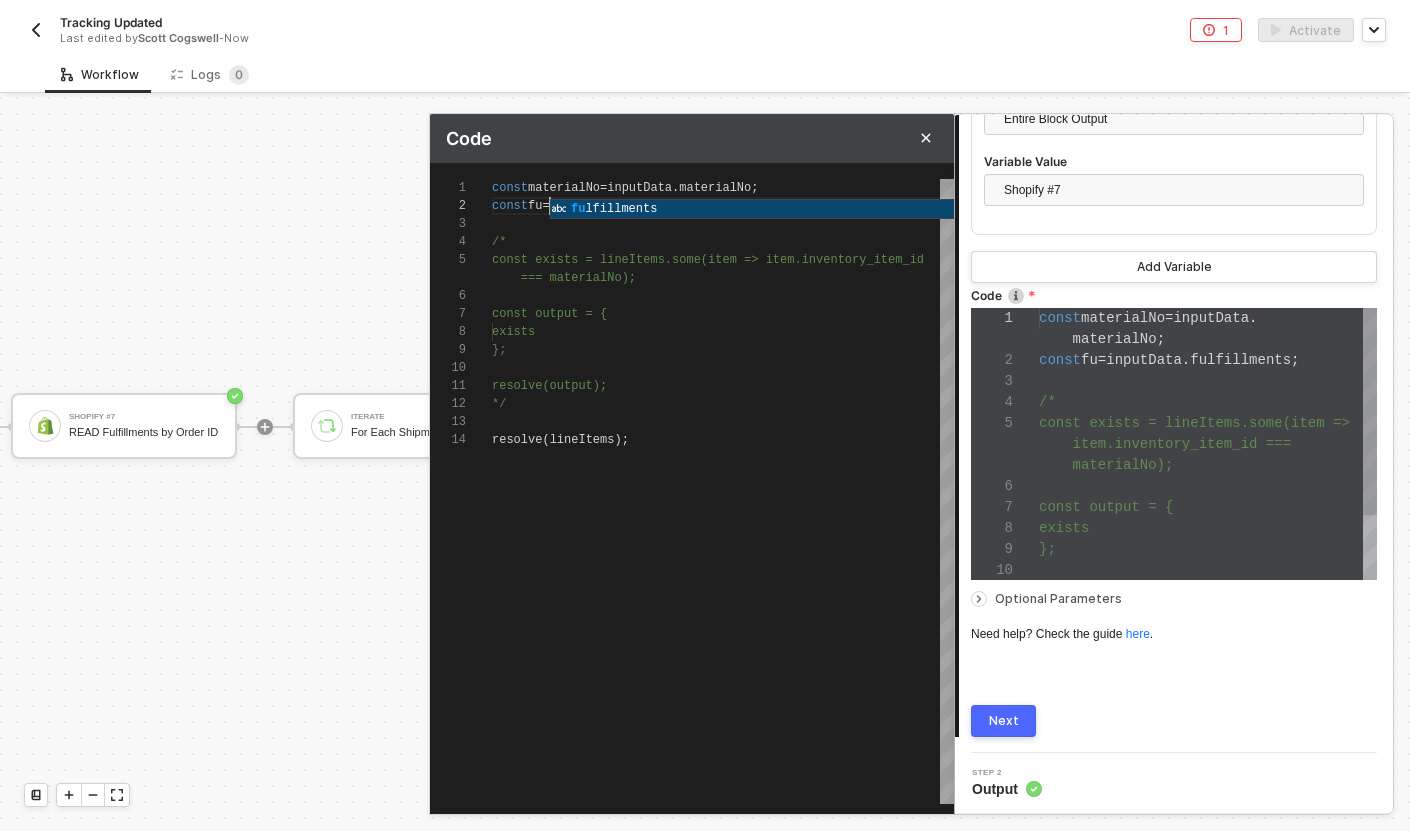 type on "const materialNo = inputData.materialNo;
const ful = inputData.fulfillments;
/*
const exists = lineItems.some(item => item.inventory_item_id === materialNo);
const output = {
exists
};" 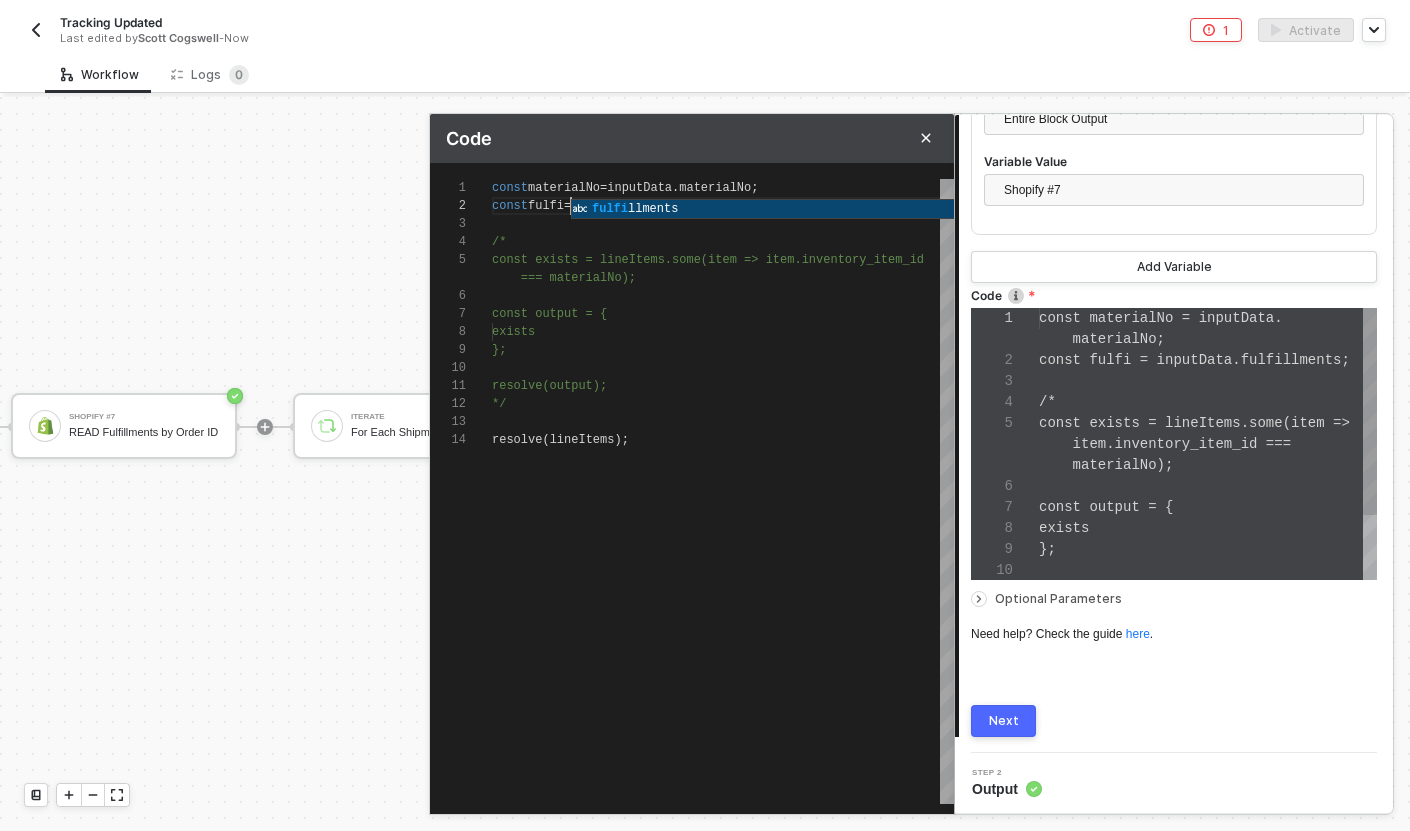 type on "const materialNo = inputData.materialNo;
const fulfil = inputData.fulfillments;
/*
const exists = lineItems.some(item => item.inventory_item_id === materialNo);
const output = {
exists
};" 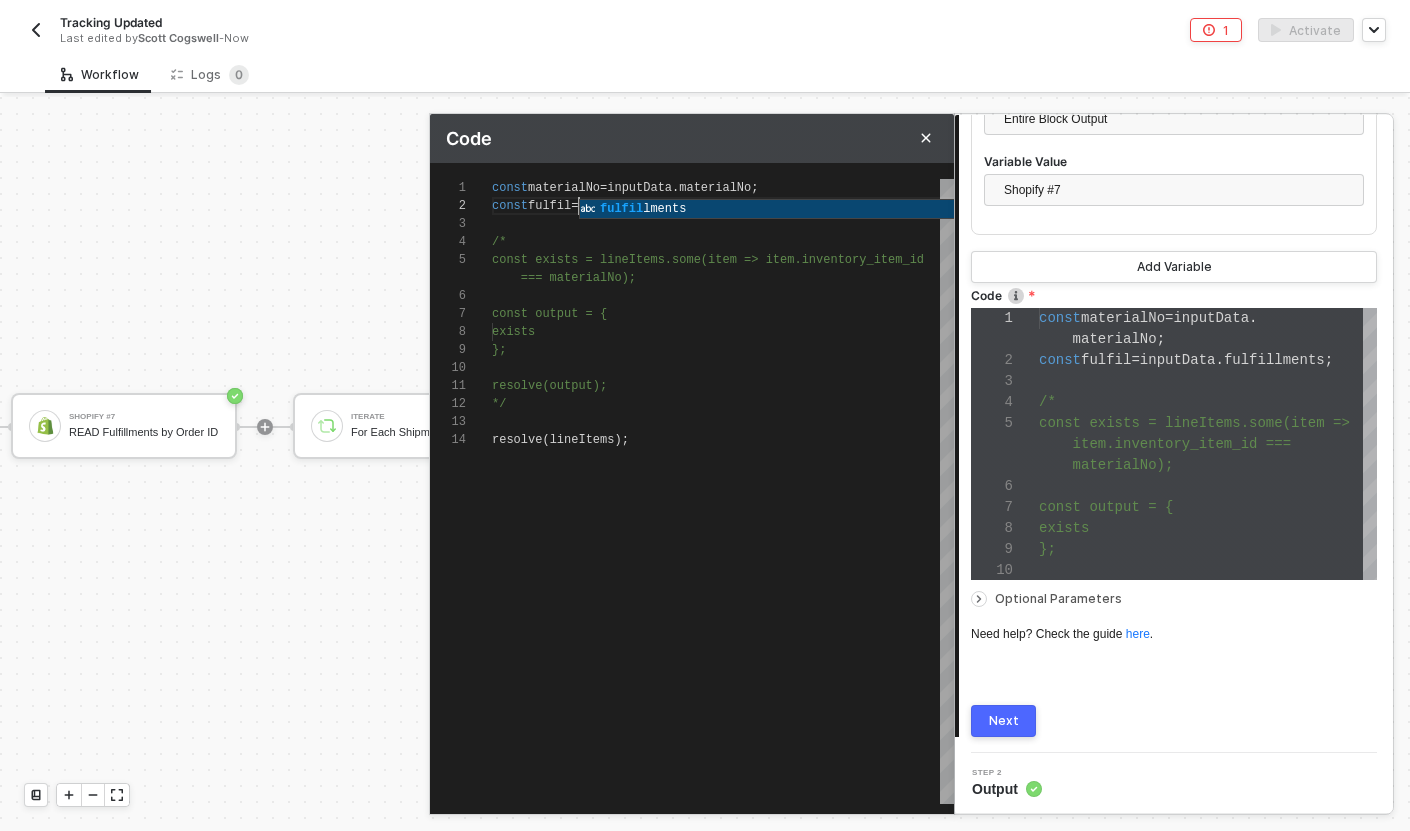 type on "const materialNo = inputData.materialNo;
const fulfill = inputData.fulfillments;
/*
const exists = lineItems.some(item => item.inventory_item_id === materialNo);" 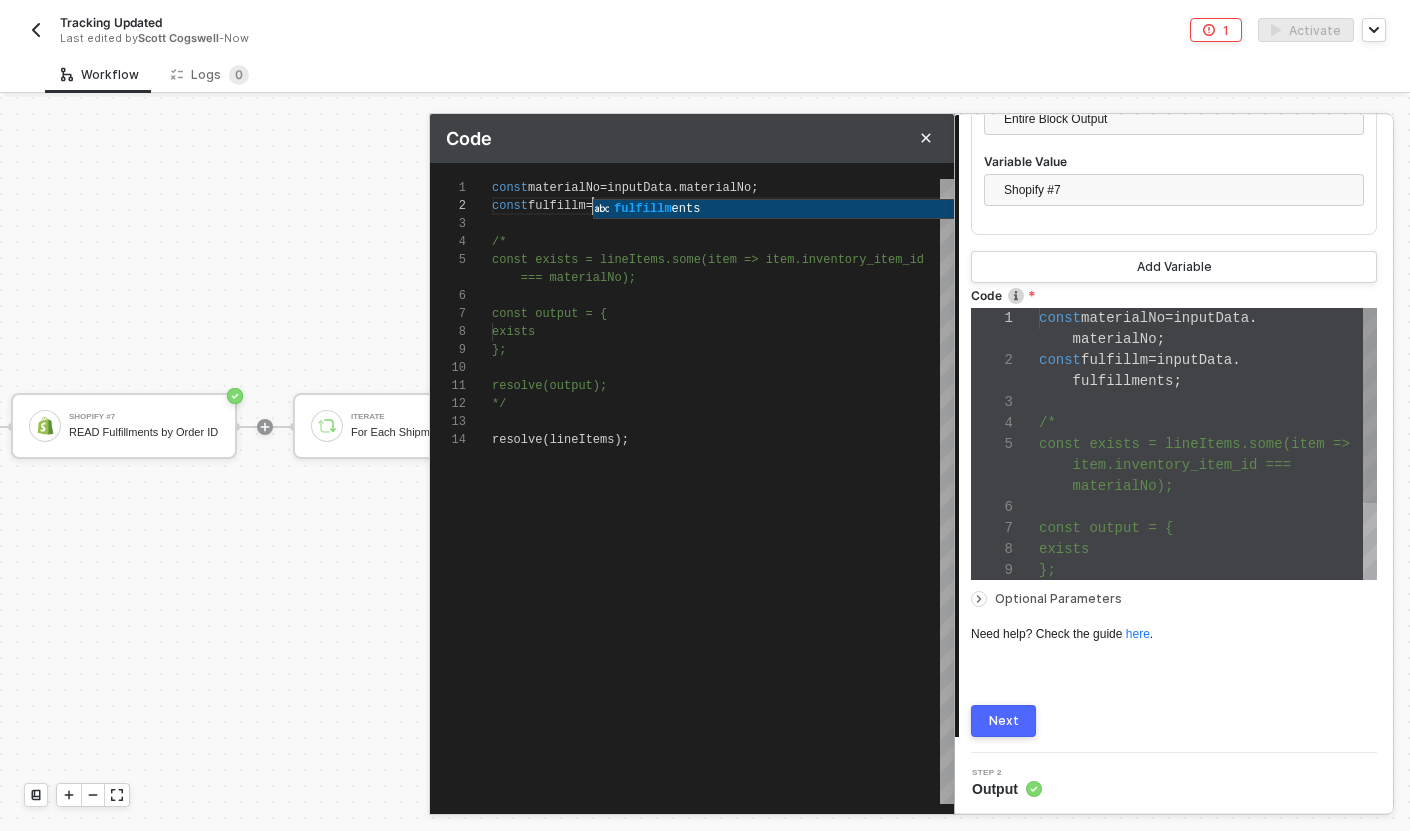 type on "const materialNo = inputData.materialNo;
const fulfillme = inputData.fulfillments;
/*
const exists = lineItems.some(item => item.inventory_item_id === materialNo);" 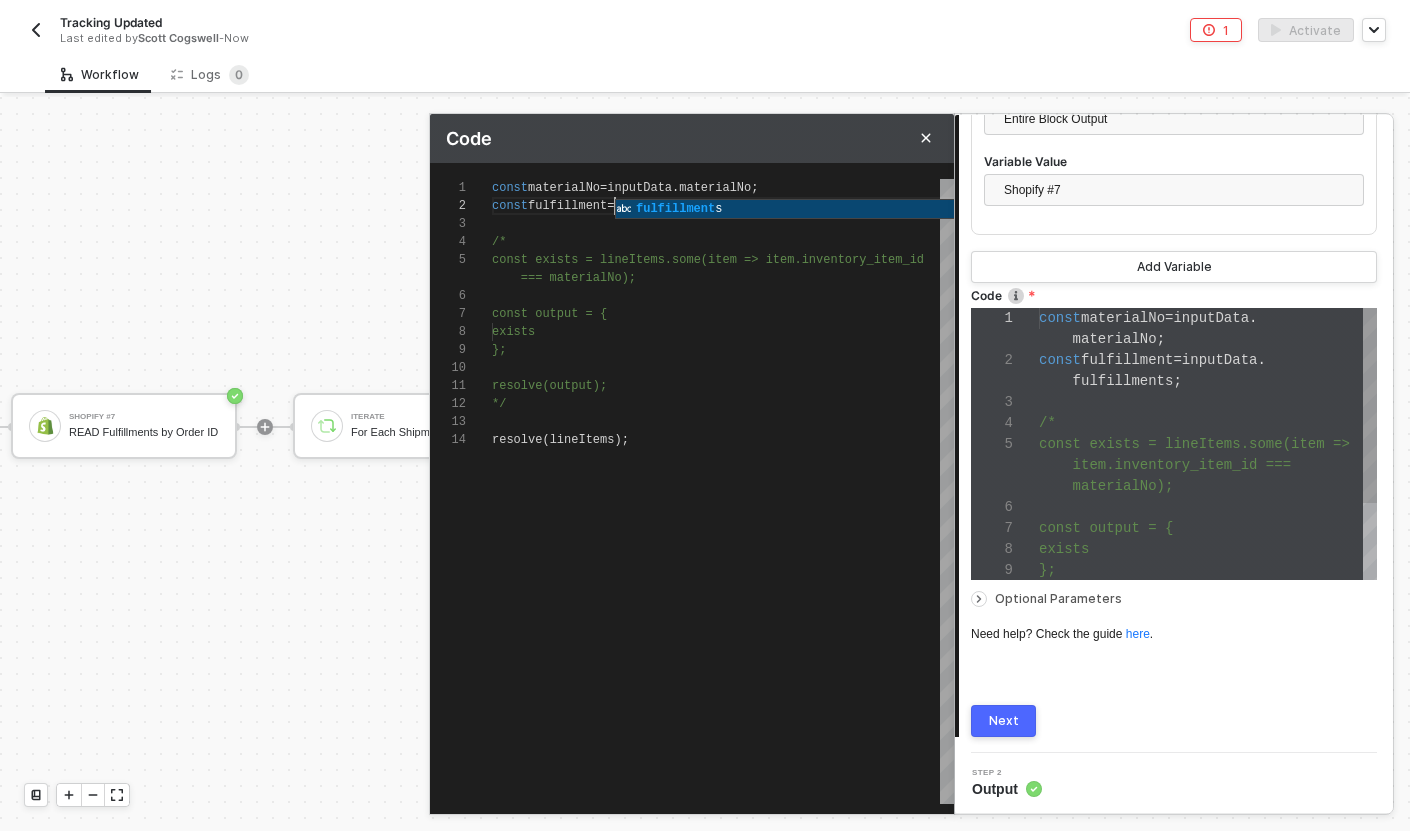type on "const materialNo = inputData.materialNo;
const fulfillments = inputData.fulfillments;
/*
const exists = lineItems.some(item => item.inventory_item_id === materialNo);" 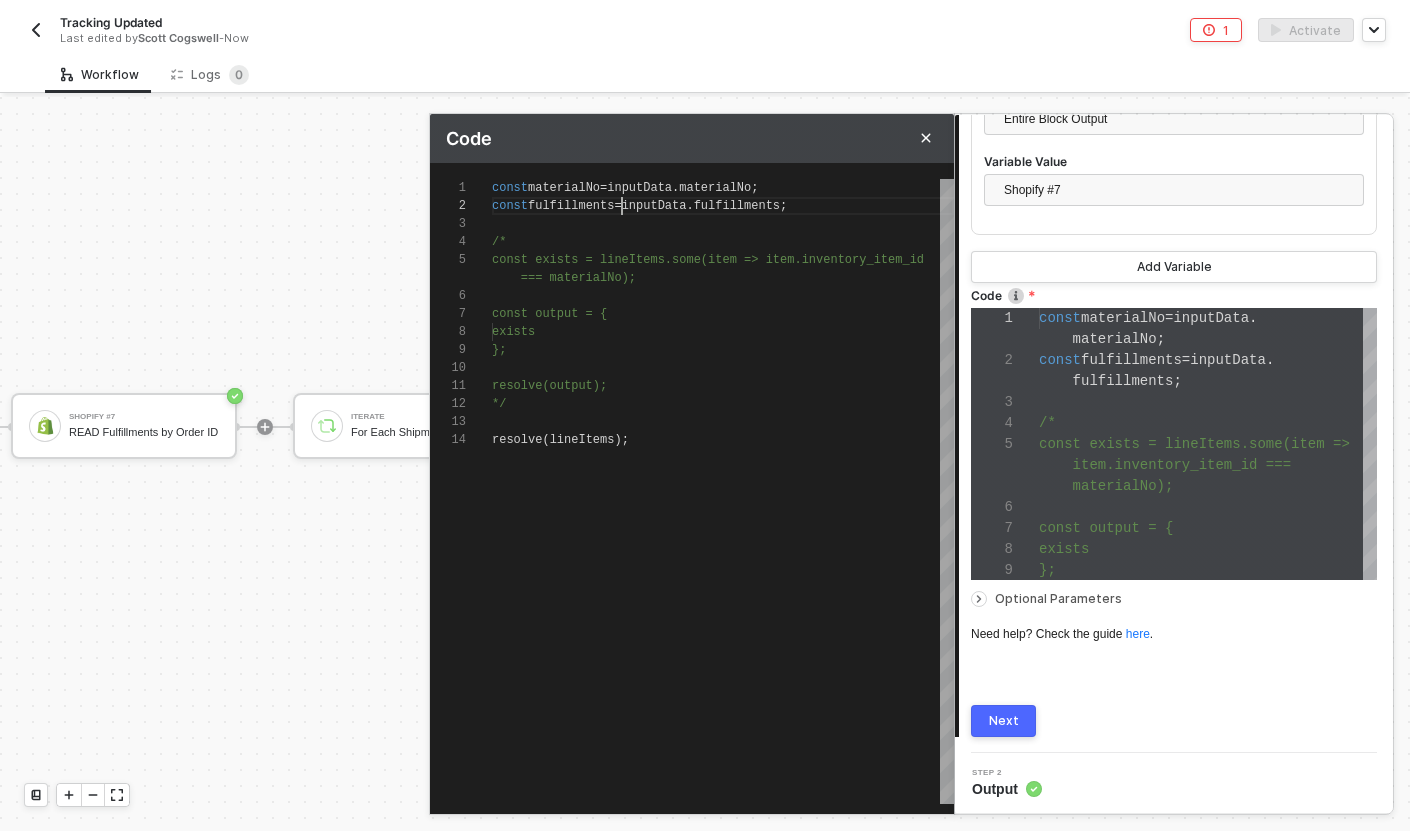 click on "lineItems" at bounding box center (582, 440) 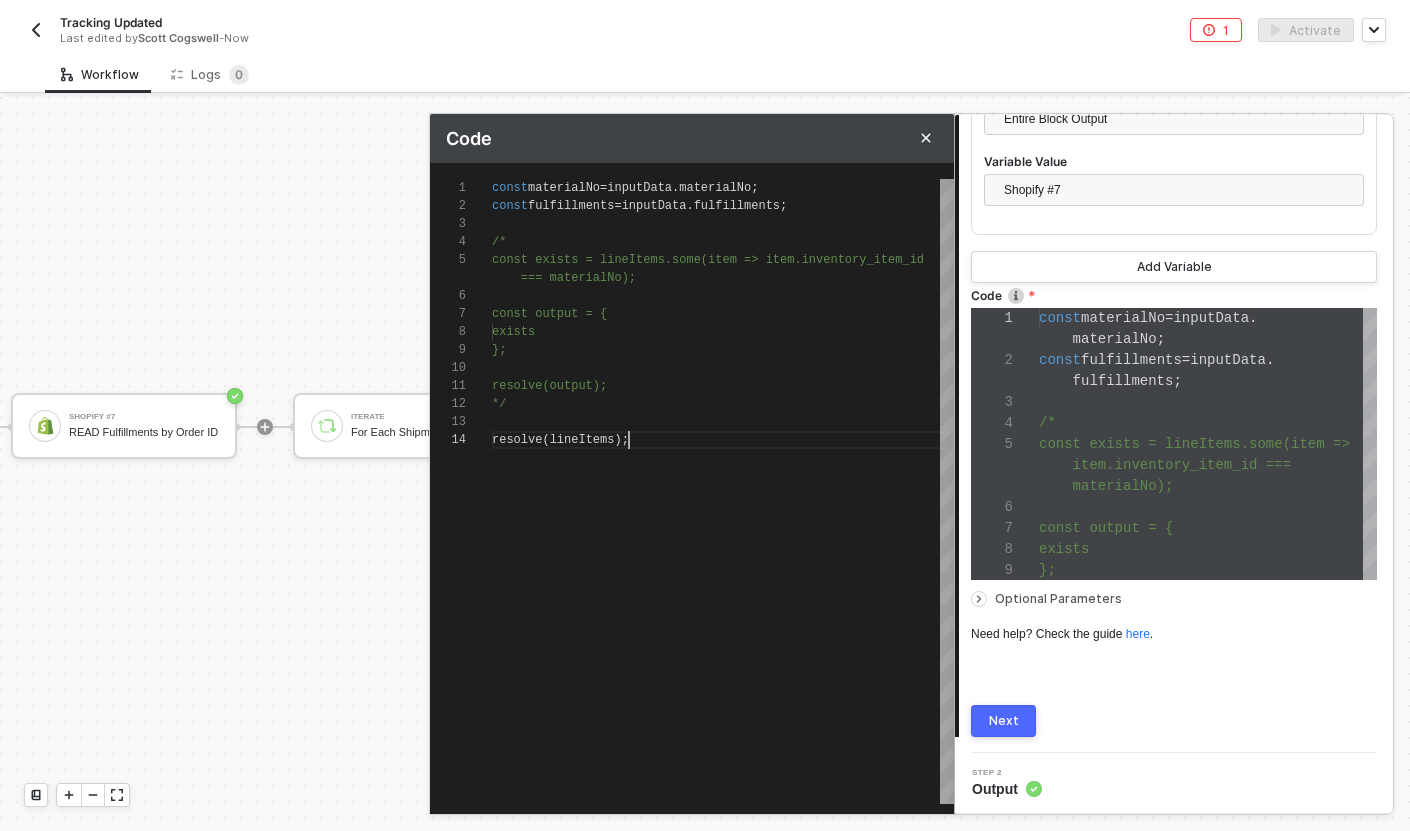 click on "lineItems" at bounding box center [582, 440] 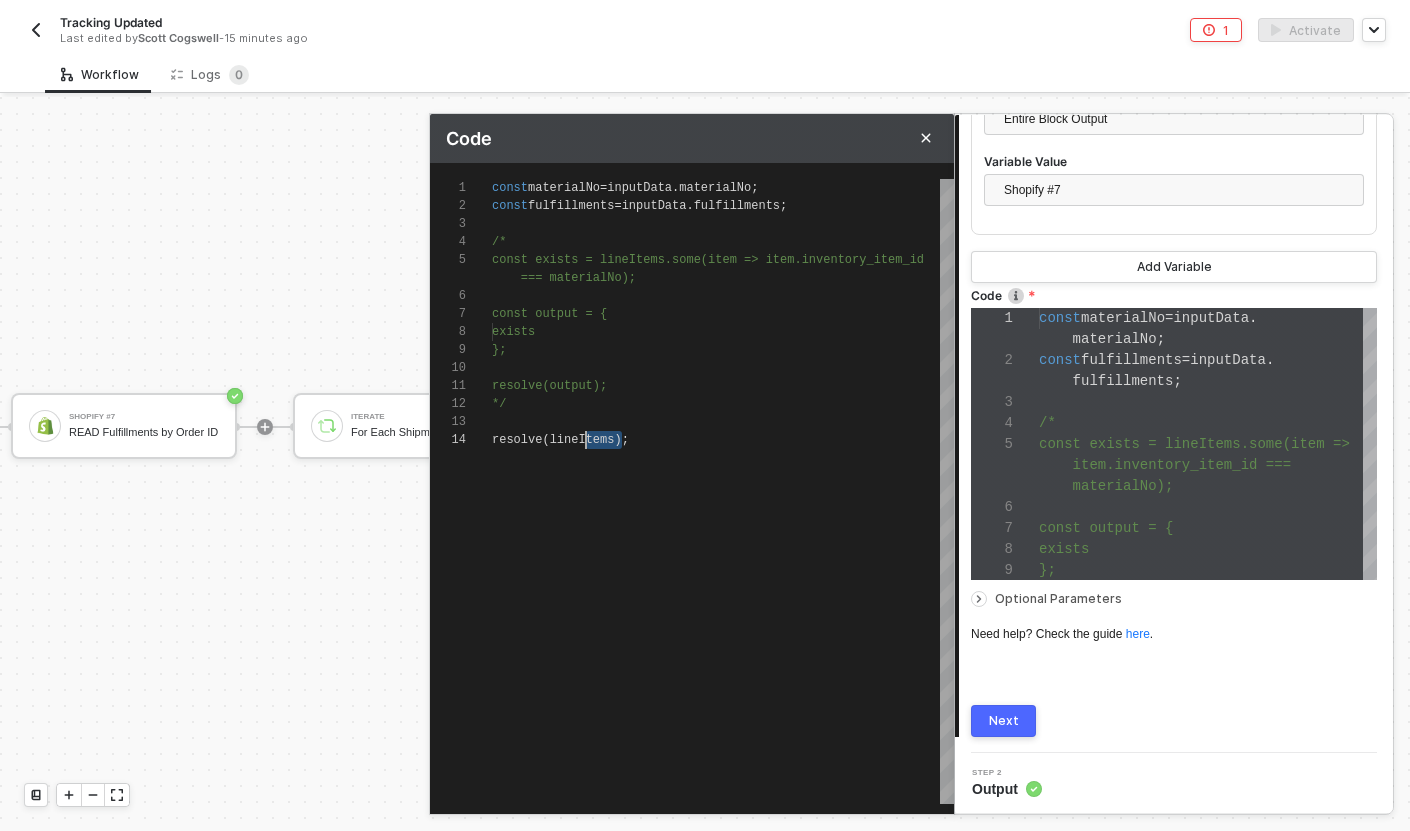 scroll, scrollTop: 72, scrollLeft: 79, axis: both 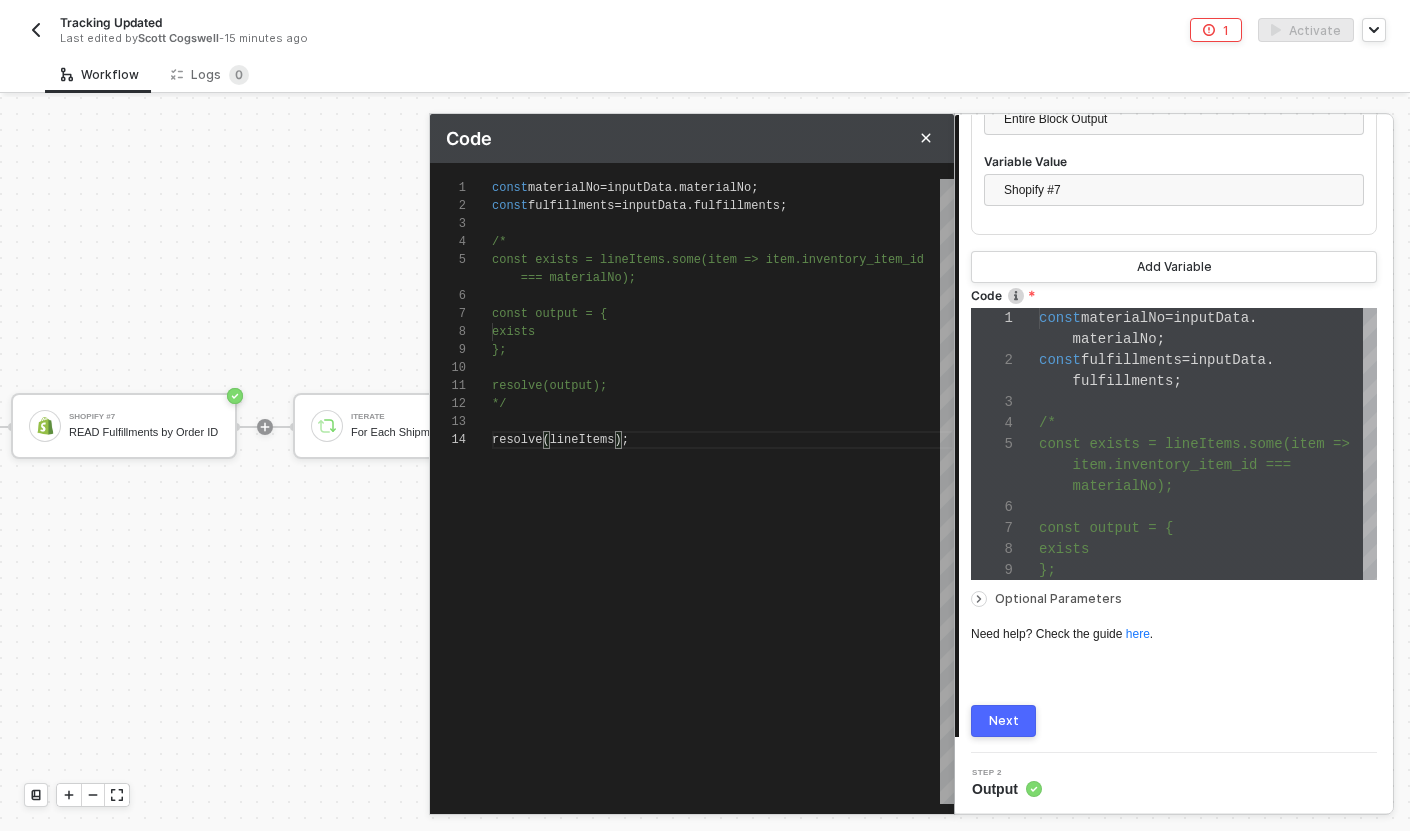 click on "lineItems" at bounding box center (582, 440) 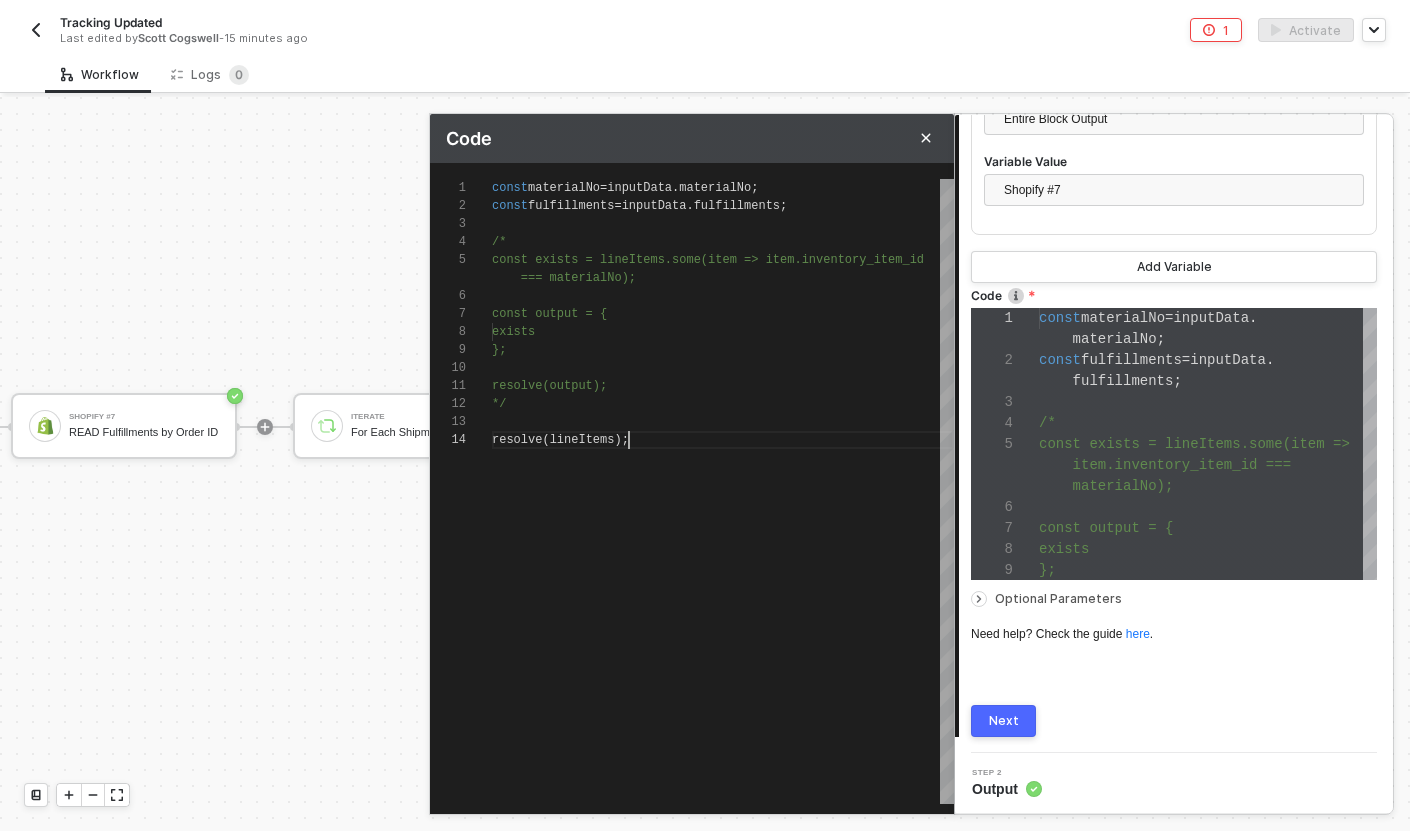 scroll, scrollTop: 72, scrollLeft: 136, axis: both 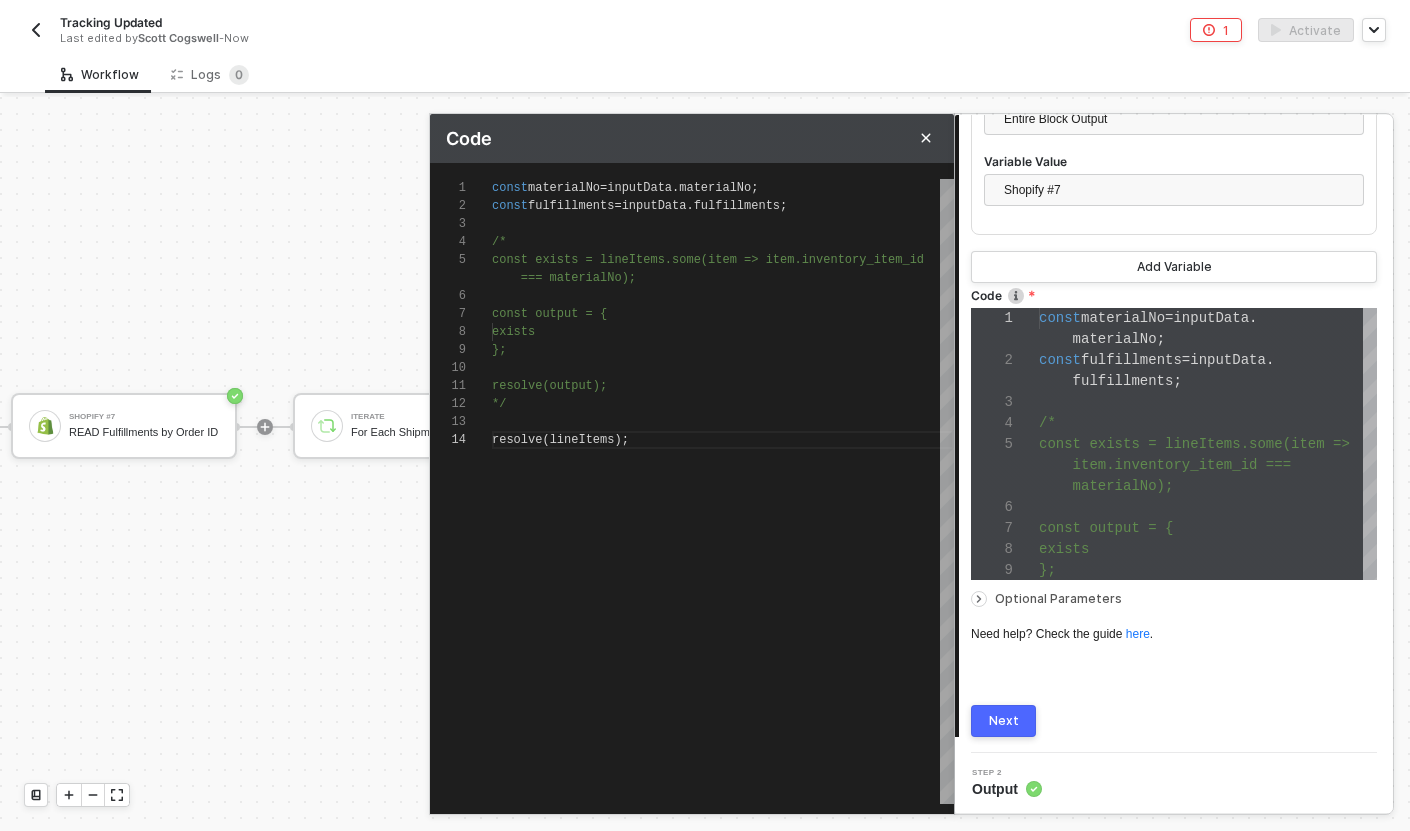 click on "lineItems" at bounding box center [582, 440] 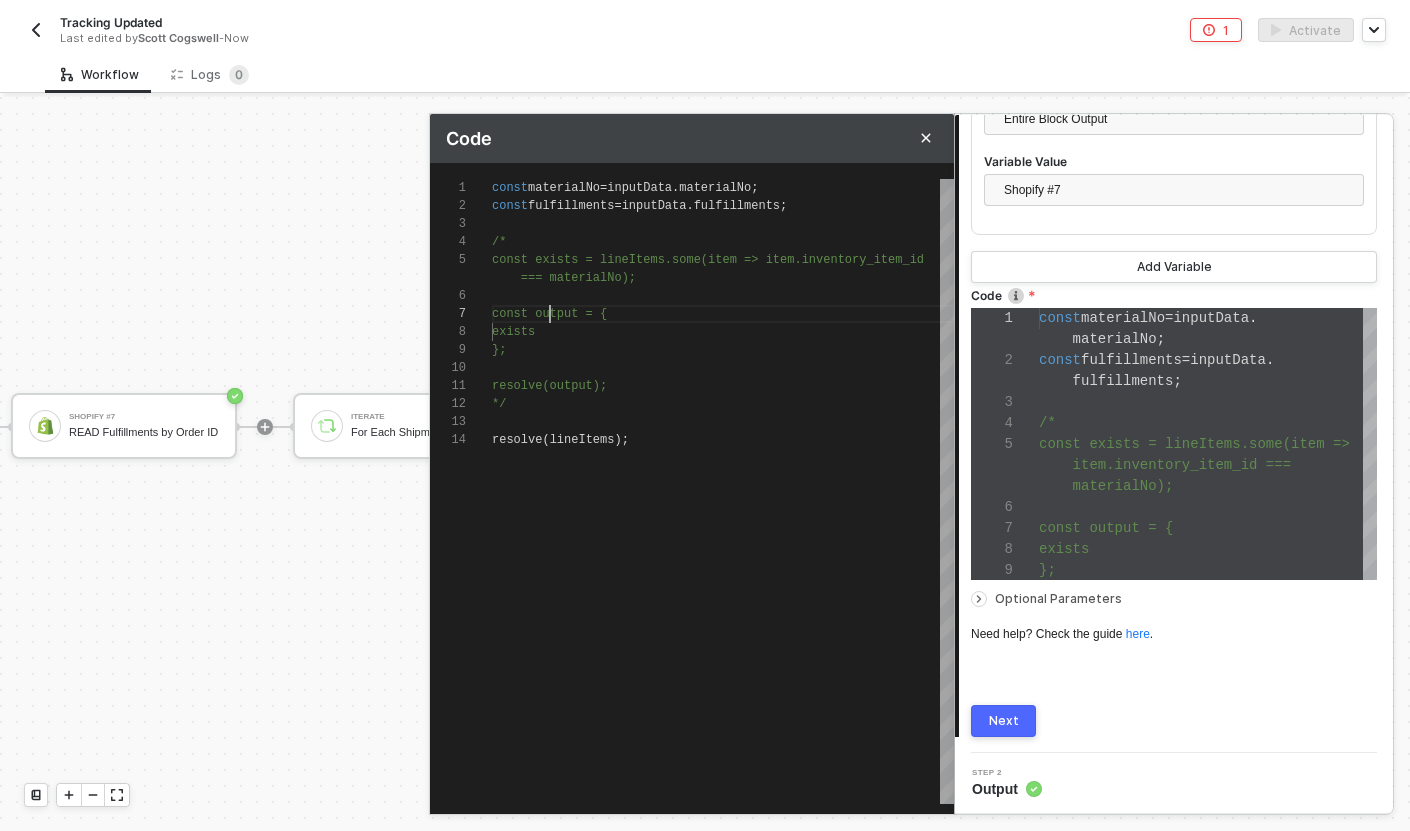 click on "const output = {" at bounding box center [549, 314] 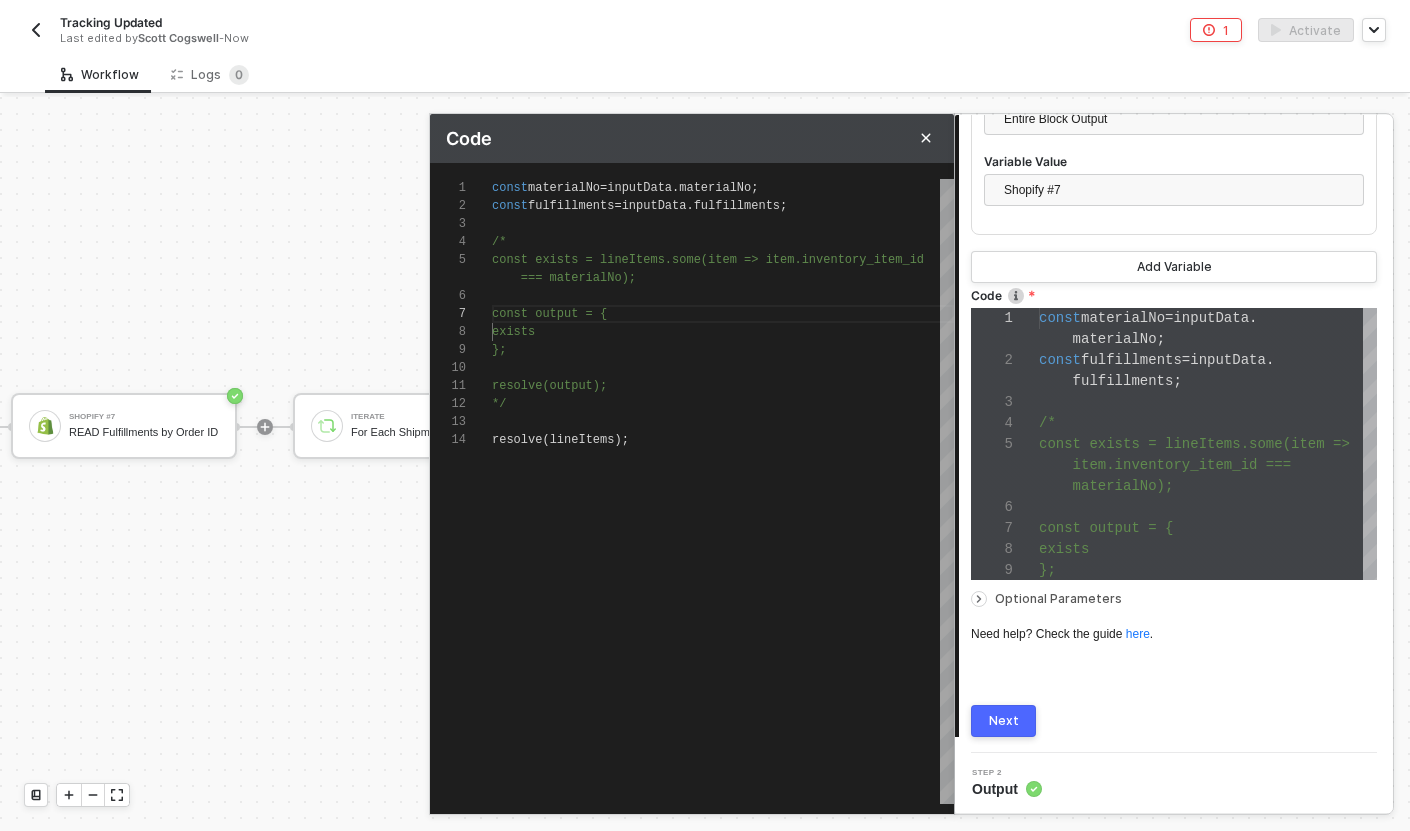 scroll, scrollTop: 72, scrollLeft: 65, axis: both 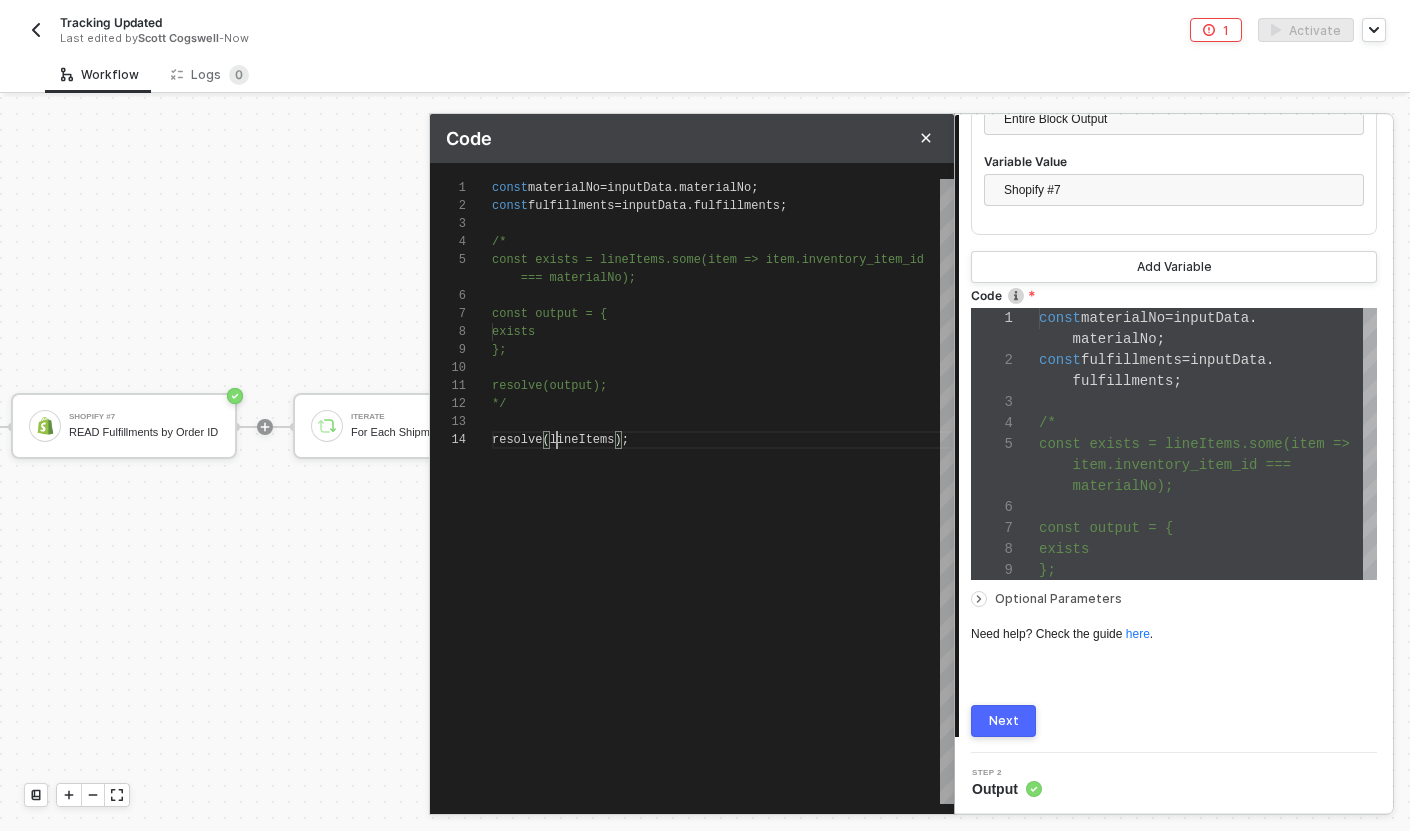 click on "resolve ( lineItems );" at bounding box center (723, 440) 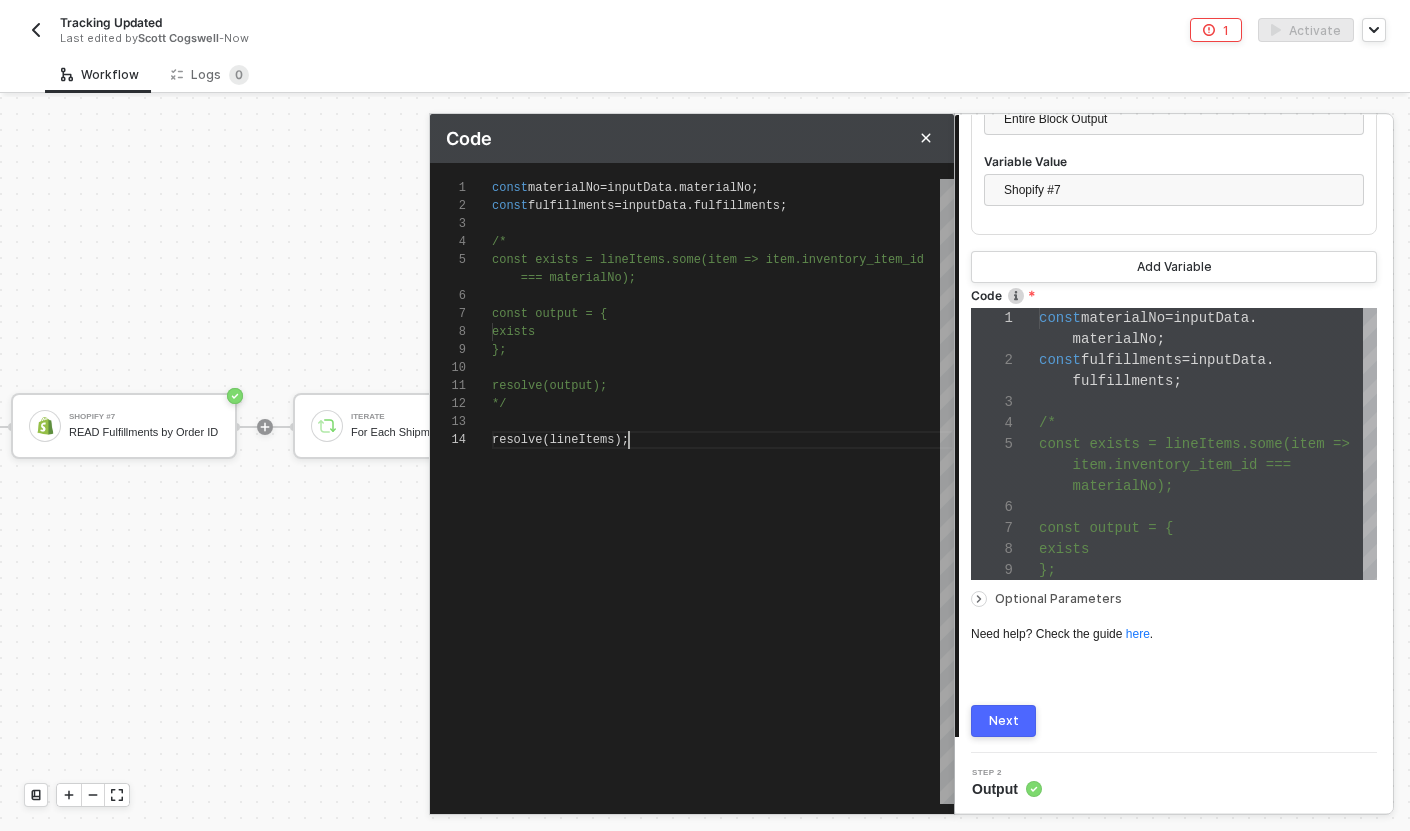 click on "lineItems" at bounding box center (582, 440) 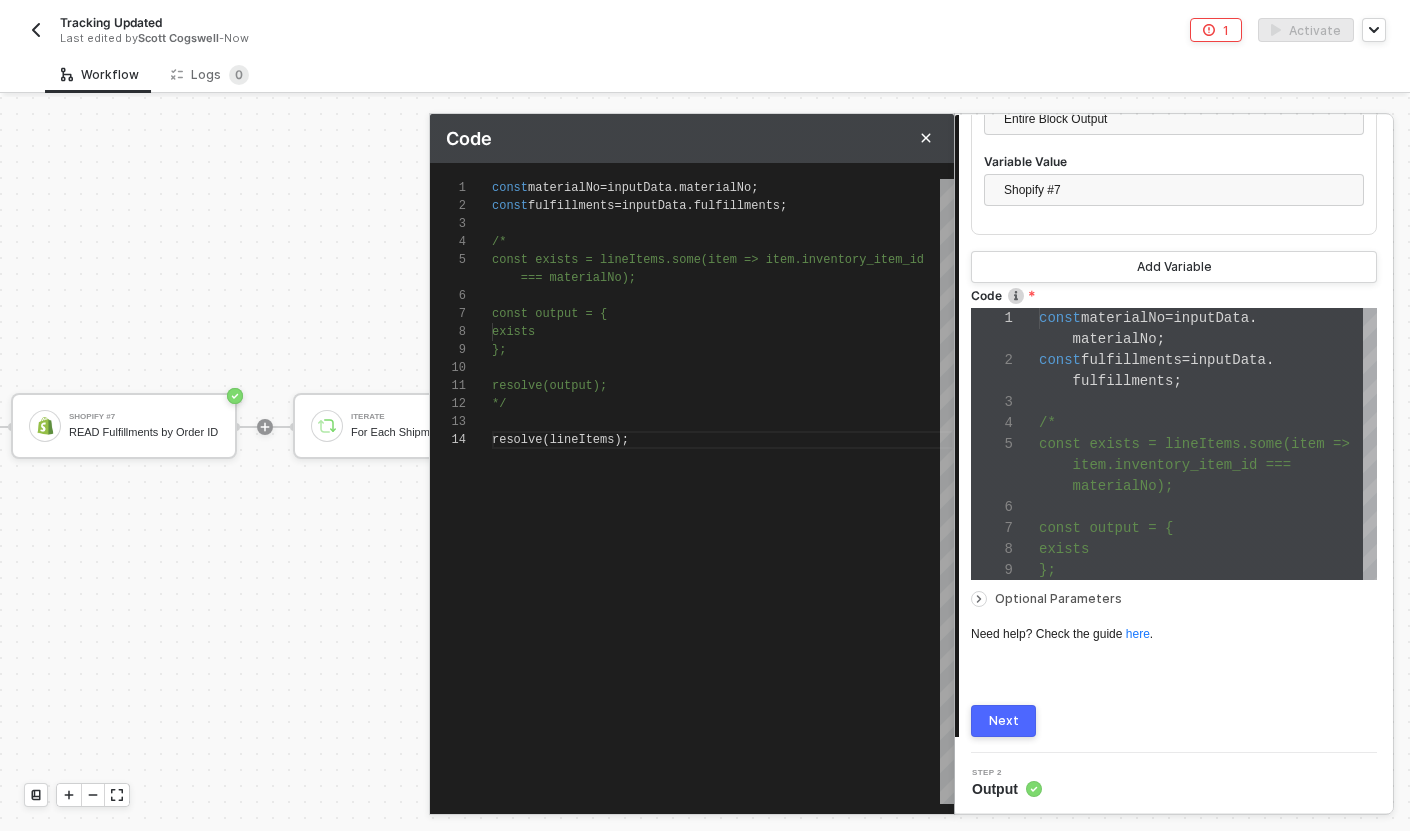click at bounding box center (723, 368) 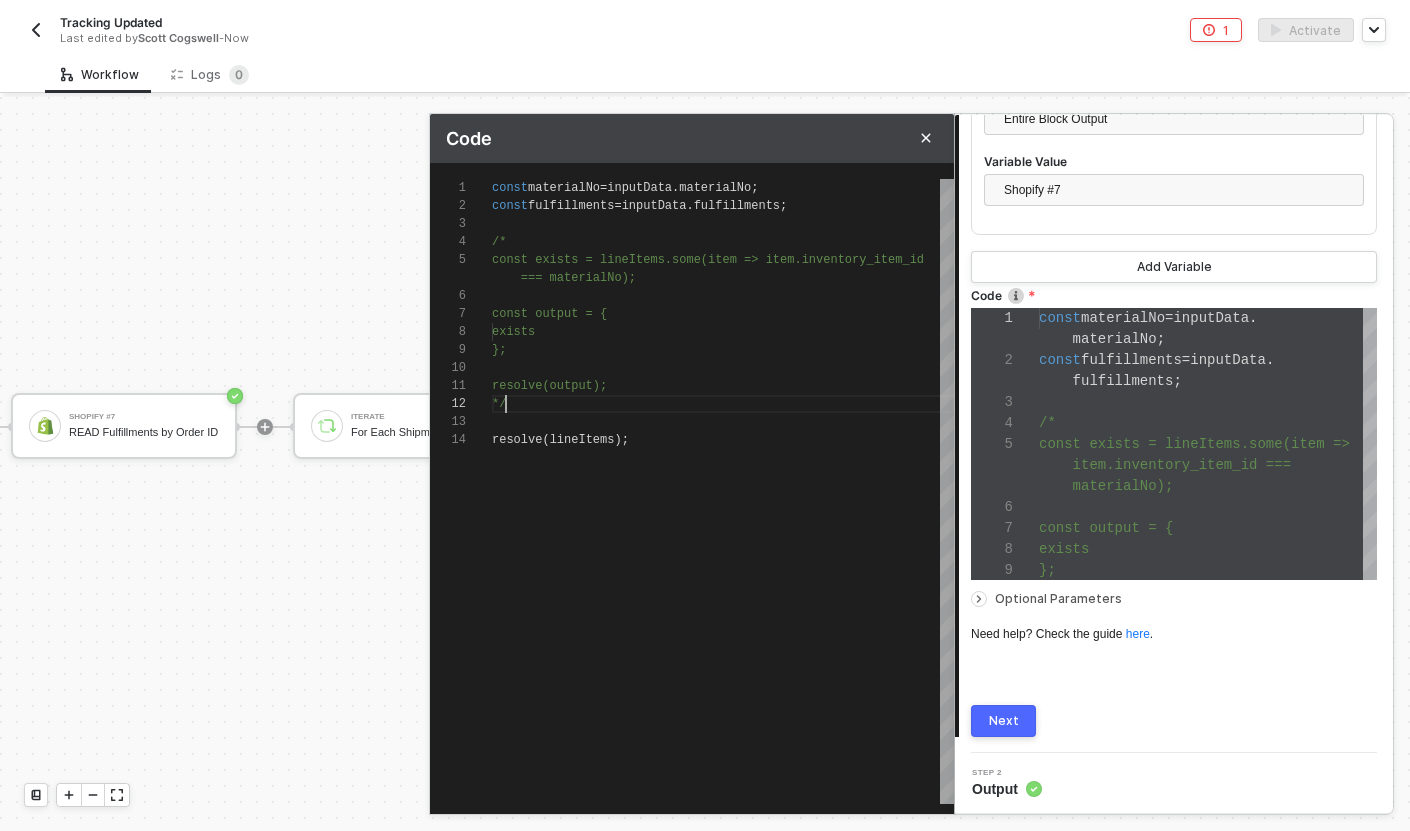 click on "*/" at bounding box center [723, 404] 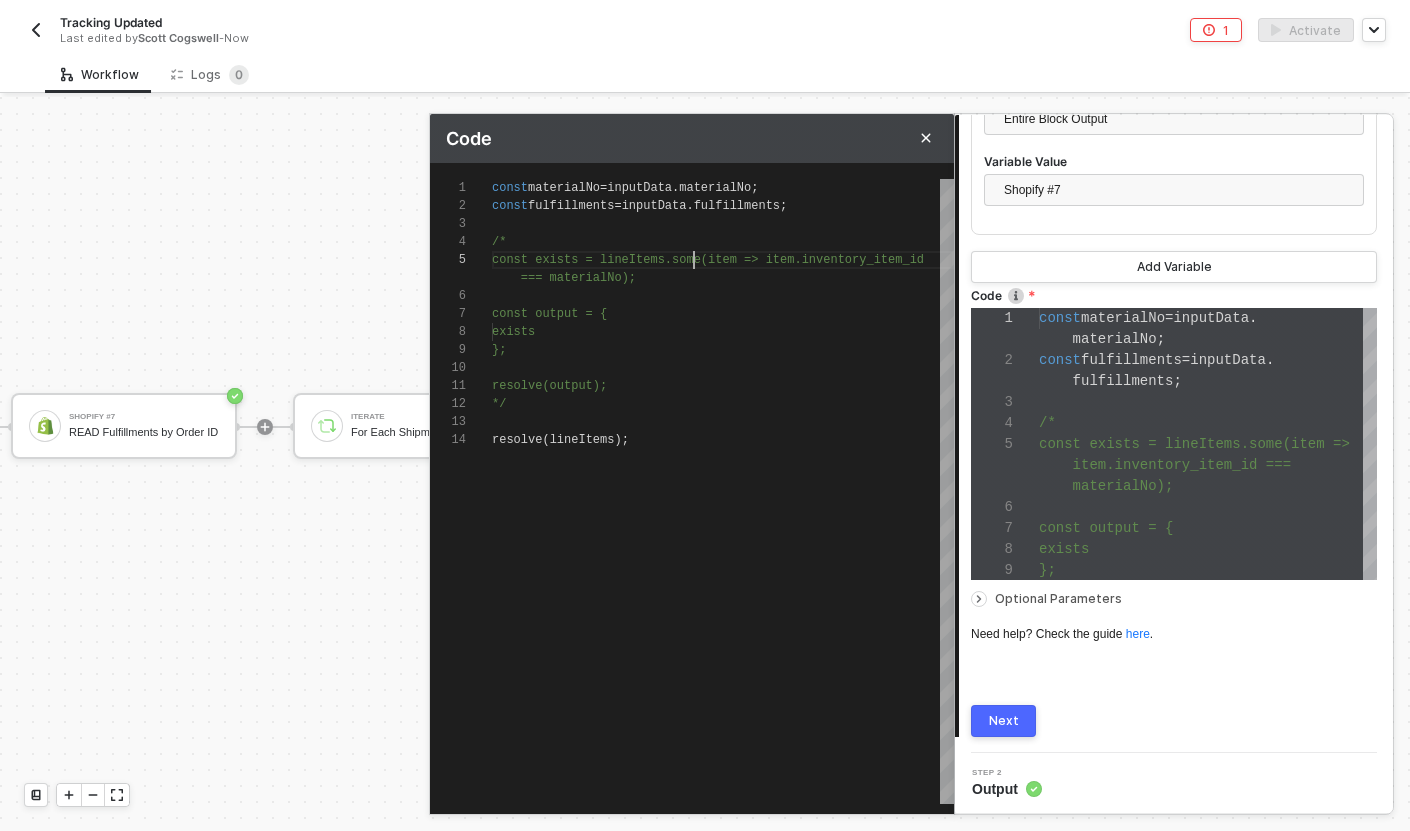 click on "const exists = lineItems.some(item => item.invento" at bounding box center [672, 260] 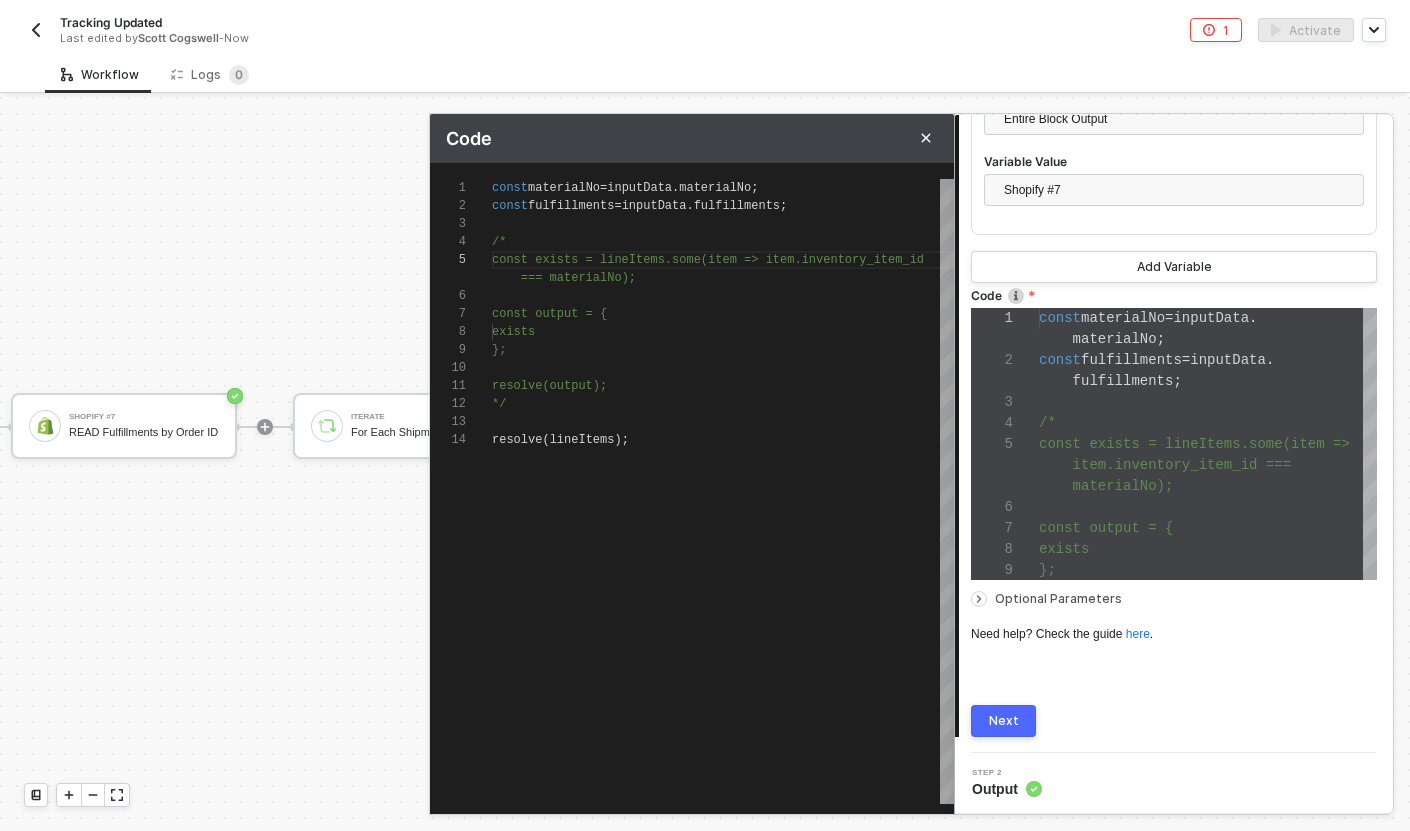 click at bounding box center [723, 422] 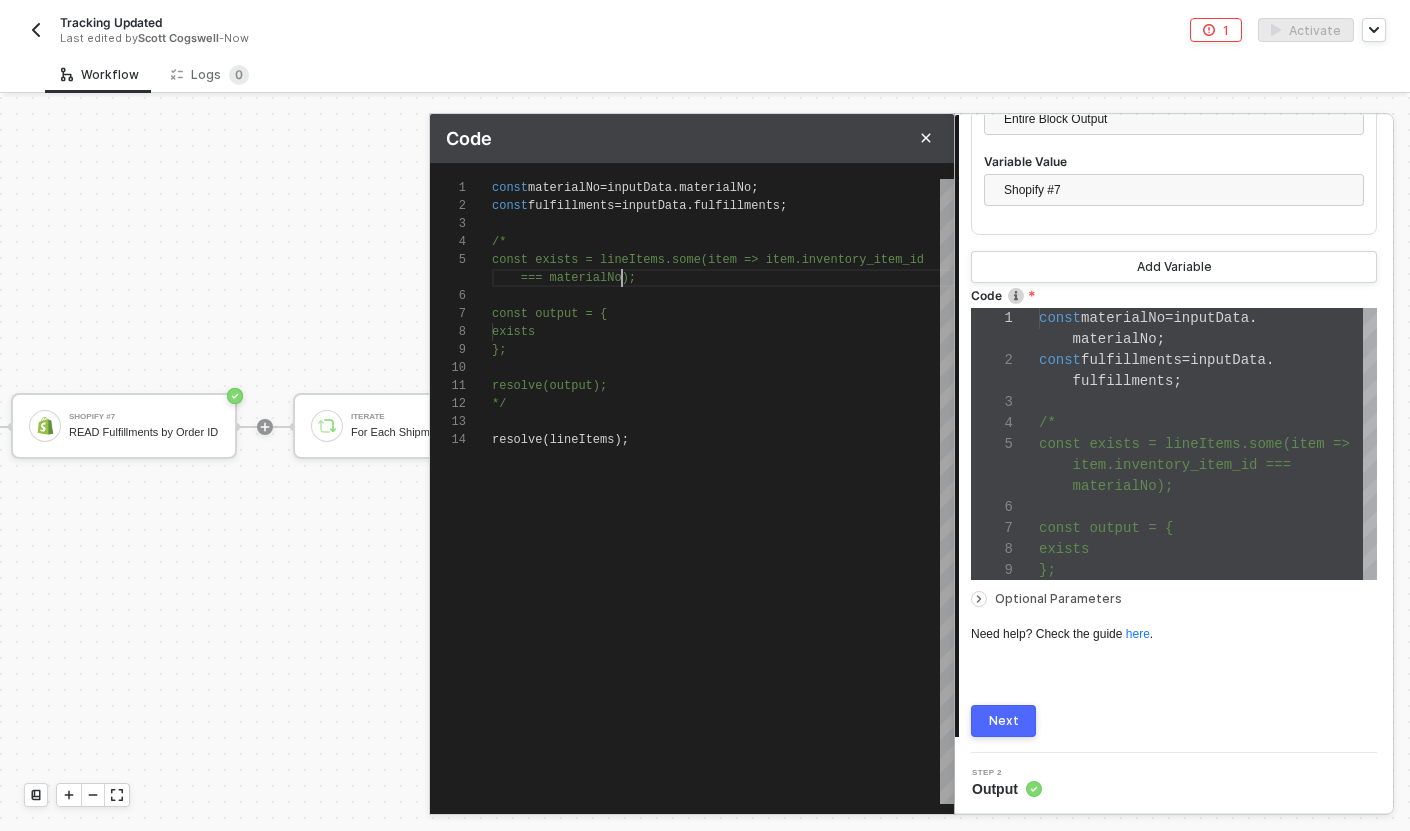 click on "const  materialNo  =  inputData . materialNo ; const  fulfillments  =  inputData . fulfillments ; /* const exists = lineItems.some(item => item.invento ry_item_id       === materialNo); const output = {     exists }; resolve(output); */ resolve ( lineItems );" at bounding box center [500492, 500179] 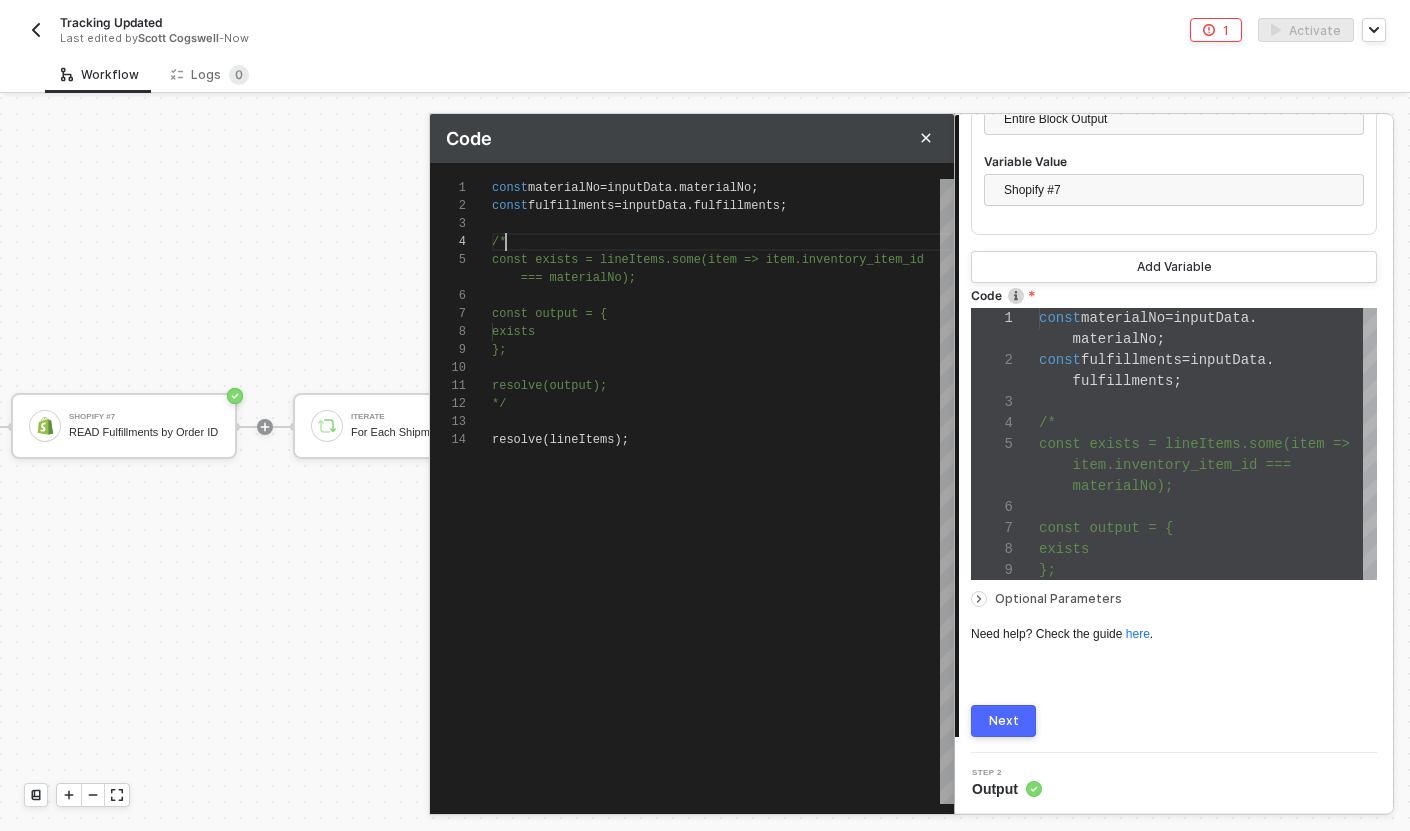 click on "1 2 3 4 5 6 7 8 9 10 11 12 13 14 const  materialNo  =  inputData . materialNo ; const  fulfillments  =  inputData . fulfillments ; /* const exists = lineItems.some(item => item.invento ry_item_id       === materialNo); const output = {     exists }; resolve(output); */ resolve ( lineItems ); const materialNo = inputData.materialNo;
const fulfillments = inputData.fulfillments;
/*
const exists = lineItems.some(item => item.inventory_item_id === materialNo);
const output = {
exists
};" at bounding box center (692, 491) 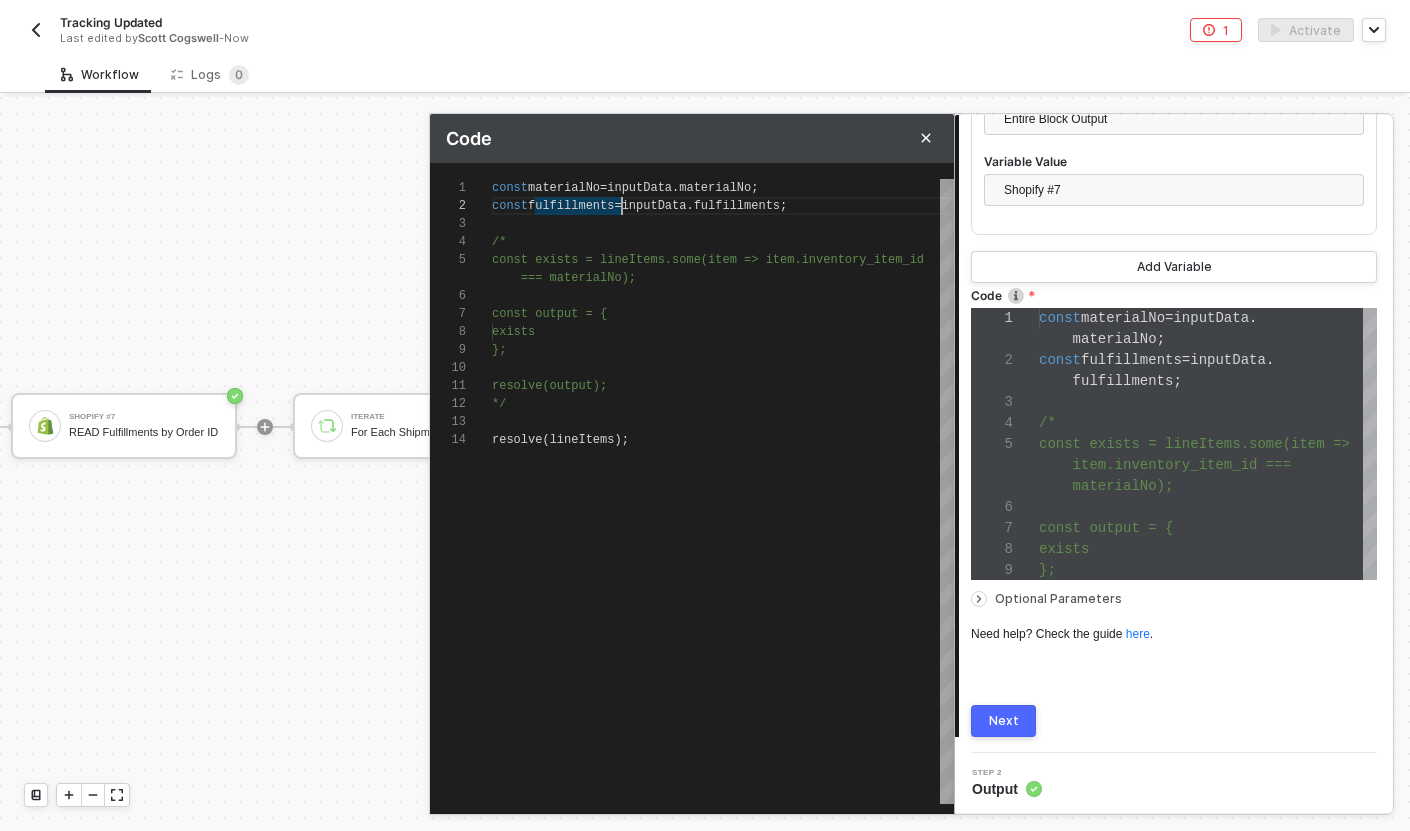 click on "1 2 3 4 5 6 7 8 9 10 11 12 13 14 const  materialNo  =  inputData . materialNo ; const  fulfillments  =  inputData . fulfillments ; /* const exists = lineItems.some(item => item.invento ry_item_id       === materialNo); const output = {     exists }; resolve(output); */ resolve ( lineItems ); const materialNo = inputData.materialNo;
const fulfillments = inputData.fulfillments;
/*
const exists = lineItems.some(item => item.inventory_item_id === materialNo);
const output = {
exists
};" at bounding box center (692, 491) 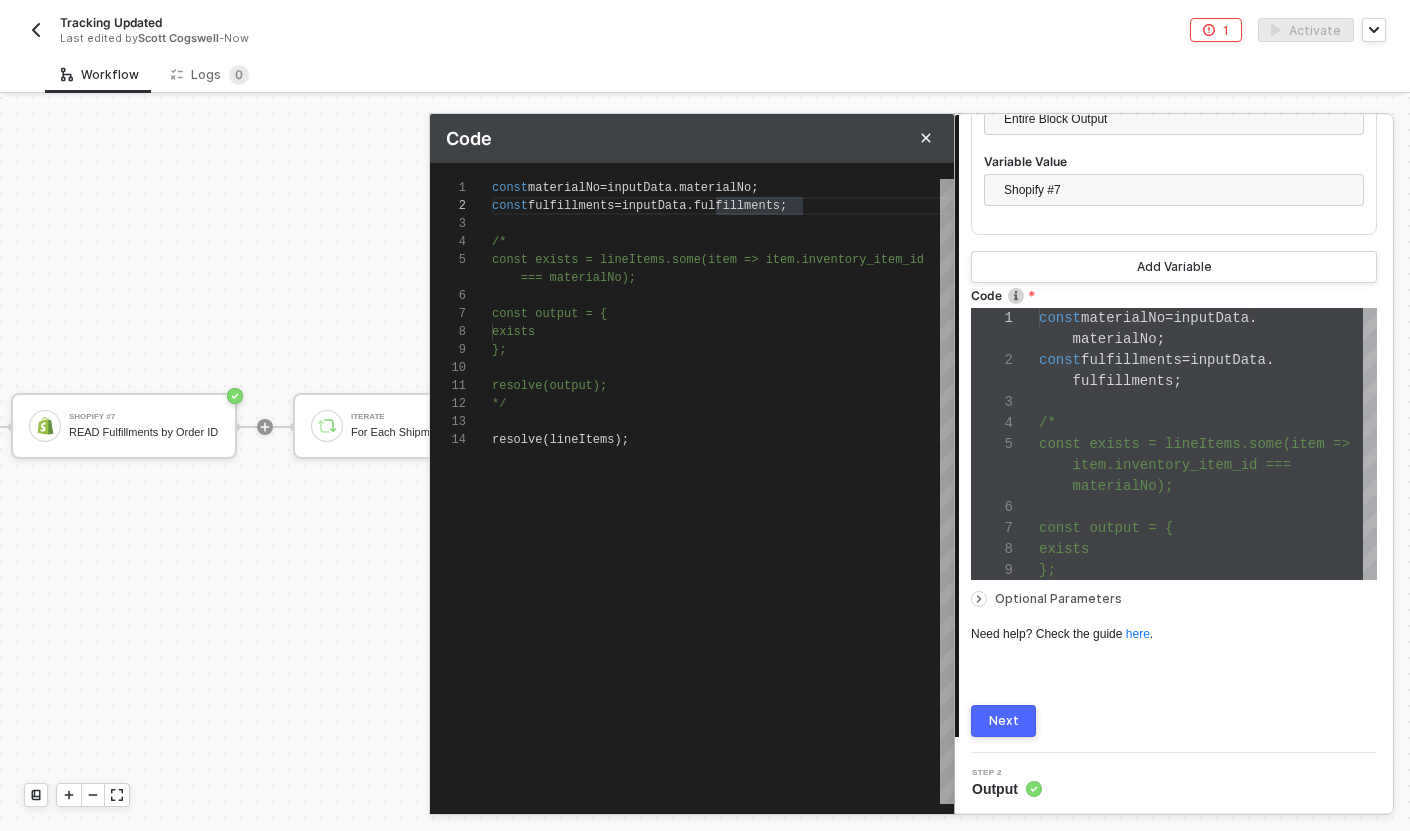scroll, scrollTop: 18, scrollLeft: 304, axis: both 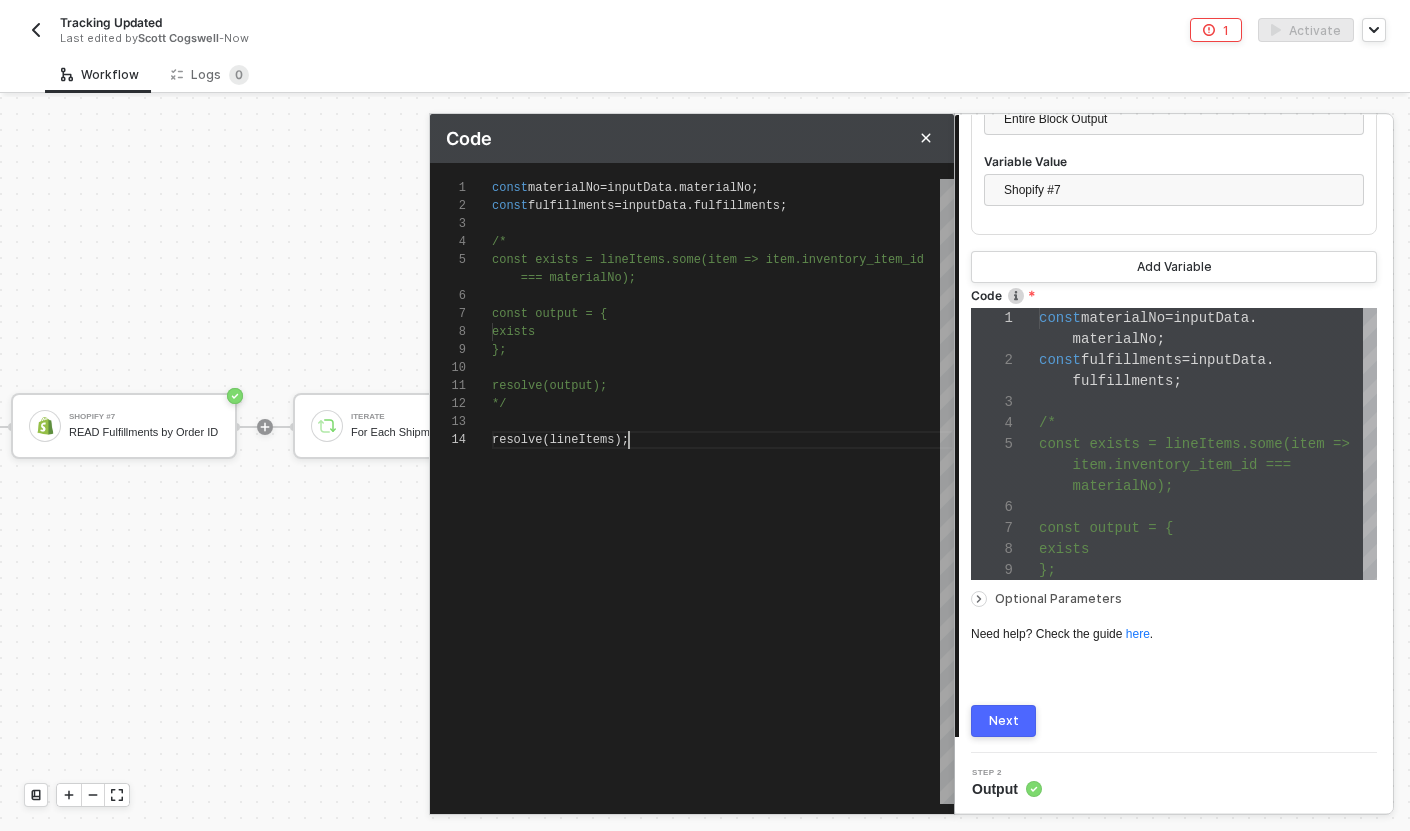 click on "lineItems" at bounding box center (582, 440) 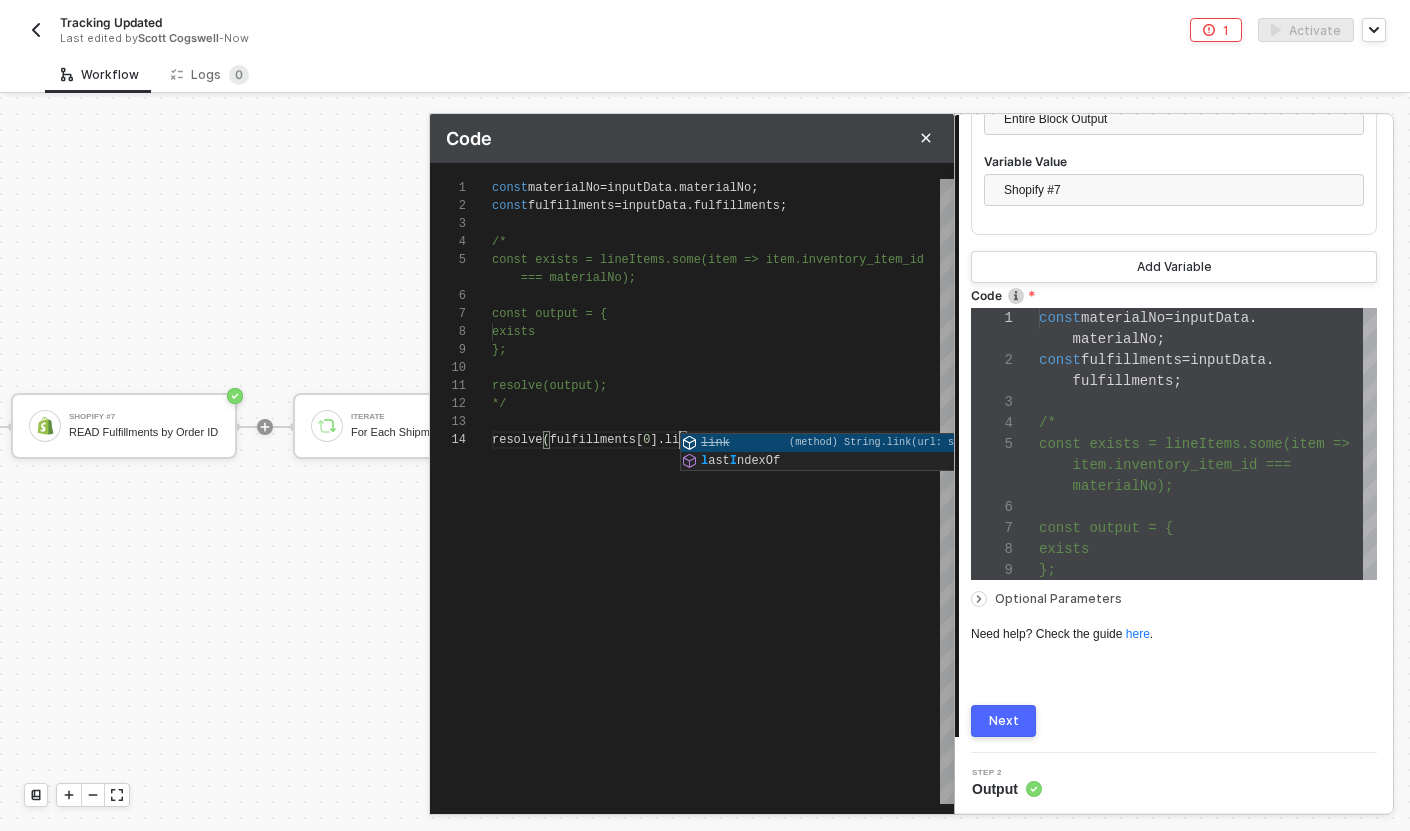 scroll, scrollTop: 72, scrollLeft: 202, axis: both 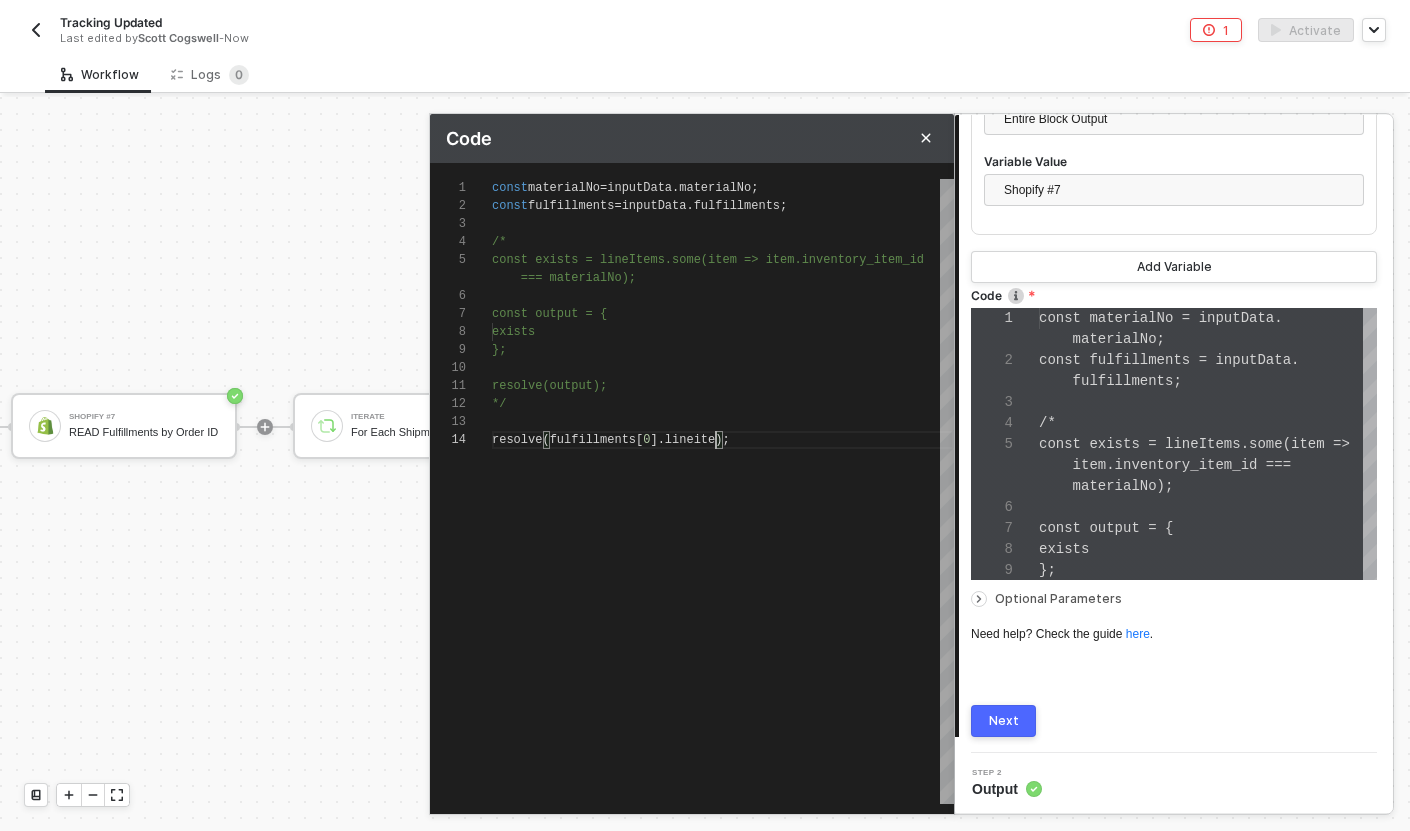 type on "resolve(output);
*/
resolve(fulfillments[0].lineitems);" 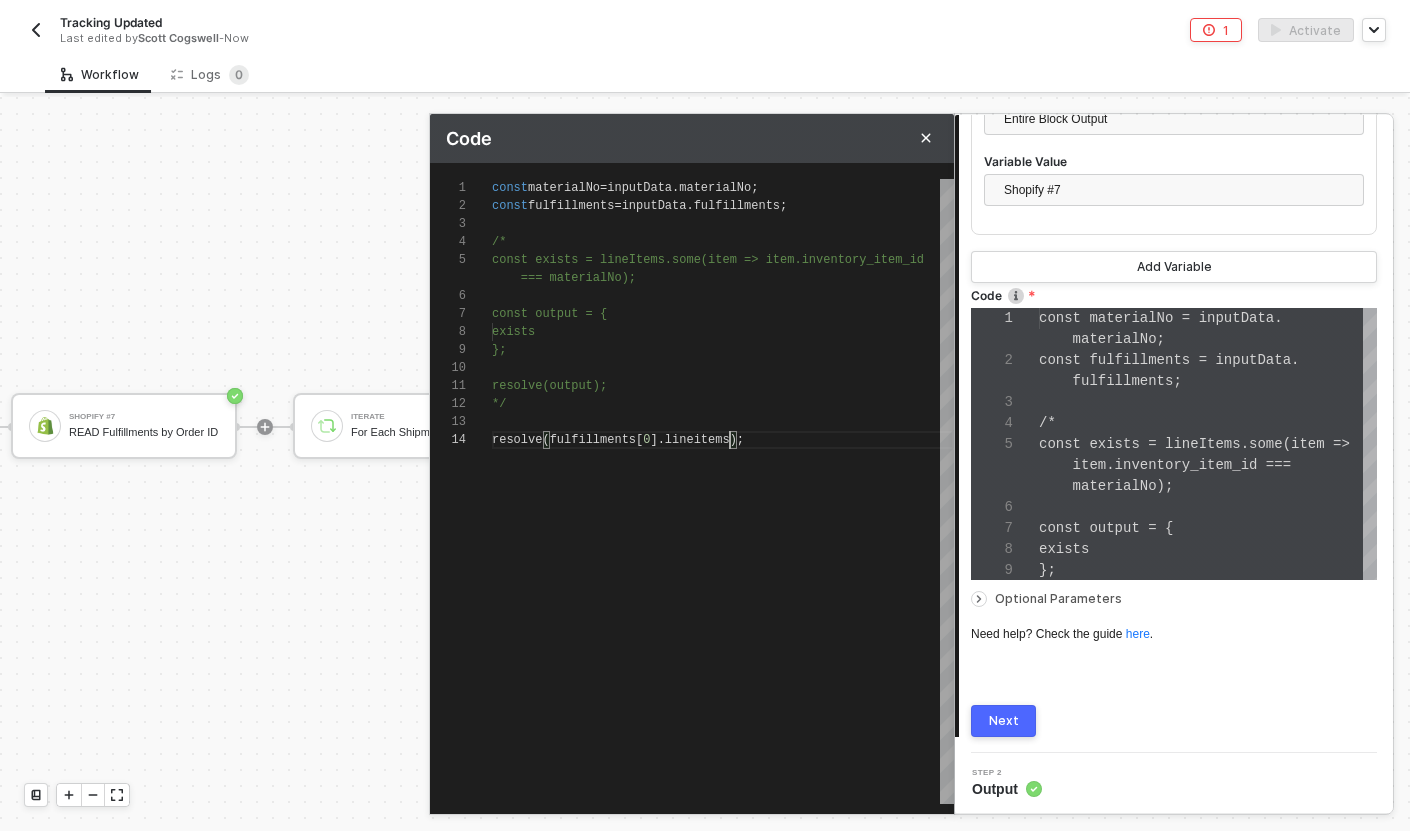 scroll, scrollTop: 72, scrollLeft: 238, axis: both 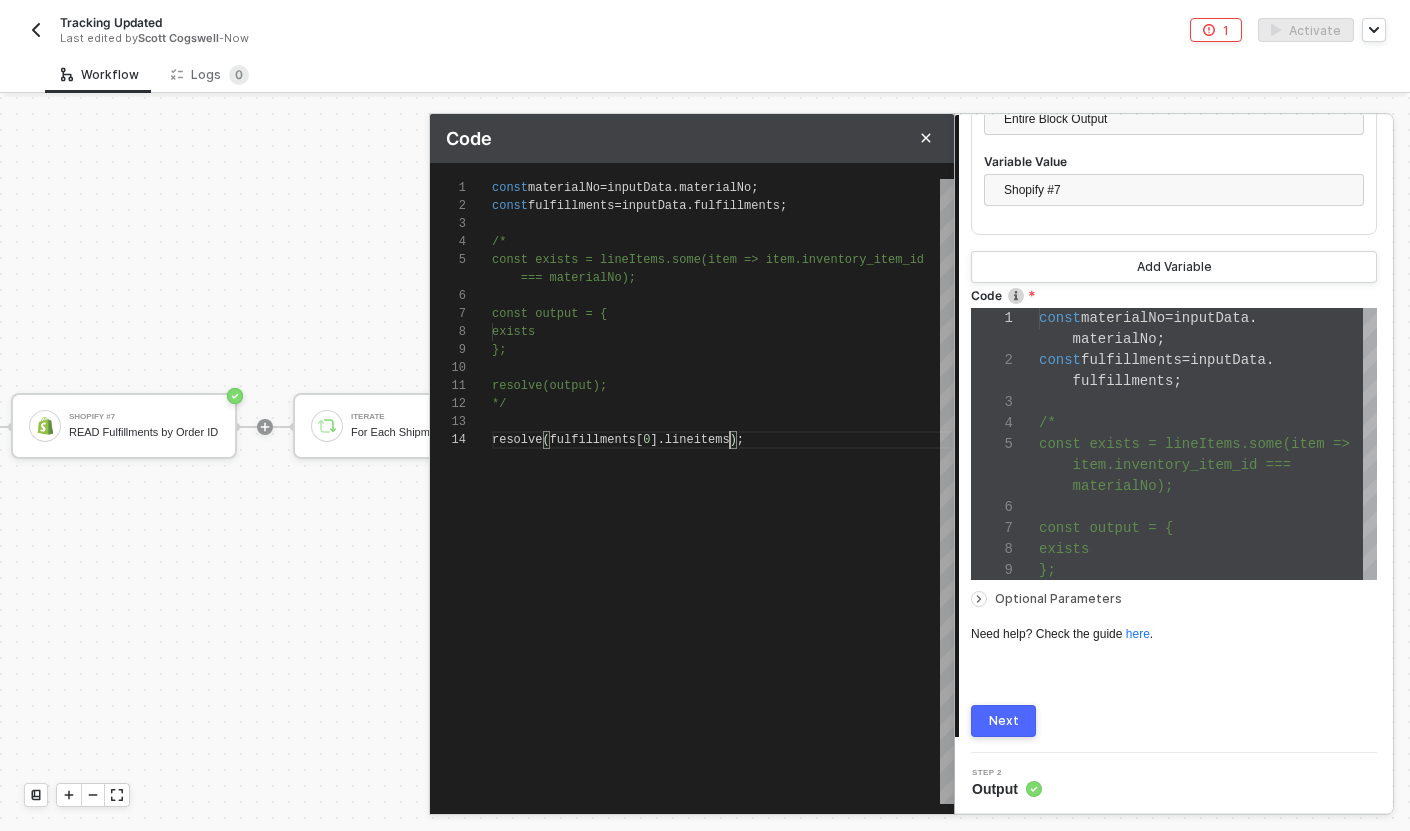 click on "Next" at bounding box center [1004, 721] 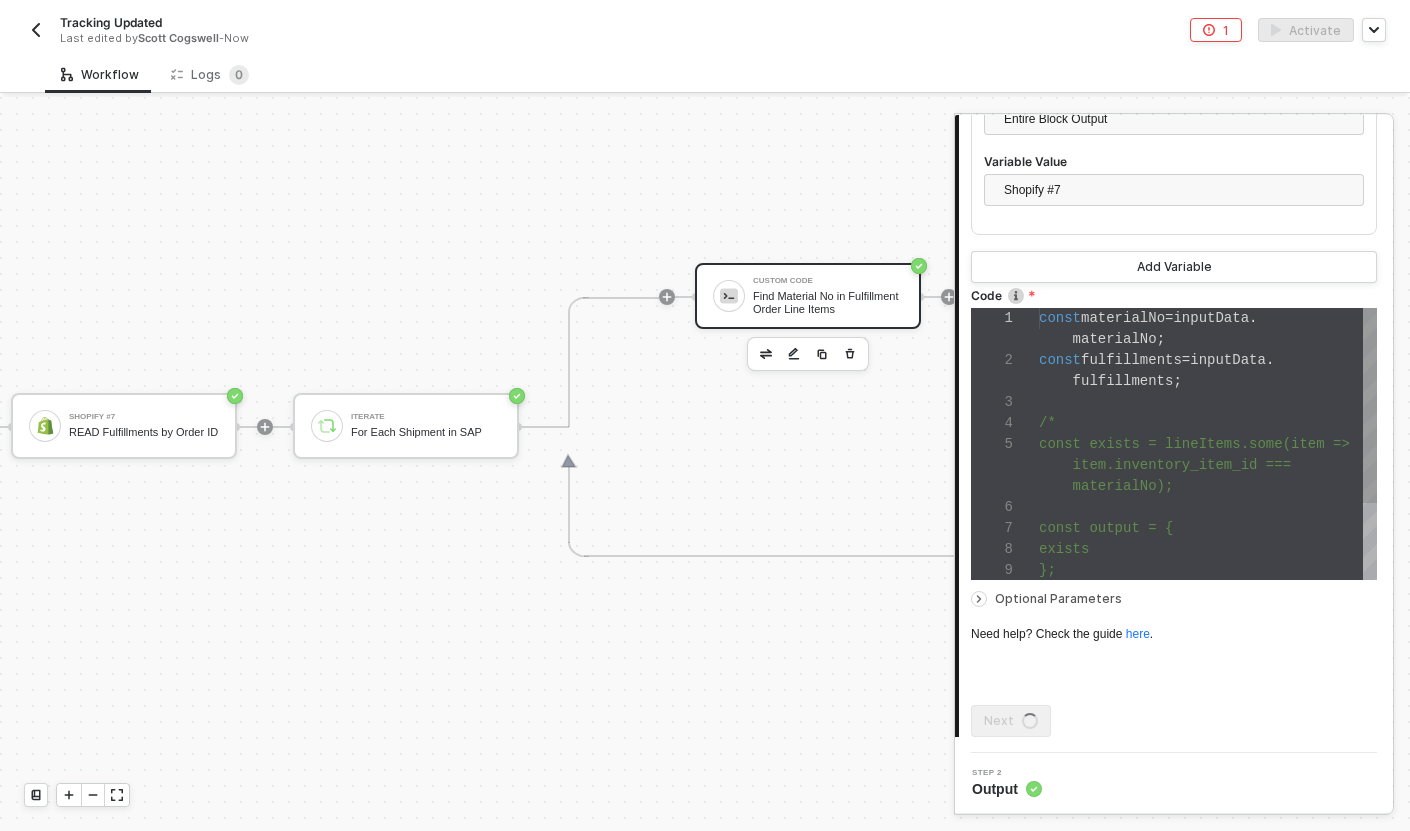 scroll, scrollTop: 0, scrollLeft: 0, axis: both 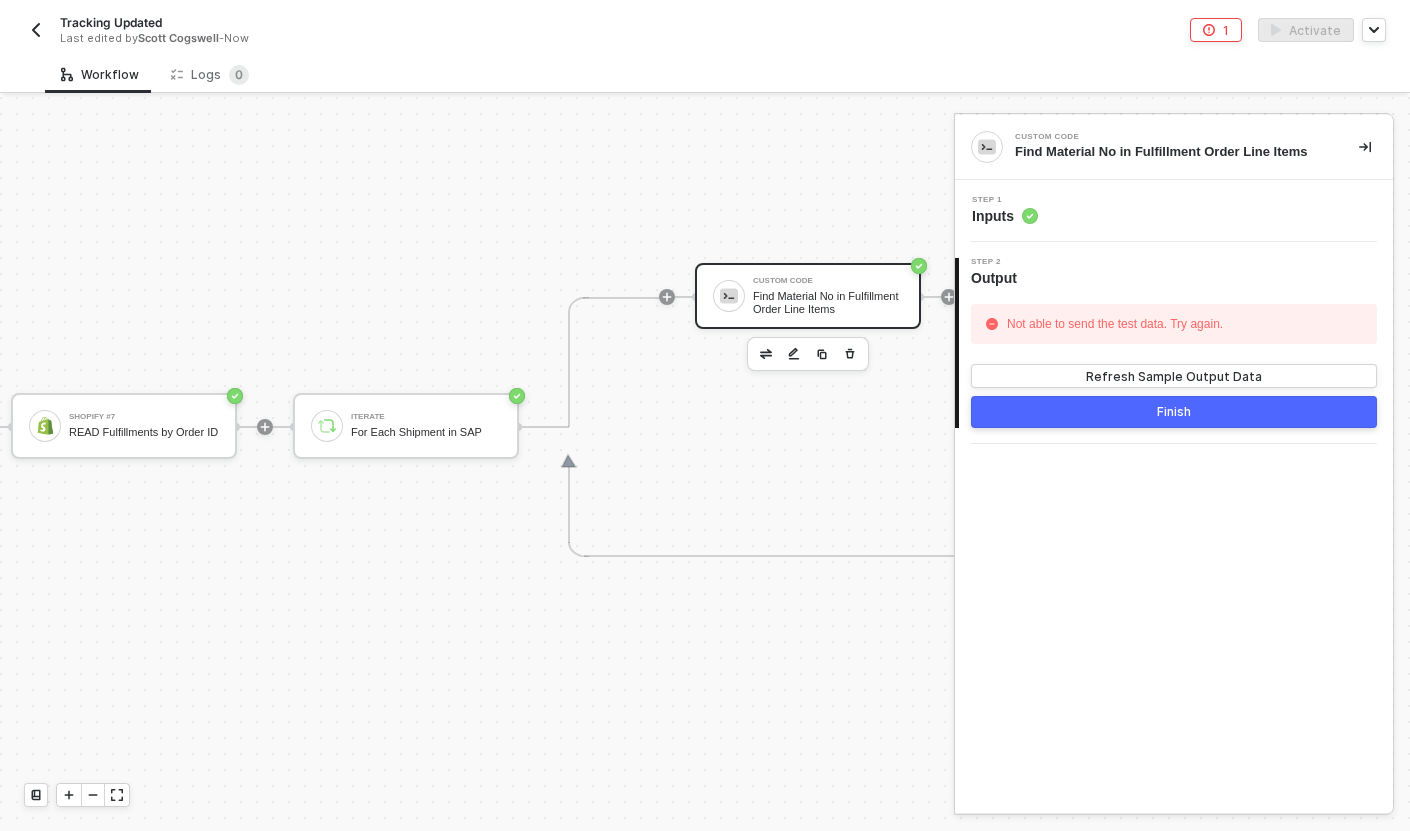 click on "Step 1 Inputs" at bounding box center [1176, 211] 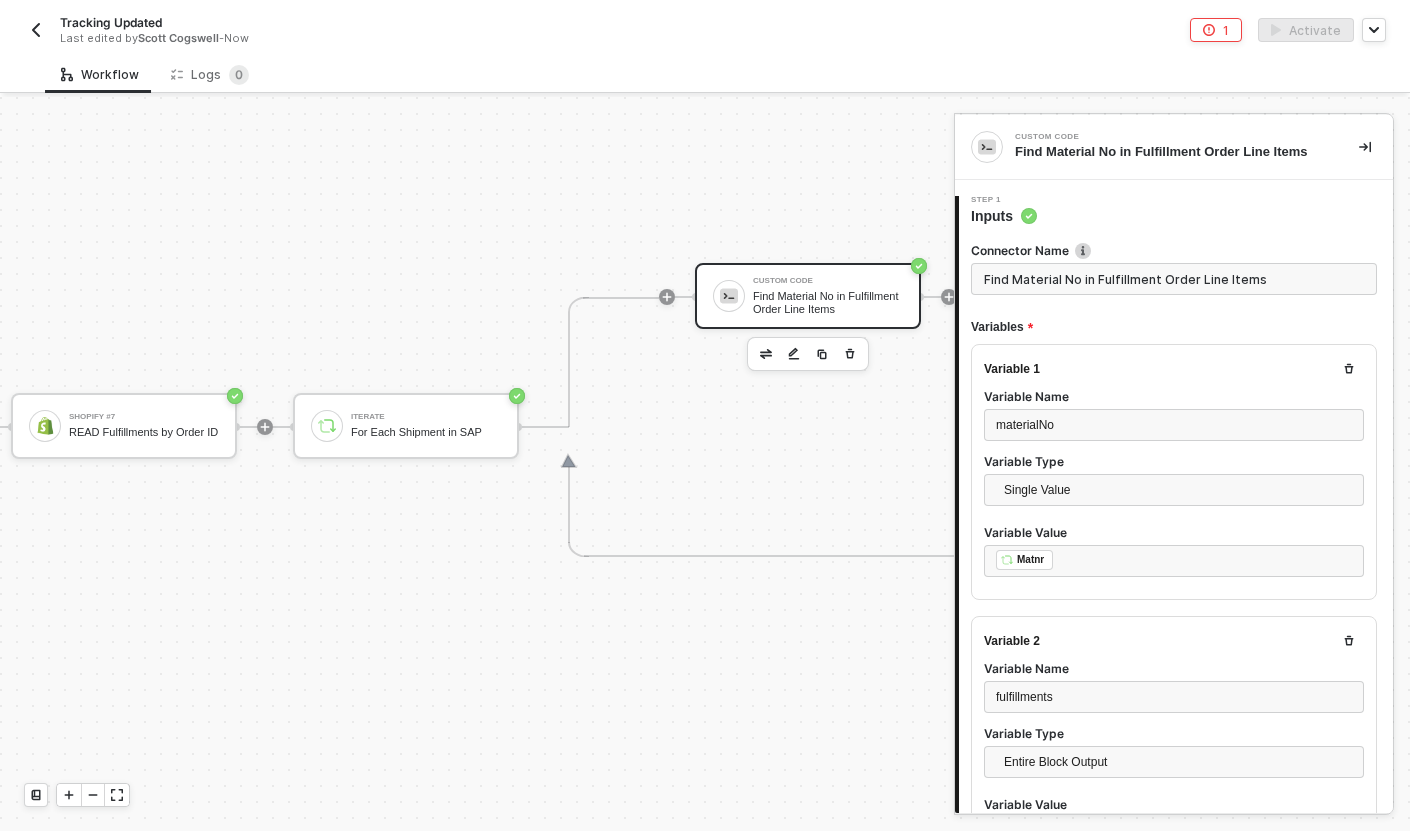 scroll, scrollTop: 126, scrollLeft: 0, axis: vertical 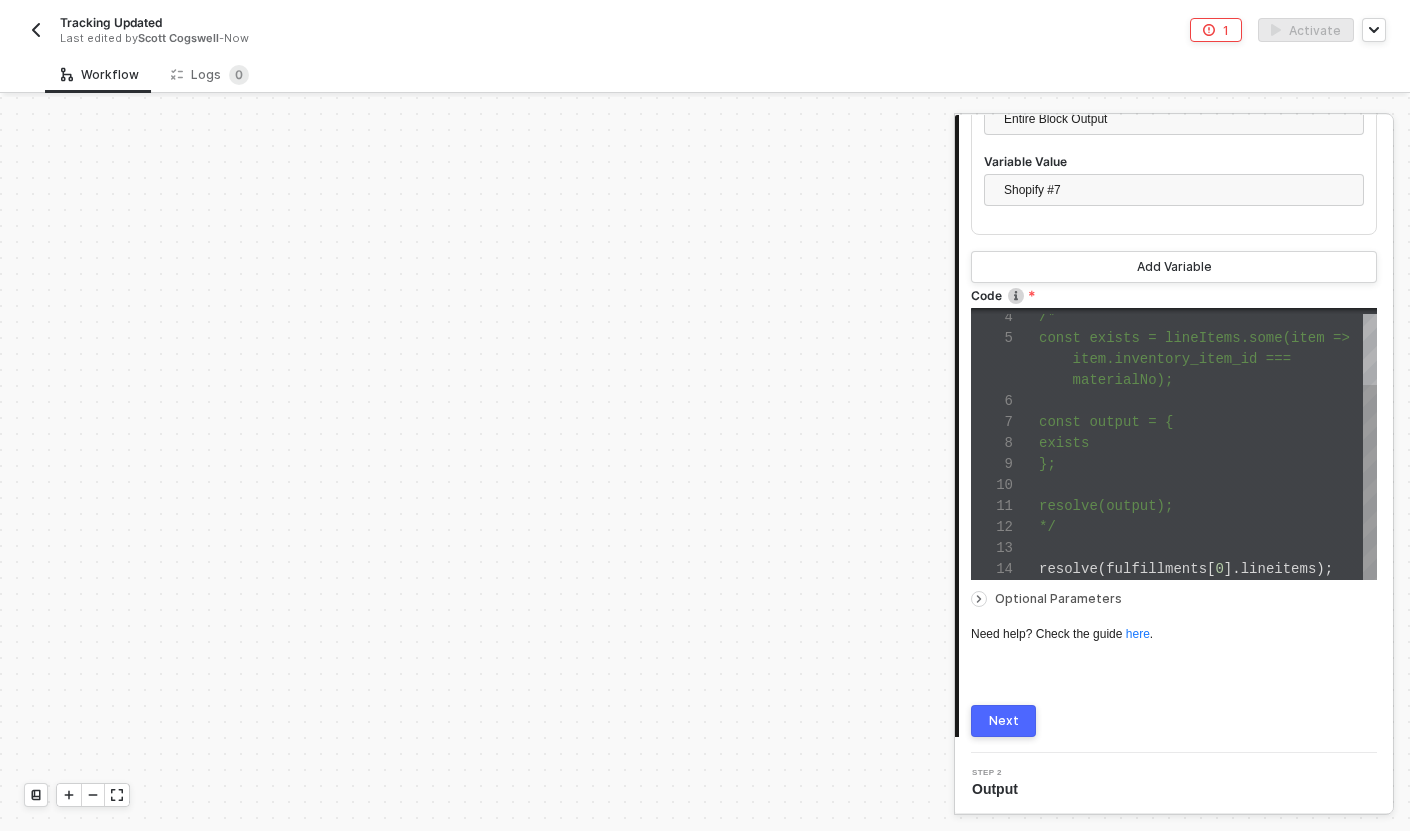 type on "const output = {
exists
};
resolve(output);
*/
resolve(fulfillments[0].lineitems);" 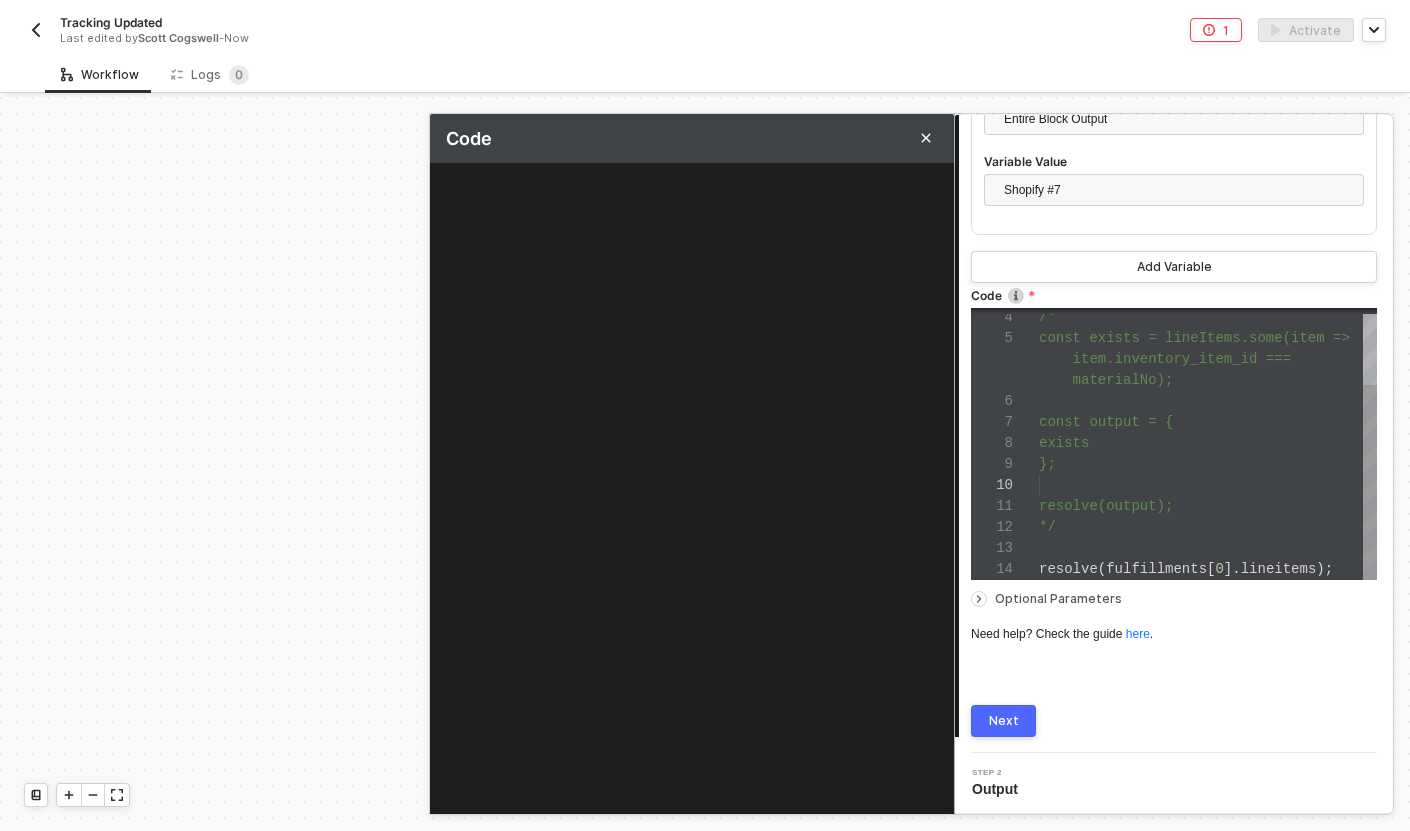 scroll, scrollTop: 63, scrollLeft: 0, axis: vertical 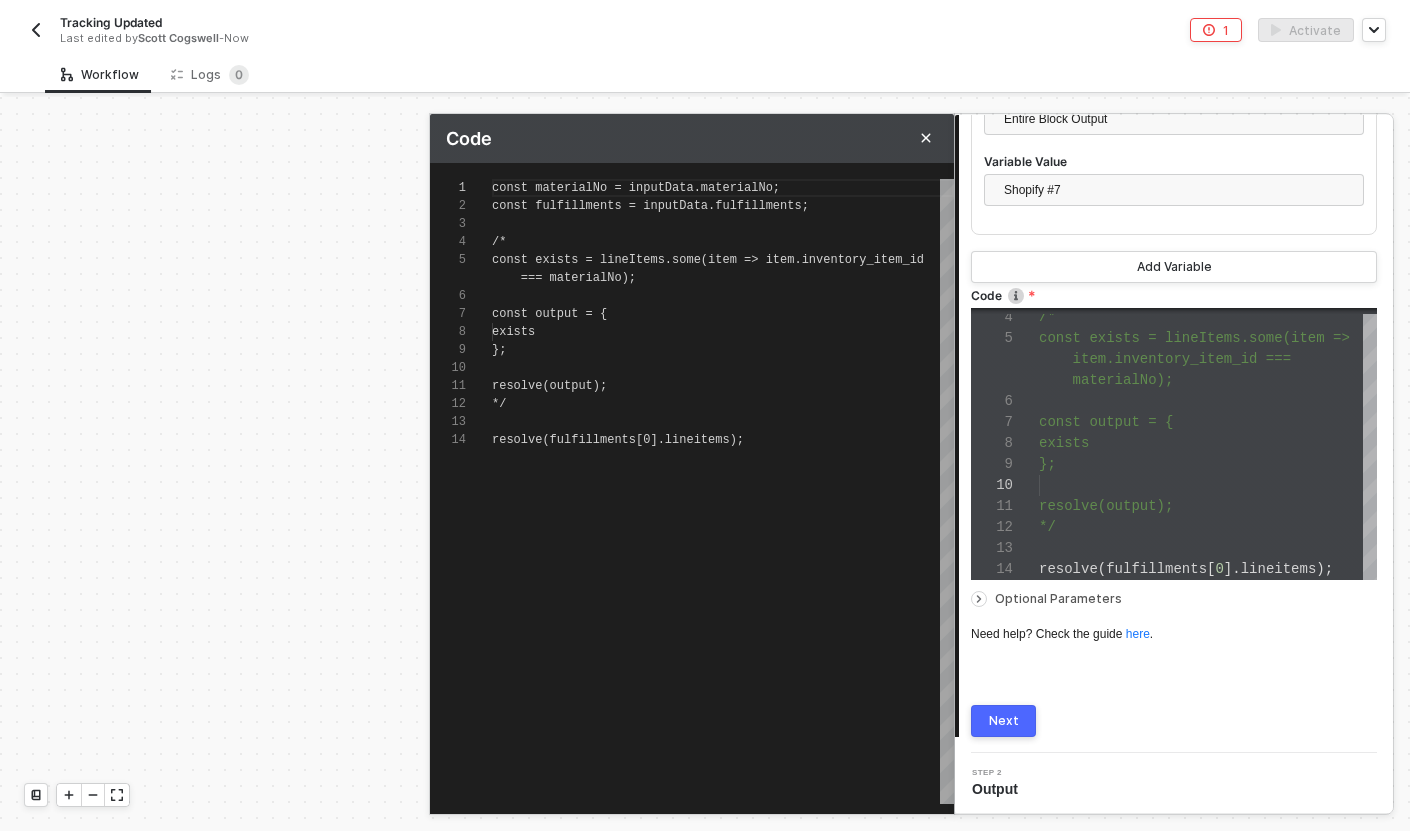 type on "resolve(output);
*/
resolve(fulfillments[0].lineitems);" 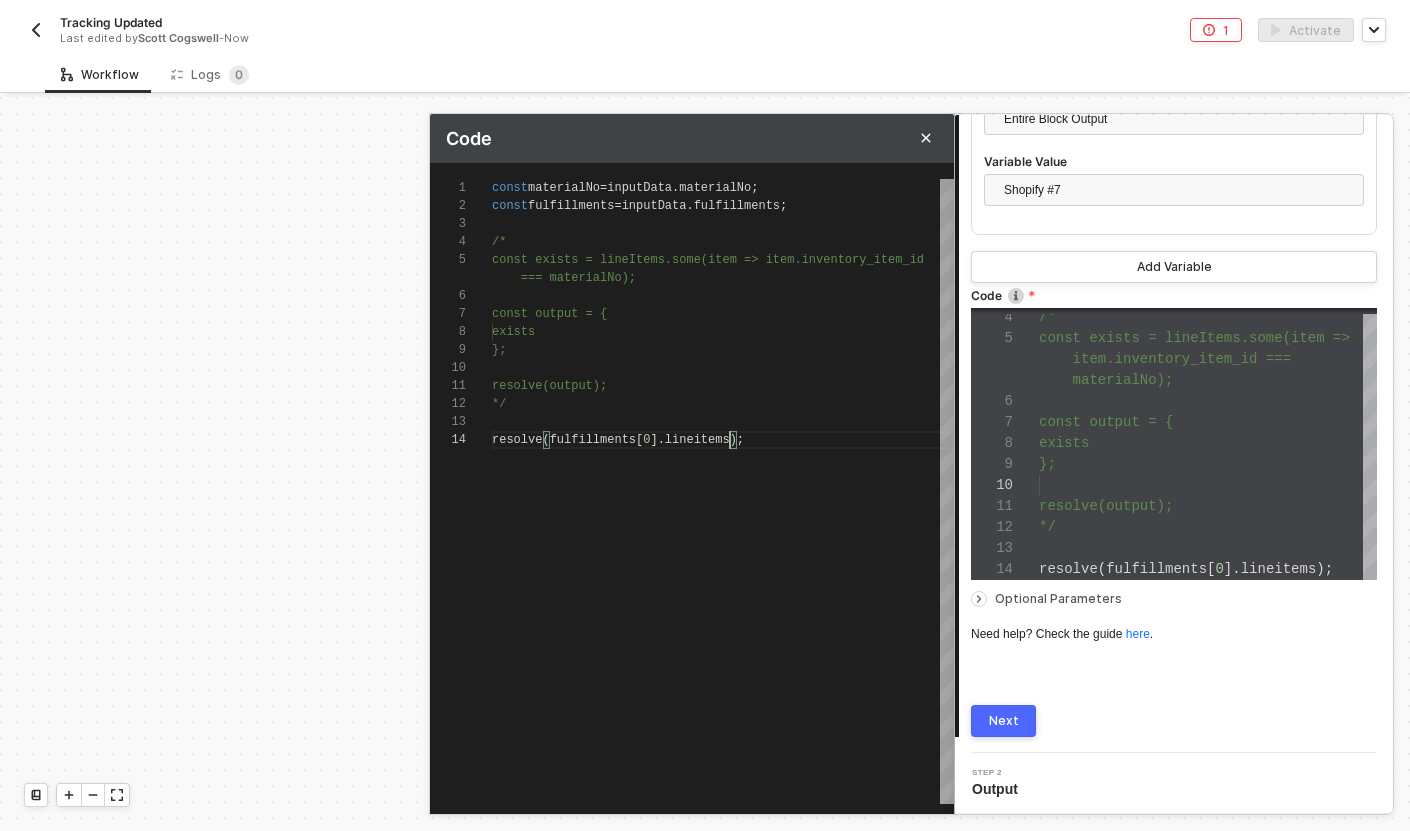 type on "const materialNo = inputData.materialNo;
const fulfillments = inputData.fulfillments;
/*
const exists = lineItems.some(item => item.inventory_item_id === materialNo);" 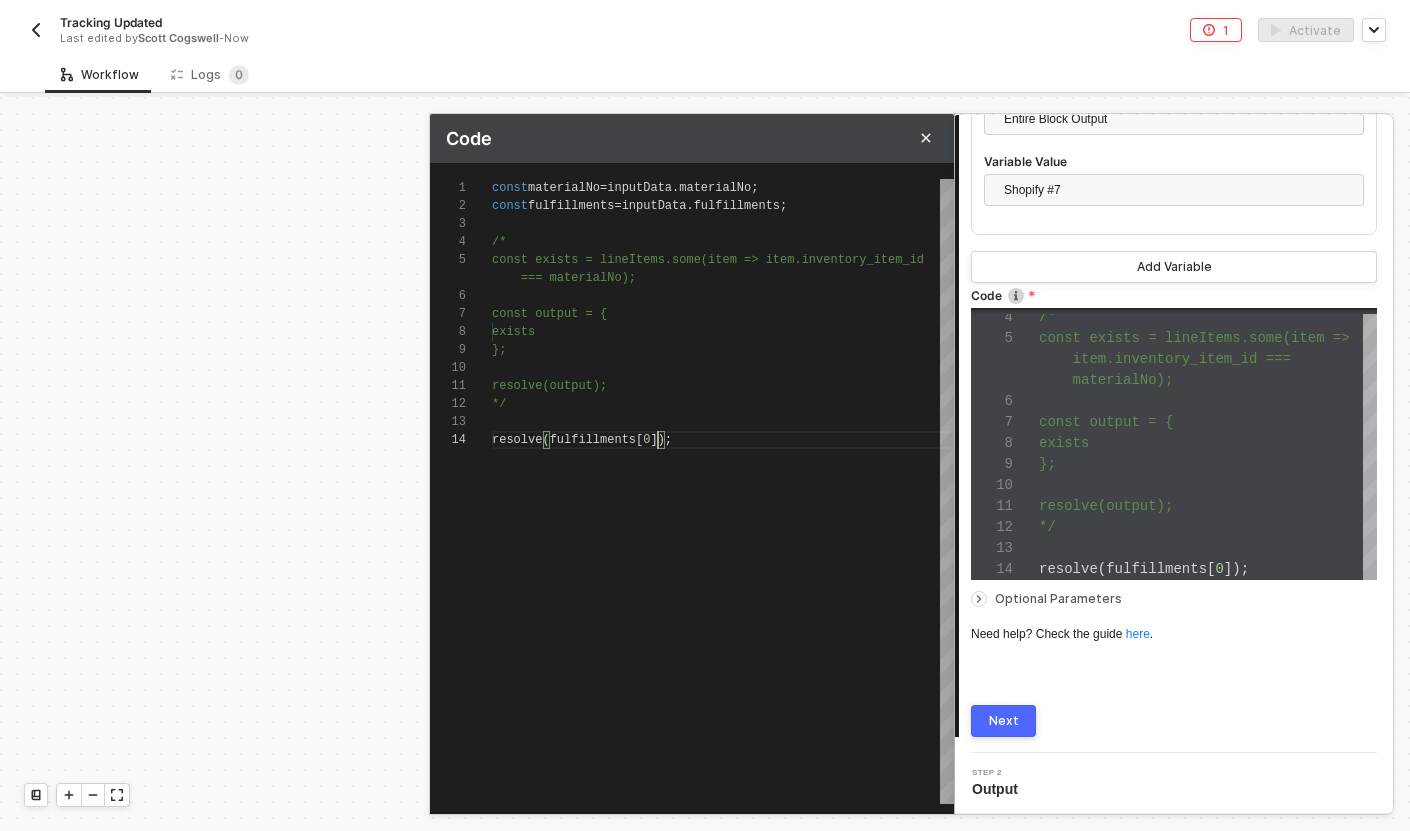 scroll, scrollTop: 72, scrollLeft: 159, axis: both 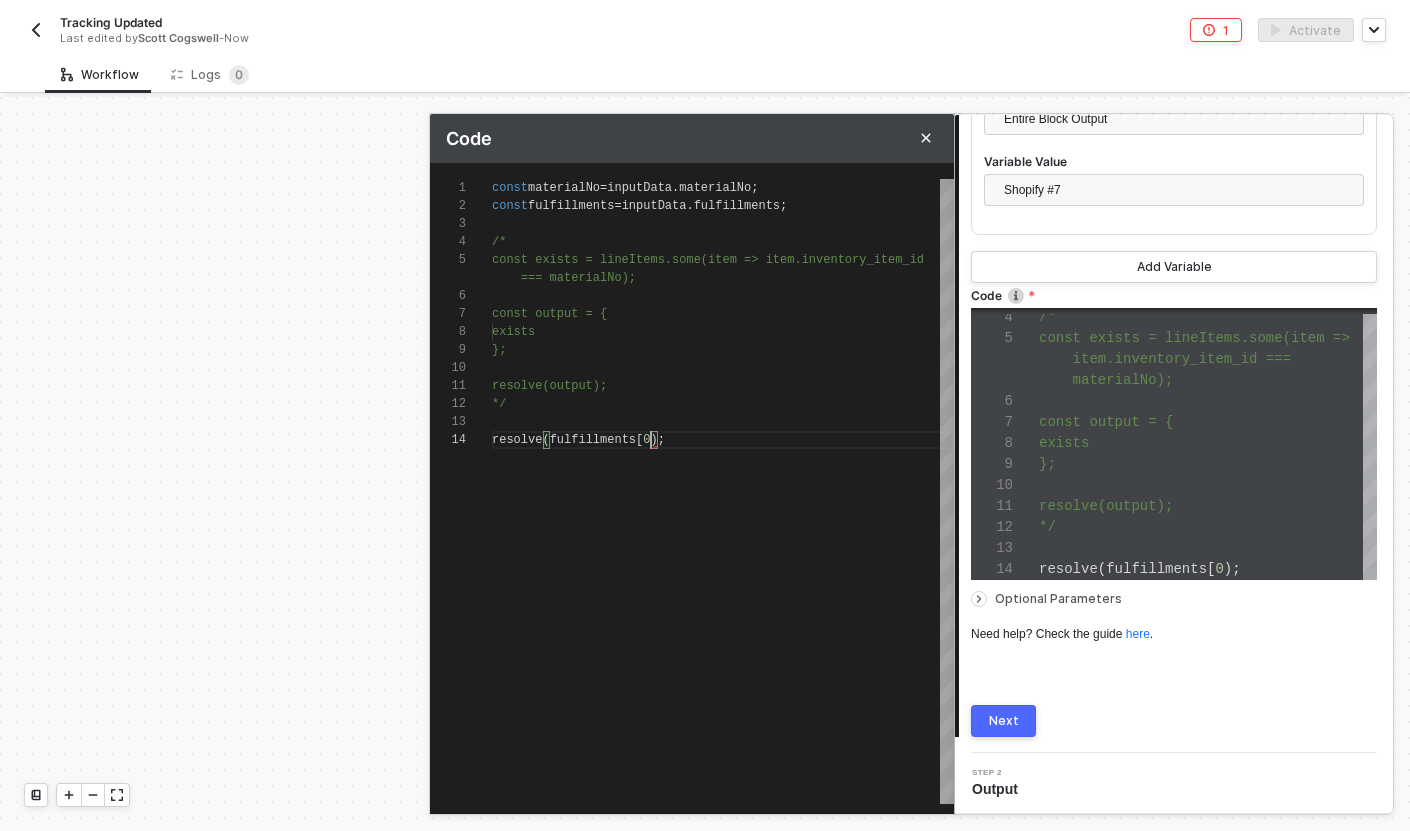 type on "resolve(output);
*/
resolve(fulfillments[0]);" 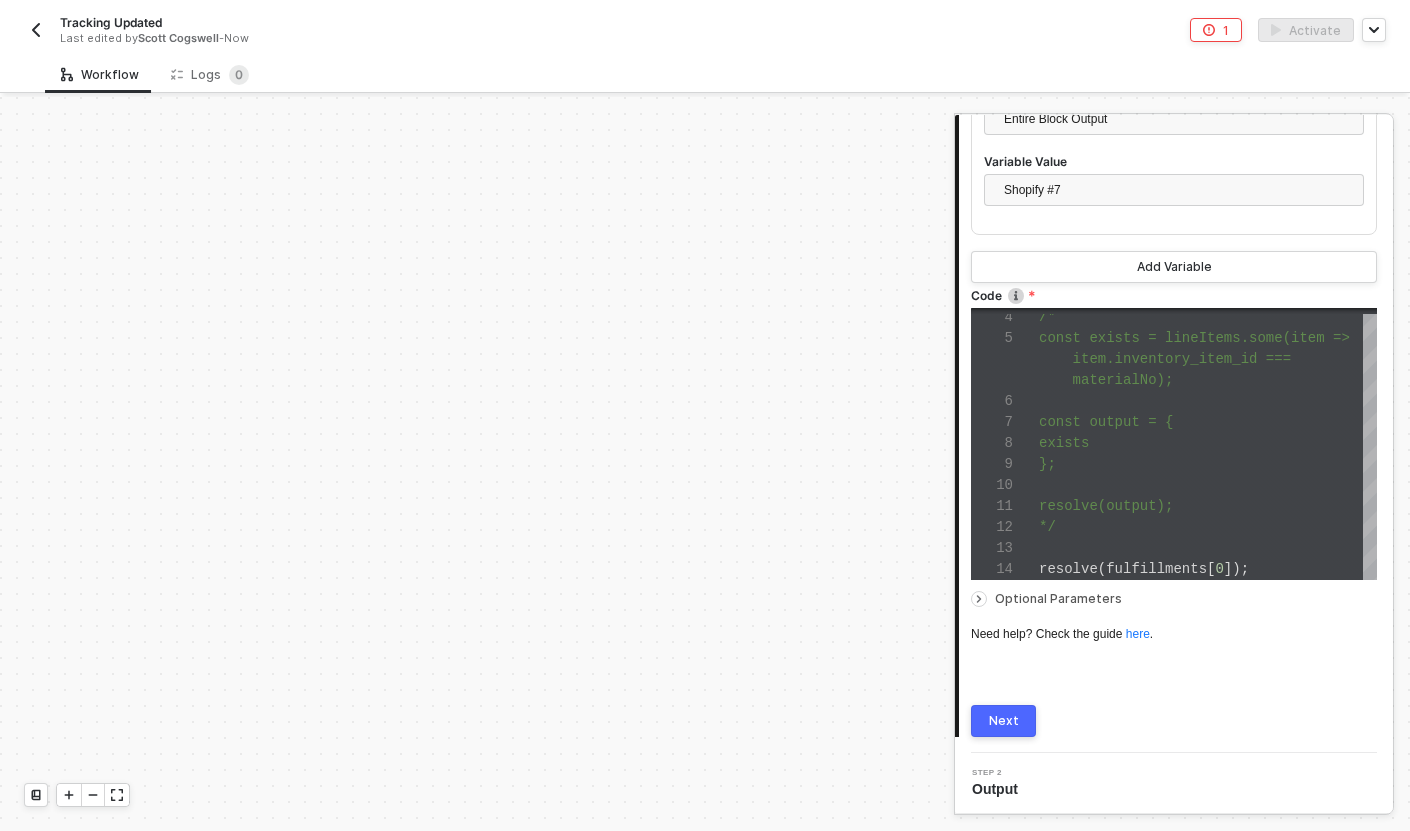 click on "Next" at bounding box center (1004, 721) 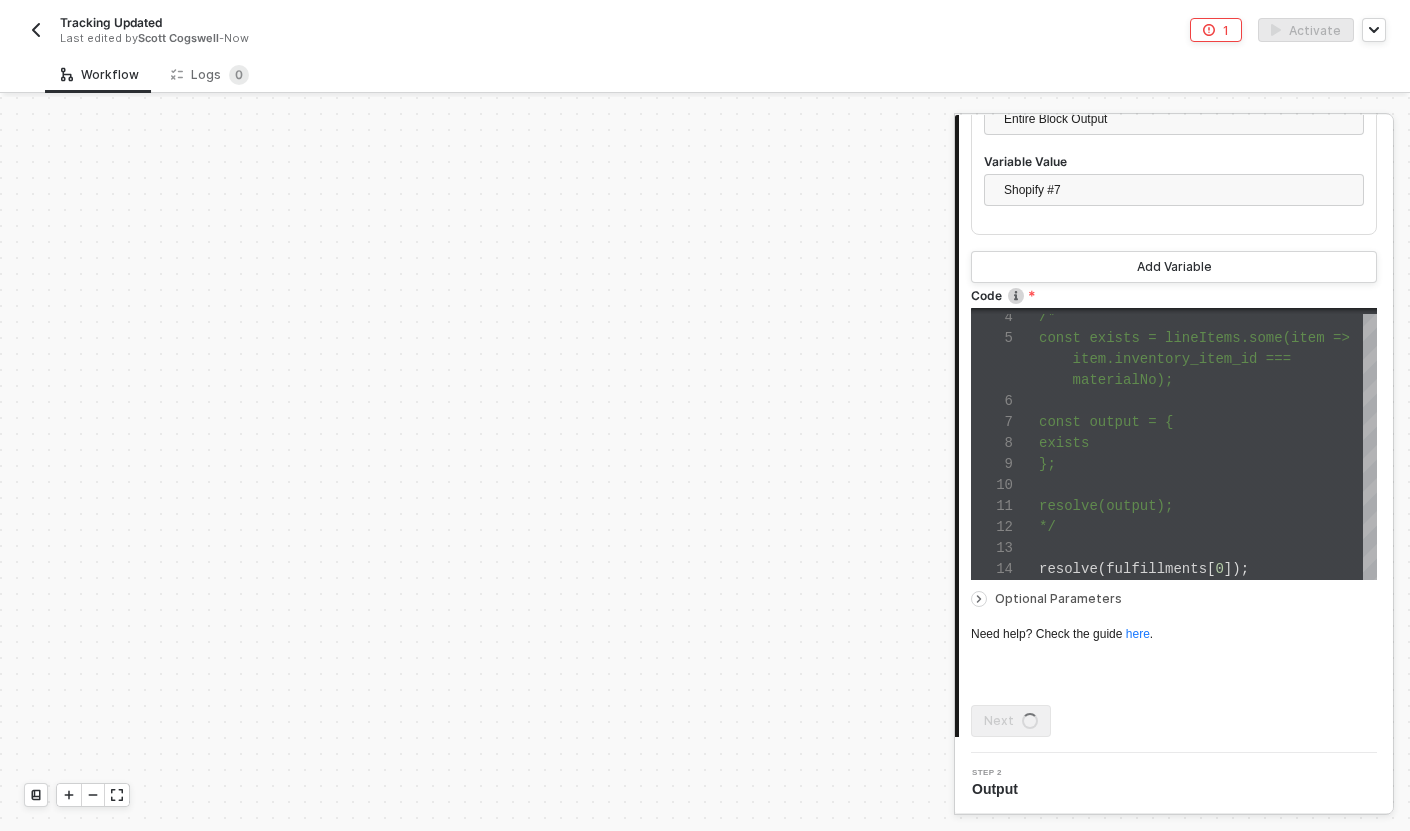 scroll, scrollTop: 0, scrollLeft: 0, axis: both 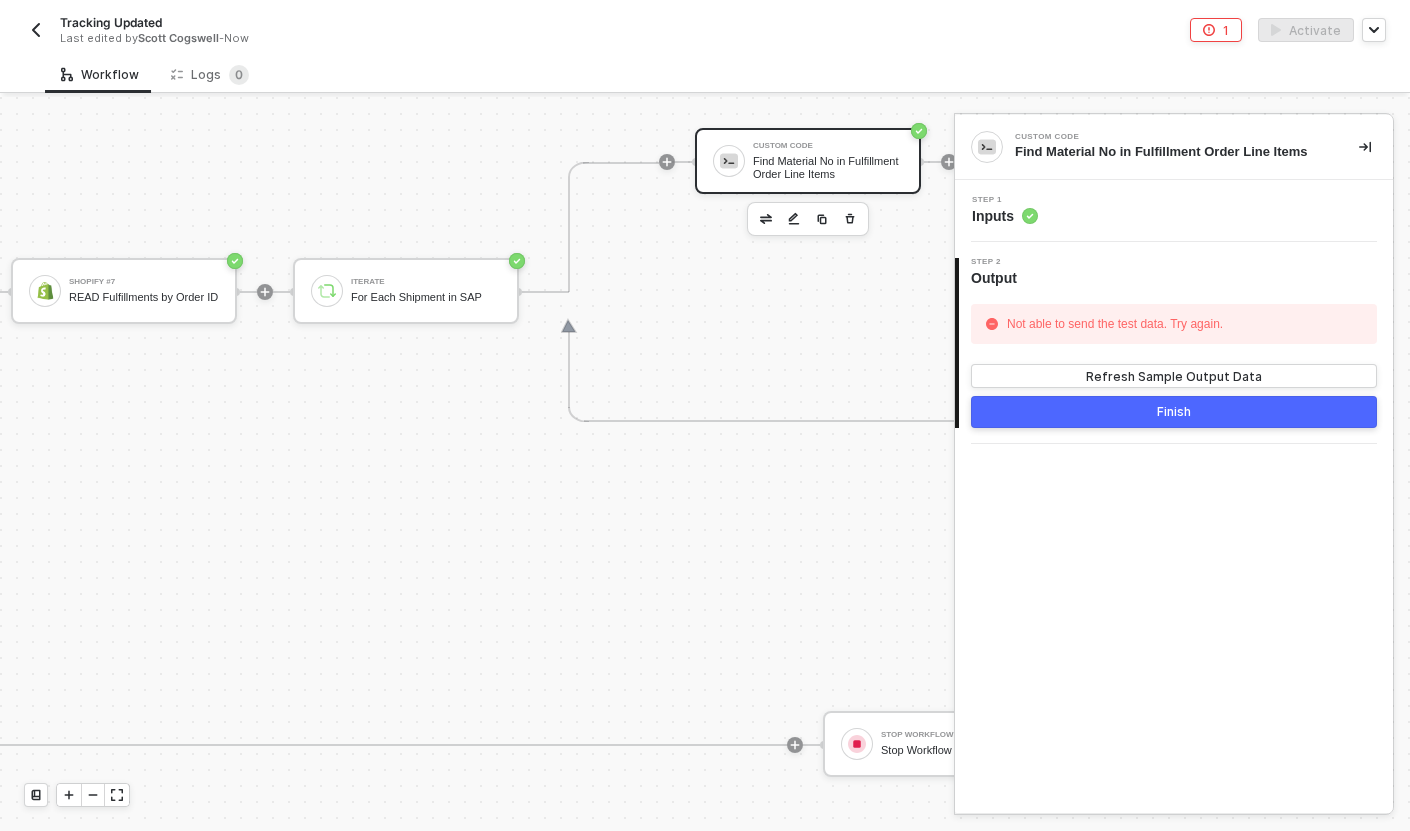 click on "Step 1 Inputs" at bounding box center [1176, 211] 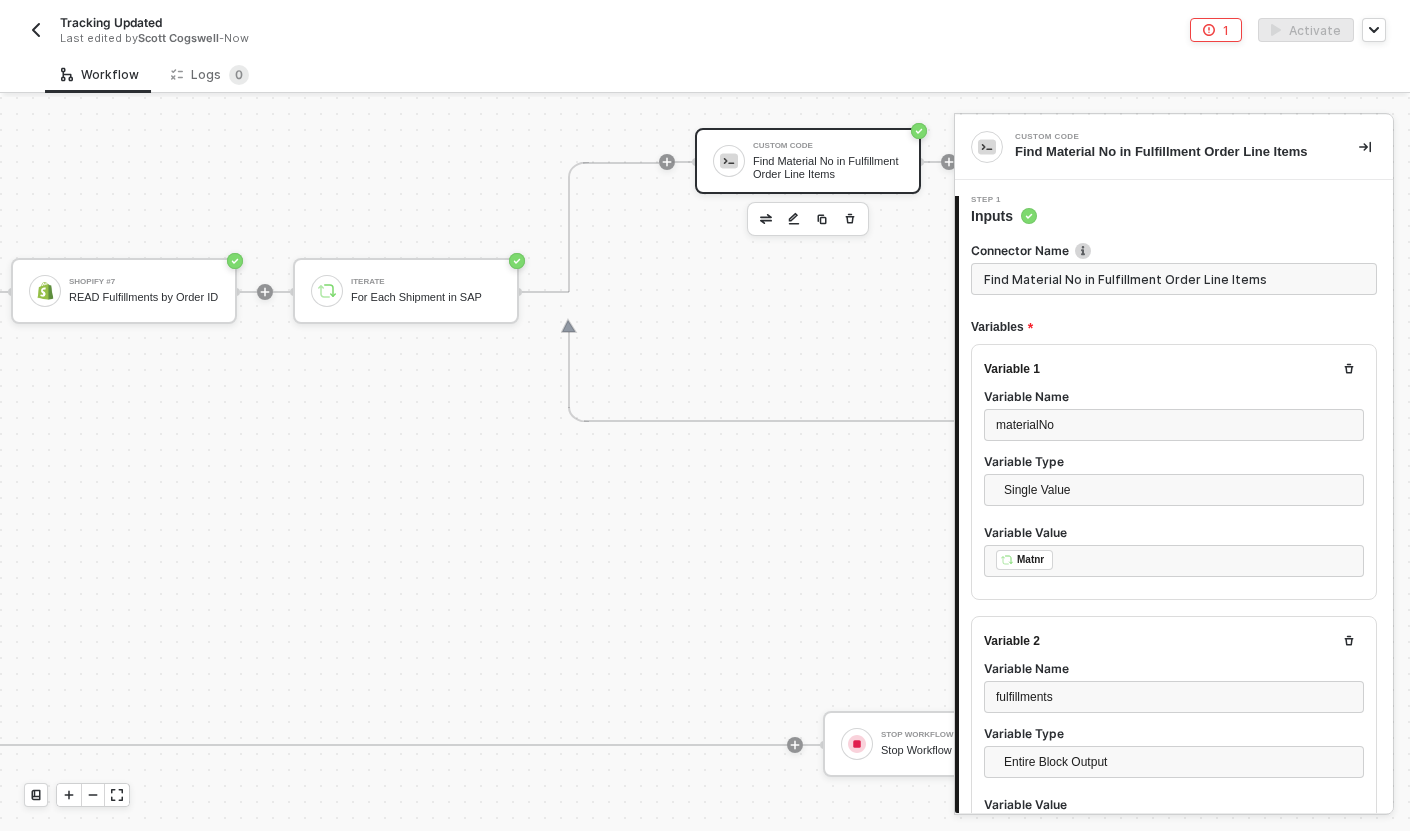 scroll, scrollTop: 126, scrollLeft: 0, axis: vertical 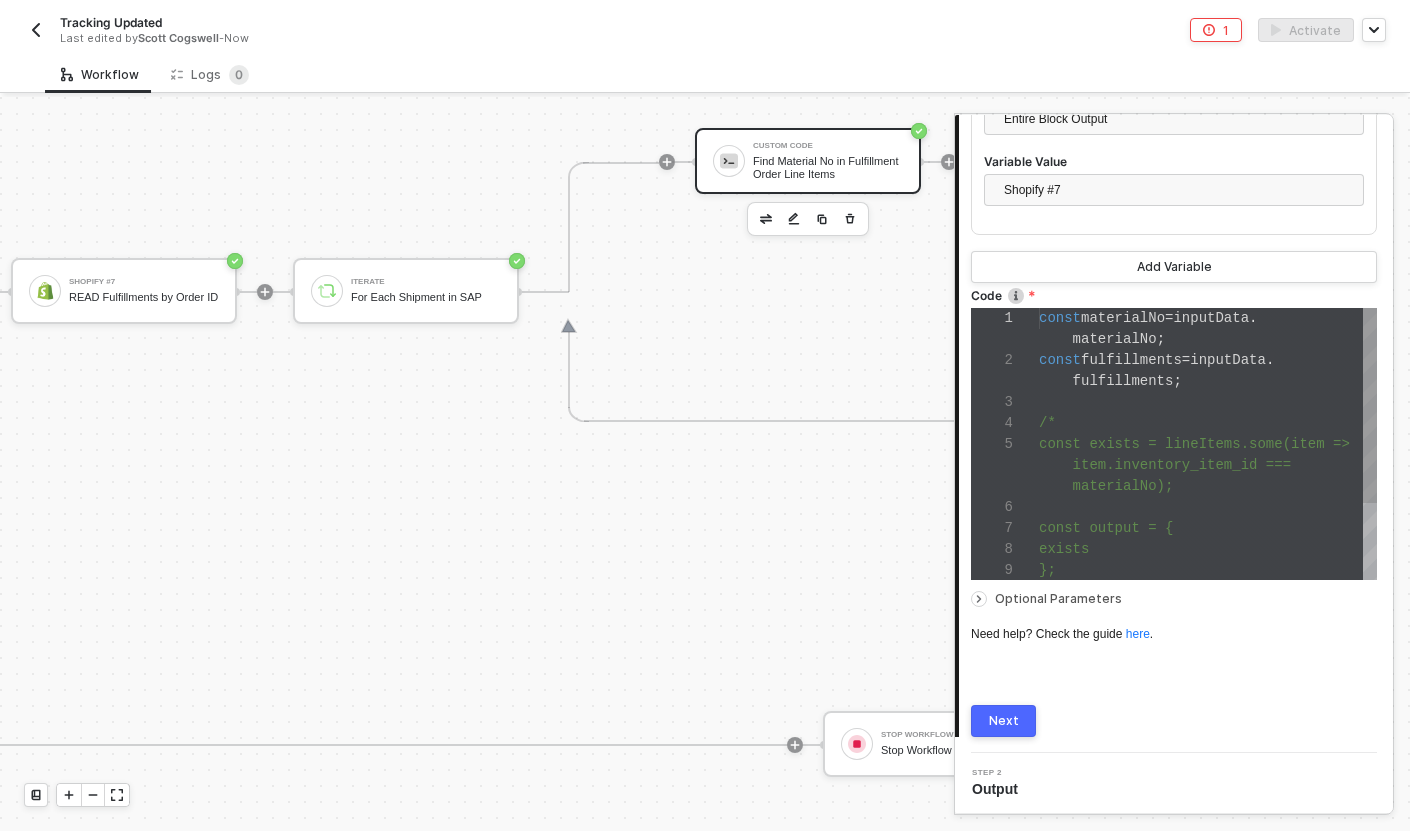 click on "materialNo);" at bounding box center [1123, 486] 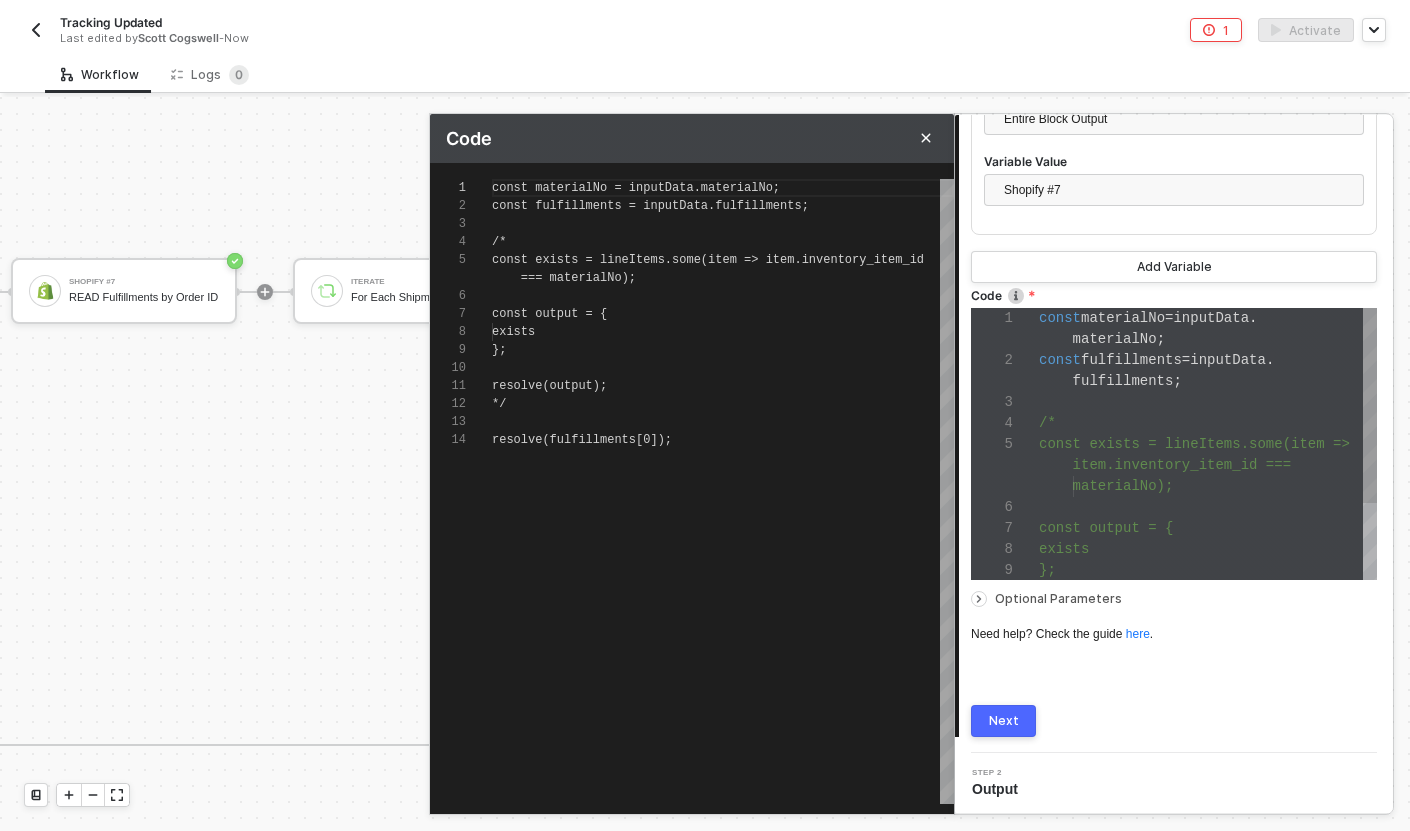 scroll, scrollTop: 162, scrollLeft: 0, axis: vertical 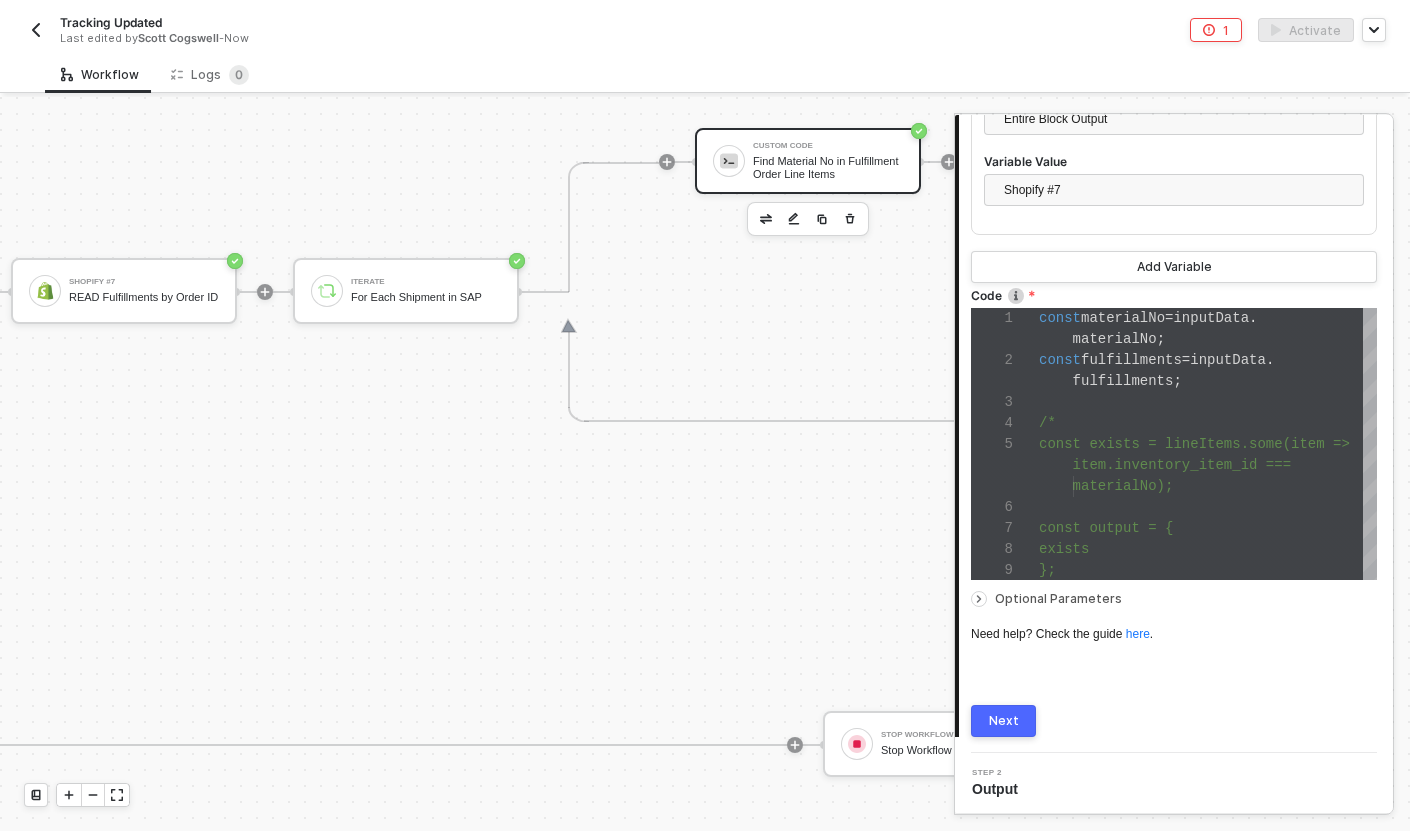 click on "Next" at bounding box center [1003, 721] 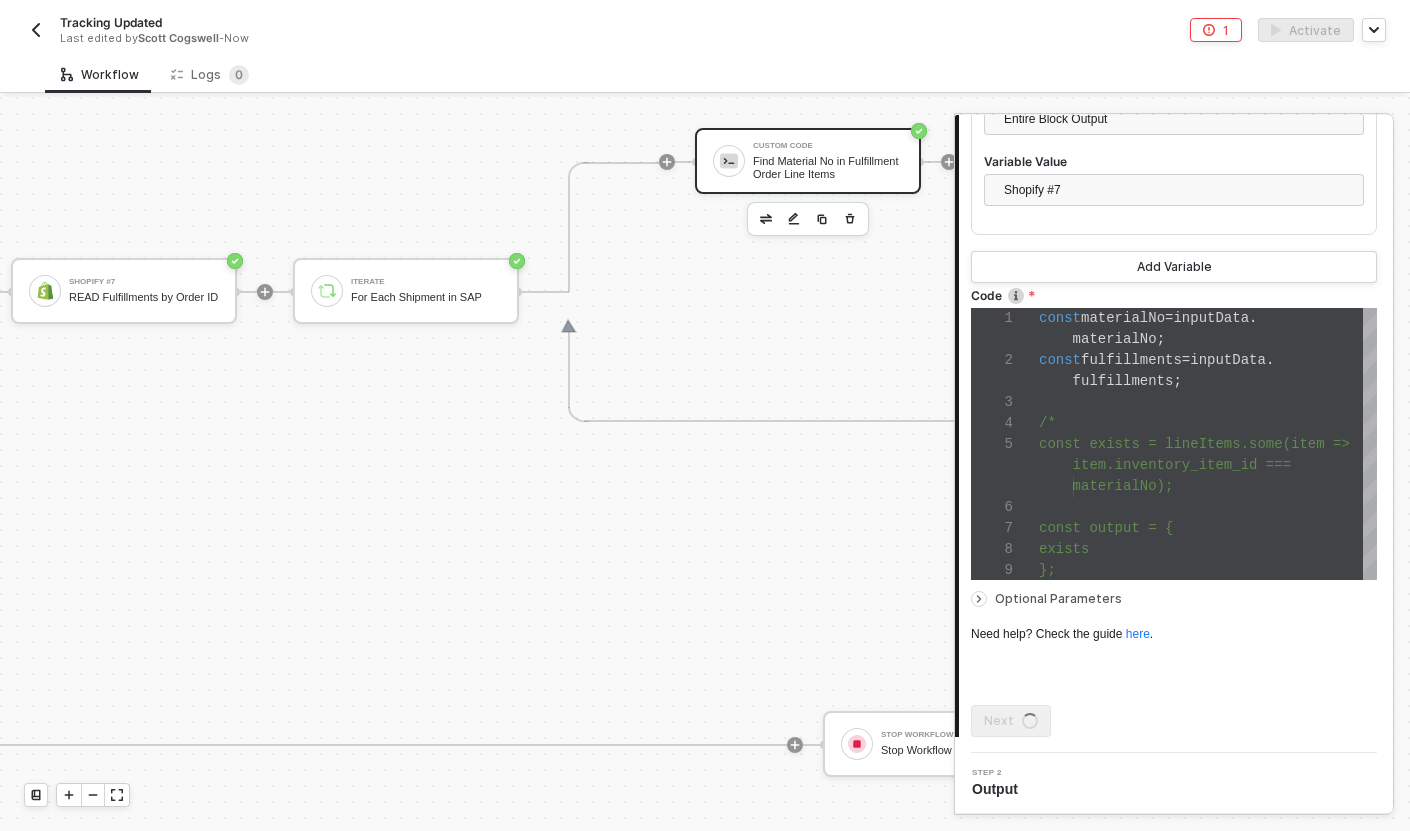 scroll, scrollTop: 0, scrollLeft: 0, axis: both 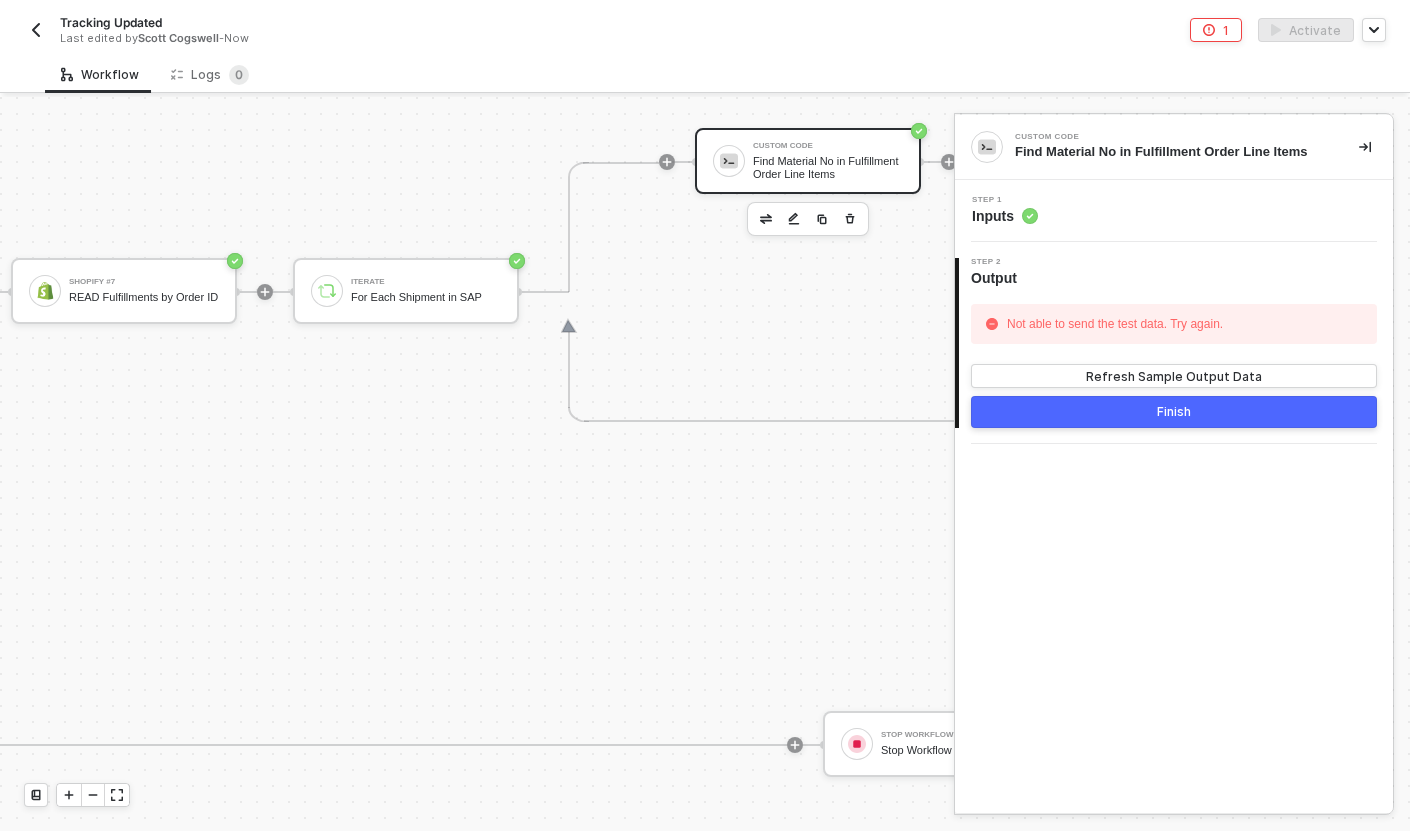 click on "Step 1 Inputs" at bounding box center [1174, 211] 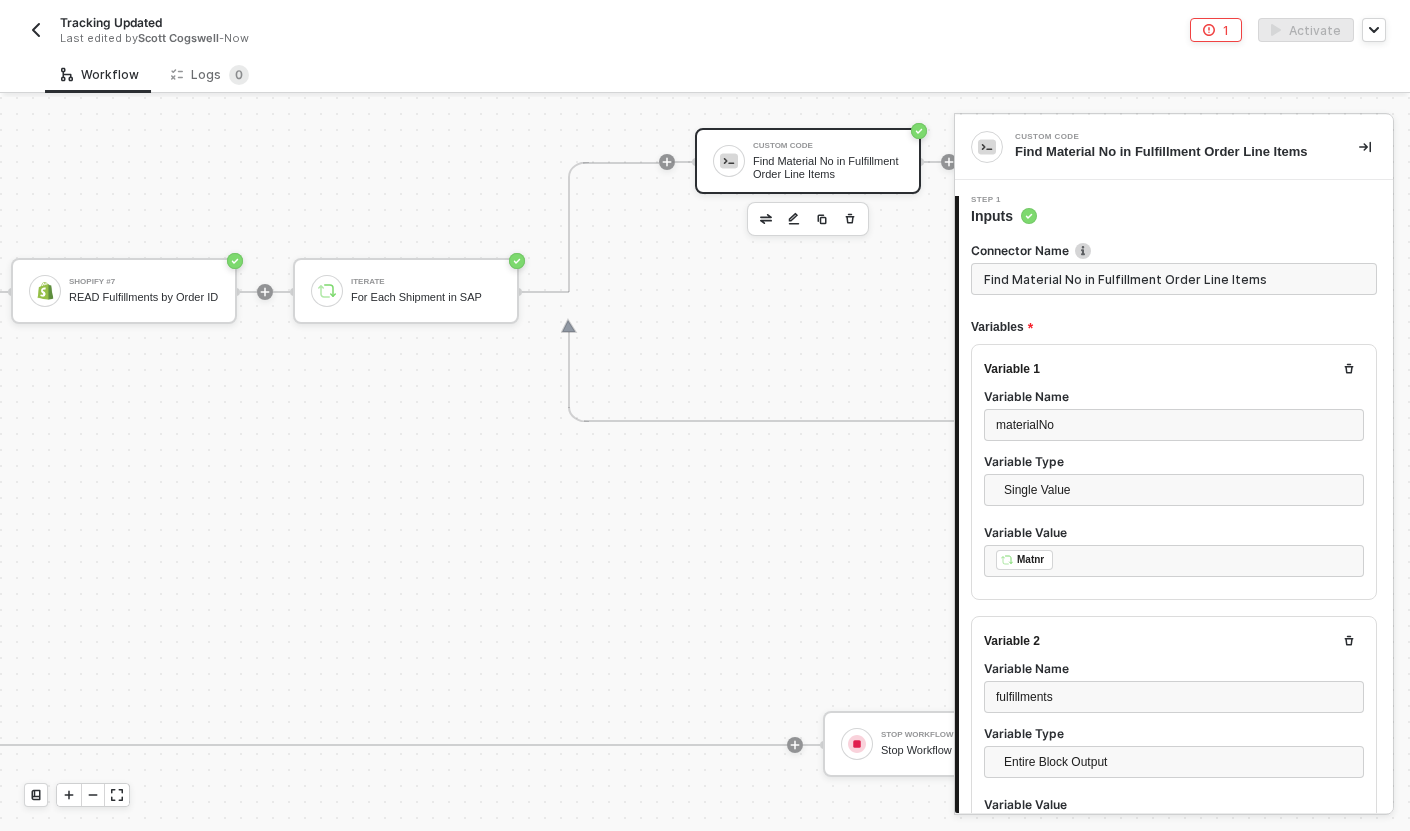 scroll, scrollTop: 126, scrollLeft: 0, axis: vertical 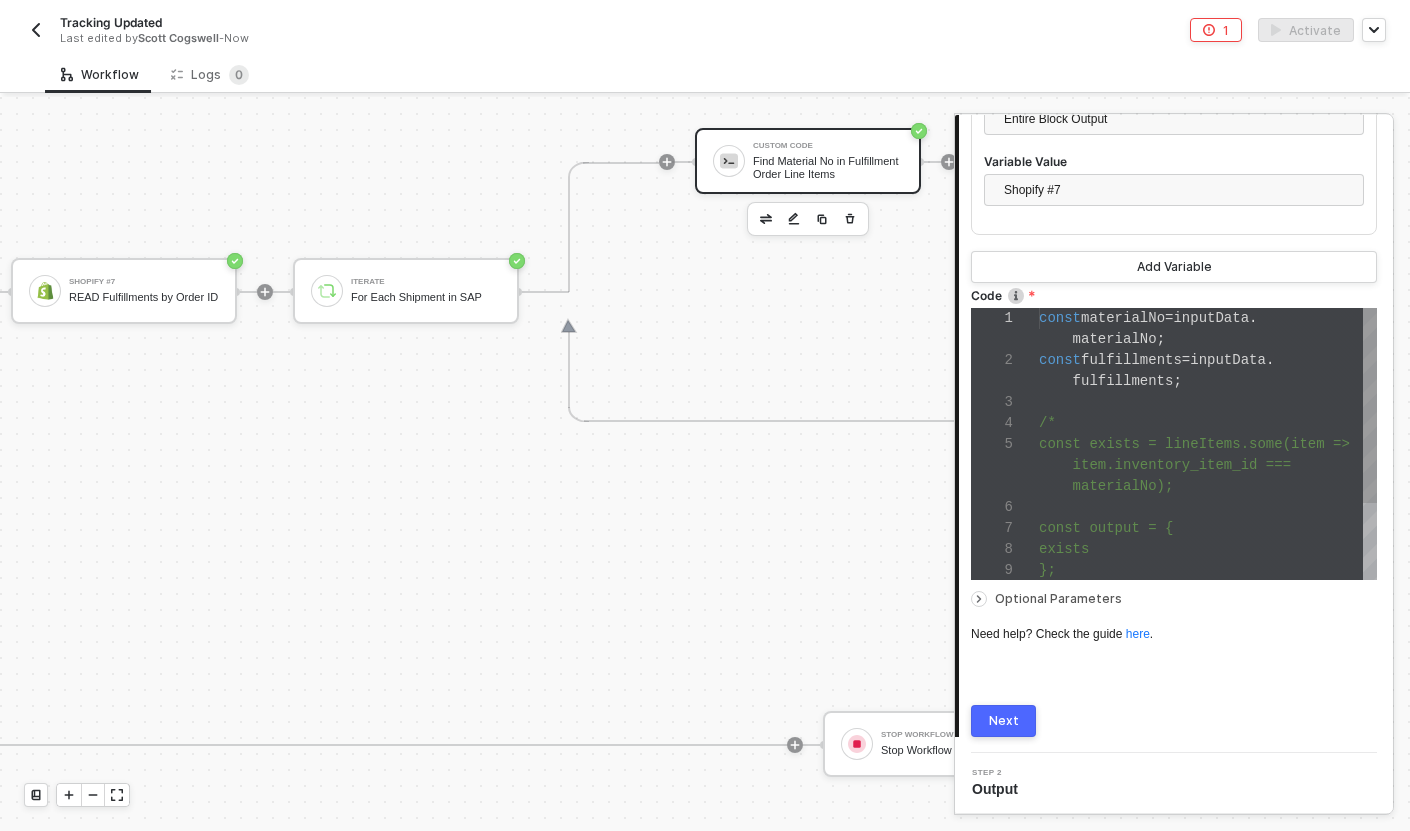 type on "const output = {
exists
};
resolve(output);
*/
resolve(fulfillments[0]);" 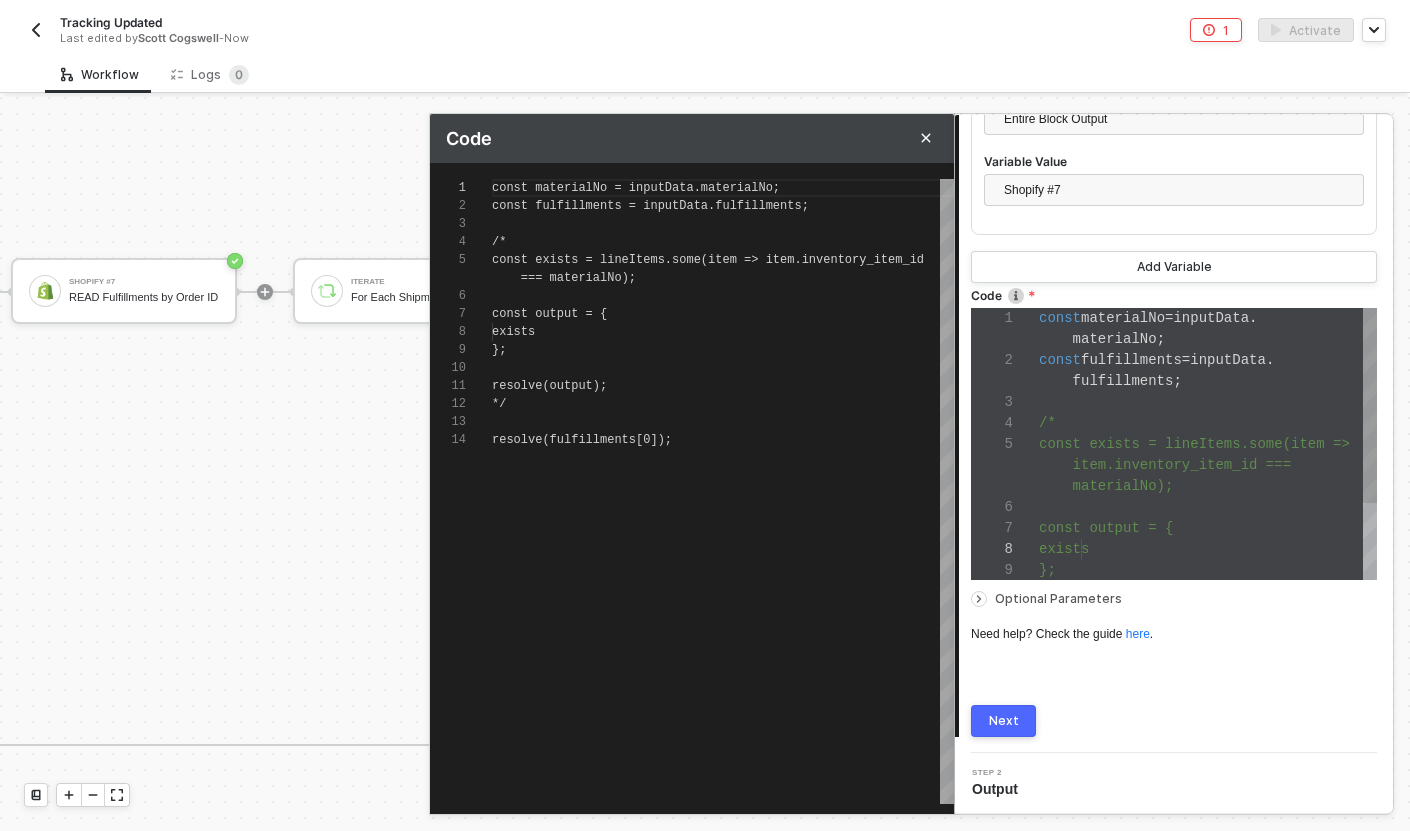 scroll, scrollTop: 162, scrollLeft: 0, axis: vertical 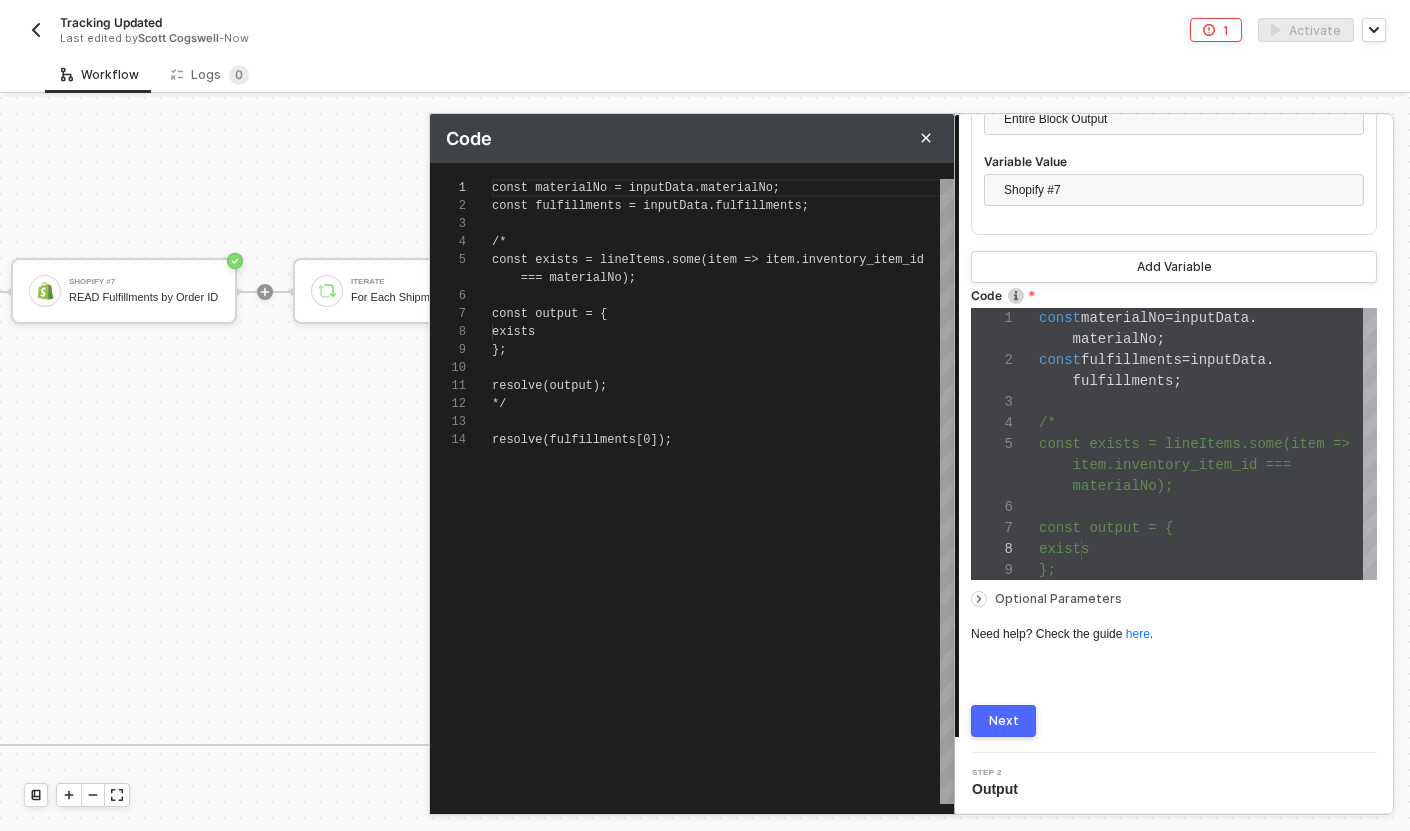 type on "resolve(output);
*/
resolve(fulfillments[0]);" 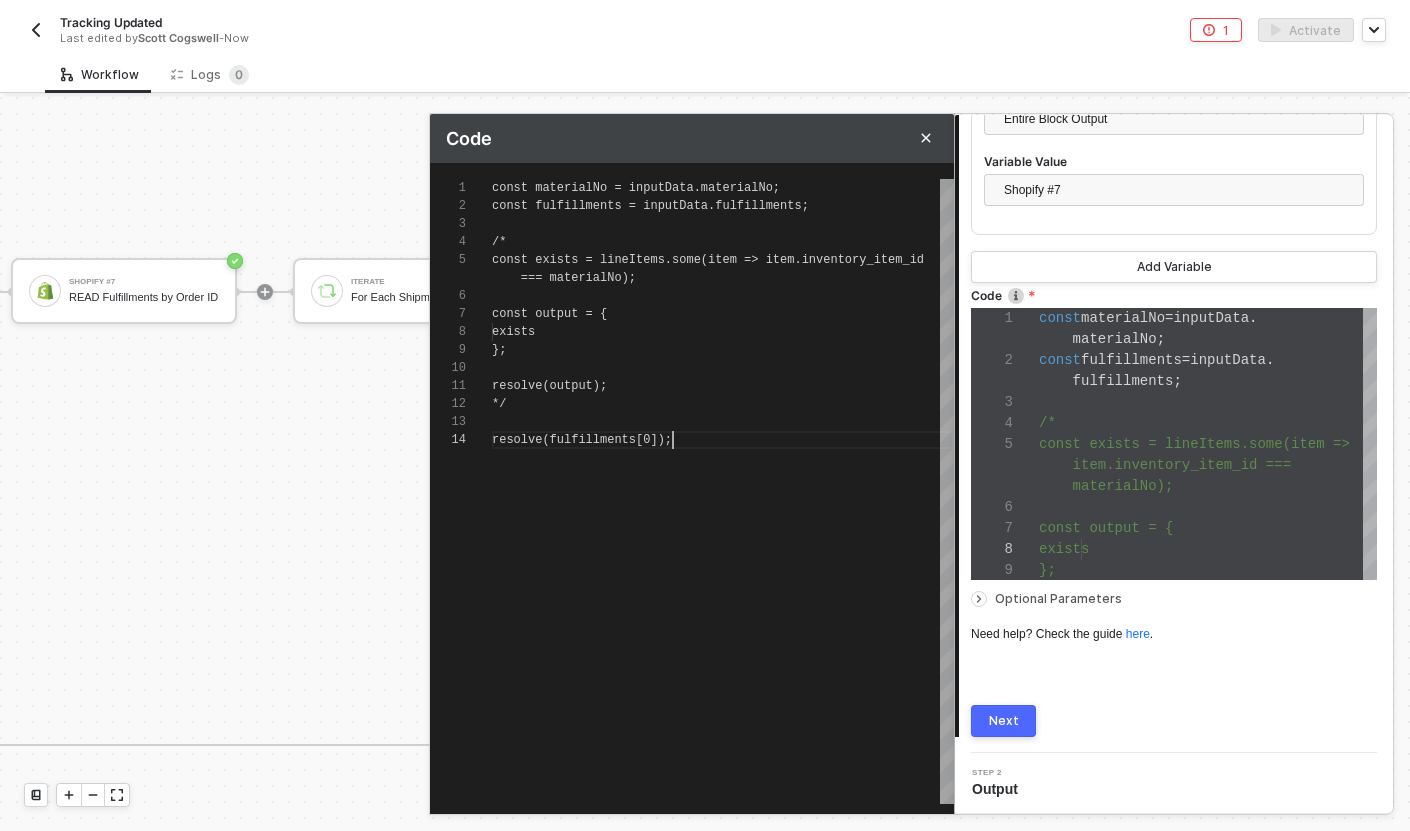 click on "resolve(fulfillments[0]);" at bounding box center [582, 440] 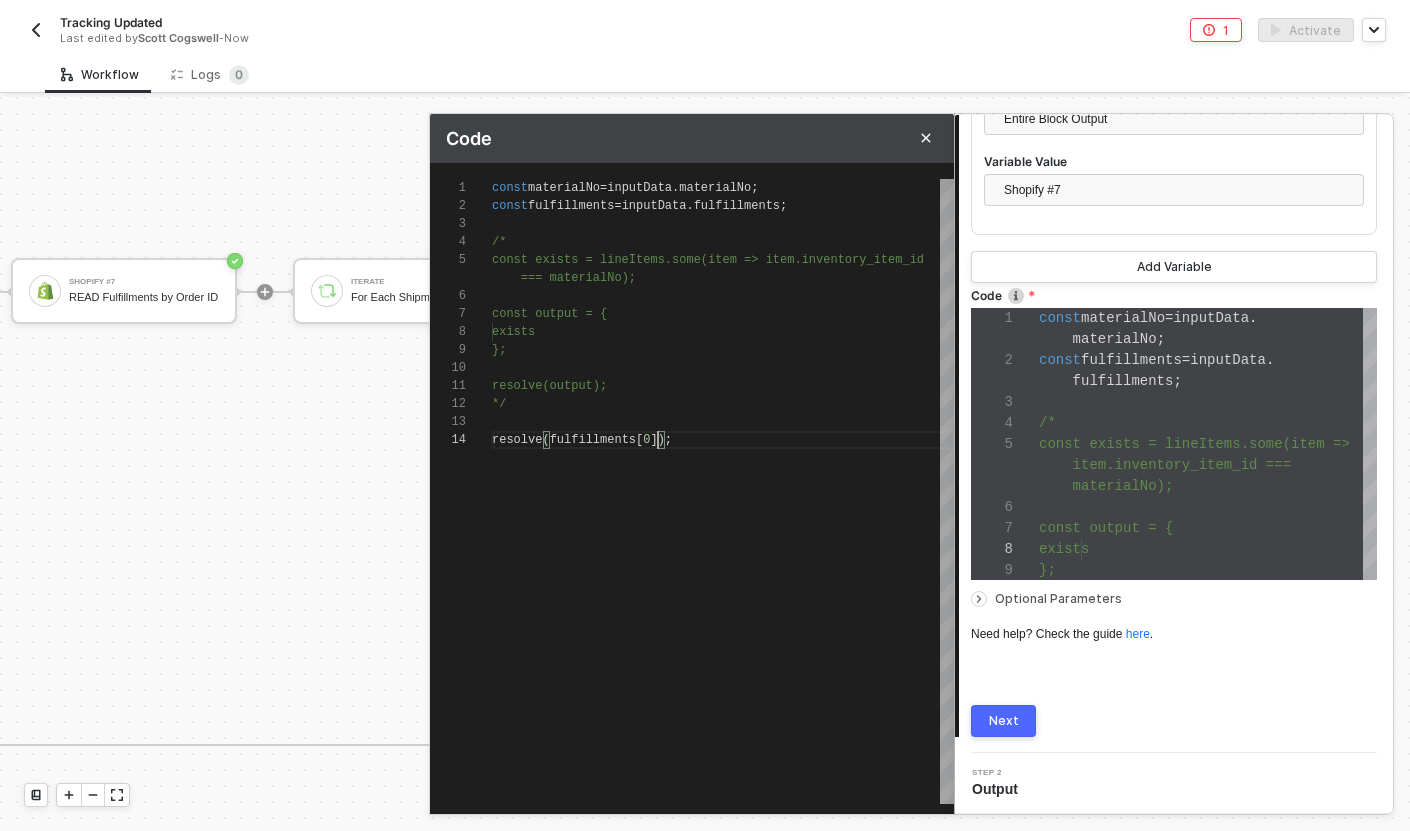 type on "const materialNo = inputData.materialNo;
const fulfillments = inputData.fulfillments;
/*
const exists = lineItems.some(item => item.inventory_item_id === materialNo);" 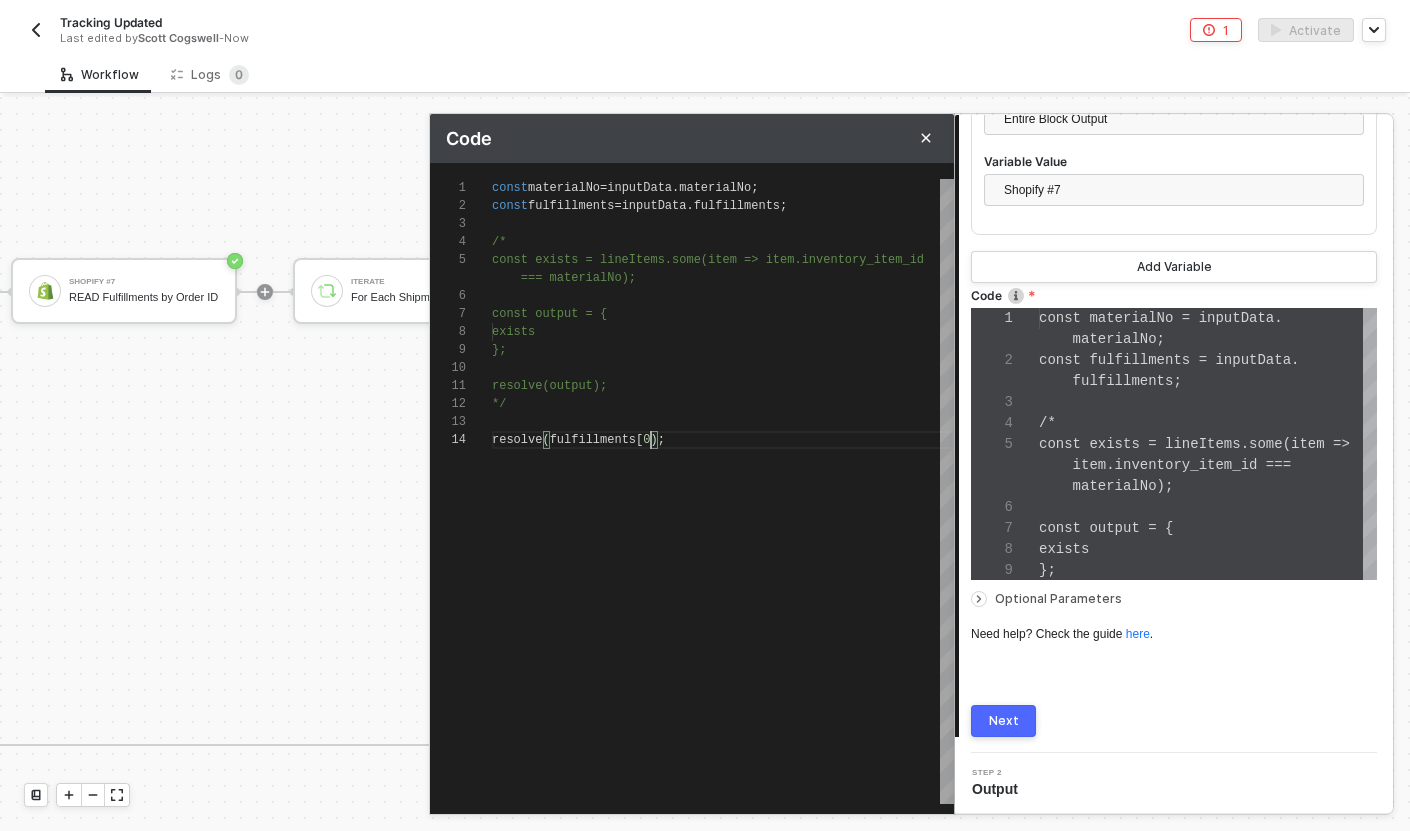 scroll, scrollTop: 72, scrollLeft: 152, axis: both 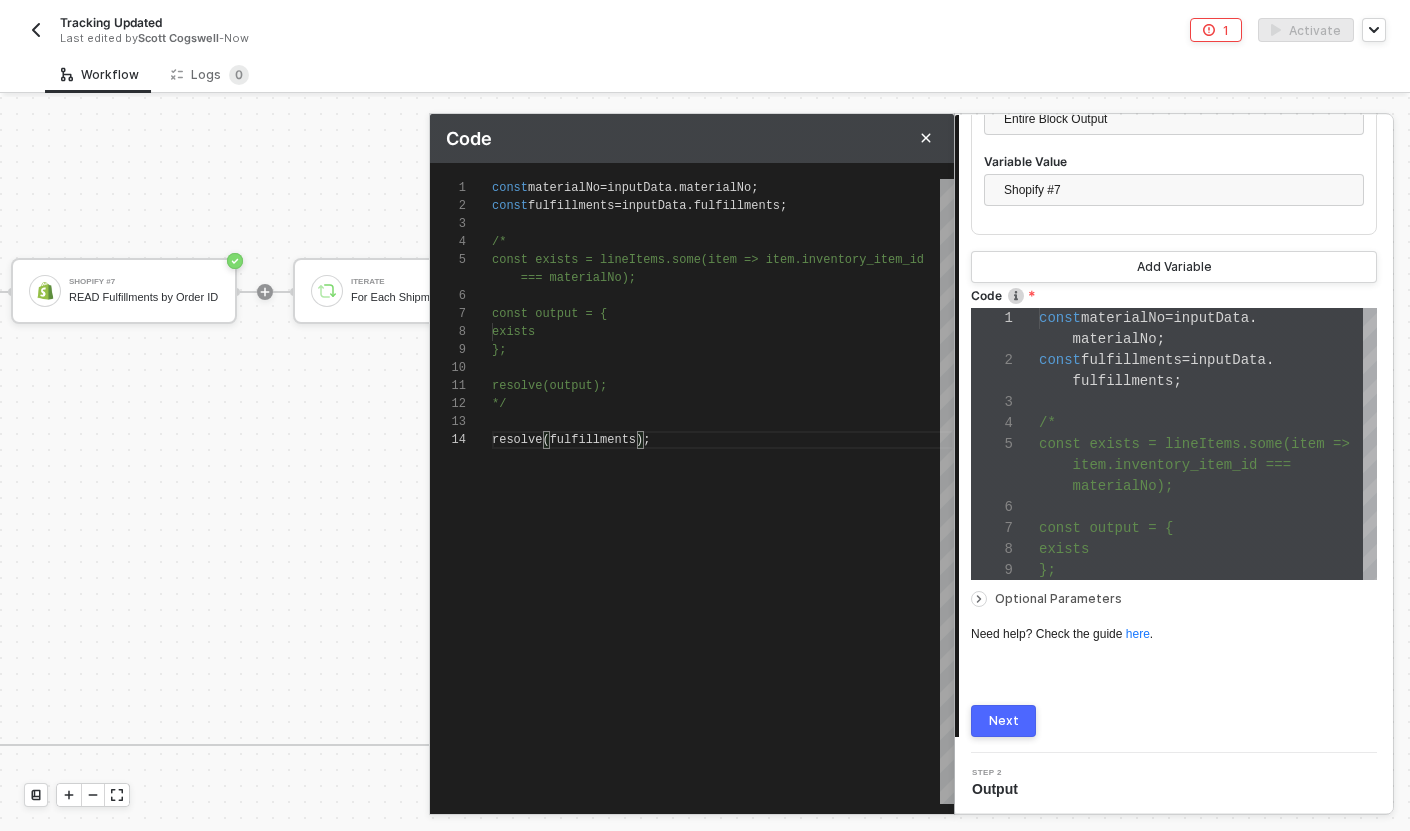 click on "const  materialNo  =  inputData . materialNo ; const  fulfillments  =  inputData . fulfillments ; /* const exists = lineItems.some(item => item.invento ry_item_id       === materialNo); const output = {     exists }; resolve(output); */ resolve ( fulfillments );" at bounding box center (723, 491) 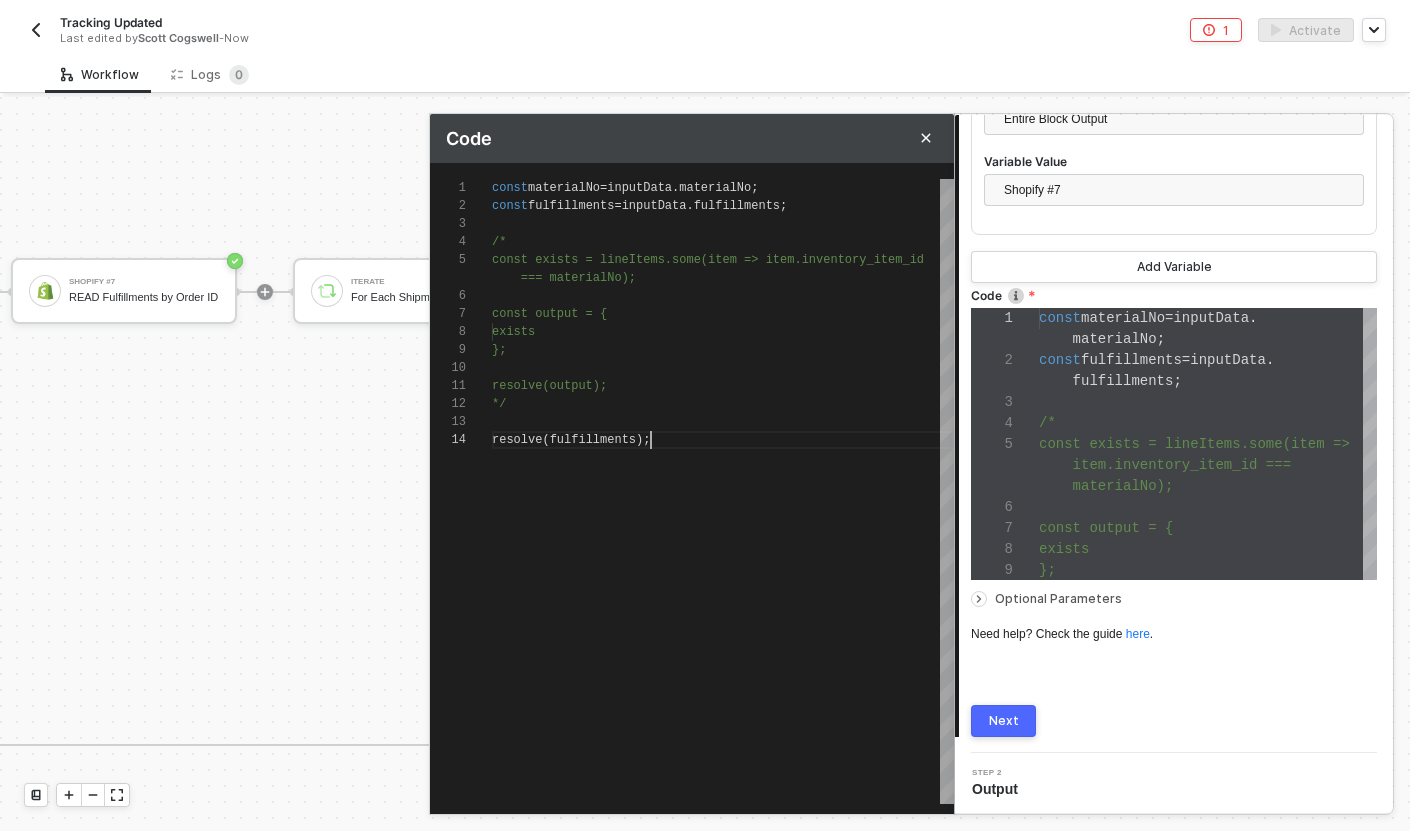 click on "Next" at bounding box center (1004, 721) 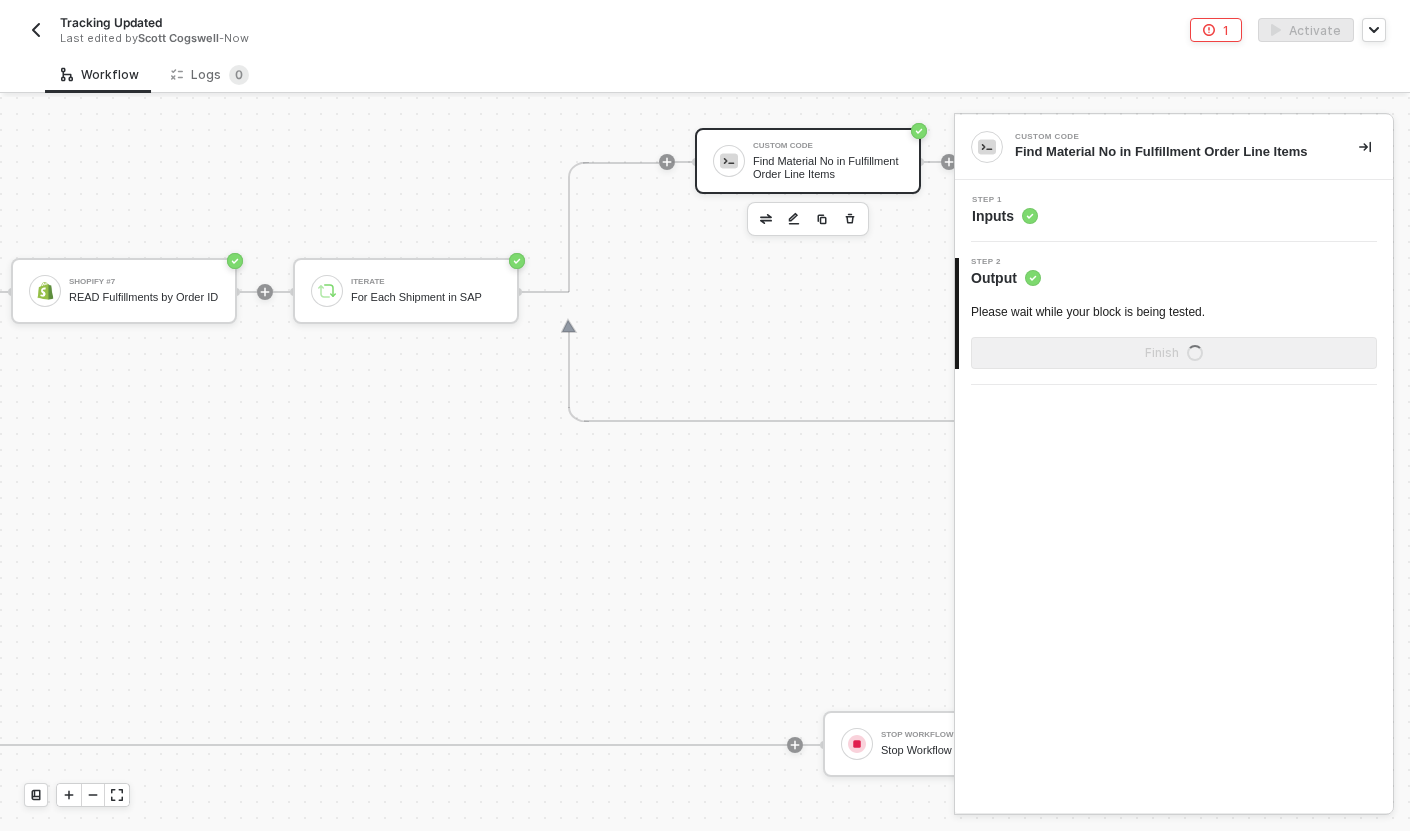 scroll, scrollTop: 0, scrollLeft: 0, axis: both 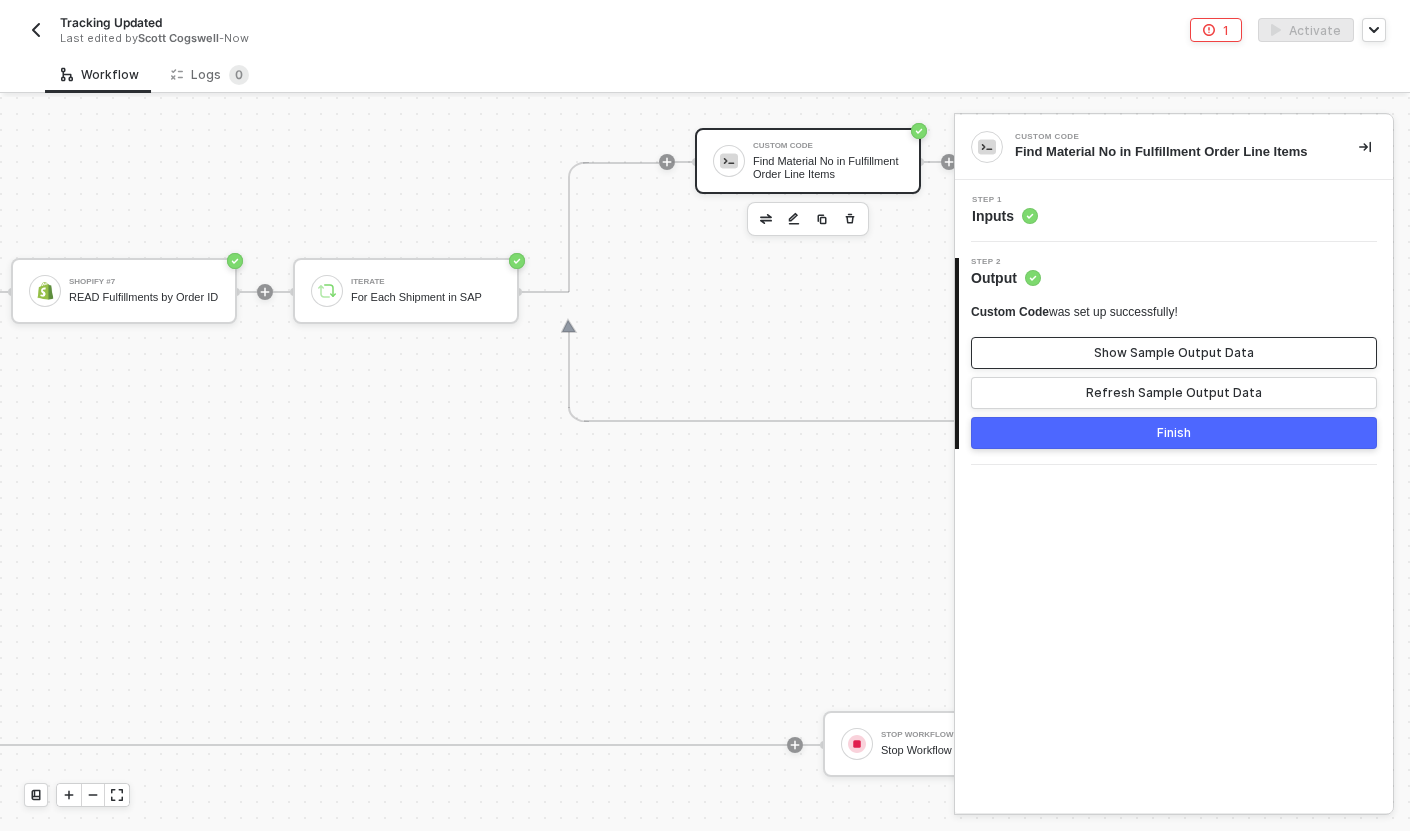 click on "Show Sample Output Data" at bounding box center [1174, 353] 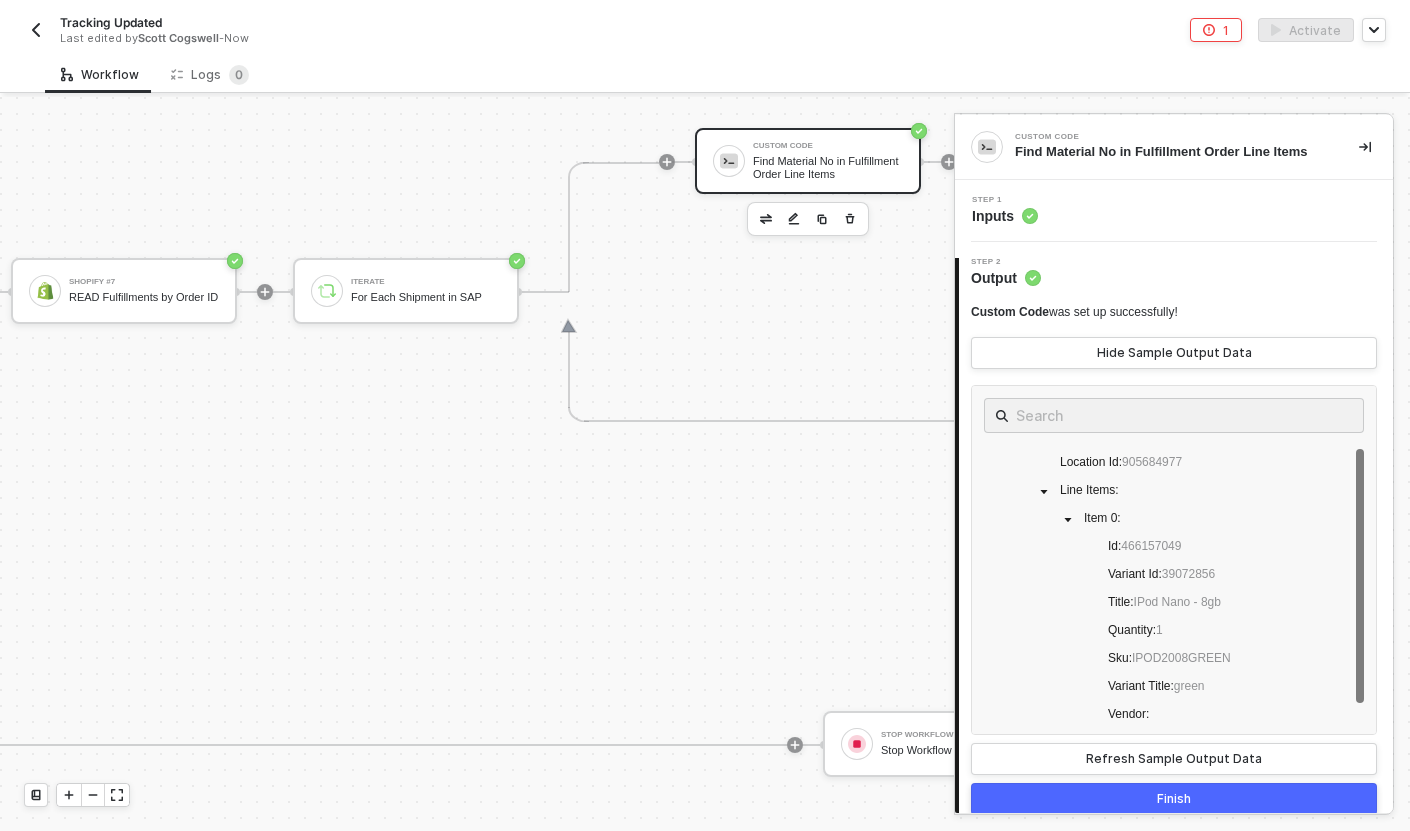 scroll, scrollTop: 0, scrollLeft: 0, axis: both 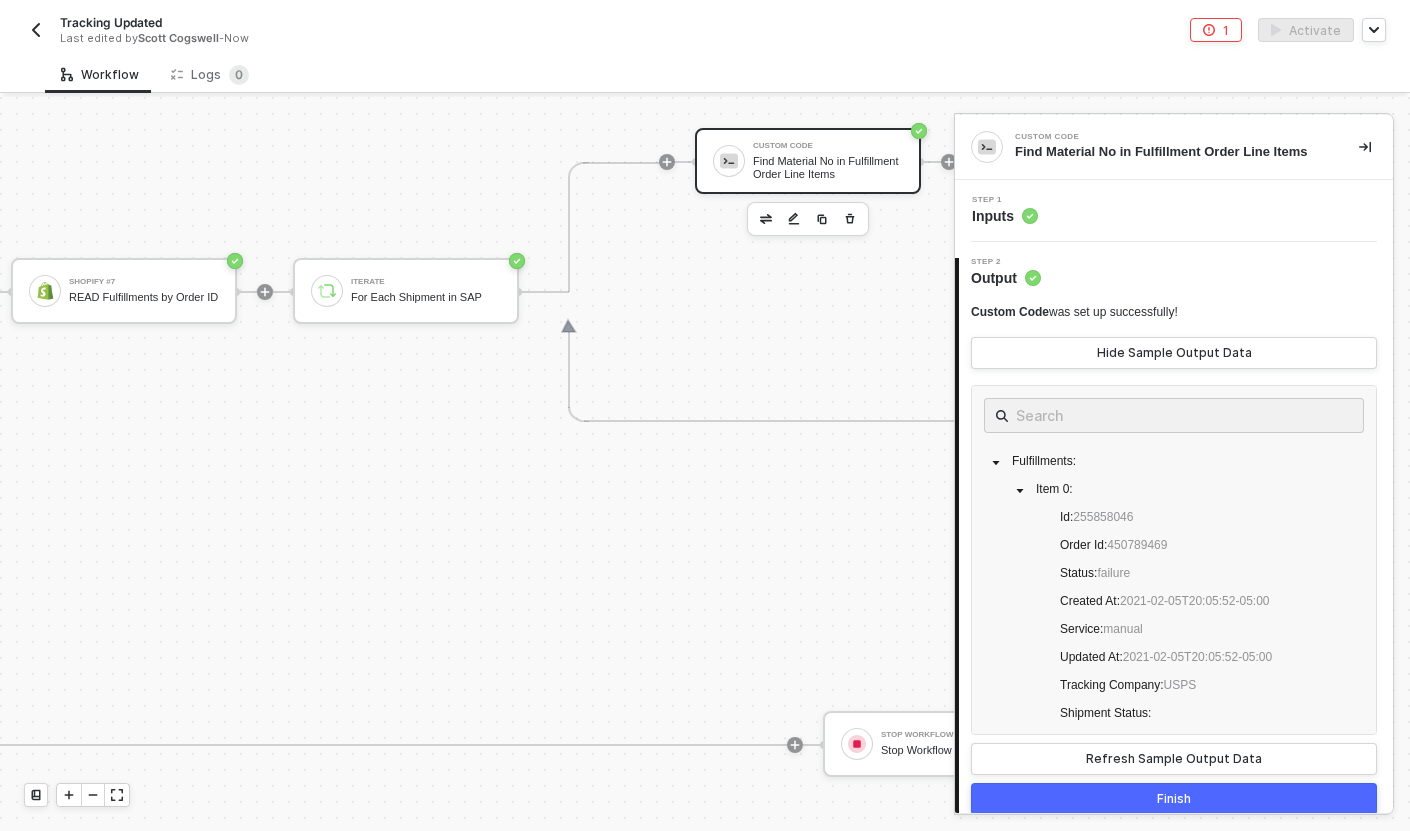 click on "Fulfillments :  Item 0 :  Id :  255858046 Order Id :  450789469 Status :  failure Created At :  2021-02-05T20:05:52-05:00 Service :  manual Updated At :  2021-02-05T20:05:52-05:00 Tracking Company :  USPS Shipment Status :  Location Id :  905684977 Line Items :  Item 0 :  Id :  466157049 Variant Id :  39072856 Title :  IPod Nano - 8gb Quantity :  1 Sku :  IPOD2008GREEN Variant Title :  green Vendor :  Fulfillment Service :  manual Product Id :  632910392 Requires Shipping :  true Taxable :  true Gift Card :  false Name :  IPod Nano - 8gb - green Variant Inventory Management :  shopify Properties :  Item 0 :  Name :  Custom Engraving Front" at bounding box center (1174, 560) 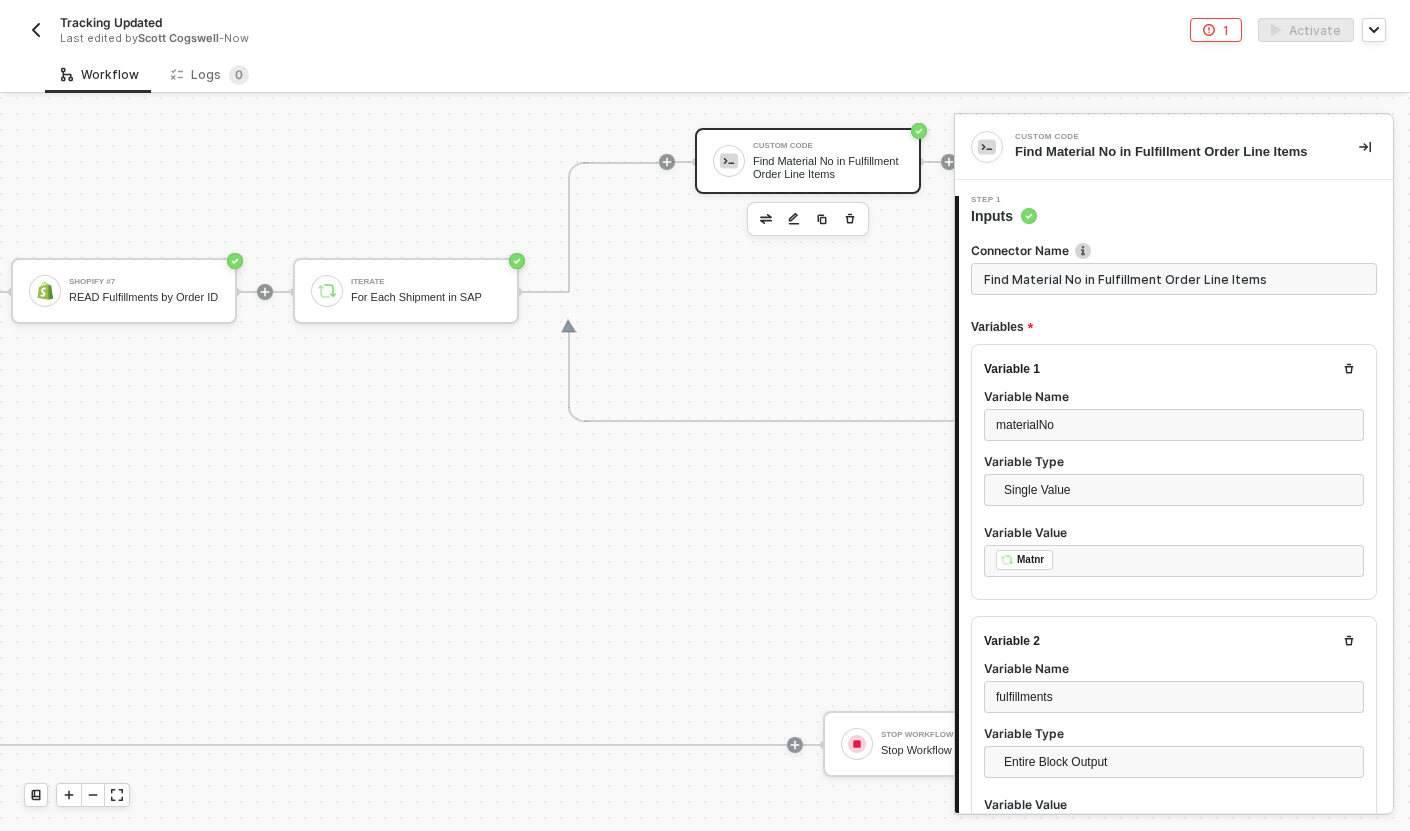 scroll, scrollTop: 126, scrollLeft: 0, axis: vertical 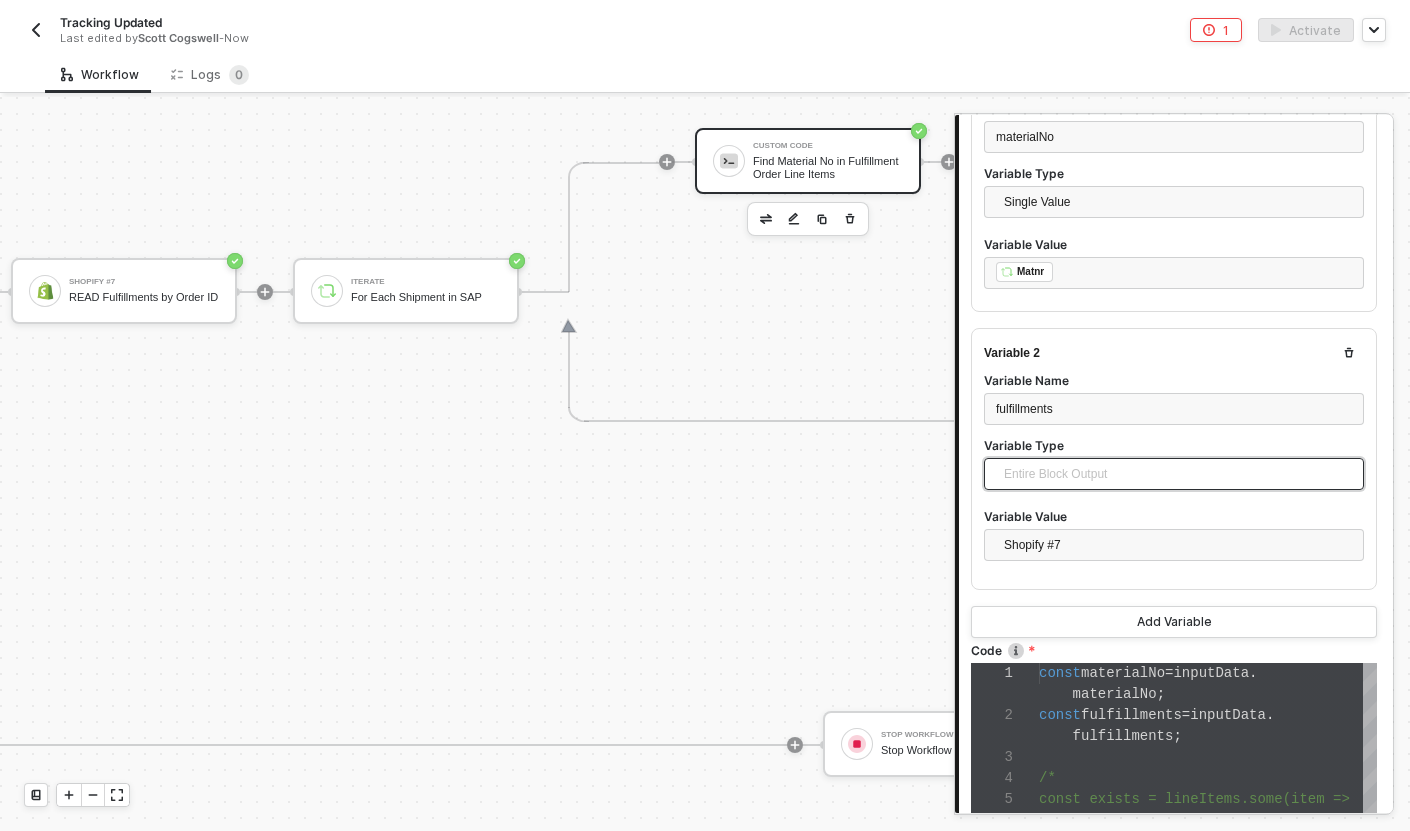 click on "Entire Block Output" at bounding box center (1178, 474) 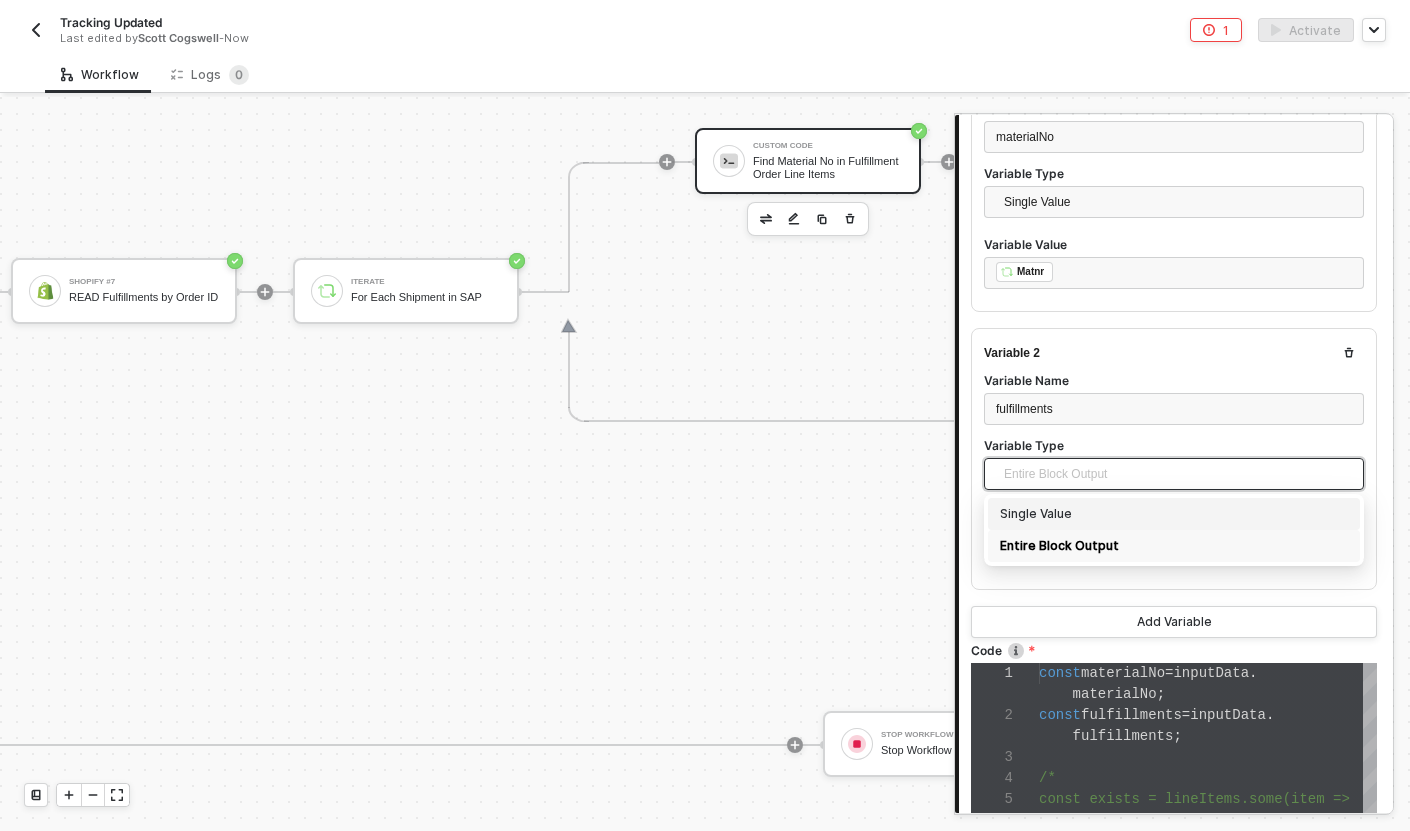 click on "Single Value" at bounding box center [1174, 514] 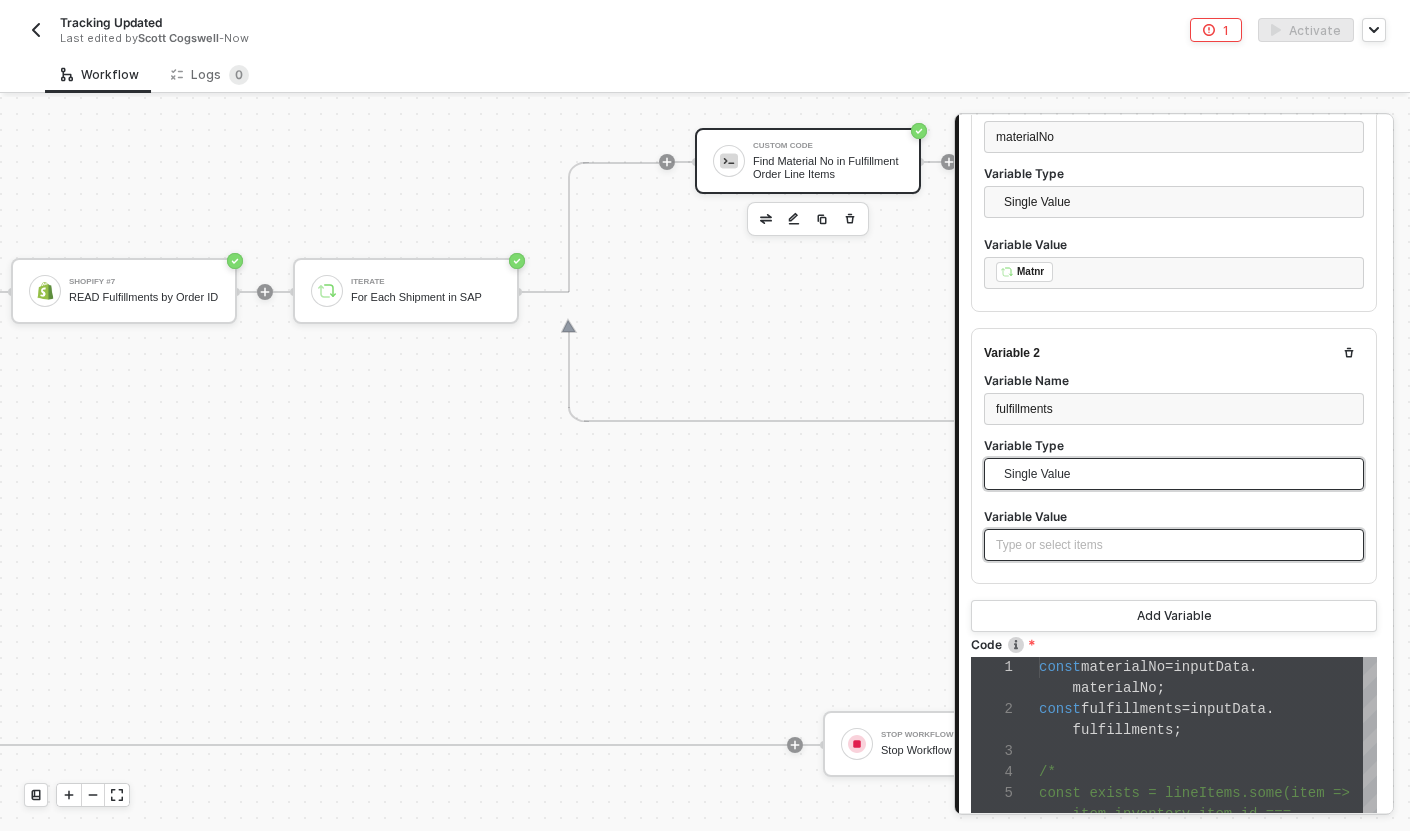 click on "Type or select items ﻿" at bounding box center [1174, 545] 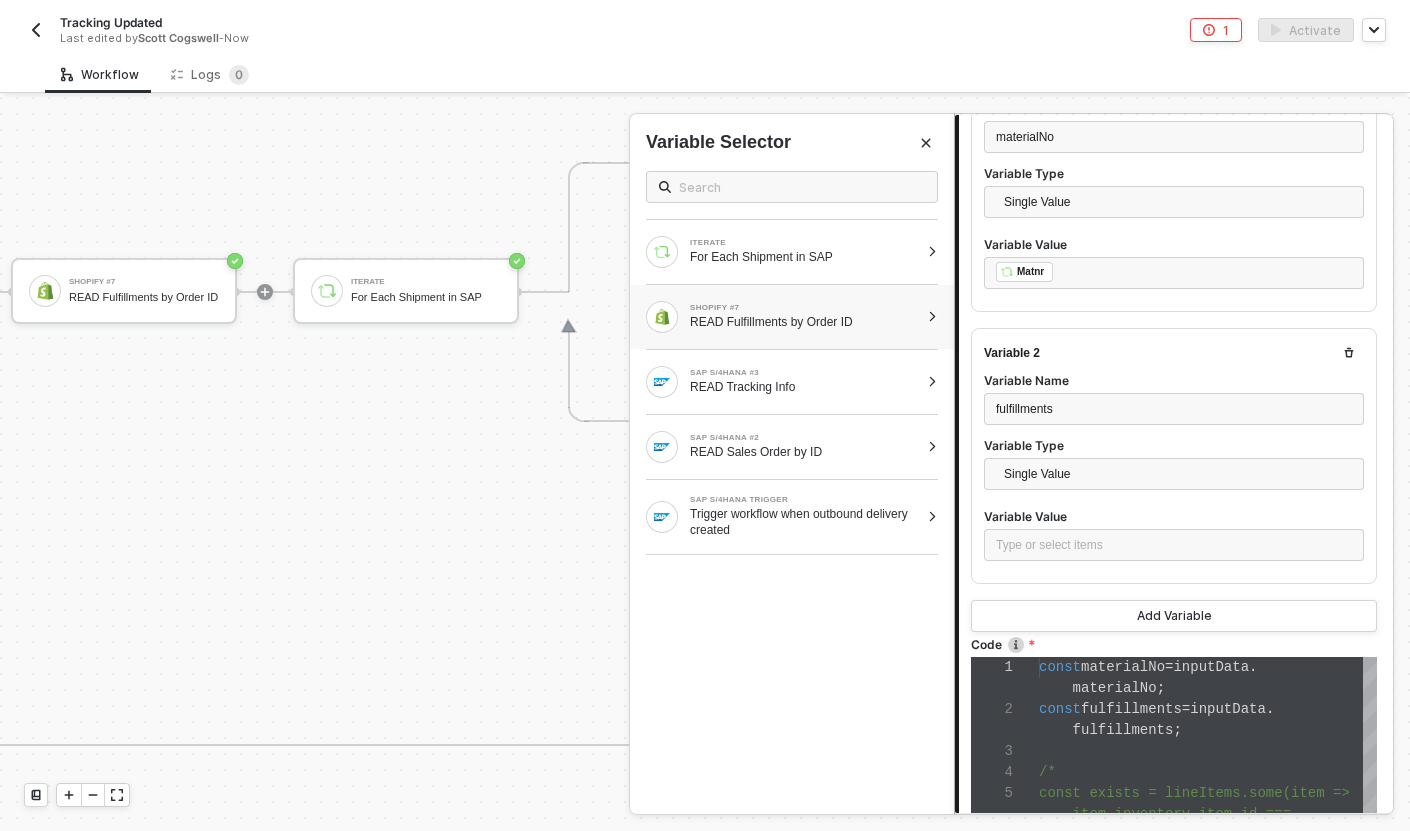click on "READ Fulfillments by Order ID" at bounding box center (804, 322) 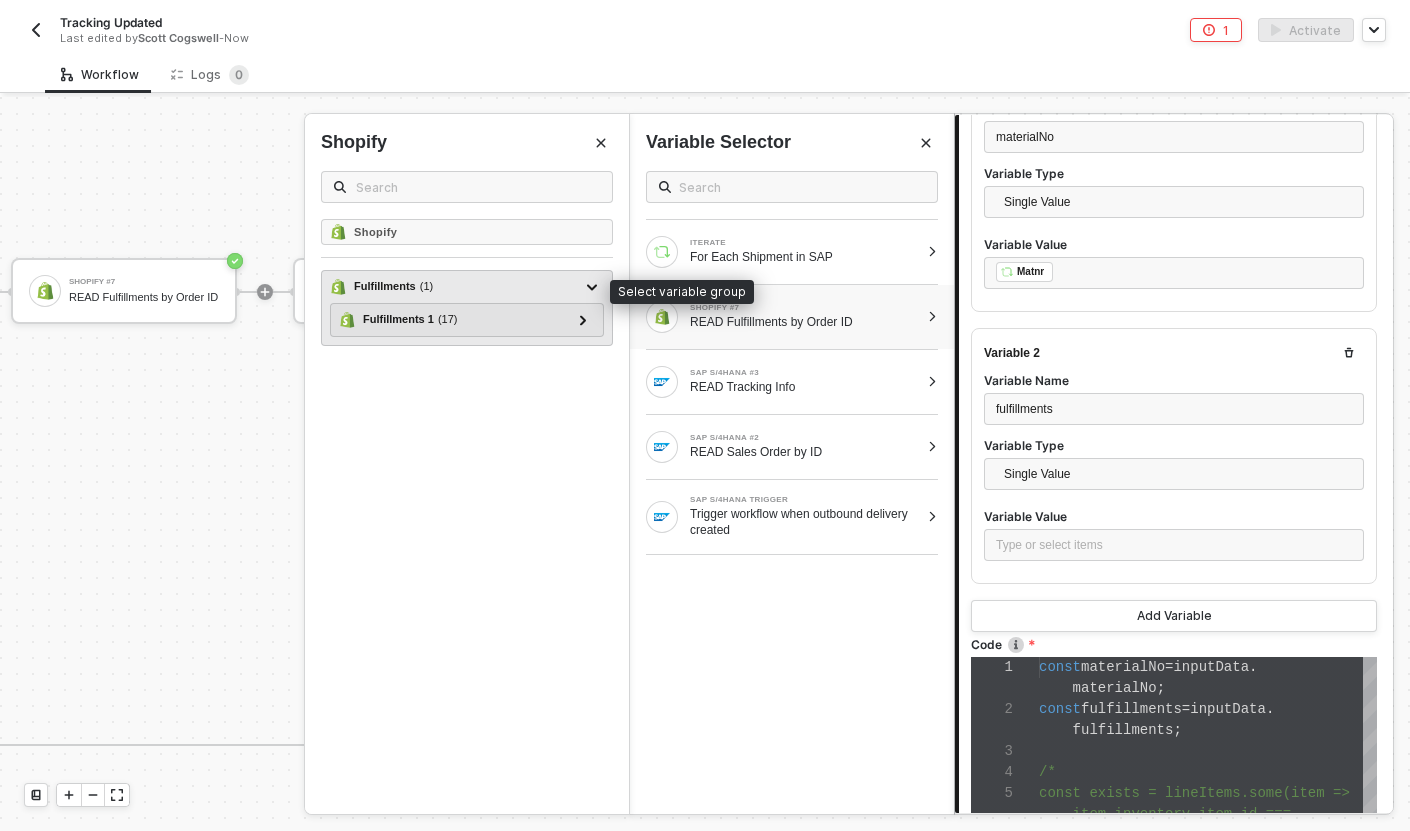 click on "Fulfillments ( 1 )" at bounding box center (455, 287) 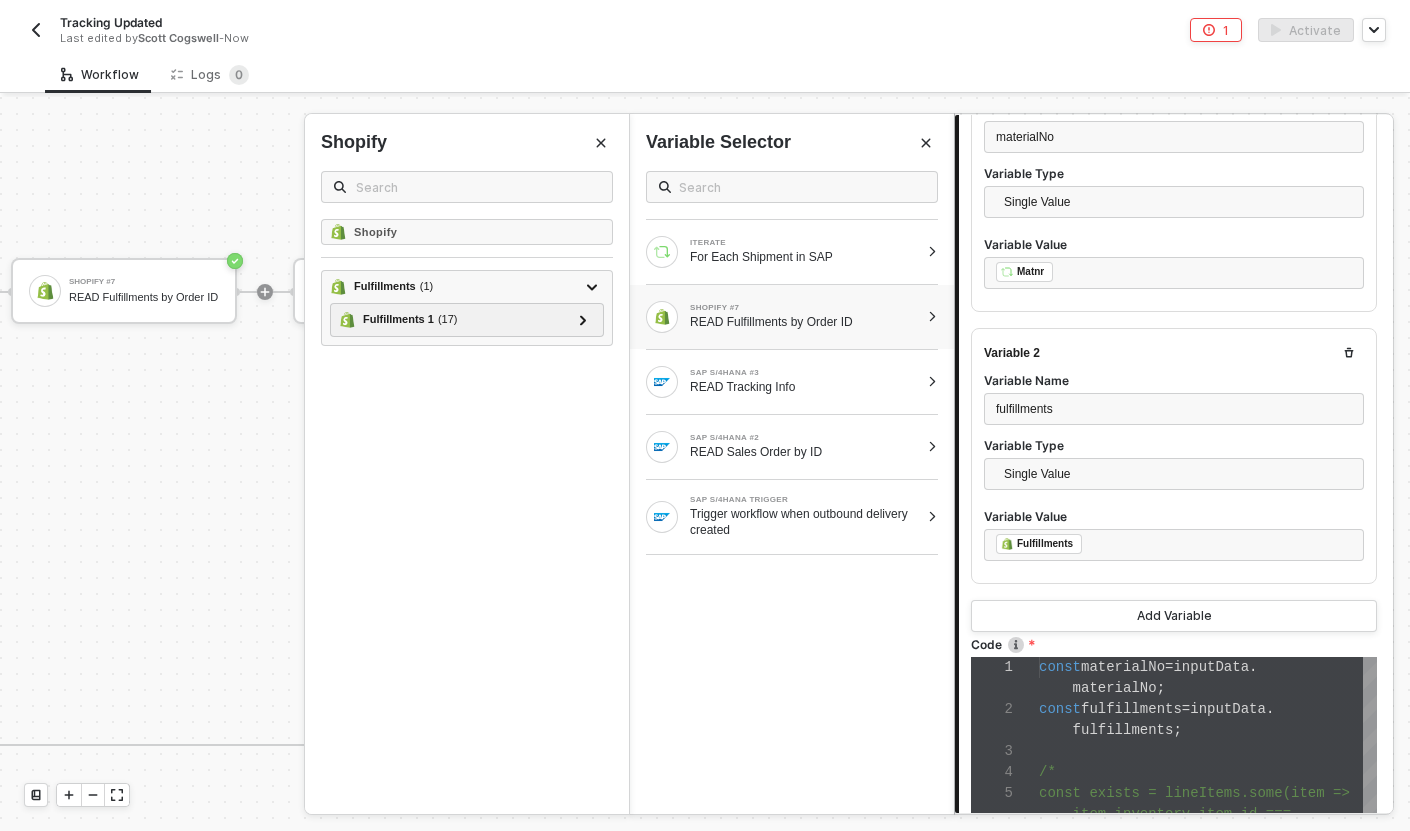 click on "/*" at bounding box center [1208, 772] 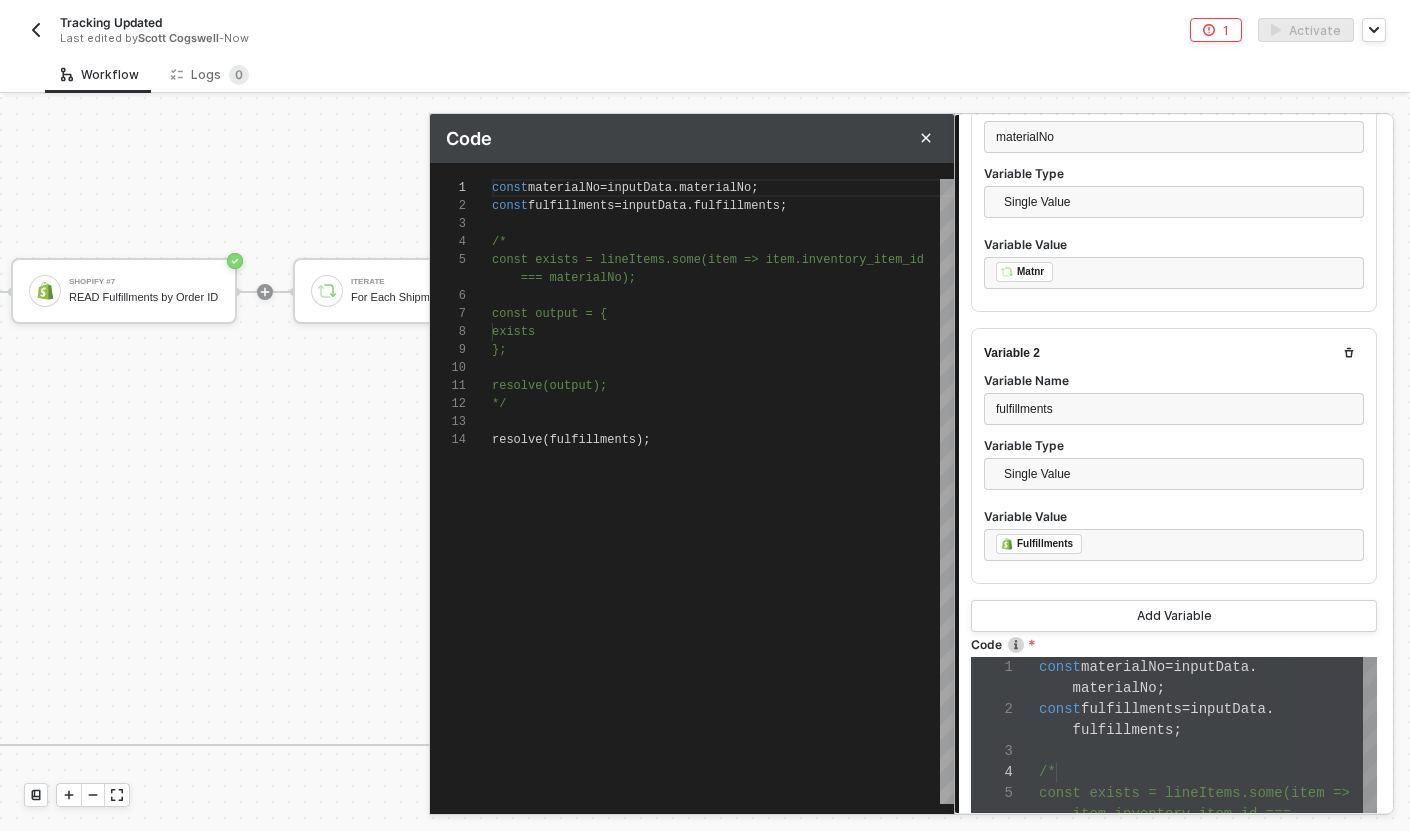 scroll, scrollTop: 162, scrollLeft: 0, axis: vertical 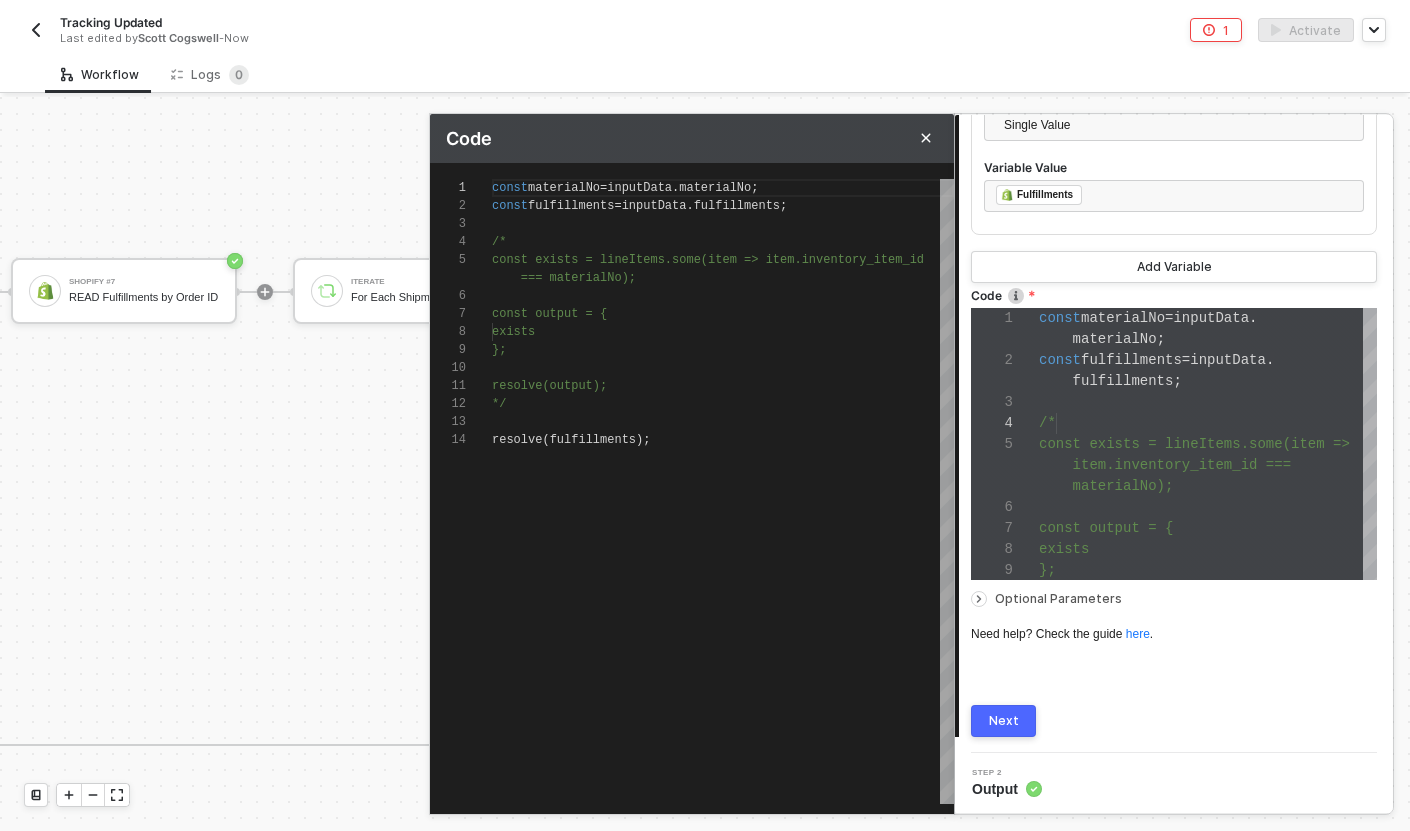 click on "Next" at bounding box center (1004, 721) 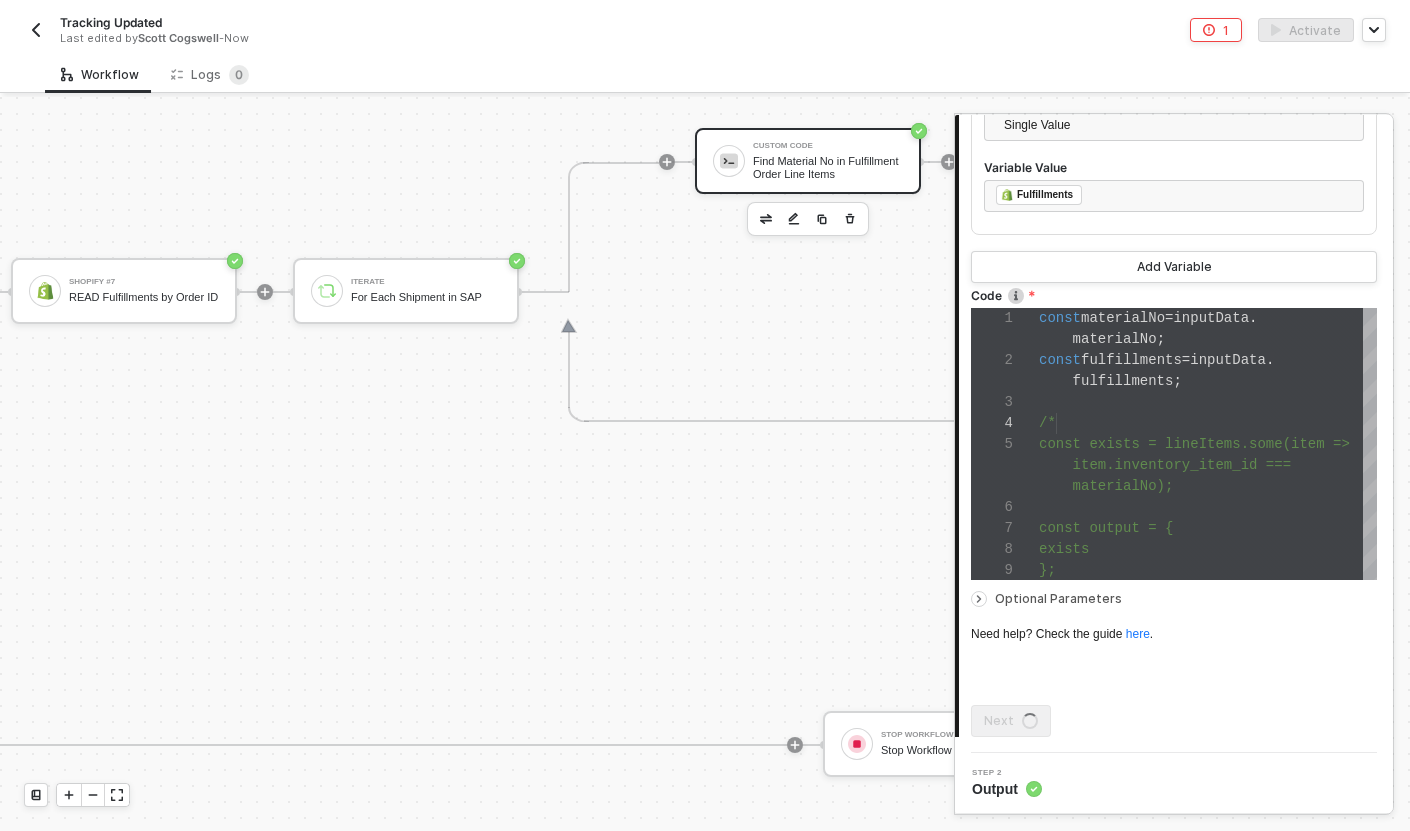 scroll, scrollTop: 0, scrollLeft: 0, axis: both 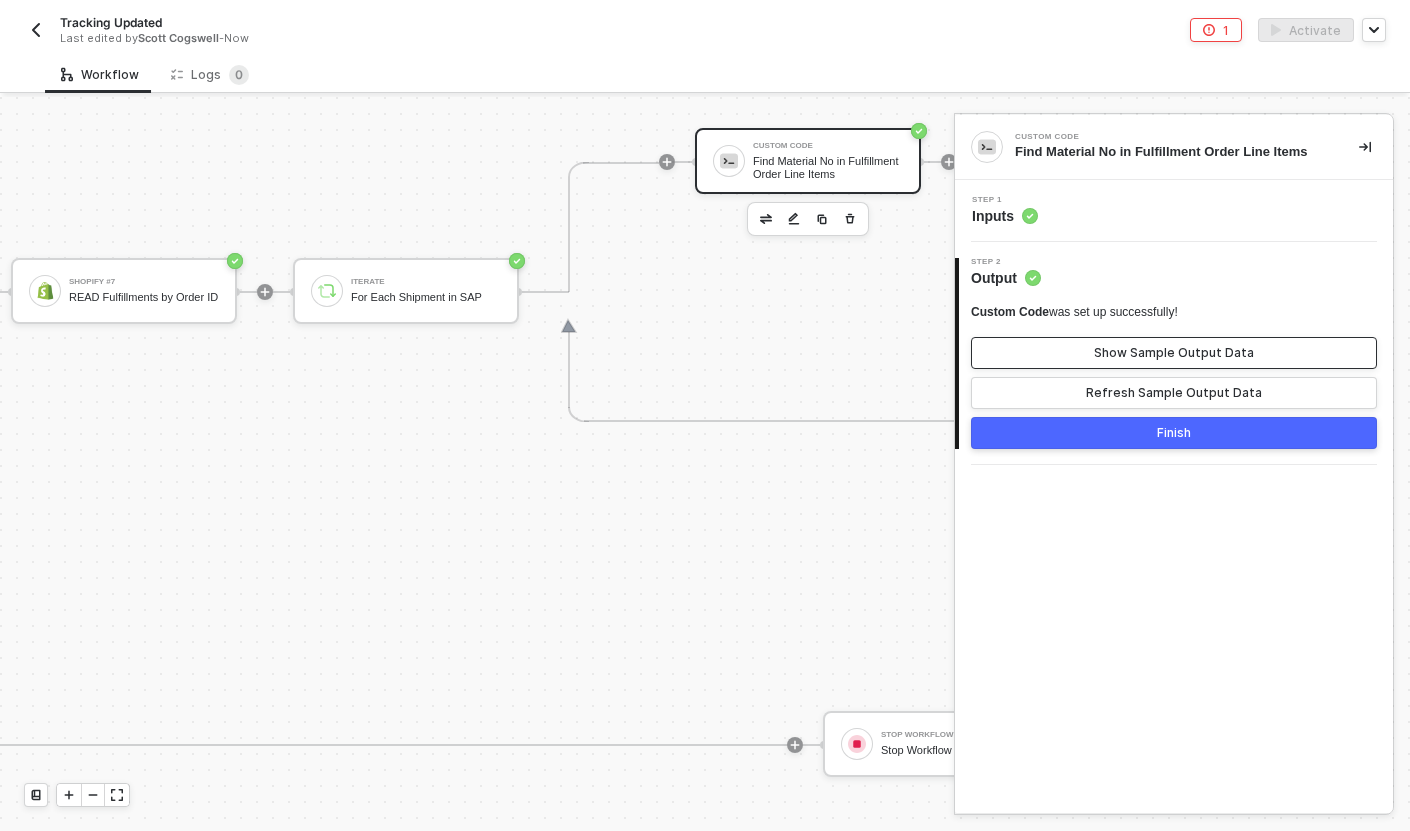 click on "Show Sample Output Data" at bounding box center [1174, 353] 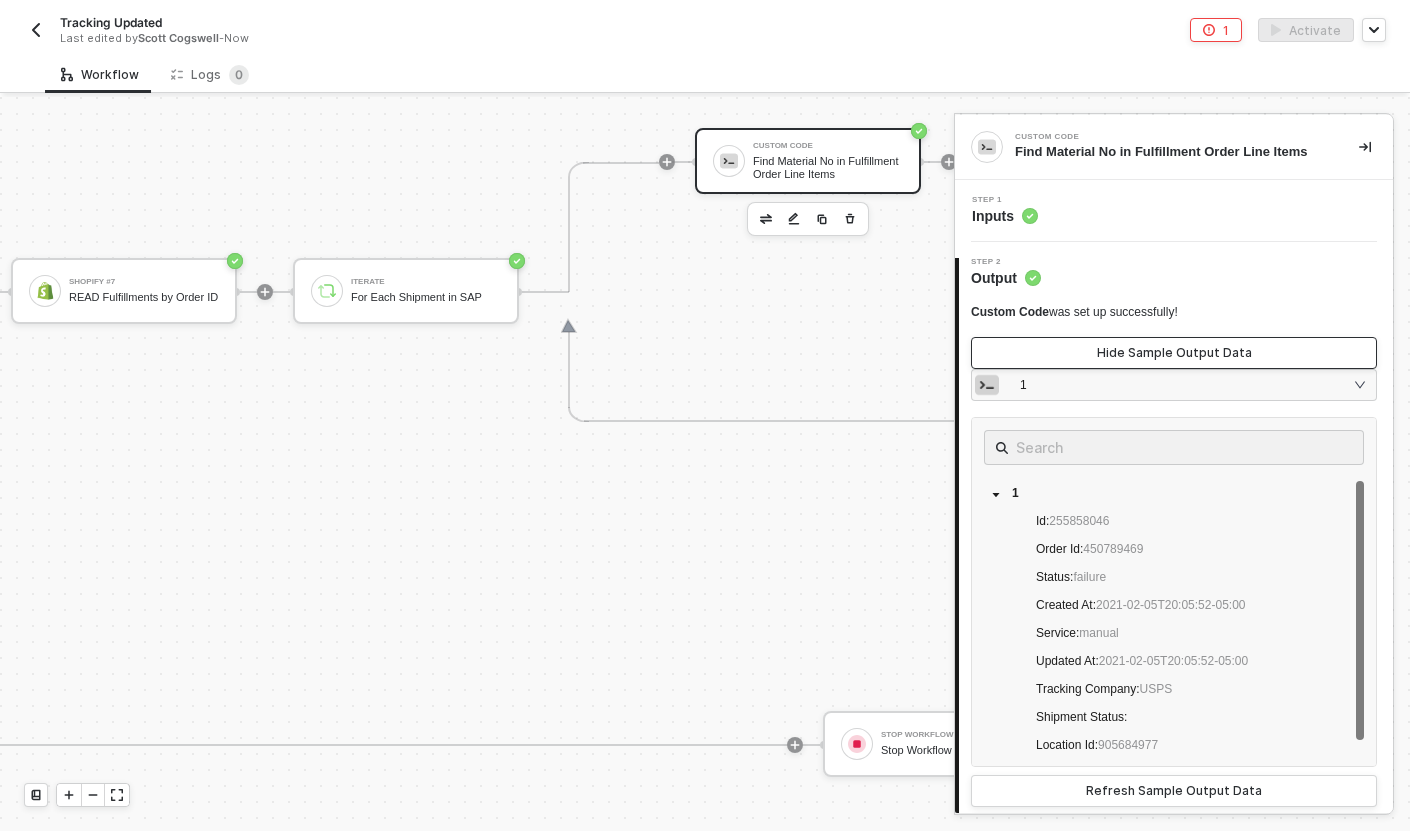 click on "Hide Sample Output Data" at bounding box center [1174, 353] 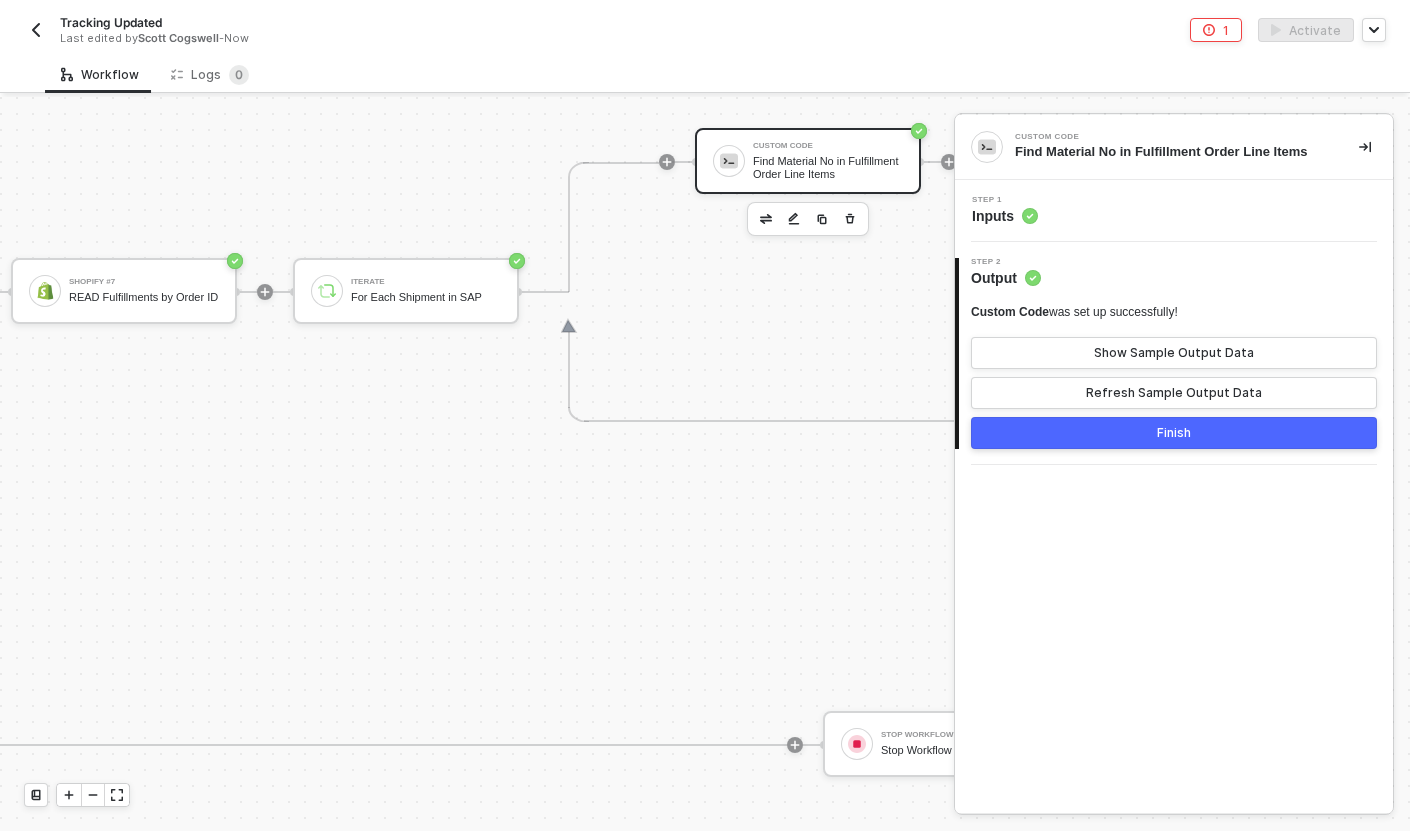 click on "Step 1 Inputs" at bounding box center [1176, 211] 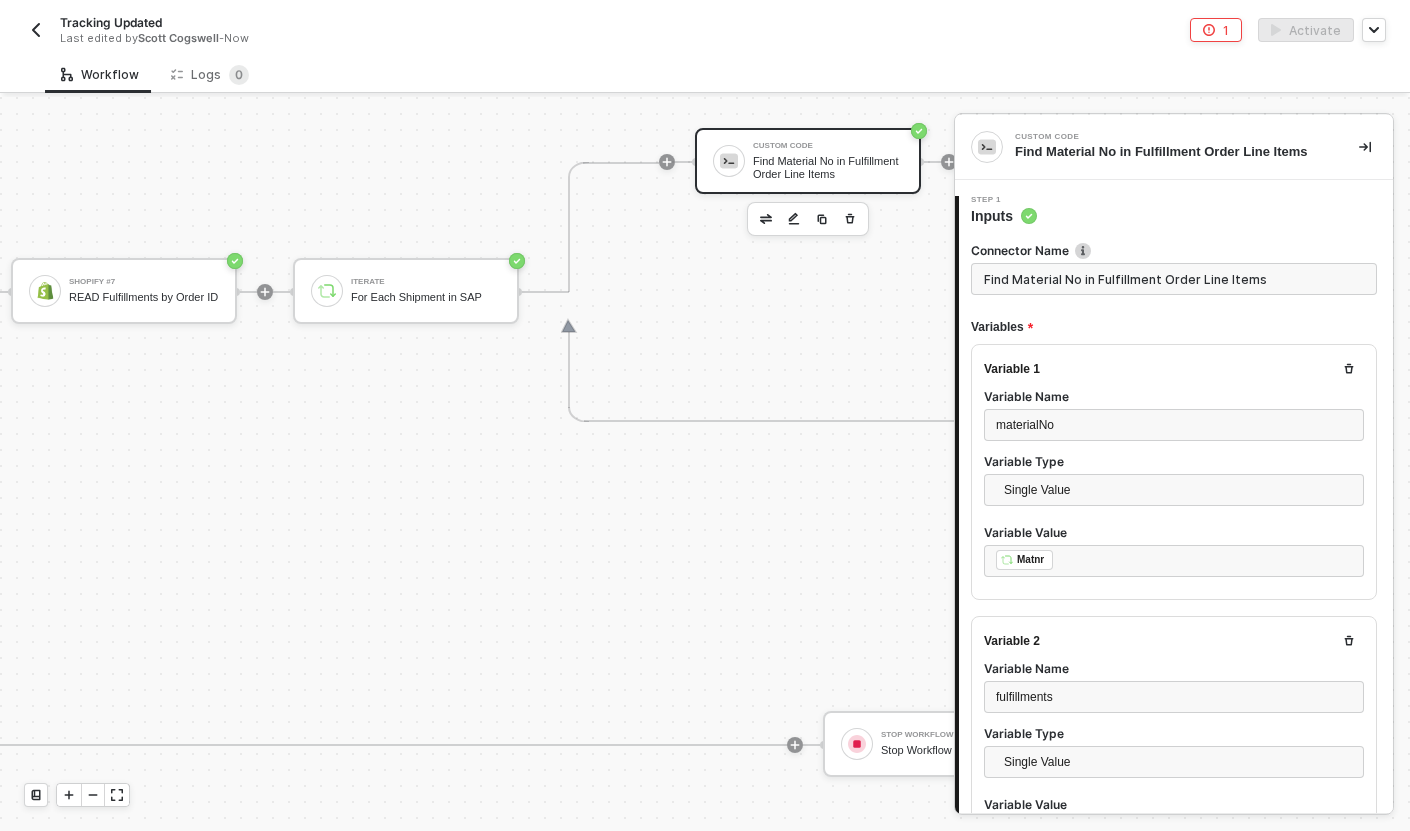 scroll, scrollTop: 126, scrollLeft: 0, axis: vertical 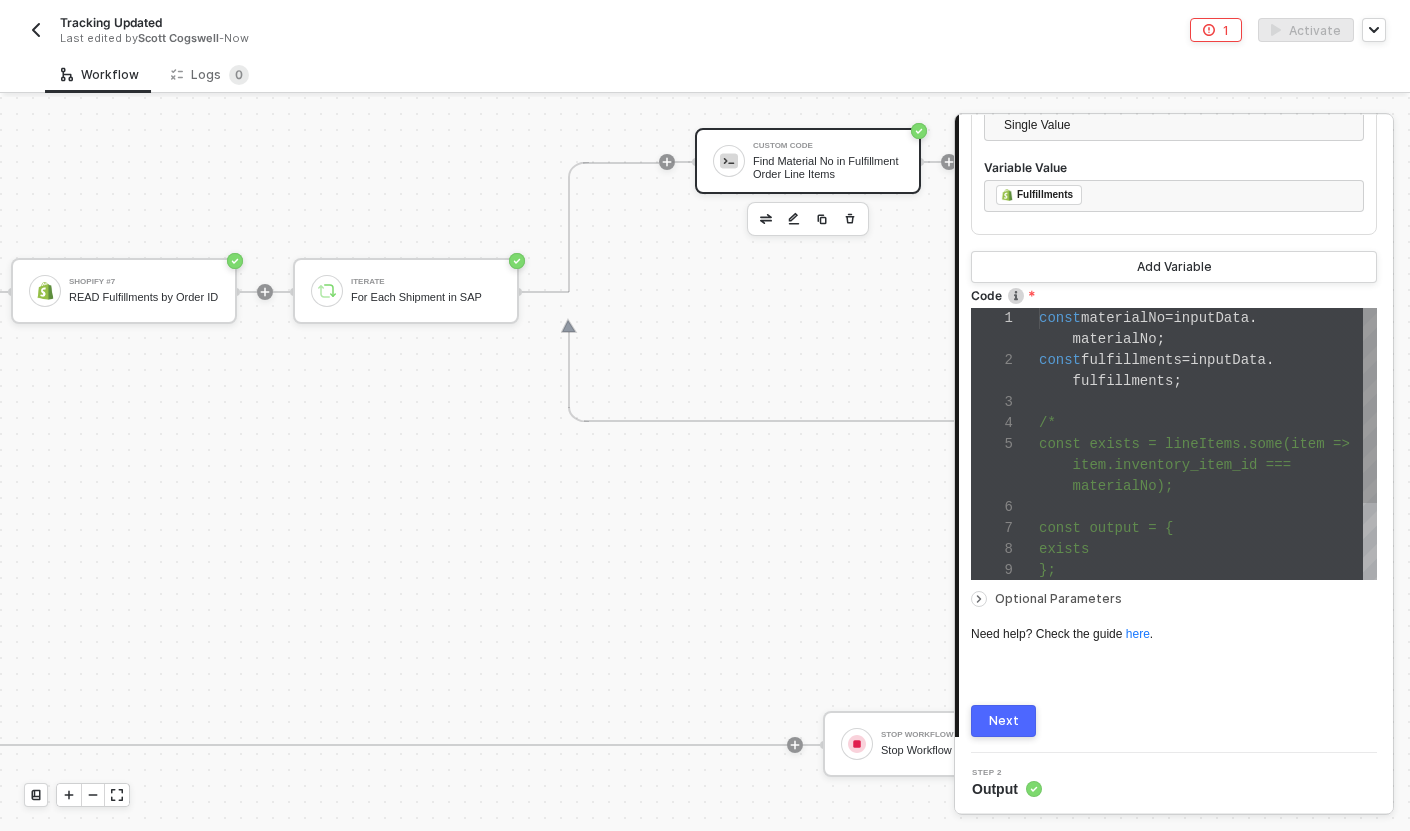type on "const output = {
exists
};
resolve(output);
*/
resolve(fulfillments);" 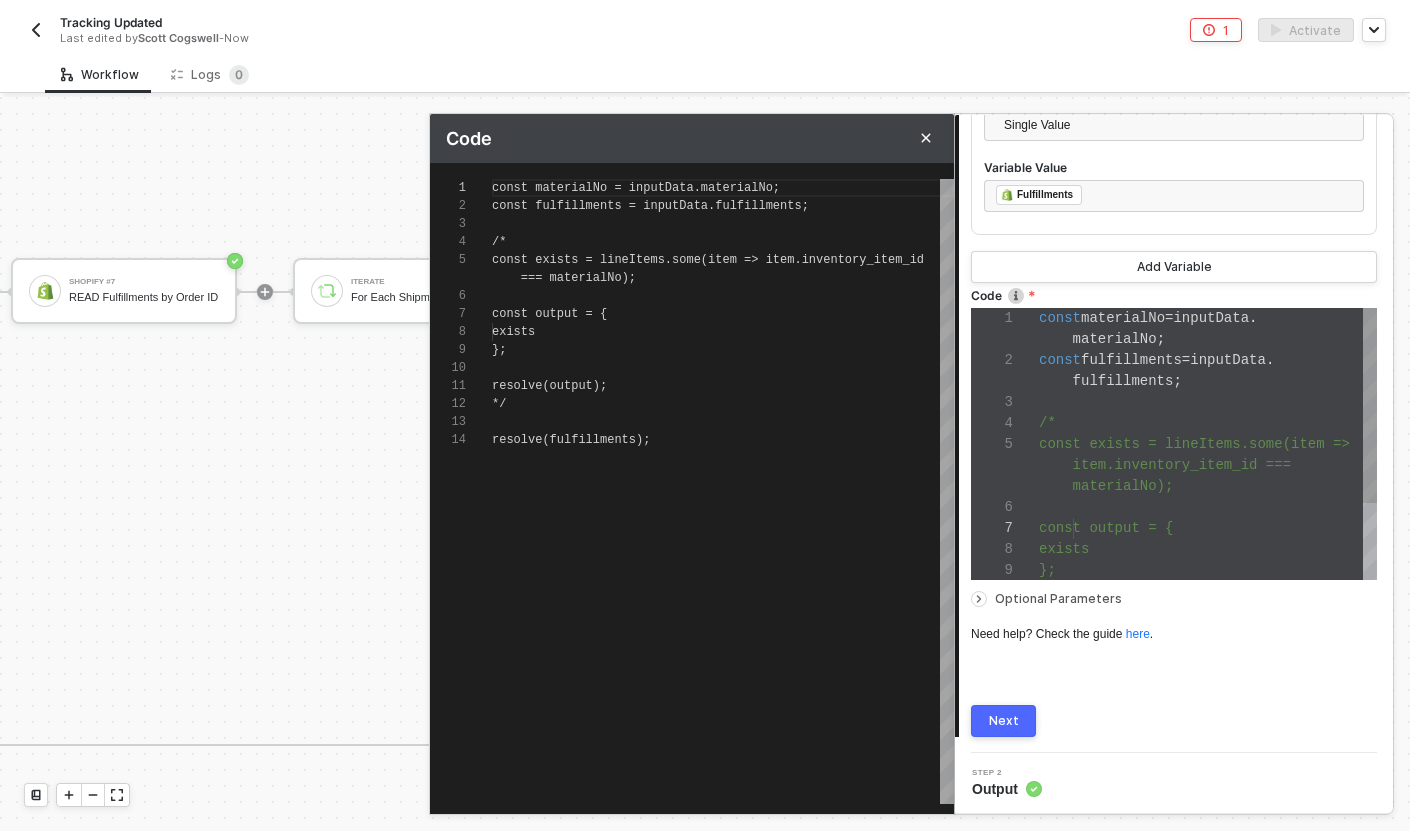 scroll, scrollTop: 162, scrollLeft: 0, axis: vertical 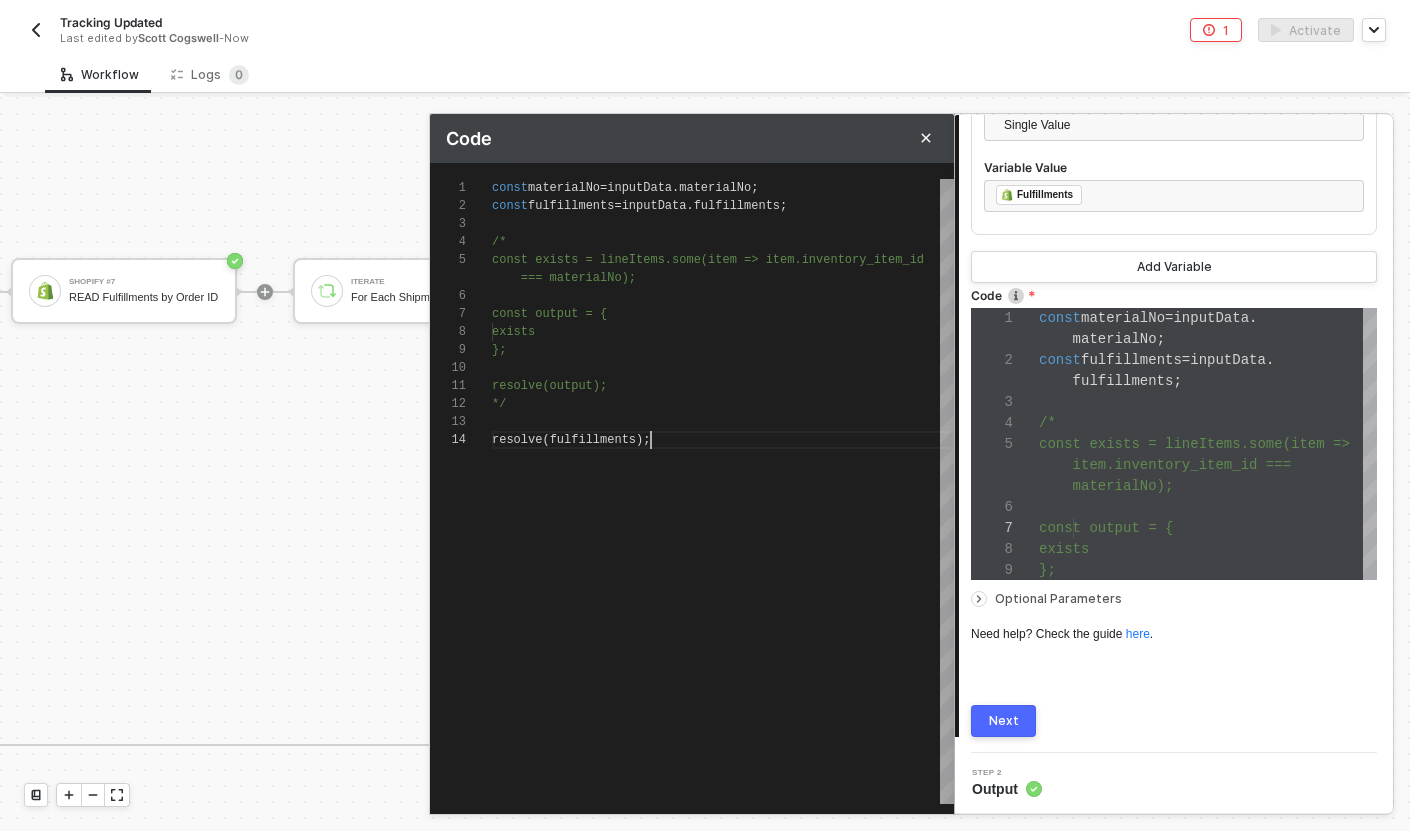 click on "resolve ( fulfillments );" at bounding box center [723, 440] 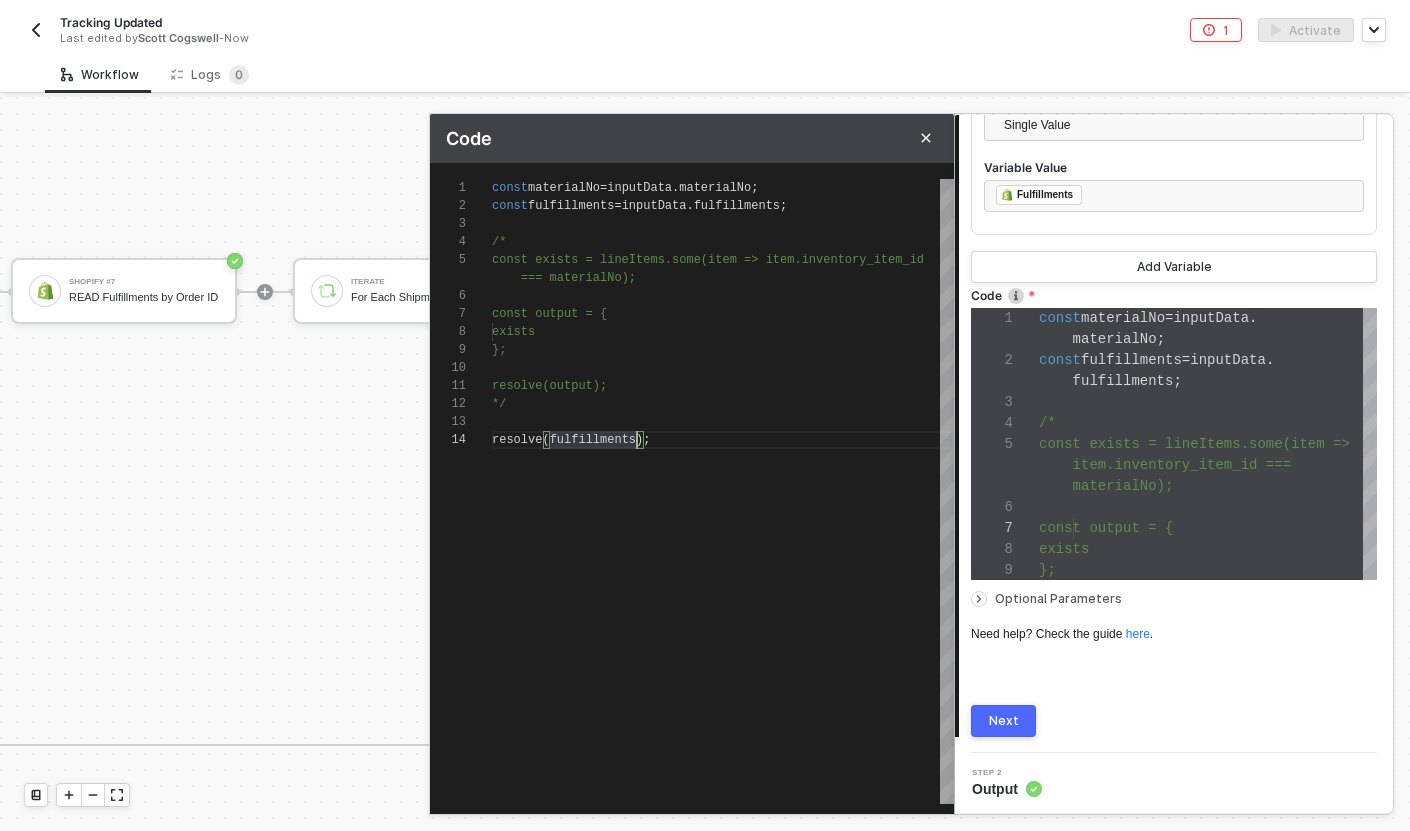 type on "resolve(output);
*/
resolve(fulfillments[]);" 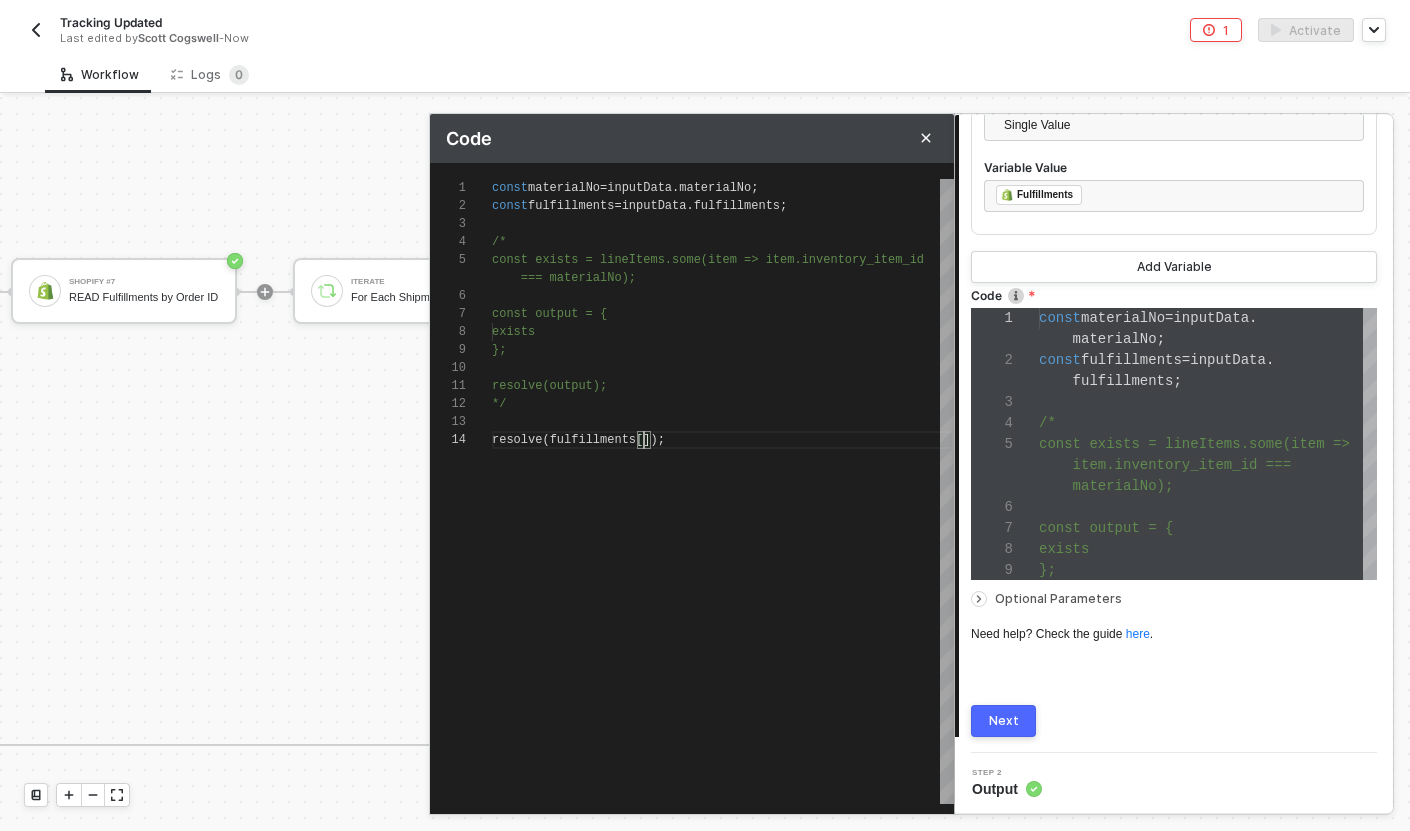 type on "resolve(output);
*/
resolve(fulfillments[0]);" 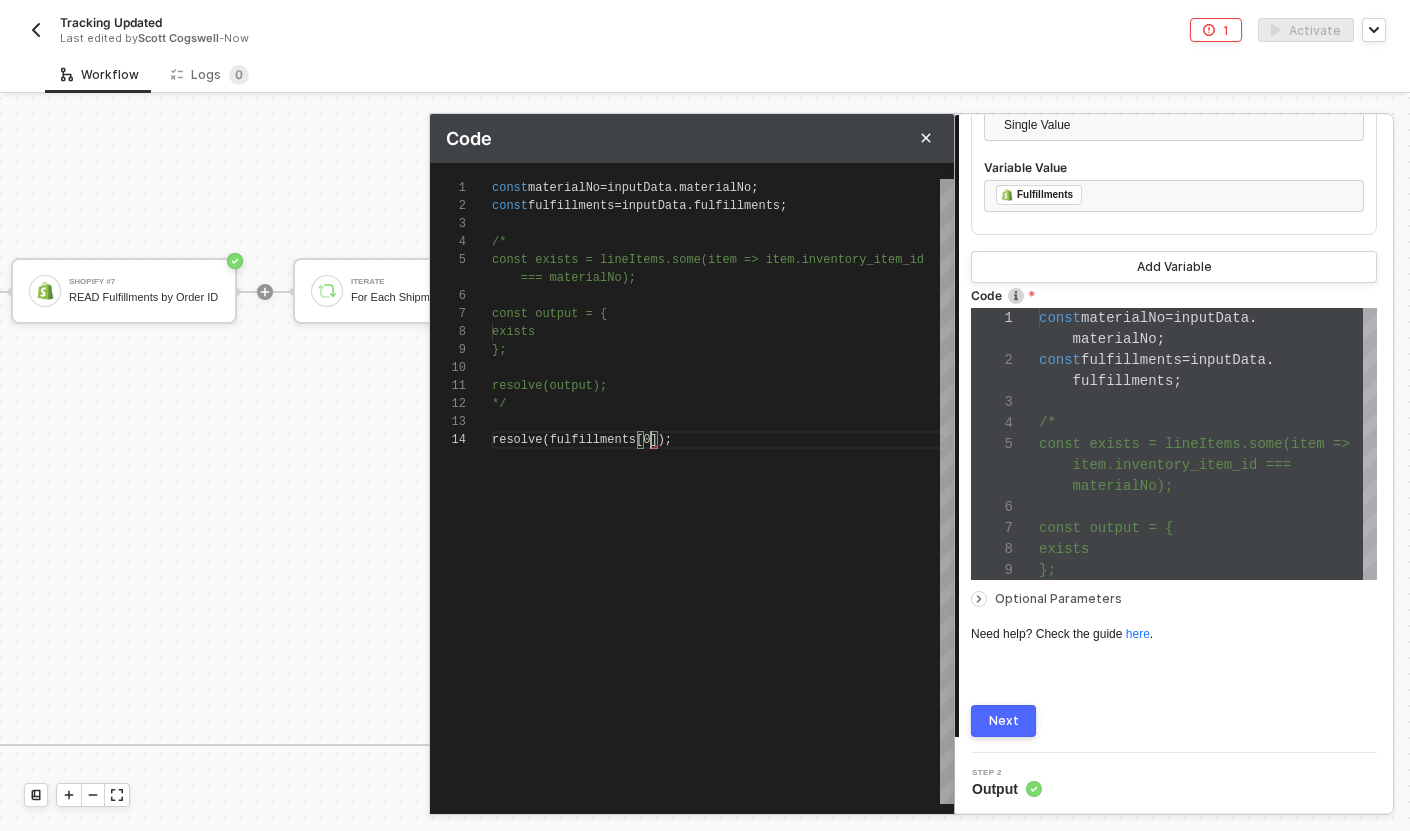 scroll, scrollTop: 72, scrollLeft: 159, axis: both 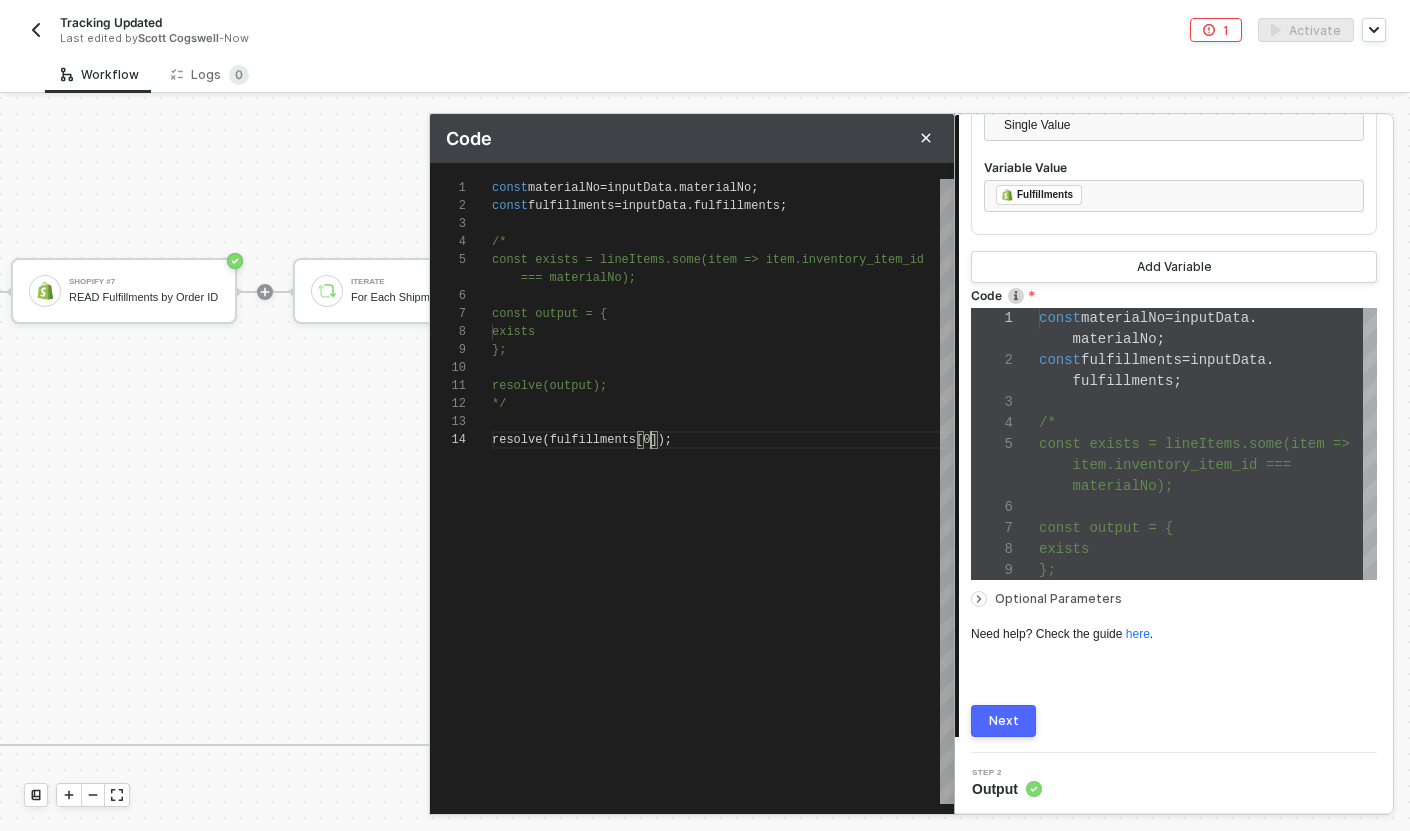 click on "1 Step 1 Inputs    Connector Name Find Material No in Fulfillment Order Line Items Variables Variable 1 Variable Name materialNo Variable Type Single Value Variable Value ﻿ ﻿ Matnr ﻿ Variable 2 Variable Name fulfillments Variable Type Single Value Variable Value ﻿ ﻿ Fulfillments ﻿ Add Variable Code 1 2 3 4 5 6 7 8 9 const  materialNo  =  inputData .      materialNo ; const  fulfillments  =  inputData .      fulfillments ; /* const exists = lineItems.some(item =>       item.inventory_item_id ===       materialNo); const output = {     exists }; const materialNo = inputData.materialNo;
const fulfillments = inputData.fulfillments;
/*
const exists = lineItems.some(item => item.inventory_item_id === materialNo); Enter to Rename, ⇧Enter to Preview Optional Parameters Need help? Check the guide   here . Next" at bounding box center [1174, 148] 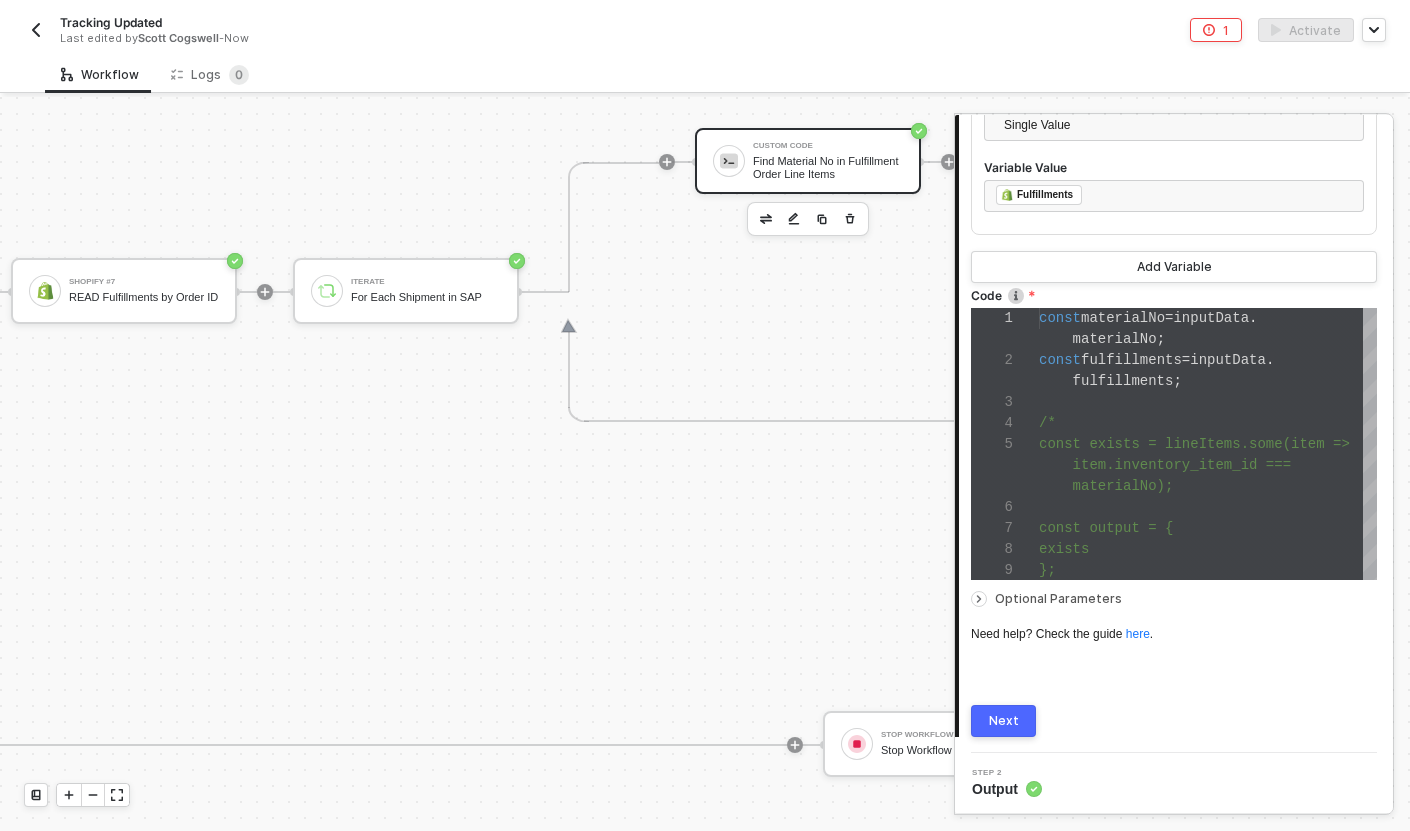 click on "Next" at bounding box center [1004, 721] 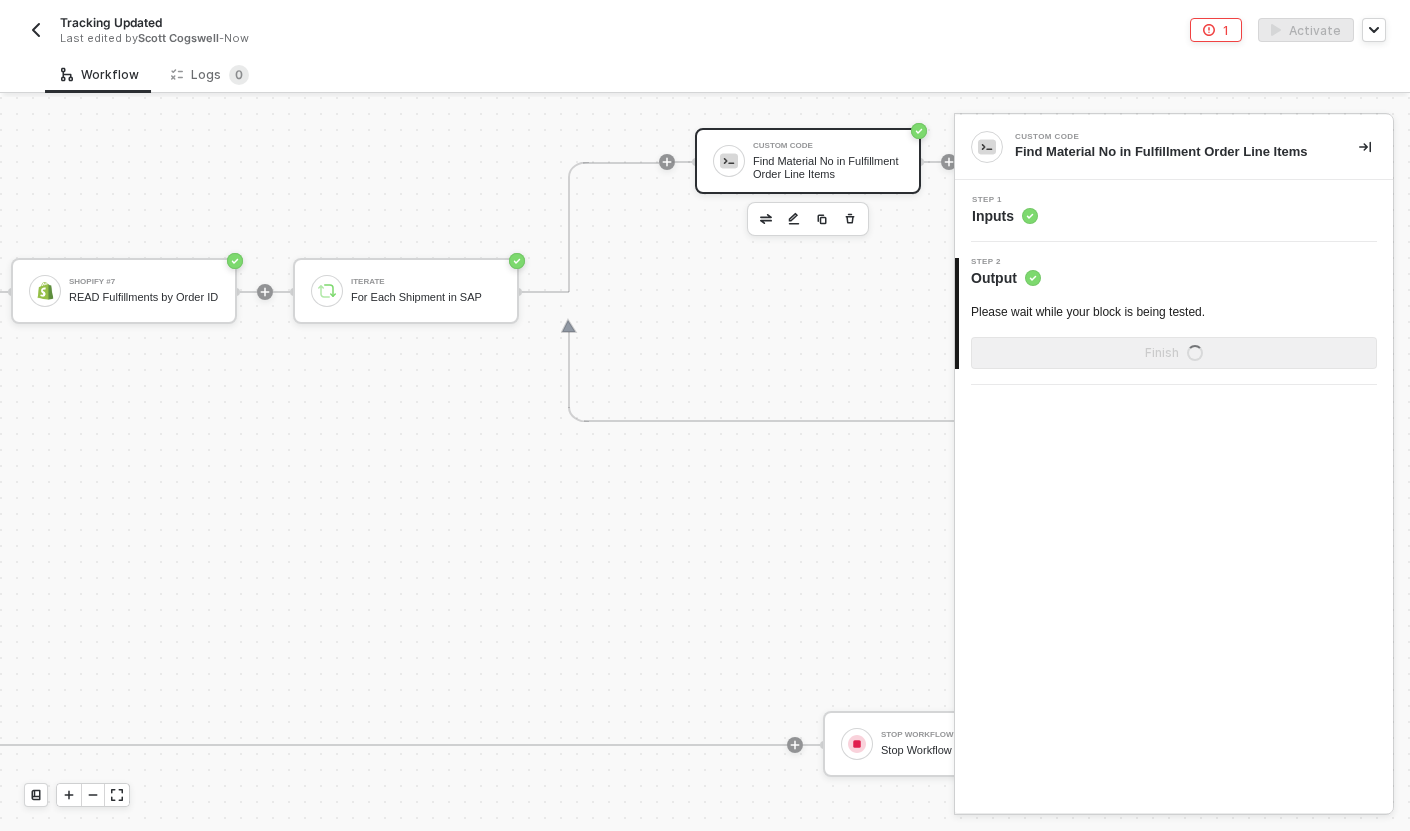 scroll, scrollTop: 0, scrollLeft: 0, axis: both 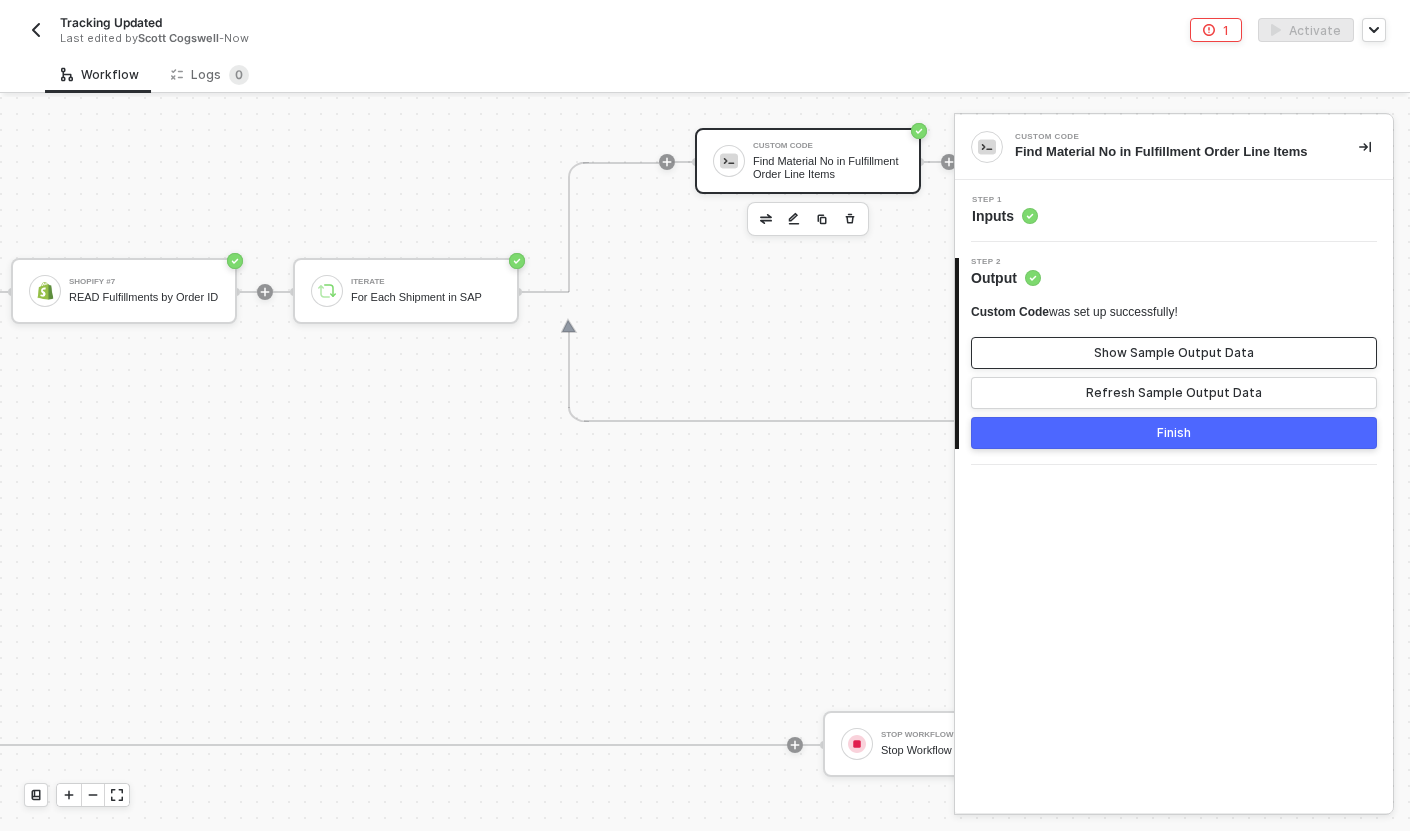click on "Show Sample Output Data" at bounding box center [1174, 353] 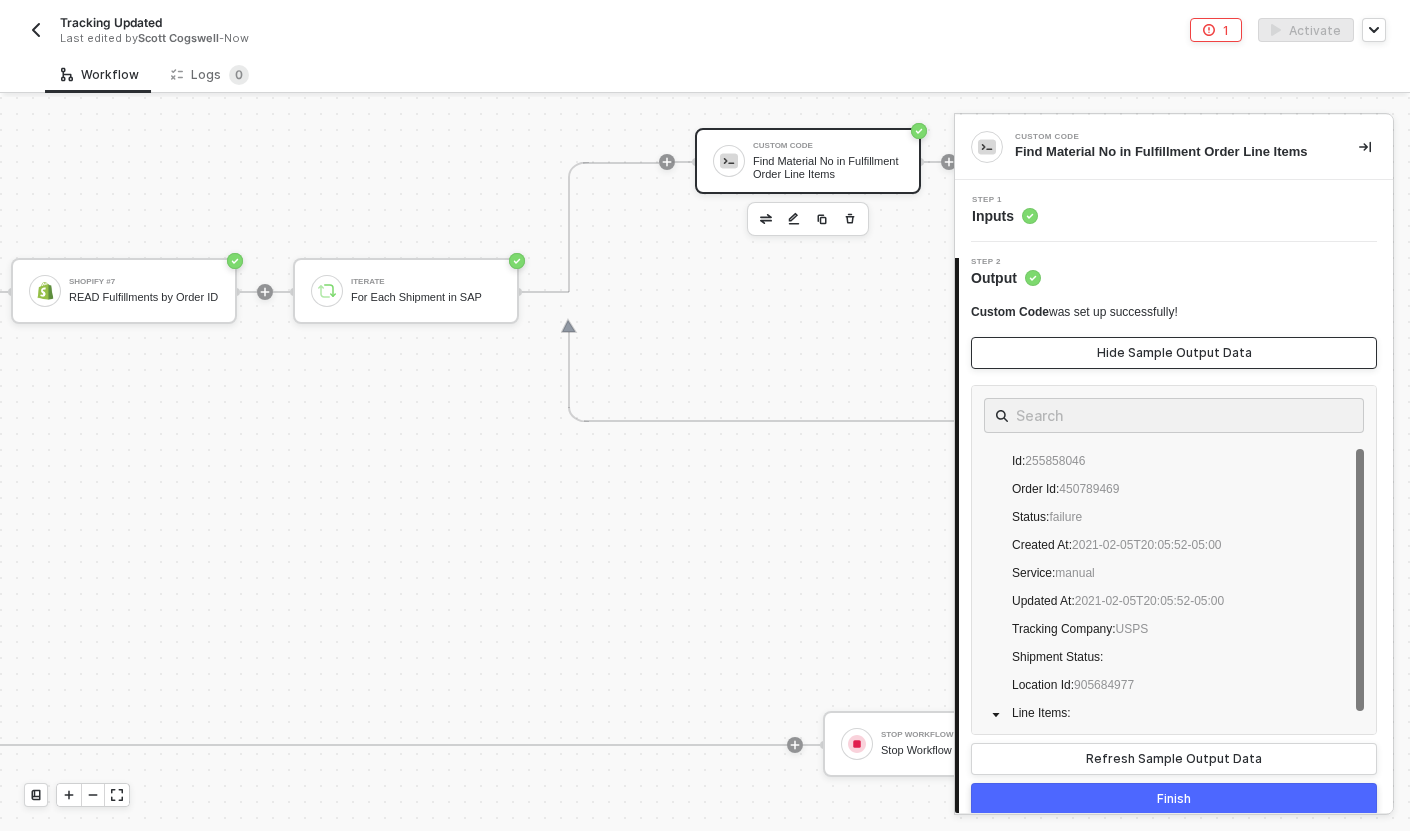 click on "Hide Sample Output Data" at bounding box center [1174, 353] 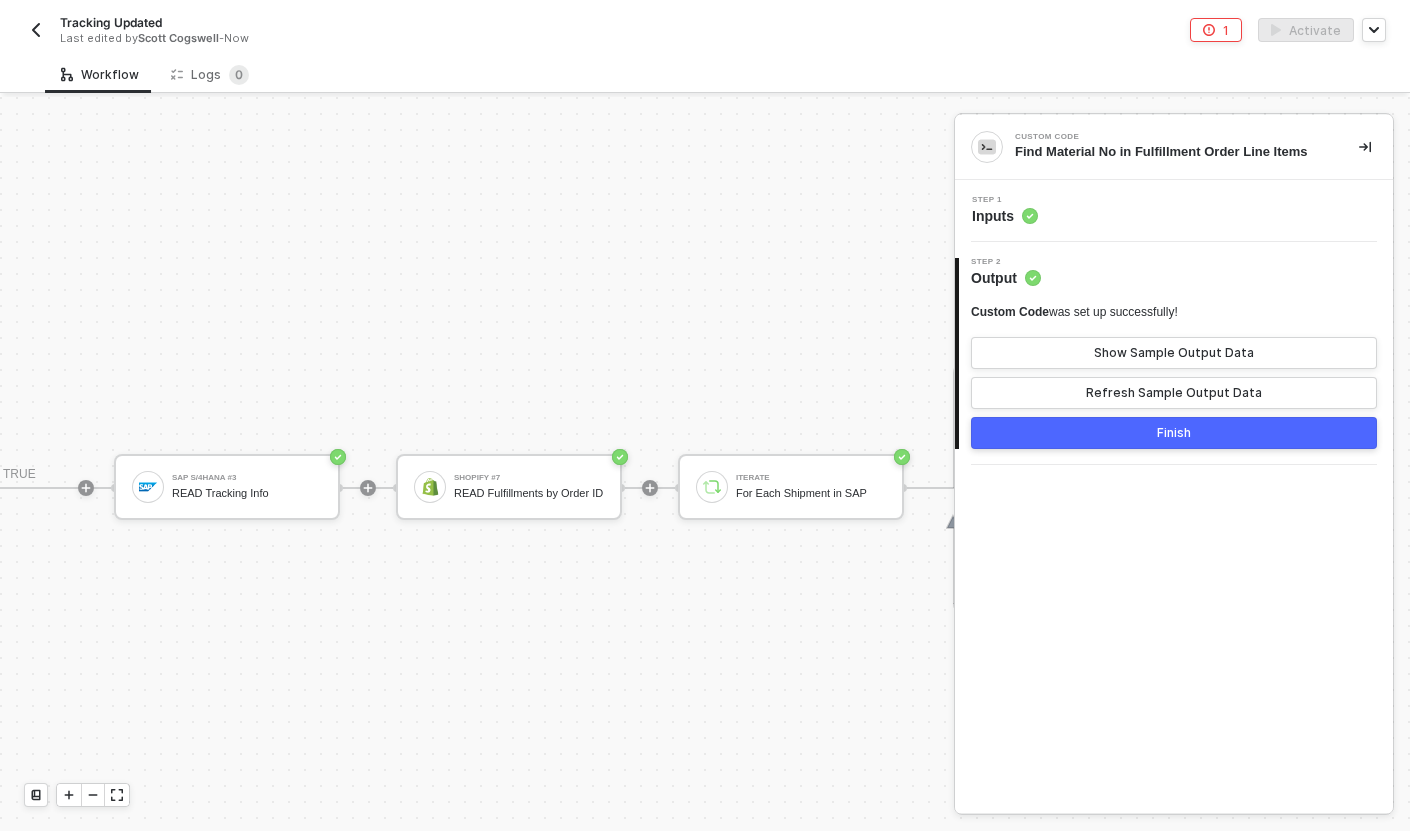 scroll, scrollTop: 548, scrollLeft: 1209, axis: both 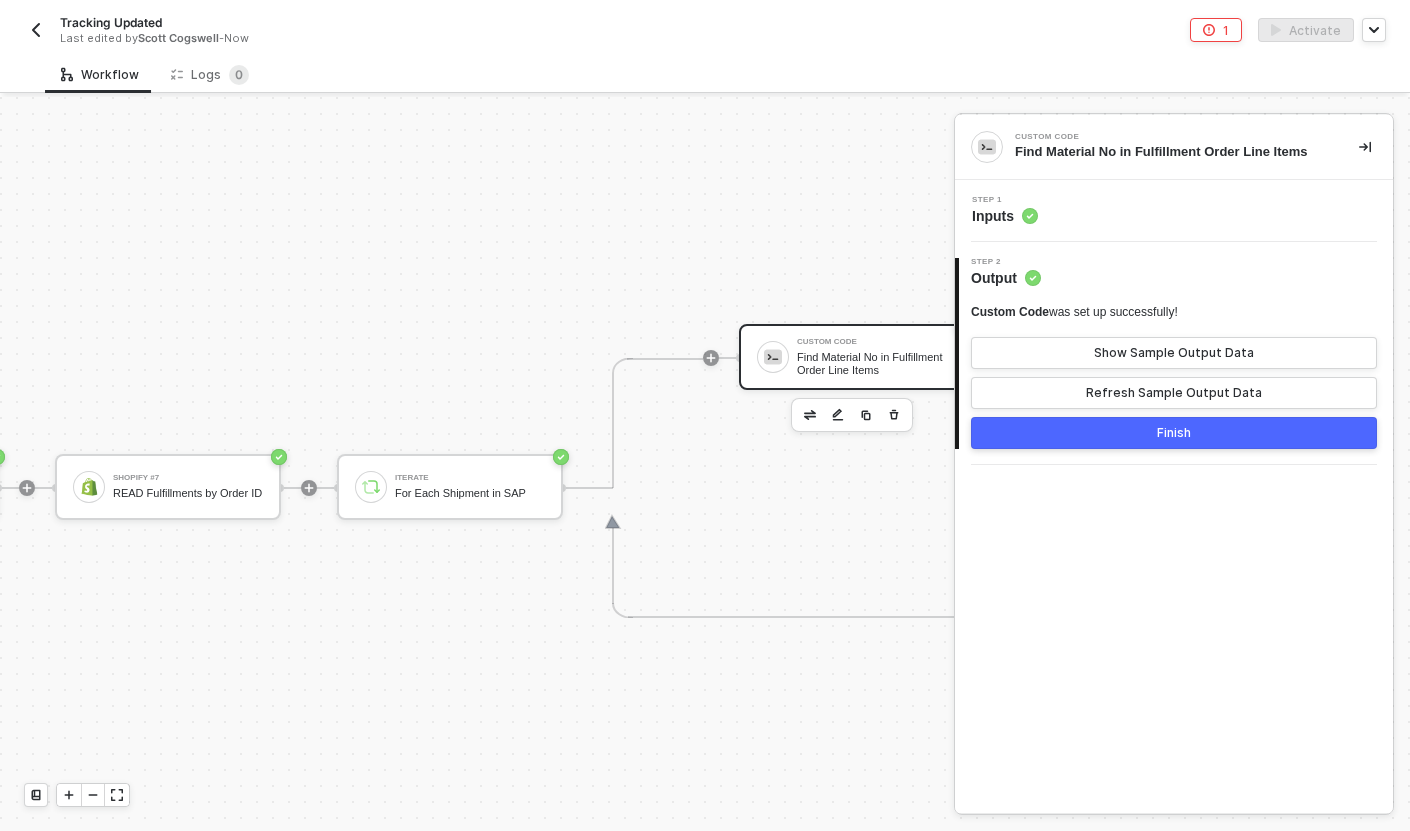 click on "Custom Code Find Material No in Fulfillment Order Line Items Step 1 Inputs    2 Step 2 Output    Custom Code  was set up successfully! Show Sample Output Data Refresh Sample Output Data Finish" at bounding box center [1174, 464] 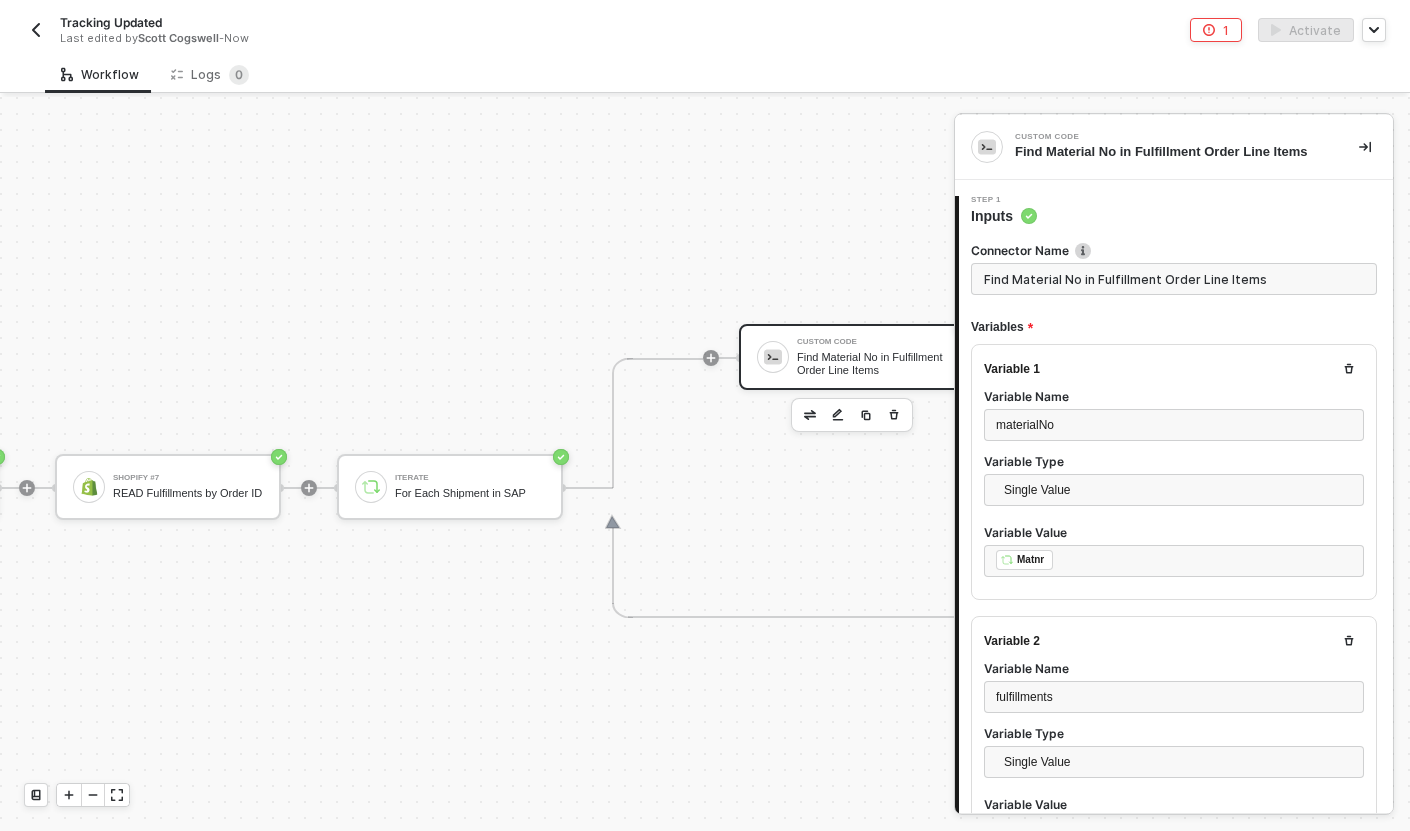 type on "const materialNo = inputData.materialNo;
const fulfillments = inputData.fulfillments;
/*
const exists = lineItems.some(item => item.inventory_item_id === materialNo);" 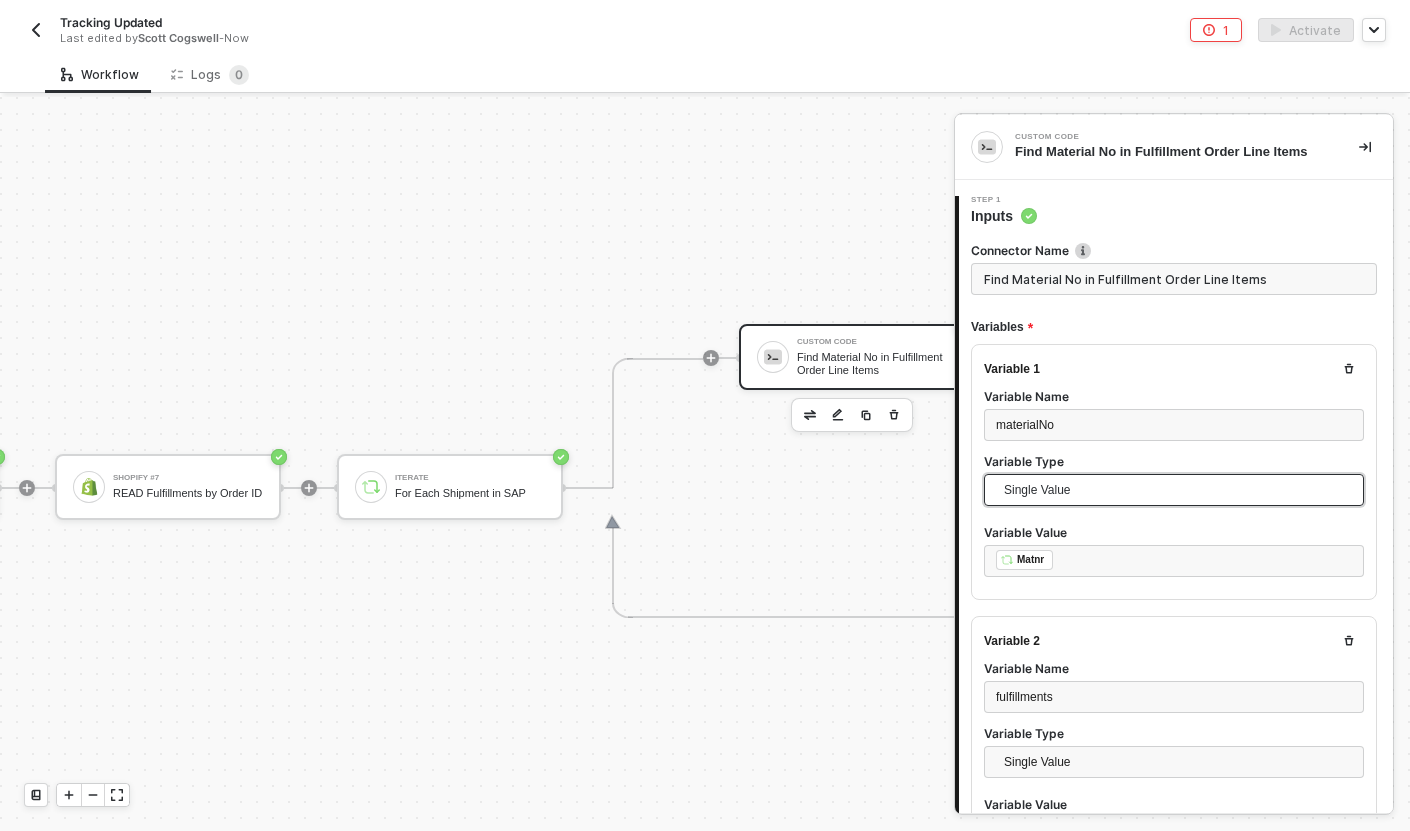 scroll, scrollTop: 126, scrollLeft: 0, axis: vertical 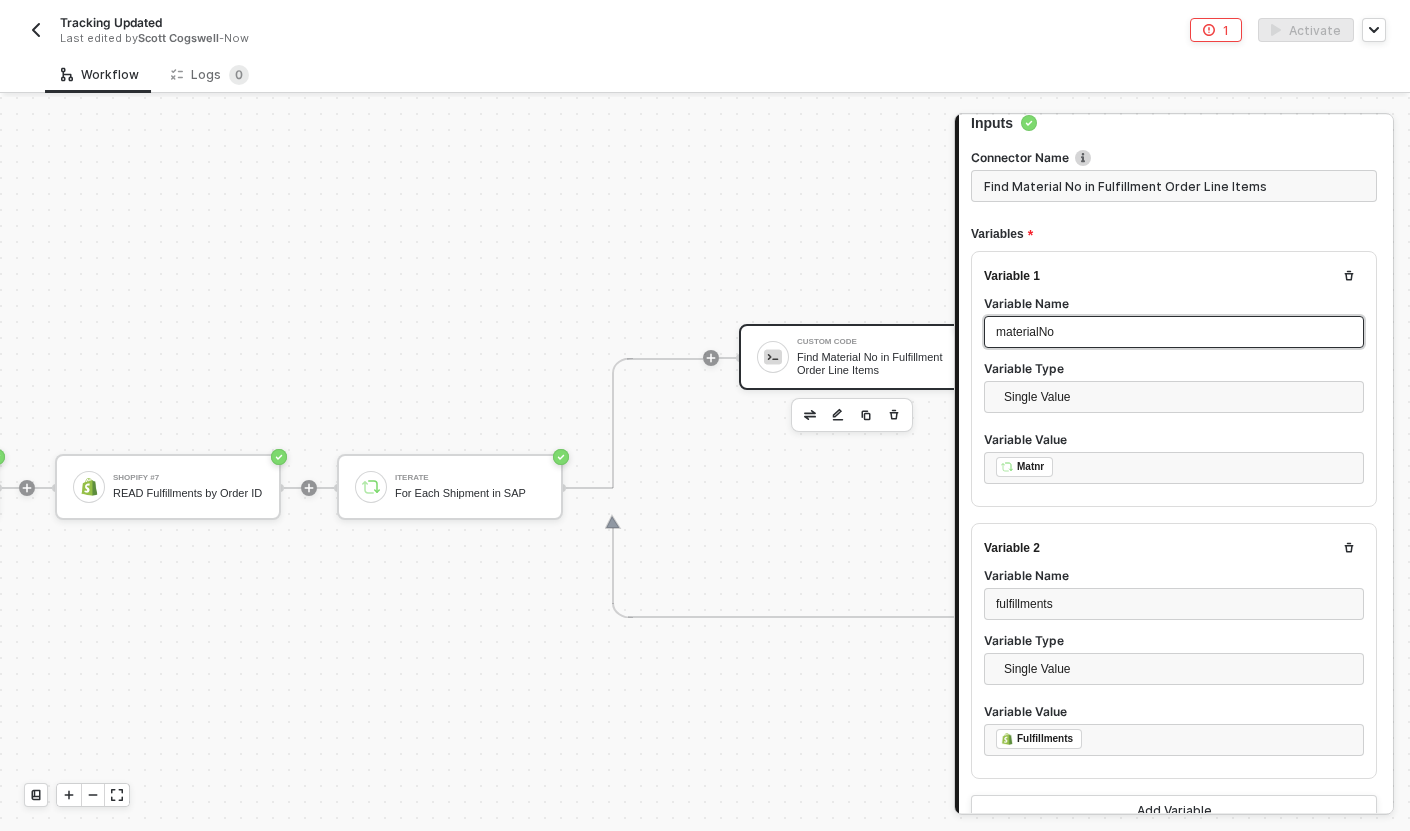click on "materialNo" at bounding box center (1174, 332) 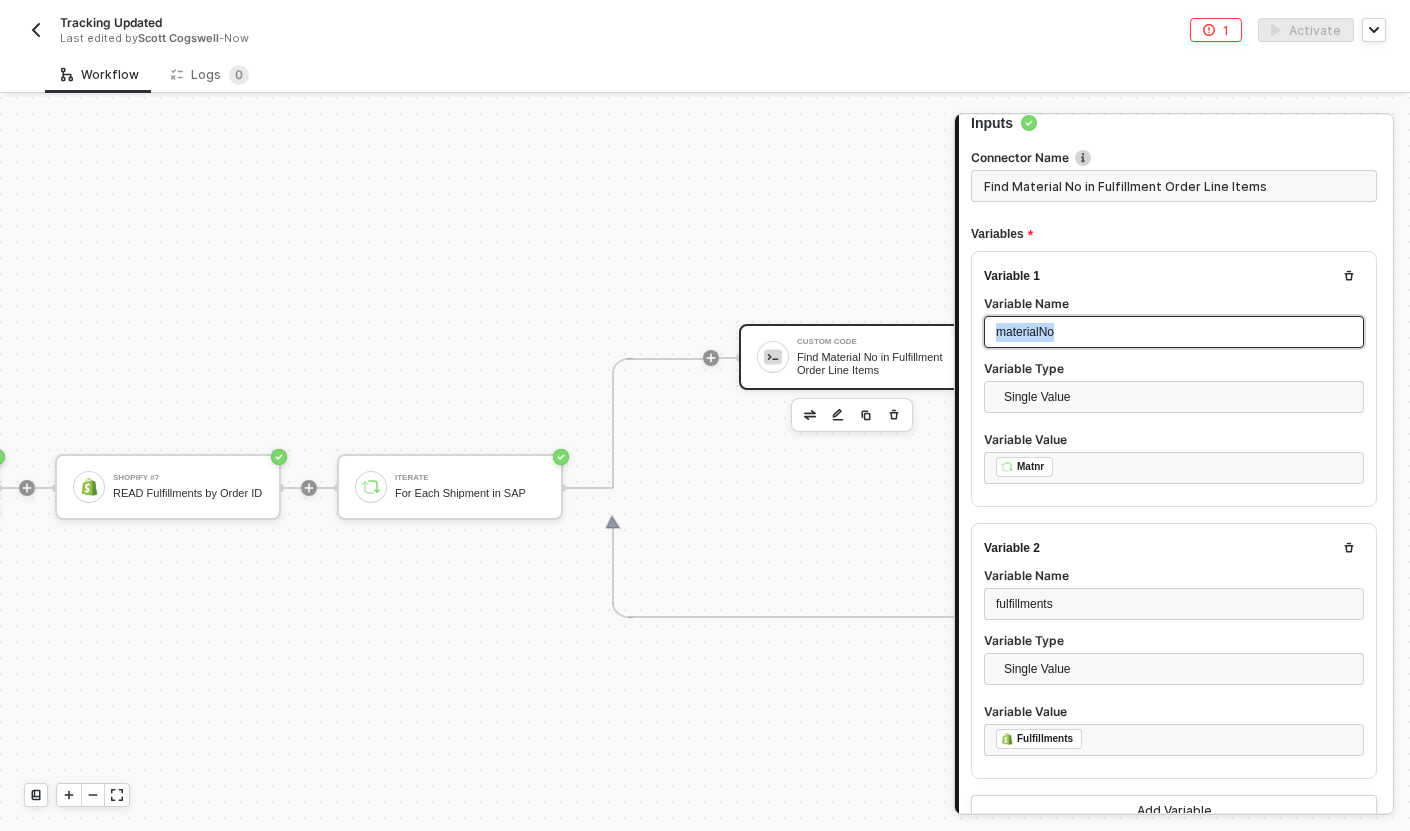 click on "materialNo" at bounding box center (1174, 332) 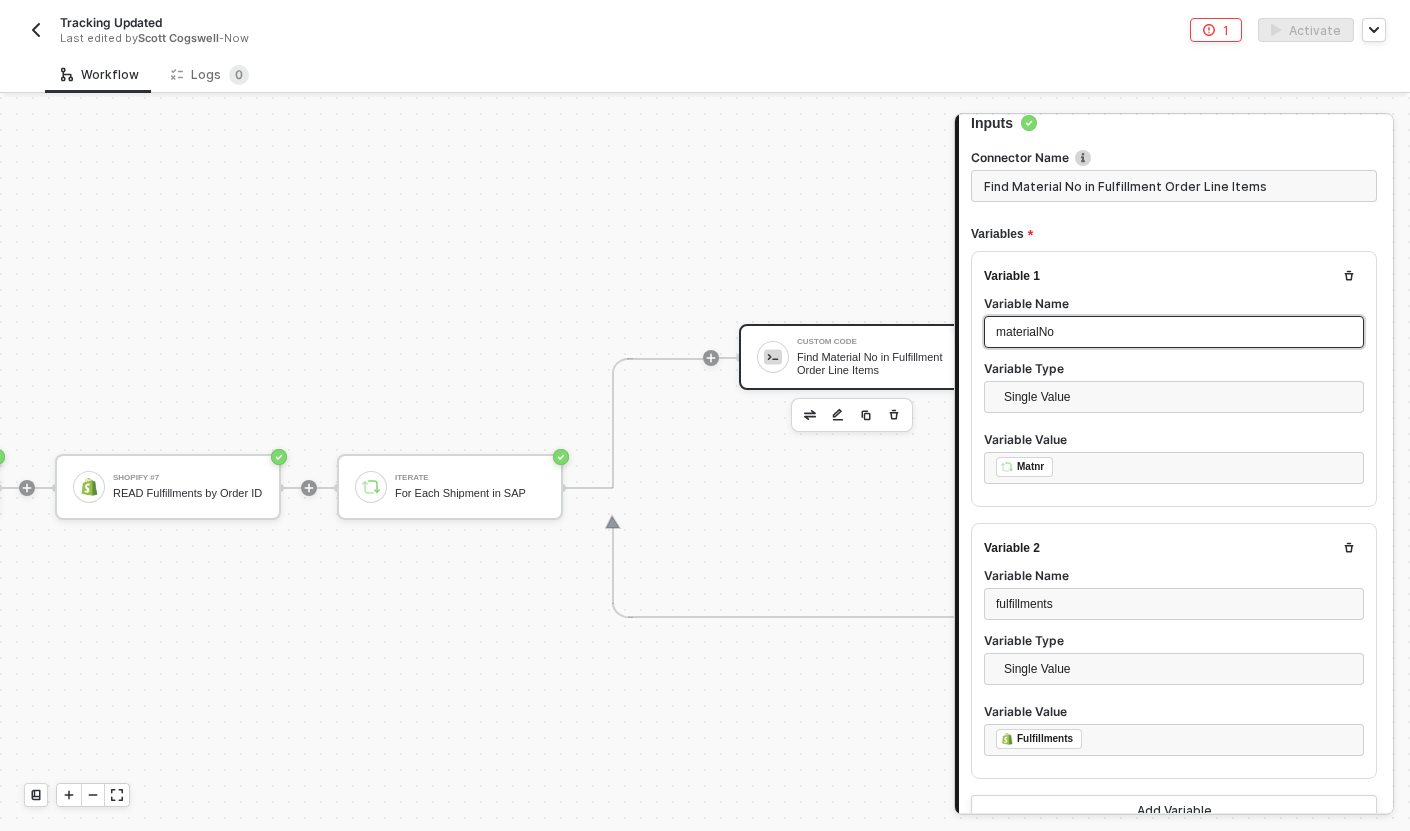 click on "Variable Value" at bounding box center [1174, 439] 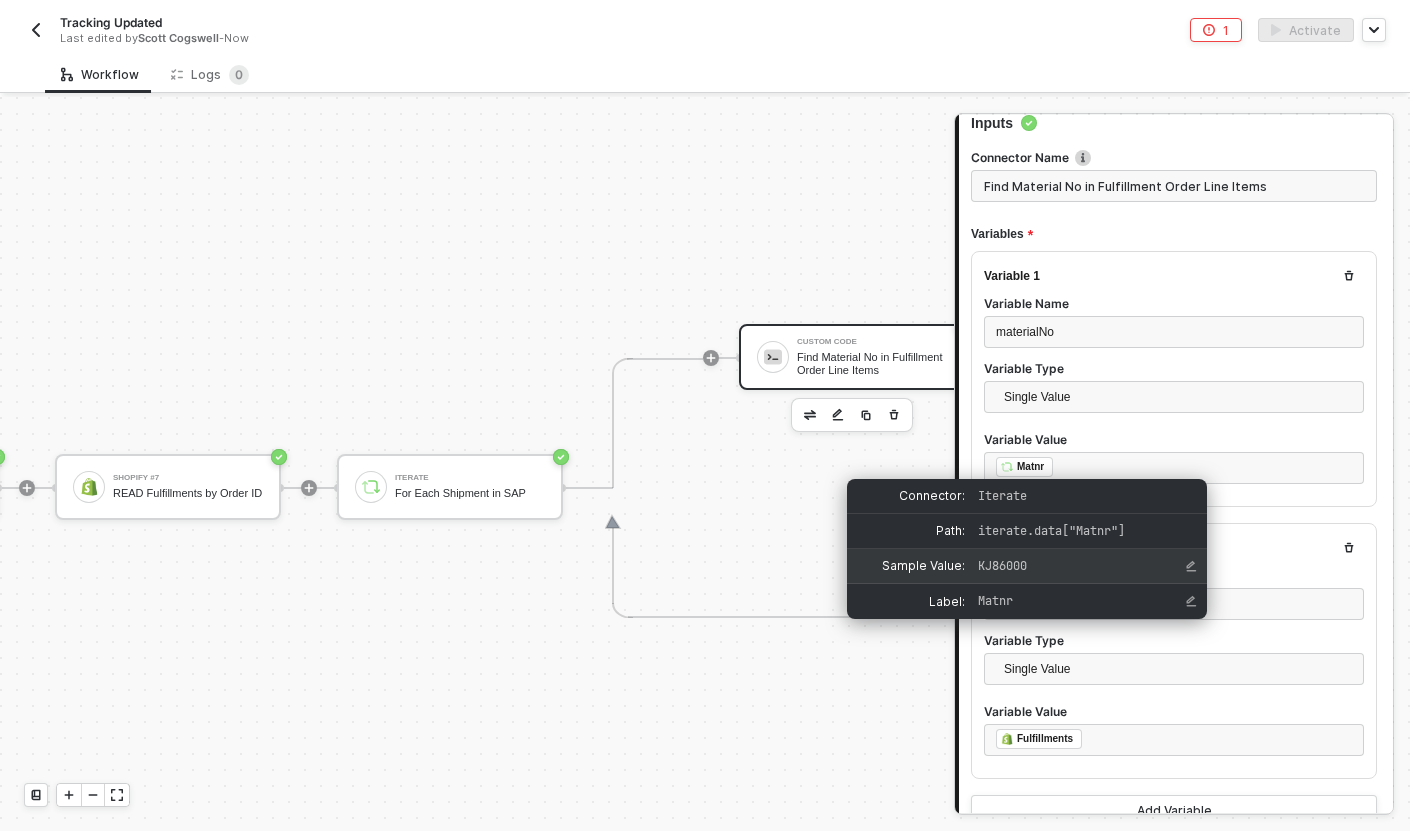 drag, startPoint x: 1044, startPoint y: 569, endPoint x: 965, endPoint y: 565, distance: 79.101204 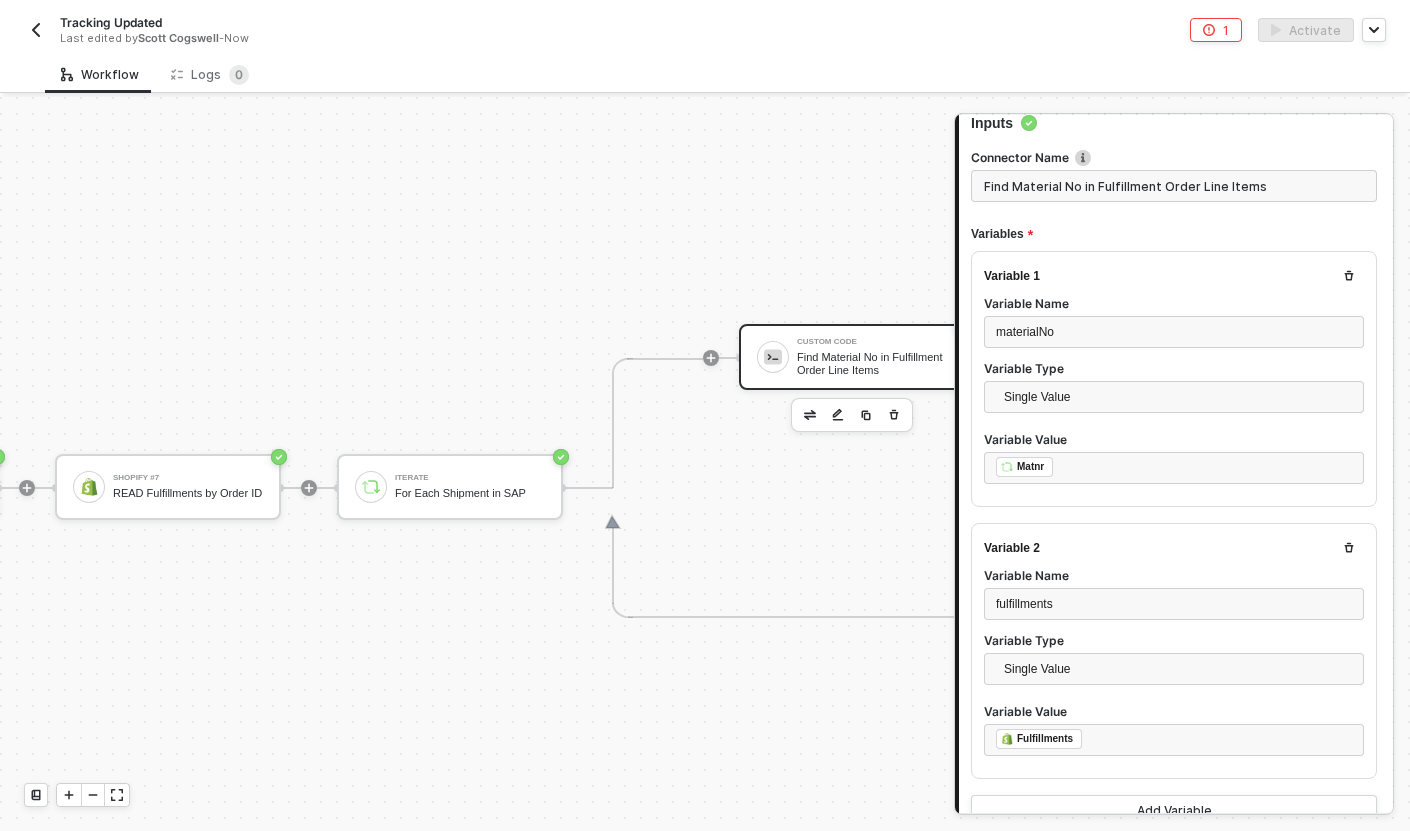 click on "Workflow Logs 0" at bounding box center (727, 74) 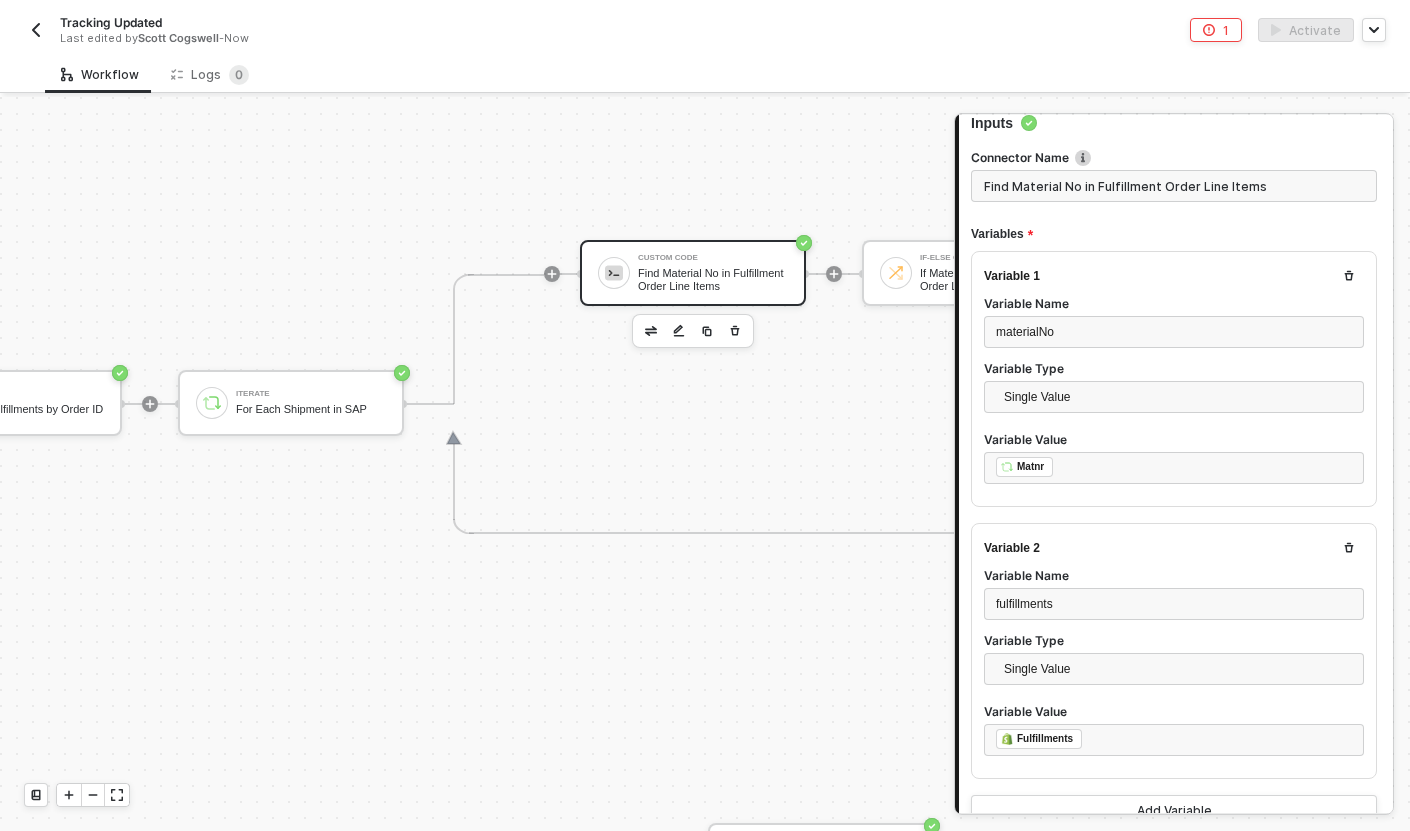 scroll, scrollTop: 678, scrollLeft: 1368, axis: both 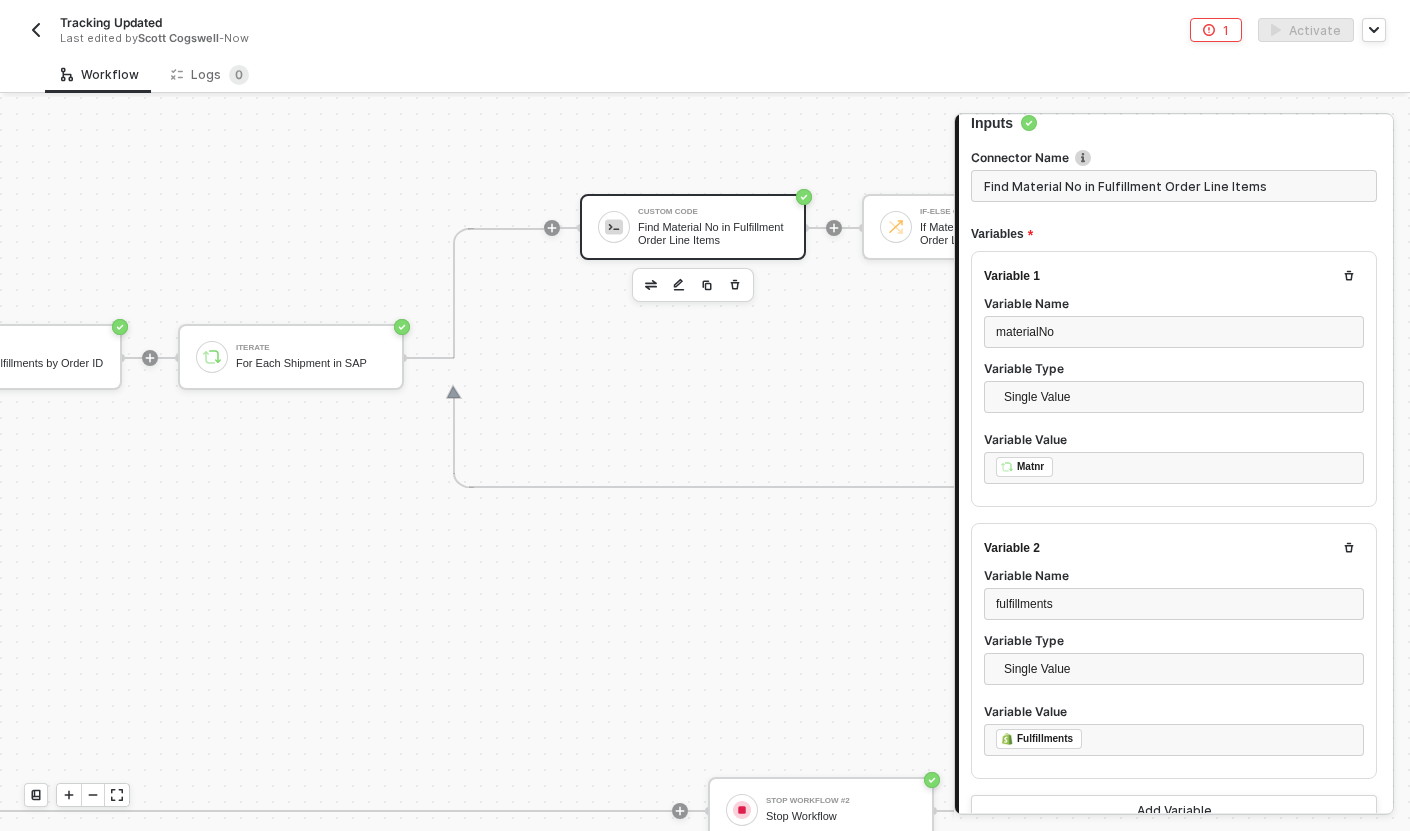 click on "Connector Name Find Material No in Fulfillment Order Line Items Variables Variable 1 Variable Name materialNo Variable Type Single Value Variable Value ﻿ ﻿ Matnr ﻿ Variable 2 Variable Name fulfillments Variable Type Single Value Variable Value ﻿ ﻿ Fulfillments ﻿ Add Variable Code 1 2 3 4 5 6 7 8 9 const  materialNo  =  inputData .      materialNo ; const  fulfillments  =  inputData .      fulfillments ; /* const exists = lineItems.some(item =>       item.inventory_item_id ===       materialNo); const output = {     exists }; const materialNo = inputData.materialNo;
const fulfillments = inputData.fulfillments;
/*
const exists = lineItems.some(item => item.inventory_item_id === materialNo); Enter to Rename, ⇧Enter to Preview Optional Parameters Need help? Check the guide   here ." at bounding box center [1174, 668] 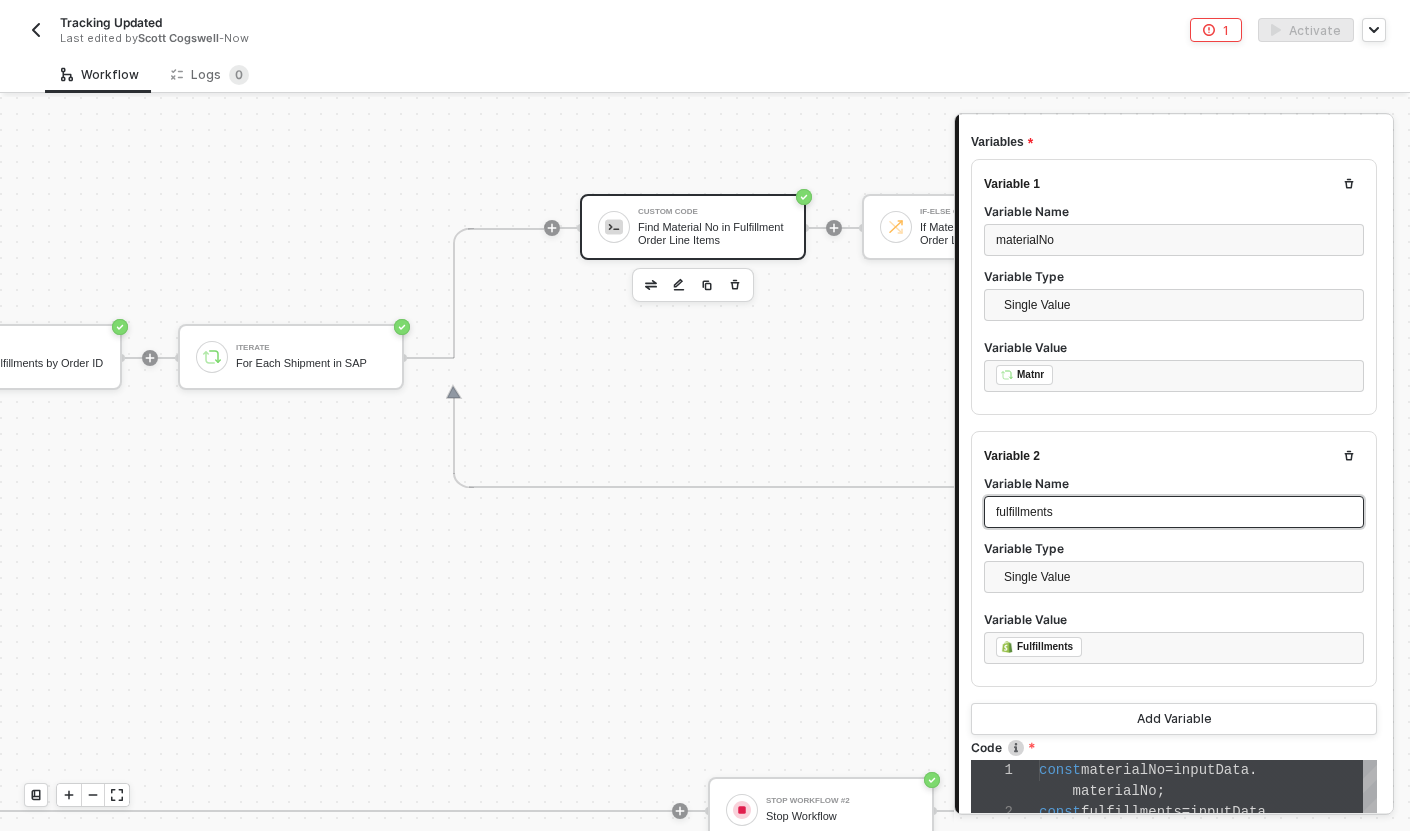 scroll, scrollTop: 202, scrollLeft: 0, axis: vertical 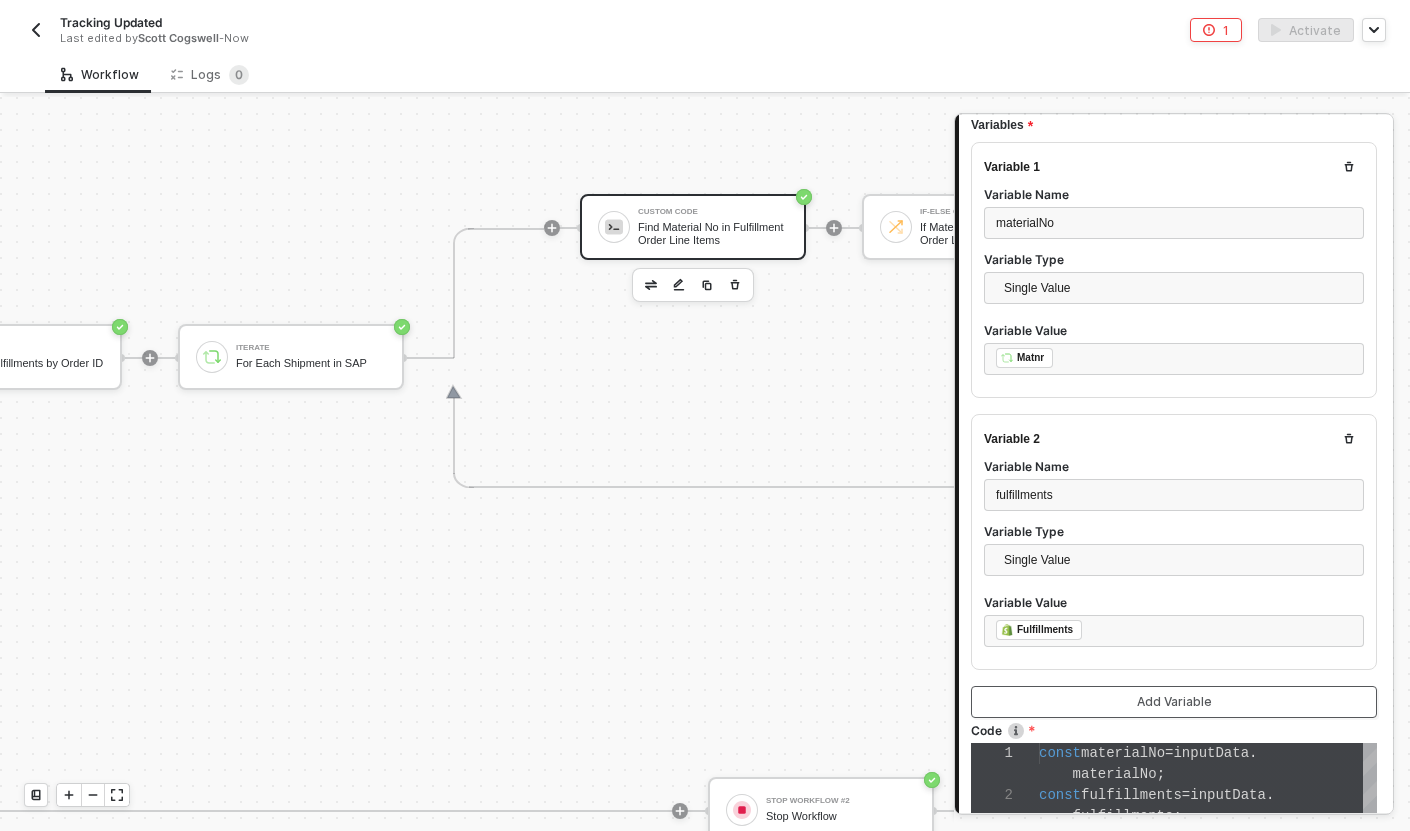 click on "Add Variable" at bounding box center (1174, 702) 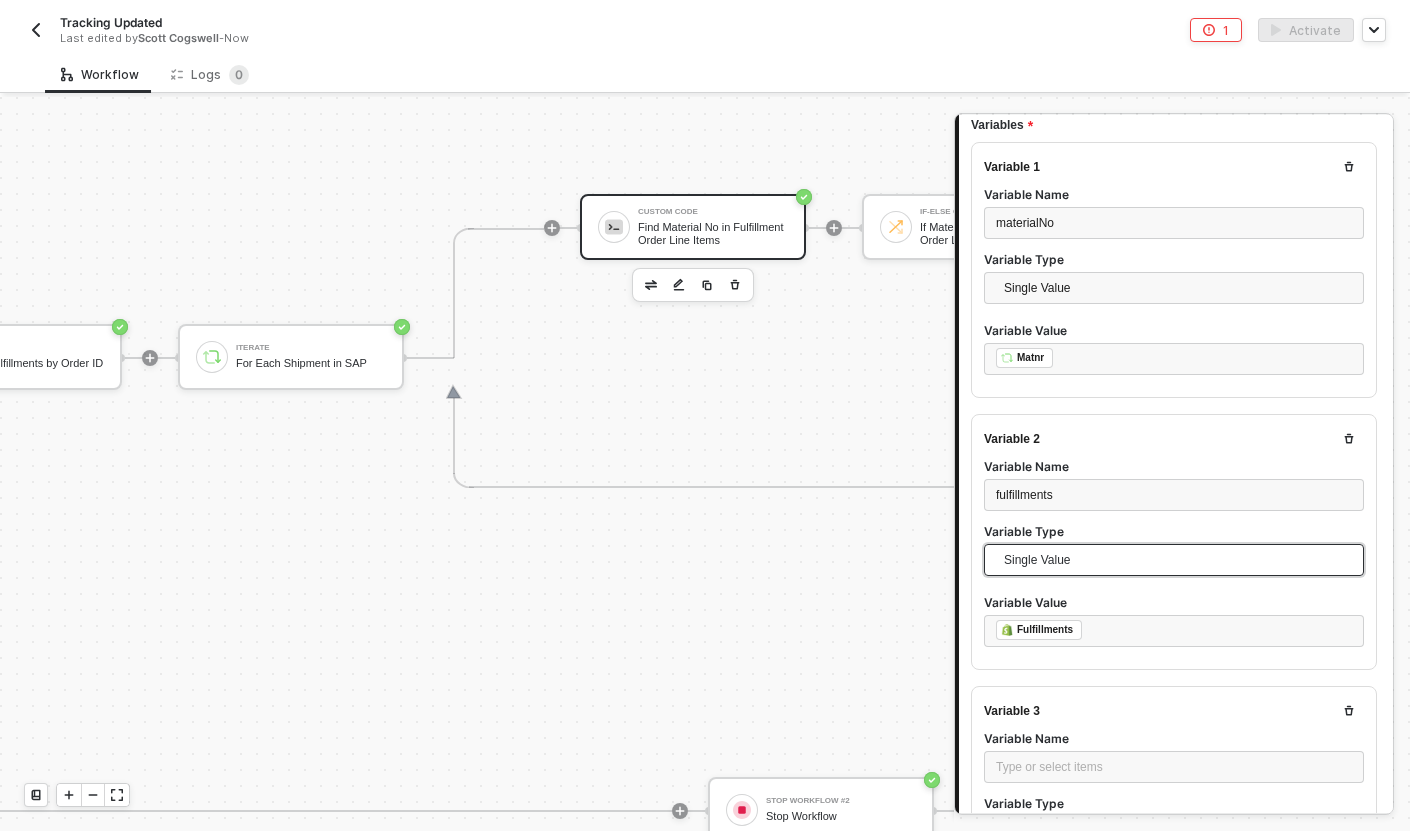 scroll, scrollTop: 360, scrollLeft: 0, axis: vertical 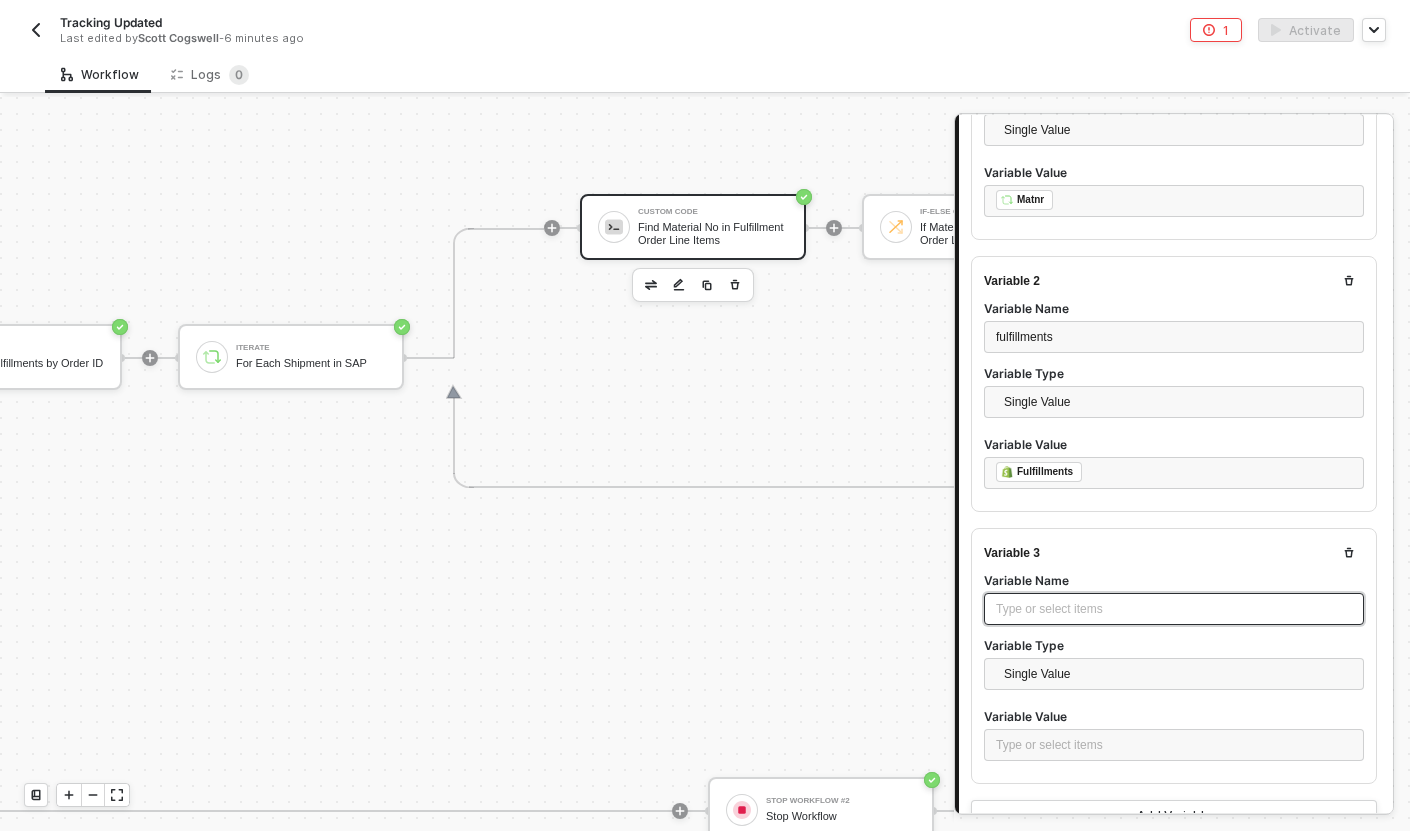 click on "Type or select items ﻿" at bounding box center [1174, 609] 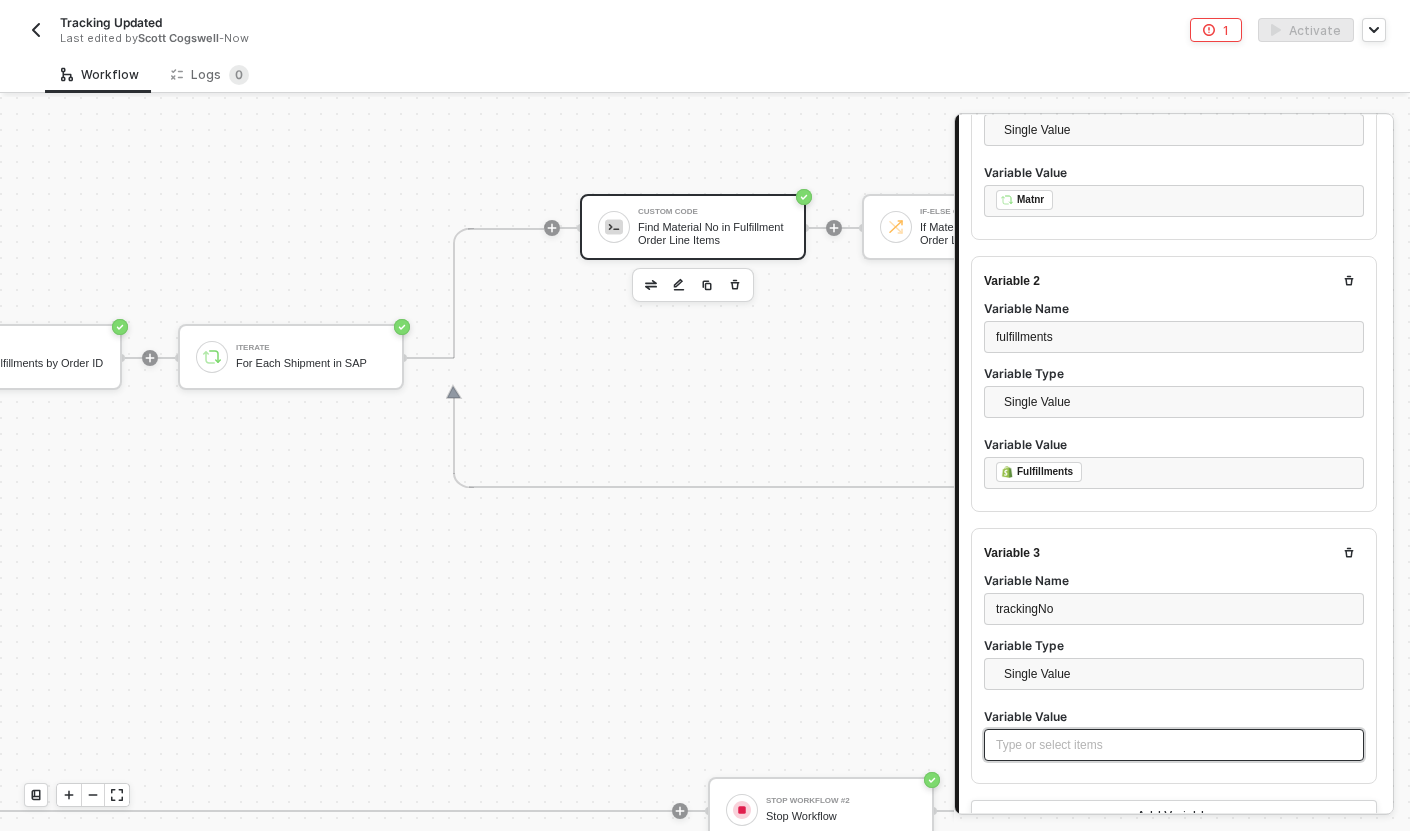 click on "Type or select items ﻿" at bounding box center [1174, 745] 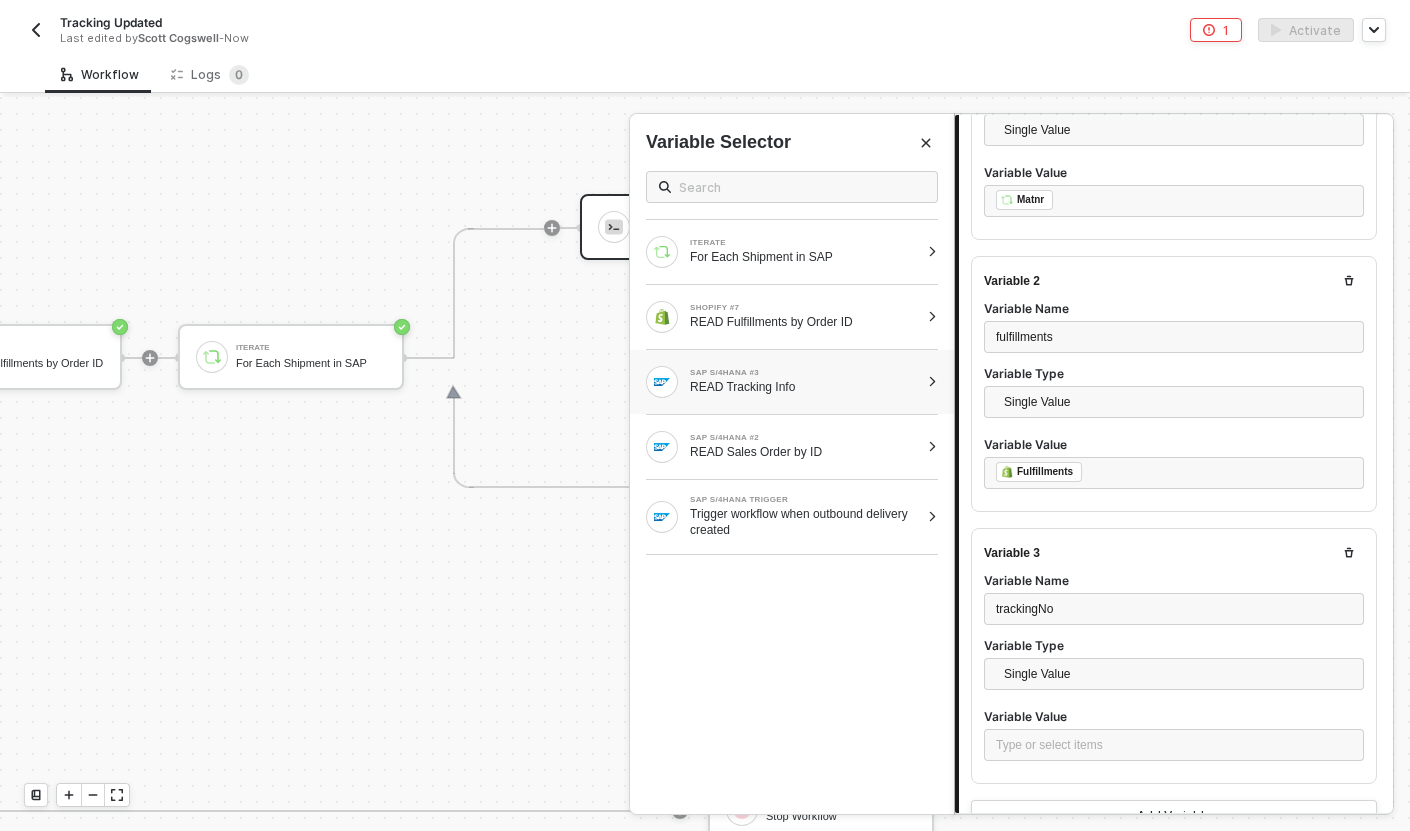 click on "READ Tracking Info" at bounding box center (804, 387) 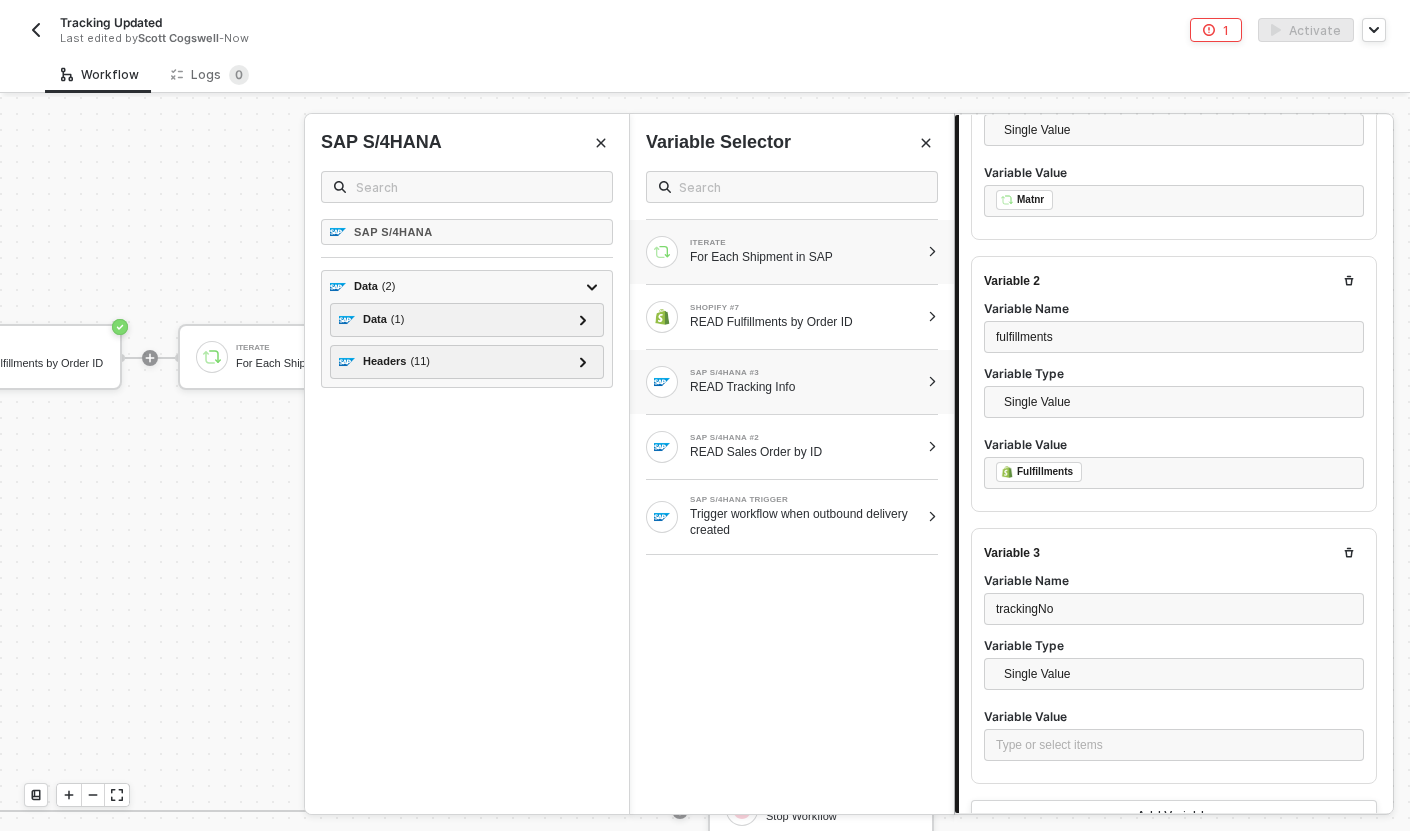 click on "For Each Shipment in SAP" at bounding box center [804, 257] 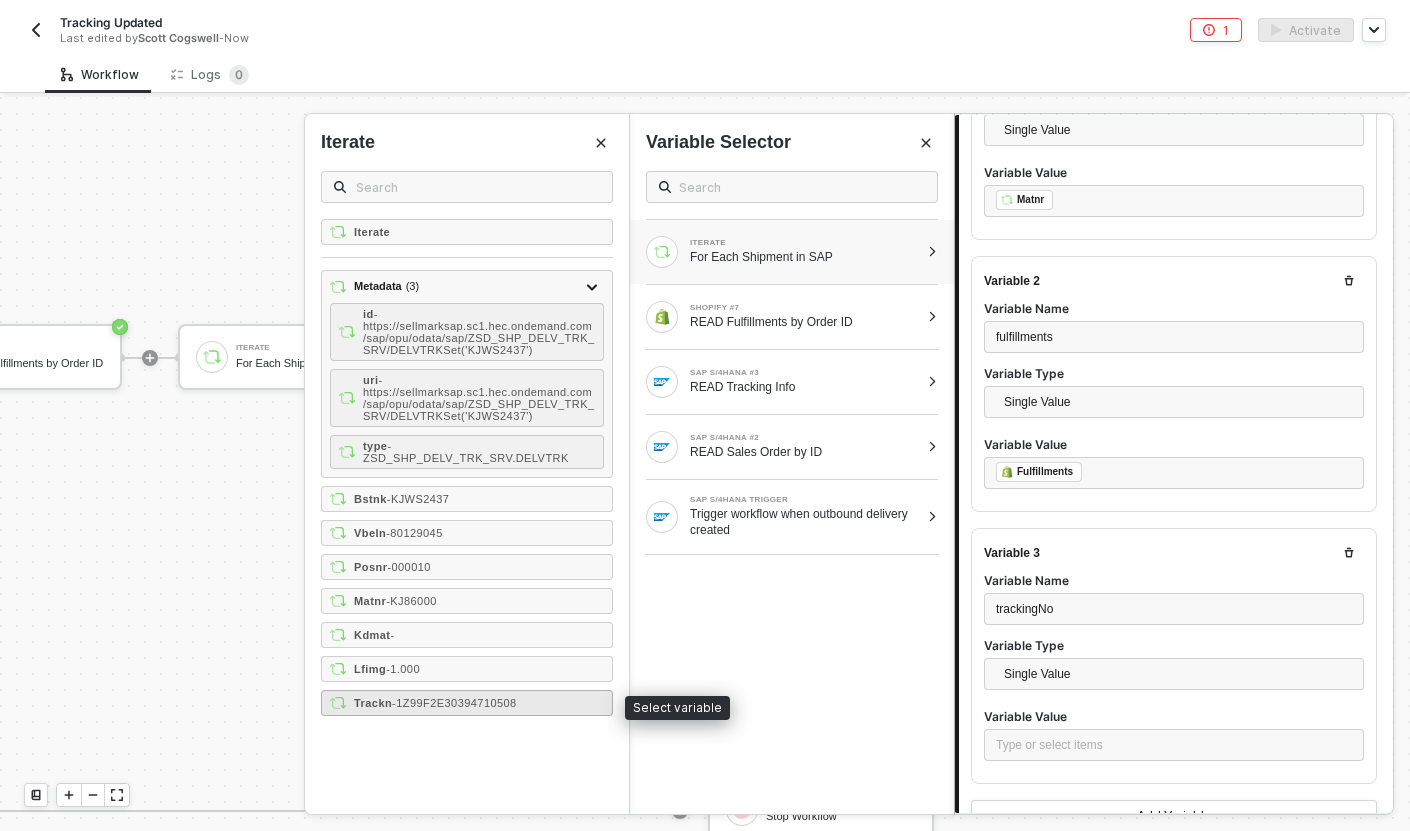 click on "-  1Z99F2E30394710508" at bounding box center (454, 703) 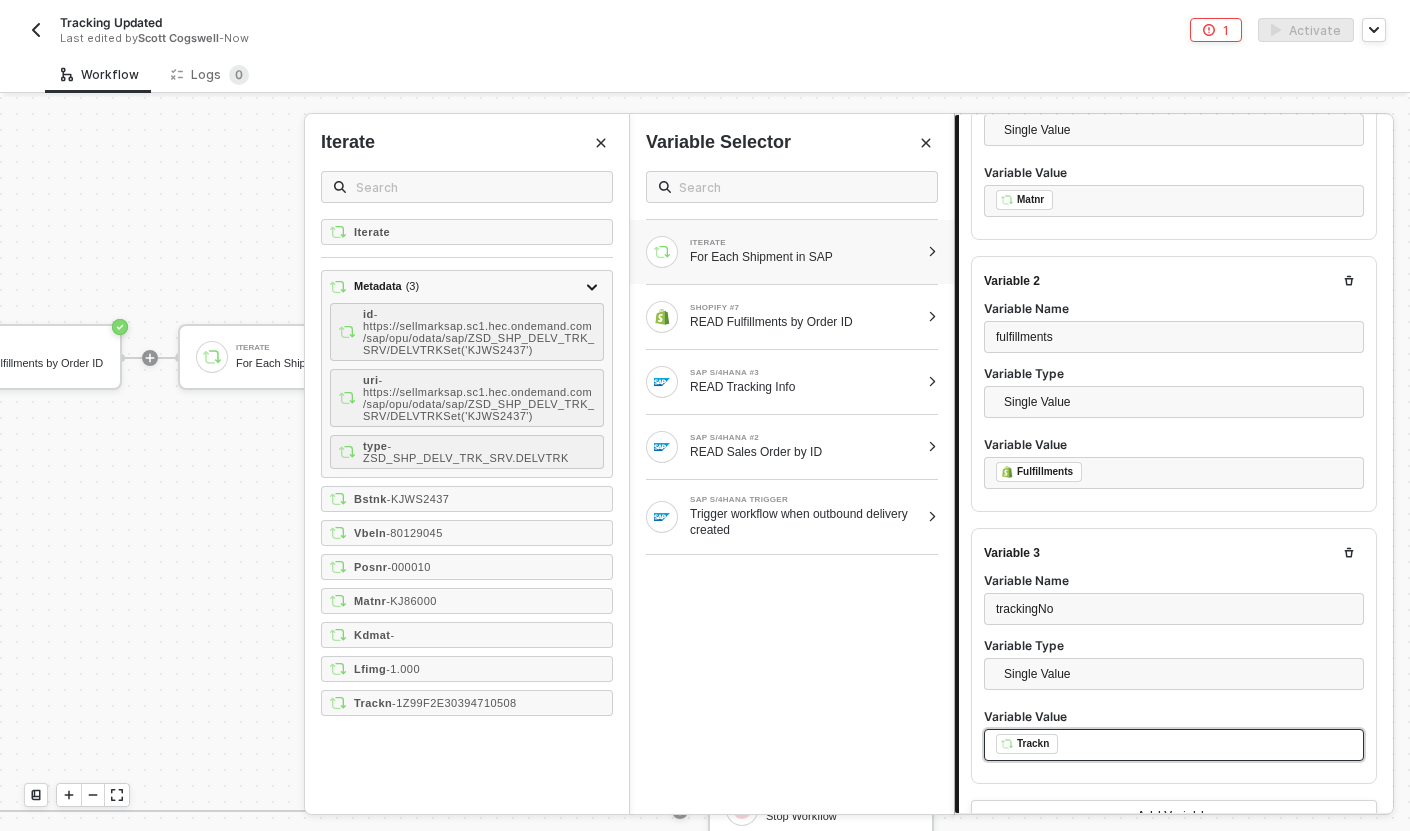 scroll, scrollTop: 890, scrollLeft: 0, axis: vertical 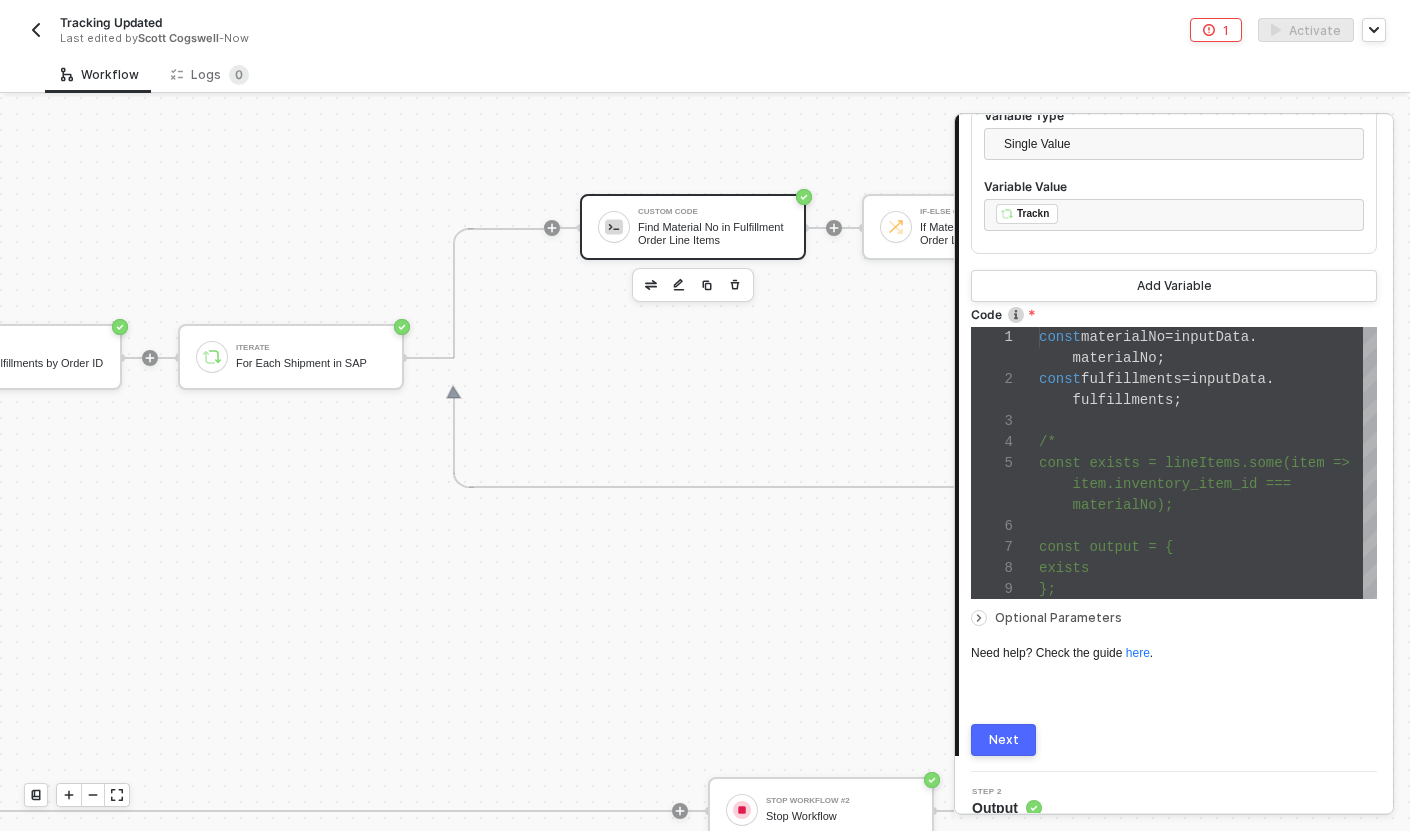 click on "Variable 1 Variable Name materialNo Variable Type Single Value Variable Value ﻿ ﻿ Matnr ﻿ Variable 2 Variable Name fulfillments Variable Type Single Value Variable Value ﻿ ﻿ Fulfillments ﻿ Variable 3 Variable Name trackingNo Variable Type Single Value Variable Value ﻿ ﻿ Trackn ﻿ Add Variable" at bounding box center (1174, -122) 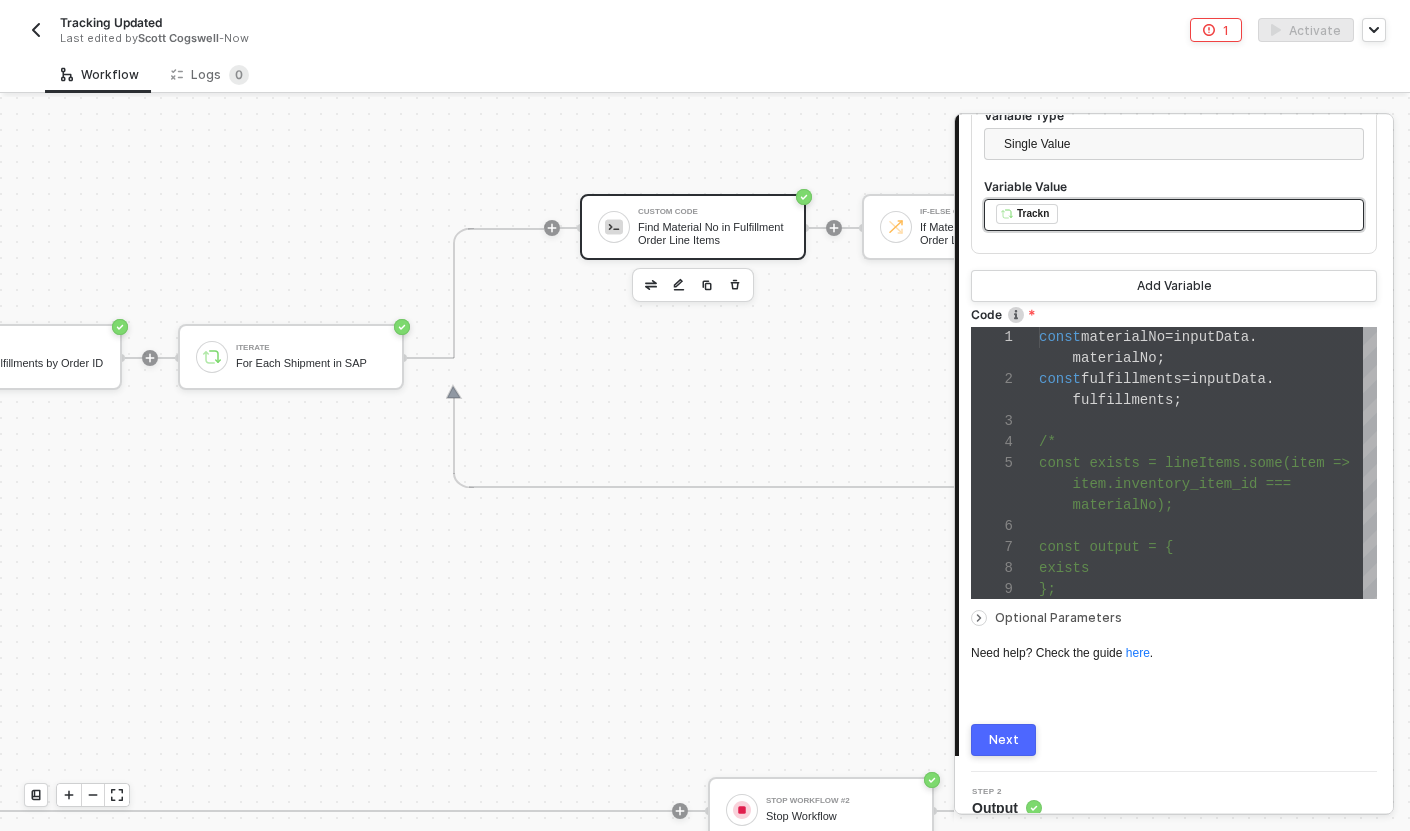 scroll, scrollTop: 815, scrollLeft: 0, axis: vertical 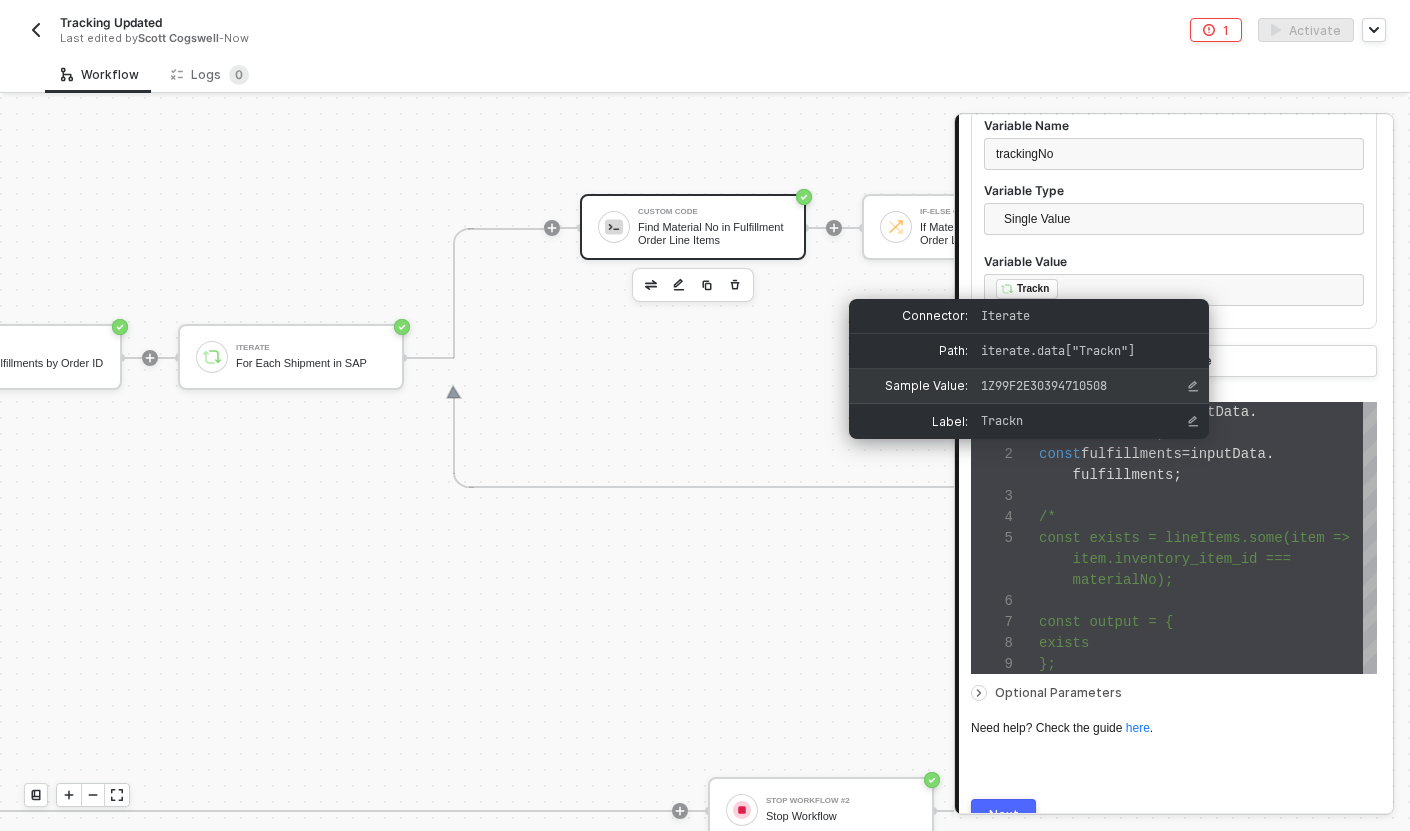 click on "1Z99F2E30394710508" at bounding box center (1044, 386) 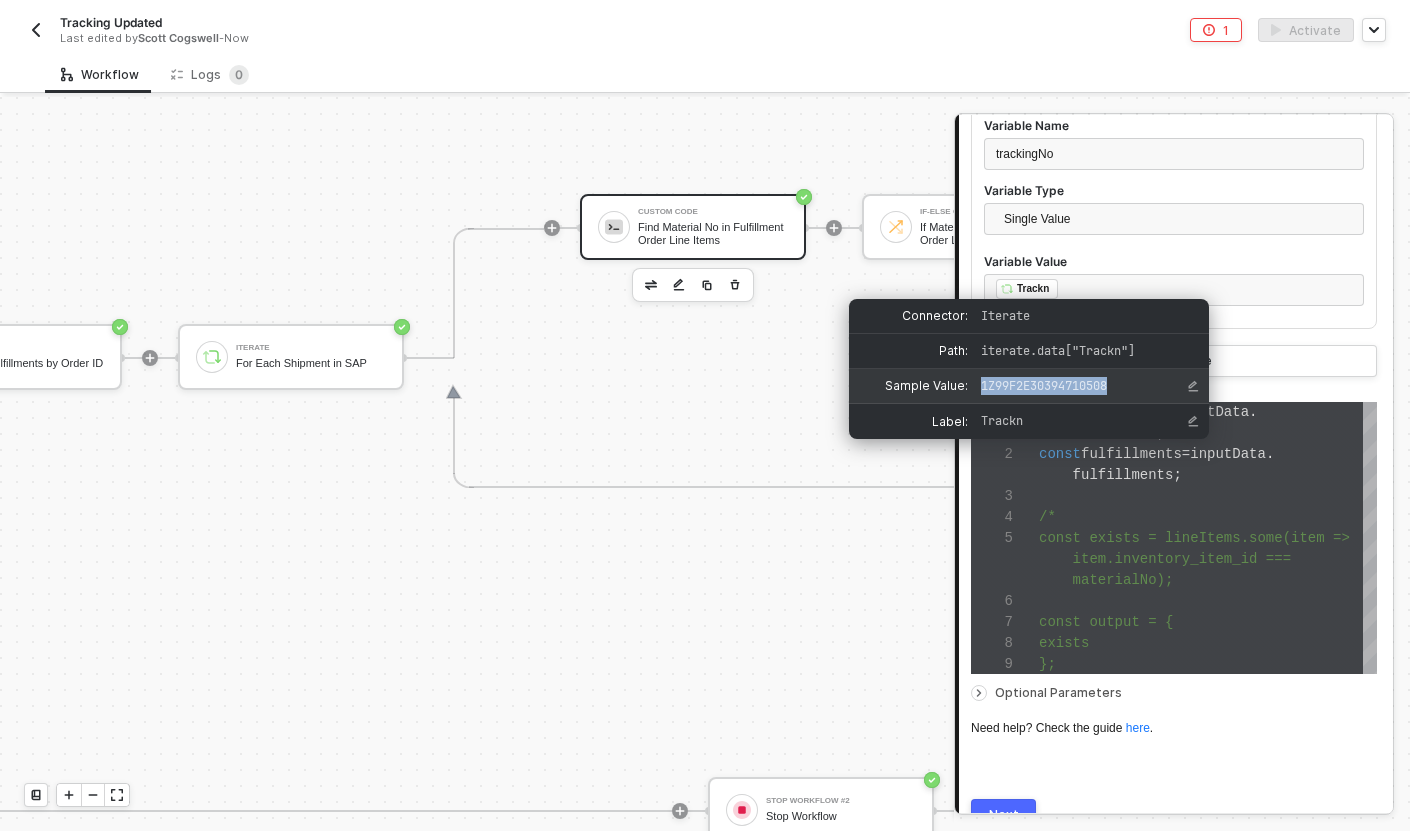 click on "1Z99F2E30394710508" at bounding box center [1044, 386] 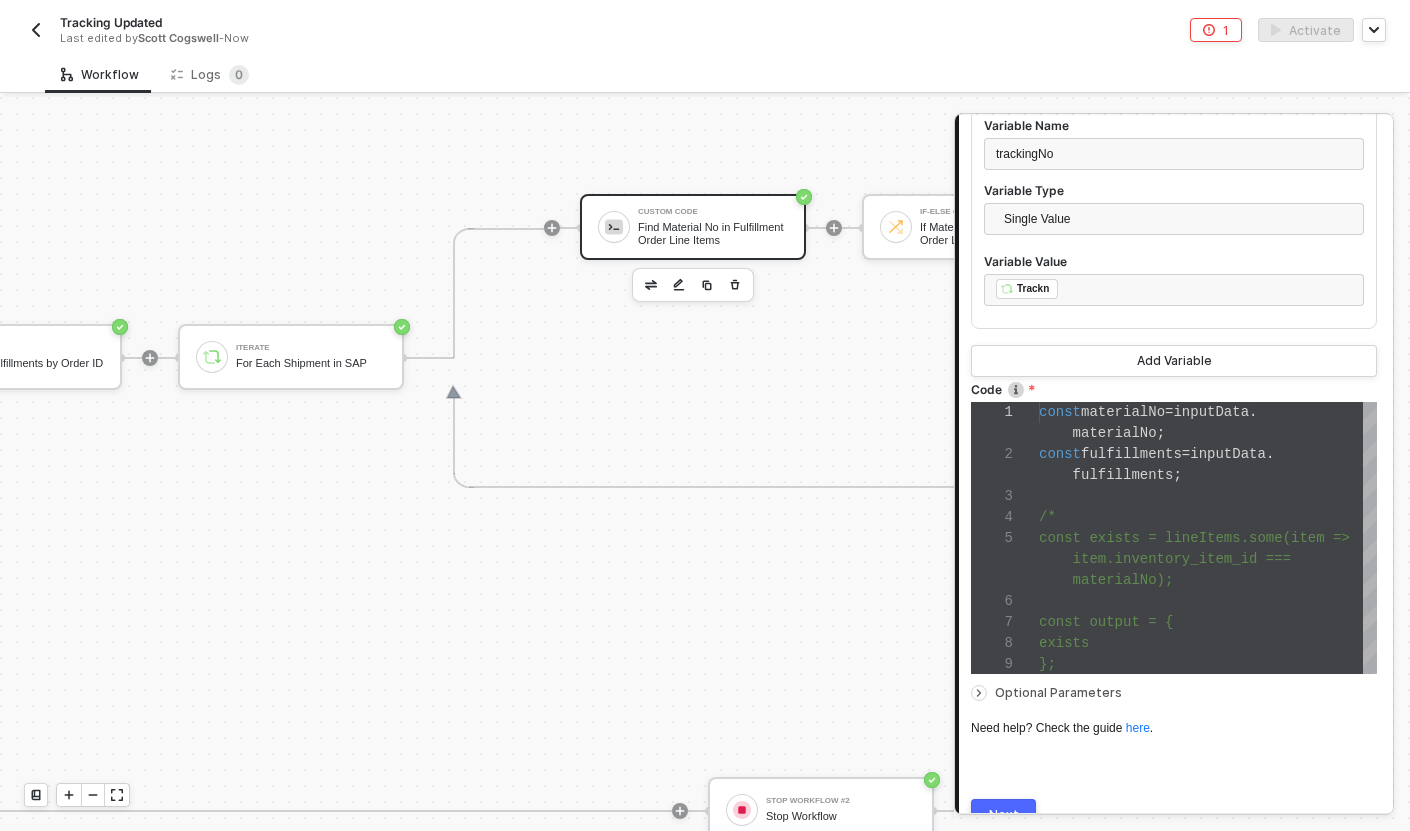 click on "TRUE SAP S/4HANA #3 READ Tracking Info Shopify #7 READ Fulfillments by Order ID Iterate For Each Shipment in SAP Custom Code Find Material No in Fulfillment Order Line Items If-Else Conditions If Material No in Fulfillment Order Line Items TRUE Shopify #5 UPDATE Fulfillment Tracking Number Stop Workflow Stop Workflow FALSE FALSE Stop Workflow #2 Stop Workflow" at bounding box center (821, 584) 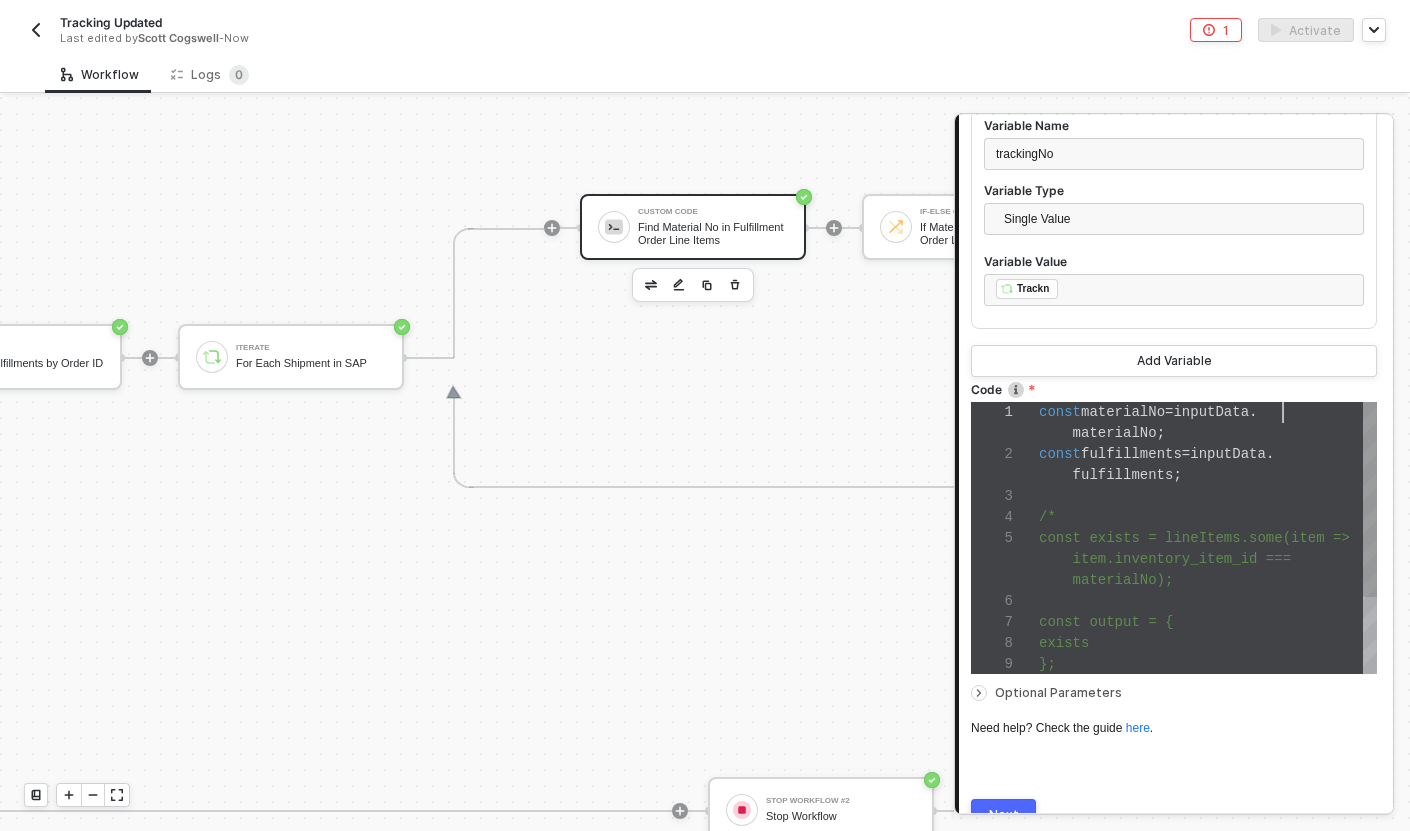scroll, scrollTop: 0, scrollLeft: 244, axis: horizontal 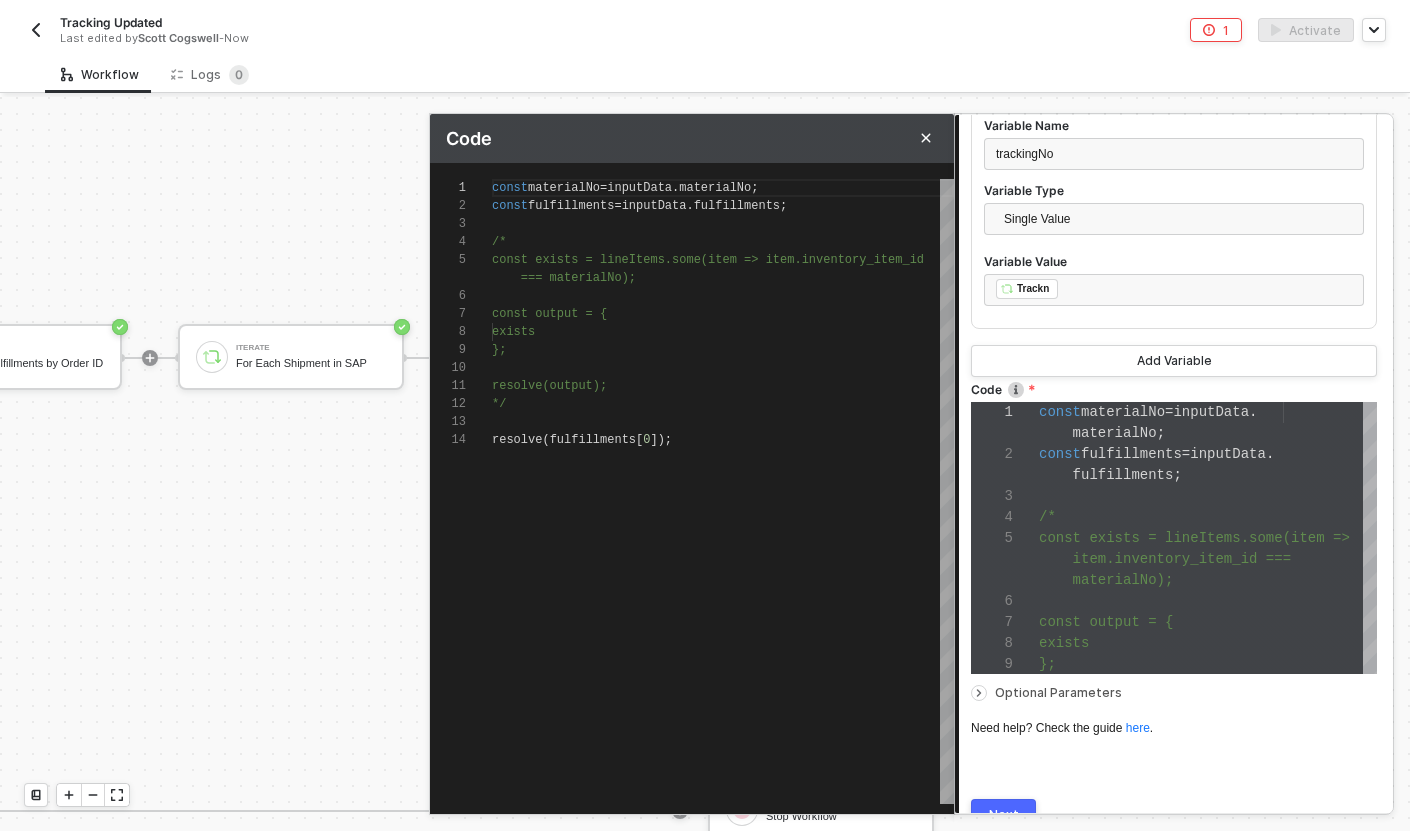 click on "1 2 3 4 5 6 7 8 9 10 11 12 13 14 const  materialNo  =  inputData . materialNo ; const  fulfillments  =  inputData . fulfillments ; /* const exists = lineItems.some(item => item.invento ry_item_id       === materialNo); const output = {     exists }; resolve(output); */ resolve ( fulfillments [ 0 ]); resolve(output);
*/
resolve(fulfillments[0]);" at bounding box center [692, 491] 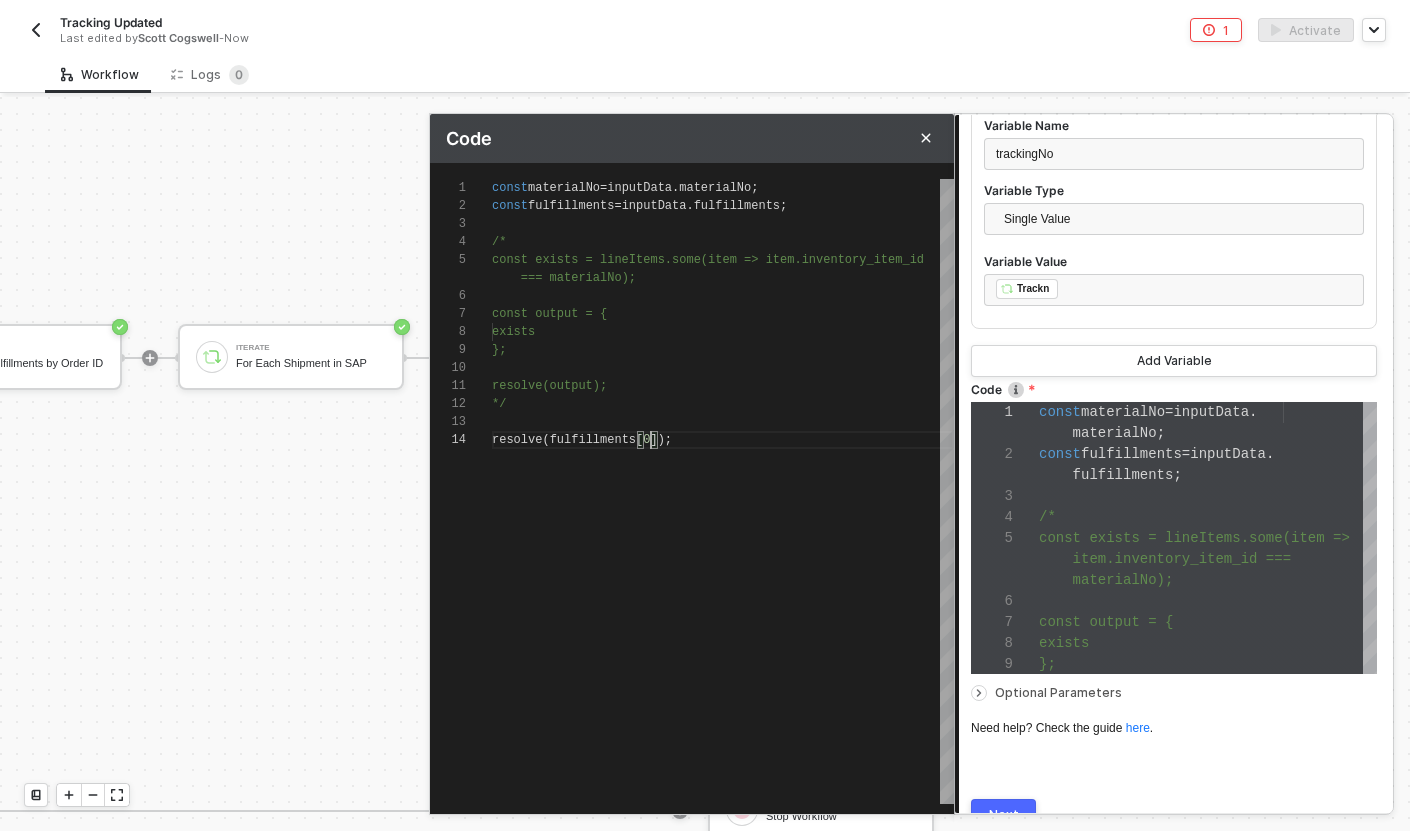 scroll, scrollTop: 72, scrollLeft: 159, axis: both 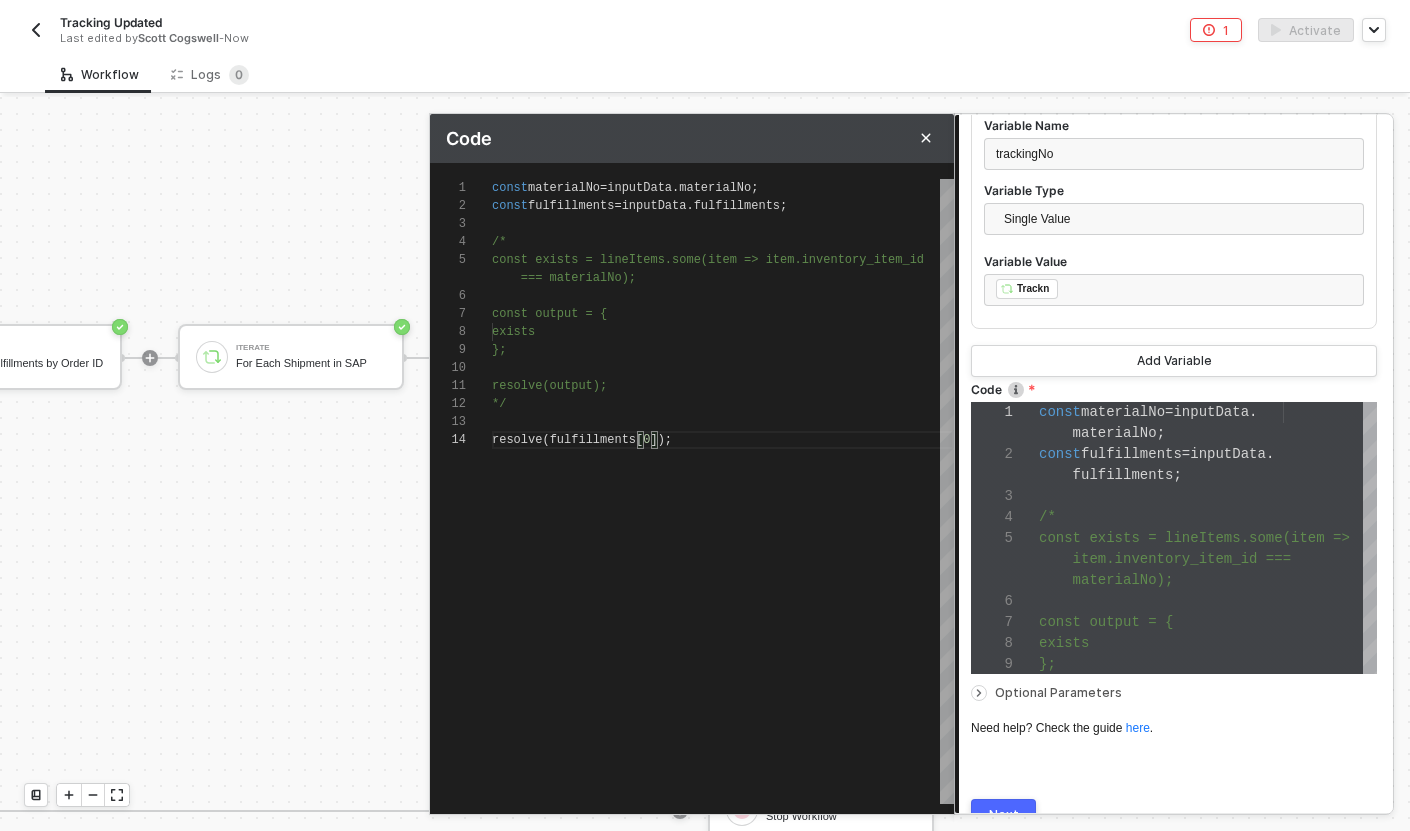 type on "const materialNo = inputData.materialNo;
const fulfillments = inputData.fulfillments;
/*
const exists = lineItems.some(item => item.inventory_item_id === materialNo);
const output = {
exists
};
resolve(output);
*/
resolve(fulfillments[0]);" 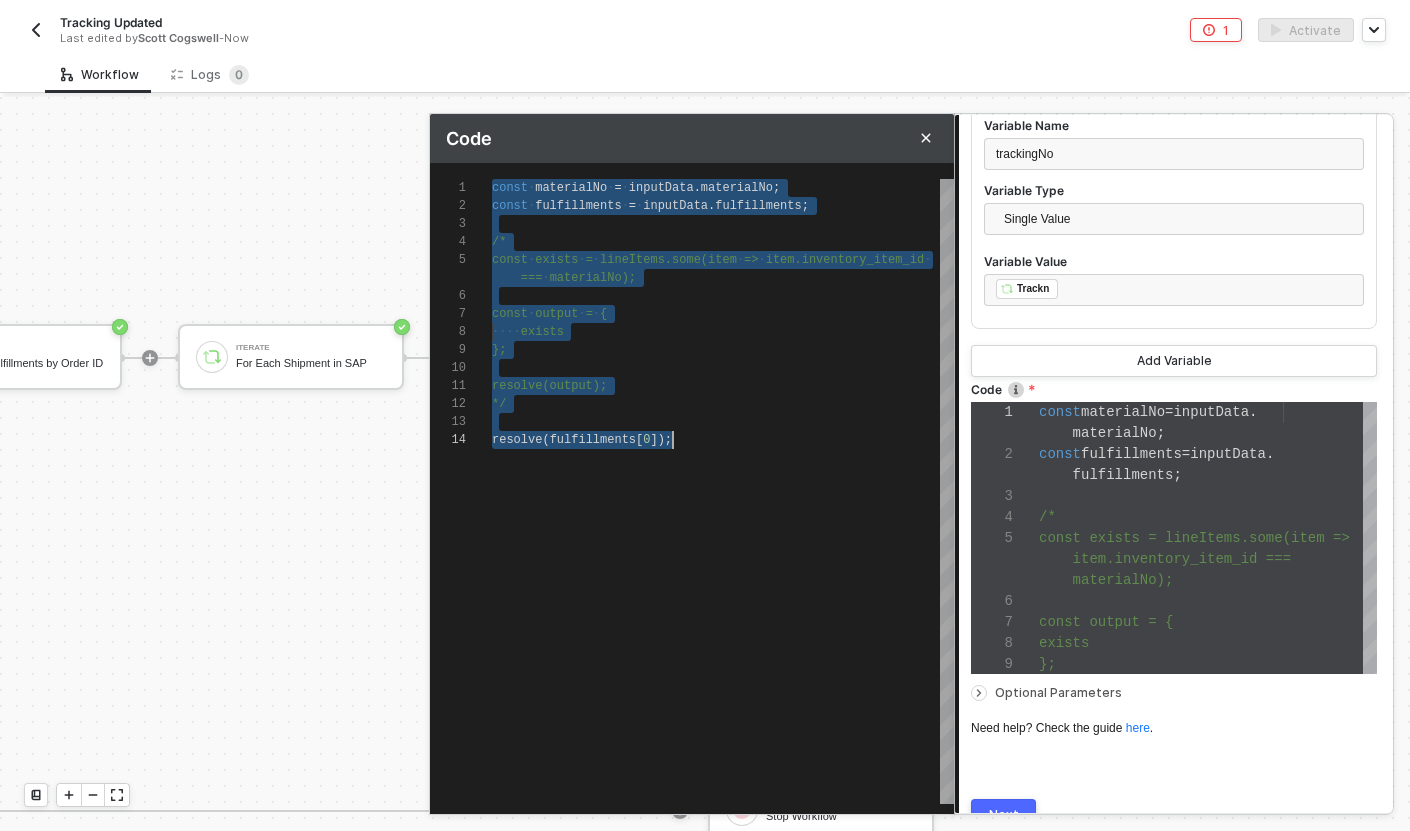 scroll, scrollTop: 0, scrollLeft: 181, axis: horizontal 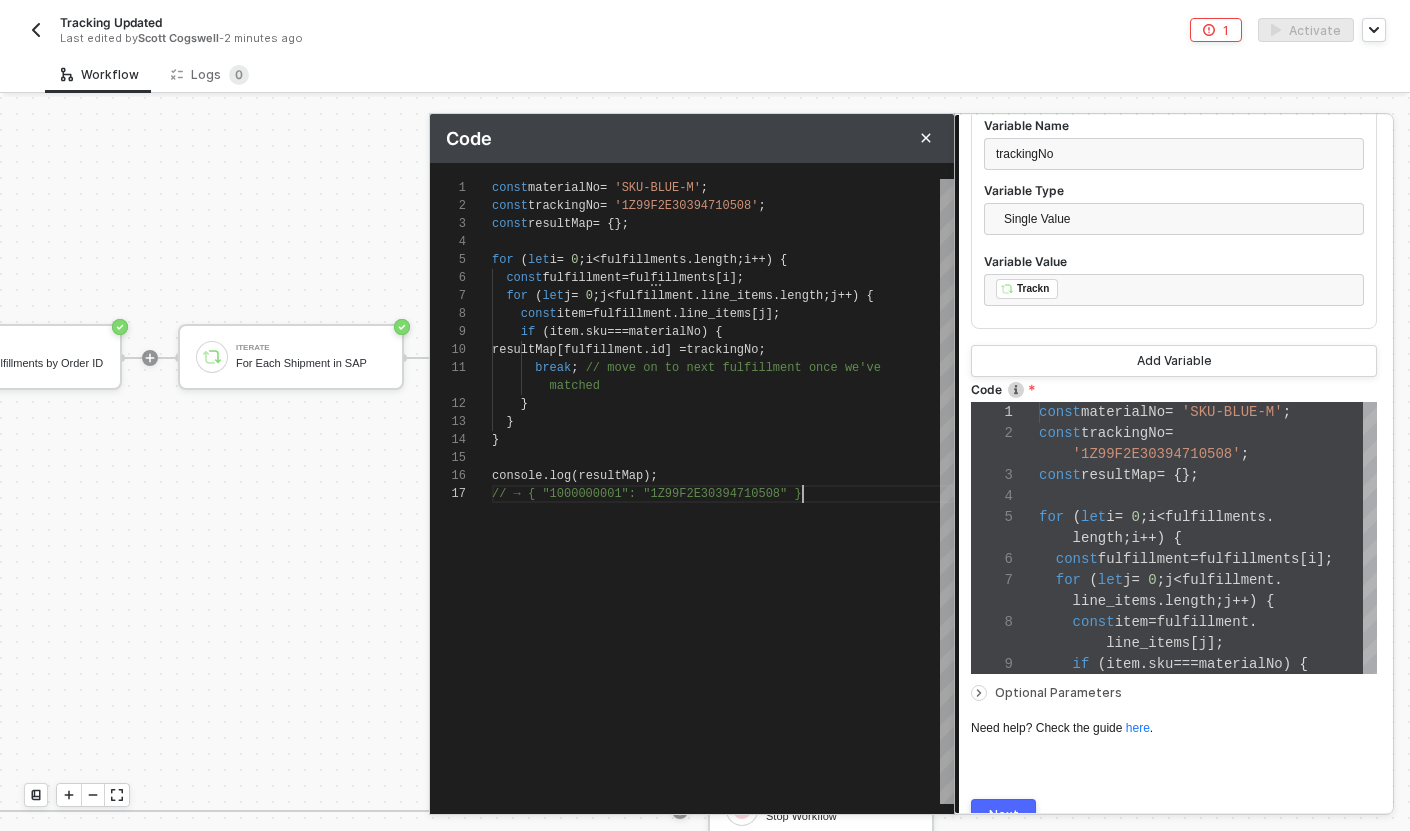 type on "const materialNo = 'SKU-BLUE-M';
const trackingNo = '1Z99F2E30394710508';
const resultMap = {};
for (let i = 0; i < fulfillments.length; i++) {
const fulfillment = fulfillments[i];
for (let j = 0; j < fulfillment.line_items.length; j++) {
const item = fulfillment.line_items[j];
if (item.sku === materialNo) {
resultMap[fulfillment.id] = trackingNo;" 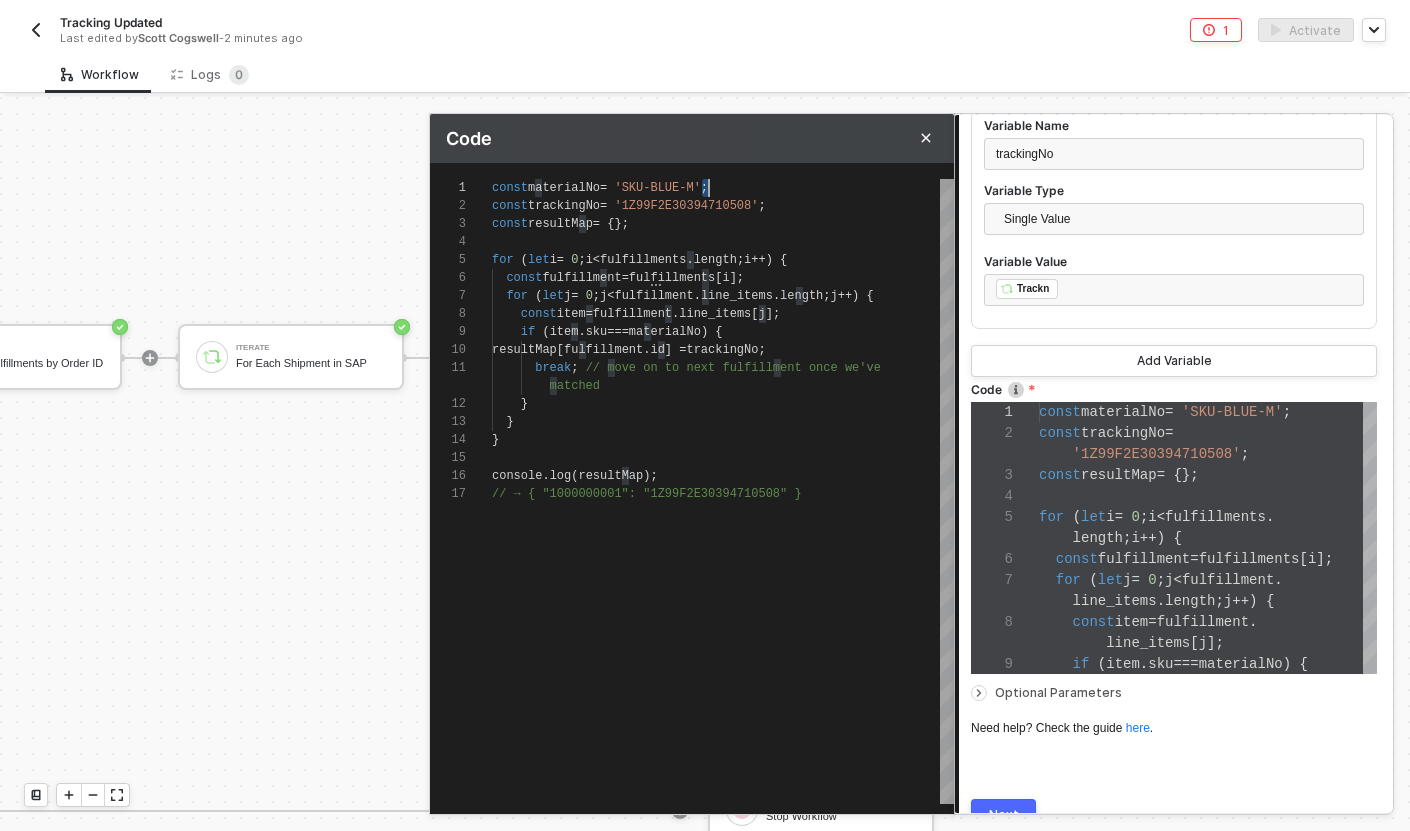 scroll, scrollTop: 0, scrollLeft: 217, axis: horizontal 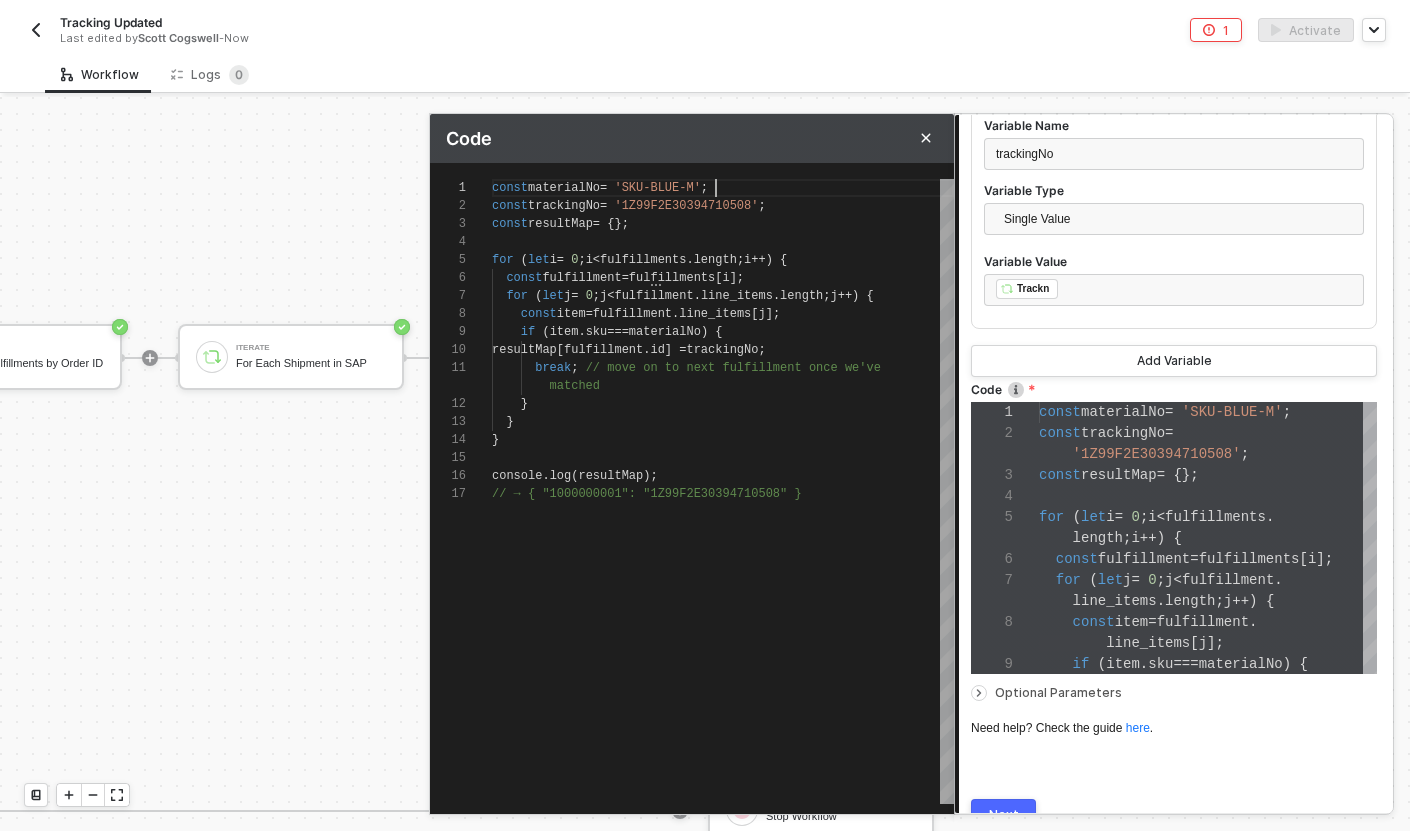 type on "const materialNo = 'SKU-BLUE-M;
const trackingNo = '1Z99F2E30394710508';
const resultMap = {};
for (let i = 0; i < fulfillments.length; i++) {
const fulfillment = fulfillments[i];
for (let j = 0; j < fulfillment.line_items.length; j++) {" 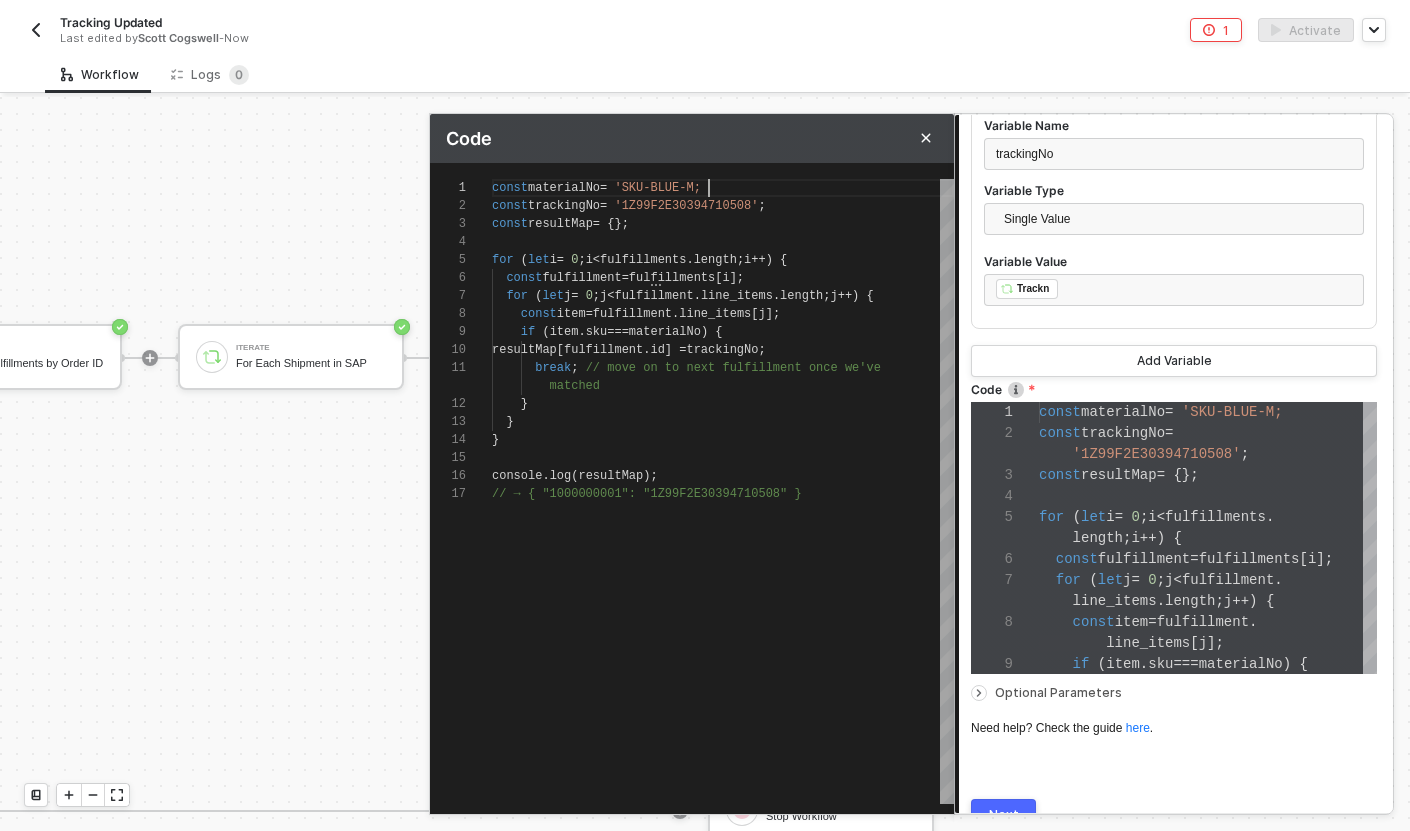 type on "const materialNo = 'SKU-BLUE-;
const trackingNo = '1Z99F2E30394710508';
const resultMap = {};
for (let i = 0; i < fulfillments.length; i++) {
const fulfillment = fulfillments[i];
for (let j = 0; j < fulfillment.line_items.length; j++) {" 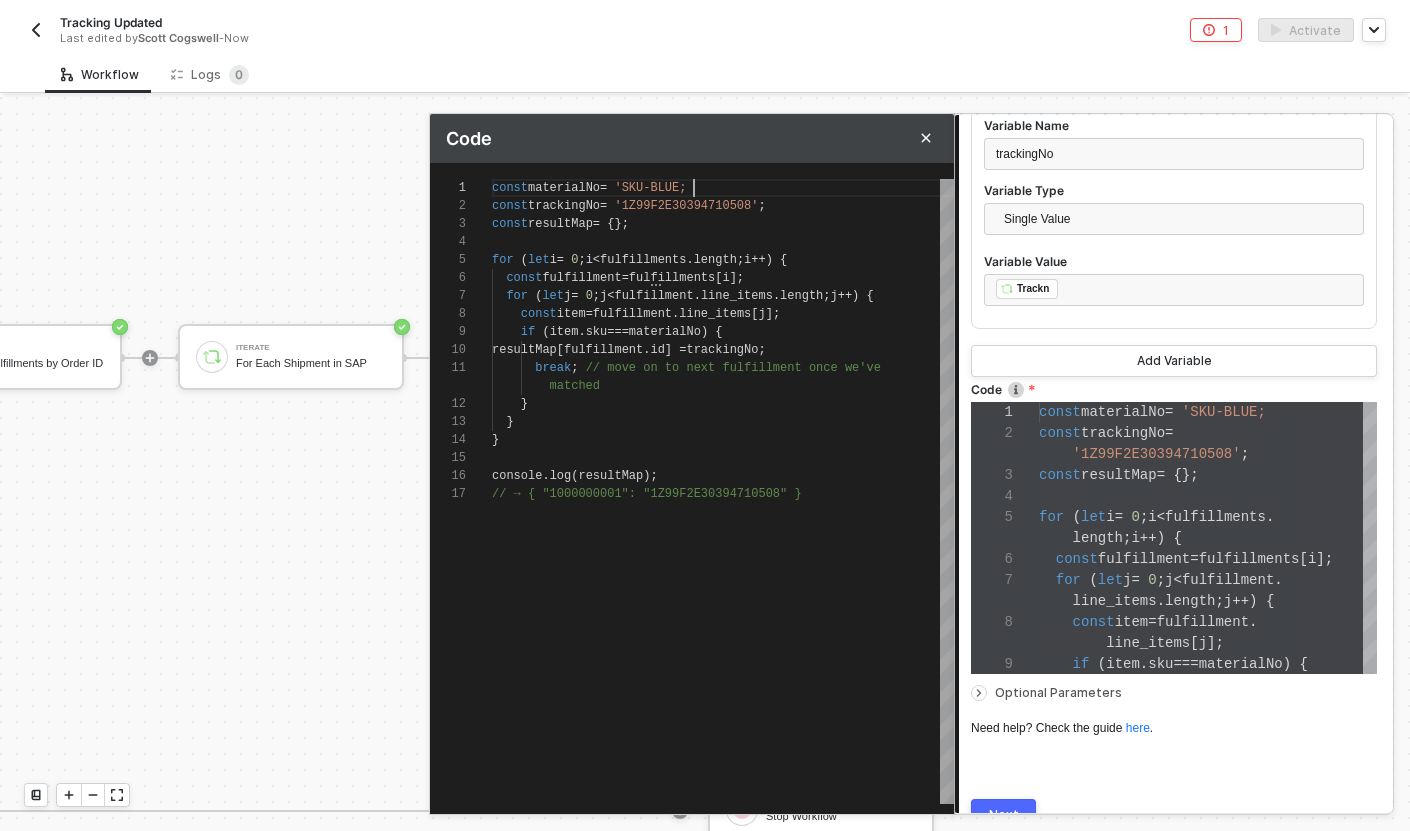 type on "const materialNo = 'SKU-BLU;
const trackingNo = '1Z99F2E30394710508';
const resultMap = {};
for (let i = 0; i < fulfillments.length; i++) {
const fulfillment = fulfillments[i];
for (let j = 0; j < fulfillment.line_items.length; j++) {" 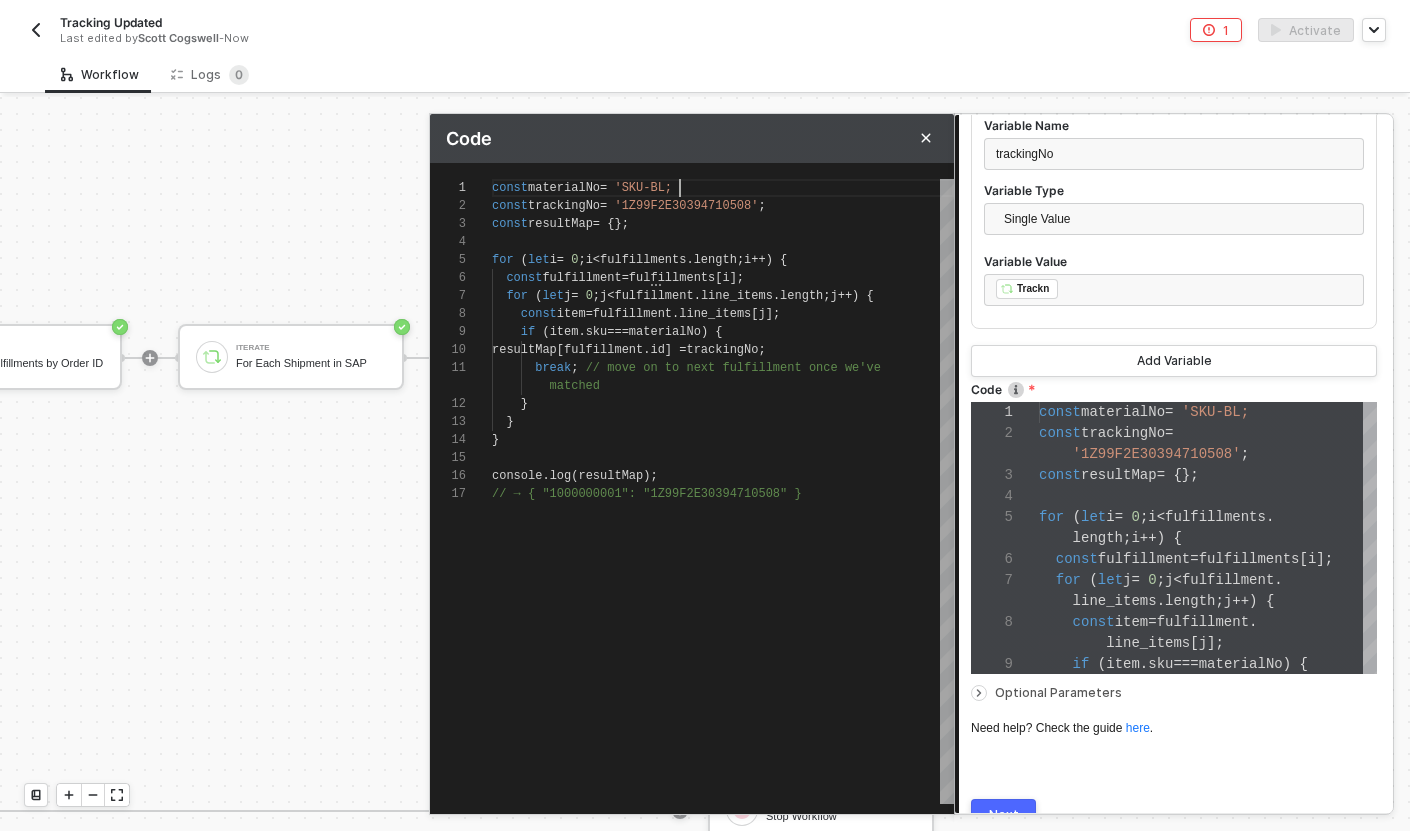 type on "const materialNo = 'SKU-B;
const trackingNo = '1Z99F2E30394710508';
const resultMap = {};
for (let i = 0; i < fulfillments.length; i++) {
const fulfillment = fulfillments[i];
for (let j = 0; j < fulfillment.line_items.length; j++) {" 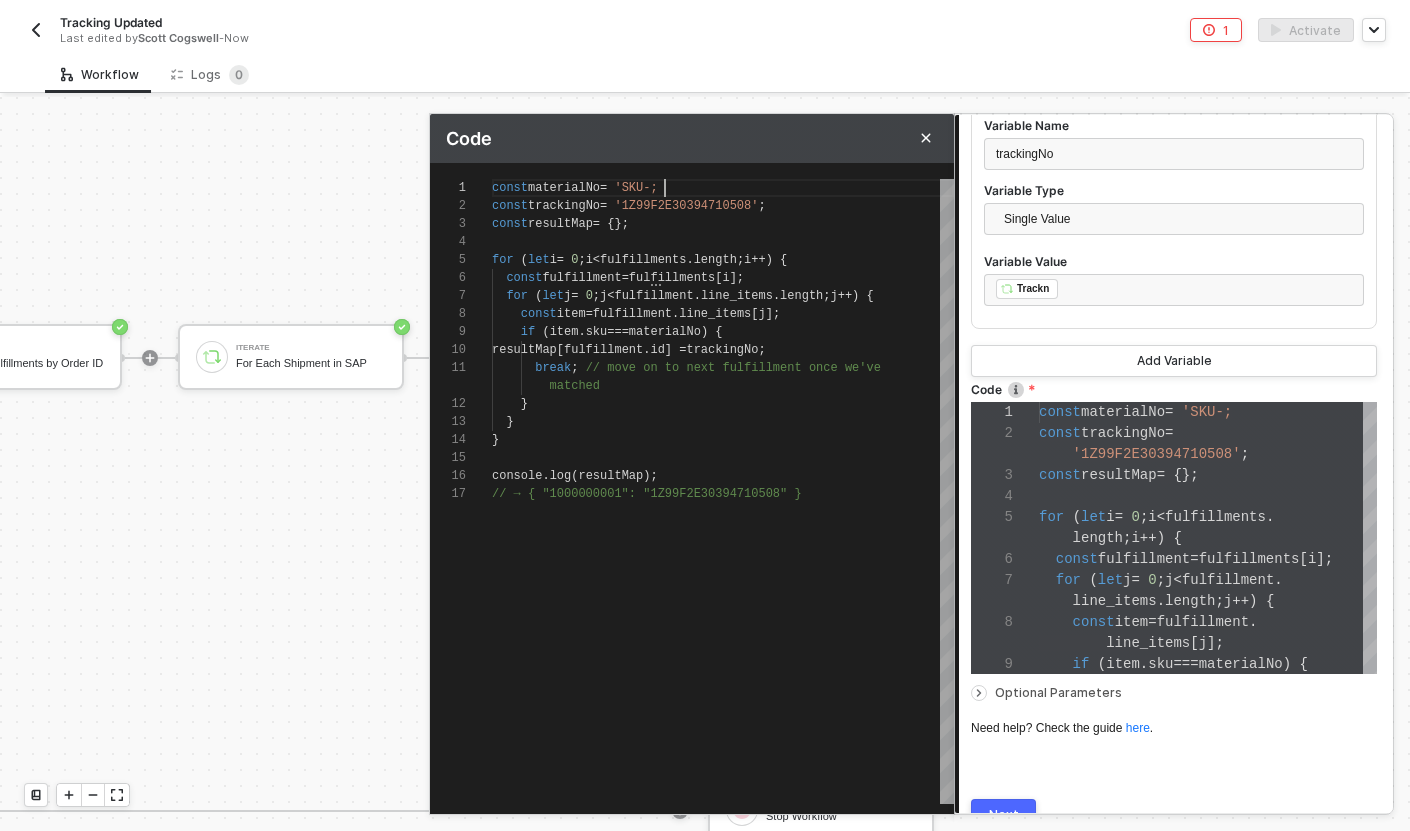 type on "const materialNo = 'SKU;
const trackingNo = '1Z99F2E30394710508';
const resultMap = {};
for (let i = 0; i < fulfillments.length; i++) {
const fulfillment = fulfillments[i];
for (let j = 0; j < fulfillment.line_items.length; j++) {" 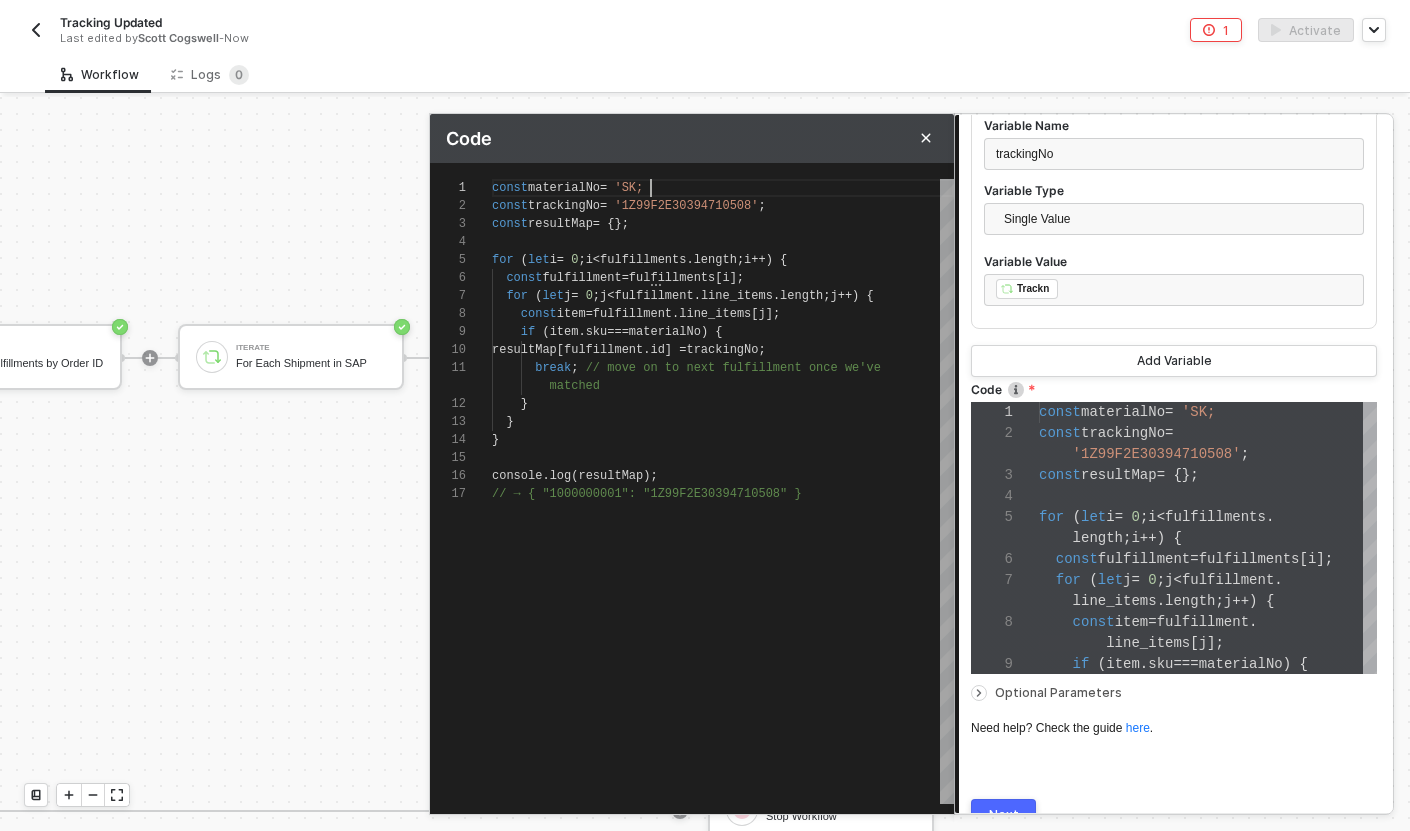 type on "const materialNo = 'S;
const trackingNo = '1Z99F2E30394710508';
const resultMap = {};
for (let i = 0; i < fulfillments.length; i++) {
const fulfillment = fulfillments[i];
for (let j = 0; j < fulfillment.line_items.length; j++) {" 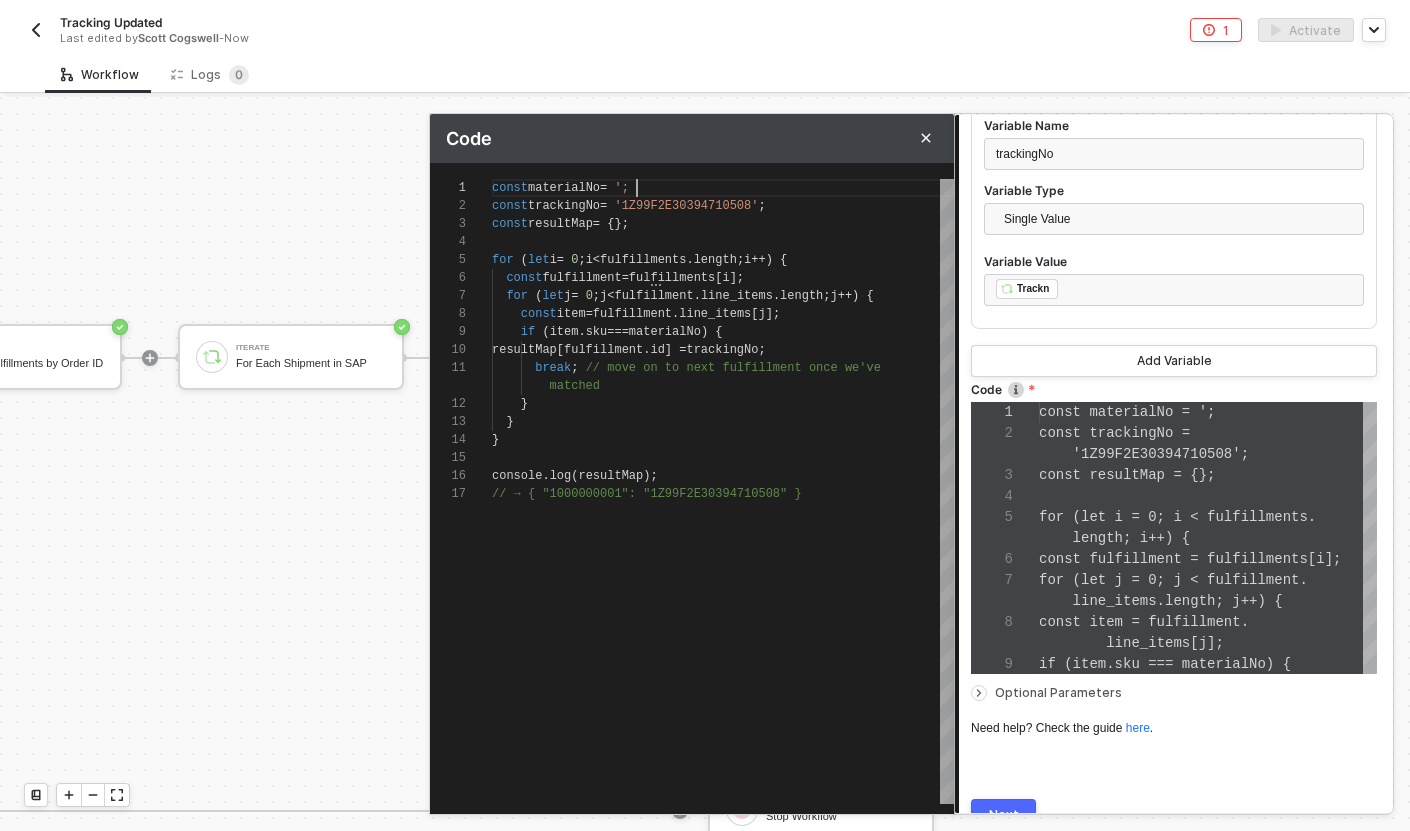 type on "const materialNo = ;
const trackingNo = '1Z99F2E30394710508';
const resultMap = {};
for (let i = 0; i < fulfillments.length; i++) {
const fulfillment = fulfillments[i];
for (let j = 0; j < fulfillment.line_items.length; j++) {" 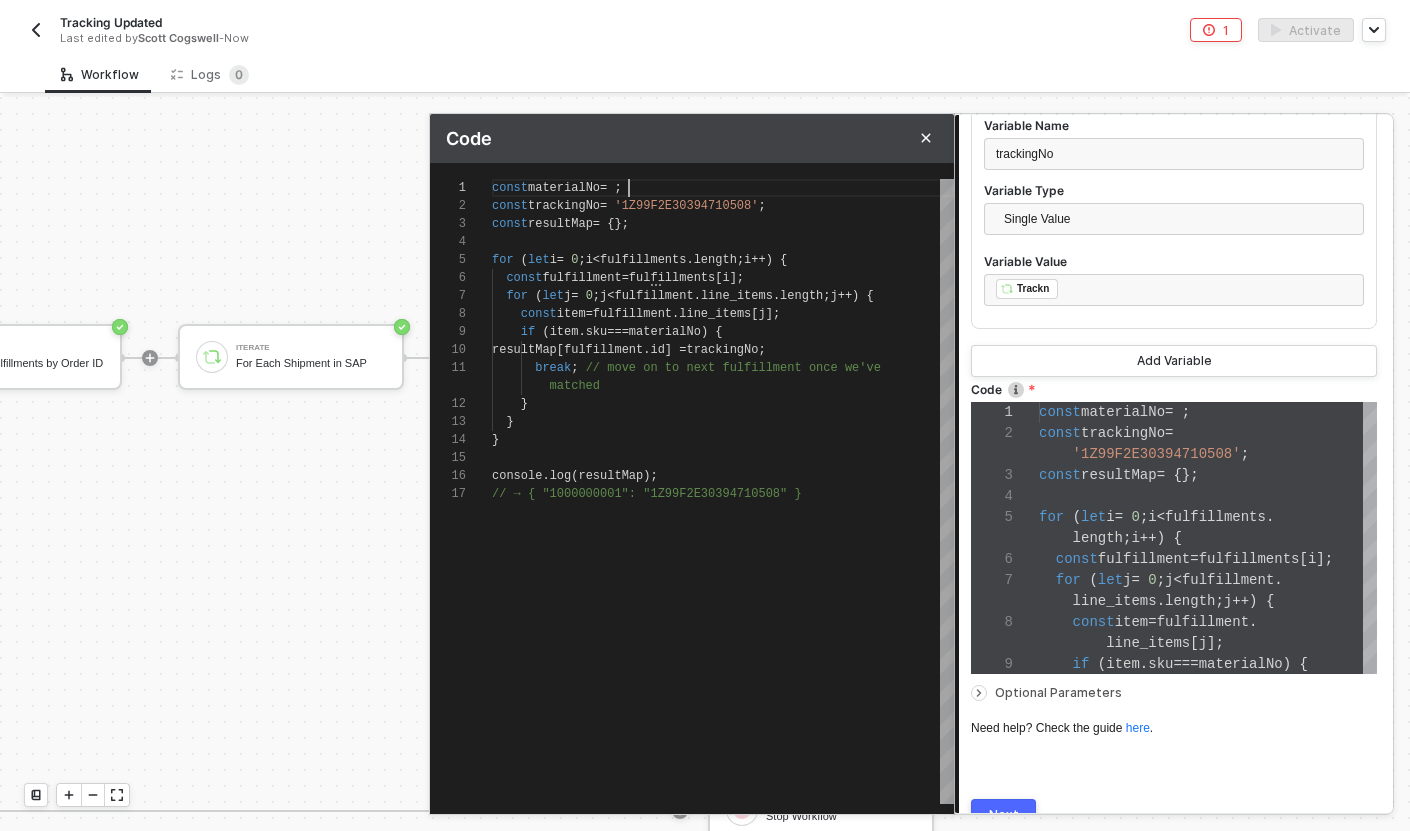 type on "const materialNo = i;
const trackingNo = '1Z99F2E30394710508';
const resultMap = {};
for (let i = 0; i < fulfillments.length; i++) {
const fulfillment = fulfillments[i];
for (let j = 0; j < fulfillment.line_items.length; j++) {" 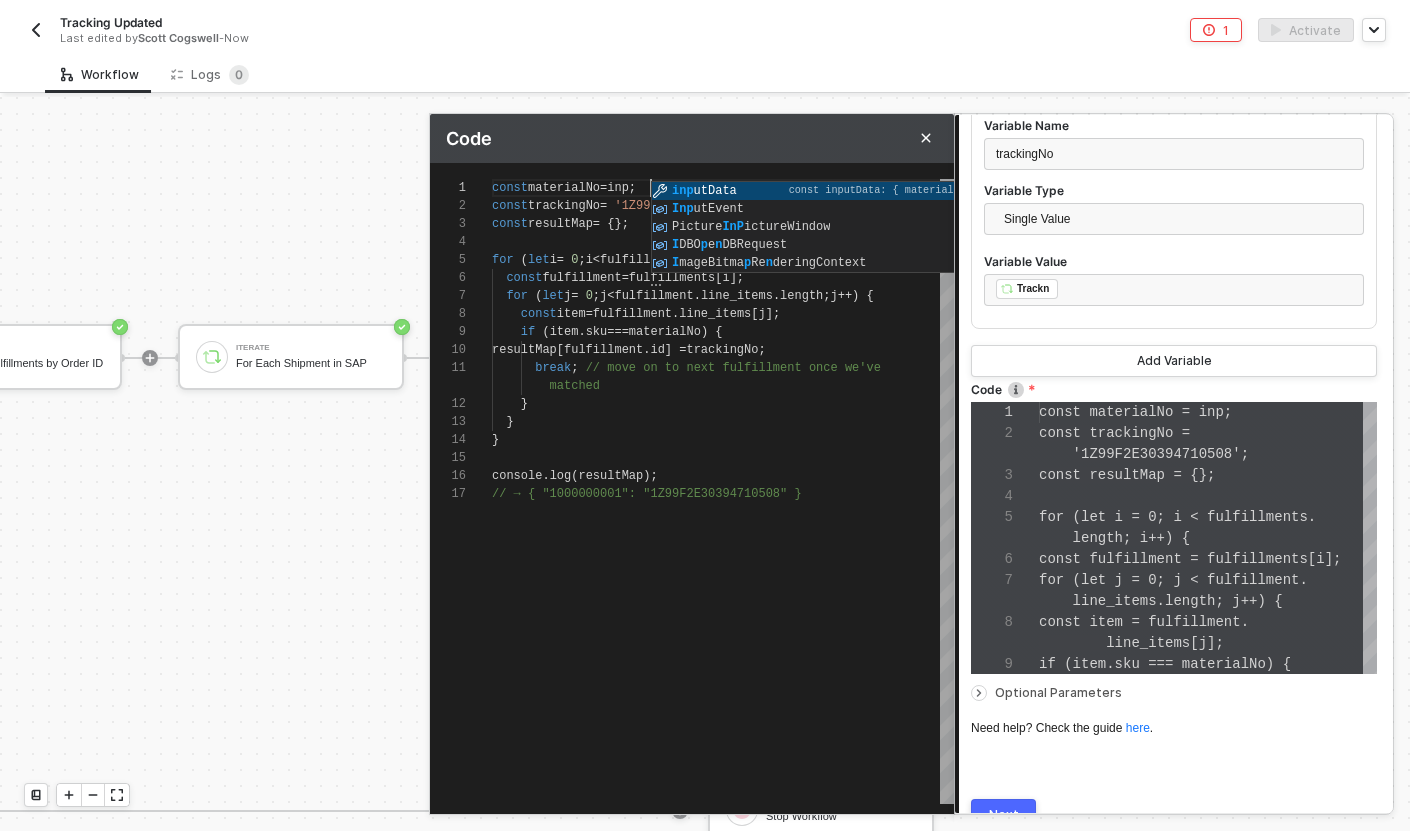 type on "const materialNo = inpu;
const trackingNo = '1Z99F2E30394710508';
const resultMap = {};
for (let i = 0; i < fulfillments.length; i++) {
const fulfillment = fulfillments[i];
for (let j = 0; j < fulfillment.line_items.length; j++) {" 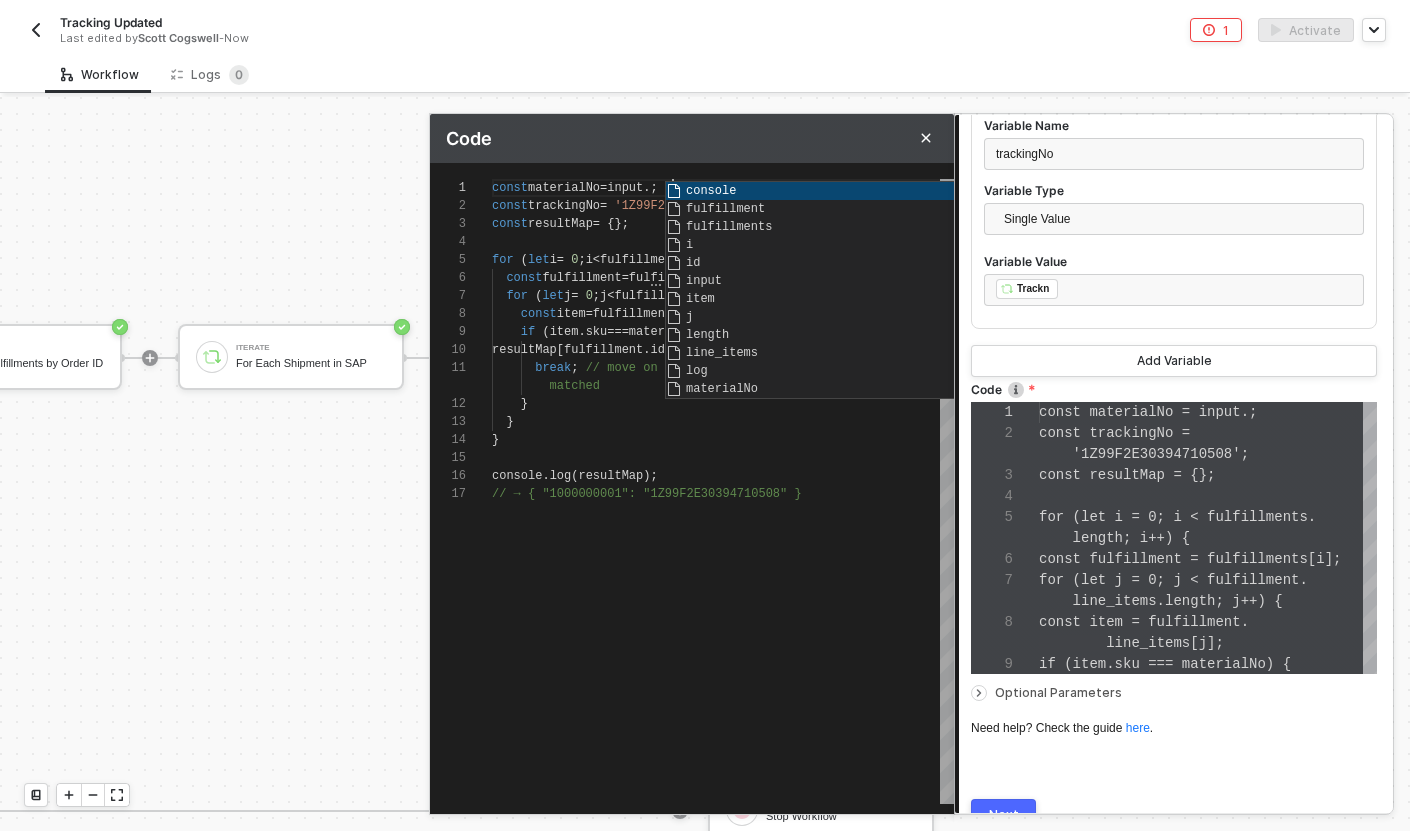 type on "const materialNo = input.d;
const trackingNo = '1Z99F2E30394710508';
const resultMap = {};
for (let i = 0; i < fulfillments.length; i++) {
const fulfillment = fulfillments[i];
for (let j = 0; j < fulfillment.line_items.length; j++) {" 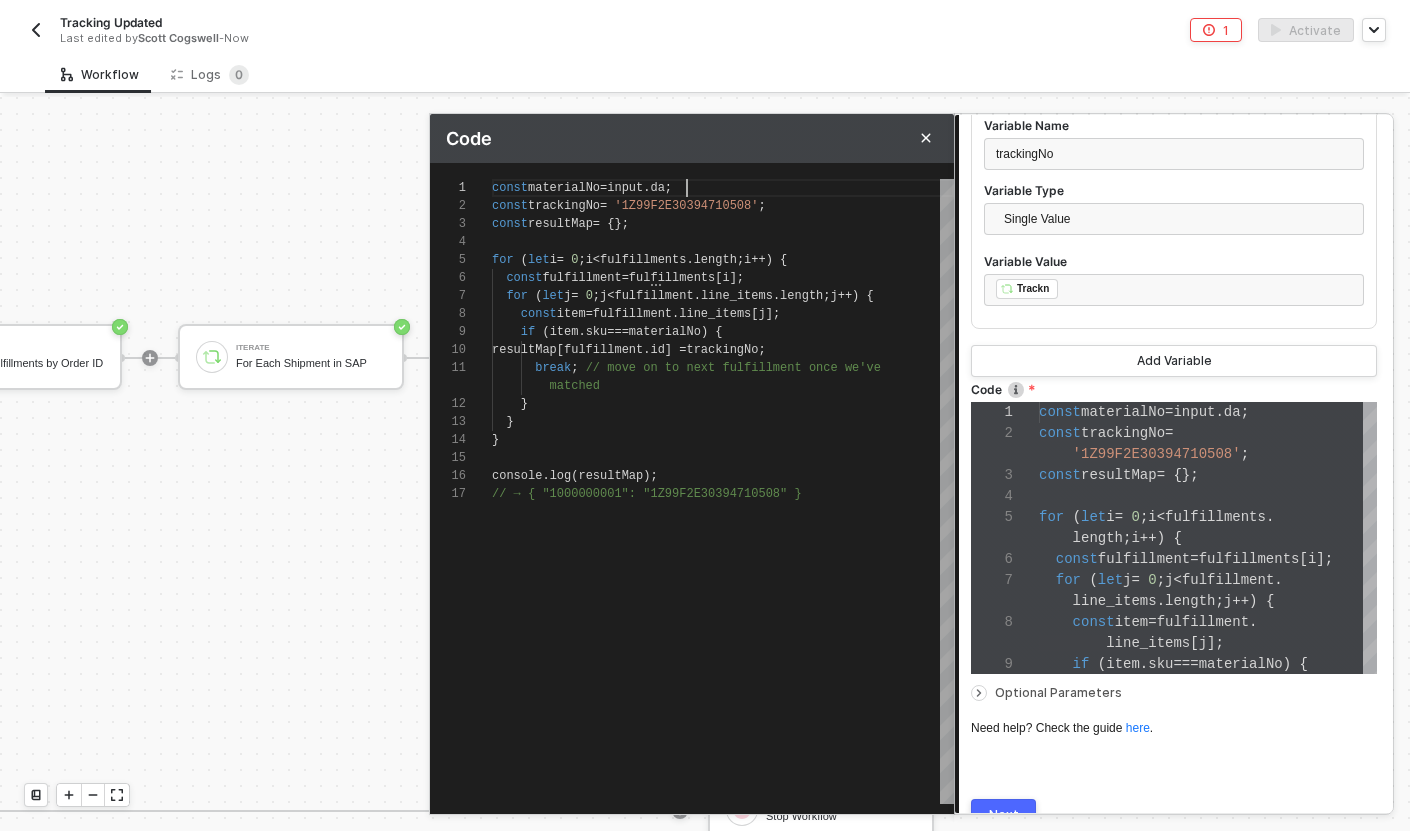 type on "const materialNo = input.d;
const trackingNo = '1Z99F2E30394710508';
const resultMap = {};
for (let i = 0; i < fulfillments.length; i++) {
const fulfillment = fulfillments[i];
for (let j = 0; j < fulfillment.line_items.length; j++) {" 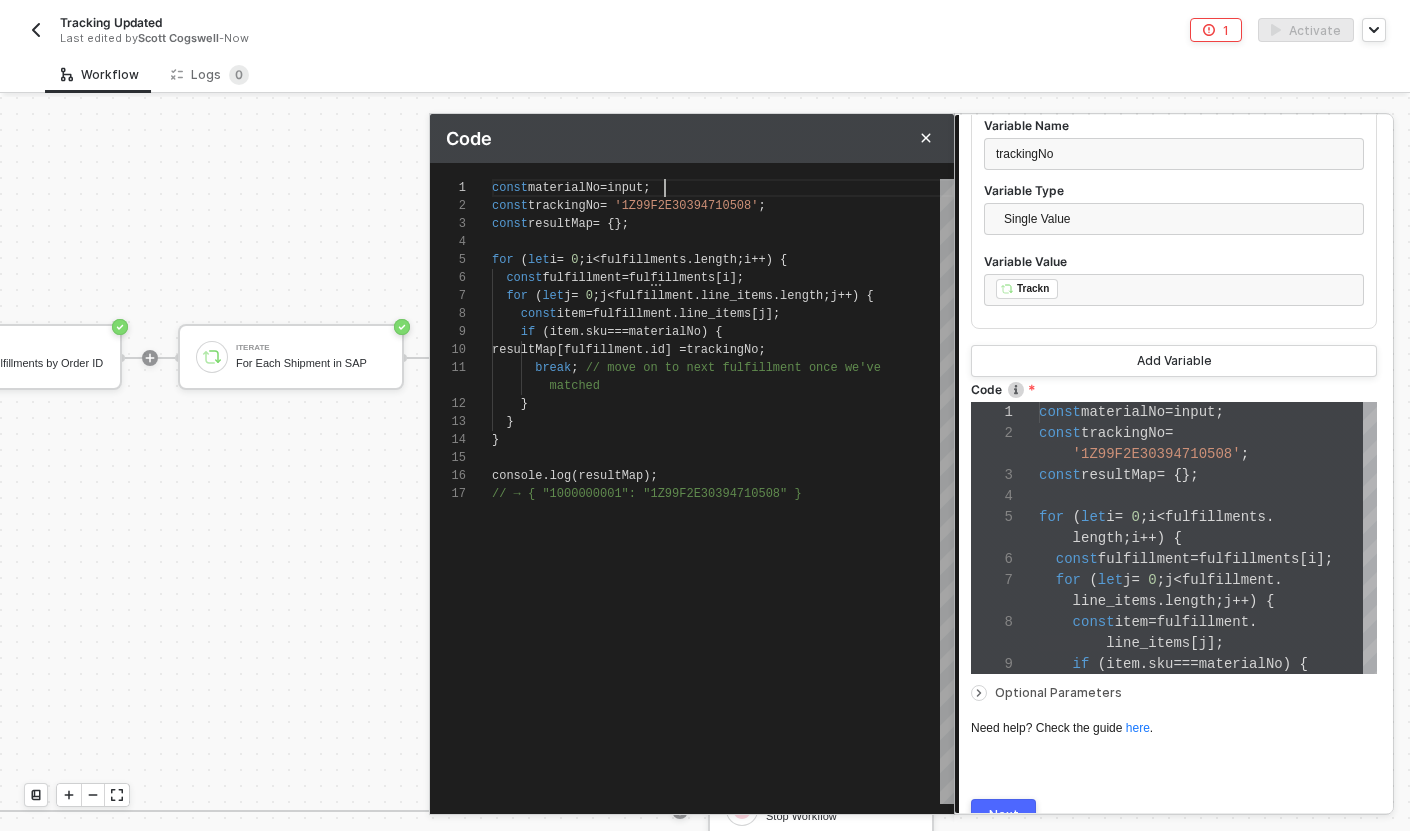 type on "const materialNo = inpu;
const trackingNo = '1Z99F2E30394710508';
const resultMap = {};
for (let i = 0; i < fulfillments.length; i++) {
const fulfillment = fulfillments[i];
for (let j = 0; j < fulfillment.line_items.length; j++) {" 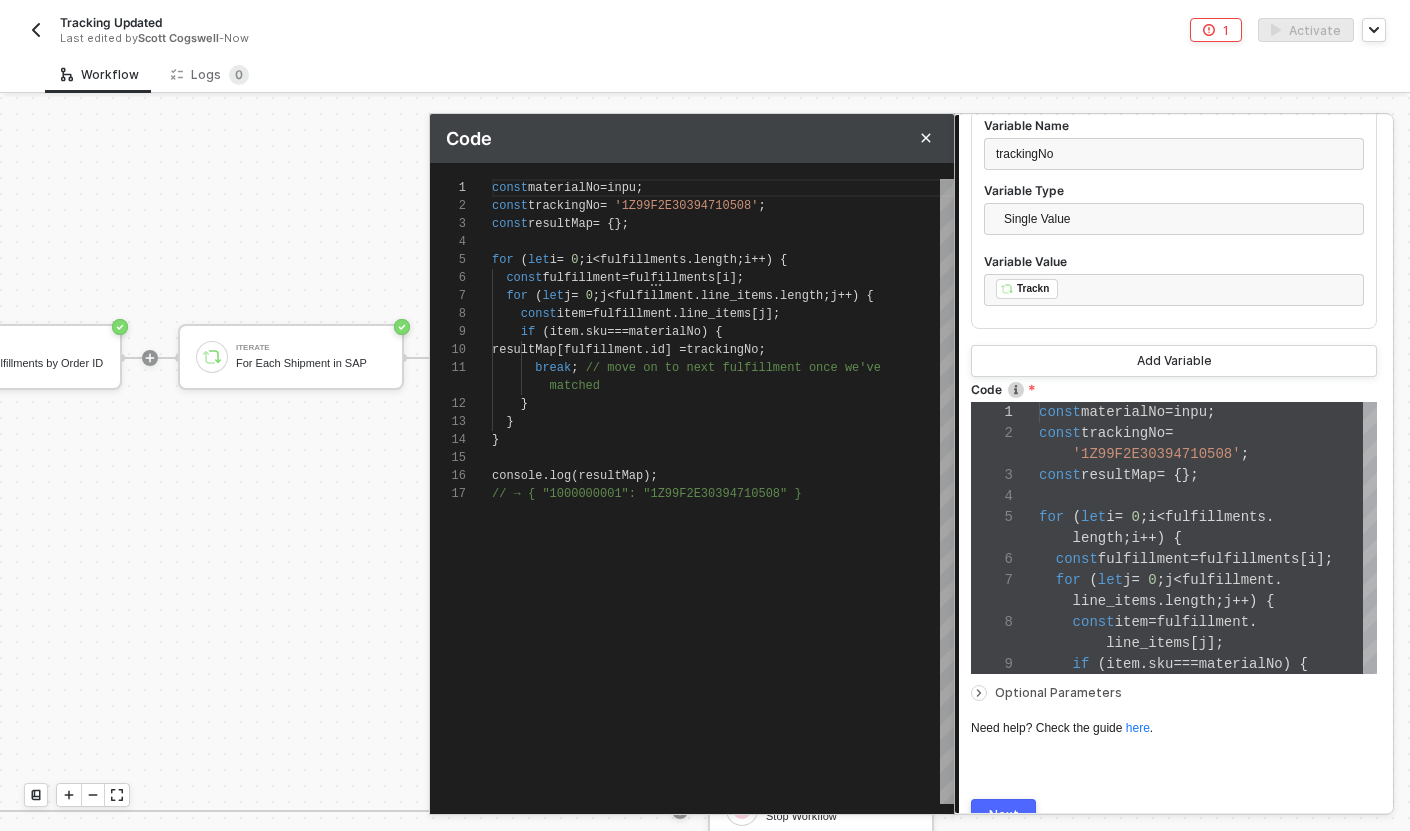 type on "const materialNo = input;
const trackingNo = '1Z99F2E30394710508';
const resultMap = {};
for (let i = 0; i < fulfillments.length; i++) {
const fulfillment = fulfillments[i];
for (let j = 0; j < fulfillment.line_items.length; j++) {" 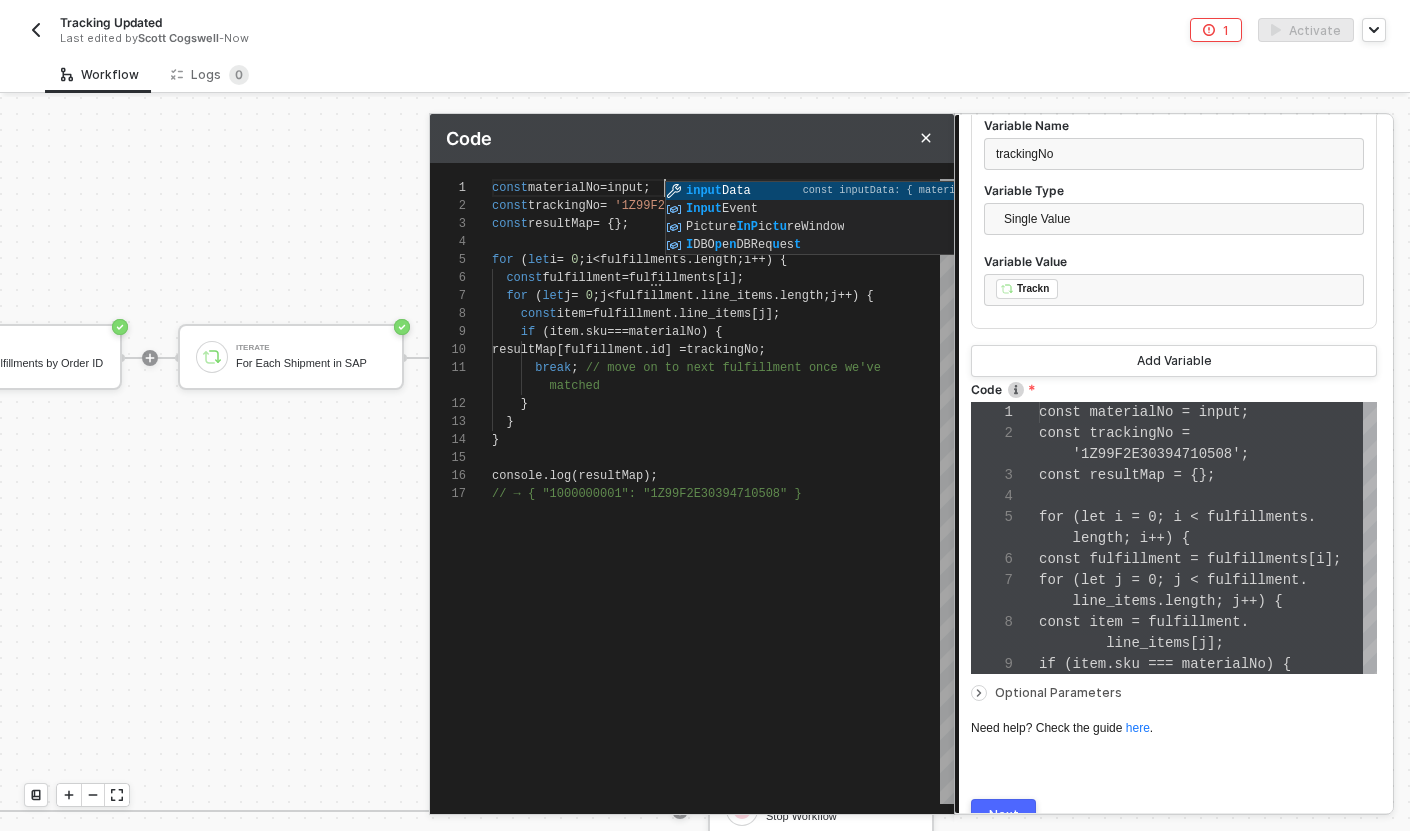 type on "const materialNo = inputD;
const trackingNo = '1Z99F2E30394710508';
const resultMap = {};
for (let i = 0; i < fulfillments.length; i++) {
const fulfillment = fulfillments[i];
for (let j = 0; j < fulfillment.line_items.length; j++) {" 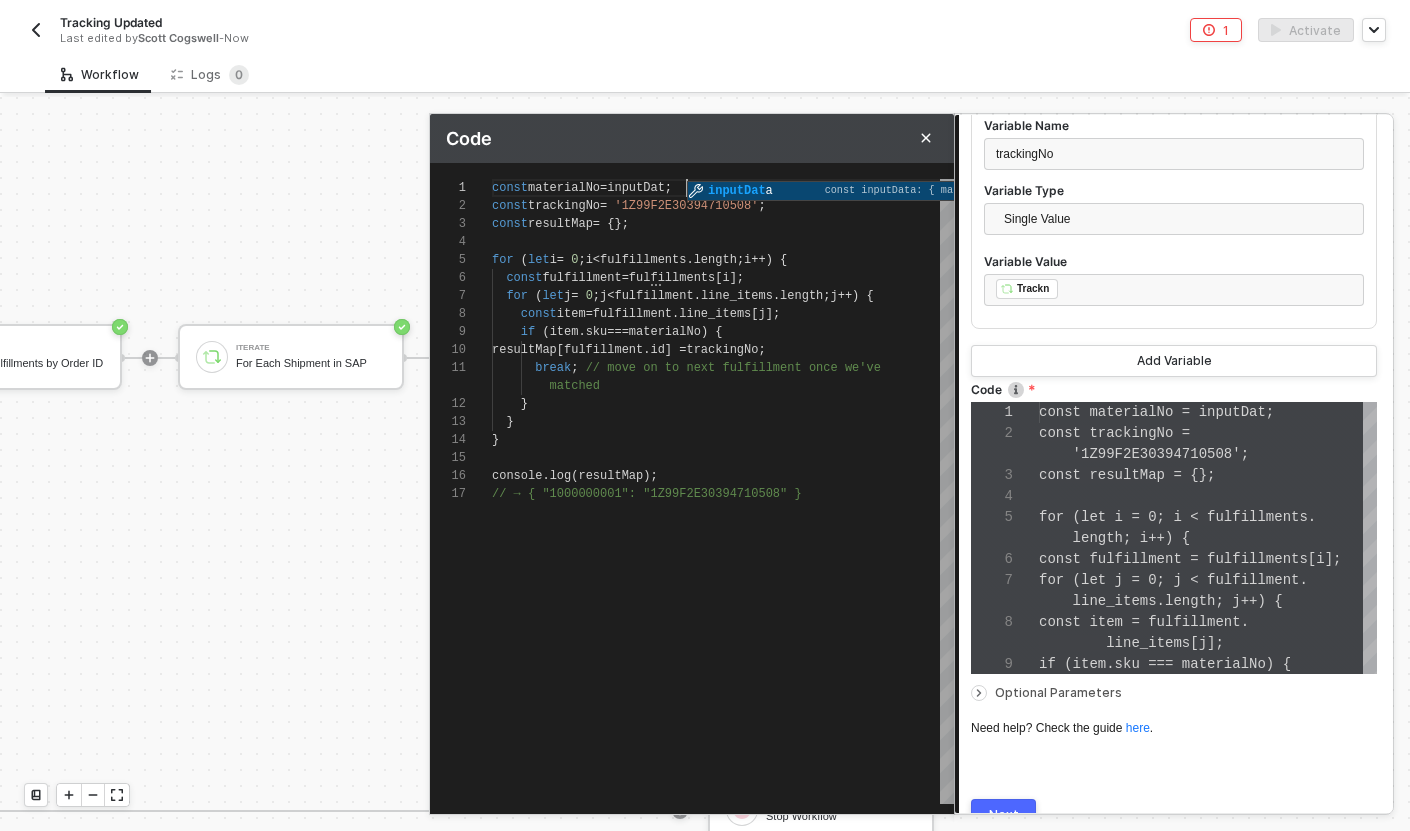 type on "const materialNo = inputData;
const trackingNo = '1Z99F2E30394710508';
const resultMap = {};
for (let i = 0; i < fulfillments.length; i++) {
const fulfillment = fulfillments[i];
for (let j = 0; j < fulfillment.line_items.length; j++) {" 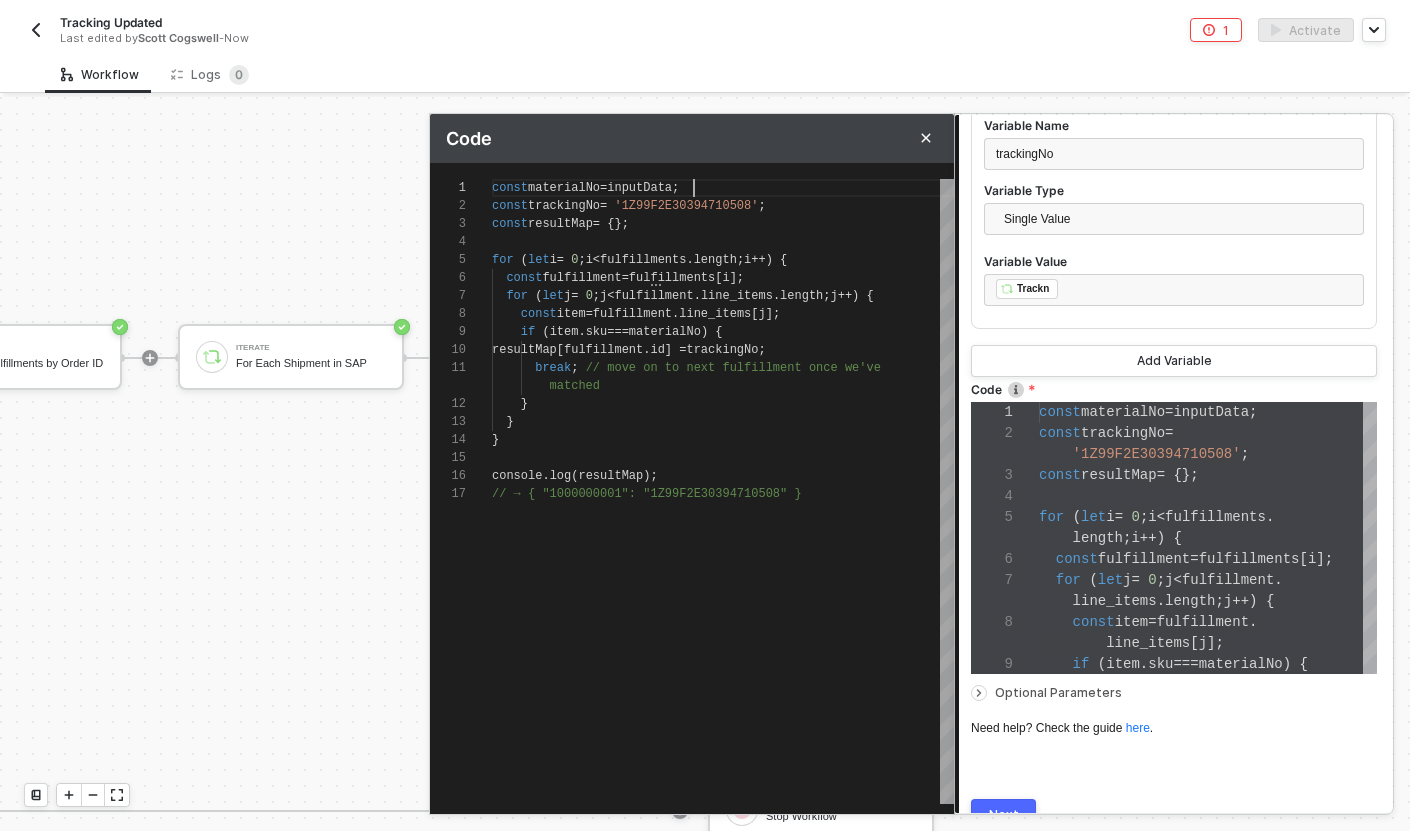 type on "const materialNo = inputData.;
const trackingNo = '1Z99F2E30394710508';
const resultMap = {};
for (let i = 0; i < fulfillments.length; i++) {
const fulfillment = fulfillments[i];
for (let j = 0; j < fulfillment.line_items.length; j++) {" 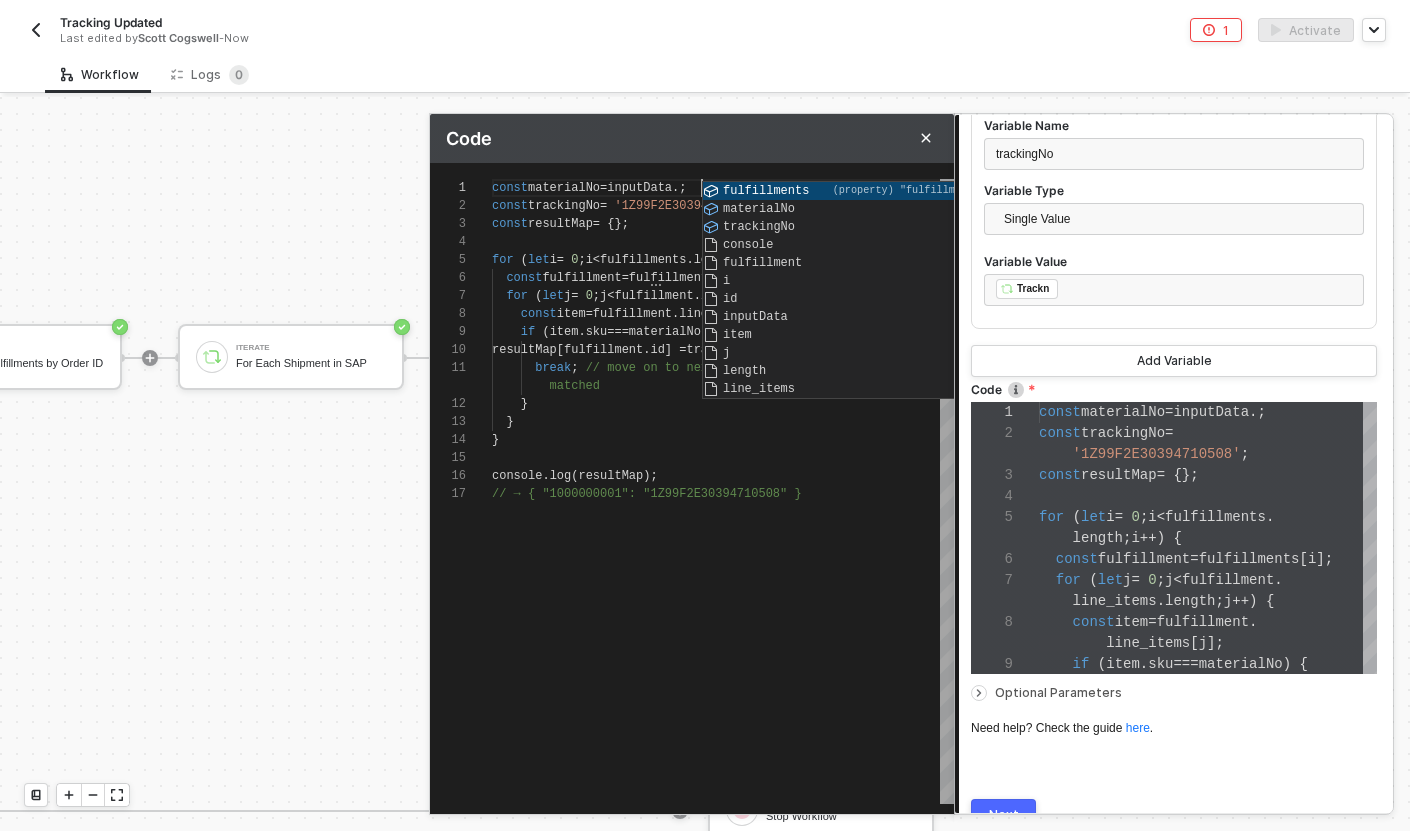 type on "const materialNo = inputData.m;
const trackingNo = '1Z99F2E30394710508';
const resultMap = {};
for (let i = 0; i < fulfillments.length; i++) {
const fulfillment = fulfillments[i];
for (let j = 0; j < fulfillment.line_items.length; j++) {" 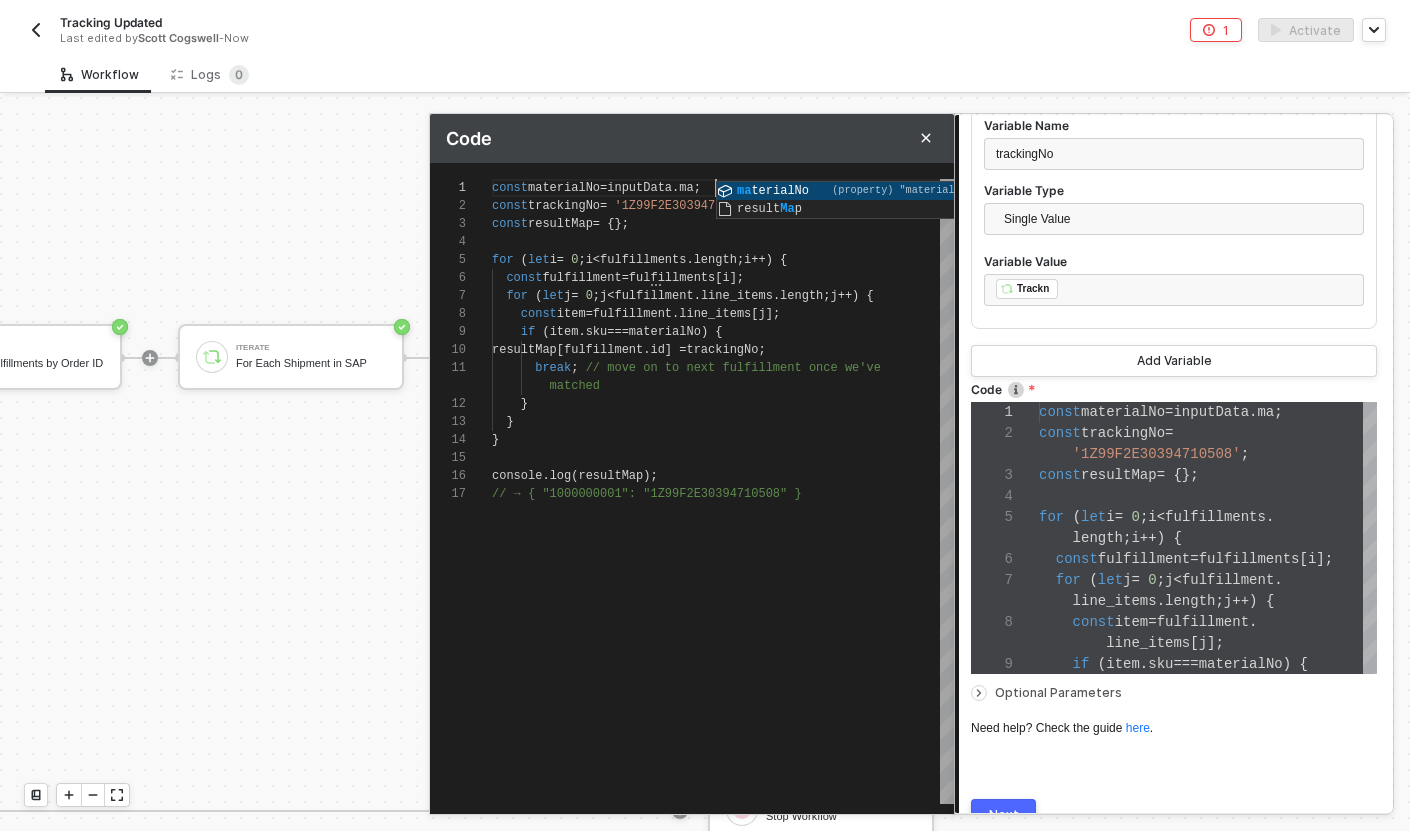 scroll, scrollTop: 0, scrollLeft: 224, axis: horizontal 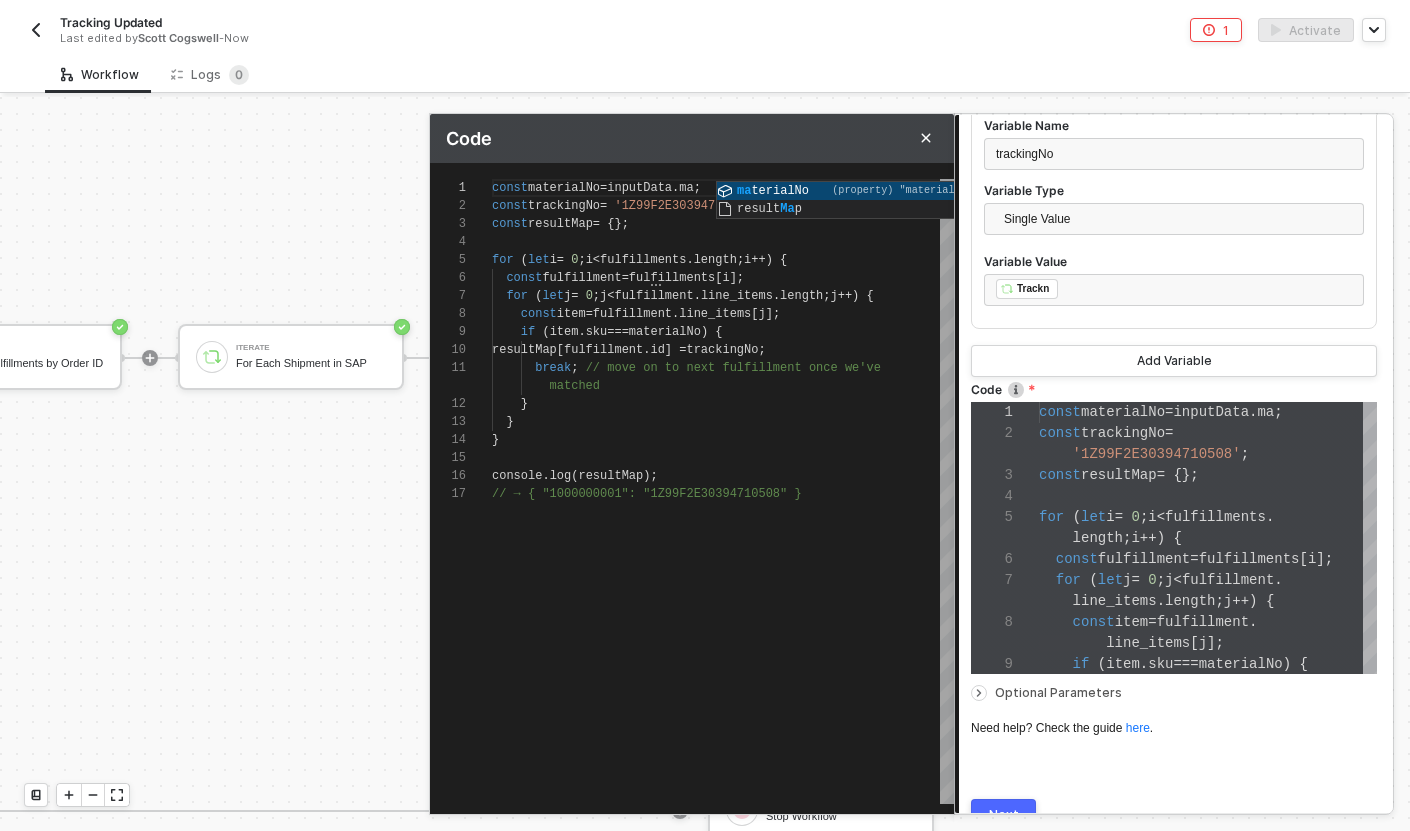 type on "const materialNo = inputData.materialNo;
const trackingNo = '1Z99F2E30394710508';
const resultMap = {};
for (let i = 0; i < fulfillments.length; i++) {
const fulfillment = fulfillments[i];
for (let j = 0; j < fulfillment." 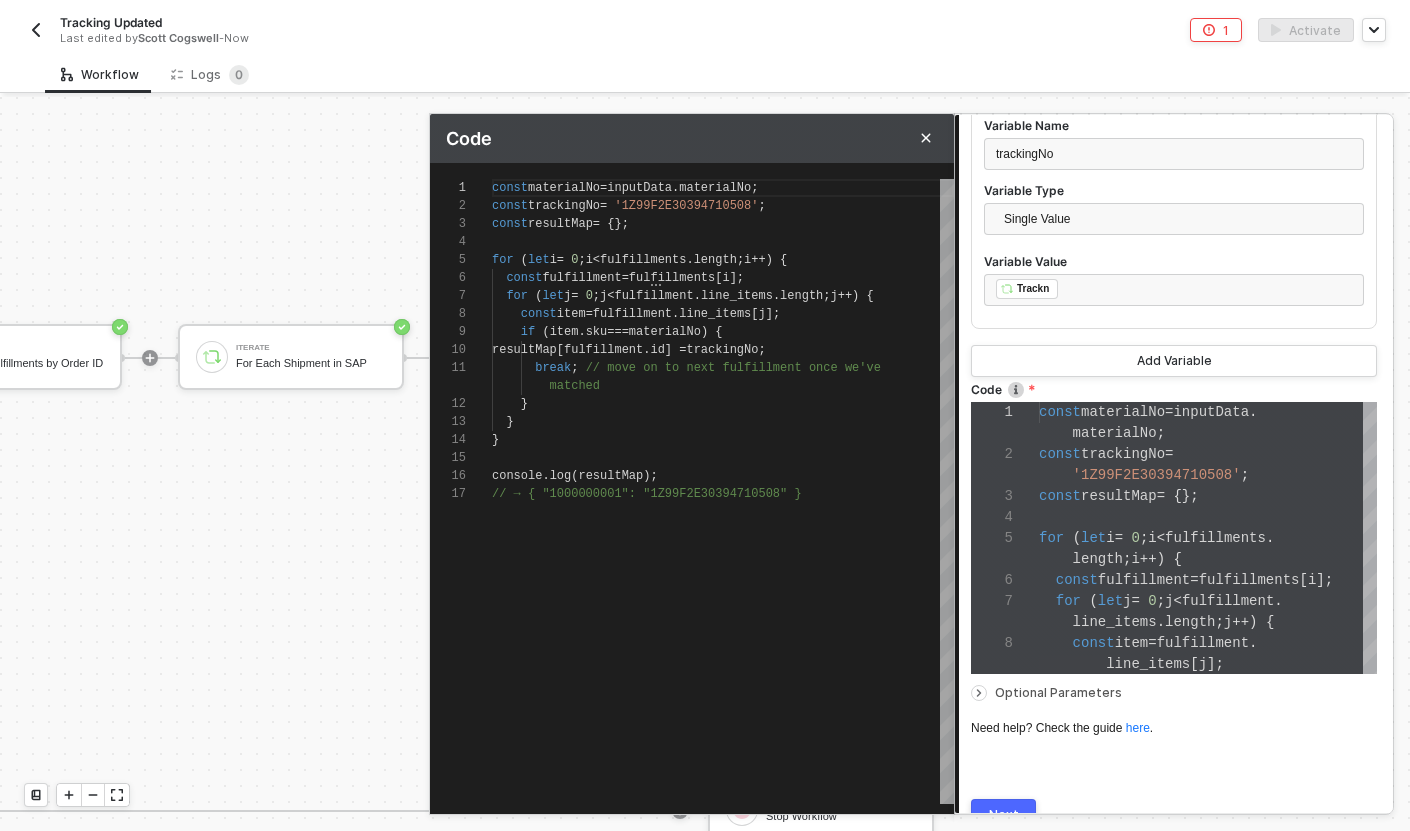 click on "'1Z99F2E30394710508'" at bounding box center [686, 206] 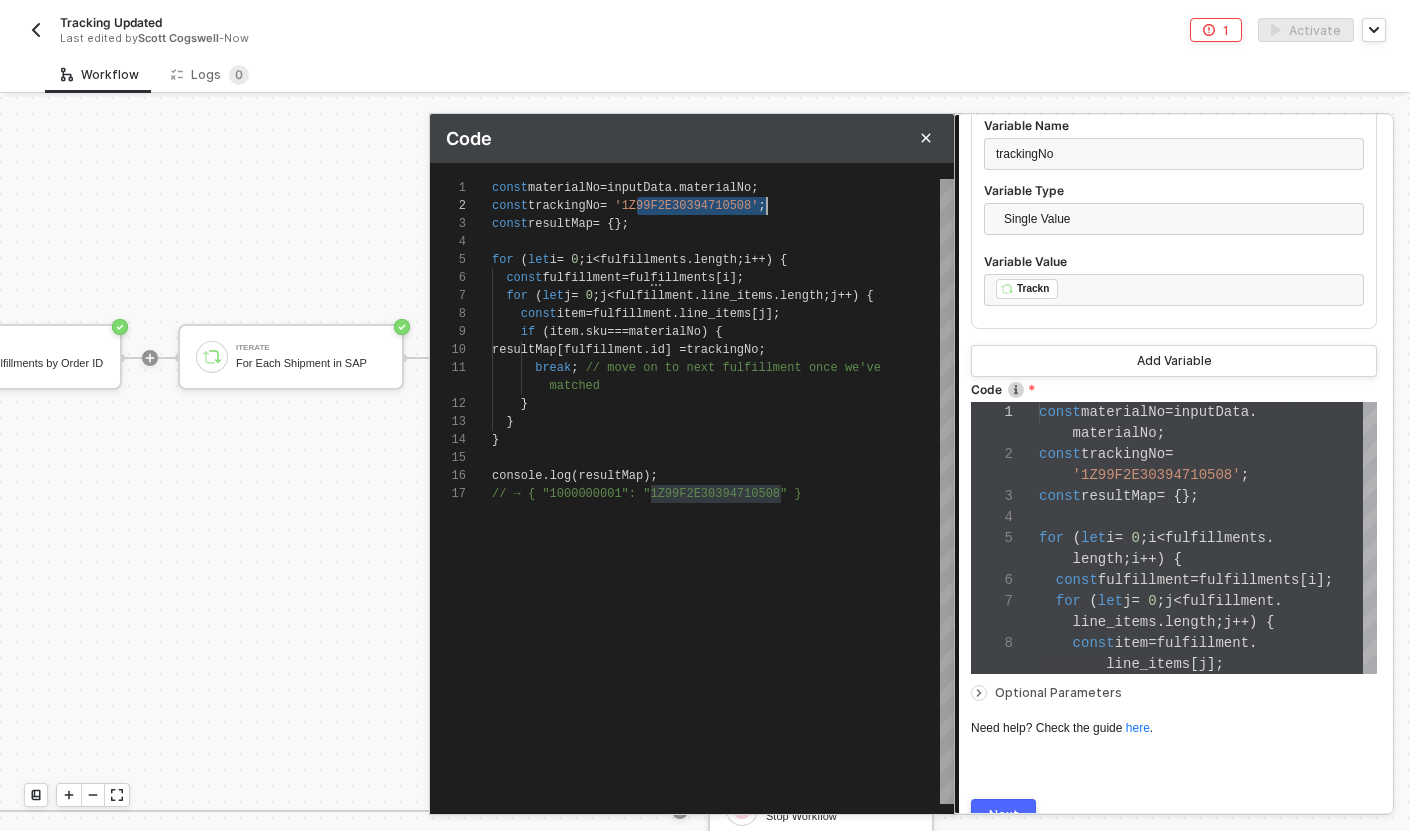 scroll, scrollTop: 18, scrollLeft: 275, axis: both 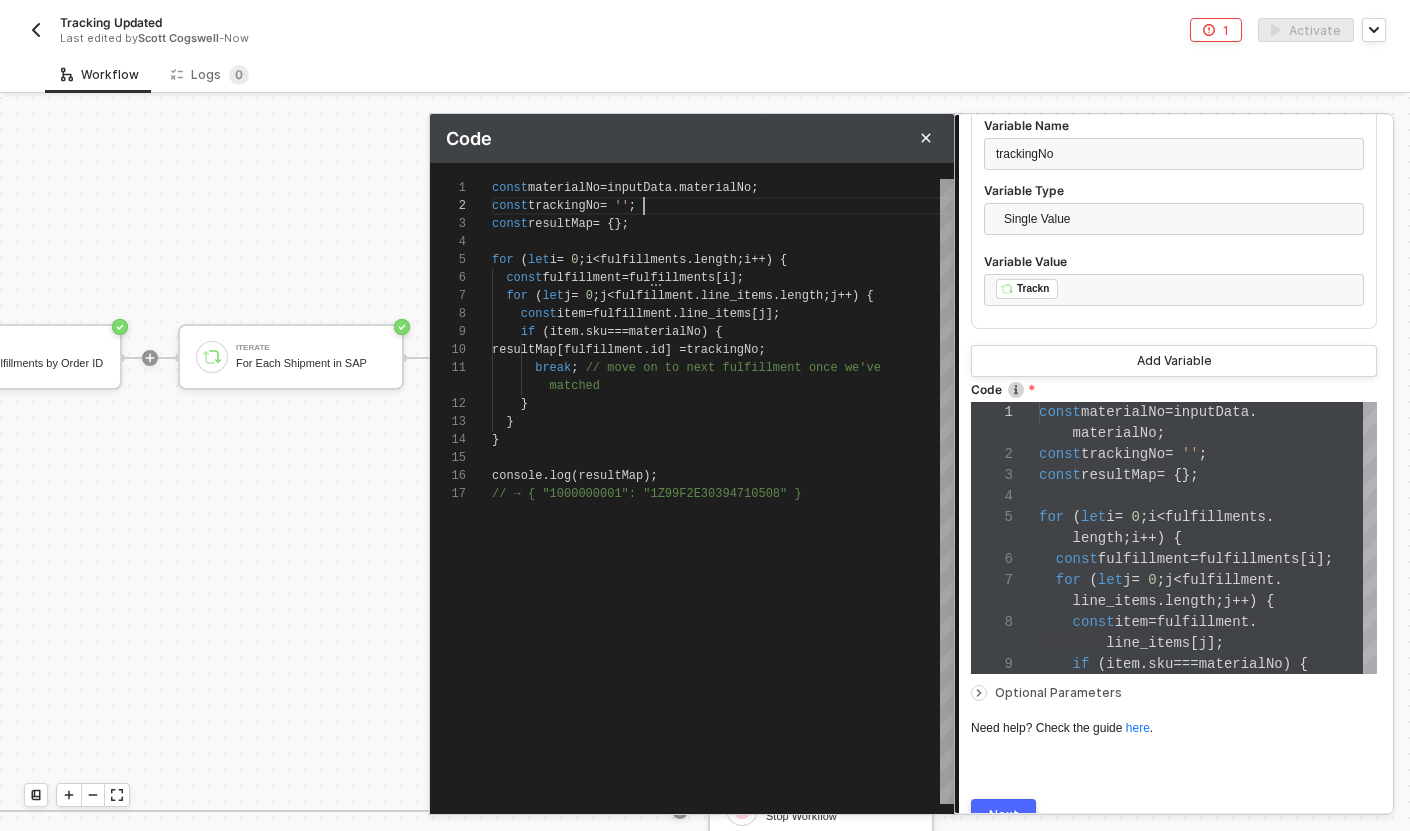type on "const materialNo = inputData.materialNo;
const trackingNo = ';
const resultMap = {};
for (let i = 0; i < fulfillments.length; i++) {
const fulfillment = fulfillments[i];
for (let j = 0; j < fulfillment.line_items.length; j++) {" 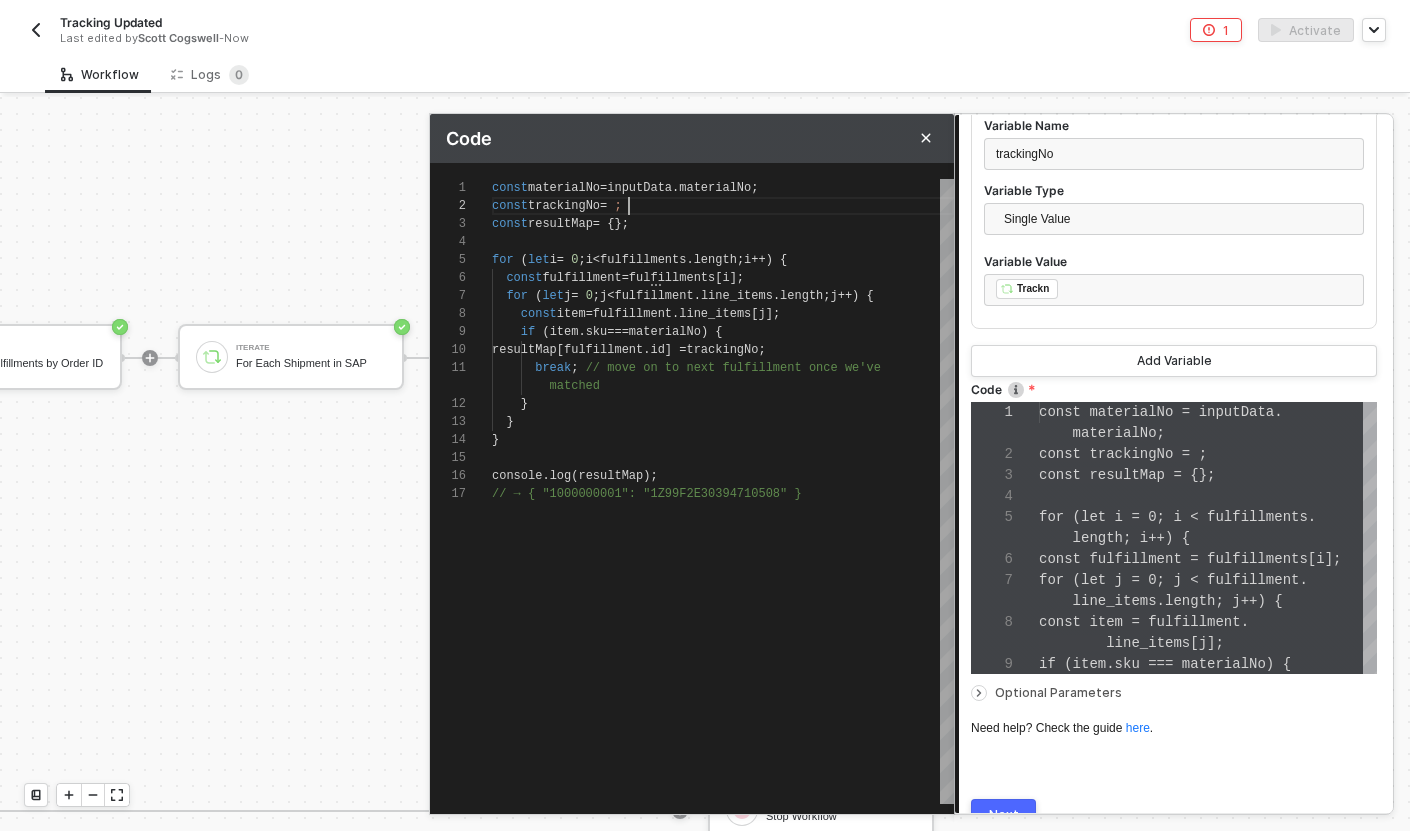 type on "const materialNo = inputData.materialNo;
const trackingNo = i;
const resultMap = {};
for (let i = 0; i < fulfillments.length; i++) {
const fulfillment = fulfillments[i];
for (let j = 0; j < fulfillment.line_items.length; j++) {" 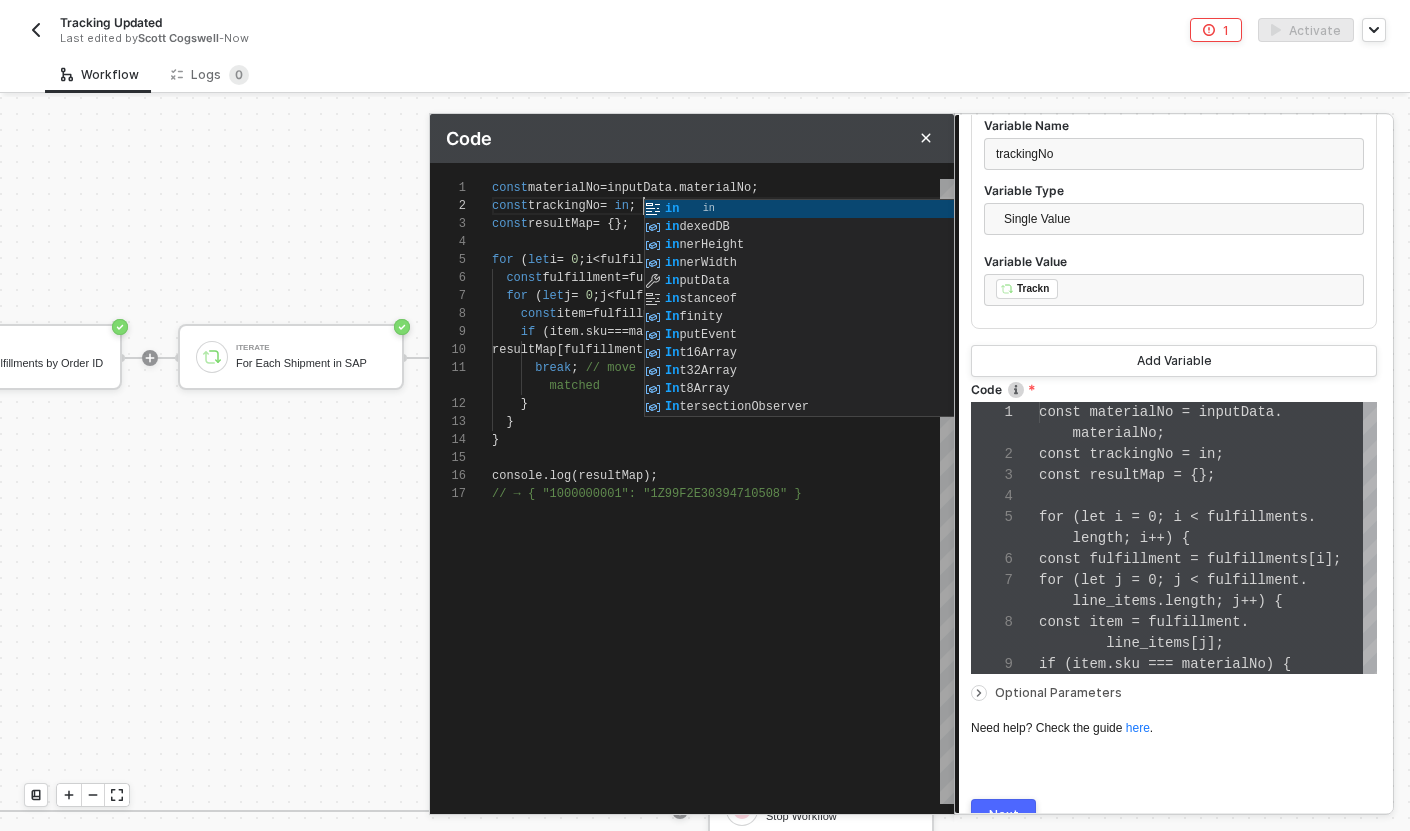 type on "const materialNo = inputData.materialNo;
const trackingNo = inp;
const resultMap = {};
for (let i = 0; i < fulfillments.length; i++) {
const fulfillment = fulfillments[i];
for (let j = 0; j < fulfillment.line_items.length; j++) {" 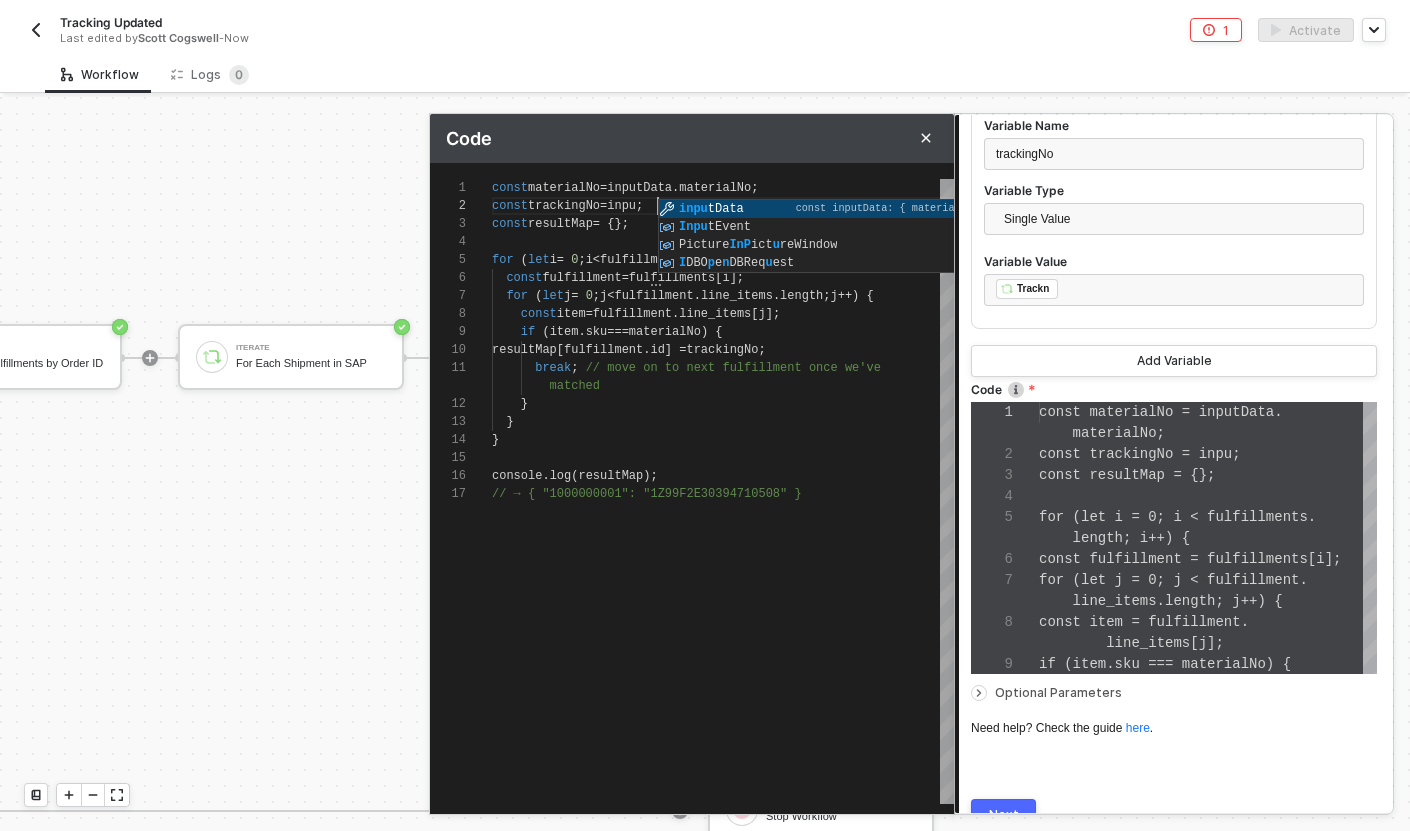 type on "const materialNo = inputData.materialNo;
const trackingNo = input;
const resultMap = {};
for (let i = 0; i < fulfillments.length; i++) {
const fulfillment = fulfillments[i];
for (let j = 0; j < fulfillment.line_items.length; j++) {" 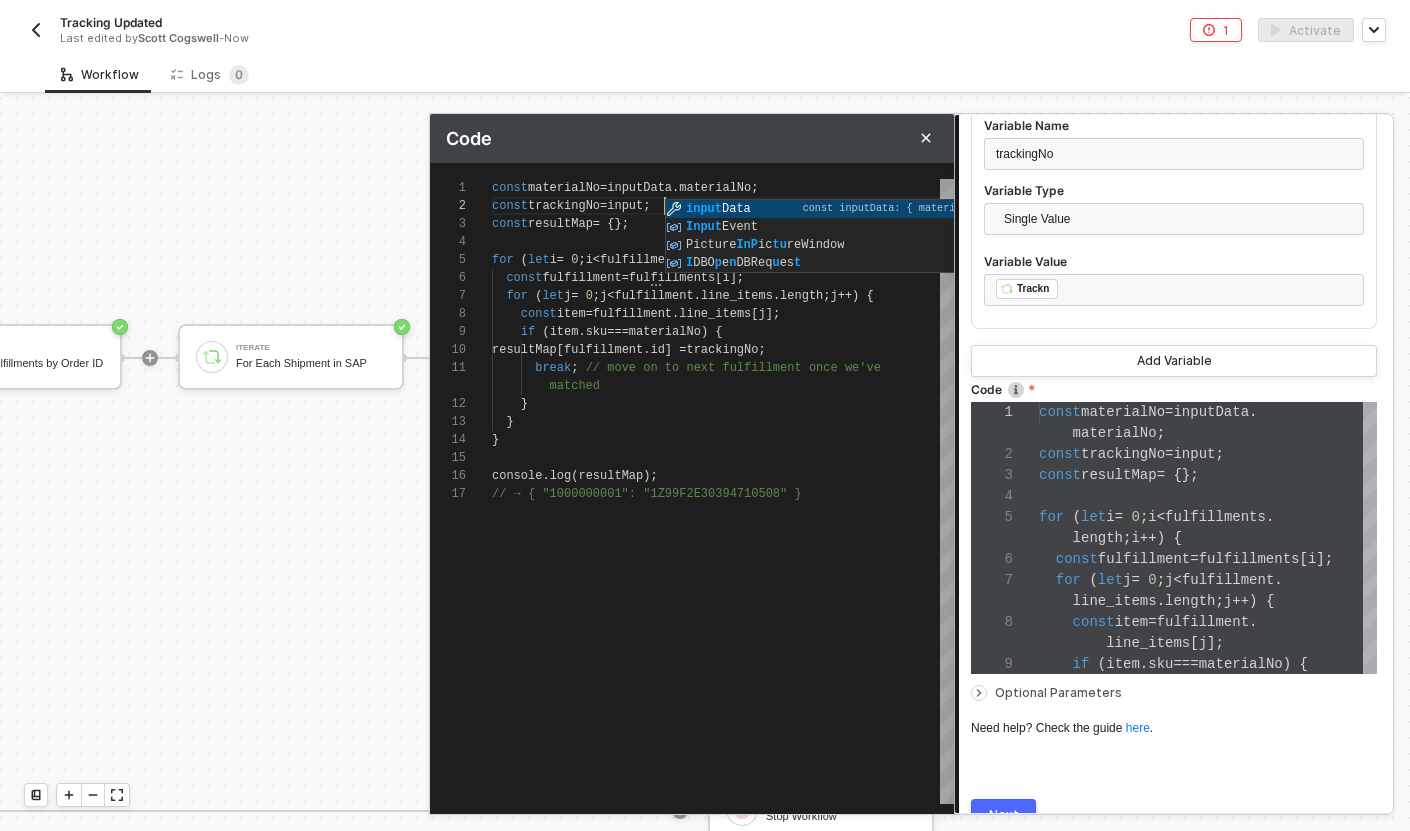 type on "const materialNo = inputData.materialNo;
const trackingNo = inputData;
const resultMap = {};
for (let i = 0; i < fulfillments.length; i++) {
const fulfillment = fulfillments[i];
for (let j = 0; j < fulfillment.line_items.length; j++) {" 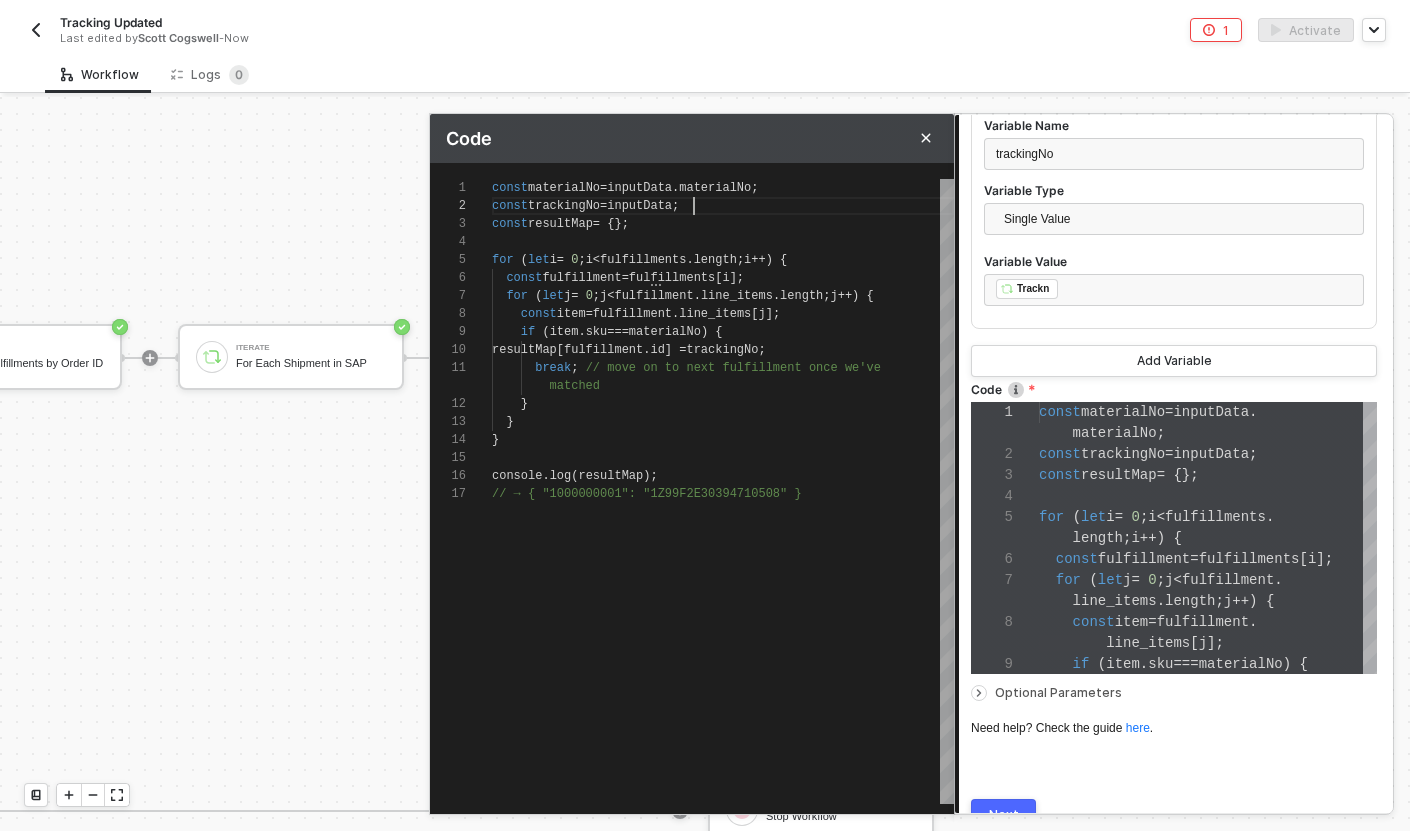 type on "const materialNo = inputData.materialNo;
const trackingNo = inputData.;
const resultMap = {};
for (let i = 0; i < fulfillments.length; i++) {
const fulfillment = fulfillments[i];
for (let j = 0; j < fulfillment.line_items.length; j++) {" 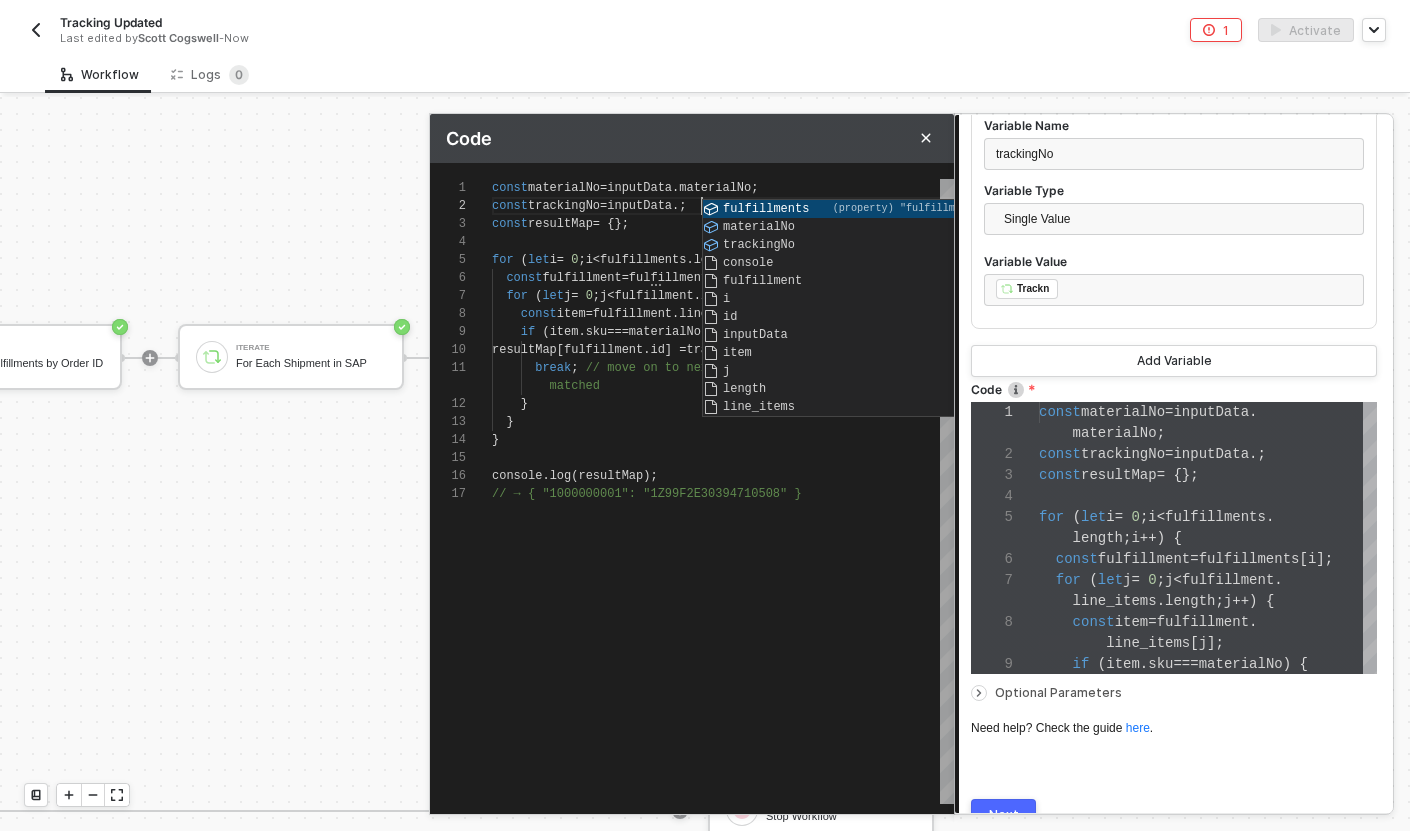 type on "const materialNo = inputData.materialNo;
const trackingNo = inputData.t;
const resultMap = {};
for (let i = 0; i < fulfillments.length; i++) {
const fulfillment = fulfillments[i];
for (let j = 0; j < fulfillment.line_items.length; j++) {" 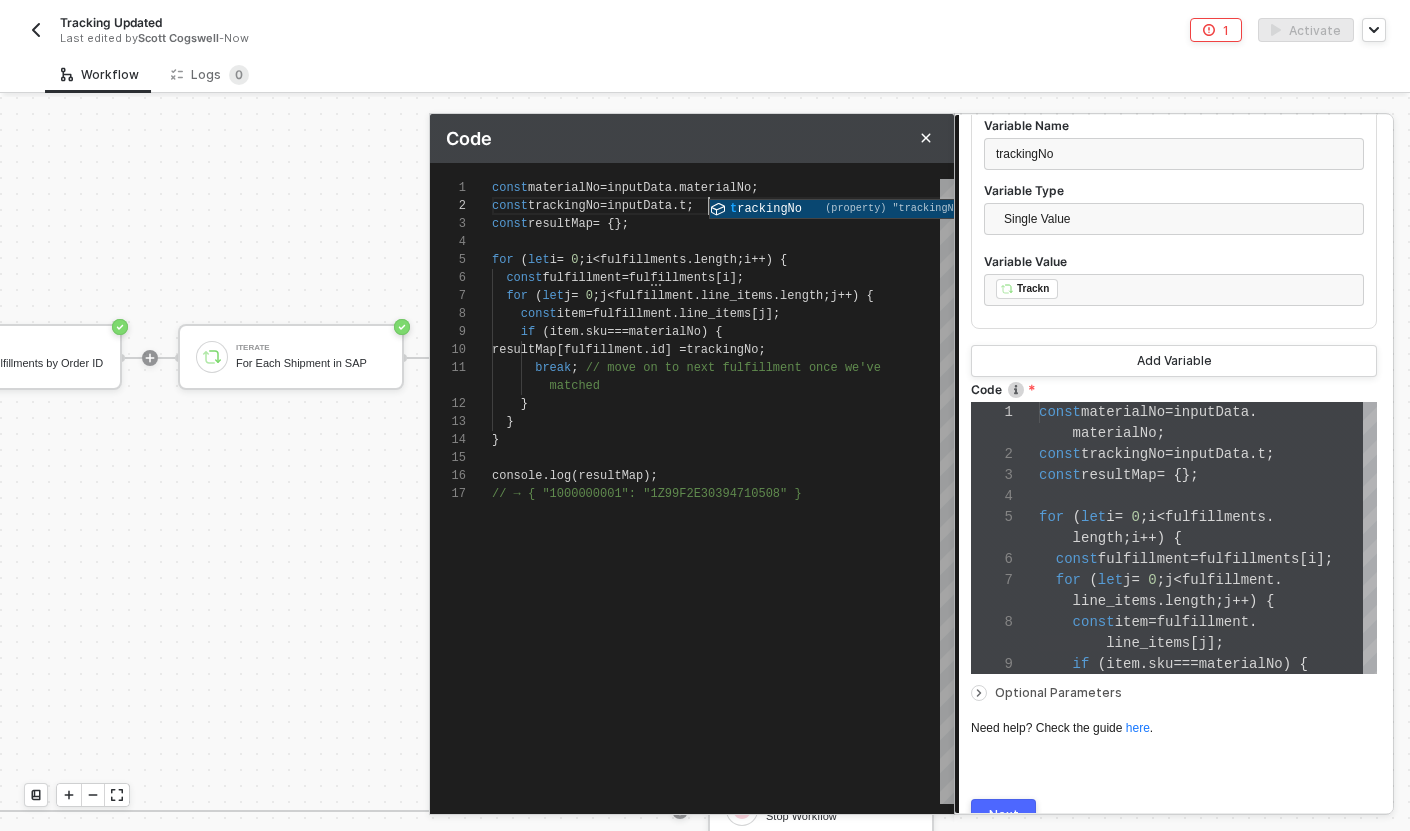 type on "const materialNo = inputData.materialNo;
const trackingNo = inputData.;
const resultMap = {};
for (let i = 0; i < fulfillments.length; i++) {
const fulfillment = fulfillments[i];
for (let j = 0; j < fulfillment.line_items.length; j++) {
const item = fulfillment.line_items[j];
if (item.sku === materialNo) {
resultMap[fulfillment.id] = trackingNo;" 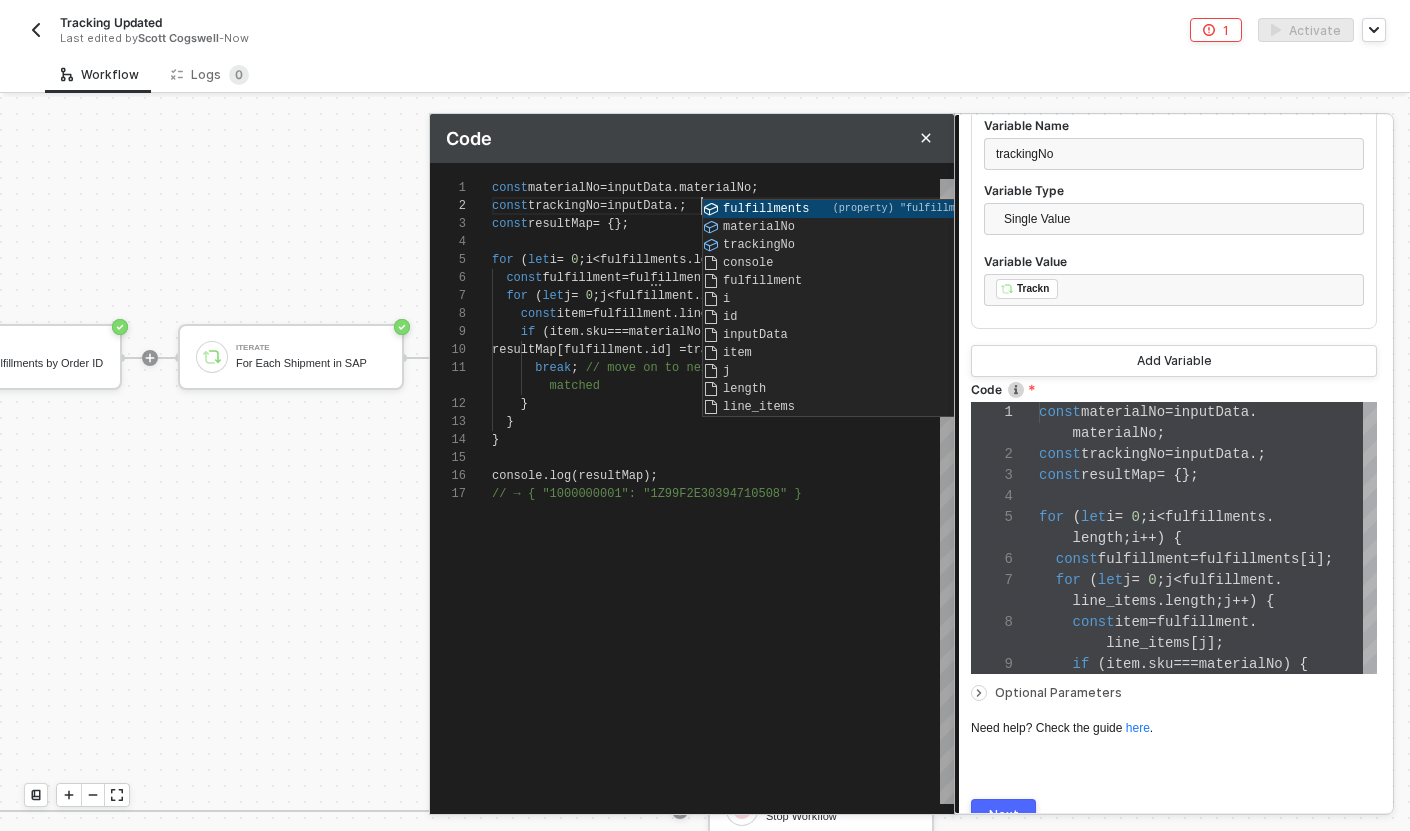 type on "const materialNo = inputData.materialNo;
const trackingNo = inputData.T;
const resultMap = {};
for (let i = 0; i < fulfillments.length; i++) {
const fulfillment = fulfillments[i];
for (let j = 0; j < fulfillment.line_items.length; j++) {
const item = fulfillment.line_items[j];
if (item.sku === materialNo) {
resultMap[fulfillment.id] = trackingNo;" 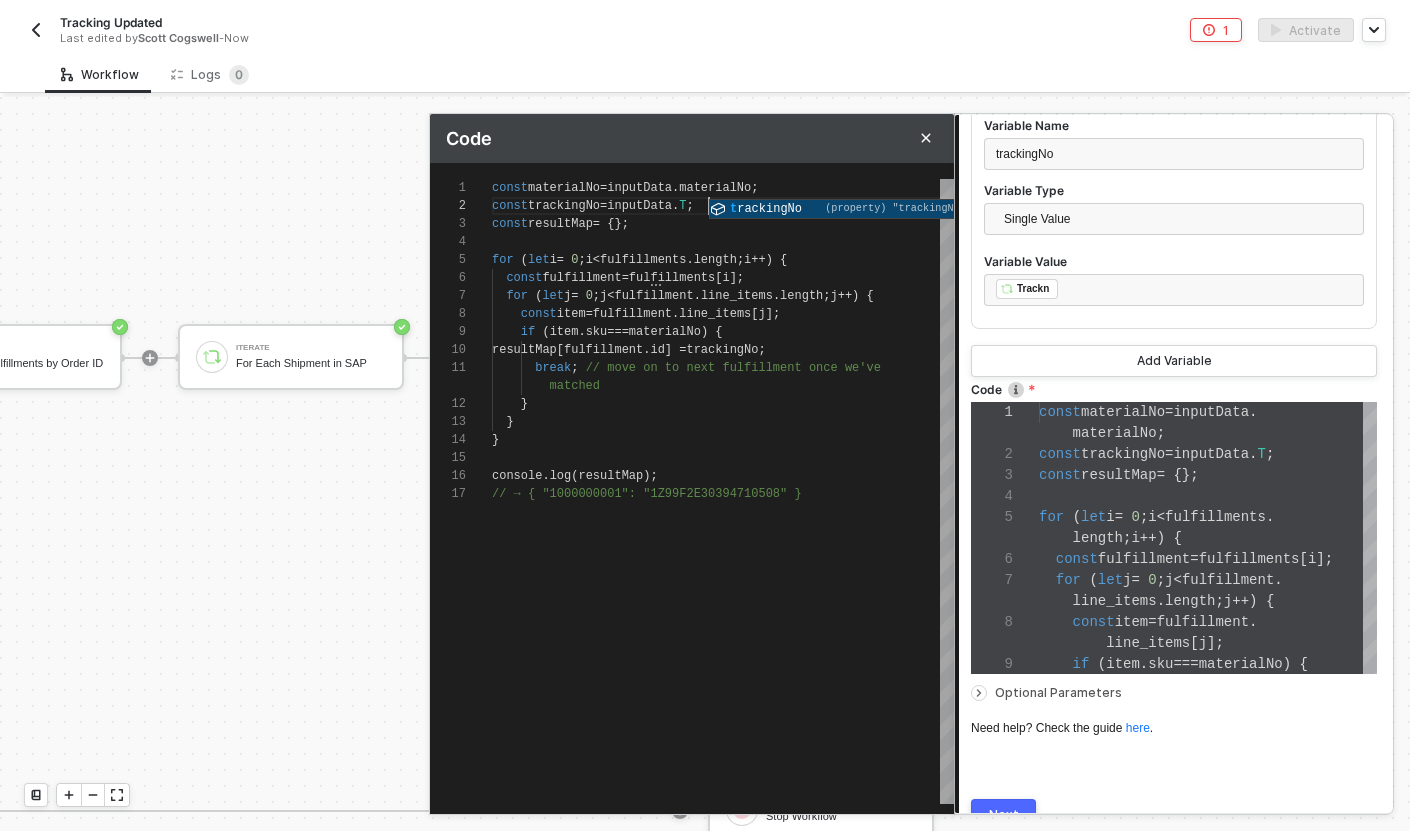 type on "const materialNo = inputData.materialNo;
const trackingNo = inputData.;
const resultMap = {};
for (let i = 0; i < fulfillments.length; i++) {
const fulfillment = fulfillments[i];
for (let j = 0; j < fulfillment.line_items.length; j++) {" 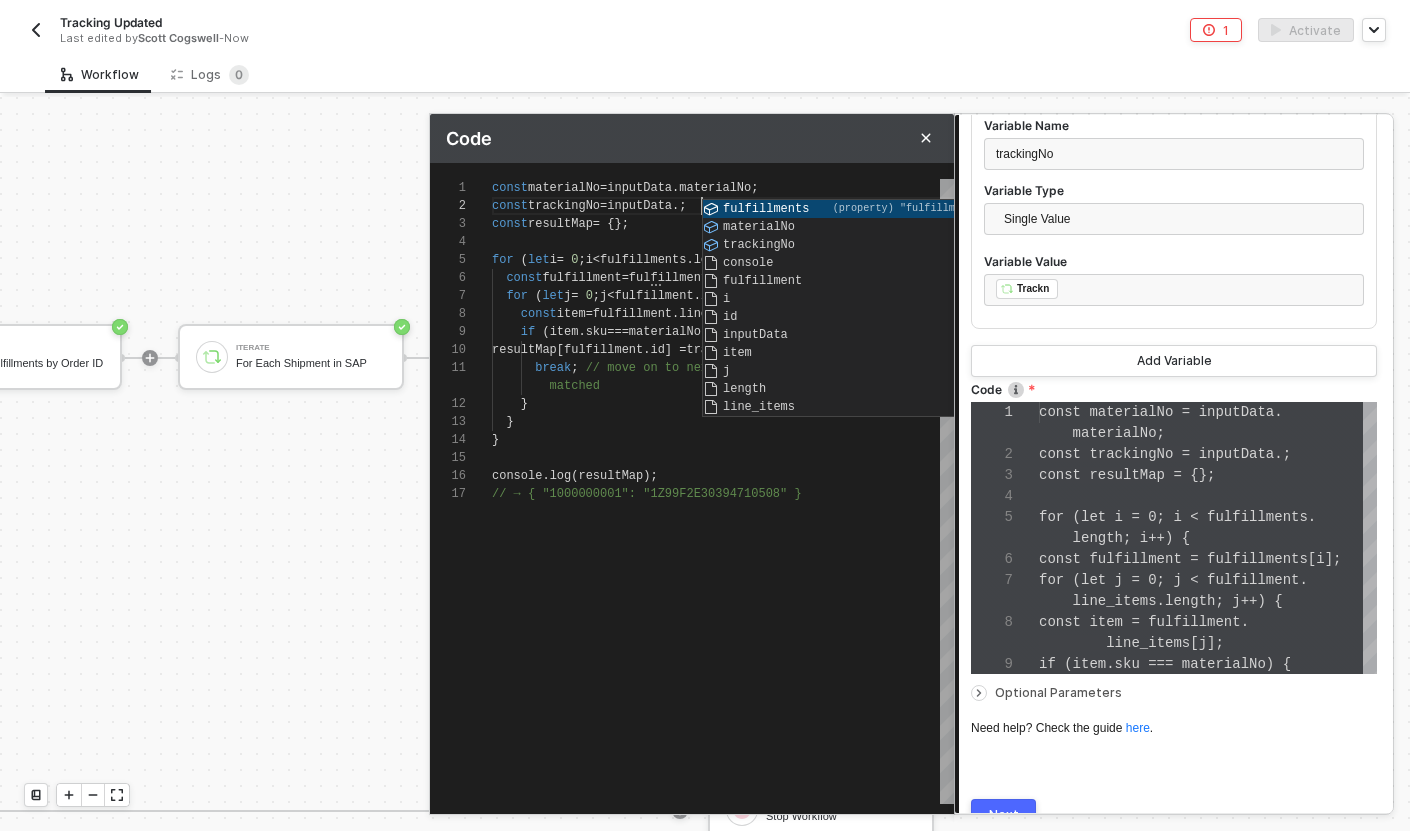 type 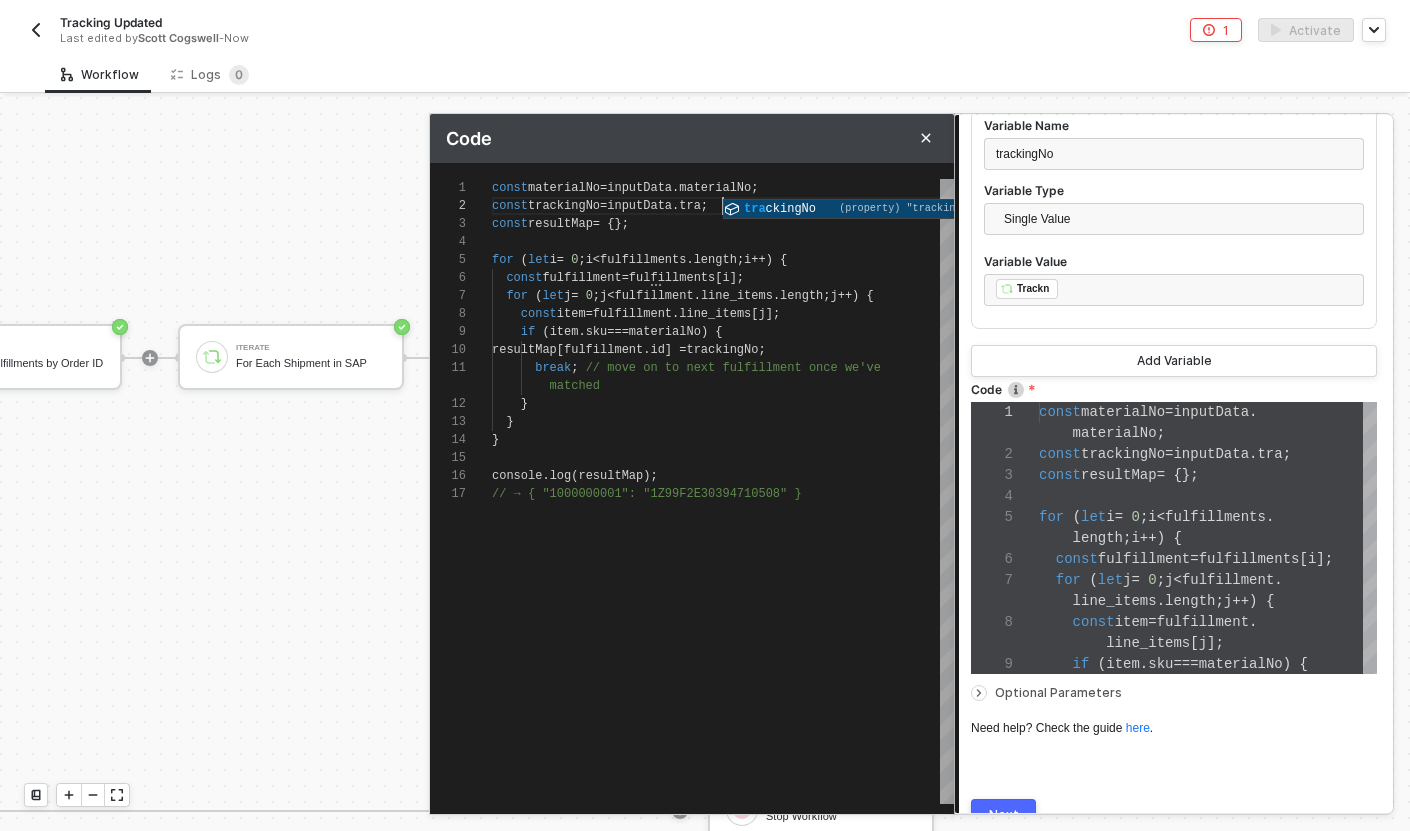 scroll, scrollTop: 18, scrollLeft: 282, axis: both 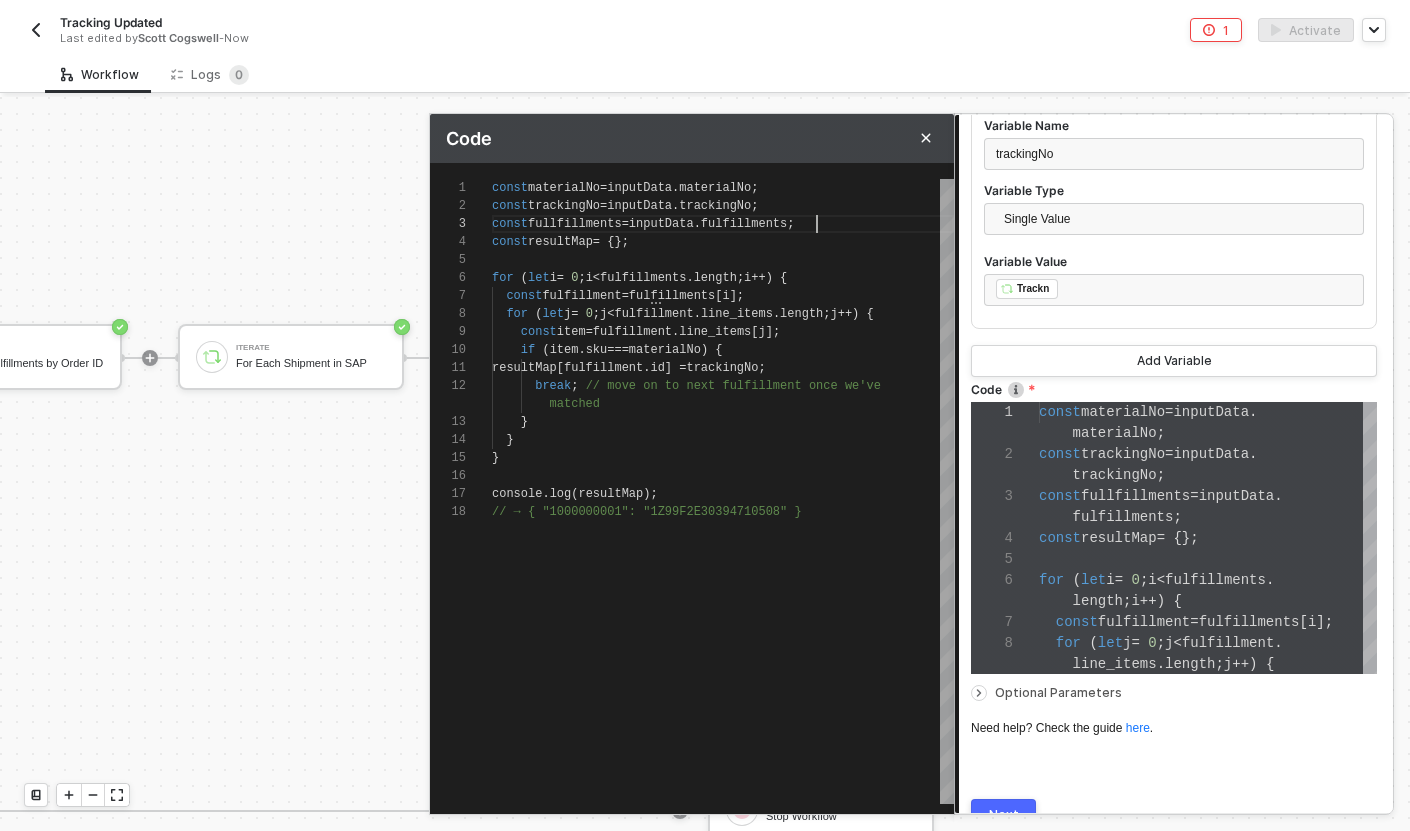 click on "length" at bounding box center (715, 278) 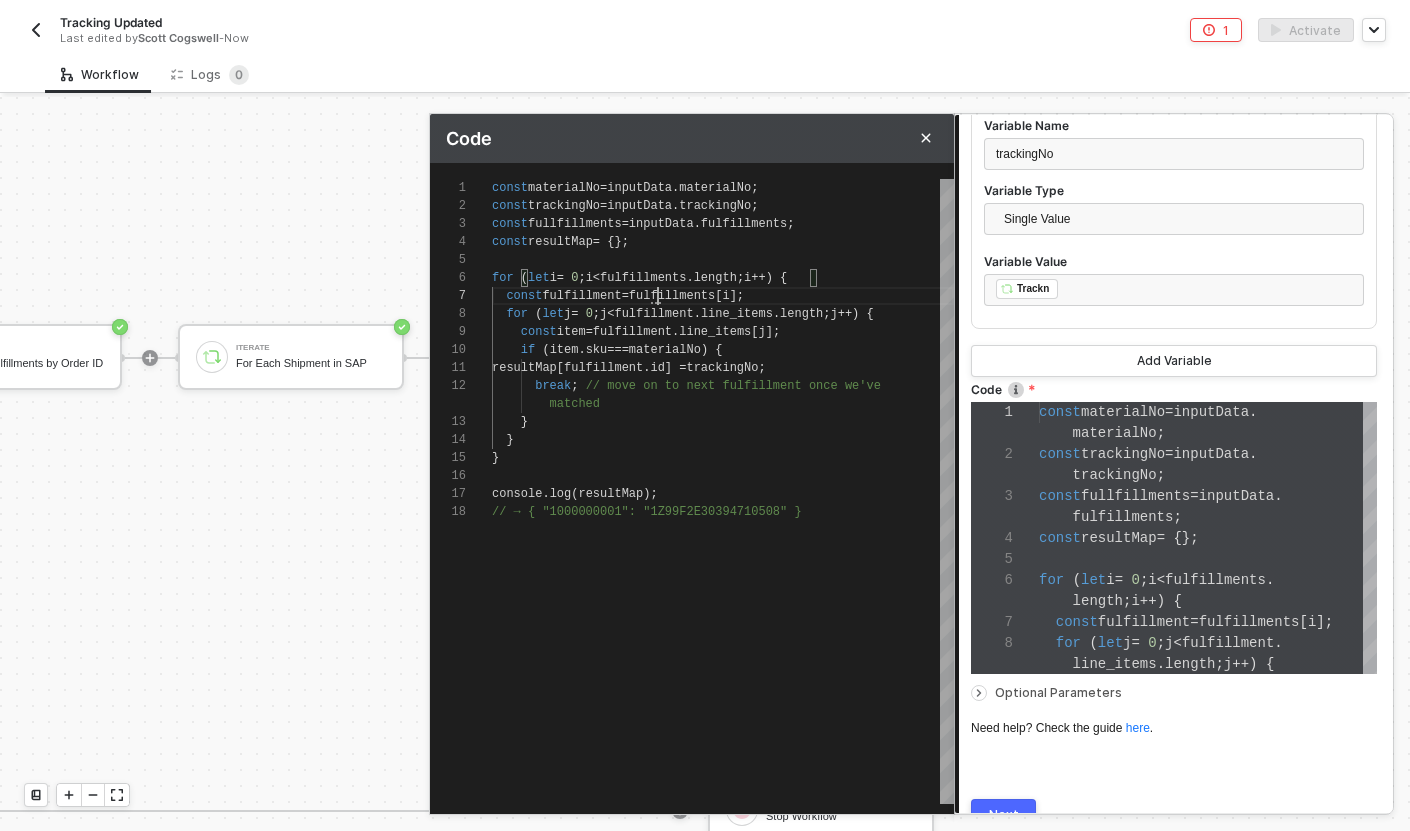 click on "fulfillments" at bounding box center (672, 296) 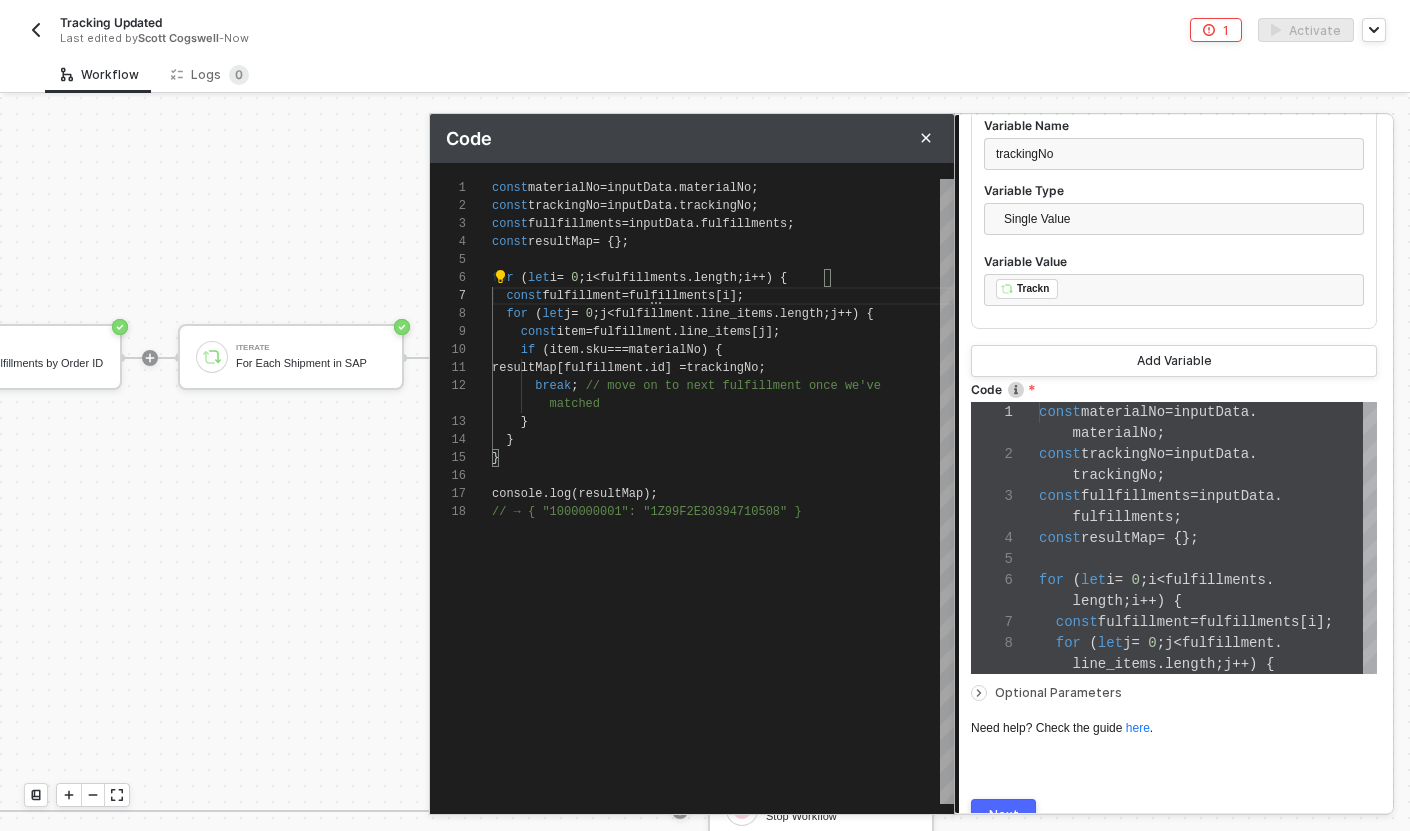 click on "fulfillments" at bounding box center [672, 296] 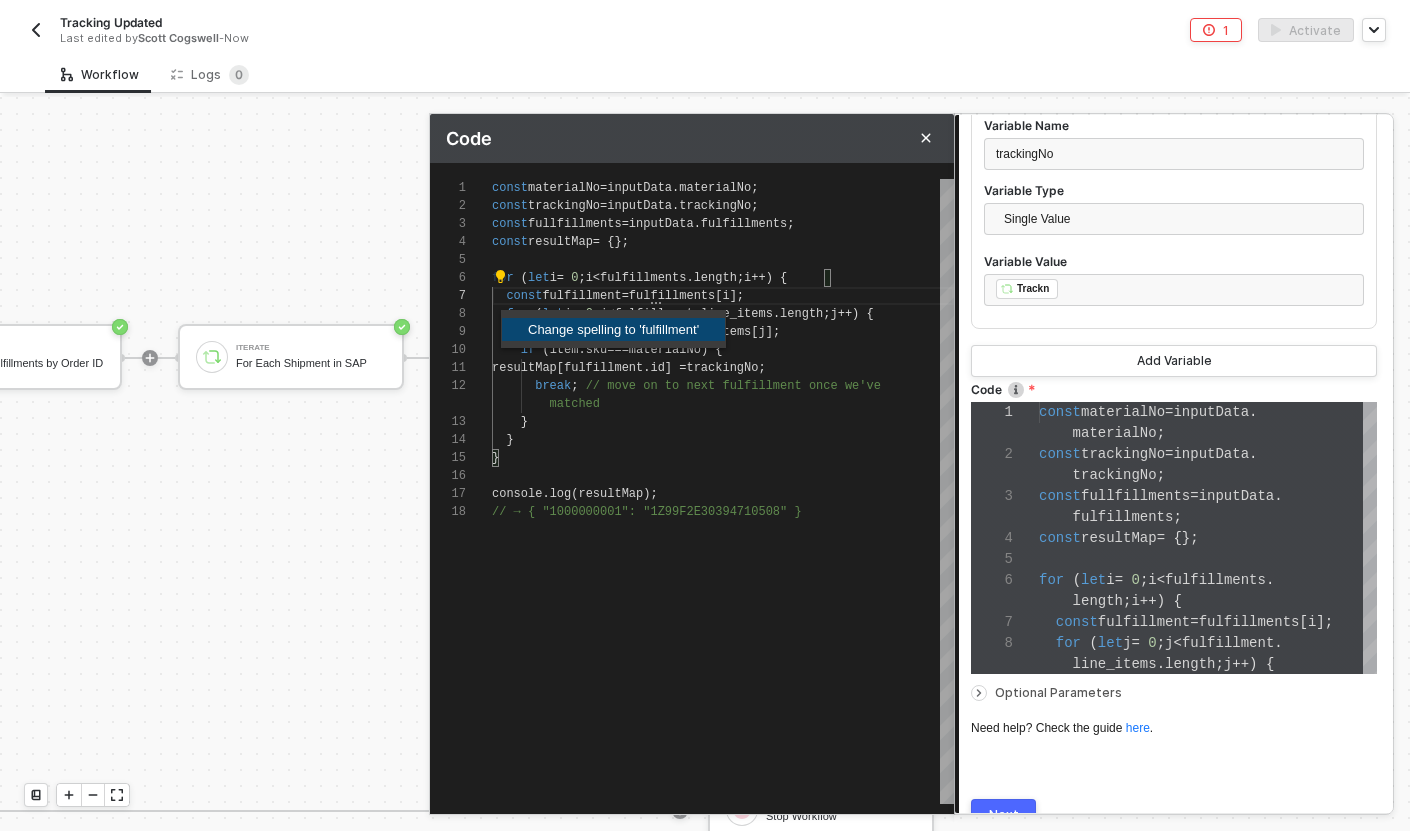 click at bounding box center (500, 277) 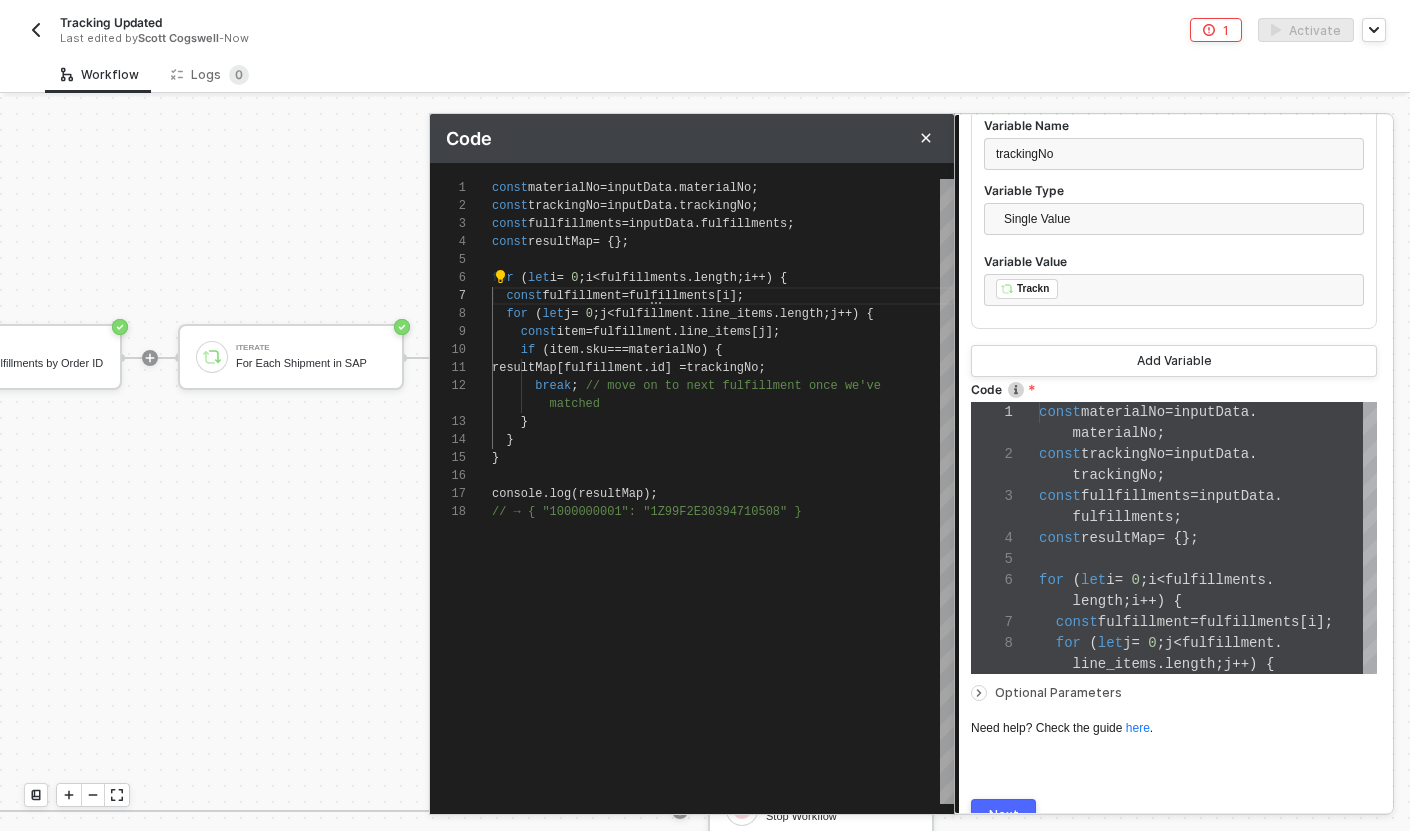 click on "console" at bounding box center [517, 494] 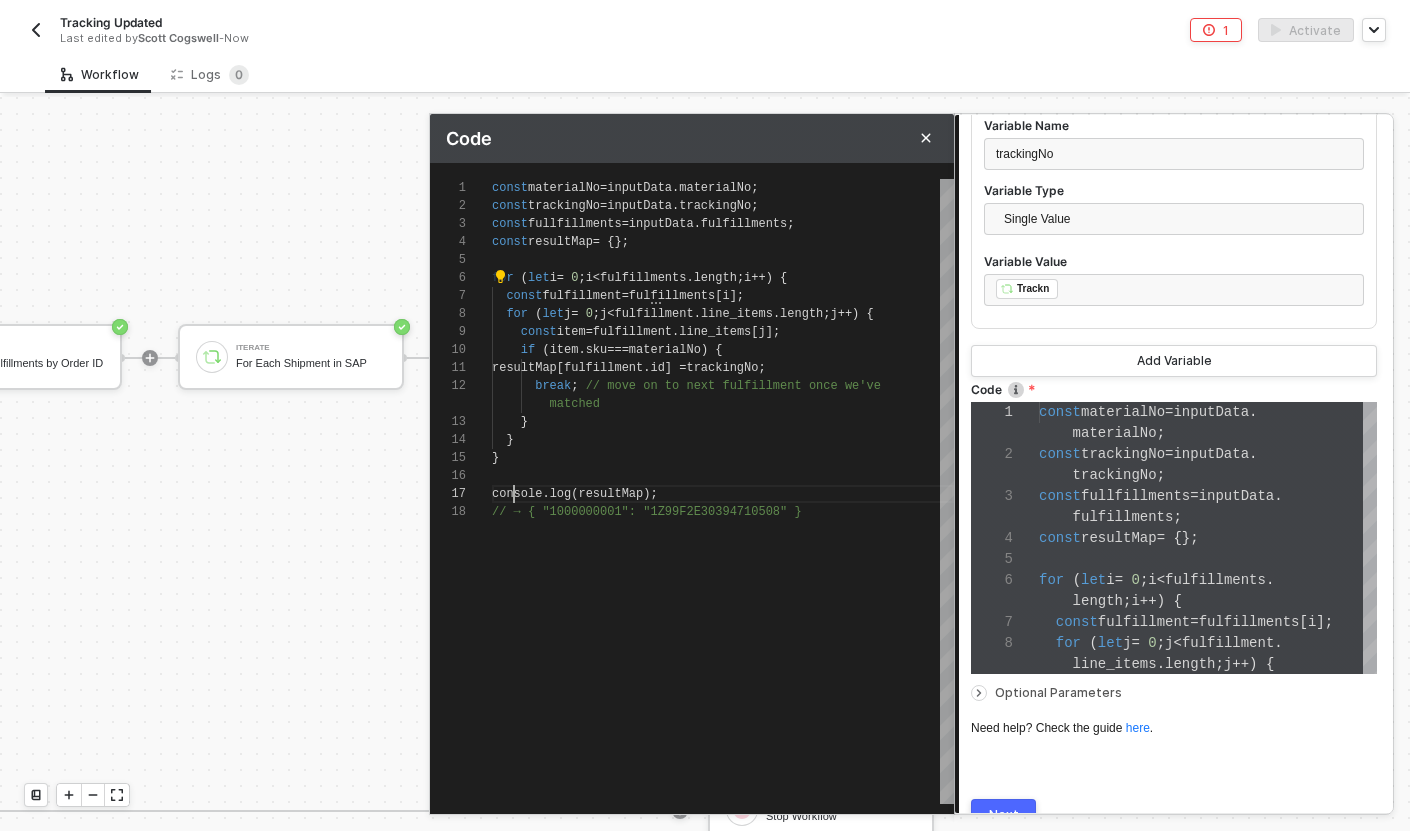 scroll, scrollTop: 108, scrollLeft: 51, axis: both 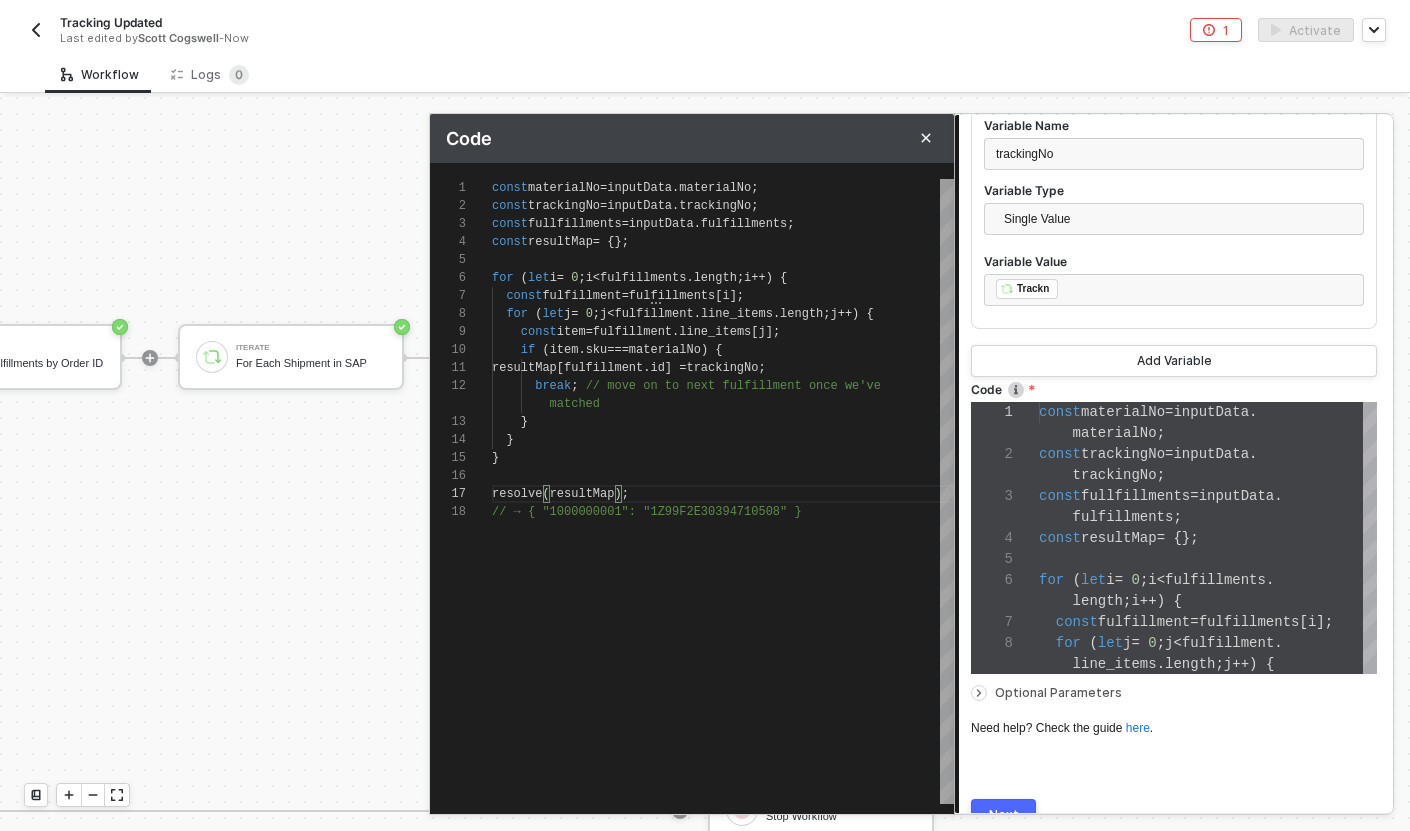 click on "// → { "1000000001": "1Z99F2E30394710508" }" at bounding box center (647, 512) 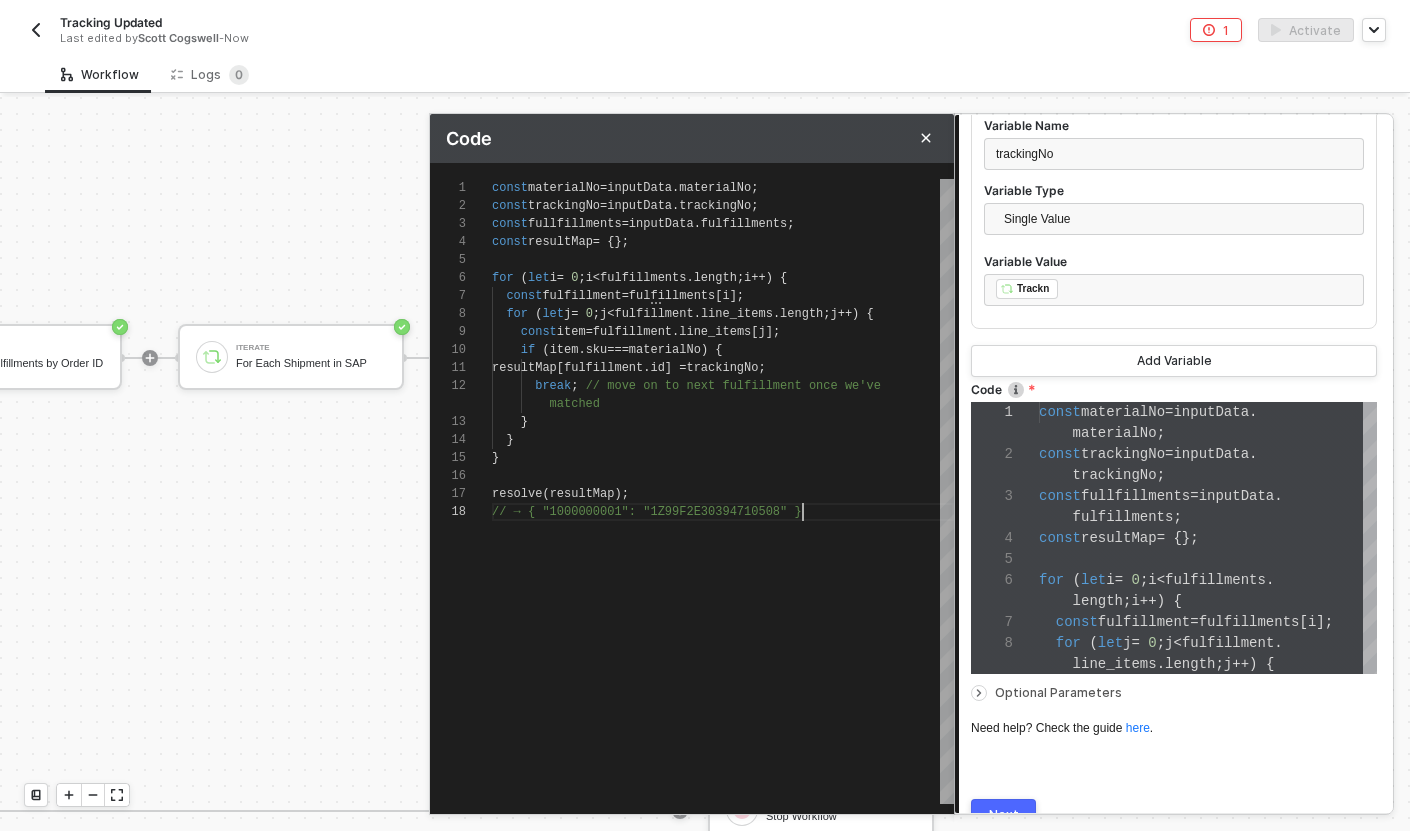 click on "// → { "1000000001": "1Z99F2E30394710508" }" at bounding box center (647, 512) 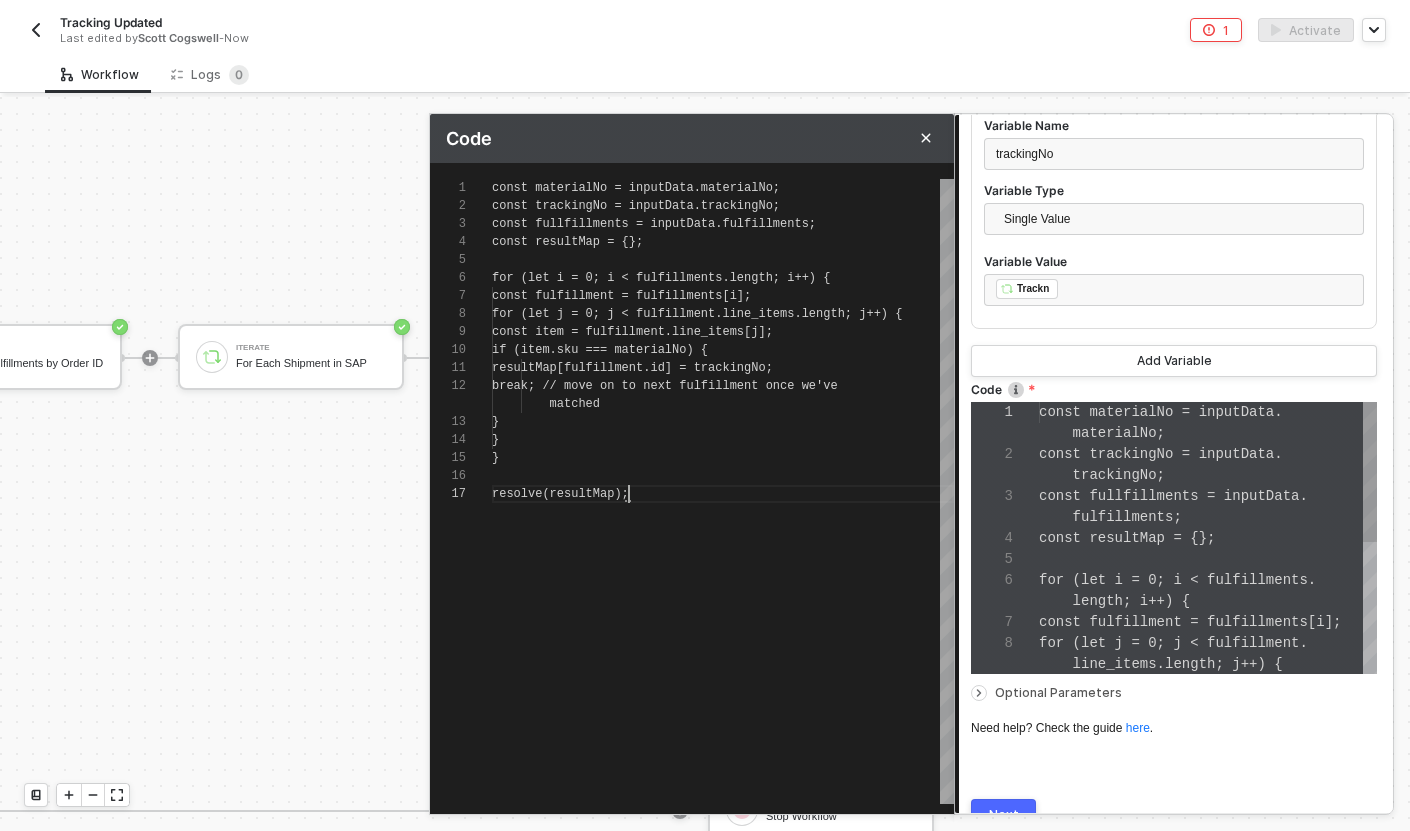 scroll, scrollTop: 108, scrollLeft: 137, axis: both 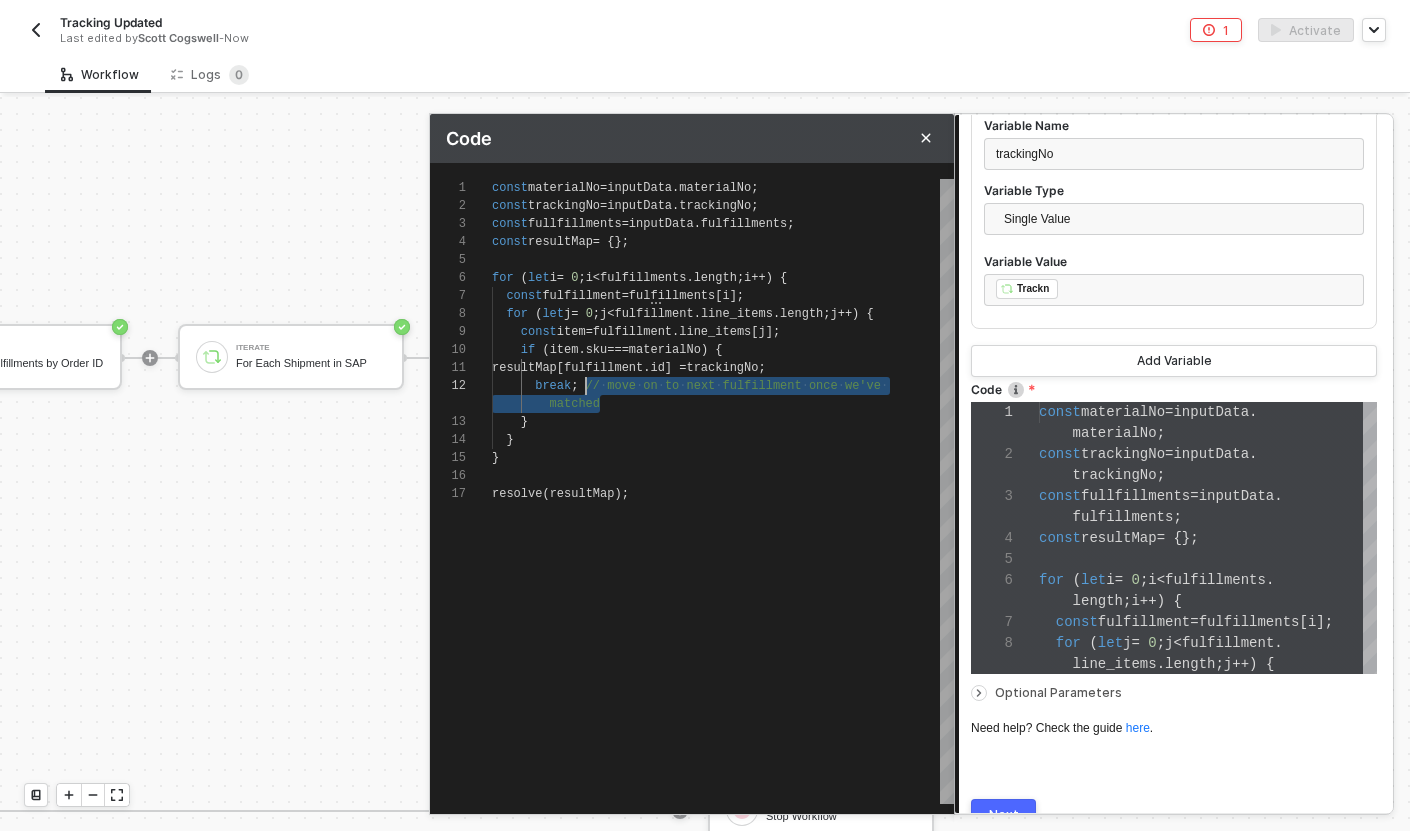 drag, startPoint x: 612, startPoint y: 402, endPoint x: 584, endPoint y: 380, distance: 35.608986 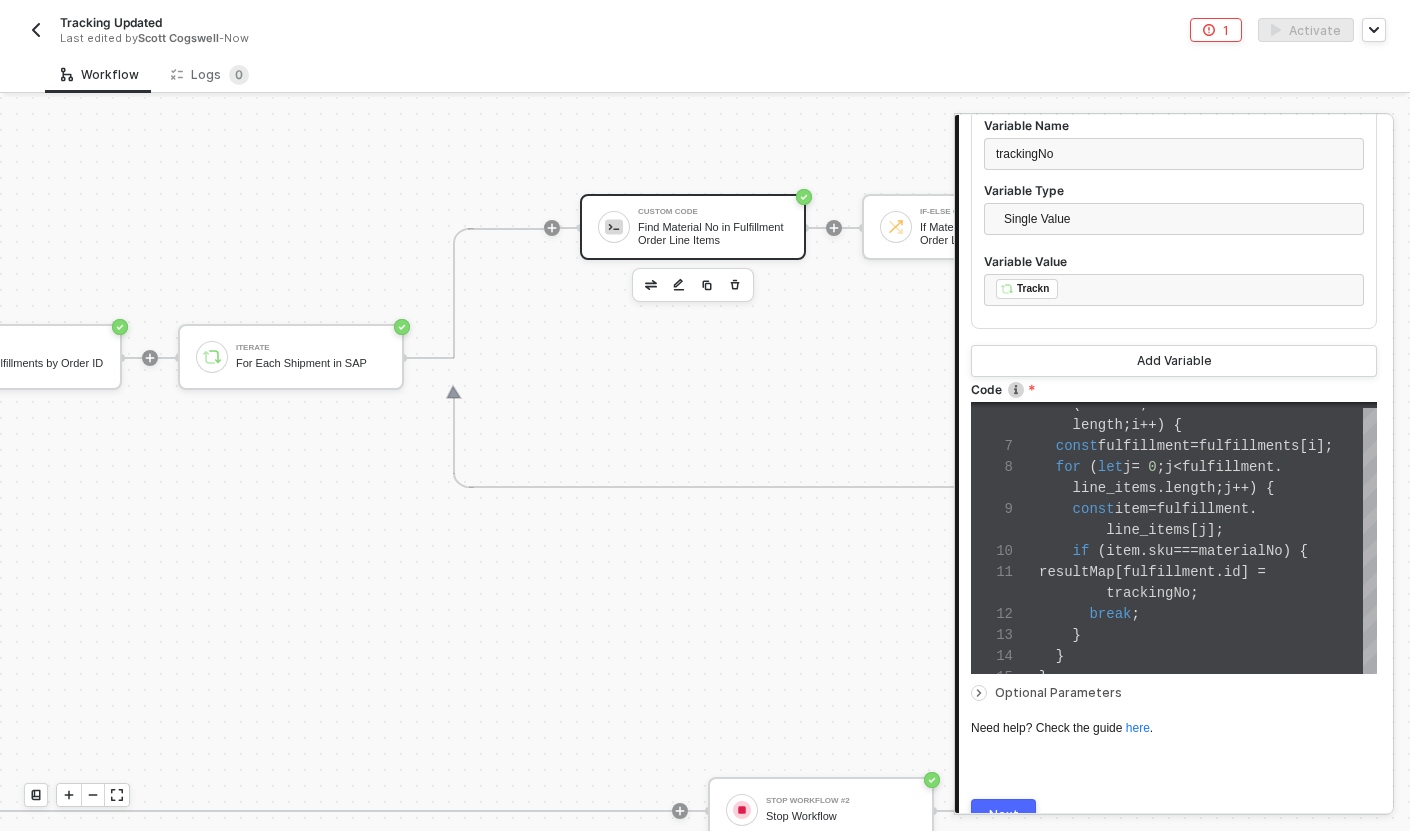 click on "Next" at bounding box center [1003, 815] 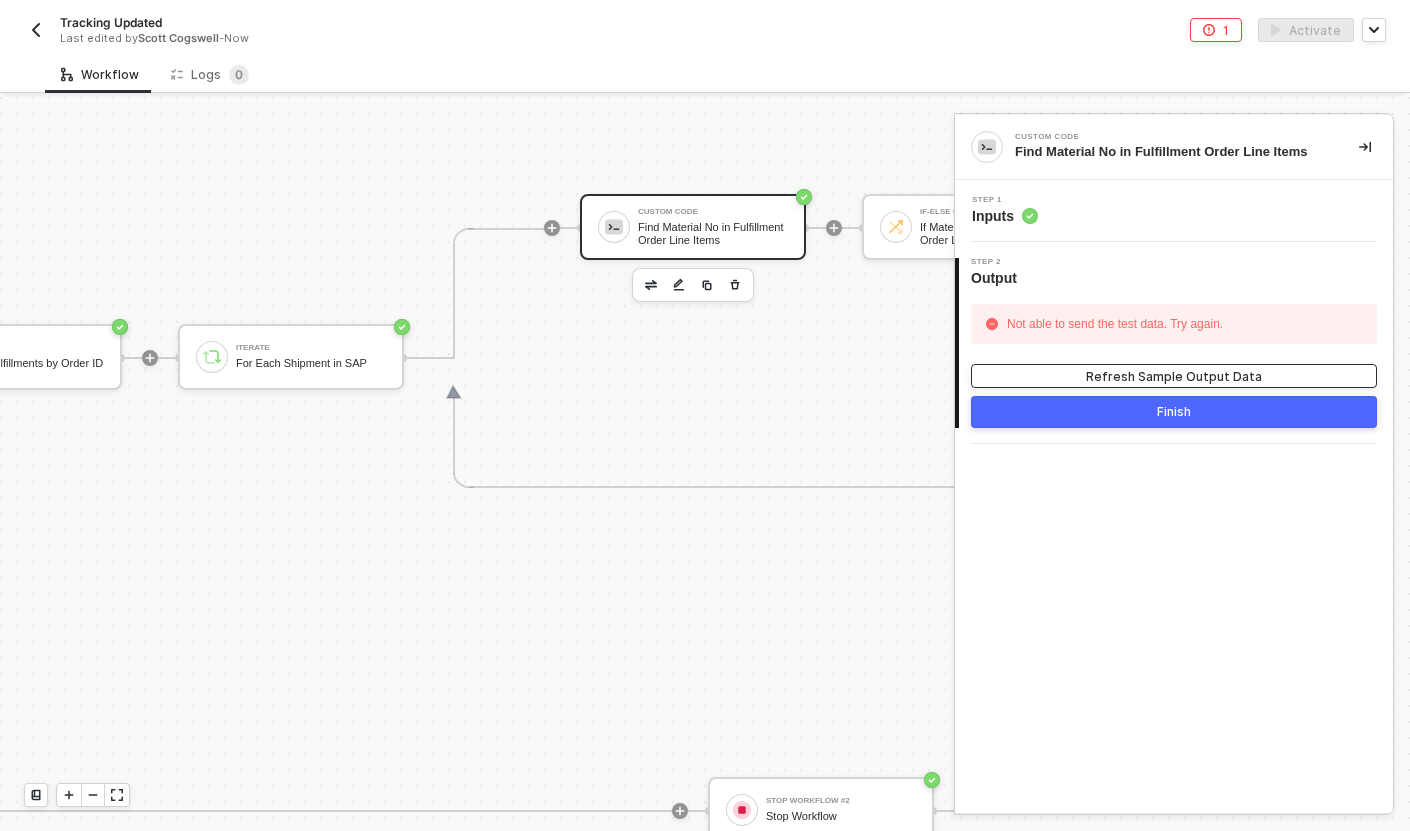 click on "Refresh Sample Output Data" at bounding box center (1174, 376) 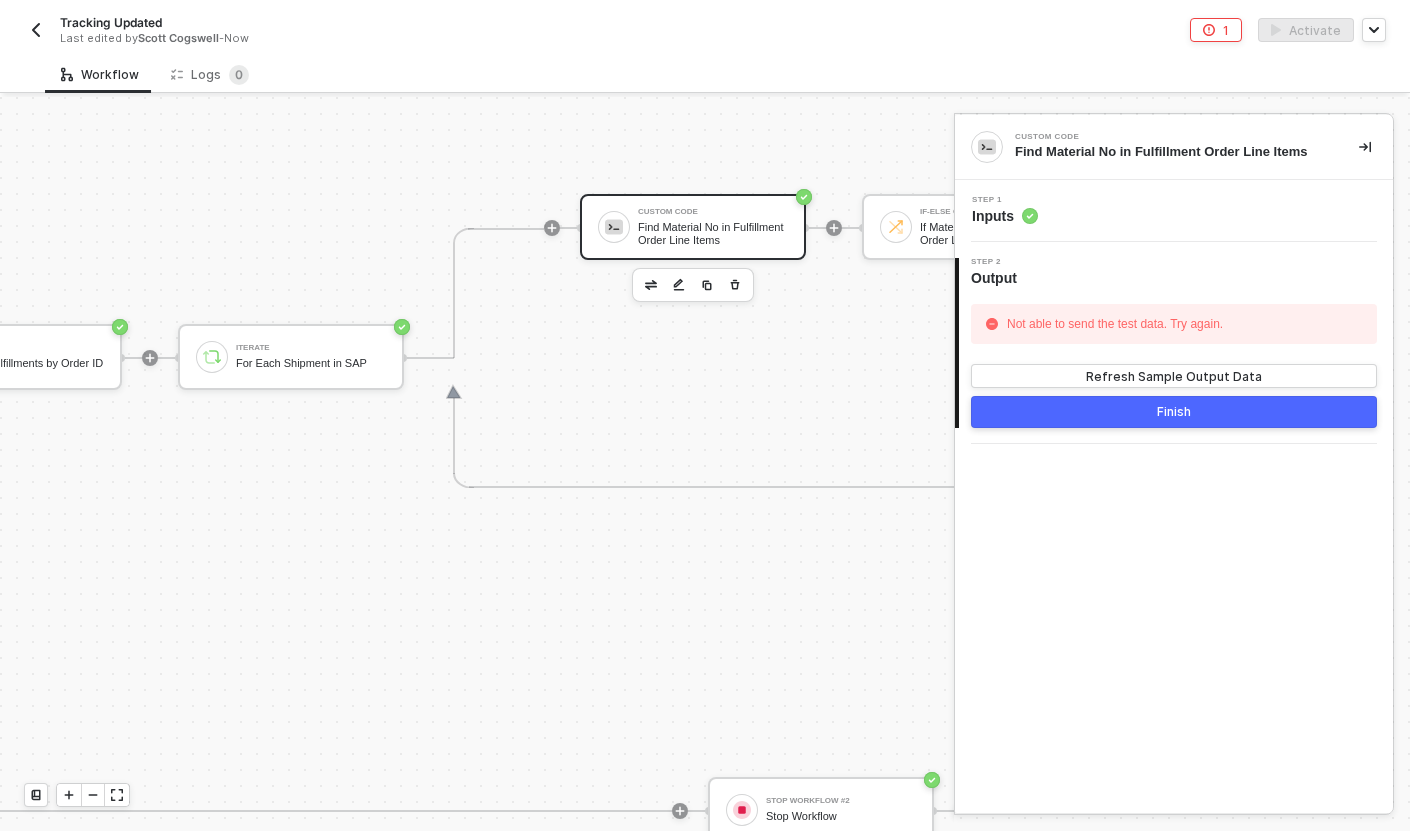 click on "Step 1 Inputs" at bounding box center (1176, 211) 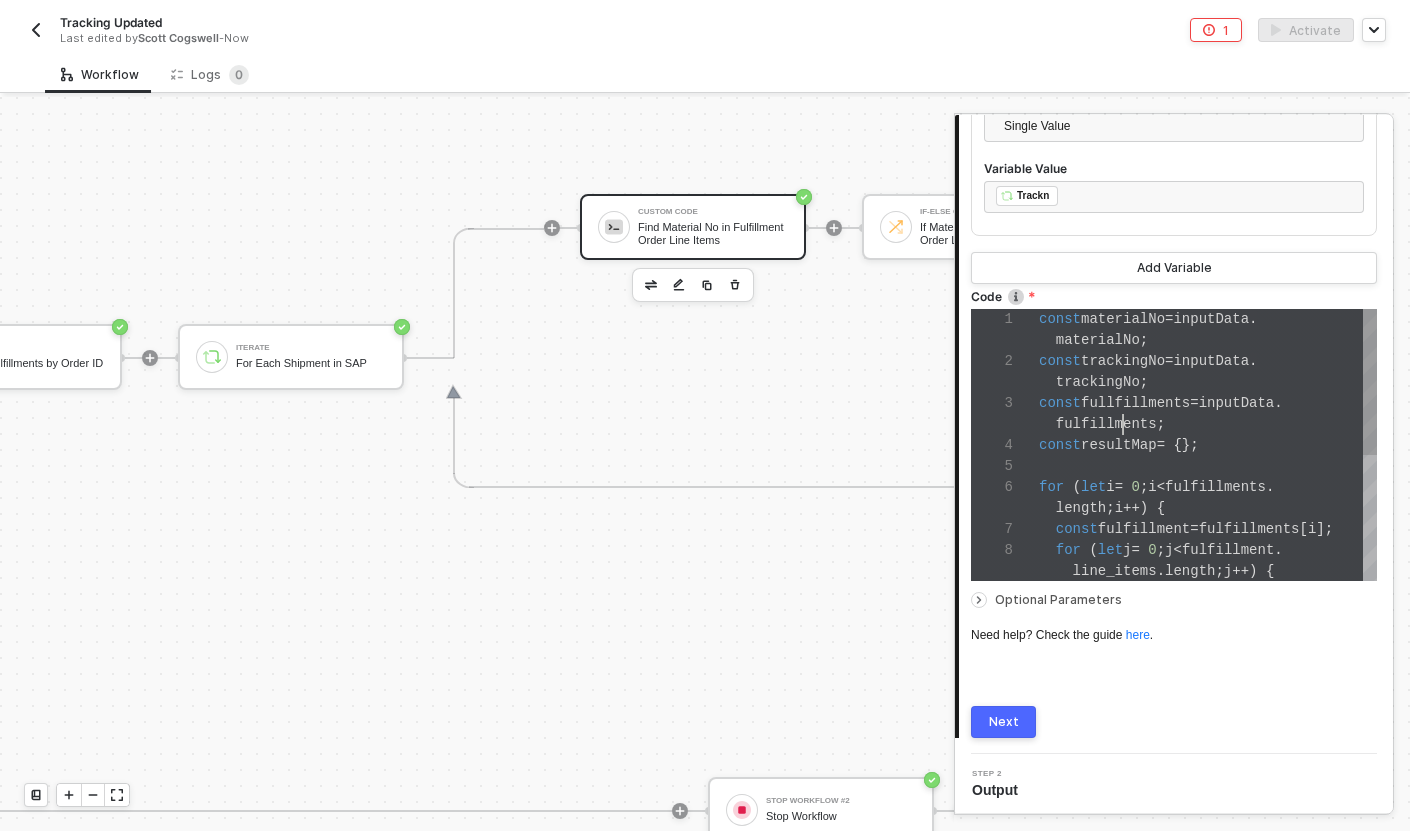 click on "fulfillments" at bounding box center [1106, 424] 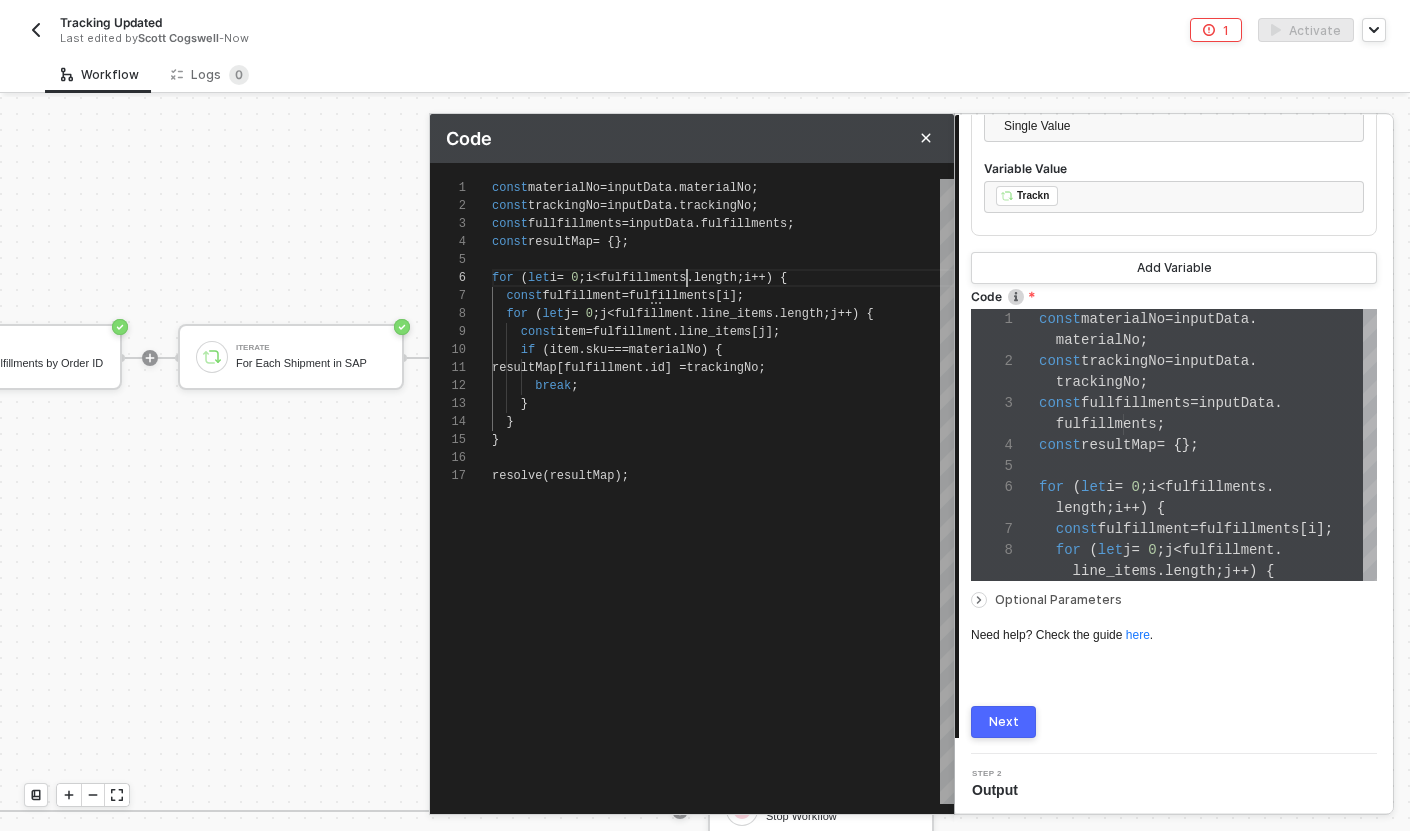 click on "for   ( let  i  =   0 ;  i  <  fulfillments . length ;  i ++)   {" at bounding box center (723, 278) 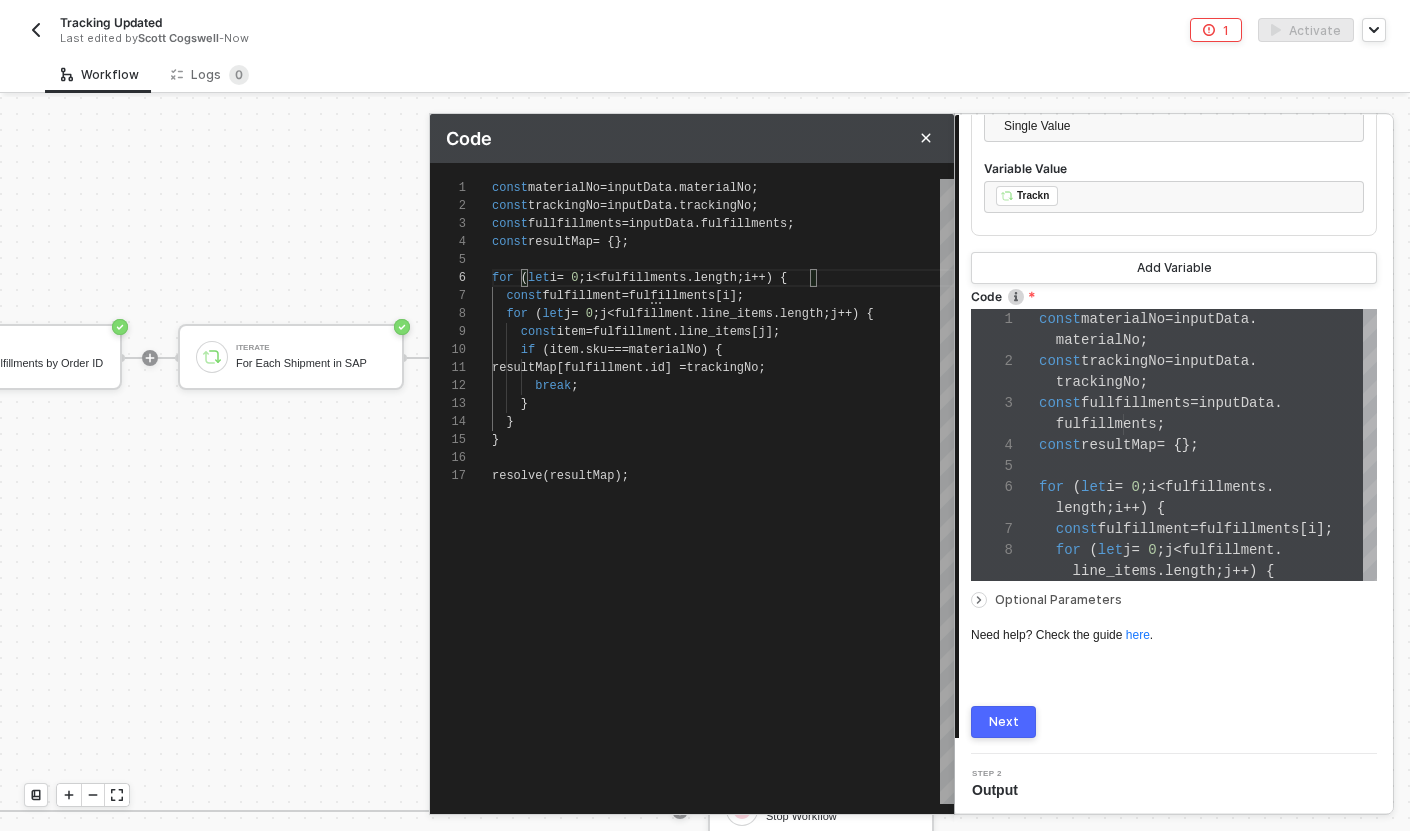 scroll, scrollTop: 108, scrollLeft: 137, axis: both 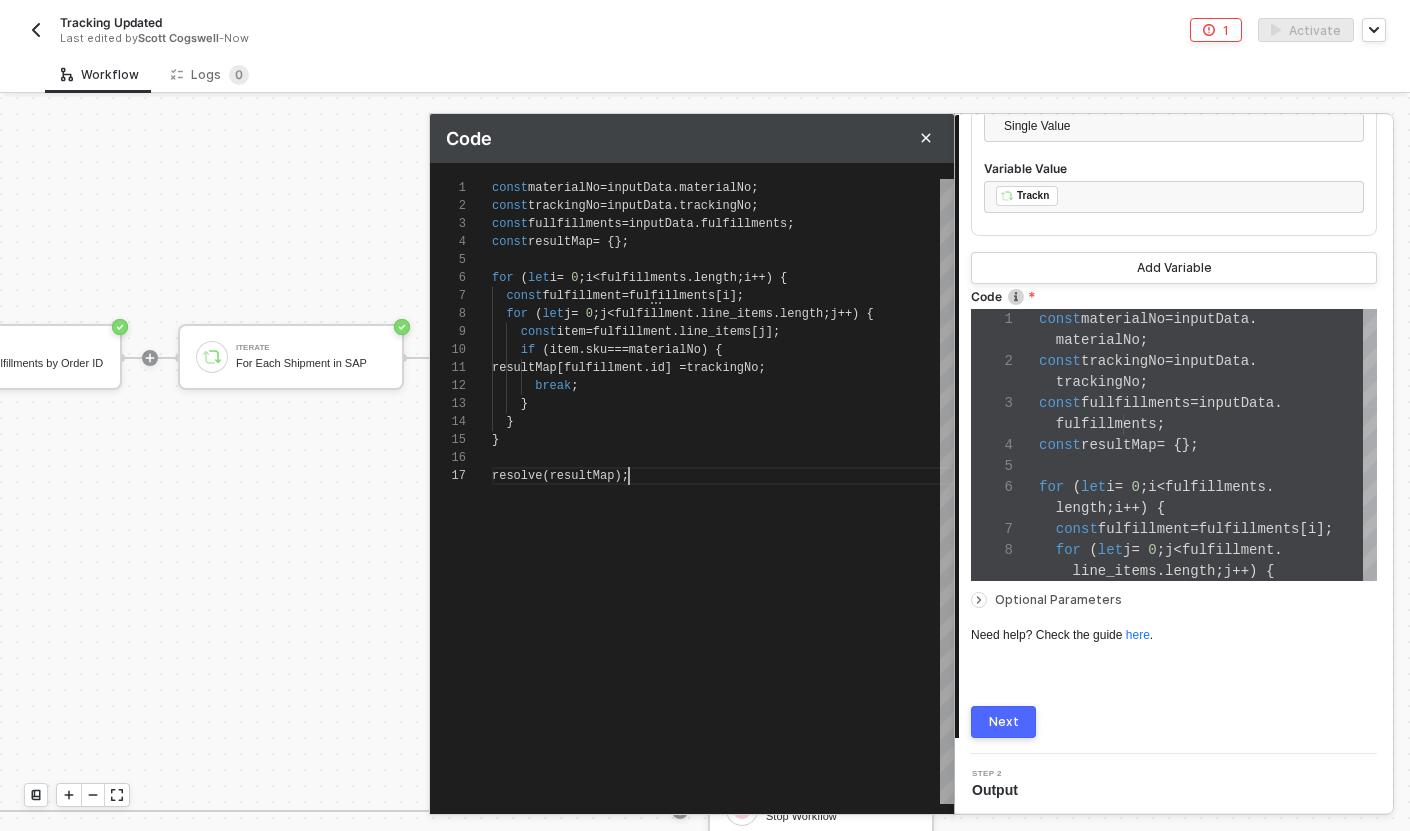 click on "resolve ( resultMap );" at bounding box center [723, 476] 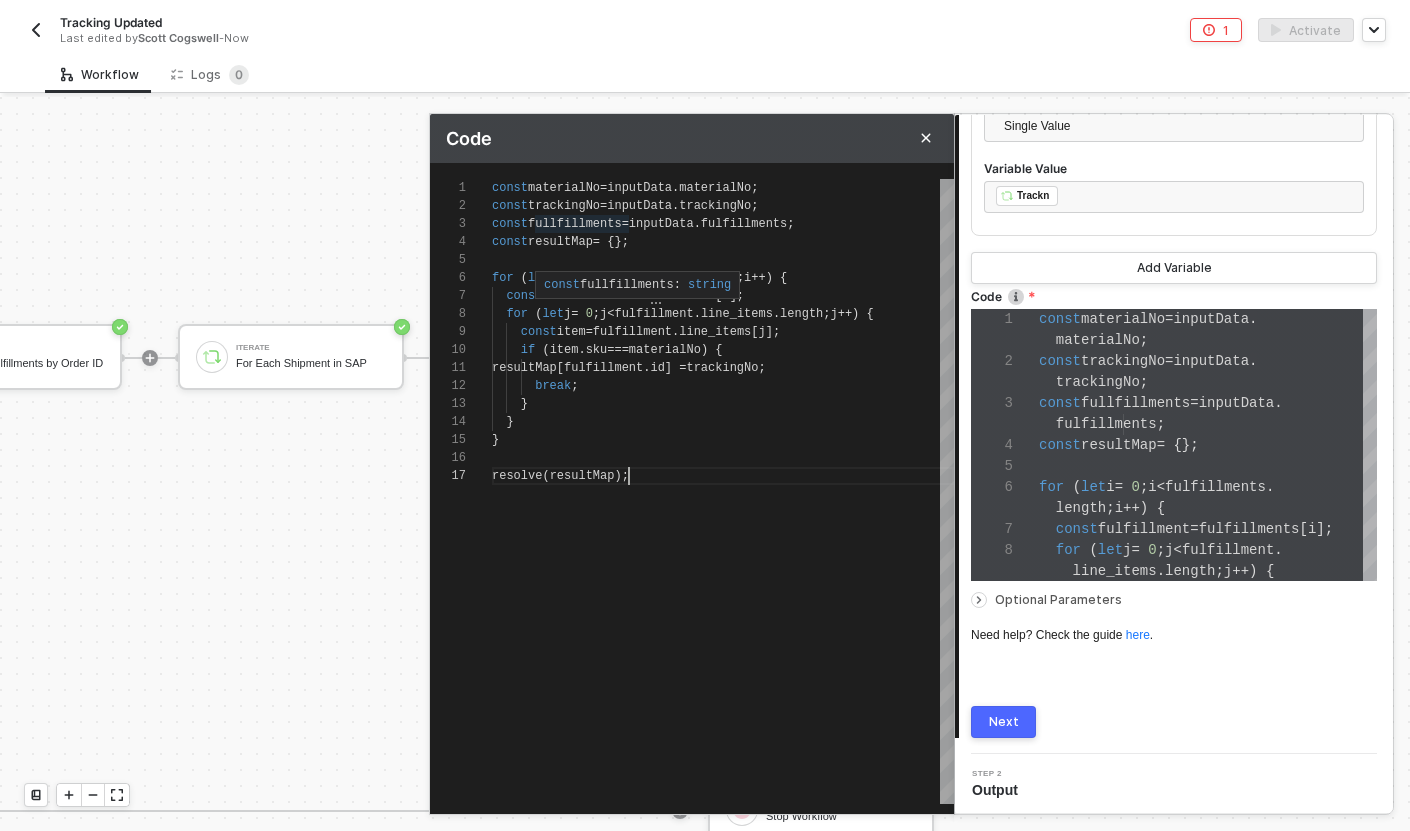 click on "fullfillments" at bounding box center (575, 224) 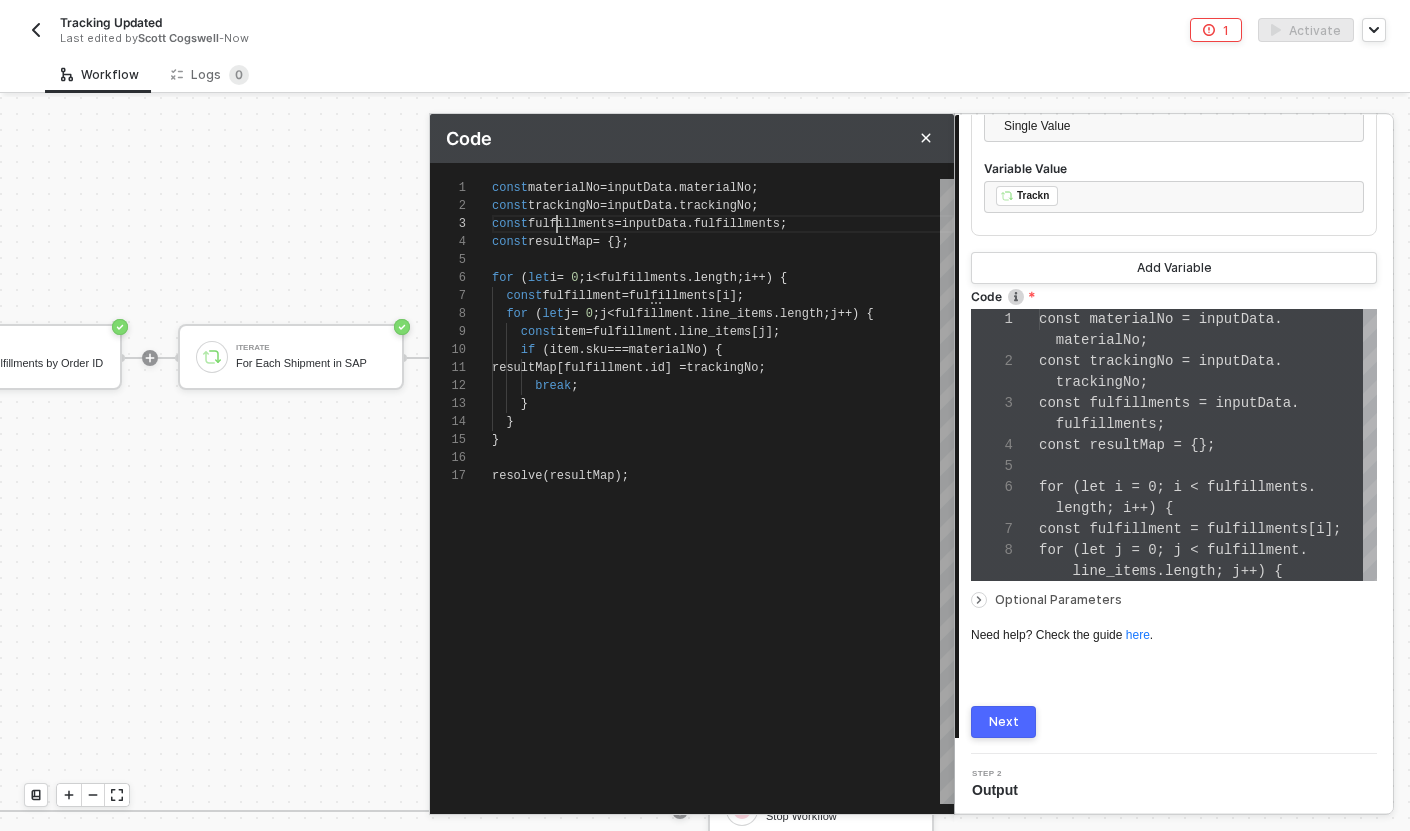 scroll, scrollTop: 36, scrollLeft: 65, axis: both 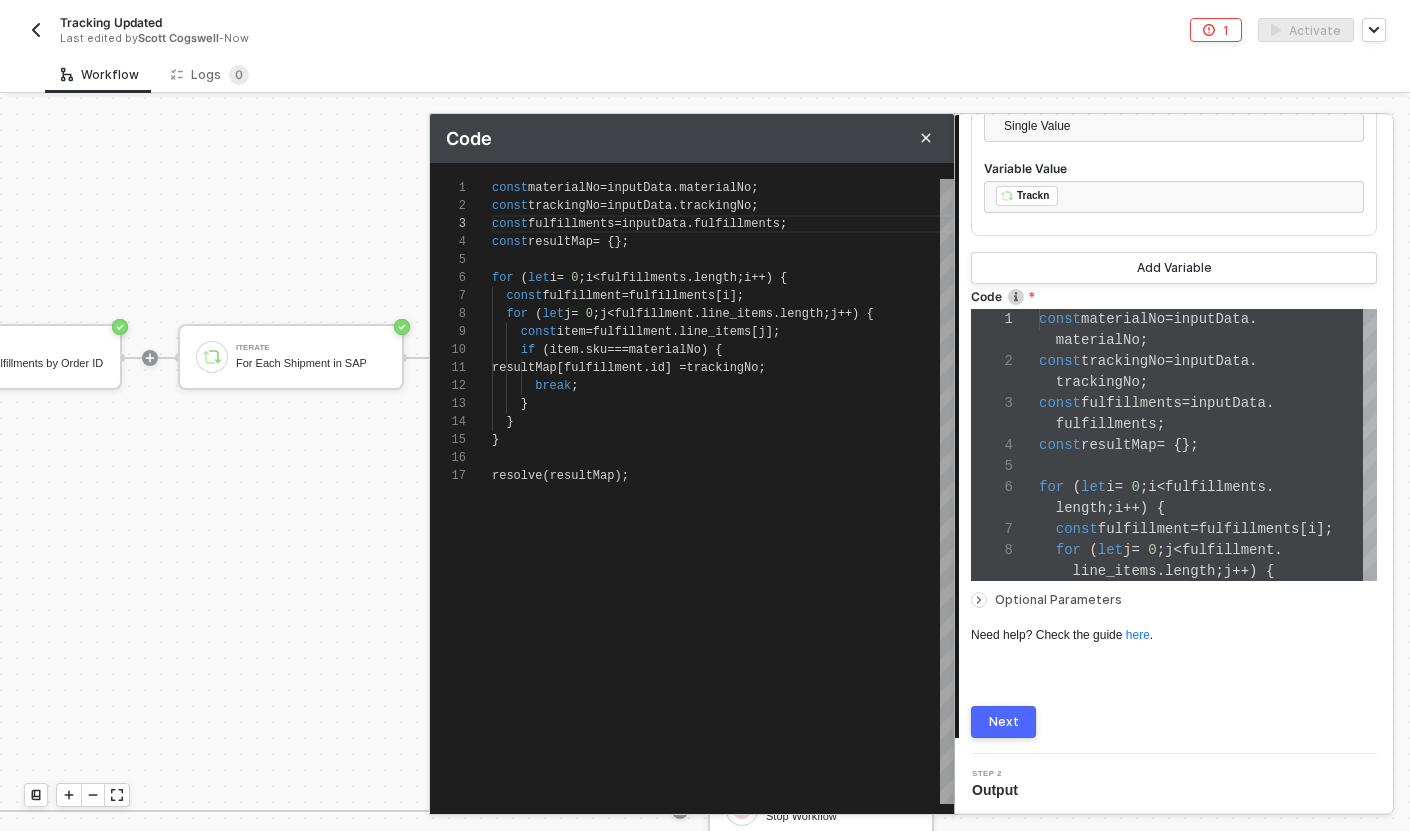 click on "const  materialNo  =  inputData . materialNo ; const  trackingNo  =  inputData . trackingNo ; const  fulfillments  =  inputData . fulfillments ; const  resultMap  =   {}; for   ( let  i  =   0 ;  i  <  fulfillments . length ;  i ++)   {    const  fulfillment  =  fulfillments [ i ];    for   ( let  j  =   0 ;  j  <  fulfillment . line_items . length ;  j ++)   {      const  item  =  fulfillment . line_items [ j ];      if   ( item . sku  ===  materialNo )   {       resultMap [ fulfillment . id ]   =  trackingNo ;        break ;      }    } } resolve ( resultMap );" at bounding box center (500492, 500179) 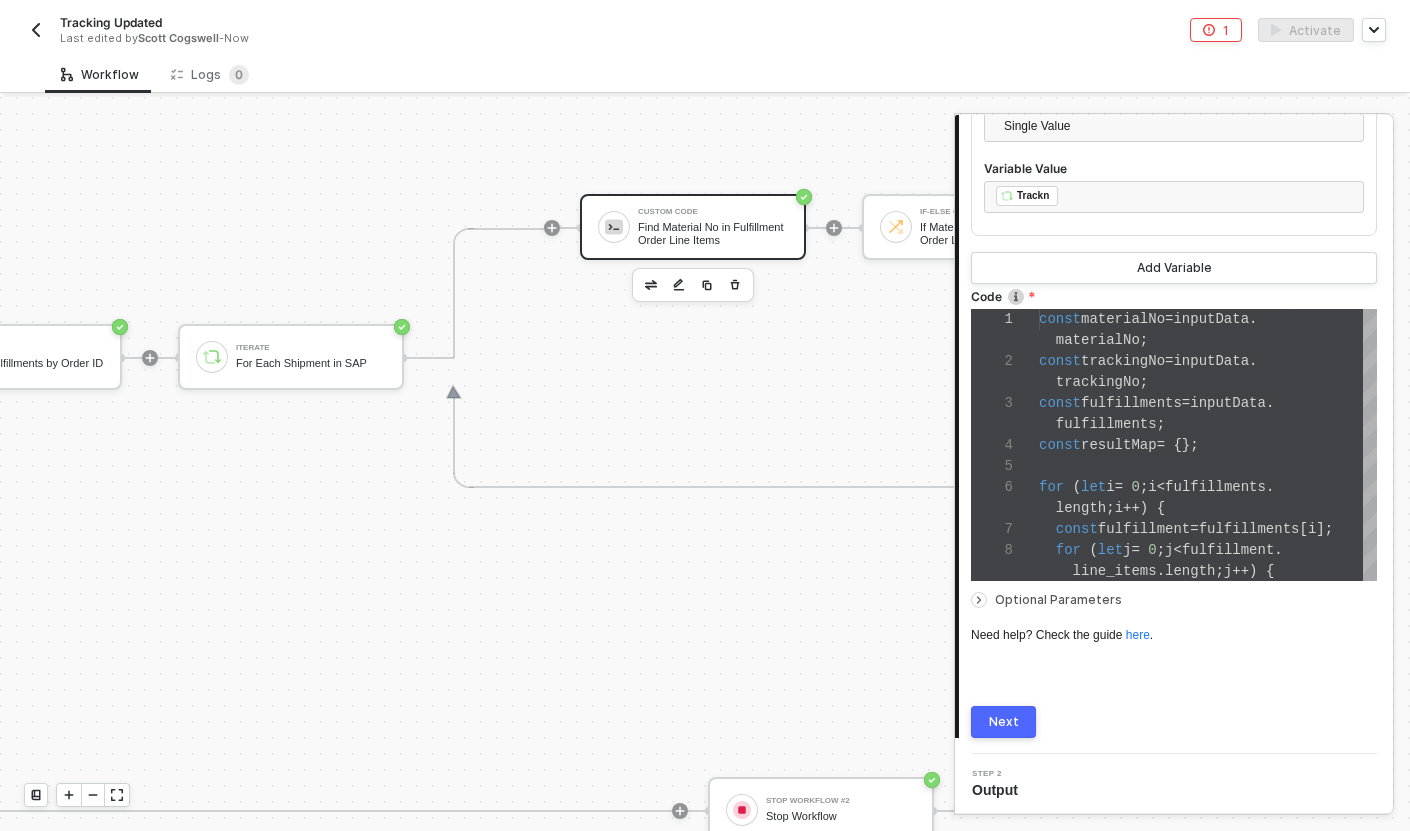 click on "Next" at bounding box center (1003, 722) 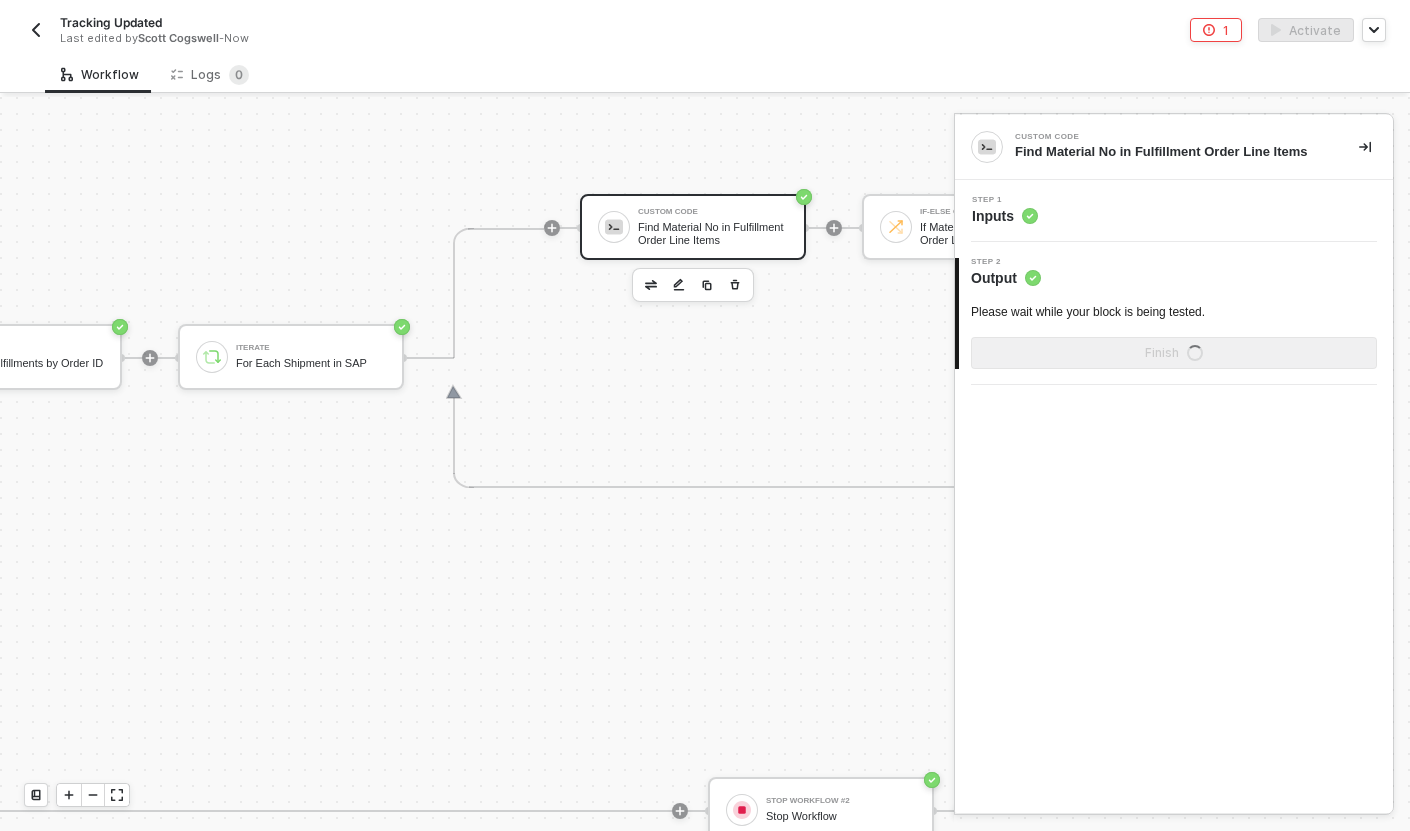 scroll, scrollTop: 0, scrollLeft: 0, axis: both 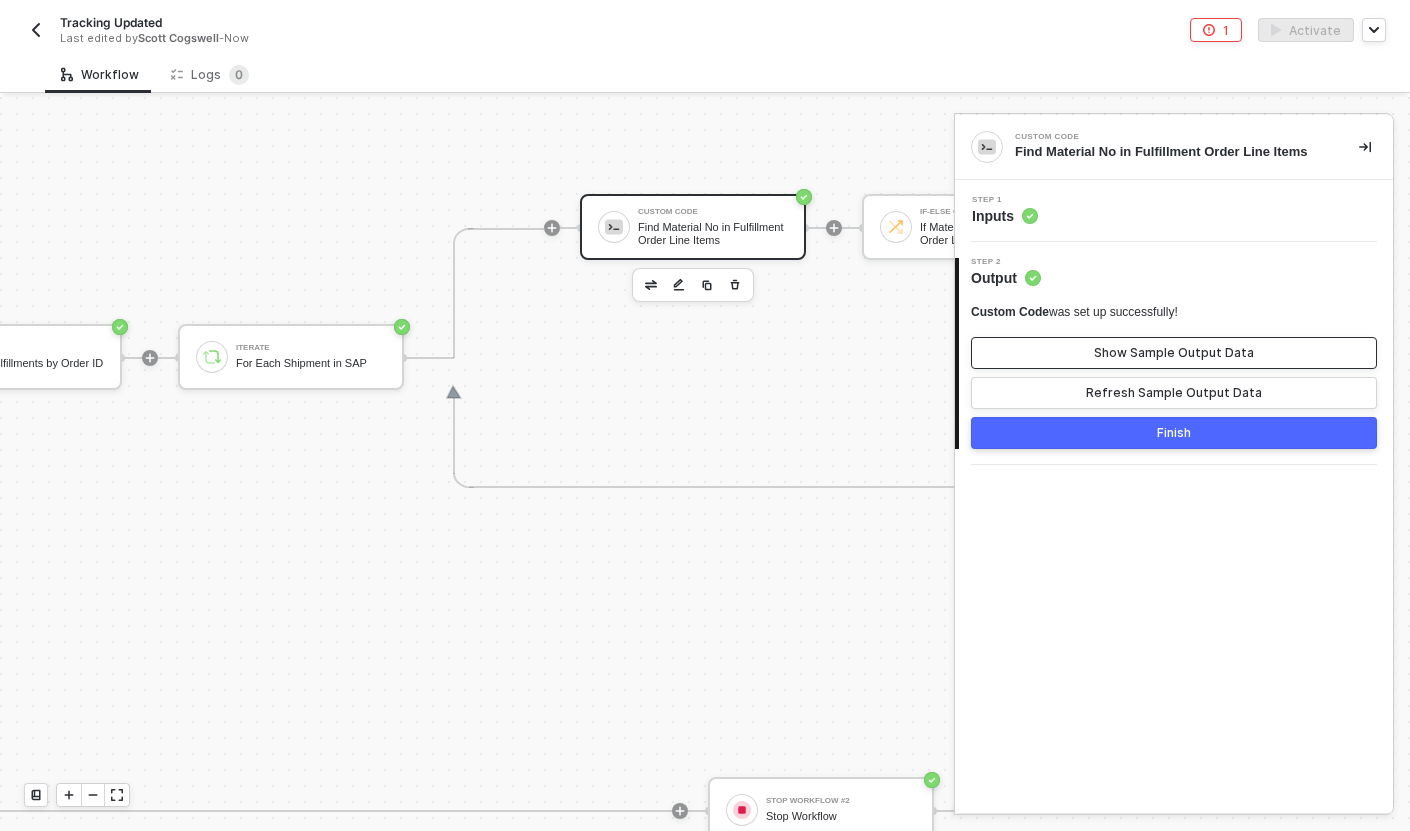 click on "Show Sample Output Data" at bounding box center [1174, 353] 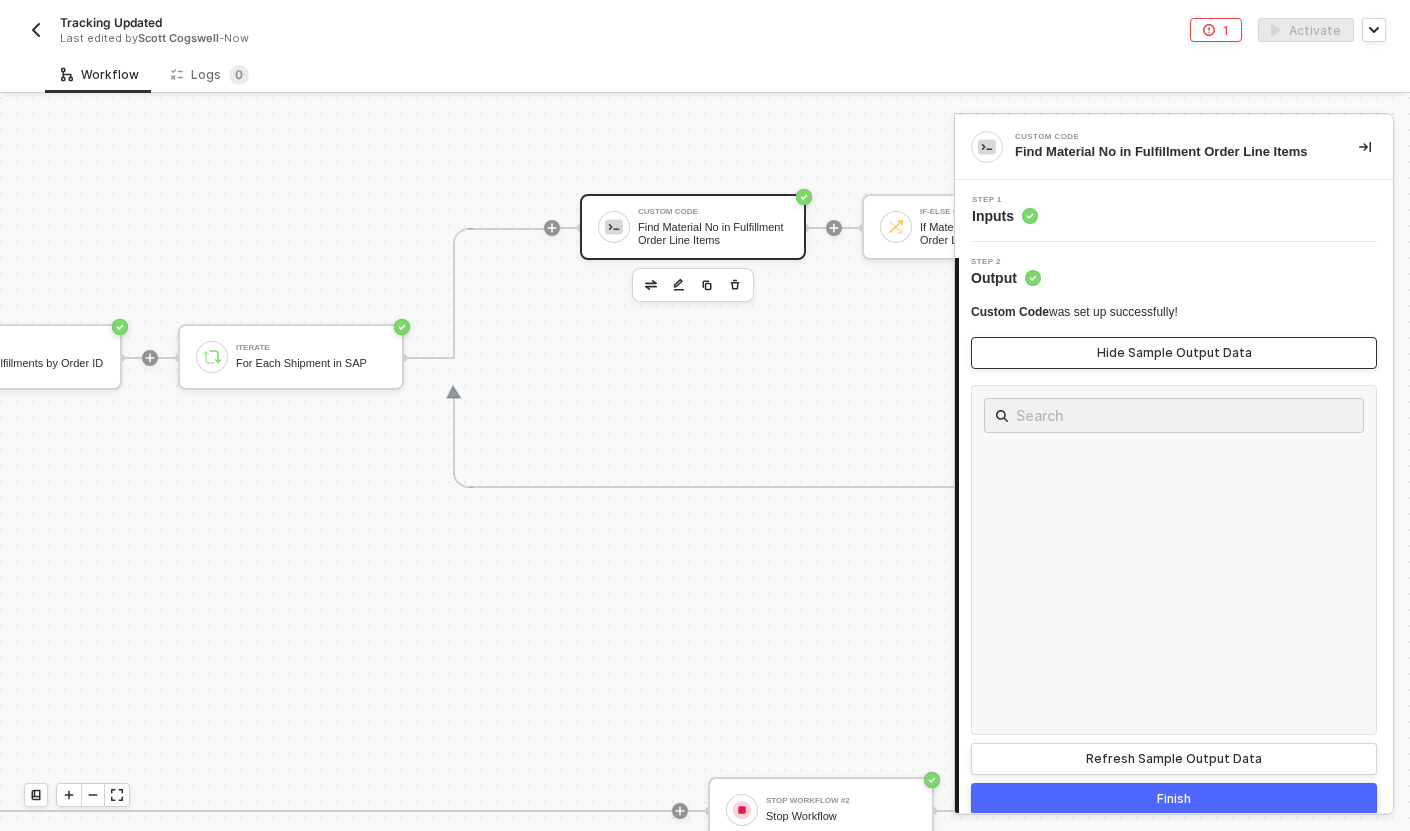click on "Hide Sample Output Data" at bounding box center [1174, 353] 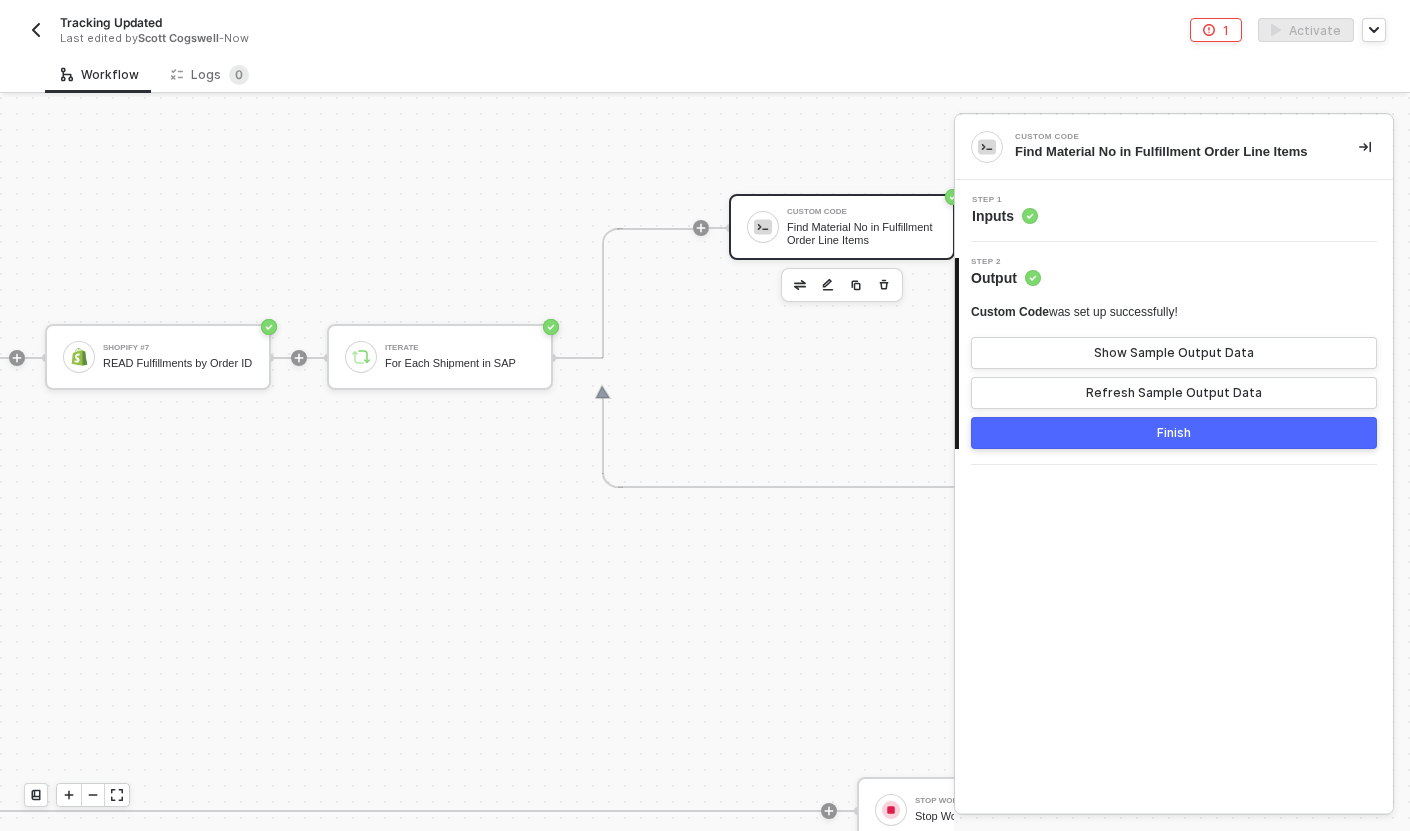 scroll, scrollTop: 678, scrollLeft: 1215, axis: both 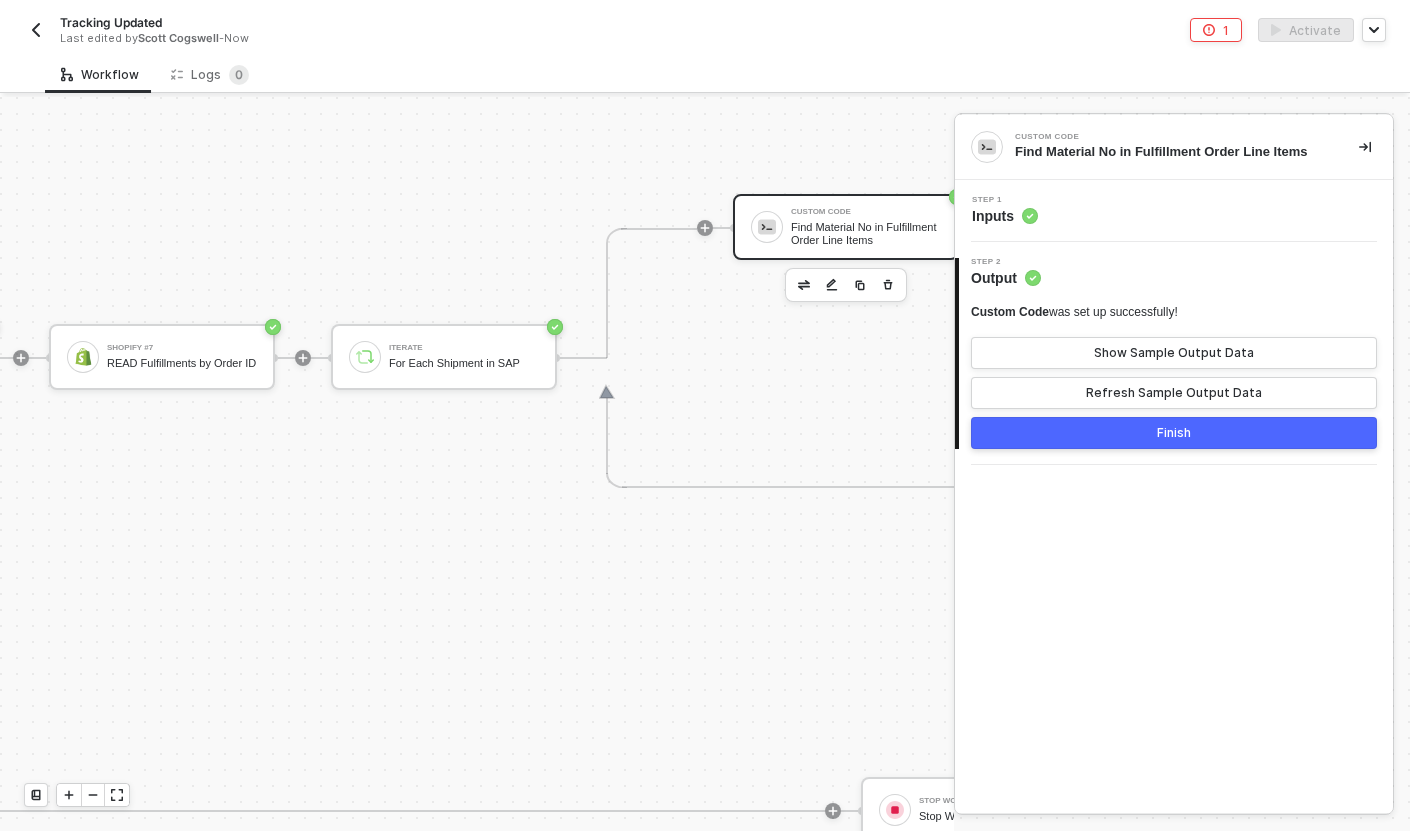 click on "TRUE SAP S/4HANA #3 READ Tracking Info Shopify #7 READ Fulfillments by Order ID Iterate For Each Shipment in SAP Custom Code Find Material No in Fulfillment Order Line Items If-Else Conditions If Material No in Fulfillment Order Line Items TRUE Shopify #5 UPDATE Fulfillment Tracking Number Stop Workflow Stop Workflow FALSE FALSE Stop Workflow #2 Stop Workflow" at bounding box center [974, 584] 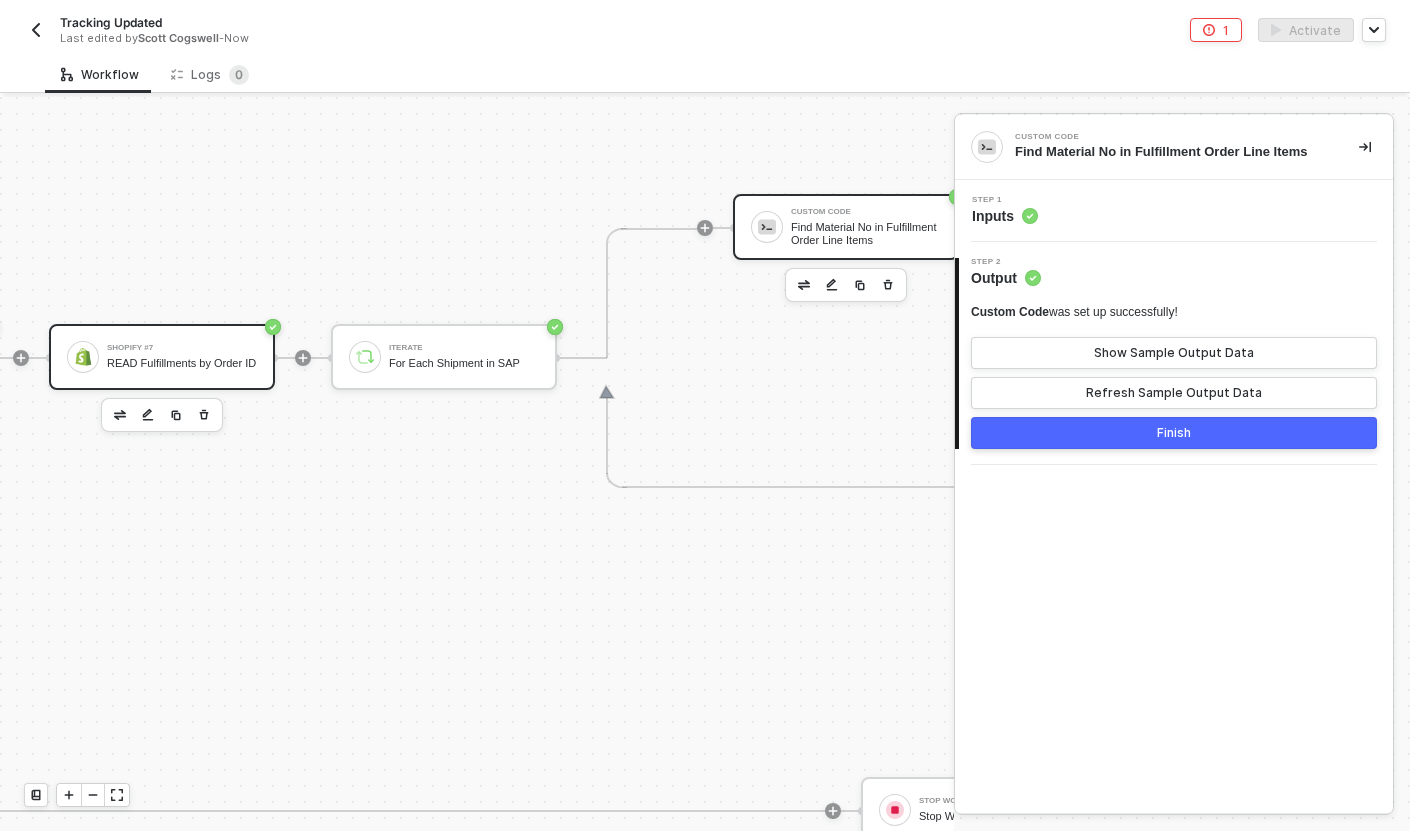 click on "READ Fulfillments by Order ID" at bounding box center (182, 363) 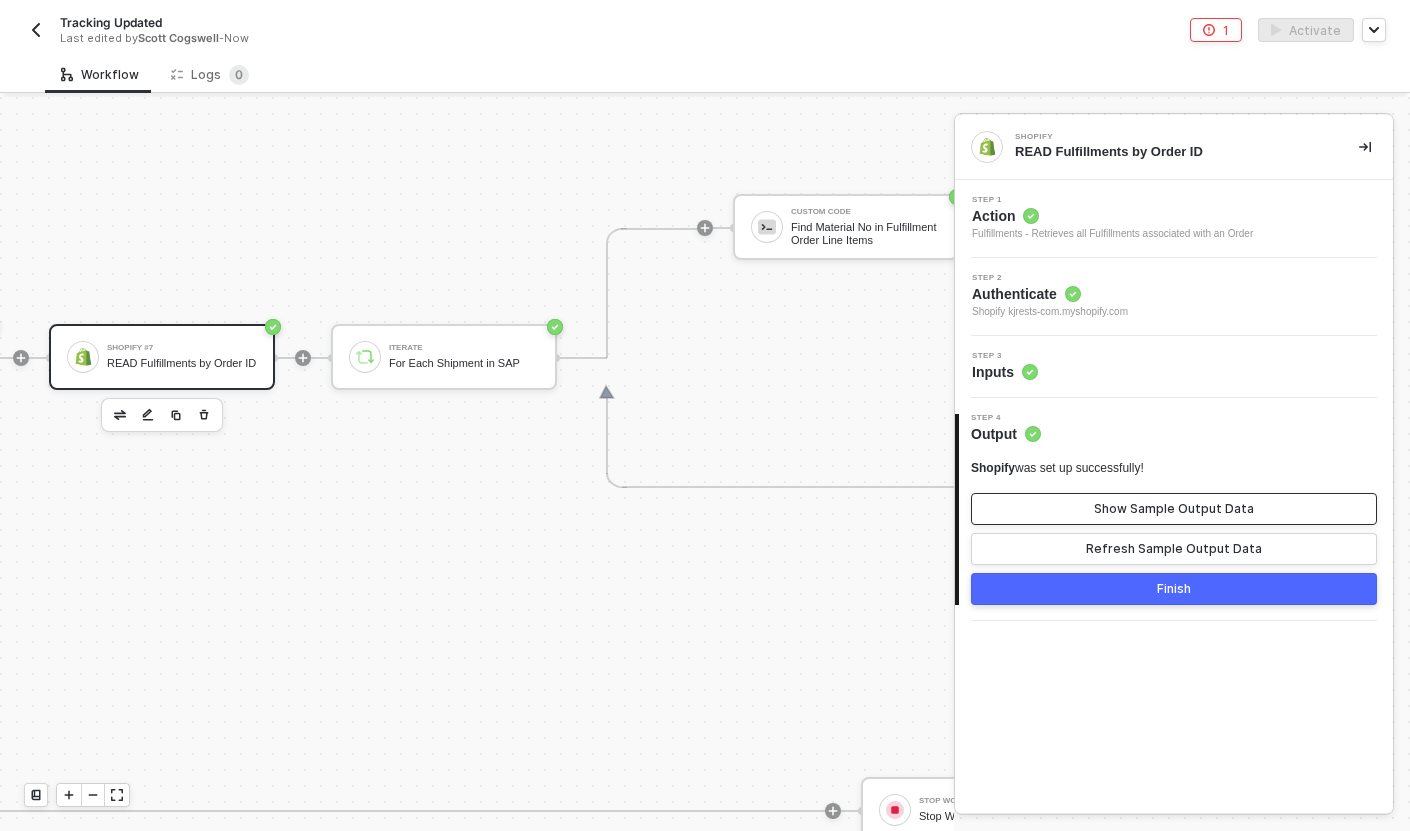 click on "Show Sample Output Data" at bounding box center [1174, 509] 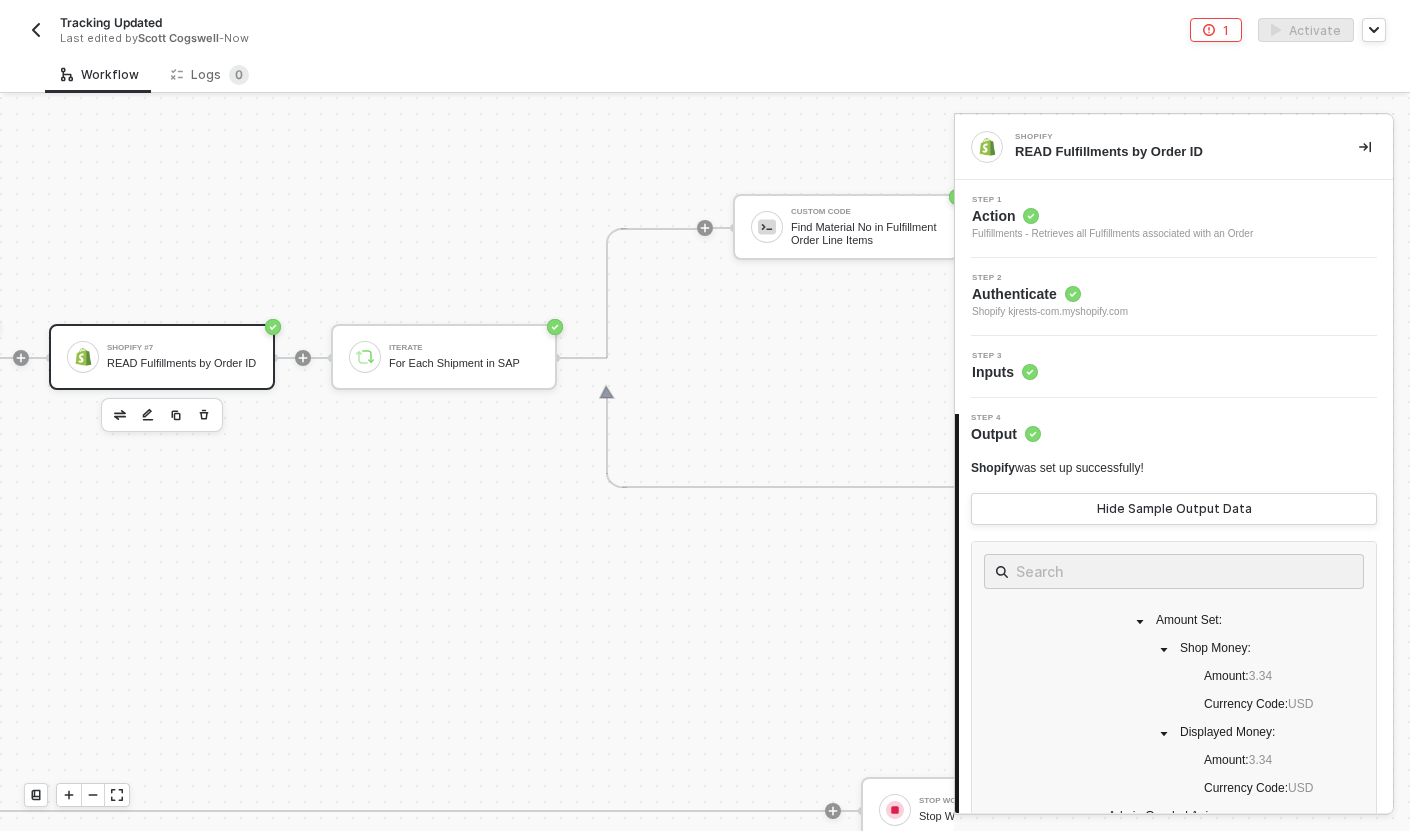 scroll, scrollTop: 371, scrollLeft: 0, axis: vertical 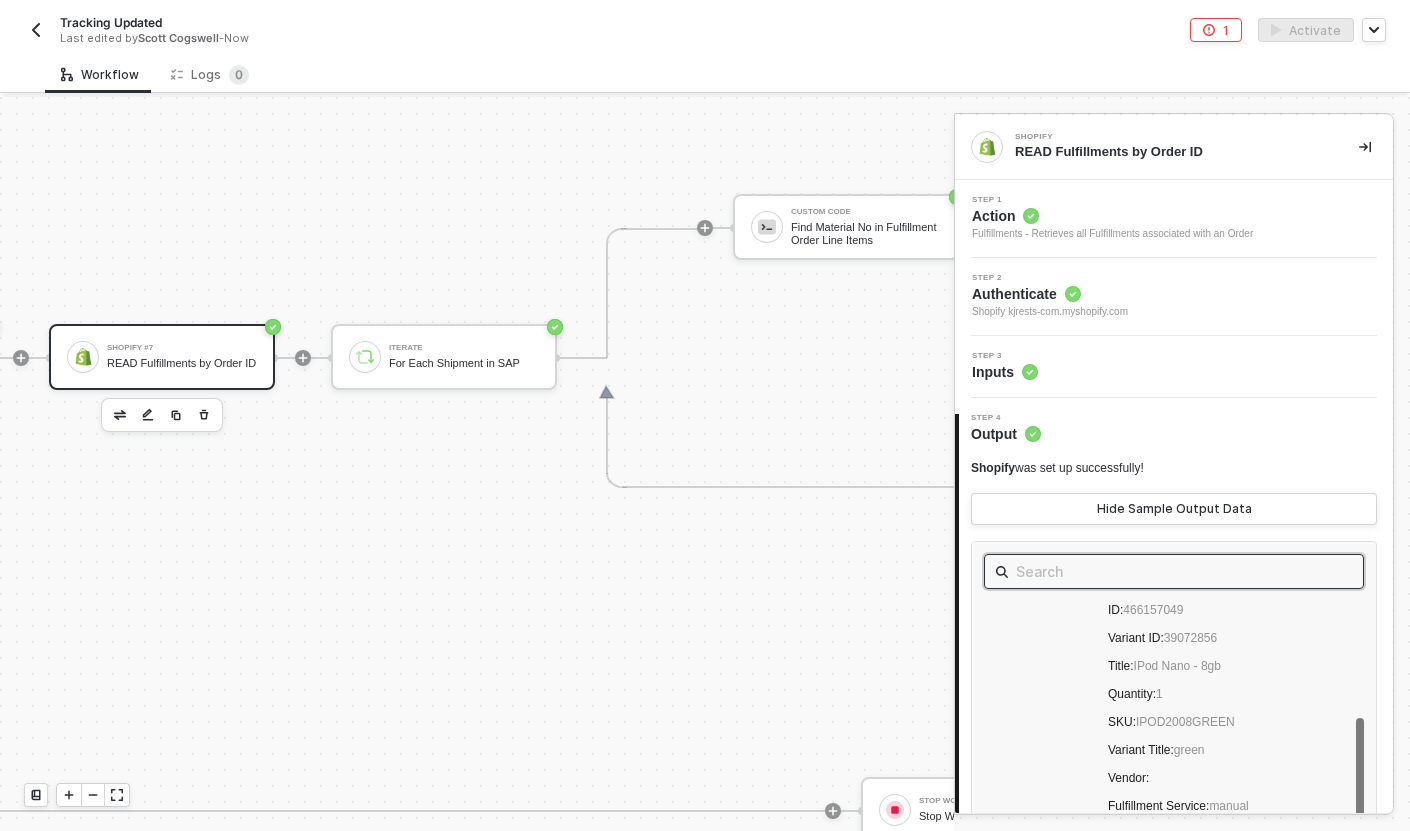 click at bounding box center [1174, 571] 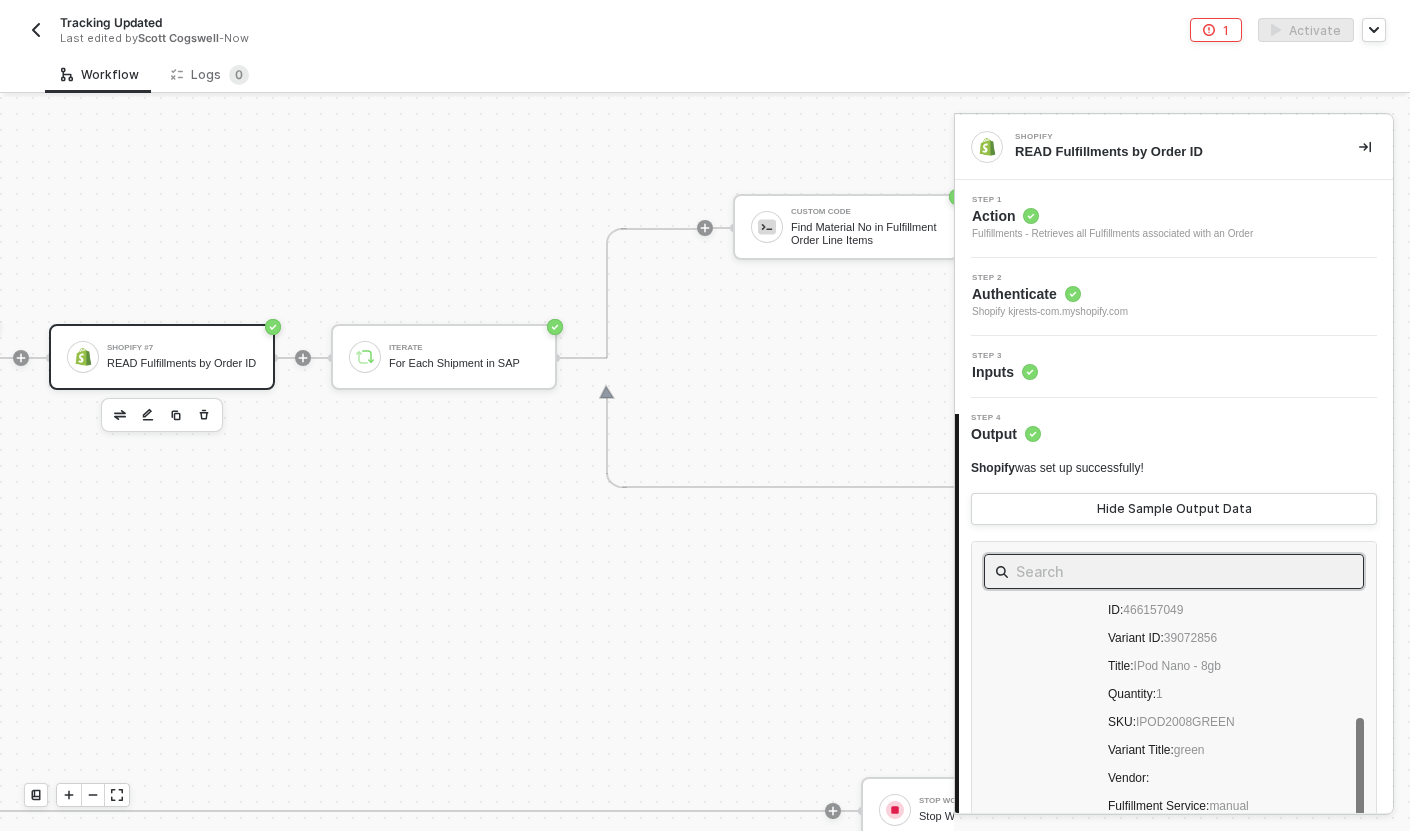 click on "Shopify #7 READ Fulfillments by Order ID" at bounding box center (162, 357) 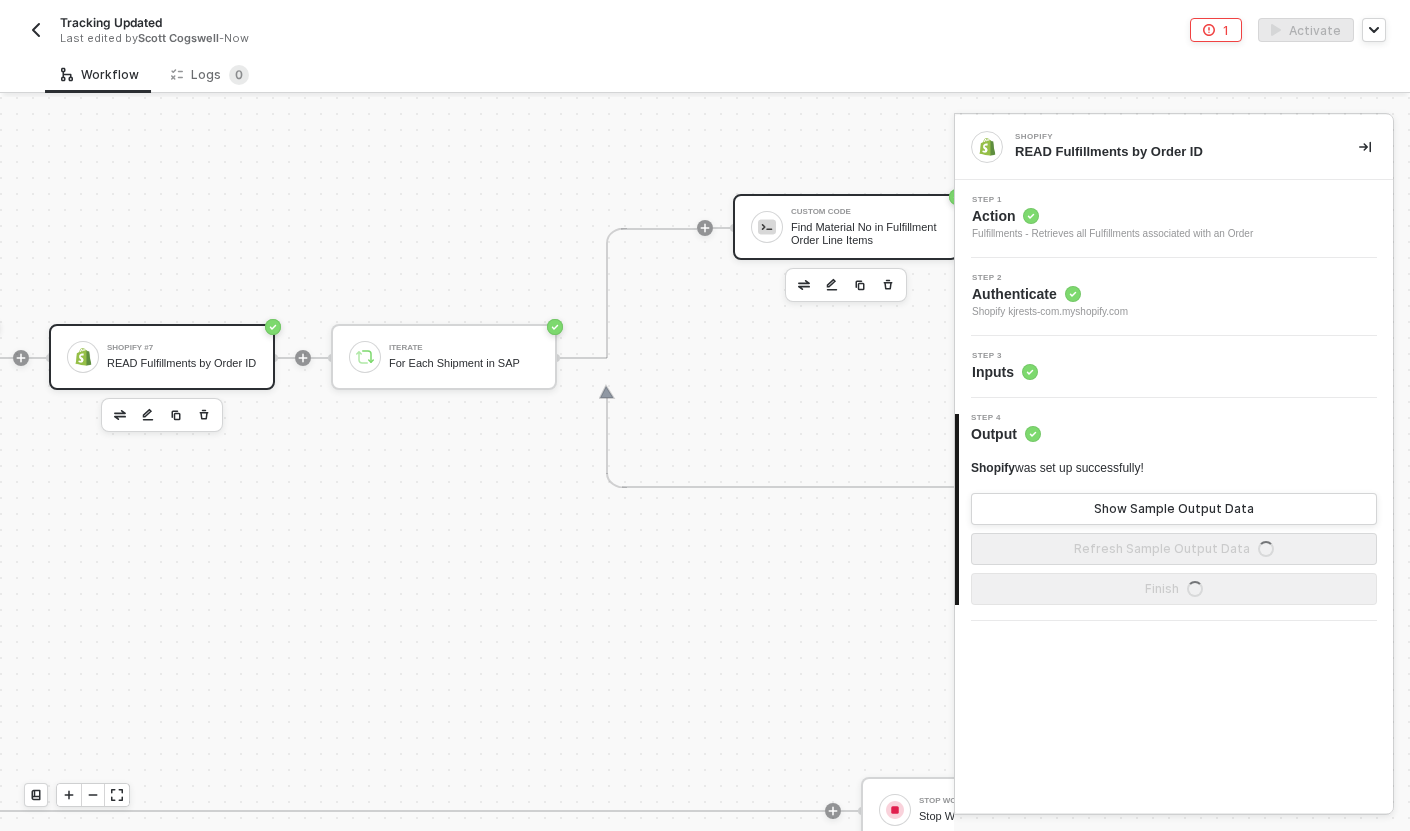 click on "Find Material No in Fulfillment Order Line Items" at bounding box center [866, 233] 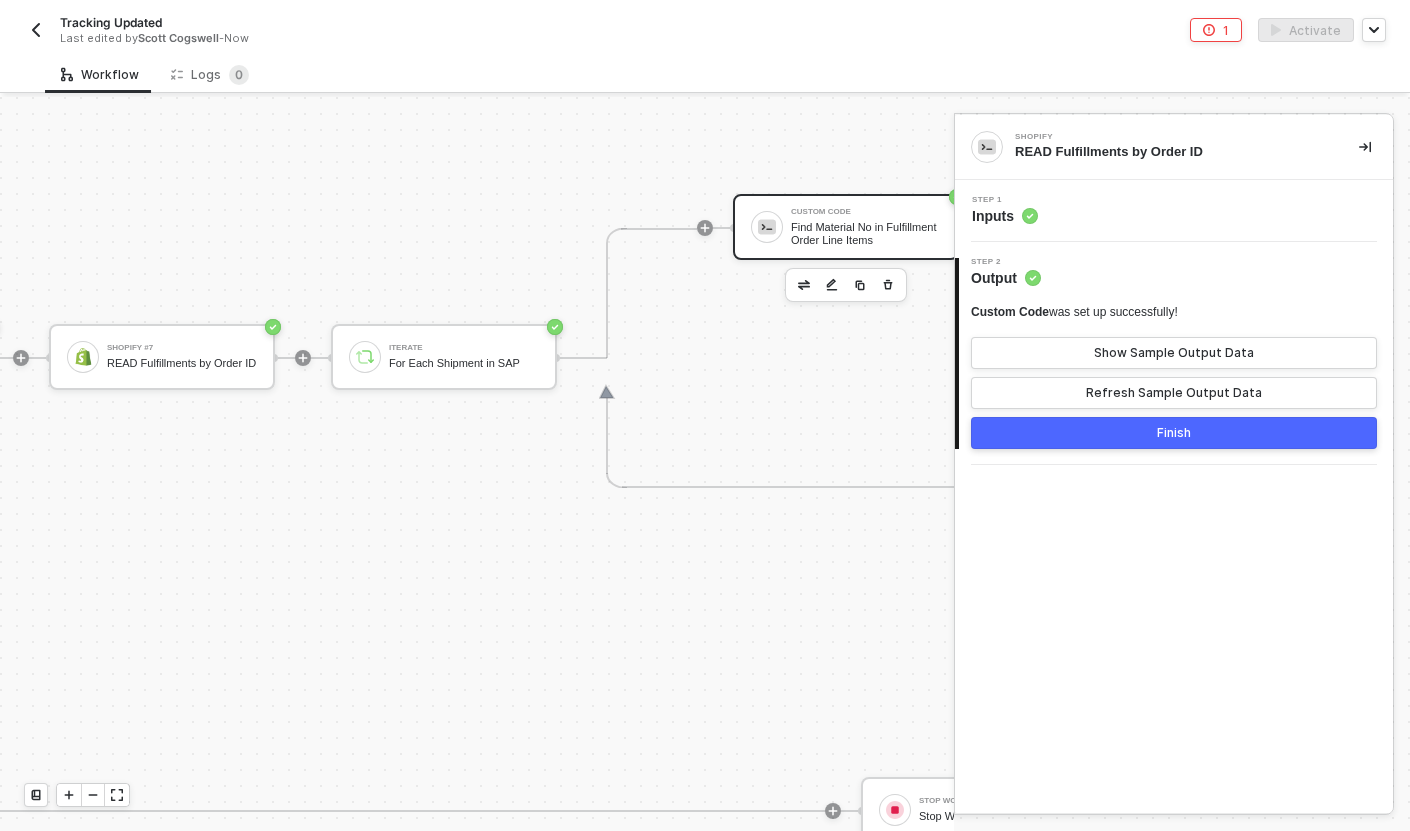 click on "Shopify READ Fulfillments by Order ID Step 1 Inputs    2 Step 2 Output    Custom Code  was set up successfully! Show Sample Output Data Refresh Sample Output Data Finish" at bounding box center (1174, 464) 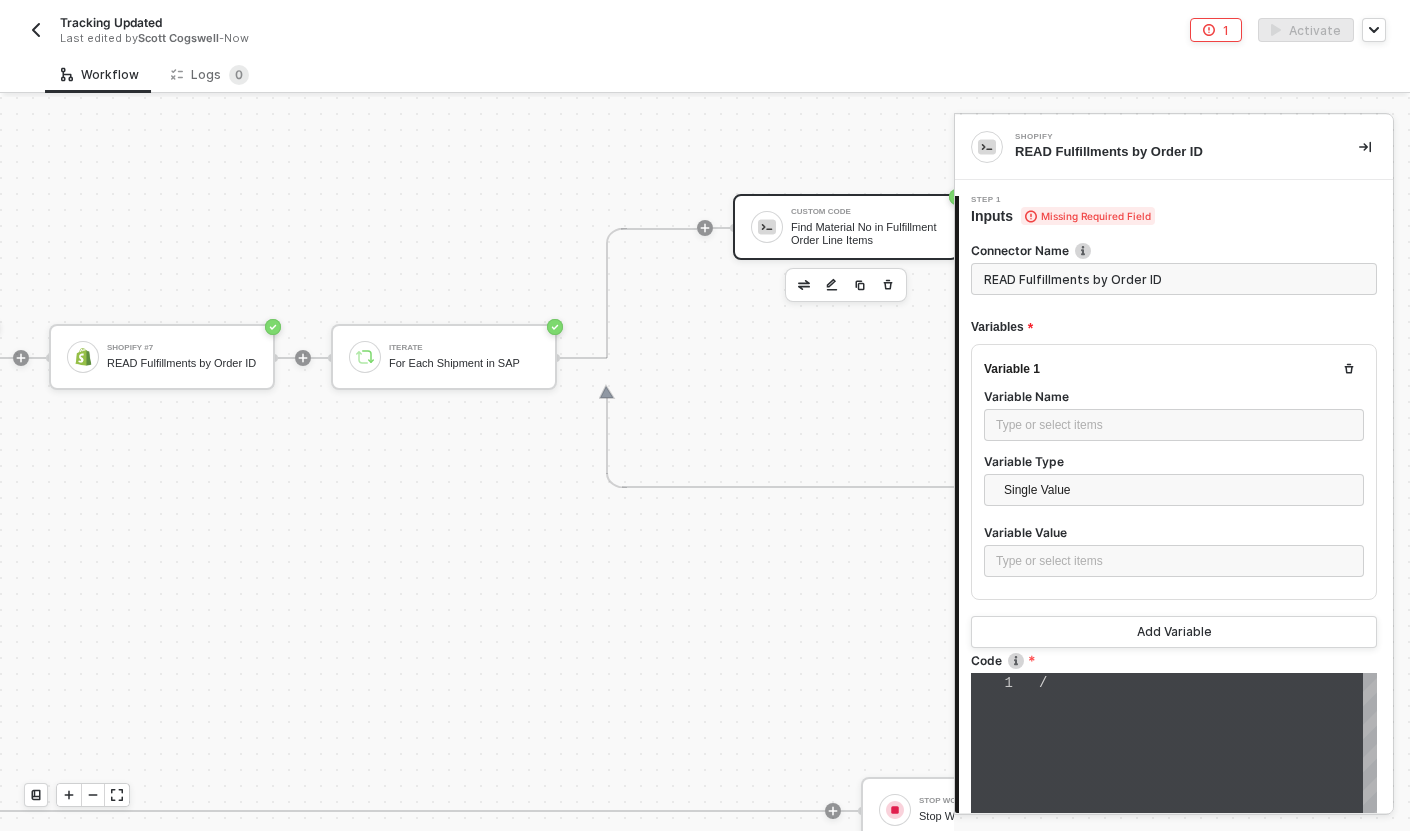 scroll, scrollTop: 126, scrollLeft: 0, axis: vertical 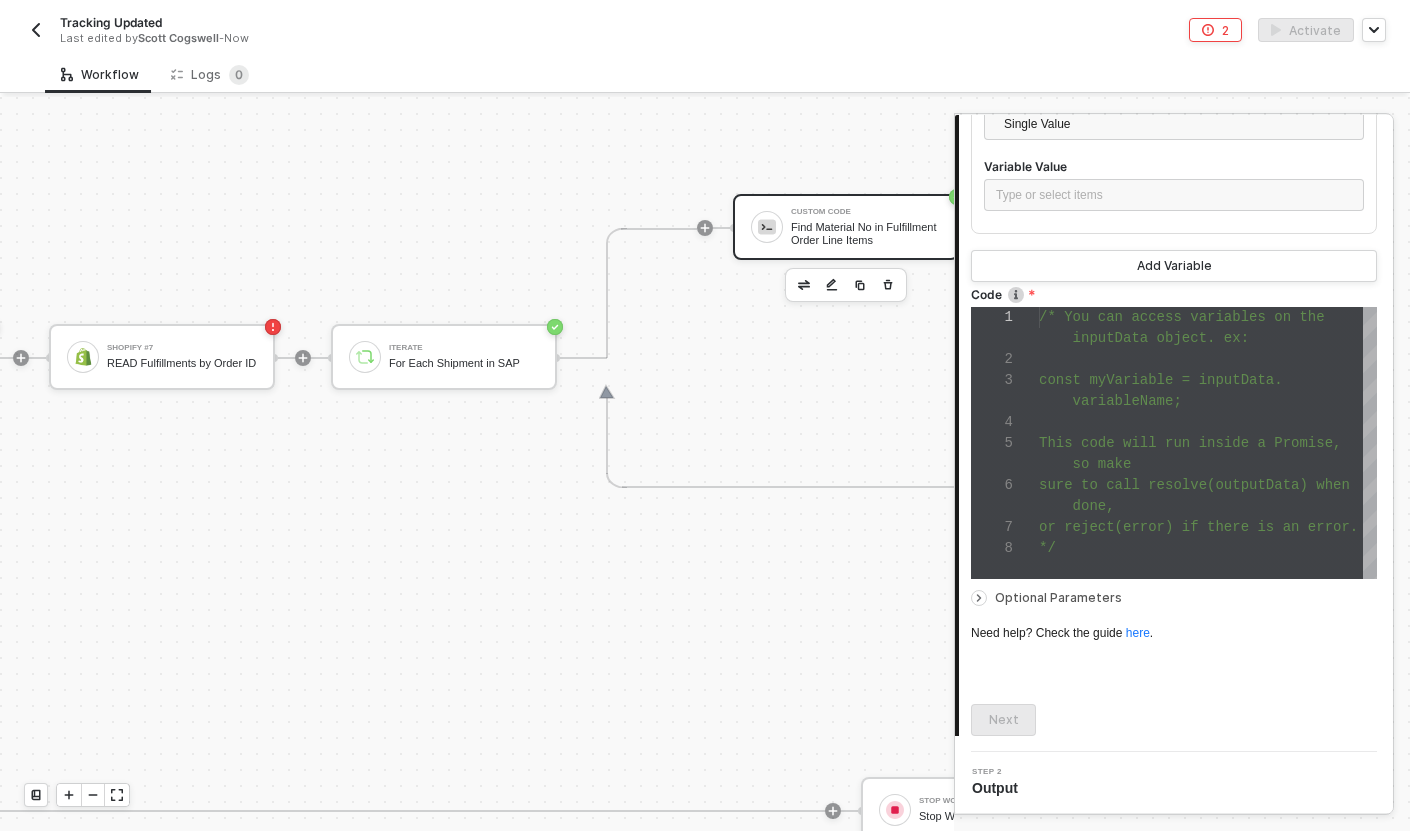 click on "so make" at bounding box center (1208, 464) 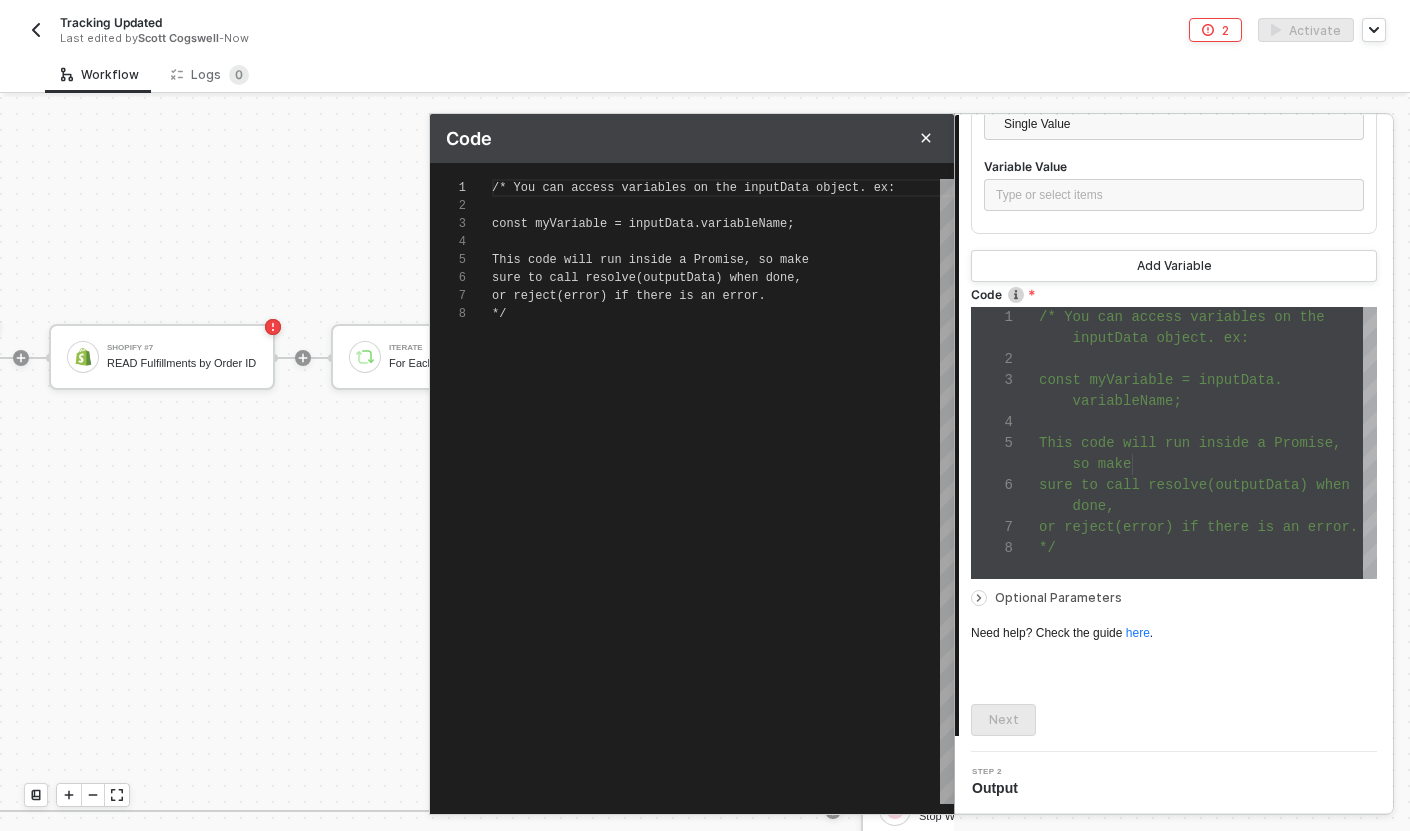 scroll, scrollTop: 126, scrollLeft: 0, axis: vertical 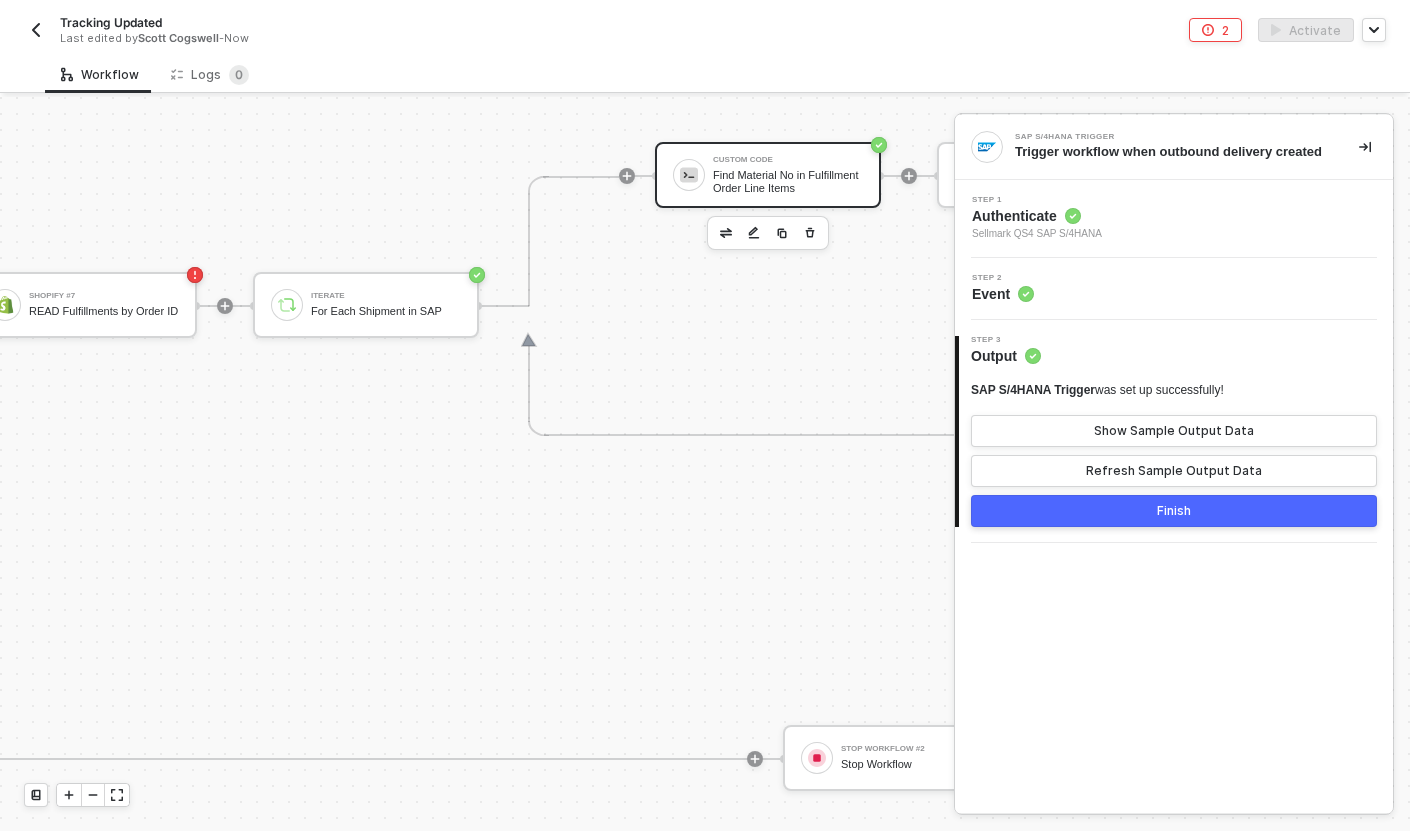 click on "Custom Code Find Material No in Fulfillment Order Line Items" at bounding box center (768, 175) 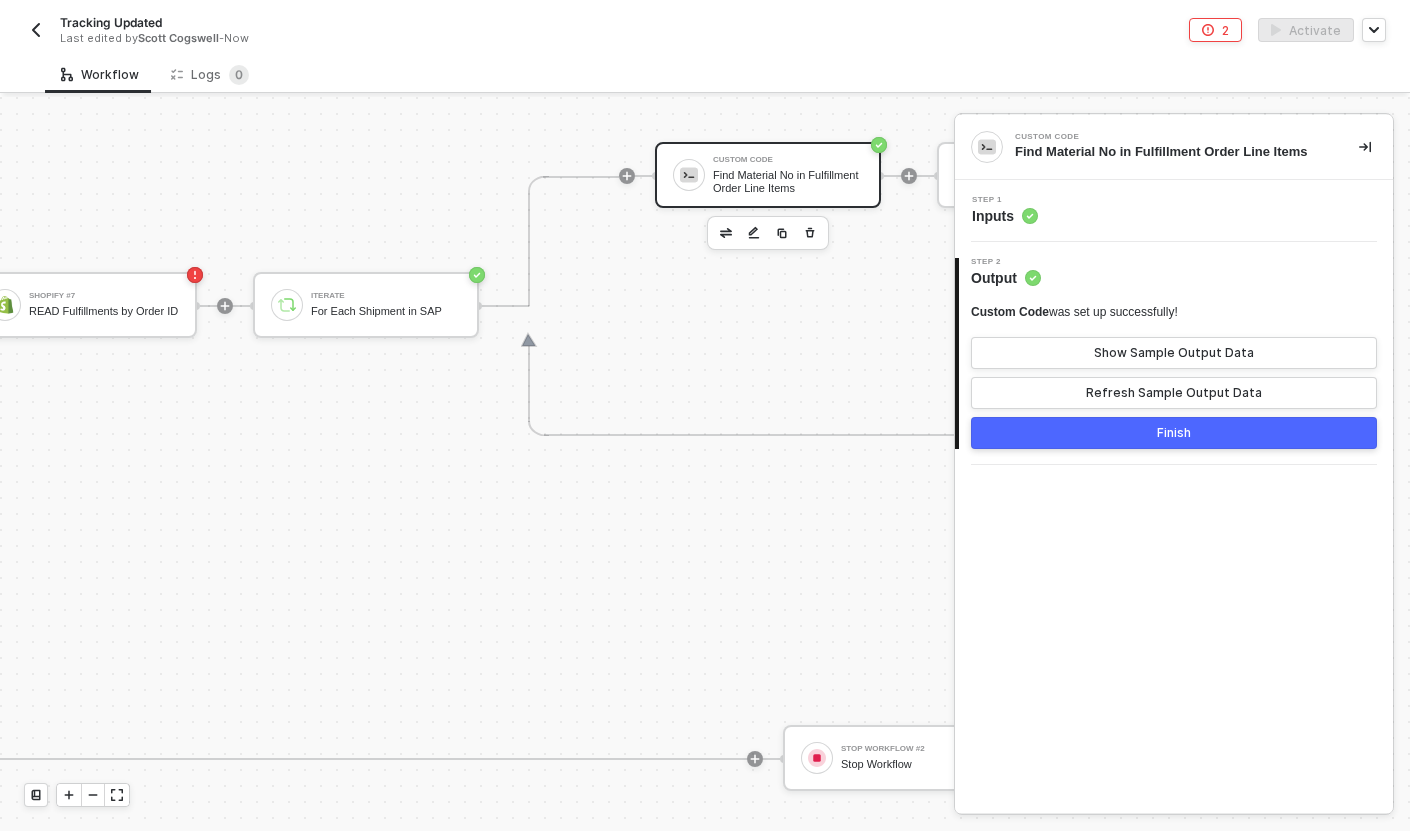click on "Step 1 Inputs" at bounding box center [1176, 211] 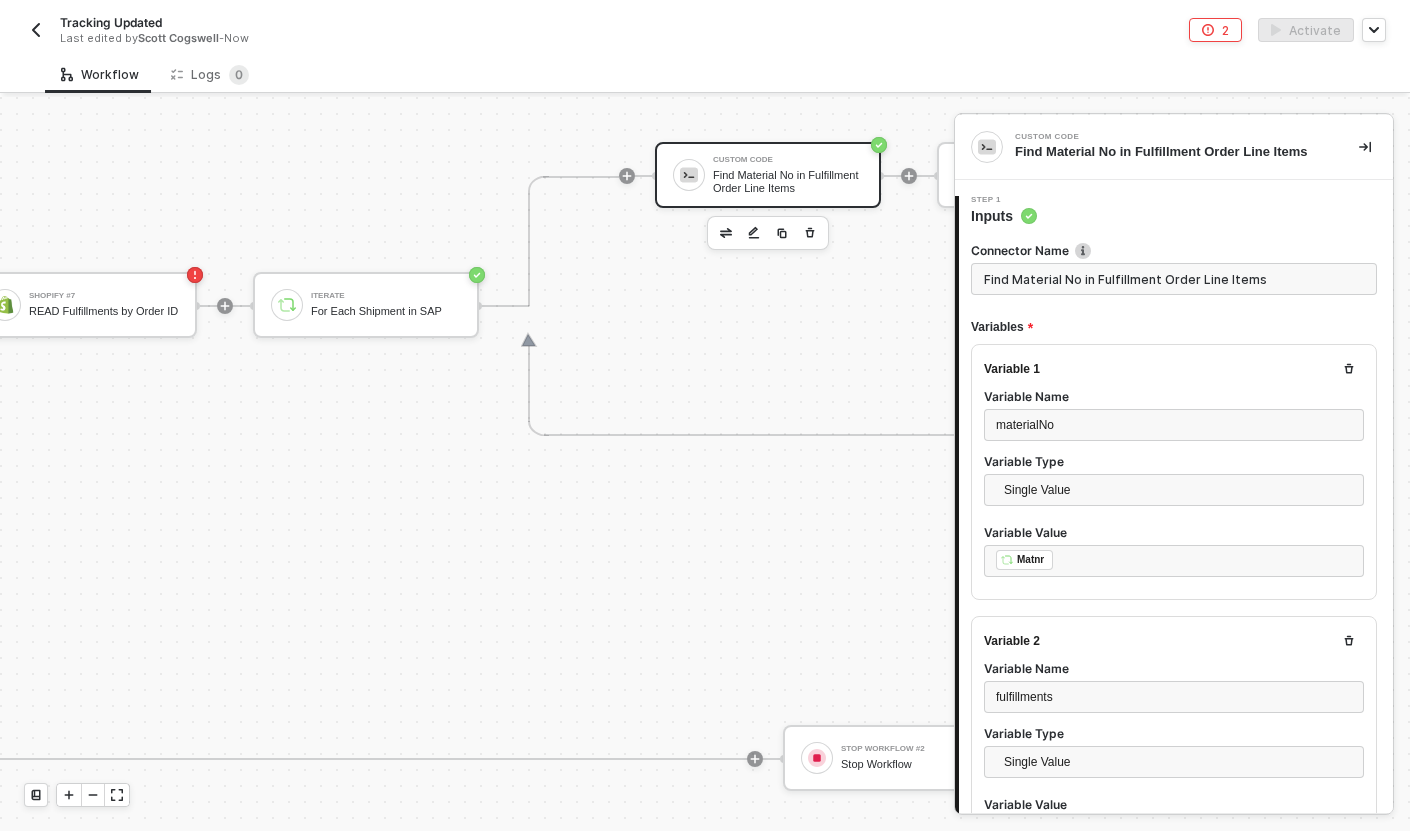 type on "const materialNo = inputData.materialNo;
const trackingNo = inputData.trackingNo;
const fulfillments = inputData.fulfillments;
const resultMap = {};
for (let i = 0; i < fulfillments.length; i++) {" 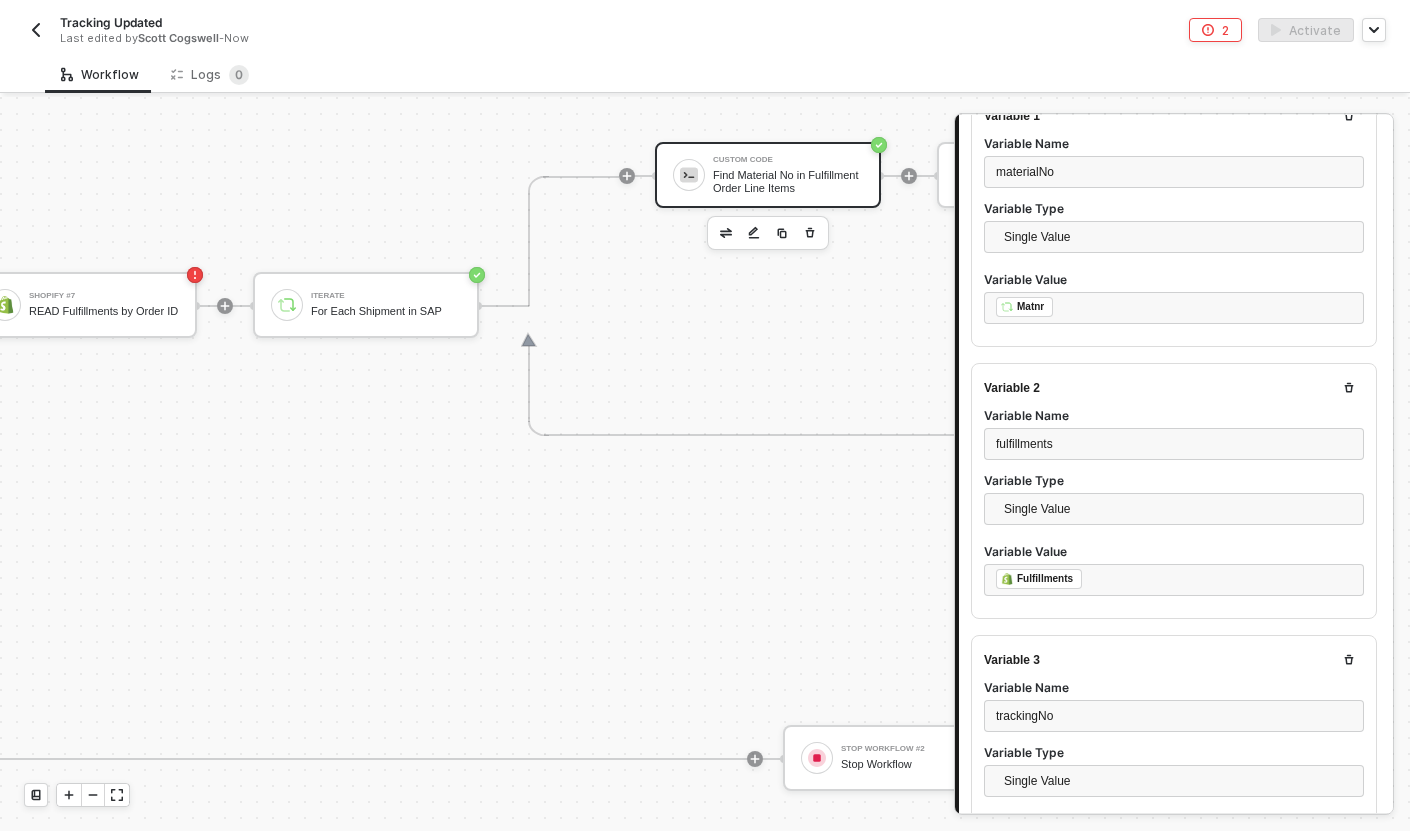 scroll, scrollTop: 246, scrollLeft: 0, axis: vertical 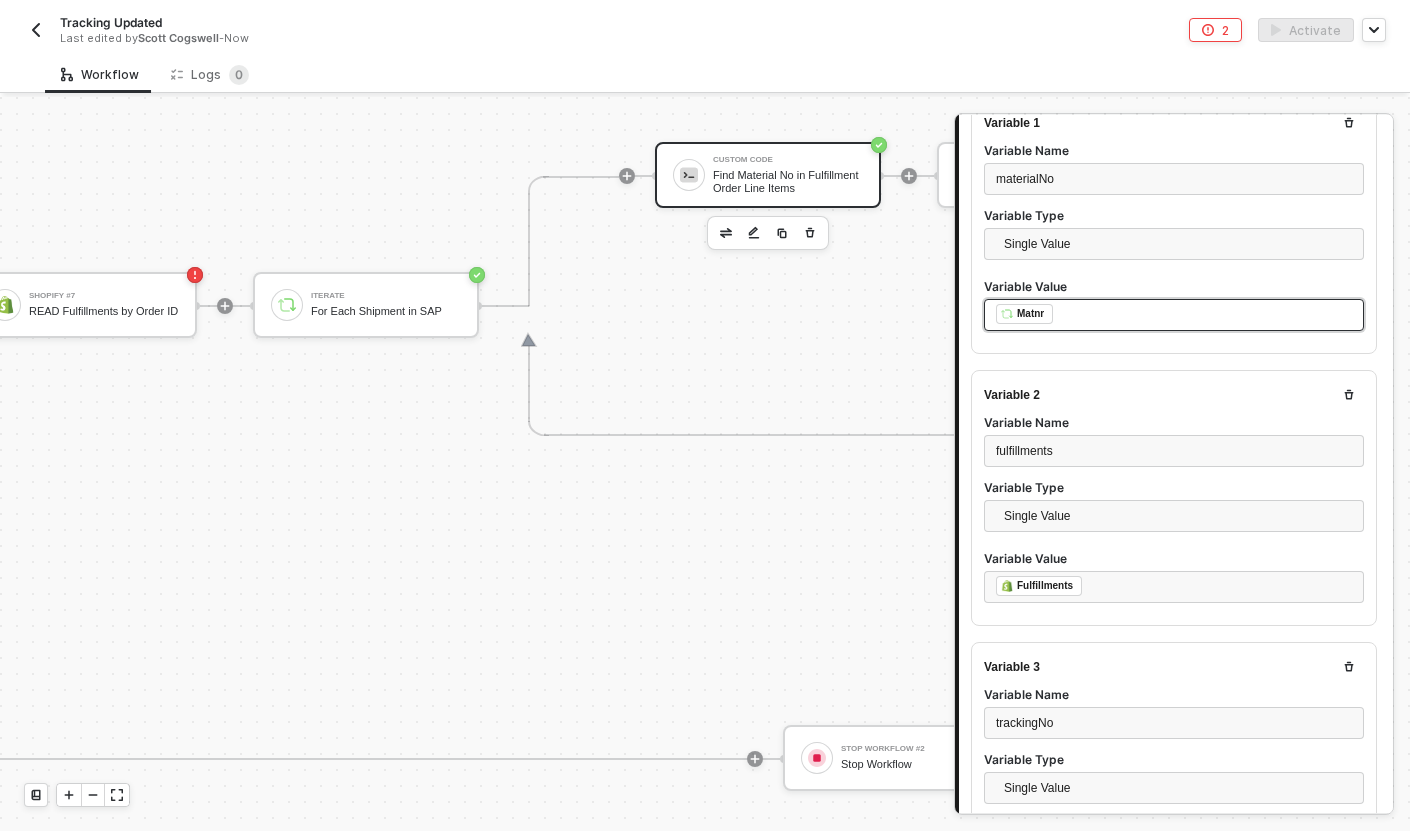 click on "﻿ ﻿ Matnr ﻿" at bounding box center (1174, 315) 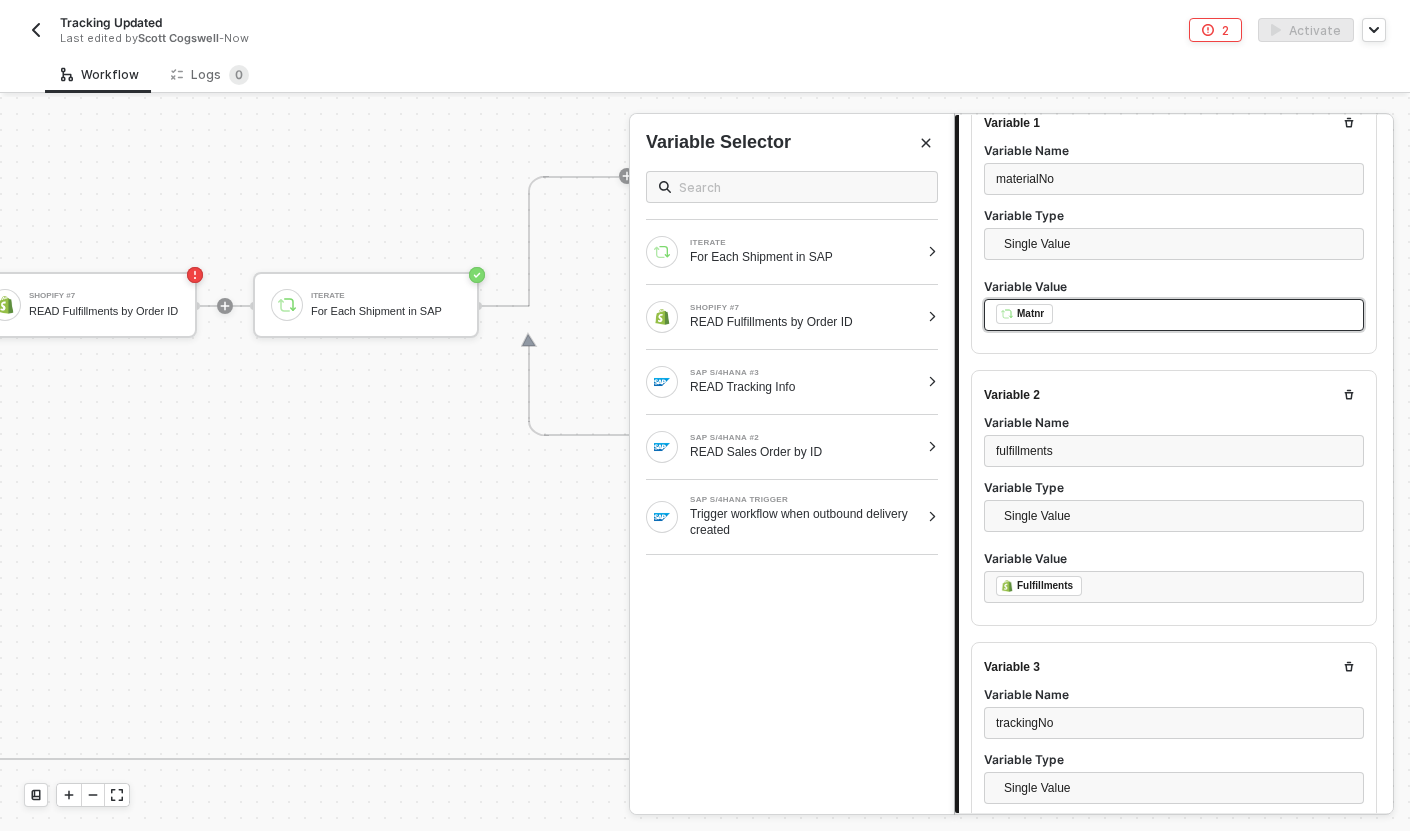 click on "﻿ ﻿ Matnr ﻿" at bounding box center (1174, 315) 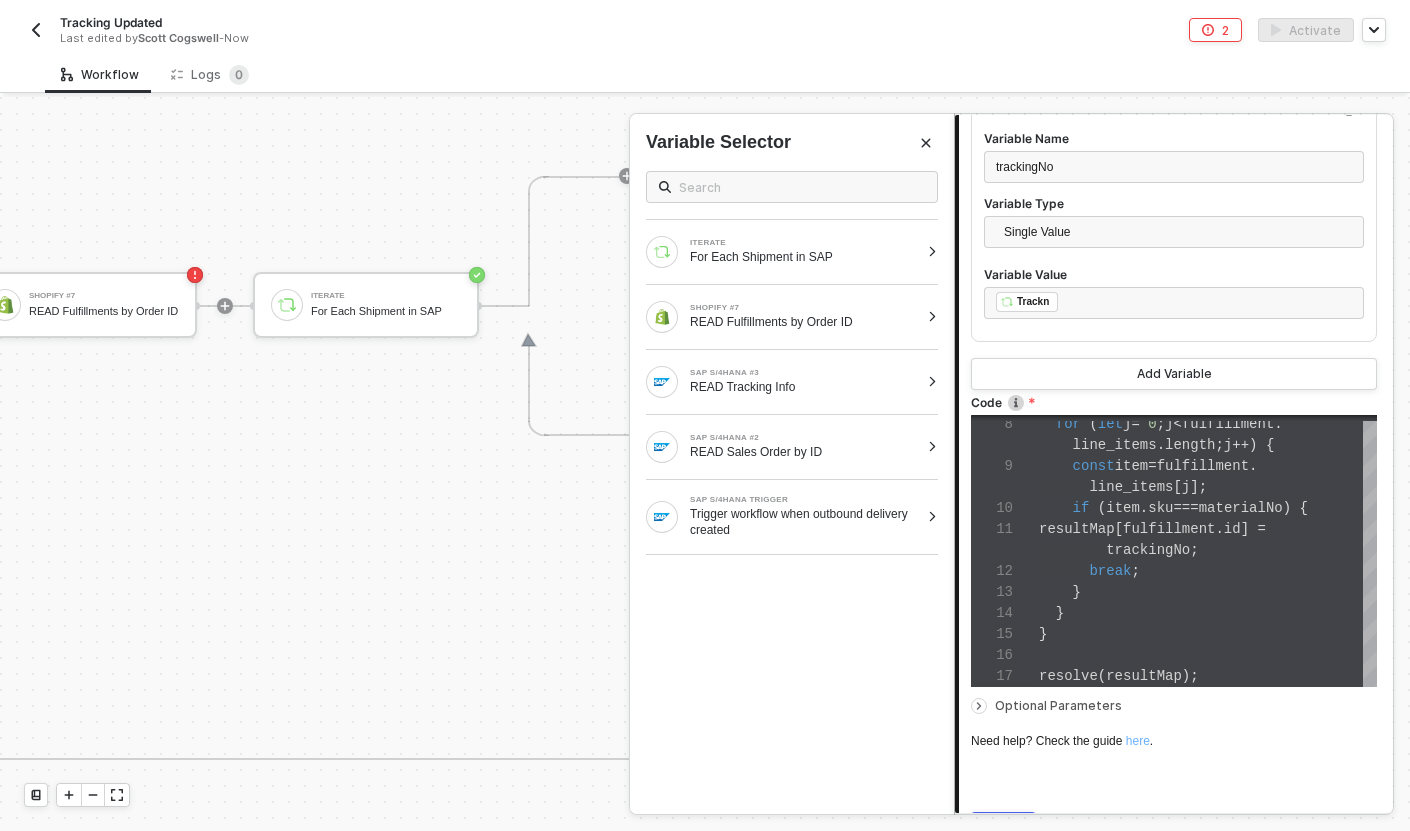scroll, scrollTop: 908, scrollLeft: 0, axis: vertical 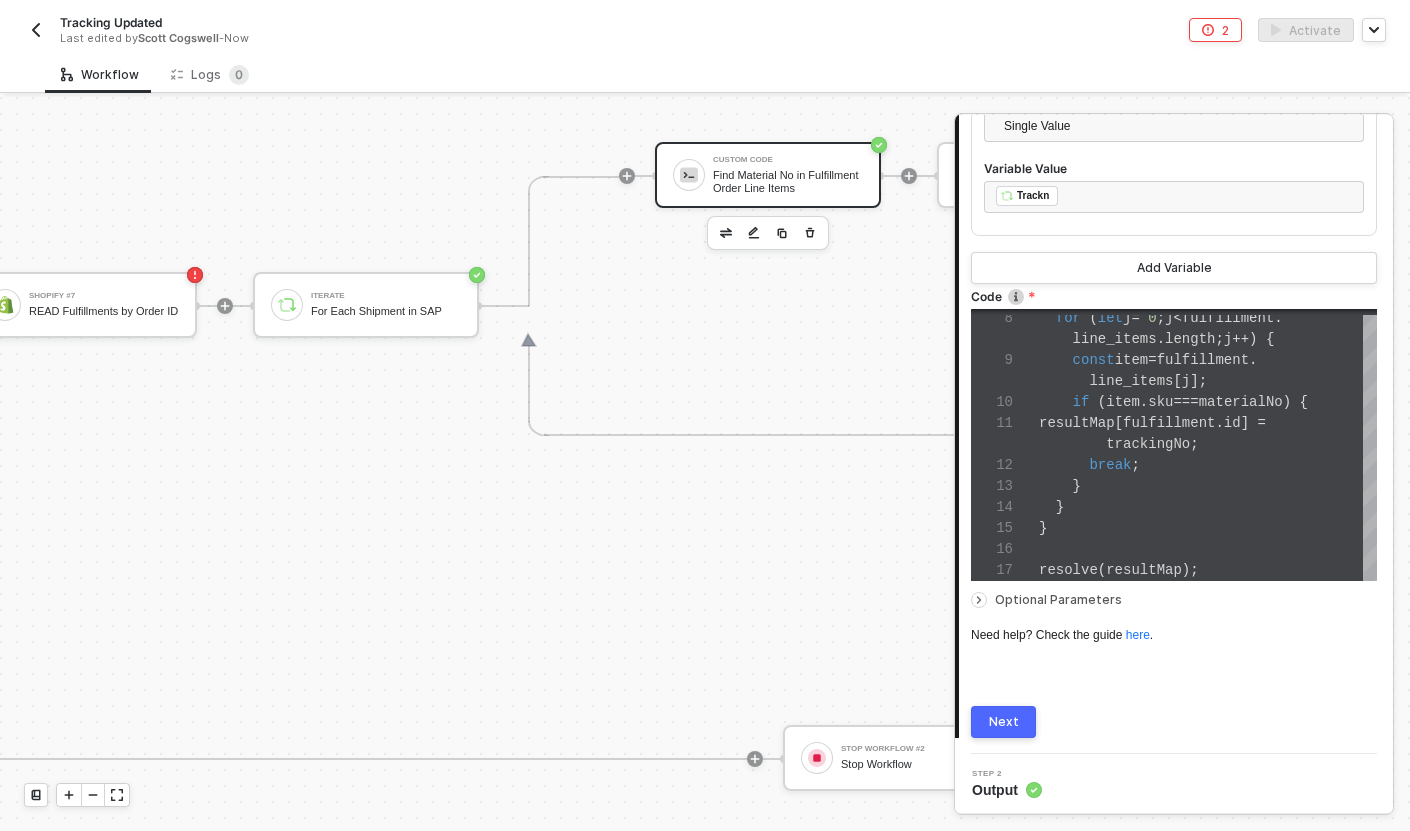 click on "Next" at bounding box center [1003, 722] 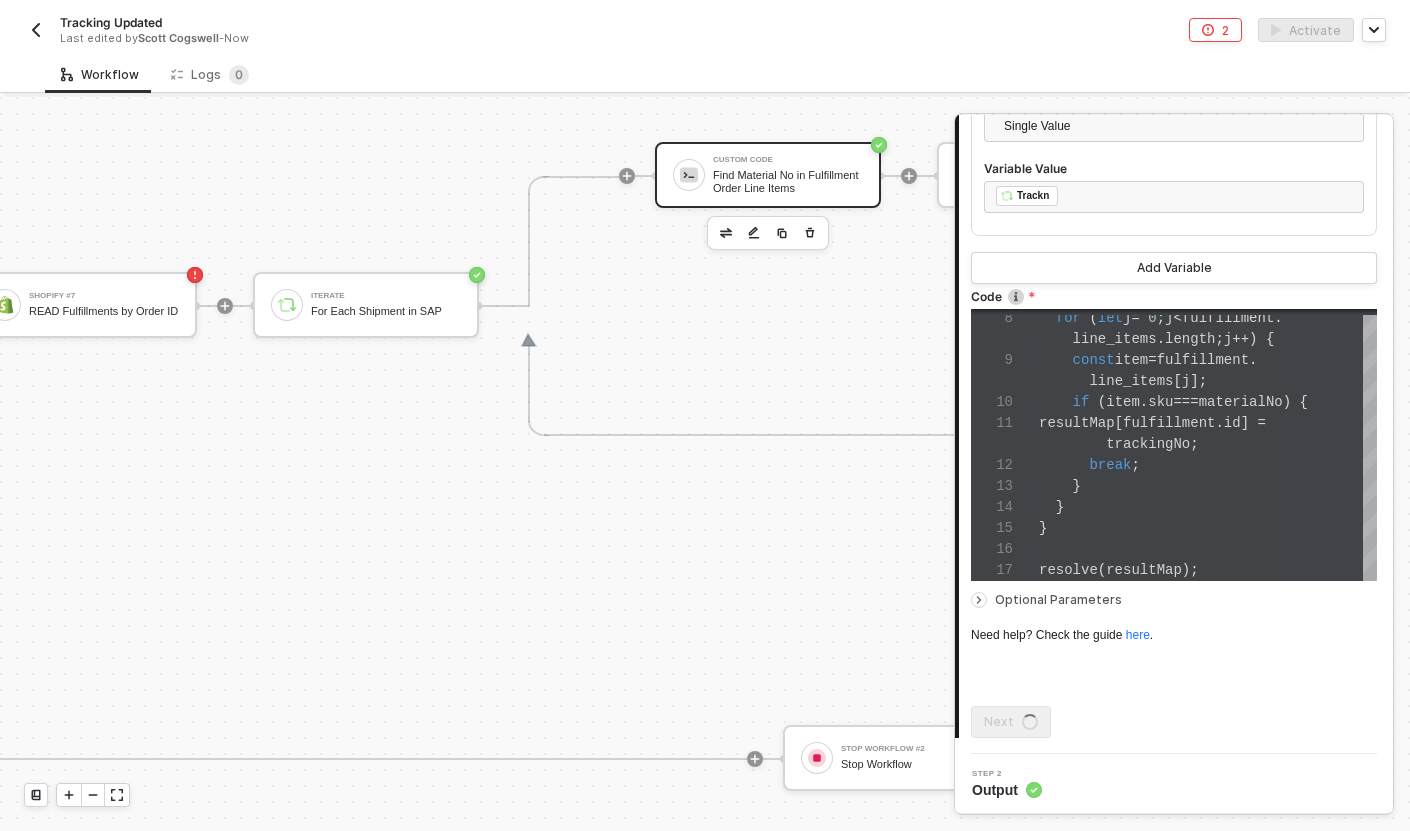 scroll, scrollTop: 0, scrollLeft: 0, axis: both 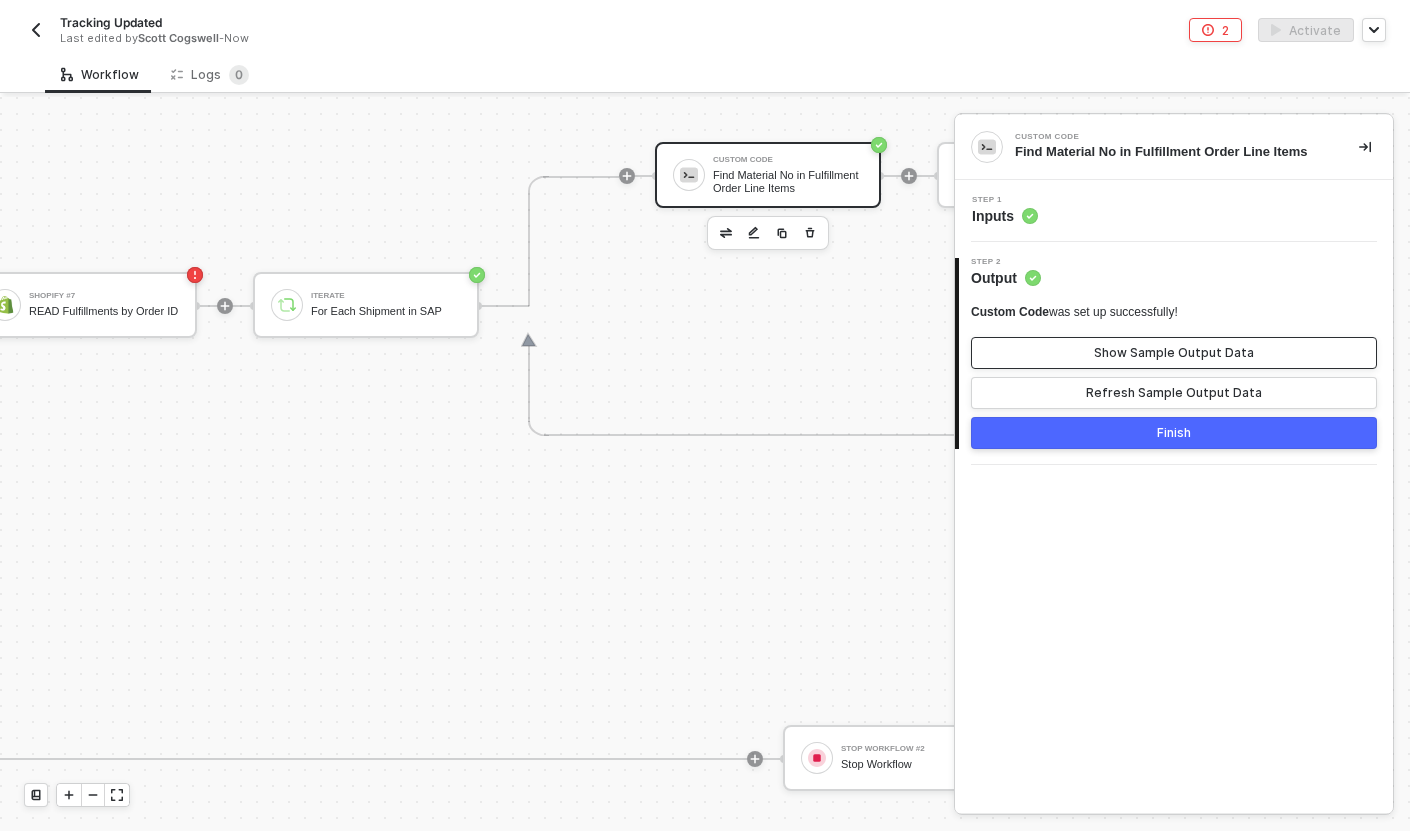 click on "Show Sample Output Data" at bounding box center (1174, 353) 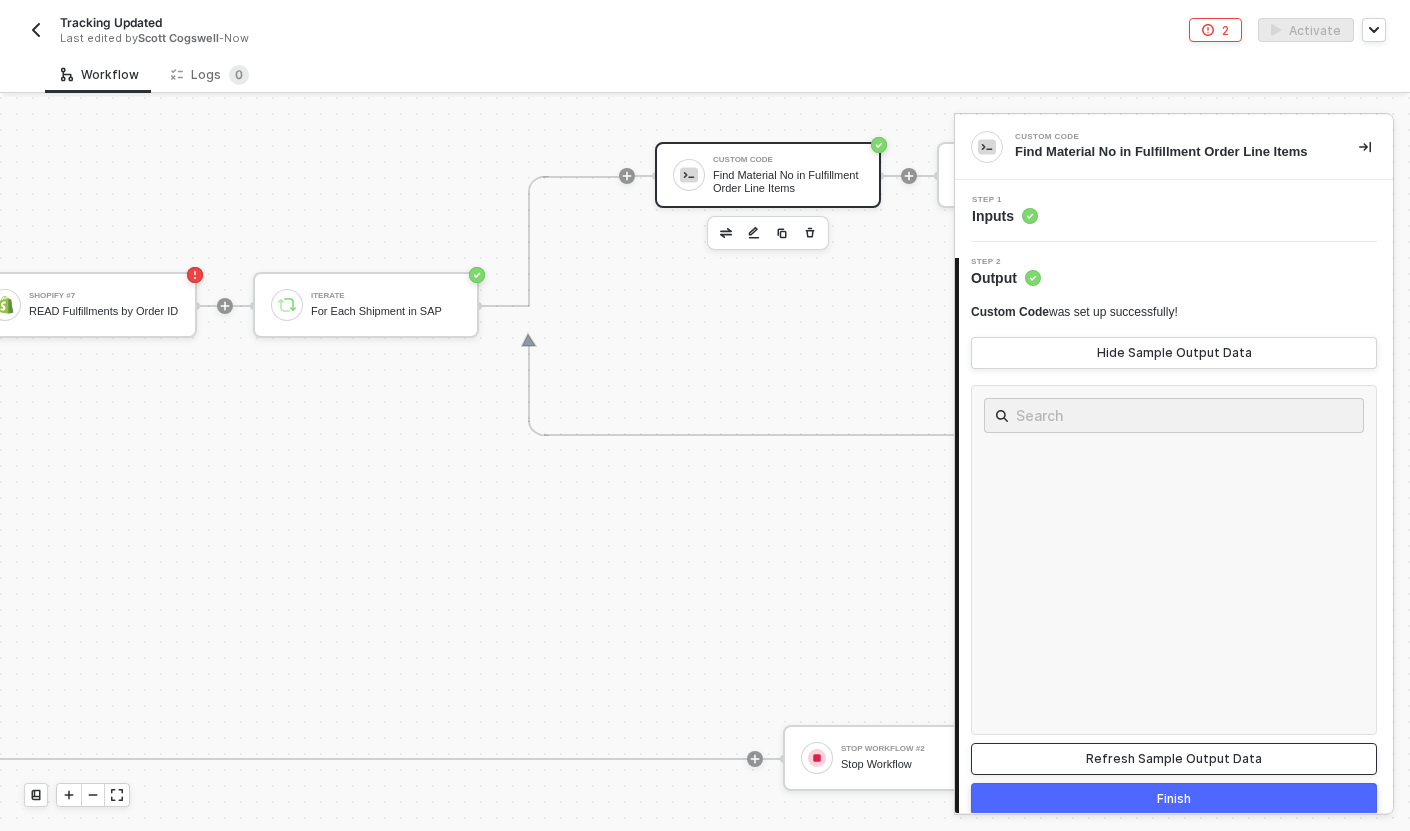 click on "Refresh Sample Output Data" at bounding box center (1174, 759) 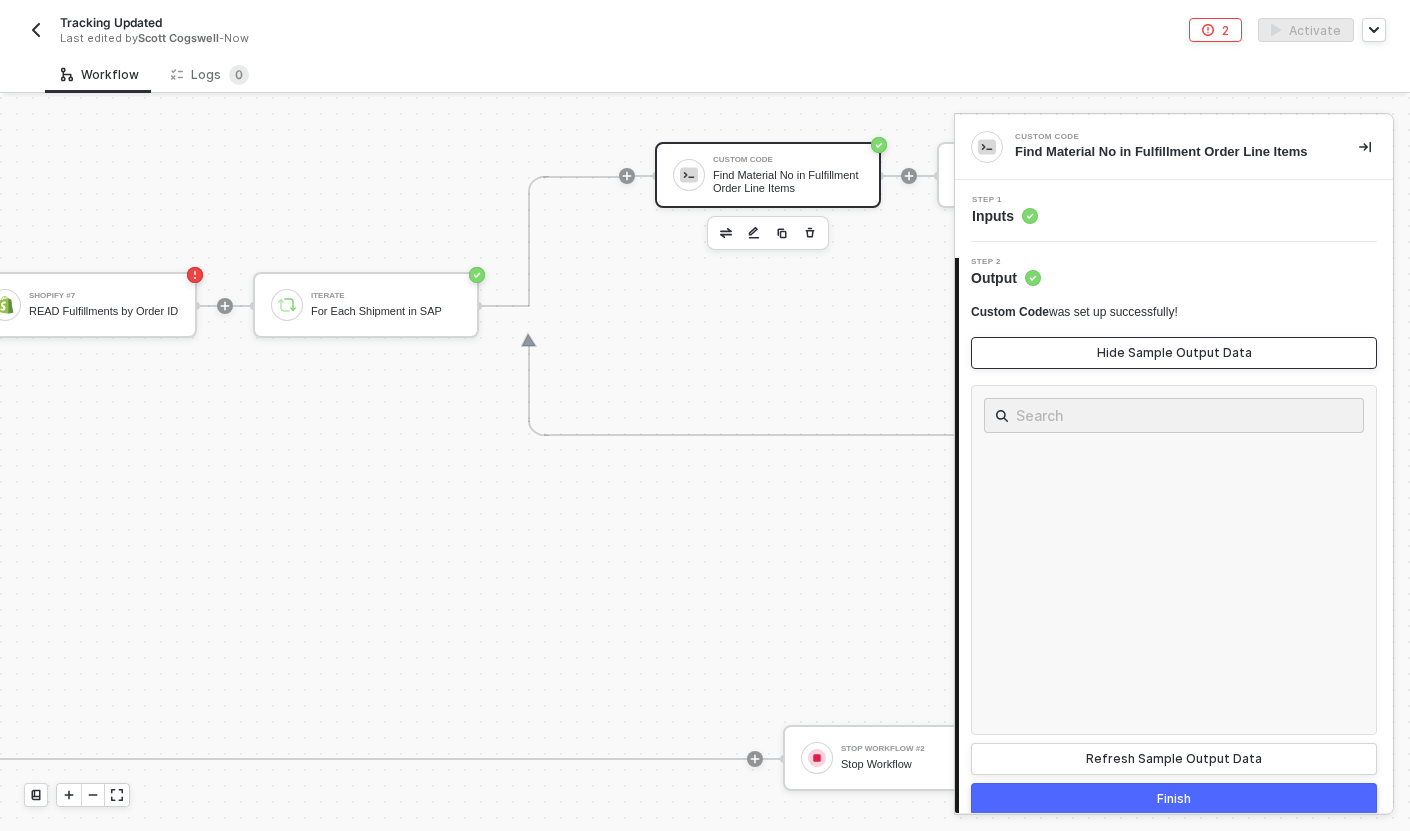 click on "Hide Sample Output Data" at bounding box center (1174, 353) 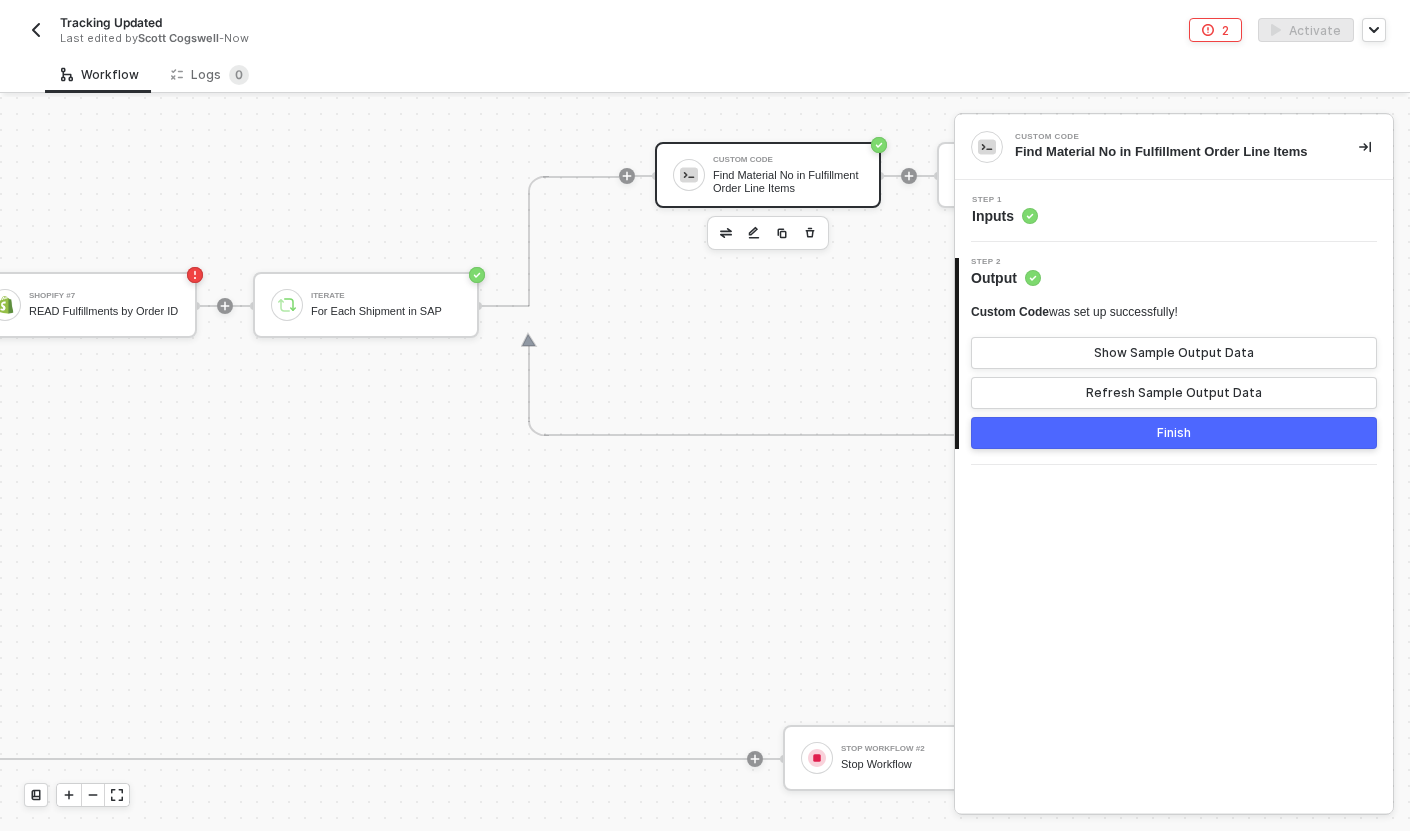 click on "Step 1 Inputs" at bounding box center [1176, 211] 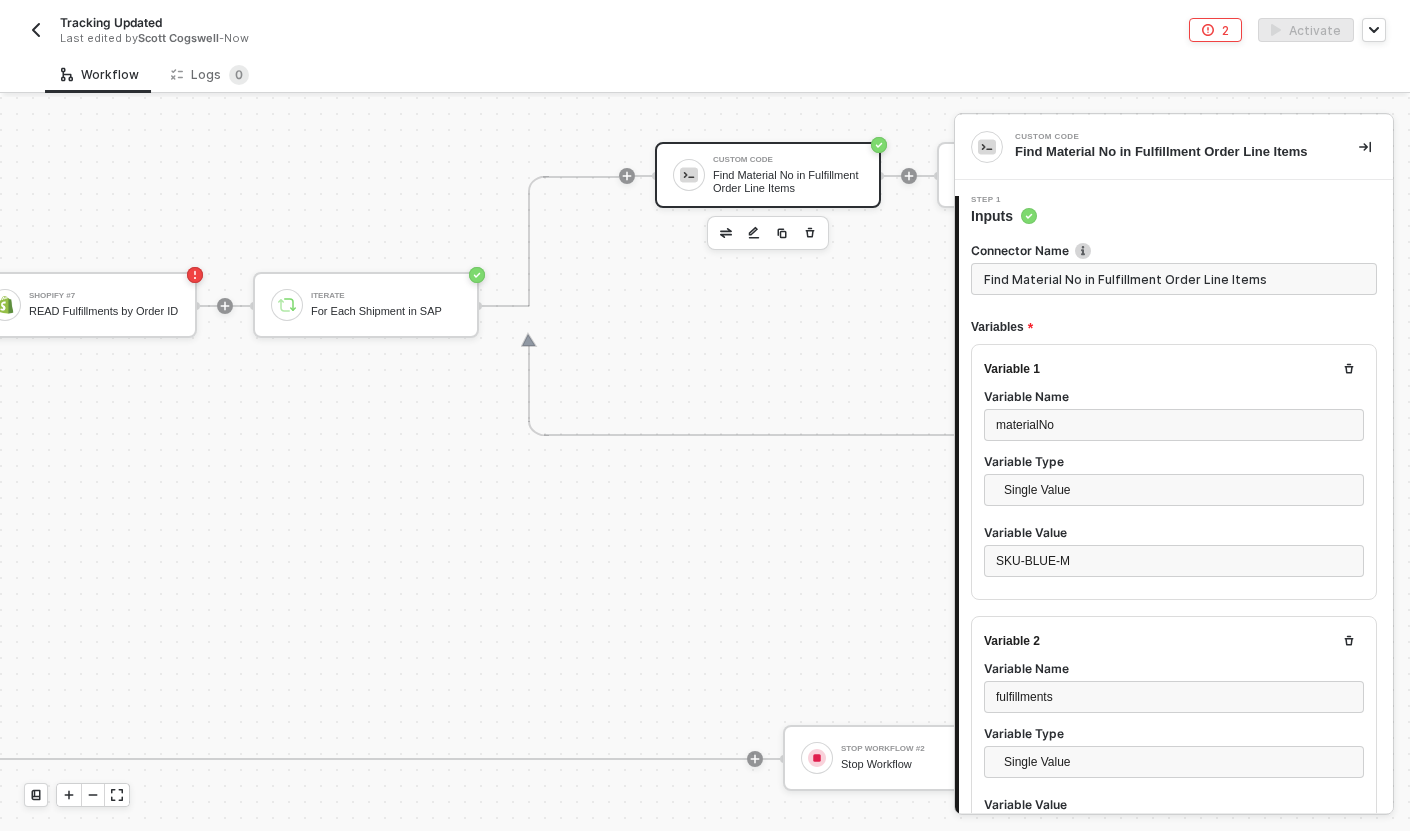 scroll, scrollTop: 126, scrollLeft: 0, axis: vertical 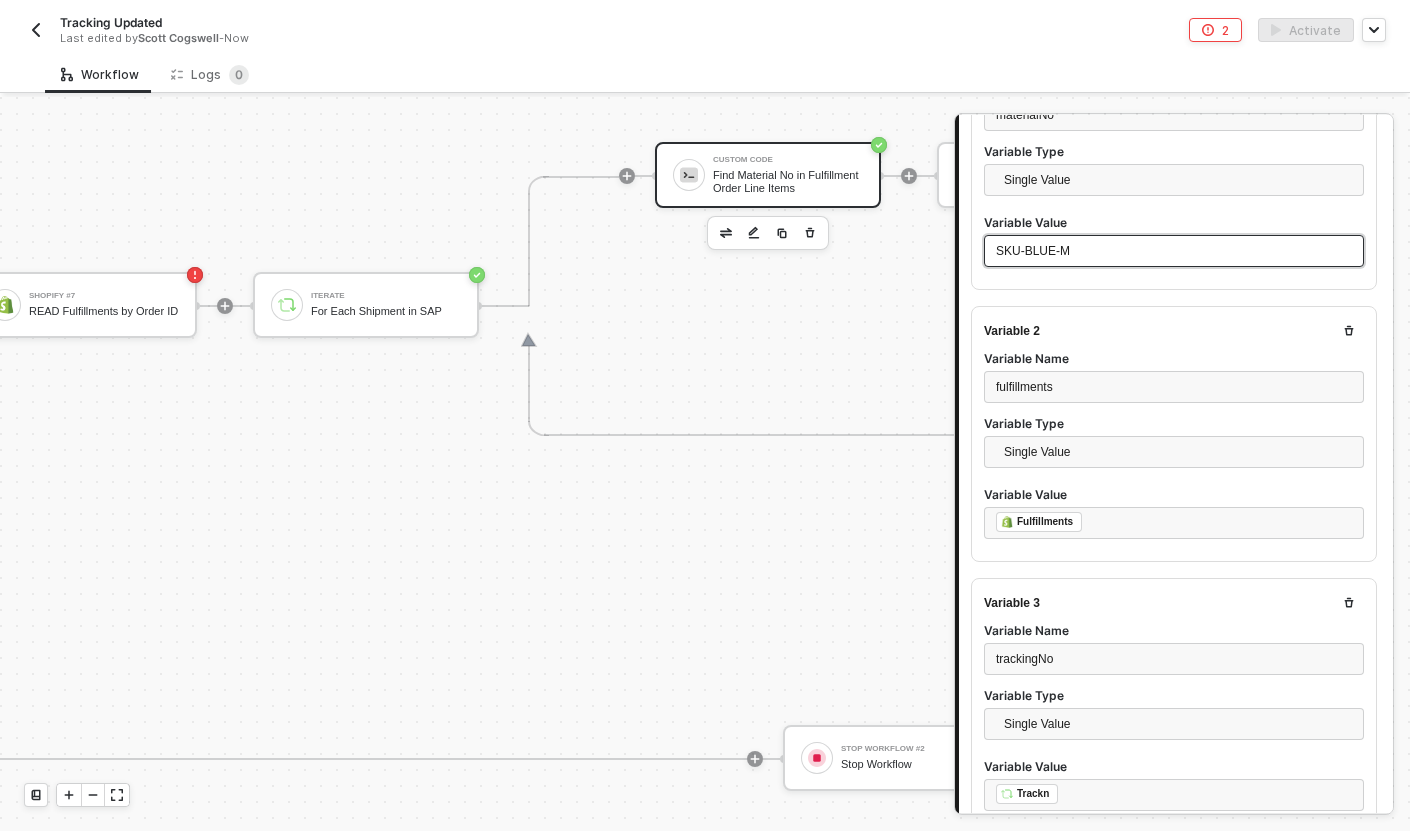 click on "SKU-BLUE-M" at bounding box center (1174, 251) 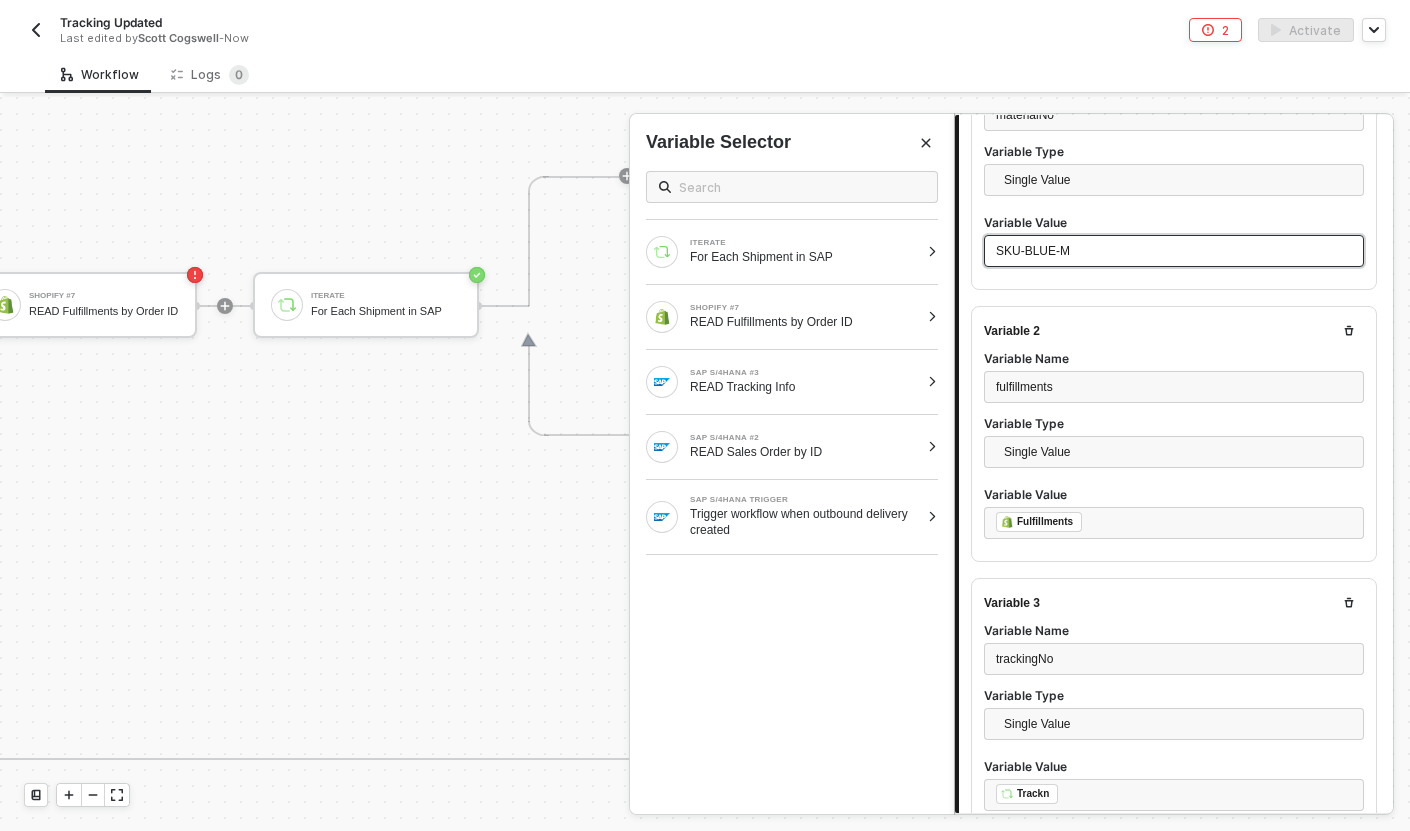 click on "SKU-BLUE-M" at bounding box center [1174, 251] 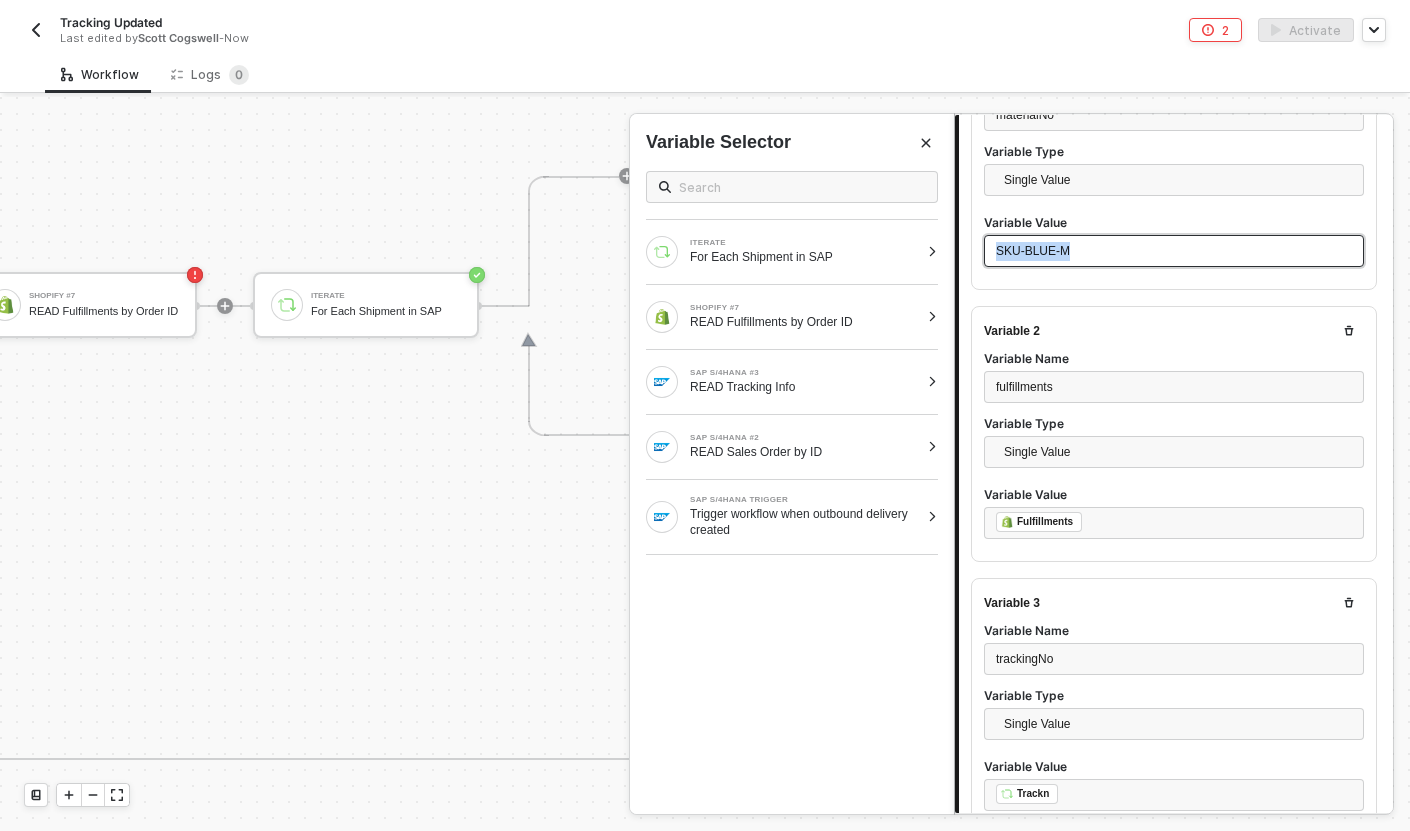 click on "SKU-BLUE-M" at bounding box center (1174, 251) 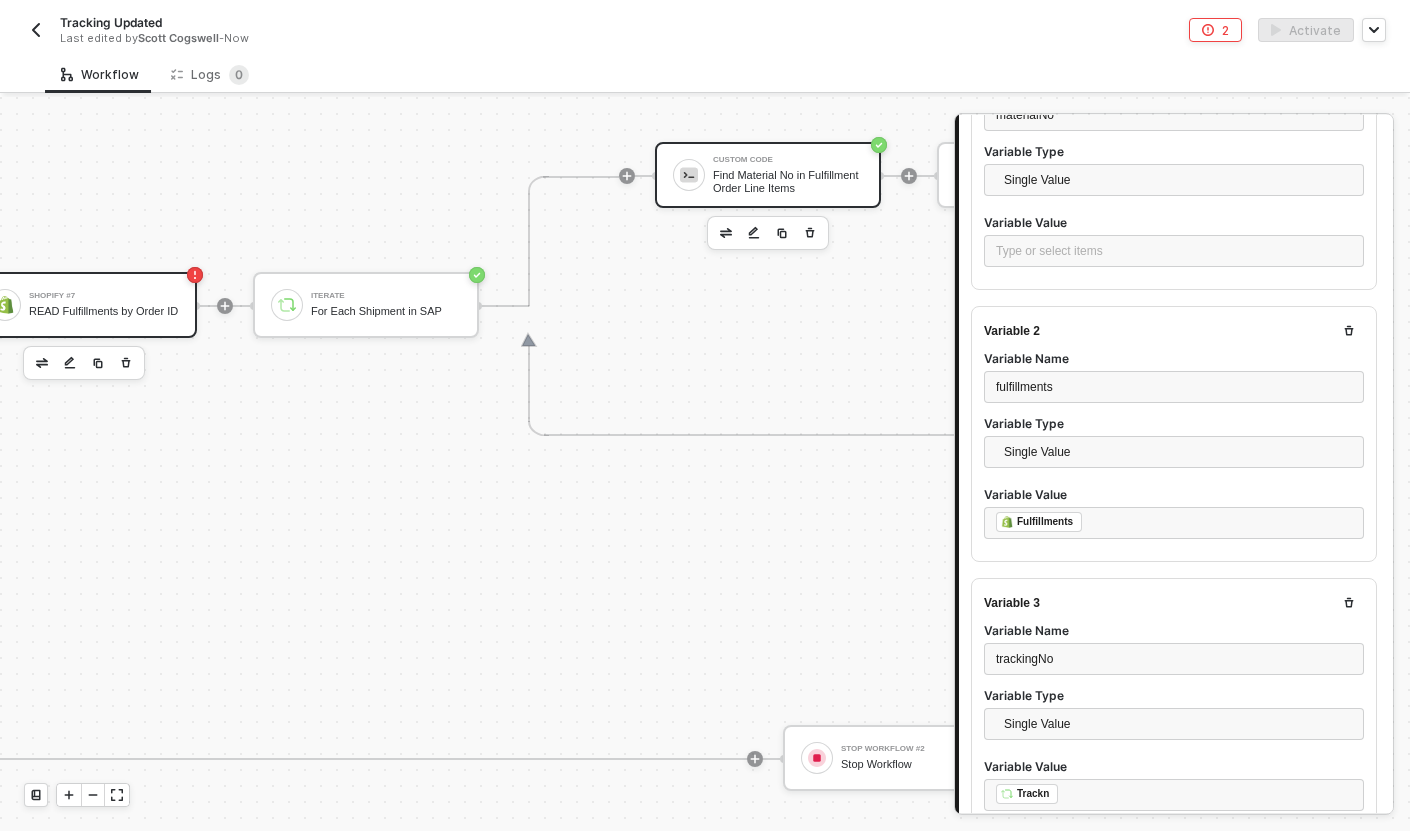 click on "READ Fulfillments by Order ID" at bounding box center (104, 311) 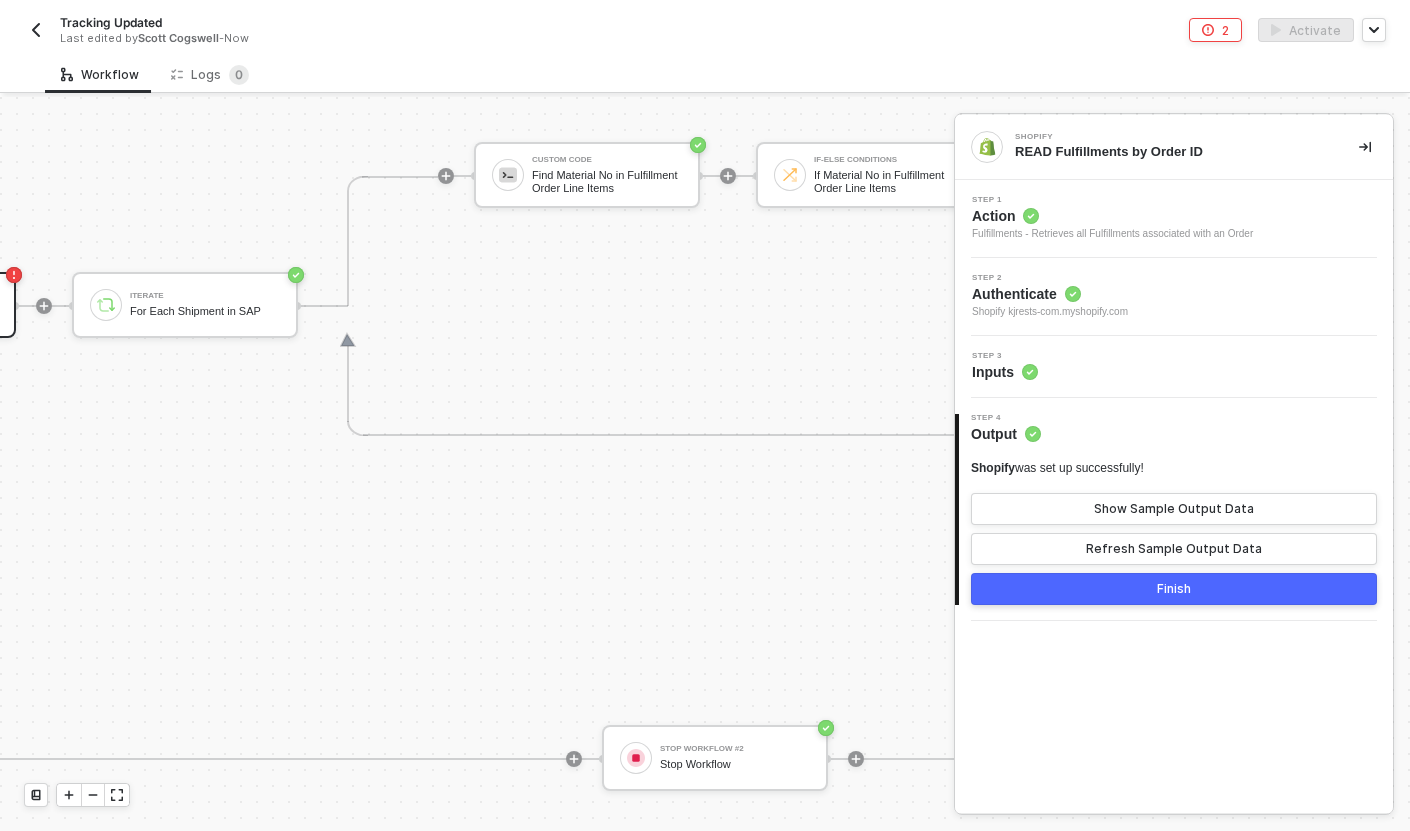 scroll, scrollTop: 730, scrollLeft: 1520, axis: both 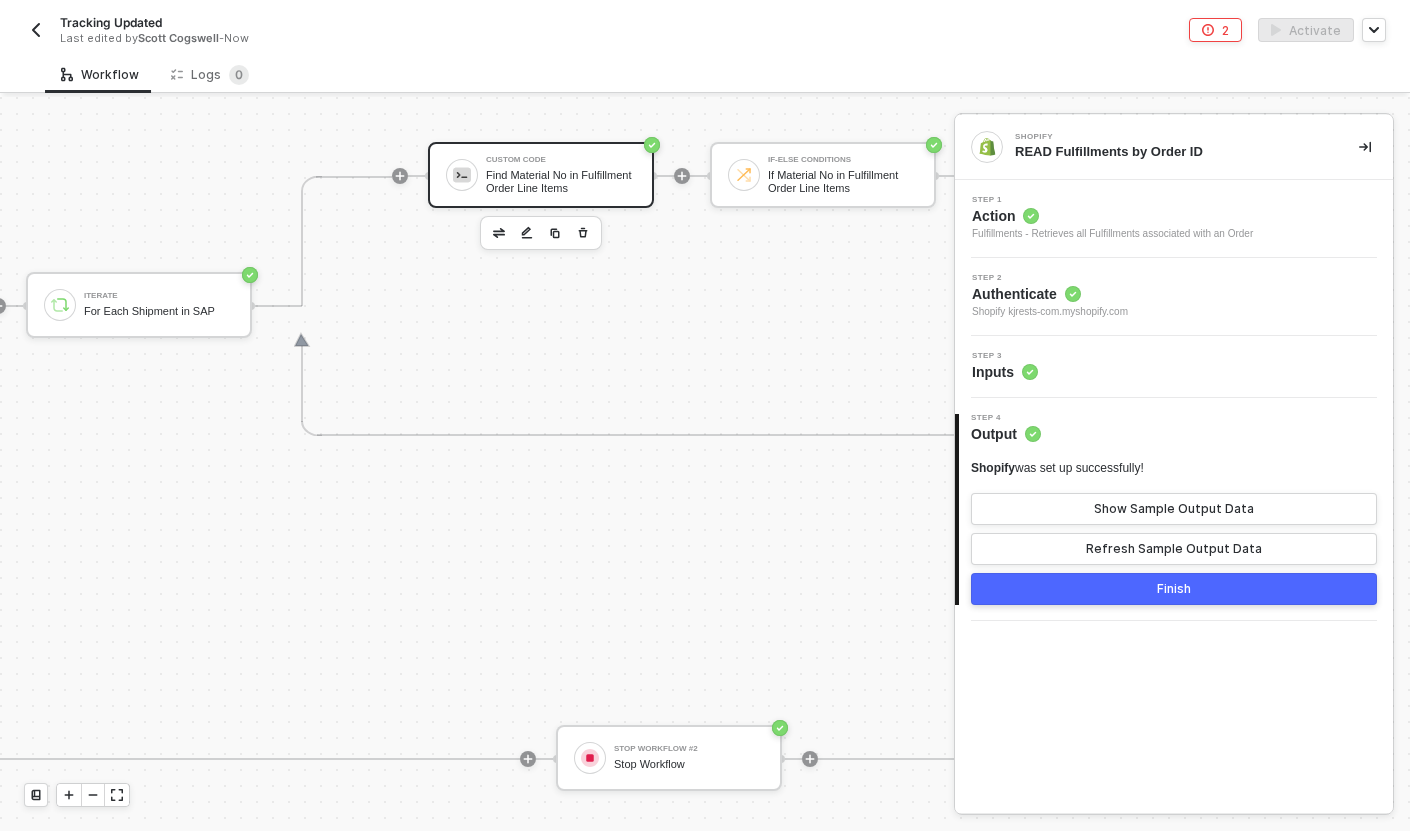 click on "Find Material No in Fulfillment Order Line Items" at bounding box center [561, 181] 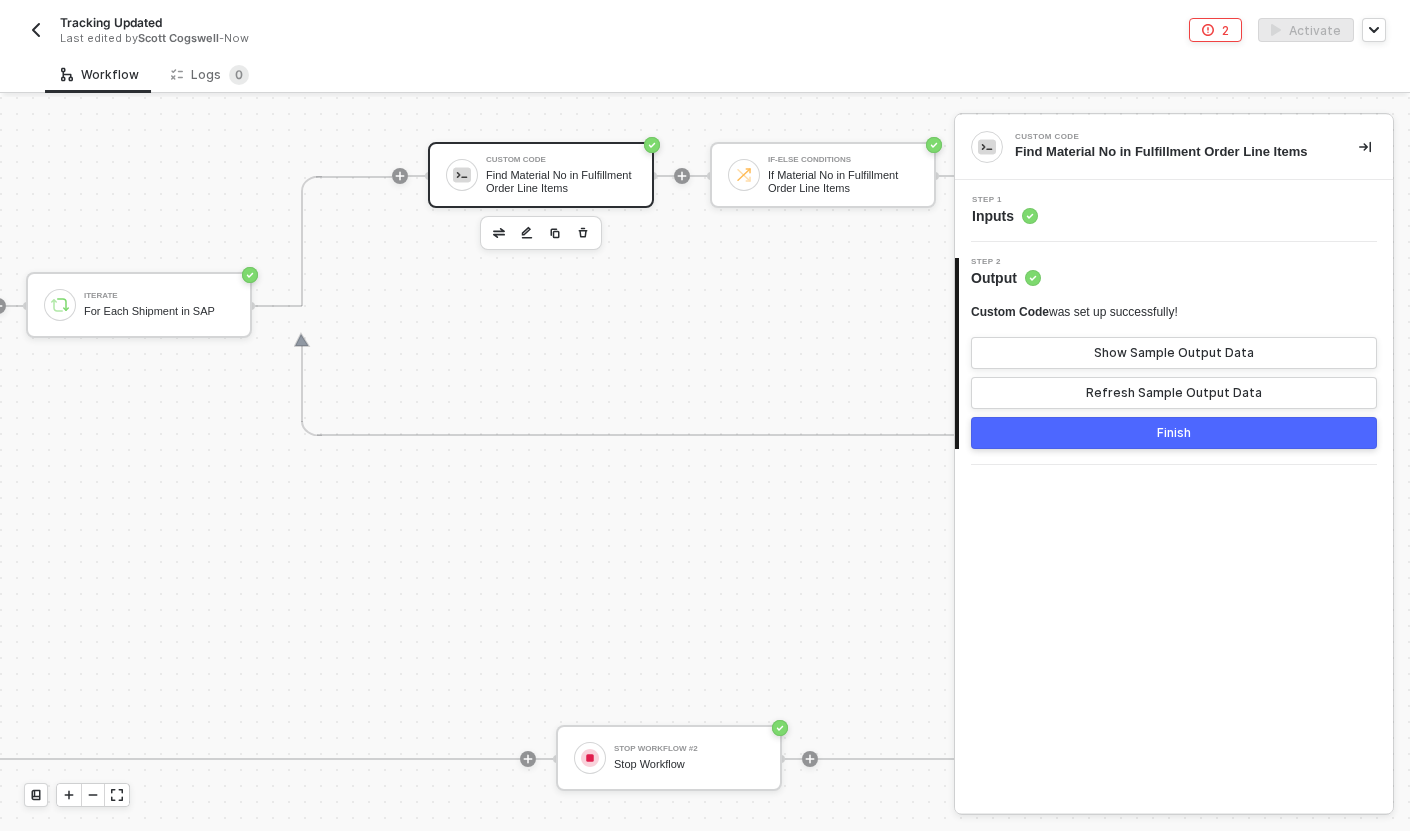 click on "Step 1 Inputs" at bounding box center (1176, 211) 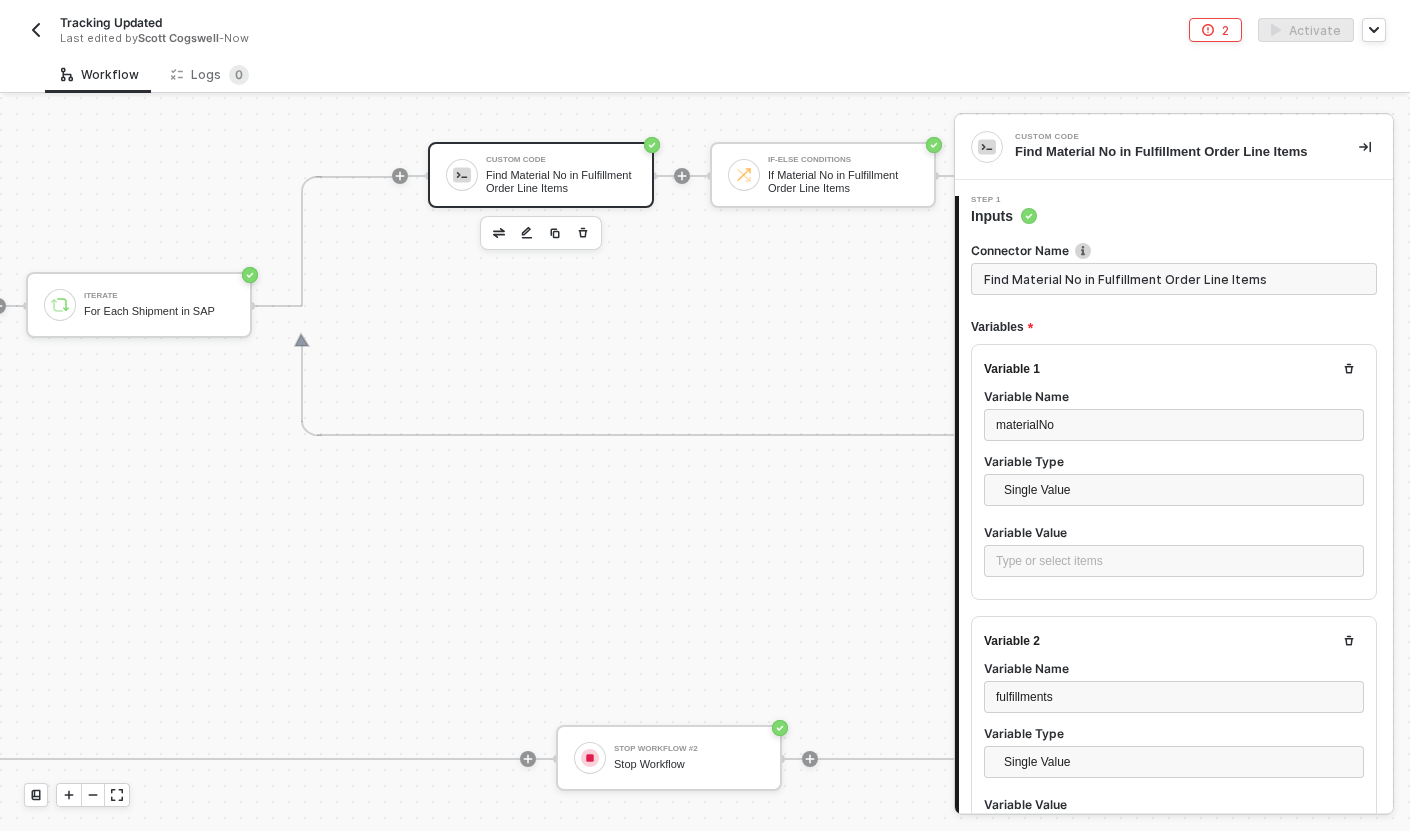type on "const materialNo = inputData.materialNo;
const trackingNo = inputData.trackingNo;
const fulfillments = inputData.fulfillments;
const resultMap = {};
for (let i = 0; i < fulfillments.length; i++) {" 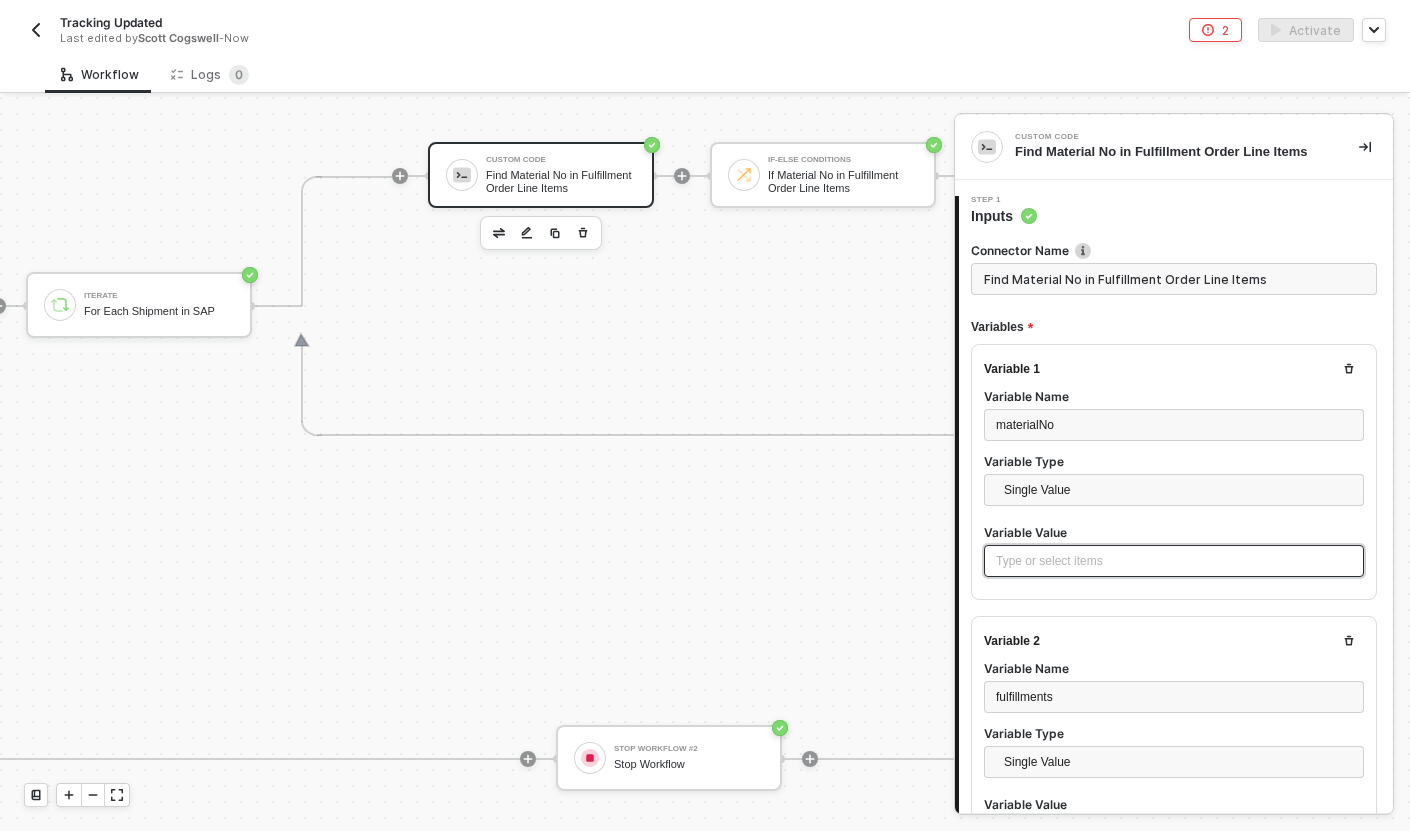 click on "Type or select items ﻿" at bounding box center [1174, 561] 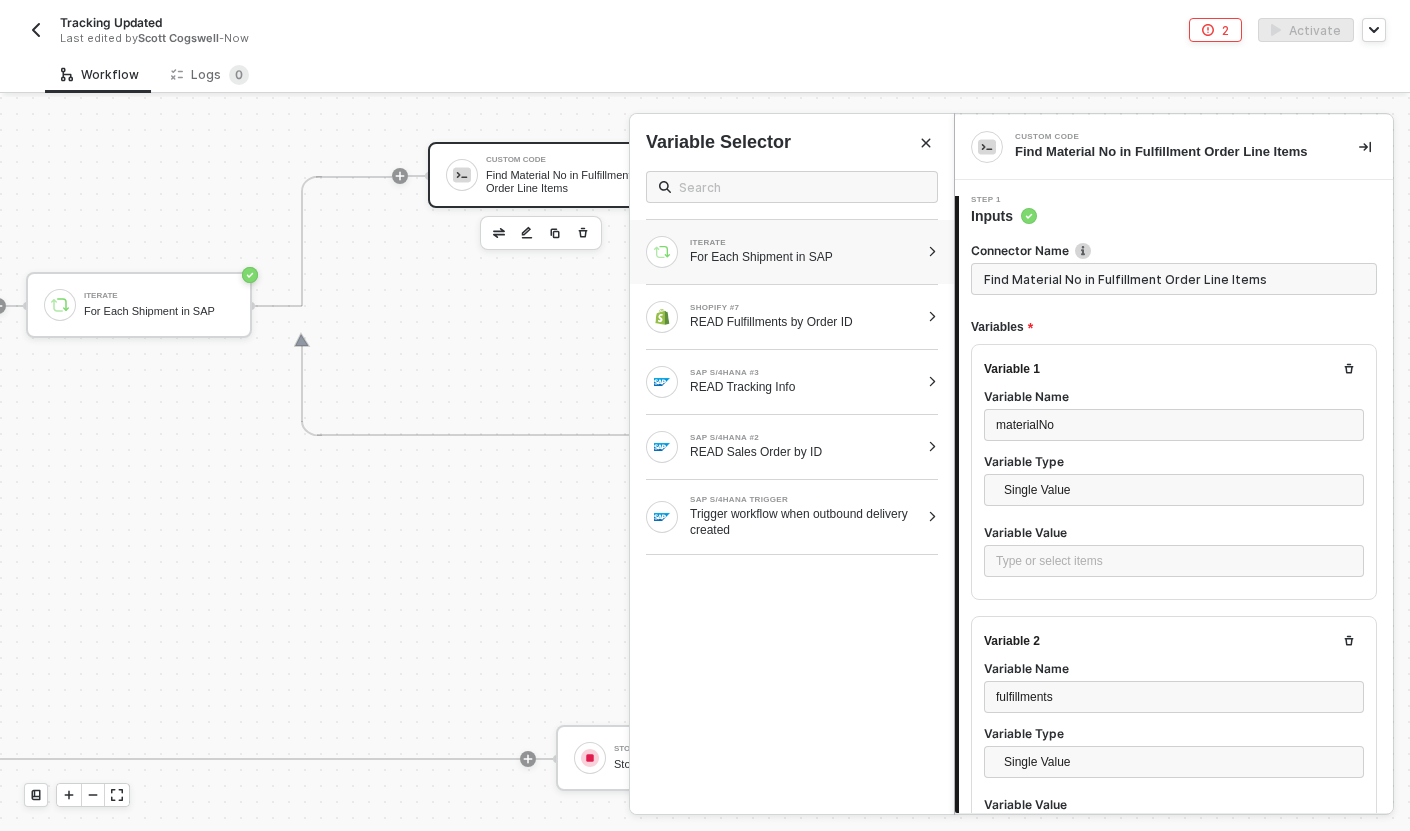 click on "ITERATE" at bounding box center [804, 243] 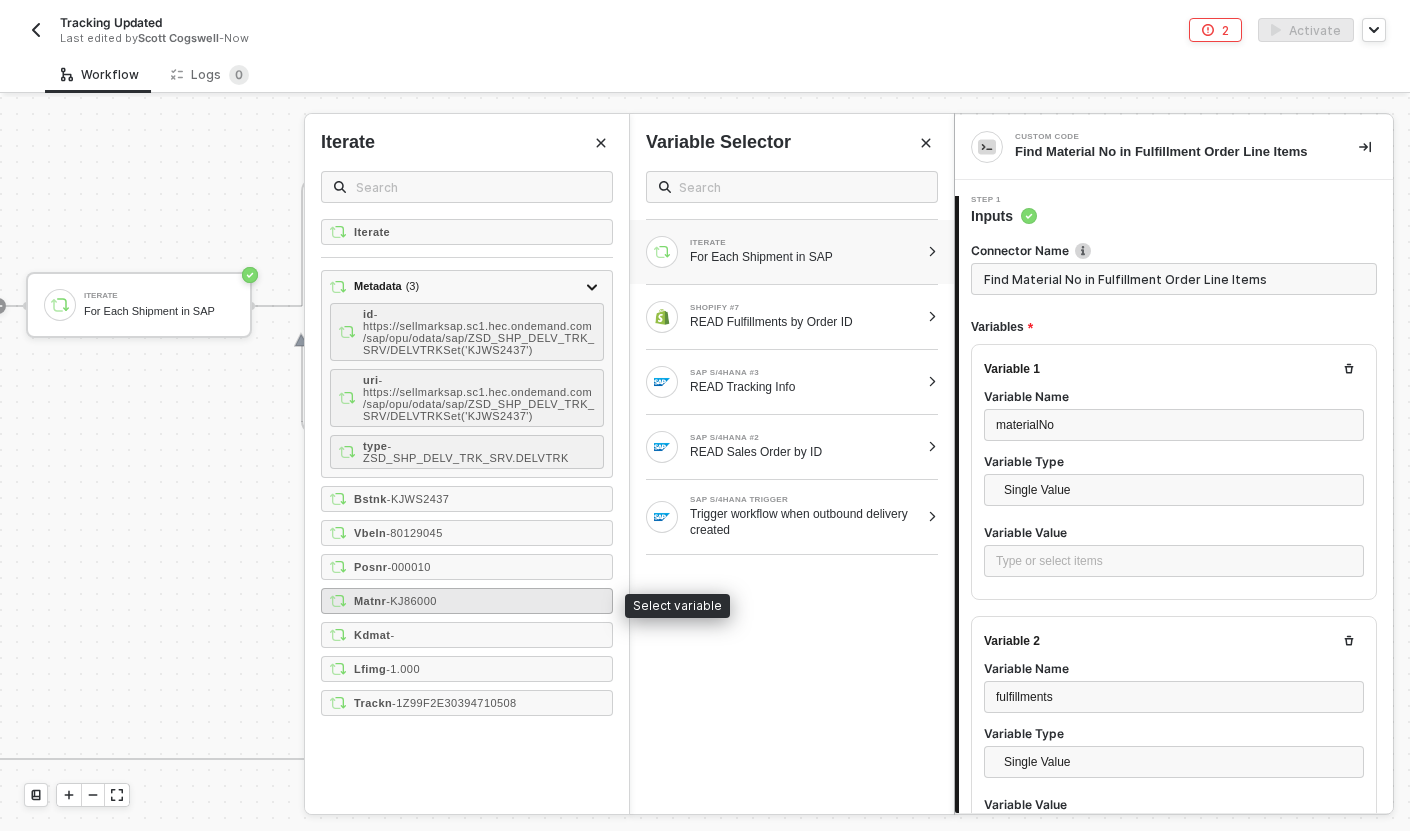 click on "-  [PHONE]" at bounding box center (411, 601) 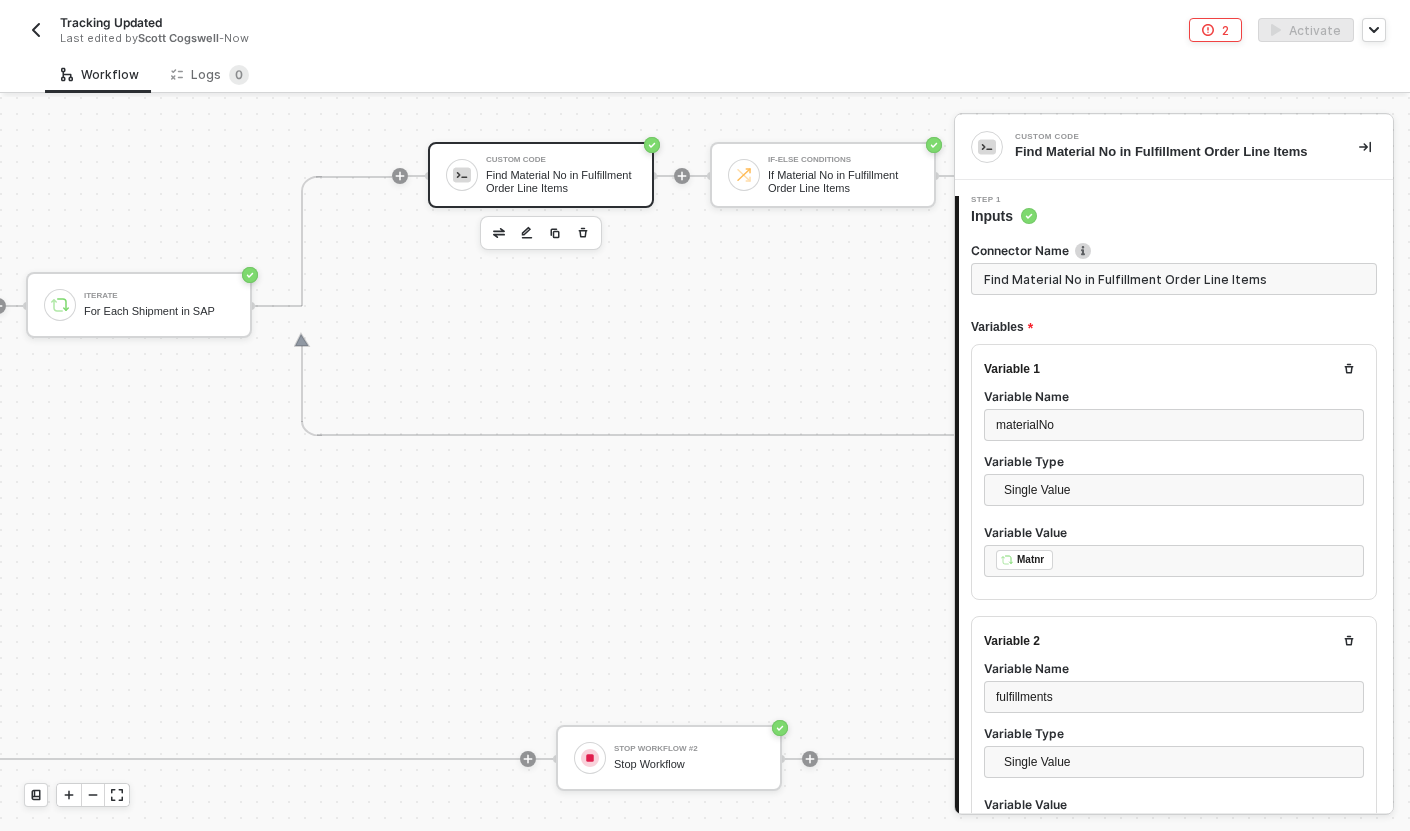 click on "Variable 1 Variable Name materialNo Variable Type Single Value Variable Value ﻿ ﻿ Matnr ﻿ Variable 2 Variable Name fulfillments Variable Type Single Value Variable Value ﻿ ﻿ Fulfillments ﻿ Variable 3 Variable Name trackingNo Variable Type Single Value Variable Value ﻿ ﻿ Trackn ﻿ Add Variable" at bounding box center (1174, 768) 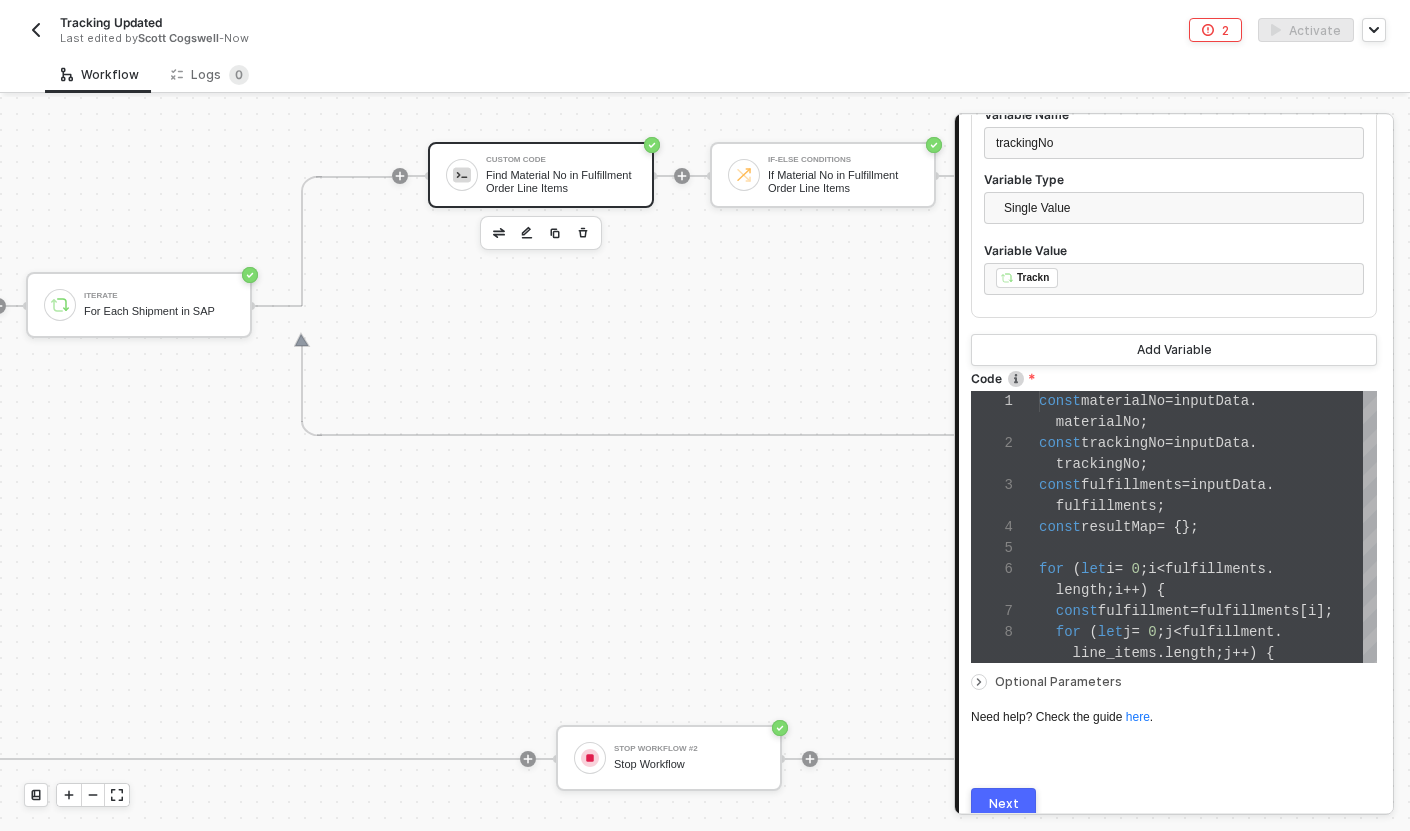 scroll, scrollTop: 908, scrollLeft: 0, axis: vertical 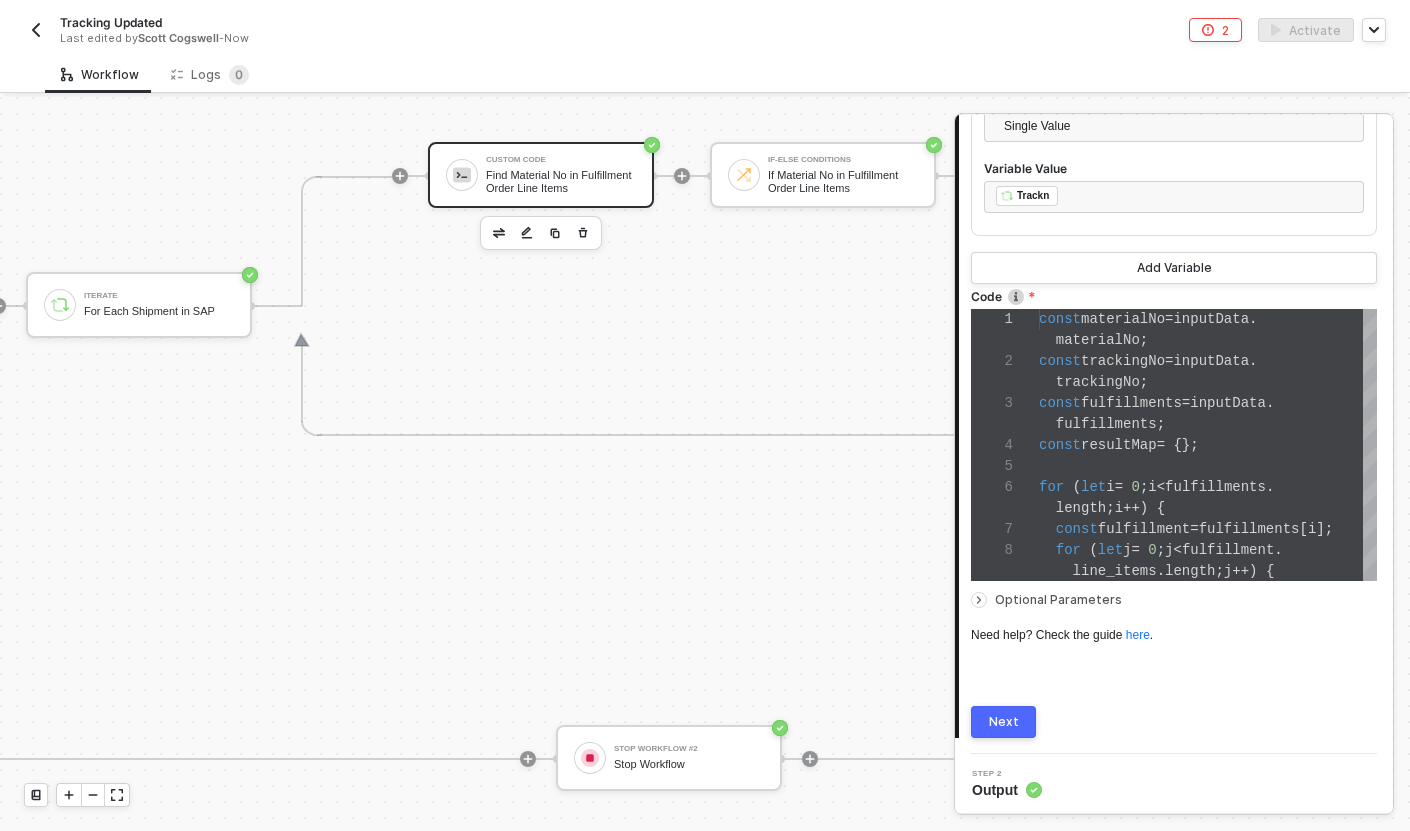 click on "Next" at bounding box center [1004, 722] 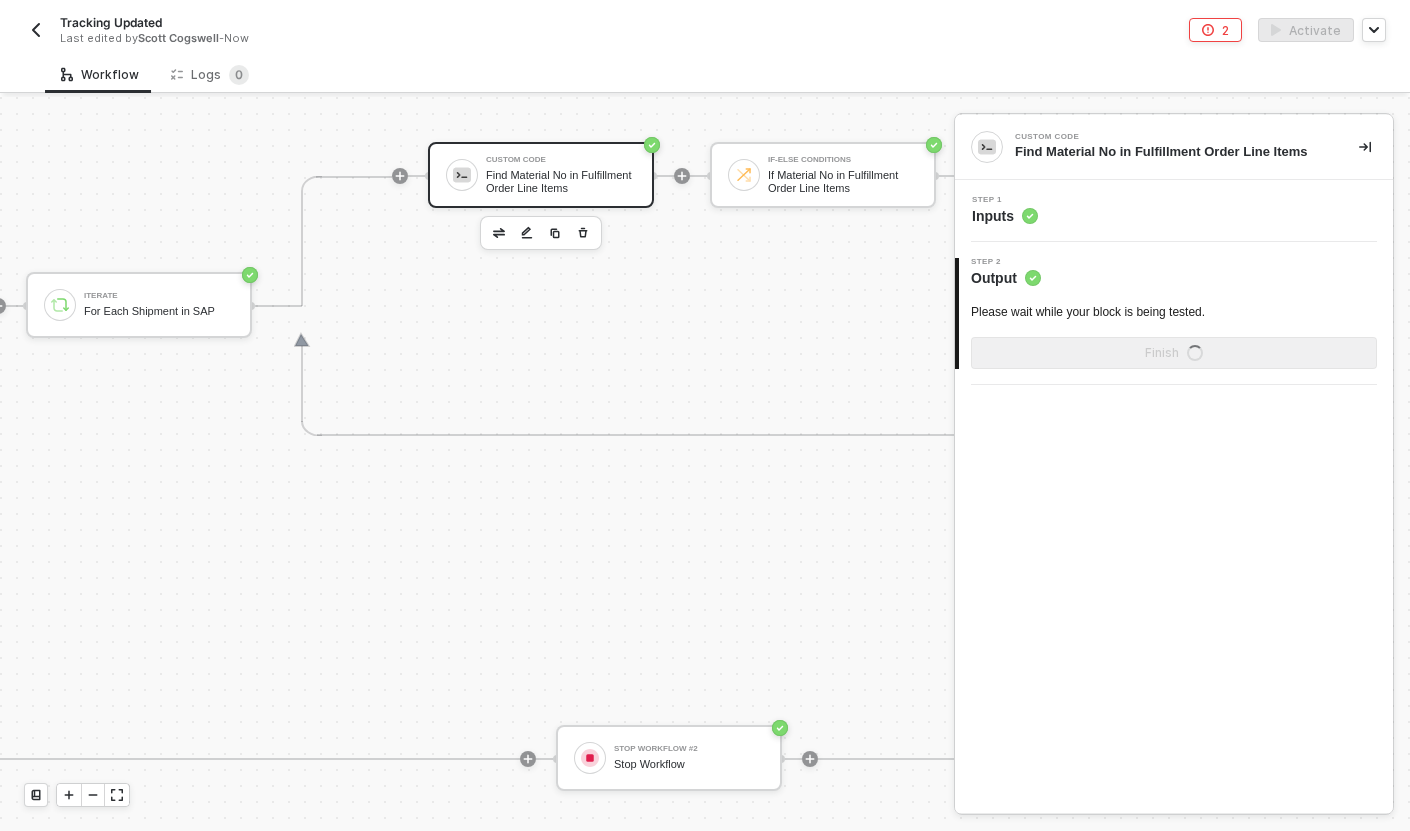 scroll, scrollTop: 0, scrollLeft: 0, axis: both 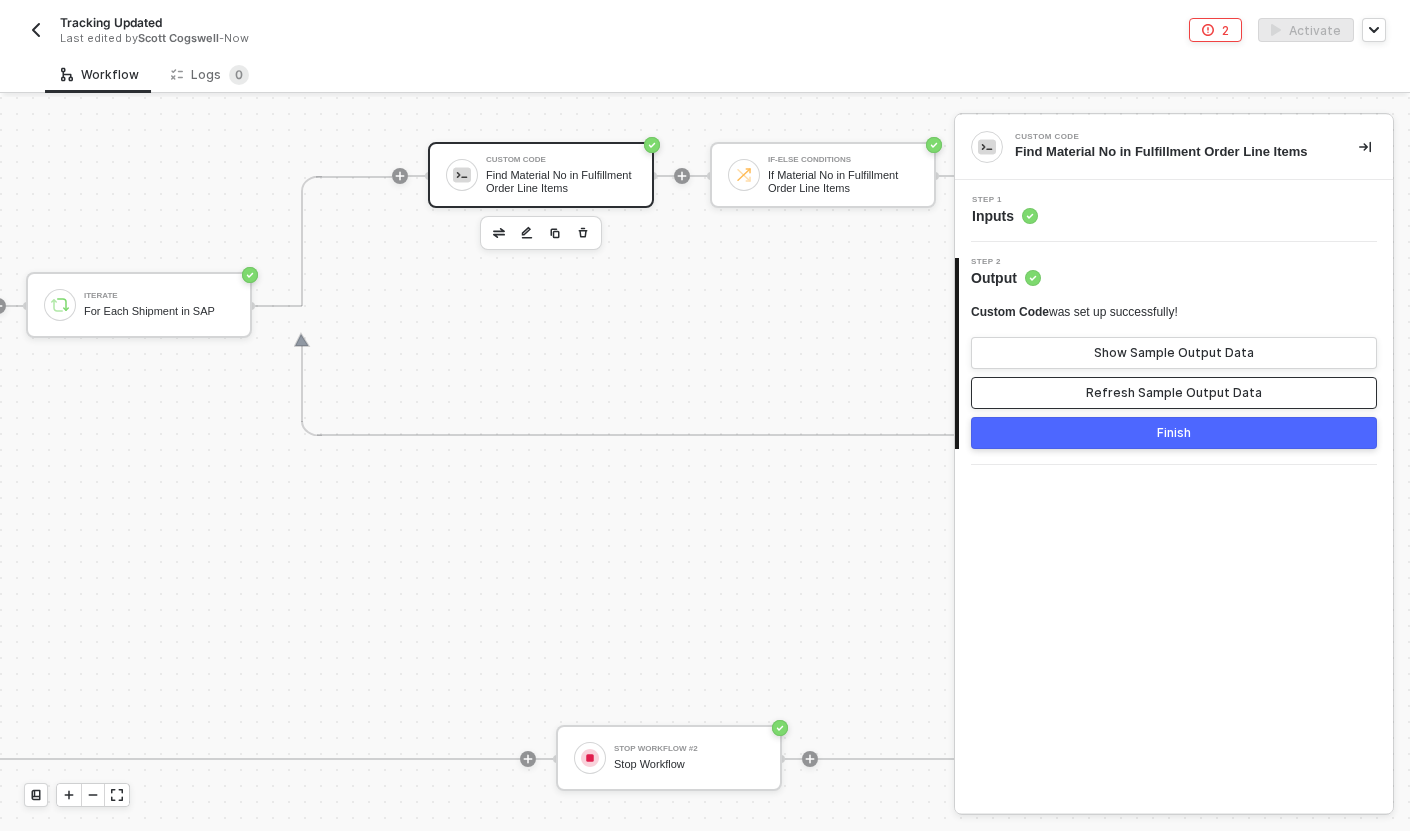 click on "Refresh Sample Output Data" at bounding box center (1174, 393) 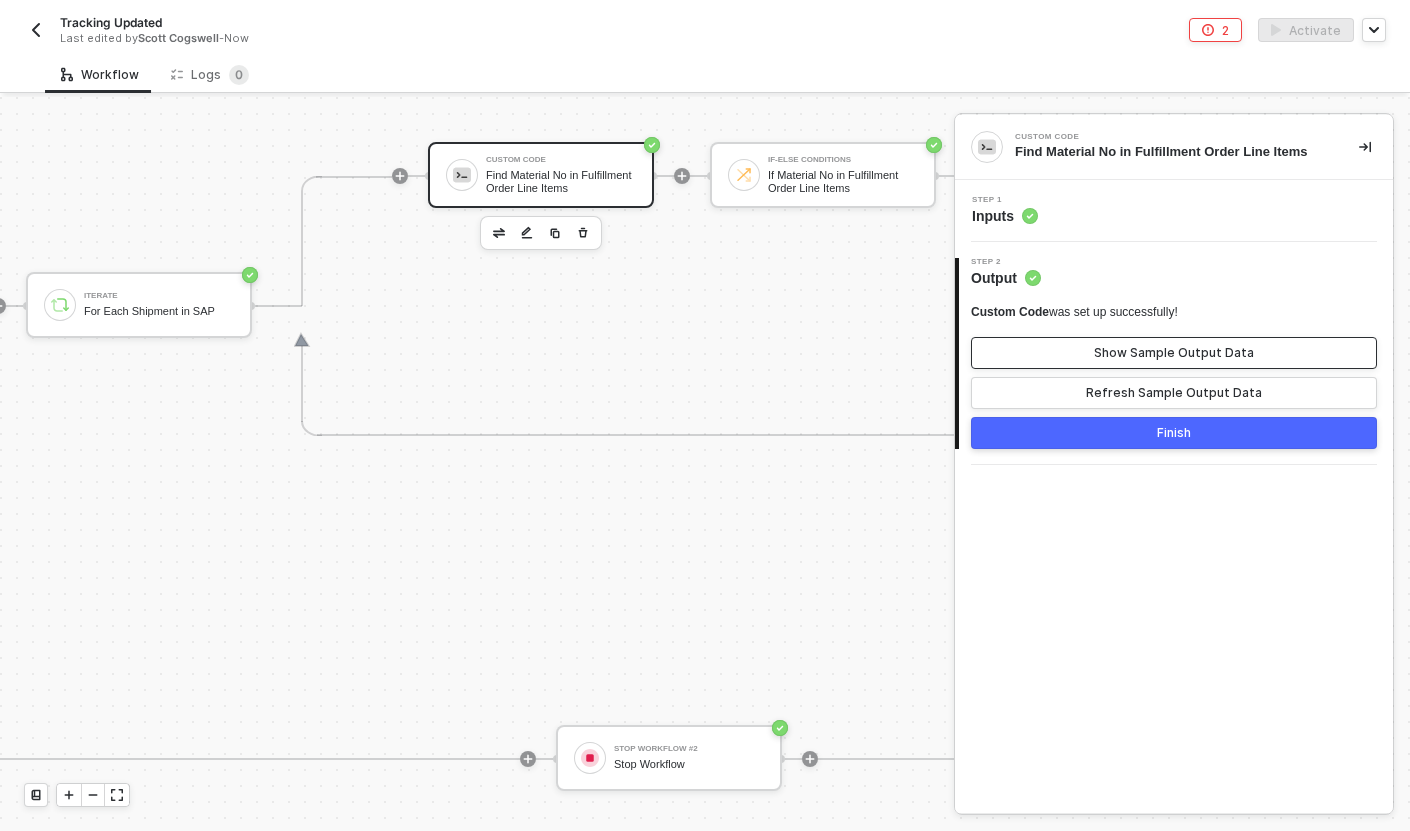 click on "Show Sample Output Data" at bounding box center (1174, 353) 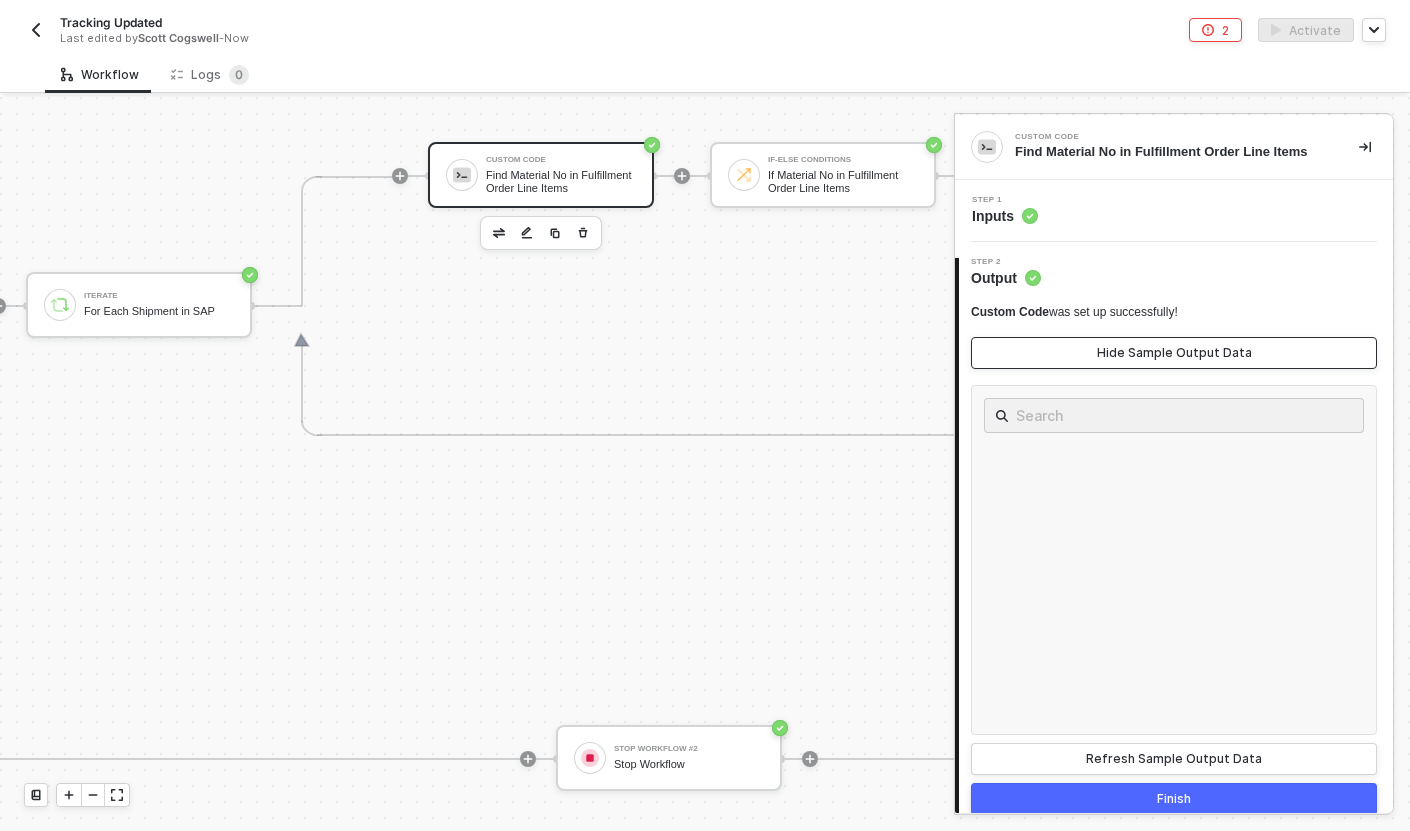 click on "Hide Sample Output Data" at bounding box center [1174, 353] 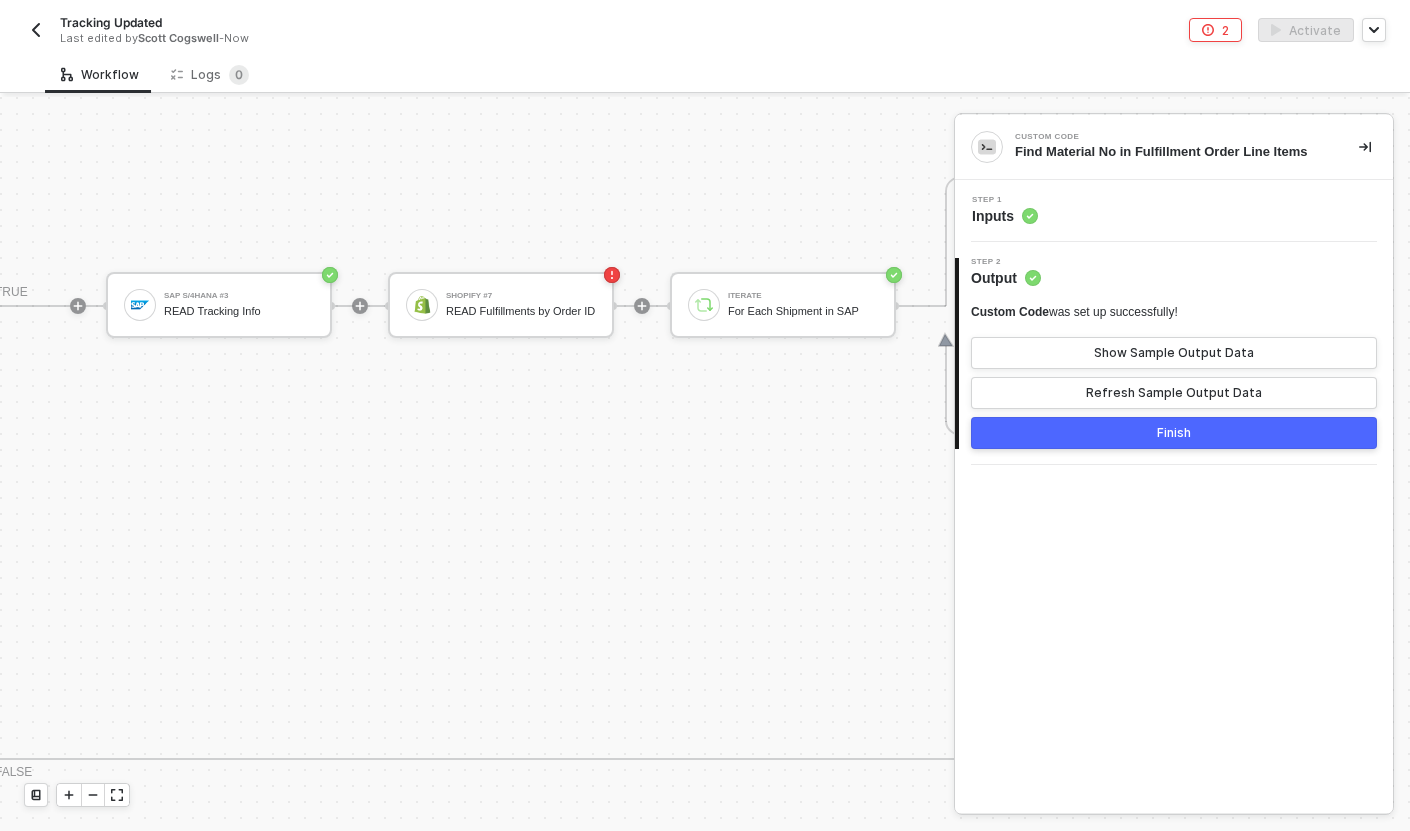 scroll, scrollTop: 730, scrollLeft: 856, axis: both 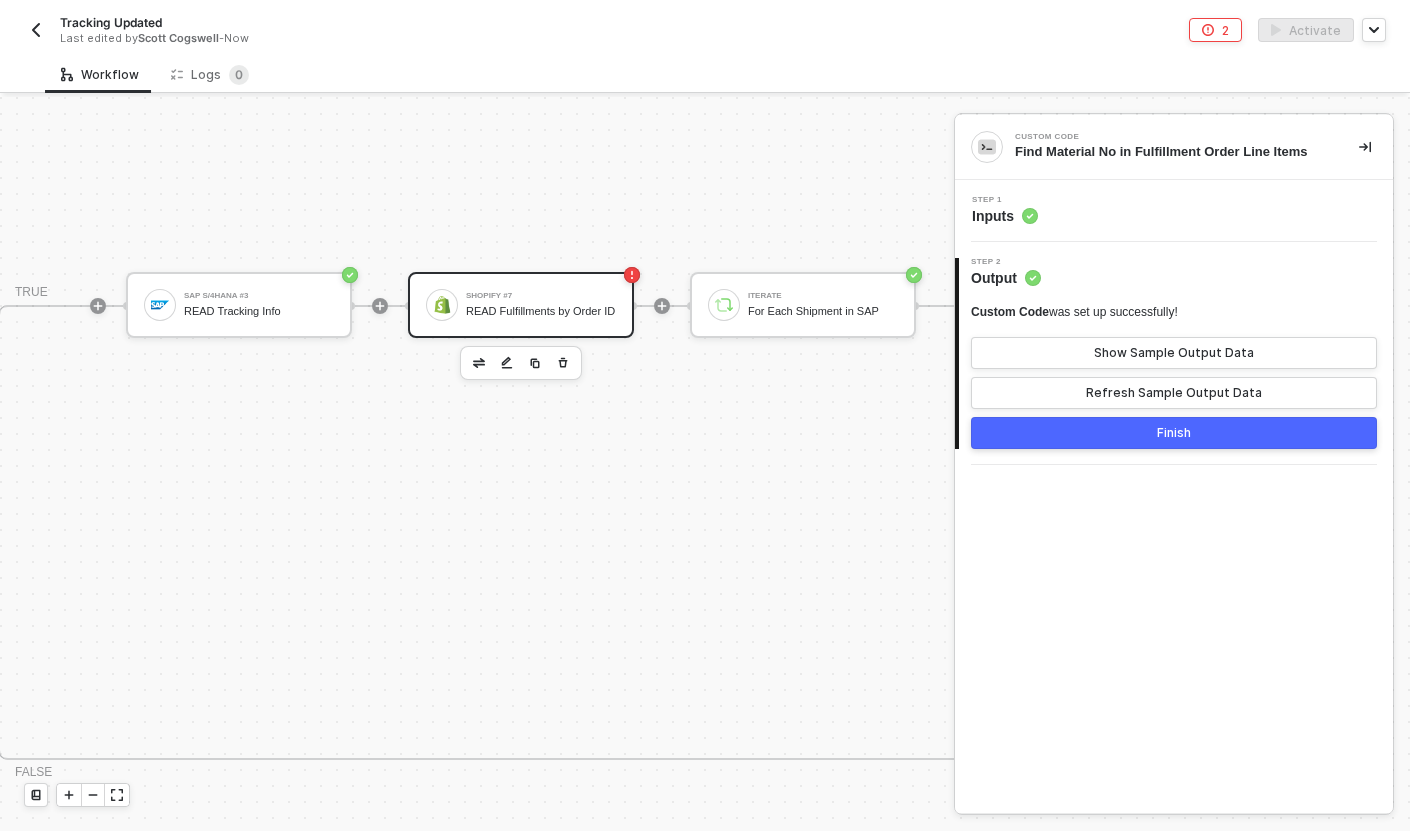 click on "READ Fulfillments by Order ID" at bounding box center [541, 311] 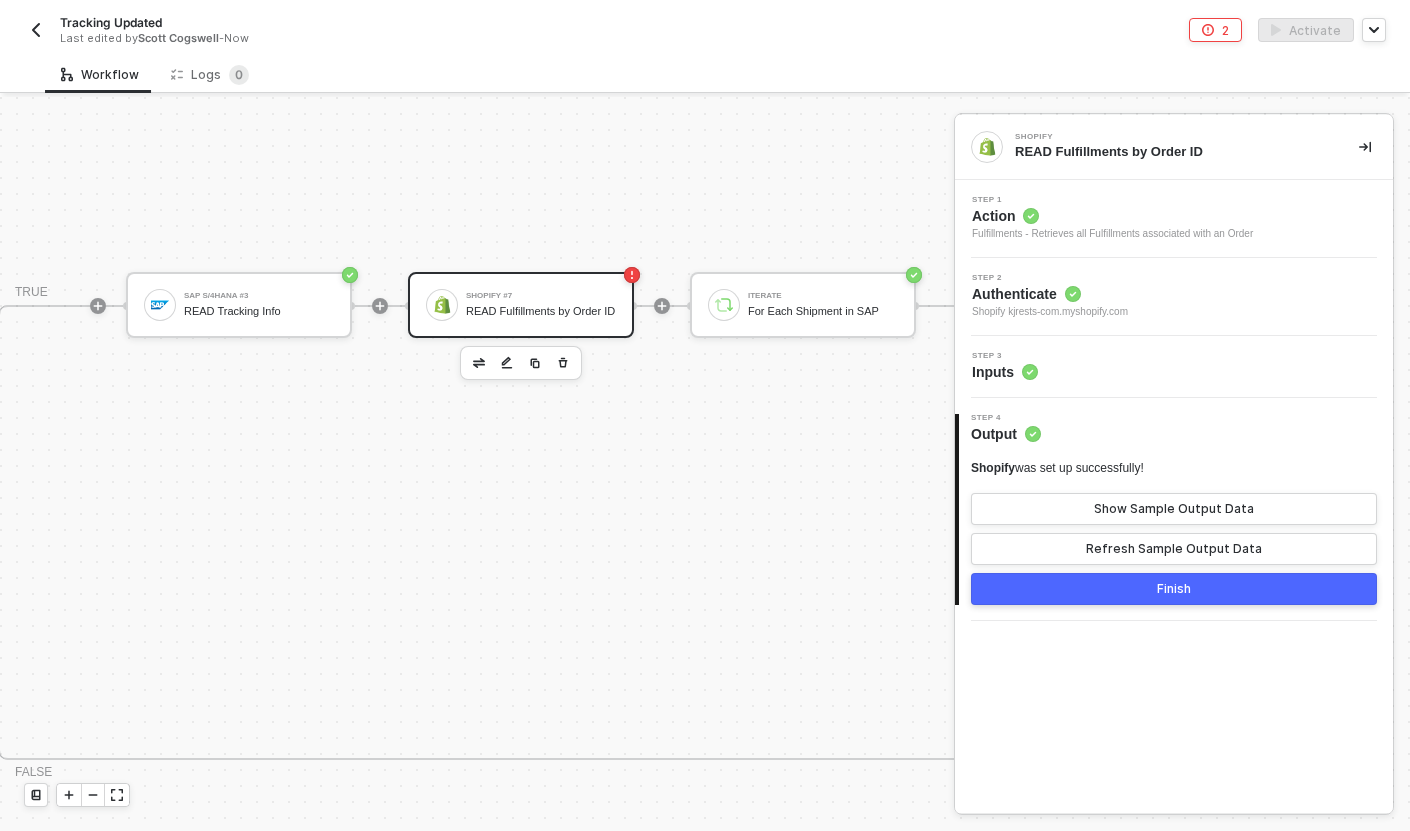 click on "Shopify READ Fulfillments by Order ID" at bounding box center [1174, 147] 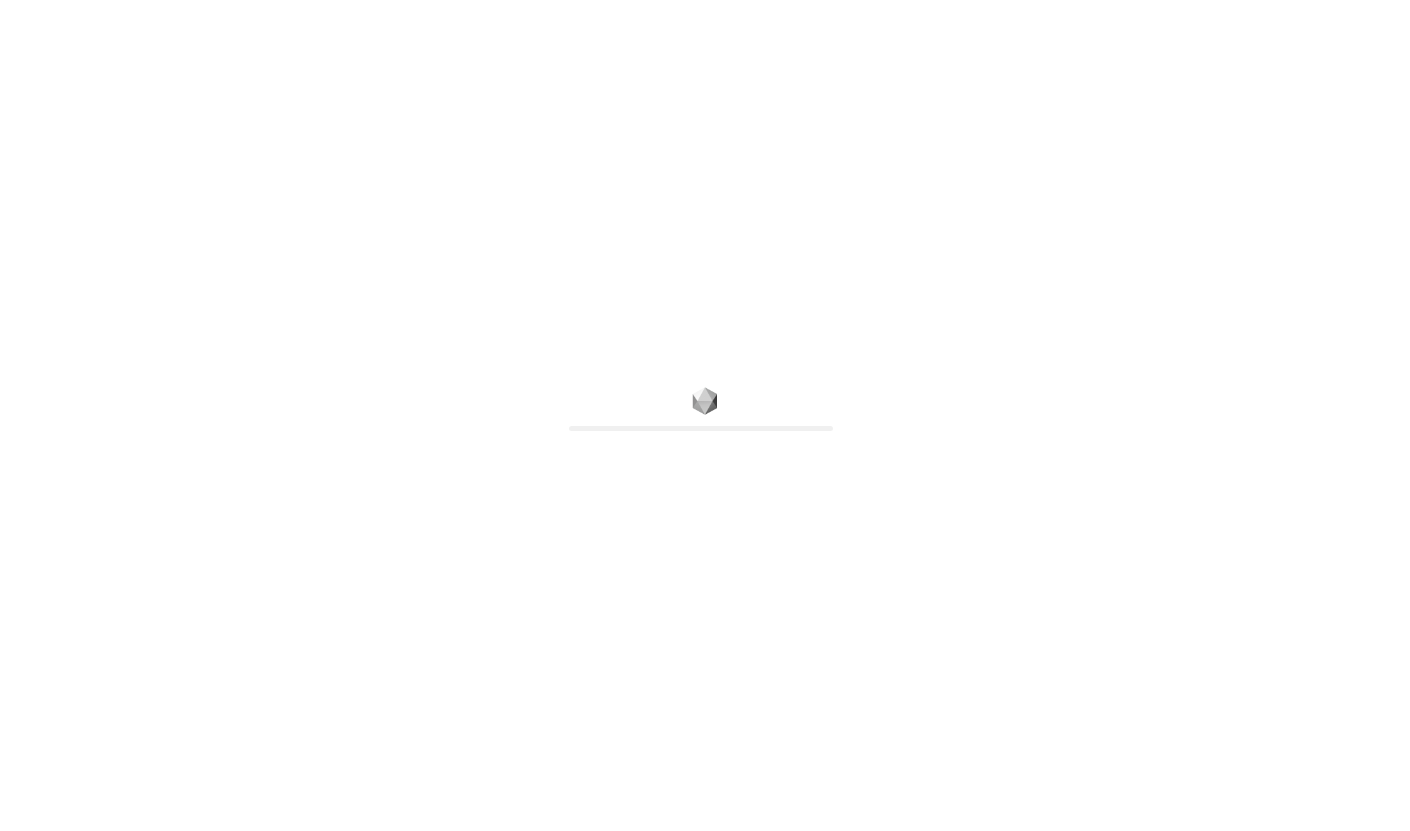 scroll, scrollTop: 0, scrollLeft: 0, axis: both 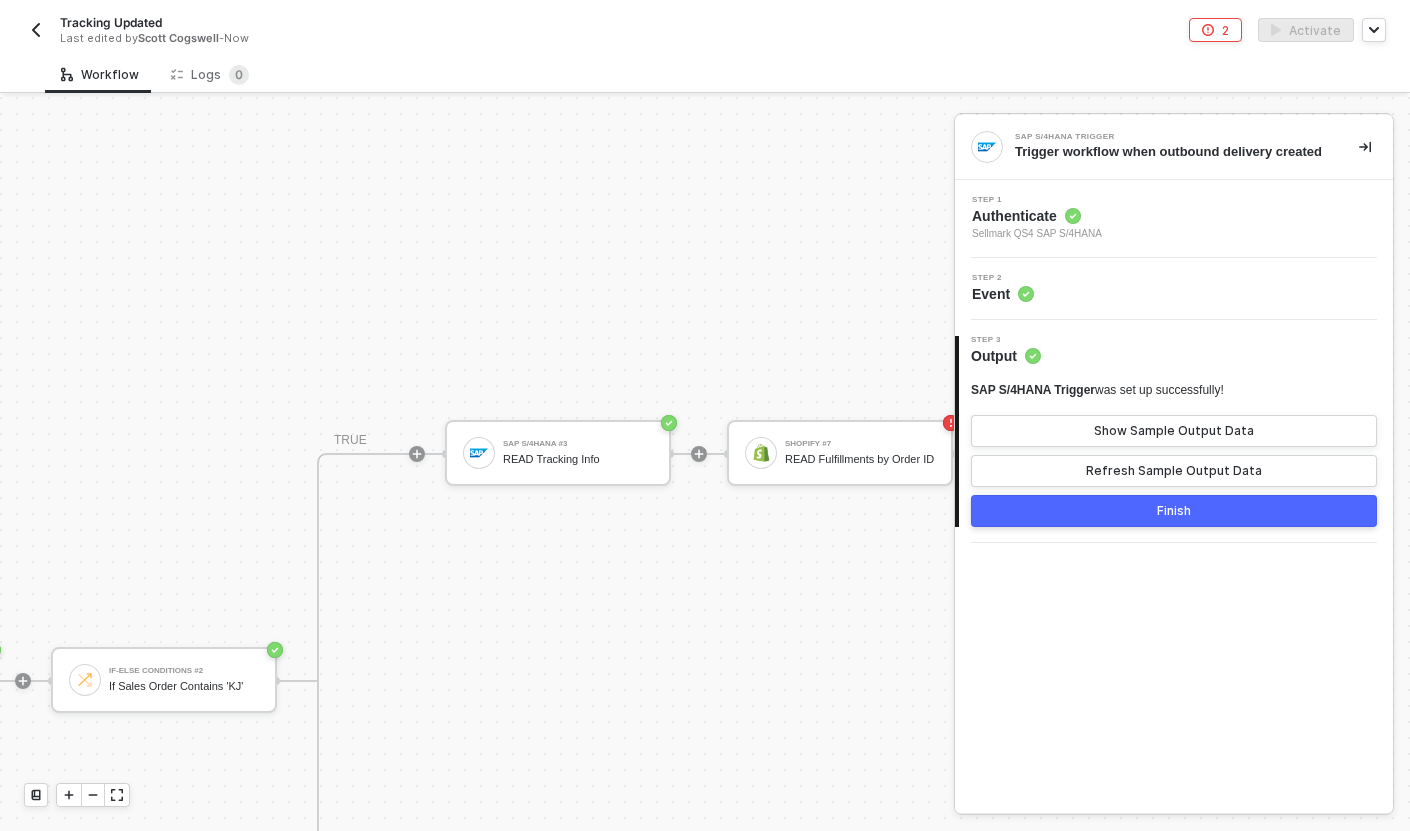 click on "2" at bounding box center (1215, 30) 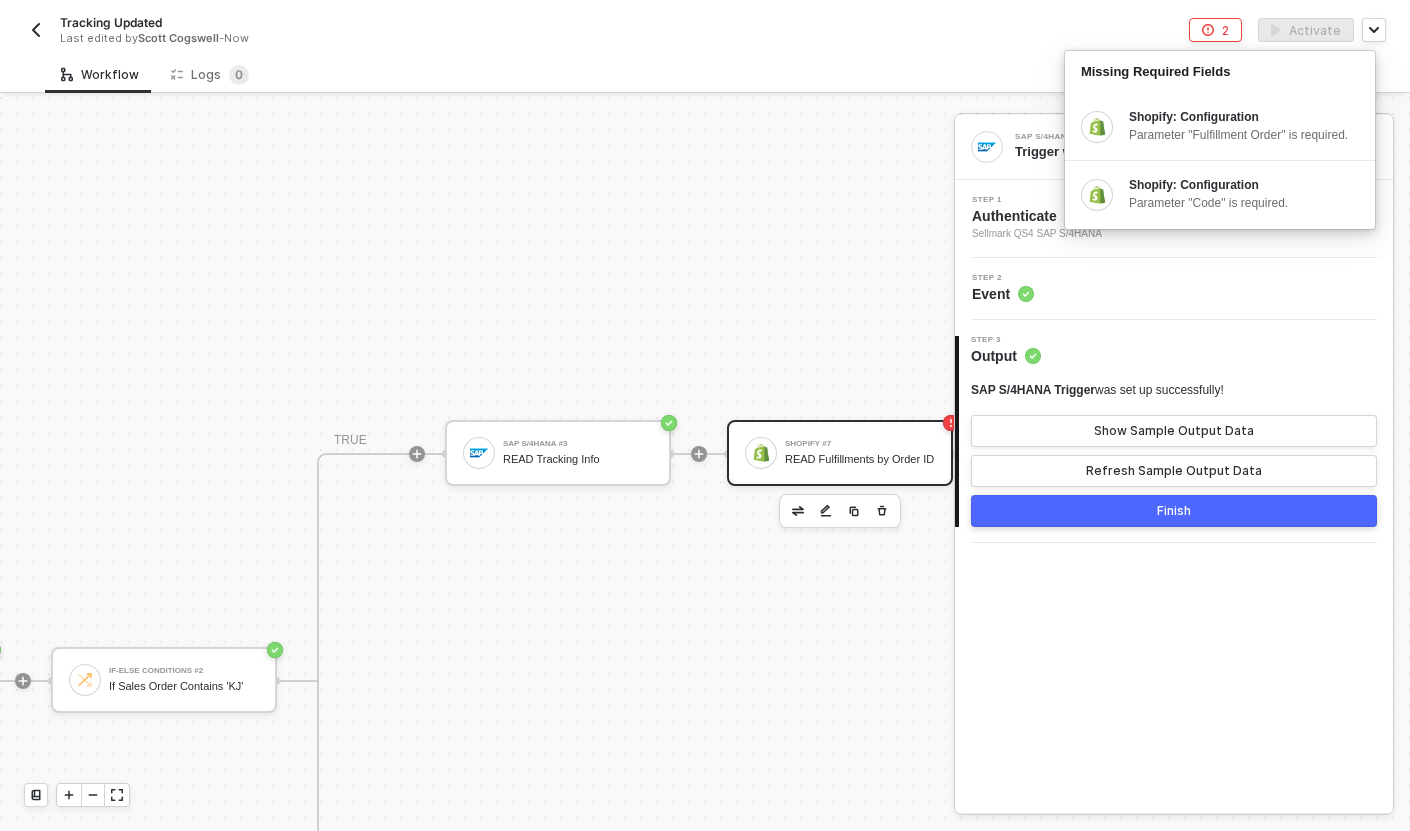 click on "READ Fulfillments by Order ID" at bounding box center [860, 459] 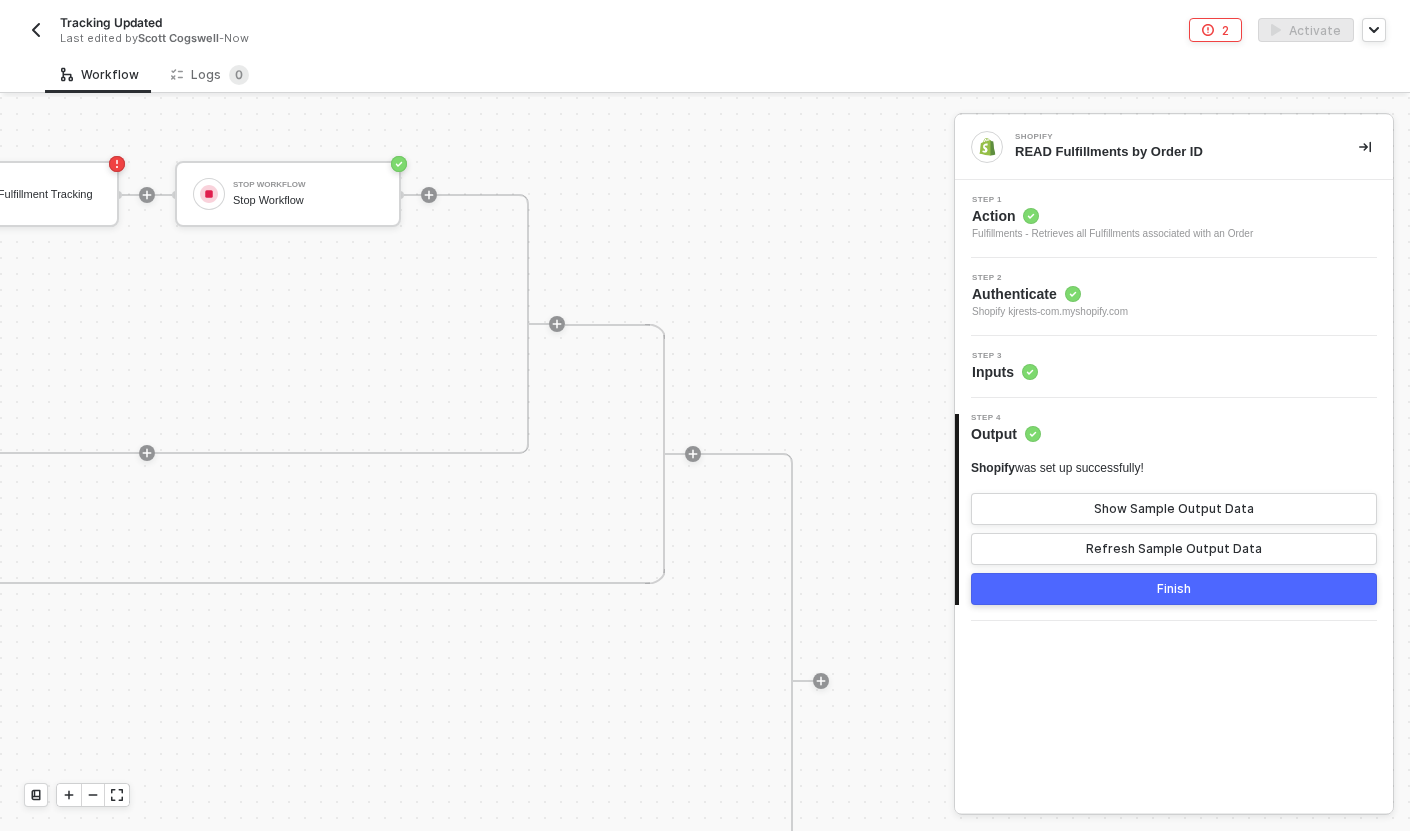 scroll, scrollTop: 582, scrollLeft: 2341, axis: both 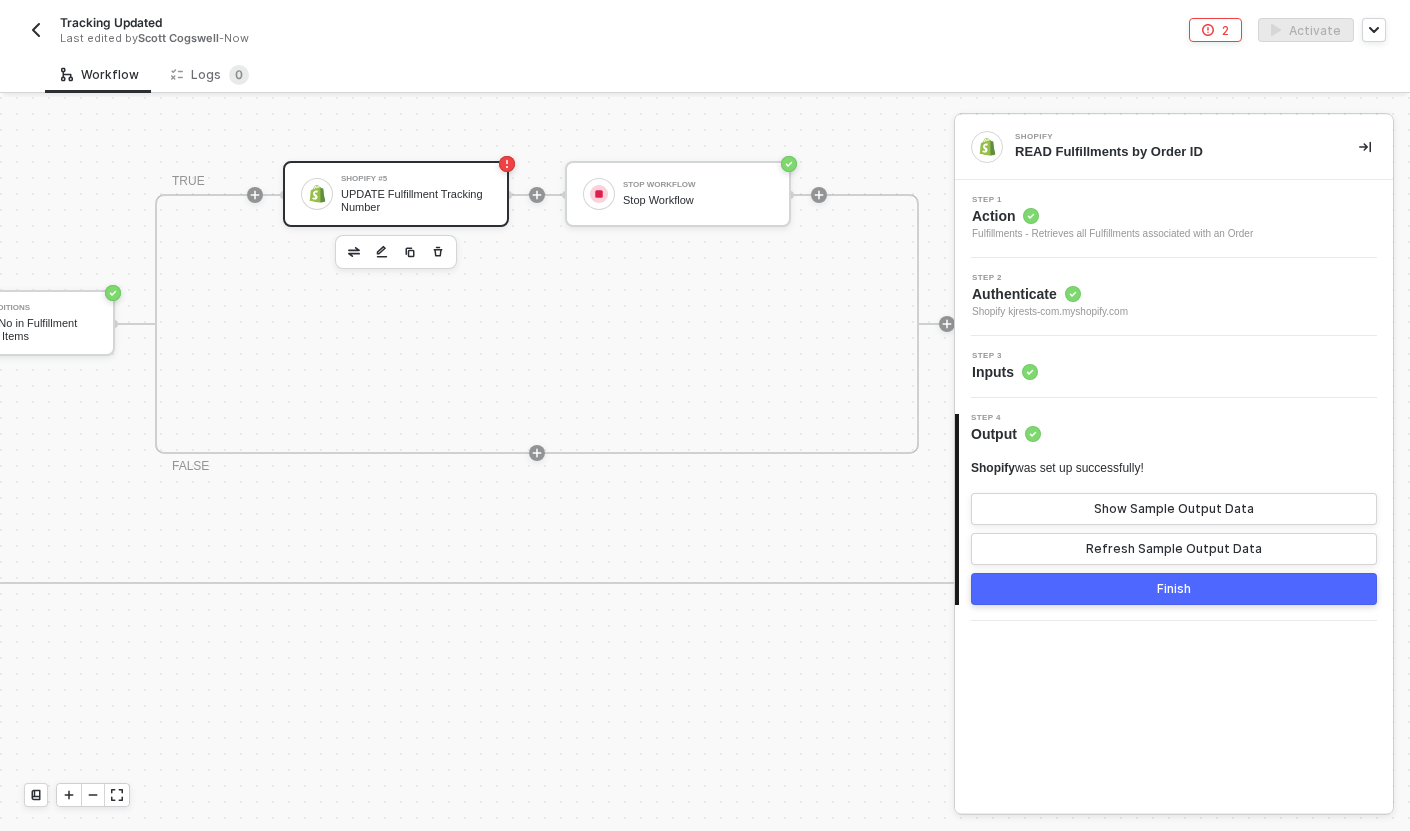 click on "Shopify #5 UPDATE Fulfillment Tracking Number" at bounding box center [396, 194] 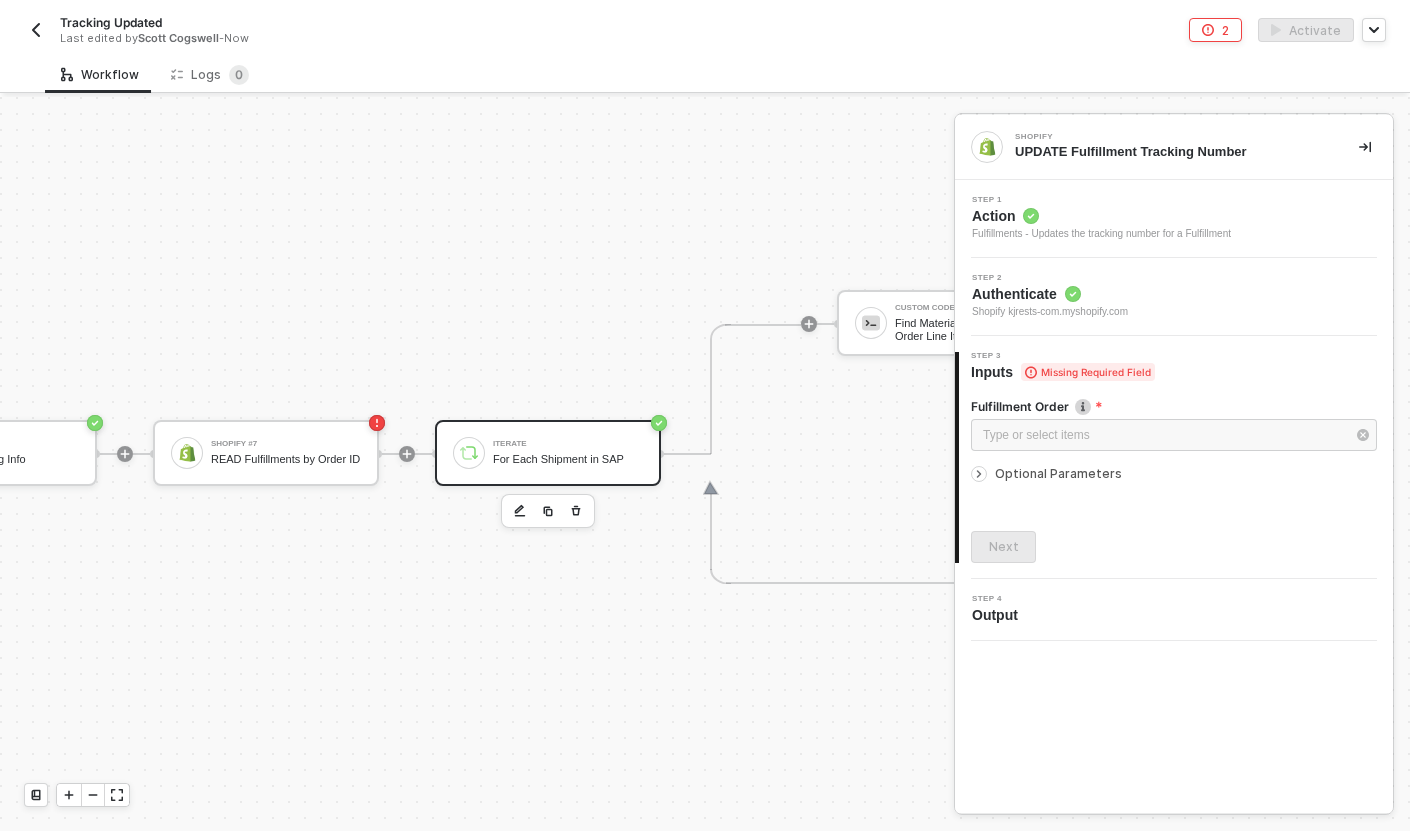 scroll, scrollTop: 582, scrollLeft: 886, axis: both 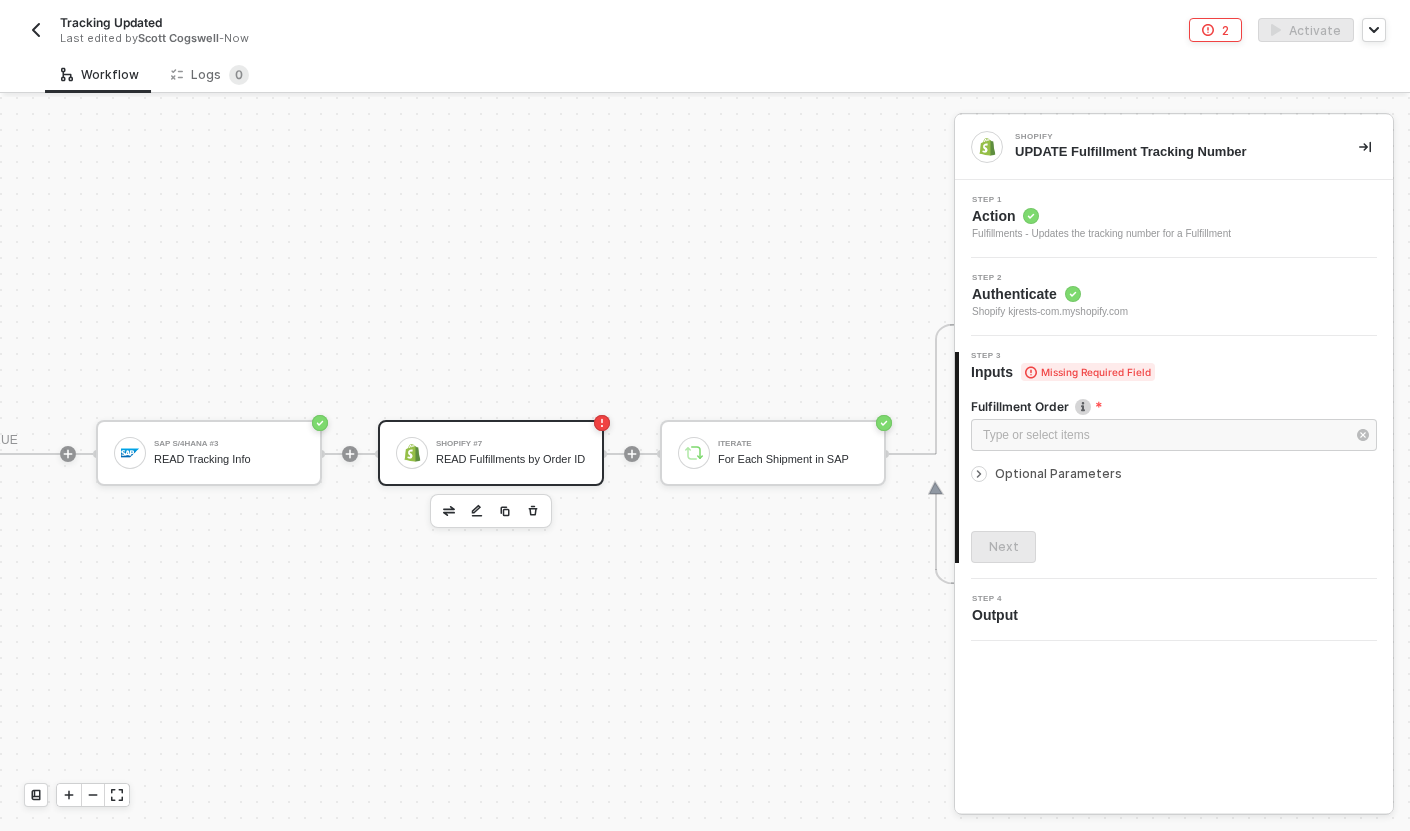 click on "Shopify #7 READ Fulfillments by Order ID" at bounding box center [491, 453] 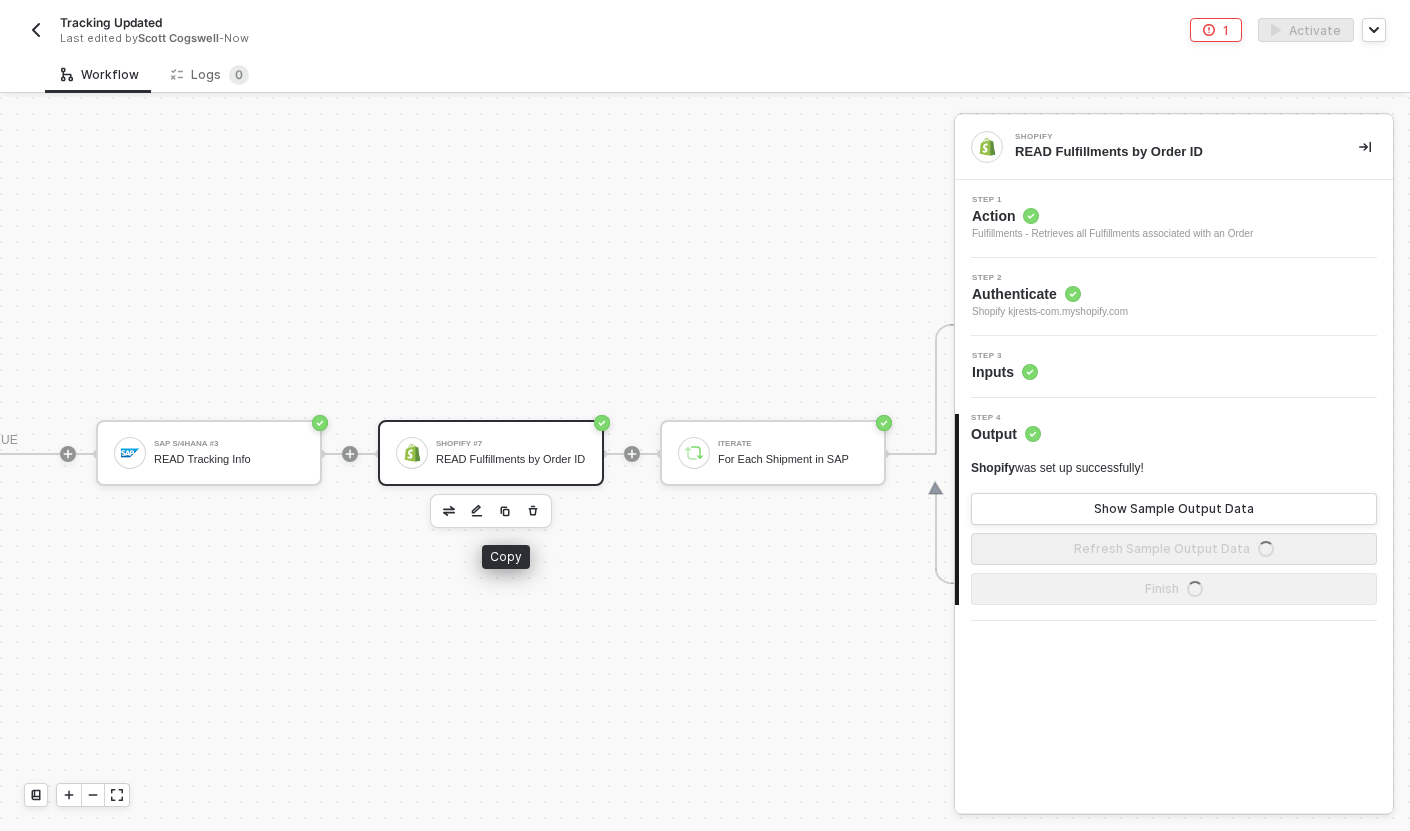 click at bounding box center (505, 511) 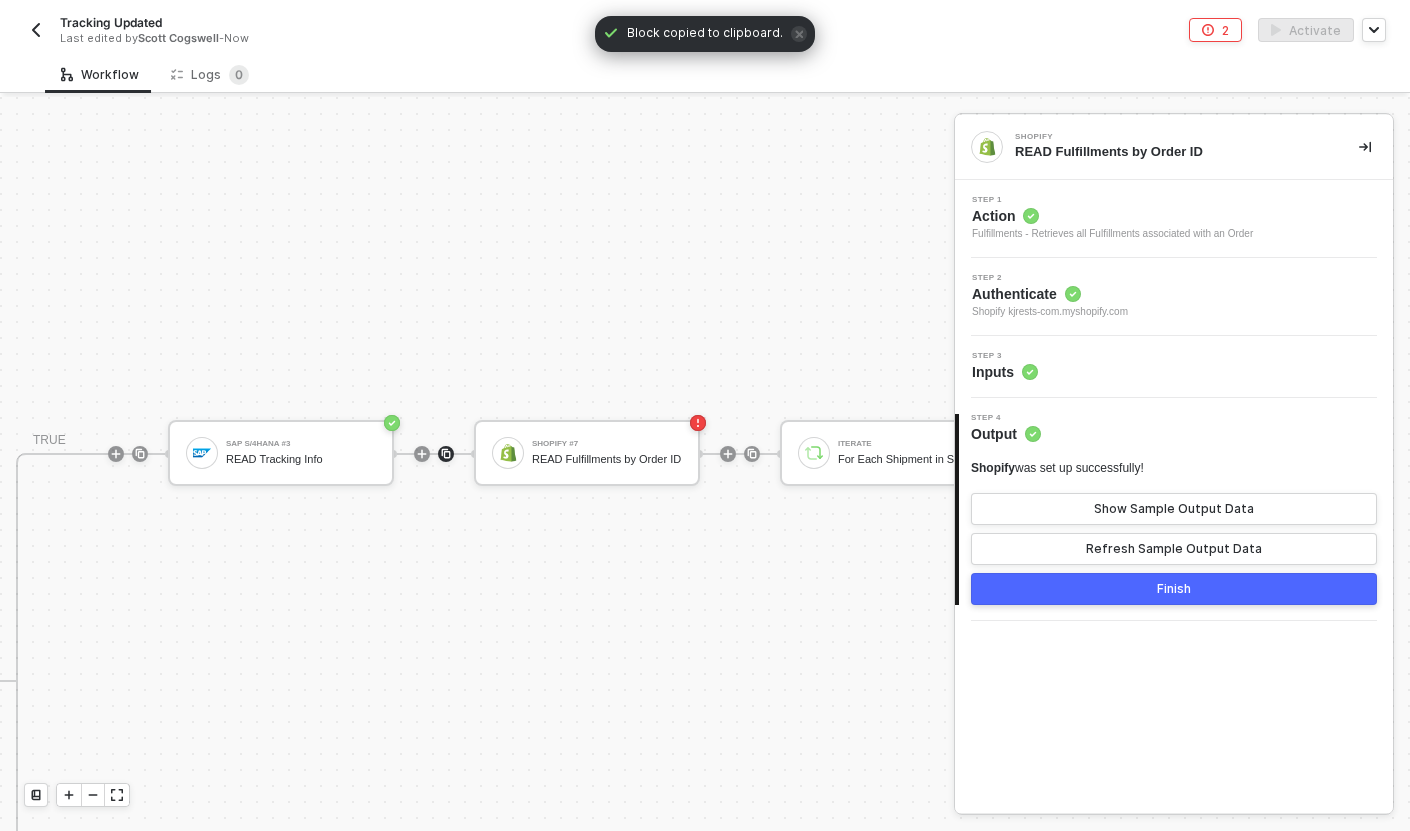 click at bounding box center (446, 454) 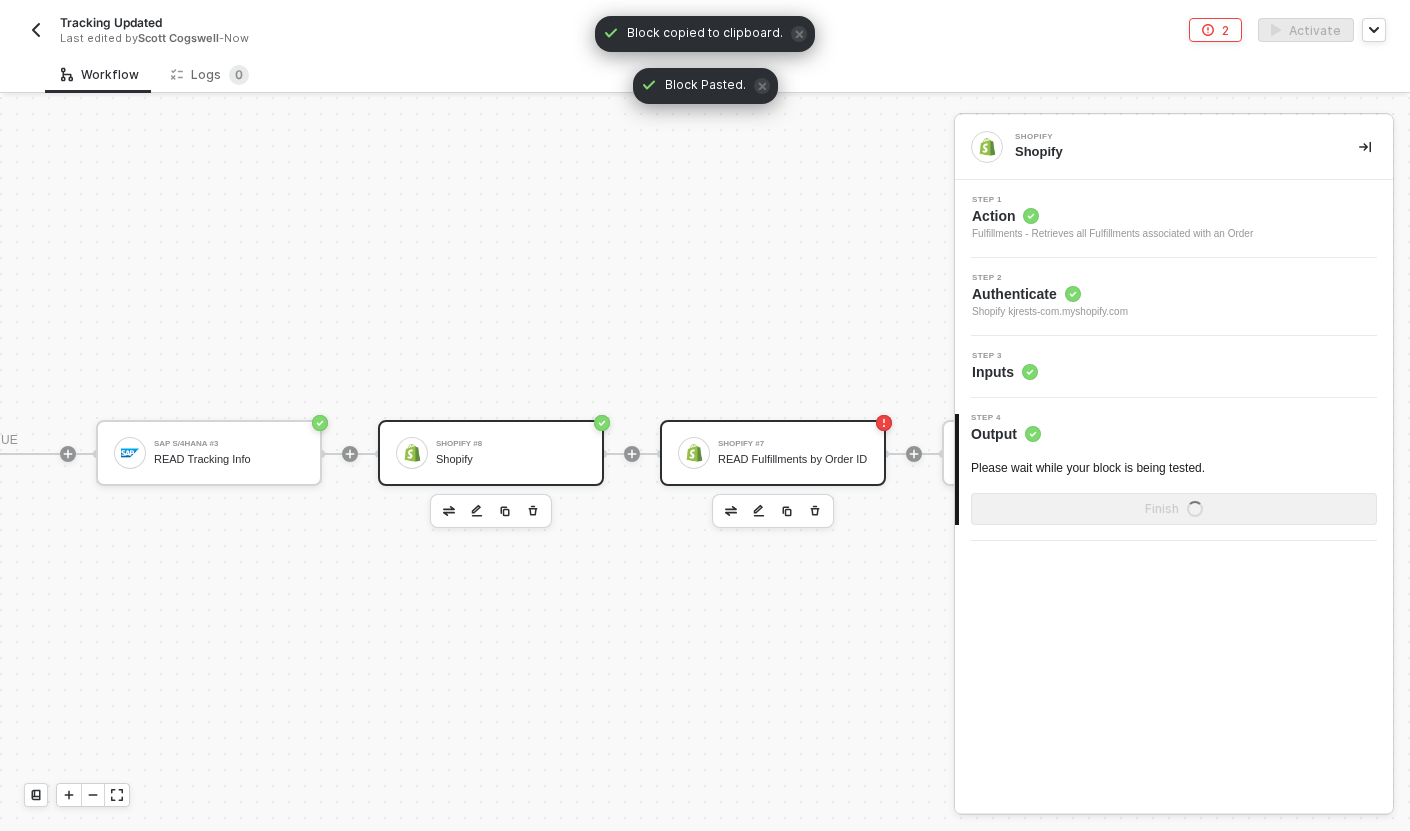 click on "READ Fulfillments by Order ID" at bounding box center (793, 459) 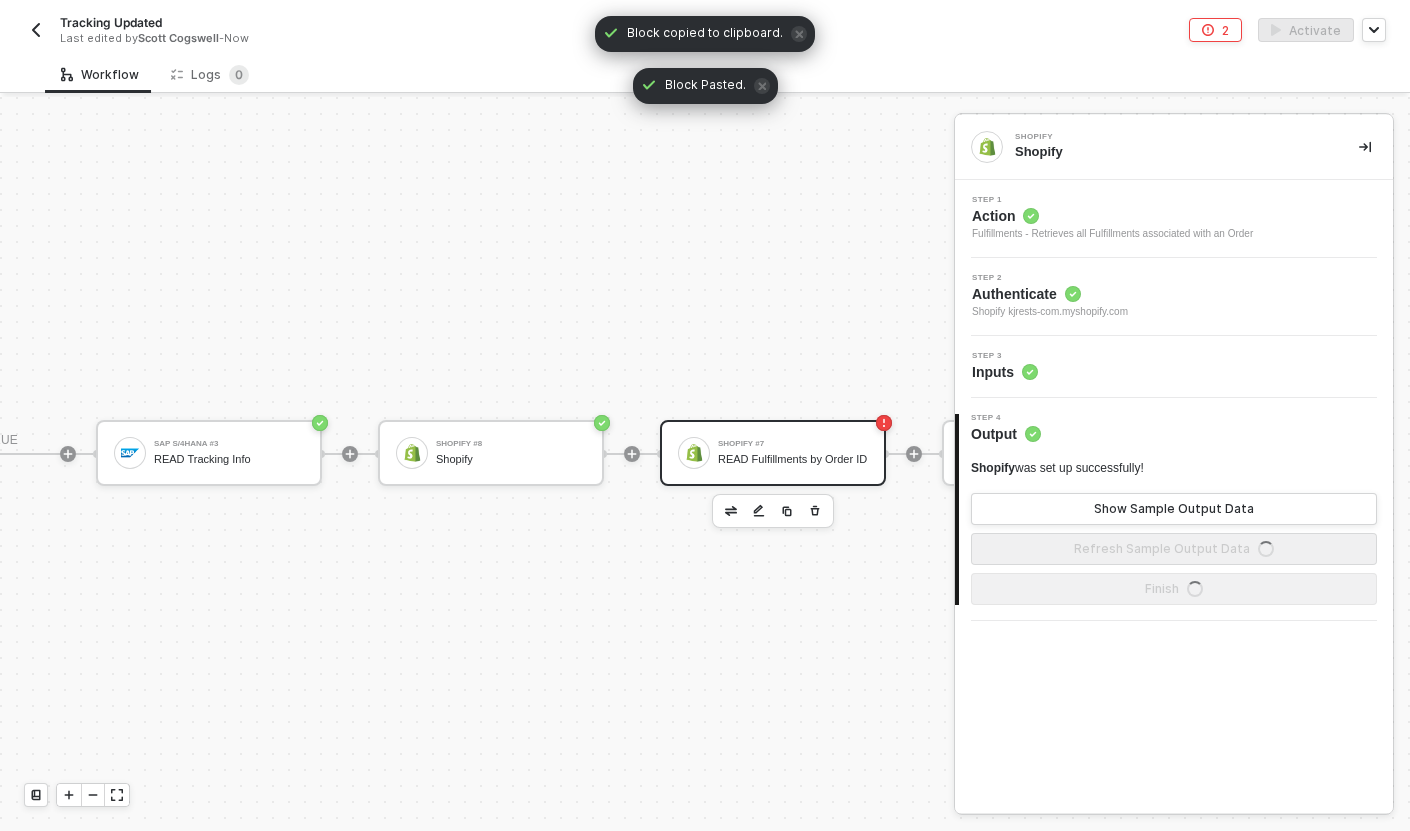 click on "Step 3 Inputs" at bounding box center [1176, 367] 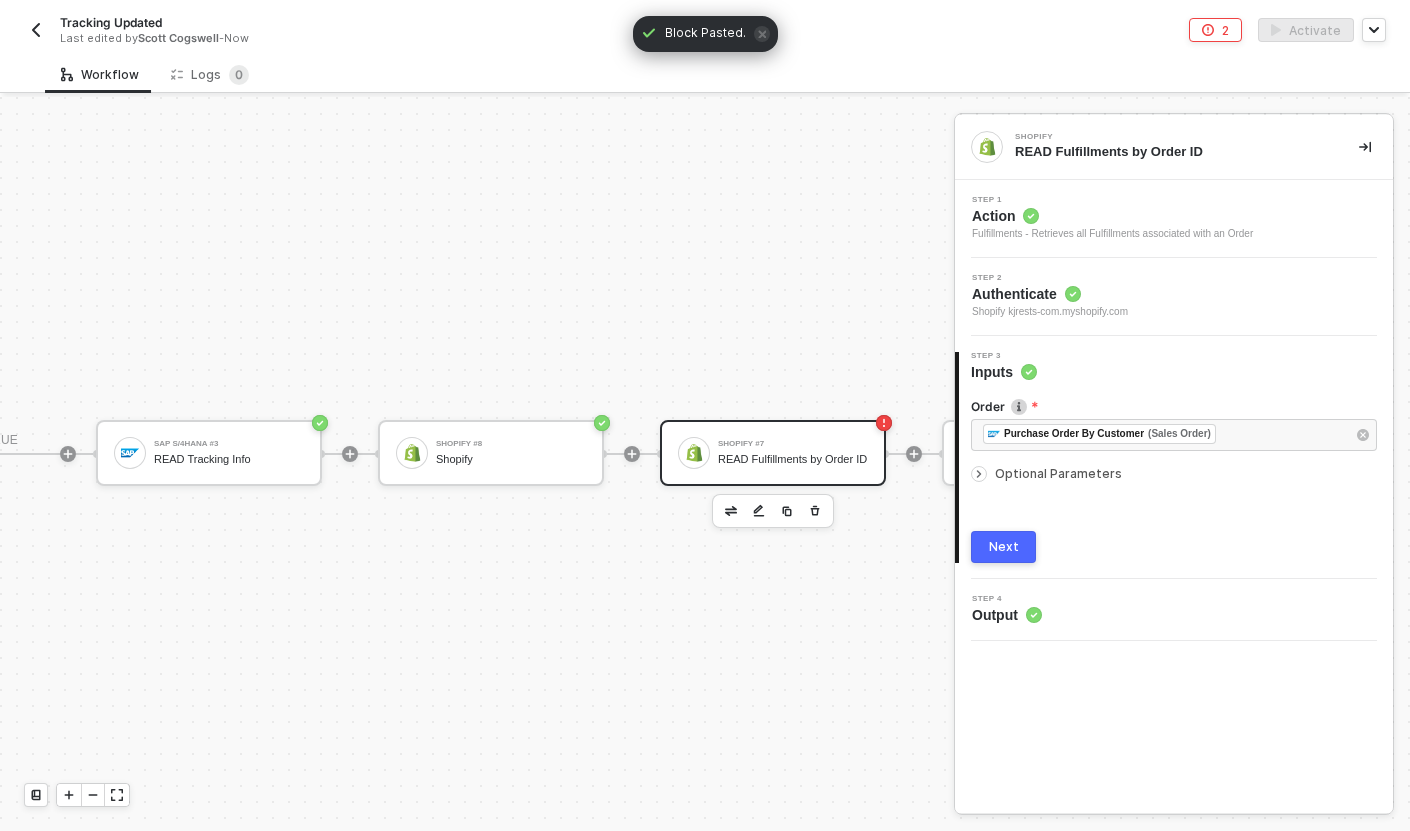 scroll, scrollTop: 582, scrollLeft: 1133, axis: both 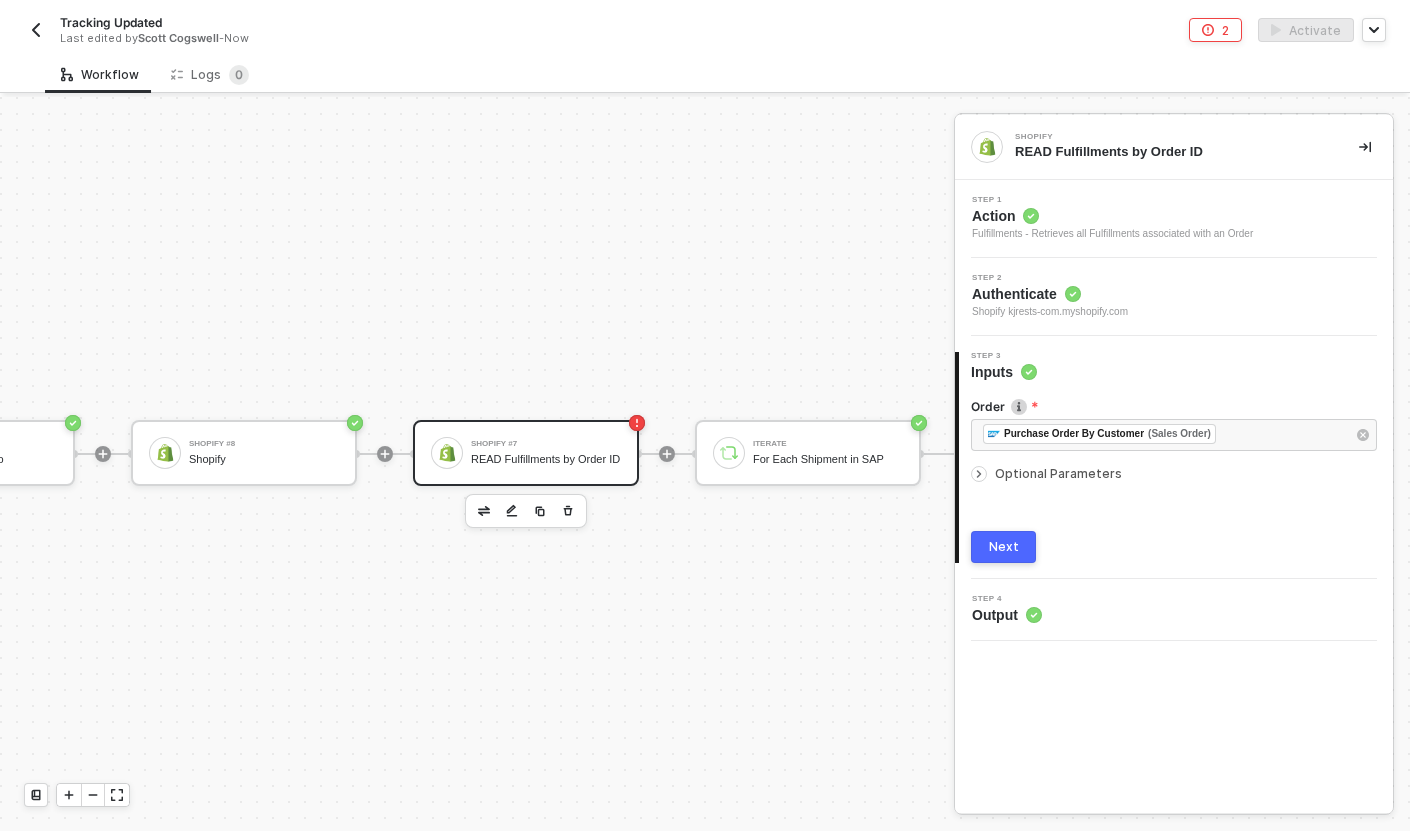 click 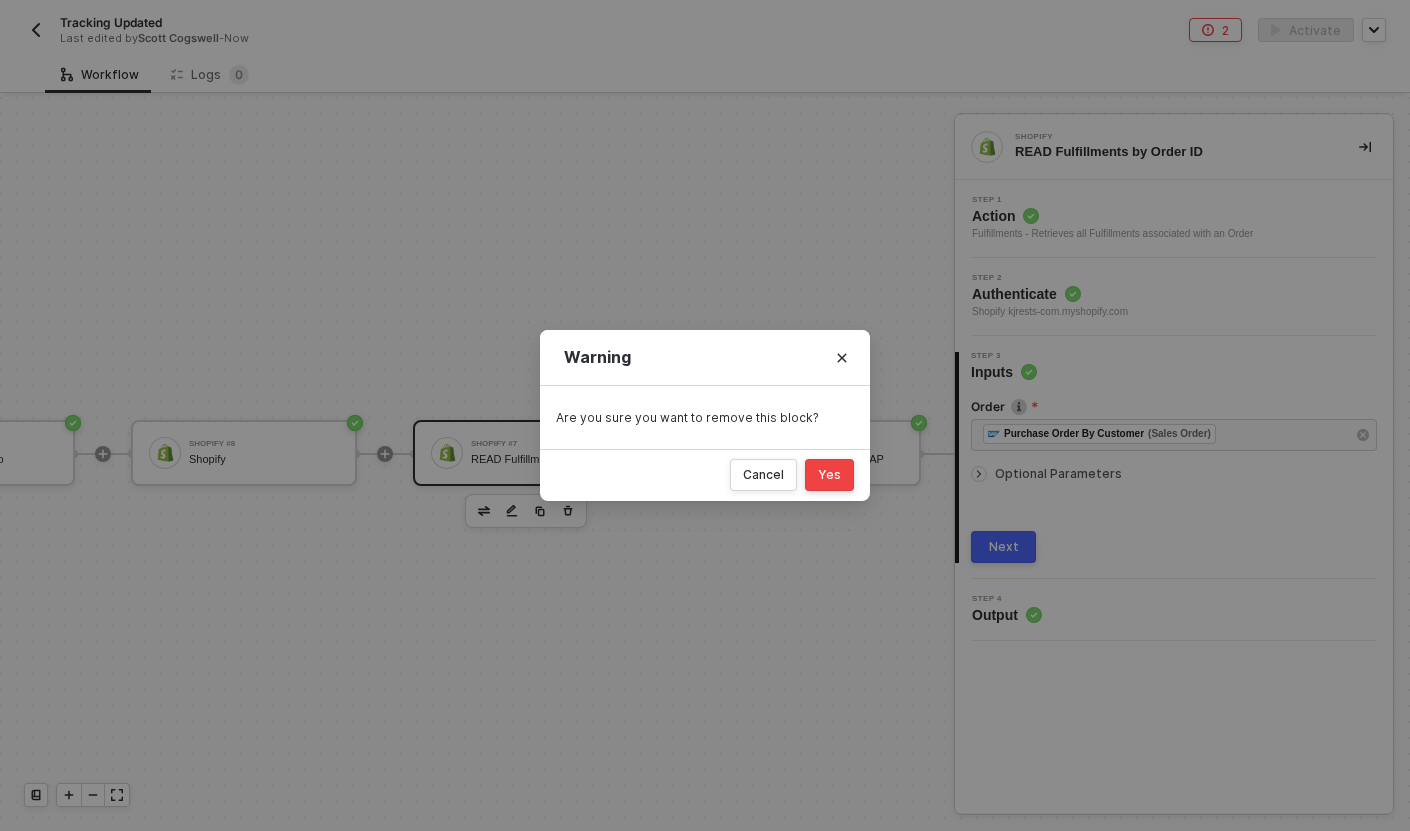 click on "Yes" at bounding box center (829, 475) 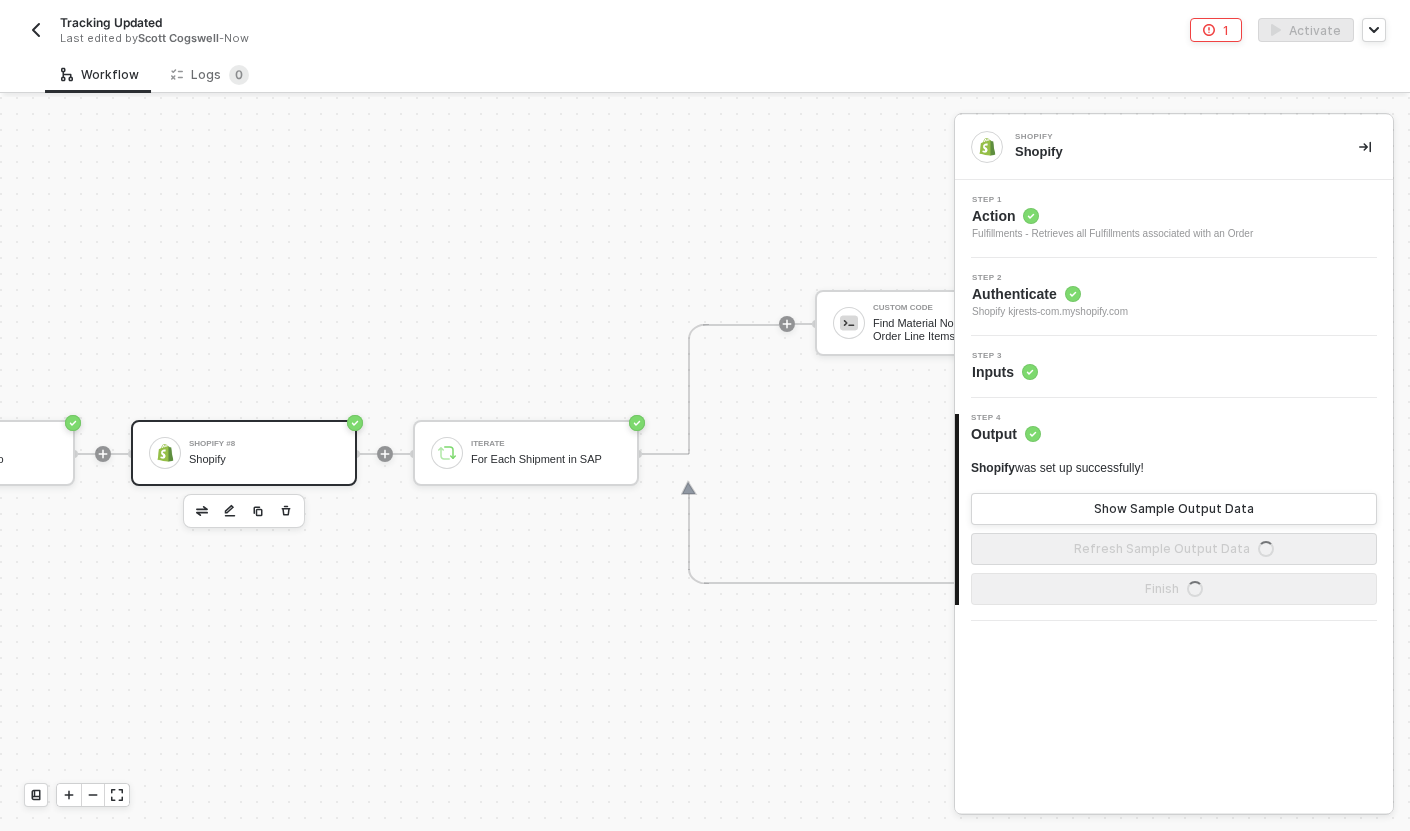 click on "Shopify #8 Shopify" at bounding box center (264, 453) 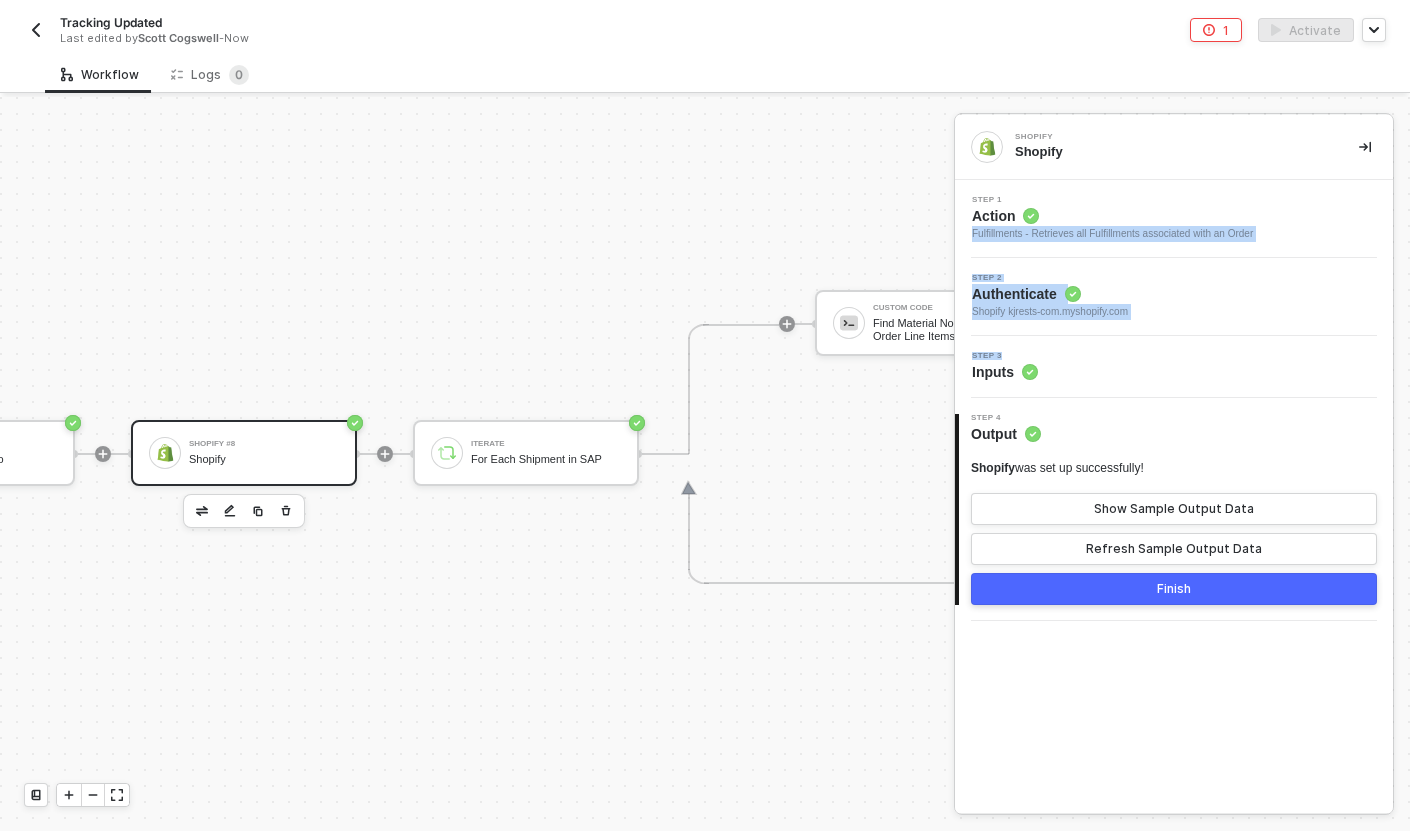 drag, startPoint x: 1107, startPoint y: 221, endPoint x: 1108, endPoint y: 358, distance: 137.00365 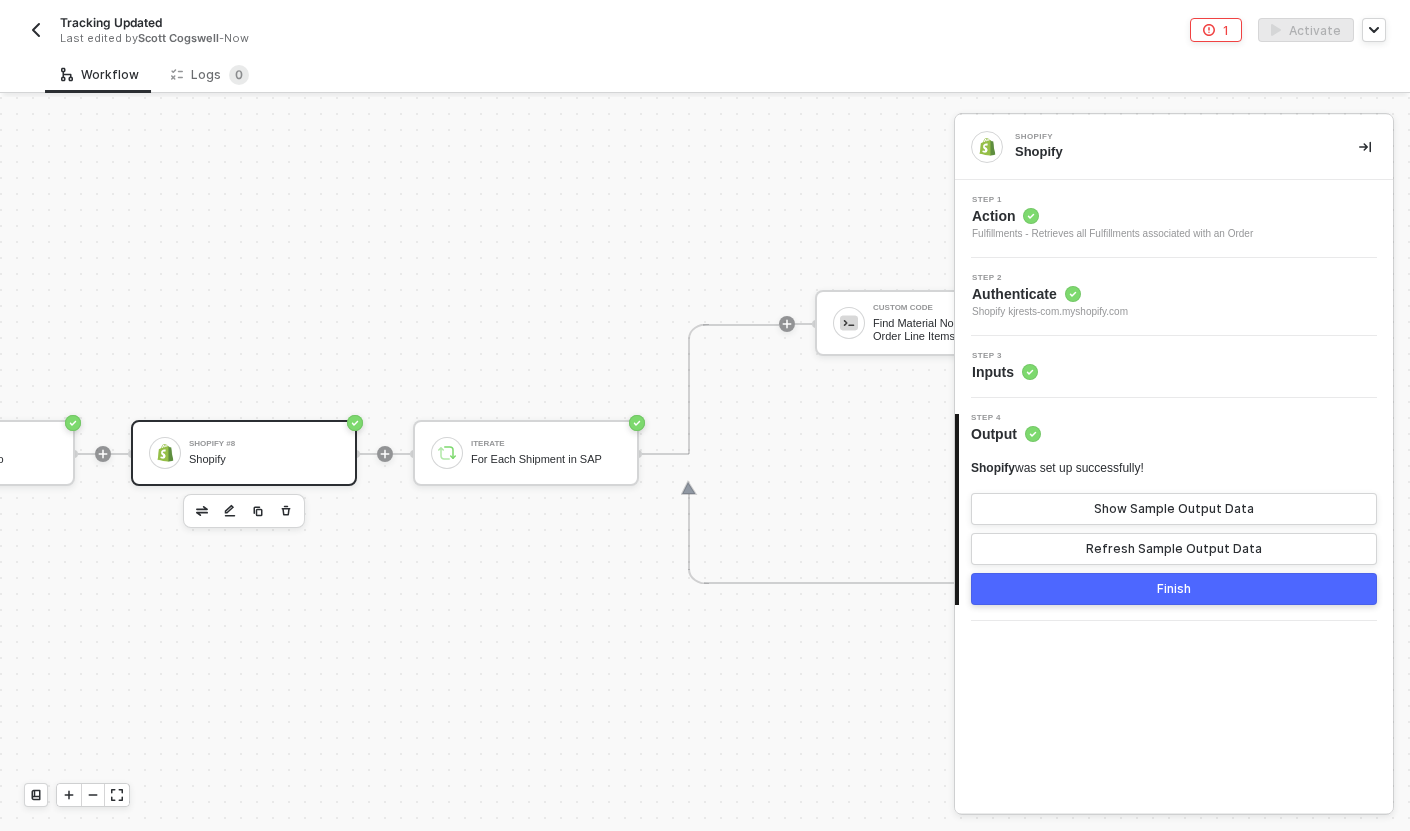 click on "Step 3 Inputs" at bounding box center [1176, 367] 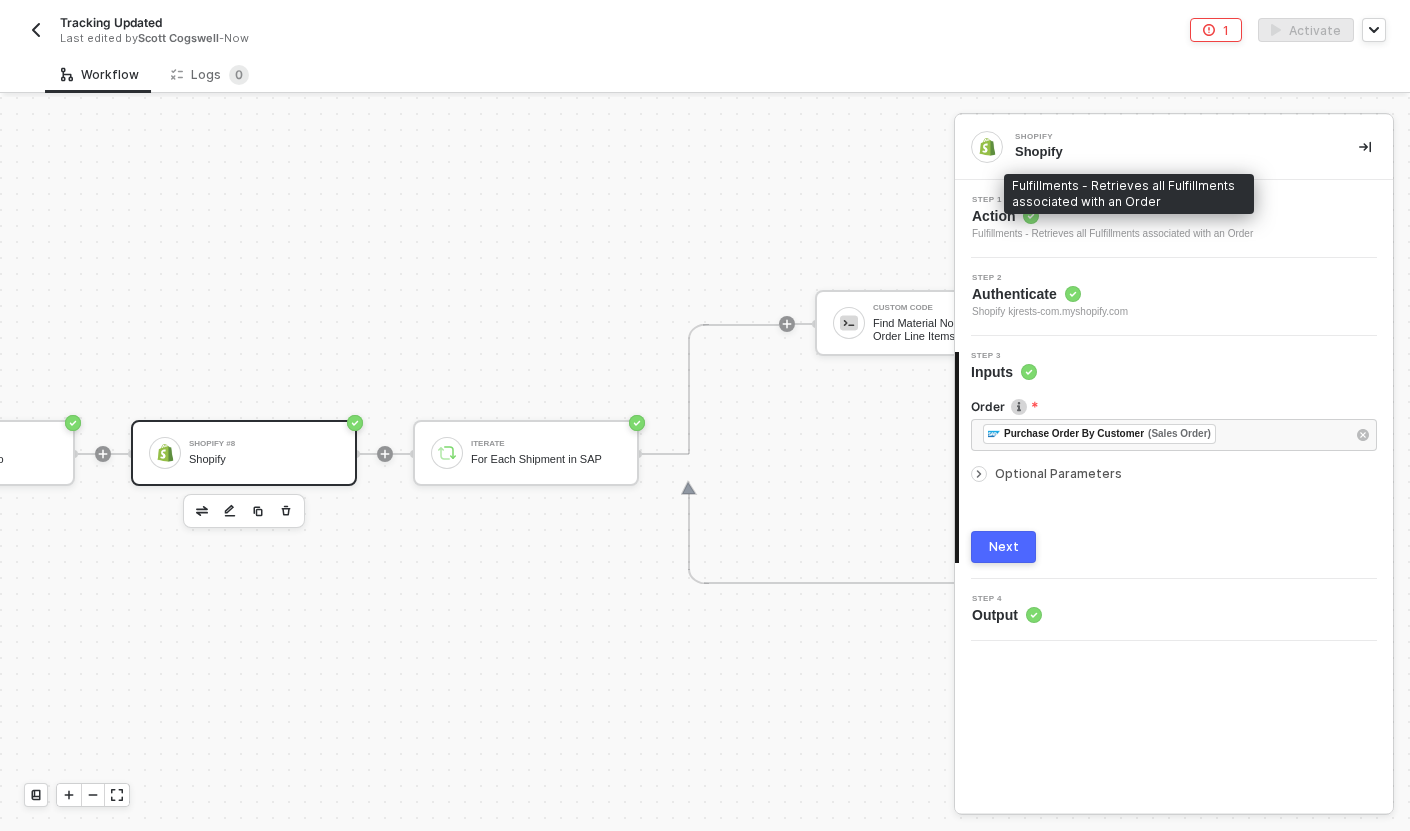 click on "Fulfillments - Retrieves all Fulfillments associated with an Order" at bounding box center (1112, 234) 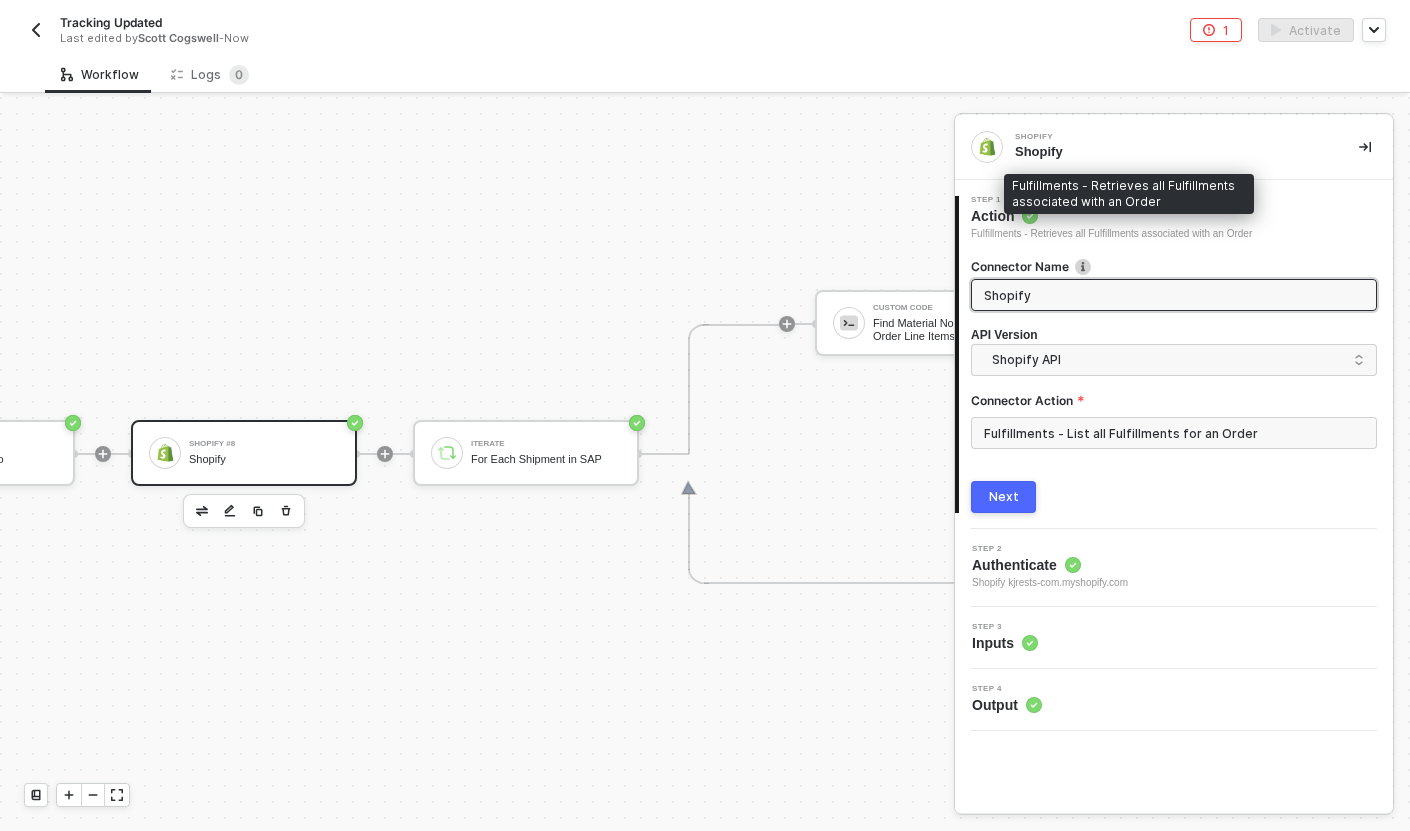click on "Shopify" at bounding box center (1172, 295) 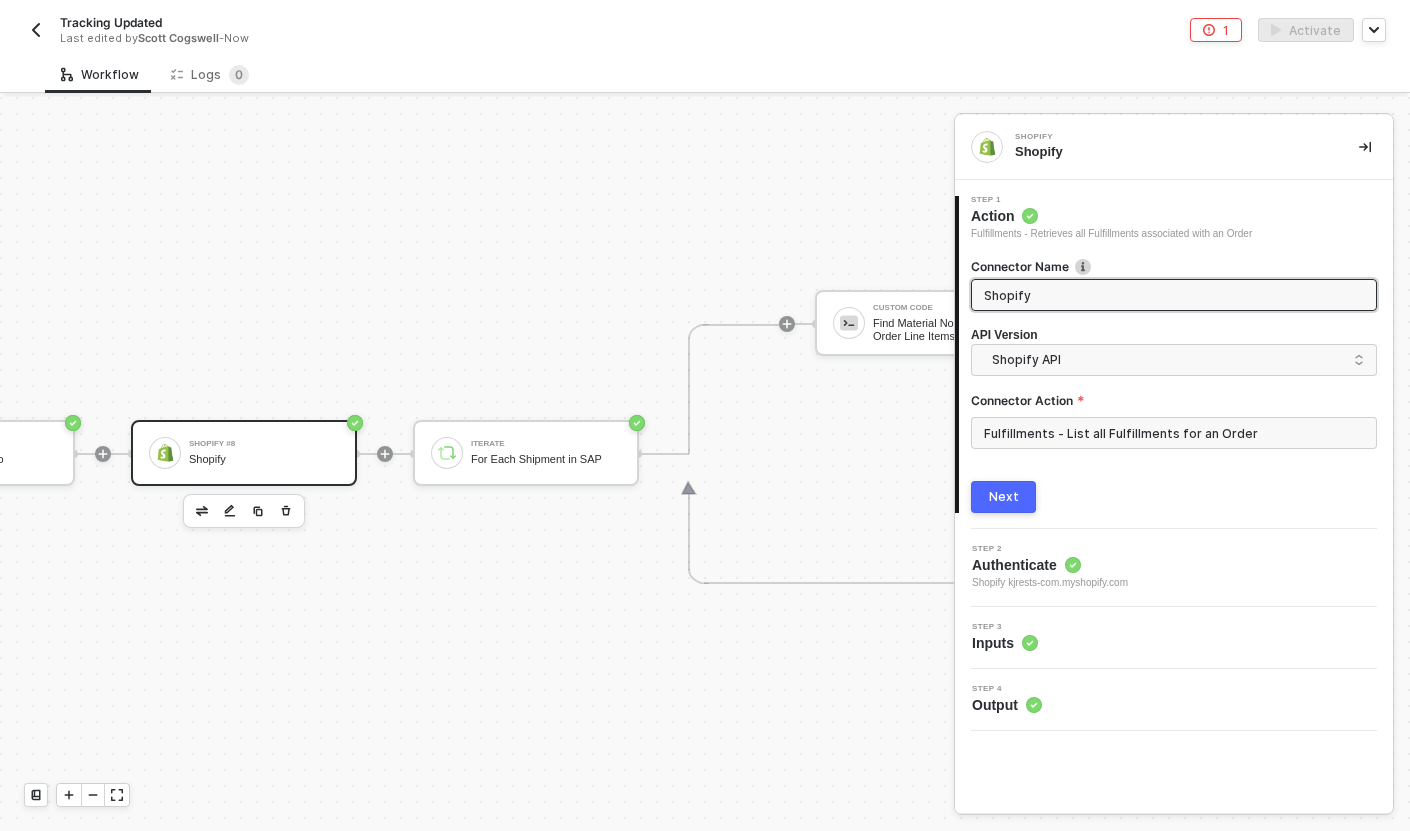 click on "Shopify" at bounding box center [1172, 295] 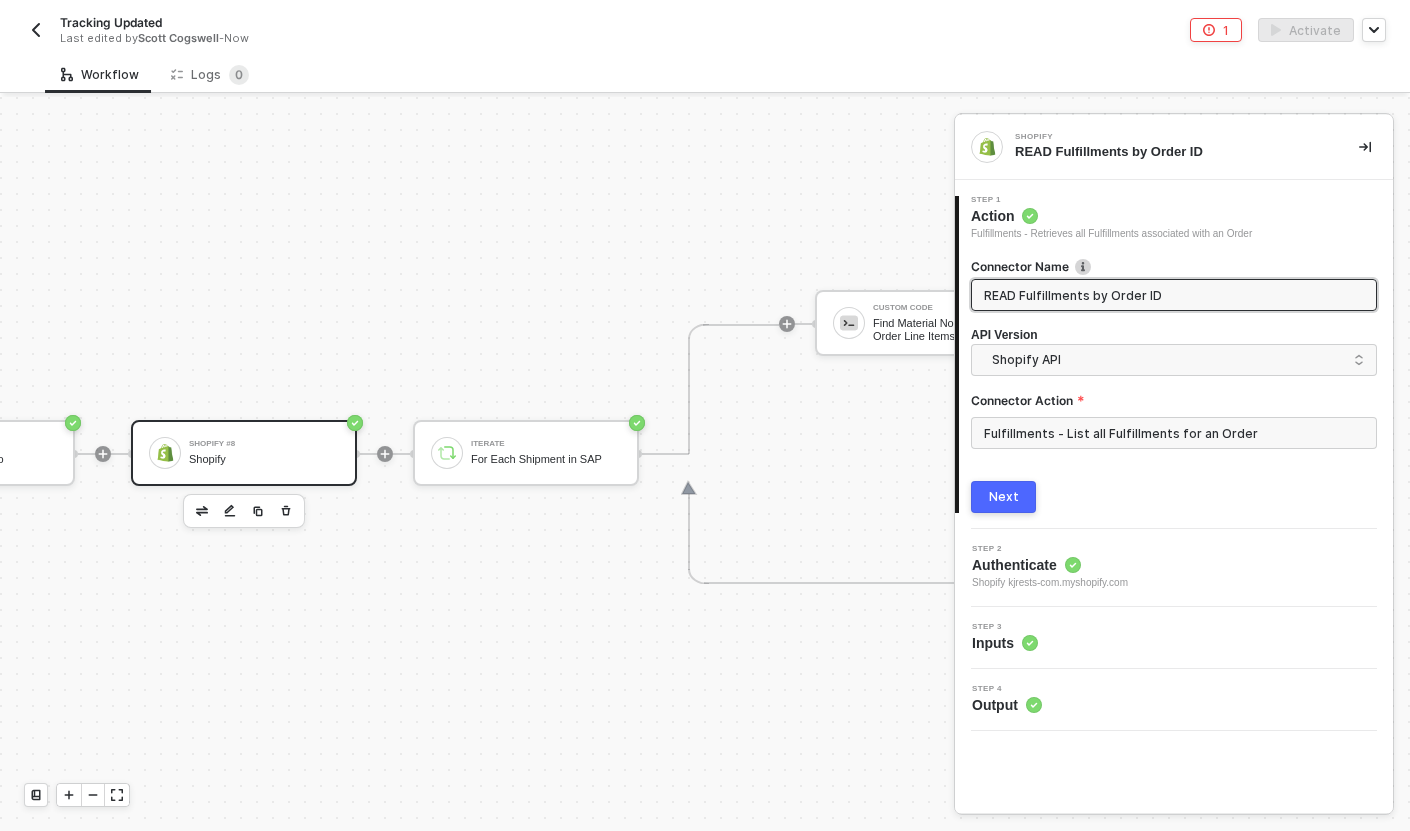 type on "READ Fulfillments by Order ID" 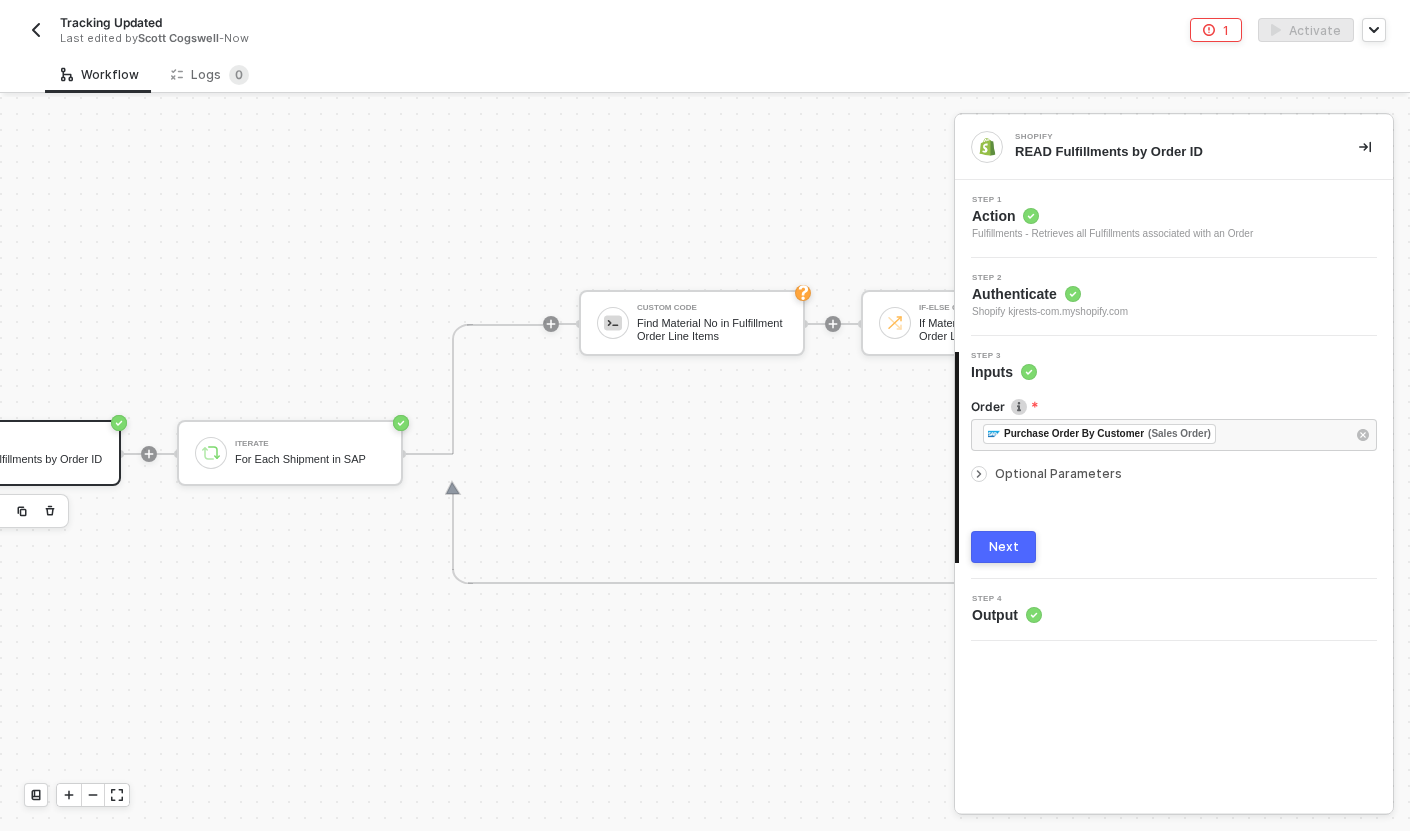 scroll, scrollTop: 582, scrollLeft: 1374, axis: both 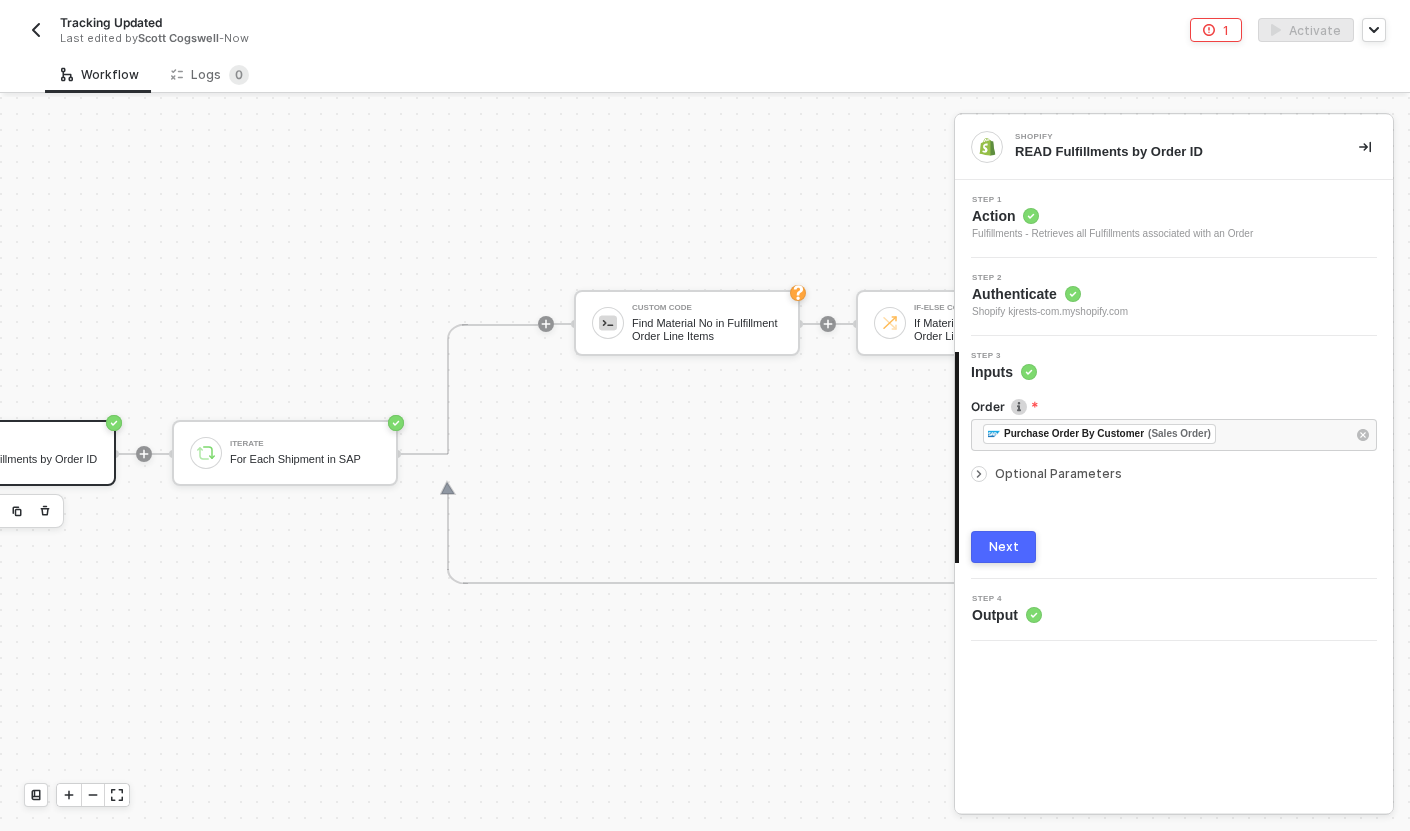 click on "Next" at bounding box center (1003, 547) 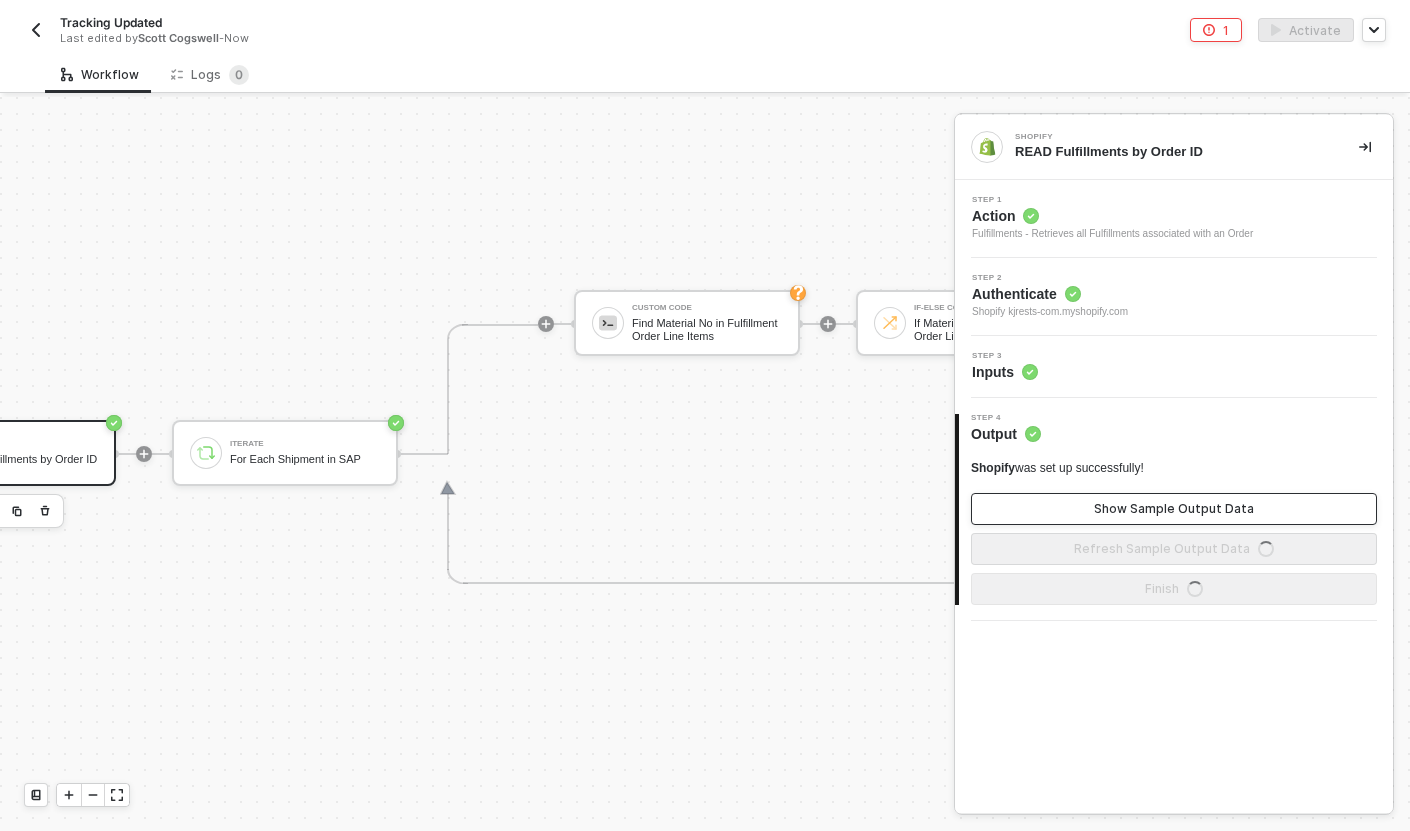 click on "Show Sample Output Data" at bounding box center [1174, 509] 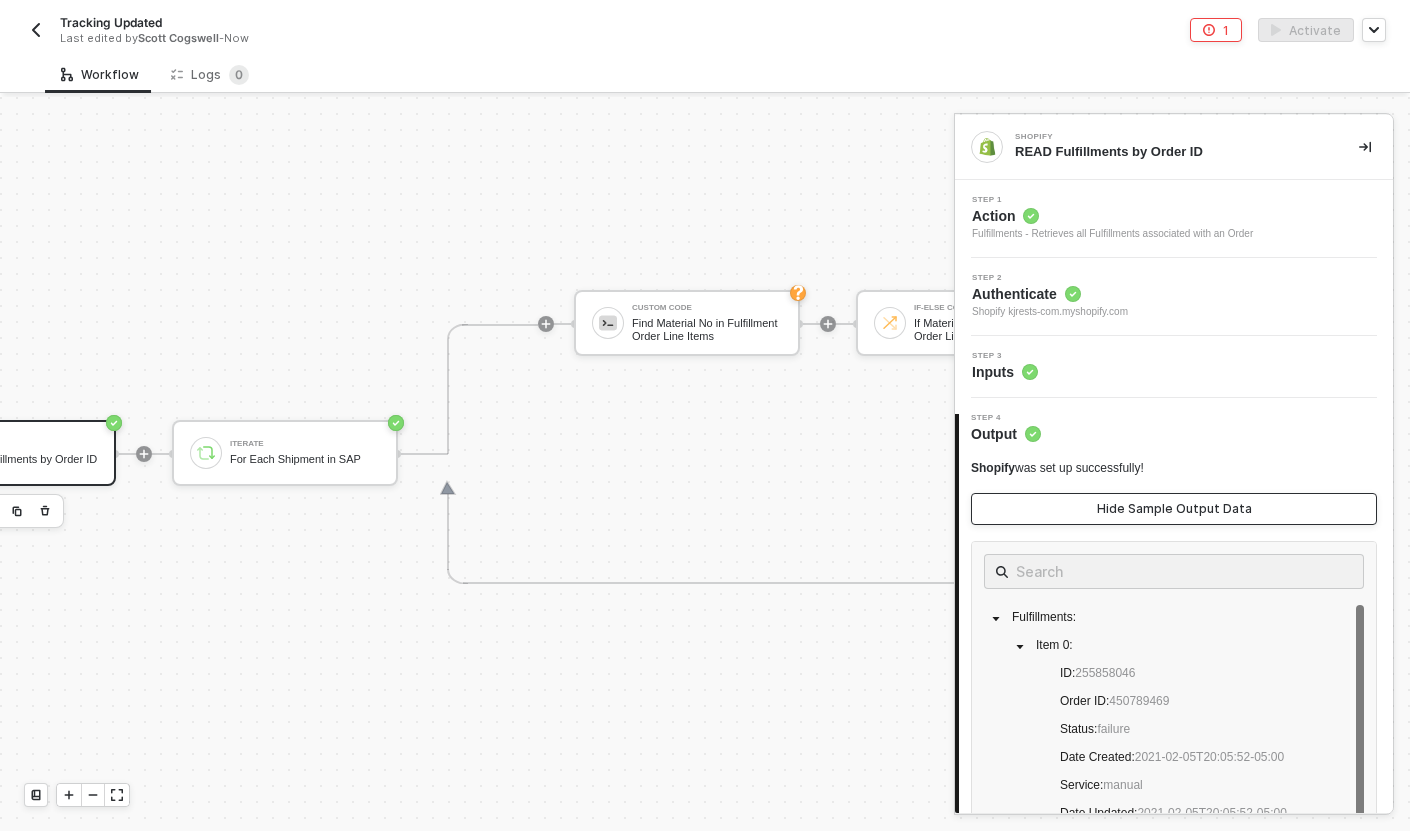click on "Hide Sample Output Data" at bounding box center (1174, 509) 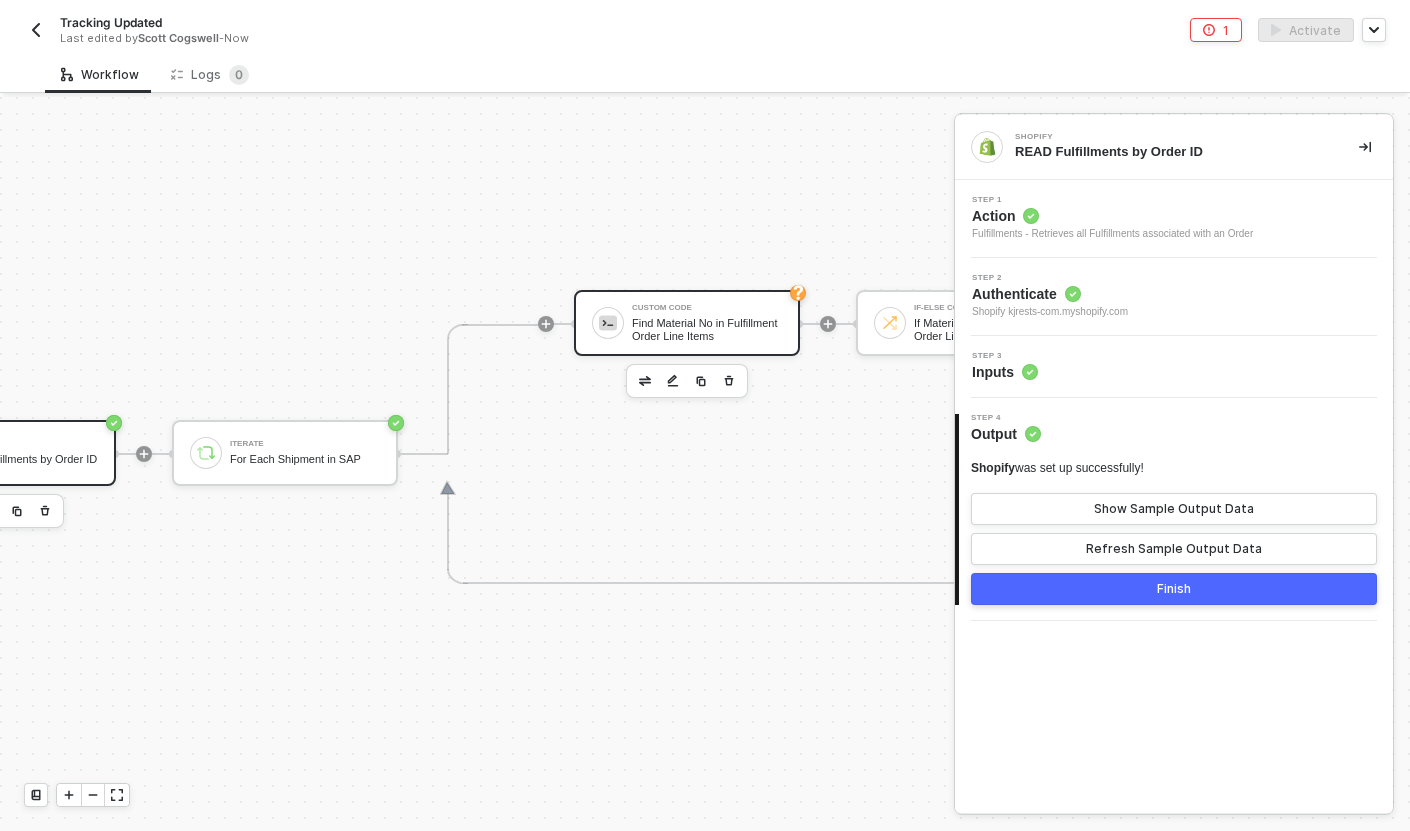 click on "Find Material No in Fulfillment Order Line Items" at bounding box center [707, 329] 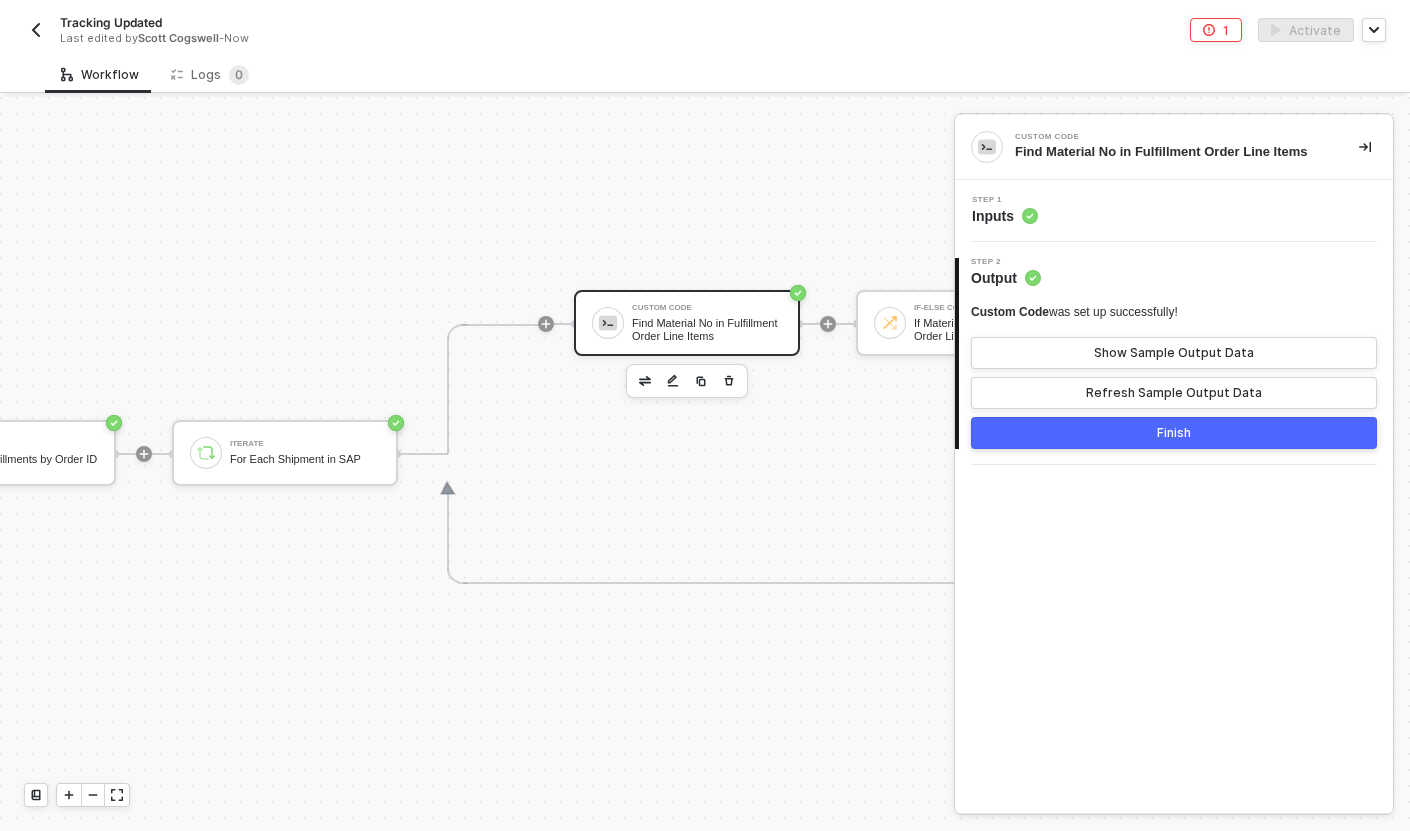 click on "Step 1 Inputs" at bounding box center (1174, 211) 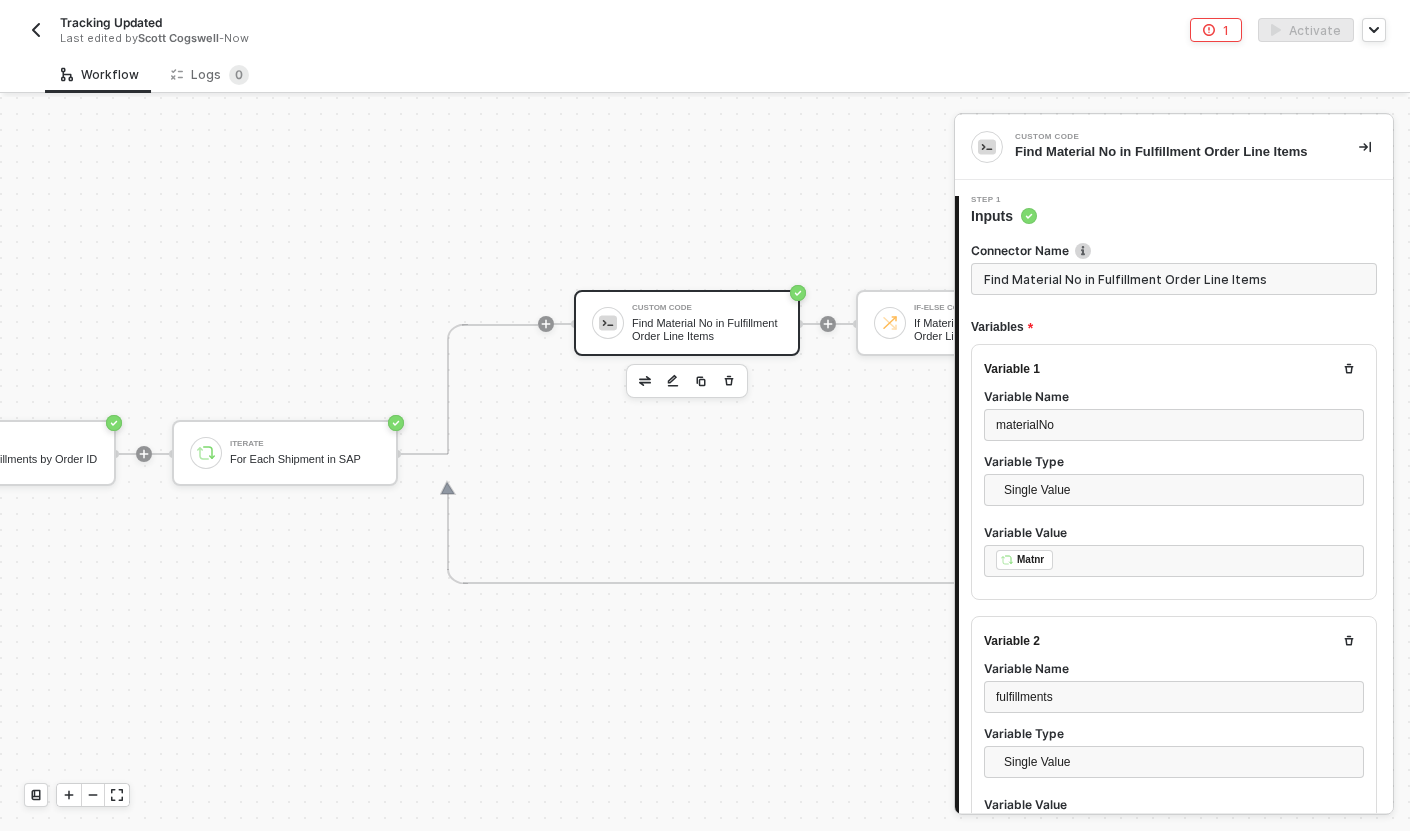 type on "const materialNo = inputData.materialNo;
const trackingNo = inputData.trackingNo;
const fulfillments = inputData.fulfillments;
const resultMap = {};
for (let i = 0; i < fulfillments.length; i++) {" 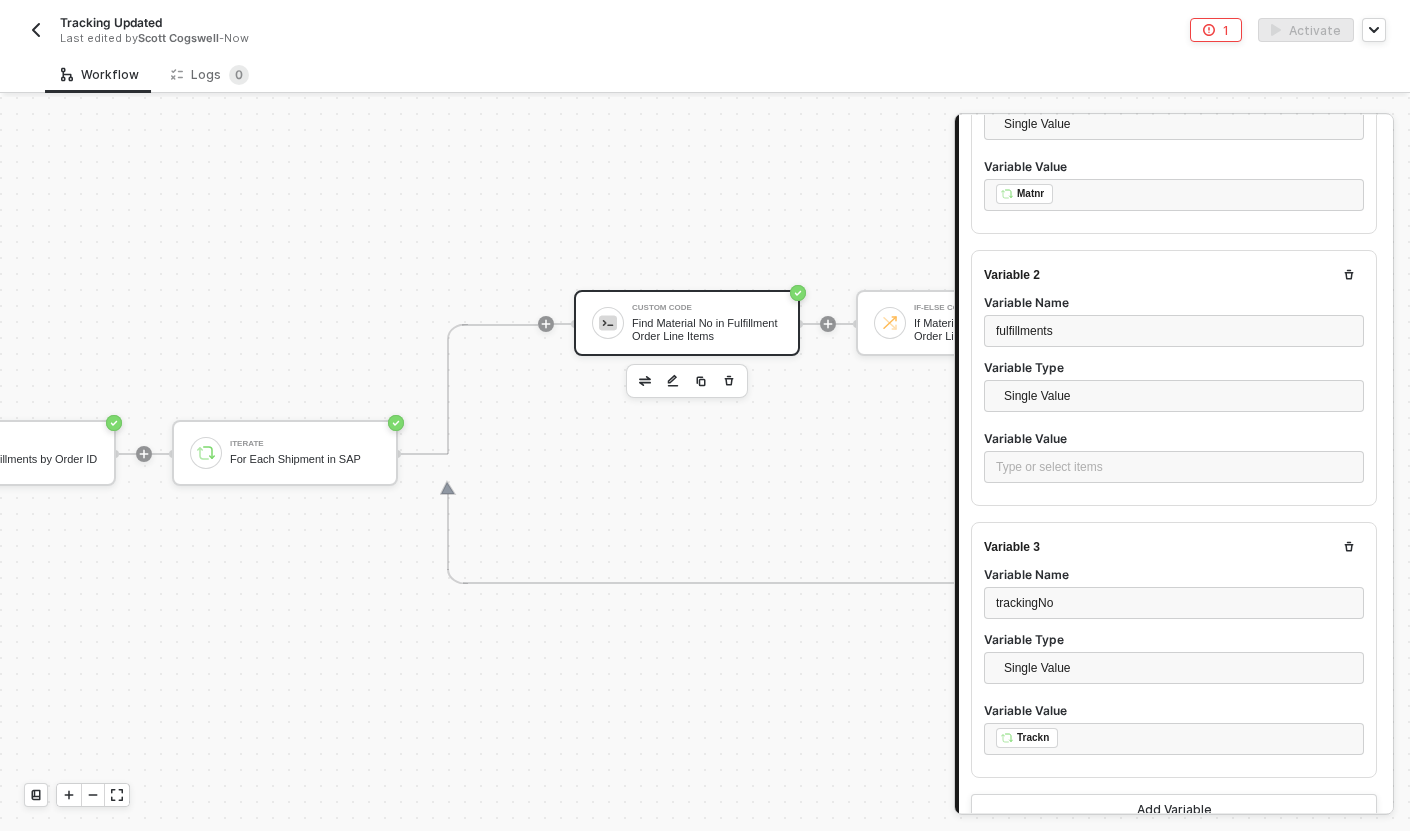 scroll, scrollTop: 365, scrollLeft: 0, axis: vertical 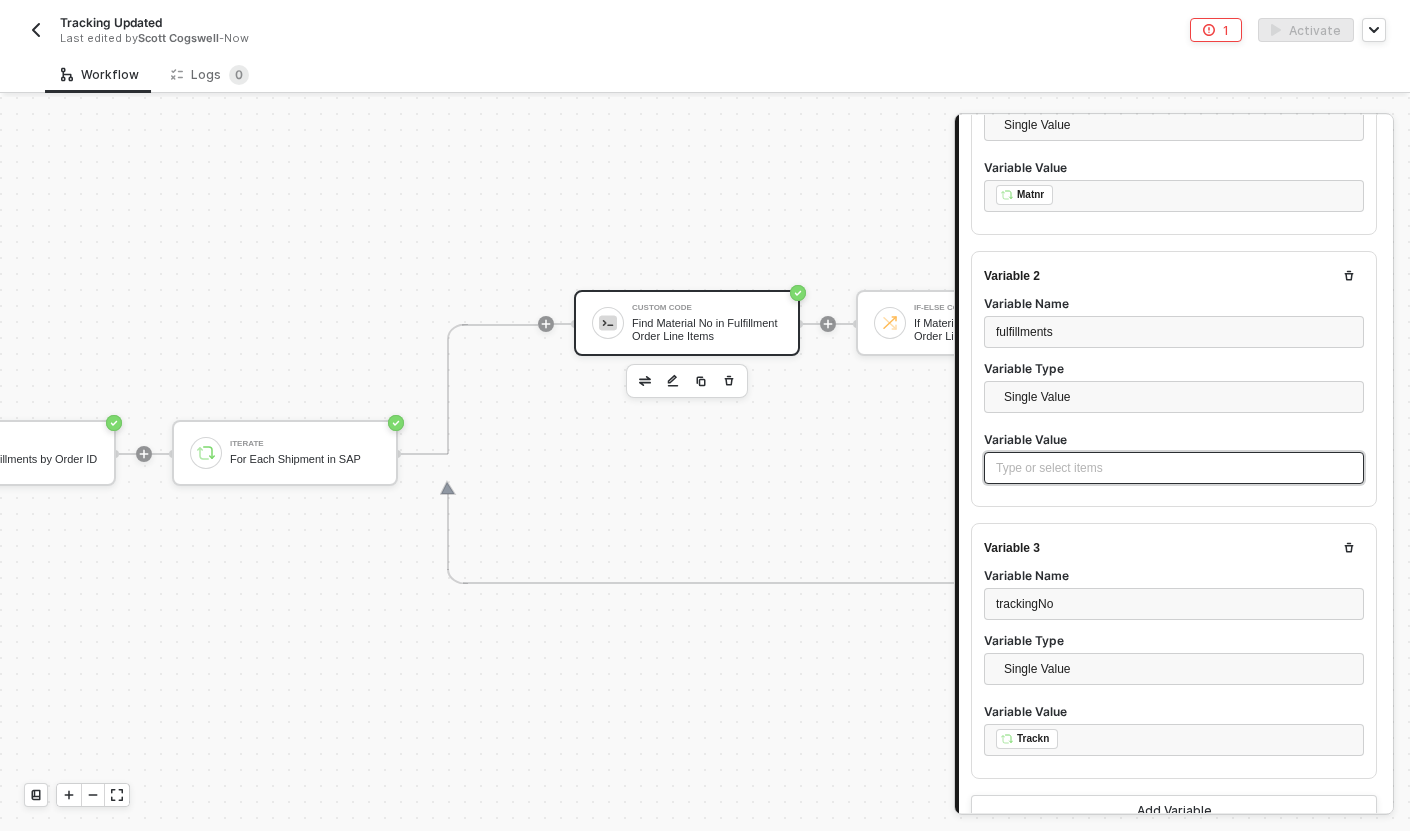 click on "Type or select items ﻿" at bounding box center (1174, 468) 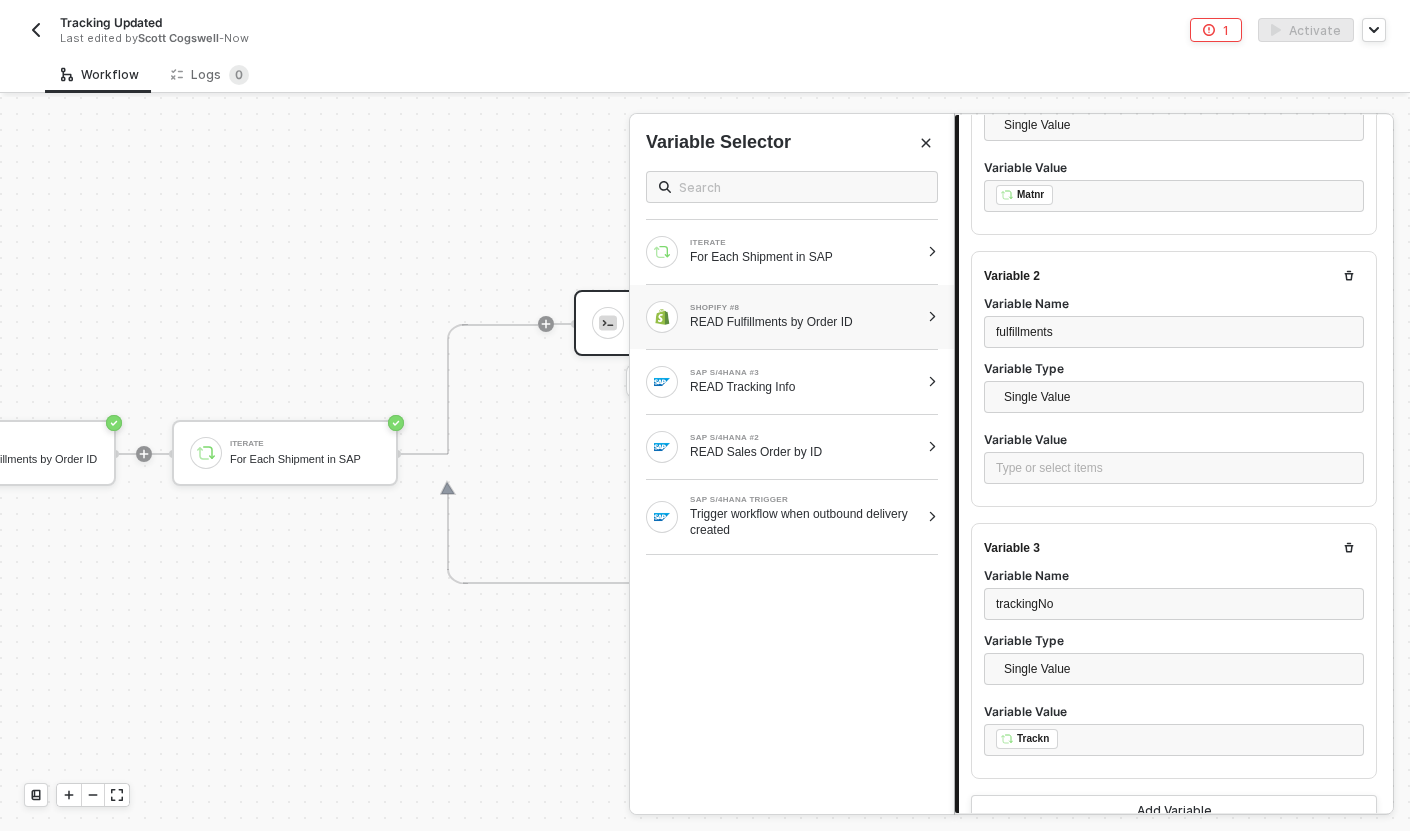 click on "SHOPIFY #8 READ Fulfillments by Order ID" at bounding box center [782, 317] 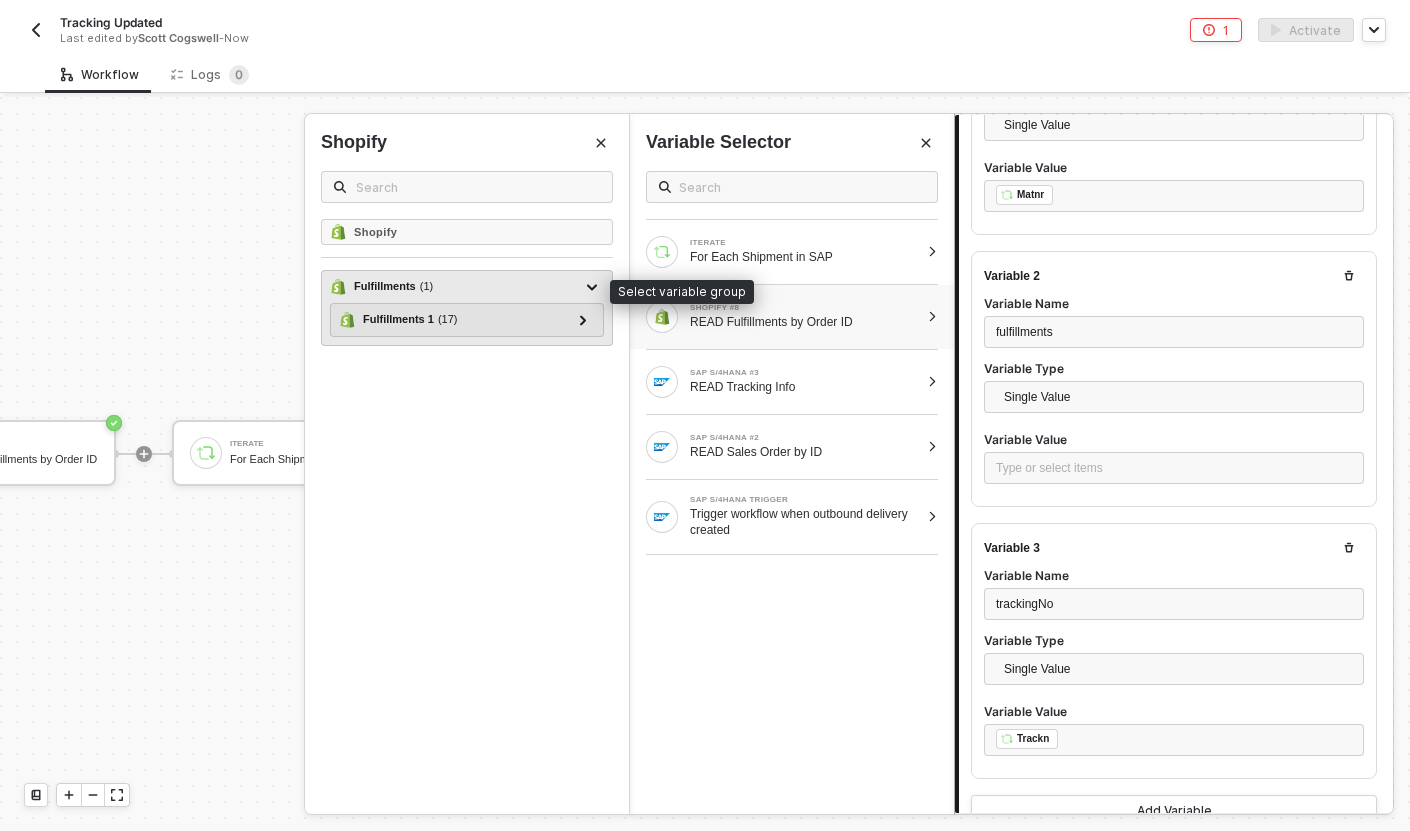 click on "Fulfillments ( 1 )" at bounding box center (455, 287) 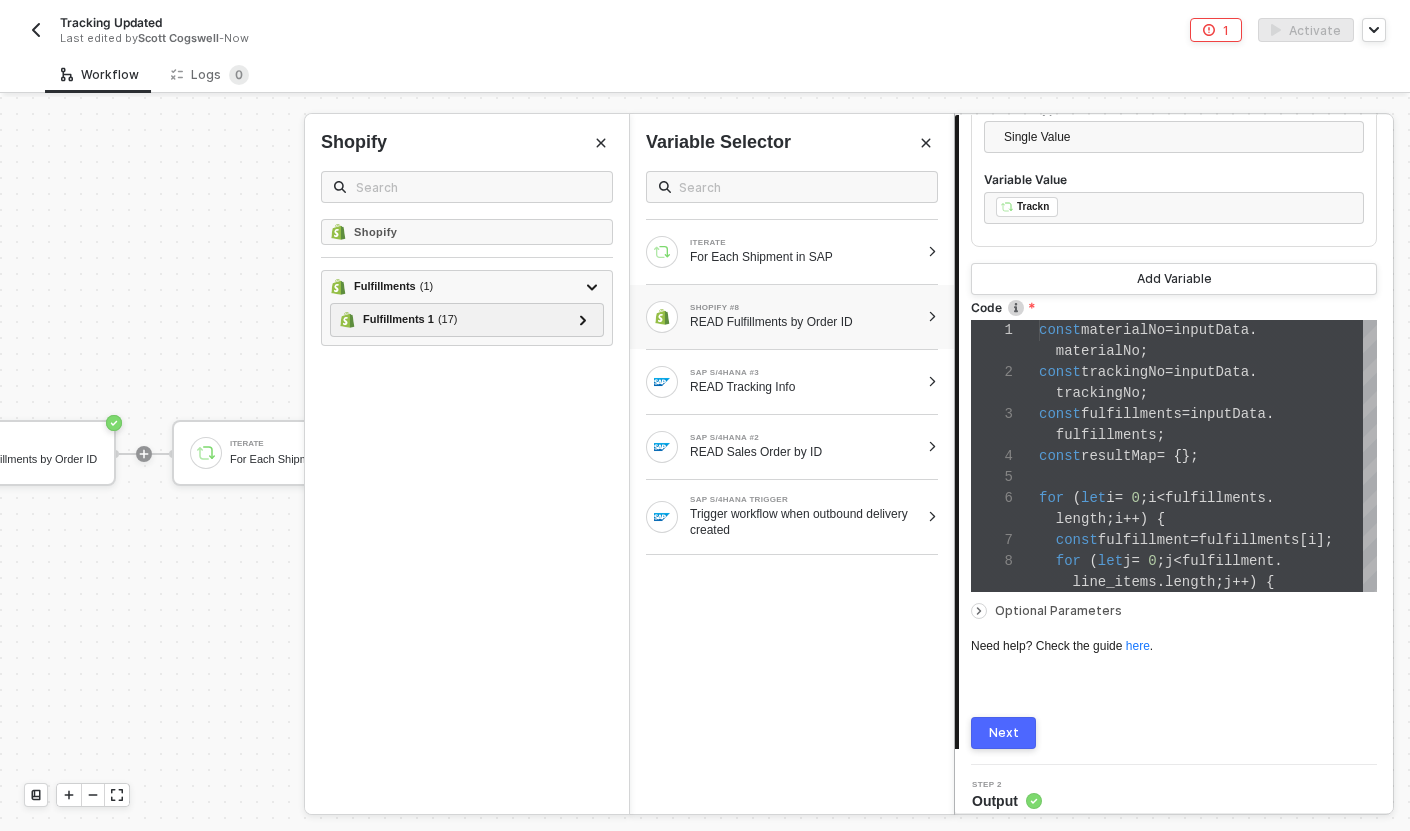 scroll, scrollTop: 908, scrollLeft: 0, axis: vertical 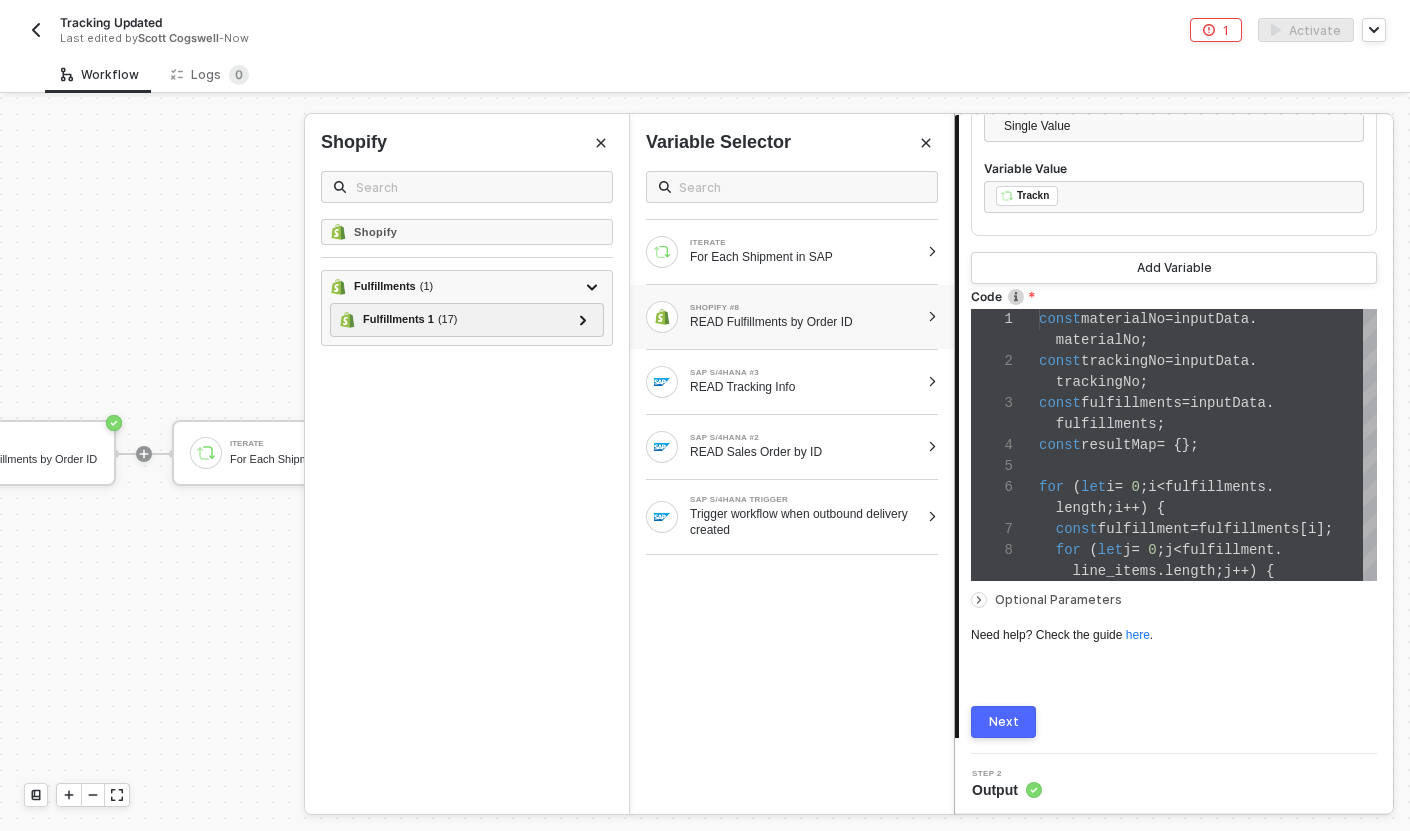 click on "Next" at bounding box center (1003, 722) 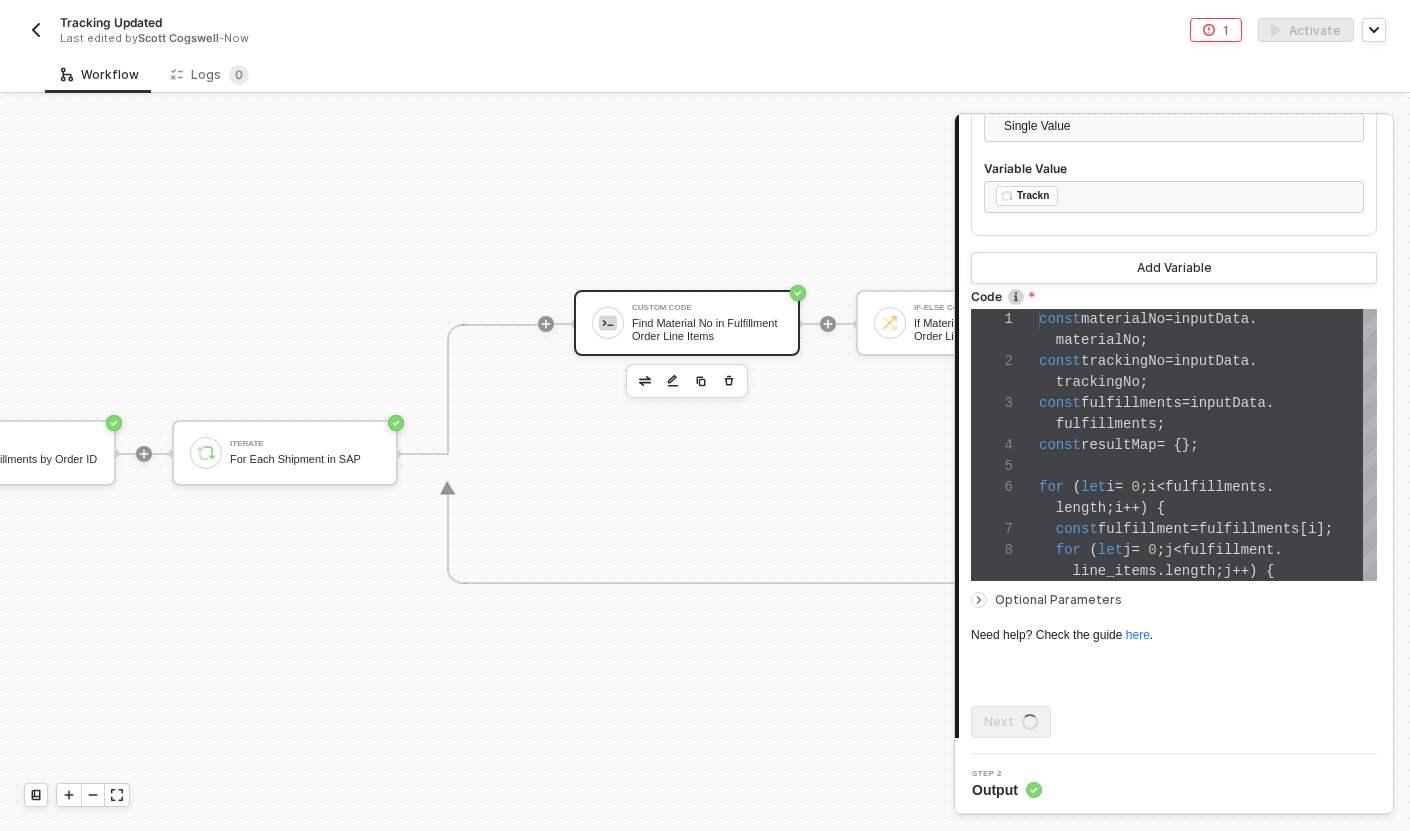 scroll, scrollTop: 0, scrollLeft: 0, axis: both 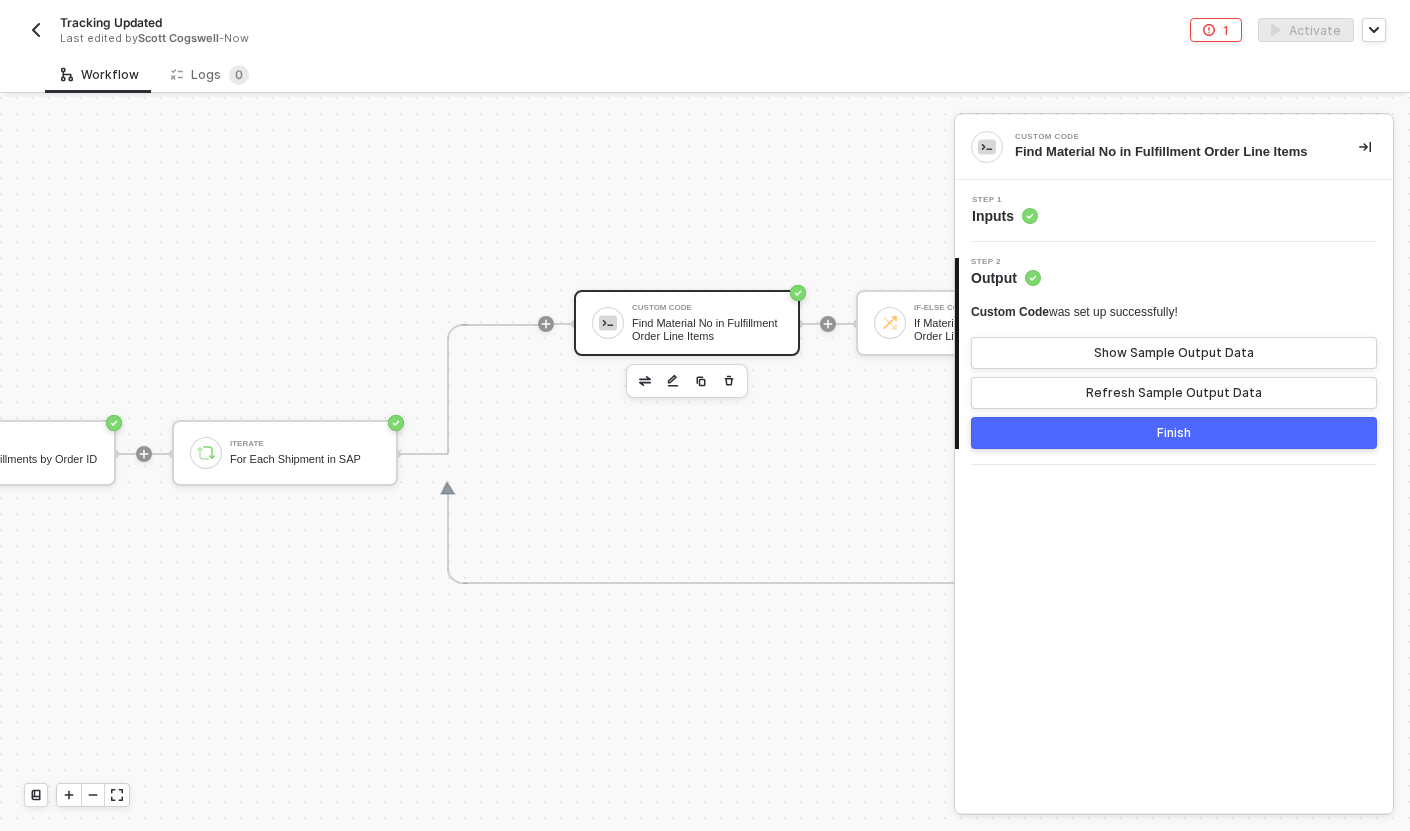 click on "Custom Code  was set up successfully! Show Sample Output Data Refresh Sample Output Data" at bounding box center [1174, 356] 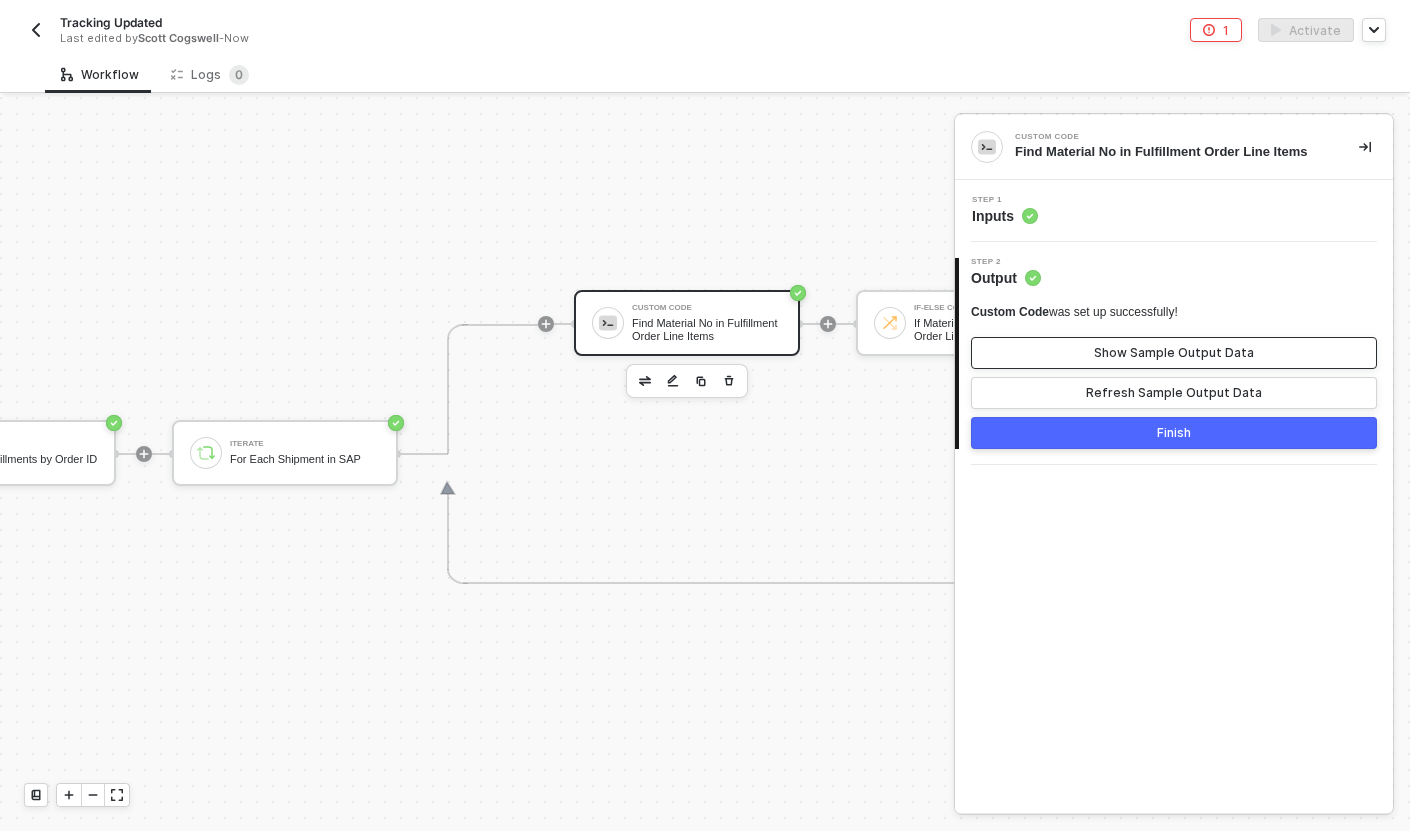 click on "Show Sample Output Data" at bounding box center [1174, 353] 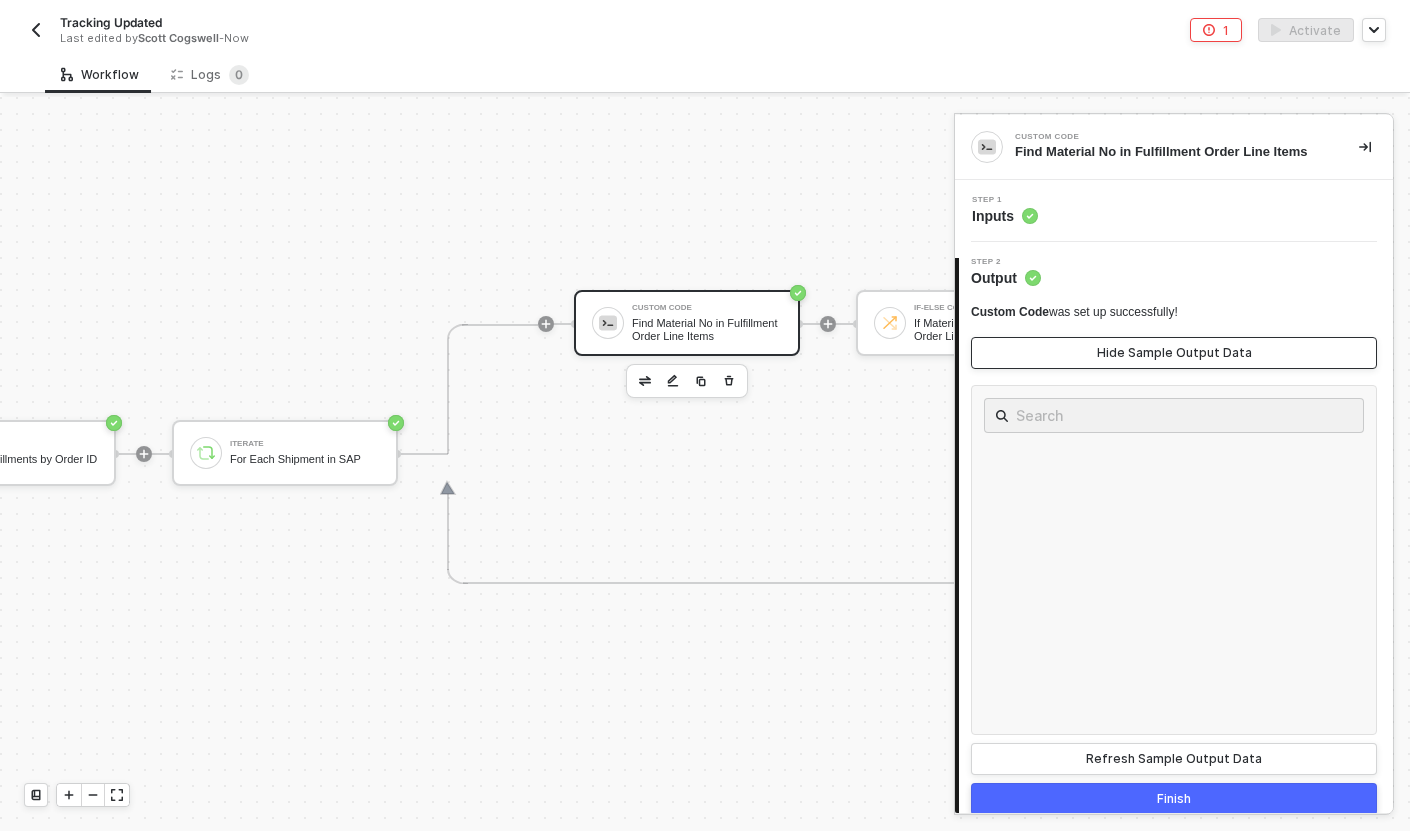 click on "Hide Sample Output Data" at bounding box center (1174, 353) 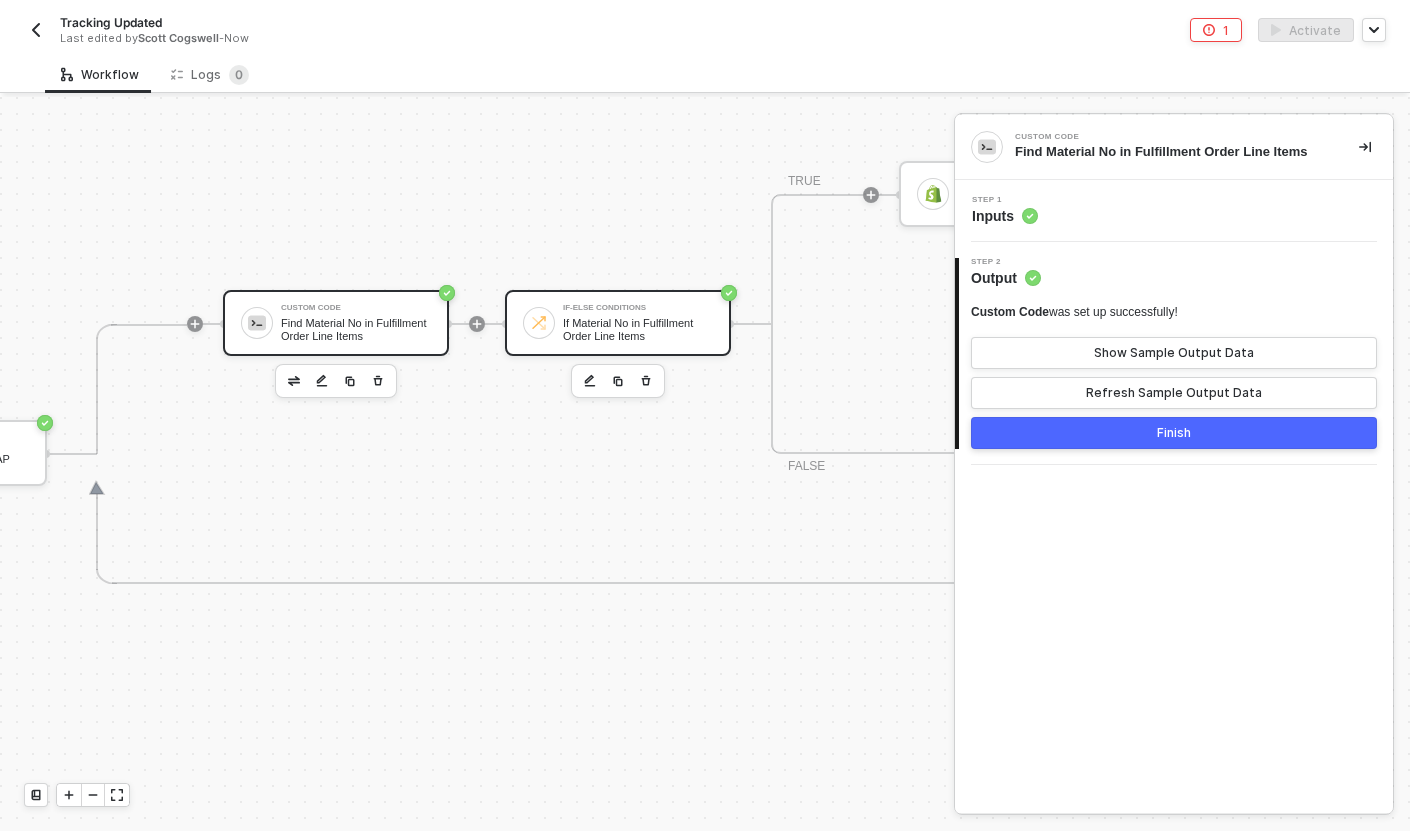 scroll, scrollTop: 582, scrollLeft: 1702, axis: both 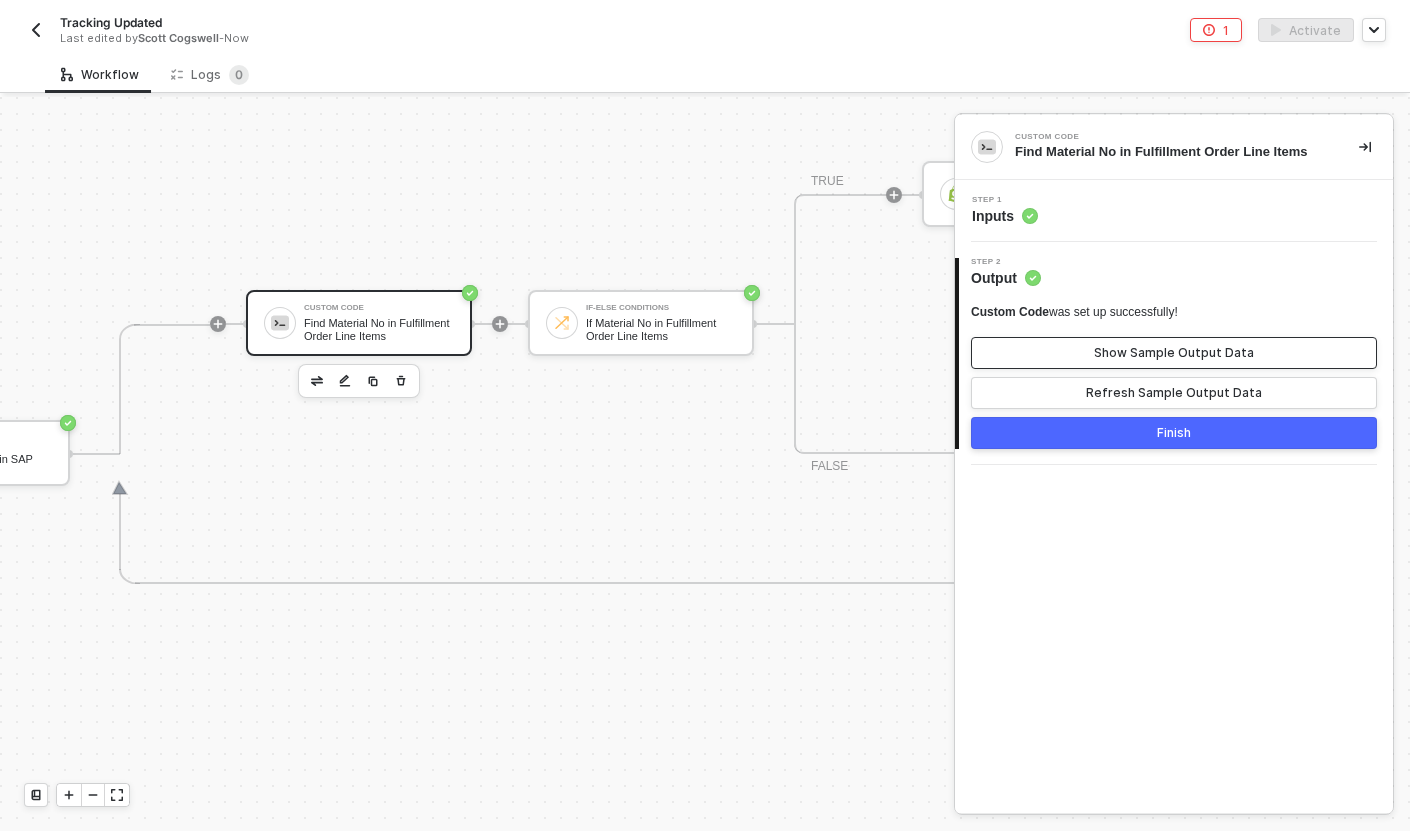 click on "Show Sample Output Data" at bounding box center (1174, 353) 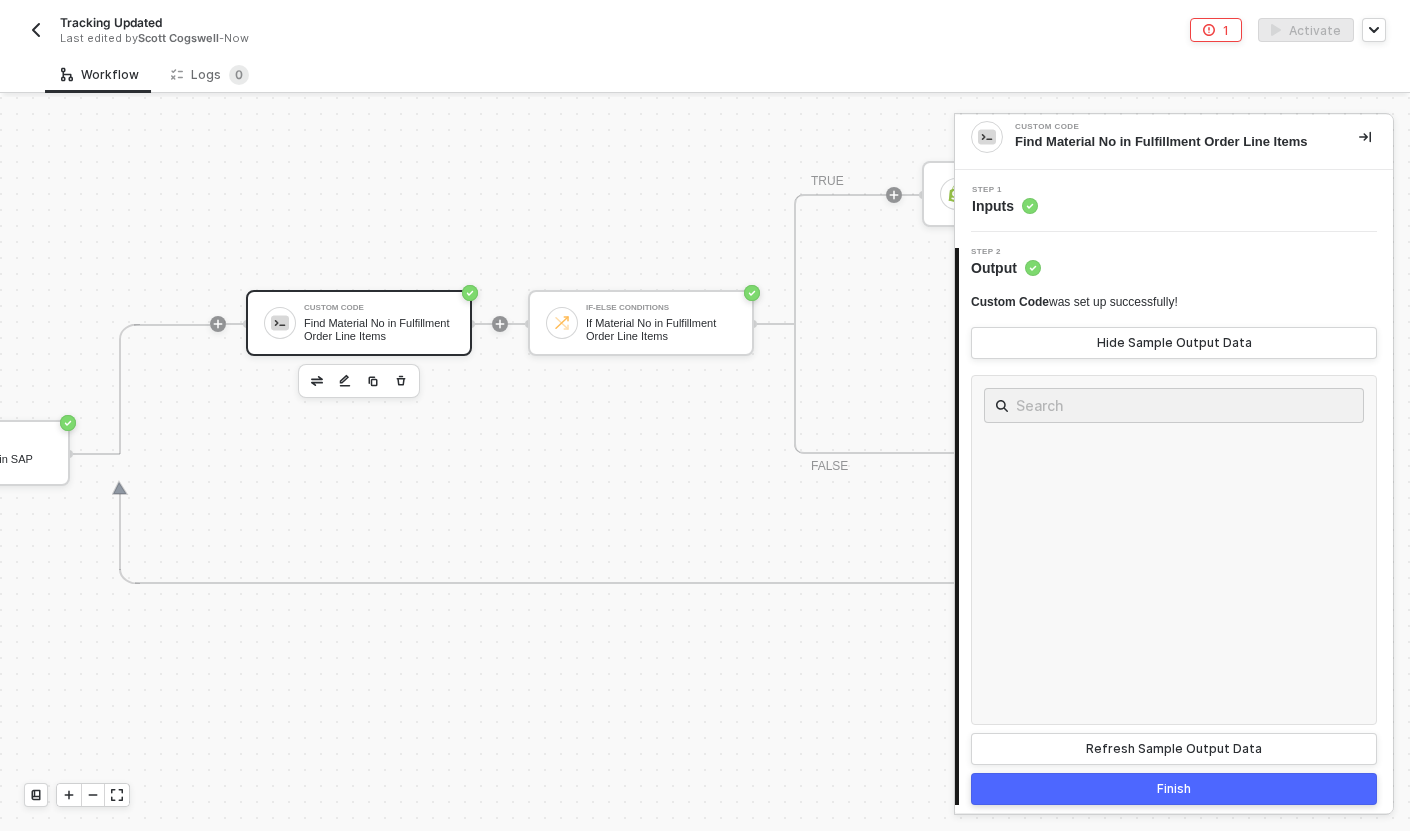 scroll, scrollTop: 9, scrollLeft: 0, axis: vertical 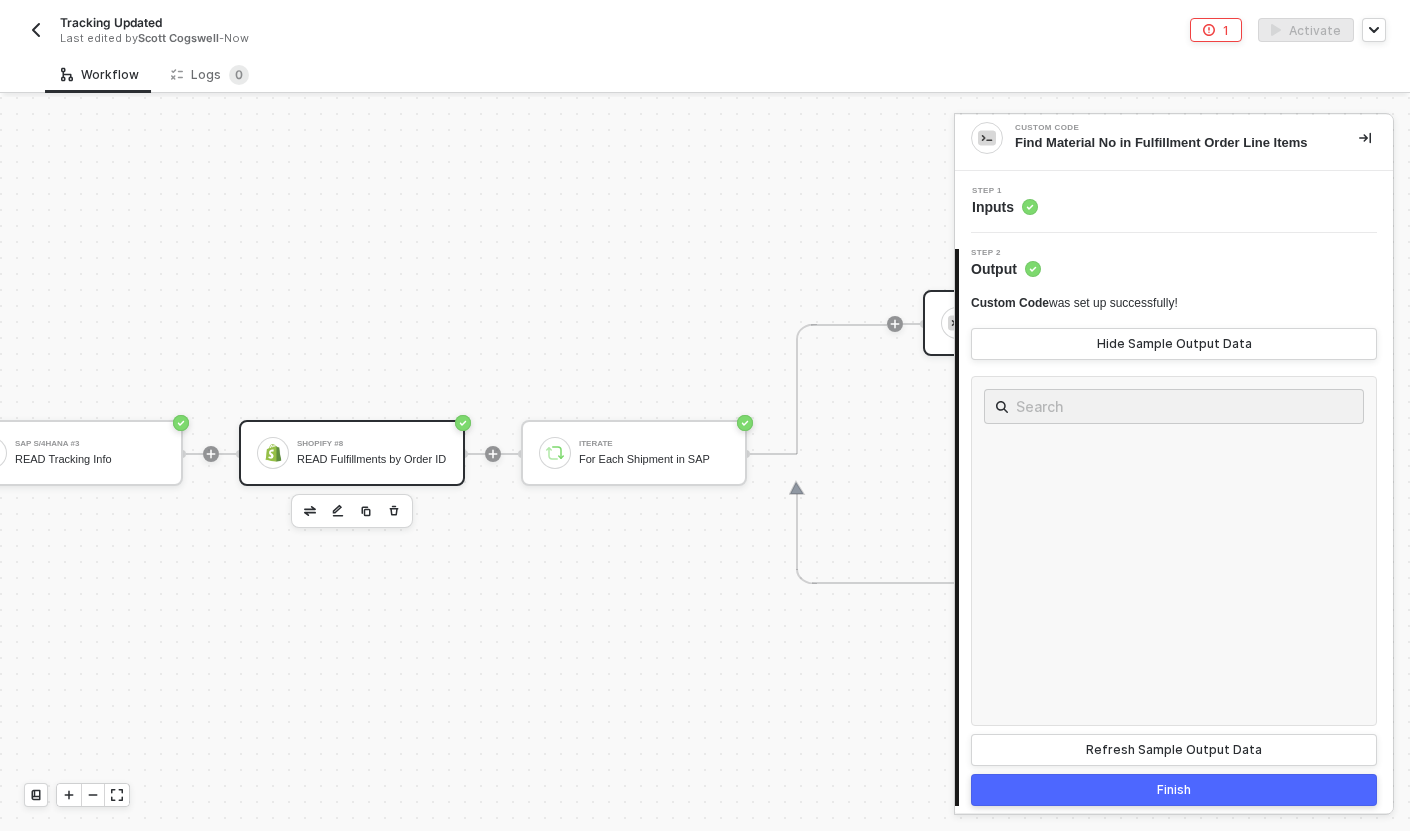 click on "Shopify #8" at bounding box center (372, 444) 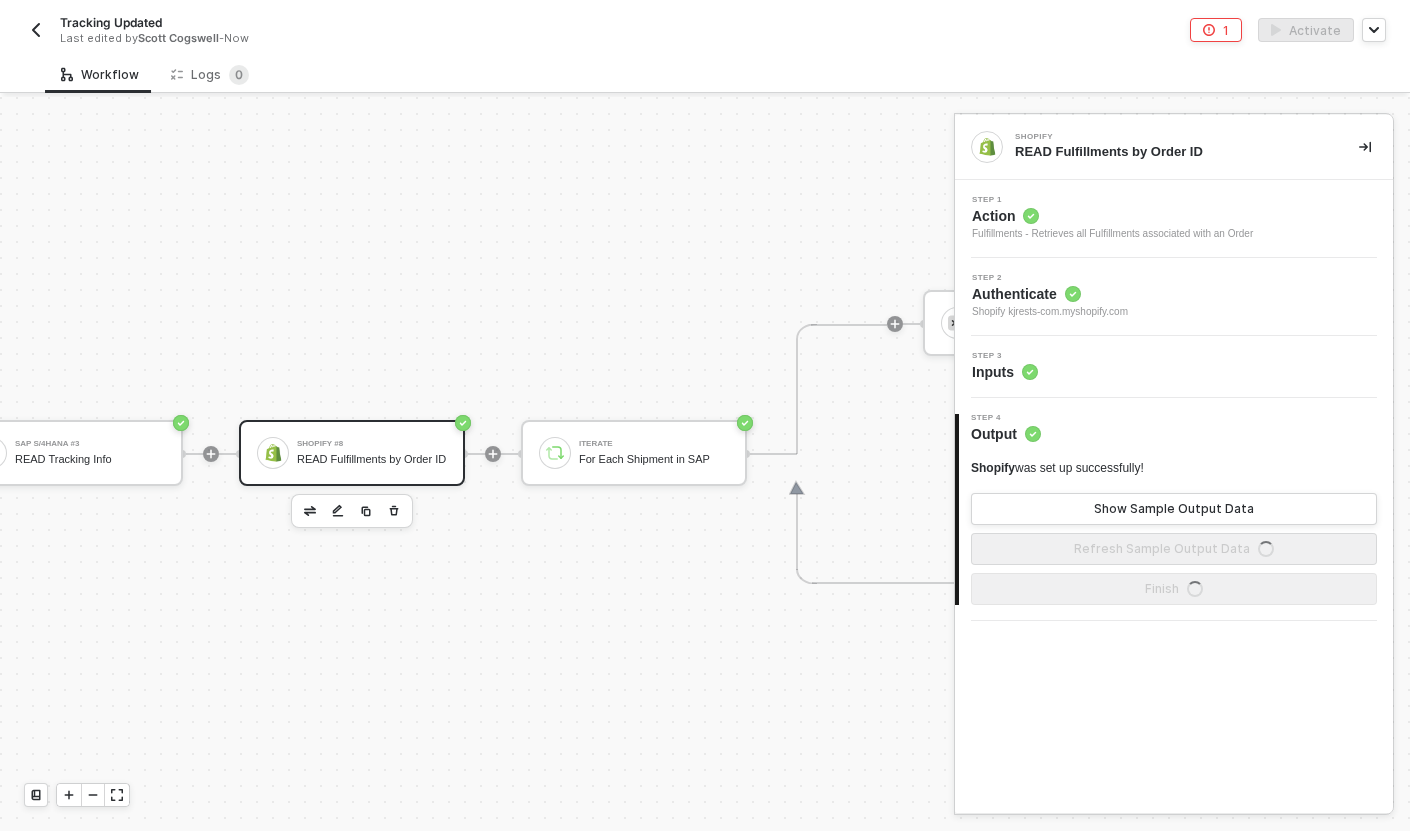 click on "Step 3 Inputs" at bounding box center (1176, 367) 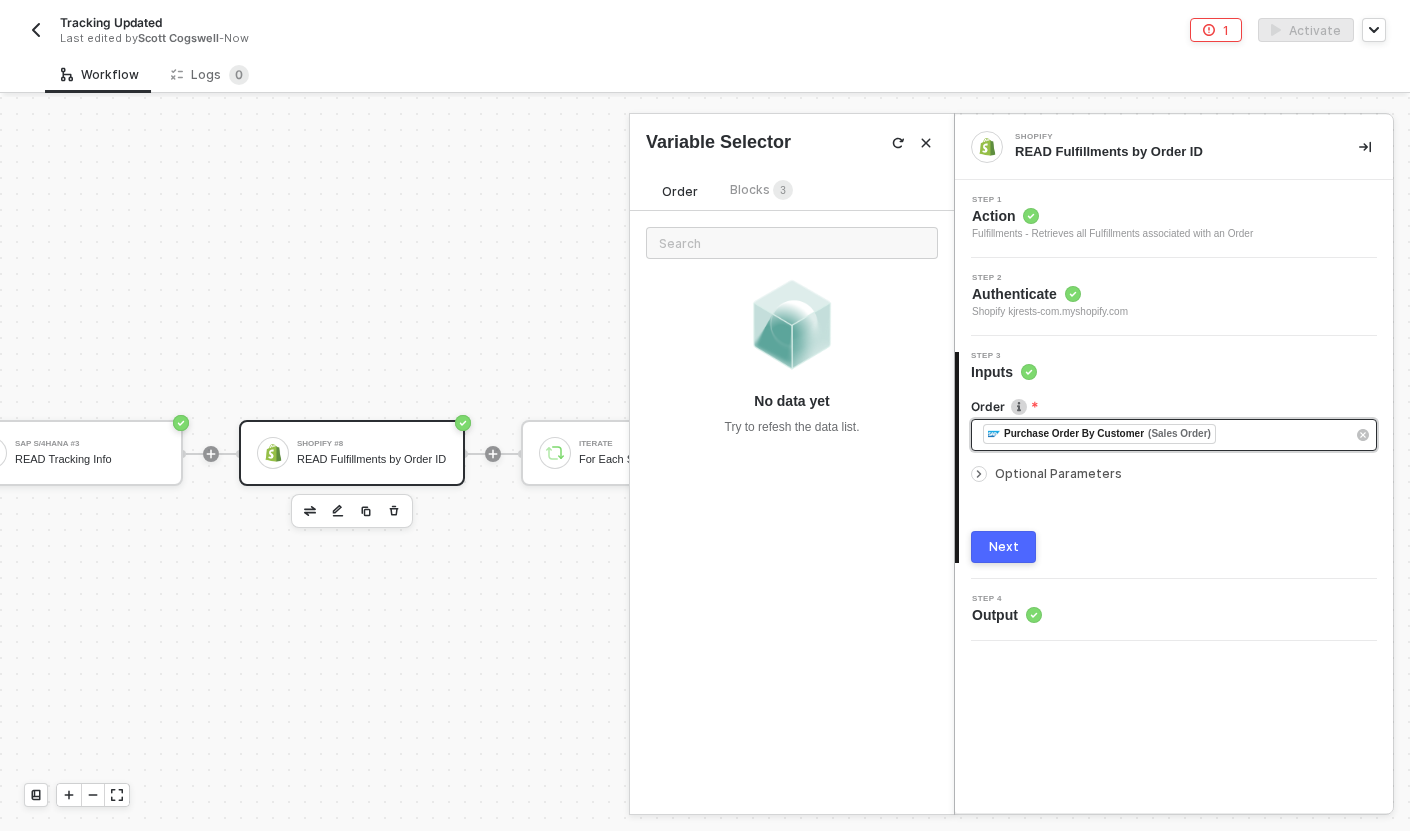 click on "﻿ ﻿ Purchase Order By Customer (Sales Order) ﻿" at bounding box center (1164, 435) 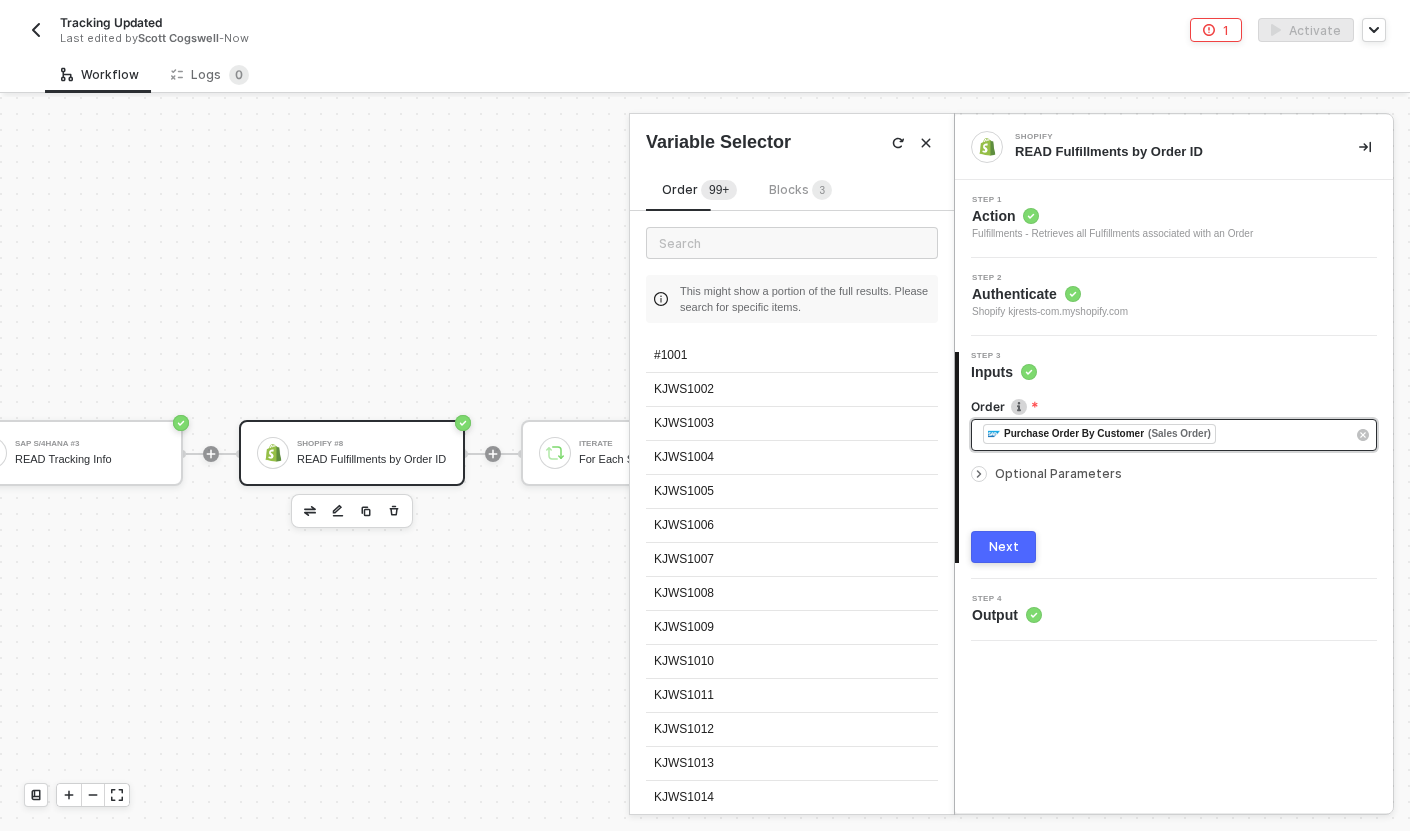 click on "﻿ ﻿ Purchase Order By Customer (Sales Order) ﻿" at bounding box center (1174, 435) 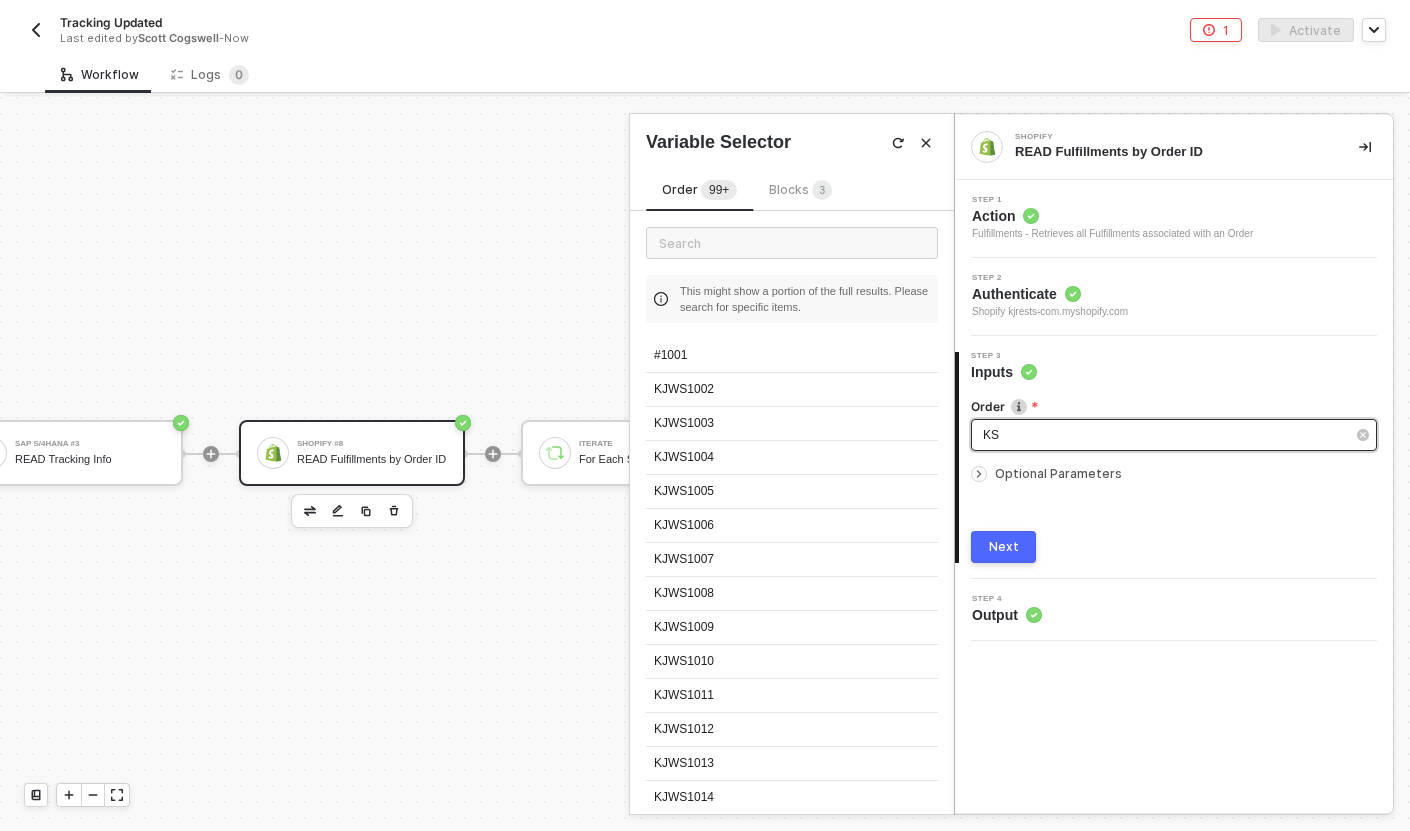 click on "KS" at bounding box center [1164, 435] 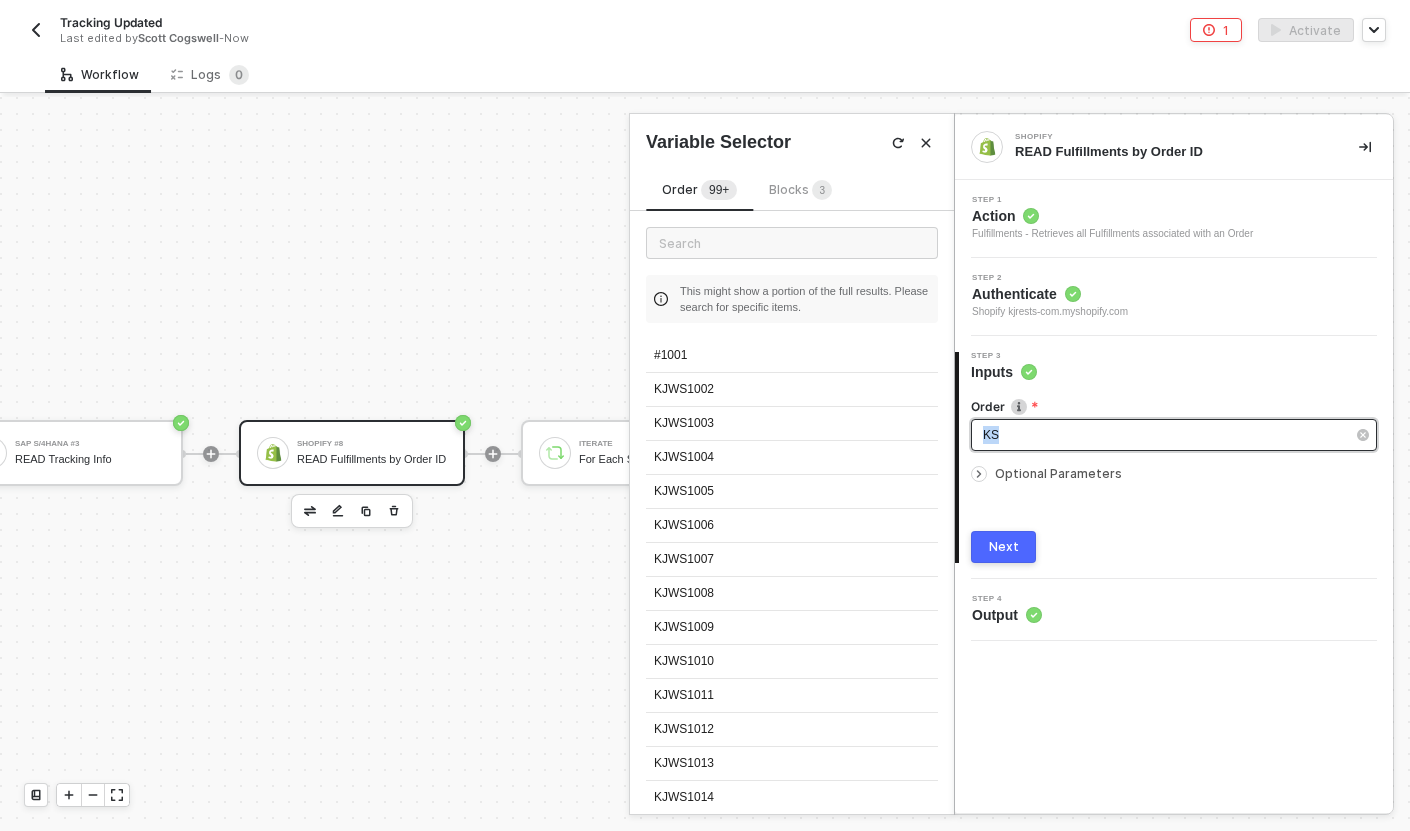 click on "KS" at bounding box center (1164, 435) 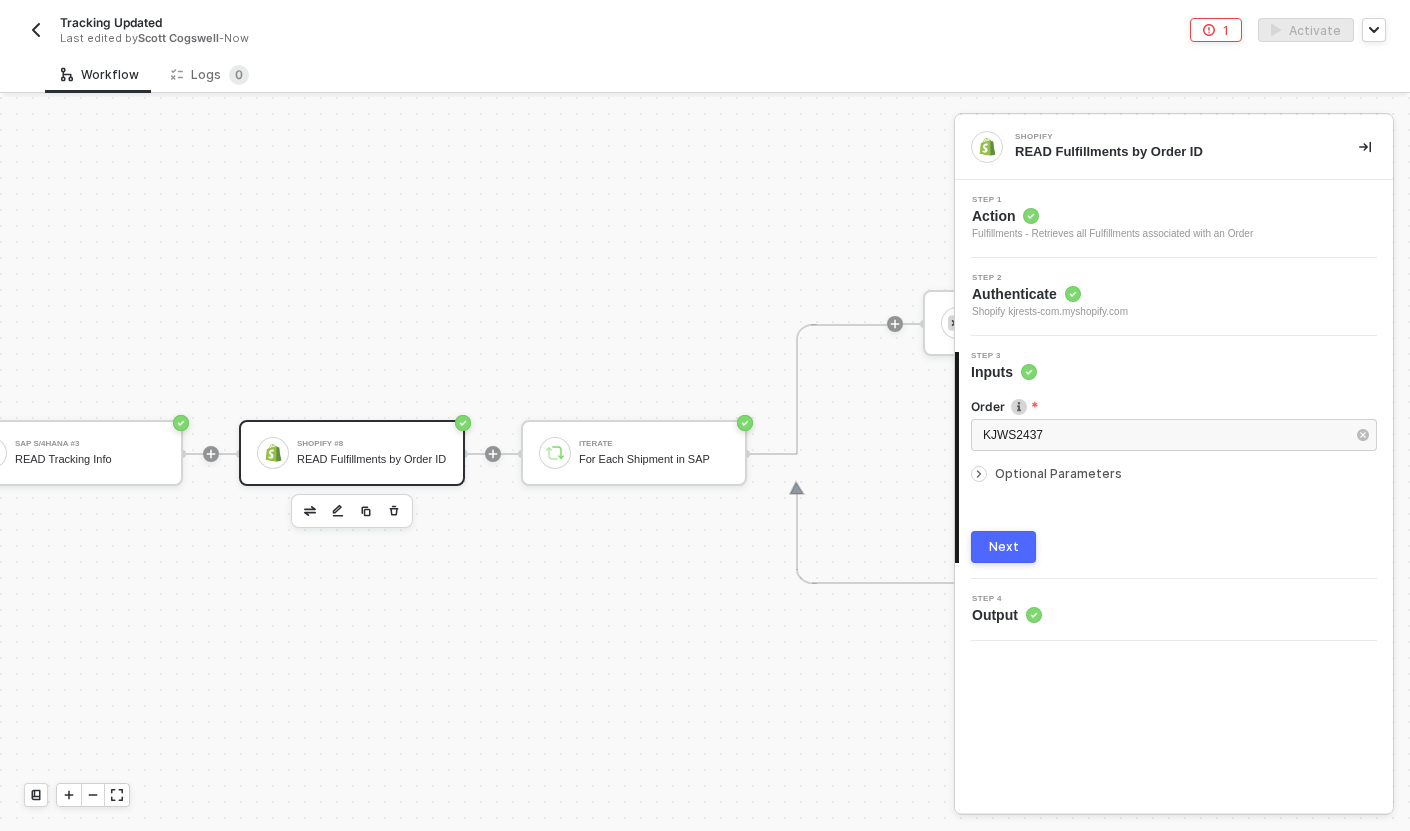 click on "Next" at bounding box center (1004, 547) 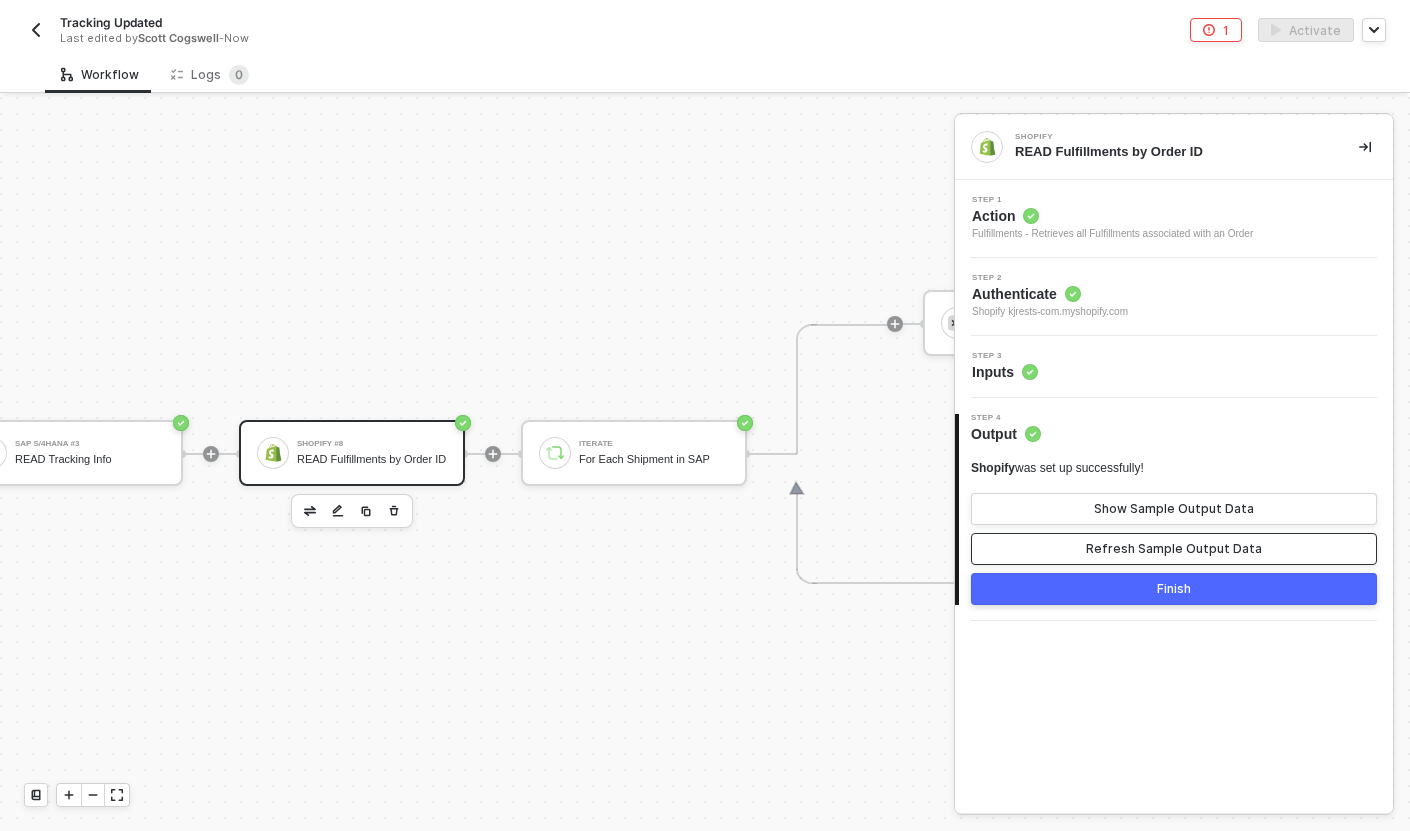 click on "Refresh Sample Output Data" at bounding box center [1174, 549] 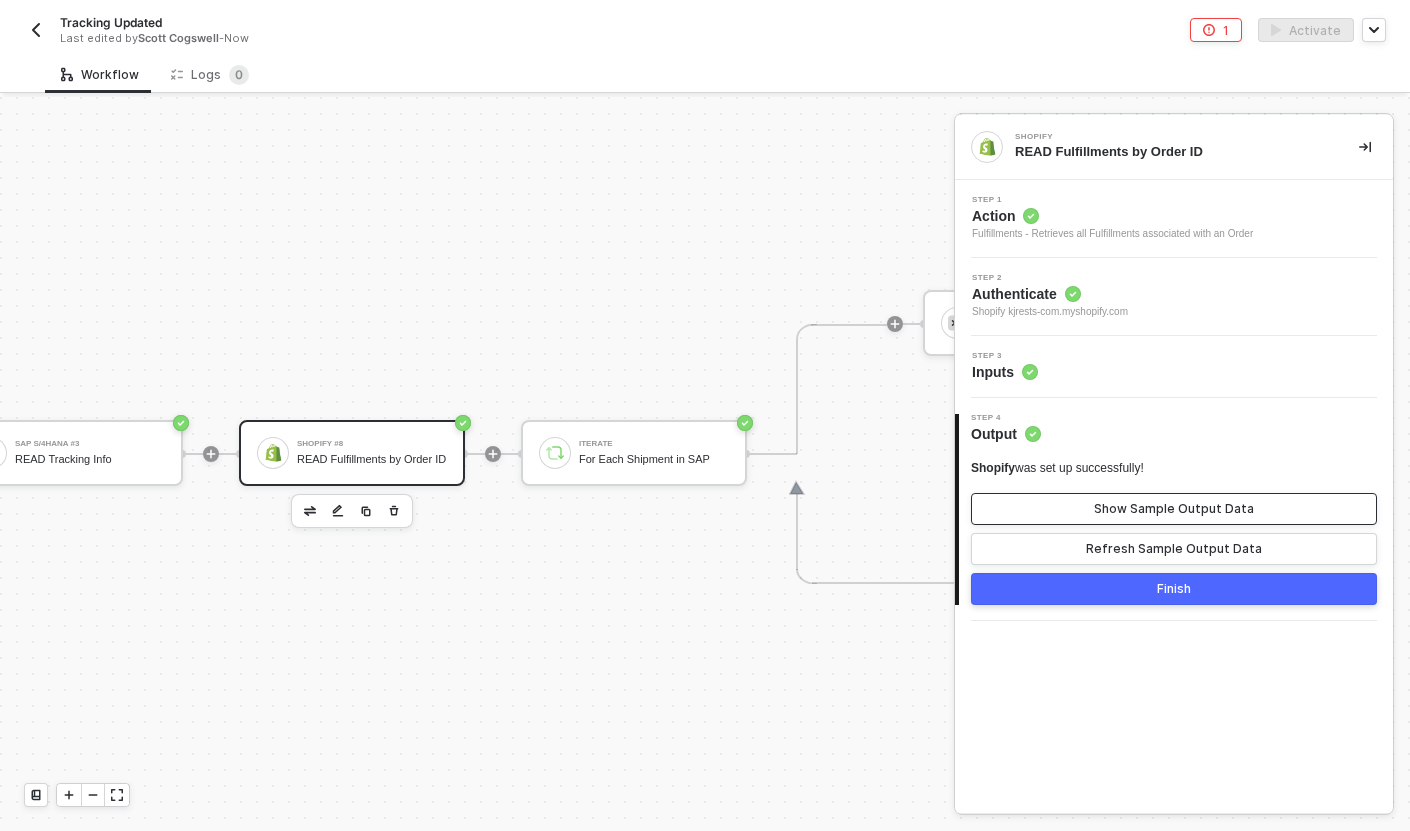 click on "Show Sample Output Data" at bounding box center (1174, 509) 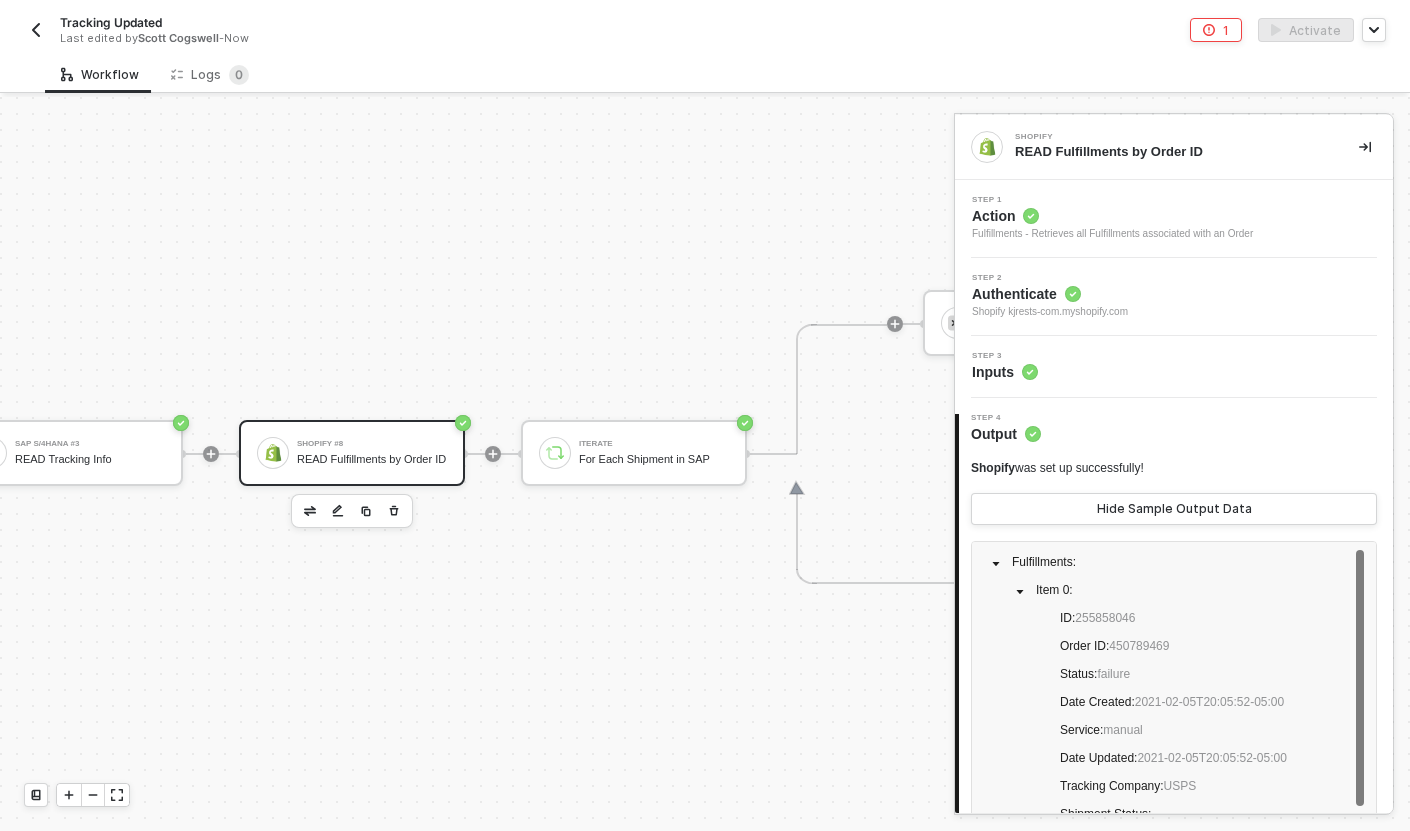 scroll, scrollTop: 0, scrollLeft: 0, axis: both 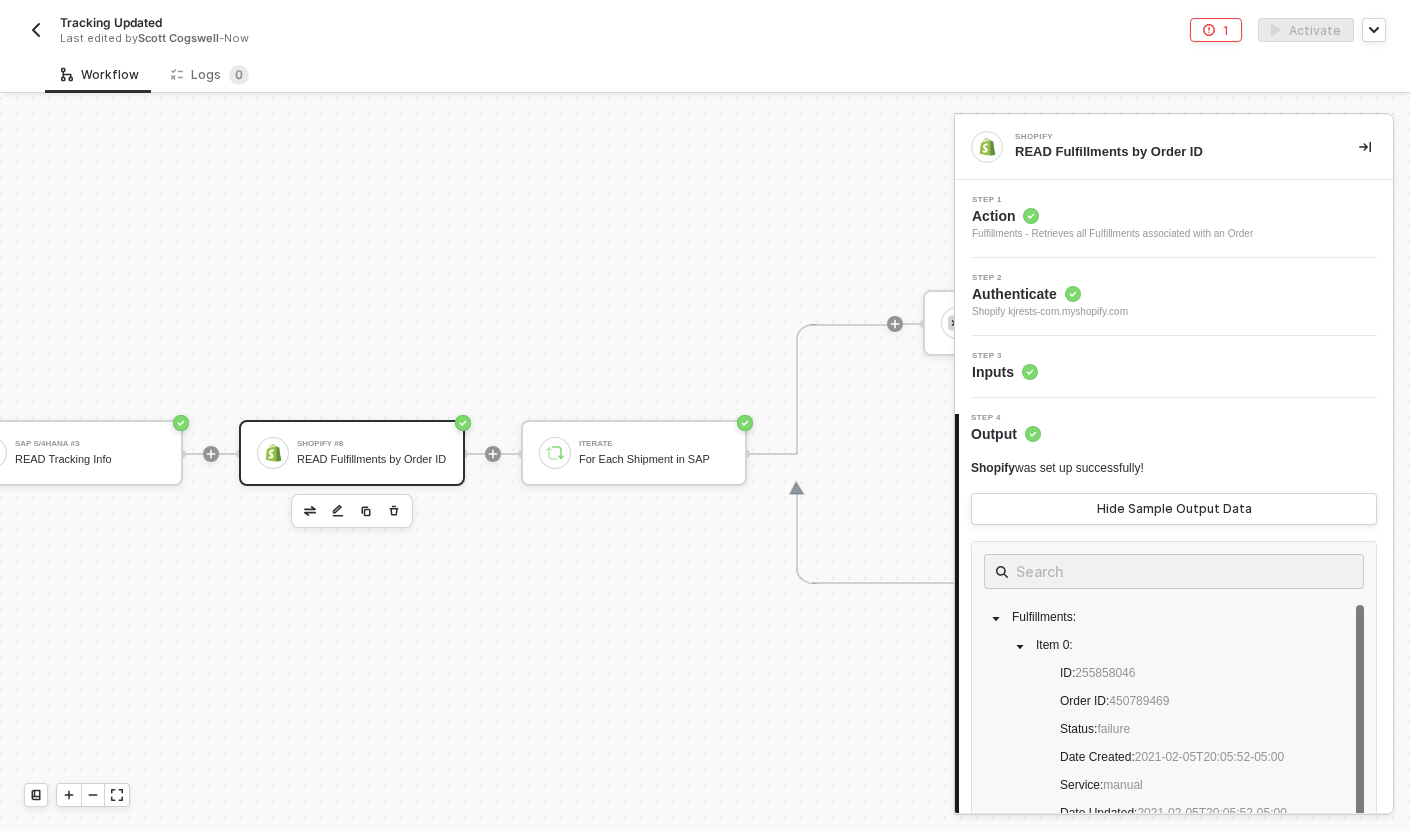 click on "Step 3 Inputs" at bounding box center [1174, 367] 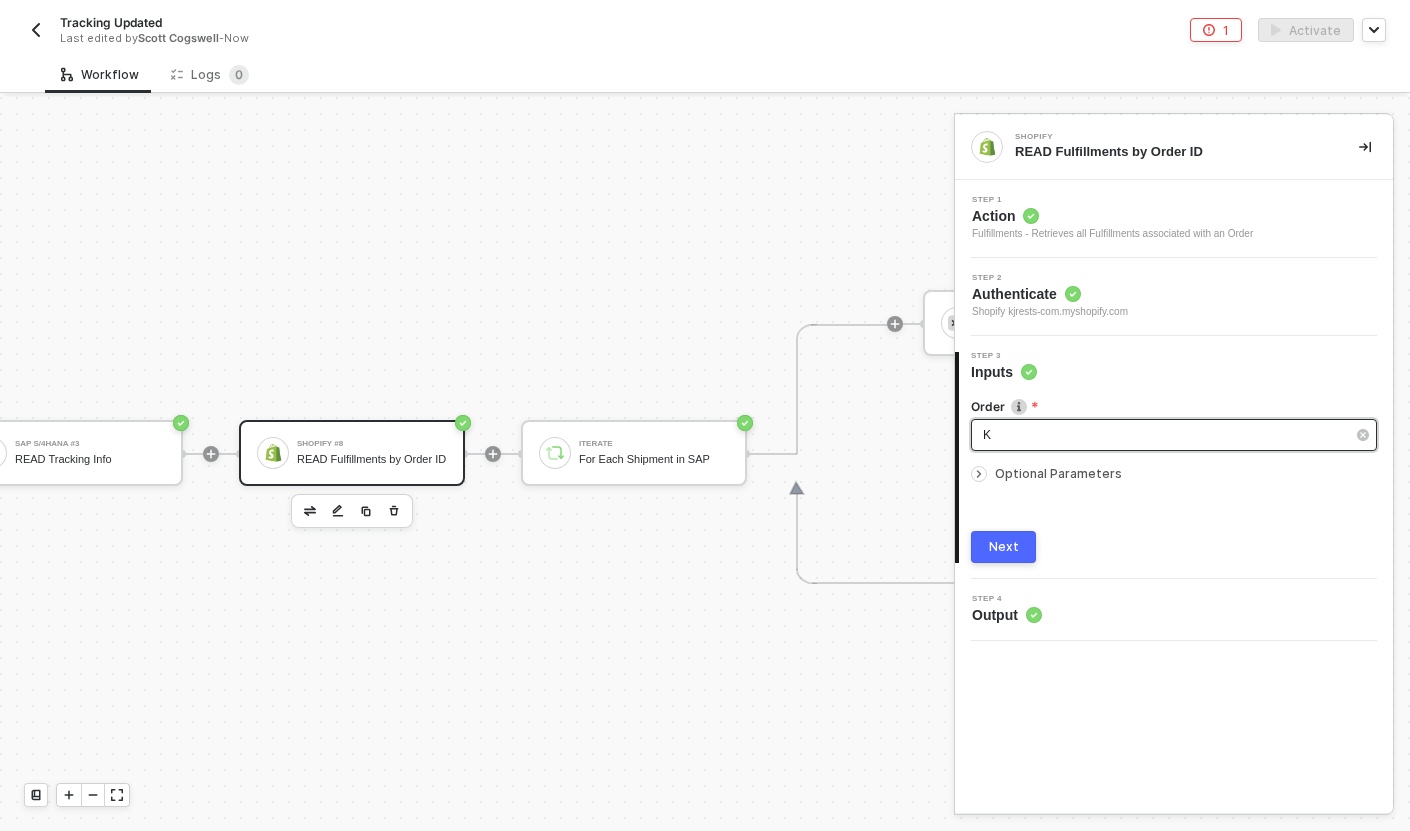 click on "K" at bounding box center (1174, 435) 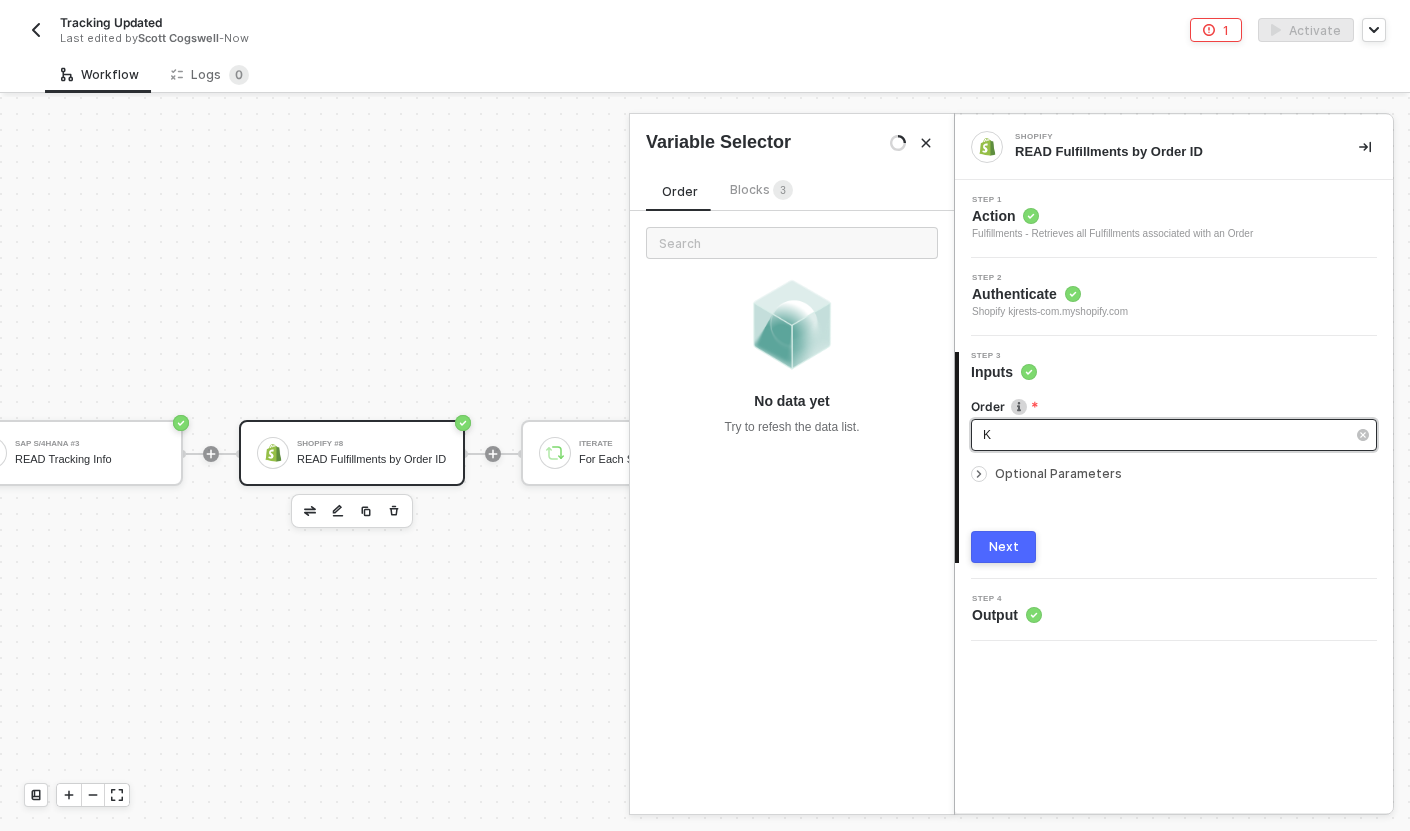 click on "K" at bounding box center [1174, 435] 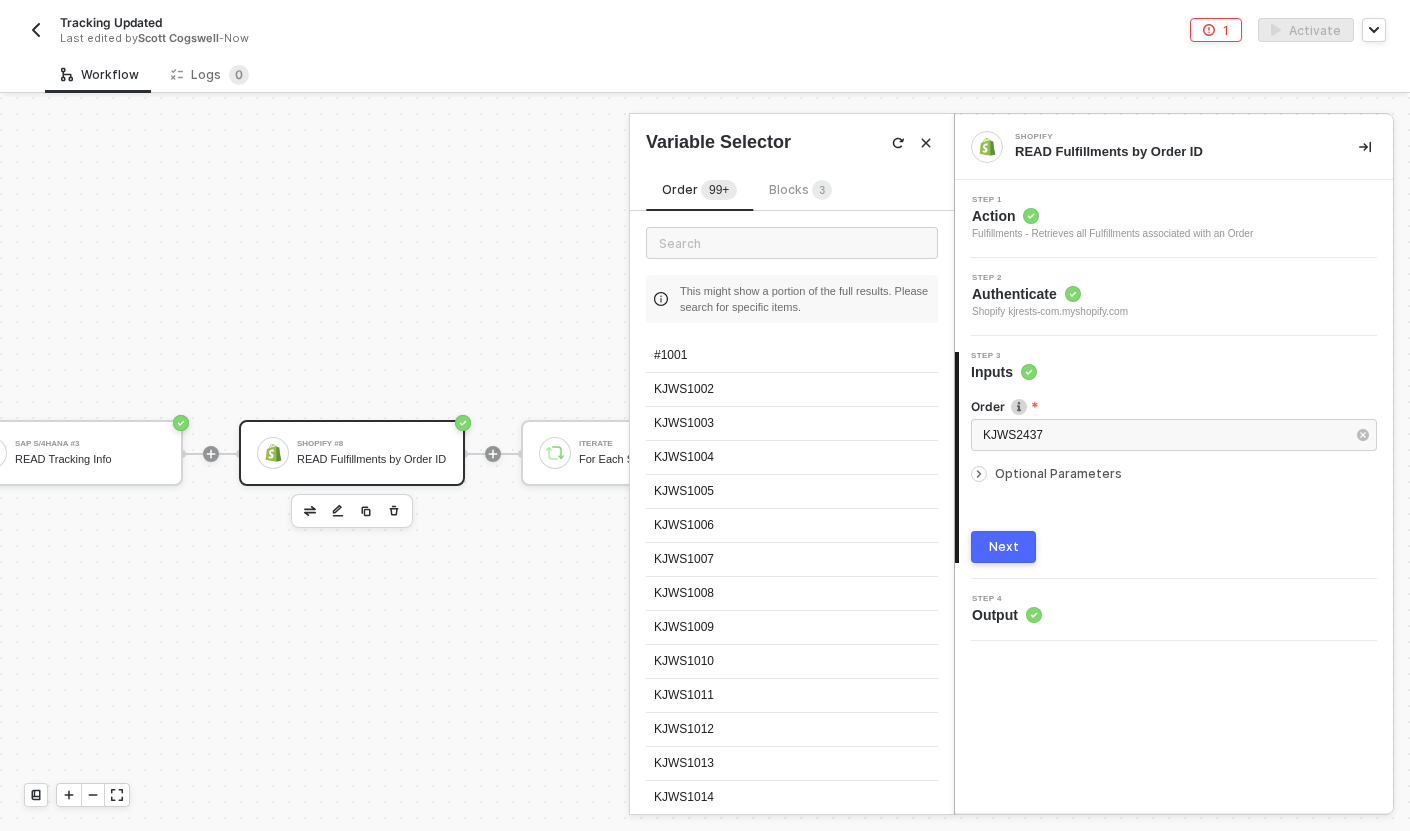 click on "Next" at bounding box center [1003, 547] 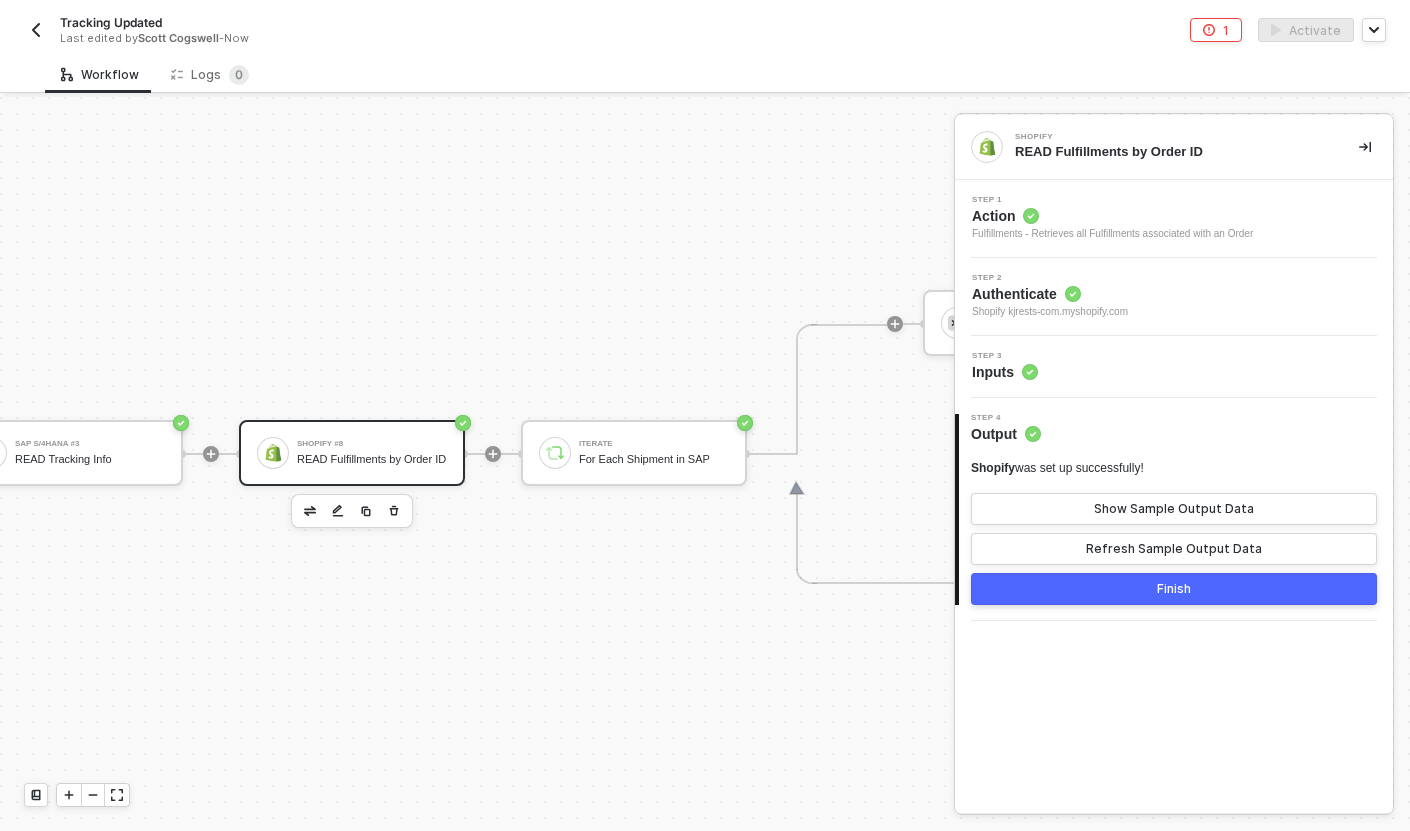 click on "Step 3 Inputs" at bounding box center [1176, 367] 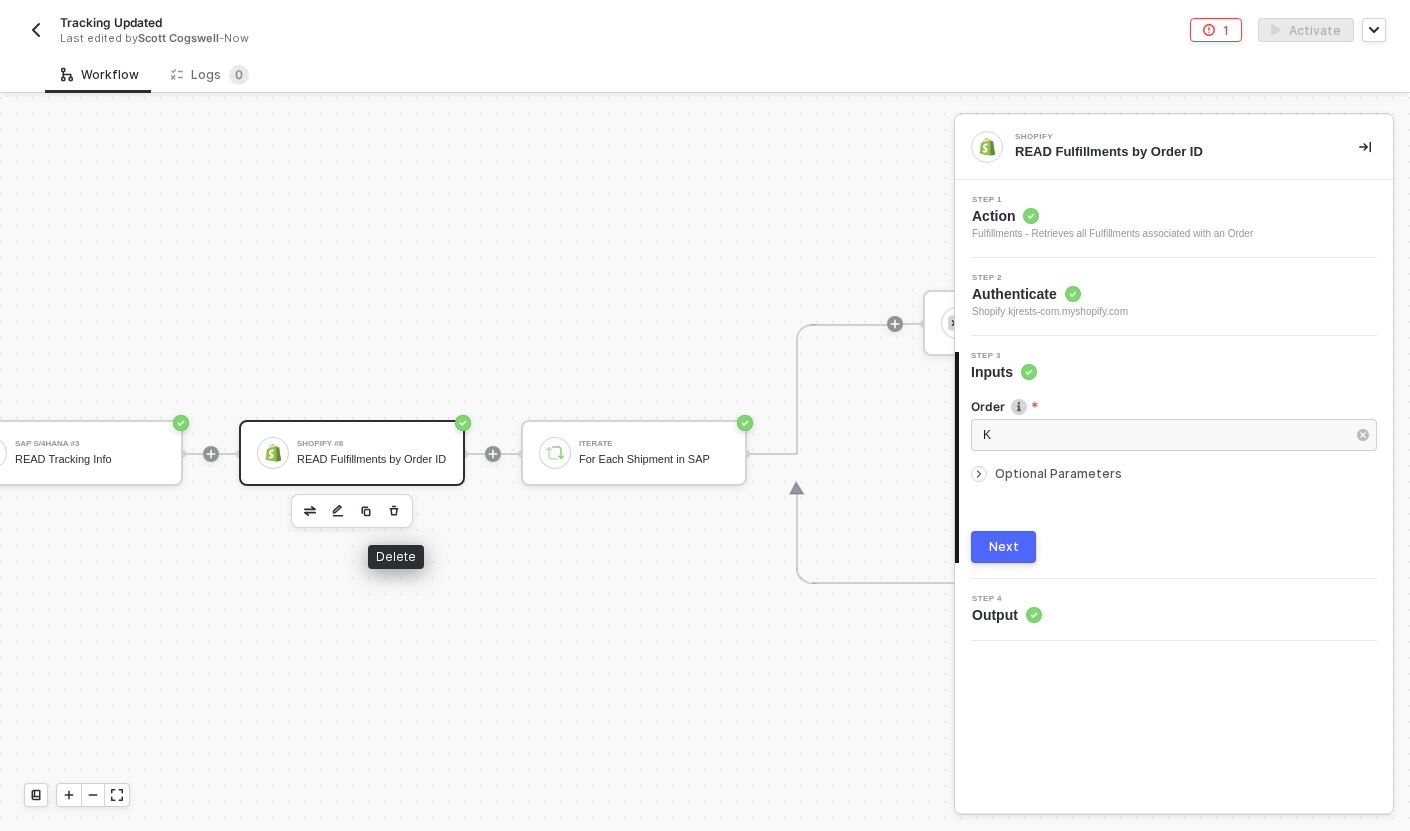 click at bounding box center (394, 511) 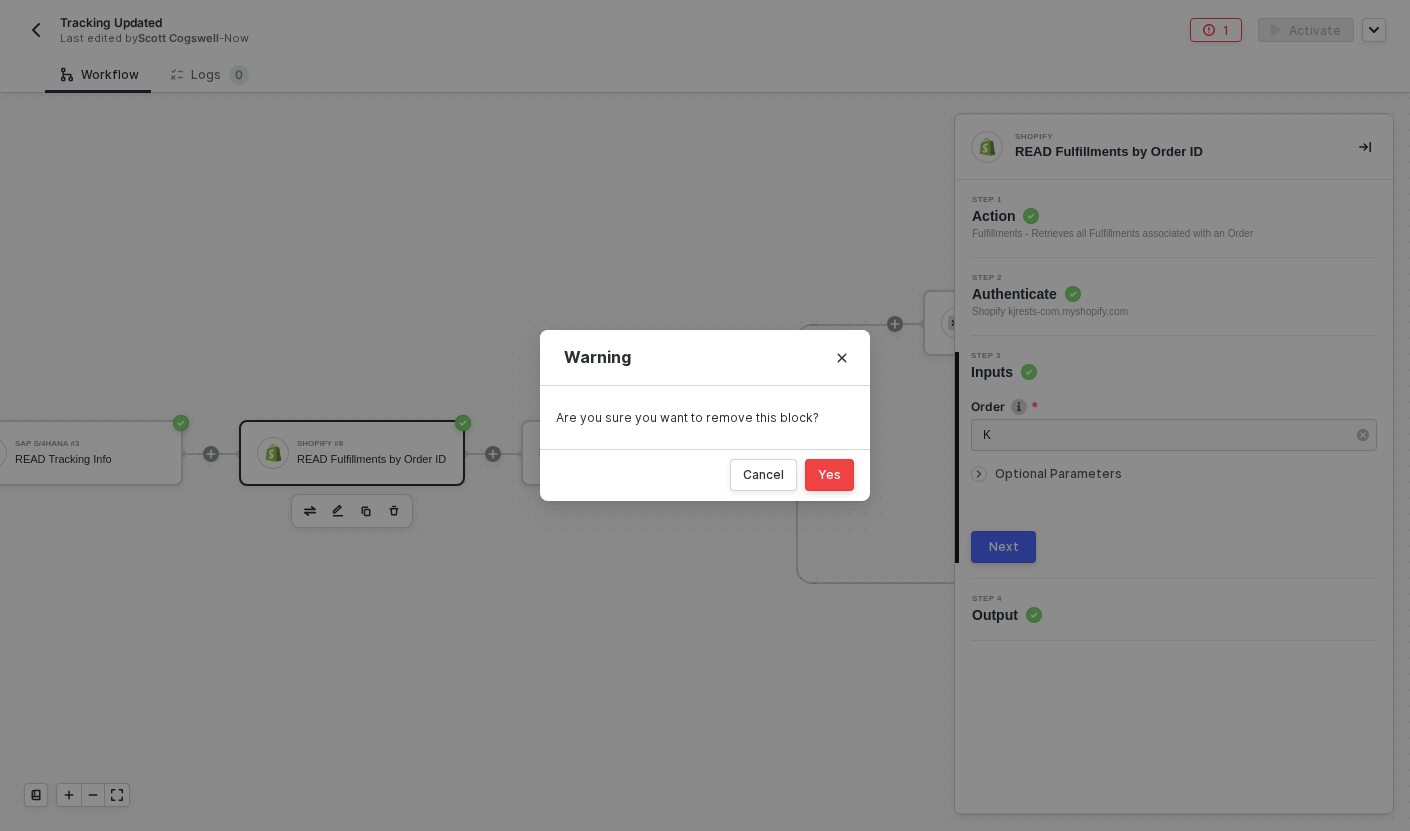 click on "Yes" at bounding box center [829, 475] 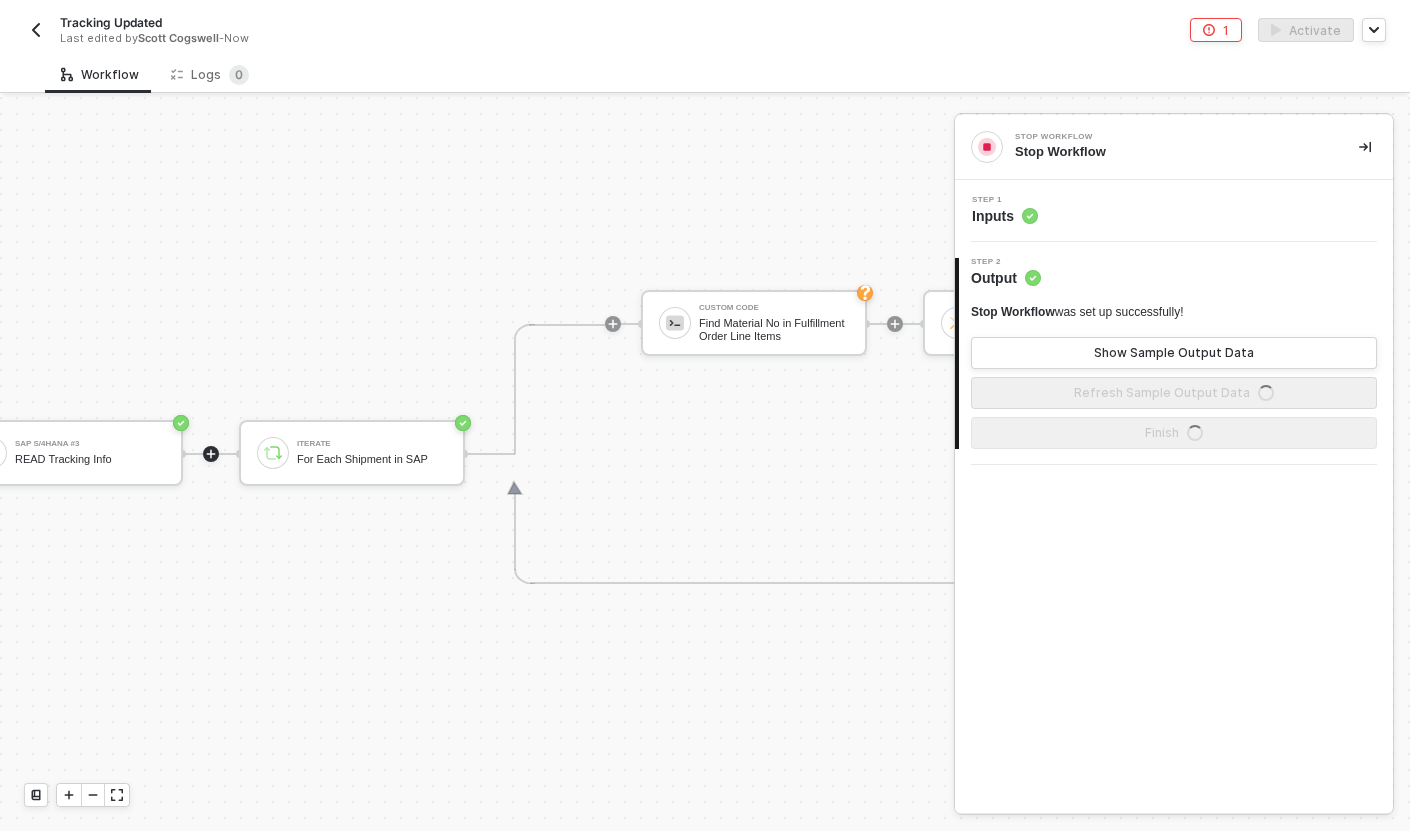 click 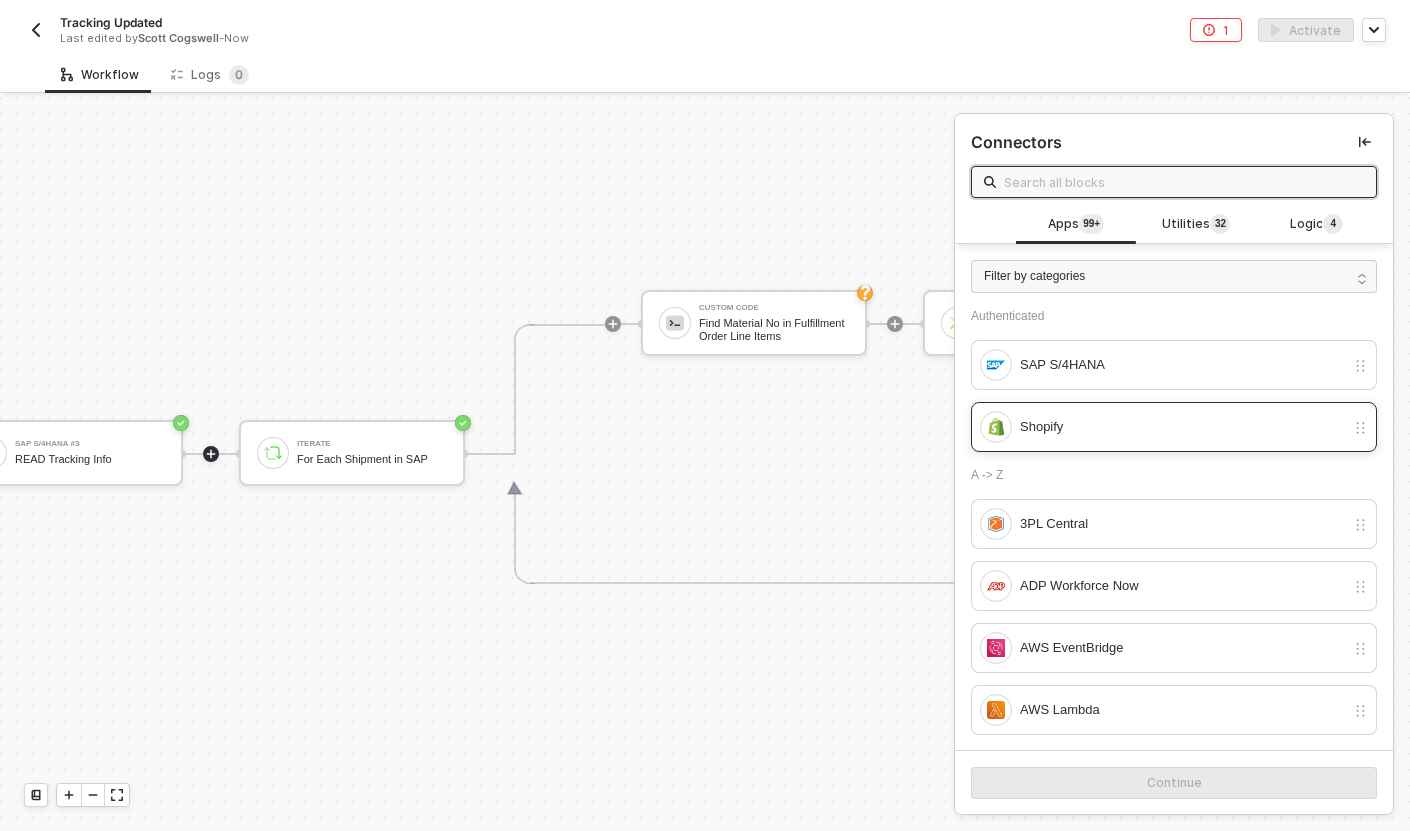 click on "Shopify" at bounding box center [1182, 427] 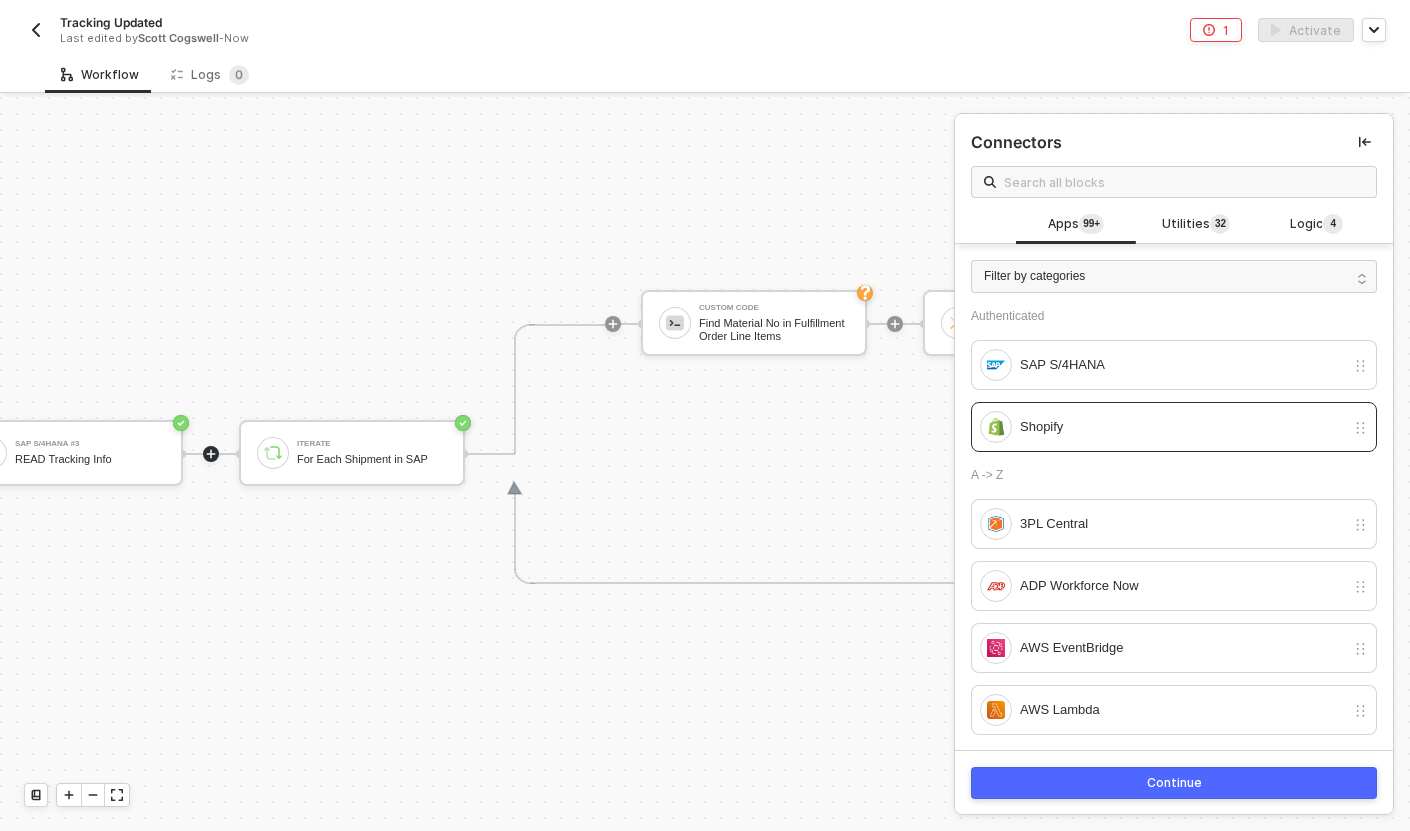 click on "Continue" at bounding box center [1174, 783] 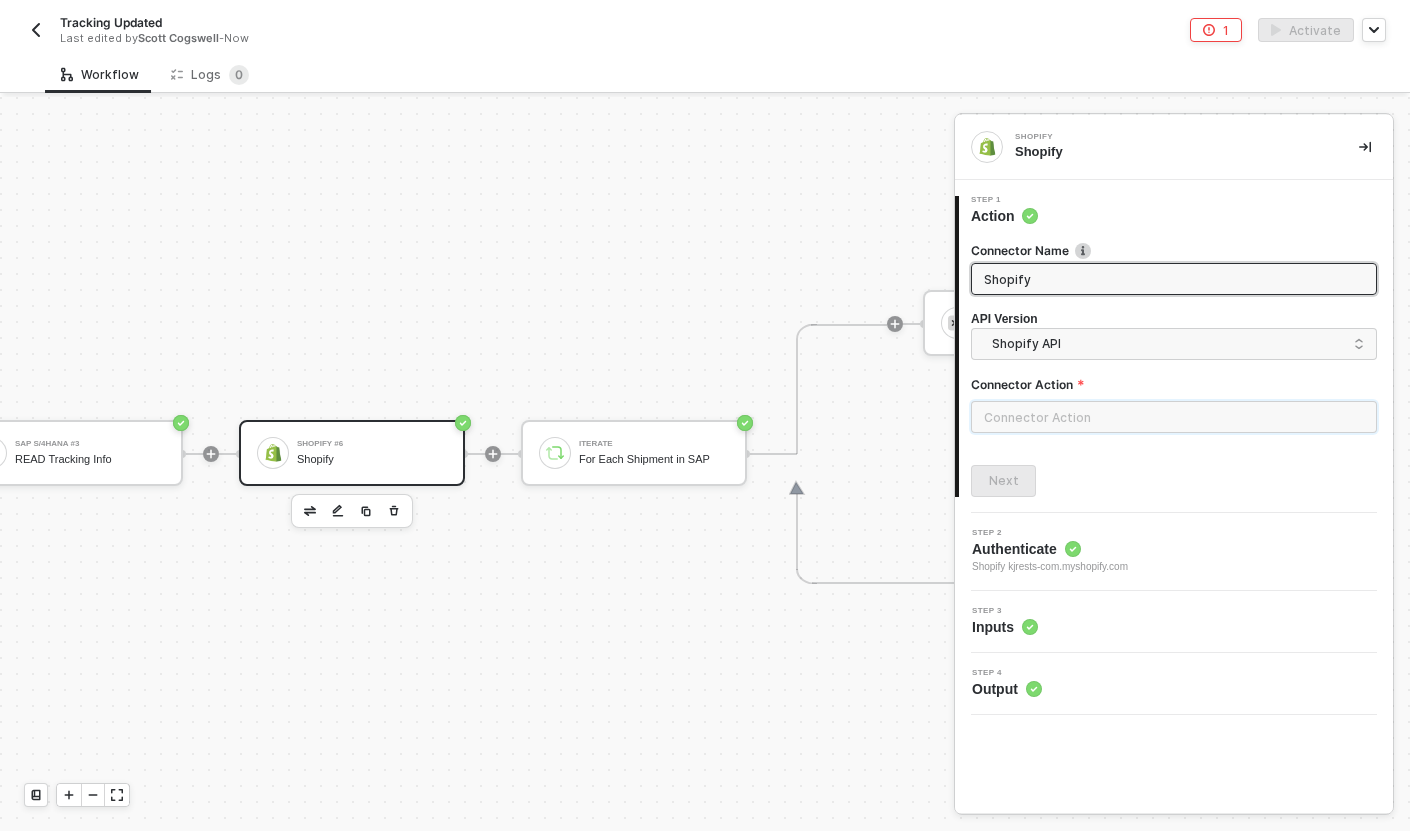 click at bounding box center (1174, 417) 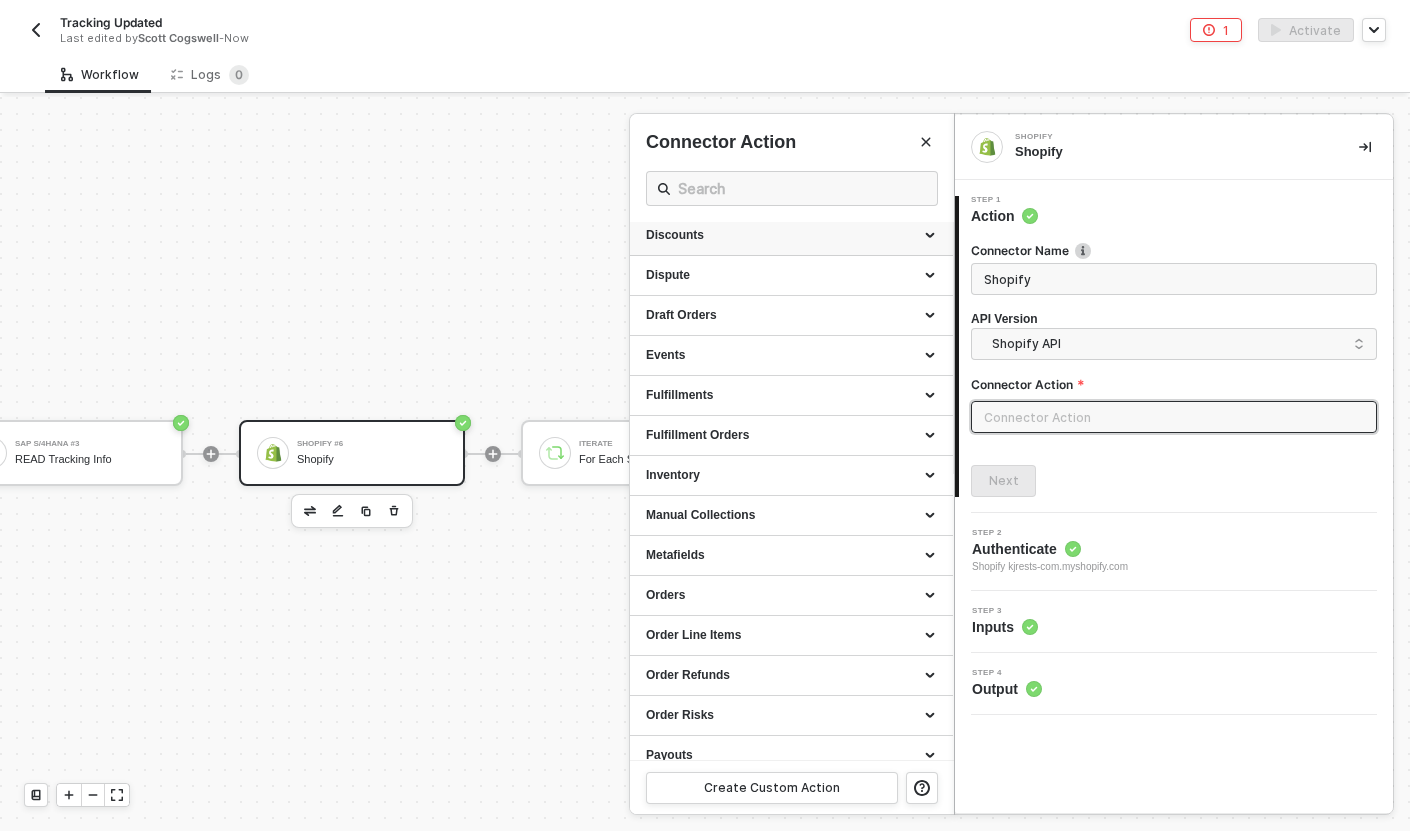 scroll, scrollTop: 284, scrollLeft: 0, axis: vertical 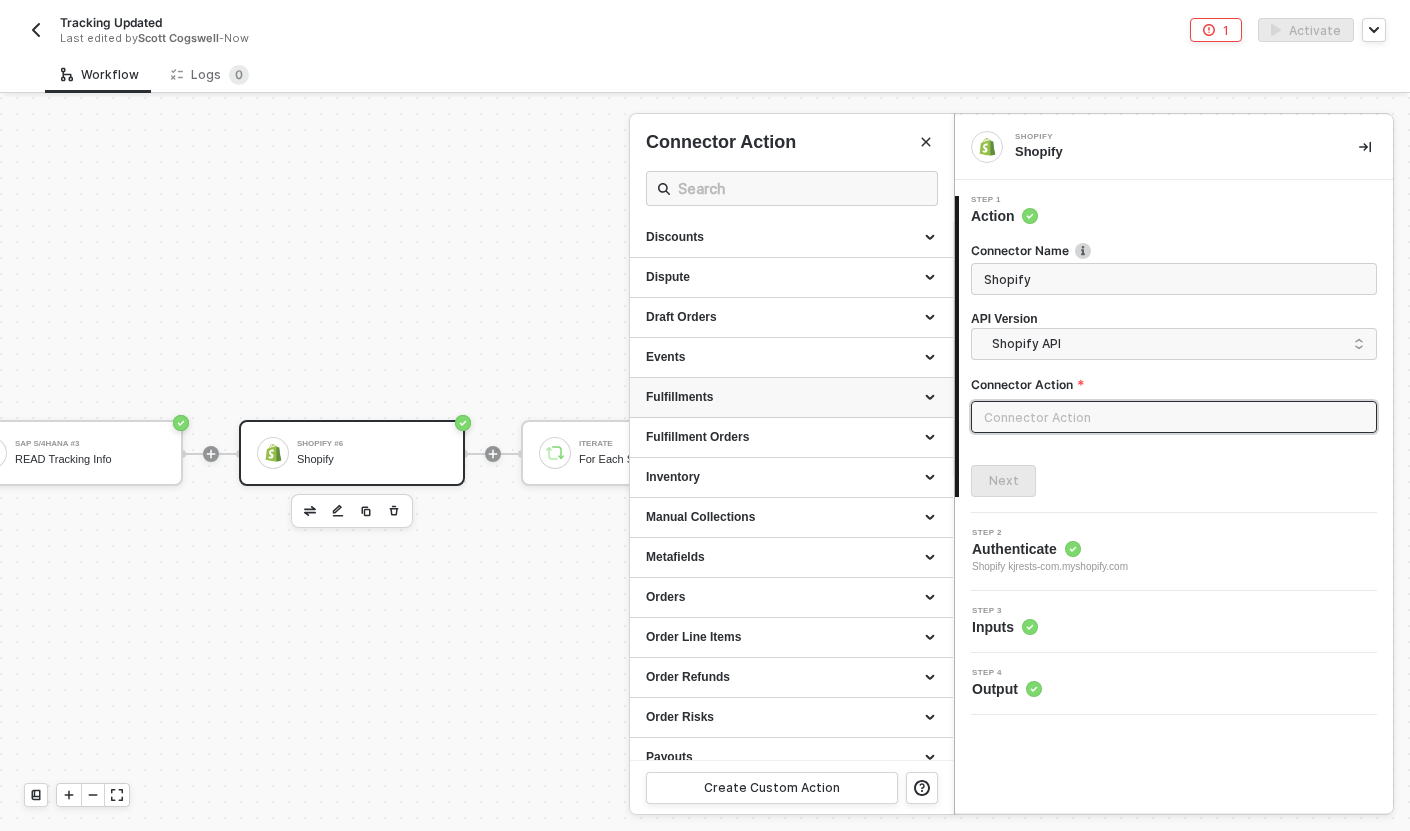 click on "Fulfillments" at bounding box center [791, 397] 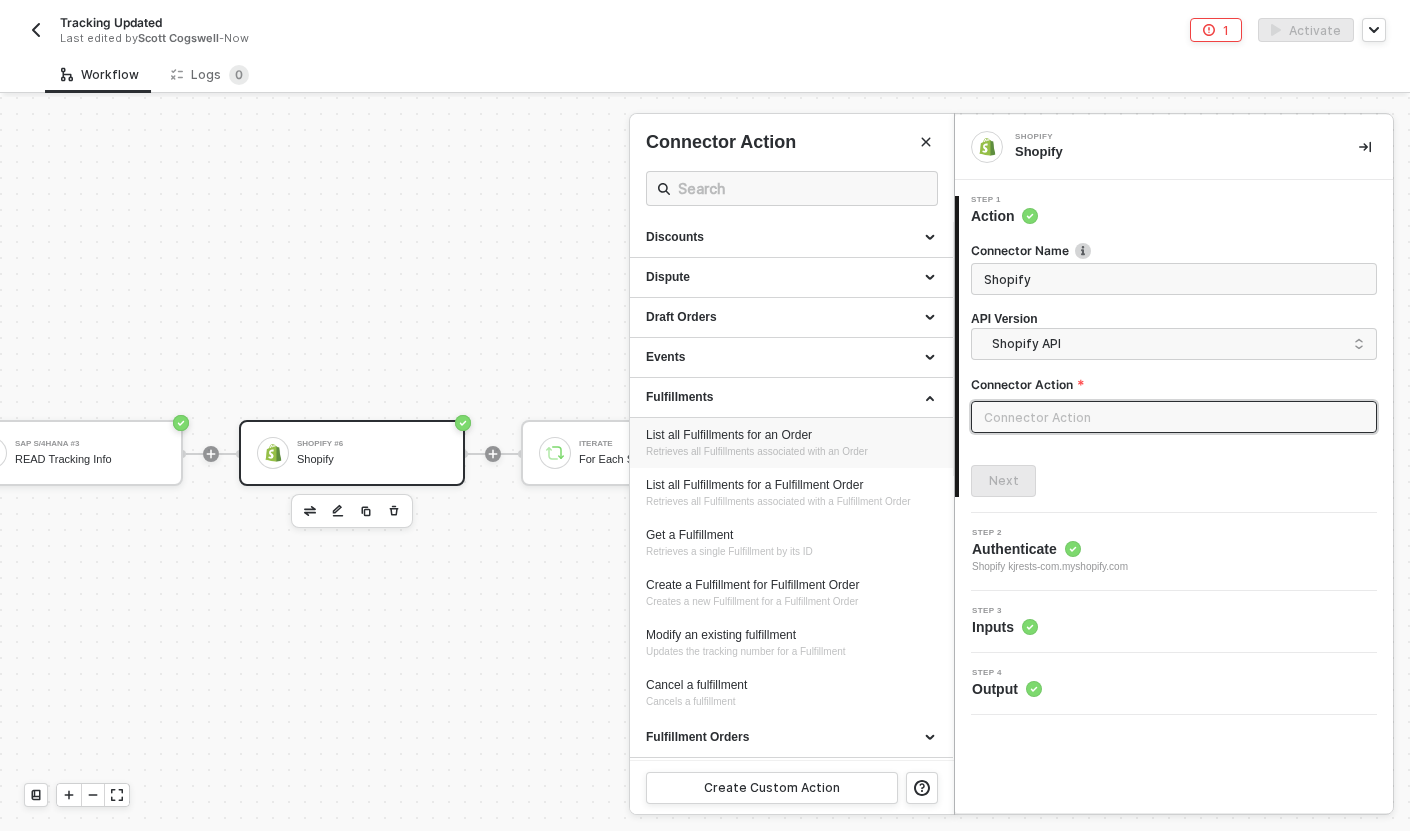 click on "Retrieves all Fulfillments associated with an Order" at bounding box center [757, 451] 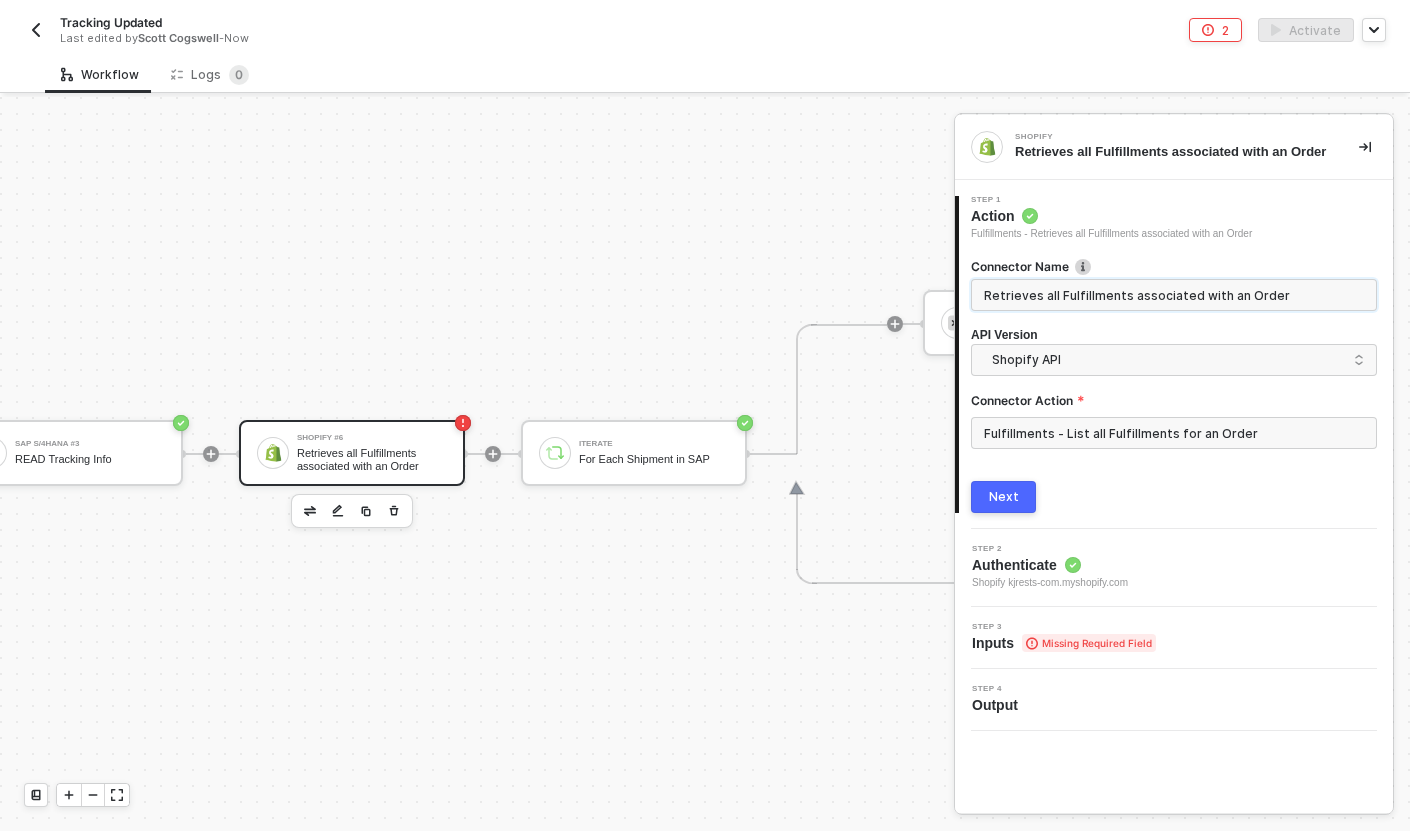 click on "Retrieves all Fulfillments associated with an Order" at bounding box center [1172, 295] 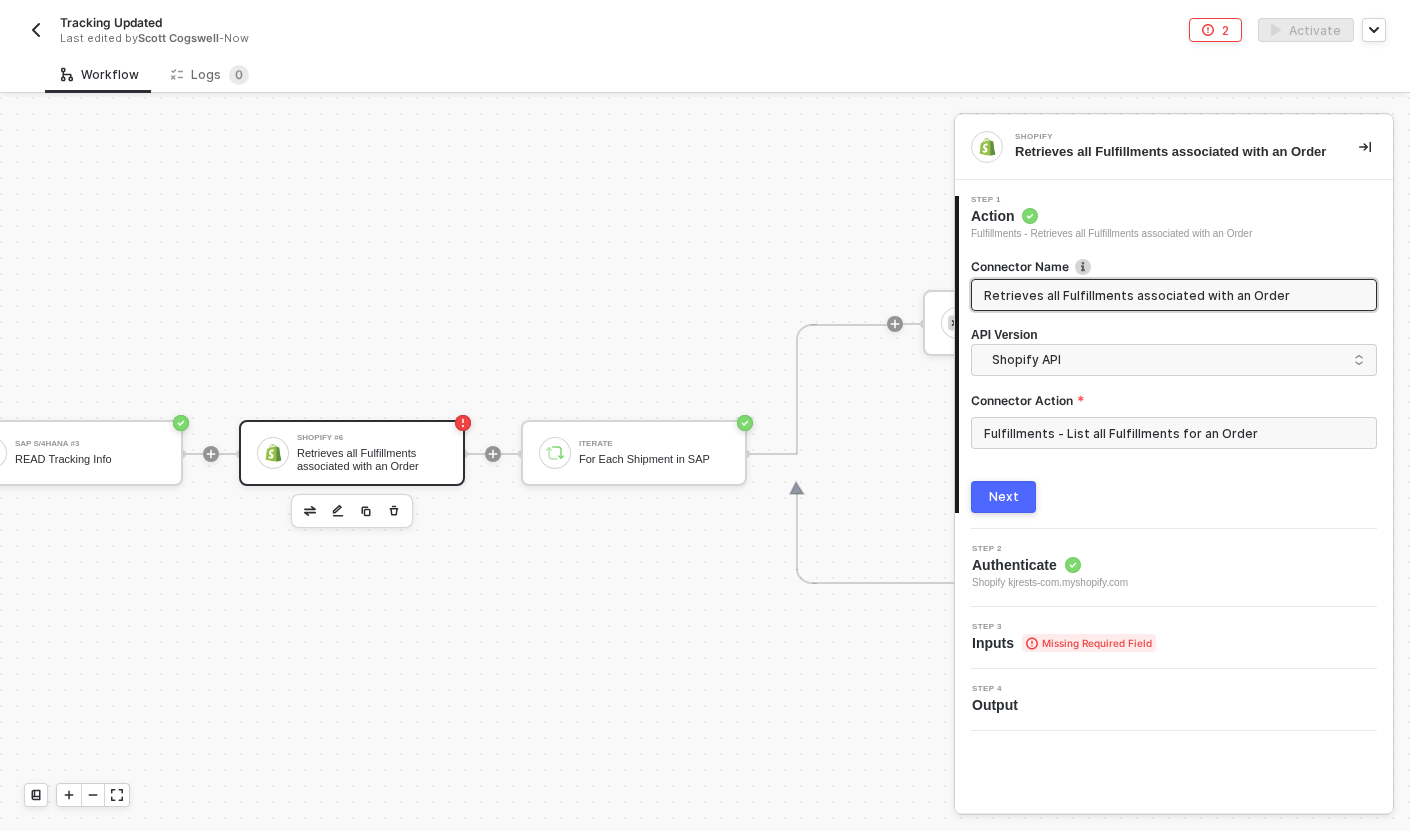 click on "Retrieves all Fulfillments associated with an Order" at bounding box center (1172, 295) 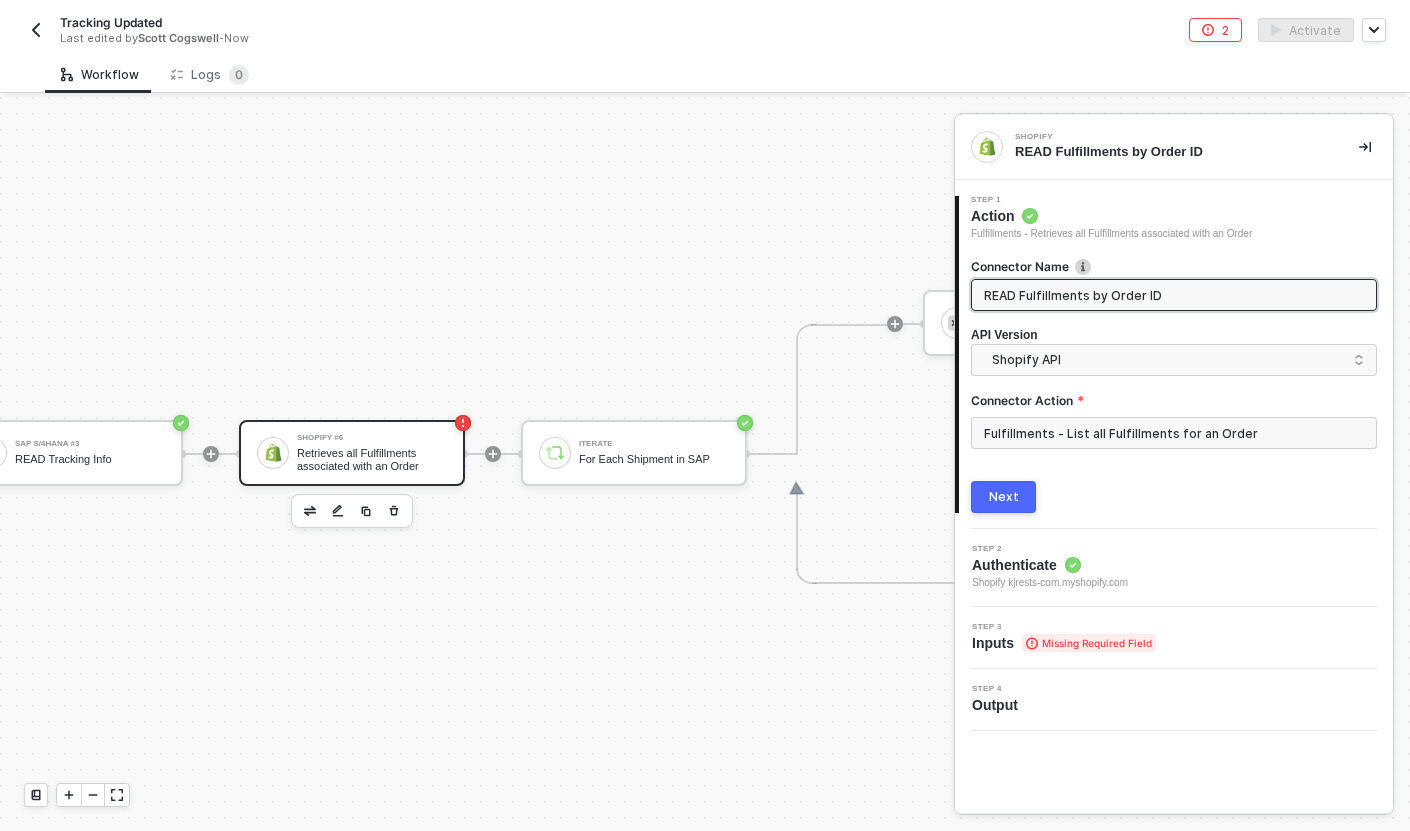 type on "READ Fulfillments by Order ID" 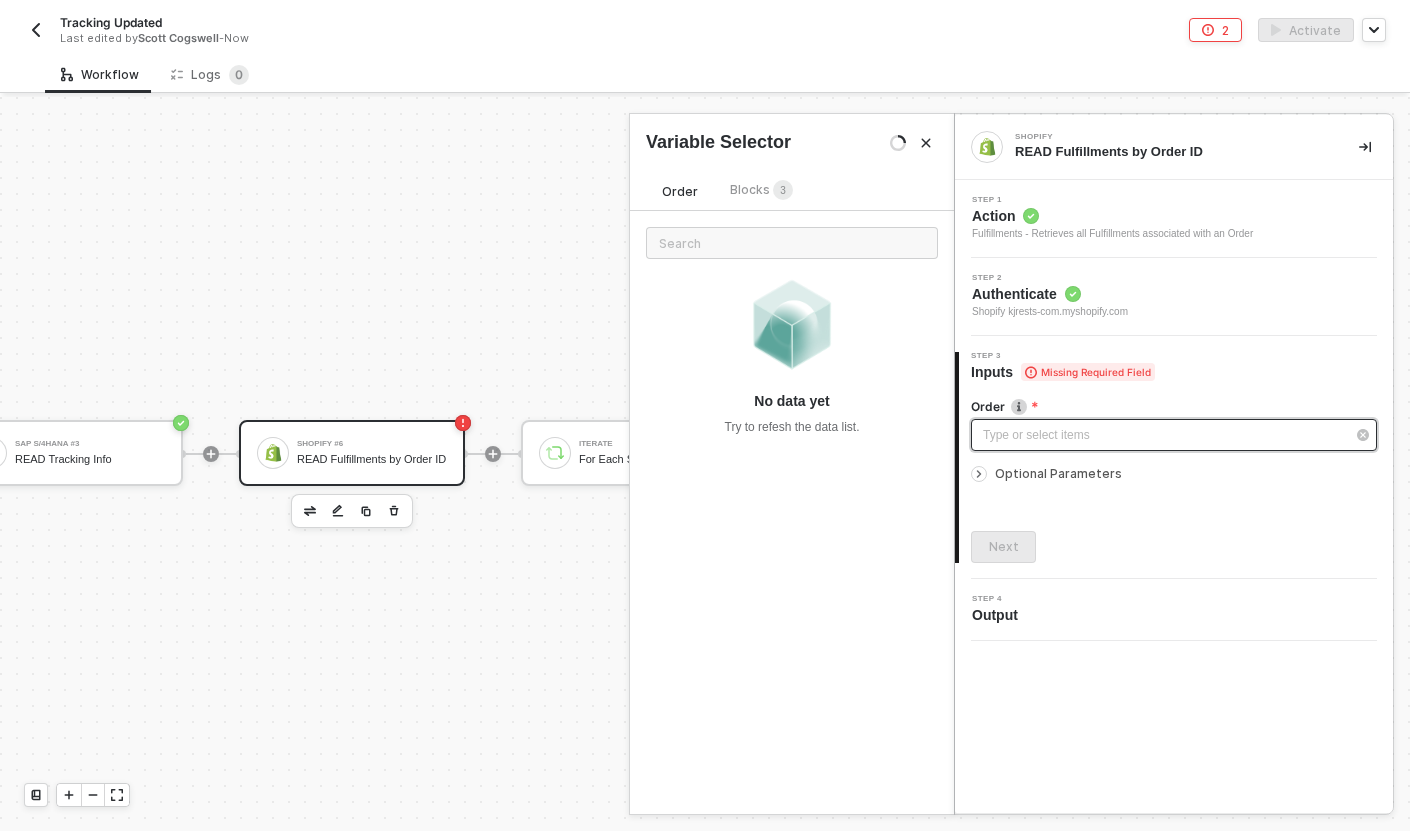 click on "Type or select items ﻿" at bounding box center (1164, 435) 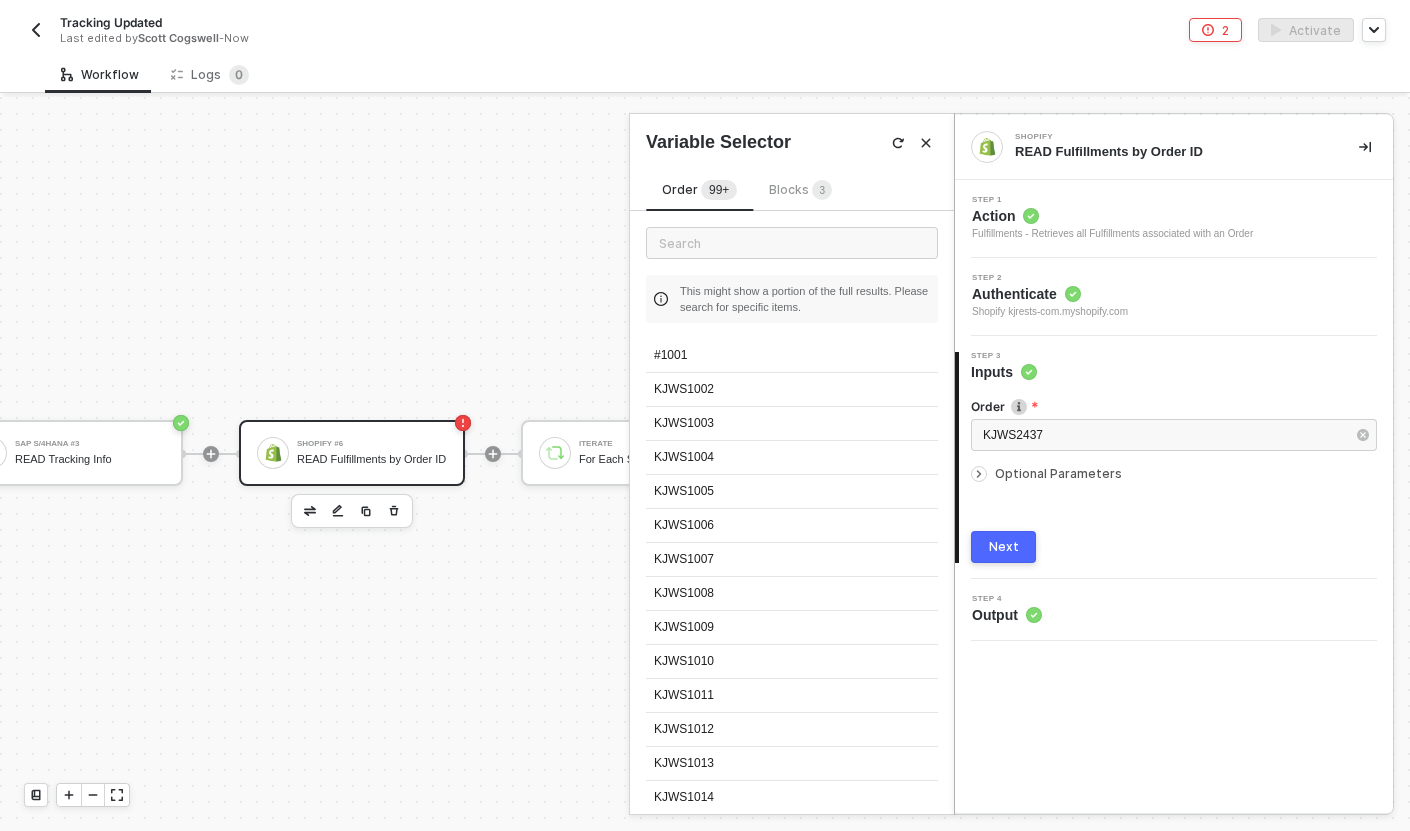 click on "Next" at bounding box center (1003, 547) 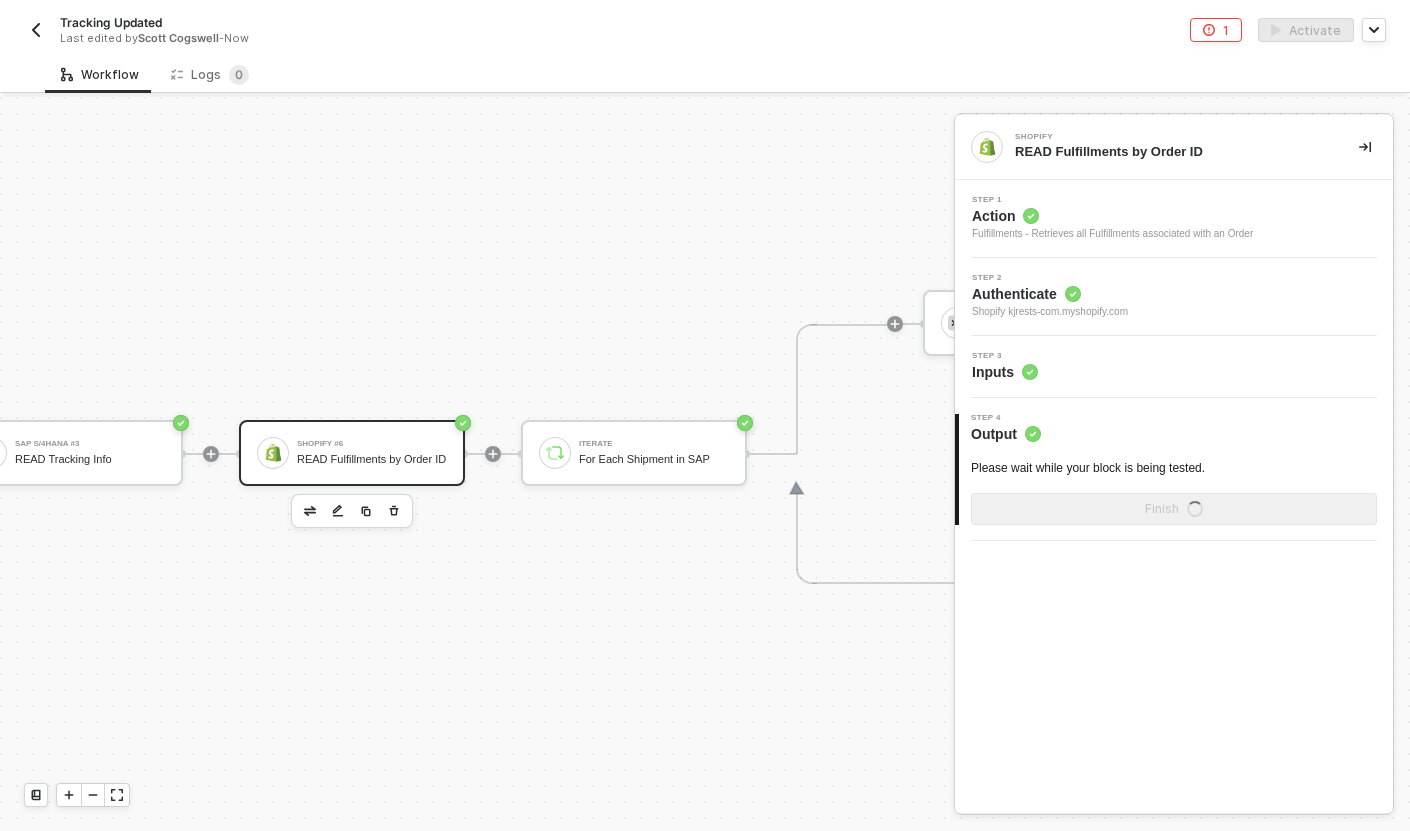 click on "Step 3 Inputs" at bounding box center (1174, 367) 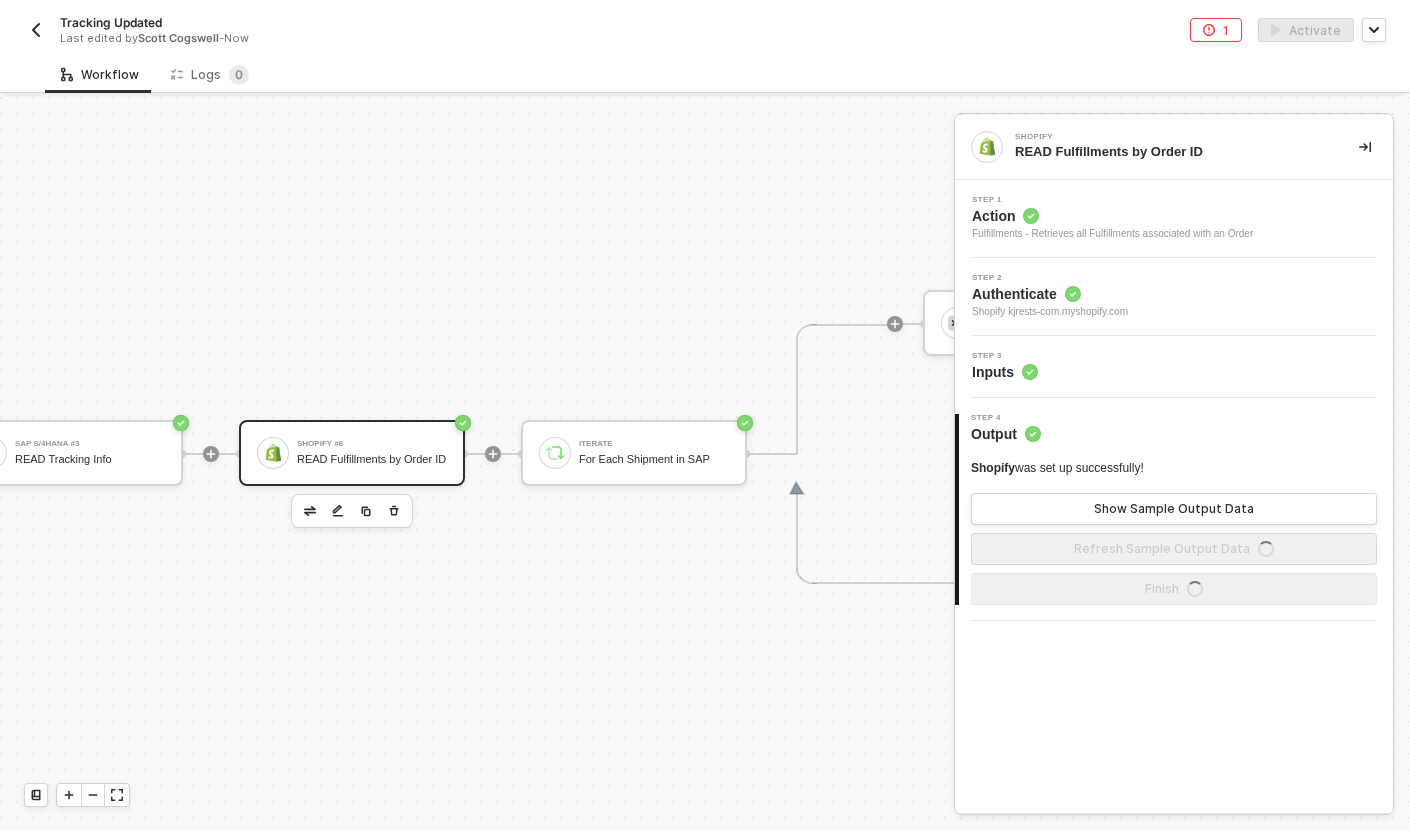 click on "Step 3 Inputs" at bounding box center [1176, 367] 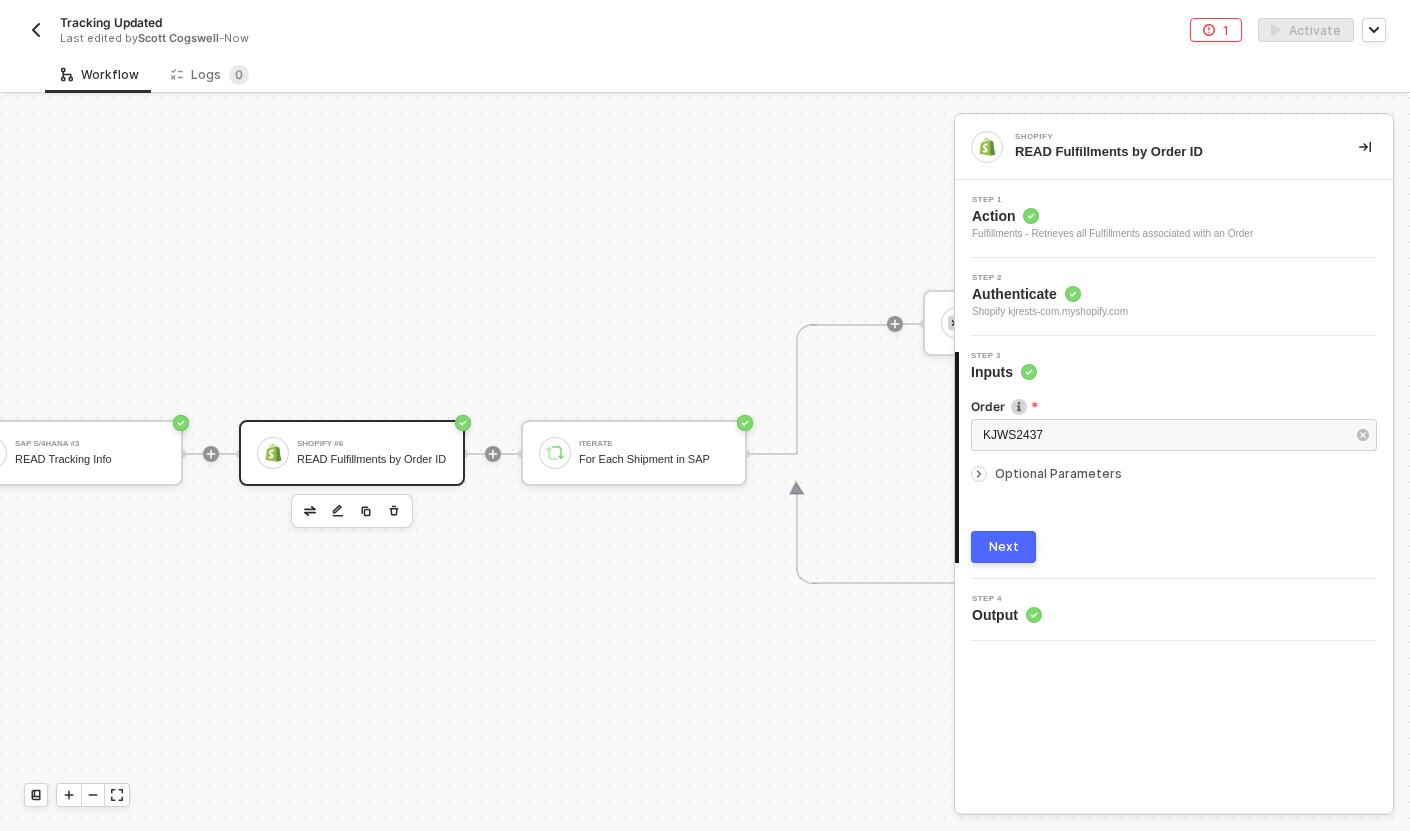 click on "Next" at bounding box center [1004, 547] 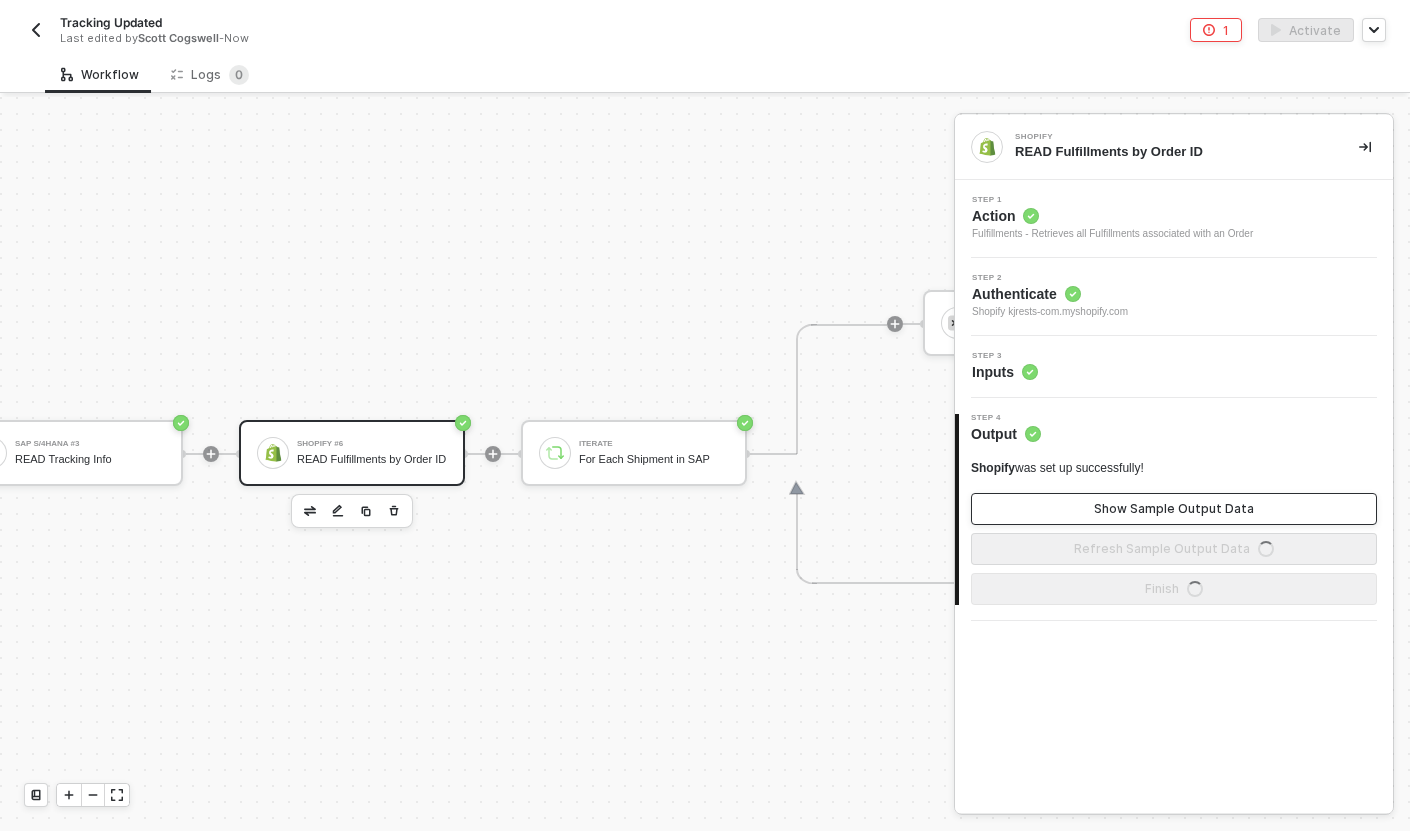 click on "Show Sample Output Data" at bounding box center (1174, 509) 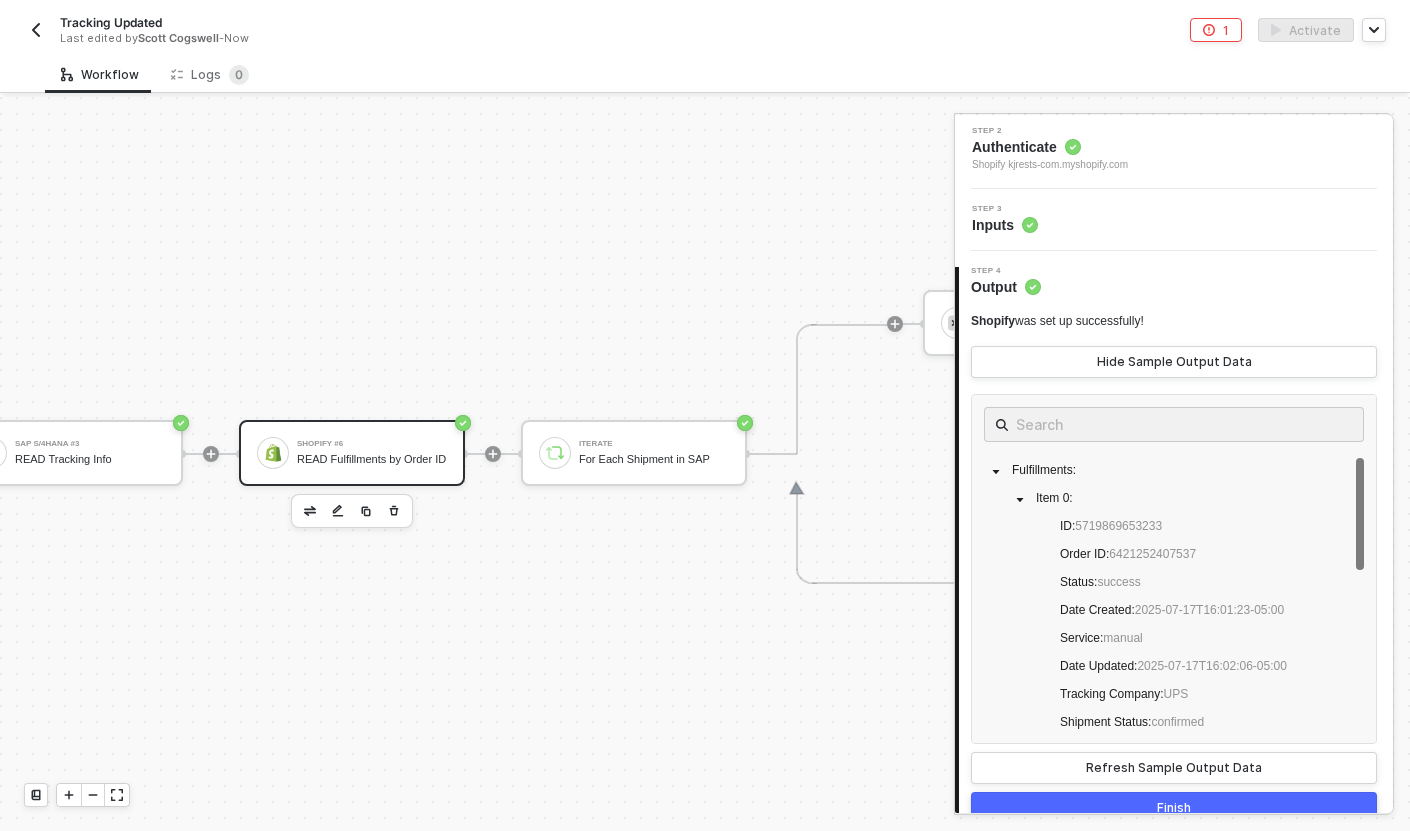 scroll, scrollTop: 174, scrollLeft: 0, axis: vertical 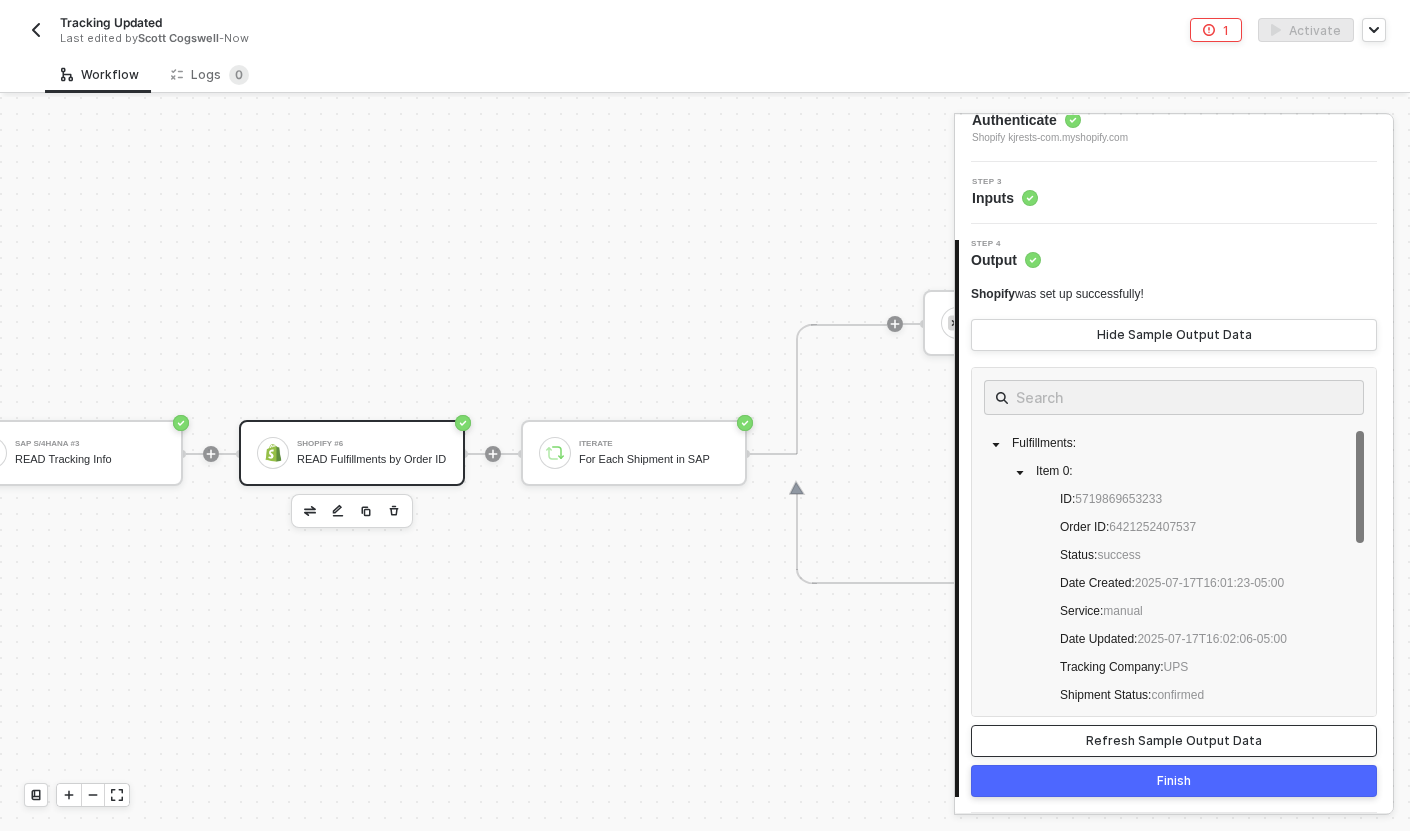 click on "Refresh Sample Output Data" at bounding box center (1174, 741) 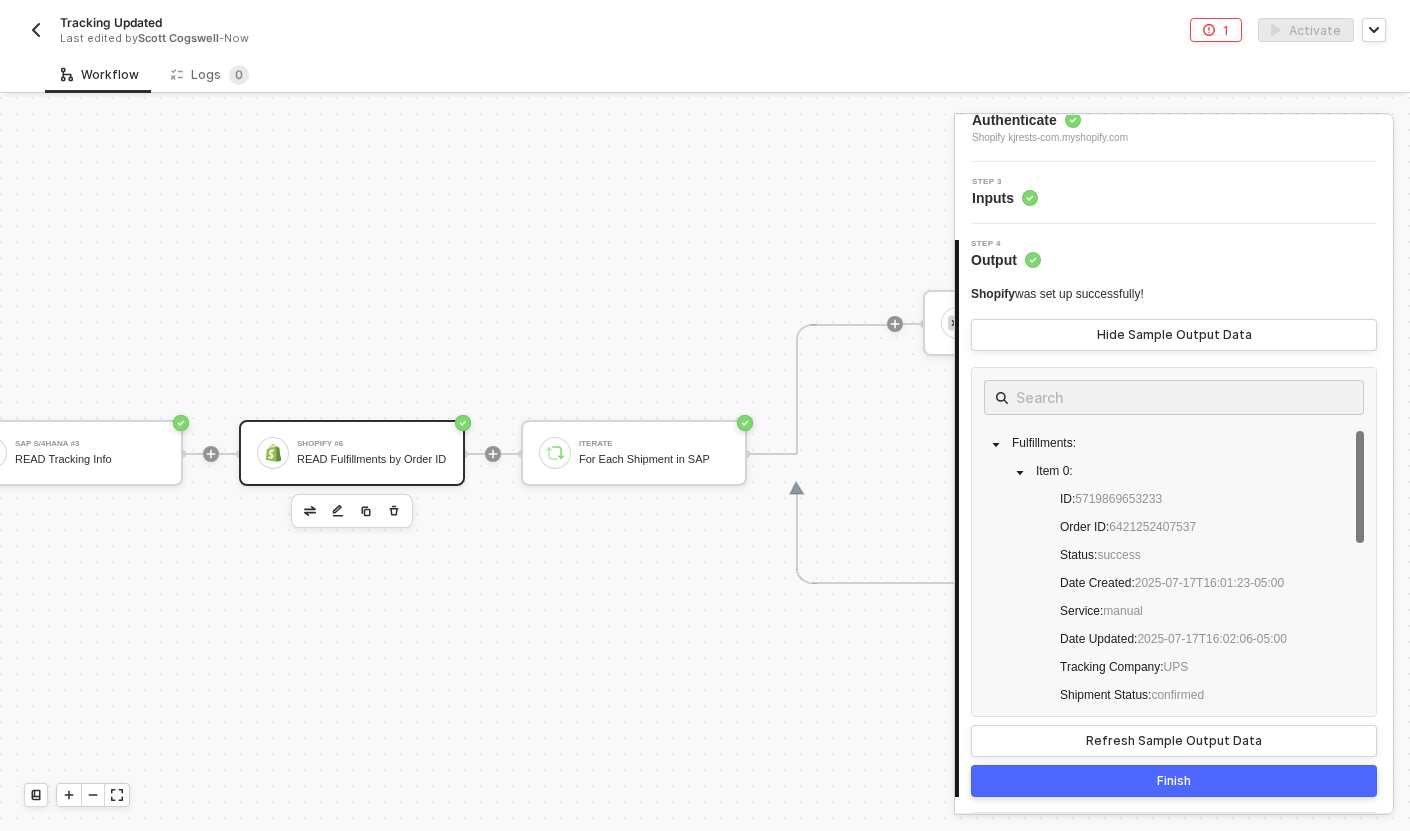 click on "Step 3 Inputs" at bounding box center [1176, 193] 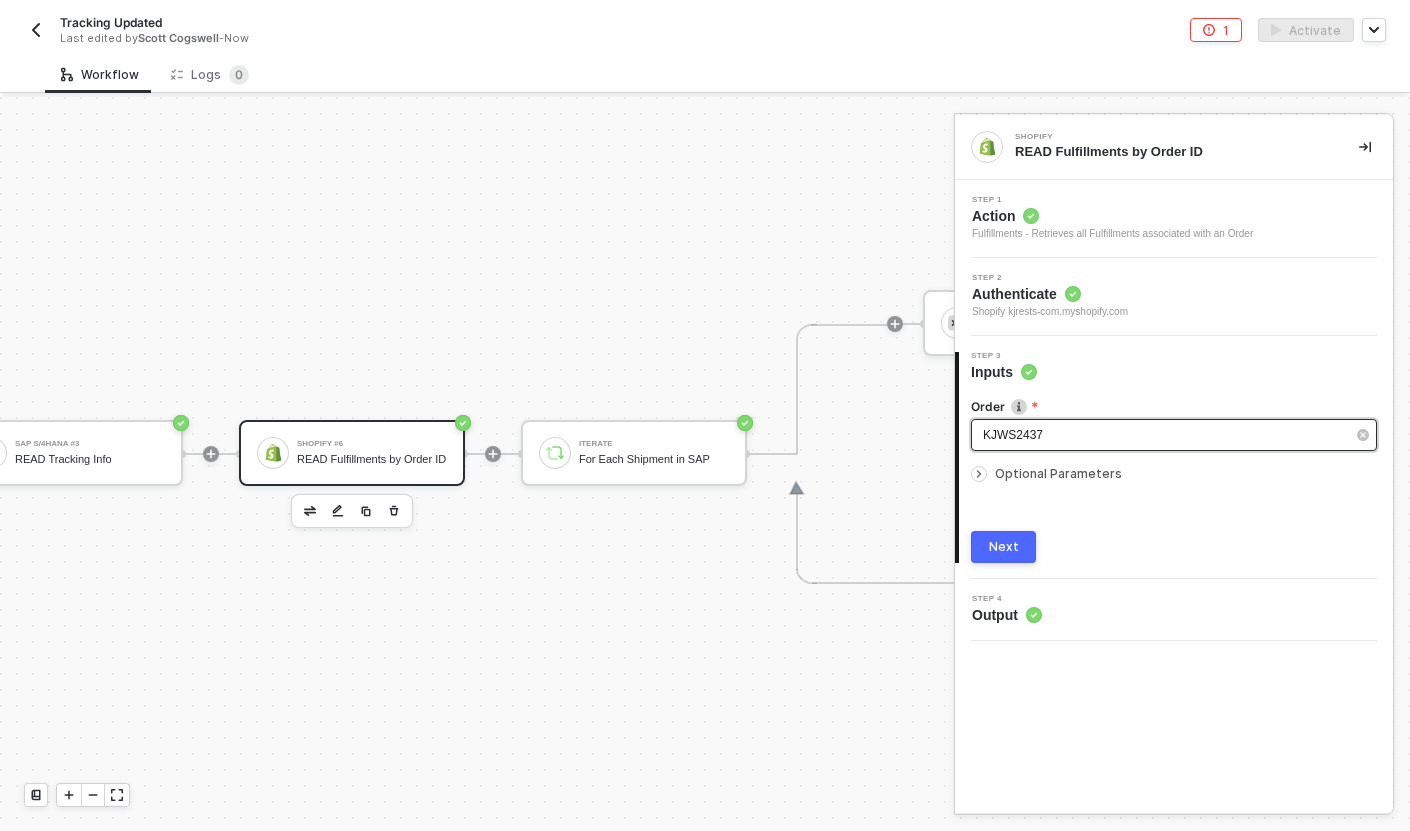 click on "KJWS2437" at bounding box center [1164, 435] 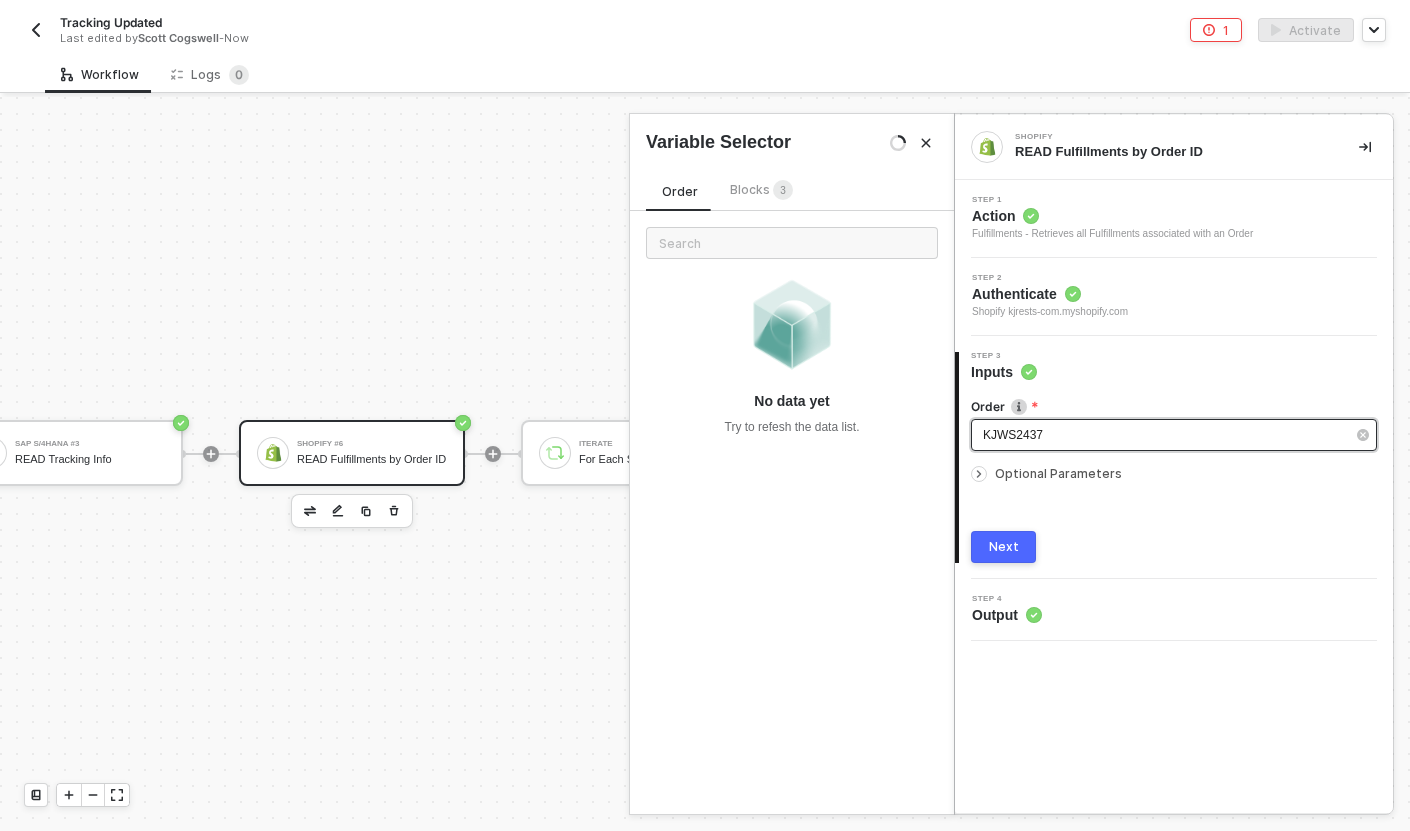 click on "KJWS2437" at bounding box center (1164, 435) 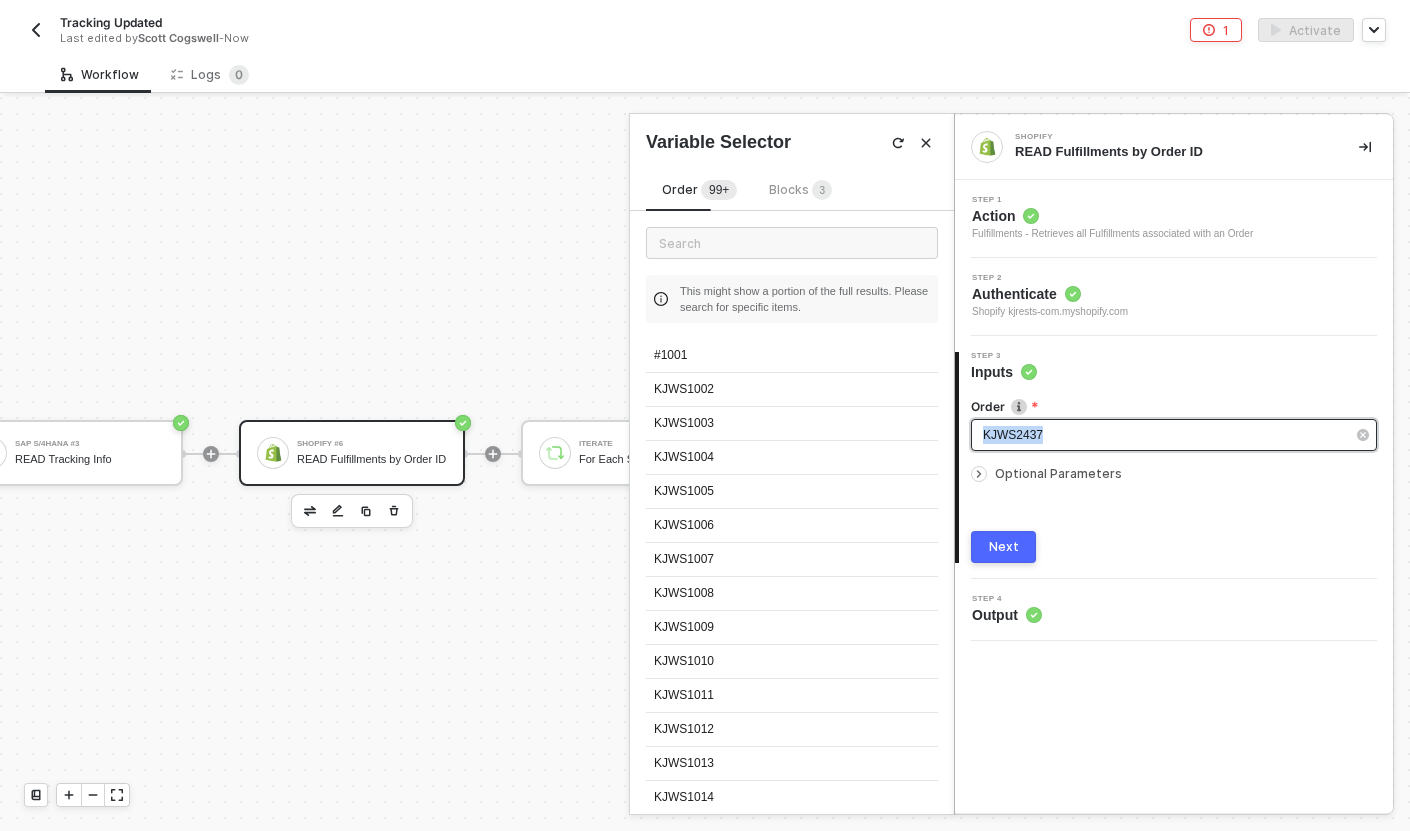 click on "KJWS2437" at bounding box center (1164, 435) 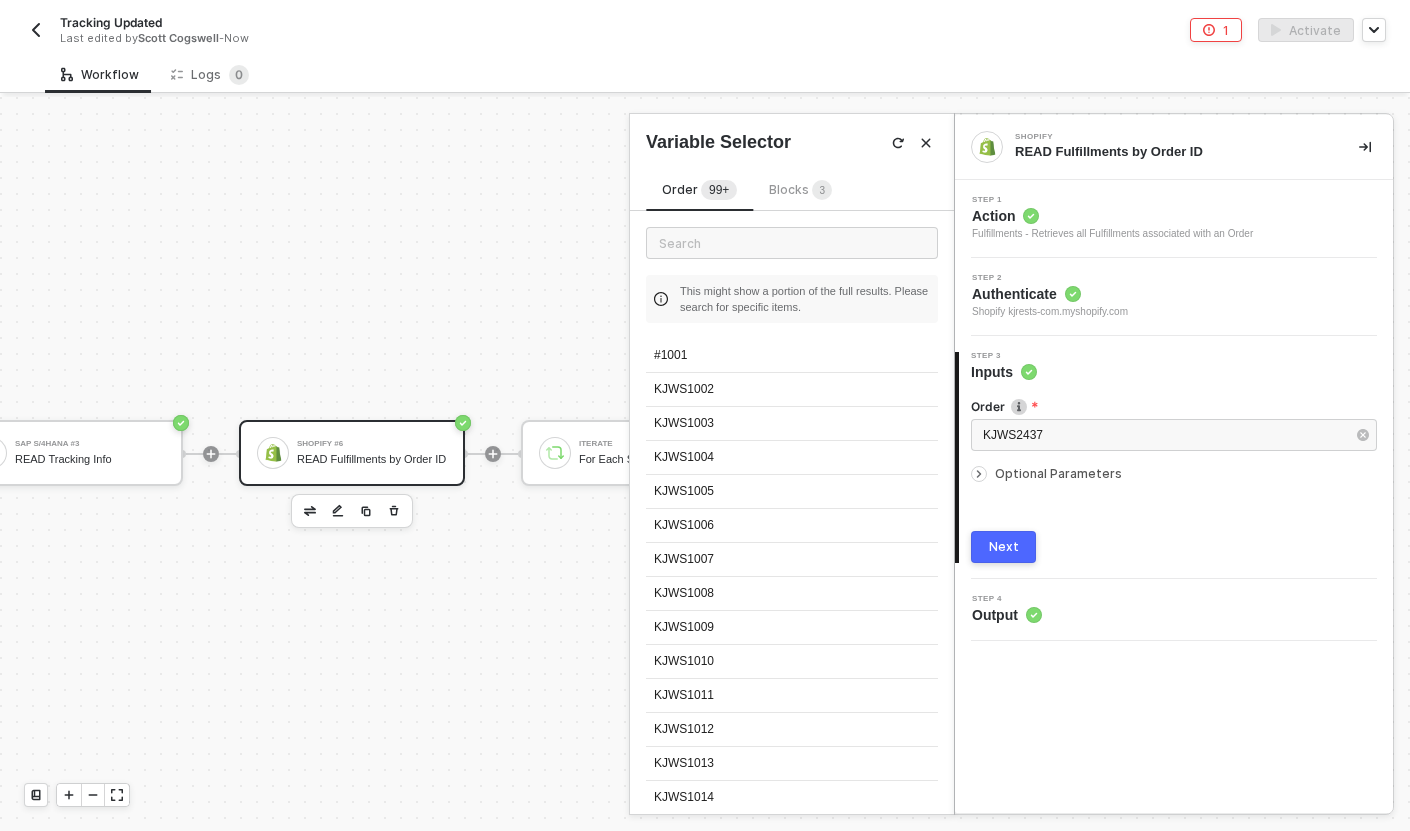 click 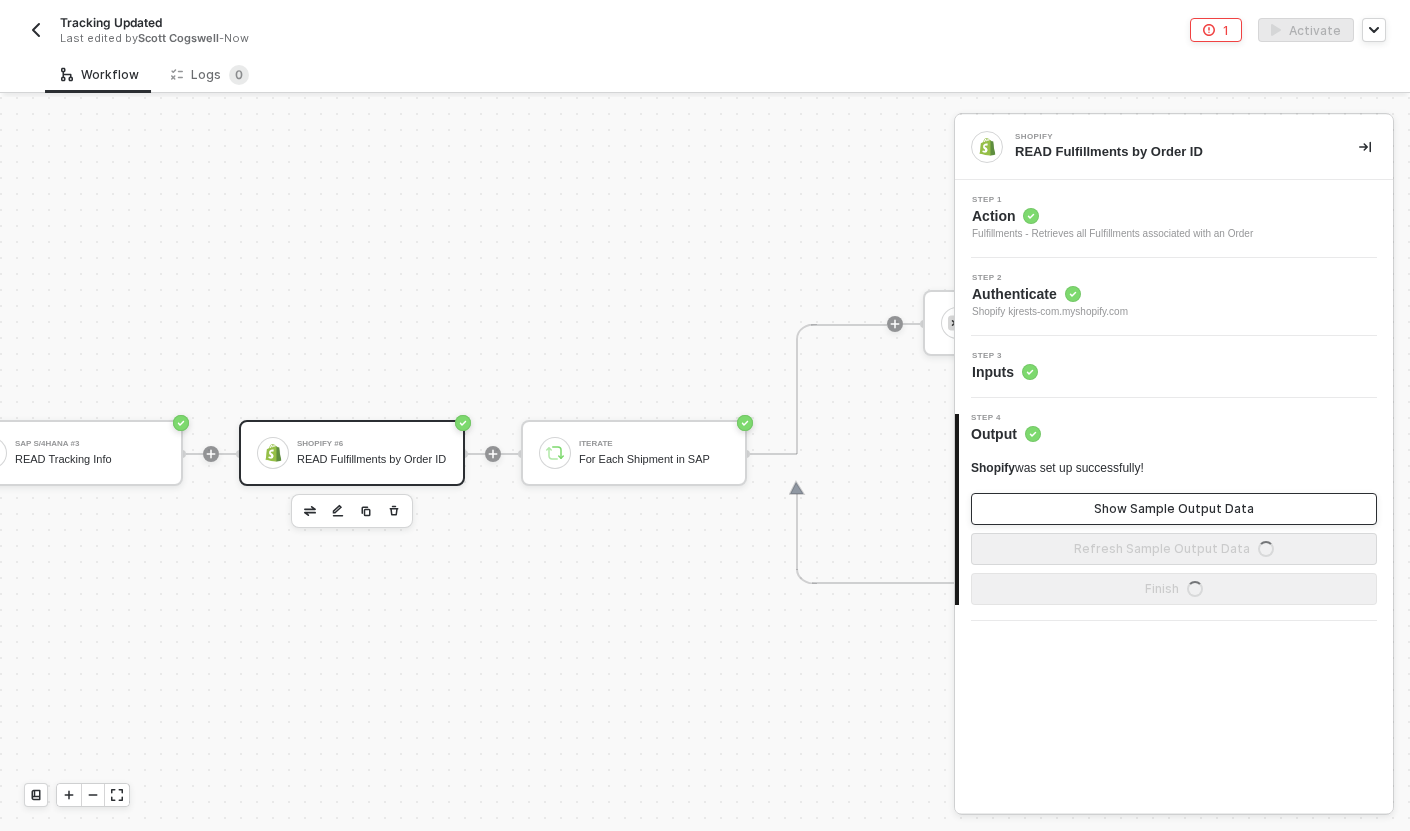 click on "Show Sample Output Data" at bounding box center (1174, 509) 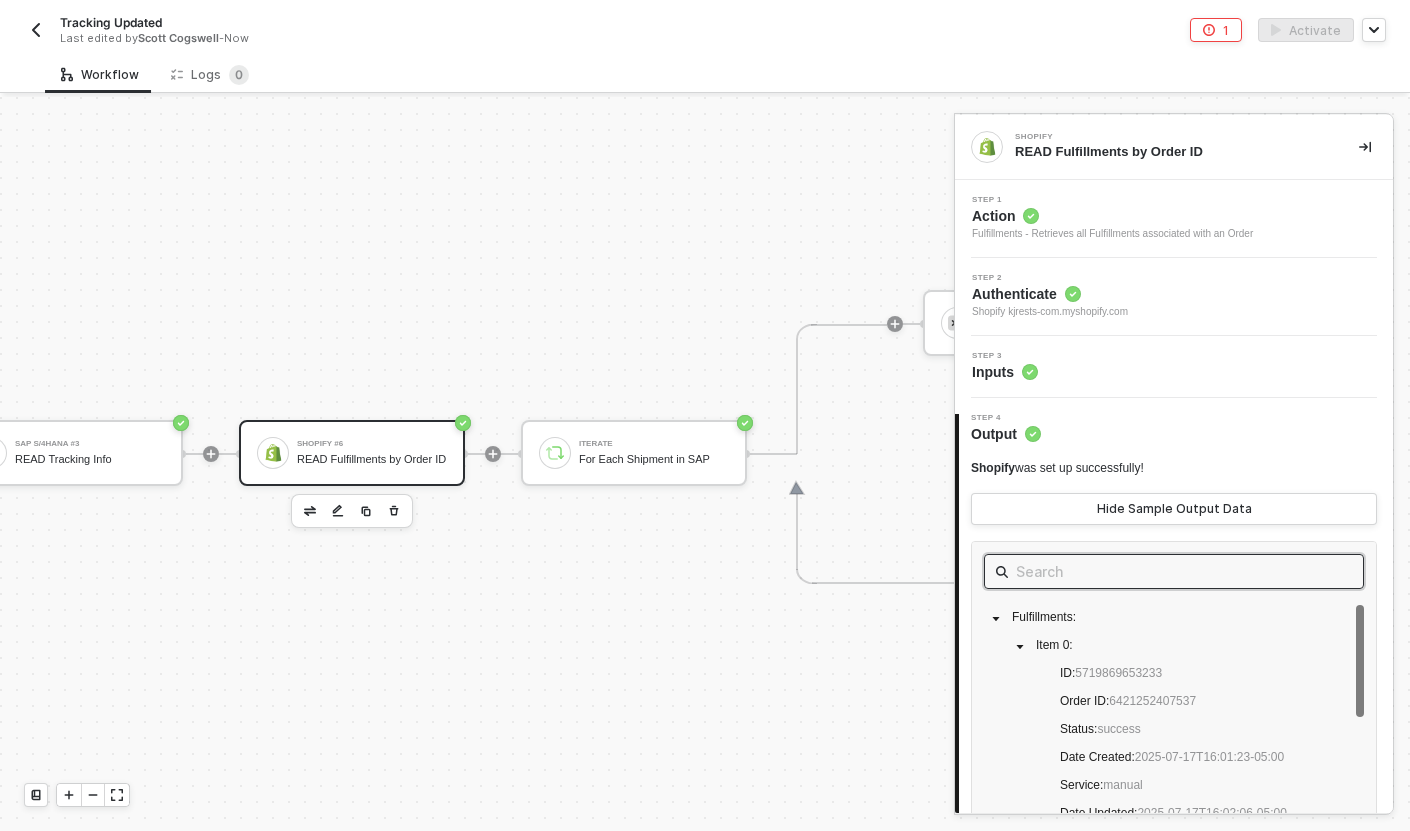click at bounding box center [1174, 571] 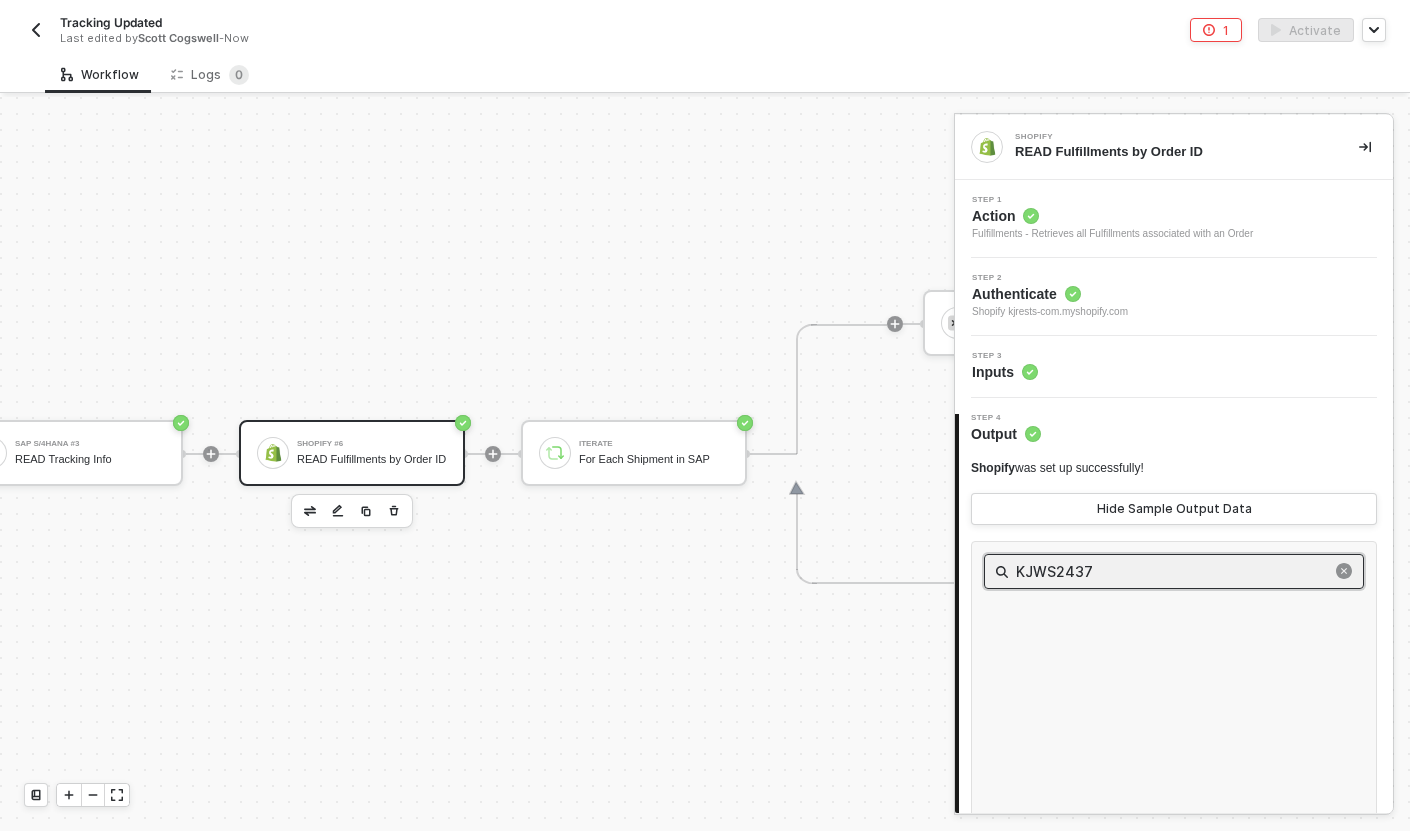 type on "KJWS2437" 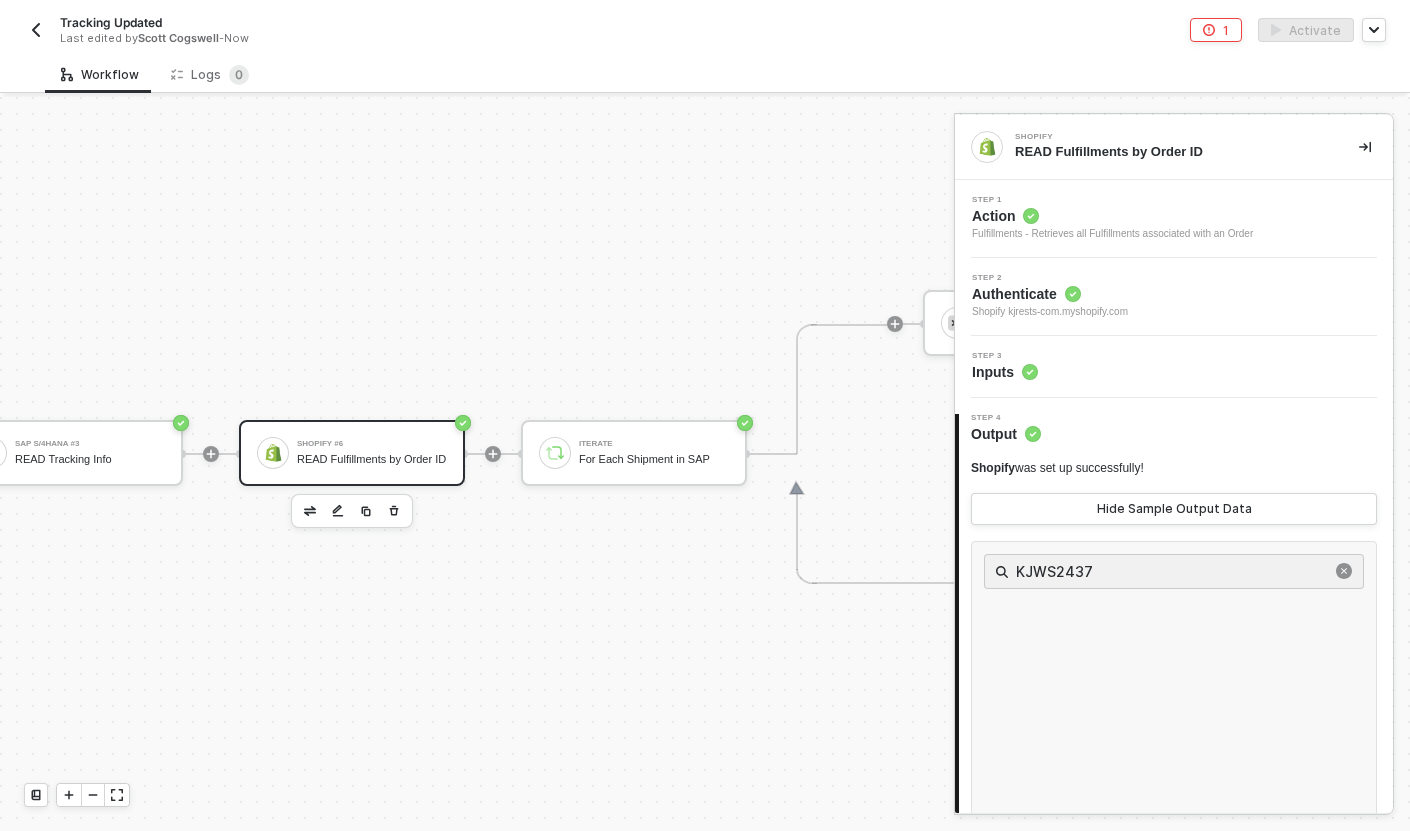 click on "Step 3 Inputs" at bounding box center [1176, 367] 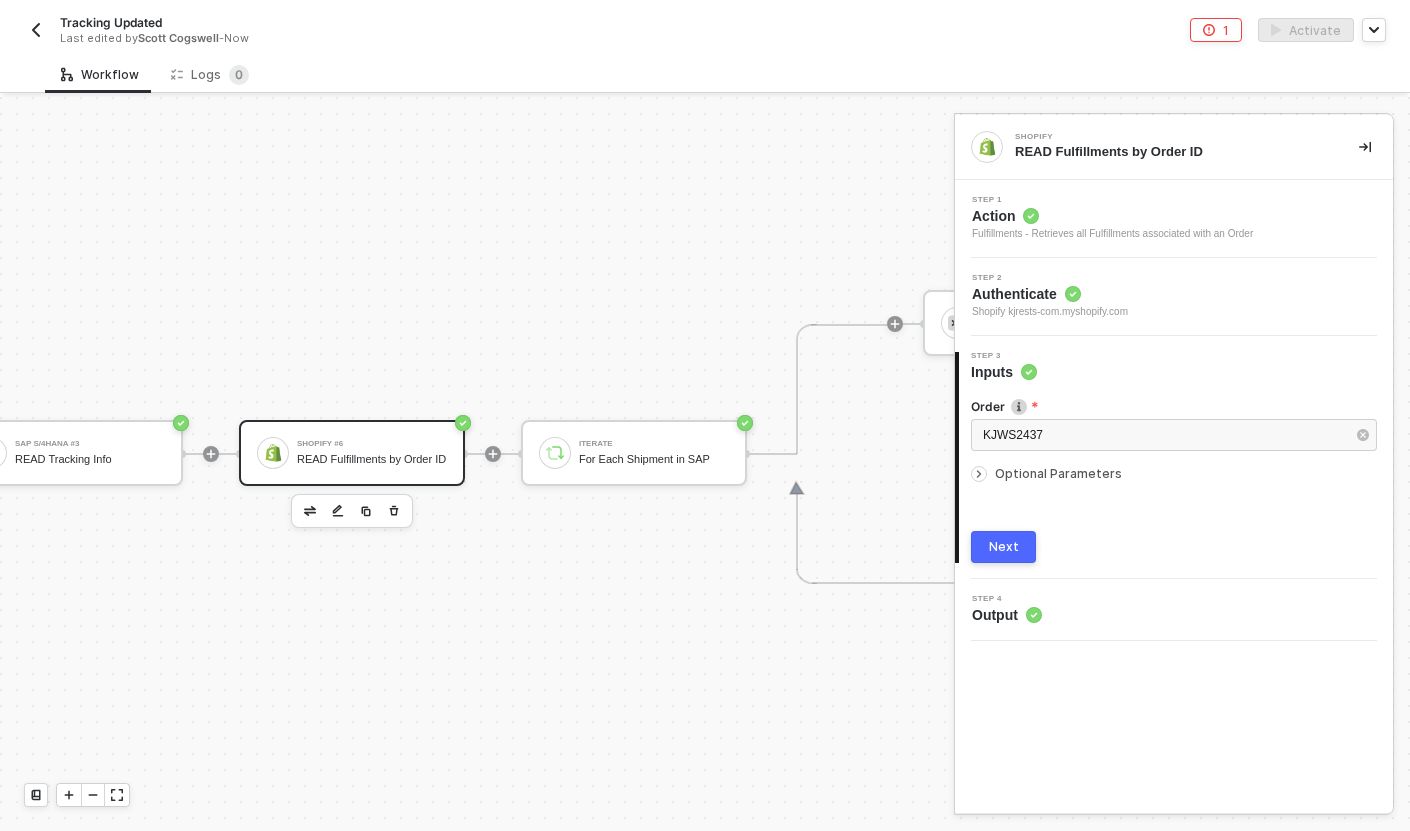 click on "READ Fulfillments by Order ID" at bounding box center [372, 459] 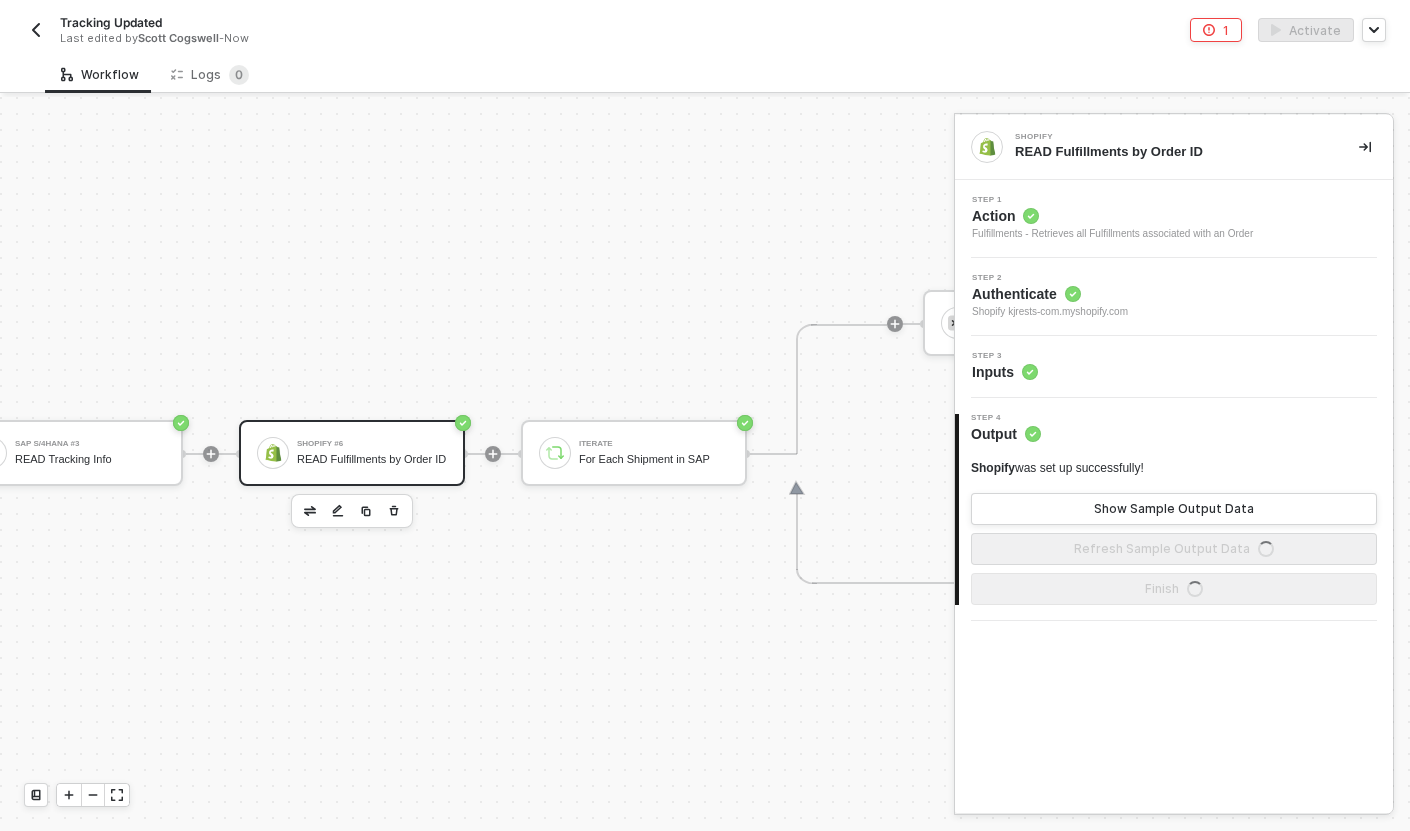 click on "Step 3 Inputs" at bounding box center (1176, 367) 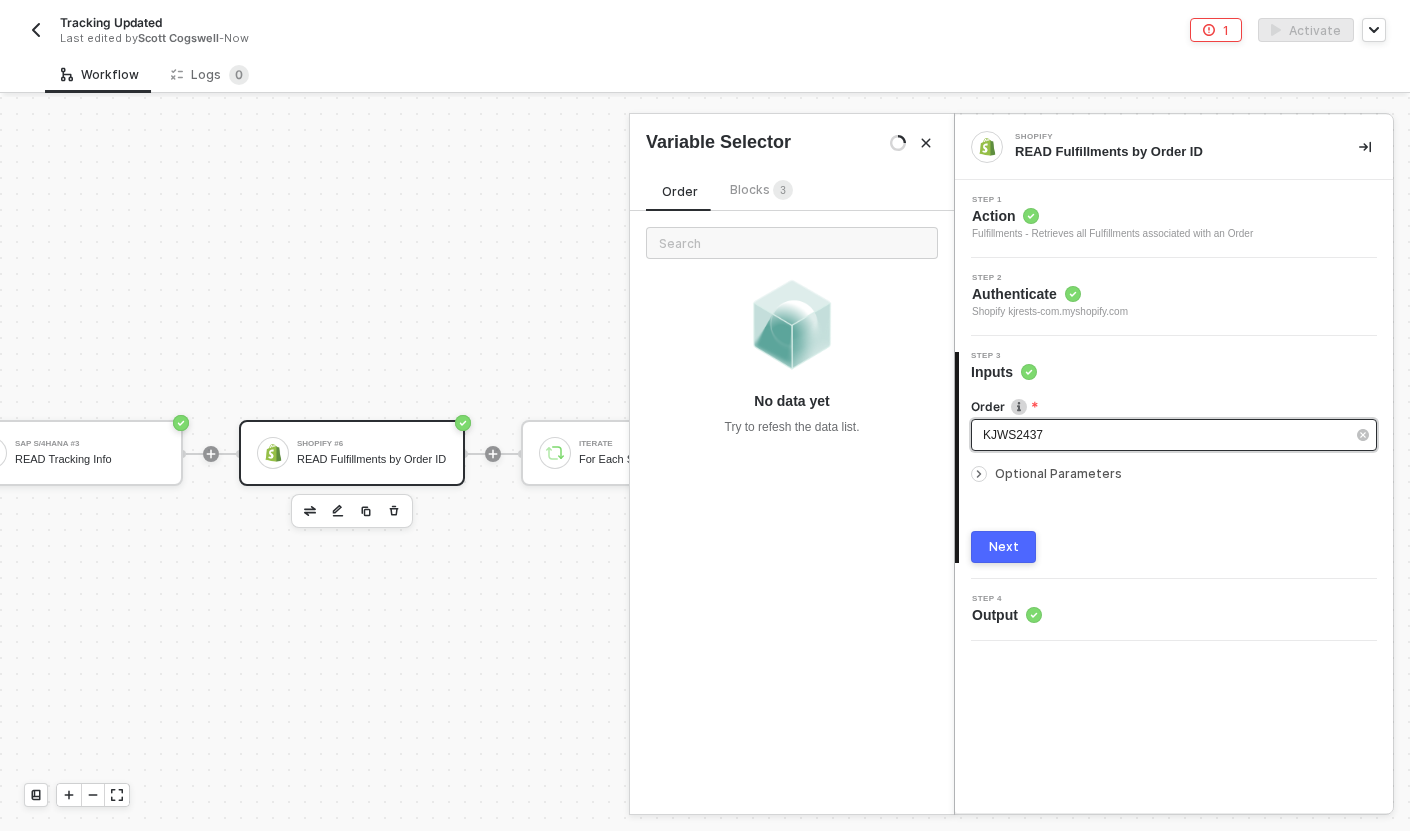 click on "KJWS2437" at bounding box center [1013, 435] 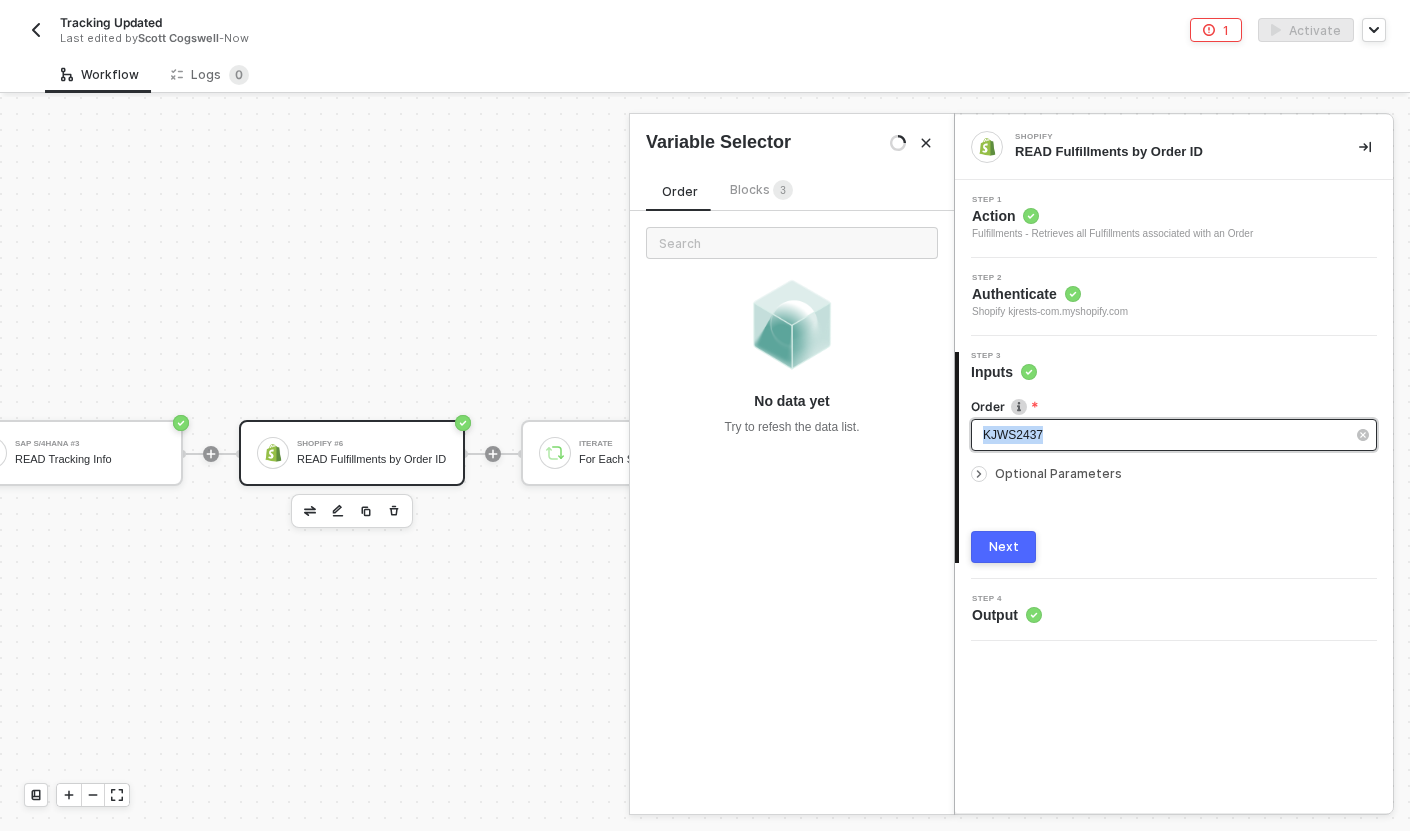 click on "KJWS2437" at bounding box center [1013, 435] 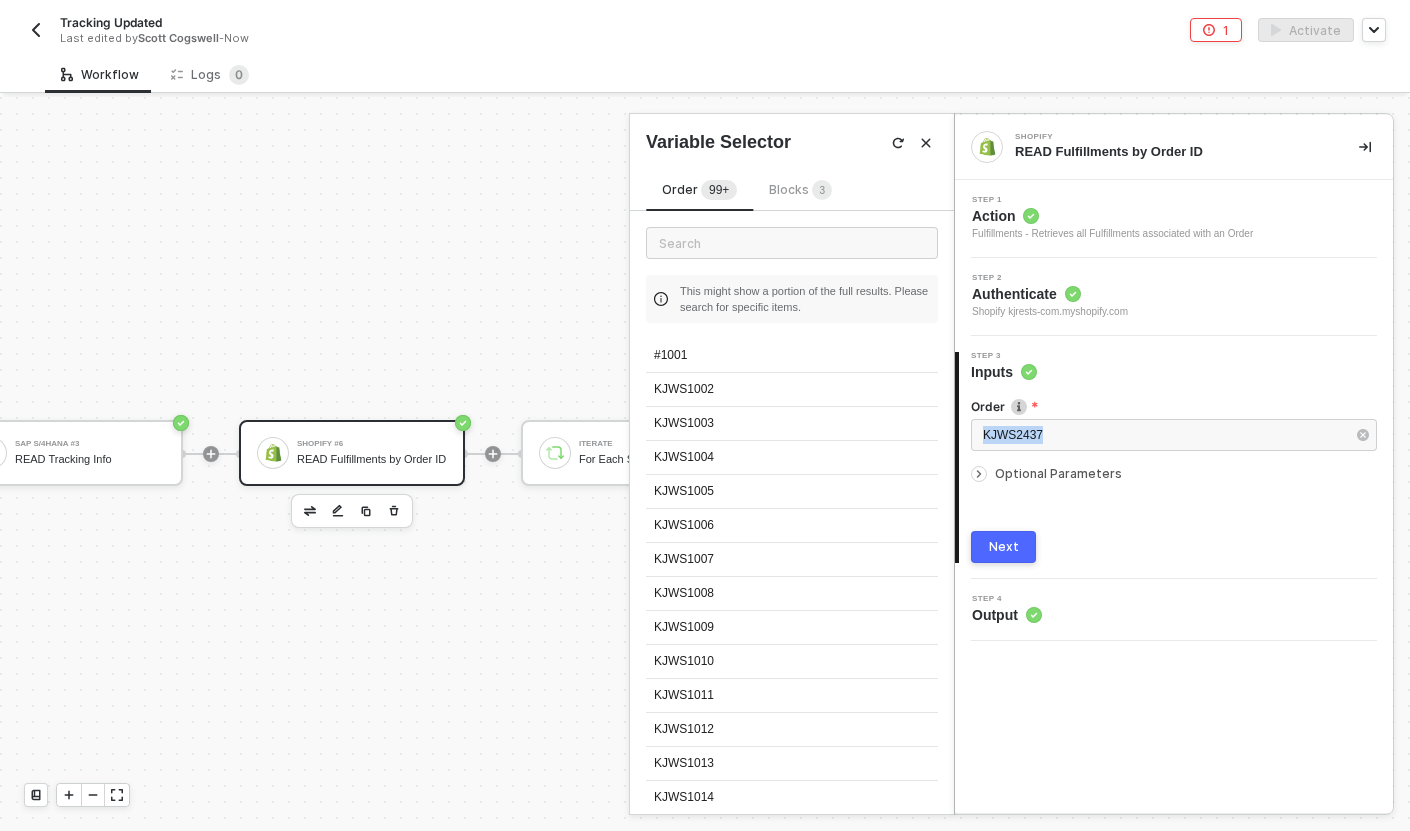 click on "Next" at bounding box center (1003, 547) 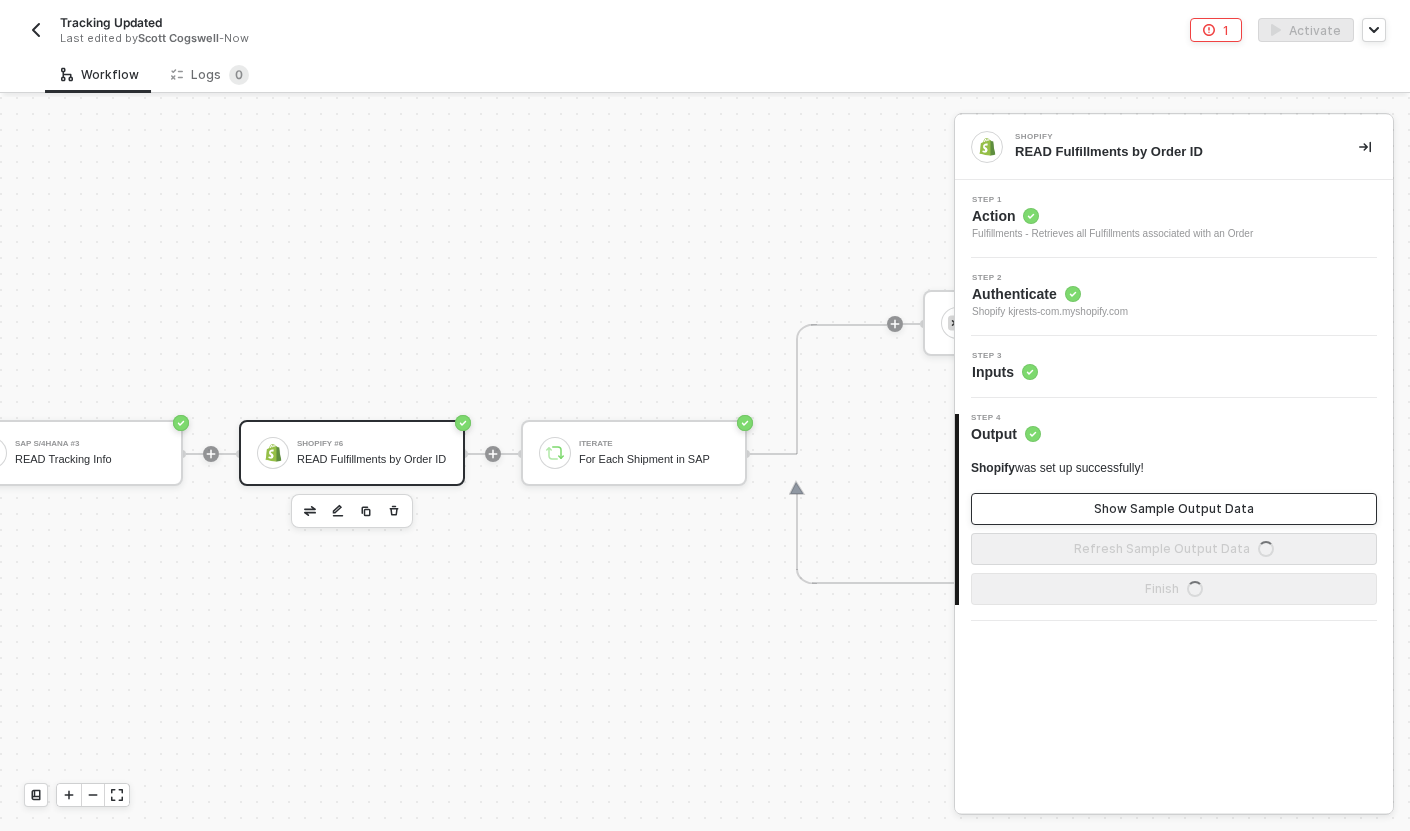 click on "Show Sample Output Data" at bounding box center (1174, 509) 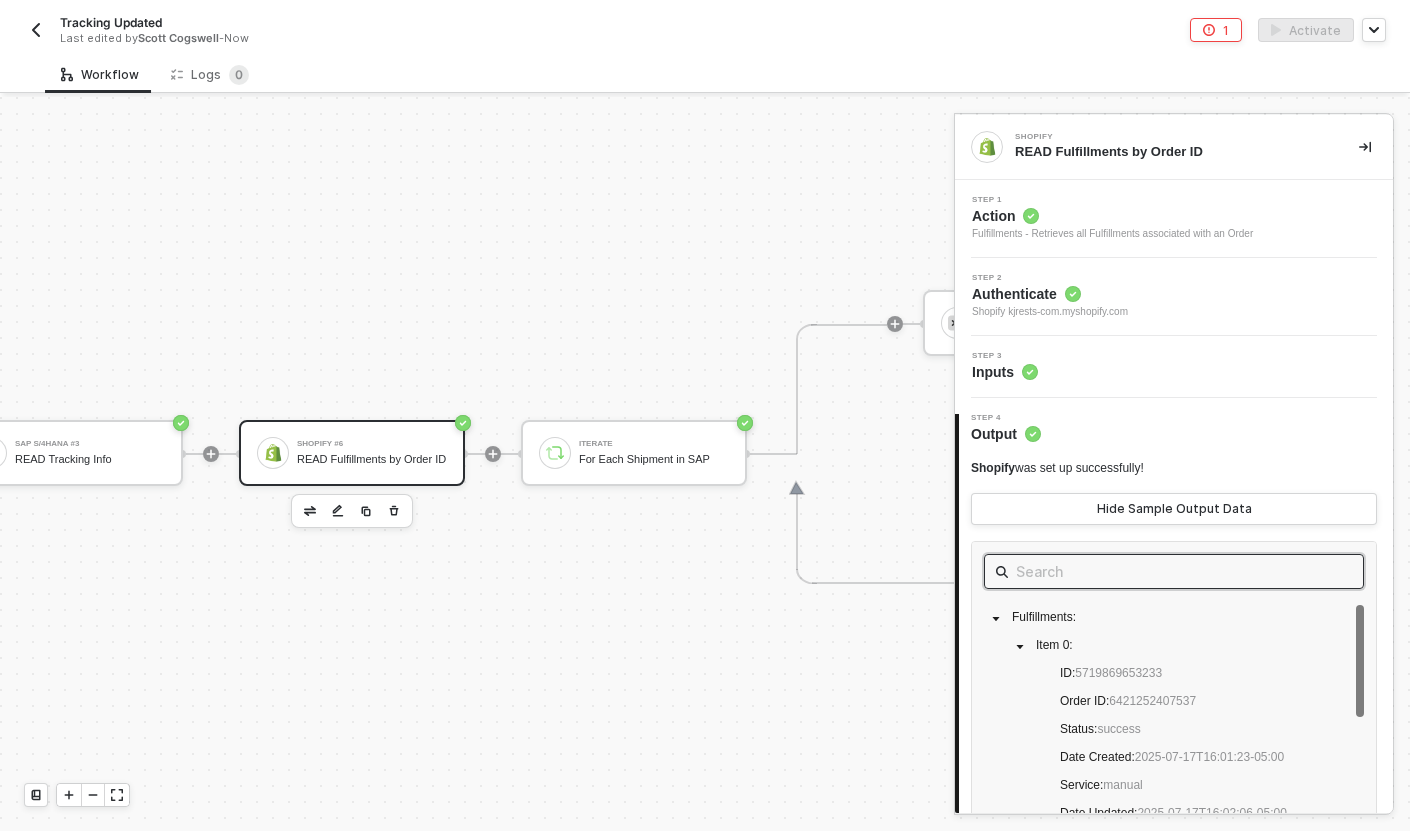 click at bounding box center (1174, 571) 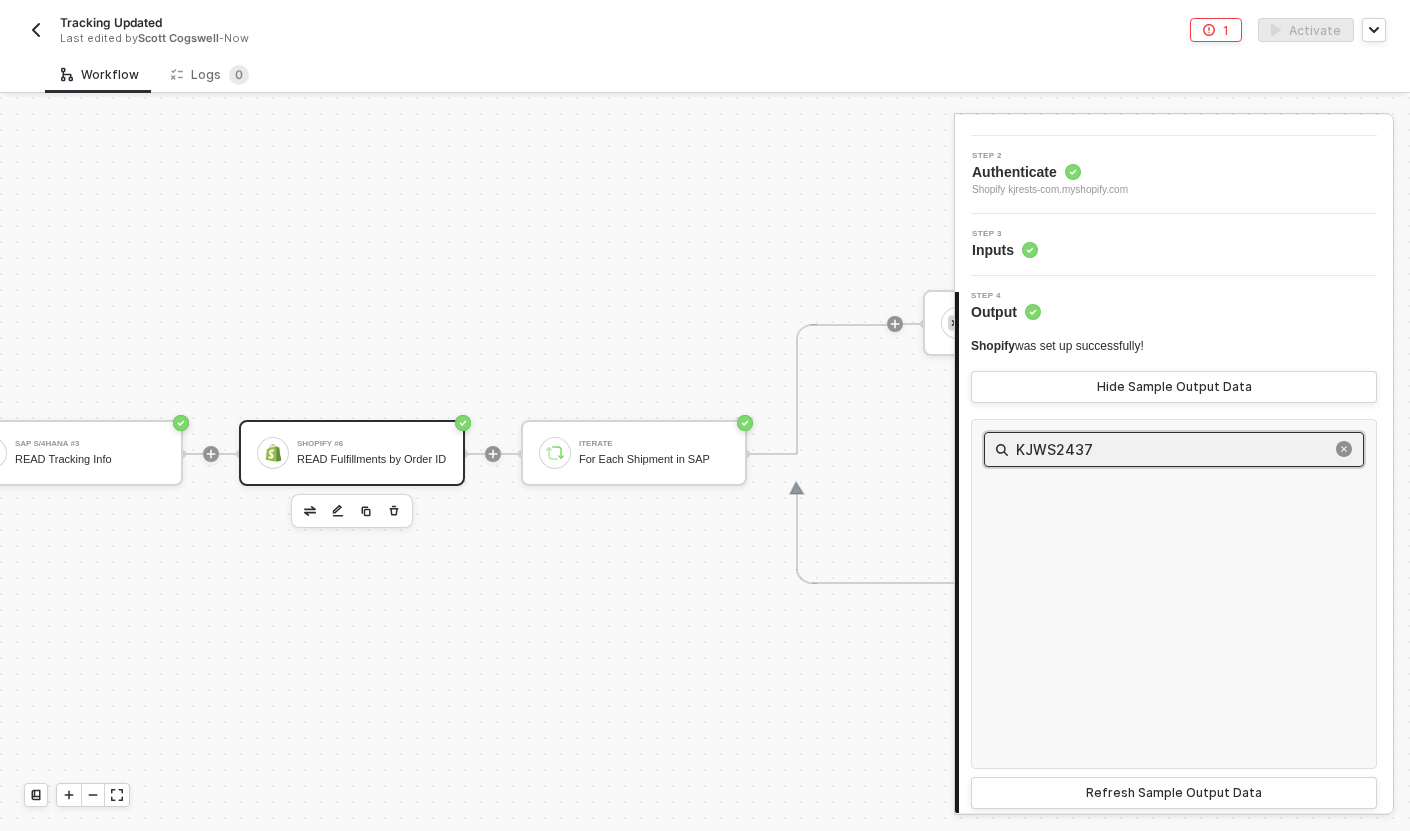 scroll, scrollTop: 174, scrollLeft: 0, axis: vertical 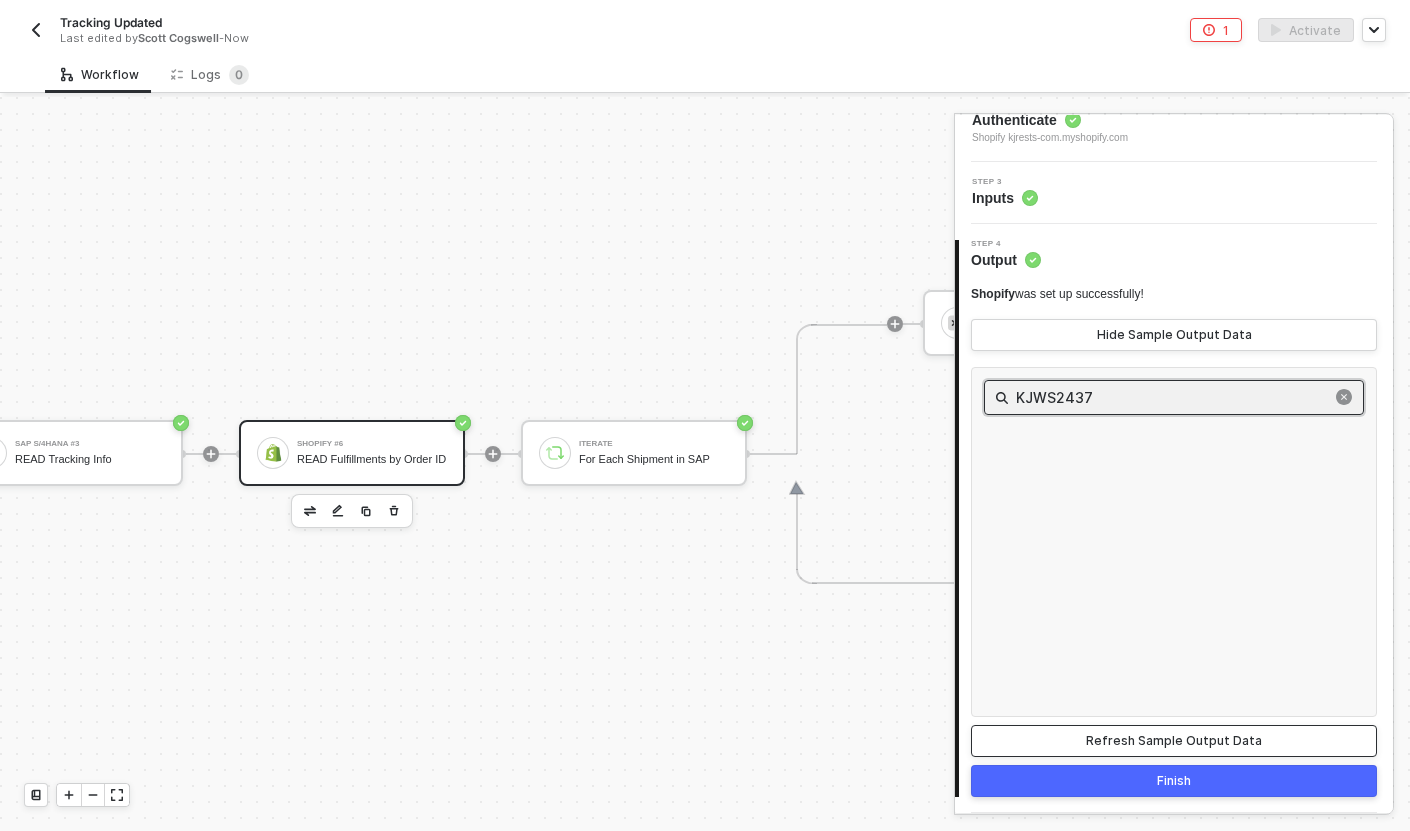 type on "KJWS2437" 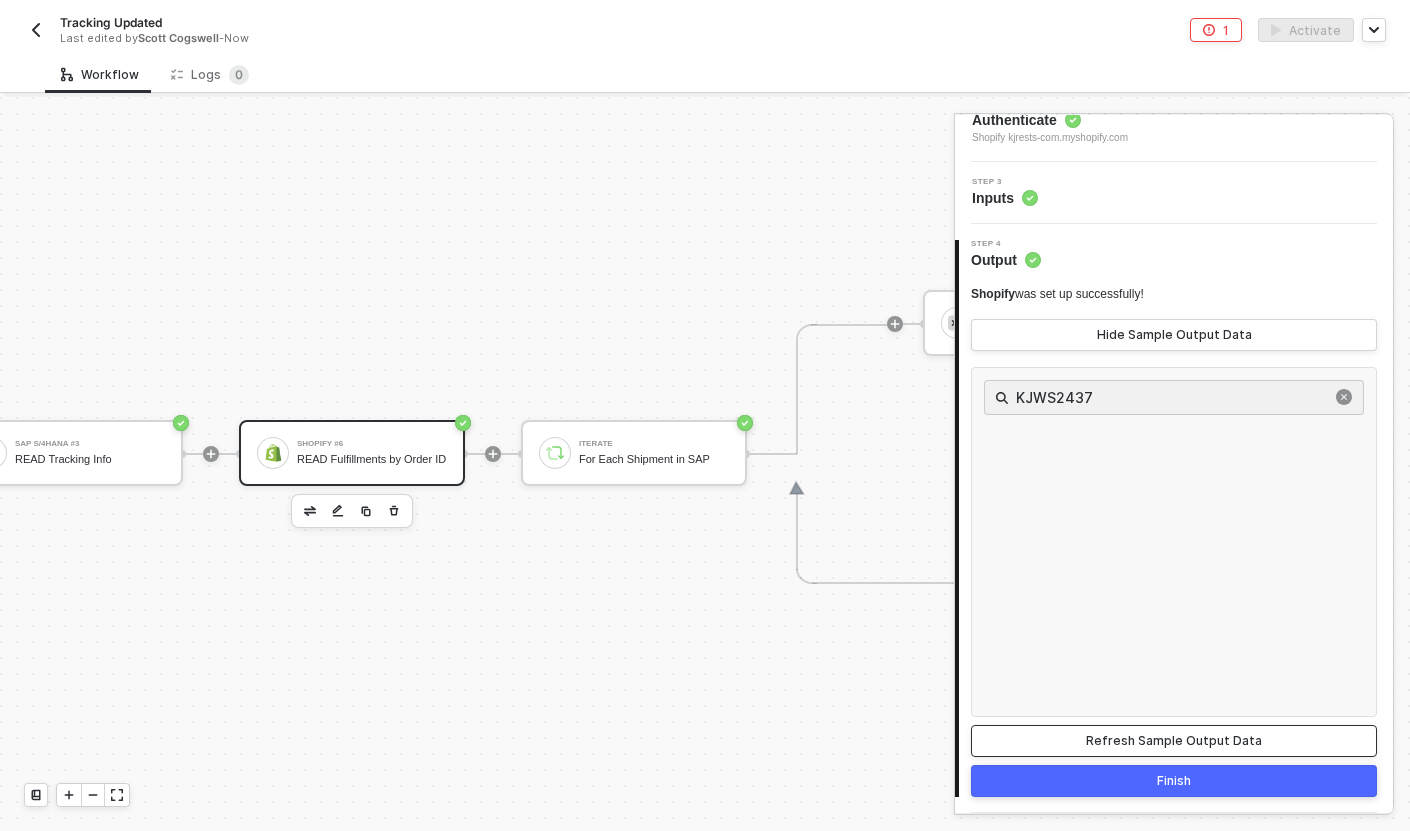 click on "Refresh Sample Output Data" at bounding box center (1174, 741) 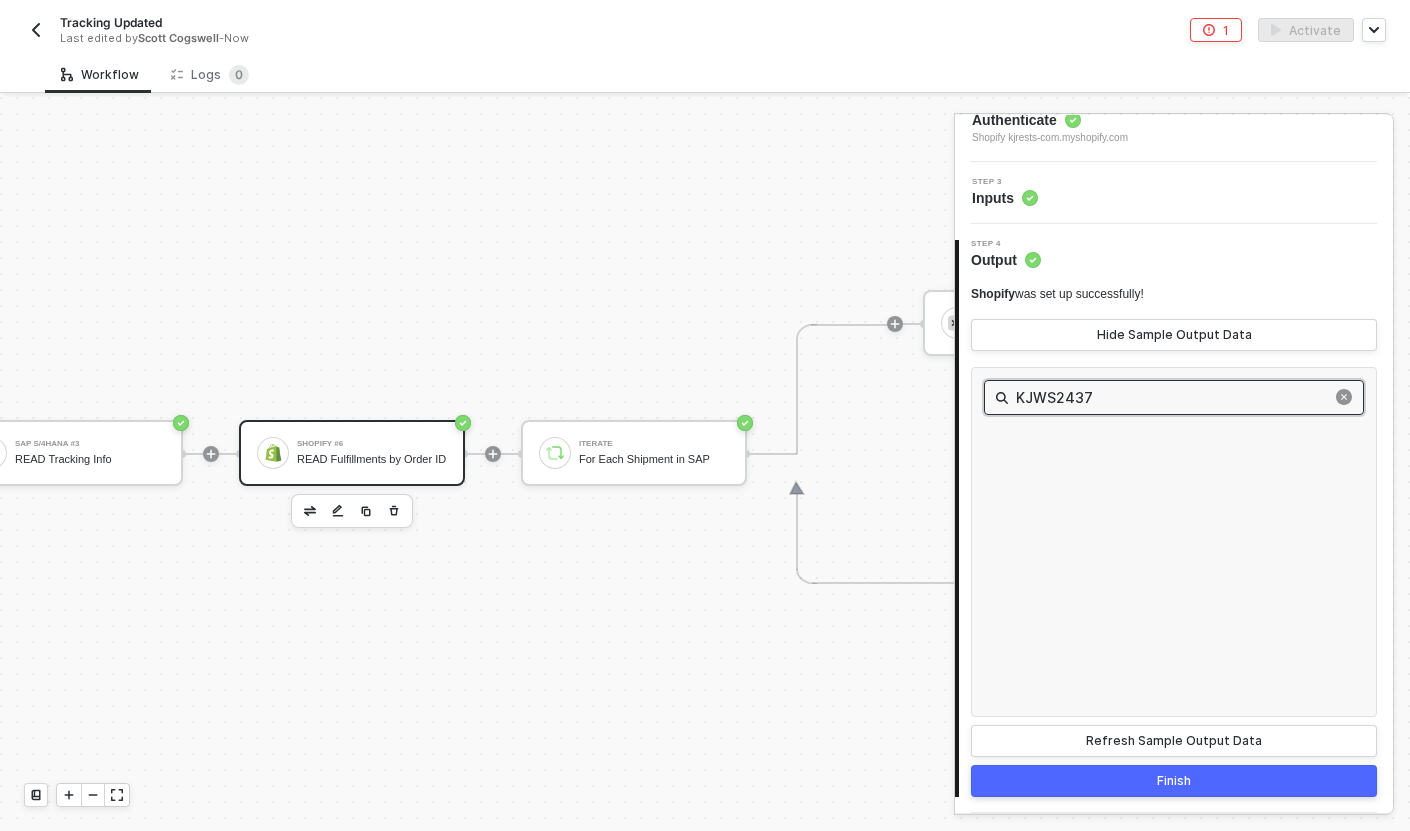 click on "KJWS2437" at bounding box center (1174, 397) 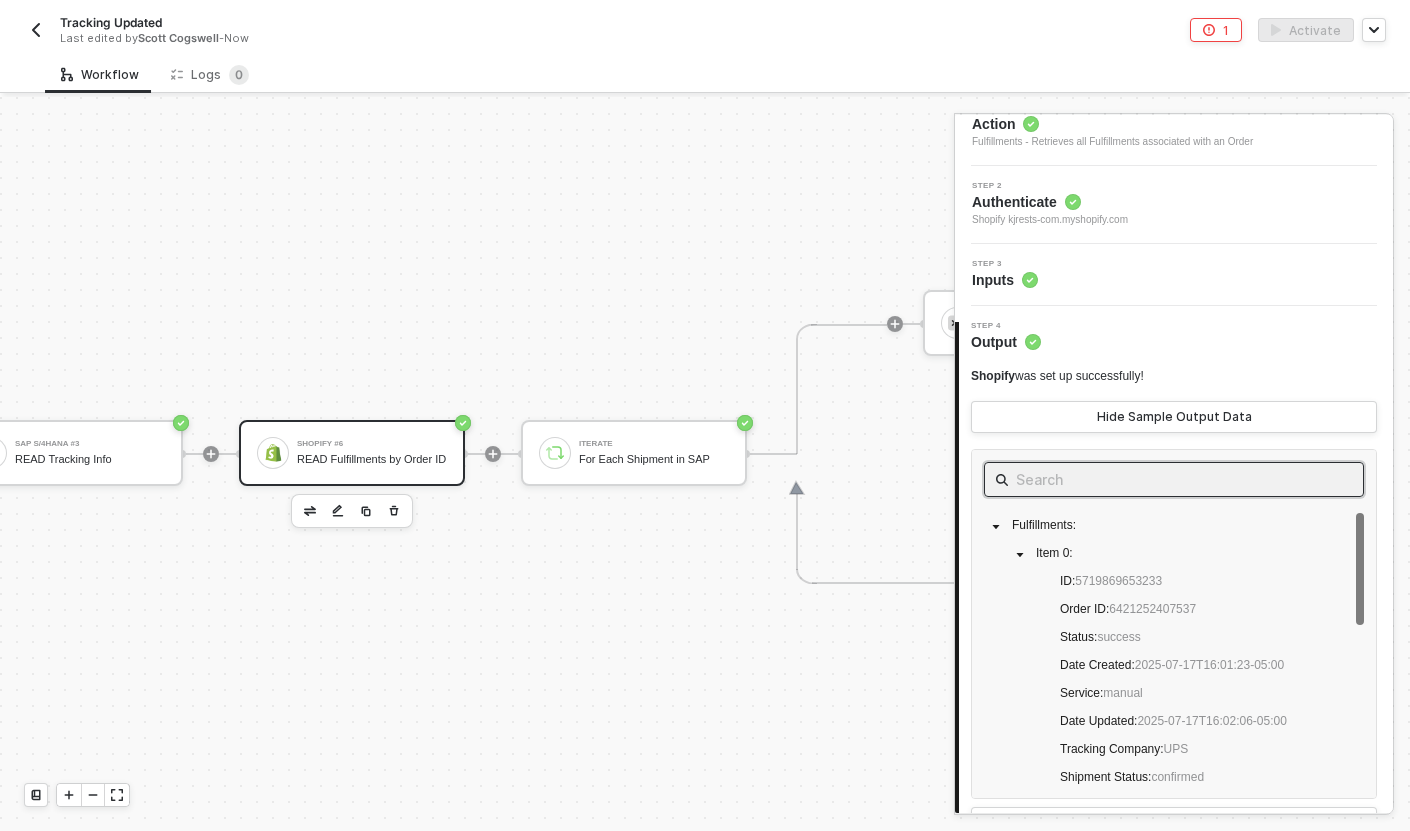 scroll, scrollTop: 174, scrollLeft: 0, axis: vertical 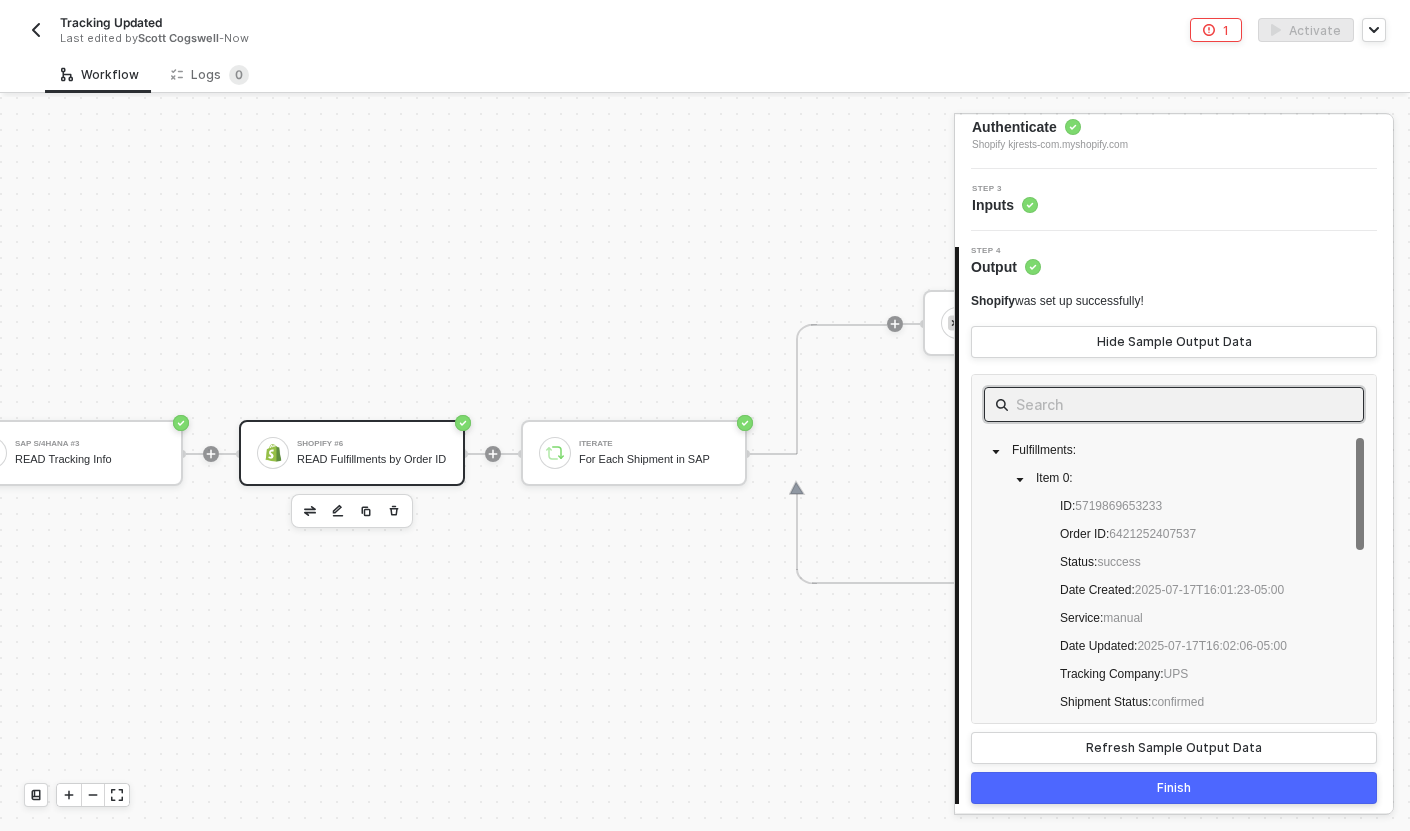 type 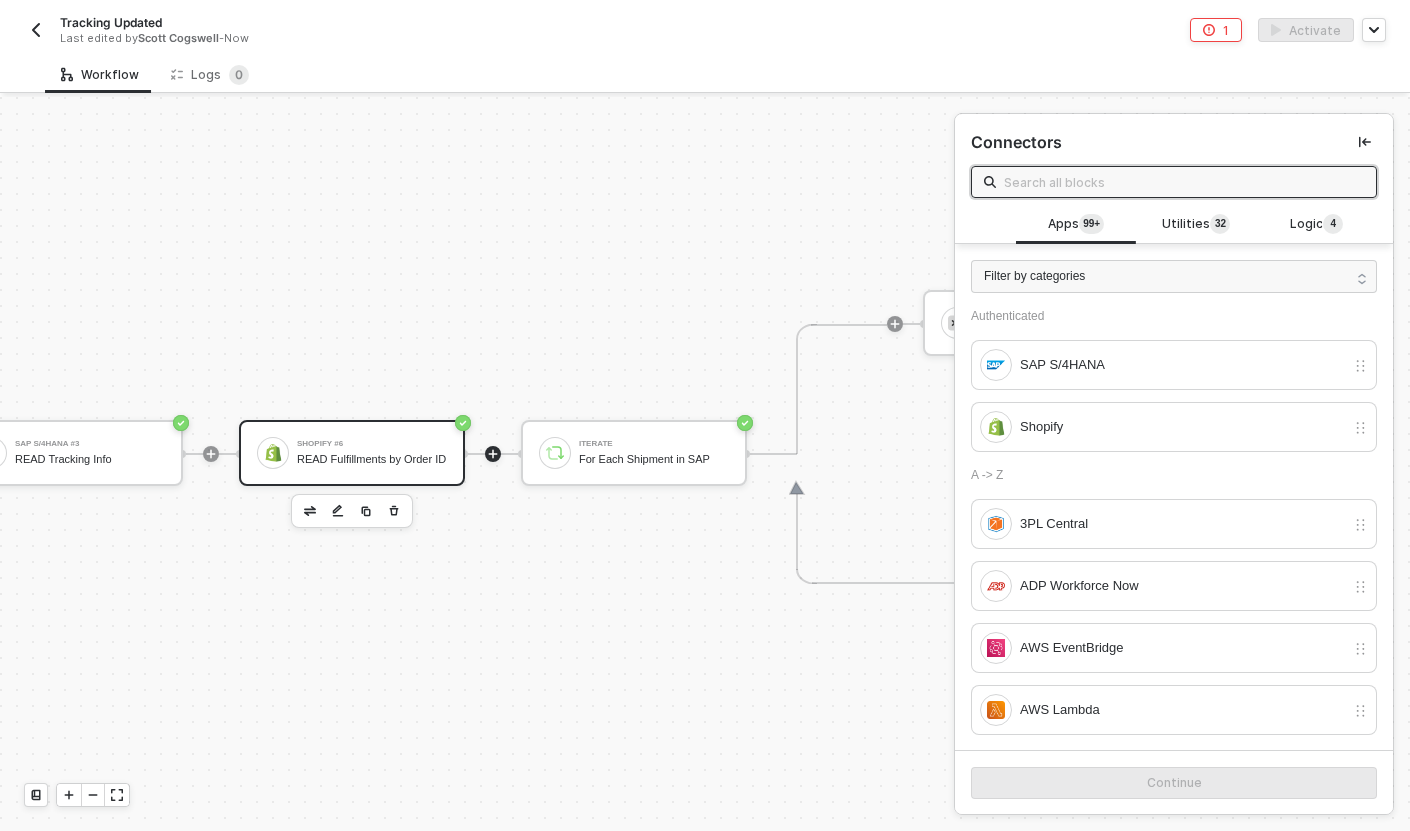 click on "Shopify #6 READ Fulfillments by Order ID" at bounding box center [352, 453] 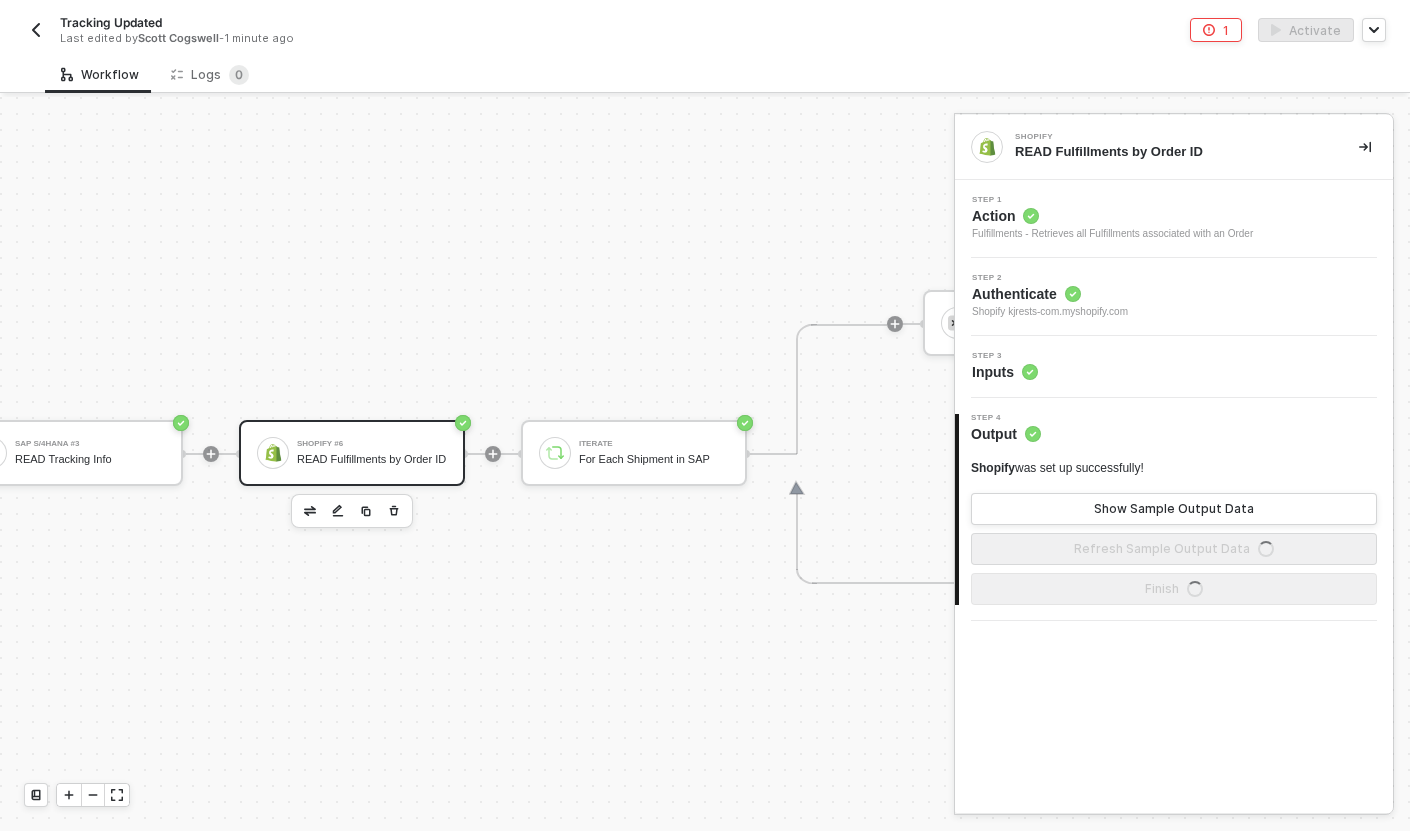 click on "Step 3 Inputs" at bounding box center [1176, 367] 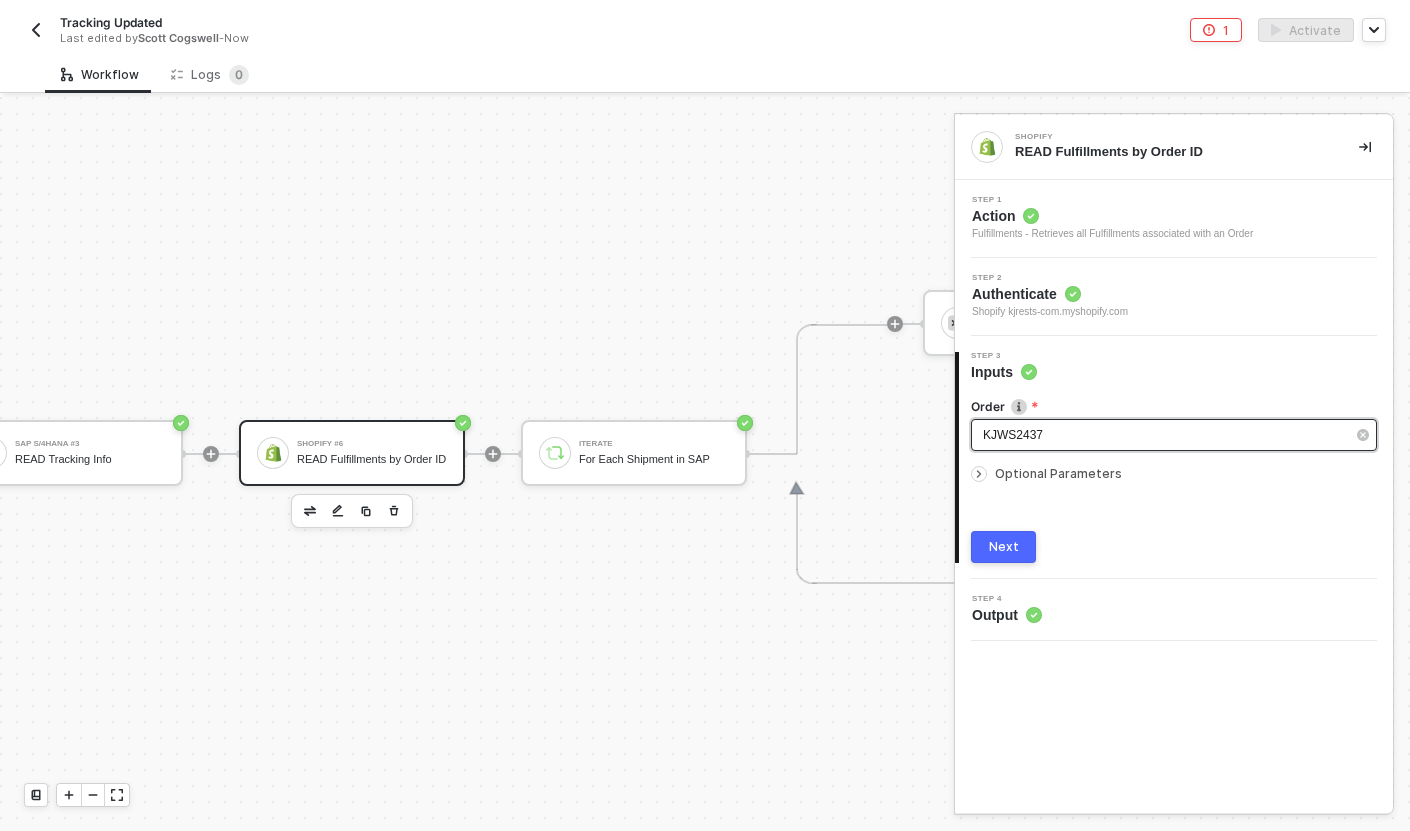 click on "KJWS2437" at bounding box center [1164, 435] 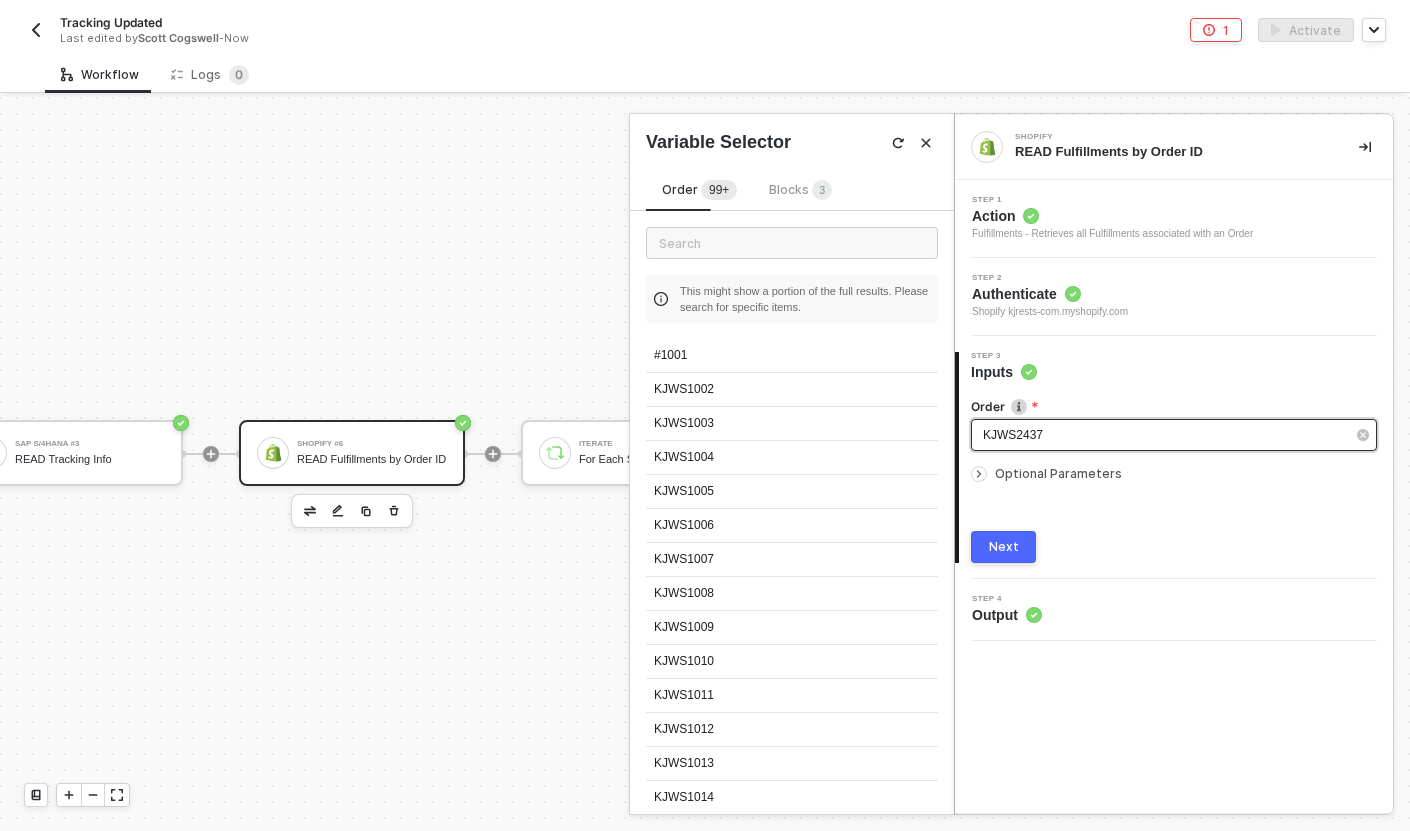click on "KJWS2437" at bounding box center [1164, 435] 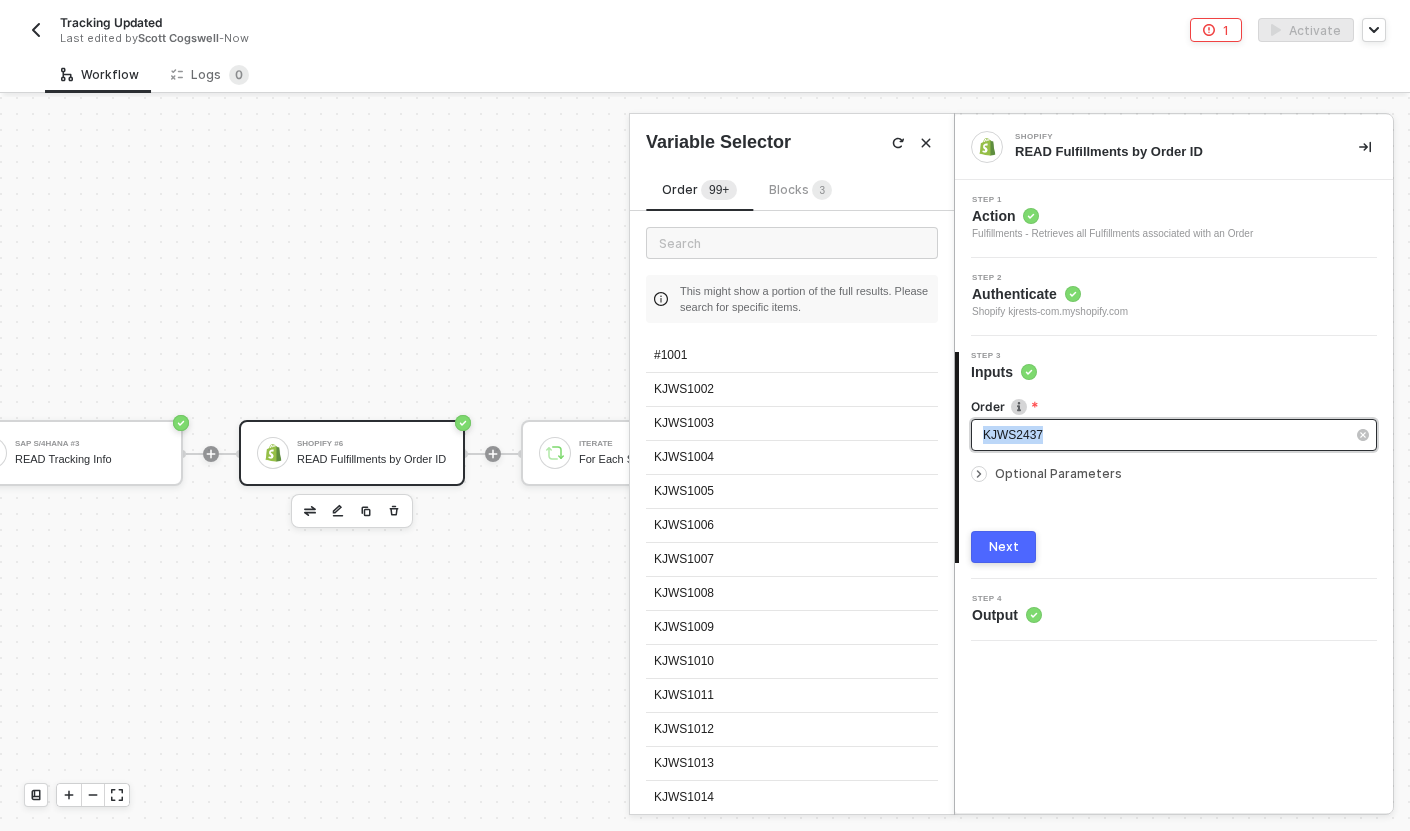 click on "KJWS2437" at bounding box center (1164, 435) 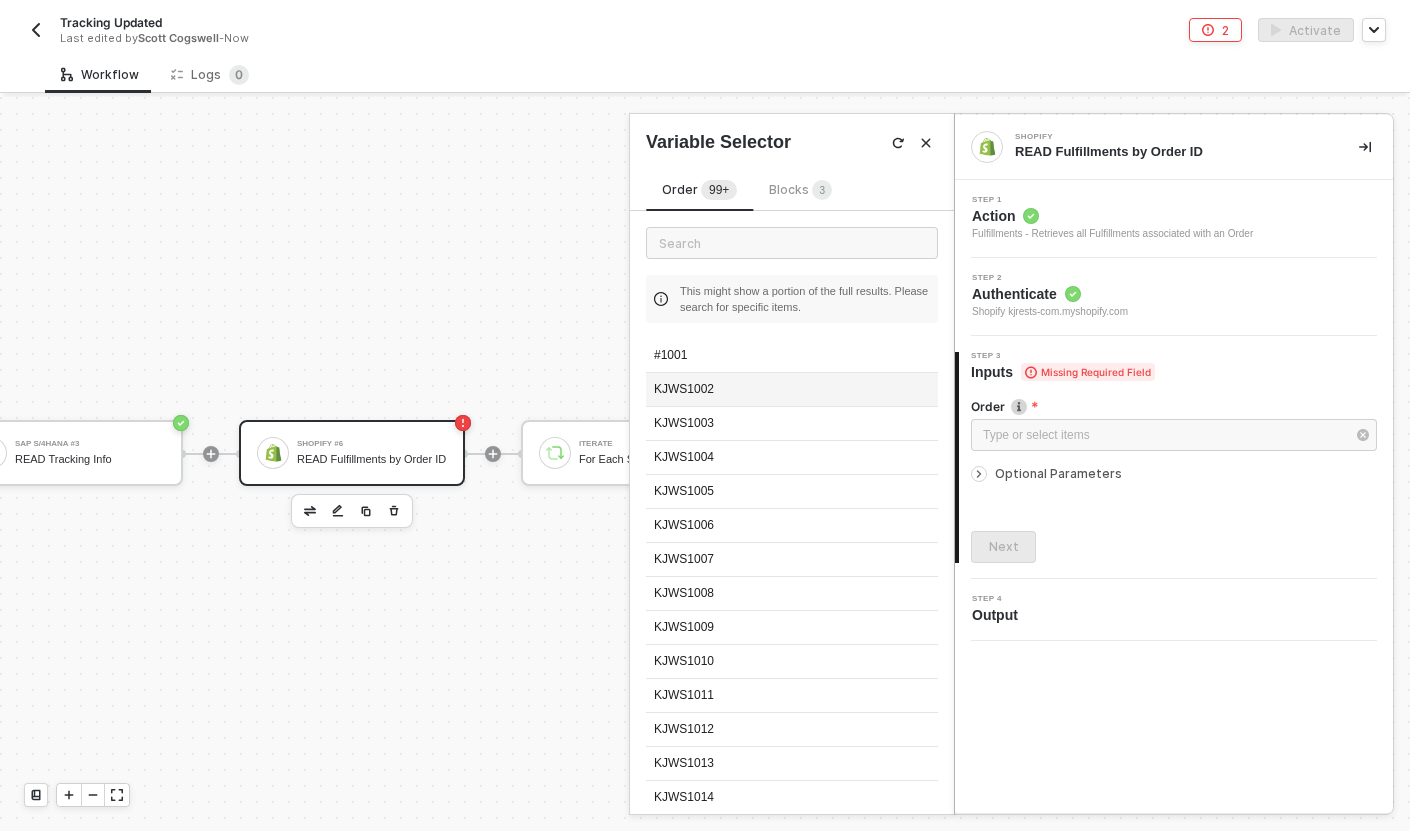 click on "KJWS1002" at bounding box center (792, 390) 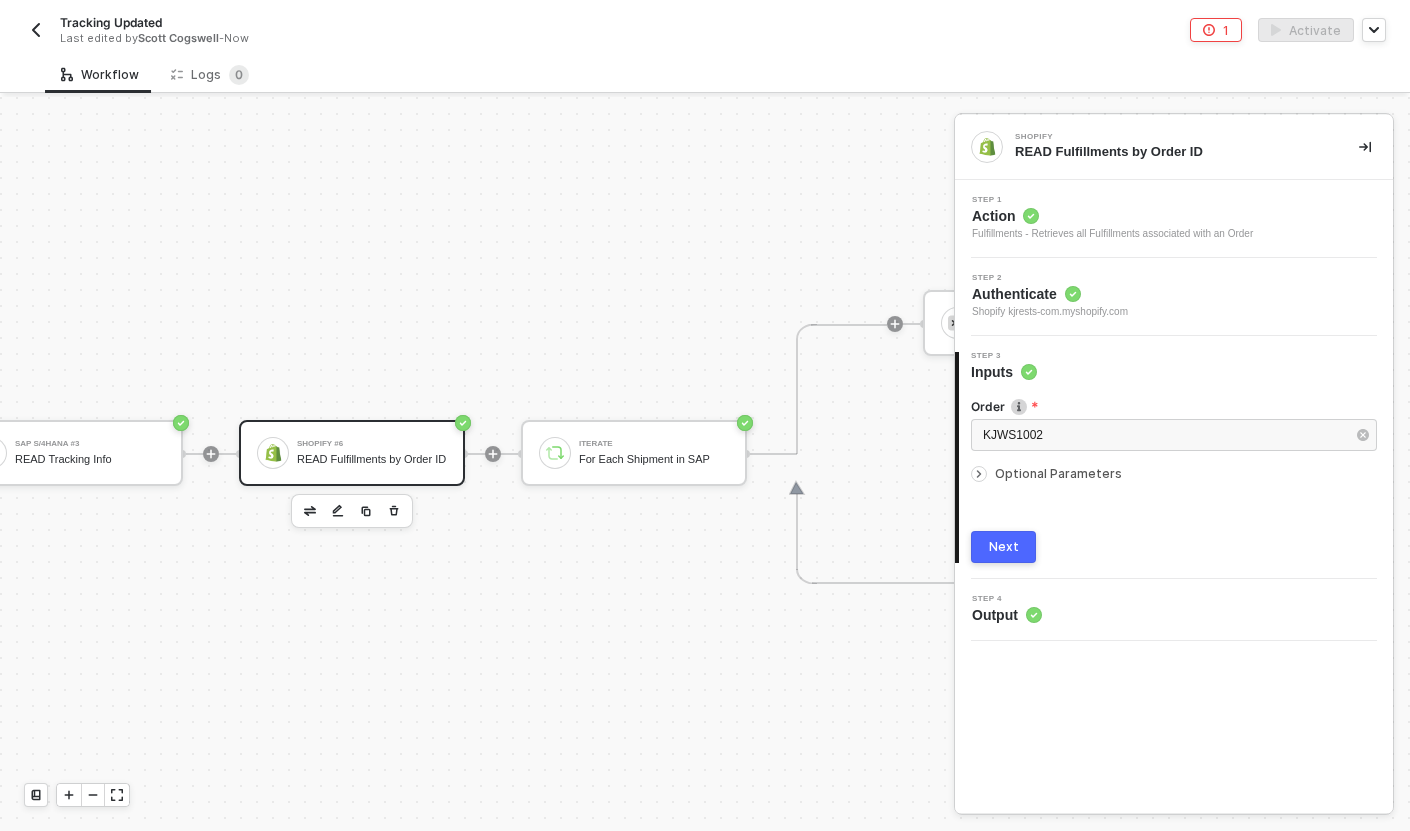 click on "Next" at bounding box center (1003, 547) 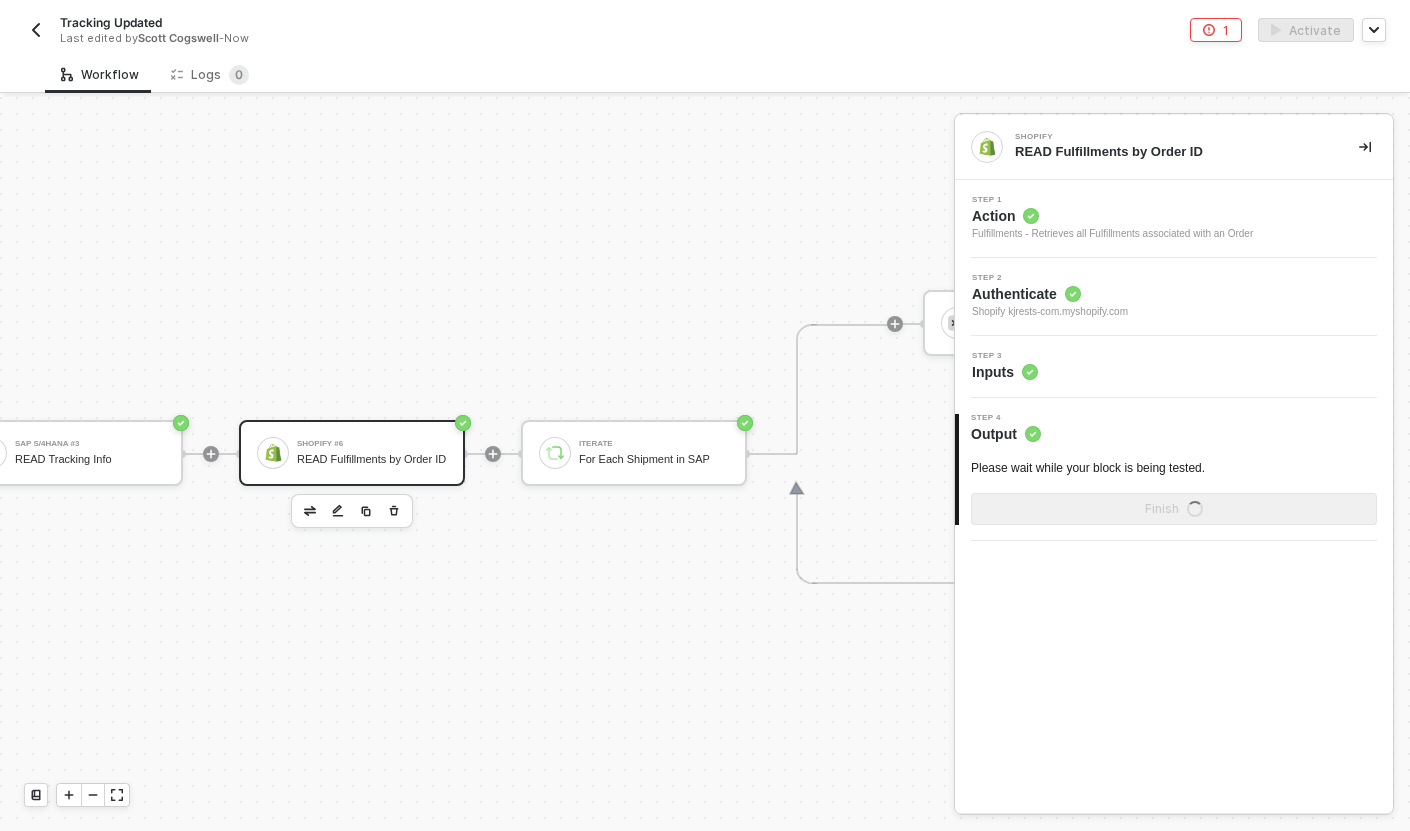 click on "Step 3 Inputs" at bounding box center (1176, 367) 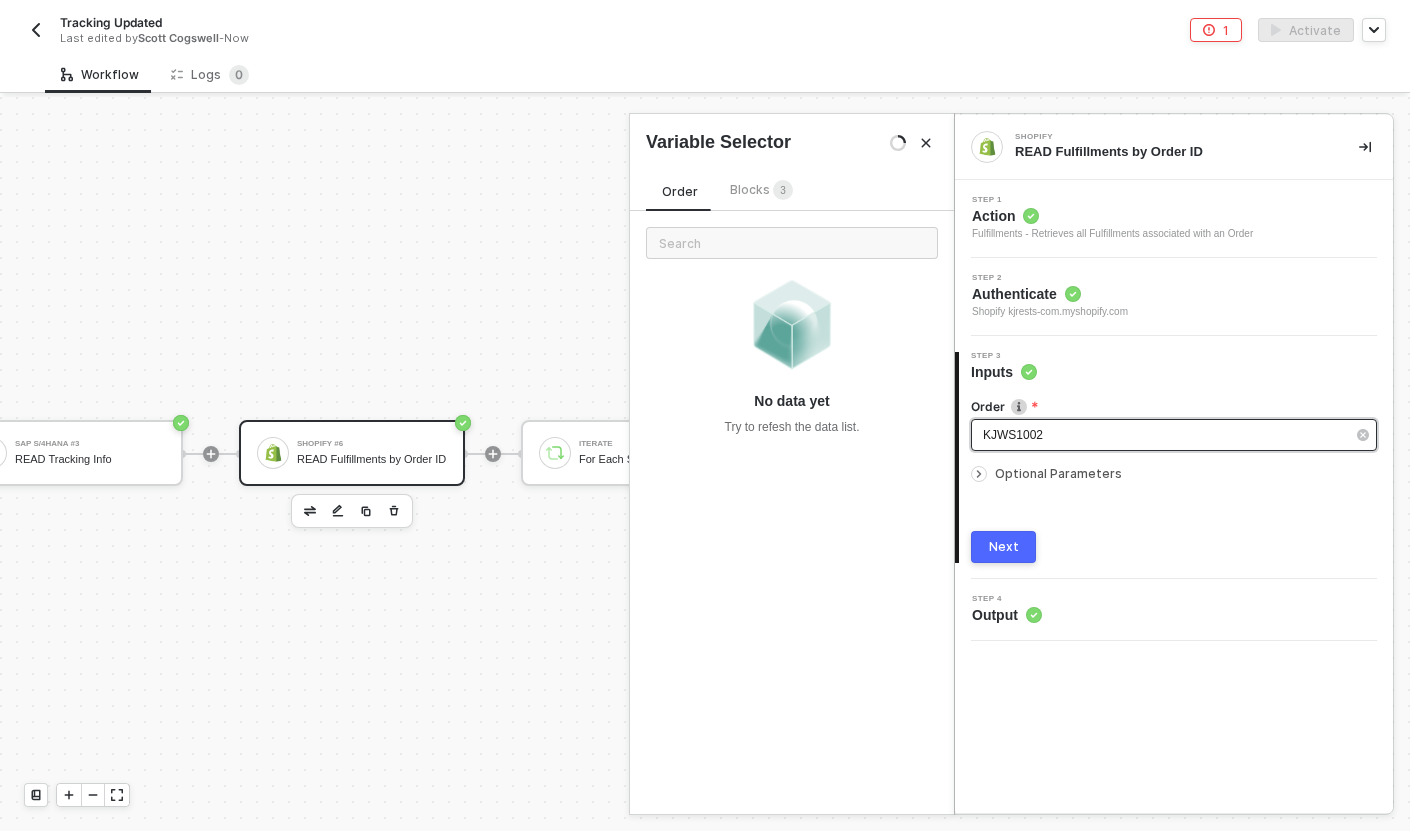 click on "KJWS1002" at bounding box center (1164, 435) 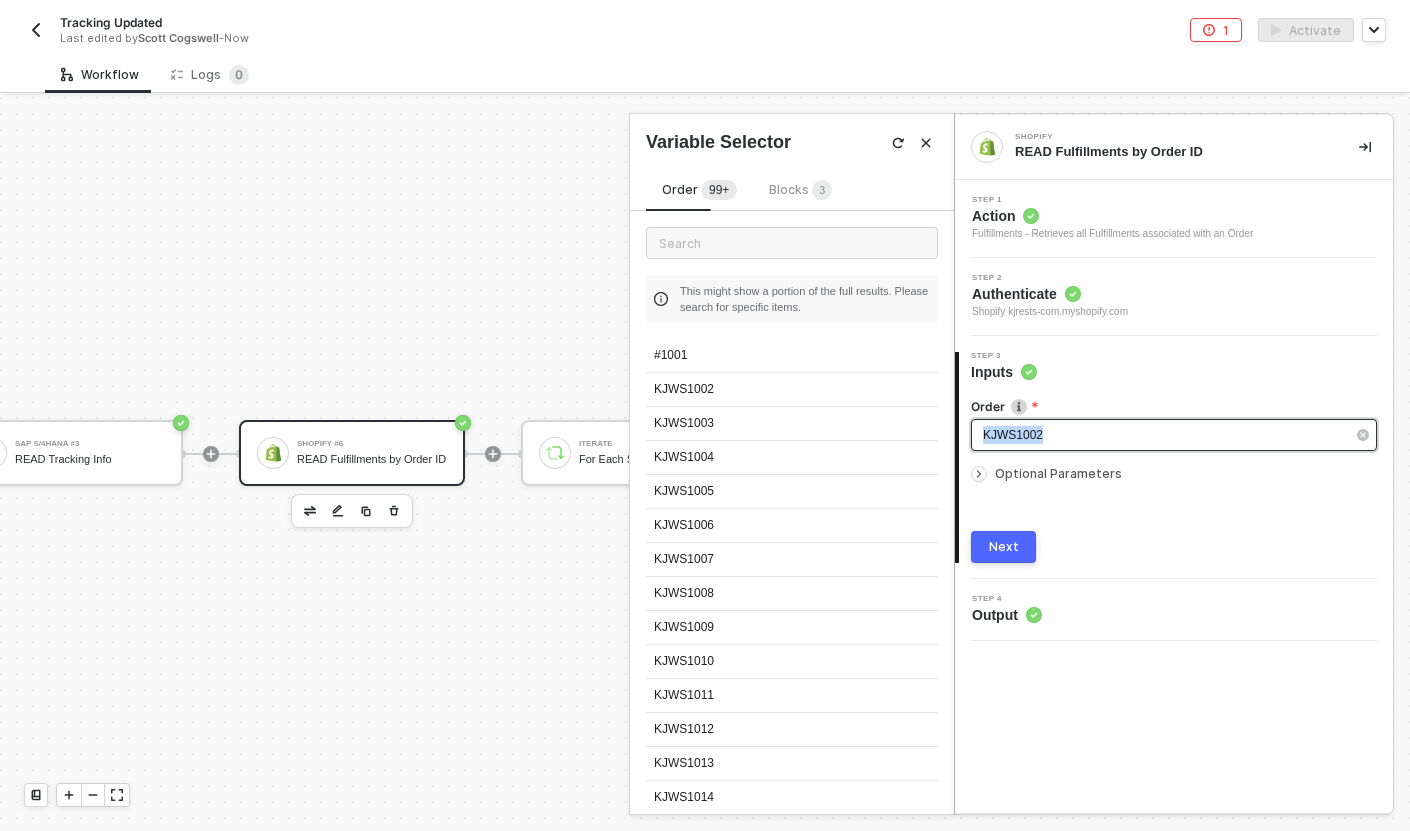 click on "KJWS1002" at bounding box center (1164, 435) 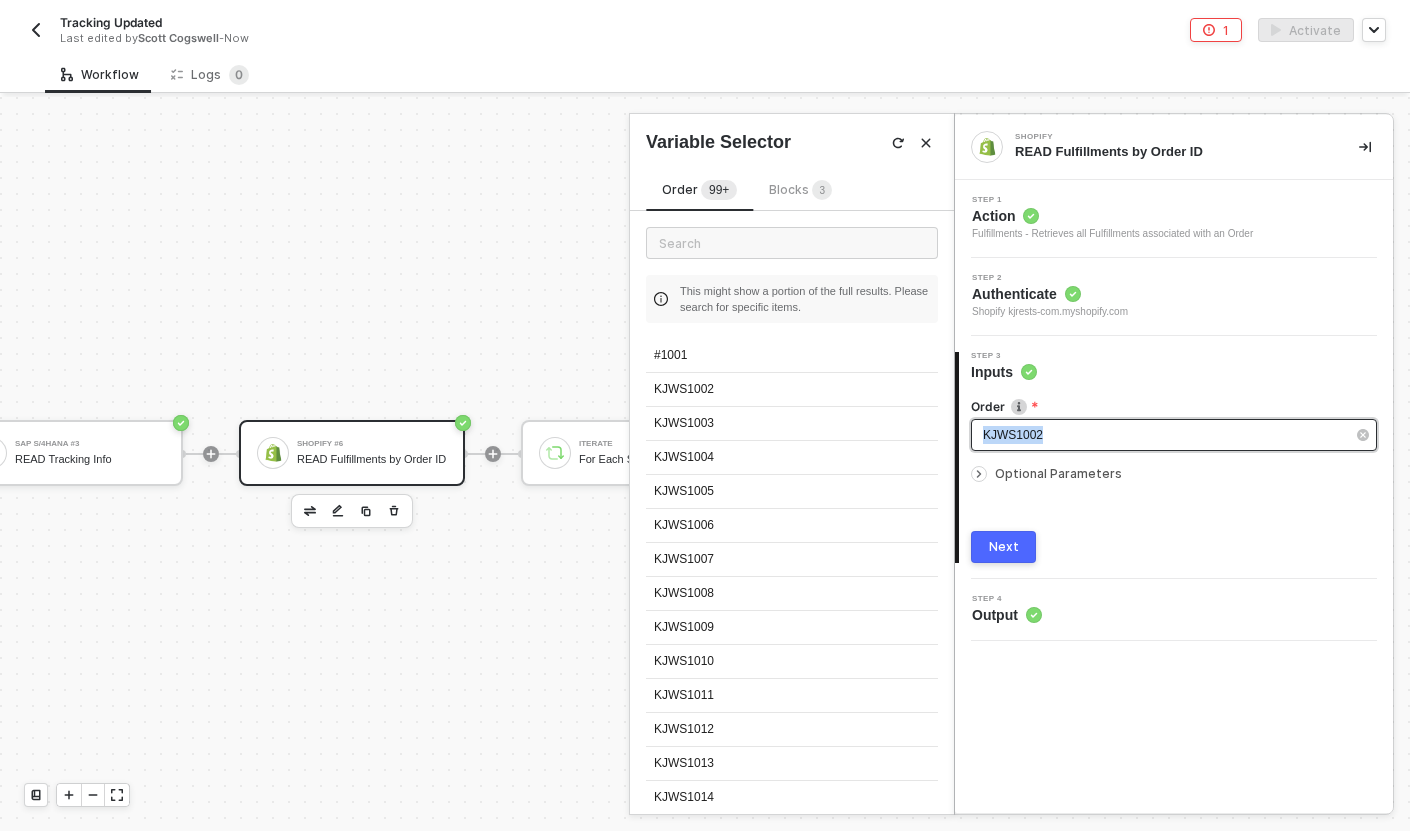 copy on "KJWS1002" 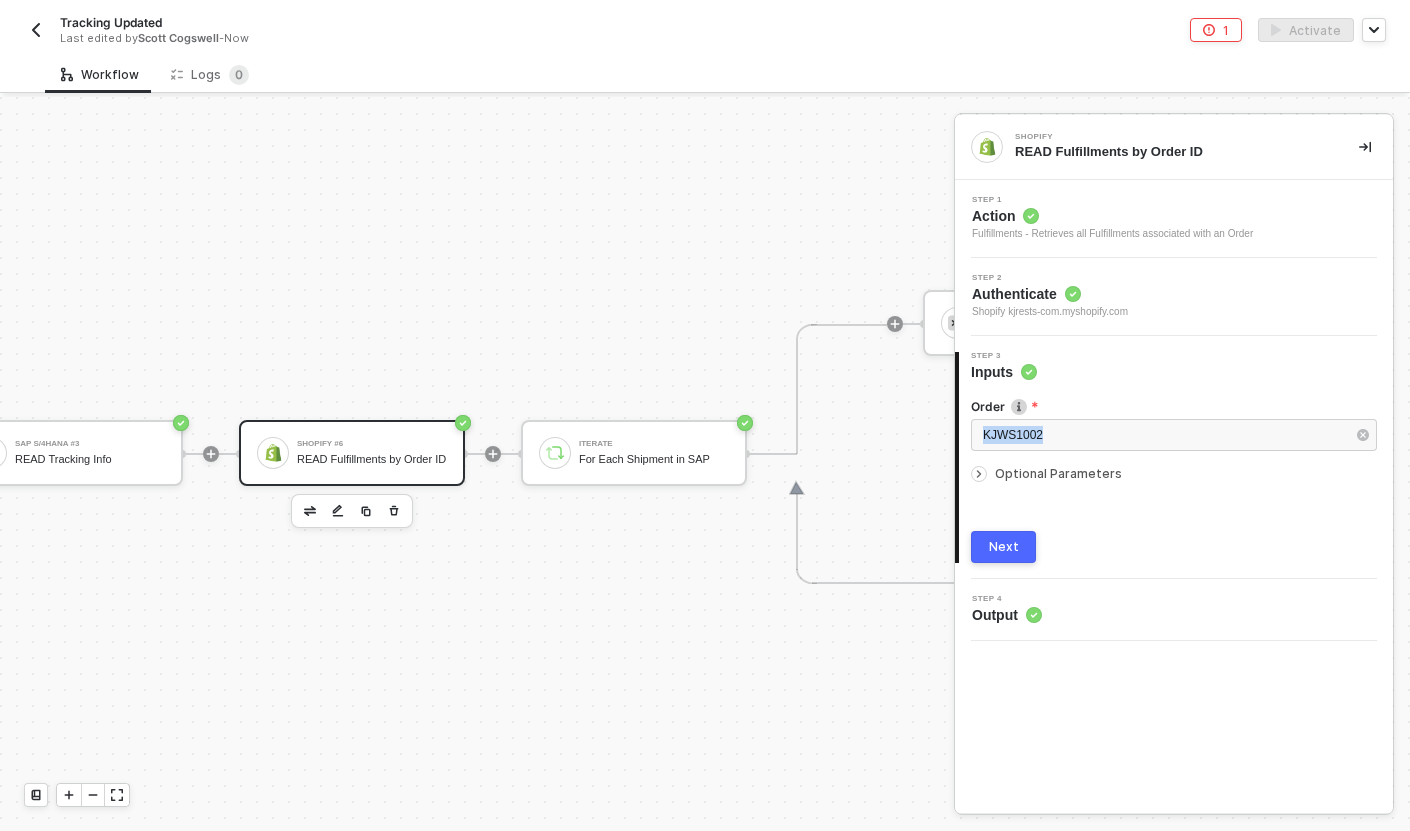 click on "Next" at bounding box center (1003, 547) 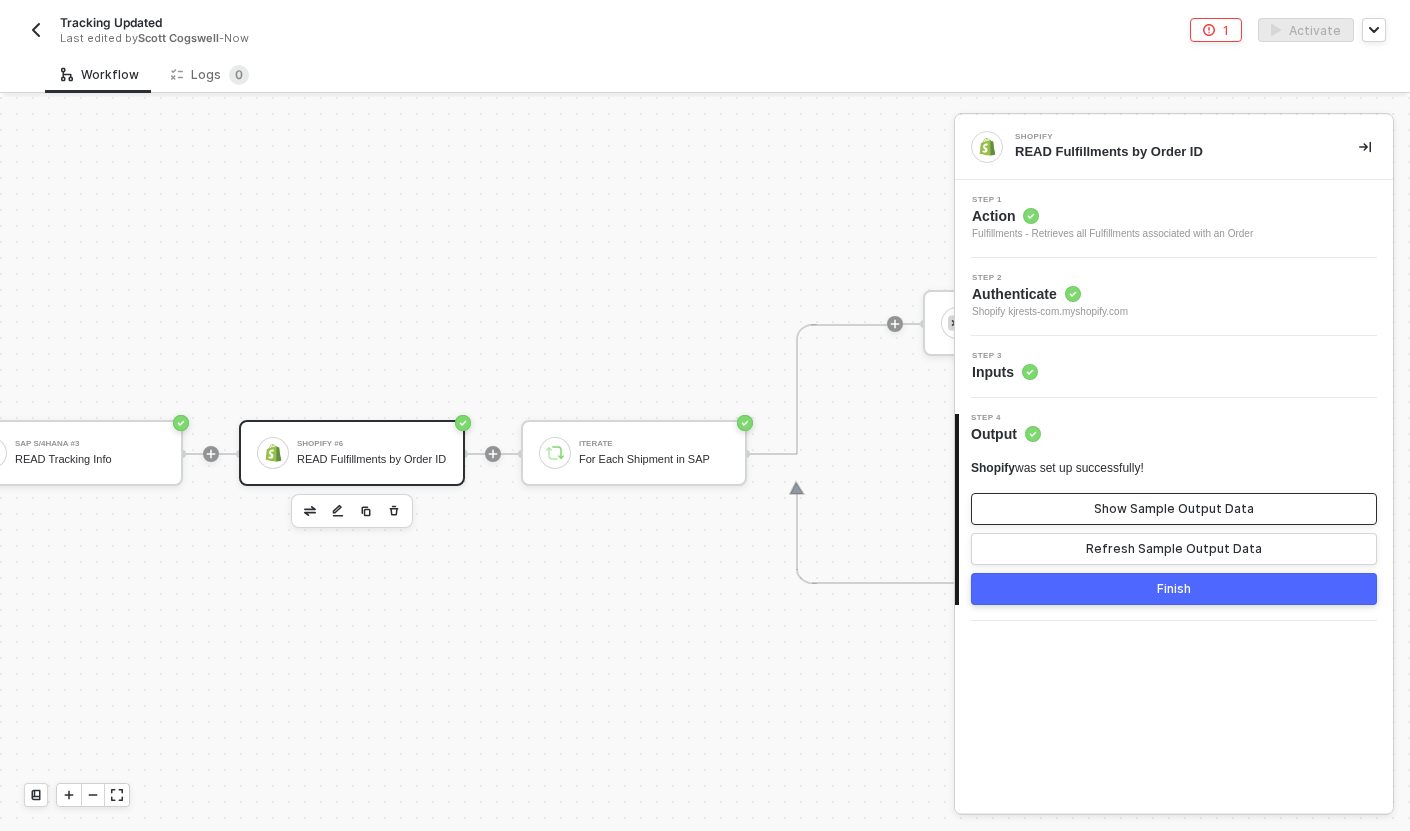 click on "Show Sample Output Data" at bounding box center [1174, 509] 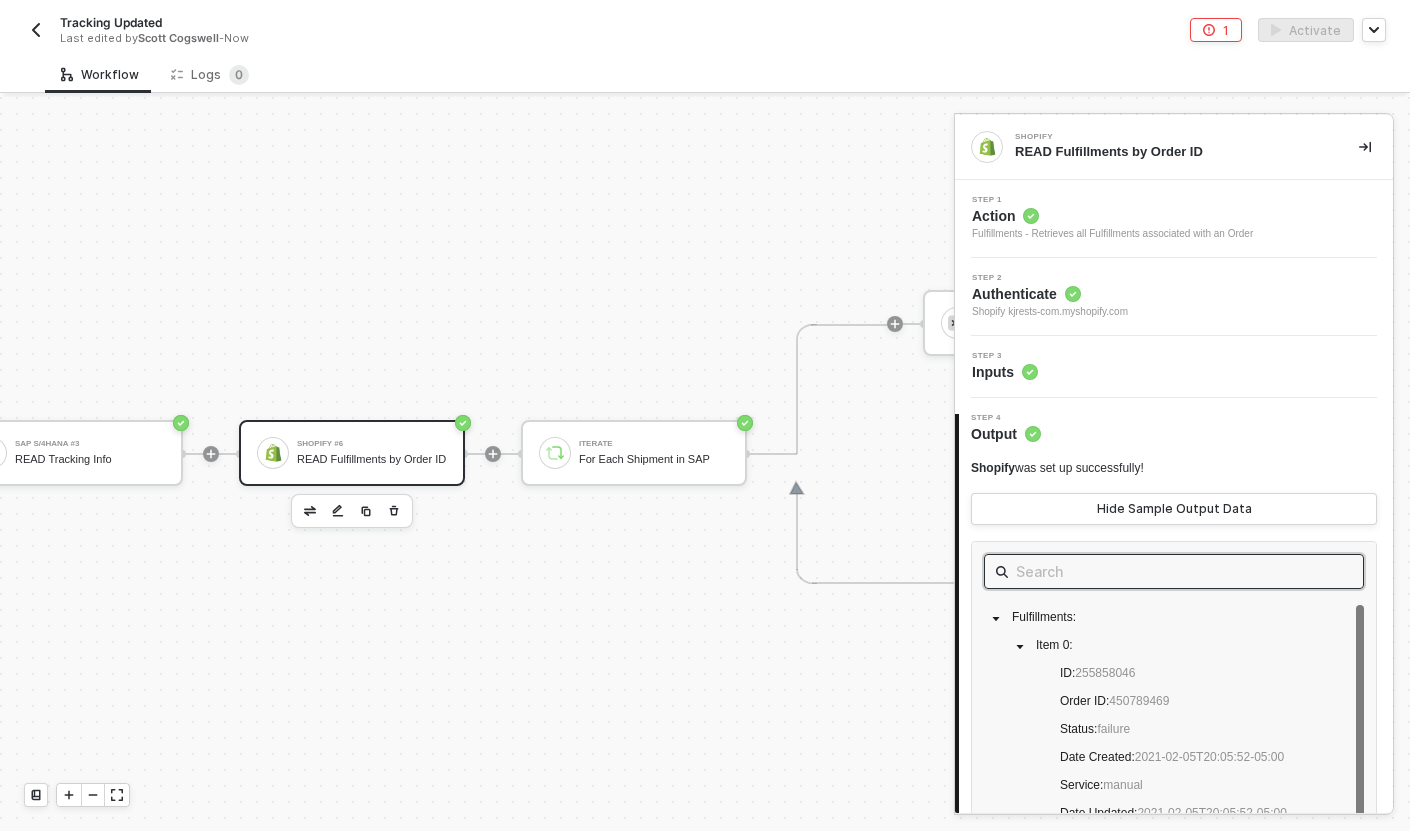 click at bounding box center [1174, 571] 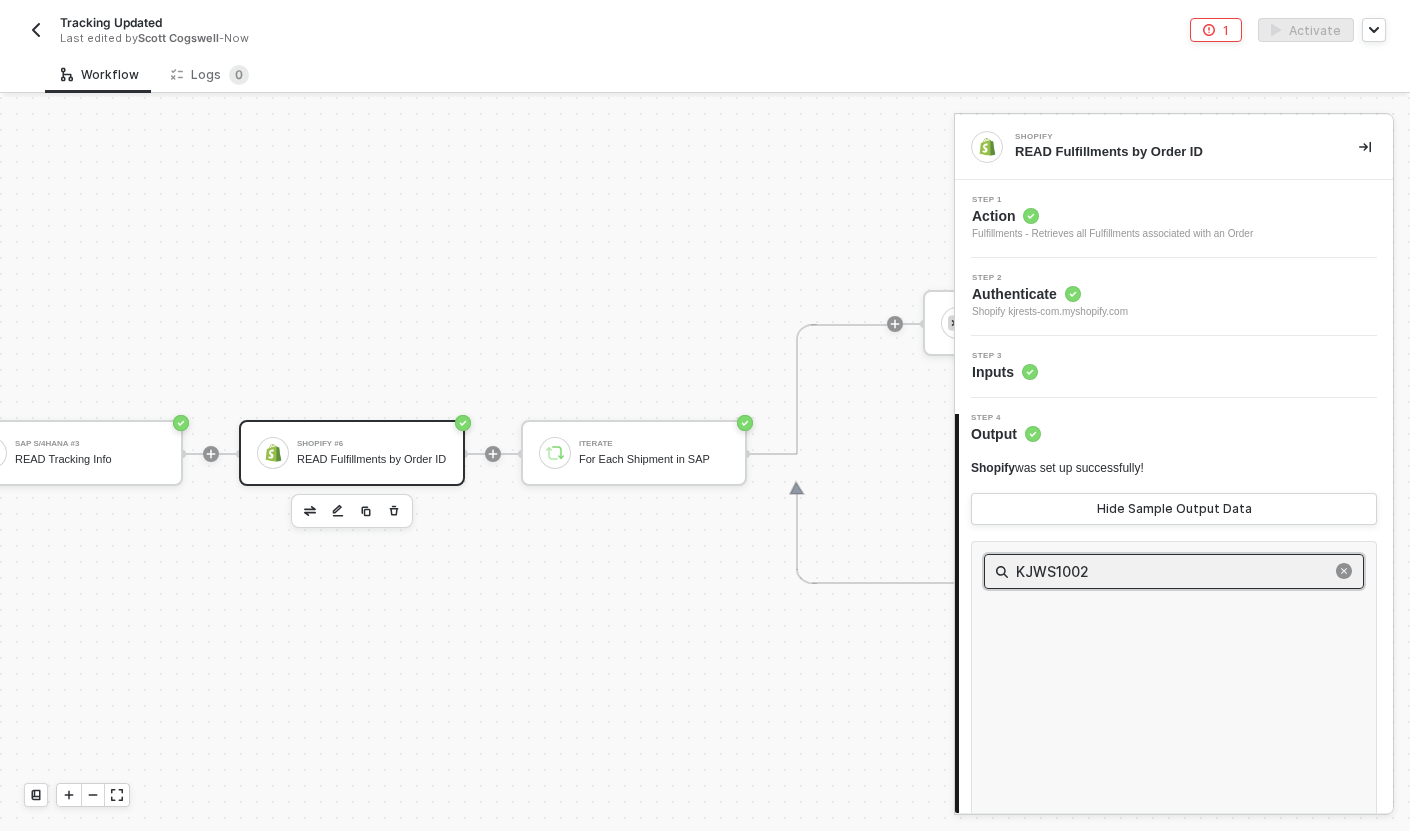 type on "KJWS1002" 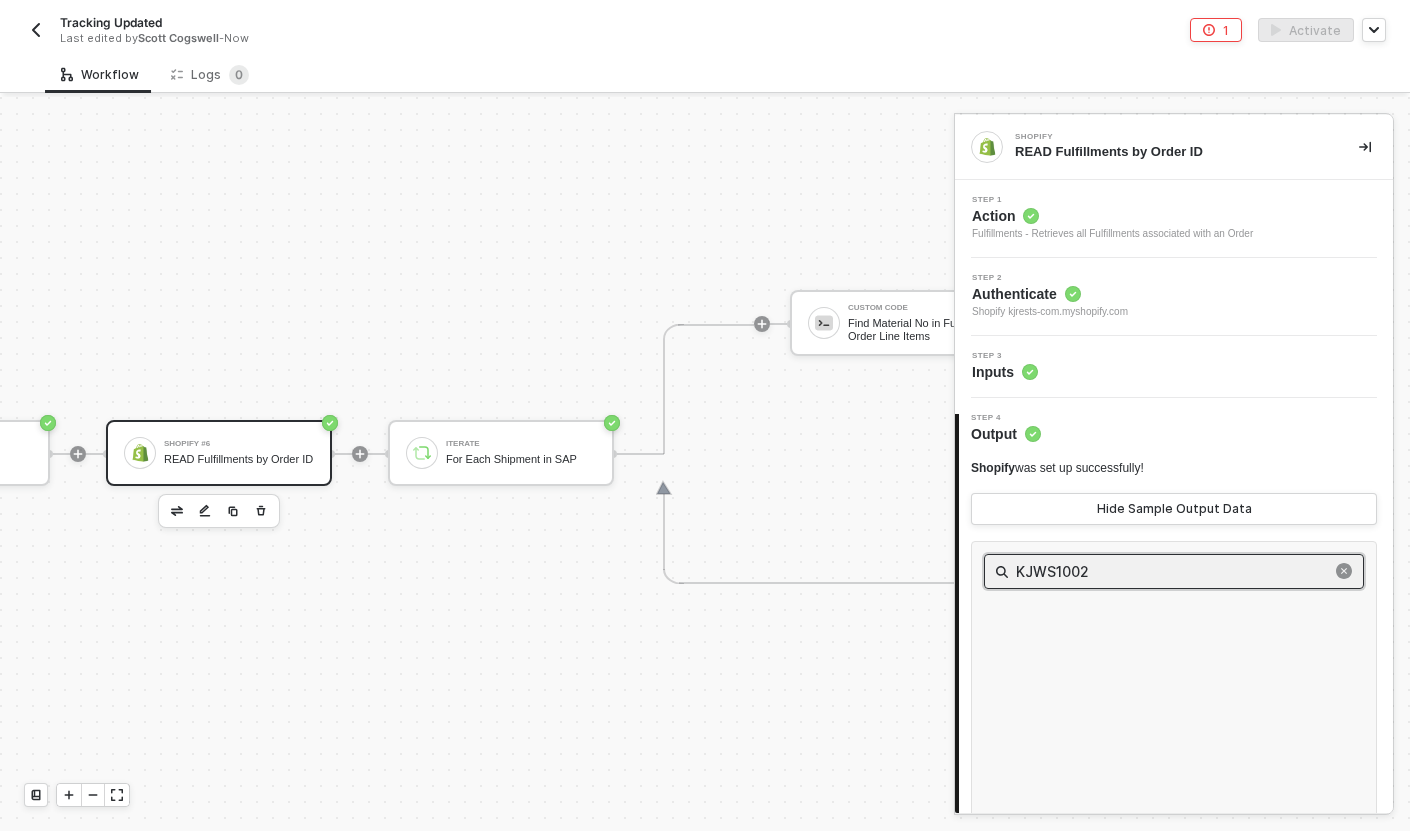 scroll, scrollTop: 582, scrollLeft: 1160, axis: both 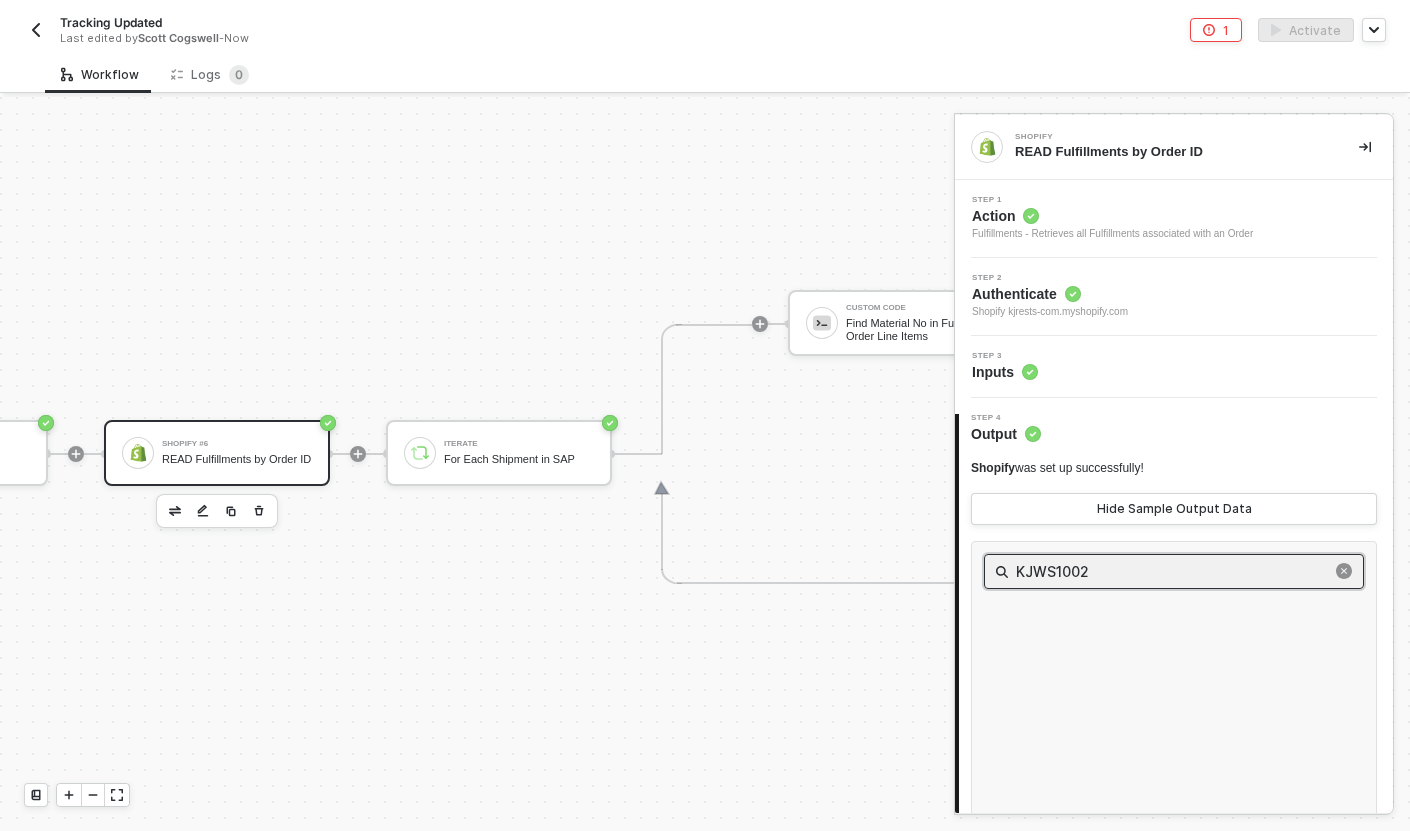 click on "Step 3 Inputs" at bounding box center (1176, 367) 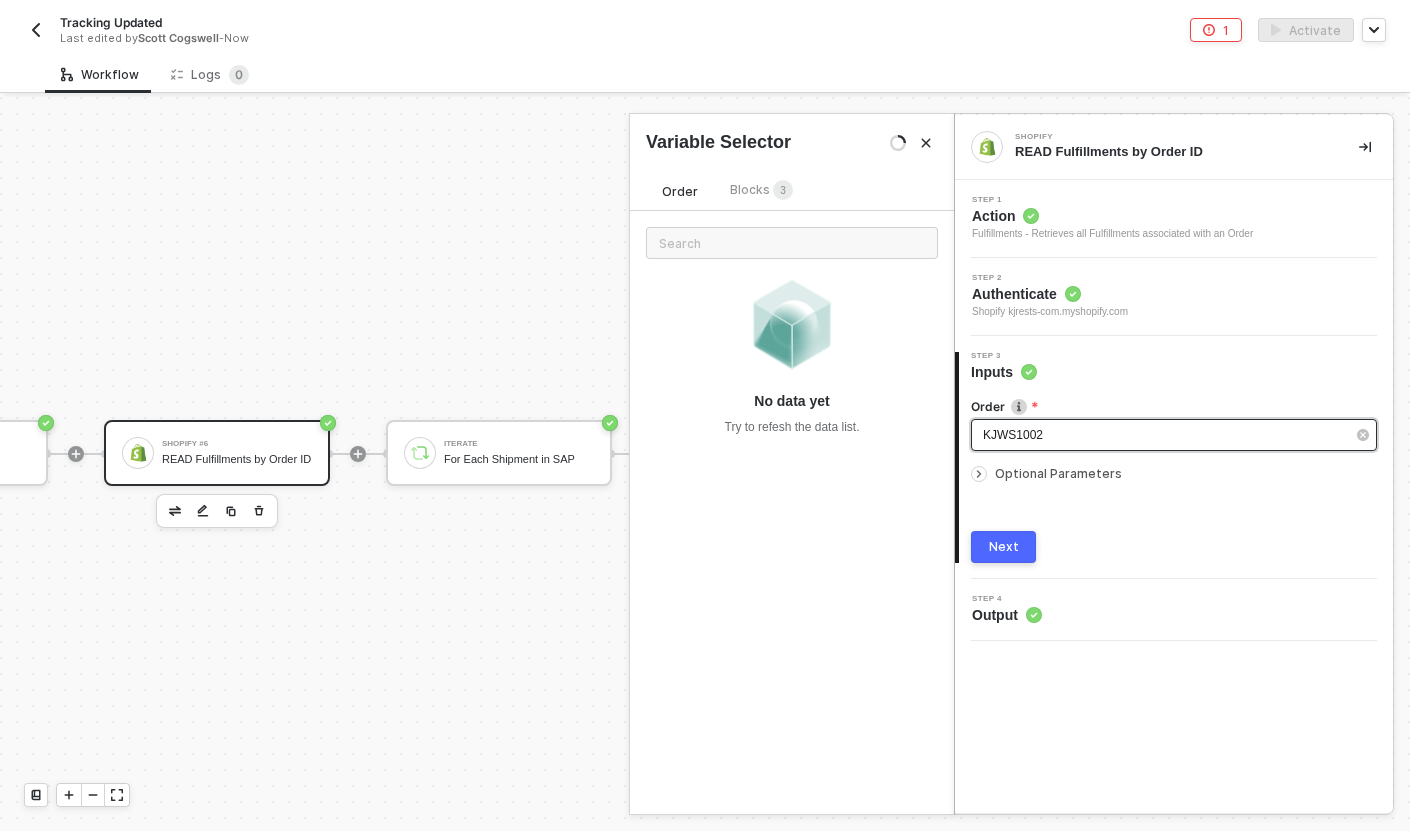 click on "KJWS1002" at bounding box center (1164, 435) 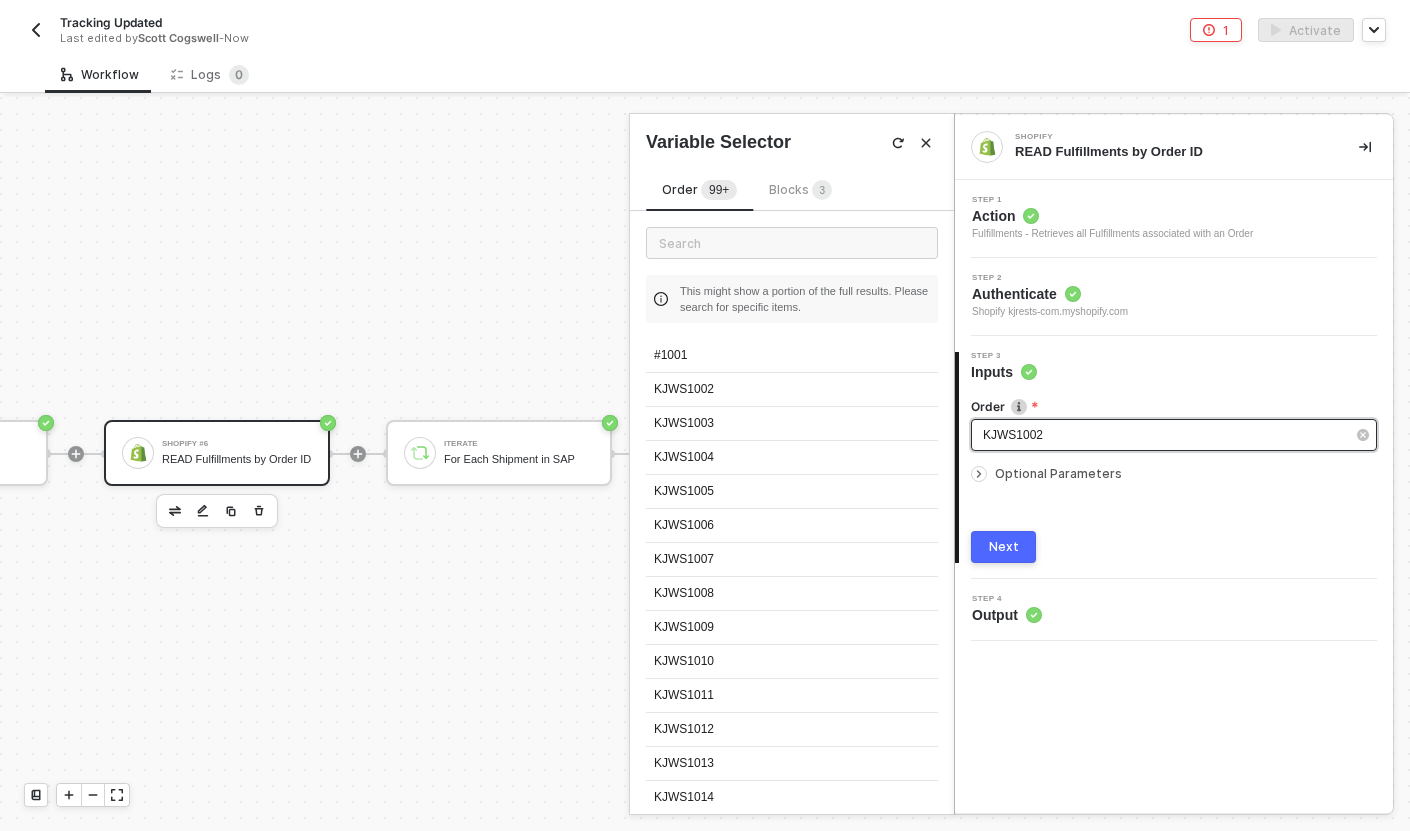 click on "KJWS1002" at bounding box center [1164, 435] 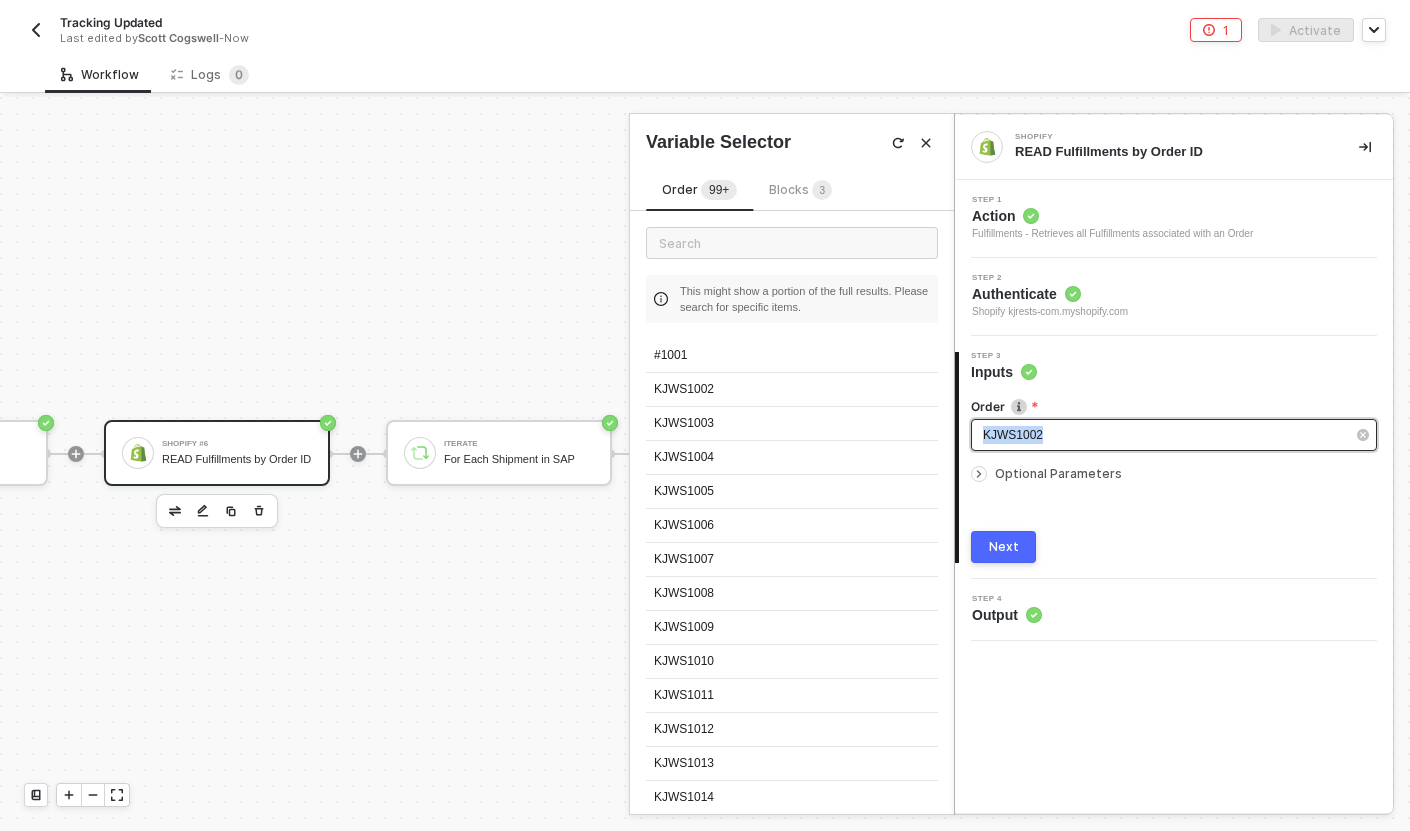 click on "KJWS1002" at bounding box center [1164, 435] 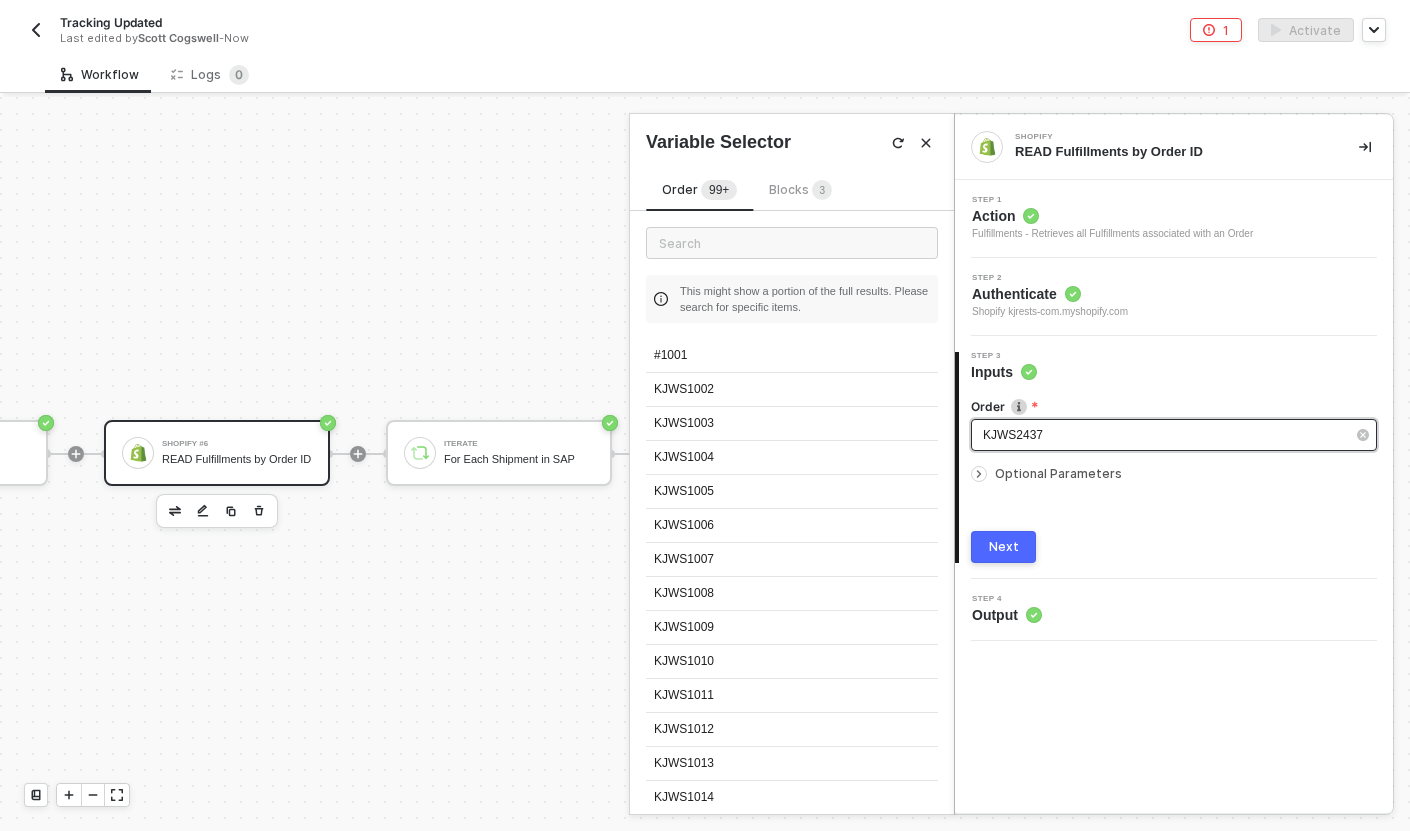 click on "Next" at bounding box center [1004, 547] 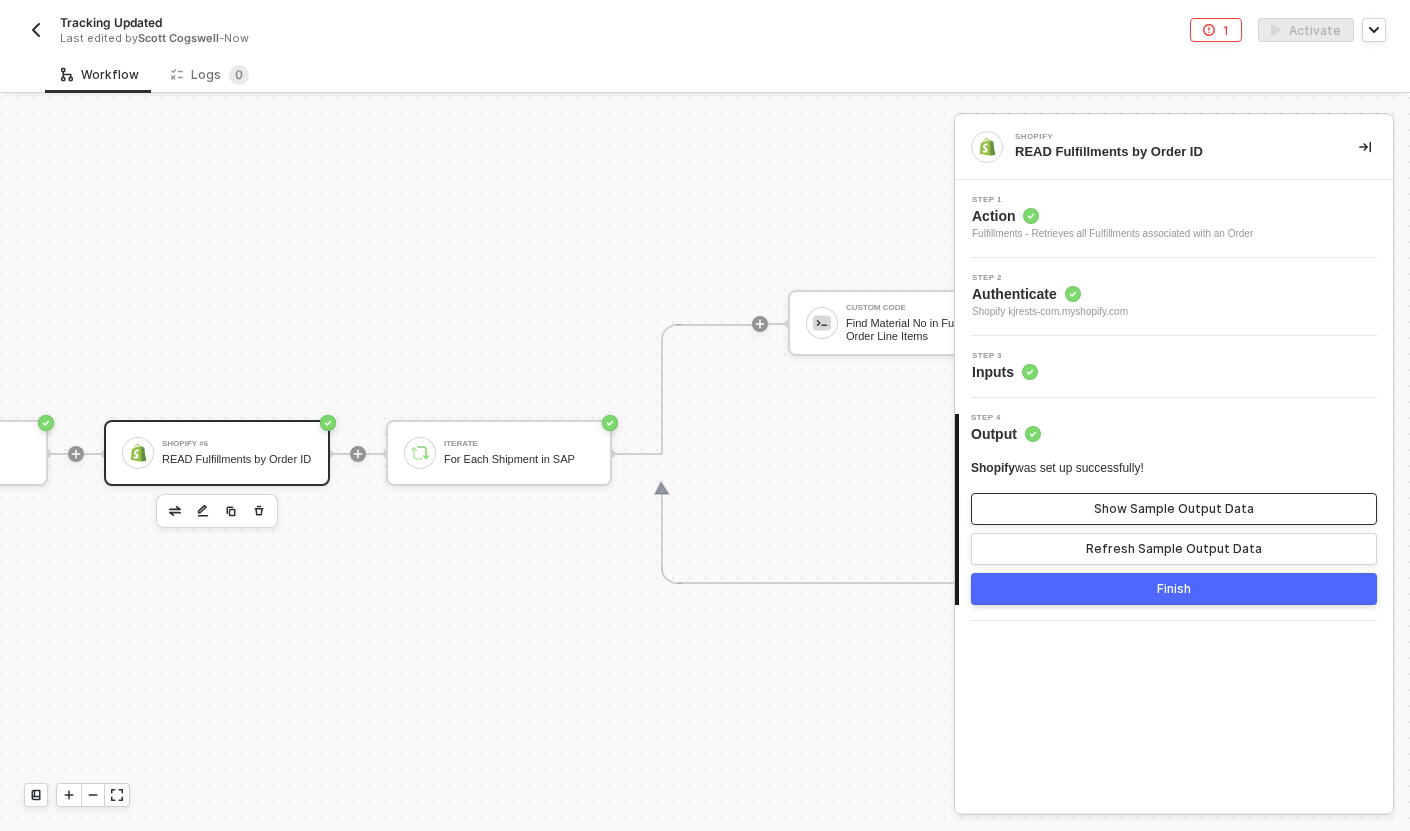 click on "Show Sample Output Data" at bounding box center [1174, 509] 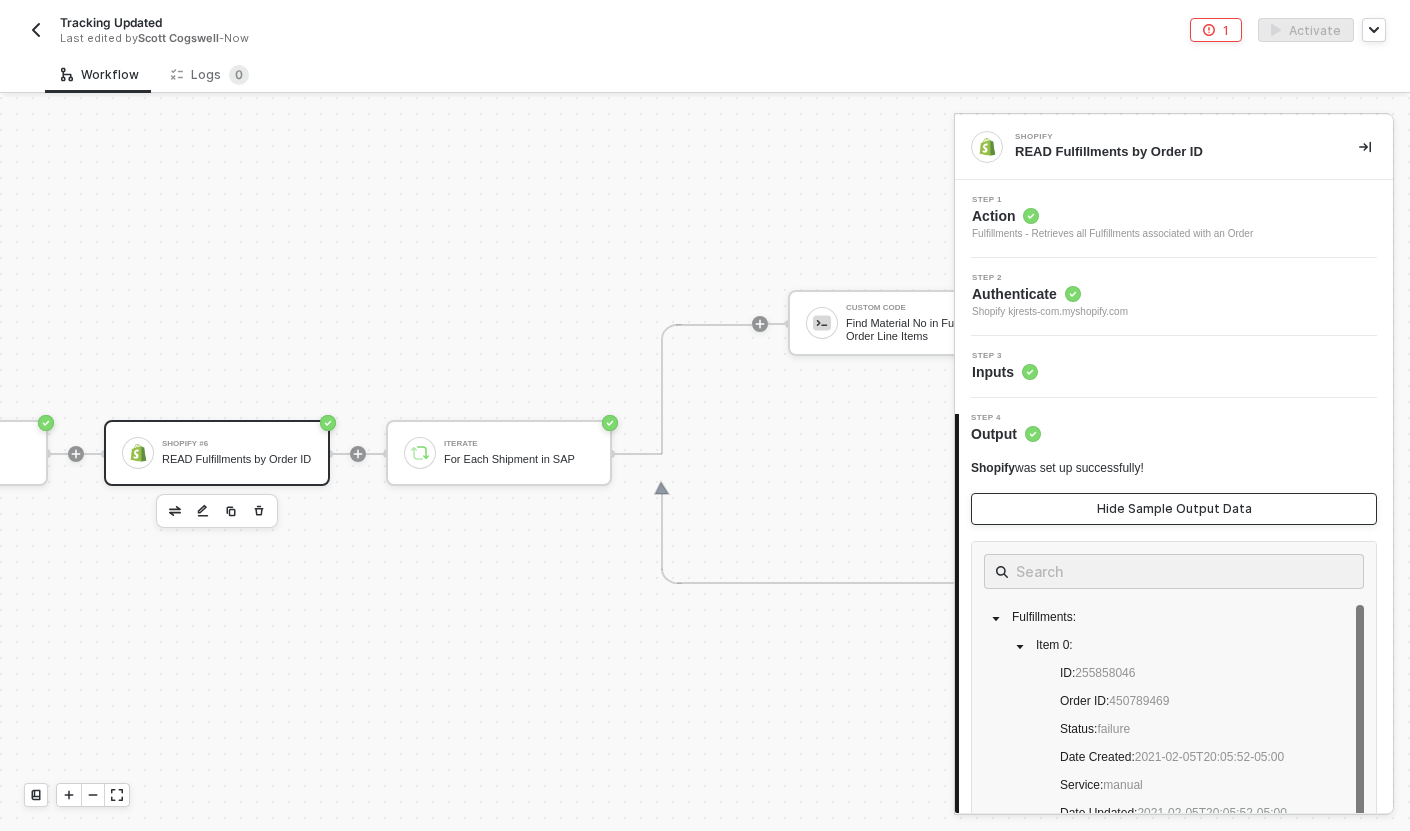 click on "Hide Sample Output Data" at bounding box center (1174, 509) 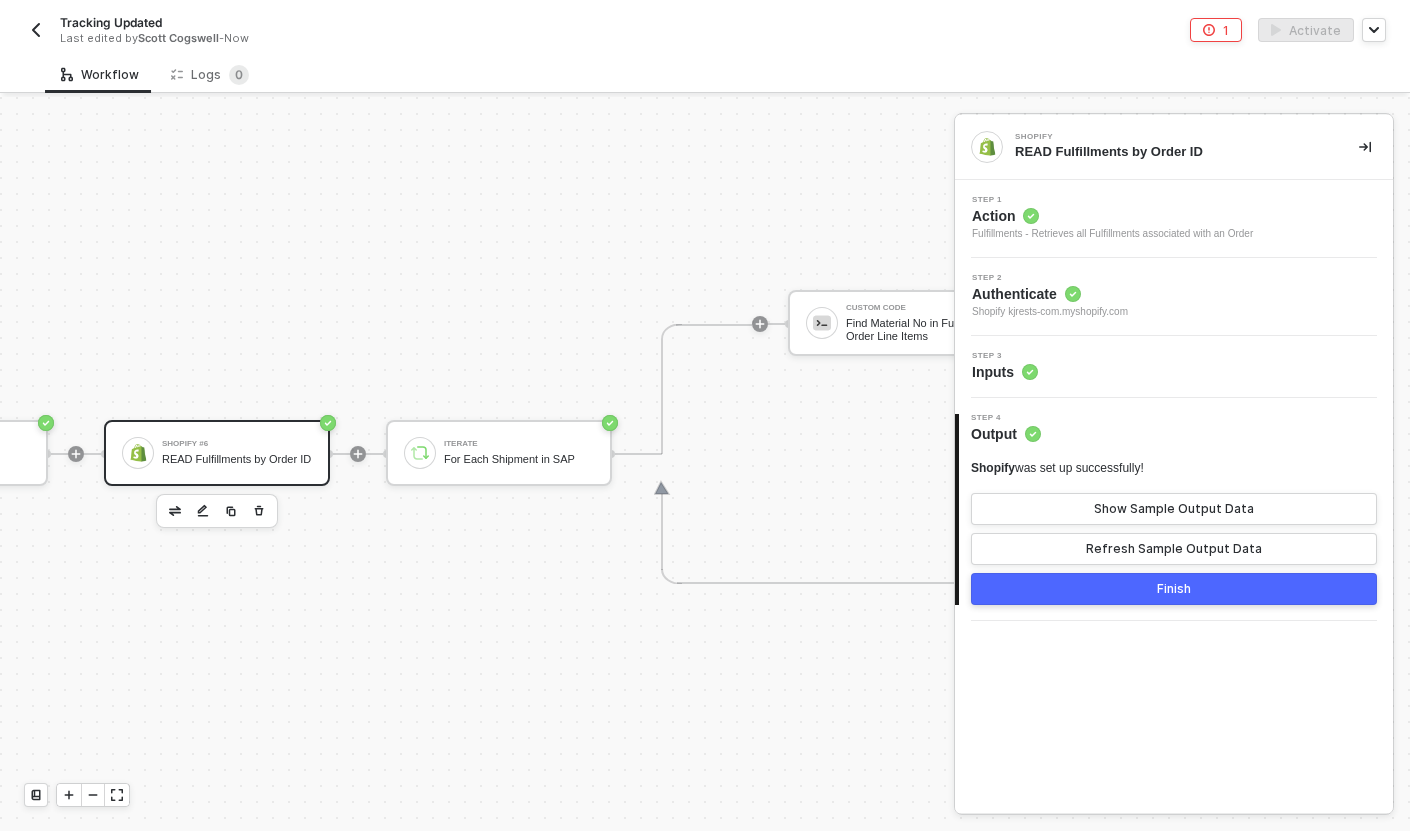 click on "Step 3 Inputs" at bounding box center [1174, 367] 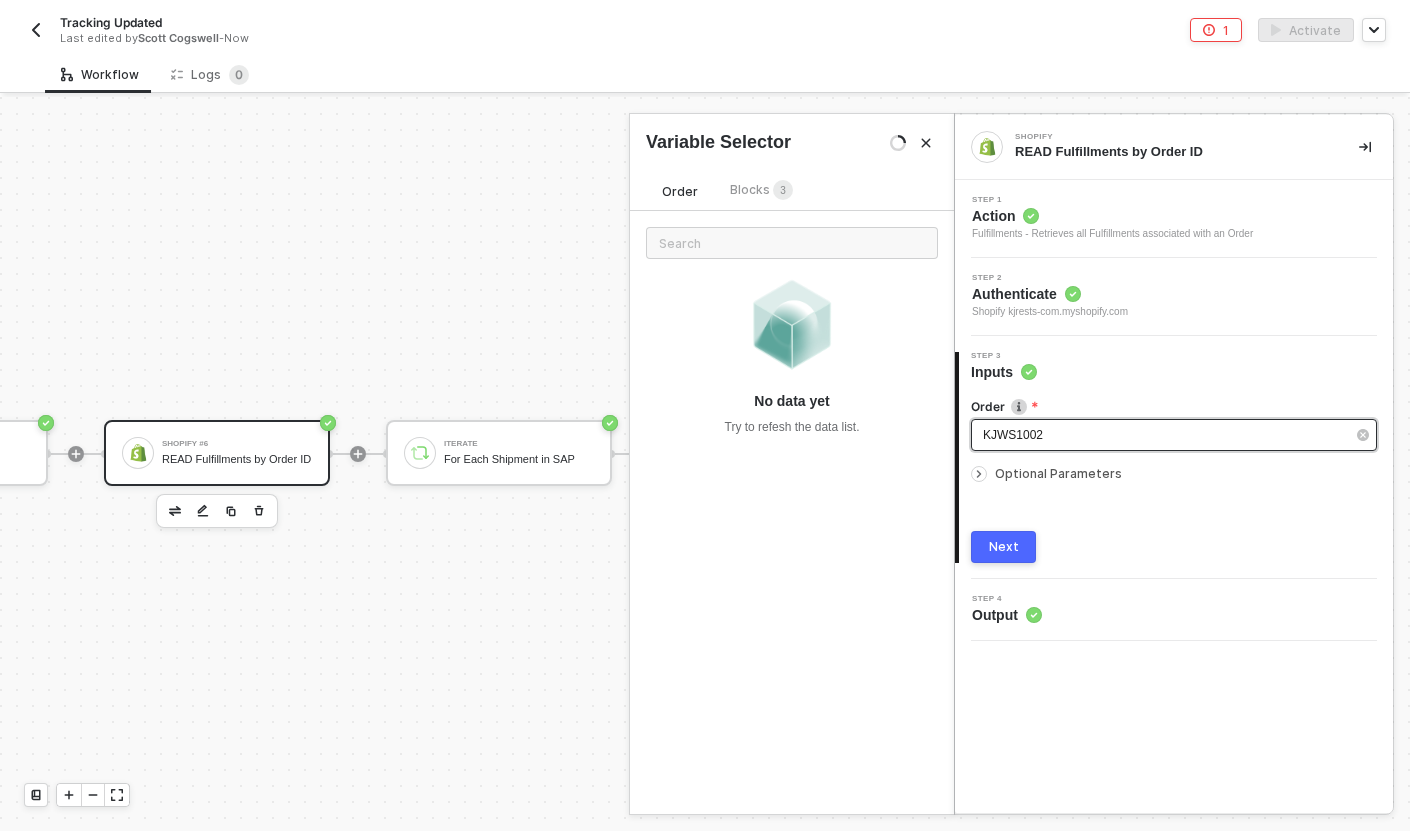 click on "KJWS1002" at bounding box center [1164, 435] 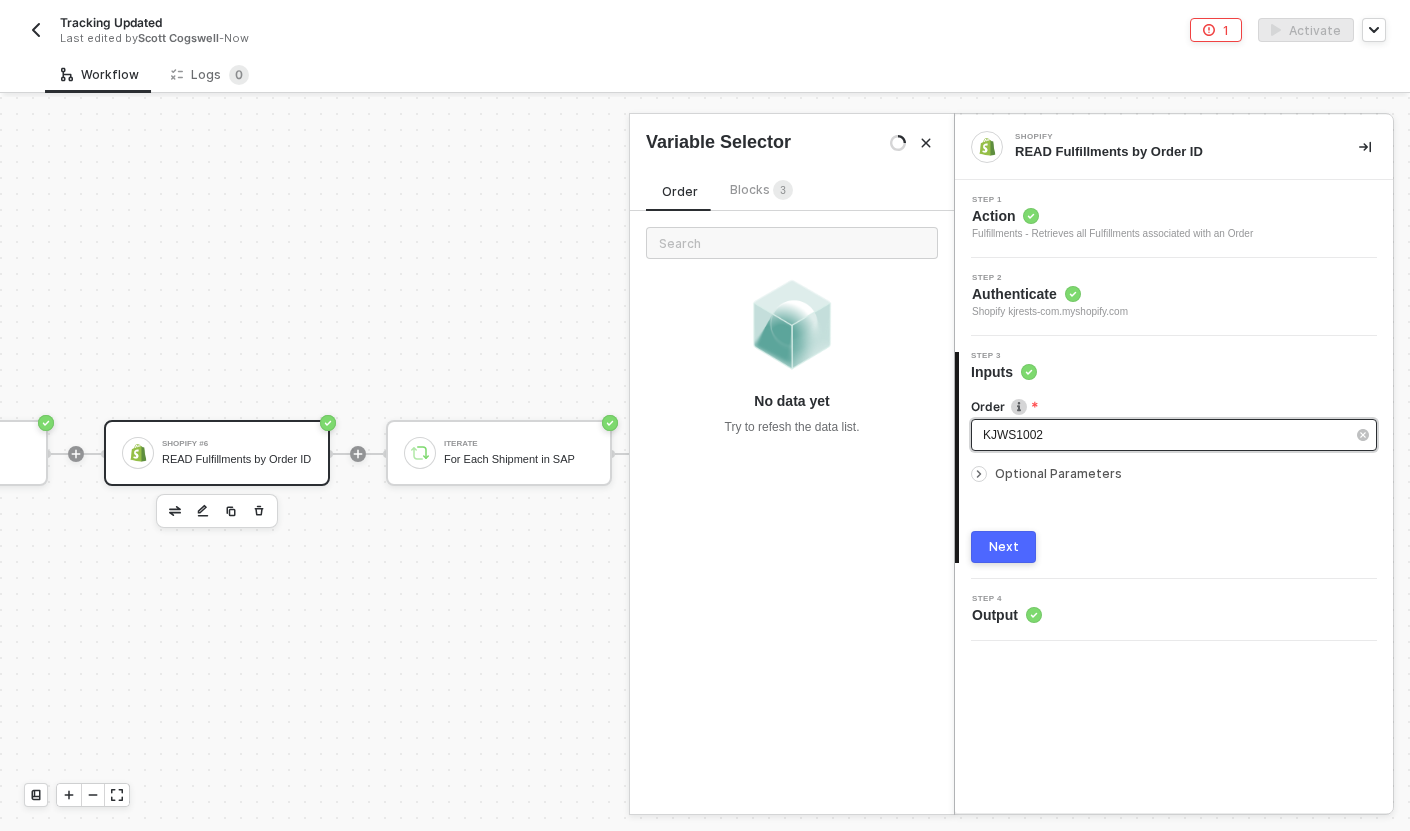 click on "KJWS1002" 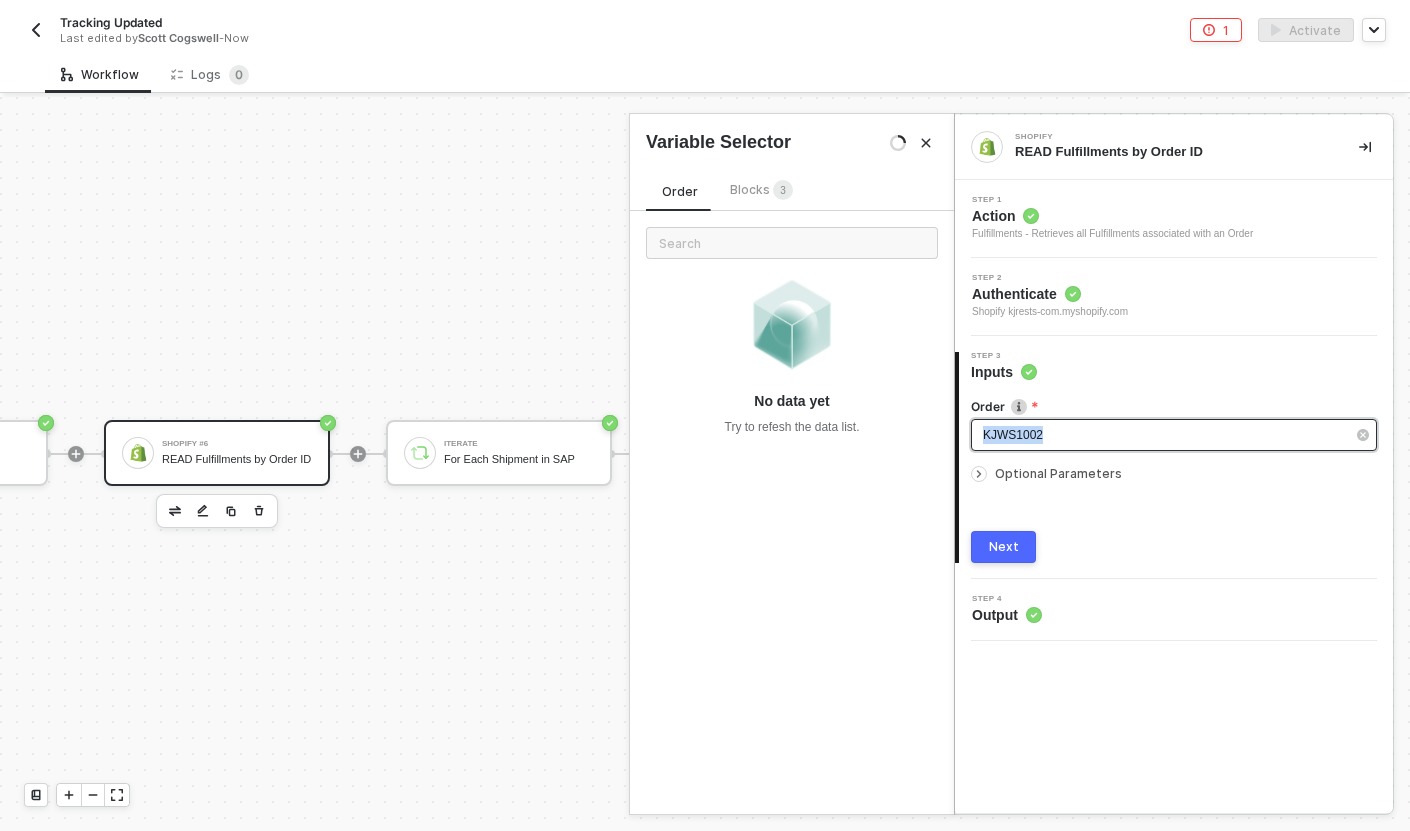 click on "KJWS1002" 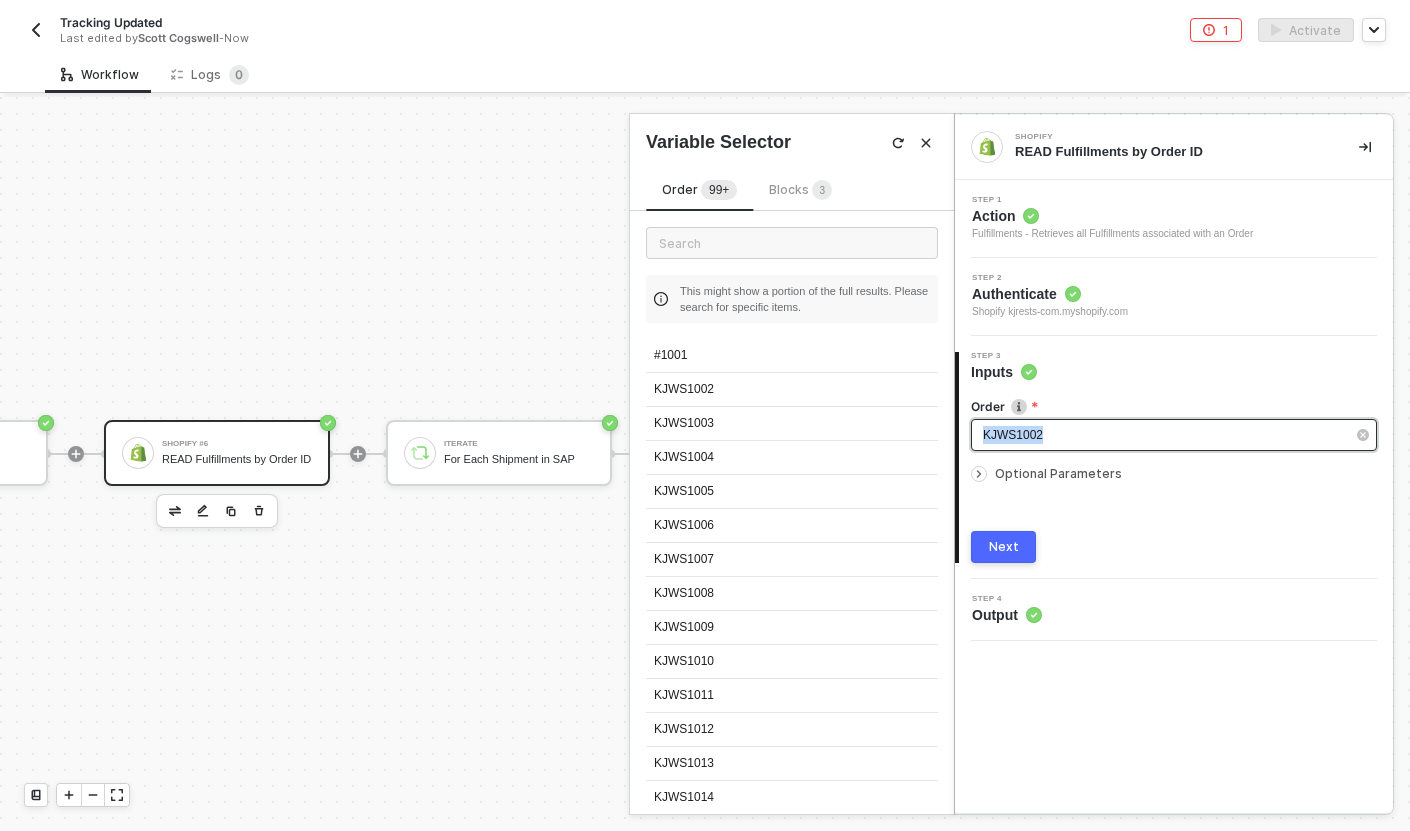 click on "KJWS1002" 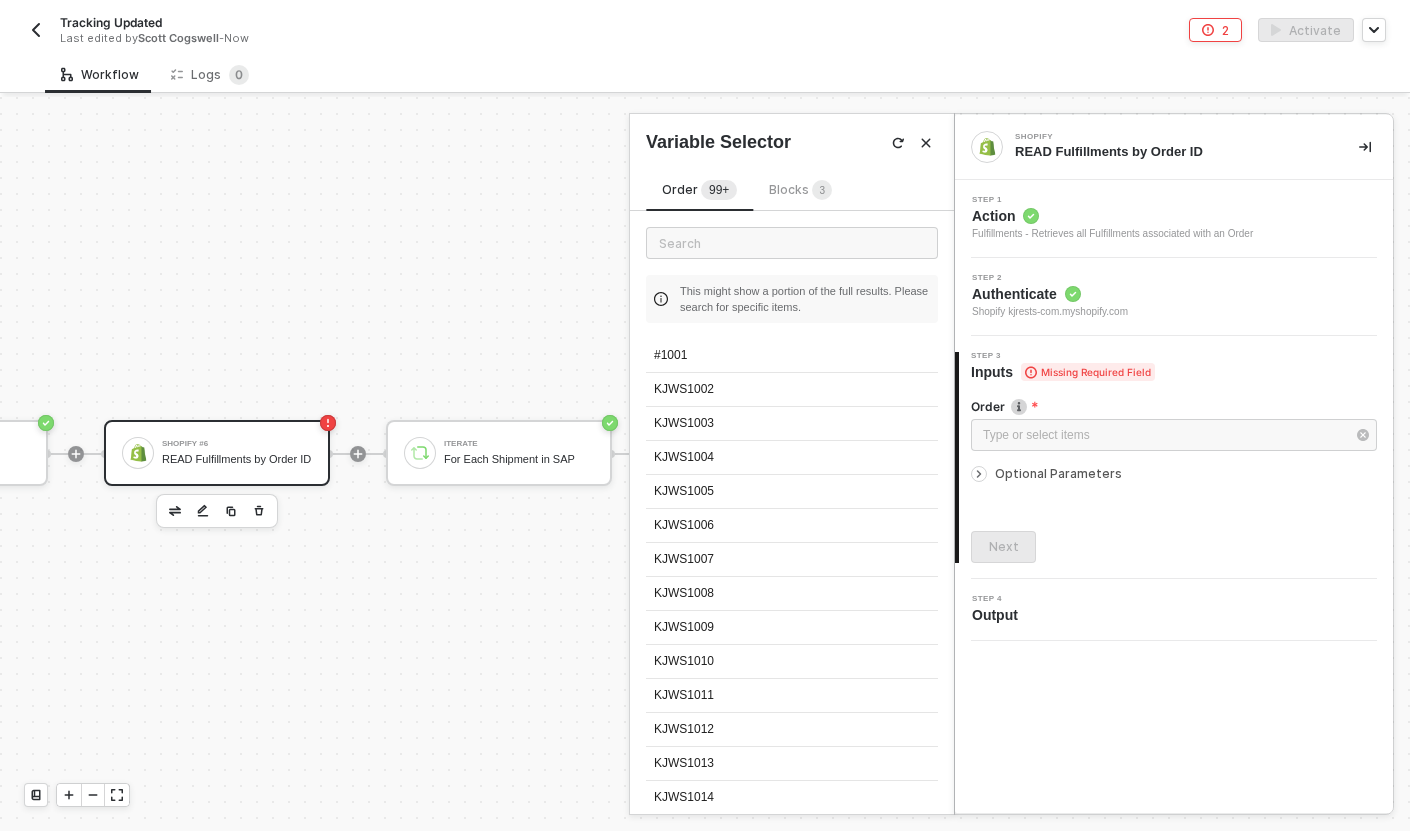 click on "3" 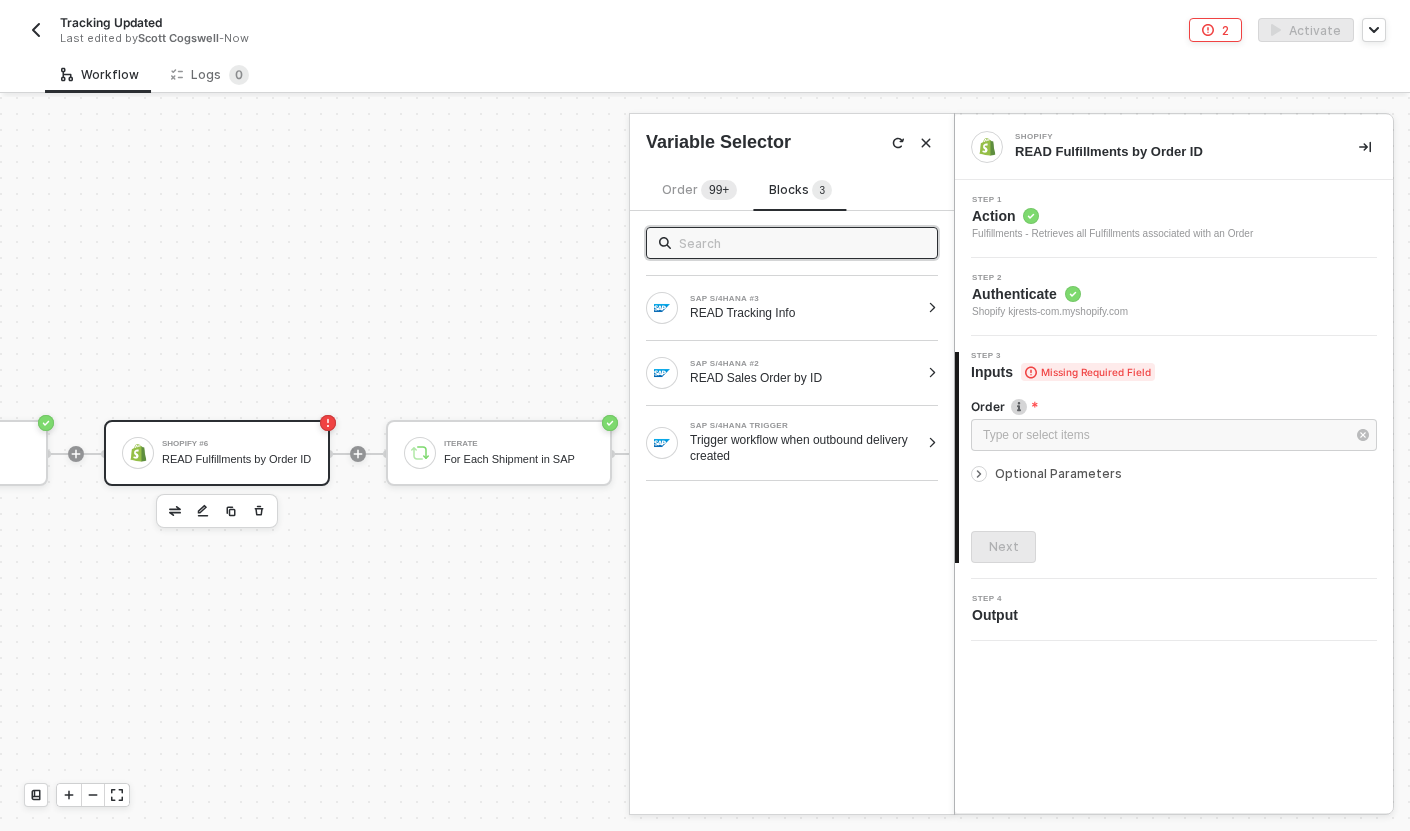 click on "Workflow Logs 0" 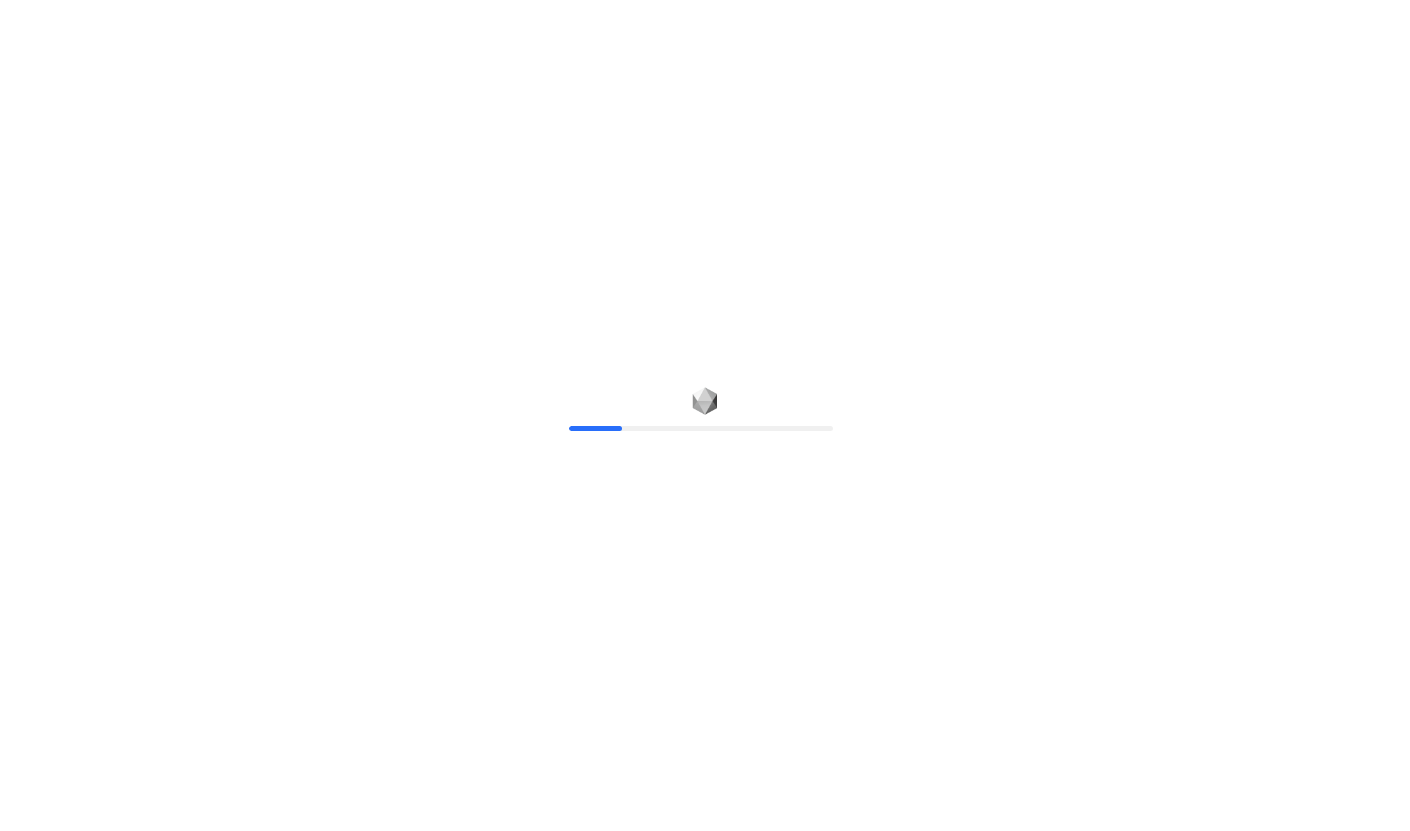 scroll, scrollTop: 0, scrollLeft: 0, axis: both 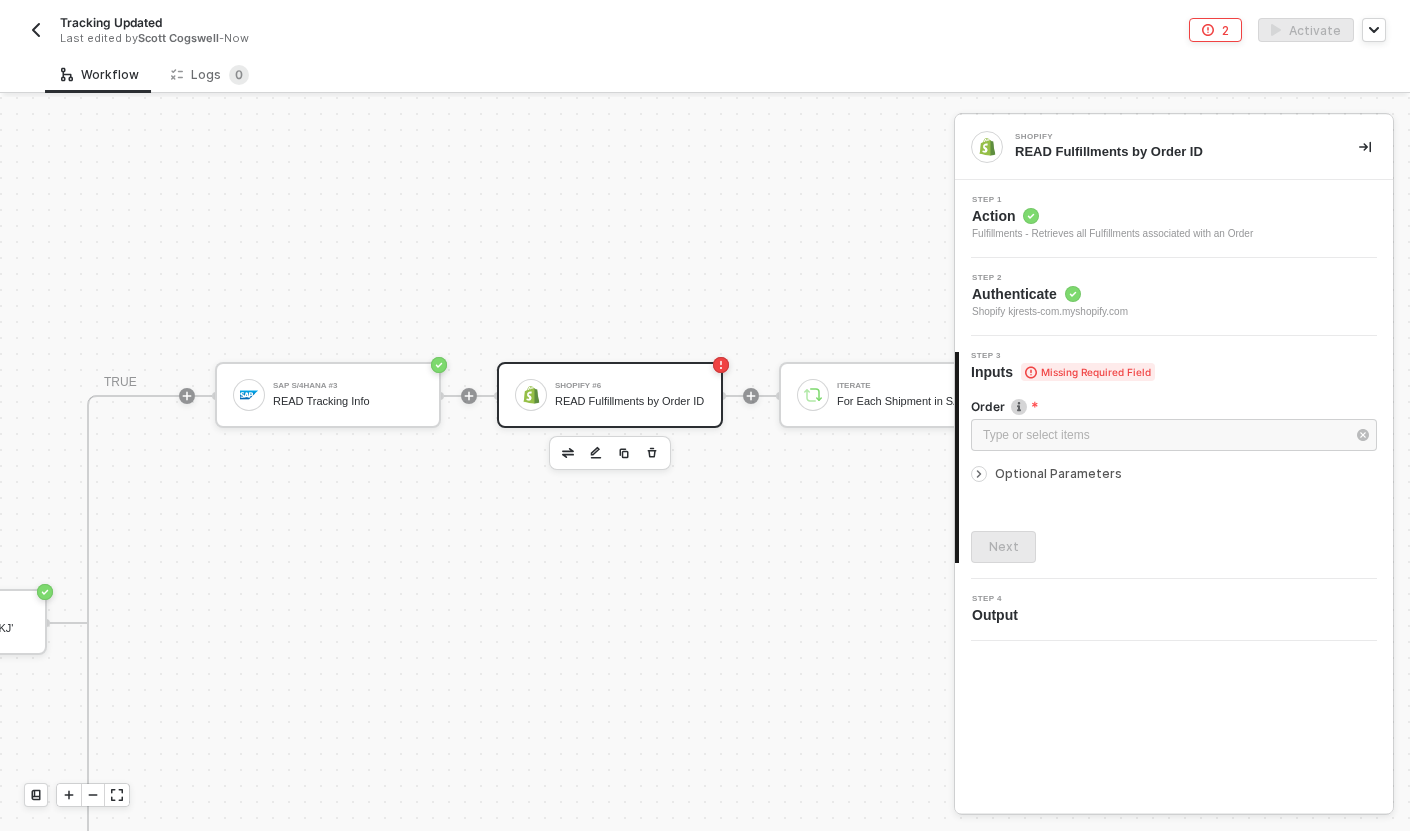 click on "READ Fulfillments by Order ID" at bounding box center (630, 401) 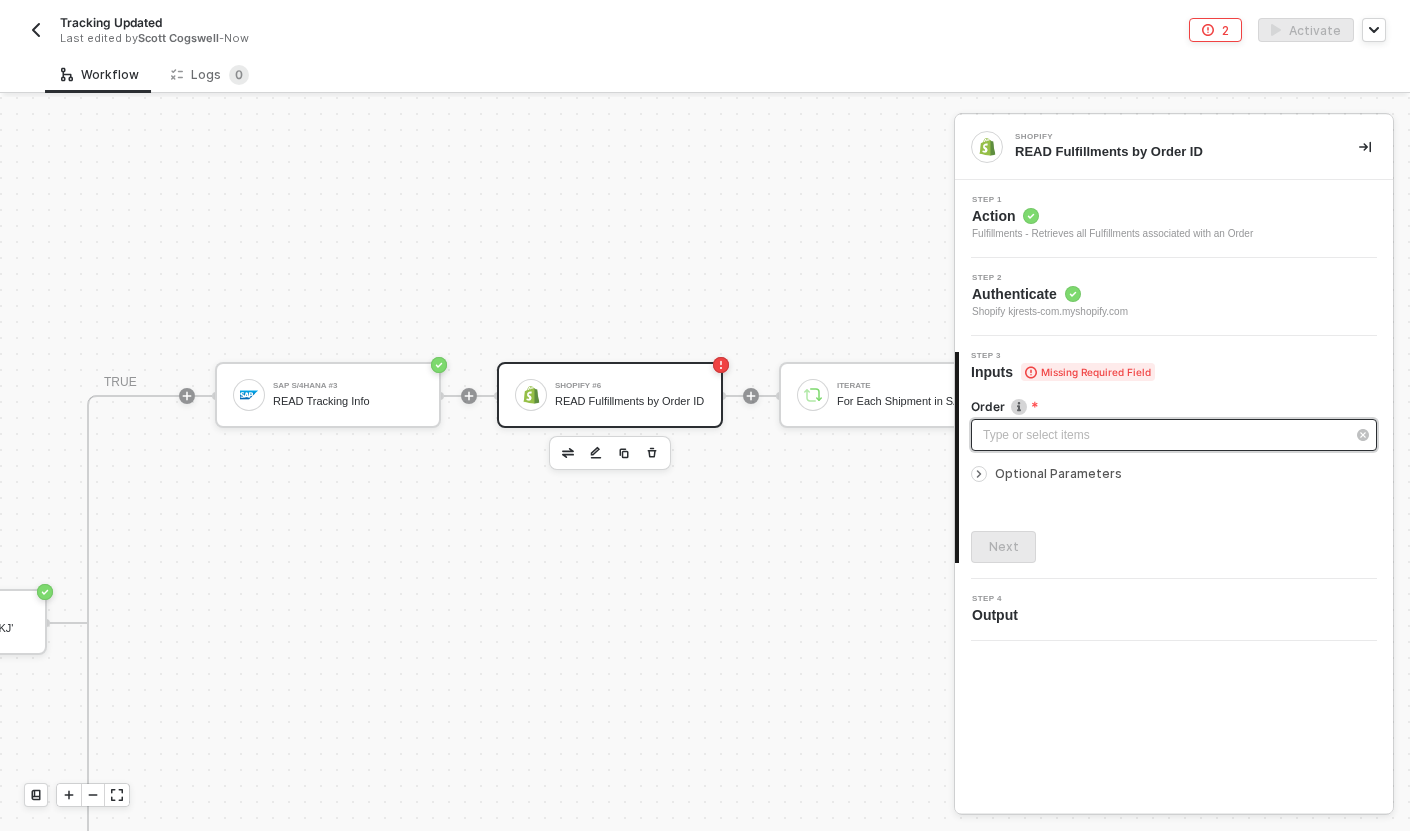 click on "Type or select items ﻿" at bounding box center (1164, 435) 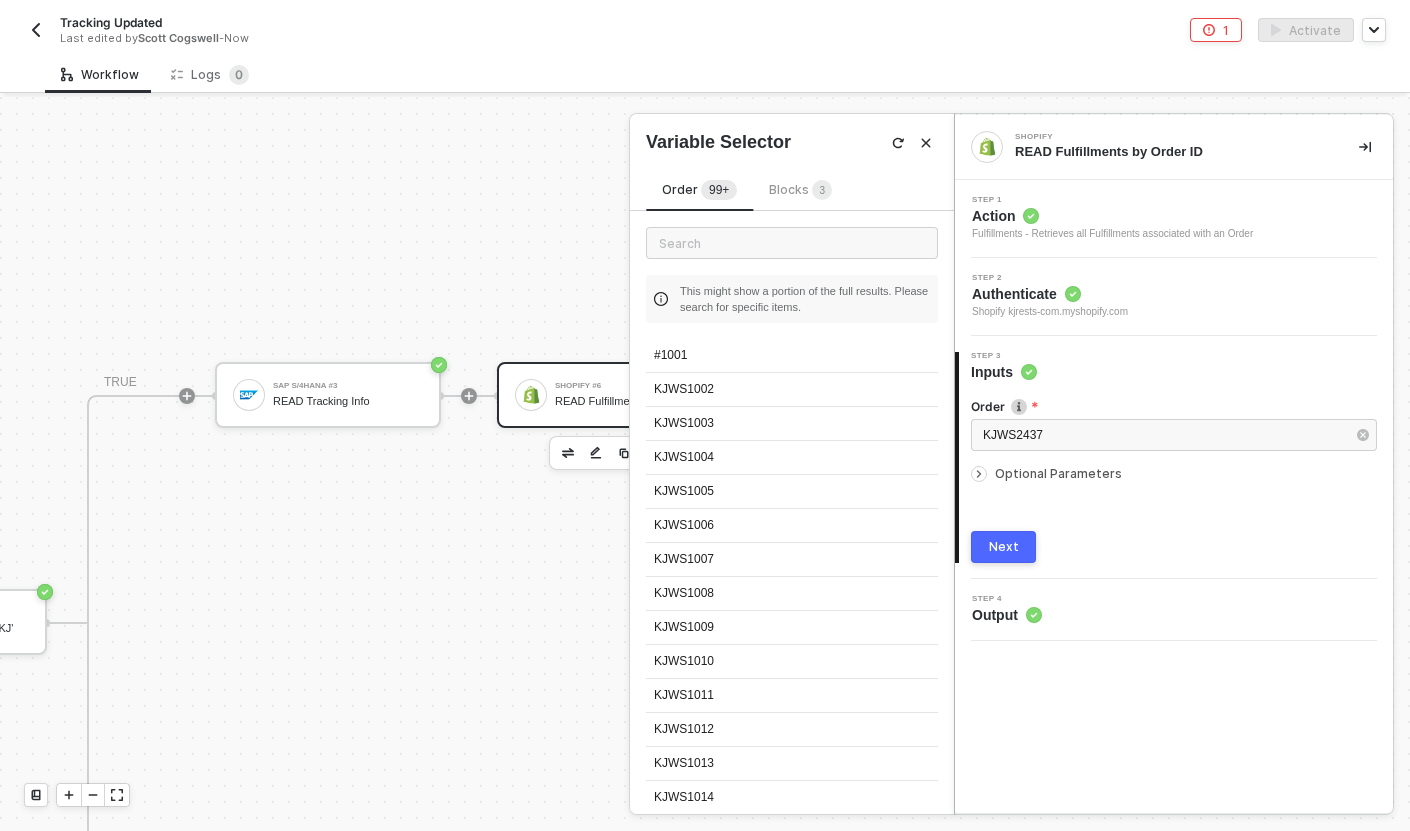 click on "Next" at bounding box center [1004, 547] 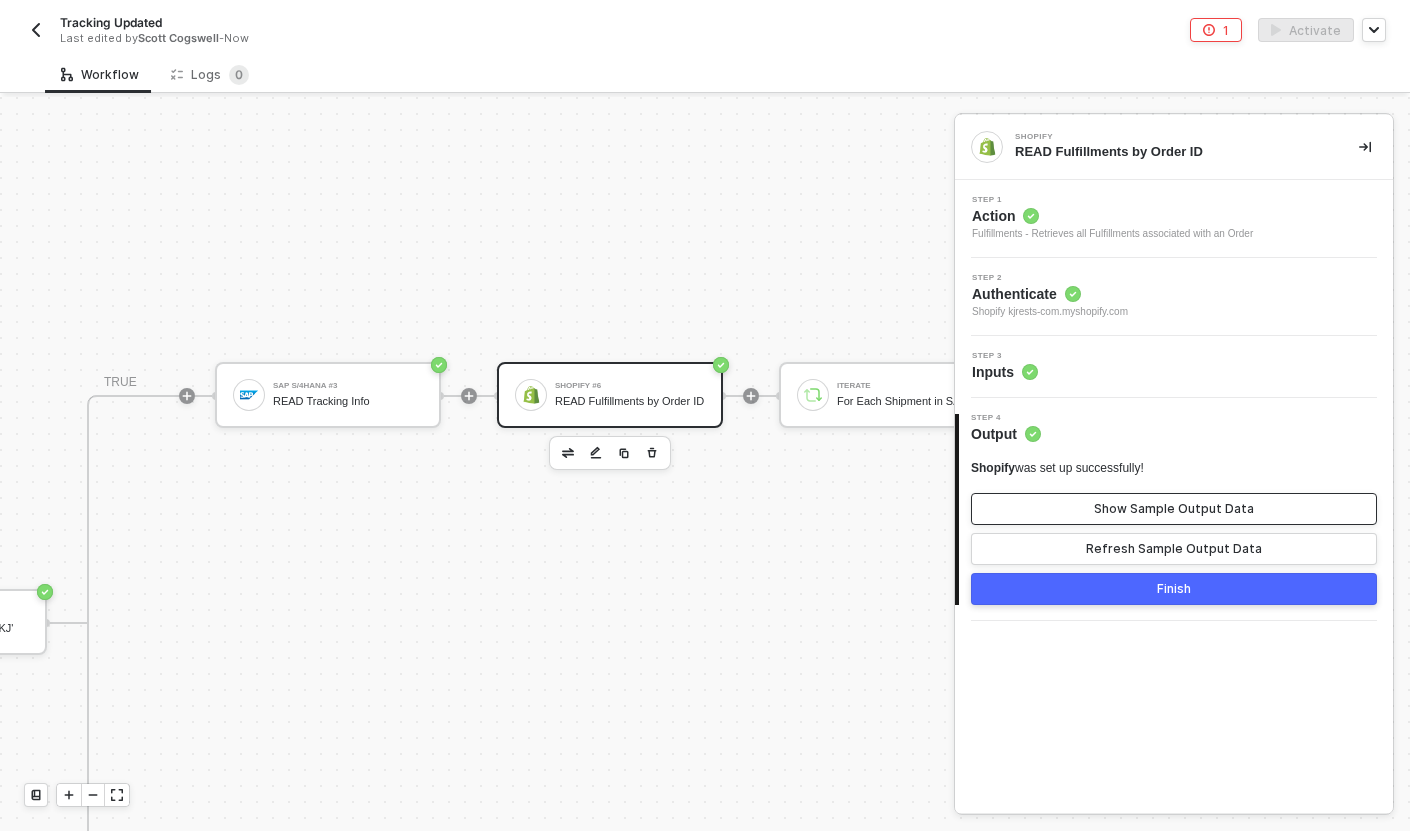 click on "Show Sample Output Data" at bounding box center (1174, 509) 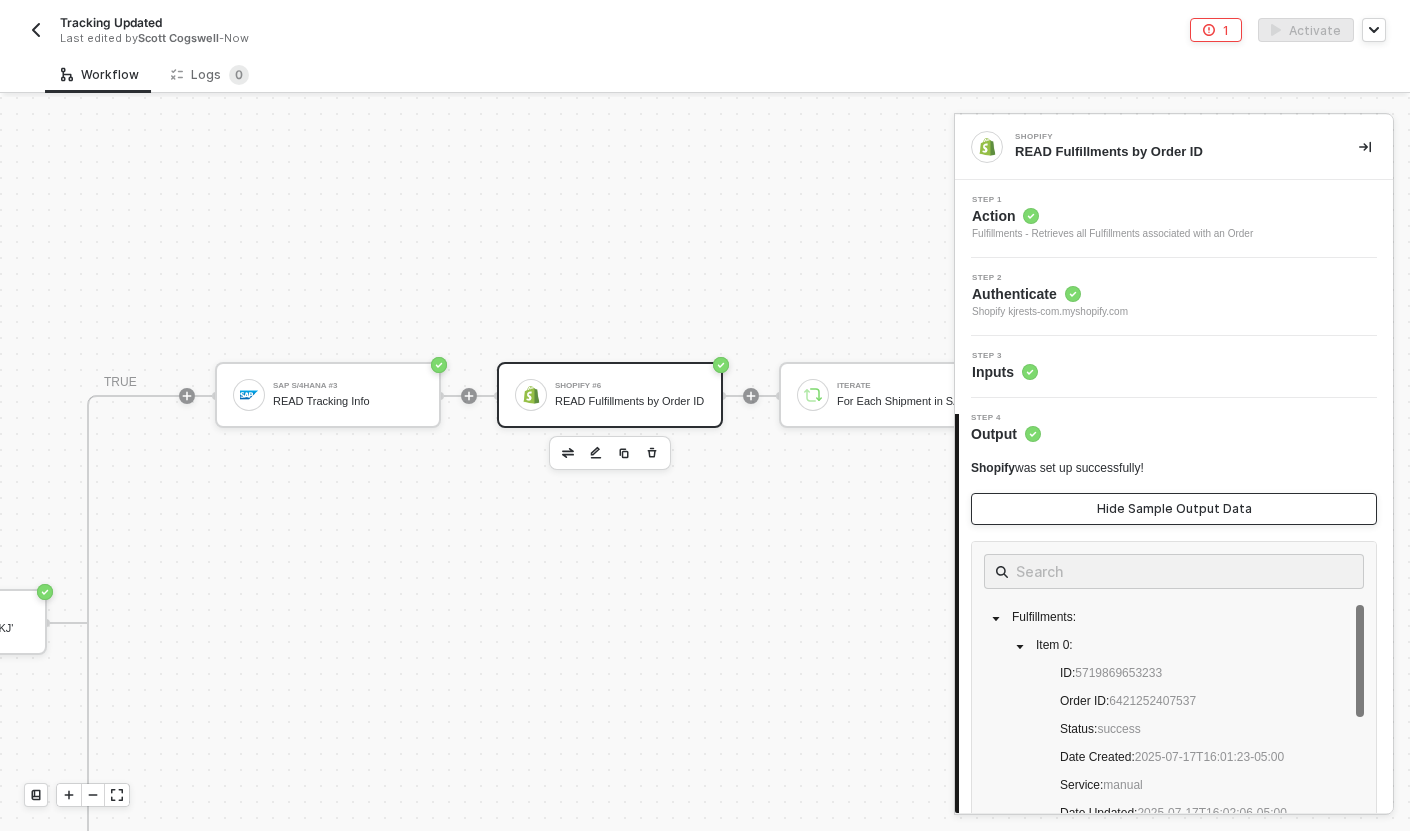 click on "Hide Sample Output Data" at bounding box center [1174, 509] 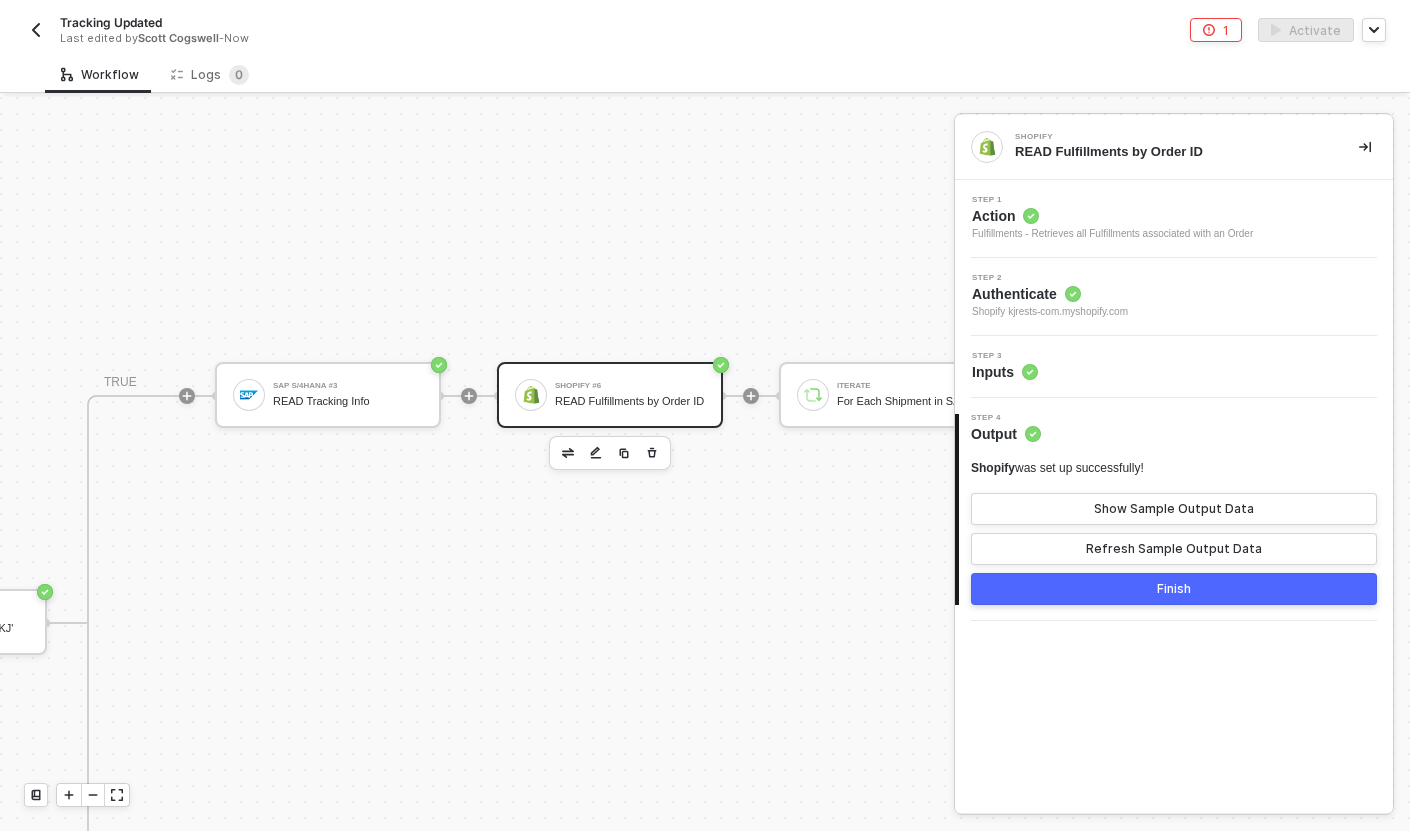 click on "Step 3 Inputs" at bounding box center [1176, 367] 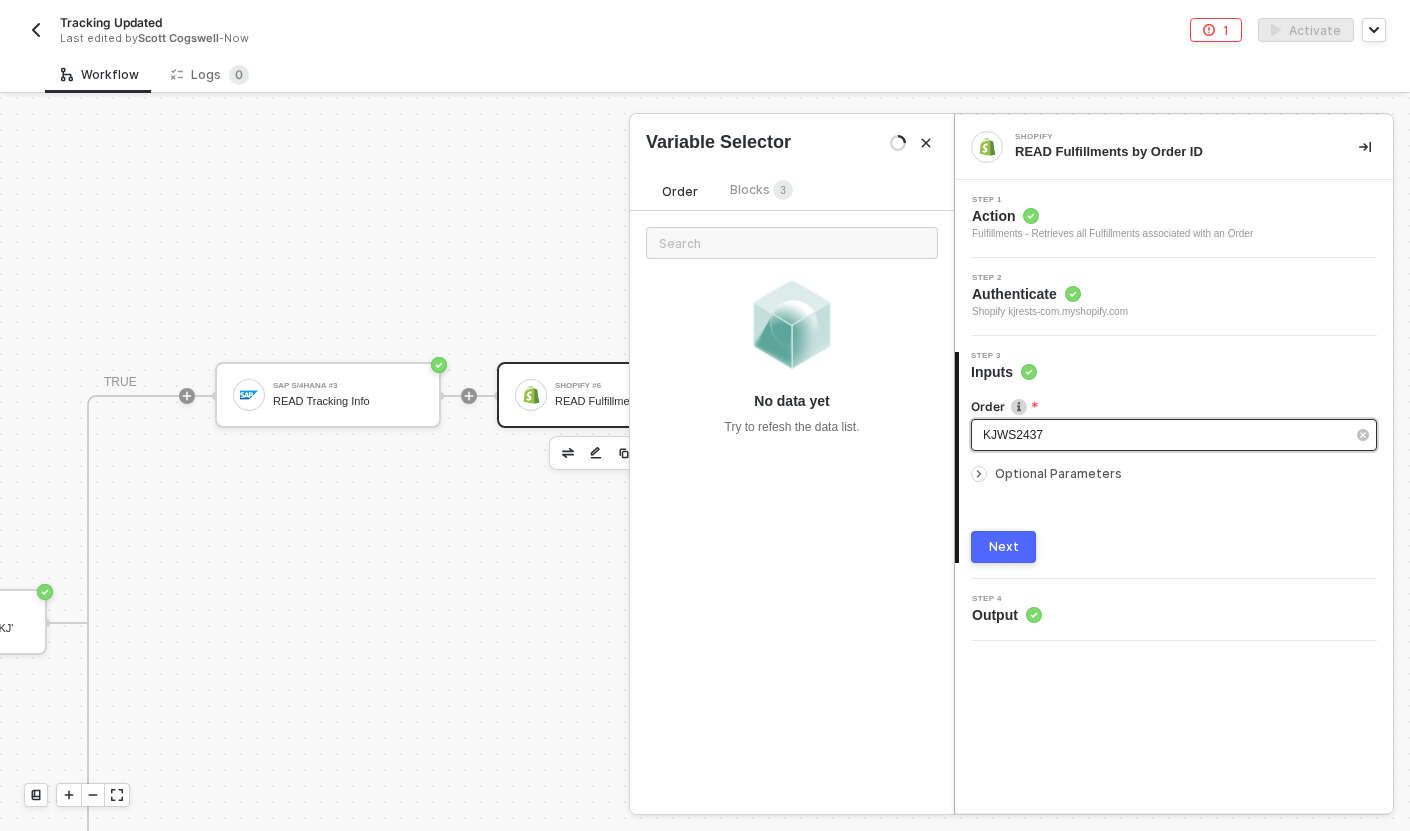 click on "KJWS2437" at bounding box center (1164, 435) 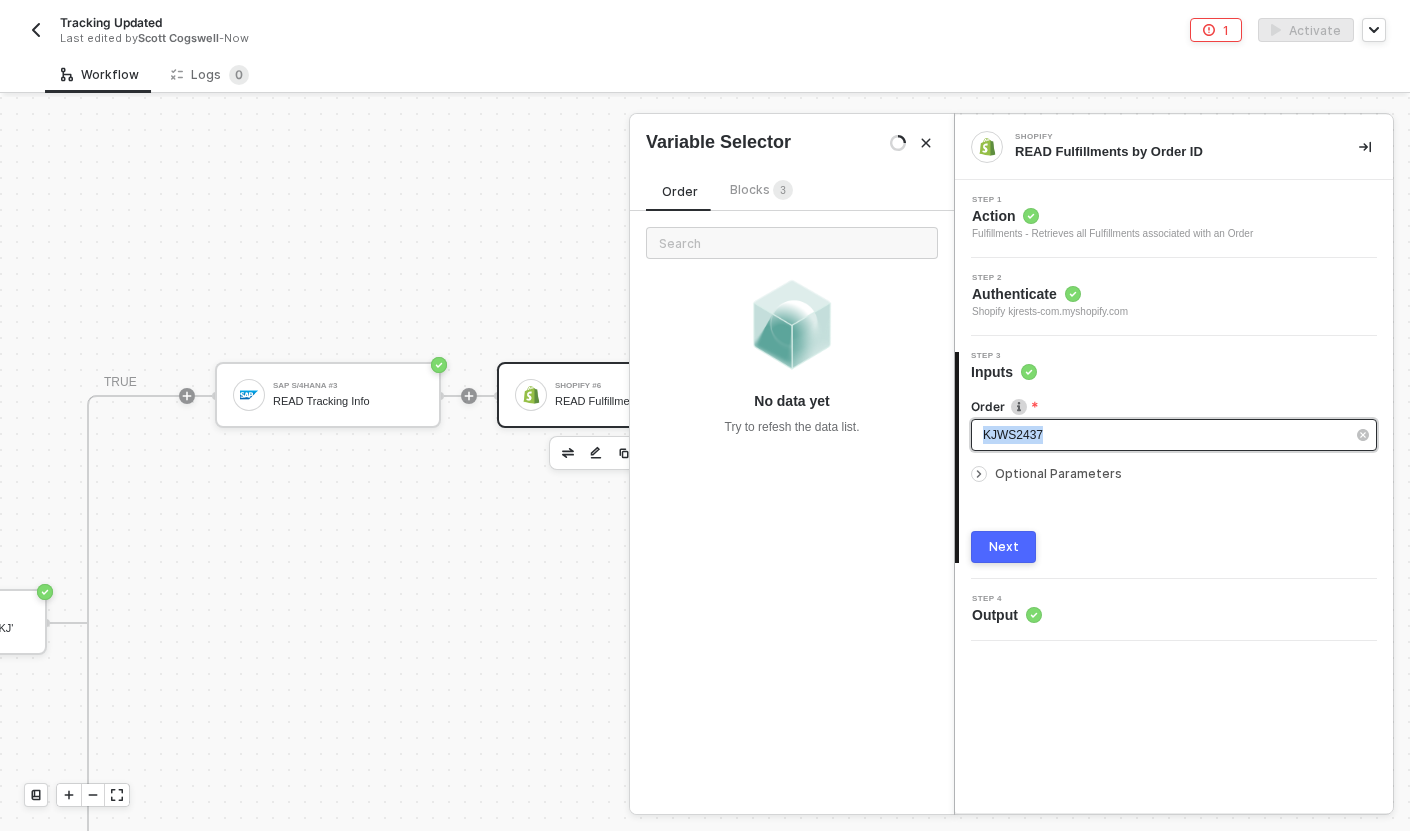click on "KJWS2437" at bounding box center [1164, 435] 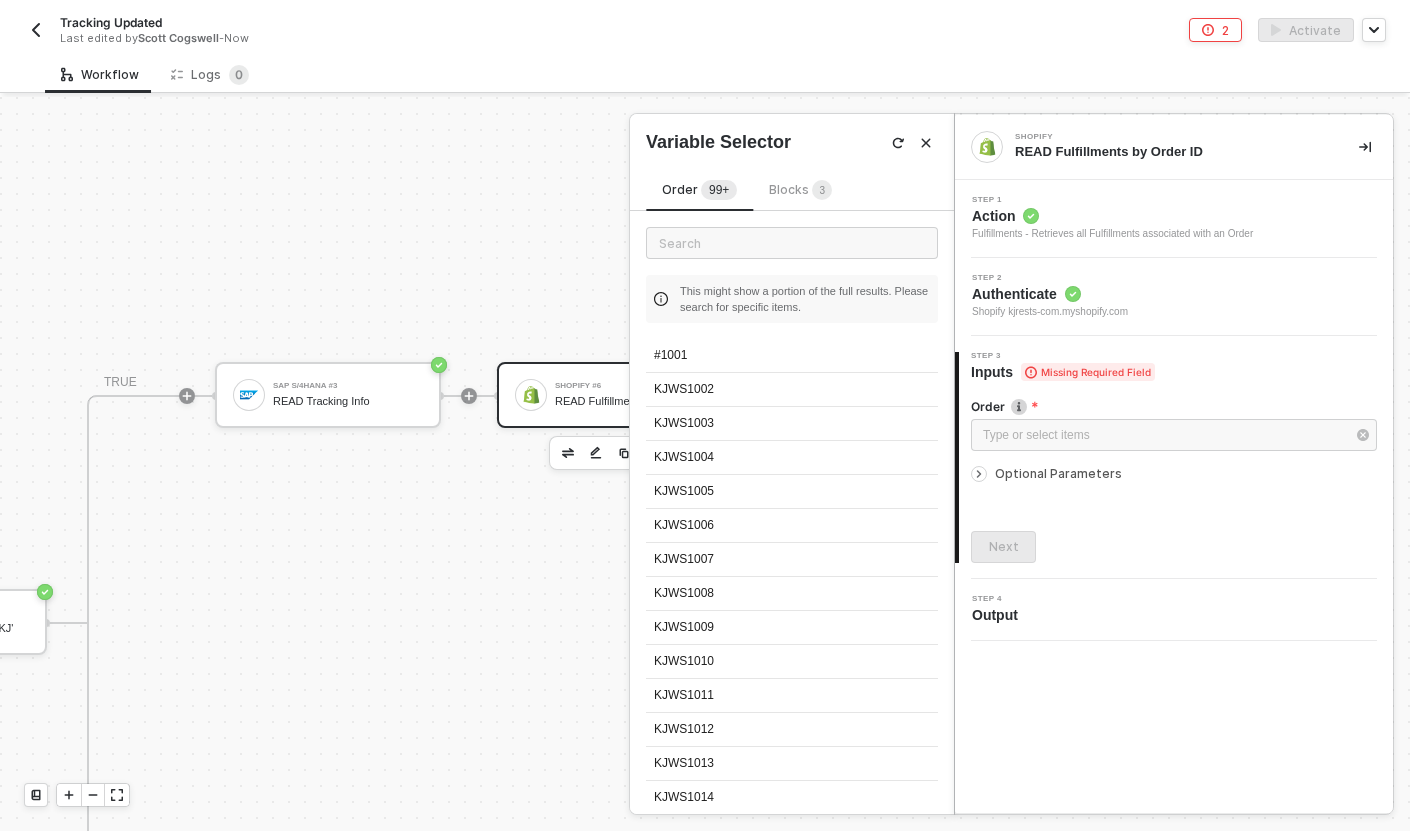 click on "Blocks   3" at bounding box center (800, 189) 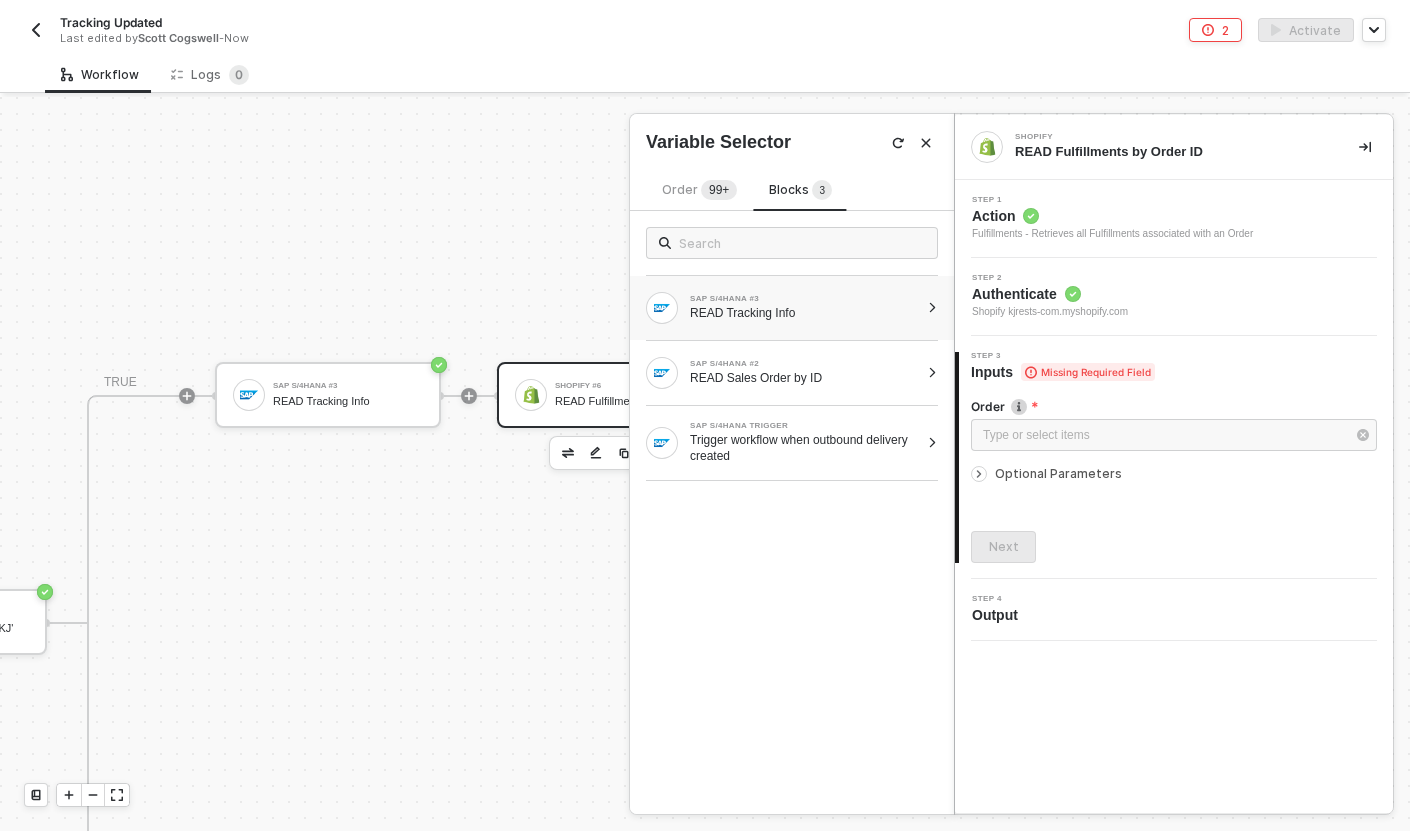 click on "SAP S/4HANA #3 READ Tracking Info" at bounding box center [804, 308] 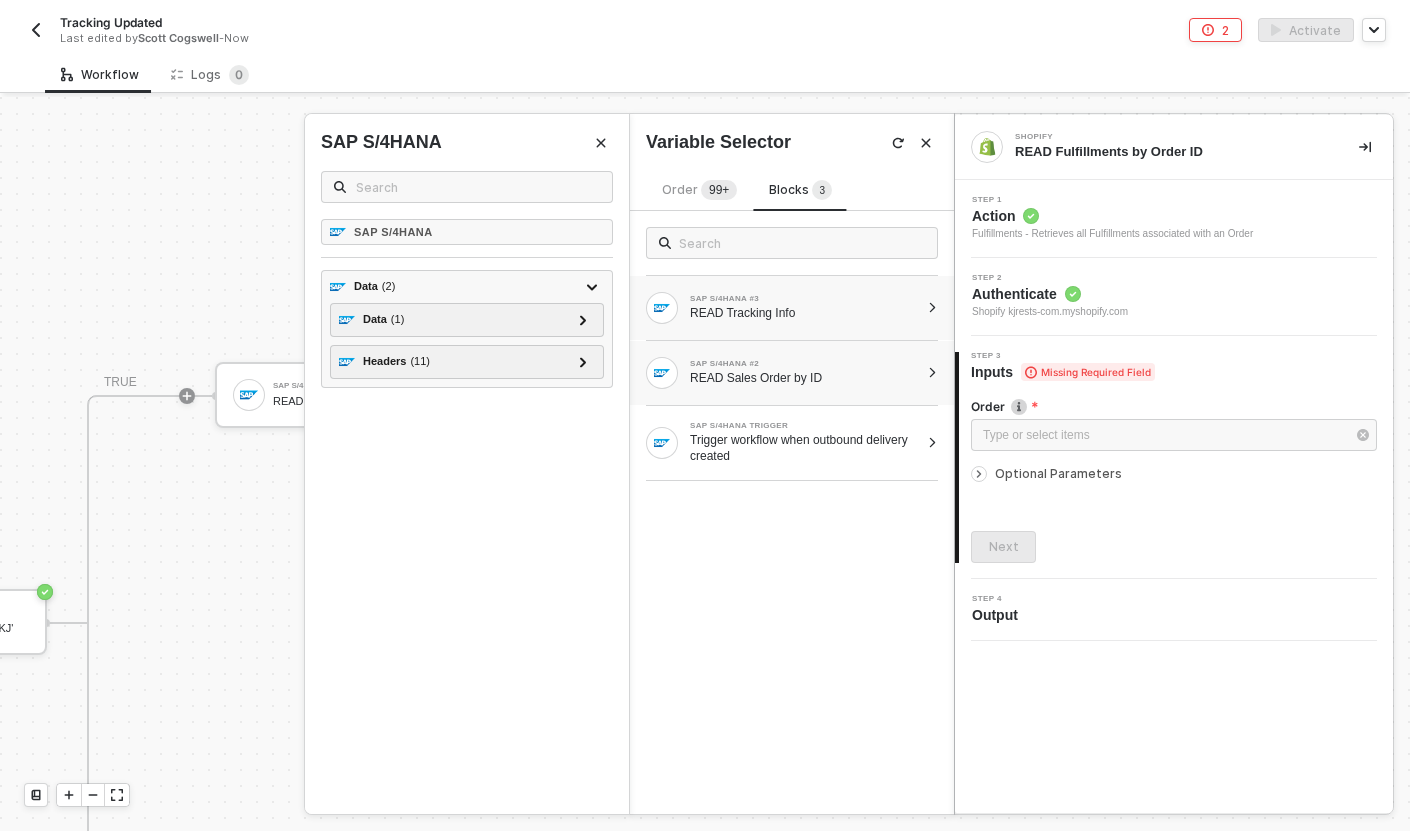 click on "READ Sales Order by ID" at bounding box center (804, 378) 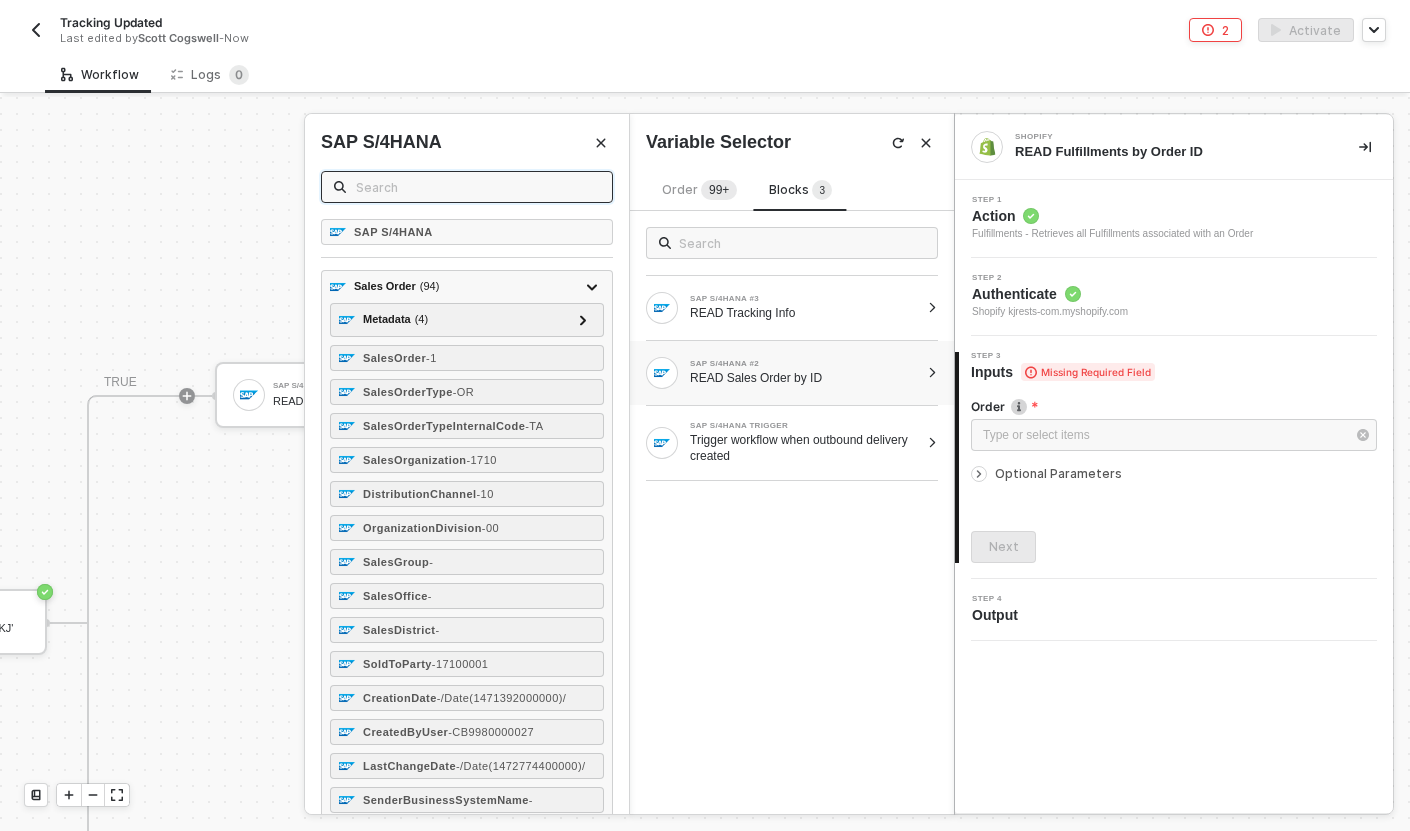 click at bounding box center [478, 187] 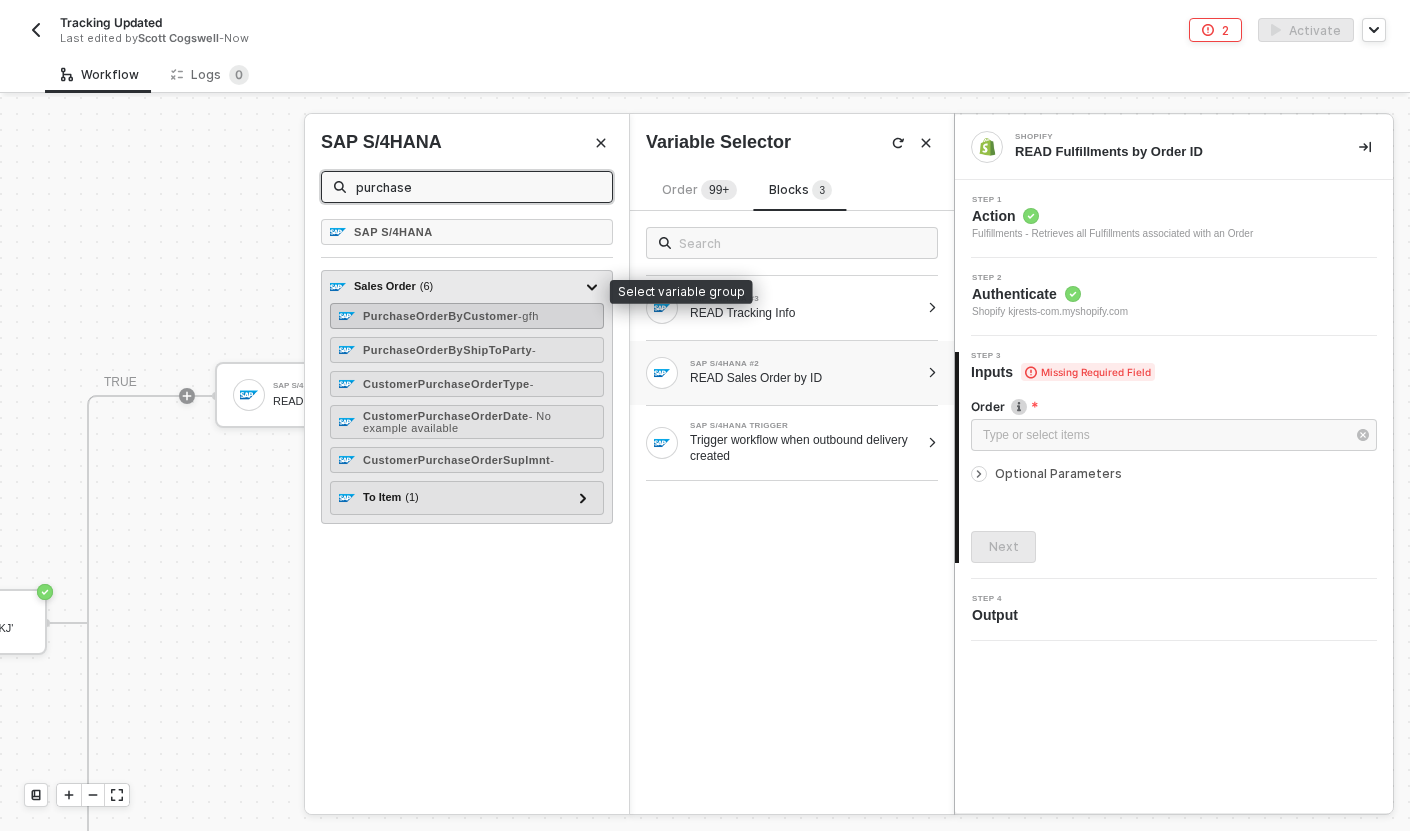type on "purchase" 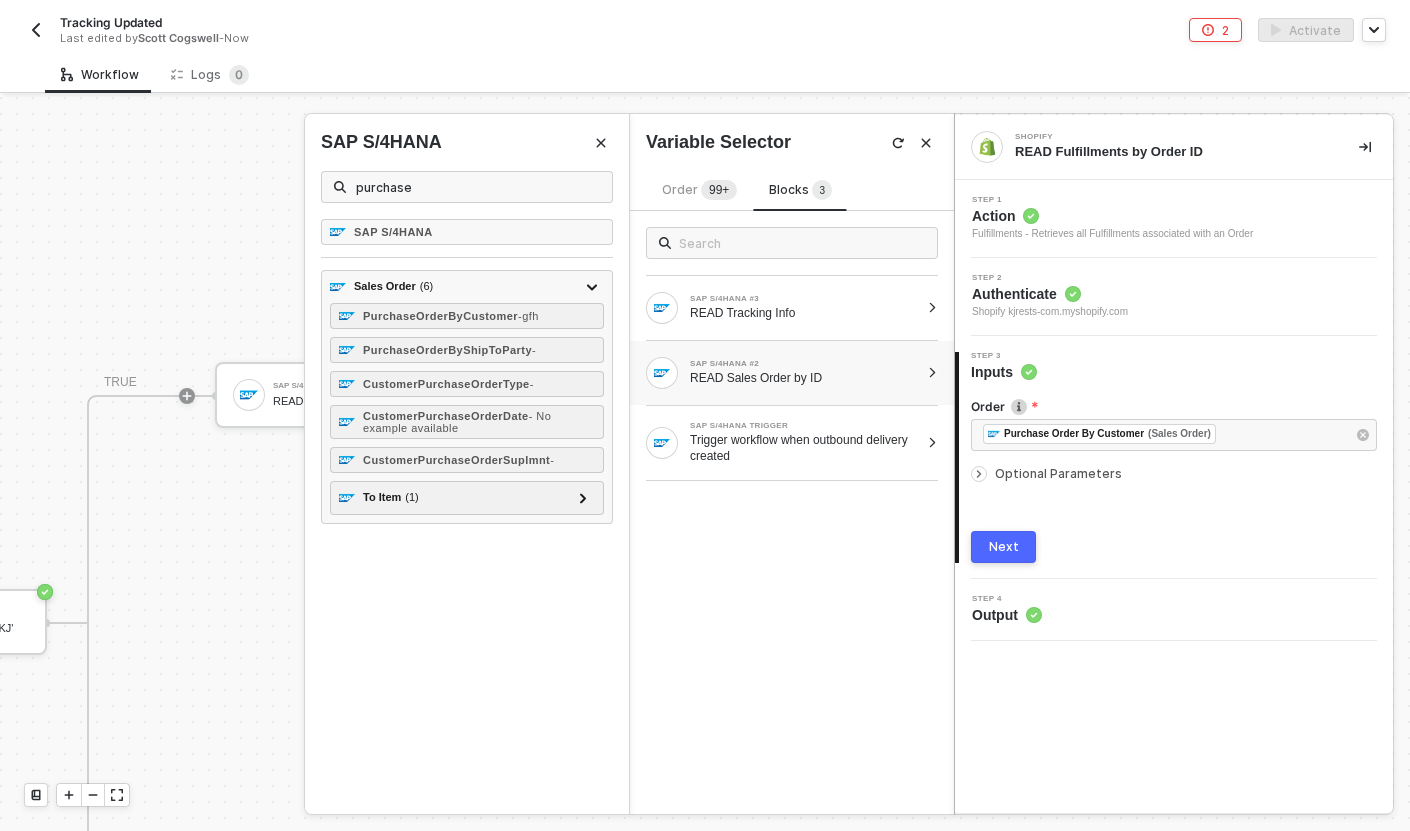 click on "Next" at bounding box center (1004, 547) 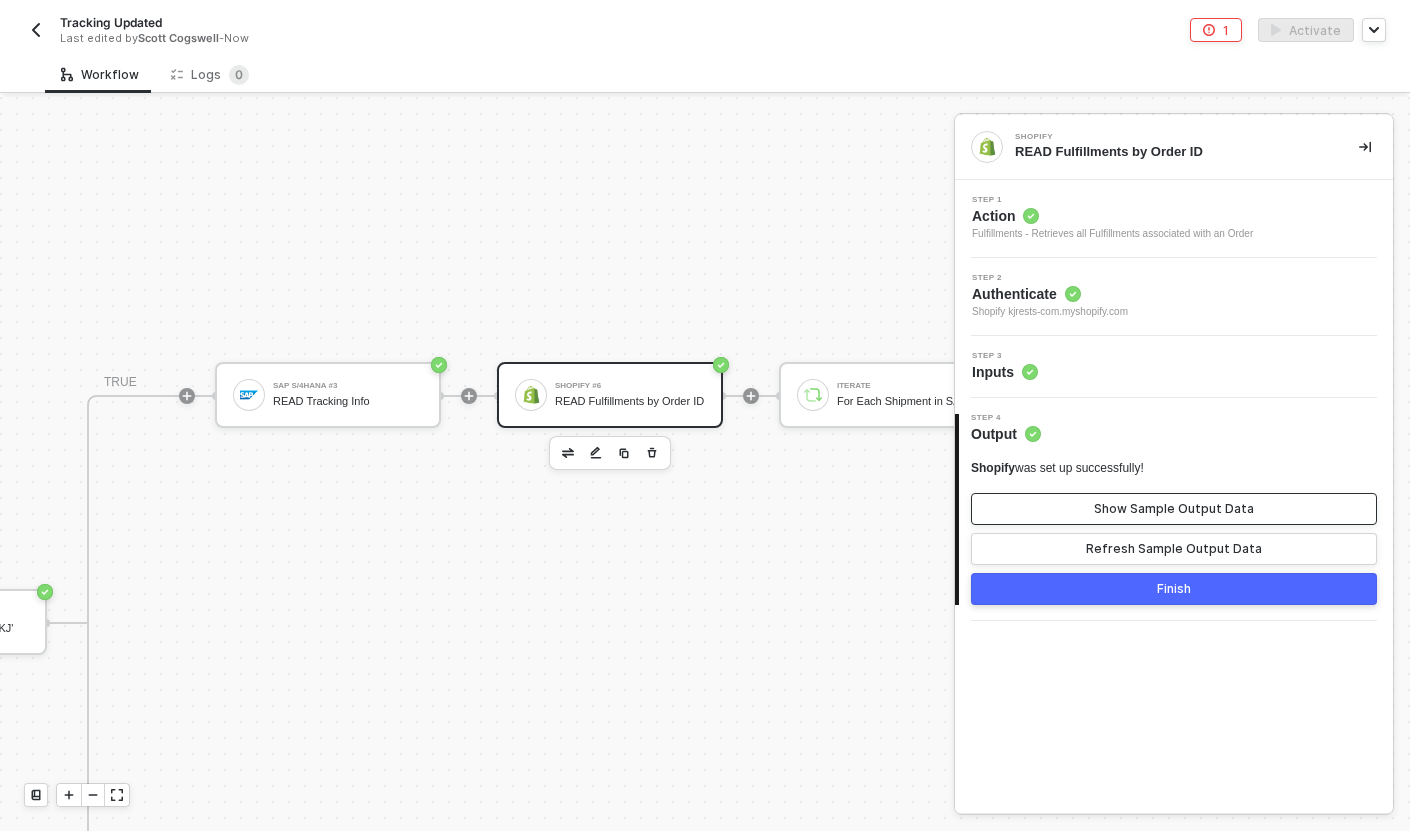 click on "Show Sample Output Data" at bounding box center [1174, 509] 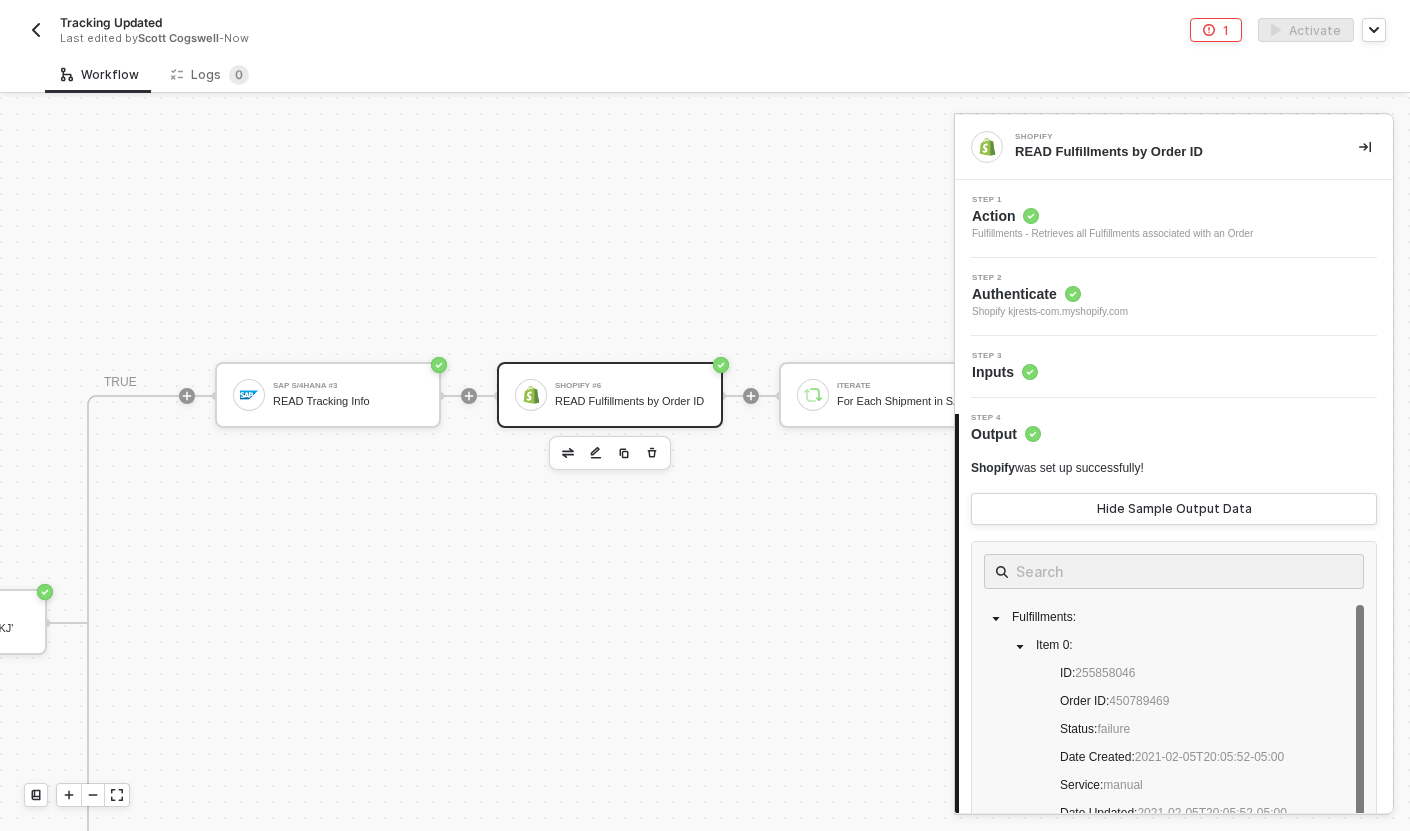 click on "Step 3 Inputs" at bounding box center [1176, 367] 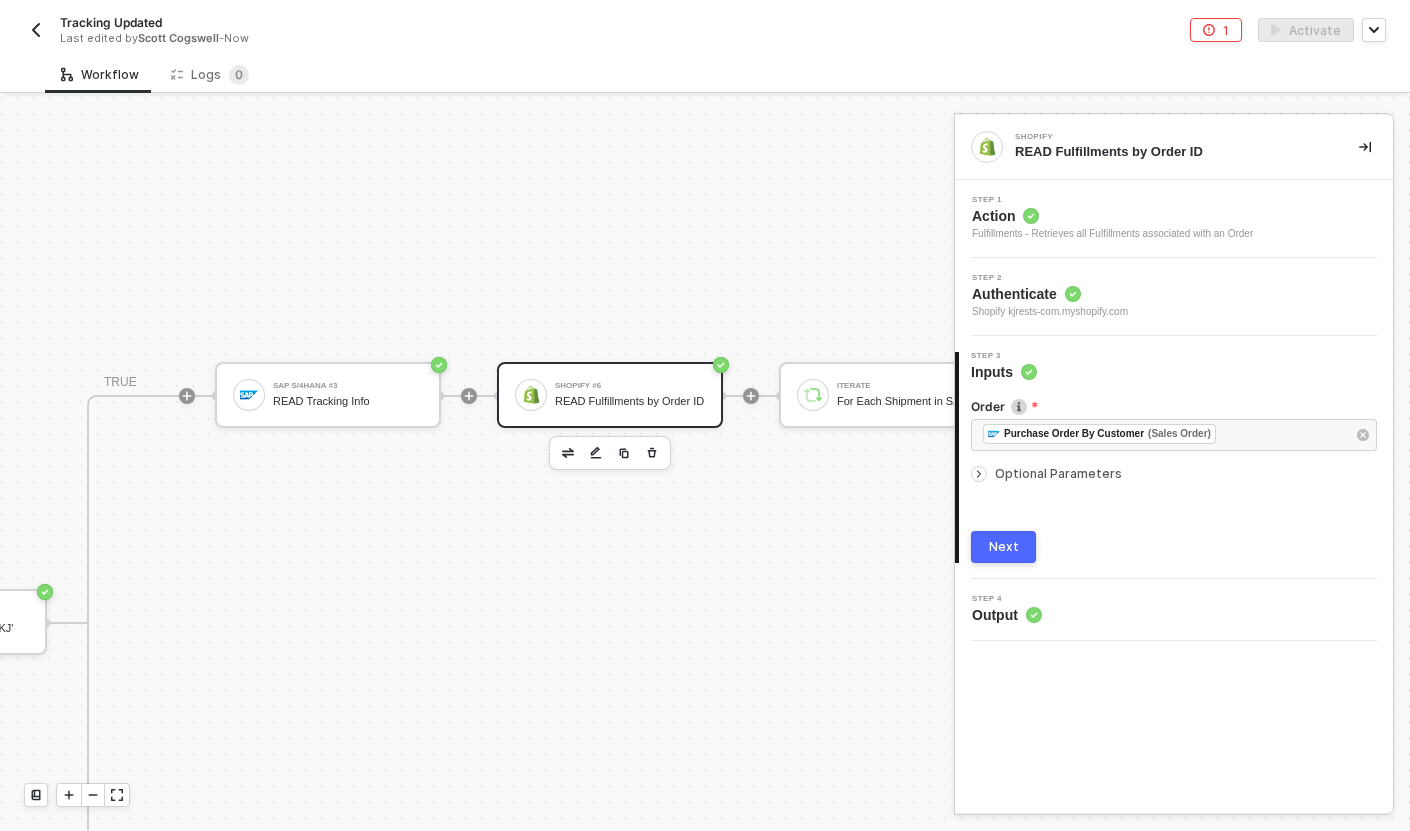 click on "SAP S/4HANA Trigger Trigger workflow when outbound delivery created SAP S/4HANA #2 READ Sales Order by ID If-Else Conditions #2 If Sales Order Contains 'KJ' TRUE SAP S/4HANA #3 READ Tracking Info Shopify #6 READ Fulfillments by Order ID Iterate For Each Shipment in SAP Custom Code Find Material No in Fulfillment Order Line Items If-Else Conditions If Material No in Fulfillment Order Line Items TRUE Shopify #5 UPDATE Fulfillment Tracking Number Stop Workflow Stop Workflow FALSE FALSE Stop Workflow #2 Stop Workflow" at bounding box center [1013, 622] 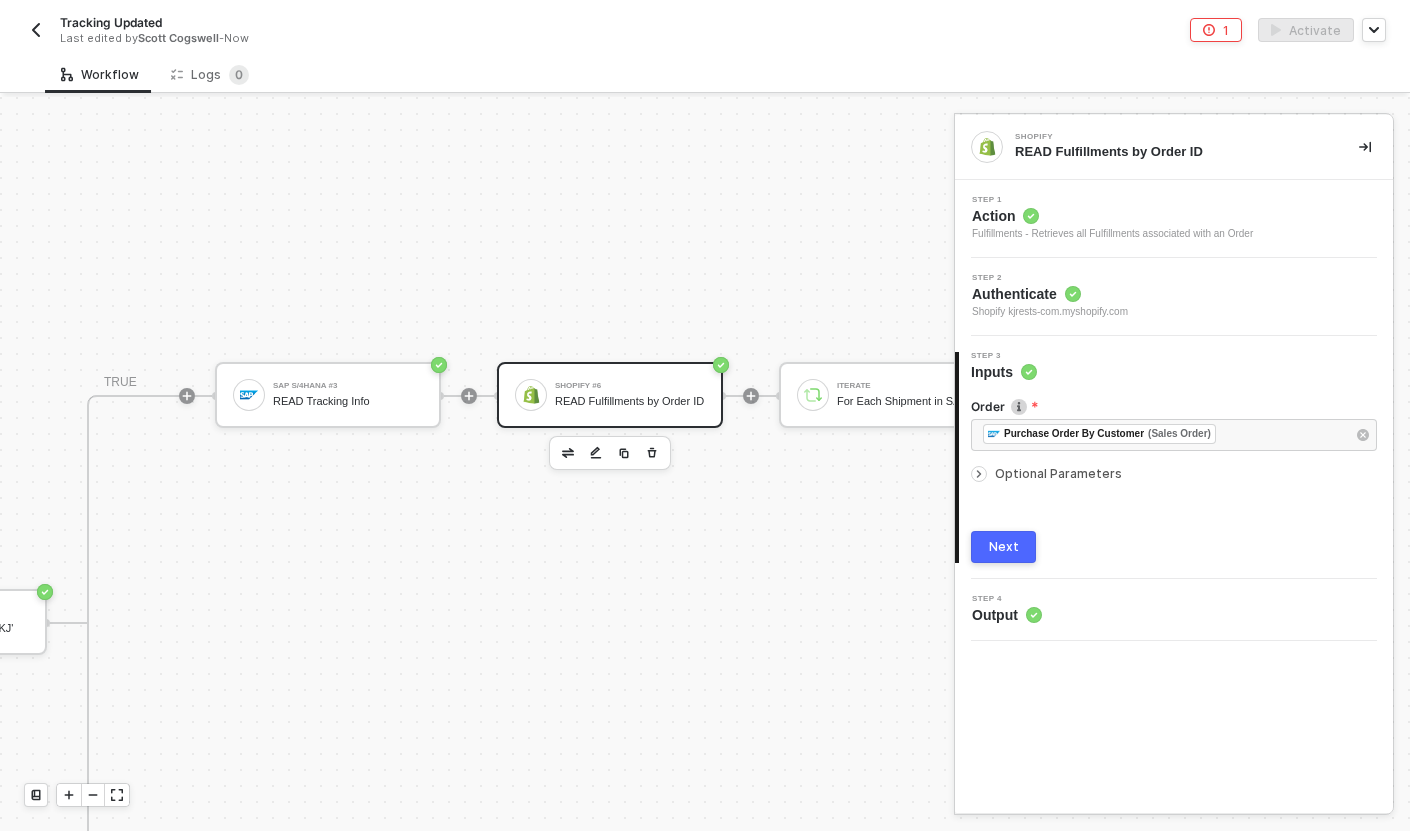 click on "Next" at bounding box center [1003, 547] 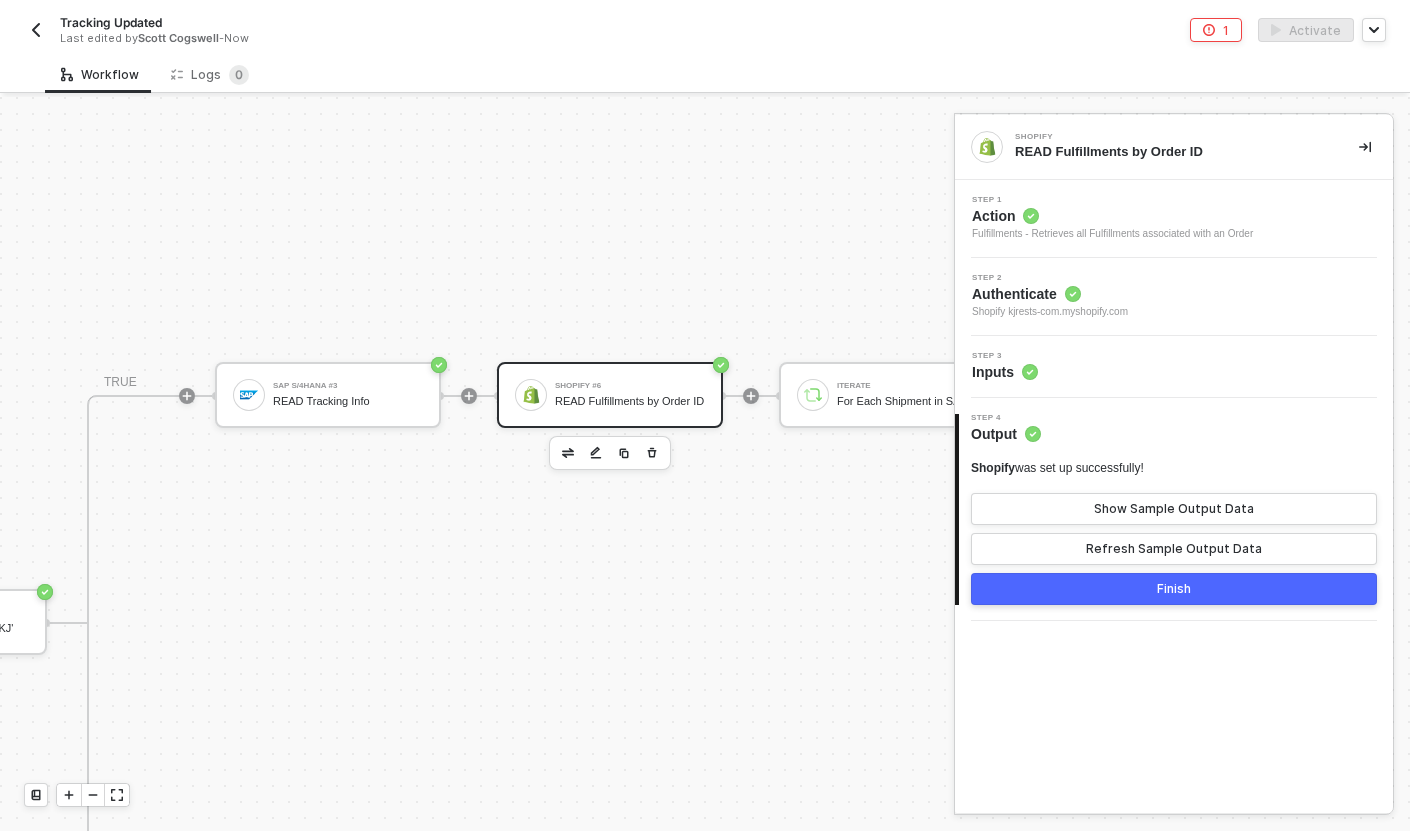click on "Finish" at bounding box center (1174, 589) 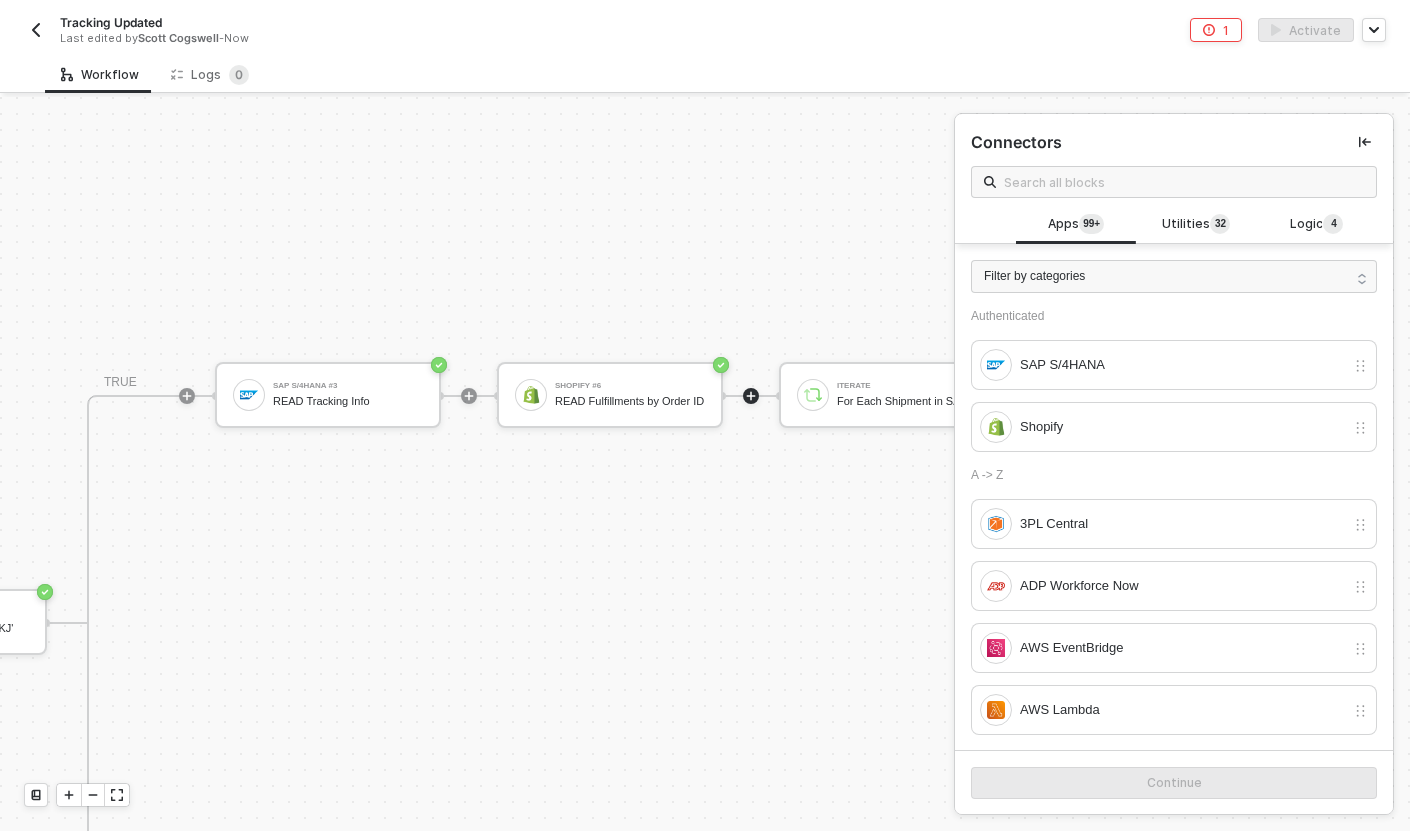 click on "SAP S/4HANA Trigger Trigger workflow when outbound delivery created SAP S/4HANA #2 READ Sales Order by ID If-Else Conditions #2 If Sales Order Contains 'KJ' TRUE SAP S/4HANA #3 READ Tracking Info Shopify #6 READ Fulfillments by Order ID Iterate For Each Shipment in SAP Custom Code Find Material No in Fulfillment Order Line Items If-Else Conditions If Material No in Fulfillment Order Line Items TRUE Shopify #5 UPDATE Fulfillment Tracking Number Stop Workflow Stop Workflow FALSE FALSE Stop Workflow #2 Stop Workflow" at bounding box center (1013, 622) 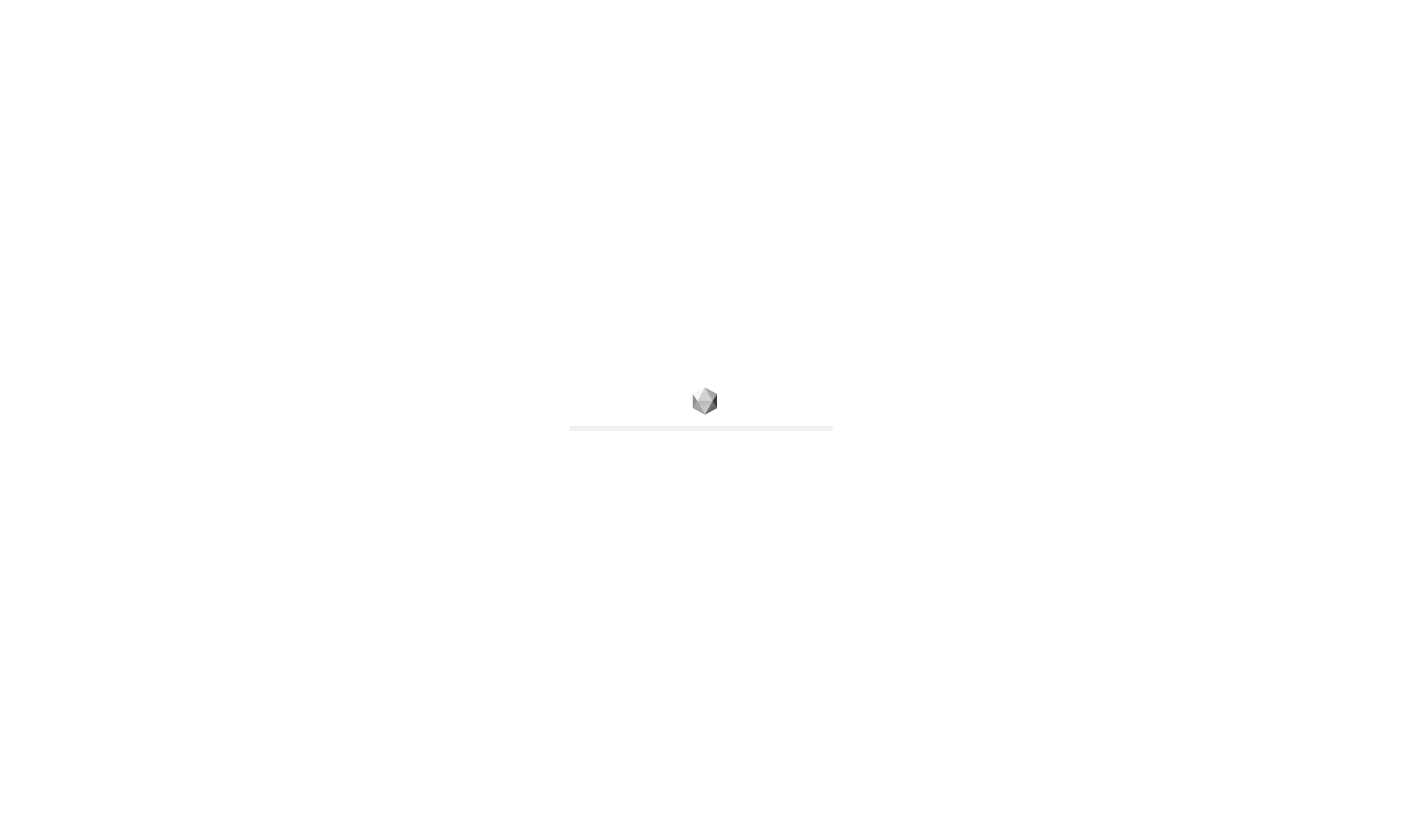 scroll, scrollTop: 0, scrollLeft: 0, axis: both 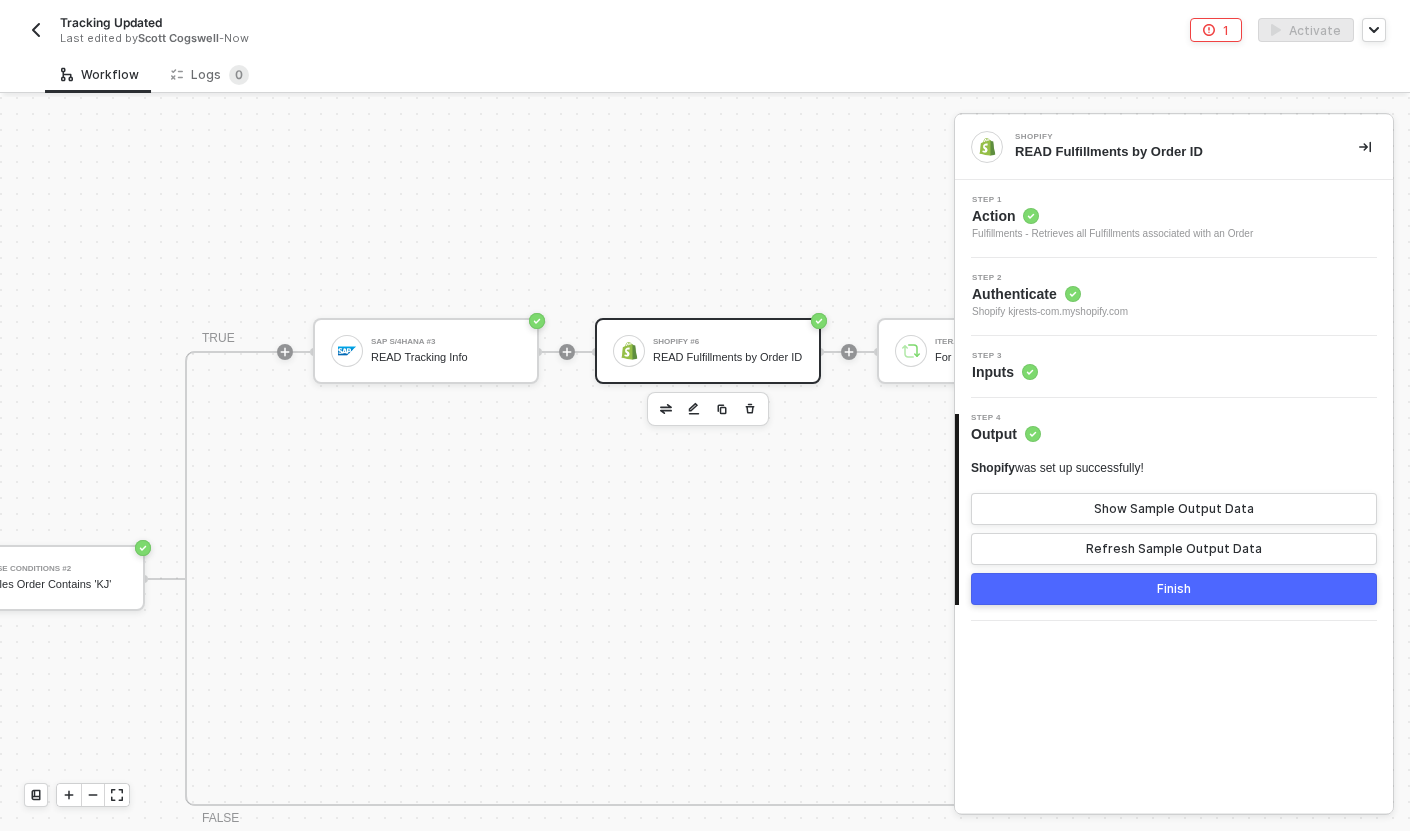 click on "READ Fulfillments by Order ID" at bounding box center [728, 357] 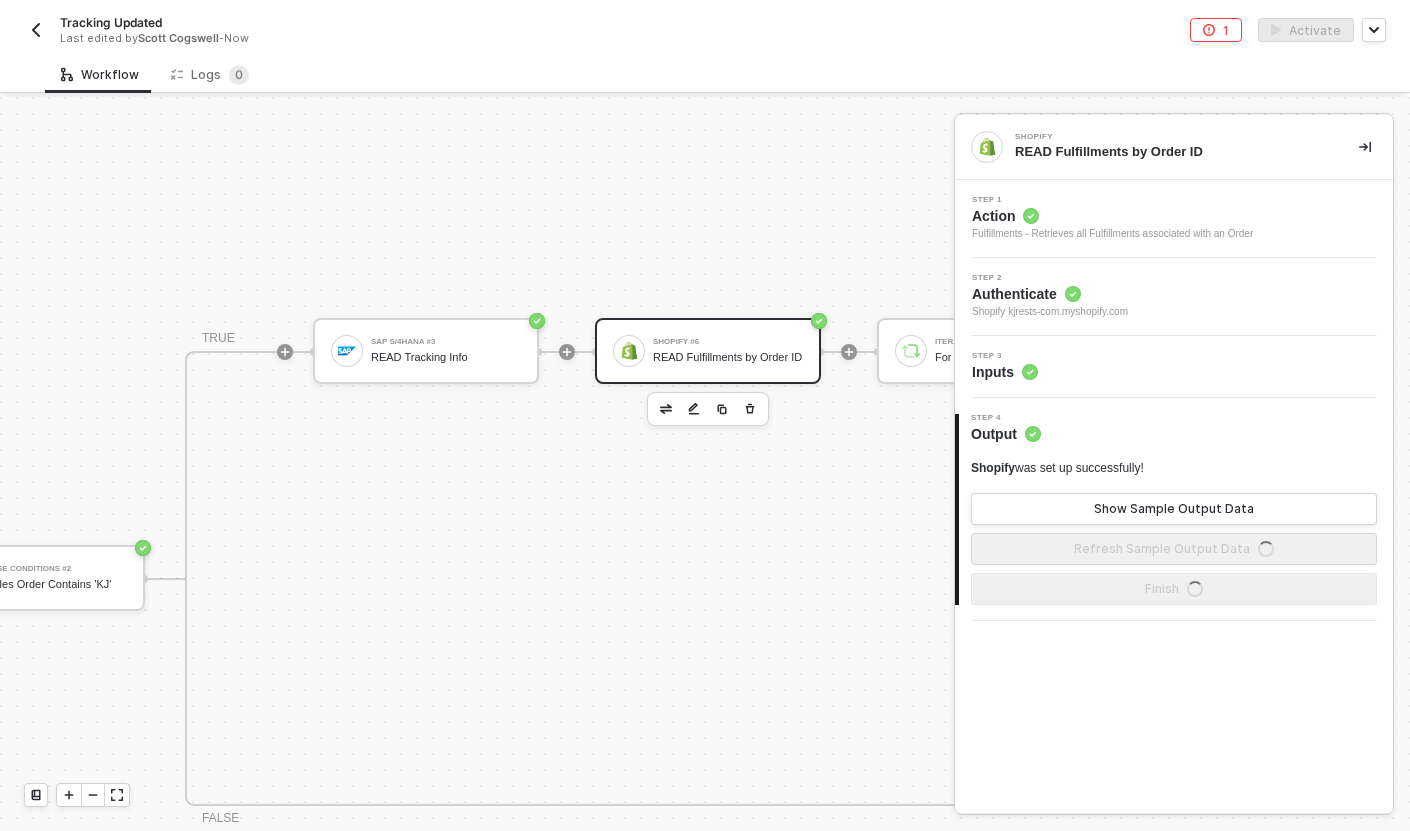 click on "Step 3 Inputs" at bounding box center (1176, 367) 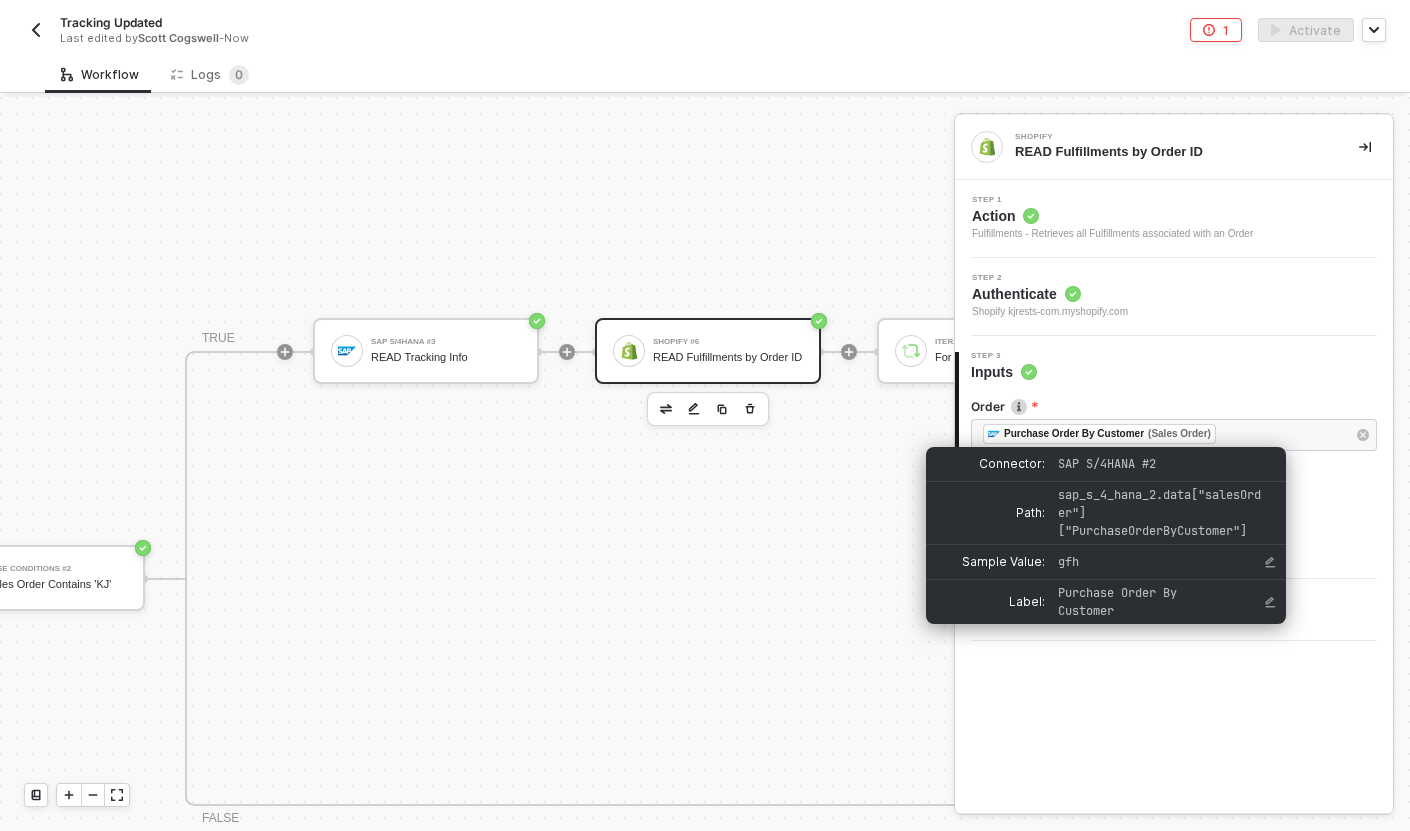 click on "TRUE SAP S/4HANA #3 READ Tracking Info Shopify #6 READ Fulfillments by Order ID Iterate For Each Shipment in SAP Custom Code Find Material No in Fulfillment Order Line Items If-Else Conditions If Material No in Fulfillment Order Line Items TRUE Shopify #5 UPDATE Fulfillment Tracking Number Stop Workflow Stop Workflow FALSE FALSE Stop Workflow #2 Stop Workflow" at bounding box center [1520, 578] 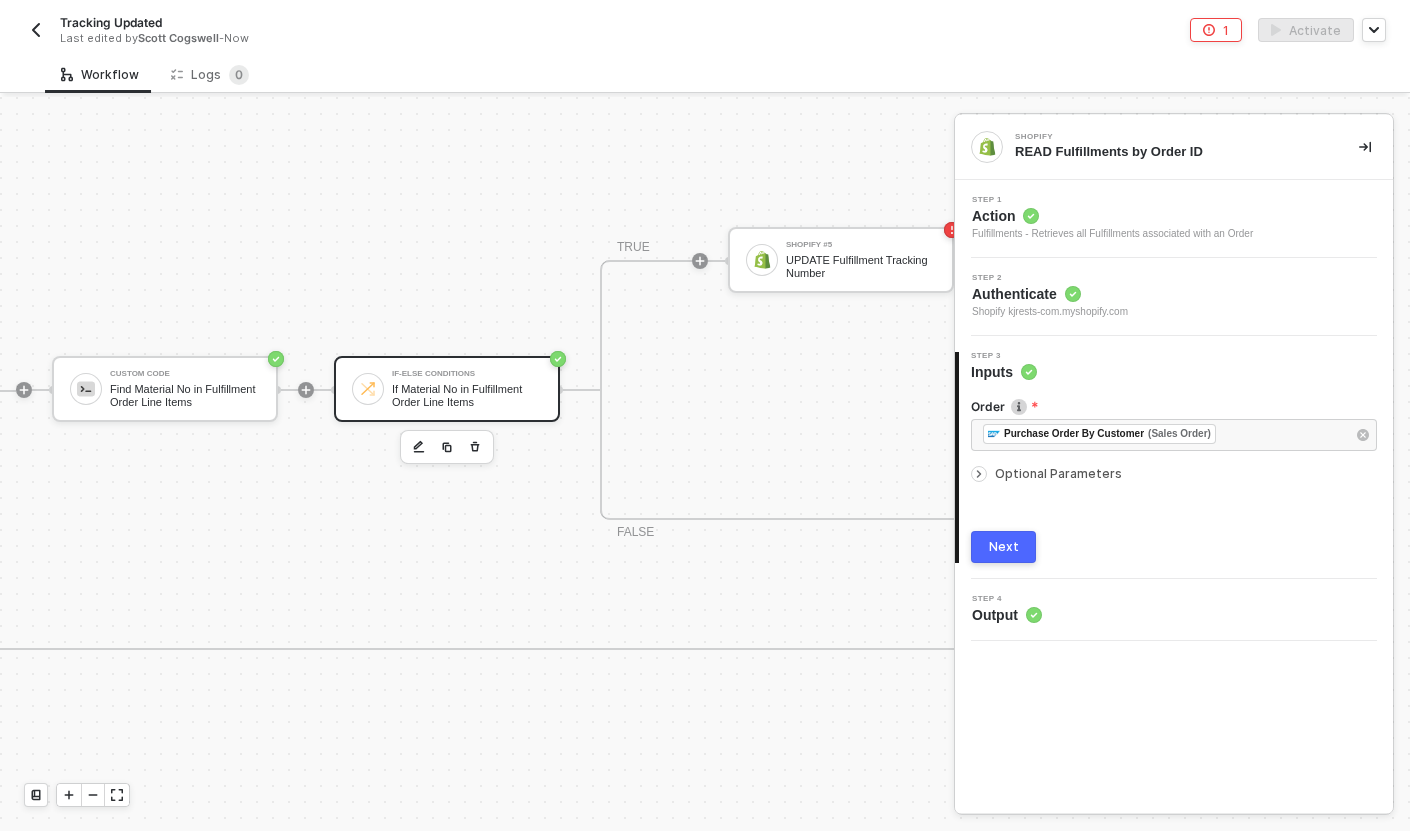 scroll, scrollTop: 516, scrollLeft: 1916, axis: both 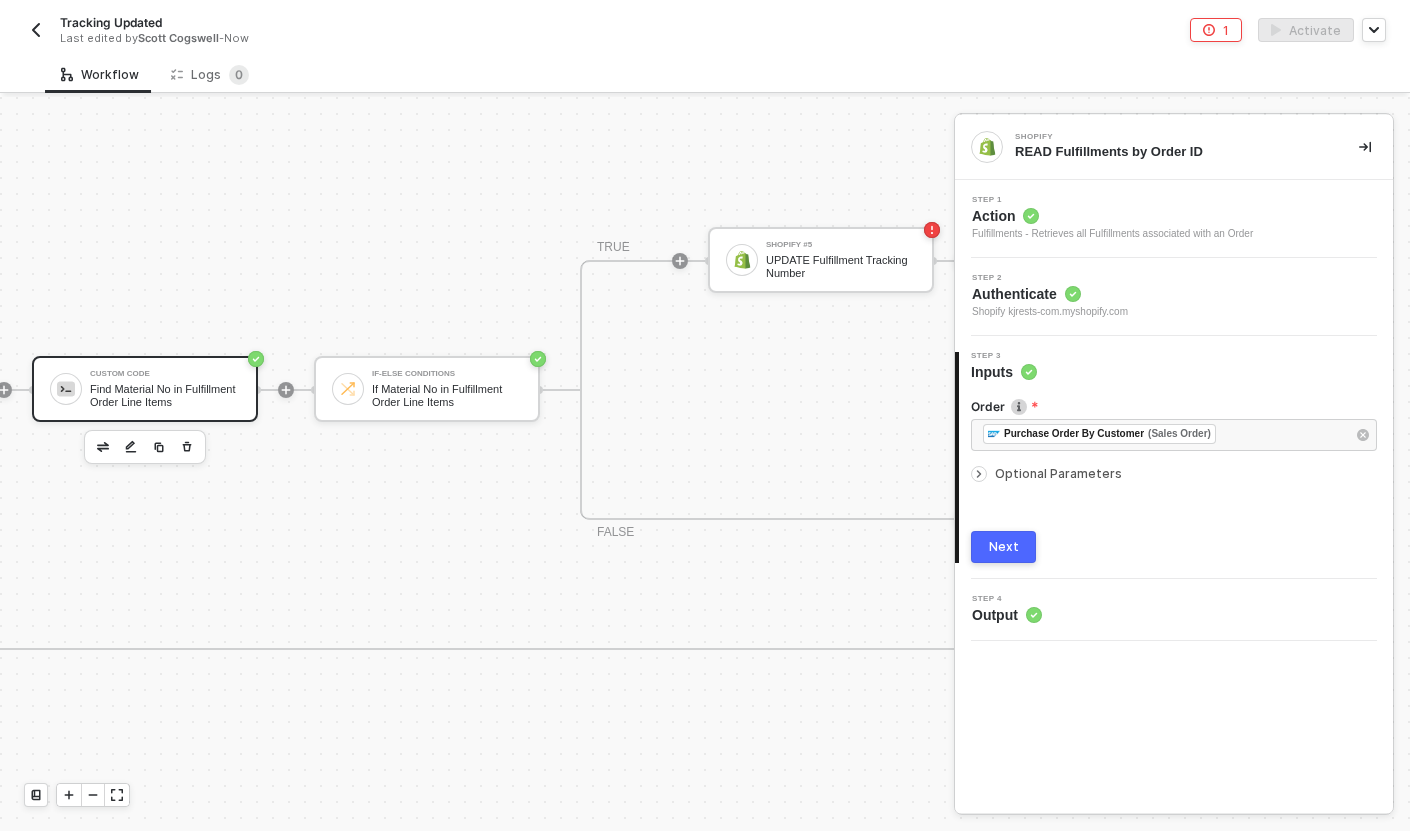 click on "Find Material No in Fulfillment Order Line Items" at bounding box center [165, 395] 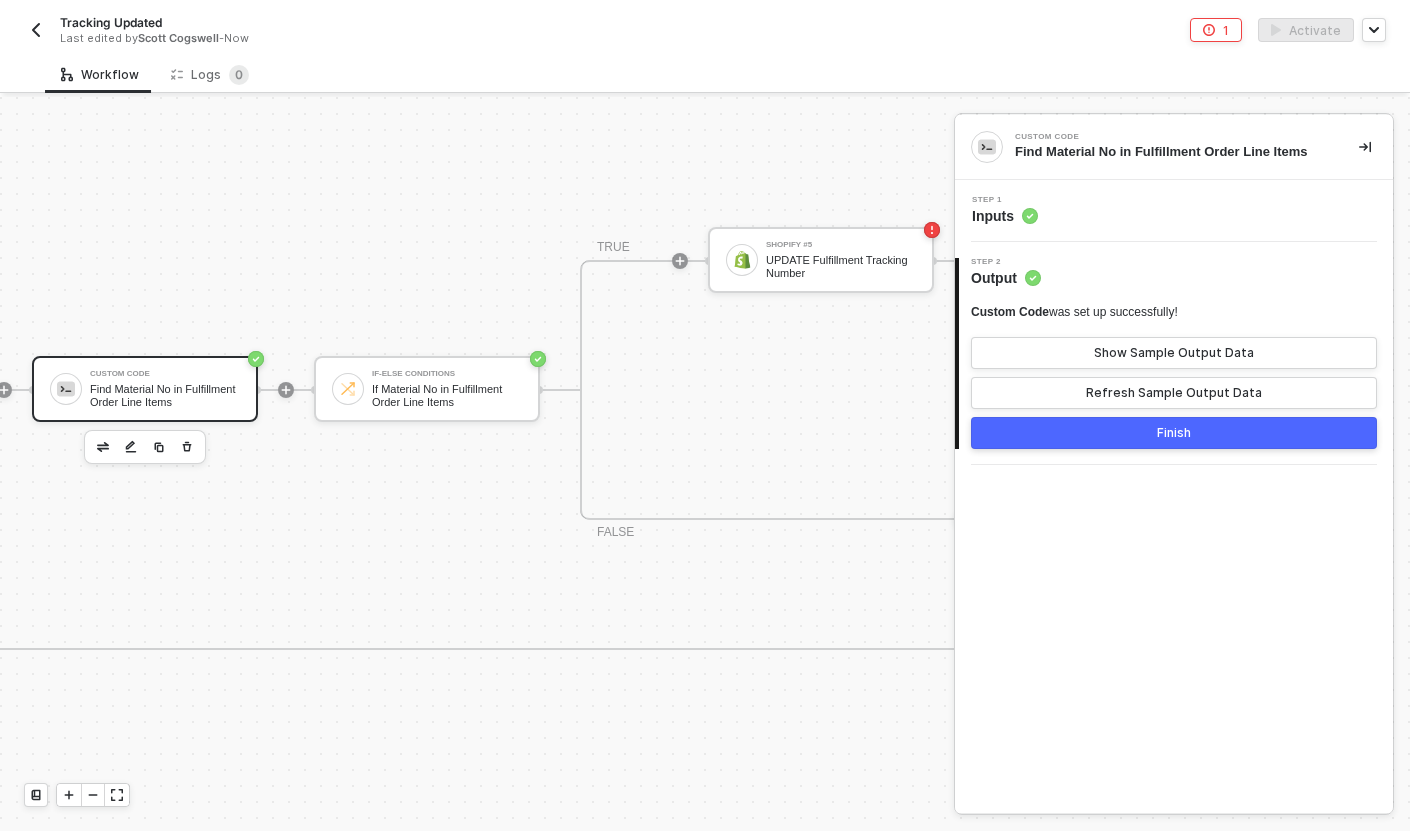 click on "Step 1 Inputs" at bounding box center (1176, 211) 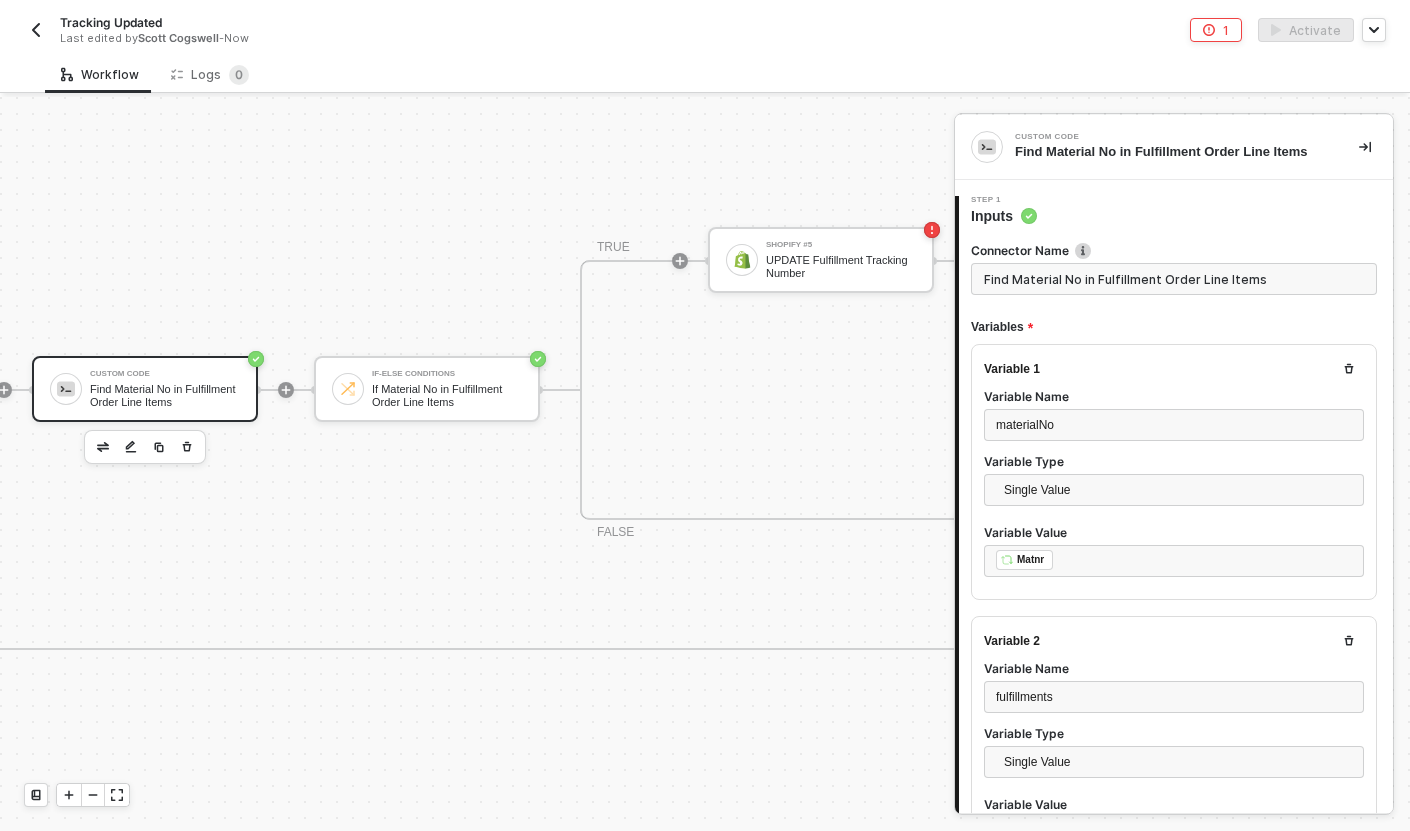 scroll, scrollTop: 126, scrollLeft: 0, axis: vertical 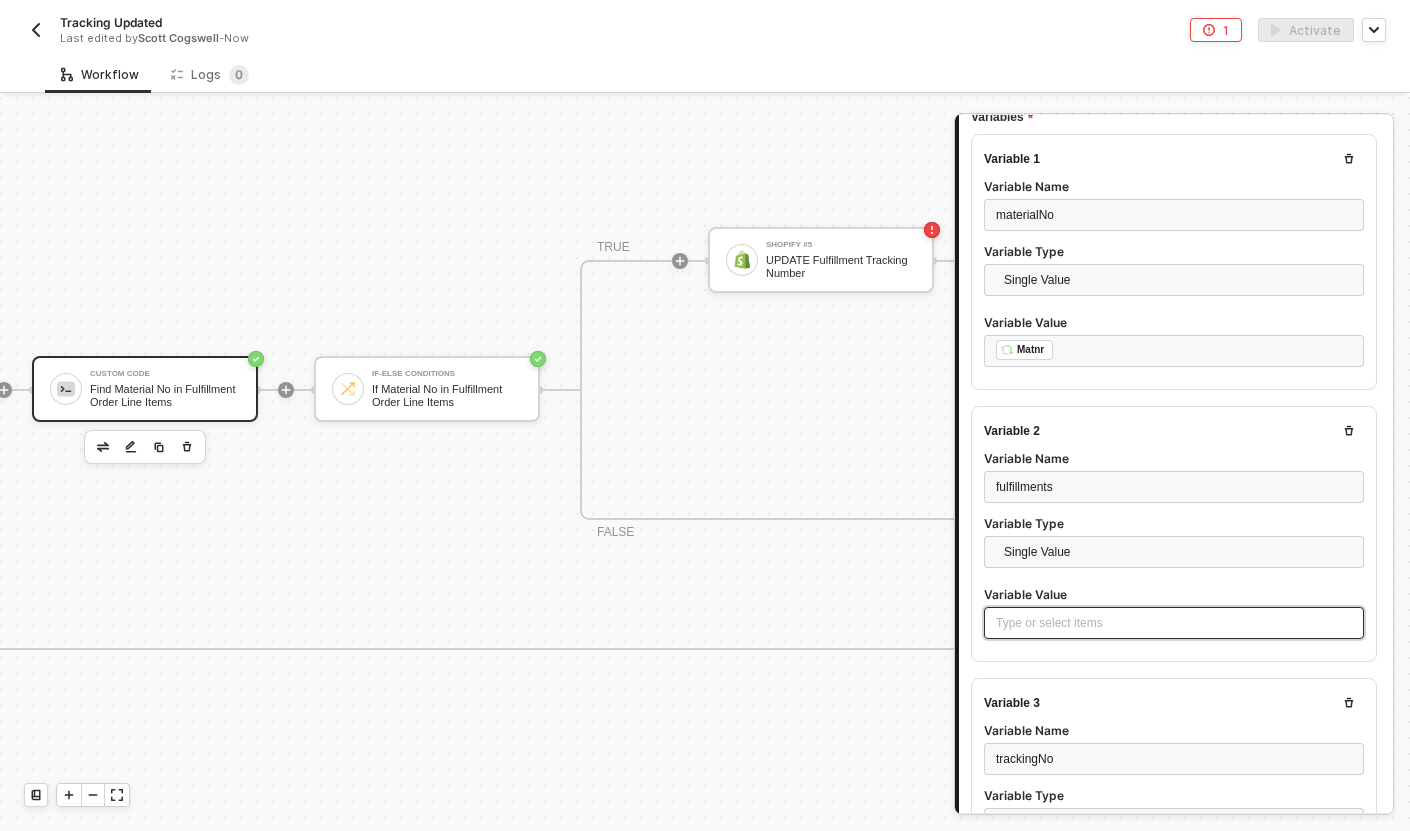click on "Type or select items ﻿" at bounding box center (1174, 623) 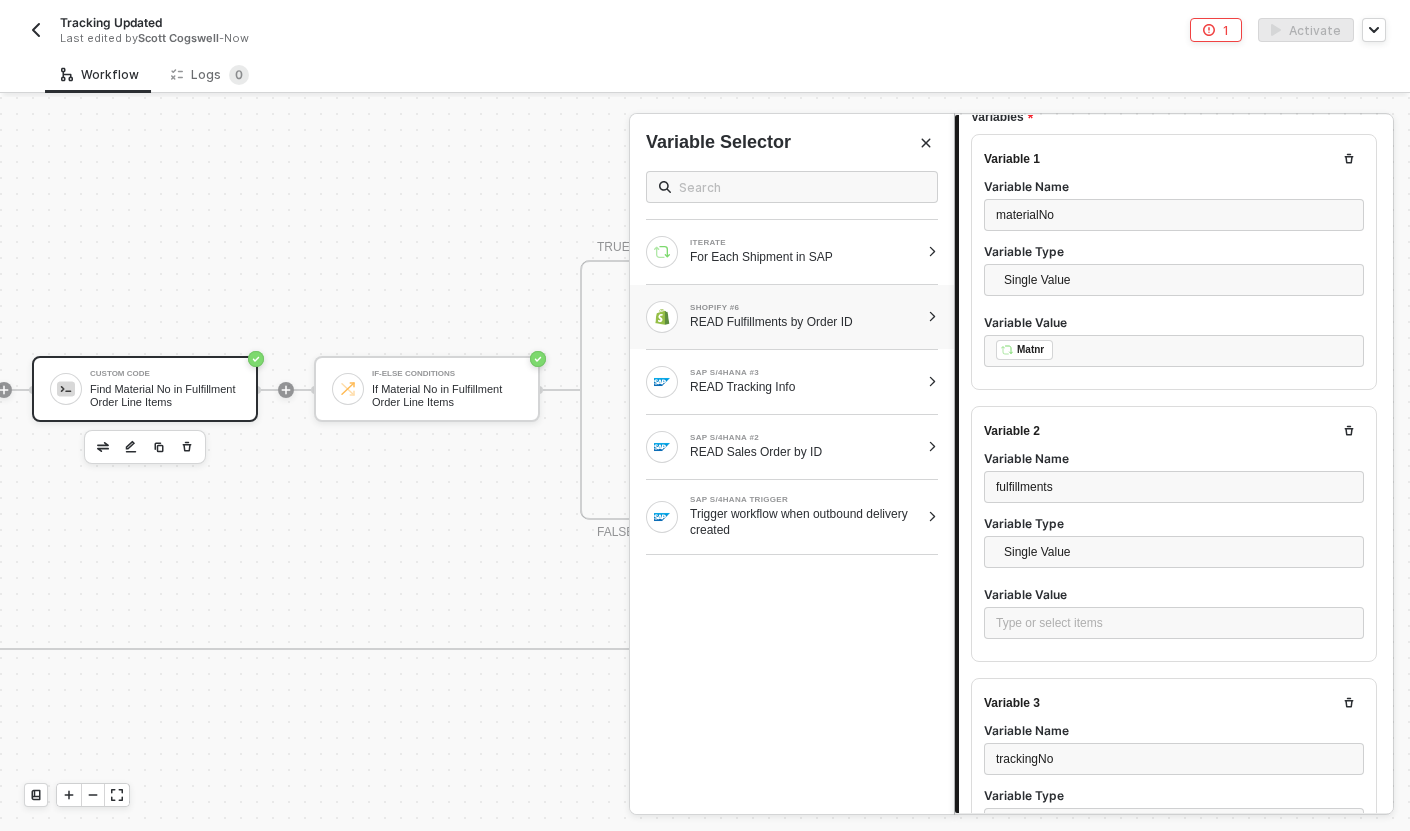 click on "SHOPIFY #6 READ Fulfillments by Order ID" at bounding box center [792, 317] 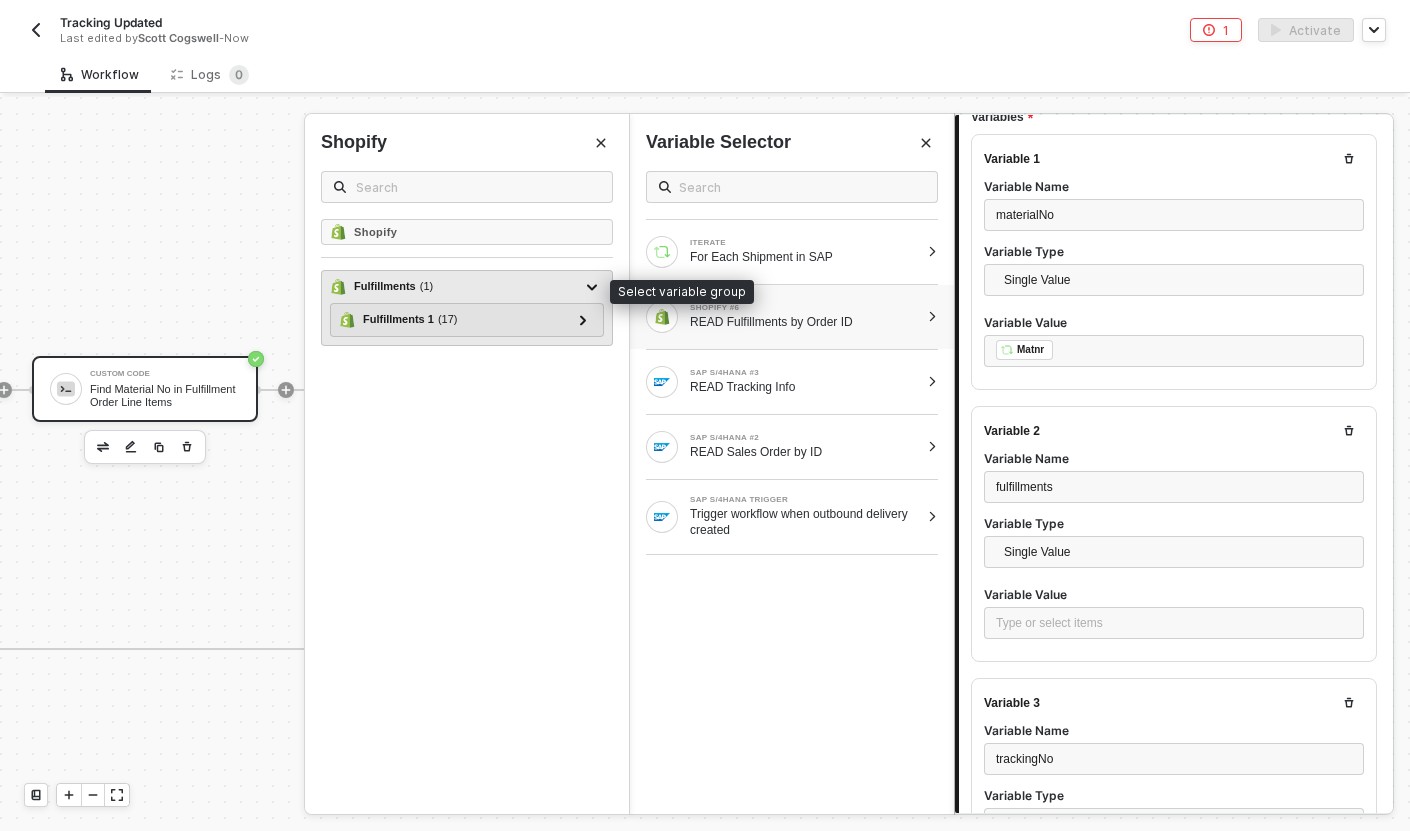click on "Fulfillments ( 1 )" at bounding box center [455, 287] 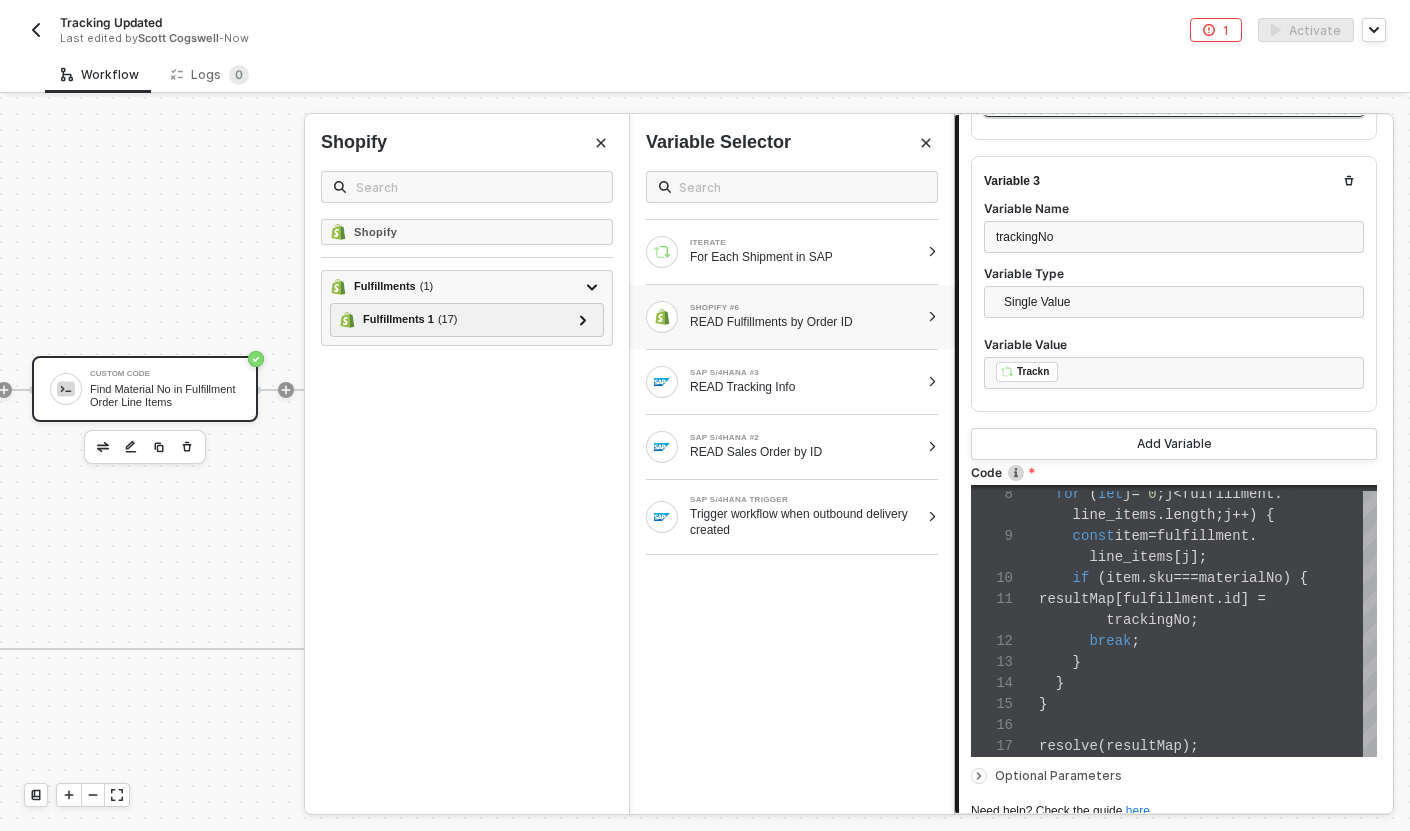 scroll, scrollTop: 908, scrollLeft: 0, axis: vertical 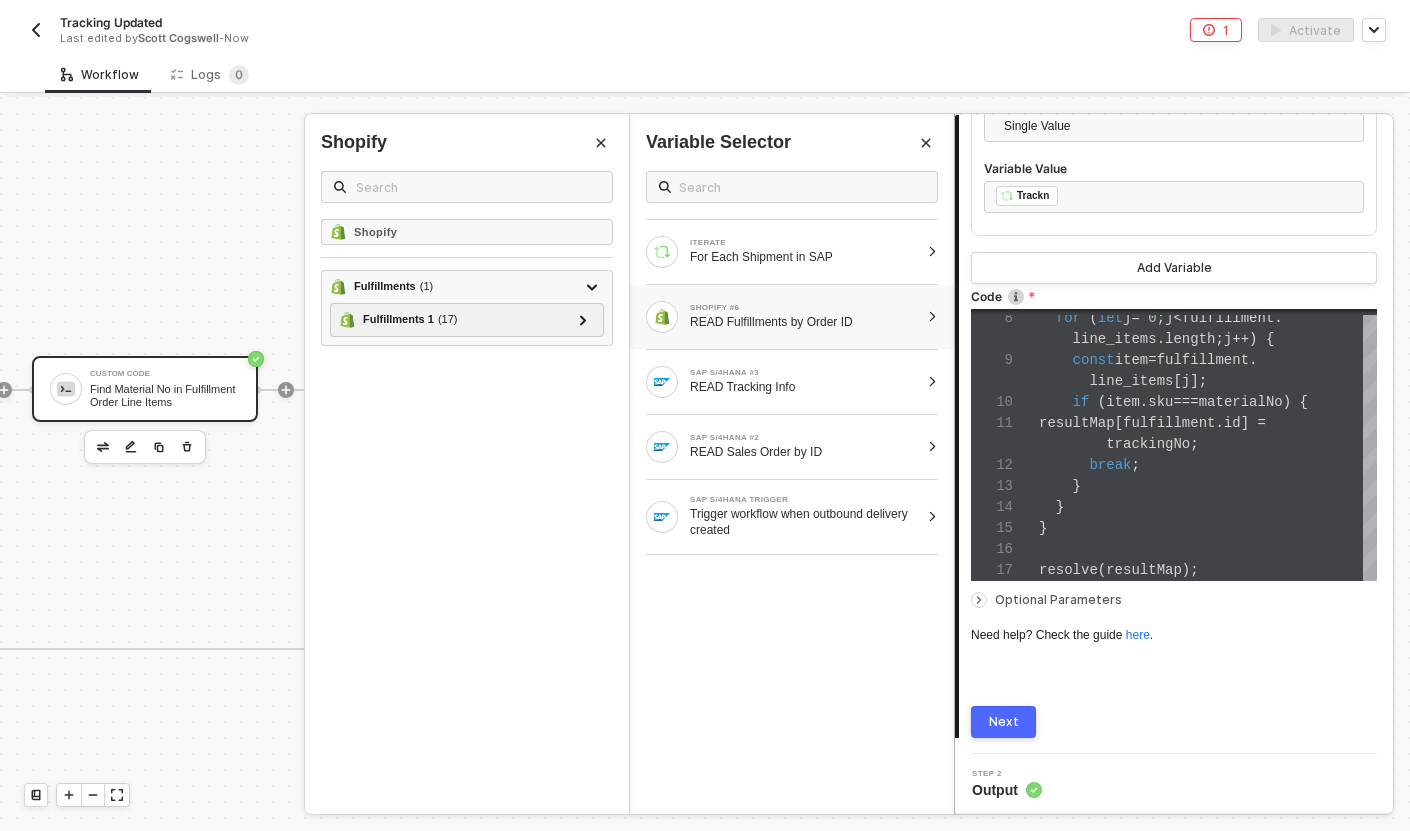 click on "Next" at bounding box center (1004, 722) 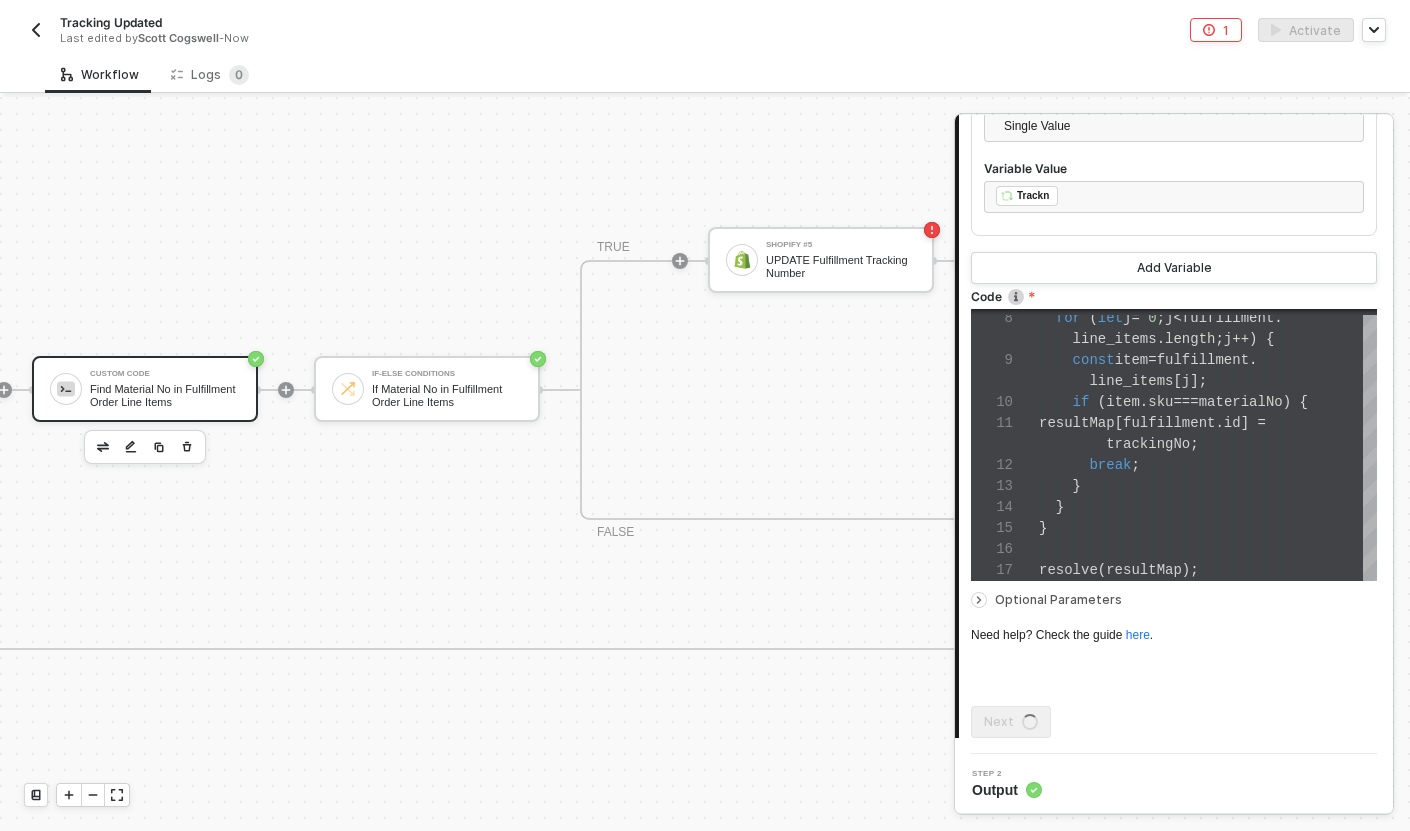 scroll, scrollTop: 0, scrollLeft: 0, axis: both 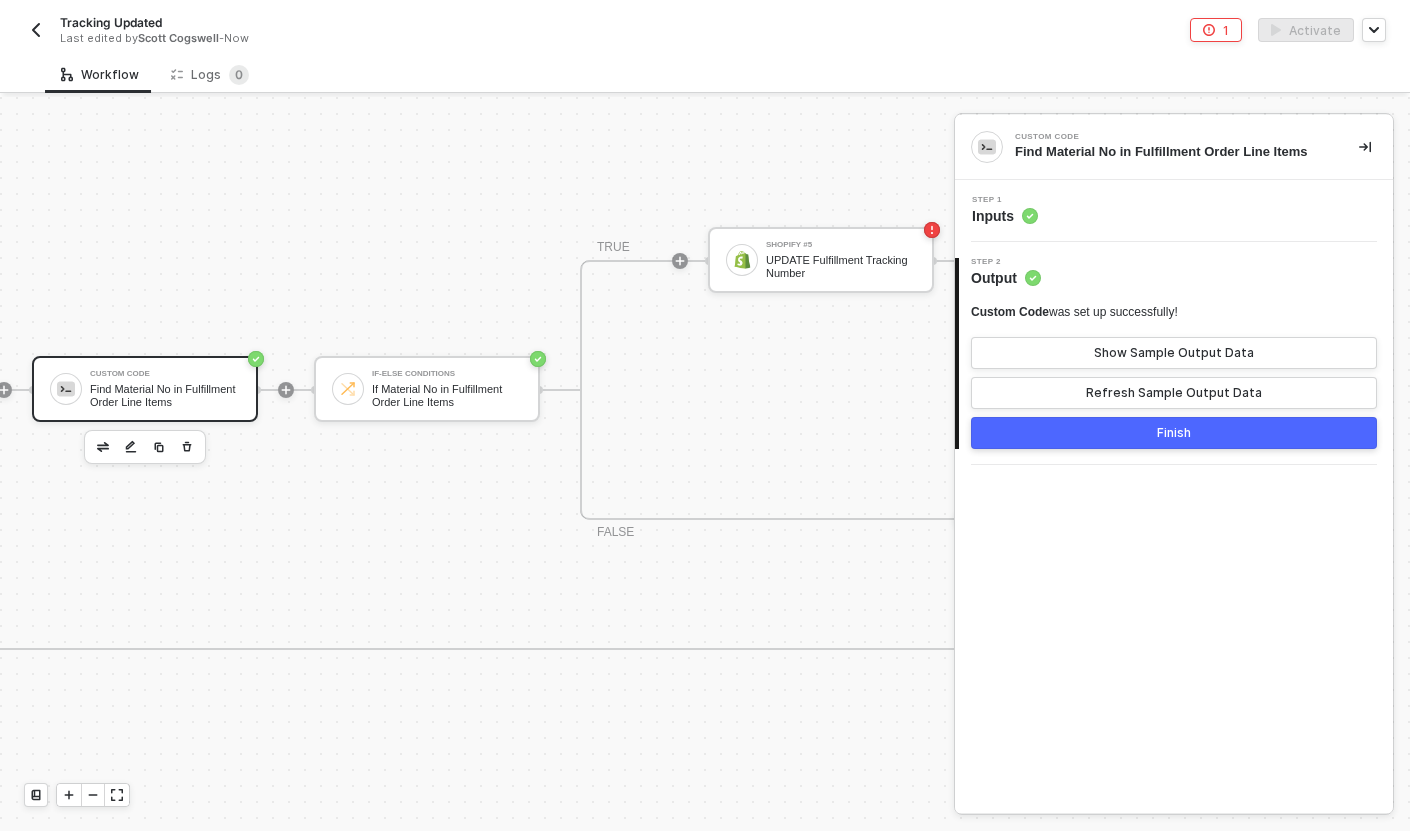click on "Finish" at bounding box center (1174, 433) 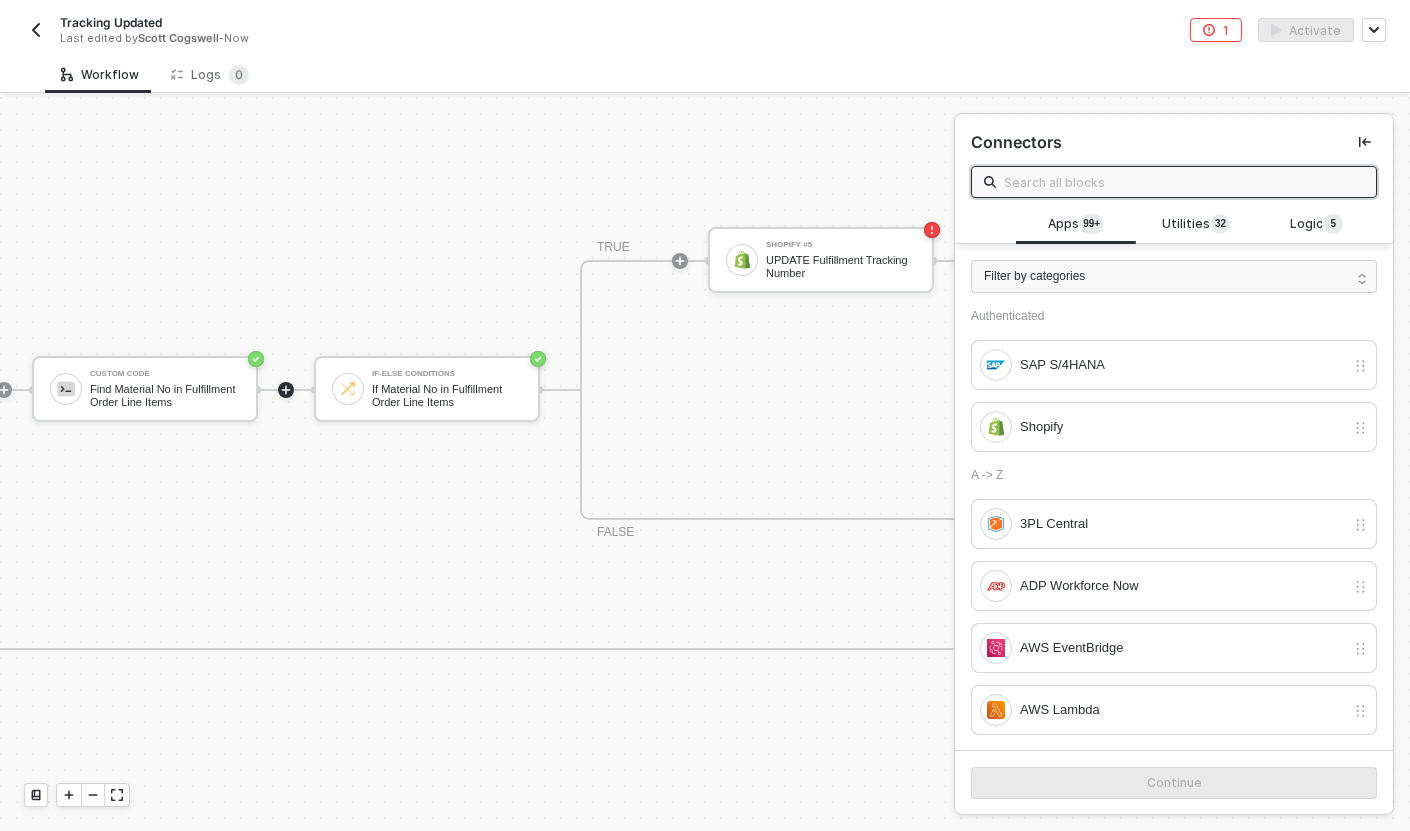 click on "SAP S/4HANA Trigger Trigger workflow when outbound delivery created SAP S/4HANA #2 READ Sales Order by ID If-Else Conditions #2 If Sales Order Contains 'KJ' TRUE SAP S/4HANA #3 READ Tracking Info Shopify #6 READ Fulfillments by Order ID Iterate For Each Shipment in SAP Custom Code Find Material No in Fulfillment Order Line Items If-Else Conditions If Material No in Fulfillment Order Line Items TRUE Shopify #5 UPDATE Fulfillment Tracking Number Stop Workflow Stop Workflow FALSE FALSE Stop Workflow #2 Stop Workflow" at bounding box center [-136, 746] 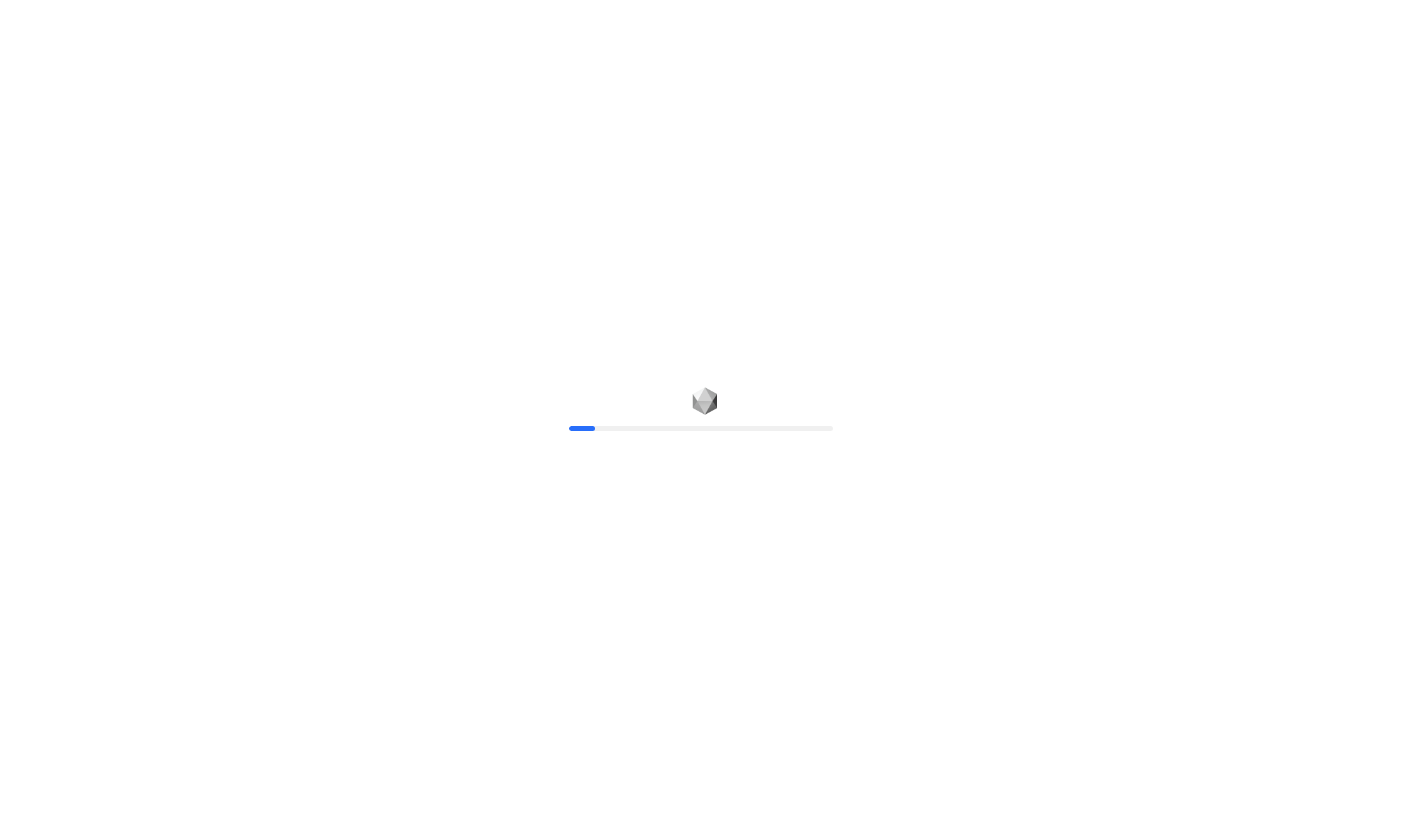 scroll, scrollTop: 0, scrollLeft: 0, axis: both 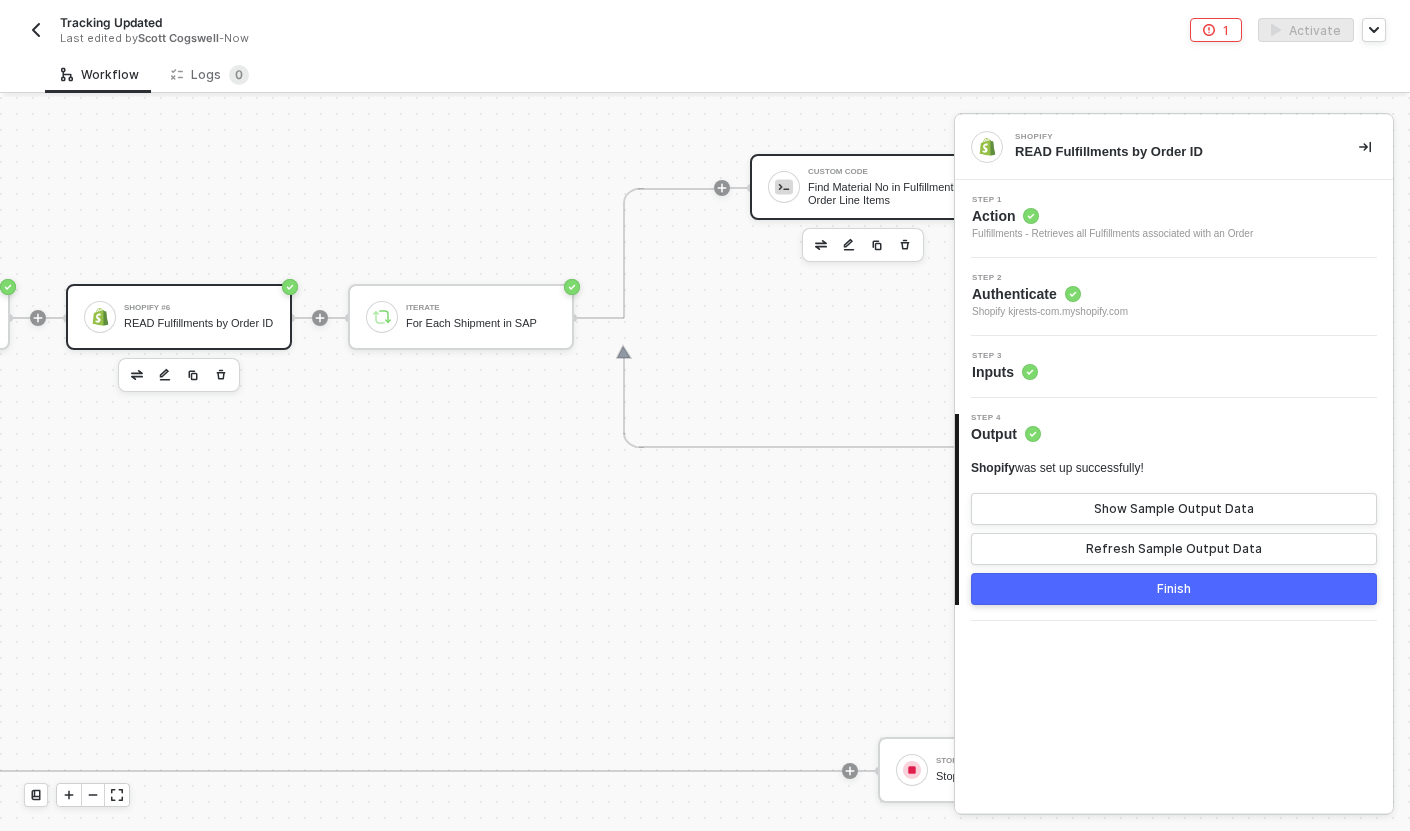 click on "Custom Code" at bounding box center (883, 172) 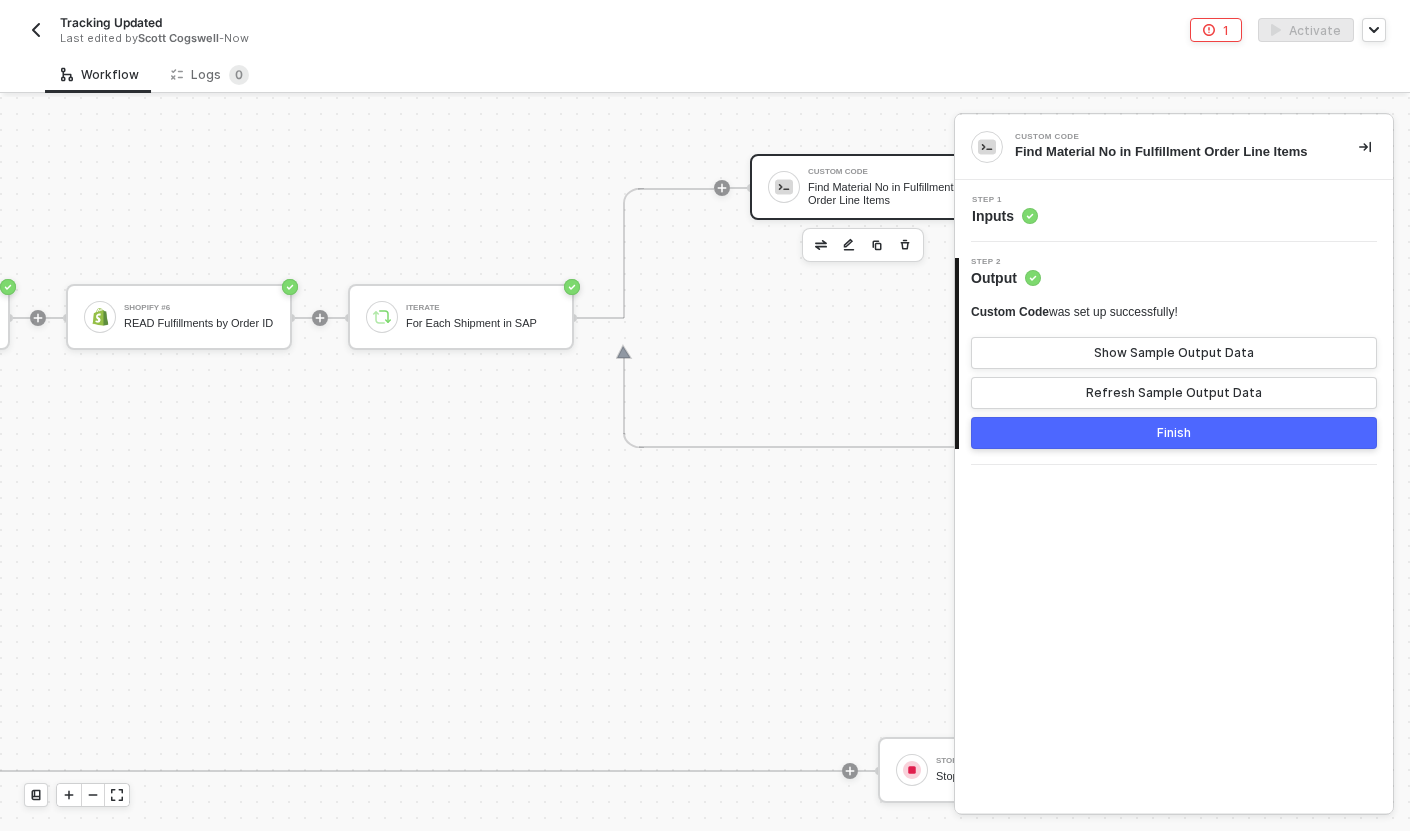 click on "Step 1 Inputs" at bounding box center [1174, 211] 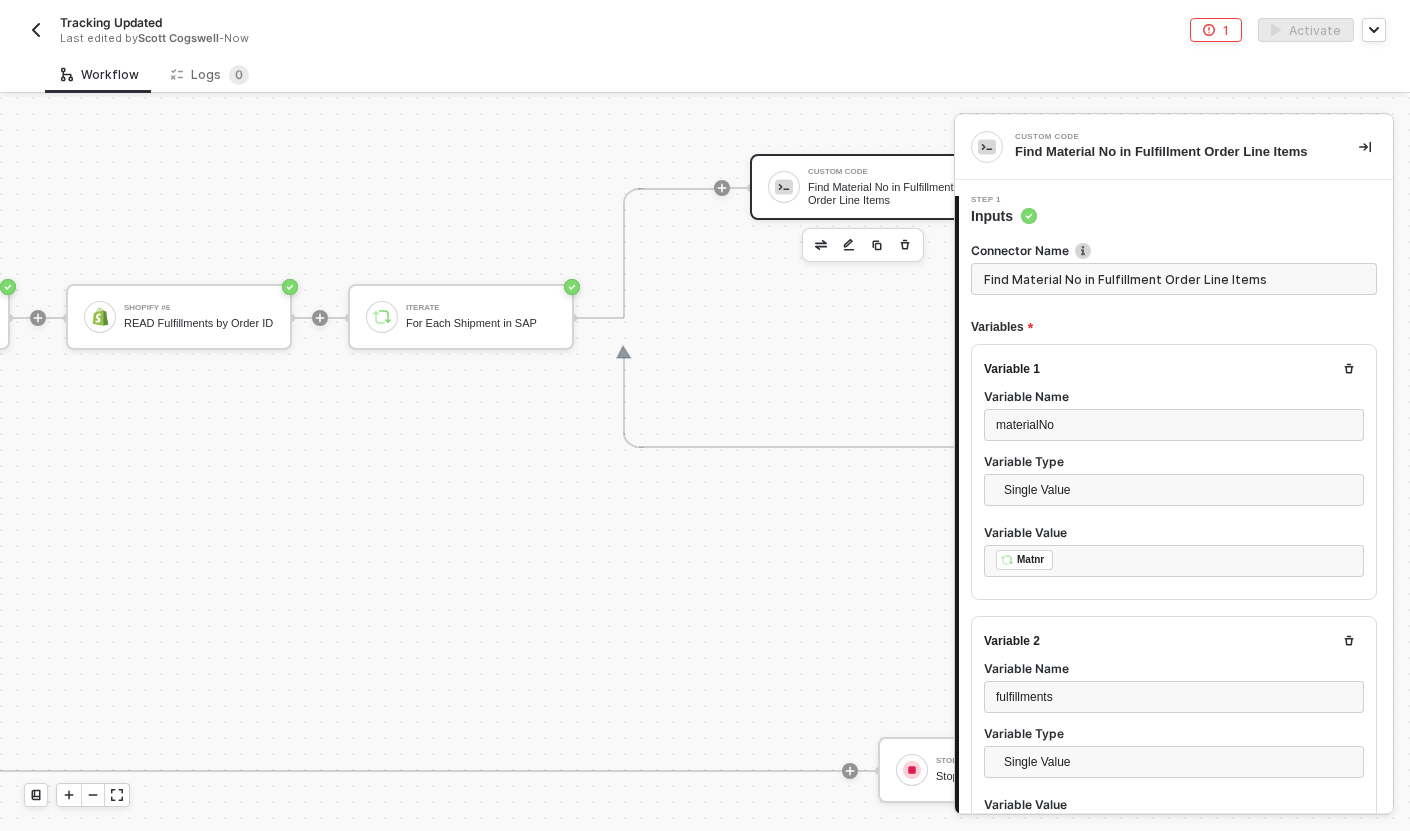 scroll, scrollTop: 126, scrollLeft: 0, axis: vertical 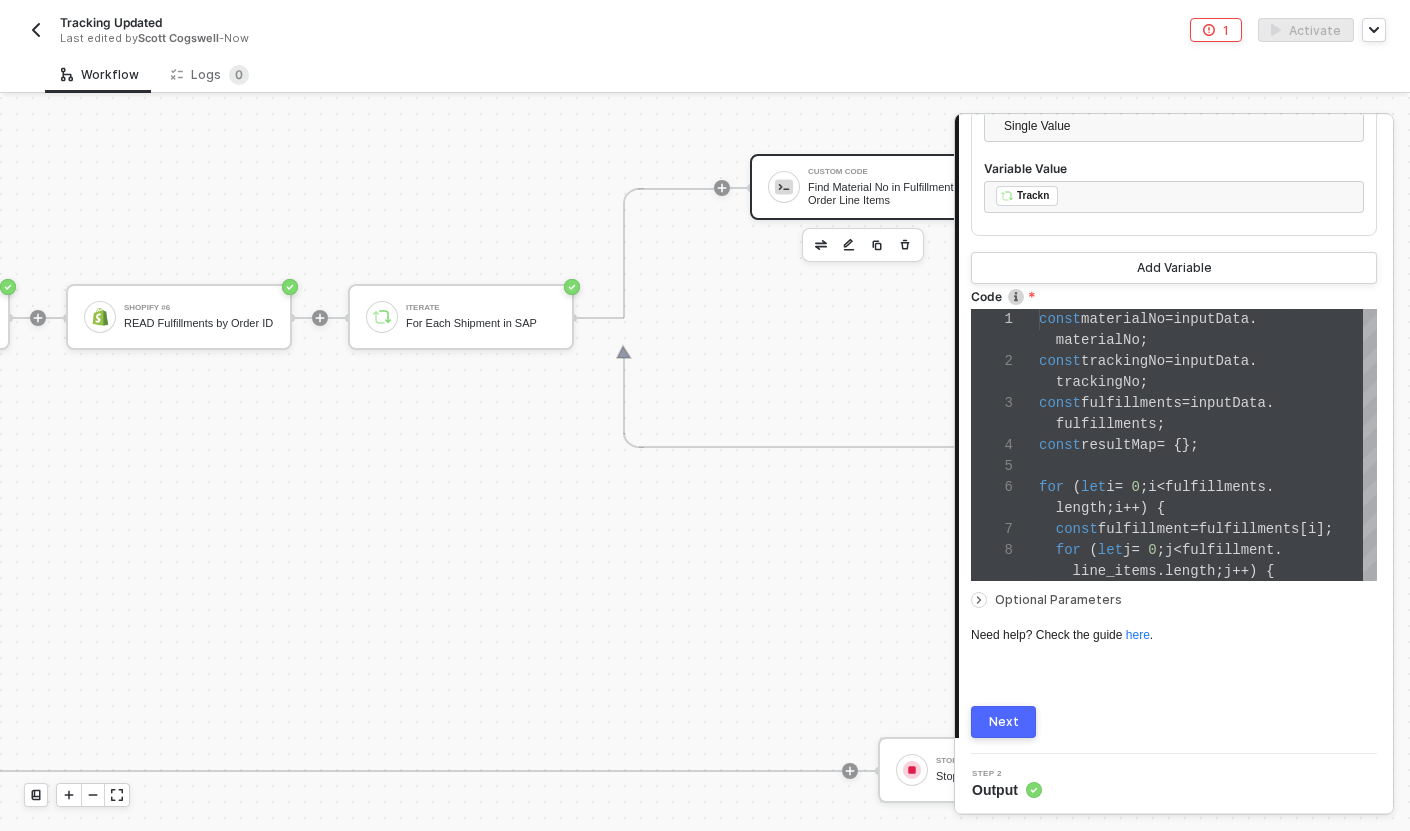 click on "TRUE SAP S/4HANA #3 READ Tracking Info Shopify #6 READ Fulfillments by Order ID Iterate For Each Shipment in SAP Custom Code Find Material No in Fulfillment Order Line Items If-Else Conditions If Material No in Fulfillment Order Line Items TRUE Shopify #5 UPDATE Fulfillment Tracking Number Stop Workflow Stop Workflow FALSE FALSE Stop Workflow #2 Stop Workflow" at bounding box center [991, 544] 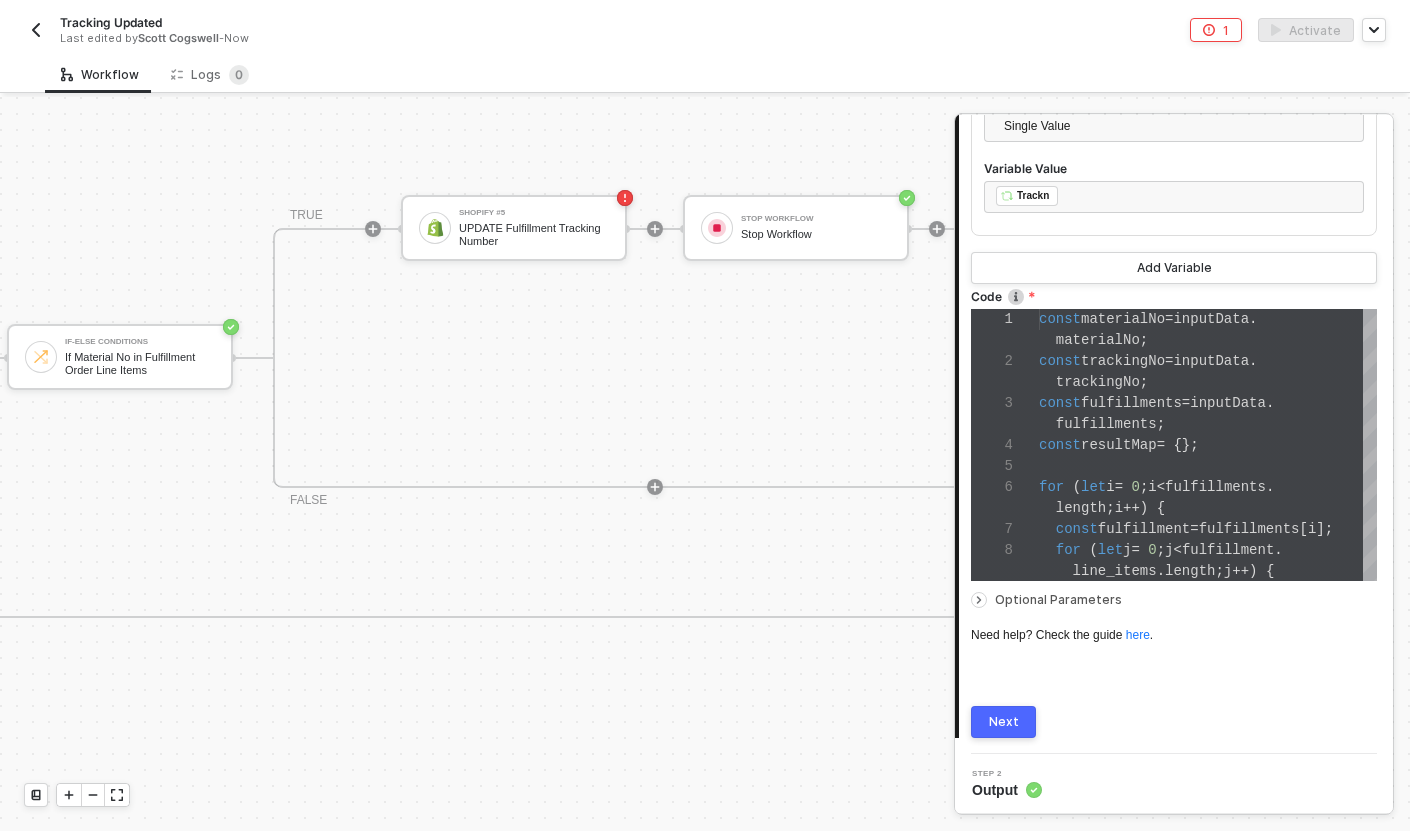 scroll, scrollTop: 548, scrollLeft: 2227, axis: both 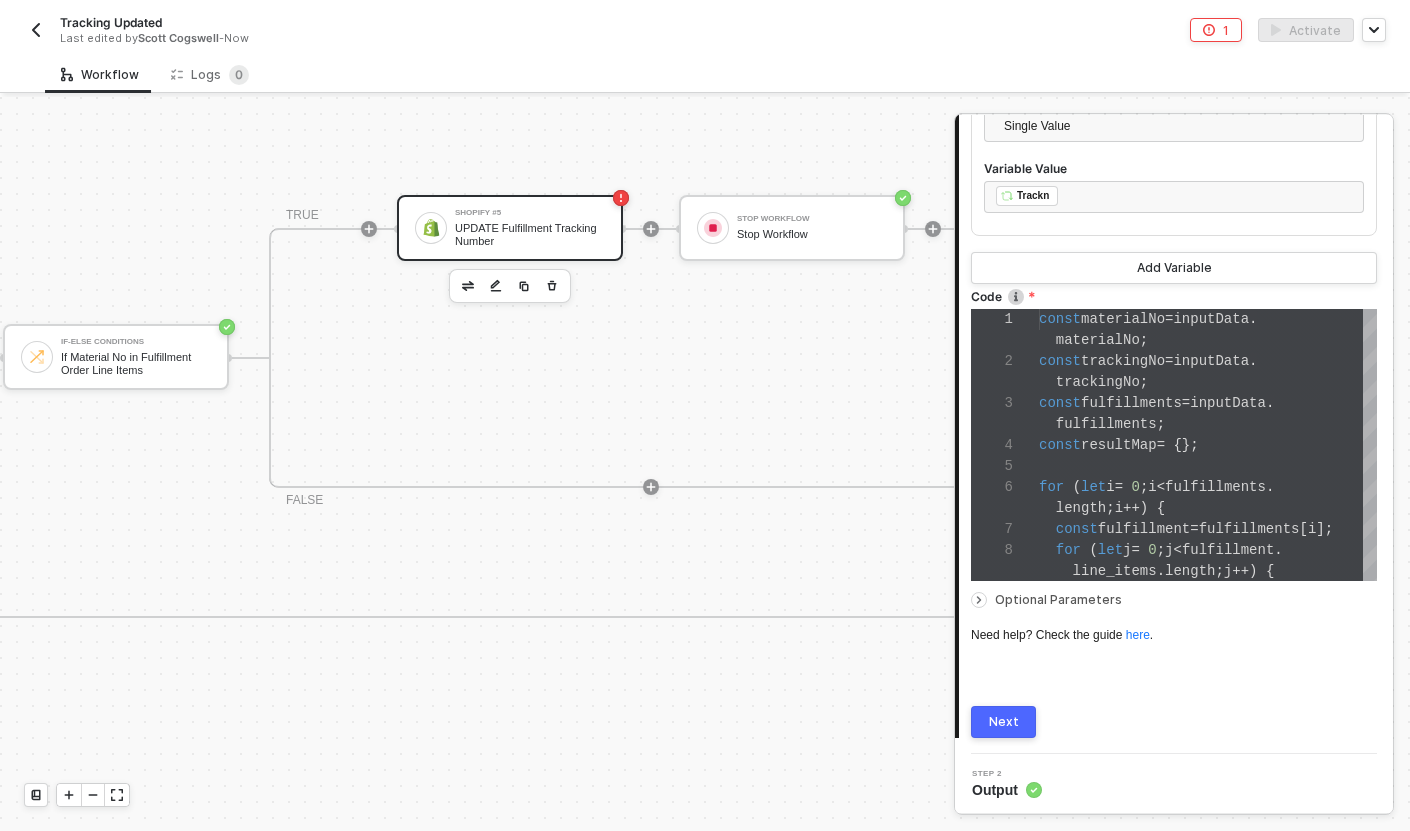 click on "UPDATE Fulfillment Tracking Number" at bounding box center [530, 234] 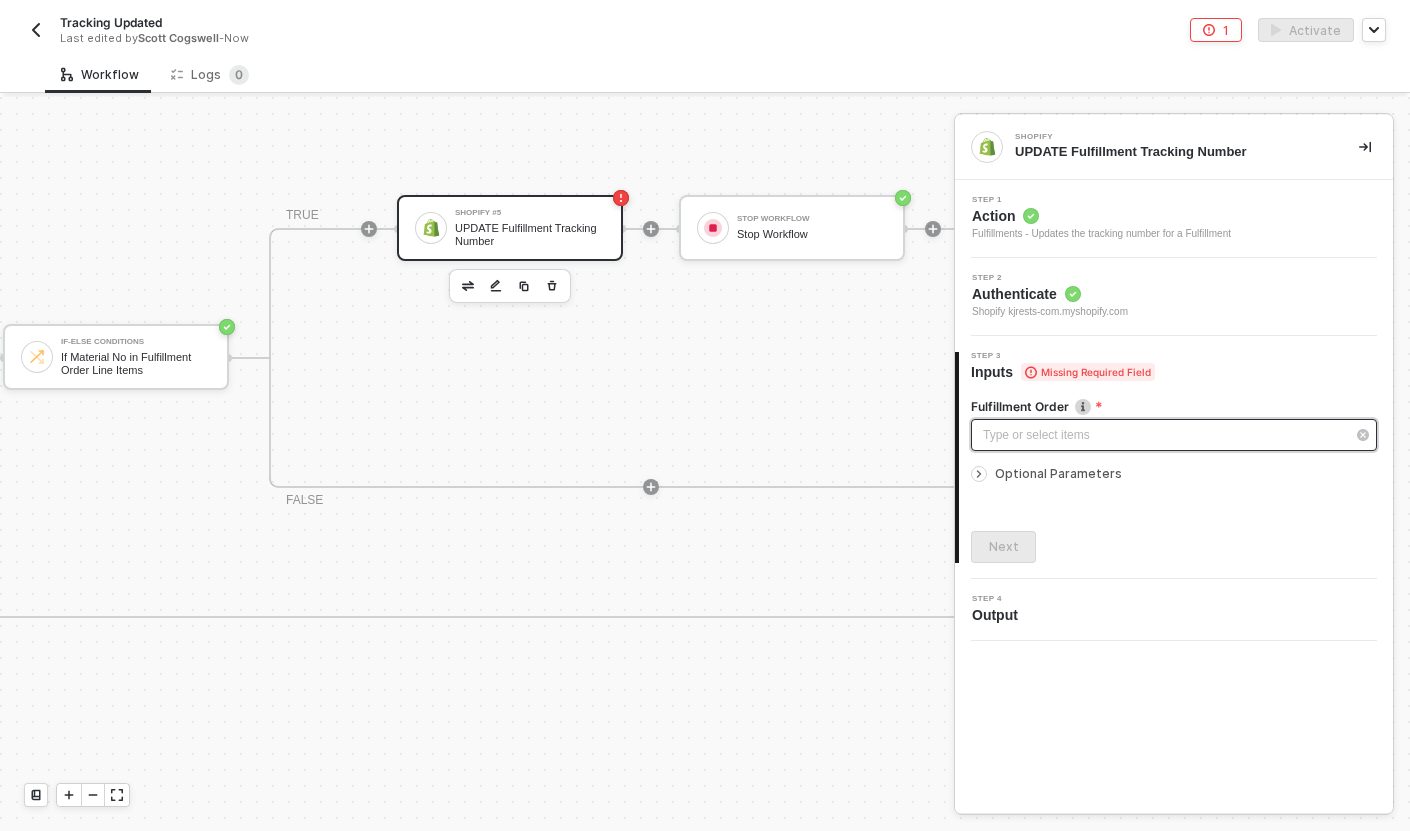 click on "Type or select items ﻿" at bounding box center (1164, 435) 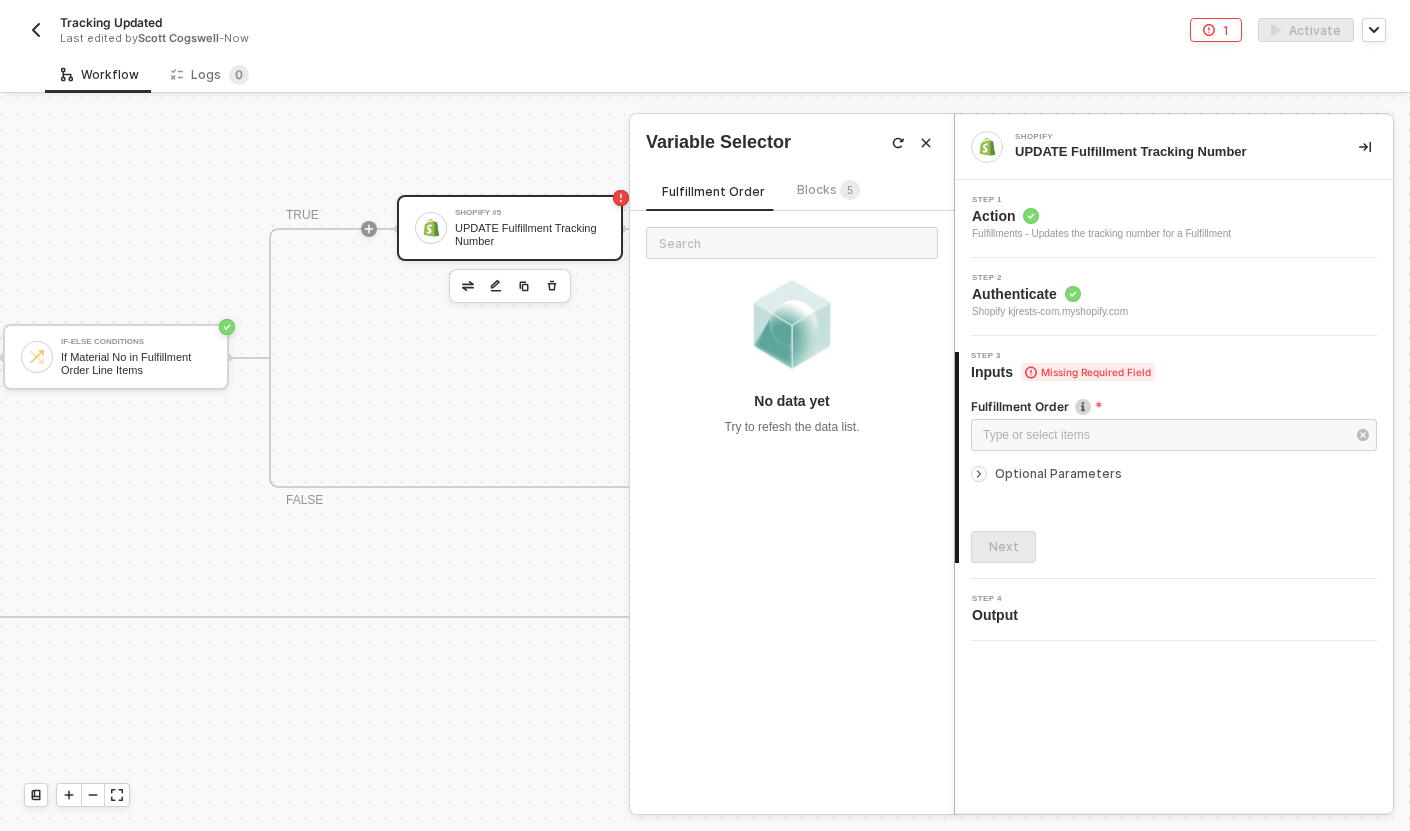 click on "Blocks   5" at bounding box center (828, 189) 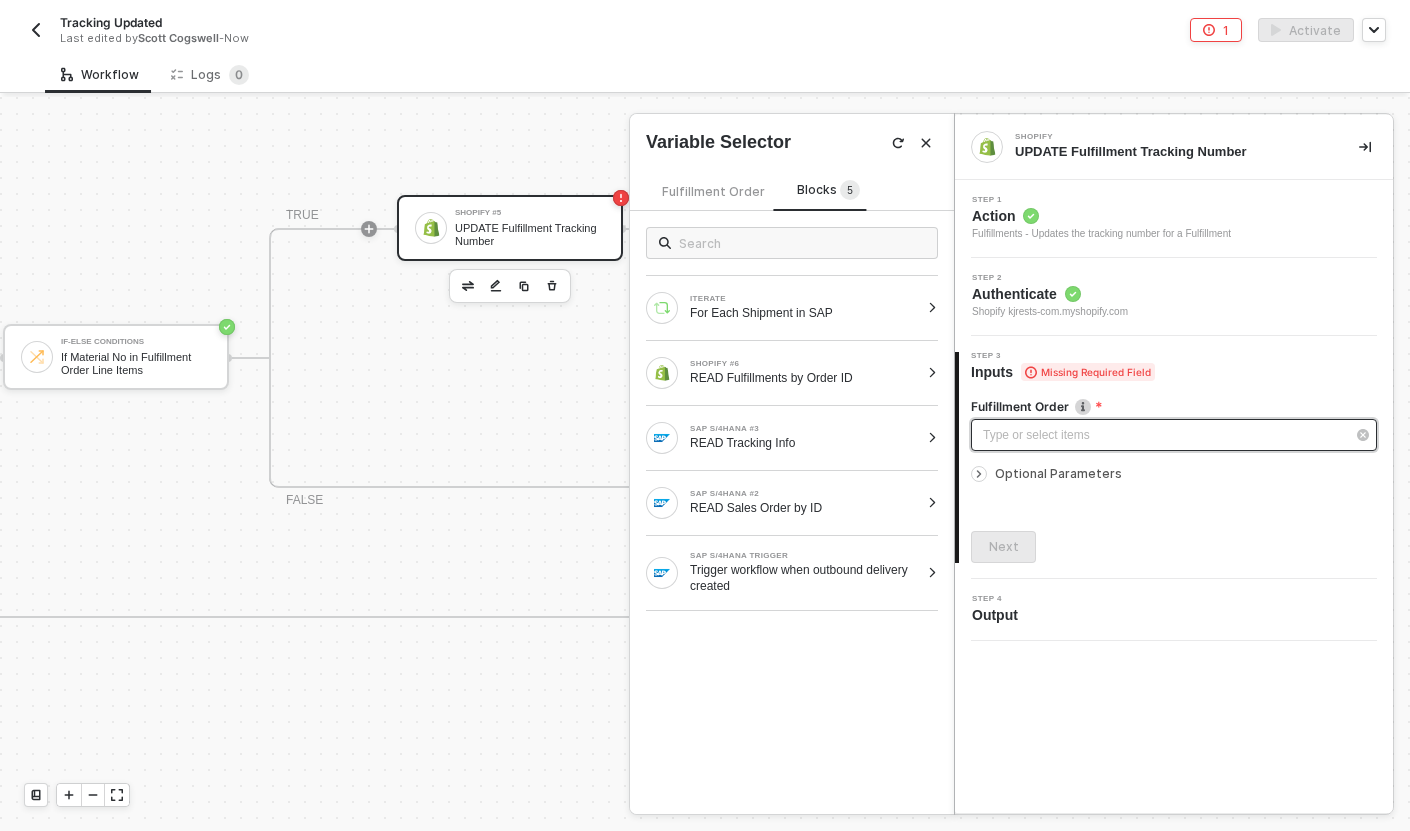 click on "Type or select items ﻿" at bounding box center (1164, 435) 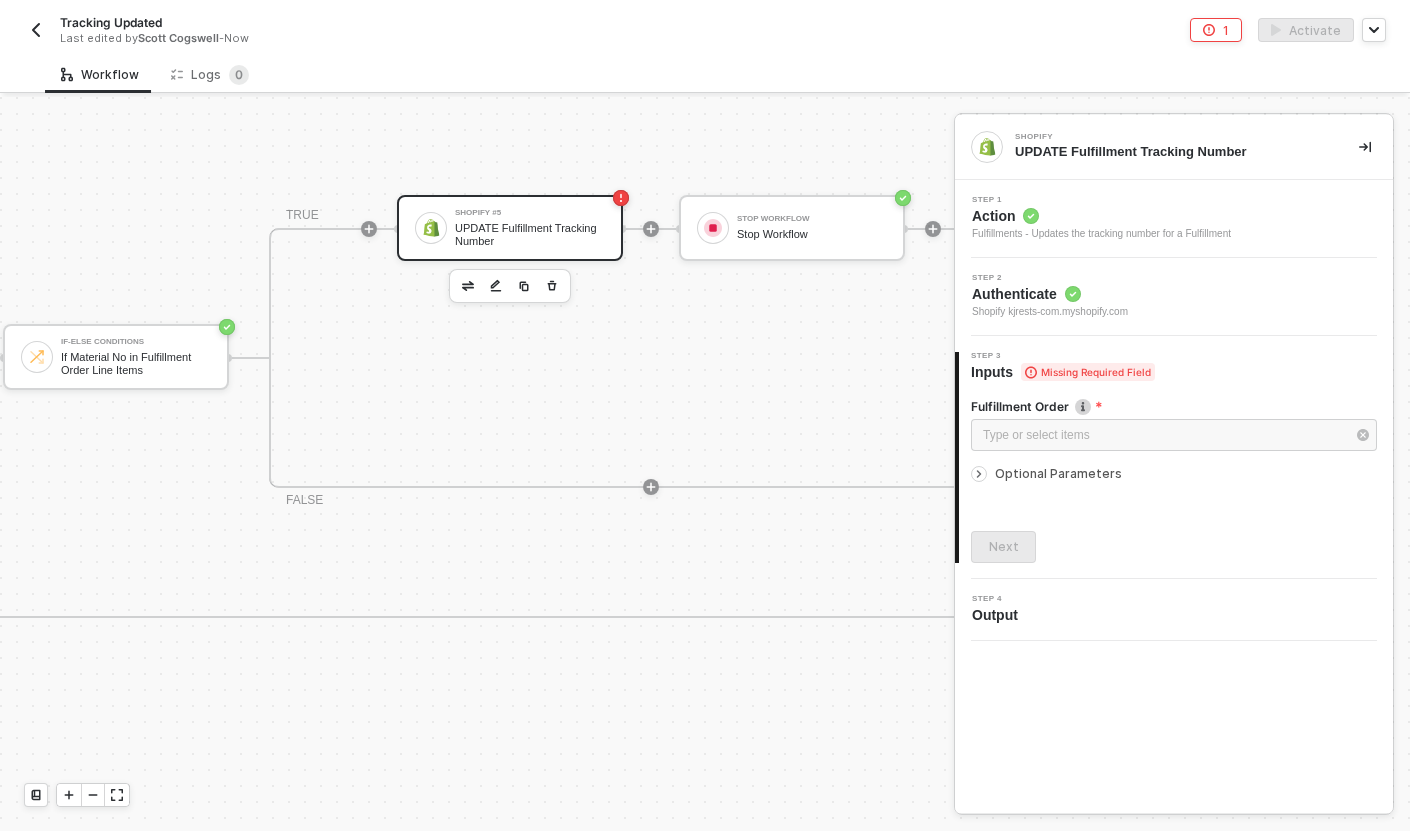 click on "Optional Parameters" at bounding box center [1058, 473] 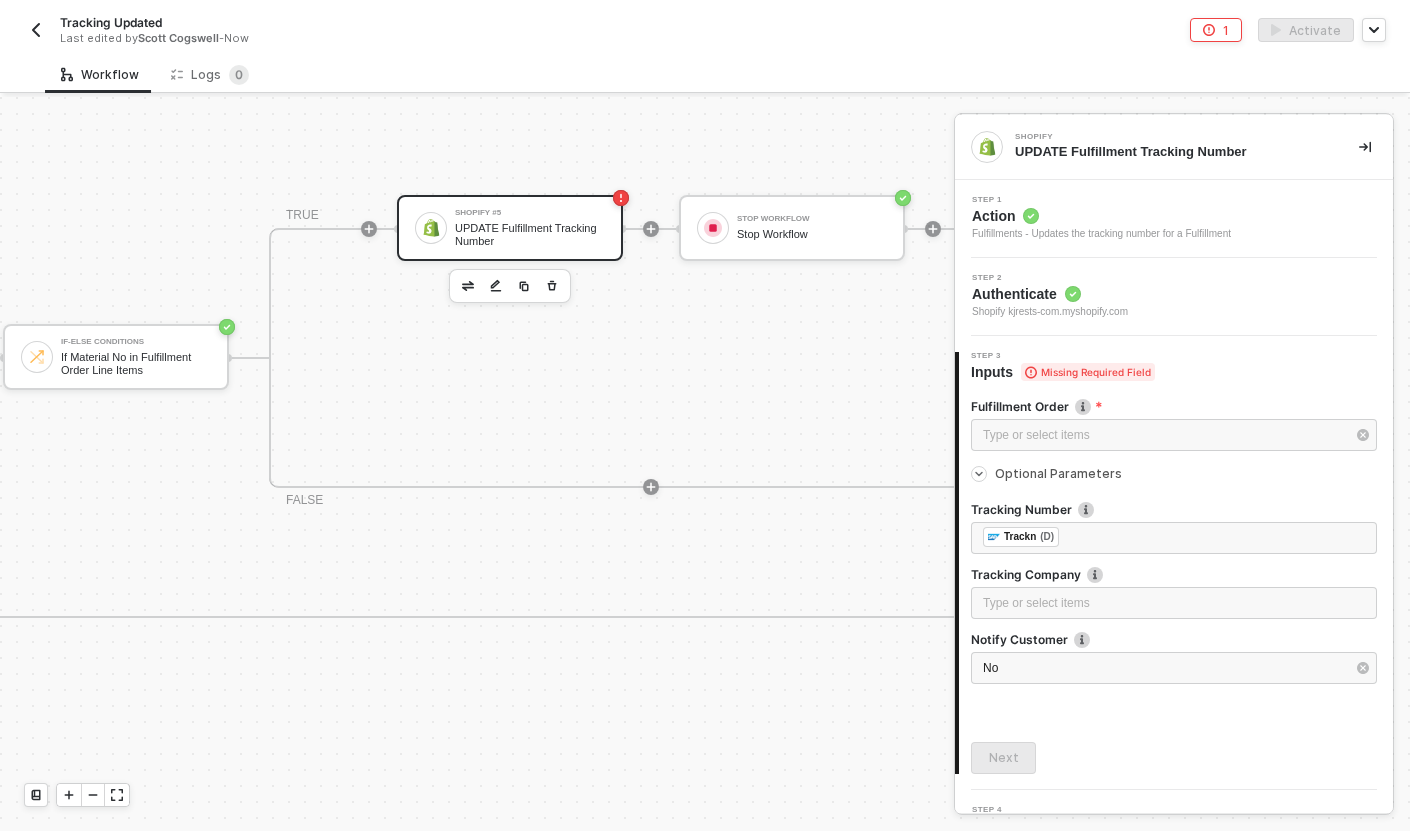 click on "TRUE Shopify #5 UPDATE Fulfillment Tracking Number Stop Workflow Stop Workflow FALSE" at bounding box center [651, 358] 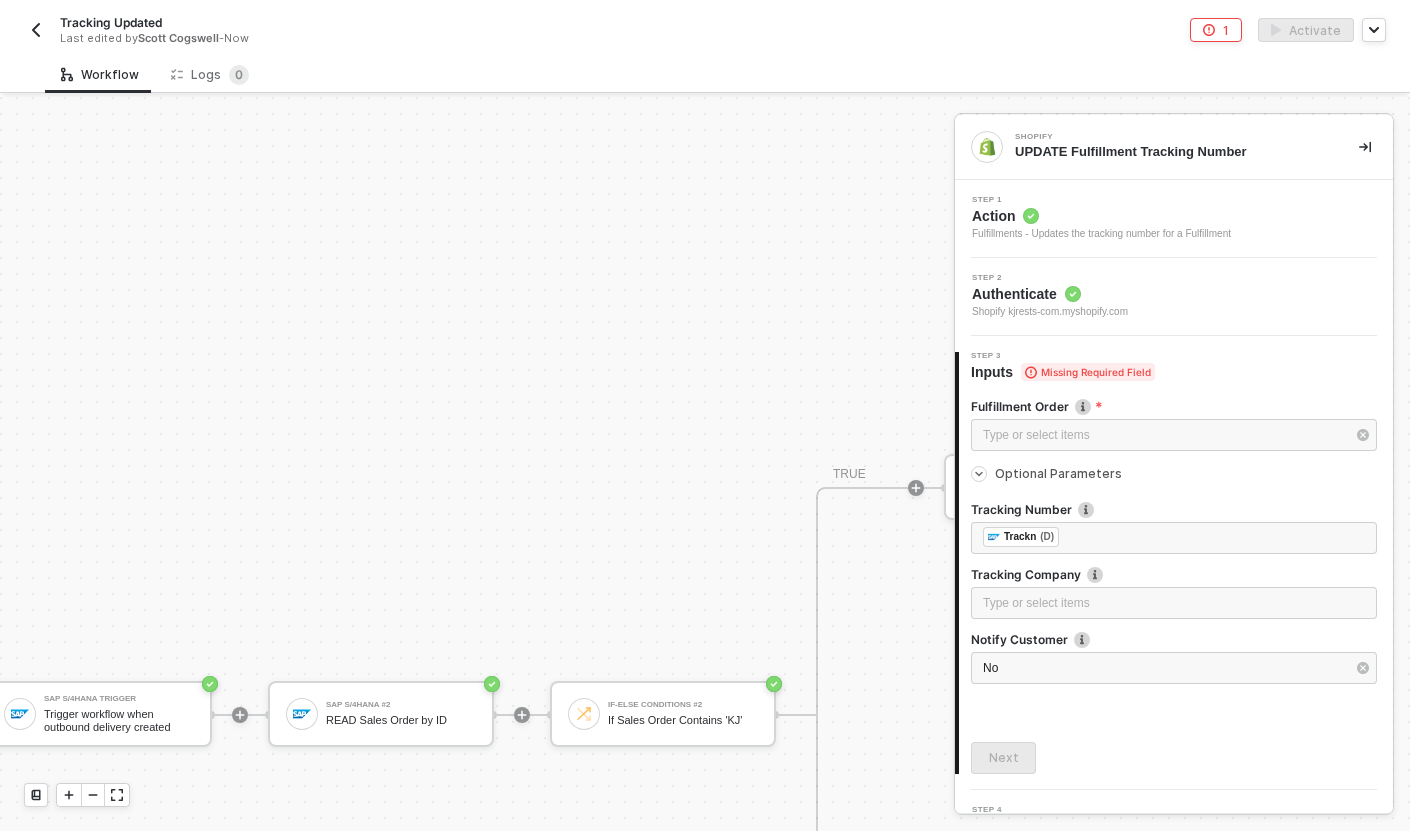 scroll, scrollTop: 548, scrollLeft: 0, axis: vertical 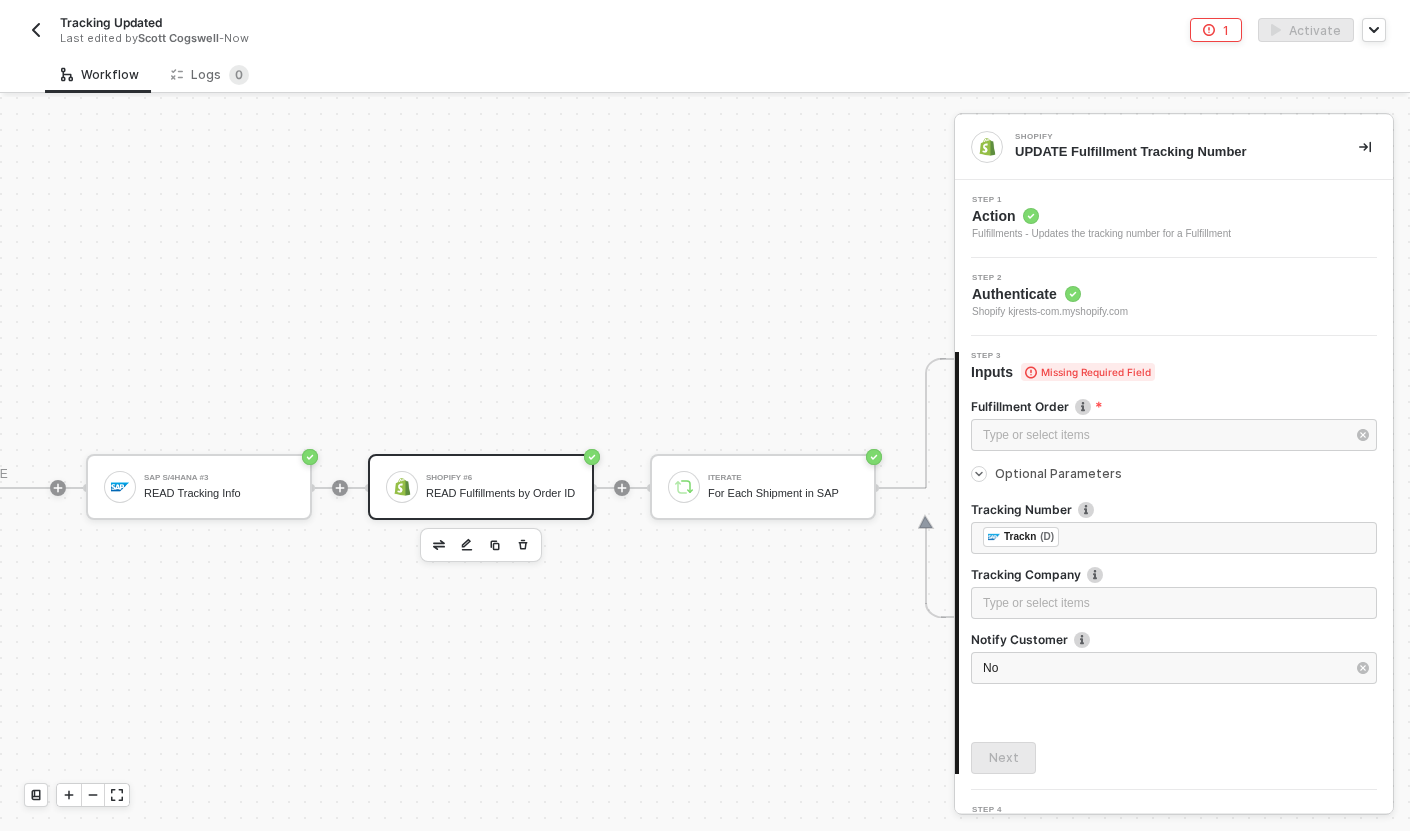 click on "Shopify #6" at bounding box center (501, 478) 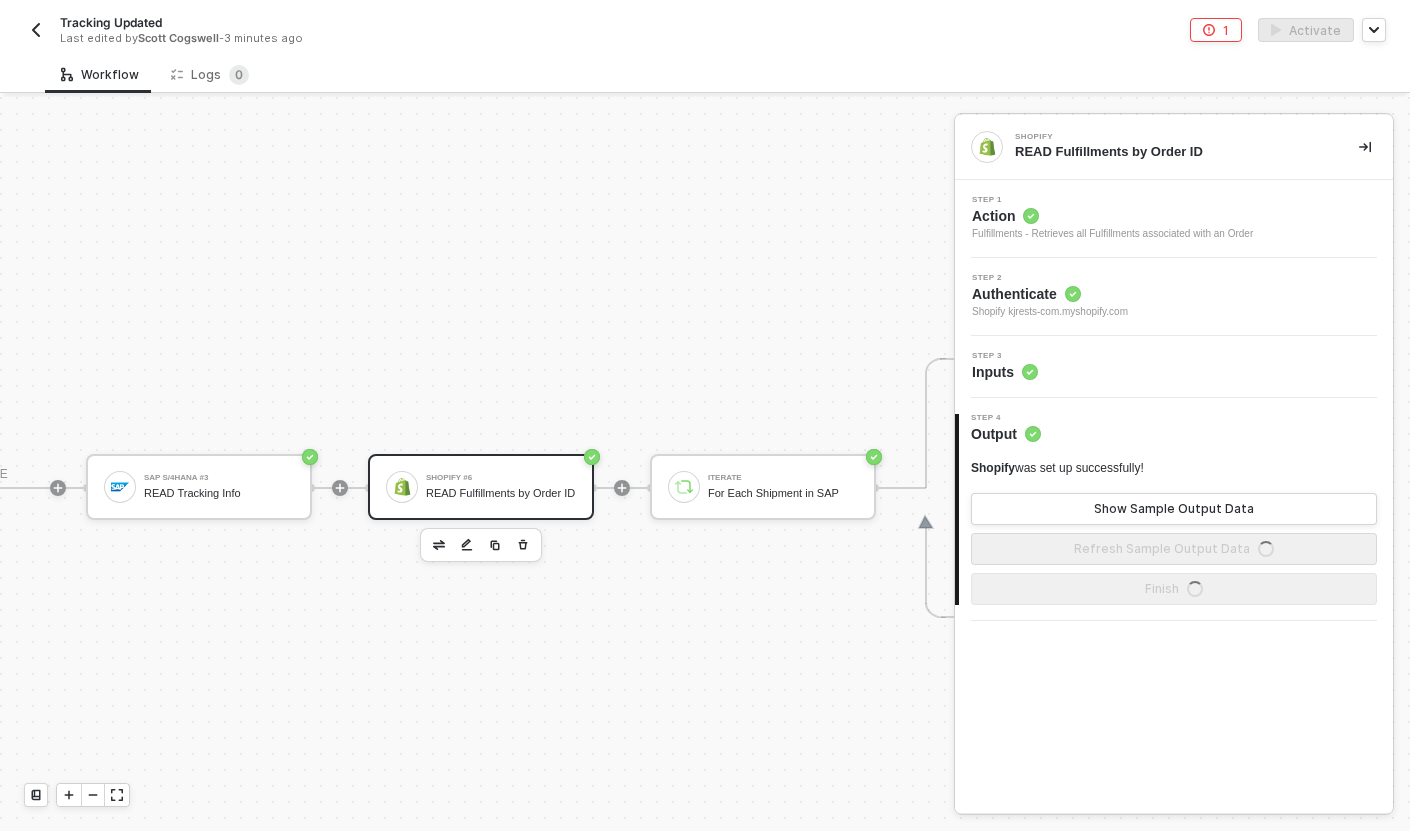 click on "Step 3 Inputs" at bounding box center [1176, 367] 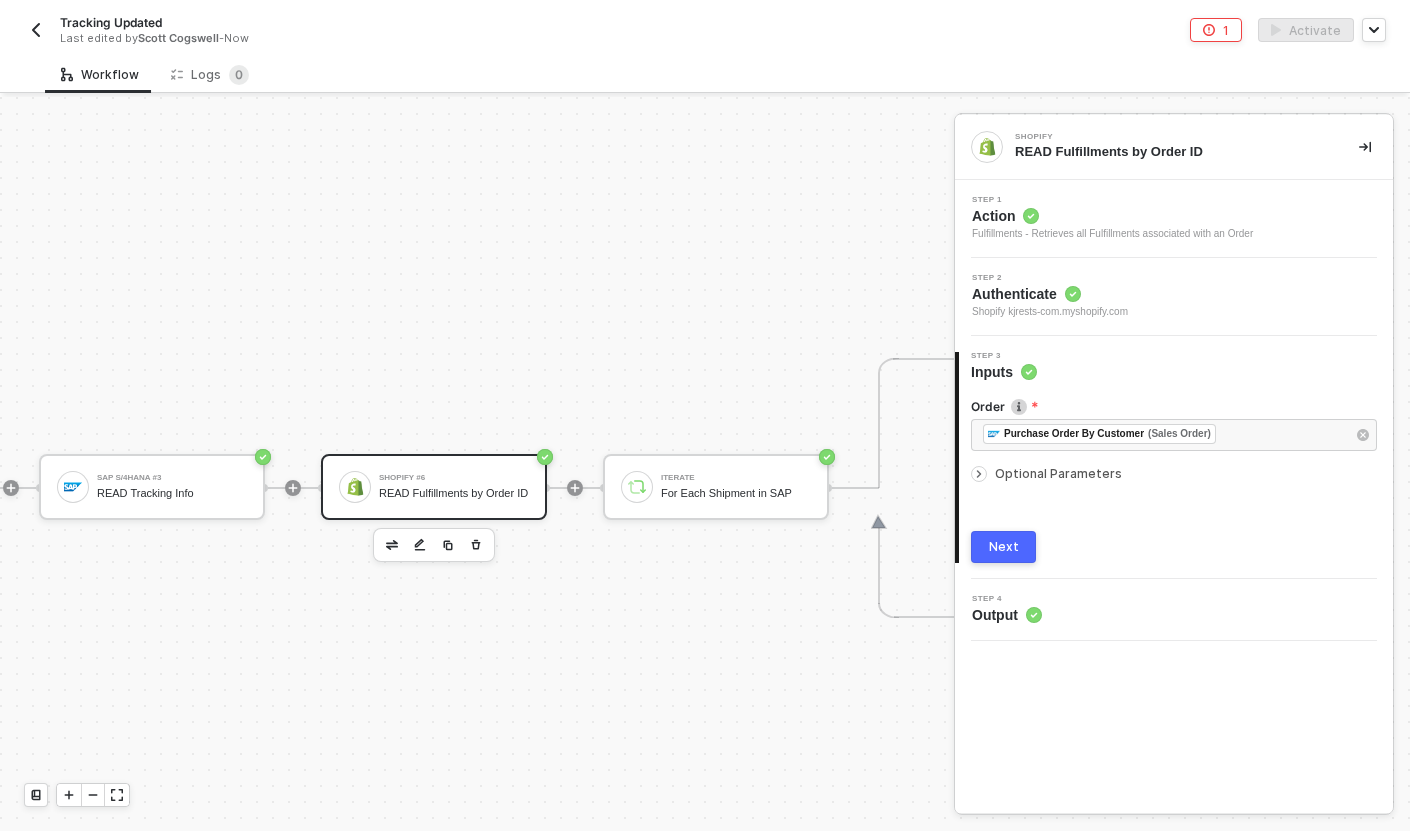 scroll, scrollTop: 548, scrollLeft: 950, axis: both 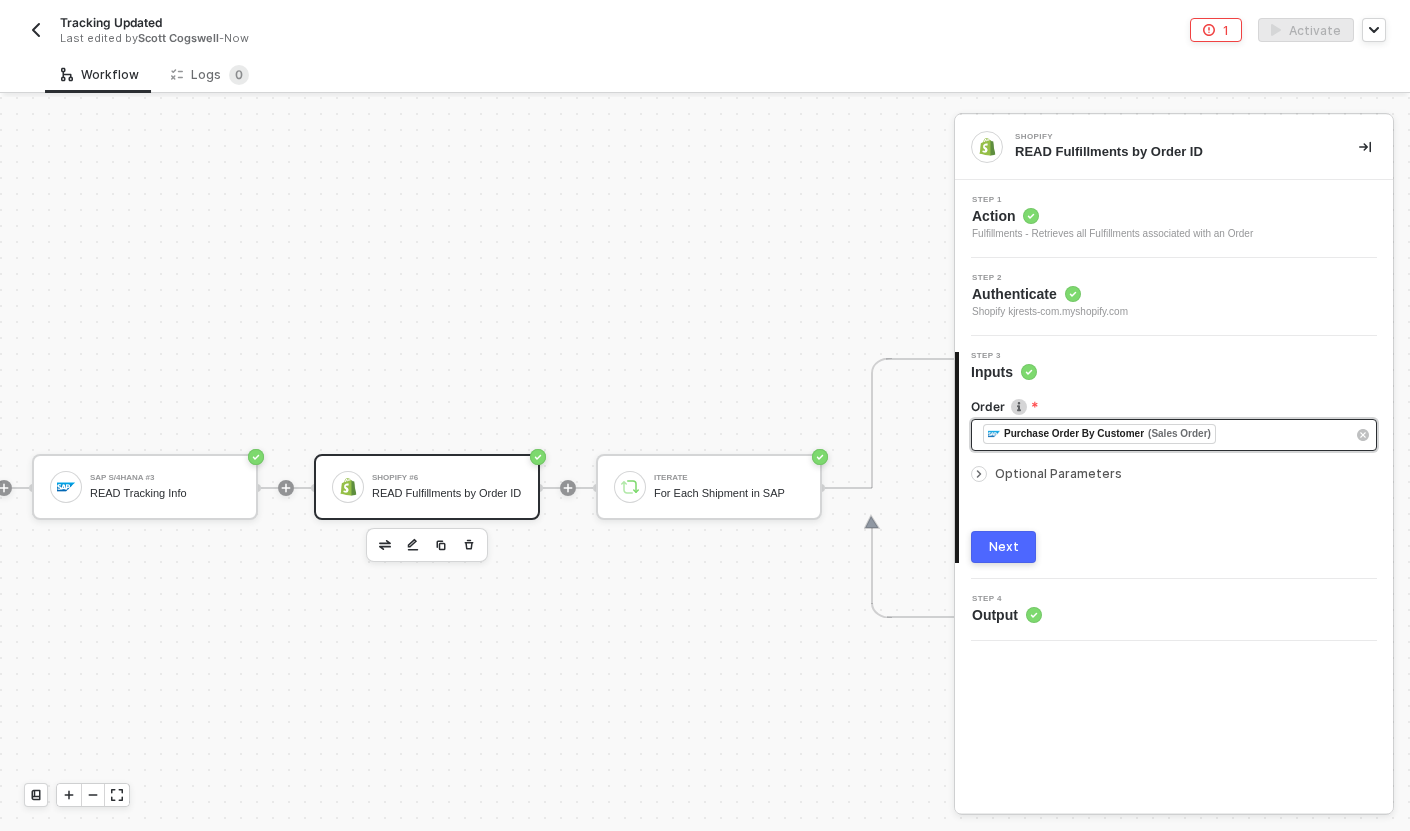 click on "﻿ ﻿ Purchase Order By Customer (Sales Order) ﻿" at bounding box center (1164, 435) 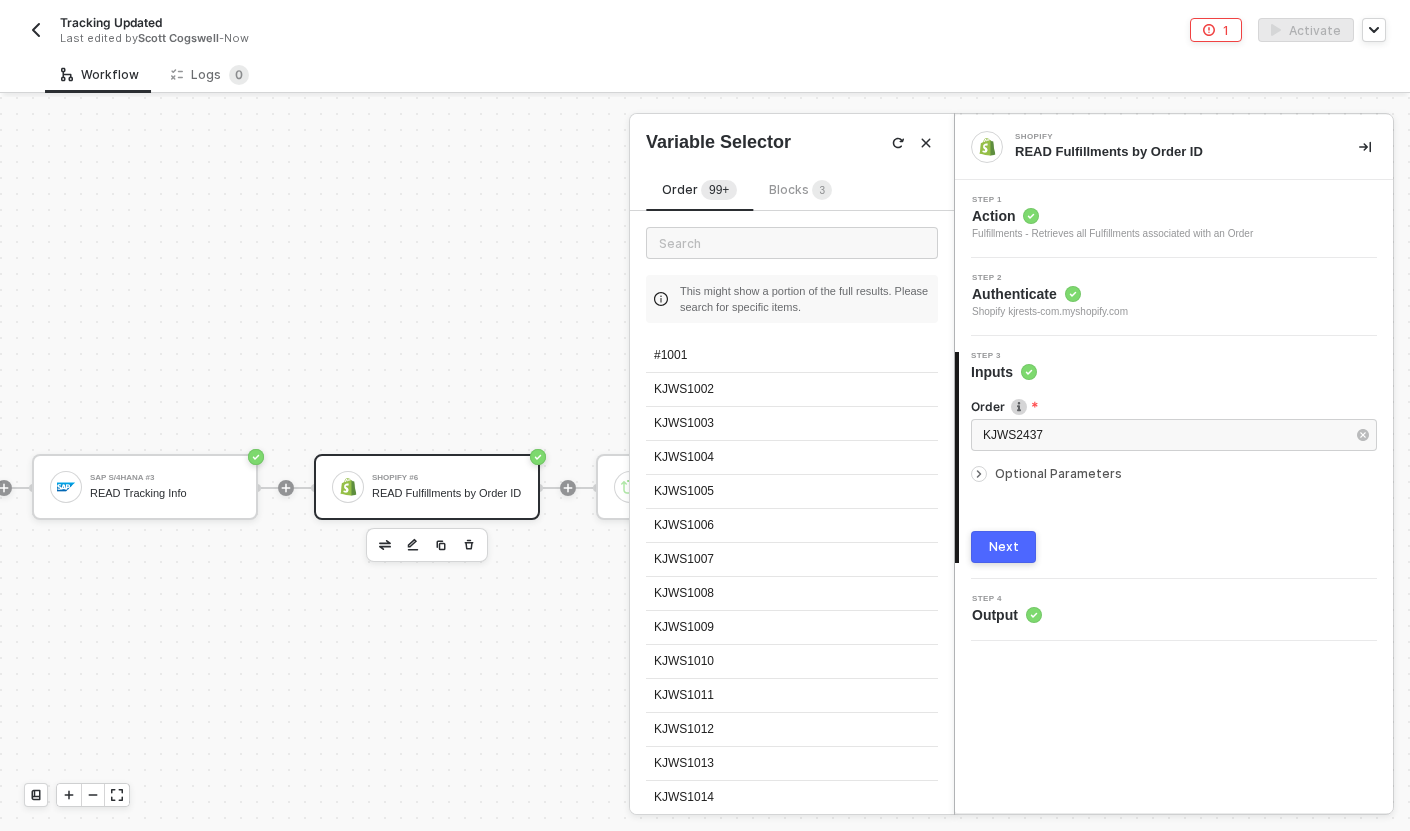 click on "Next" at bounding box center [1003, 547] 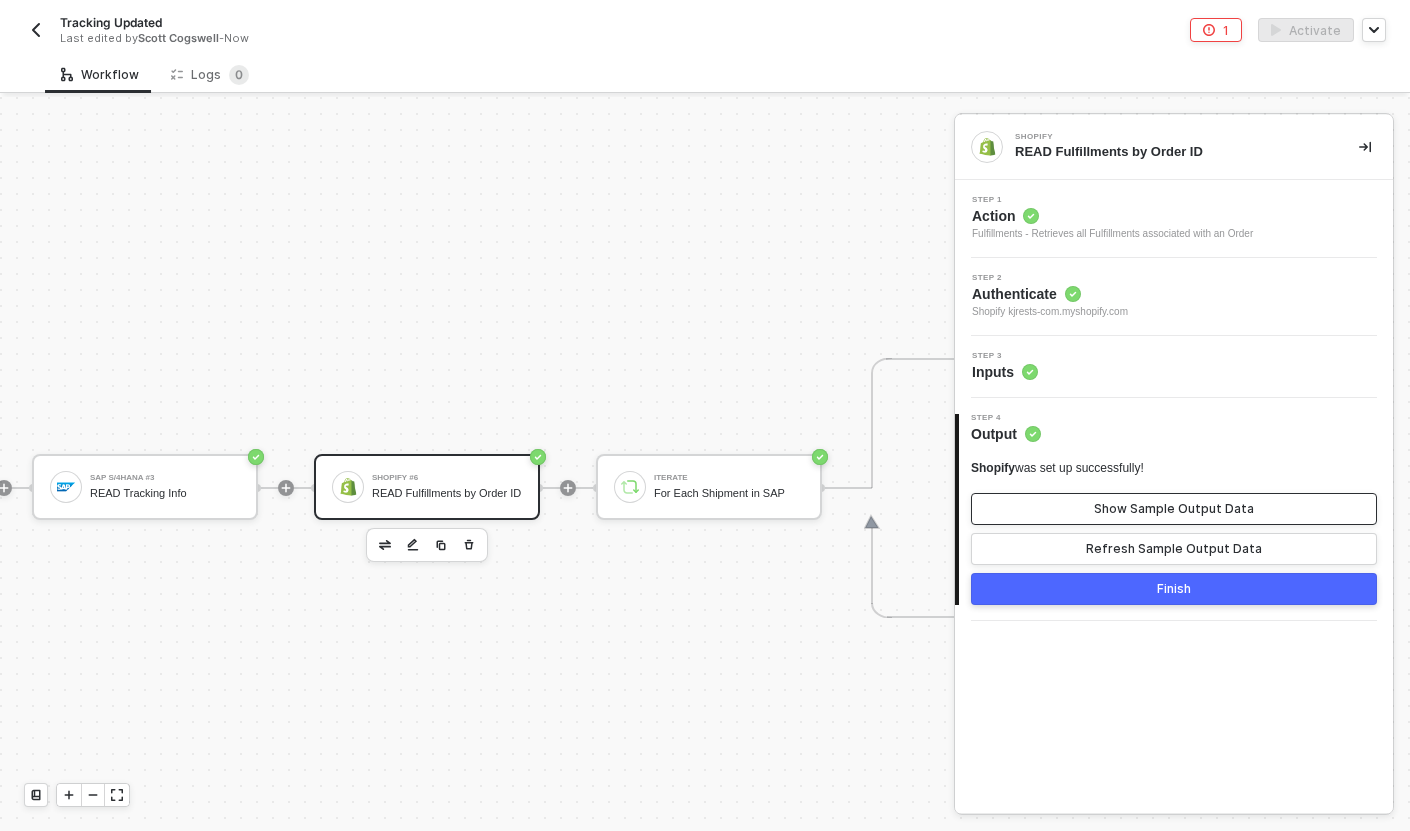 click on "Show Sample Output Data" at bounding box center [1174, 509] 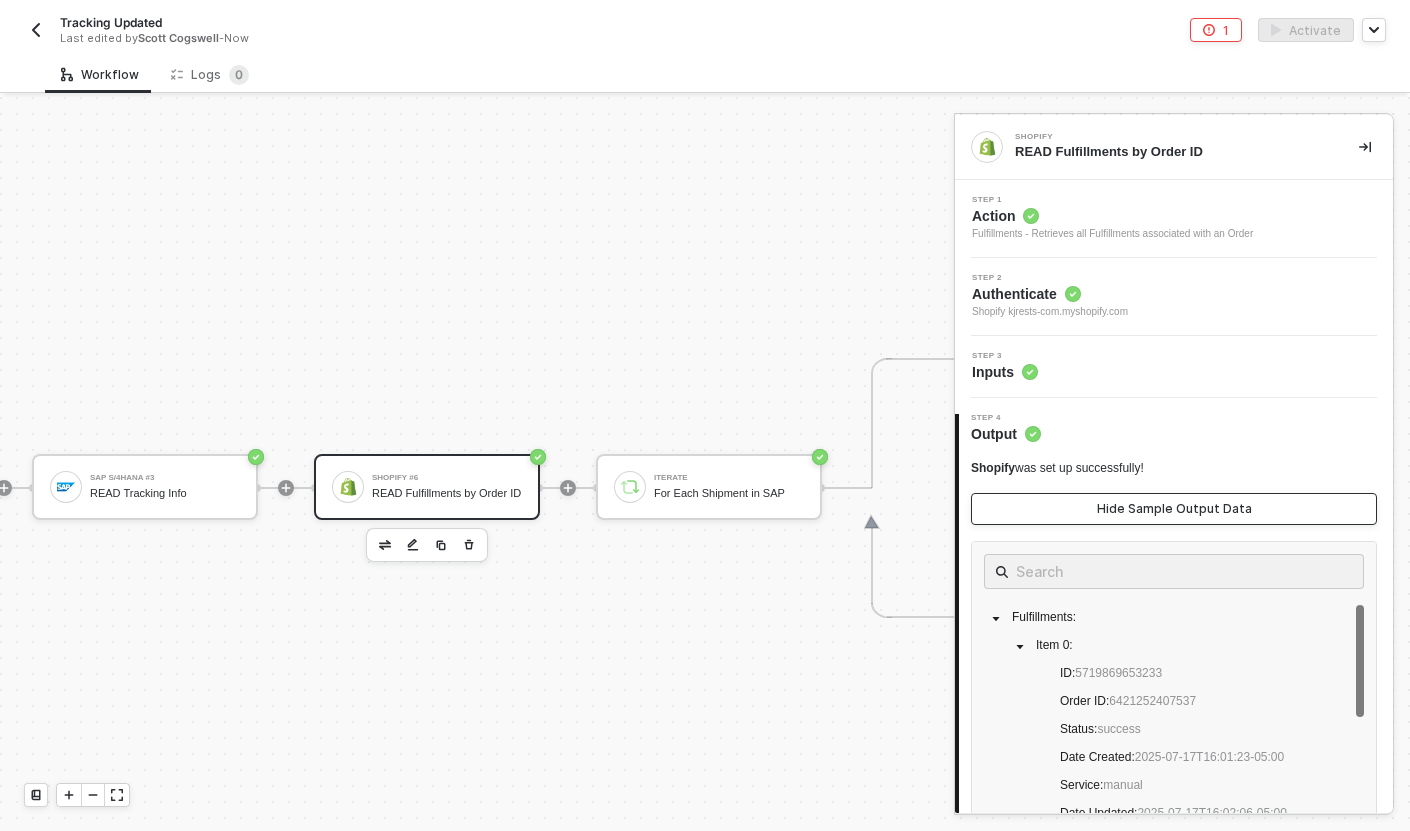 click on "Hide Sample Output Data" at bounding box center (1174, 509) 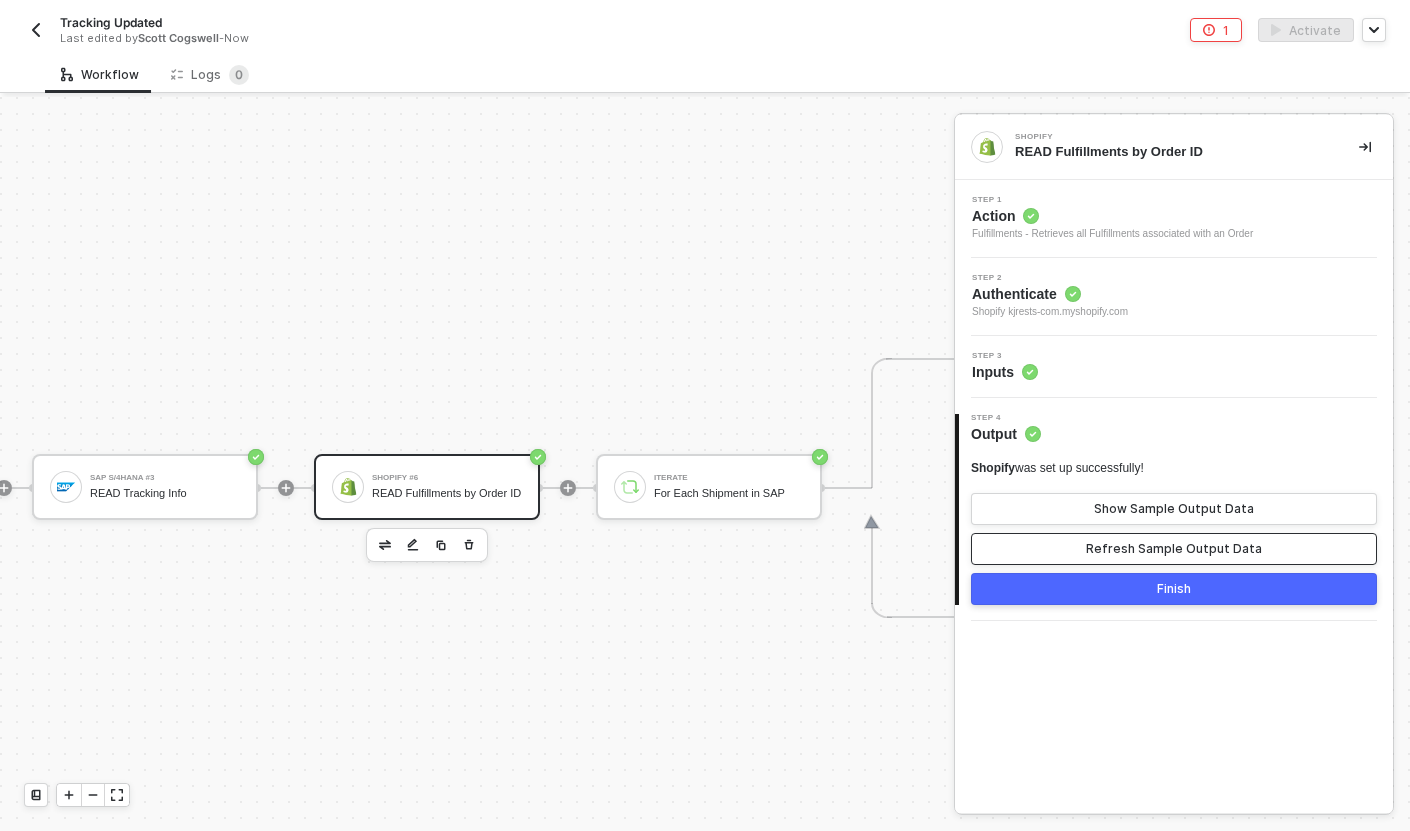 click on "Refresh Sample Output Data" at bounding box center (1174, 549) 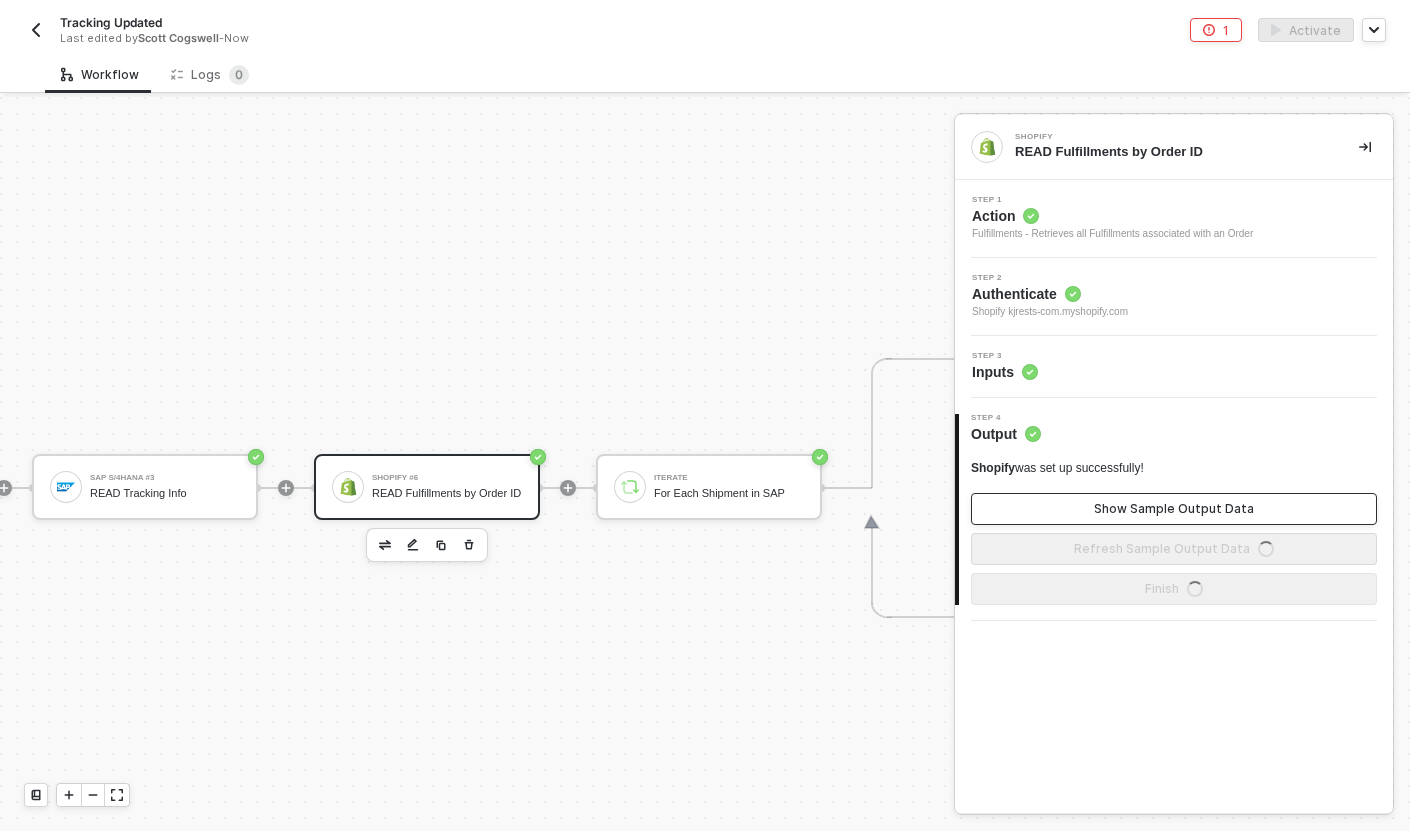 click on "Show Sample Output Data" at bounding box center (1174, 509) 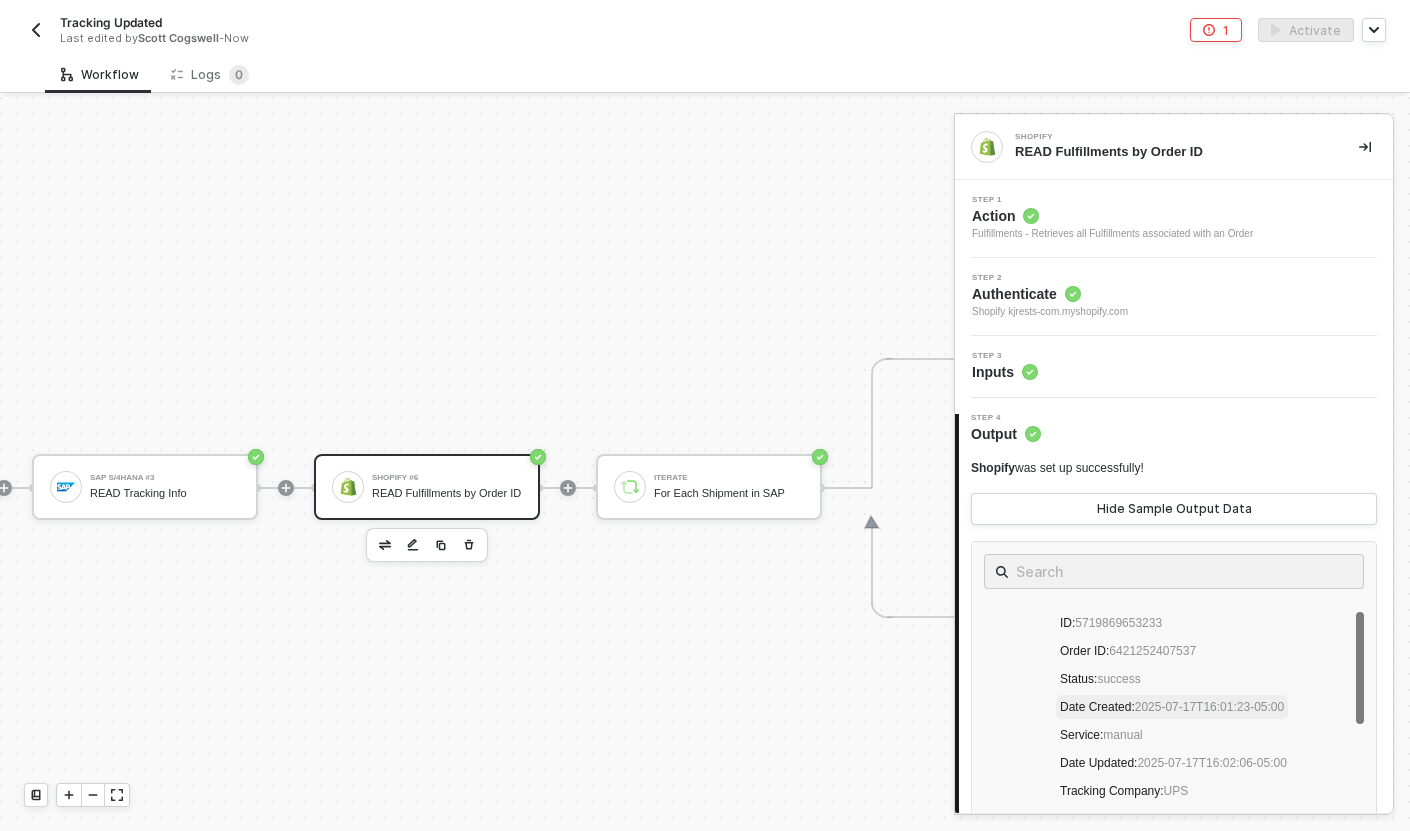 scroll, scrollTop: 48, scrollLeft: 0, axis: vertical 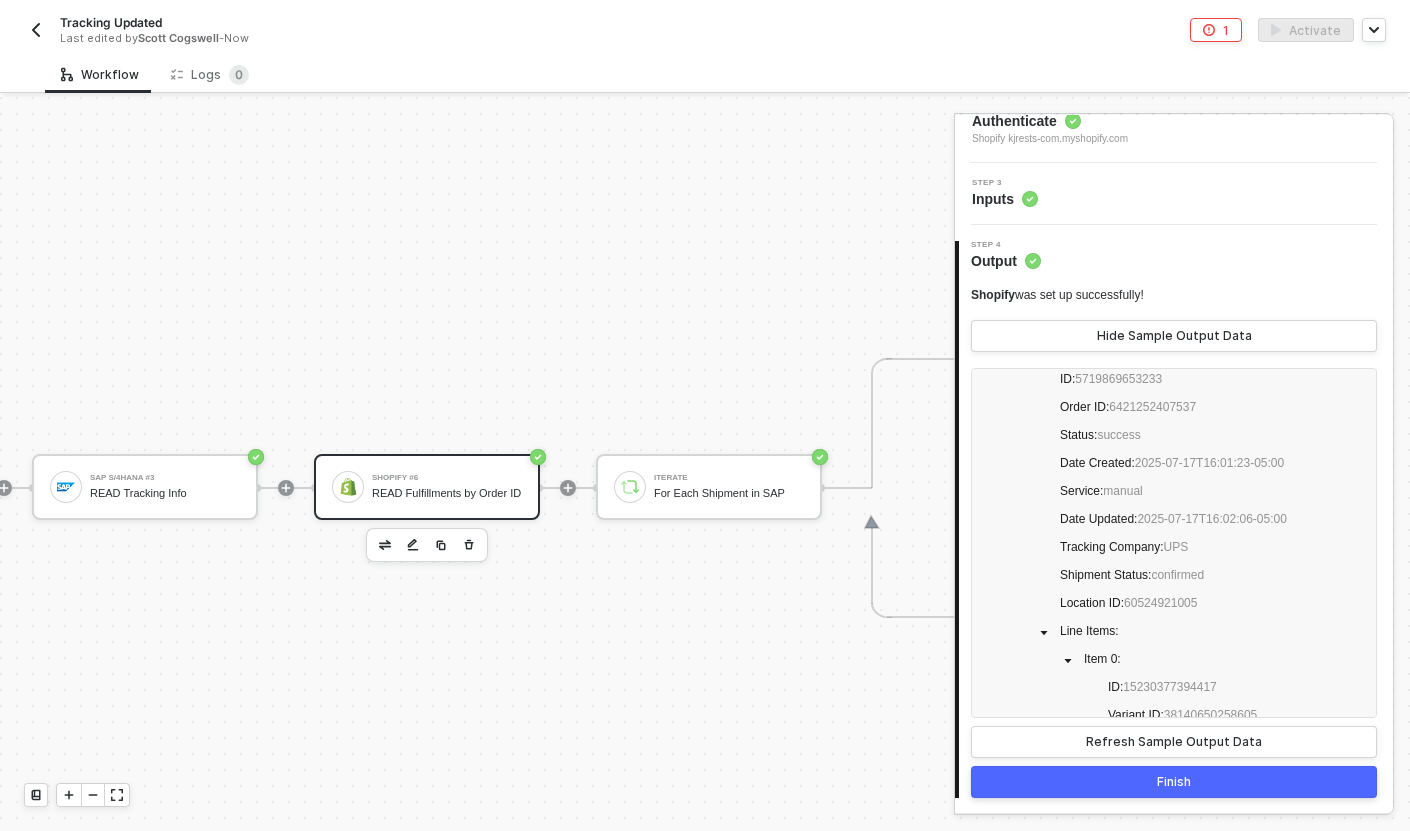 click at bounding box center [568, 488] 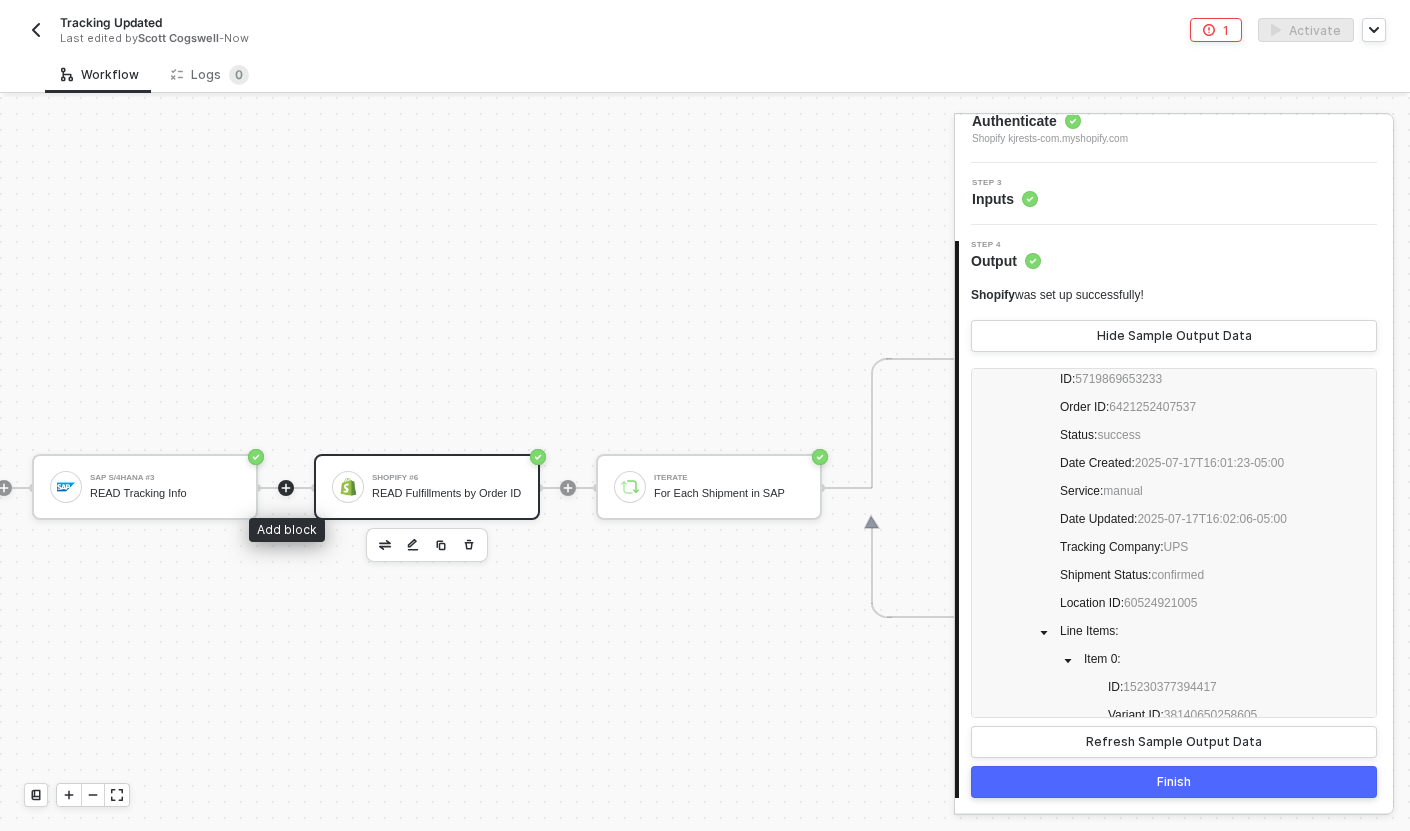 click 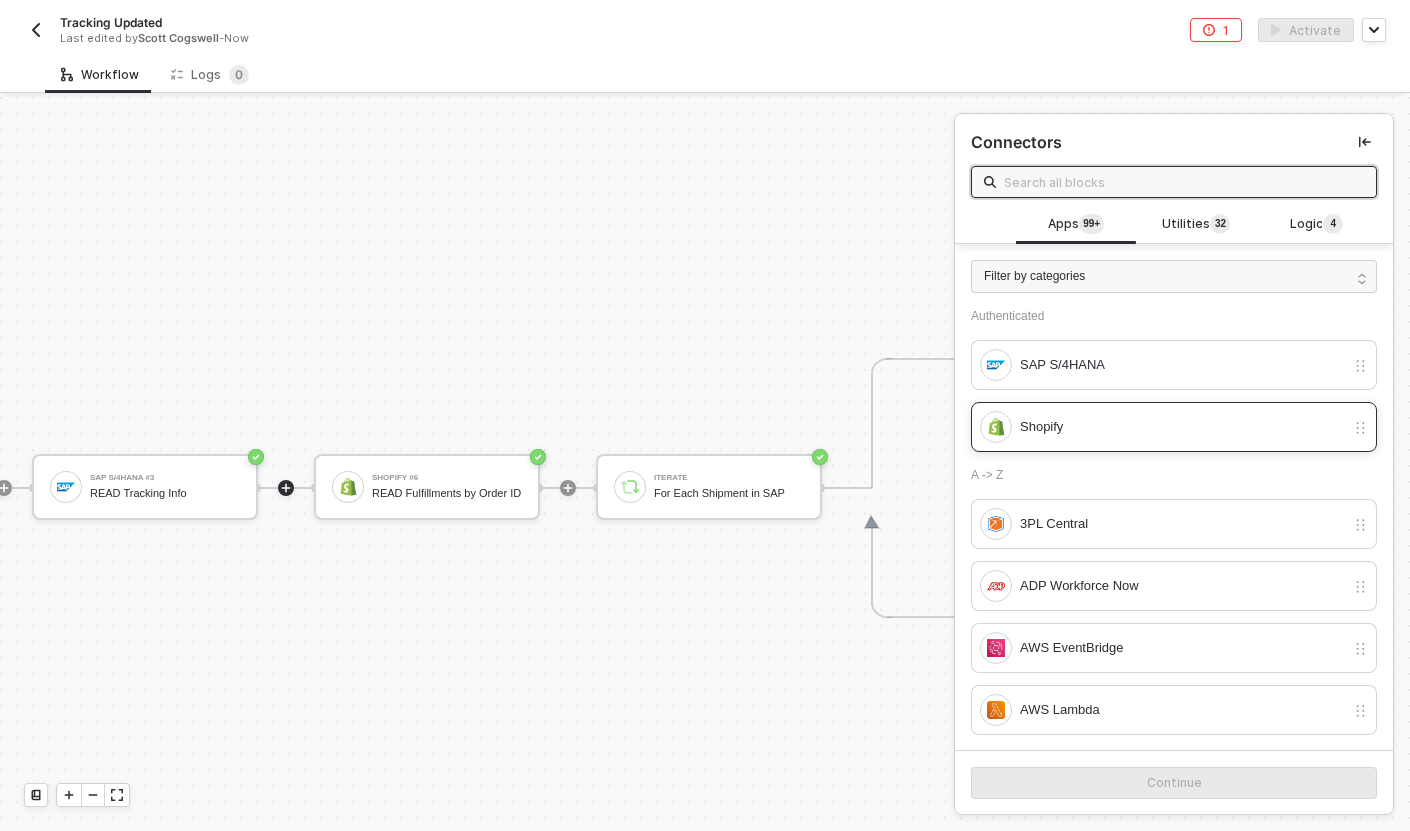 click on "Shopify" at bounding box center [1162, 427] 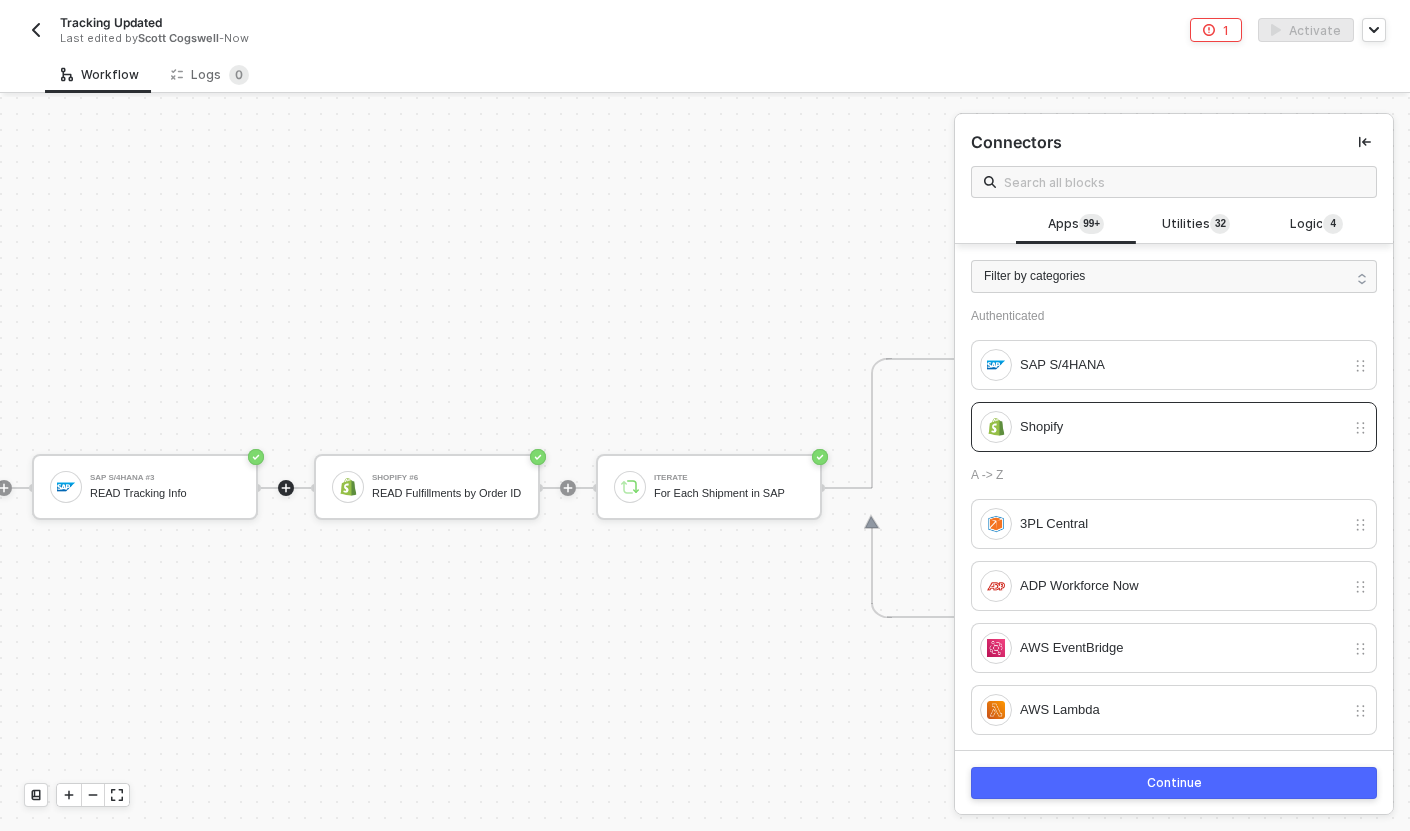 click on "Continue" at bounding box center (1174, 783) 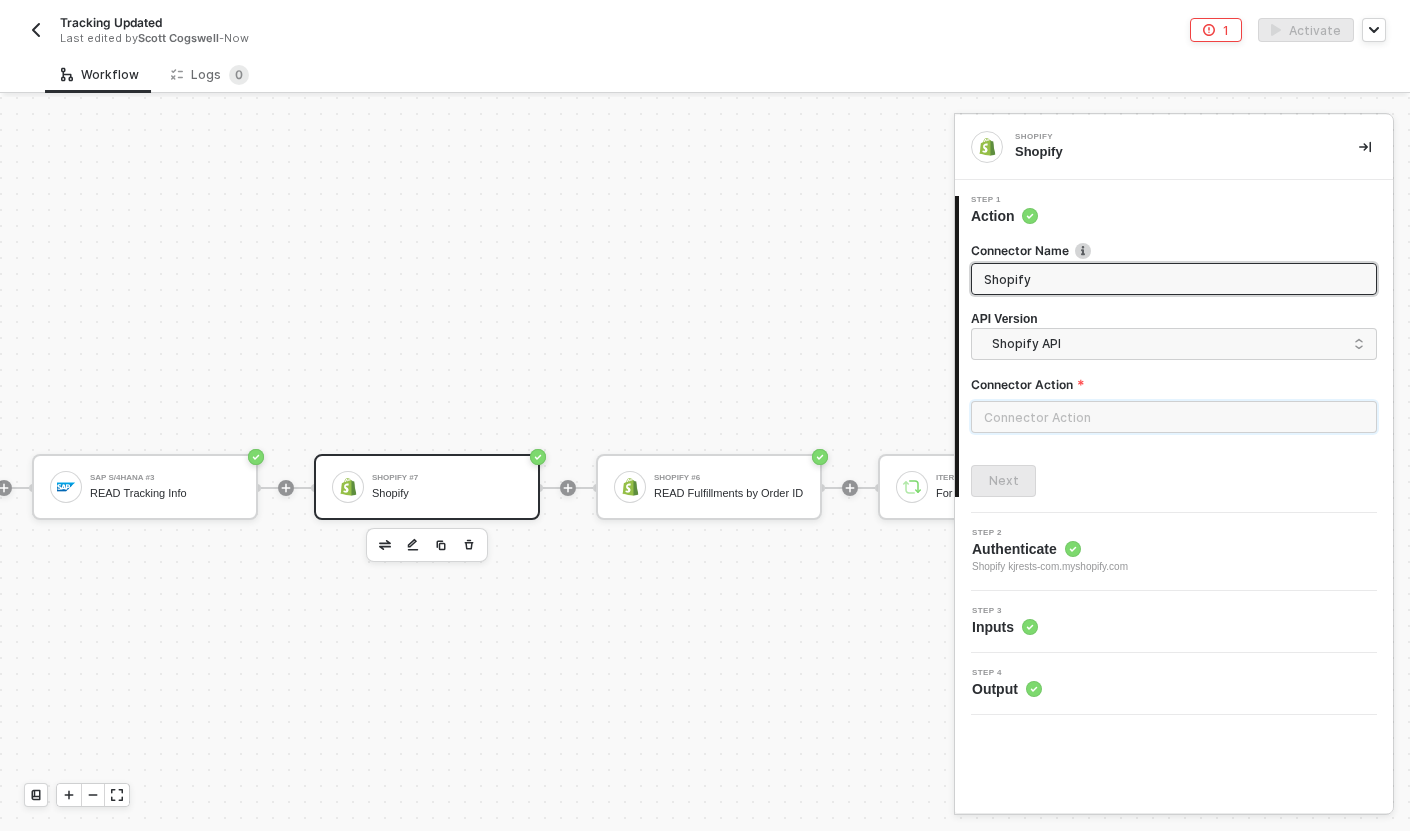 click at bounding box center [1174, 417] 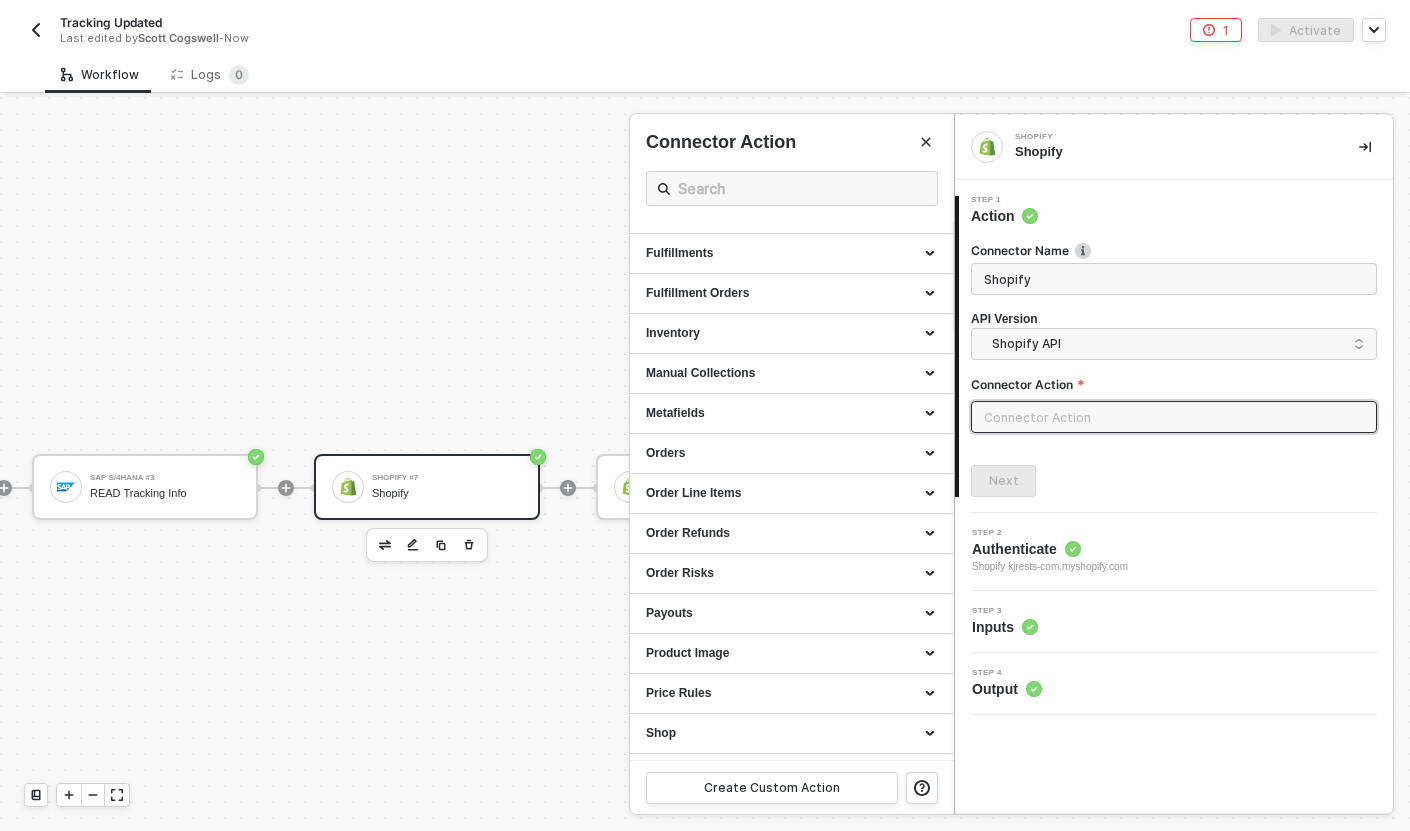 scroll, scrollTop: 426, scrollLeft: 0, axis: vertical 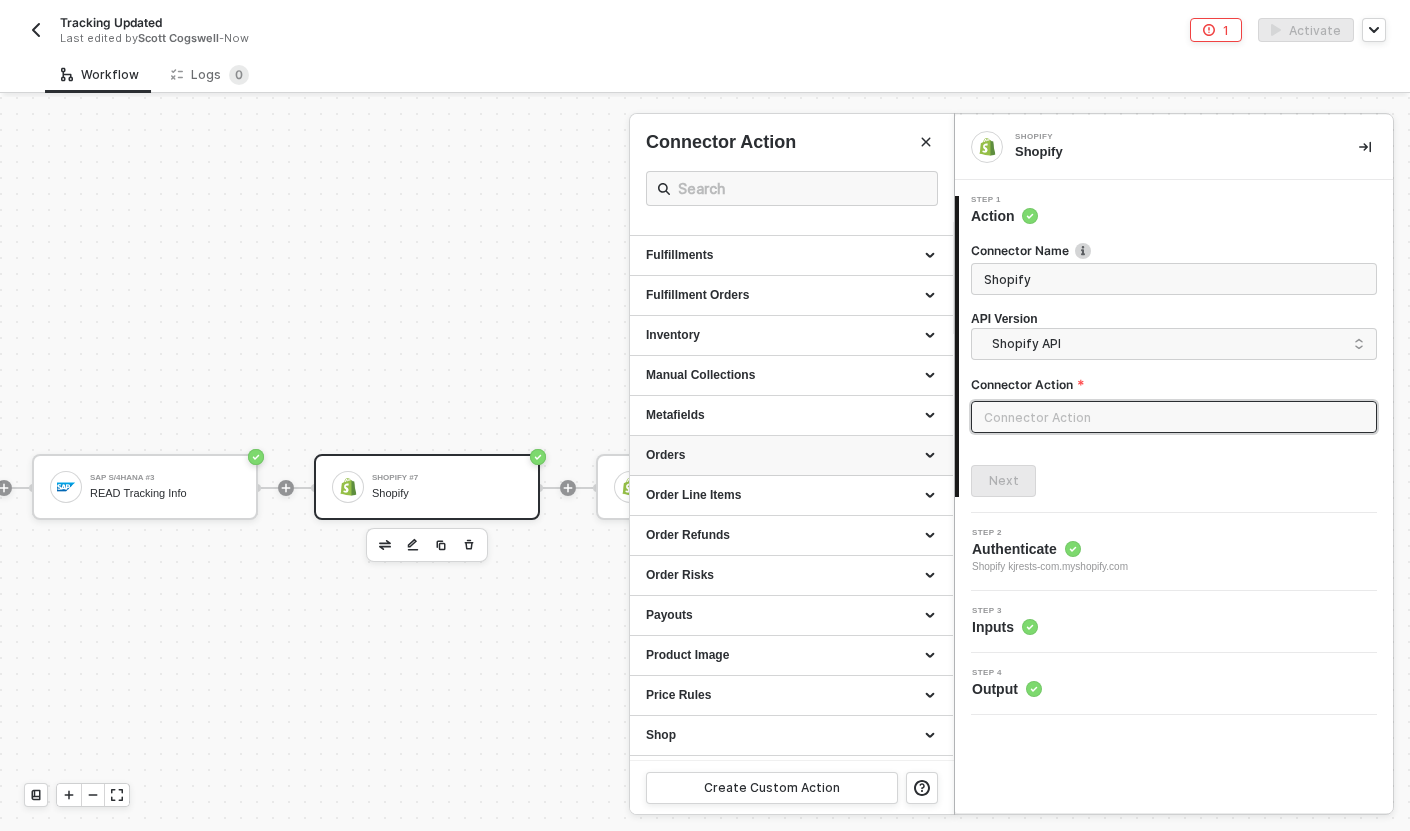click at bounding box center [932, 456] 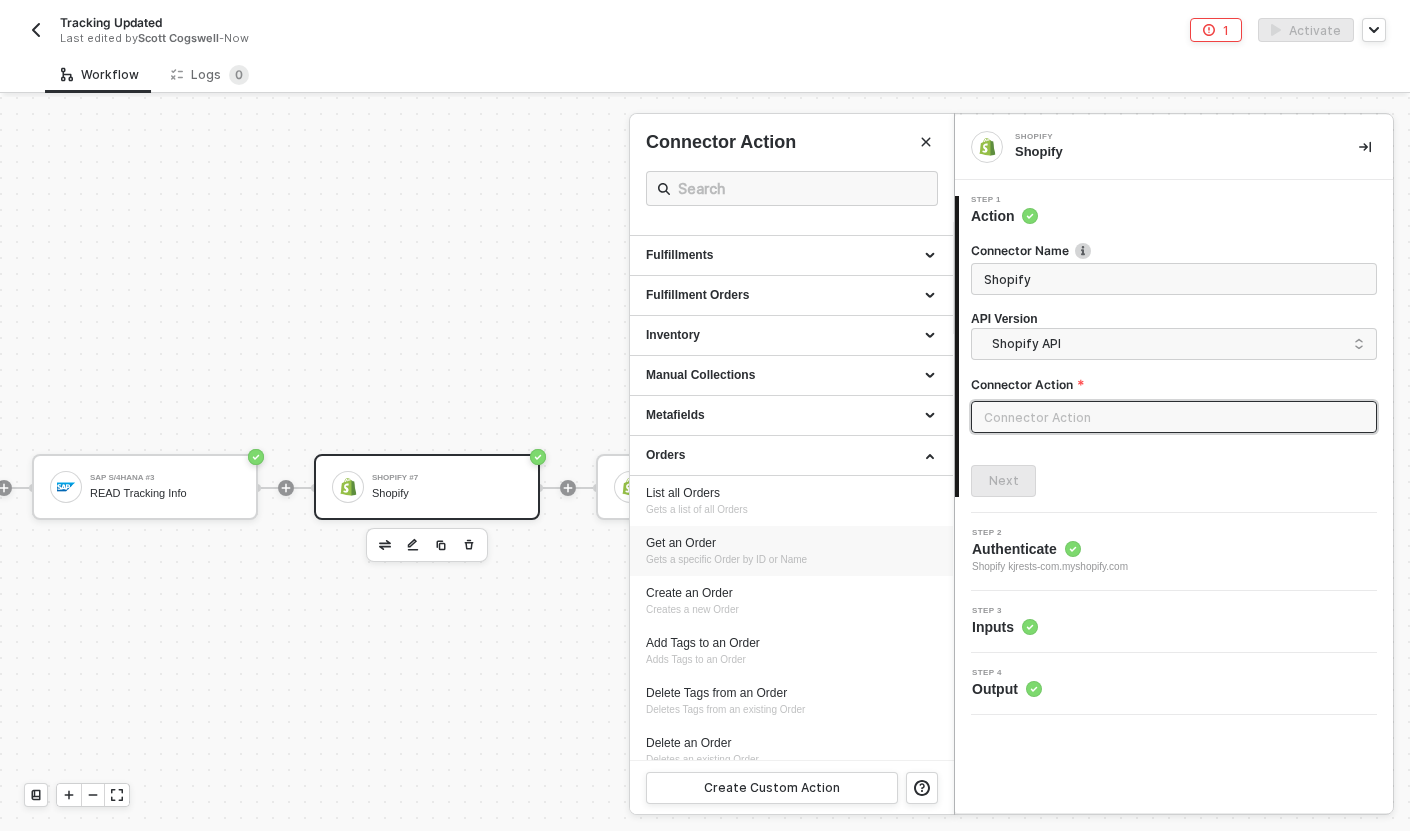 click on "Get an Order" at bounding box center [791, 543] 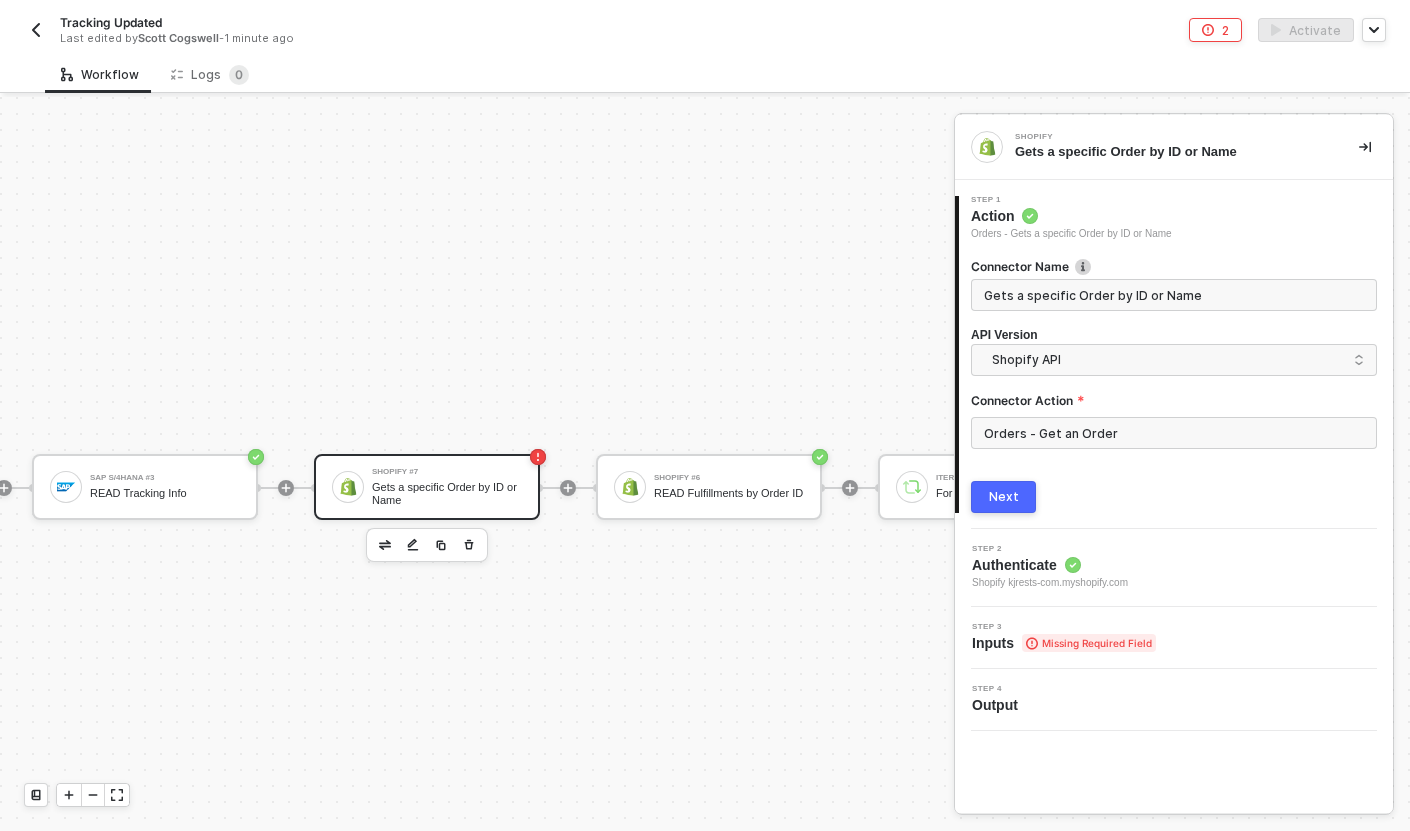 click on "Next" at bounding box center (1003, 497) 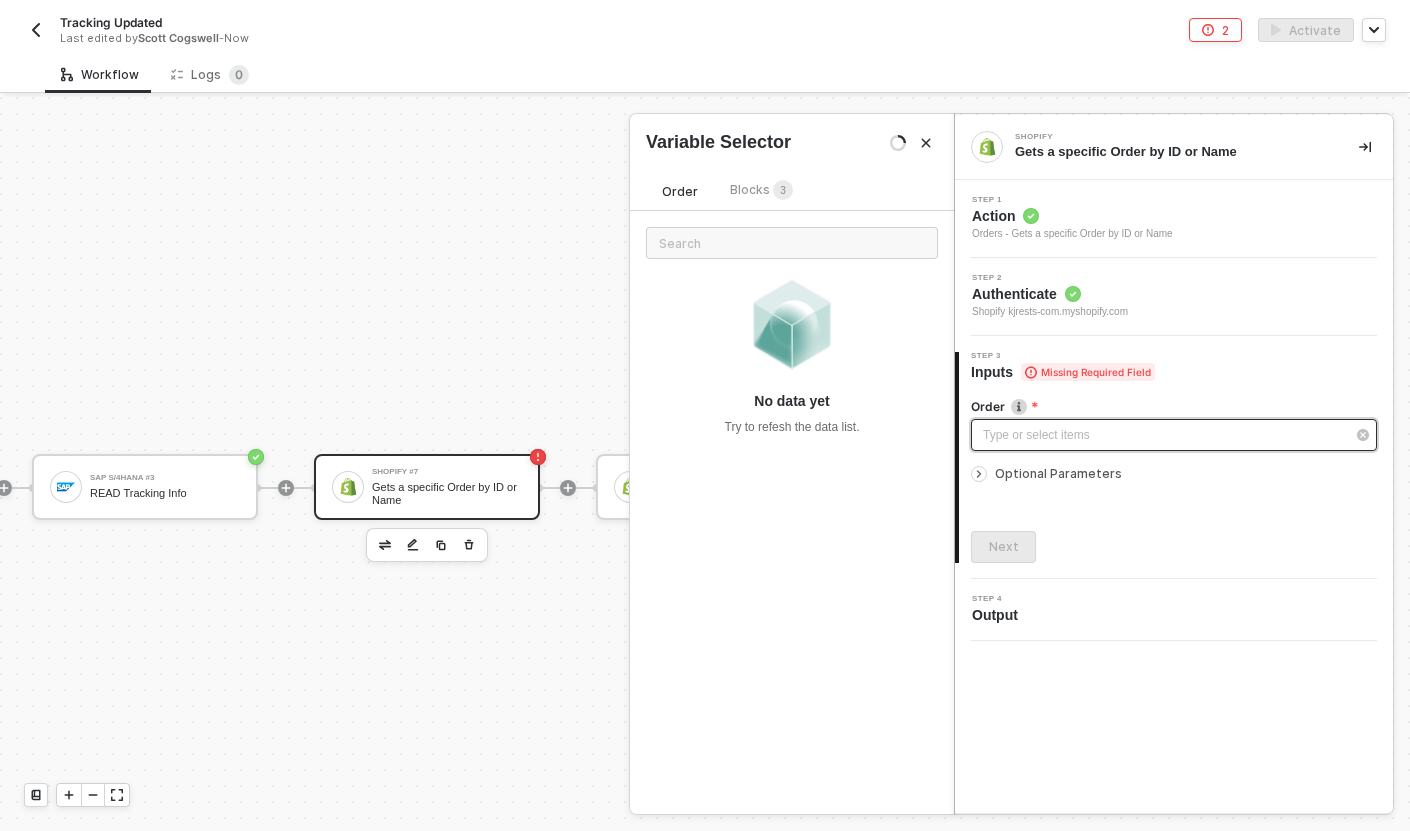 click on "Type or select items ﻿" at bounding box center (1164, 435) 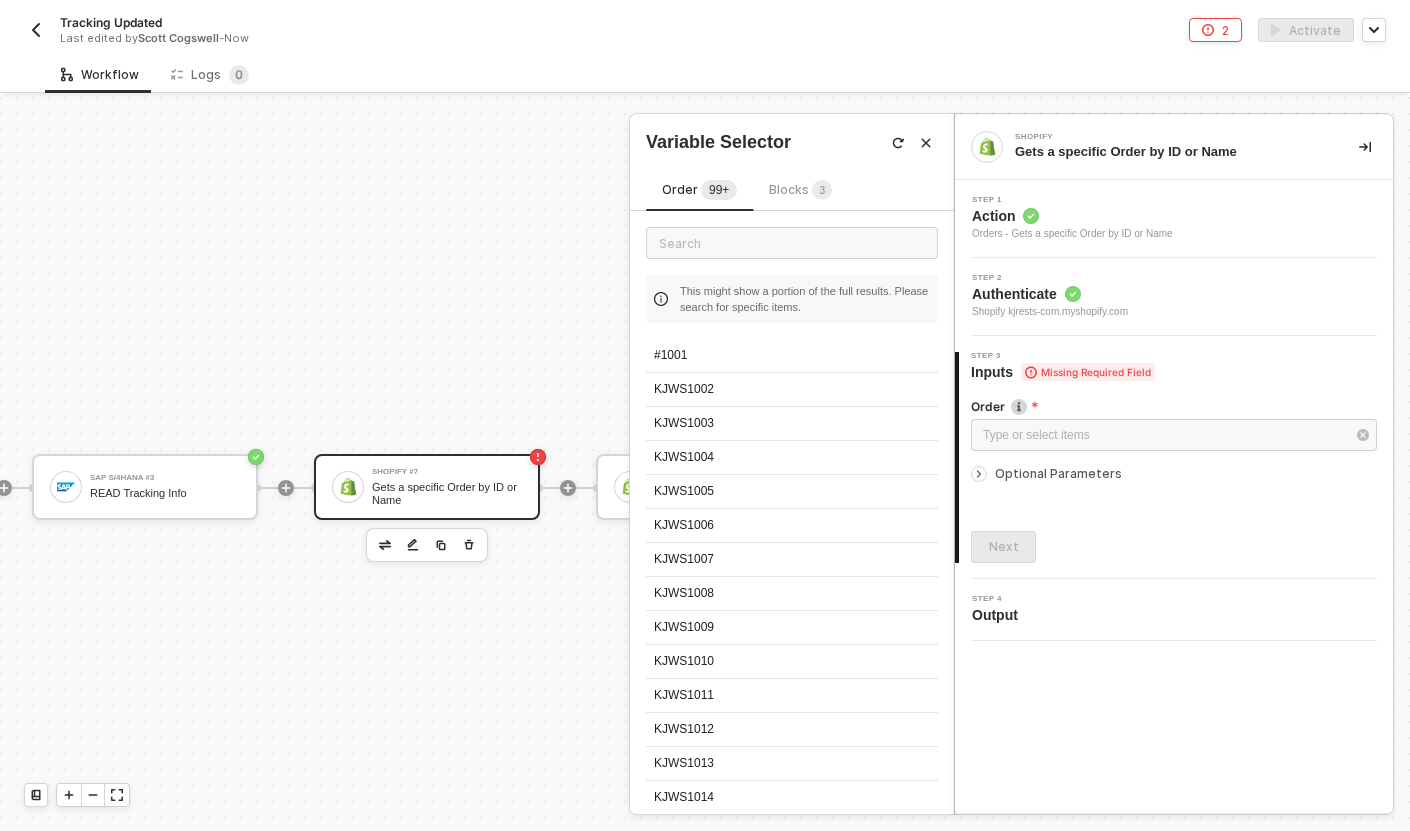 click on "Authenticate" at bounding box center [1050, 294] 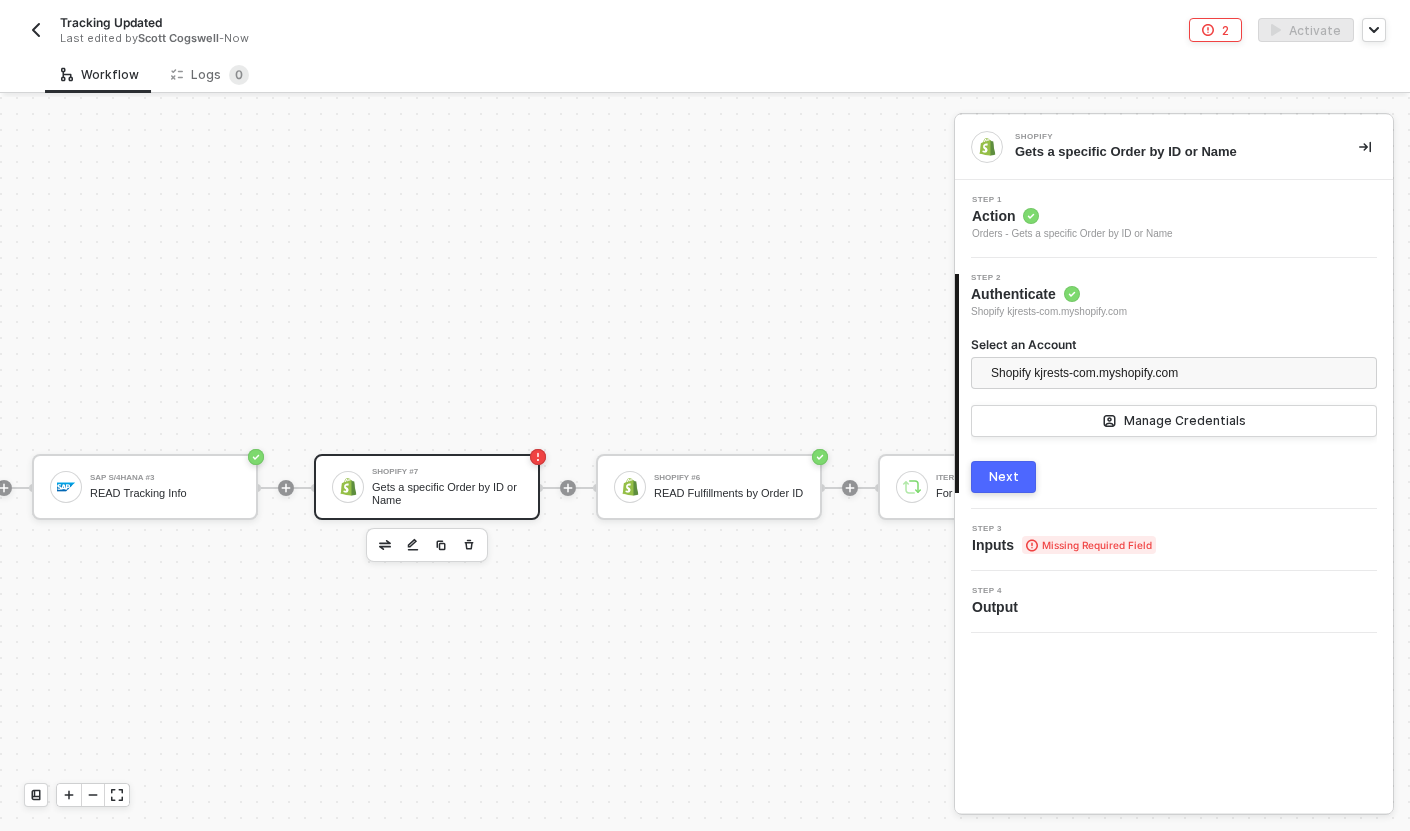 click on "Next" at bounding box center (1004, 477) 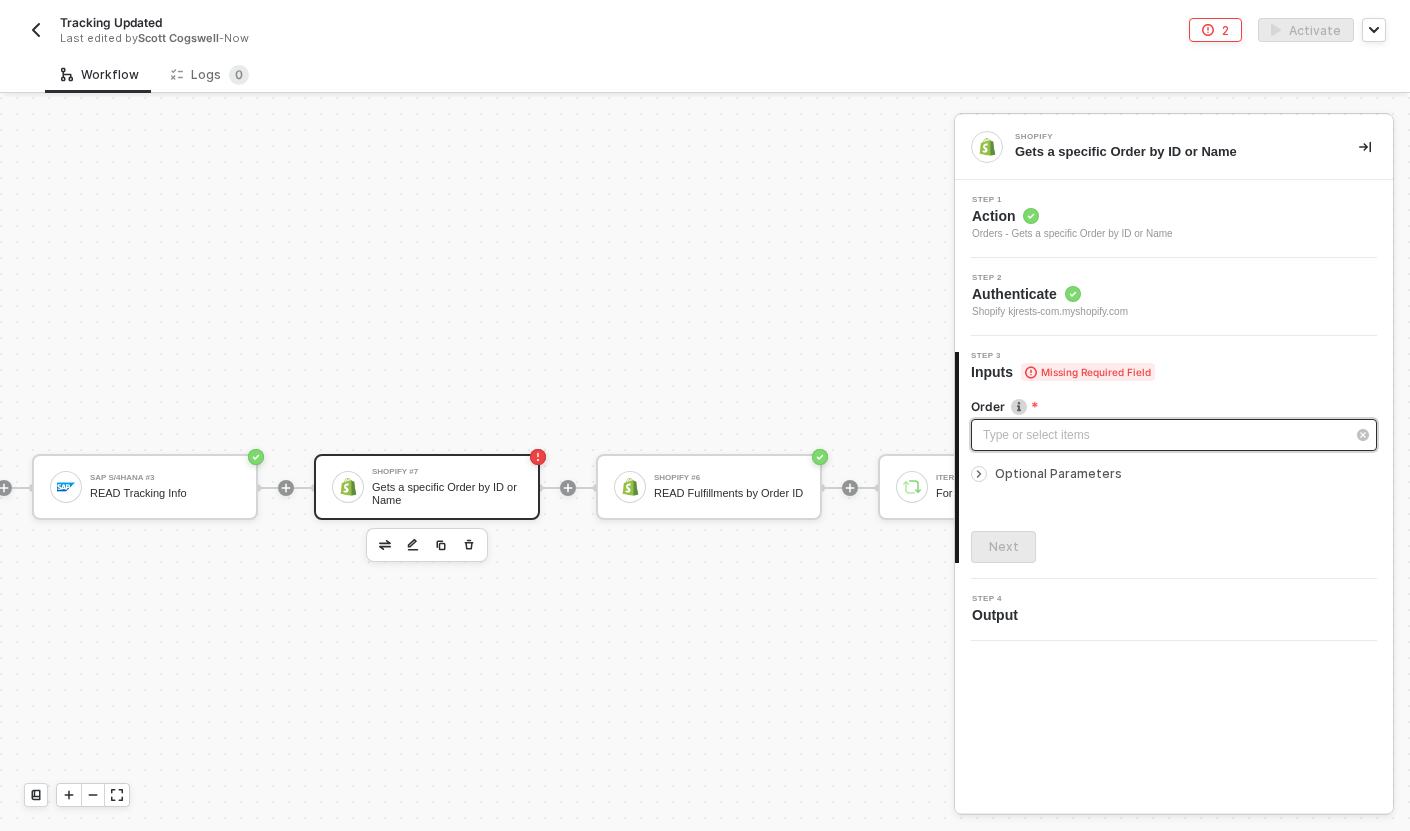 click on "Type or select items ﻿" at bounding box center (1164, 435) 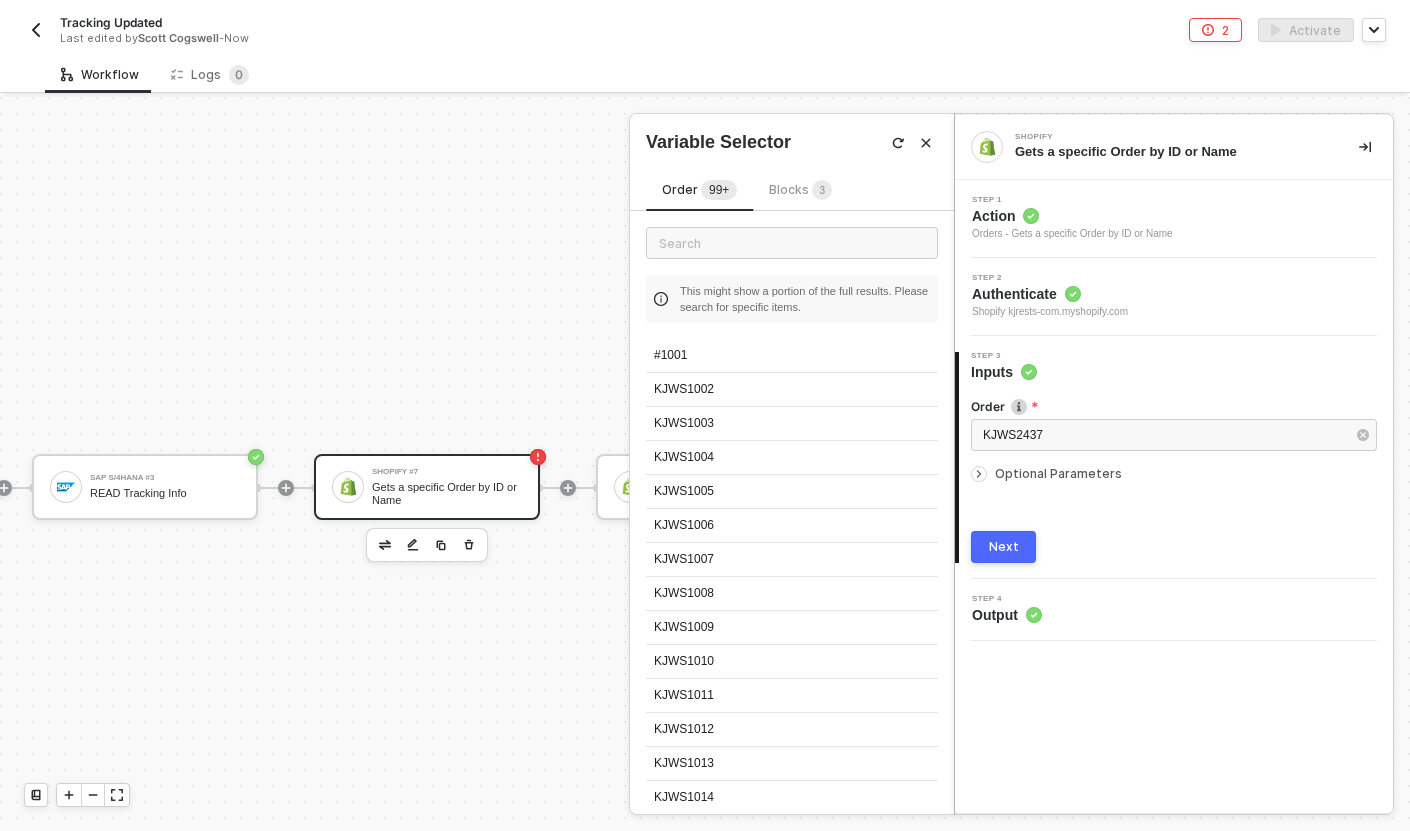 click on "Next" at bounding box center (1004, 547) 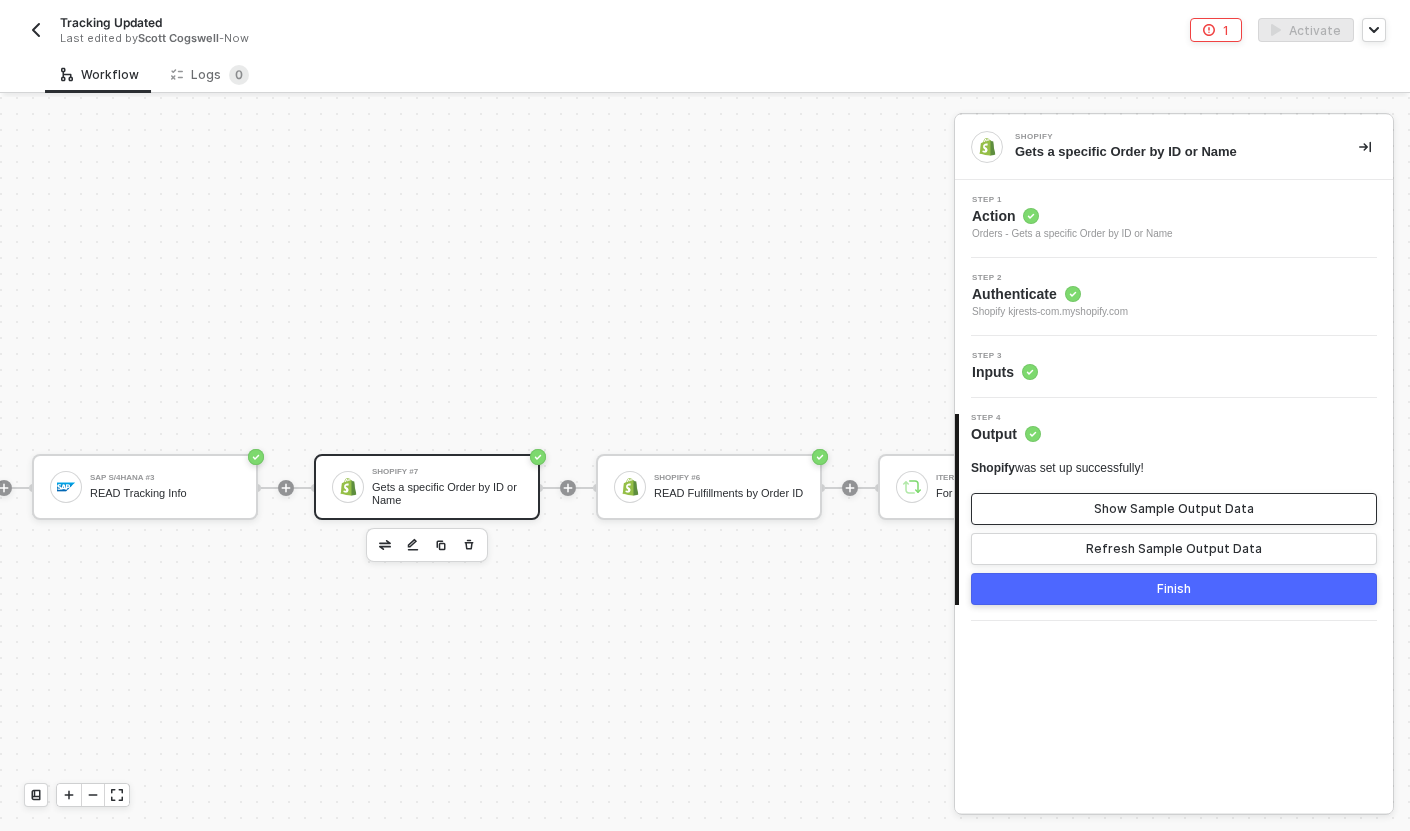 click on "Show Sample Output Data" at bounding box center [1174, 509] 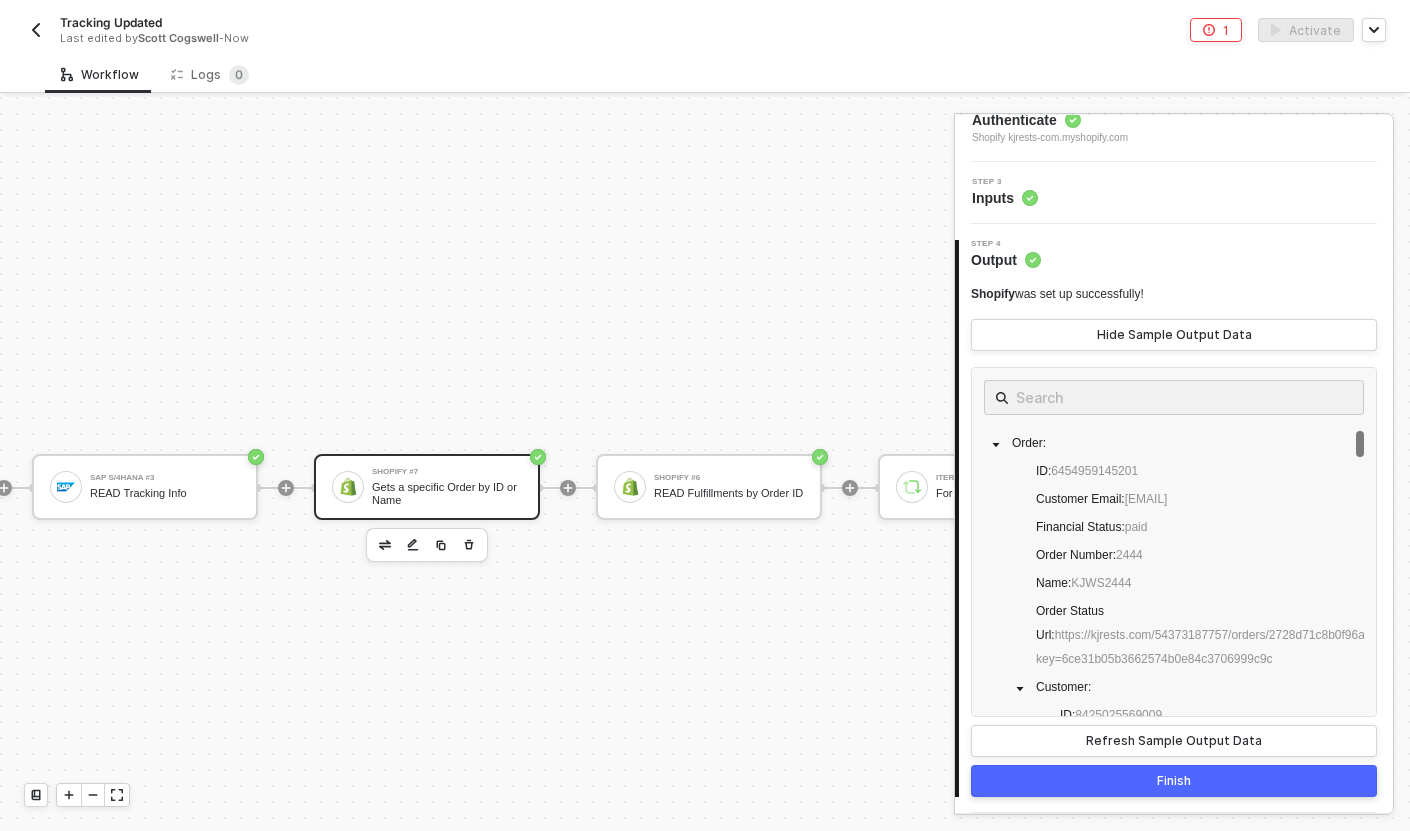 scroll, scrollTop: 0, scrollLeft: 0, axis: both 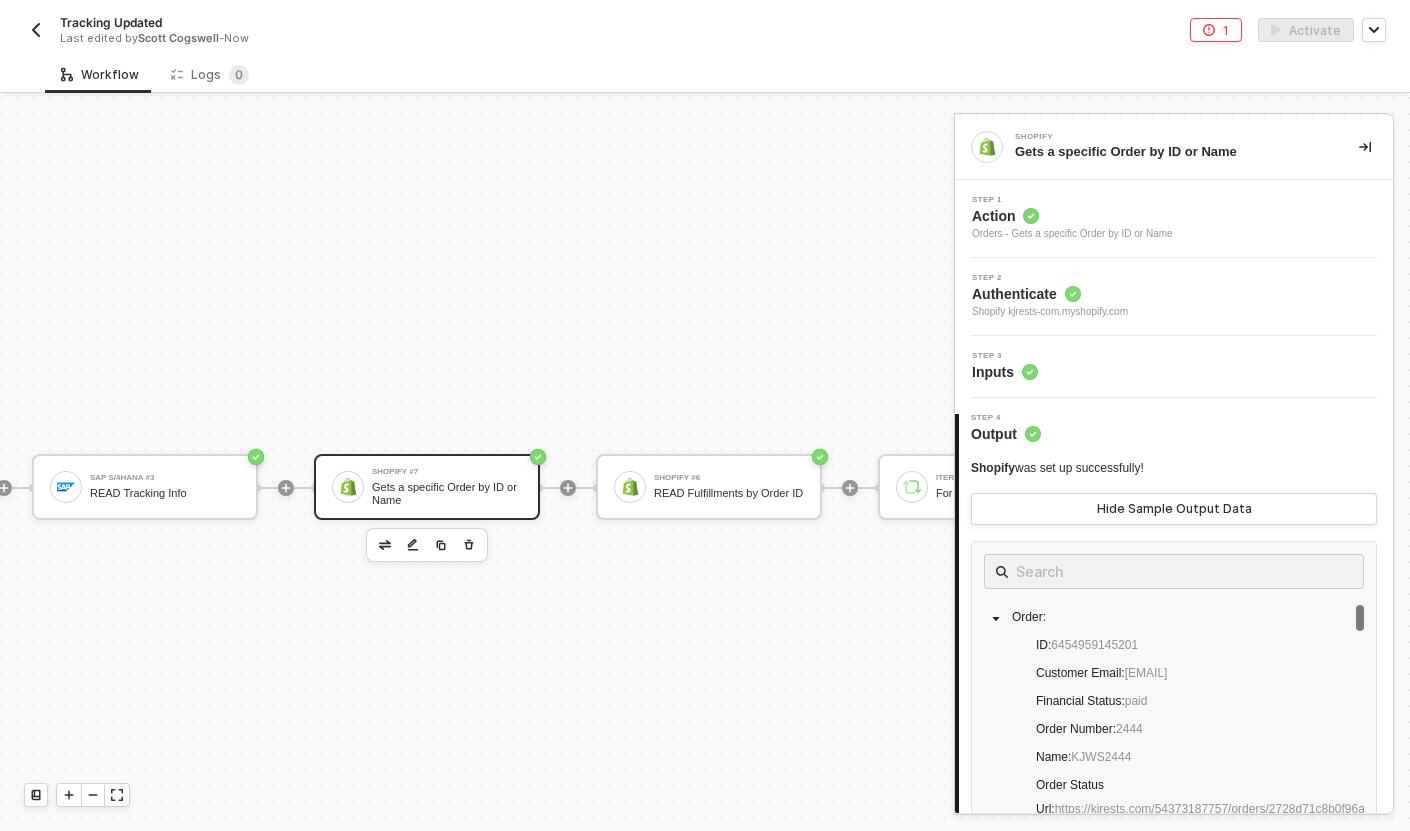 click on "Orders - Gets a specific Order by ID or Name" at bounding box center [1072, 234] 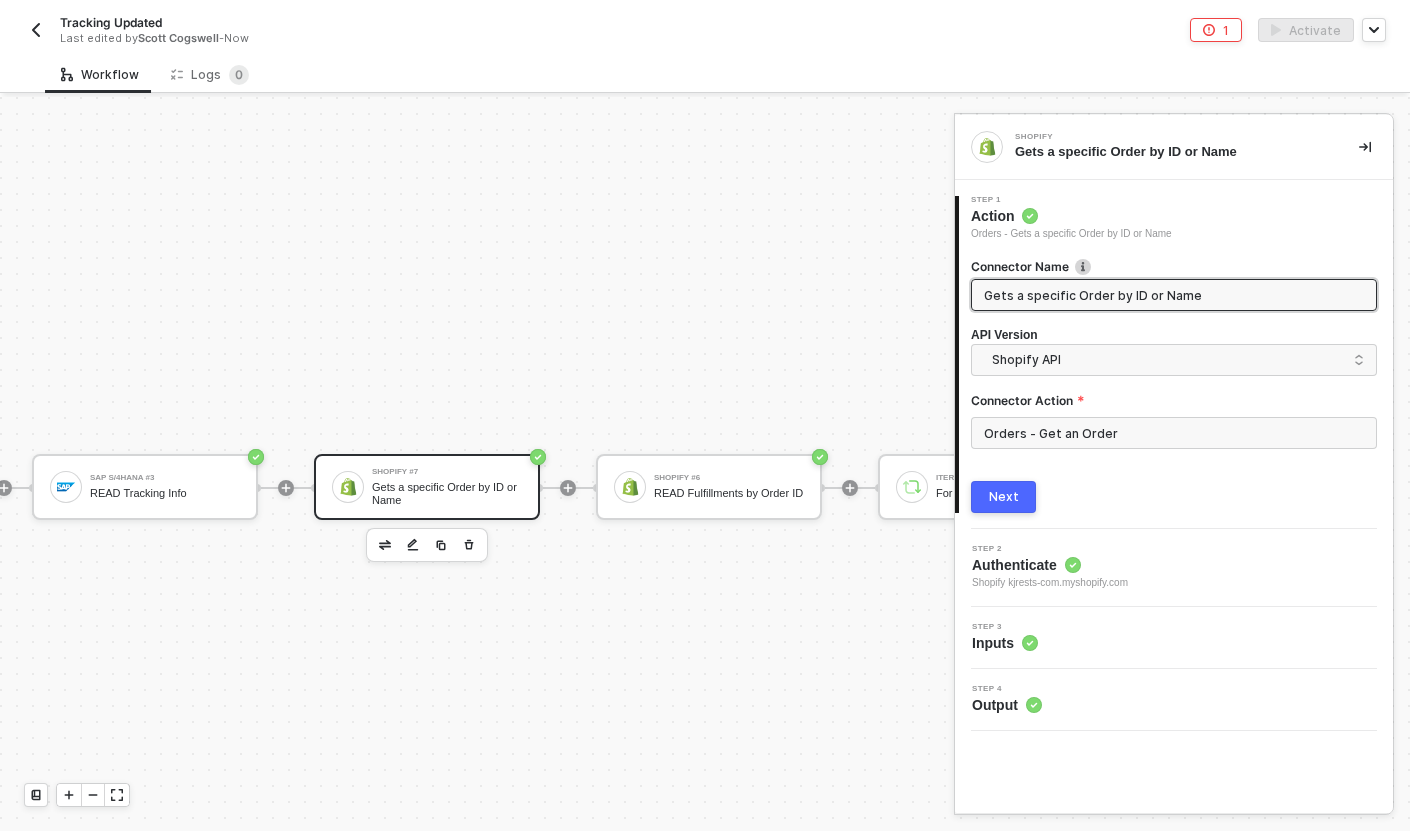 click on "Gets a specific Order by ID or Name" at bounding box center (1172, 295) 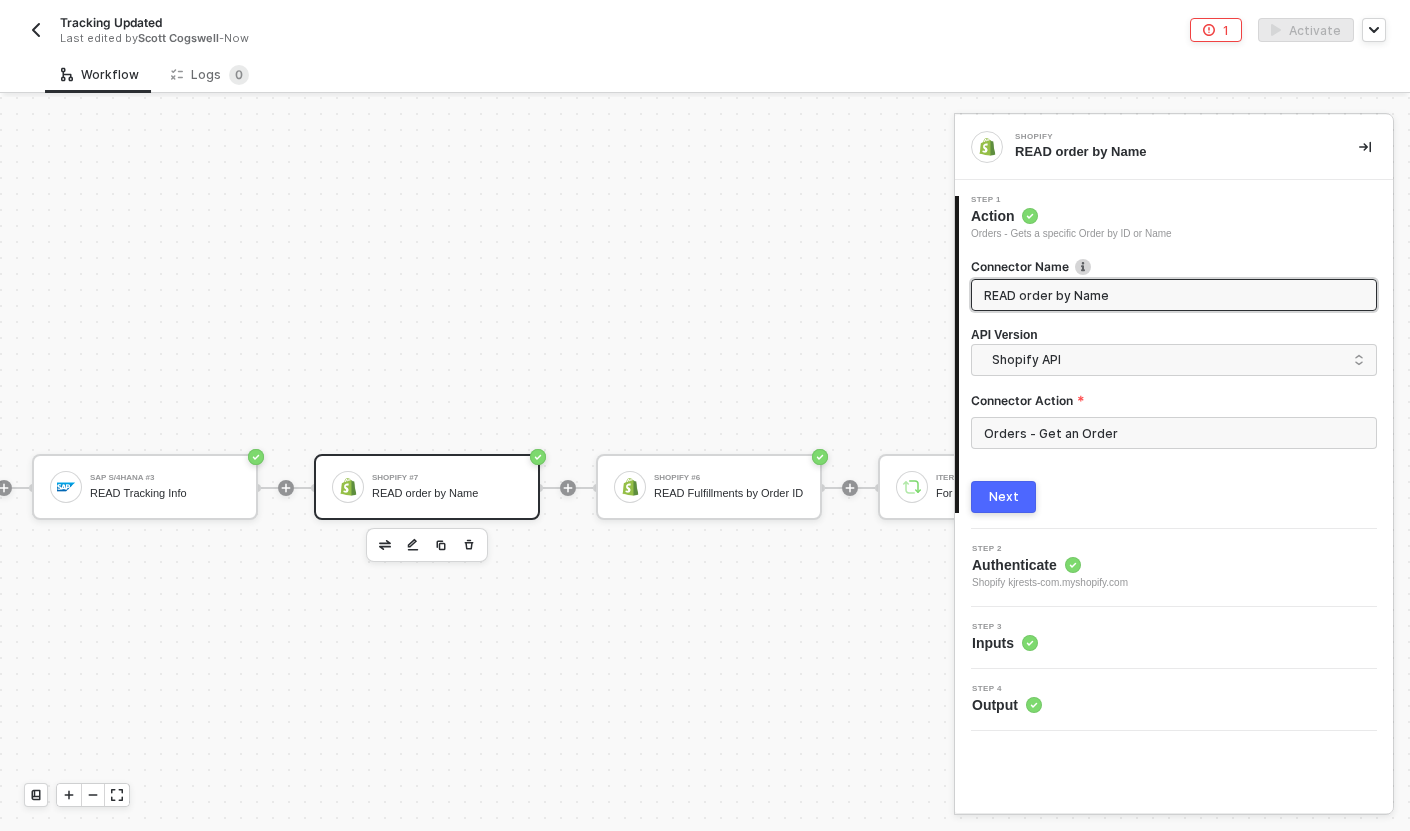 click on "READ order by Name" at bounding box center [1172, 295] 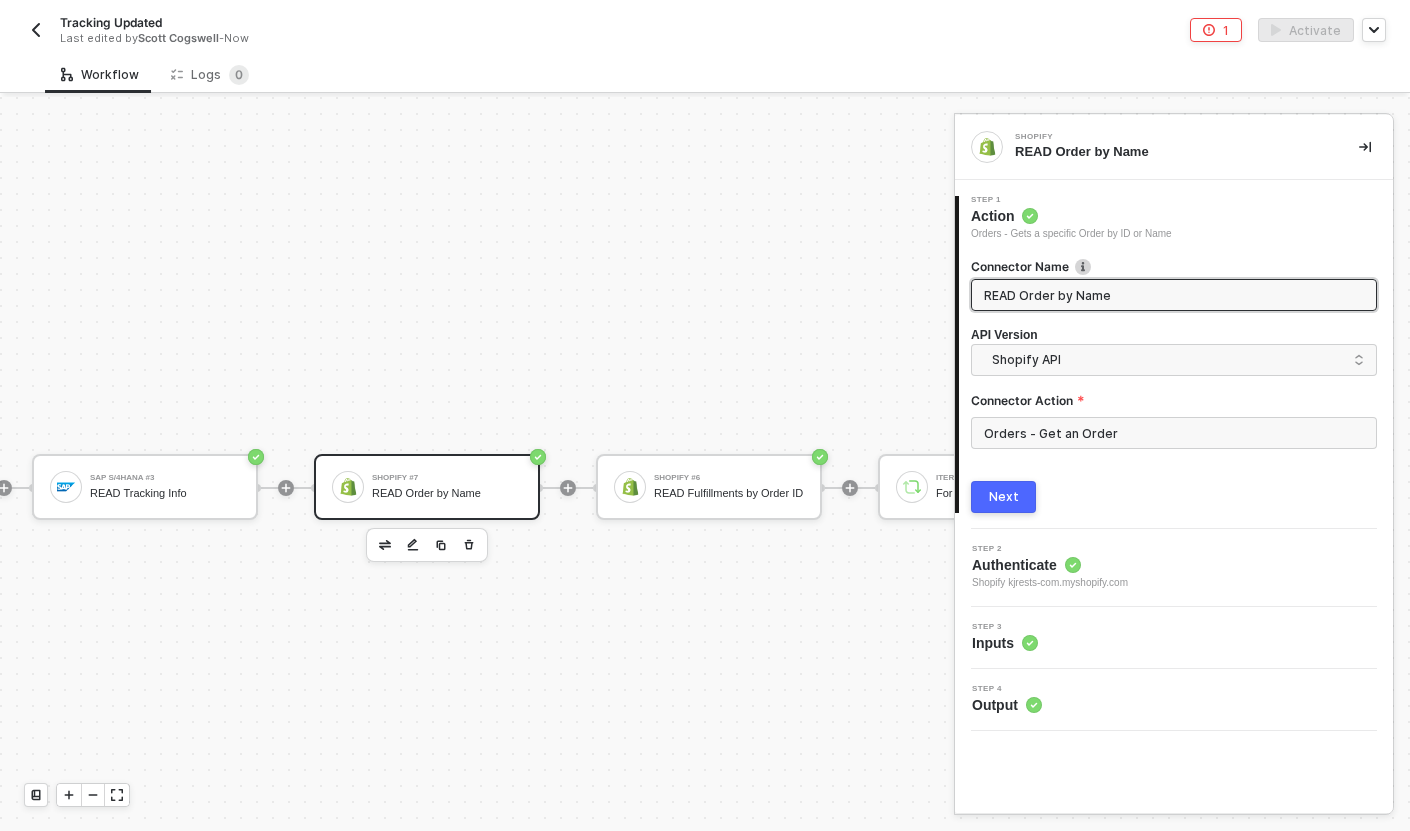 type on "READ Order by Name" 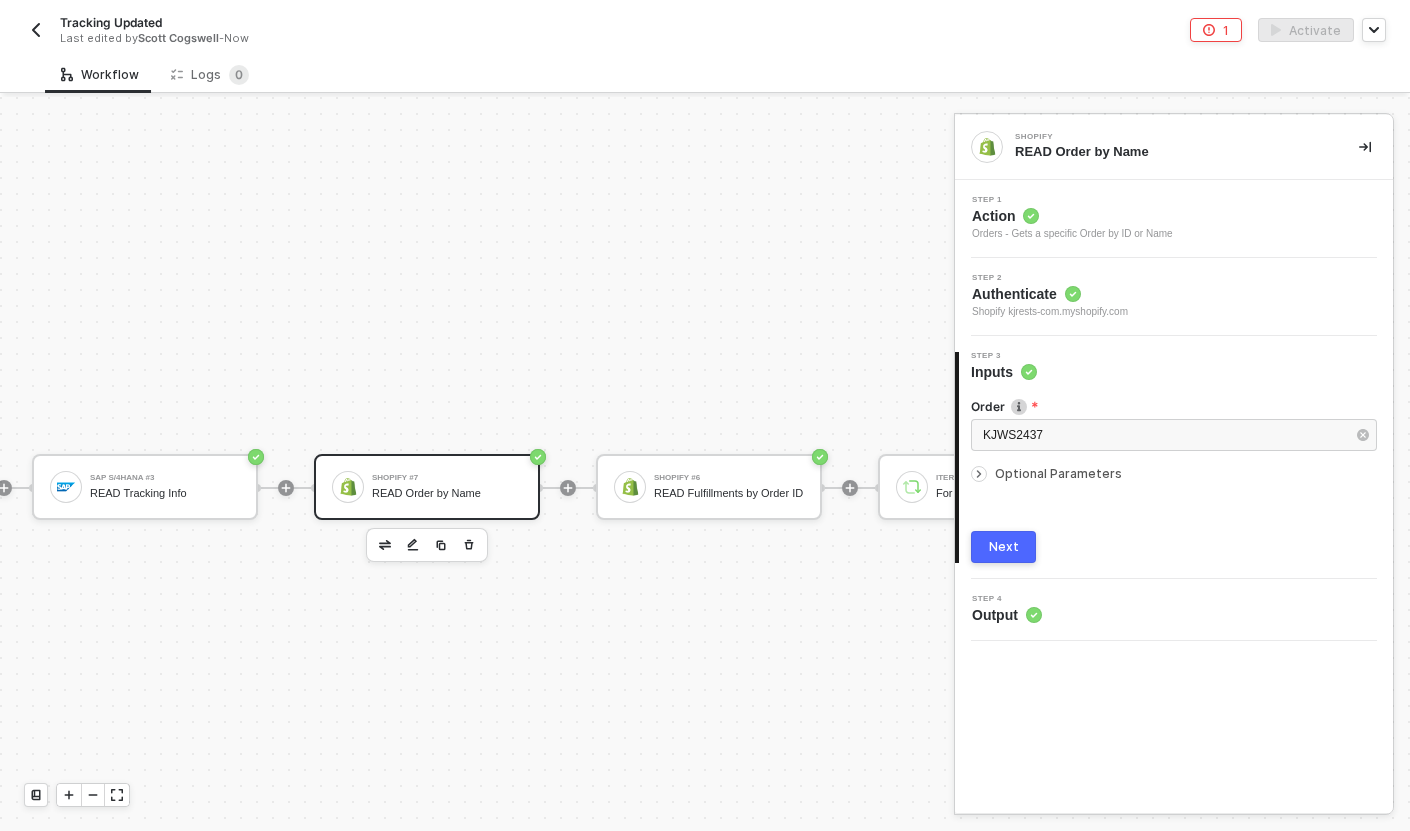 click on "Optional Parameters" at bounding box center [1058, 473] 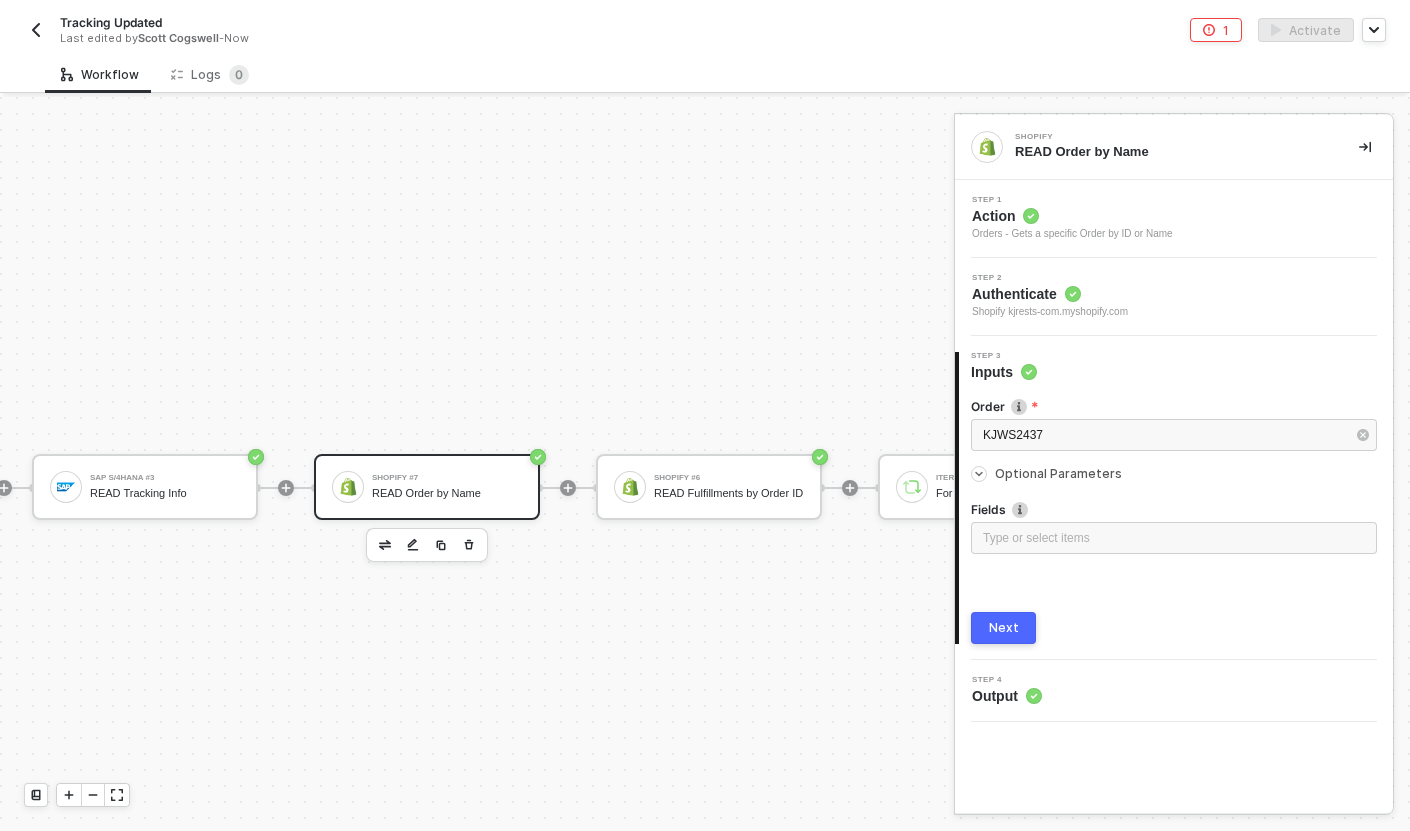 click on "Optional Parameters" at bounding box center [1058, 473] 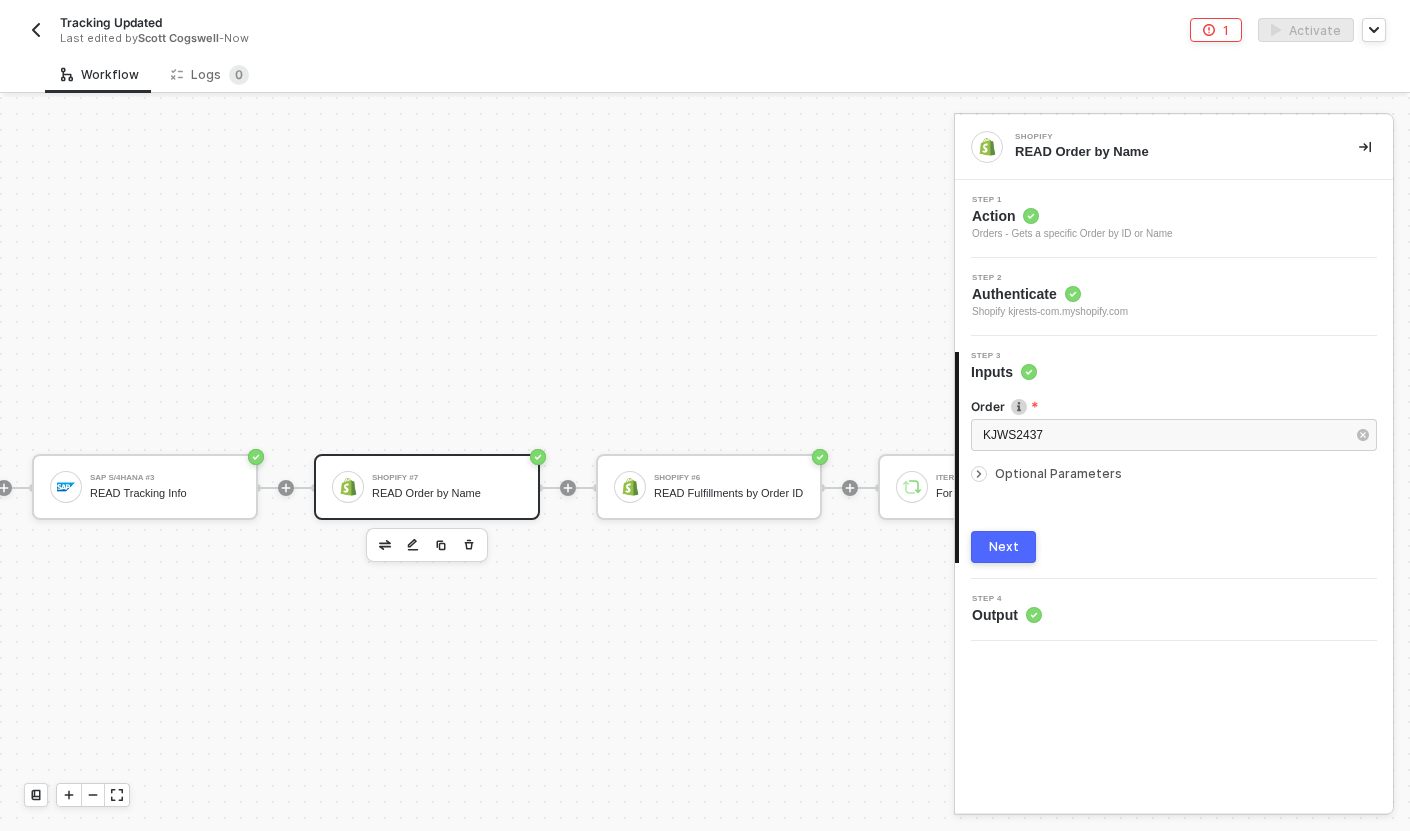 click on "Next" at bounding box center [1004, 547] 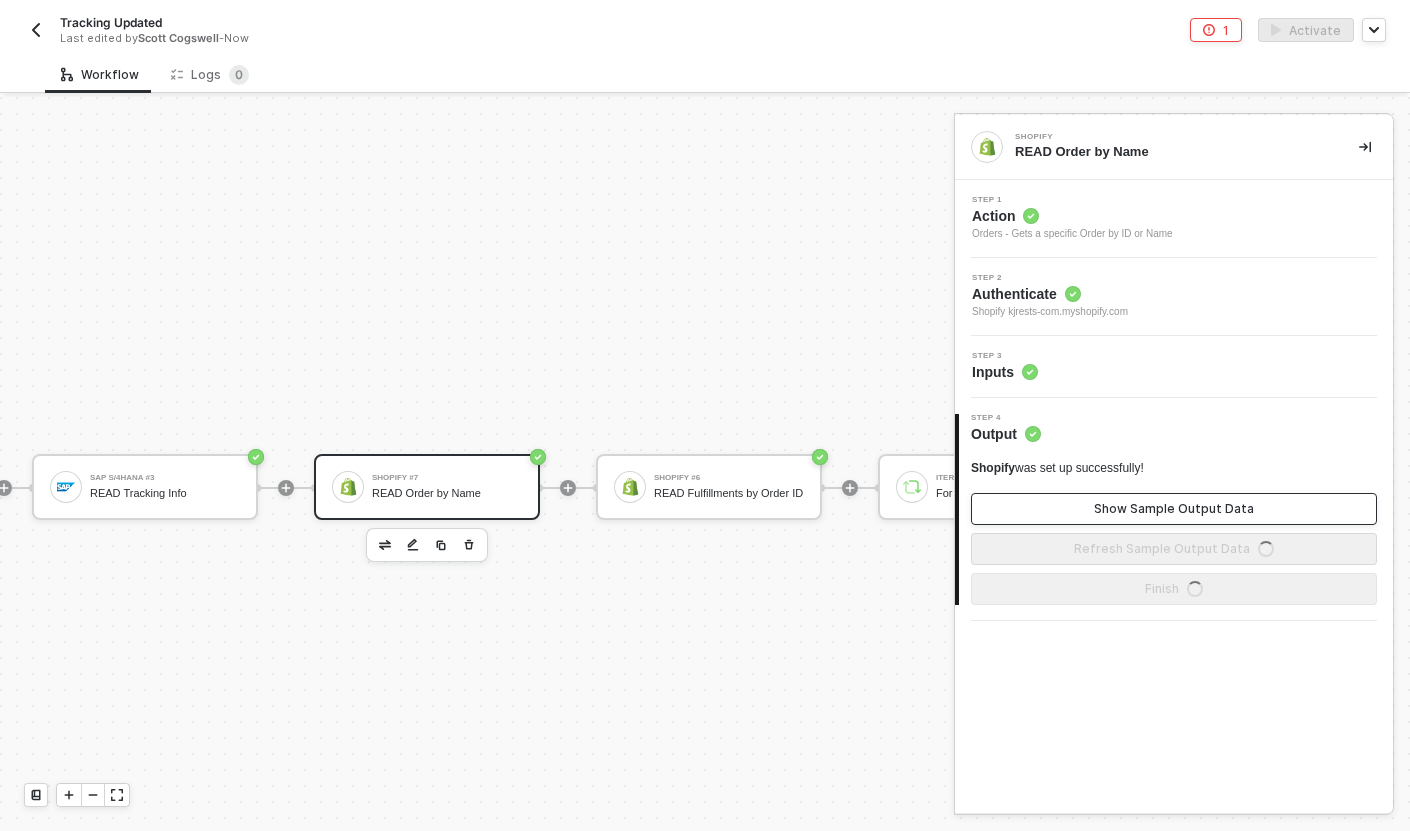click on "Show Sample Output Data" at bounding box center [1174, 509] 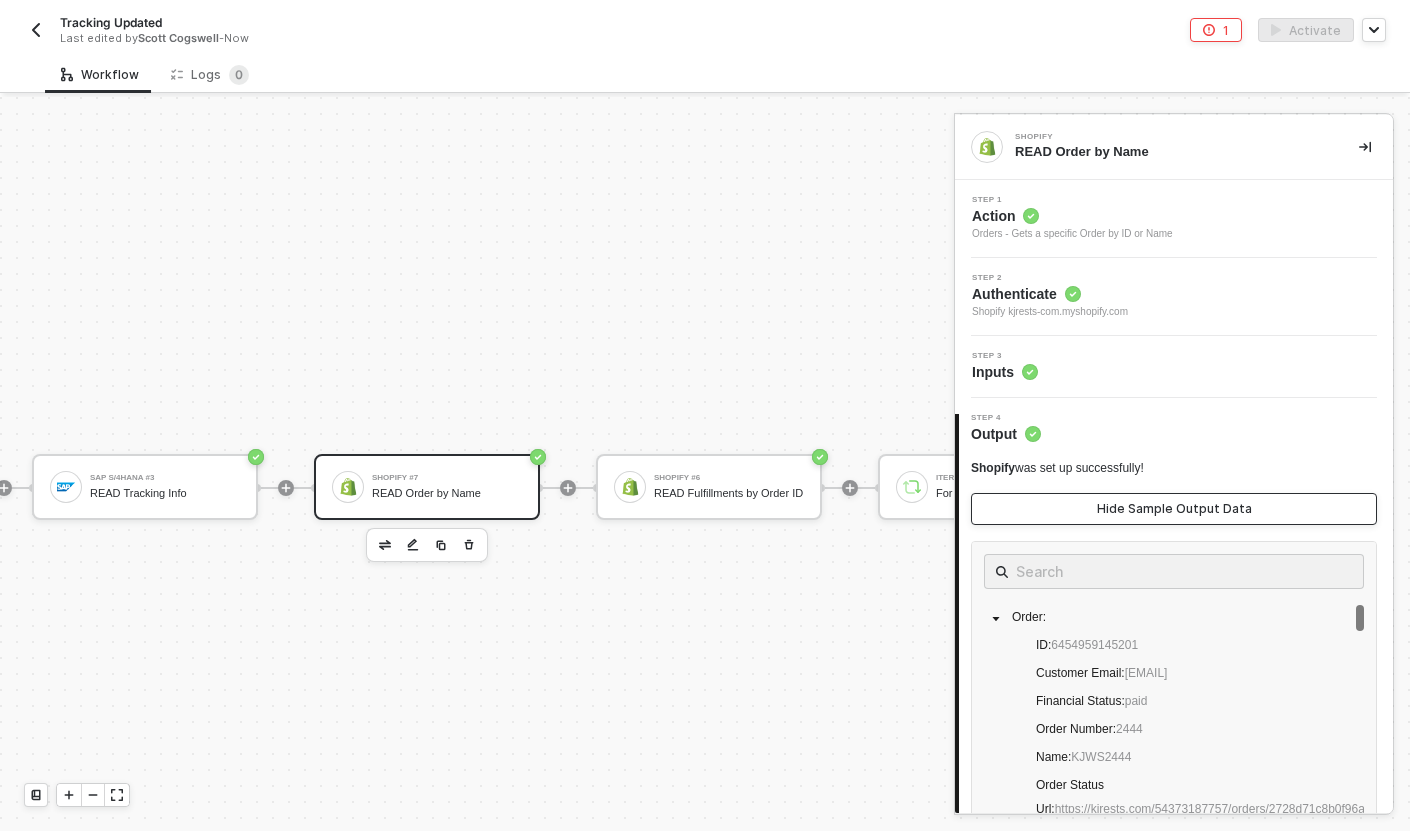 click on "Hide Sample Output Data" at bounding box center [1174, 509] 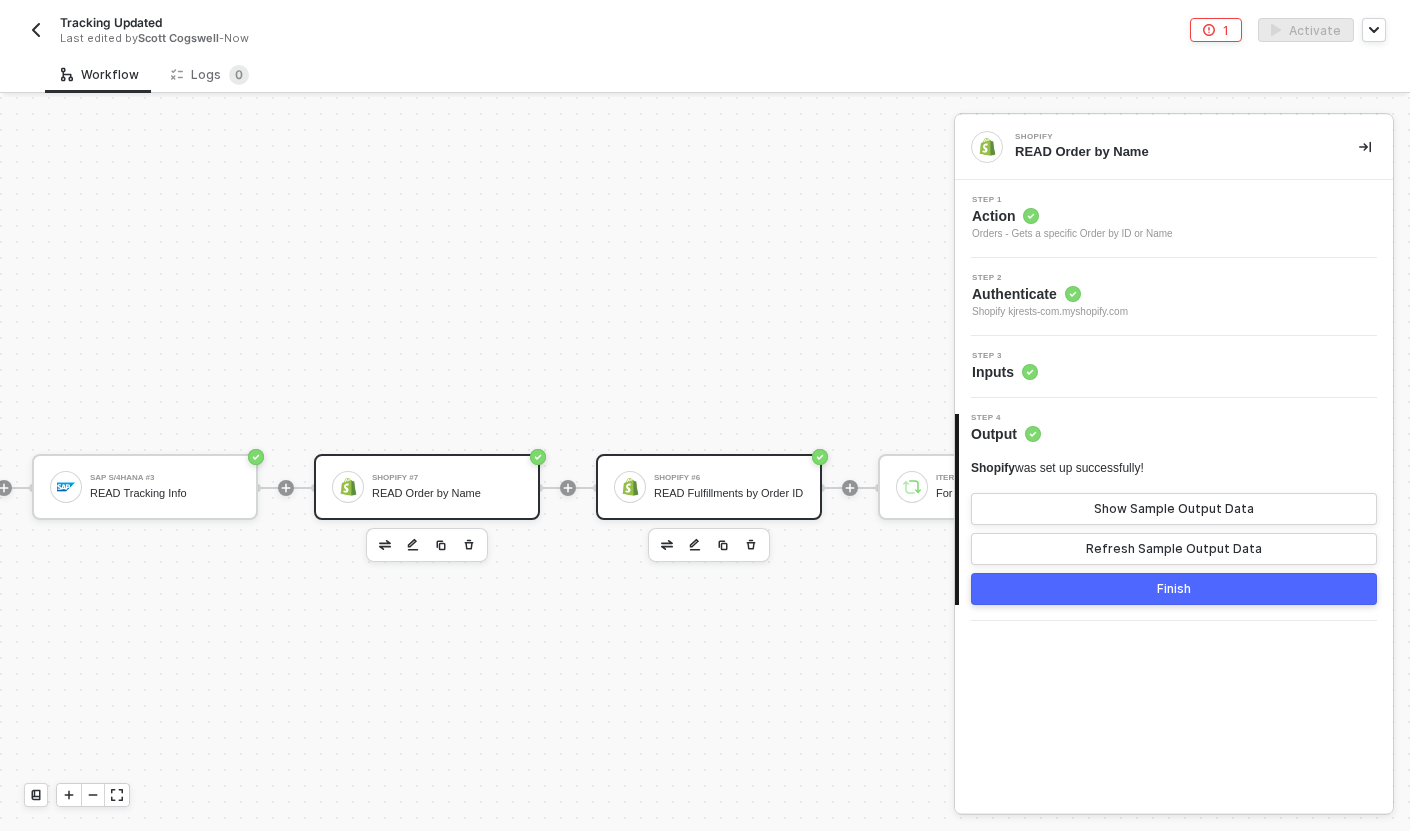 click on "READ Fulfillments by Order ID" at bounding box center (729, 493) 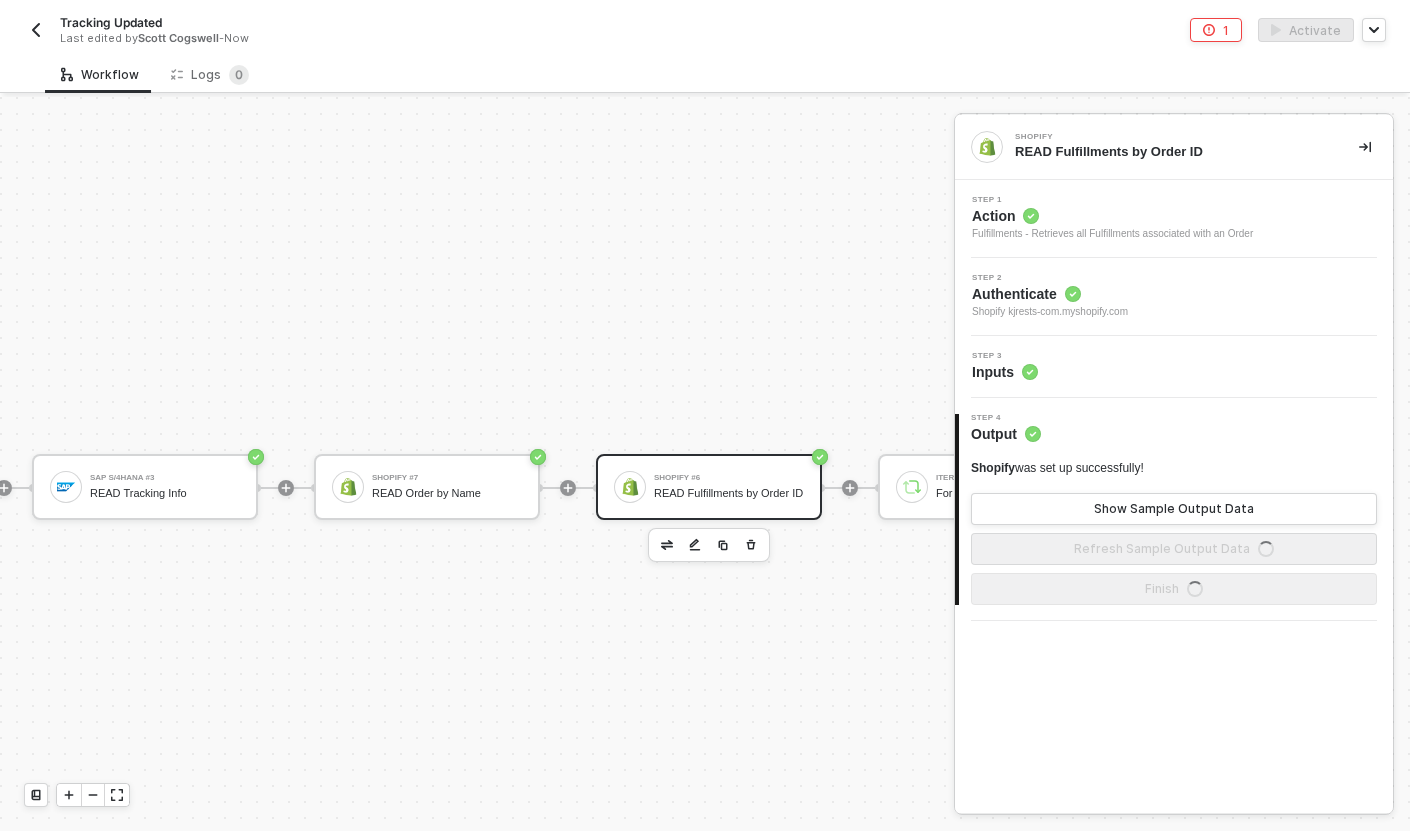 click on "Step 3 Inputs" at bounding box center [1176, 367] 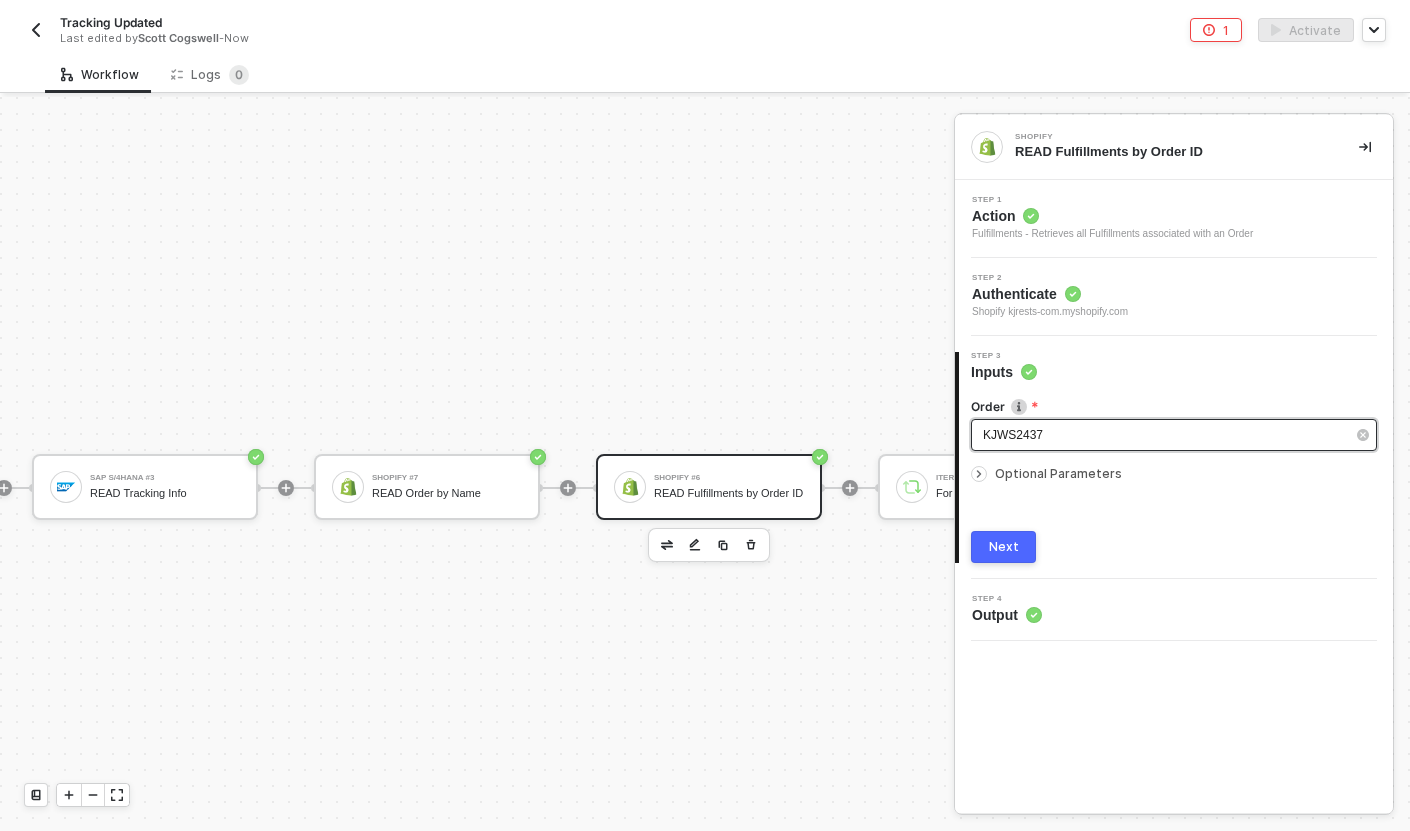 click on "KJWS2437" at bounding box center [1164, 435] 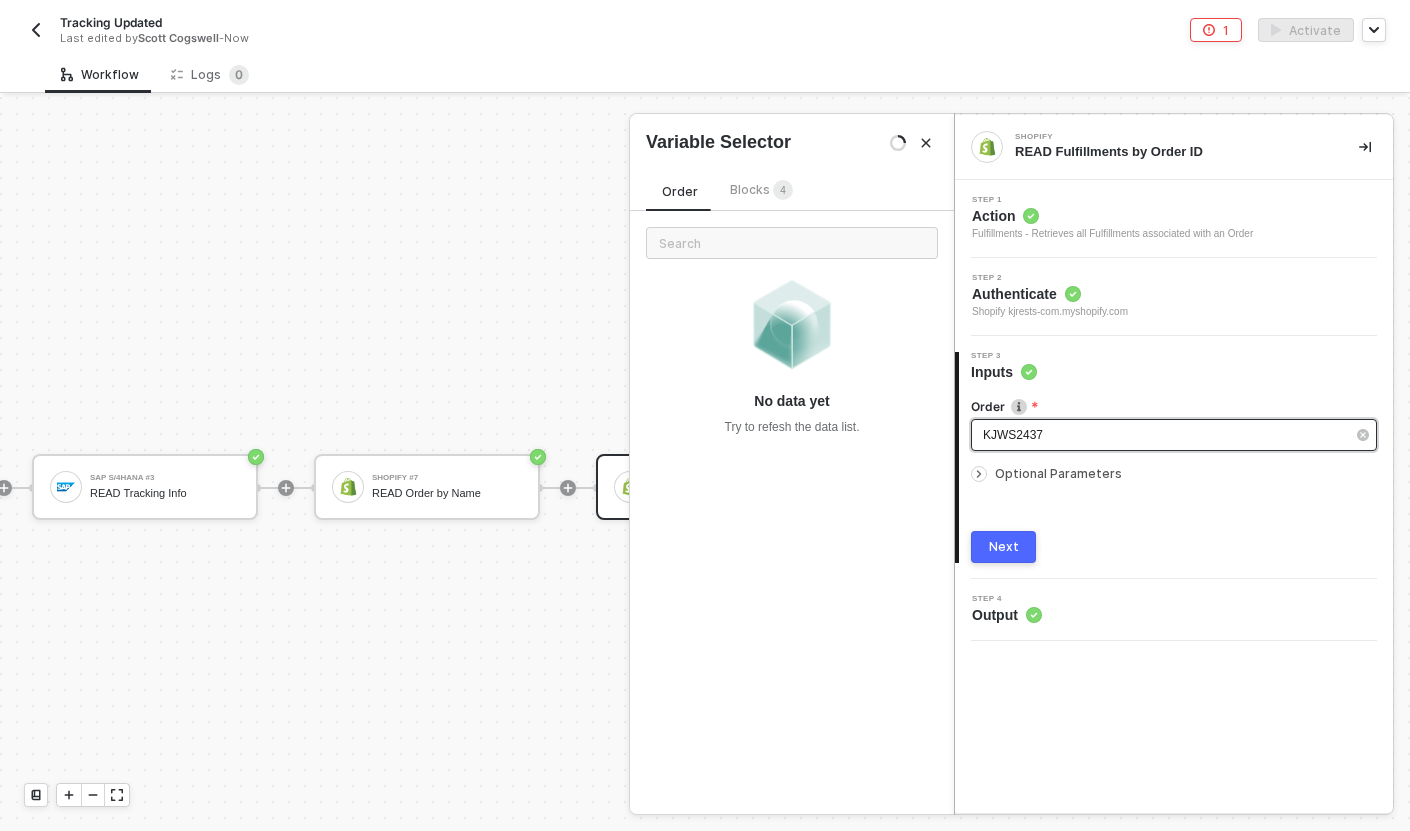 click on "KJWS2437" at bounding box center [1164, 435] 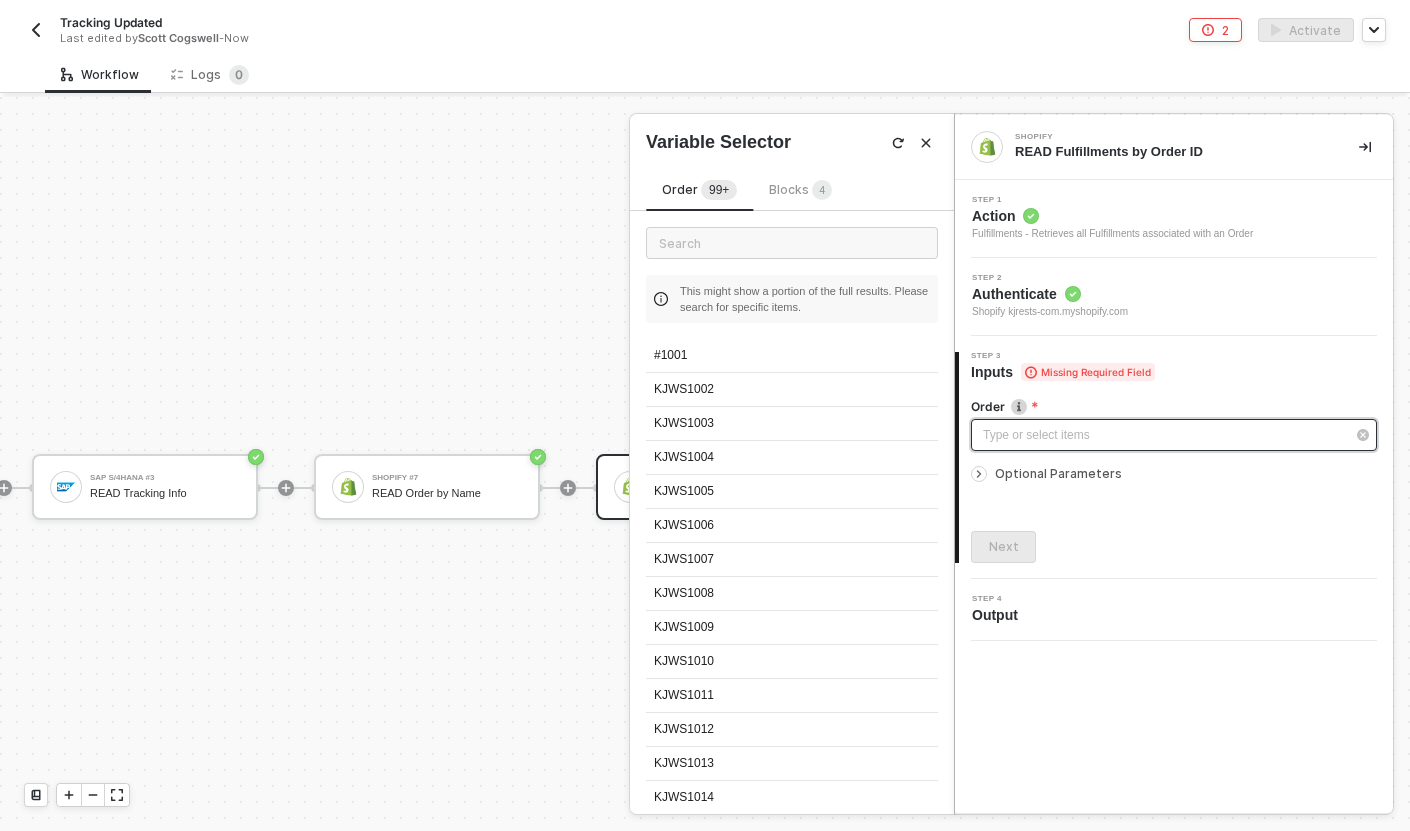 click on "Type or select items ﻿" at bounding box center [1164, 435] 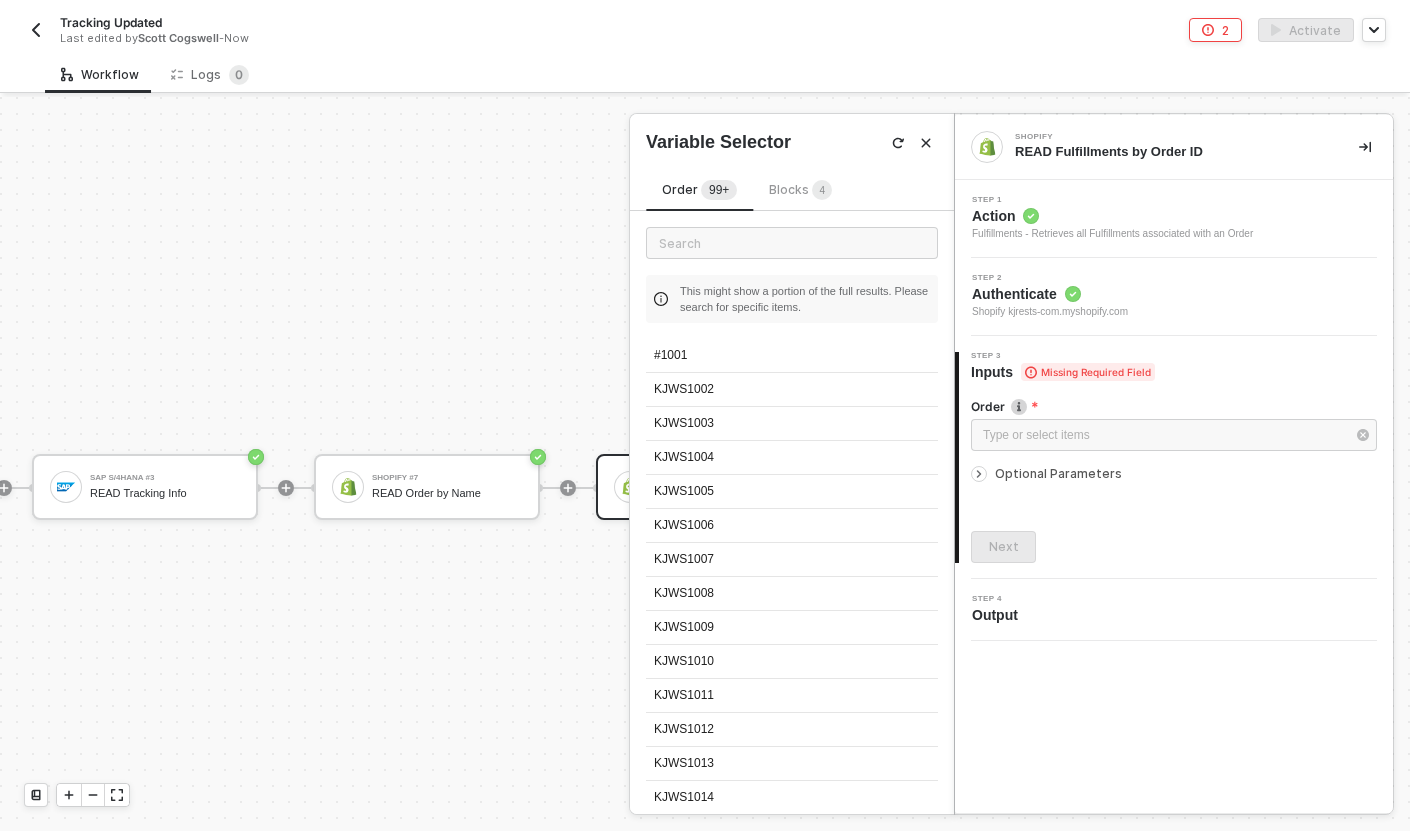 click on "Blocks   4" at bounding box center [800, 189] 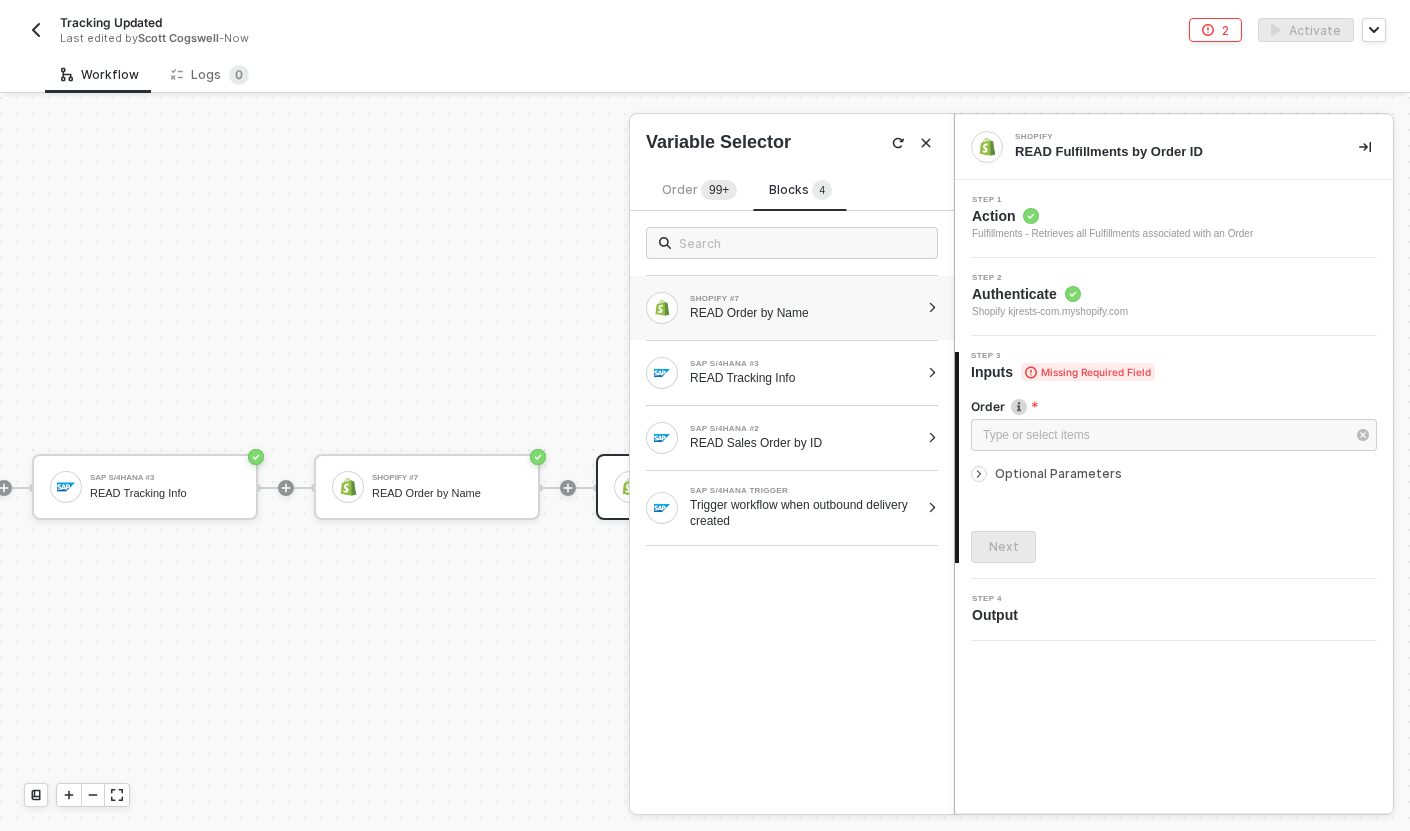 click on "SHOPIFY #7 READ Order by Name" at bounding box center [792, 308] 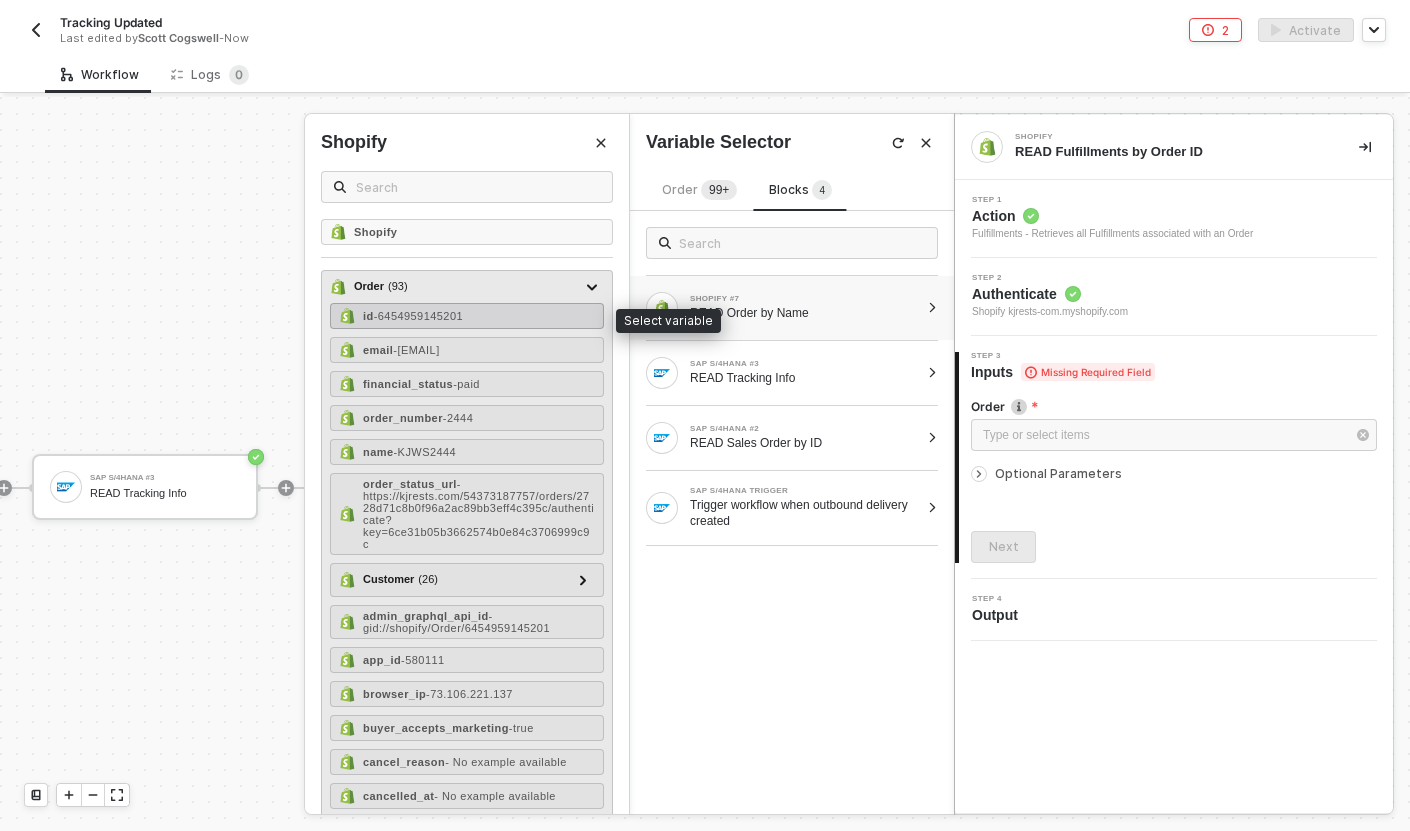 click on "-  6454959145201" at bounding box center [418, 316] 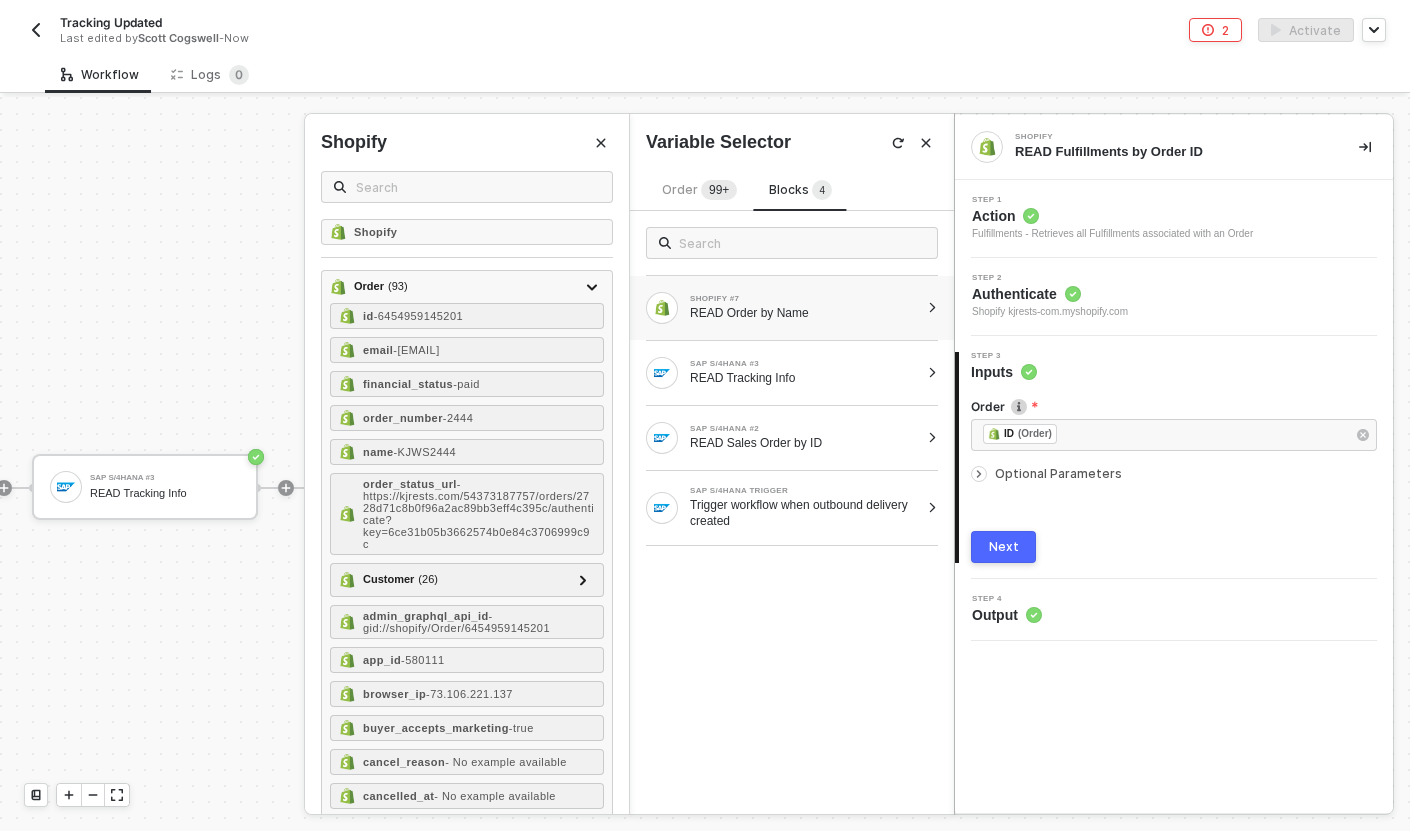 click on "Next" at bounding box center (1004, 547) 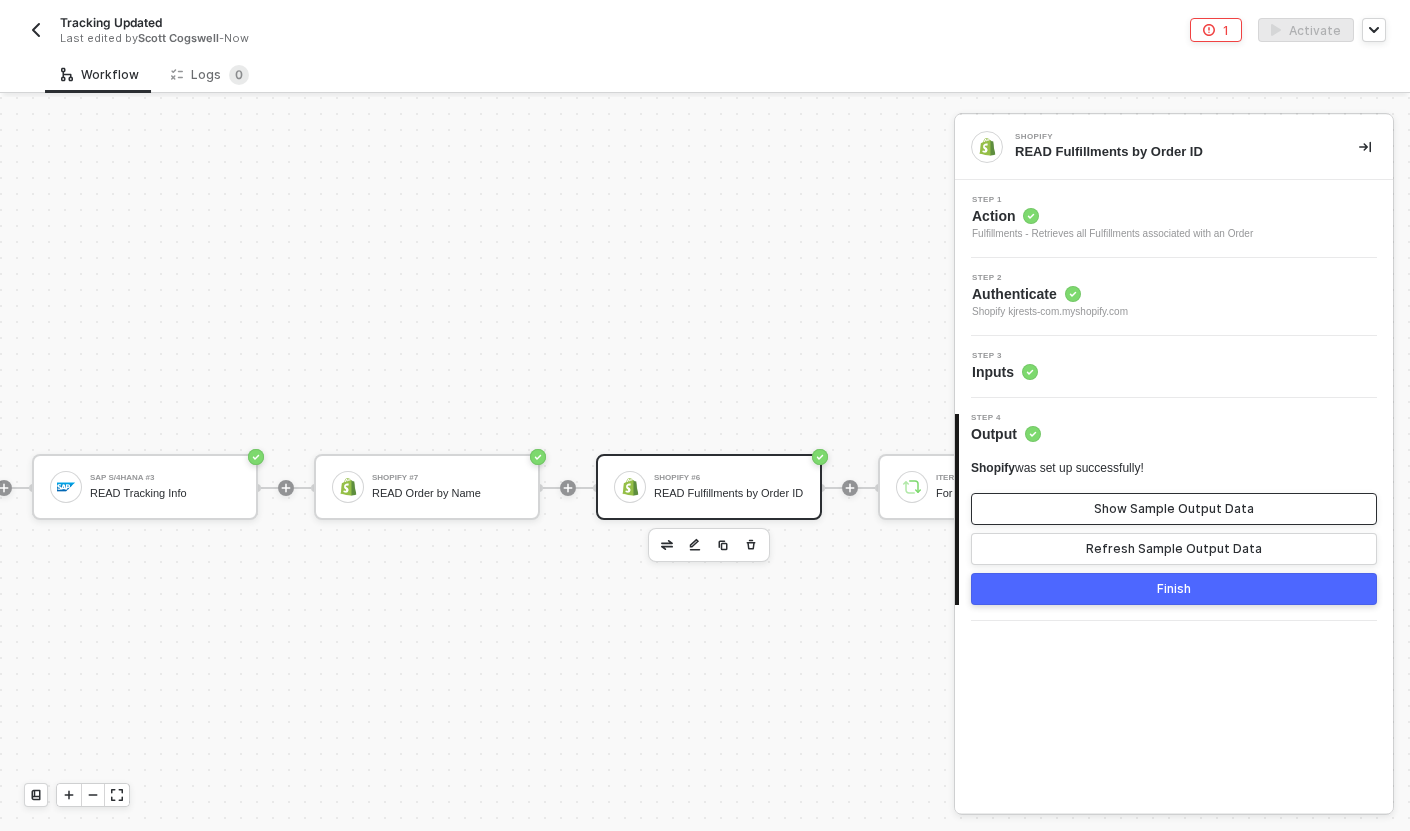 click on "Show Sample Output Data" at bounding box center (1174, 509) 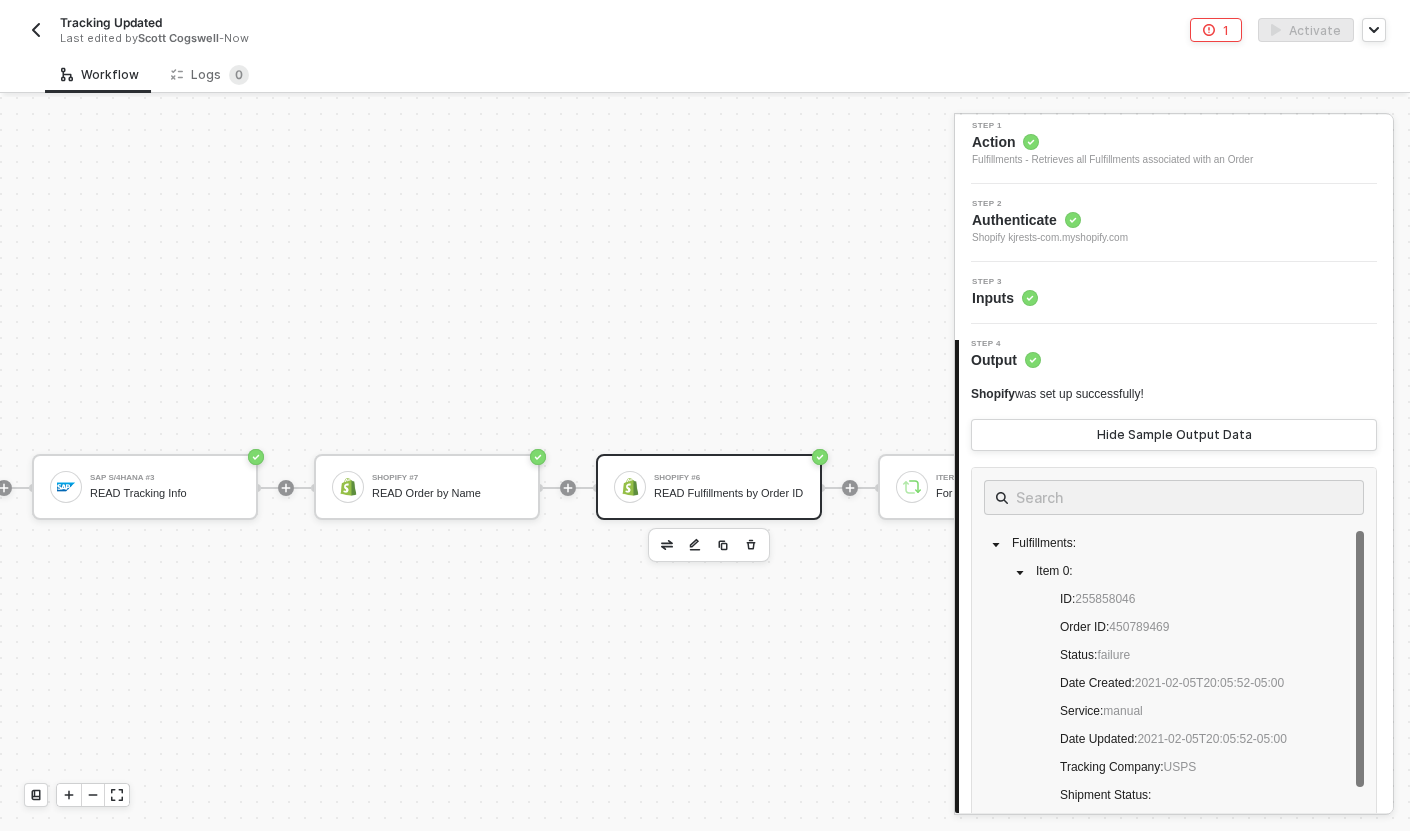 scroll, scrollTop: 75, scrollLeft: 0, axis: vertical 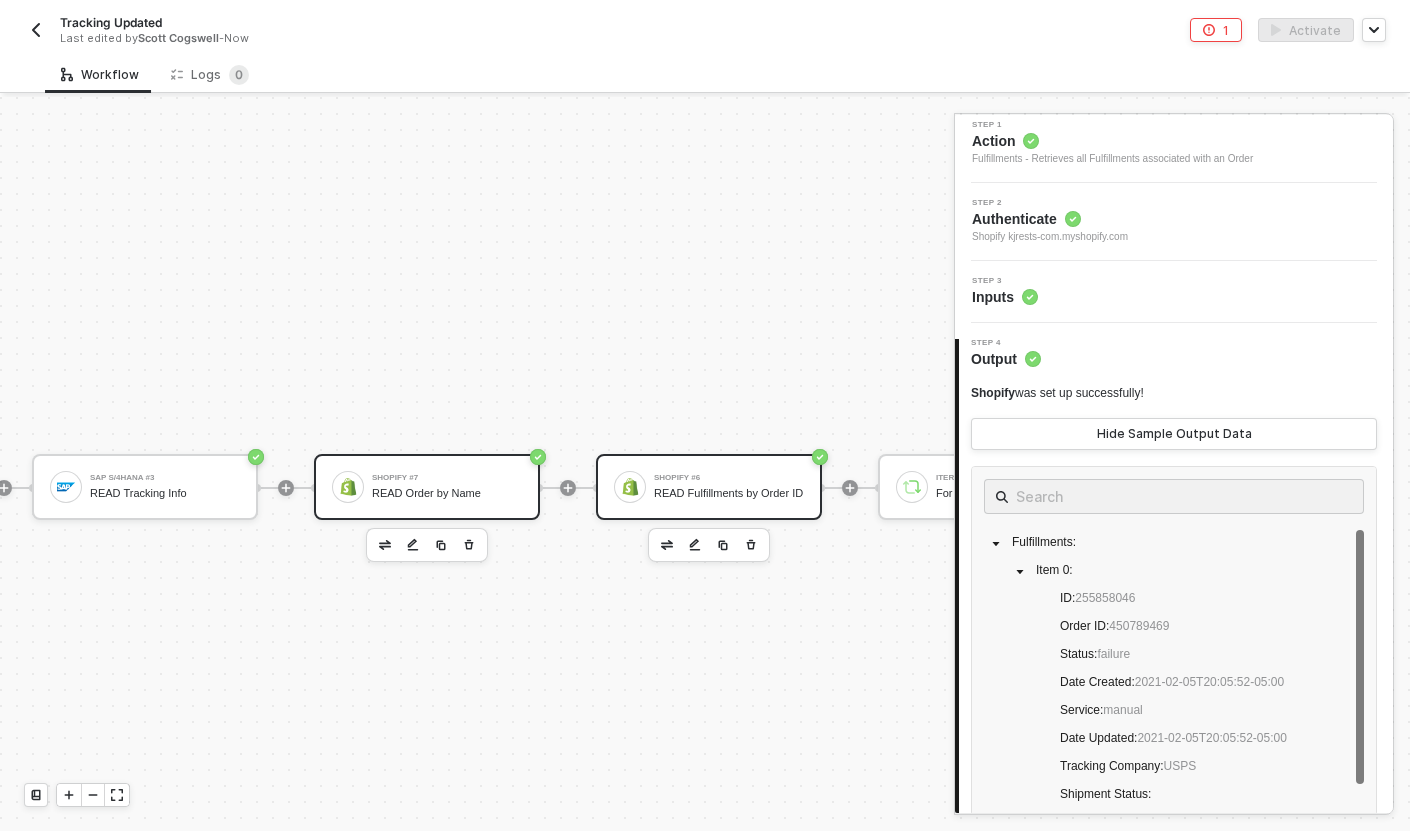 click on "Shopify #7" at bounding box center [447, 478] 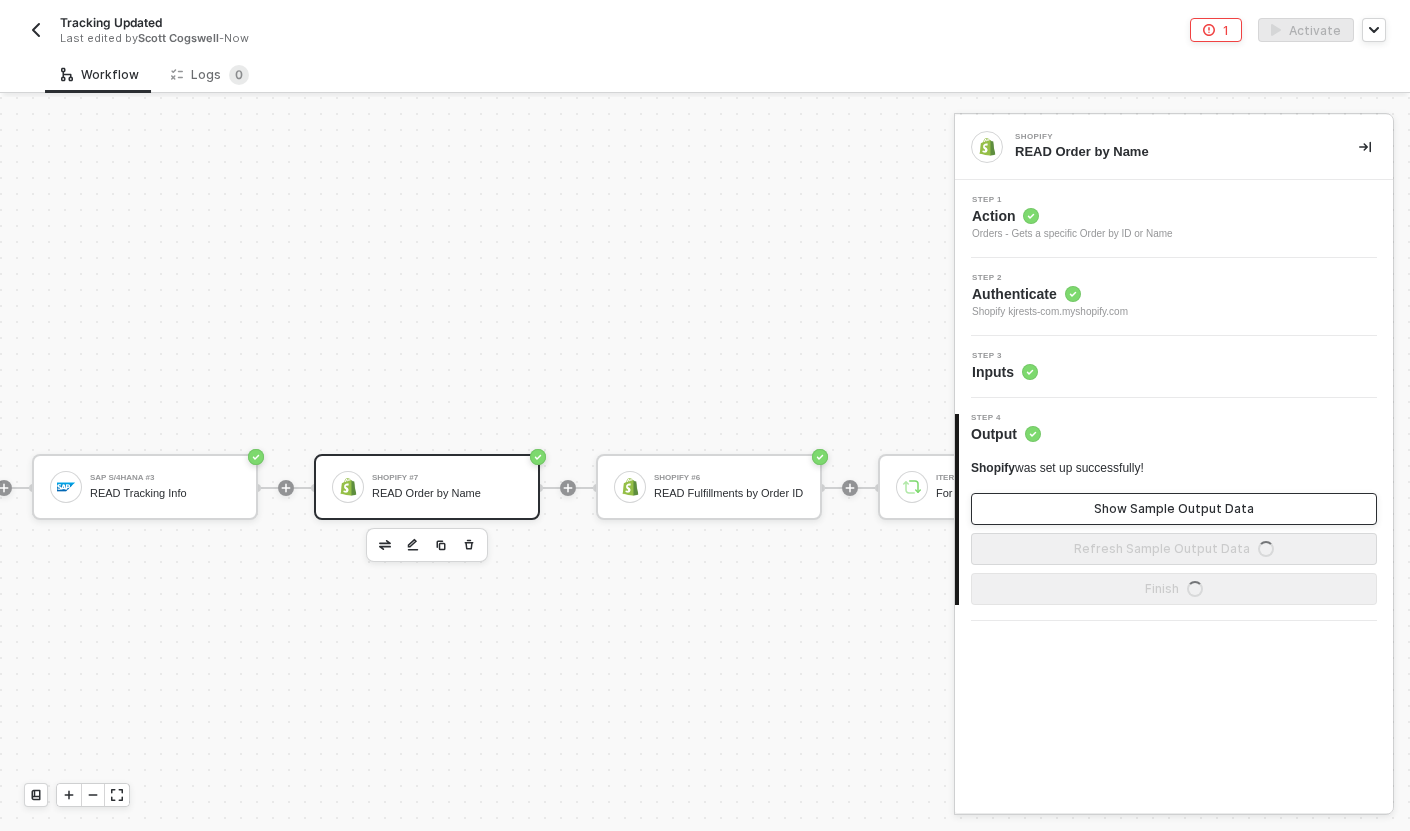 click on "Show Sample Output Data" at bounding box center (1174, 509) 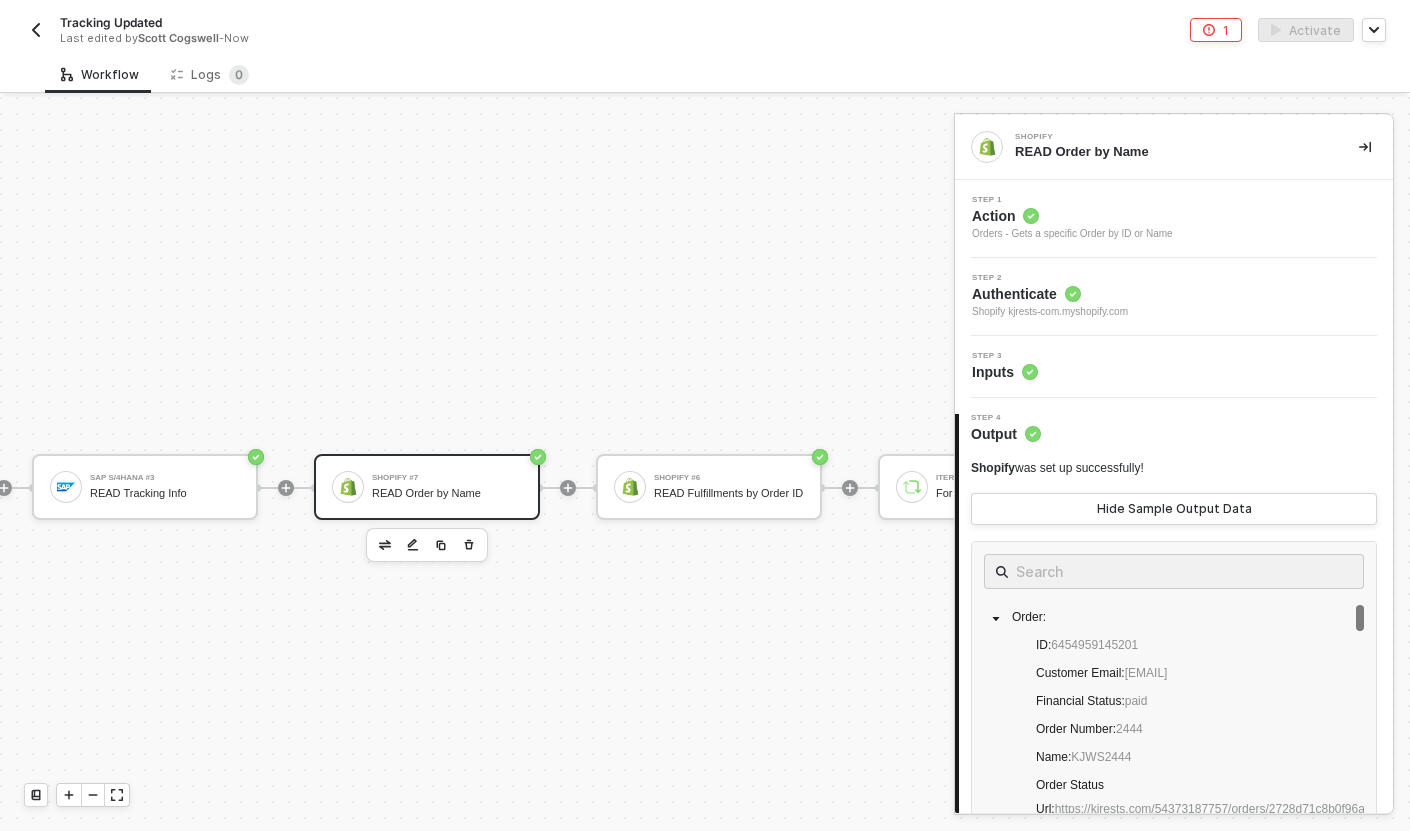 click on "Step 3 Inputs" at bounding box center [1176, 367] 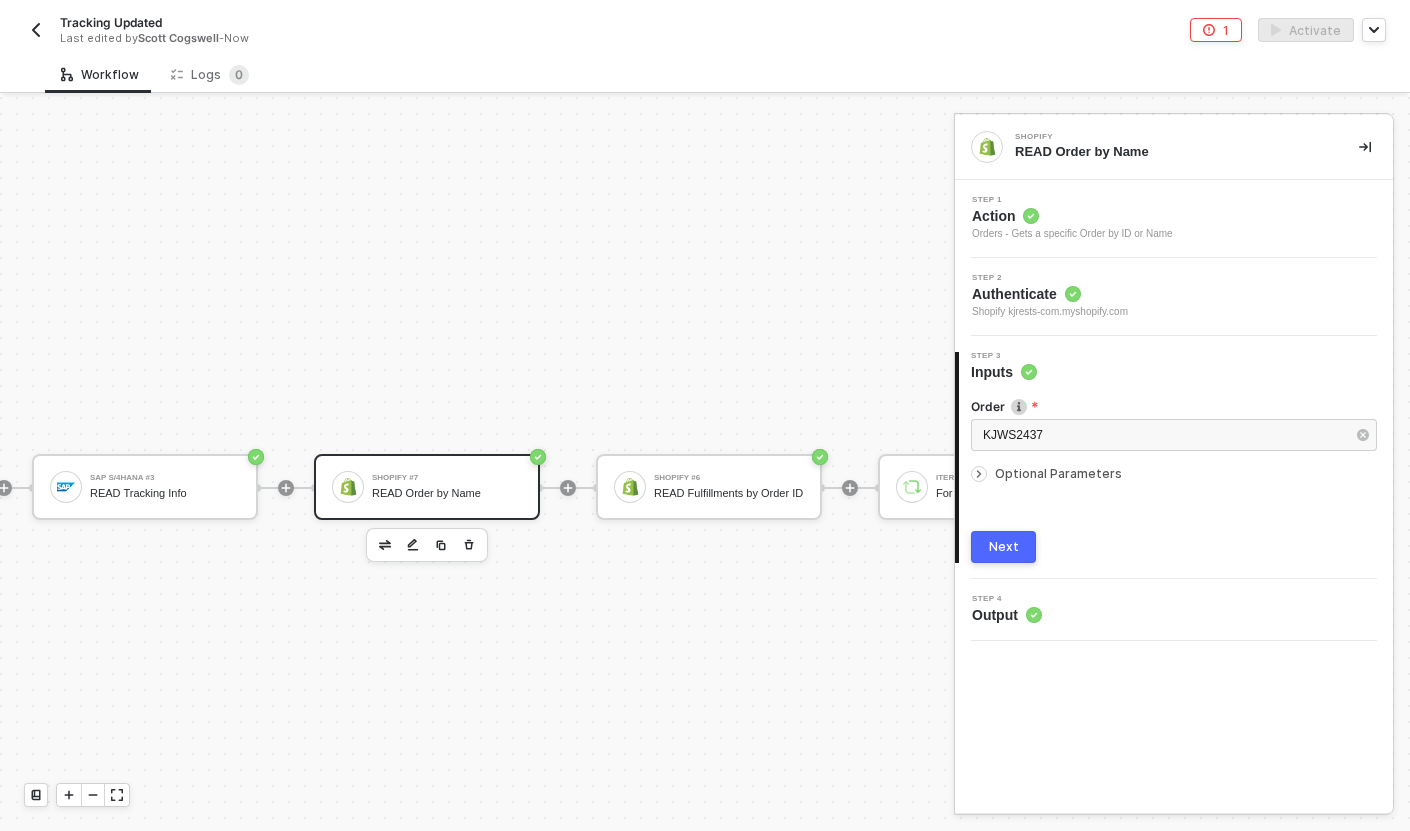 click on "Shopify READ Order by Name Step 1 Action    Orders - Gets a specific Order by ID or Name Step 2 Authenticate    Shopify kjrests-com.myshopify.com 3 Step 3 Inputs    Order KJWS2437 Optional Parameters Next 4 Step 4 Output" at bounding box center (1174, 464) 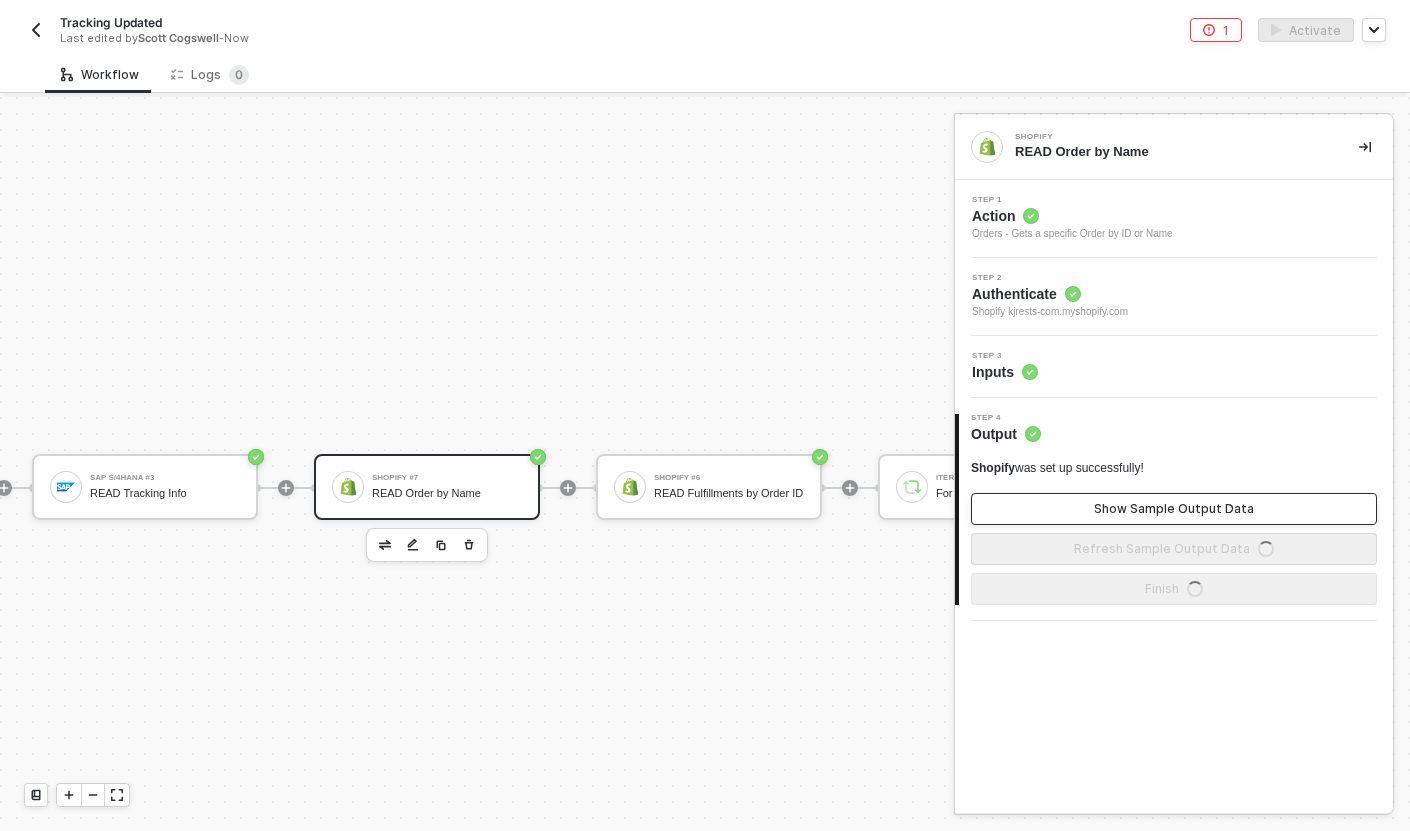 click on "Show Sample Output Data" at bounding box center (1174, 509) 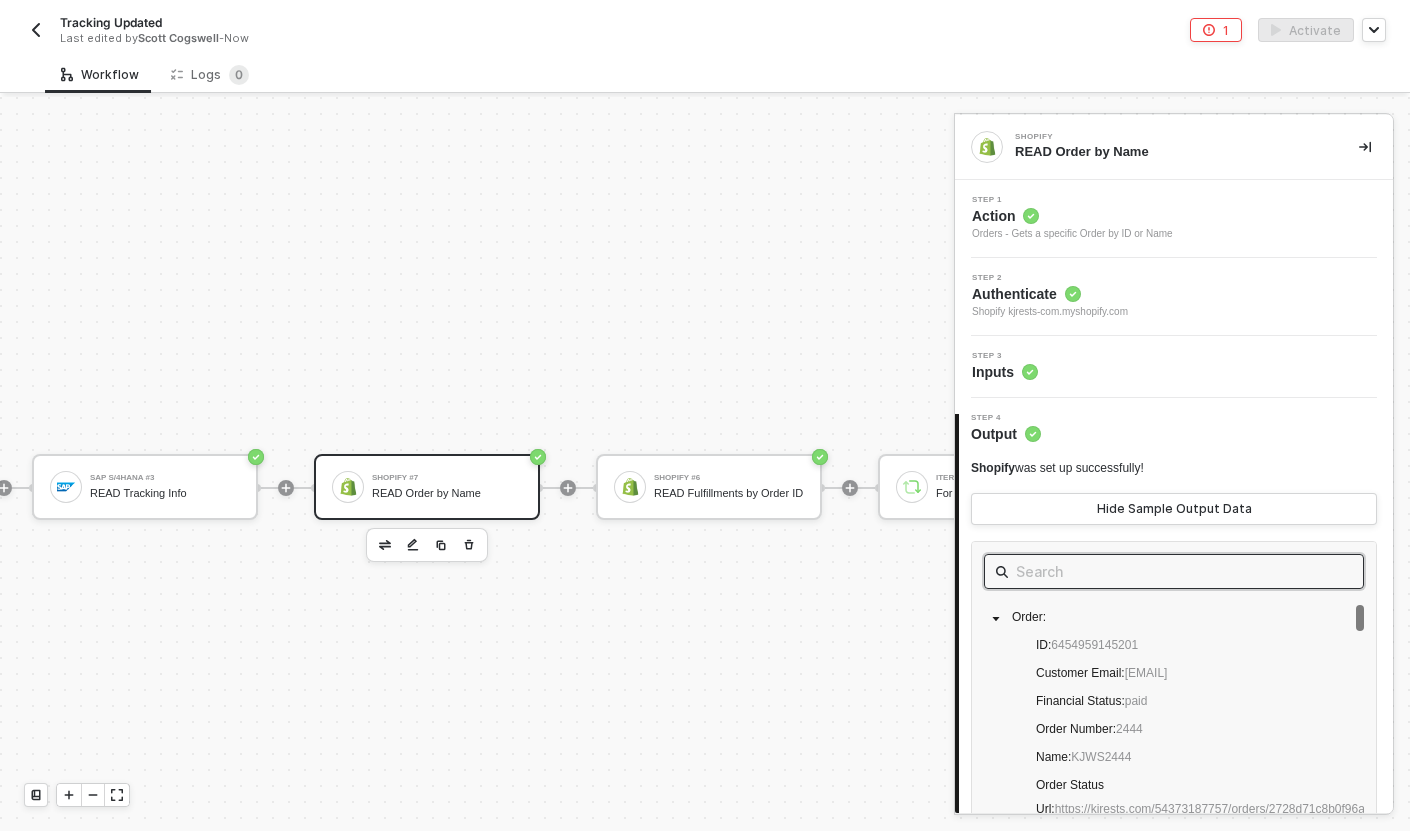 click at bounding box center [1174, 571] 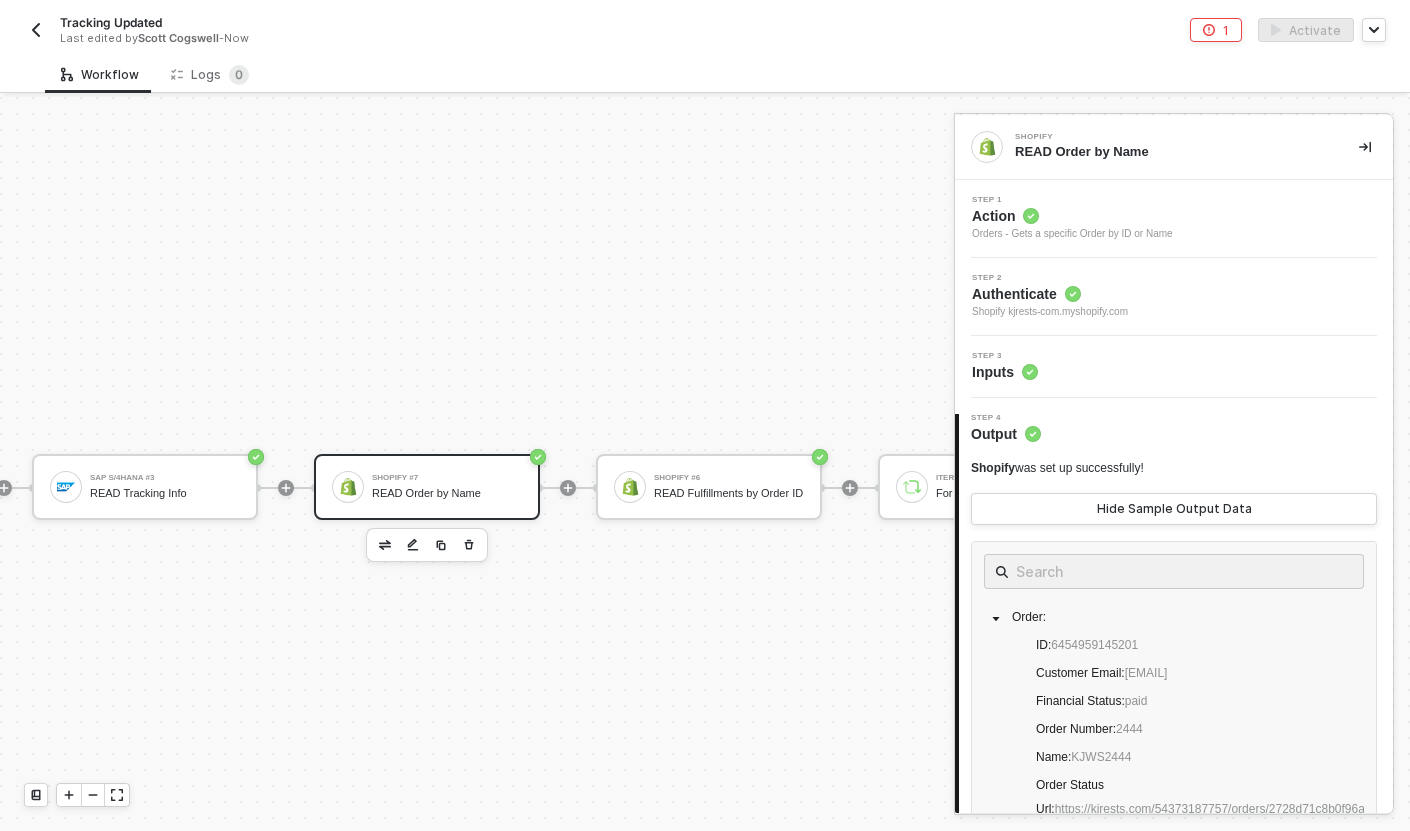 click on "Workflow Logs 0" at bounding box center (727, 74) 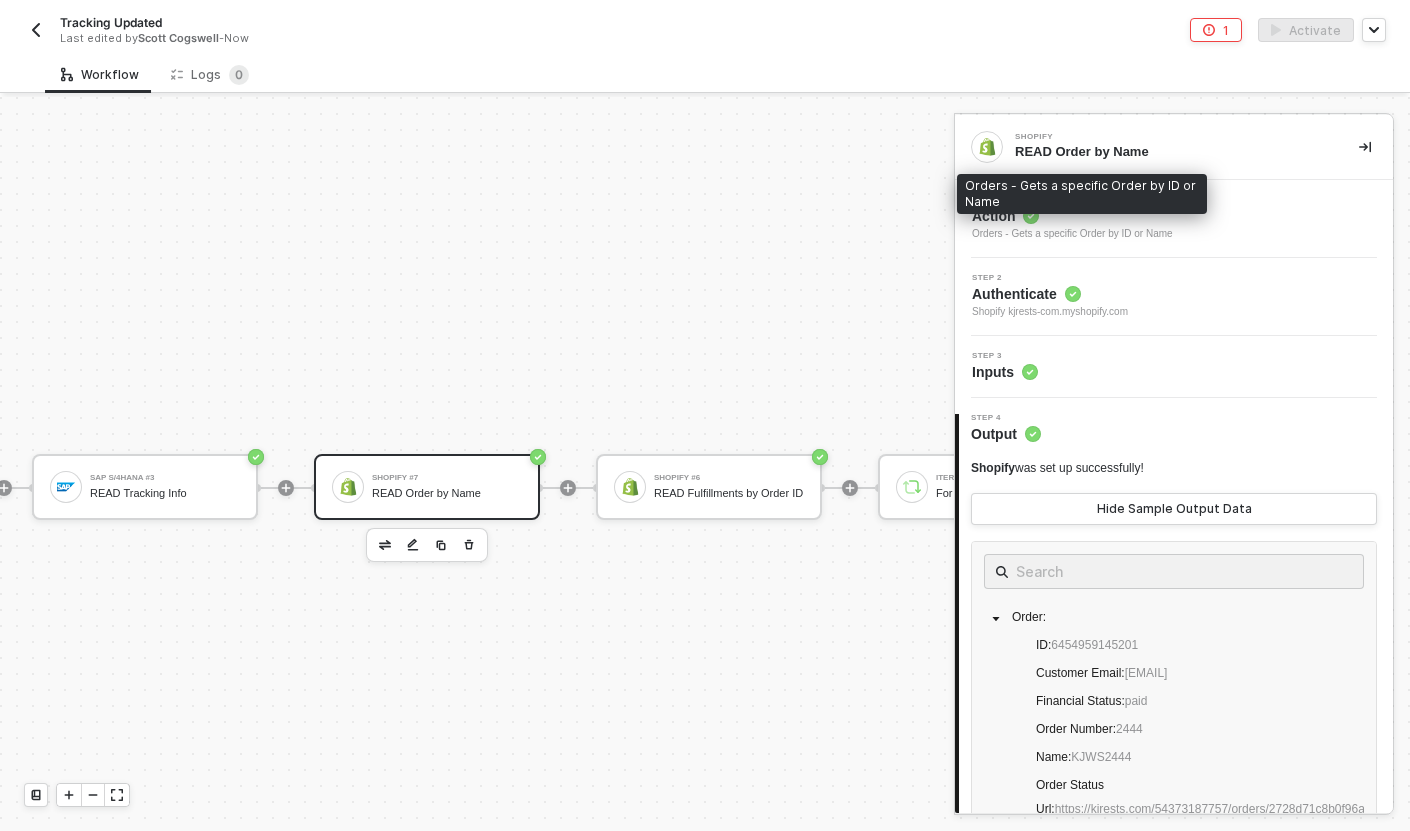 click on "Orders - Gets a specific Order by ID or Name" at bounding box center [1082, 194] 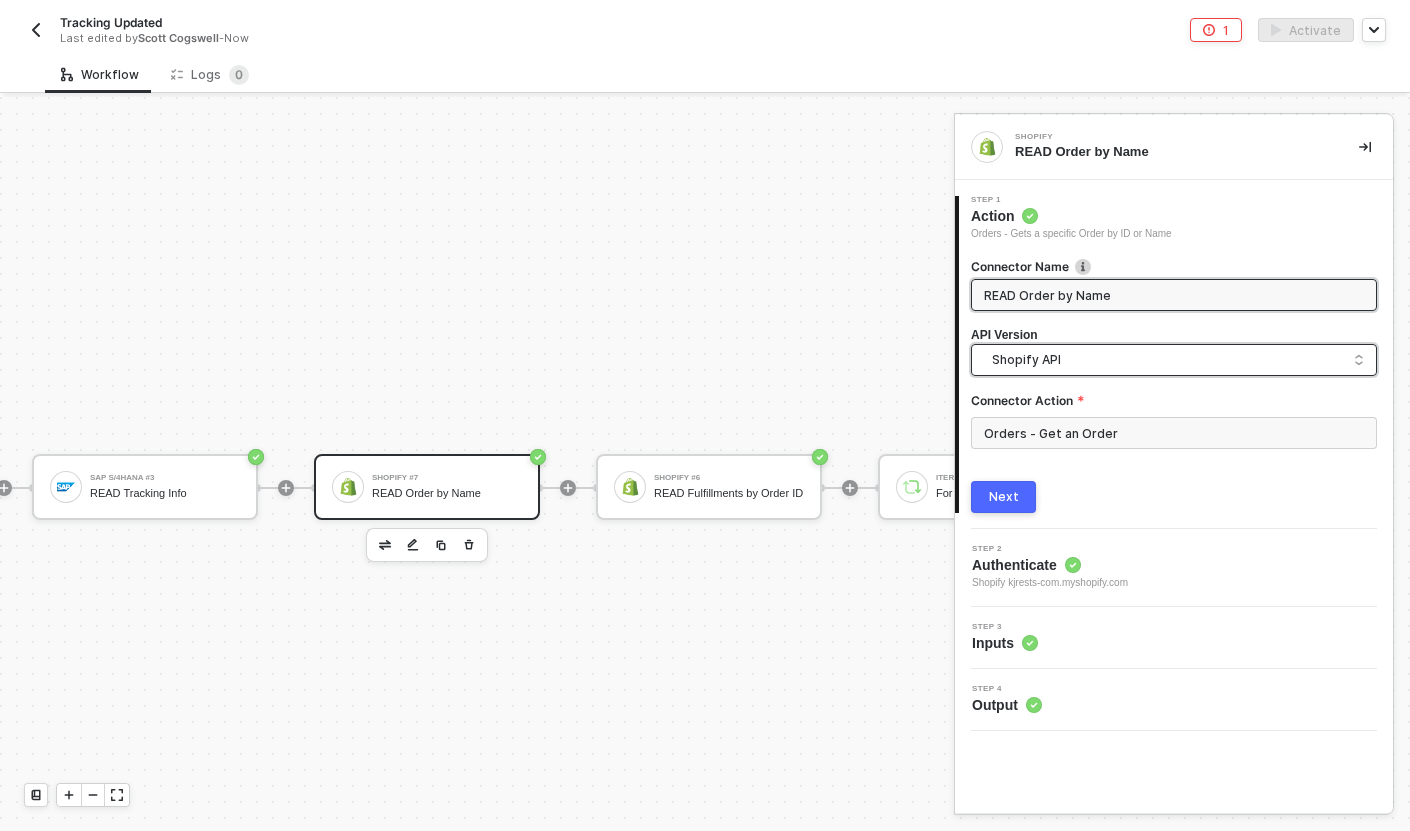 click on "Shopify API" at bounding box center (1178, 360) 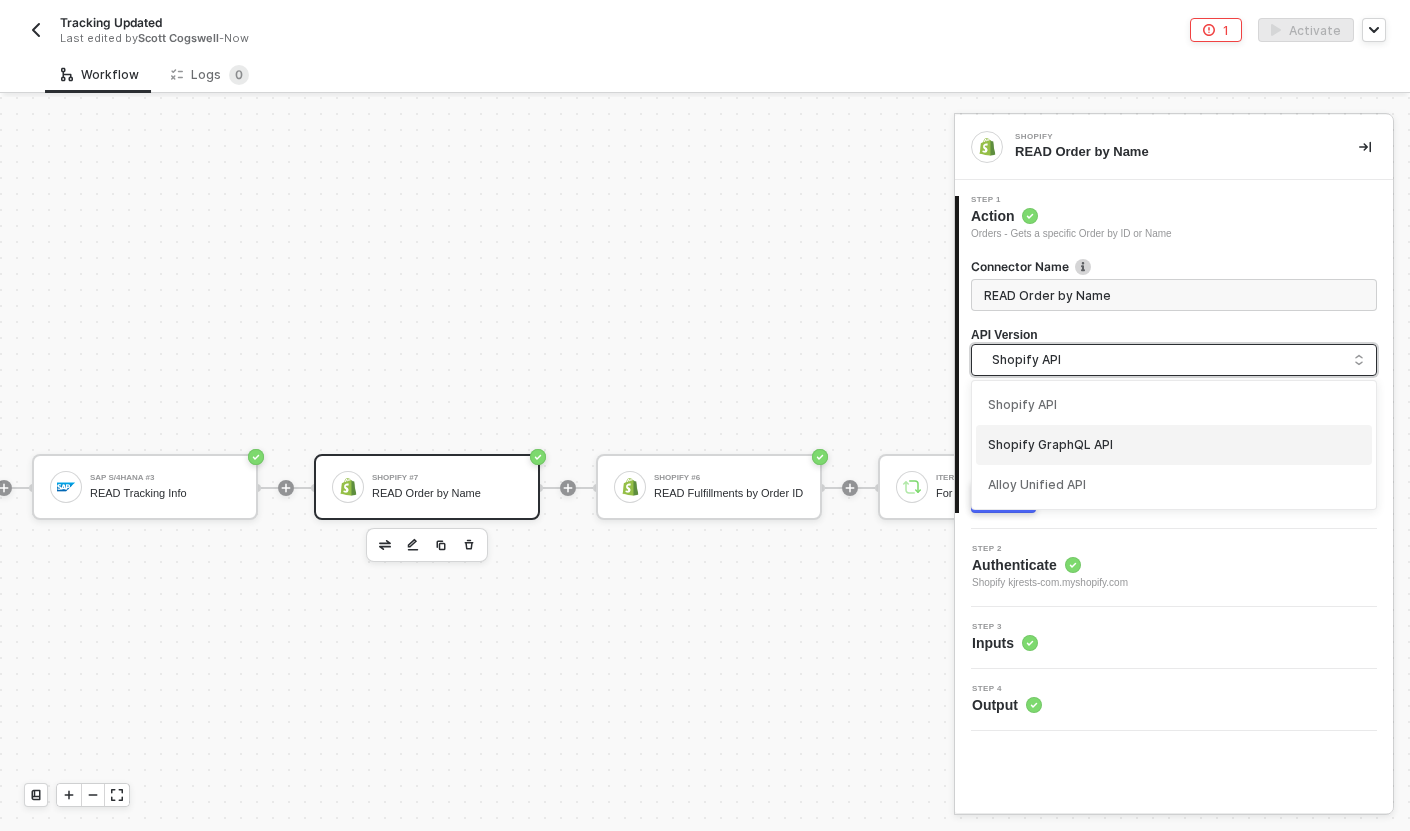 click on "Shopify GraphQL API" at bounding box center (1174, 445) 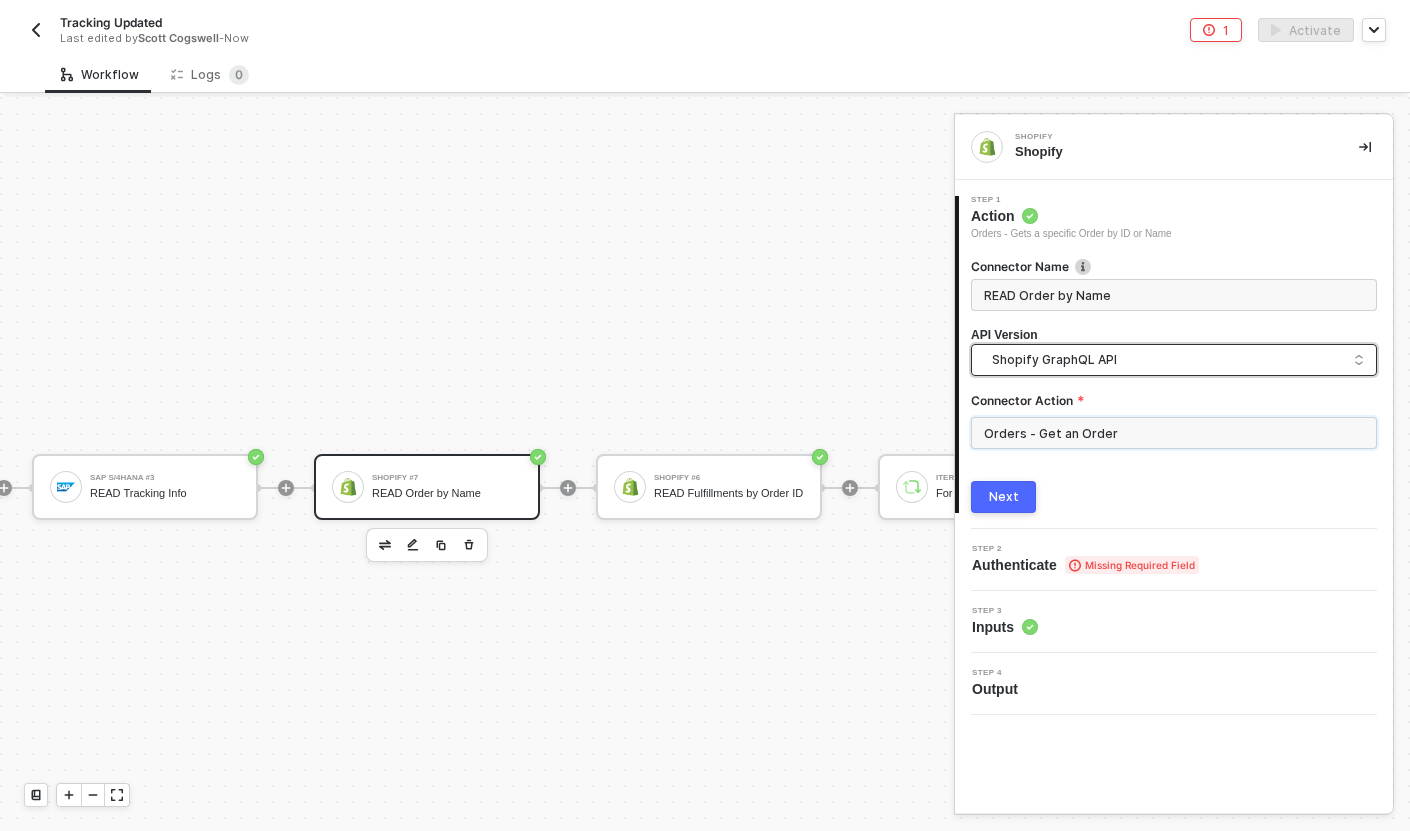 click on "Orders - Get an Order" at bounding box center (1174, 433) 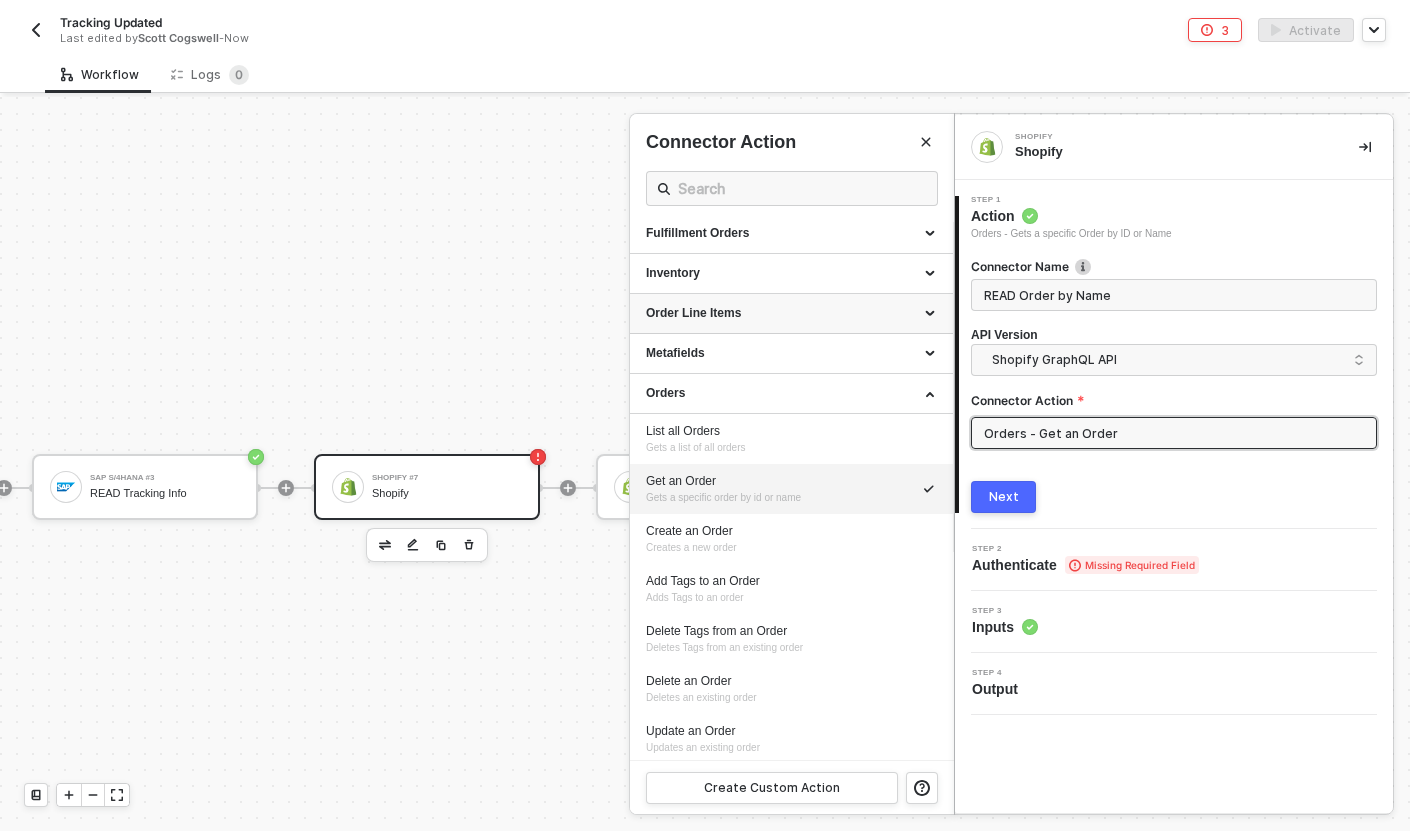 scroll, scrollTop: 237, scrollLeft: 0, axis: vertical 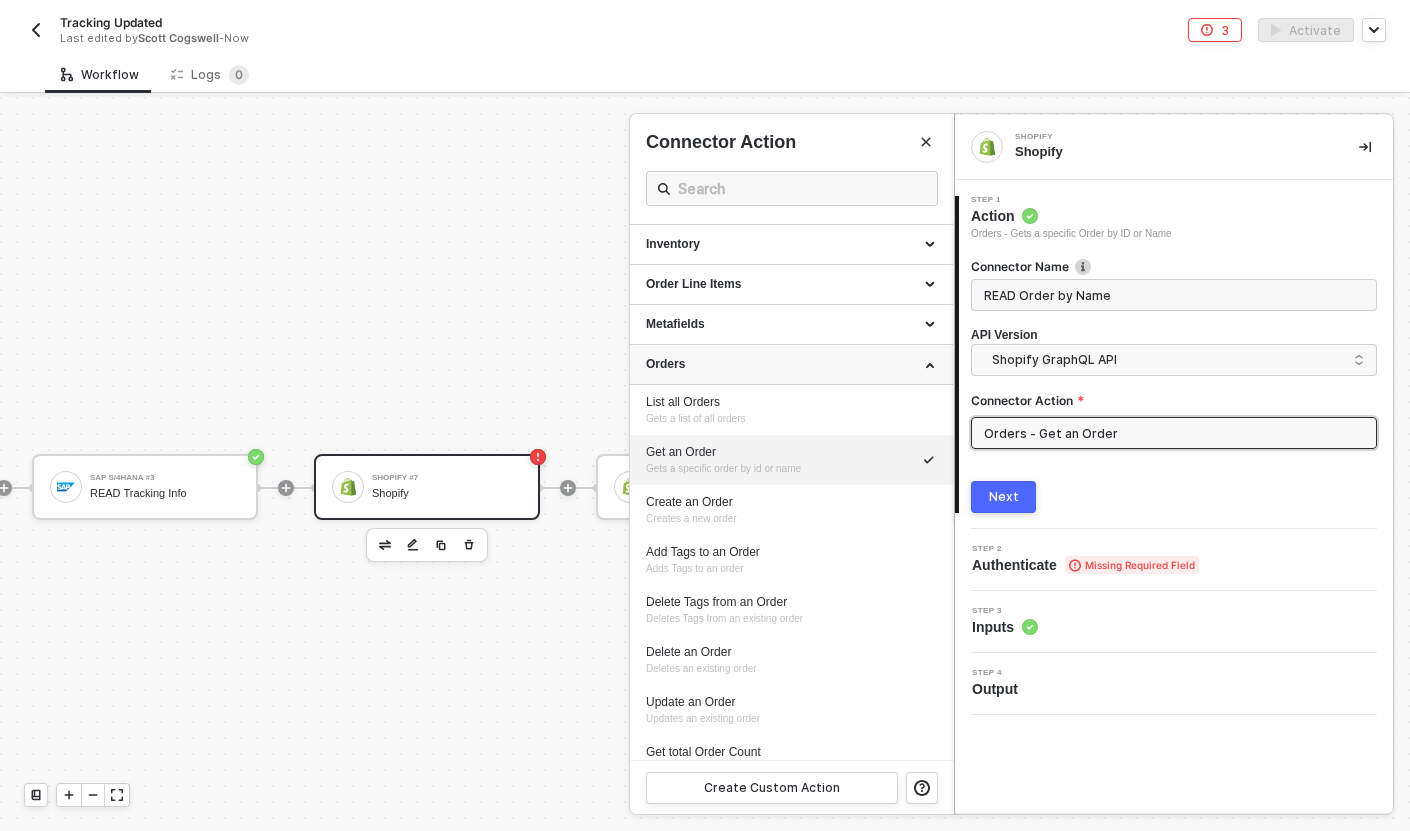 click on "Orders" at bounding box center [791, 364] 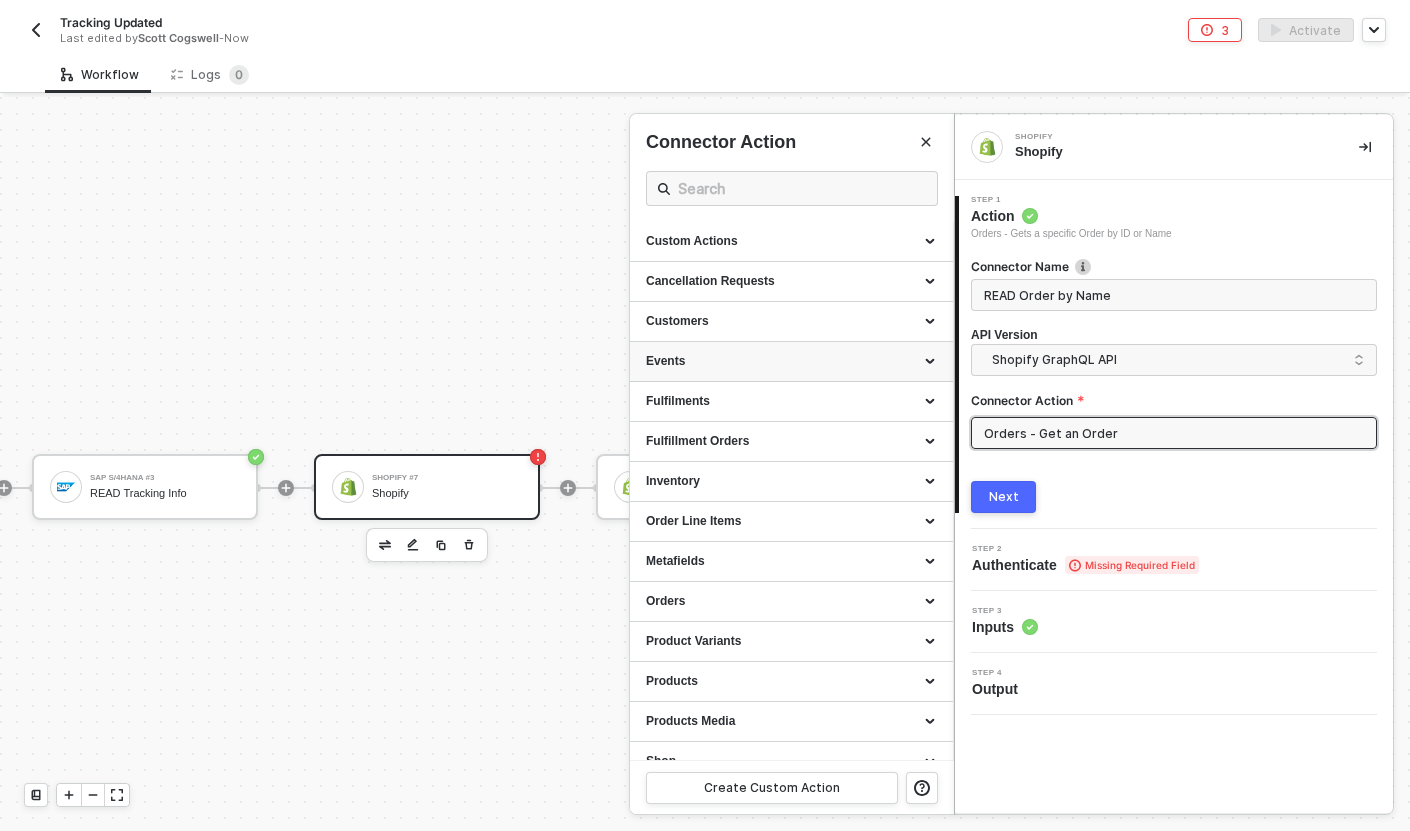 scroll, scrollTop: 22, scrollLeft: 0, axis: vertical 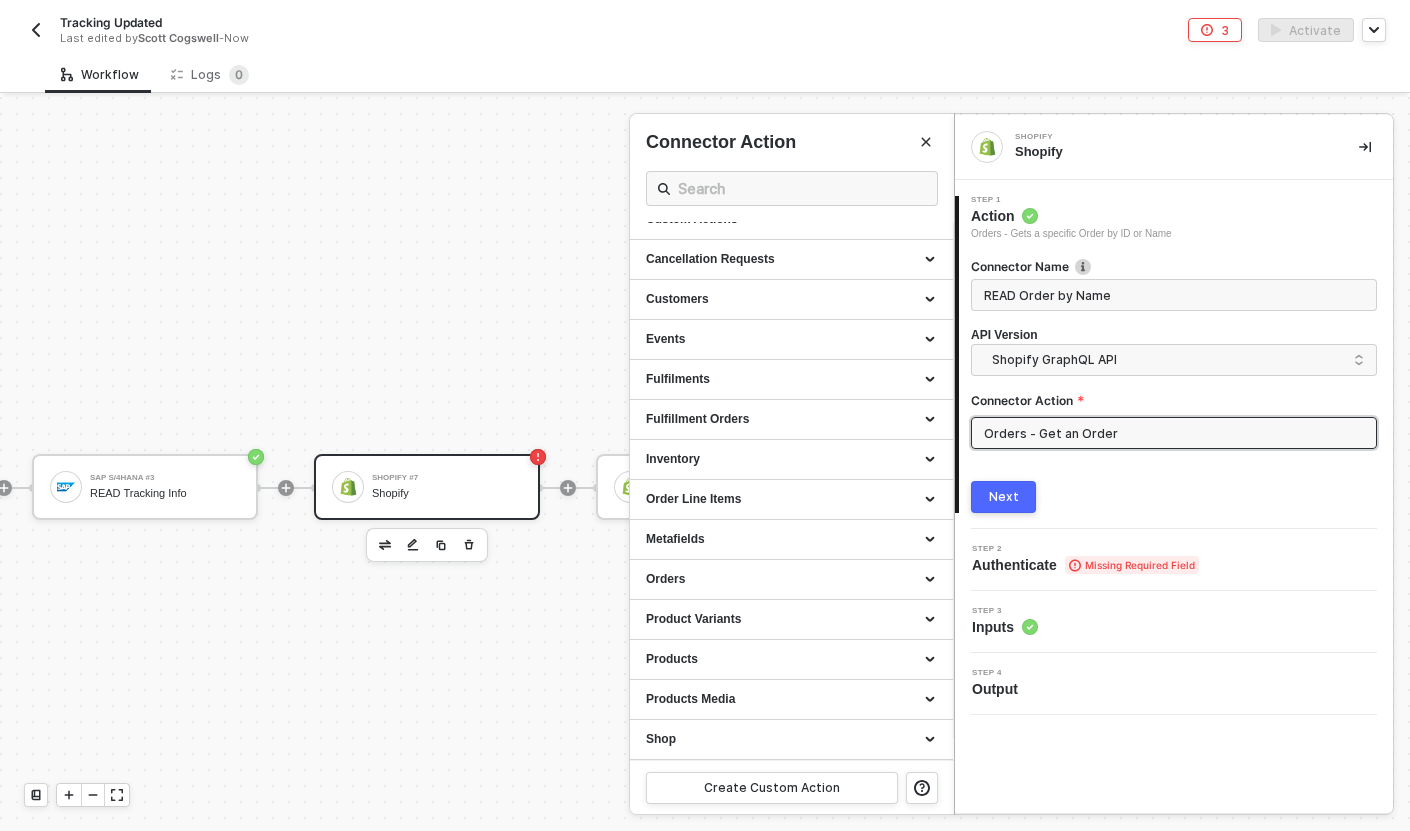 click on "Next" at bounding box center (1174, 497) 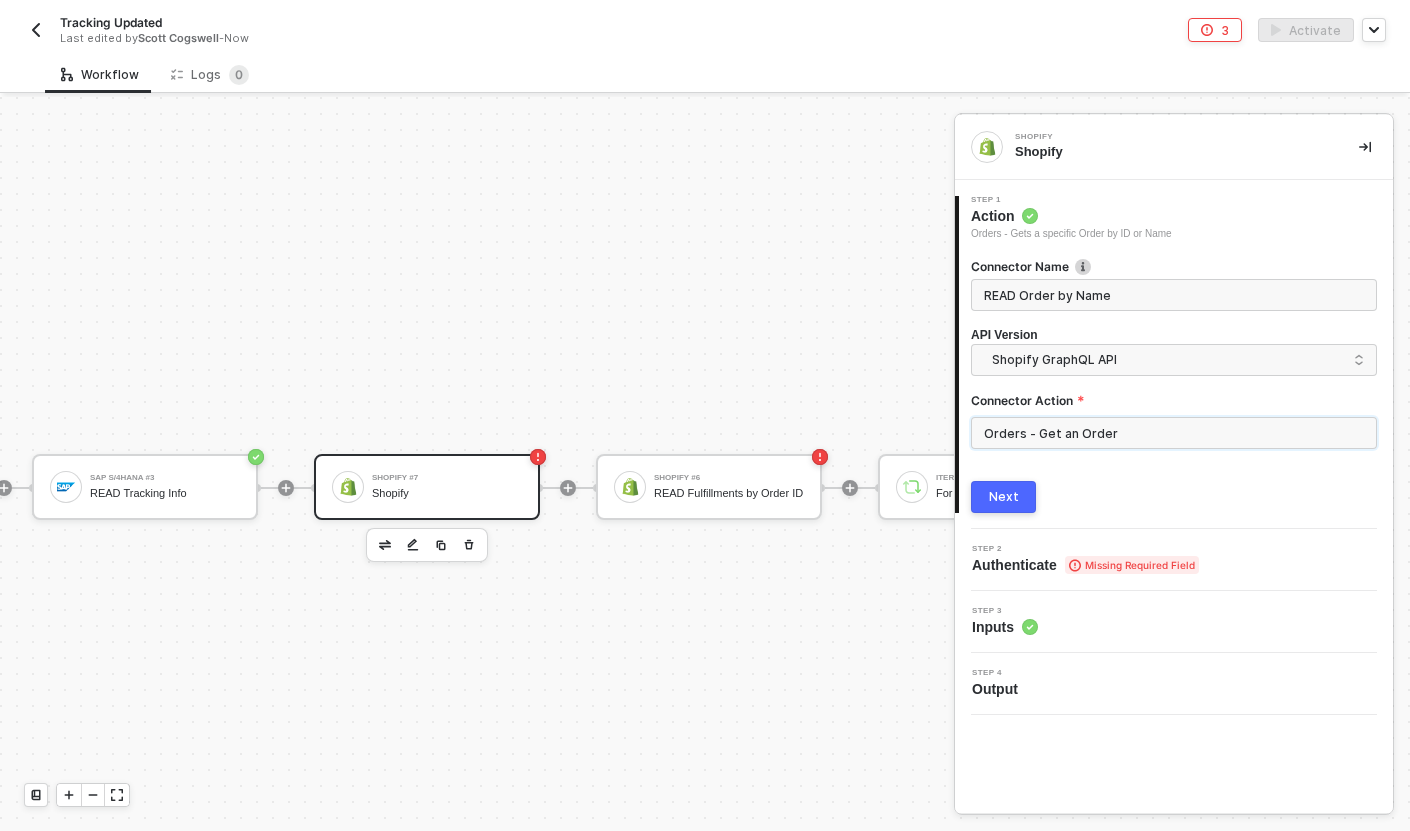 click on "Orders - Get an Order" at bounding box center [1174, 433] 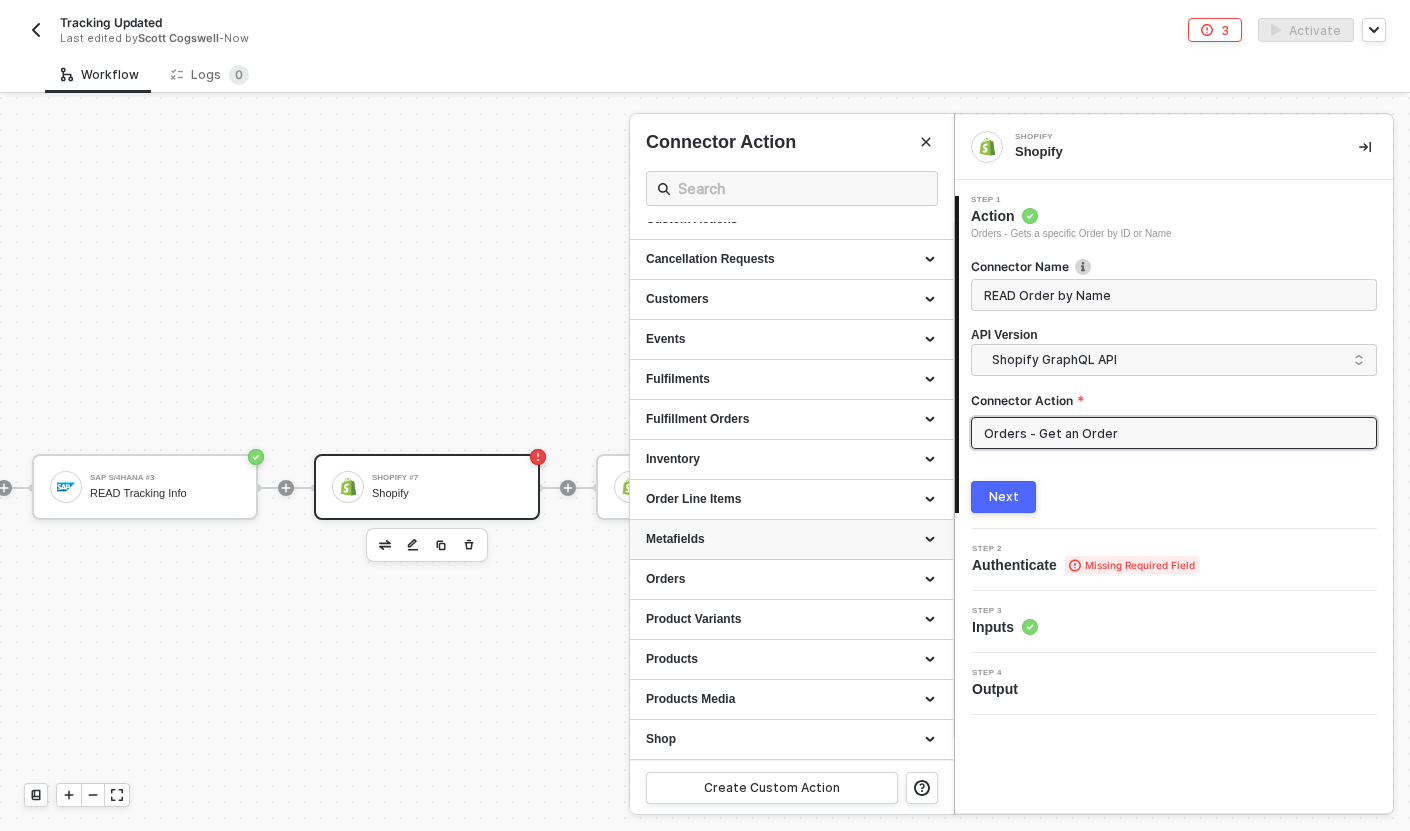 scroll, scrollTop: 20, scrollLeft: 0, axis: vertical 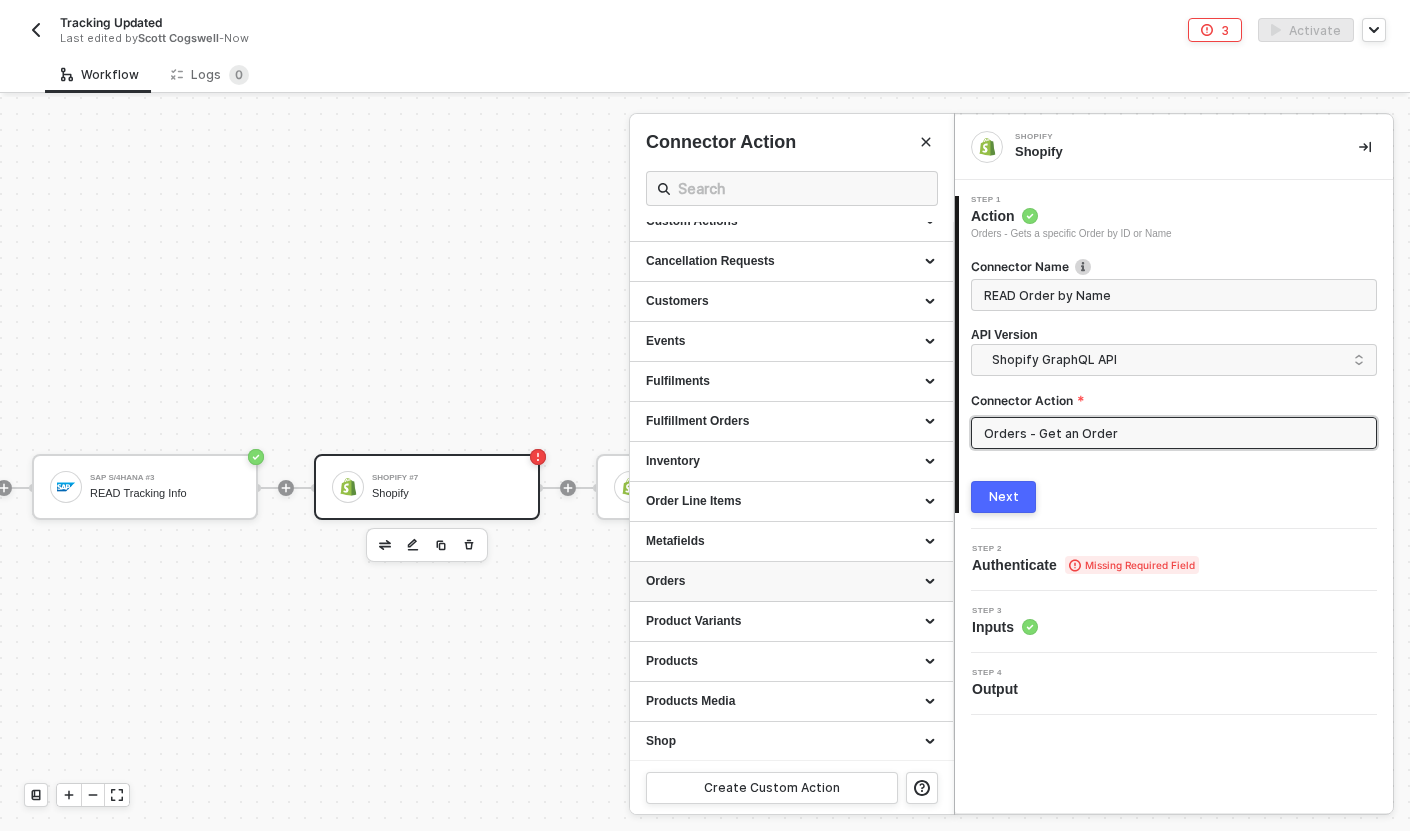 click on "Orders" at bounding box center [791, 582] 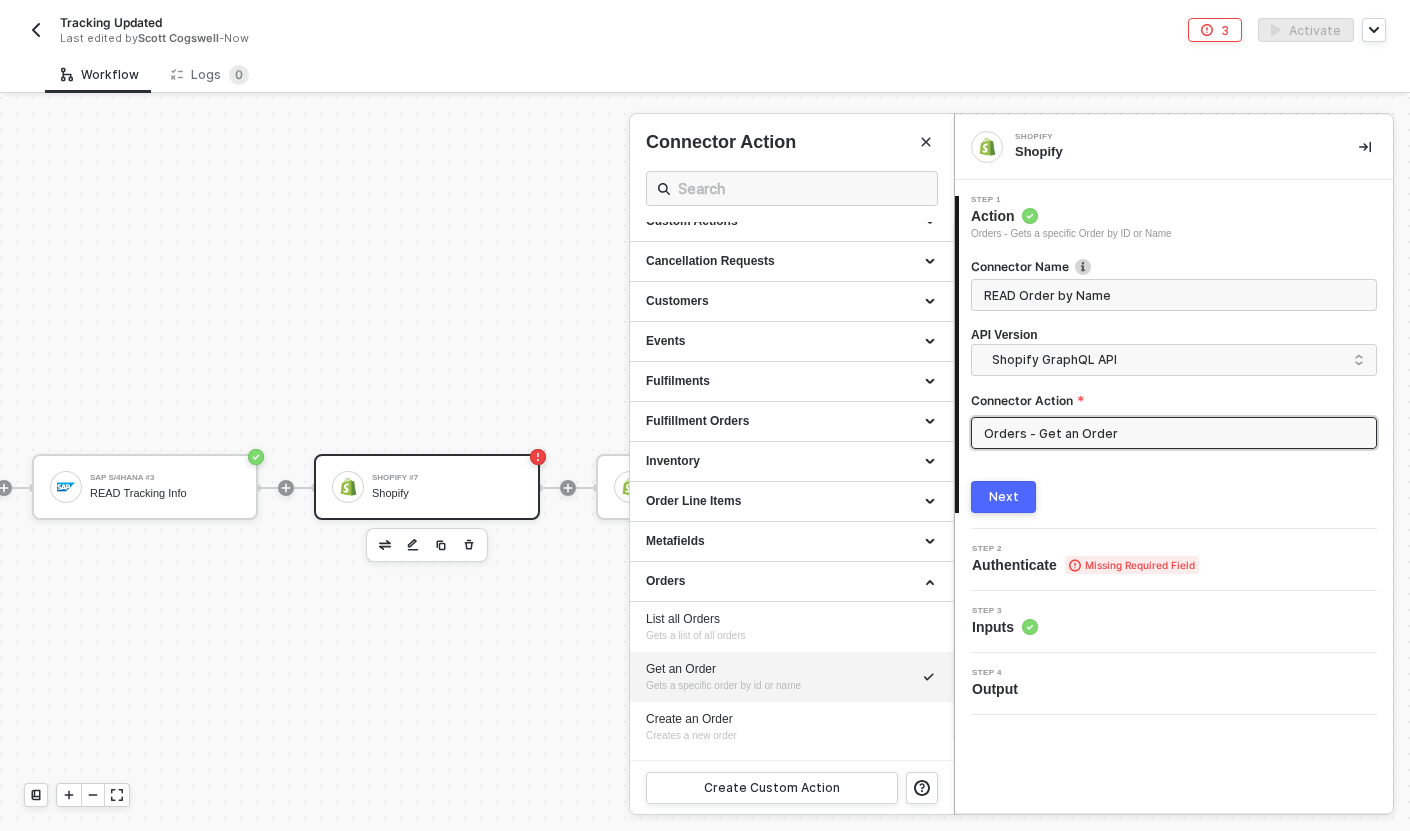 click on "Get an Order" at bounding box center (791, 669) 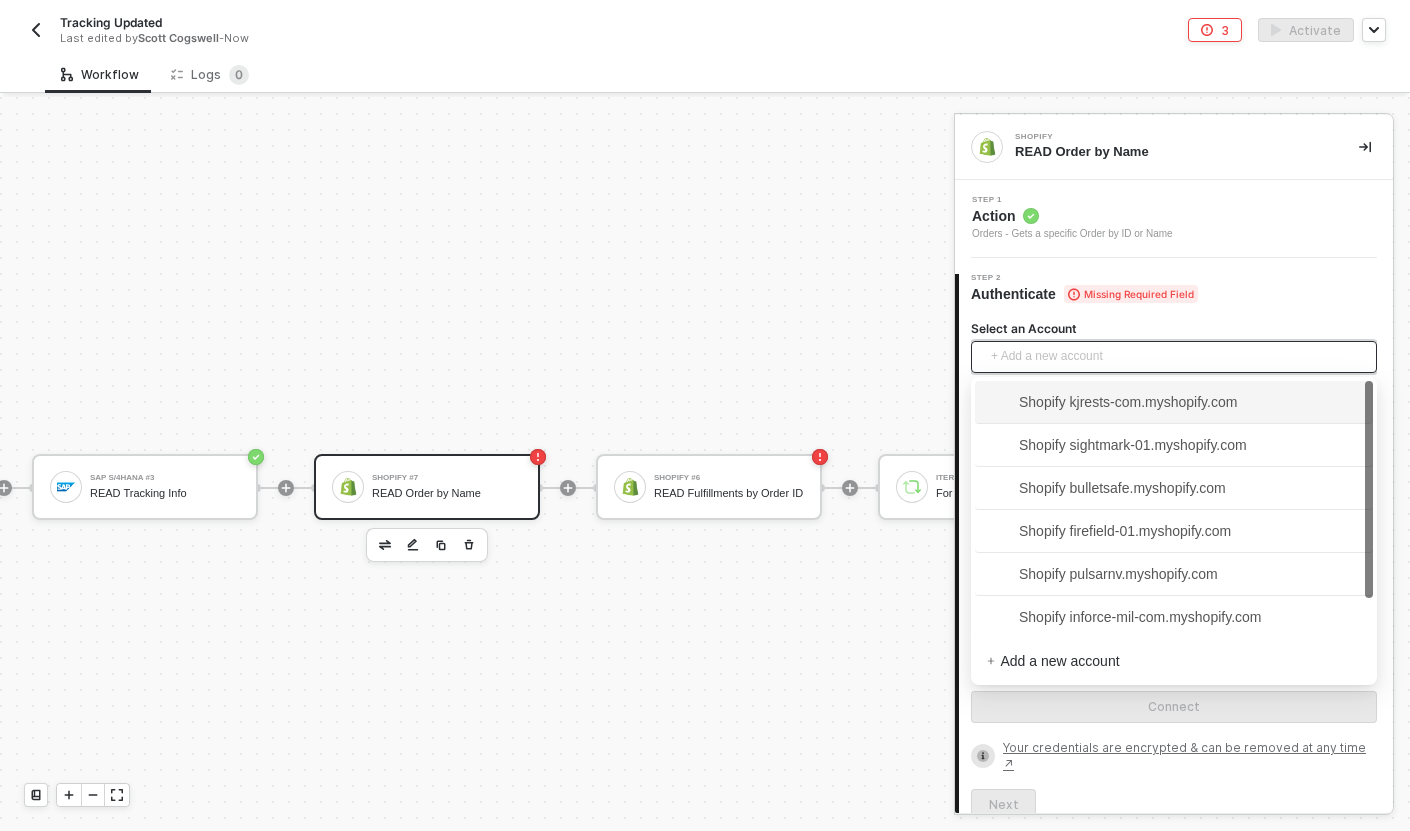 click on "+ Add a new account" at bounding box center (1178, 357) 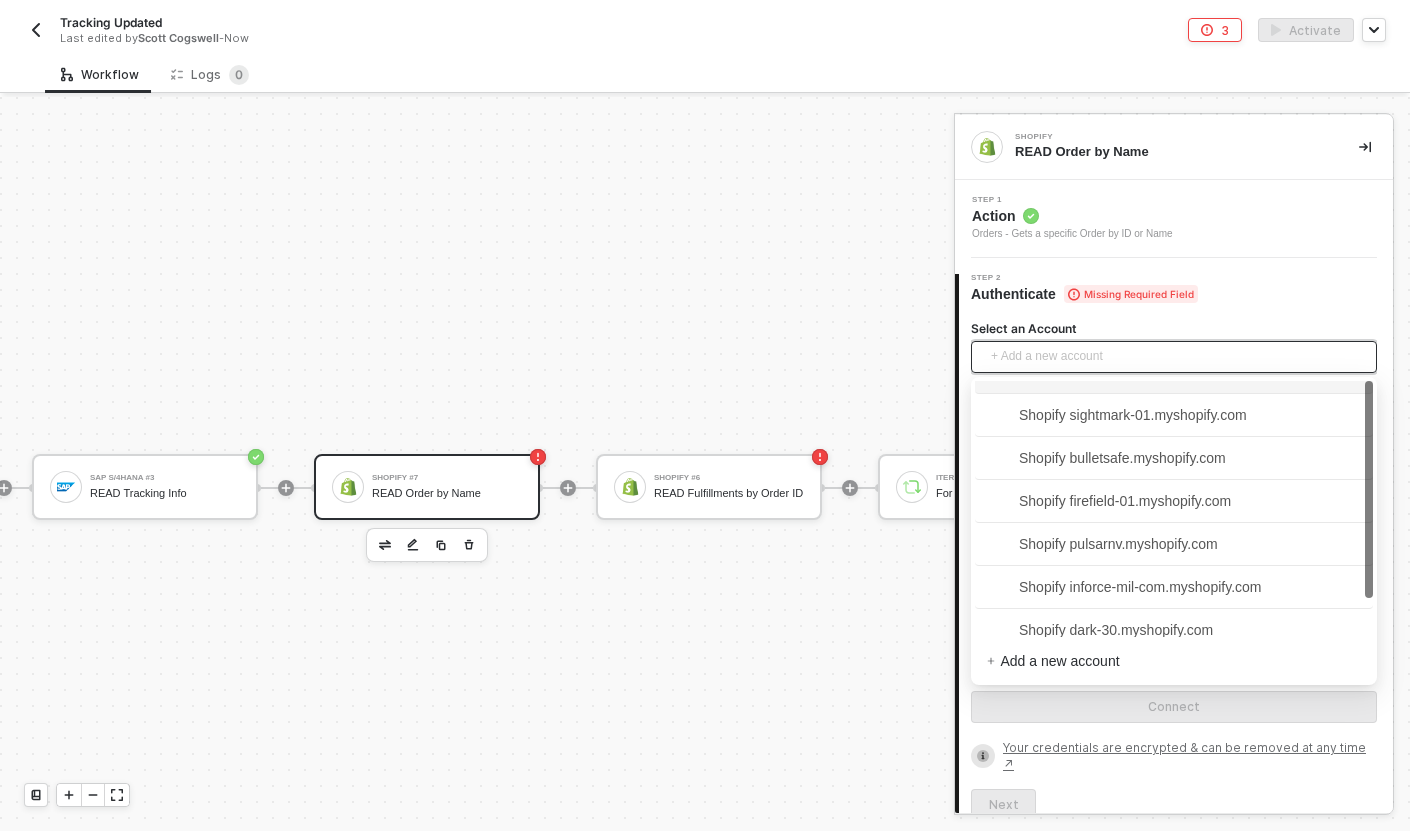 scroll, scrollTop: 0, scrollLeft: 0, axis: both 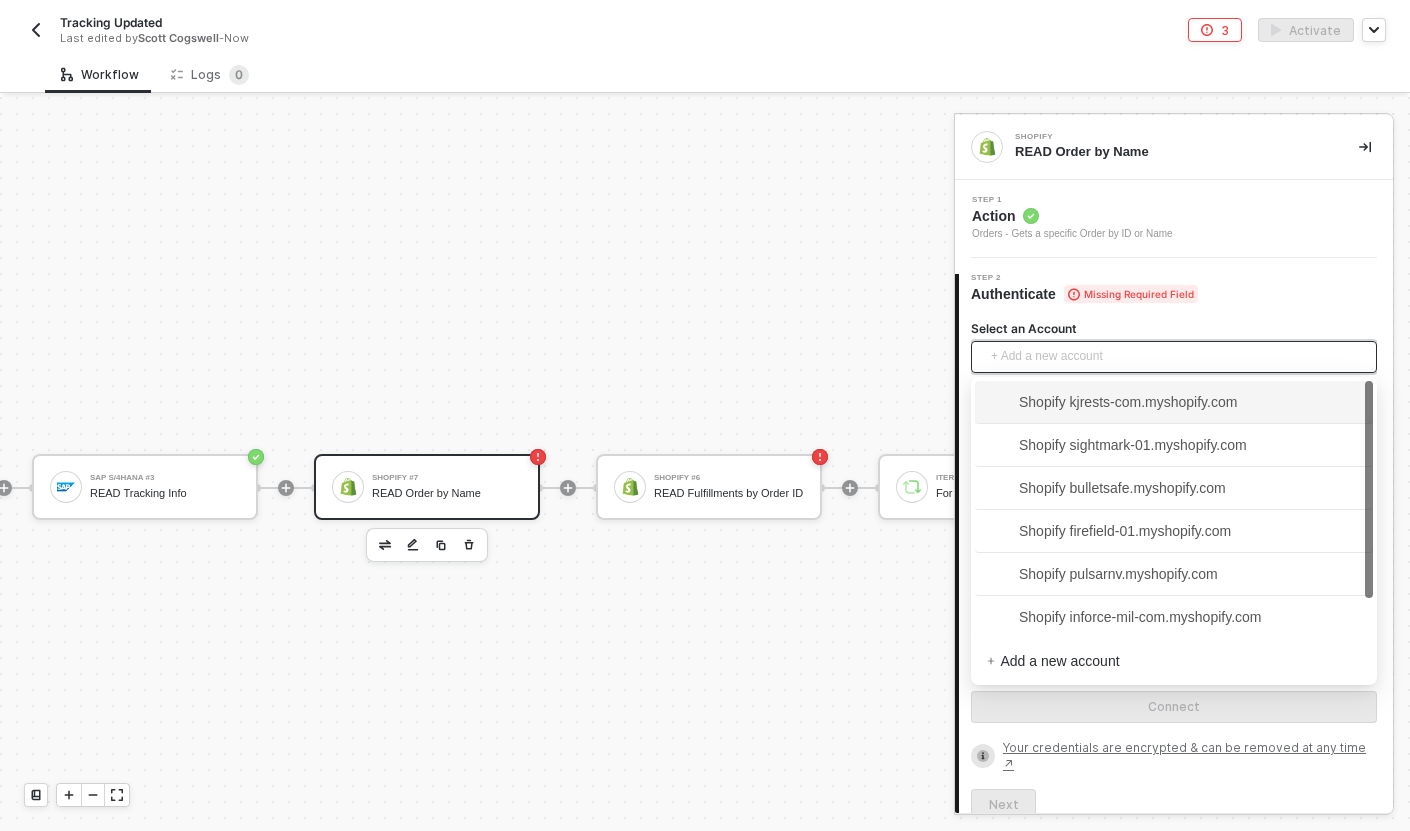 click on "Shopify kjrests-com.myshopify.com" at bounding box center (1112, 402) 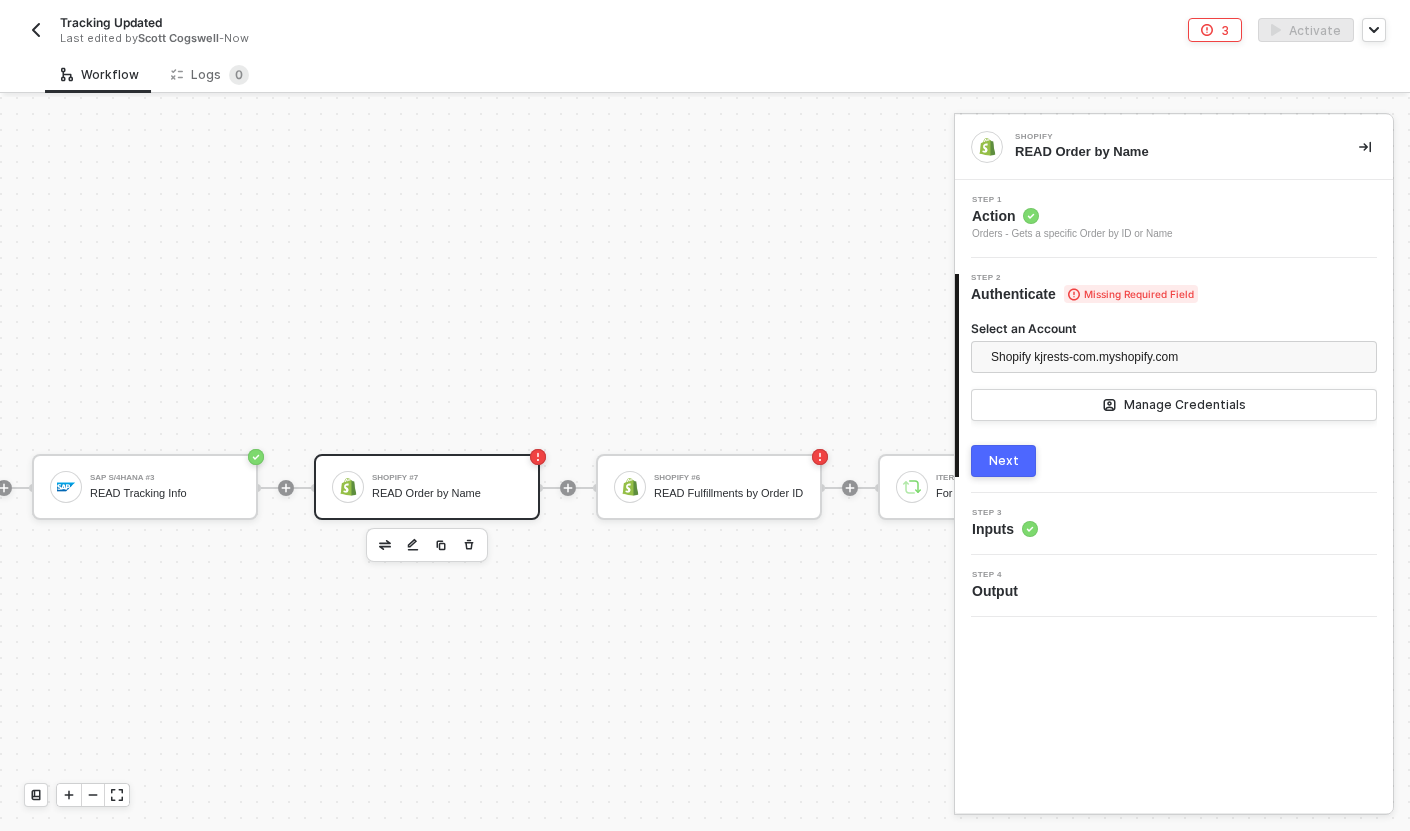 click on "Select an Account Shopify kjrests-com.myshopify.com   Manage Credentials Next" at bounding box center (1176, 390) 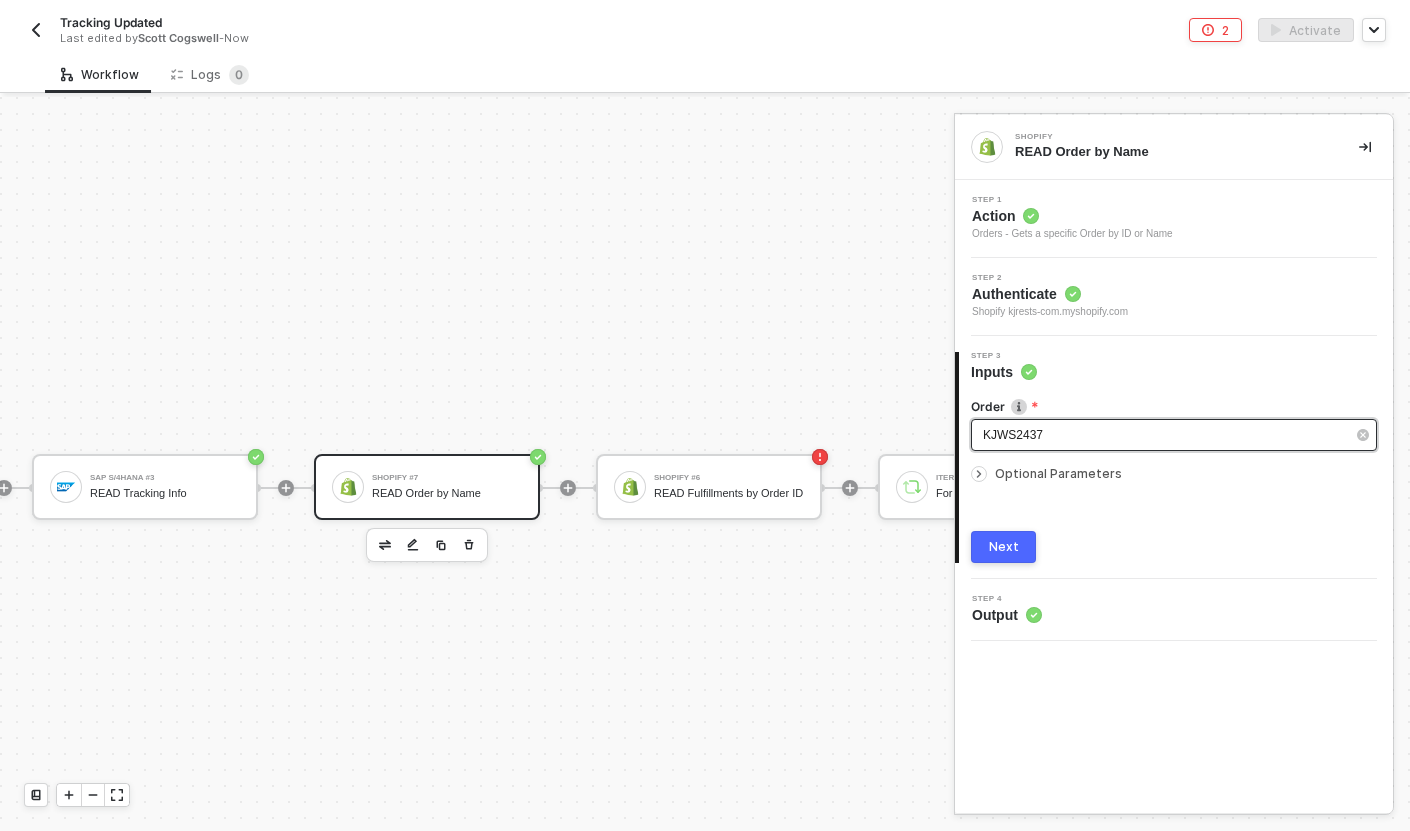 click on "KJWS2437" at bounding box center (1174, 435) 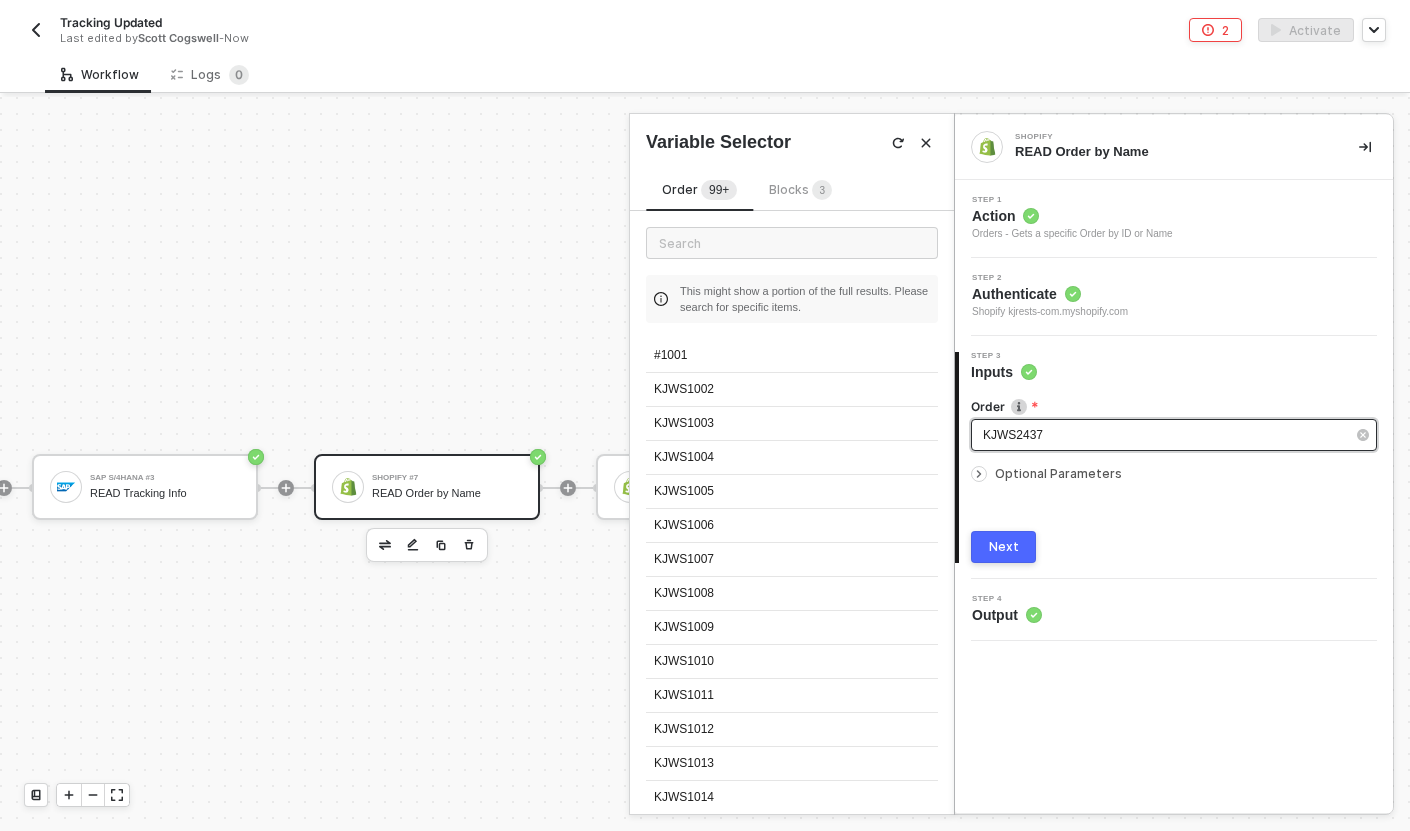 click on "KJWS2437" at bounding box center [1164, 435] 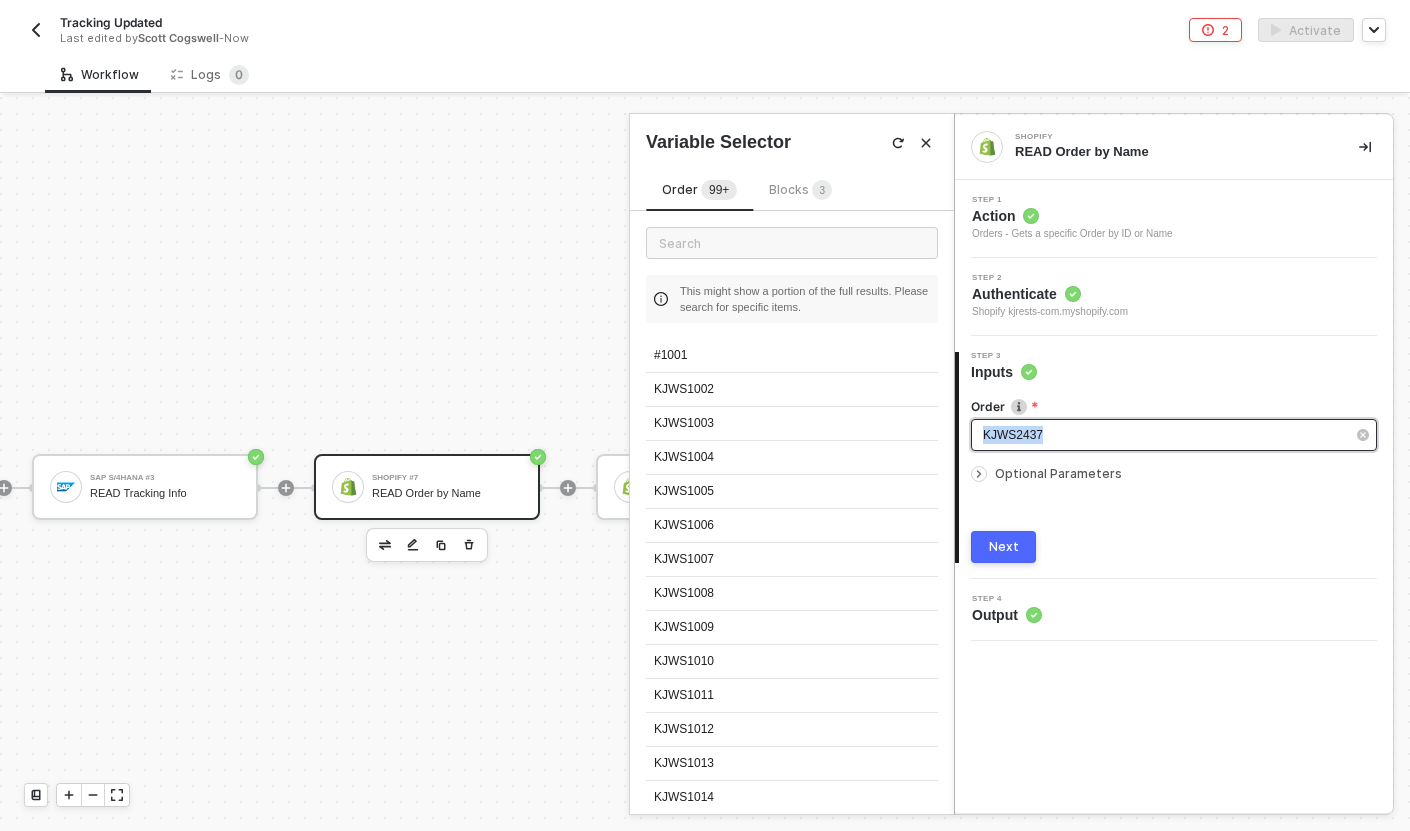 click on "KJWS2437" at bounding box center [1164, 435] 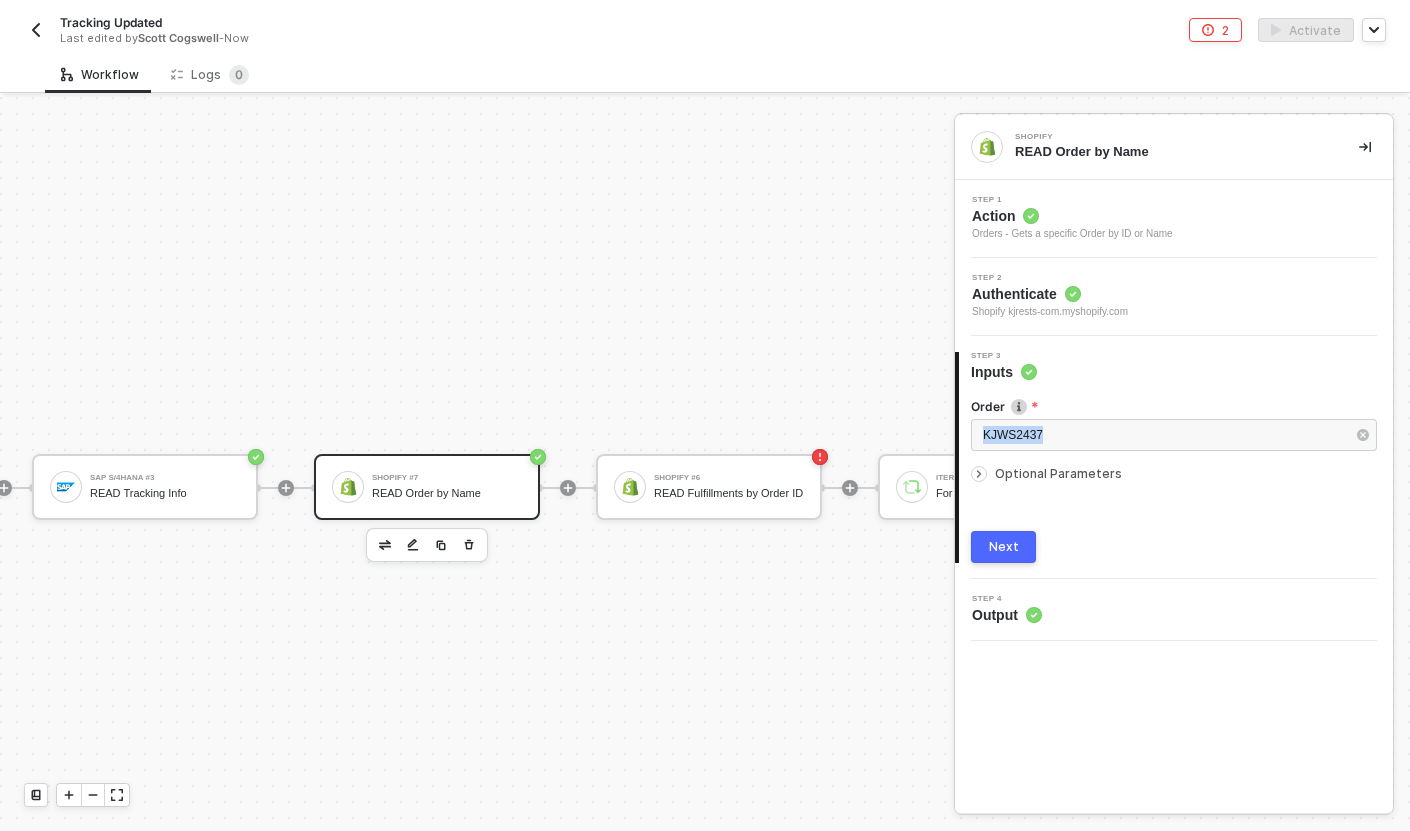 click on "Next" at bounding box center [1004, 547] 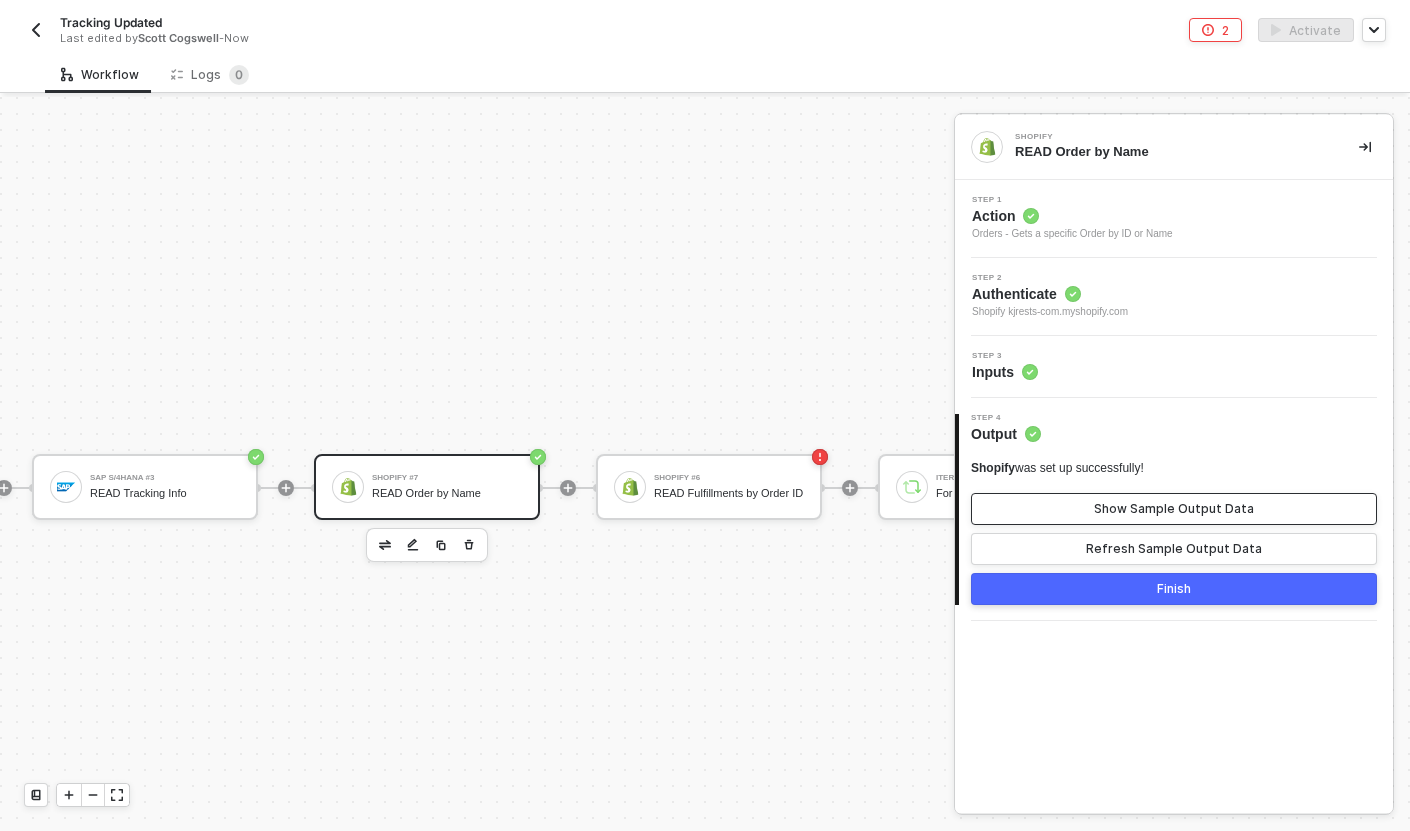 click on "Show Sample Output Data" at bounding box center (1174, 509) 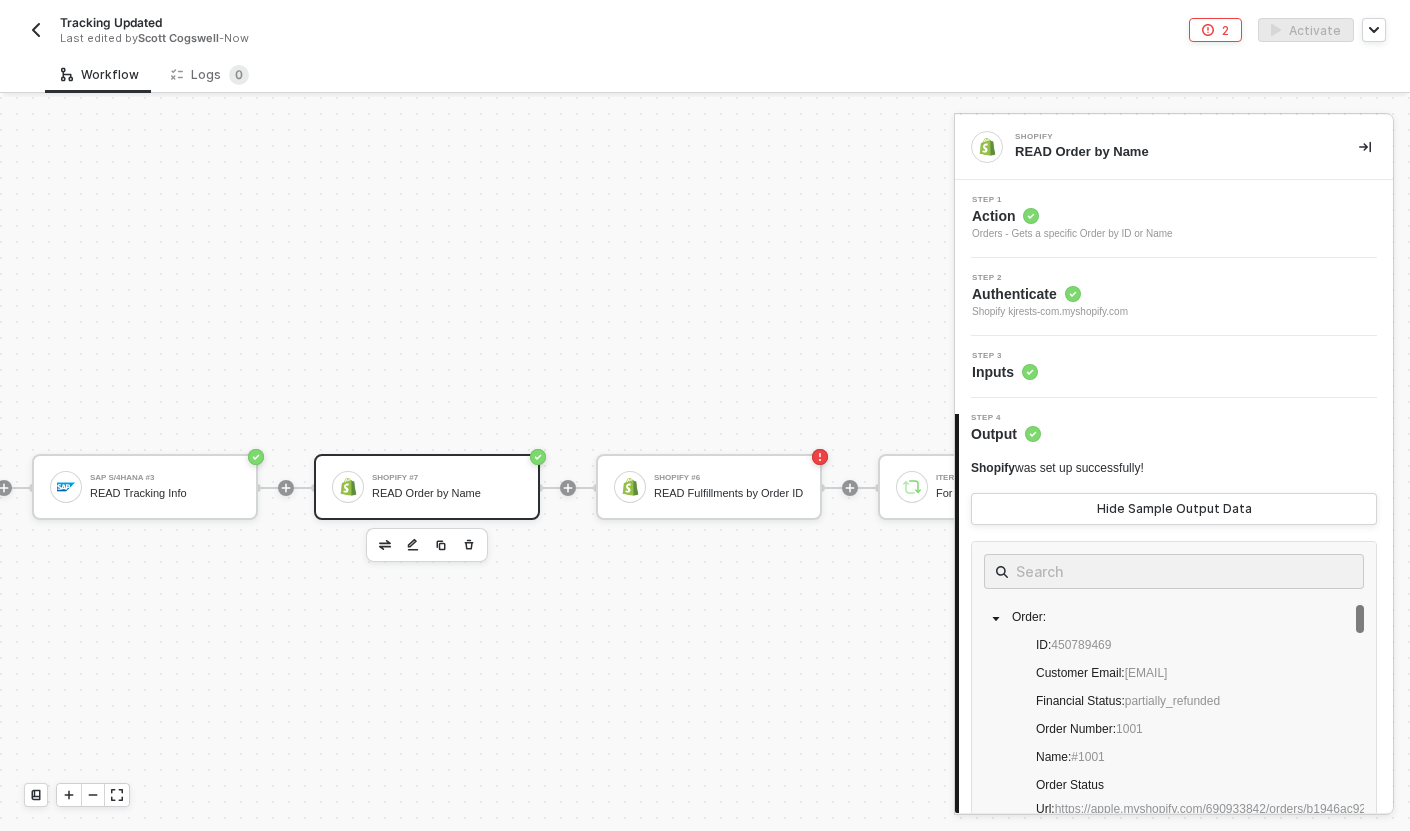 scroll, scrollTop: 1, scrollLeft: 0, axis: vertical 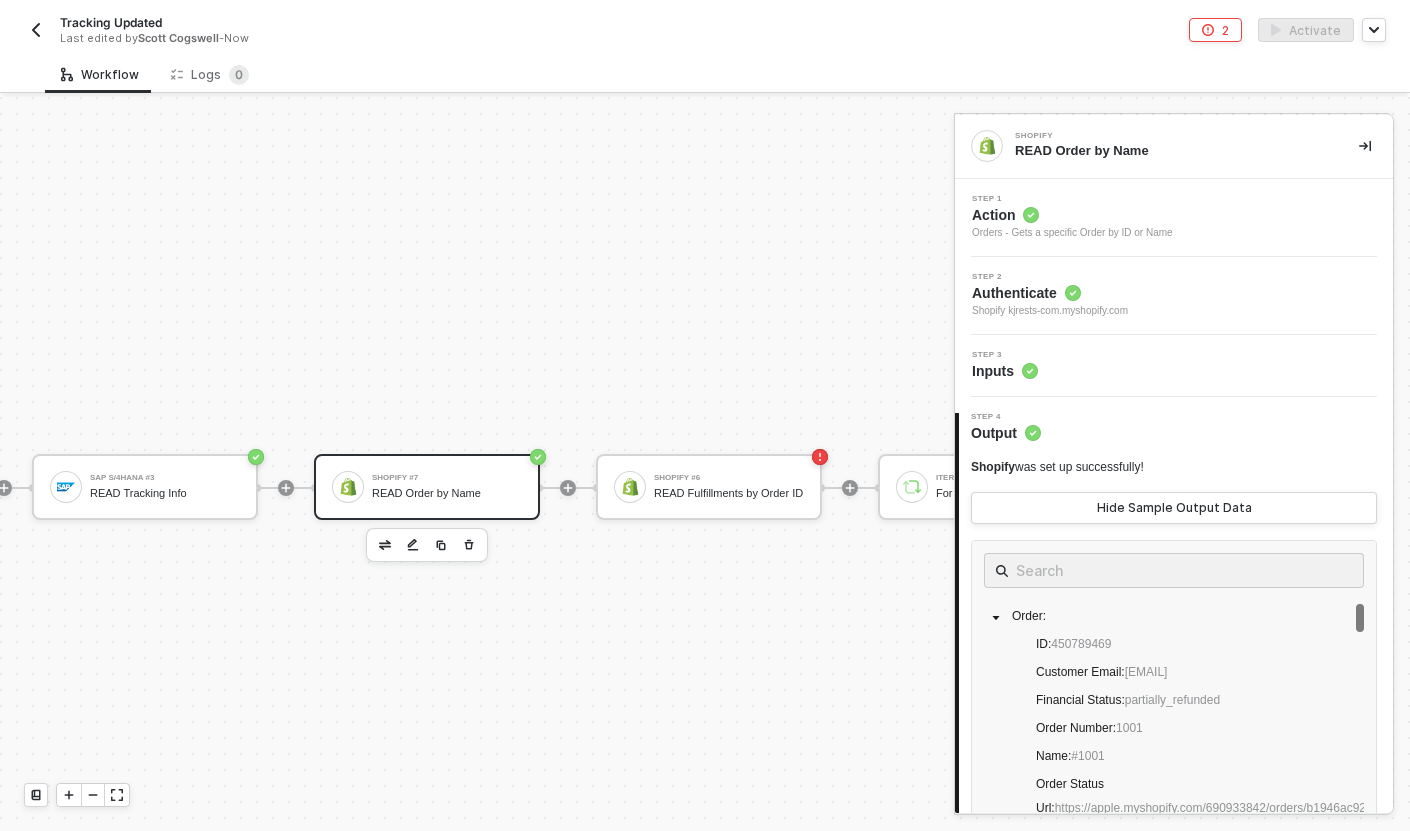 click on "Step 3 Inputs" at bounding box center [1176, 366] 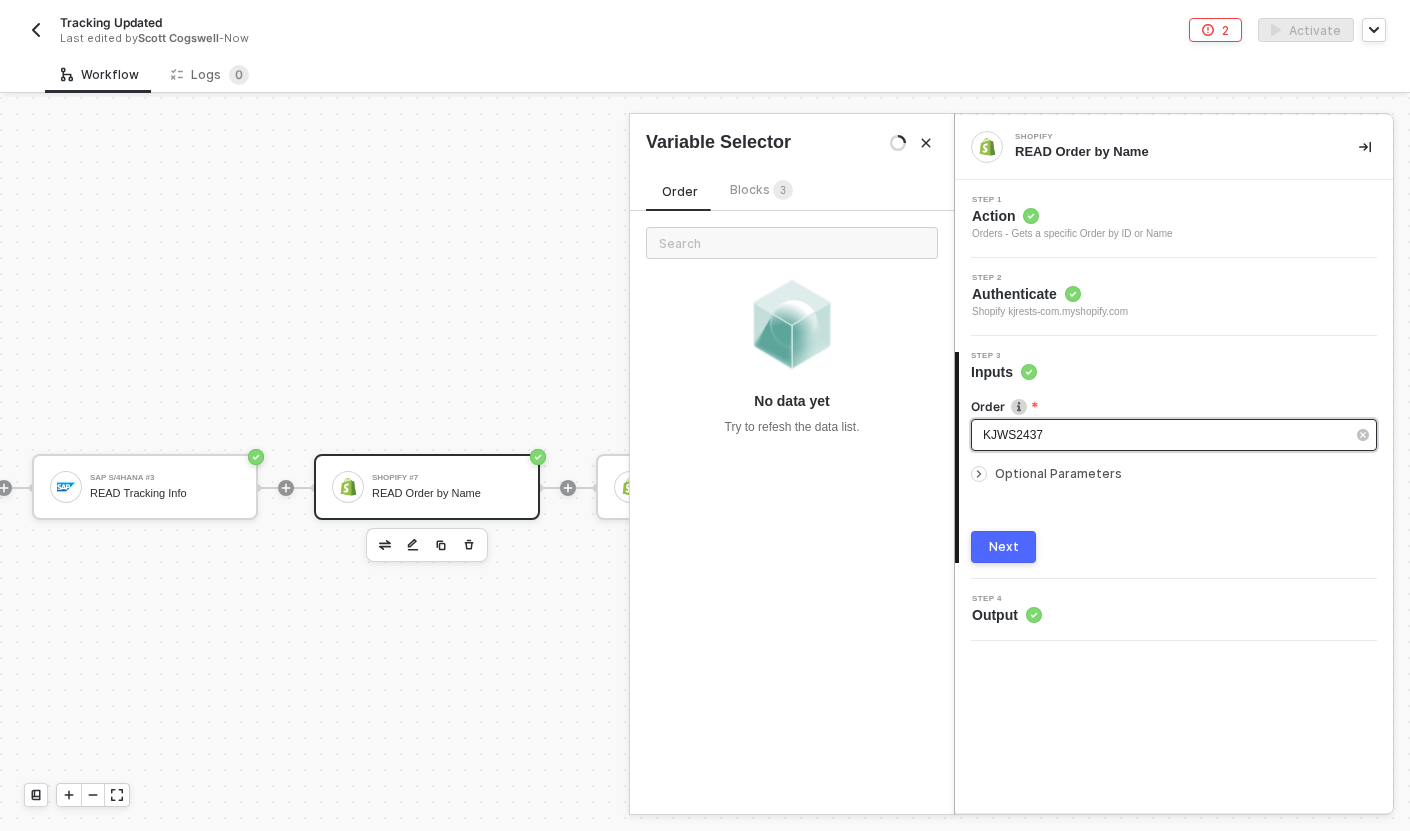 click on "KJWS2437" at bounding box center [1164, 435] 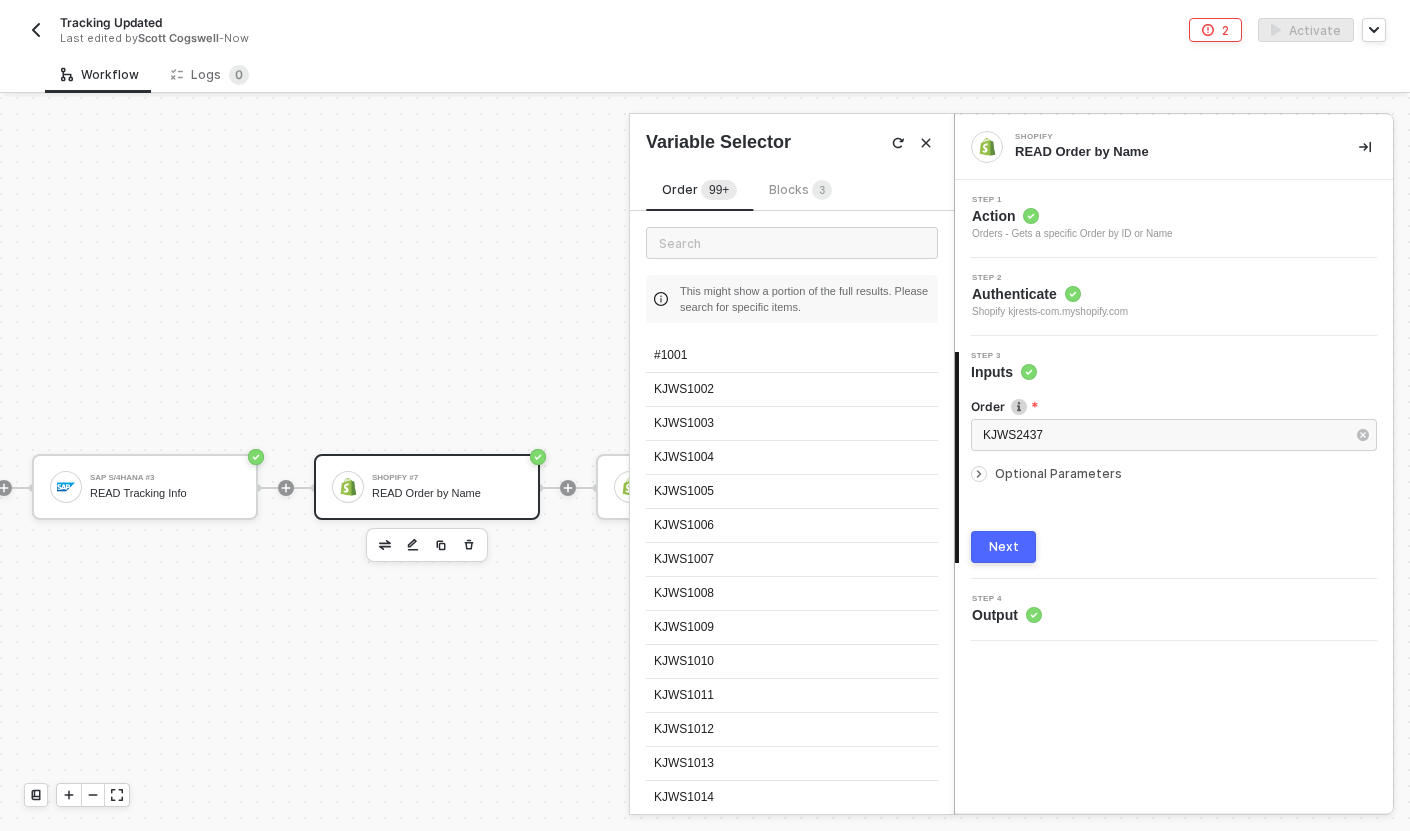click on "Next" at bounding box center [1003, 547] 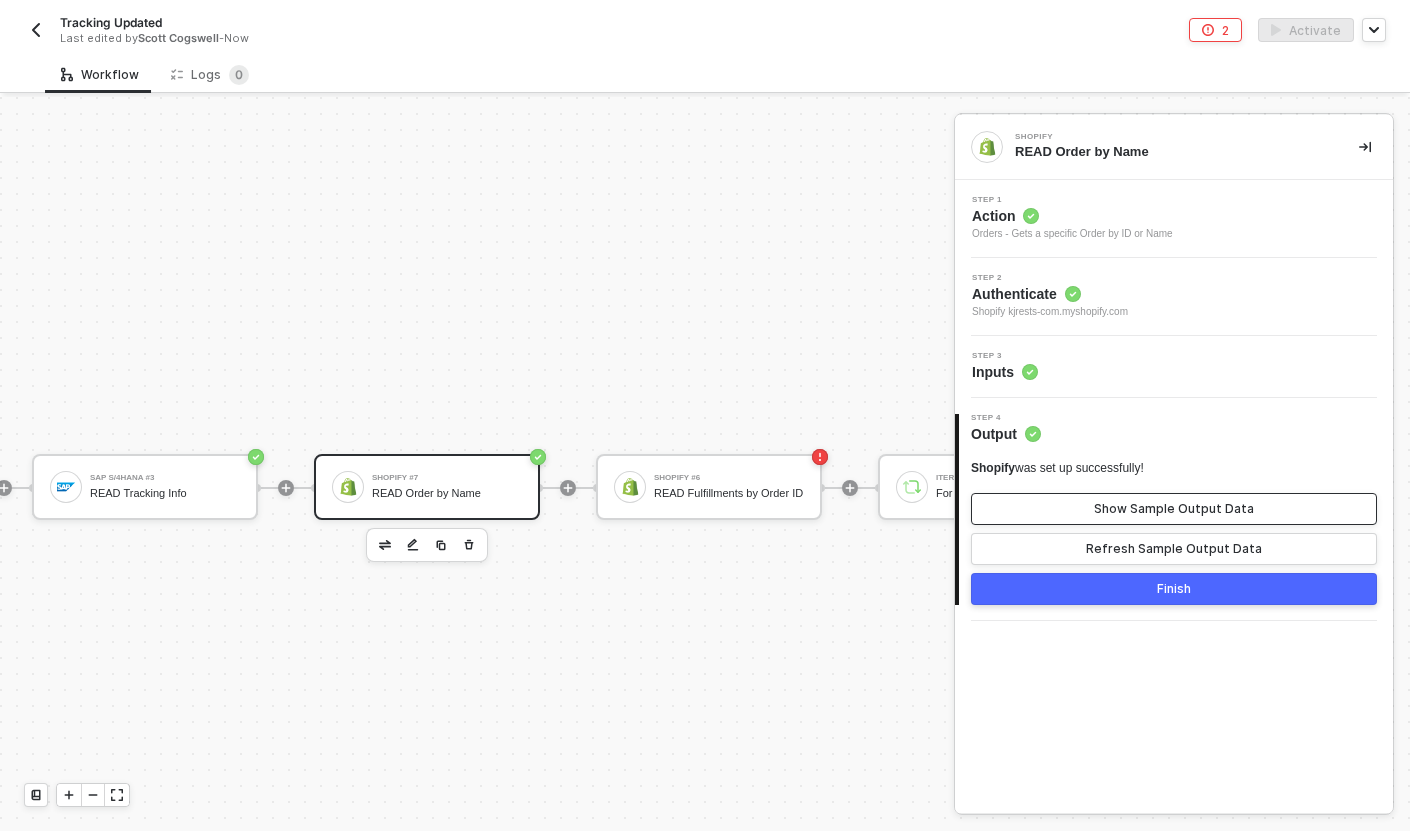click on "Show Sample Output Data" at bounding box center (1174, 509) 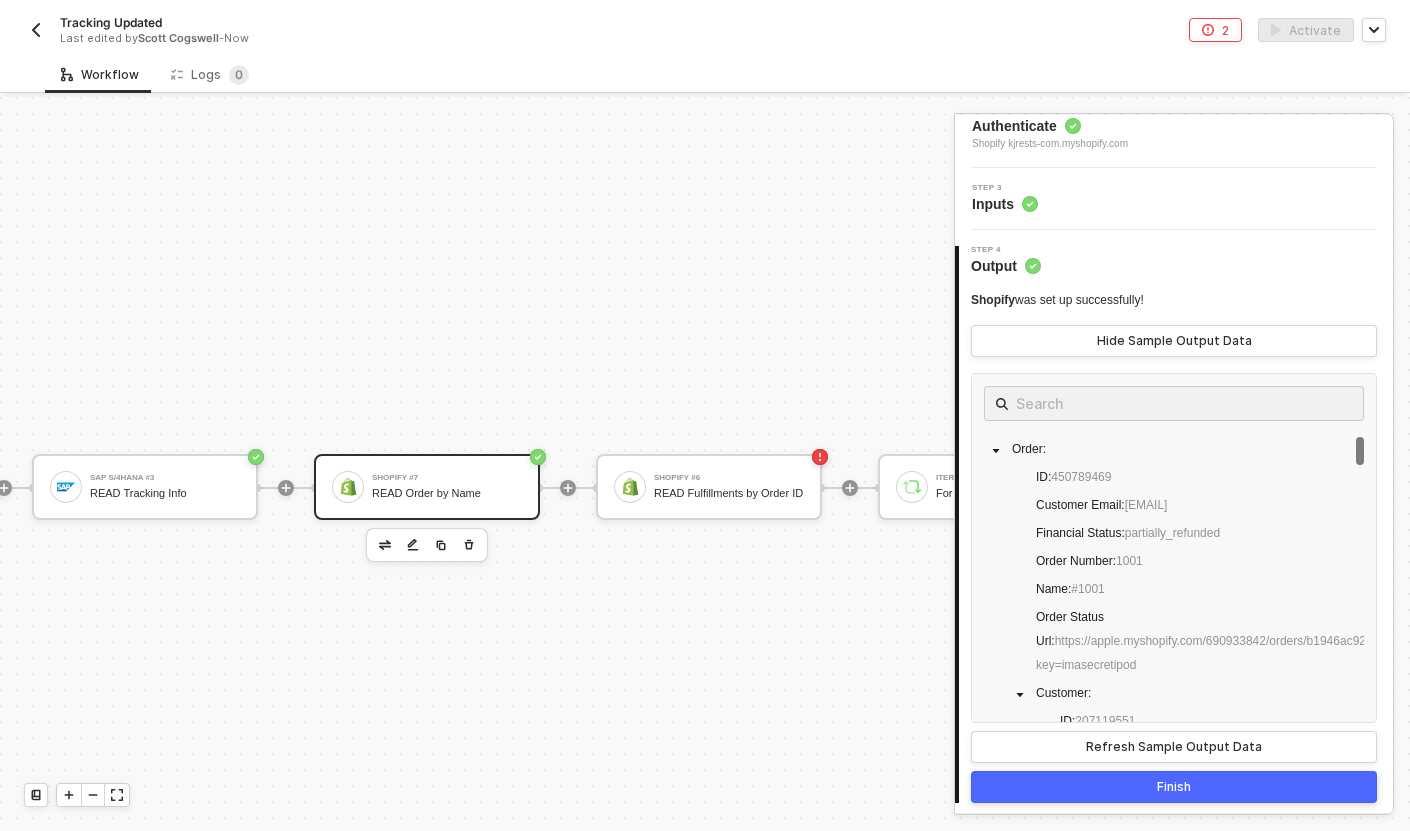 scroll, scrollTop: 167, scrollLeft: 0, axis: vertical 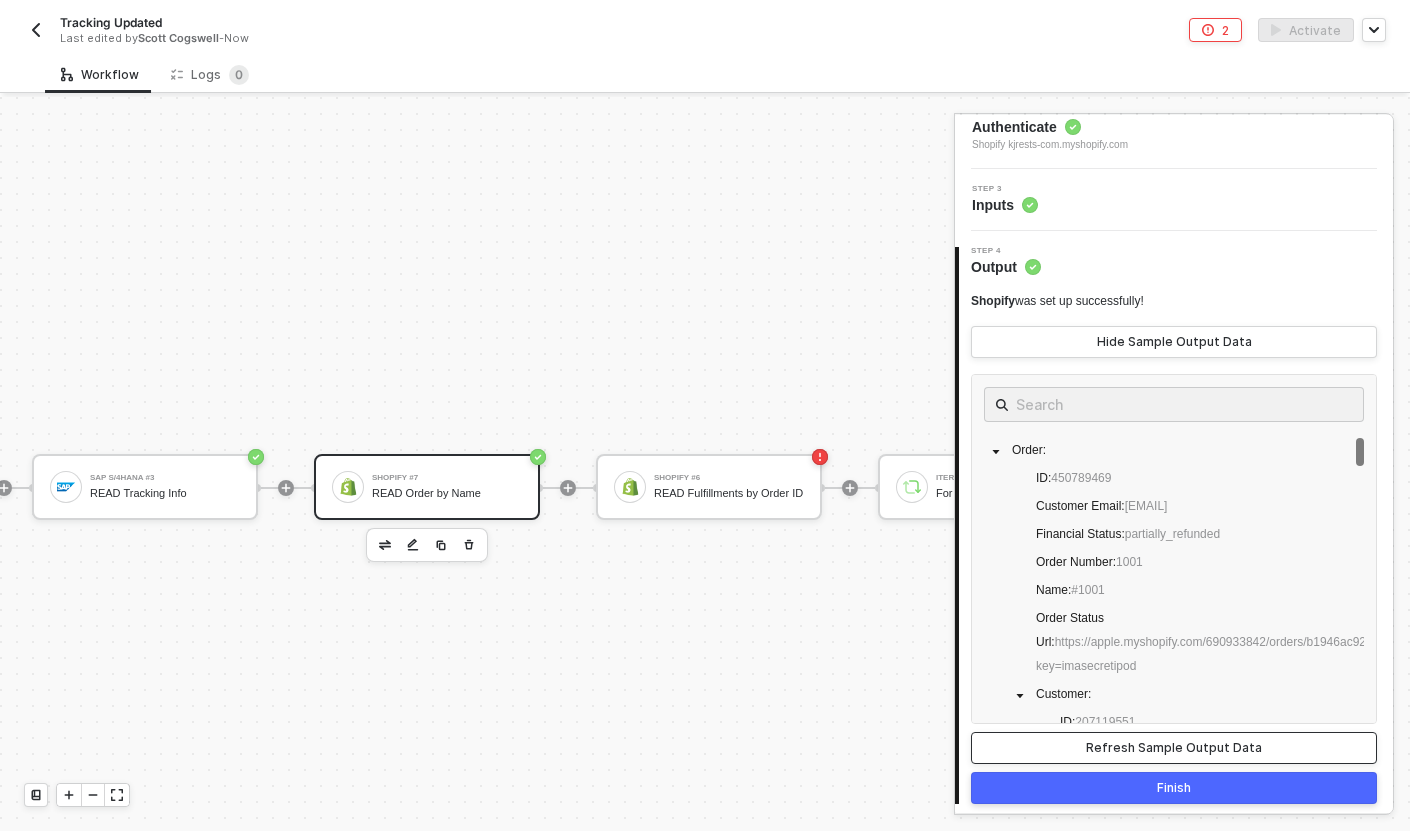 click on "Refresh Sample Output Data" at bounding box center (1174, 748) 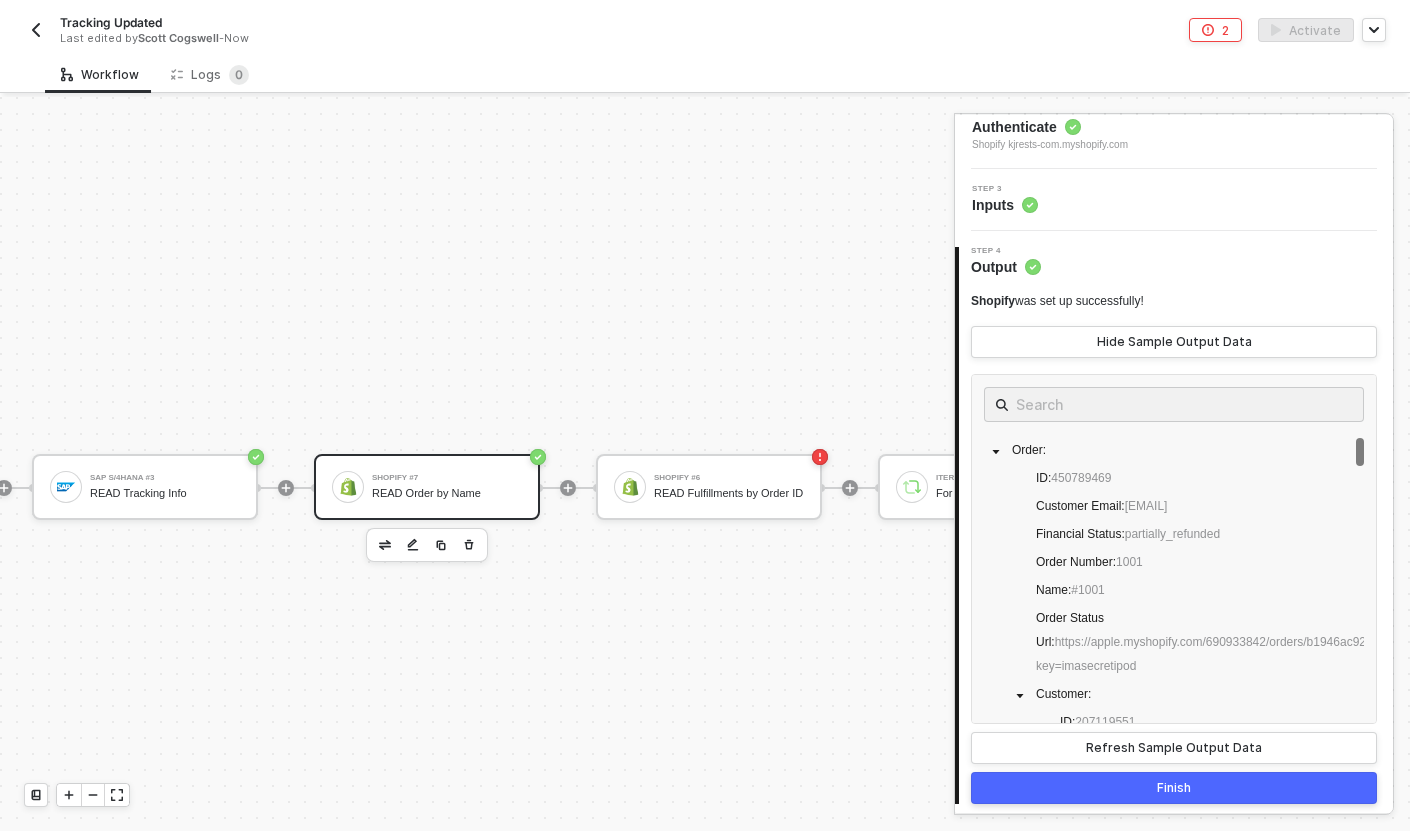 scroll, scrollTop: 174, scrollLeft: 0, axis: vertical 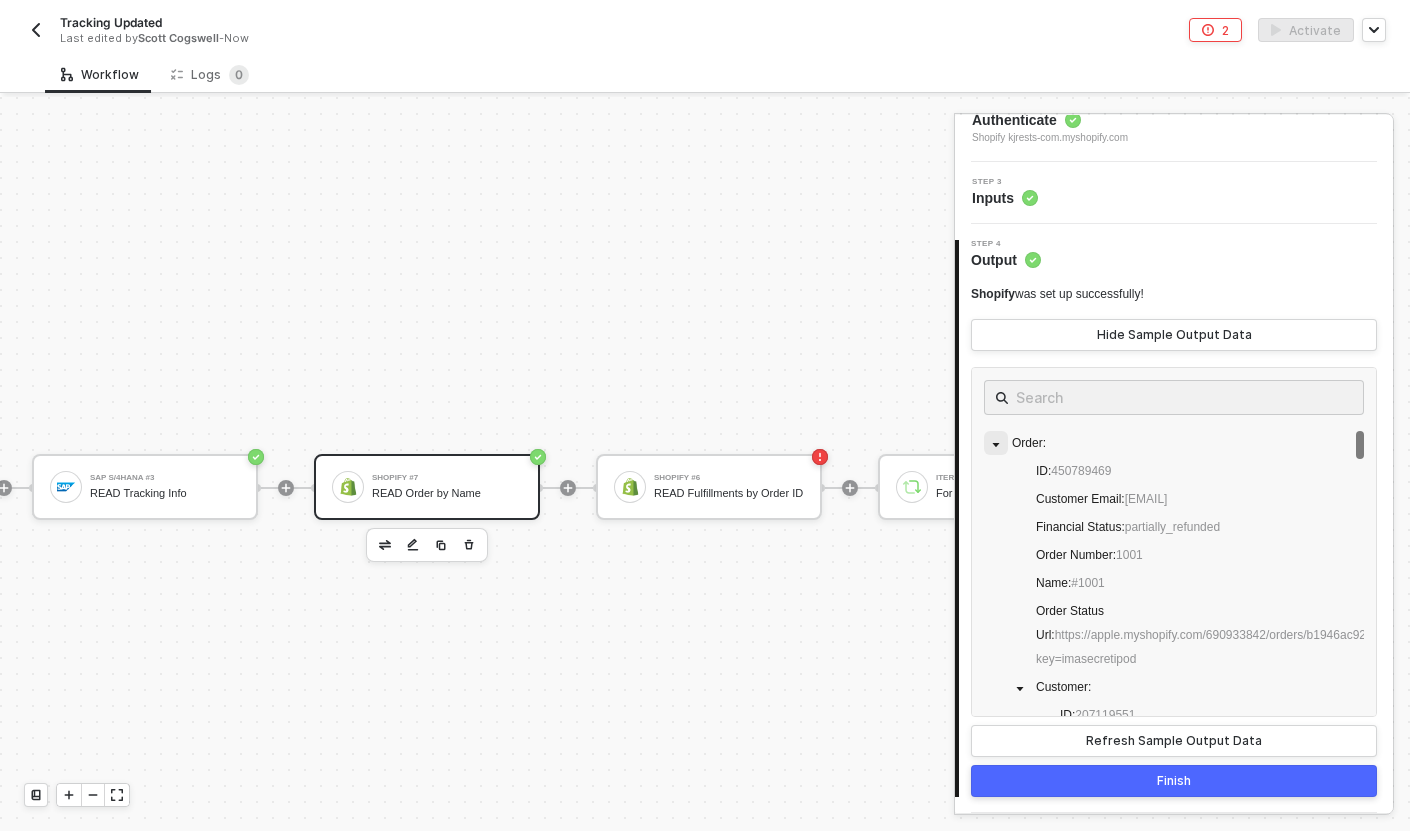 click 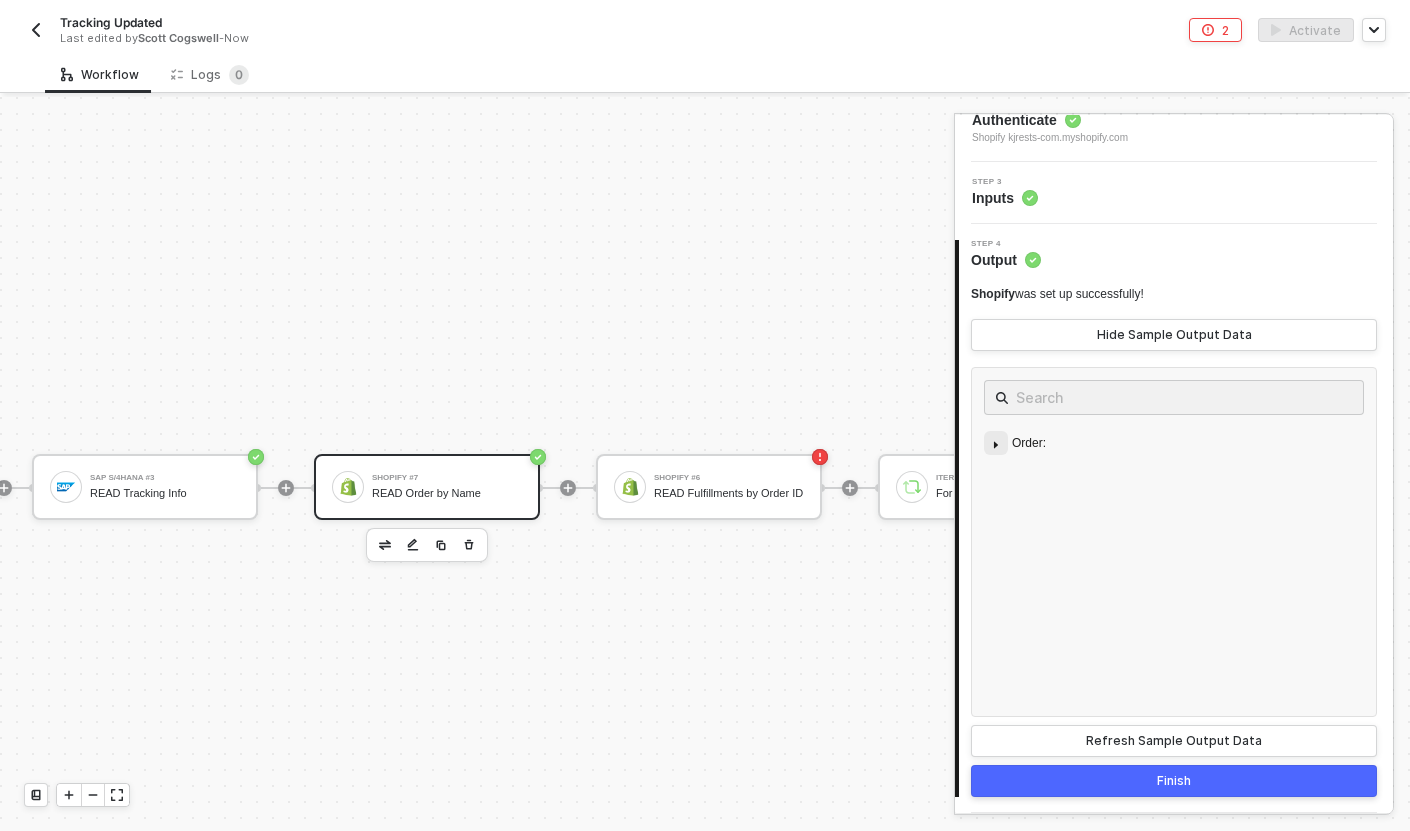 click 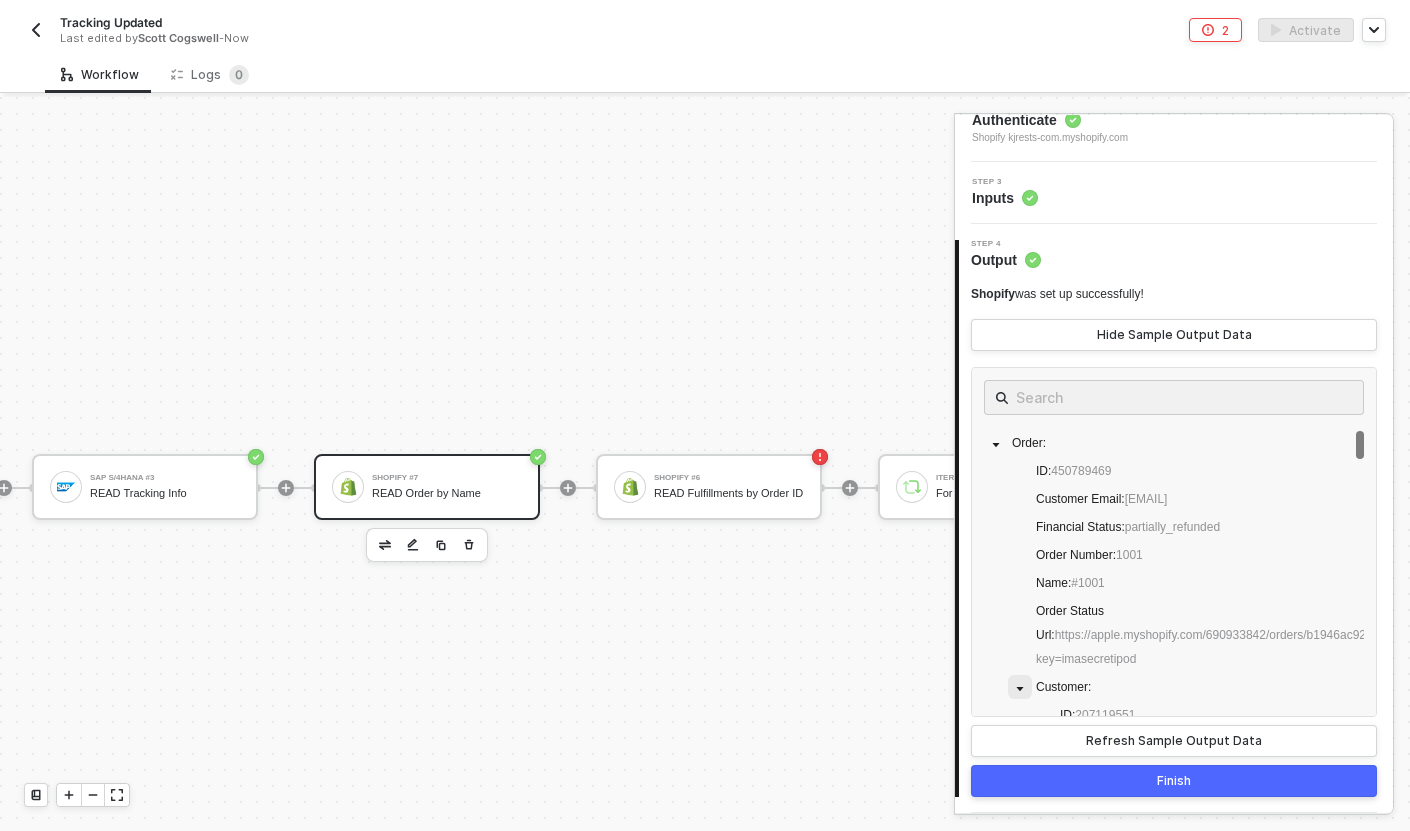 click 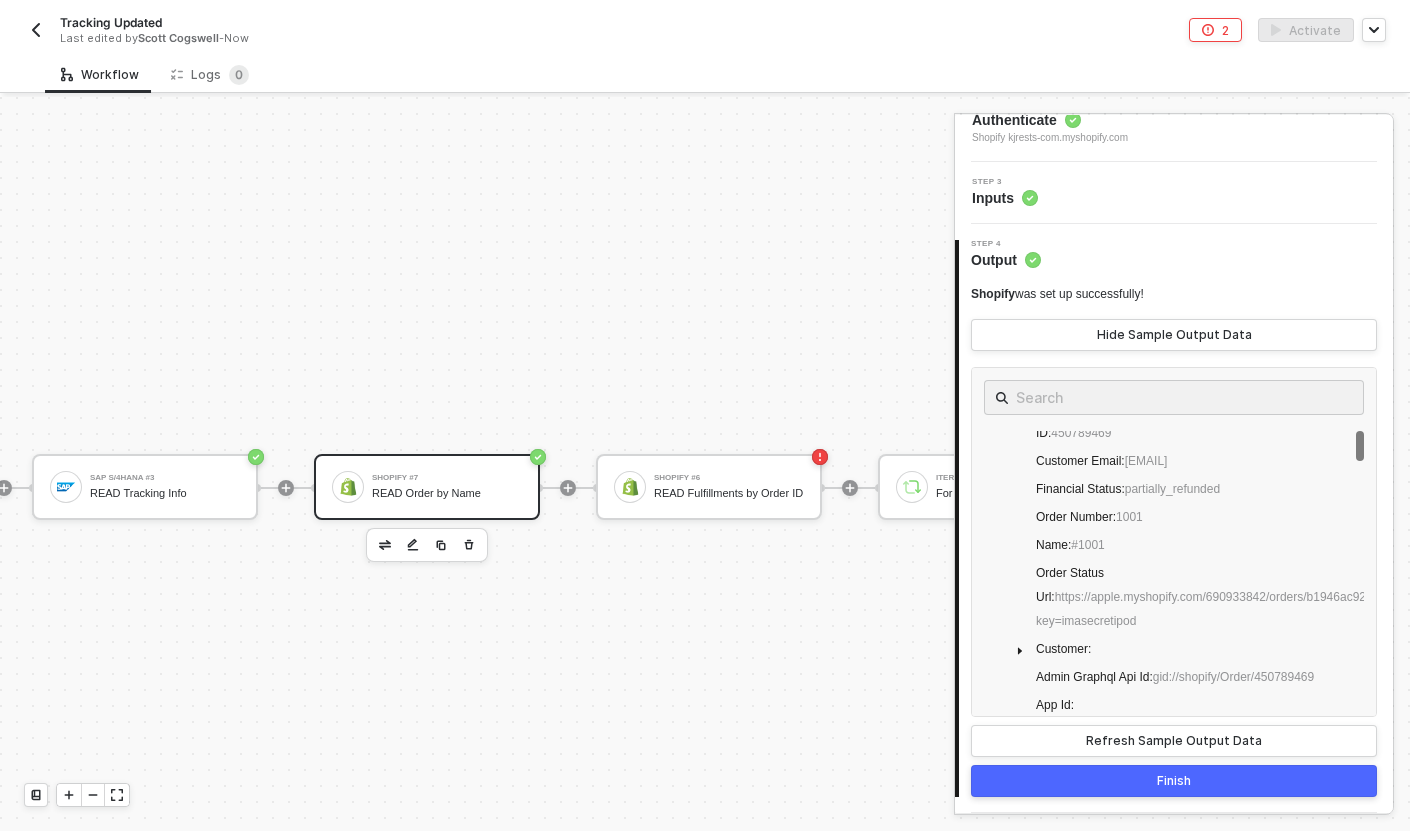 scroll, scrollTop: 0, scrollLeft: 0, axis: both 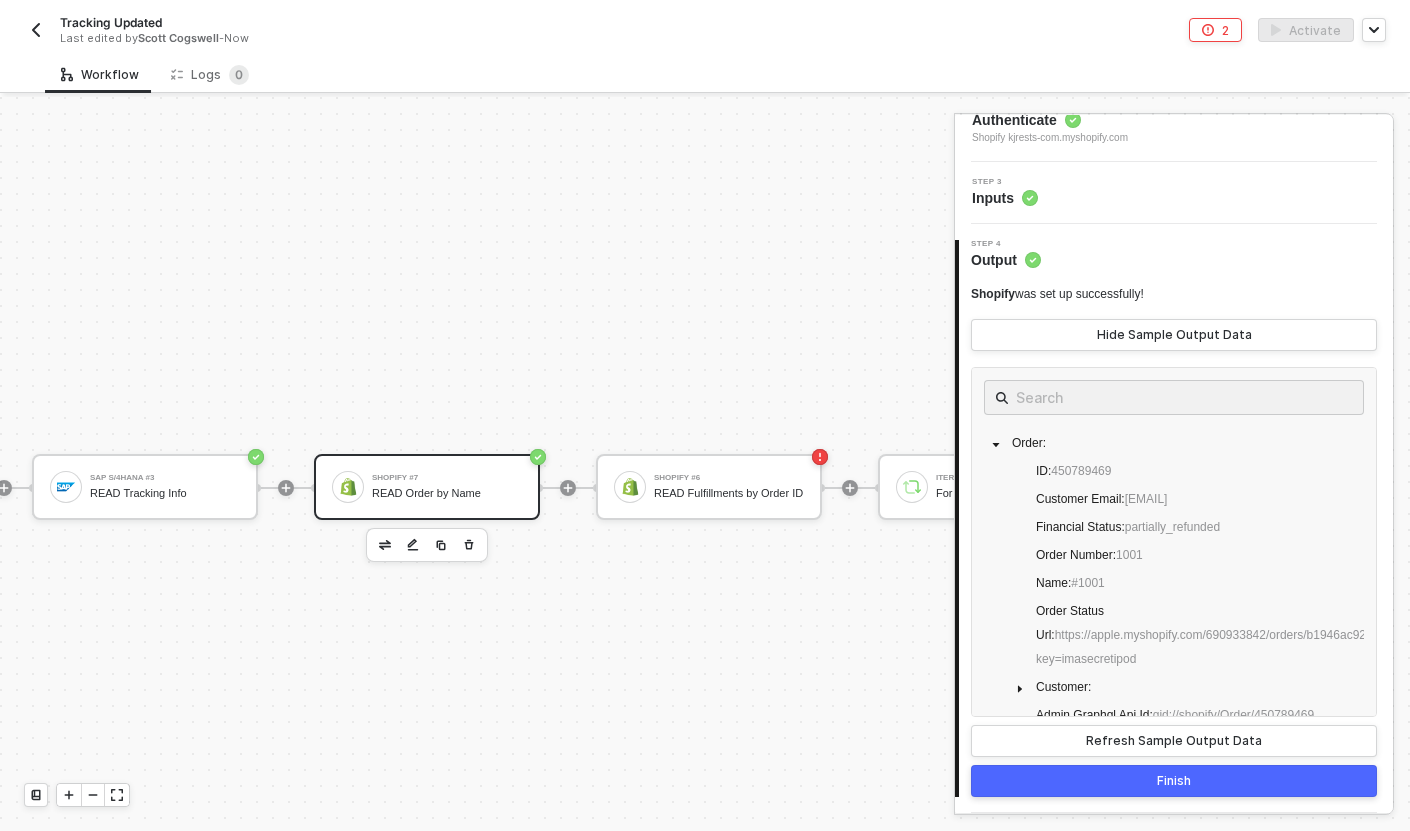 click on "READ Order by Name" at bounding box center [447, 493] 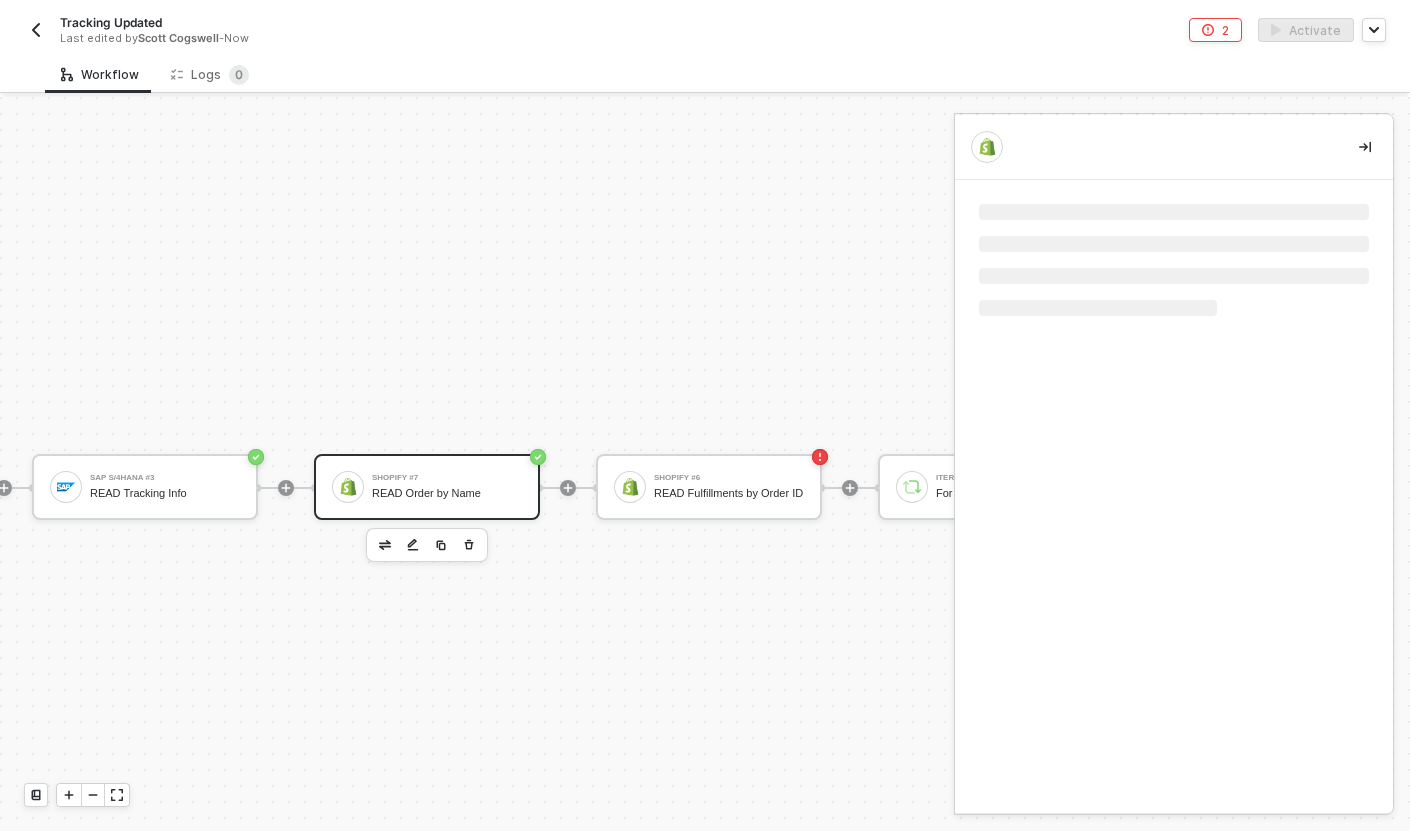 scroll, scrollTop: 0, scrollLeft: 0, axis: both 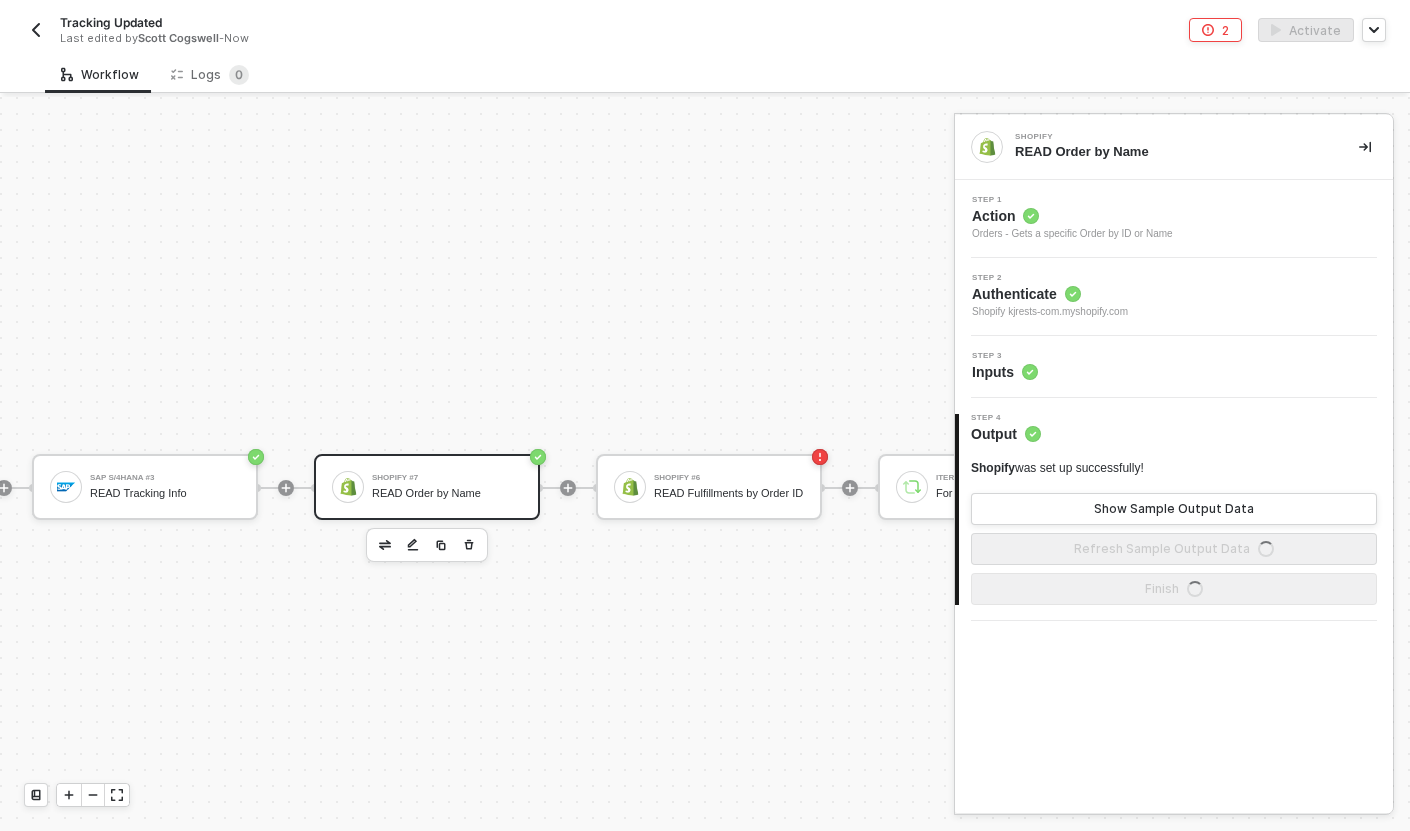 click on "Step 3 Inputs" at bounding box center [1176, 367] 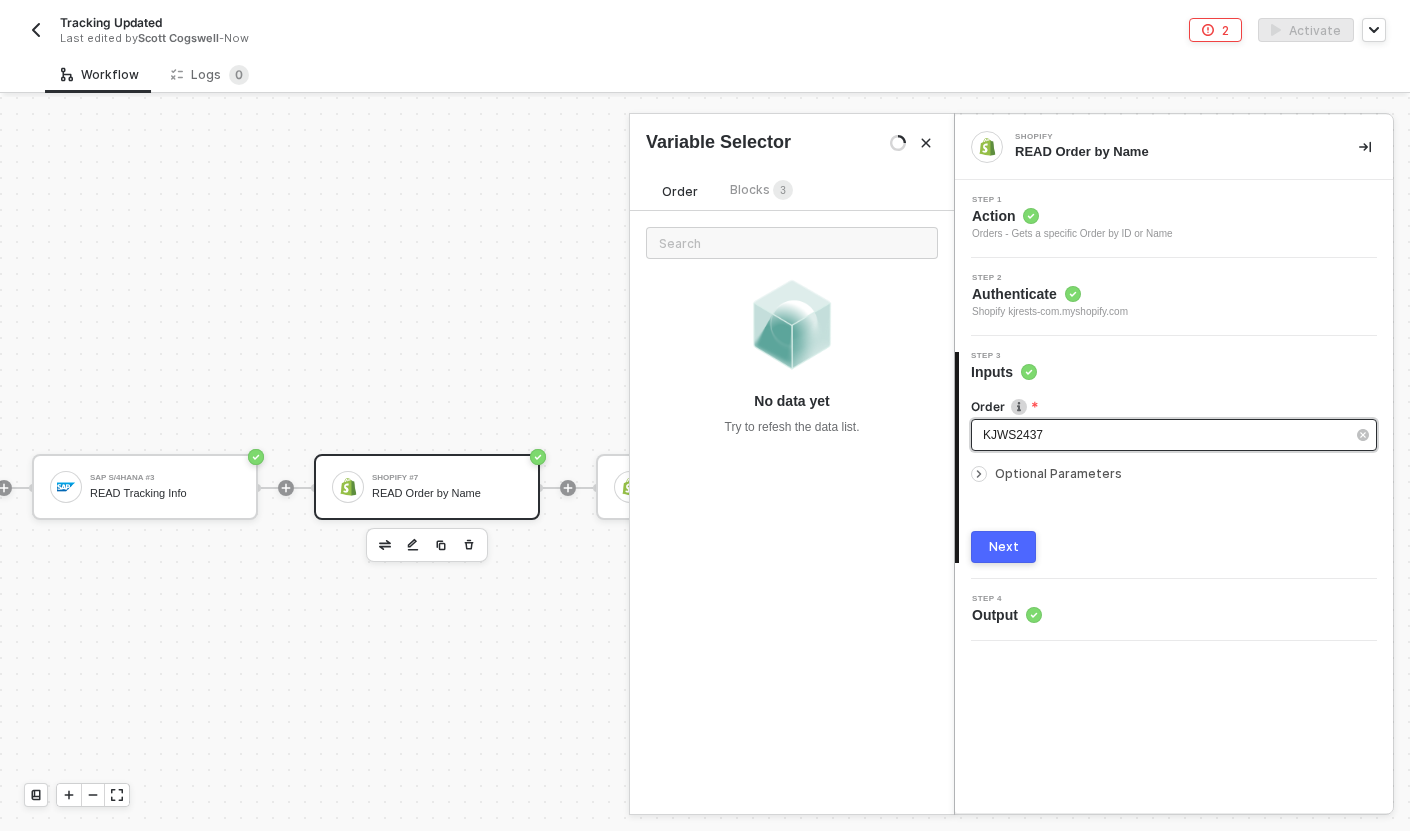 click on "KJWS2437" at bounding box center [1013, 435] 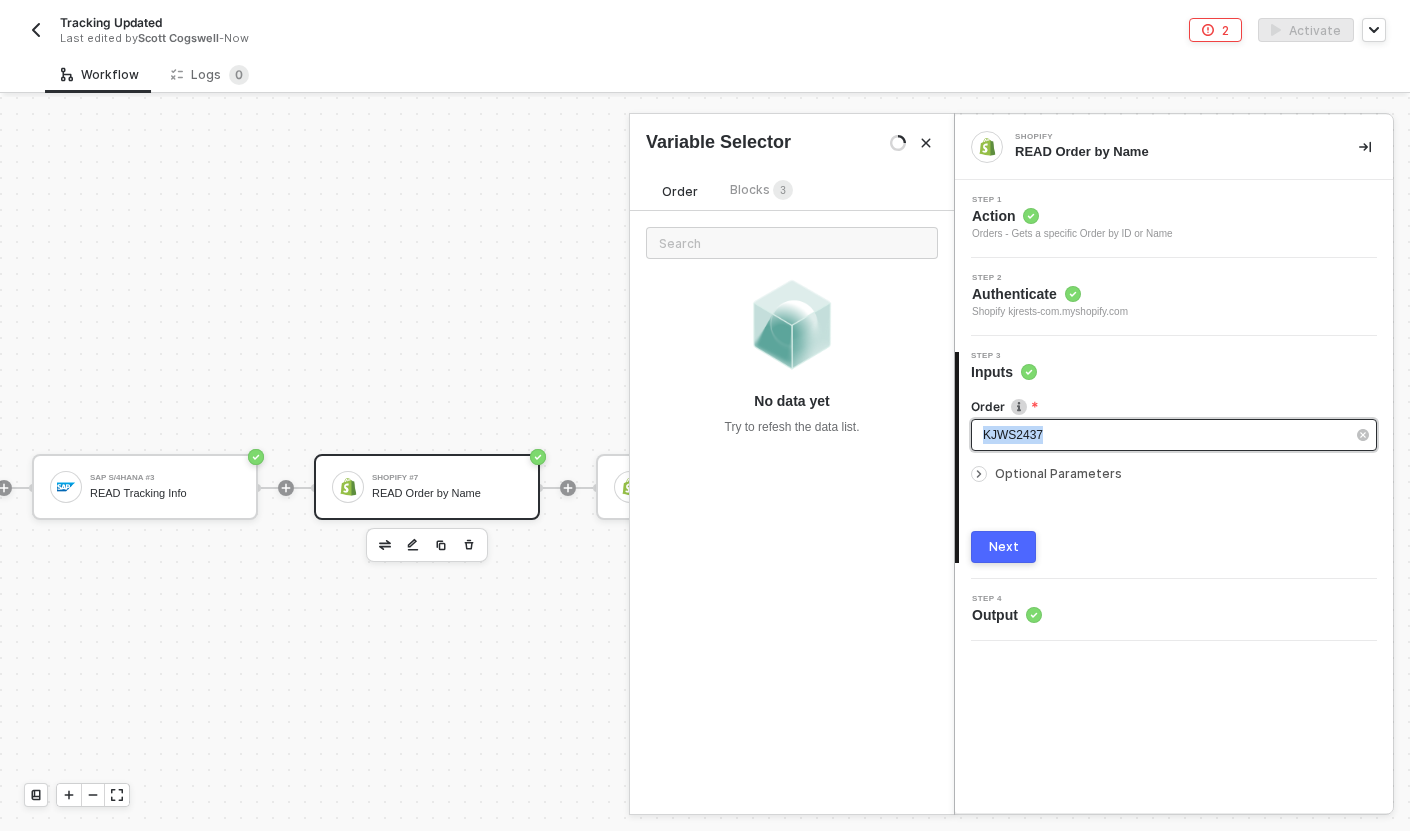 click on "KJWS2437" at bounding box center [1013, 435] 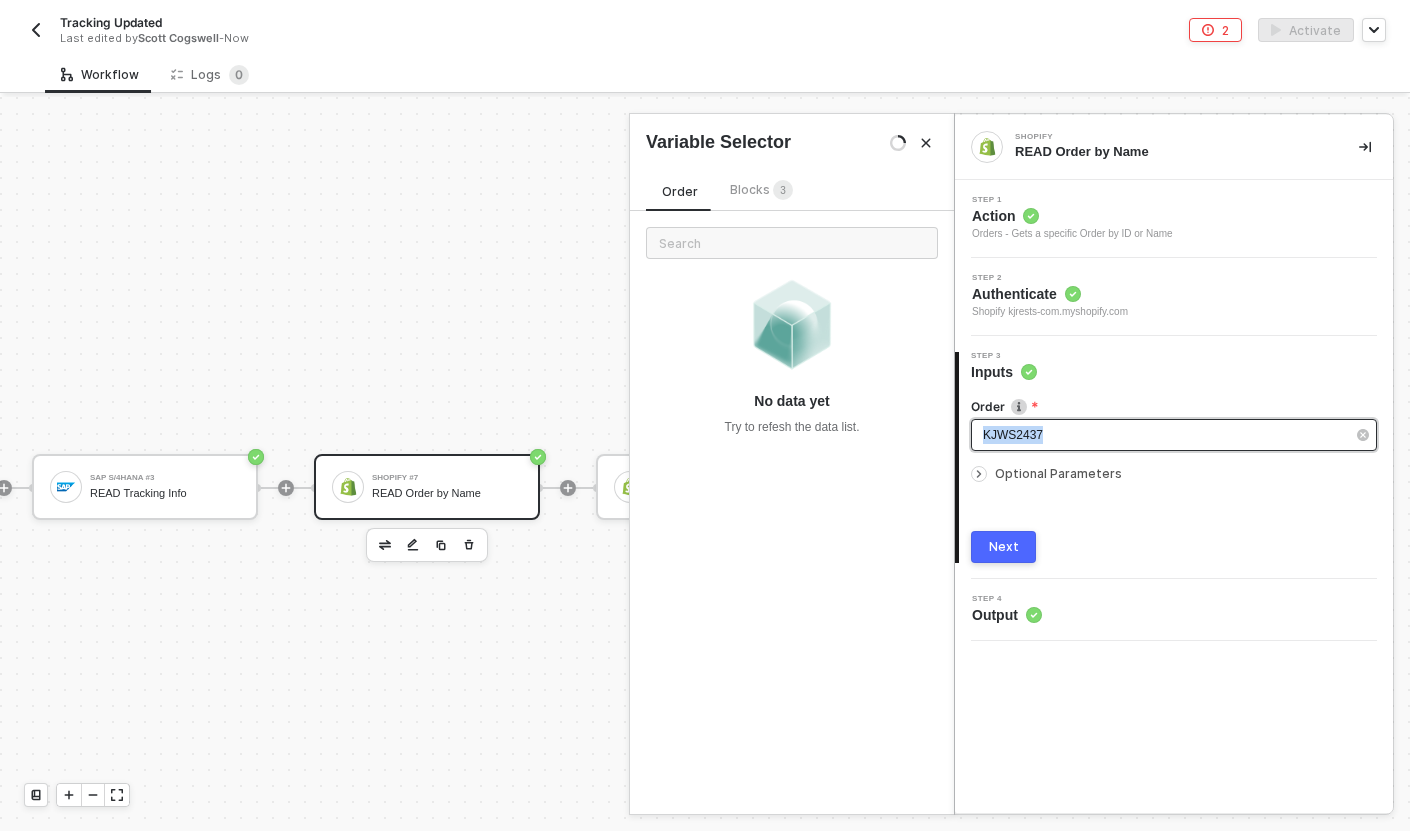 click on "KJWS2437" at bounding box center [1013, 435] 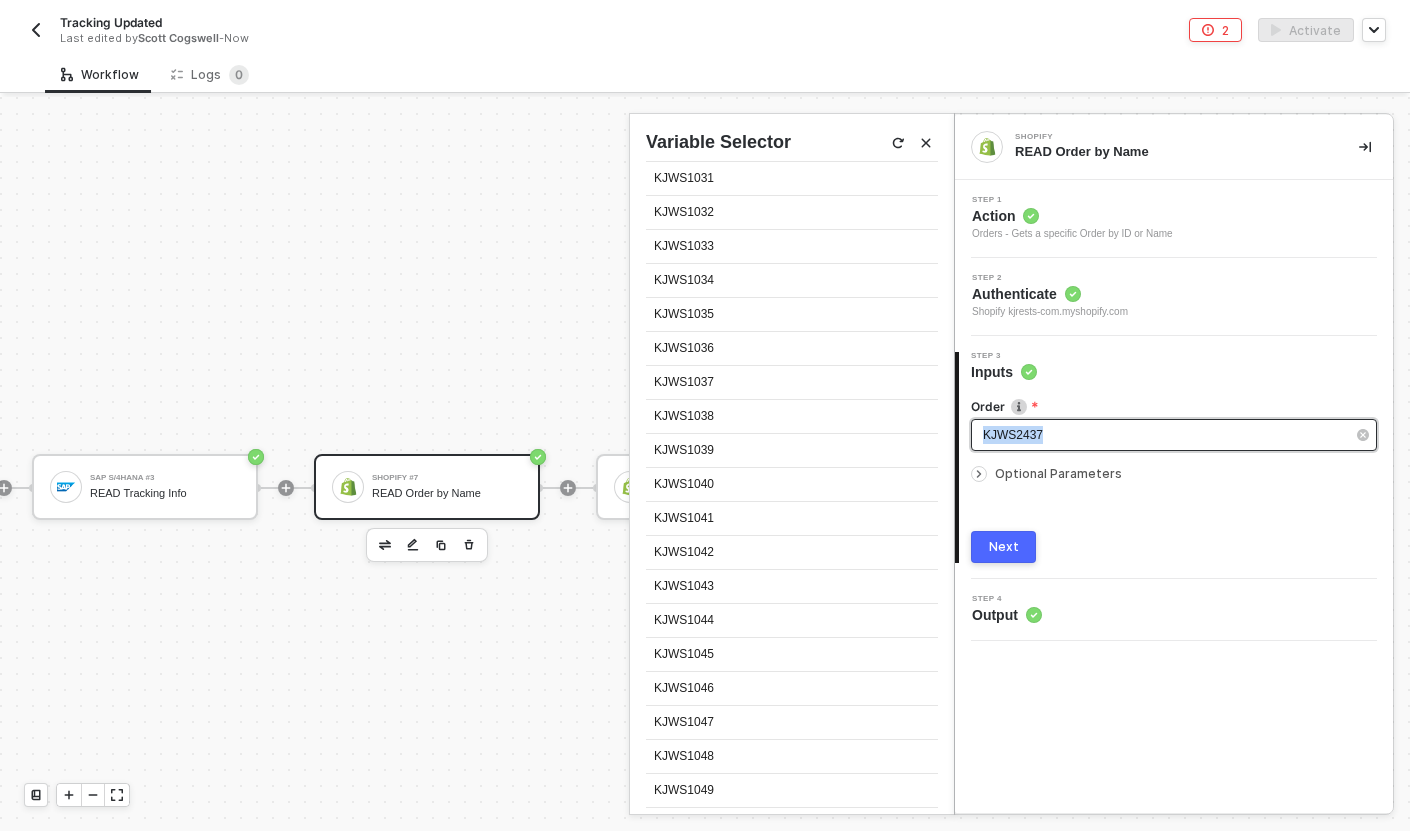 scroll, scrollTop: 0, scrollLeft: 0, axis: both 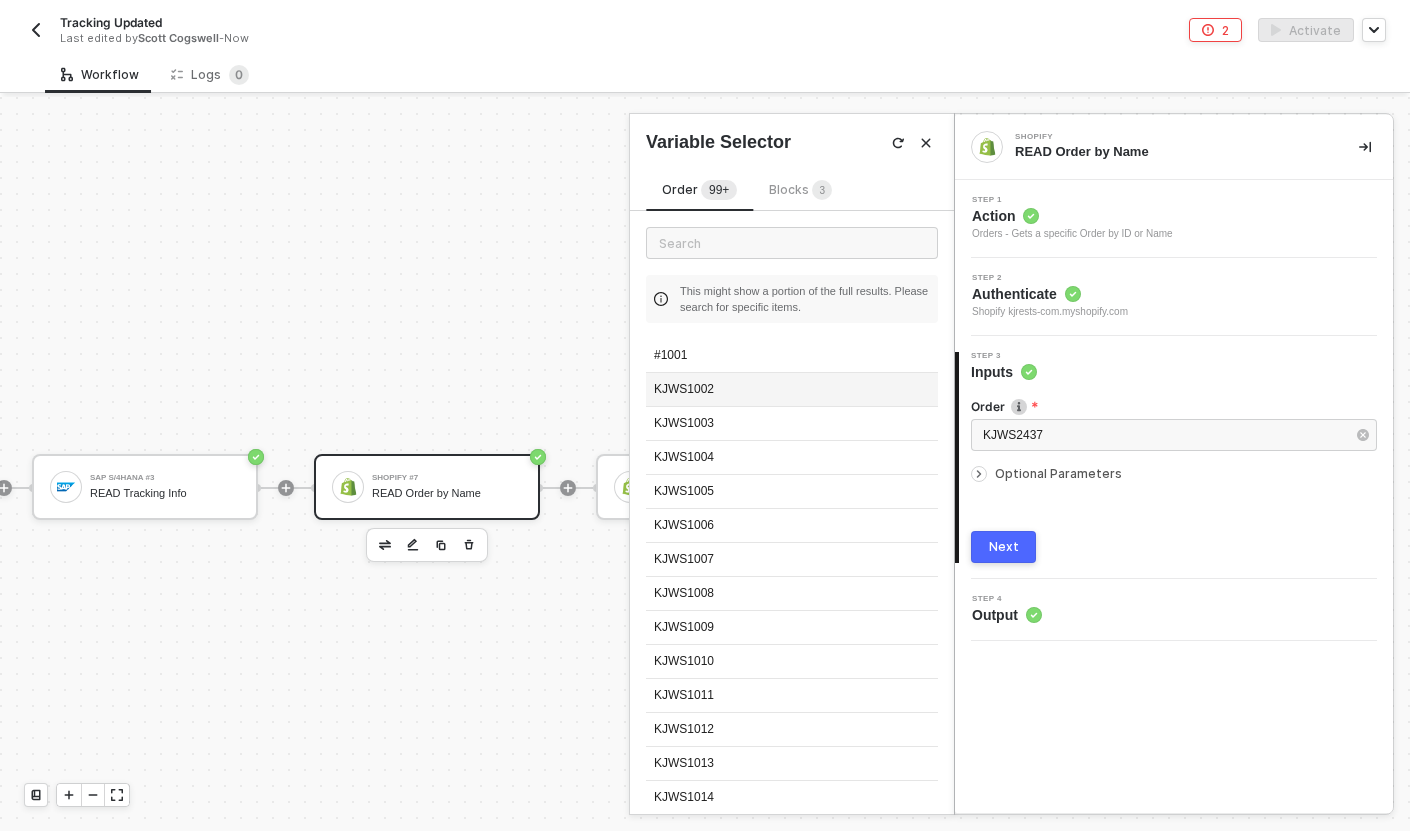click on "KJWS1002" at bounding box center (792, 390) 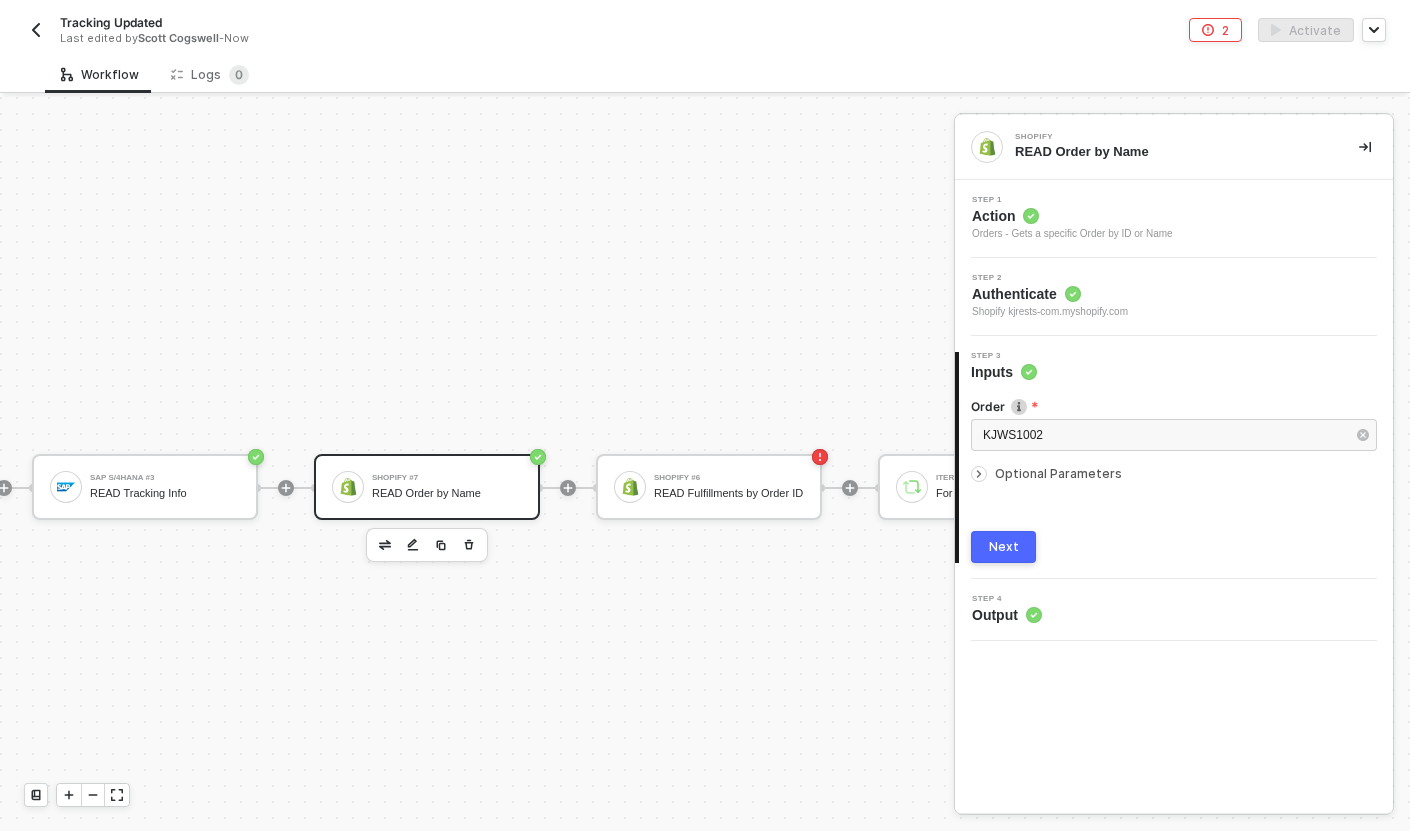 click on "Next" at bounding box center [1003, 547] 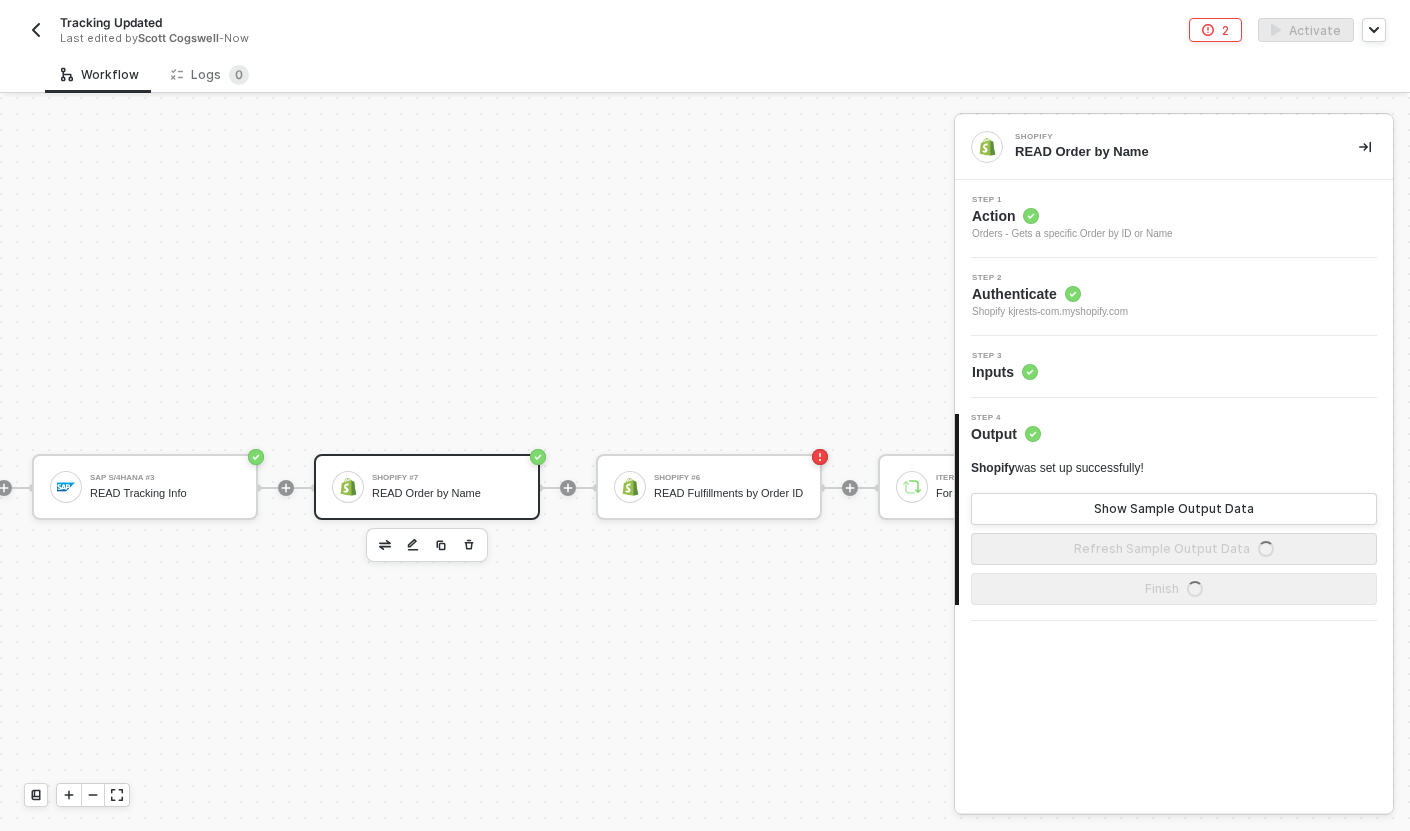 click on "Step 3 Inputs" at bounding box center [1176, 367] 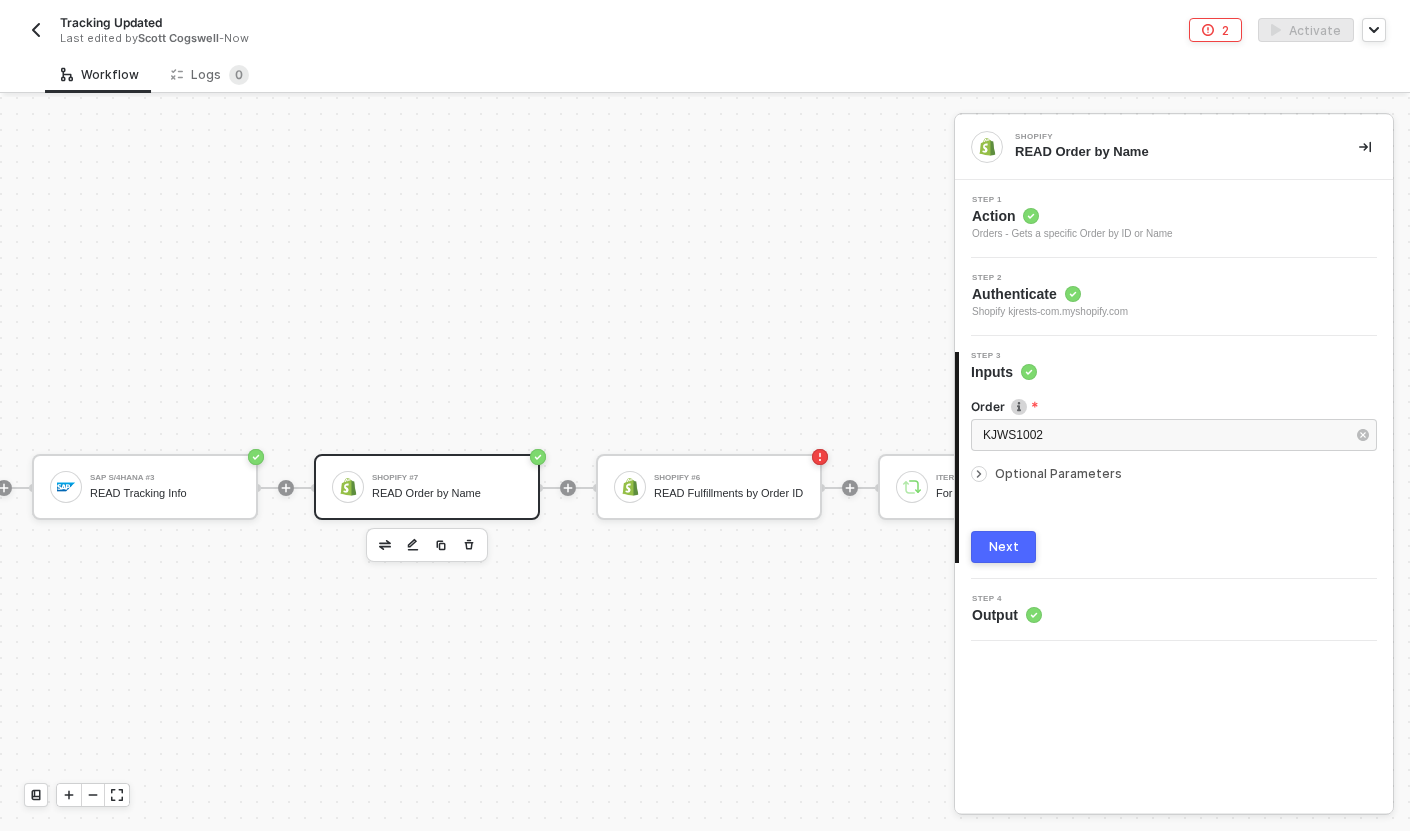 click on "Next" at bounding box center [1003, 547] 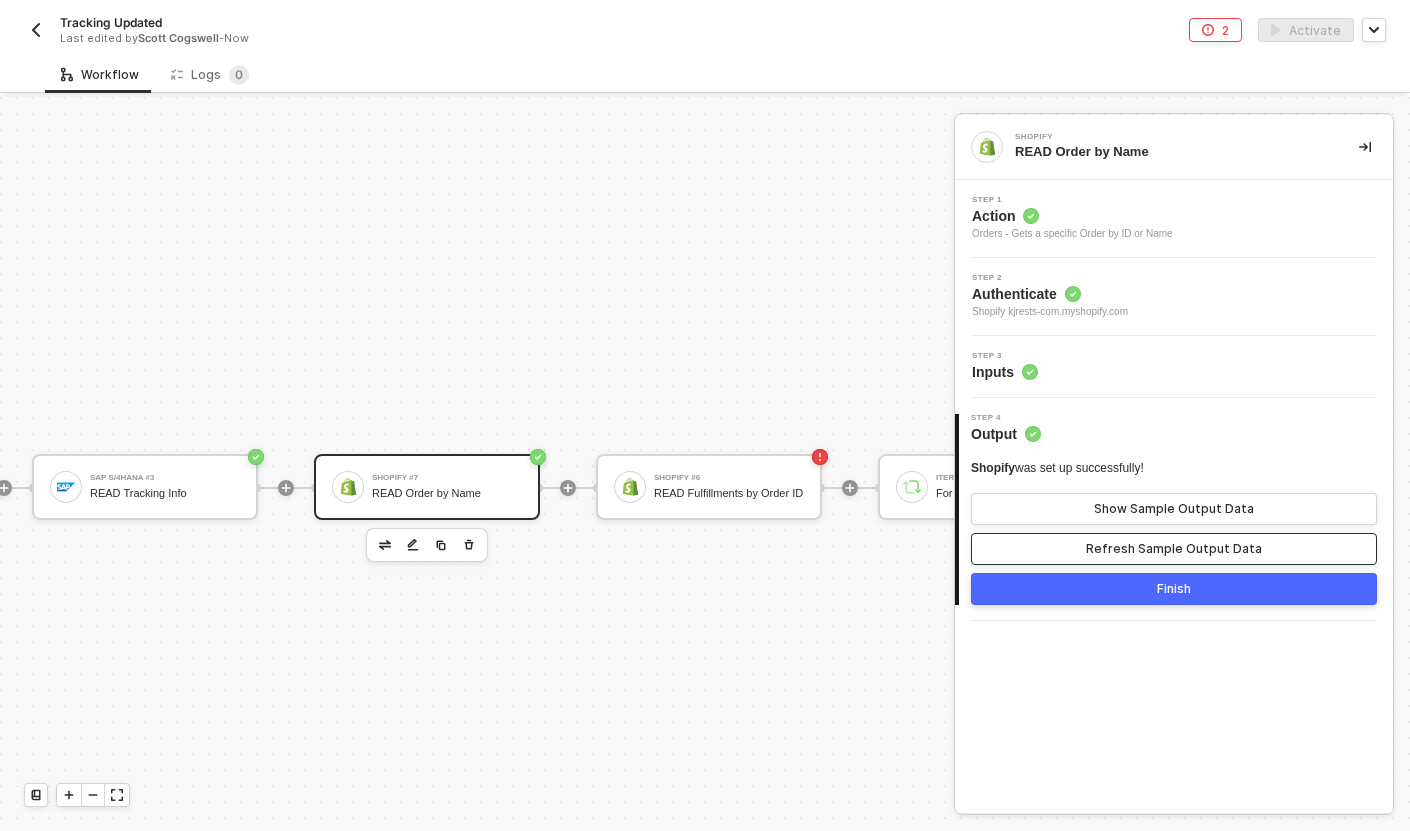 click on "Refresh Sample Output Data" at bounding box center (1174, 549) 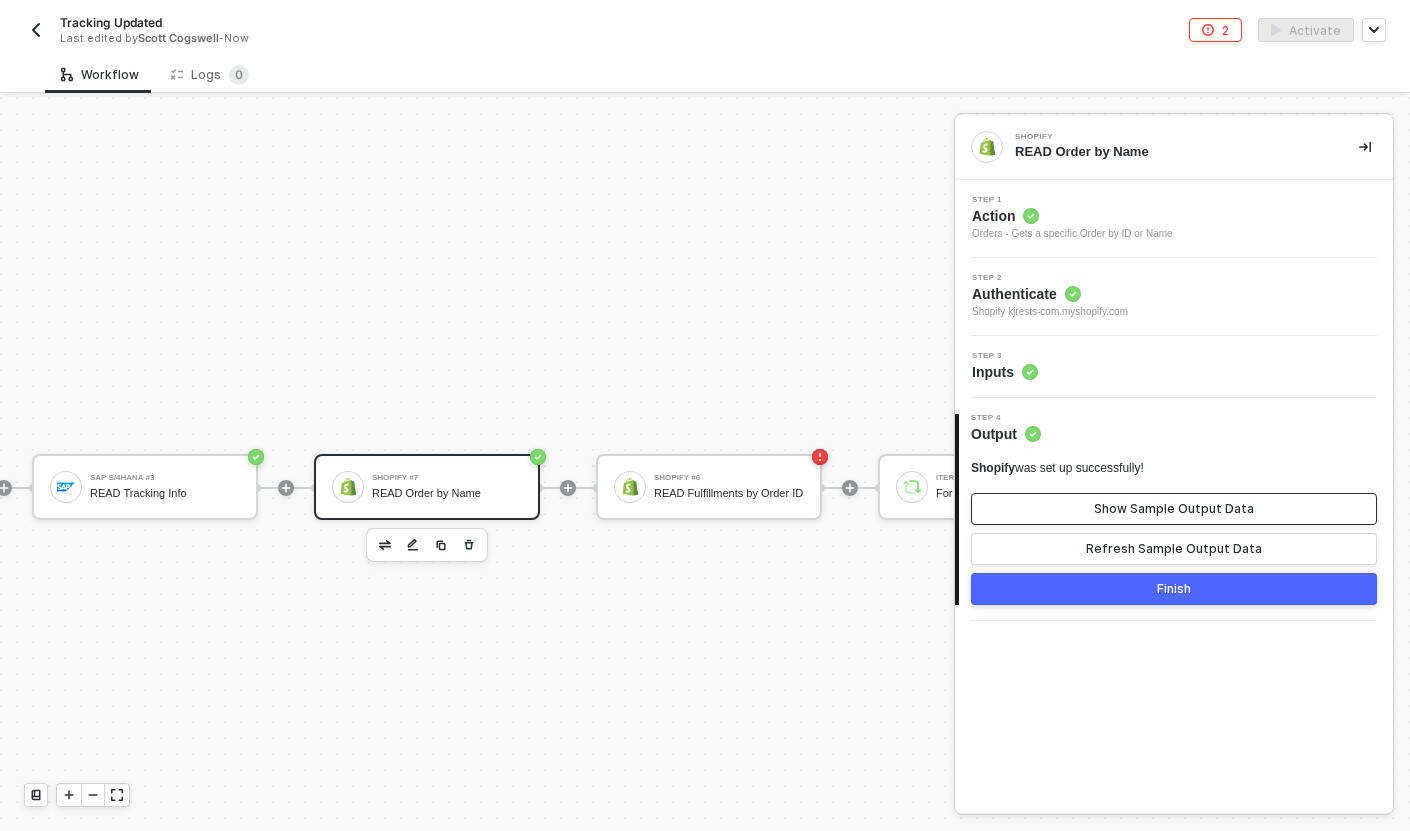 click on "Show Sample Output Data" at bounding box center [1174, 509] 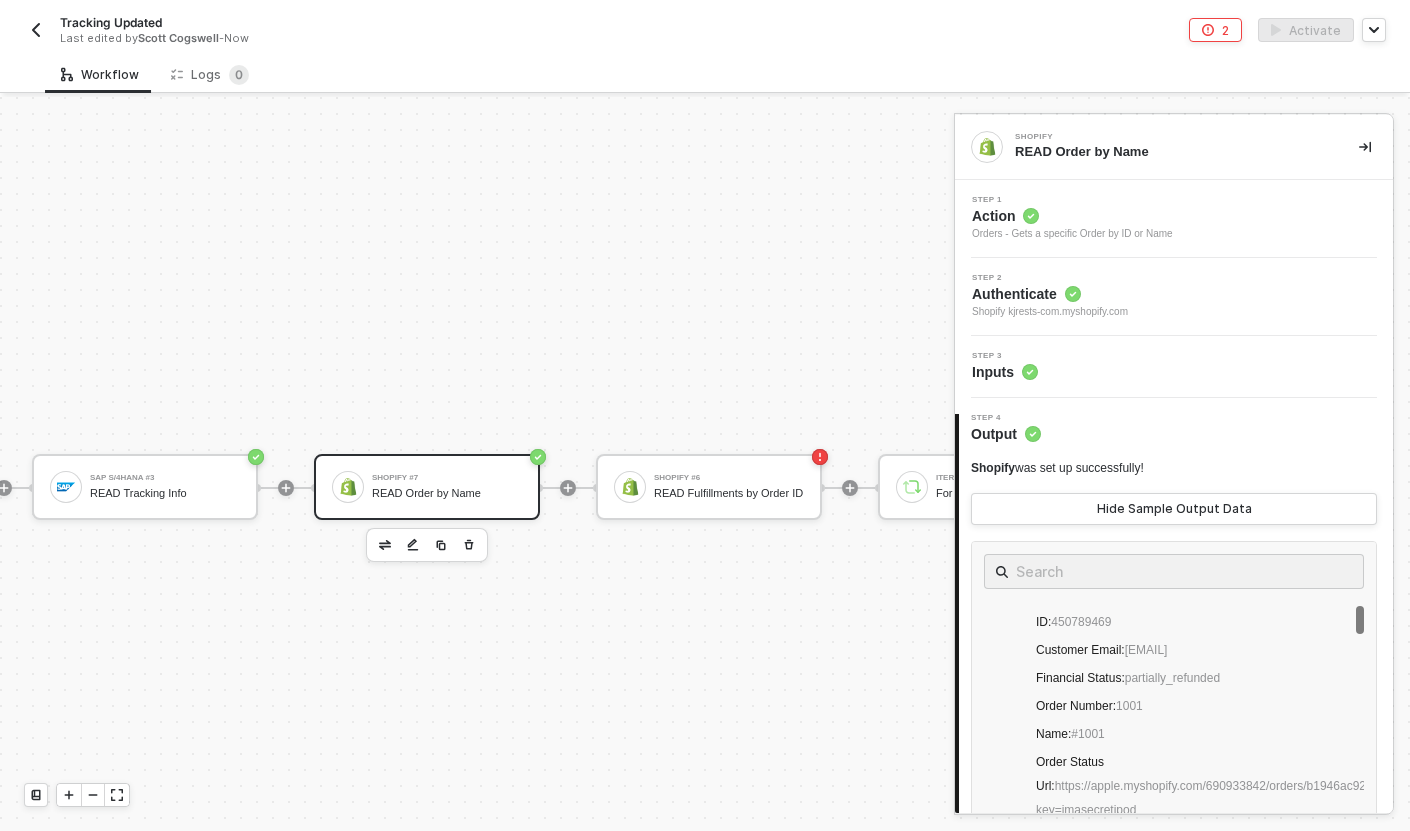 scroll, scrollTop: 0, scrollLeft: 0, axis: both 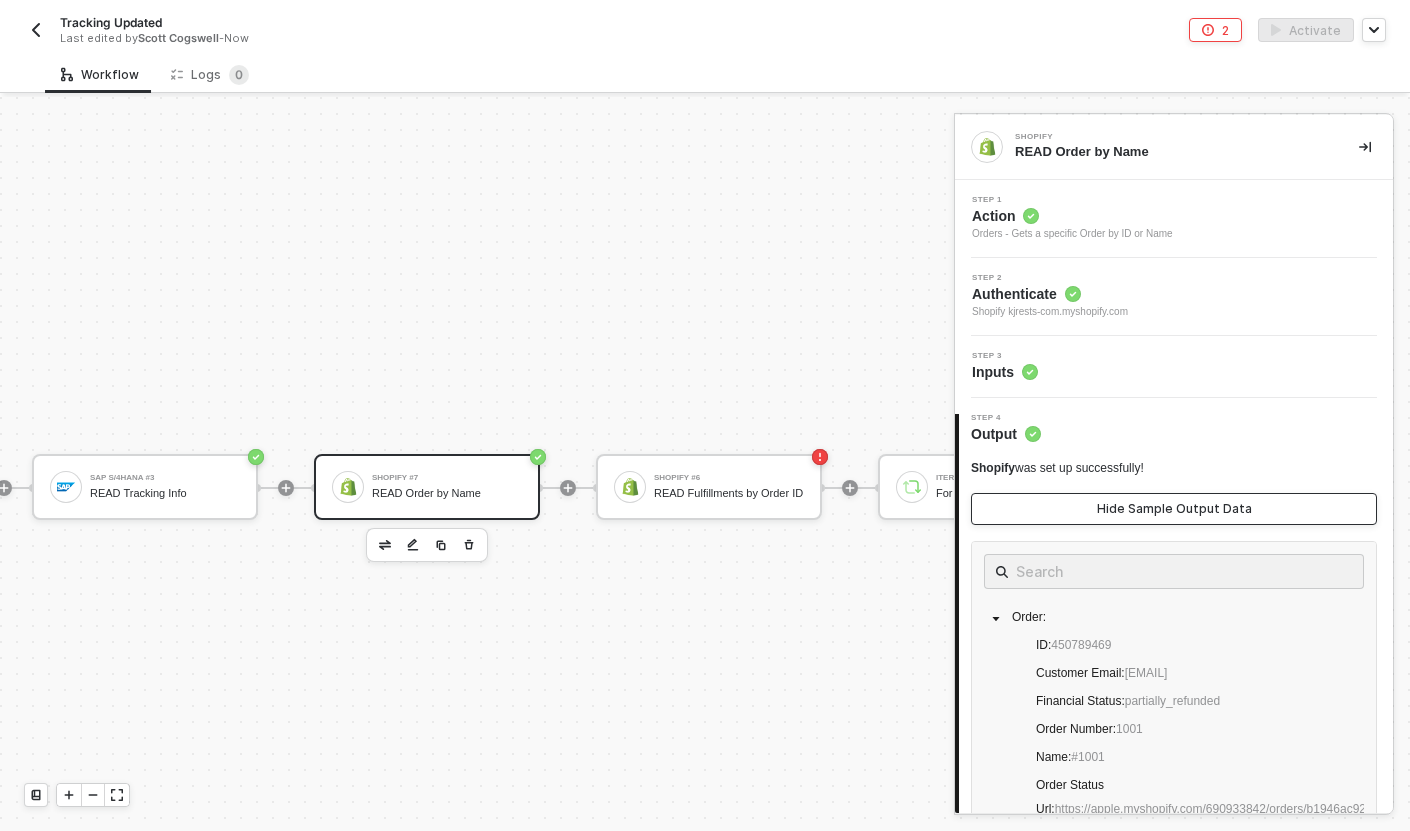 click on "Hide Sample Output Data" at bounding box center (1174, 509) 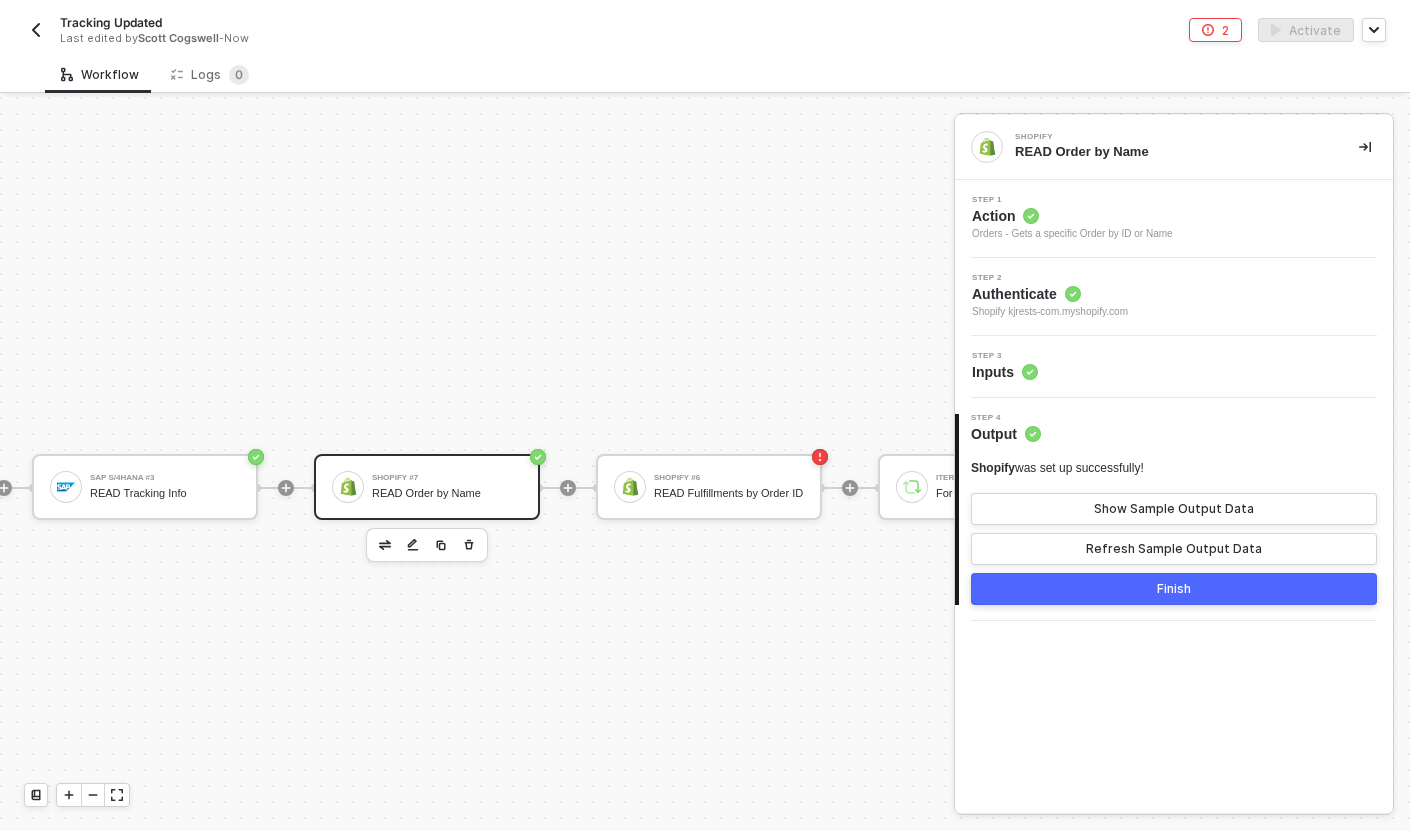 click on "Step 3 Inputs" at bounding box center (1174, 367) 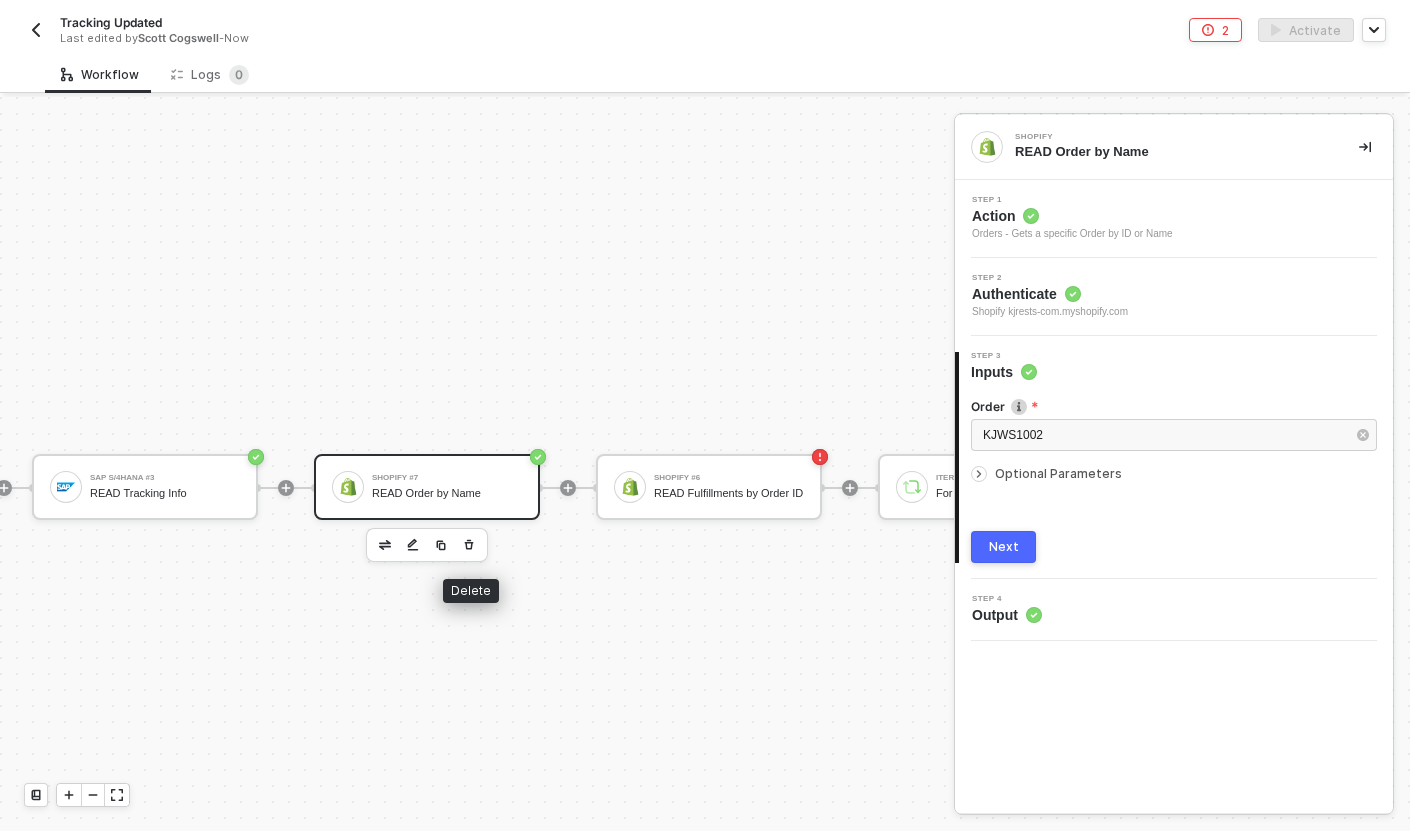 click at bounding box center (469, 545) 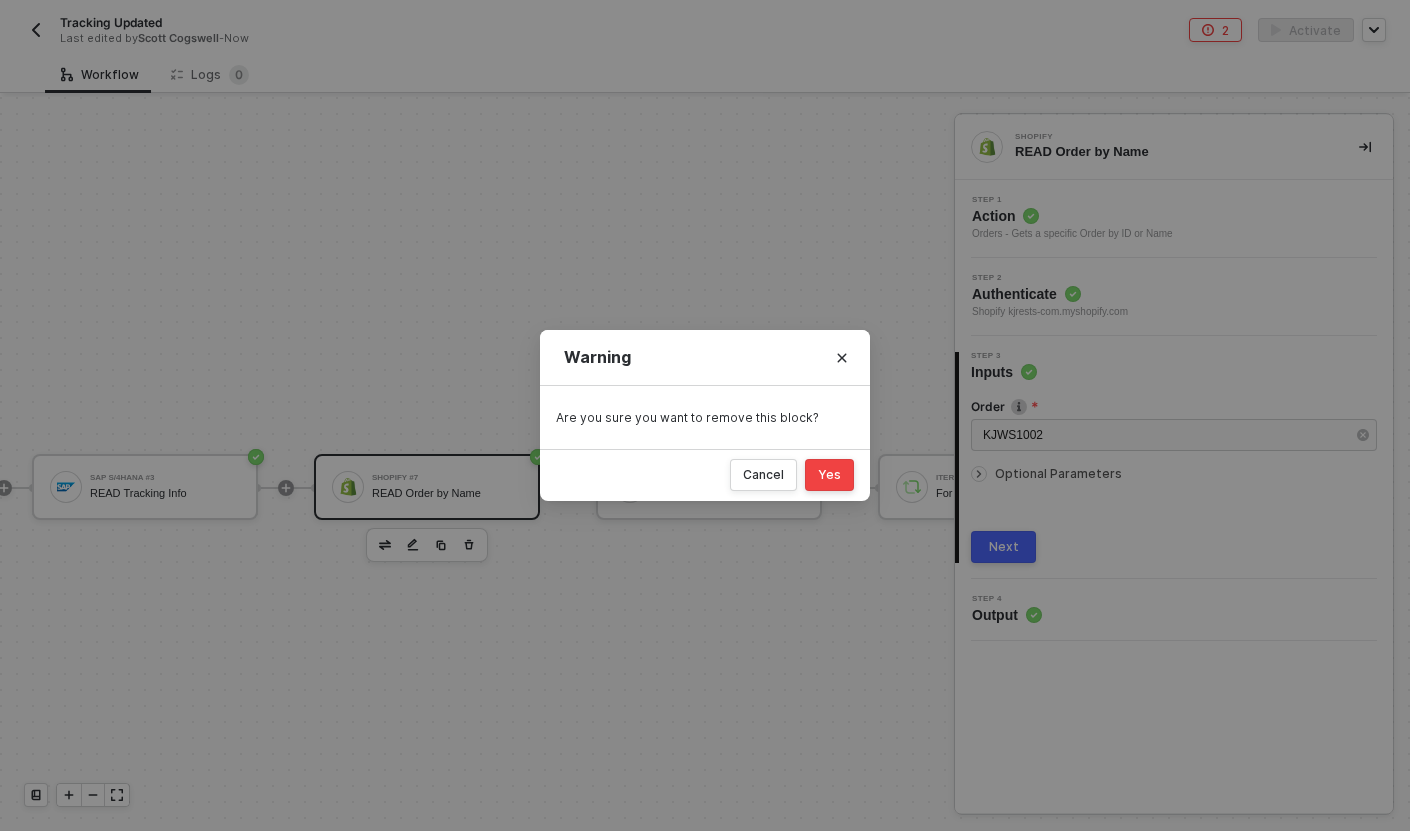 click on "Cancel Yes" at bounding box center [705, 475] 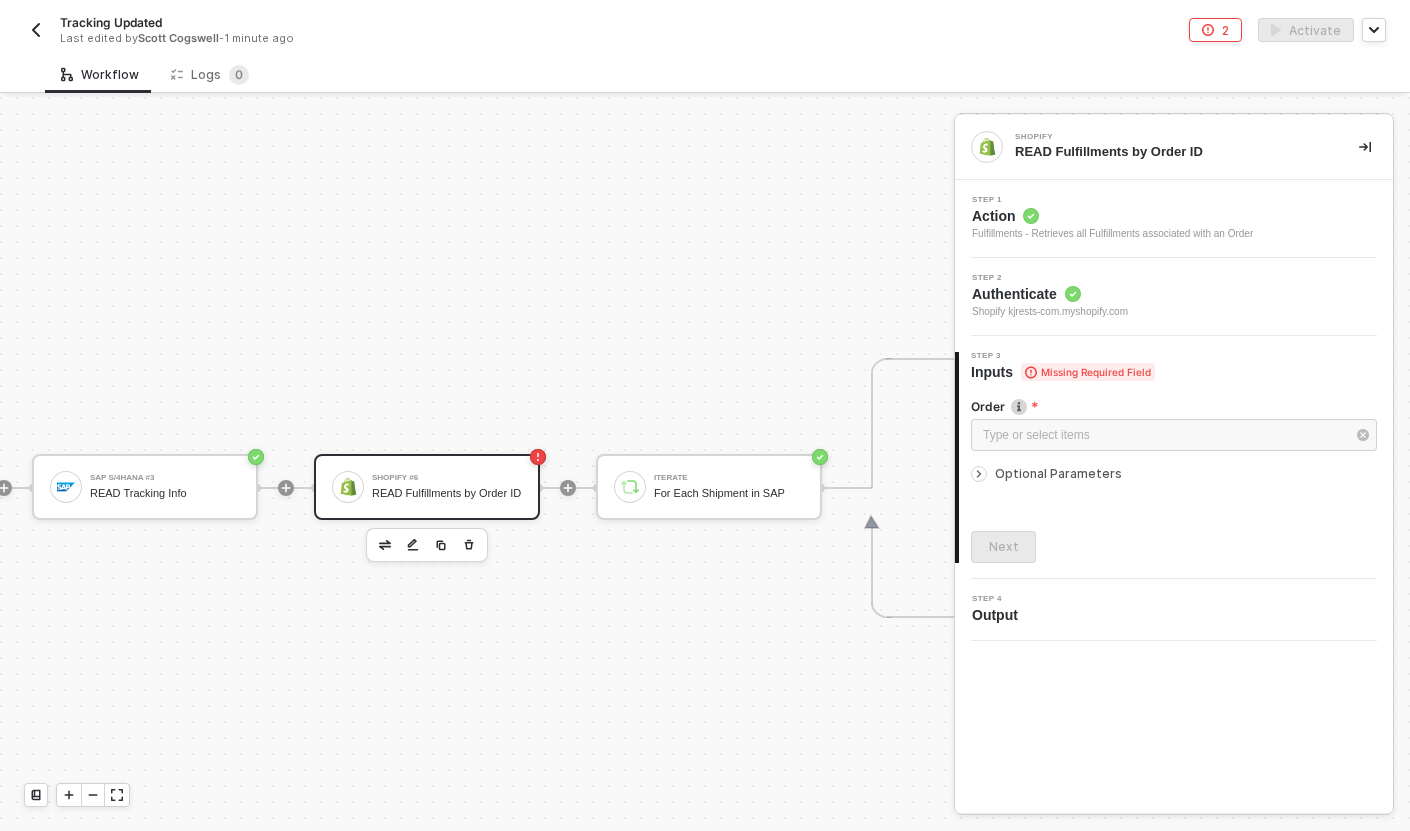click on "READ Fulfillments by Order ID" at bounding box center (447, 493) 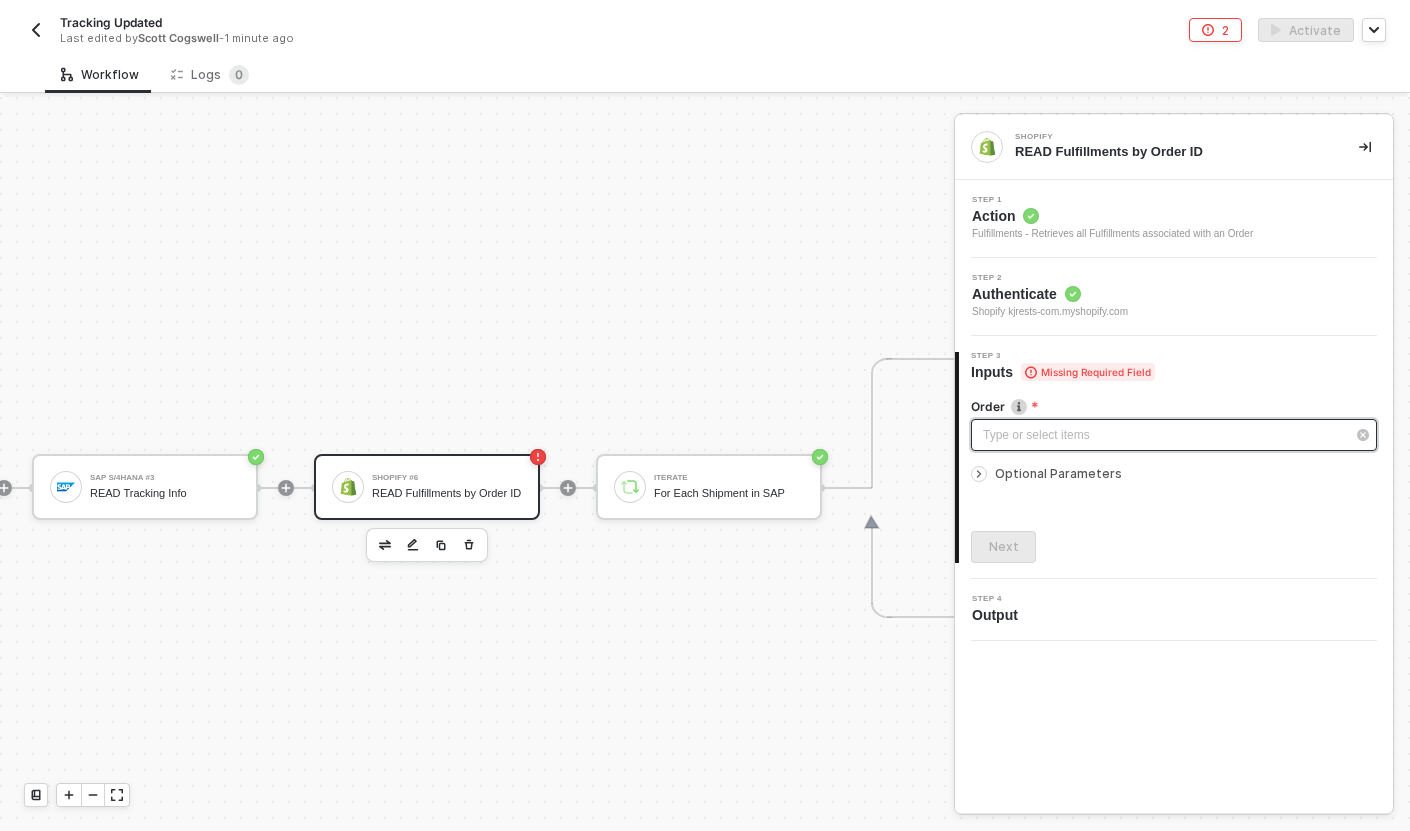 click on "Type or select items ﻿" at bounding box center (1164, 435) 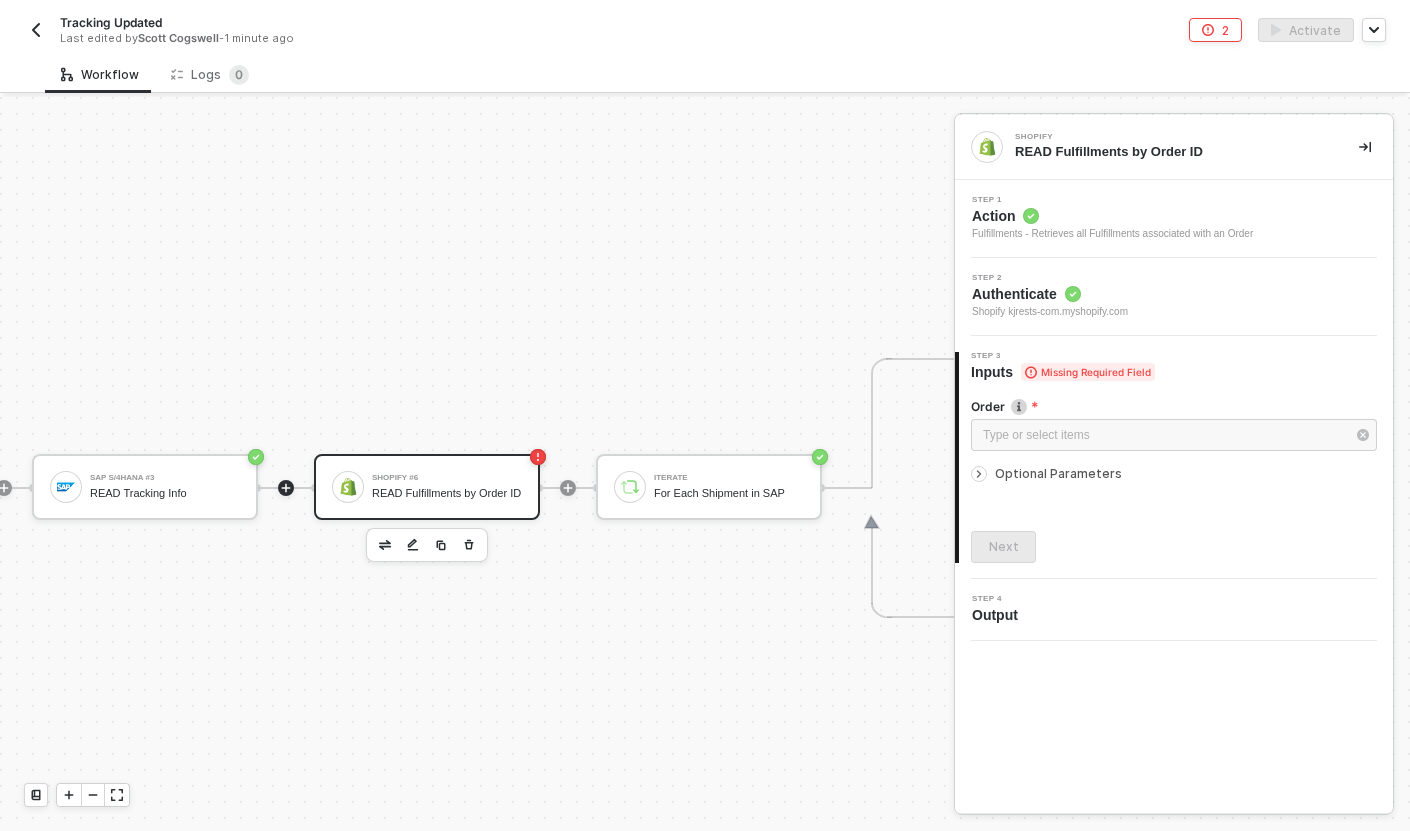 click 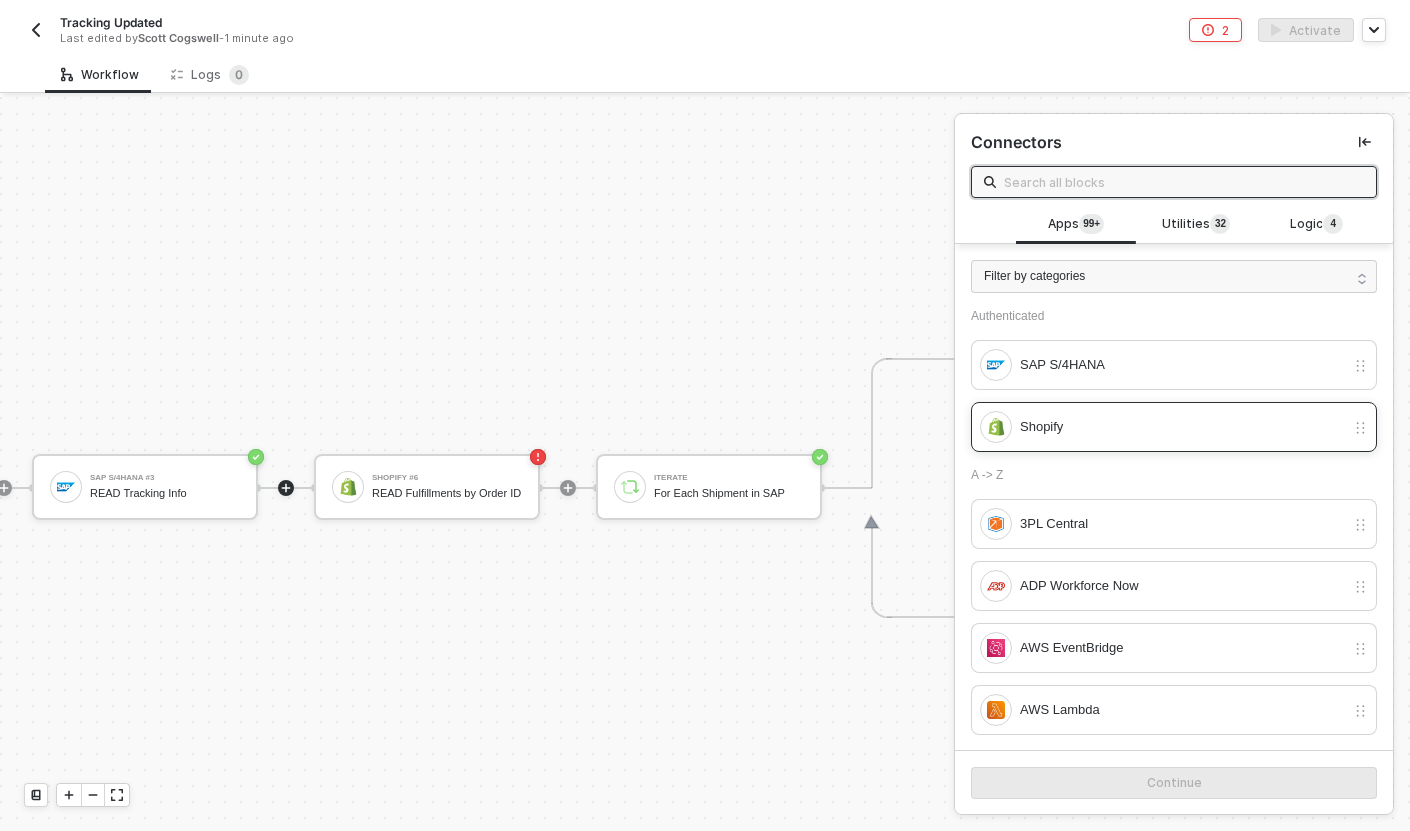 click on "Shopify" at bounding box center (1174, 427) 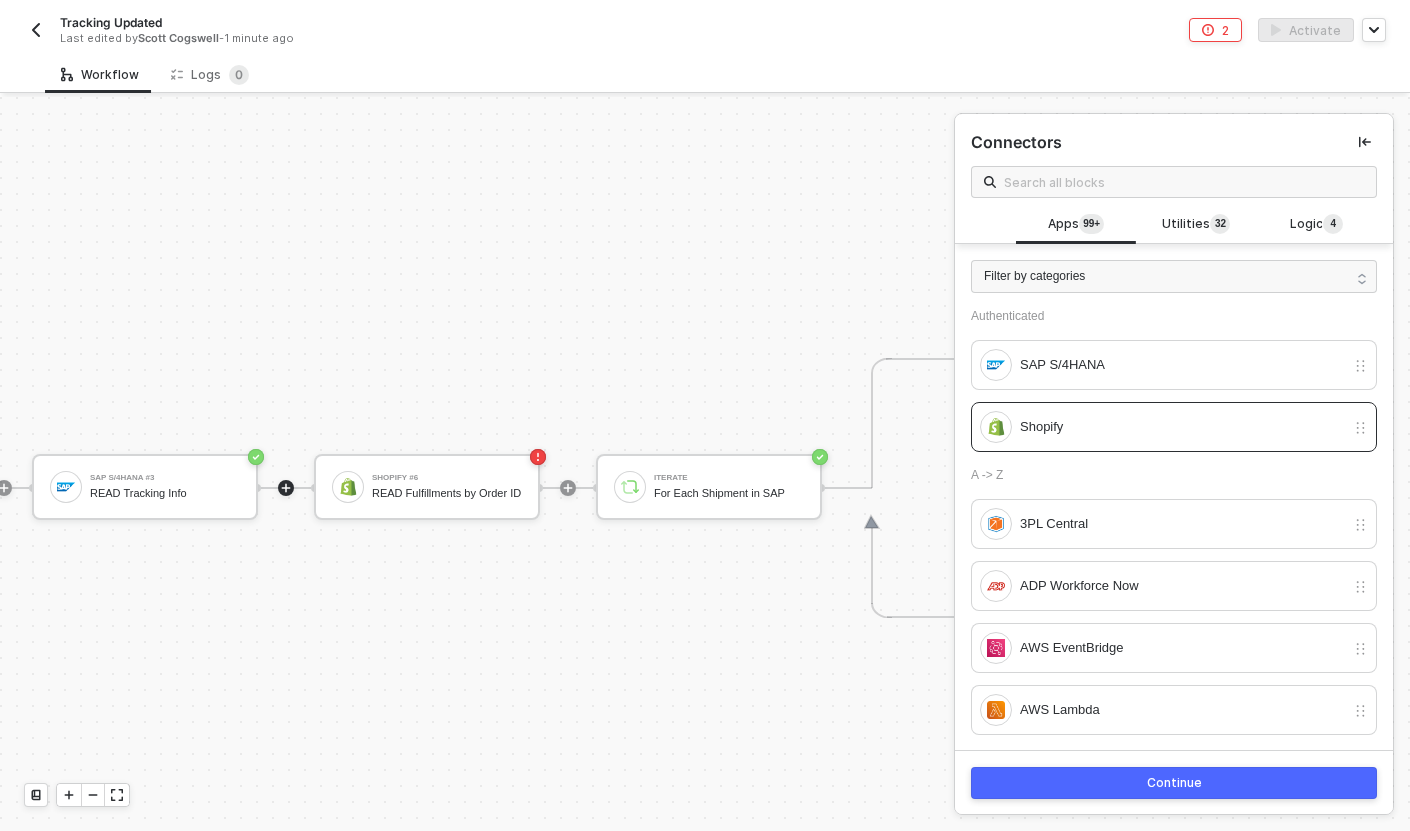 click on "Continue" at bounding box center (1174, 783) 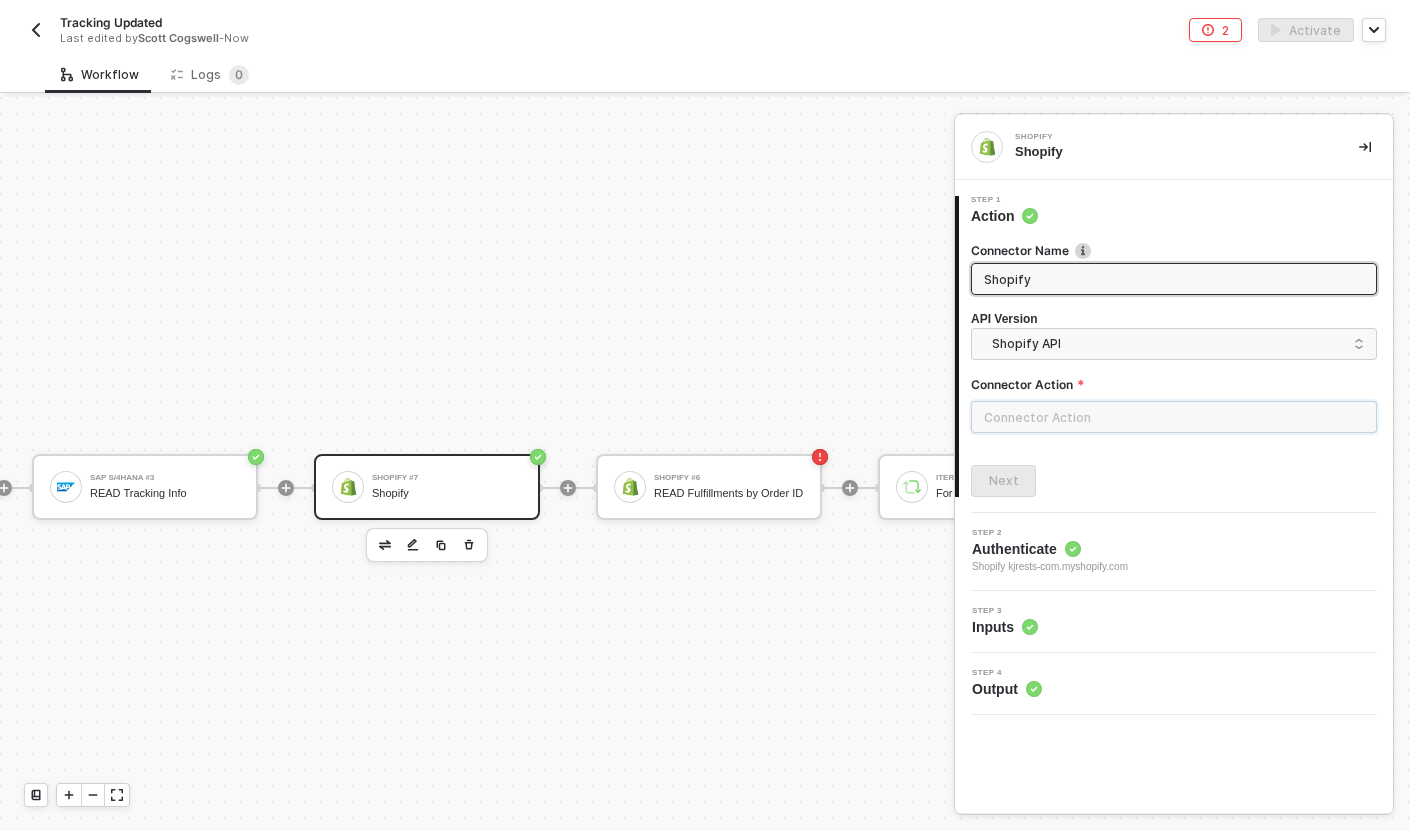 click at bounding box center (1174, 417) 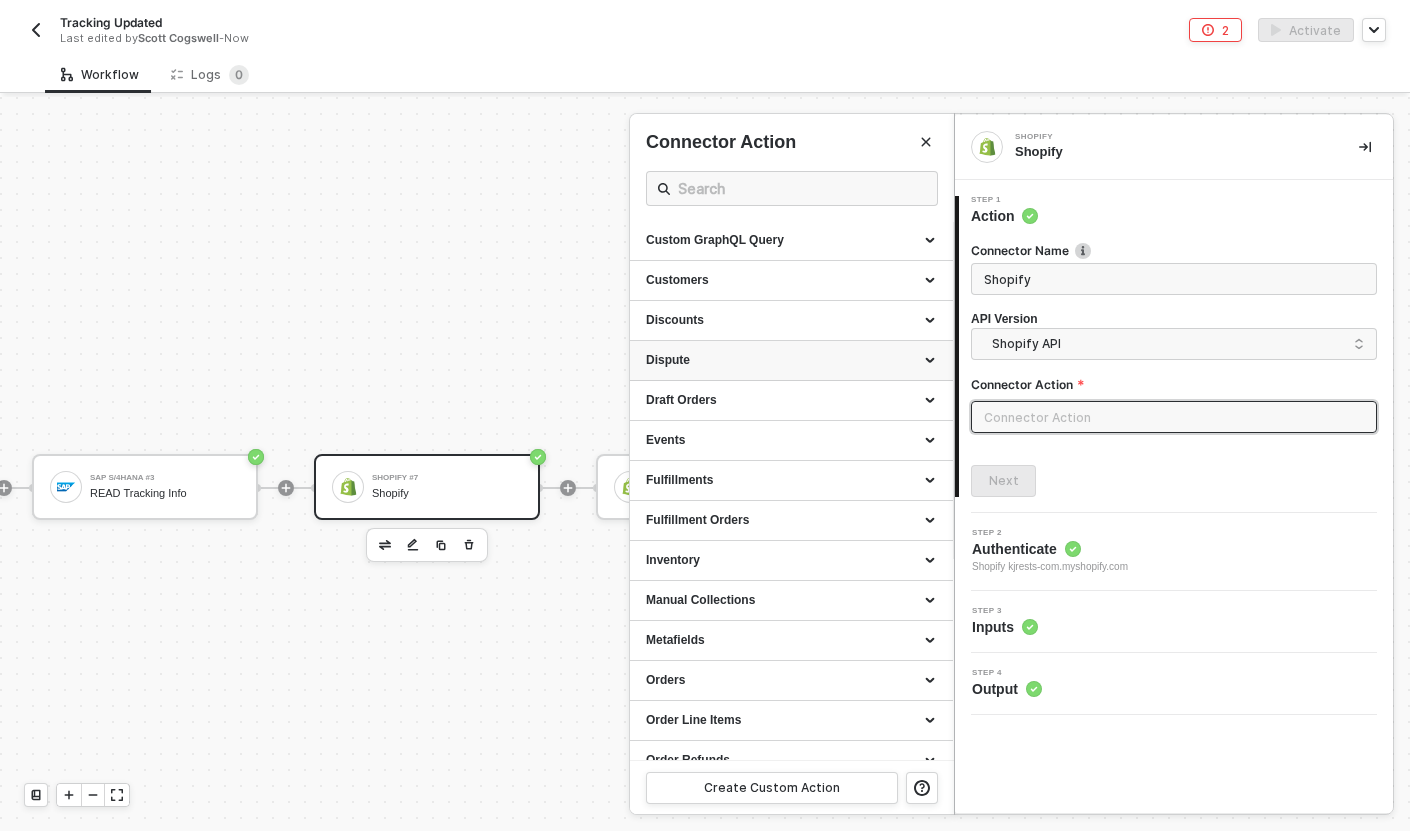 scroll, scrollTop: 462, scrollLeft: 0, axis: vertical 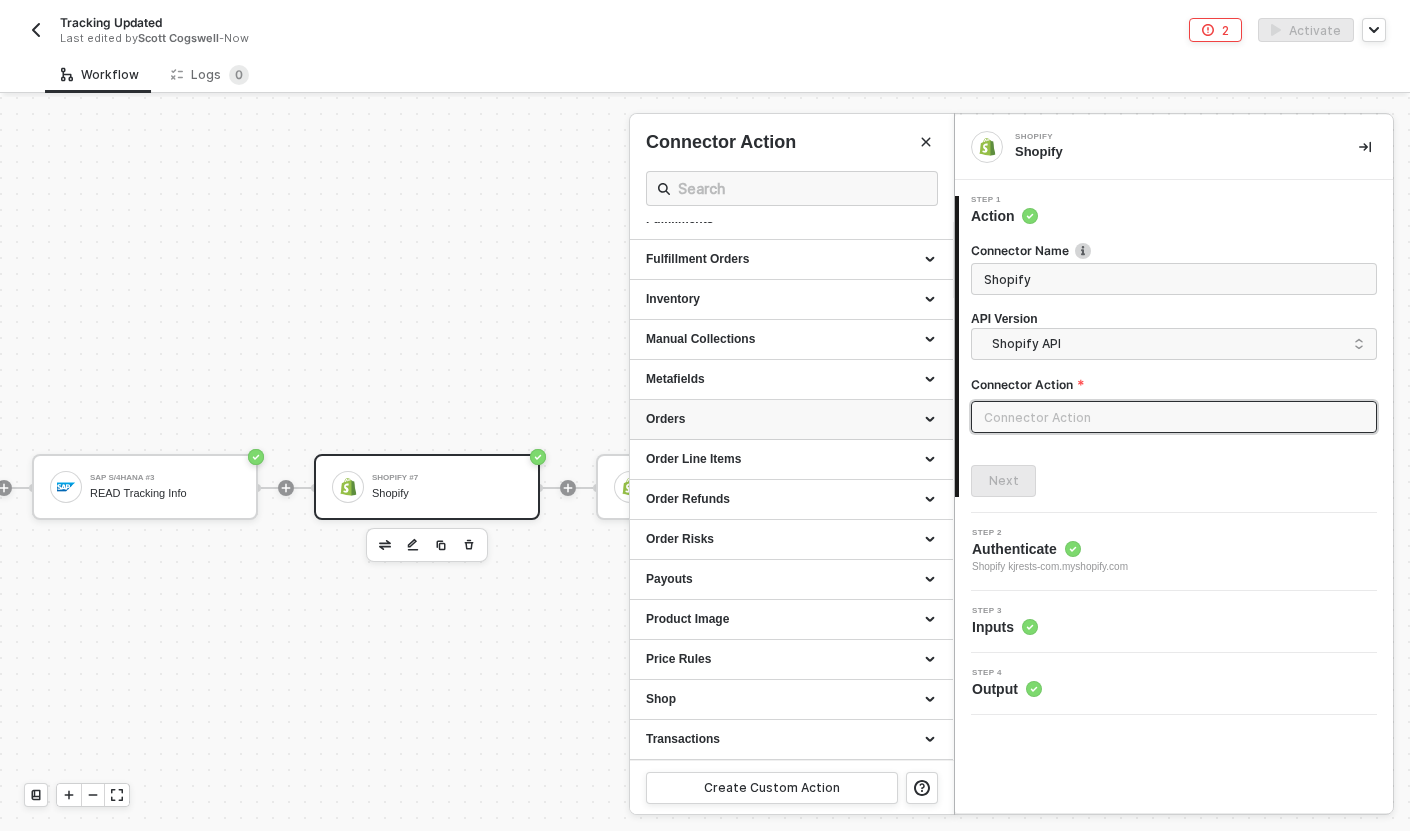 click on "Orders" at bounding box center (791, 419) 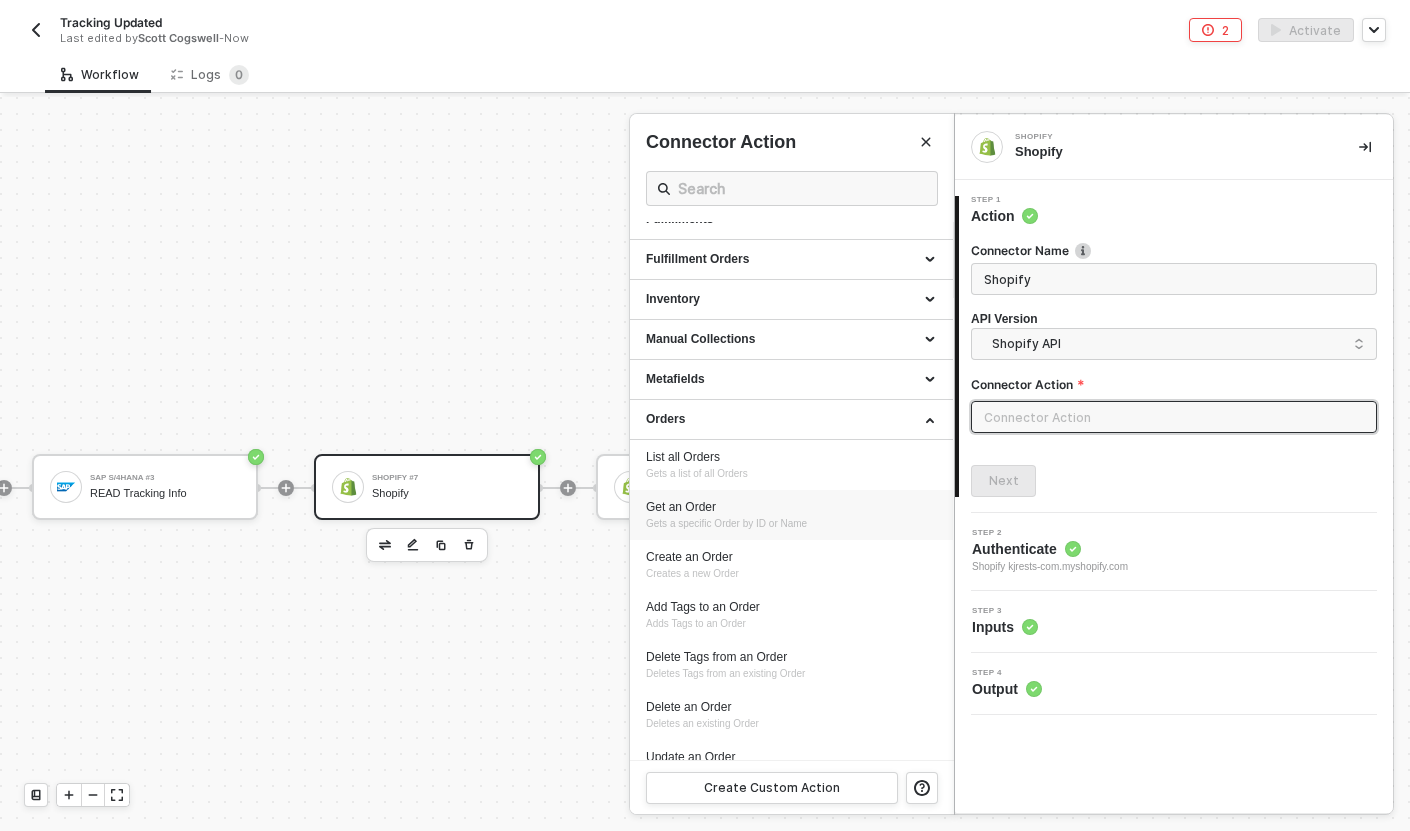 click on "Get an Order" at bounding box center [791, 507] 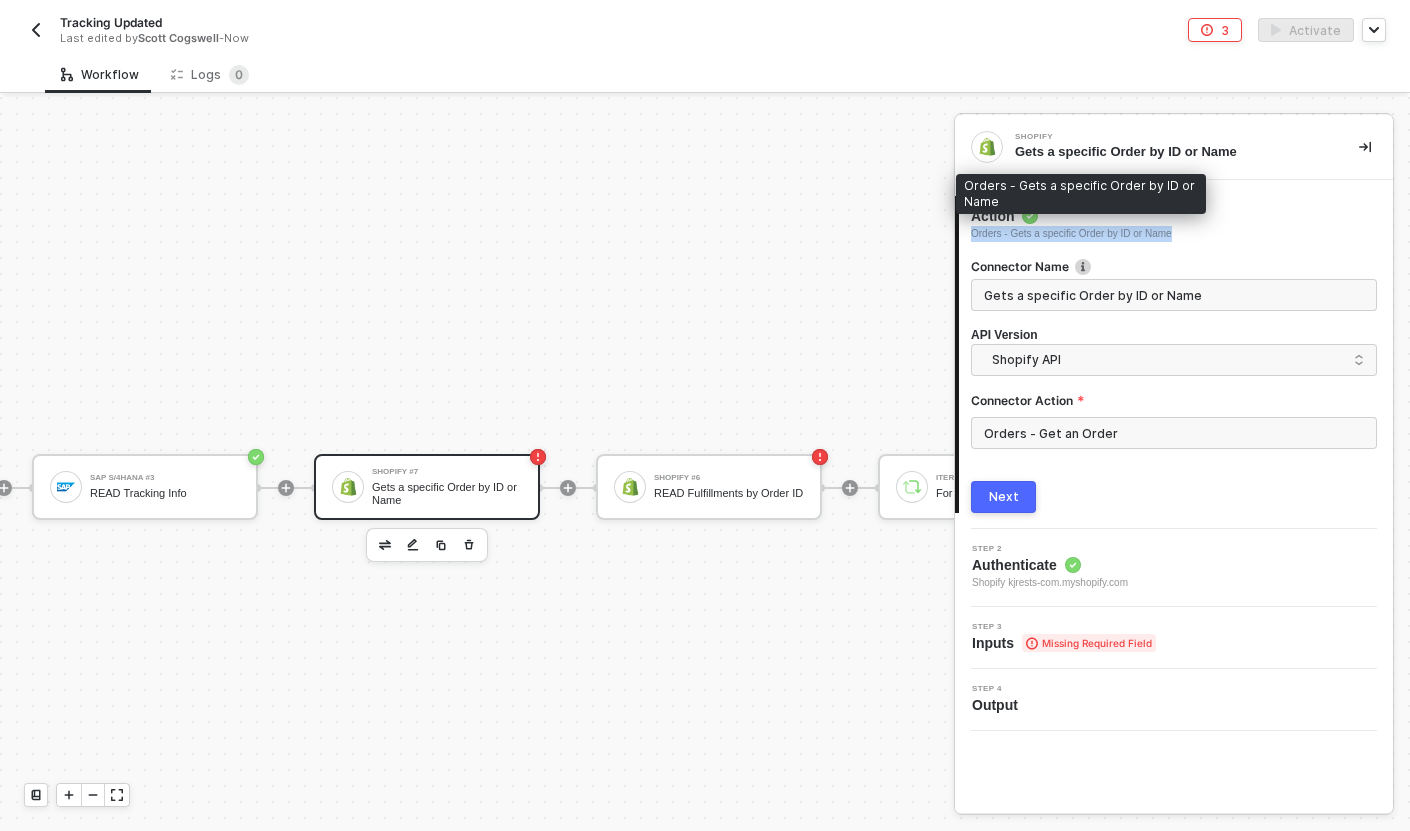 drag, startPoint x: 1209, startPoint y: 235, endPoint x: 971, endPoint y: 234, distance: 238.0021 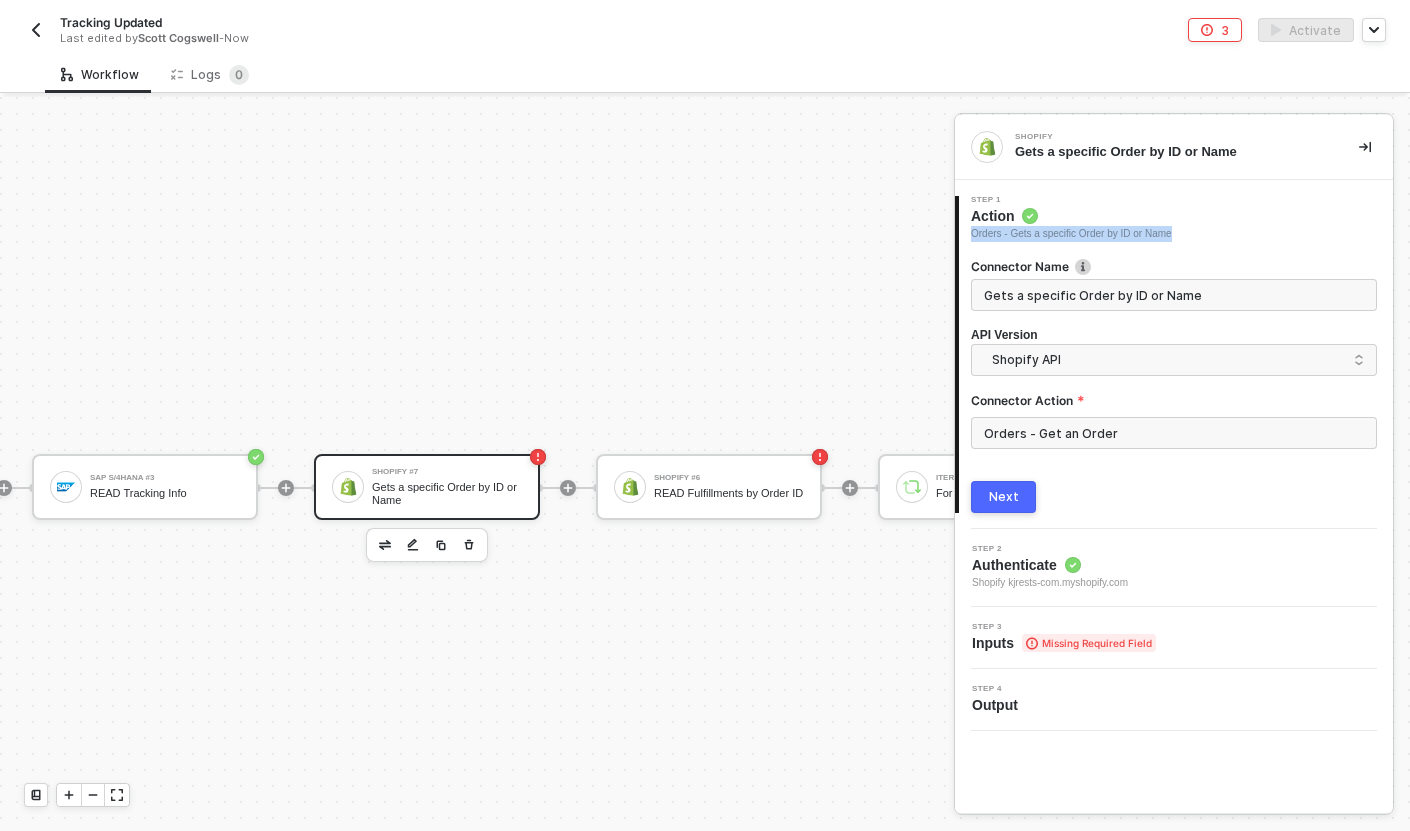 click on "Next" at bounding box center [1004, 497] 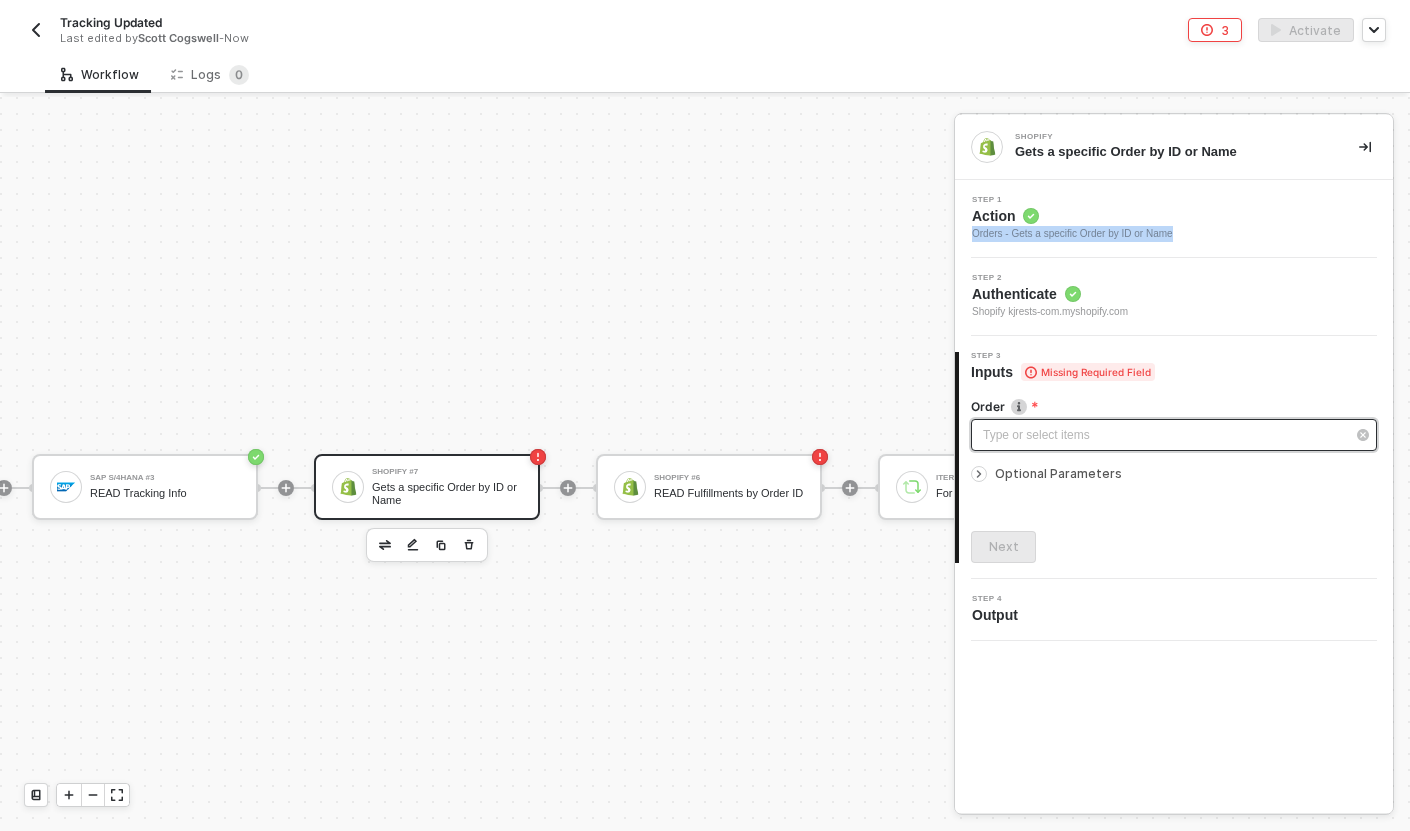 click on "Type or select items ﻿" at bounding box center (1164, 435) 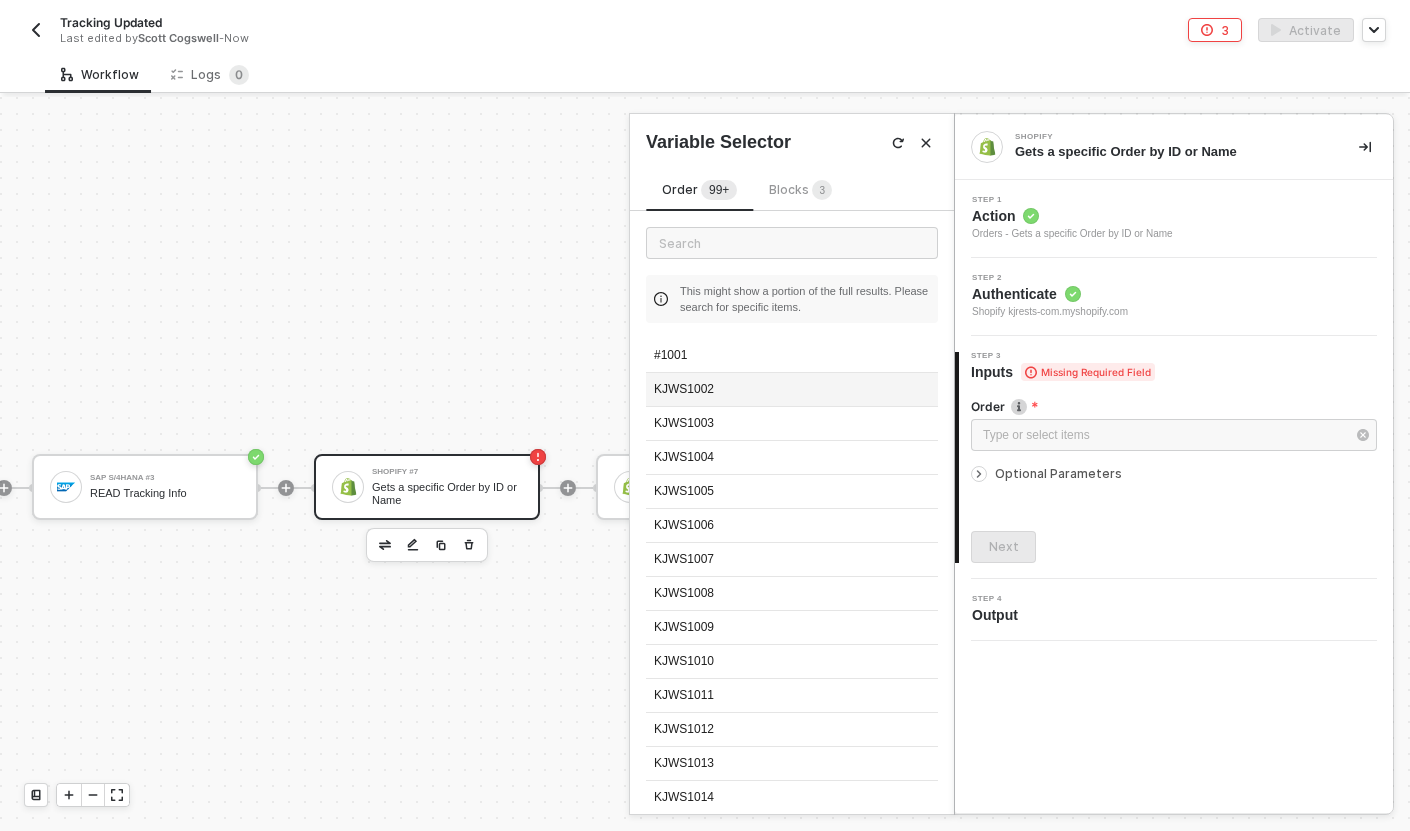 click on "KJWS1002" at bounding box center (792, 390) 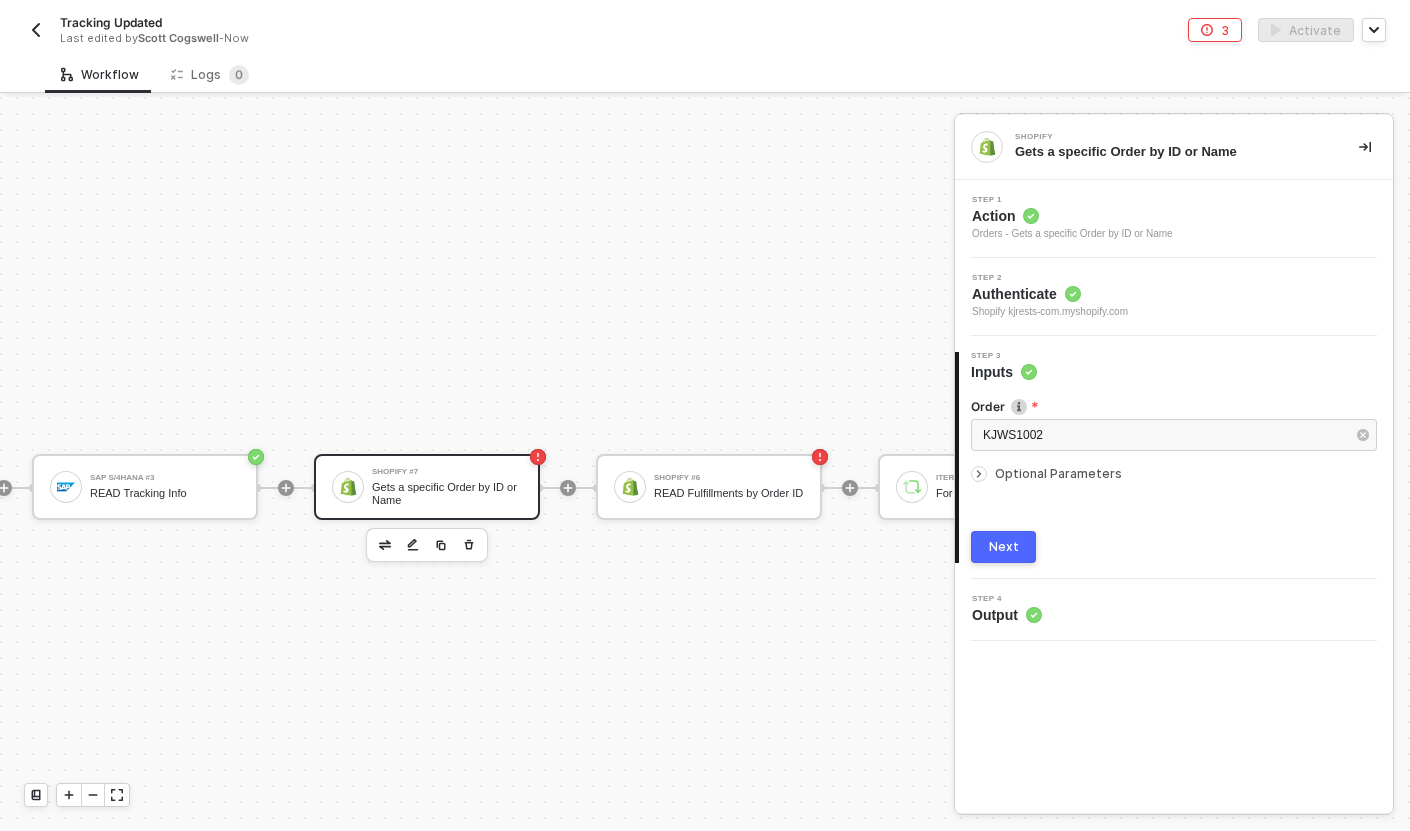 click on "Next" at bounding box center (1004, 547) 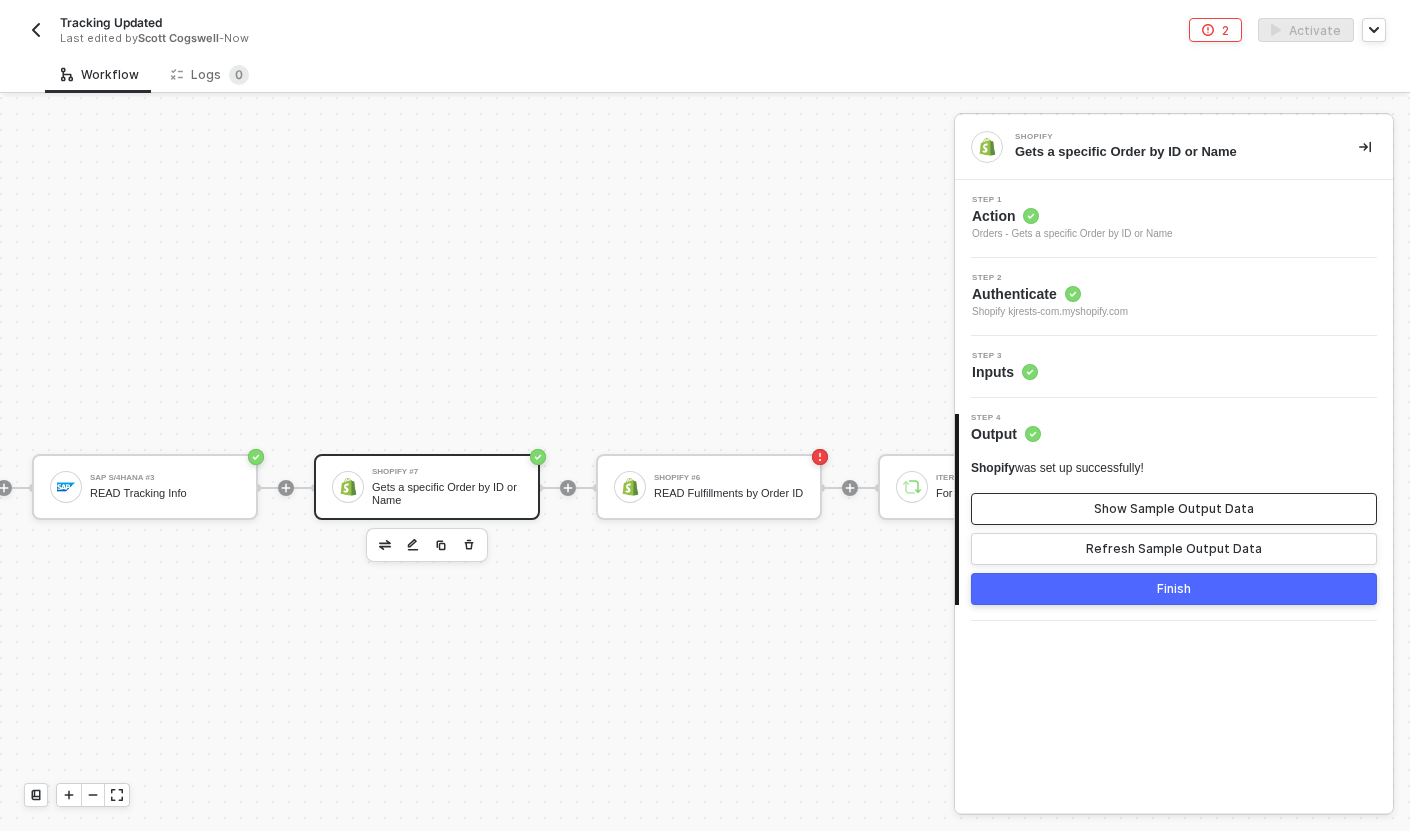 click on "Show Sample Output Data" at bounding box center [1174, 509] 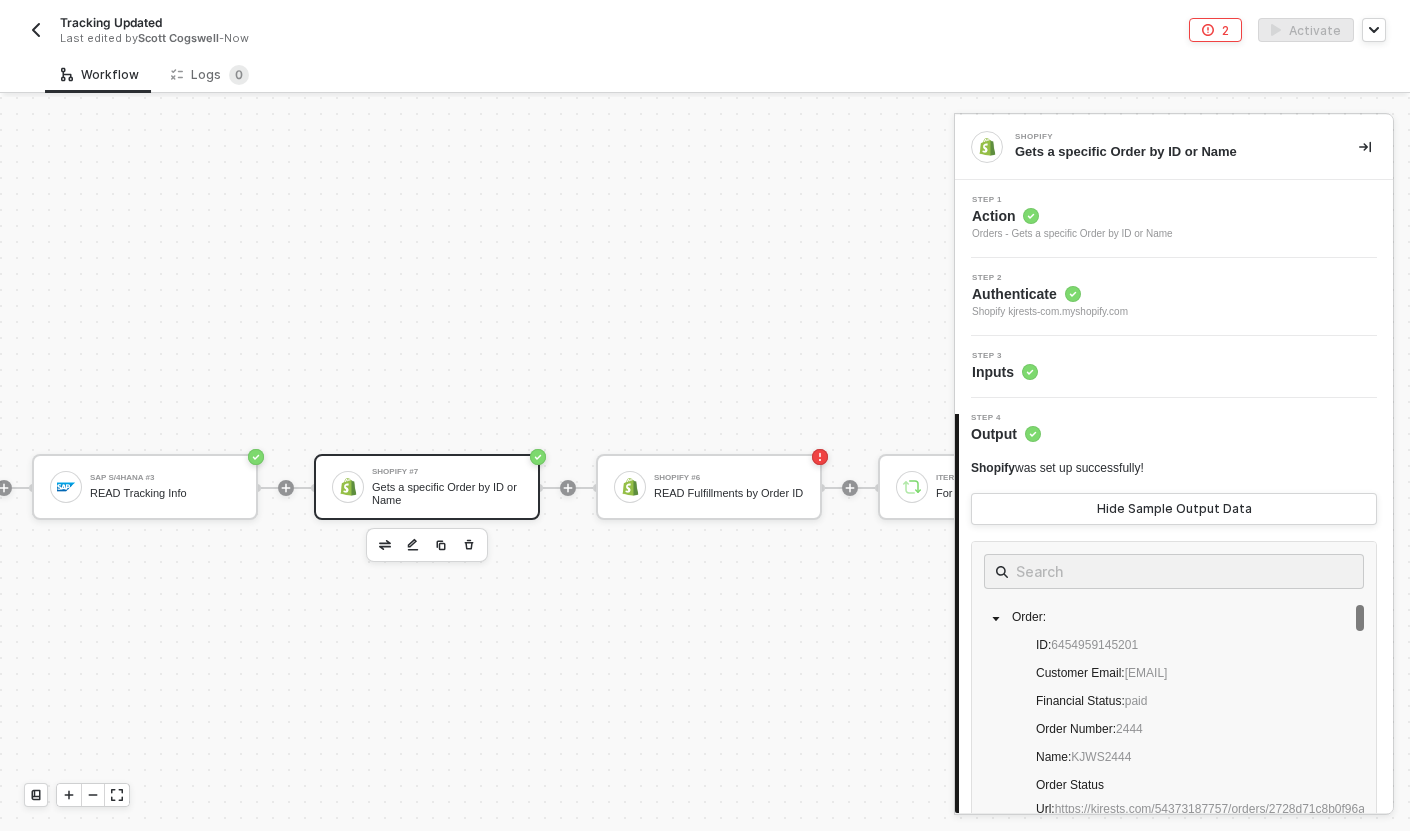 click on "Step 3 Inputs" at bounding box center [1176, 367] 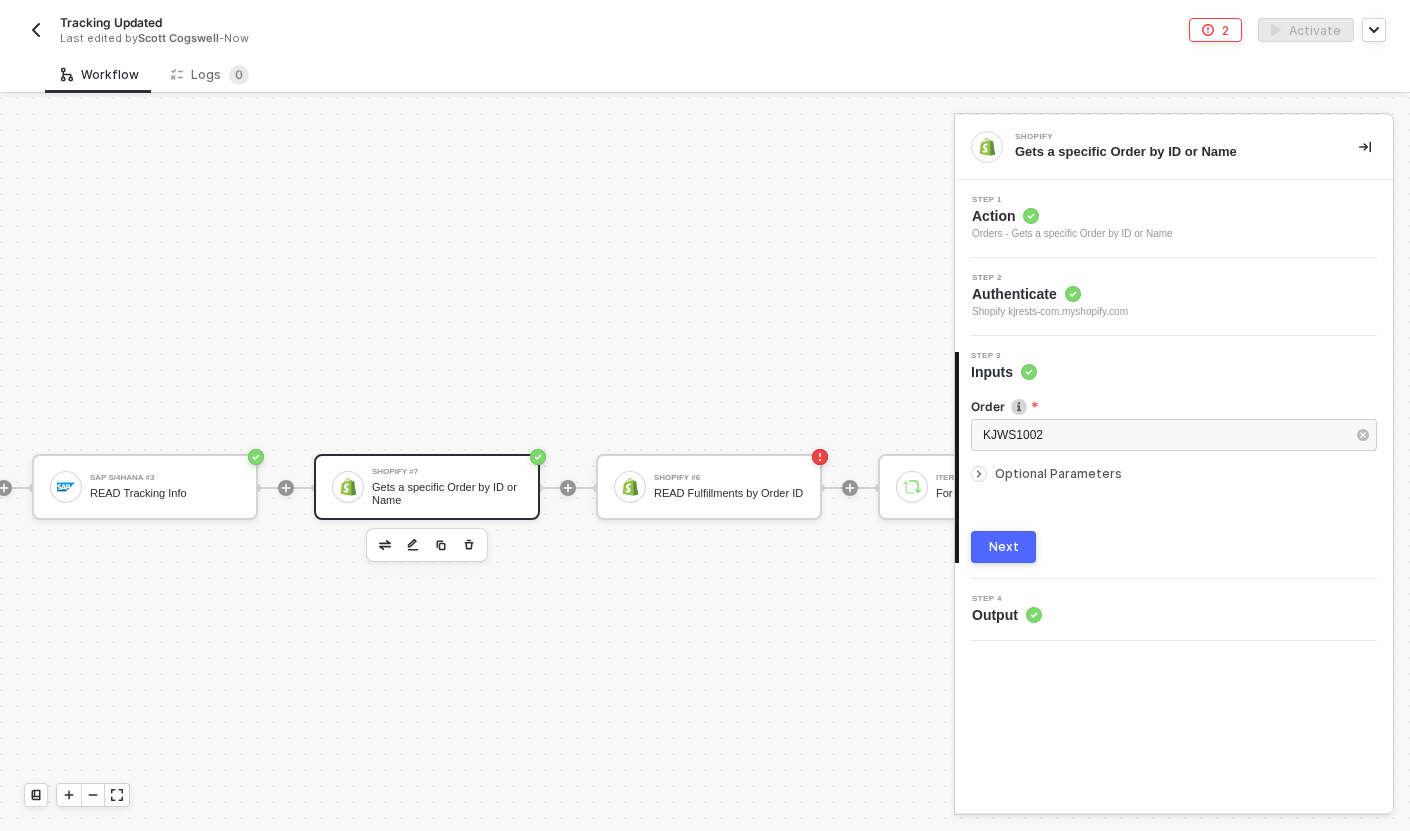 click on "Next" at bounding box center [1003, 547] 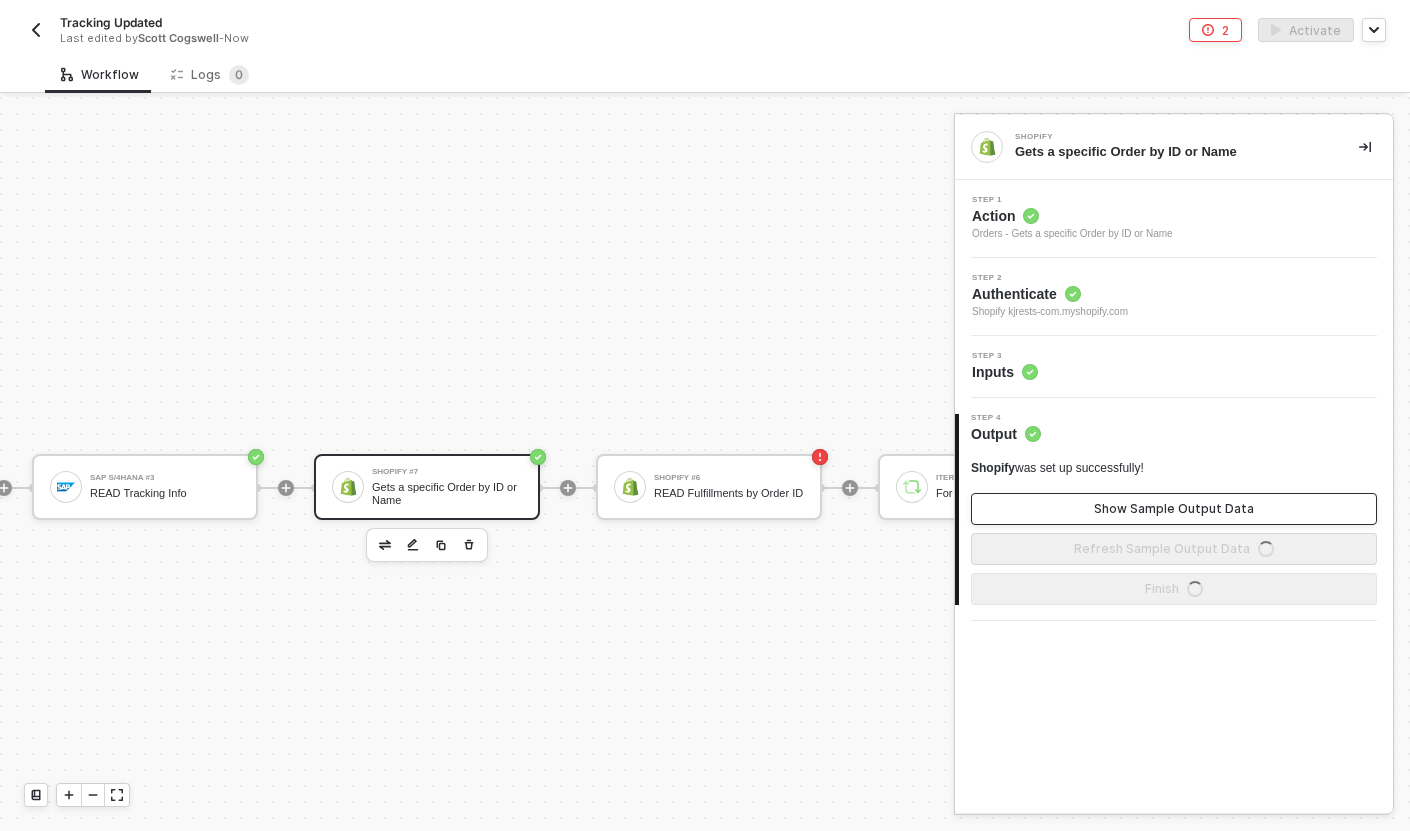 click on "Show Sample Output Data" at bounding box center (1174, 509) 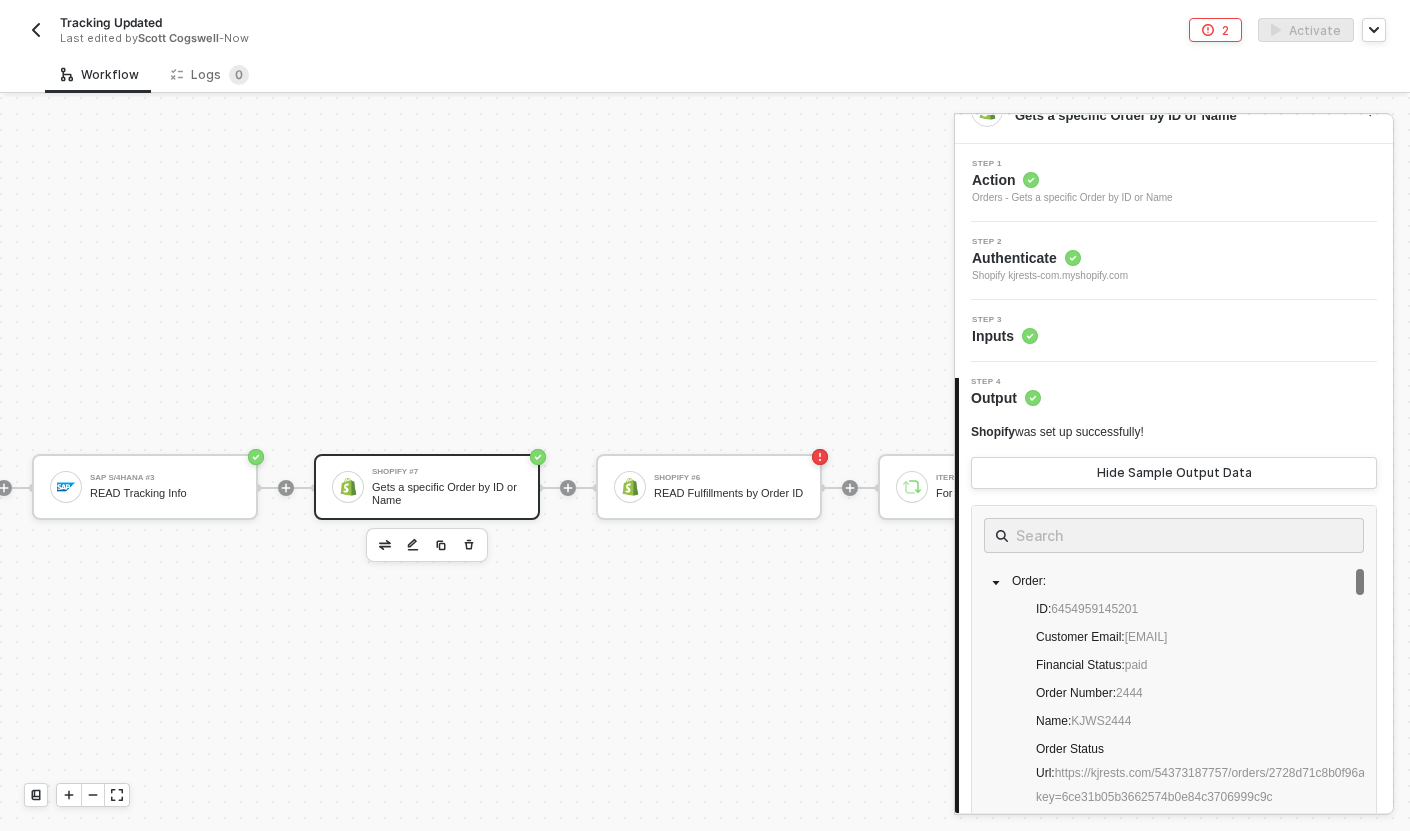 scroll, scrollTop: 46, scrollLeft: 0, axis: vertical 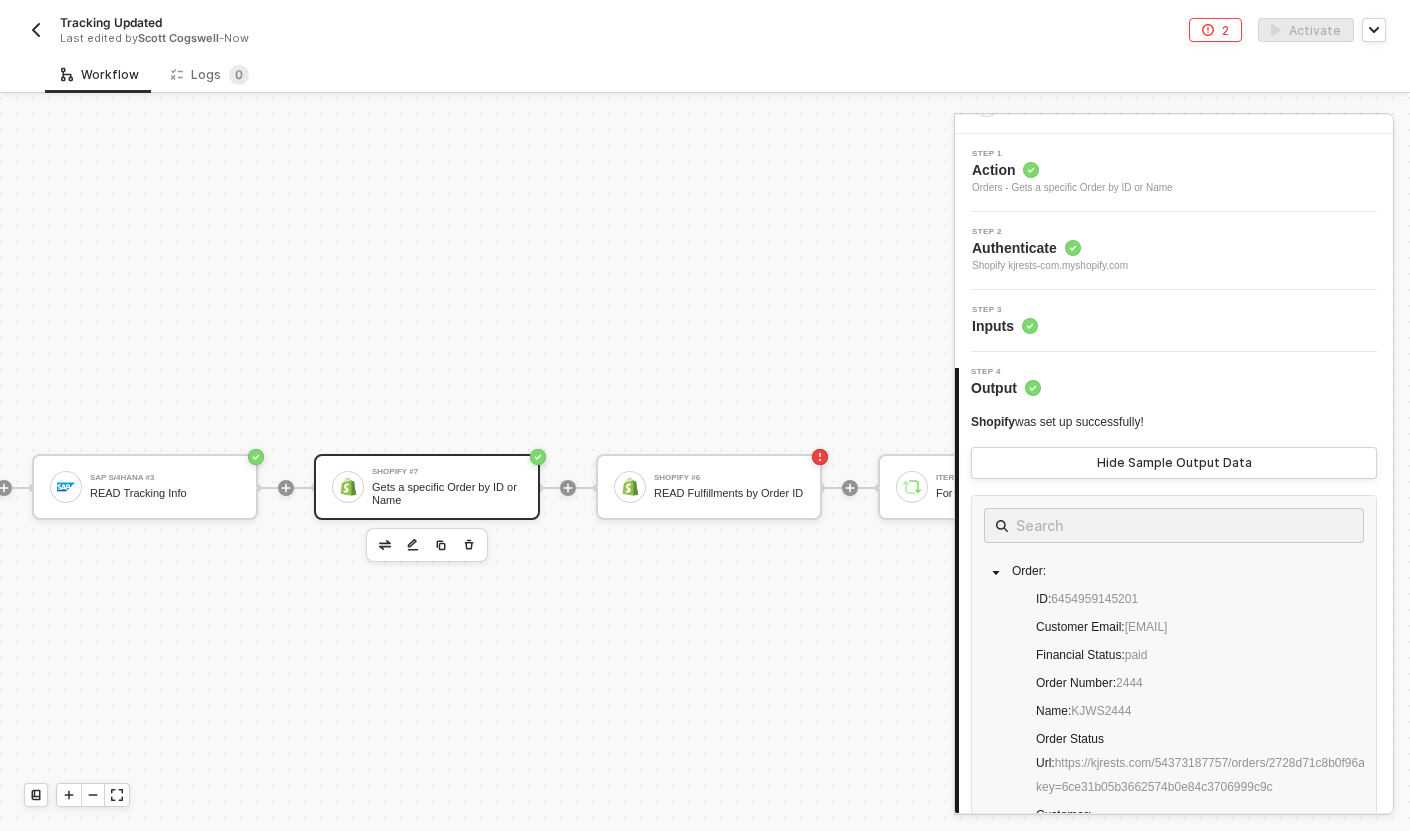click on "SAP S/4HANA Trigger Trigger workflow when outbound delivery created SAP S/4HANA #2 READ Sales Order by ID If-Else Conditions #2 If Sales Order Contains 'KJ' TRUE SAP S/4HANA #3 READ Tracking Info Shopify #7 Gets a specific Order by ID or Name Shopify #6 READ Fulfillments by Order ID Iterate For Each Shipment in SAP Custom Code Find Material No in Fulfillment Order Line Items If-Else Conditions If Material No in Fulfillment Order Line Items TRUE Shopify #5 UPDATE Fulfillment Tracking Number Stop Workflow Stop Workflow FALSE FALSE Stop Workflow #2 Stop Workflow" at bounding box center (971, 714) 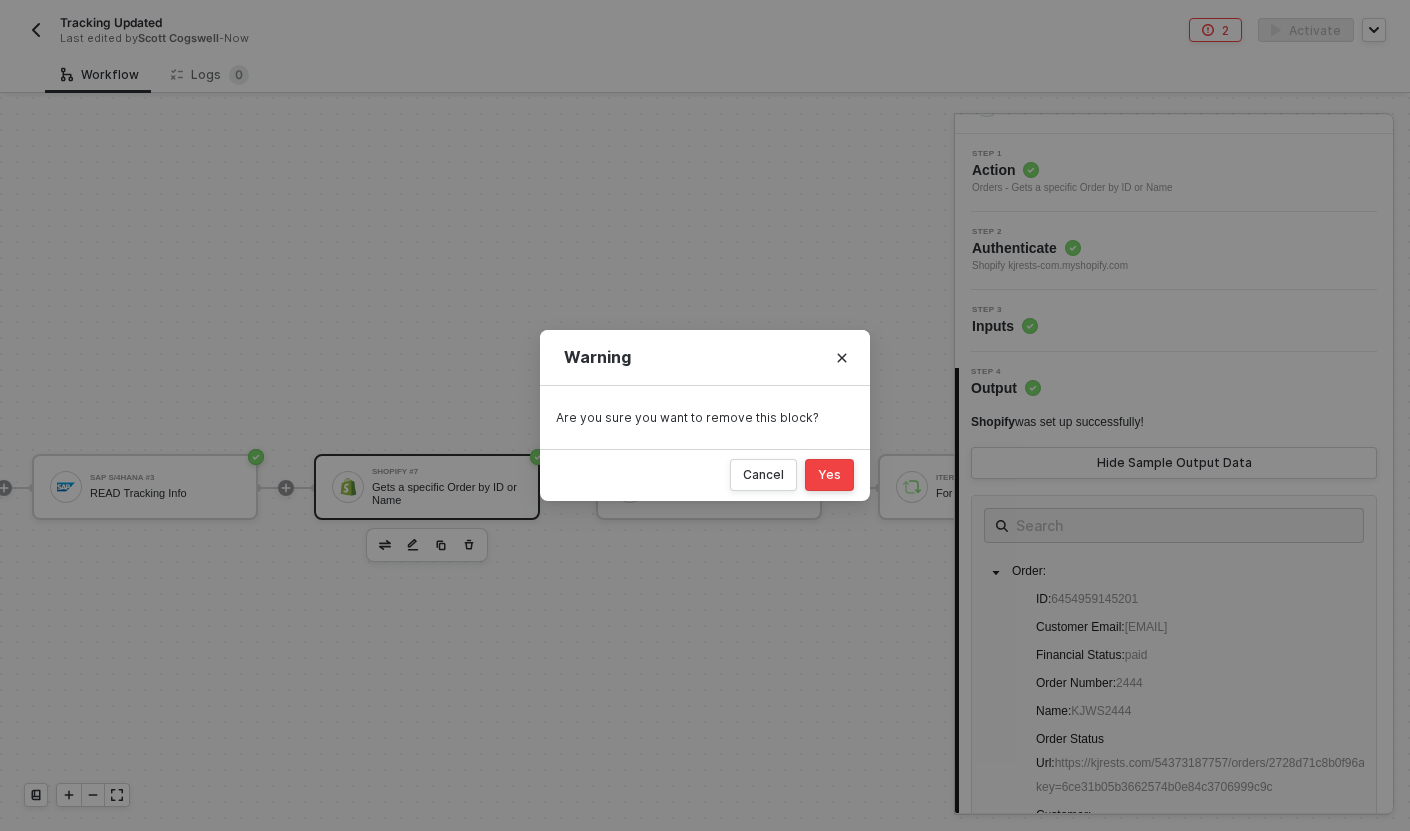 click on "Yes" at bounding box center [829, 475] 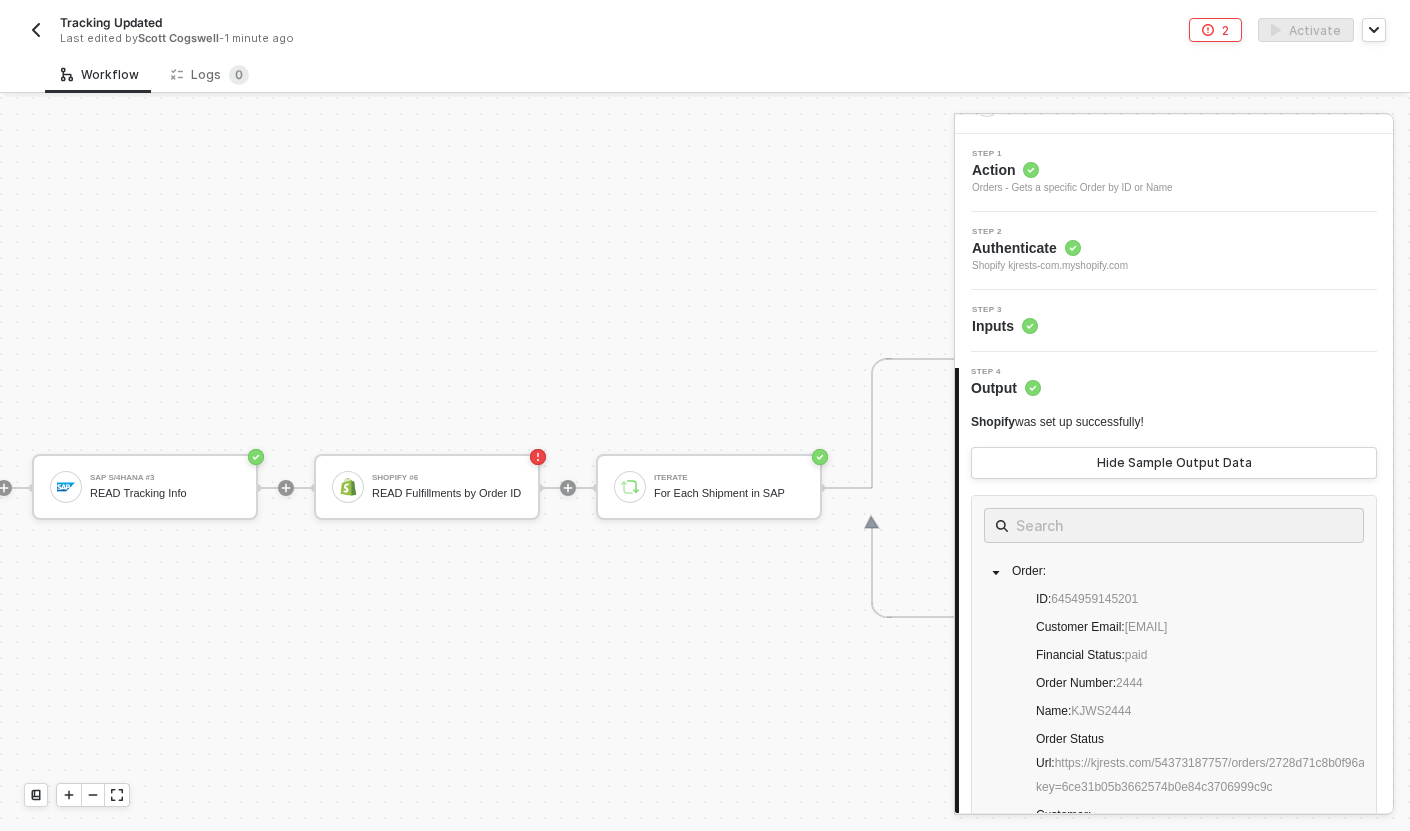 scroll, scrollTop: 0, scrollLeft: 0, axis: both 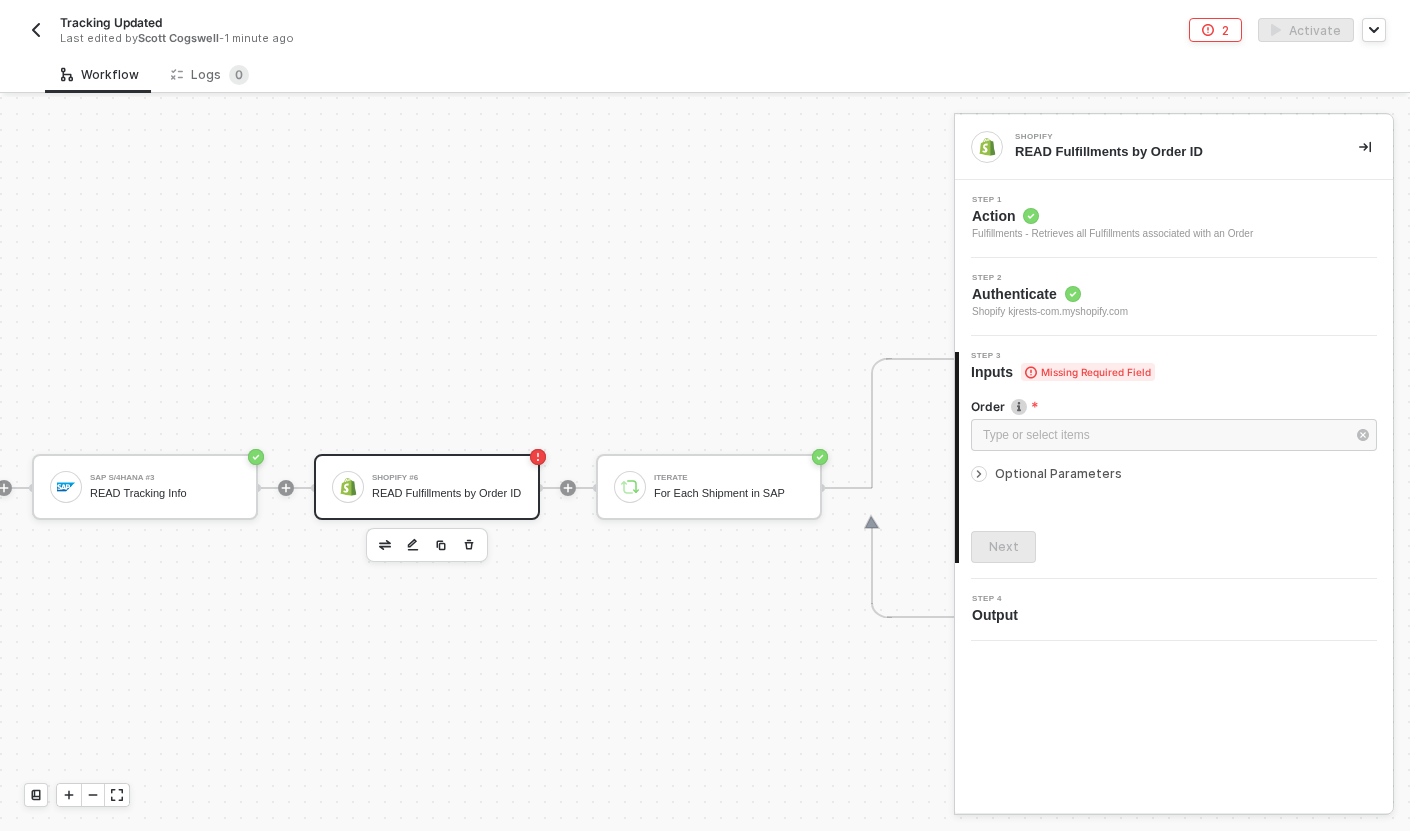 click on "Shopify #6 READ Fulfillments by Order ID" at bounding box center [447, 487] 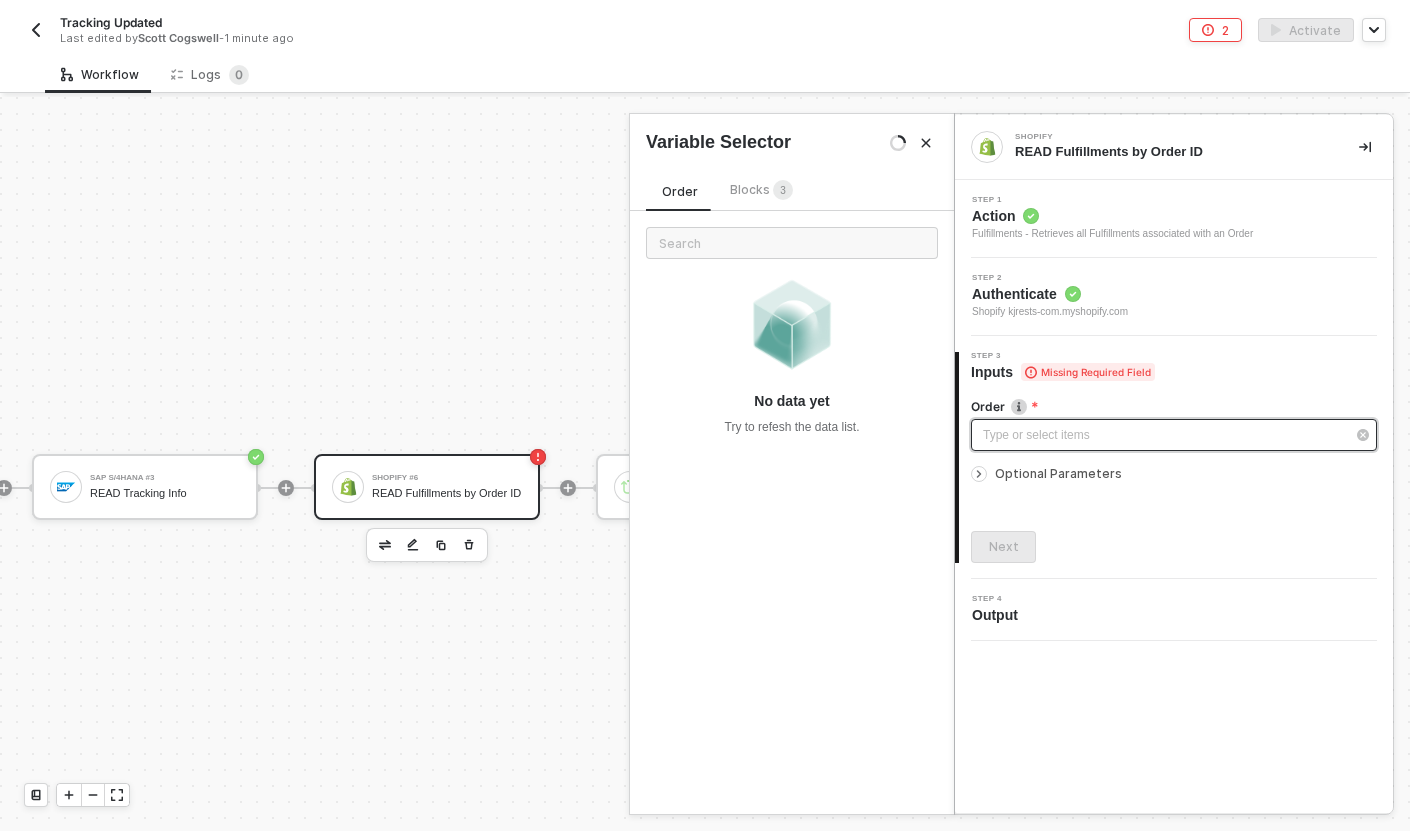 click on "Type or select items ﻿" at bounding box center [1164, 435] 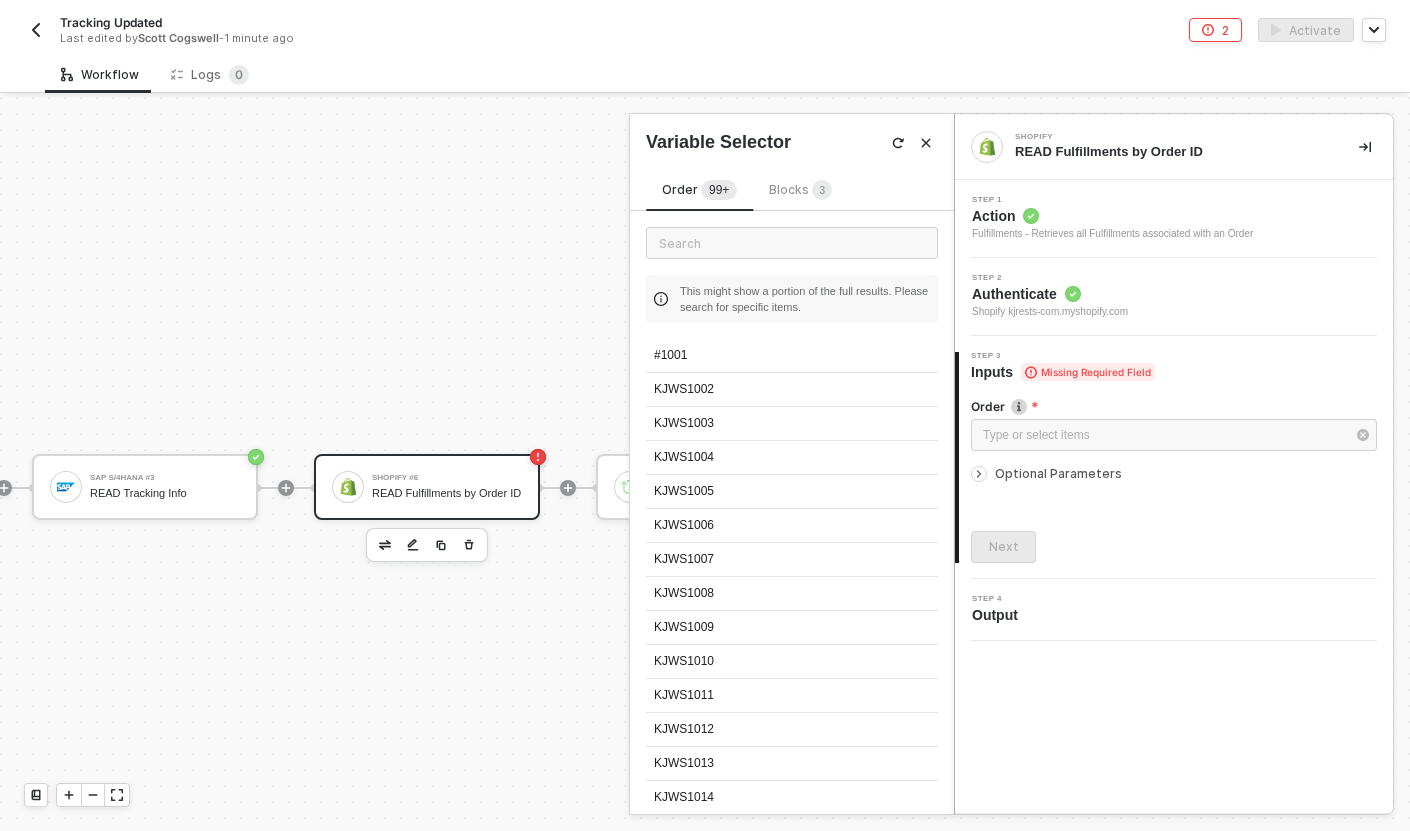click on "Order   99+ Blocks   3" at bounding box center [747, 195] 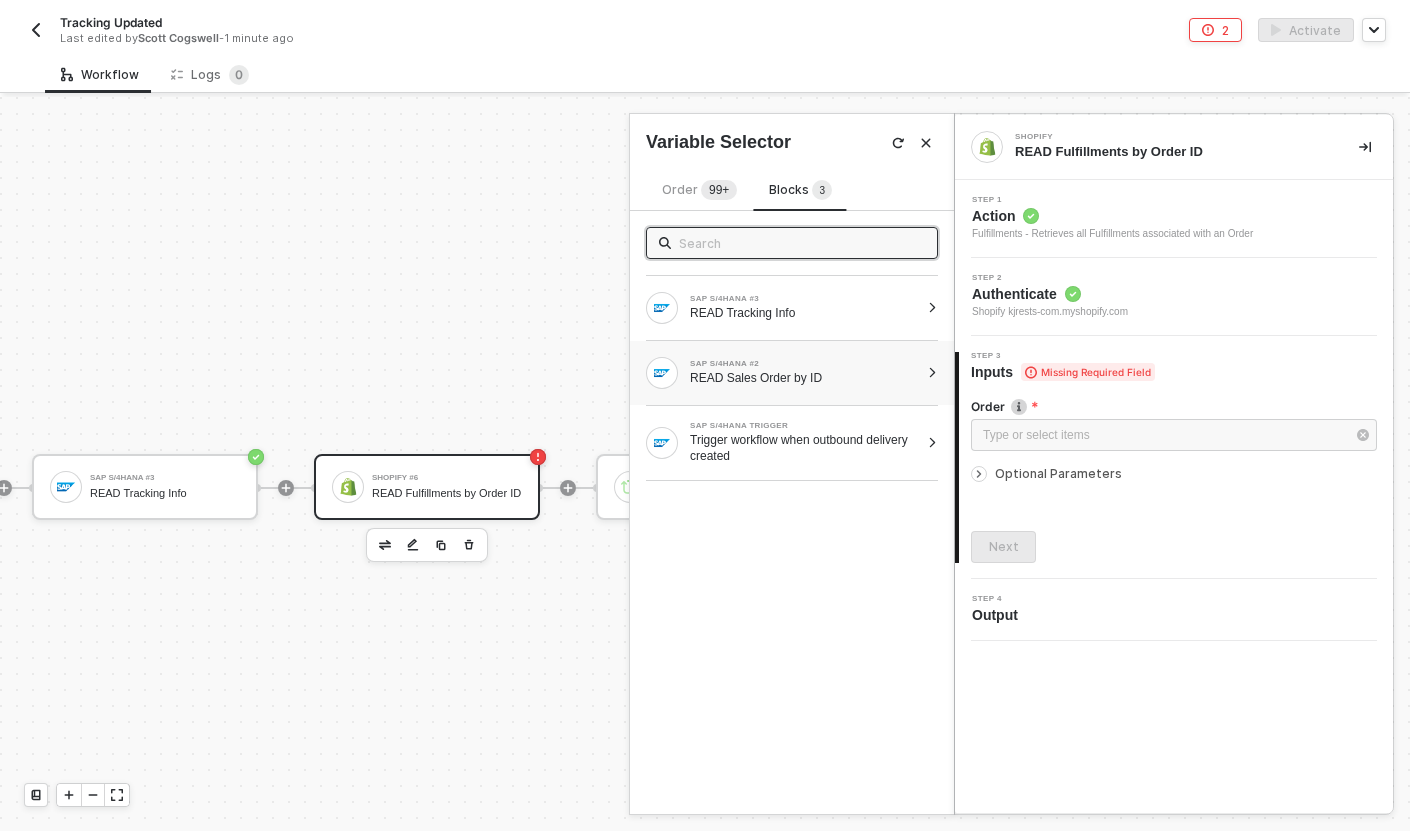 click on "READ Sales Order by ID" at bounding box center (804, 378) 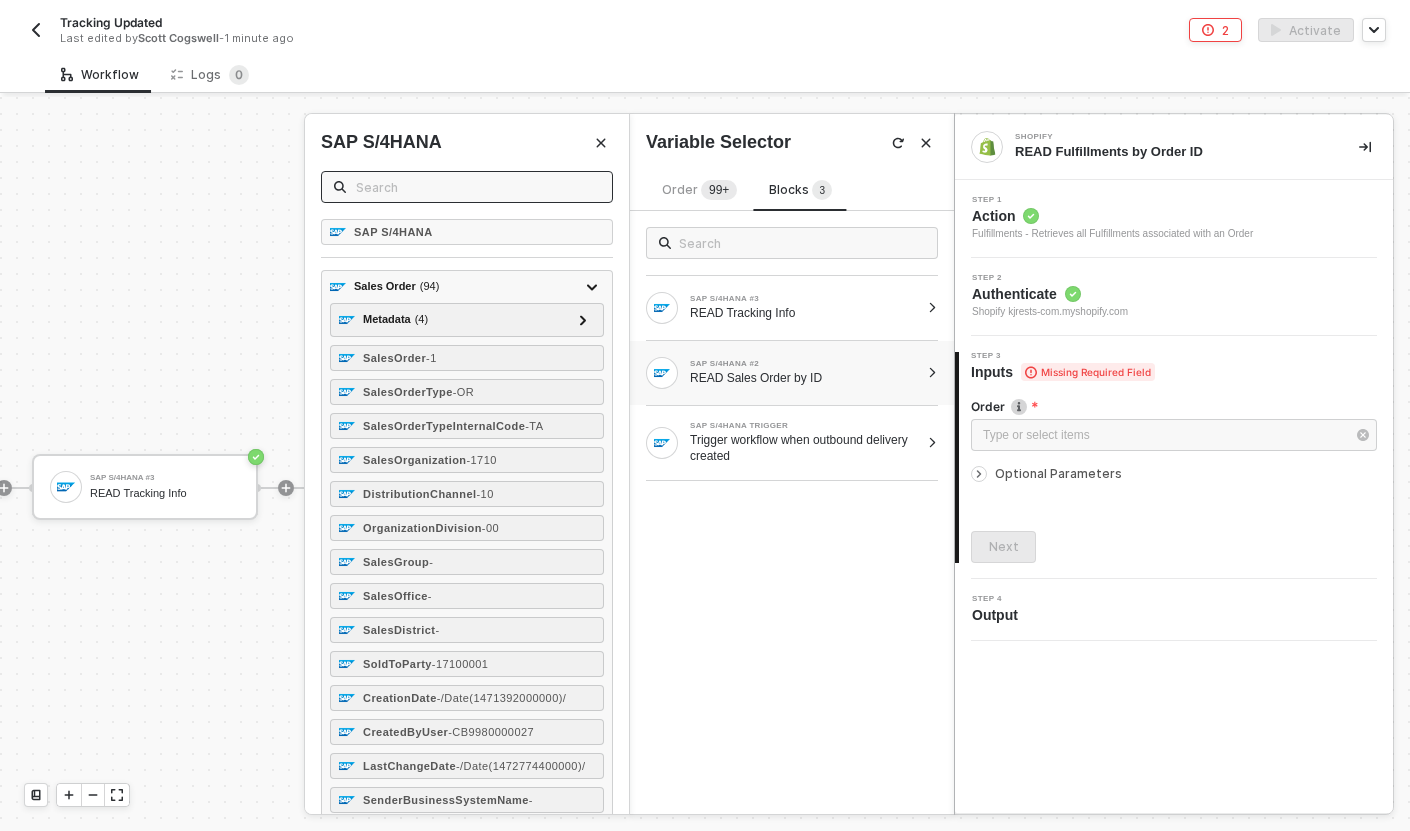 click at bounding box center (467, 187) 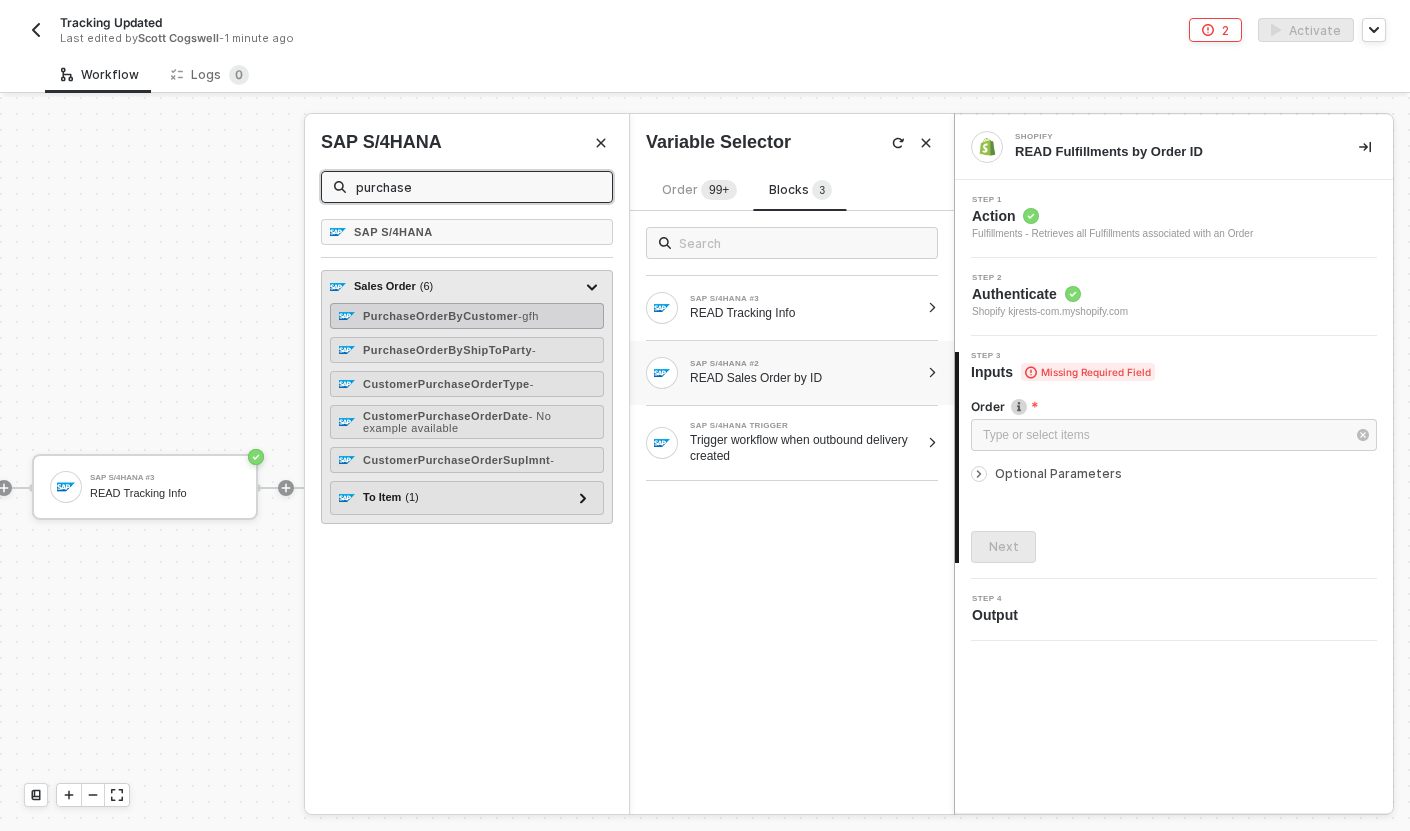 type on "purchase" 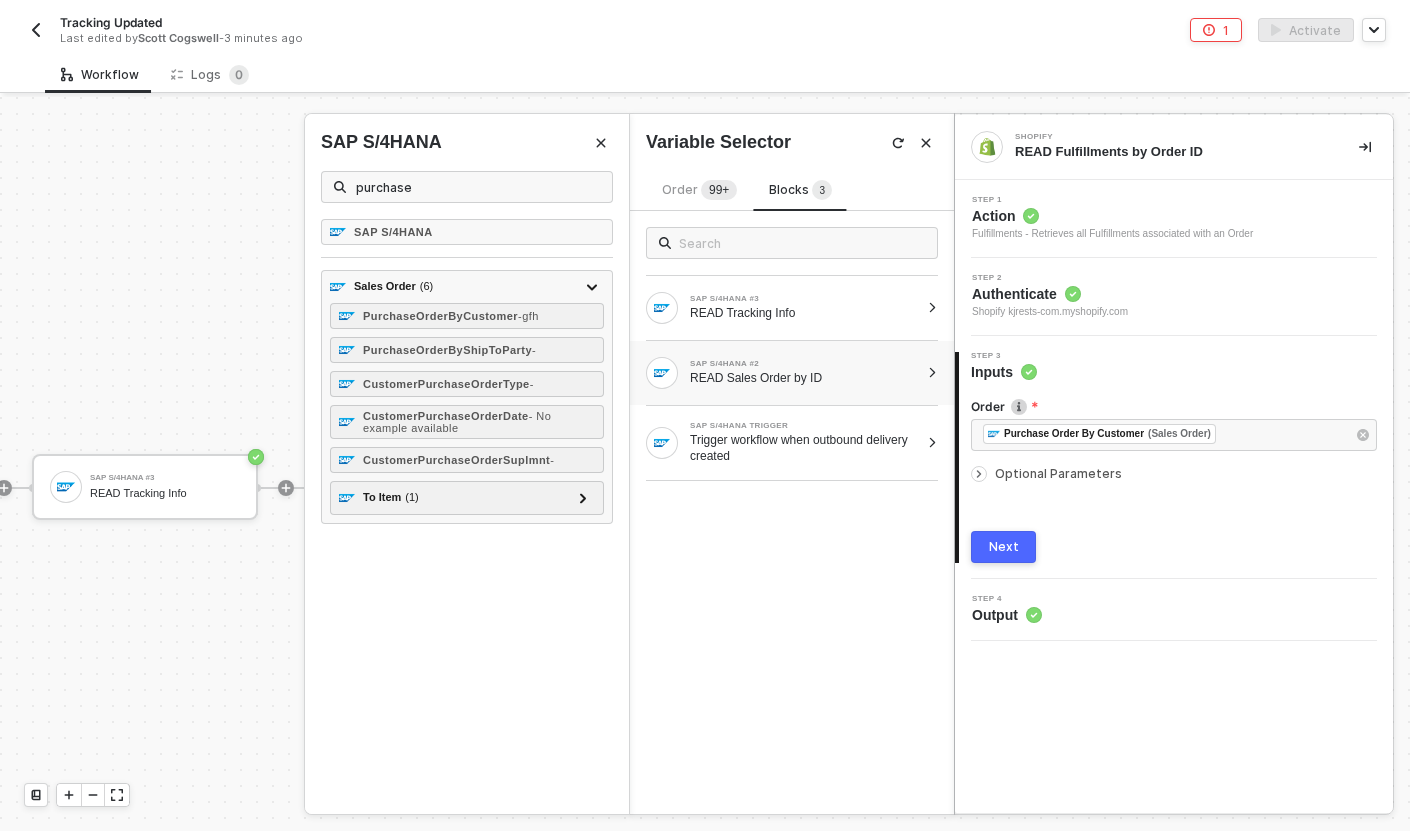 click on "Next" at bounding box center [1003, 547] 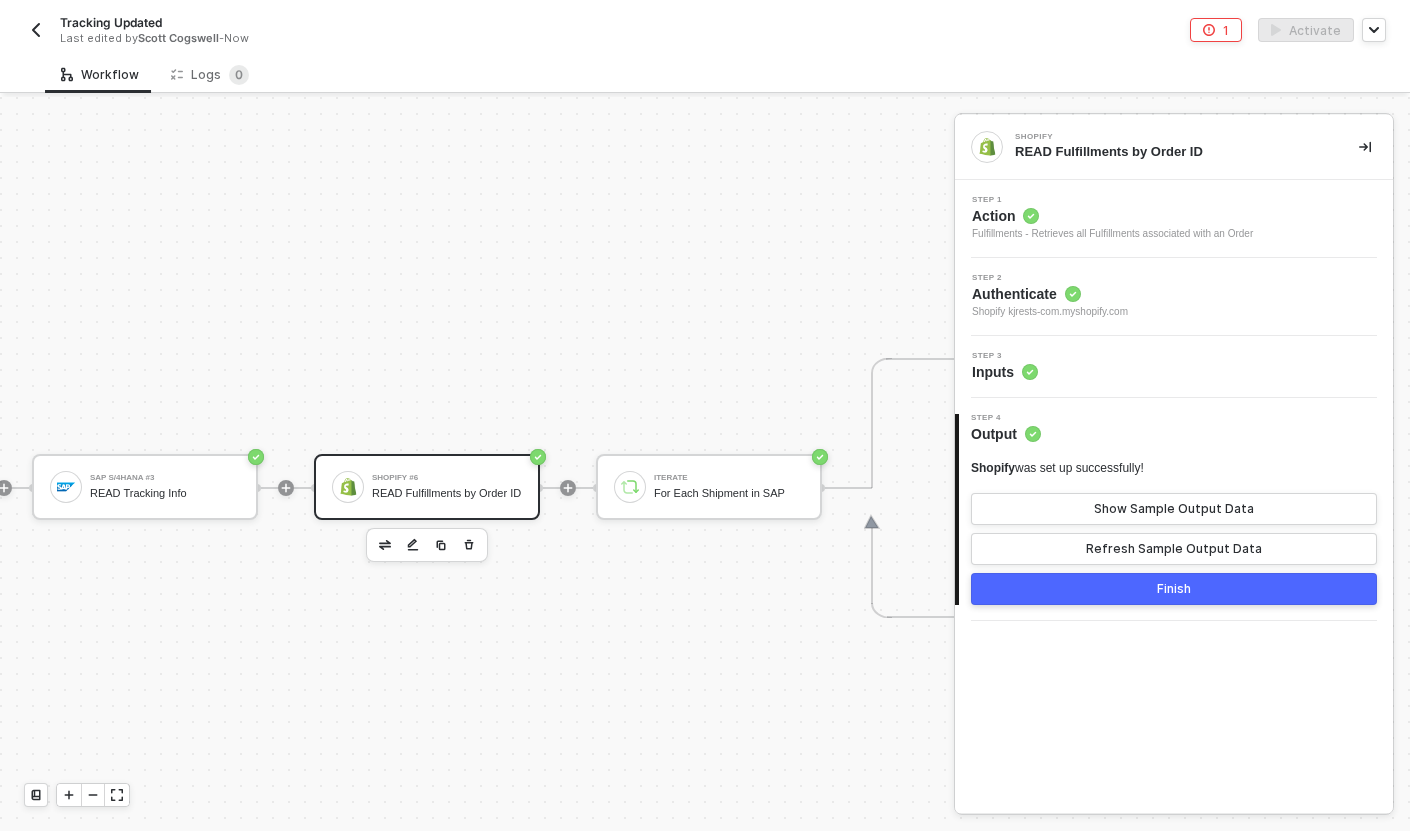click on "Finish" at bounding box center (1174, 589) 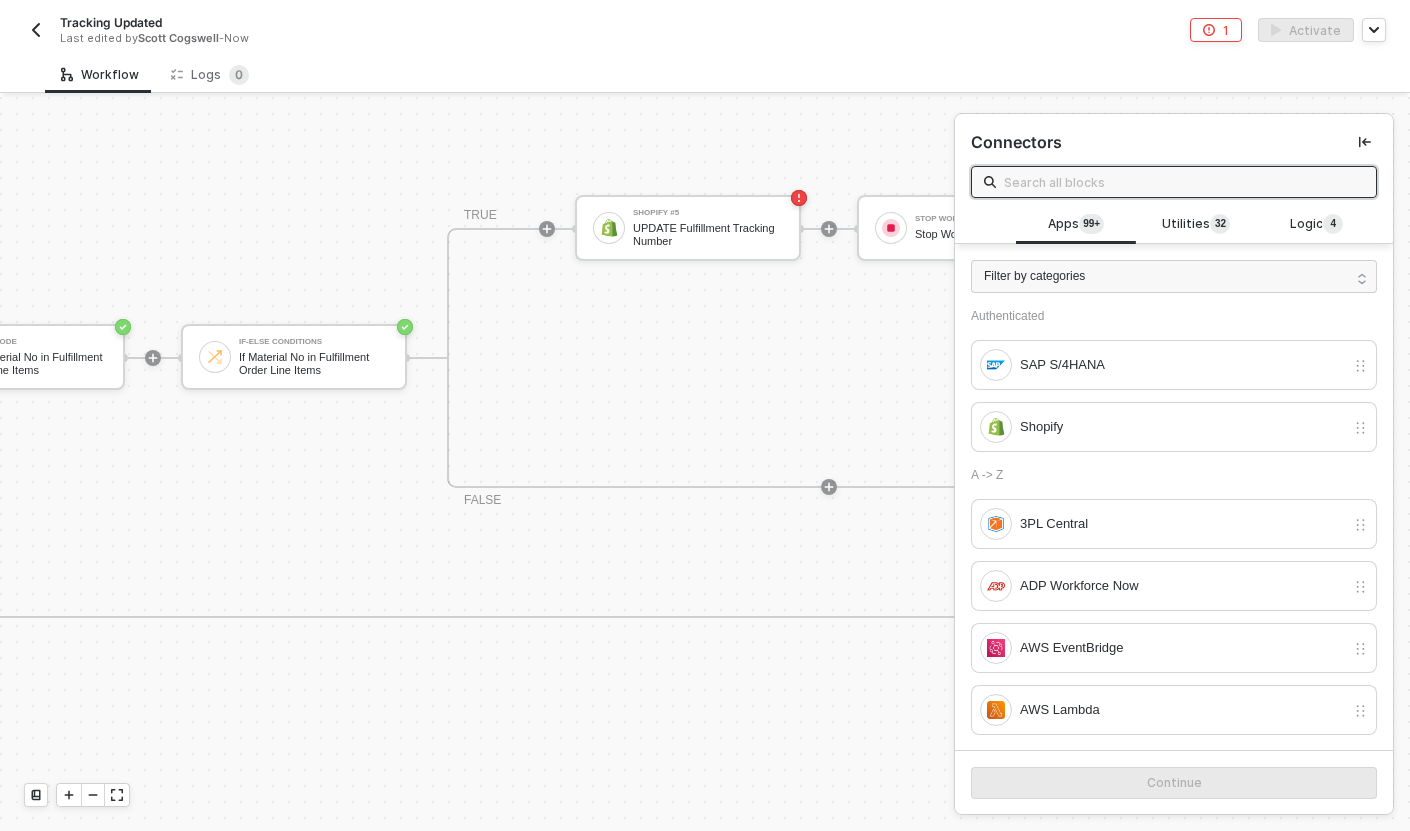 scroll, scrollTop: 548, scrollLeft: 2052, axis: both 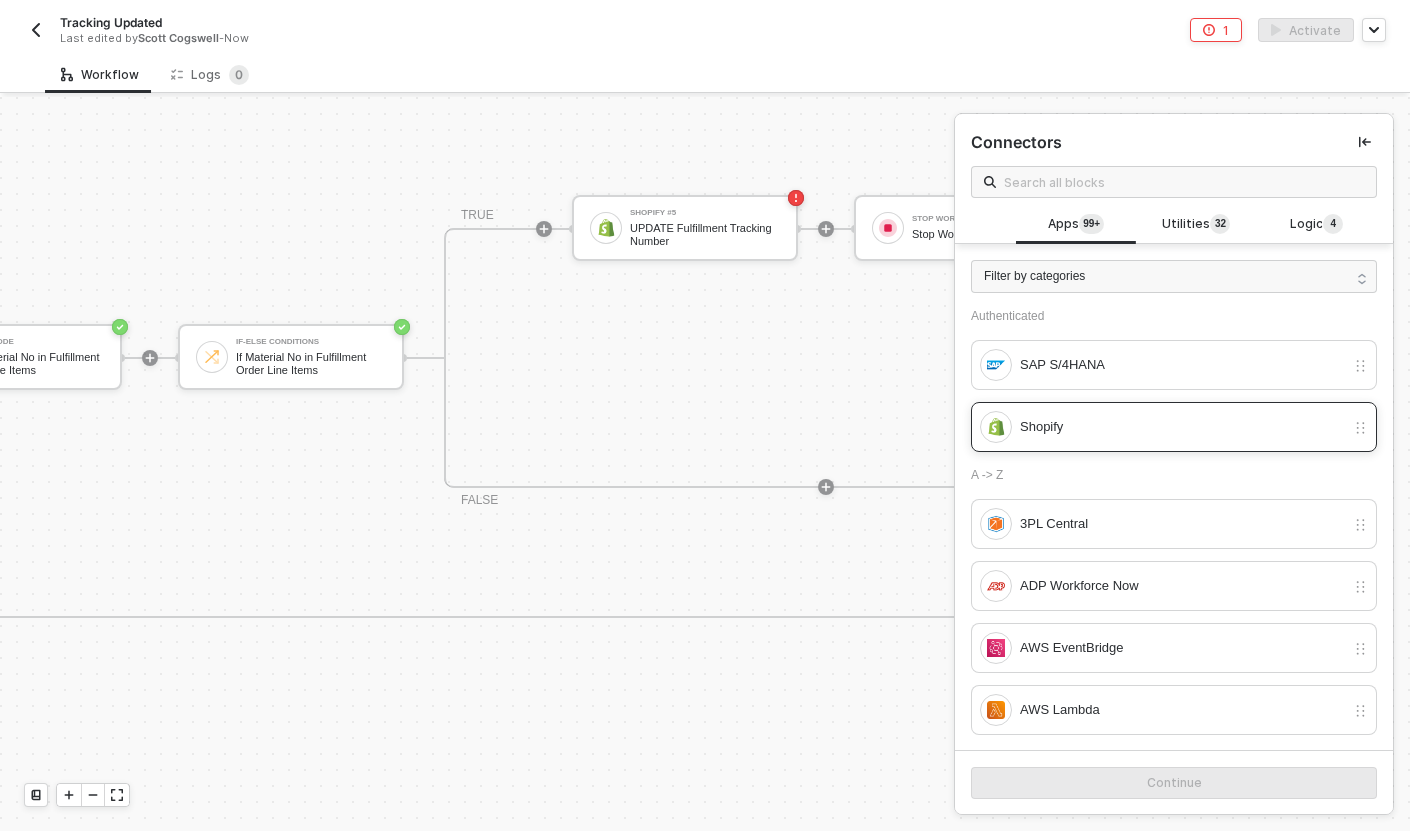 click on "Shopify" at bounding box center [1182, 427] 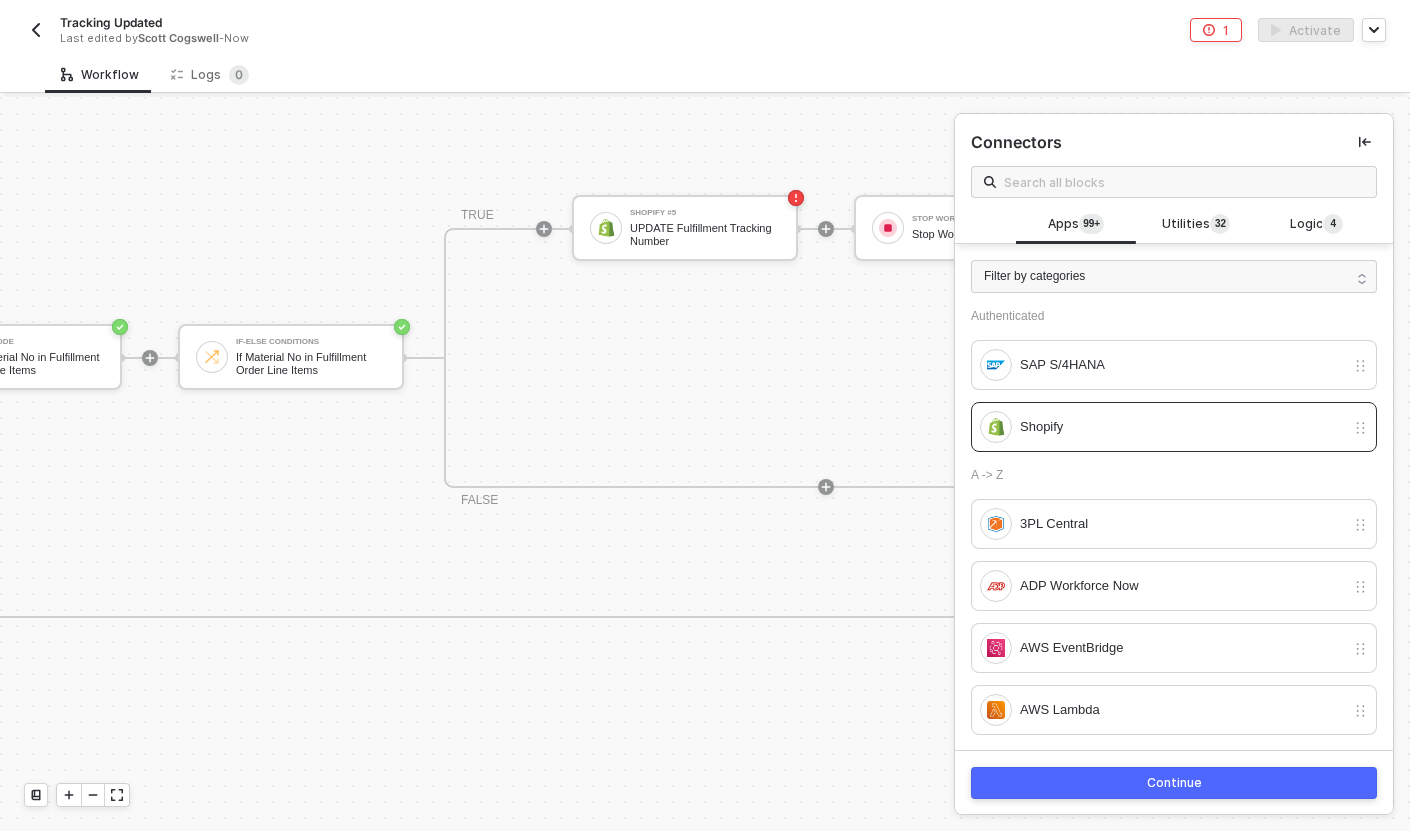 click on "Continue" at bounding box center [1174, 783] 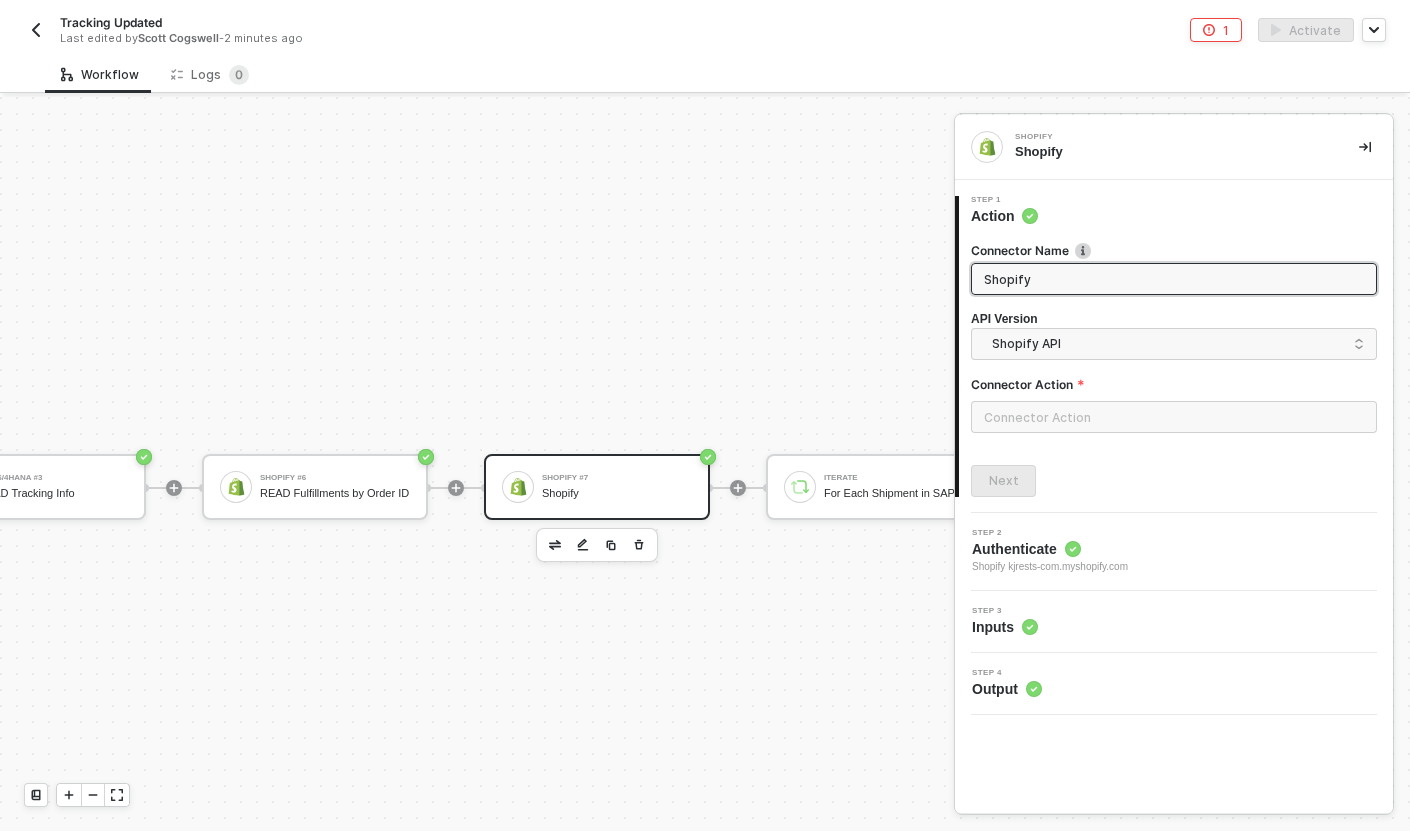scroll, scrollTop: 548, scrollLeft: 956, axis: both 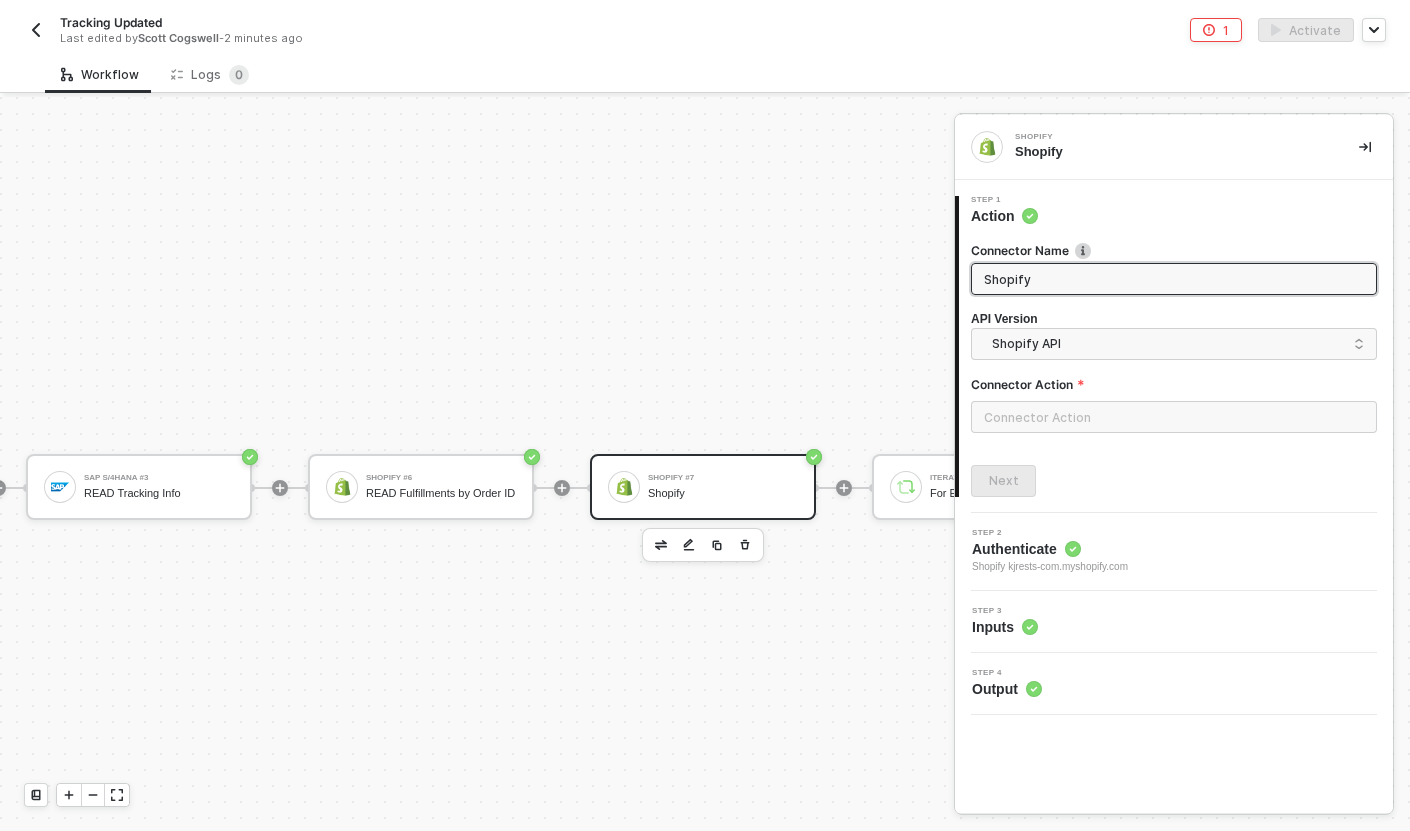 click on "SAP S/4HANA Trigger Trigger workflow when outbound delivery created SAP S/4HANA #2 READ Sales Order by ID If-Else Conditions #2 If Sales Order Contains 'KJ' TRUE SAP S/4HANA #3 READ Tracking Info Shopify #6 READ Fulfillments by Order ID Shopify #7 Shopify Iterate For Each Shipment in SAP Custom Code Find Material No in Fulfillment Order Line Items If-Else Conditions If Material No in Fulfillment Order Line Items TRUE Shopify #5 UPDATE Fulfillment Tracking Number Stop Workflow Stop Workflow FALSE FALSE Stop Workflow #2 Stop Workflow" at bounding box center [965, 714] 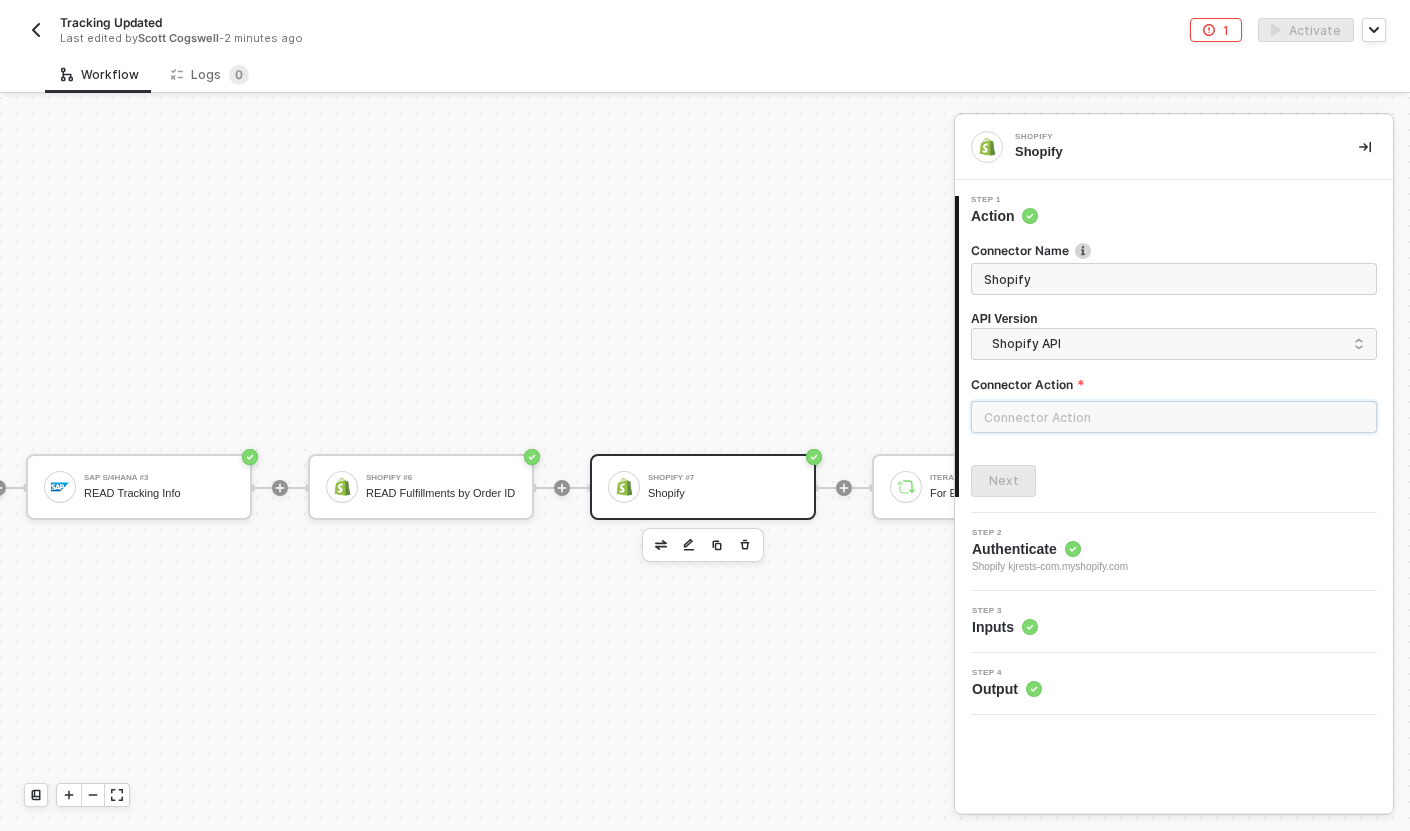 click at bounding box center [1174, 417] 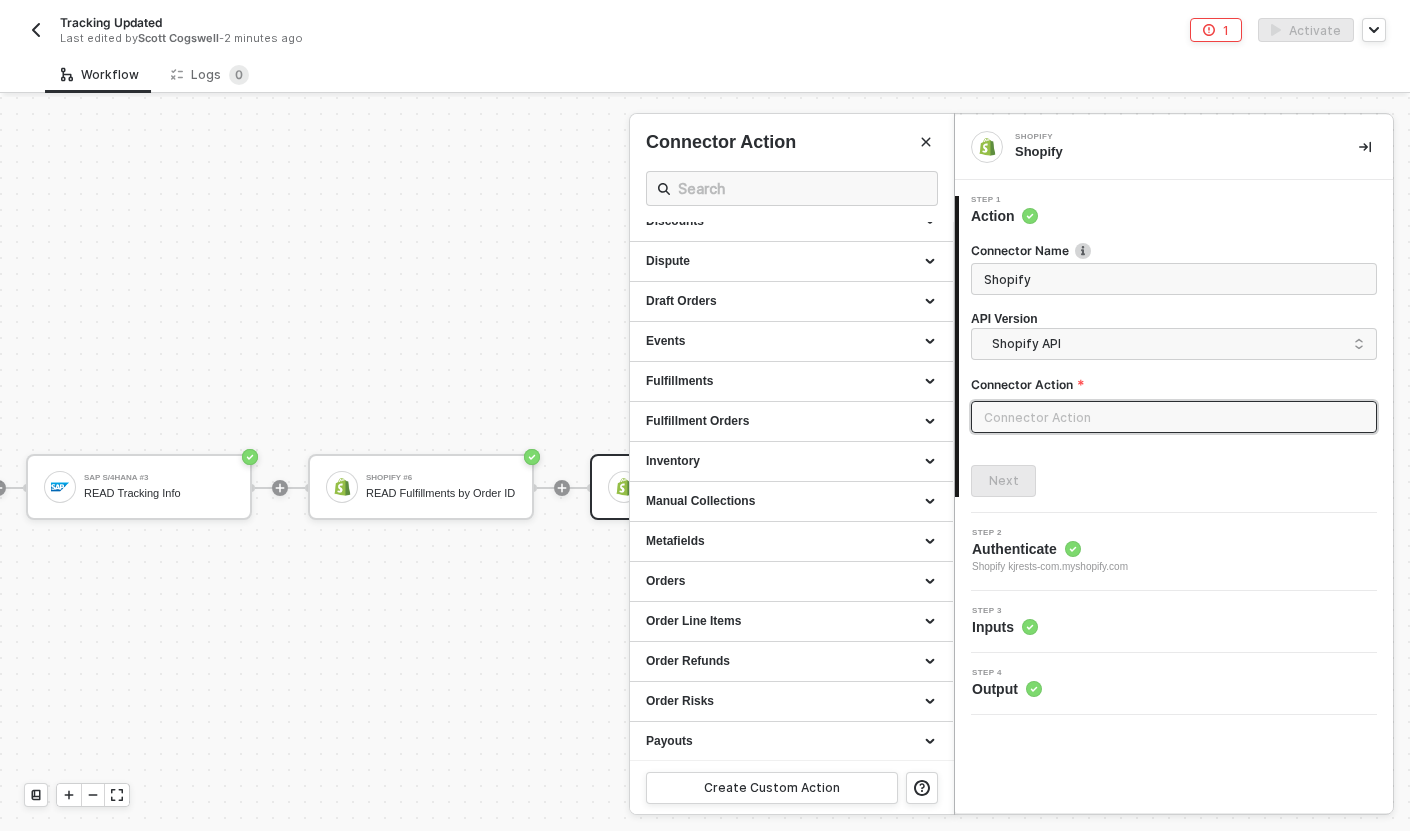 scroll, scrollTop: 355, scrollLeft: 0, axis: vertical 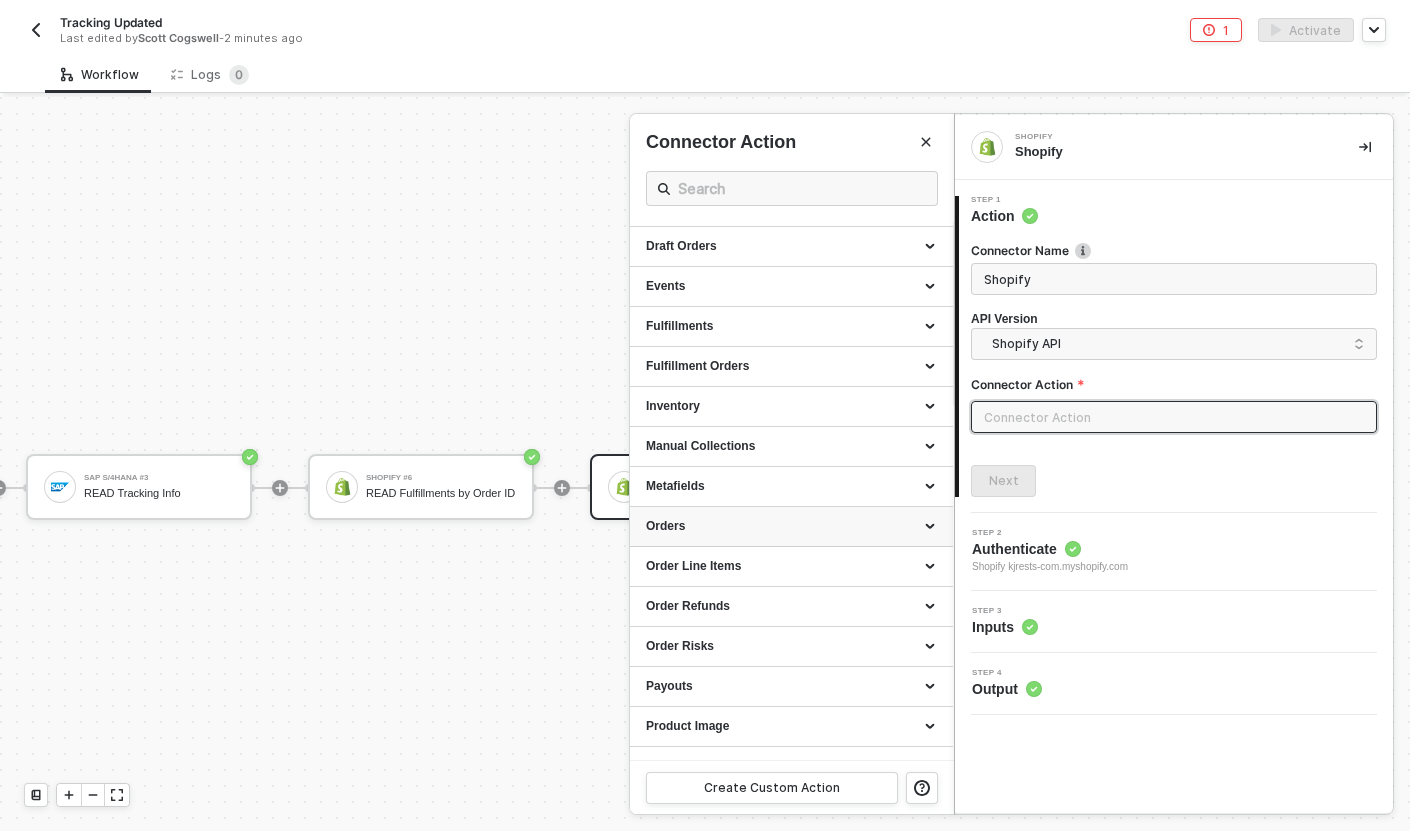 click at bounding box center (932, 527) 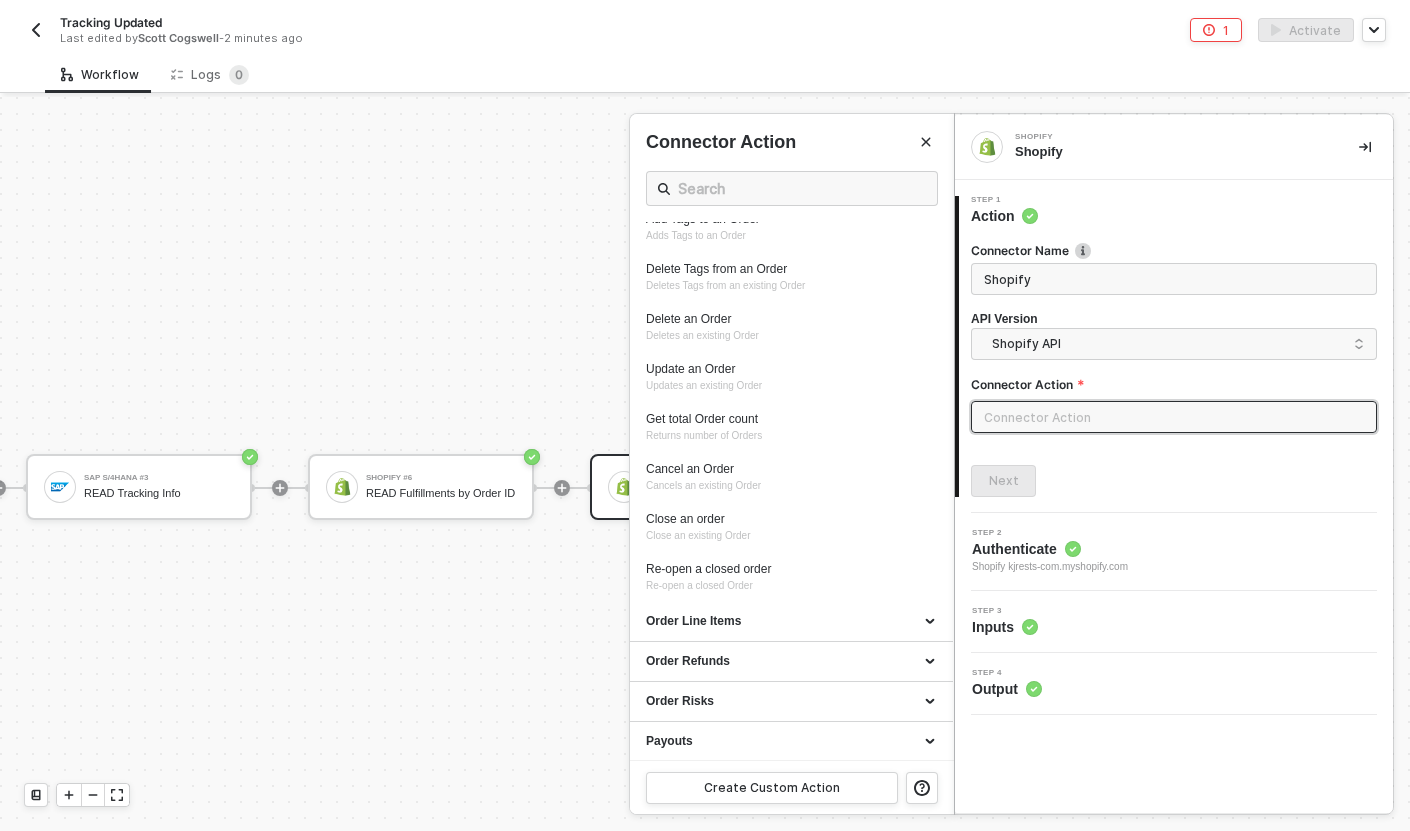 scroll, scrollTop: 846, scrollLeft: 0, axis: vertical 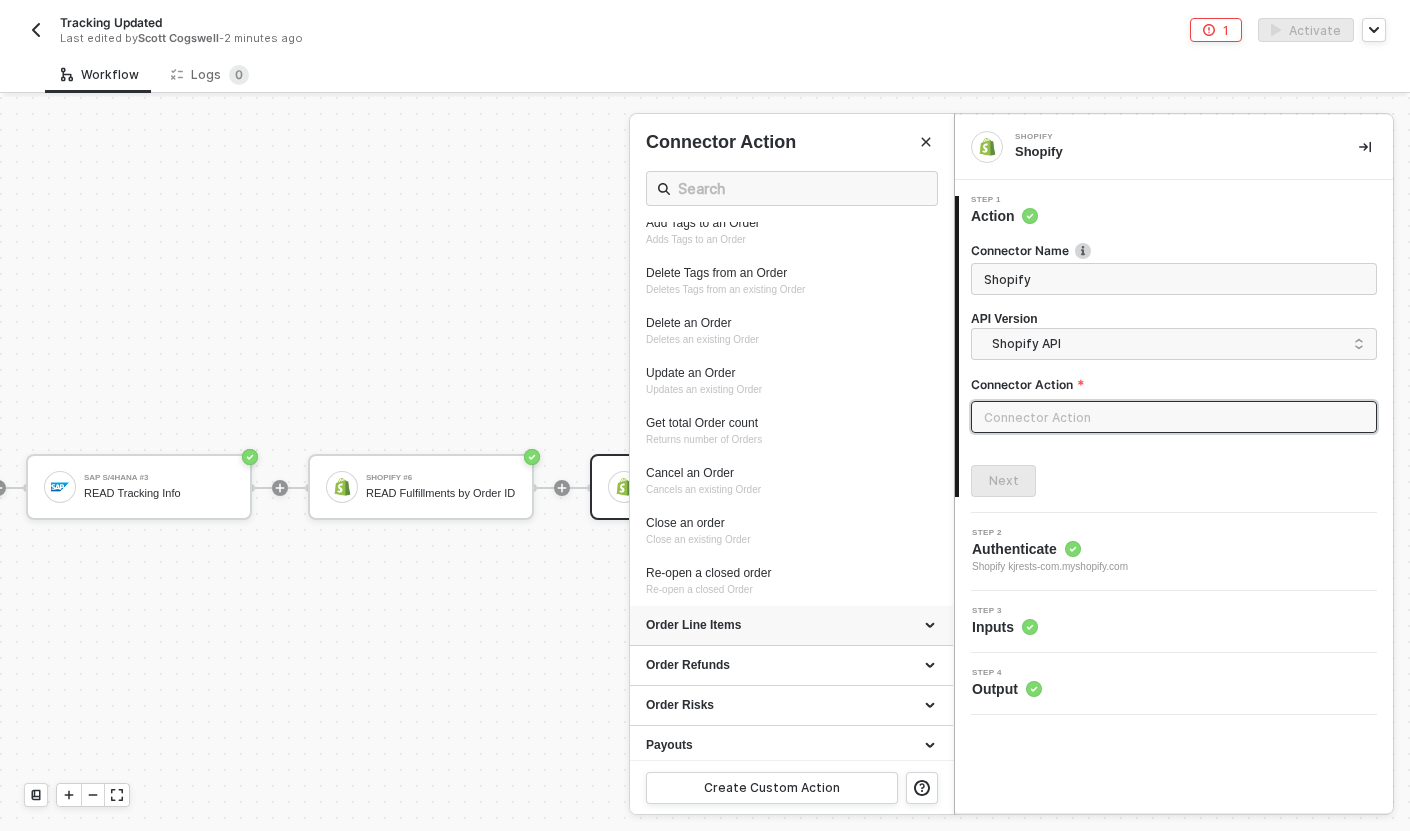 click on "Order Line Items" at bounding box center (791, 625) 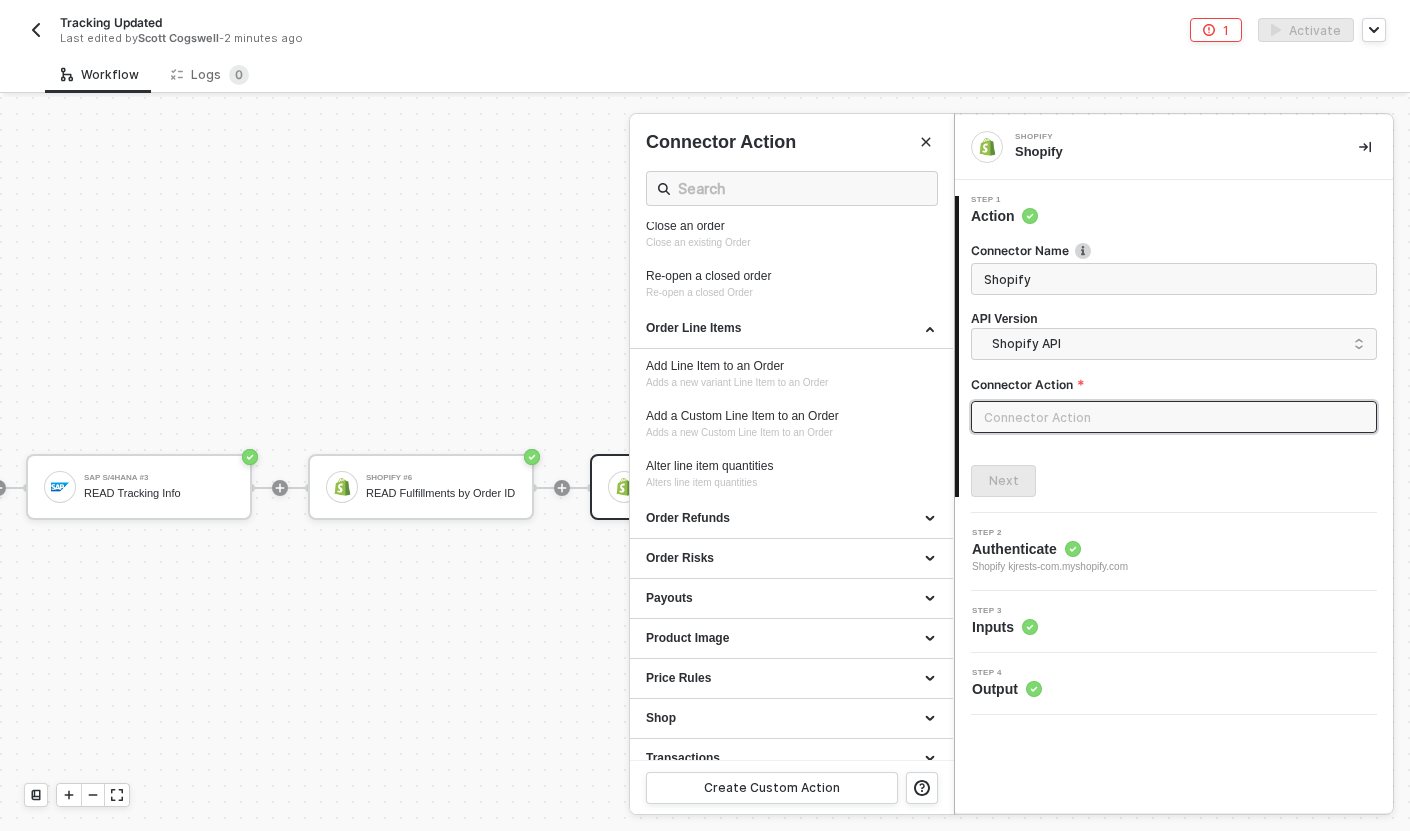 scroll, scrollTop: 1139, scrollLeft: 0, axis: vertical 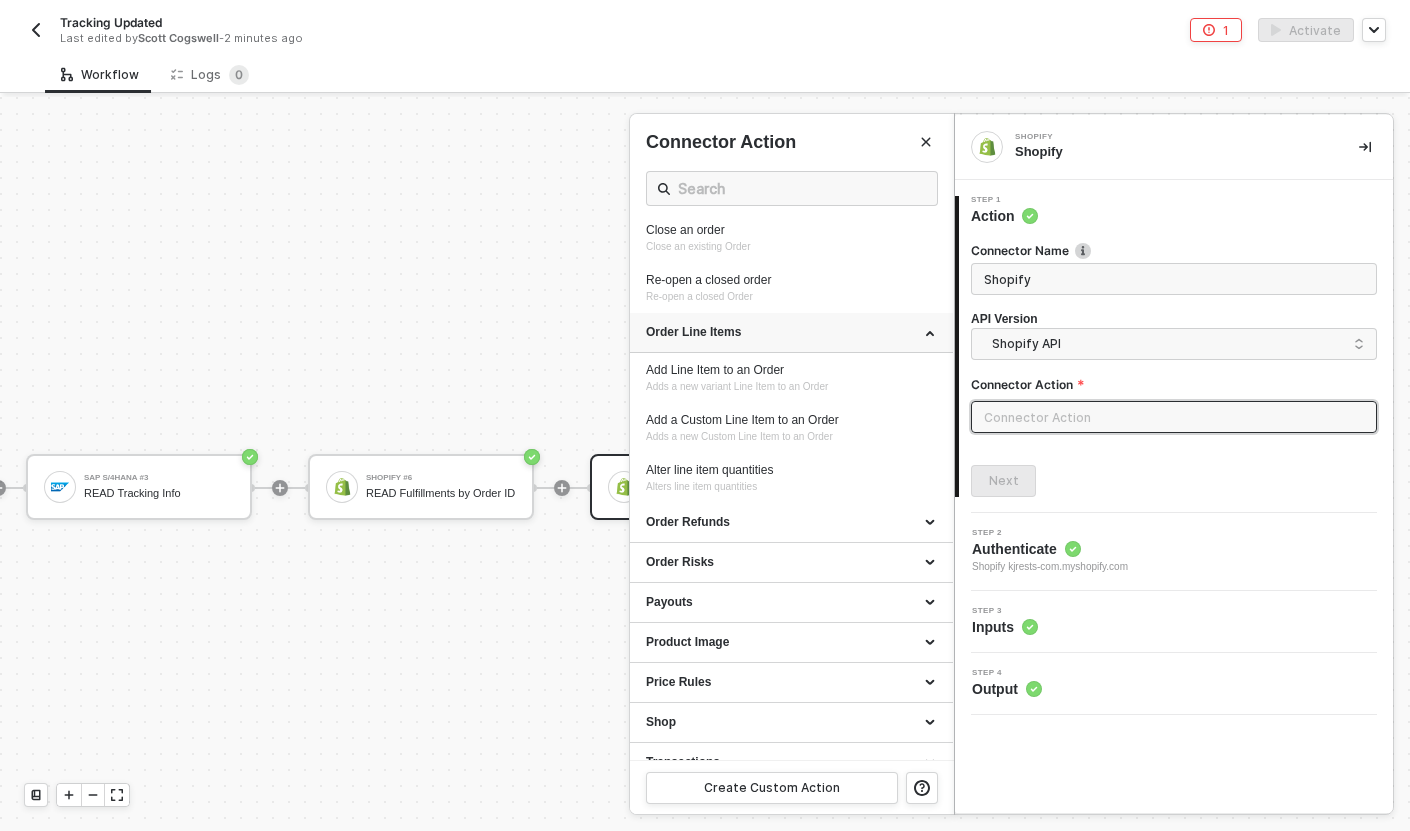 click on "Order Line Items" at bounding box center (791, 332) 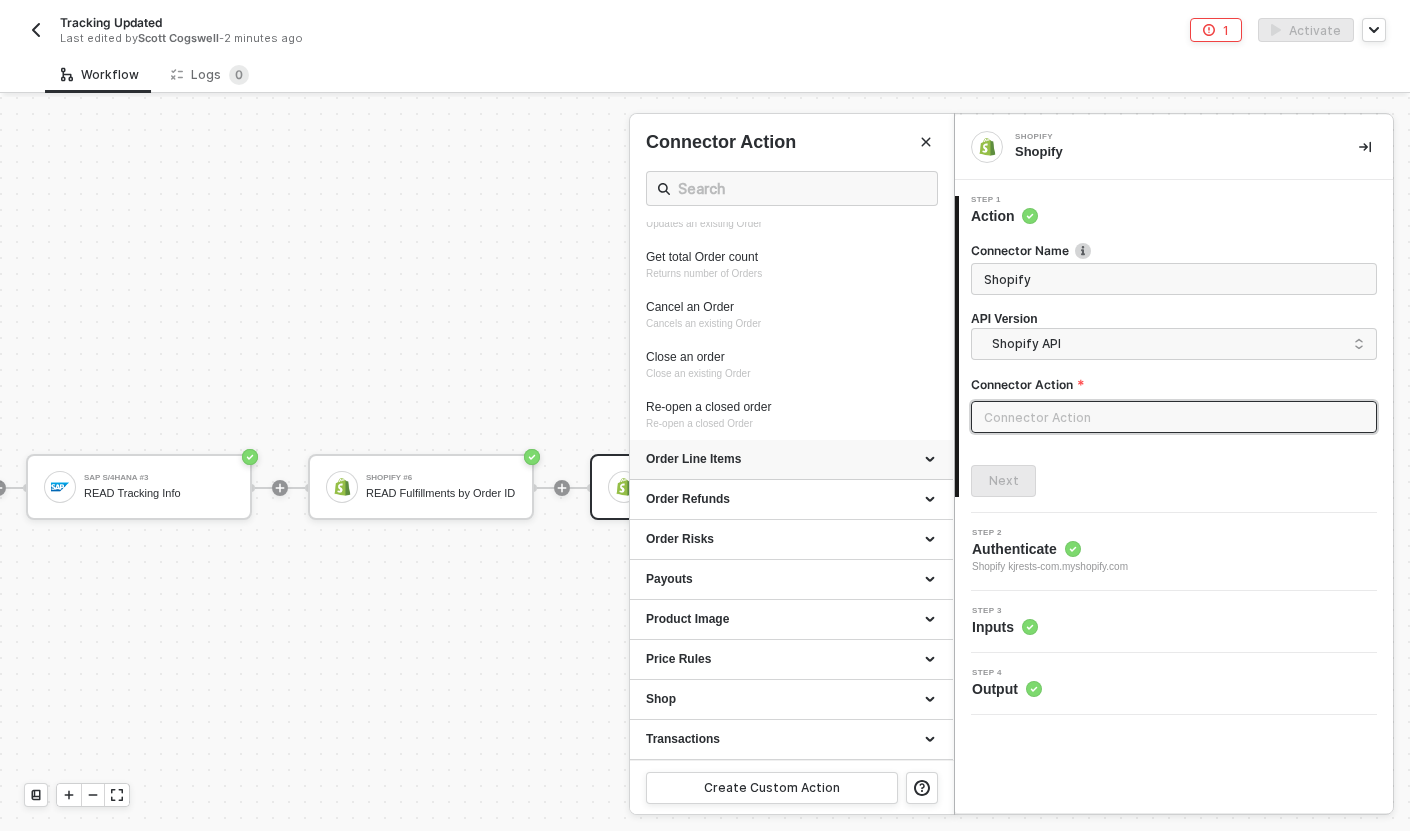 scroll, scrollTop: 1012, scrollLeft: 0, axis: vertical 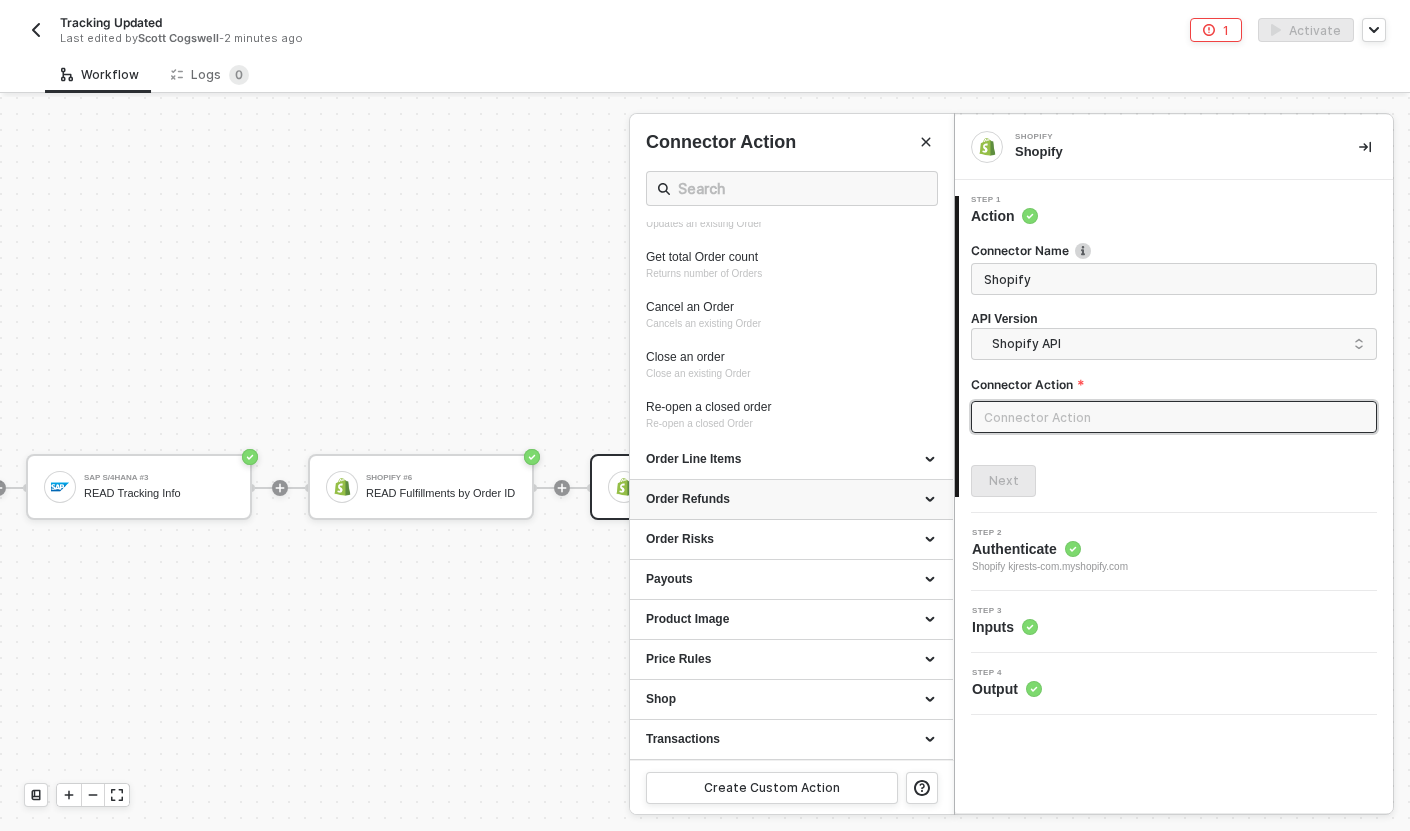 click on "Order Refunds" at bounding box center (791, 499) 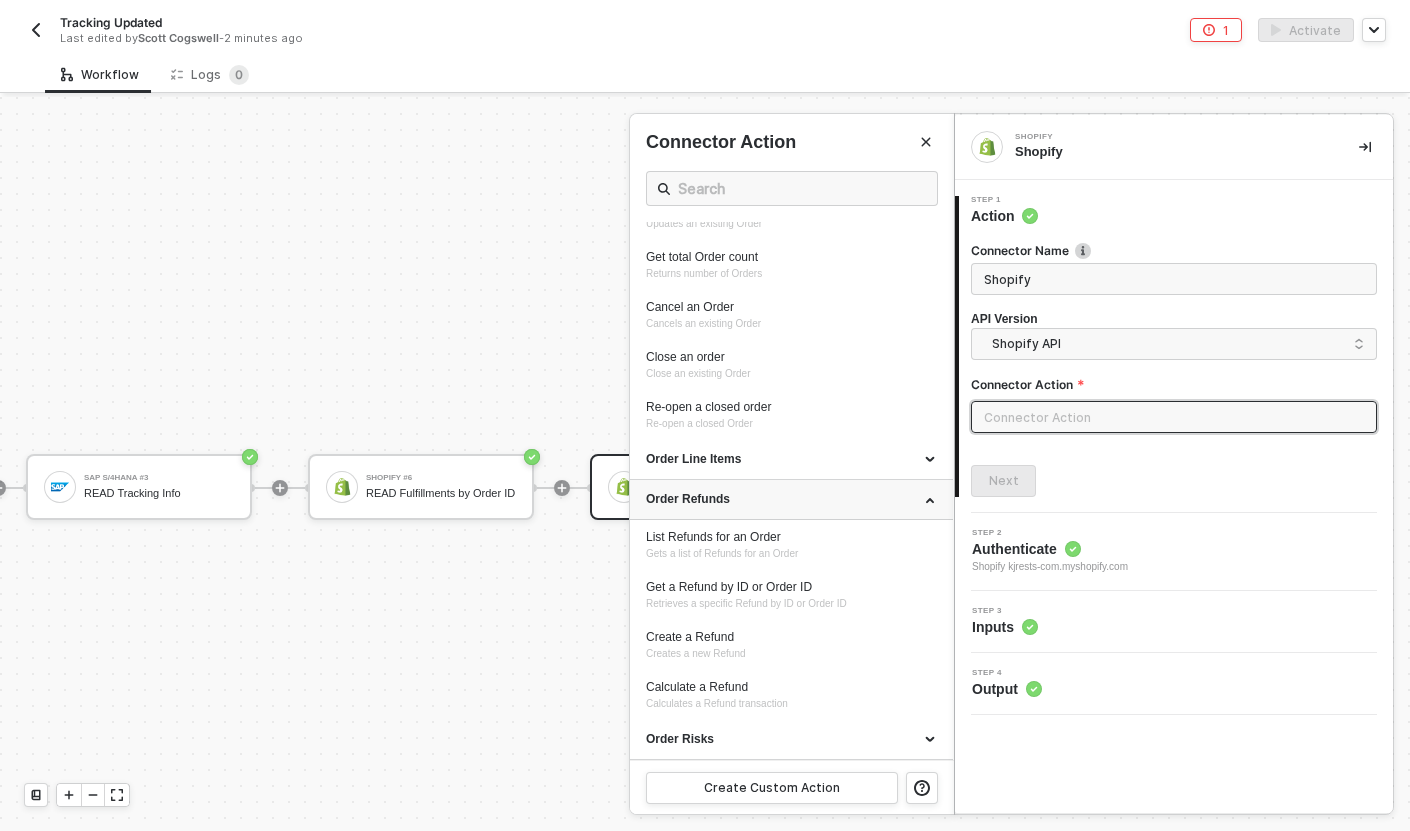 click on "Order Refunds" at bounding box center (791, 500) 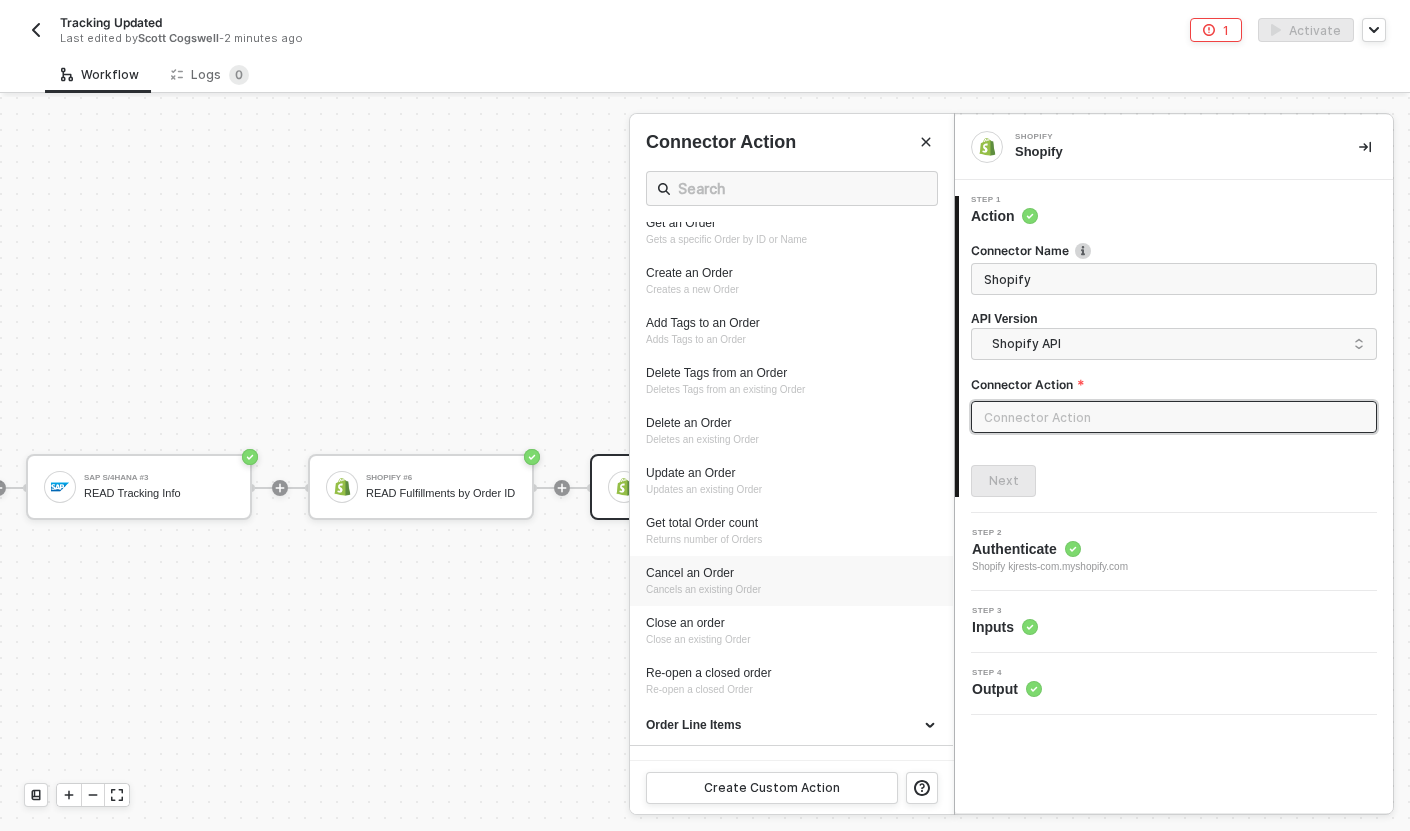 scroll, scrollTop: 1012, scrollLeft: 0, axis: vertical 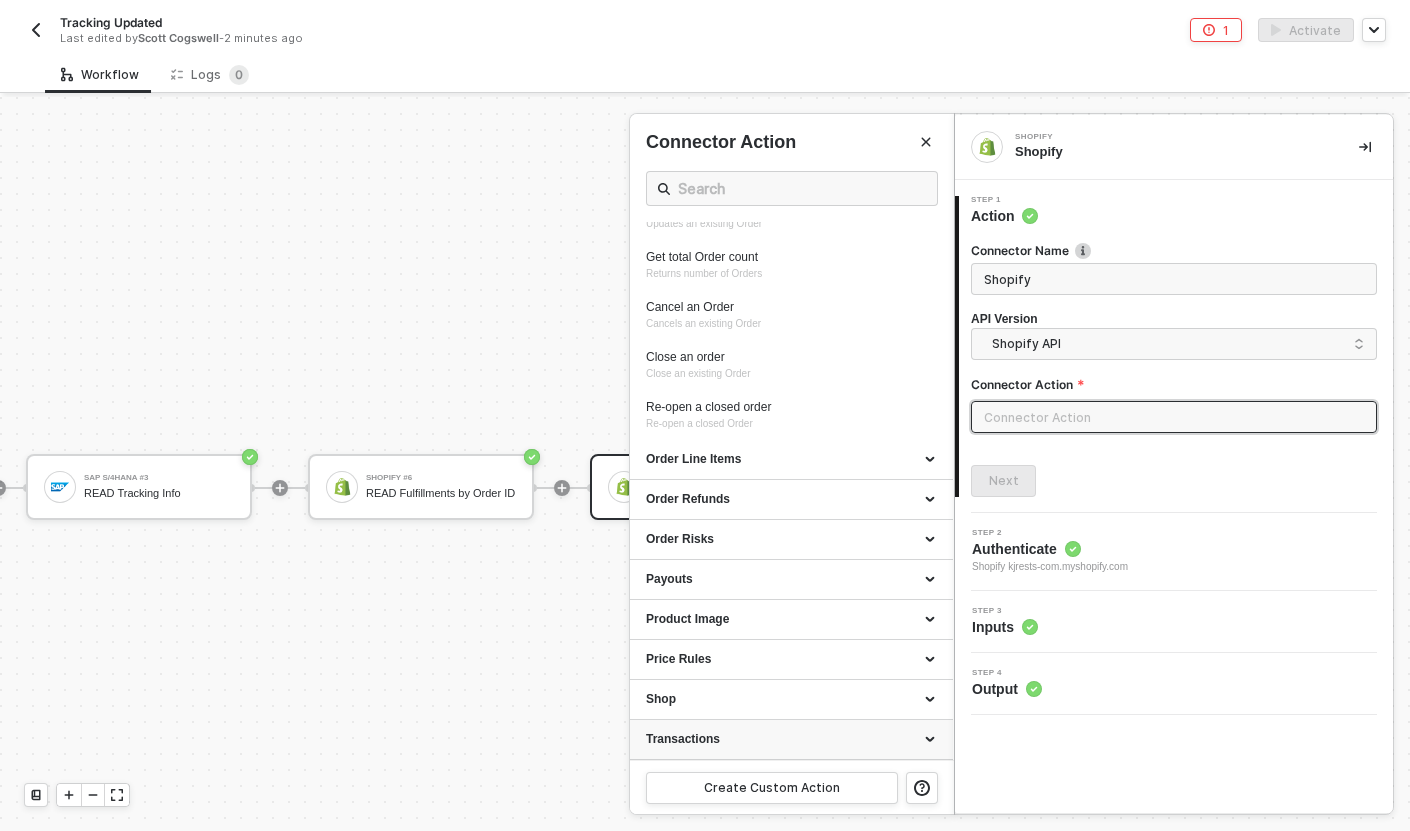 click on "Transactions" at bounding box center [791, 739] 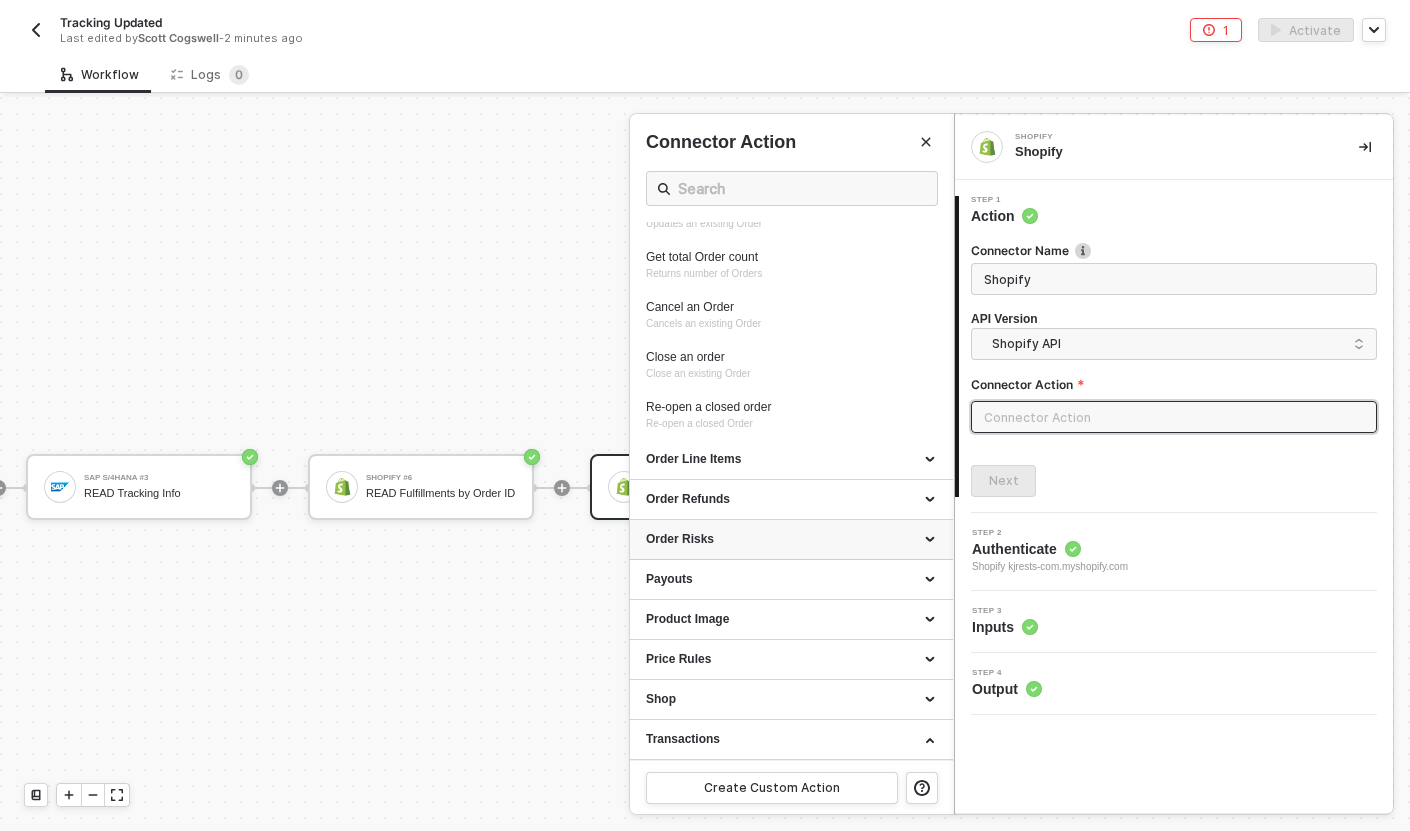 scroll, scrollTop: 1162, scrollLeft: 0, axis: vertical 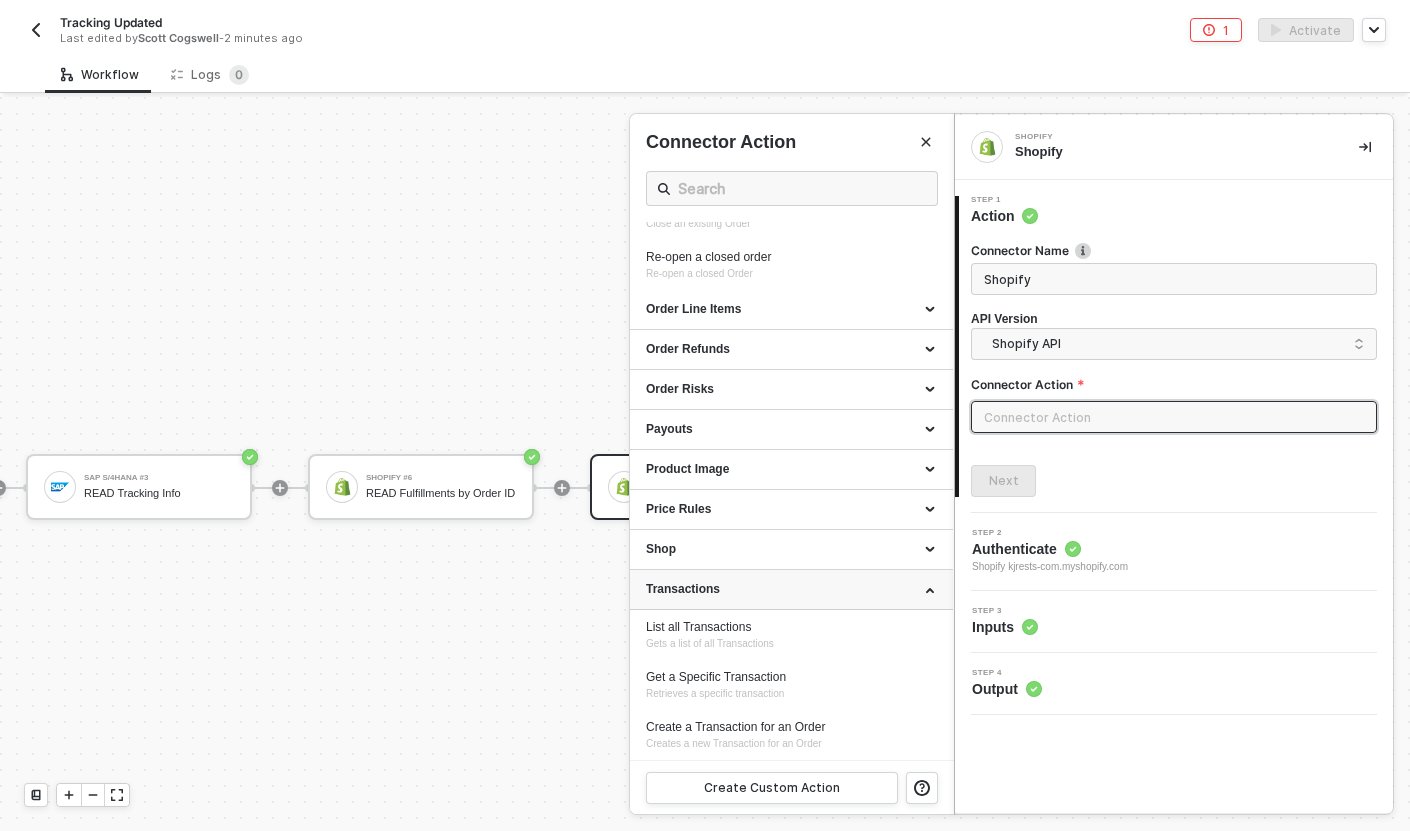 click on "Transactions" at bounding box center (791, 589) 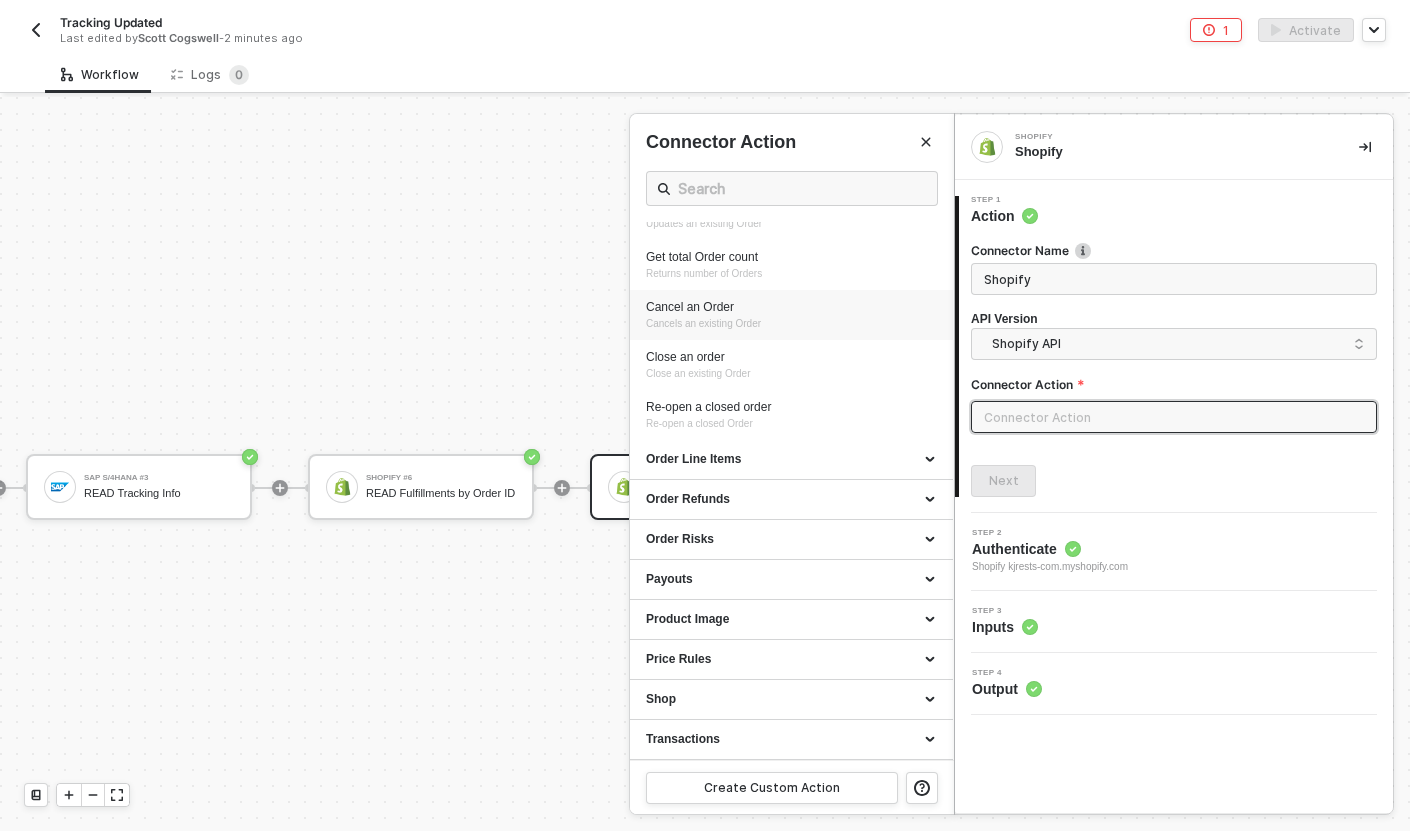 scroll, scrollTop: 0, scrollLeft: 0, axis: both 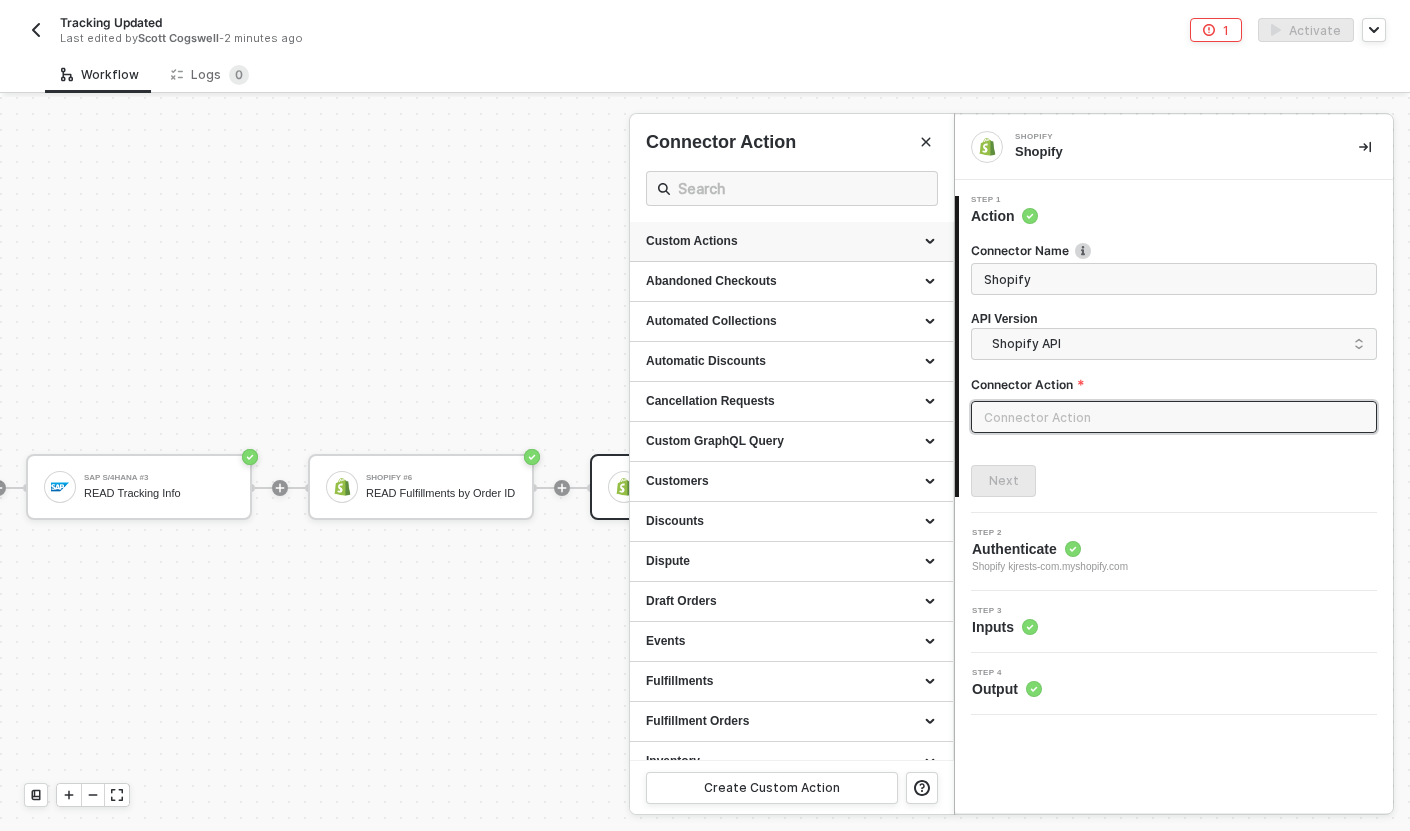 click on "Custom Actions" at bounding box center [791, 241] 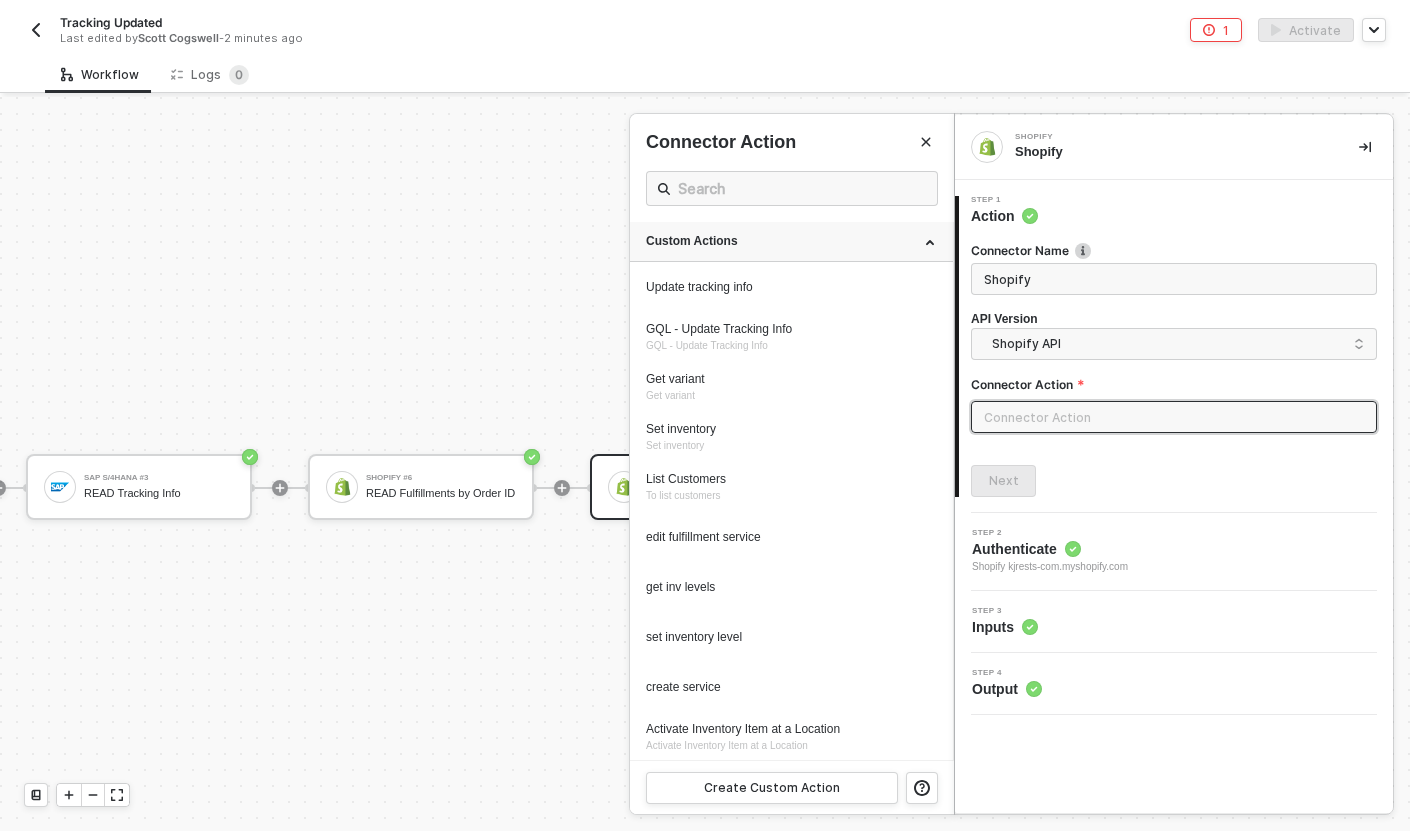 click on "Custom Actions" at bounding box center [791, 241] 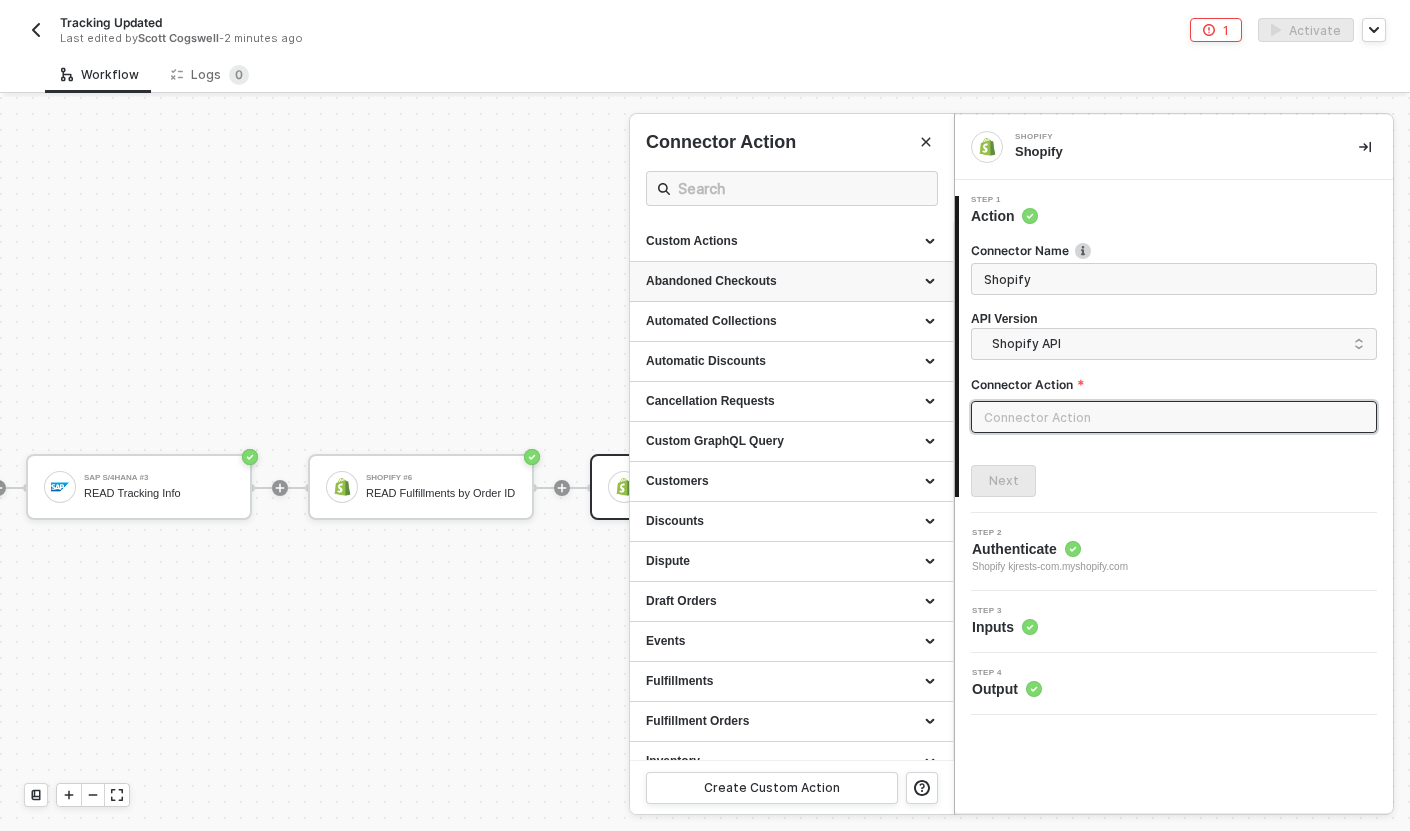 click on "Abandoned Checkouts" at bounding box center [791, 281] 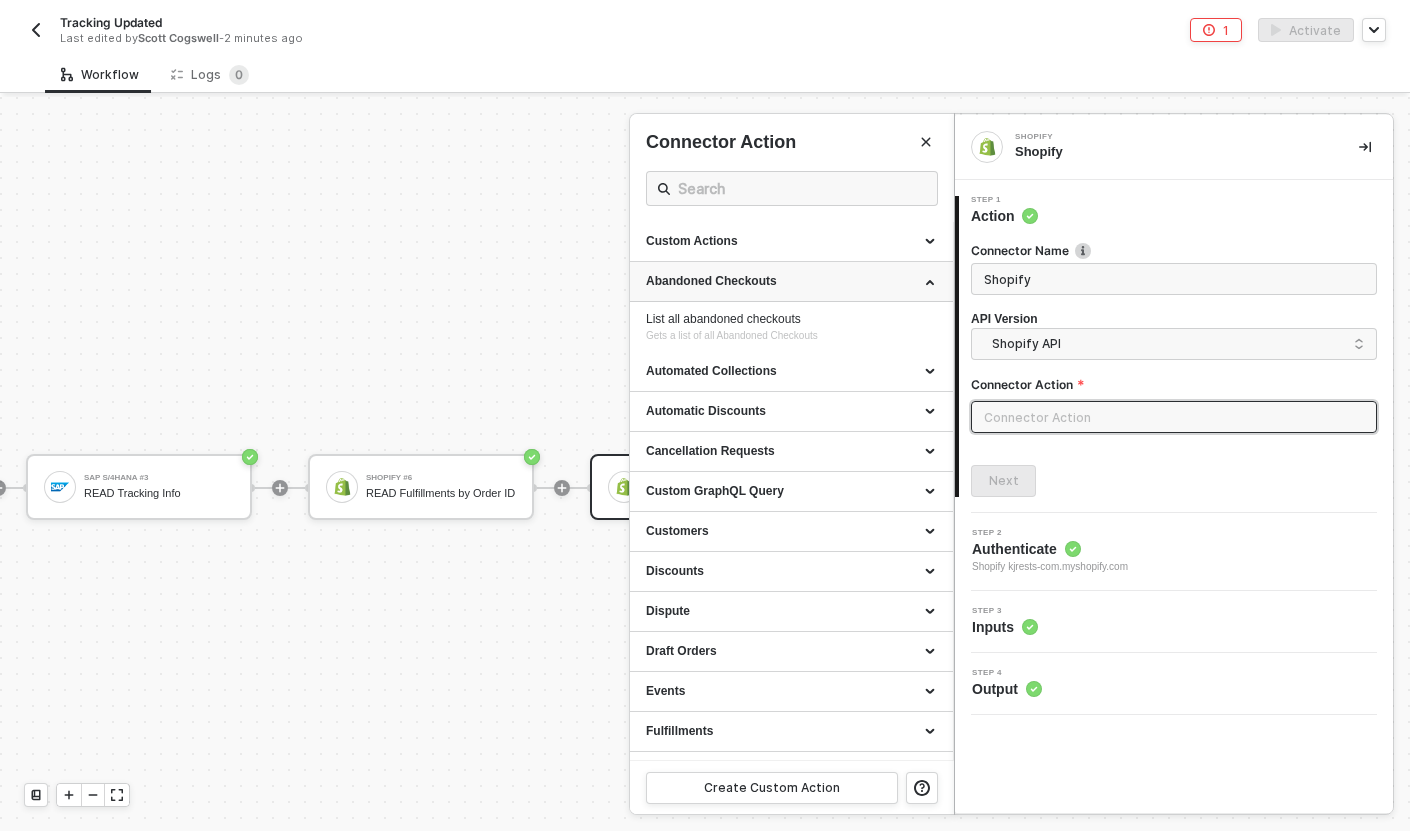 click on "Abandoned Checkouts" at bounding box center (791, 281) 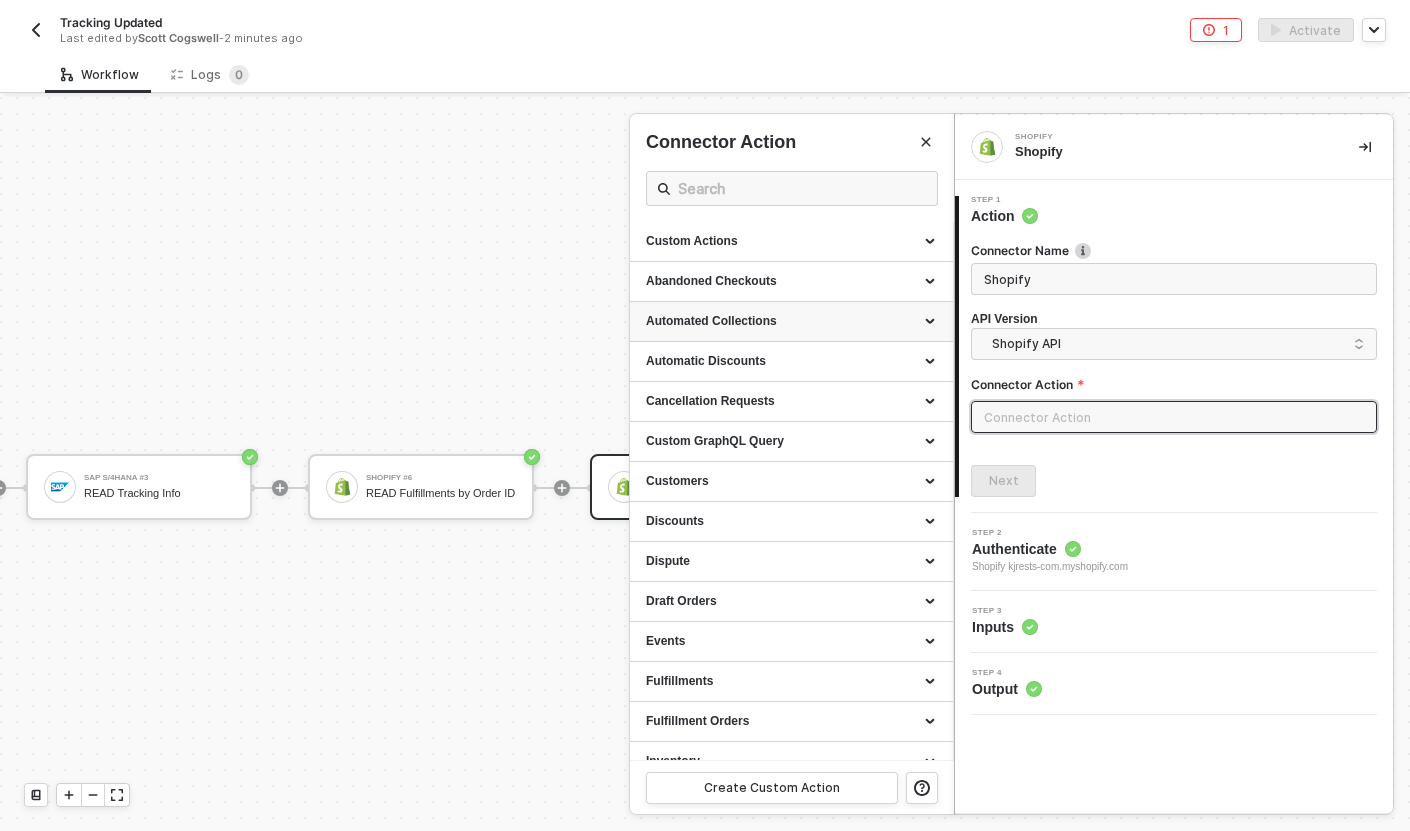 click on "Automated Collections" at bounding box center [791, 321] 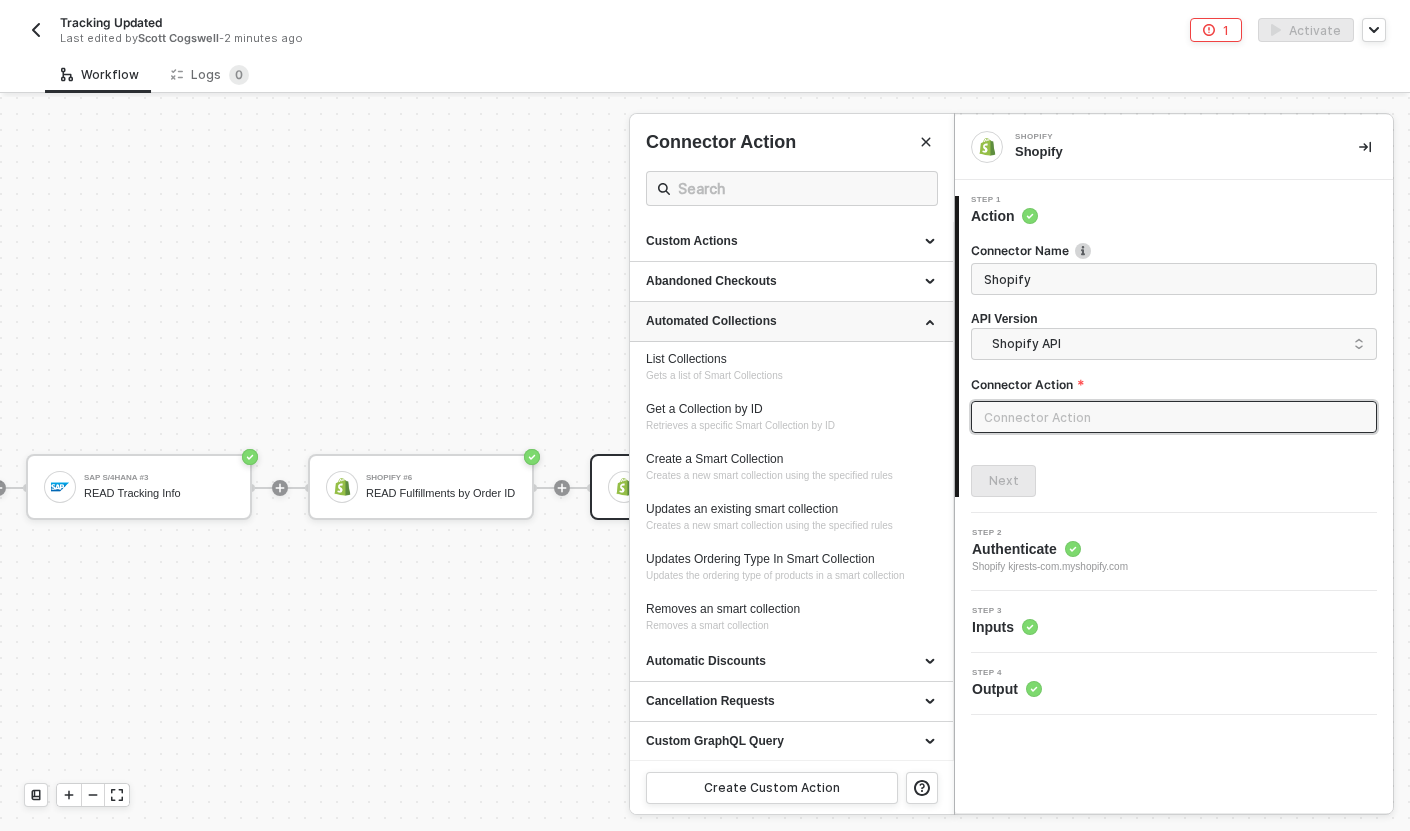 click on "Automated Collections" at bounding box center (791, 321) 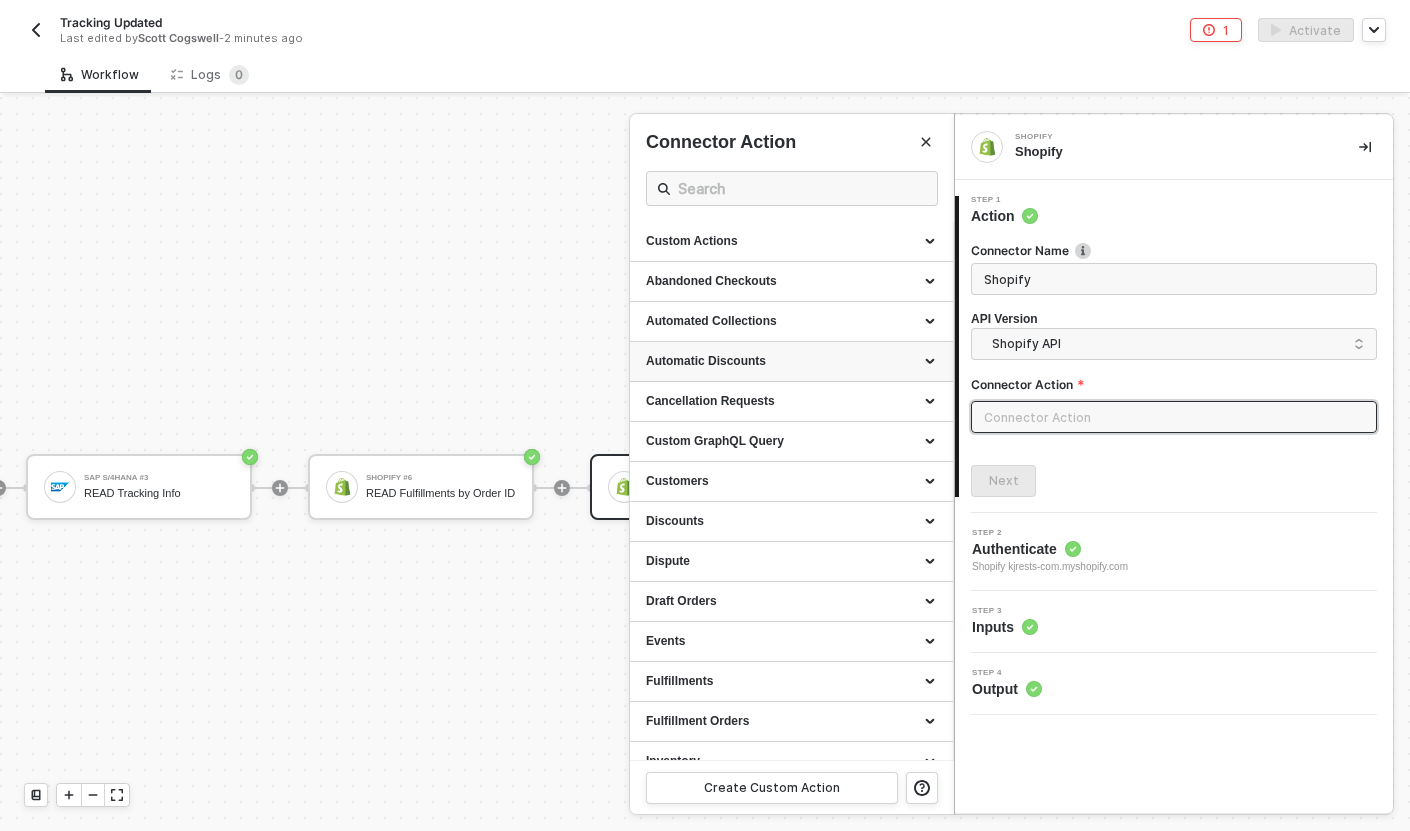 click on "Automatic Discounts" at bounding box center (791, 361) 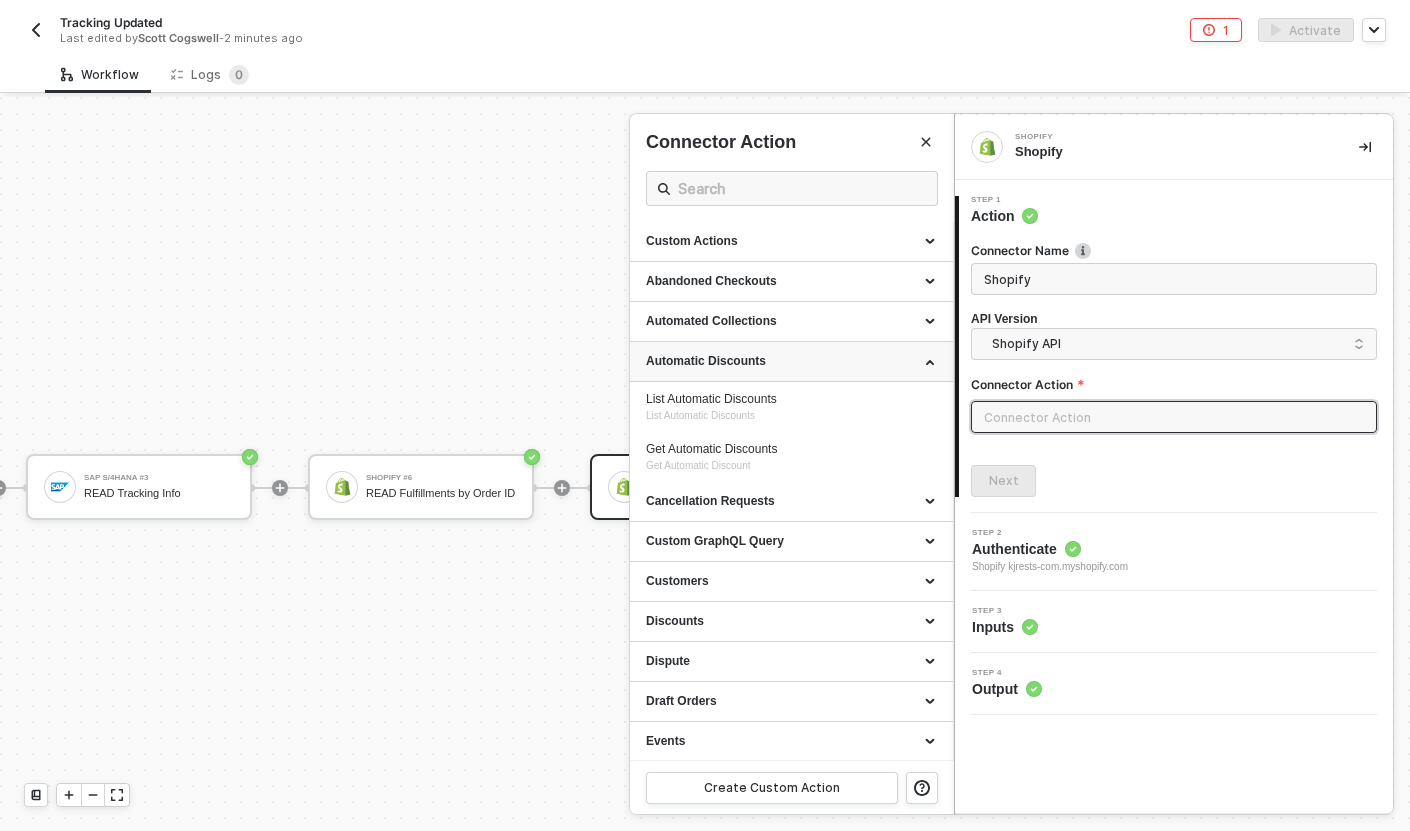 click on "Automatic Discounts" at bounding box center [791, 361] 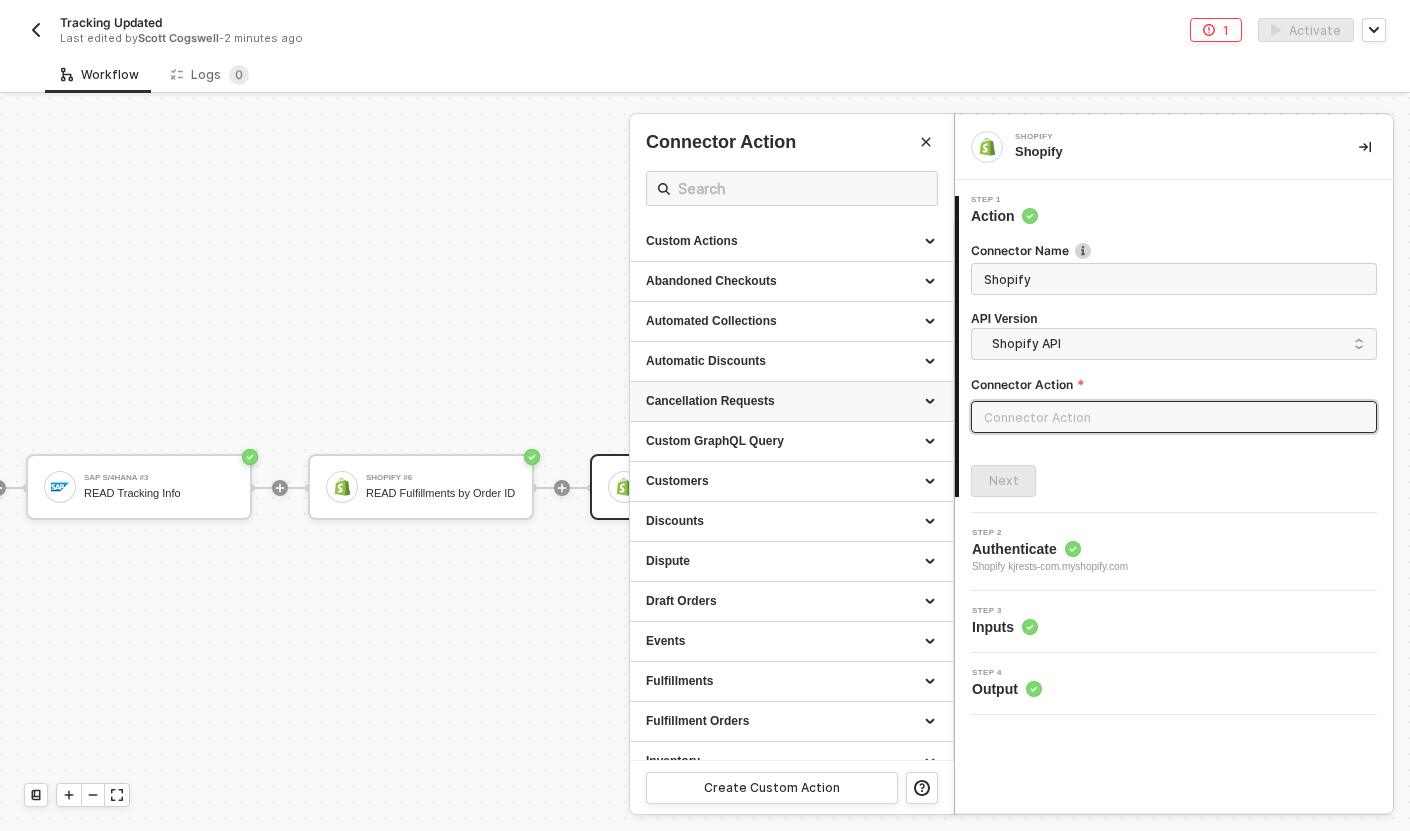 click on "Cancellation Requests" at bounding box center (791, 401) 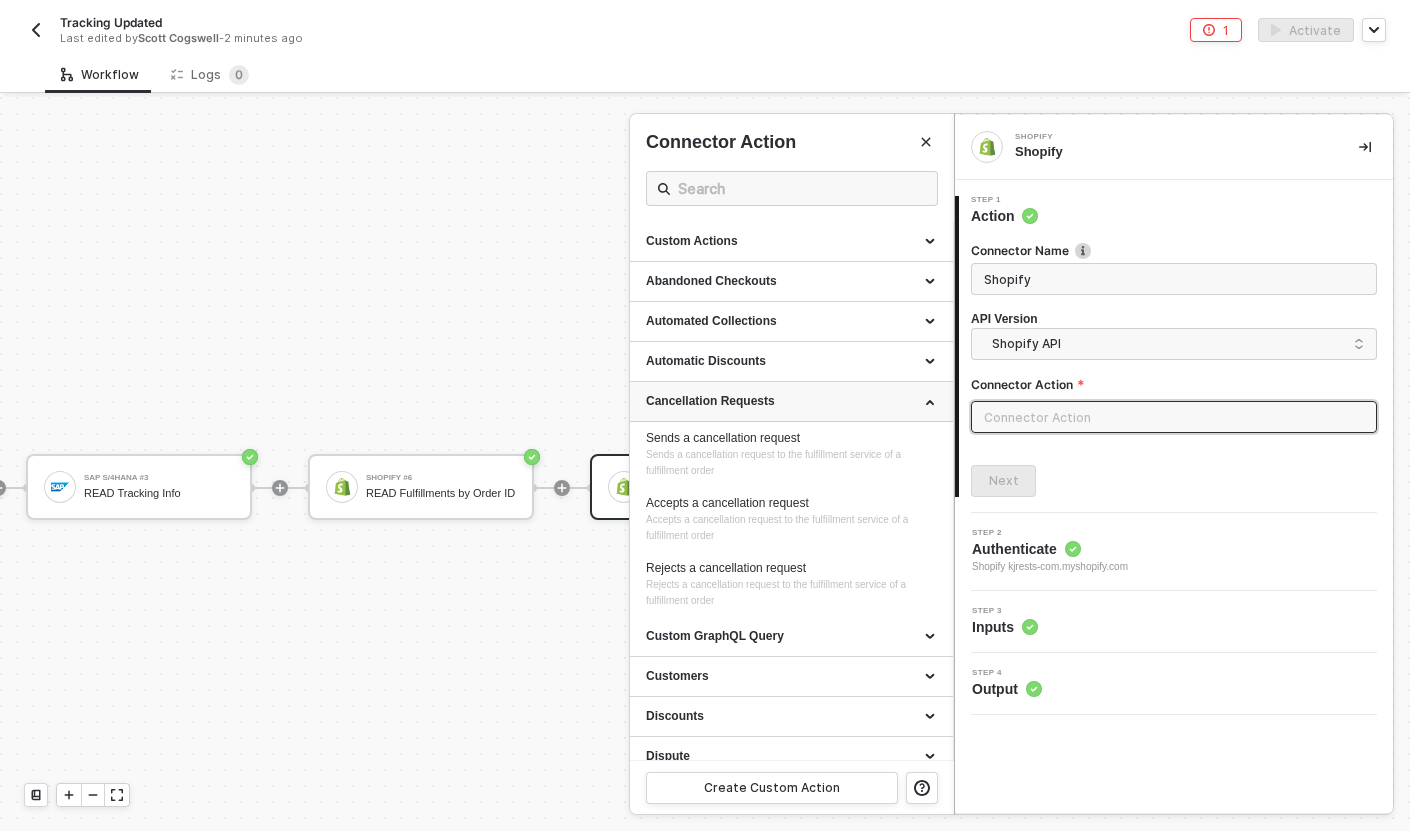 click on "Cancellation Requests" at bounding box center (791, 401) 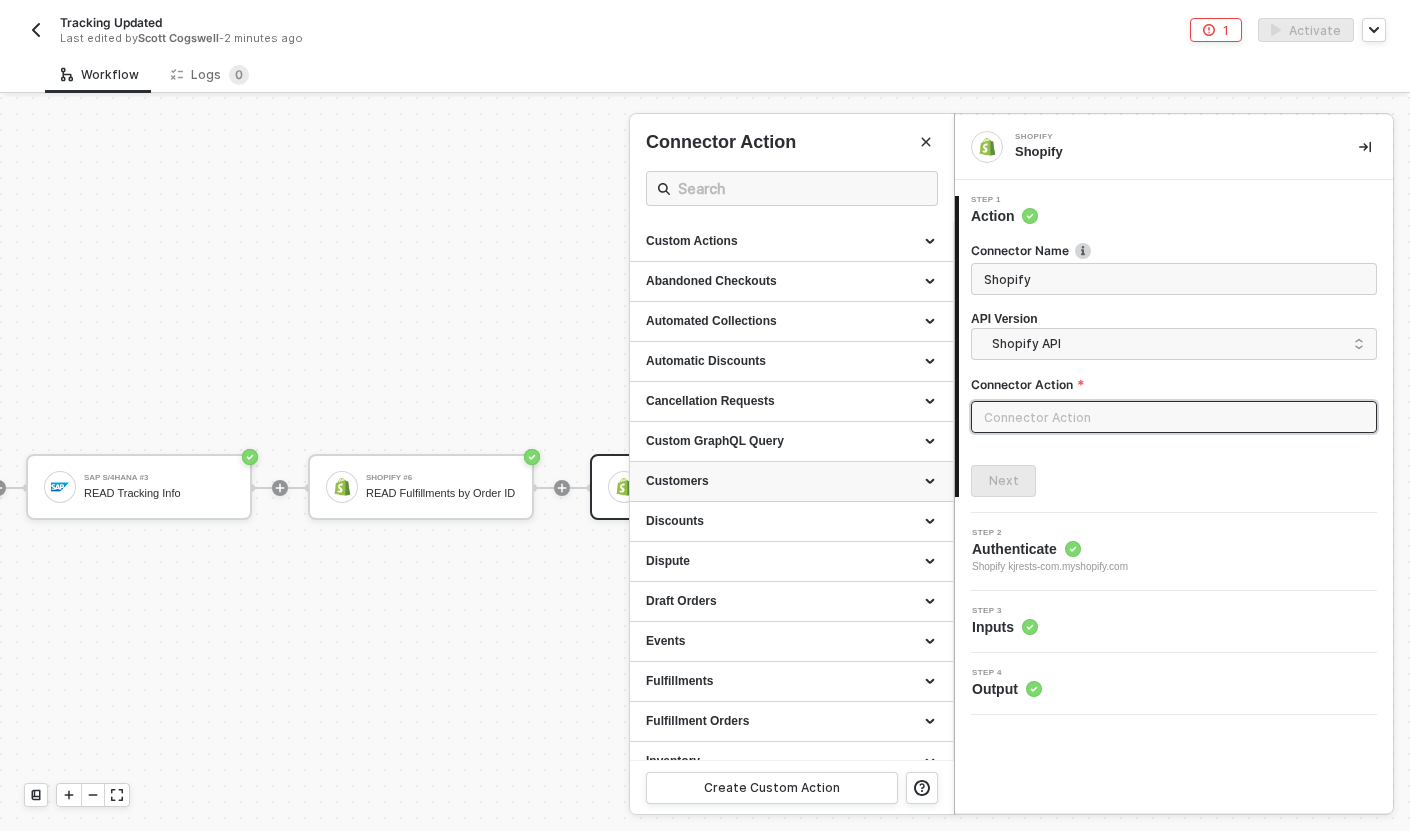 click on "Customers" at bounding box center (791, 481) 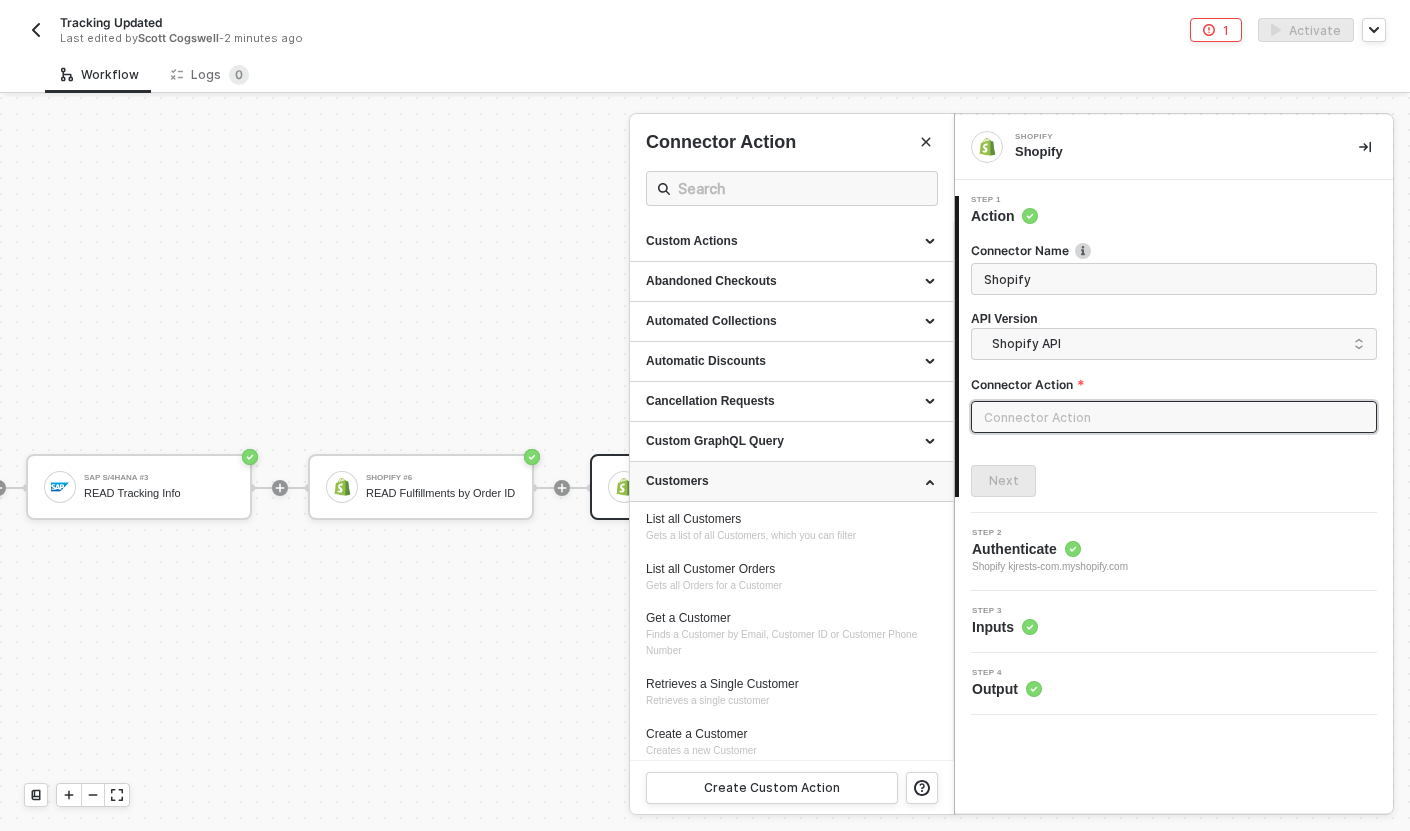 click on "Customers" at bounding box center (791, 481) 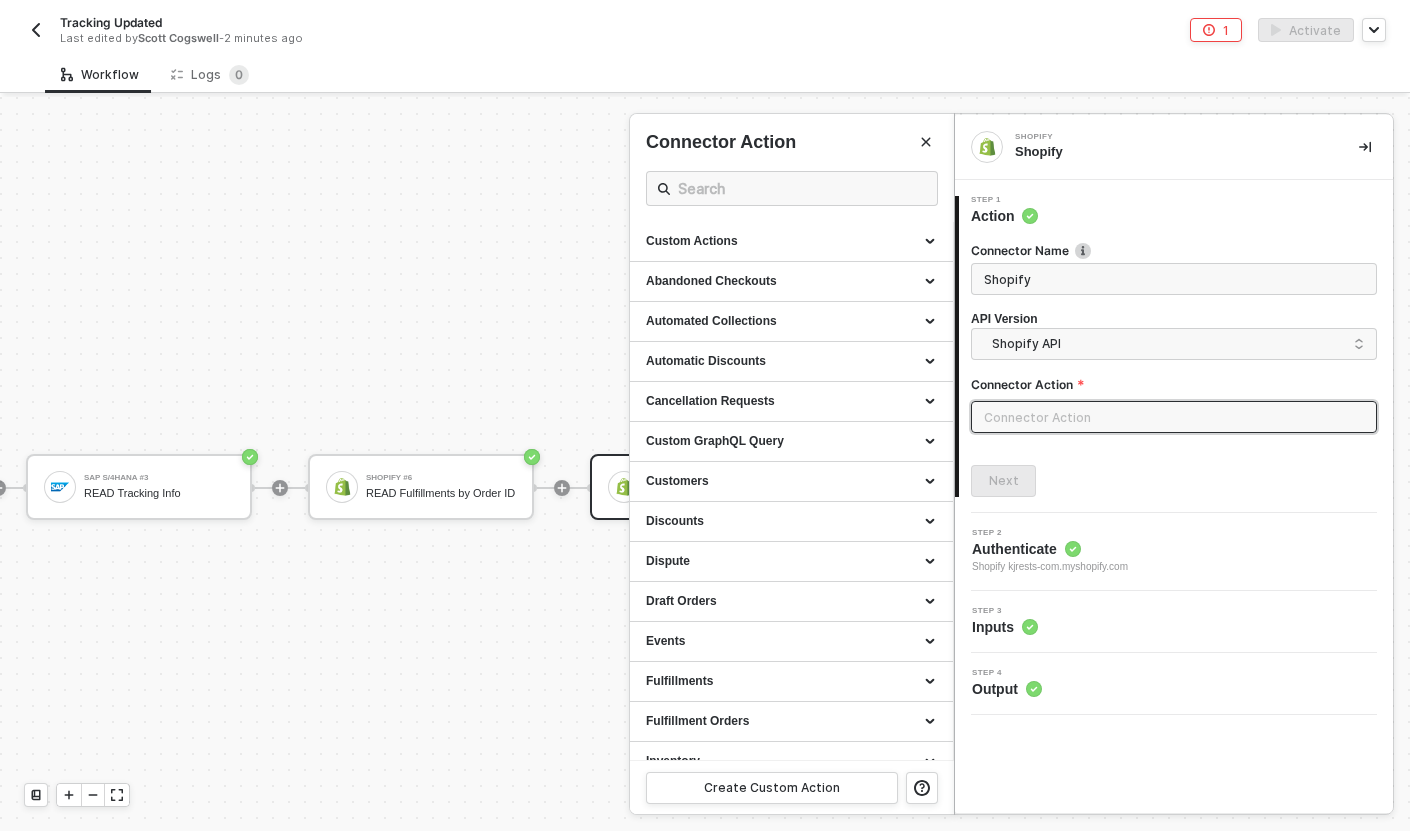 click at bounding box center [705, 464] 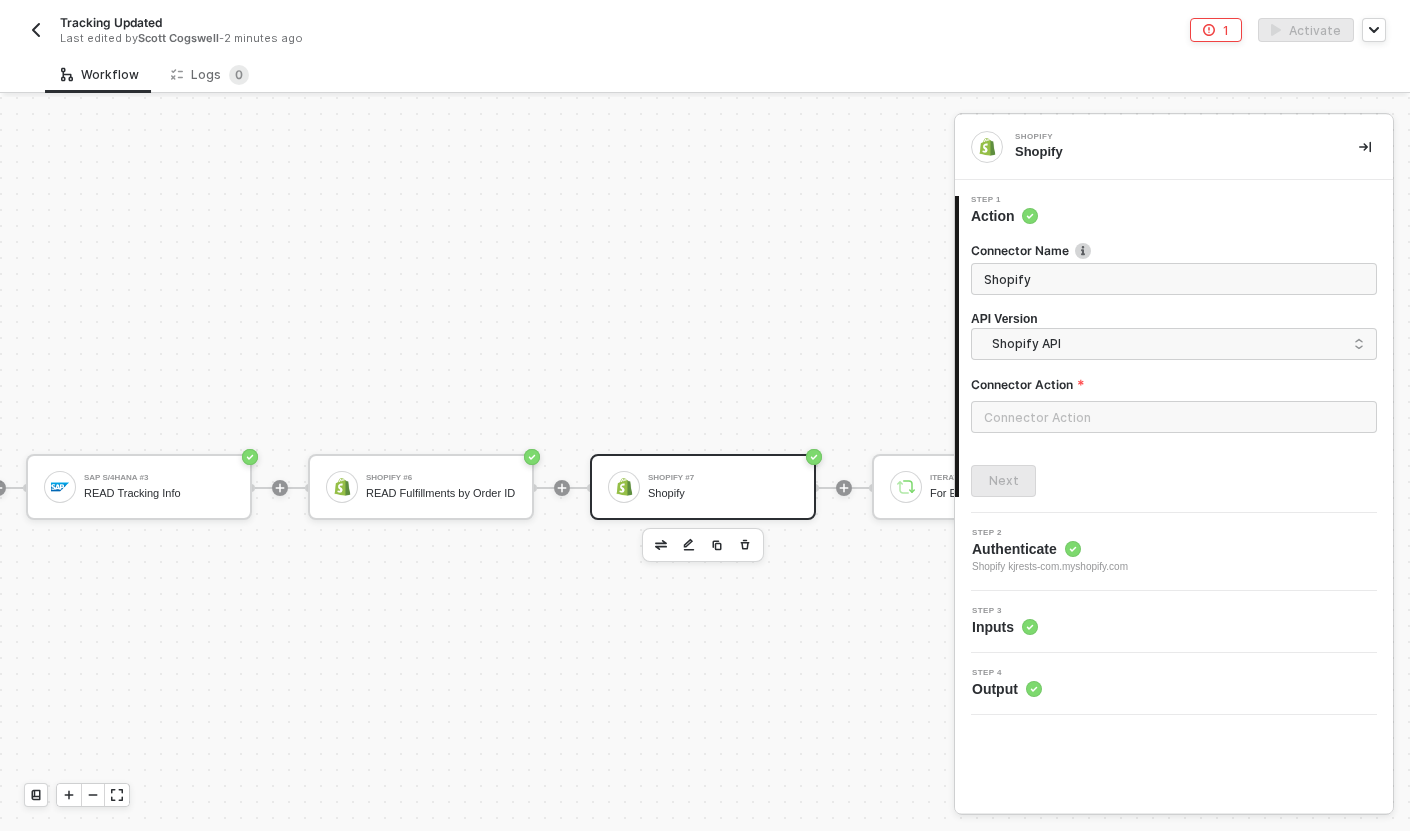 click 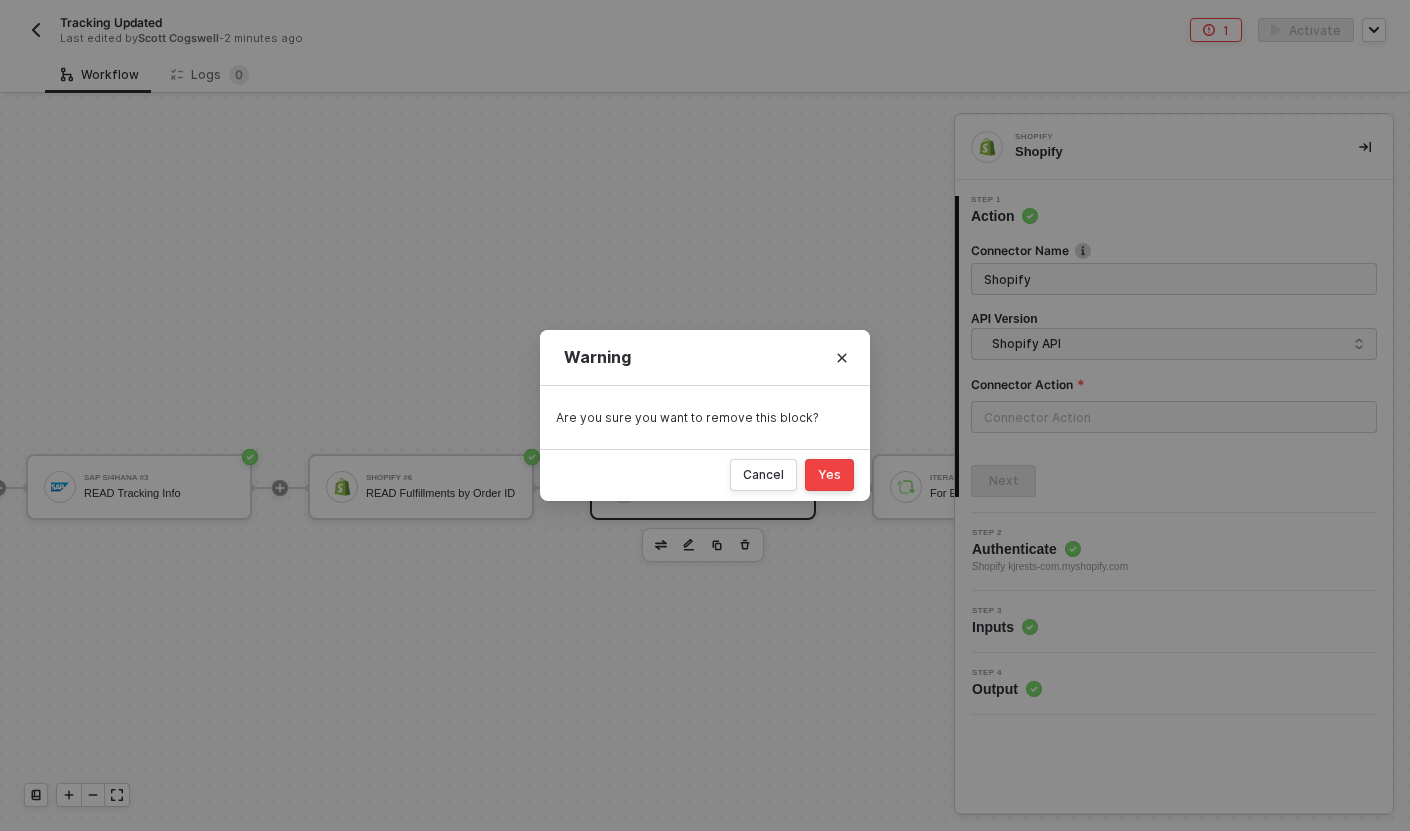 click on "Yes" at bounding box center (829, 475) 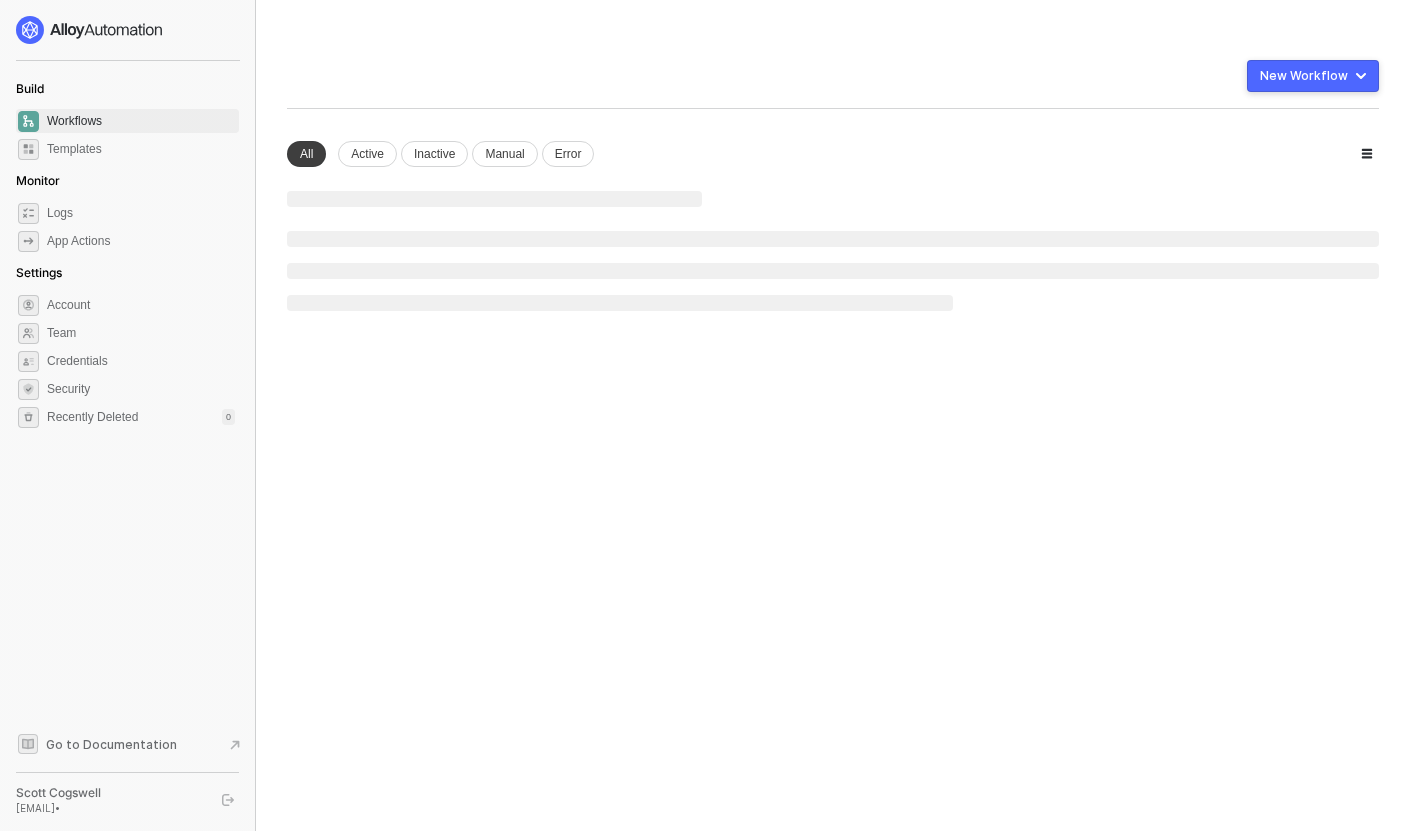 scroll, scrollTop: 0, scrollLeft: 0, axis: both 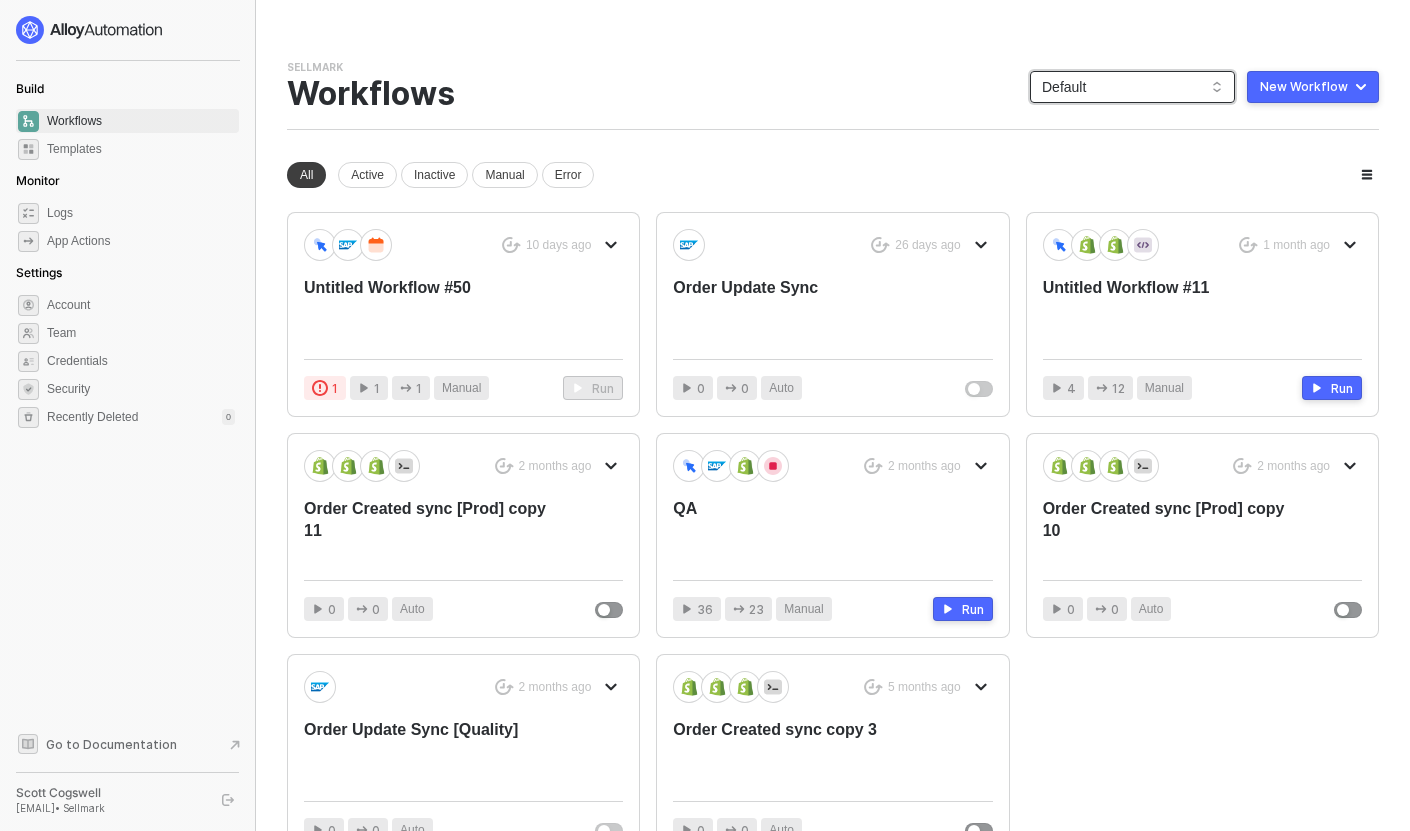 click on "Default" at bounding box center (1132, 87) 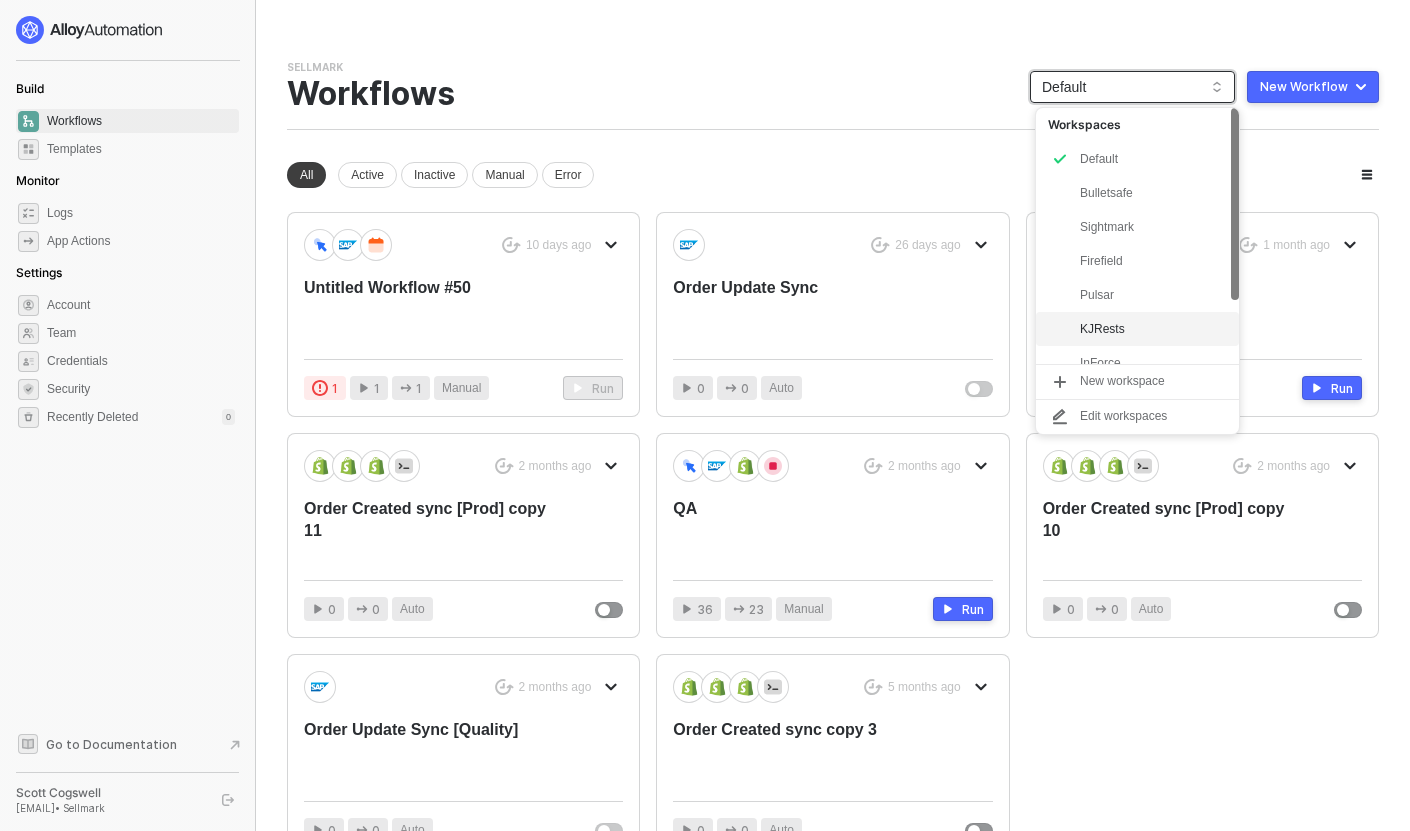 click on "KJRests" at bounding box center (1153, 329) 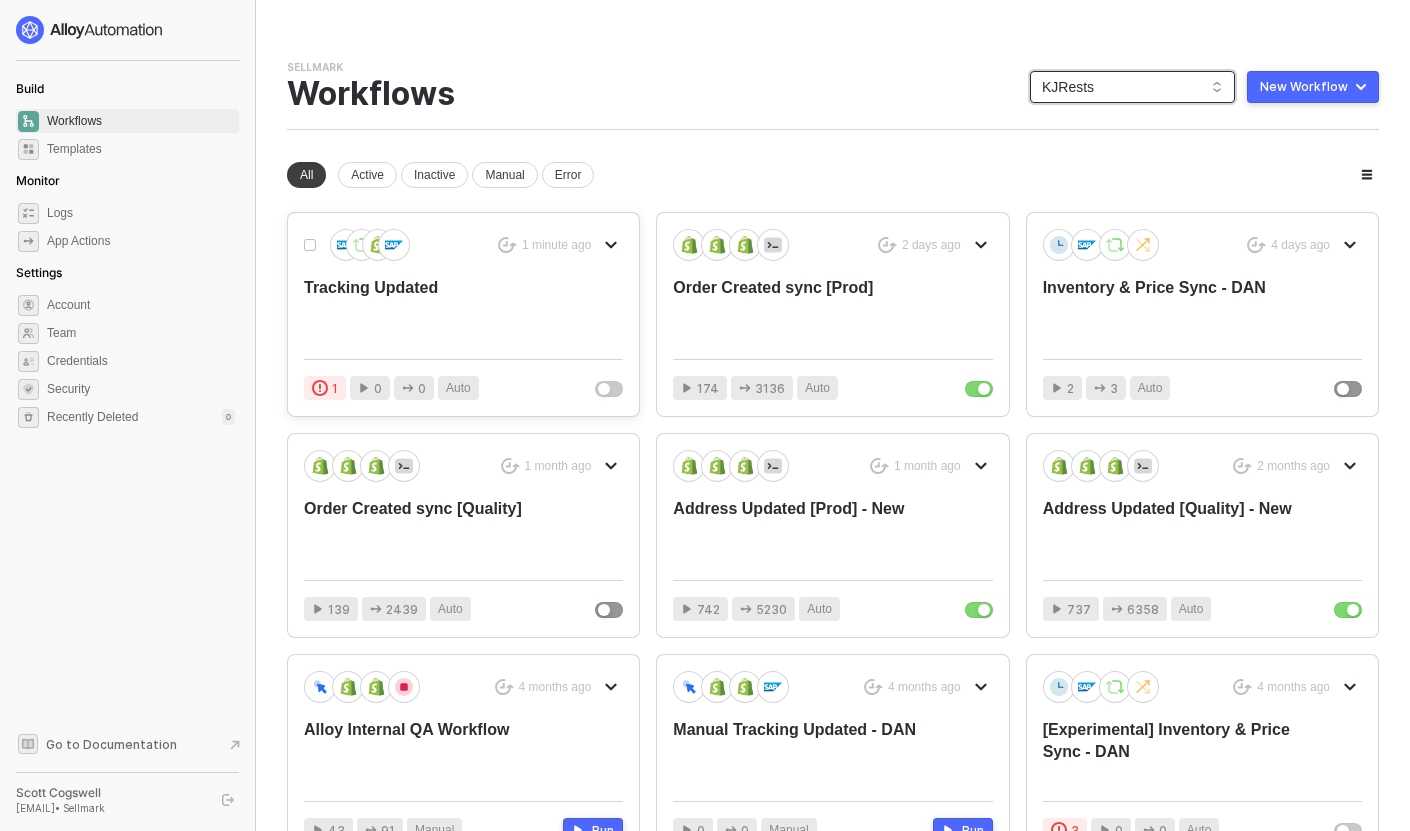 click on "Tracking Updated" at bounding box center [431, 310] 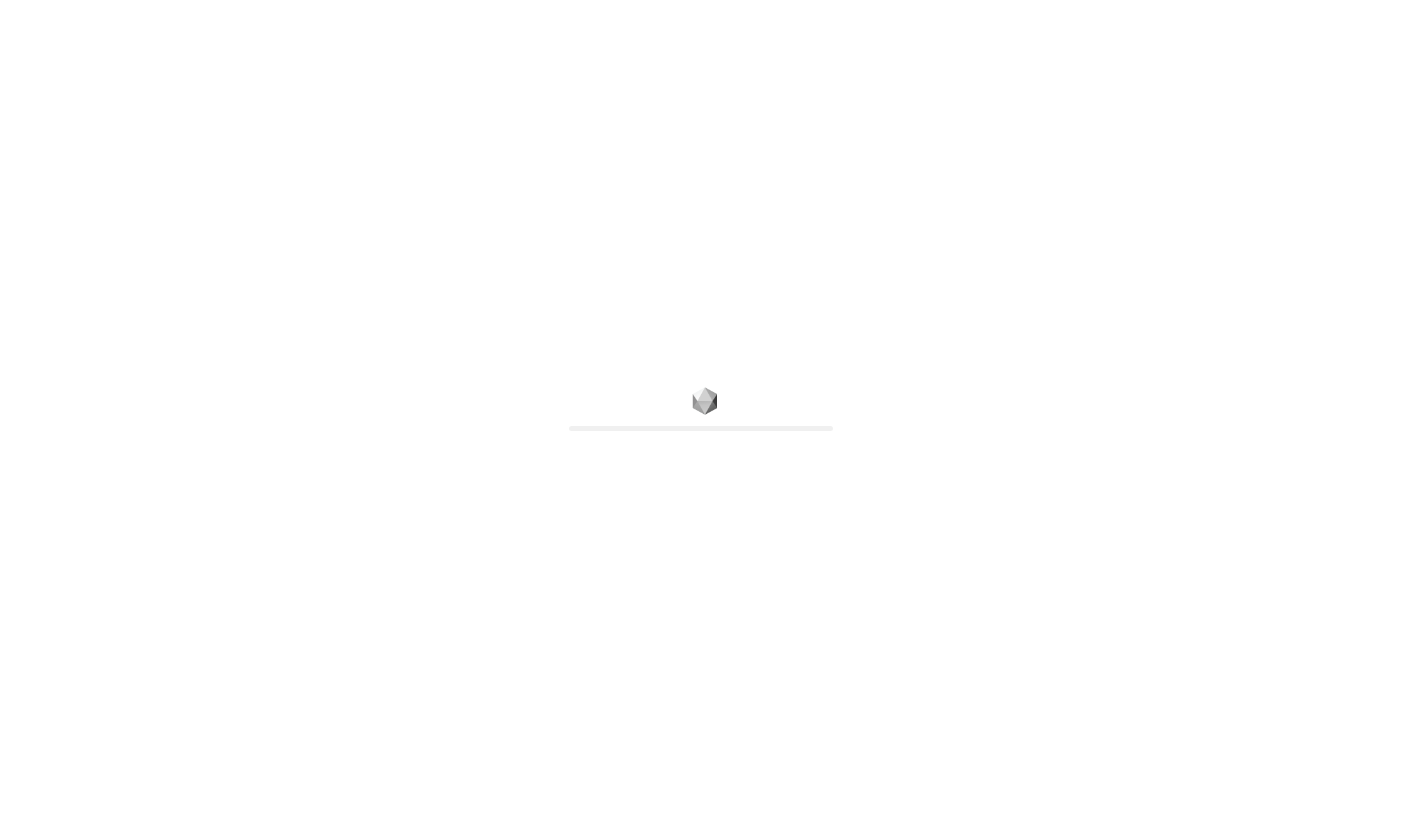 scroll, scrollTop: 0, scrollLeft: 0, axis: both 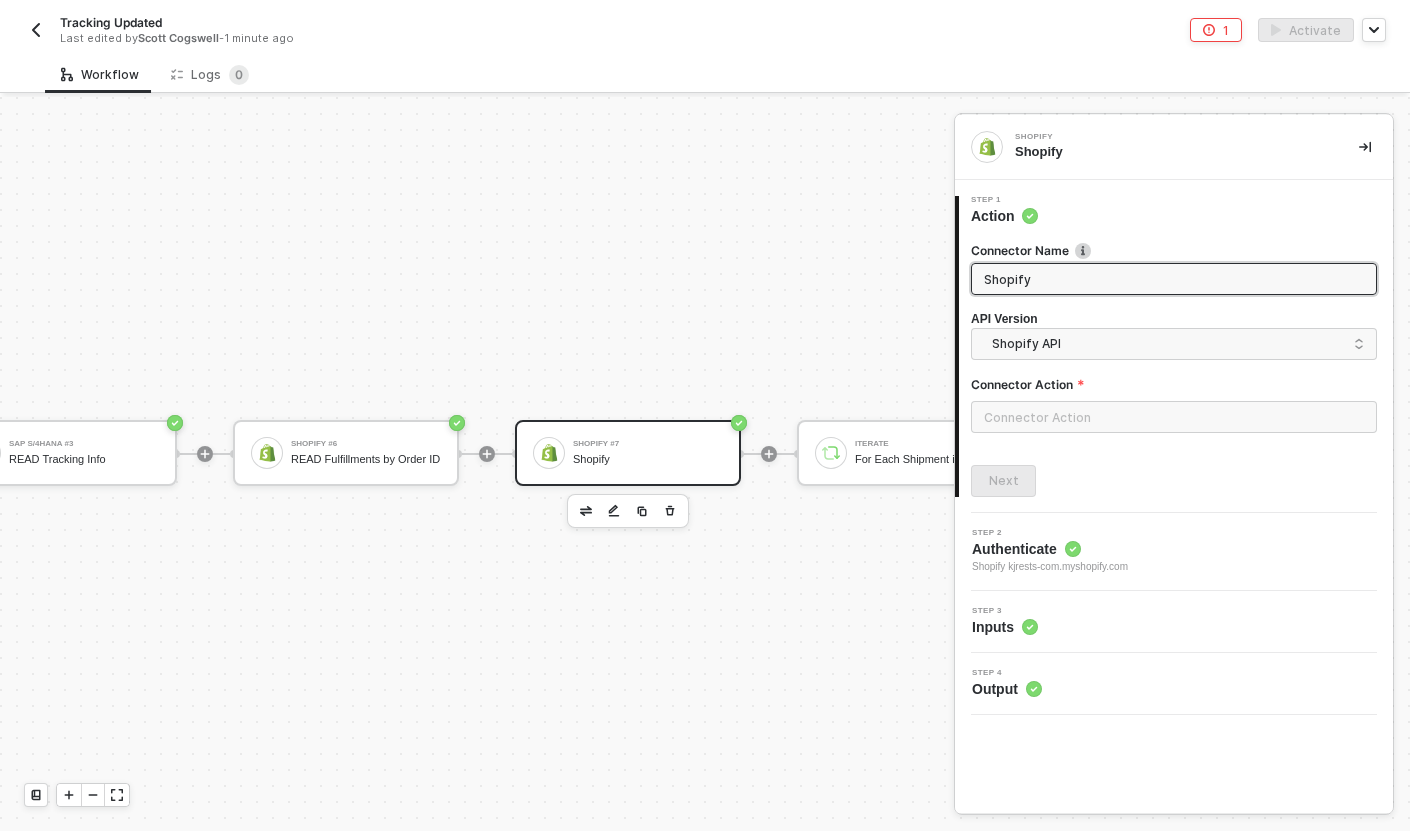 click at bounding box center (670, 511) 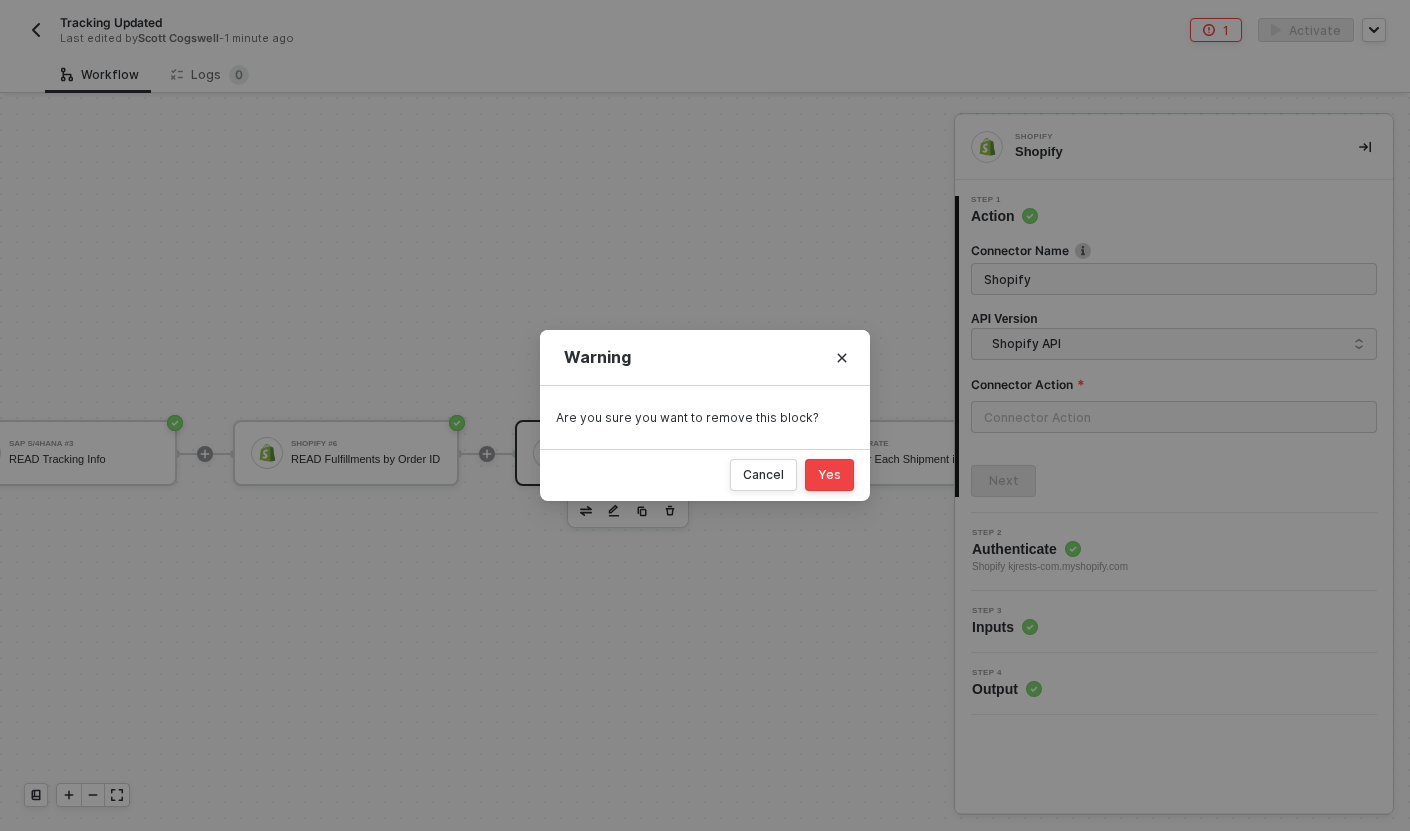 click on "Yes" at bounding box center (829, 475) 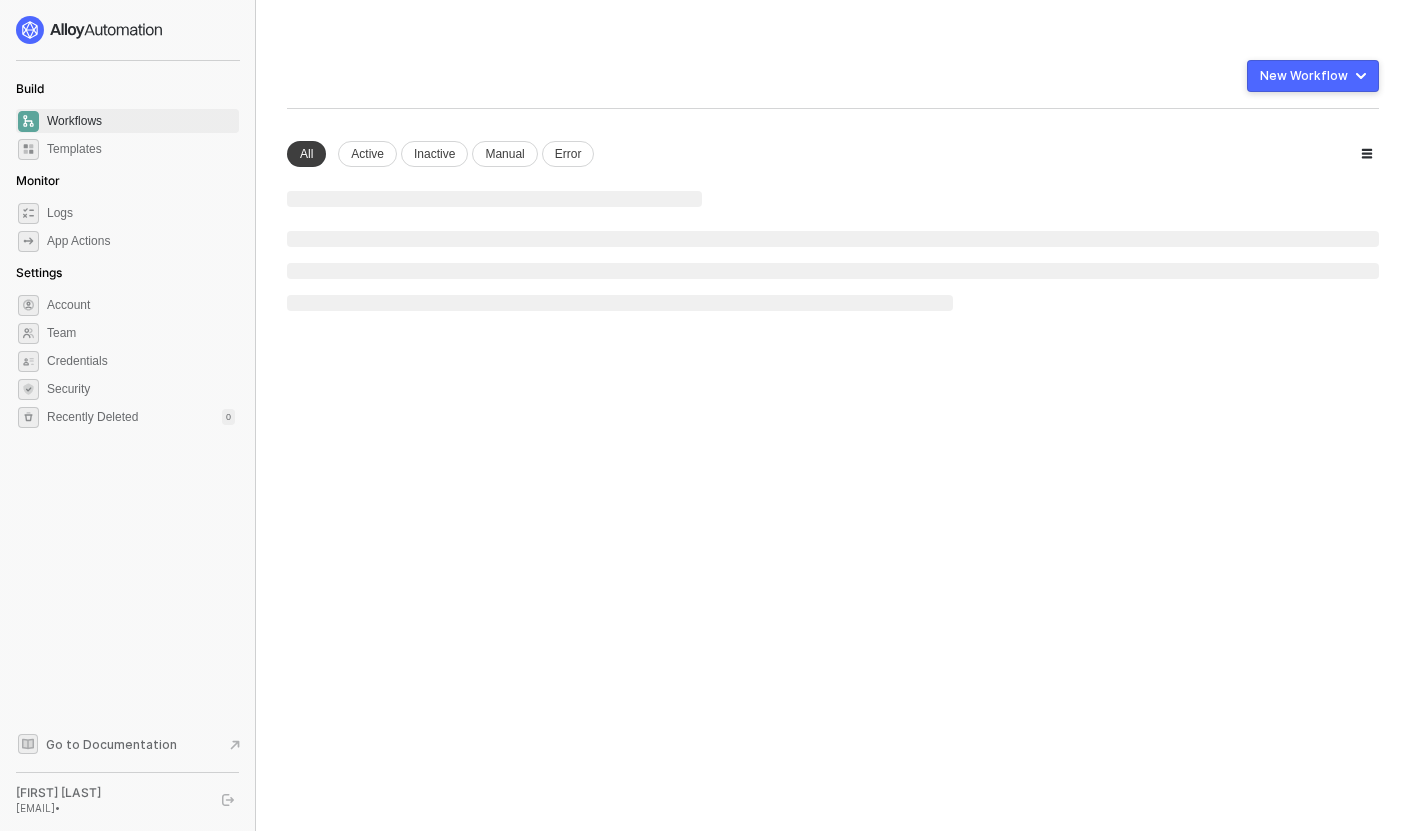 scroll, scrollTop: 0, scrollLeft: 0, axis: both 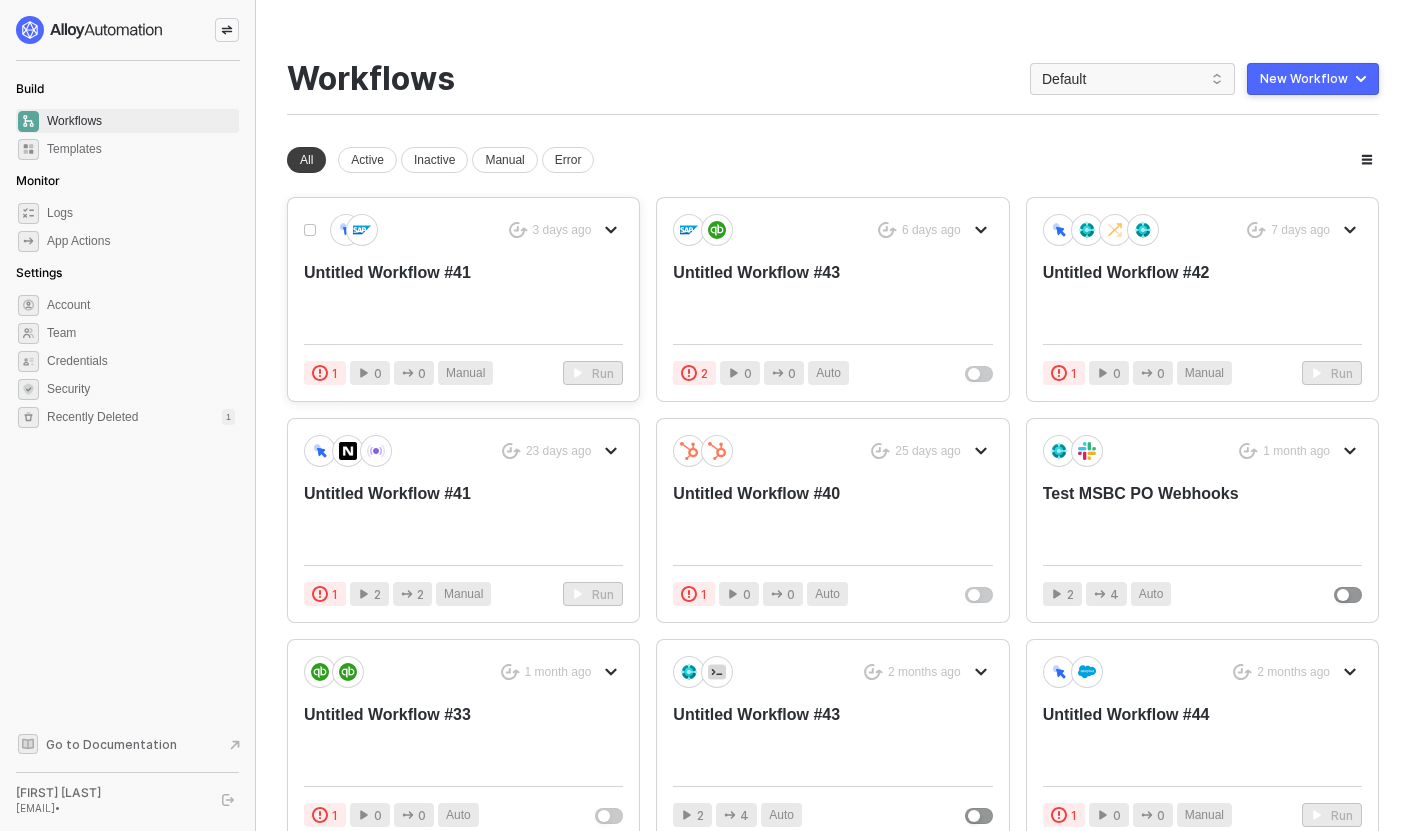 click on "3 days ago Untitled Workflow #41" at bounding box center (463, 271) 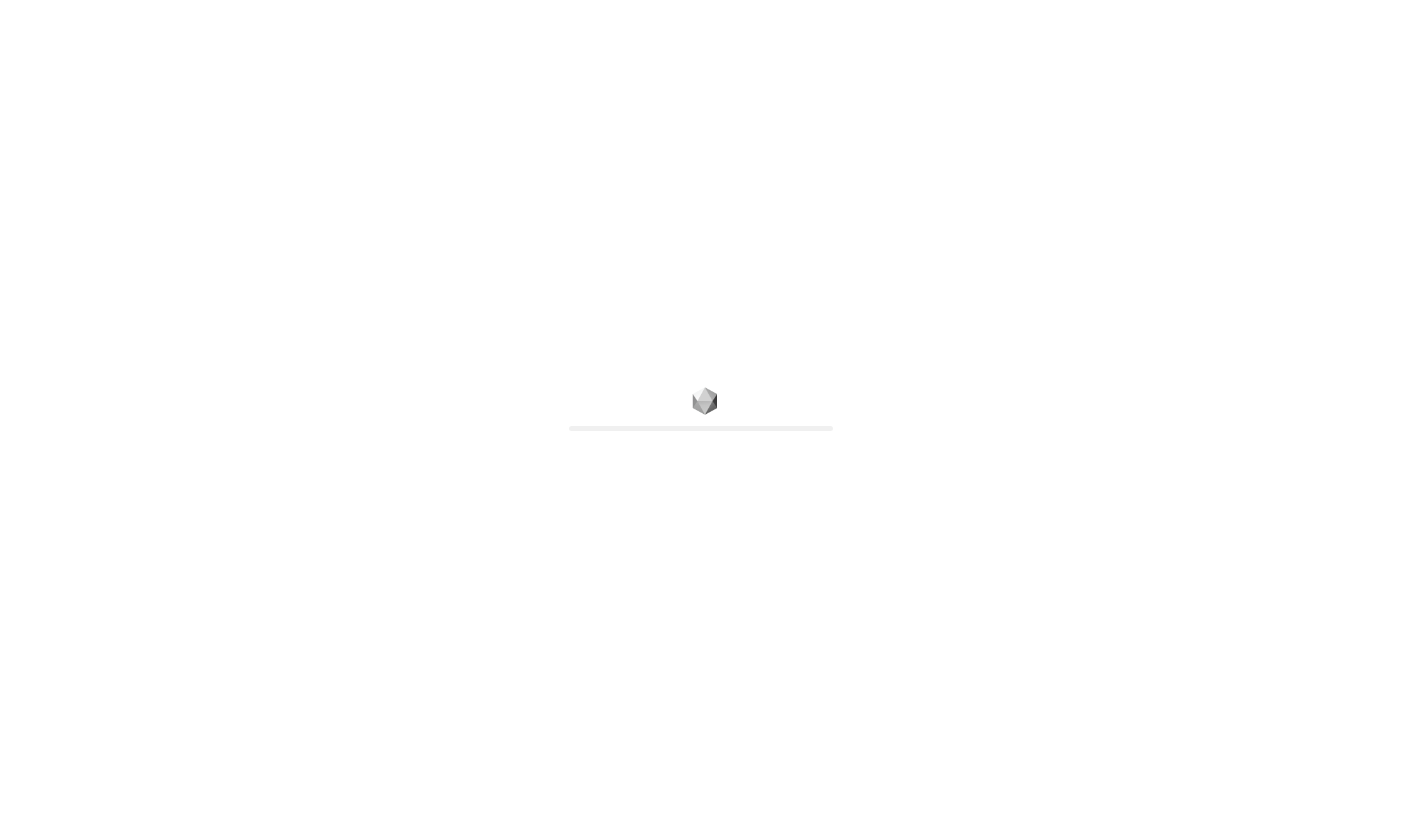 scroll, scrollTop: 0, scrollLeft: 0, axis: both 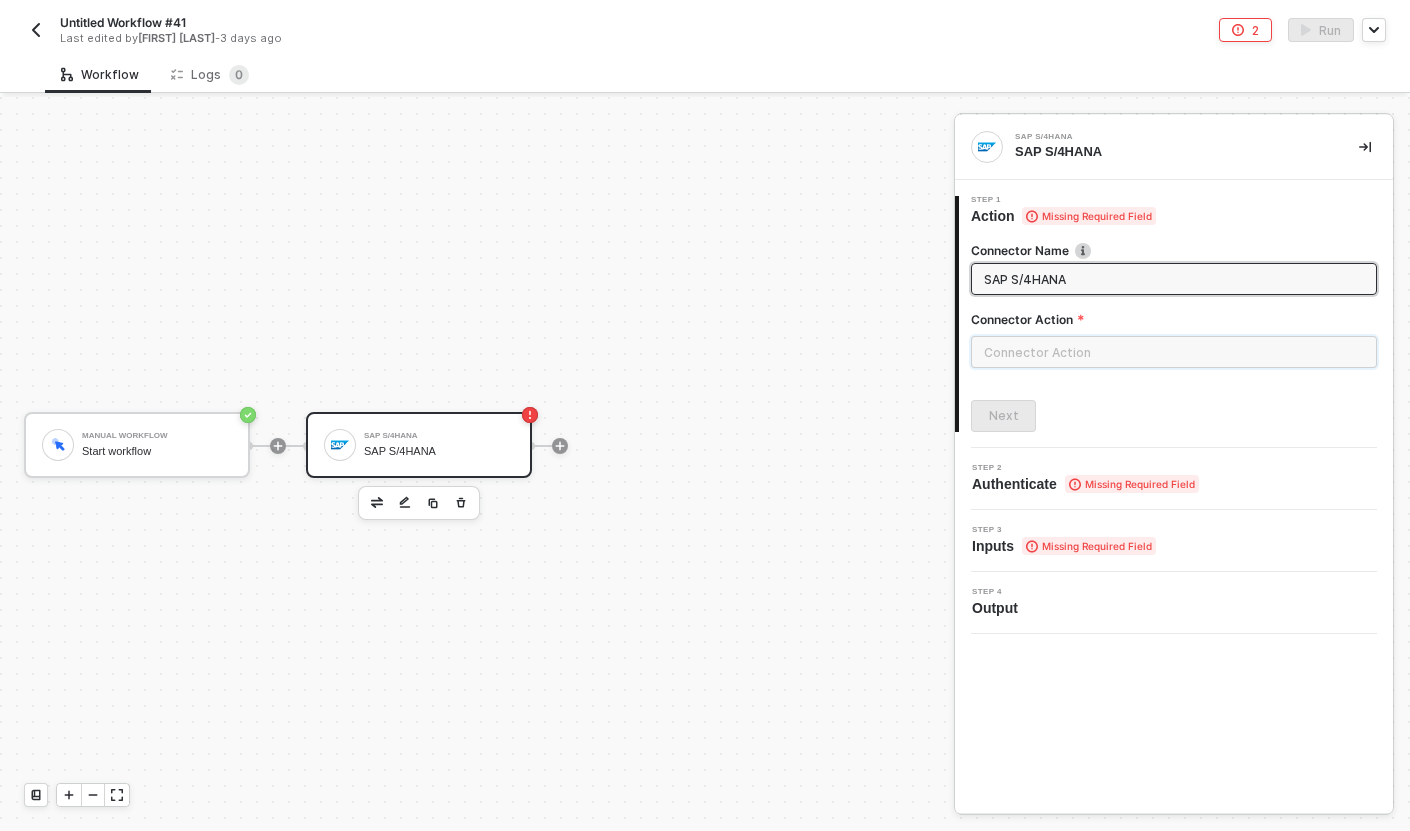 click at bounding box center (1174, 352) 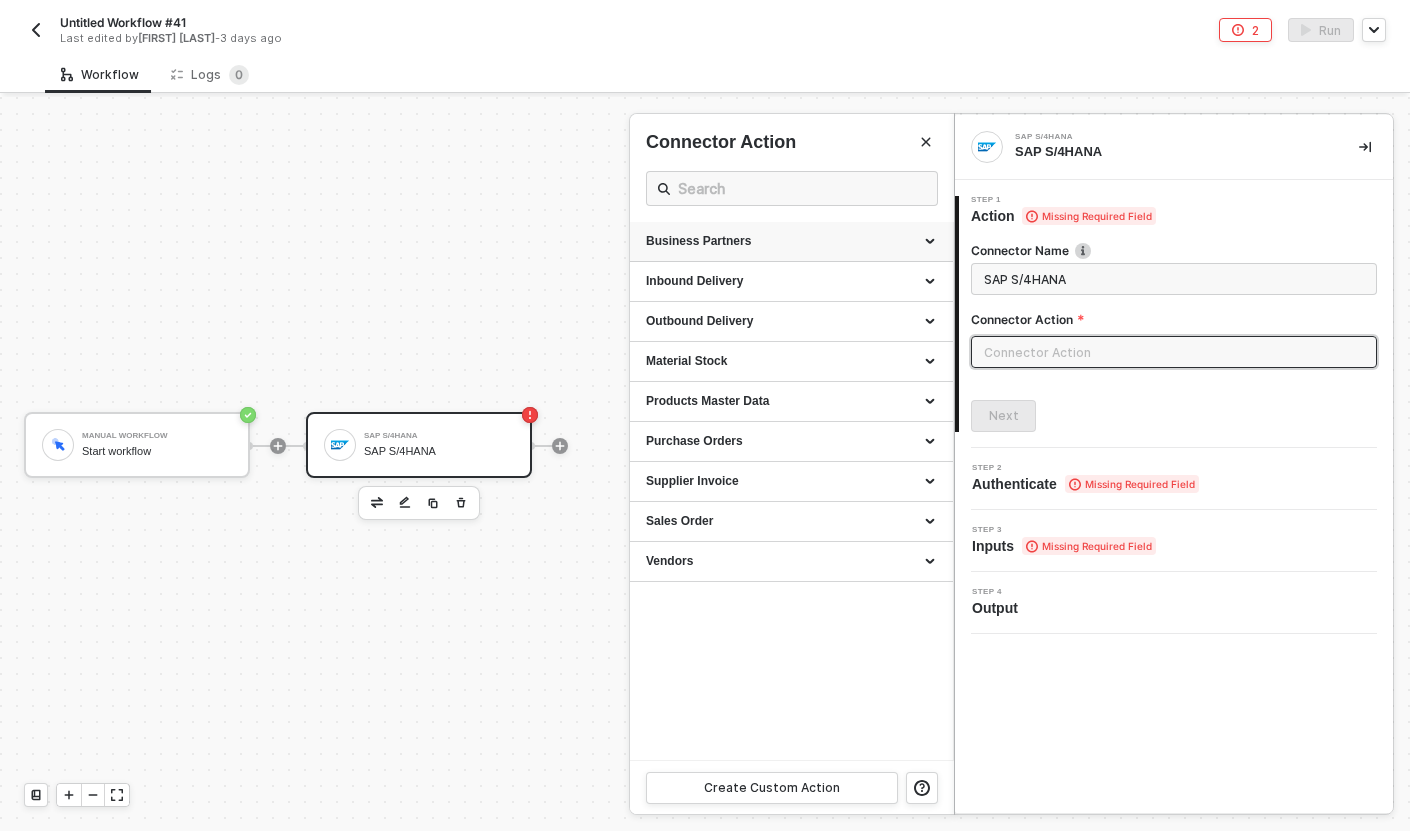 click on "Business Partners" at bounding box center [791, 241] 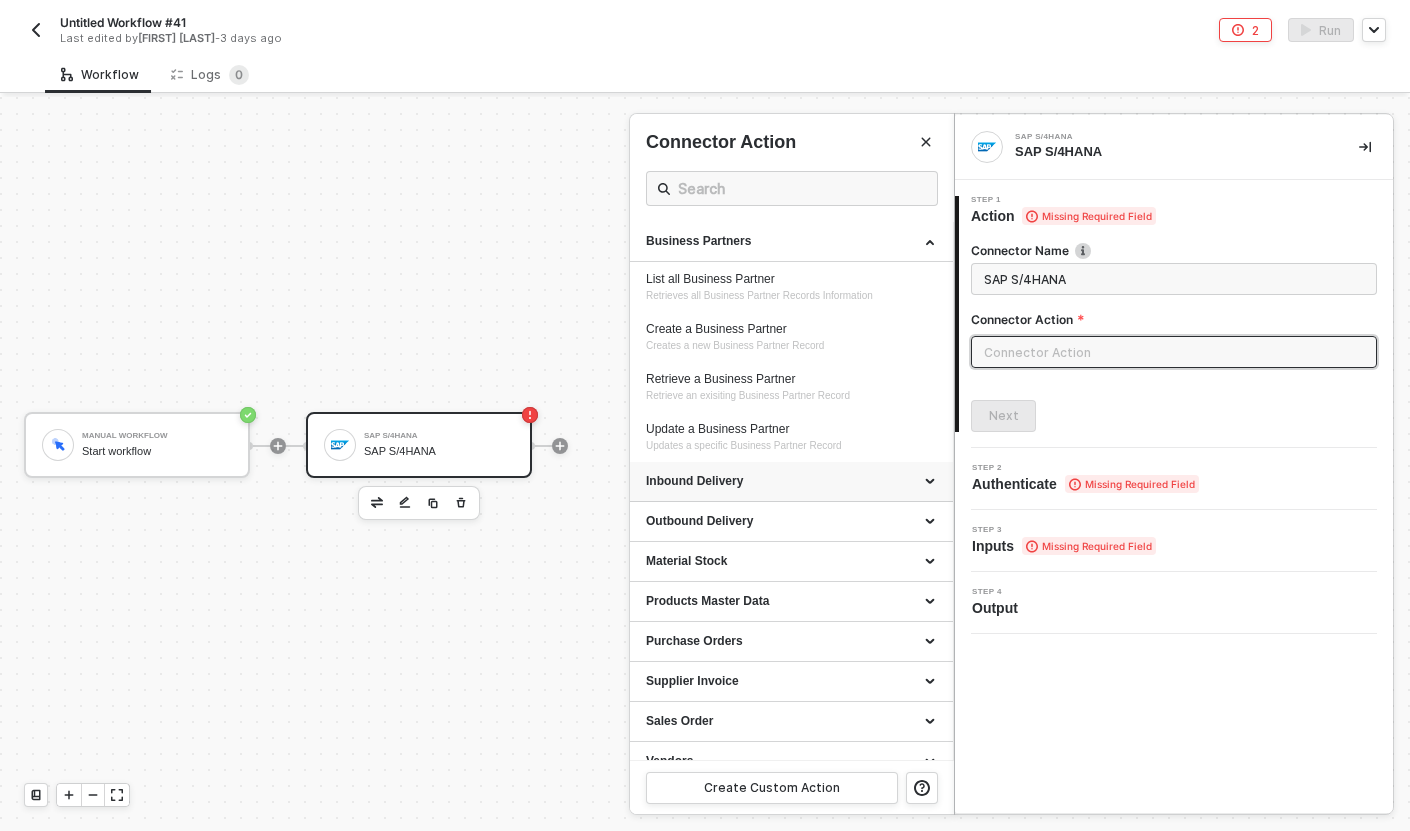 click on "Inbound Delivery" at bounding box center [791, 481] 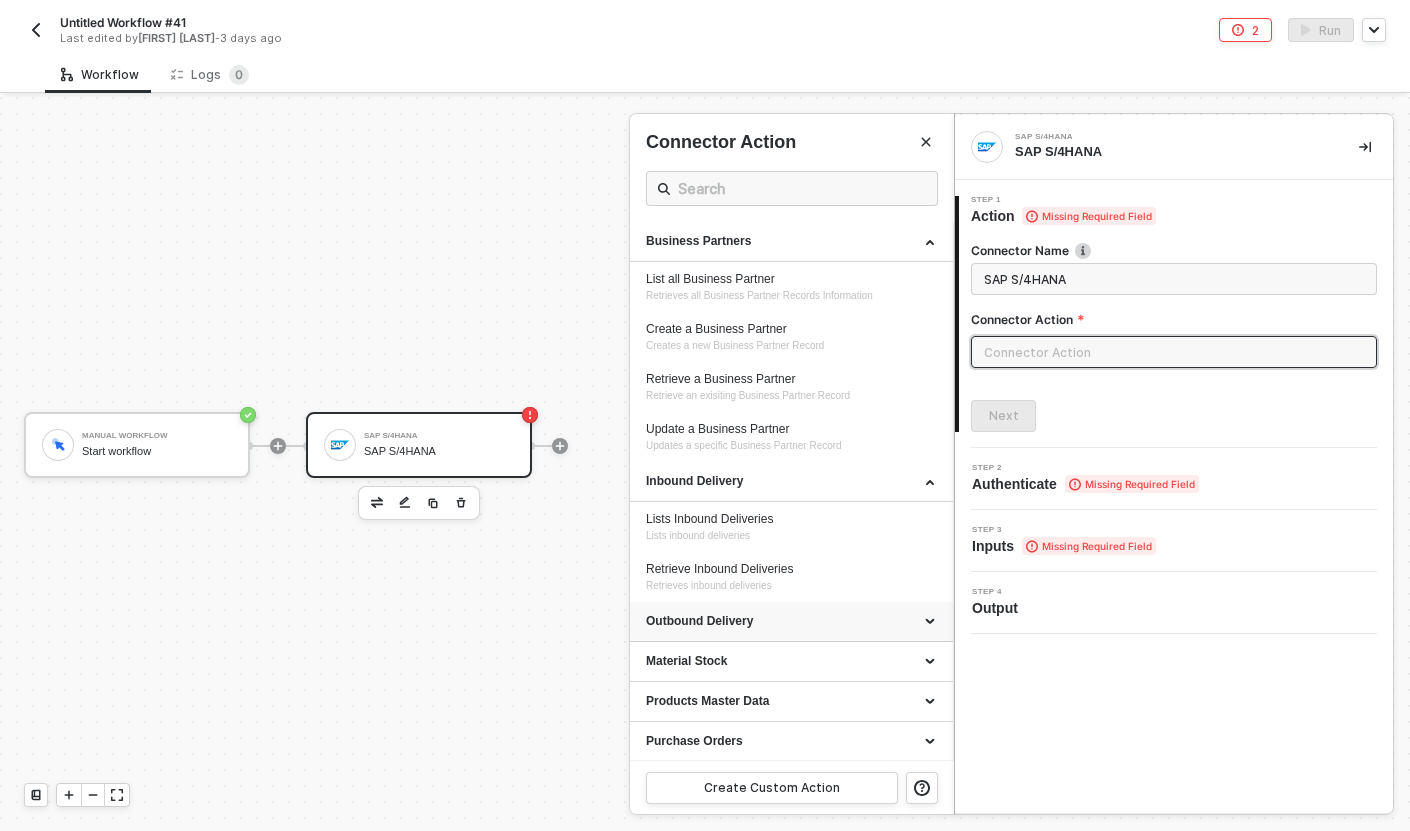 click on "Outbound Delivery" at bounding box center [791, 621] 